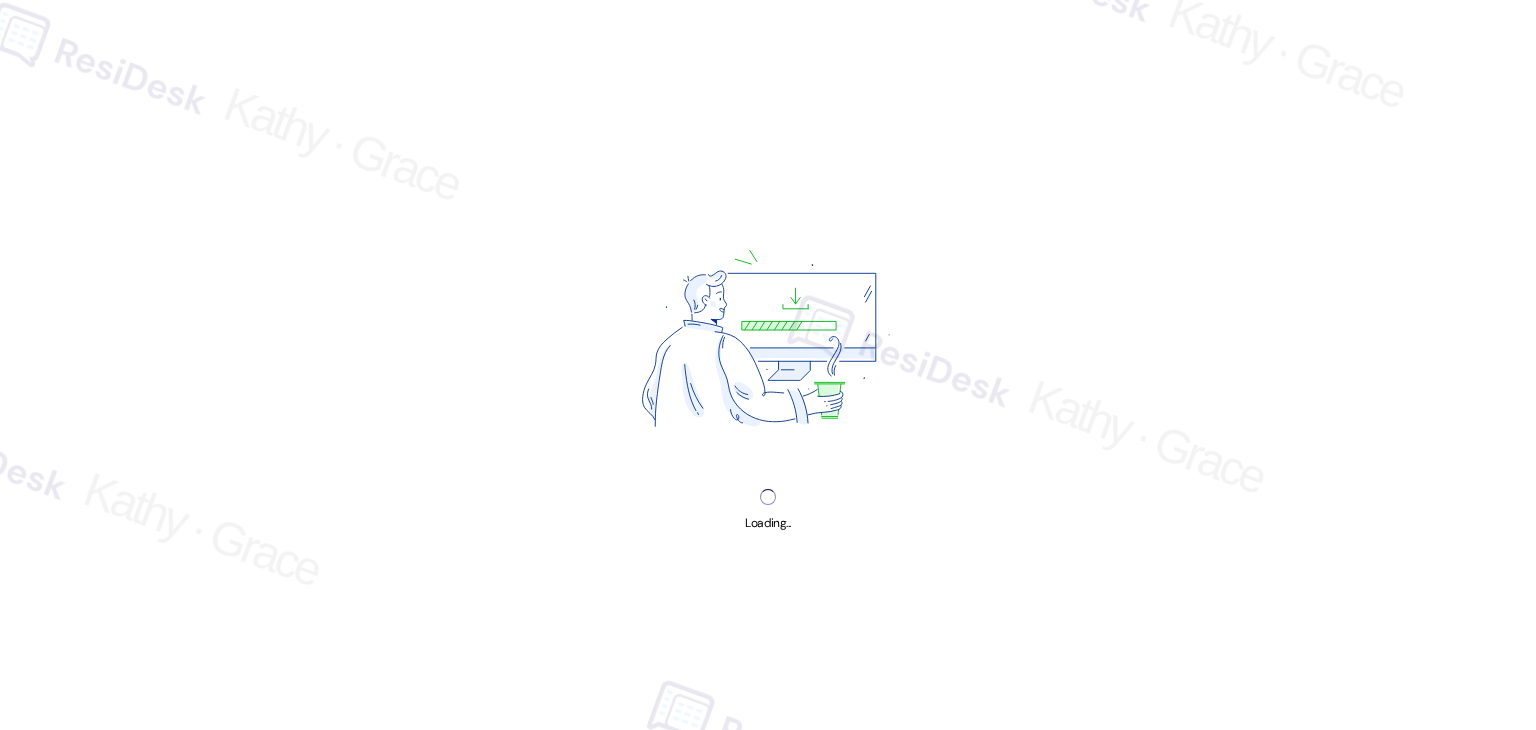 scroll, scrollTop: 0, scrollLeft: 0, axis: both 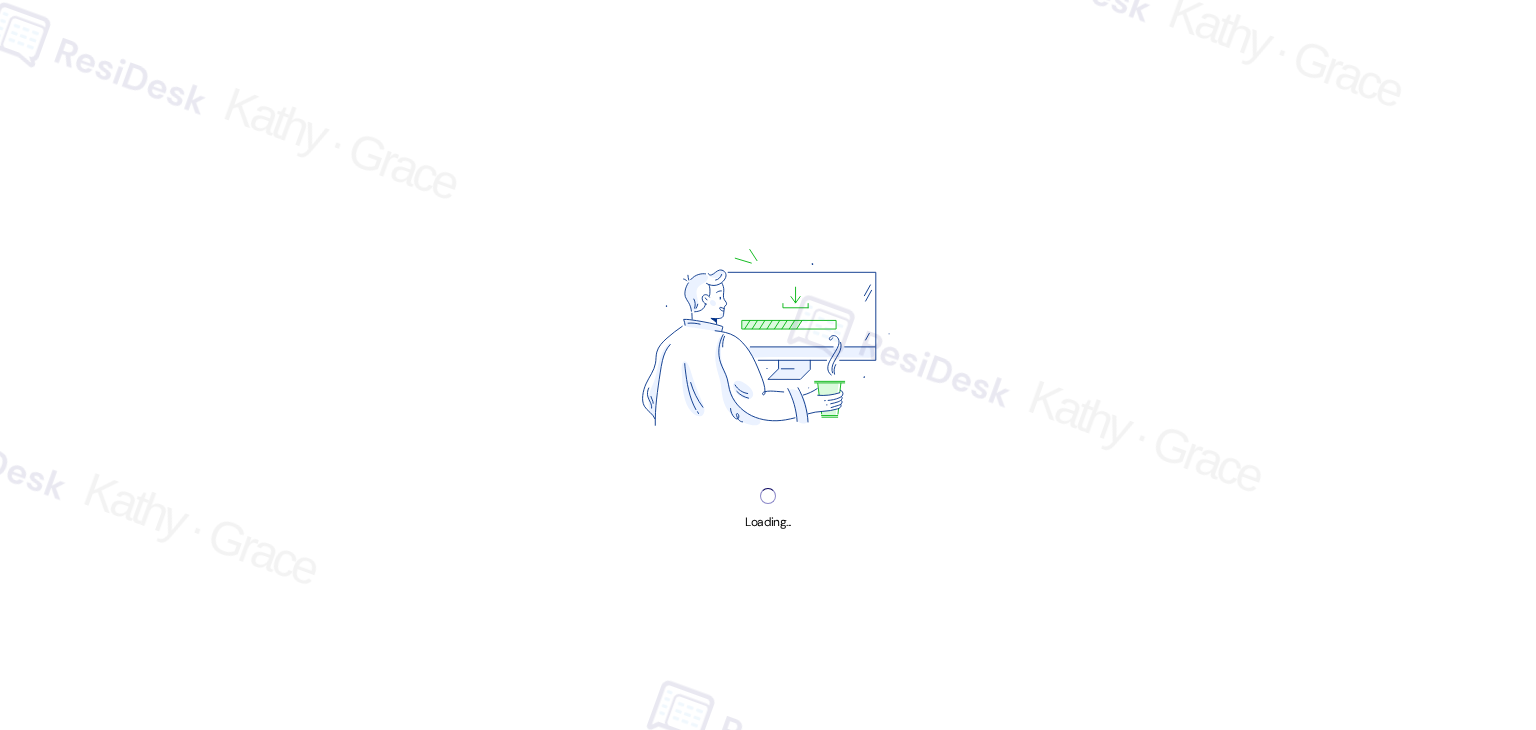 click on "Loading..." at bounding box center [768, 365] 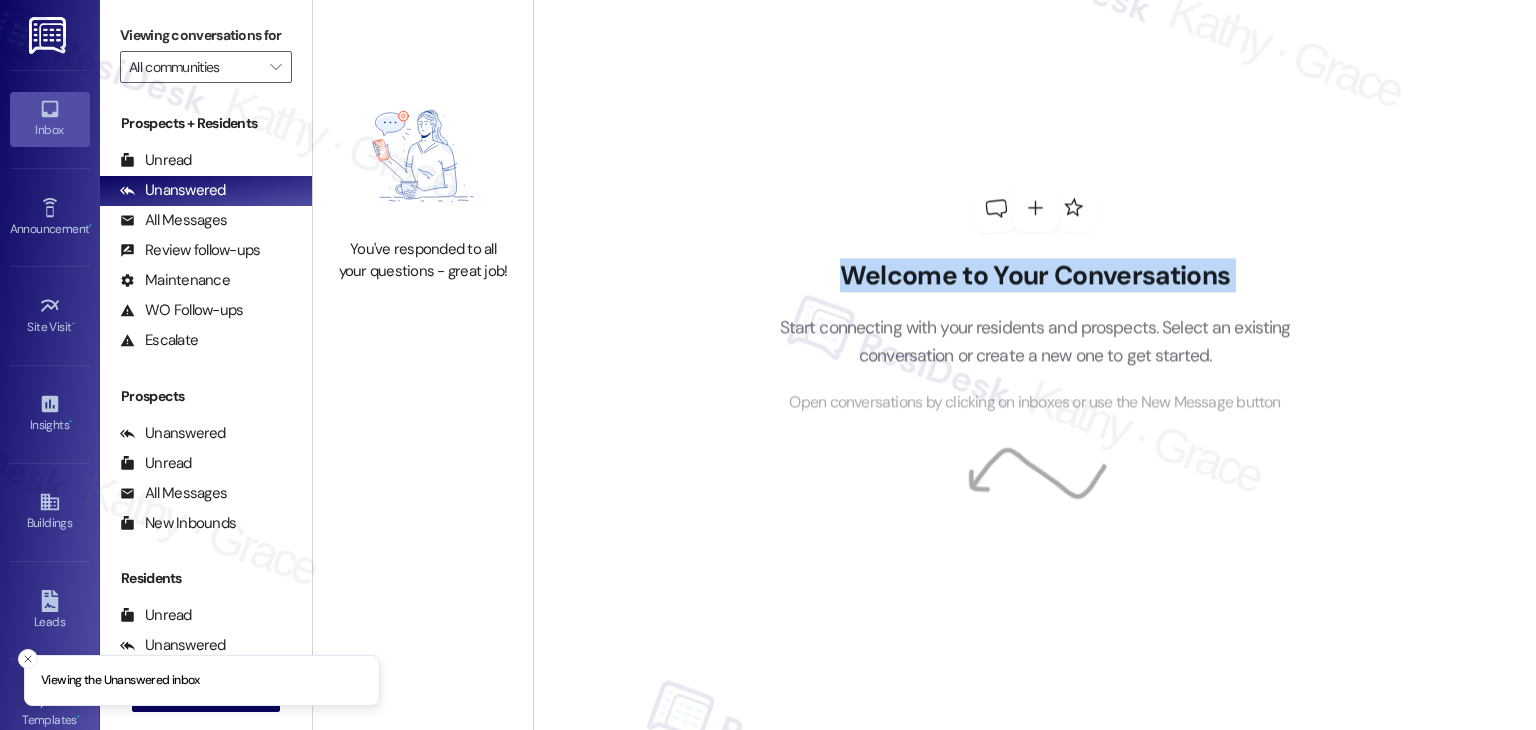 click on "Welcome to Your Conversations Start connecting with your residents and prospects. Select an existing conversation or create a new one to get started. Open conversations by clicking on inboxes or use the New Message button" at bounding box center (1035, 299) 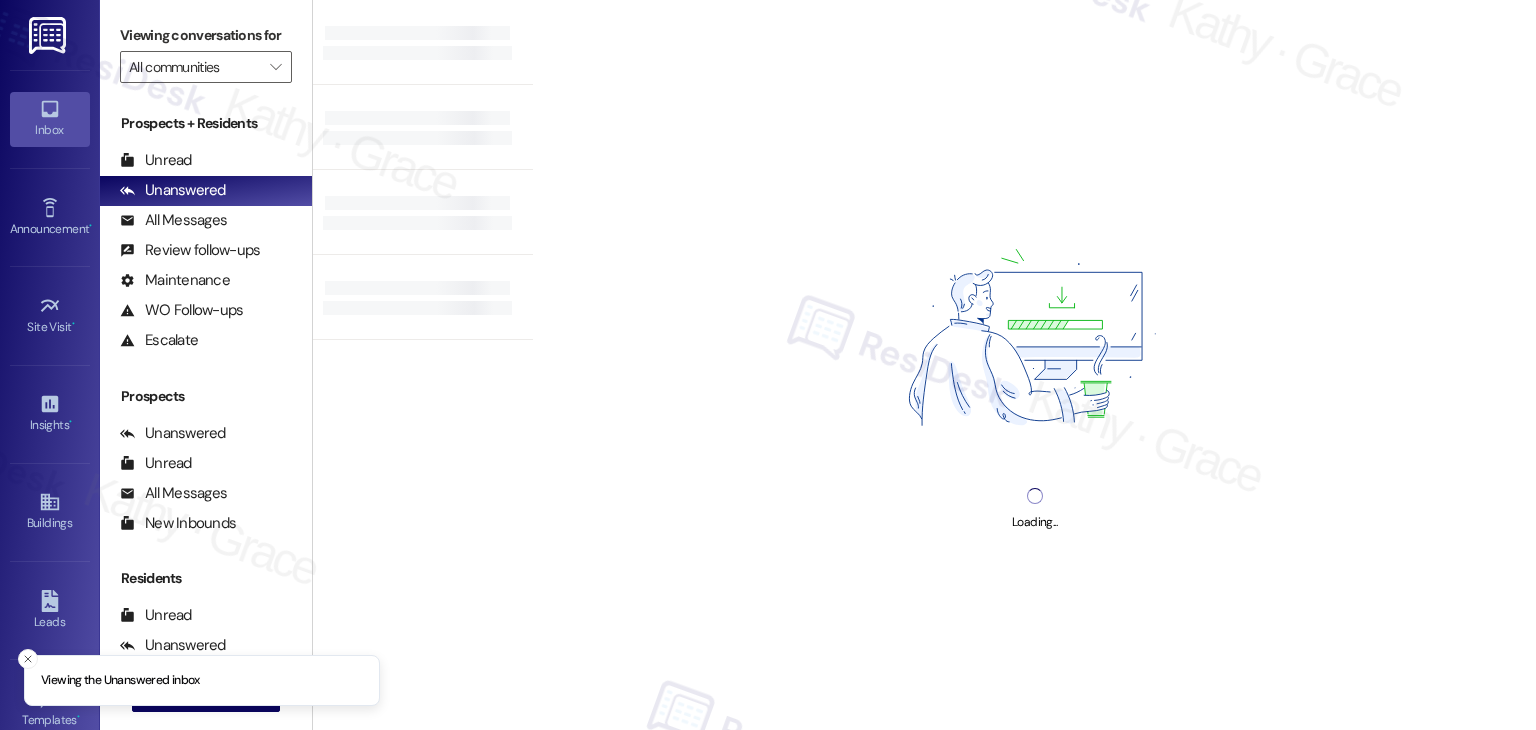 click on "Loading..." at bounding box center (1034, 365) 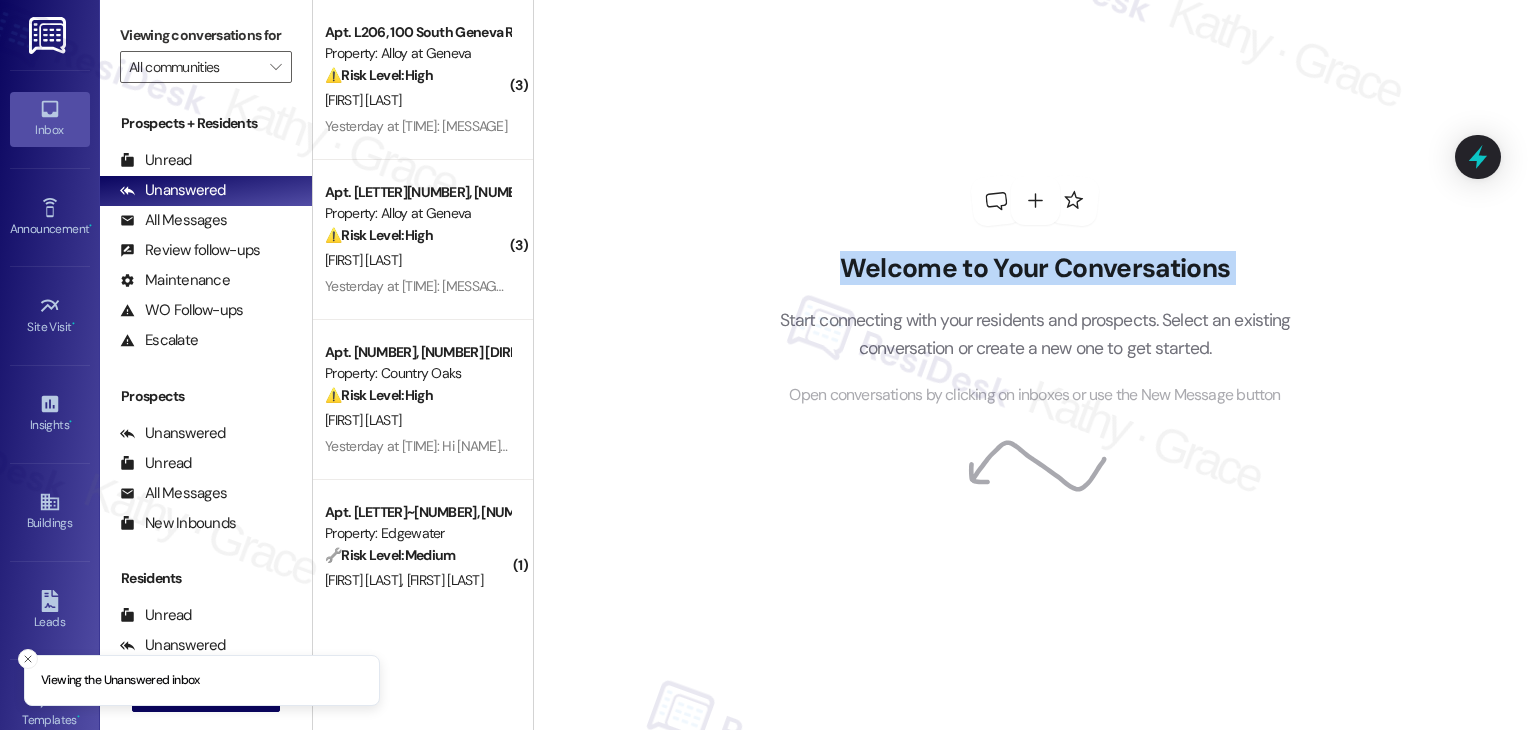 click on "Welcome to Your Conversations Start connecting with your residents and prospects. Select an existing conversation or create a new one to get started. Open conversations by clicking on inboxes or use the New Message button" at bounding box center (1035, 292) 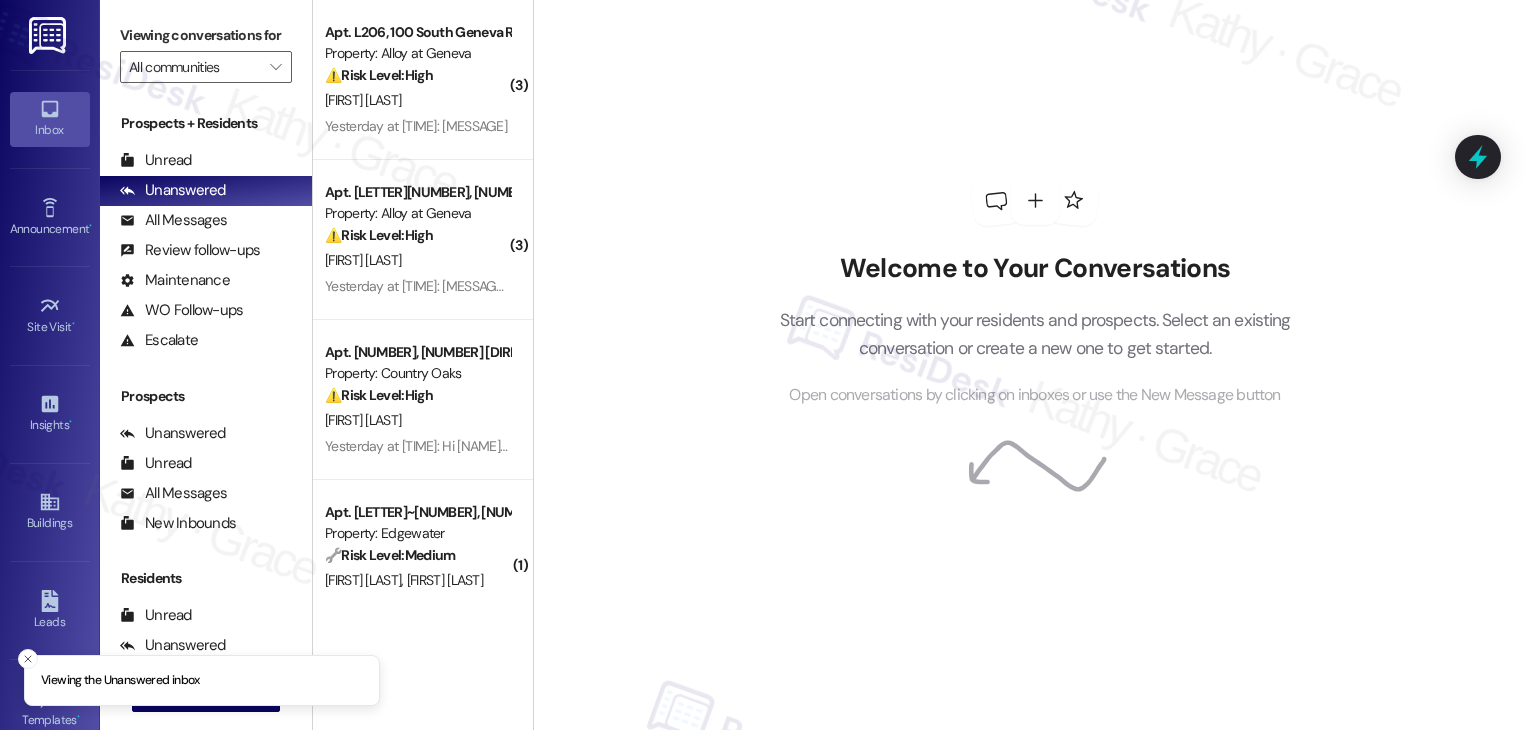 click on "Welcome to Your Conversations Start connecting with your residents and prospects. Select an existing conversation or create a new one to get started. Open conversations by clicking on inboxes or use the New Message button" at bounding box center (1035, 292) 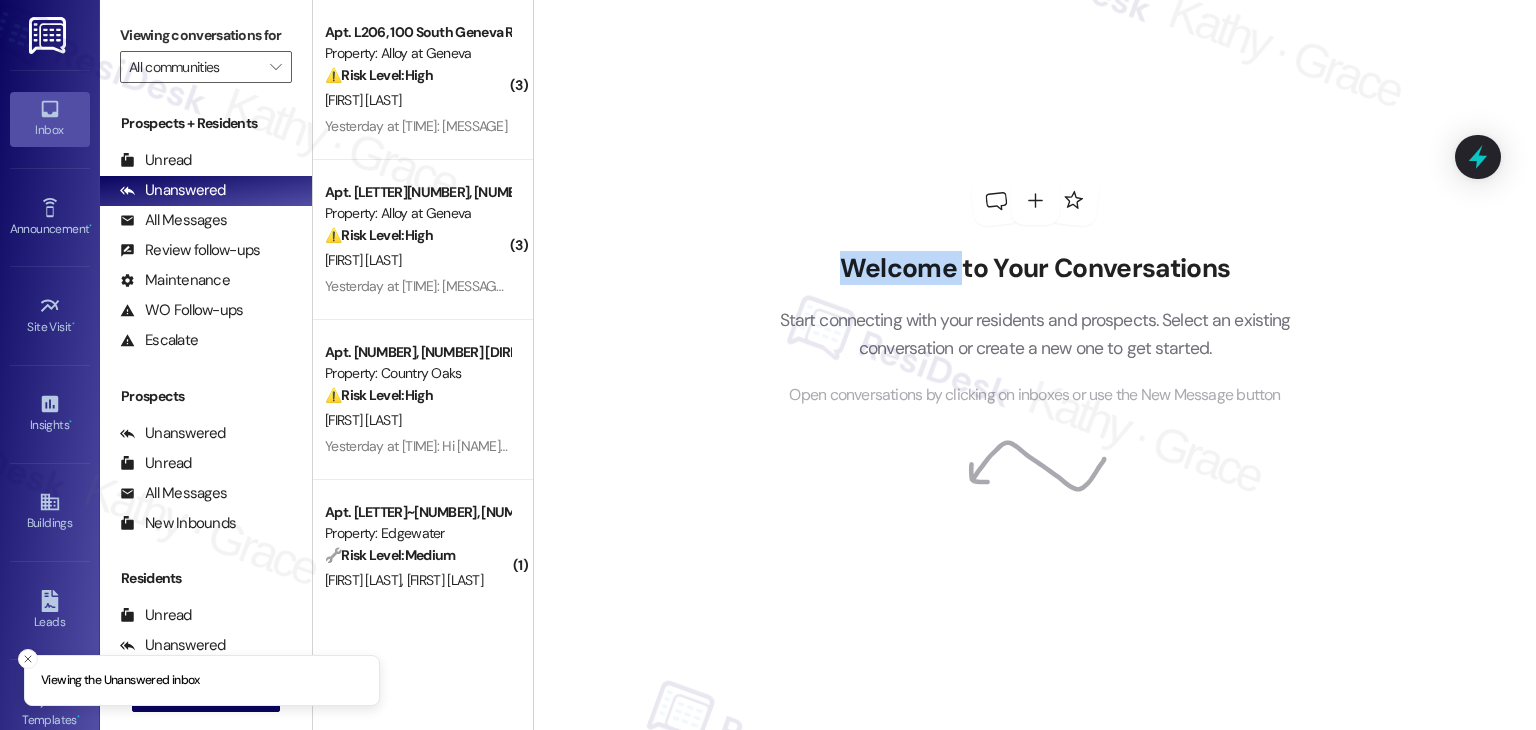 click on "Welcome to Your Conversations Start connecting with your residents and prospects. Select an existing conversation or create a new one to get started. Open conversations by clicking on inboxes or use the New Message button" at bounding box center (1035, 292) 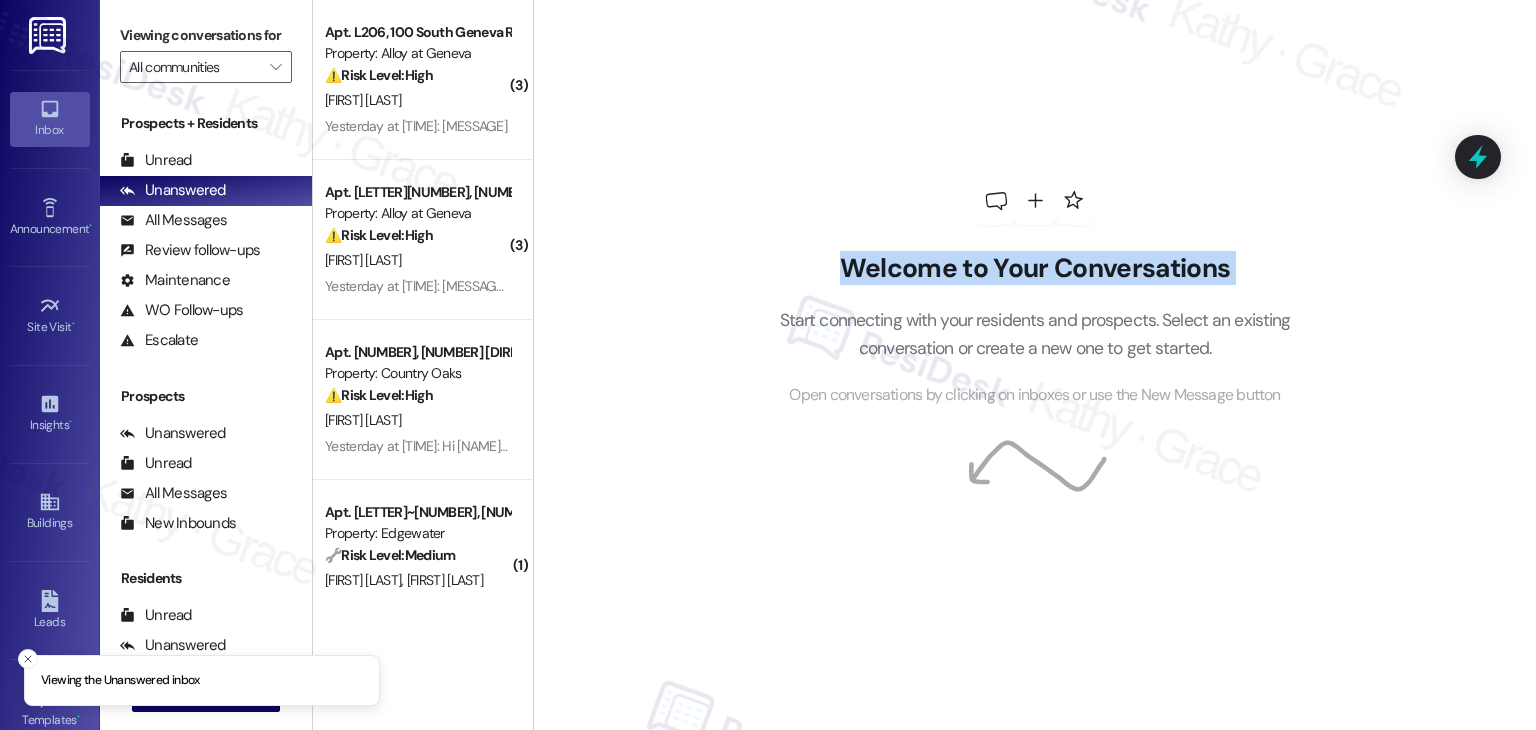 click on "Welcome to Your Conversations Start connecting with your residents and prospects. Select an existing conversation or create a new one to get started. Open conversations by clicking on inboxes or use the New Message button" at bounding box center (1035, 292) 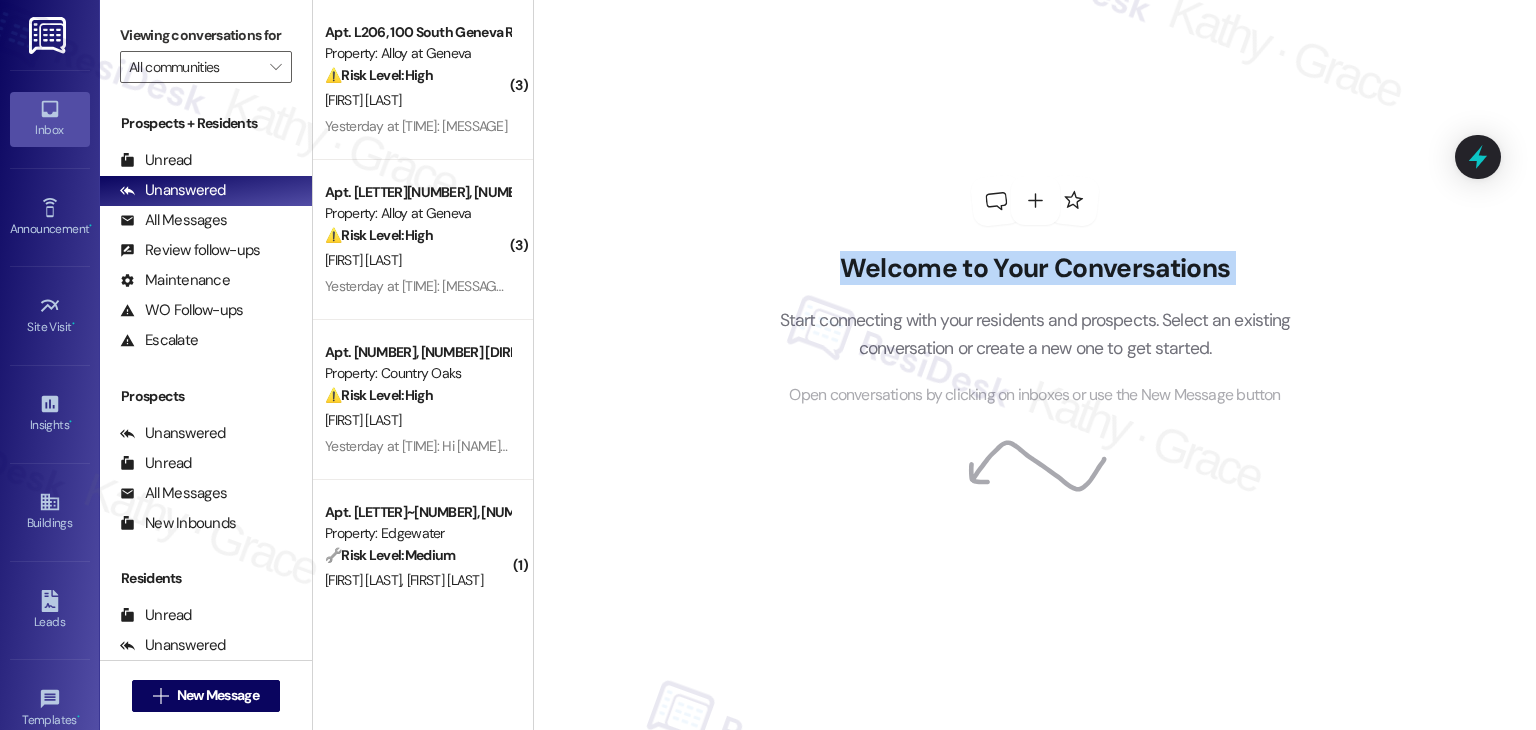 click on "Welcome to Your Conversations Start connecting with your residents and prospects. Select an existing conversation or create a new one to get started. Open conversations by clicking on inboxes or use the New Message button" at bounding box center [1035, 292] 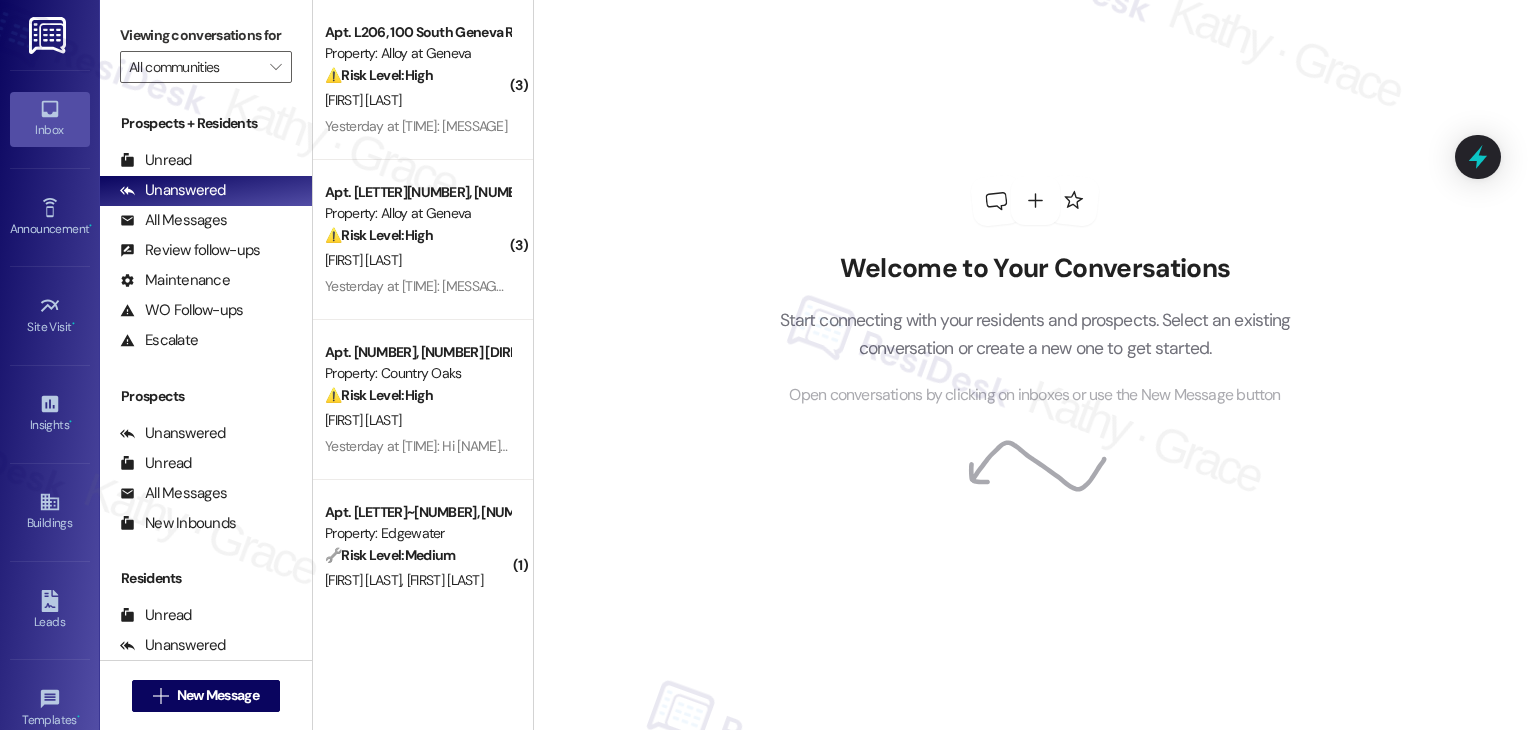 click on "Welcome to Your Conversations Start connecting with your residents and prospects. Select an existing conversation or create a new one to get started. Open conversations by clicking on inboxes or use the New Message button" at bounding box center (1035, 292) 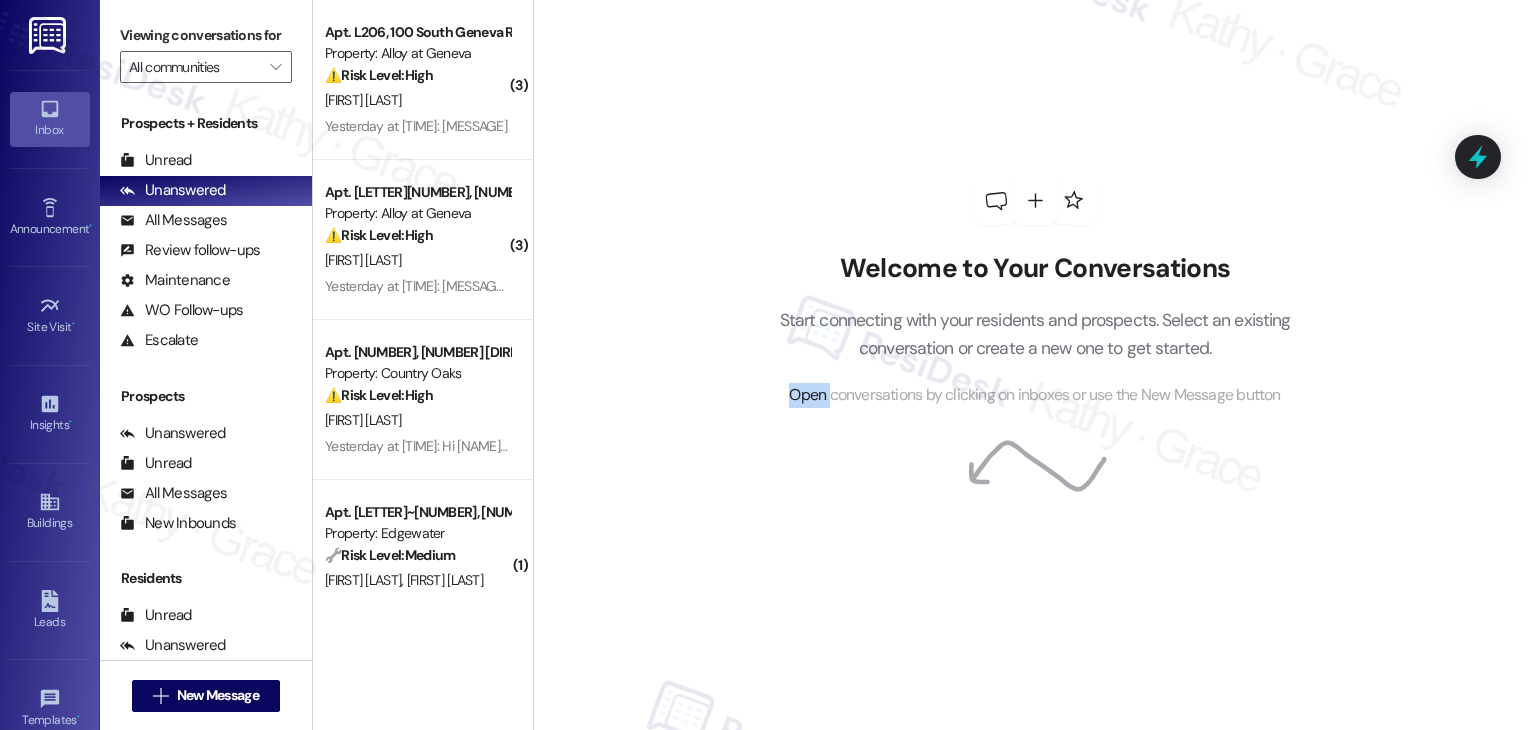 click on "Welcome to Your Conversations Start connecting with your residents and prospects. Select an existing conversation or create a new one to get started. Open conversations by clicking on inboxes or use the New Message button" at bounding box center (1034, 365) 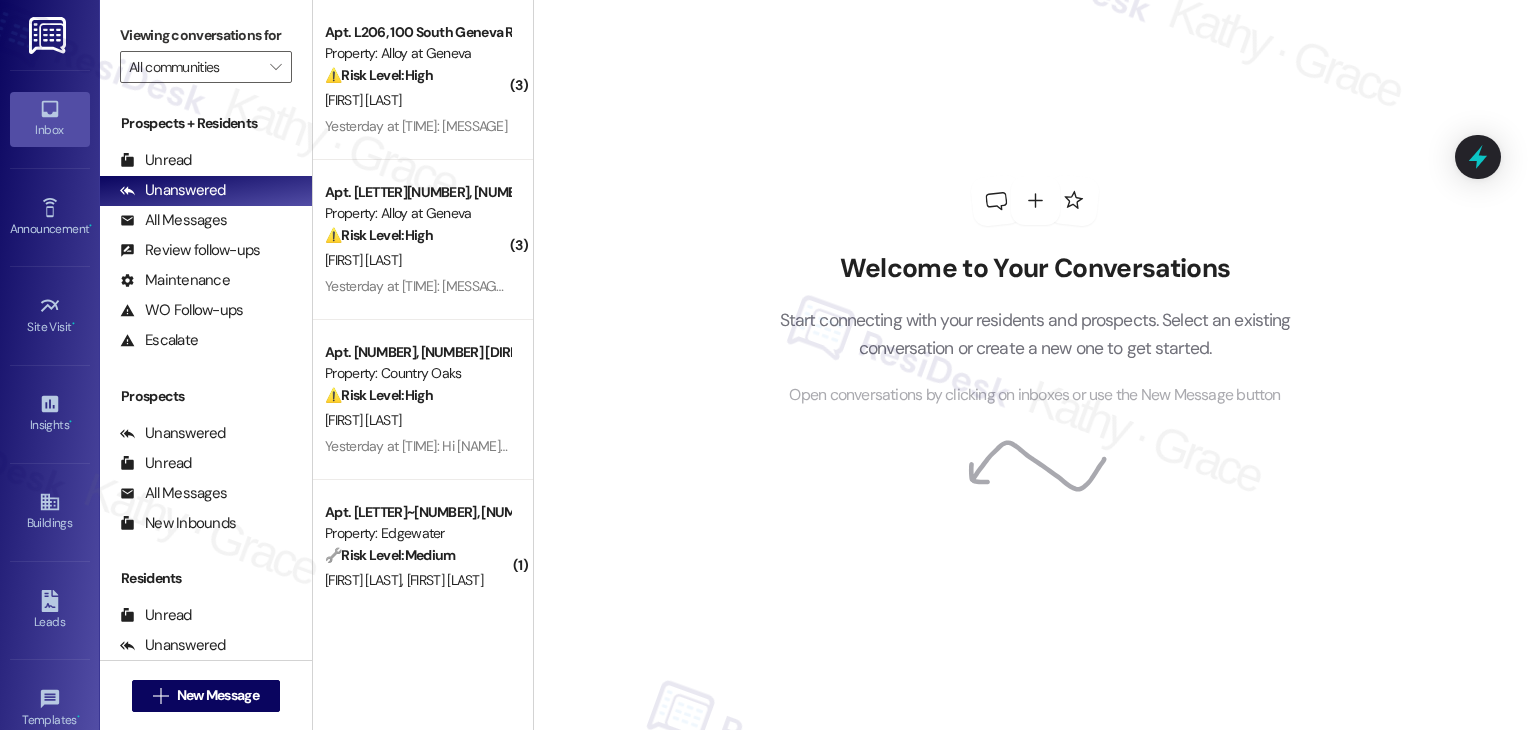 click on "Welcome to Your Conversations Start connecting with your residents and prospects. Select an existing conversation or create a new one to get started. Open conversations by clicking on inboxes or use the New Message button" at bounding box center (1035, 292) 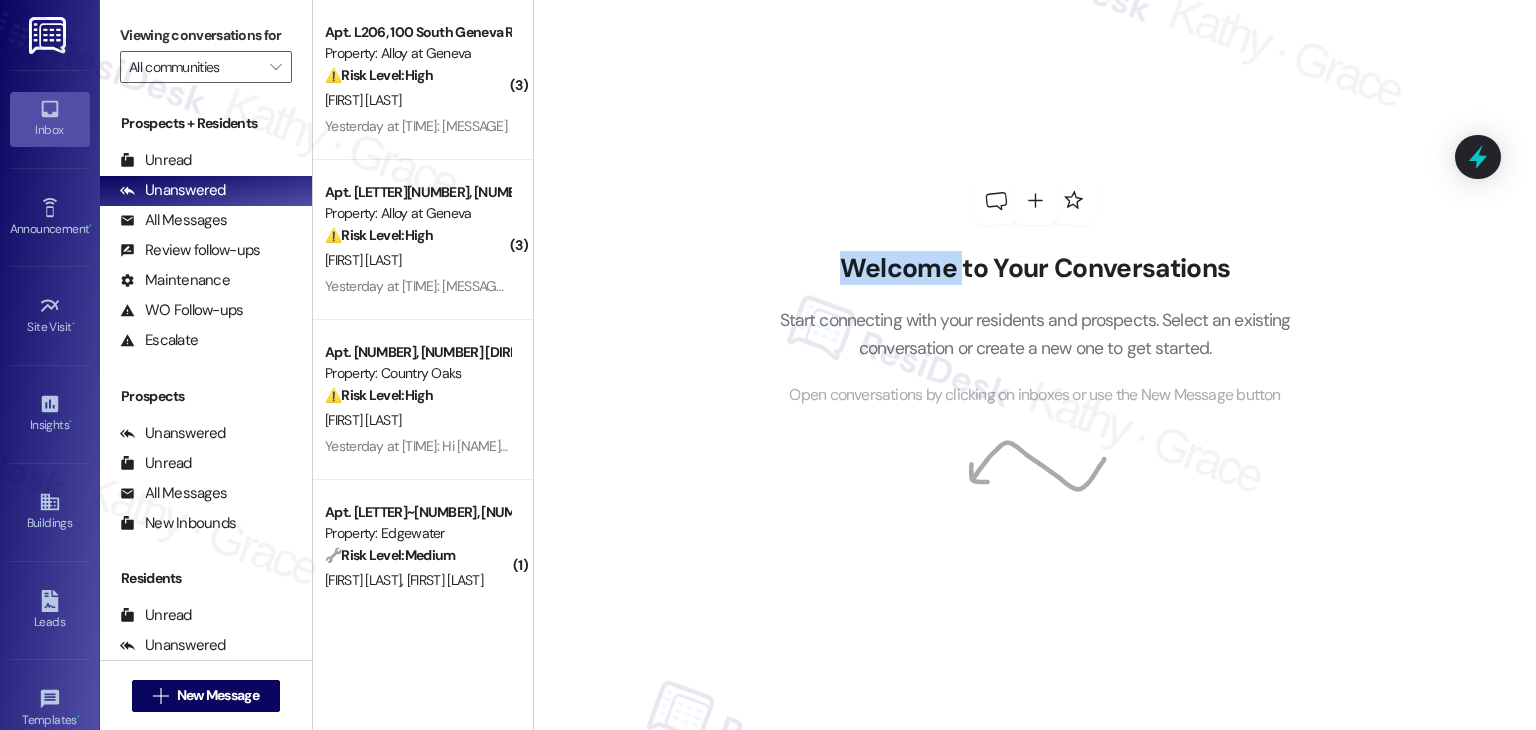 click on "Welcome to Your Conversations Start connecting with your residents and prospects. Select an existing conversation or create a new one to get started. Open conversations by clicking on inboxes or use the New Message button" at bounding box center [1035, 292] 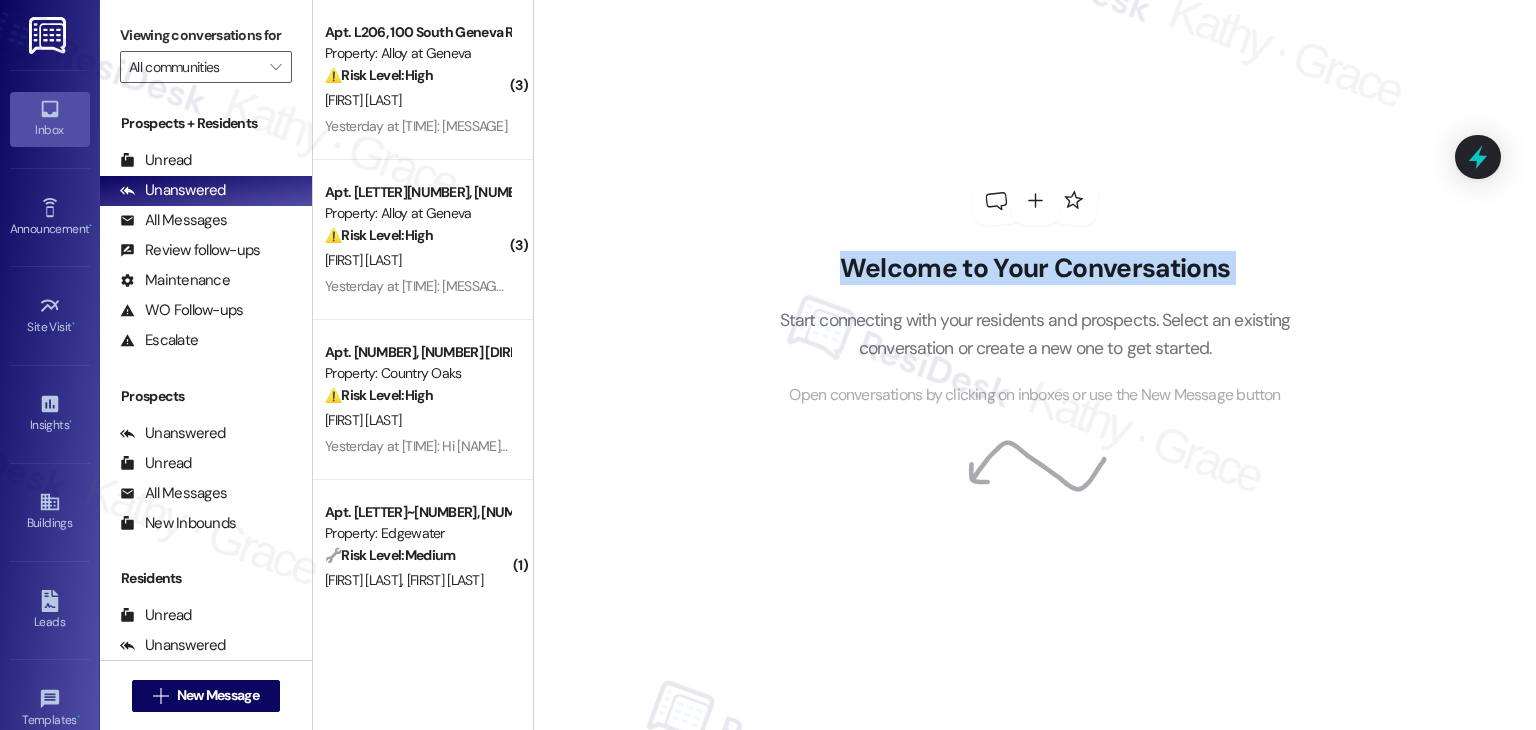 click on "Welcome to Your Conversations Start connecting with your residents and prospects. Select an existing conversation or create a new one to get started. Open conversations by clicking on inboxes or use the New Message button" at bounding box center [1035, 292] 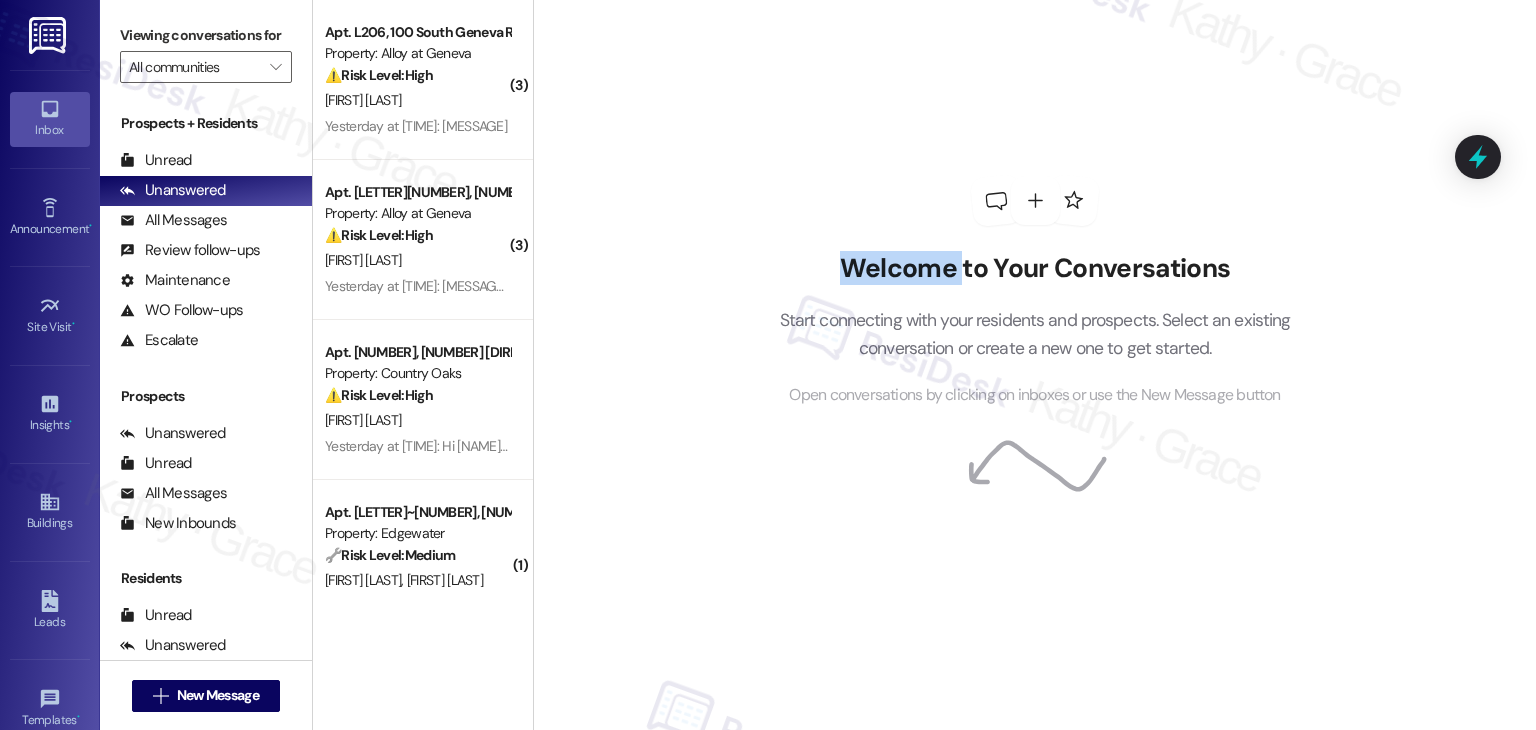 click on "Welcome to Your Conversations Start connecting with your residents and prospects. Select an existing conversation or create a new one to get started. Open conversations by clicking on inboxes or use the New Message button" at bounding box center [1035, 292] 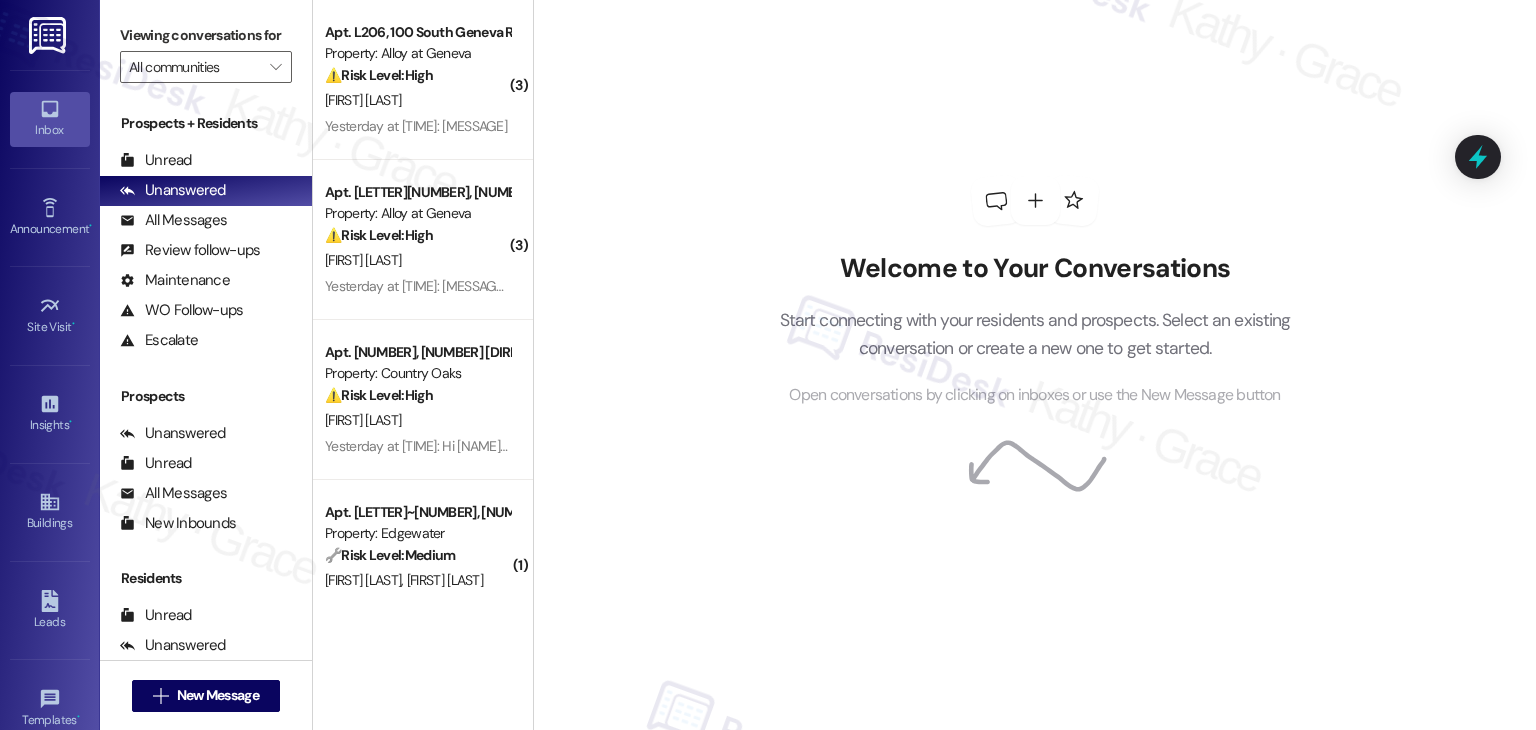 click on "Welcome to Your Conversations Start connecting with your residents and prospects. Select an existing conversation or create a new one to get started. Open conversations by clicking on inboxes or use the New Message button" at bounding box center (1034, 365) 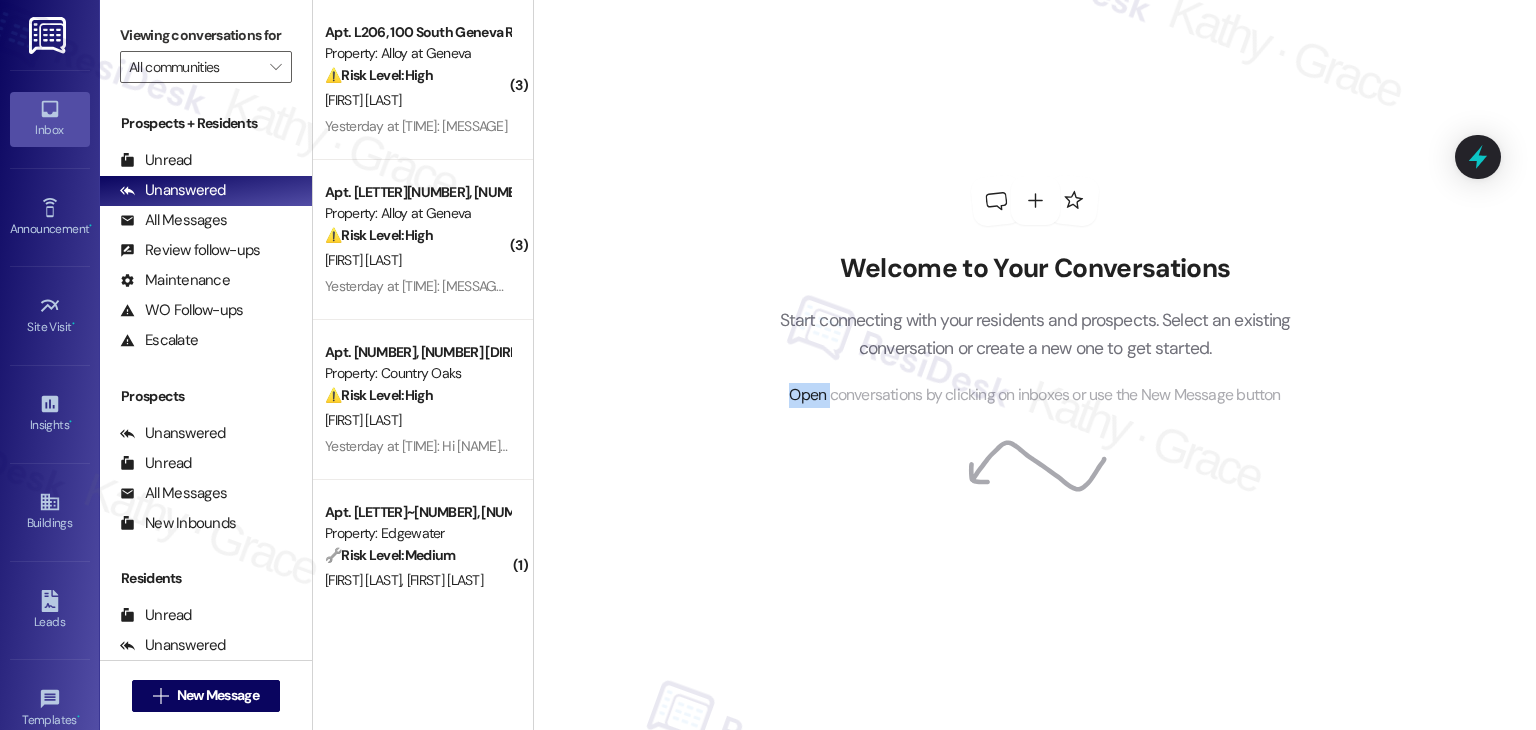 click on "Welcome to Your Conversations Start connecting with your residents and prospects. Select an existing conversation or create a new one to get started. Open conversations by clicking on inboxes or use the New Message button" at bounding box center (1034, 365) 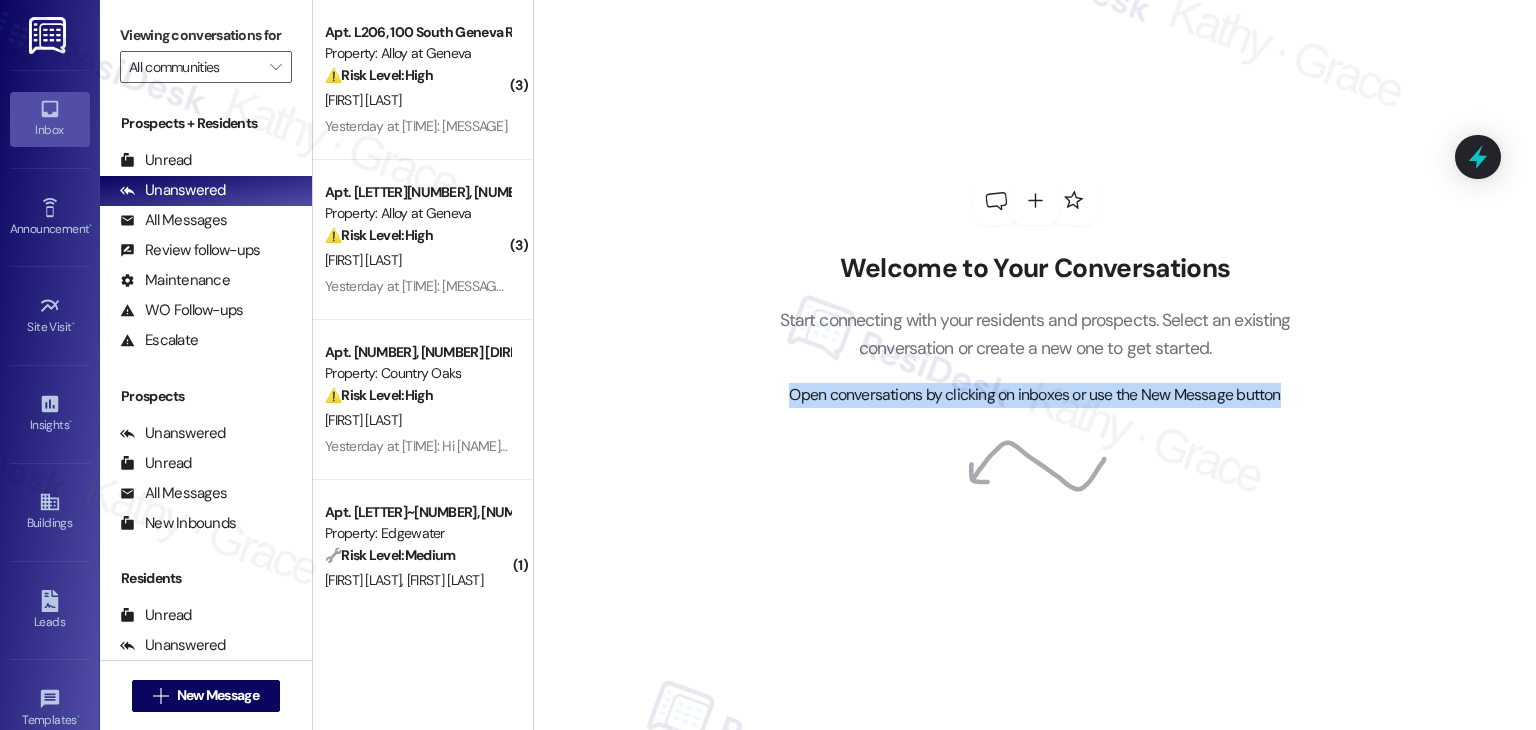 click on "Welcome to Your Conversations Start connecting with your residents and prospects. Select an existing conversation or create a new one to get started. Open conversations by clicking on inboxes or use the New Message button" at bounding box center [1034, 365] 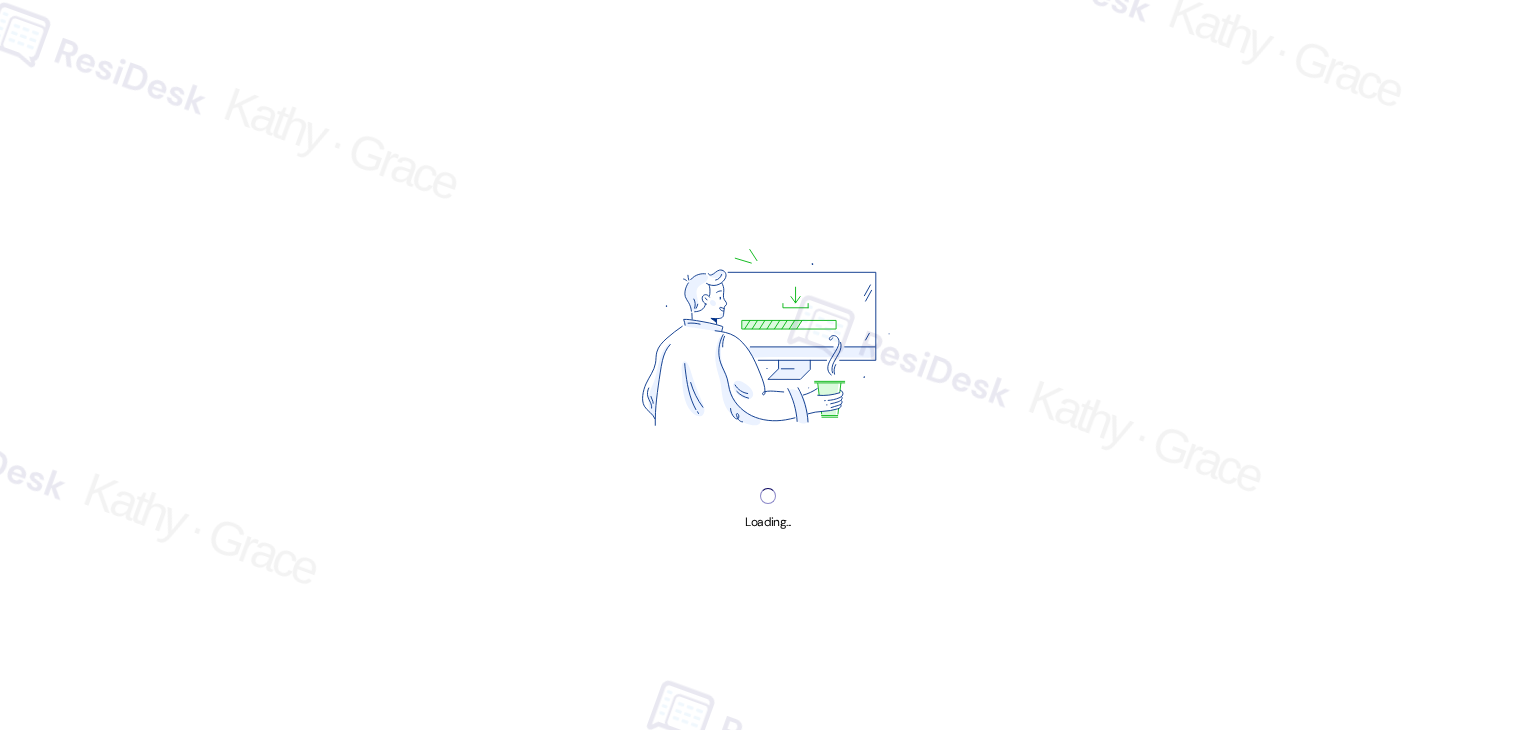 scroll, scrollTop: 0, scrollLeft: 0, axis: both 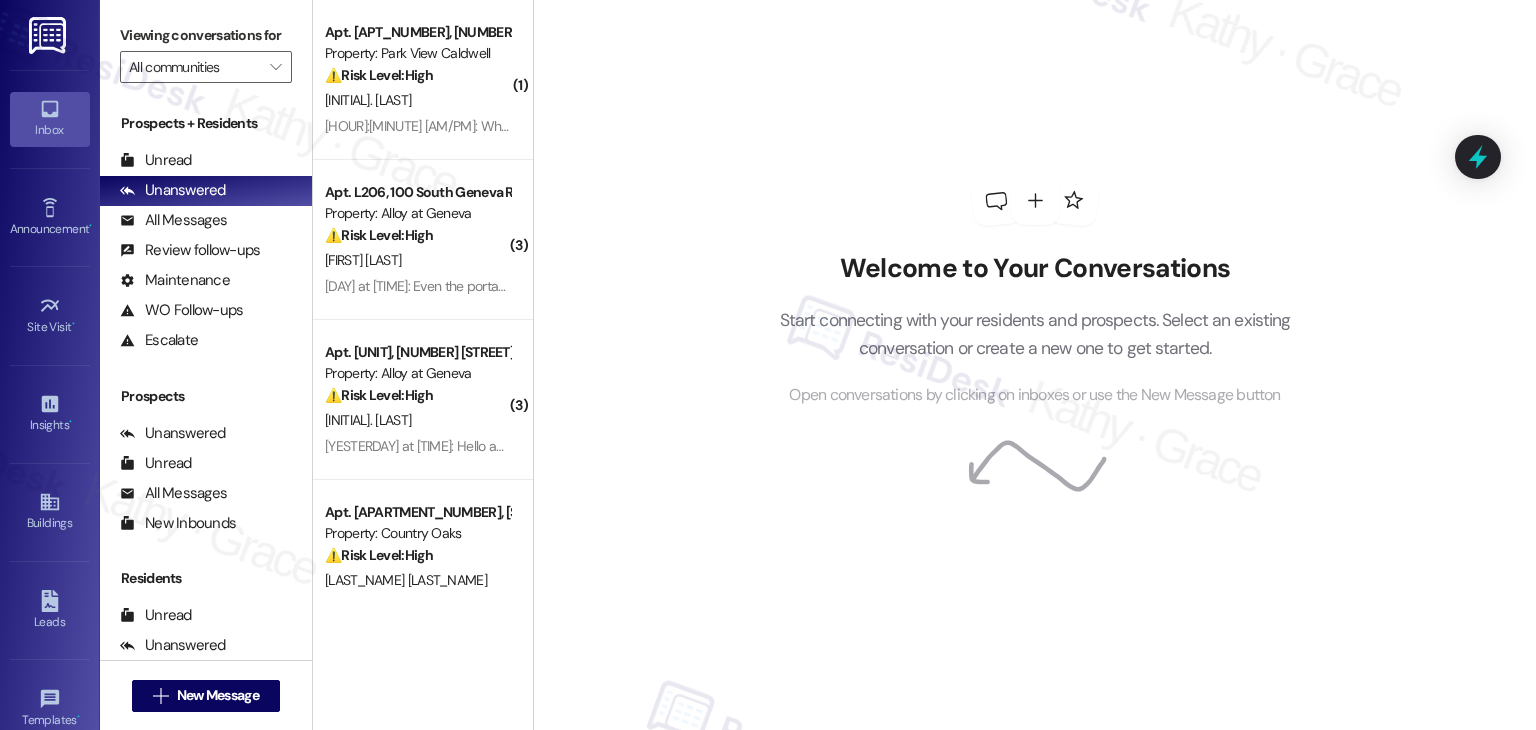 click on "Welcome to Your Conversations Start connecting with your residents and prospects. Select an existing conversation or create a new one to get started. Open conversations by clicking on inboxes or use the New Message button" at bounding box center (1034, 365) 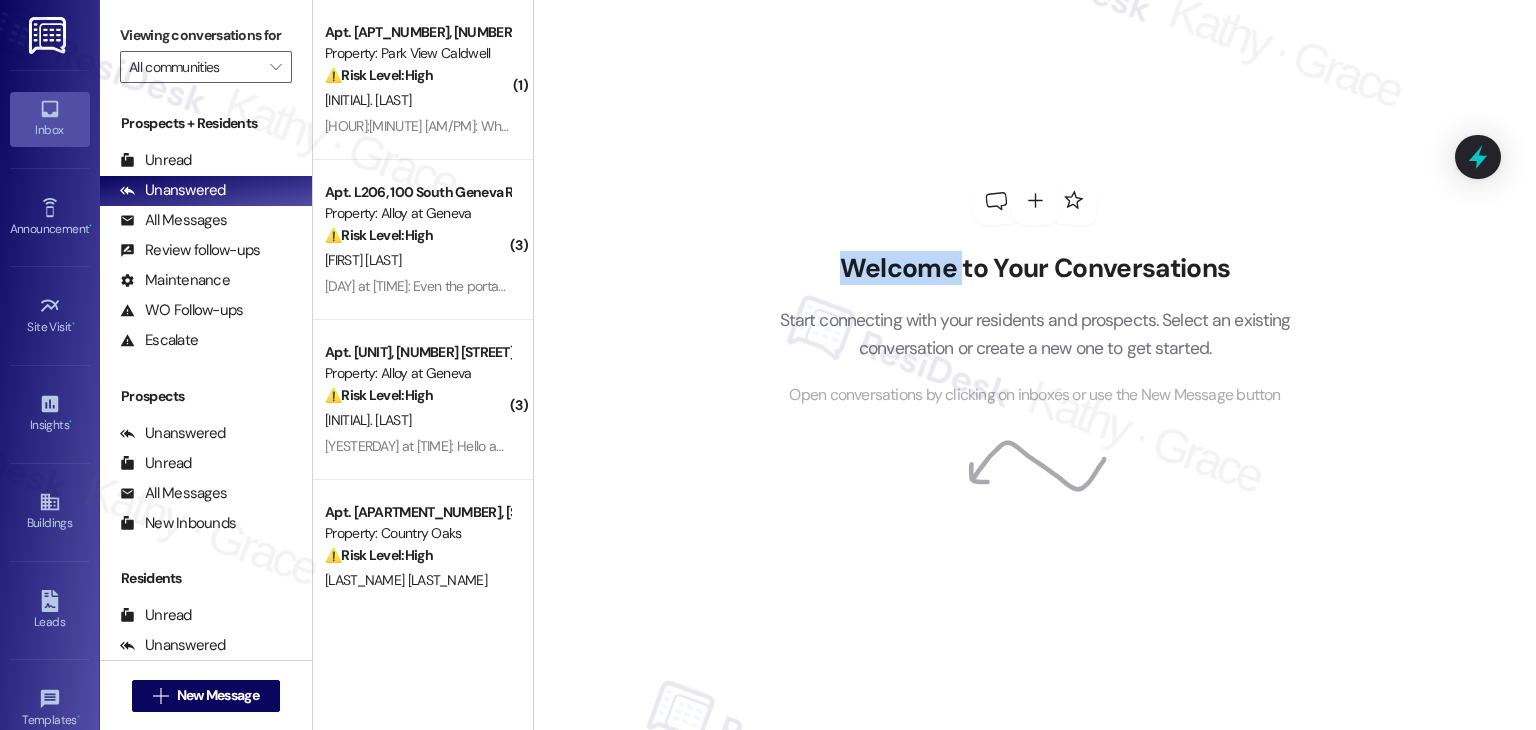 click on "Welcome to Your Conversations Start connecting with your residents and prospects. Select an existing conversation or create a new one to get started. Open conversations by clicking on inboxes or use the New Message button" at bounding box center (1034, 365) 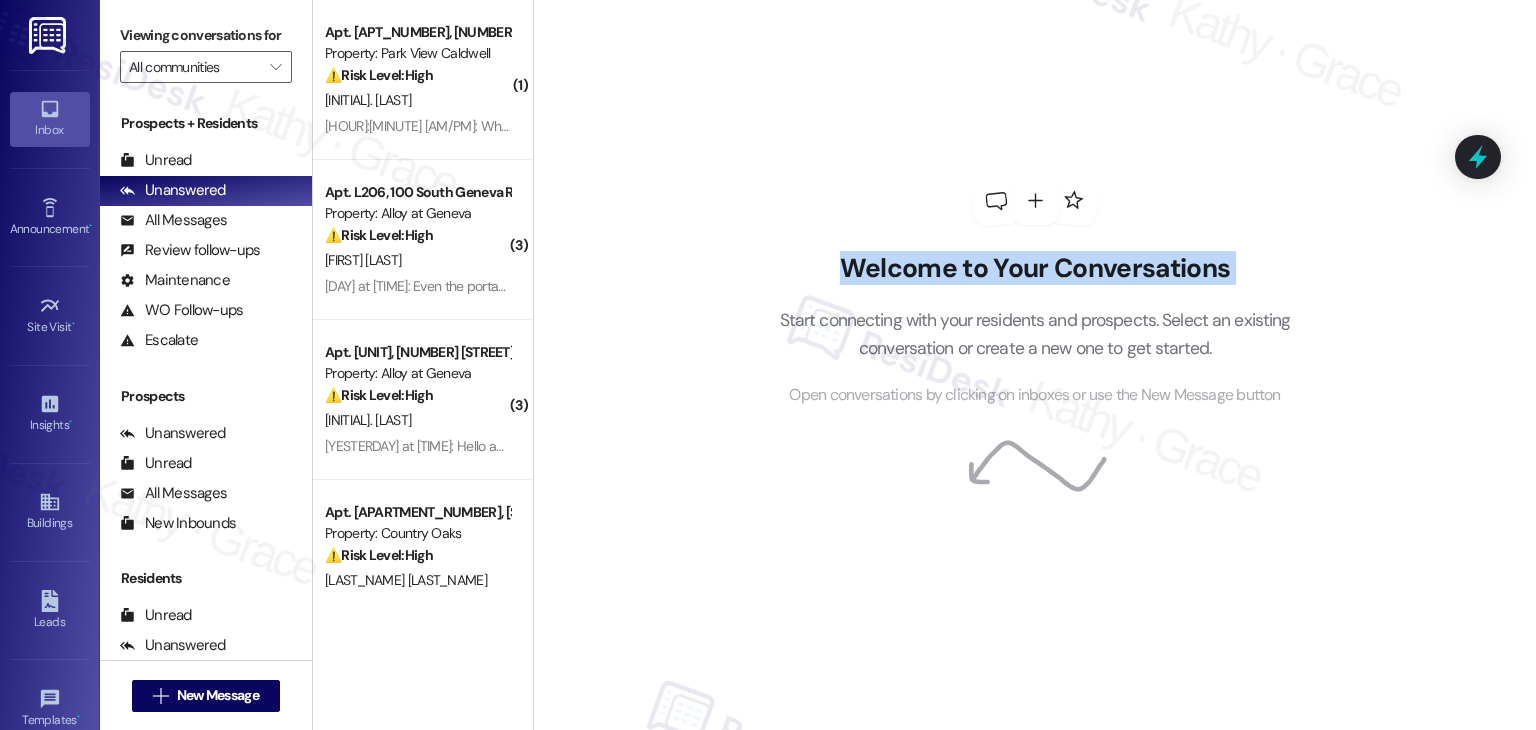 click on "Welcome to Your Conversations Start connecting with your residents and prospects. Select an existing conversation or create a new one to get started. Open conversations by clicking on inboxes or use the New Message button" at bounding box center (1034, 365) 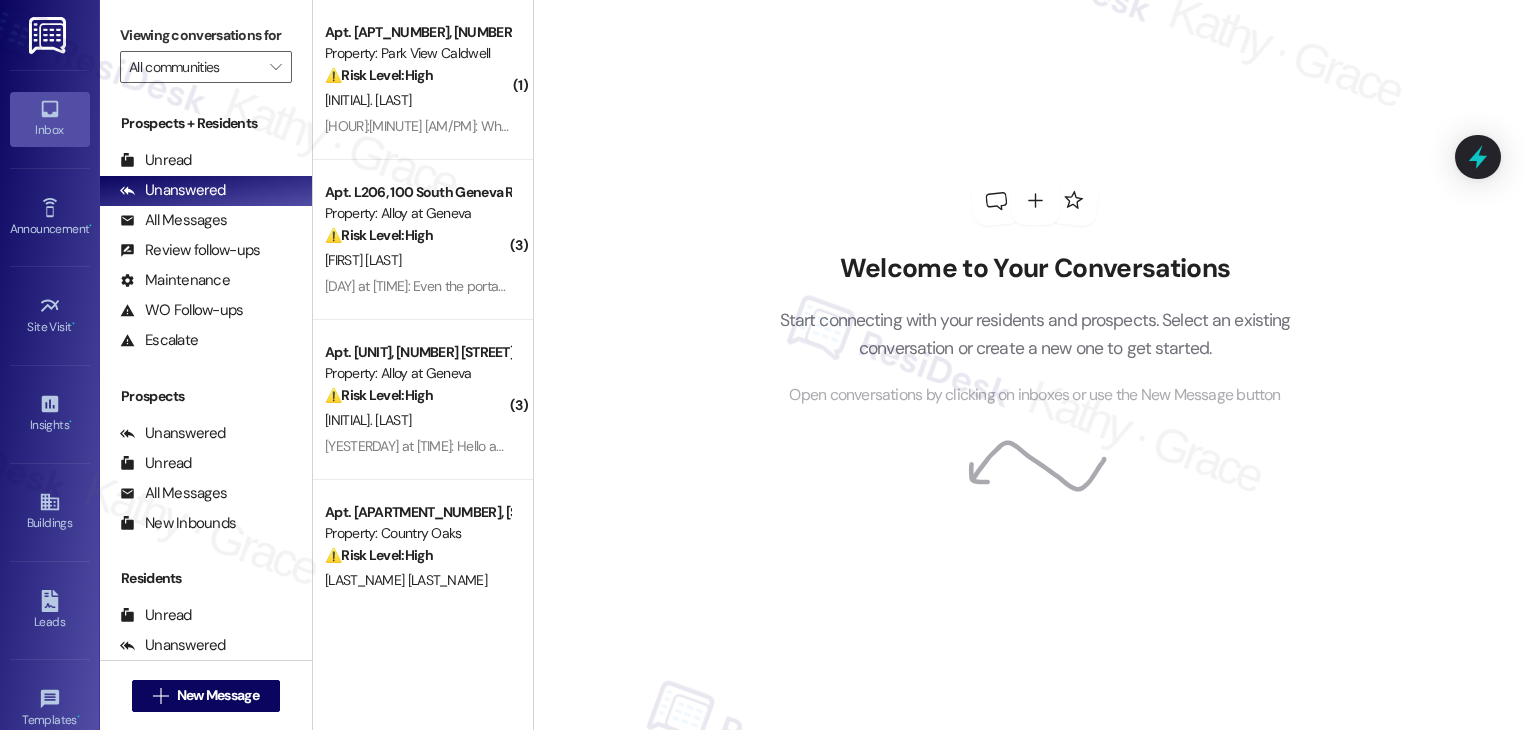 click on "Welcome to Your Conversations Start connecting with your residents and prospects. Select an existing conversation or create a new one to get started. Open conversations by clicking on inboxes or use the New Message button" at bounding box center [1034, 365] 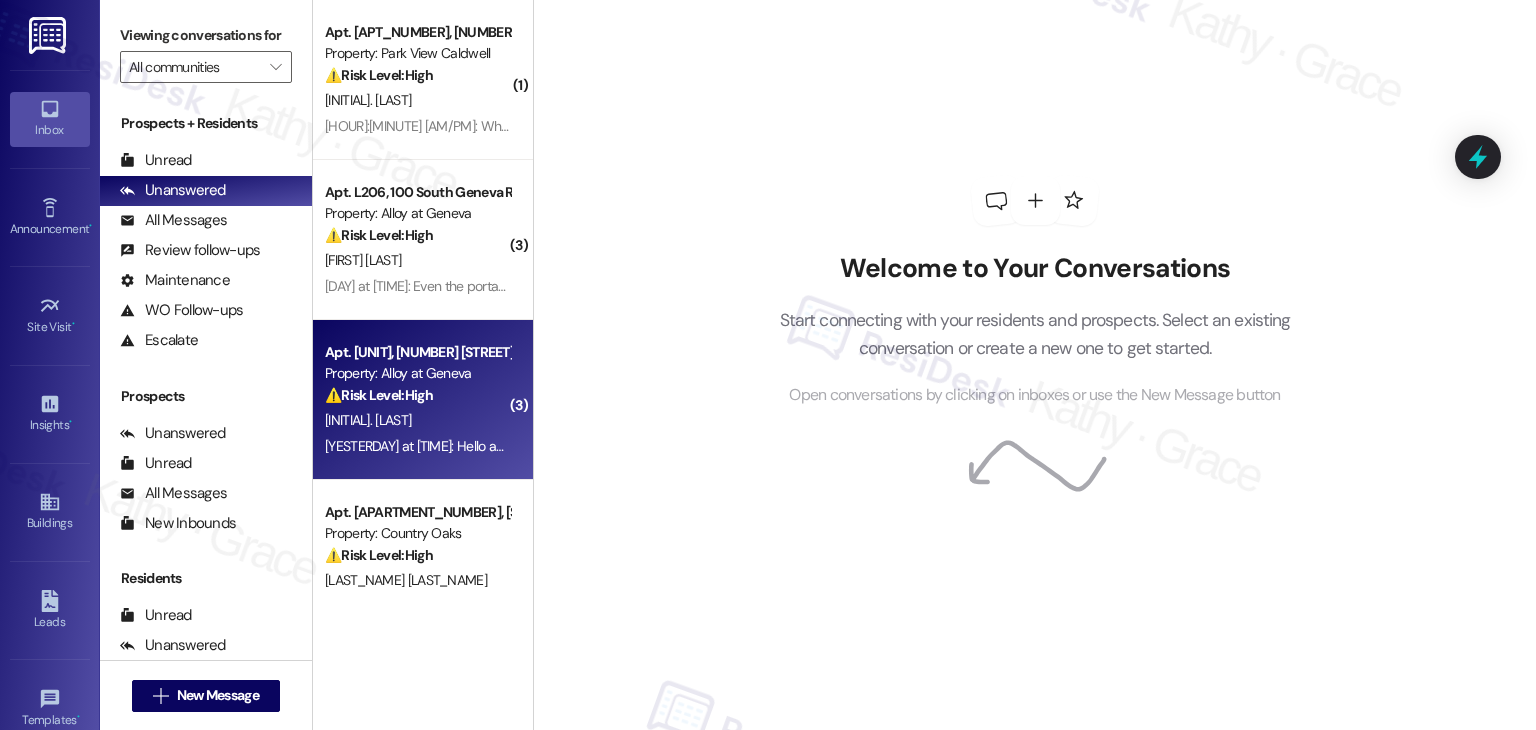 click on "⚠️  Risk Level:  High The resident is inquiring about the cost to break their lease. This involves a financial concern and potential legal implications, requiring a response from the site management team." at bounding box center [417, 395] 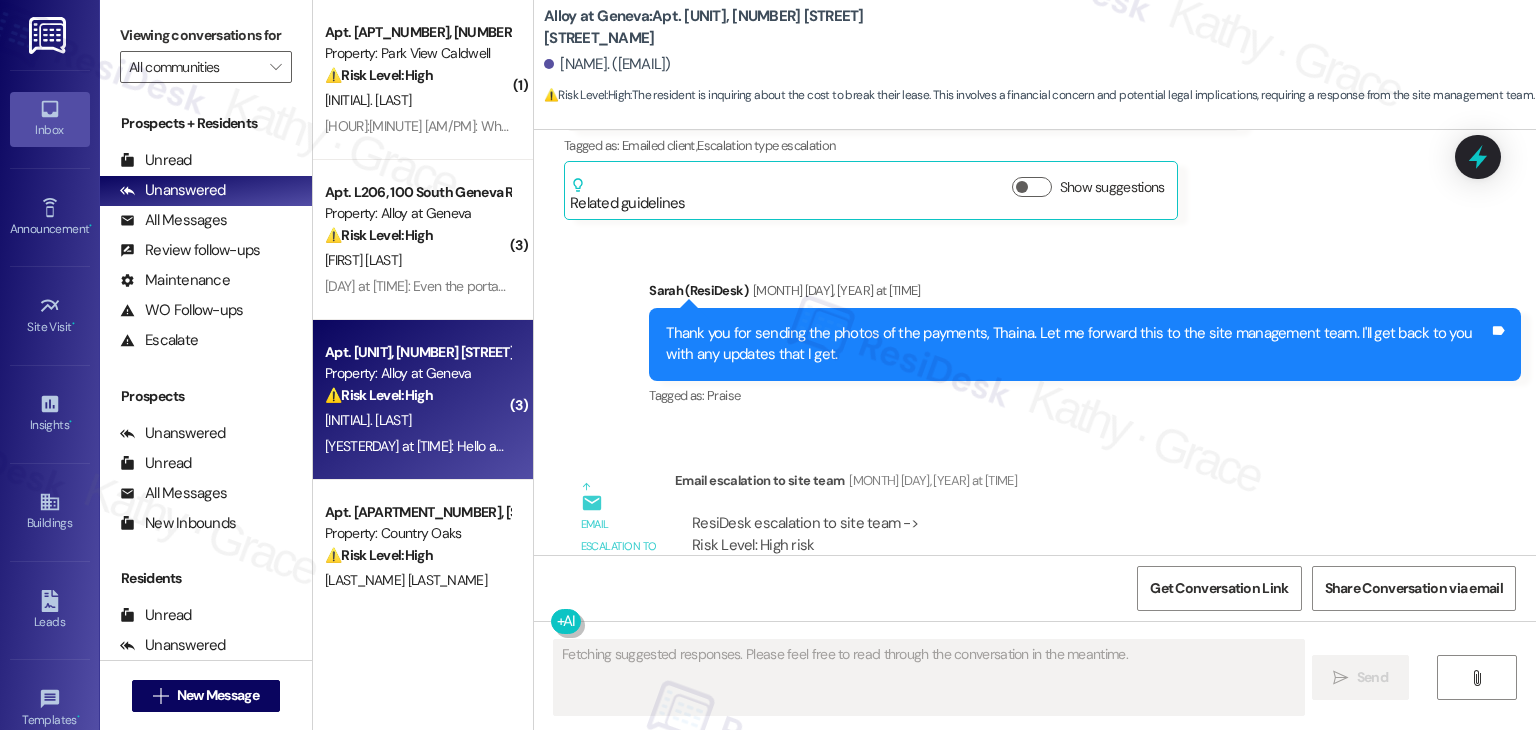 scroll, scrollTop: 16489, scrollLeft: 0, axis: vertical 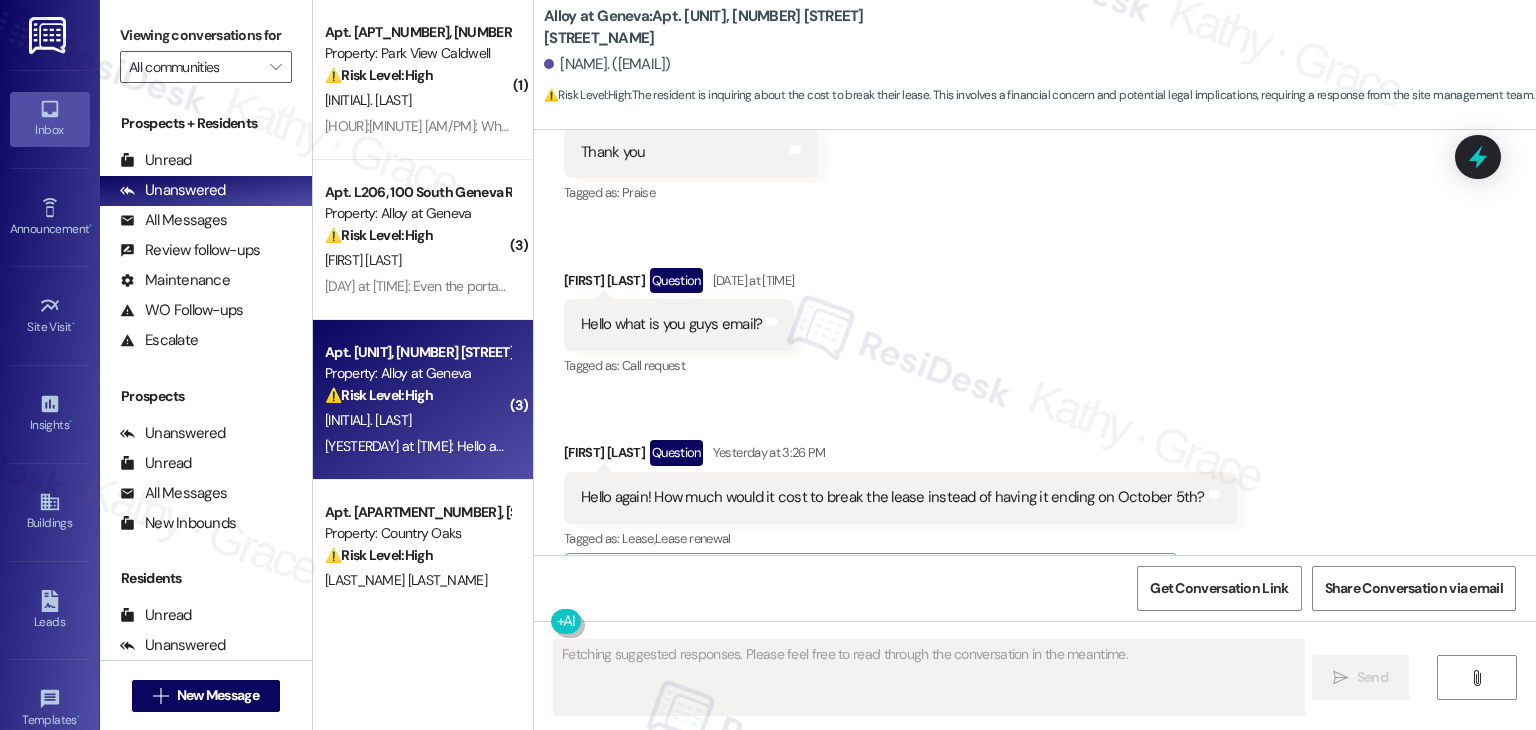 click on "Hide Suggestions" at bounding box center (1036, 579) 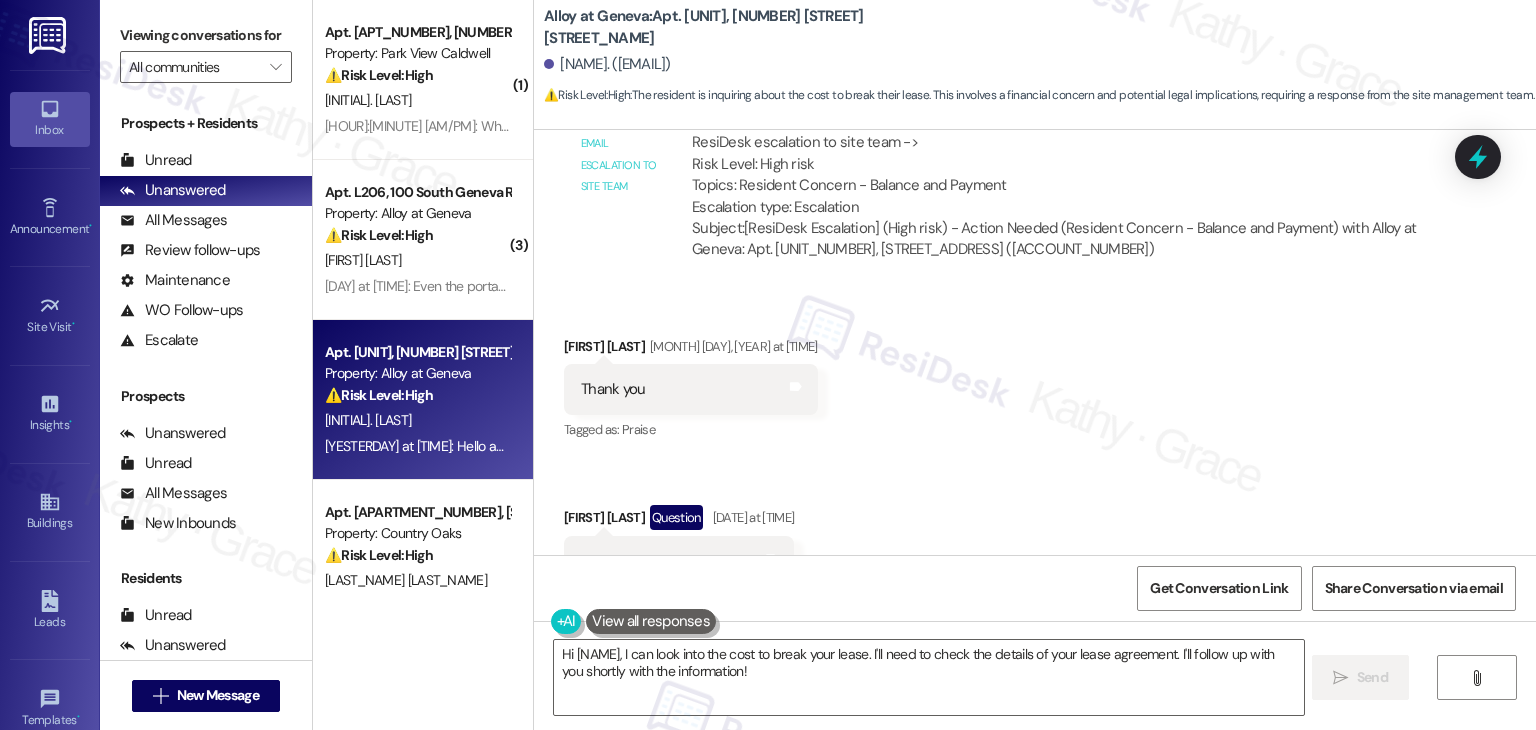 scroll, scrollTop: 16108, scrollLeft: 0, axis: vertical 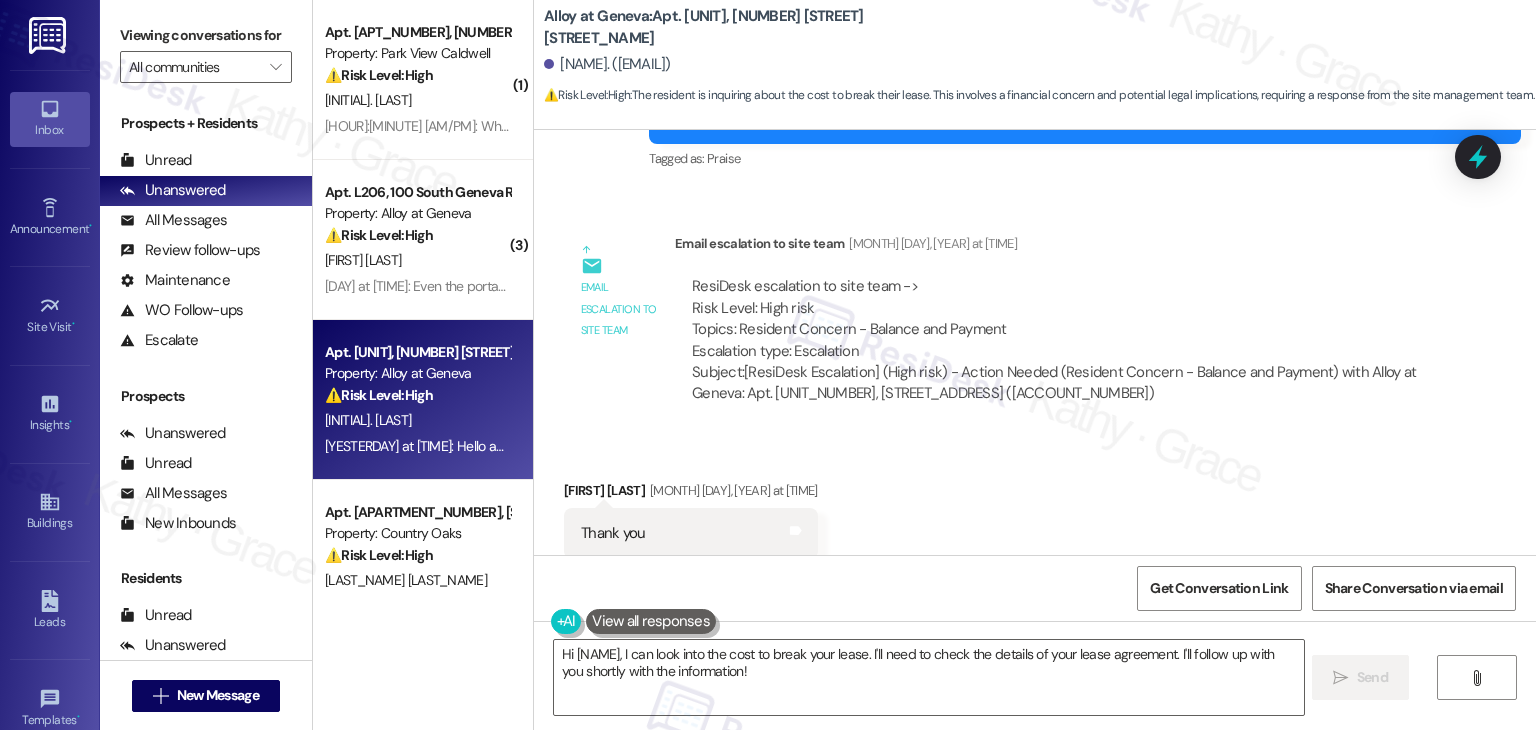click on "ResiDesk escalation to site team ->
Risk Level: High risk
Topics: Resident Concern - Balance and Payment
Escalation type: Escalation" at bounding box center [1055, 319] 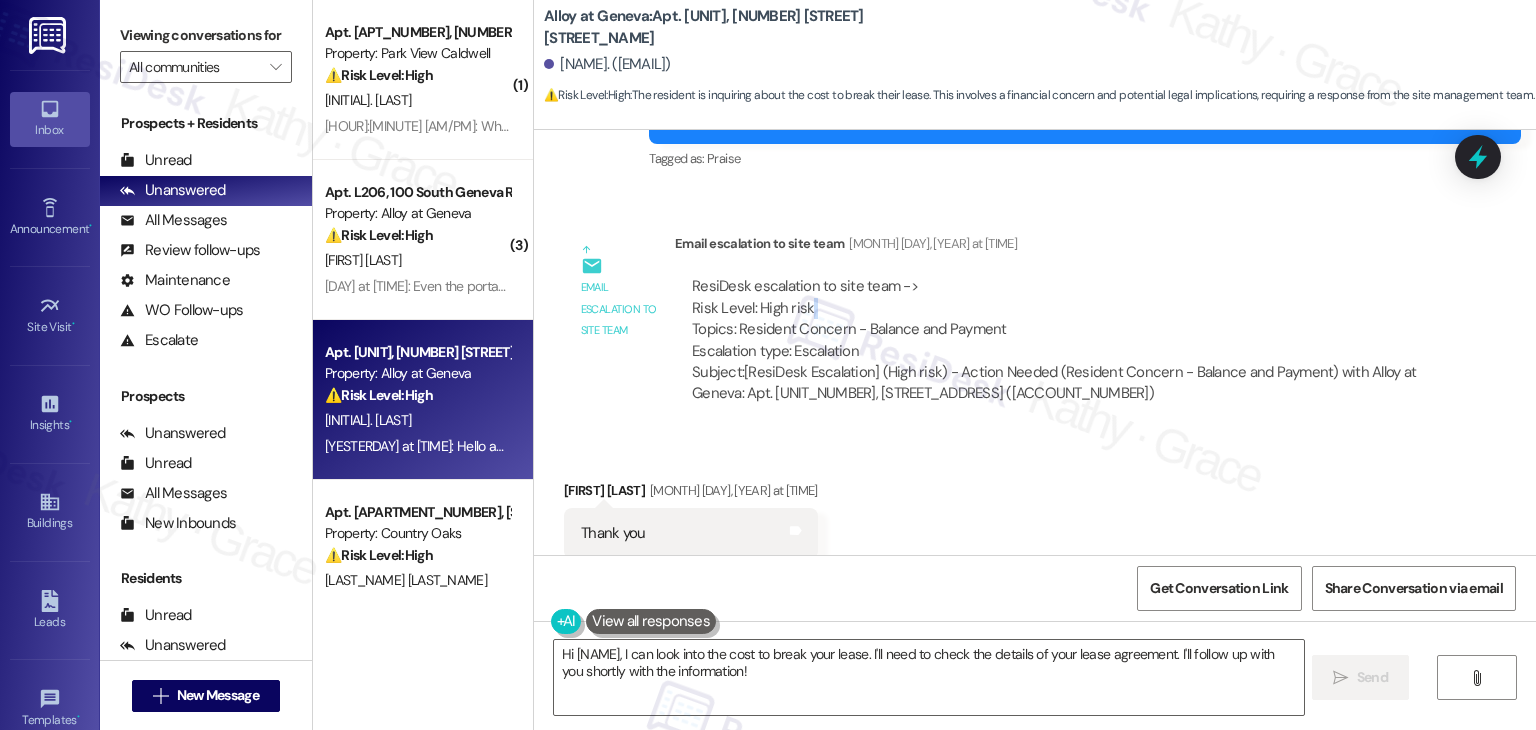 click on "ResiDesk escalation to site team ->
Risk Level: High risk
Topics: Resident Concern - Balance and Payment
Escalation type: Escalation" at bounding box center (1055, 319) 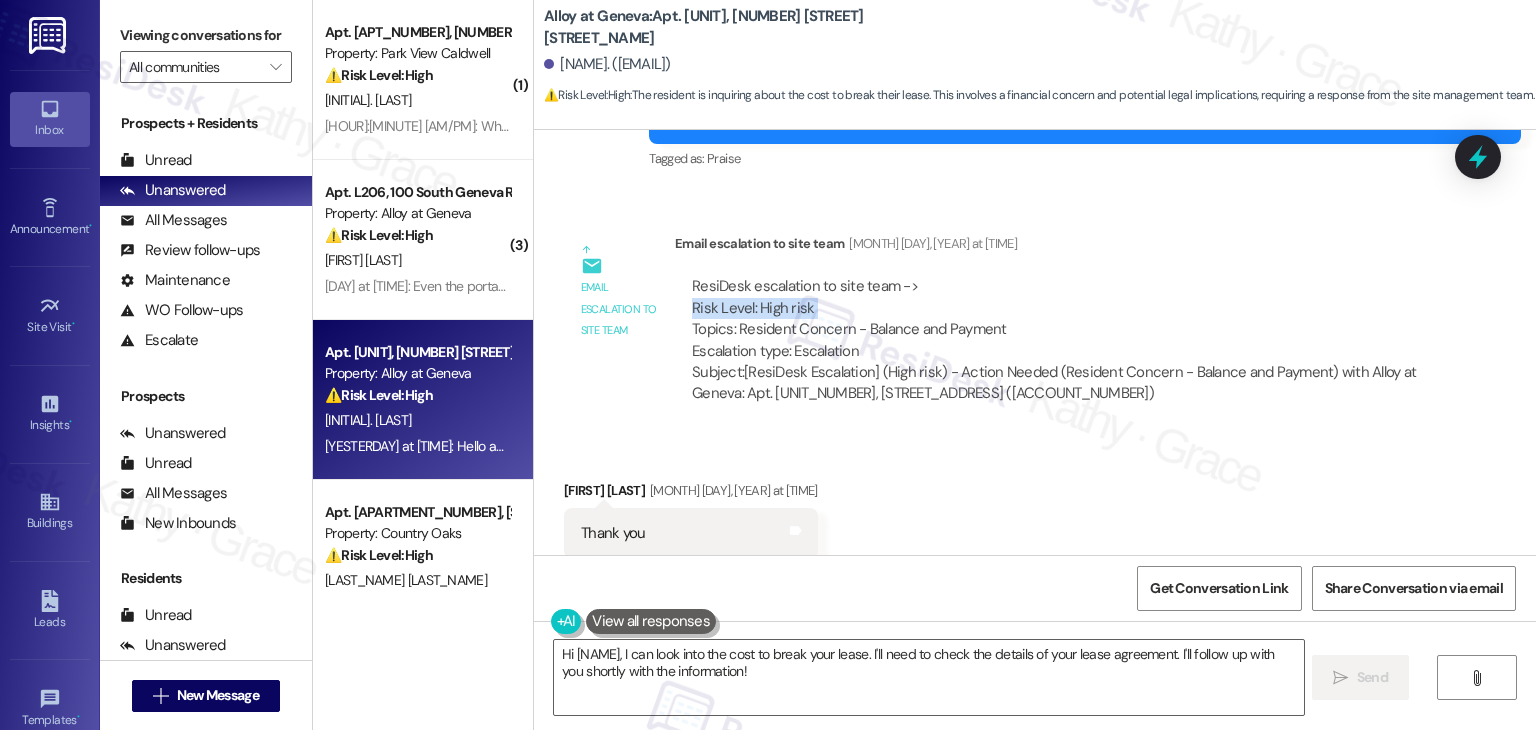 click on "ResiDesk escalation to site team ->
Risk Level: High risk
Topics: Resident Concern - Balance and Payment
Escalation type: Escalation" at bounding box center (1055, 319) 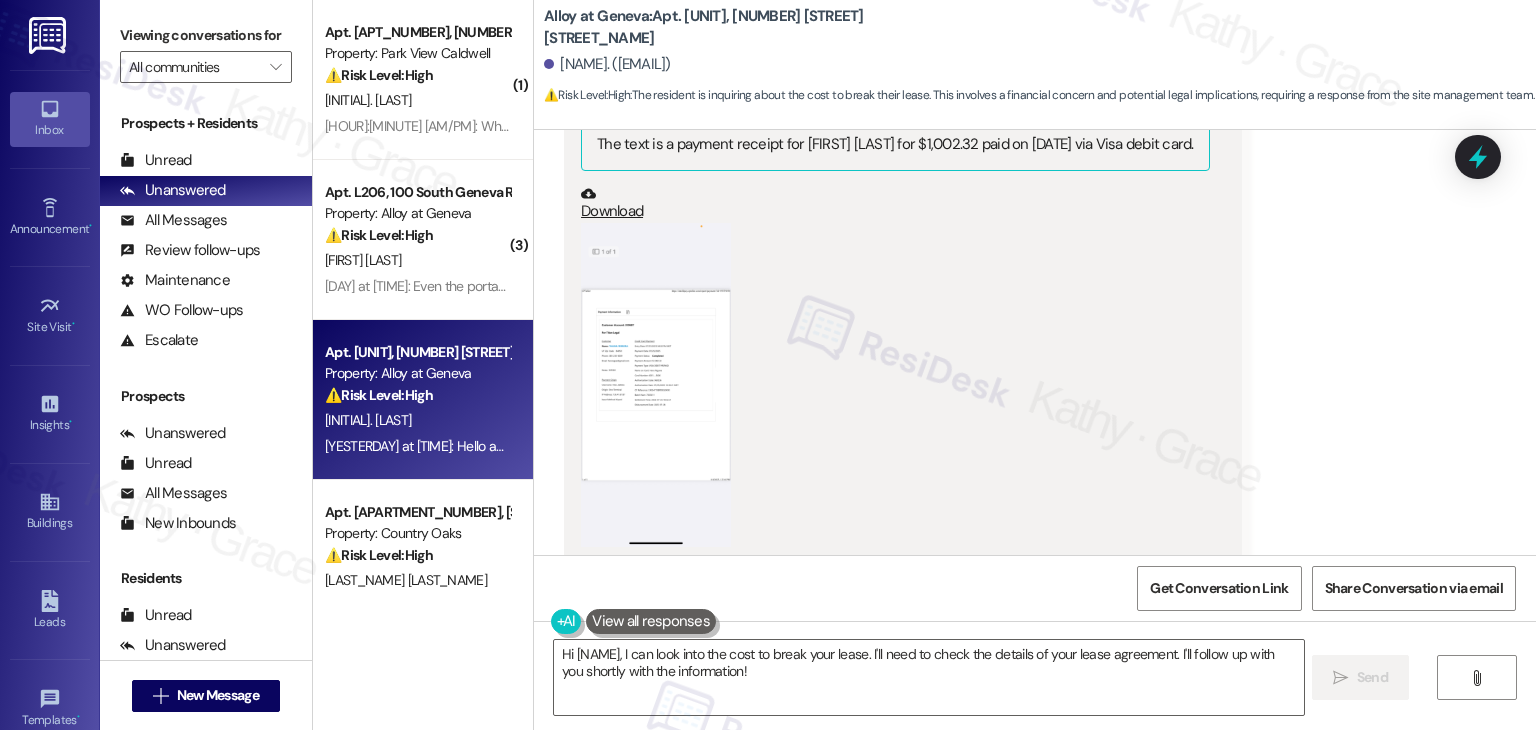 scroll, scrollTop: 15408, scrollLeft: 0, axis: vertical 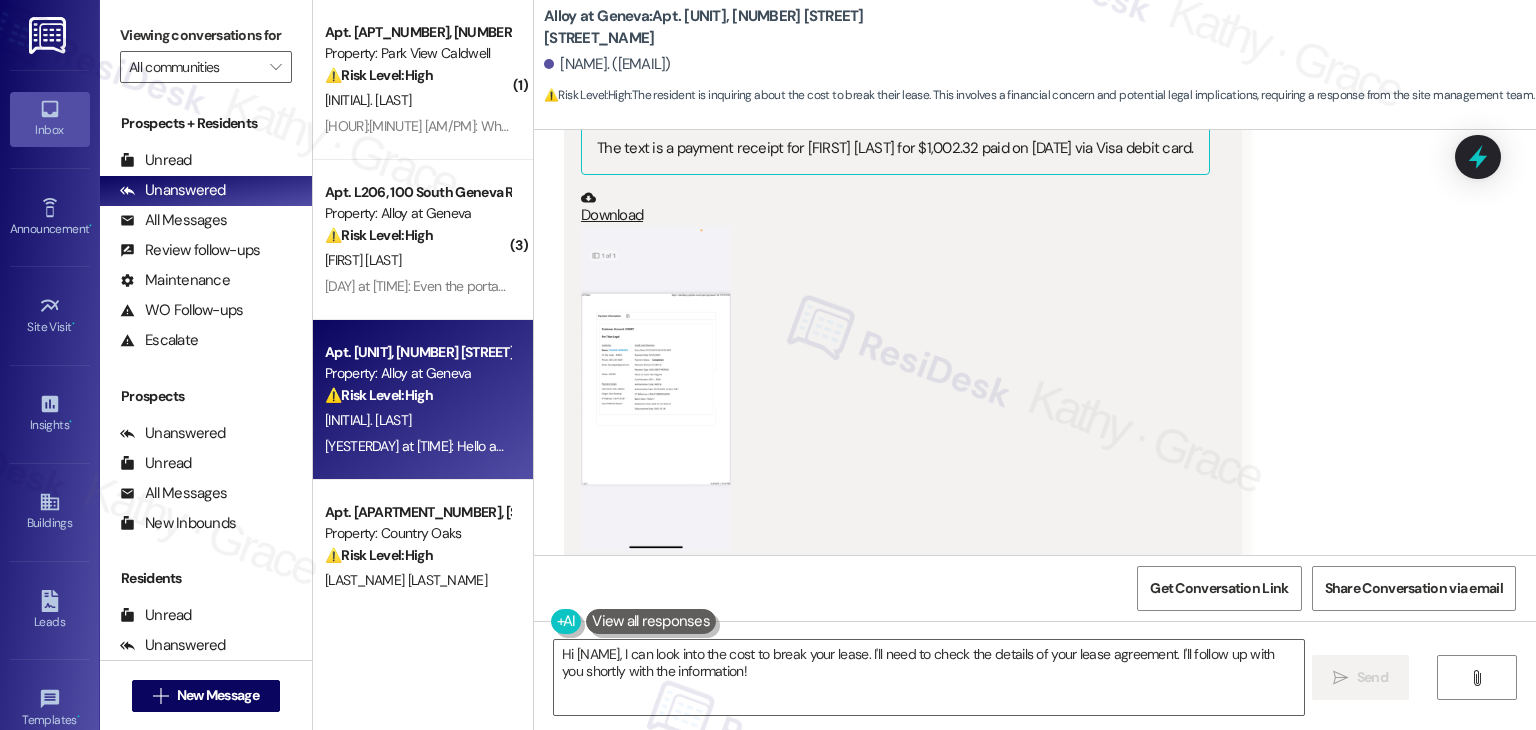 click at bounding box center [656, 389] 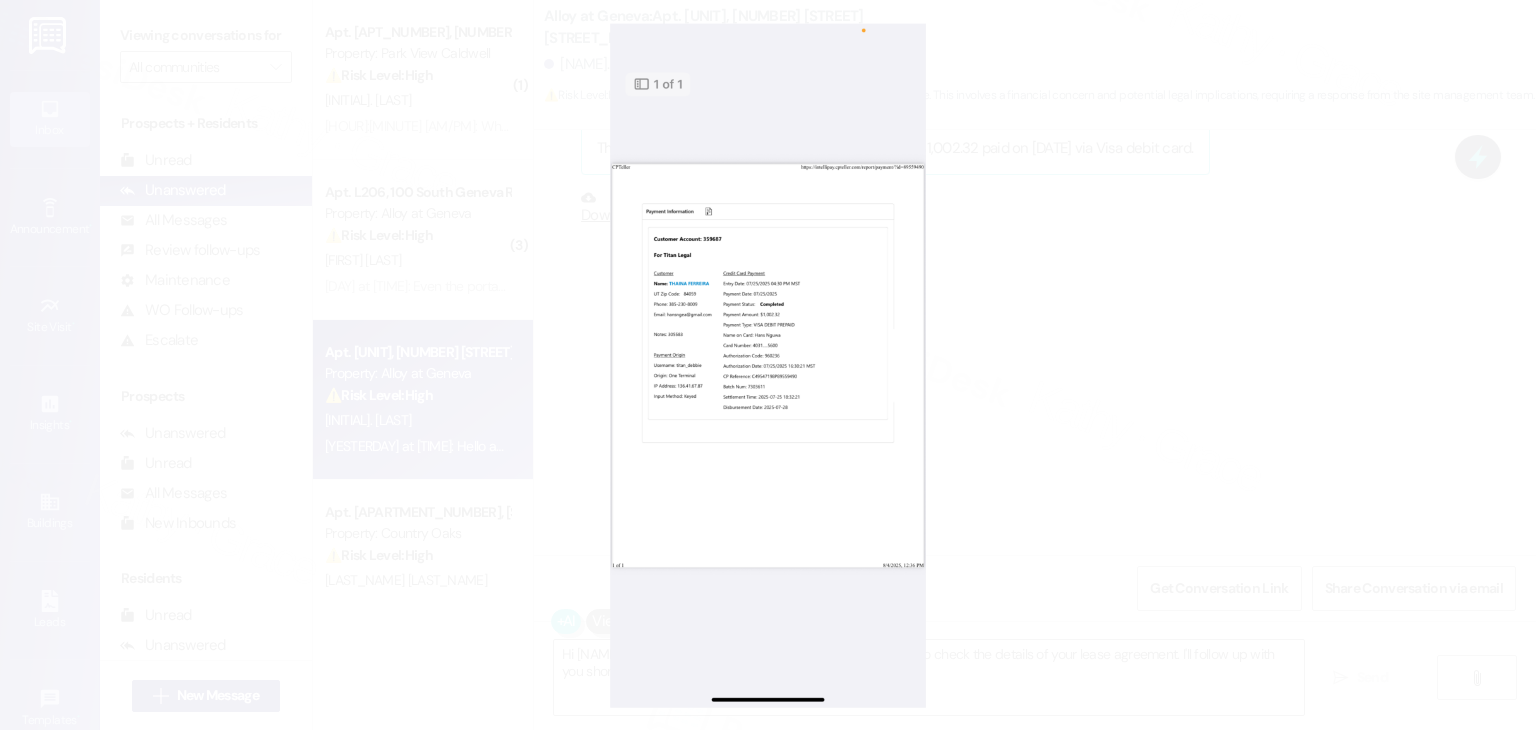 click at bounding box center [768, 365] 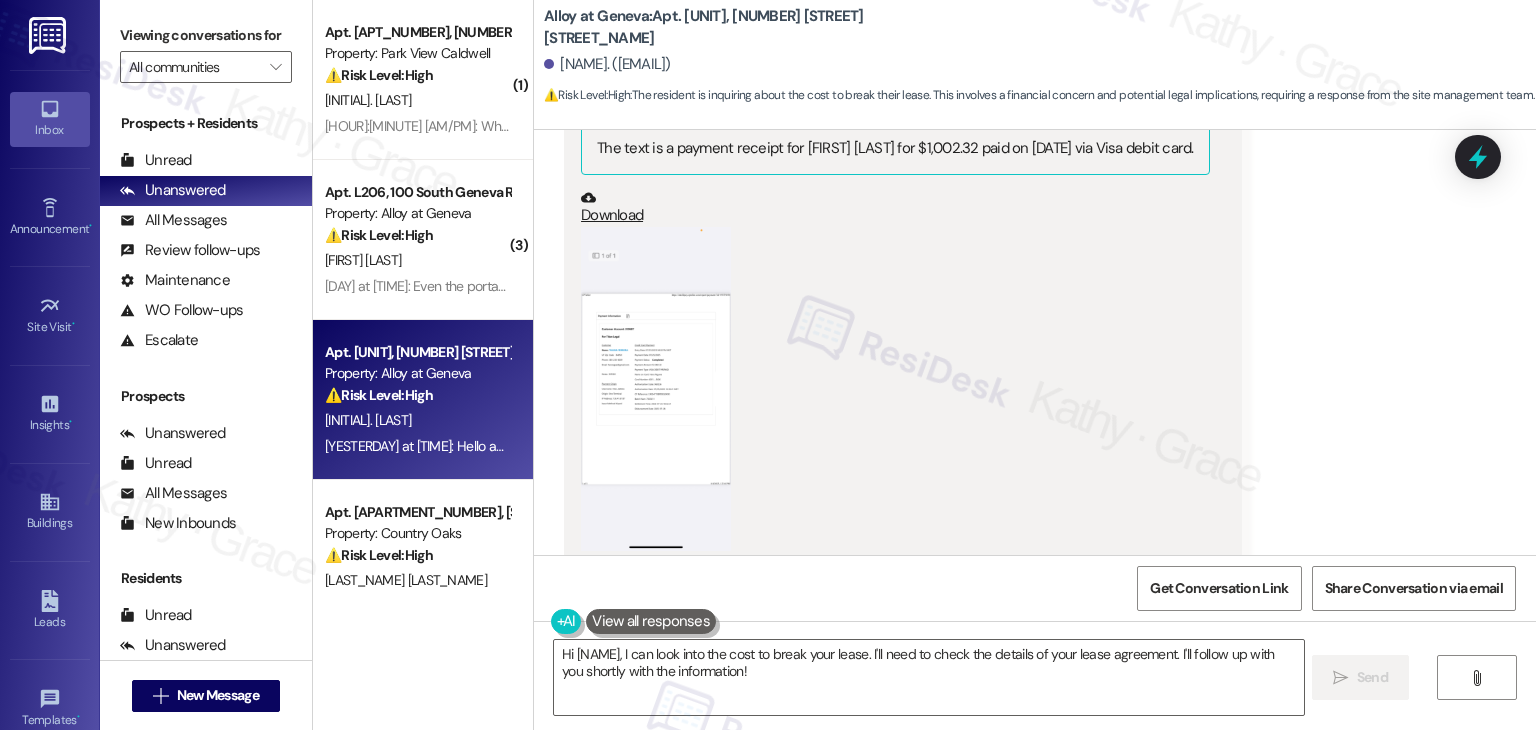 click on "Received via SMS Thaina Ferreira Aug 04, 2025 at 1:15 PM PNG  attachment ResiDesk found written details in this image   See details The resident sent a screenshot of a $6,000 transaction to Titan Legal using Cash App, likely related to a legal issue.
Download   (Click to zoom) Tags and notes  Related guidelines Show suggestions Received via SMS 1:17 PM Thaina Ferreira Aug 04, 2025 at 1:17 PM PNG  attachment ResiDesk found written details in this image   See details The resident sent a screenshot of a completed $1002.32 online purchase from Titan Legal using their Mood Card.
Download   (Click to zoom) Tags and notes  Related guidelines Show suggestions Received via SMS Thaina Ferreira   Neutral Aug 04, 2025 at 1:22 PM The amount I had to pay them was $7002 Tags and notes Tagged as:   Rent/payments ,  Click to highlight conversations about Rent/payments Charges Click to highlight conversations about Charges Received via SMS 1:23 PM Thaina Ferreira Aug 04, 2025 at 1:23 PM PNG  attachment   See details" at bounding box center (1035, -849) 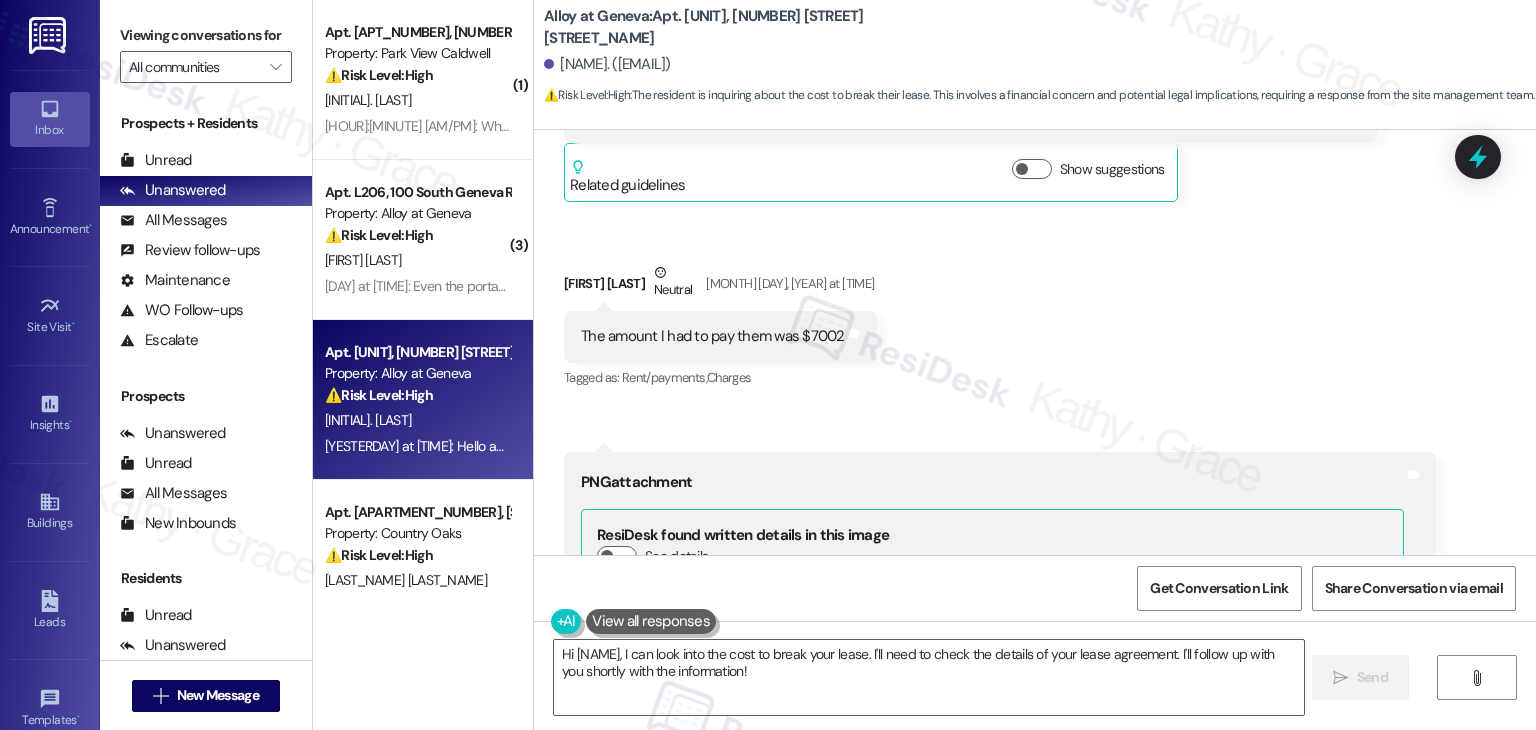 scroll, scrollTop: 14008, scrollLeft: 0, axis: vertical 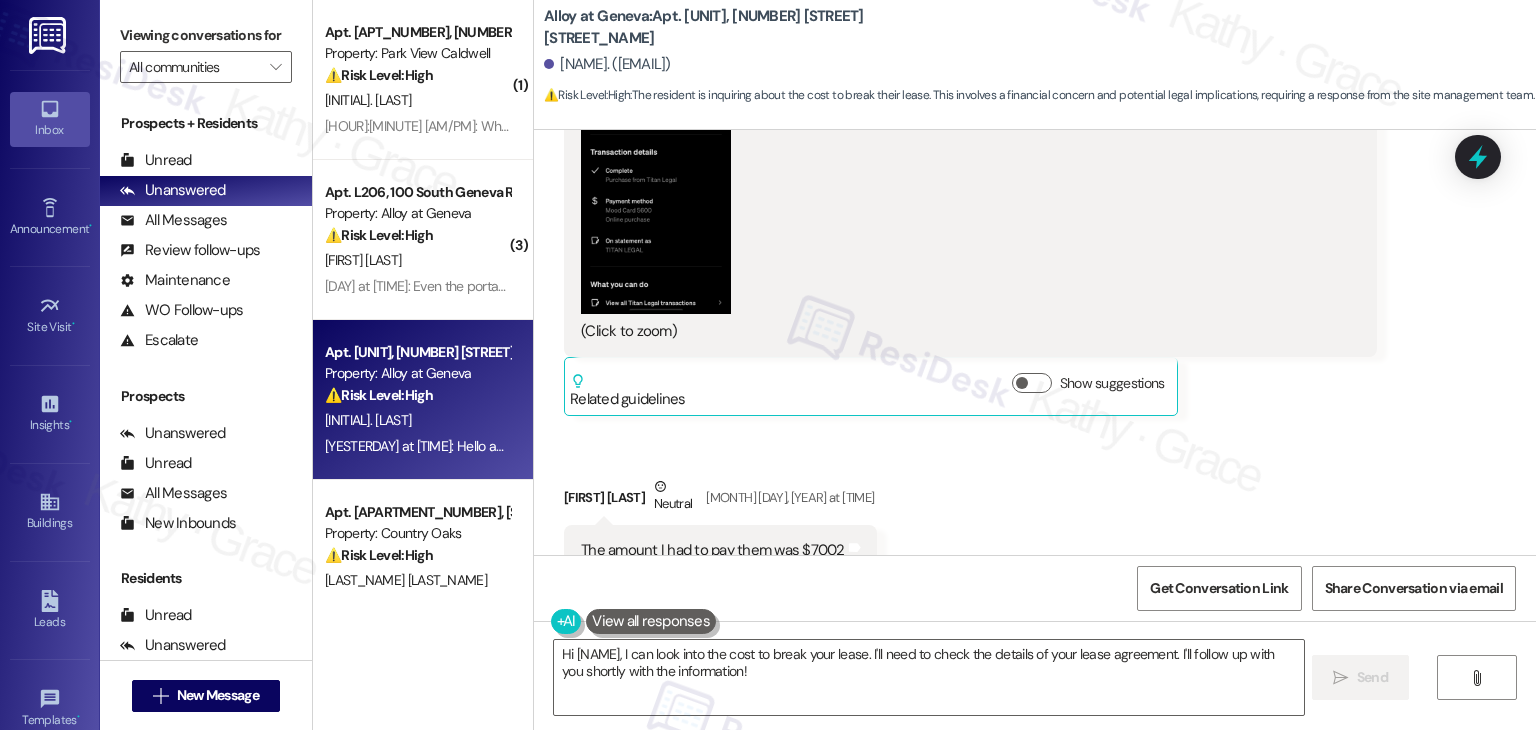 click on "Received via SMS Thaina Ferreira Aug 04, 2025 at 1:15 PM PNG  attachment ResiDesk found written details in this image   See details The resident sent a screenshot of a $6,000 transaction to Titan Legal using Cash App, likely related to a legal issue.
Download   (Click to zoom) Tags and notes  Related guidelines Show suggestions Received via SMS 1:17 PM Thaina Ferreira Aug 04, 2025 at 1:17 PM PNG  attachment ResiDesk found written details in this image   See details The resident sent a screenshot of a completed $1002.32 online purchase from Titan Legal using their Mood Card.
Download   (Click to zoom) Tags and notes  Related guidelines Show suggestions Received via SMS Thaina Ferreira   Neutral Aug 04, 2025 at 1:22 PM The amount I had to pay them was $7002 Tags and notes Tagged as:   Rent/payments ,  Click to highlight conversations about Rent/payments Charges Click to highlight conversations about Charges Received via SMS 1:23 PM Thaina Ferreira Aug 04, 2025 at 1:23 PM PNG  attachment   See details" at bounding box center [1035, 551] 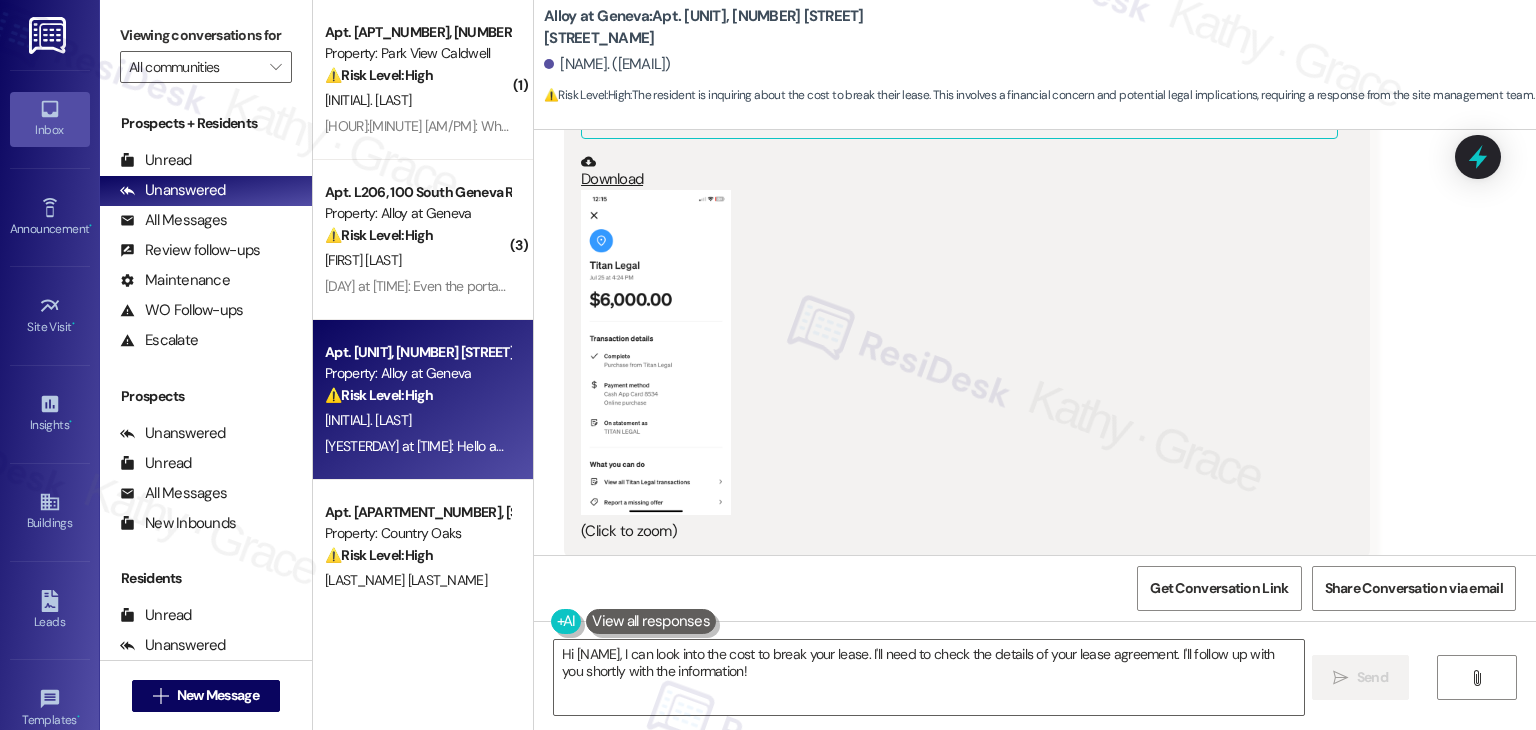 scroll, scrollTop: 13108, scrollLeft: 0, axis: vertical 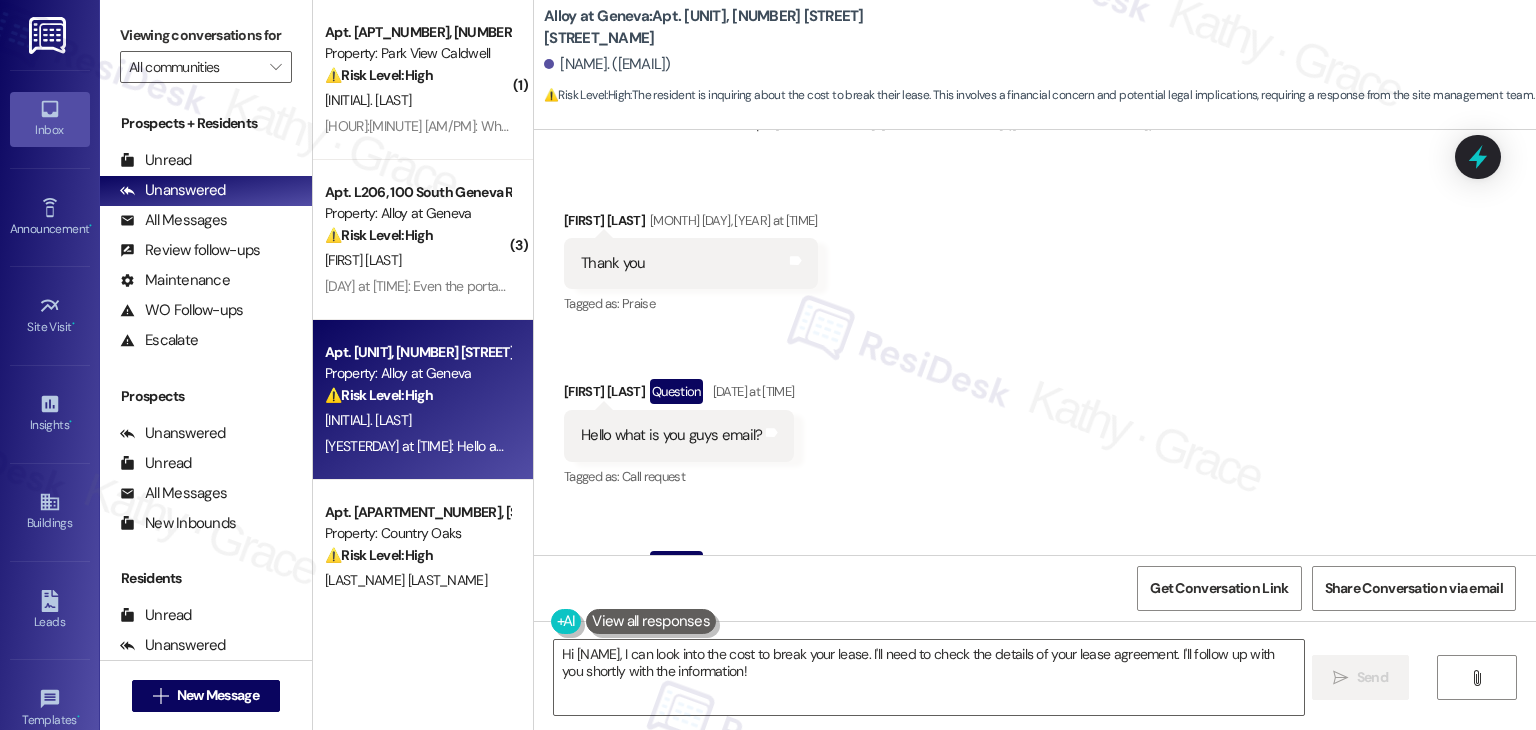 click on "Received via SMS Thaina Ferreira Aug 04, 2025 at 4:42 PM Thank you Tags and notes Tagged as:   Praise Click to highlight conversations about Praise Received via SMS Thaina Ferreira Question Aug 04, 2025 at 5:32 PM Hello what is you guys email?  Tags and notes Tagged as:   Call request Click to highlight conversations about Call request Received via SMS Thaina Ferreira Question Yesterday at 3:26 PM Hello again! How much would it cost to break the lease instead of having it ending on October 5th? Tags and notes Tagged as:   Lease ,  Click to highlight conversations about Lease Lease renewal Click to highlight conversations about Lease renewal  Related guidelines Show suggestions" at bounding box center (1035, 452) 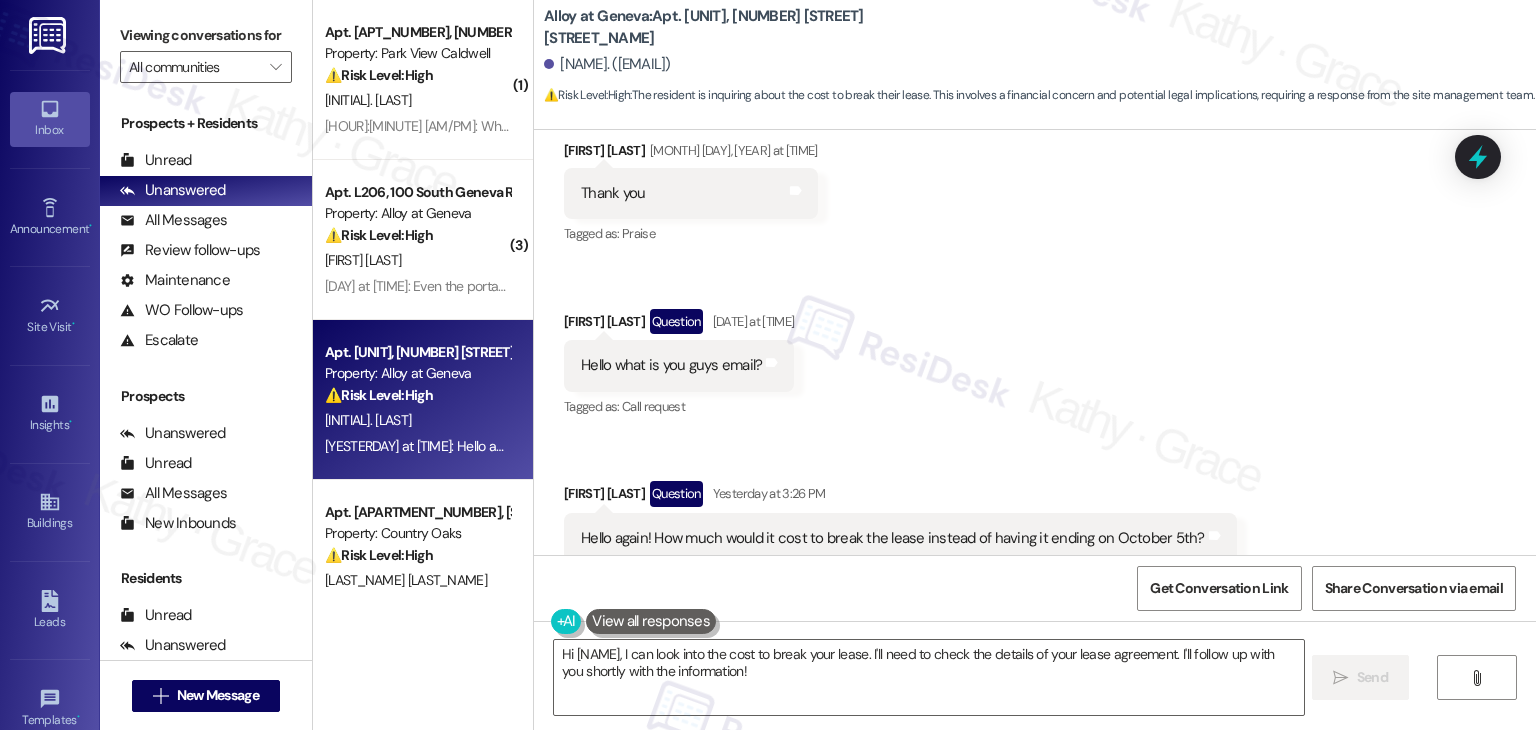 scroll, scrollTop: 16508, scrollLeft: 0, axis: vertical 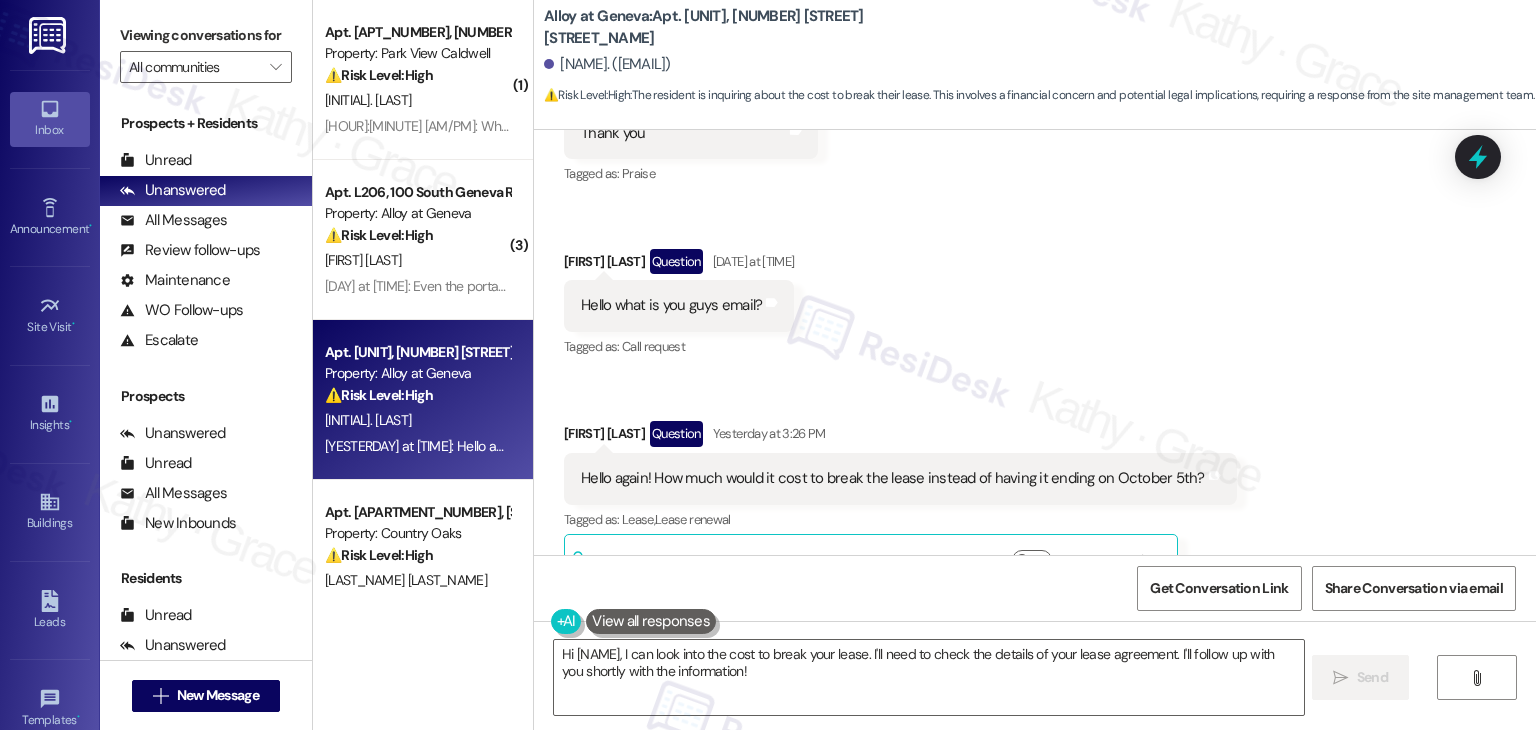 click on "Received via SMS Thaina Ferreira Aug 04, 2025 at 4:42 PM Thank you Tags and notes Tagged as:   Praise Click to highlight conversations about Praise Received via SMS Thaina Ferreira Question Aug 04, 2025 at 5:32 PM Hello what is you guys email?  Tags and notes Tagged as:   Call request Click to highlight conversations about Call request Received via SMS Thaina Ferreira Question Yesterday at 3:26 PM Hello again! How much would it cost to break the lease instead of having it ending on October 5th? Tags and notes Tagged as:   Lease ,  Click to highlight conversations about Lease Lease renewal Click to highlight conversations about Lease renewal  Related guidelines Show suggestions" at bounding box center (1035, 322) 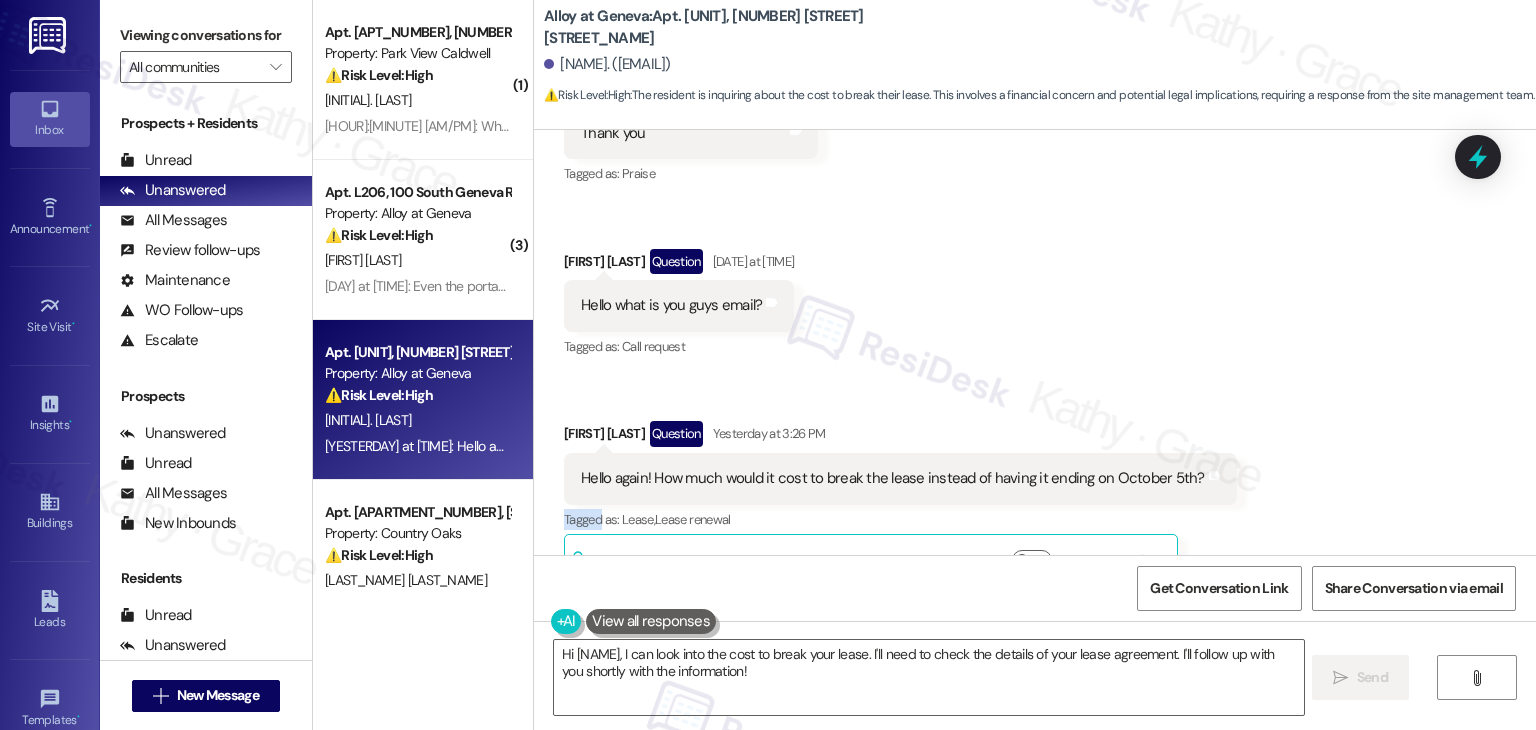 click on "Received via SMS Thaina Ferreira Aug 04, 2025 at 4:42 PM Thank you Tags and notes Tagged as:   Praise Click to highlight conversations about Praise Received via SMS Thaina Ferreira Question Aug 04, 2025 at 5:32 PM Hello what is you guys email?  Tags and notes Tagged as:   Call request Click to highlight conversations about Call request Received via SMS Thaina Ferreira Question Yesterday at 3:26 PM Hello again! How much would it cost to break the lease instead of having it ending on October 5th? Tags and notes Tagged as:   Lease ,  Click to highlight conversations about Lease Lease renewal Click to highlight conversations about Lease renewal  Related guidelines Show suggestions" at bounding box center (1035, 322) 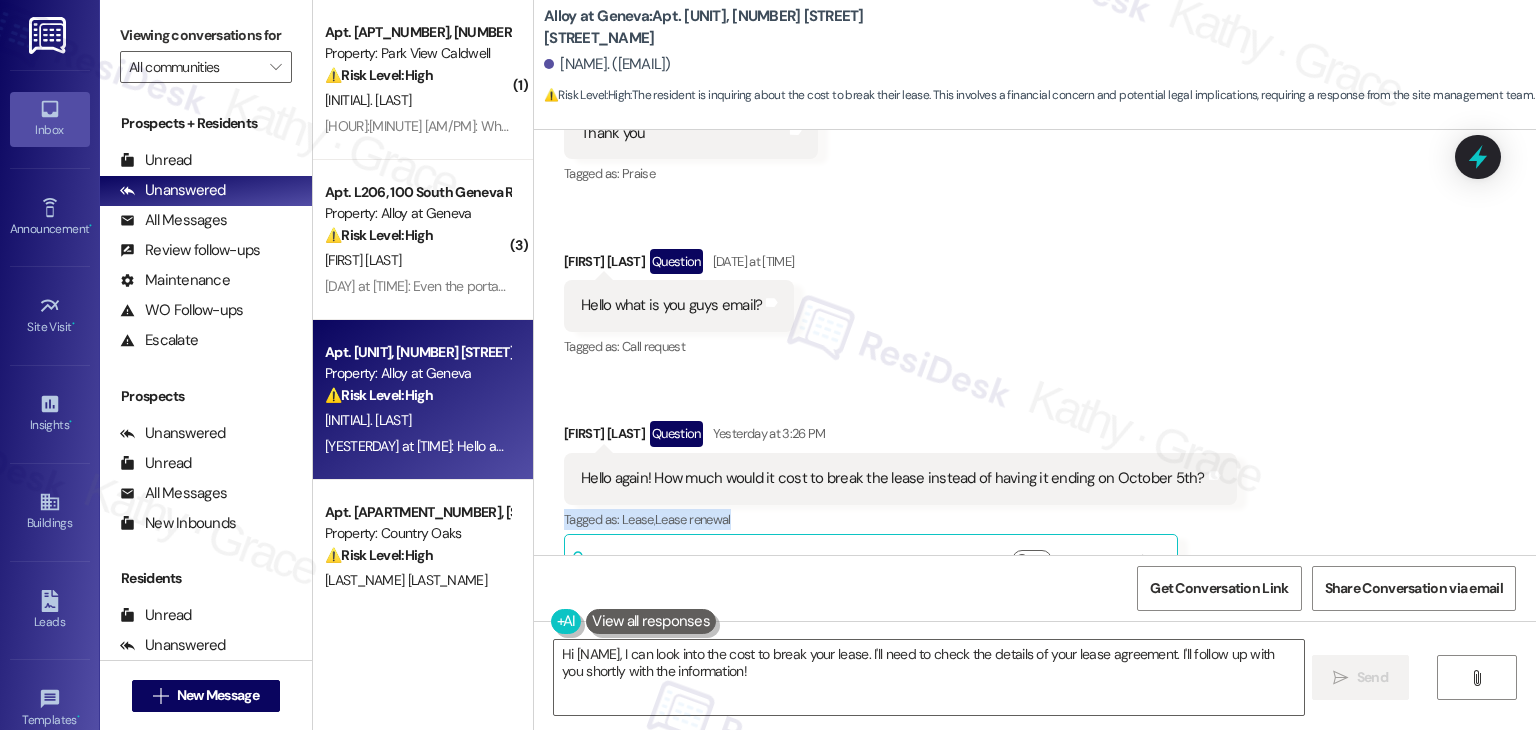 click on "Received via SMS Thaina Ferreira Aug 04, 2025 at 4:42 PM Thank you Tags and notes Tagged as:   Praise Click to highlight conversations about Praise Received via SMS Thaina Ferreira Question Aug 04, 2025 at 5:32 PM Hello what is you guys email?  Tags and notes Tagged as:   Call request Click to highlight conversations about Call request Received via SMS Thaina Ferreira Question Yesterday at 3:26 PM Hello again! How much would it cost to break the lease instead of having it ending on October 5th? Tags and notes Tagged as:   Lease ,  Click to highlight conversations about Lease Lease renewal Click to highlight conversations about Lease renewal  Related guidelines Show suggestions" at bounding box center (1035, 322) 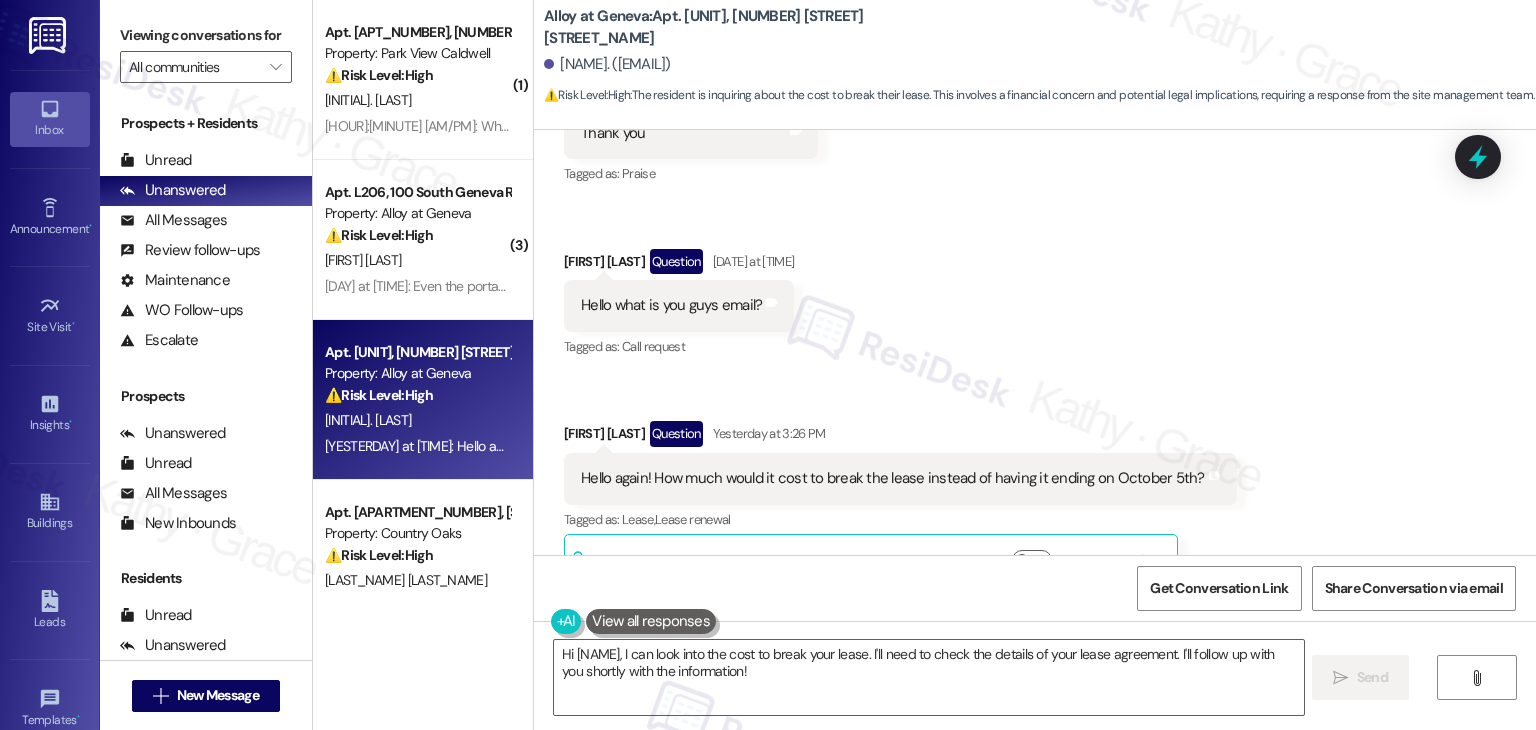 click on "Received via SMS Thaina Ferreira Aug 04, 2025 at 4:42 PM Thank you Tags and notes Tagged as:   Praise Click to highlight conversations about Praise Received via SMS Thaina Ferreira Question Aug 04, 2025 at 5:32 PM Hello what is you guys email?  Tags and notes Tagged as:   Call request Click to highlight conversations about Call request Received via SMS Thaina Ferreira Question Yesterday at 3:26 PM Hello again! How much would it cost to break the lease instead of having it ending on October 5th? Tags and notes Tagged as:   Lease ,  Click to highlight conversations about Lease Lease renewal Click to highlight conversations about Lease renewal  Related guidelines Show suggestions" at bounding box center [1035, 322] 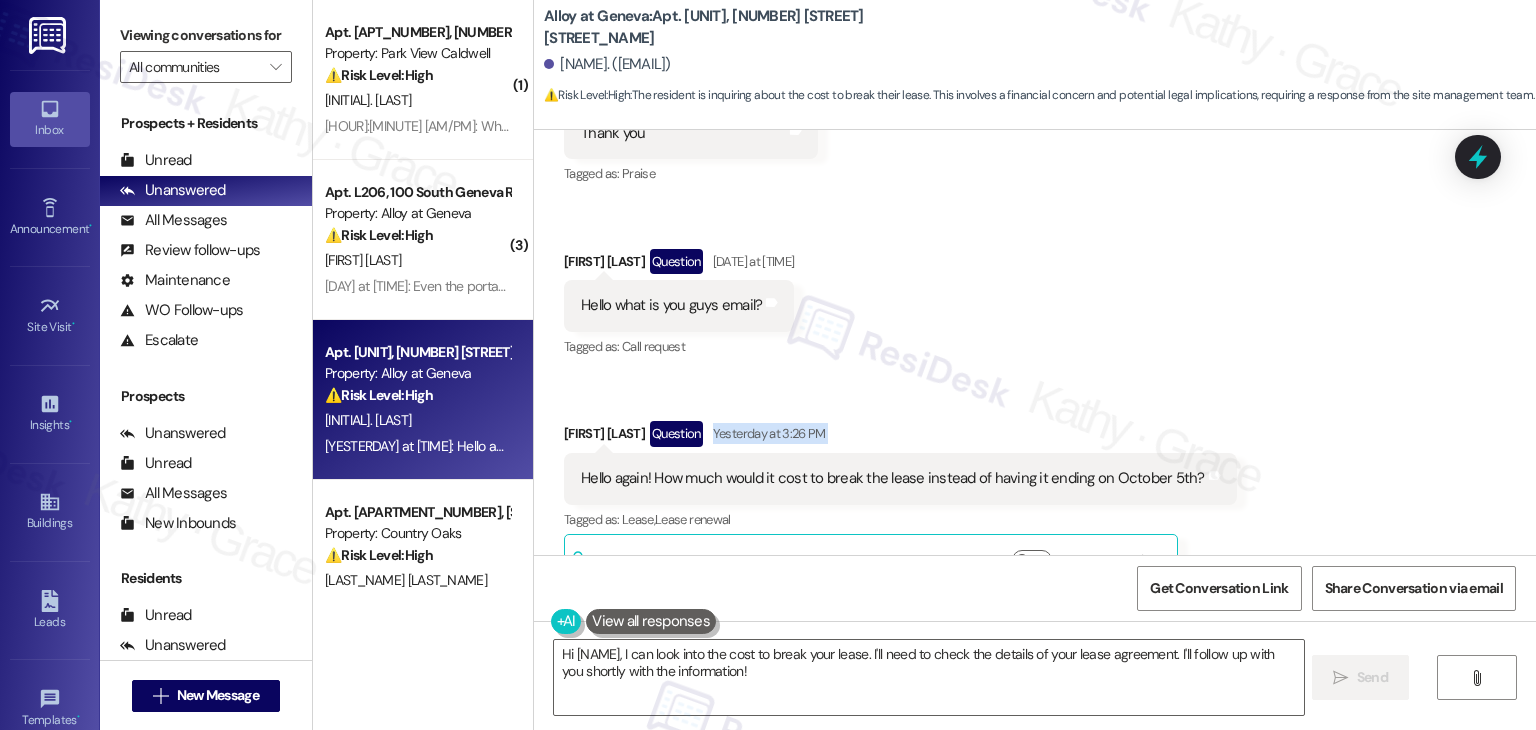 click on "Received via SMS Thaina Ferreira Aug 04, 2025 at 4:42 PM Thank you Tags and notes Tagged as:   Praise Click to highlight conversations about Praise Received via SMS Thaina Ferreira Question Aug 04, 2025 at 5:32 PM Hello what is you guys email?  Tags and notes Tagged as:   Call request Click to highlight conversations about Call request Received via SMS Thaina Ferreira Question Yesterday at 3:26 PM Hello again! How much would it cost to break the lease instead of having it ending on October 5th? Tags and notes Tagged as:   Lease ,  Click to highlight conversations about Lease Lease renewal Click to highlight conversations about Lease renewal  Related guidelines Show suggestions" at bounding box center (1035, 322) 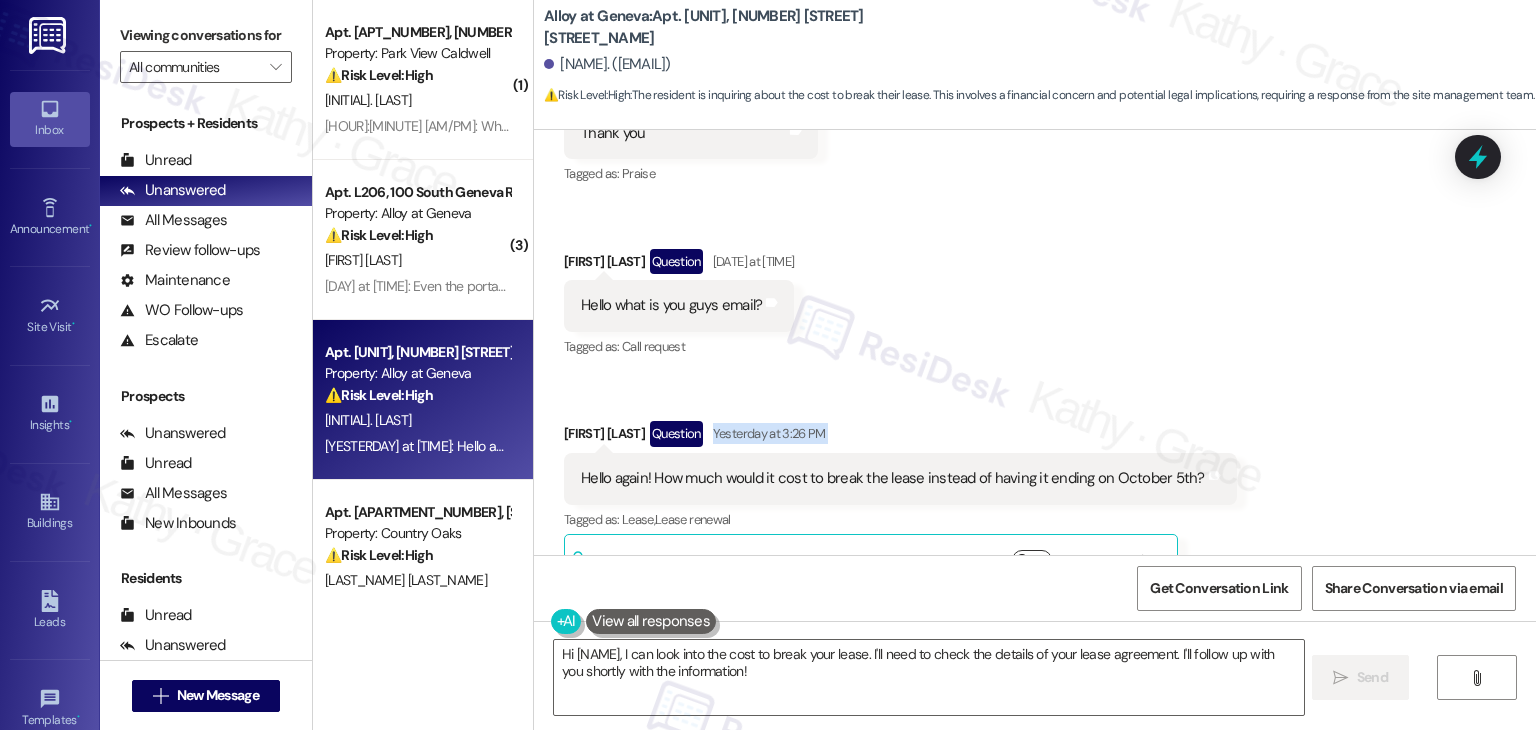 click on "Show suggestions" at bounding box center (1032, 560) 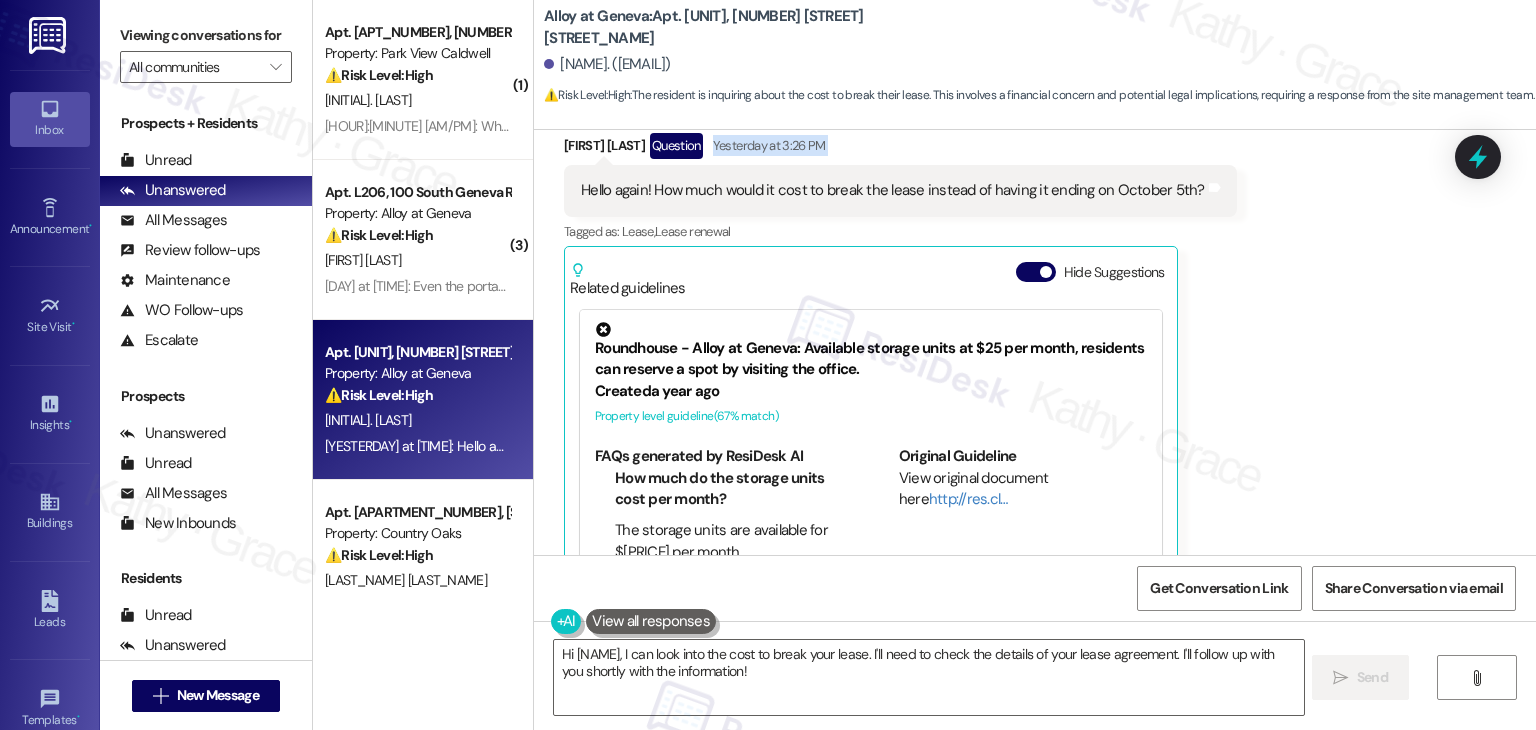 scroll, scrollTop: 16799, scrollLeft: 0, axis: vertical 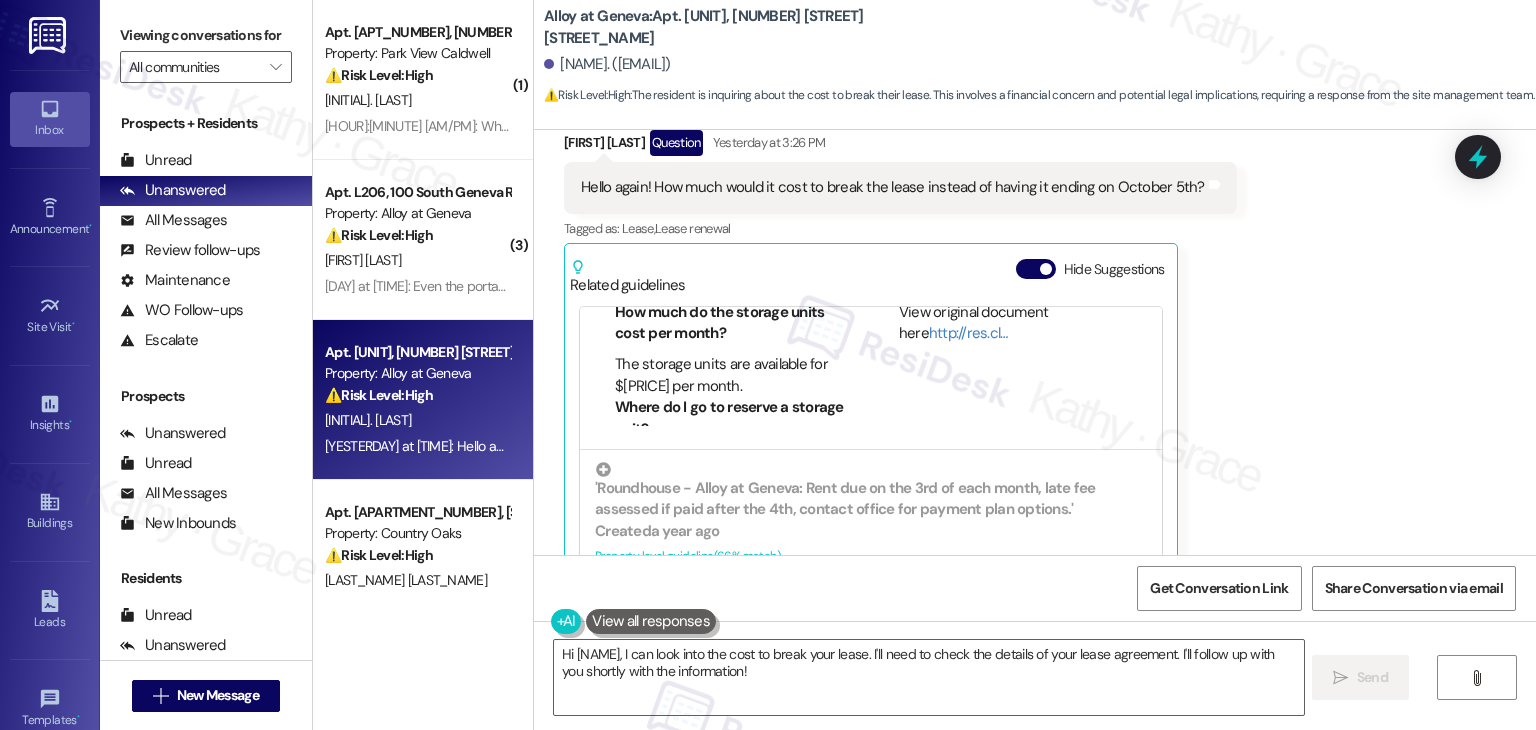 click on "Received via SMS Thaina Ferreira Aug 04, 2025 at 4:42 PM Thank you Tags and notes Tagged as:   Praise Click to highlight conversations about Praise Received via SMS Thaina Ferreira Question Aug 04, 2025 at 5:32 PM Hello what is you guys email?  Tags and notes Tagged as:   Call request Click to highlight conversations about Call request Received via SMS Thaina Ferreira Question Yesterday at 3:26 PM Hello again! How much would it cost to break the lease instead of having it ending on October 5th? Tags and notes Tagged as:   Lease ,  Click to highlight conversations about Lease Lease renewal Click to highlight conversations about Lease renewal  Related guidelines Hide Suggestions Roundhouse - Alloy at Geneva: Available storage units at $25 per month, residents can reserve a spot by visiting the office. Created  a year ago Property level guideline  ( 67 % match) FAQs generated by ResiDesk AI How much do the storage units cost per month? The storage units are available for $25 per month. Original Guideline  ( 66" at bounding box center [1035, 177] 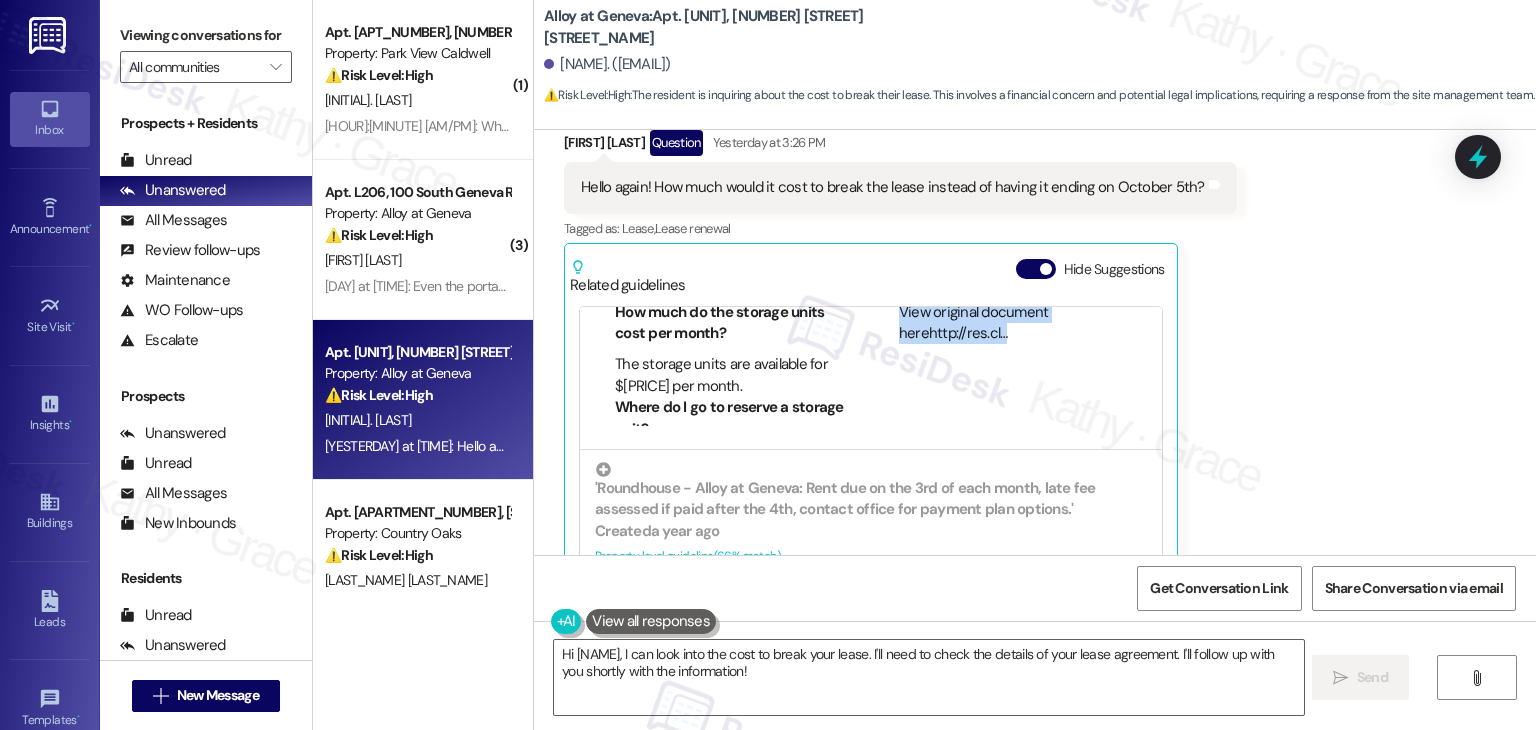 click on "Received via SMS Thaina Ferreira Aug 04, 2025 at 4:42 PM Thank you Tags and notes Tagged as:   Praise Click to highlight conversations about Praise Received via SMS Thaina Ferreira Question Aug 04, 2025 at 5:32 PM Hello what is you guys email?  Tags and notes Tagged as:   Call request Click to highlight conversations about Call request Received via SMS Thaina Ferreira Question Yesterday at 3:26 PM Hello again! How much would it cost to break the lease instead of having it ending on October 5th? Tags and notes Tagged as:   Lease ,  Click to highlight conversations about Lease Lease renewal Click to highlight conversations about Lease renewal  Related guidelines Hide Suggestions Roundhouse - Alloy at Geneva: Available storage units at $25 per month, residents can reserve a spot by visiting the office. Created  a year ago Property level guideline  ( 67 % match) FAQs generated by ResiDesk AI How much do the storage units cost per month? The storage units are available for $25 per month. Original Guideline  ( 66" at bounding box center [1035, 177] 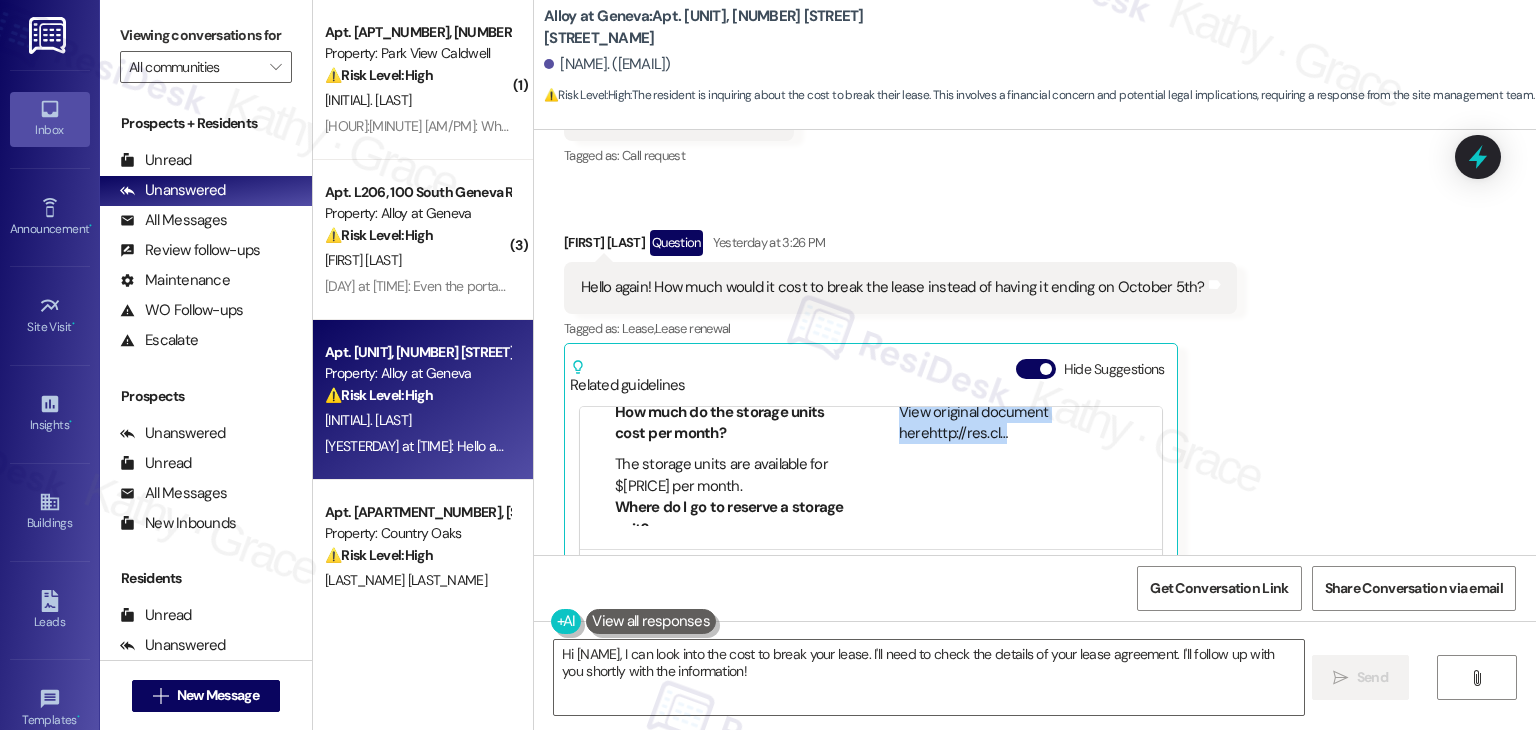 click on "Received via SMS Thaina Ferreira Aug 04, 2025 at 4:42 PM Thank you Tags and notes Tagged as:   Praise Click to highlight conversations about Praise Received via SMS Thaina Ferreira Question Aug 04, 2025 at 5:32 PM Hello what is you guys email?  Tags and notes Tagged as:   Call request Click to highlight conversations about Call request Received via SMS Thaina Ferreira Question Yesterday at 3:26 PM Hello again! How much would it cost to break the lease instead of having it ending on October 5th? Tags and notes Tagged as:   Lease ,  Click to highlight conversations about Lease Lease renewal Click to highlight conversations about Lease renewal  Related guidelines Hide Suggestions Roundhouse - Alloy at Geneva: Available storage units at $25 per month, residents can reserve a spot by visiting the office. Created  a year ago Property level guideline  ( 67 % match) FAQs generated by ResiDesk AI How much do the storage units cost per month? The storage units are available for $25 per month. Original Guideline  ( 66" at bounding box center (1035, 277) 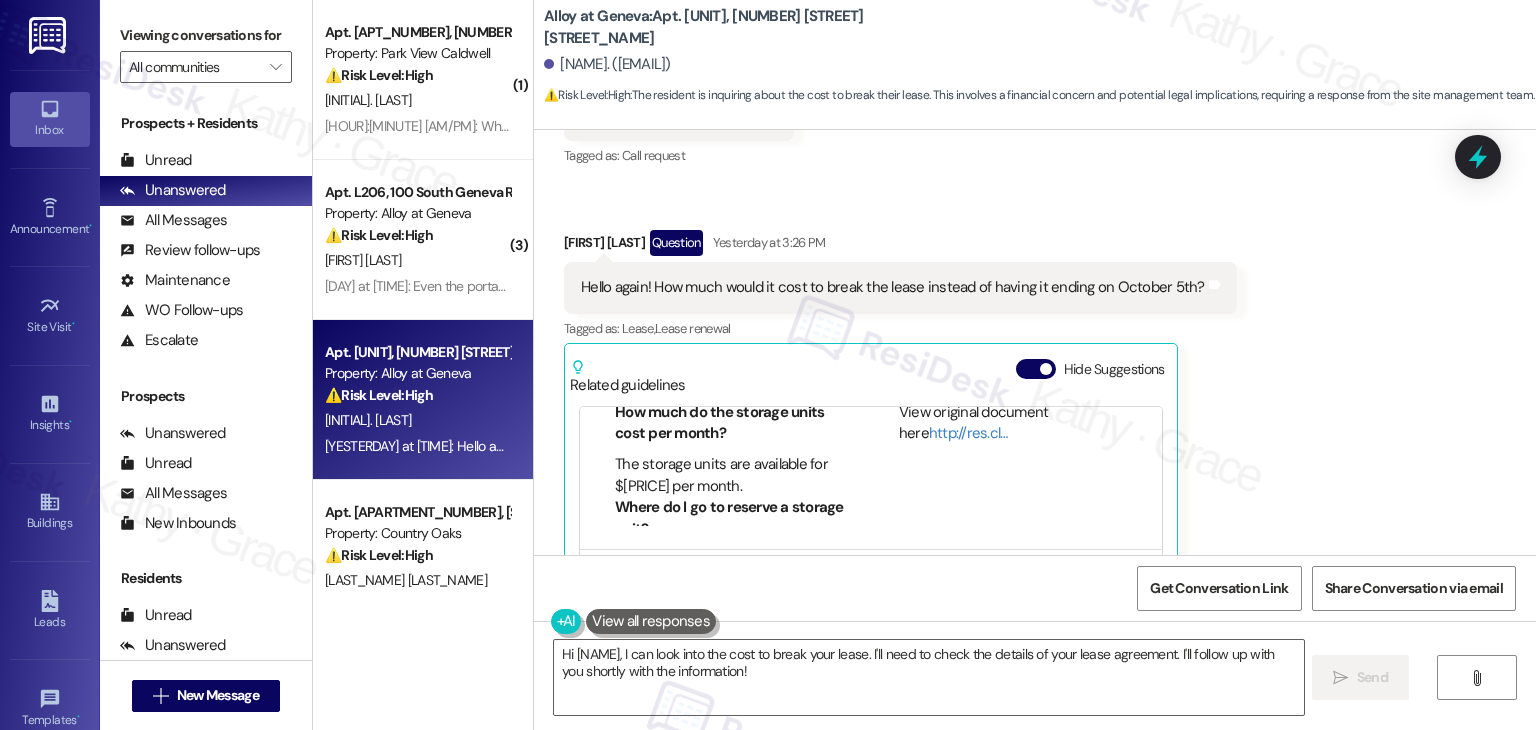 click on "Received via SMS Thaina Ferreira Aug 04, 2025 at 4:42 PM Thank you Tags and notes Tagged as:   Praise Click to highlight conversations about Praise Received via SMS Thaina Ferreira Question Aug 04, 2025 at 5:32 PM Hello what is you guys email?  Tags and notes Tagged as:   Call request Click to highlight conversations about Call request Received via SMS Thaina Ferreira Question Yesterday at 3:26 PM Hello again! How much would it cost to break the lease instead of having it ending on October 5th? Tags and notes Tagged as:   Lease ,  Click to highlight conversations about Lease Lease renewal Click to highlight conversations about Lease renewal  Related guidelines Hide Suggestions Roundhouse - Alloy at Geneva: Available storage units at $25 per month, residents can reserve a spot by visiting the office. Created  a year ago Property level guideline  ( 67 % match) FAQs generated by ResiDesk AI How much do the storage units cost per month? The storage units are available for $25 per month. Original Guideline  ( 66" at bounding box center (1035, 277) 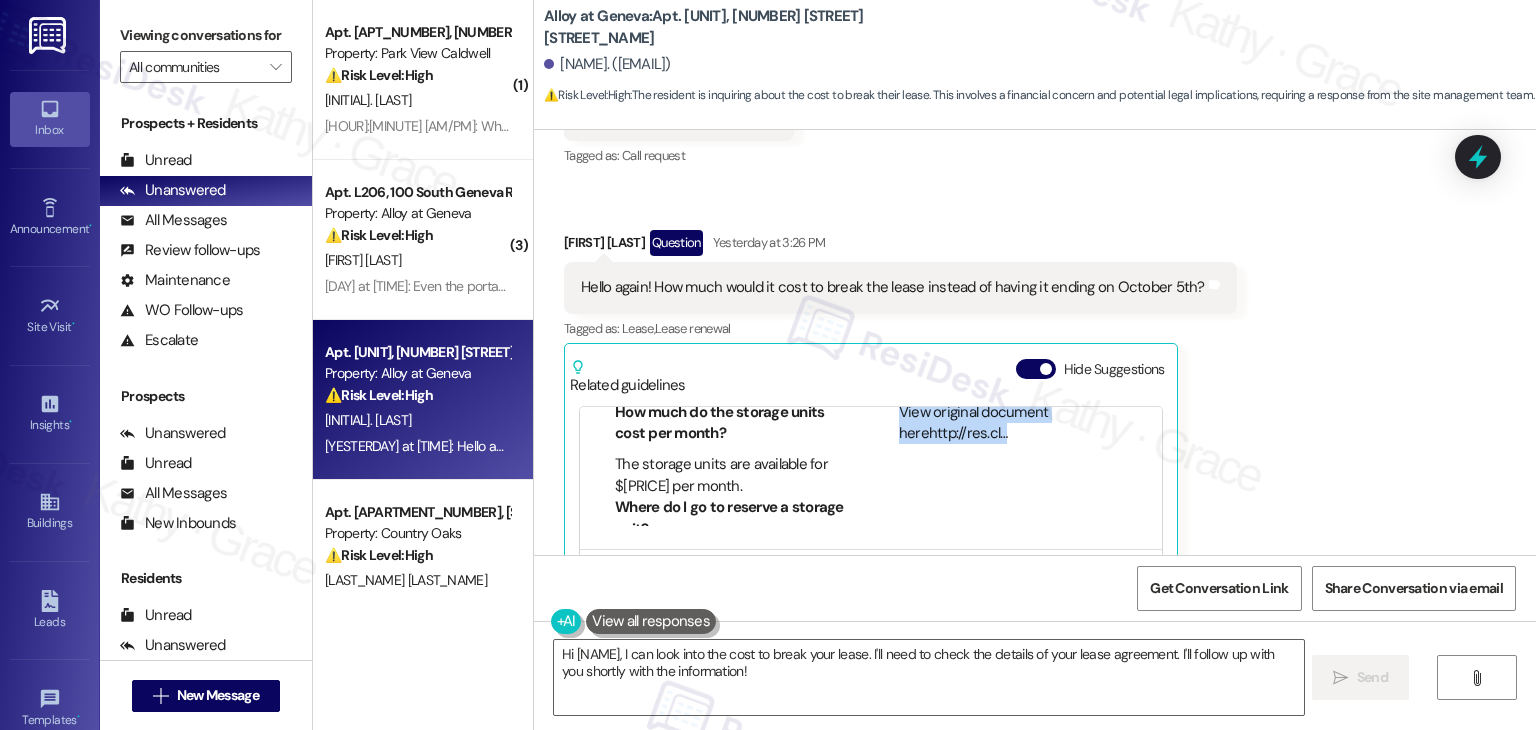 click on "Received via SMS Thaina Ferreira Aug 04, 2025 at 4:42 PM Thank you Tags and notes Tagged as:   Praise Click to highlight conversations about Praise Received via SMS Thaina Ferreira Question Aug 04, 2025 at 5:32 PM Hello what is you guys email?  Tags and notes Tagged as:   Call request Click to highlight conversations about Call request Received via SMS Thaina Ferreira Question Yesterday at 3:26 PM Hello again! How much would it cost to break the lease instead of having it ending on October 5th? Tags and notes Tagged as:   Lease ,  Click to highlight conversations about Lease Lease renewal Click to highlight conversations about Lease renewal  Related guidelines Hide Suggestions Roundhouse - Alloy at Geneva: Available storage units at $25 per month, residents can reserve a spot by visiting the office. Created  a year ago Property level guideline  ( 67 % match) FAQs generated by ResiDesk AI How much do the storage units cost per month? The storage units are available for $25 per month. Original Guideline  ( 66" at bounding box center (1035, 277) 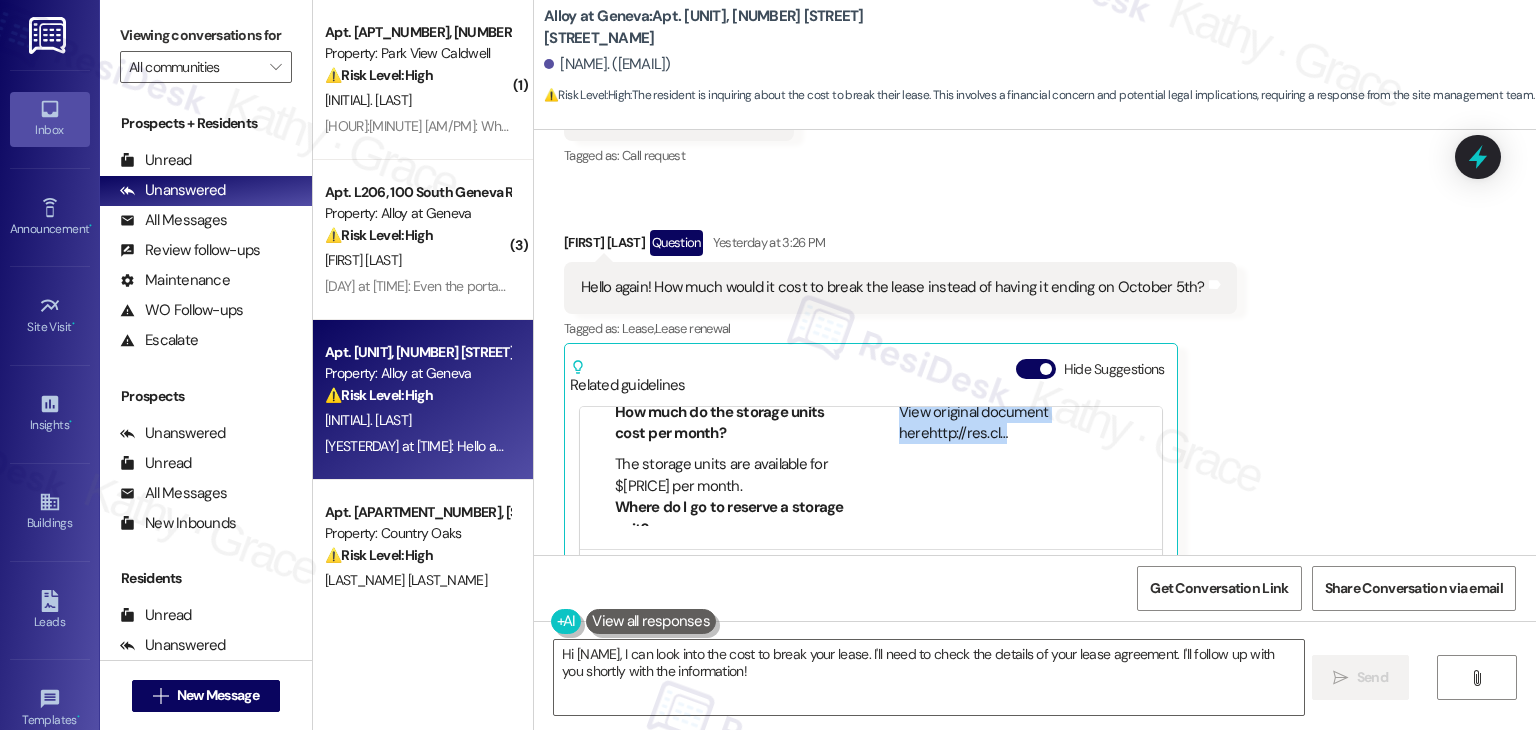 click on "Received via SMS Thaina Ferreira Aug 04, 2025 at 4:42 PM Thank you Tags and notes Tagged as:   Praise Click to highlight conversations about Praise Received via SMS Thaina Ferreira Question Aug 04, 2025 at 5:32 PM Hello what is you guys email?  Tags and notes Tagged as:   Call request Click to highlight conversations about Call request Received via SMS Thaina Ferreira Question Yesterday at 3:26 PM Hello again! How much would it cost to break the lease instead of having it ending on October 5th? Tags and notes Tagged as:   Lease ,  Click to highlight conversations about Lease Lease renewal Click to highlight conversations about Lease renewal  Related guidelines Hide Suggestions Roundhouse - Alloy at Geneva: Available storage units at $25 per month, residents can reserve a spot by visiting the office. Created  a year ago Property level guideline  ( 67 % match) FAQs generated by ResiDesk AI How much do the storage units cost per month? The storage units are available for $25 per month. Original Guideline  ( 66" at bounding box center [1035, 277] 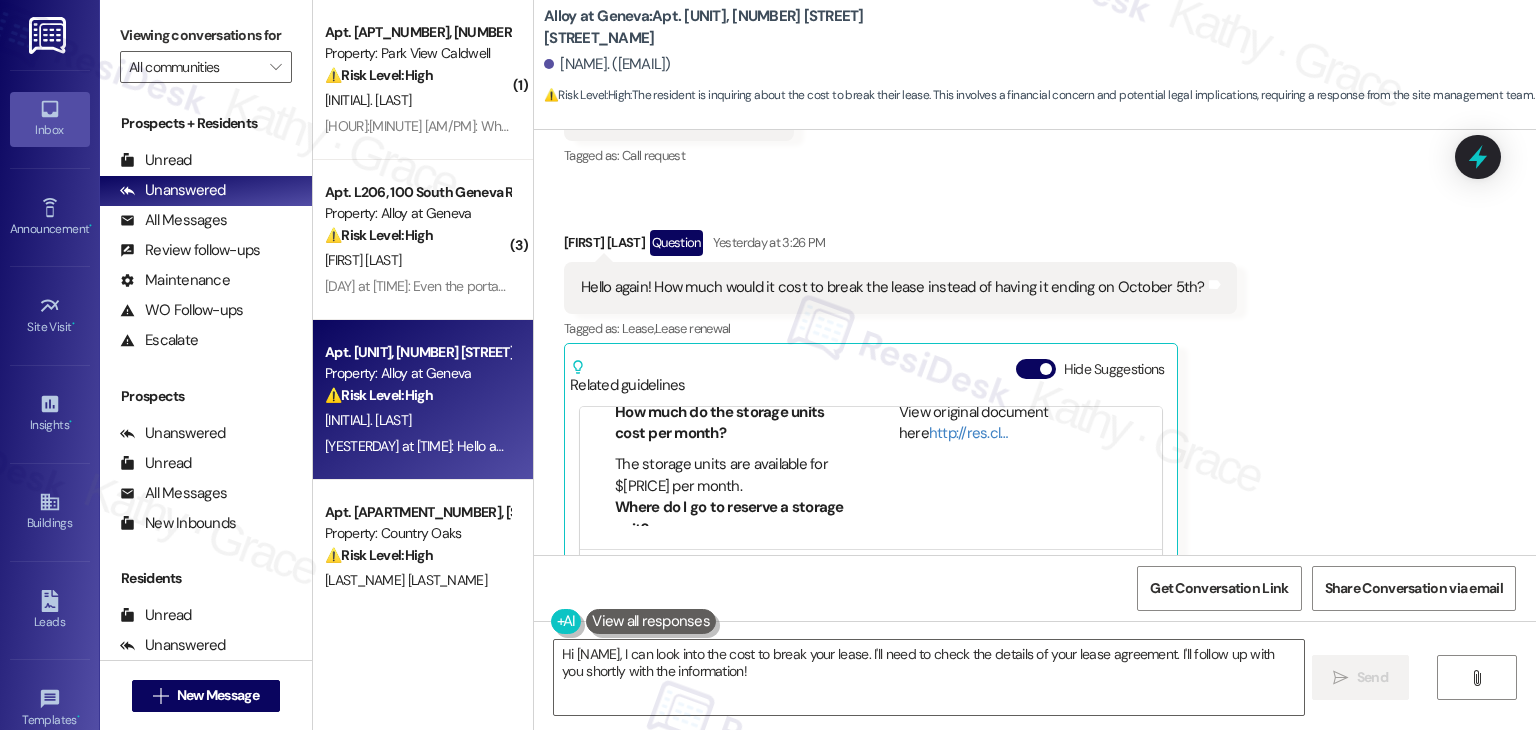 click on "Hello again! How much would it cost to break the lease instead of having it ending on October 5th?" at bounding box center [893, 287] 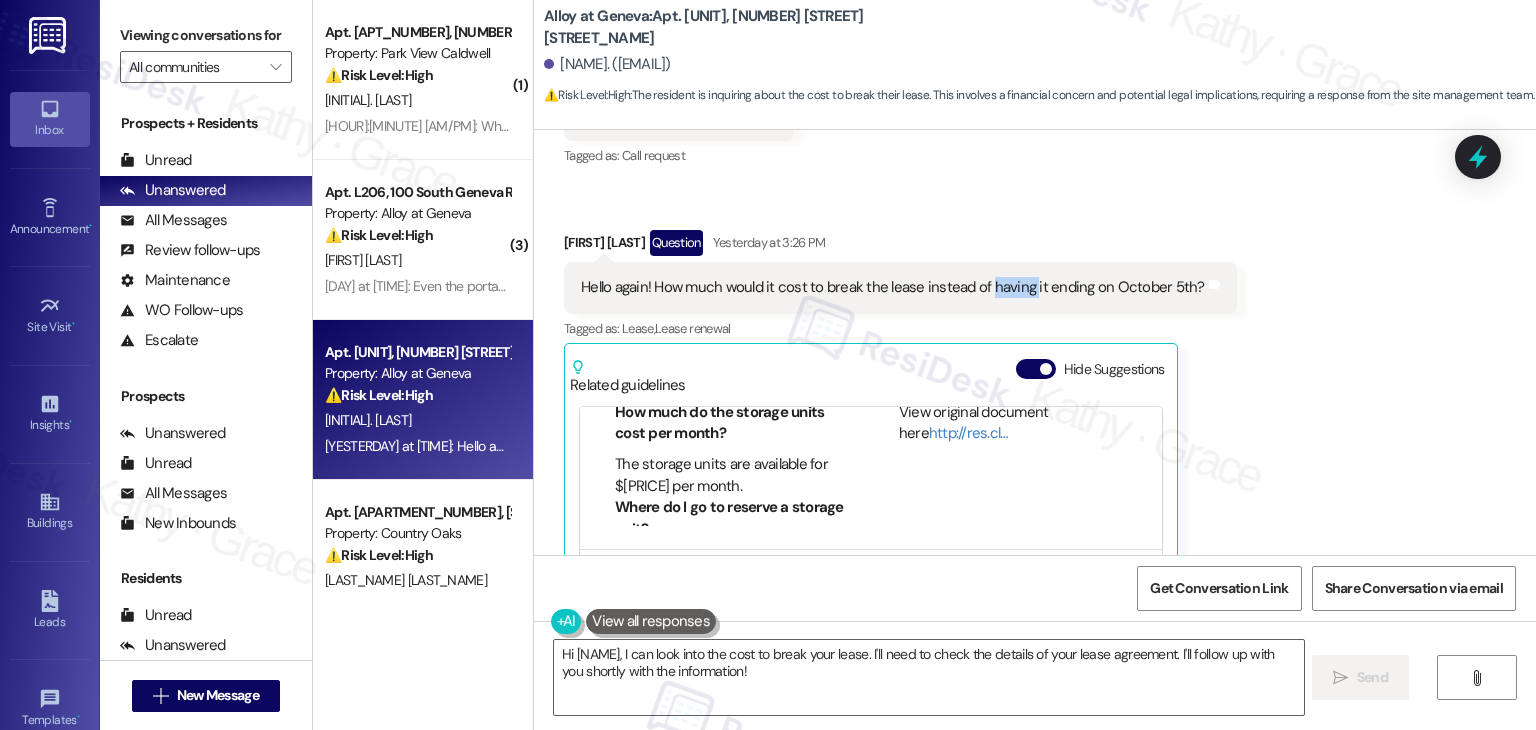 click on "Hello again! How much would it cost to break the lease instead of having it ending on October 5th?" at bounding box center [893, 287] 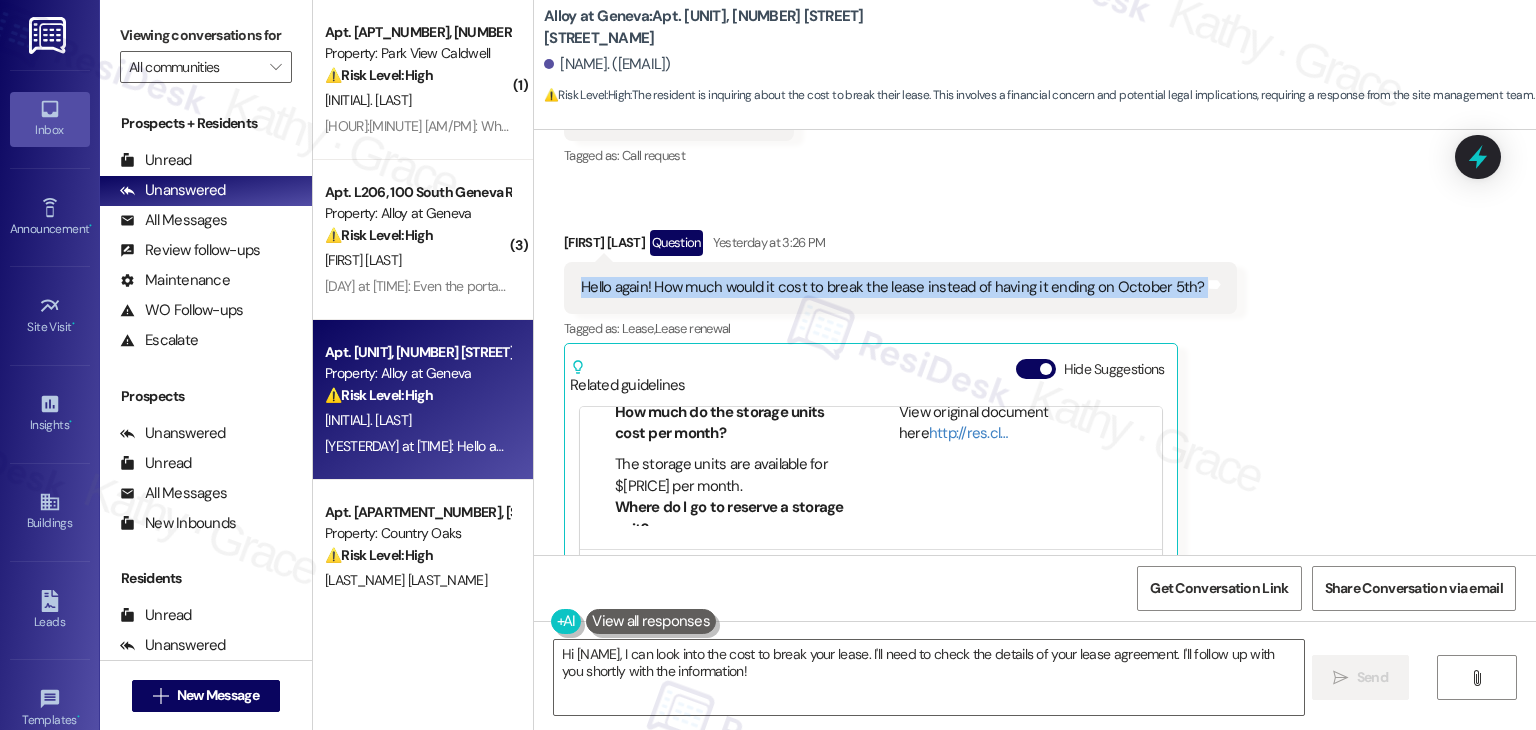 click on "Hello again! How much would it cost to break the lease instead of having it ending on October 5th?" at bounding box center (893, 287) 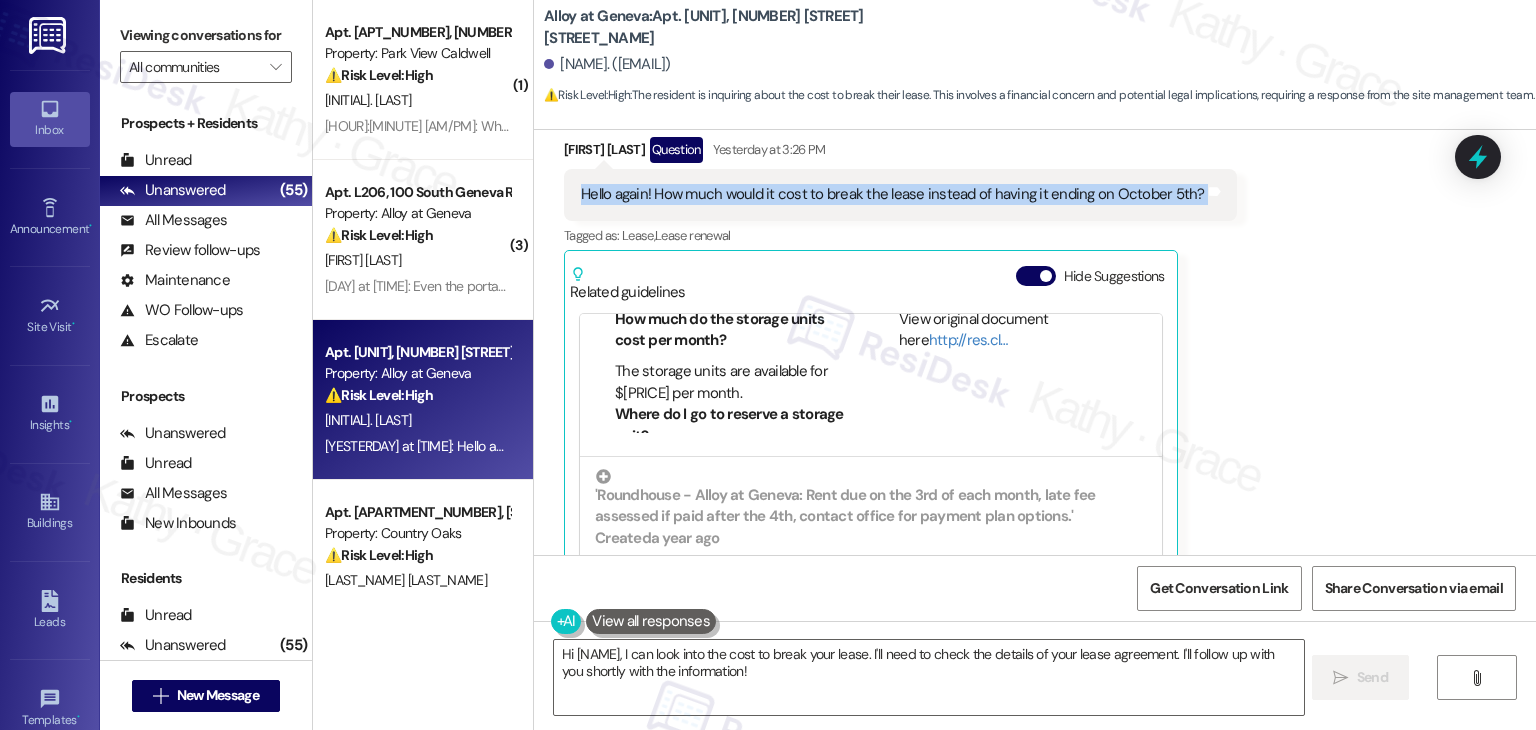 scroll, scrollTop: 16799, scrollLeft: 0, axis: vertical 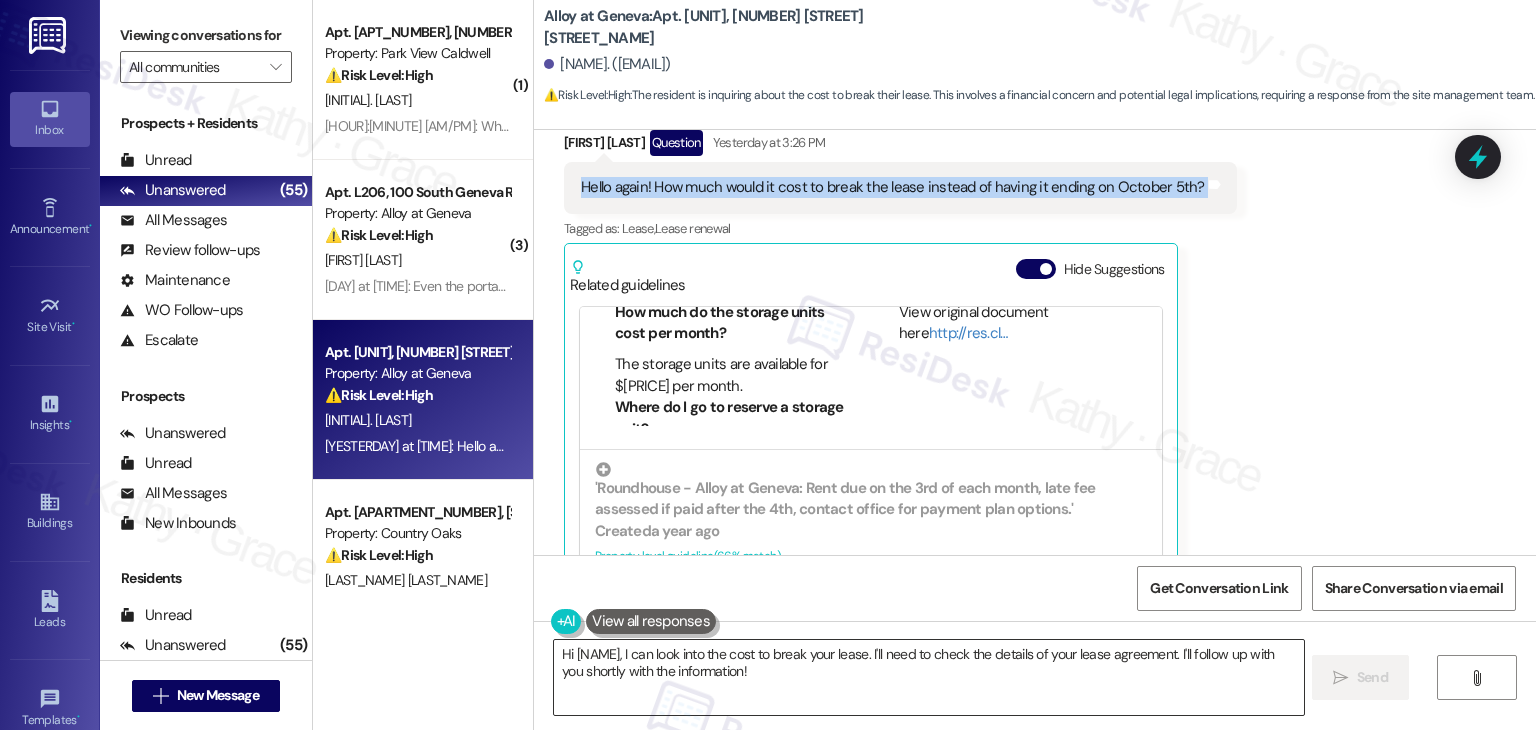 click on "Hi {{first_name}}, I can look into the cost to break your lease. I'll need to check the details of your lease agreement. I'll follow up with you shortly with the information!" at bounding box center (928, 677) 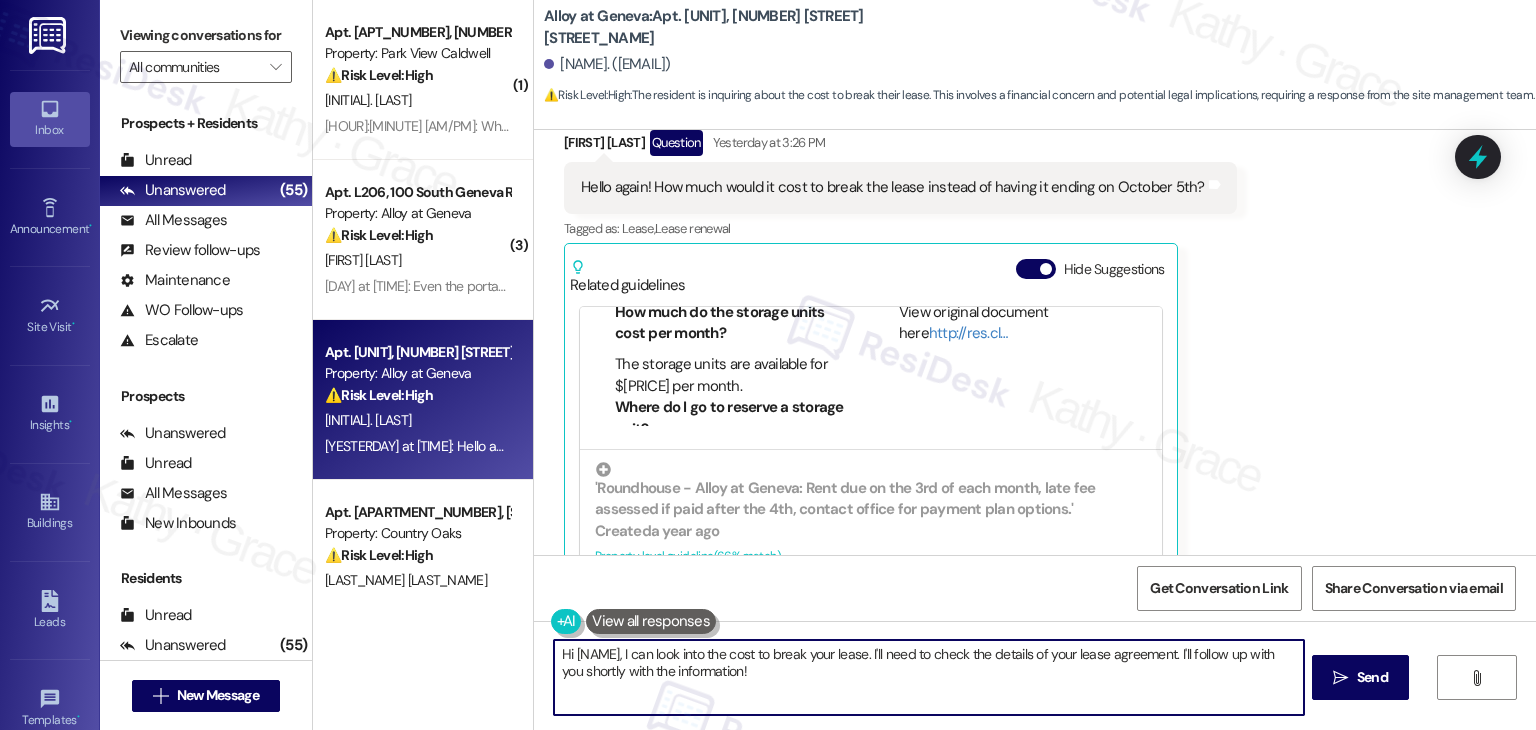 click on "Hi {{first_name}}, I can look into the cost to break your lease. I'll need to check the details of your lease agreement. I'll follow up with you shortly with the information!" at bounding box center [928, 677] 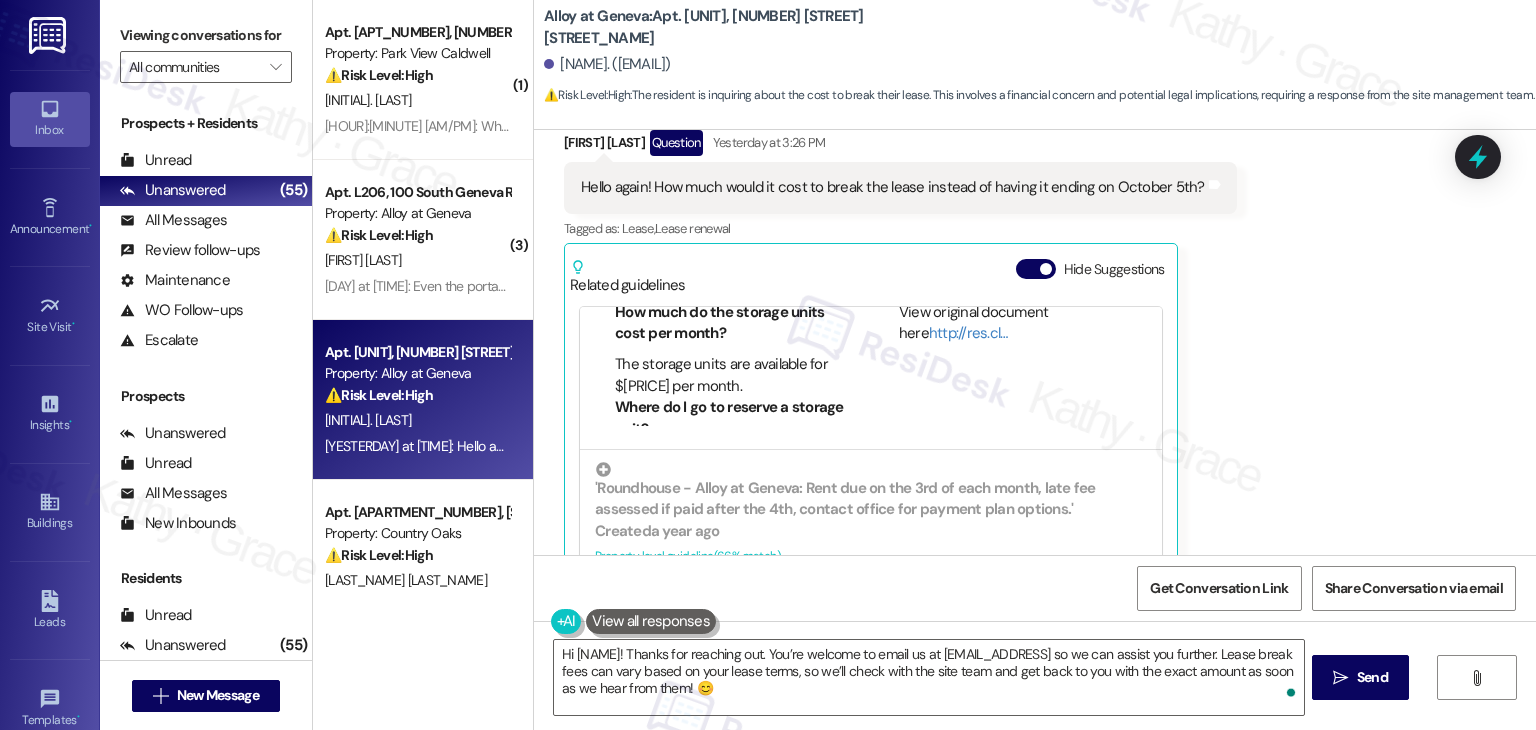 click on "Get Conversation Link Share Conversation via email" at bounding box center [1035, 588] 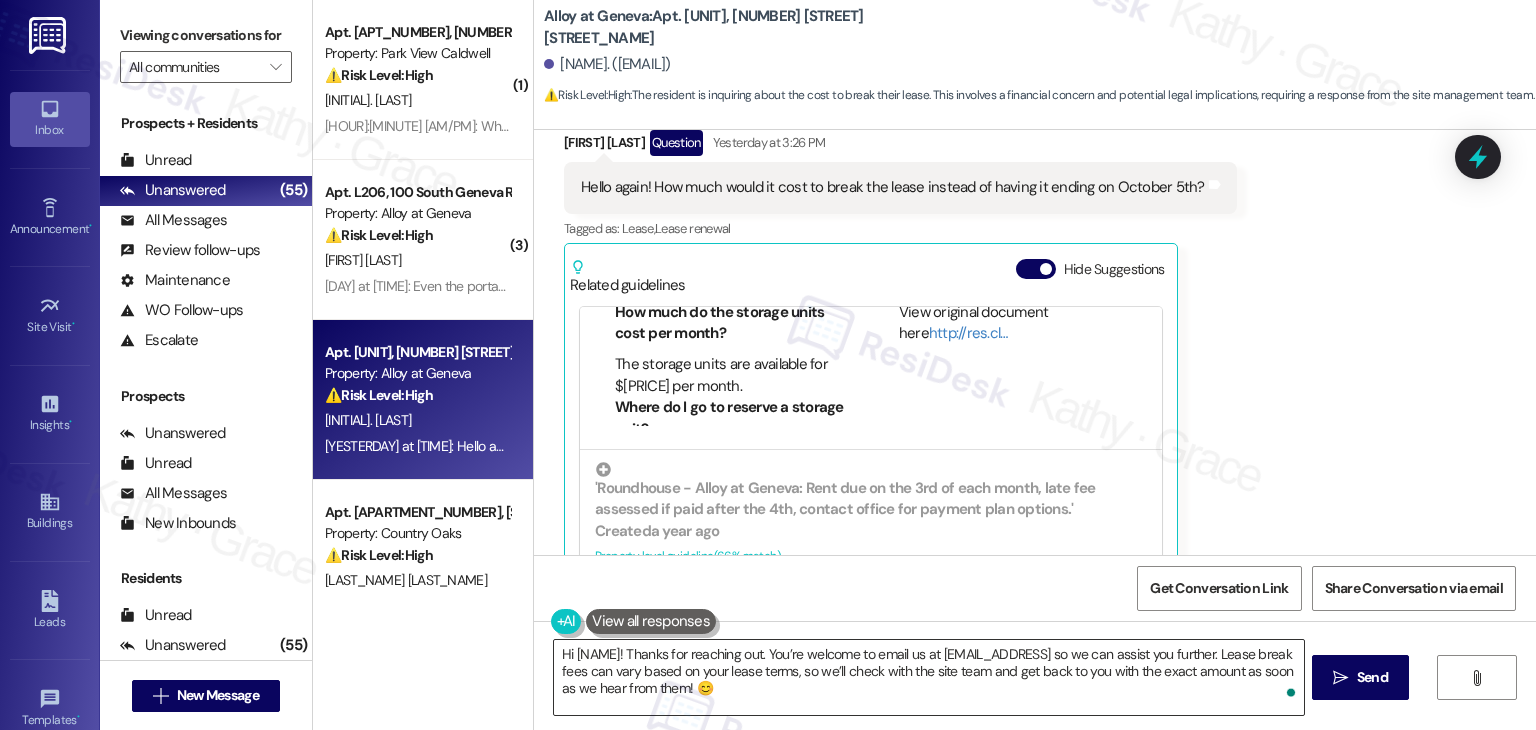 click on "Hi Thaina! Thanks for reaching out. You’re welcome to email us at alloyatgeneva@rndhouse.com so we can assist you further. Lease break fees can vary based on your lease terms, so we’ll check with the site team and get back to you with the exact amount as soon as we hear from them! 😊" at bounding box center (928, 677) 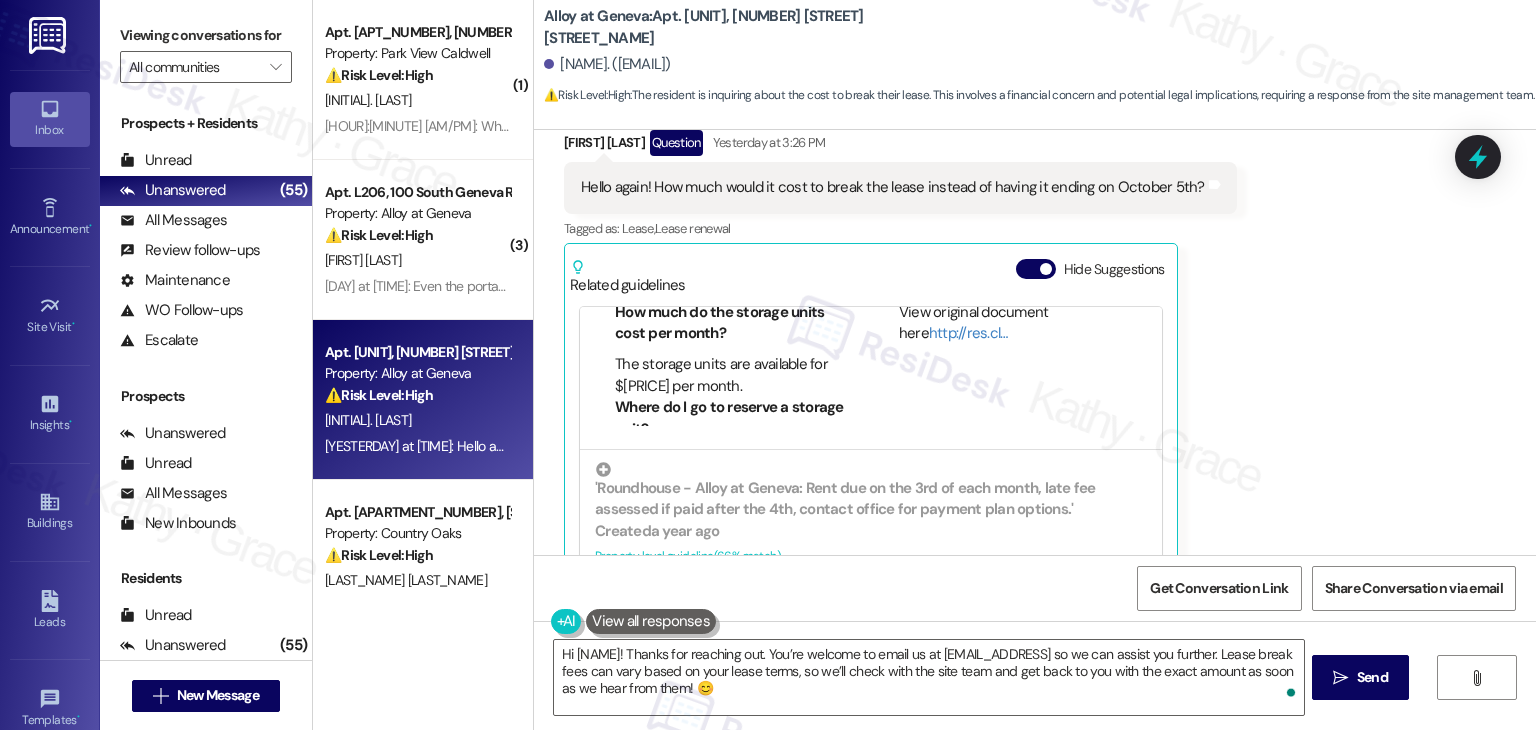 click on "Get Conversation Link Share Conversation via email" at bounding box center [1035, 588] 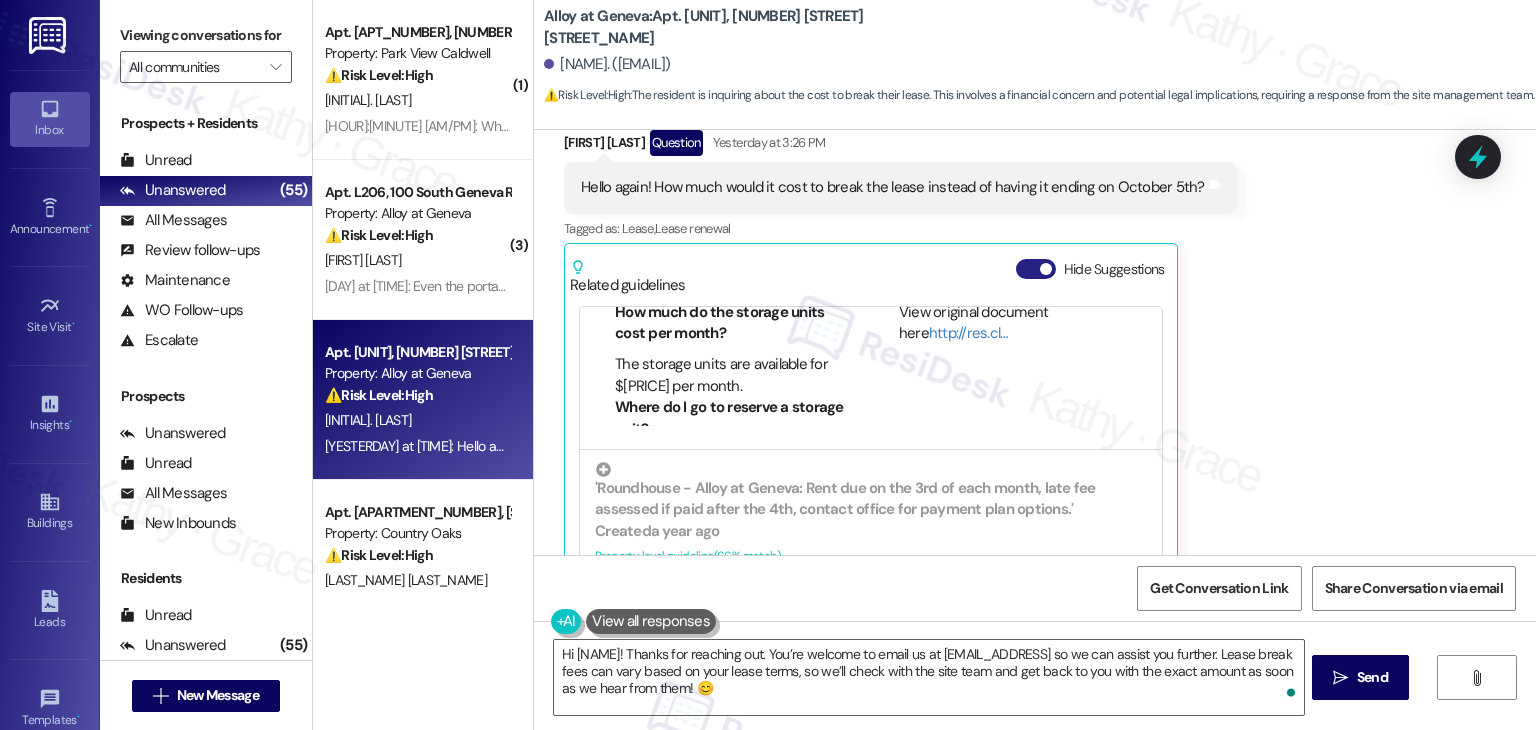 click on "Hide Suggestions" at bounding box center [1036, 269] 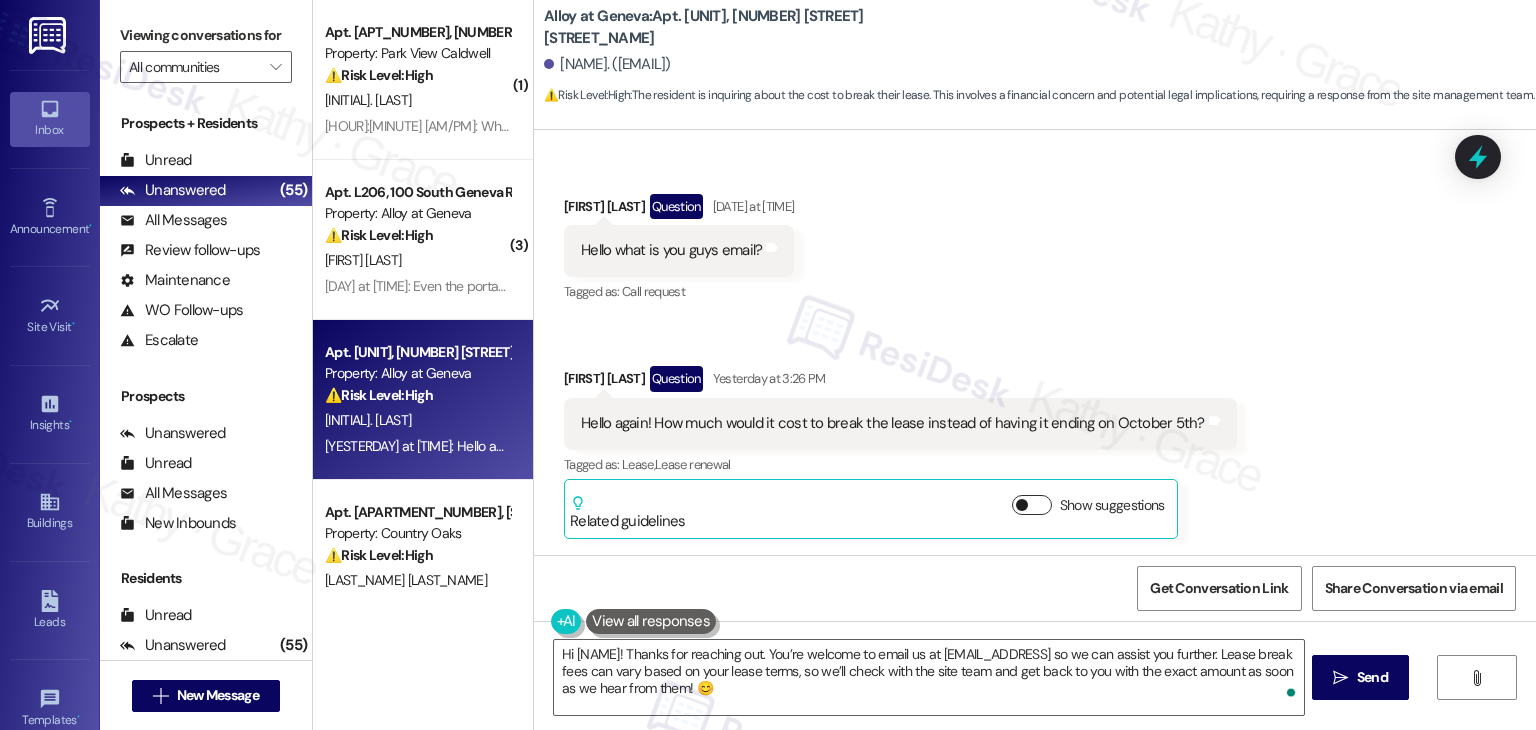 scroll, scrollTop: 16508, scrollLeft: 0, axis: vertical 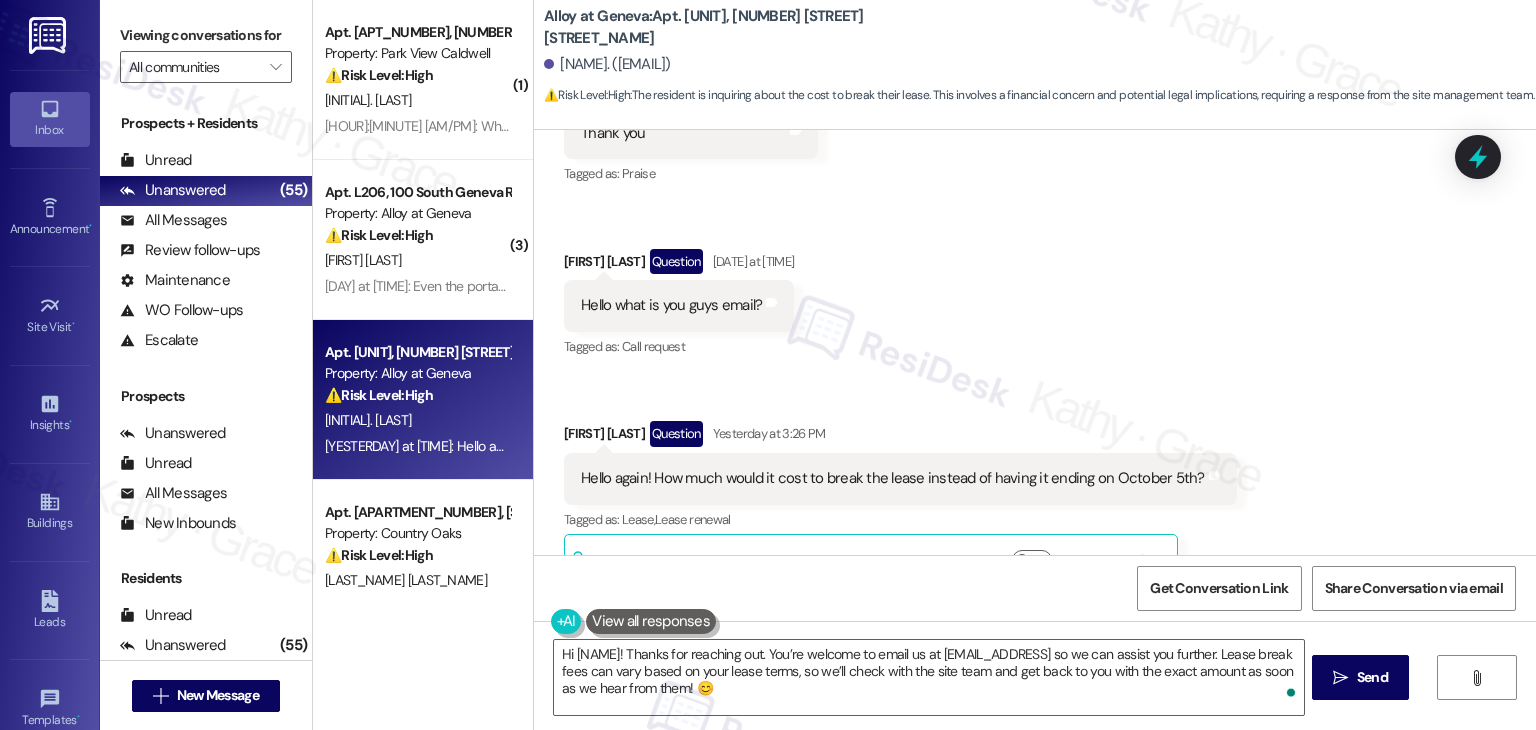 click on "Received via SMS Thaina Ferreira Aug 04, 2025 at 4:42 PM Thank you Tags and notes Tagged as:   Praise Click to highlight conversations about Praise Received via SMS Thaina Ferreira Question Aug 04, 2025 at 5:32 PM Hello what is you guys email?  Tags and notes Tagged as:   Call request Click to highlight conversations about Call request Received via SMS Thaina Ferreira Question Yesterday at 3:26 PM Hello again! How much would it cost to break the lease instead of having it ending on October 5th? Tags and notes Tagged as:   Lease ,  Click to highlight conversations about Lease Lease renewal Click to highlight conversations about Lease renewal  Related guidelines Show suggestions" at bounding box center (1035, 322) 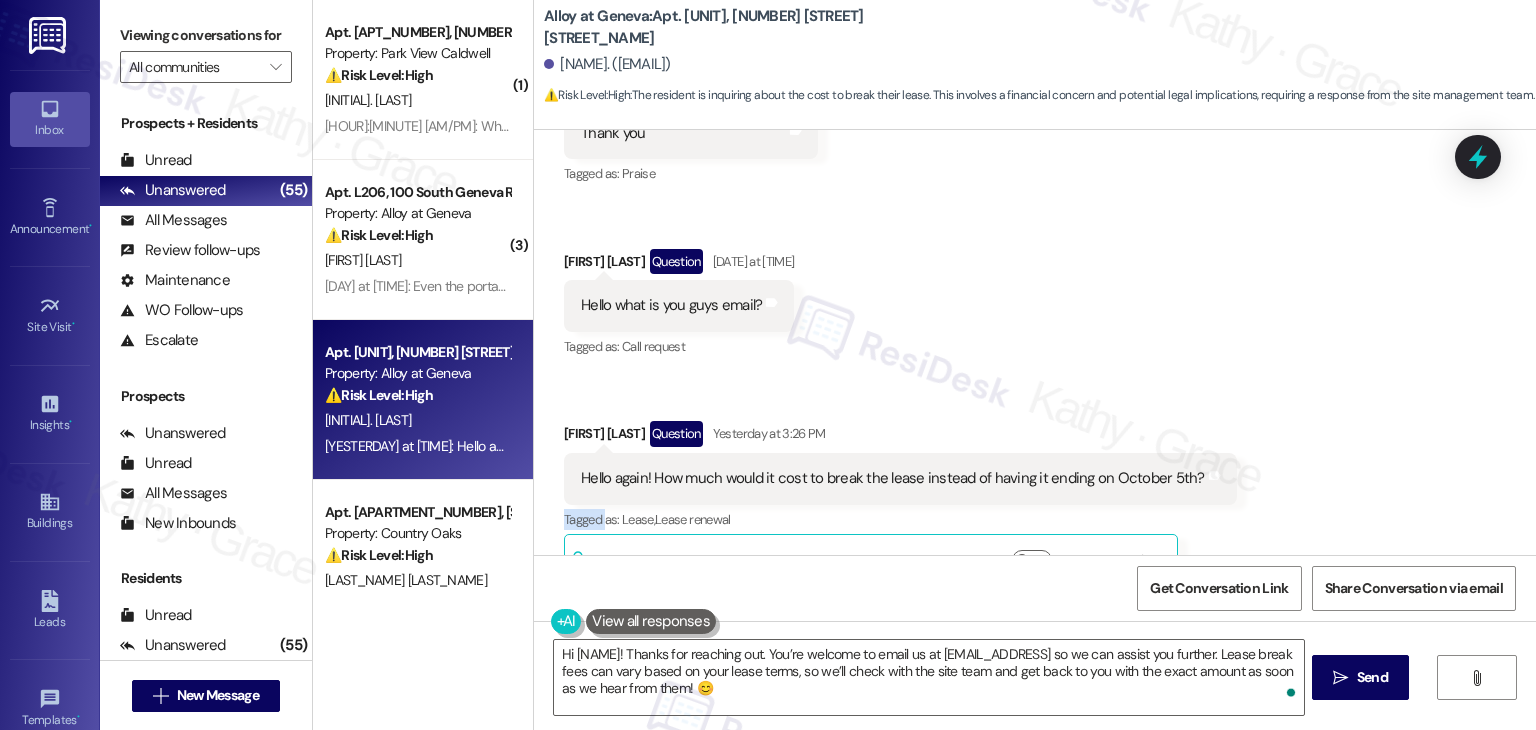 click on "Received via SMS Thaina Ferreira Aug 04, 2025 at 4:42 PM Thank you Tags and notes Tagged as:   Praise Click to highlight conversations about Praise Received via SMS Thaina Ferreira Question Aug 04, 2025 at 5:32 PM Hello what is you guys email?  Tags and notes Tagged as:   Call request Click to highlight conversations about Call request Received via SMS Thaina Ferreira Question Yesterday at 3:26 PM Hello again! How much would it cost to break the lease instead of having it ending on October 5th? Tags and notes Tagged as:   Lease ,  Click to highlight conversations about Lease Lease renewal Click to highlight conversations about Lease renewal  Related guidelines Show suggestions" at bounding box center [1035, 322] 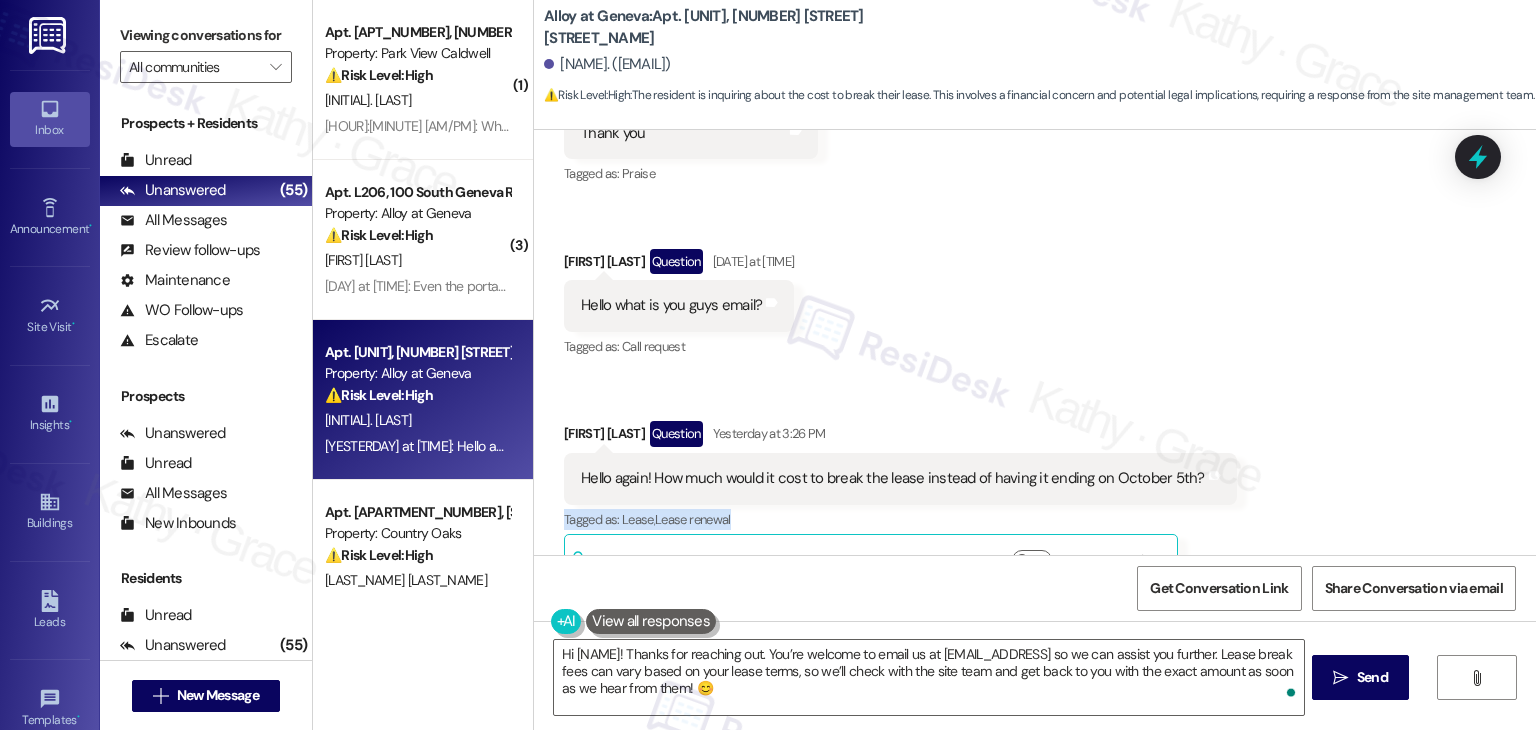 click on "Received via SMS Thaina Ferreira Aug 04, 2025 at 4:42 PM Thank you Tags and notes Tagged as:   Praise Click to highlight conversations about Praise Received via SMS Thaina Ferreira Question Aug 04, 2025 at 5:32 PM Hello what is you guys email?  Tags and notes Tagged as:   Call request Click to highlight conversations about Call request Received via SMS Thaina Ferreira Question Yesterday at 3:26 PM Hello again! How much would it cost to break the lease instead of having it ending on October 5th? Tags and notes Tagged as:   Lease ,  Click to highlight conversations about Lease Lease renewal Click to highlight conversations about Lease renewal  Related guidelines Show suggestions" at bounding box center [1035, 322] 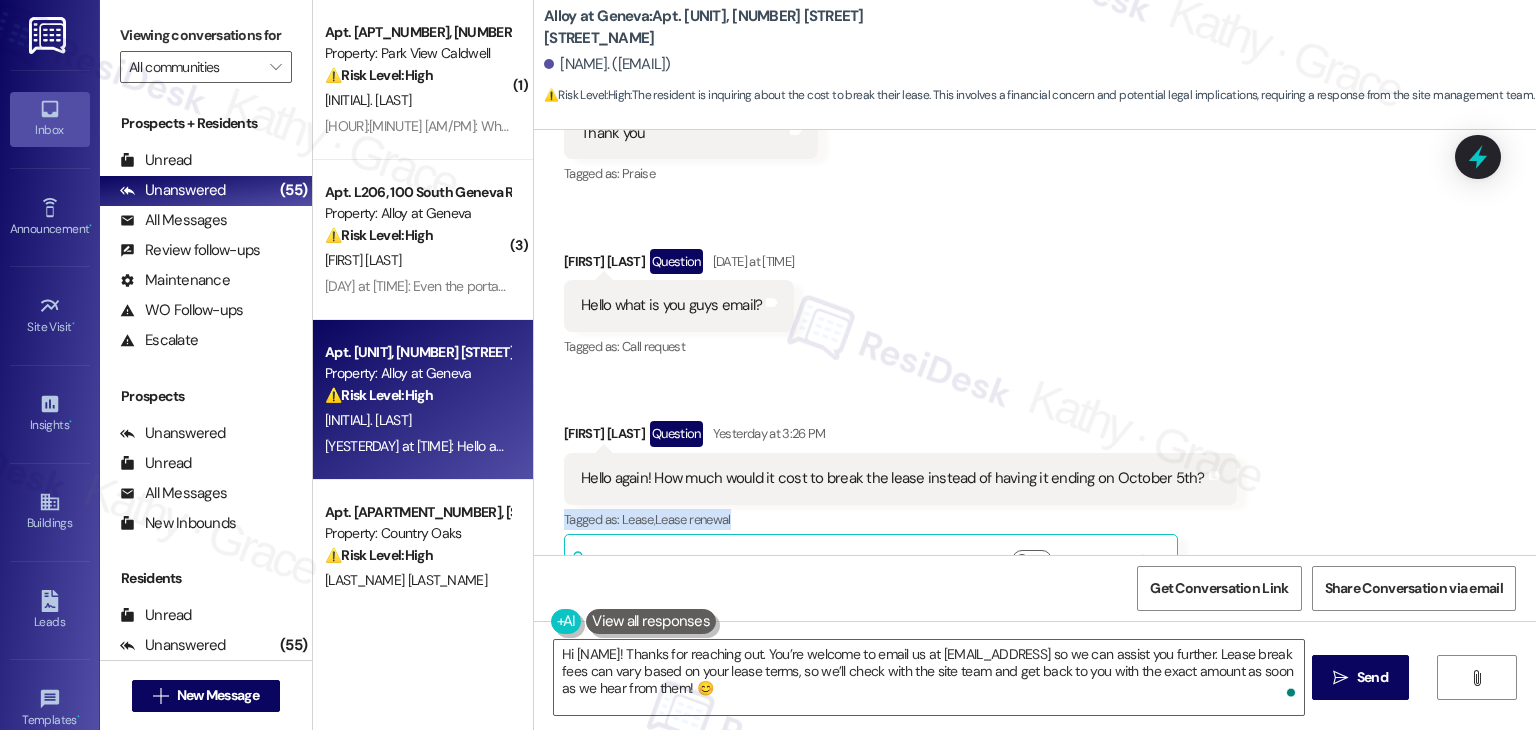 click on "Received via SMS Thaina Ferreira Aug 04, 2025 at 4:42 PM Thank you Tags and notes Tagged as:   Praise Click to highlight conversations about Praise Received via SMS Thaina Ferreira Question Aug 04, 2025 at 5:32 PM Hello what is you guys email?  Tags and notes Tagged as:   Call request Click to highlight conversations about Call request Received via SMS Thaina Ferreira Question Yesterday at 3:26 PM Hello again! How much would it cost to break the lease instead of having it ending on October 5th? Tags and notes Tagged as:   Lease ,  Click to highlight conversations about Lease Lease renewal Click to highlight conversations about Lease renewal  Related guidelines Show suggestions" at bounding box center [1035, 322] 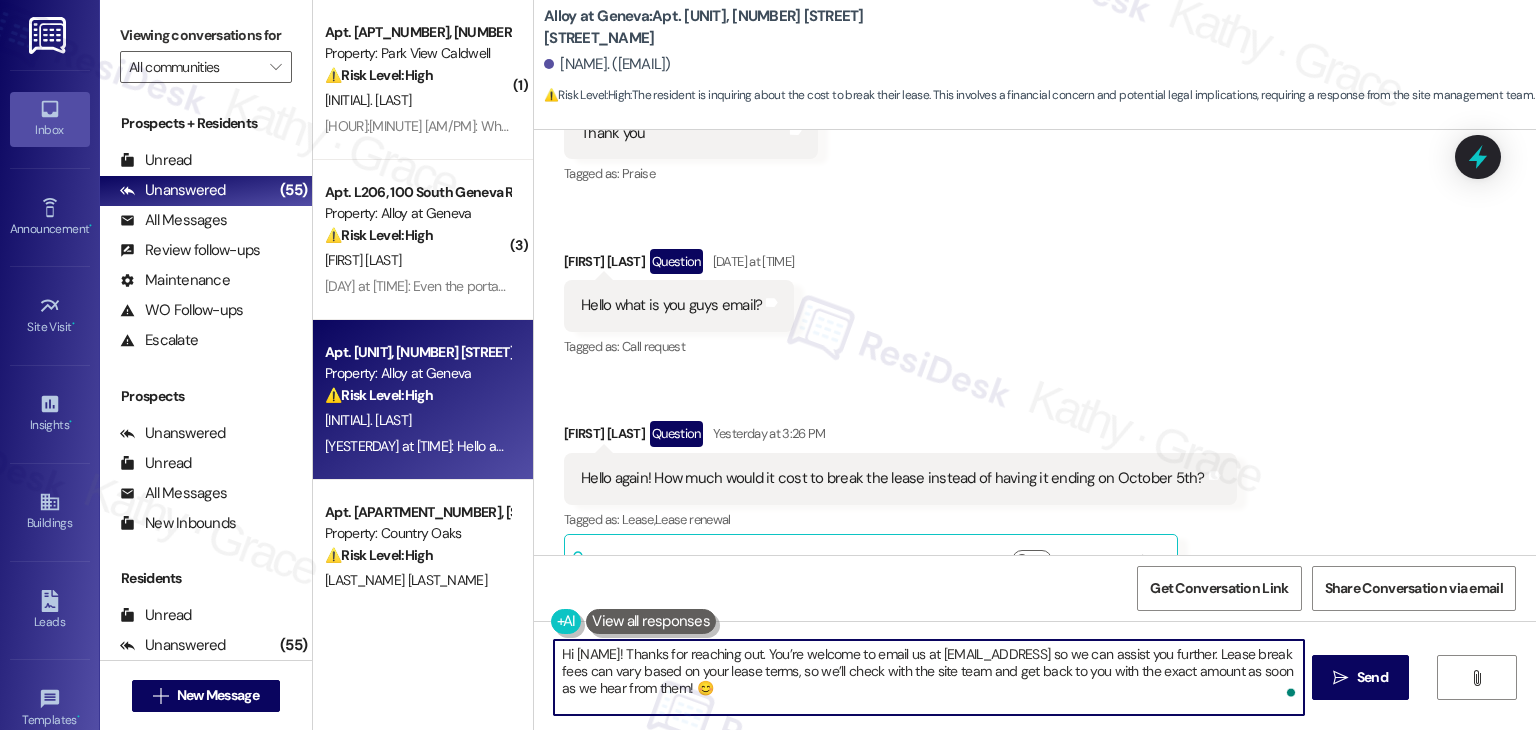 click on "Hi Thaina! Thanks for reaching out. You’re welcome to email us at alloyatgeneva@rndhouse.com so we can assist you further. Lease break fees can vary based on your lease terms, so we’ll check with the site team and get back to you with the exact amount as soon as we hear from them! 😊" at bounding box center [928, 677] 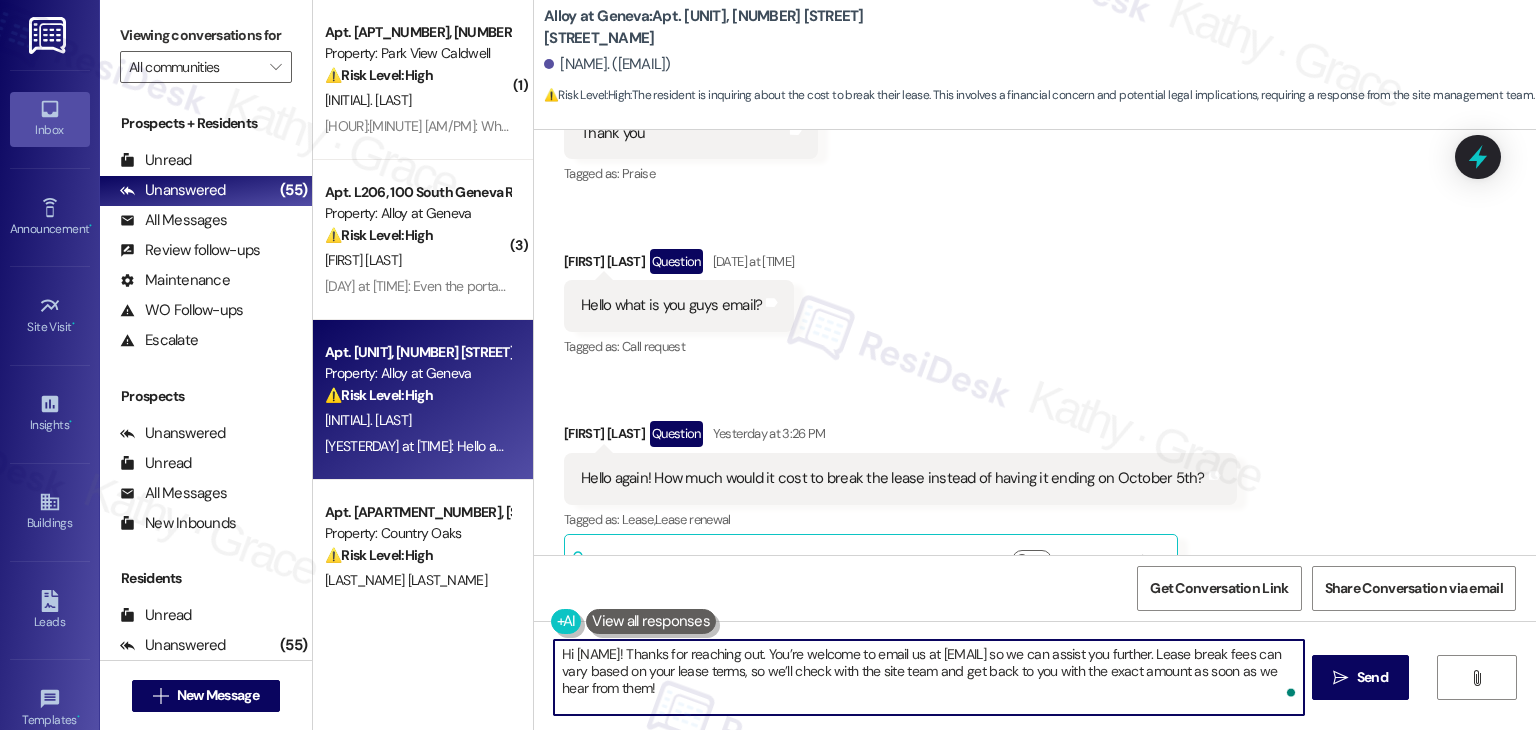 click on "Hi Thaina! Thanks for reaching out. You’re welcome to email us at alloyatgeneva@rndhouse.com so we can assist you further. Lease break fees can vary based on your lease terms, so we’ll check with the site team and get back to you with the exact amount as soon as we hear from them!" at bounding box center (928, 677) 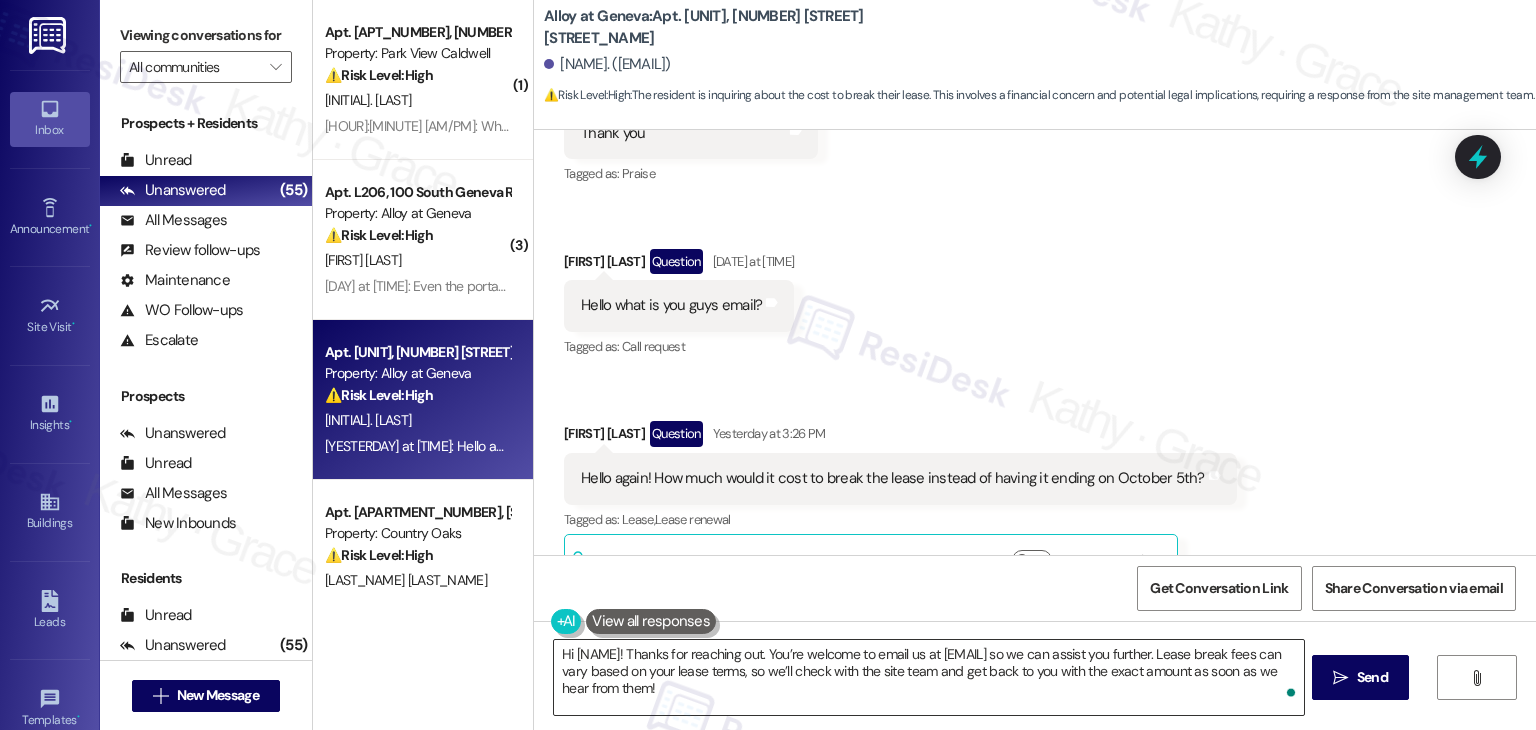 click on "Hi Thaina! Thanks for reaching out. You’re welcome to email us at alloyatgeneva@rndhouse.com so we can assist you further. Lease break fees can vary based on your lease terms, so we’ll check with the site team and get back to you with the exact amount as soon as we hear from them!" at bounding box center (928, 677) 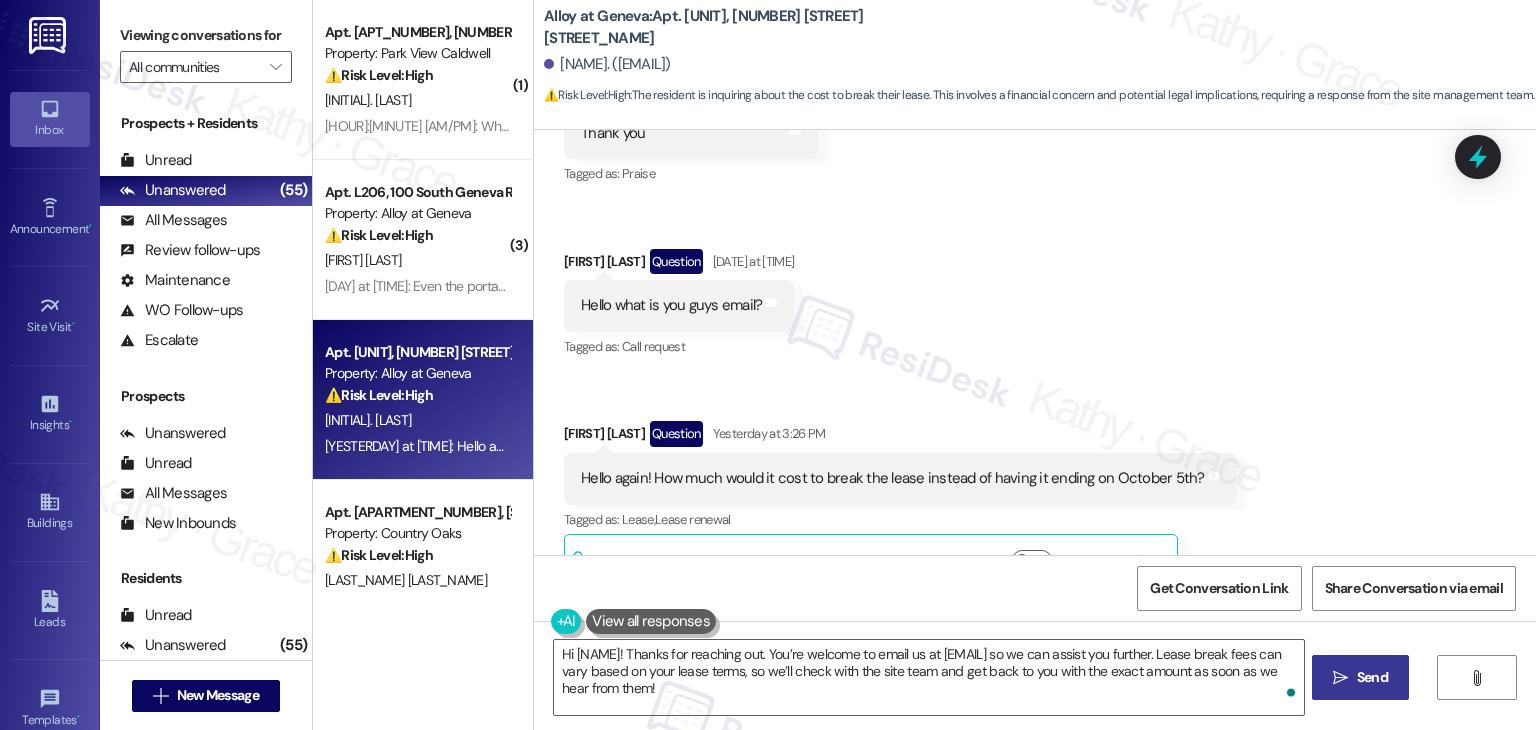 click on "Send" at bounding box center (1372, 677) 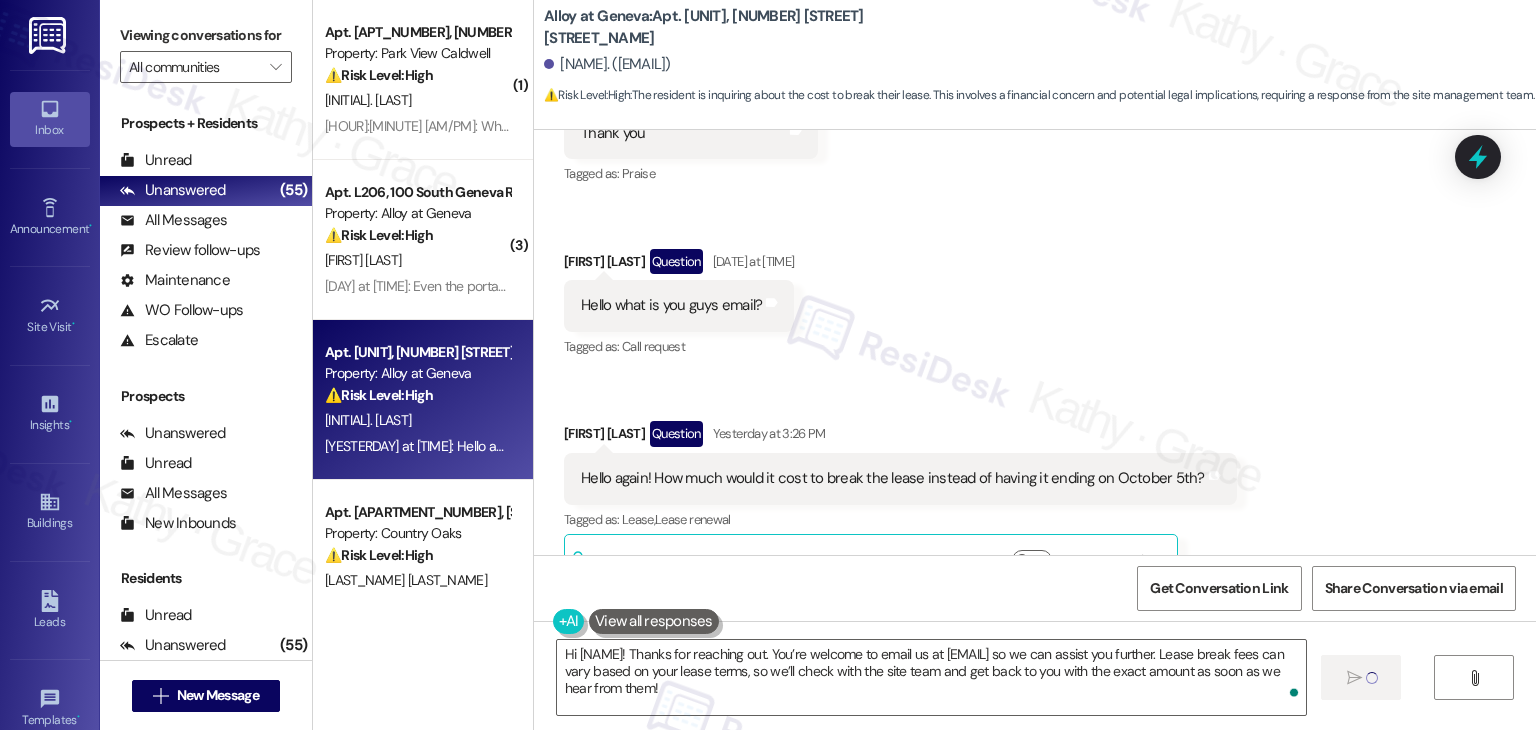 type 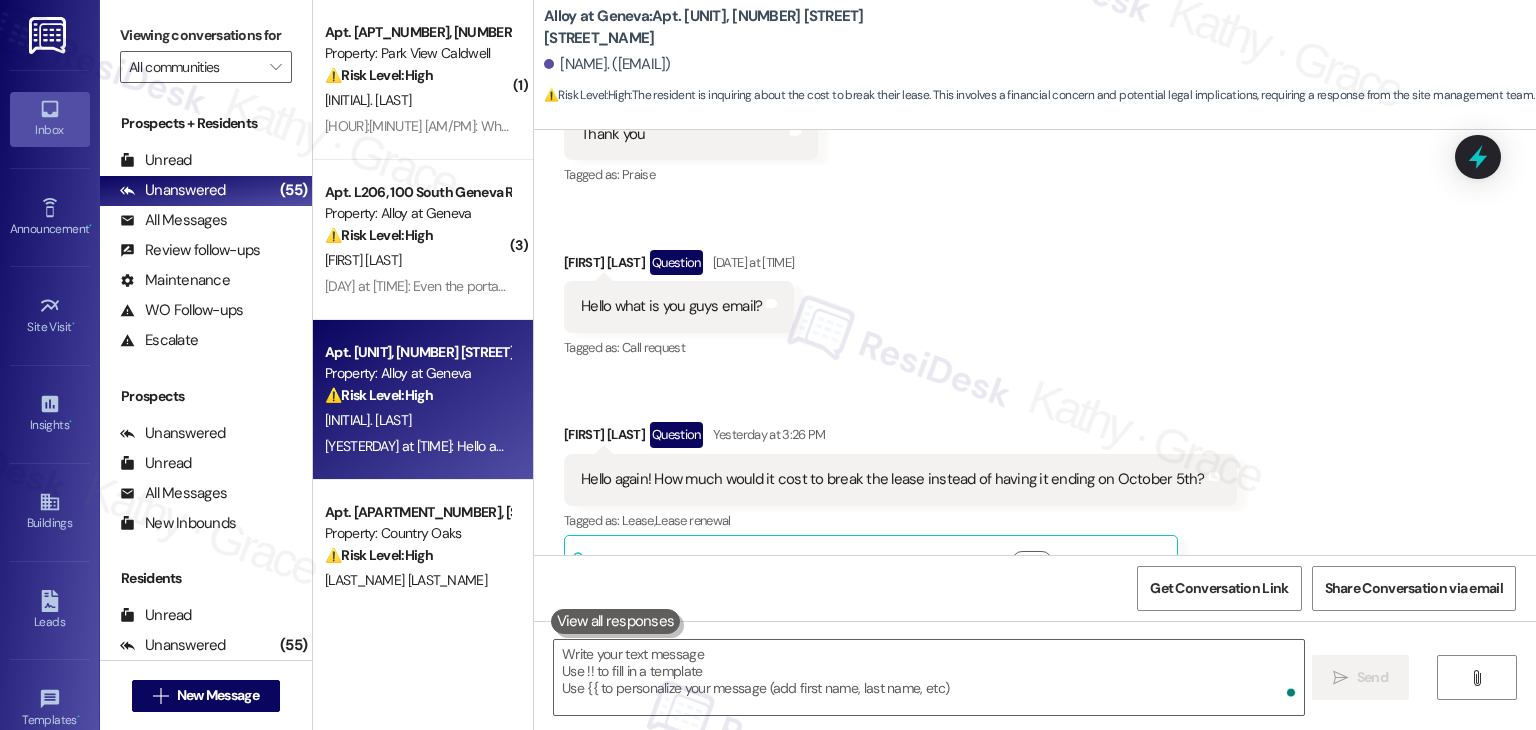 click on "Received via SMS Thaina Ferreira Aug 04, 2025 at 4:42 PM Thank you Tags and notes Tagged as:   Praise Click to highlight conversations about Praise Received via SMS Thaina Ferreira Question Aug 04, 2025 at 5:32 PM Hello what is you guys email?  Tags and notes Tagged as:   Call request Click to highlight conversations about Call request Received via SMS Thaina Ferreira Question Yesterday at 3:26 PM Hello again! How much would it cost to break the lease instead of having it ending on October 5th? Tags and notes Tagged as:   Lease ,  Click to highlight conversations about Lease Lease renewal Click to highlight conversations about Lease renewal  Related guidelines Show suggestions" at bounding box center [1035, 323] 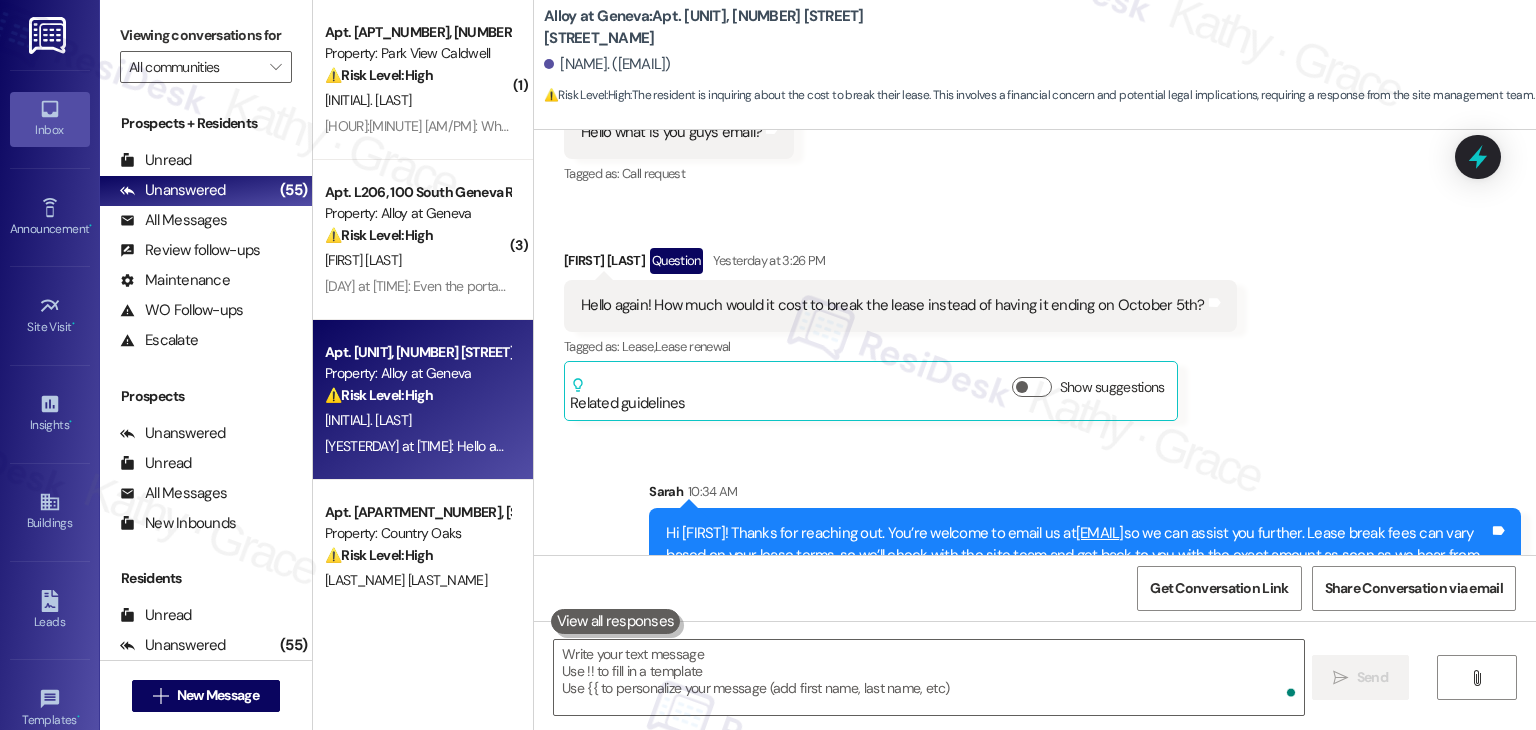 scroll, scrollTop: 16689, scrollLeft: 0, axis: vertical 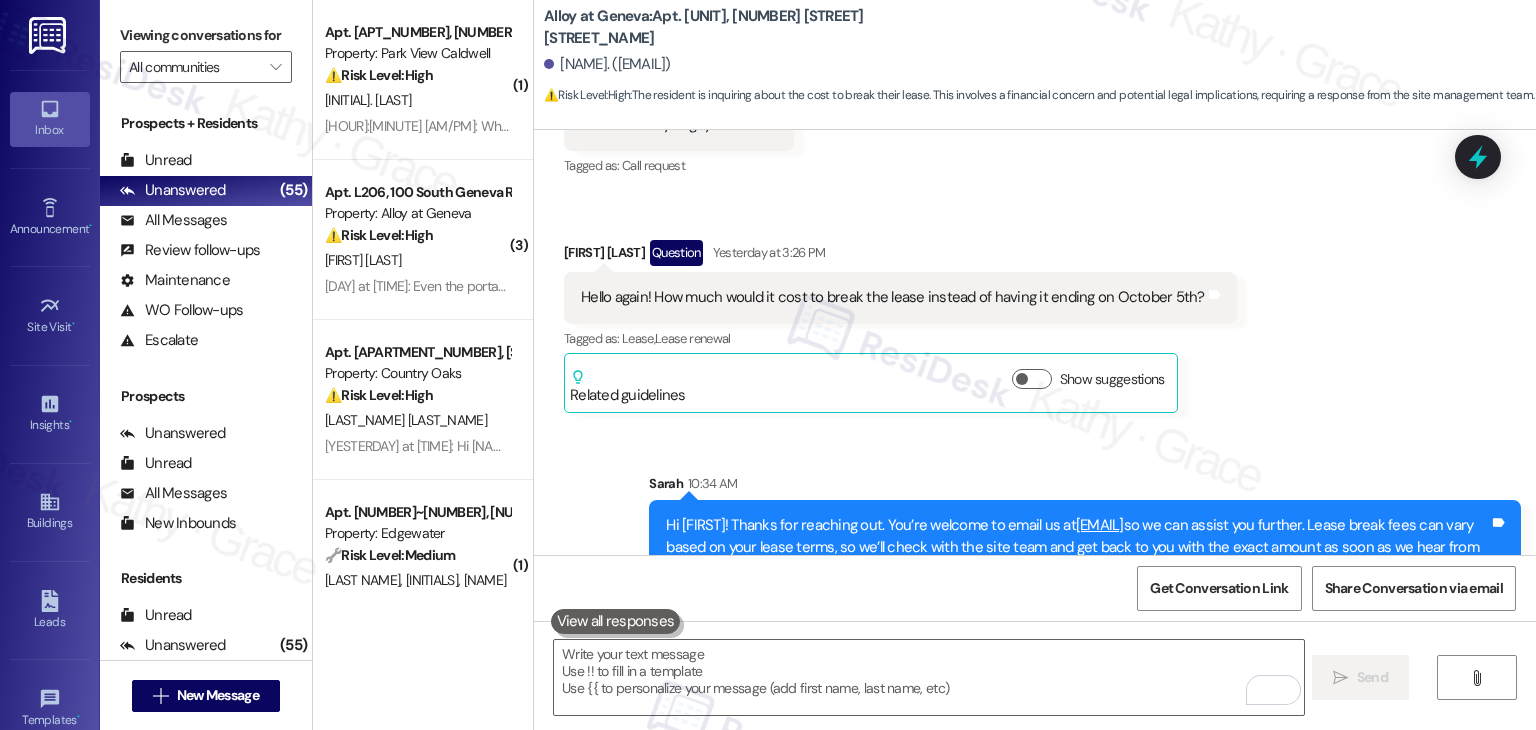 click on "Received via SMS Thaina Ferreira Aug 04, 2025 at 4:42 PM Thank you Tags and notes Tagged as:   Praise Click to highlight conversations about Praise Received via SMS Thaina Ferreira Question Aug 04, 2025 at 5:32 PM Hello what is you guys email?  Tags and notes Tagged as:   Call request Click to highlight conversations about Call request Received via SMS Thaina Ferreira Question Yesterday at 3:26 PM Hello again! How much would it cost to break the lease instead of having it ending on October 5th? Tags and notes Tagged as:   Lease ,  Click to highlight conversations about Lease Lease renewal Click to highlight conversations about Lease renewal  Related guidelines Show suggestions" at bounding box center [1035, 141] 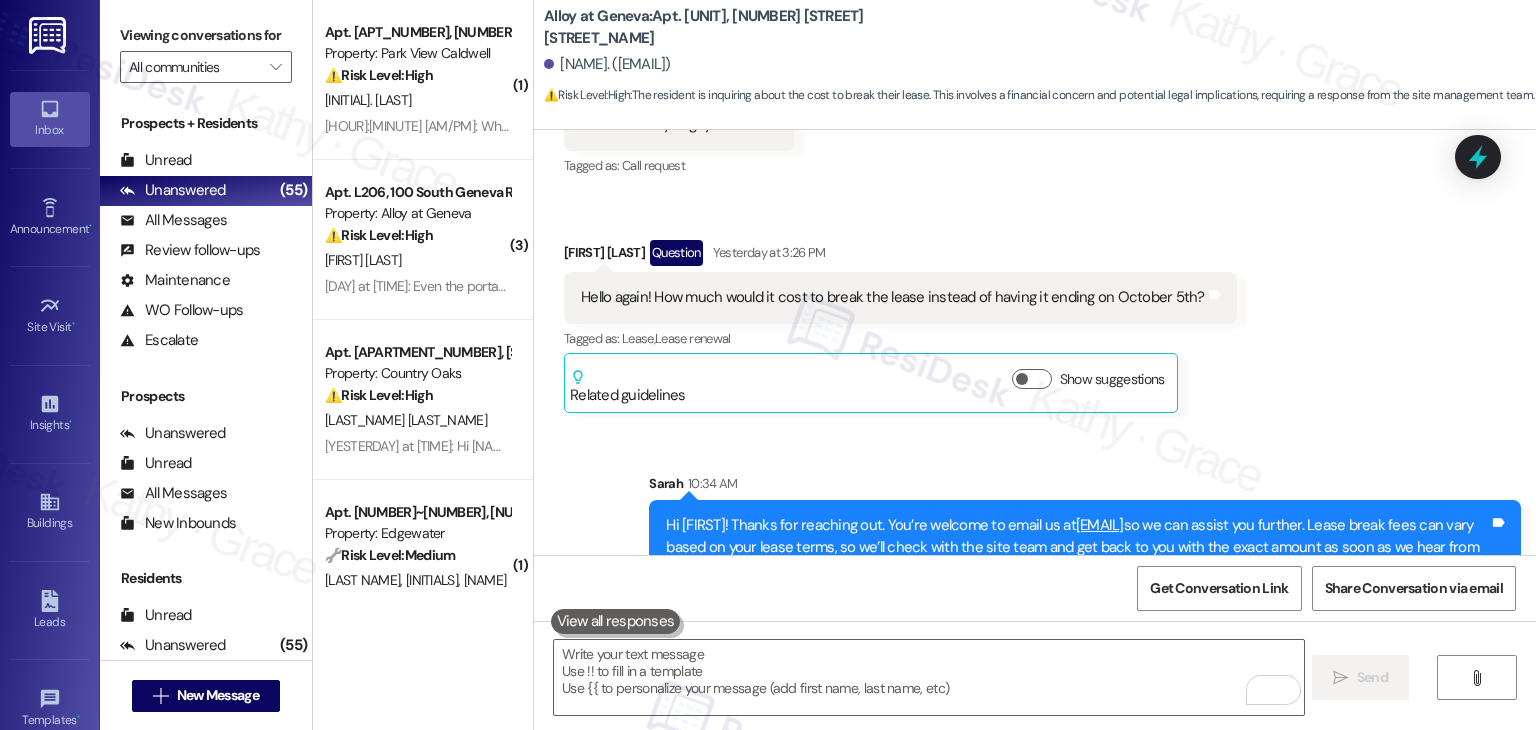 click on "Received via SMS Thaina Ferreira Aug 04, 2025 at 4:42 PM Thank you Tags and notes Tagged as:   Praise Click to highlight conversations about Praise Received via SMS Thaina Ferreira Question Aug 04, 2025 at 5:32 PM Hello what is you guys email?  Tags and notes Tagged as:   Call request Click to highlight conversations about Call request Received via SMS Thaina Ferreira Question Yesterday at 3:26 PM Hello again! How much would it cost to break the lease instead of having it ending on October 5th? Tags and notes Tagged as:   Lease ,  Click to highlight conversations about Lease Lease renewal Click to highlight conversations about Lease renewal  Related guidelines Show suggestions" at bounding box center (1035, 141) 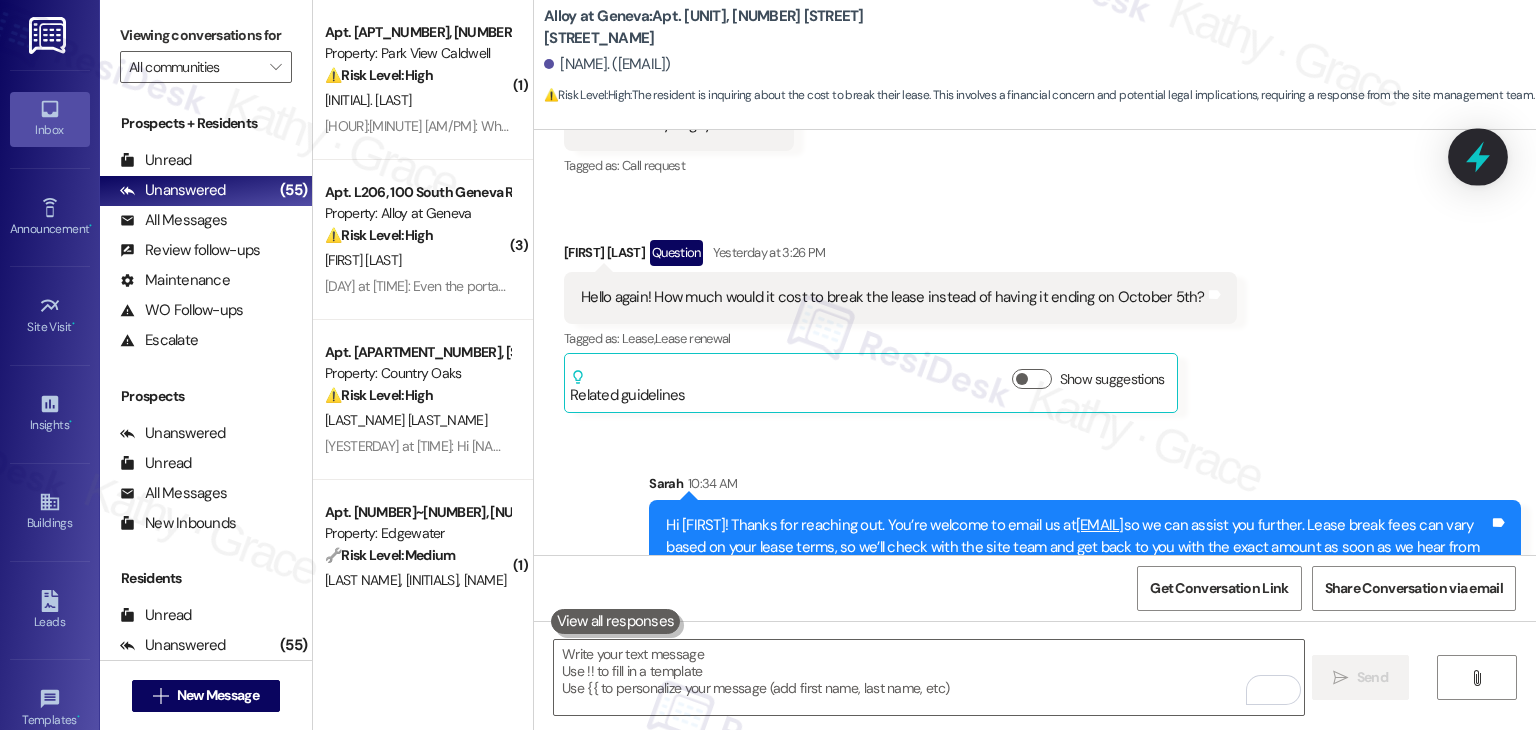 click 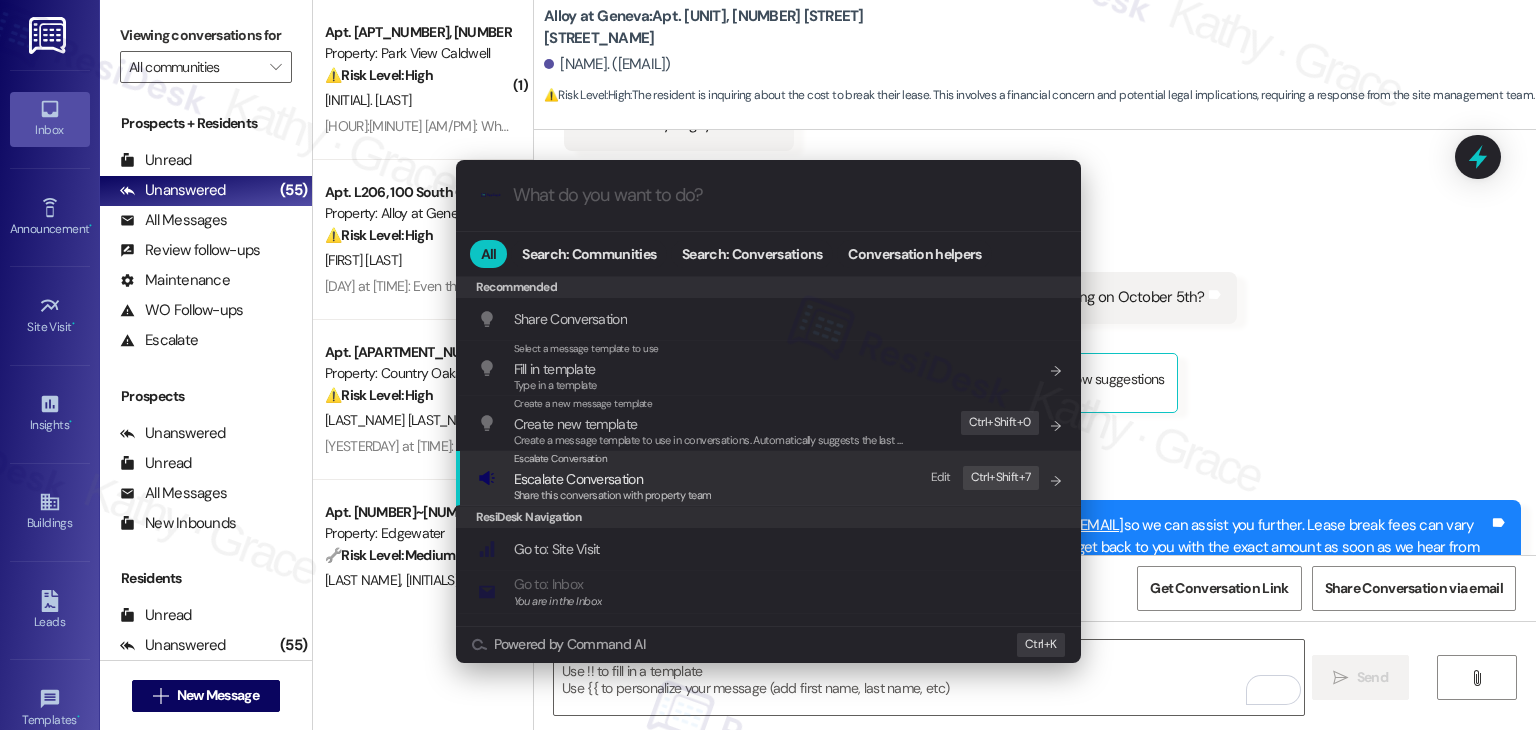 click on "Escalate Conversation" at bounding box center (578, 479) 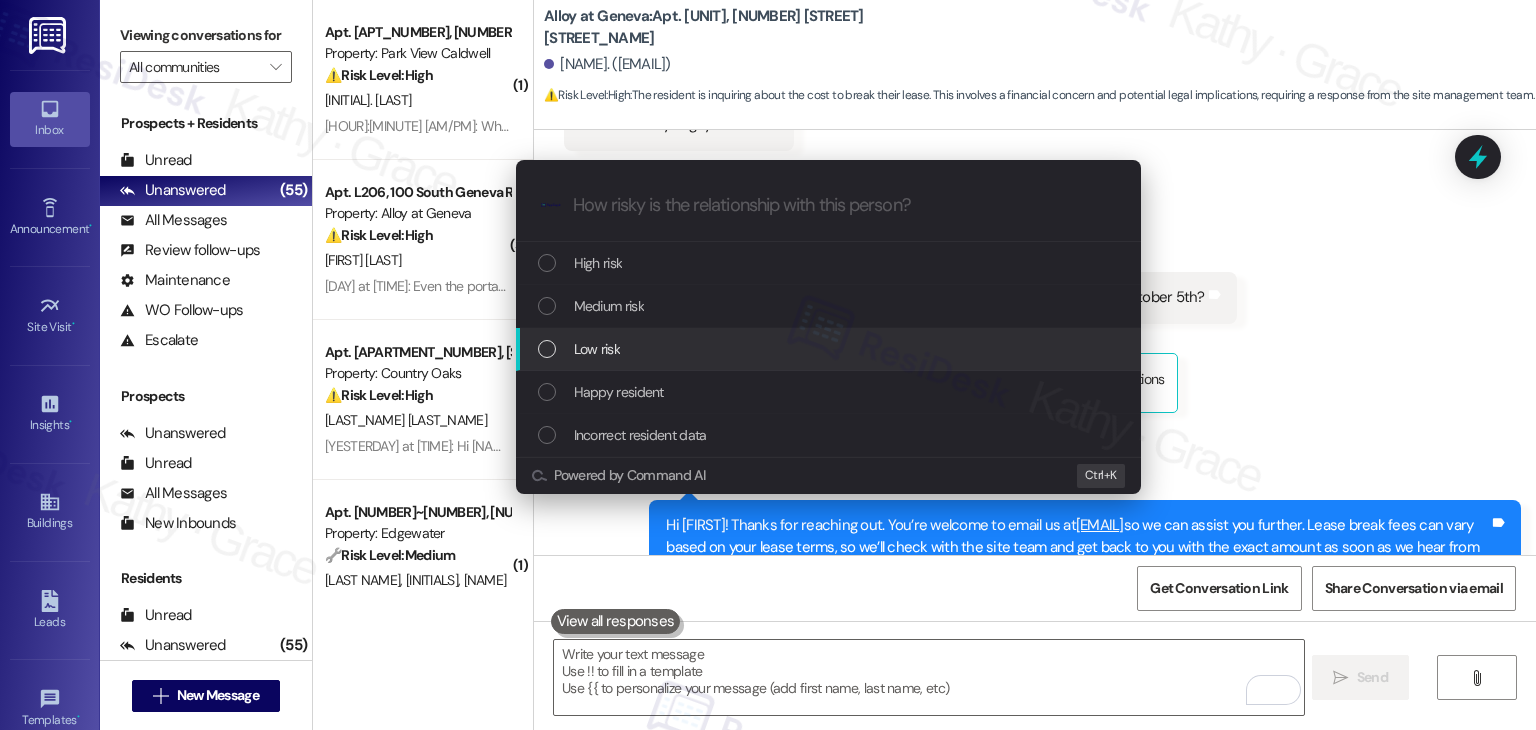 click at bounding box center (547, 349) 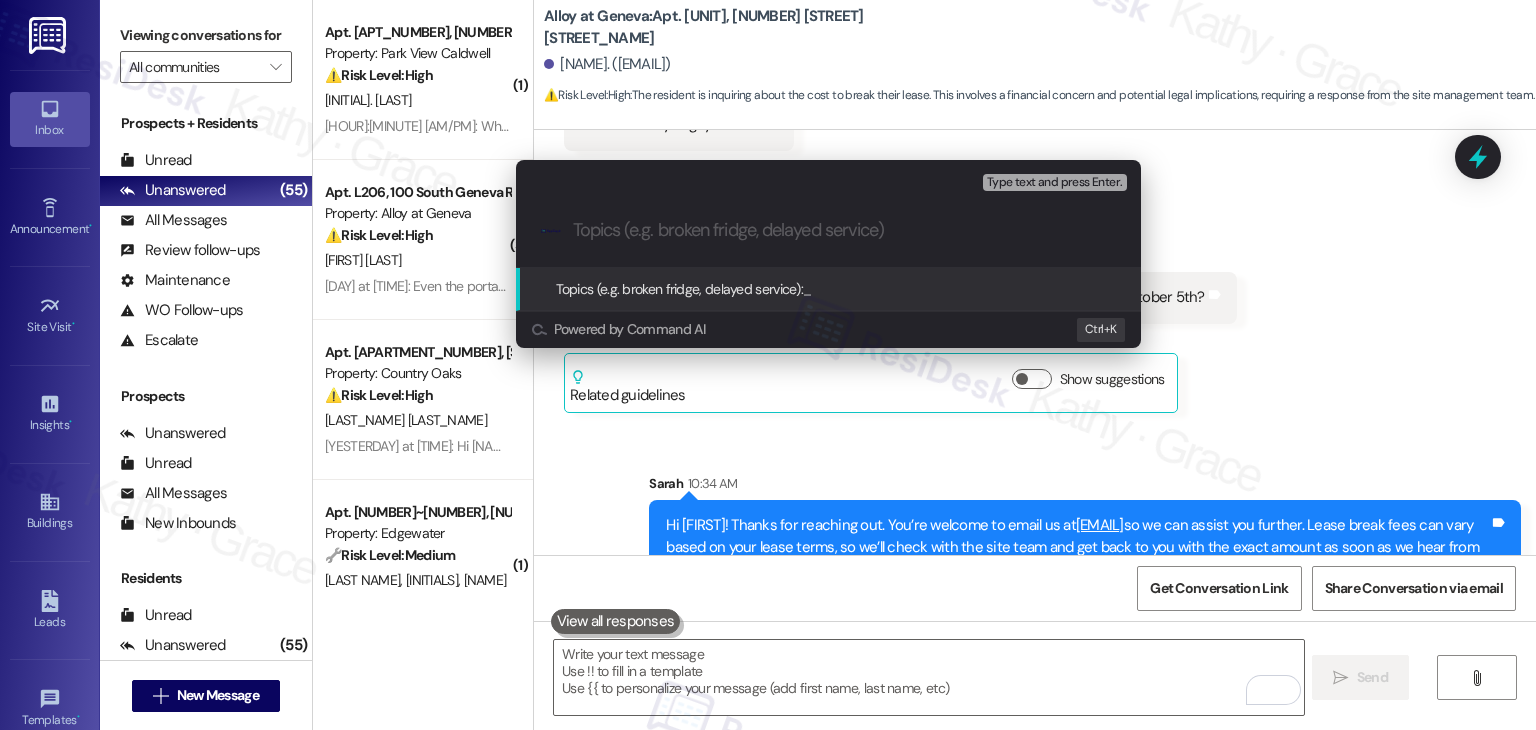 paste on "Lease Break Fee Inquiry – Early Termination Request" 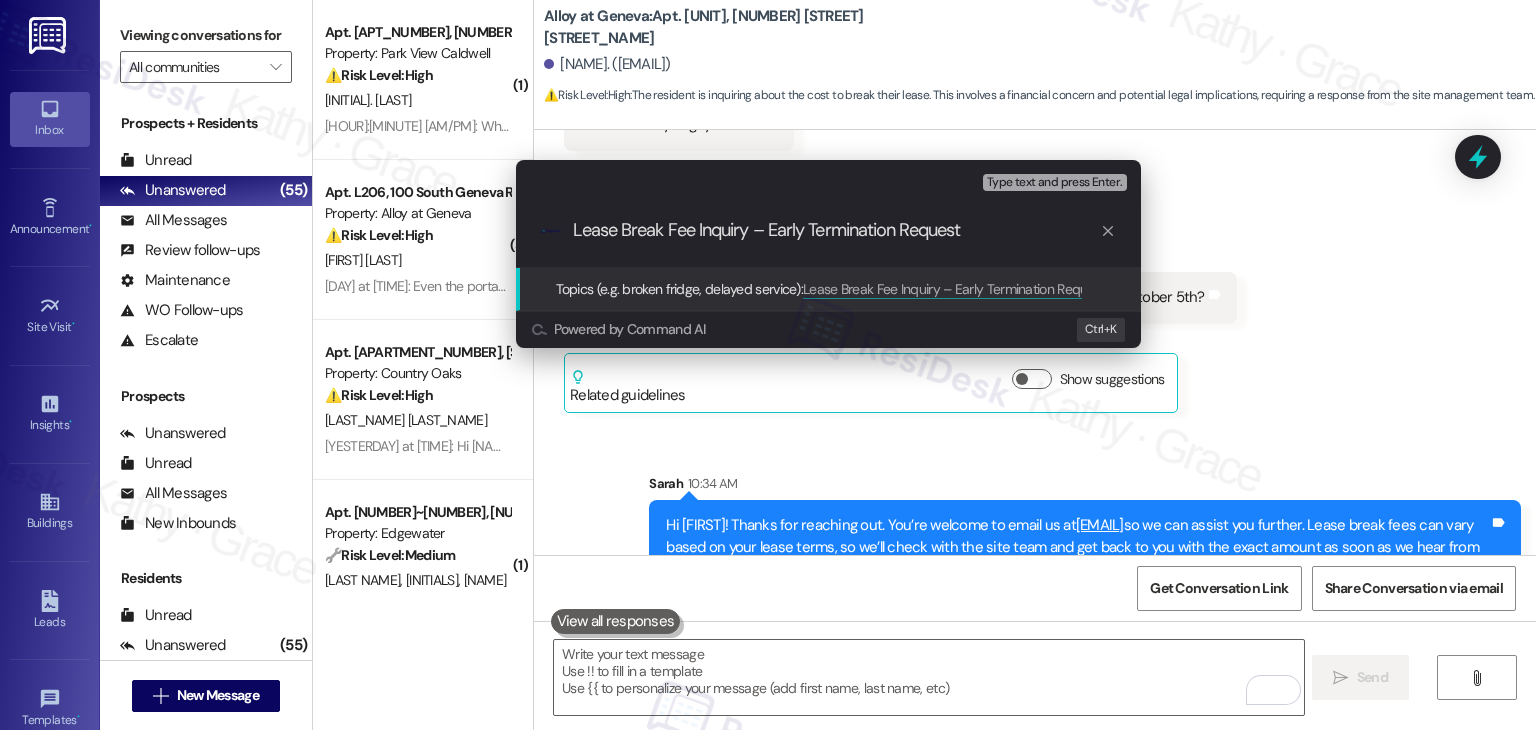 type 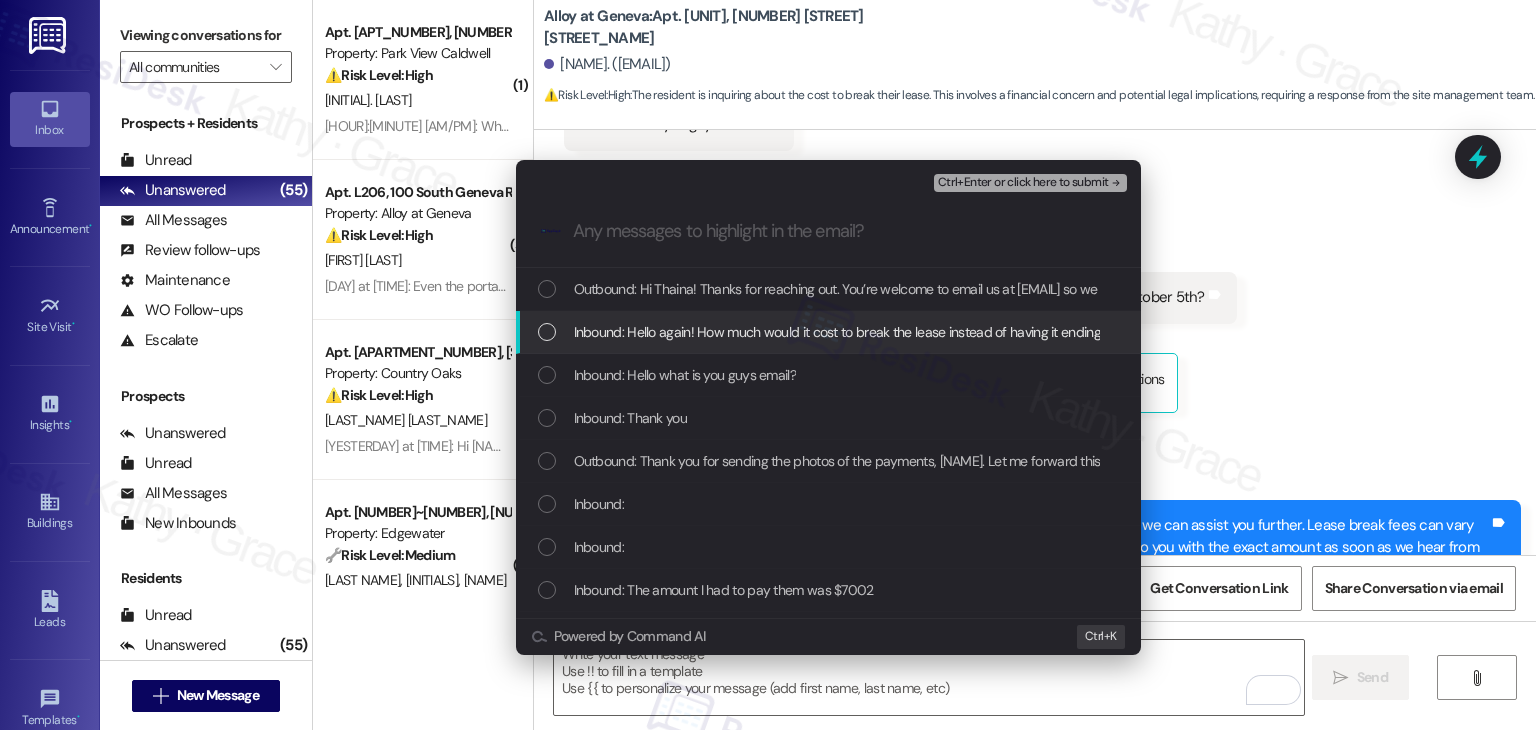 click at bounding box center [547, 332] 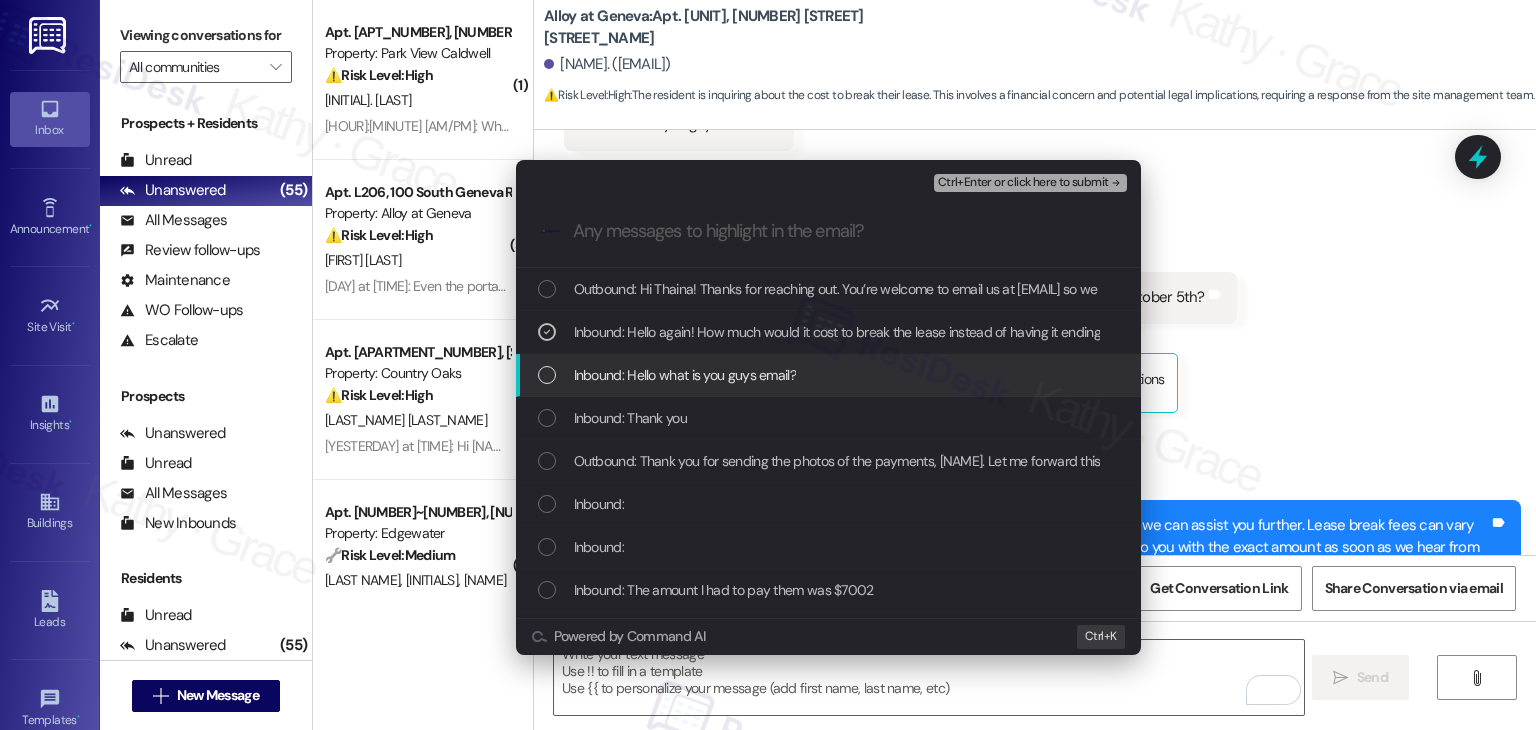 click at bounding box center [547, 375] 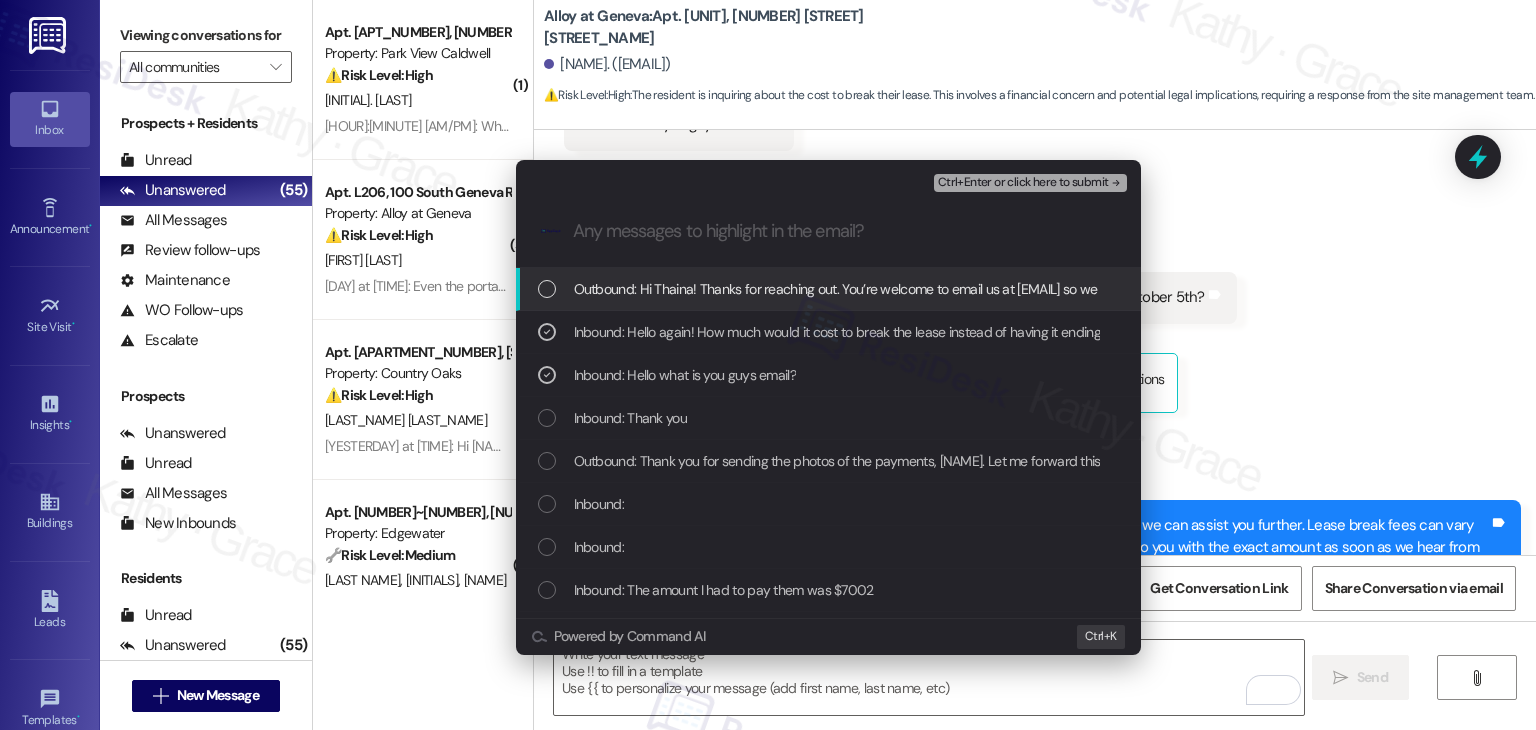 click on "Ctrl+Enter or click here to submit" at bounding box center [1023, 183] 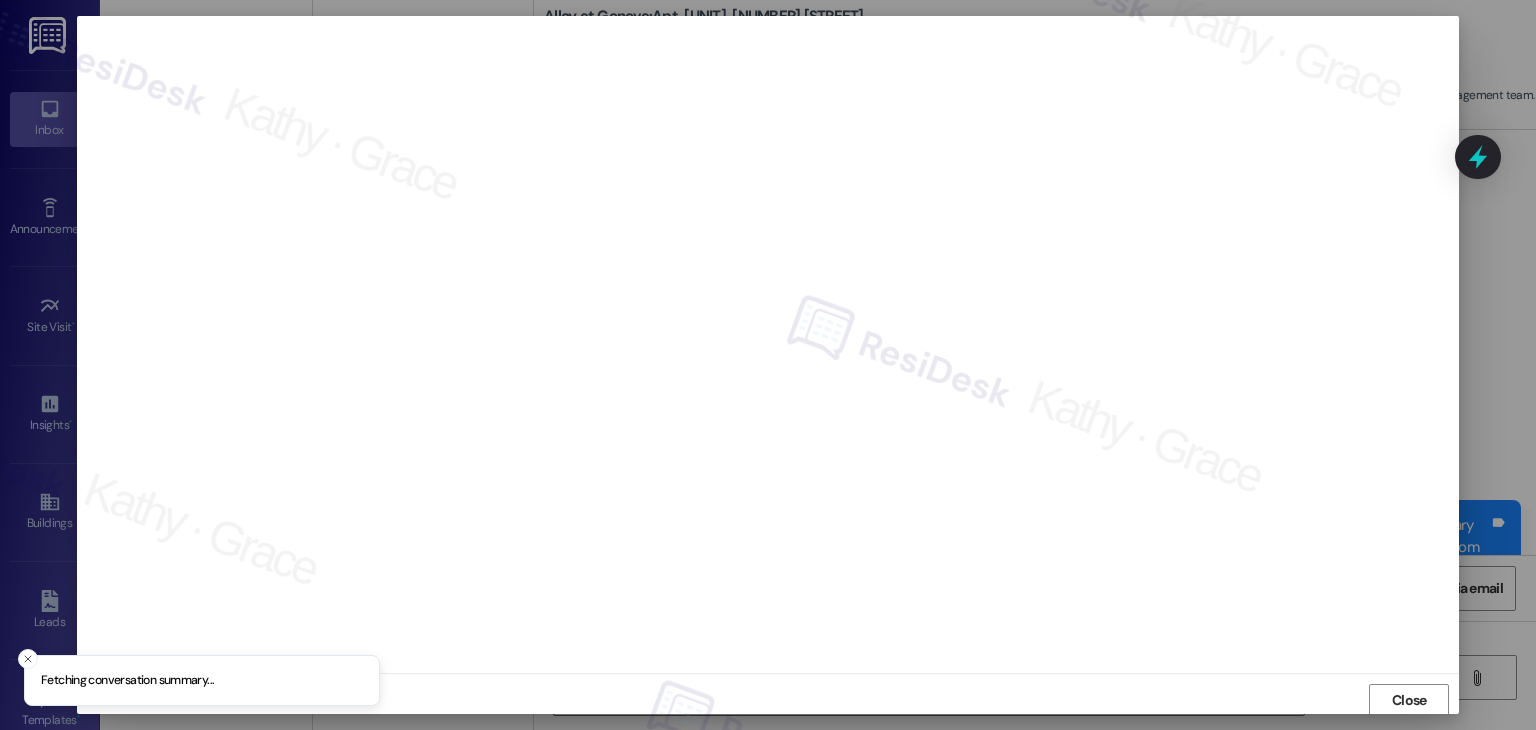 scroll, scrollTop: 1, scrollLeft: 0, axis: vertical 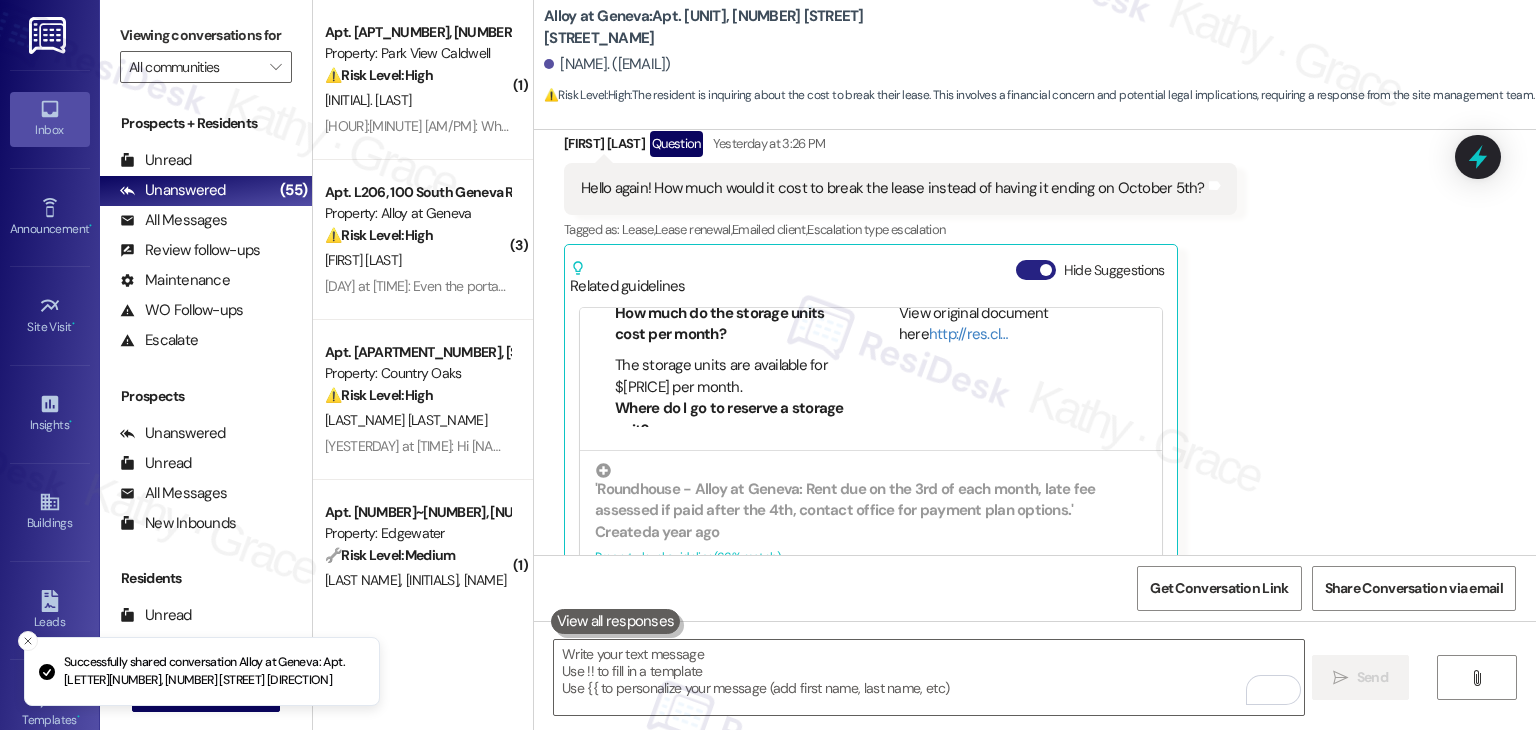 click on "Hide Suggestions" at bounding box center [1036, 270] 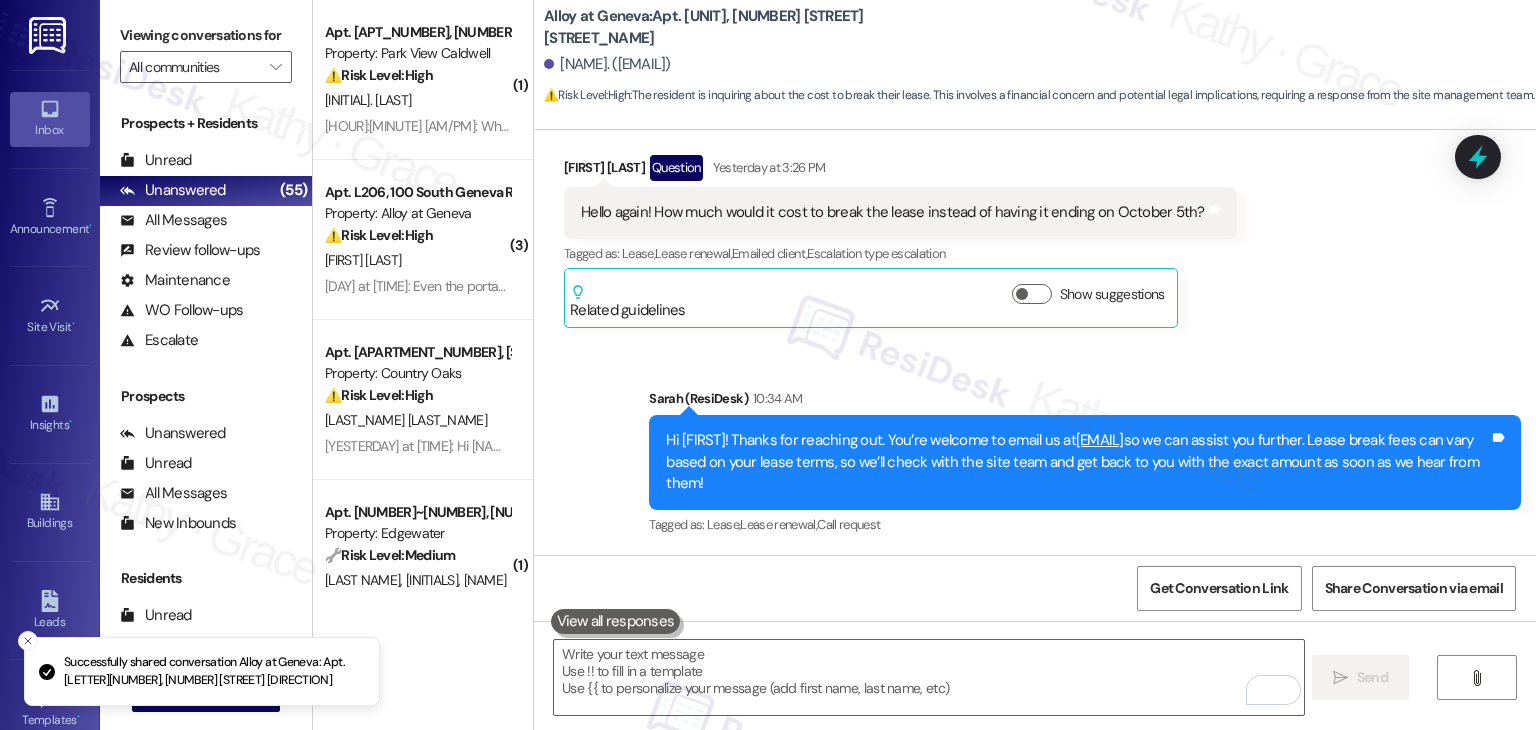scroll, scrollTop: 16719, scrollLeft: 0, axis: vertical 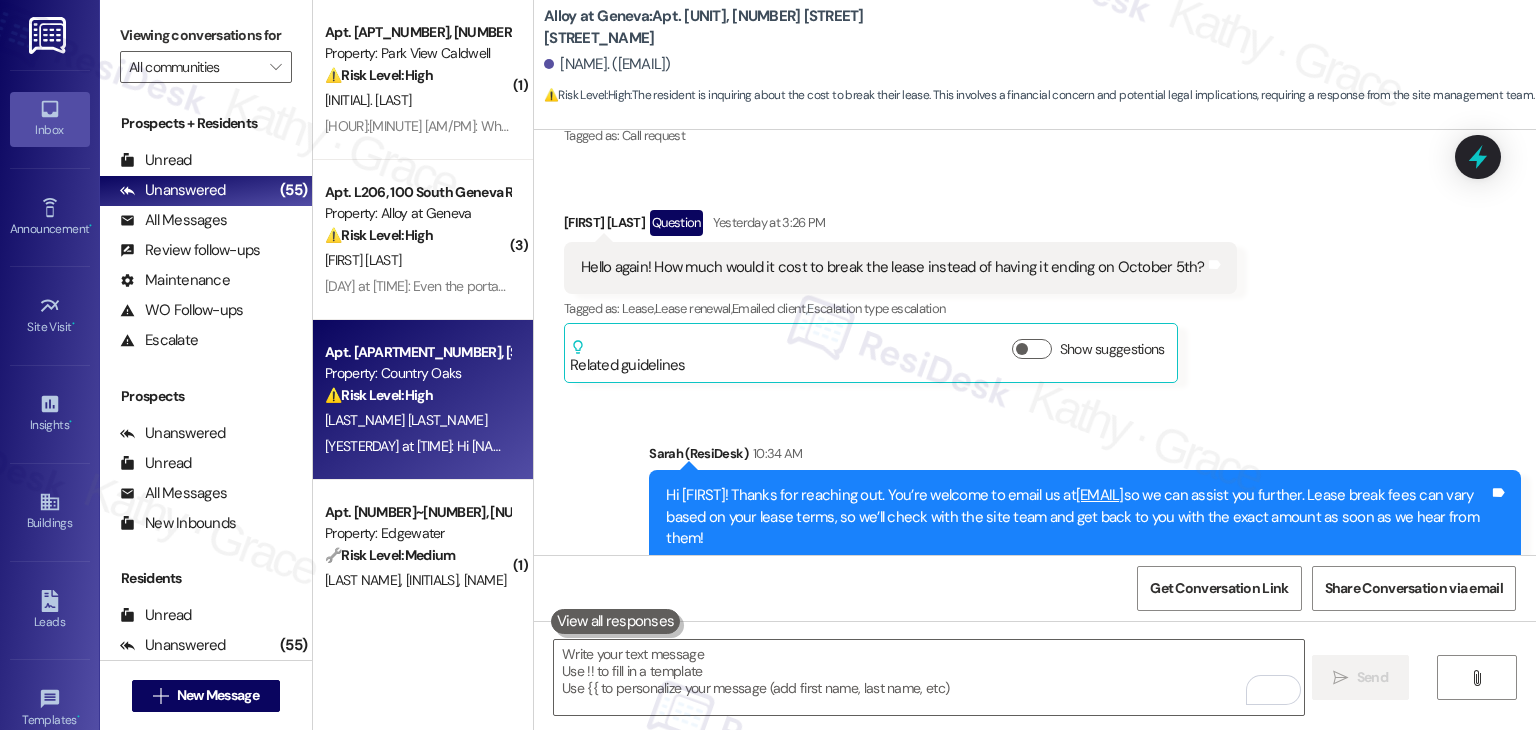 click on "Yesterday at 1:21 PM: Hi Donna  thank you for the invite    Besides the drawer there are 2 plugins  blown fuse in kitchen important   Microwave  etc
There was a work order for that also  this needs to be taken care of   ASAP
Thank you let me know  thank you Yesterday at 1:21 PM: Hi Donna  thank you for the invite    Besides the drawer there are 2 plugins  blown fuse in kitchen important   Microwave  etc
There was a work order for that also  this needs to be taken care of   ASAP
Thank you let me know  thank you" at bounding box center (417, 446) 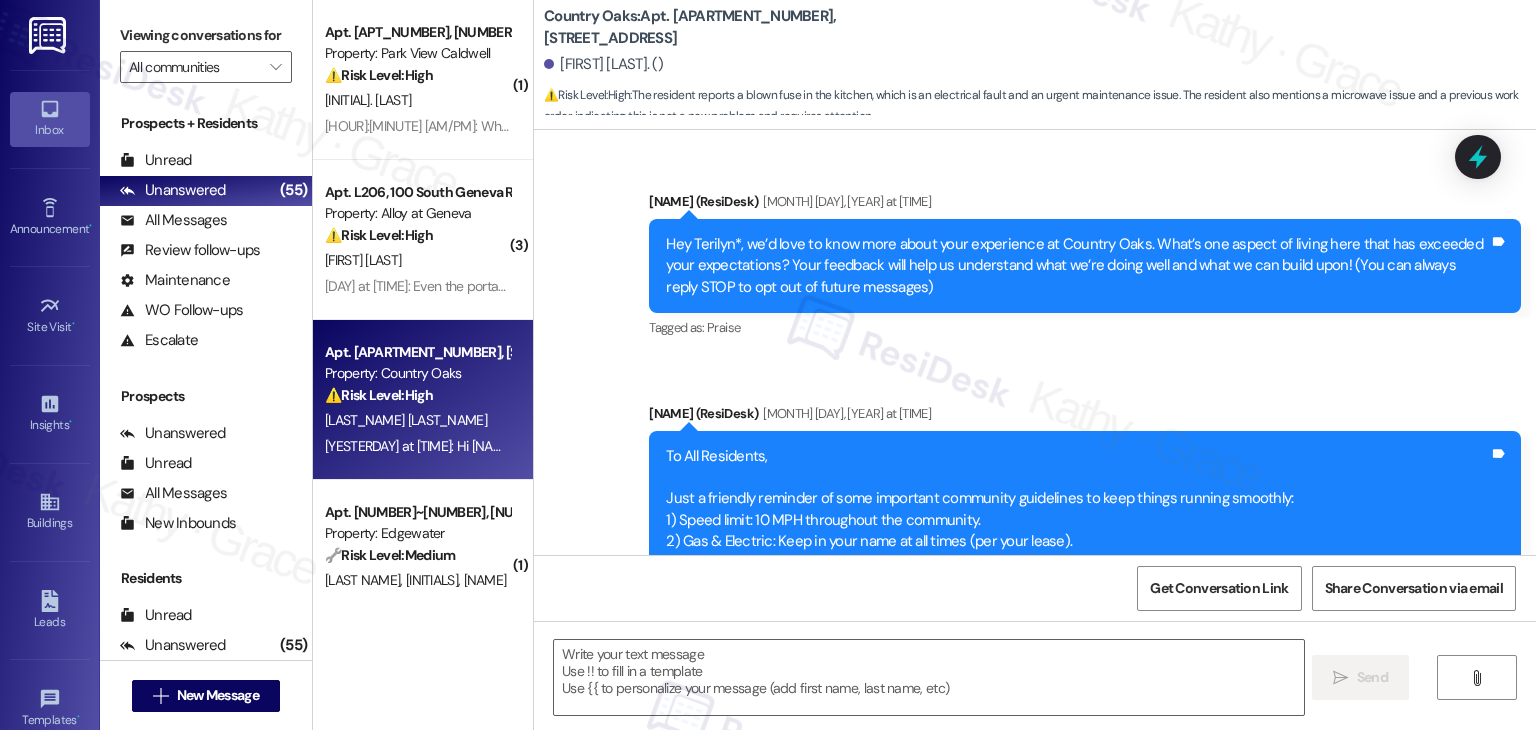 scroll, scrollTop: 4659, scrollLeft: 0, axis: vertical 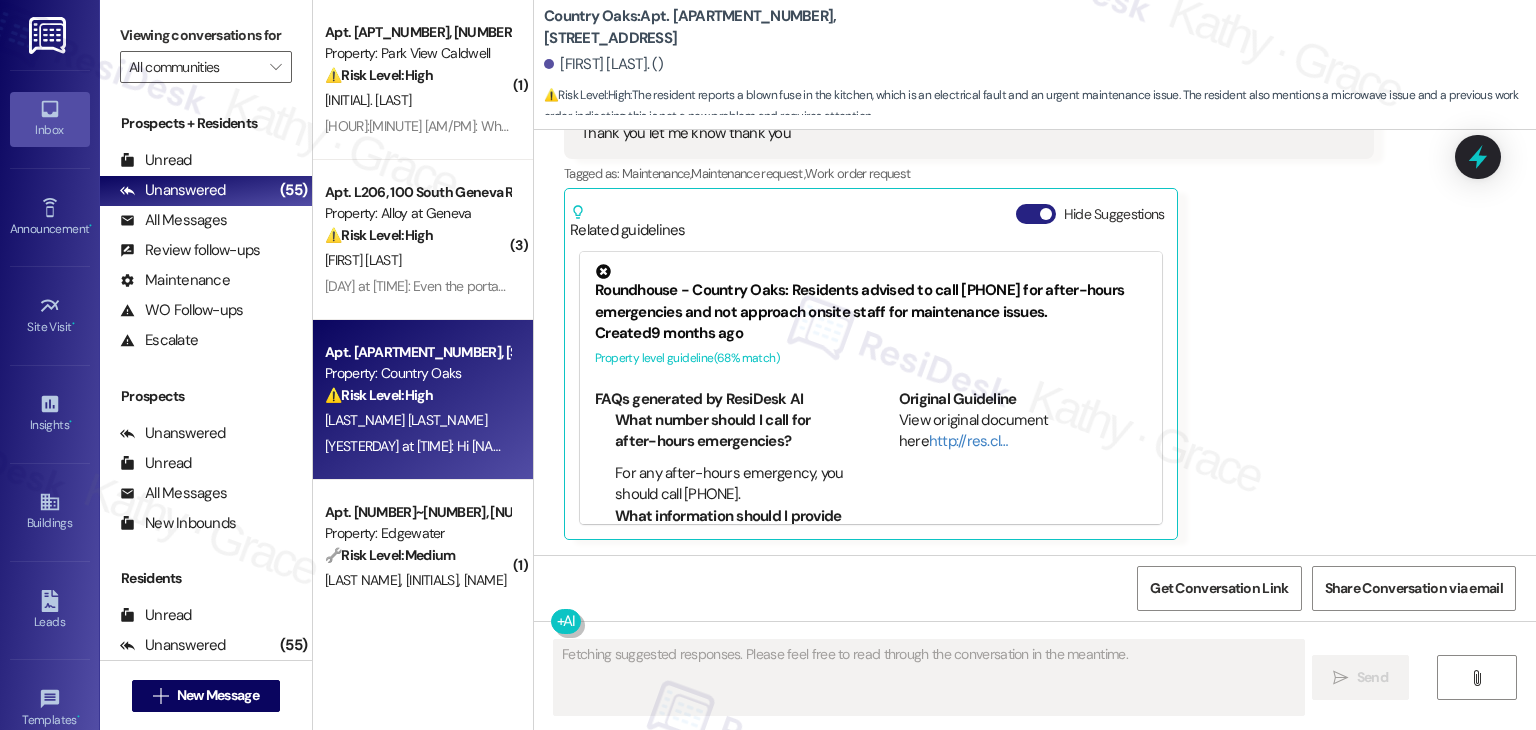 click on "Hide Suggestions" at bounding box center [1036, 214] 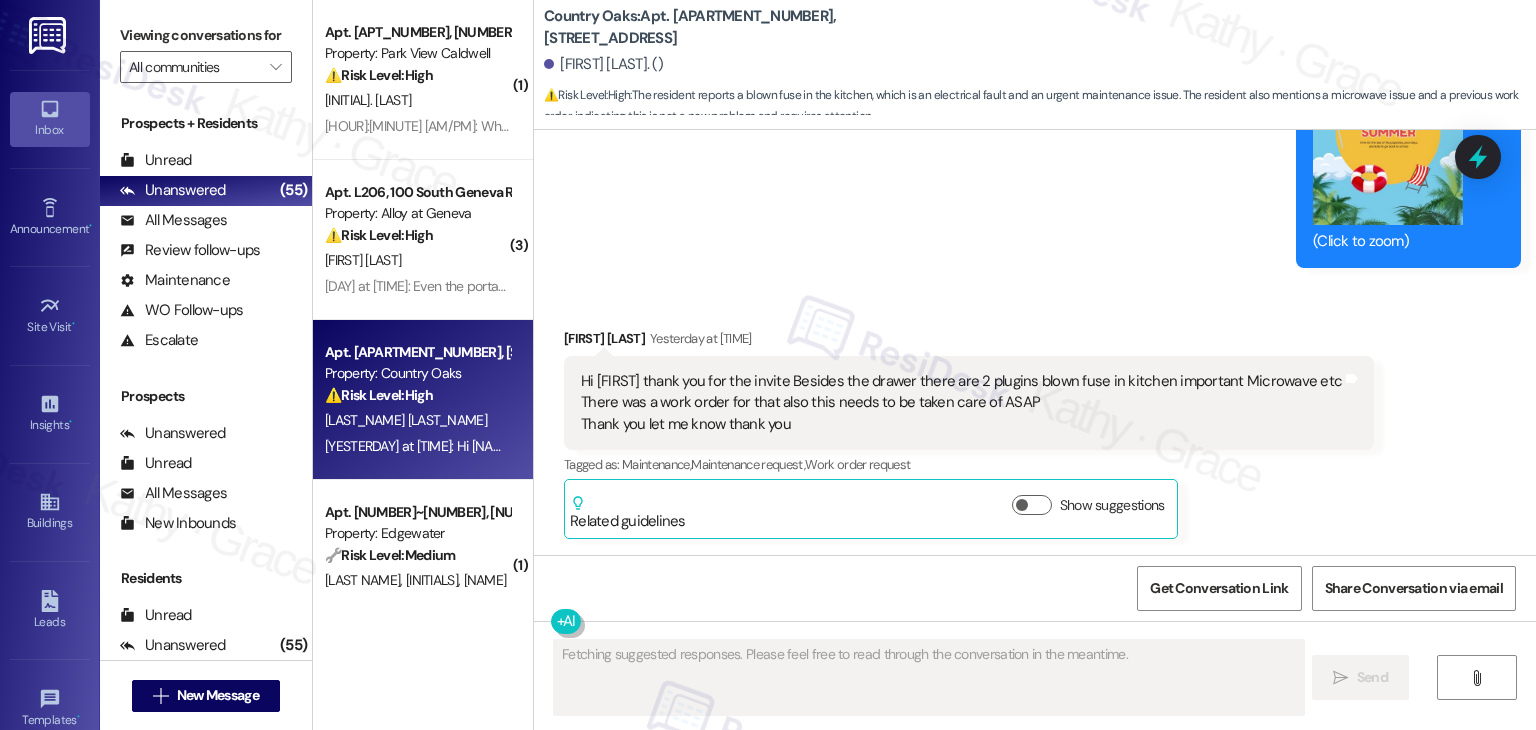scroll, scrollTop: 4367, scrollLeft: 0, axis: vertical 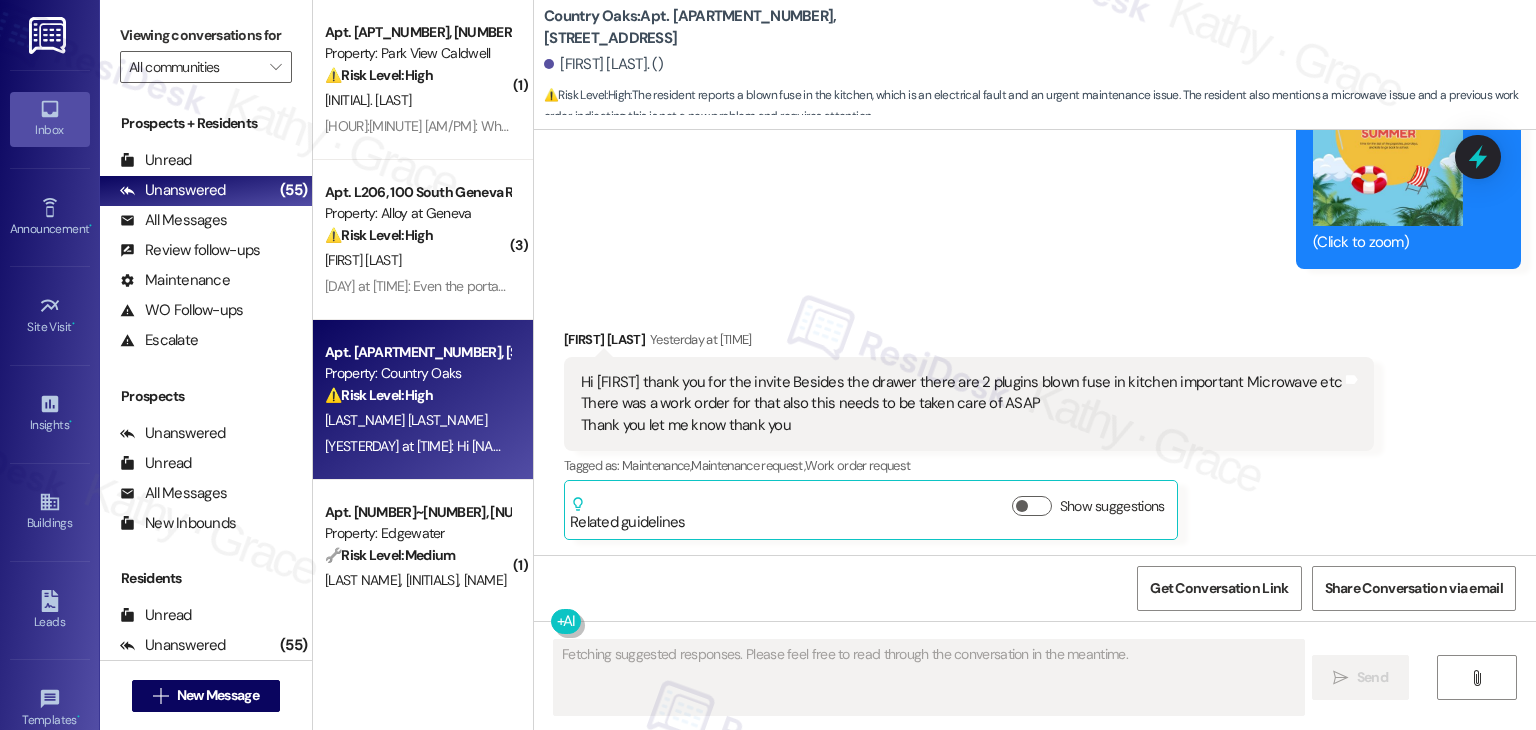 click on "Received via SMS Terilyn Downey Yesterday at 1:21 PM Hi Donna  thank you for the invite    Besides the drawer there are 2 plugins  blown fuse in kitchen important   Microwave  etc
There was a work order for that also  this needs to be taken care of   ASAP
Thank you let me know  thank you Tags and notes Tagged as:   Maintenance ,  Click to highlight conversations about Maintenance Maintenance request ,  Click to highlight conversations about Maintenance request Work order request Click to highlight conversations about Work order request  Related guidelines Show suggestions" at bounding box center (1035, 419) 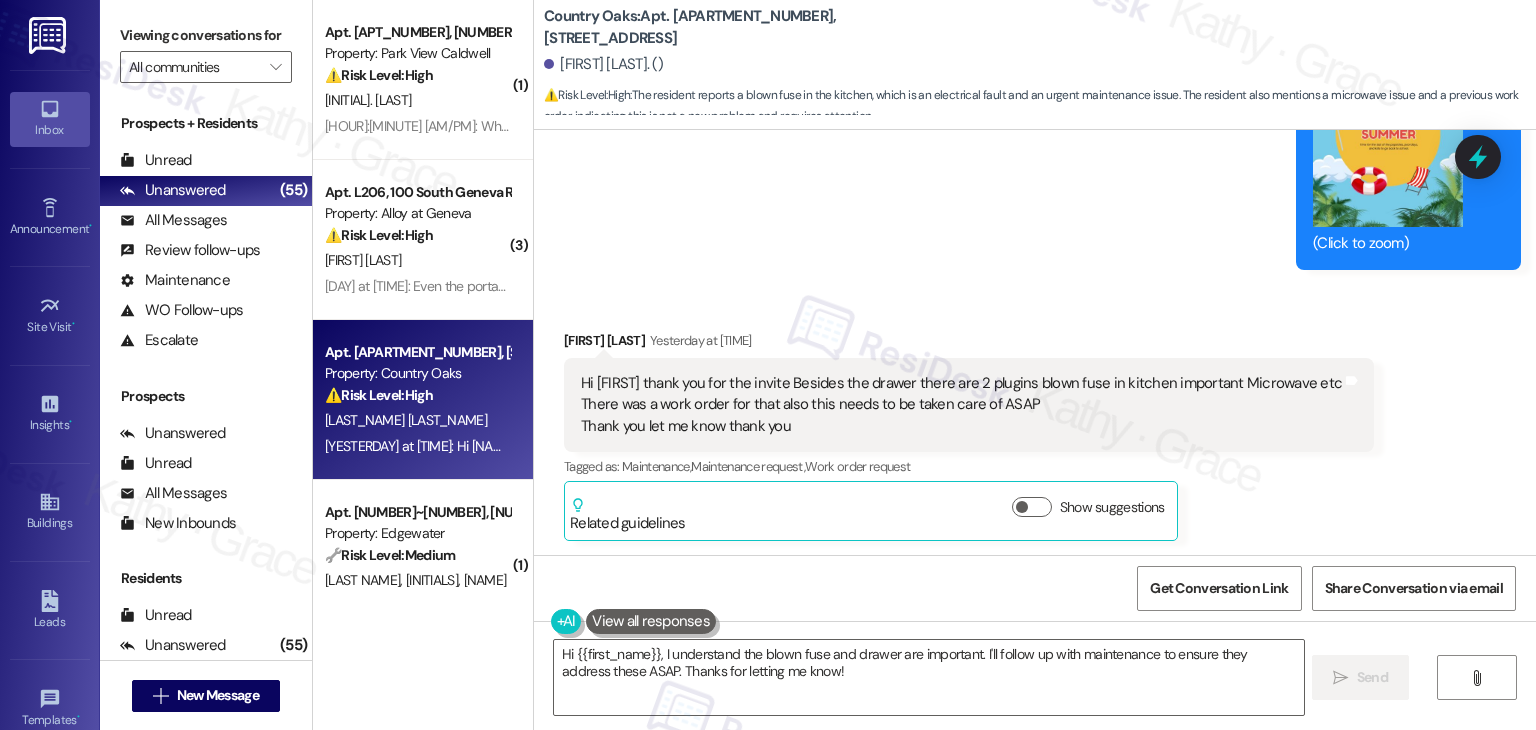 scroll, scrollTop: 4367, scrollLeft: 0, axis: vertical 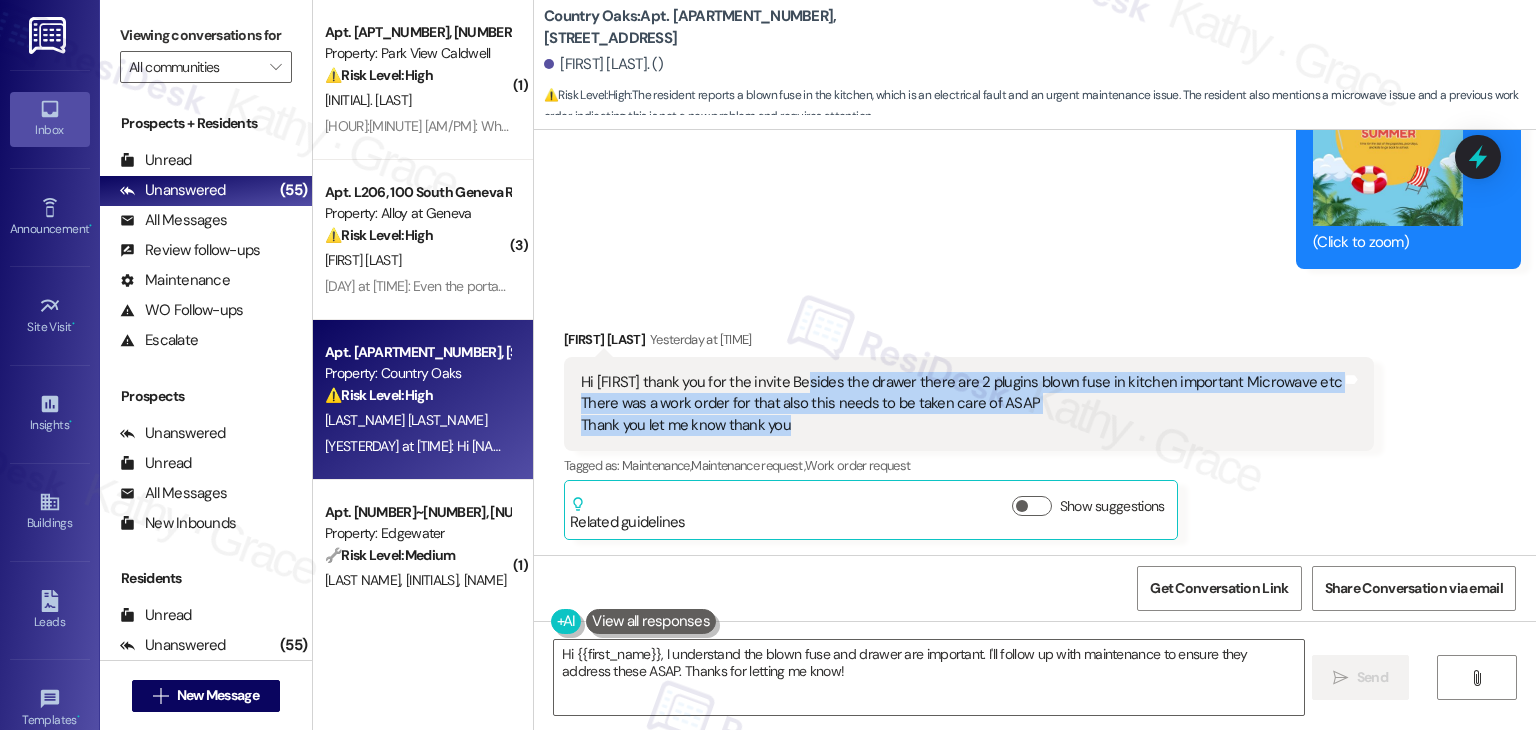 drag, startPoint x: 797, startPoint y: 426, endPoint x: 775, endPoint y: 382, distance: 49.193497 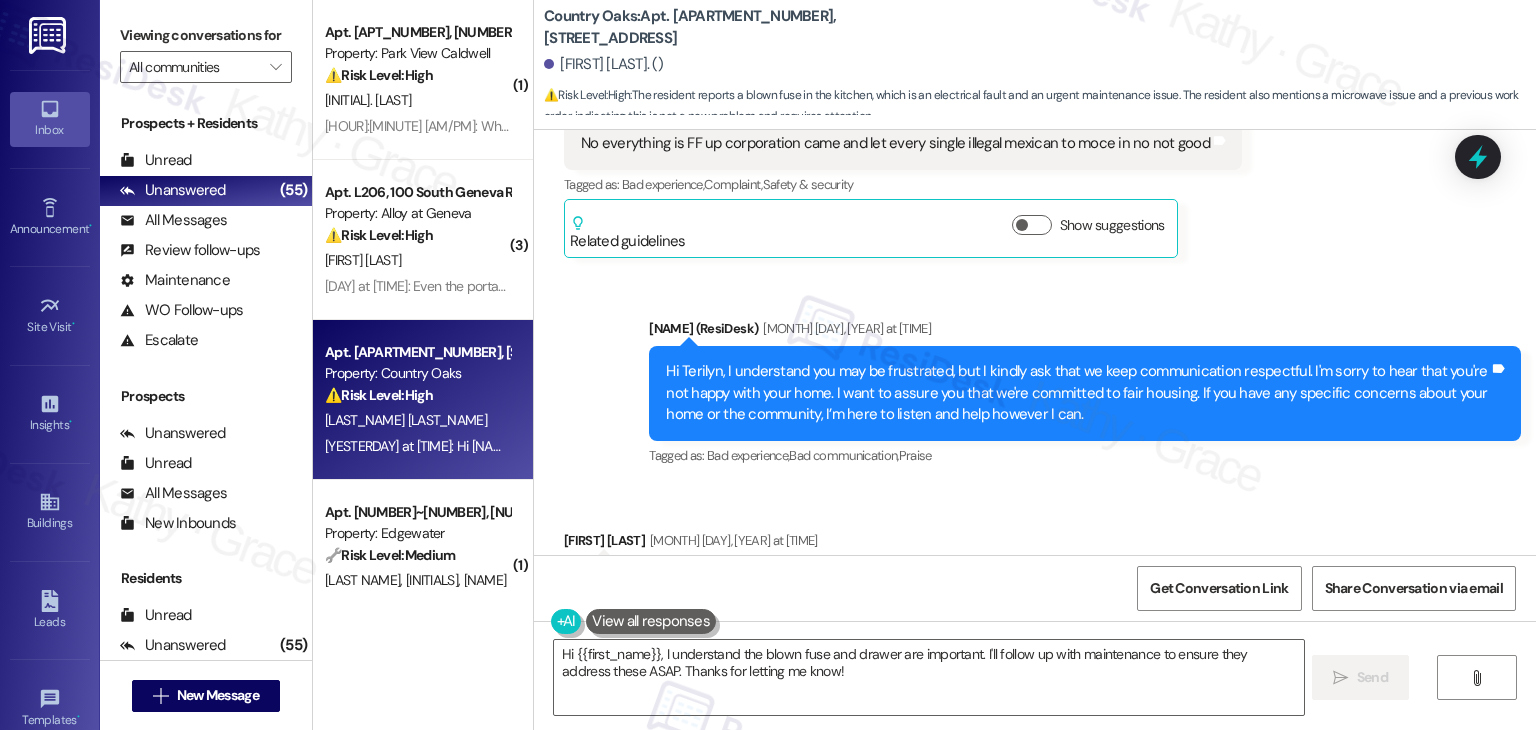 scroll, scrollTop: 2267, scrollLeft: 0, axis: vertical 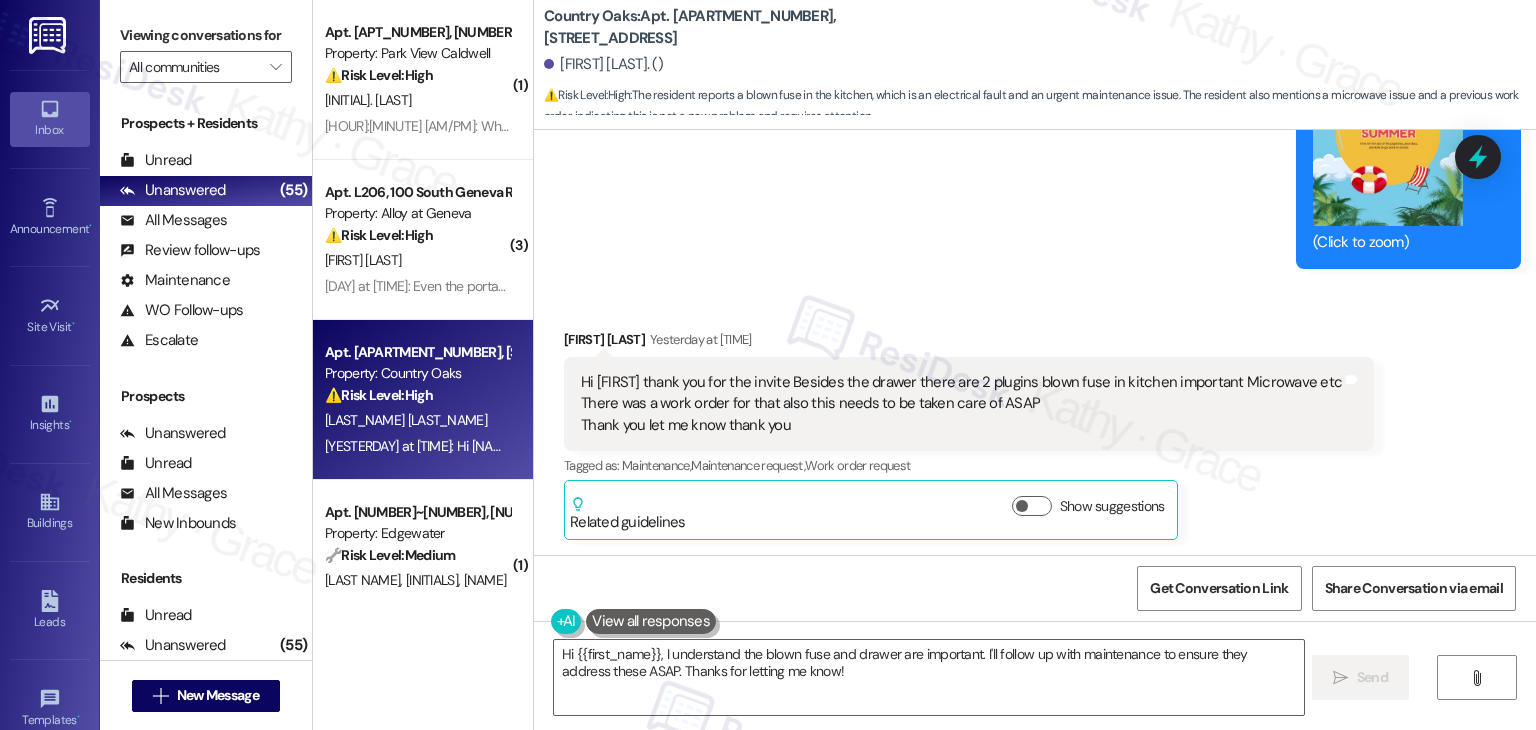 click on "Terilyn Downey Yesterday at 1:21 PM" at bounding box center [969, 343] 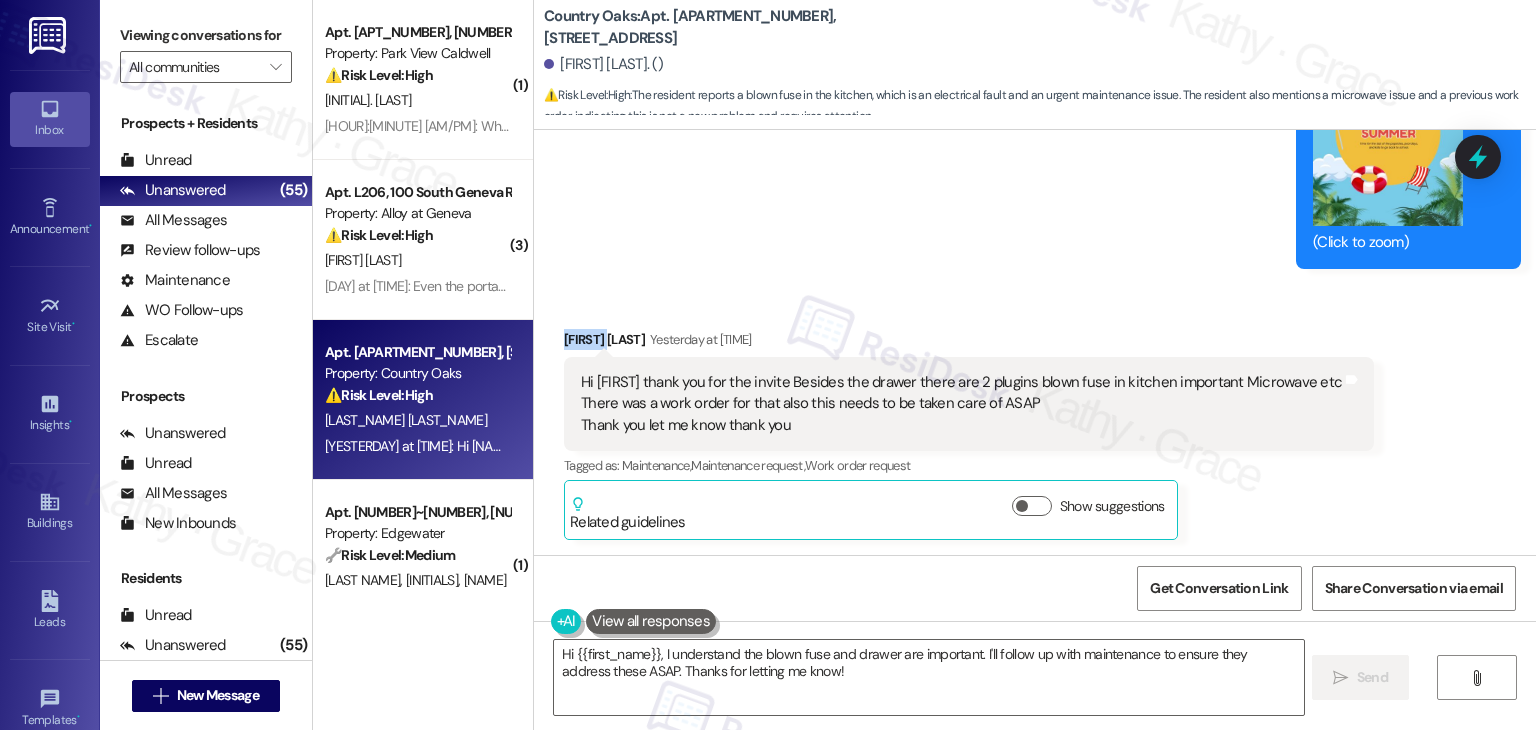 click on "Terilyn Downey Yesterday at 1:21 PM" at bounding box center (969, 343) 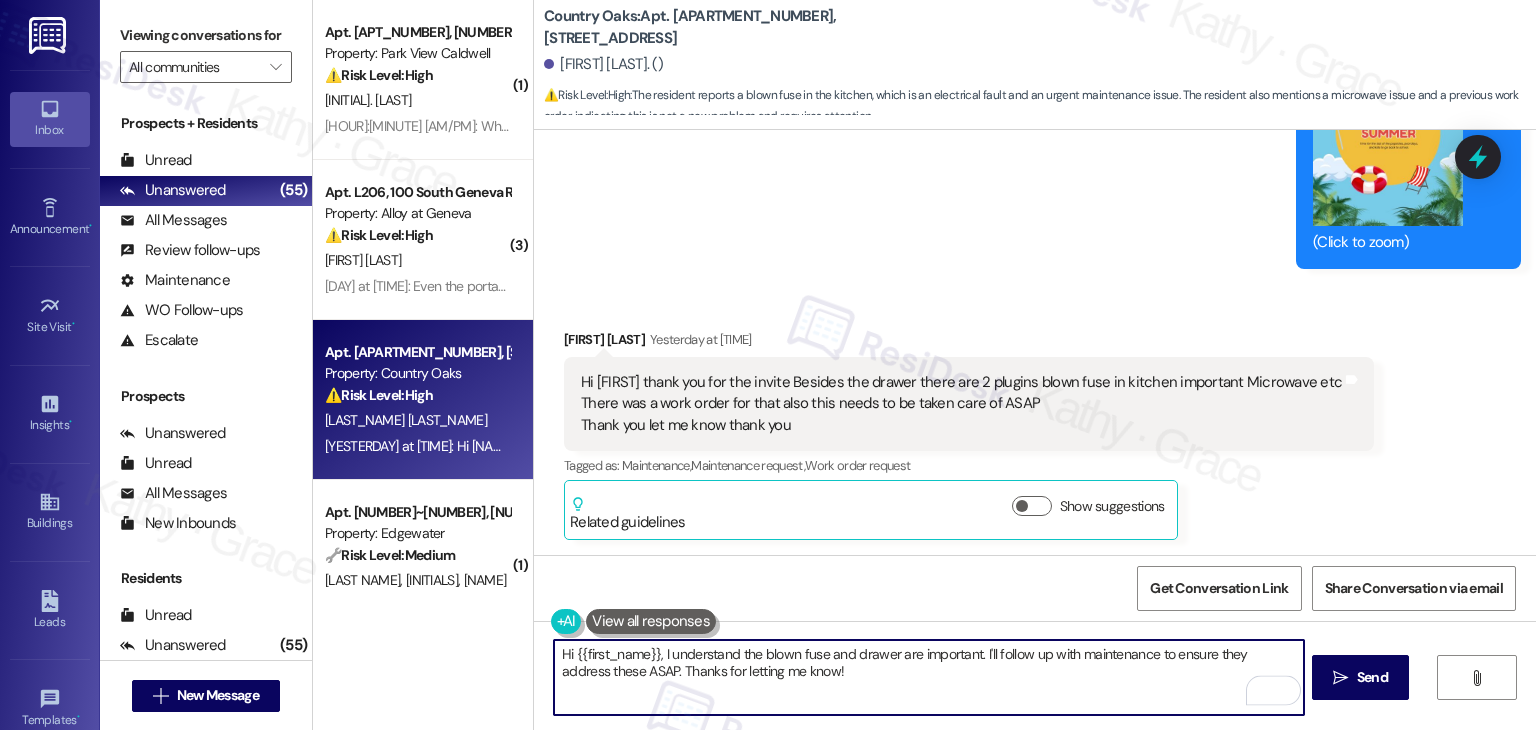drag, startPoint x: 731, startPoint y: 651, endPoint x: 888, endPoint y: 654, distance: 157.02866 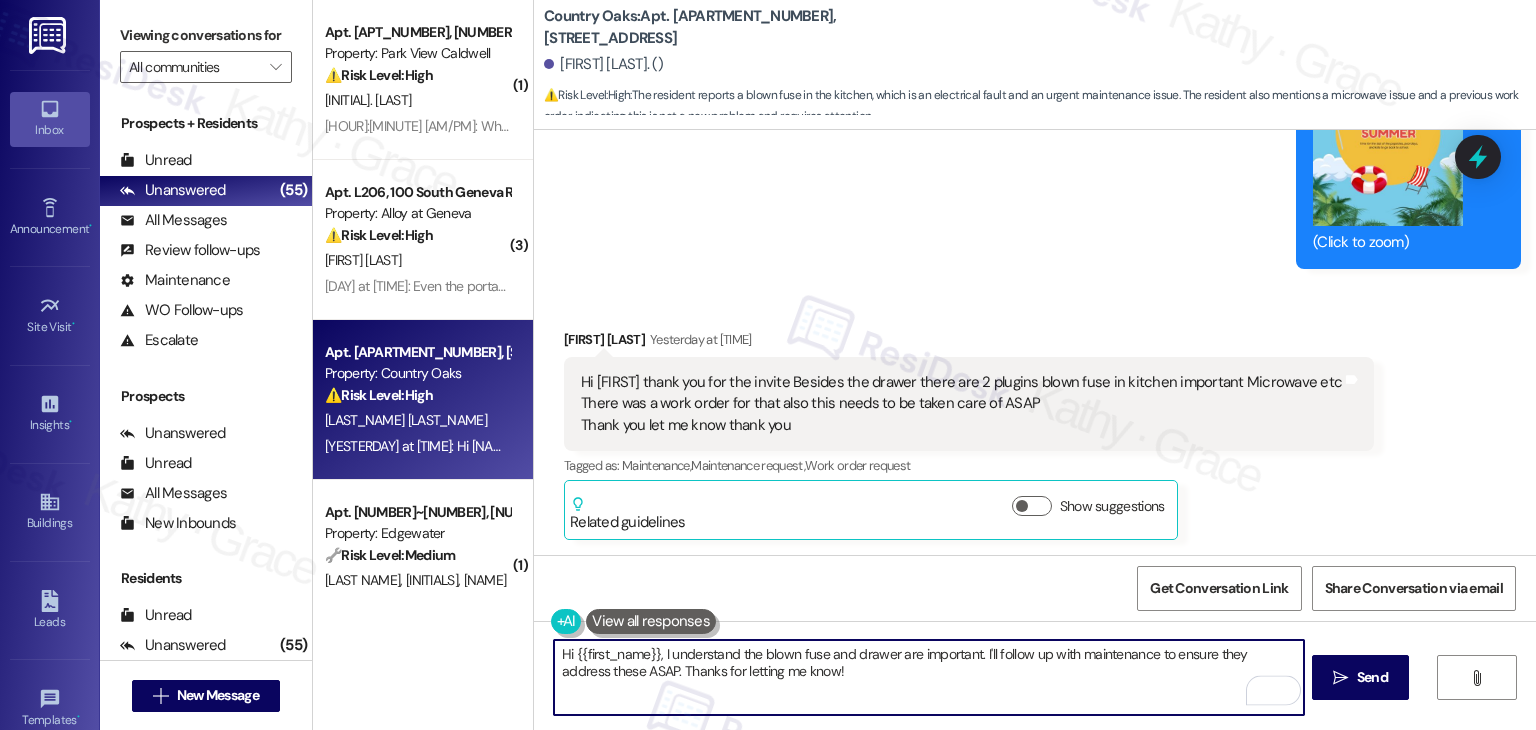 click on "Hi {{first_name}}, I understand the blown fuse and drawer are important. I'll follow up with maintenance to ensure they address these ASAP. Thanks for letting me know!" at bounding box center (928, 677) 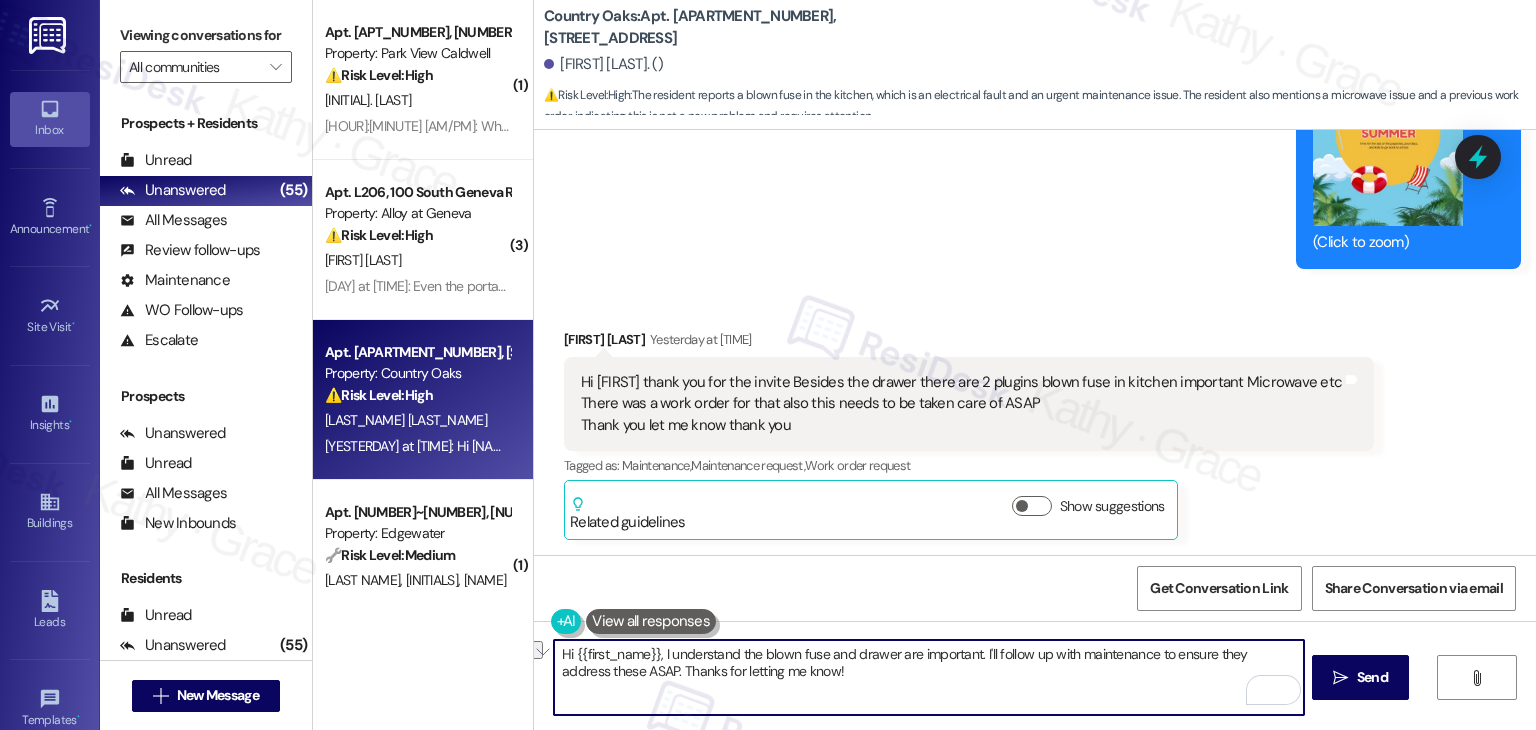 click on "Hi {{first_name}}, I understand the blown fuse and drawer are important. I'll follow up with maintenance to ensure they address these ASAP. Thanks for letting me know!" at bounding box center (928, 677) 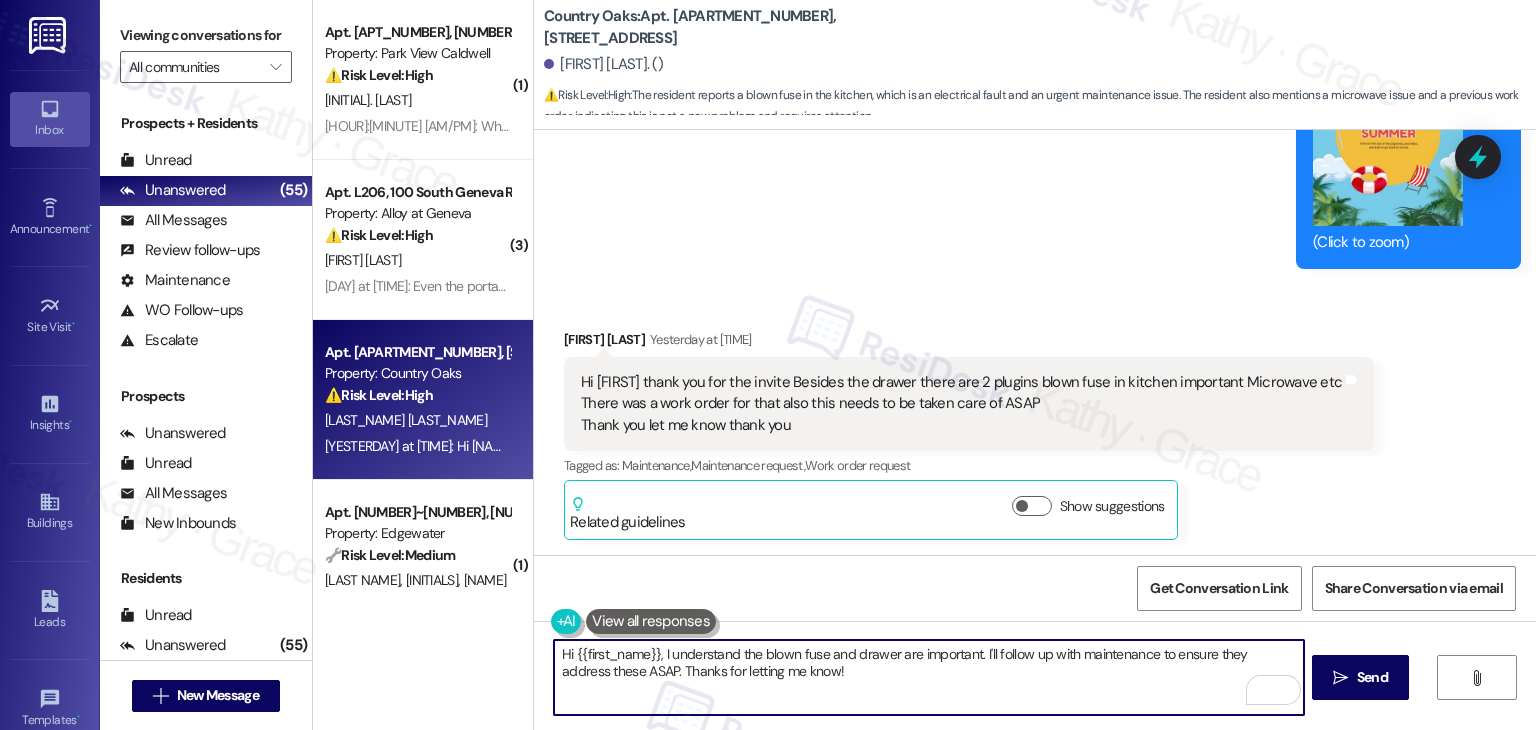 click on "Hi {{first_name}}, I understand the blown fuse and drawer are important. I'll follow up with maintenance to ensure they address these ASAP. Thanks for letting me know!" at bounding box center [928, 677] 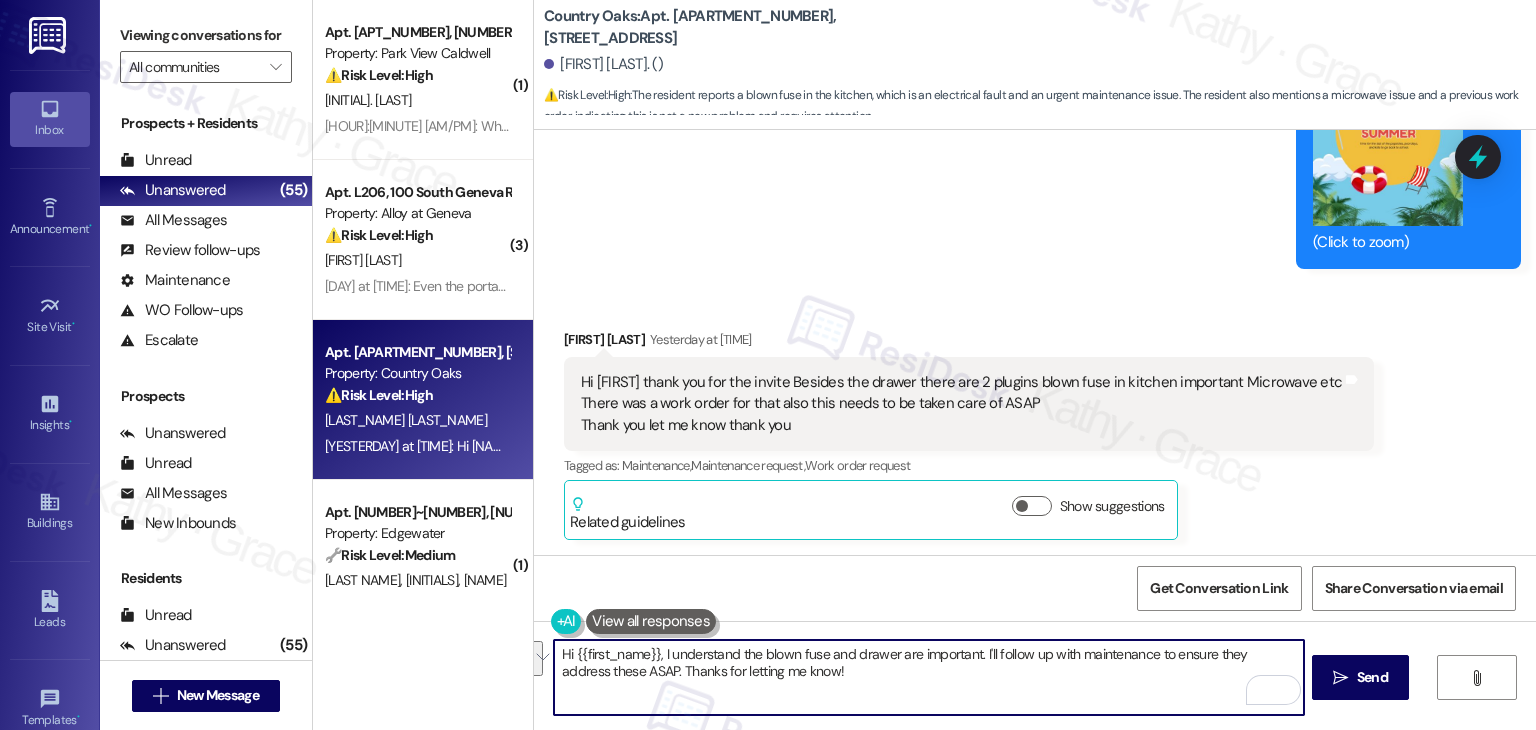 paste on "Terilyn! Thanks for the update, and I’m so sorry you’re still dealing with the blown outlets and drawer issue. If you have the work order number handy, please share it so we can follow up right away. I’ll also flag this as urgent with the team since it’s affecting your kitchen appliances. We appreciate your patience!" 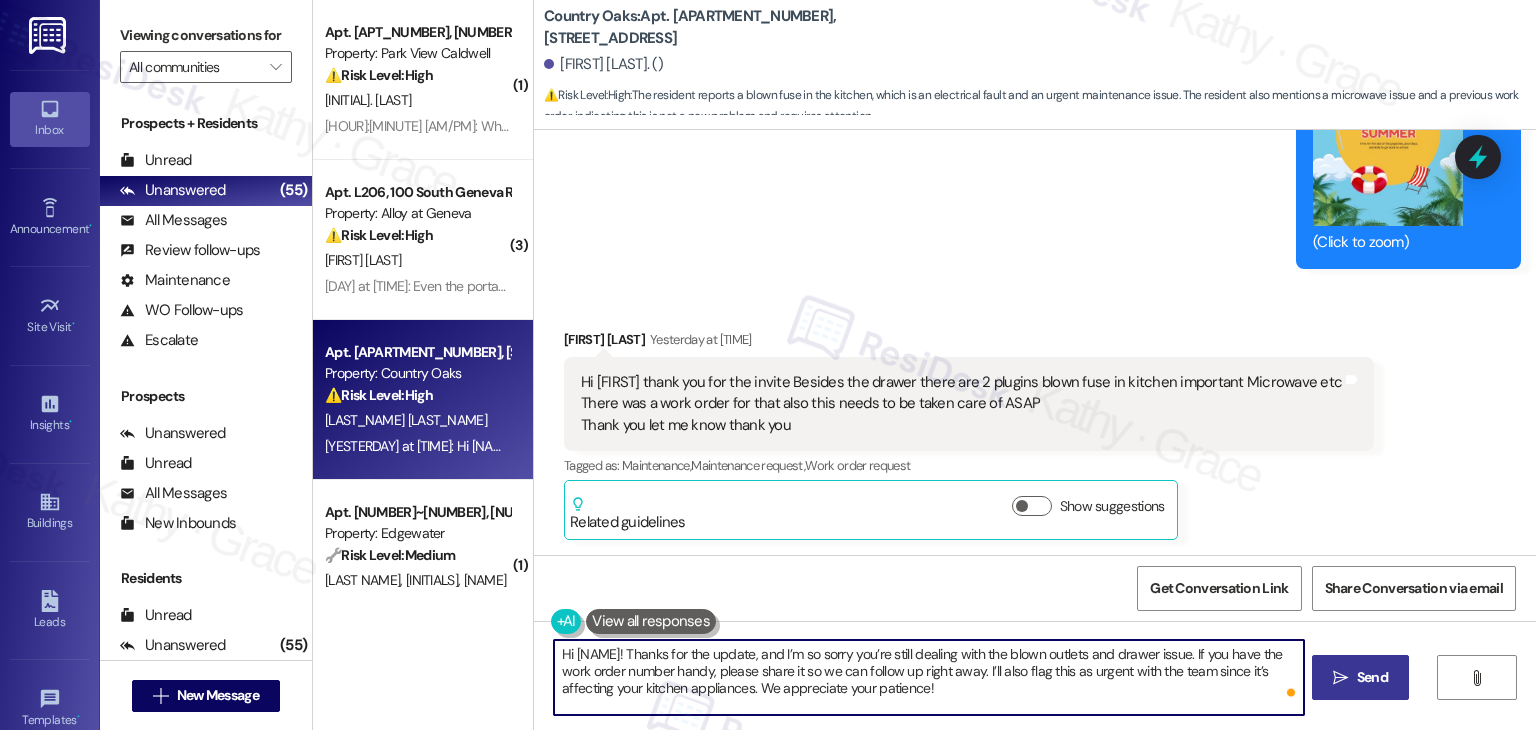 type on "Hi Terilyn! Thanks for the update, and I’m so sorry you’re still dealing with the blown outlets and drawer issue. If you have the work order number handy, please share it so we can follow up right away. I’ll also flag this as urgent with the team since it’s affecting your kitchen appliances. We appreciate your patience!" 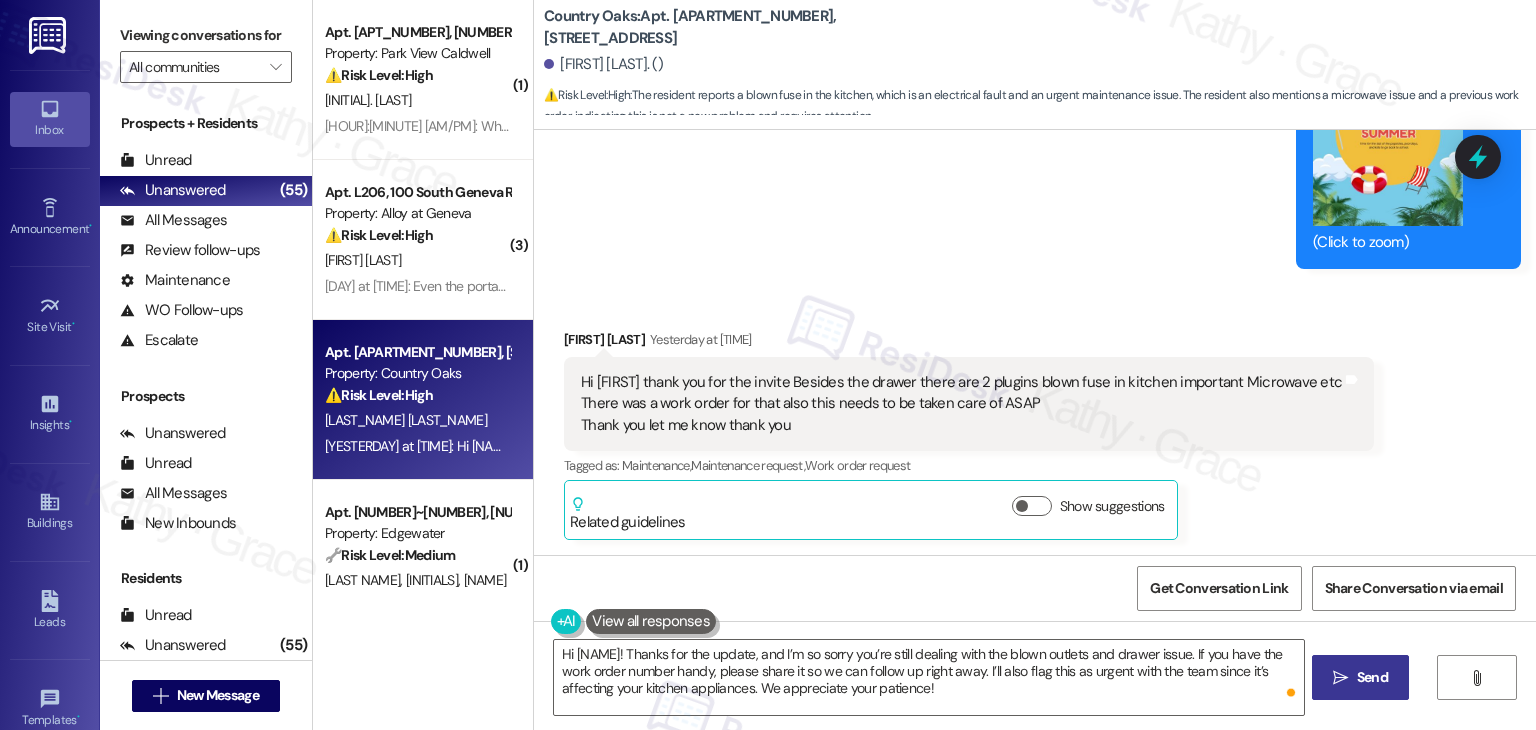 click on "Send" at bounding box center [1372, 677] 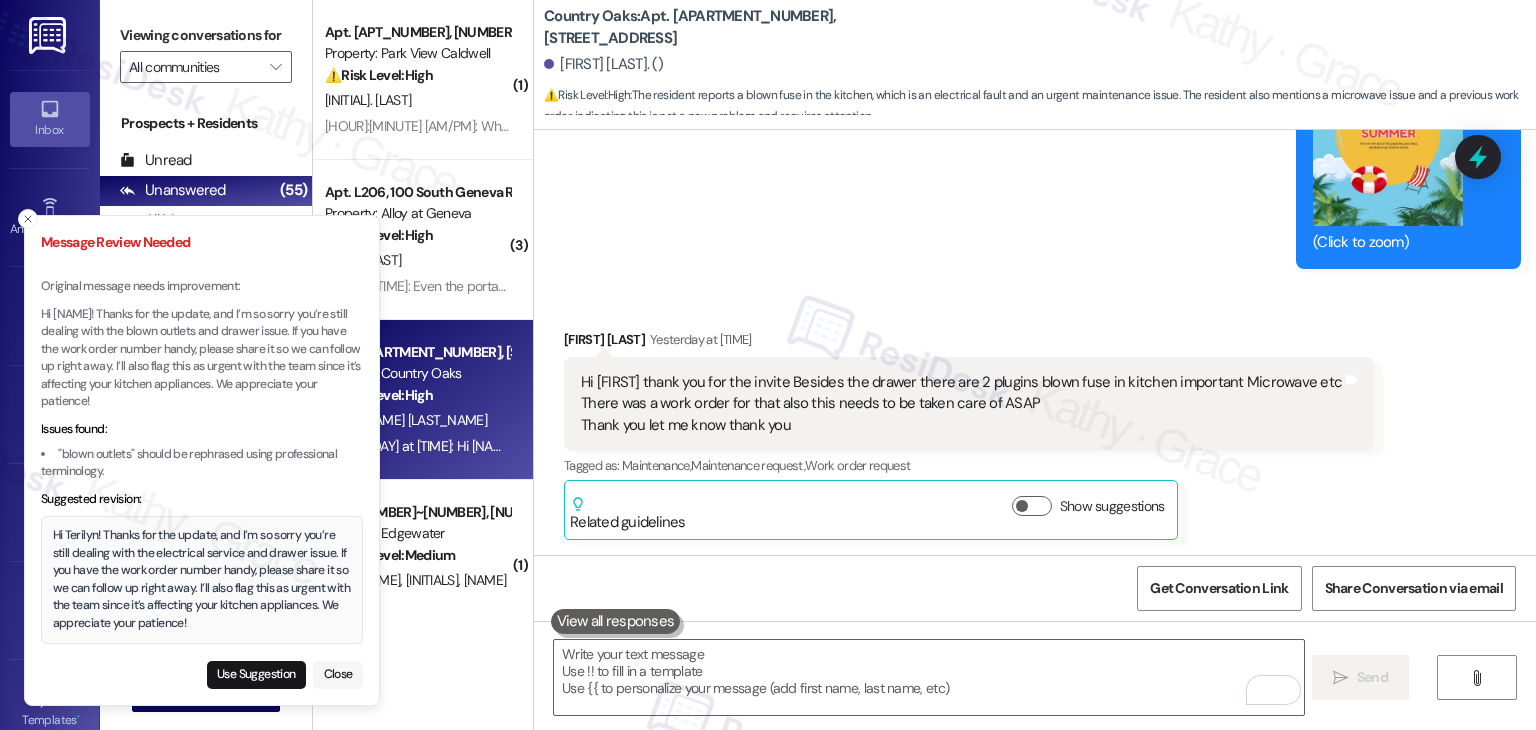 click on "Close" at bounding box center [338, 675] 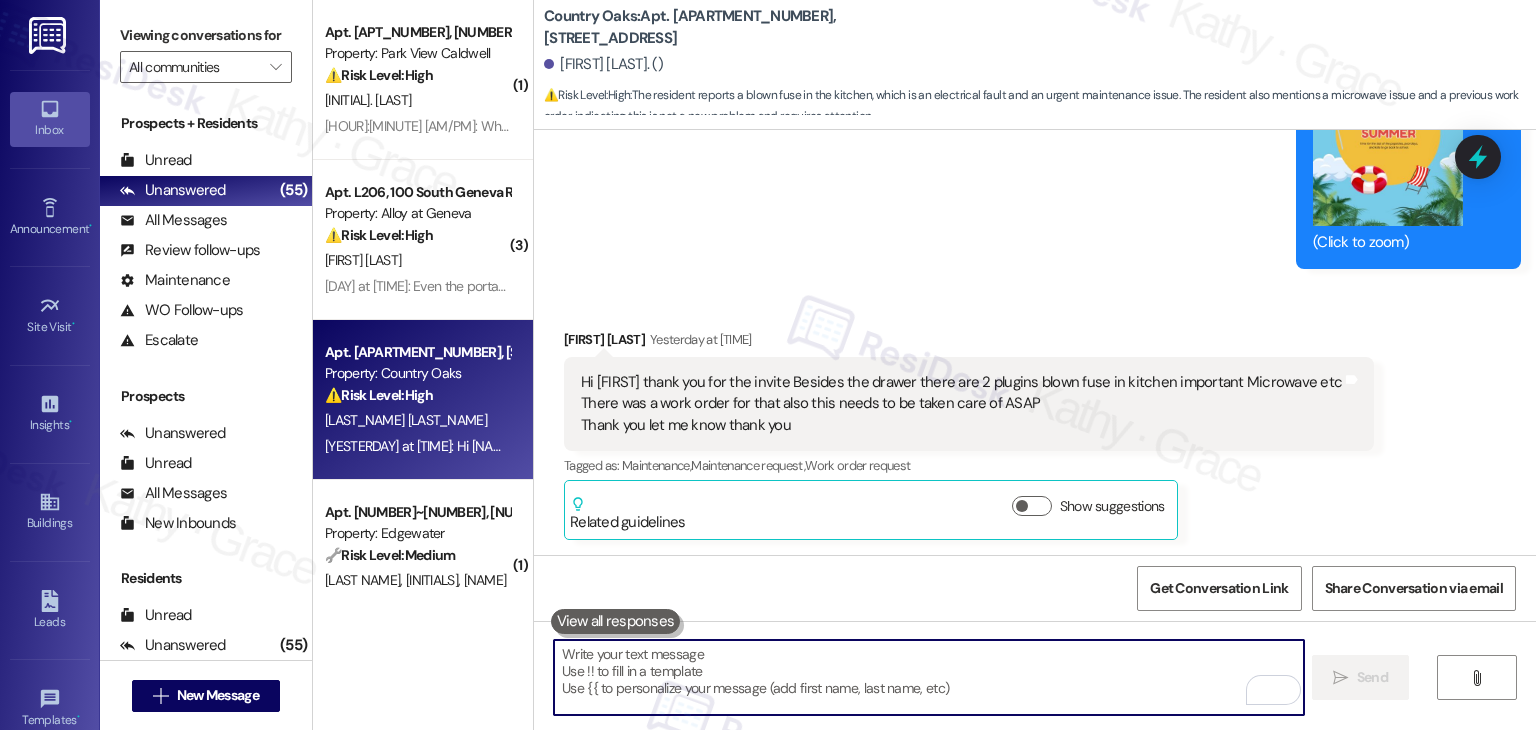 click at bounding box center [928, 677] 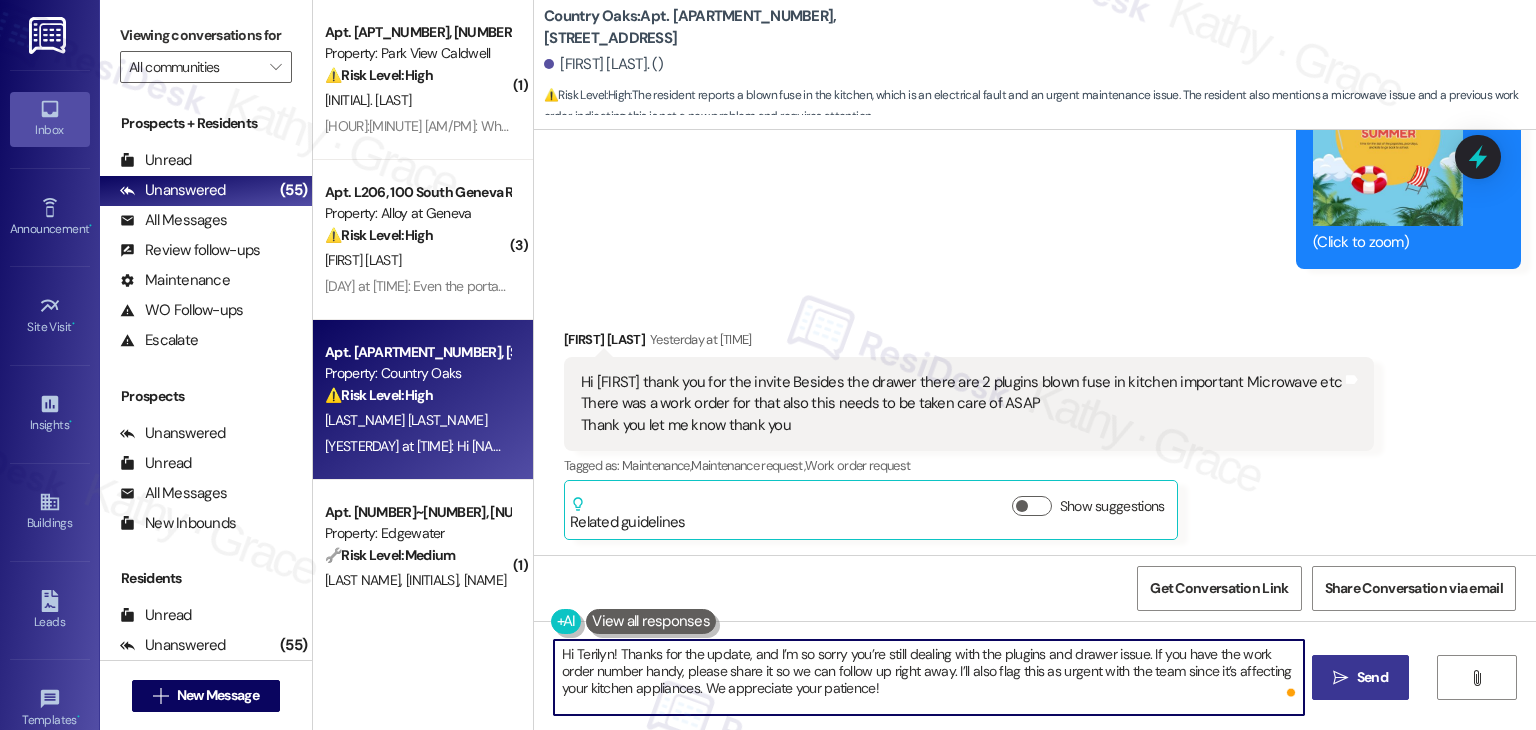 type on "Hi Terilyn! Thanks for the update, and I’m so sorry you’re still dealing with the plugins and drawer issue. If you have the work order number handy, please share it so we can follow up right away. I’ll also flag this as urgent with the team since it’s affecting your kitchen appliances. We appreciate your patience!" 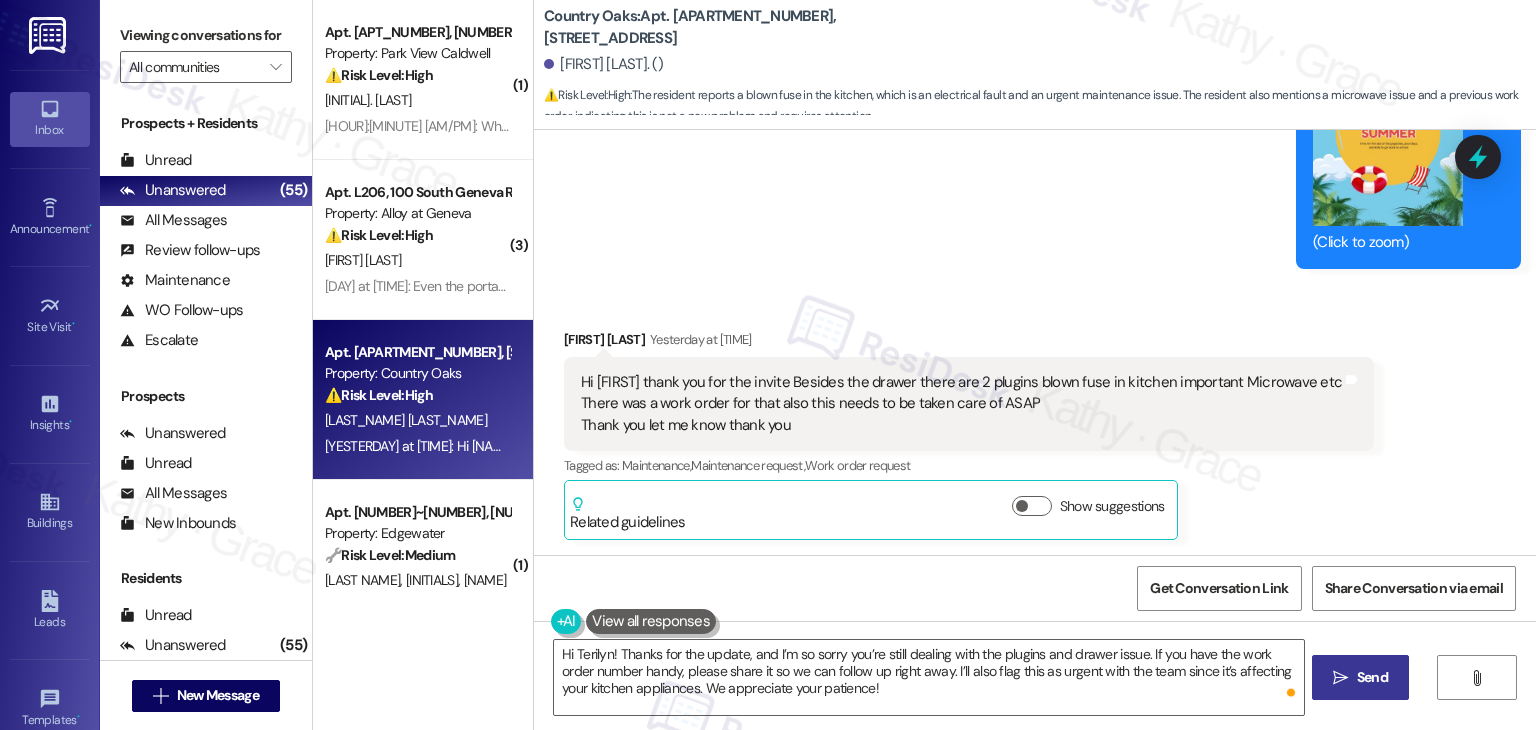 click on "" at bounding box center (1340, 678) 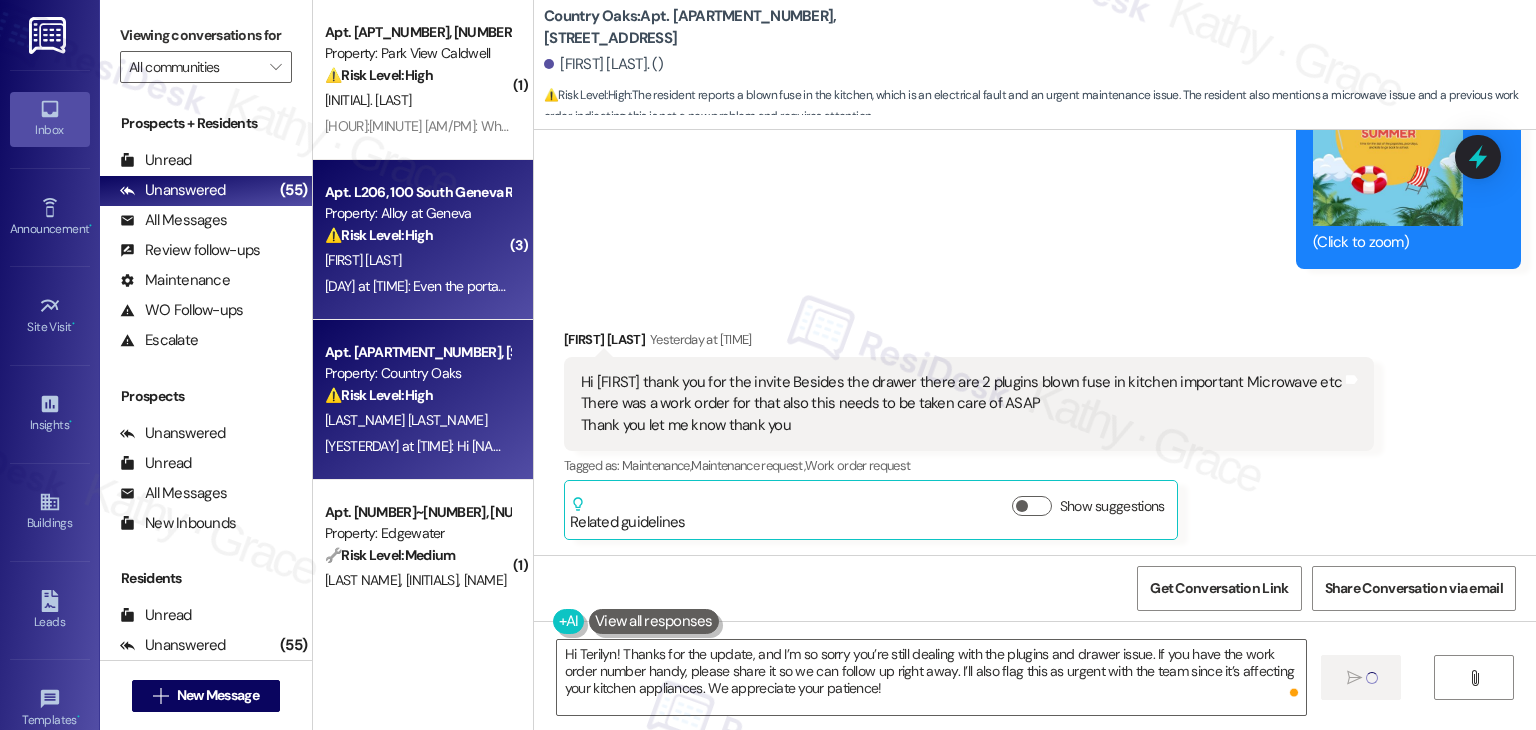 type 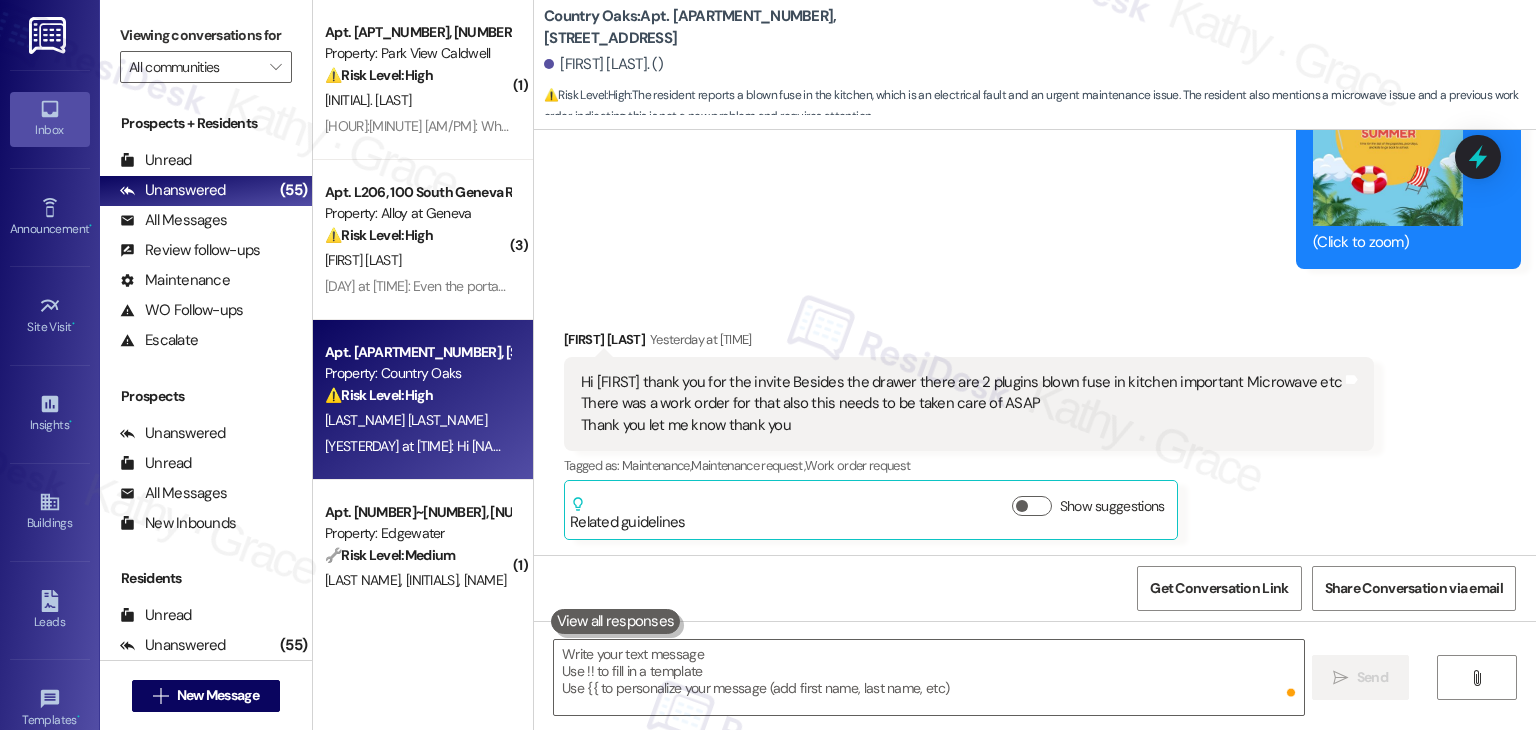 scroll, scrollTop: 4366, scrollLeft: 0, axis: vertical 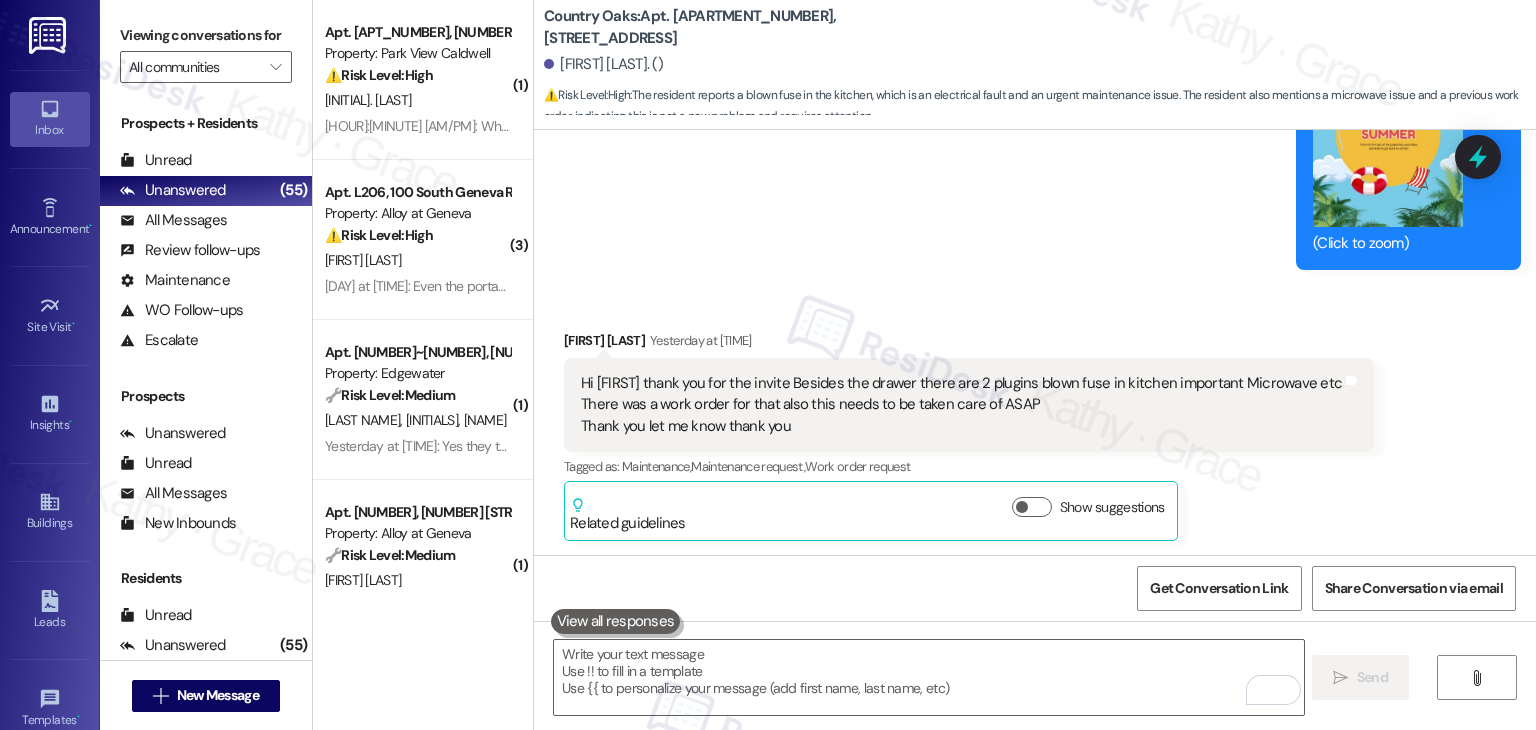 click on "10:23 AM: Why is it ok for some residents to have cameras pointing towards my window. But I can't have a ring door bell. I need answers asap please! 10:23 AM: Why is it ok for some residents to have cameras pointing towards my window. But I can't have a ring door bell. I need answers asap please!" at bounding box center [417, 126] 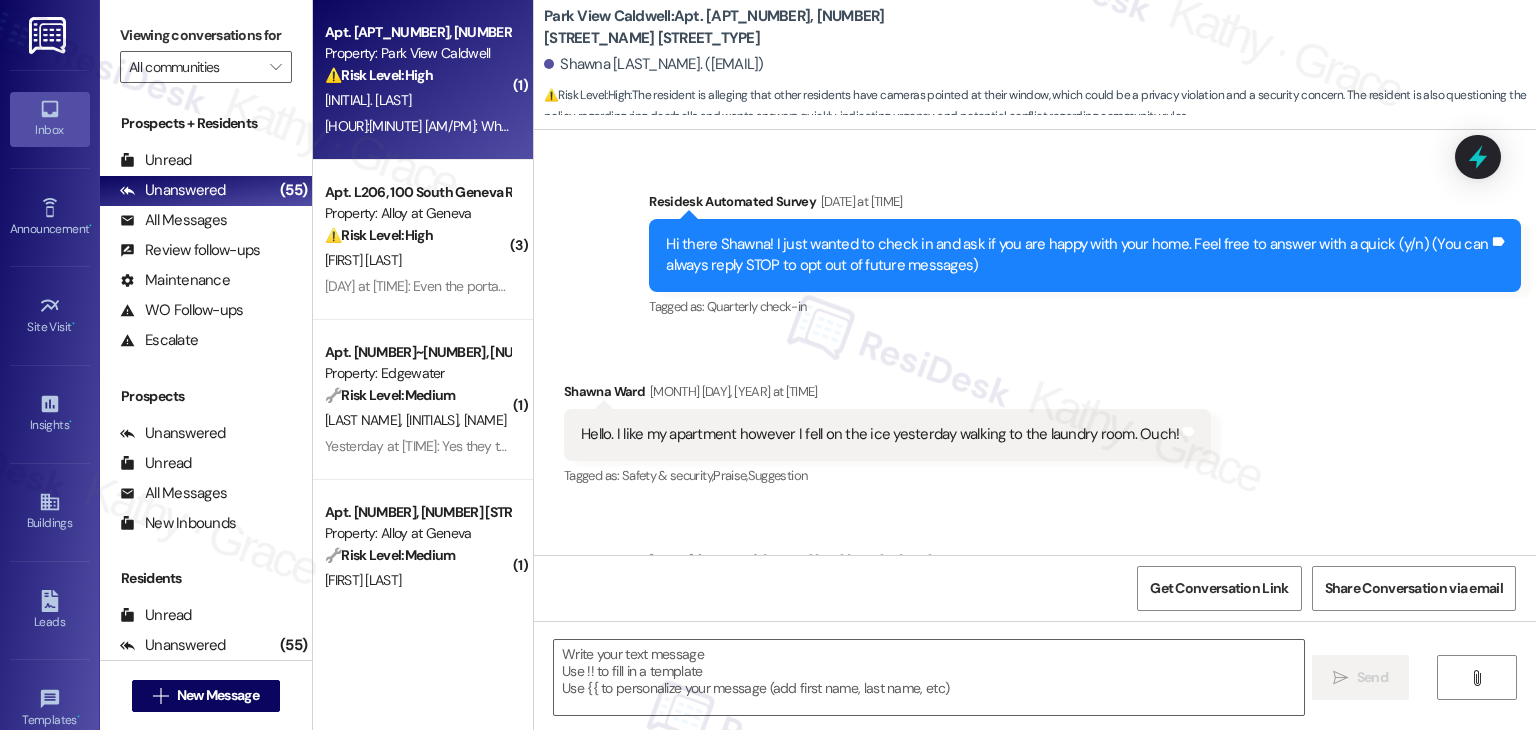 scroll, scrollTop: 16655, scrollLeft: 0, axis: vertical 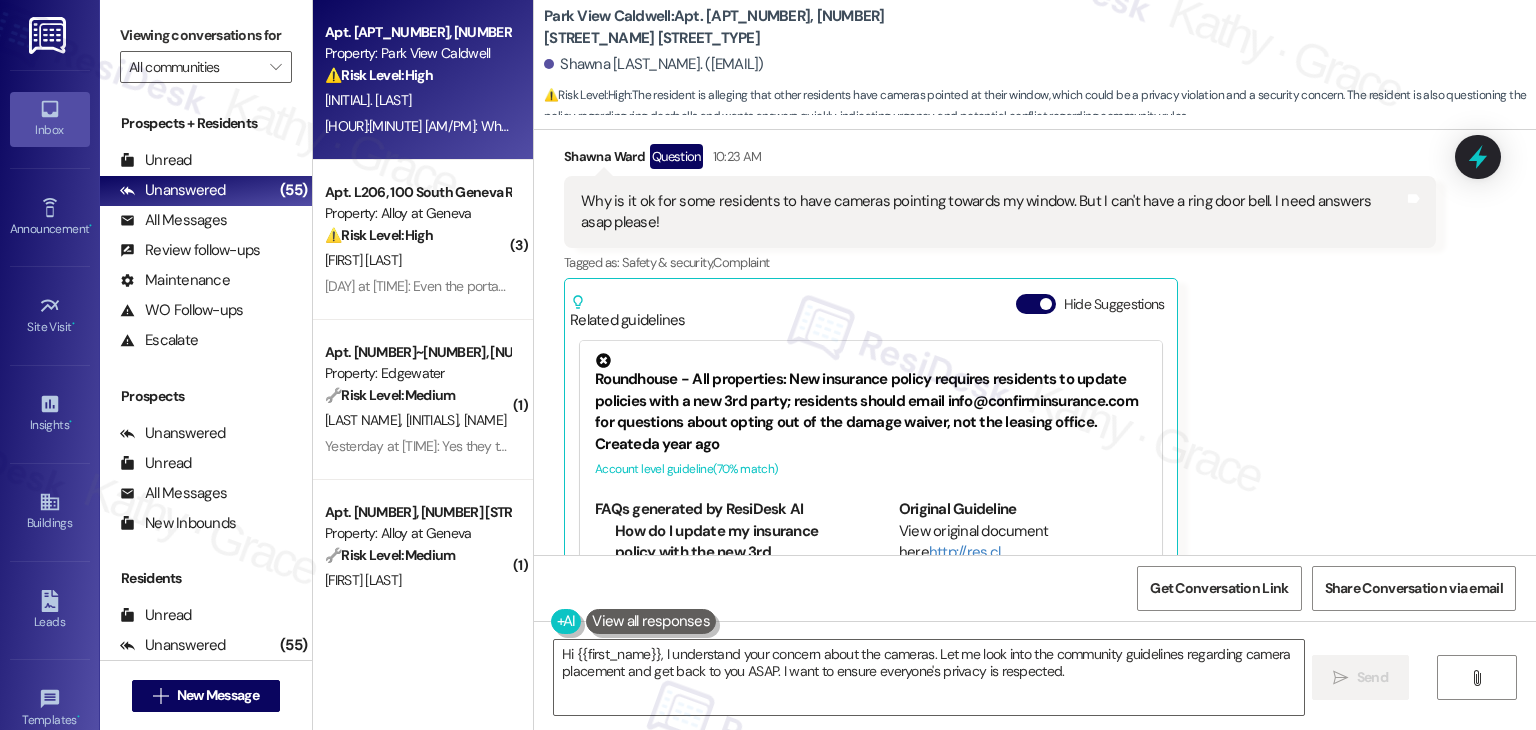 click on "Shawna Ward Question 10:23 AM Why is it ok for some residents to have cameras pointing towards my window. But I can't have a ring door bell. I need answers asap please! Tags and notes Tagged as:   Safety & security ,  Click to highlight conversations about Safety & security Complaint Click to highlight conversations about Complaint  Related guidelines Hide Suggestions Roundhouse - All properties: New insurance policy requires residents to update policies with a new 3rd party; residents should email info@confirminsurance.com for questions about opting out of the damage waiver, not the leasing office. Created  a year ago Account level guideline  ( 70 % match) FAQs generated by ResiDesk AI How do I update my insurance policy with the new 3rd interested party? To update your insurance policy, you need to email info@confirminsurance.com. Do not refer back to the leasing office for this. Can I opt out of the new damage waiver policy? Where can I find more information about the new insurance policy? http://res.cl…" at bounding box center [1000, 387] 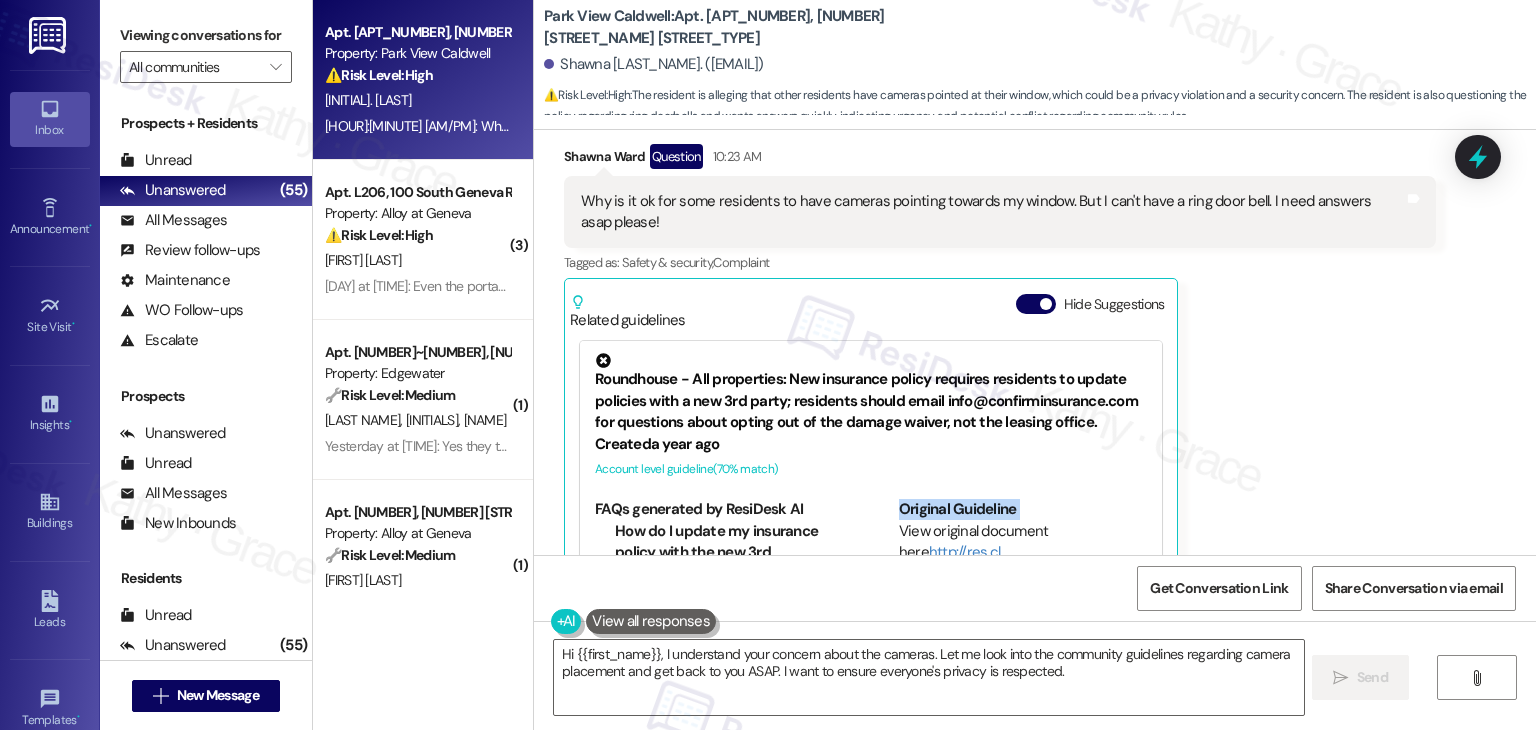 click on "Shawna Ward Question 10:23 AM Why is it ok for some residents to have cameras pointing towards my window. But I can't have a ring door bell. I need answers asap please! Tags and notes Tagged as:   Safety & security ,  Click to highlight conversations about Safety & security Complaint Click to highlight conversations about Complaint  Related guidelines Hide Suggestions Roundhouse - All properties: New insurance policy requires residents to update policies with a new 3rd party; residents should email info@confirminsurance.com for questions about opting out of the damage waiver, not the leasing office. Created  a year ago Account level guideline  ( 70 % match) FAQs generated by ResiDesk AI How do I update my insurance policy with the new 3rd interested party? To update your insurance policy, you need to email info@confirminsurance.com. Do not refer back to the leasing office for this. Can I opt out of the new damage waiver policy? Where can I find more information about the new insurance policy? http://res.cl…" at bounding box center [1000, 387] 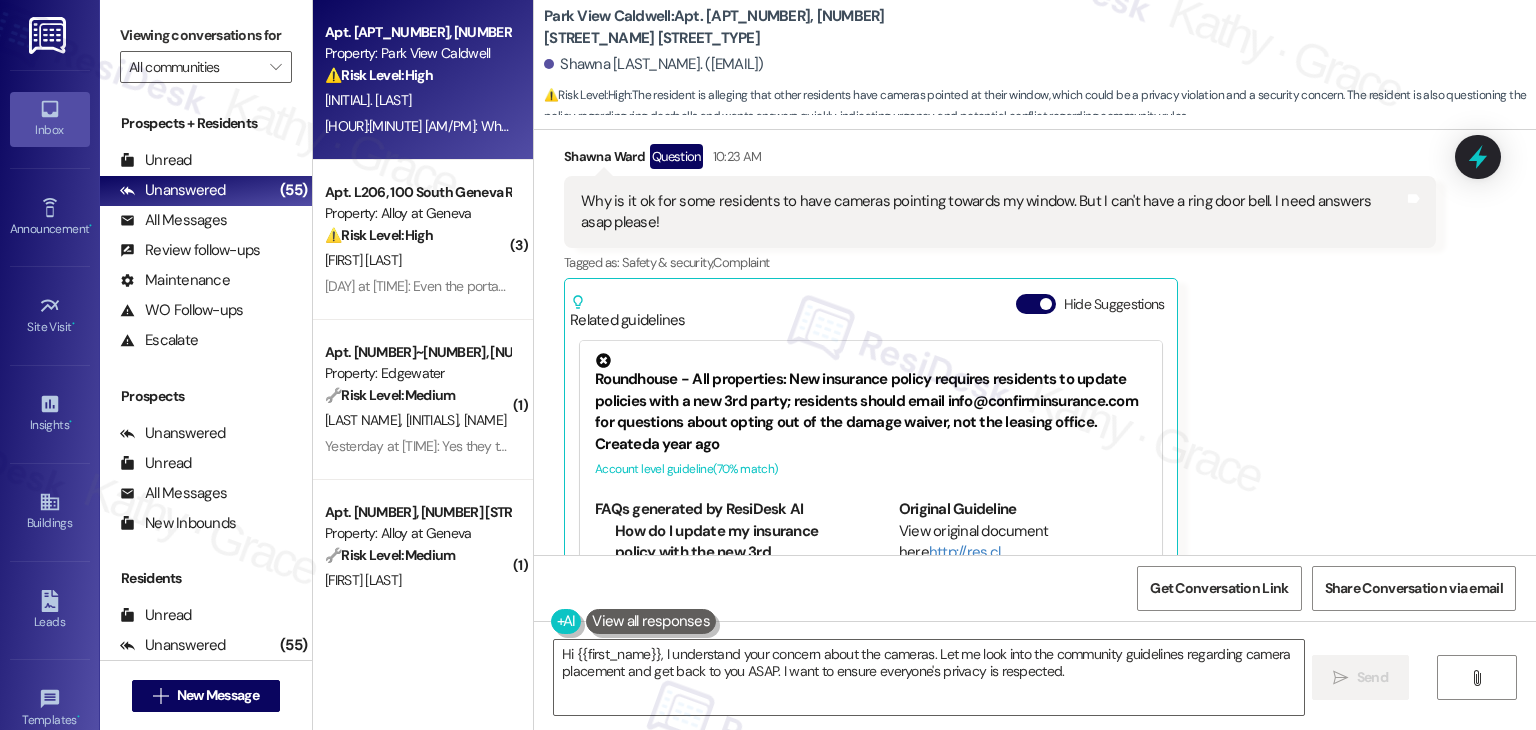 click on "Shawna Ward Question 10:23 AM Why is it ok for some residents to have cameras pointing towards my window. But I can't have a ring door bell. I need answers asap please! Tags and notes Tagged as:   Safety & security ,  Click to highlight conversations about Safety & security Complaint Click to highlight conversations about Complaint  Related guidelines Hide Suggestions Roundhouse - All properties: New insurance policy requires residents to update policies with a new 3rd party; residents should email info@confirminsurance.com for questions about opting out of the damage waiver, not the leasing office. Created  a year ago Account level guideline  ( 70 % match) FAQs generated by ResiDesk AI How do I update my insurance policy with the new 3rd interested party? To update your insurance policy, you need to email info@confirminsurance.com. Do not refer back to the leasing office for this. Can I opt out of the new damage waiver policy? Where can I find more information about the new insurance policy? http://res.cl…" at bounding box center (1000, 387) 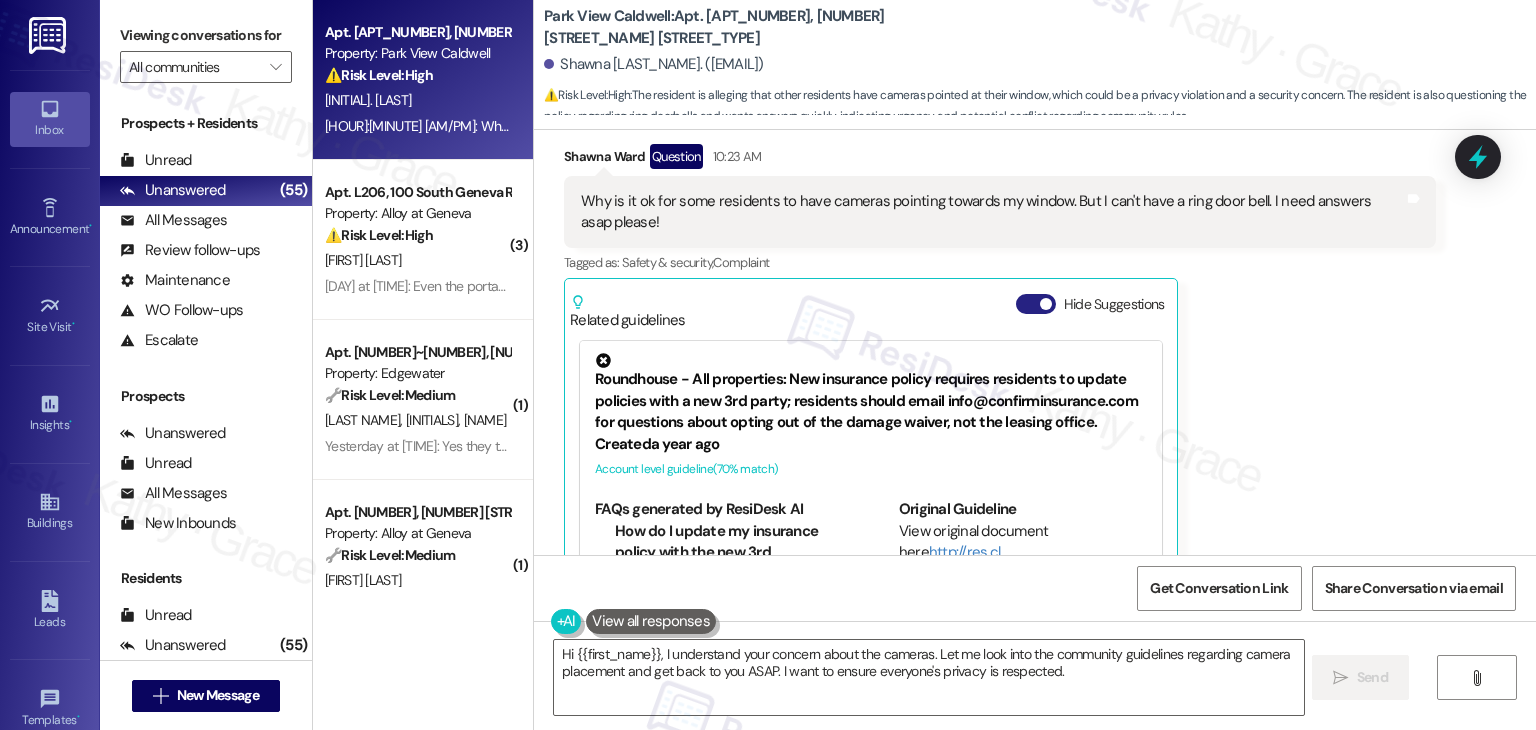 click on "Hide Suggestions" at bounding box center [1036, 304] 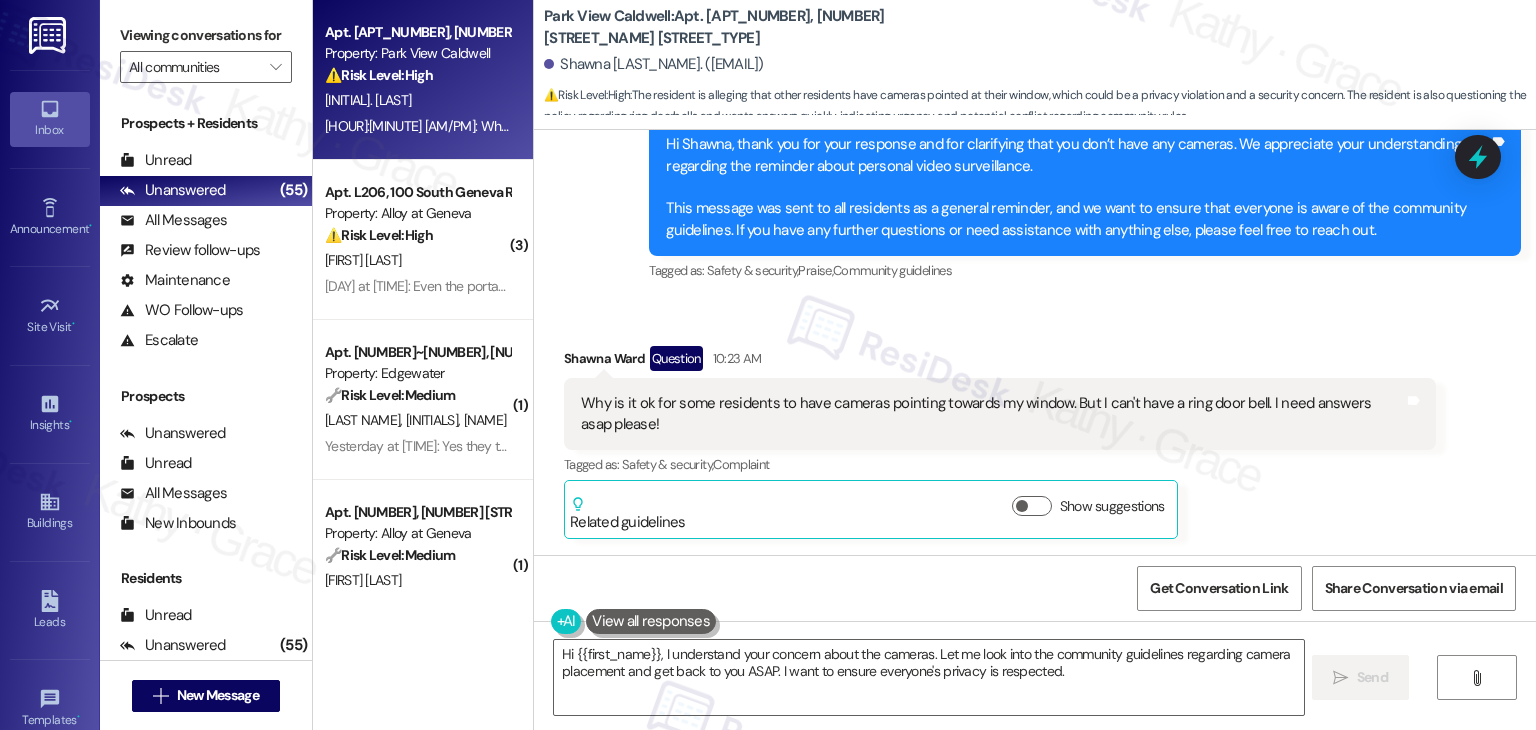 scroll, scrollTop: 16363, scrollLeft: 0, axis: vertical 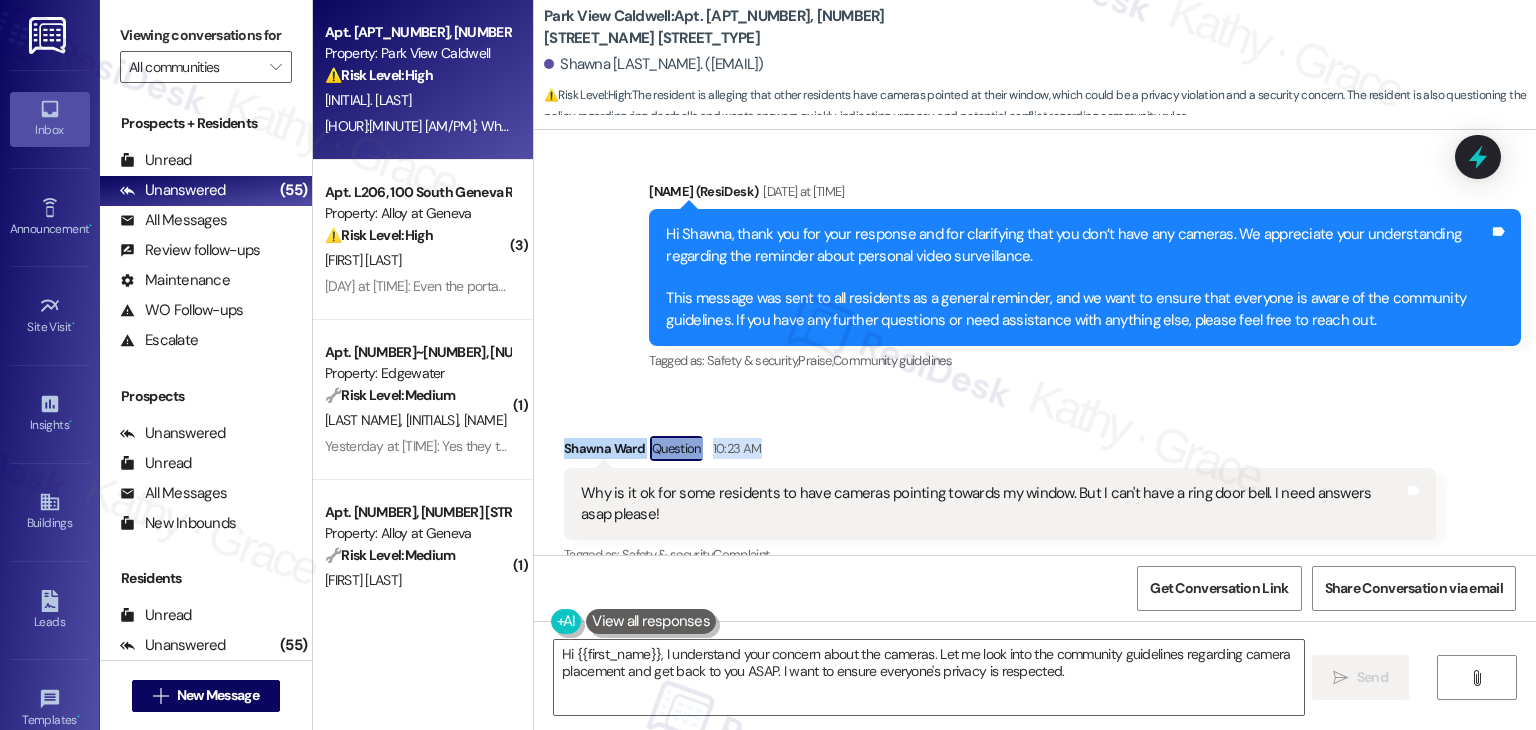 drag, startPoint x: 1354, startPoint y: 293, endPoint x: 1360, endPoint y: 317, distance: 24.738634 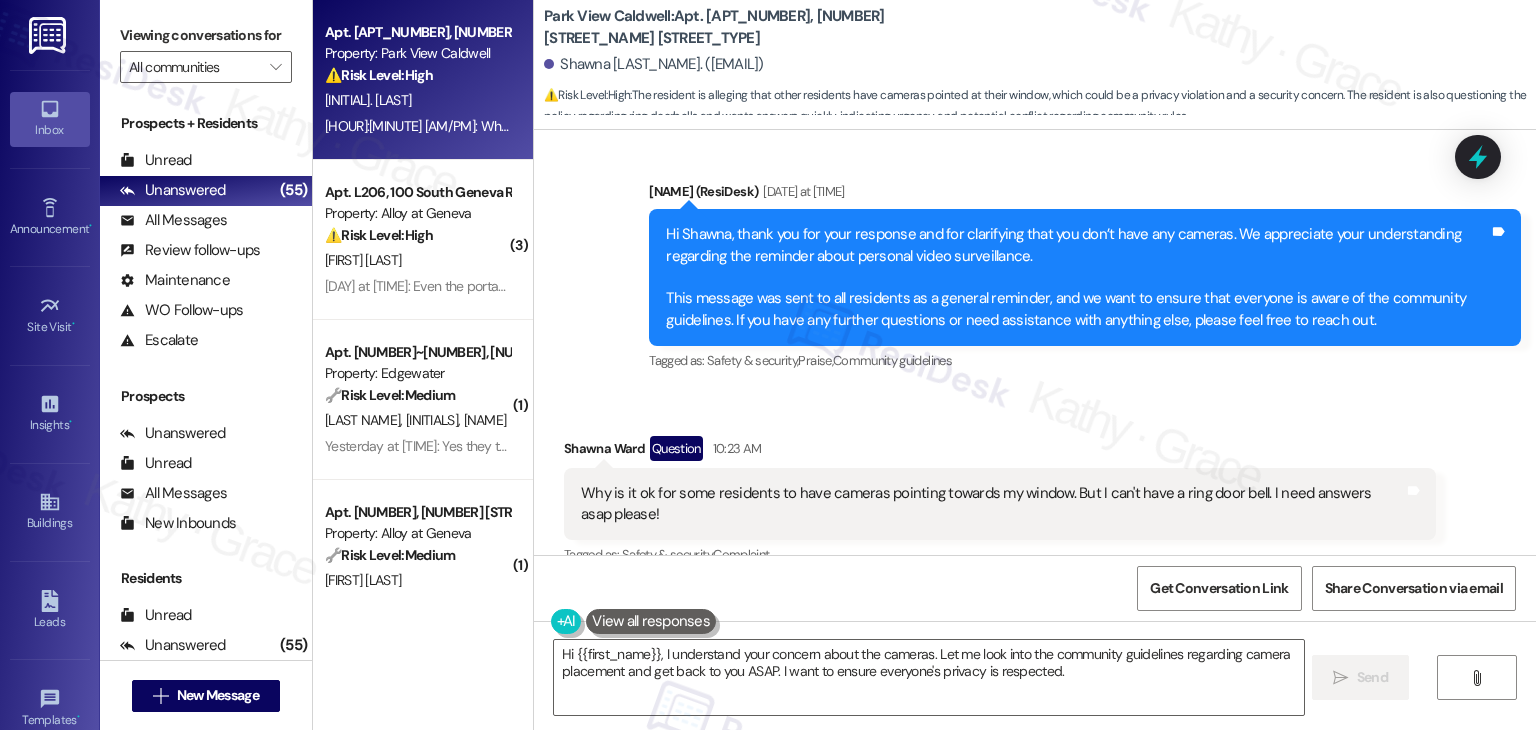 click on "Received via SMS Shawna Ward Question 10:23 AM Why is it ok for some residents to have cameras pointing towards my window. But I can't have a ring door bell. I need answers asap please! Tags and notes Tagged as:   Safety & security ,  Click to highlight conversations about Safety & security Complaint Click to highlight conversations about Complaint  Related guidelines Show suggestions" at bounding box center [1035, 518] 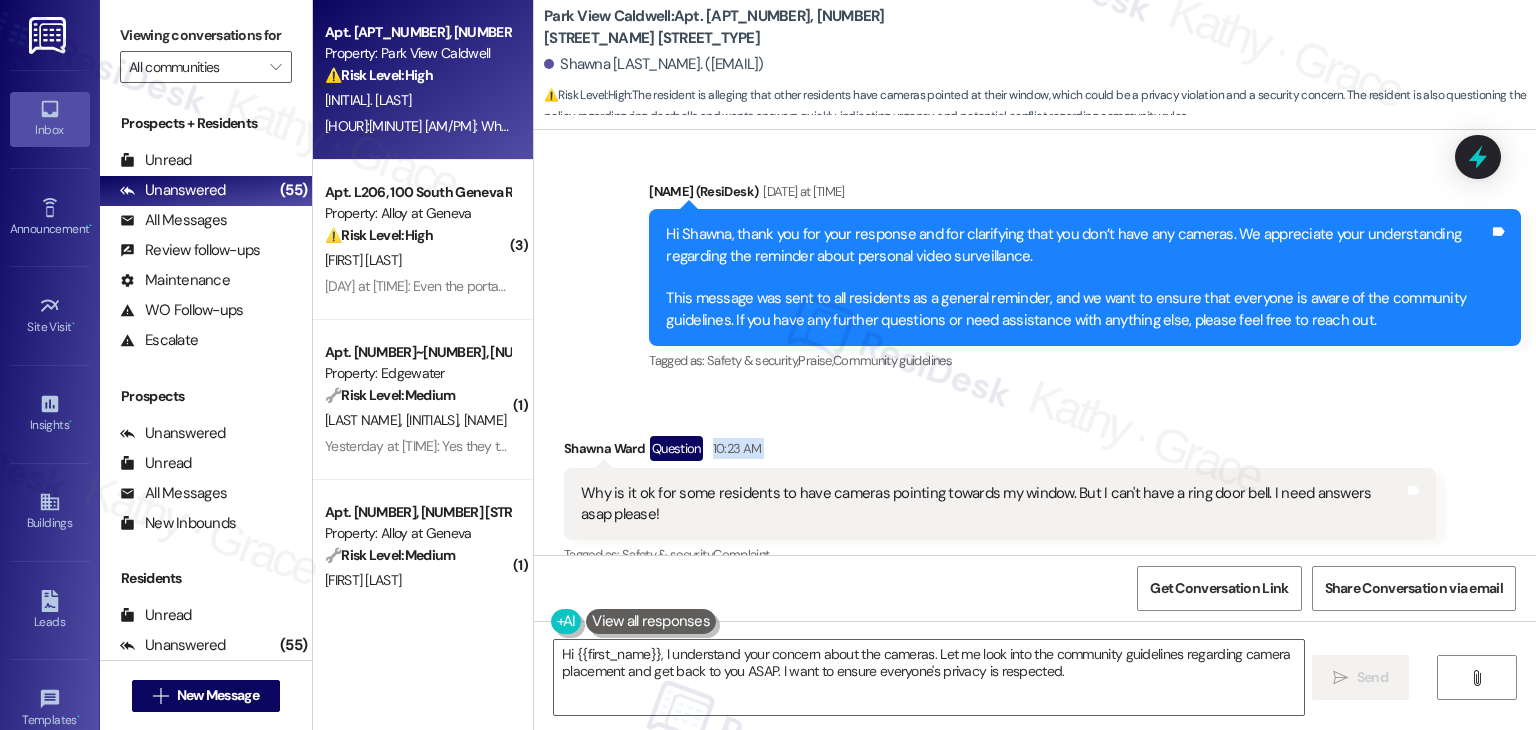 click on "Received via SMS Shawna Ward Question 10:23 AM Why is it ok for some residents to have cameras pointing towards my window. But I can't have a ring door bell. I need answers asap please! Tags and notes Tagged as:   Safety & security ,  Click to highlight conversations about Safety & security Complaint Click to highlight conversations about Complaint  Related guidelines Show suggestions" at bounding box center [1035, 518] 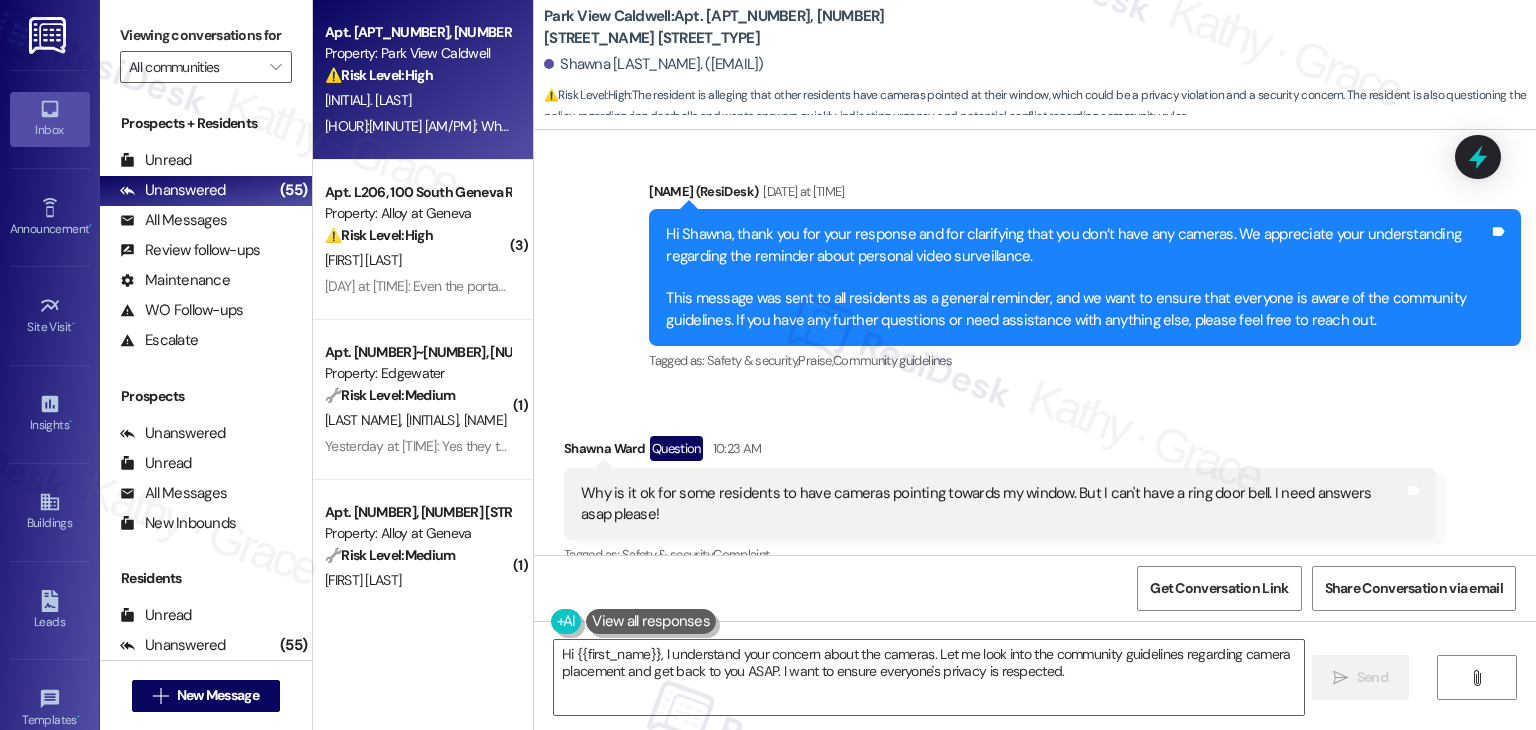 click on "Received via SMS Shawna Ward Question 10:23 AM Why is it ok for some residents to have cameras pointing towards my window. But I can't have a ring door bell. I need answers asap please! Tags and notes Tagged as:   Safety & security ,  Click to highlight conversations about Safety & security Complaint Click to highlight conversations about Complaint  Related guidelines Show suggestions" at bounding box center [1035, 518] 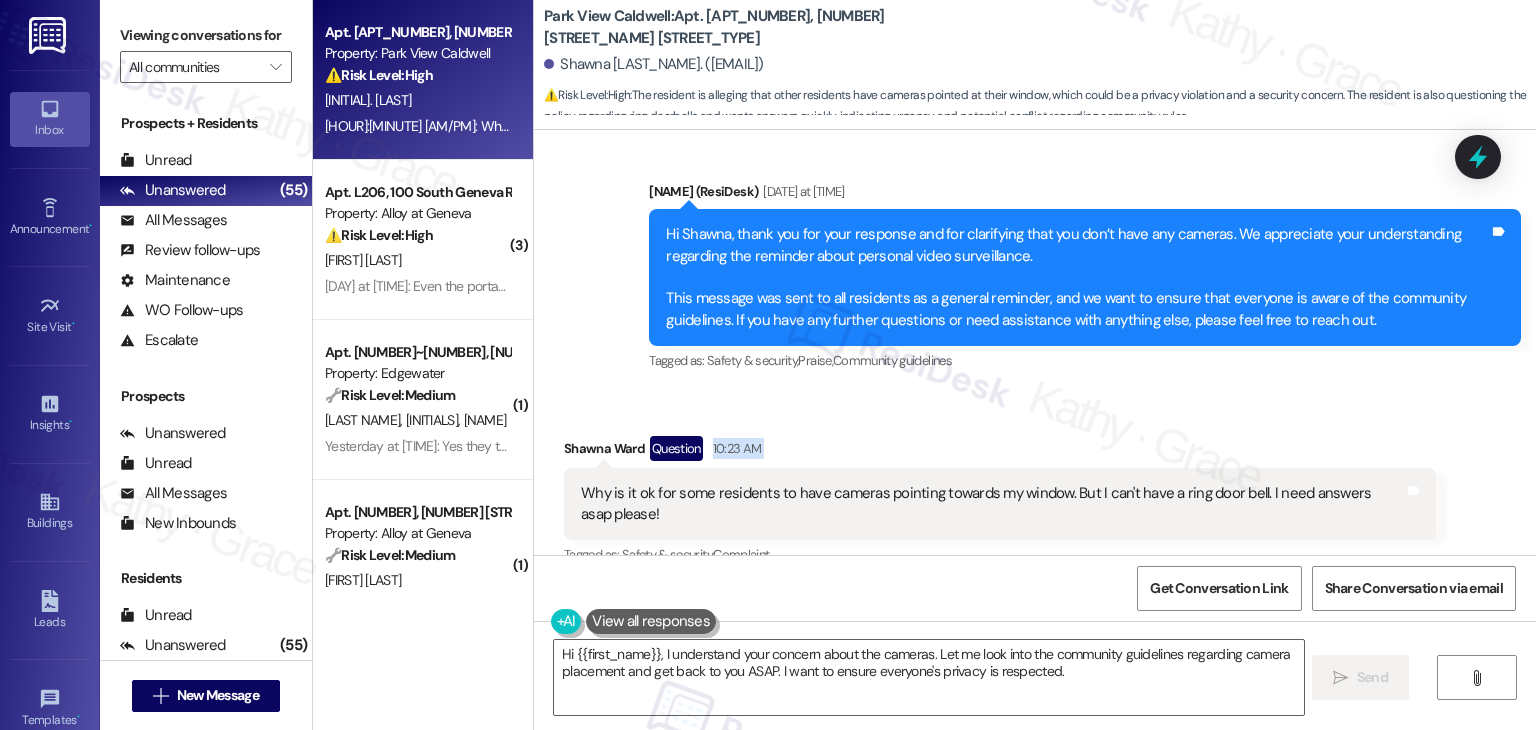 click on "Received via SMS Shawna Ward Question 10:23 AM Why is it ok for some residents to have cameras pointing towards my window. But I can't have a ring door bell. I need answers asap please! Tags and notes Tagged as:   Safety & security ,  Click to highlight conversations about Safety & security Complaint Click to highlight conversations about Complaint  Related guidelines Show suggestions" at bounding box center [1035, 518] 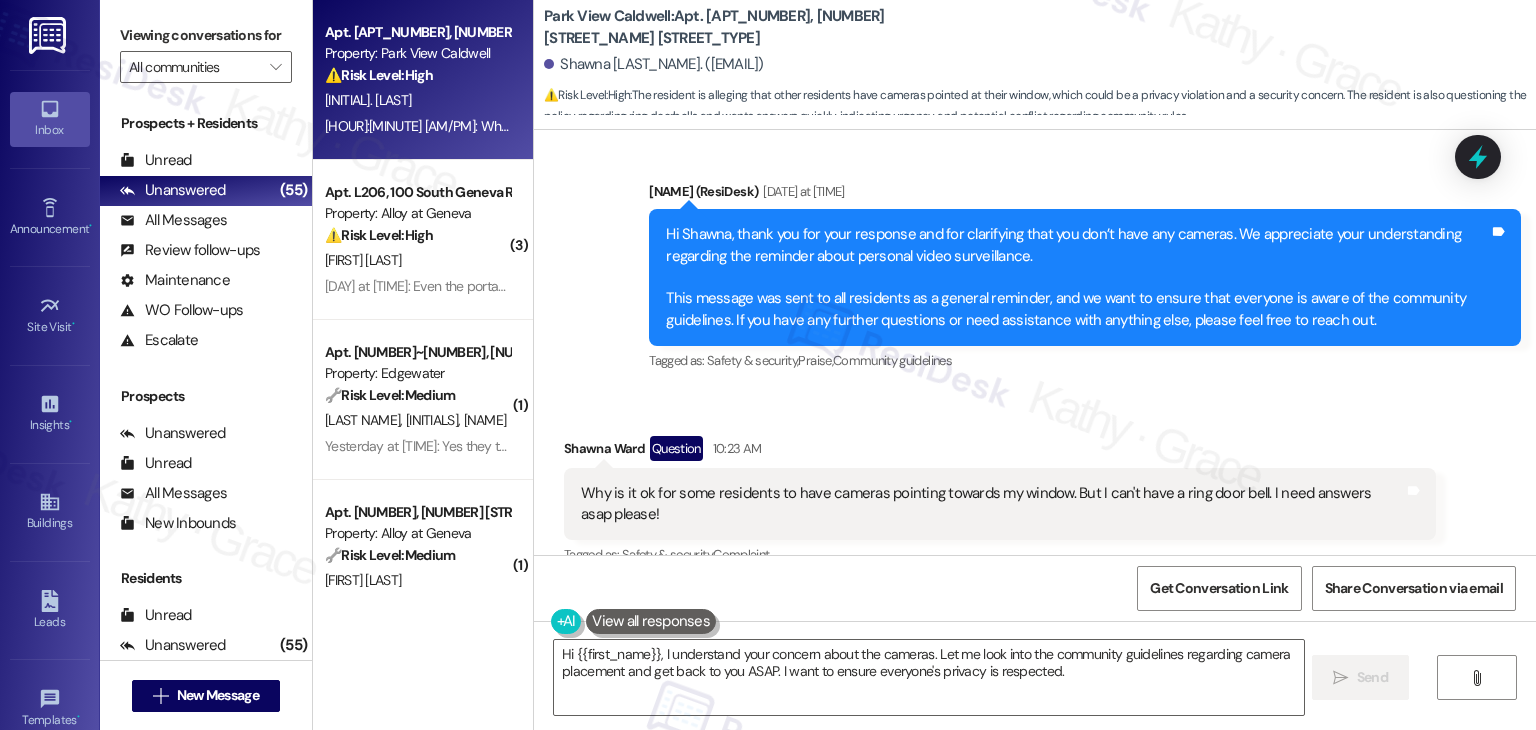 click on "Shawna Ward Question 10:23 AM Why is it ok for some residents to have cameras pointing towards my window. But I can't have a ring door bell. I need answers asap please! Tags and notes Tagged as:   Safety & security ,  Click to highlight conversations about Safety & security Complaint Click to highlight conversations about Complaint  Related guidelines Show suggestions" at bounding box center (1000, 533) 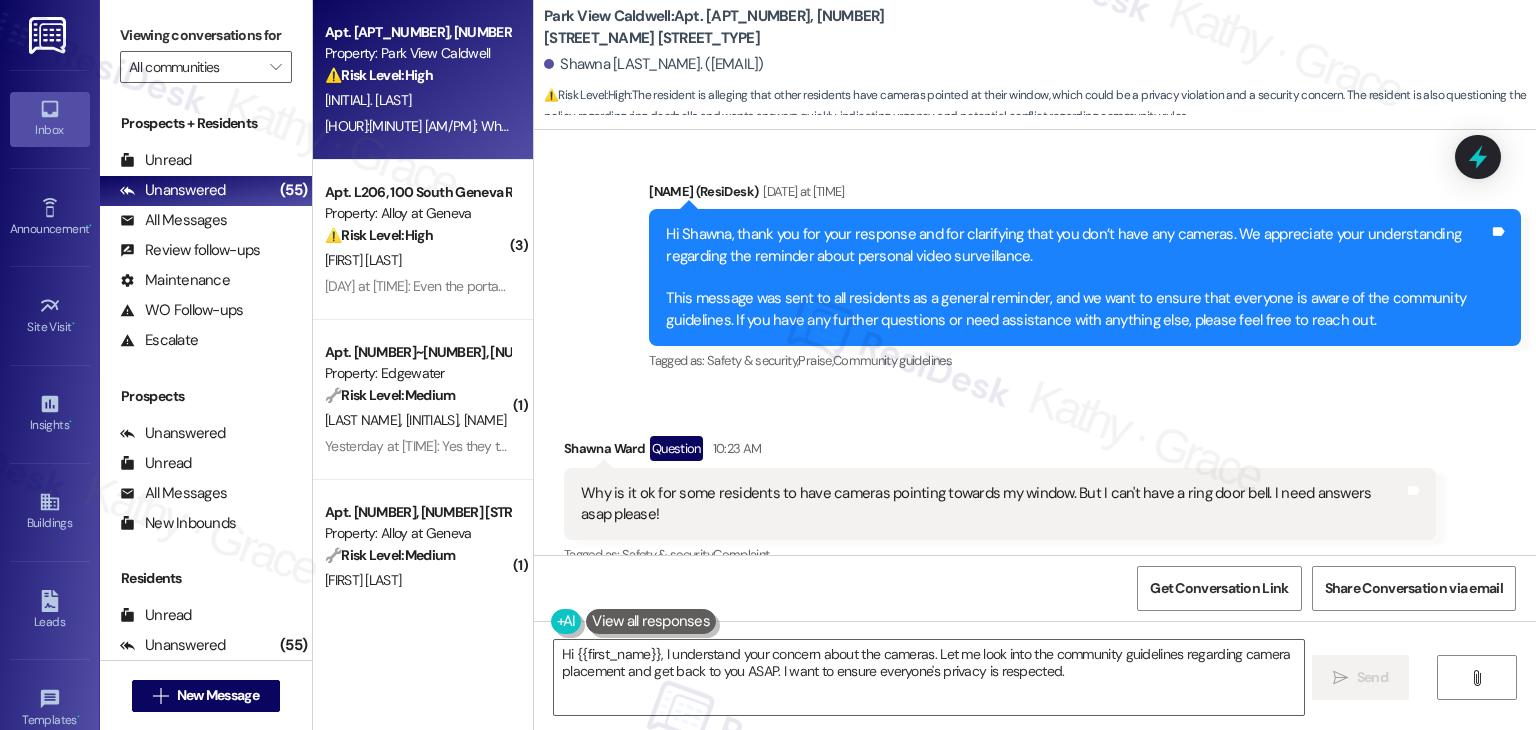 click on "Shawna Ward Question 10:23 AM Why is it ok for some residents to have cameras pointing towards my window. But I can't have a ring door bell. I need answers asap please! Tags and notes Tagged as:   Safety & security ,  Click to highlight conversations about Safety & security Complaint Click to highlight conversations about Complaint  Related guidelines Show suggestions" at bounding box center [1000, 533] 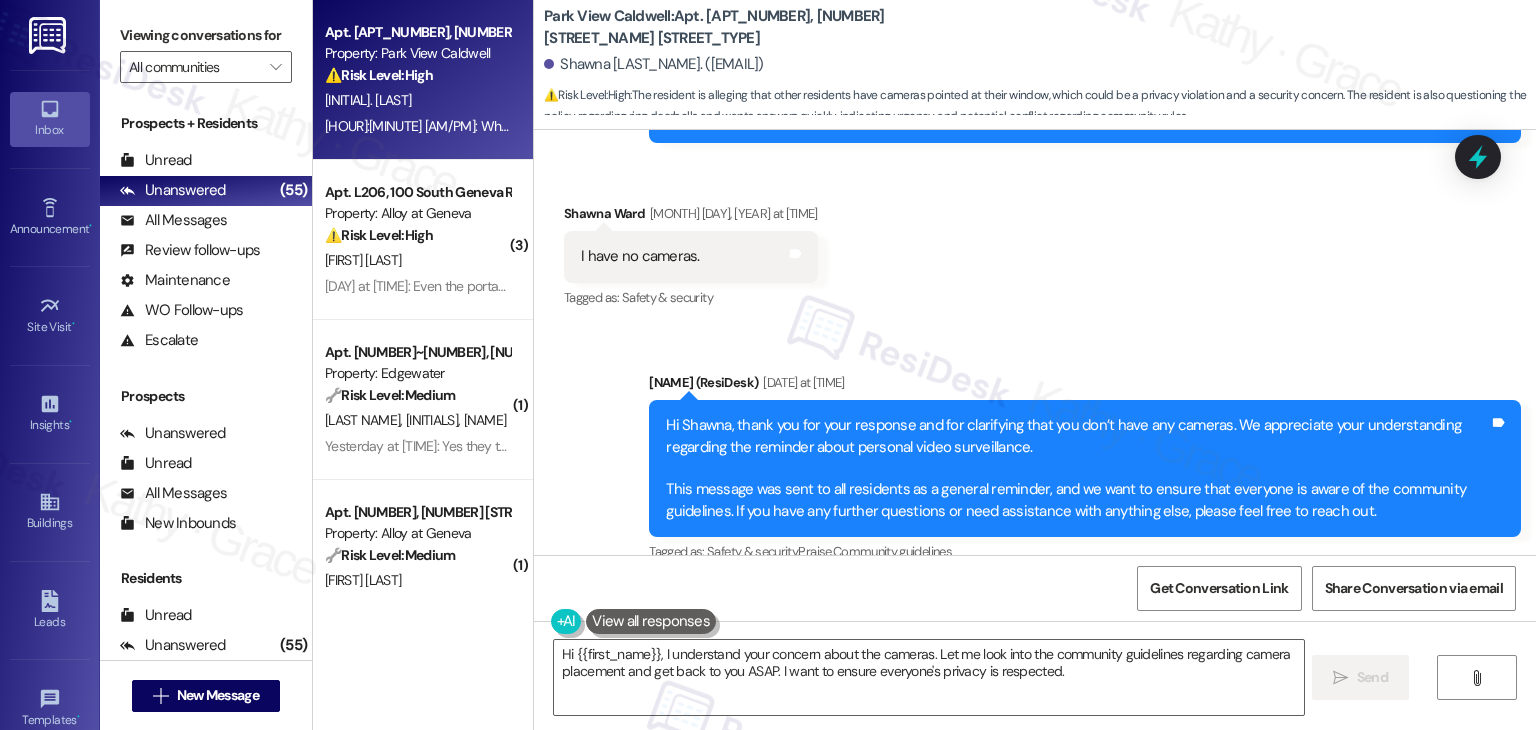 scroll, scrollTop: 16163, scrollLeft: 0, axis: vertical 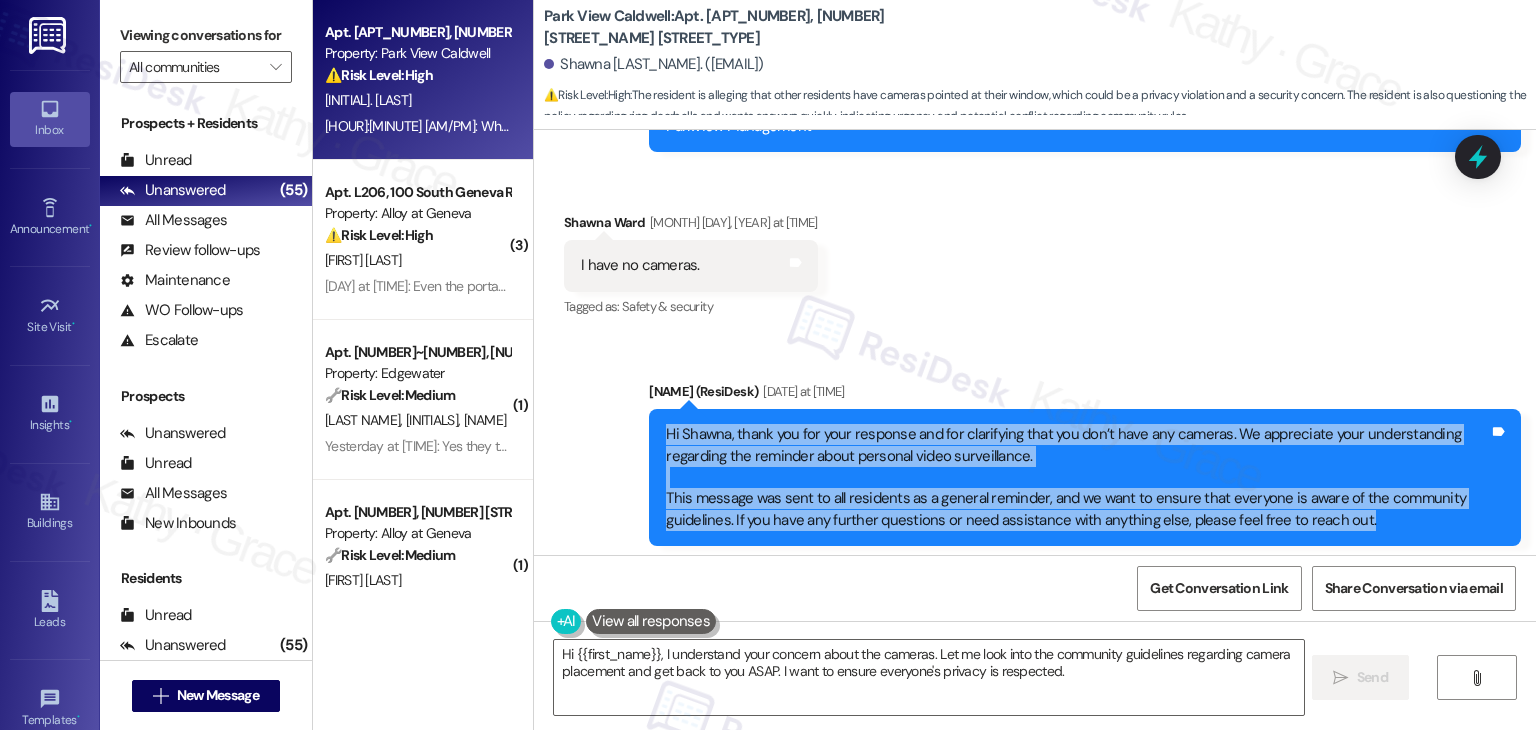drag, startPoint x: 1354, startPoint y: 434, endPoint x: 646, endPoint y: 354, distance: 712.50543 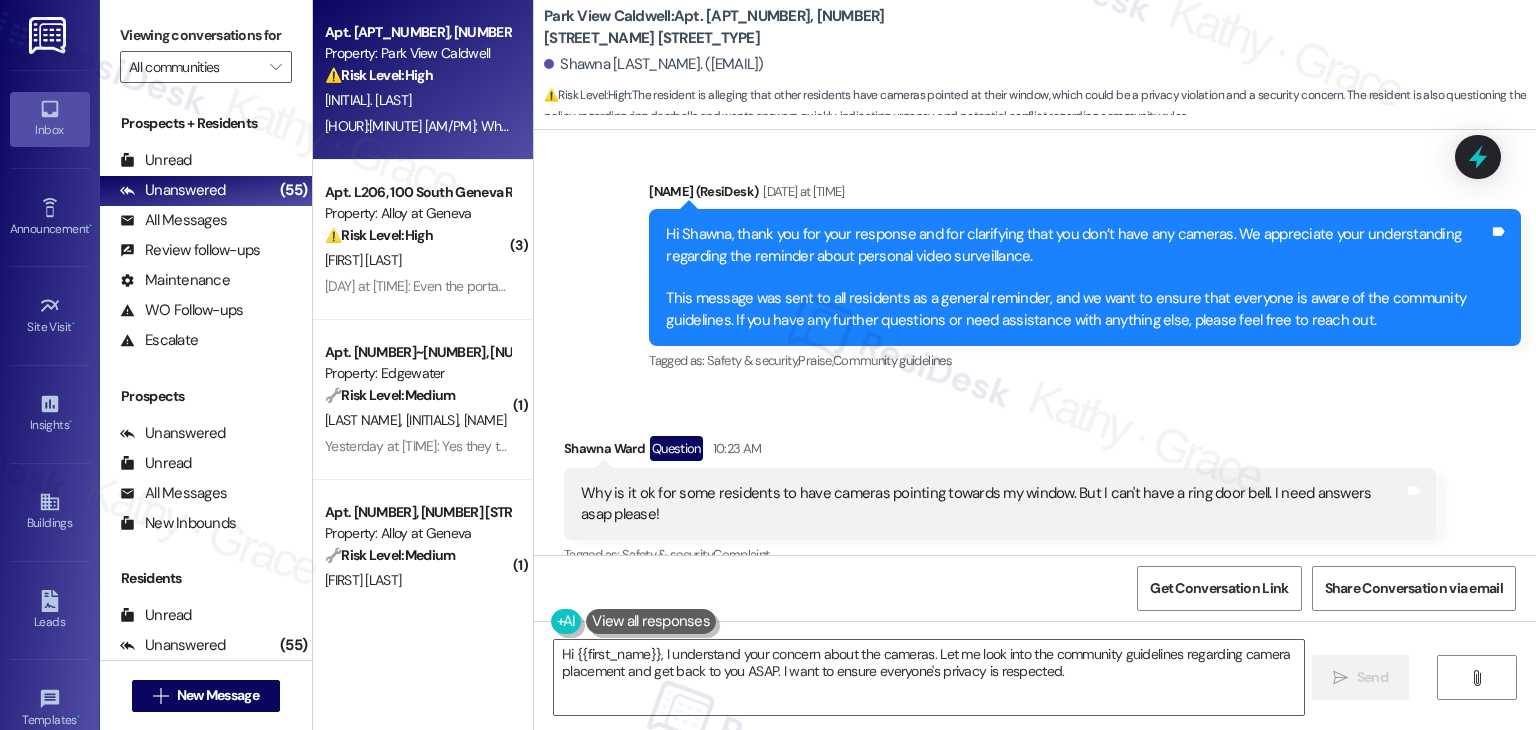 click on "Why is it ok for some residents to have cameras pointing towards my window. But I can't have a ring door bell. I need answers asap please!" at bounding box center [992, 504] 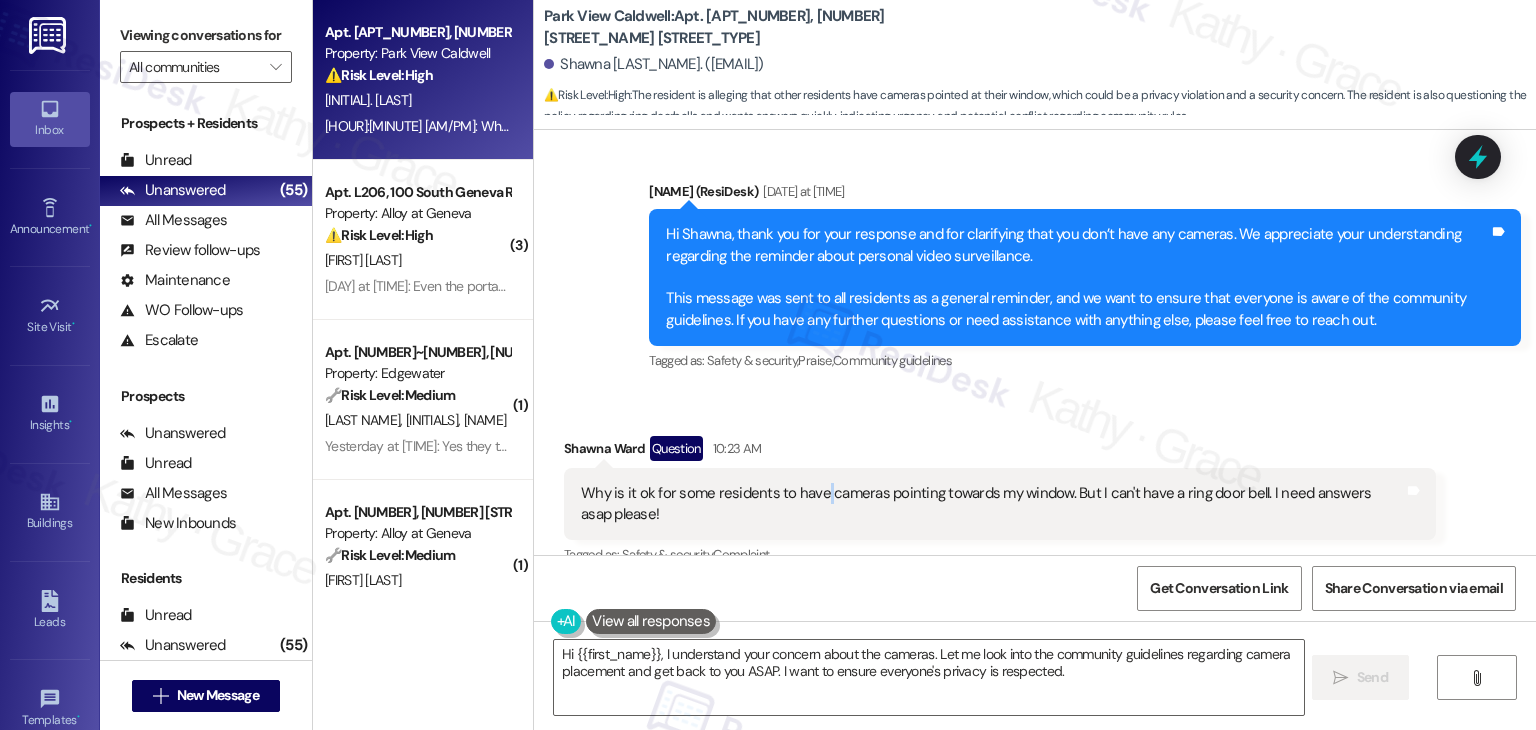 click on "Why is it ok for some residents to have cameras pointing towards my window. But I can't have a ring door bell. I need answers asap please!" at bounding box center (992, 504) 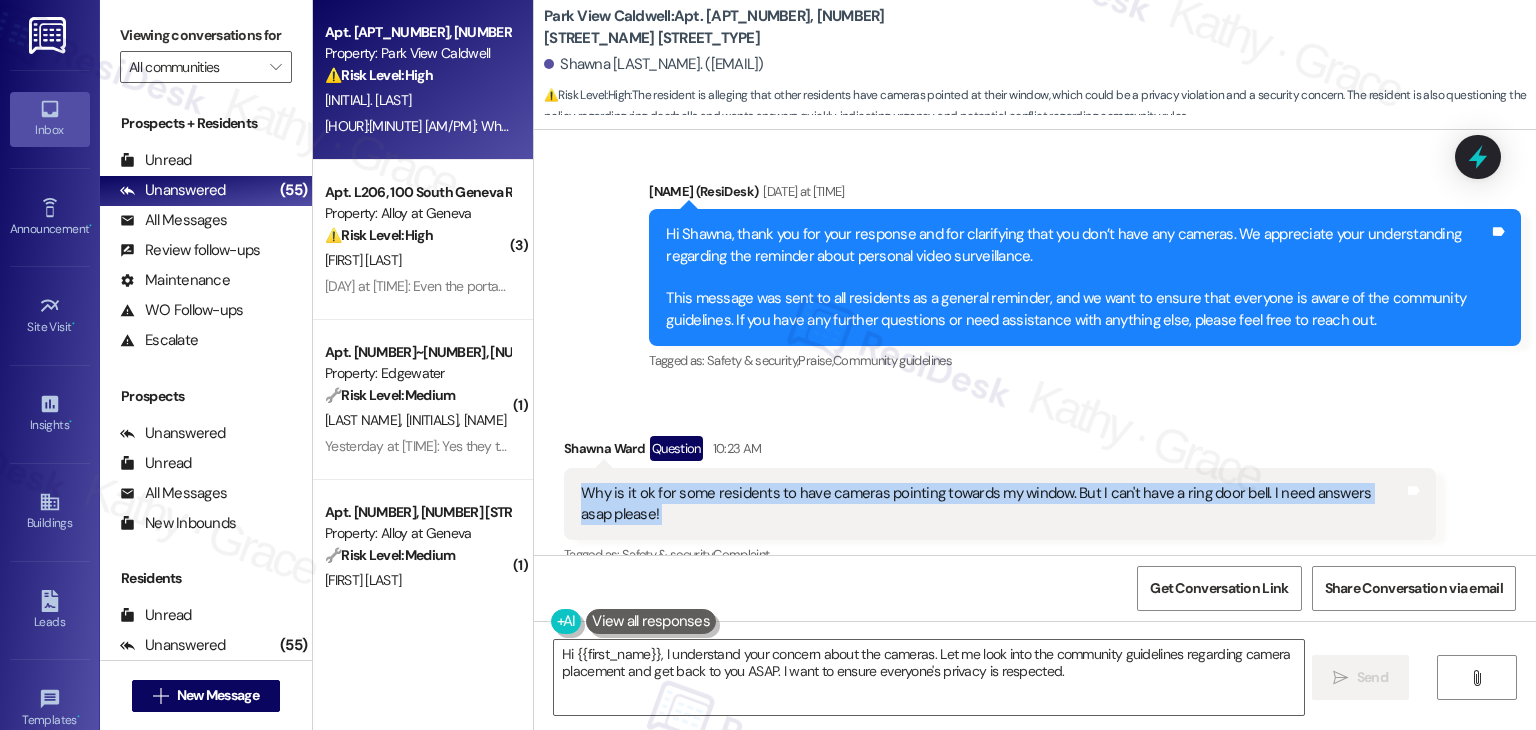click on "Why is it ok for some residents to have cameras pointing towards my window. But I can't have a ring door bell. I need answers asap please!" at bounding box center (992, 504) 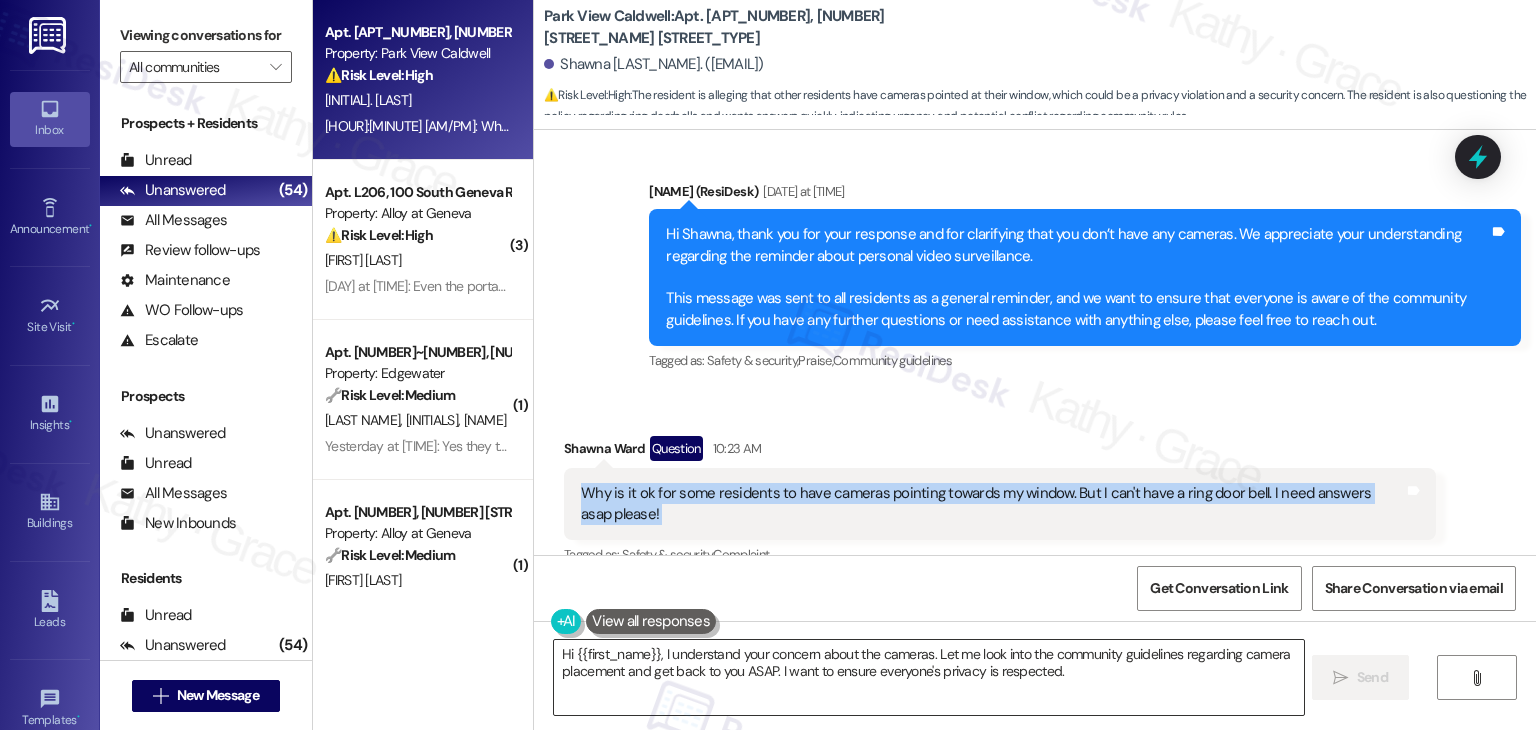 click on "Hi {{first_name}}, I understand your concern about the cameras. Let me look into the community guidelines regarding camera placement and get back to you ASAP. I want to ensure everyone's privacy is respected." at bounding box center [928, 677] 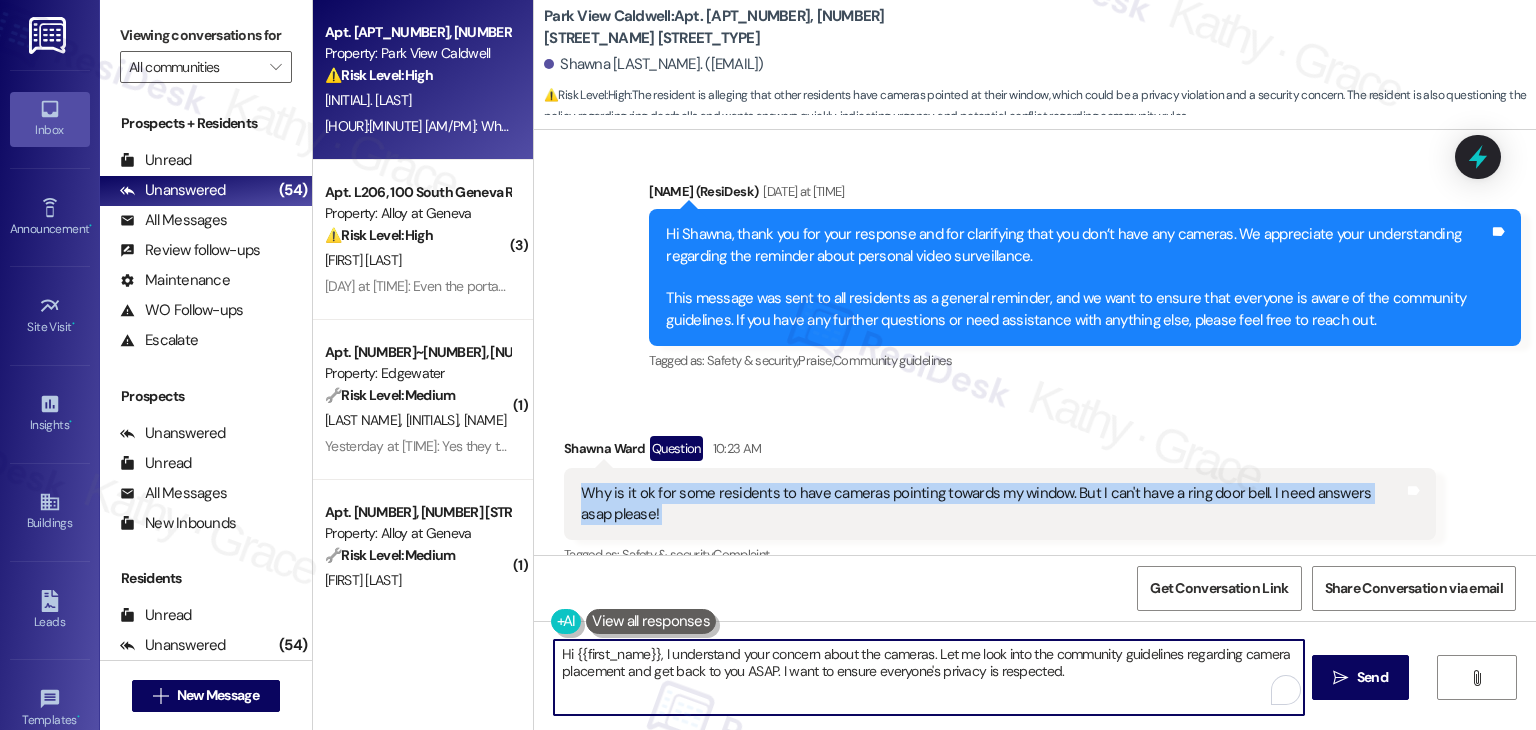 click on "Hi {{first_name}}, I understand your concern about the cameras. Let me look into the community guidelines regarding camera placement and get back to you ASAP. I want to ensure everyone's privacy is respected." at bounding box center [928, 677] 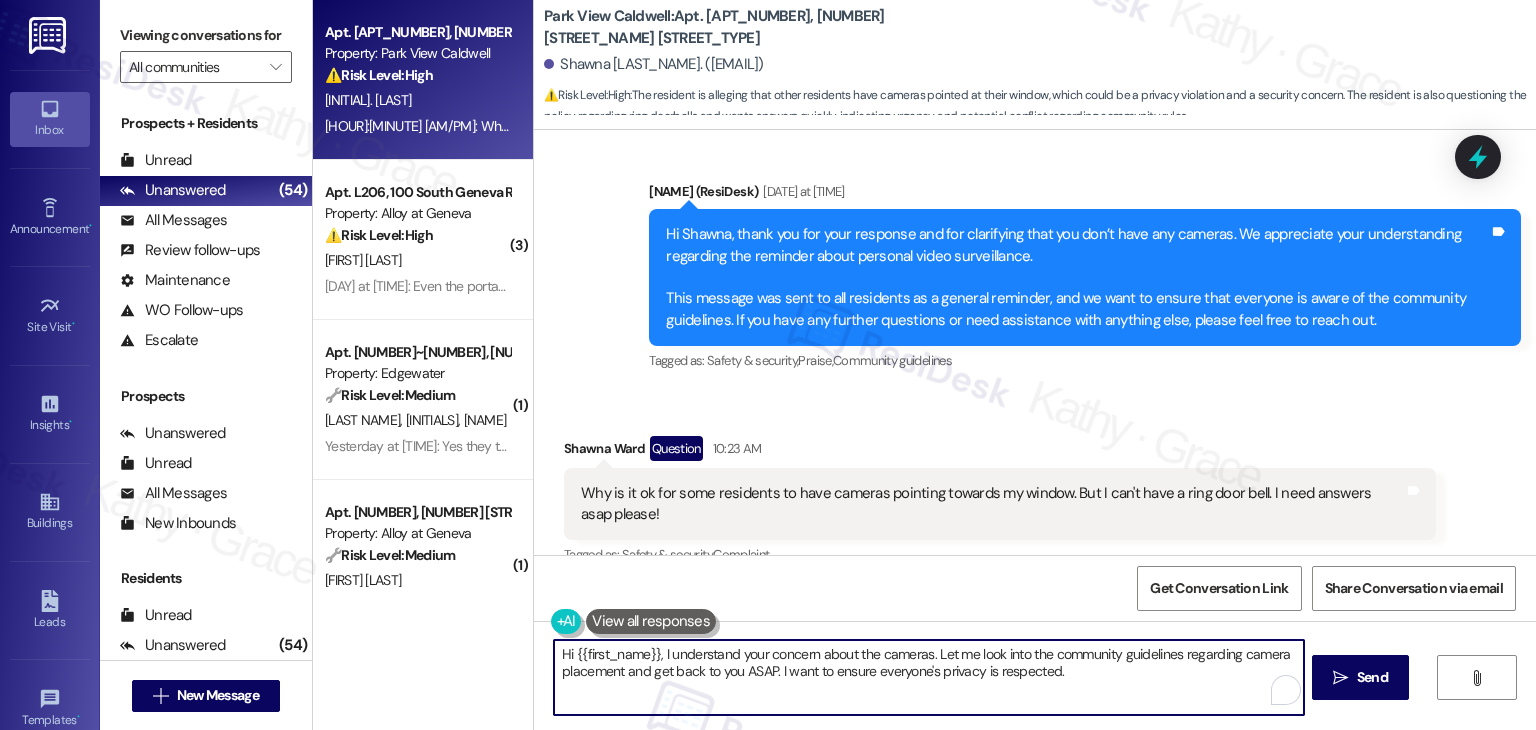 click on "Hi {{first_name}}, I understand your concern about the cameras. Let me look into the community guidelines regarding camera placement and get back to you ASAP. I want to ensure everyone's privacy is respected." at bounding box center [928, 677] 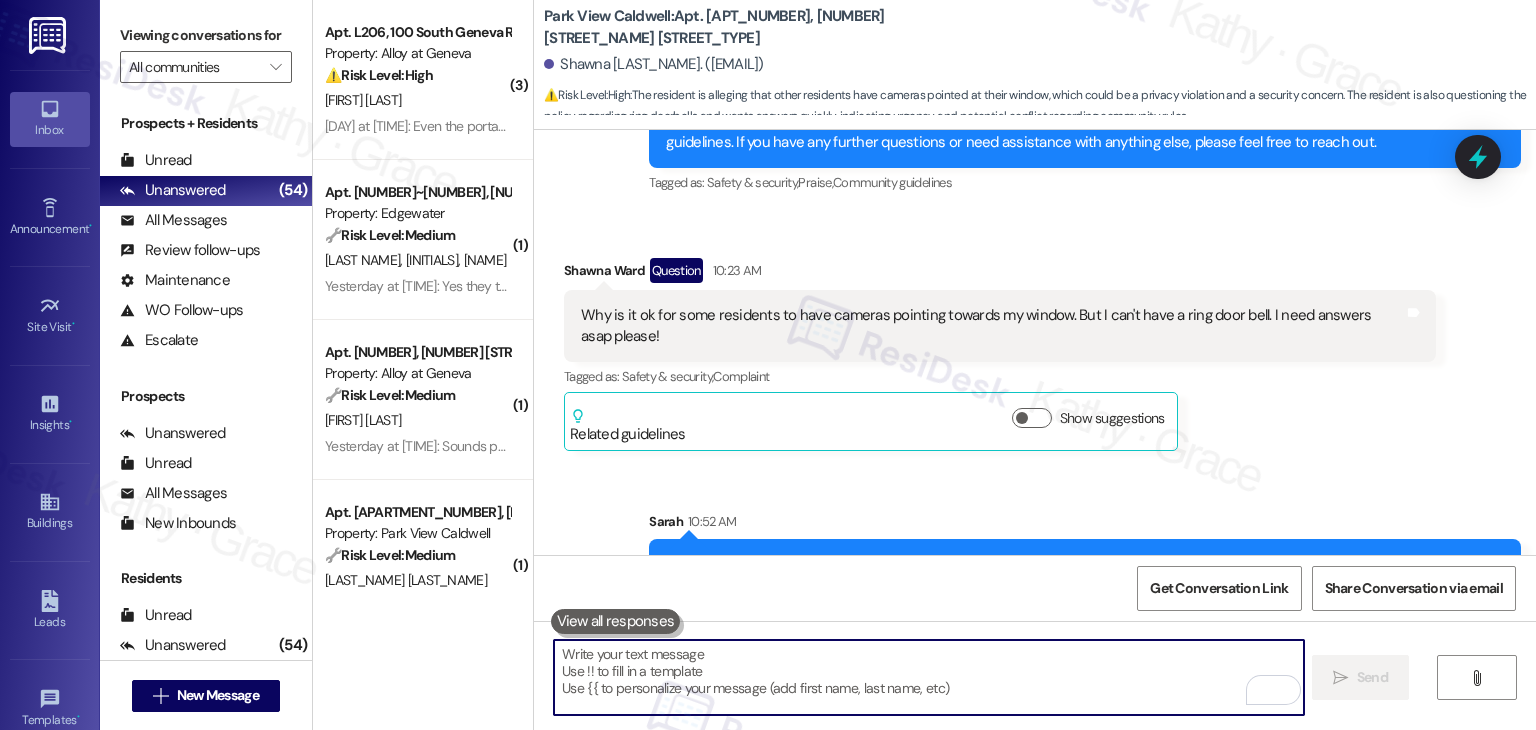 scroll, scrollTop: 16545, scrollLeft: 0, axis: vertical 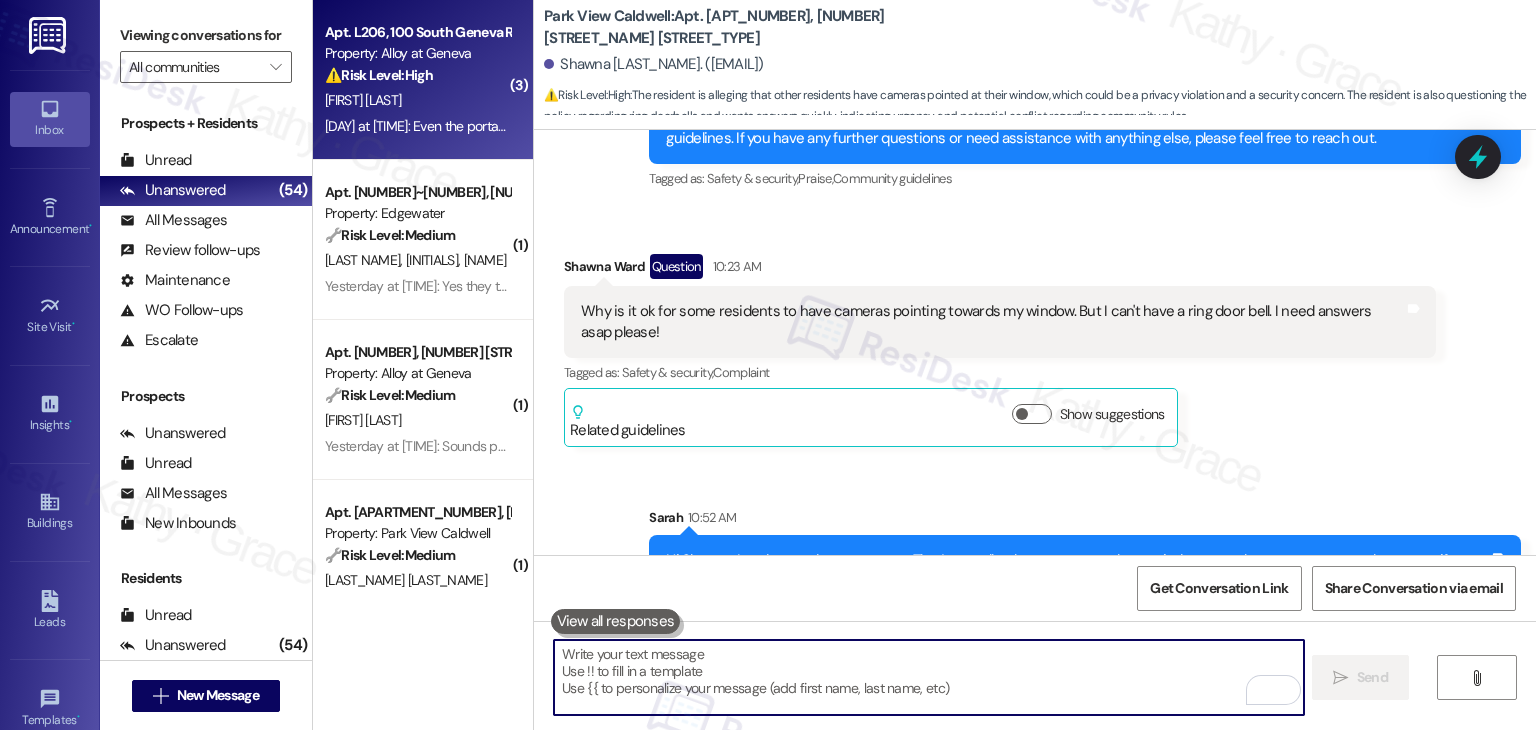 type 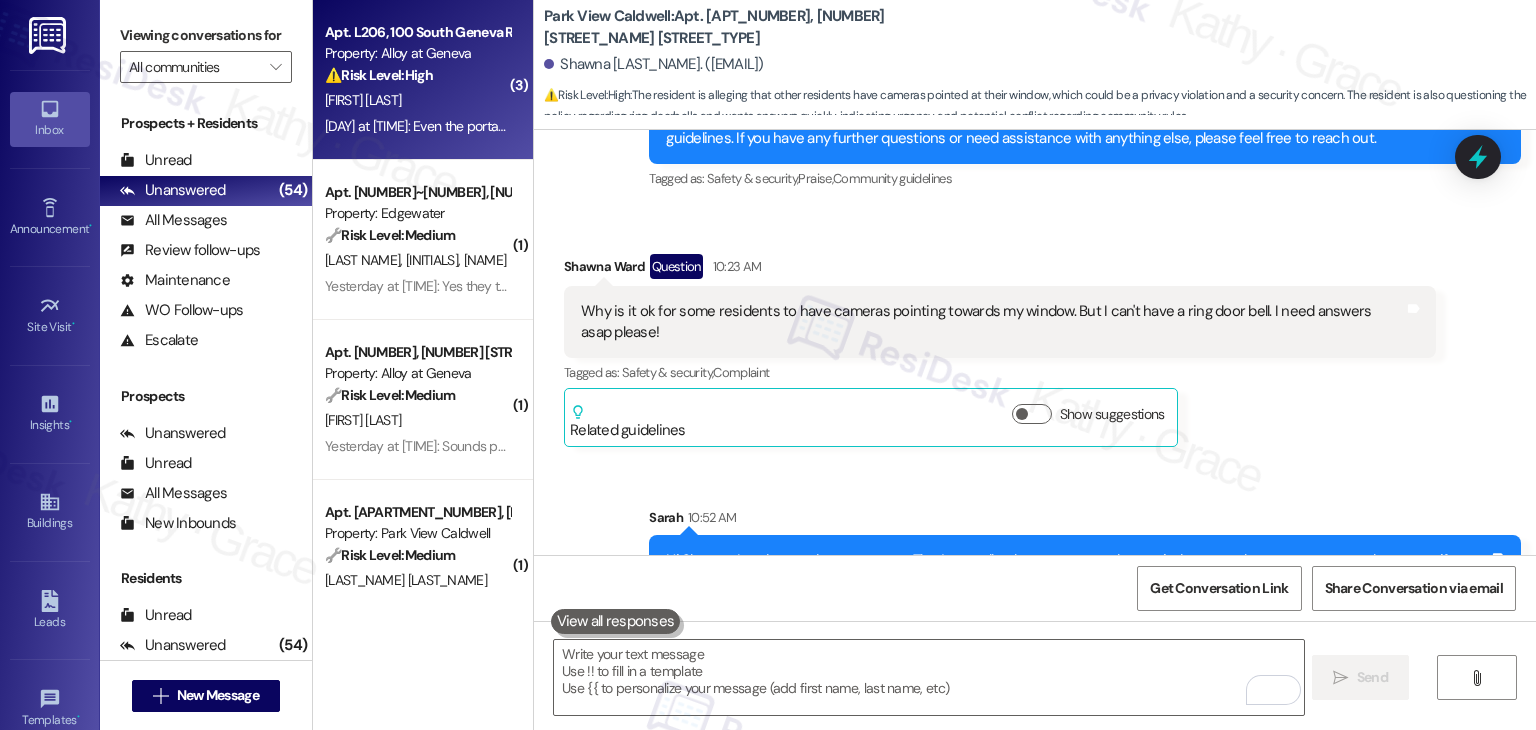 click on "Yesterday at 3:53 PM: Even the portable AC unit isn't strong enough to cool a single room with this heat  Yesterday at 3:53 PM: Even the portable AC unit isn't strong enough to cool a single room with this heat" at bounding box center (600, 126) 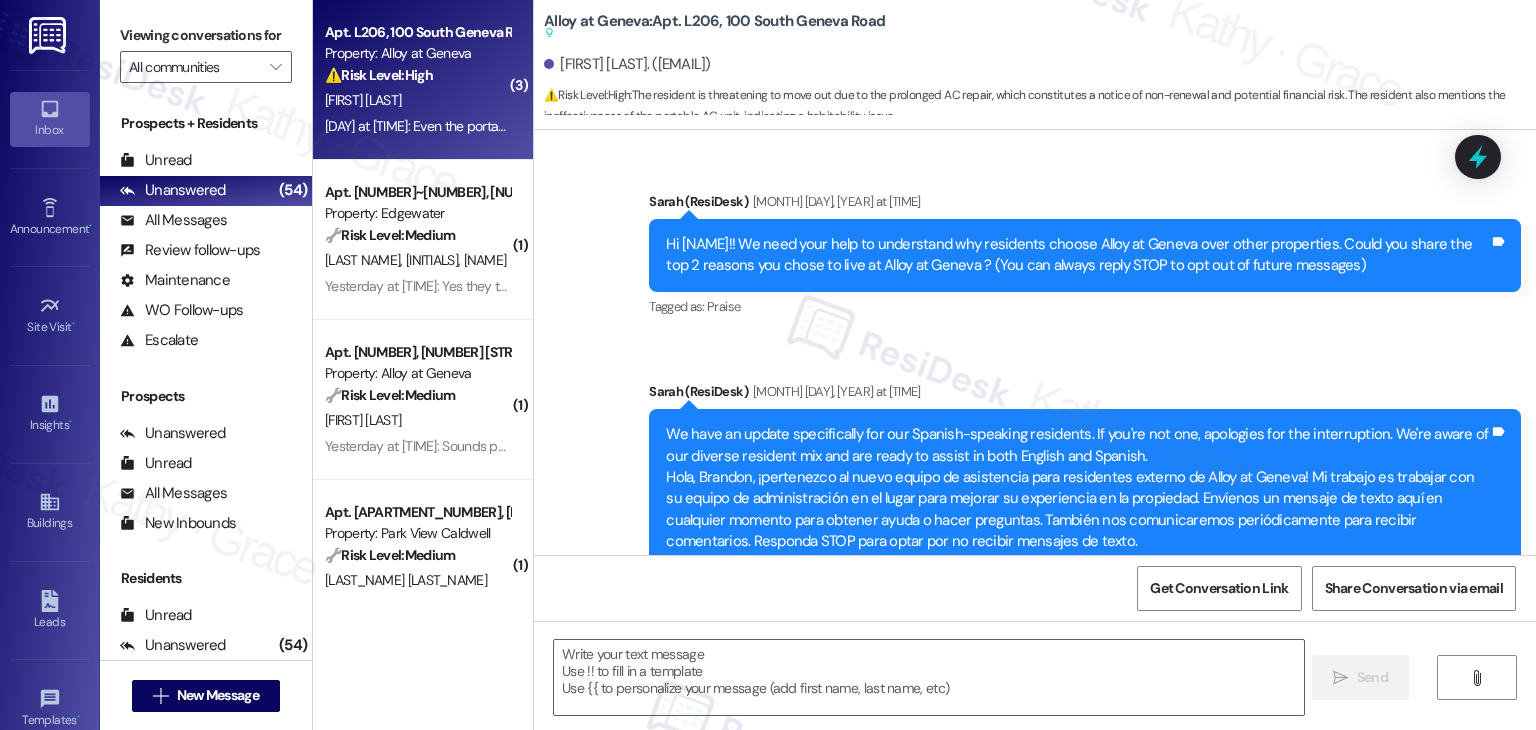 scroll, scrollTop: 39008, scrollLeft: 0, axis: vertical 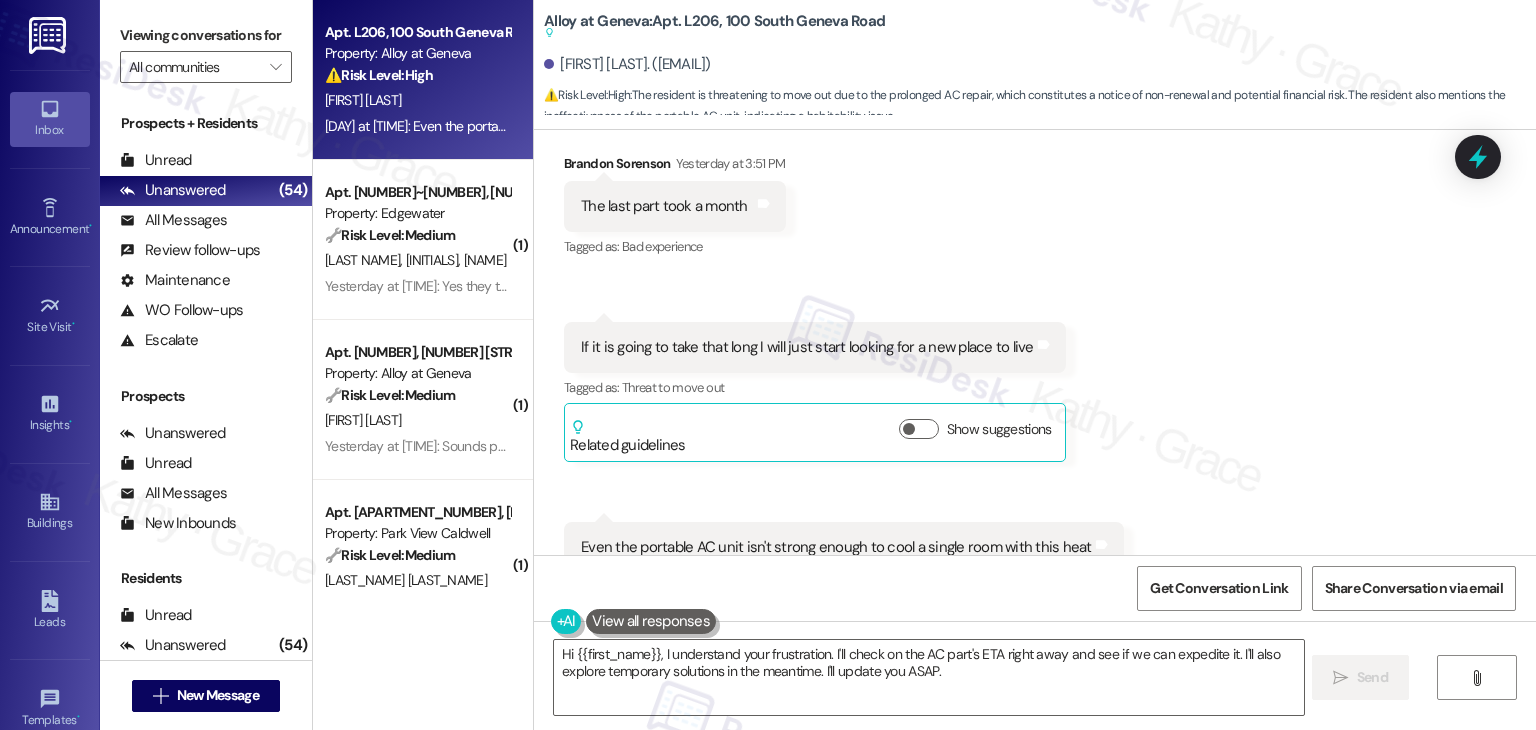 click on "Received via SMS Brandon Sorenson Yesterday at 3:51 PM The last part took a month  Tags and notes Tagged as:   Bad experience Click to highlight conversations about Bad experience Received via SMS 3:52 PM Brandon Sorenson Yesterday at 3:52 PM If it is going to take that long I will just start looking for a new place to live  Tags and notes Tagged as:   Threat to move out Click to highlight conversations about Threat to move out  Related guidelines Show suggestions Received via SMS 3:53 PM Brandon Sorenson   Neutral Yesterday at 3:53 PM Even the portable AC unit isn't strong enough to cool a single room with this heat  Tags and notes Tagged as:   High risk ,  Click to highlight conversations about High risk Urgent ,  Click to highlight conversations about Urgent Heat or a/c Click to highlight conversations about Heat or a/c  Related guidelines Show suggestions" at bounding box center [1035, 392] 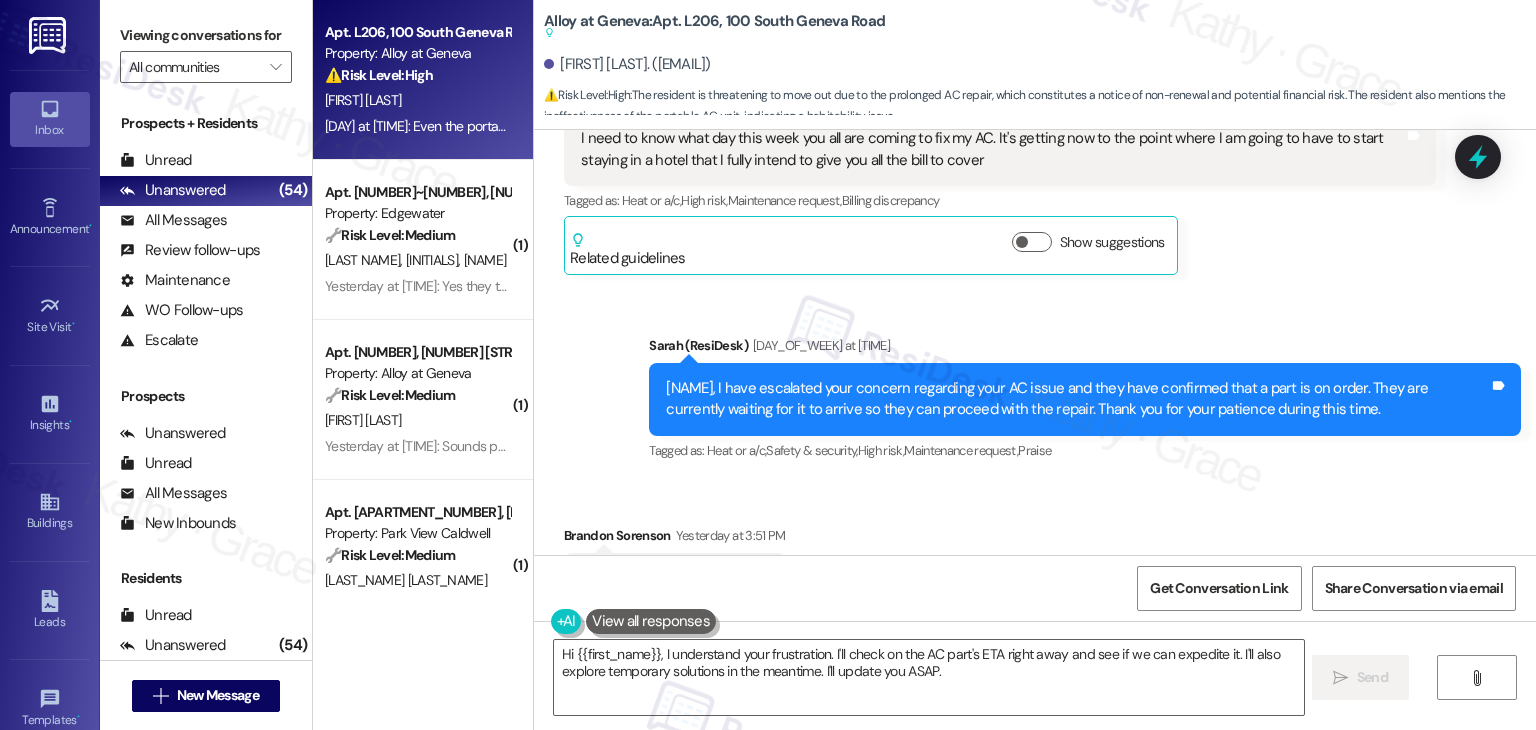 scroll, scrollTop: 38608, scrollLeft: 0, axis: vertical 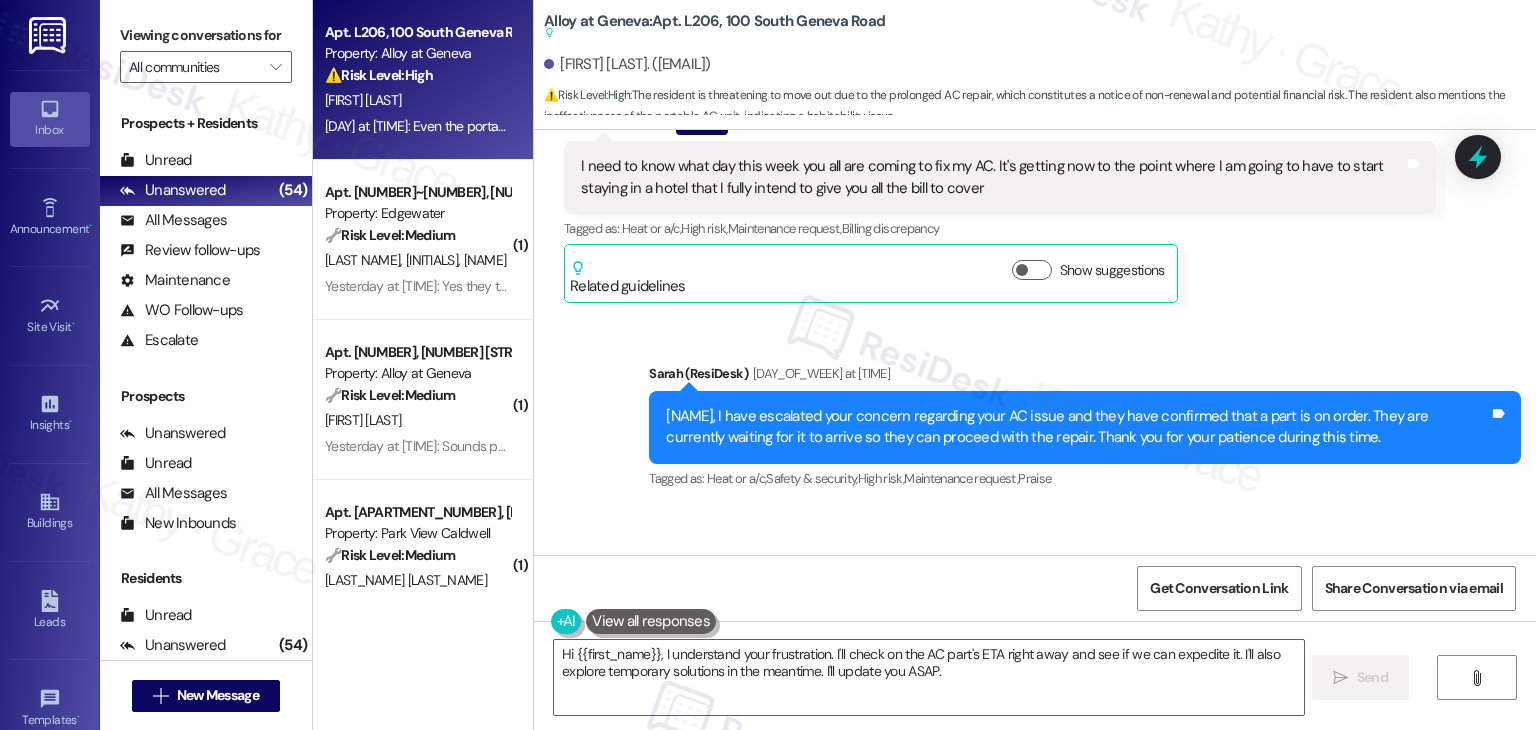click on "Received via SMS Brandon Sorenson Yesterday at 3:51 PM The last part took a month  Tags and notes Tagged as:   Bad experience Click to highlight conversations about Bad experience Received via SMS 3:52 PM Brandon Sorenson Yesterday at 3:52 PM If it is going to take that long I will just start looking for a new place to live  Tags and notes Tagged as:   Threat to move out Click to highlight conversations about Threat to move out  Related guidelines Show suggestions Received via SMS 3:53 PM Brandon Sorenson   Neutral Yesterday at 3:53 PM Even the portable AC unit isn't strong enough to cool a single room with this heat  Tags and notes Tagged as:   High risk ,  Click to highlight conversations about High risk Urgent ,  Click to highlight conversations about Urgent Heat or a/c Click to highlight conversations about Heat or a/c  Related guidelines Show suggestions" at bounding box center (1035, 792) 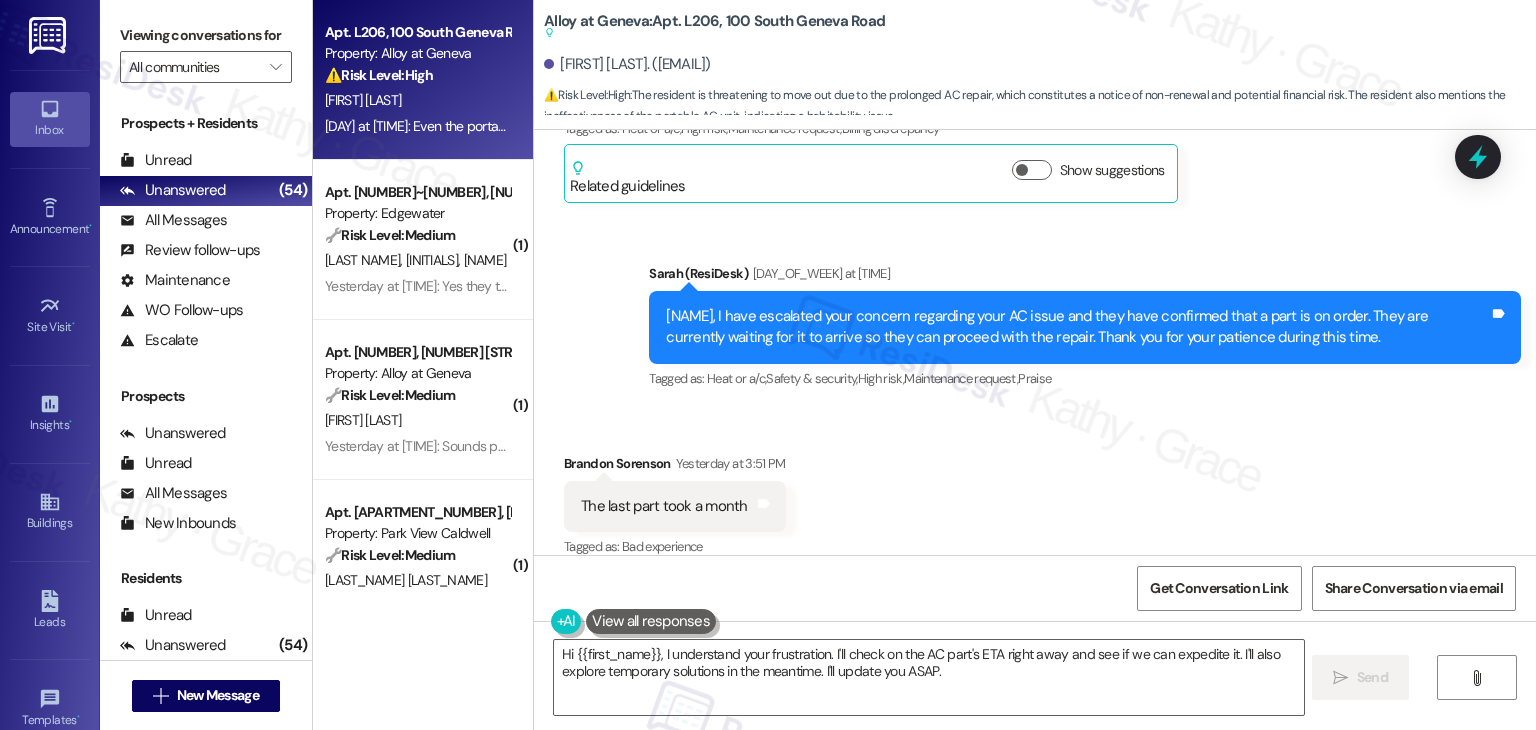 scroll, scrollTop: 38808, scrollLeft: 0, axis: vertical 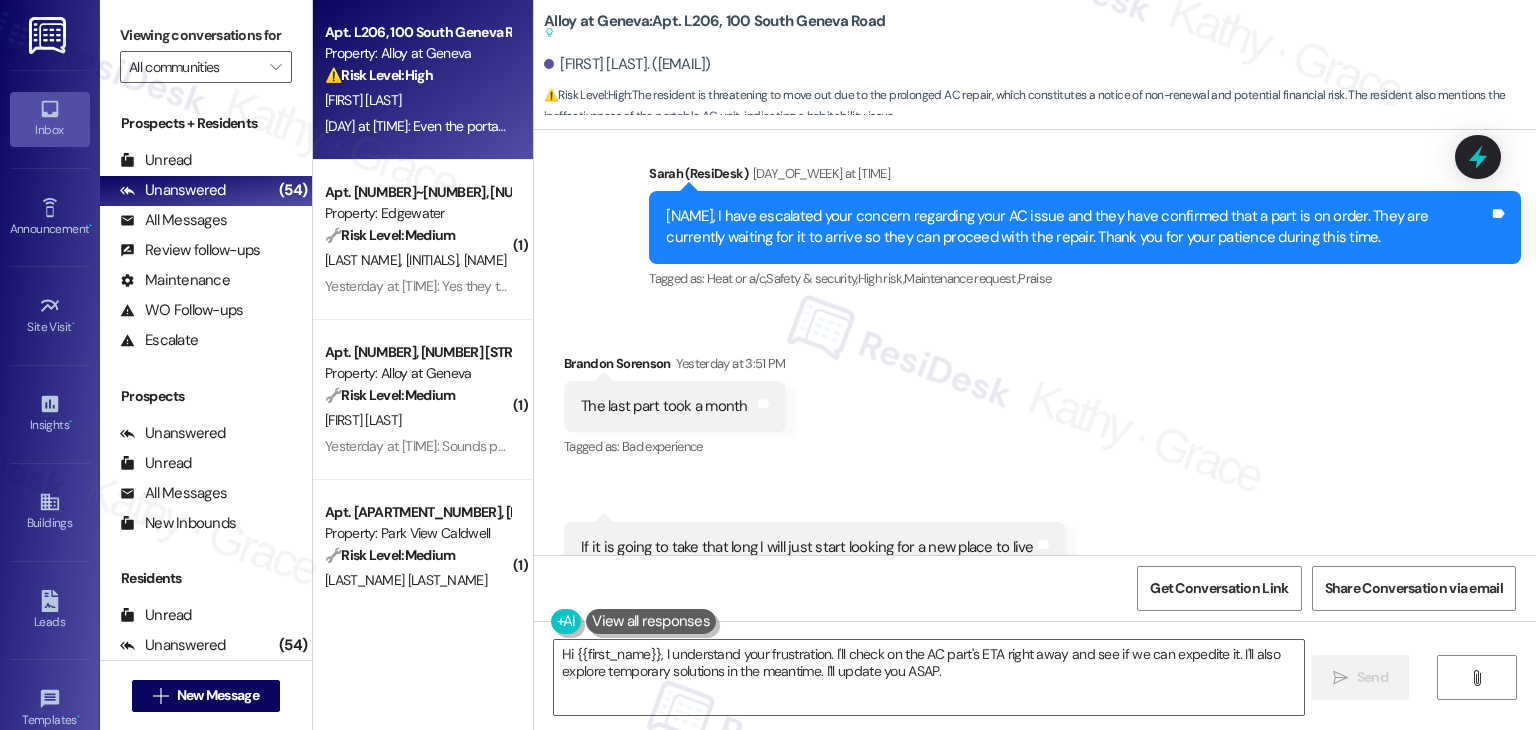 click on "Received via SMS Brandon Sorenson Yesterday at 3:51 PM The last part took a month  Tags and notes Tagged as:   Bad experience Click to highlight conversations about Bad experience Received via SMS 3:52 PM Brandon Sorenson Yesterday at 3:52 PM If it is going to take that long I will just start looking for a new place to live  Tags and notes Tagged as:   Threat to move out Click to highlight conversations about Threat to move out  Related guidelines Show suggestions Received via SMS 3:53 PM Brandon Sorenson   Neutral Yesterday at 3:53 PM Even the portable AC unit isn't strong enough to cool a single room with this heat  Tags and notes Tagged as:   High risk ,  Click to highlight conversations about High risk Urgent ,  Click to highlight conversations about Urgent Heat or a/c Click to highlight conversations about Heat or a/c  Related guidelines Show suggestions" at bounding box center (1035, 592) 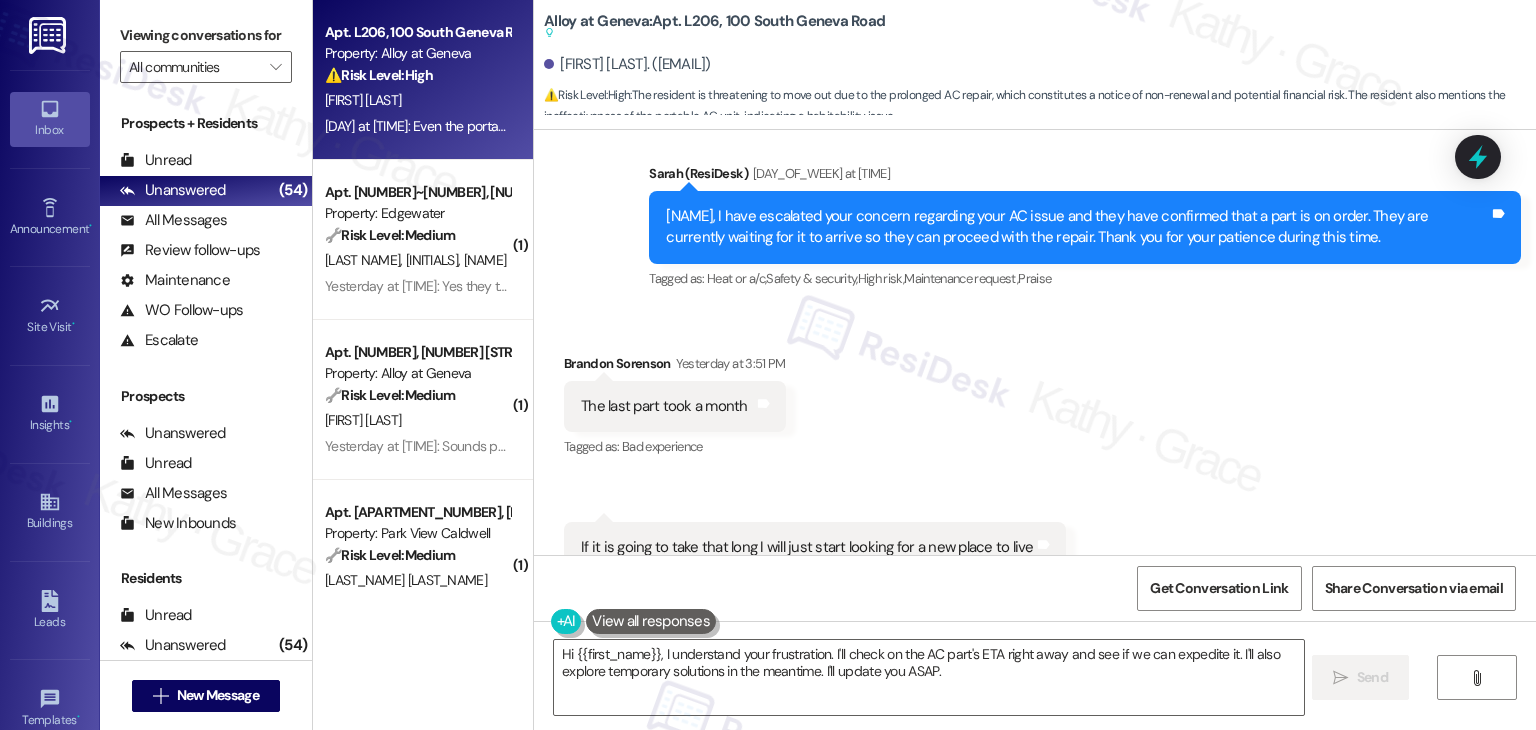 click on "Received via SMS Brandon Sorenson Yesterday at 3:51 PM The last part took a month  Tags and notes Tagged as:   Bad experience Click to highlight conversations about Bad experience Received via SMS 3:52 PM Brandon Sorenson Yesterday at 3:52 PM If it is going to take that long I will just start looking for a new place to live  Tags and notes Tagged as:   Threat to move out Click to highlight conversations about Threat to move out  Related guidelines Show suggestions Received via SMS 3:53 PM Brandon Sorenson   Neutral Yesterday at 3:53 PM Even the portable AC unit isn't strong enough to cool a single room with this heat  Tags and notes Tagged as:   High risk ,  Click to highlight conversations about High risk Urgent ,  Click to highlight conversations about Urgent Heat or a/c Click to highlight conversations about Heat or a/c  Related guidelines Show suggestions" at bounding box center [1035, 592] 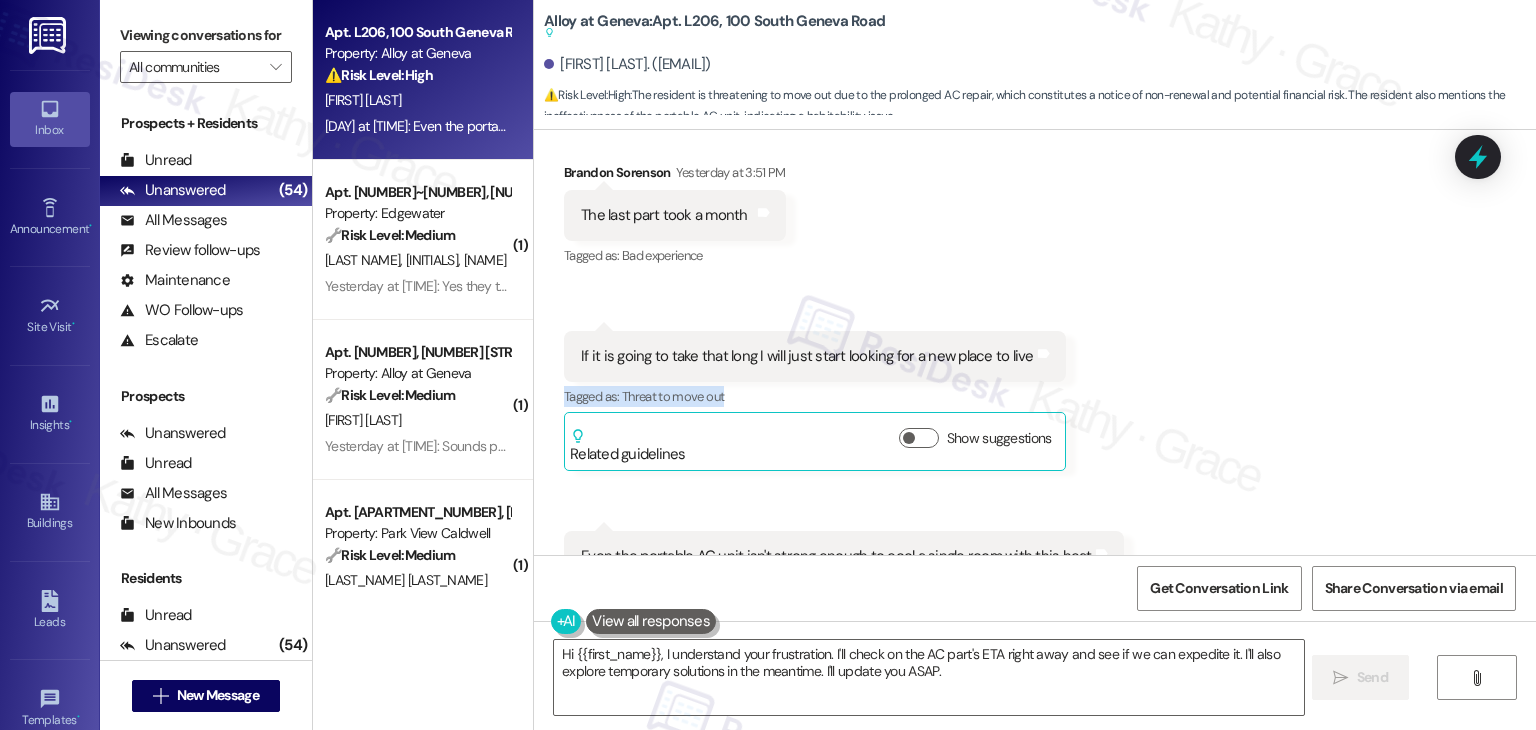 scroll, scrollTop: 39008, scrollLeft: 0, axis: vertical 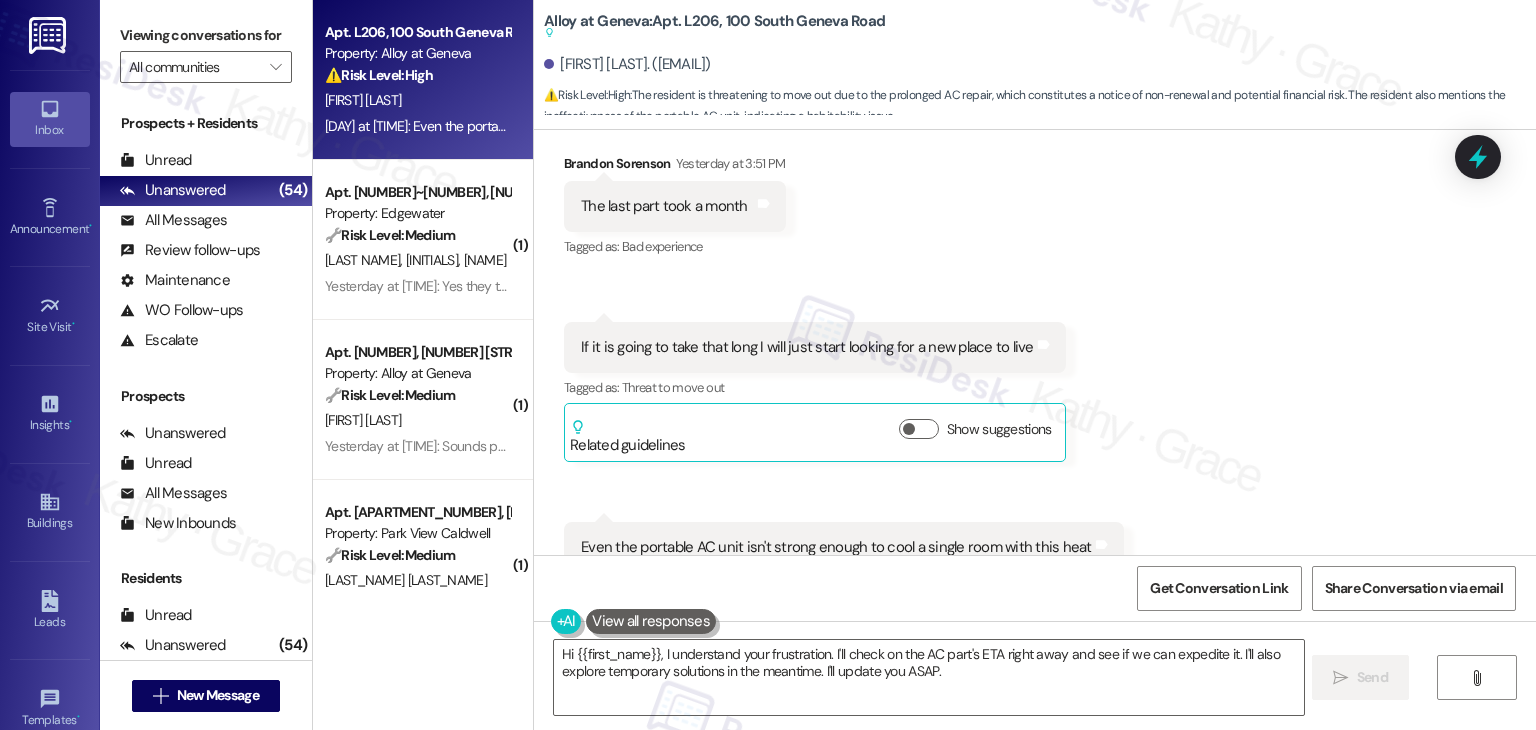 click on "Received via SMS Brandon Sorenson Yesterday at 3:51 PM The last part took a month  Tags and notes Tagged as:   Bad experience Click to highlight conversations about Bad experience Received via SMS 3:52 PM Brandon Sorenson Yesterday at 3:52 PM If it is going to take that long I will just start looking for a new place to live  Tags and notes Tagged as:   Threat to move out Click to highlight conversations about Threat to move out  Related guidelines Show suggestions Received via SMS 3:53 PM Brandon Sorenson   Neutral Yesterday at 3:53 PM Even the portable AC unit isn't strong enough to cool a single room with this heat  Tags and notes Tagged as:   High risk ,  Click to highlight conversations about High risk Urgent ,  Click to highlight conversations about Urgent Heat or a/c Click to highlight conversations about Heat or a/c  Related guidelines Show suggestions" at bounding box center [1035, 392] 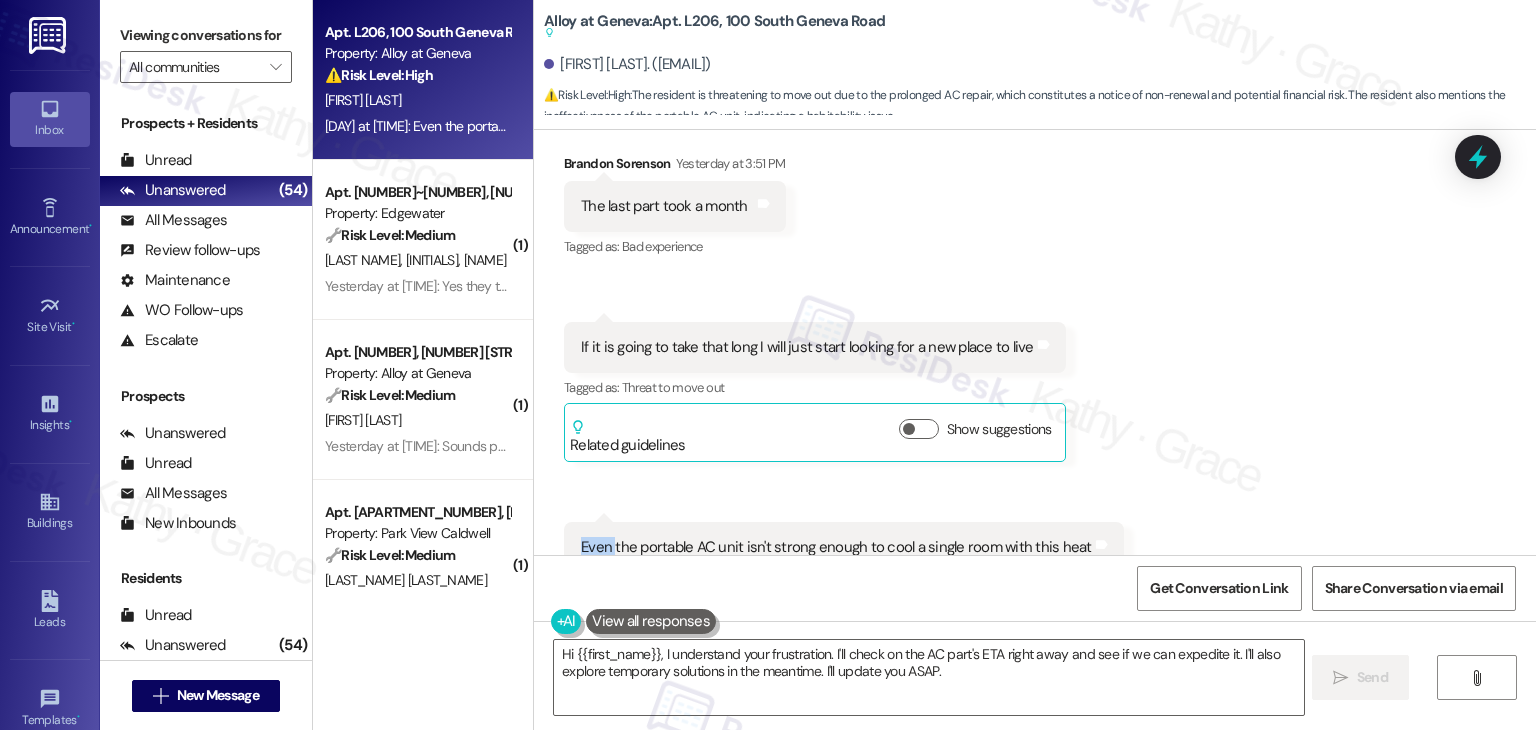 click on "Received via SMS Brandon Sorenson Yesterday at 3:51 PM The last part took a month  Tags and notes Tagged as:   Bad experience Click to highlight conversations about Bad experience Received via SMS 3:52 PM Brandon Sorenson Yesterday at 3:52 PM If it is going to take that long I will just start looking for a new place to live  Tags and notes Tagged as:   Threat to move out Click to highlight conversations about Threat to move out  Related guidelines Show suggestions Received via SMS 3:53 PM Brandon Sorenson   Neutral Yesterday at 3:53 PM Even the portable AC unit isn't strong enough to cool a single room with this heat  Tags and notes Tagged as:   High risk ,  Click to highlight conversations about High risk Urgent ,  Click to highlight conversations about Urgent Heat or a/c Click to highlight conversations about Heat or a/c  Related guidelines Show suggestions" at bounding box center (1035, 392) 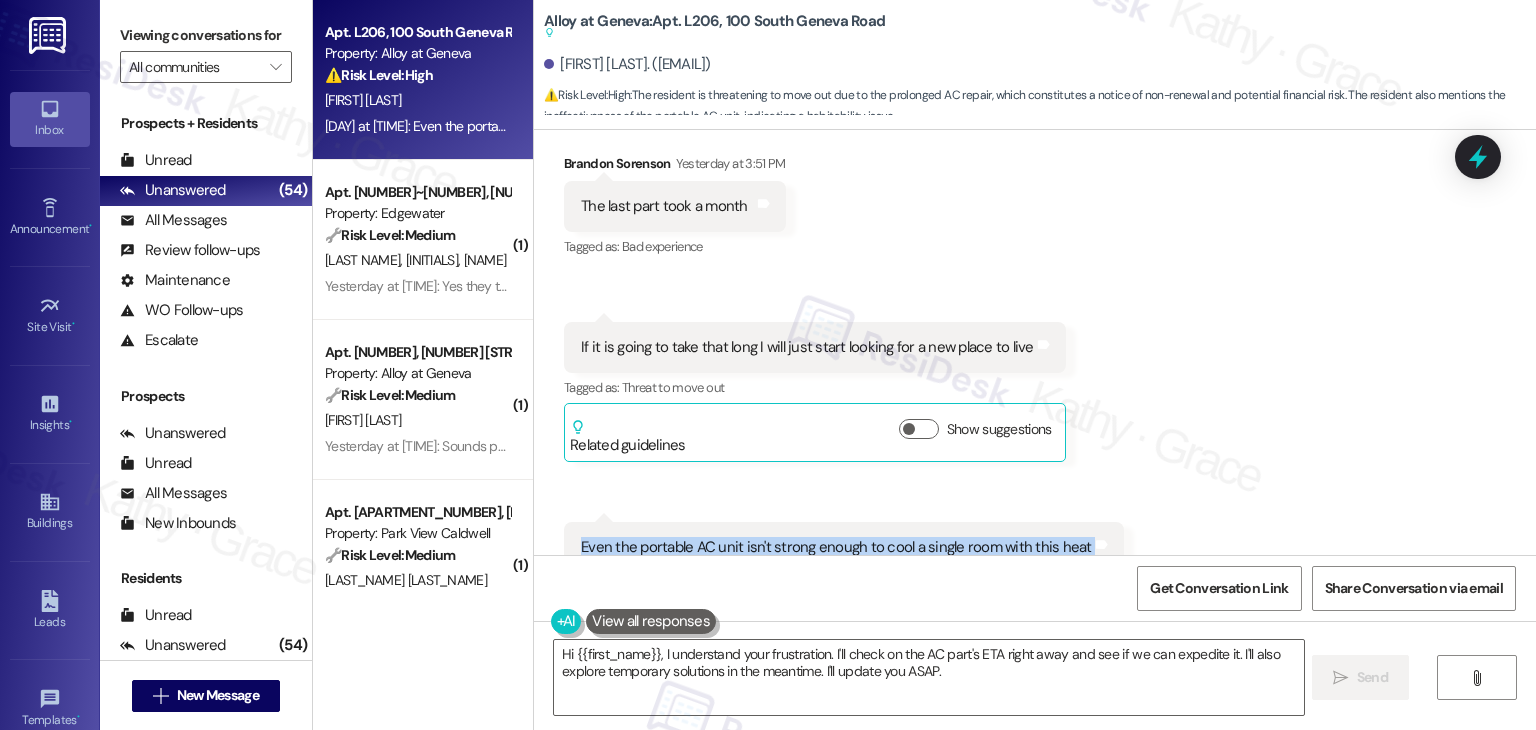 click on "Received via SMS Brandon Sorenson Yesterday at 3:51 PM The last part took a month  Tags and notes Tagged as:   Bad experience Click to highlight conversations about Bad experience Received via SMS 3:52 PM Brandon Sorenson Yesterday at 3:52 PM If it is going to take that long I will just start looking for a new place to live  Tags and notes Tagged as:   Threat to move out Click to highlight conversations about Threat to move out  Related guidelines Show suggestions Received via SMS 3:53 PM Brandon Sorenson   Neutral Yesterday at 3:53 PM Even the portable AC unit isn't strong enough to cool a single room with this heat  Tags and notes Tagged as:   High risk ,  Click to highlight conversations about High risk Urgent ,  Click to highlight conversations about Urgent Heat or a/c Click to highlight conversations about Heat or a/c  Related guidelines Show suggestions" at bounding box center (1035, 392) 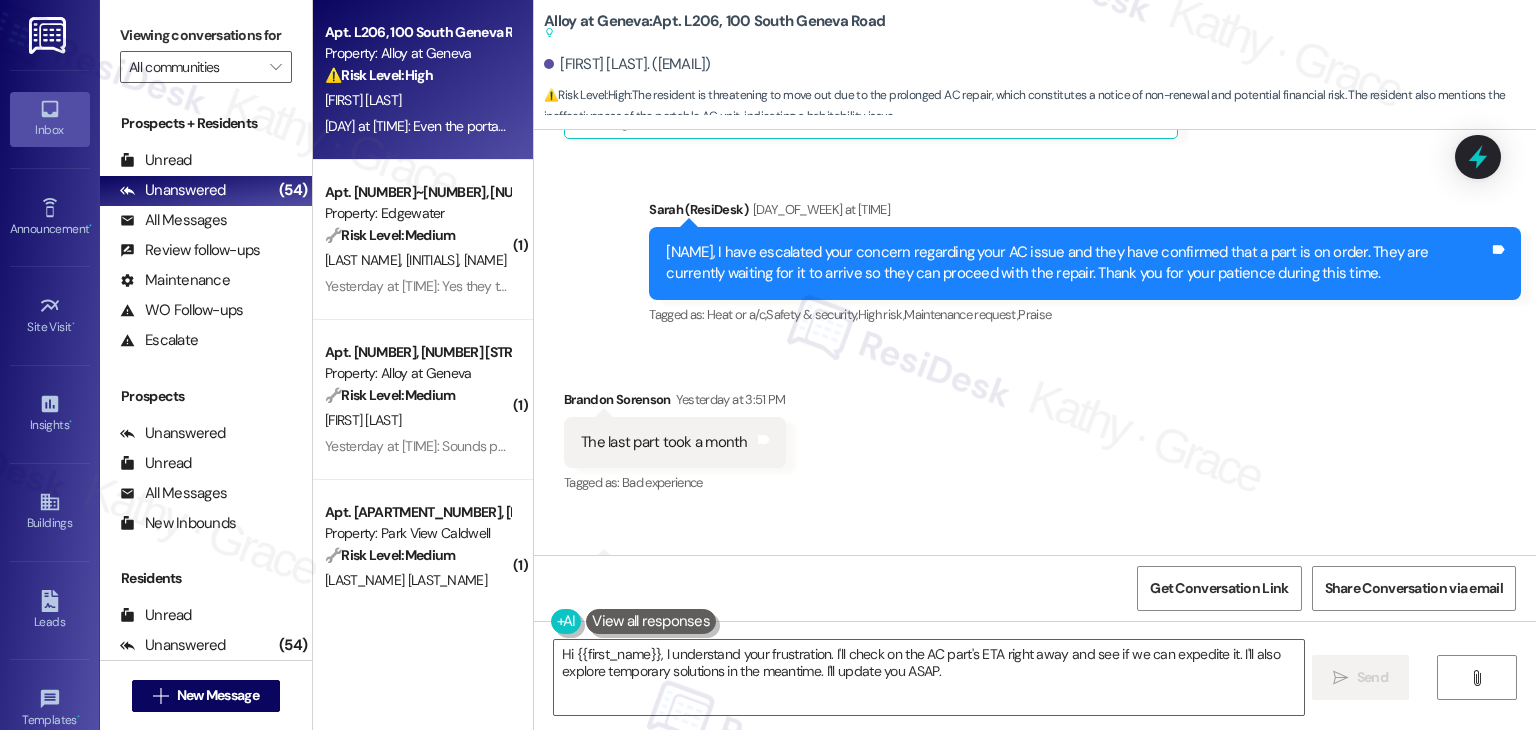 scroll, scrollTop: 38708, scrollLeft: 0, axis: vertical 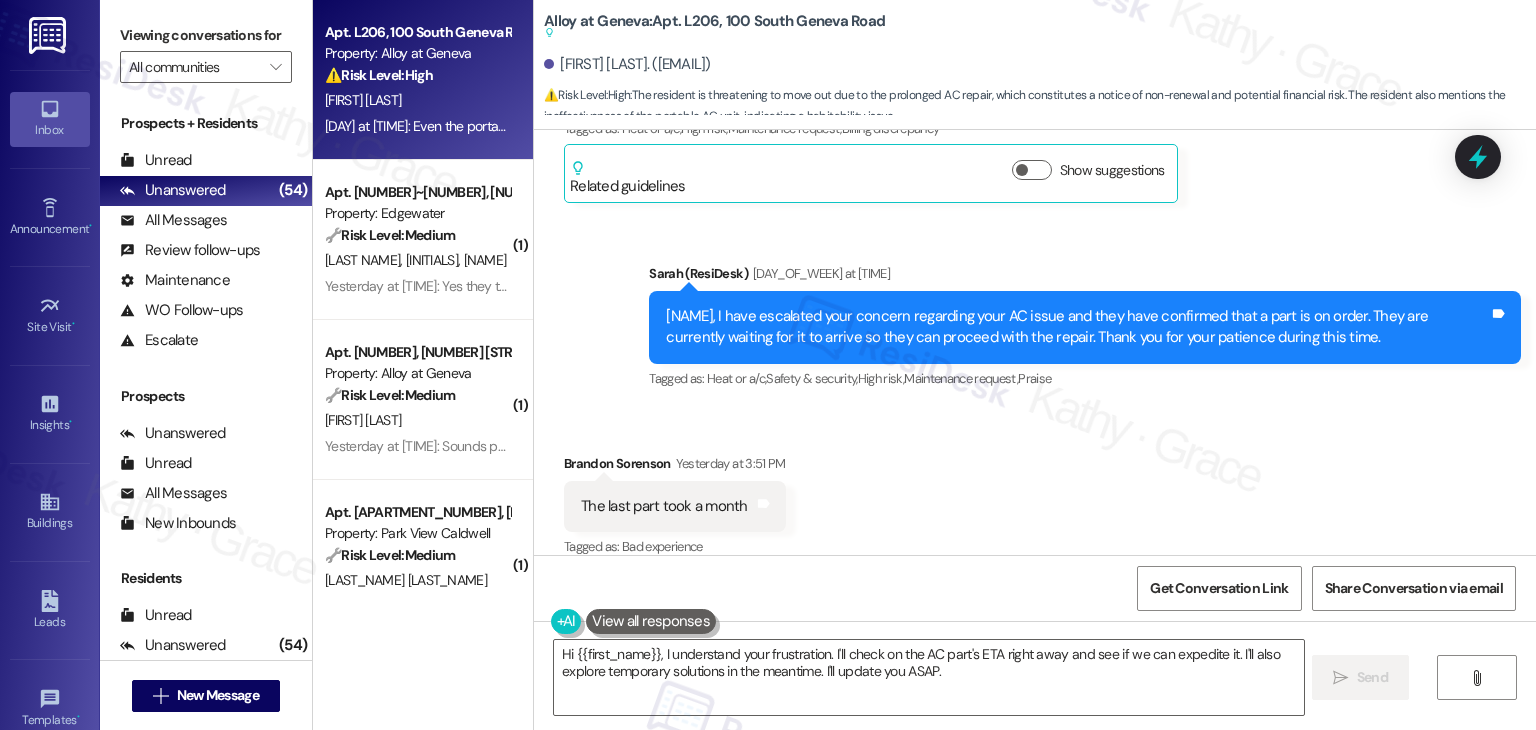click on "Hi Brandon, I have escalated your concern regarding your AC issue and they have confirmed that a part is on order. They are currently waiting for it to arrive so they can proceed with the repair. Thank you for your patience during this time." at bounding box center [1077, 327] 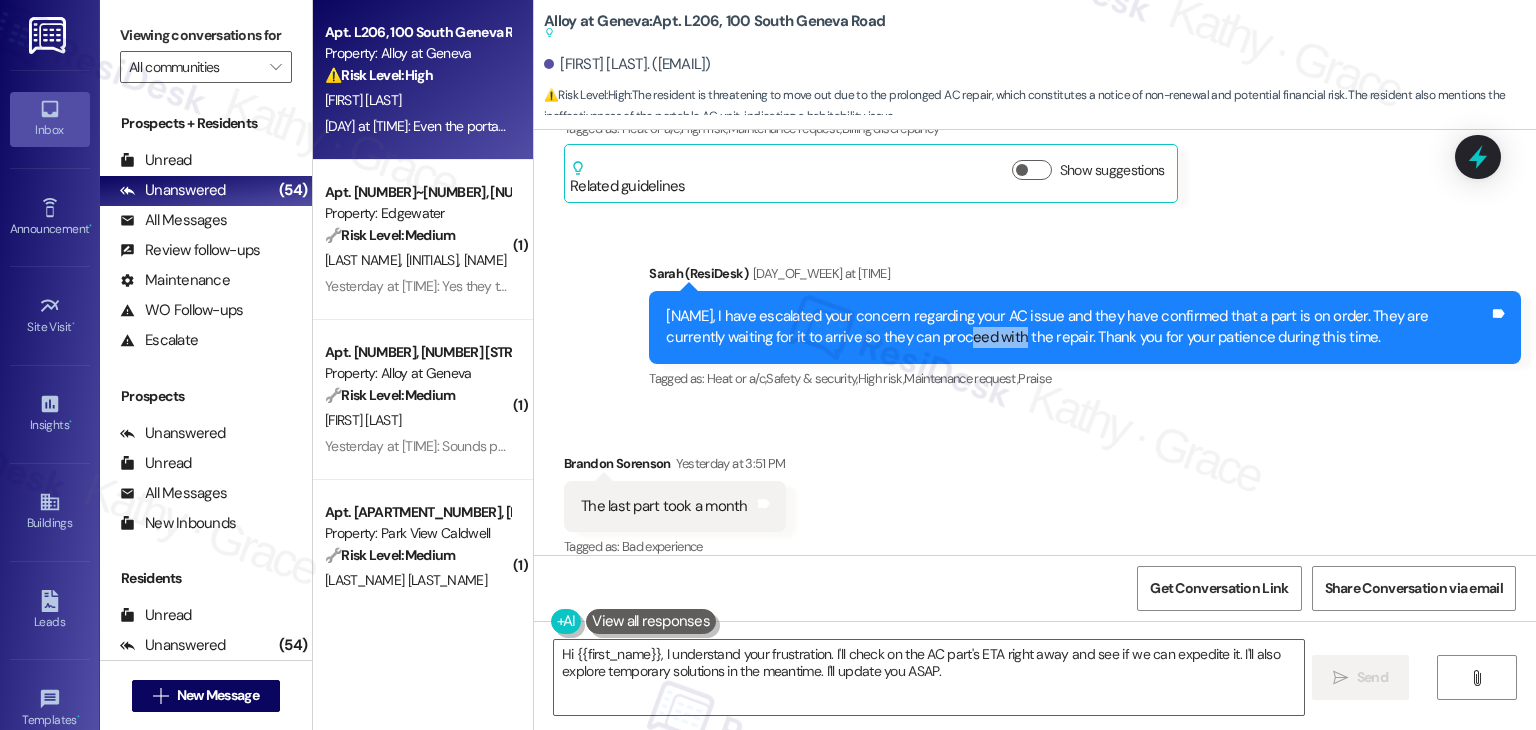 click on "Hi Brandon, I have escalated your concern regarding your AC issue and they have confirmed that a part is on order. They are currently waiting for it to arrive so they can proceed with the repair. Thank you for your patience during this time." at bounding box center [1077, 327] 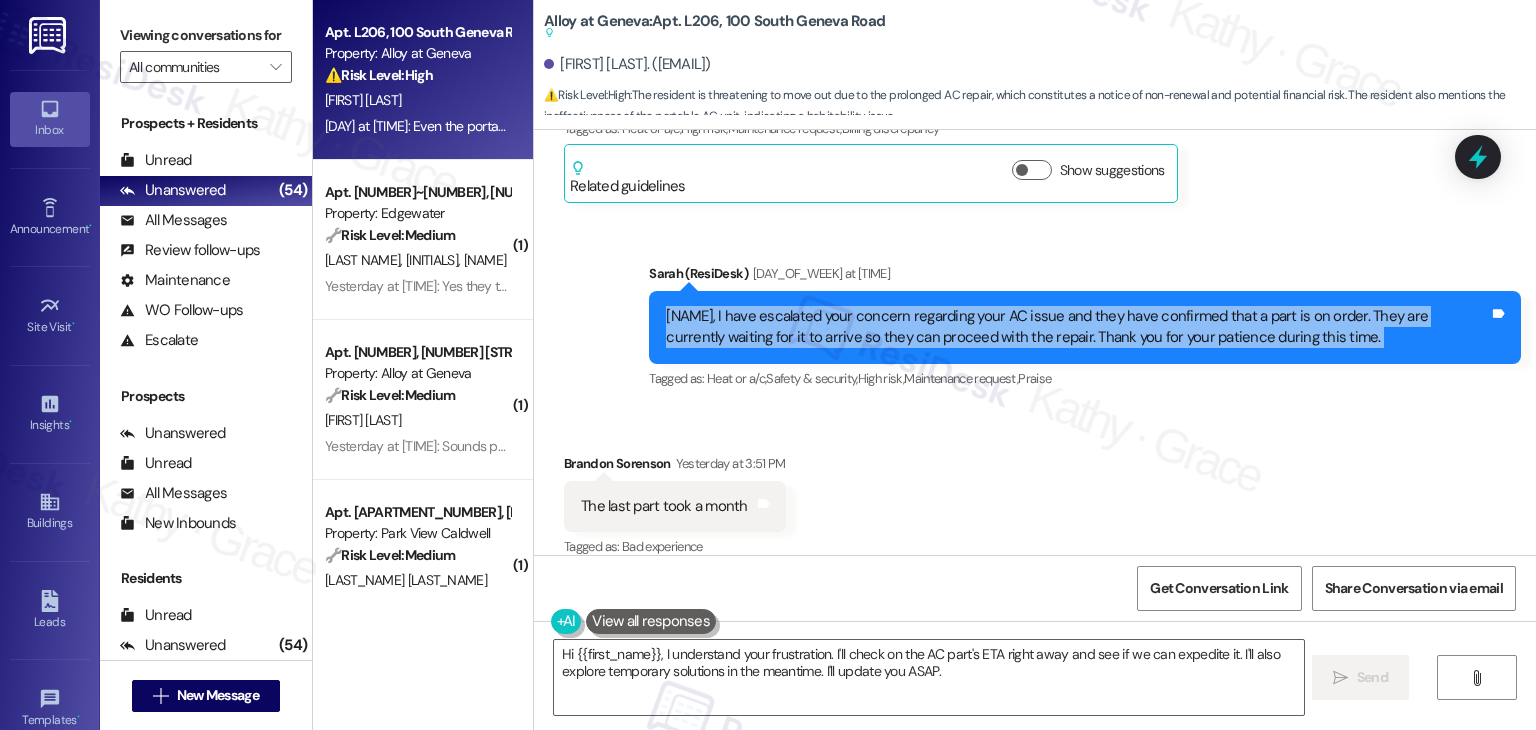 click on "Hi Brandon, I have escalated your concern regarding your AC issue and they have confirmed that a part is on order. They are currently waiting for it to arrive so they can proceed with the repair. Thank you for your patience during this time." at bounding box center [1077, 327] 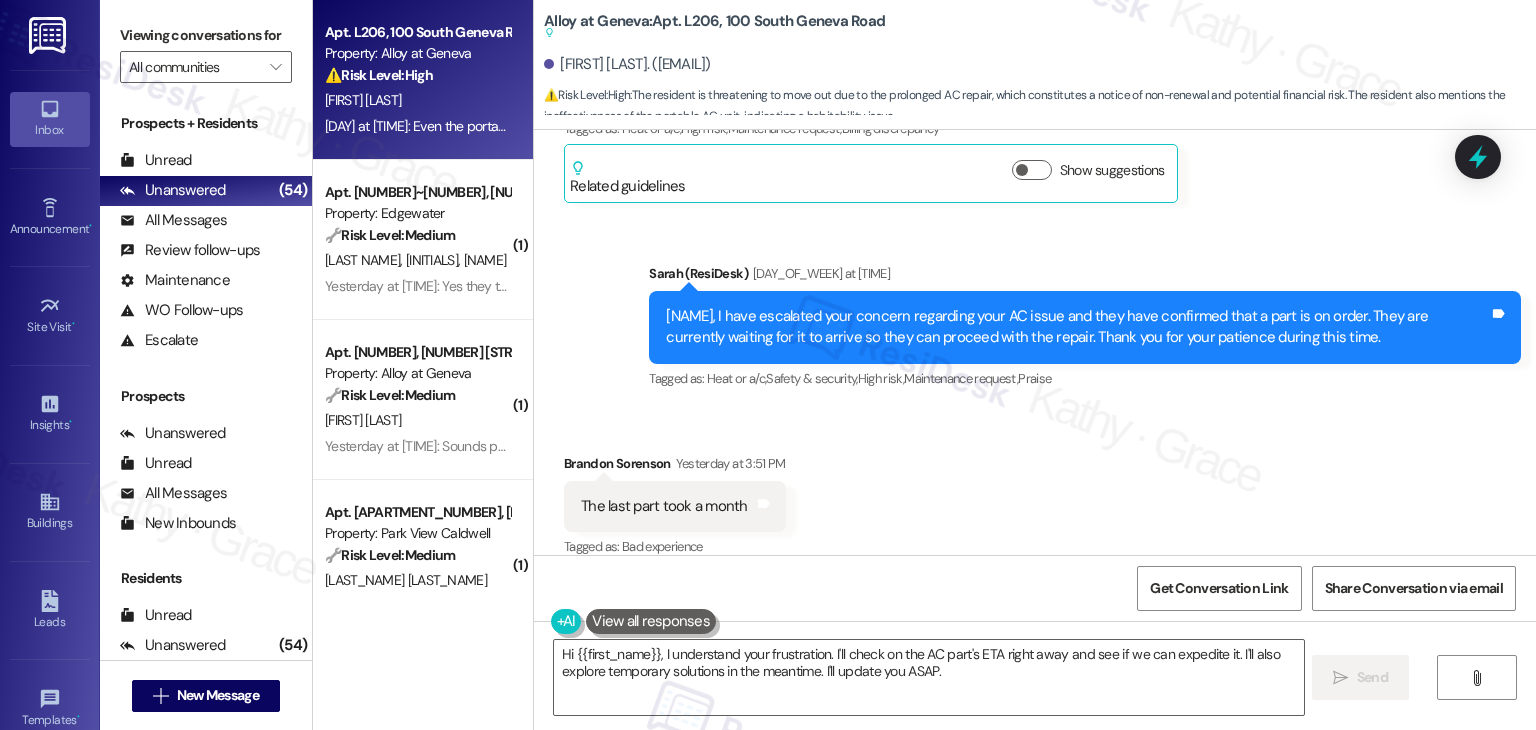 click on "The last part took a month" at bounding box center [664, 506] 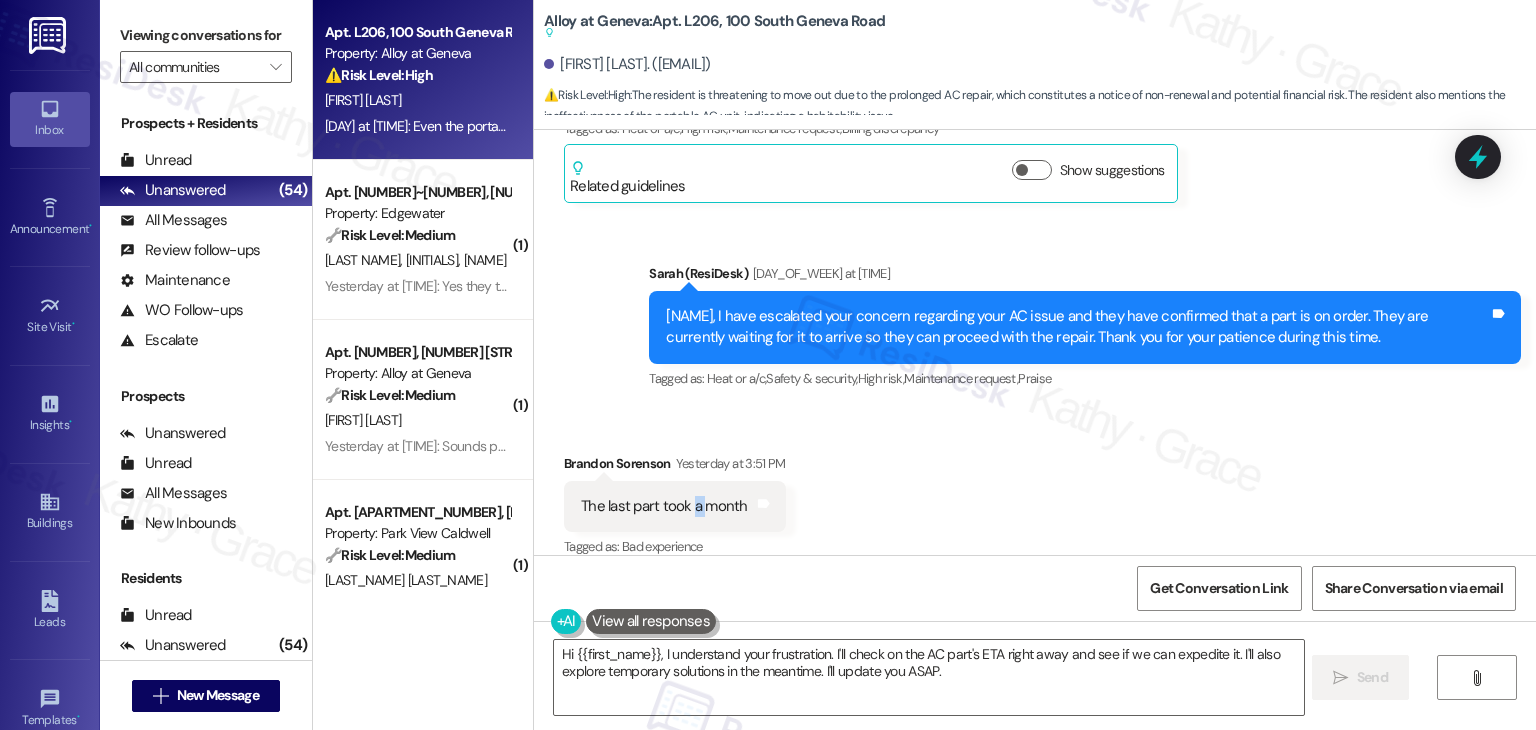 click on "The last part took a month" at bounding box center (664, 506) 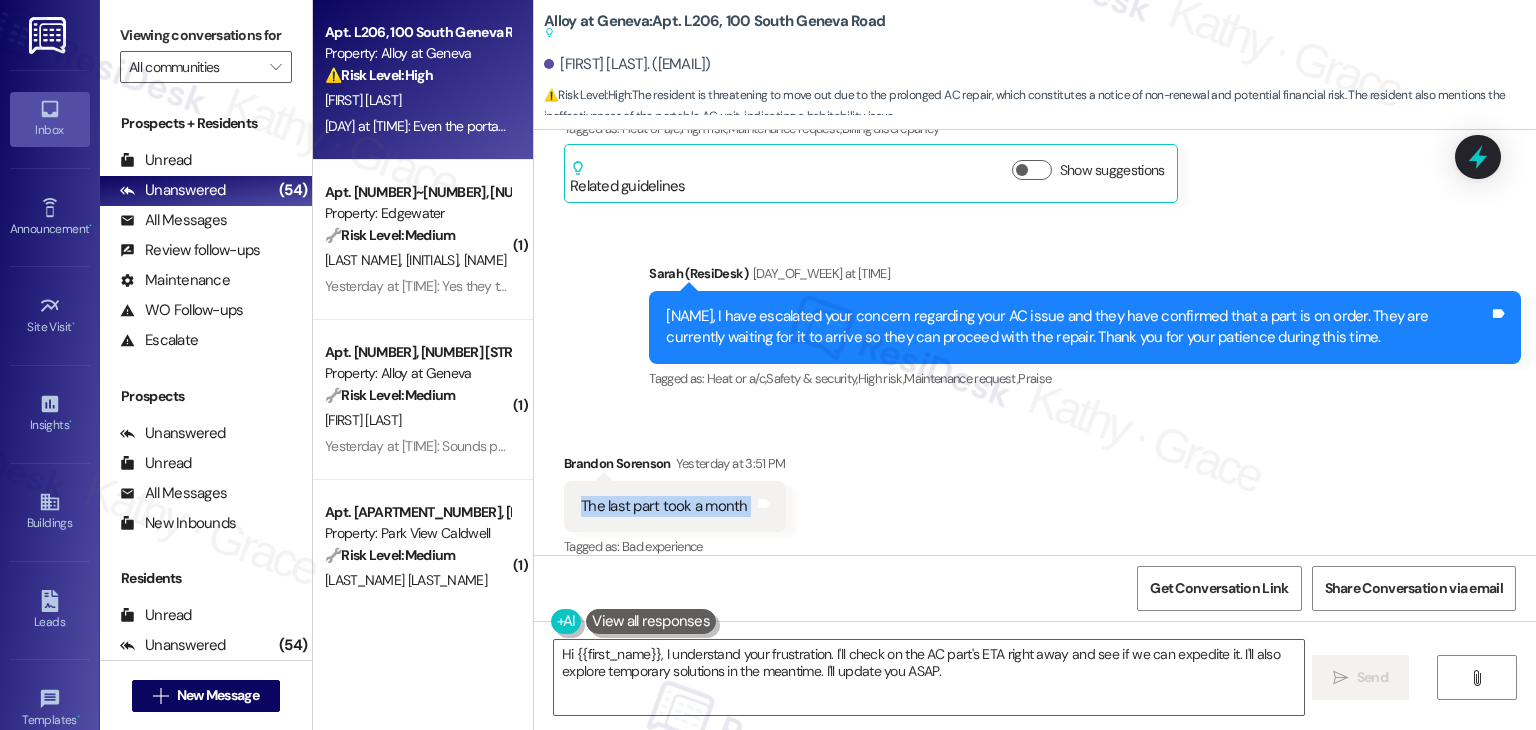 click on "The last part took a month" at bounding box center [664, 506] 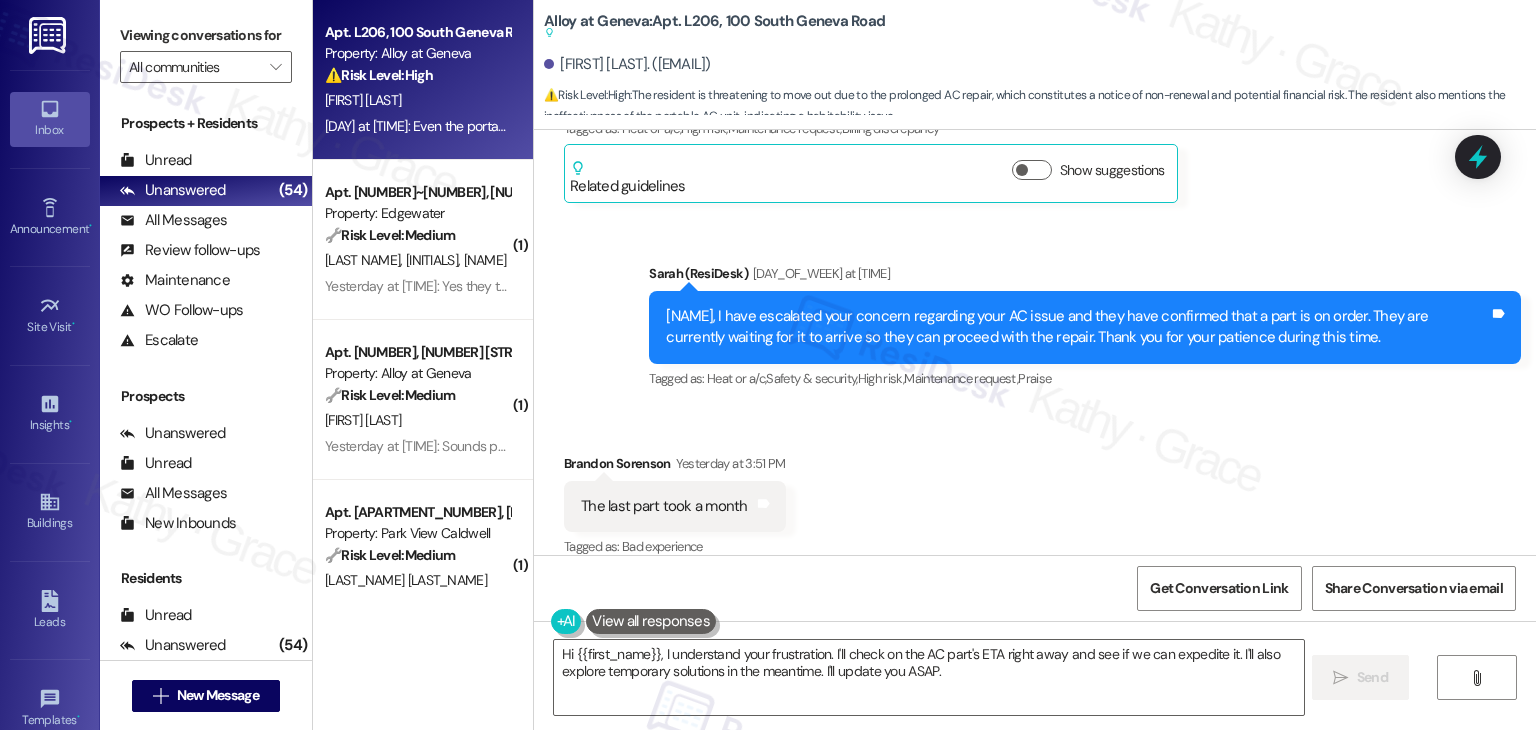 click on "If it is going to take that long I will just start looking for a new place to live" at bounding box center [807, 647] 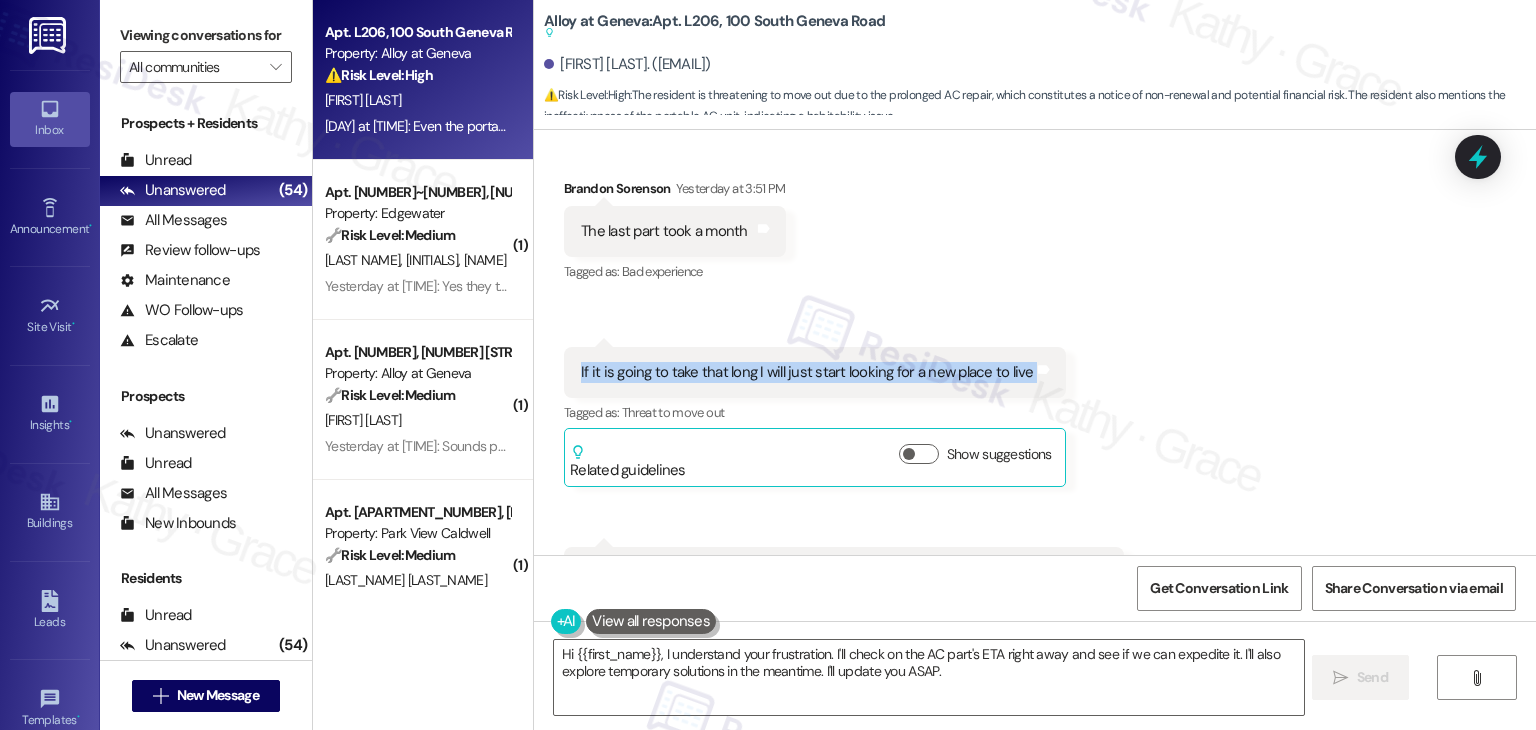 scroll, scrollTop: 39008, scrollLeft: 0, axis: vertical 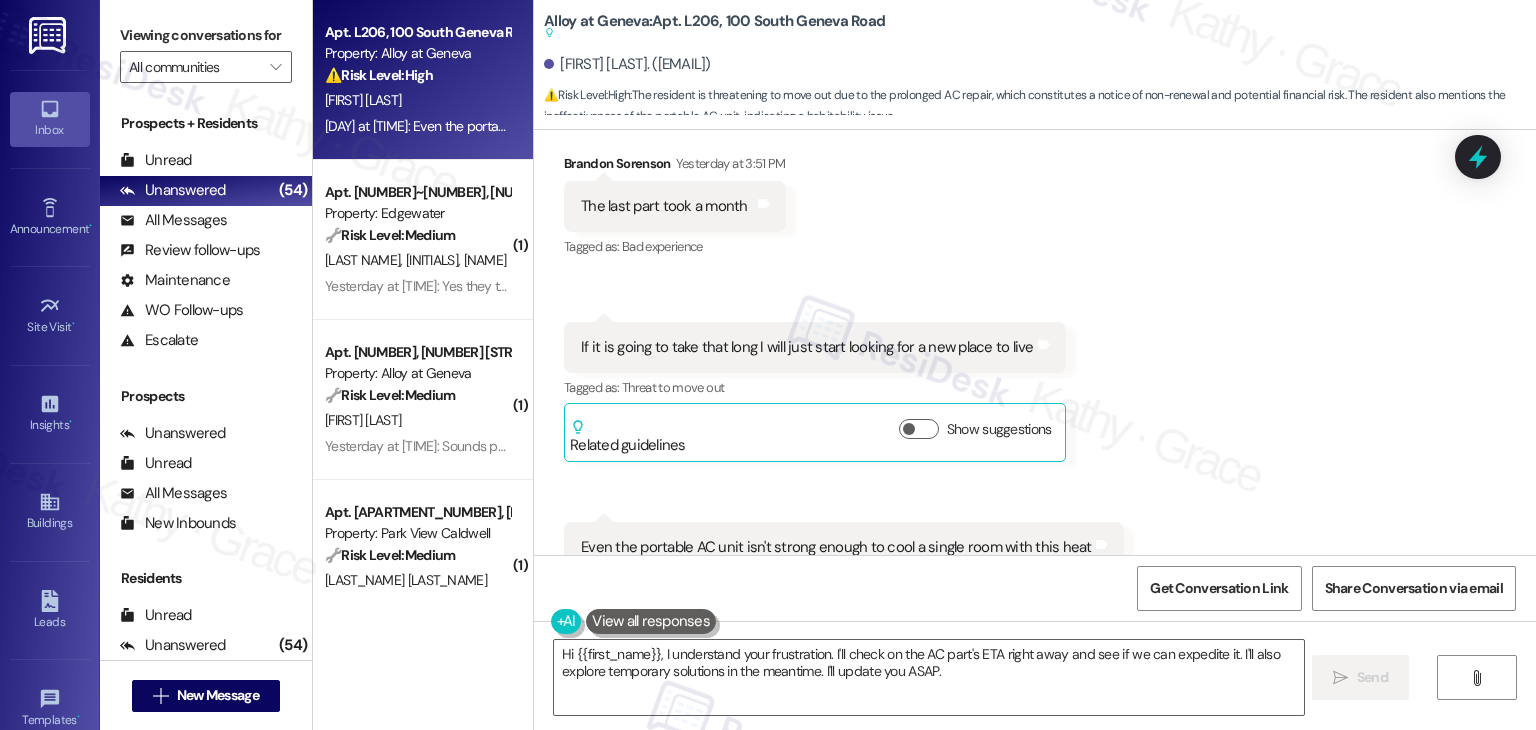 click on "Even the portable AC unit isn't strong enough to cool a single room with this heat" at bounding box center (836, 547) 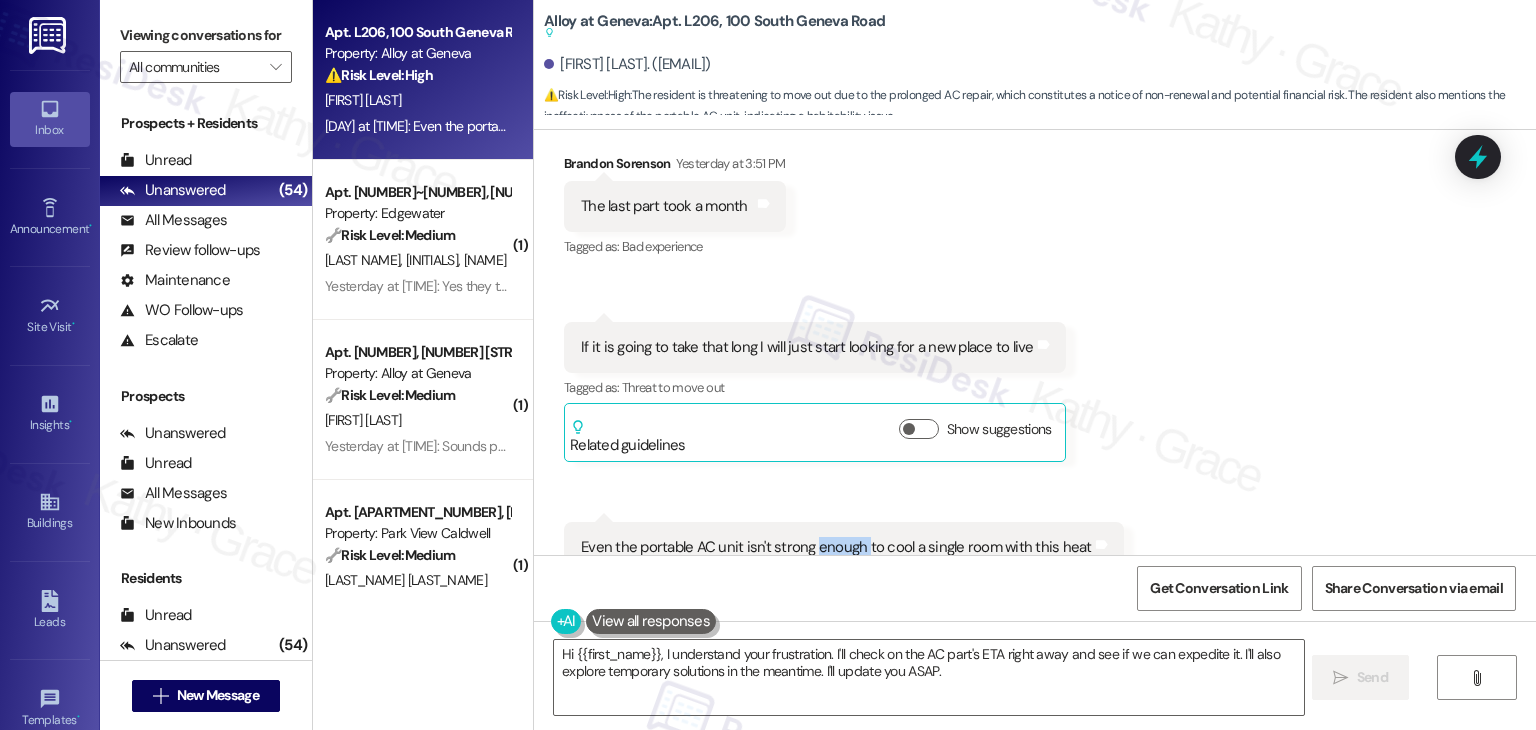click on "Even the portable AC unit isn't strong enough to cool a single room with this heat" at bounding box center [836, 547] 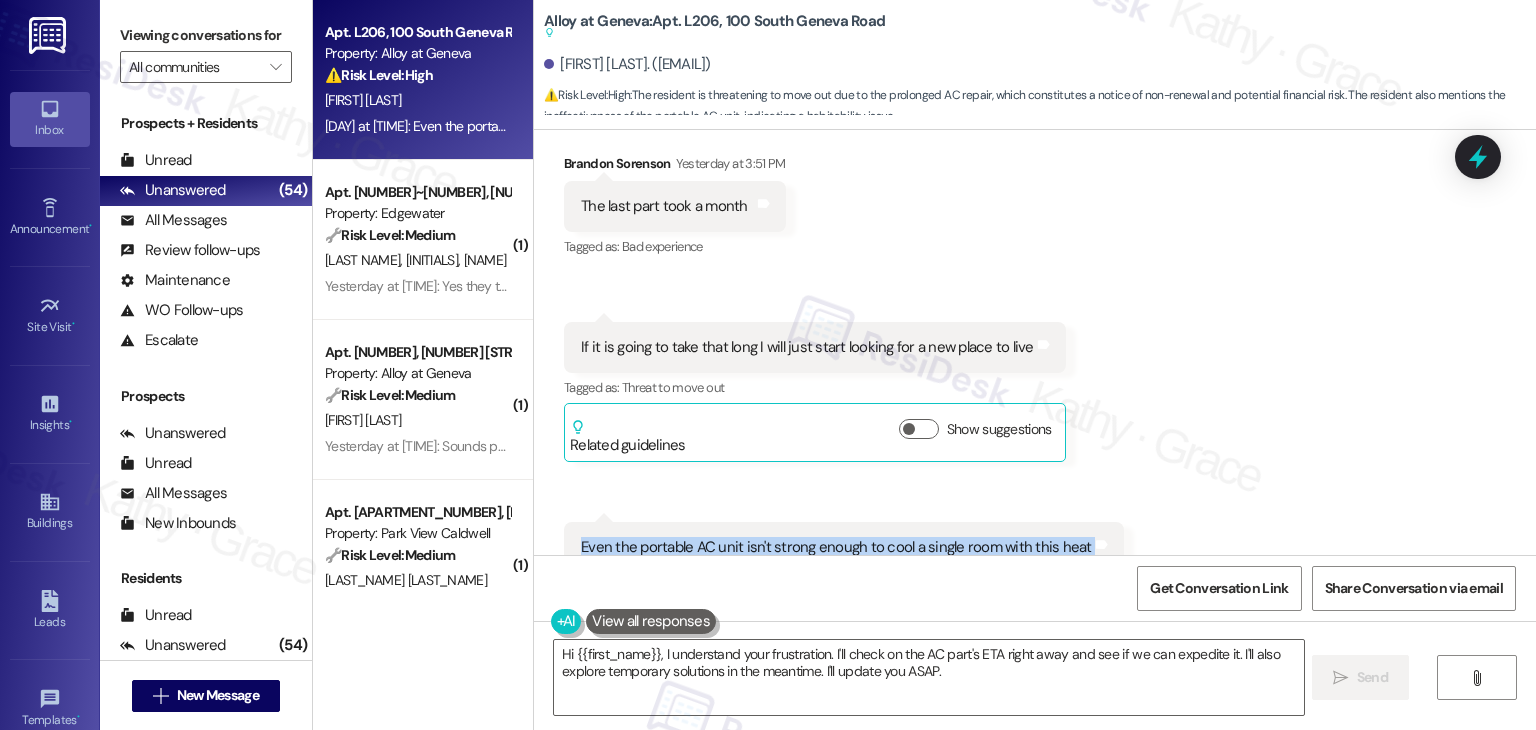 click on "Even the portable AC unit isn't strong enough to cool a single room with this heat" at bounding box center [836, 547] 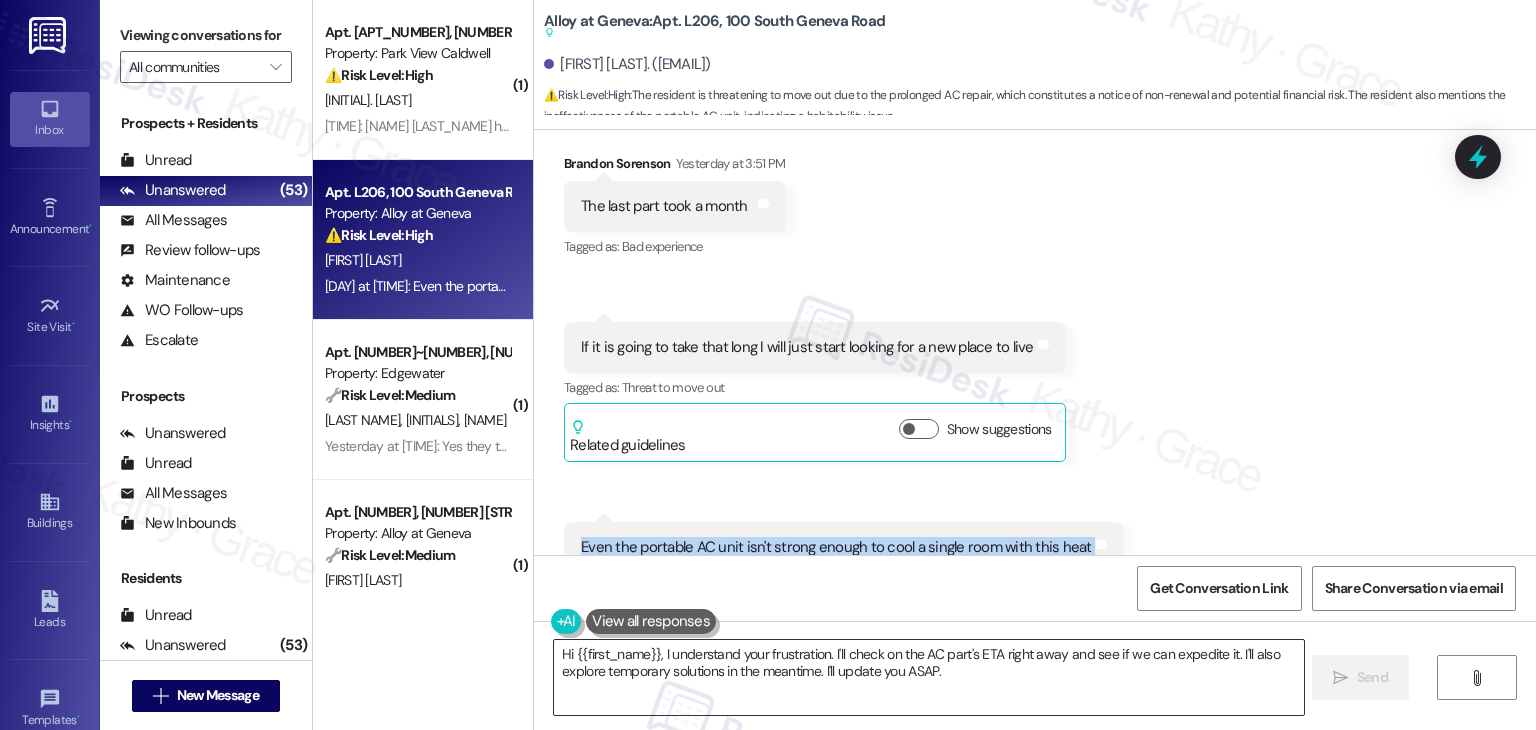 click on "Hi {{first_name}}, I understand your frustration. I'll check on the AC part's ETA right away and see if we can expedite it. I'll also explore temporary solutions in the meantime. I'll update you ASAP." at bounding box center [928, 677] 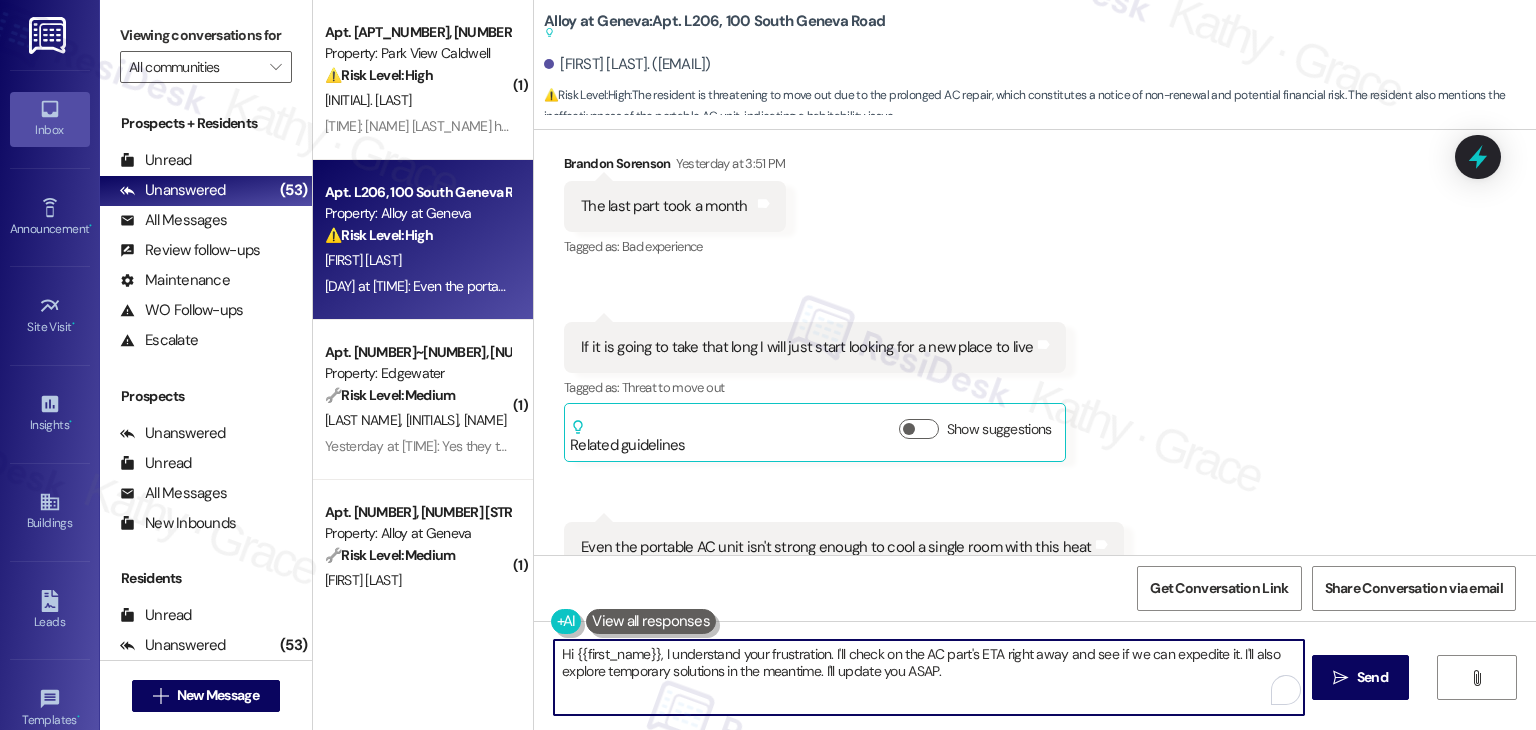 click on "Hi {{first_name}}, I understand your frustration. I'll check on the AC part's ETA right away and see if we can expedite it. I'll also explore temporary solutions in the meantime. I'll update you ASAP." at bounding box center [928, 677] 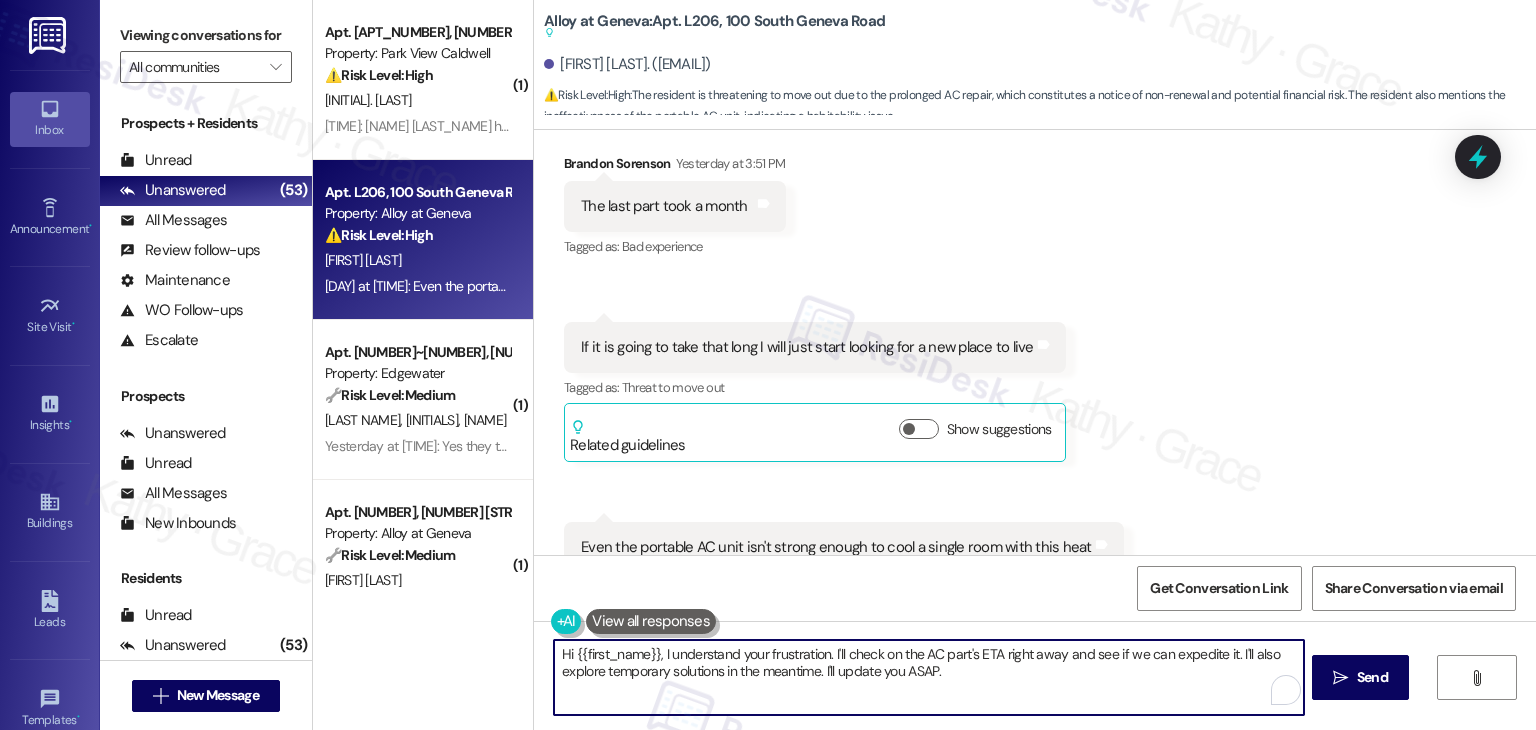 paste on "Brandon, I understand how frustrating this is—especially with the heat. I don’t have an exact ETA for the part at the moment, but I’ve flagged your concern with the team and will keep you updated with any news. I appreciate your patience, and please know they’ll move forward with the repair as soon as the part arrives. Let us know if there's anything else we can assist you with!" 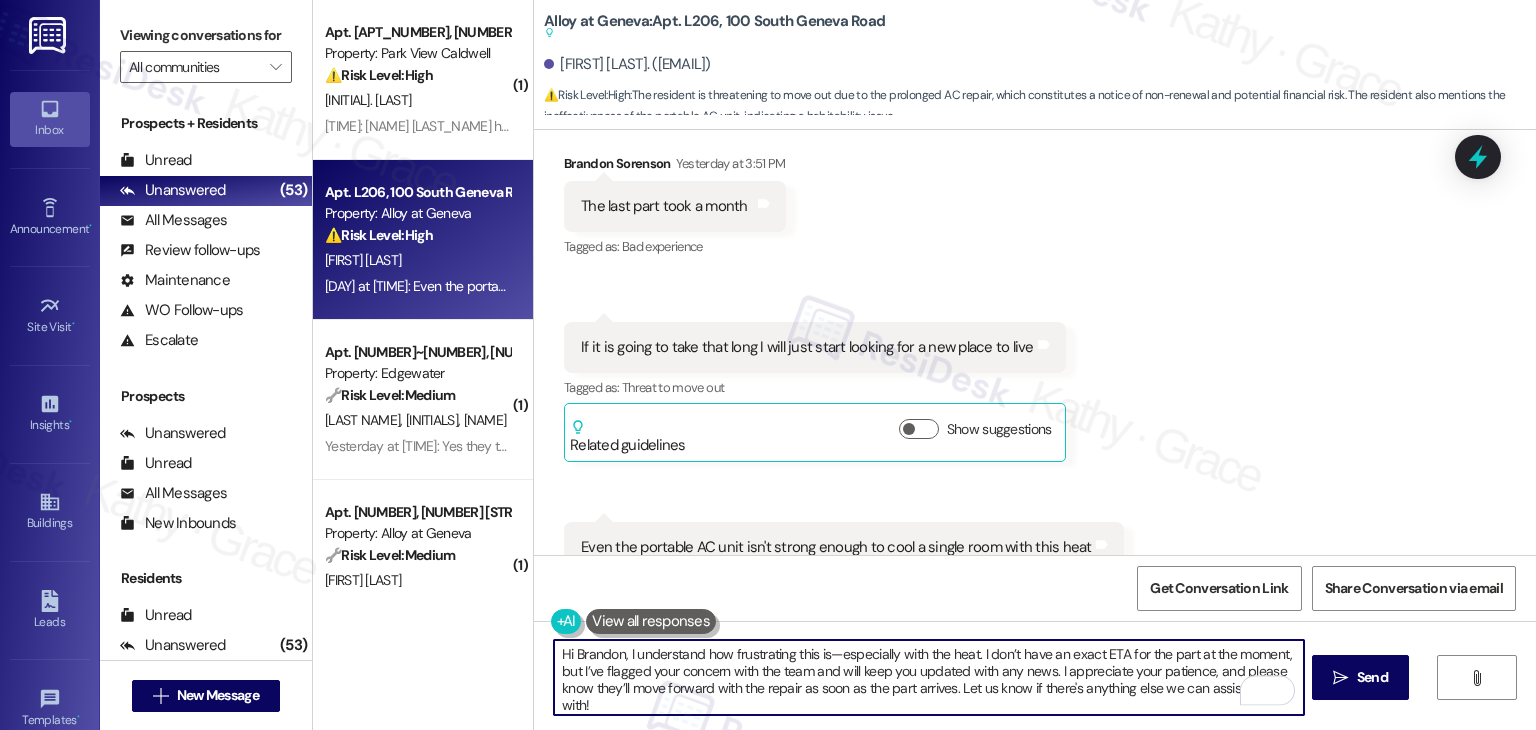 type on "Hi Brandon, I understand how frustrating this is—especially with the heat. I don’t have an exact ETA for the part at the moment, but I’ve flagged your concern with the team and will keep you updated with any news. I appreciate your patience, and please know they’ll move forward with the repair as soon as the part arrives. Let us know if there's anything else we can assist you with!" 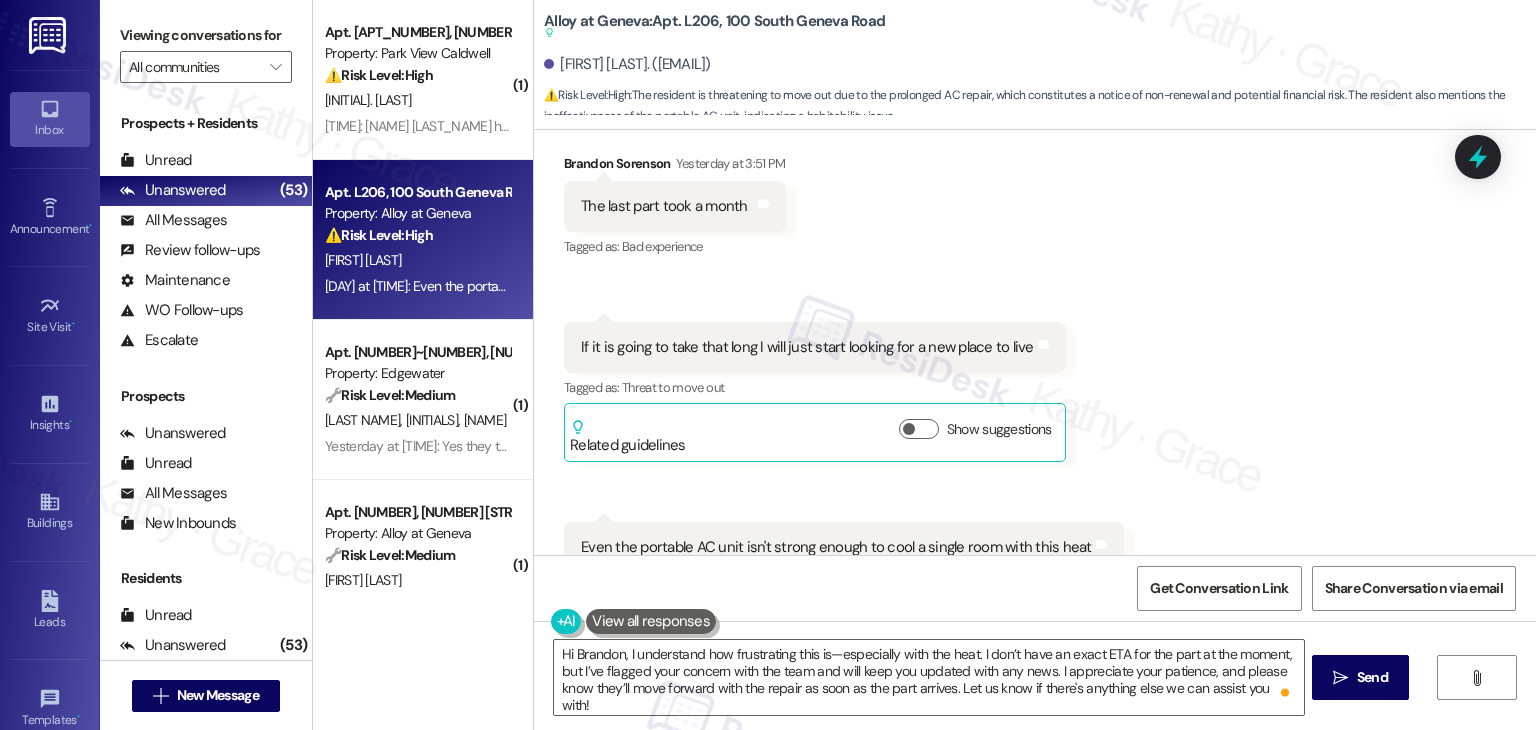 click on "Received via SMS Brandon Sorenson Yesterday at 3:51 PM The last part took a month  Tags and notes Tagged as:   Bad experience Click to highlight conversations about Bad experience Received via SMS 3:52 PM Brandon Sorenson Yesterday at 3:52 PM If it is going to take that long I will just start looking for a new place to live  Tags and notes Tagged as:   Threat to move out Click to highlight conversations about Threat to move out  Related guidelines Show suggestions Received via SMS 3:53 PM Brandon Sorenson   Neutral Yesterday at 3:53 PM Even the portable AC unit isn't strong enough to cool a single room with this heat  Tags and notes Tagged as:   High risk ,  Click to highlight conversations about High risk Urgent ,  Click to highlight conversations about Urgent Heat or a/c Click to highlight conversations about Heat or a/c  Related guidelines Show suggestions" at bounding box center [1035, 392] 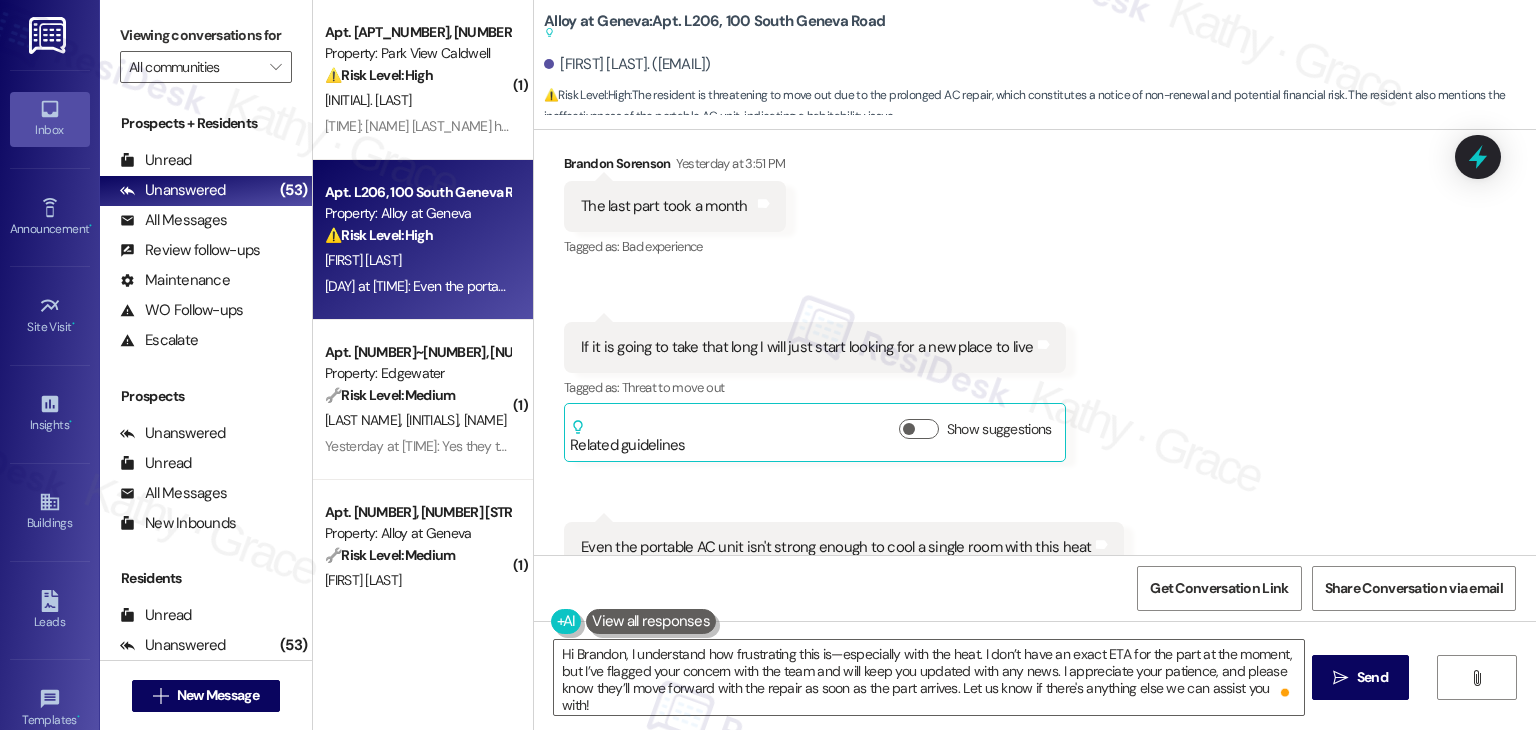 click on "Received via SMS Brandon Sorenson Yesterday at 3:51 PM The last part took a month  Tags and notes Tagged as:   Bad experience Click to highlight conversations about Bad experience Received via SMS 3:52 PM Brandon Sorenson Yesterday at 3:52 PM If it is going to take that long I will just start looking for a new place to live  Tags and notes Tagged as:   Threat to move out Click to highlight conversations about Threat to move out  Related guidelines Show suggestions Received via SMS 3:53 PM Brandon Sorenson   Neutral Yesterday at 3:53 PM Even the portable AC unit isn't strong enough to cool a single room with this heat  Tags and notes Tagged as:   High risk ,  Click to highlight conversations about High risk Urgent ,  Click to highlight conversations about Urgent Heat or a/c Click to highlight conversations about Heat or a/c  Related guidelines Show suggestions" at bounding box center [1035, 392] 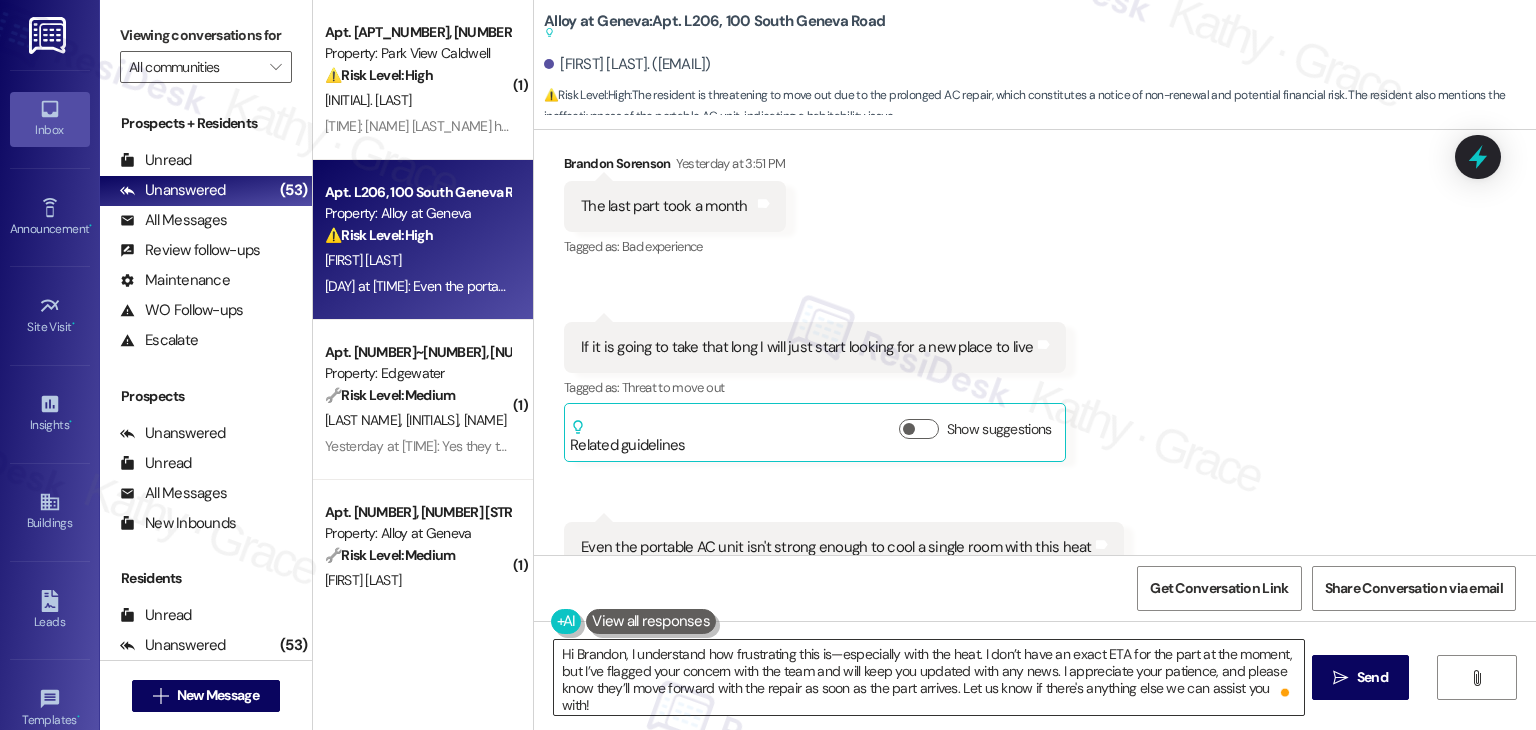 click on "Hi Brandon, I understand how frustrating this is—especially with the heat. I don’t have an exact ETA for the part at the moment, but I’ve flagged your concern with the team and will keep you updated with any news. I appreciate your patience, and please know they’ll move forward with the repair as soon as the part arrives. Let us know if there's anything else we can assist you with!" at bounding box center [928, 677] 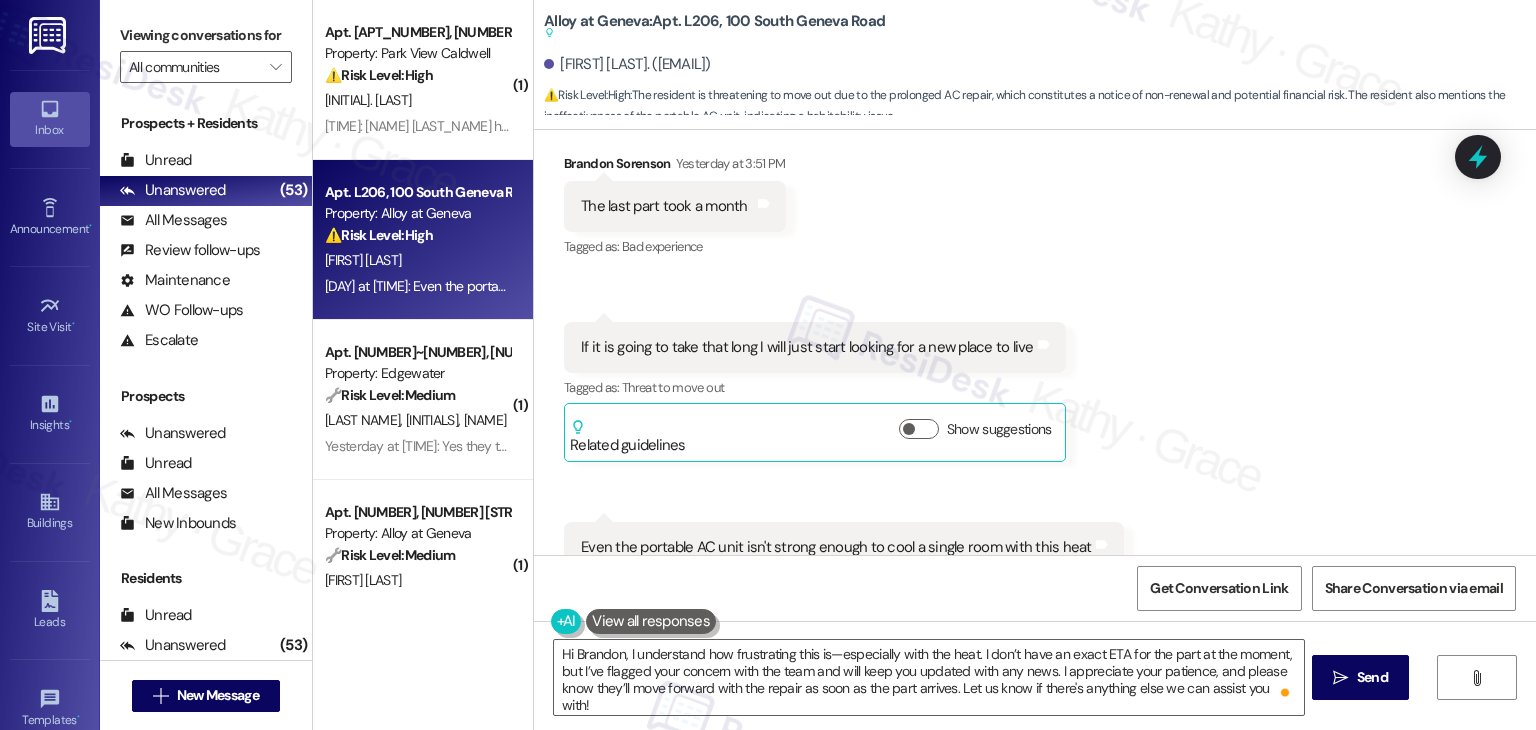 click on "Received via SMS Brandon Sorenson Yesterday at 3:51 PM The last part took a month  Tags and notes Tagged as:   Bad experience Click to highlight conversations about Bad experience Received via SMS 3:52 PM Brandon Sorenson Yesterday at 3:52 PM If it is going to take that long I will just start looking for a new place to live  Tags and notes Tagged as:   Threat to move out Click to highlight conversations about Threat to move out  Related guidelines Show suggestions Received via SMS 3:53 PM Brandon Sorenson   Neutral Yesterday at 3:53 PM Even the portable AC unit isn't strong enough to cool a single room with this heat  Tags and notes Tagged as:   High risk ,  Click to highlight conversations about High risk Urgent ,  Click to highlight conversations about Urgent Heat or a/c Click to highlight conversations about Heat or a/c  Related guidelines Show suggestions" at bounding box center (1035, 392) 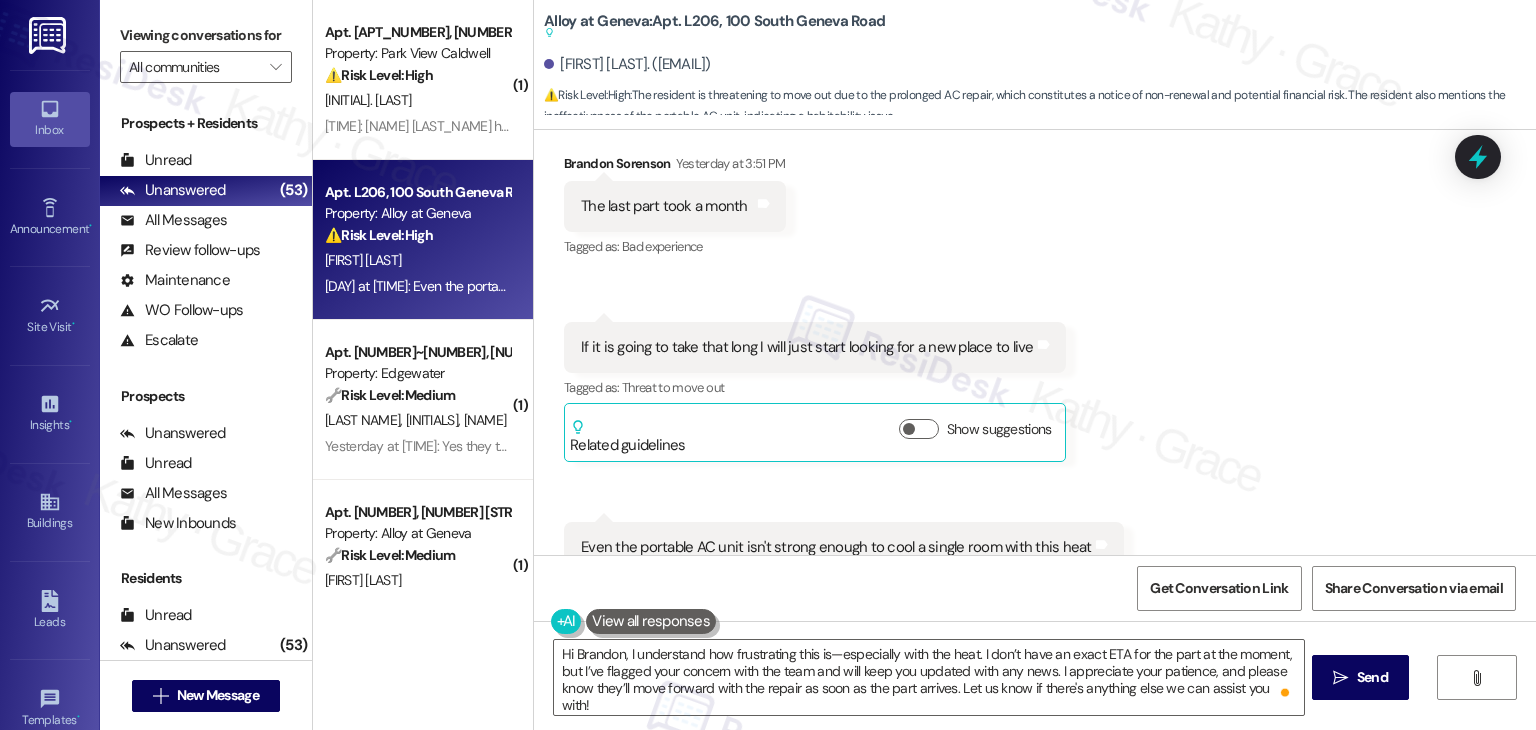 click on "Received via SMS Brandon Sorenson Yesterday at 3:51 PM The last part took a month  Tags and notes Tagged as:   Bad experience Click to highlight conversations about Bad experience Received via SMS 3:52 PM Brandon Sorenson Yesterday at 3:52 PM If it is going to take that long I will just start looking for a new place to live  Tags and notes Tagged as:   Threat to move out Click to highlight conversations about Threat to move out  Related guidelines Show suggestions Received via SMS 3:53 PM Brandon Sorenson   Neutral Yesterday at 3:53 PM Even the portable AC unit isn't strong enough to cool a single room with this heat  Tags and notes Tagged as:   High risk ,  Click to highlight conversations about High risk Urgent ,  Click to highlight conversations about Urgent Heat or a/c Click to highlight conversations about Heat or a/c  Related guidelines Show suggestions" at bounding box center [1035, 392] 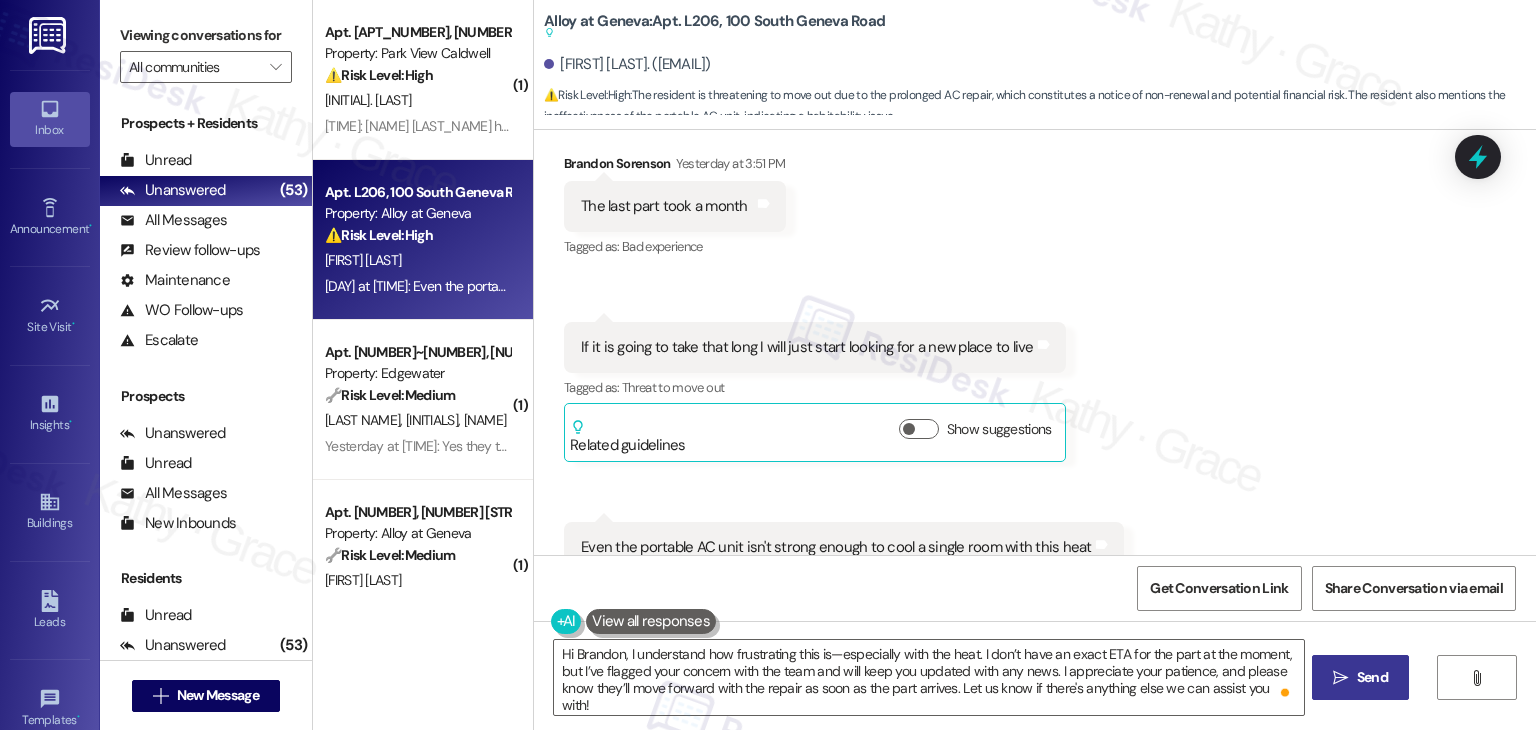 click on "Send" at bounding box center [1372, 677] 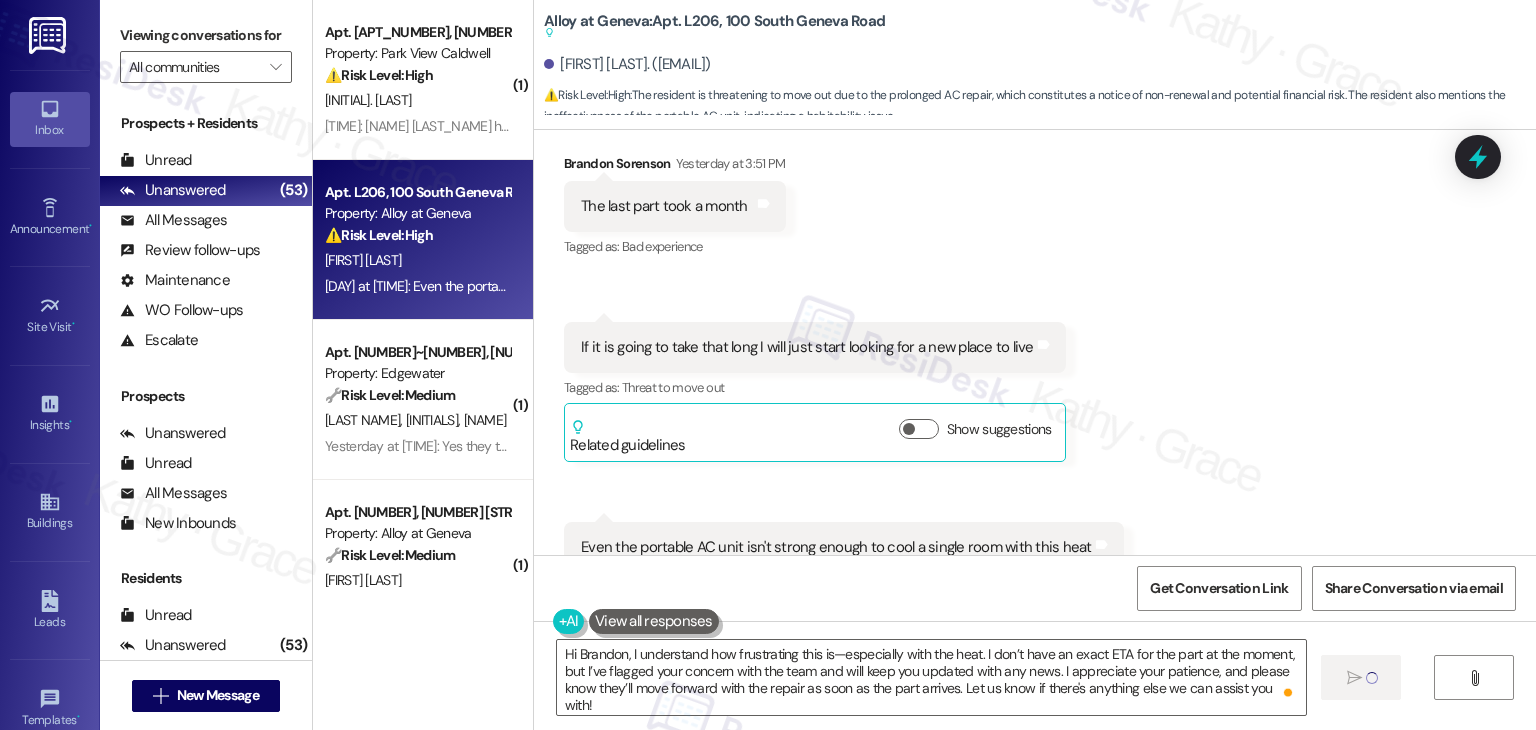 type 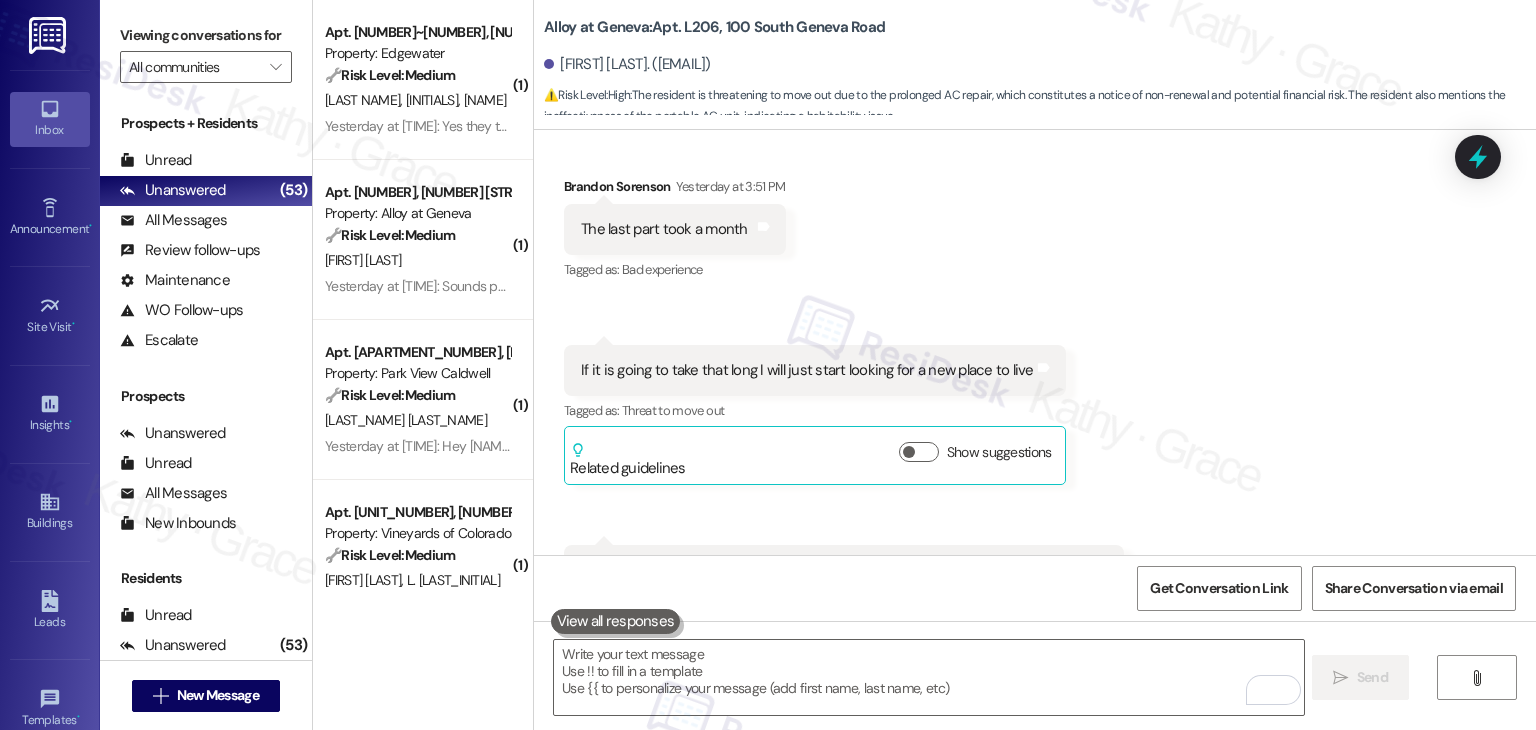 scroll, scrollTop: 39048, scrollLeft: 0, axis: vertical 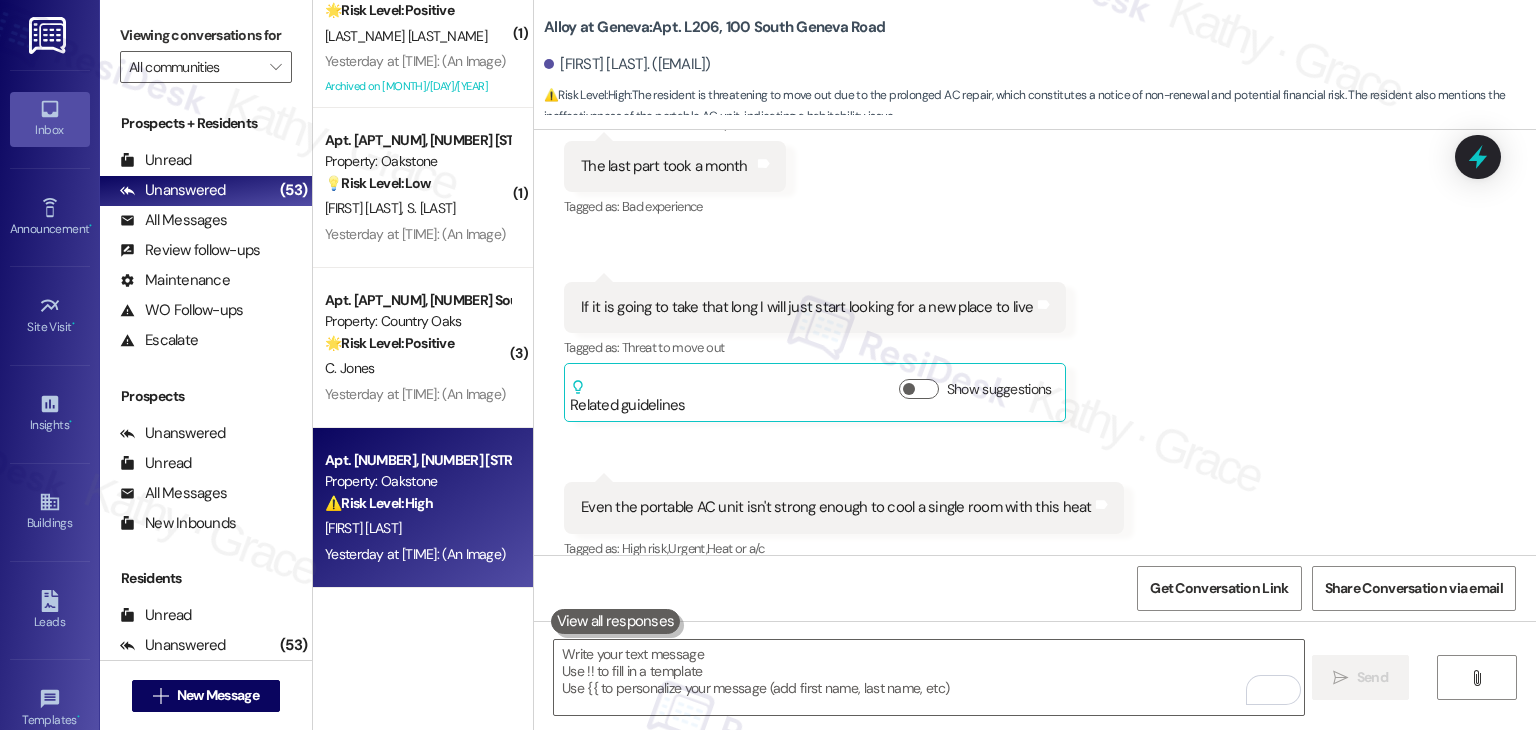 click on "Yesterday at 1:02 PM: (An Image) Yesterday at 1:02 PM: (An Image)" at bounding box center (417, 554) 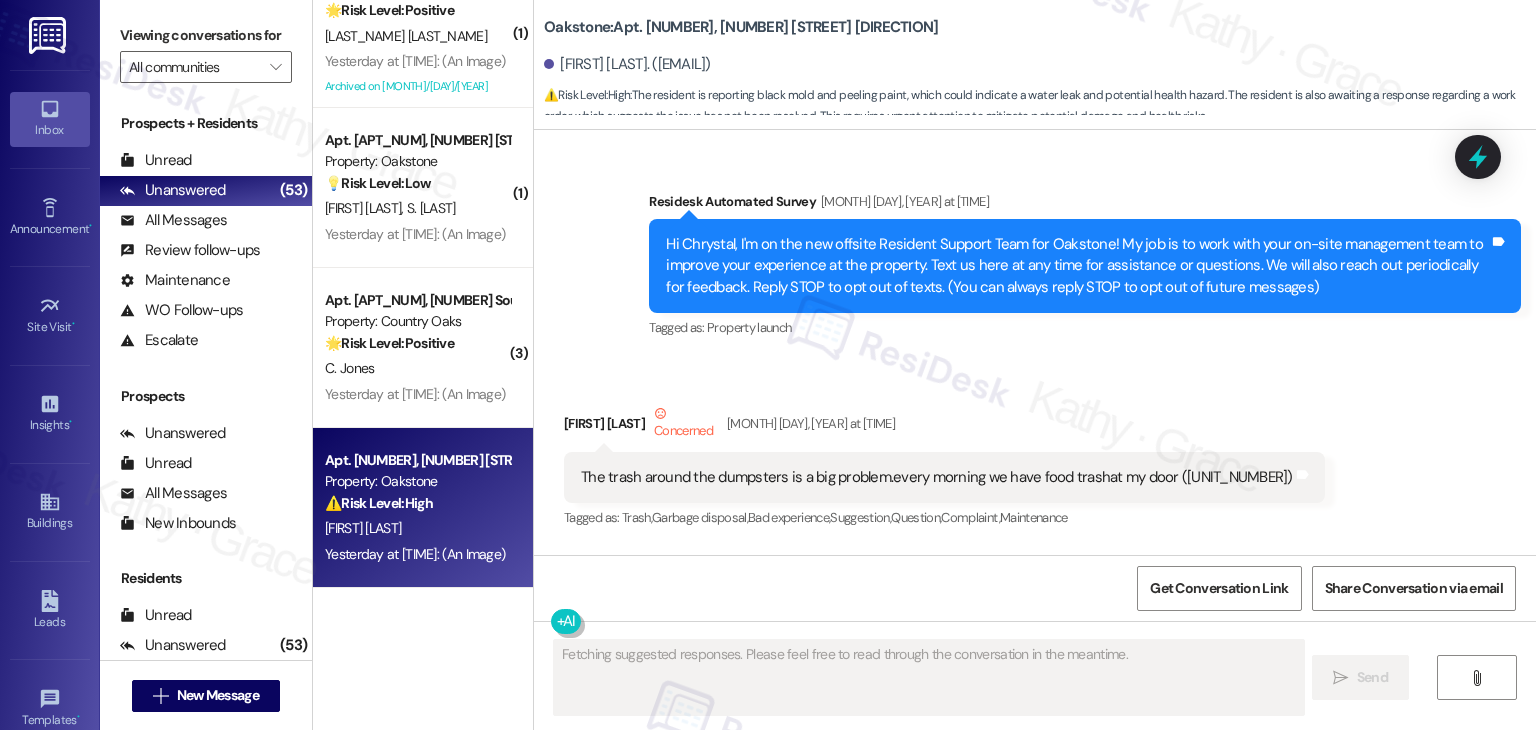 scroll, scrollTop: 36859, scrollLeft: 0, axis: vertical 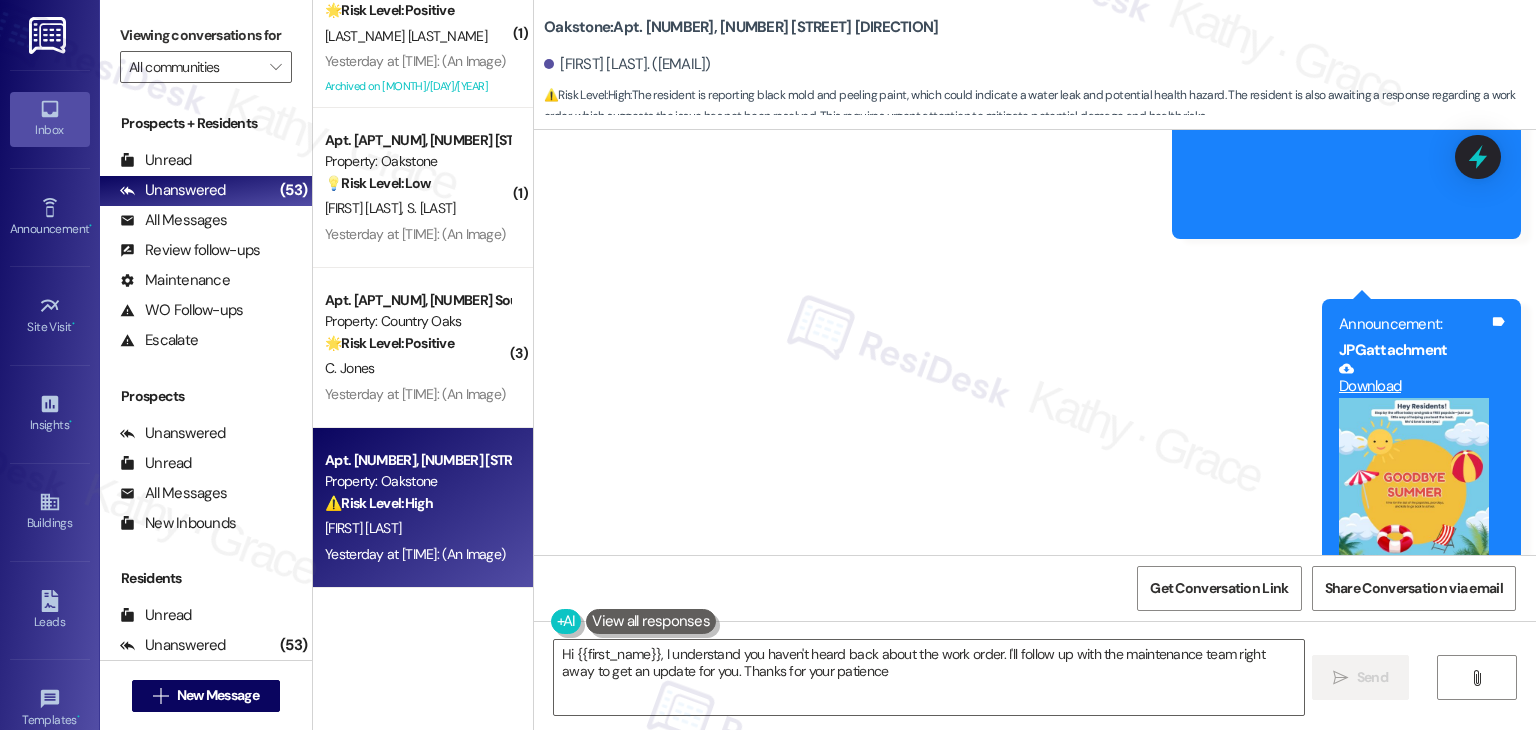 type on "Hi {{first_name}}, I understand you haven't heard back about the work order. I'll follow up with the maintenance team right away to get an update for you. Thanks for your patience!" 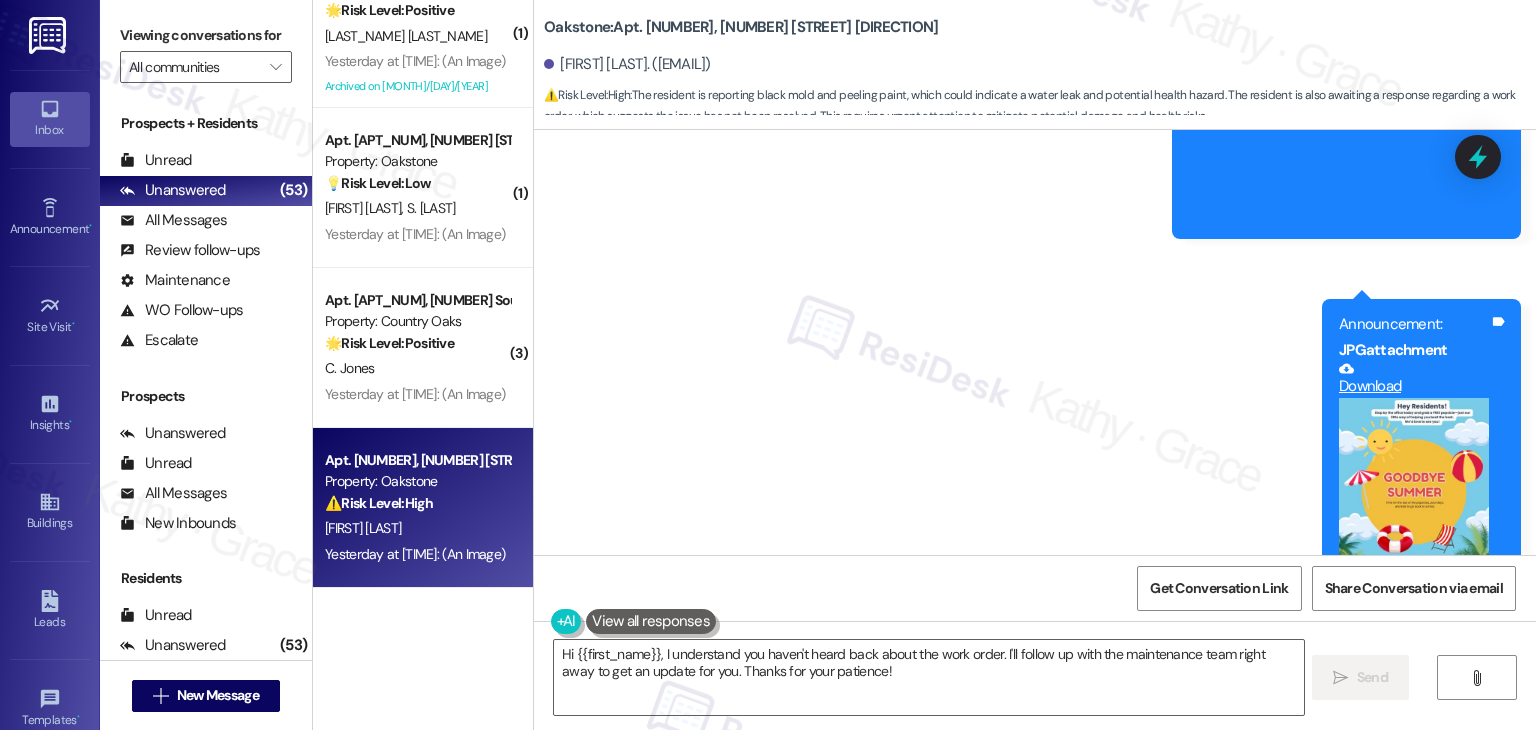 click on "Announcement, sent via SMS Dottie  (ResiDesk) Yesterday at 12:39 PM Hi Residents!
We’re handing out free popsicles in the office today—stop by and grab one while they last!
Hope to see you soon! Tags and notes Tagged as:   Amenities ,  Click to highlight conversations about Amenities Praise Click to highlight conversations about Praise Announcement, sent via SMS Dottie  (ResiDesk) Yesterday at 1:01 PM Announcement:
PDF  attachment   Download   Tags and notes Announcement, sent via SMS 1:02 PM Dottie  (ResiDesk) Yesterday at 1:02 PM Announcement:
JPG  attachment   Download   (Click to zoom) Tags and notes" at bounding box center (1035, 166) 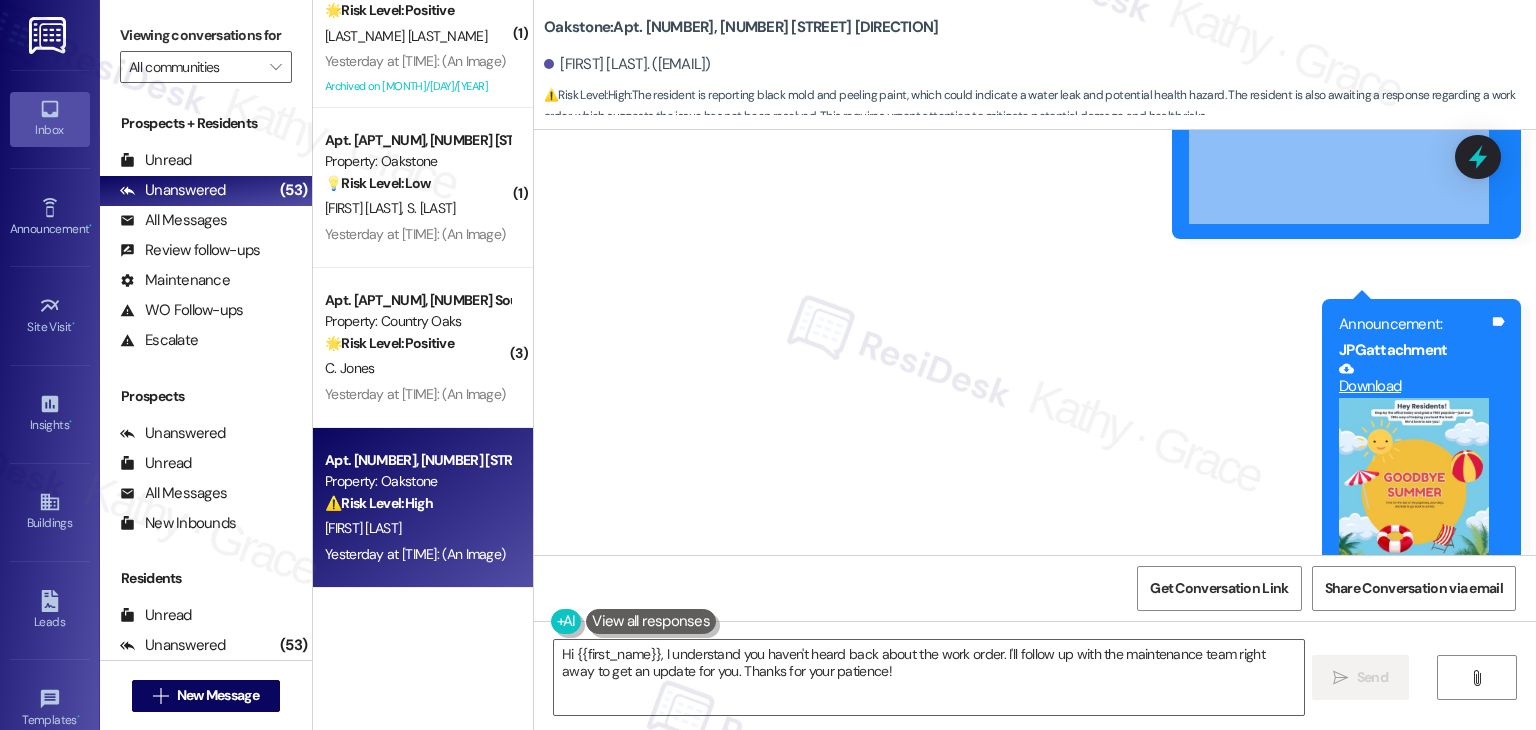 click on "Announcement, sent via SMS Dottie  (ResiDesk) Yesterday at 12:39 PM Hi Residents!
We’re handing out free popsicles in the office today—stop by and grab one while they last!
Hope to see you soon! Tags and notes Tagged as:   Amenities ,  Click to highlight conversations about Amenities Praise Click to highlight conversations about Praise Announcement, sent via SMS Dottie  (ResiDesk) Yesterday at 1:01 PM Announcement:
PDF  attachment   Download   Tags and notes Announcement, sent via SMS 1:02 PM Dottie  (ResiDesk) Yesterday at 1:02 PM Announcement:
JPG  attachment   Download   (Click to zoom) Tags and notes" at bounding box center [1035, 166] 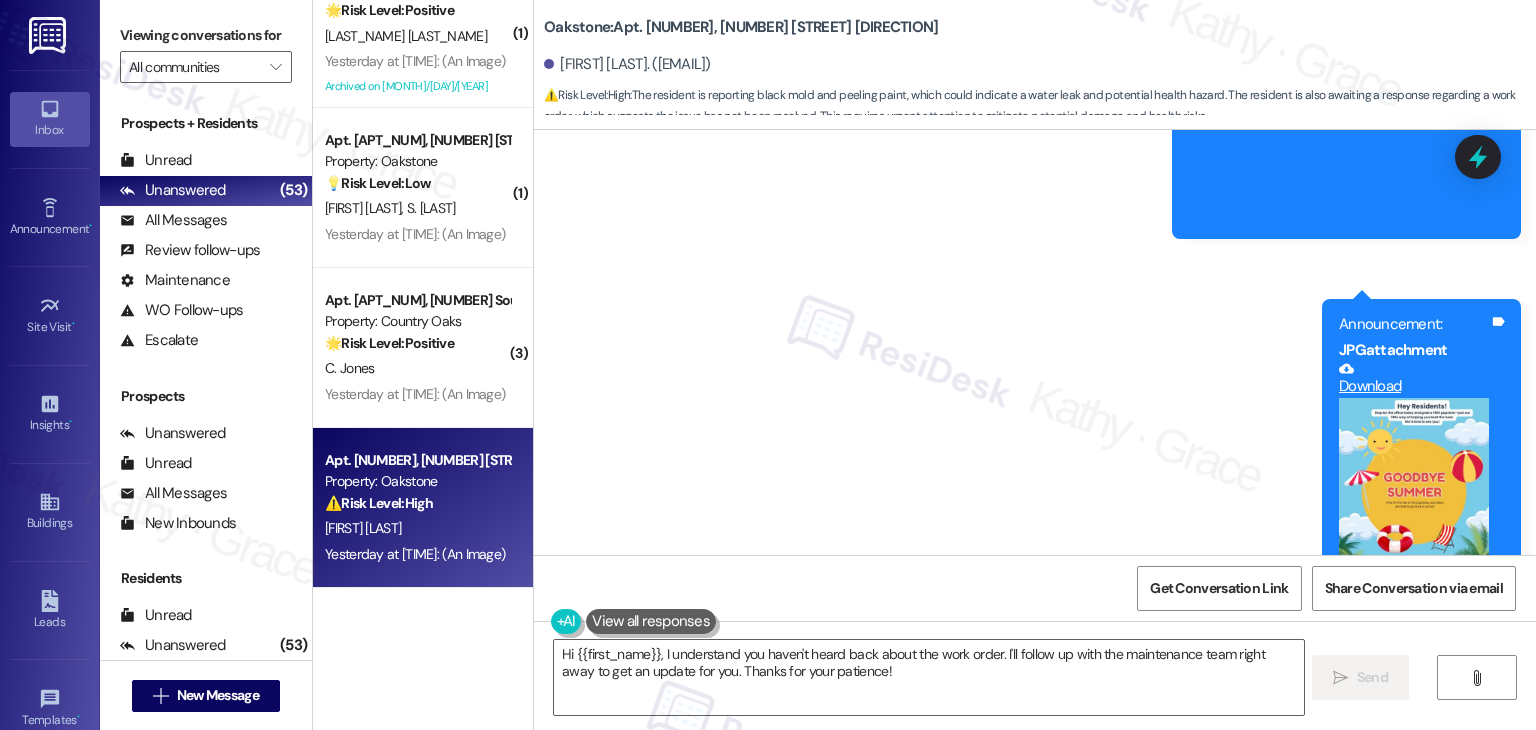 click on "Announcement, sent via SMS Dottie  (ResiDesk) Yesterday at 12:39 PM Hi Residents!
We’re handing out free popsicles in the office today—stop by and grab one while they last!
Hope to see you soon! Tags and notes Tagged as:   Amenities ,  Click to highlight conversations about Amenities Praise Click to highlight conversations about Praise Announcement, sent via SMS Dottie  (ResiDesk) Yesterday at 1:01 PM Announcement:
PDF  attachment   Download   Tags and notes Announcement, sent via SMS 1:02 PM Dottie  (ResiDesk) Yesterday at 1:02 PM Announcement:
JPG  attachment   Download   (Click to zoom) Tags and notes" at bounding box center (1035, 166) 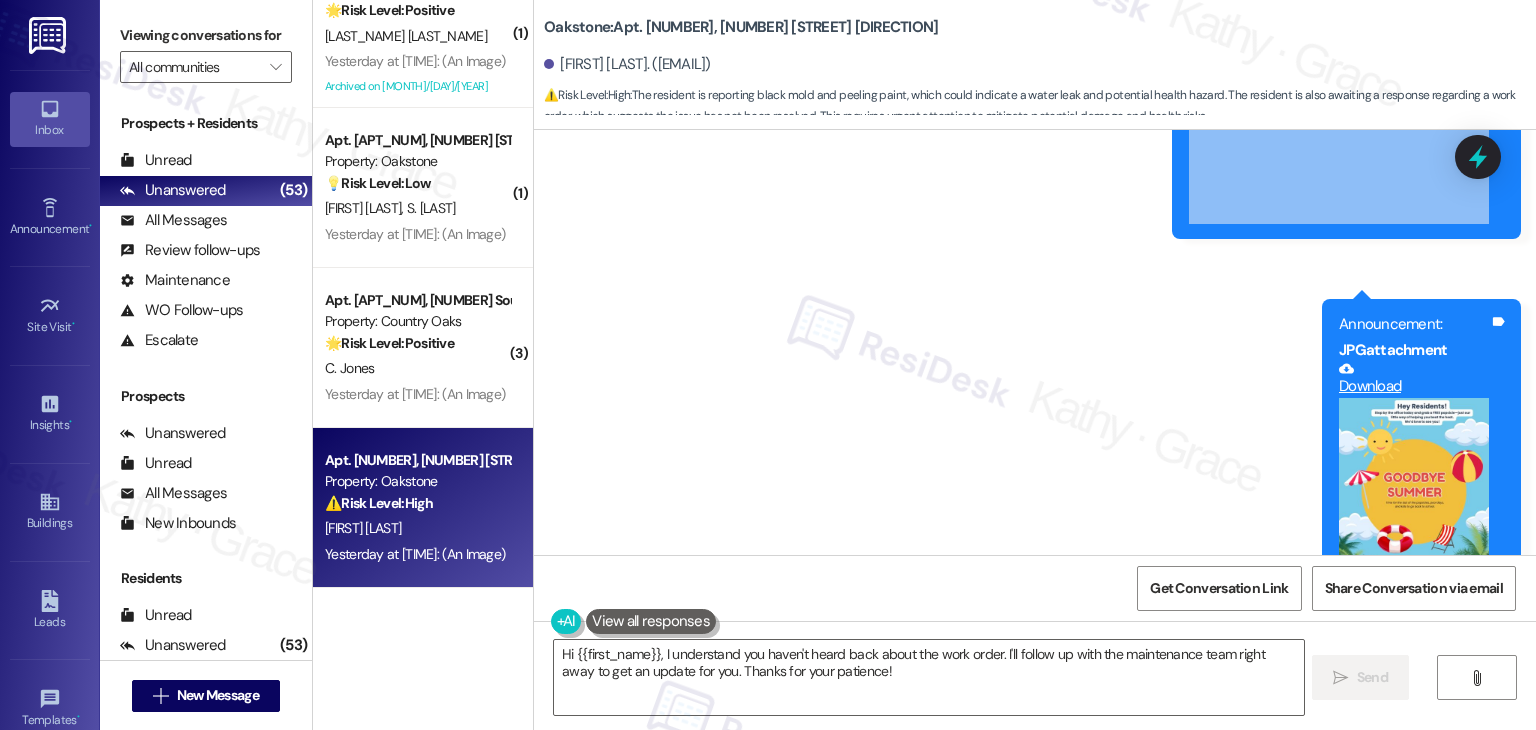 click on "Announcement, sent via SMS Dottie  (ResiDesk) Yesterday at 12:39 PM Hi Residents!
We’re handing out free popsicles in the office today—stop by and grab one while they last!
Hope to see you soon! Tags and notes Tagged as:   Amenities ,  Click to highlight conversations about Amenities Praise Click to highlight conversations about Praise Announcement, sent via SMS Dottie  (ResiDesk) Yesterday at 1:01 PM Announcement:
PDF  attachment   Download   Tags and notes Announcement, sent via SMS 1:02 PM Dottie  (ResiDesk) Yesterday at 1:02 PM Announcement:
JPG  attachment   Download   (Click to zoom) Tags and notes" at bounding box center [1035, 166] 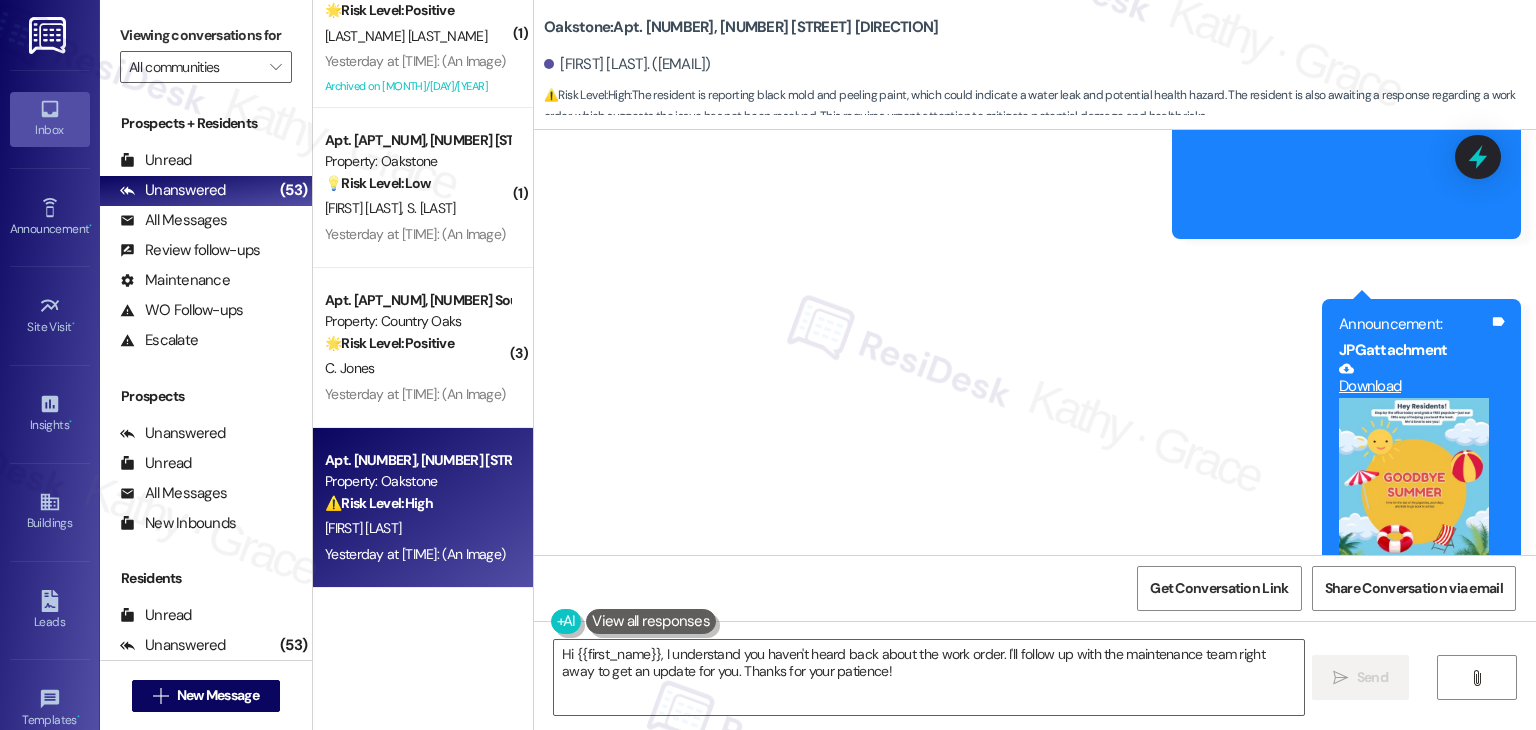 click on "Announcement, sent via SMS Dottie  (ResiDesk) Yesterday at 12:39 PM Hi Residents!
We’re handing out free popsicles in the office today—stop by and grab one while they last!
Hope to see you soon! Tags and notes Tagged as:   Amenities ,  Click to highlight conversations about Amenities Praise Click to highlight conversations about Praise Announcement, sent via SMS Dottie  (ResiDesk) Yesterday at 1:01 PM Announcement:
PDF  attachment   Download   Tags and notes Announcement, sent via SMS 1:02 PM Dottie  (ResiDesk) Yesterday at 1:02 PM Announcement:
JPG  attachment   Download   (Click to zoom) Tags and notes" at bounding box center (1035, 166) 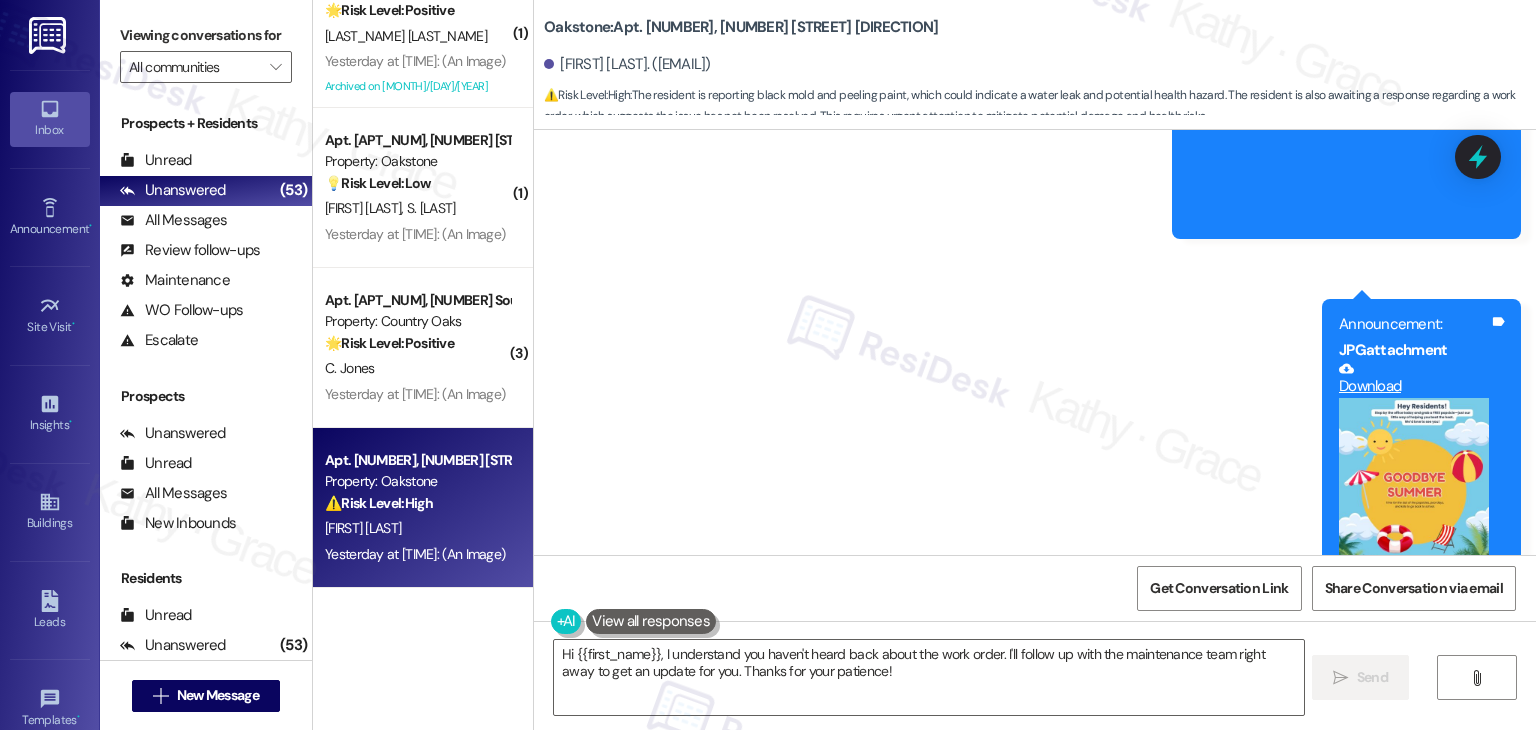 click on "Announcement, sent via SMS Dottie  (ResiDesk) Yesterday at 12:39 PM Hi Residents!
We’re handing out free popsicles in the office today—stop by and grab one while they last!
Hope to see you soon! Tags and notes Tagged as:   Amenities ,  Click to highlight conversations about Amenities Praise Click to highlight conversations about Praise Announcement, sent via SMS Dottie  (ResiDesk) Yesterday at 1:01 PM Announcement:
PDF  attachment   Download   Tags and notes Announcement, sent via SMS 1:02 PM Dottie  (ResiDesk) Yesterday at 1:02 PM Announcement:
JPG  attachment   Download   (Click to zoom) Tags and notes" at bounding box center (1035, 166) 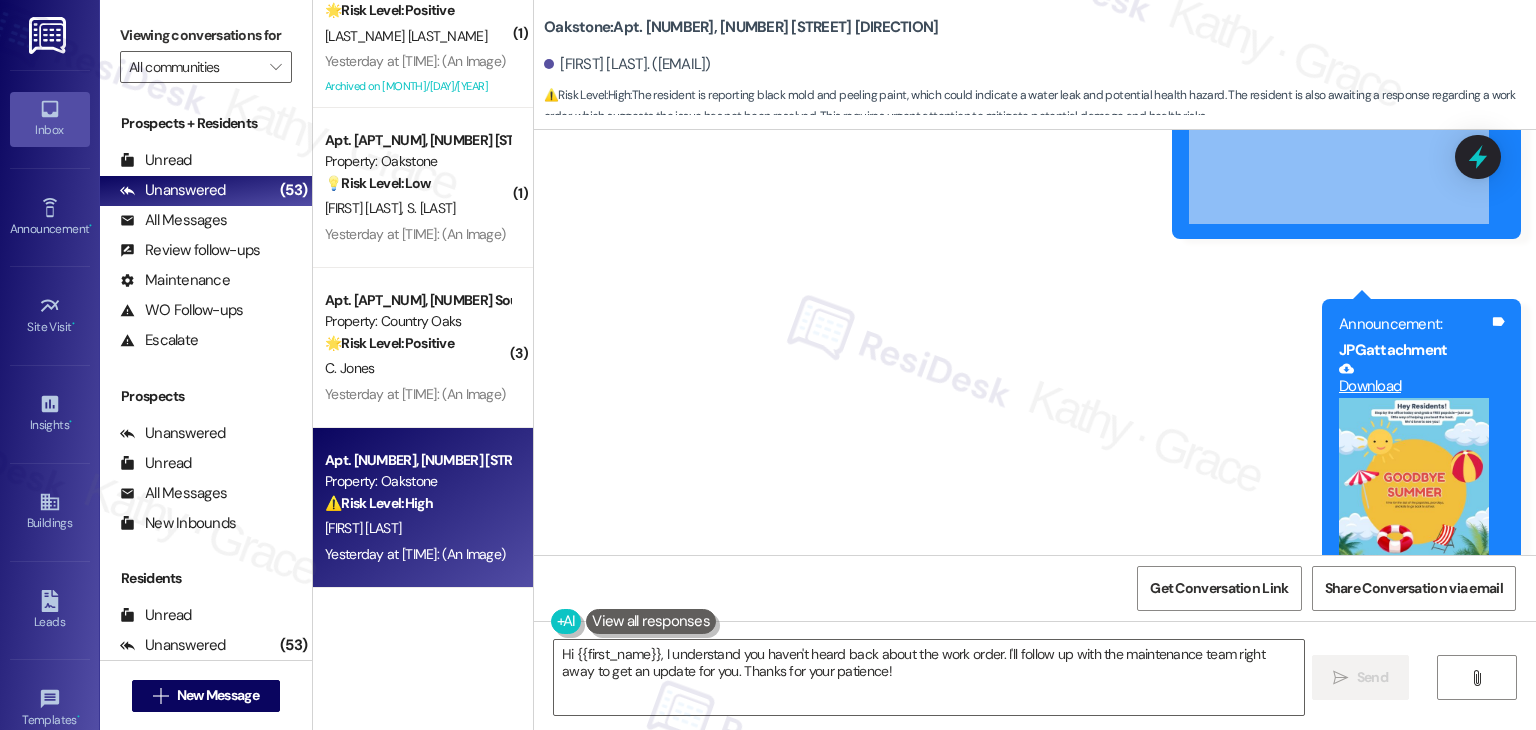 click on "Announcement, sent via SMS Dottie  (ResiDesk) Yesterday at 12:39 PM Hi Residents!
We’re handing out free popsicles in the office today—stop by and grab one while they last!
Hope to see you soon! Tags and notes Tagged as:   Amenities ,  Click to highlight conversations about Amenities Praise Click to highlight conversations about Praise Announcement, sent via SMS Dottie  (ResiDesk) Yesterday at 1:01 PM Announcement:
PDF  attachment   Download   Tags and notes Announcement, sent via SMS 1:02 PM Dottie  (ResiDesk) Yesterday at 1:02 PM Announcement:
JPG  attachment   Download   (Click to zoom) Tags and notes" at bounding box center [1035, 166] 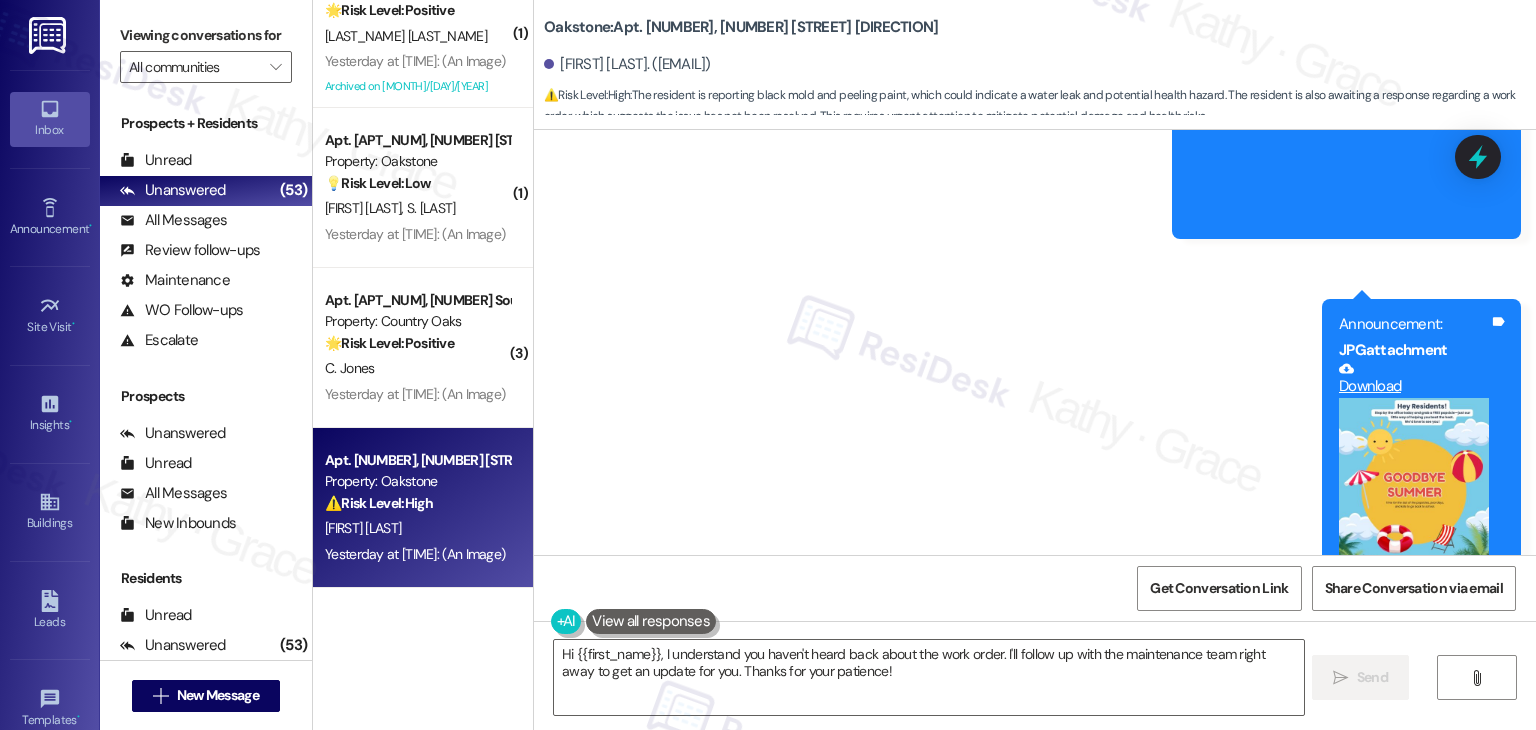 click on "Announcement, sent via SMS Dottie  (ResiDesk) Yesterday at 12:39 PM Hi Residents!
We’re handing out free popsicles in the office today—stop by and grab one while they last!
Hope to see you soon! Tags and notes Tagged as:   Amenities ,  Click to highlight conversations about Amenities Praise Click to highlight conversations about Praise Announcement, sent via SMS Dottie  (ResiDesk) Yesterday at 1:01 PM Announcement:
PDF  attachment   Download   Tags and notes Announcement, sent via SMS 1:02 PM Dottie  (ResiDesk) Yesterday at 1:02 PM Announcement:
JPG  attachment   Download   (Click to zoom) Tags and notes" at bounding box center (1035, 166) 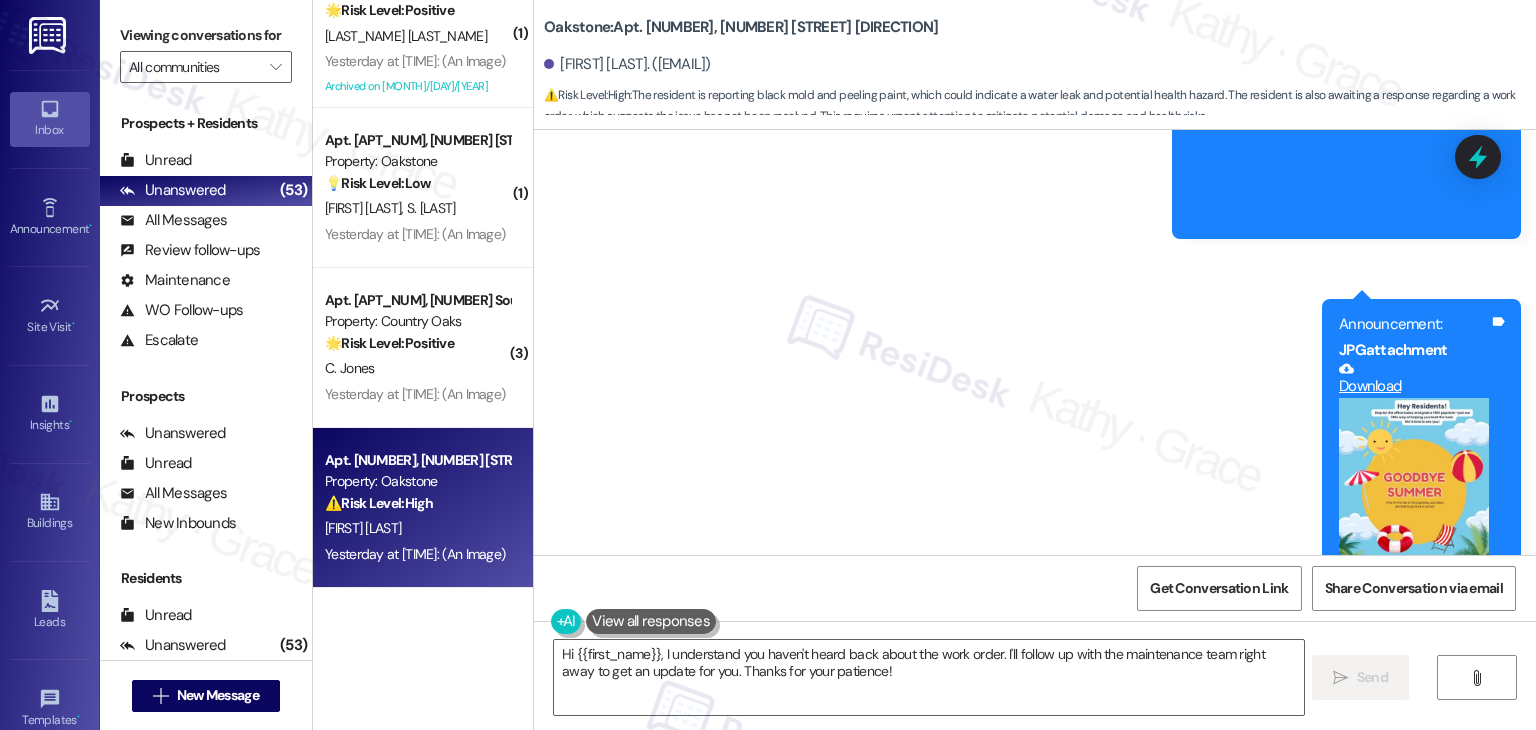 click on "Announcement, sent via SMS Dottie  (ResiDesk) Yesterday at 12:39 PM Hi Residents!
We’re handing out free popsicles in the office today—stop by and grab one while they last!
Hope to see you soon! Tags and notes Tagged as:   Amenities ,  Click to highlight conversations about Amenities Praise Click to highlight conversations about Praise Announcement, sent via SMS Dottie  (ResiDesk) Yesterday at 1:01 PM Announcement:
PDF  attachment   Download   Tags and notes Announcement, sent via SMS 1:02 PM Dottie  (ResiDesk) Yesterday at 1:02 PM Announcement:
JPG  attachment   Download   (Click to zoom) Tags and notes" at bounding box center [1035, 166] 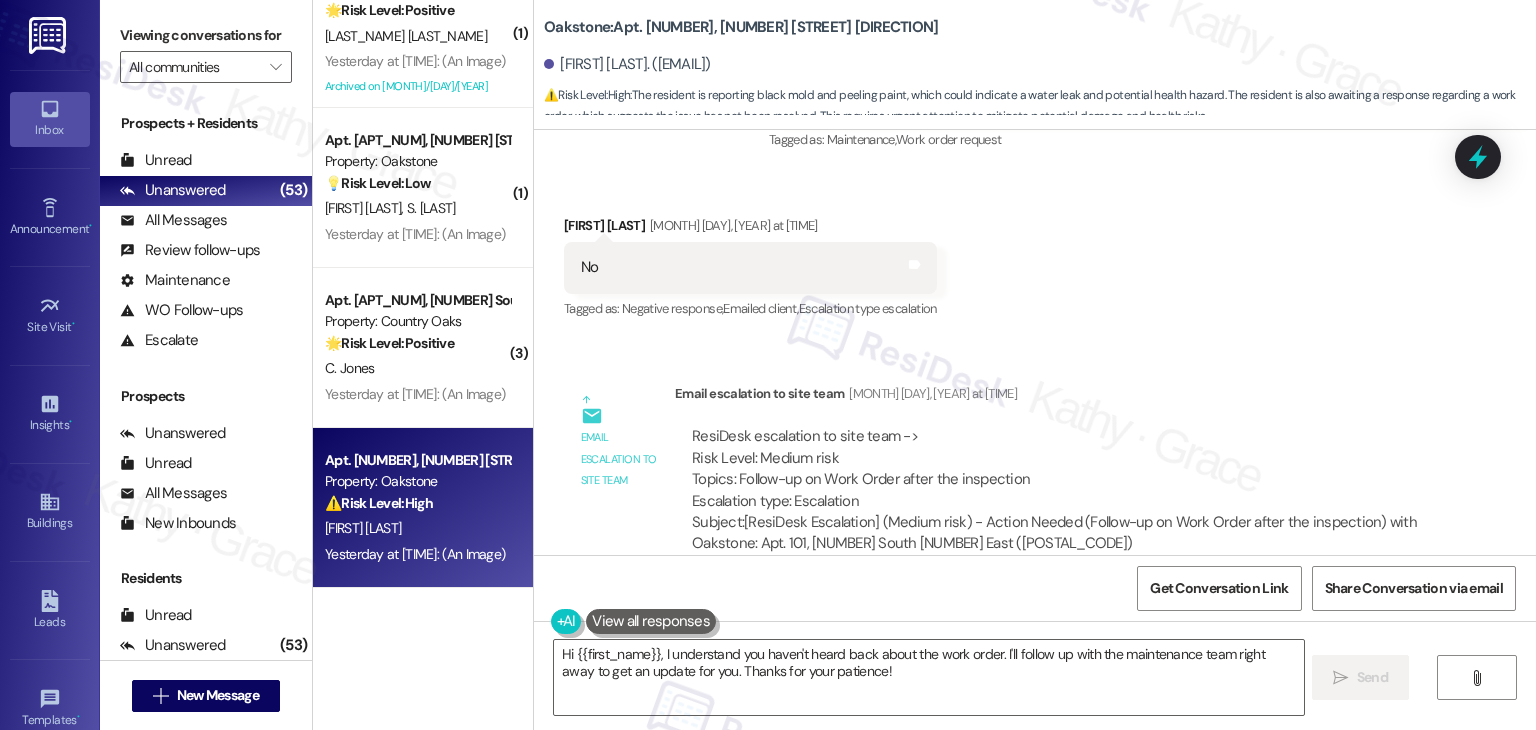 scroll, scrollTop: 35959, scrollLeft: 0, axis: vertical 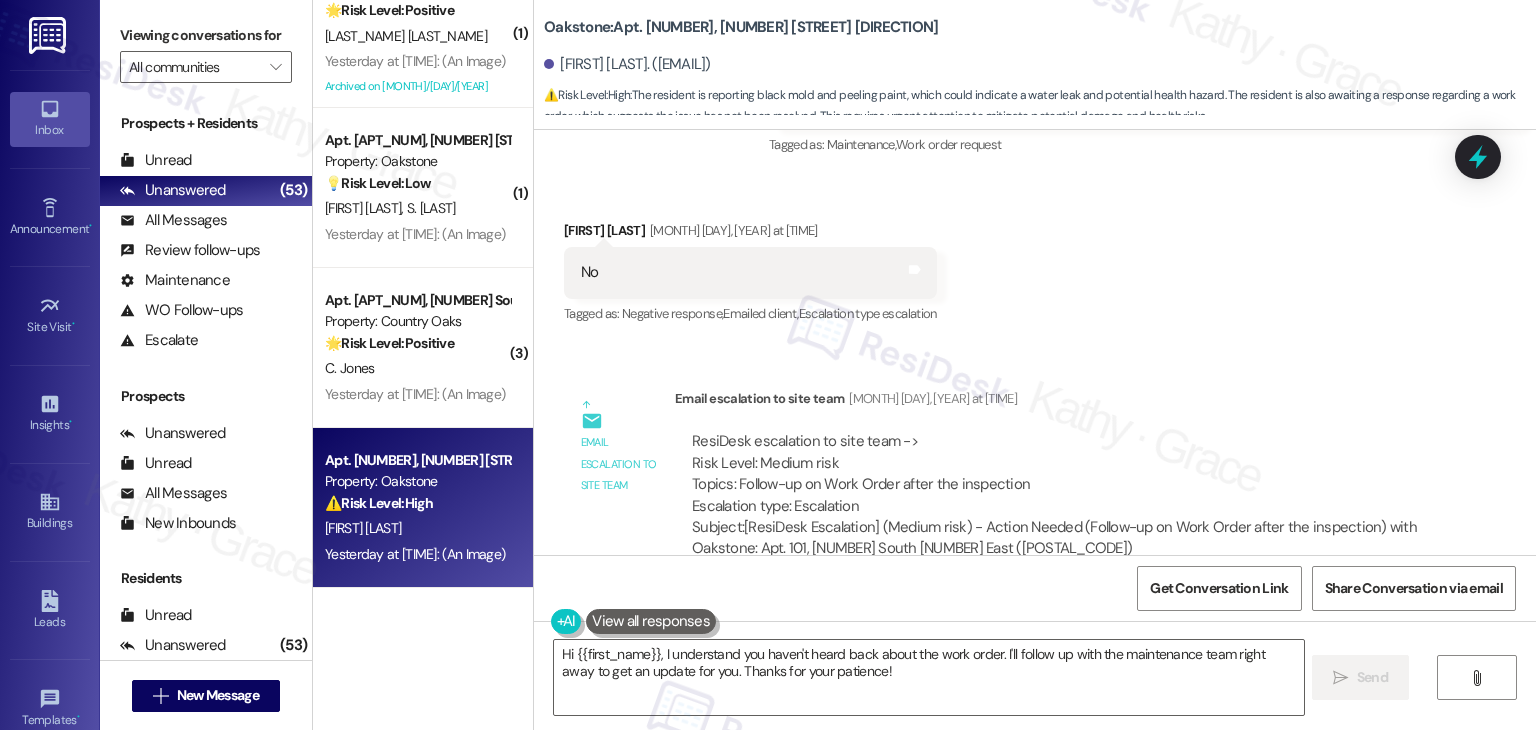 click on "ResiDesk escalation to site team ->
Risk Level: Medium risk
Topics: Follow-up on Work Order after the inspection
Escalation type: Escalation" at bounding box center [1055, 474] 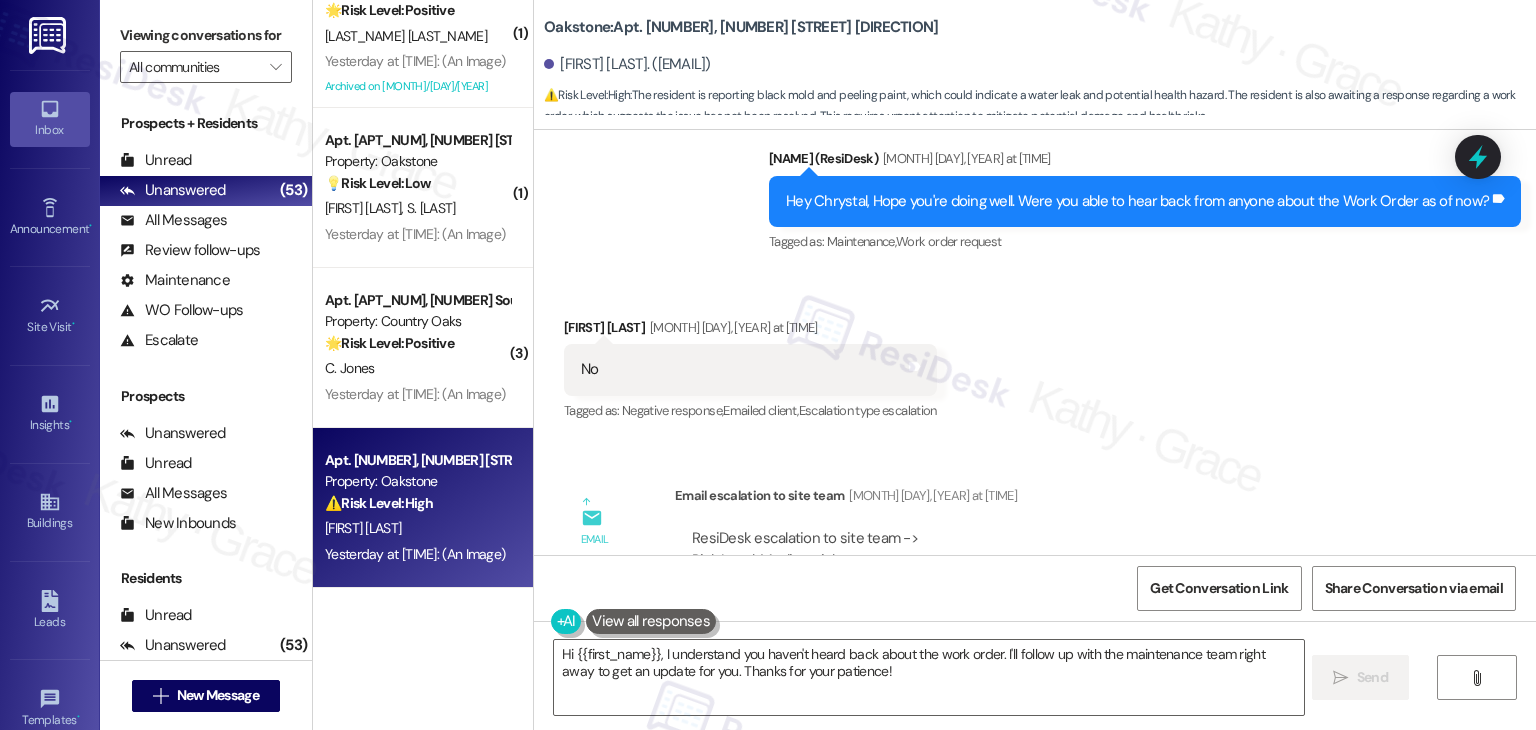 scroll, scrollTop: 35759, scrollLeft: 0, axis: vertical 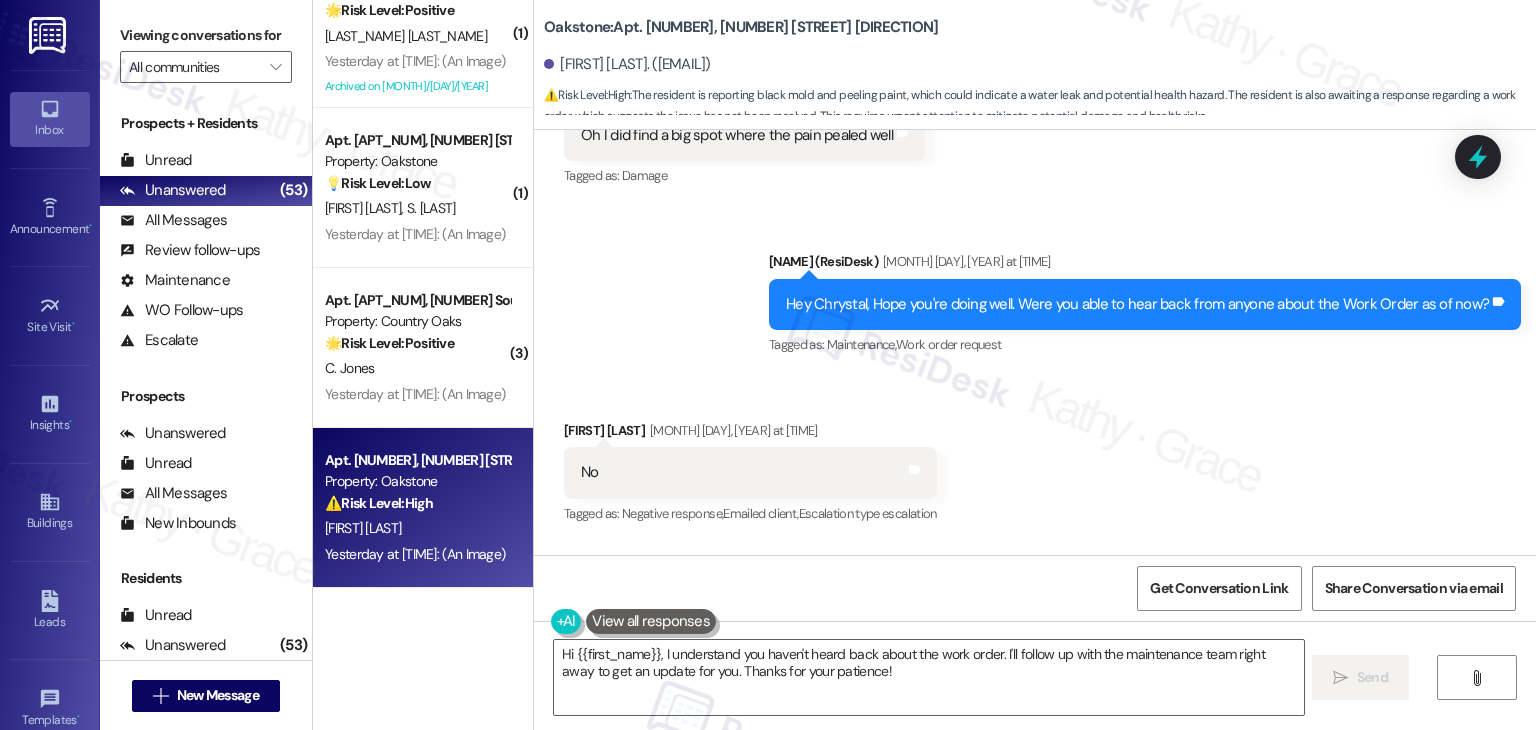 click on "Hey Chrystal, Hope you're doing well. Were you able to hear back from anyone about the Work Order as of now?" at bounding box center (1137, 304) 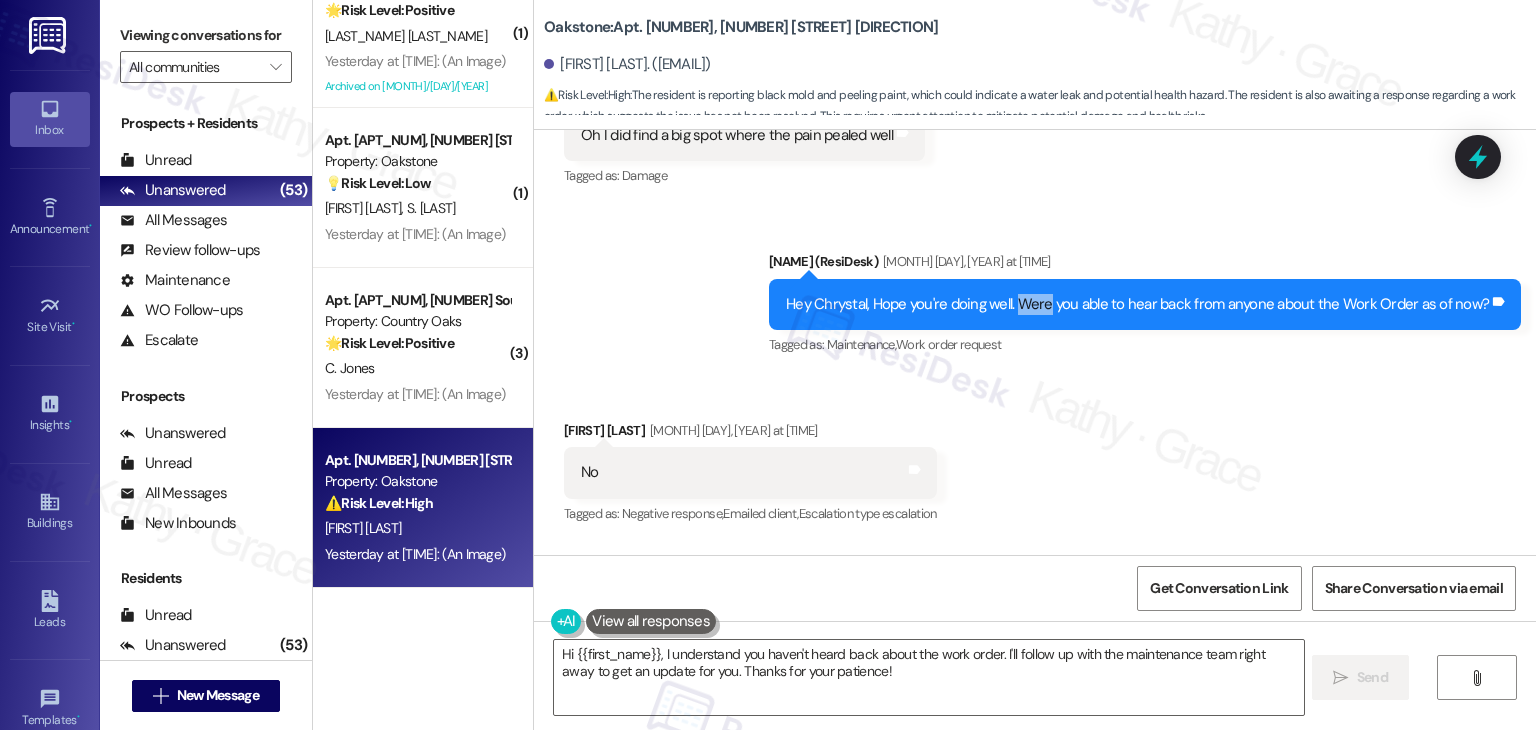 click on "Hey Chrystal, Hope you're doing well. Were you able to hear back from anyone about the Work Order as of now?" at bounding box center (1137, 304) 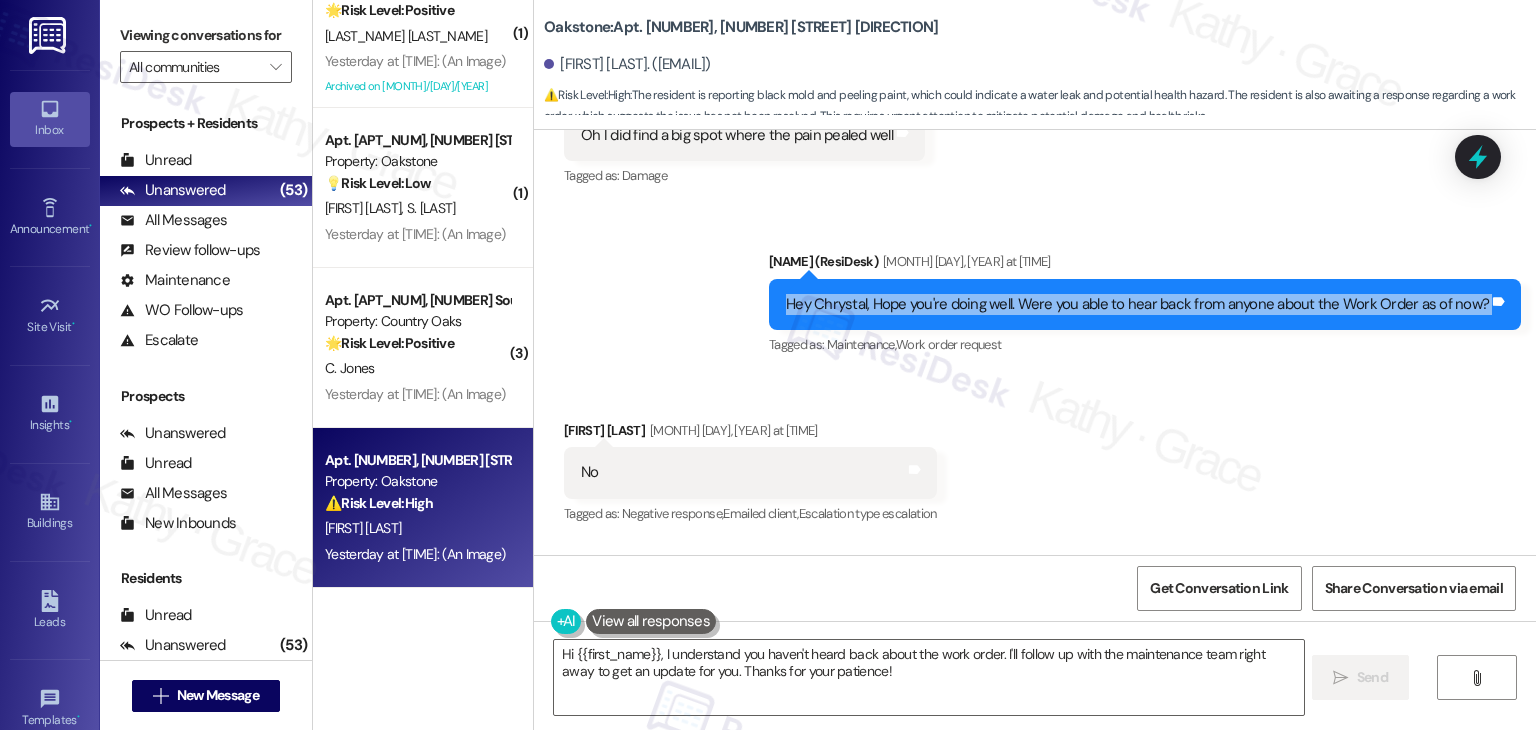 click on "Hey Chrystal, Hope you're doing well. Were you able to hear back from anyone about the Work Order as of now?" at bounding box center (1137, 304) 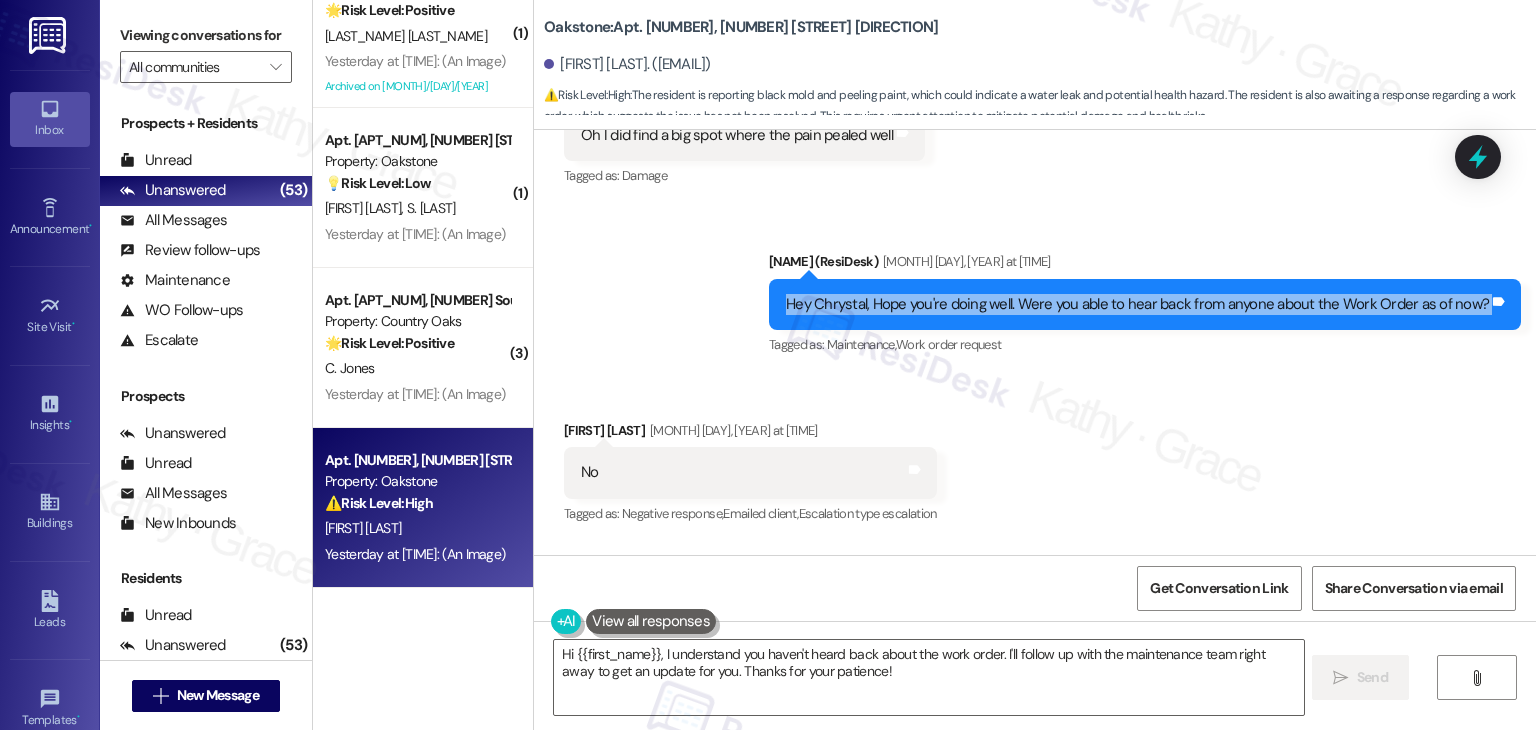 copy on "Hey Chrystal, Hope you're doing well. Were you able to hear back from anyone about the Work Order as of now? Tags and notes" 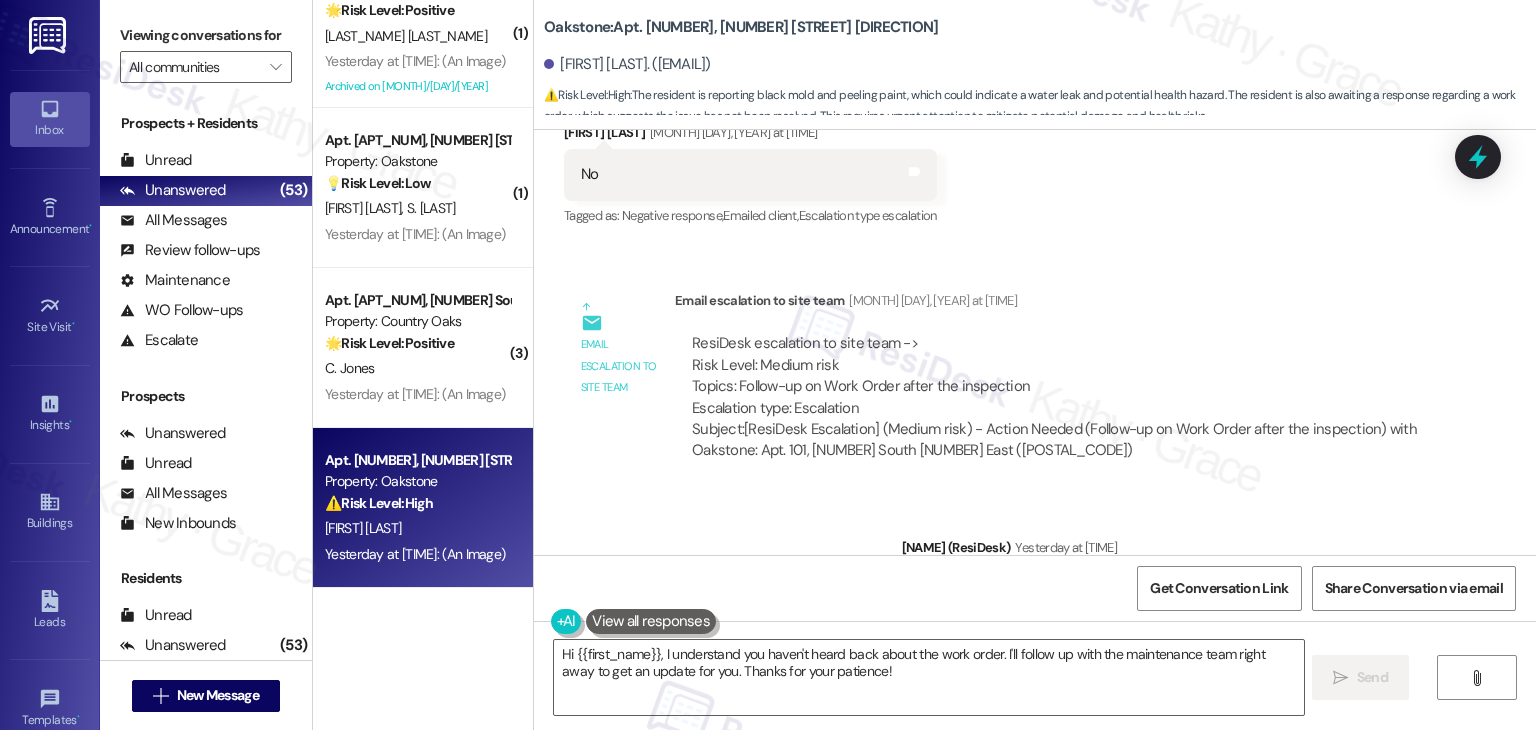 scroll, scrollTop: 36059, scrollLeft: 0, axis: vertical 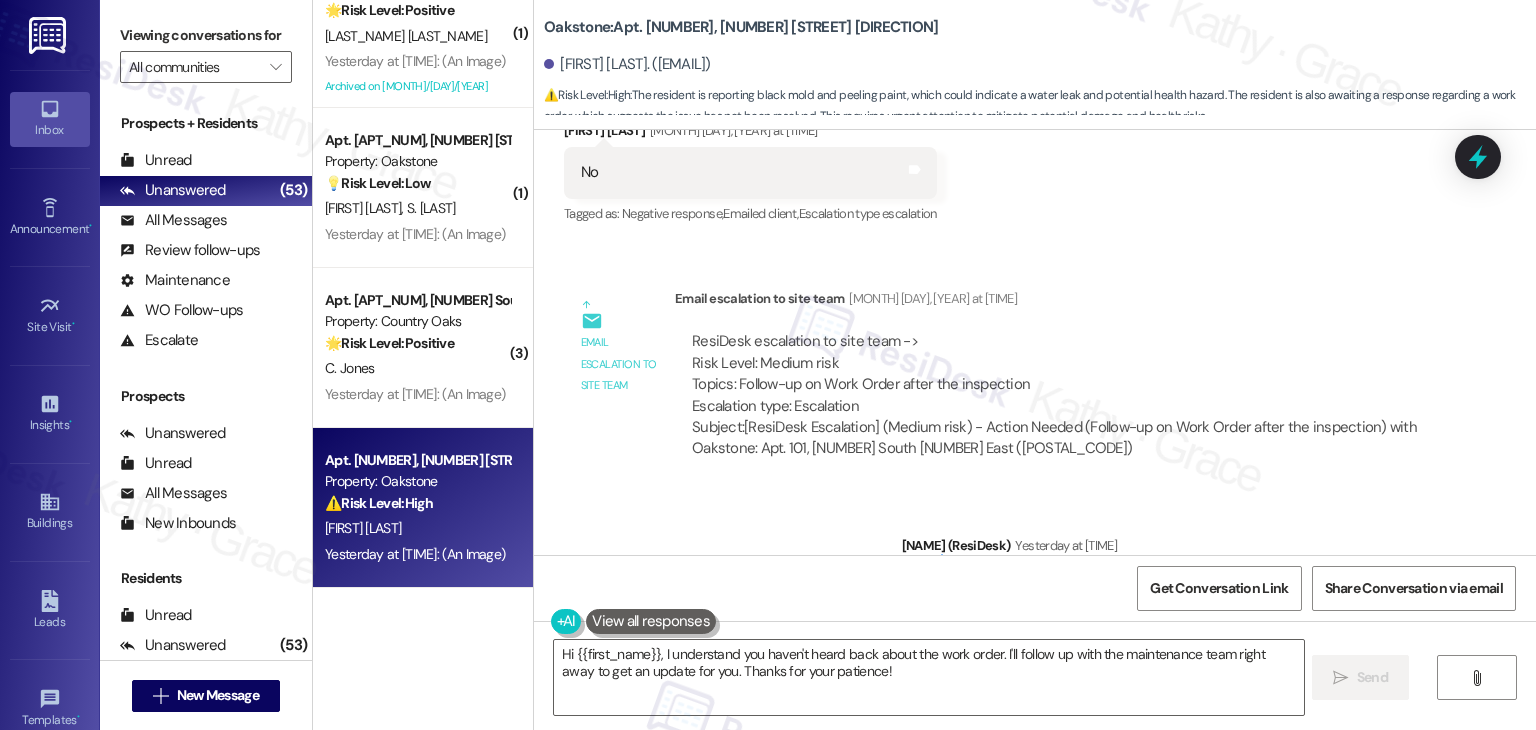 click on "Chrystal Clark. (chrystalclark@gmail.com)" at bounding box center [1040, 65] 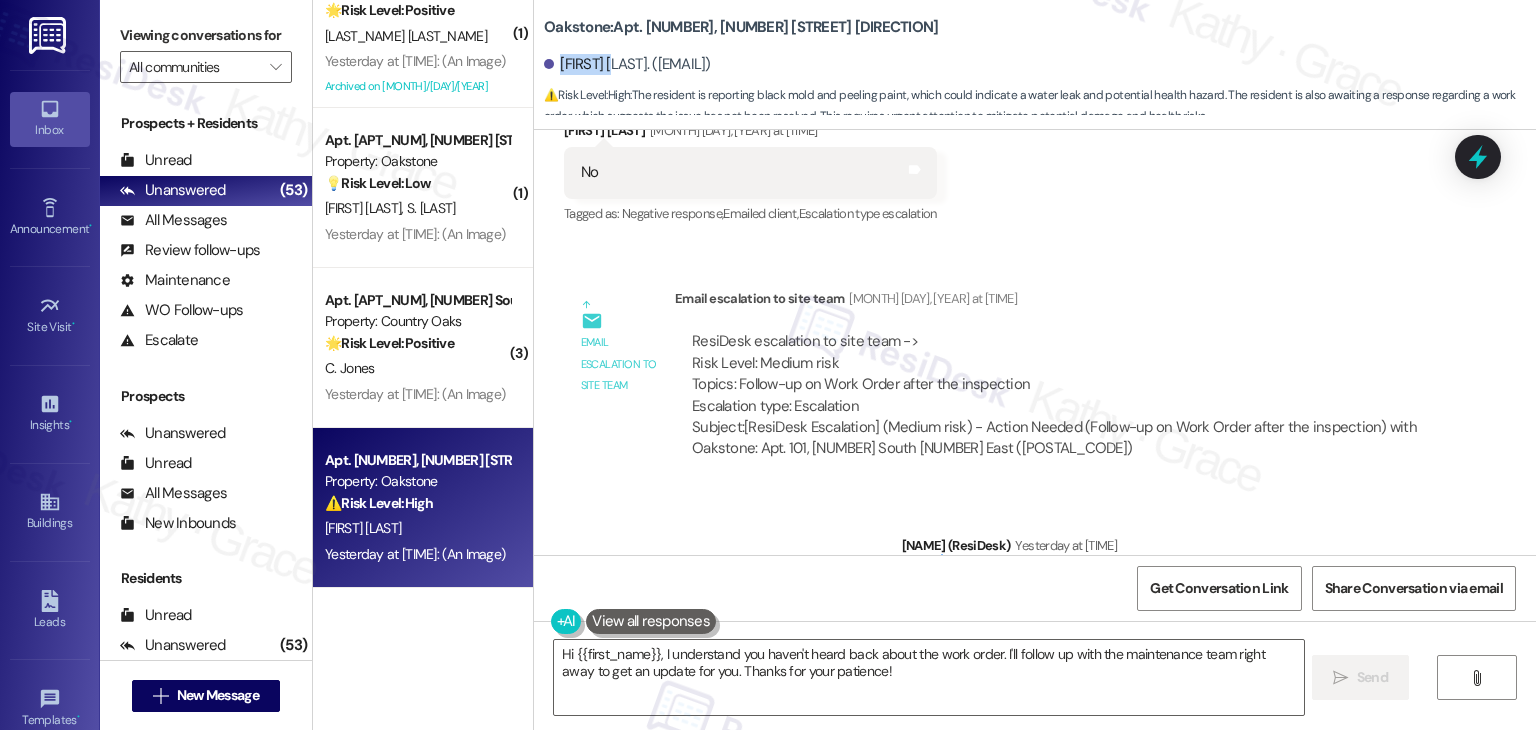 click on "Chrystal Clark. (chrystalclark@gmail.com)" at bounding box center (1040, 65) 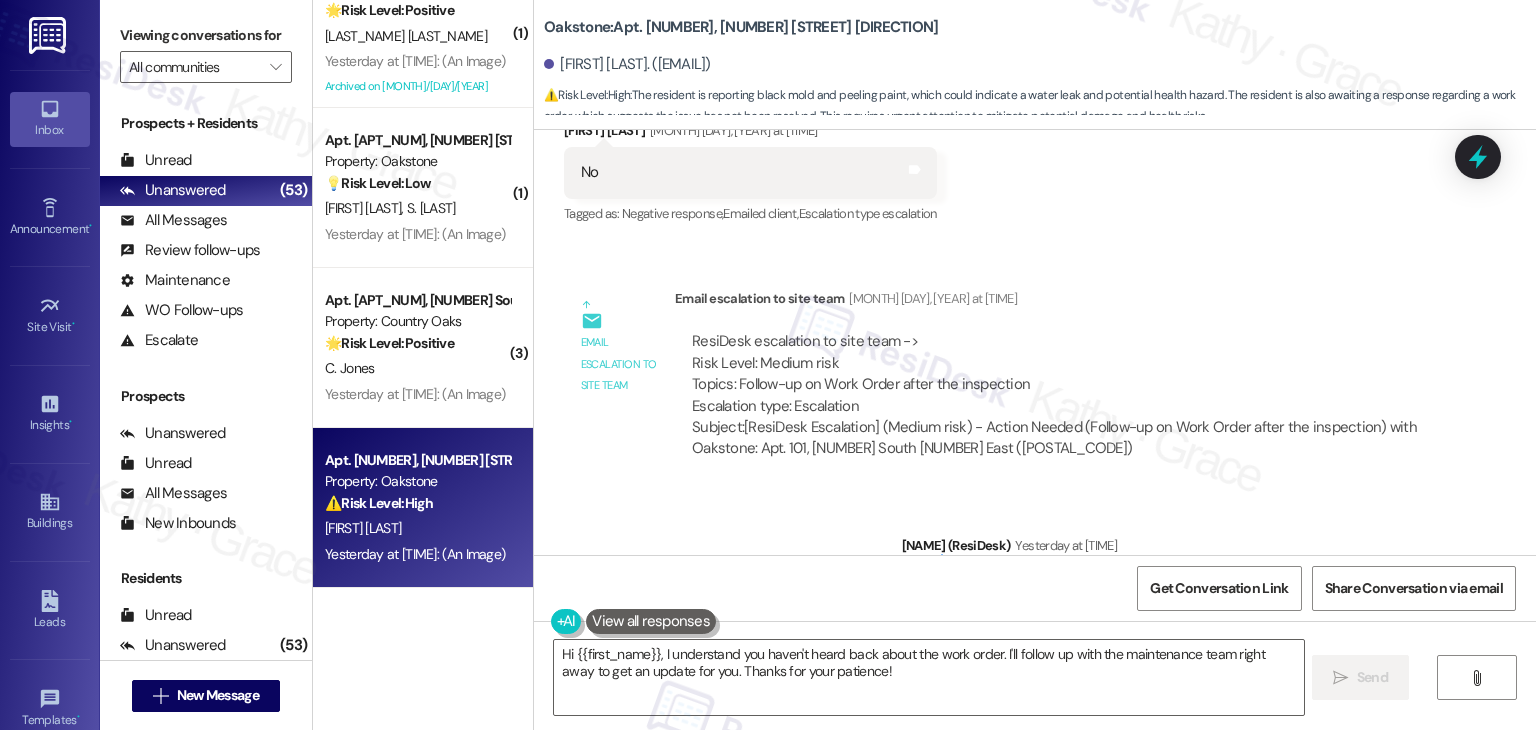 click on "ResiDesk escalation to site team ->
Risk Level: Medium risk
Topics: Follow-up on Work Order after the inspection
Escalation type: Escalation Subject:  [ResiDesk Escalation] (Medium risk) - Action Needed (Follow-up on Work Order after the inspection) with Oakstone: Apt. 101, 1550 South 1000 East (1023774)" at bounding box center [1055, 395] 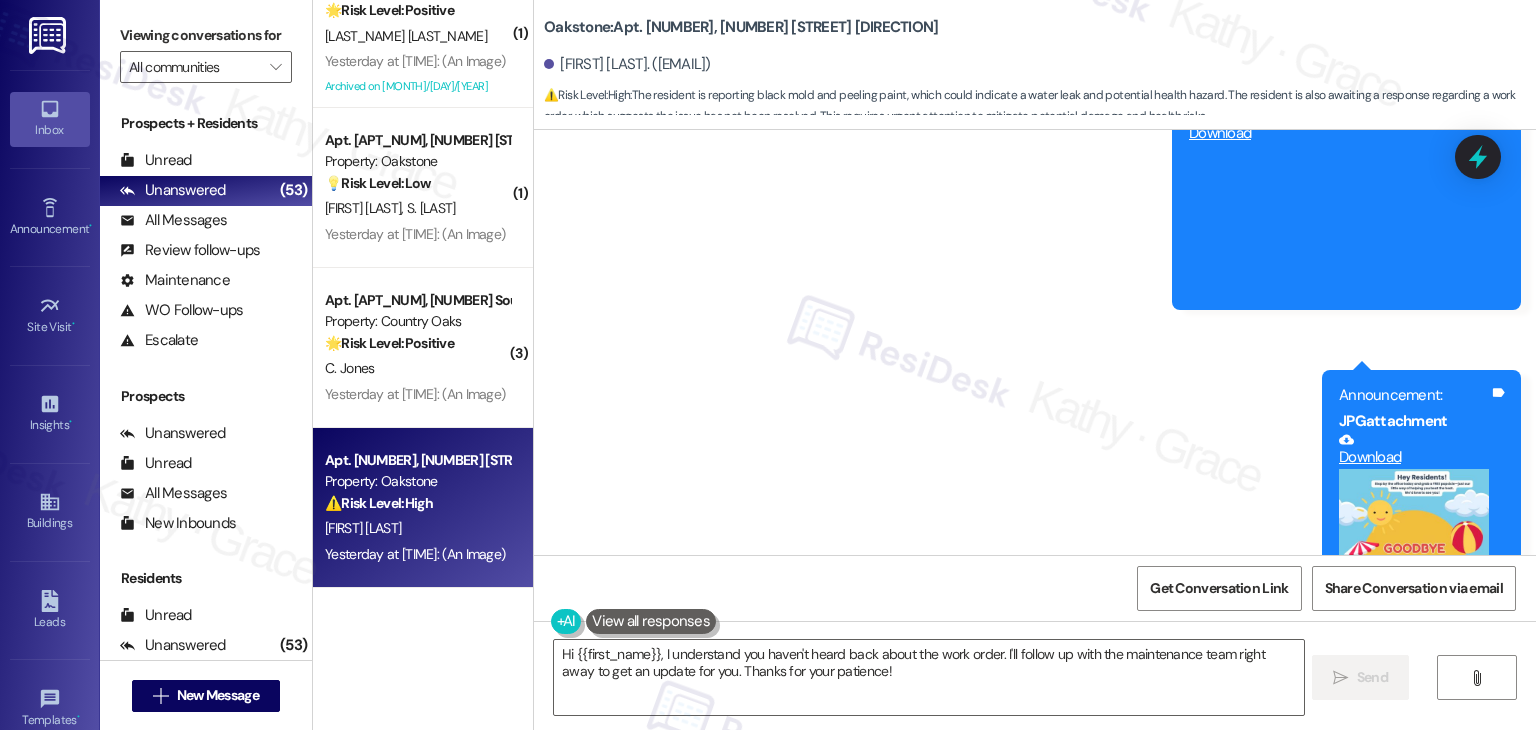 scroll, scrollTop: 36859, scrollLeft: 0, axis: vertical 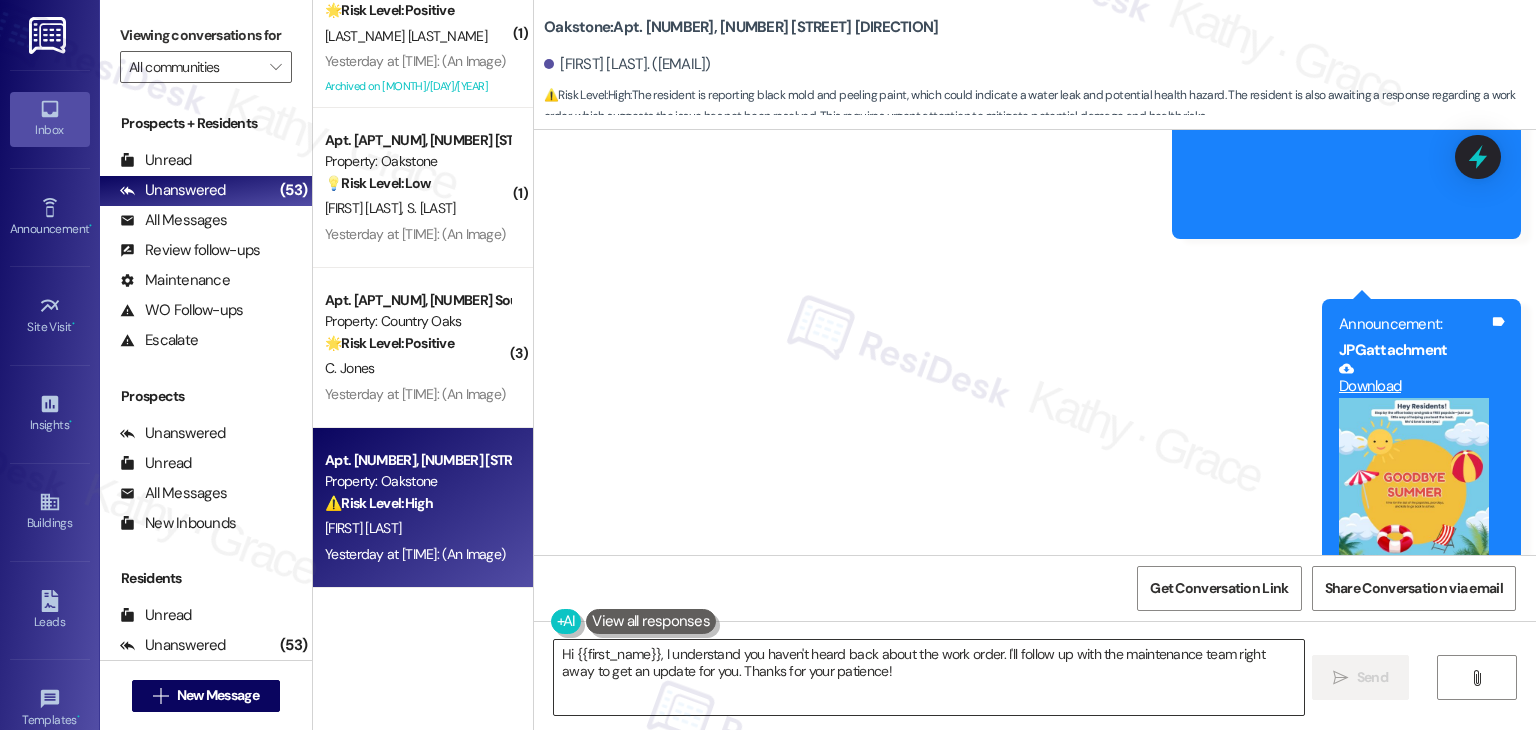 click on "Hi {{first_name}}, I understand you haven't heard back about the work order. I'll follow up with the maintenance team right away to get an update for you. Thanks for your patience!" at bounding box center [928, 677] 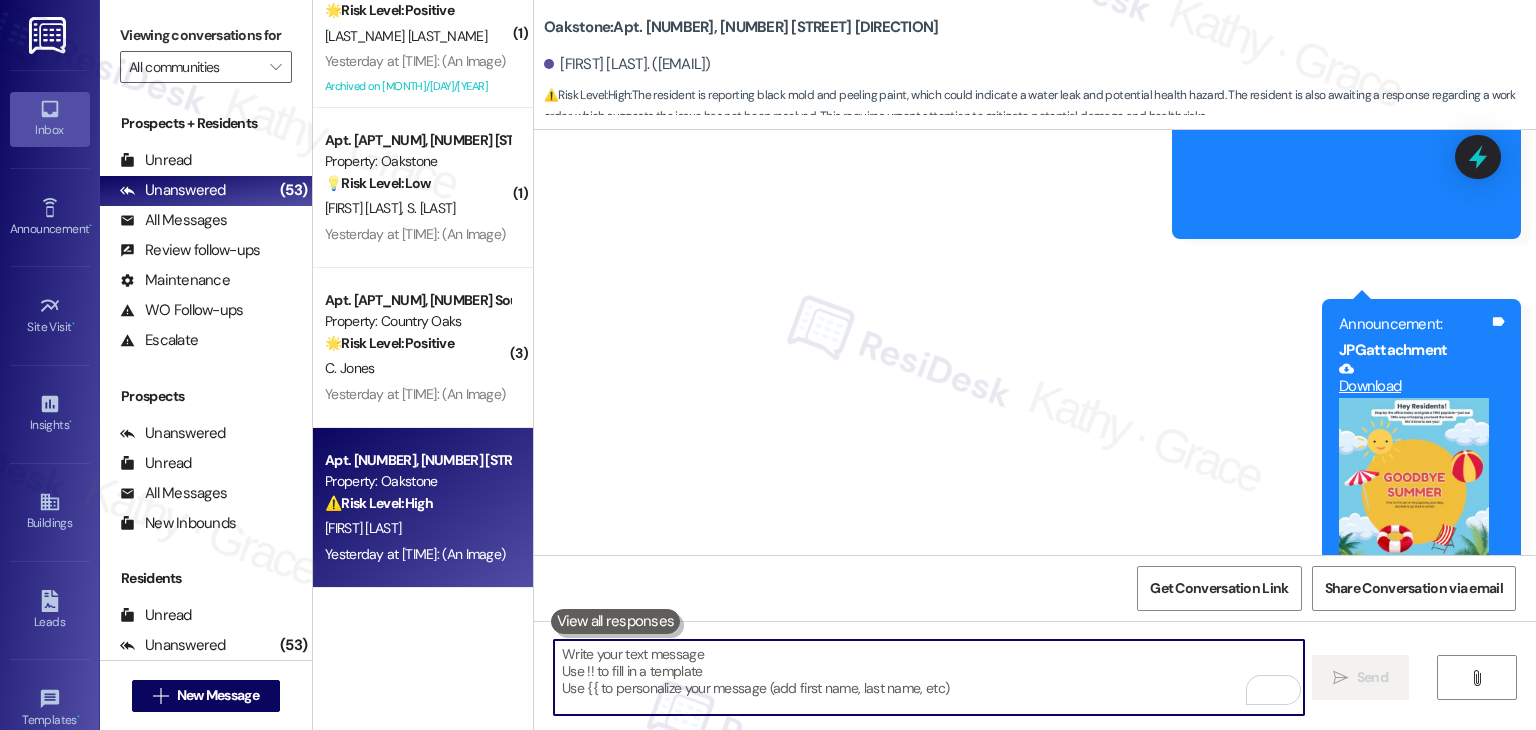 click at bounding box center (928, 677) 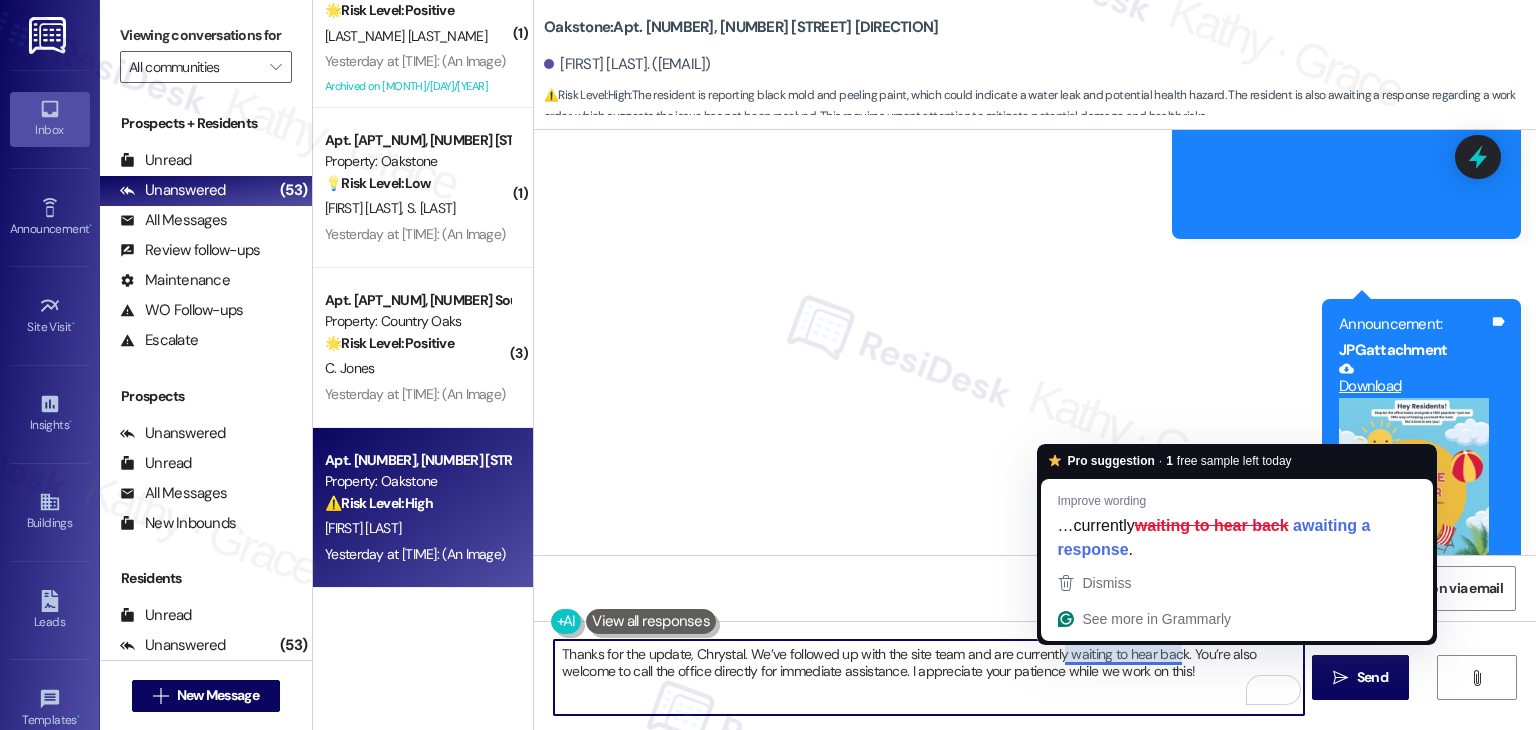 type on "Thanks for the update, Chrystal. We’ve followed up with the site team and are currently waiting to hear back. You’re also welcome to call the office directly for immediate assistance. I appreciate your patience while we work on this!" 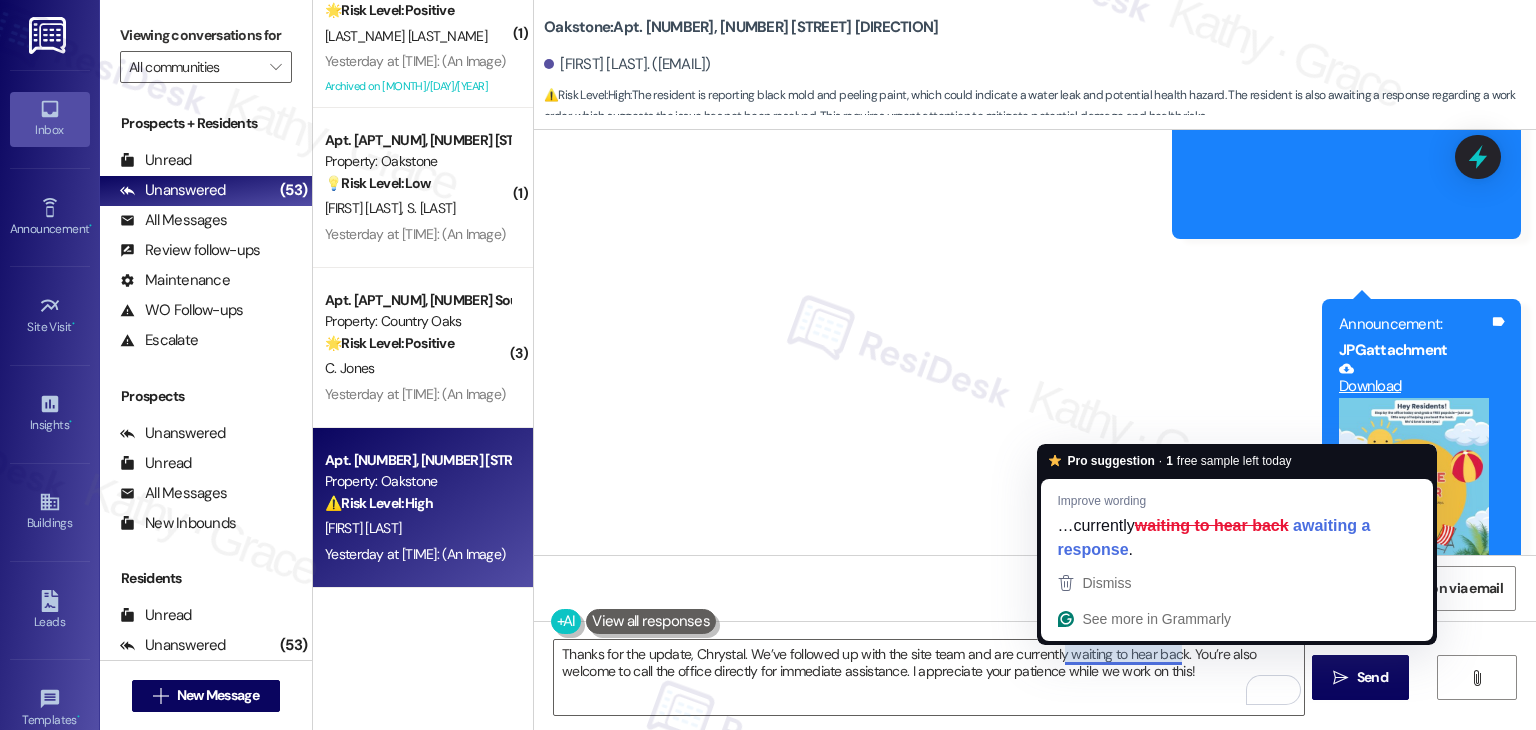 click on "Announcement, sent via SMS Dottie  (ResiDesk) Yesterday at 12:39 PM Hi Residents!
We’re handing out free popsicles in the office today—stop by and grab one while they last!
Hope to see you soon! Tags and notes Tagged as:   Amenities ,  Click to highlight conversations about Amenities Praise Click to highlight conversations about Praise Announcement, sent via SMS Dottie  (ResiDesk) Yesterday at 1:01 PM Announcement:
PDF  attachment   Download   Tags and notes Announcement, sent via SMS 1:02 PM Dottie  (ResiDesk) Yesterday at 1:02 PM Announcement:
JPG  attachment   Download   (Click to zoom) Tags and notes" at bounding box center [1035, 166] 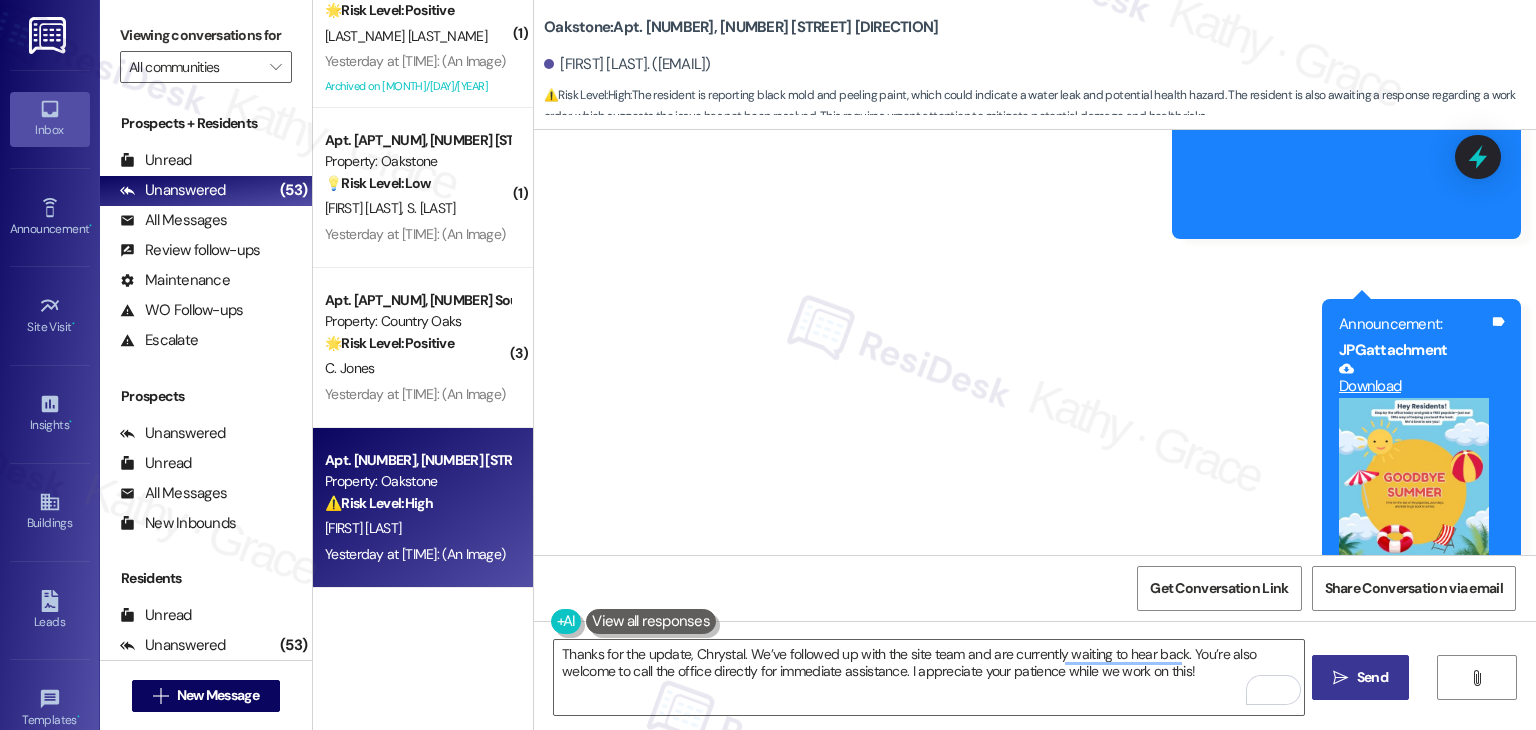click on " Send" at bounding box center (1360, 677) 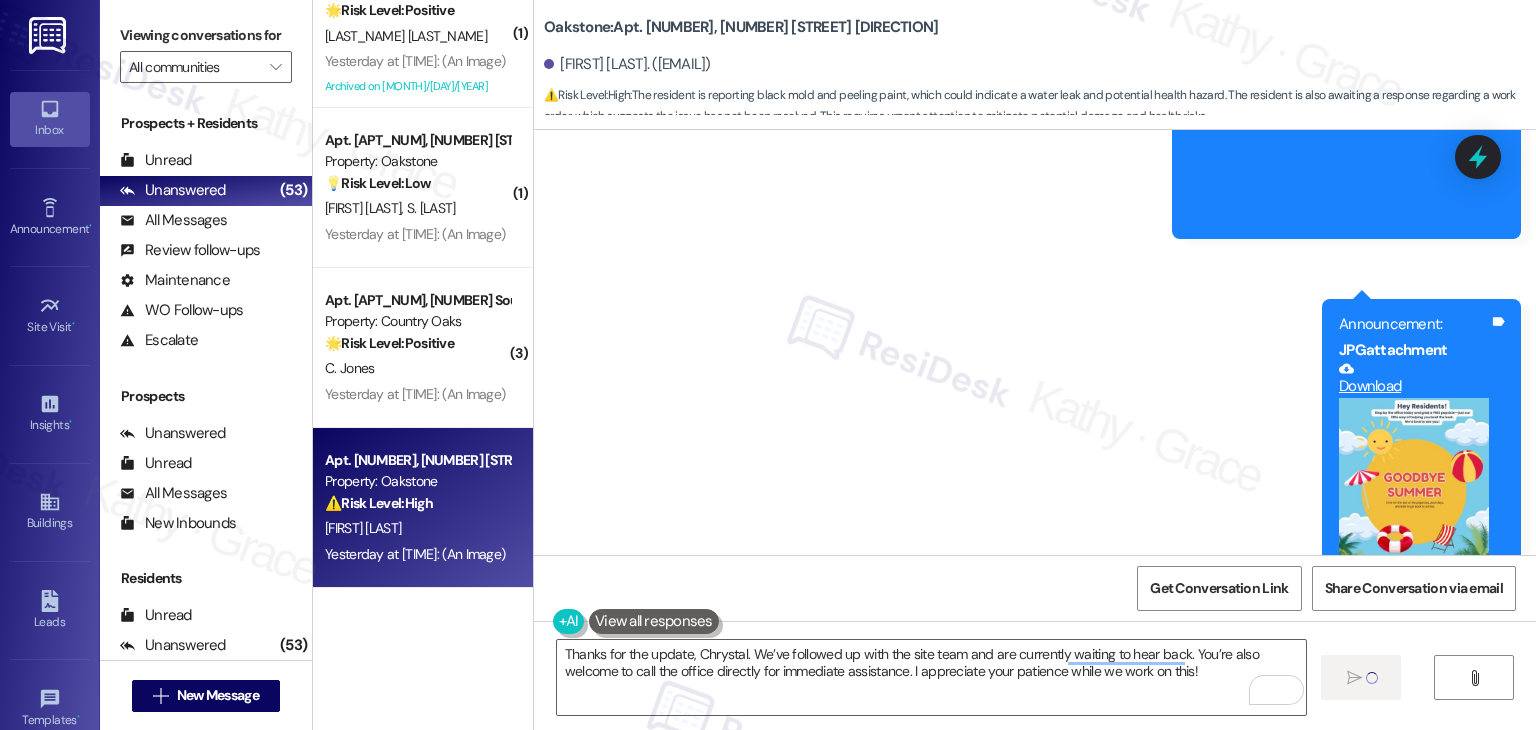 type 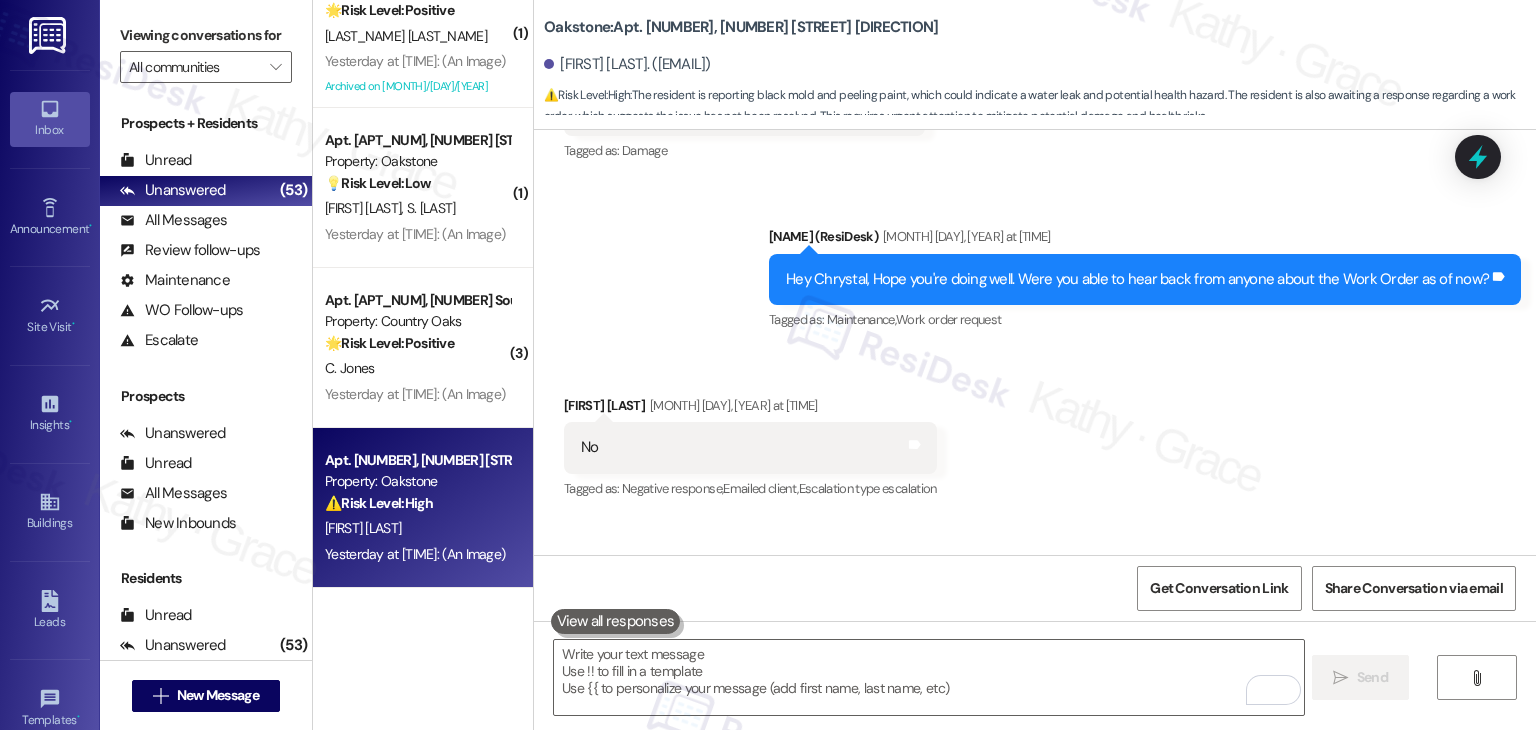 scroll, scrollTop: 35659, scrollLeft: 0, axis: vertical 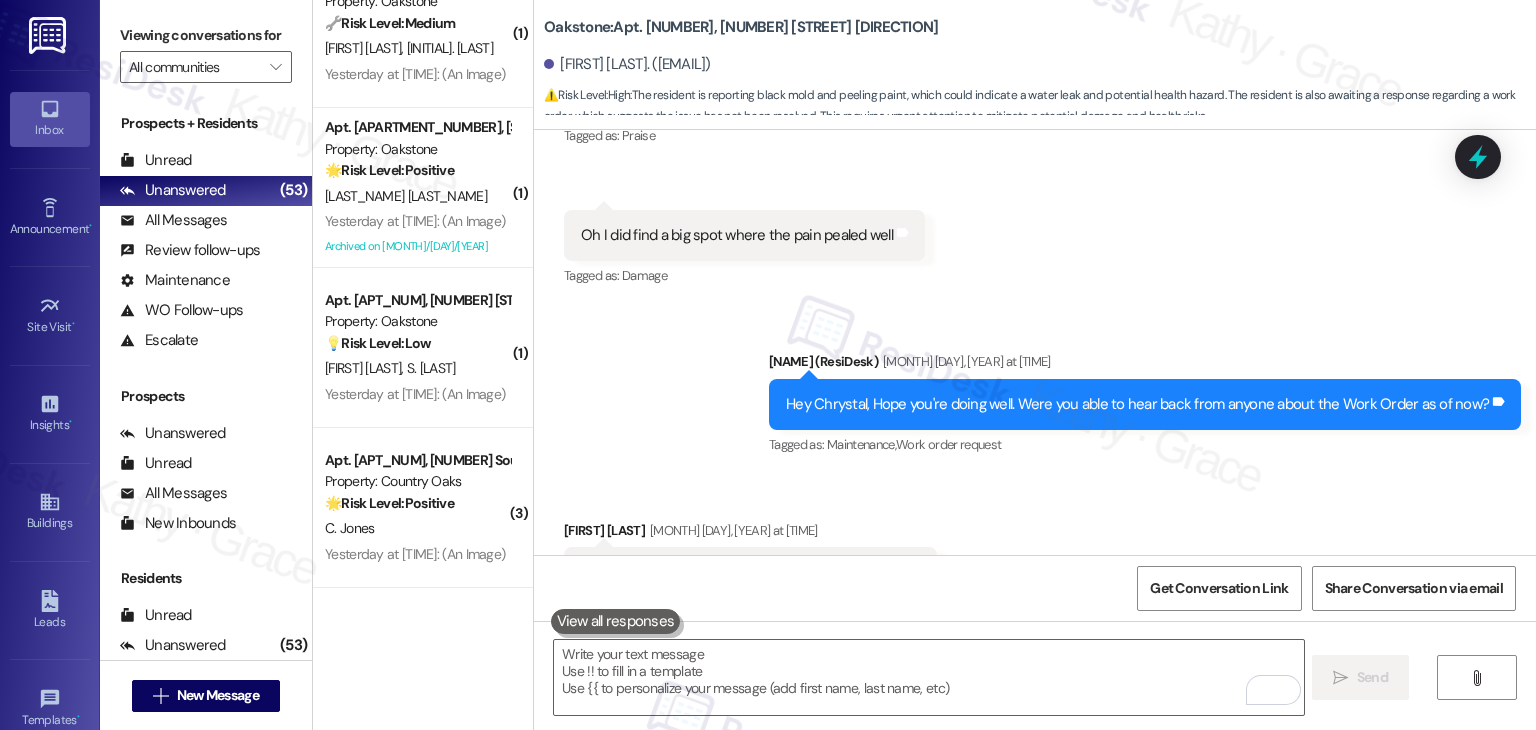 click on "Received via SMS Chrystal Clark Aug 04, 2025 at 5:19 PM No Tags and notes Tagged as:   Negative response ,  Click to highlight conversations about Negative response Emailed client ,  Click to highlight conversations about Emailed client Escalation type escalation Click to highlight conversations about Escalation type escalation" at bounding box center (750, 574) 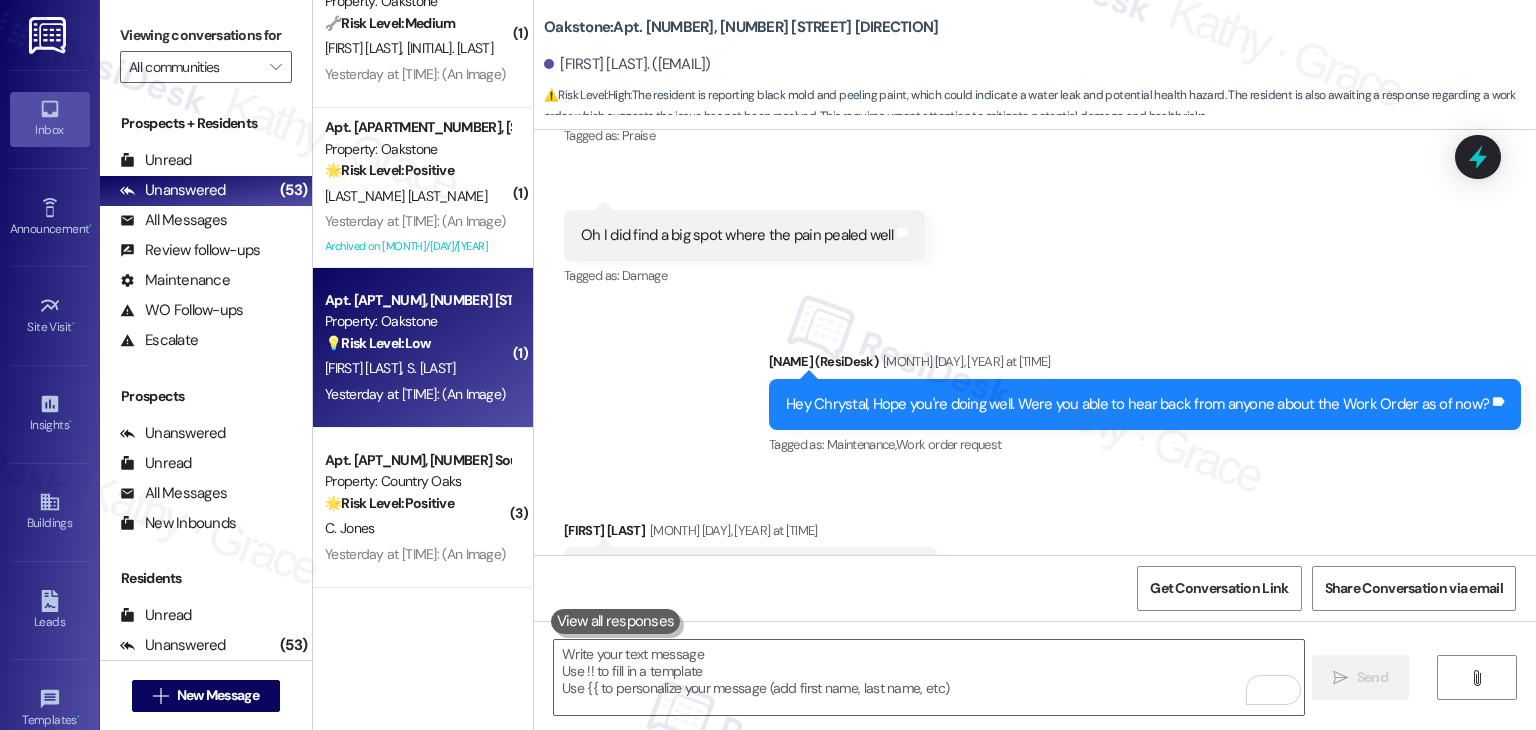 scroll, scrollTop: 36459, scrollLeft: 0, axis: vertical 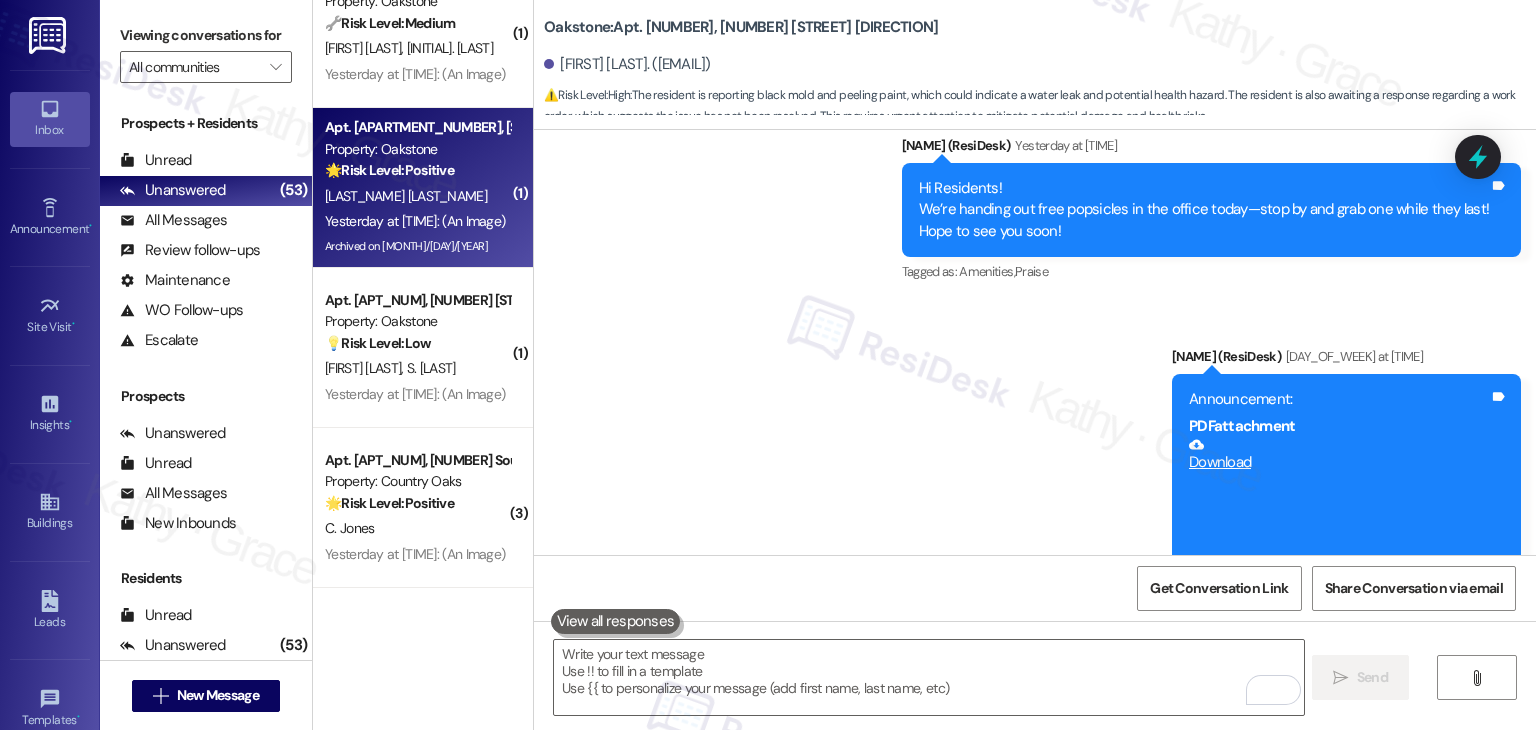 click on "K. Giacchetta" at bounding box center (406, 196) 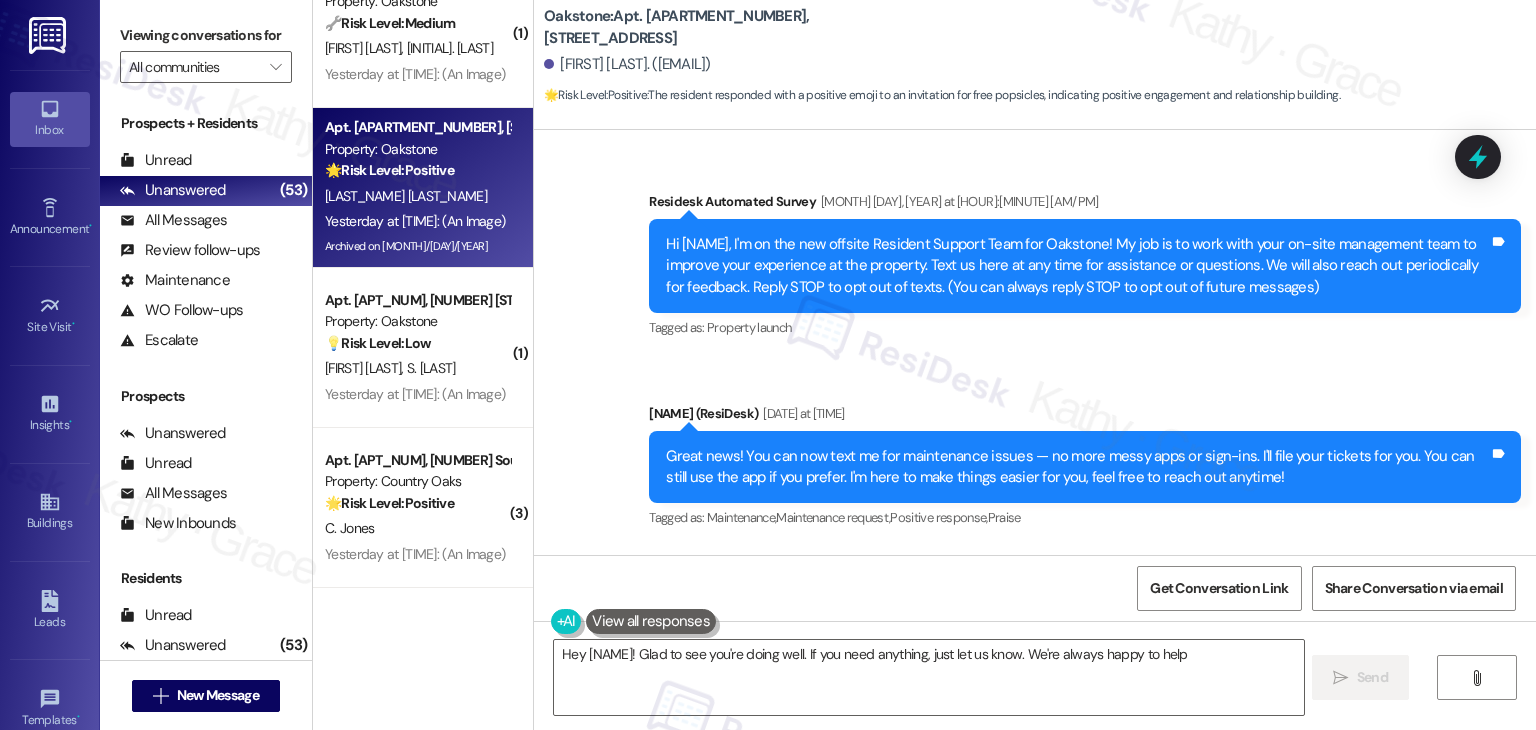 type on "Hey {{first_name}}! Glad to see you're doing well. If you need anything, just let us know. We're always happy to help!" 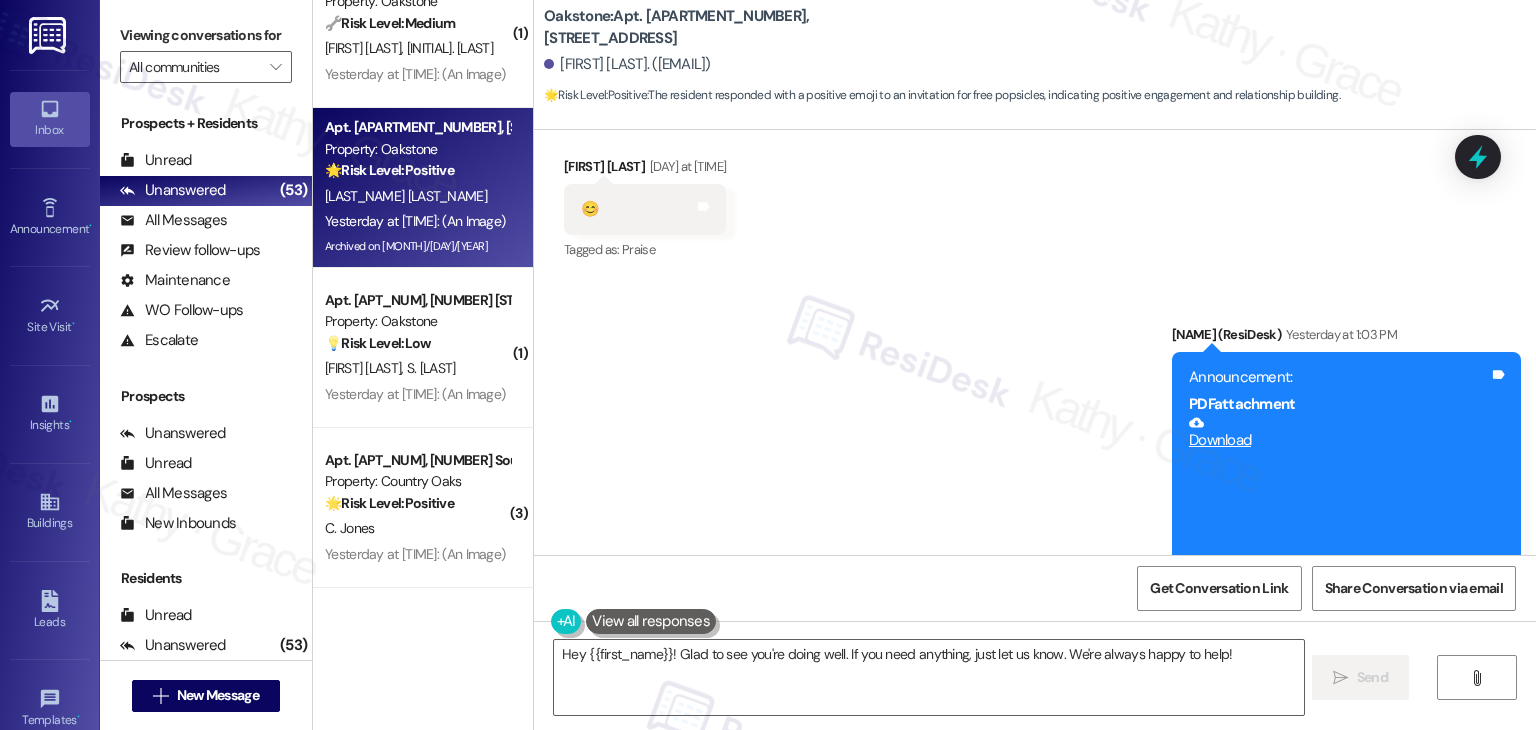 scroll, scrollTop: 14588, scrollLeft: 0, axis: vertical 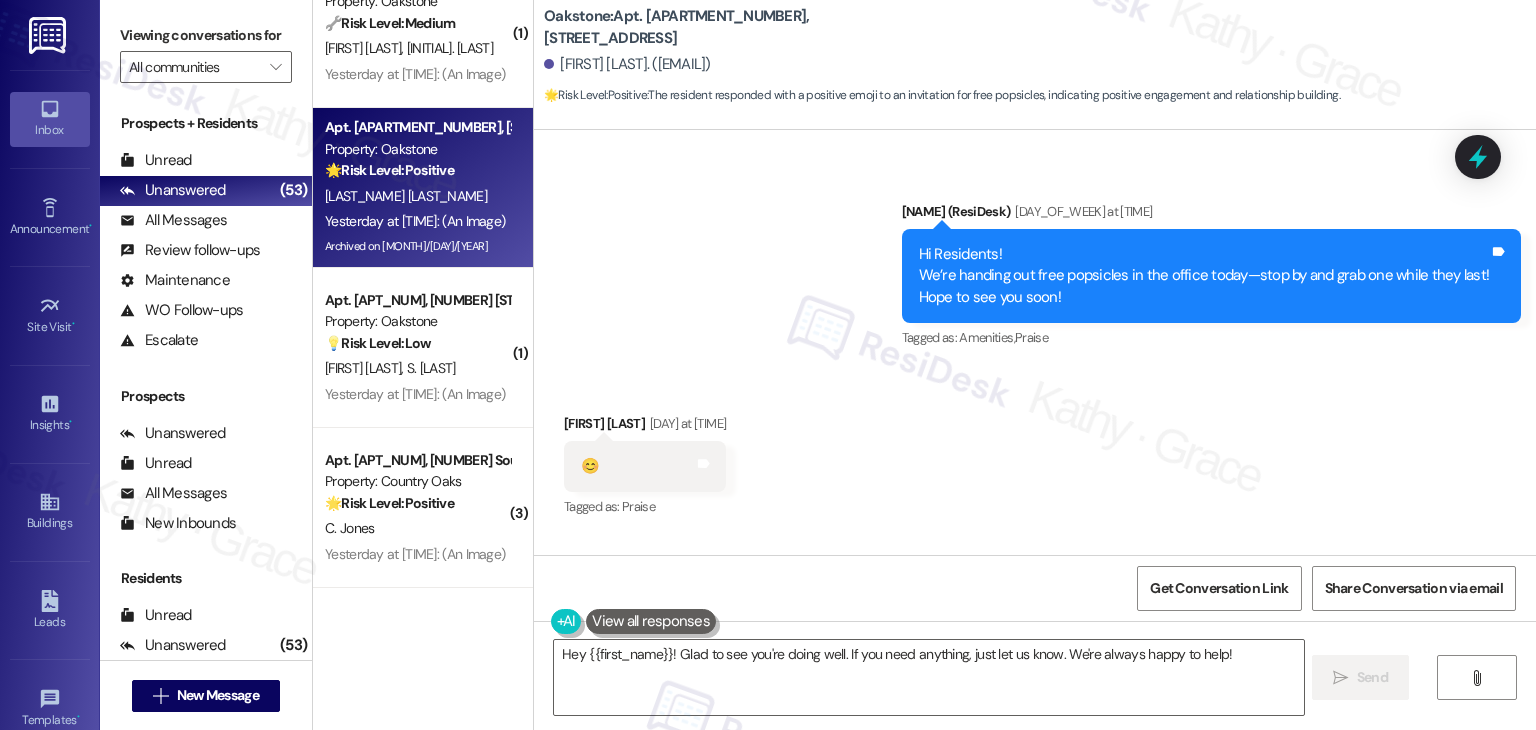 click on "Received via SMS Karina Giacchetta Yesterday at 12:46 PM 😊 Tags and notes Tagged as:   Praise Click to highlight conversations about Praise" at bounding box center (1035, 452) 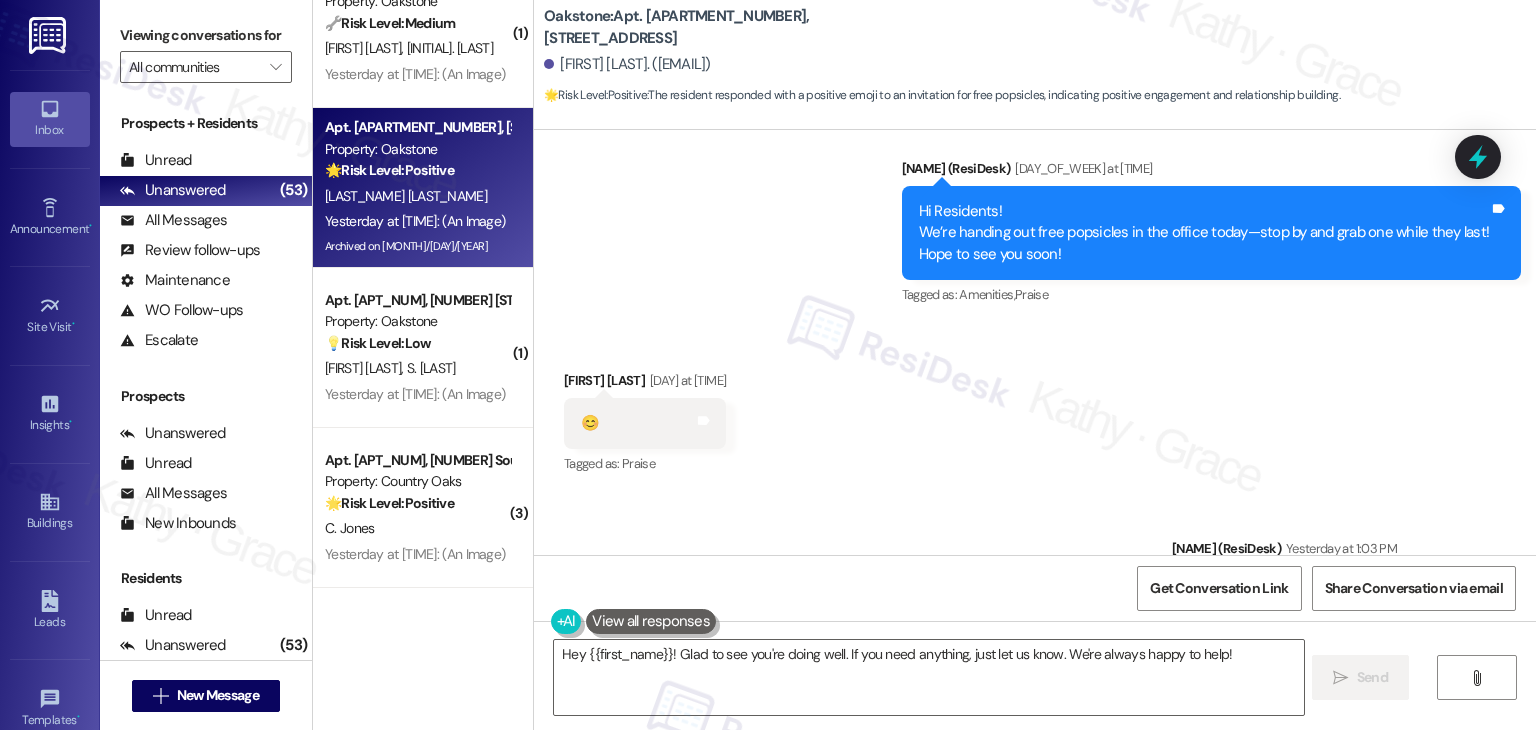 scroll, scrollTop: 14531, scrollLeft: 0, axis: vertical 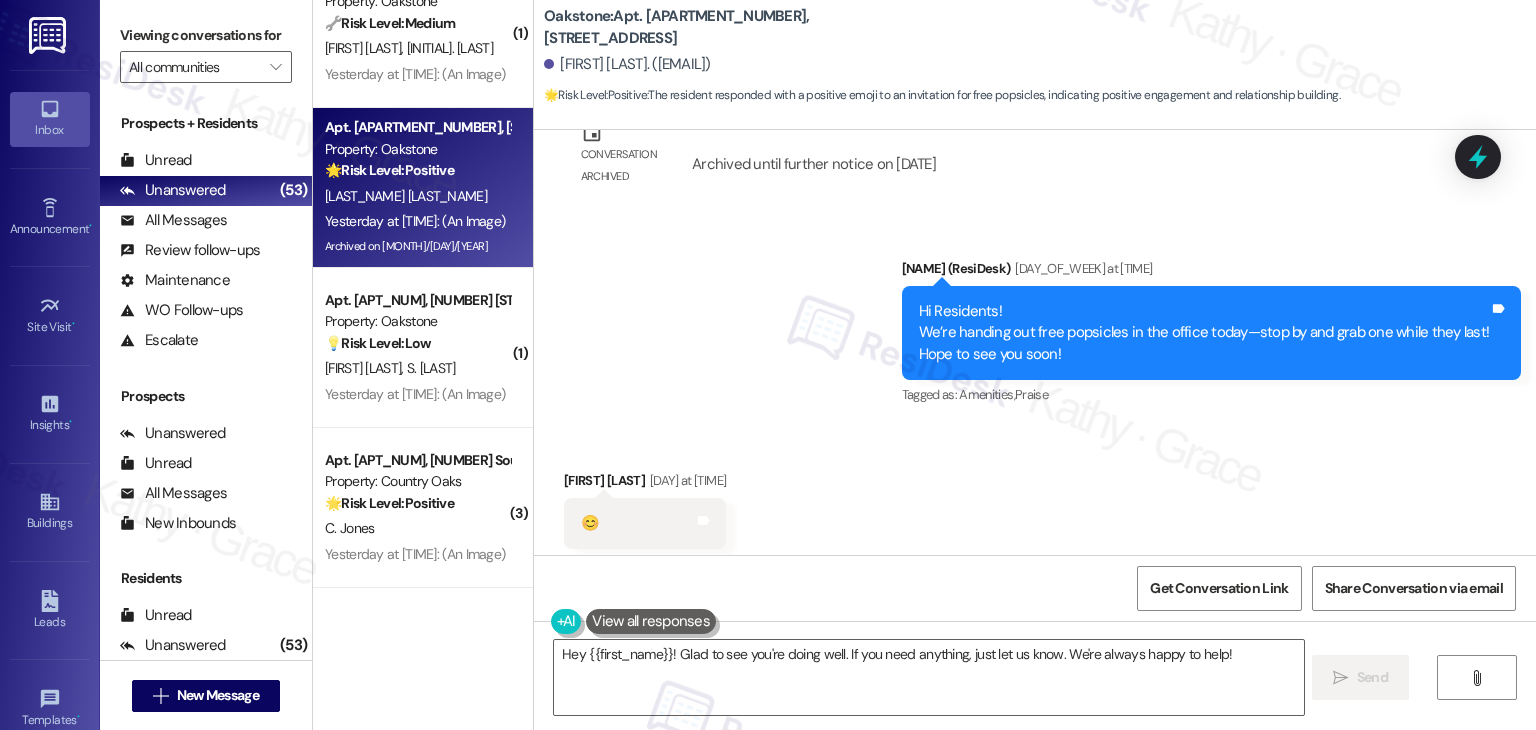 click on "Received via SMS Karina Giacchetta Yesterday at 12:46 PM 😊 Tags and notes Tagged as:   Praise Click to highlight conversations about Praise" at bounding box center (1035, 509) 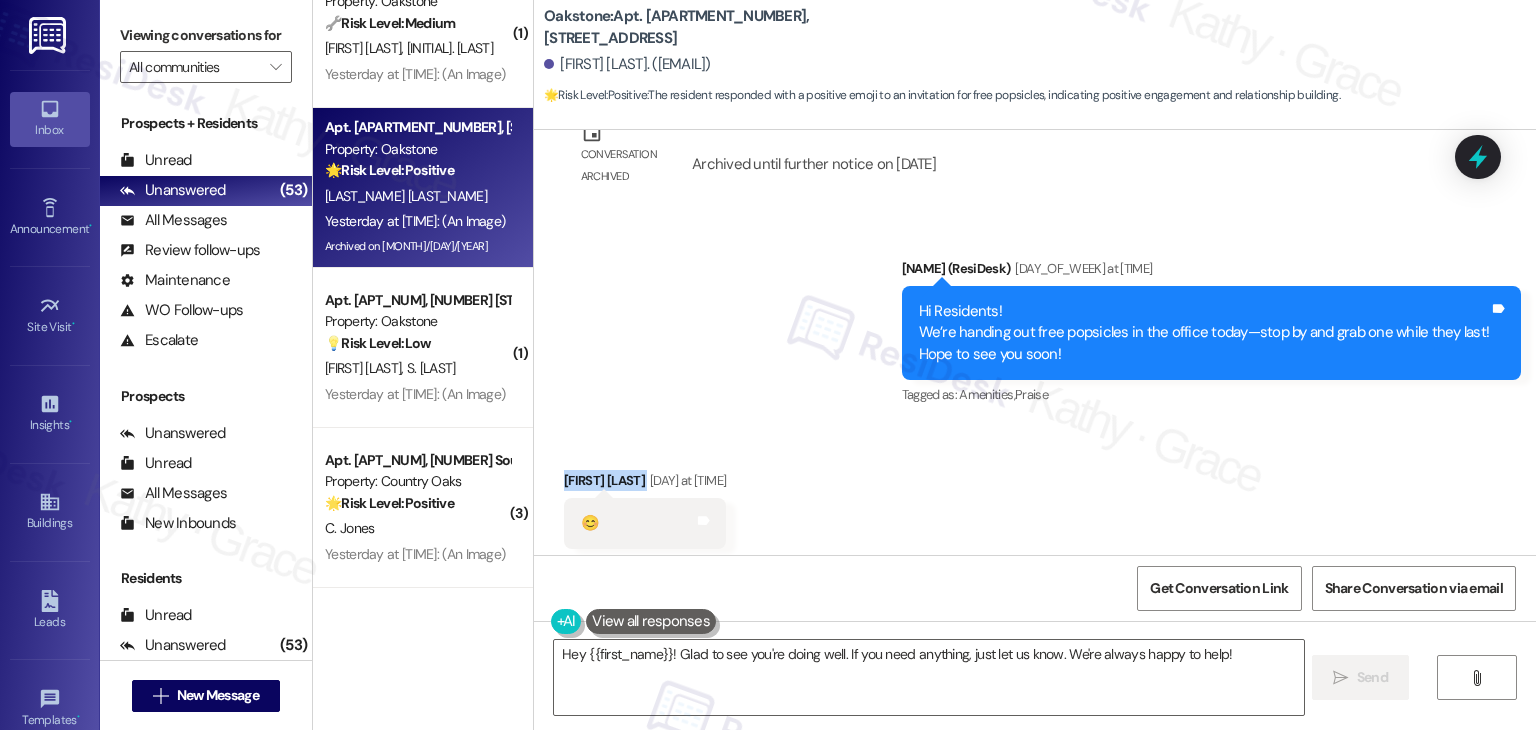 click on "Received via SMS Karina Giacchetta Yesterday at 12:46 PM 😊 Tags and notes Tagged as:   Praise Click to highlight conversations about Praise" at bounding box center (1035, 509) 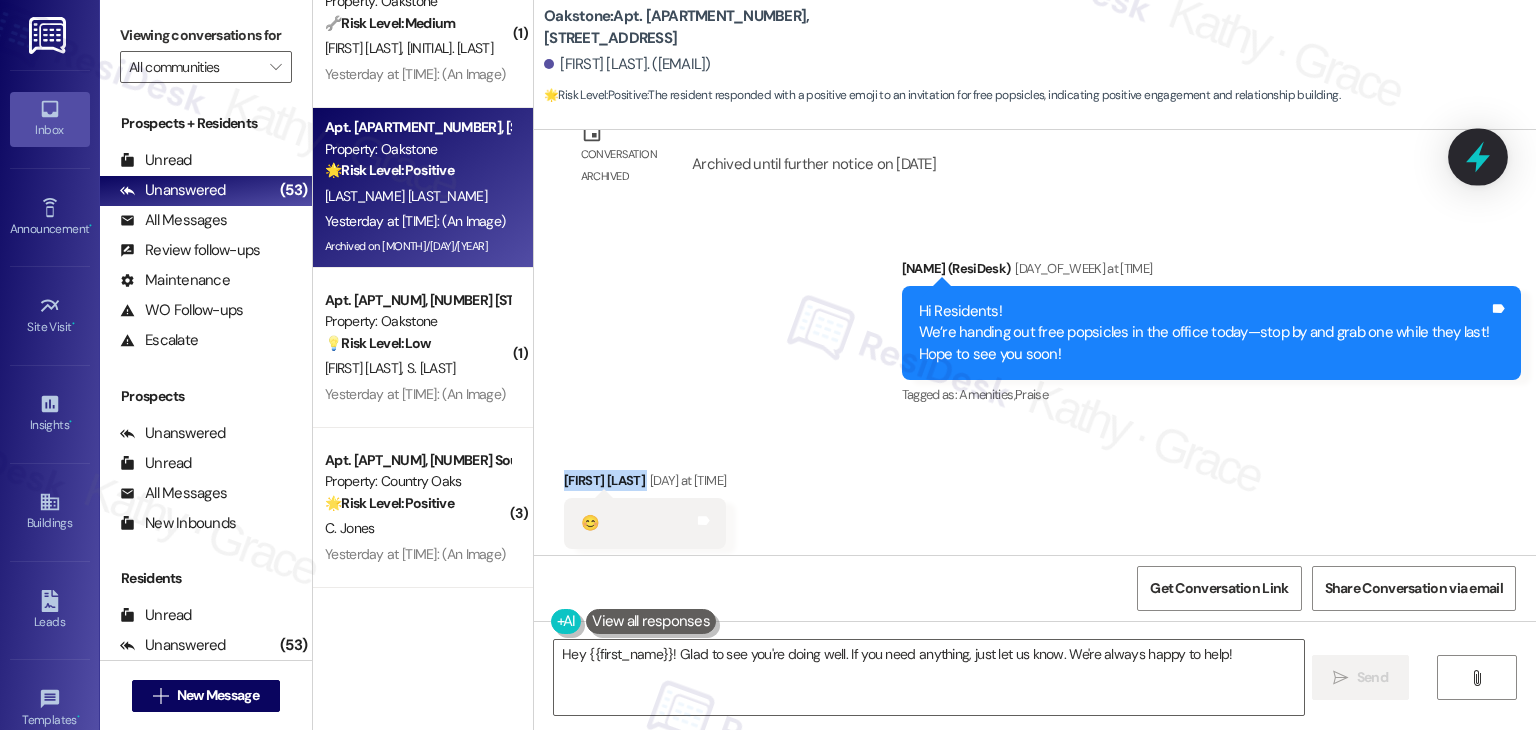 click 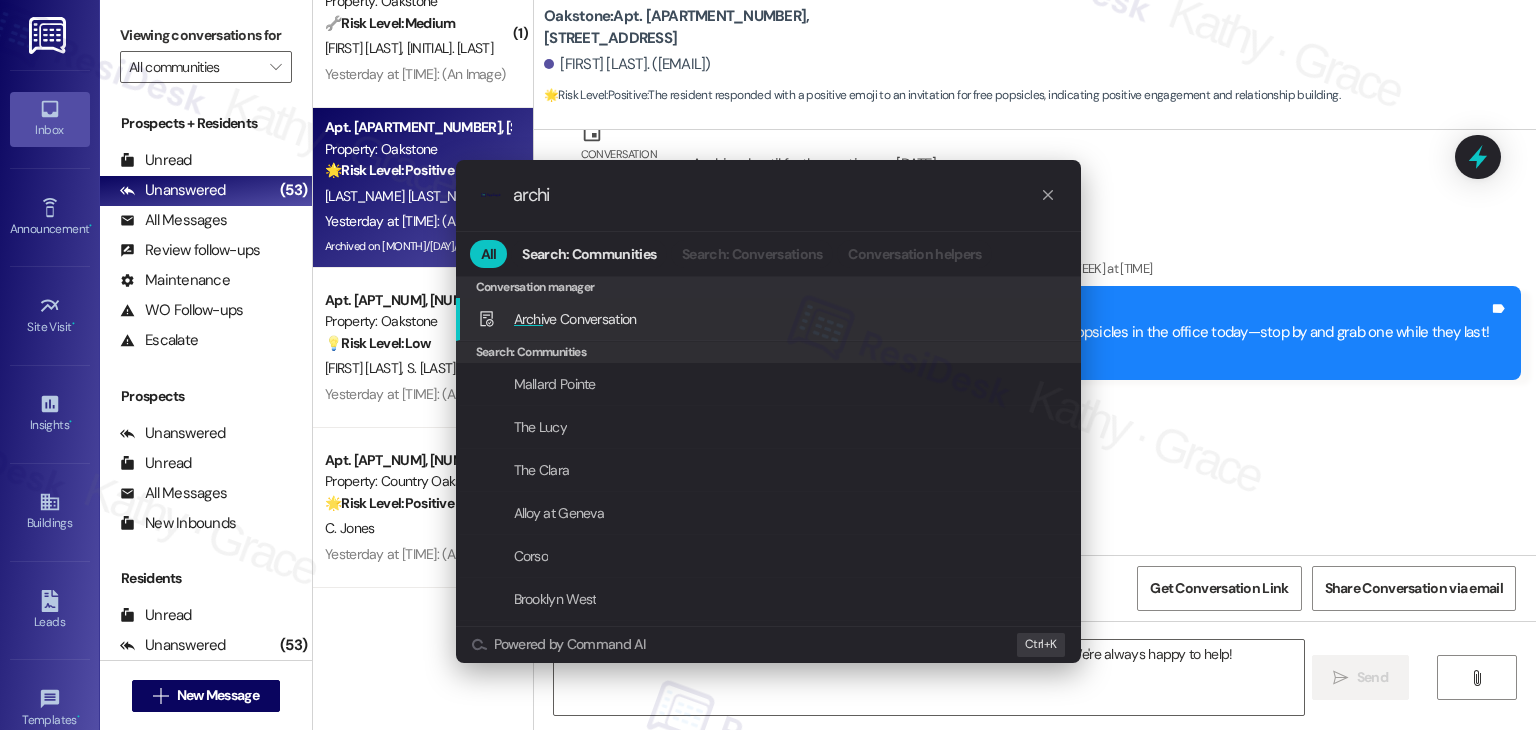 type on "archi" 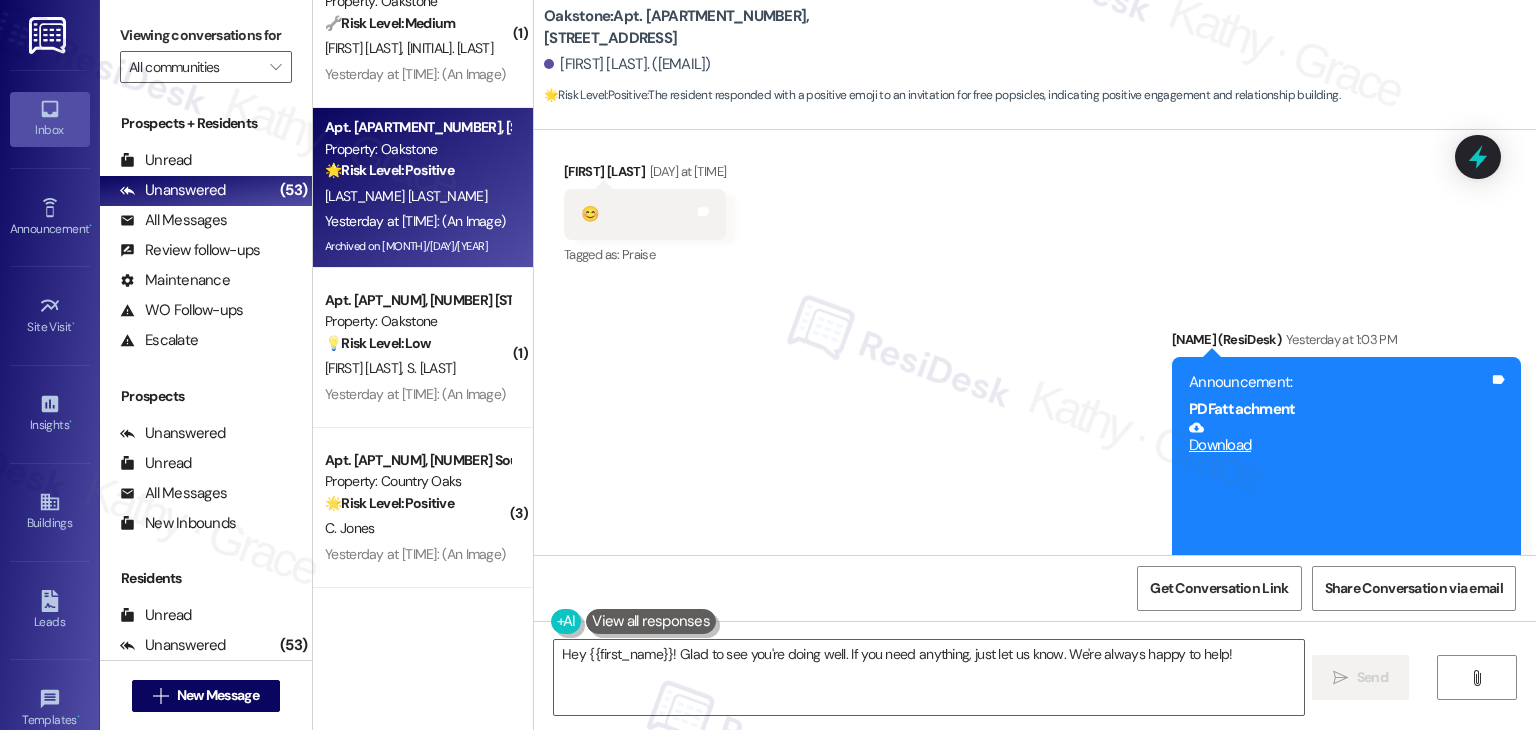 scroll, scrollTop: 15231, scrollLeft: 0, axis: vertical 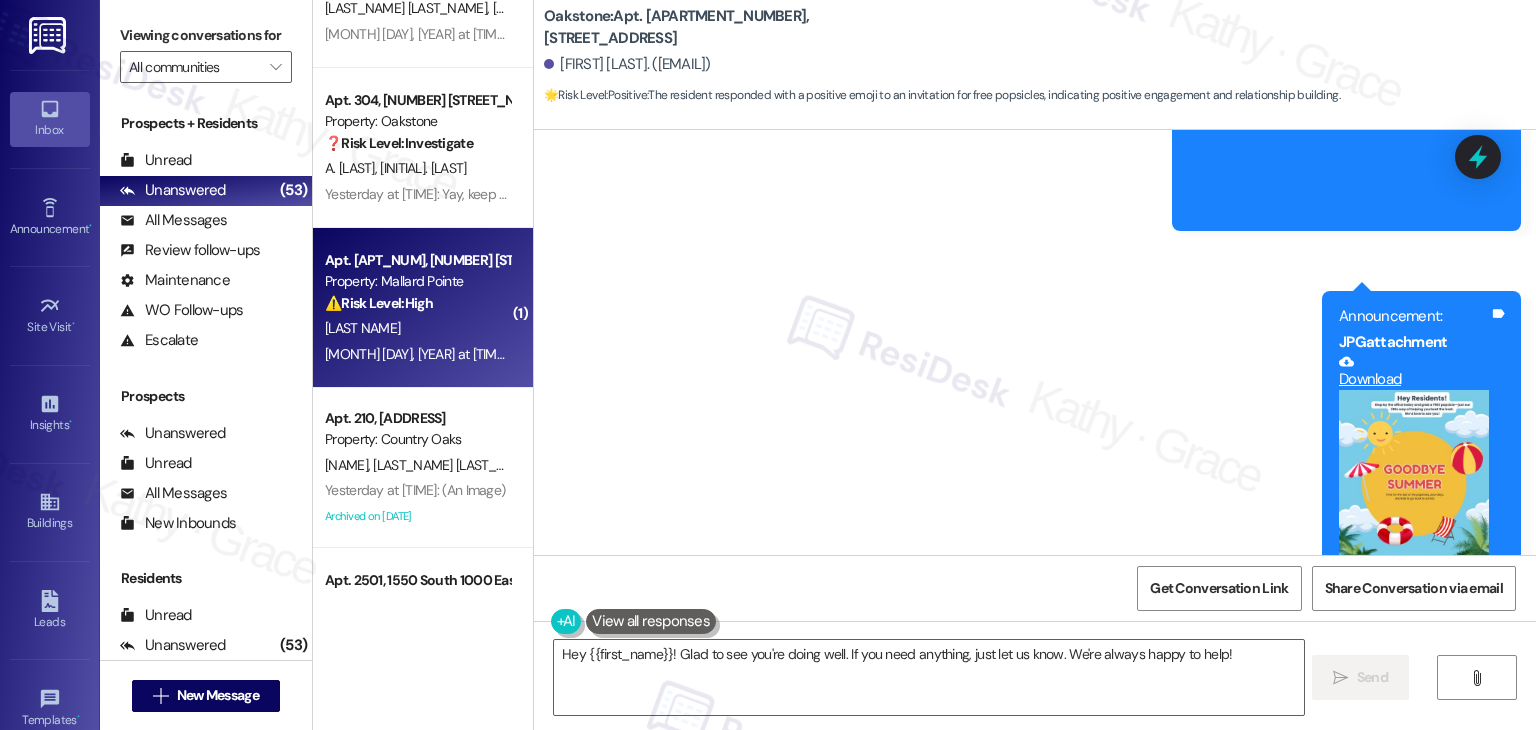 click on "Aug 04, 2025 at 6:15 PM: Hey Nancy, we appreciate your text! We'll be back at 11AM to help you out. If this is urgent, please dial our emergency number! Aug 04, 2025 at 6:15 PM: Hey Nancy, we appreciate your text! We'll be back at 11AM to help you out. If this is urgent, please dial our emergency number!" at bounding box center (783, 354) 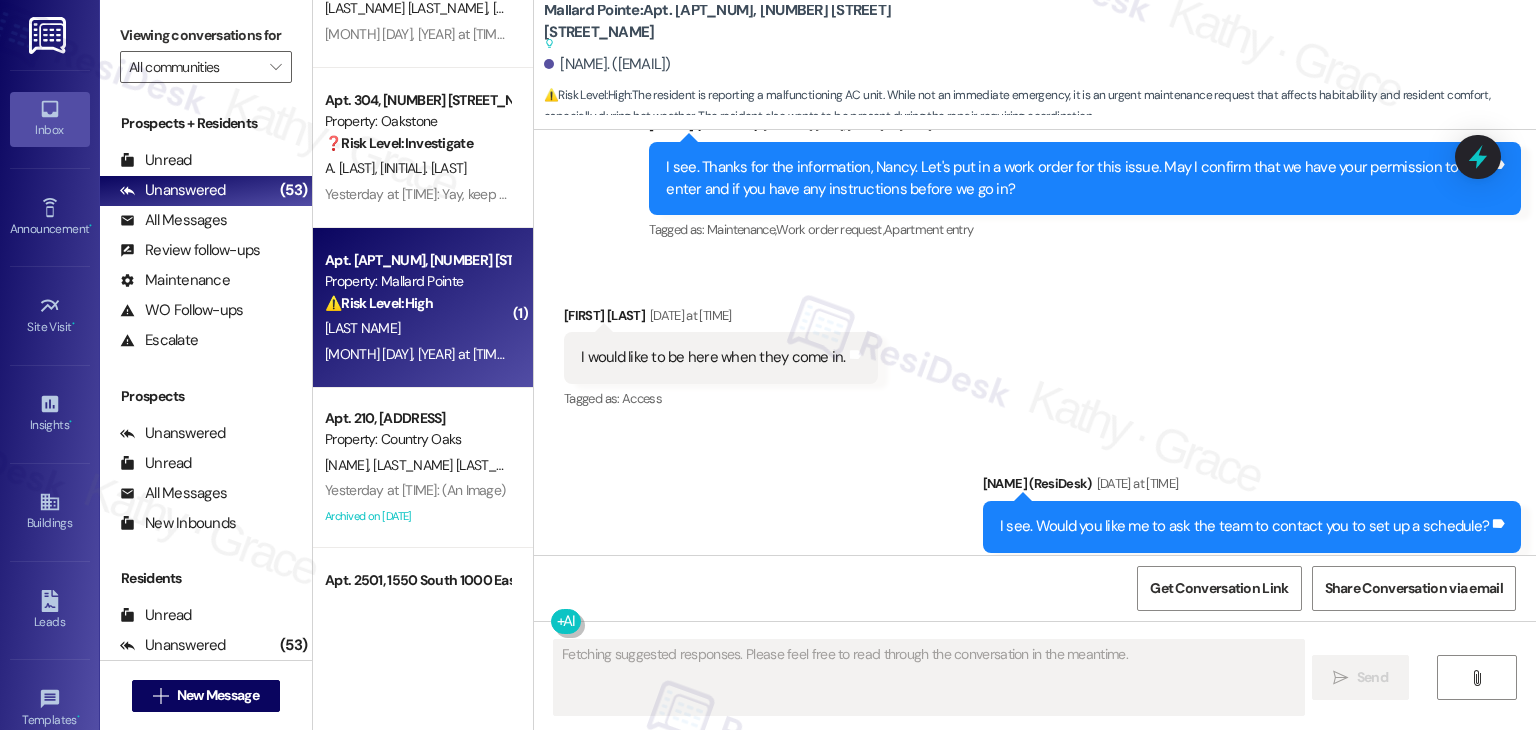 scroll, scrollTop: 6136, scrollLeft: 0, axis: vertical 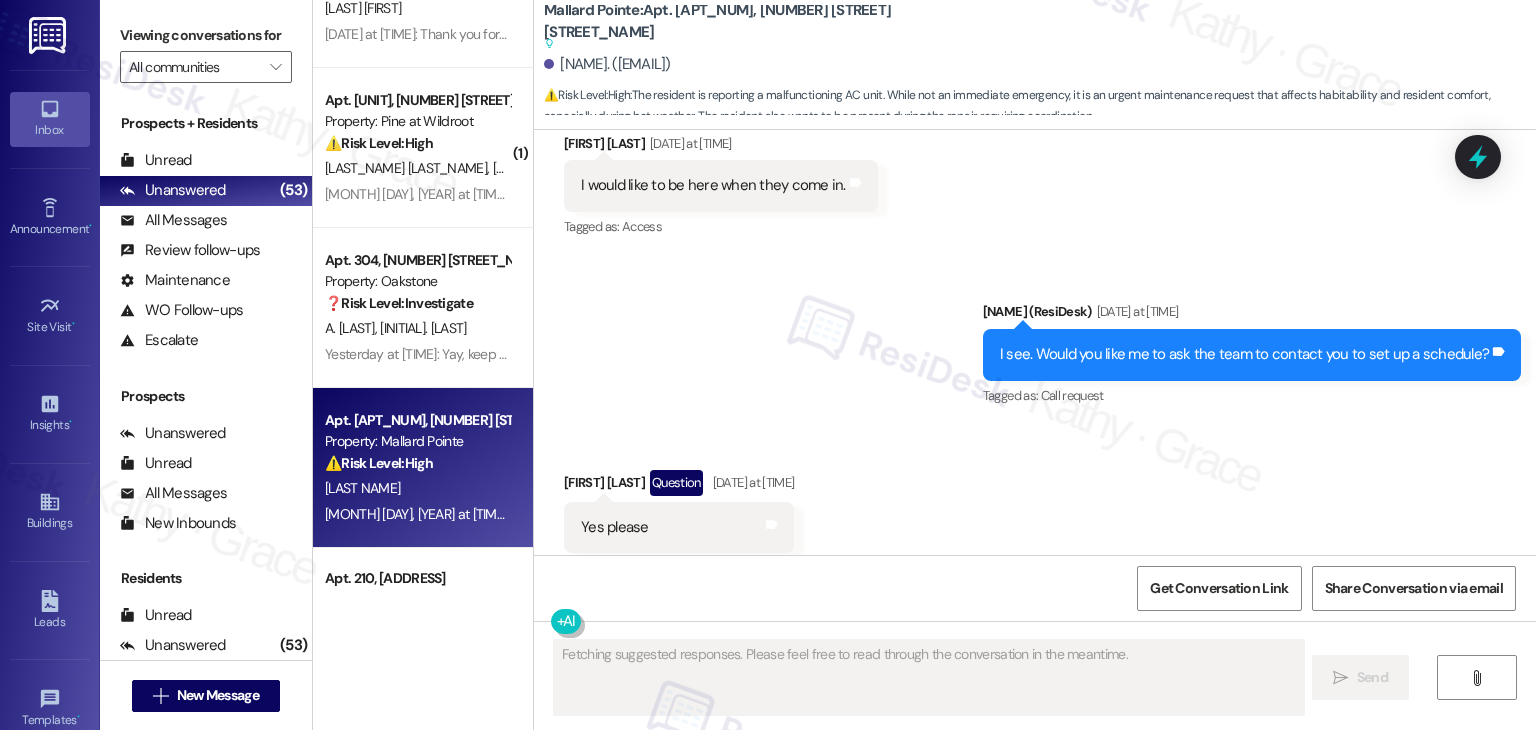click on "Received via SMS Nancy Jennings Question Aug 04, 2025 at 6:15 PM Yes please Tags and notes Tagged as:   Positive response Click to highlight conversations about Positive response" at bounding box center (1035, 511) 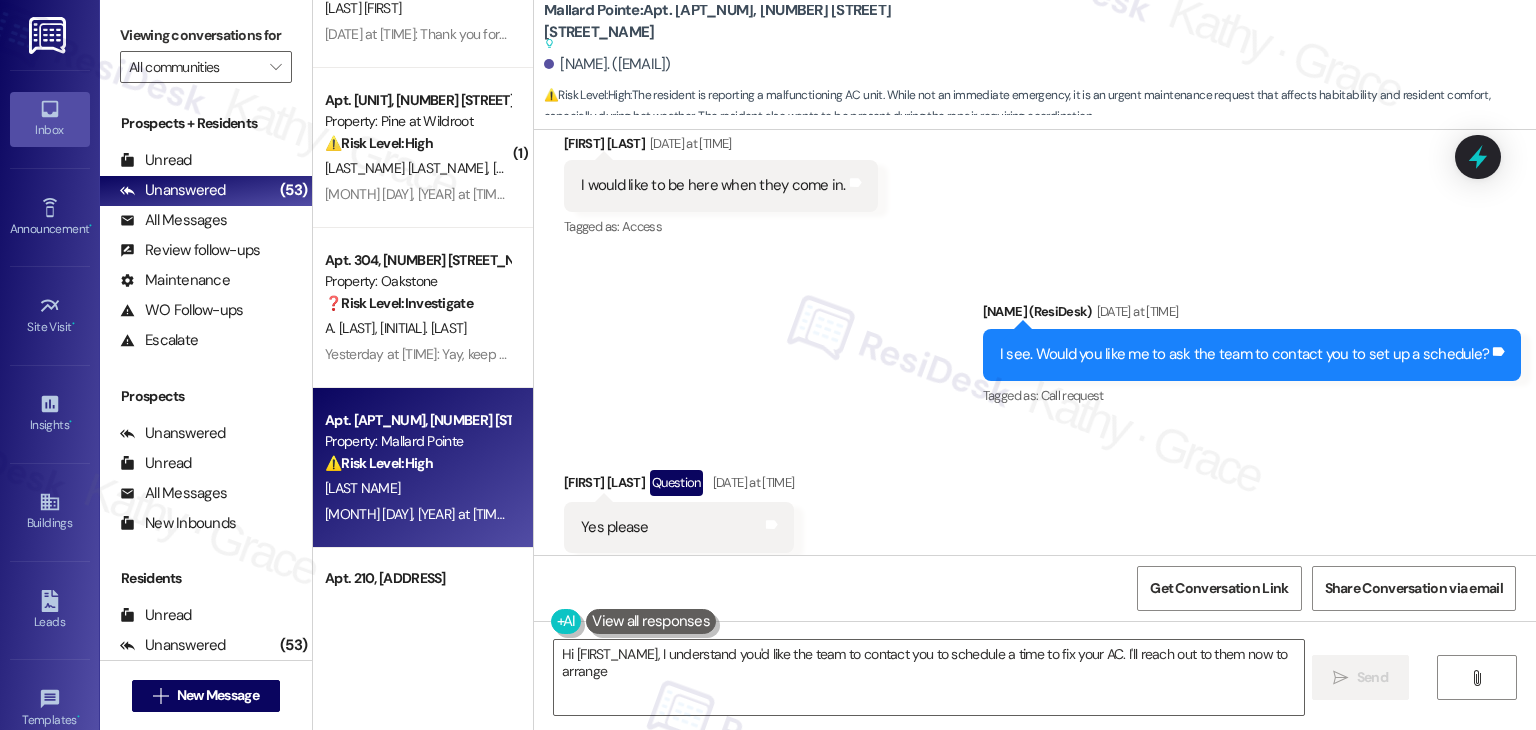 click on "Received via SMS Nancy Jennings Question Aug 04, 2025 at 6:15 PM Yes please Tags and notes Tagged as:   Positive response Click to highlight conversations about Positive response" at bounding box center [1035, 511] 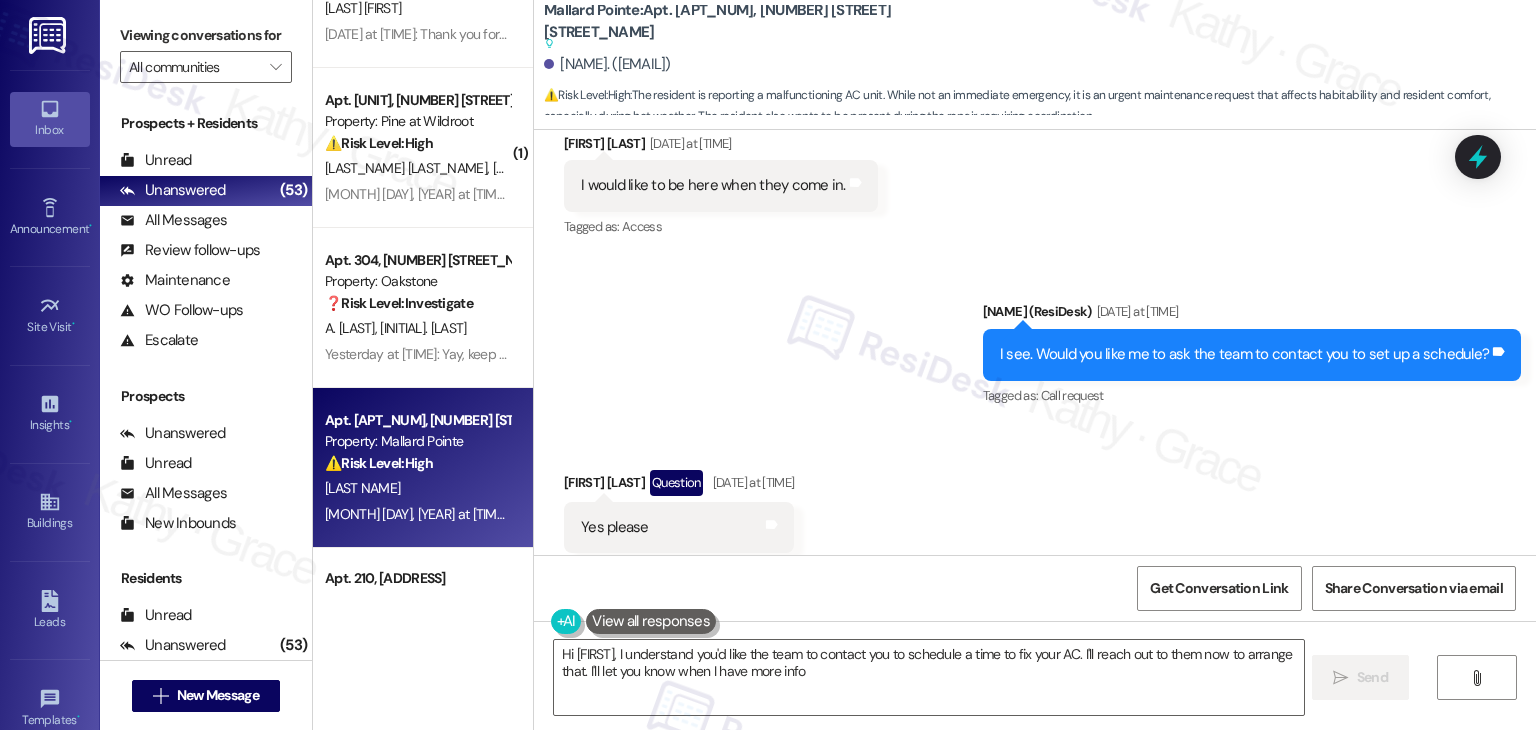 type on "Hi {{first_name}}, I understand you'd like the team to contact you to schedule a time to fix your AC. I'll reach out to them now to arrange that. I'll let you know when I have more info!" 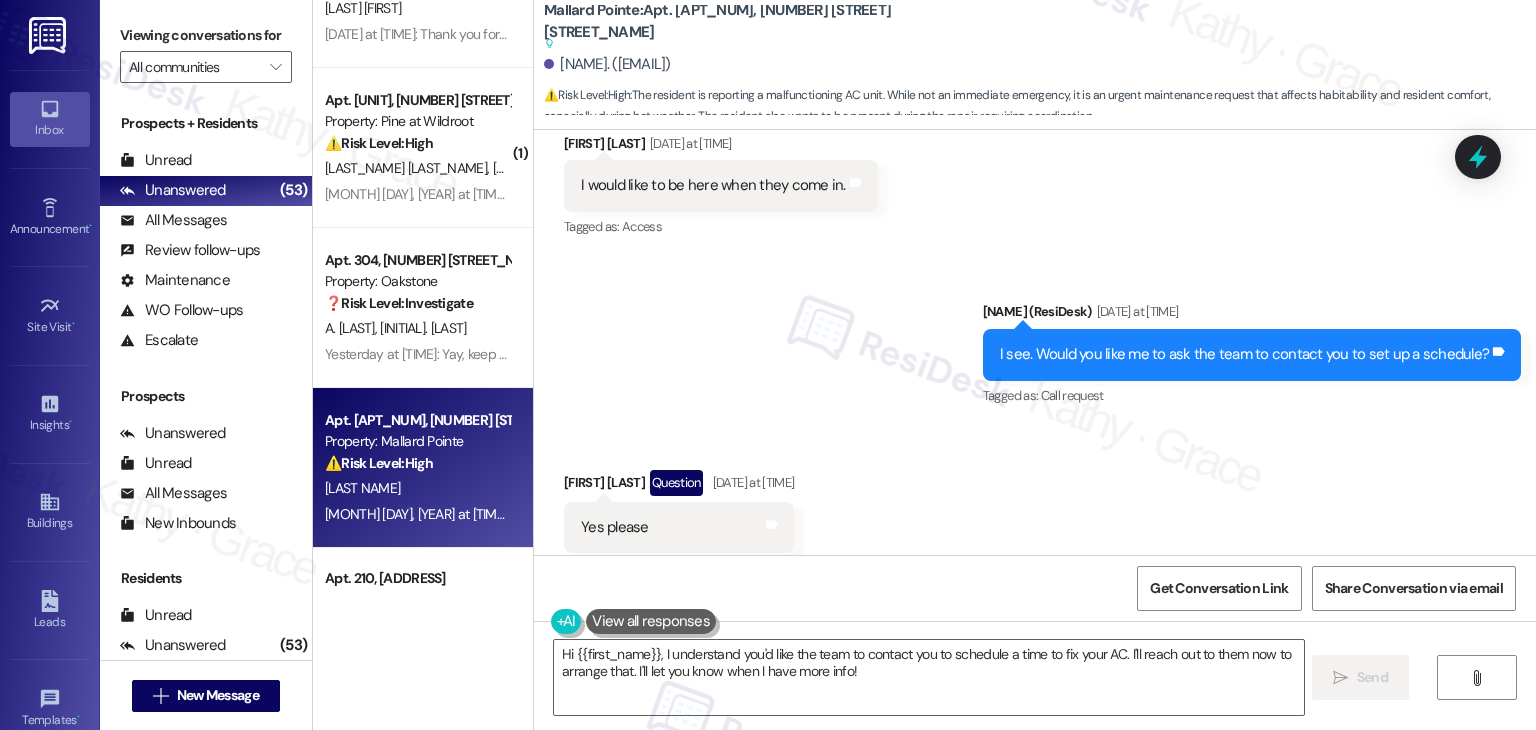 click on "Received via SMS Nancy Jennings Question Aug 04, 2025 at 6:15 PM Yes please Tags and notes Tagged as:   Positive response Click to highlight conversations about Positive response" at bounding box center [1035, 511] 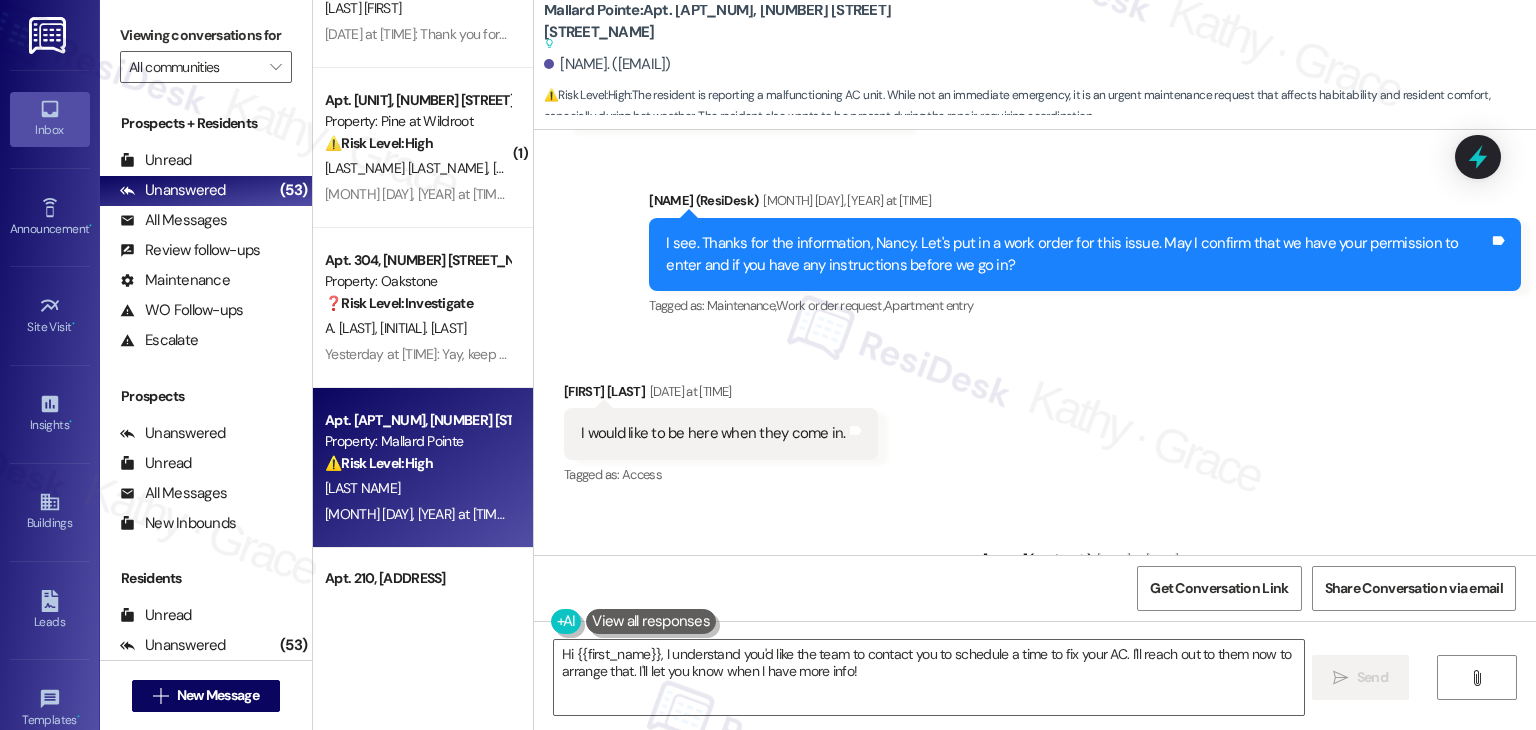 scroll, scrollTop: 5736, scrollLeft: 0, axis: vertical 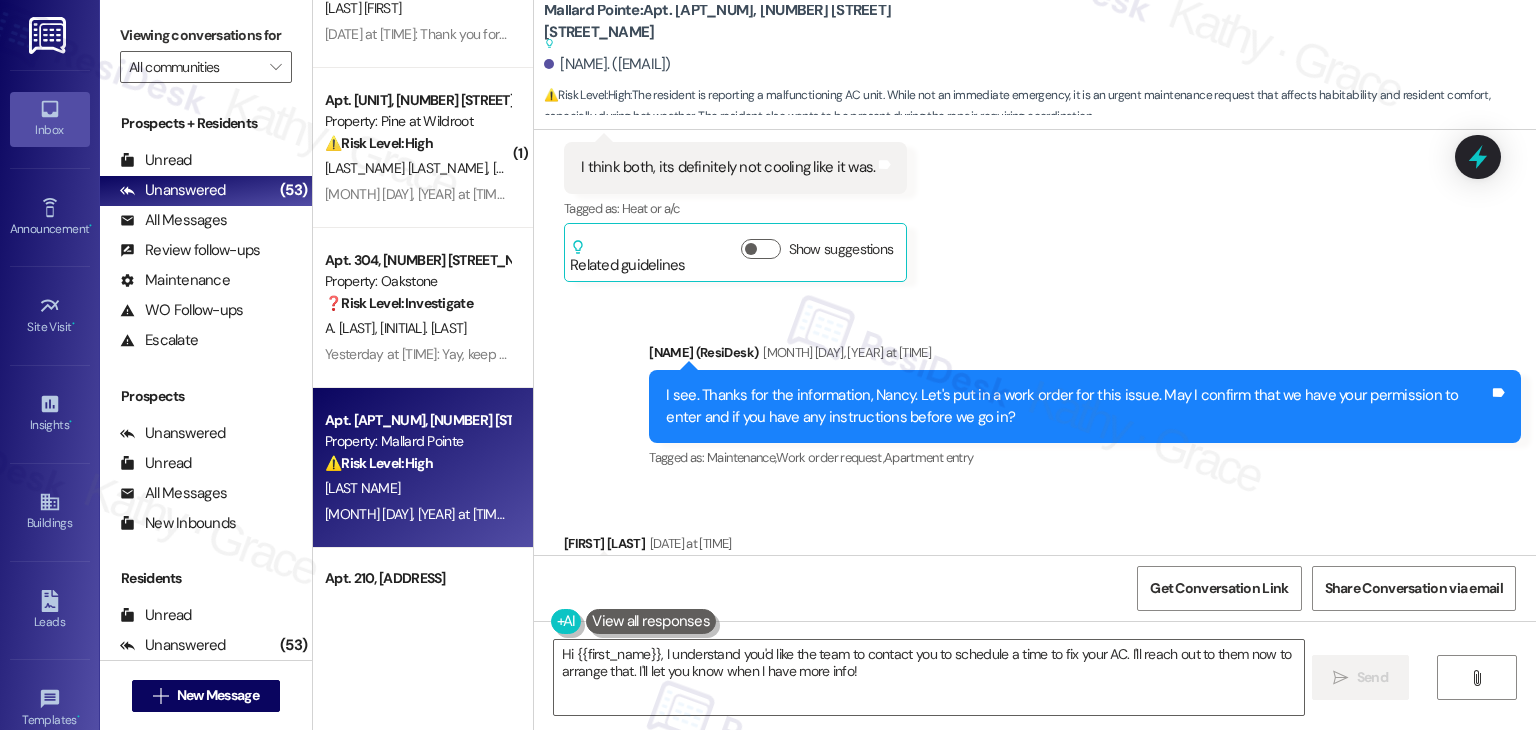 click on "Received via SMS Nancy Jennings Aug 04, 2025 at 4:36 PM I would like to be here when they come in.  Tags and notes Tagged as:   Access Click to highlight conversations about Access" at bounding box center [1035, 572] 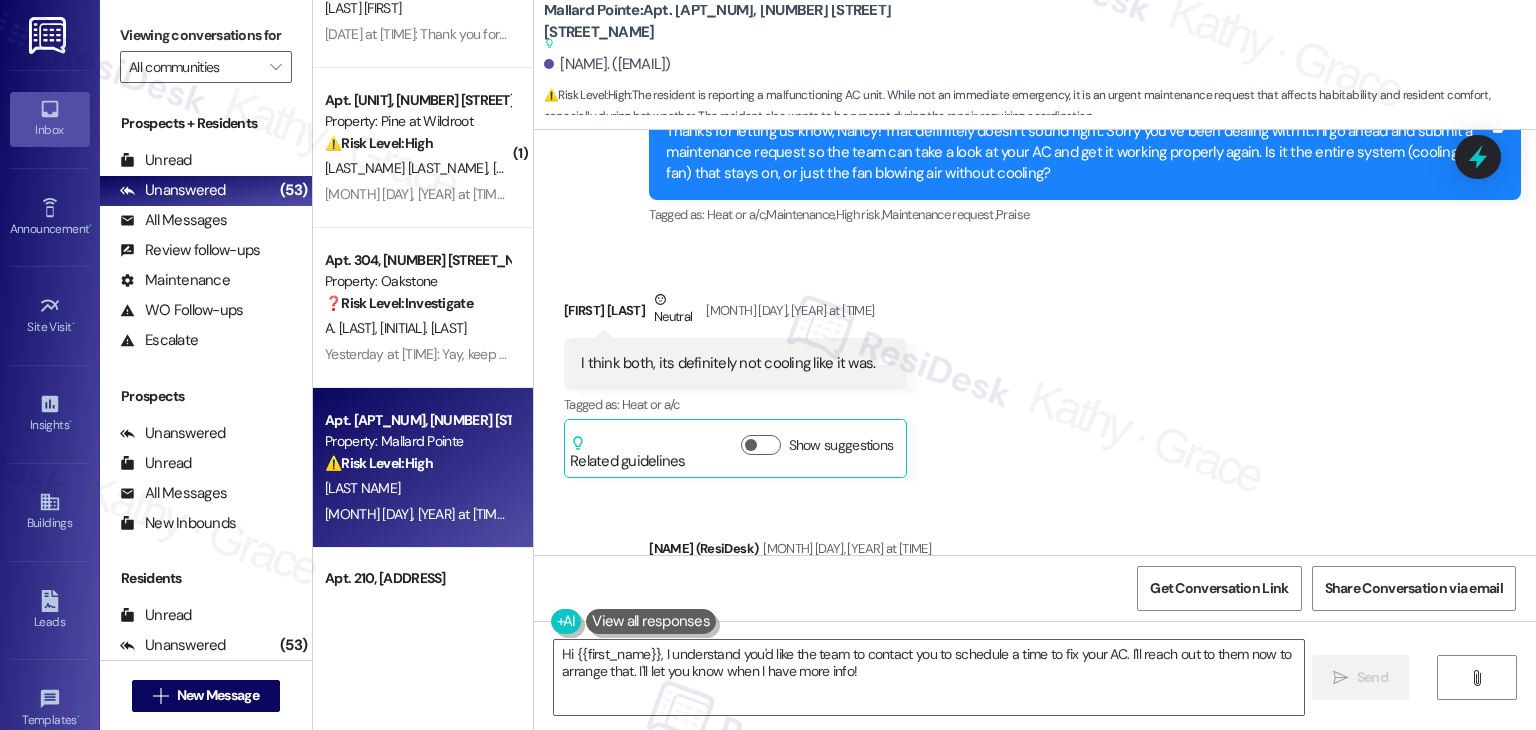 scroll, scrollTop: 5536, scrollLeft: 0, axis: vertical 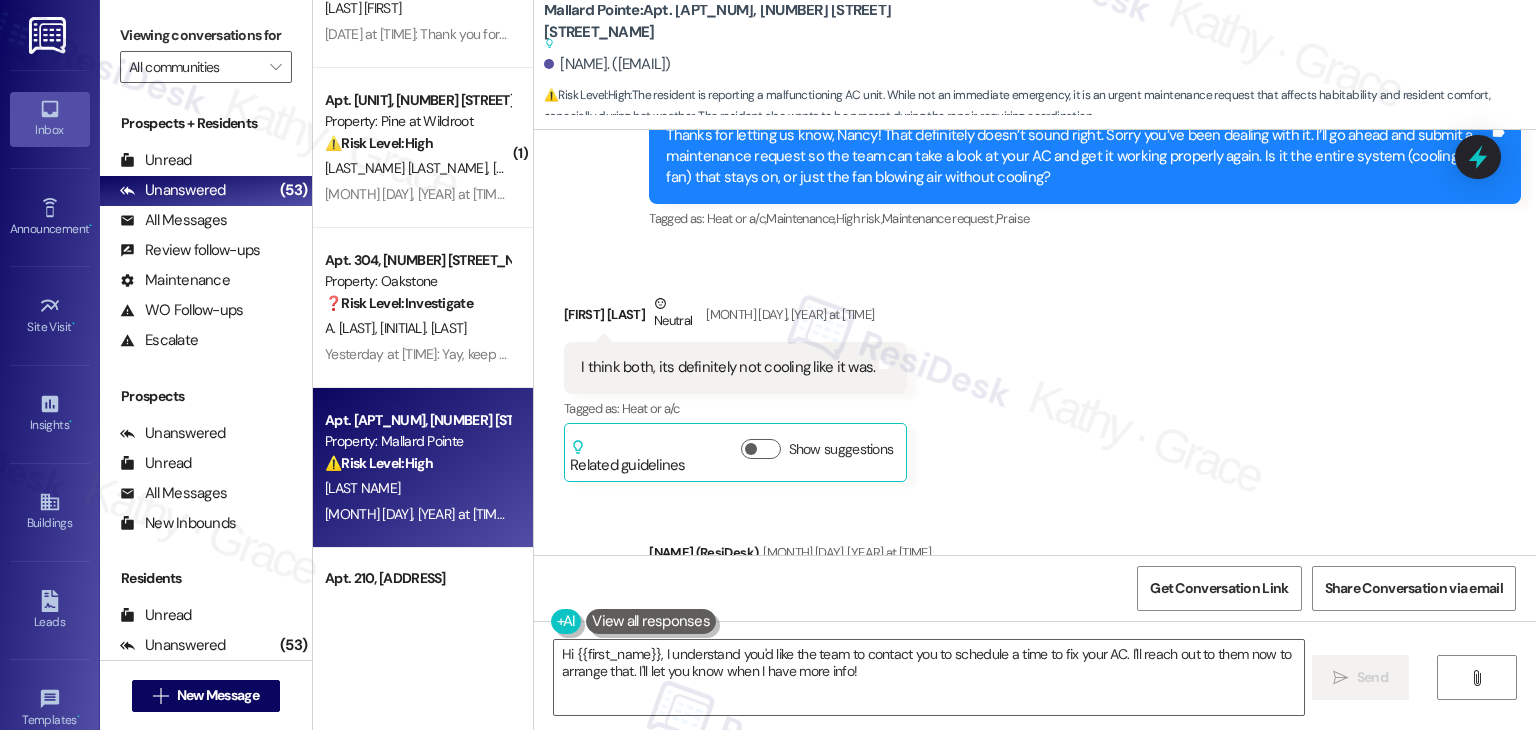 click on "Received via SMS Nancy Jennings   Neutral Aug 04, 2025 at 3:52 PM I think both, its definitely not cooling like it was.  Tags and notes Tagged as:   Heat or a/c Click to highlight conversations about Heat or a/c  Related guidelines Show suggestions" at bounding box center (1035, 372) 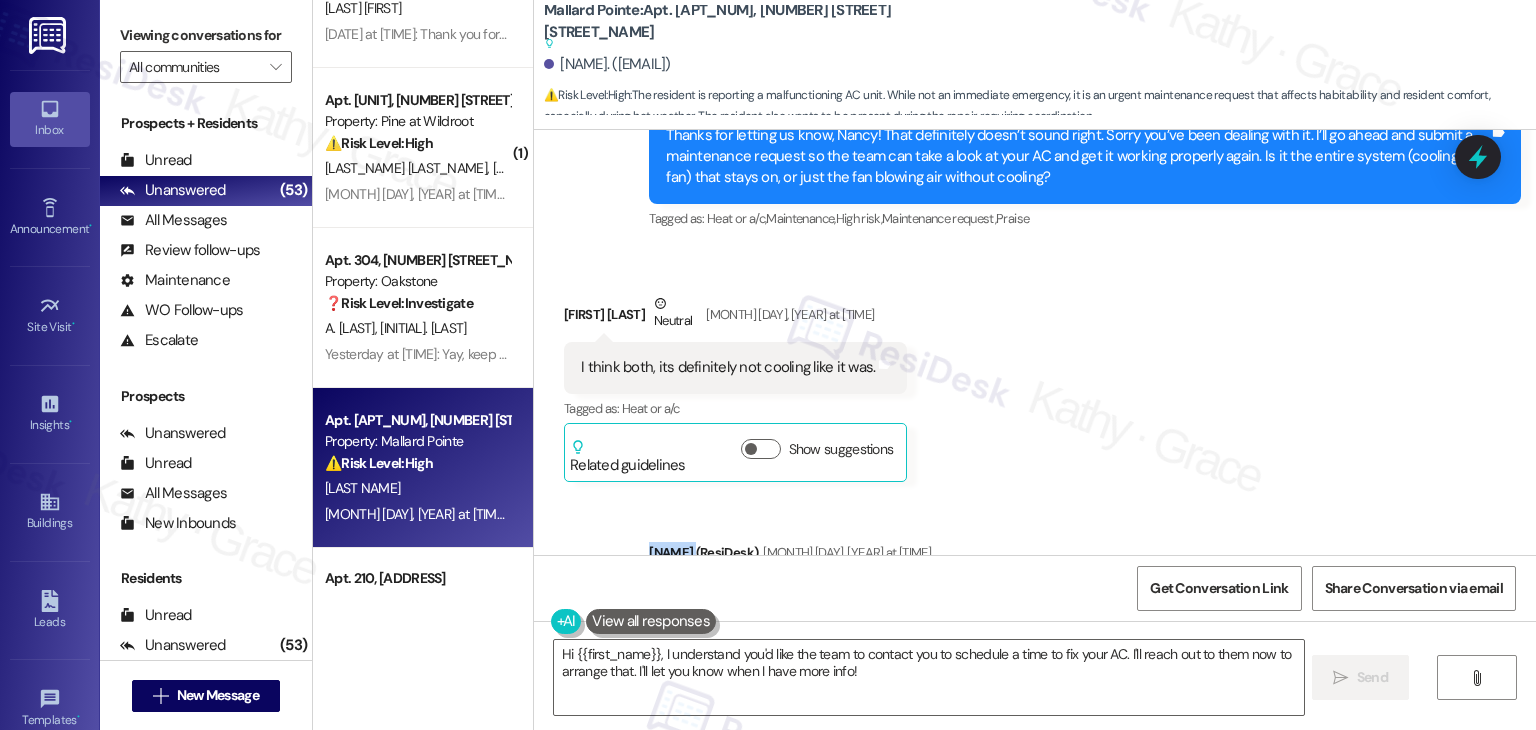 click on "Received via SMS Nancy Jennings   Neutral Aug 04, 2025 at 3:52 PM I think both, its definitely not cooling like it was.  Tags and notes Tagged as:   Heat or a/c Click to highlight conversations about Heat or a/c  Related guidelines Show suggestions" at bounding box center [1035, 372] 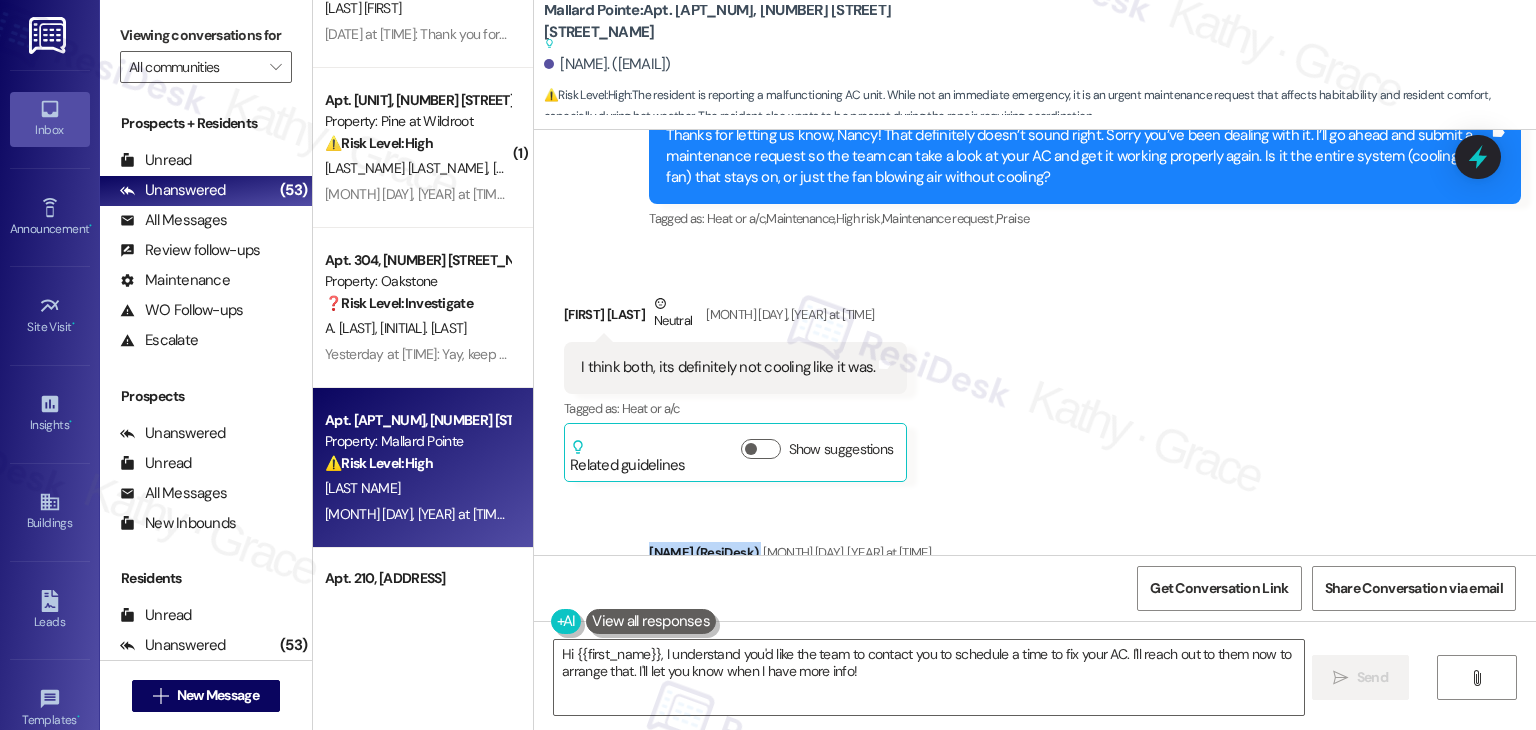 click on "Received via SMS Nancy Jennings   Neutral Aug 04, 2025 at 3:52 PM I think both, its definitely not cooling like it was.  Tags and notes Tagged as:   Heat or a/c Click to highlight conversations about Heat or a/c  Related guidelines Show suggestions" at bounding box center (1035, 372) 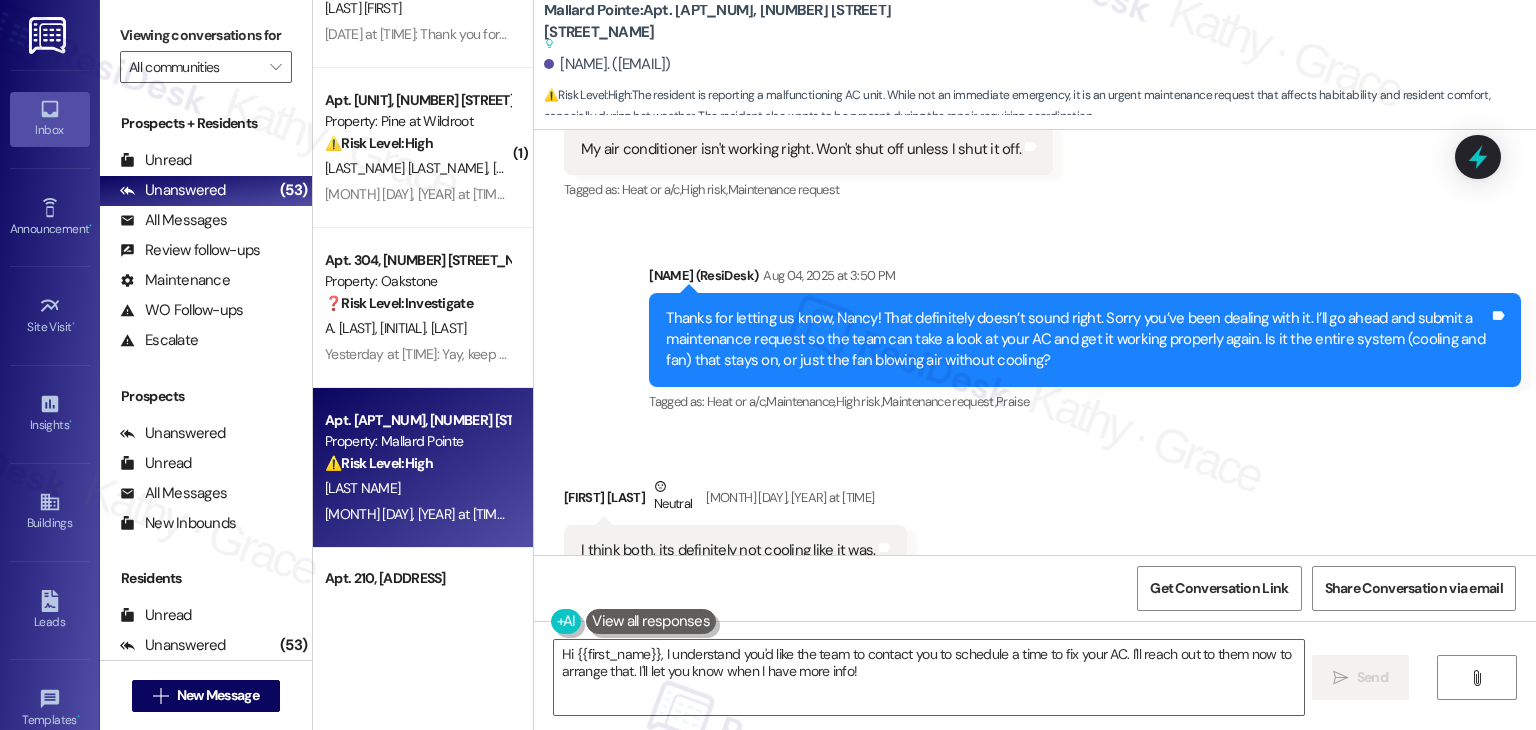 scroll, scrollTop: 5336, scrollLeft: 0, axis: vertical 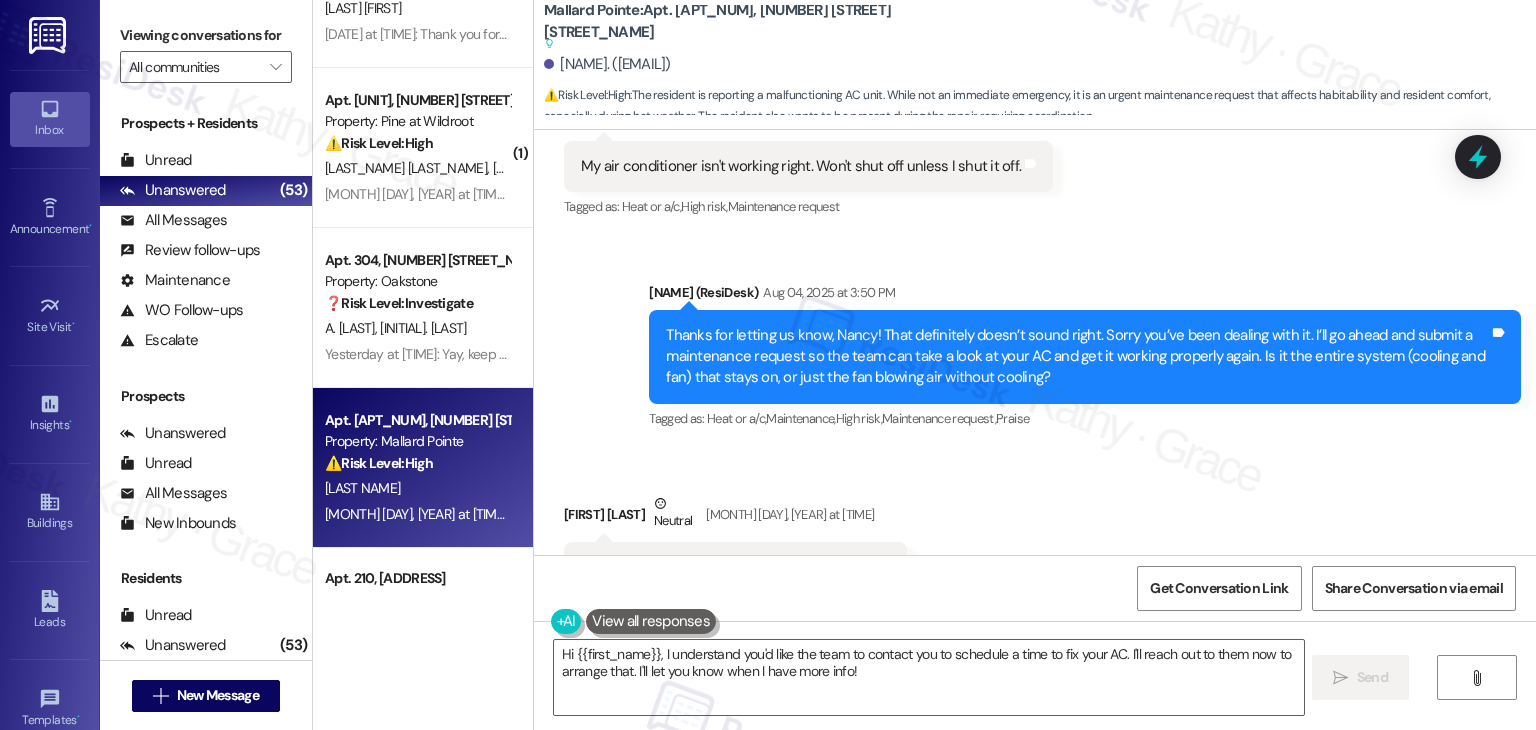 click on "Received via SMS Nancy Jennings   Neutral Aug 04, 2025 at 3:52 PM I think both, its definitely not cooling like it was.  Tags and notes Tagged as:   Heat or a/c Click to highlight conversations about Heat or a/c  Related guidelines Show suggestions" at bounding box center [1035, 572] 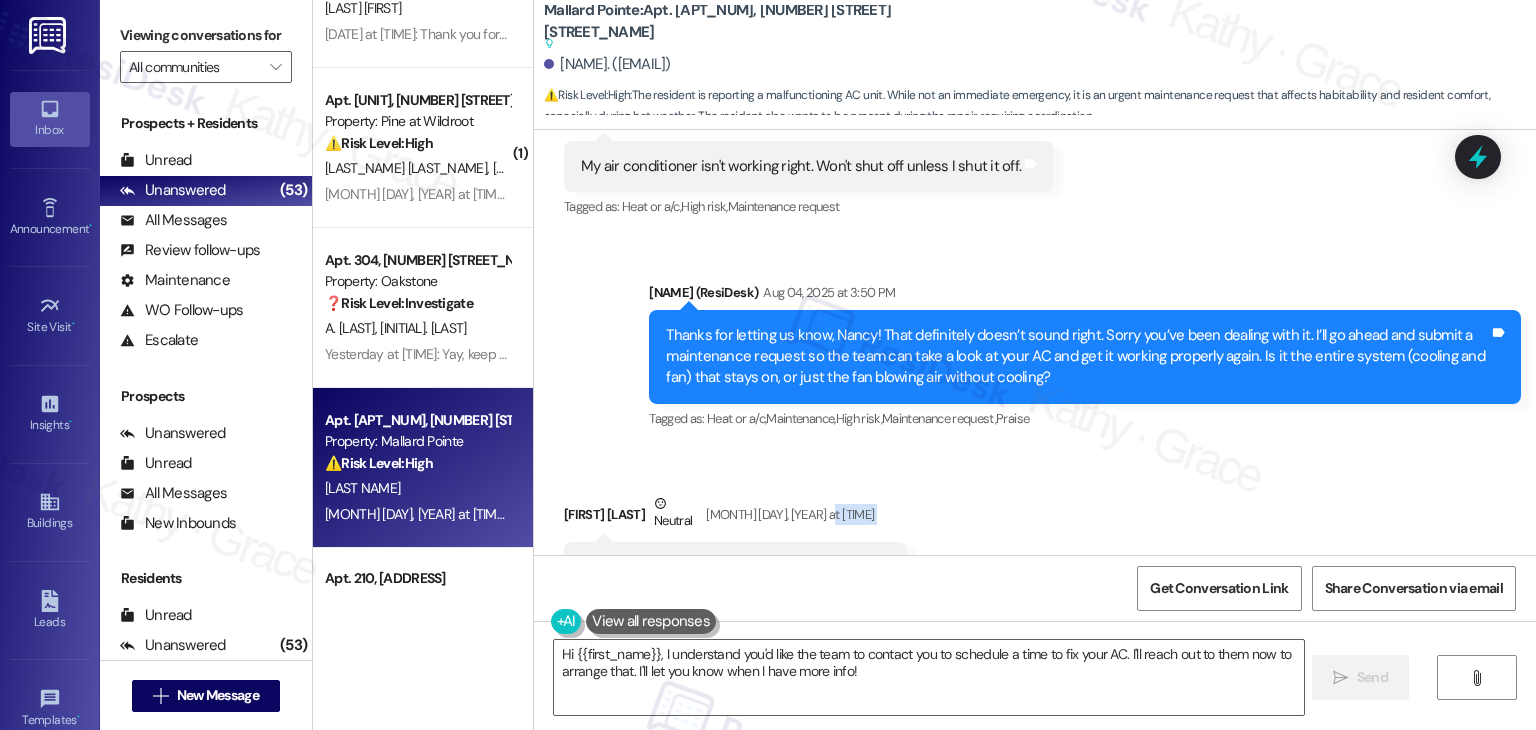 click on "Received via SMS Nancy Jennings   Neutral Aug 04, 2025 at 3:52 PM I think both, its definitely not cooling like it was.  Tags and notes Tagged as:   Heat or a/c Click to highlight conversations about Heat or a/c  Related guidelines Show suggestions" at bounding box center [1035, 572] 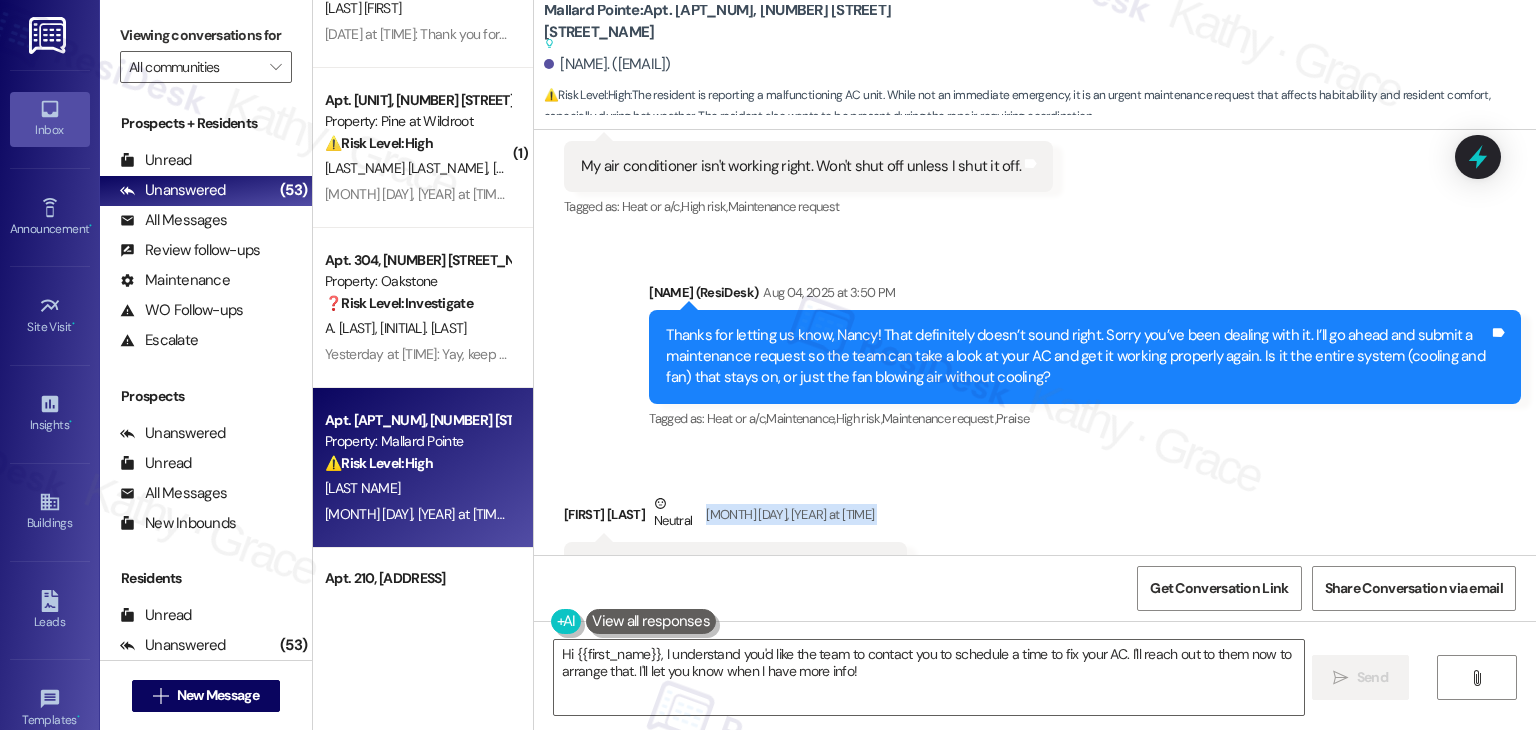 click on "Received via SMS Nancy Jennings   Neutral Aug 04, 2025 at 3:52 PM I think both, its definitely not cooling like it was.  Tags and notes Tagged as:   Heat or a/c Click to highlight conversations about Heat or a/c  Related guidelines Show suggestions" at bounding box center [1035, 572] 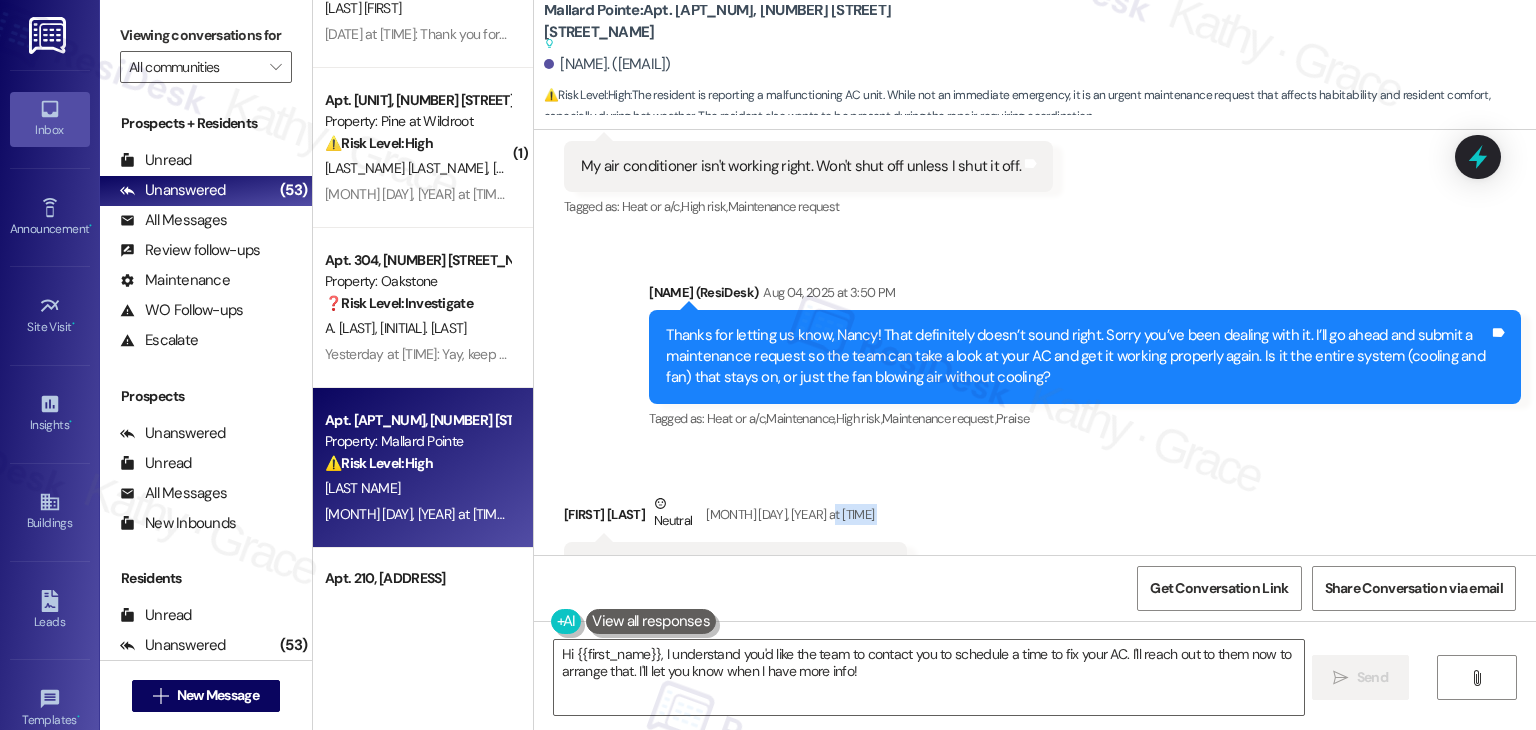 click on "Received via SMS Nancy Jennings   Neutral Aug 04, 2025 at 3:52 PM I think both, its definitely not cooling like it was.  Tags and notes Tagged as:   Heat or a/c Click to highlight conversations about Heat or a/c  Related guidelines Show suggestions" at bounding box center (1035, 572) 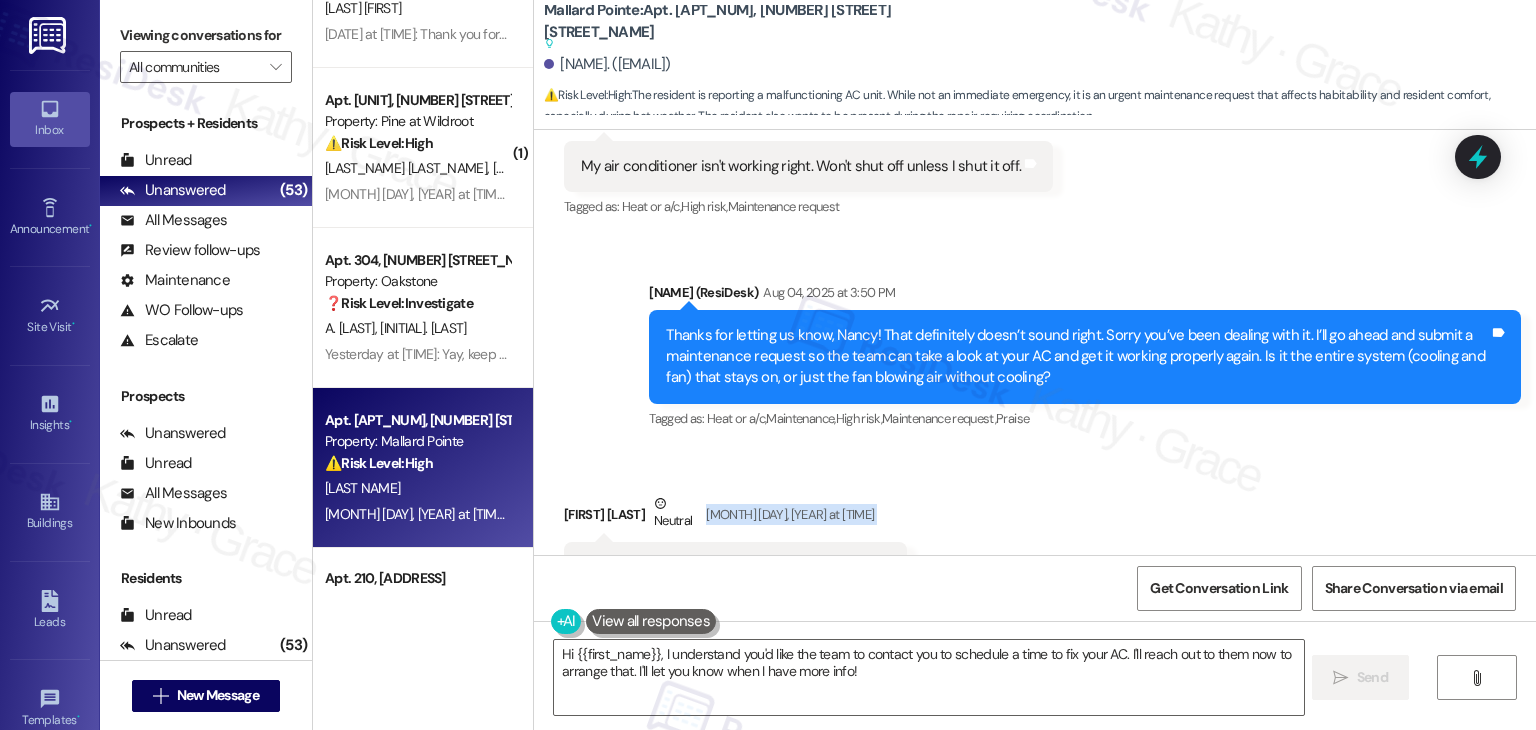 click on "Received via SMS Nancy Jennings   Neutral Aug 04, 2025 at 3:52 PM I think both, its definitely not cooling like it was.  Tags and notes Tagged as:   Heat or a/c Click to highlight conversations about Heat or a/c  Related guidelines Show suggestions" at bounding box center (1035, 572) 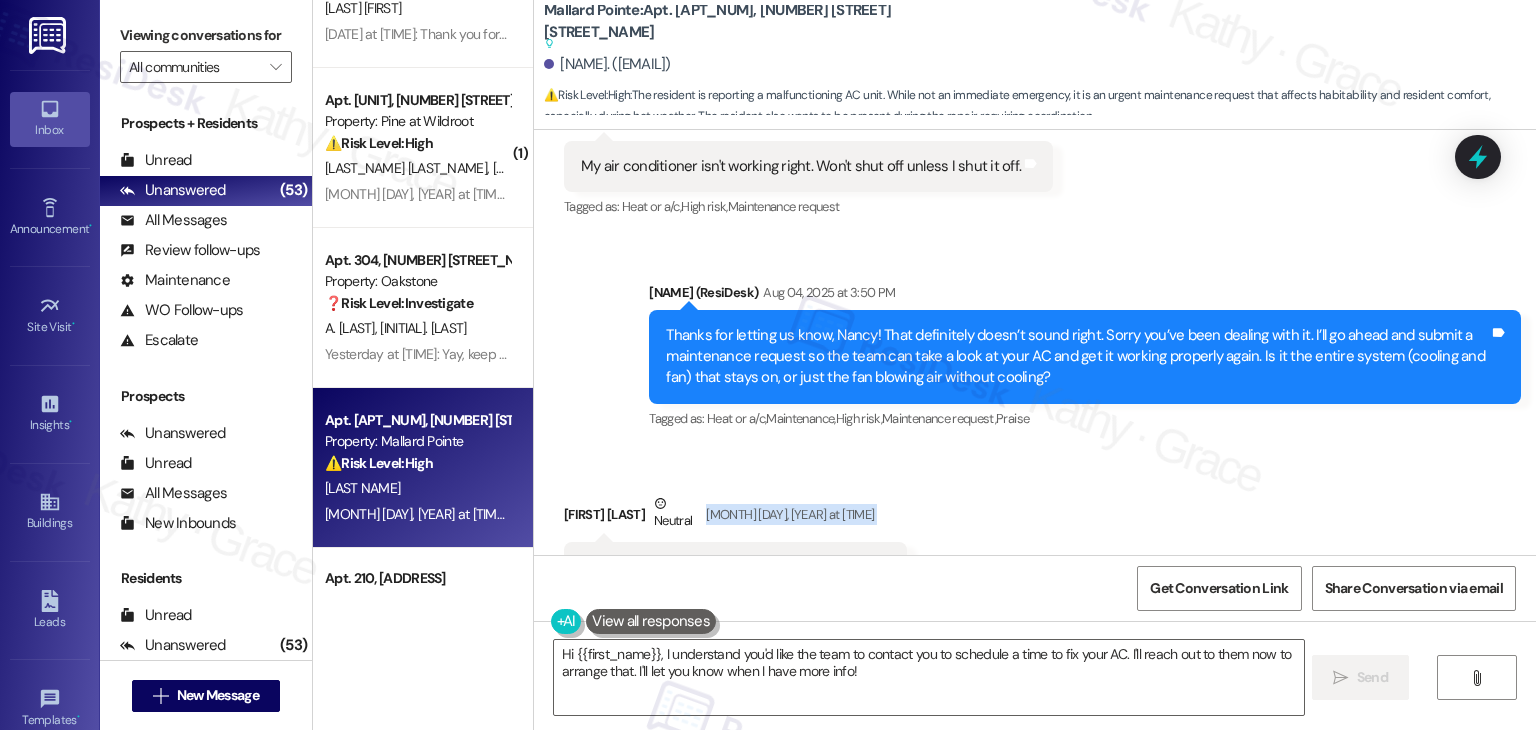 click on "Received via SMS Nancy Jennings   Neutral Aug 04, 2025 at 3:52 PM I think both, its definitely not cooling like it was.  Tags and notes Tagged as:   Heat or a/c Click to highlight conversations about Heat or a/c  Related guidelines Show suggestions" at bounding box center (1035, 572) 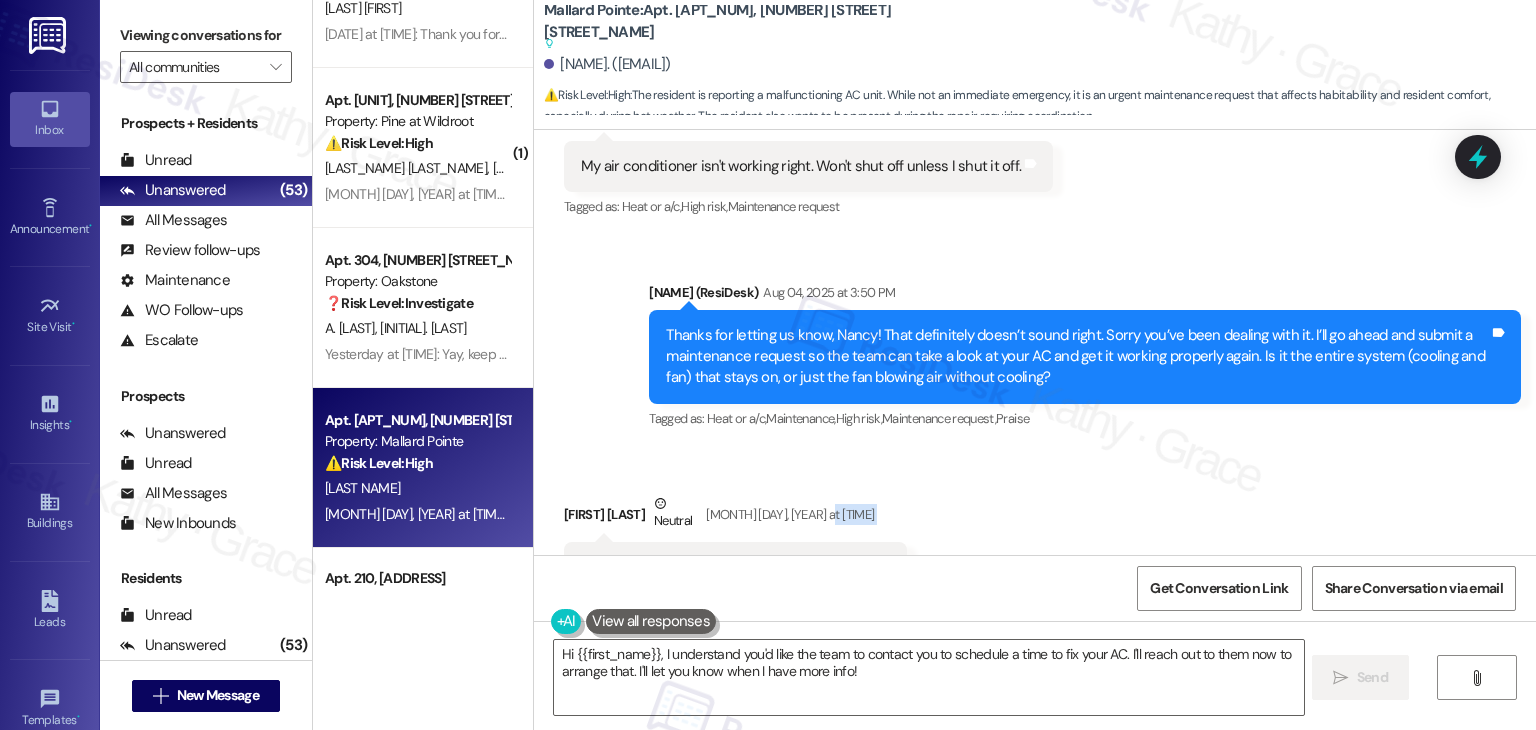 click on "Received via SMS Nancy Jennings   Neutral Aug 04, 2025 at 3:52 PM I think both, its definitely not cooling like it was.  Tags and notes Tagged as:   Heat or a/c Click to highlight conversations about Heat or a/c  Related guidelines Show suggestions" at bounding box center (1035, 572) 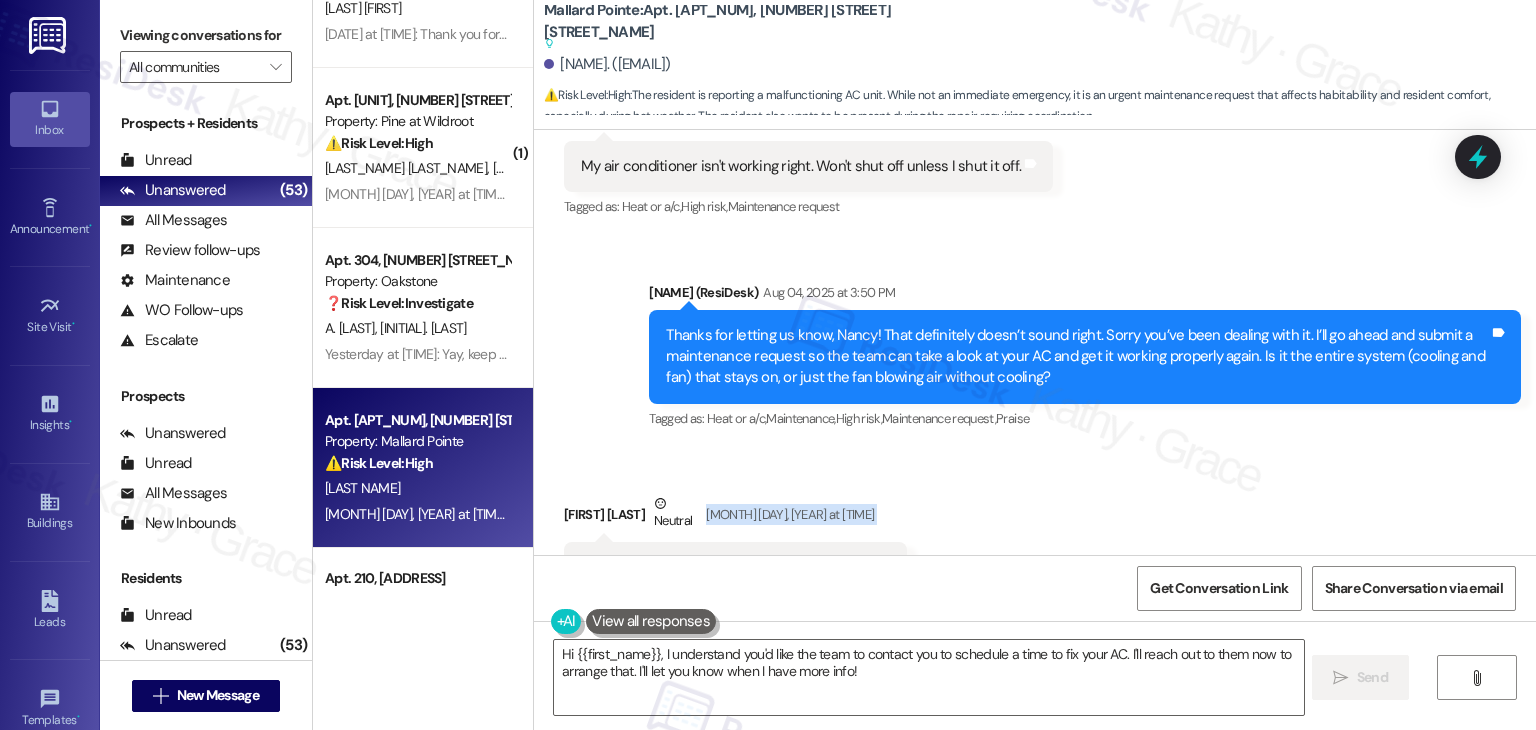 click on "Received via SMS Nancy Jennings   Neutral Aug 04, 2025 at 3:52 PM I think both, its definitely not cooling like it was.  Tags and notes Tagged as:   Heat or a/c Click to highlight conversations about Heat or a/c  Related guidelines Show suggestions" at bounding box center (1035, 572) 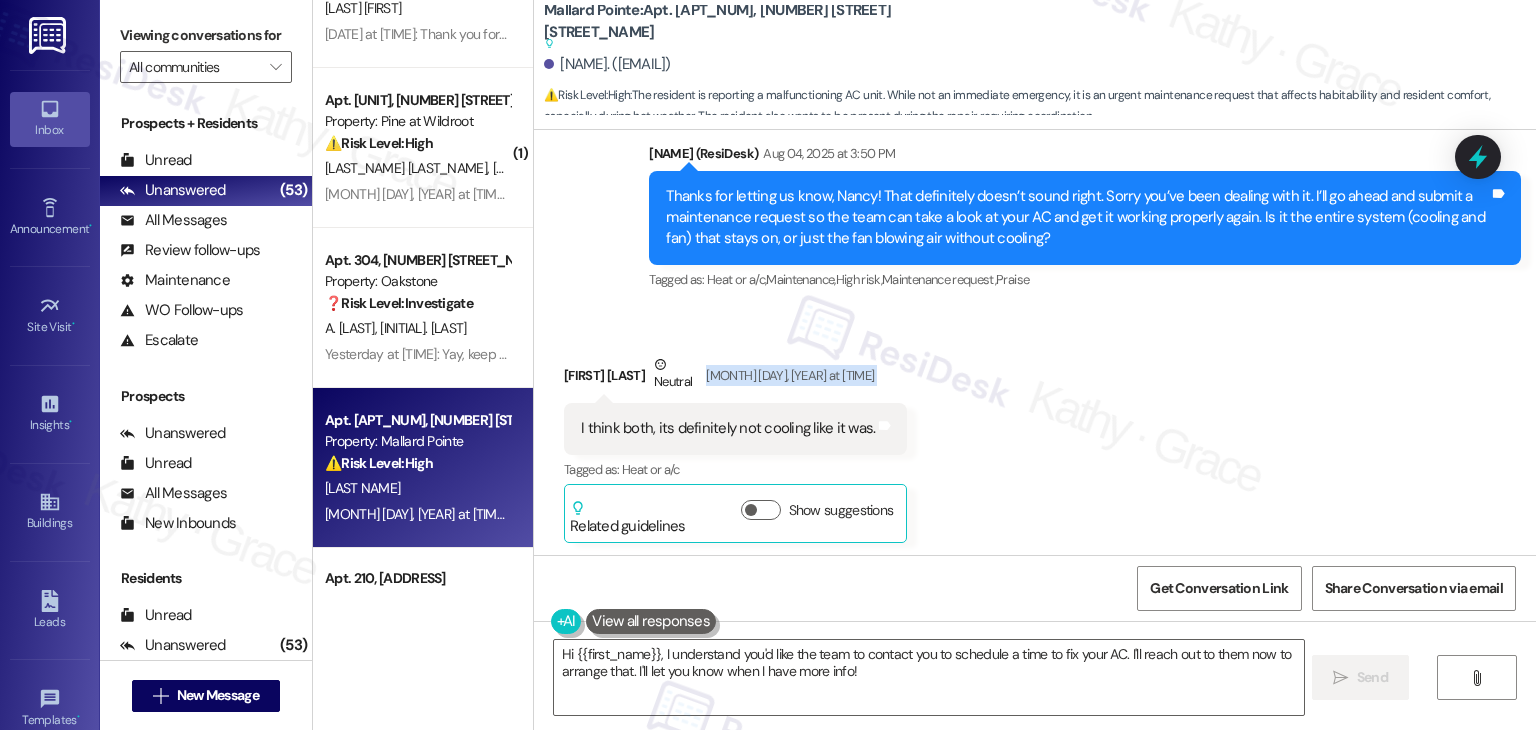 scroll, scrollTop: 5536, scrollLeft: 0, axis: vertical 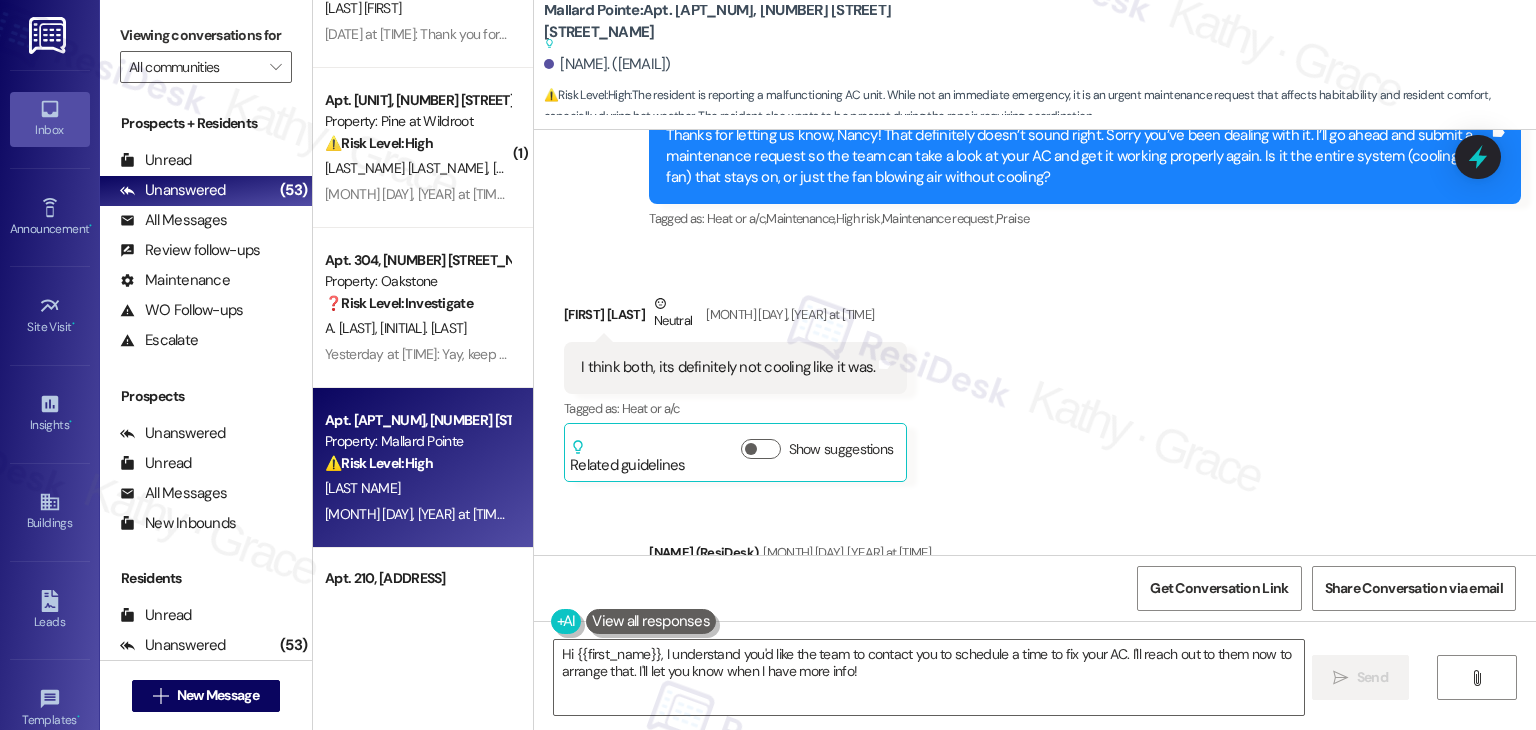 click on "Received via SMS Nancy Jennings   Neutral Aug 04, 2025 at 3:52 PM I think both, its definitely not cooling like it was.  Tags and notes Tagged as:   Heat or a/c Click to highlight conversations about Heat or a/c  Related guidelines Show suggestions" at bounding box center (1035, 372) 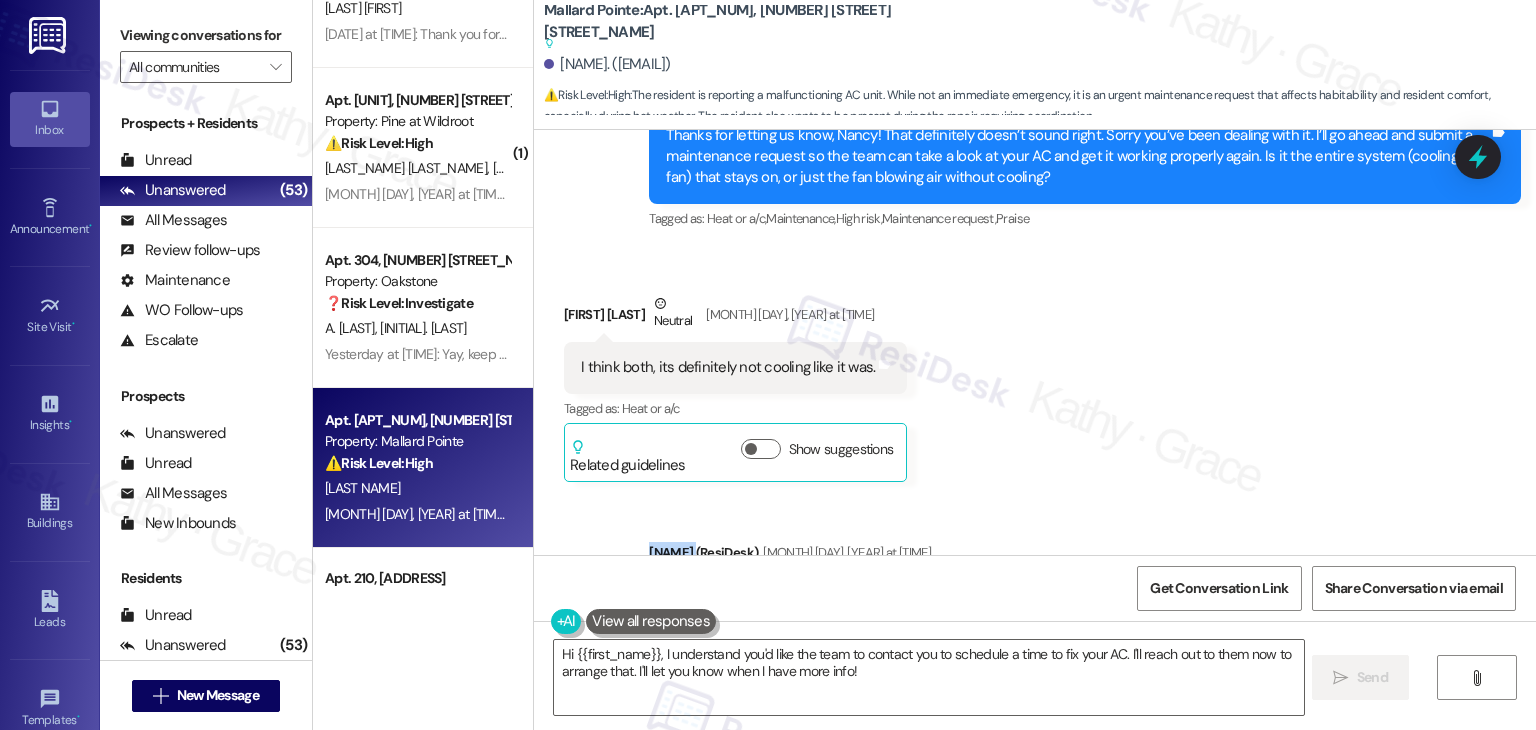 click on "Received via SMS Nancy Jennings   Neutral Aug 04, 2025 at 3:52 PM I think both, its definitely not cooling like it was.  Tags and notes Tagged as:   Heat or a/c Click to highlight conversations about Heat or a/c  Related guidelines Show suggestions" at bounding box center (1035, 372) 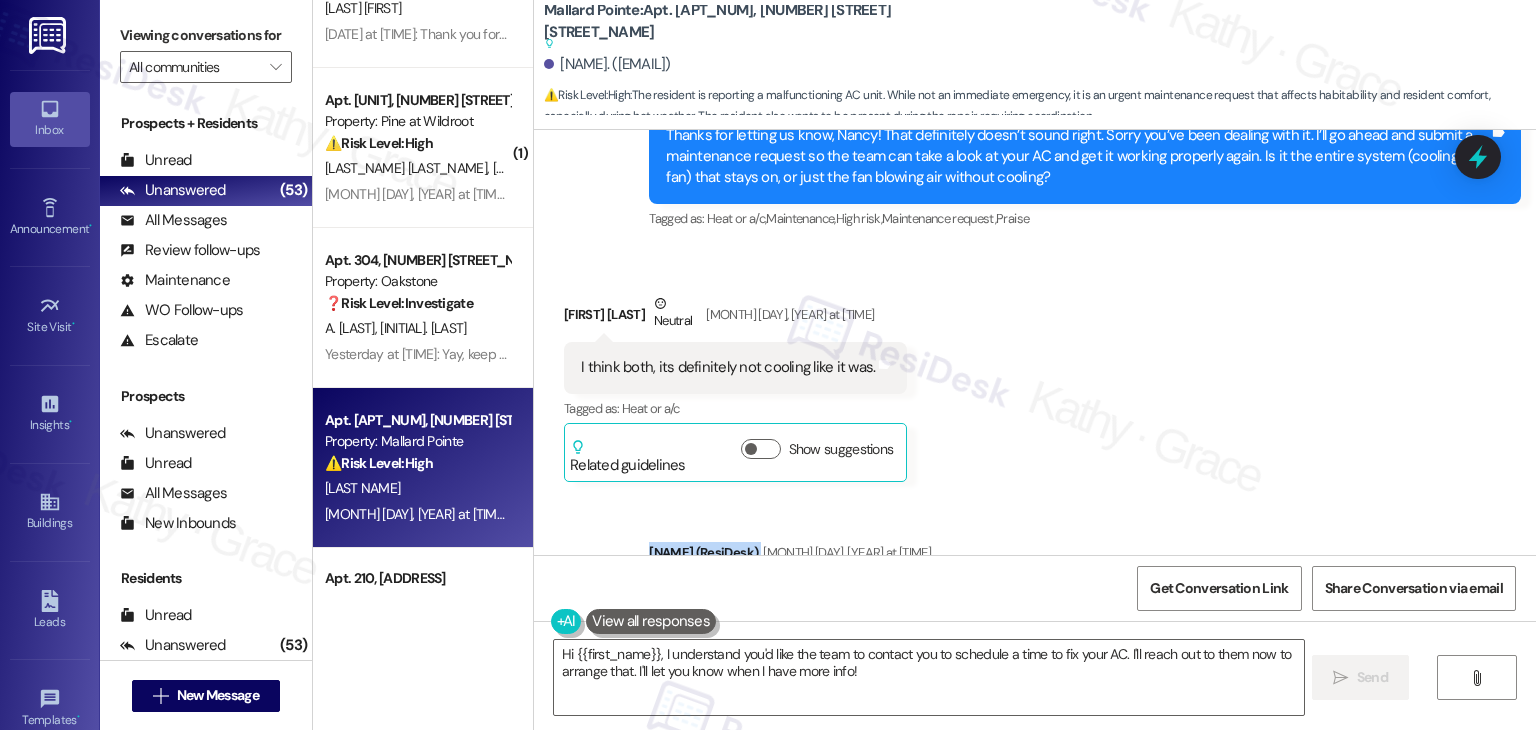 click on "Received via SMS Nancy Jennings   Neutral Aug 04, 2025 at 3:52 PM I think both, its definitely not cooling like it was.  Tags and notes Tagged as:   Heat or a/c Click to highlight conversations about Heat or a/c  Related guidelines Show suggestions" at bounding box center [1035, 372] 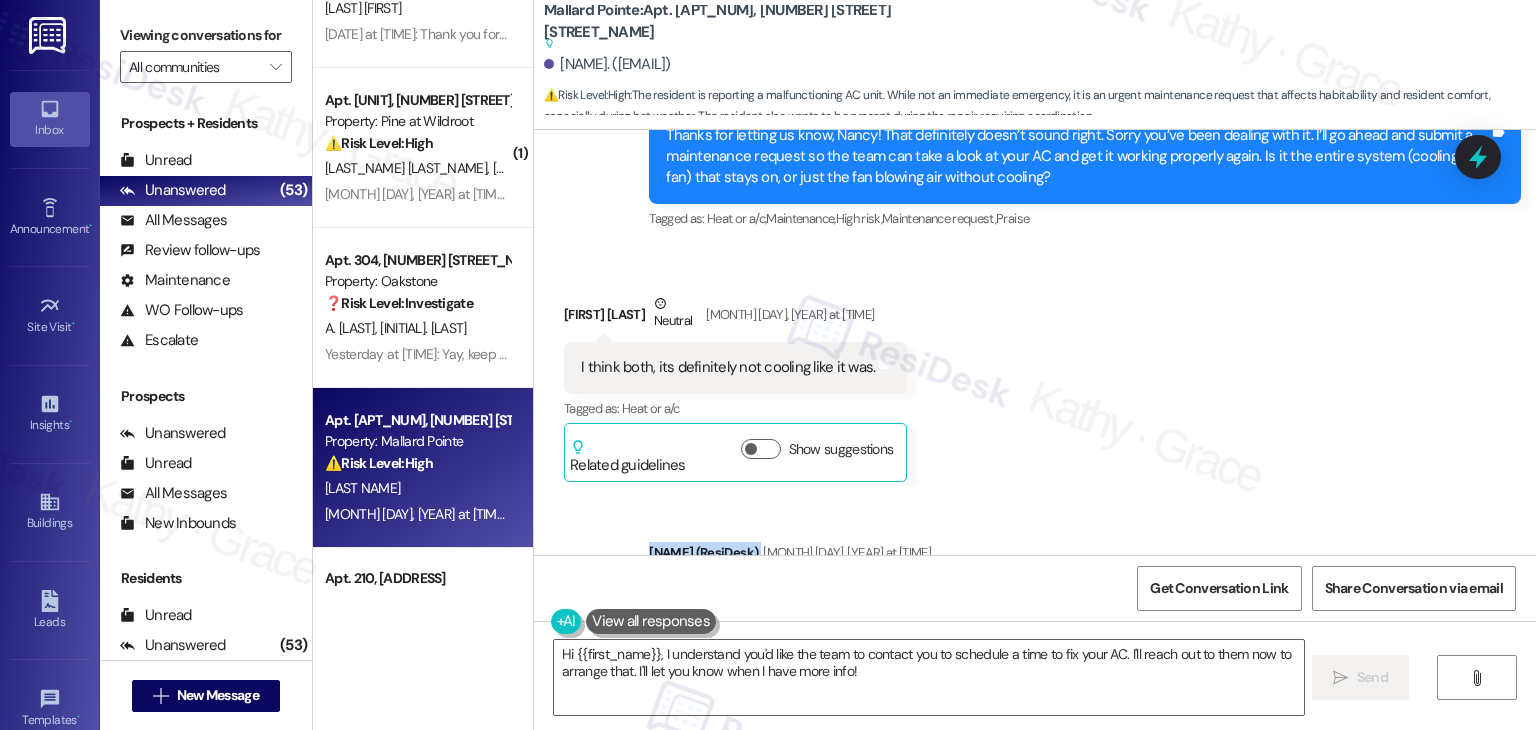 scroll, scrollTop: 5436, scrollLeft: 0, axis: vertical 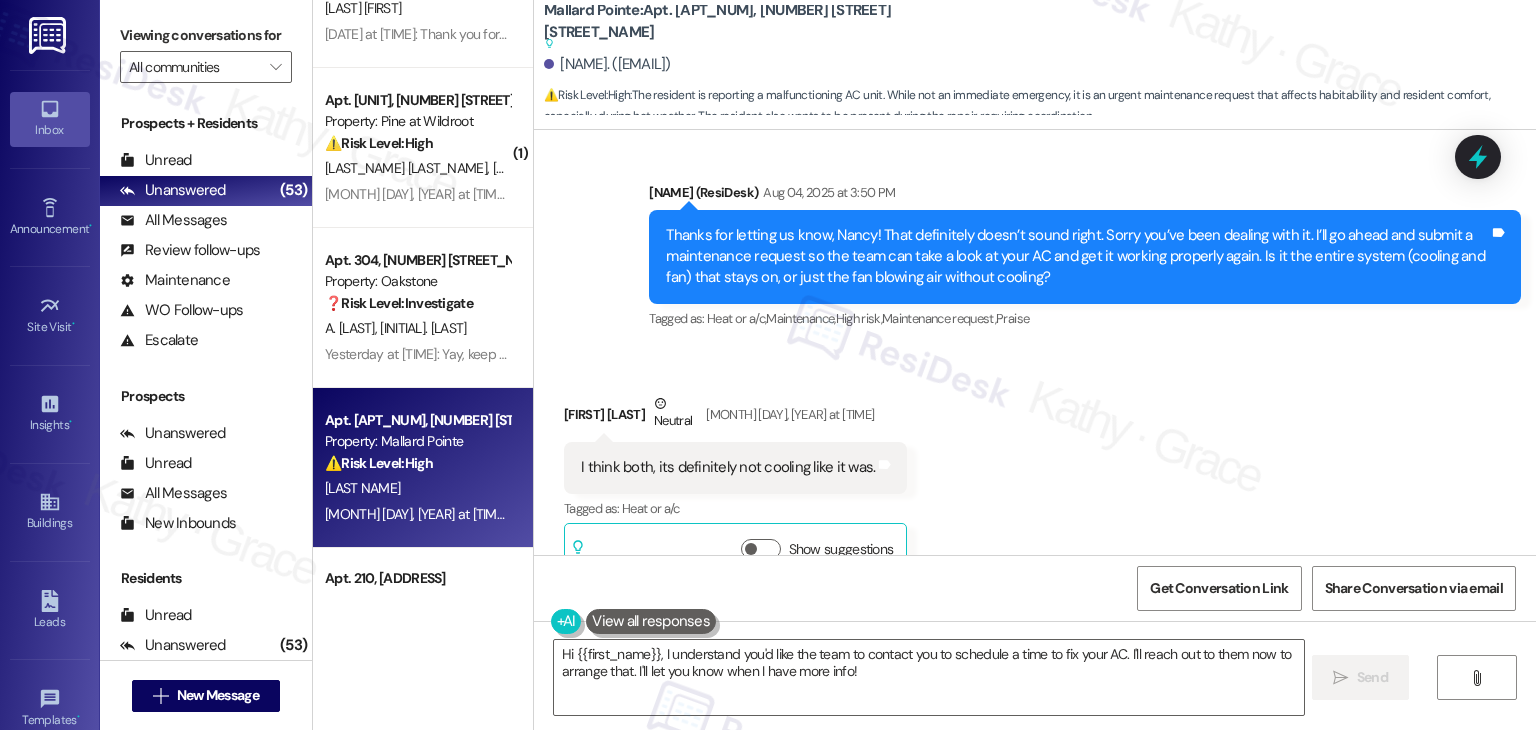 click on "Received via SMS Nancy Jennings   Neutral Aug 04, 2025 at 3:52 PM I think both, its definitely not cooling like it was.  Tags and notes Tagged as:   Heat or a/c Click to highlight conversations about Heat or a/c  Related guidelines Show suggestions" at bounding box center [1035, 472] 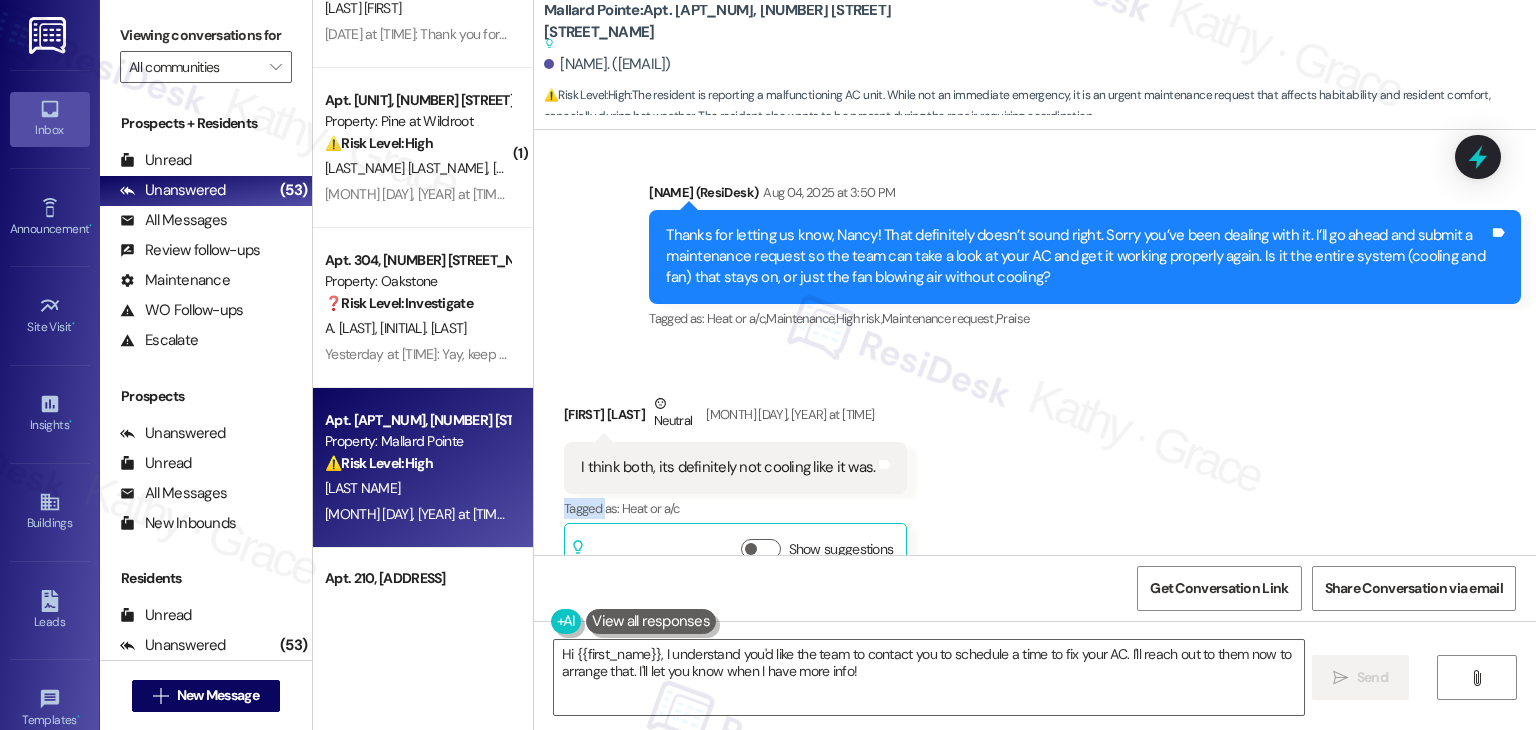 click on "Received via SMS Nancy Jennings   Neutral Aug 04, 2025 at 3:52 PM I think both, its definitely not cooling like it was.  Tags and notes Tagged as:   Heat or a/c Click to highlight conversations about Heat or a/c  Related guidelines Show suggestions" at bounding box center [1035, 472] 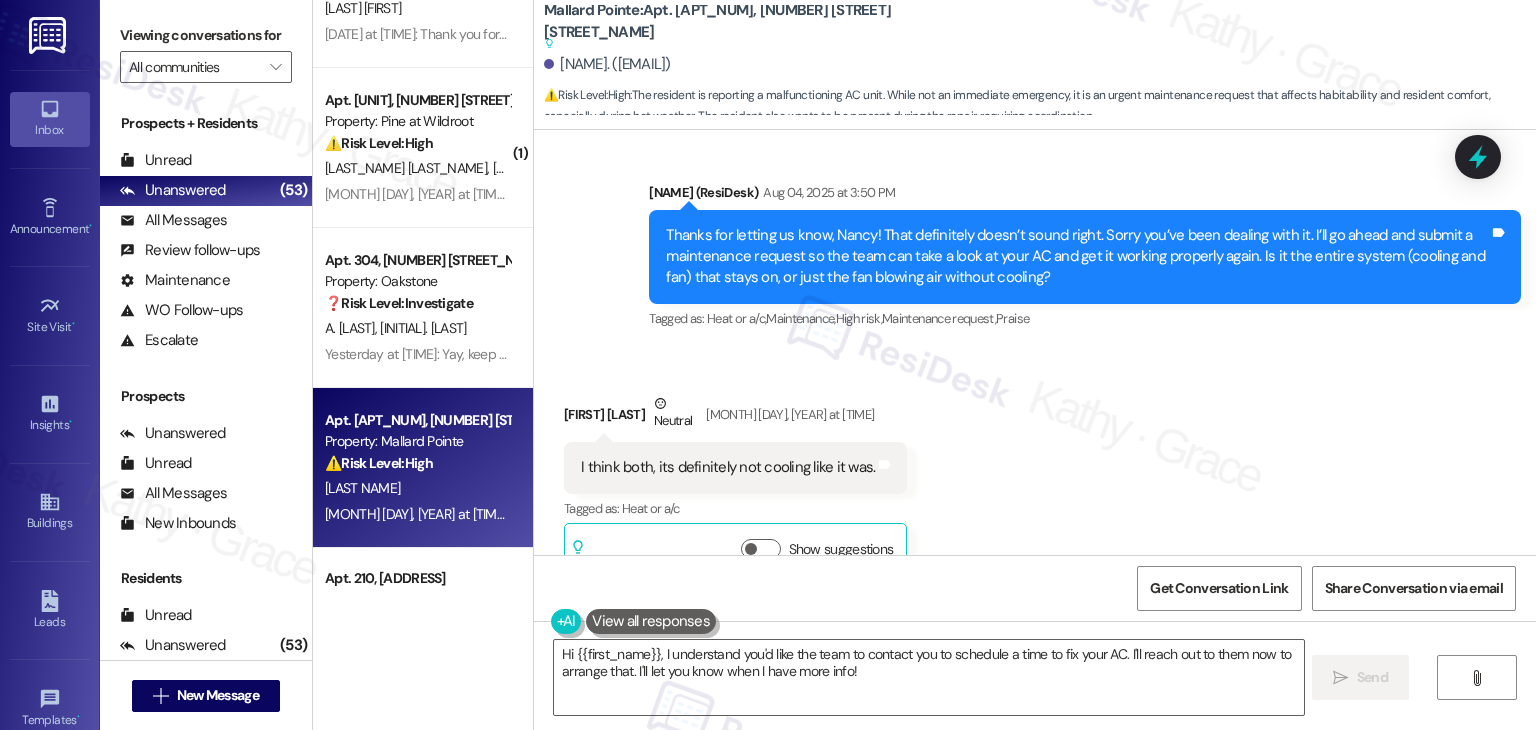 click on "Received via SMS Nancy Jennings   Neutral Aug 04, 2025 at 3:52 PM I think both, its definitely not cooling like it was.  Tags and notes Tagged as:   Heat or a/c Click to highlight conversations about Heat or a/c  Related guidelines Show suggestions" at bounding box center (1035, 472) 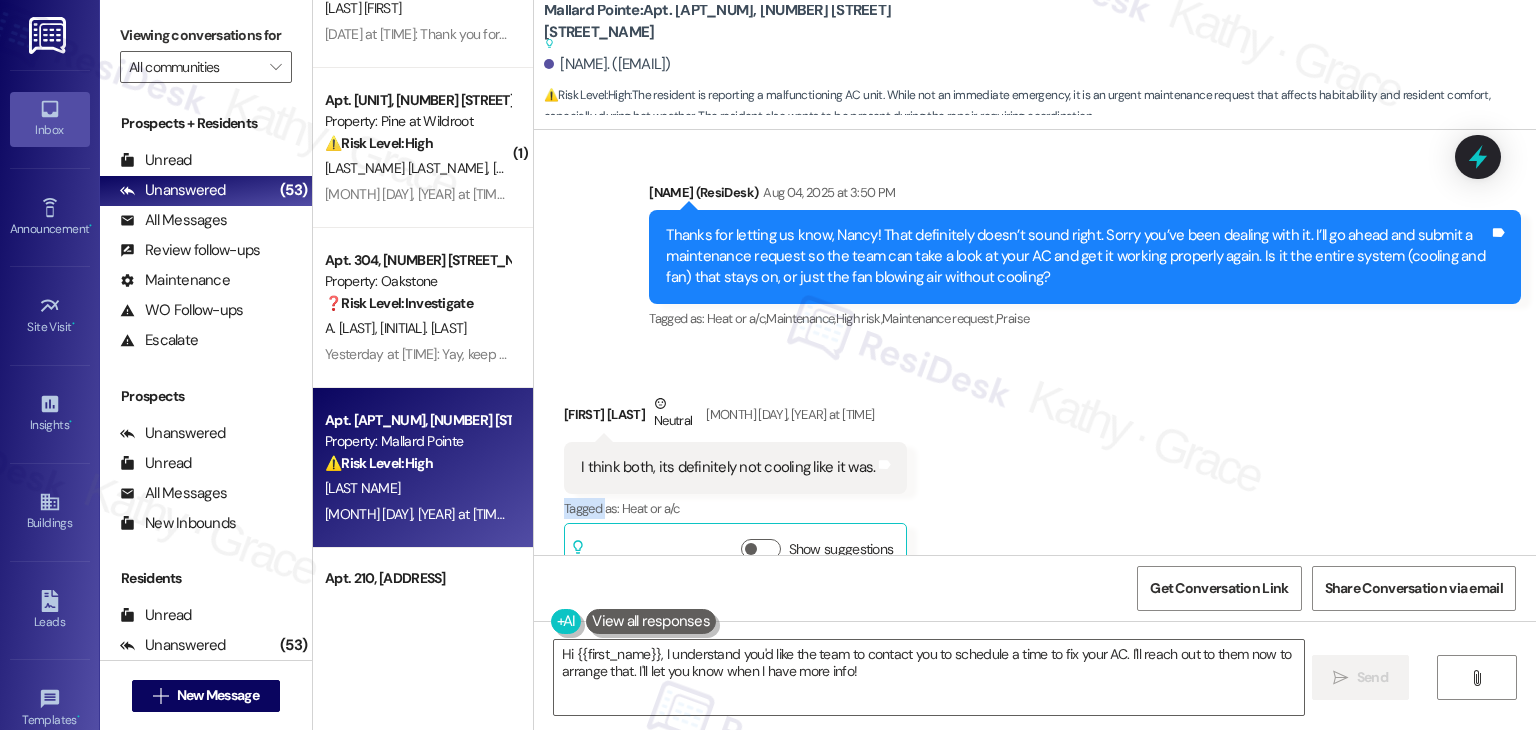 click on "Received via SMS Nancy Jennings   Neutral Aug 04, 2025 at 3:52 PM I think both, its definitely not cooling like it was.  Tags and notes Tagged as:   Heat or a/c Click to highlight conversations about Heat or a/c  Related guidelines Show suggestions" at bounding box center [1035, 472] 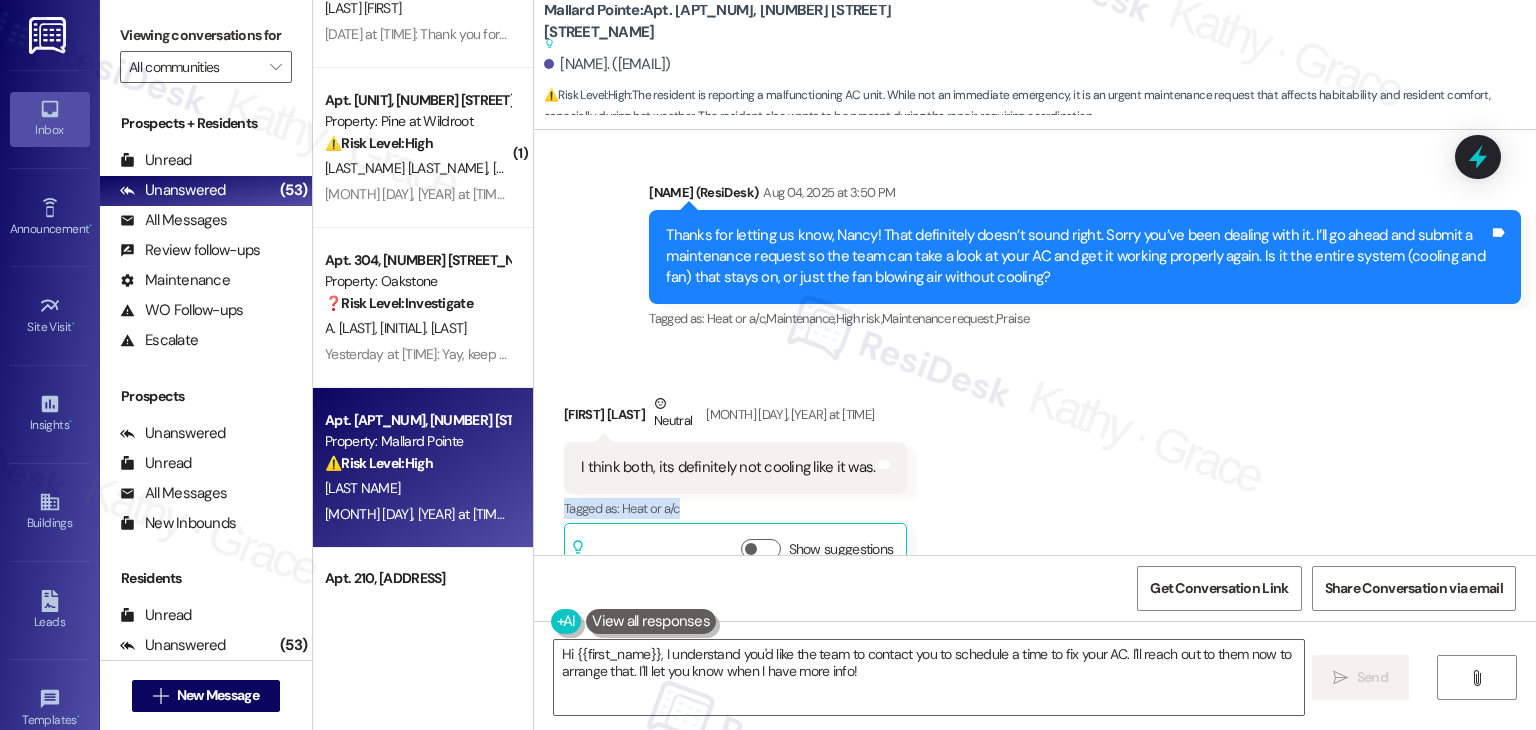 click on "Received via SMS Nancy Jennings   Neutral Aug 04, 2025 at 3:52 PM I think both, its definitely not cooling like it was.  Tags and notes Tagged as:   Heat or a/c Click to highlight conversations about Heat or a/c  Related guidelines Show suggestions" at bounding box center [1035, 472] 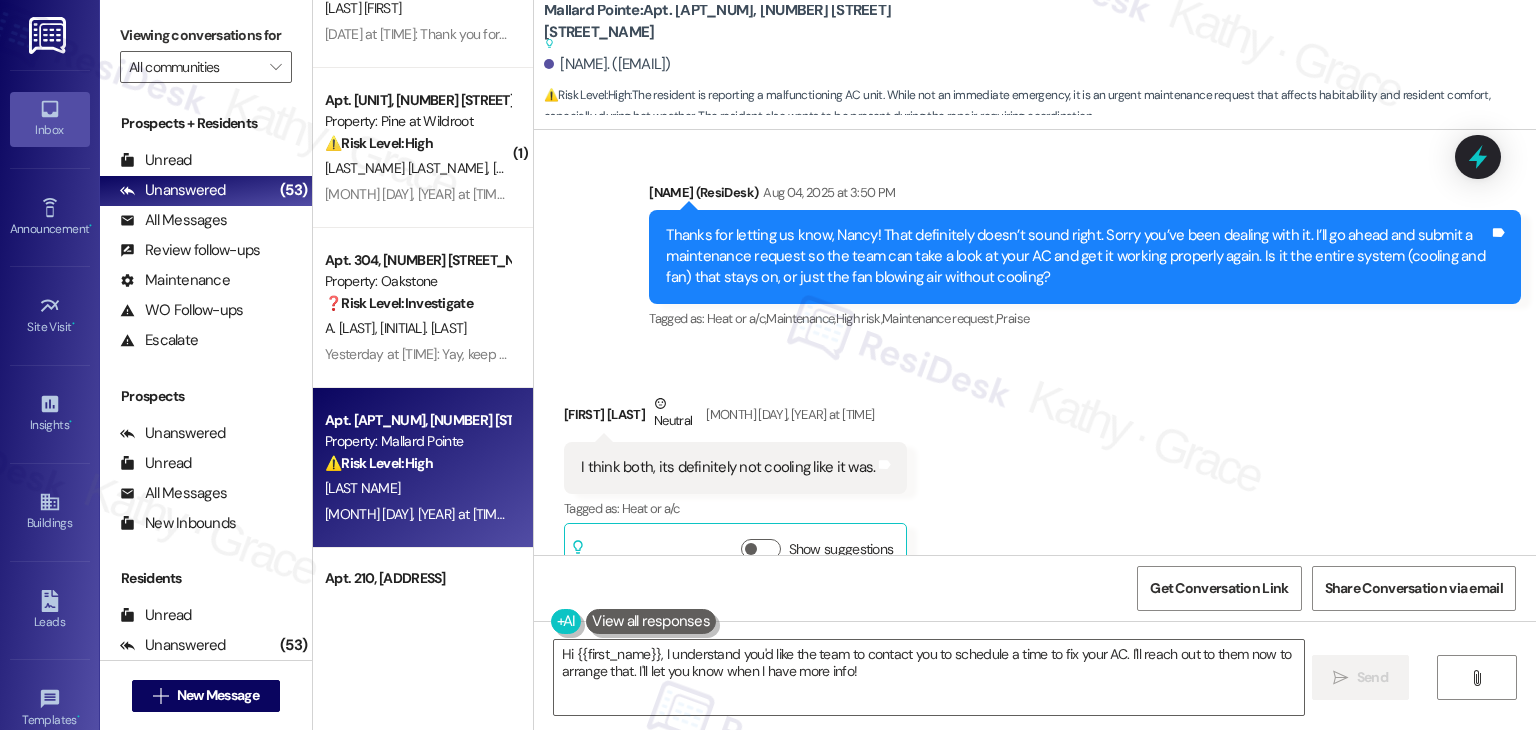 click on "Received via SMS Nancy Jennings   Neutral Aug 04, 2025 at 3:52 PM I think both, its definitely not cooling like it was.  Tags and notes Tagged as:   Heat or a/c Click to highlight conversations about Heat or a/c  Related guidelines Show suggestions" at bounding box center (1035, 472) 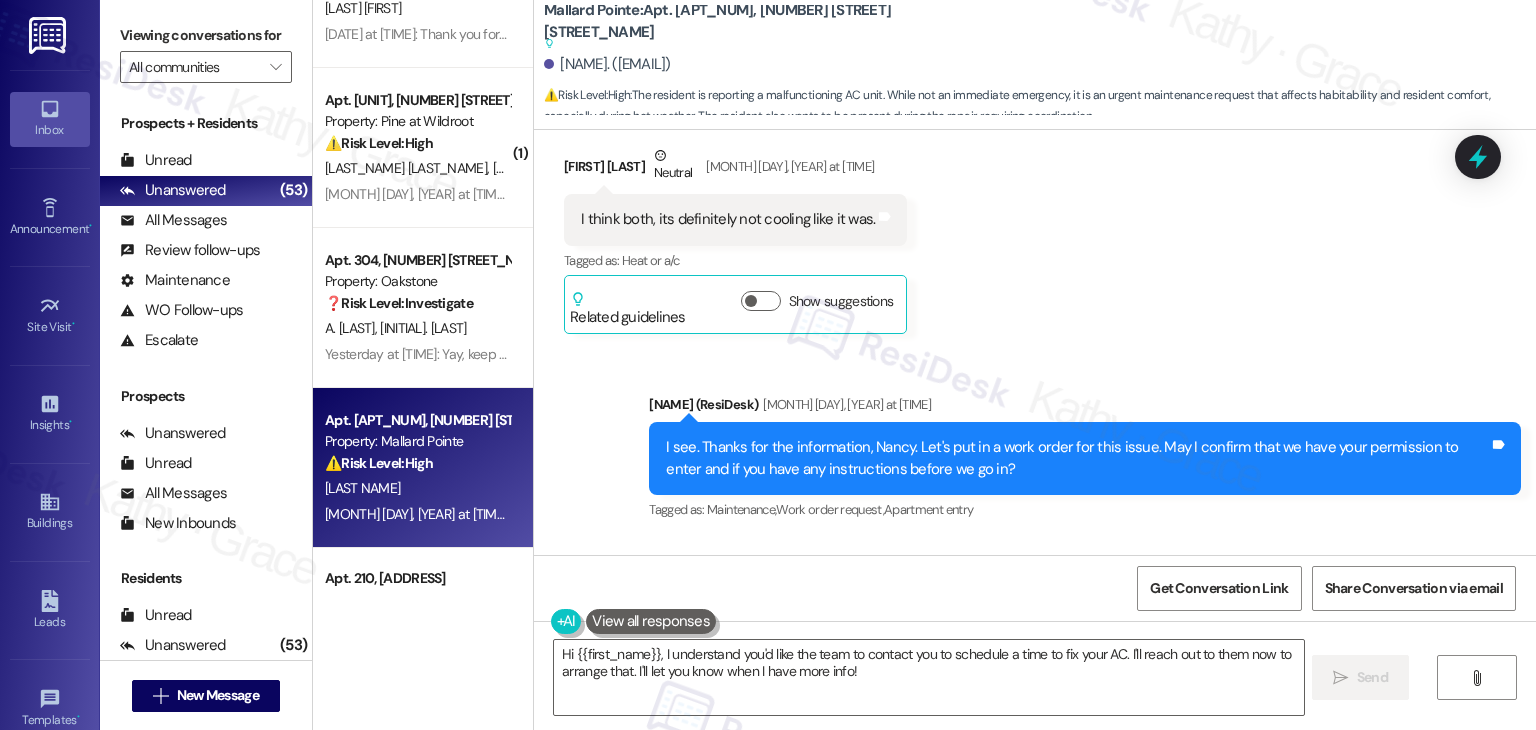 scroll, scrollTop: 5736, scrollLeft: 0, axis: vertical 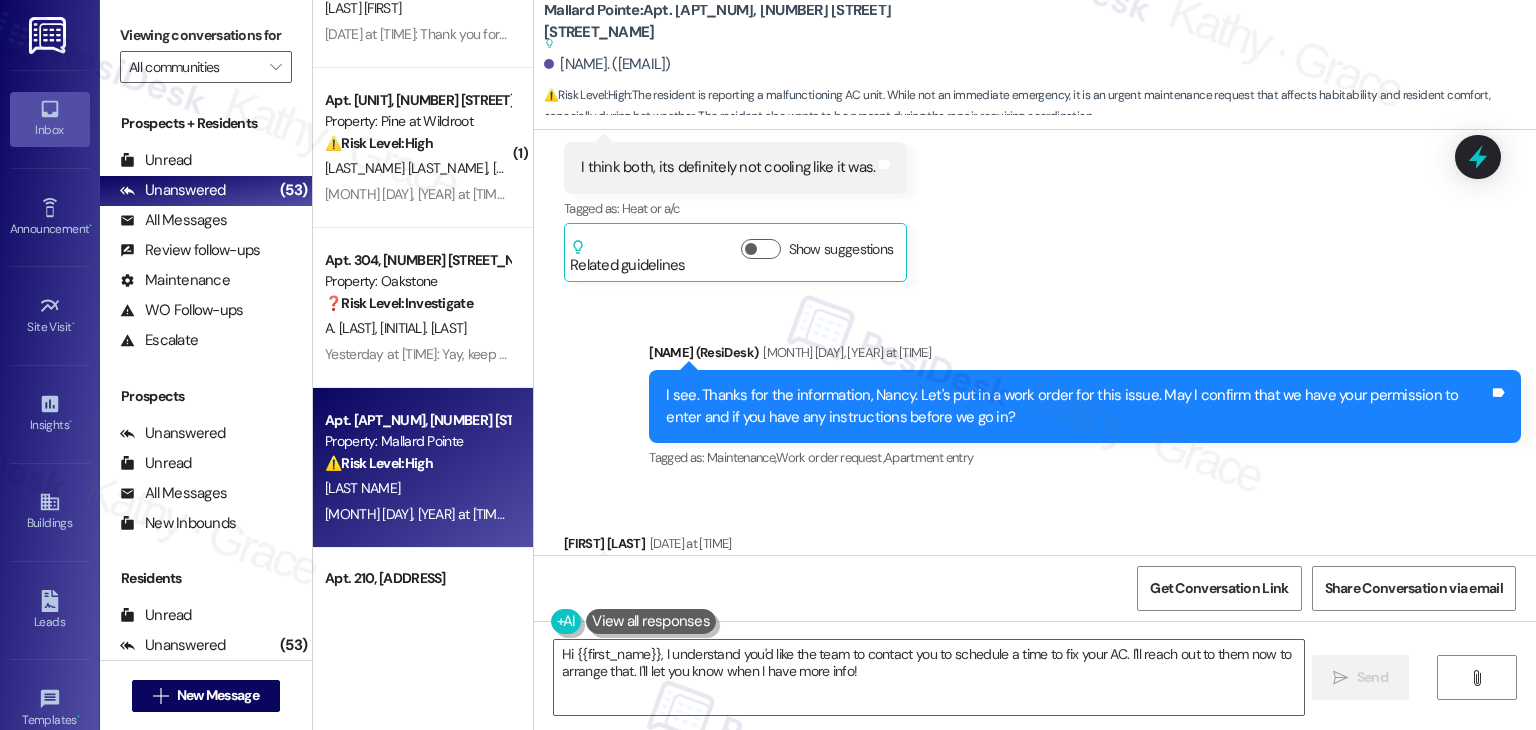 click on "Received via SMS Nancy Jennings Aug 04, 2025 at 4:36 PM I would like to be here when they come in.  Tags and notes Tagged as:   Access Click to highlight conversations about Access" at bounding box center (1035, 572) 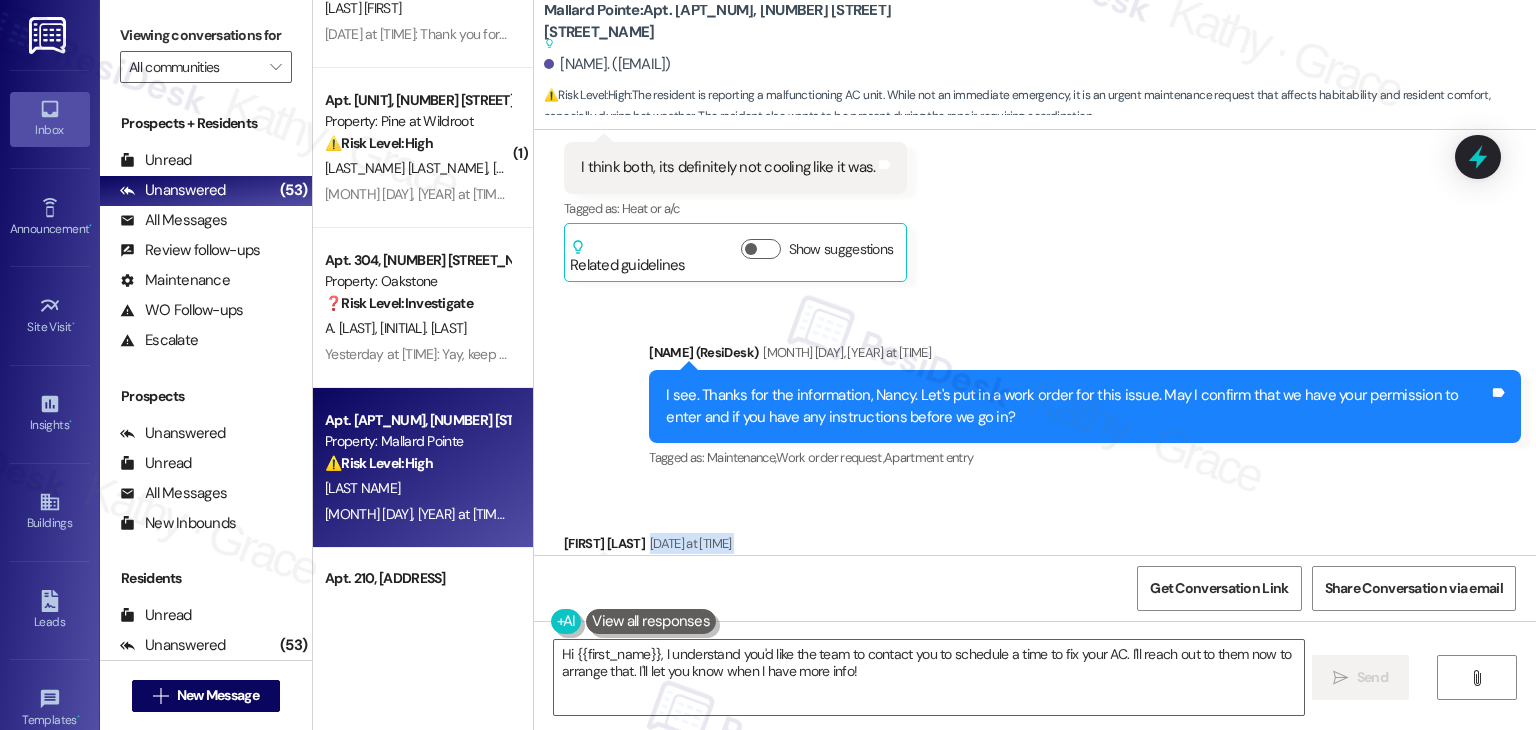 click on "Received via SMS Nancy Jennings Aug 04, 2025 at 4:36 PM I would like to be here when they come in.  Tags and notes Tagged as:   Access Click to highlight conversations about Access" at bounding box center (1035, 572) 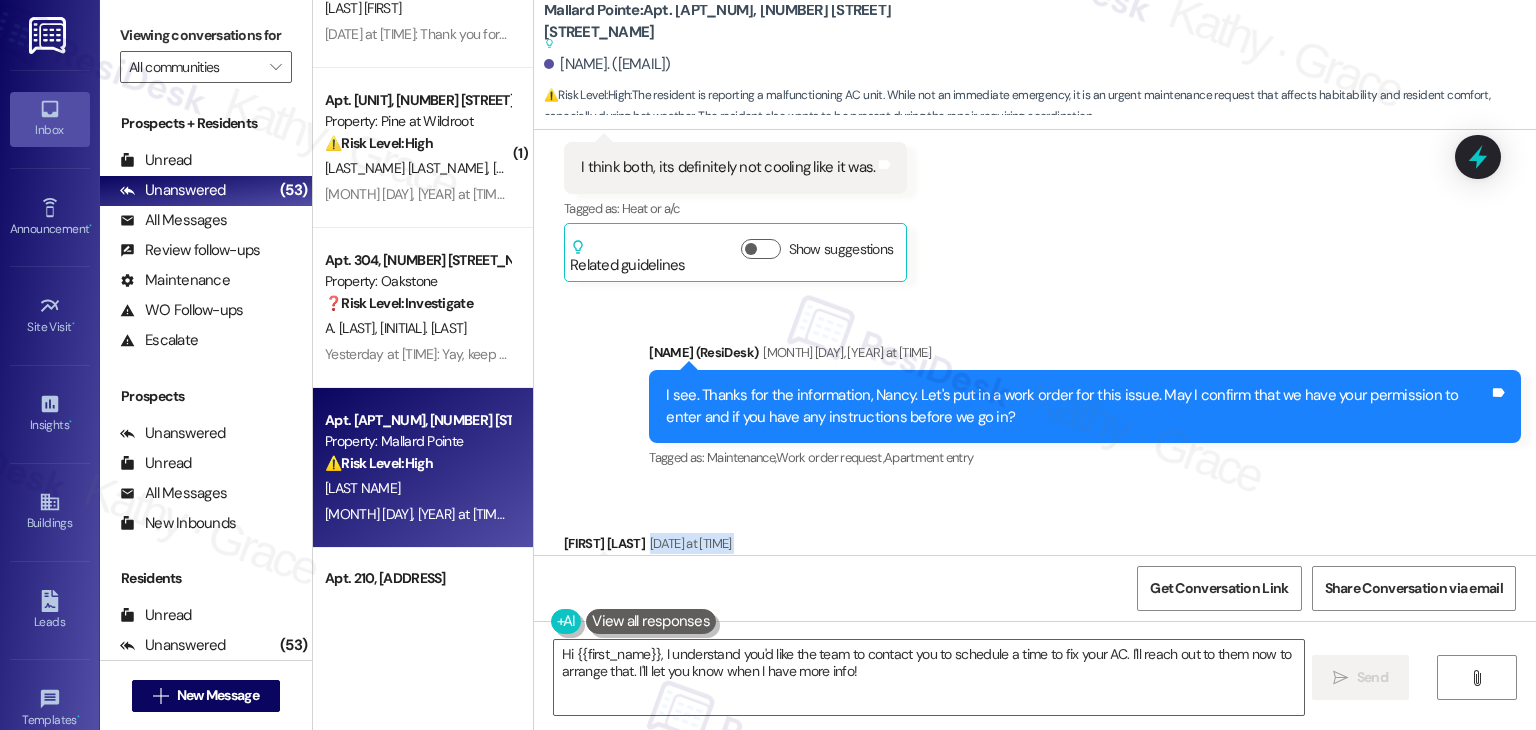 click on "Received via SMS Nancy Jennings Aug 04, 2025 at 4:36 PM I would like to be here when they come in.  Tags and notes Tagged as:   Access Click to highlight conversations about Access" at bounding box center [1035, 572] 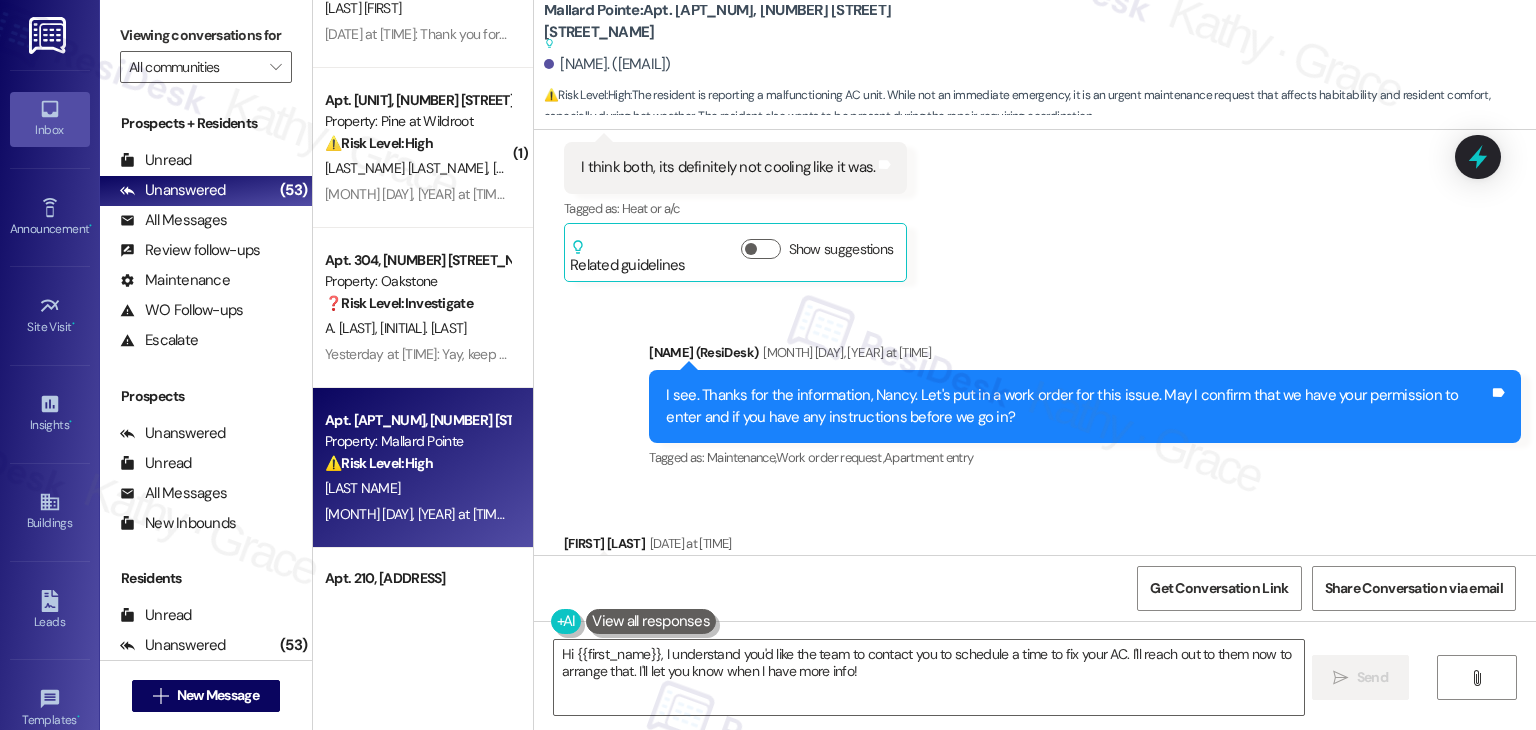 click on "Received via SMS Nancy Jennings Aug 04, 2025 at 4:36 PM I would like to be here when they come in.  Tags and notes Tagged as:   Access Click to highlight conversations about Access" at bounding box center (1035, 572) 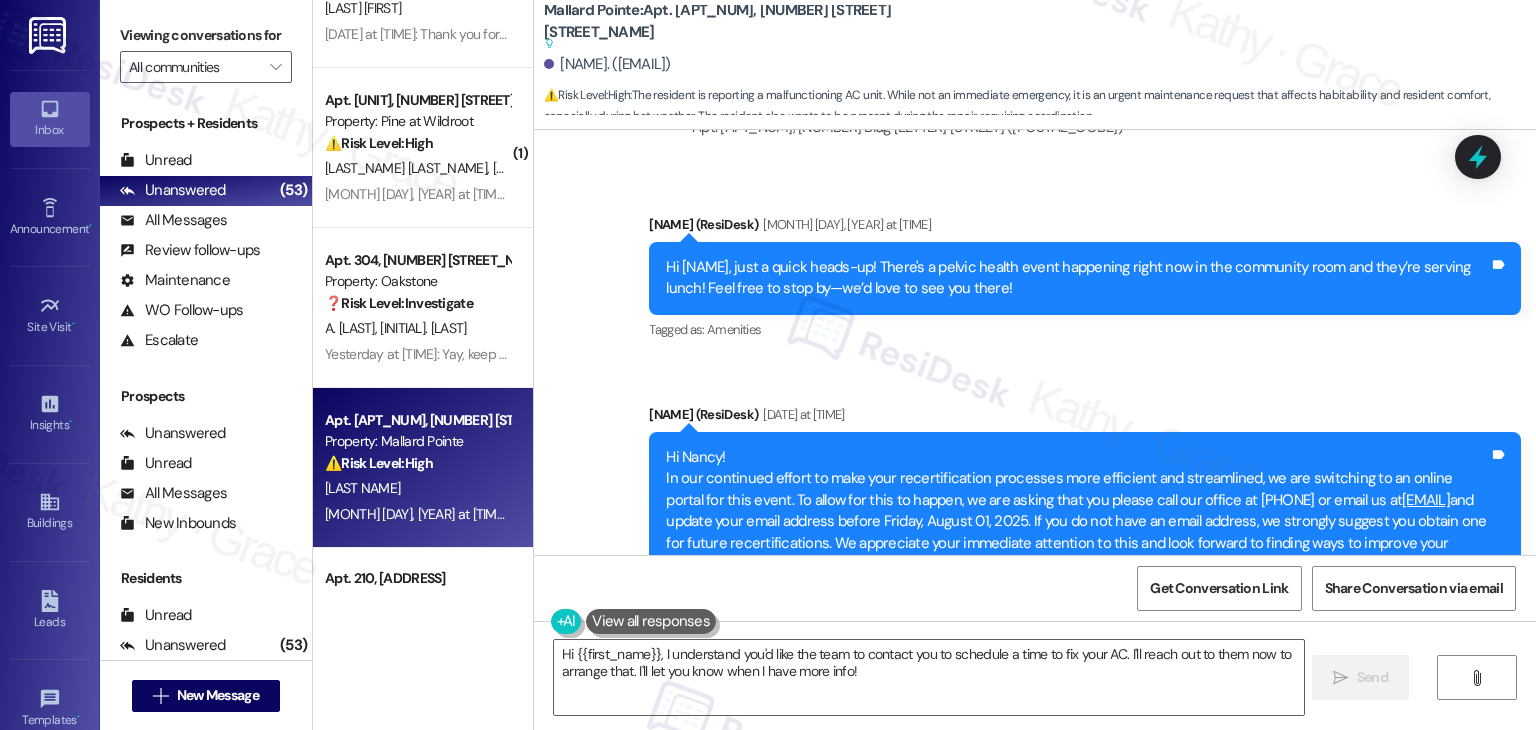 scroll, scrollTop: 4736, scrollLeft: 0, axis: vertical 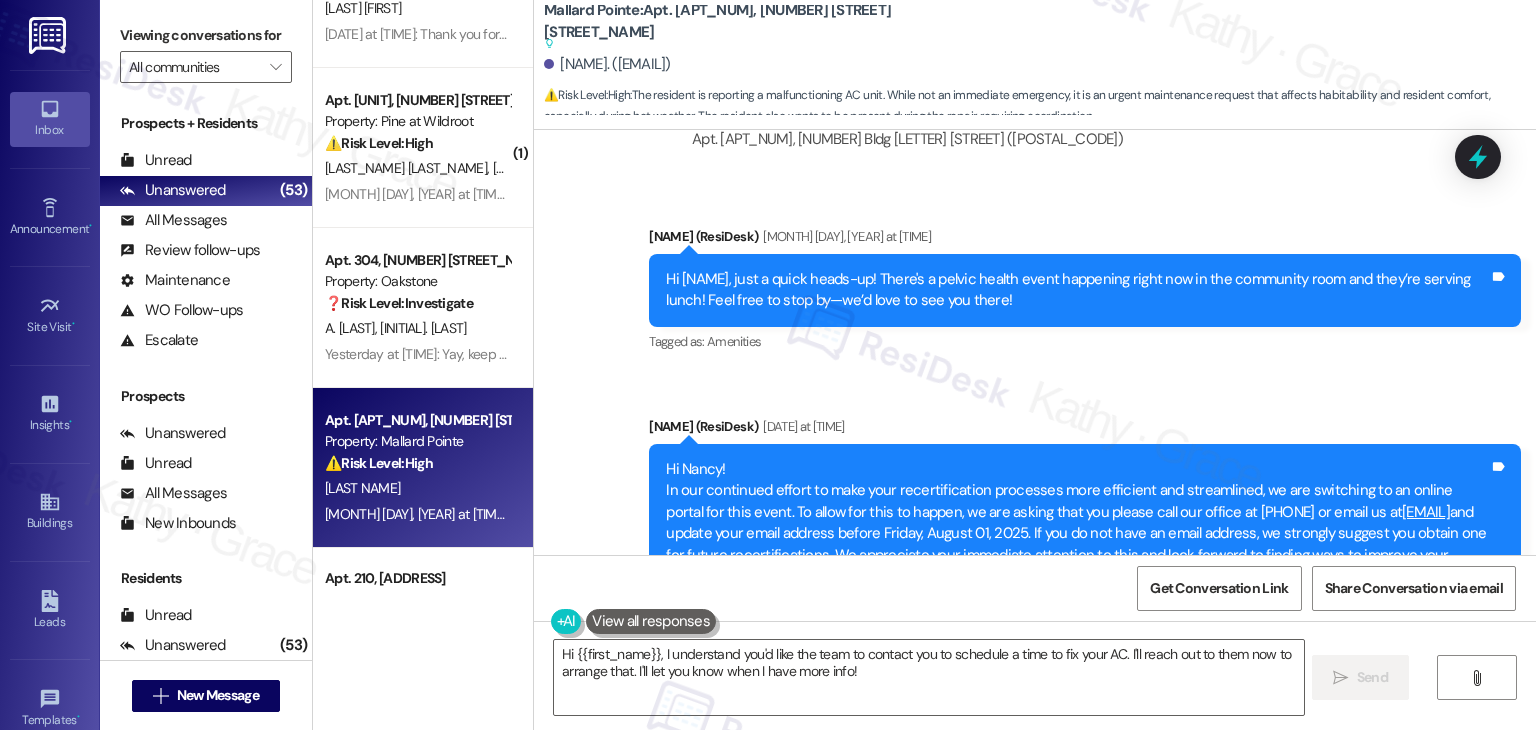 click on "Announcement, sent via SMS Dottie  (ResiDesk) Jun 13, 2025 at 2:34 PM Hi Nancy, just a quick heads-up! There's a pelvic health event happening right now in the community room and they’re serving lunch! Feel free to stop by—we’d love to see you there! Tags and notes Tagged as:   Amenities Click to highlight conversations about Amenities Announcement, sent via SMS Dottie  (ResiDesk) Jun 30, 2025 at 2:29 PM Hi Nancy!
In our continued effort to make your recertification processes more efficient and streamlined, we are switching to an online portal for this event. To allow for this to happen, we are asking that you please call our office at 208-327-1723 or email us at  mallardpointe@rndhouse.com  and update your email address before Friday, August 01, 2025. If you do not have an email address, we strongly suggest you obtain one for future recertifications. We appreciate your immediate attention to this and look forward to finding ways to improve your resident experience here at Mallard Pointe. Tagged as:" at bounding box center [1035, 414] 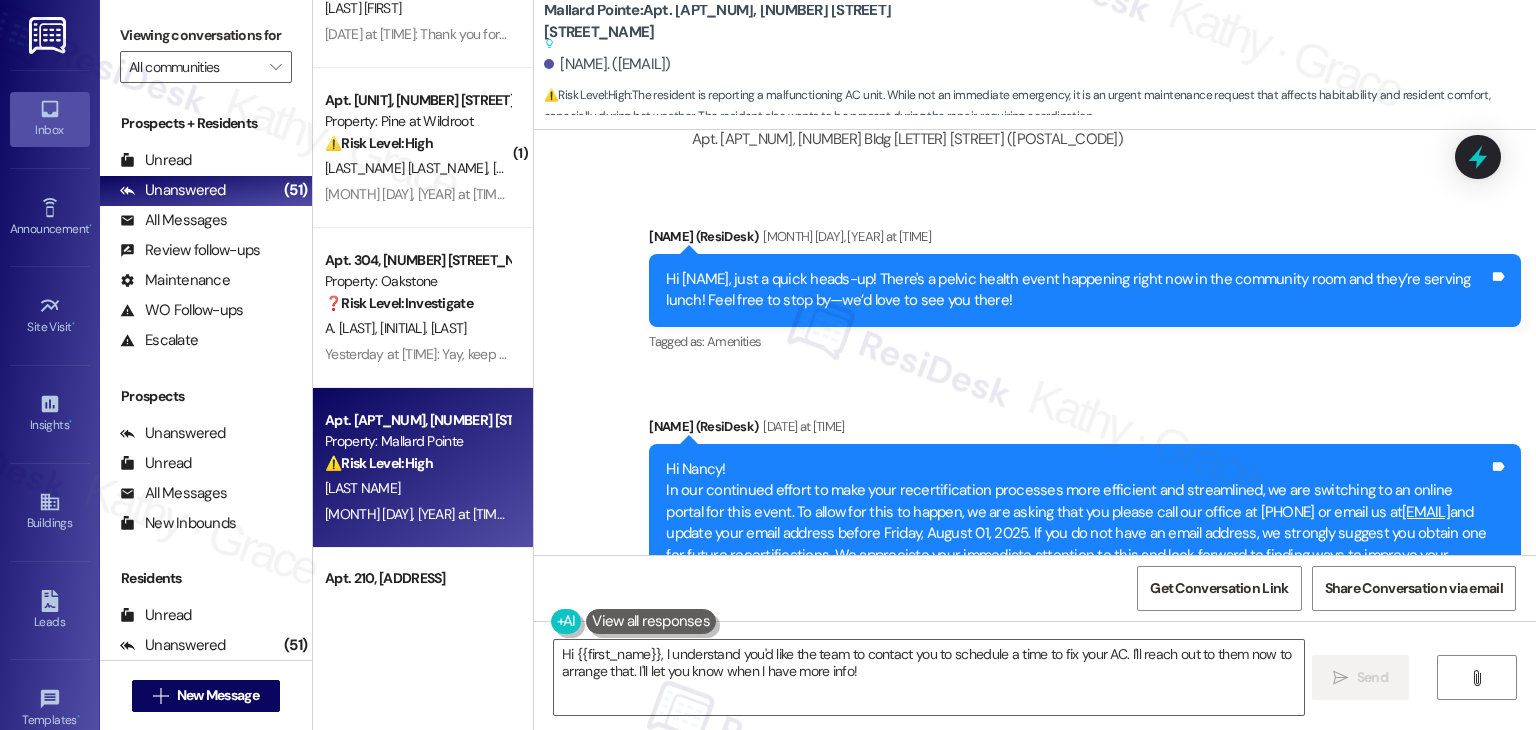 click on "Announcement, sent via SMS Dottie  (ResiDesk) Jun 13, 2025 at 2:34 PM Hi Nancy, just a quick heads-up! There's a pelvic health event happening right now in the community room and they’re serving lunch! Feel free to stop by—we’d love to see you there! Tags and notes Tagged as:   Amenities Click to highlight conversations about Amenities" at bounding box center [1085, 291] 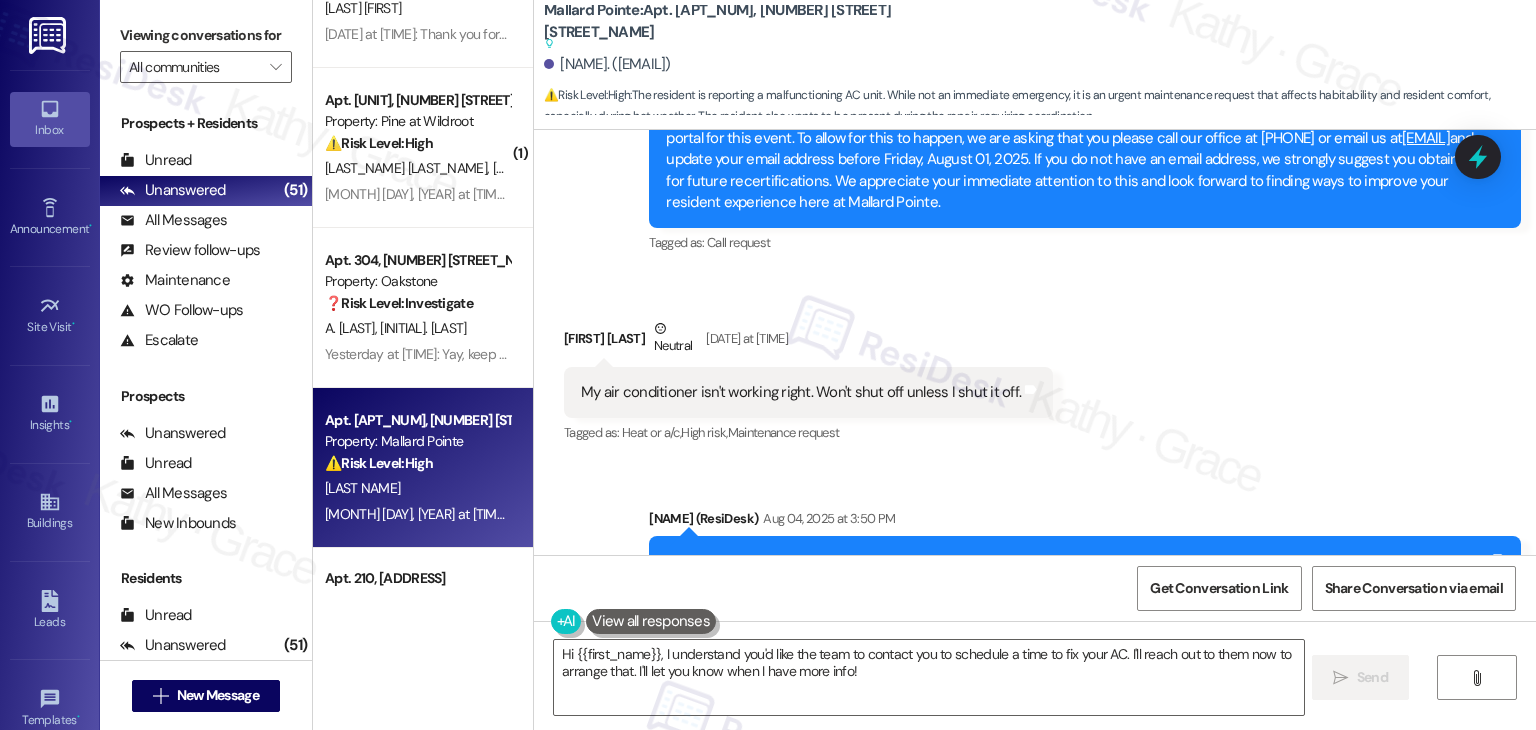 scroll, scrollTop: 5236, scrollLeft: 0, axis: vertical 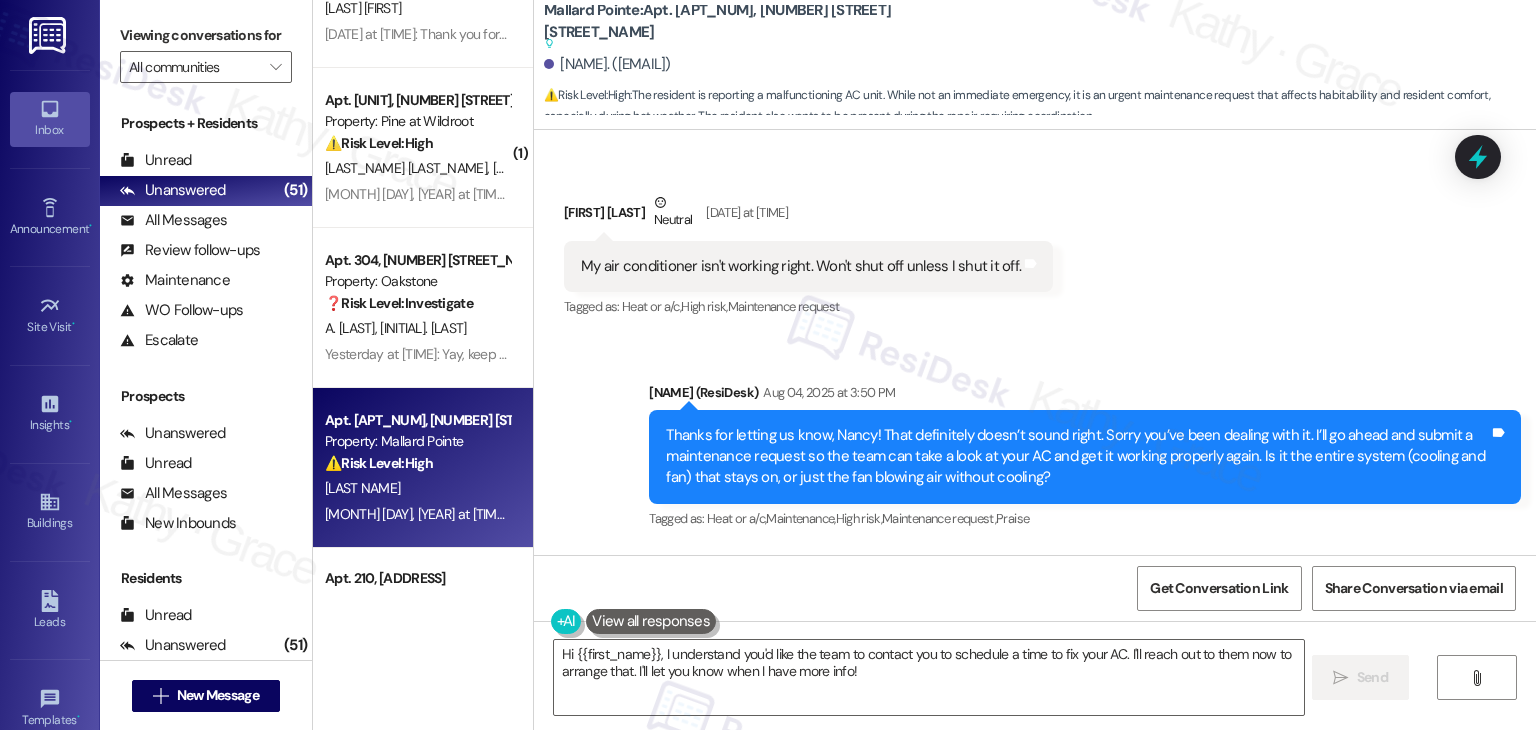 click on "Received via SMS Nancy Jennings   Neutral Aug 04, 2025 at 1:53 PM My air conditioner isn't working right.  Won't shut off unless I shut it off.   Tags and notes Tagged as:   Heat or a/c ,  Click to highlight conversations about Heat or a/c High risk ,  Click to highlight conversations about High risk Maintenance request Click to highlight conversations about Maintenance request" at bounding box center (1035, 242) 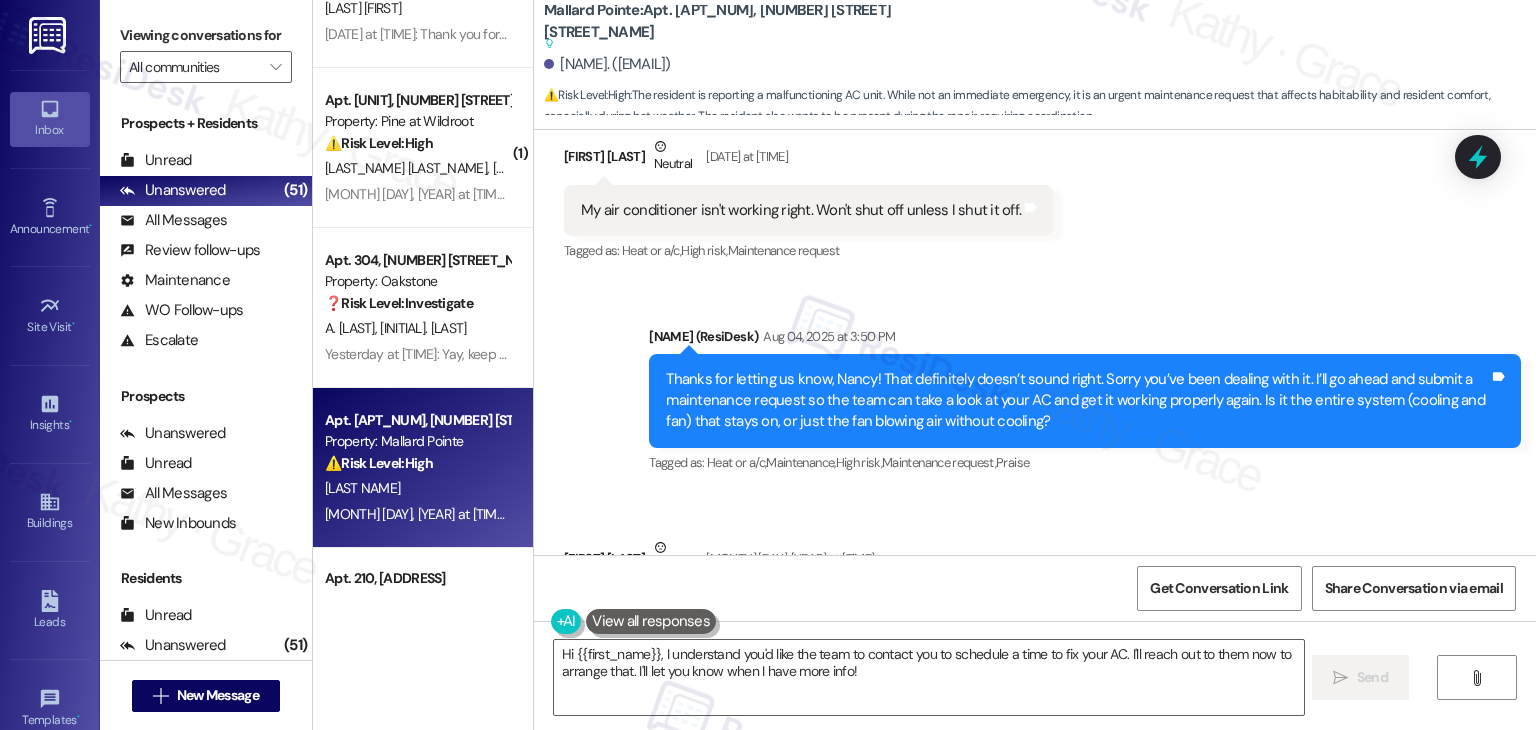 scroll, scrollTop: 5336, scrollLeft: 0, axis: vertical 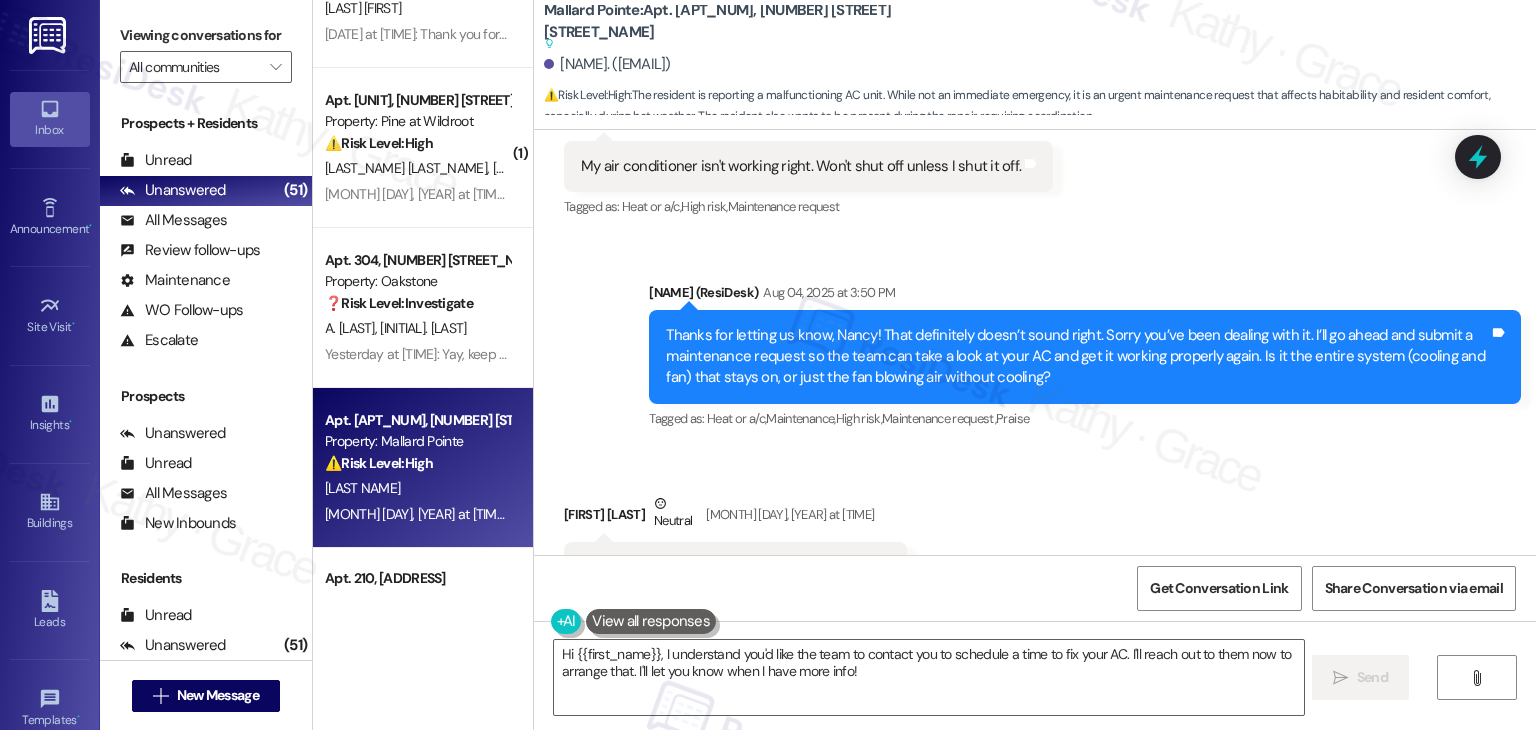 click on "Received via SMS Nancy Jennings   Neutral Aug 04, 2025 at 3:52 PM I think both, its definitely not cooling like it was.  Tags and notes Tagged as:   Heat or a/c Click to highlight conversations about Heat or a/c  Related guidelines Show suggestions" at bounding box center [1035, 572] 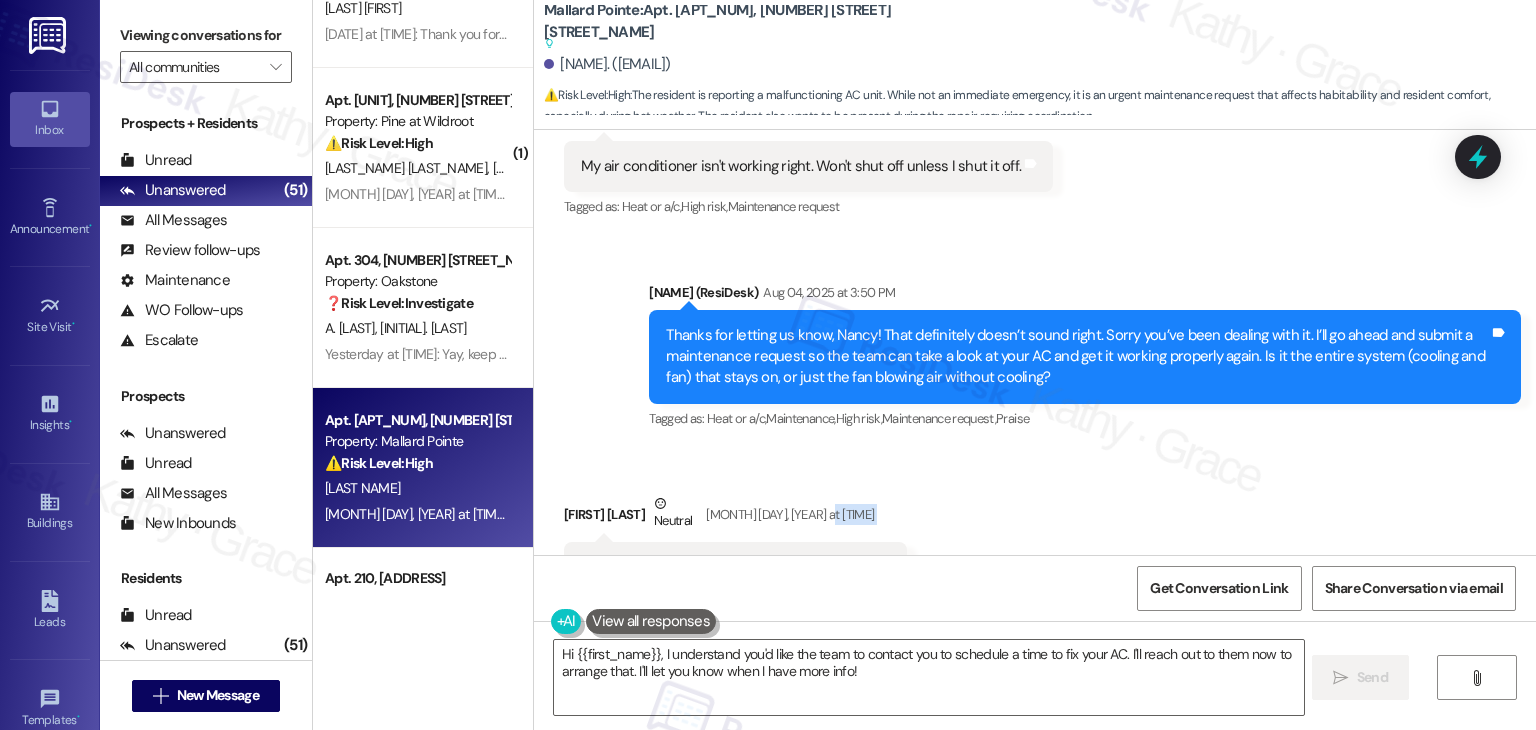 click on "Received via SMS Nancy Jennings   Neutral Aug 04, 2025 at 3:52 PM I think both, its definitely not cooling like it was.  Tags and notes Tagged as:   Heat or a/c Click to highlight conversations about Heat or a/c  Related guidelines Show suggestions" at bounding box center [1035, 572] 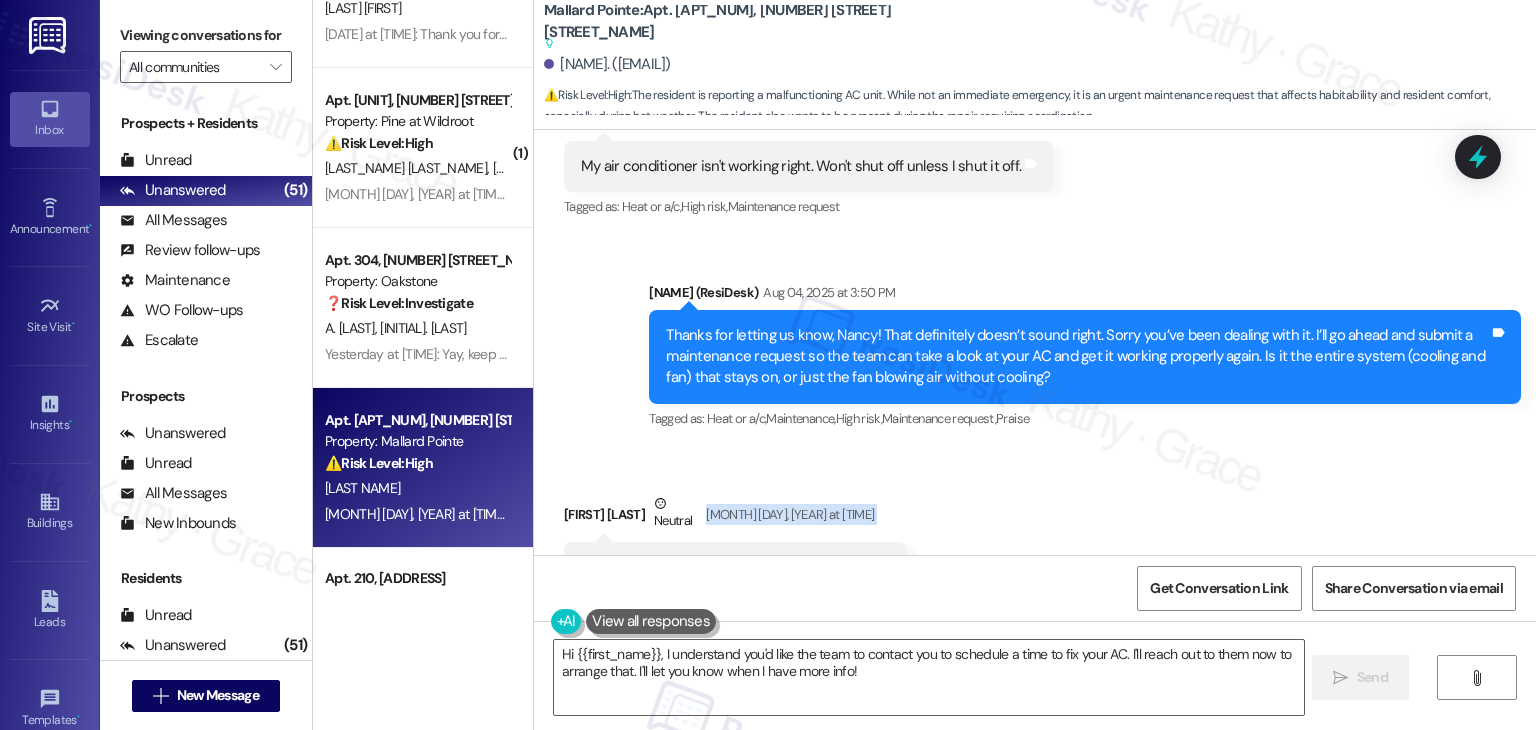 click on "Received via SMS Nancy Jennings   Neutral Aug 04, 2025 at 3:52 PM I think both, its definitely not cooling like it was.  Tags and notes Tagged as:   Heat or a/c Click to highlight conversations about Heat or a/c  Related guidelines Show suggestions" at bounding box center (1035, 572) 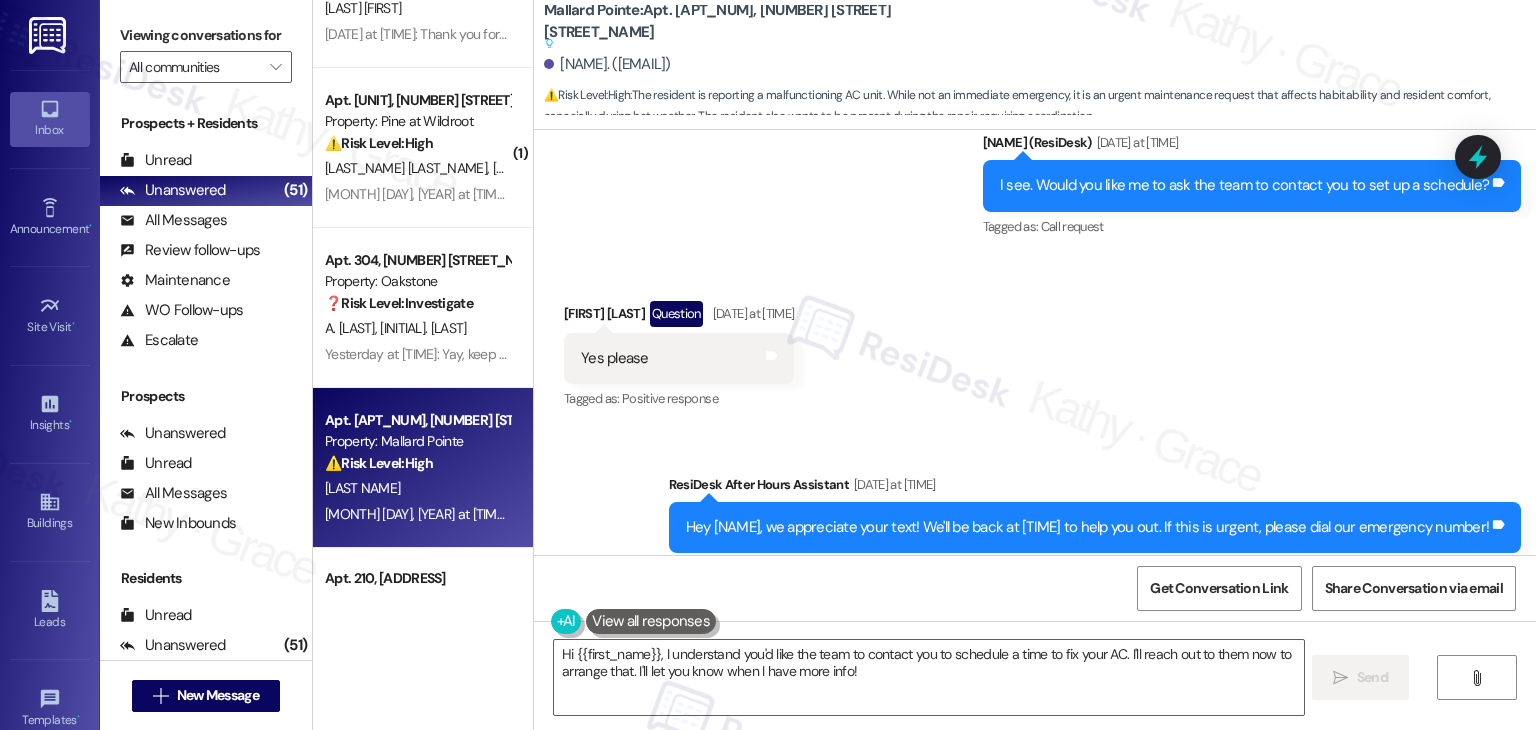 scroll, scrollTop: 6306, scrollLeft: 0, axis: vertical 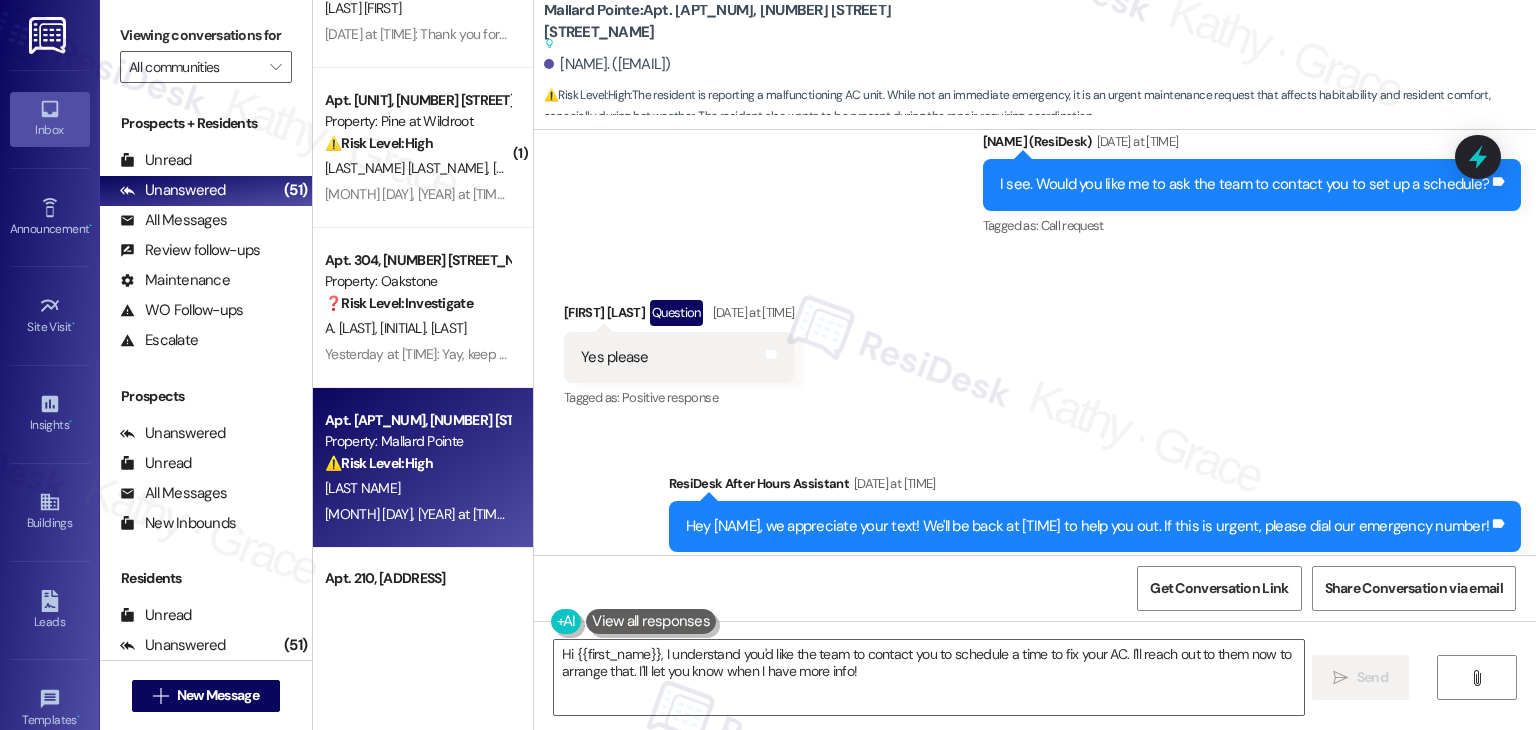 click on "Received via SMS Nancy Jennings Question Aug 04, 2025 at 6:15 PM Yes please Tags and notes Tagged as:   Positive response Click to highlight conversations about Positive response" at bounding box center [1035, 341] 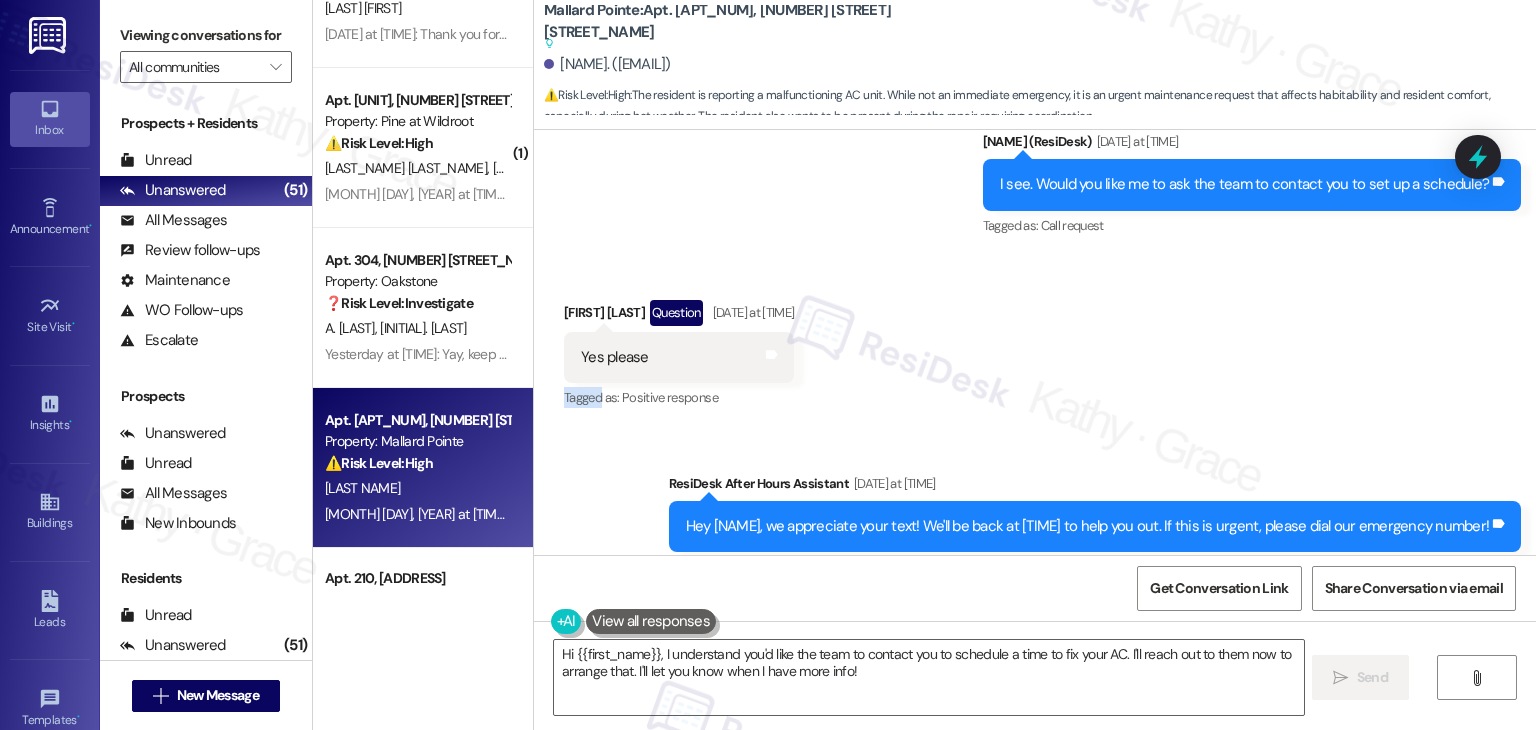 click on "Received via SMS Nancy Jennings Question Aug 04, 2025 at 6:15 PM Yes please Tags and notes Tagged as:   Positive response Click to highlight conversations about Positive response" at bounding box center [1035, 341] 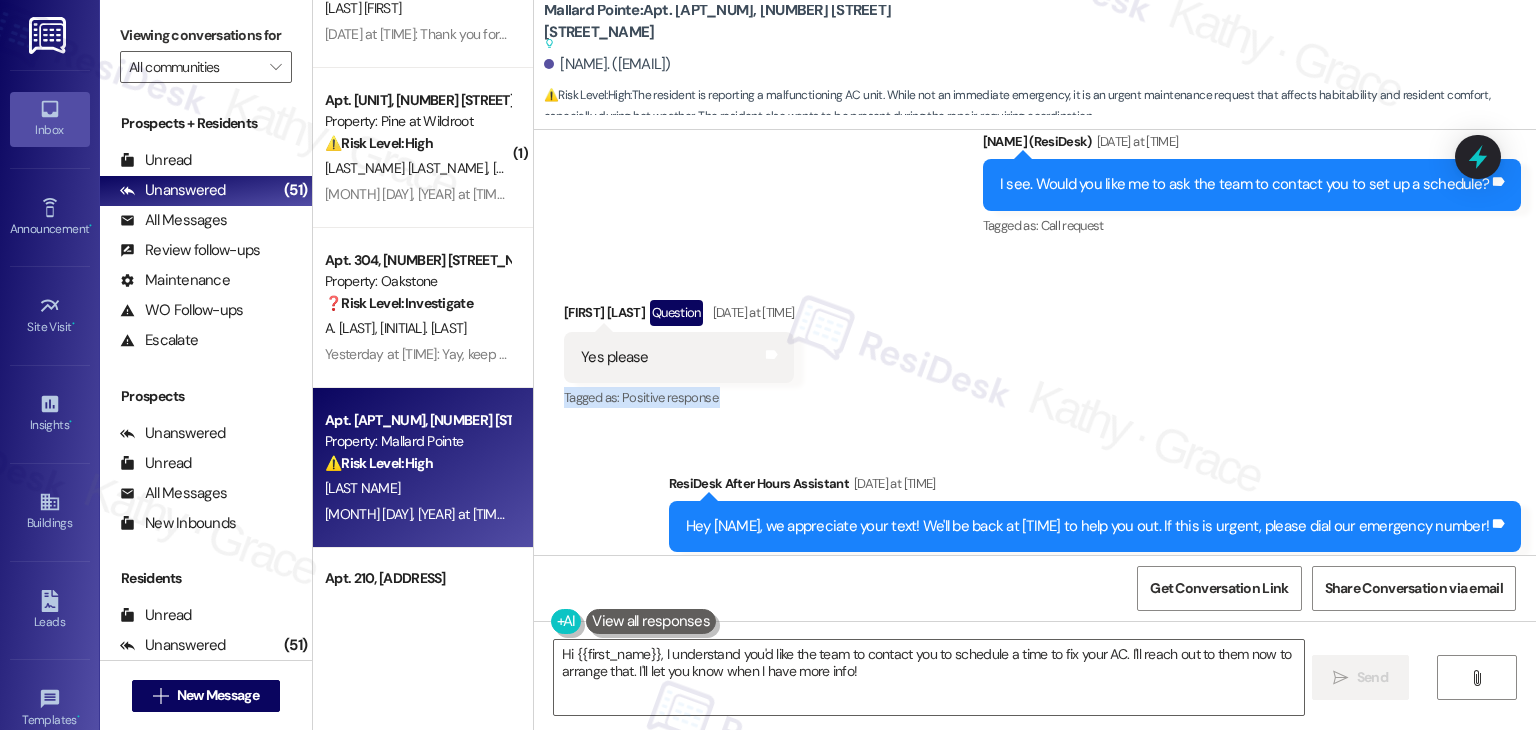 click on "Received via SMS Nancy Jennings Question Aug 04, 2025 at 6:15 PM Yes please Tags and notes Tagged as:   Positive response Click to highlight conversations about Positive response" at bounding box center (1035, 341) 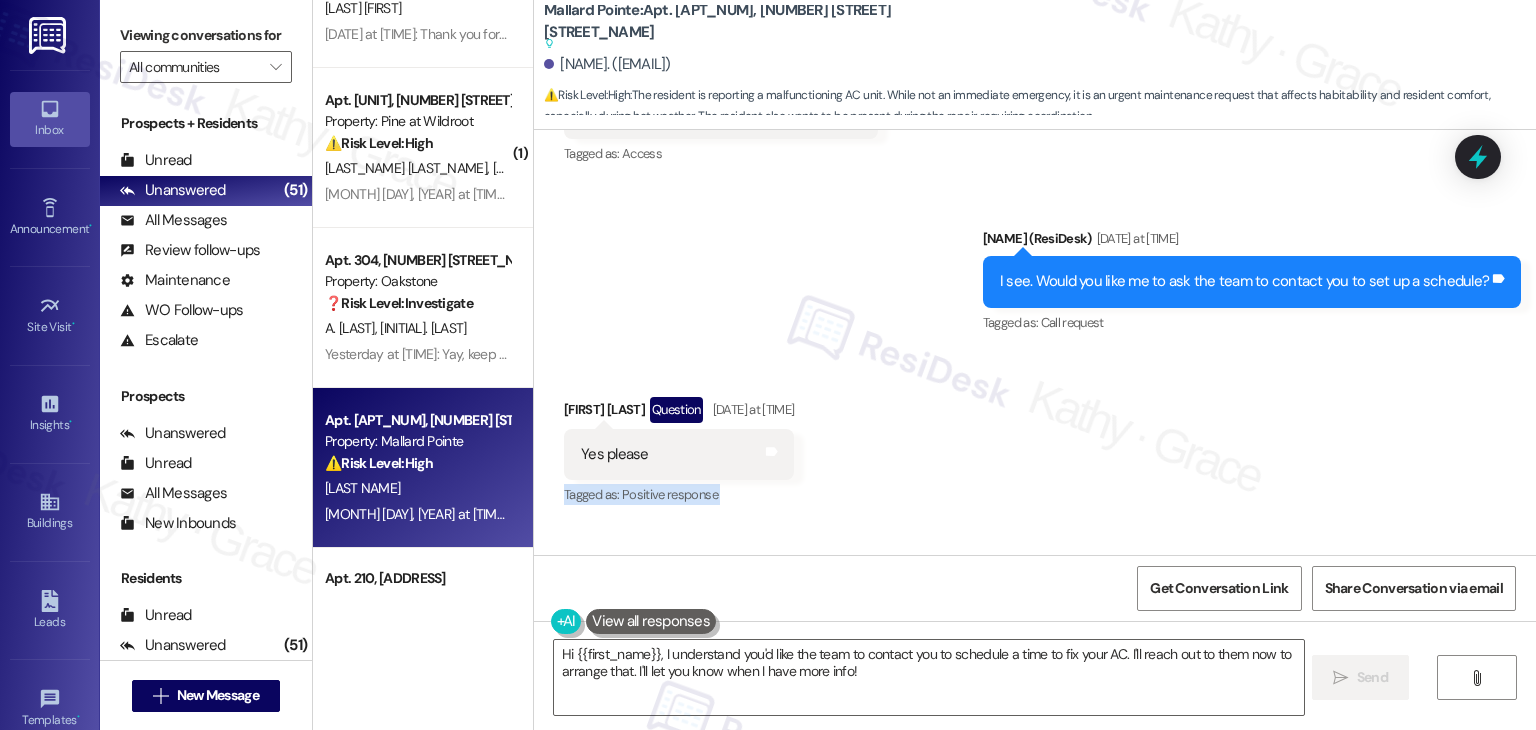 scroll, scrollTop: 6306, scrollLeft: 0, axis: vertical 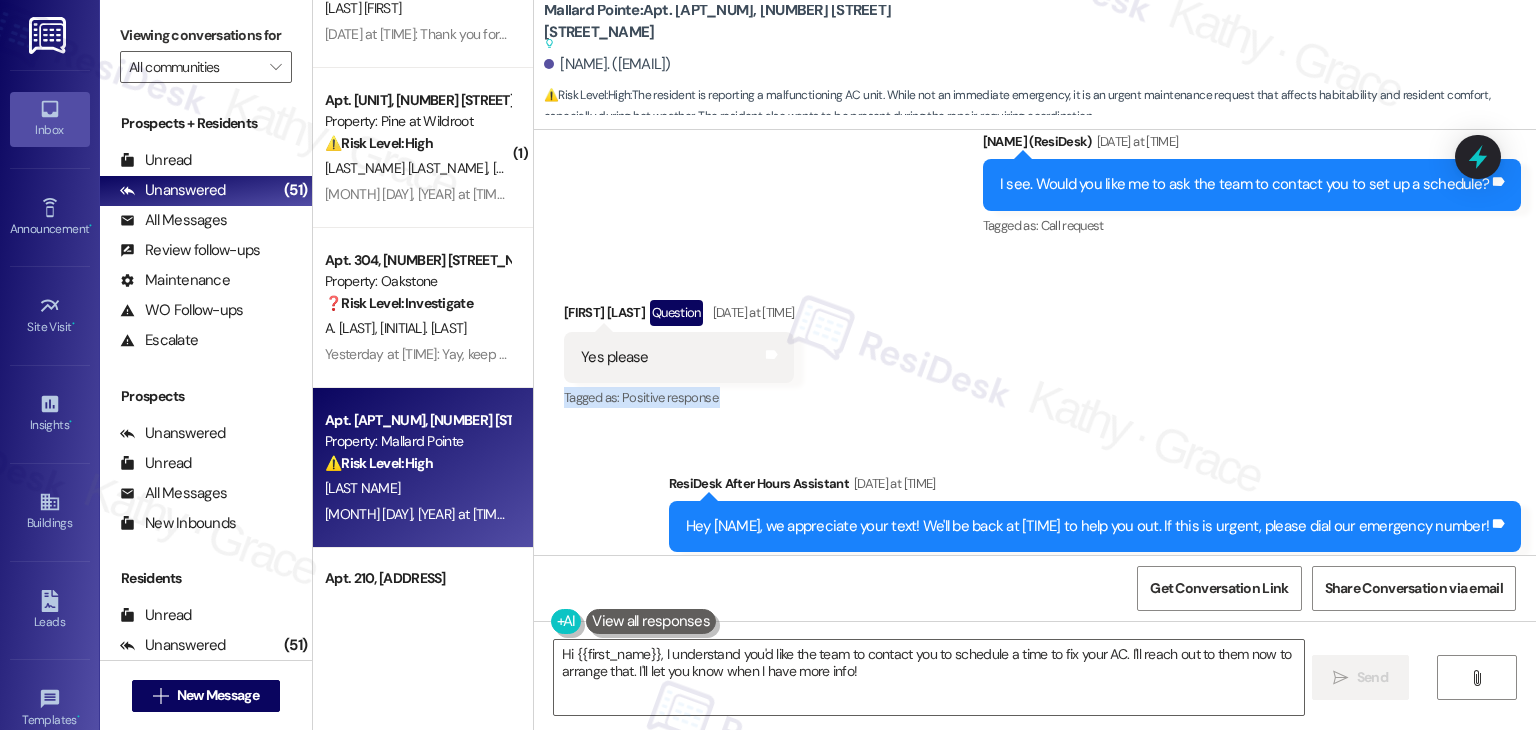 click on "Received via SMS Nancy Jennings Question Aug 04, 2025 at 6:15 PM Yes please Tags and notes Tagged as:   Positive response Click to highlight conversations about Positive response" at bounding box center (1035, 341) 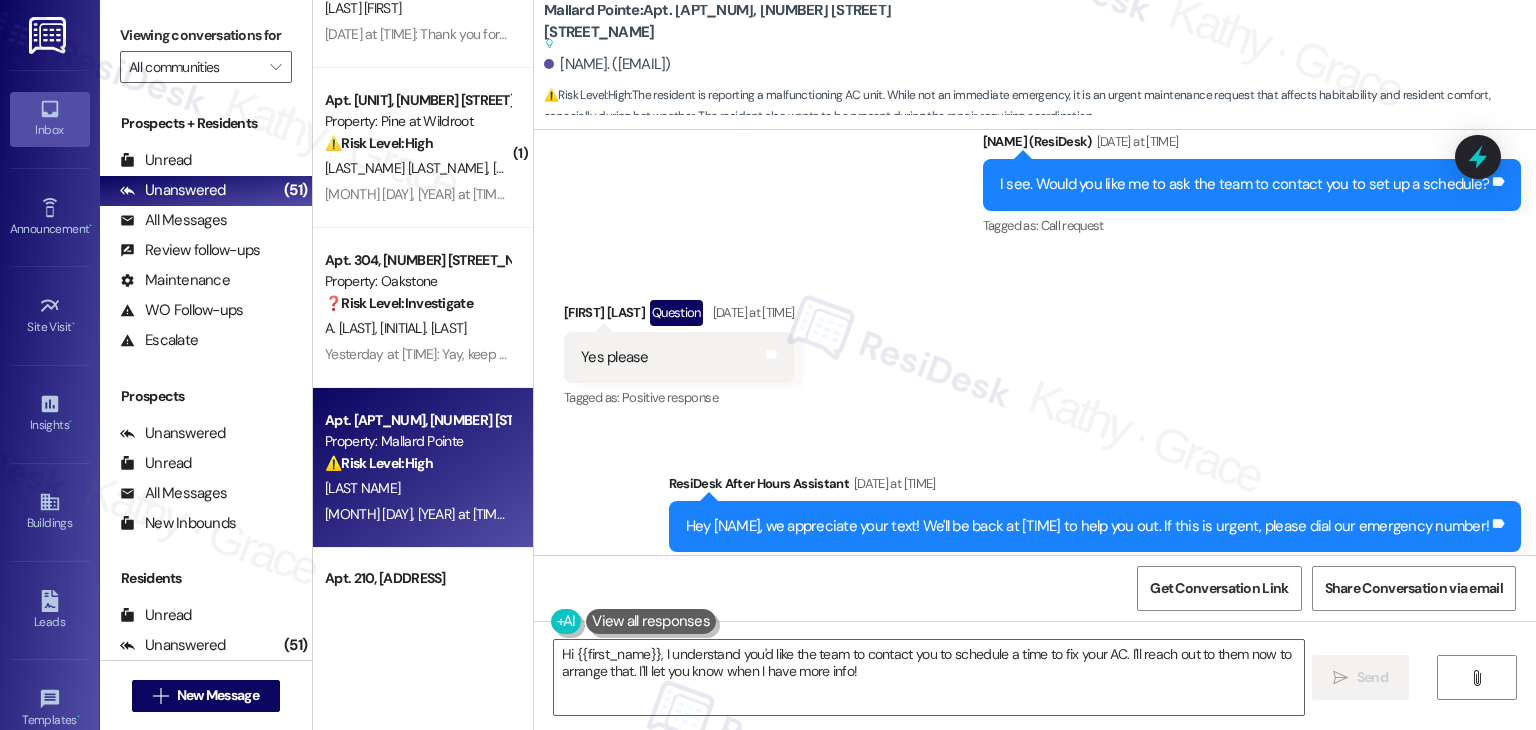 click on "Received via SMS Nancy Jennings Question Aug 04, 2025 at 6:15 PM Yes please Tags and notes Tagged as:   Positive response Click to highlight conversations about Positive response" at bounding box center [1035, 341] 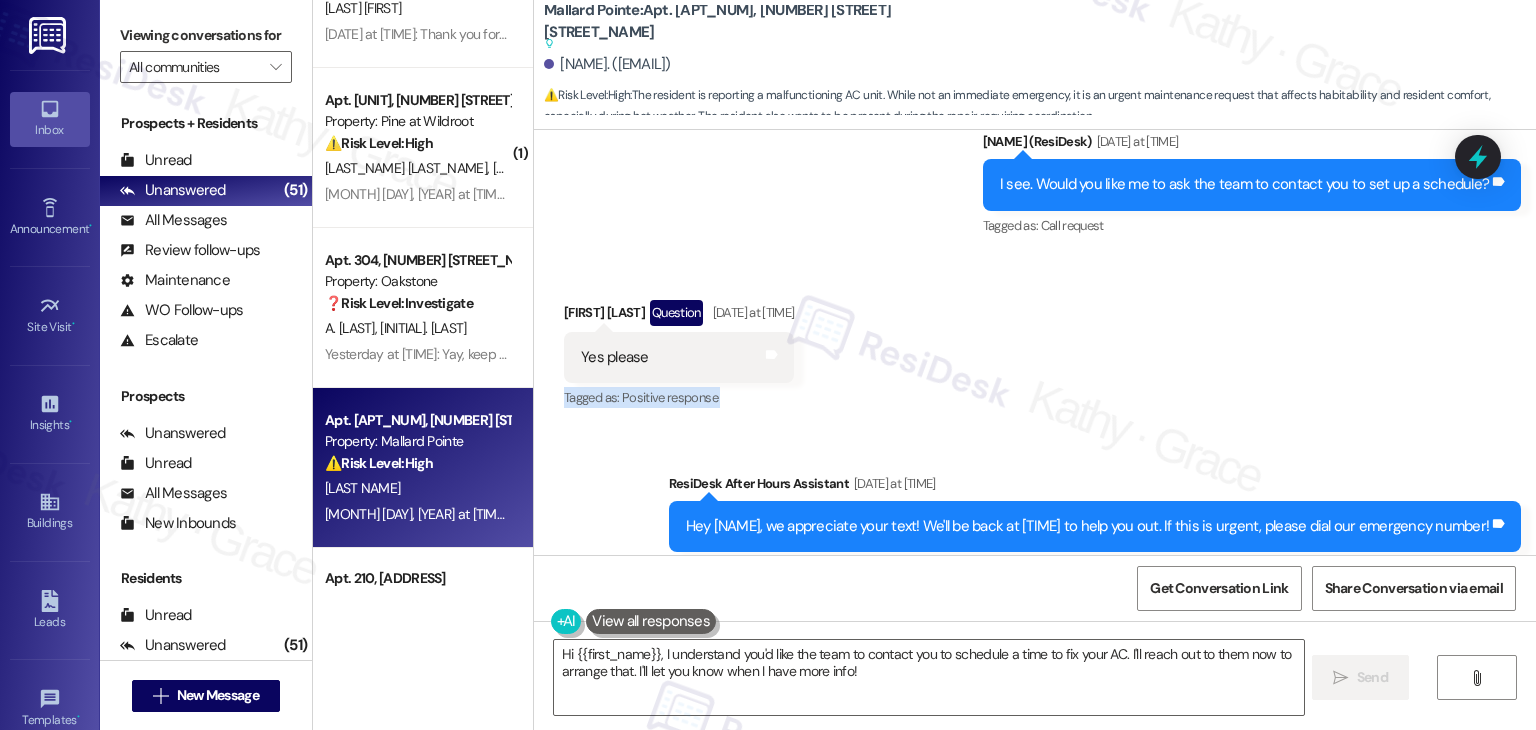 click on "Received via SMS Nancy Jennings Question Aug 04, 2025 at 6:15 PM Yes please Tags and notes Tagged as:   Positive response Click to highlight conversations about Positive response" at bounding box center [1035, 341] 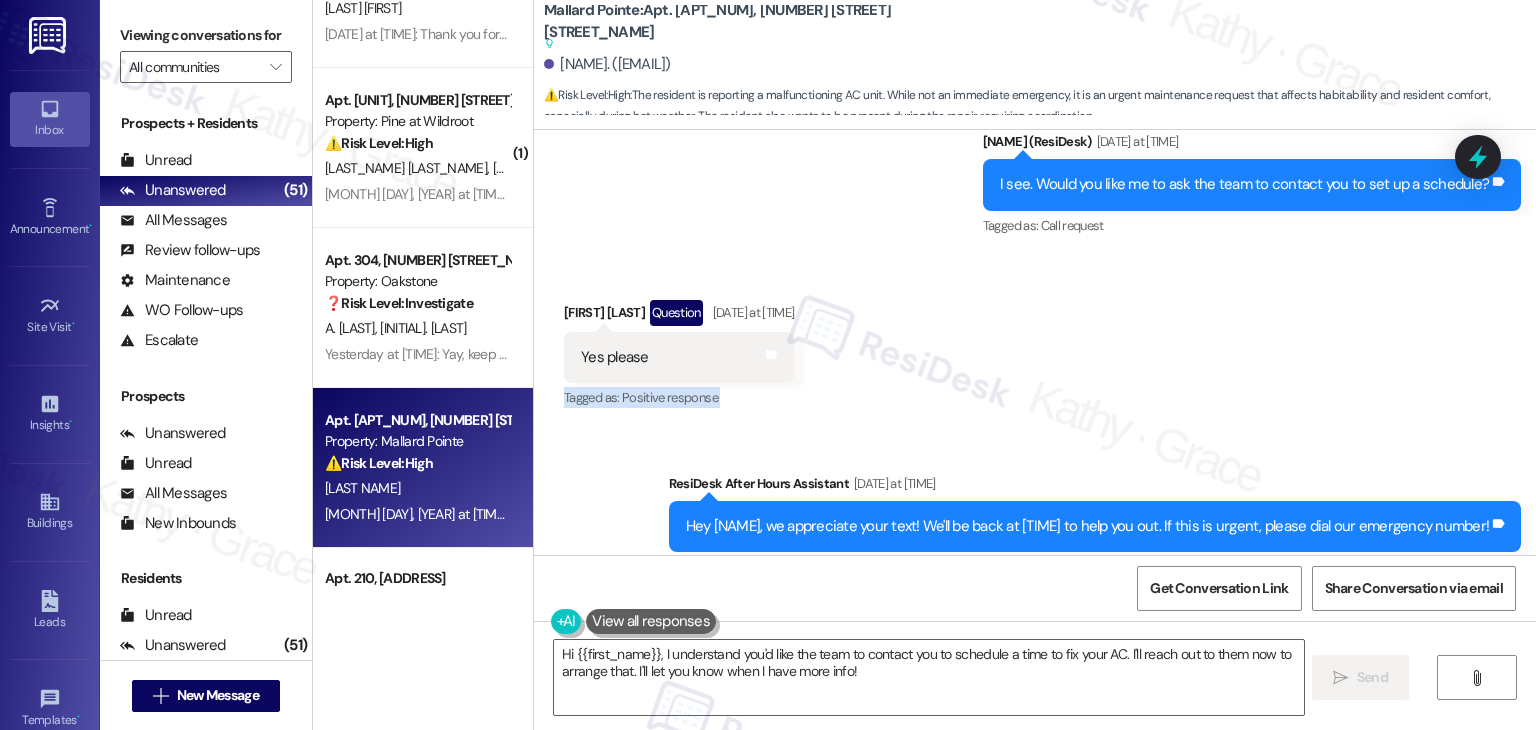 click on "Received via SMS Nancy Jennings Question Aug 04, 2025 at 6:15 PM Yes please Tags and notes Tagged as:   Positive response Click to highlight conversations about Positive response" at bounding box center (1035, 341) 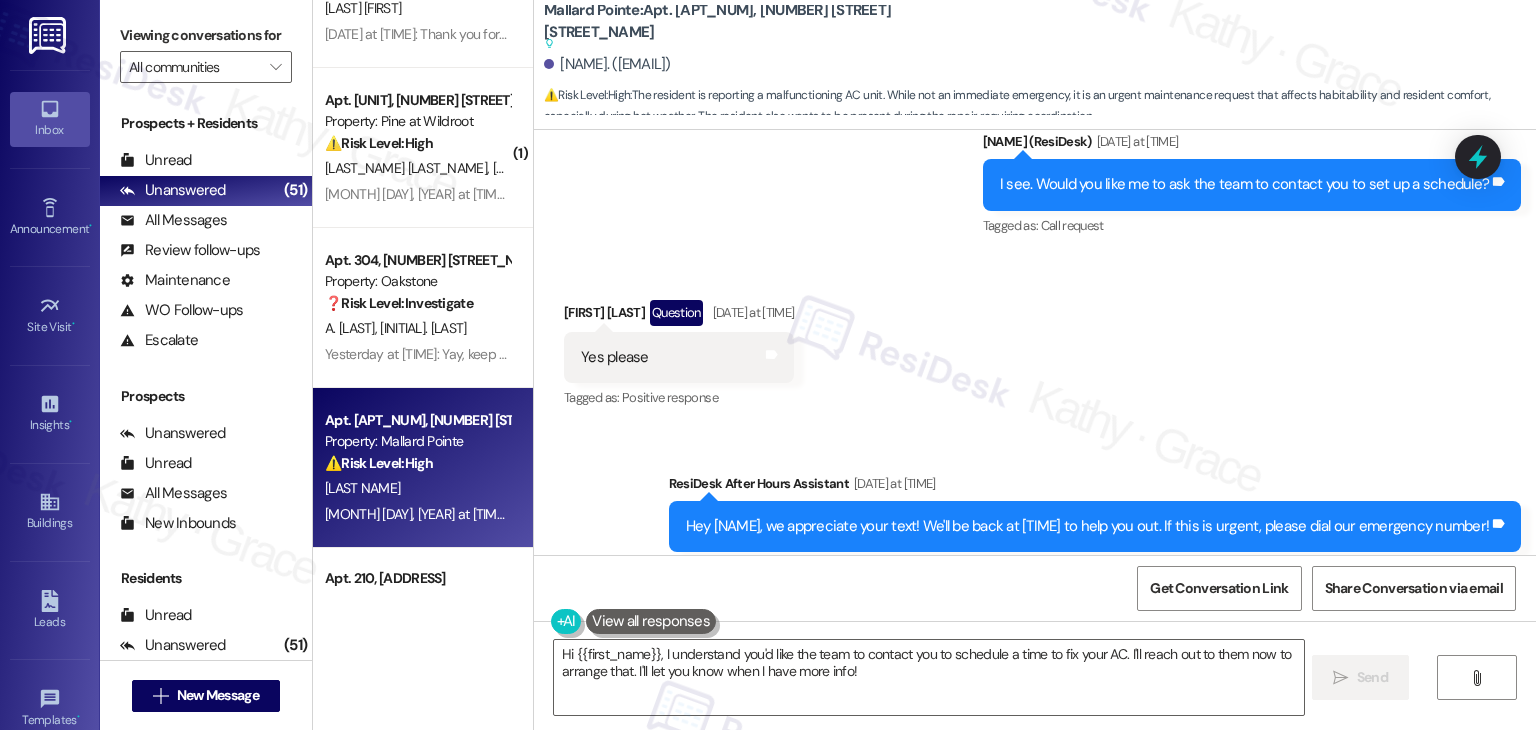 click on "Received via SMS Nancy Jennings Question Aug 04, 2025 at 6:15 PM Yes please Tags and notes Tagged as:   Positive response Click to highlight conversations about Positive response" at bounding box center (1035, 341) 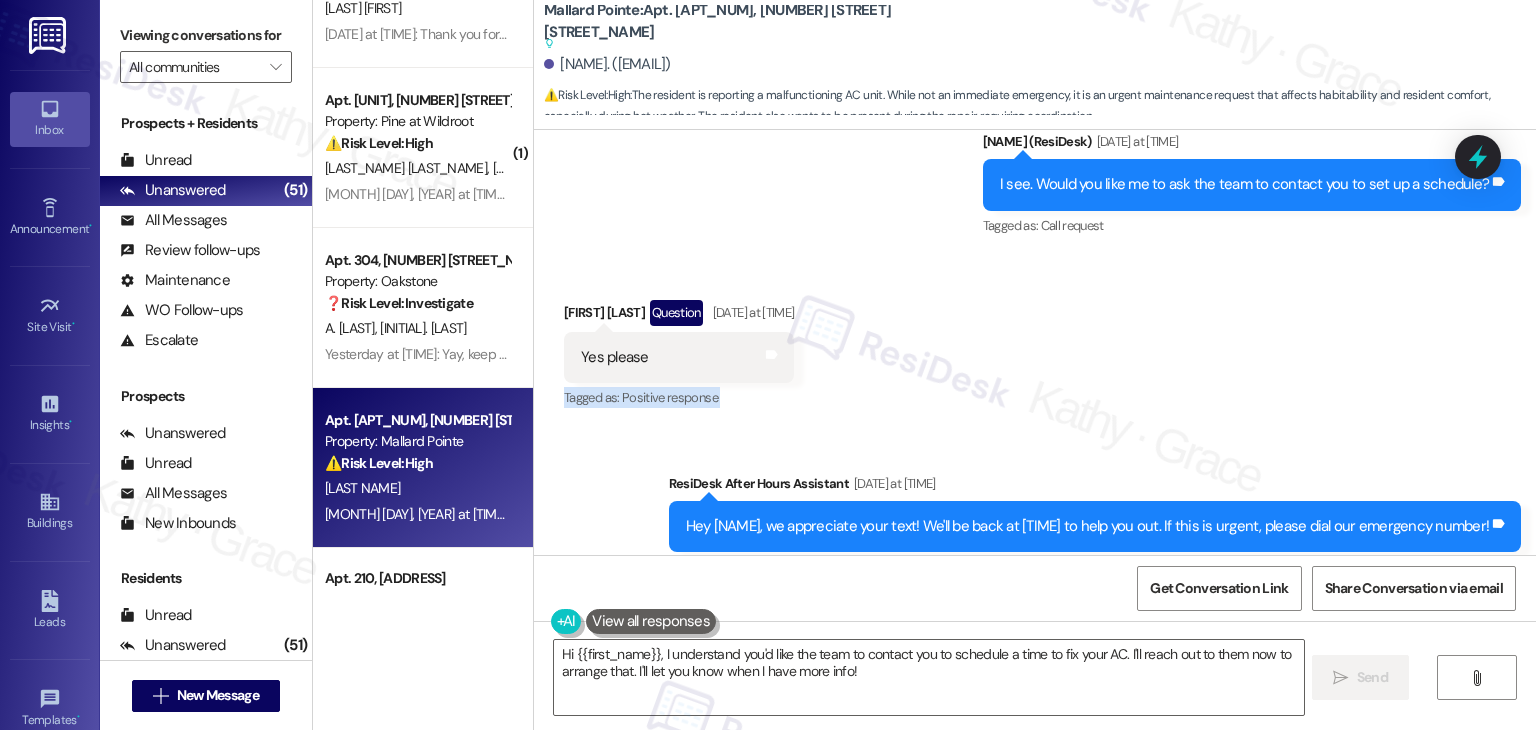 click on "Received via SMS Nancy Jennings Question Aug 04, 2025 at 6:15 PM Yes please Tags and notes Tagged as:   Positive response Click to highlight conversations about Positive response" at bounding box center (1035, 341) 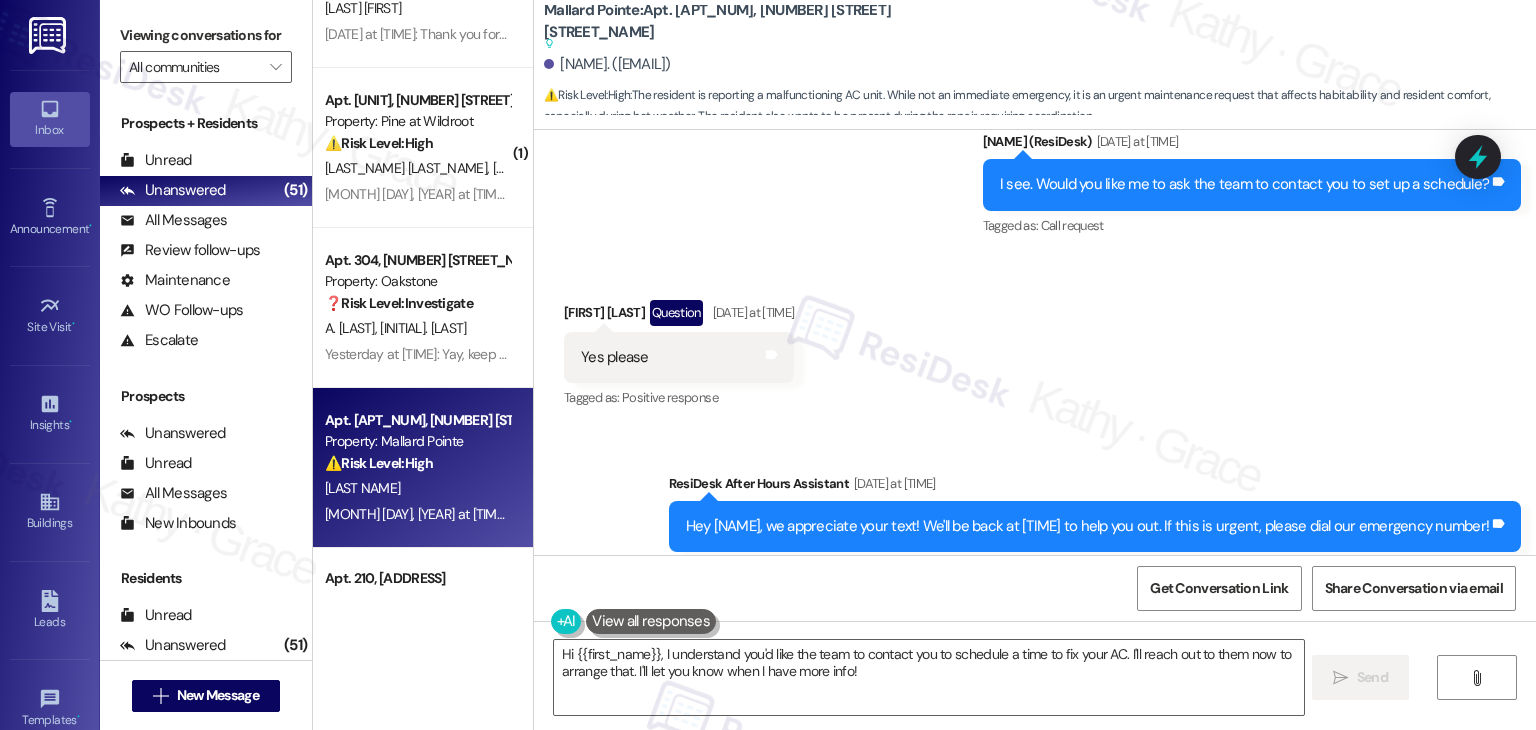 click on "Received via SMS Nancy Jennings Question Aug 04, 2025 at 6:15 PM Yes please Tags and notes Tagged as:   Positive response Click to highlight conversations about Positive response" at bounding box center [1035, 341] 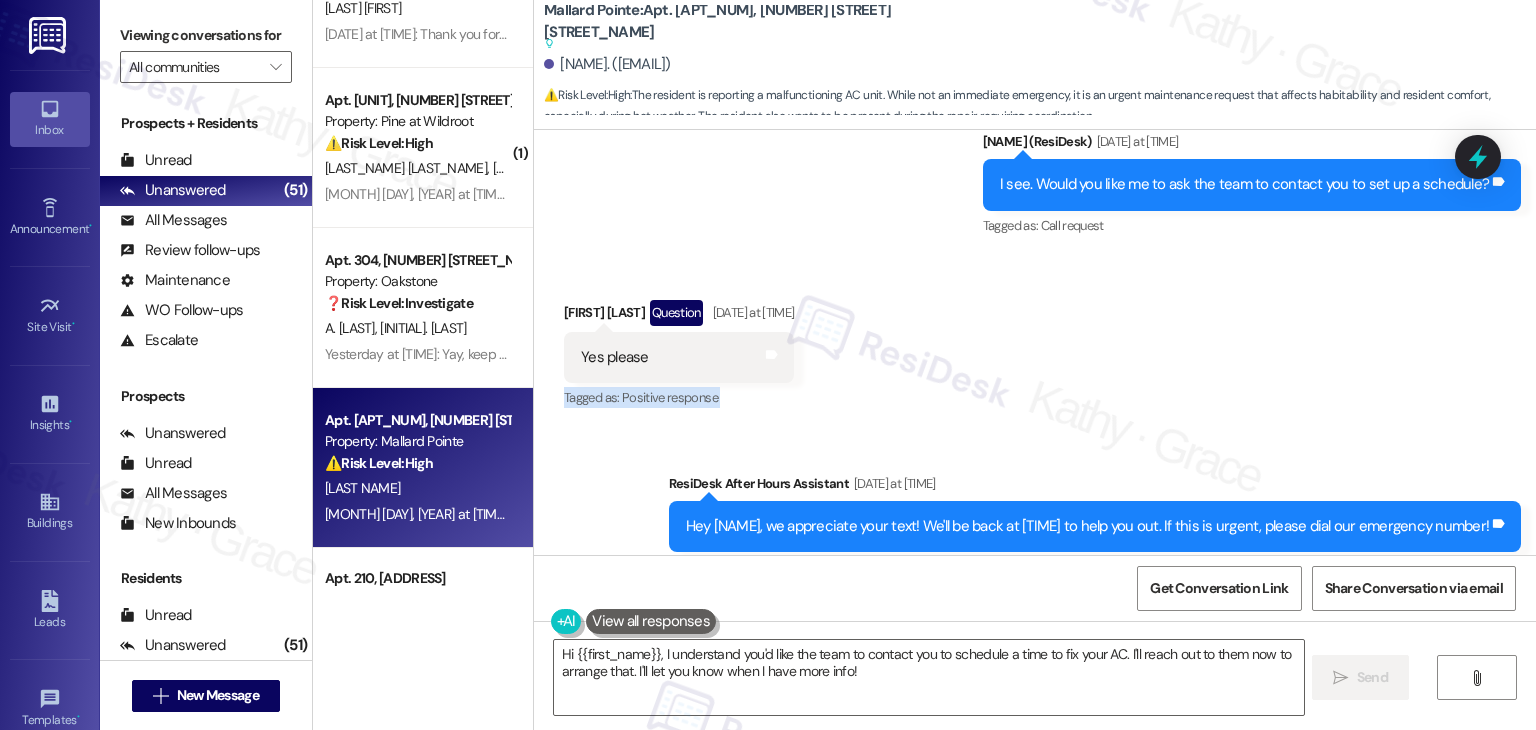 click on "Received via SMS Nancy Jennings Question Aug 04, 2025 at 6:15 PM Yes please Tags and notes Tagged as:   Positive response Click to highlight conversations about Positive response" at bounding box center (1035, 341) 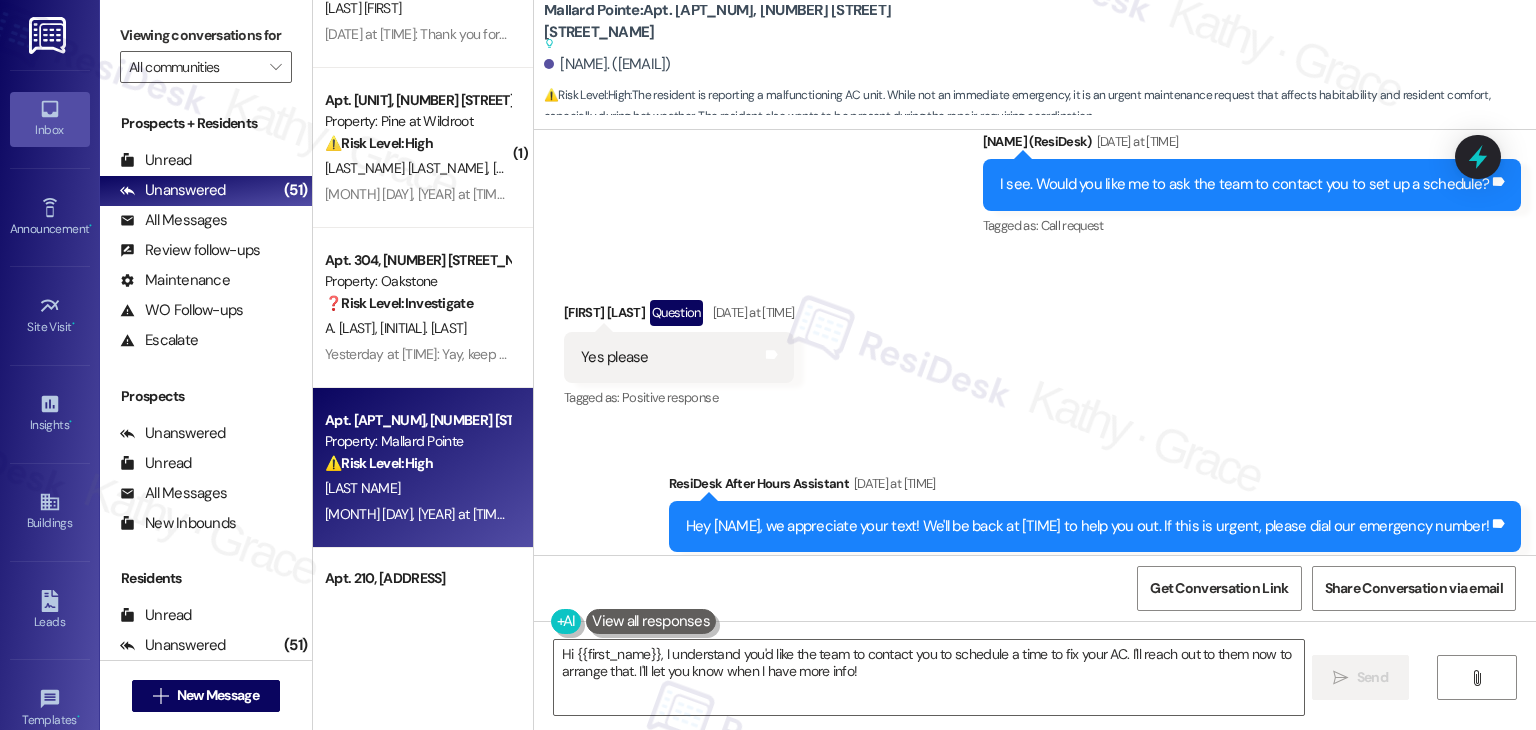 click on "Received via SMS Nancy Jennings Question Aug 04, 2025 at 6:15 PM Yes please Tags and notes Tagged as:   Positive response Click to highlight conversations about Positive response" at bounding box center (1035, 341) 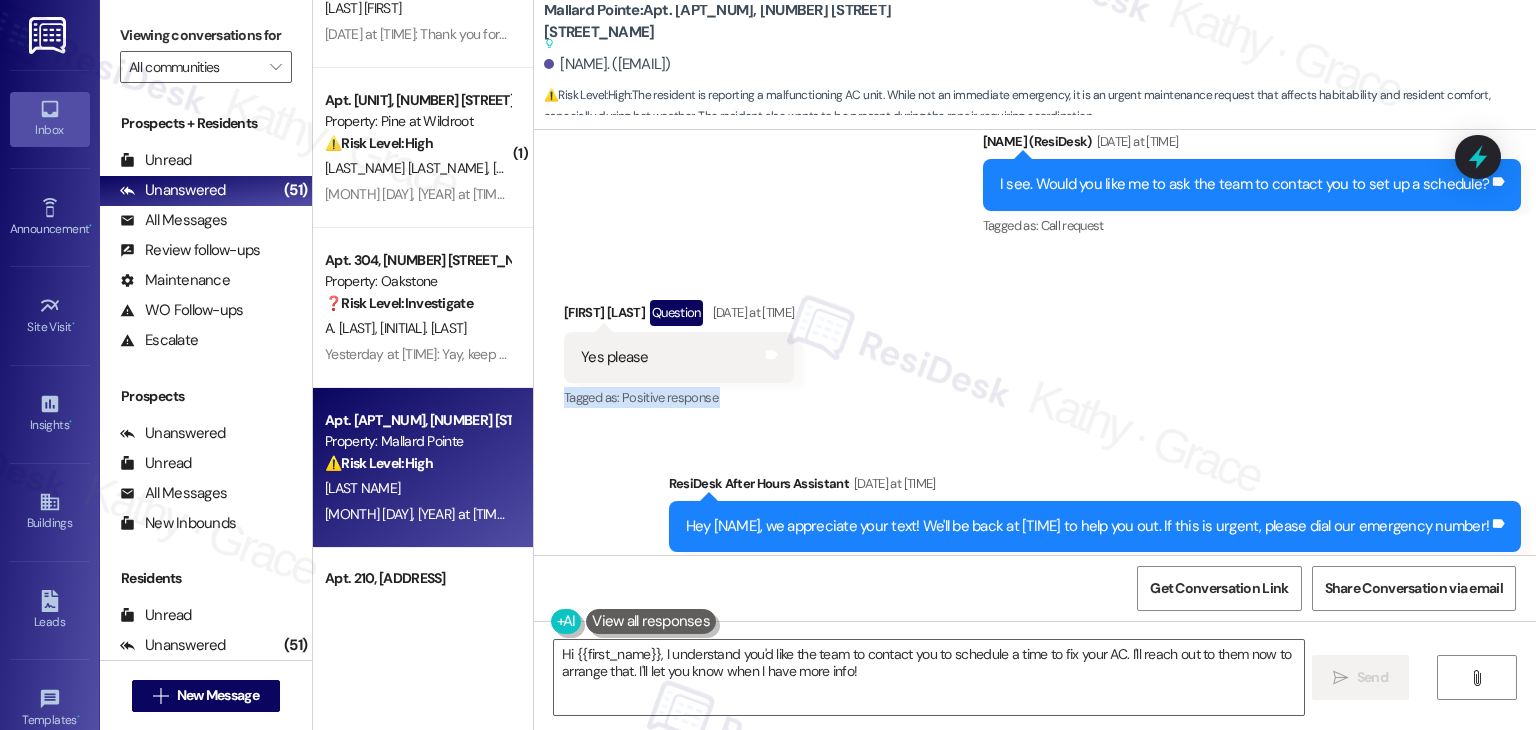 click on "Received via SMS Nancy Jennings Question Aug 04, 2025 at 6:15 PM Yes please Tags and notes Tagged as:   Positive response Click to highlight conversations about Positive response" at bounding box center (1035, 341) 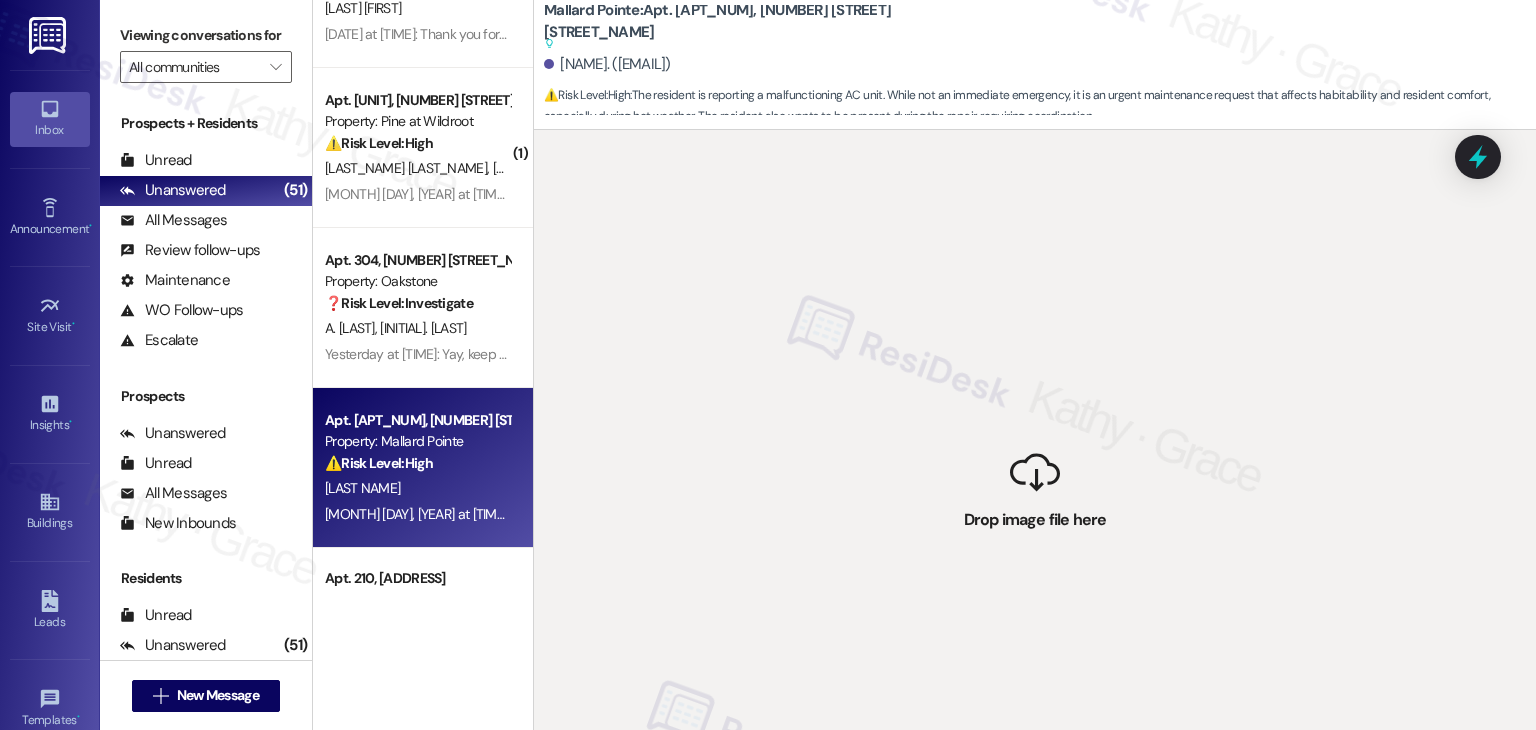 click on " Drop image file here" at bounding box center [1035, 495] 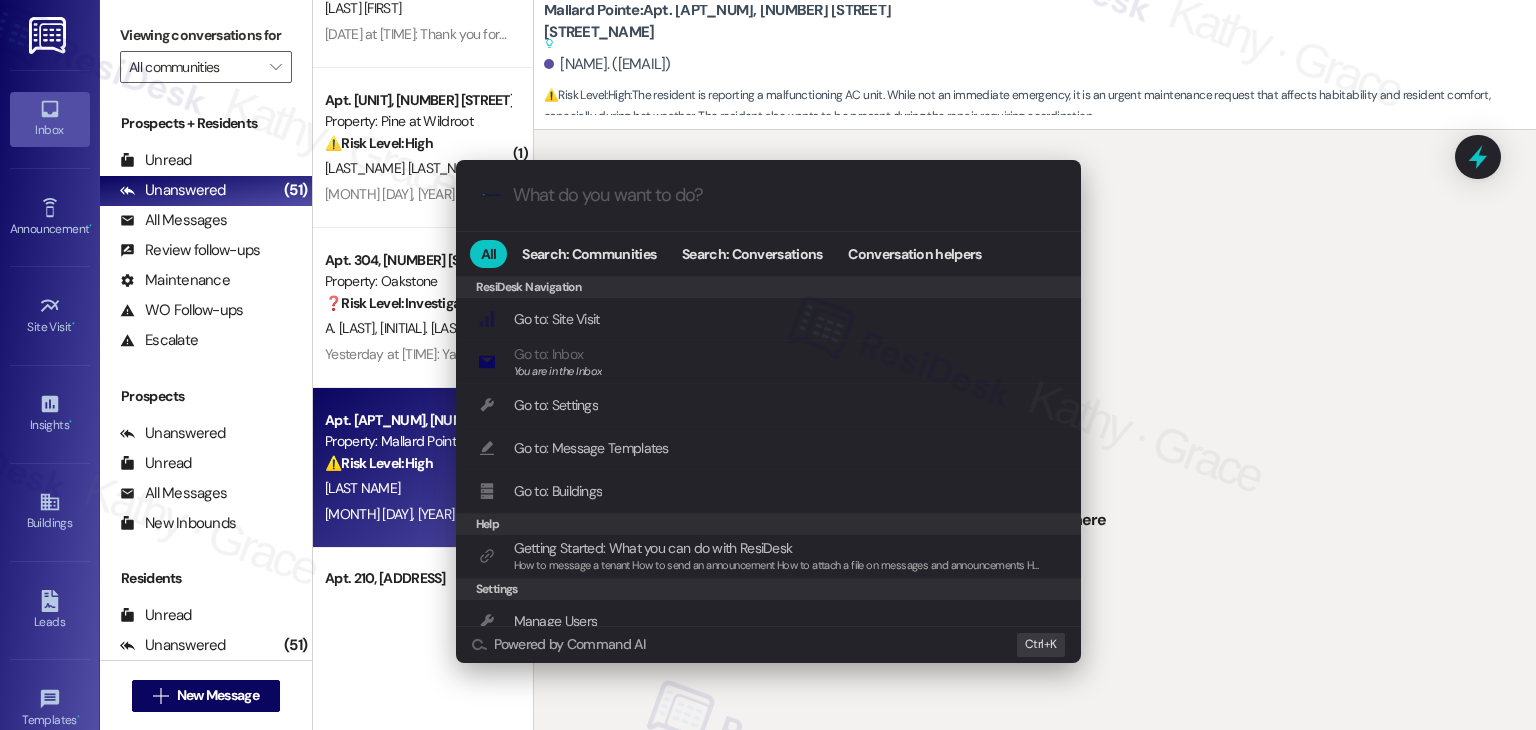 click on ".cls-1{fill:#0a055f;}.cls-2{fill:#0cc4c4;} resideskLogoBlueOrange All Search: Communities Search: Conversations Conversation helpers ResiDesk Navigation ResiDesk Navigation Go to: Site Visit Add shortcut Go to: Inbox You are in the Inbox Add shortcut Go to: Settings Add shortcut Go to: Message Templates Add shortcut Go to: Buildings Add shortcut Help Getting Started: What you can do with ResiDesk How to message a tenant
How to send an announcement
How to attach a file on messages and announcements
How to message a prospect
How to message an inbound prospect
How to send an internal message
How to use the ResiDesk Outlook Add-in Add shortcut Settings Manage Users Add shortcut Conversations Property Conversations See conversations at a property Add shortcut Go to inbox folder Add shortcut Send Announcement Add shortcut Start or find a conversation Start conversation Add shortcut Powered by Command AI Ctrl+ K" at bounding box center (768, 365) 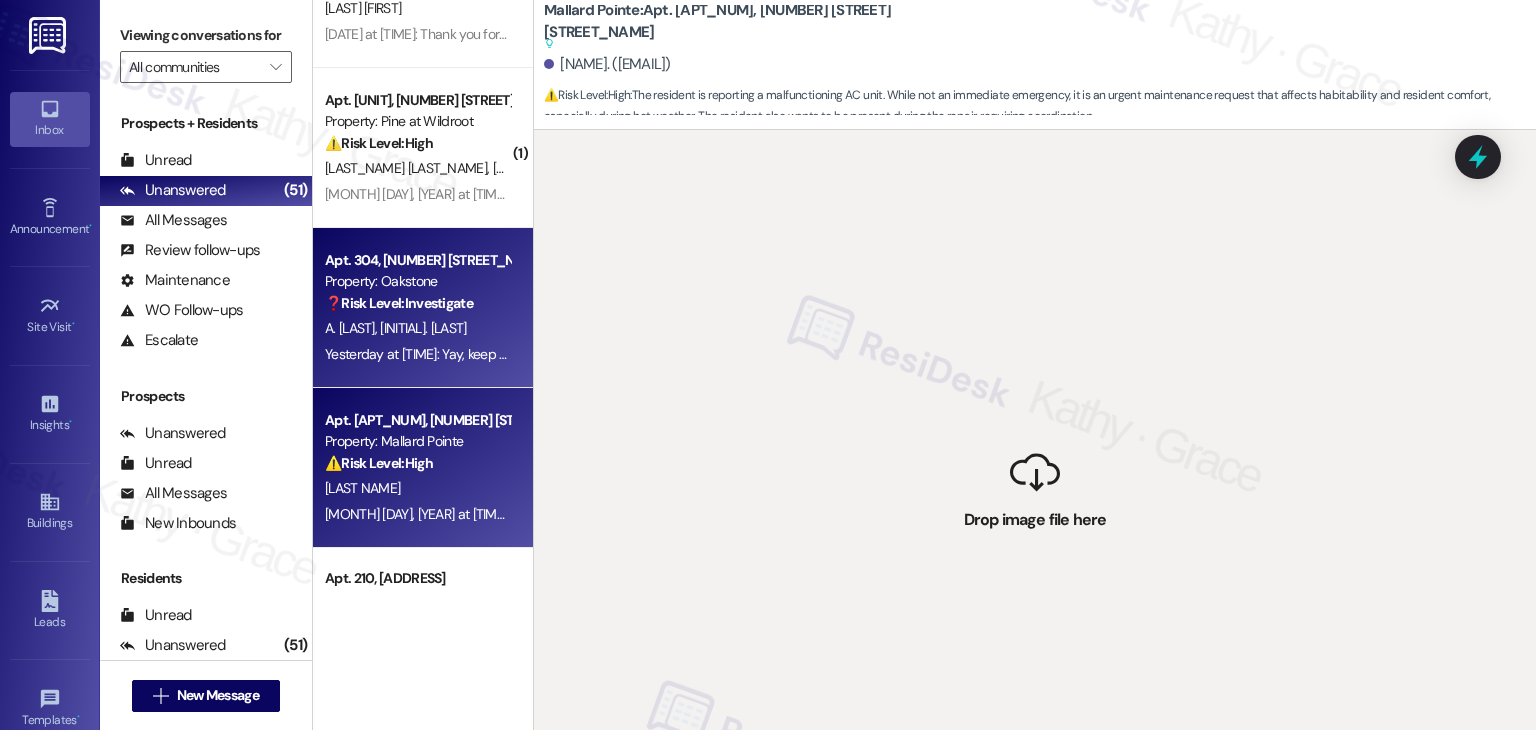 click on "❓  Risk Level:  Investigate" at bounding box center (399, 303) 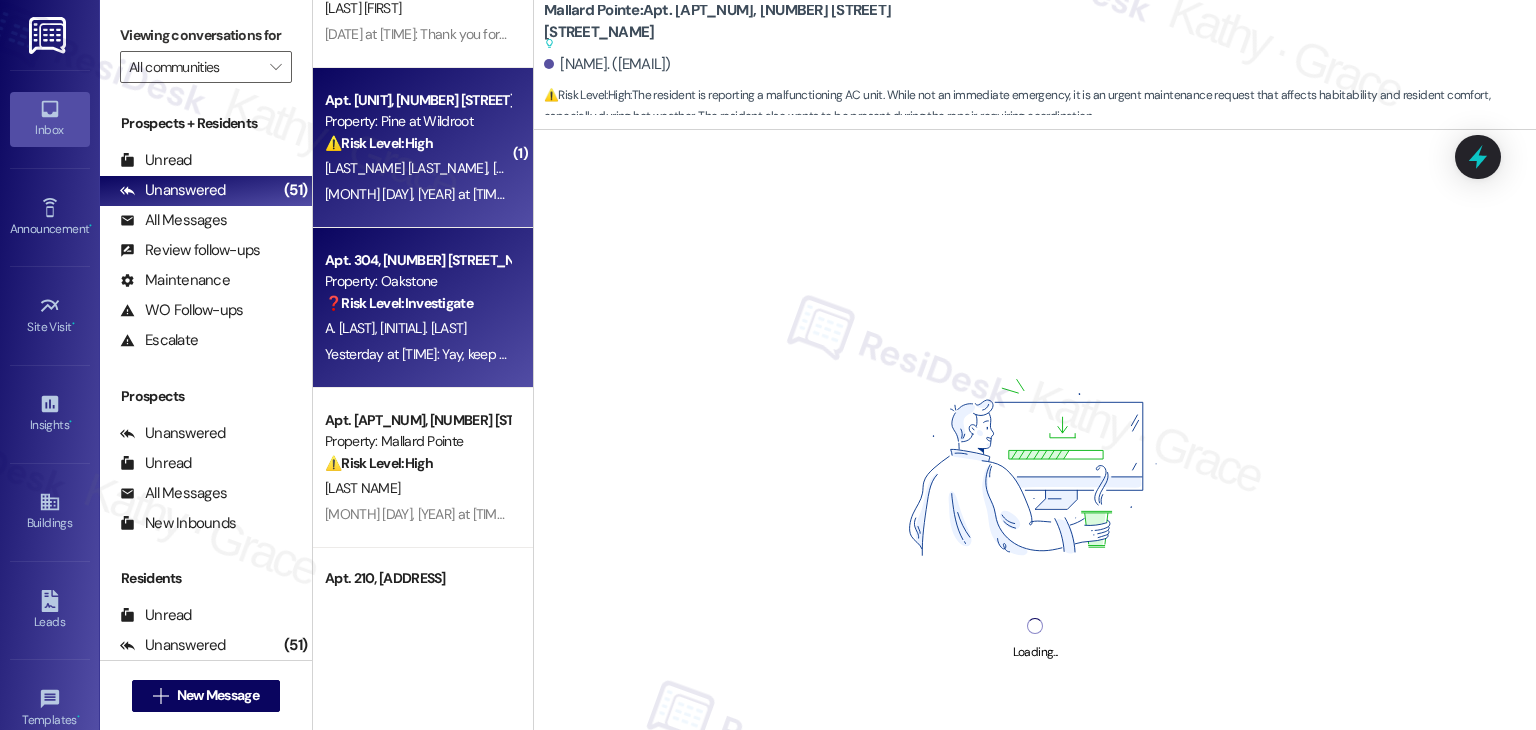 click on "O. Ramirez" at bounding box center [574, 168] 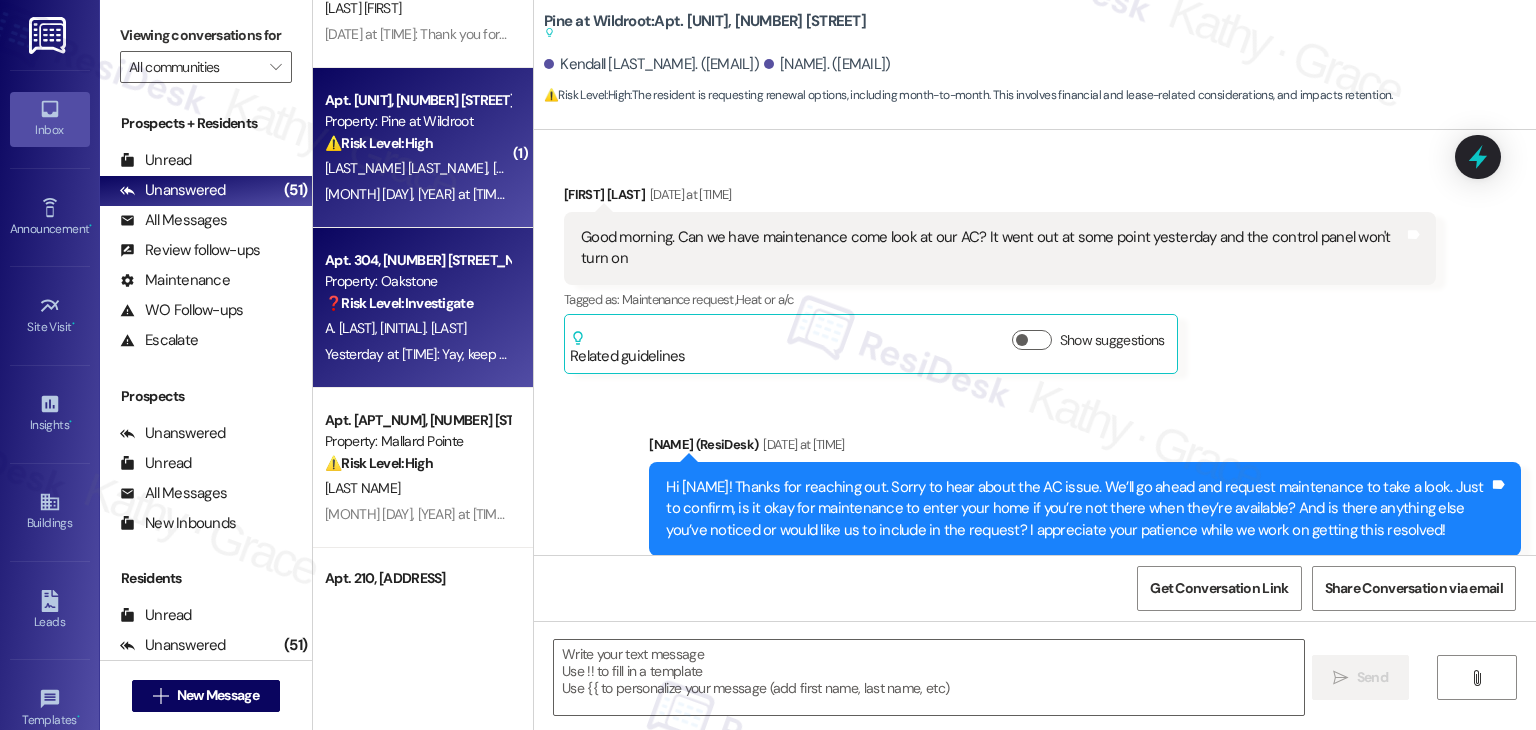 scroll, scrollTop: 1376, scrollLeft: 0, axis: vertical 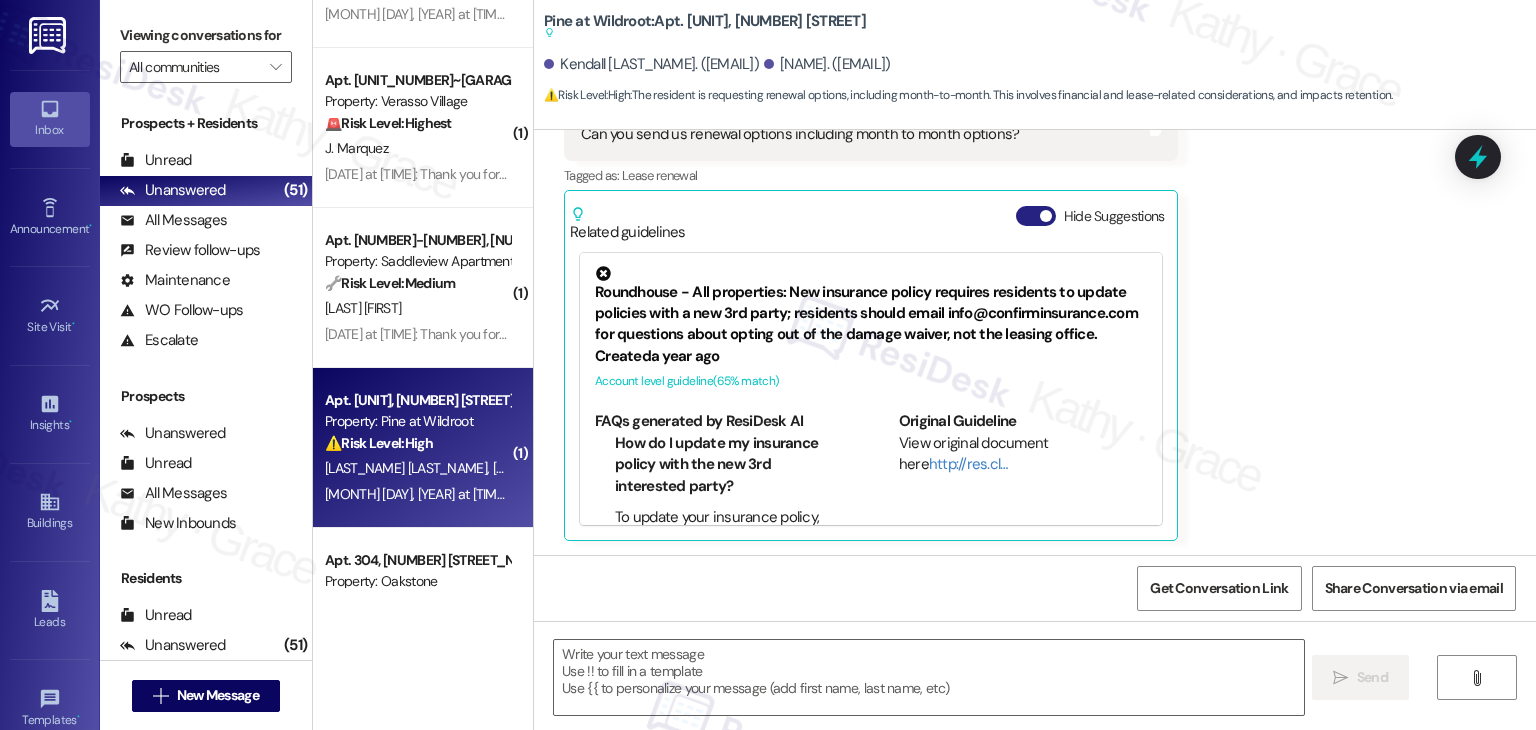 click on "Hide Suggestions" at bounding box center (1036, 216) 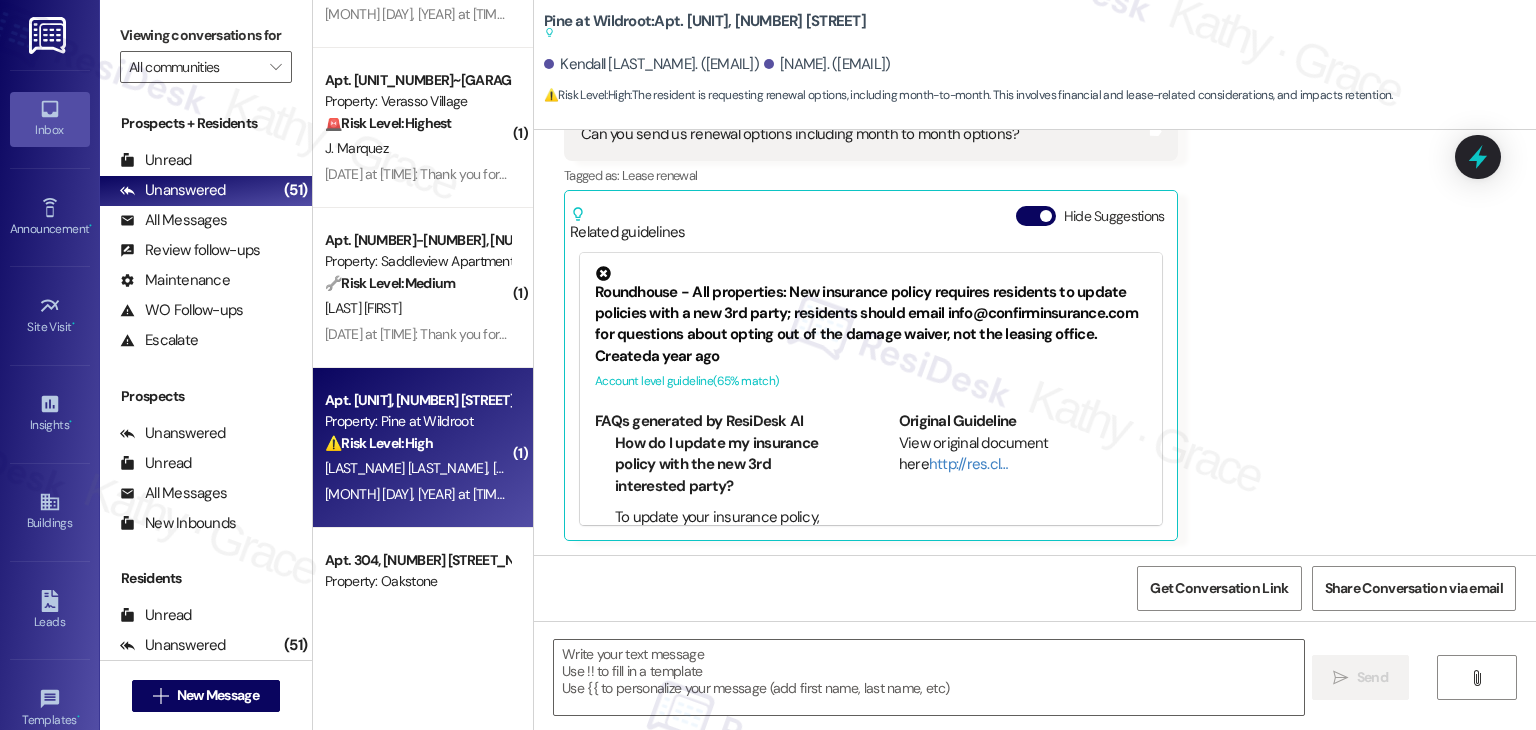 scroll, scrollTop: 2264, scrollLeft: 0, axis: vertical 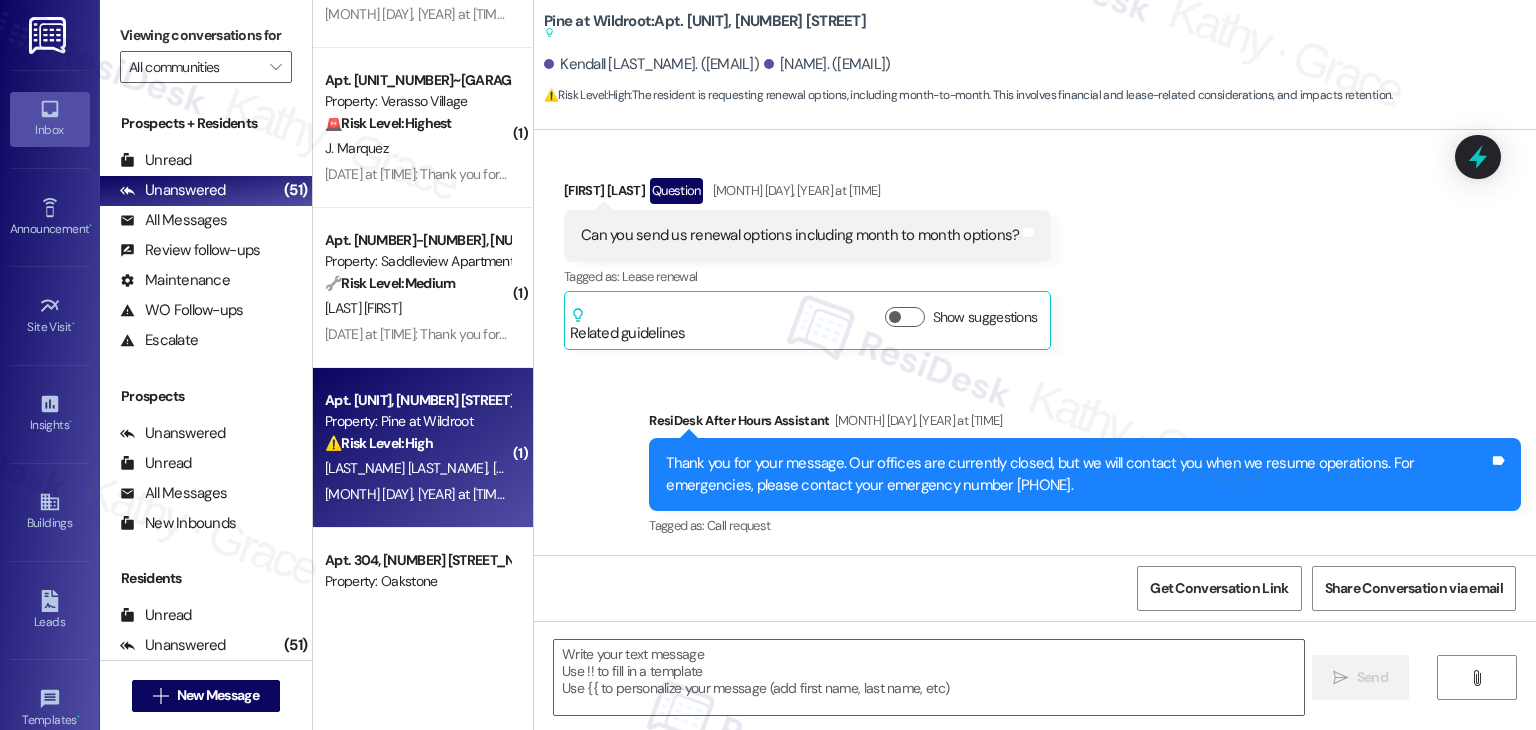 type on "Fetching suggested responses. Please feel free to read through the conversation in the meantime." 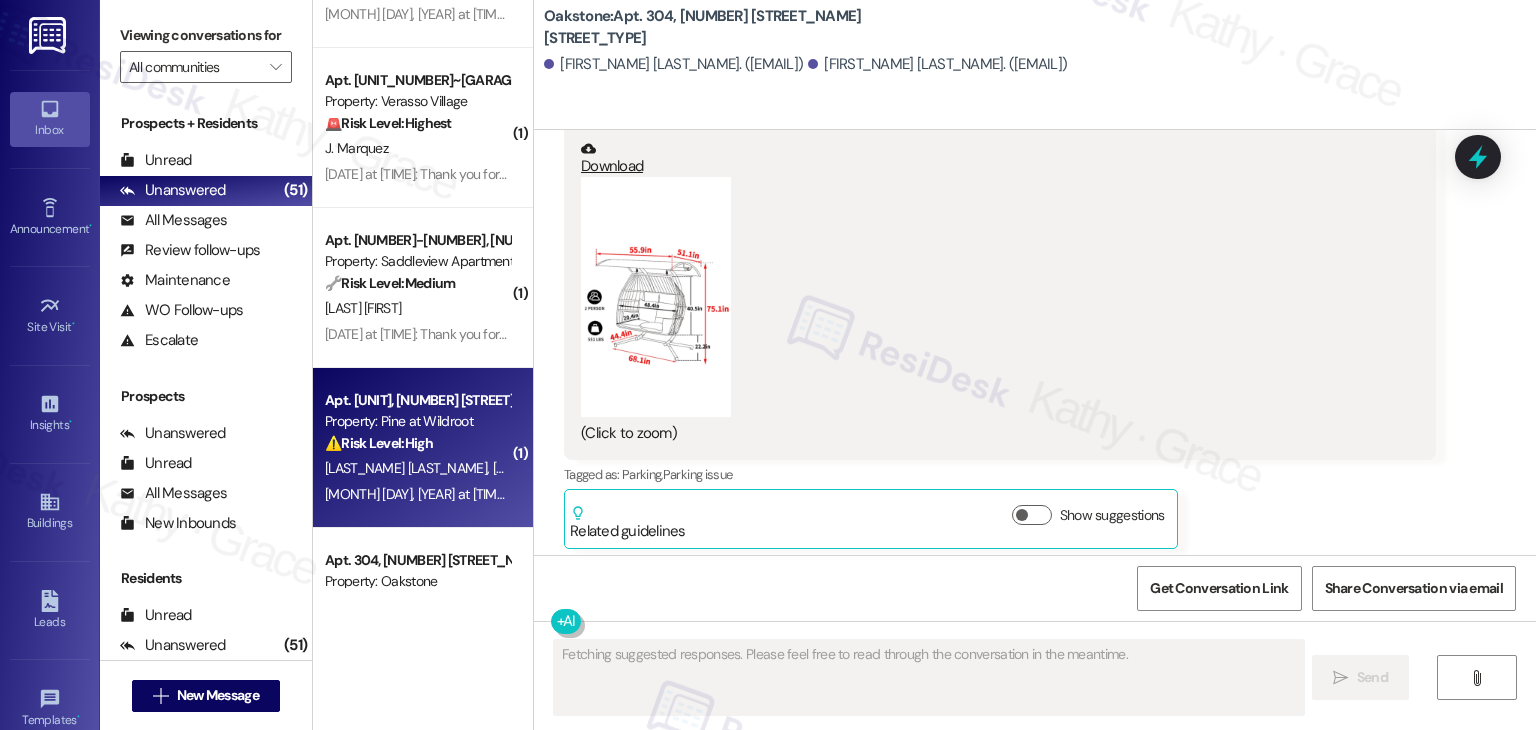 scroll, scrollTop: 15168, scrollLeft: 0, axis: vertical 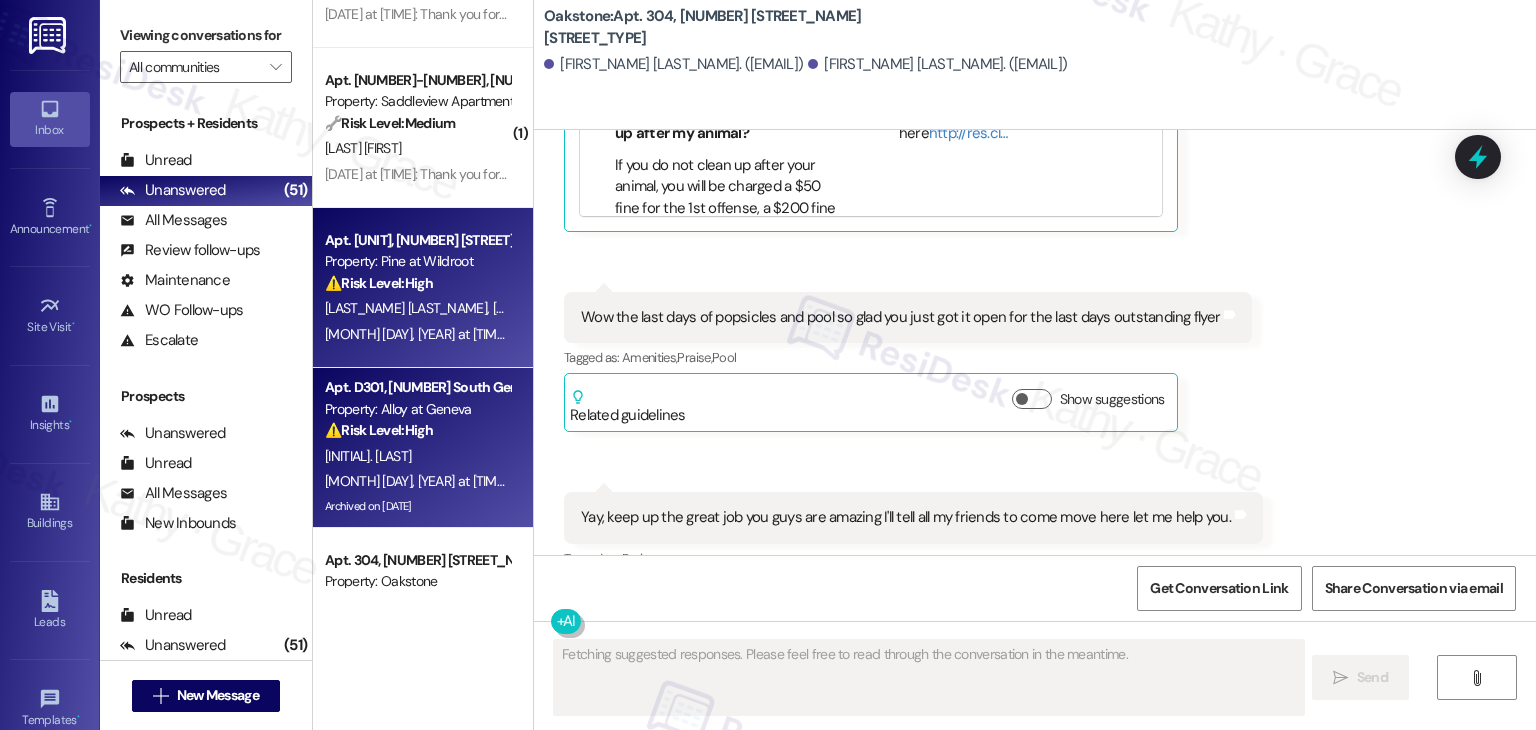 click on "M. Hadden" at bounding box center [417, 456] 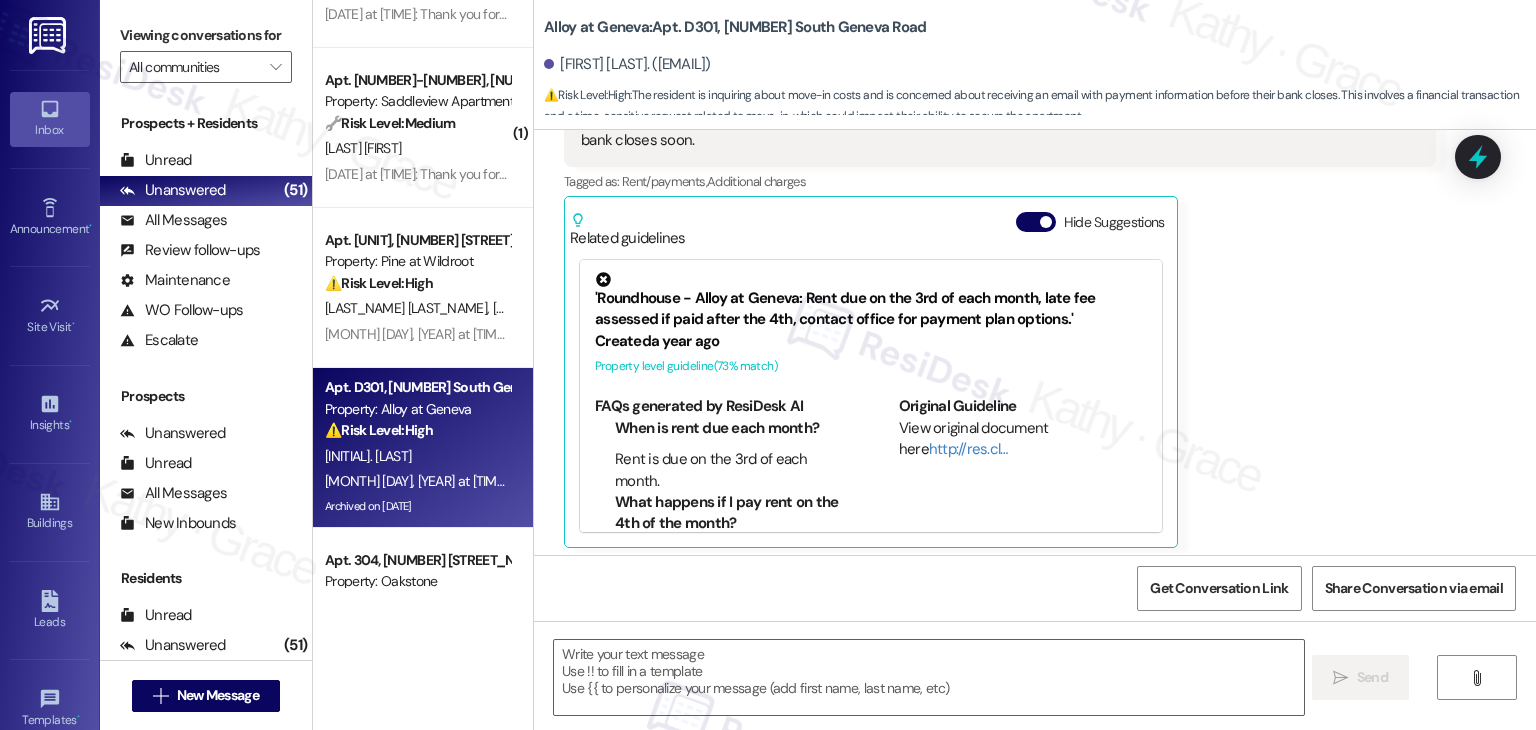 scroll, scrollTop: 820, scrollLeft: 0, axis: vertical 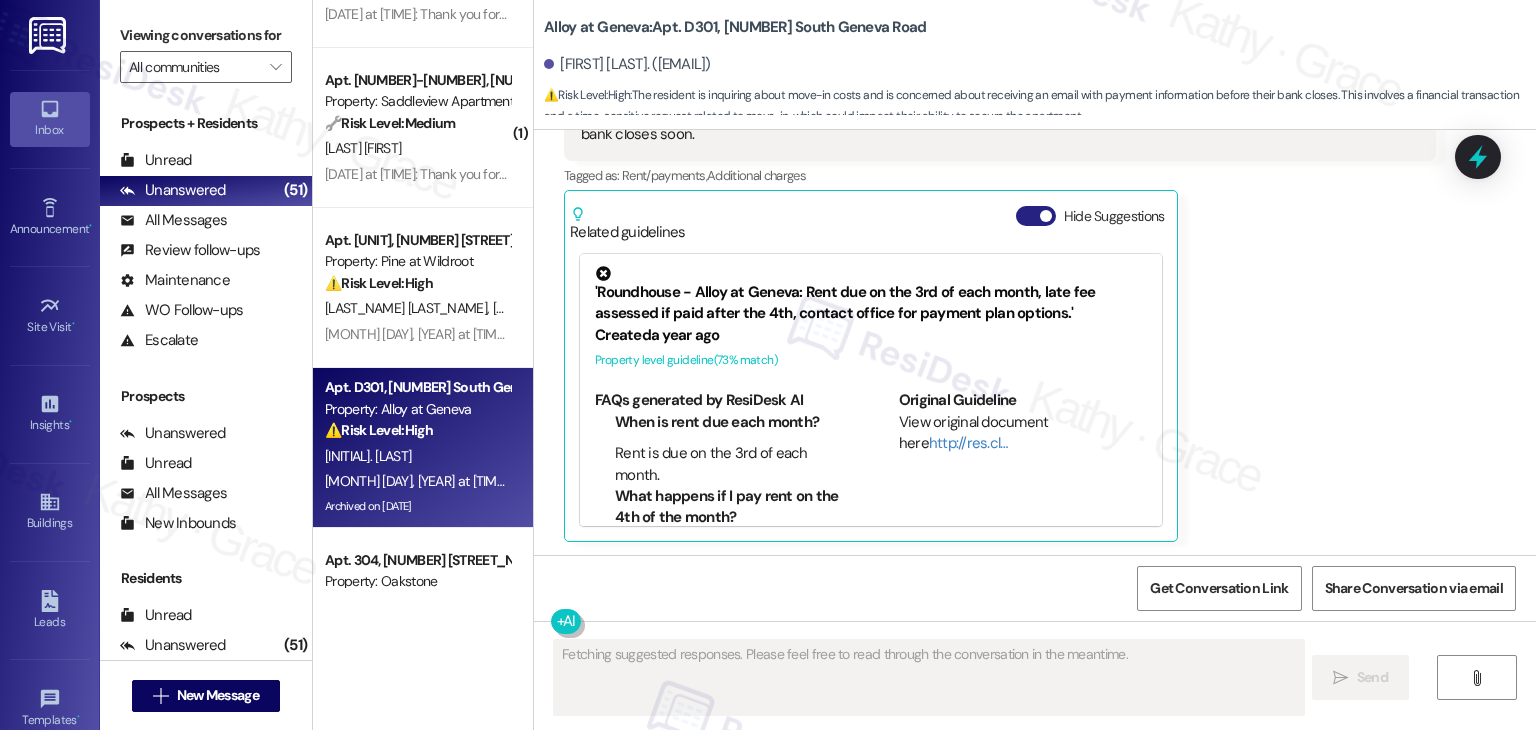 click on "Hide Suggestions" at bounding box center (1036, 216) 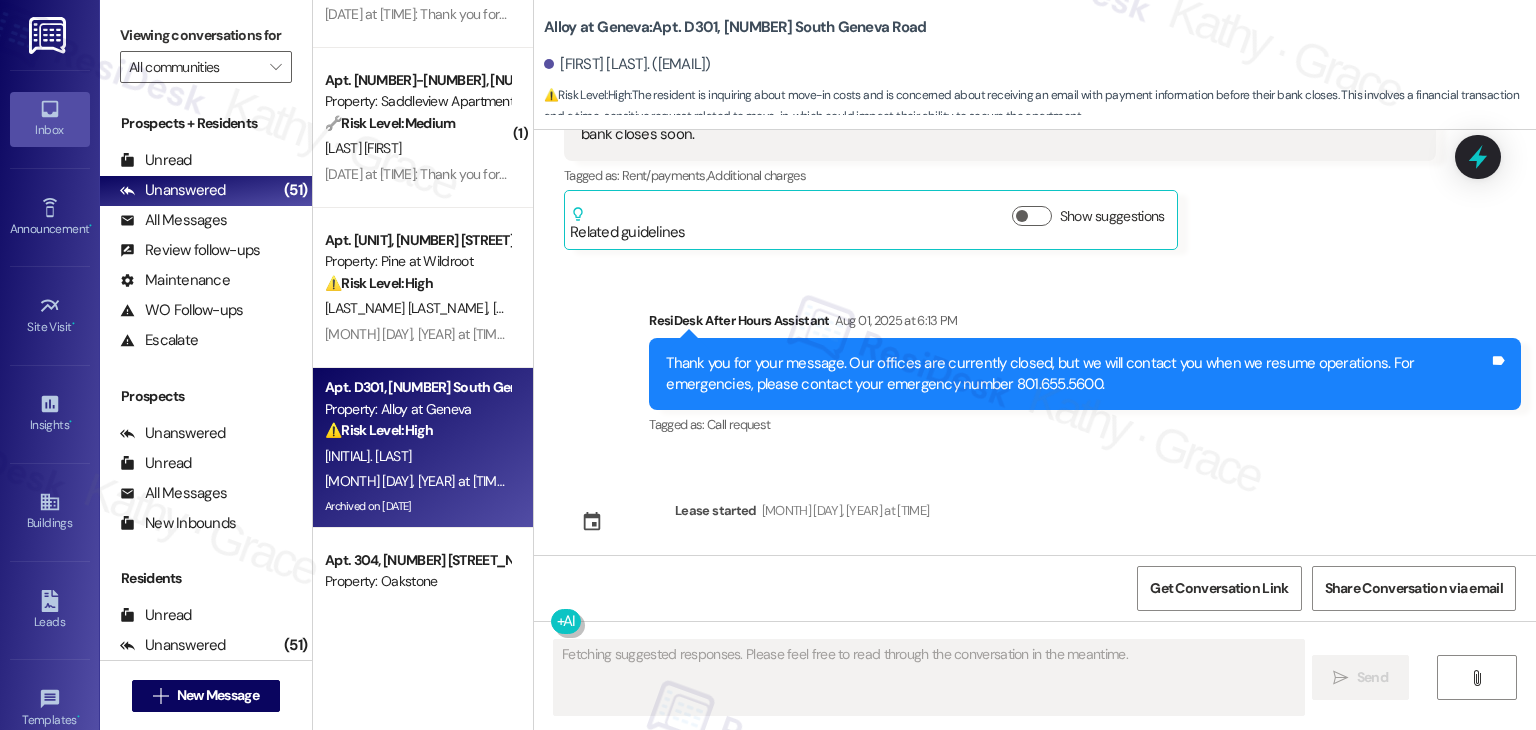 click on "Sent via SMS ResiDesk After Hours Assistant Aug 01, 2025 at 6:13 PM Thank you for your message. Our offices are currently closed, but we will contact you when we resume operations. For emergencies, please contact your emergency number 801.655.5600. Tags and notes Tagged as:   Call request Click to highlight conversations about Call request" at bounding box center [1035, 360] 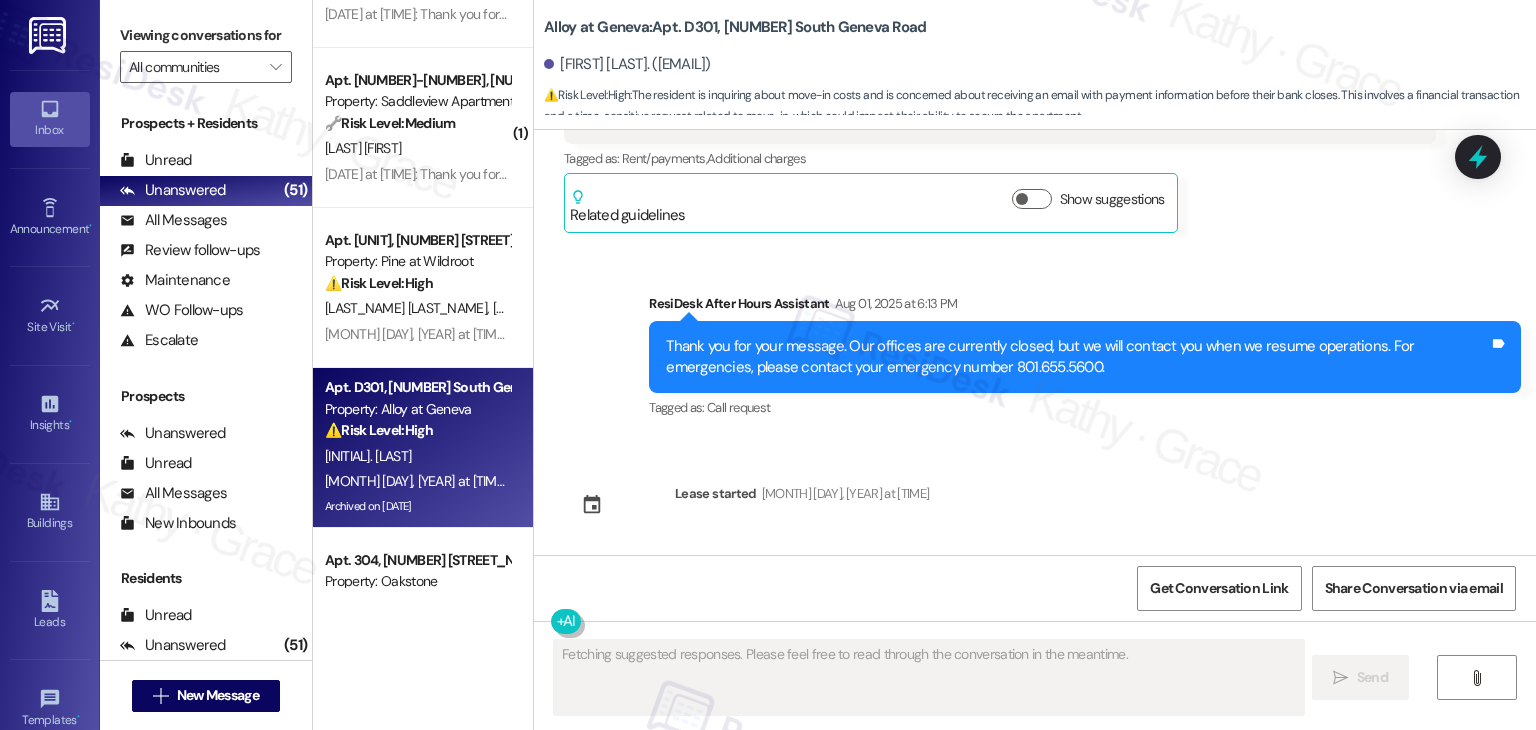 click on "Received via SMS Mason Hadden Aug 01, 2025 at 3:11 PM and getting that email. My apartment number is D301 and was wondering  Tags and notes Tagged as:   Apartment entry Click to highlight conversations about Apartment entry  Related guidelines Show suggestions Received via SMS 3:11 PM Mason Hadden Question Aug 01, 2025 at 3:11 PM when that email would come through? Tags and notes Tagged as:   Call request Click to highlight conversations about Call request Notes https://www.theresidesk.com/text/insights-conversations/1431803/share-conversation-link
----
From  automated-surveys-roundhouse-jomar.punay@roundhouse.com  at 5:23PM Eastern time on 08/01/2025 Conversation archived Conversation Archived Aug 01, 2025 at 4:23 PM Archived until further notice on 2025-08-01 Received via SMS Mason Hadden Question Aug 01, 2025 at 6:13 PM Yes how much cost will my move in day be. How much will the cashier check need to be? I still haven't received the email and my bank closes soon.  Tags and notes Tagged as:   ," at bounding box center [1035, 342] 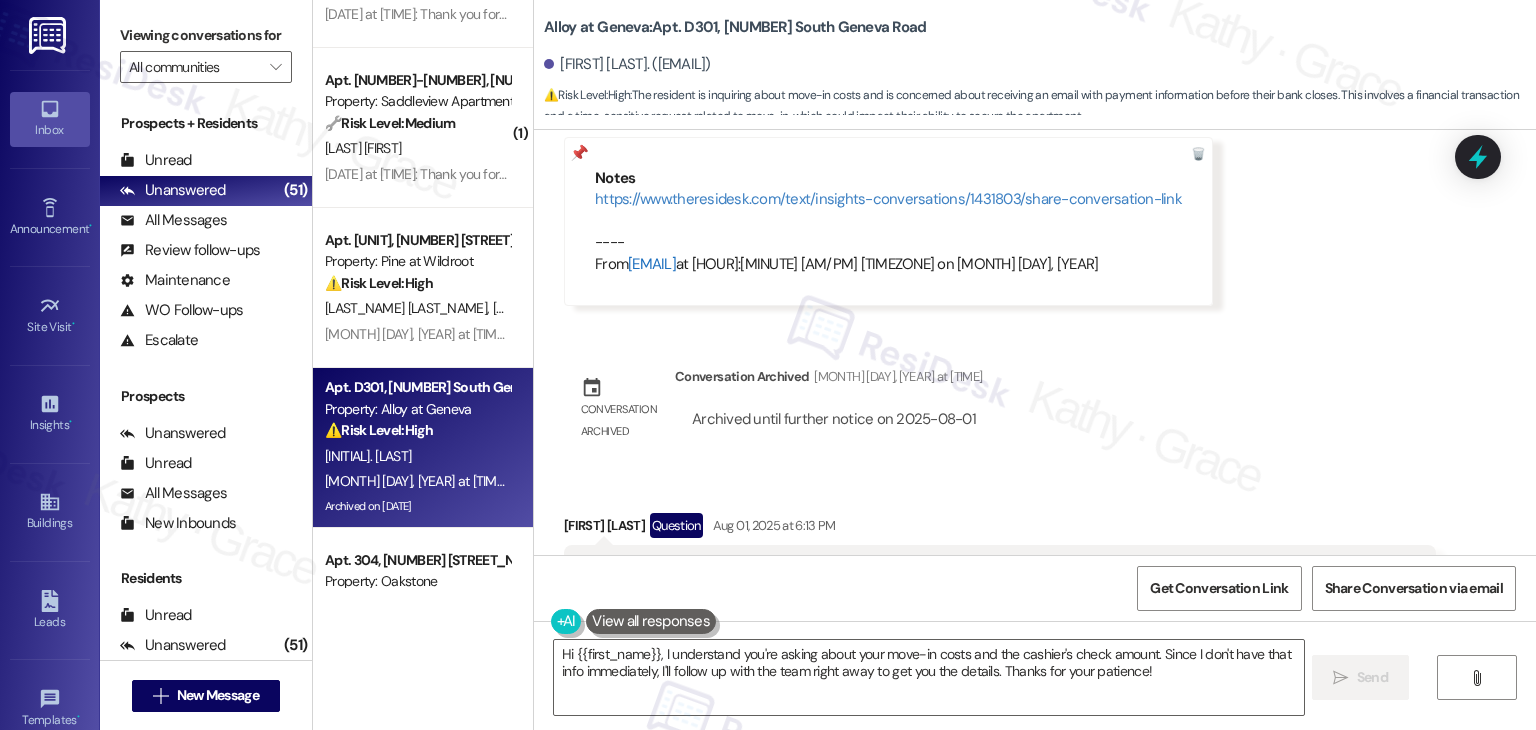 scroll, scrollTop: 500, scrollLeft: 0, axis: vertical 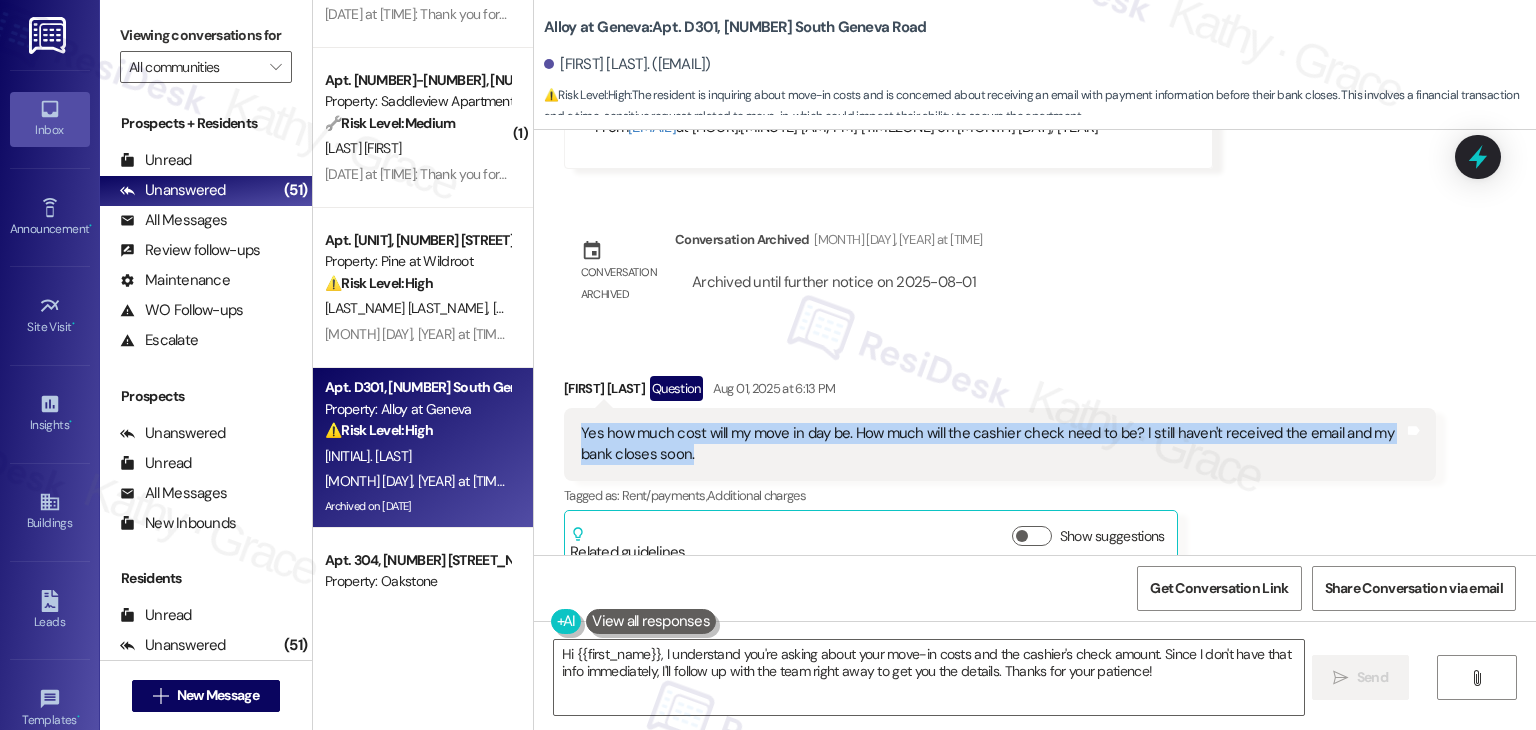 drag, startPoint x: 708, startPoint y: 452, endPoint x: 552, endPoint y: 437, distance: 156.7195 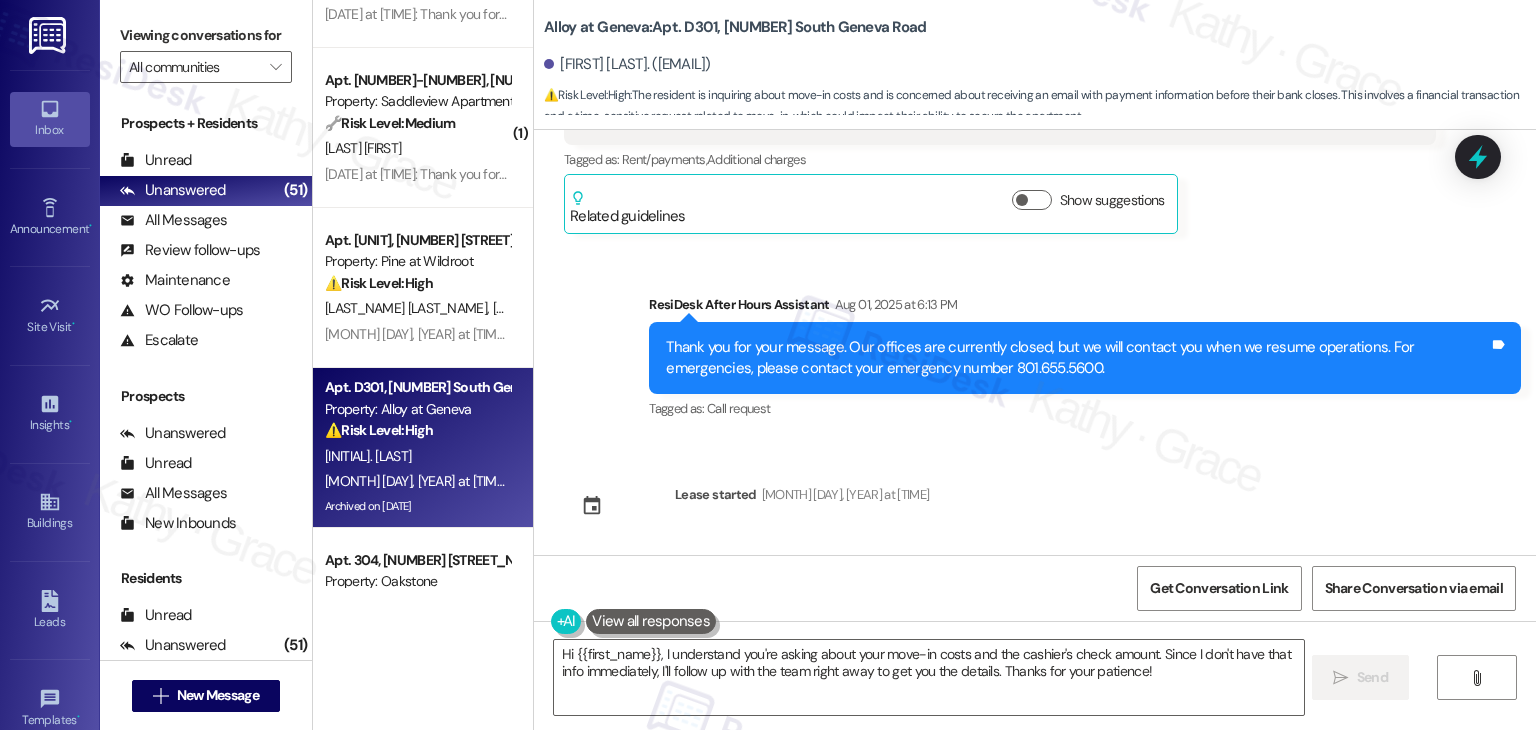 scroll, scrollTop: 837, scrollLeft: 0, axis: vertical 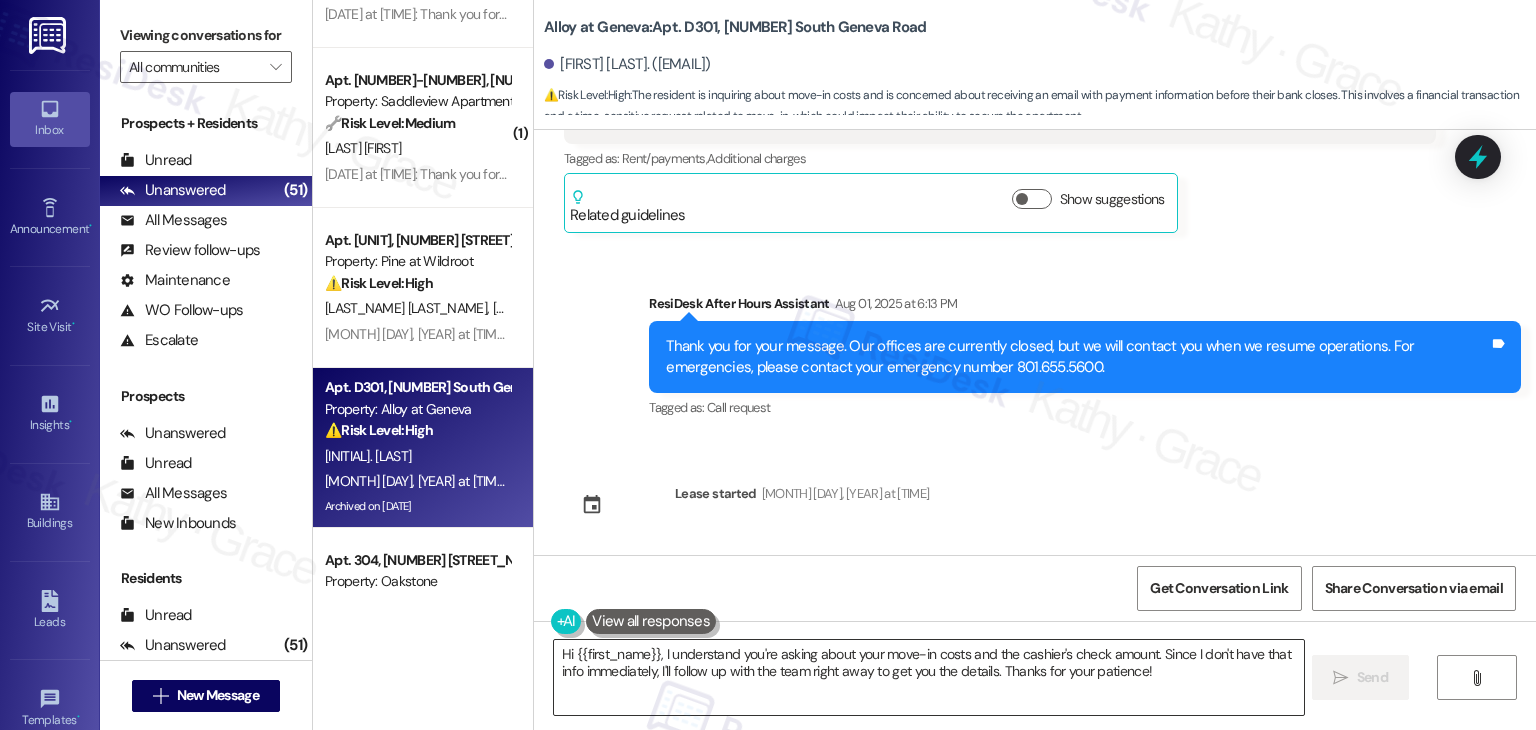 click on "Hi {{first_name}}, I understand you're asking about your move-in costs and the cashier's check amount. Since I don't have that info immediately, I'll follow up with the team right away to get you the details. Thanks for your patience!" at bounding box center (928, 677) 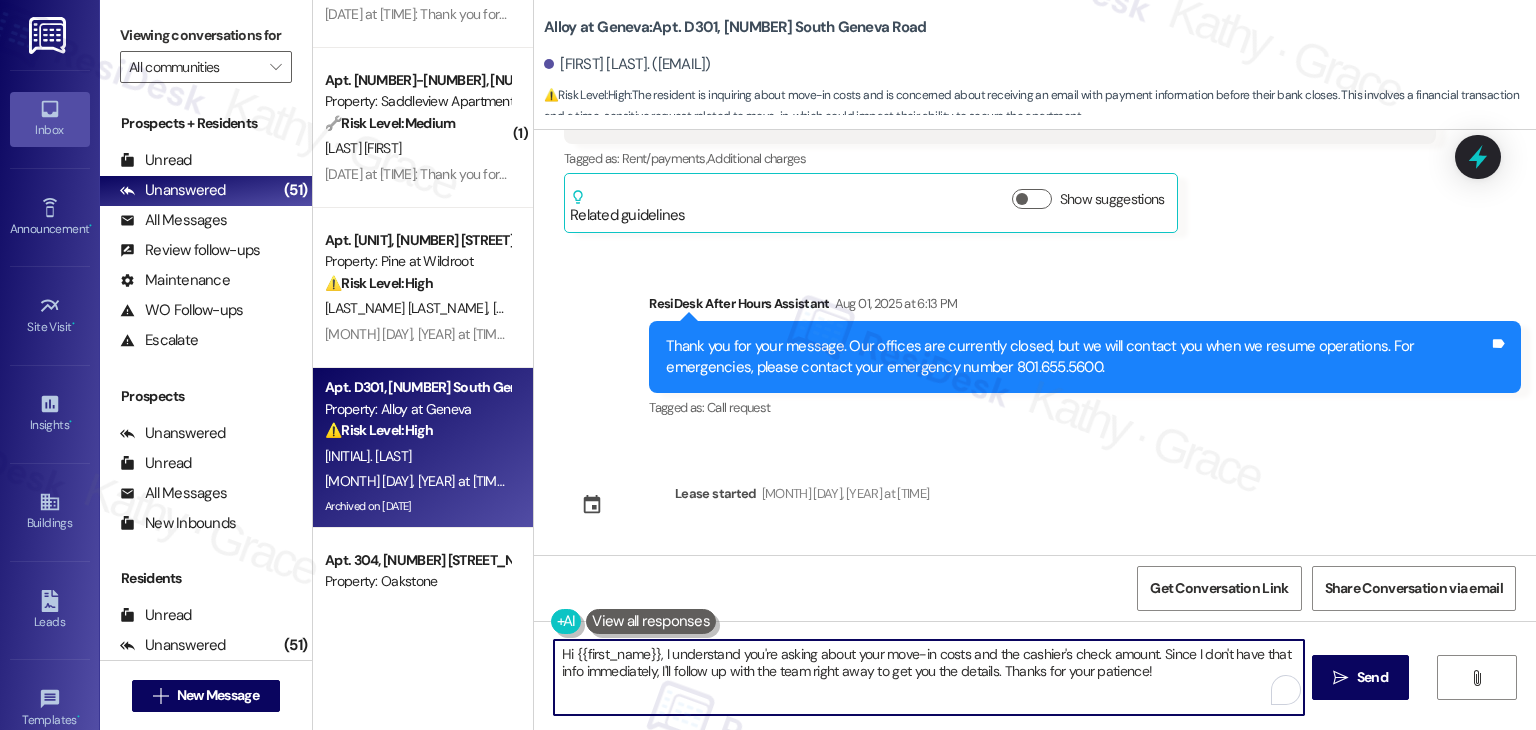 click on "Hi {{first_name}}, I understand you're asking about your move-in costs and the cashier's check amount. Since I don't have that info immediately, I'll follow up with the team right away to get you the details. Thanks for your patience!" at bounding box center [928, 677] 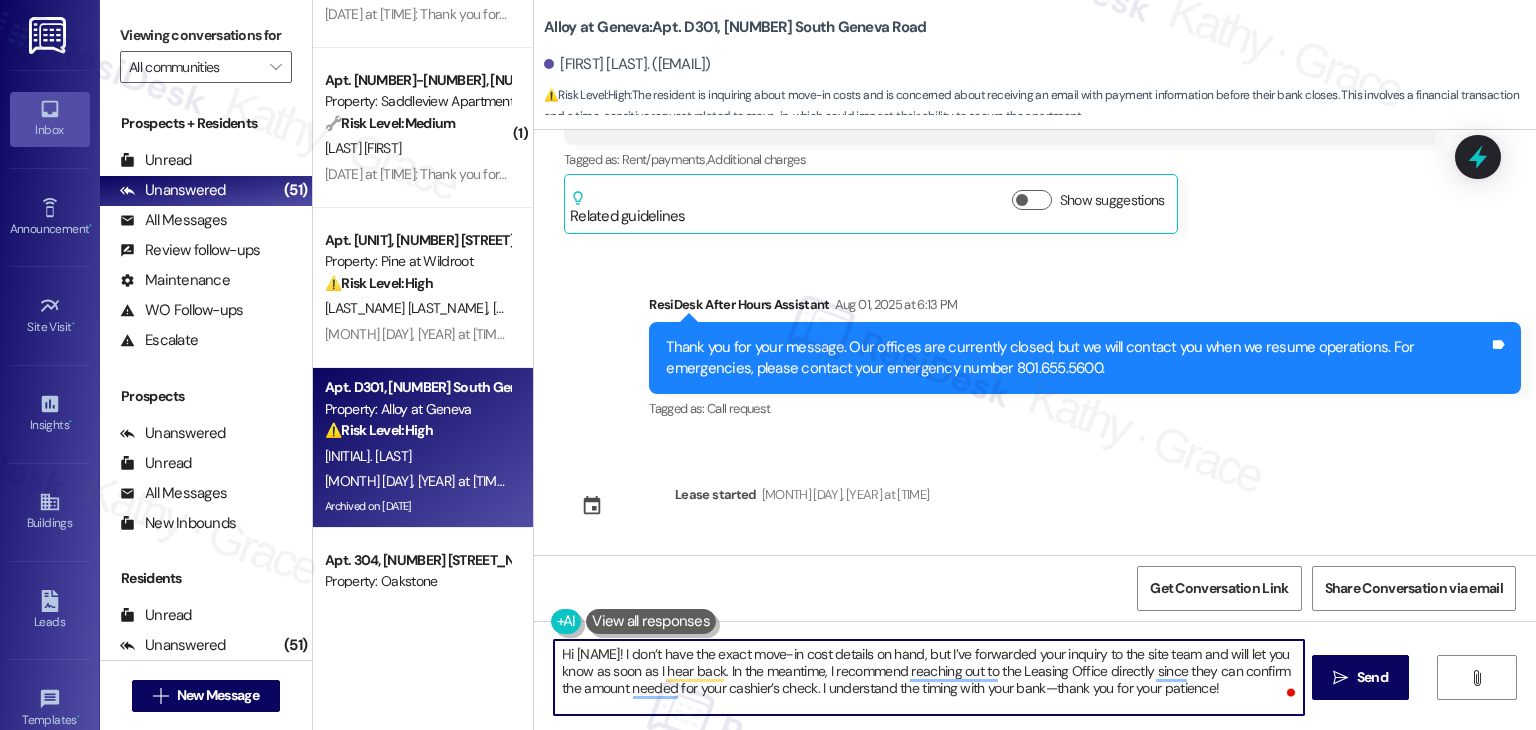 scroll, scrollTop: 837, scrollLeft: 0, axis: vertical 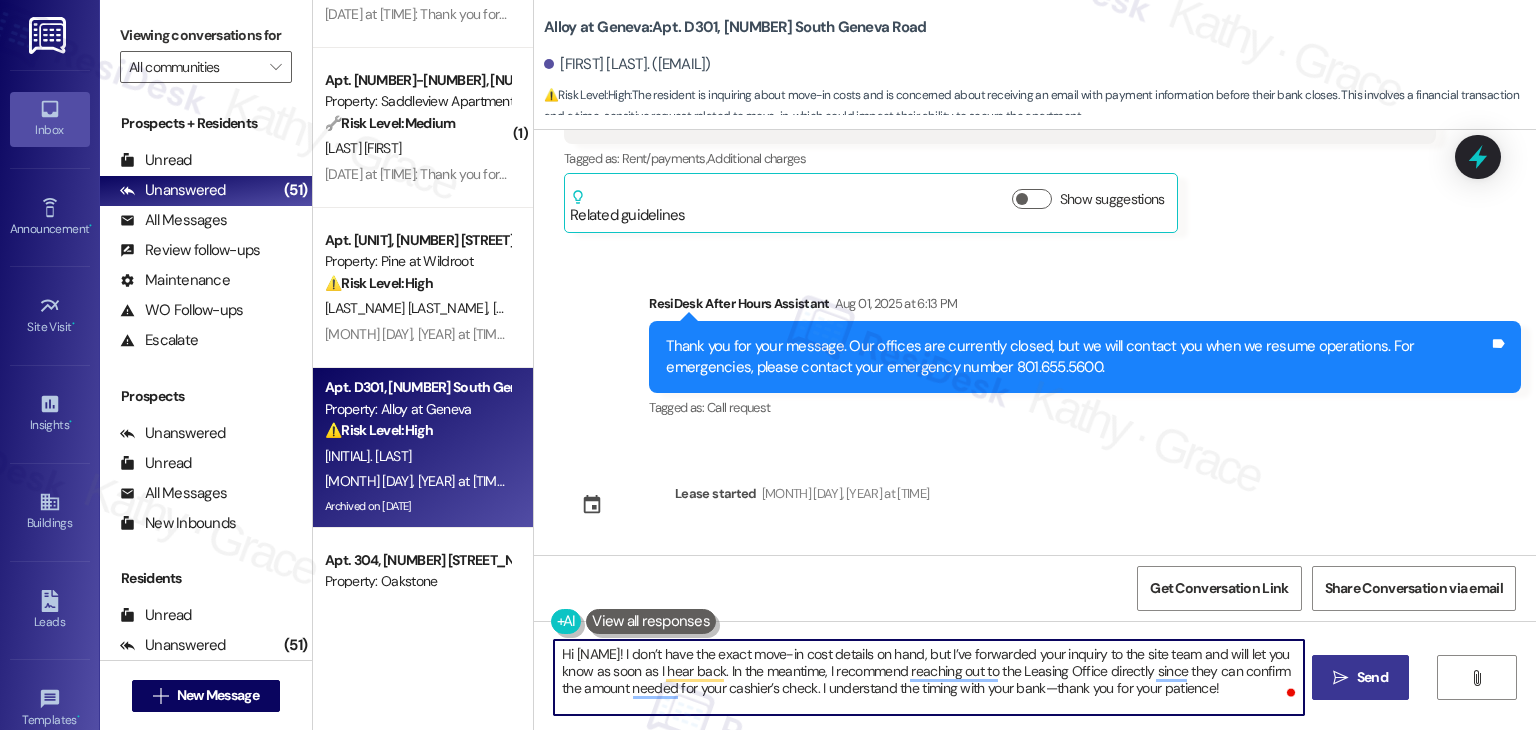 type on "Hi Mason! I don’t have the exact move-in cost details on hand, but I’ve forwarded your inquiry to the site team and will let you know as soon as I hear back. In the meantime, I recommend reaching out to the Leasing Office directly since they can confirm the amount needed for your cashier’s check. I understand the timing with your bank—thank you for your patience!" 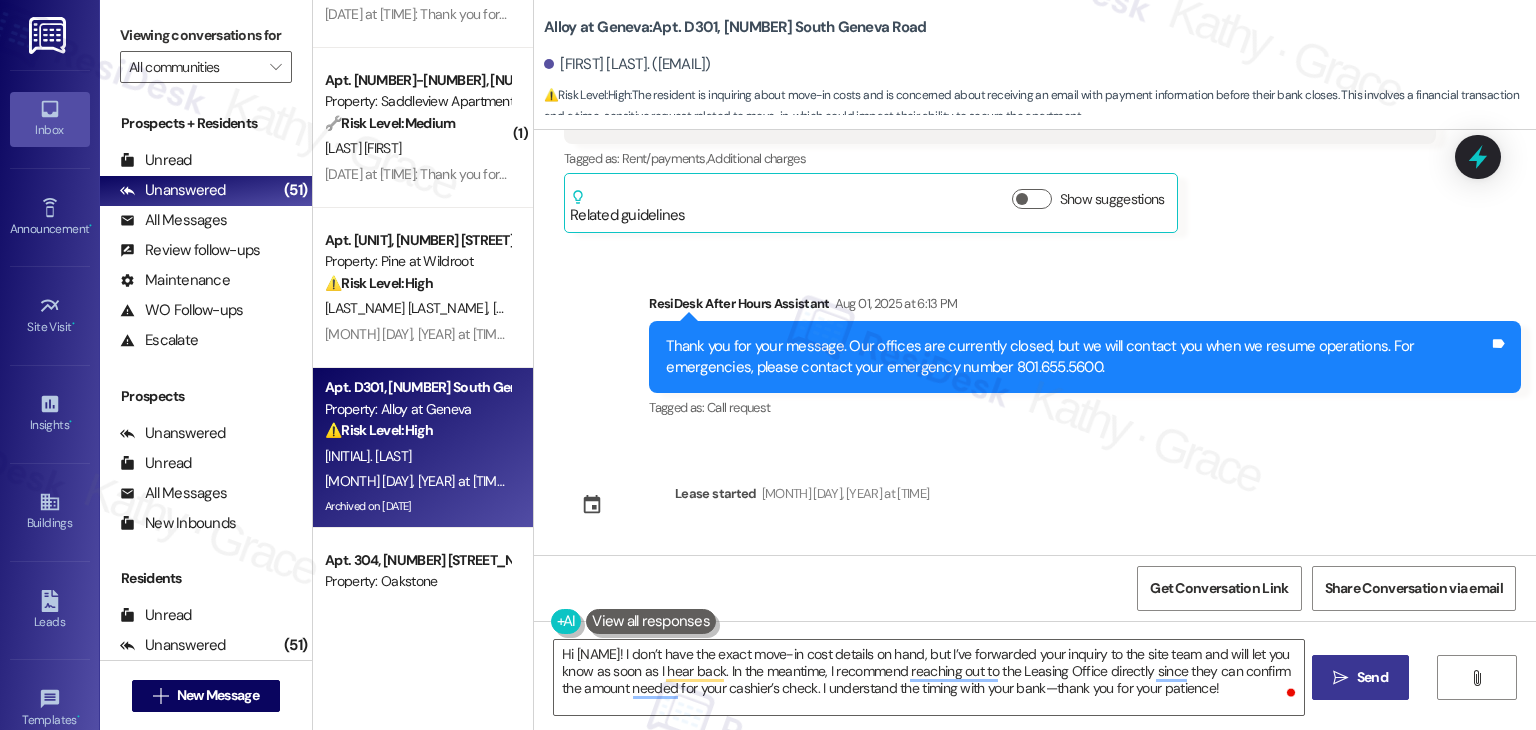 click on "Send" at bounding box center (1372, 677) 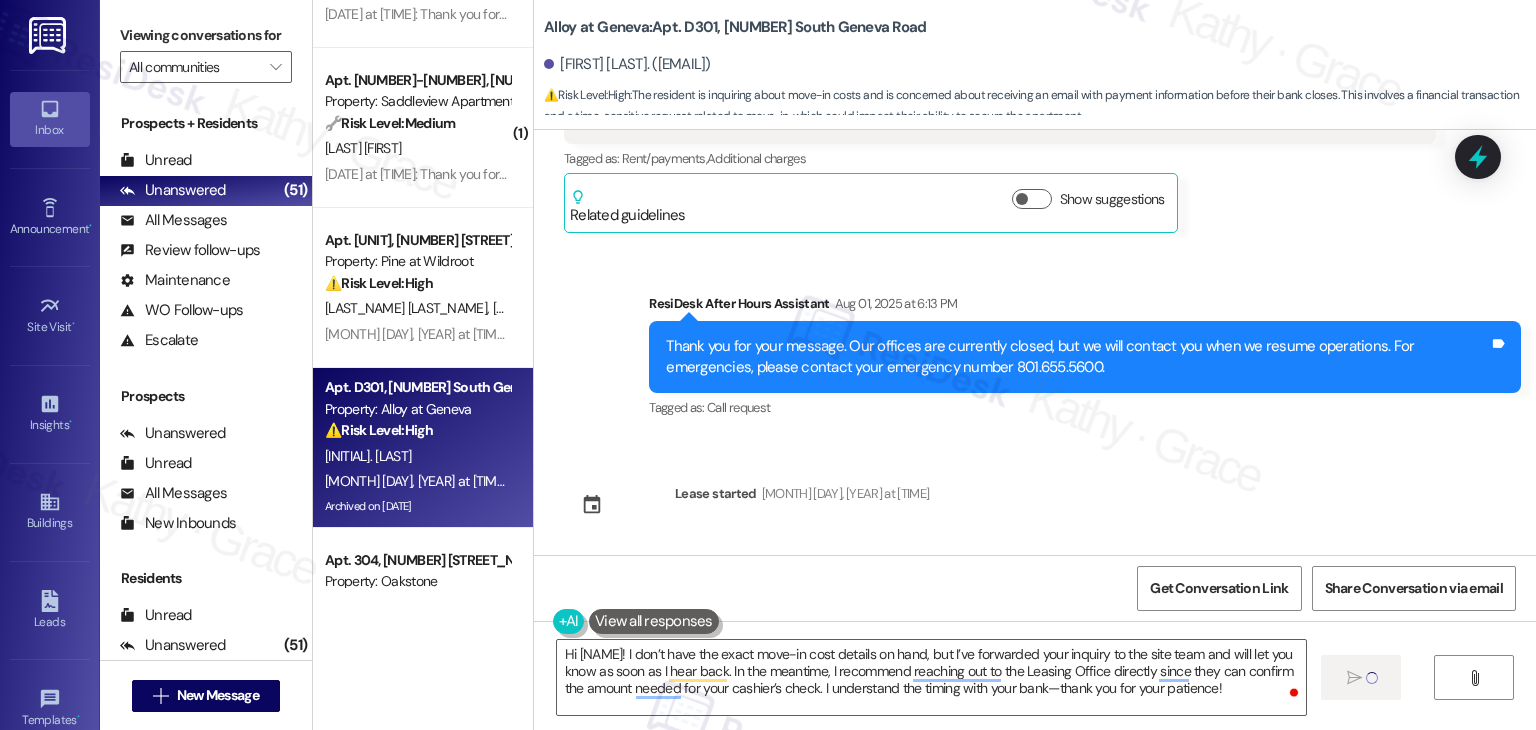 type 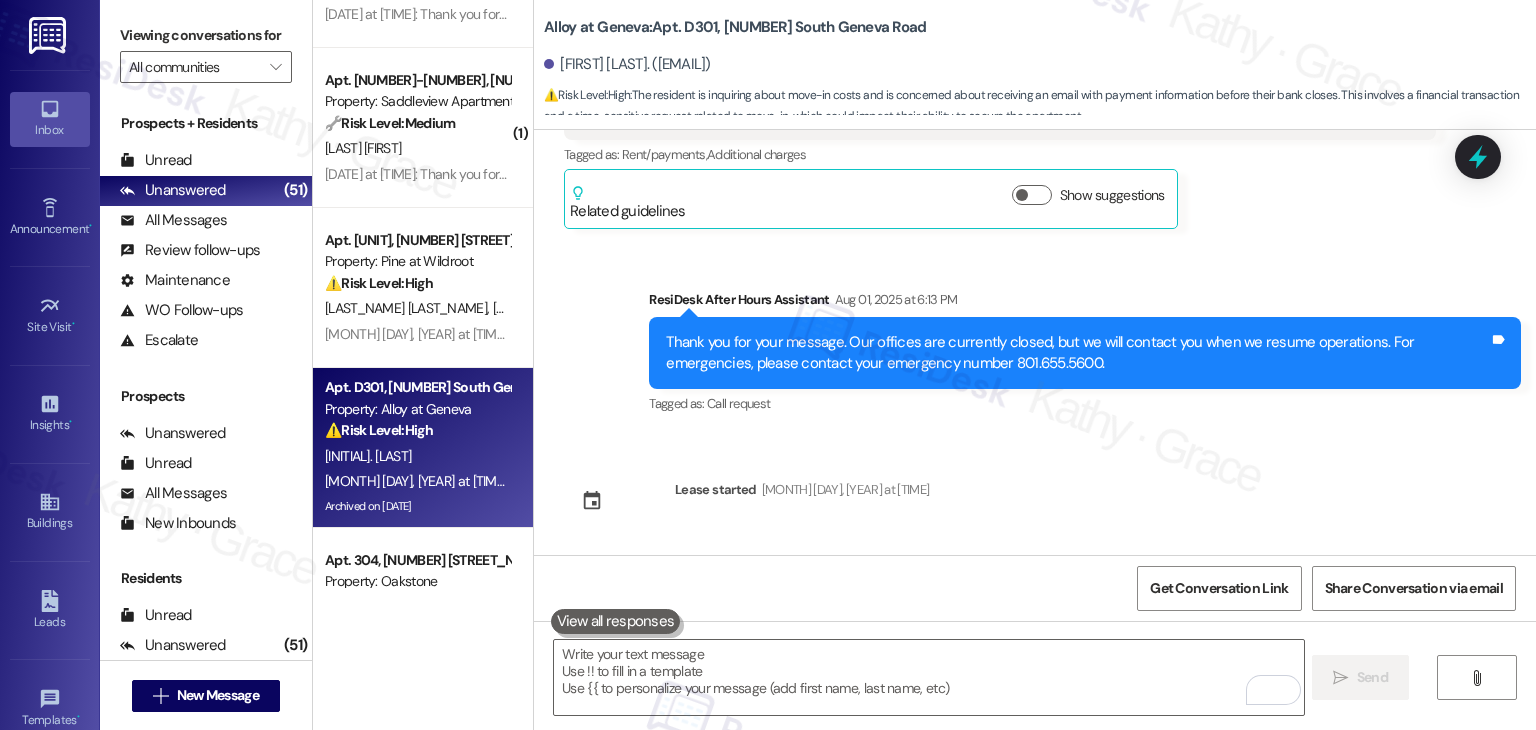 scroll, scrollTop: 820, scrollLeft: 0, axis: vertical 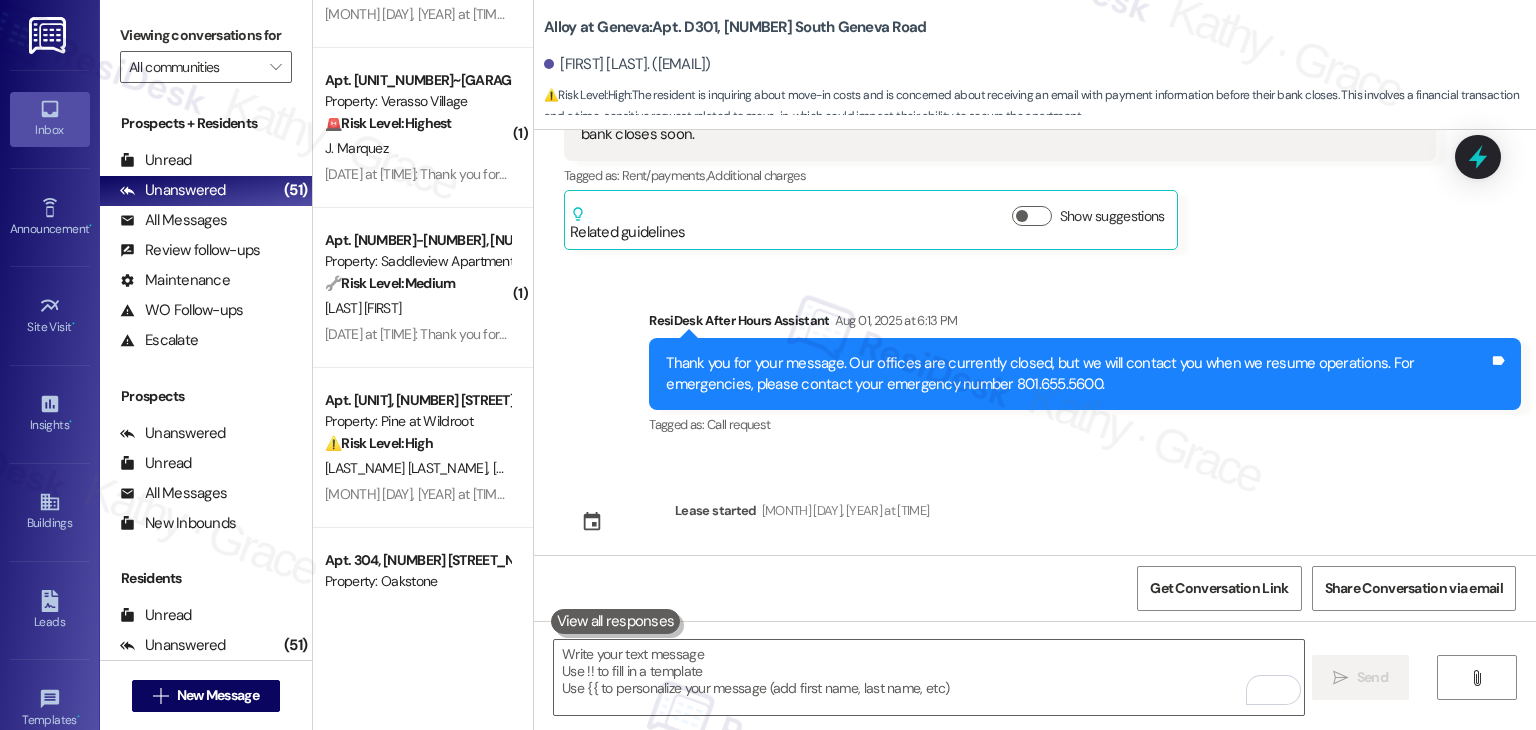 click on "Received via SMS Mason Hadden Aug 01, 2025 at 3:11 PM and getting that email. My apartment number is D301 and was wondering  Tags and notes Tagged as:   Apartment entry Click to highlight conversations about Apartment entry  Related guidelines Show suggestions Received via SMS 3:11 PM Mason Hadden Question Aug 01, 2025 at 3:11 PM when that email would come through? Tags and notes Tagged as:   Call request Click to highlight conversations about Call request Notes https://www.theresidesk.com/text/insights-conversations/1431803/share-conversation-link
----
From  automated-surveys-roundhouse-jomar.punay@roundhouse.com  at 5:23PM Eastern time on 08/01/2025 Conversation archived Conversation Archived Aug 01, 2025 at 4:23 PM Archived until further notice on 2025-08-01 Received via SMS Mason Hadden Question Aug 01, 2025 at 6:13 PM Yes how much cost will my move in day be. How much will the cashier check need to be? I still haven't received the email and my bank closes soon.  Tags and notes Tagged as:   ," at bounding box center [1035, 342] 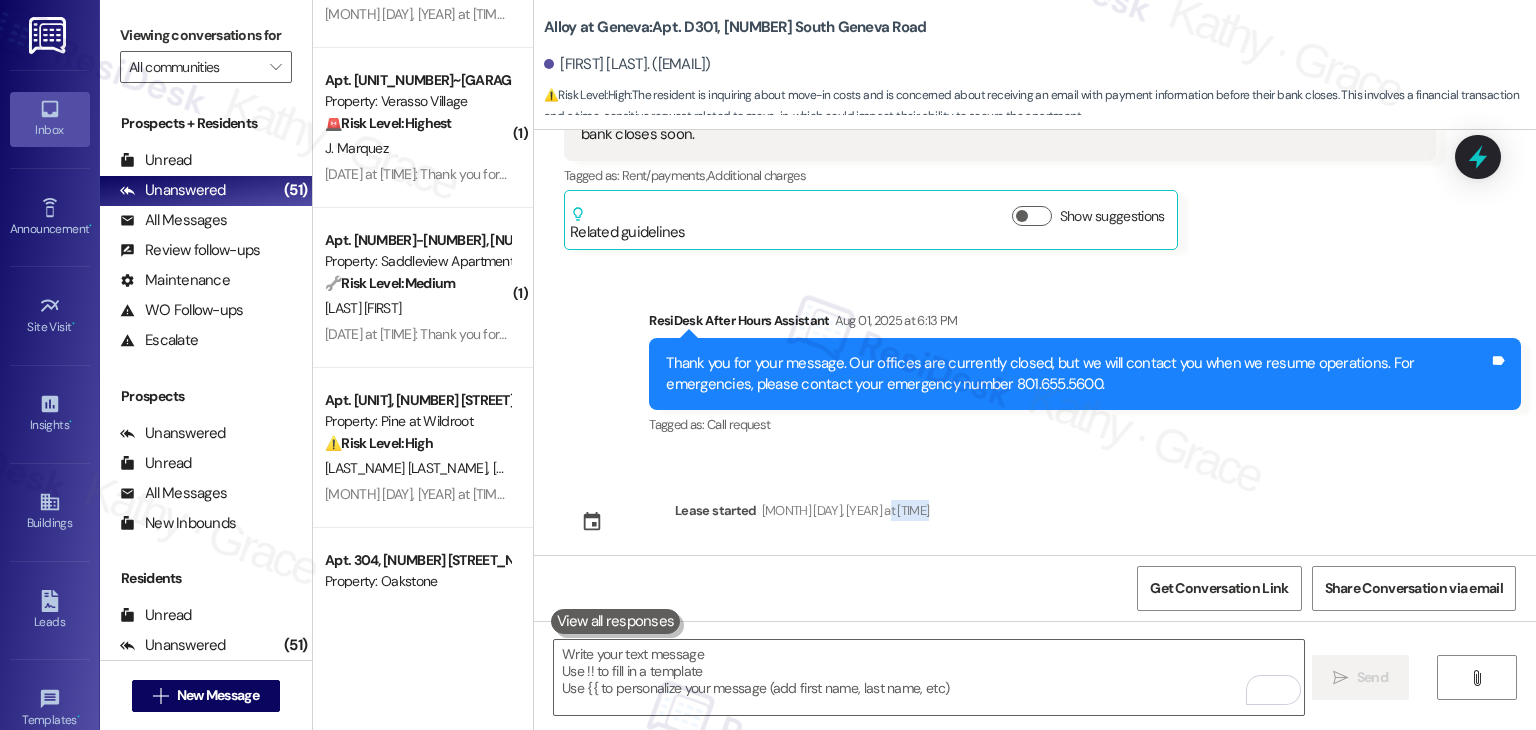click on "Received via SMS Mason Hadden Aug 01, 2025 at 3:11 PM and getting that email. My apartment number is D301 and was wondering  Tags and notes Tagged as:   Apartment entry Click to highlight conversations about Apartment entry  Related guidelines Show suggestions Received via SMS 3:11 PM Mason Hadden Question Aug 01, 2025 at 3:11 PM when that email would come through? Tags and notes Tagged as:   Call request Click to highlight conversations about Call request Notes https://www.theresidesk.com/text/insights-conversations/1431803/share-conversation-link
----
From  automated-surveys-roundhouse-jomar.punay@roundhouse.com  at 5:23PM Eastern time on 08/01/2025 Conversation archived Conversation Archived Aug 01, 2025 at 4:23 PM Archived until further notice on 2025-08-01 Received via SMS Mason Hadden Question Aug 01, 2025 at 6:13 PM Yes how much cost will my move in day be. How much will the cashier check need to be? I still haven't received the email and my bank closes soon.  Tags and notes Tagged as:   ," at bounding box center [1035, 342] 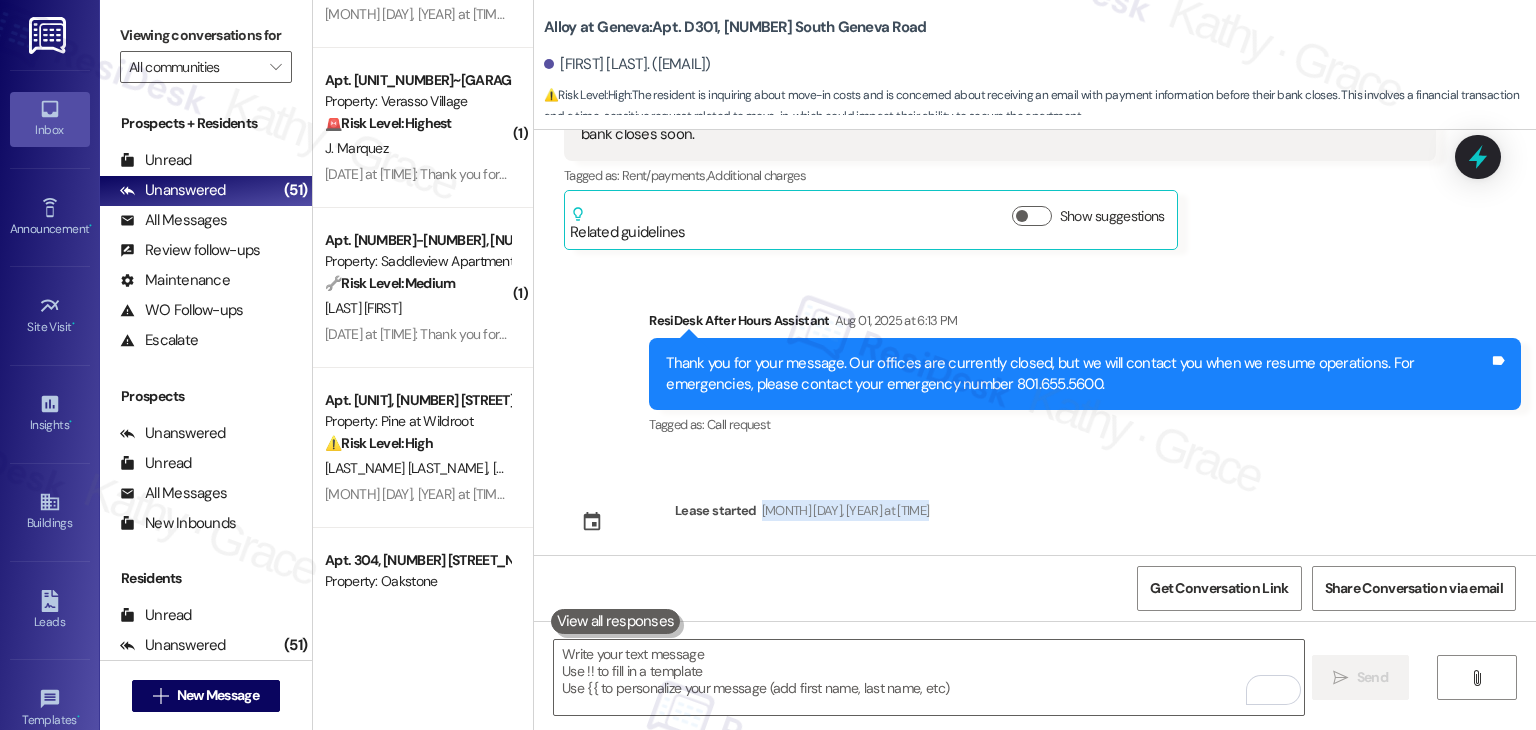 click on "Received via SMS Mason Hadden Aug 01, 2025 at 3:11 PM and getting that email. My apartment number is D301 and was wondering  Tags and notes Tagged as:   Apartment entry Click to highlight conversations about Apartment entry  Related guidelines Show suggestions Received via SMS 3:11 PM Mason Hadden Question Aug 01, 2025 at 3:11 PM when that email would come through? Tags and notes Tagged as:   Call request Click to highlight conversations about Call request Notes https://www.theresidesk.com/text/insights-conversations/1431803/share-conversation-link
----
From  automated-surveys-roundhouse-jomar.punay@roundhouse.com  at 5:23PM Eastern time on 08/01/2025 Conversation archived Conversation Archived Aug 01, 2025 at 4:23 PM Archived until further notice on 2025-08-01 Received via SMS Mason Hadden Question Aug 01, 2025 at 6:13 PM Yes how much cost will my move in day be. How much will the cashier check need to be? I still haven't received the email and my bank closes soon.  Tags and notes Tagged as:   ," at bounding box center (1035, 342) 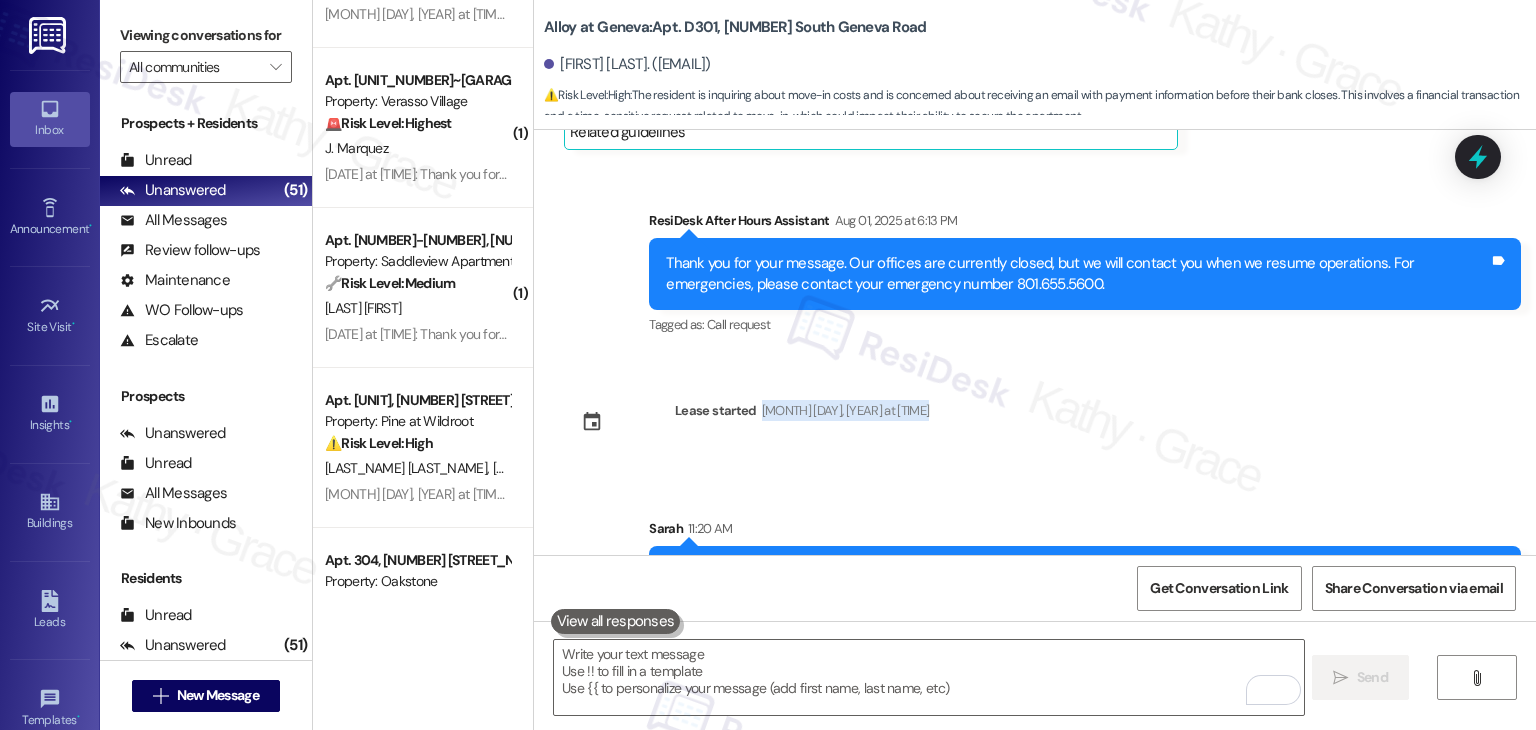 scroll, scrollTop: 1020, scrollLeft: 0, axis: vertical 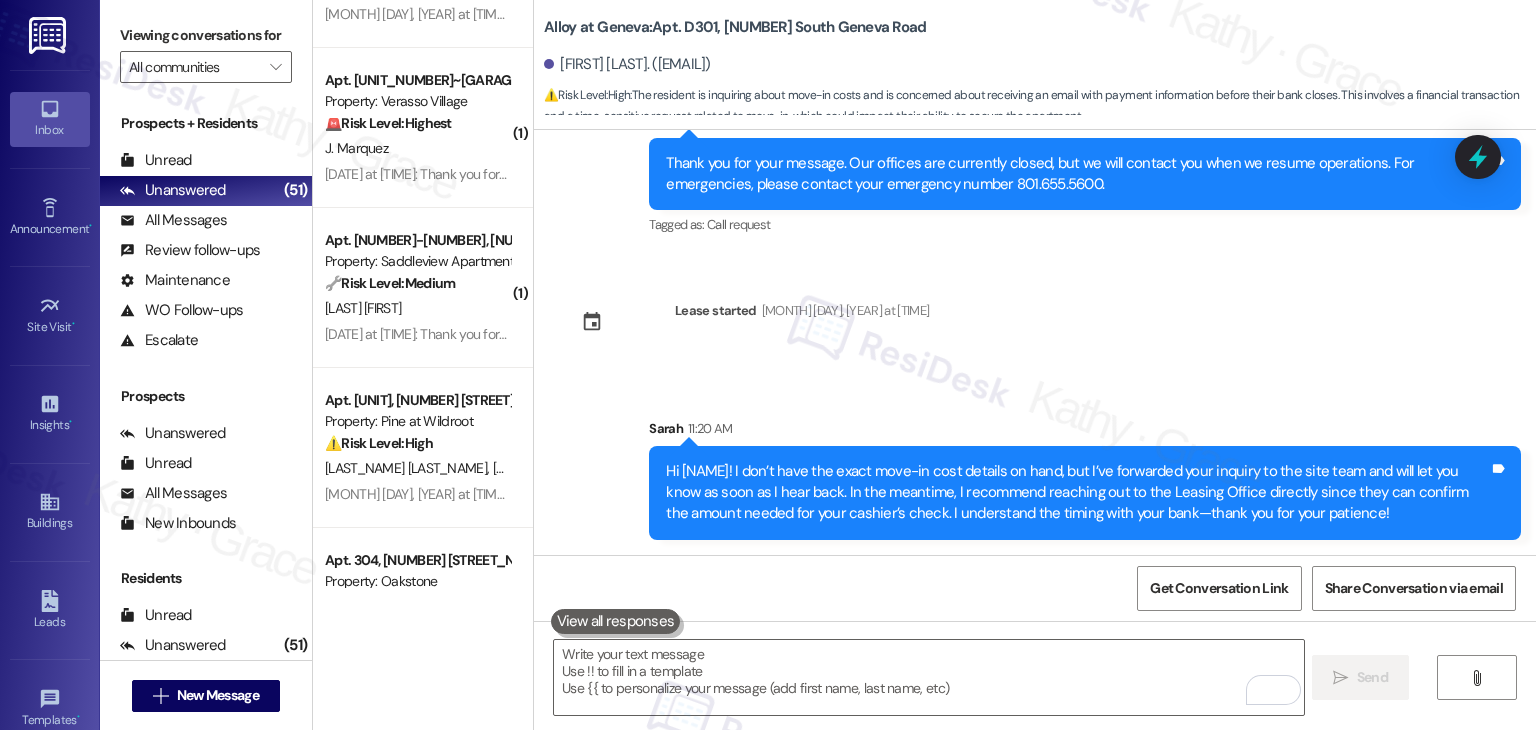 click on "Received via SMS Mason Hadden Aug 01, 2025 at 3:11 PM and getting that email. My apartment number is D301 and was wondering  Tags and notes Tagged as:   Apartment entry Click to highlight conversations about Apartment entry  Related guidelines Show suggestions Received via SMS 3:11 PM Mason Hadden Question Aug 01, 2025 at 3:11 PM when that email would come through? Tags and notes Tagged as:   Call request Click to highlight conversations about Call request Notes https://www.theresidesk.com/text/insights-conversations/1431803/share-conversation-link
----
From  automated-surveys-roundhouse-jomar.punay@roundhouse.com  at 5:23PM Eastern time on 08/01/2025 Conversation archived Conversation Archived Aug 01, 2025 at 4:23 PM Archived until further notice on 2025-08-01 Received via SMS Mason Hadden Question Aug 01, 2025 at 6:13 PM Yes how much cost will my move in day be. How much will the cashier check need to be? I still haven't received the email and my bank closes soon.  Tags and notes Tagged as:   ," at bounding box center [1035, 342] 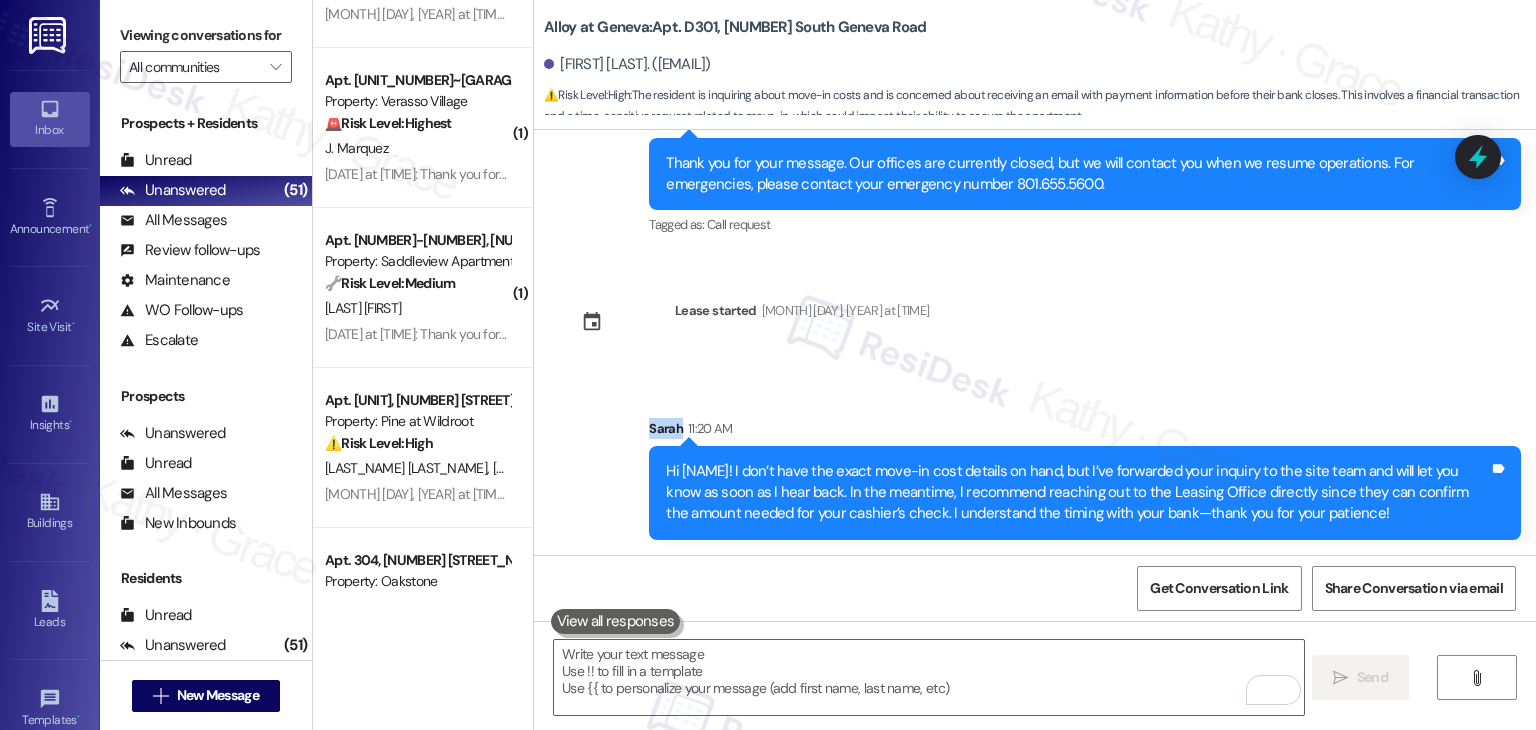 click on "Received via SMS Mason Hadden Aug 01, 2025 at 3:11 PM and getting that email. My apartment number is D301 and was wondering  Tags and notes Tagged as:   Apartment entry Click to highlight conversations about Apartment entry  Related guidelines Show suggestions Received via SMS 3:11 PM Mason Hadden Question Aug 01, 2025 at 3:11 PM when that email would come through? Tags and notes Tagged as:   Call request Click to highlight conversations about Call request Notes https://www.theresidesk.com/text/insights-conversations/1431803/share-conversation-link
----
From  automated-surveys-roundhouse-jomar.punay@roundhouse.com  at 5:23PM Eastern time on 08/01/2025 Conversation archived Conversation Archived Aug 01, 2025 at 4:23 PM Archived until further notice on 2025-08-01 Received via SMS Mason Hadden Question Aug 01, 2025 at 6:13 PM Yes how much cost will my move in day be. How much will the cashier check need to be? I still haven't received the email and my bank closes soon.  Tags and notes Tagged as:   ," at bounding box center (1035, 342) 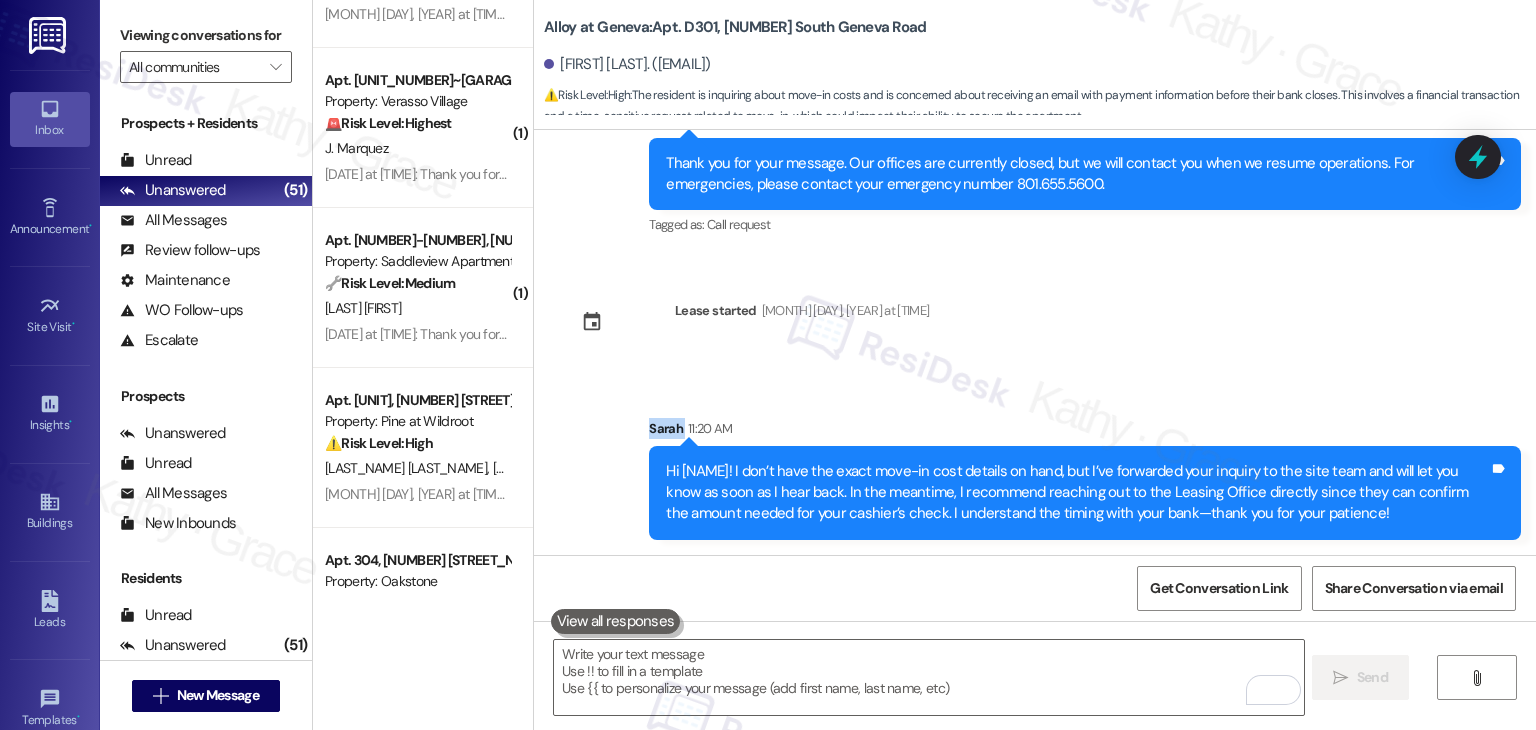 click on "Received via SMS Mason Hadden Aug 01, 2025 at 3:11 PM and getting that email. My apartment number is D301 and was wondering  Tags and notes Tagged as:   Apartment entry Click to highlight conversations about Apartment entry  Related guidelines Show suggestions Received via SMS 3:11 PM Mason Hadden Question Aug 01, 2025 at 3:11 PM when that email would come through? Tags and notes Tagged as:   Call request Click to highlight conversations about Call request Notes https://www.theresidesk.com/text/insights-conversations/1431803/share-conversation-link
----
From  automated-surveys-roundhouse-jomar.punay@roundhouse.com  at 5:23PM Eastern time on 08/01/2025 Conversation archived Conversation Archived Aug 01, 2025 at 4:23 PM Archived until further notice on 2025-08-01 Received via SMS Mason Hadden Question Aug 01, 2025 at 6:13 PM Yes how much cost will my move in day be. How much will the cashier check need to be? I still haven't received the email and my bank closes soon.  Tags and notes Tagged as:   ," at bounding box center [1035, 342] 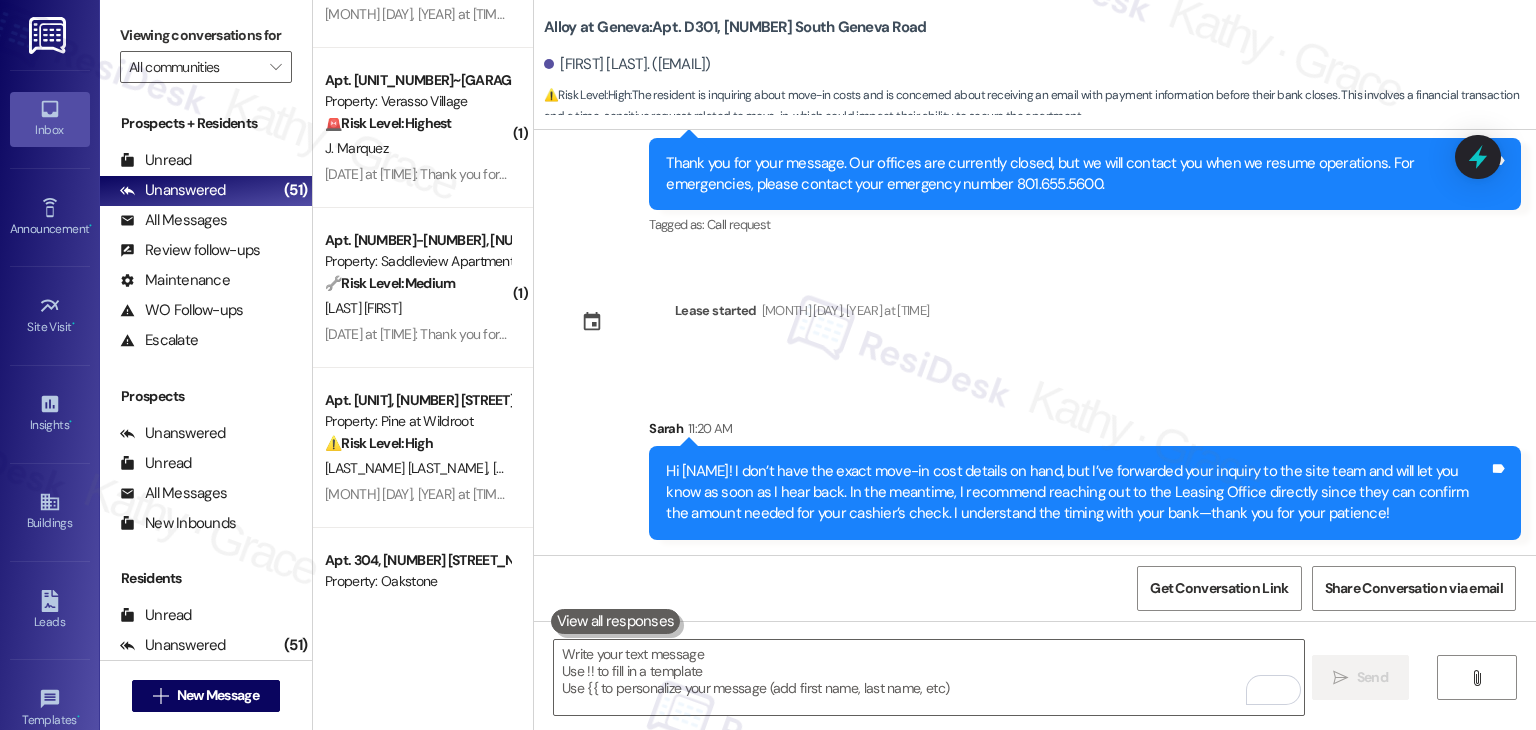 click on "Received via SMS Mason Hadden Aug 01, 2025 at 3:11 PM and getting that email. My apartment number is D301 and was wondering  Tags and notes Tagged as:   Apartment entry Click to highlight conversations about Apartment entry  Related guidelines Show suggestions Received via SMS 3:11 PM Mason Hadden Question Aug 01, 2025 at 3:11 PM when that email would come through? Tags and notes Tagged as:   Call request Click to highlight conversations about Call request Notes https://www.theresidesk.com/text/insights-conversations/1431803/share-conversation-link
----
From  automated-surveys-roundhouse-jomar.punay@roundhouse.com  at 5:23PM Eastern time on 08/01/2025 Conversation archived Conversation Archived Aug 01, 2025 at 4:23 PM Archived until further notice on 2025-08-01 Received via SMS Mason Hadden Question Aug 01, 2025 at 6:13 PM Yes how much cost will my move in day be. How much will the cashier check need to be? I still haven't received the email and my bank closes soon.  Tags and notes Tagged as:   ," at bounding box center [1035, 342] 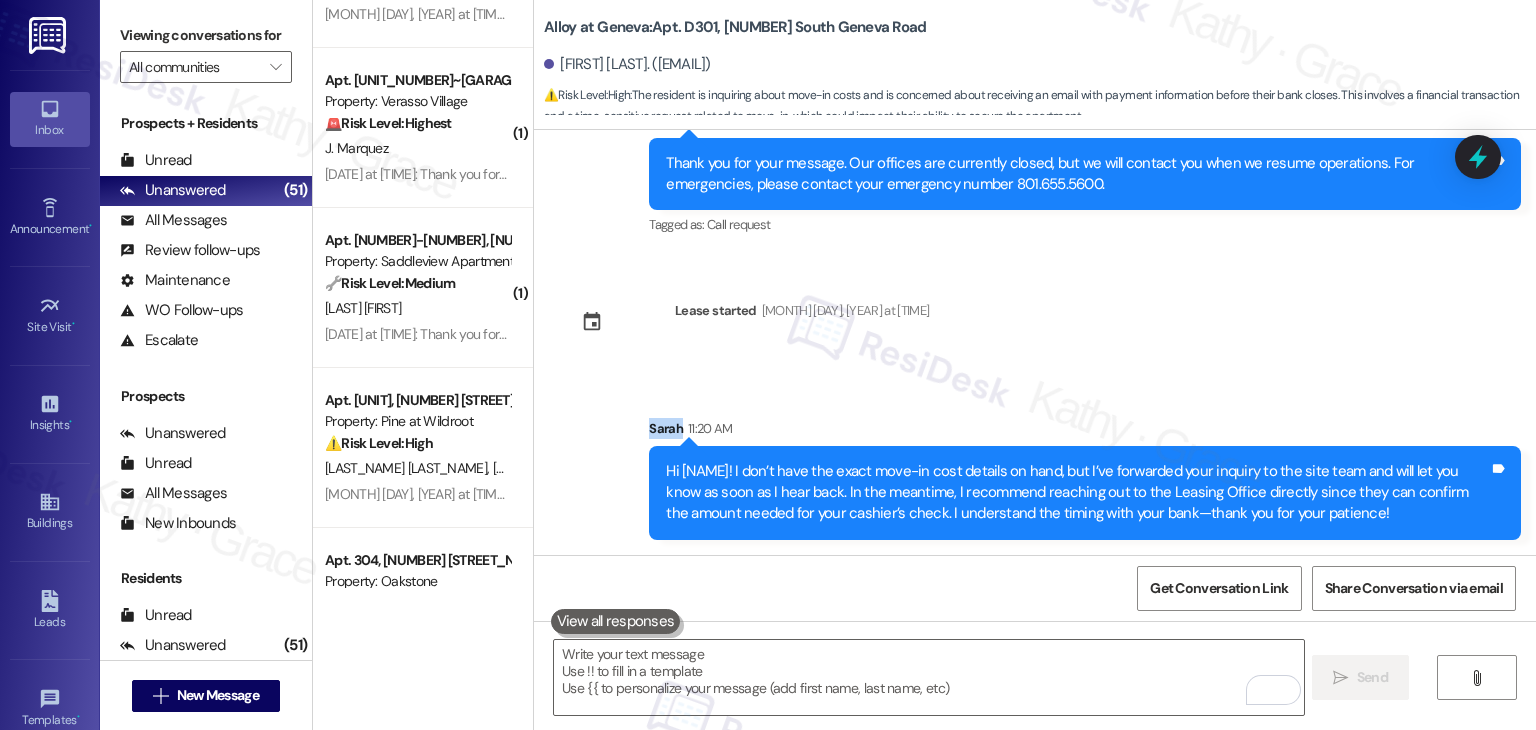 click on "Received via SMS Mason Hadden Aug 01, 2025 at 3:11 PM and getting that email. My apartment number is D301 and was wondering  Tags and notes Tagged as:   Apartment entry Click to highlight conversations about Apartment entry  Related guidelines Show suggestions Received via SMS 3:11 PM Mason Hadden Question Aug 01, 2025 at 3:11 PM when that email would come through? Tags and notes Tagged as:   Call request Click to highlight conversations about Call request Notes https://www.theresidesk.com/text/insights-conversations/1431803/share-conversation-link
----
From  automated-surveys-roundhouse-jomar.punay@roundhouse.com  at 5:23PM Eastern time on 08/01/2025 Conversation archived Conversation Archived Aug 01, 2025 at 4:23 PM Archived until further notice on 2025-08-01 Received via SMS Mason Hadden Question Aug 01, 2025 at 6:13 PM Yes how much cost will my move in day be. How much will the cashier check need to be? I still haven't received the email and my bank closes soon.  Tags and notes Tagged as:   ," at bounding box center (1035, 342) 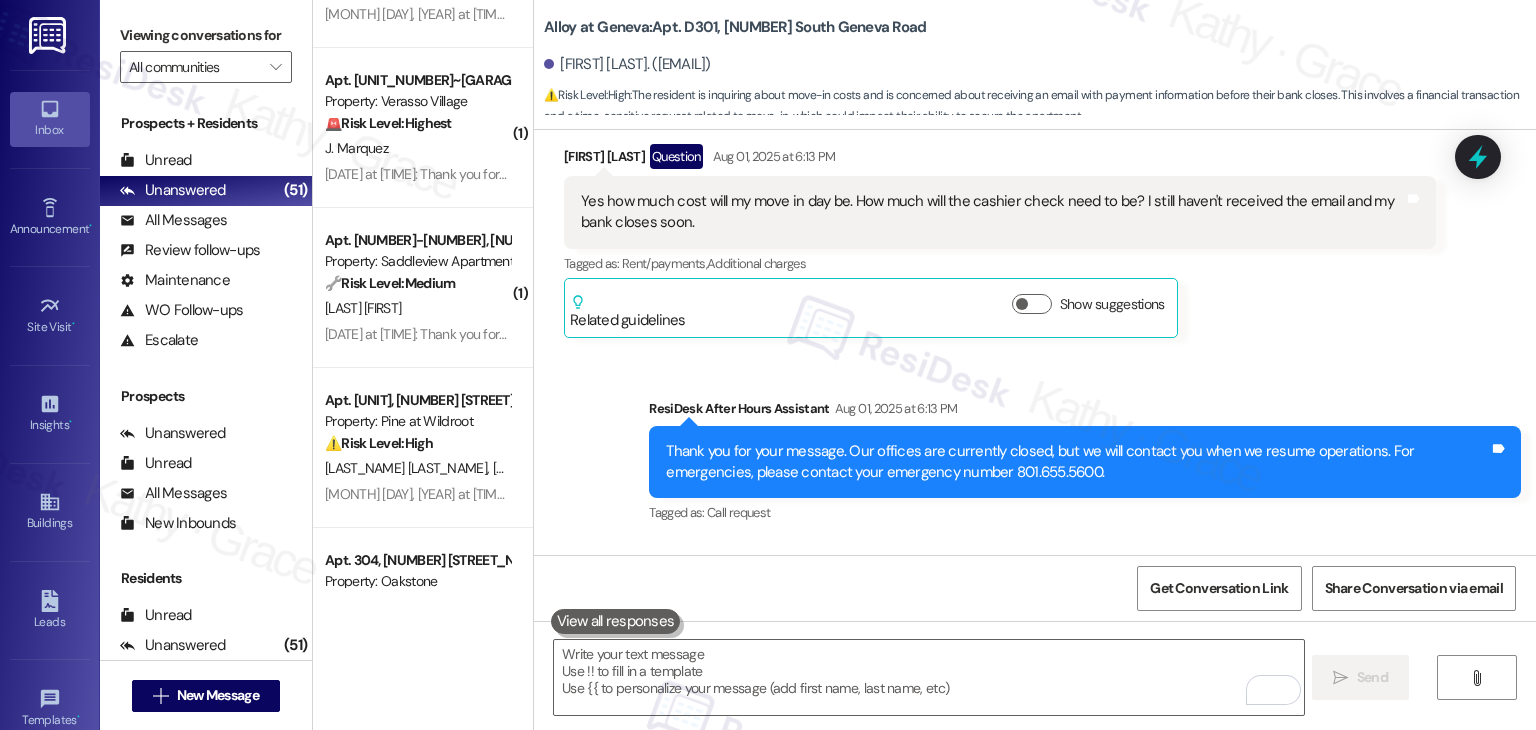 scroll, scrollTop: 720, scrollLeft: 0, axis: vertical 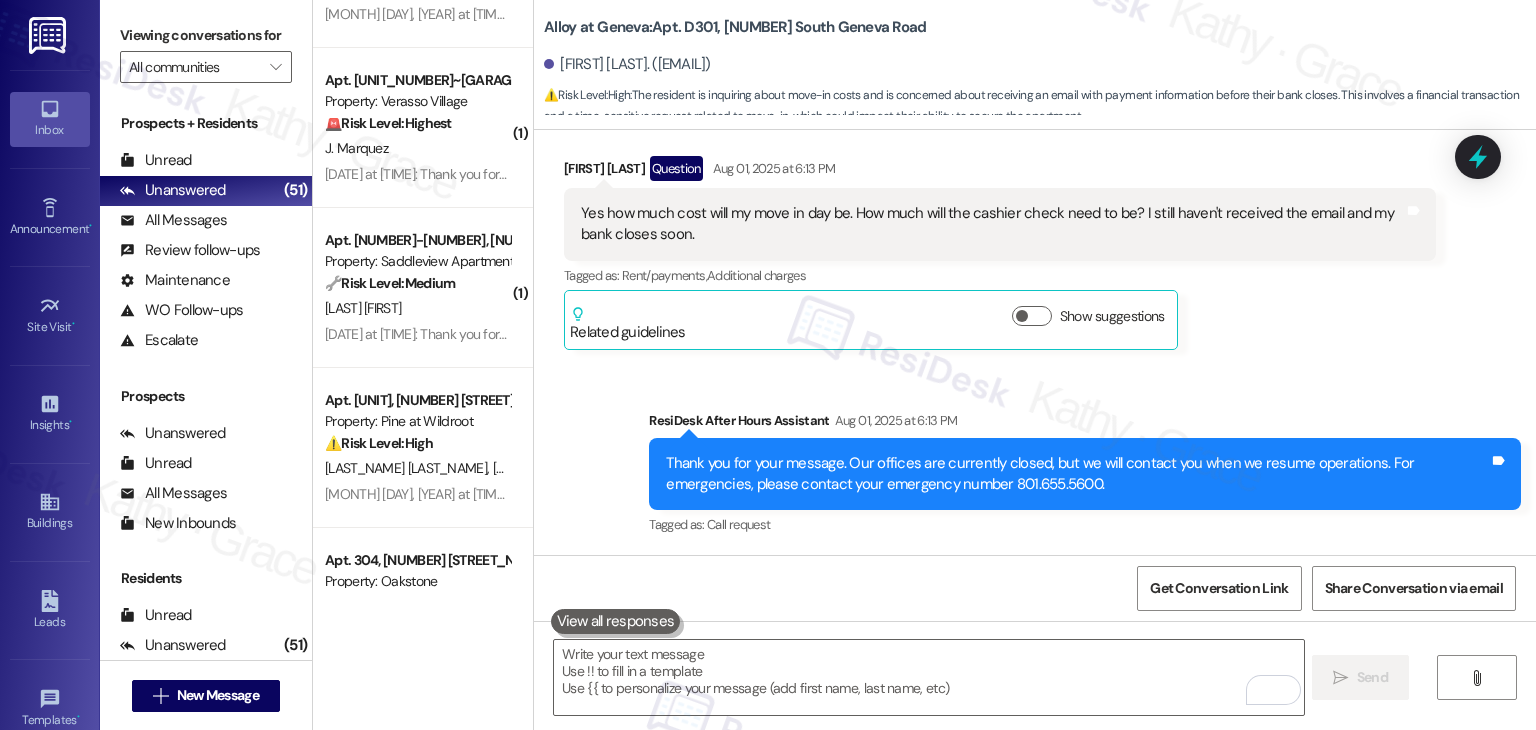 click on "Received via SMS Mason Hadden Question Aug 01, 2025 at 6:13 PM Yes how much cost will my move in day be. How much will the cashier check need to be? I still haven't received the email and my bank closes soon.  Tags and notes Tagged as:   Rent/payments ,  Click to highlight conversations about Rent/payments Additional charges Click to highlight conversations about Additional charges  Related guidelines Show suggestions" at bounding box center (1000, 253) 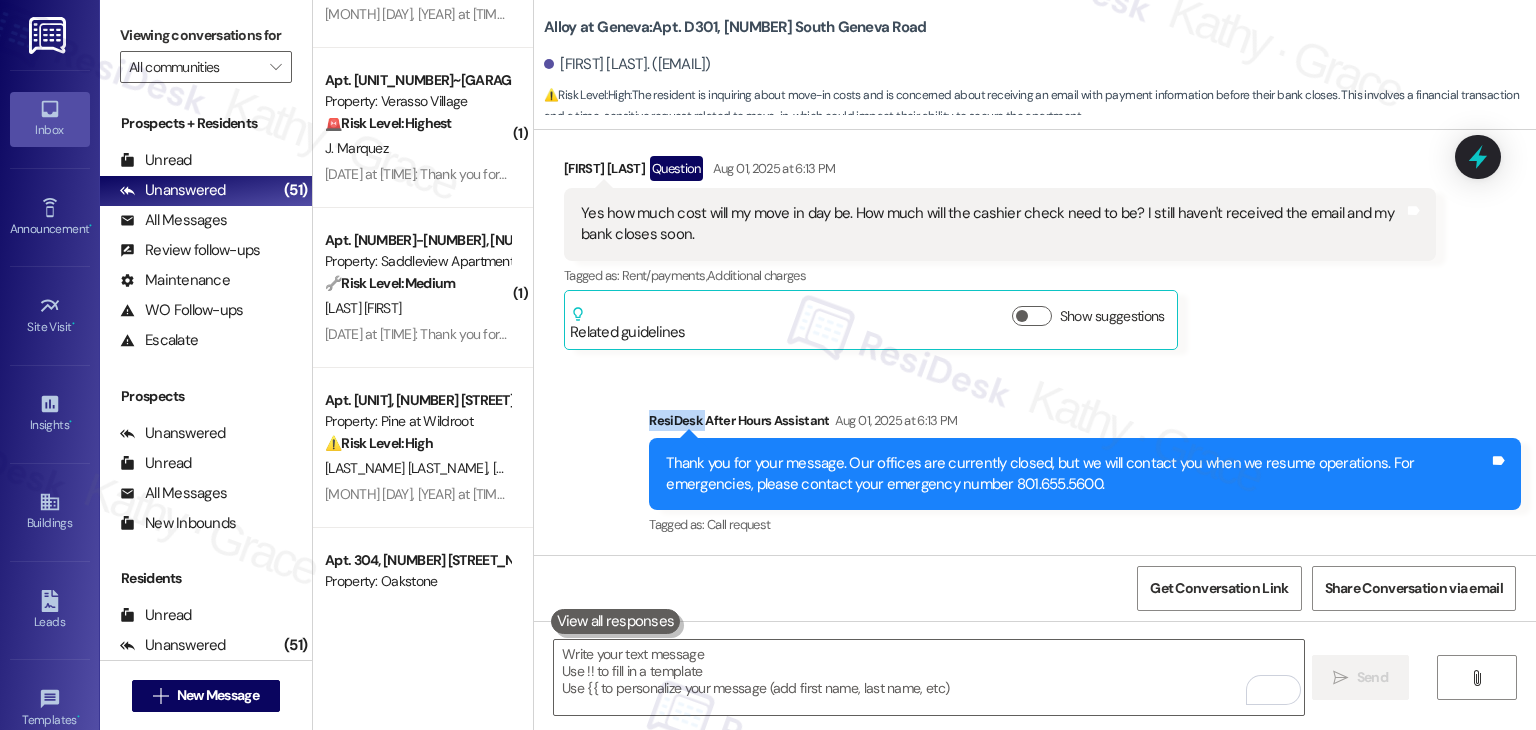 click on "Received via SMS Mason Hadden Question Aug 01, 2025 at 6:13 PM Yes how much cost will my move in day be. How much will the cashier check need to be? I still haven't received the email and my bank closes soon.  Tags and notes Tagged as:   Rent/payments ,  Click to highlight conversations about Rent/payments Additional charges Click to highlight conversations about Additional charges  Related guidelines Show suggestions" at bounding box center [1000, 253] 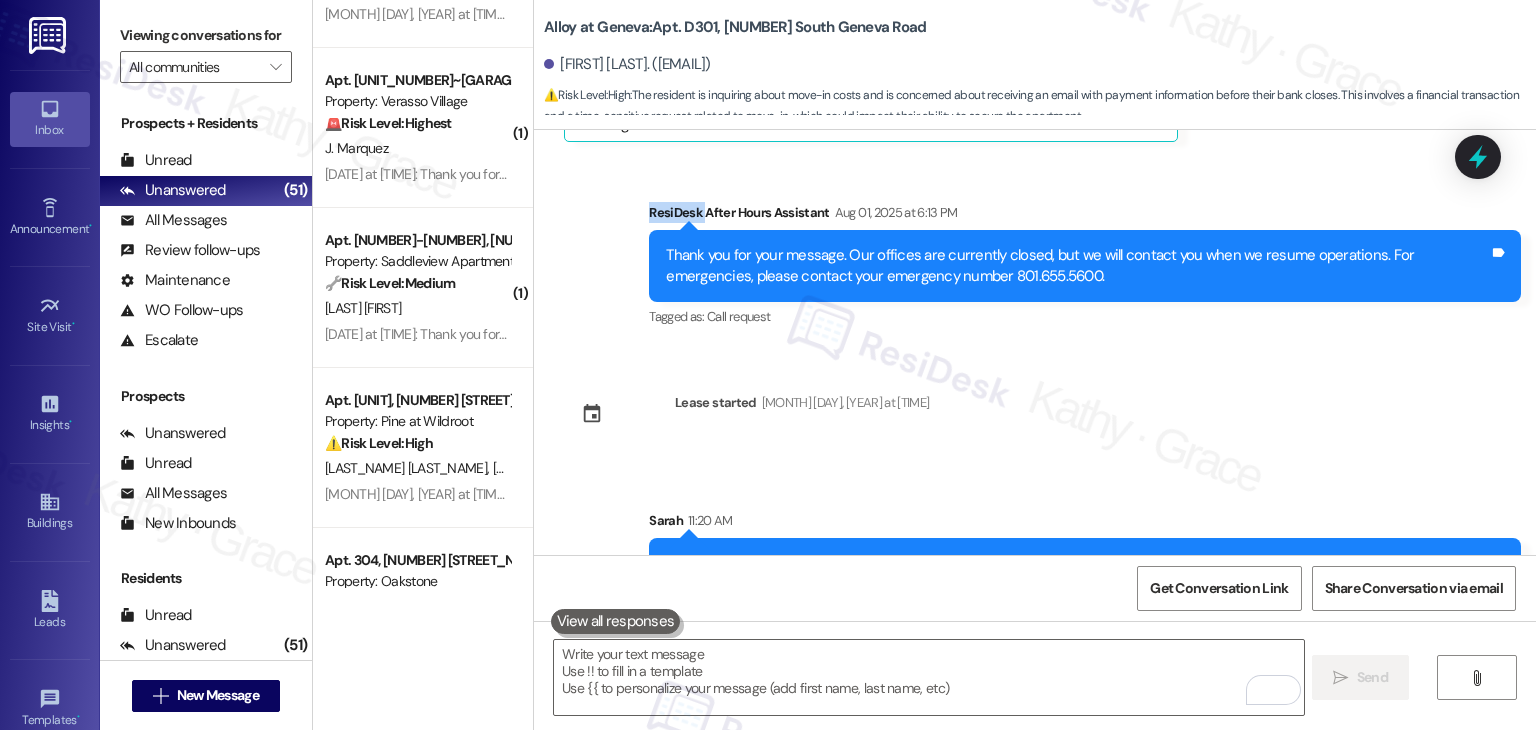 scroll, scrollTop: 1020, scrollLeft: 0, axis: vertical 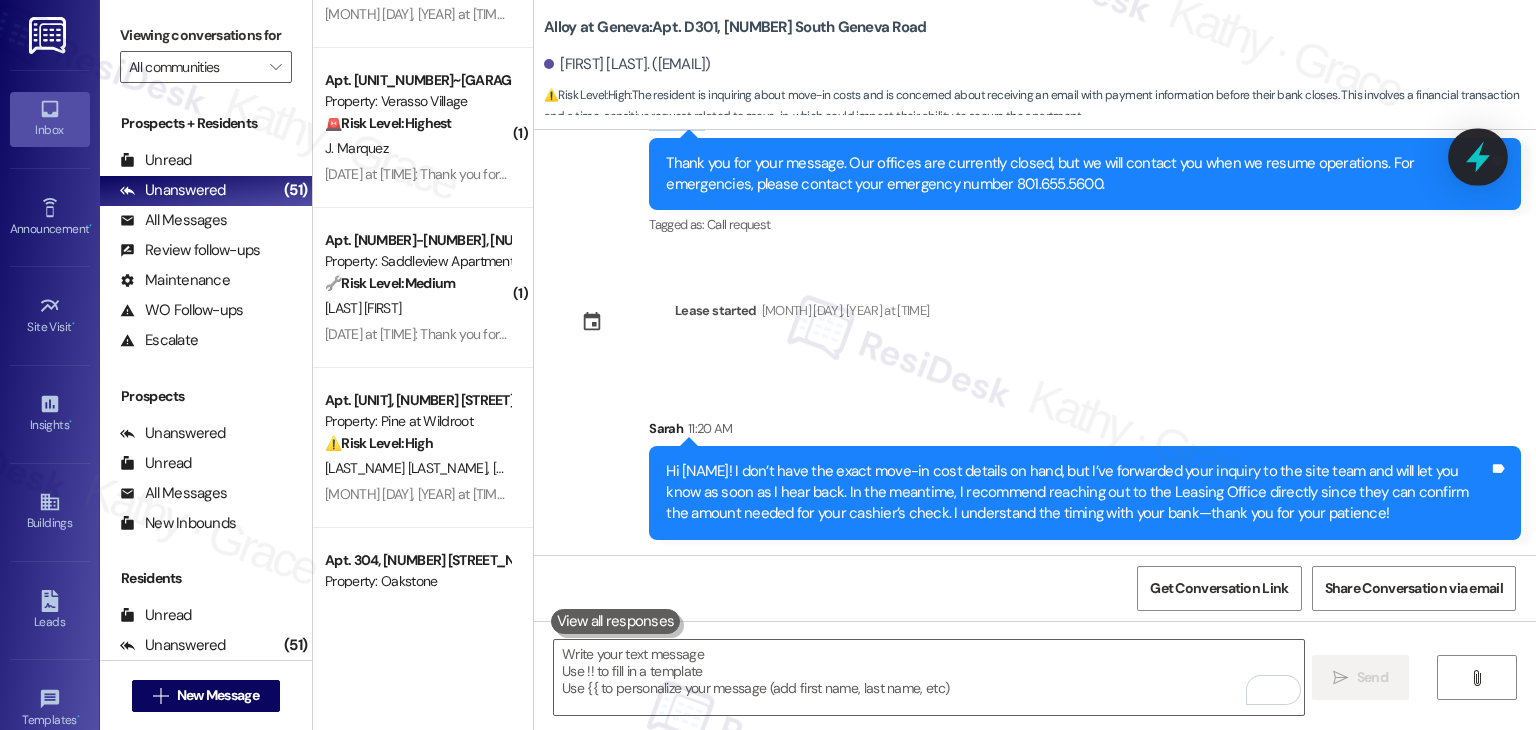 click 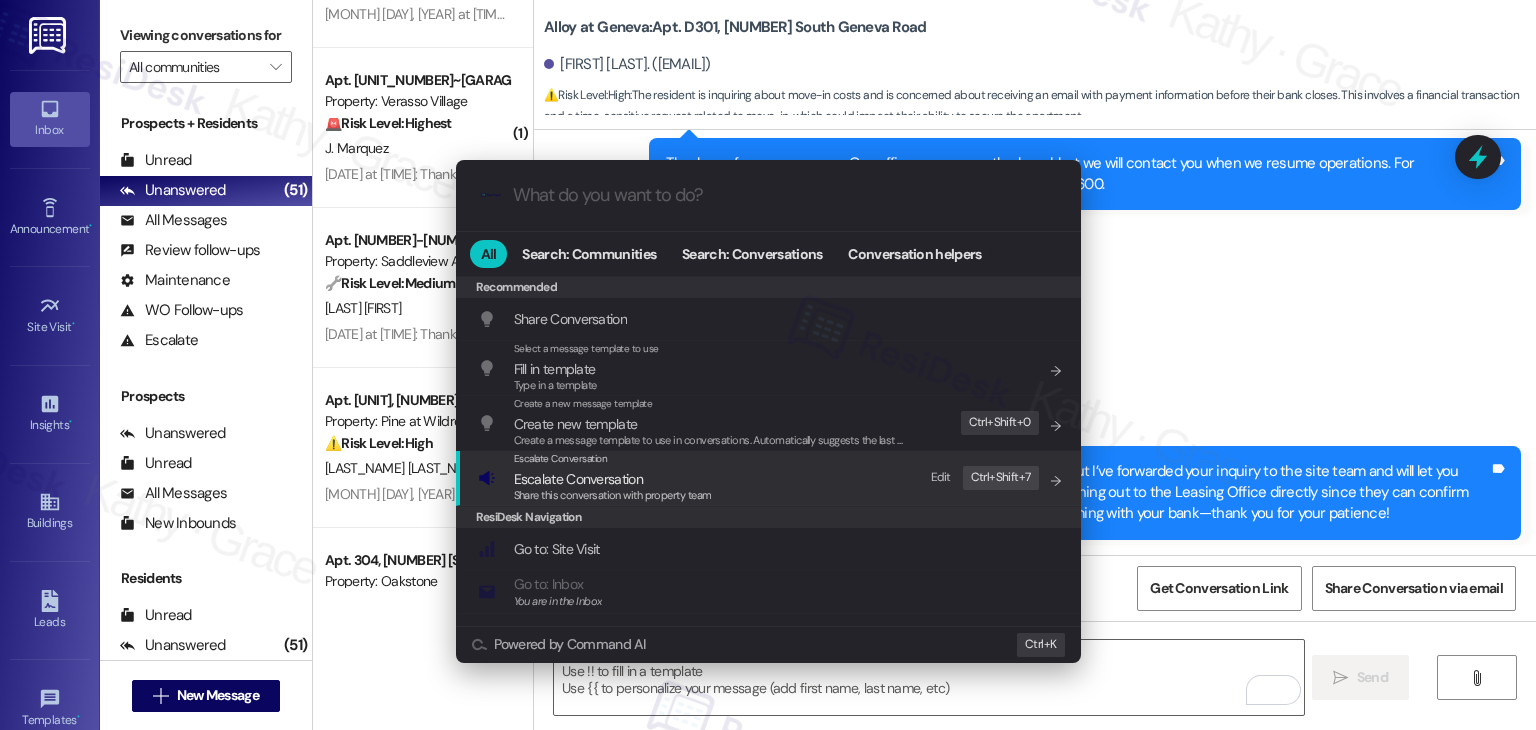 click on "Share this conversation with property team" at bounding box center (613, 495) 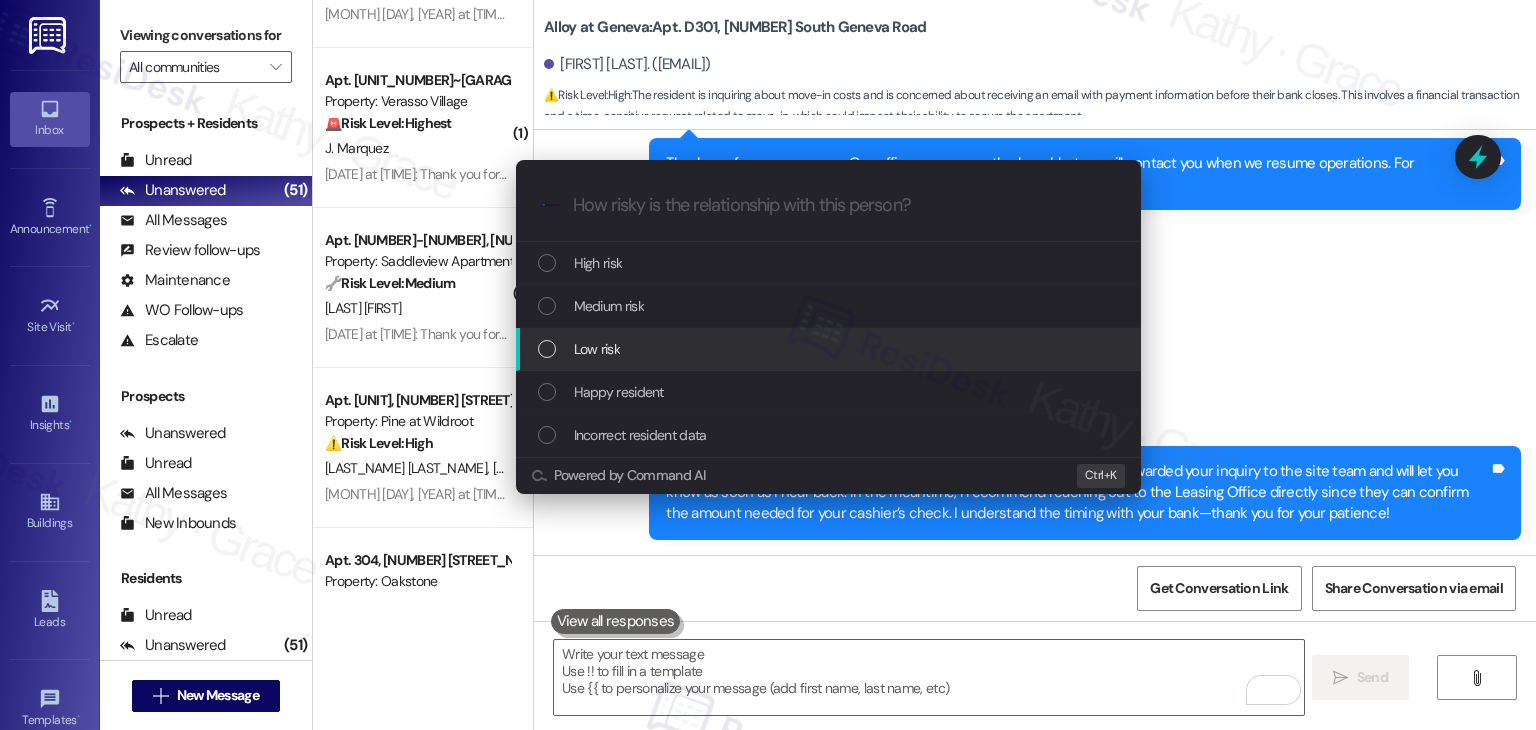 click at bounding box center [547, 349] 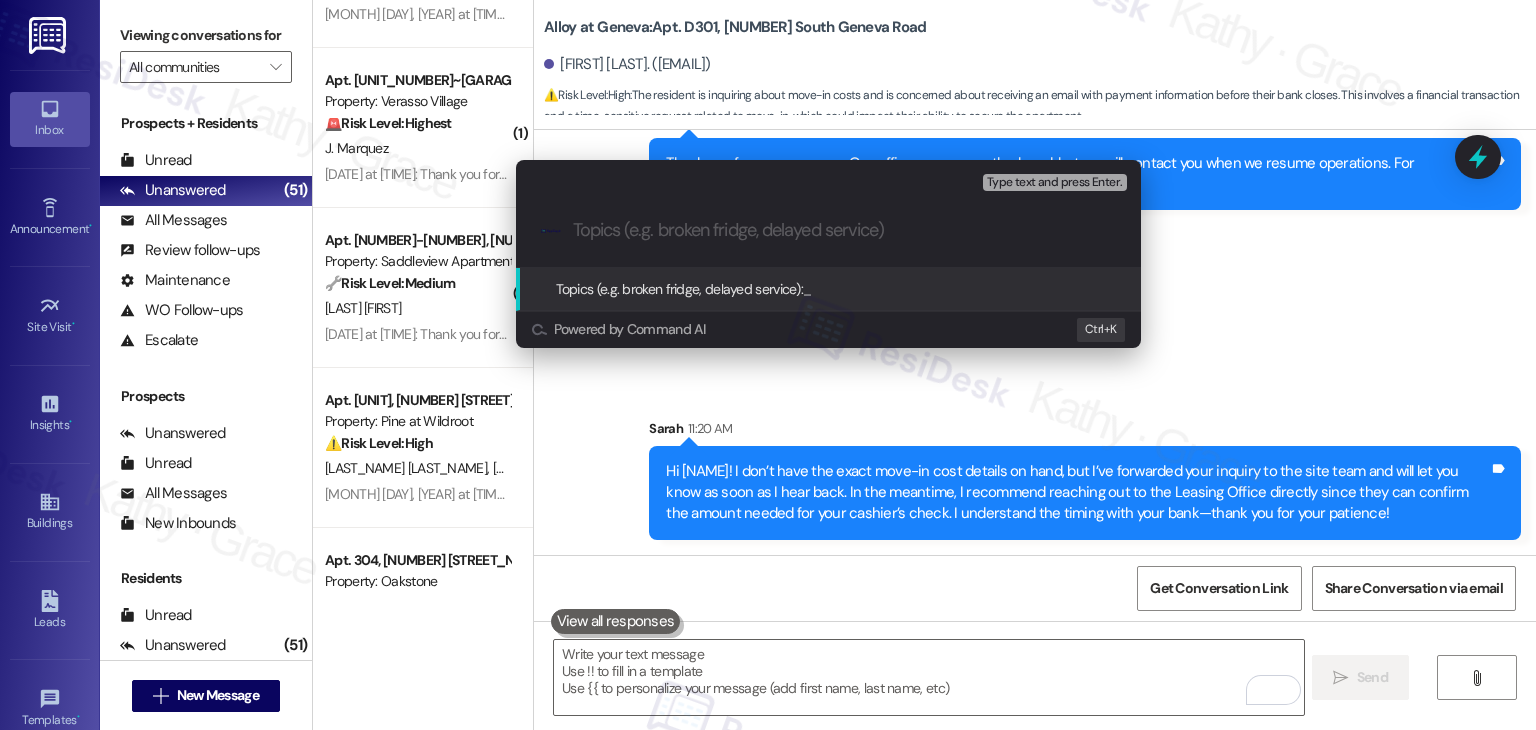 paste on "Move-In Cost & Cashier’s Check Amount Needed" 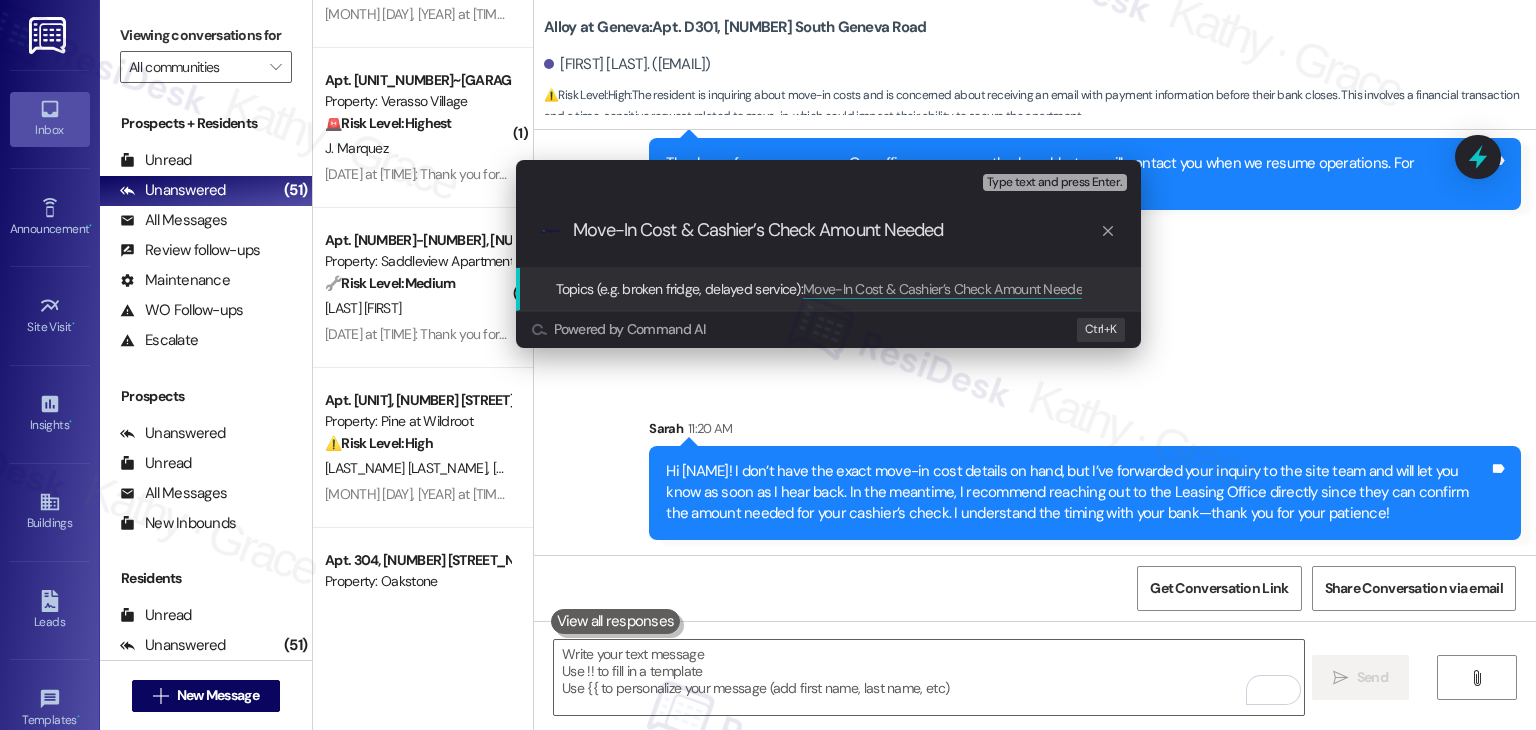 type 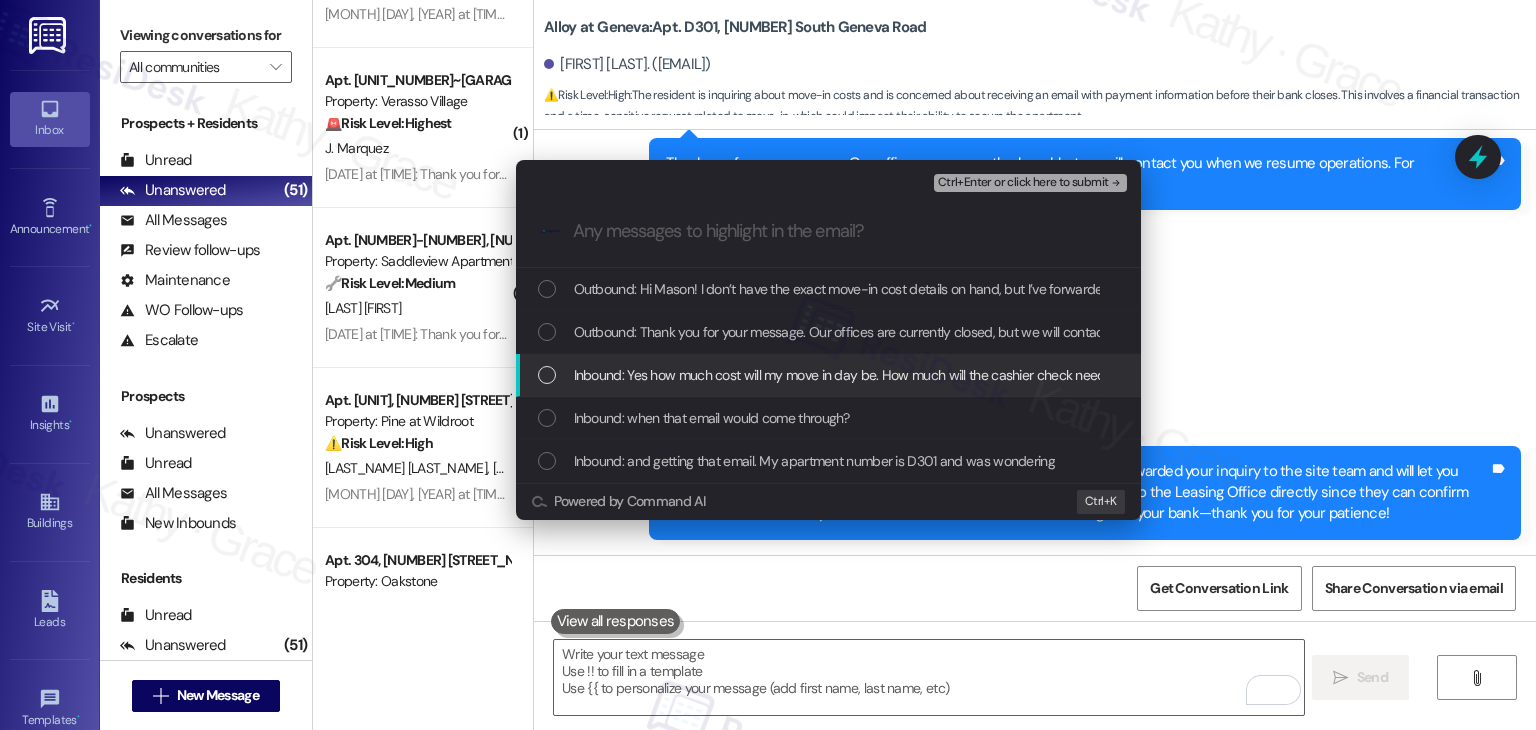 click at bounding box center [547, 375] 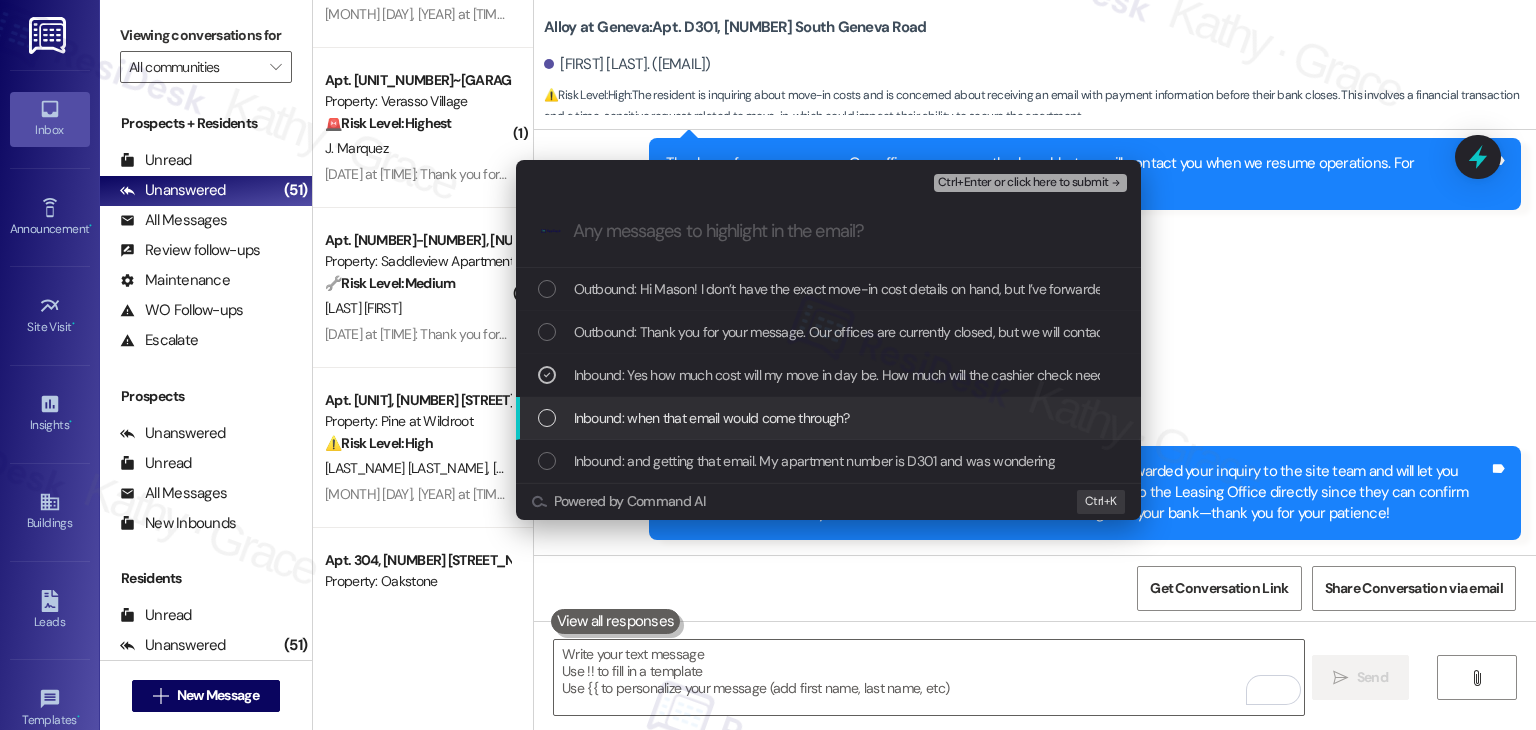 click at bounding box center (547, 418) 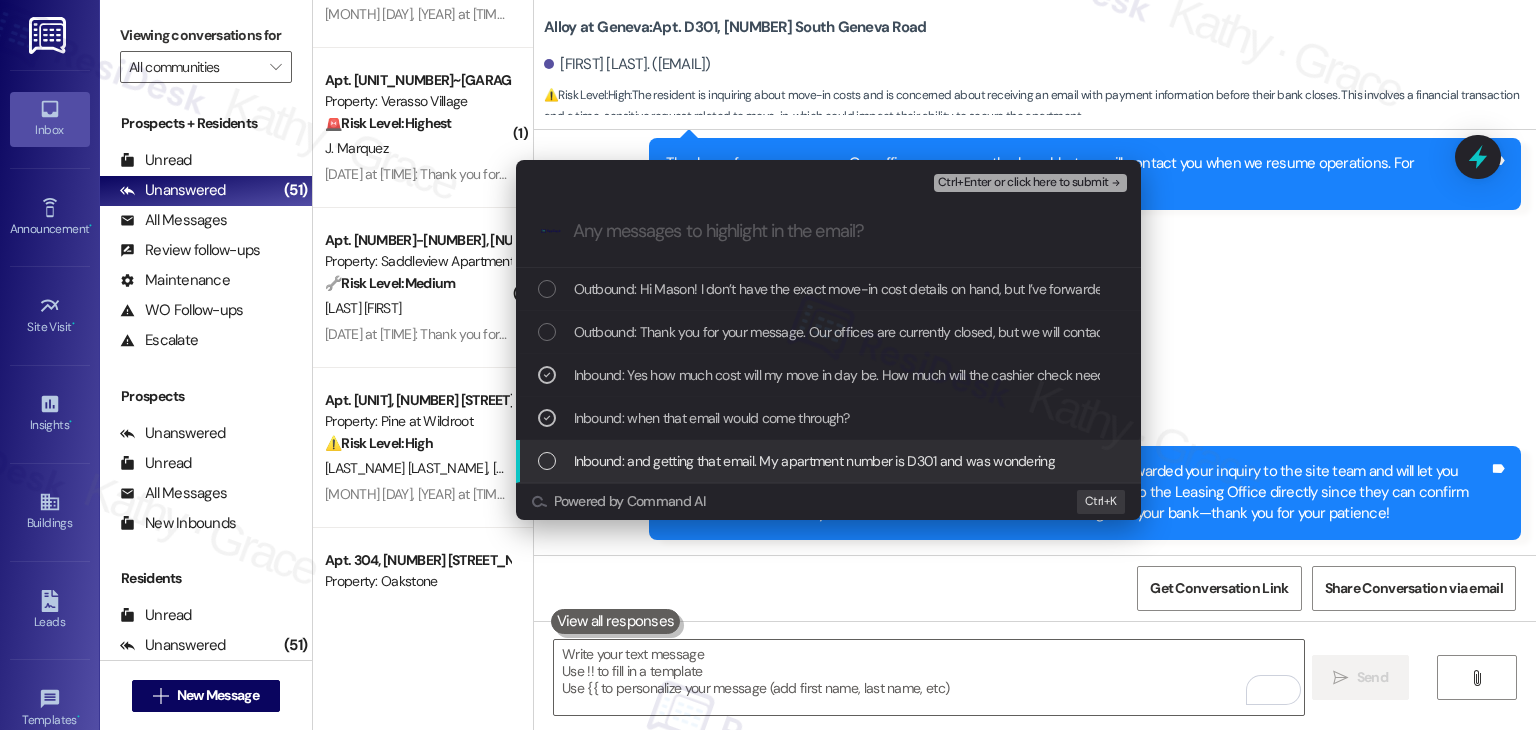 click at bounding box center [547, 461] 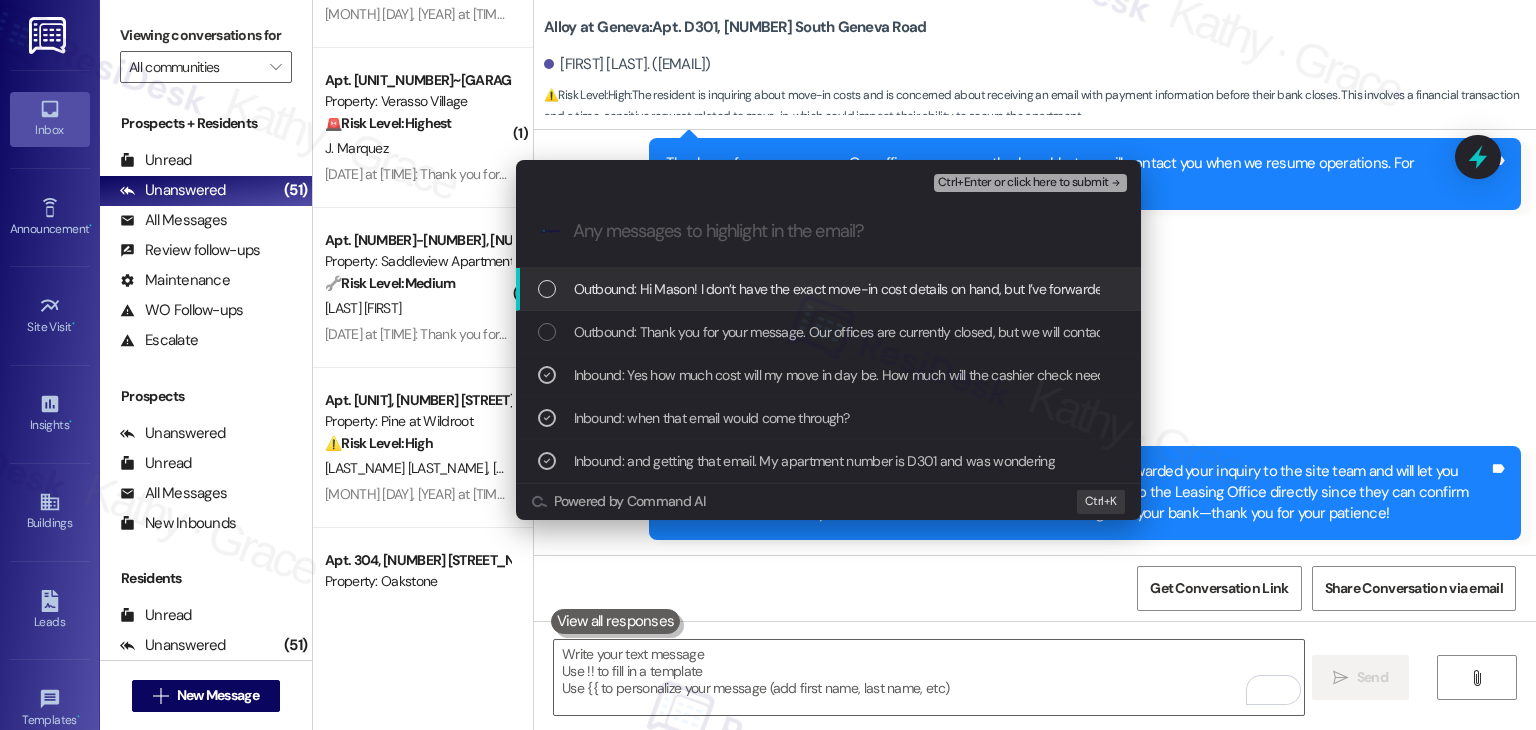 click on "Ctrl+Enter or click here to submit" at bounding box center [1023, 183] 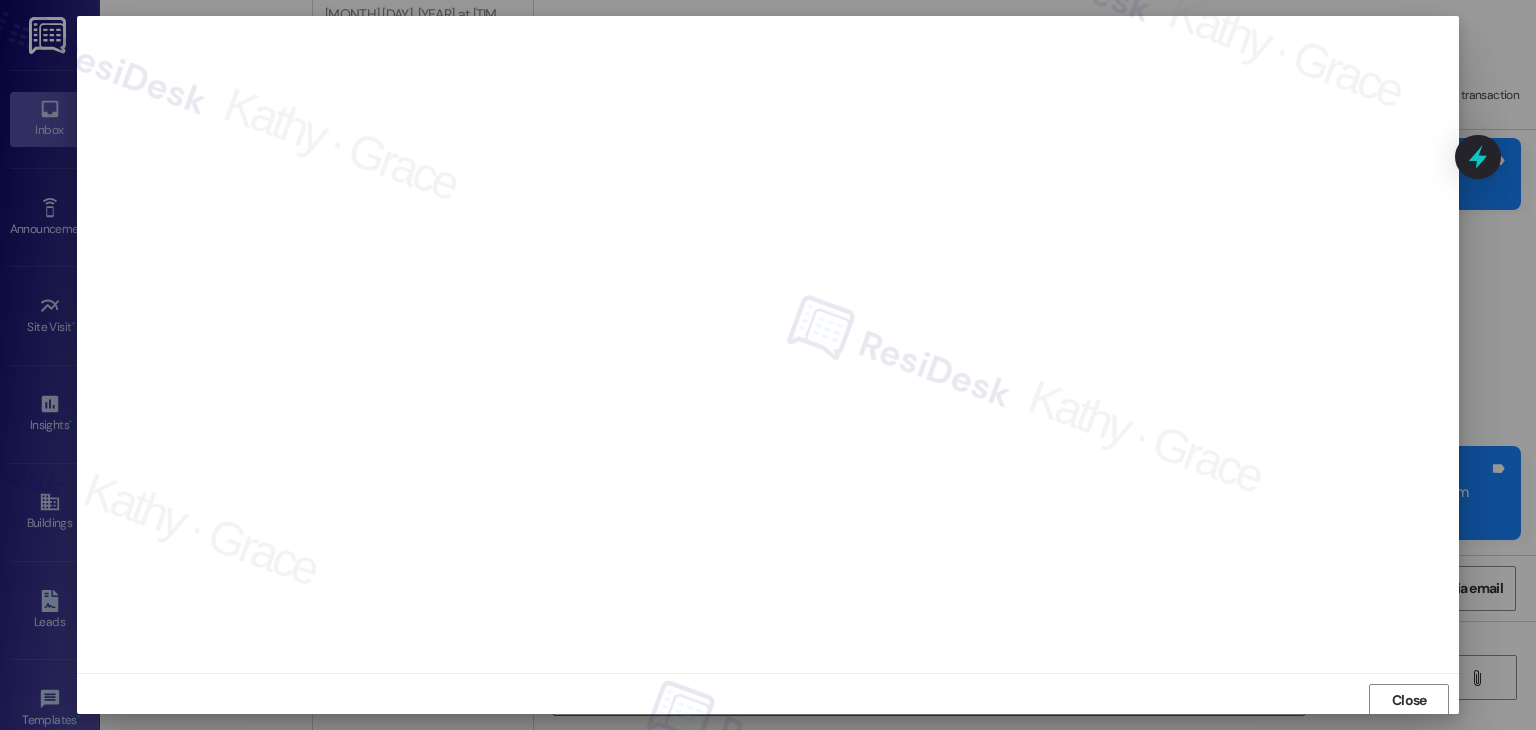 scroll, scrollTop: 1, scrollLeft: 0, axis: vertical 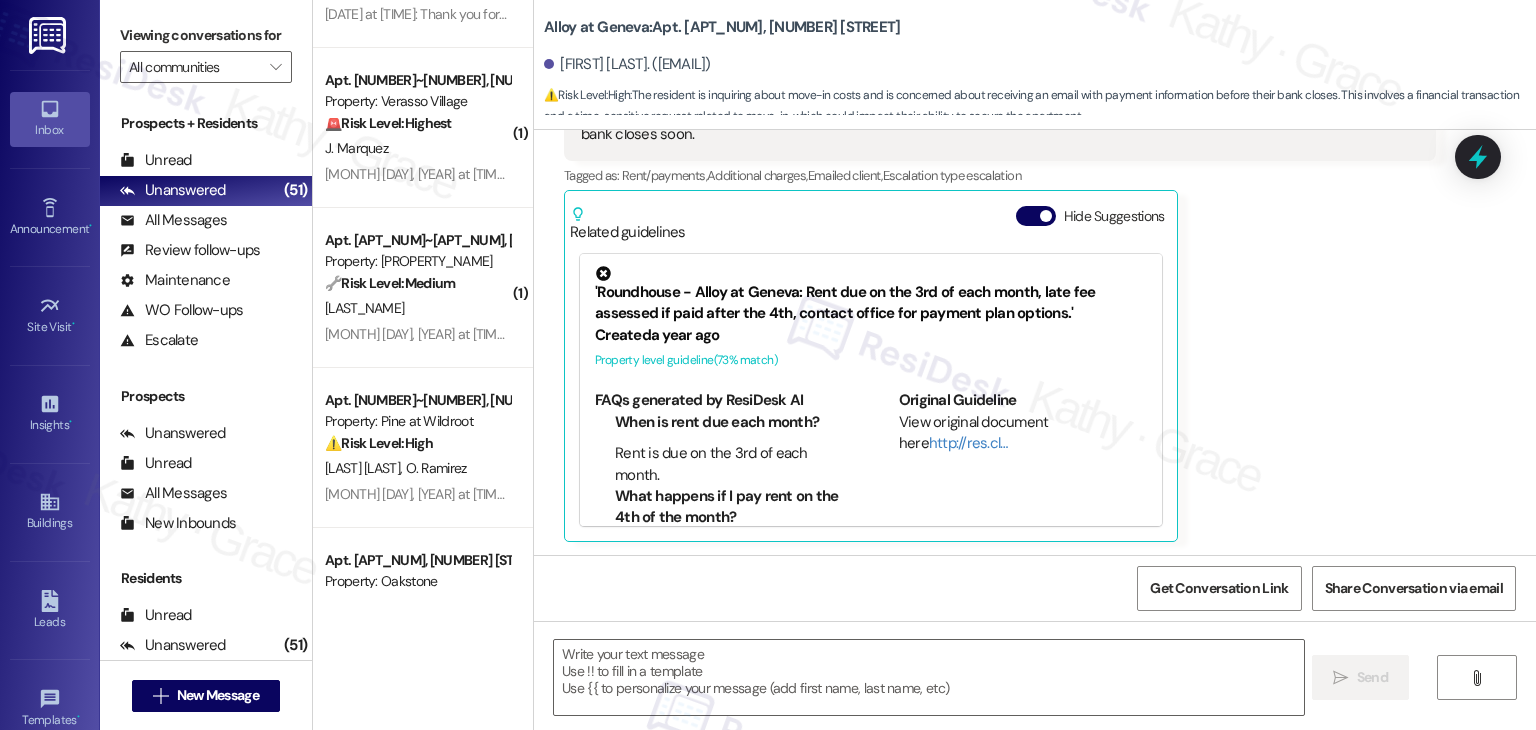 type on "Fetching suggested responses. Please feel free to read through the conversation in the meantime." 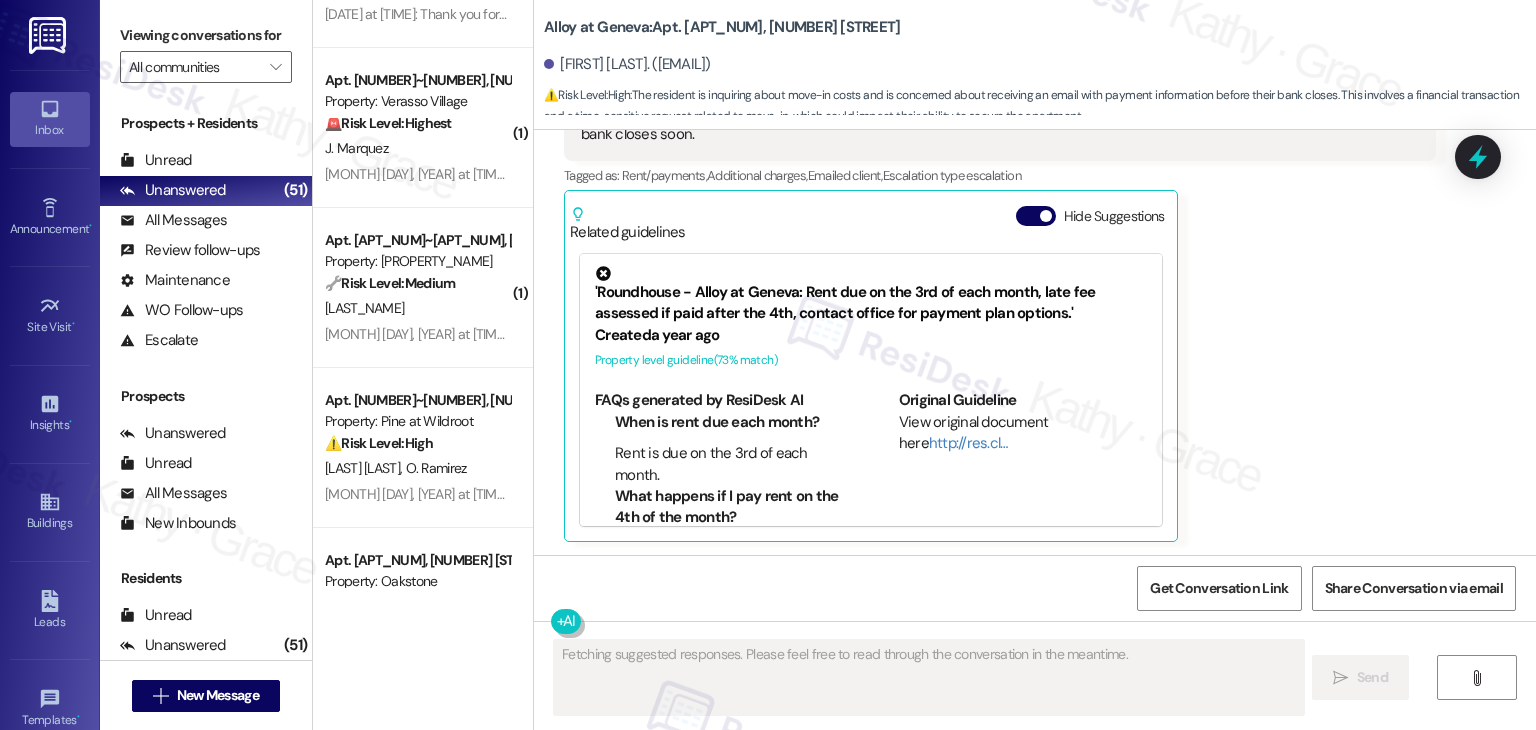 click on "[DATE] at [TIME]: Thank you for your message. Our offices are currently closed, but we will contact you when we resume operations. For emergencies, please contact your emergency number [PHONE]. [DATE] at [TIME]: Thank you for your message. Our offices are currently closed, but we will contact you when we resume operations. For emergencies, please contact your emergency number [PHONE]." at bounding box center [417, 494] 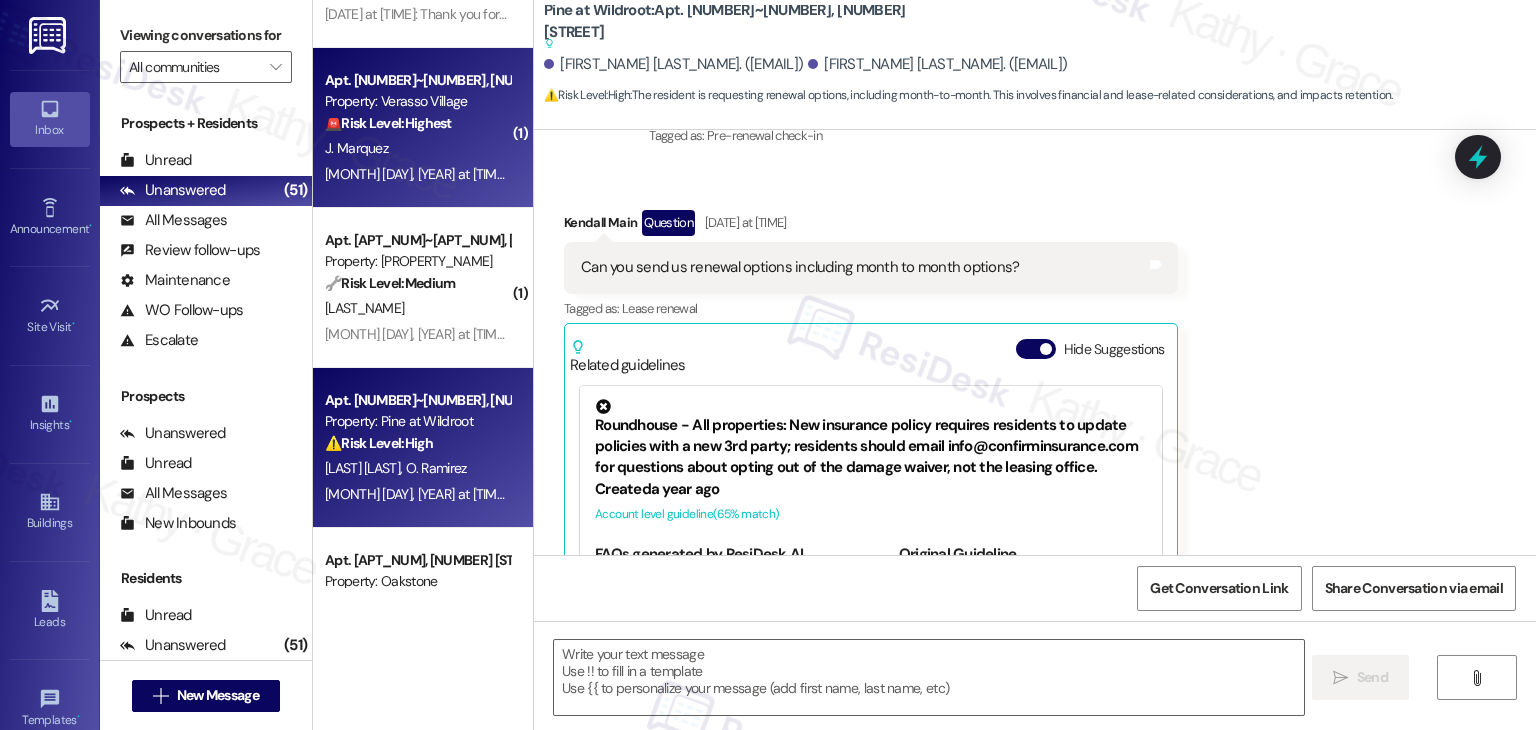 scroll, scrollTop: 2365, scrollLeft: 0, axis: vertical 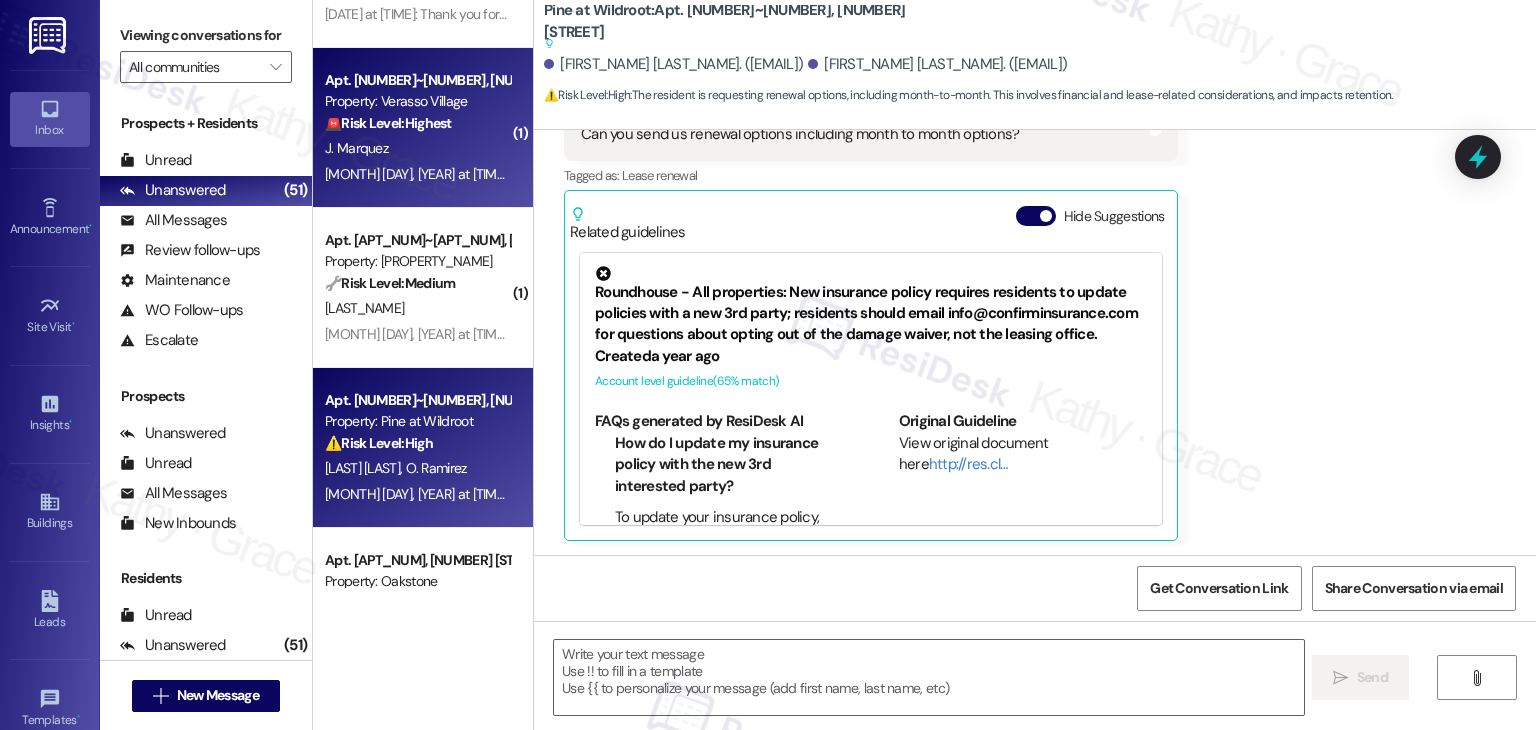 click on "J. Marquez" at bounding box center [417, 148] 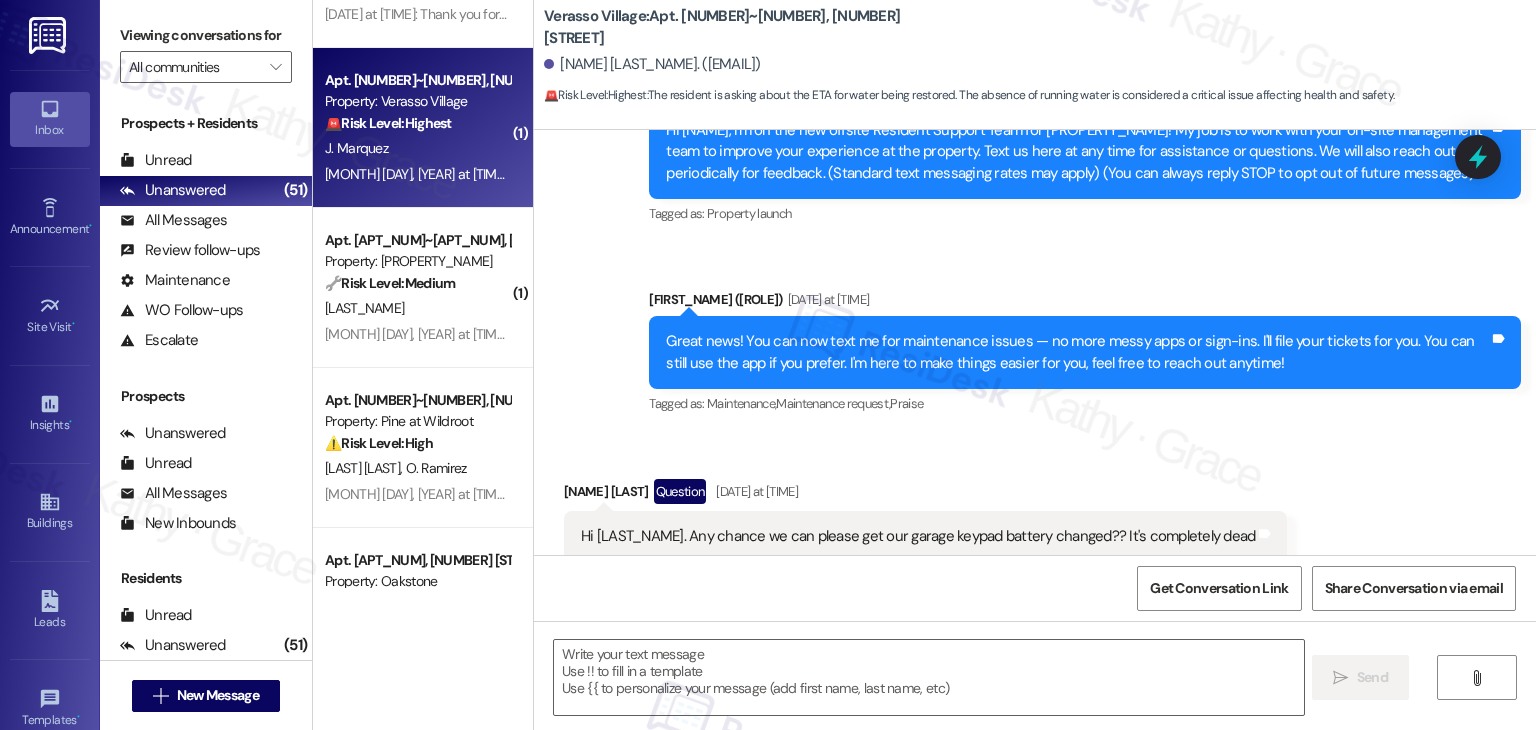 scroll, scrollTop: 573, scrollLeft: 0, axis: vertical 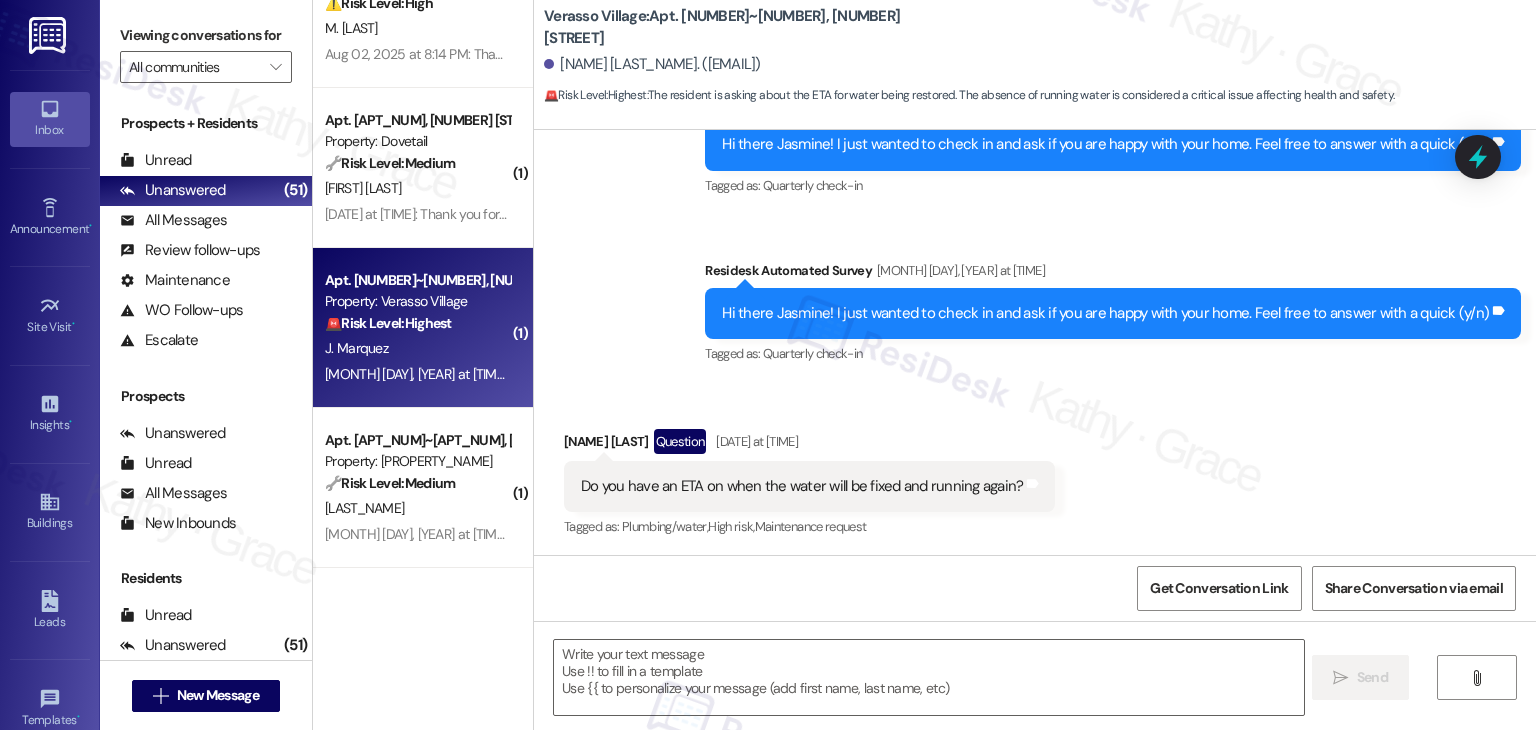 click on "Received via SMS [FIRST] [LAST] Question [MONTH] [DAY], [YEAR] at [TIME] Do you have an ETA on when the water will be fixed and running again? Tags and notes Tagged as:   Plumbing/water ,  Click to highlight conversations about Plumbing/water High risk ,  Click to highlight conversations about High risk Maintenance request Click to highlight conversations about Maintenance request" at bounding box center (1035, 470) 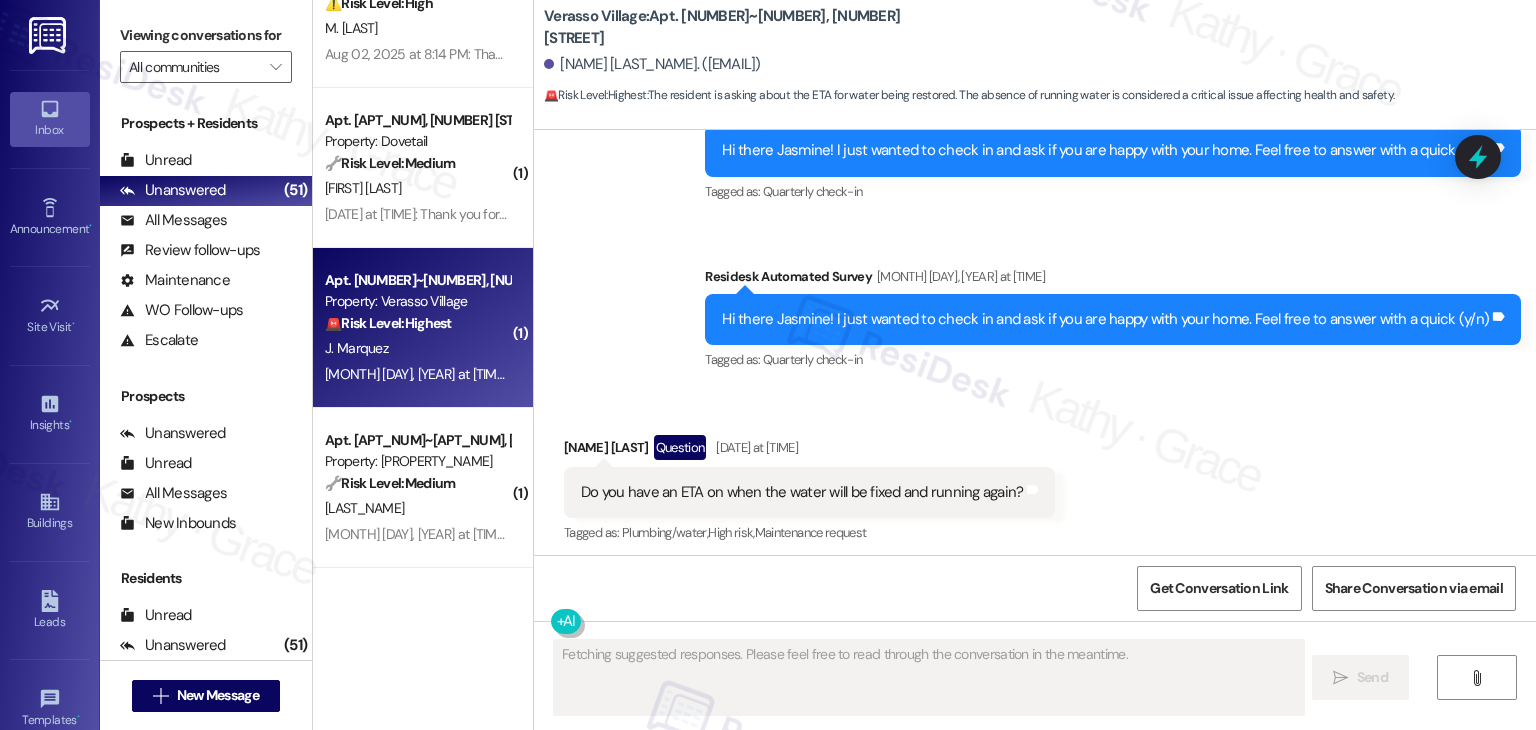 scroll, scrollTop: 2468, scrollLeft: 0, axis: vertical 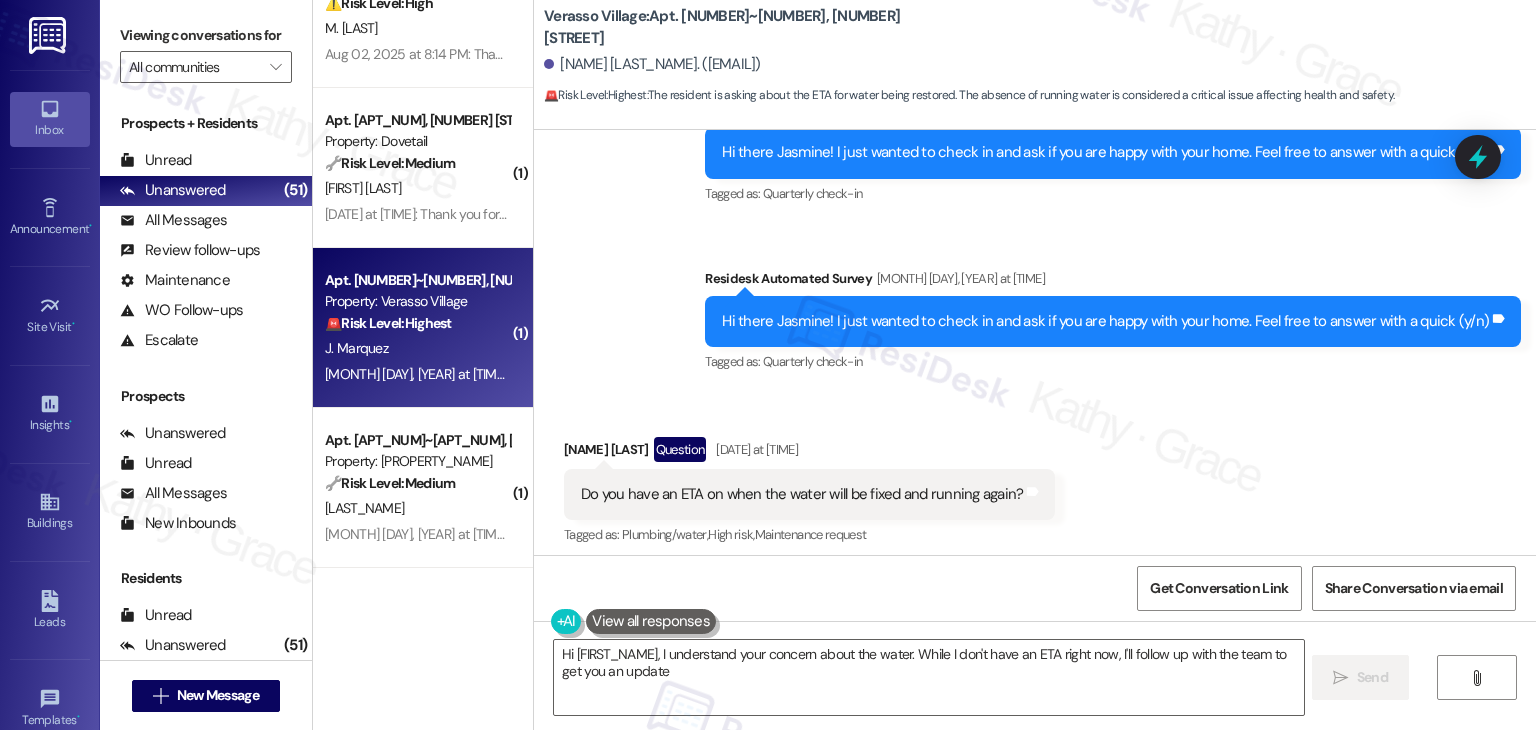 click on "Do you have an ETA on when the water will be fixed and running again?" at bounding box center [802, 494] 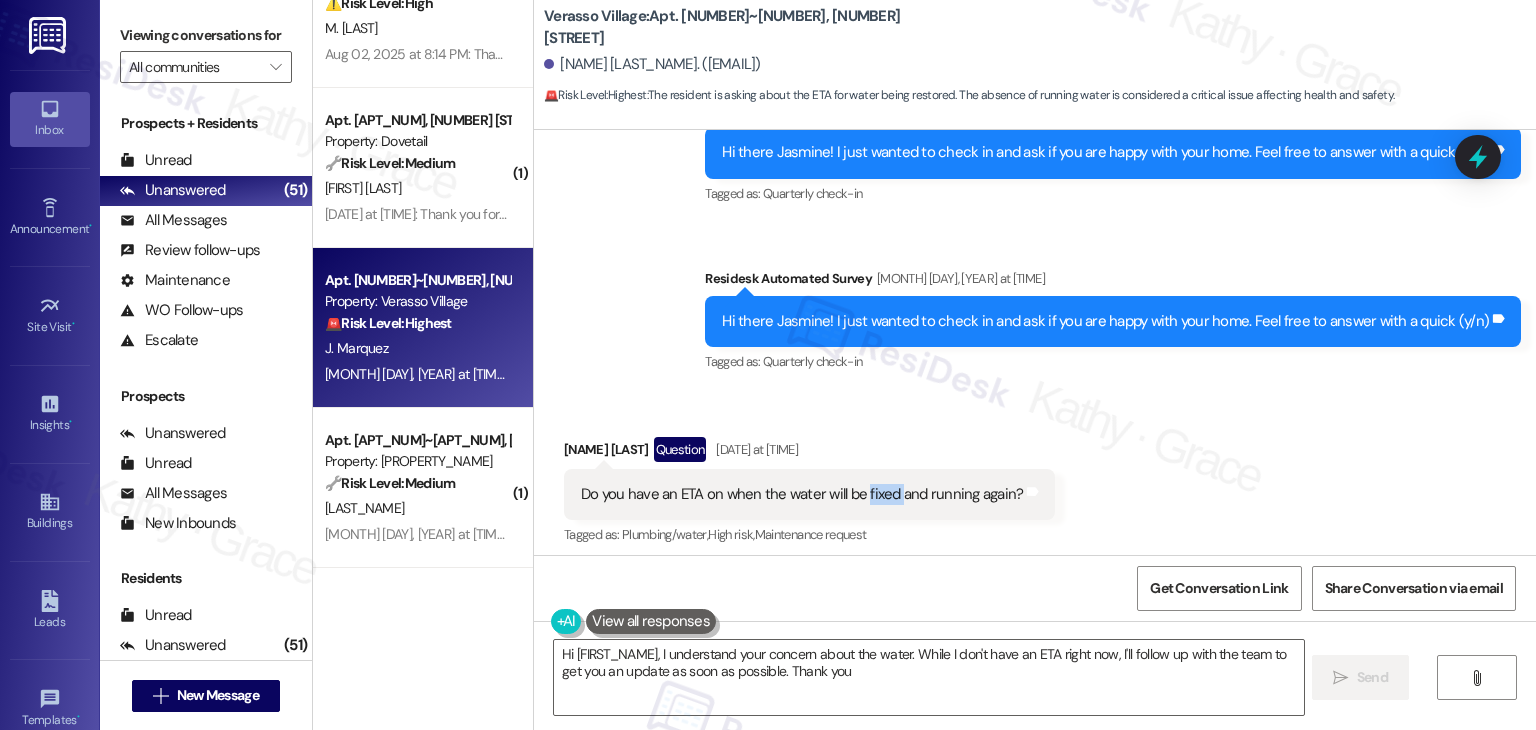 click on "Do you have an ETA on when the water will be fixed and running again?" at bounding box center (802, 494) 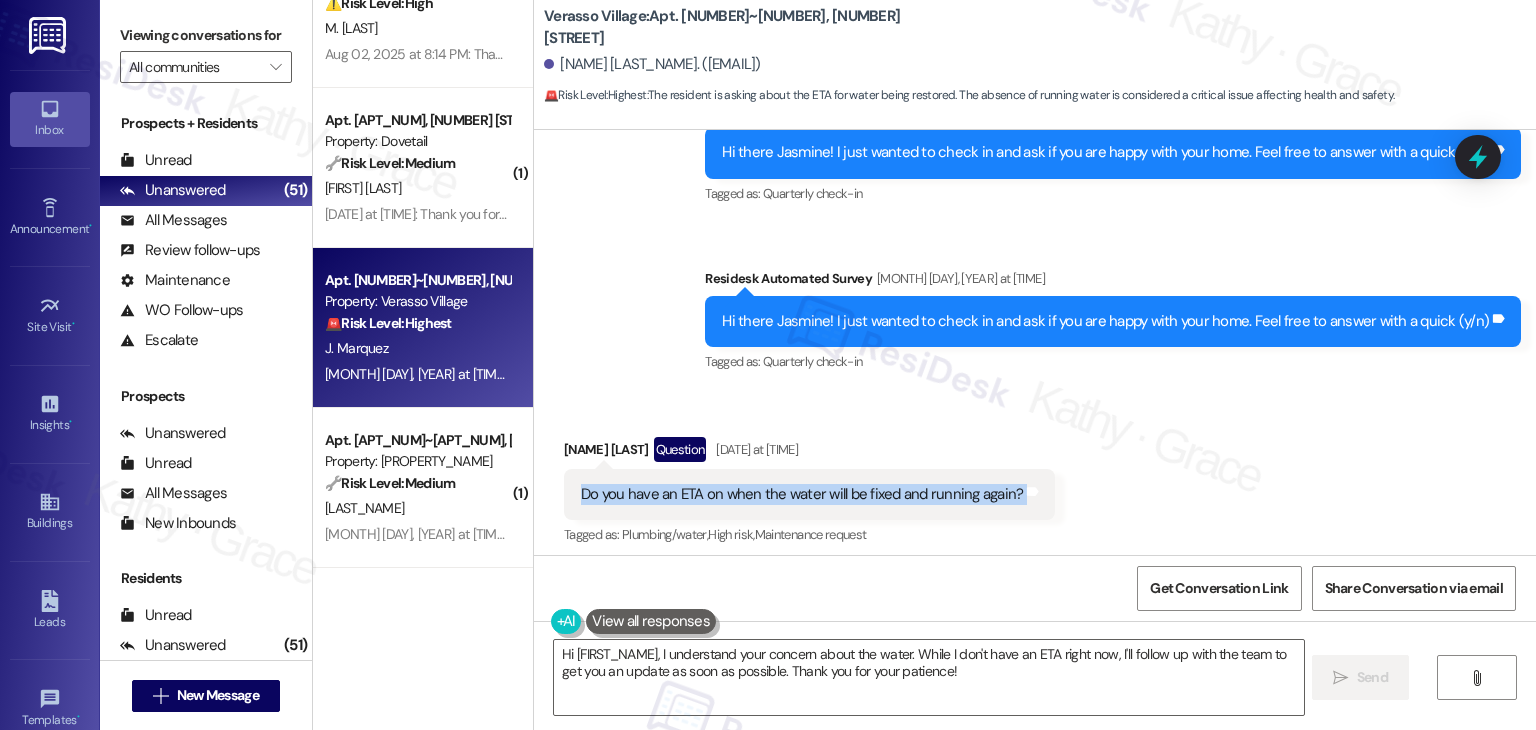 click on "Do you have an ETA on when the water will be fixed and running again?" at bounding box center [802, 494] 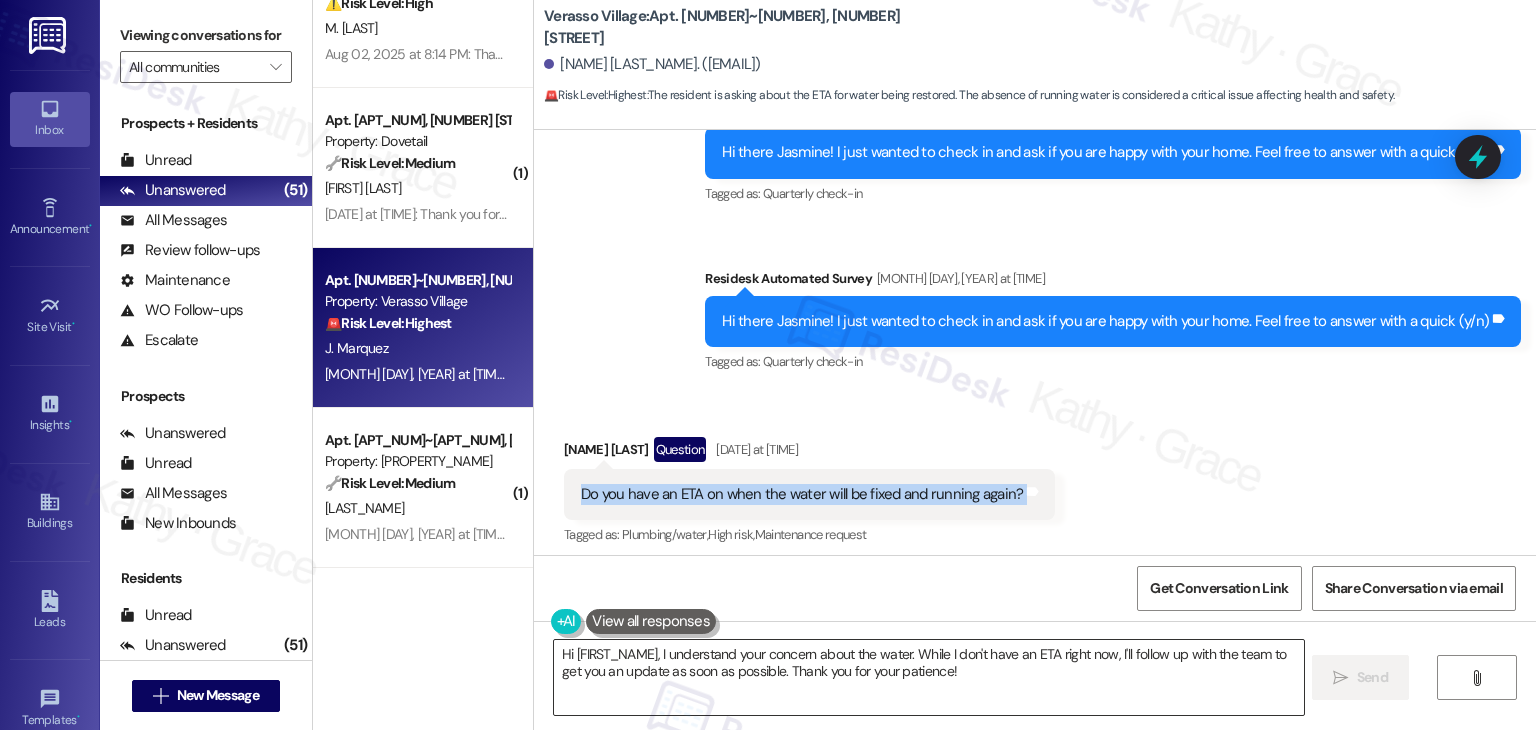 click on "Hi [FIRST_NAME], I understand your concern about the water. While I don't have an ETA right now, I'll follow up with the team to get you an update as soon as possible. Thank you for your patience!" at bounding box center (928, 677) 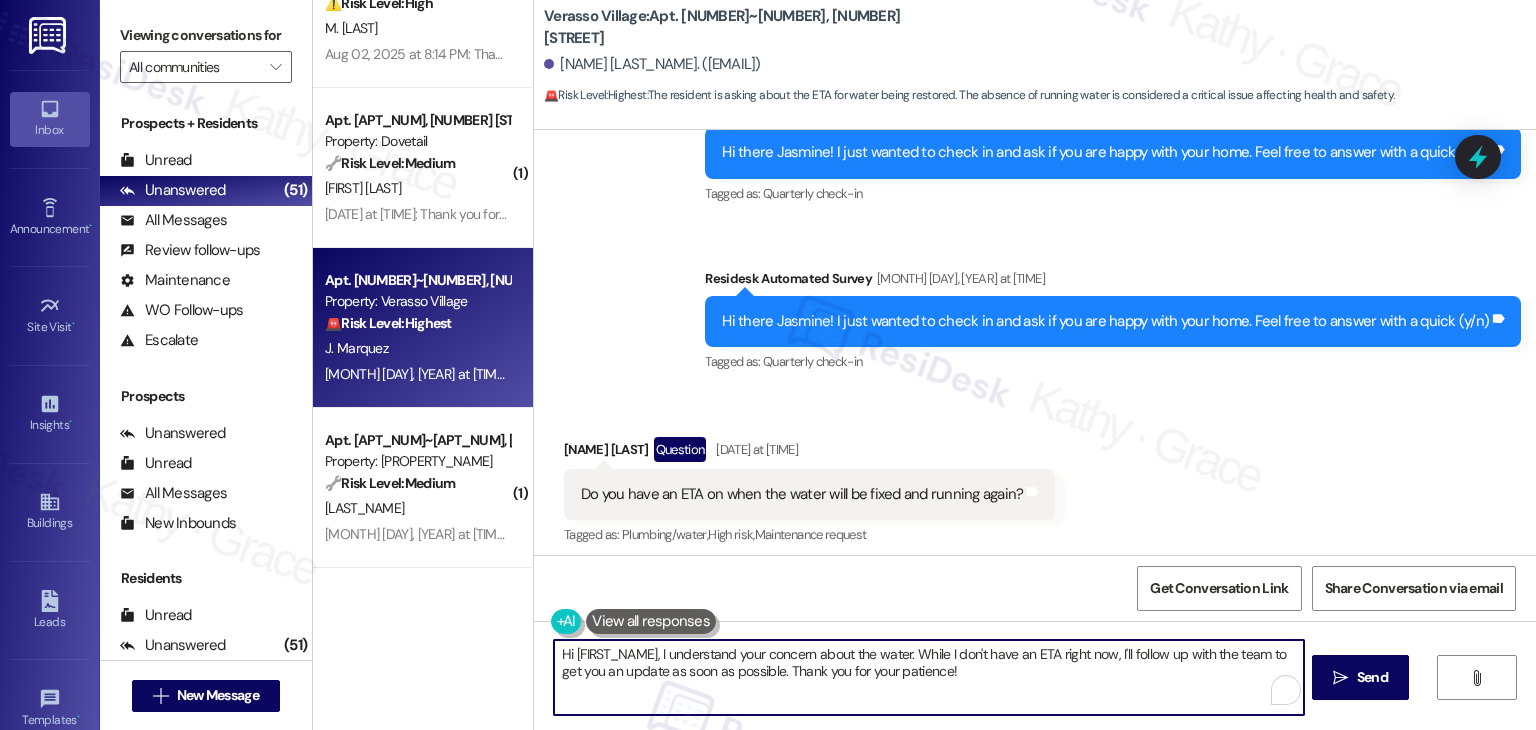 click on "Hi [FIRST_NAME], I understand your concern about the water. While I don't have an ETA right now, I'll follow up with the team to get you an update as soon as possible. Thank you for your patience!" at bounding box center (928, 677) 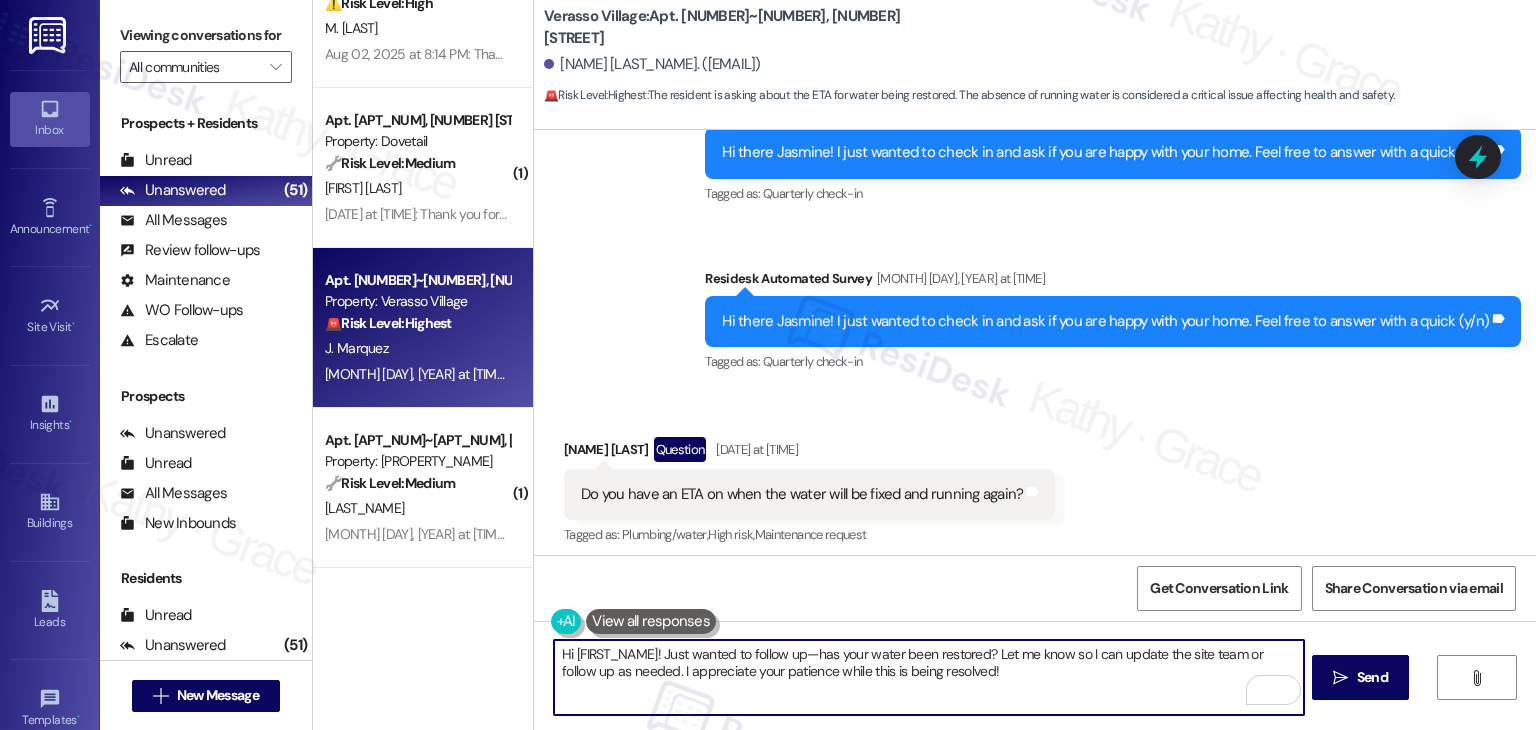 type on "Hi [FIRST_NAME]! Just wanted to follow up—has your water been restored? Let me know so I can update the site team or follow up as needed. I appreciate your patience while this is being resolved!" 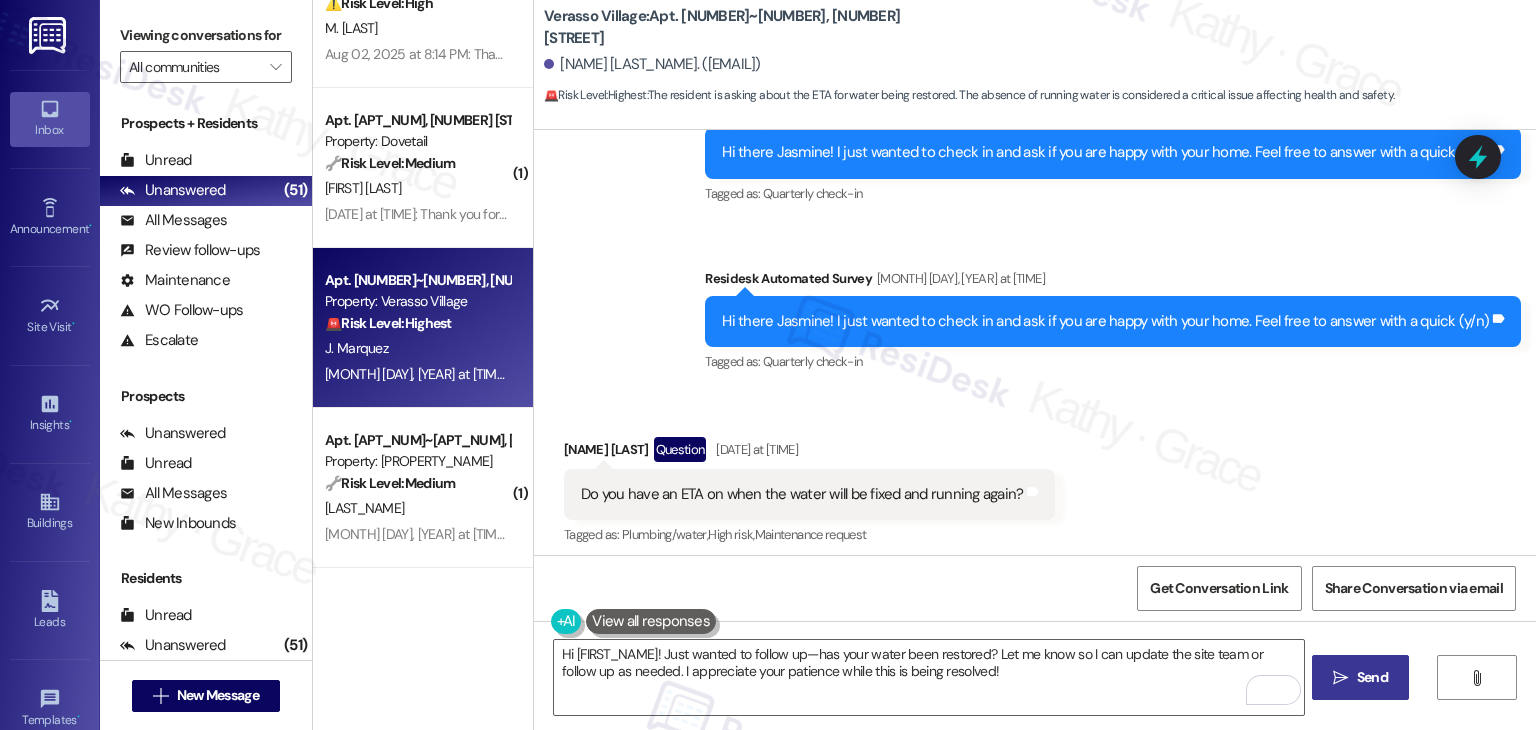 click on "Send" at bounding box center (1372, 677) 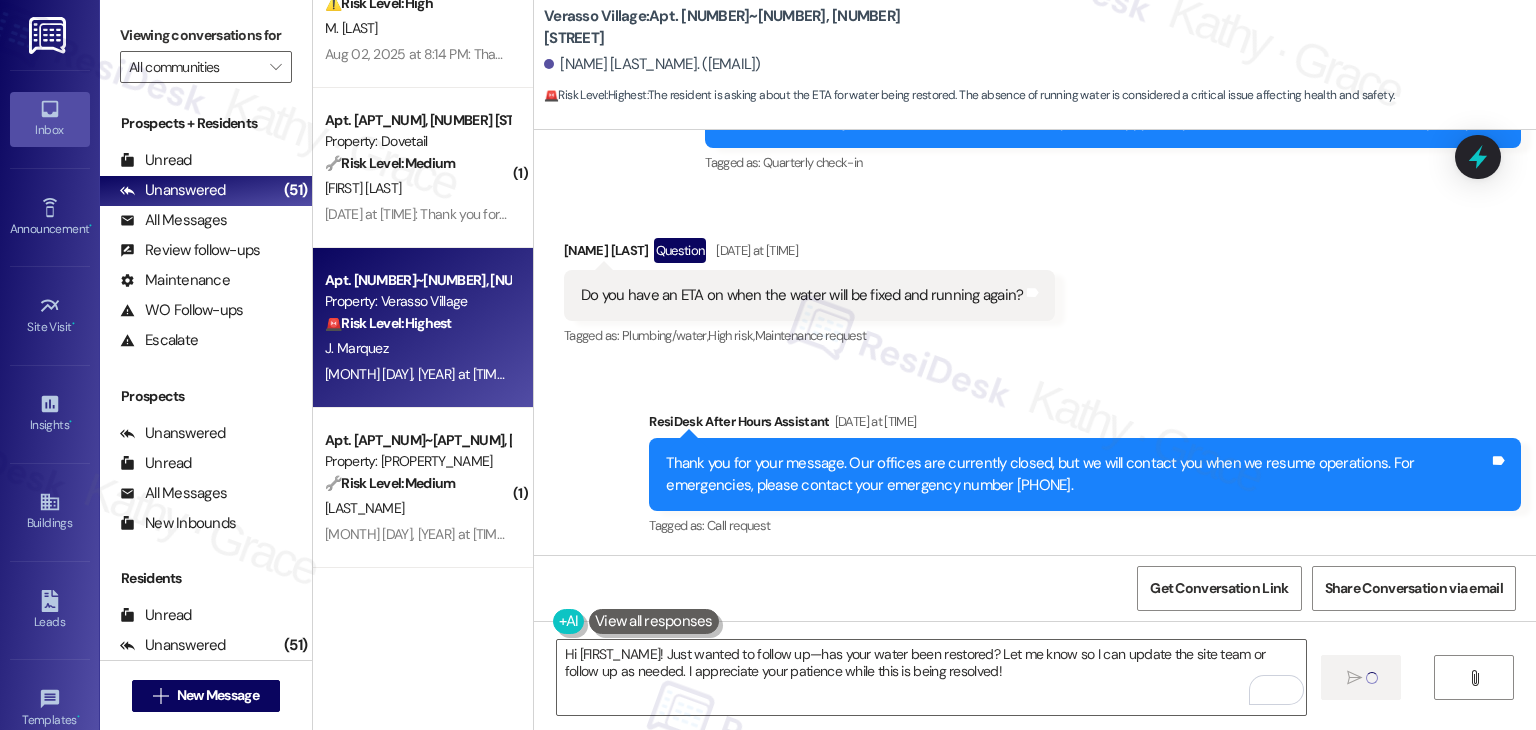 scroll, scrollTop: 2668, scrollLeft: 0, axis: vertical 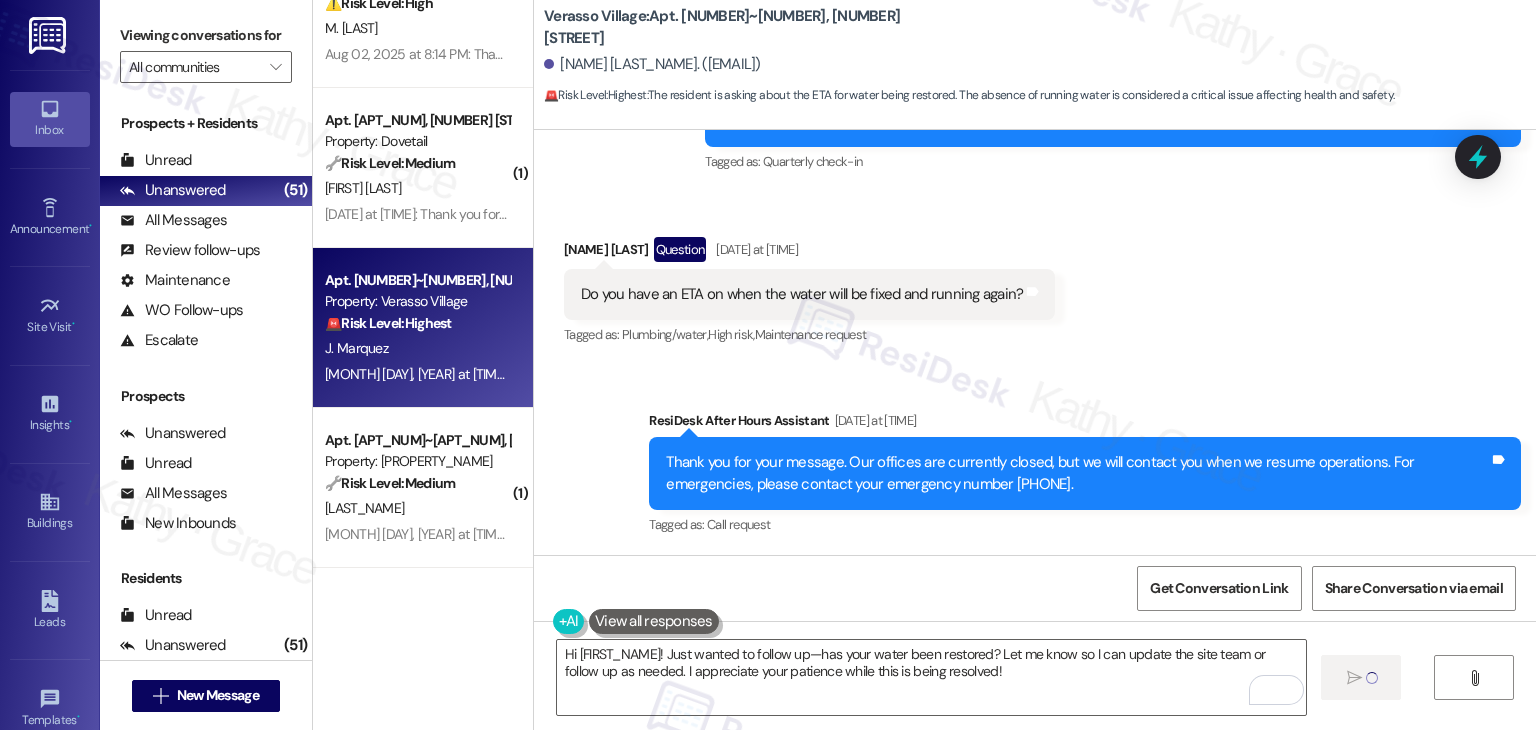 click on "Sent via SMS ResiDesk After Hours Assistant Aug 02, 2025 at 11:04 AM Thank you for your message. Our offices are currently closed, but we will contact you when we resume operations. For emergencies, please contact your emergency number 208-893-2164. Tags and notes Tagged as:   Call request Click to highlight conversations about Call request" at bounding box center [1085, 475] 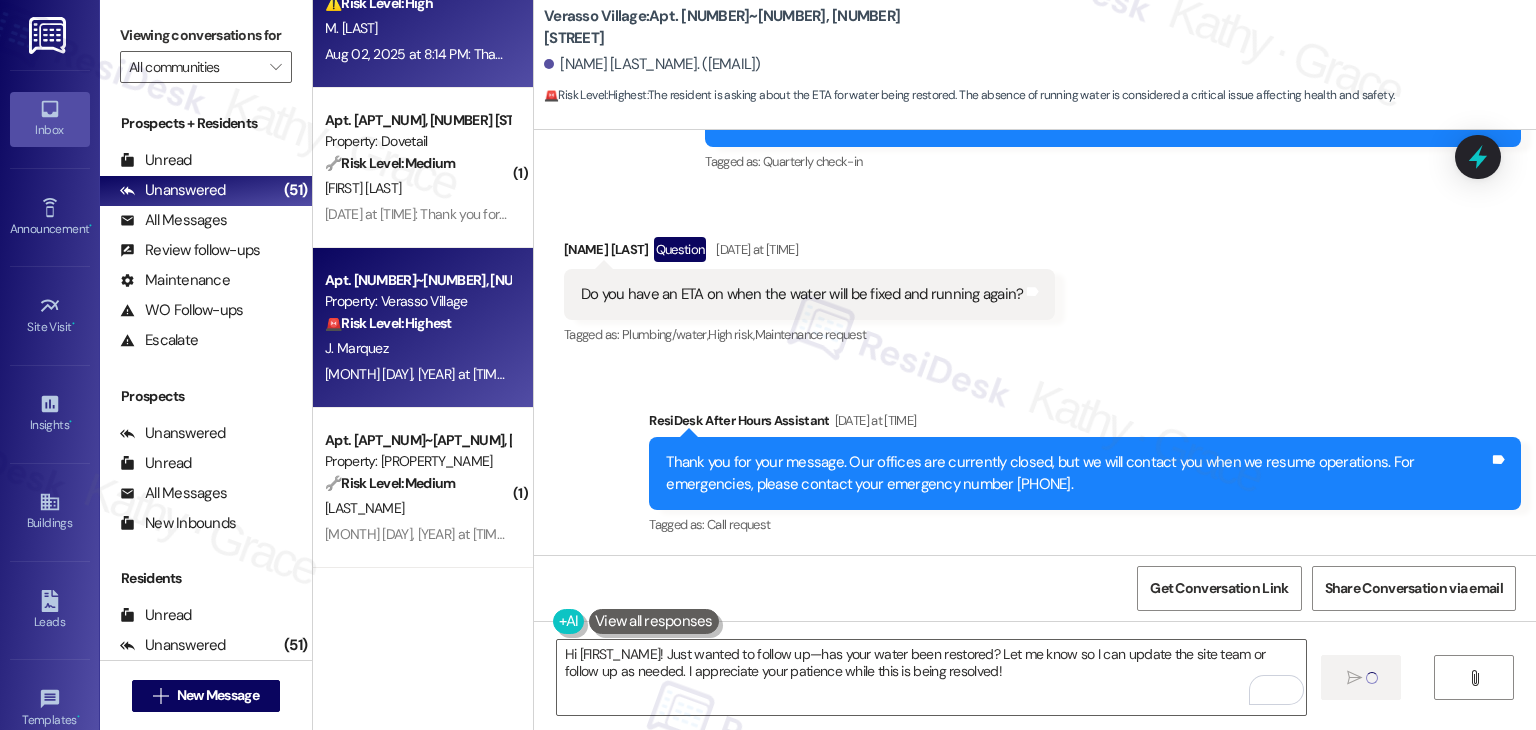 click on "Apt. 206~0418, 3521 Stanford Rd Property: Cycle ⚠️  Risk Level:  High The resident reports a malfunctioning freezer (risk of food spoilage), a window that doesn't close properly (potential security or weather exposure), and a frequently tripping breaker (potential fire hazard). While not immediate emergencies, these issues require urgent attention to prevent further damage or inconvenience. M. Roggero Aug 02, 2025 at 8:14 PM: Thank you for your message. Our offices are currently closed, but we will contact you when we resume operations. For emergencies, please contact your emergency number 970-493-9447. Aug 02, 2025 at 8:14 PM: Thank you for your message. Our offices are currently closed, but we will contact you when we resume operations. For emergencies, please contact your emergency number 970-493-9447." at bounding box center (423, 8) 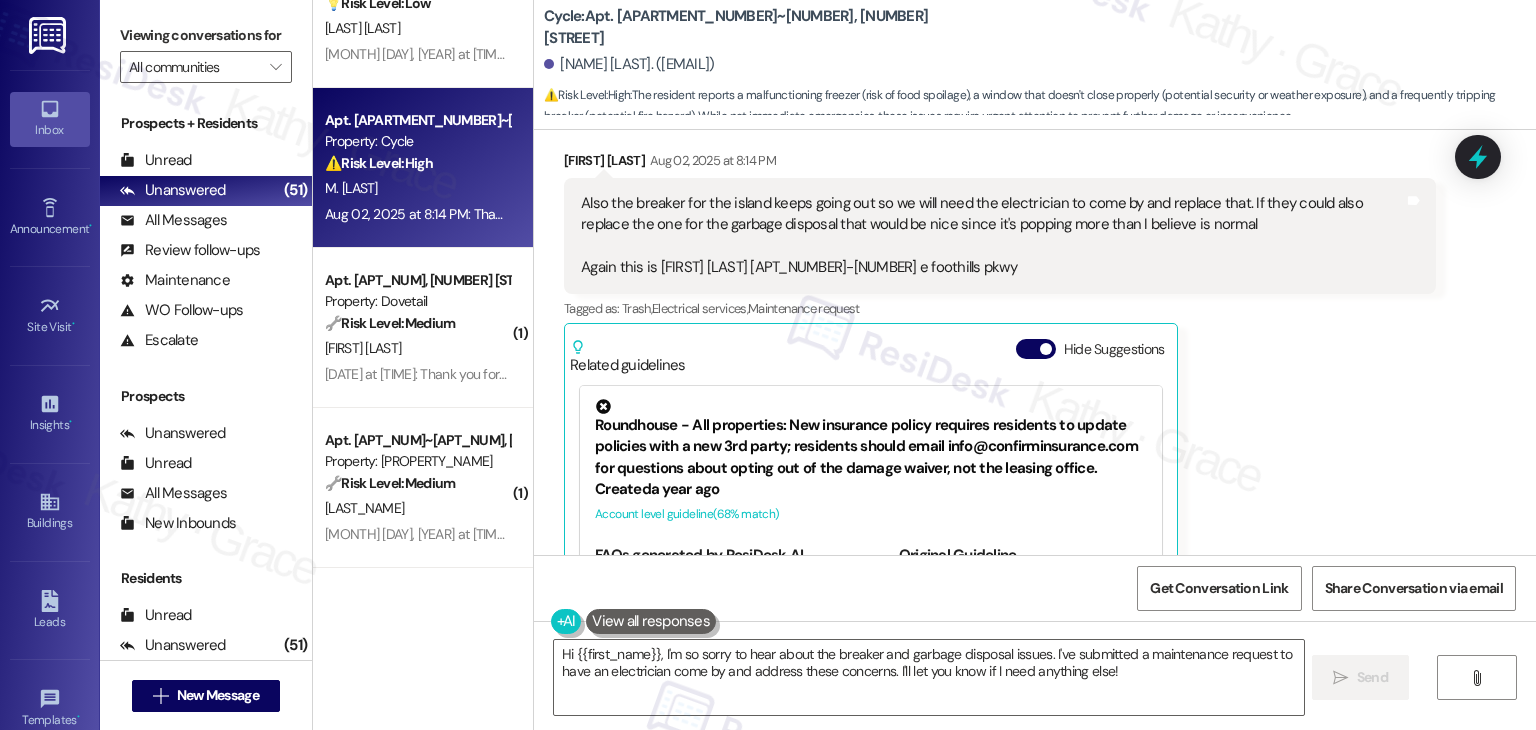 scroll, scrollTop: 20227, scrollLeft: 0, axis: vertical 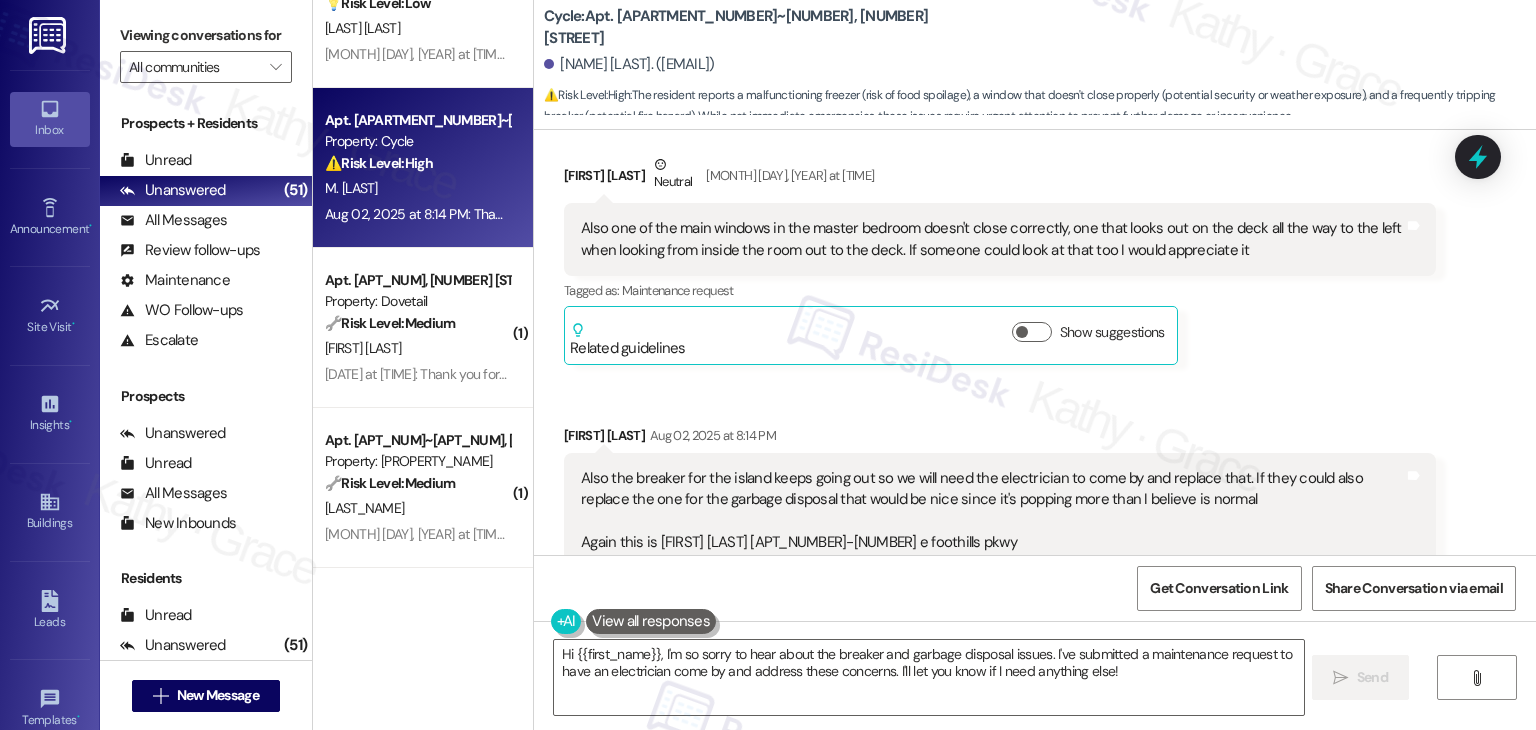click on "Hide Suggestions" at bounding box center (1036, 624) 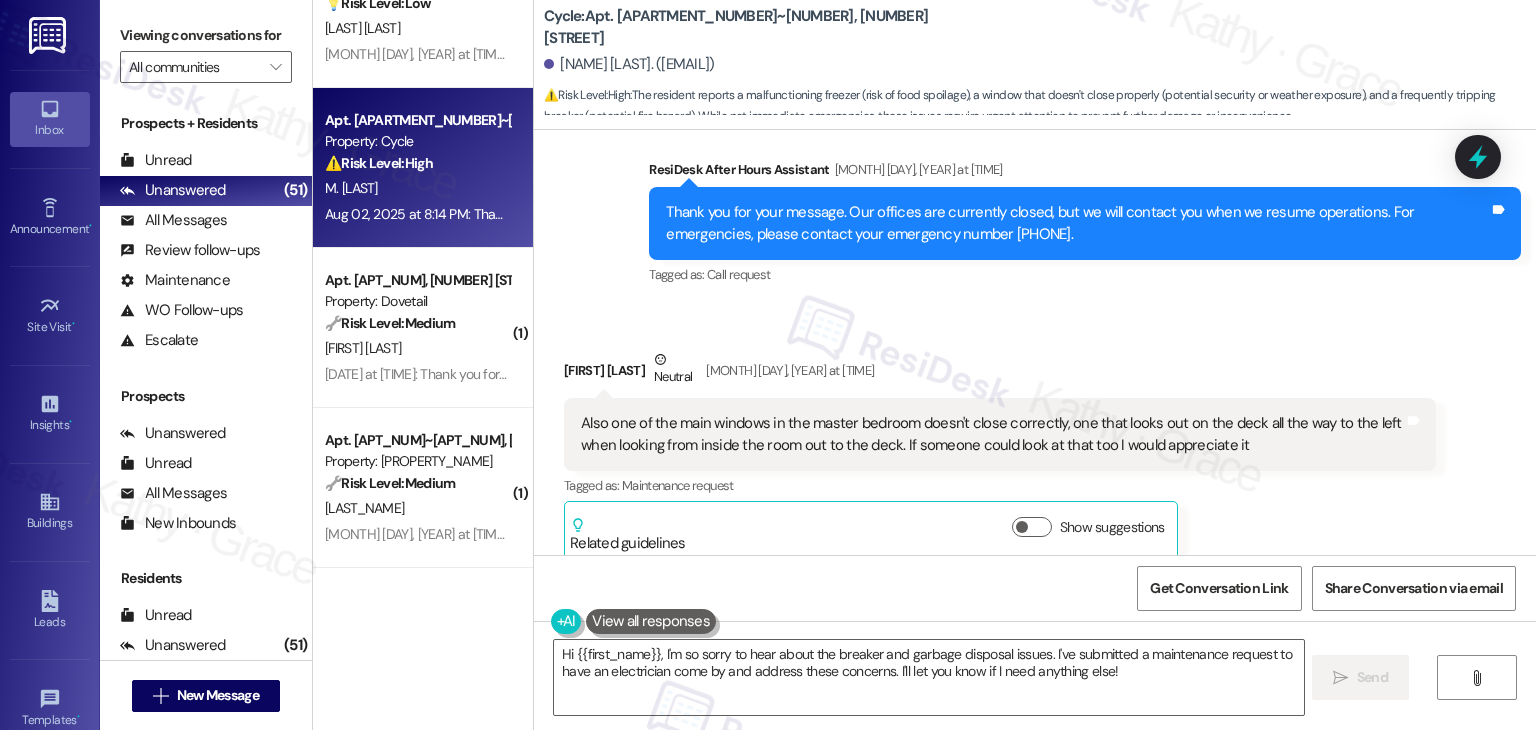 scroll, scrollTop: 20027, scrollLeft: 0, axis: vertical 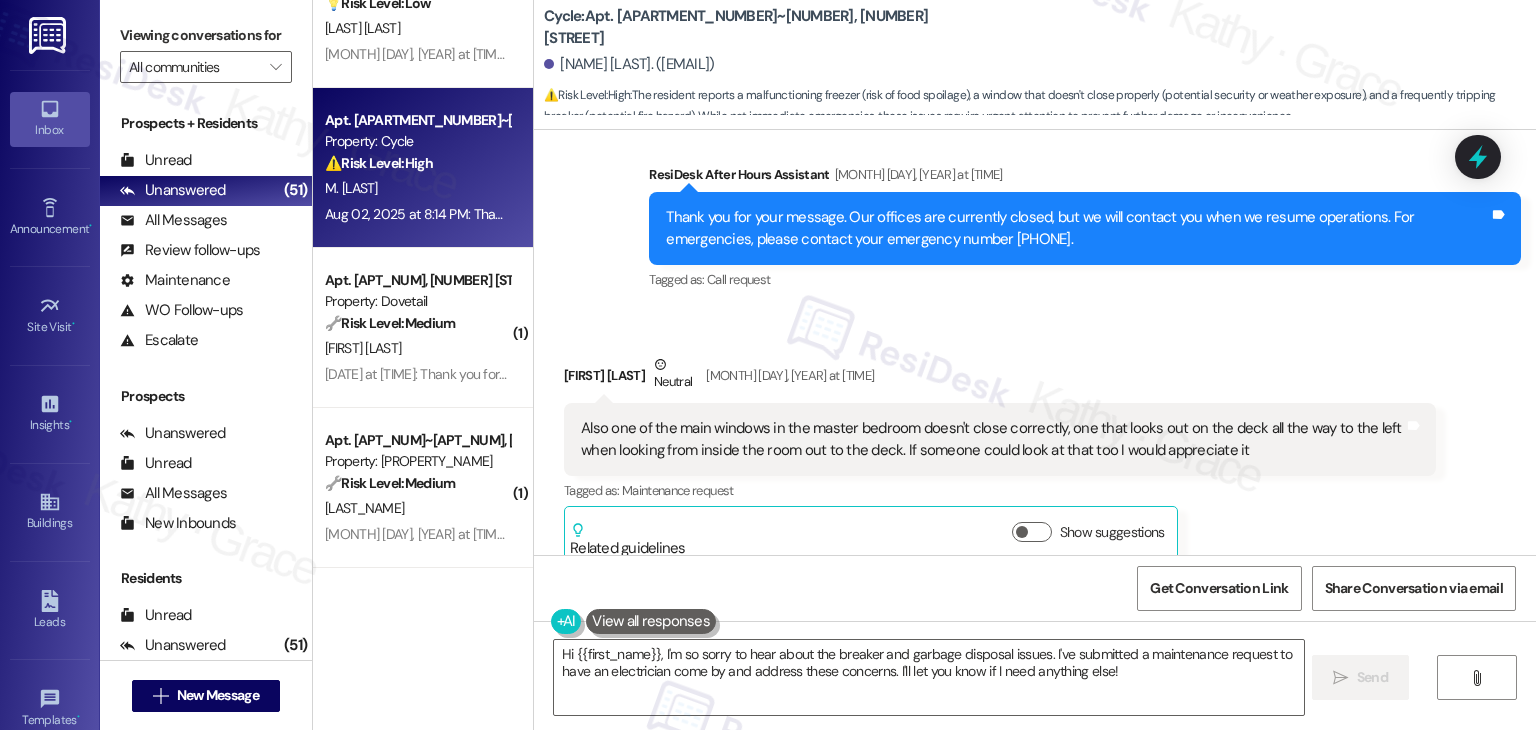 click on "Megan Roggero   Neutral Aug 01, 2025 at 9:12 PM Also one of the main windows in the master bedroom doesn't close correctly, one that looks out on the deck all the way to the left when looking from inside the room out to the deck. If someone could look at that too I would appreciate it  Tags and notes Tagged as:   Maintenance request Click to highlight conversations about Maintenance request  Related guidelines Show suggestions" at bounding box center (1000, 459) 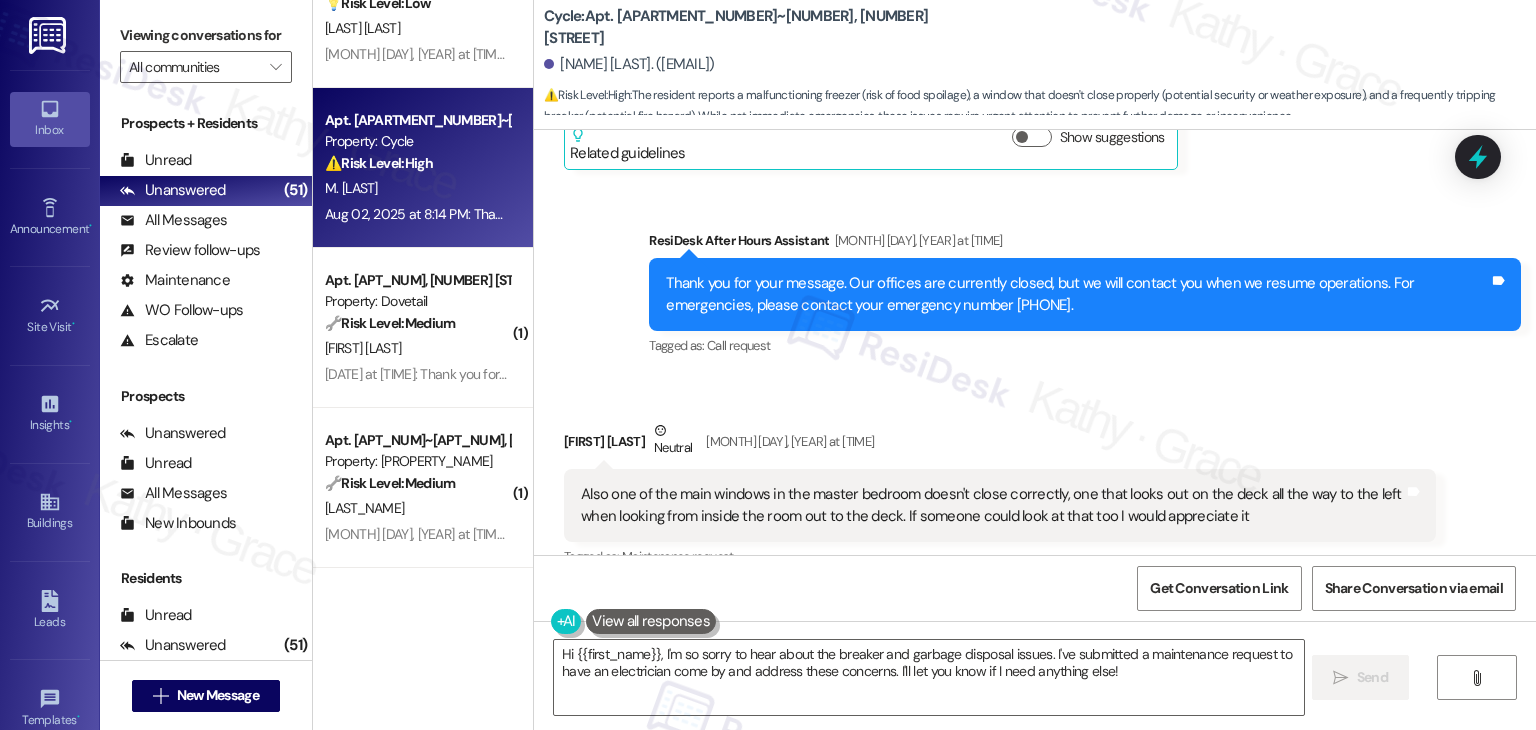 scroll, scrollTop: 19927, scrollLeft: 0, axis: vertical 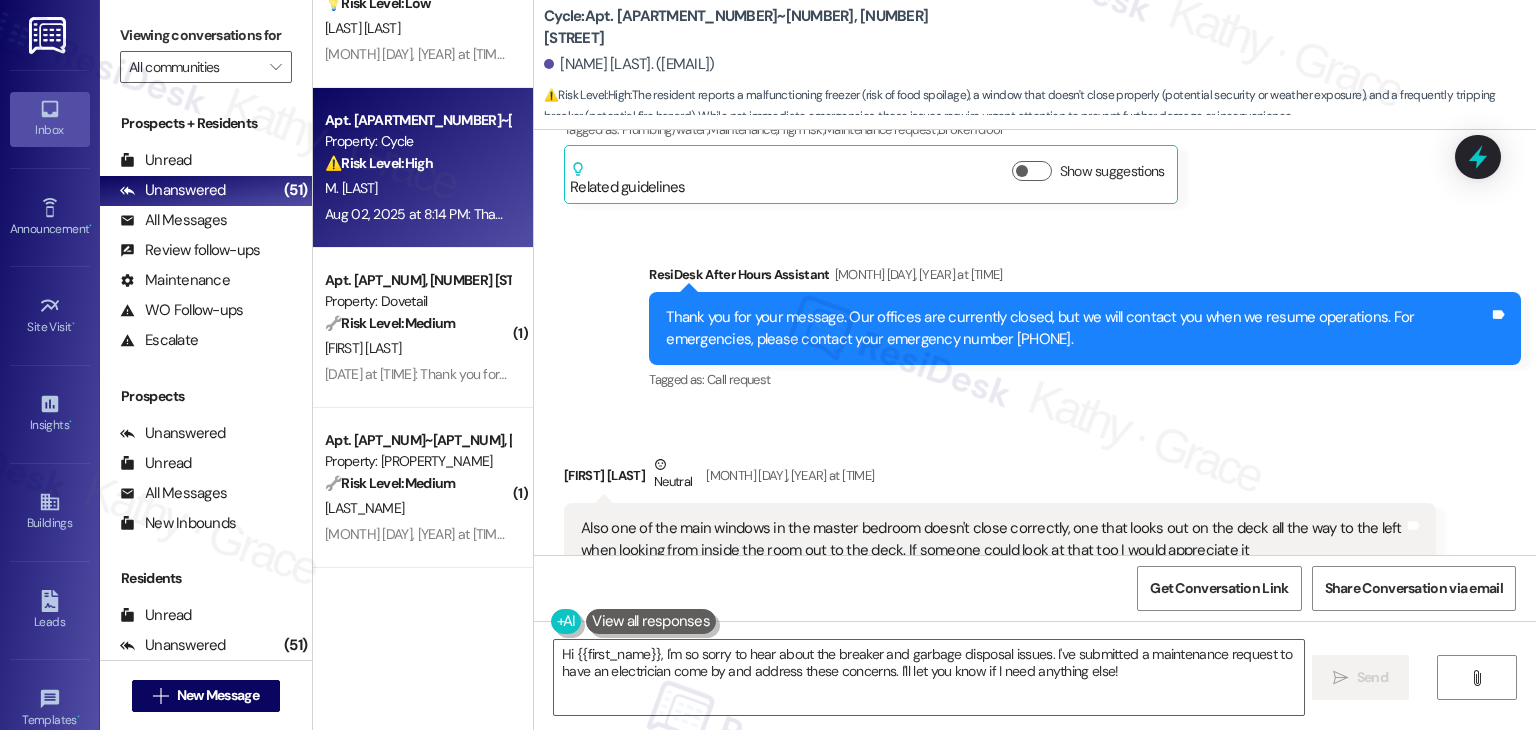 click on "Megan Roggero   Neutral Aug 01, 2025 at 9:12 PM" at bounding box center (1000, 478) 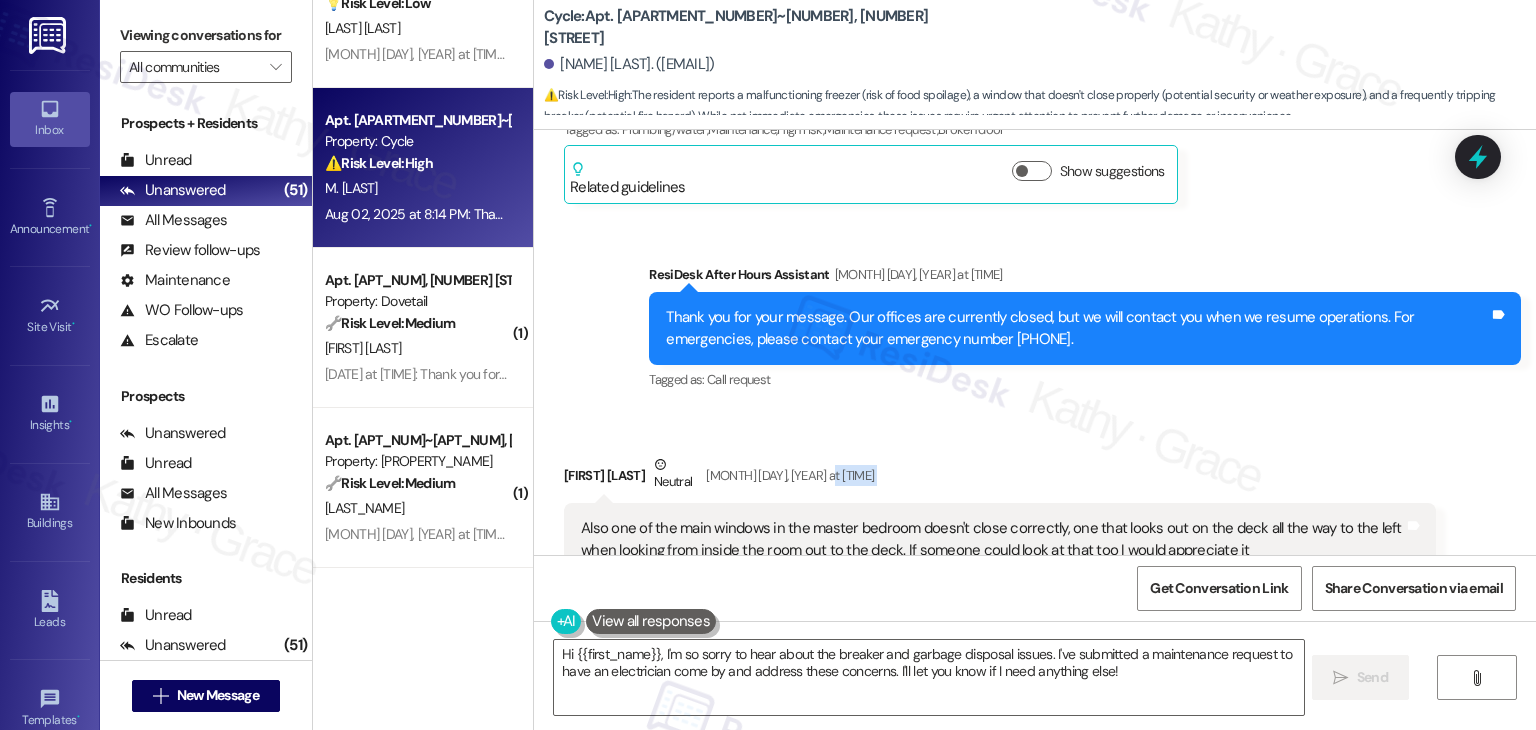 click on "Megan Roggero   Neutral Aug 01, 2025 at 9:12 PM" at bounding box center [1000, 478] 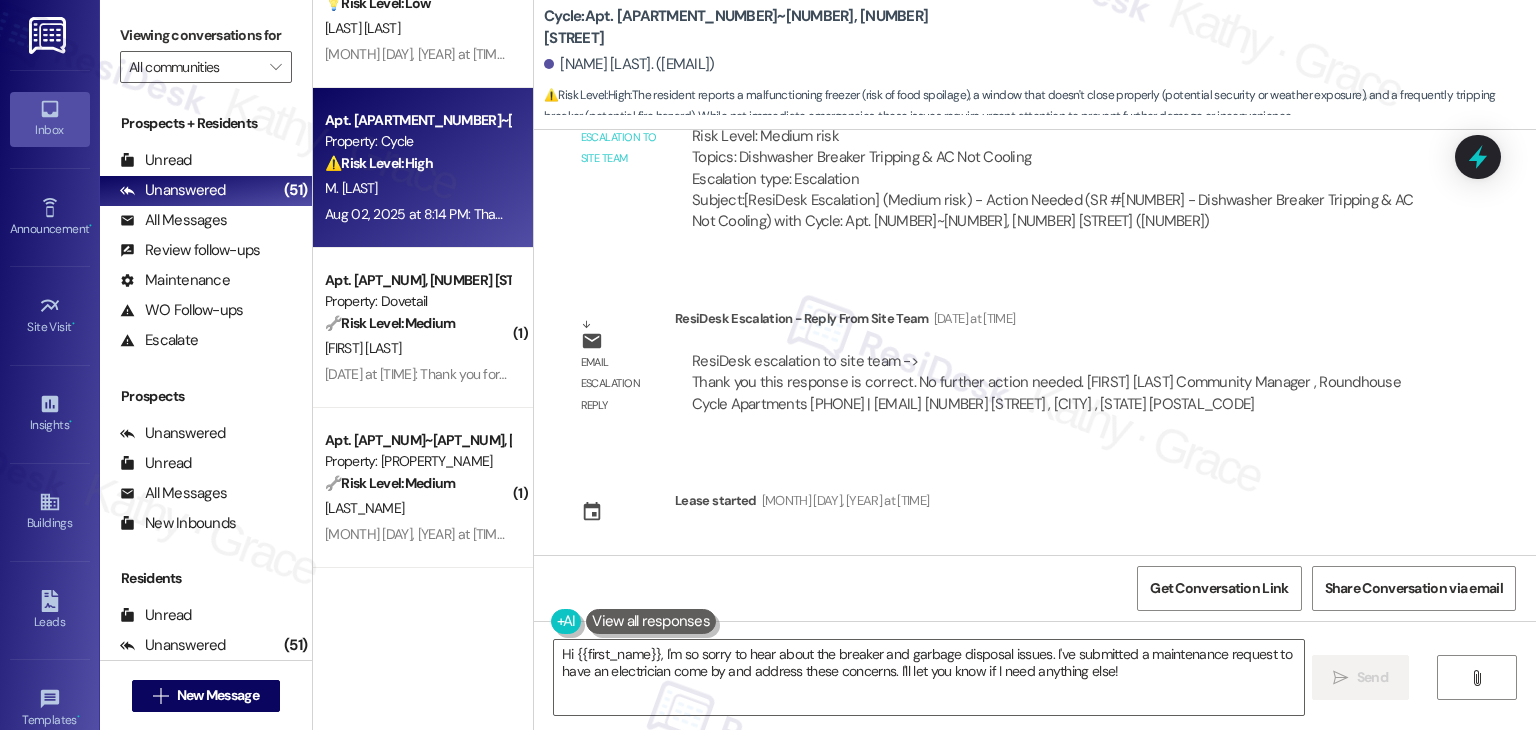 scroll, scrollTop: 19427, scrollLeft: 0, axis: vertical 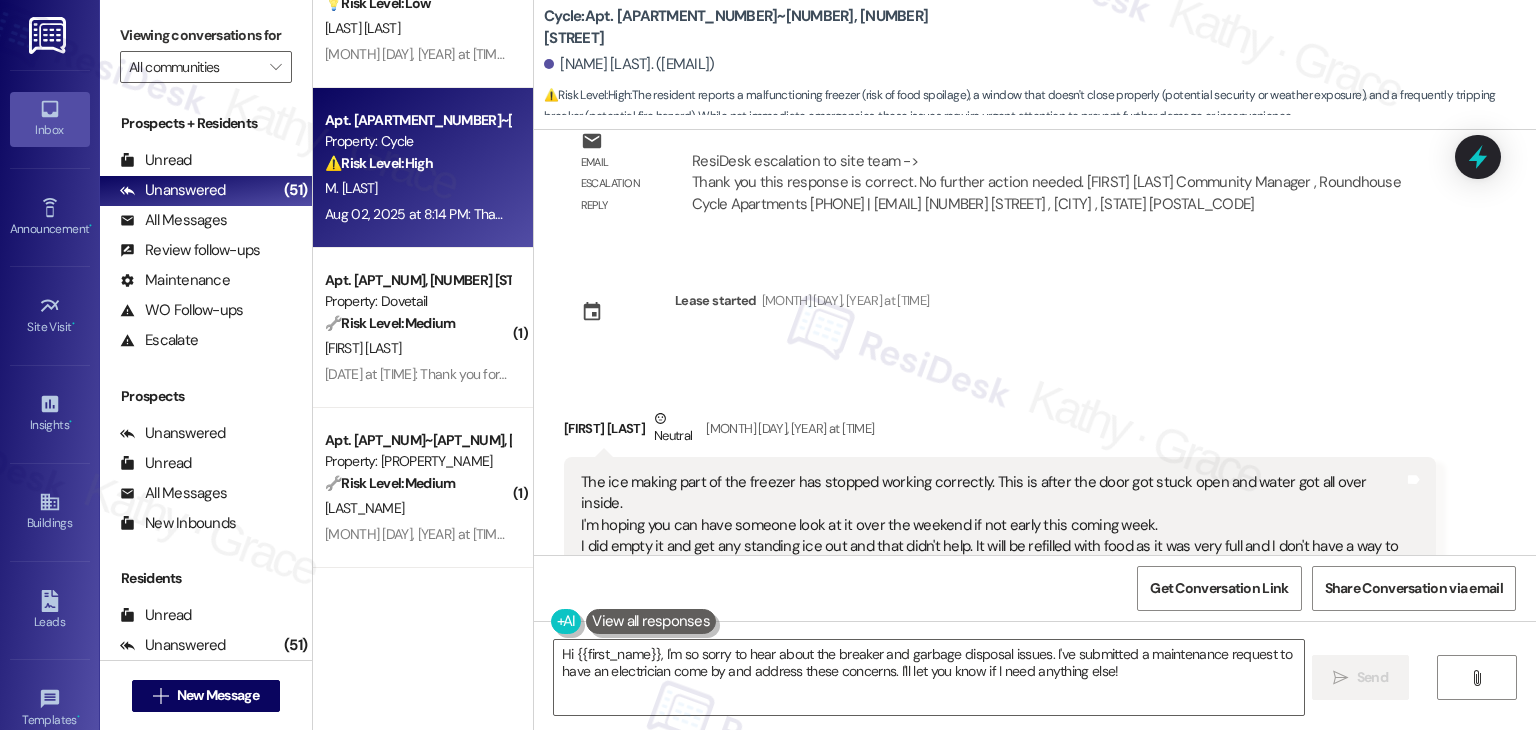 click on "Received via SMS Megan Roggero Oct 30, 2024 at 12:57 PM JPG  attachment ResiDesk found written details in this image   See details The text appears to be a vehicle registration or license plate information, likely from a resident's vehicle. It does not contain any specific details about a conversation or issue that requires a detailed response. I would suggest the property manager follow up with the resident directly to understand the context and purpose of providing this information.   Download   (Click to zoom) Tags and notes  Related guidelines Show suggestions Received via SMS 12:57 PM Megan Roggero   Neutral Oct 30, 2024 at 12:57 PM This is Megan Roggero down in 206-418 and this car is parked illegally and I didn't know who else to  tell Tags and notes Tagged as:   Parking ,  Click to highlight conversations about Parking Parking issue ,  Click to highlight conversations about Parking issue Tenant complaint Click to highlight conversations about Tenant complaint  Related guidelines Show suggestions" at bounding box center [1035, 342] 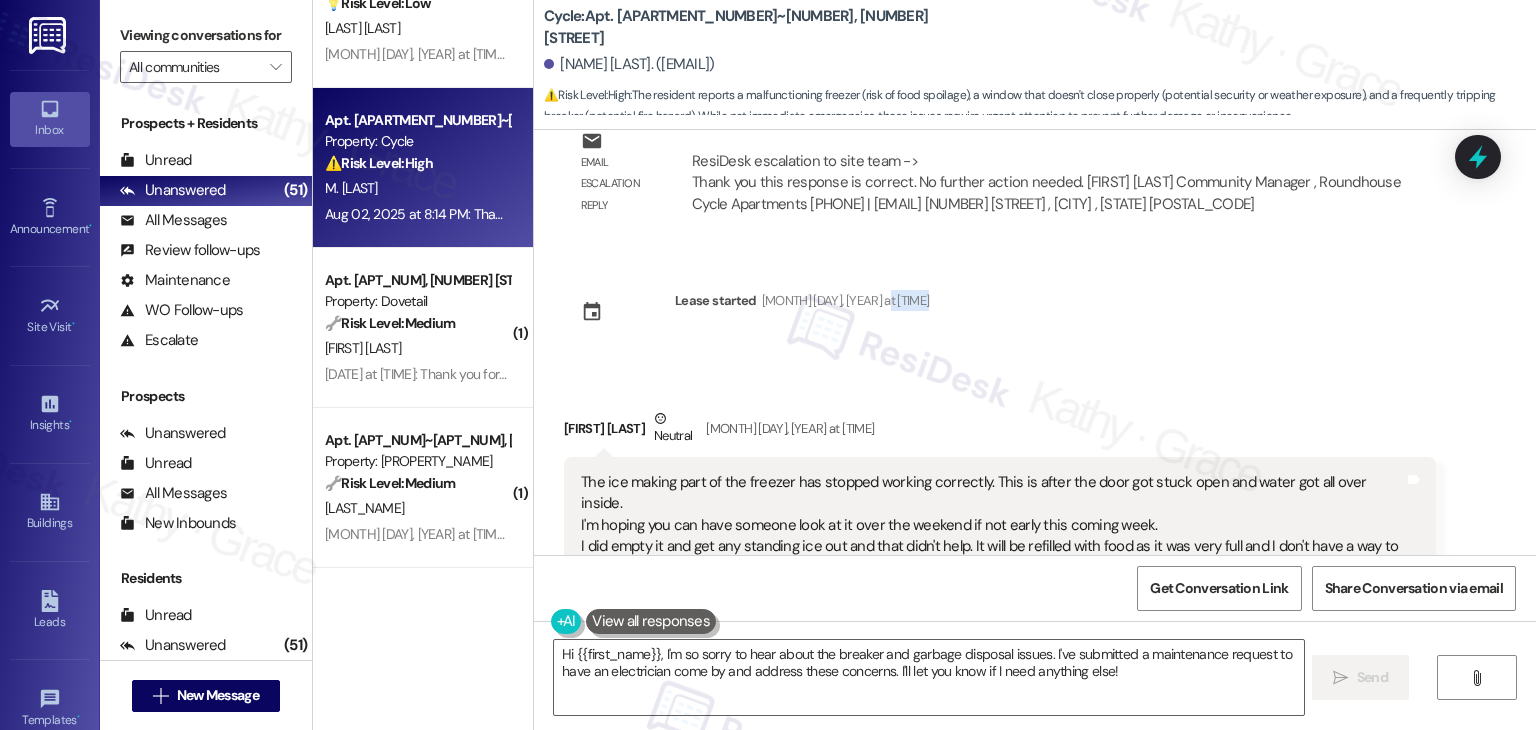 click on "Received via SMS Megan Roggero Oct 30, 2024 at 12:57 PM JPG  attachment ResiDesk found written details in this image   See details The text appears to be a vehicle registration or license plate information, likely from a resident's vehicle. It does not contain any specific details about a conversation or issue that requires a detailed response. I would suggest the property manager follow up with the resident directly to understand the context and purpose of providing this information.   Download   (Click to zoom) Tags and notes  Related guidelines Show suggestions Received via SMS 12:57 PM Megan Roggero   Neutral Oct 30, 2024 at 12:57 PM This is Megan Roggero down in 206-418 and this car is parked illegally and I didn't know who else to  tell Tags and notes Tagged as:   Parking ,  Click to highlight conversations about Parking Parking issue ,  Click to highlight conversations about Parking issue Tenant complaint Click to highlight conversations about Tenant complaint  Related guidelines Show suggestions" at bounding box center [1035, 342] 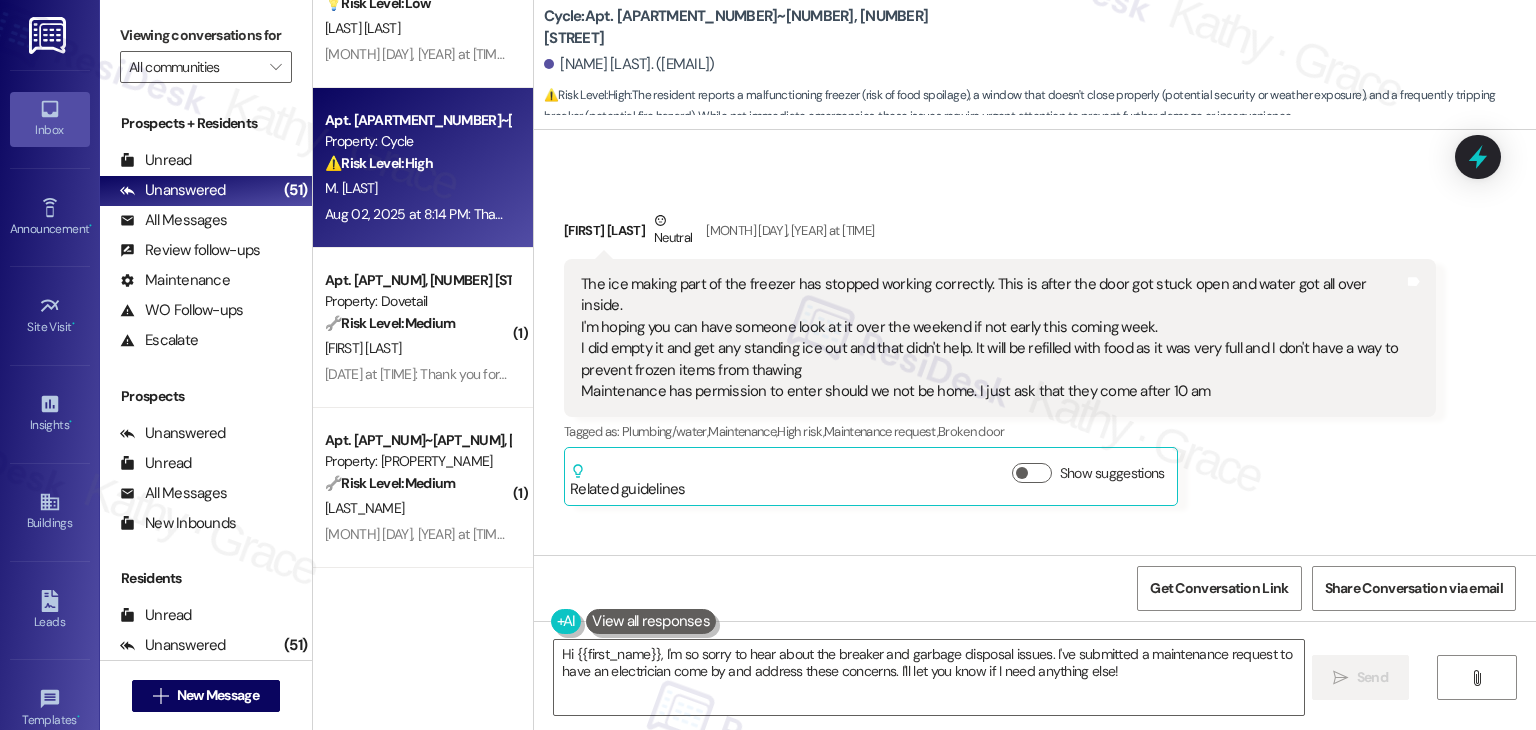 scroll, scrollTop: 19627, scrollLeft: 0, axis: vertical 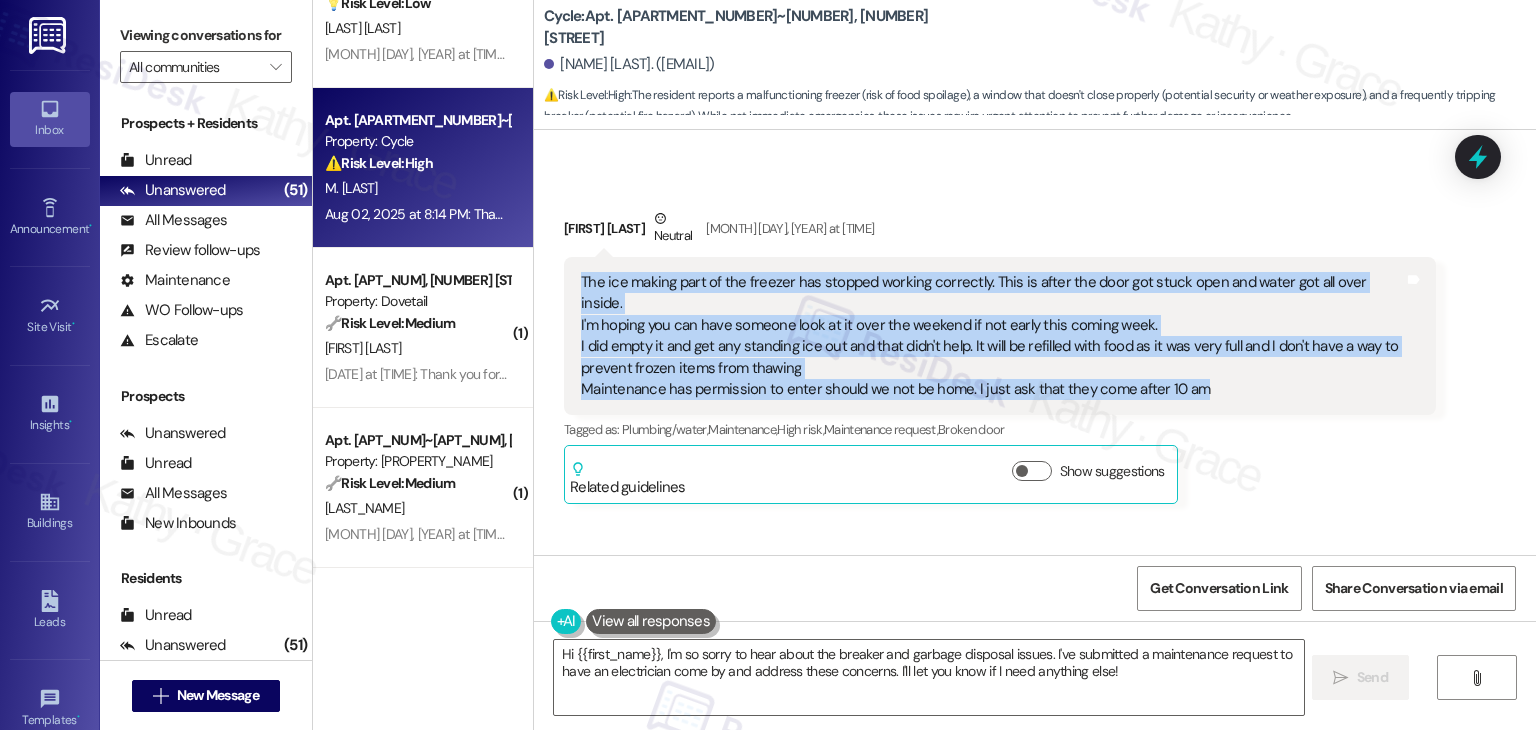 drag, startPoint x: 568, startPoint y: 201, endPoint x: 1190, endPoint y: 303, distance: 630.30786 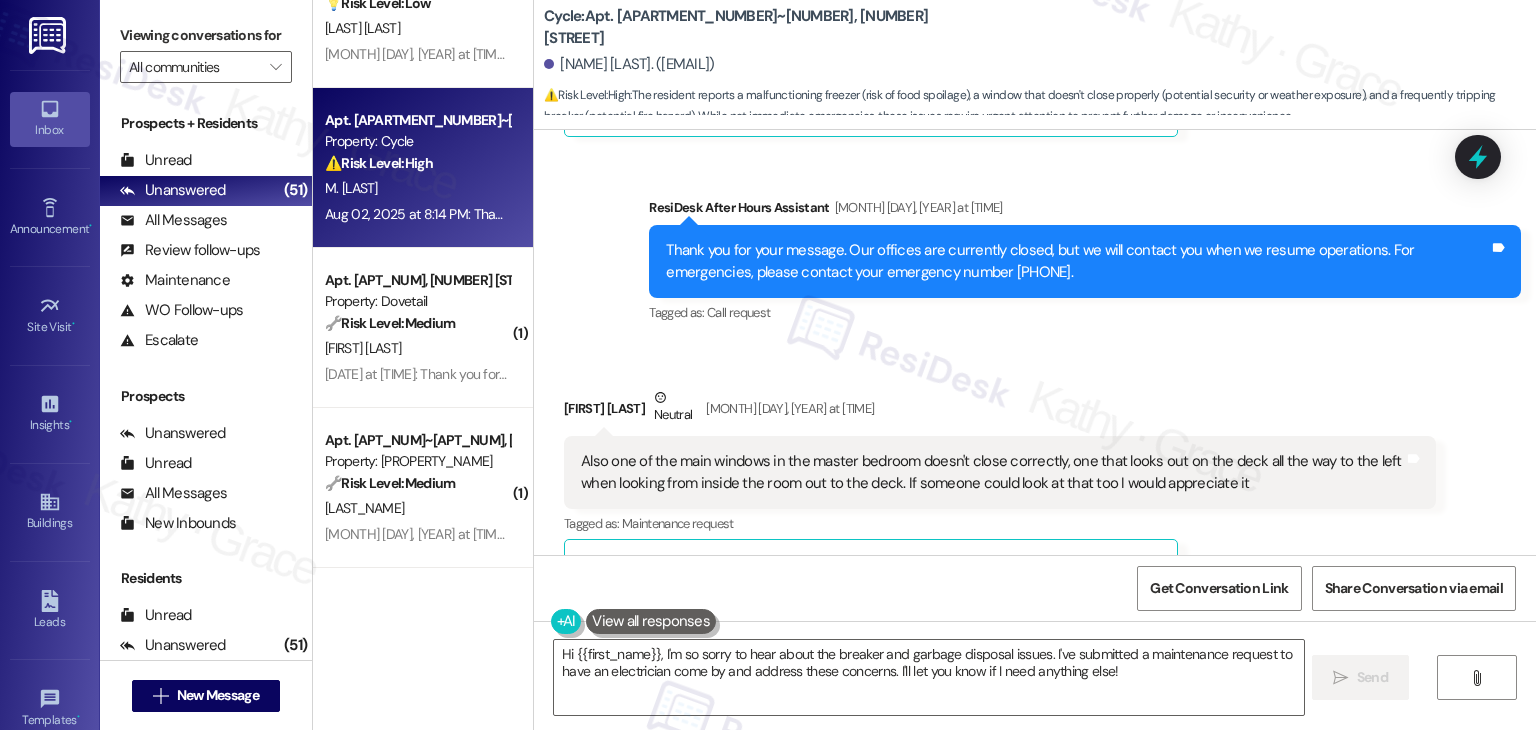 scroll, scrollTop: 20027, scrollLeft: 0, axis: vertical 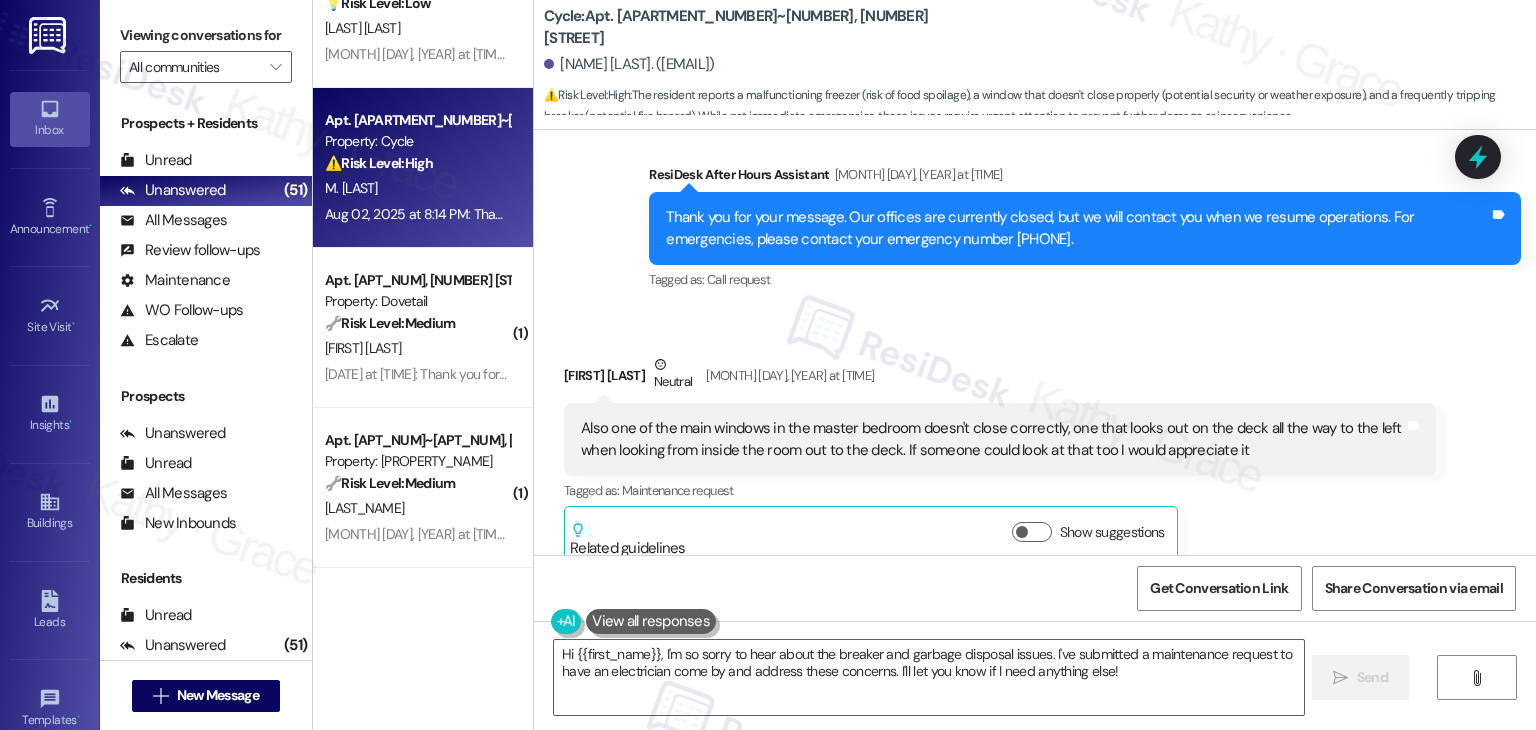 click on "Also one of the main windows in the master bedroom doesn't close correctly, one that looks out on the deck all the way to the left when looking from inside the room out to the deck. If someone could look at that too I would appreciate it" at bounding box center (992, 439) 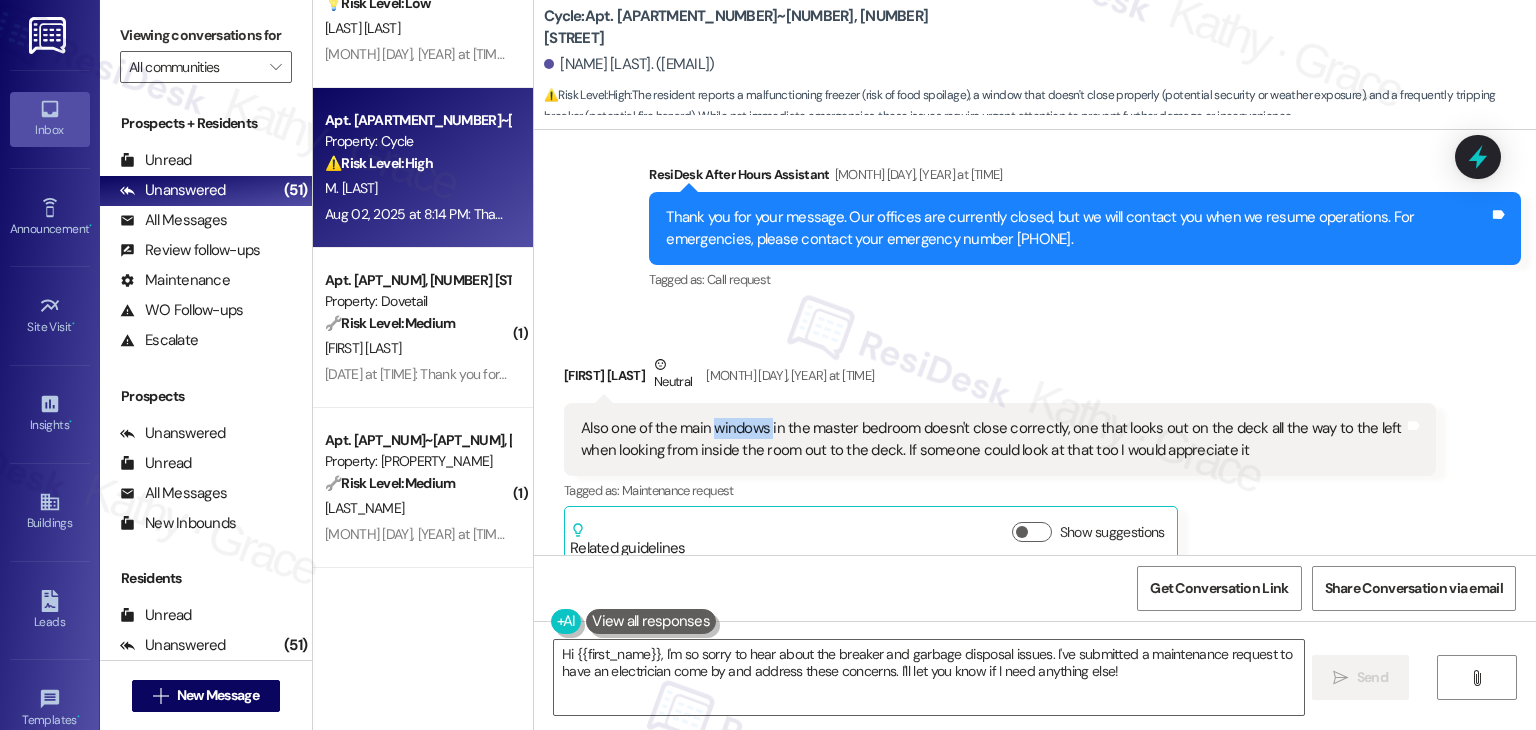 click on "Also one of the main windows in the master bedroom doesn't close correctly, one that looks out on the deck all the way to the left when looking from inside the room out to the deck. If someone could look at that too I would appreciate it" at bounding box center [992, 439] 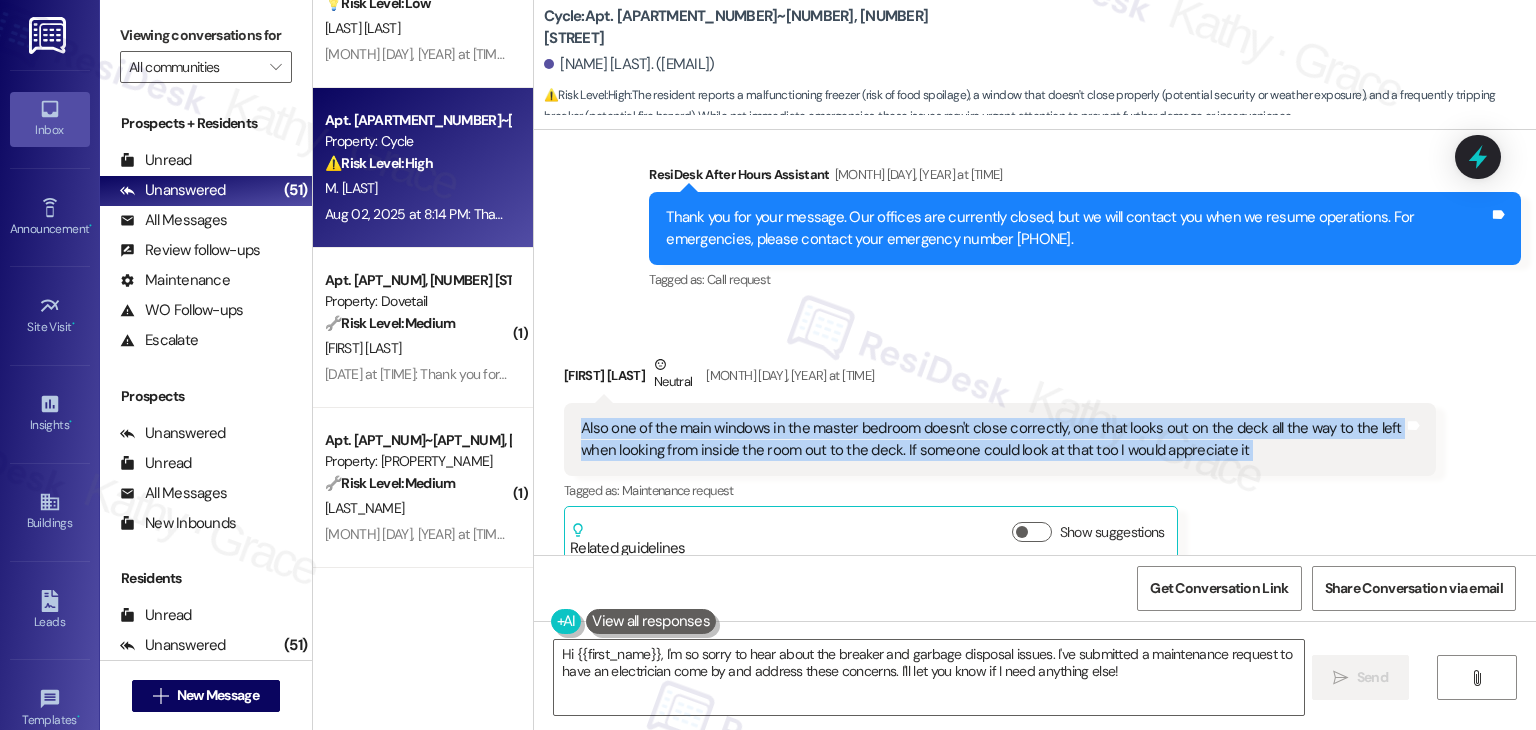 click on "Also one of the main windows in the master bedroom doesn't close correctly, one that looks out on the deck all the way to the left when looking from inside the room out to the deck. If someone could look at that too I would appreciate it" at bounding box center [992, 439] 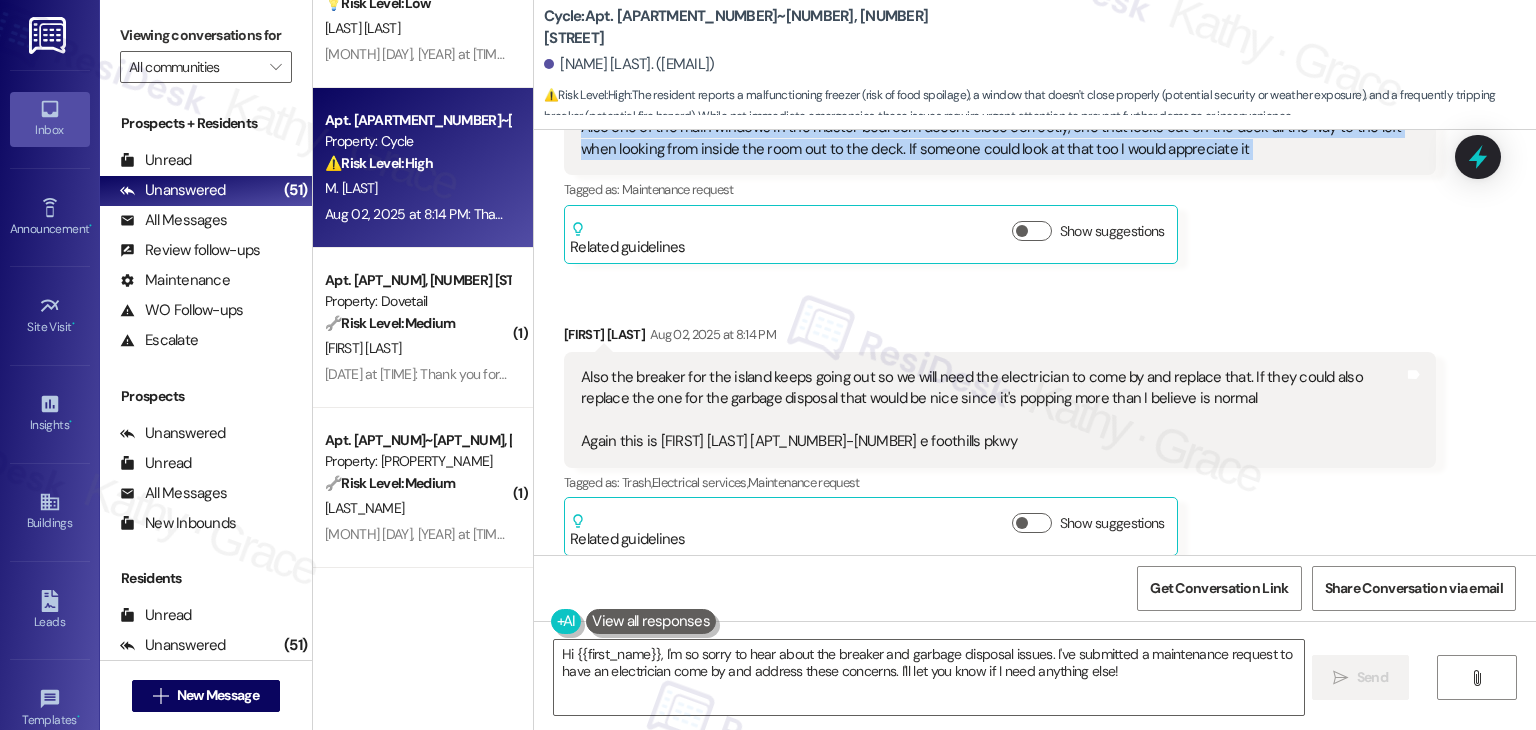 scroll, scrollTop: 20327, scrollLeft: 0, axis: vertical 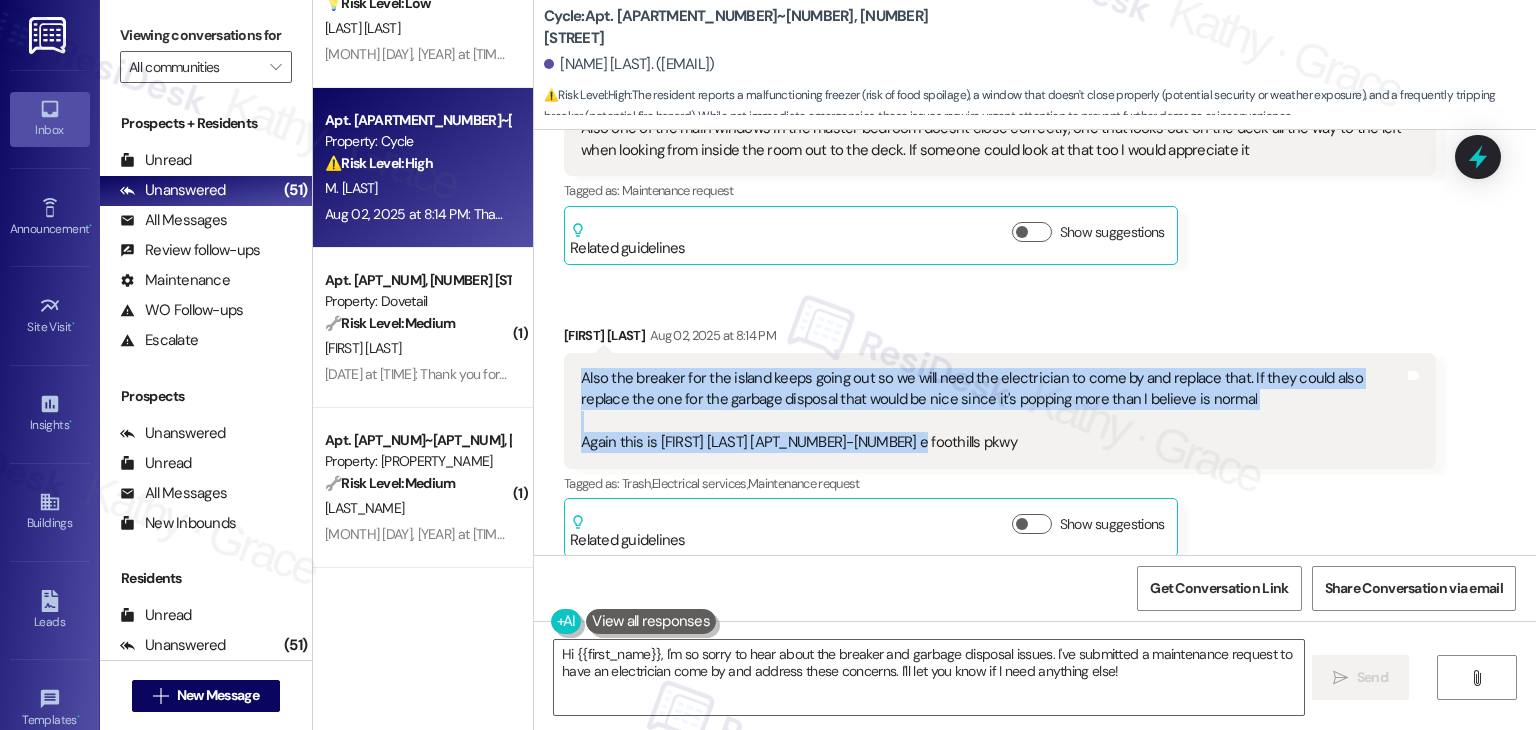 drag, startPoint x: 899, startPoint y: 337, endPoint x: 549, endPoint y: 270, distance: 356.35516 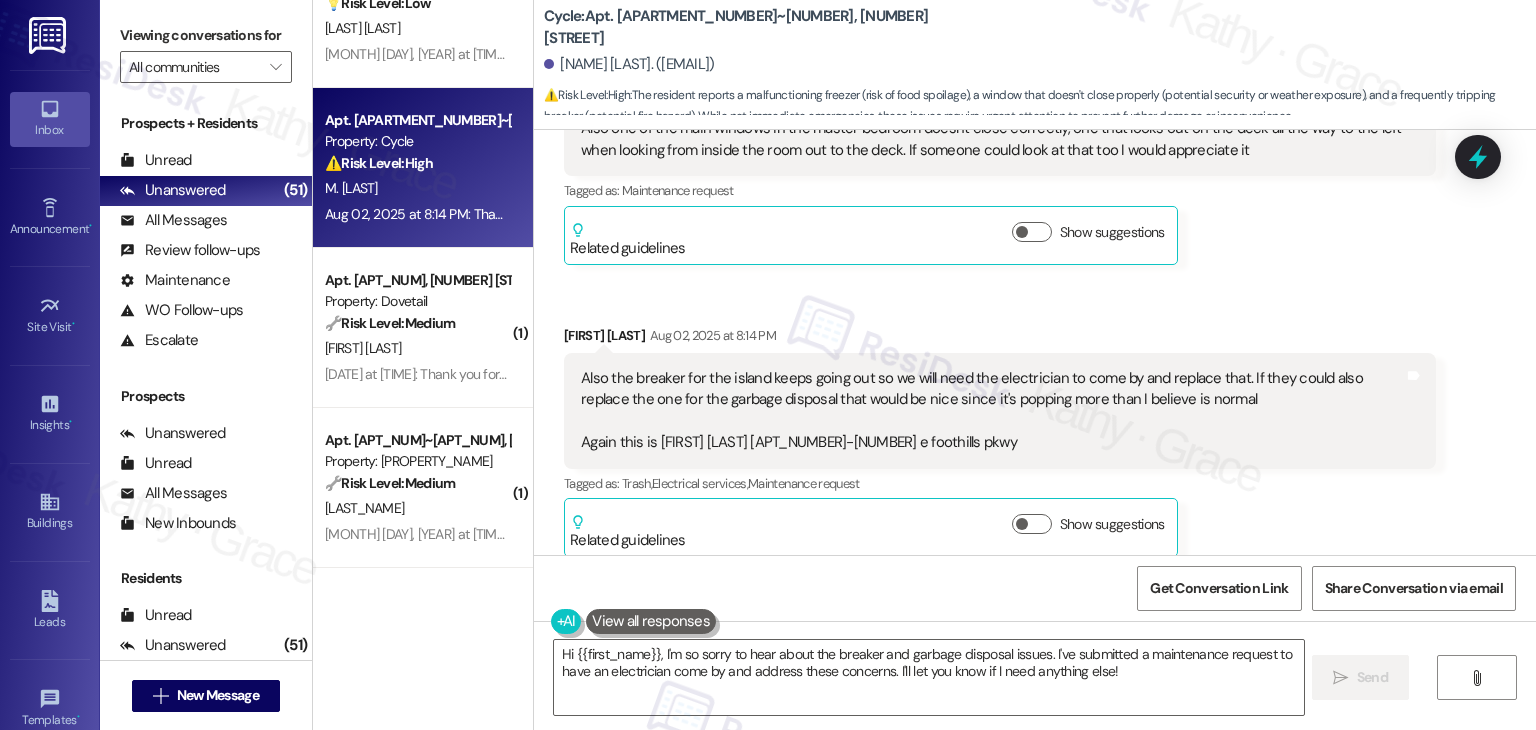 click on "Also the breaker for the island keeps going out so we will need the electrician to come by and replace that. If they could also replace the one for the garbage disposal that would be nice since it's popping more than I believe is normal
Again this is Megan Roggero 418-206 e foothills pkwy" at bounding box center [992, 411] 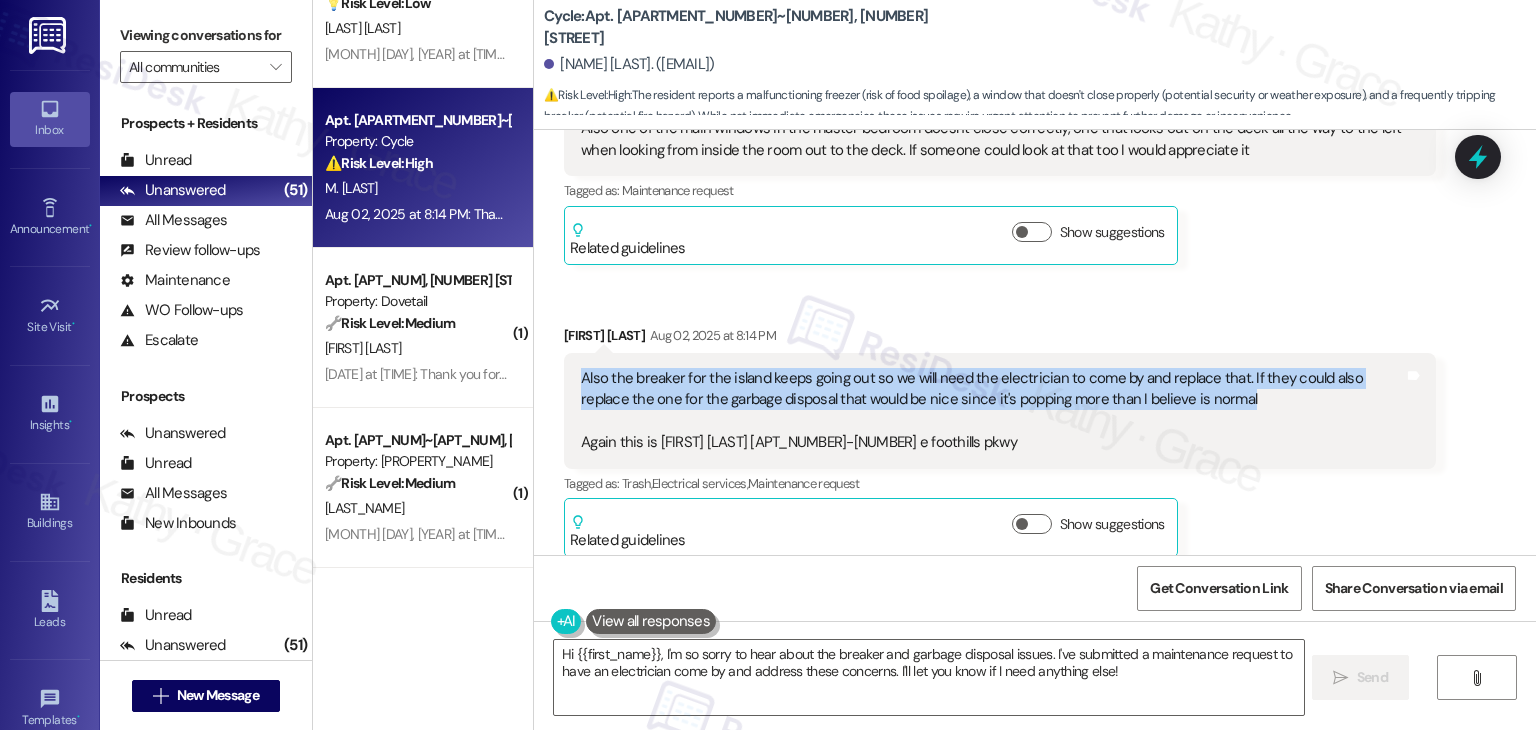 drag, startPoint x: 1191, startPoint y: 297, endPoint x: 563, endPoint y: 278, distance: 628.28735 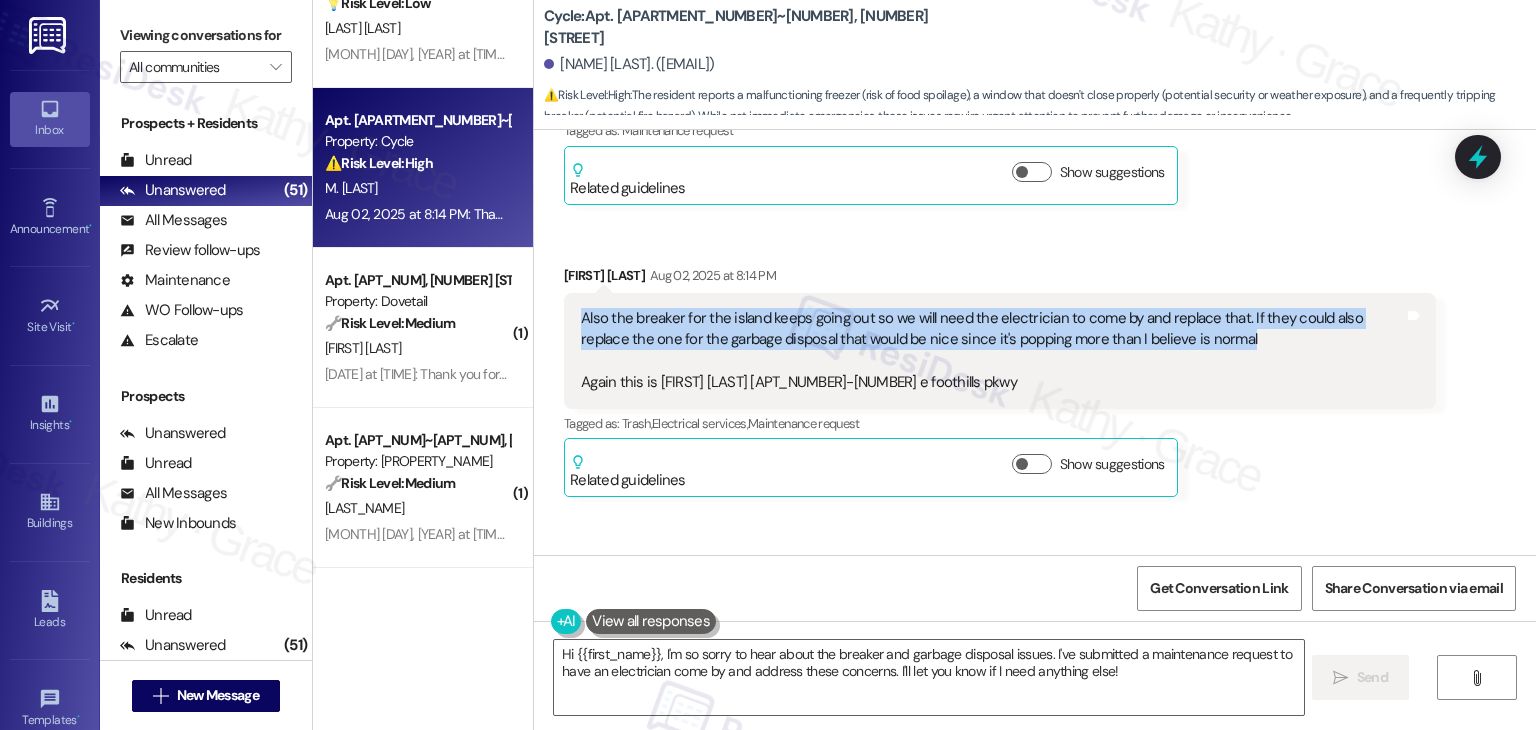 scroll, scrollTop: 20435, scrollLeft: 0, axis: vertical 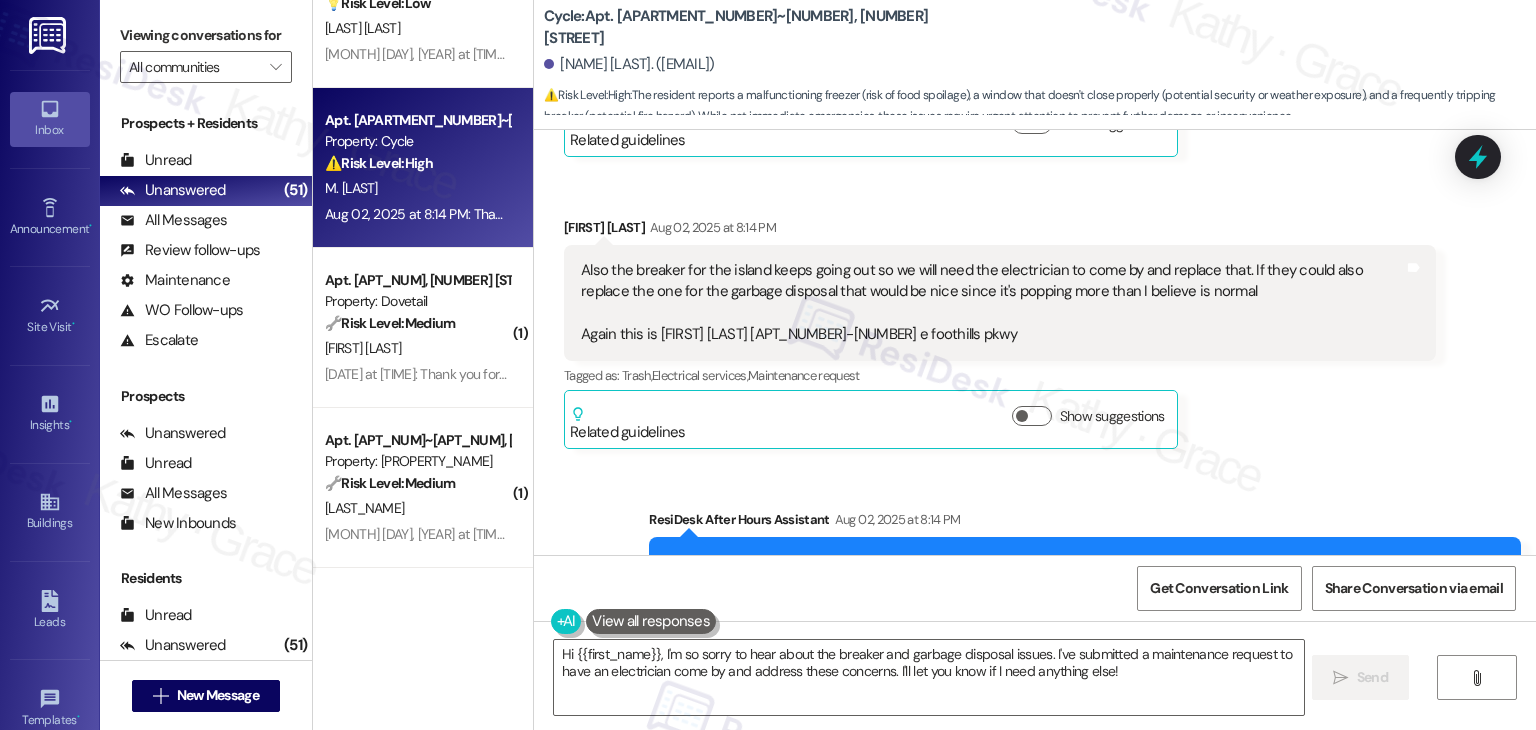 click on "Megan Roggero. (megan.roggero@gmail.com)" at bounding box center (629, 64) 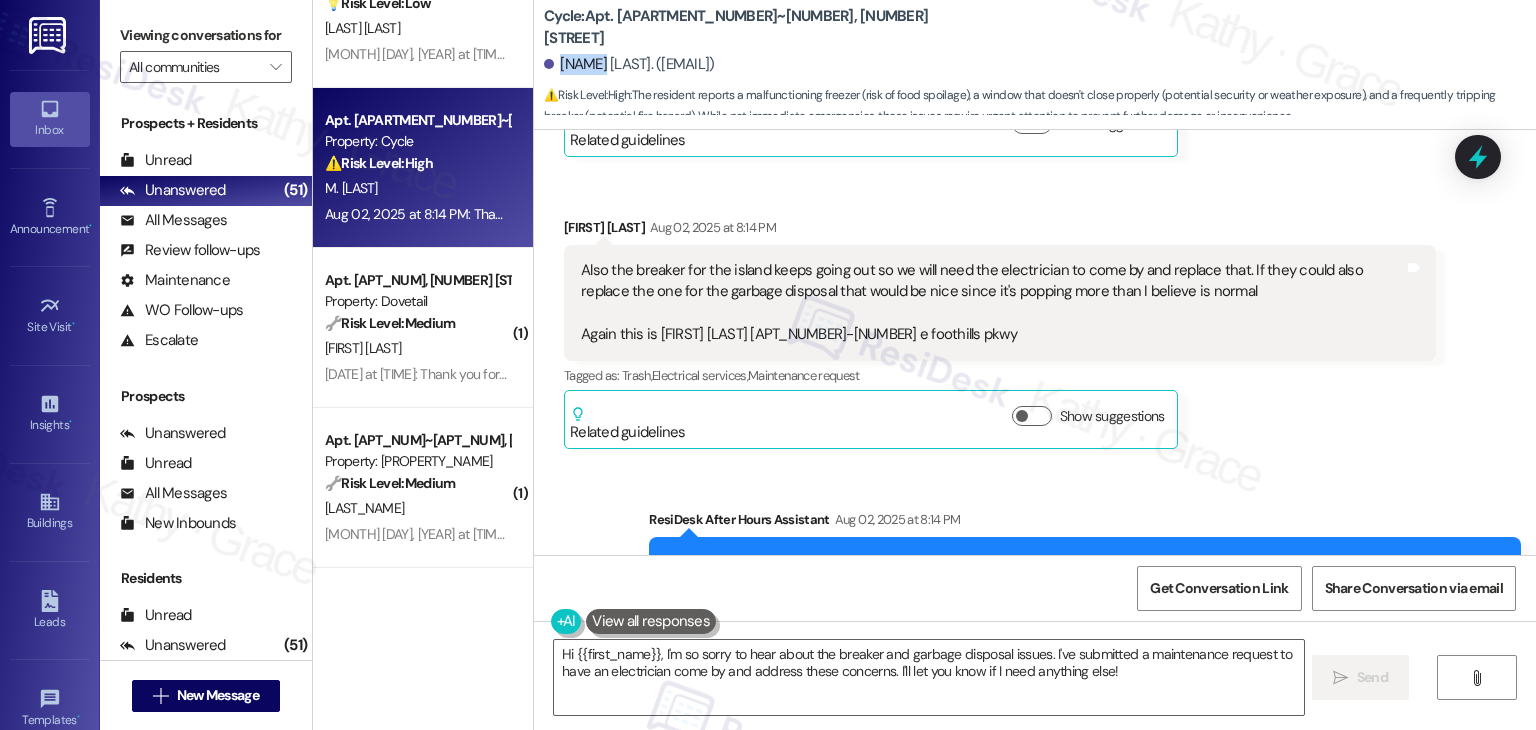 click on "Megan Roggero. (megan.roggero@gmail.com)" at bounding box center (629, 64) 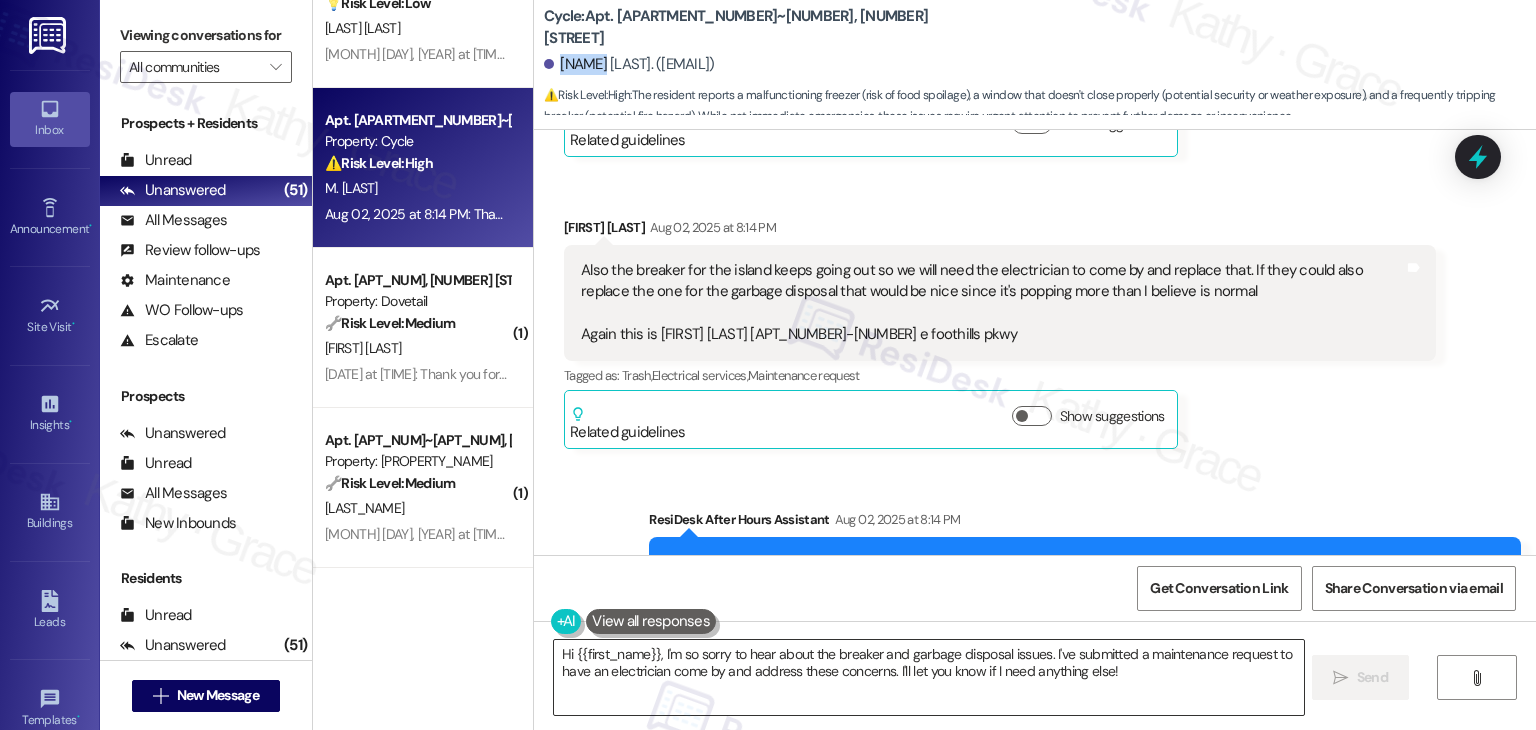 click on "Hi {{first_name}}, I'm so sorry to hear about the breaker and garbage disposal issues. I've submitted a maintenance request to have an electrician come by and address these concerns. I'll let you know if I need anything else!" at bounding box center [928, 677] 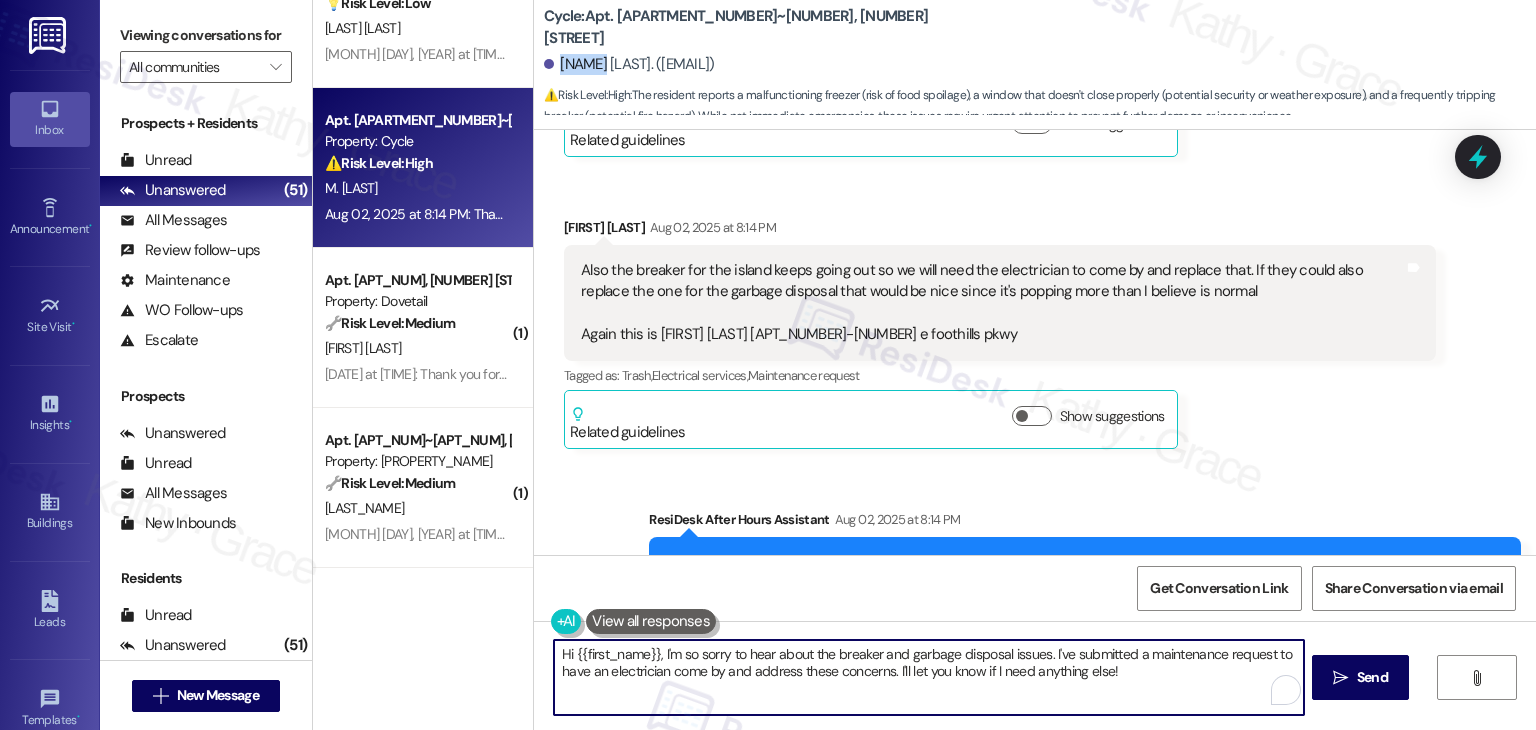 click on "Hi {{first_name}}, I'm so sorry to hear about the breaker and garbage disposal issues. I've submitted a maintenance request to have an electrician come by and address these concerns. I'll let you know if I need anything else!" at bounding box center [928, 677] 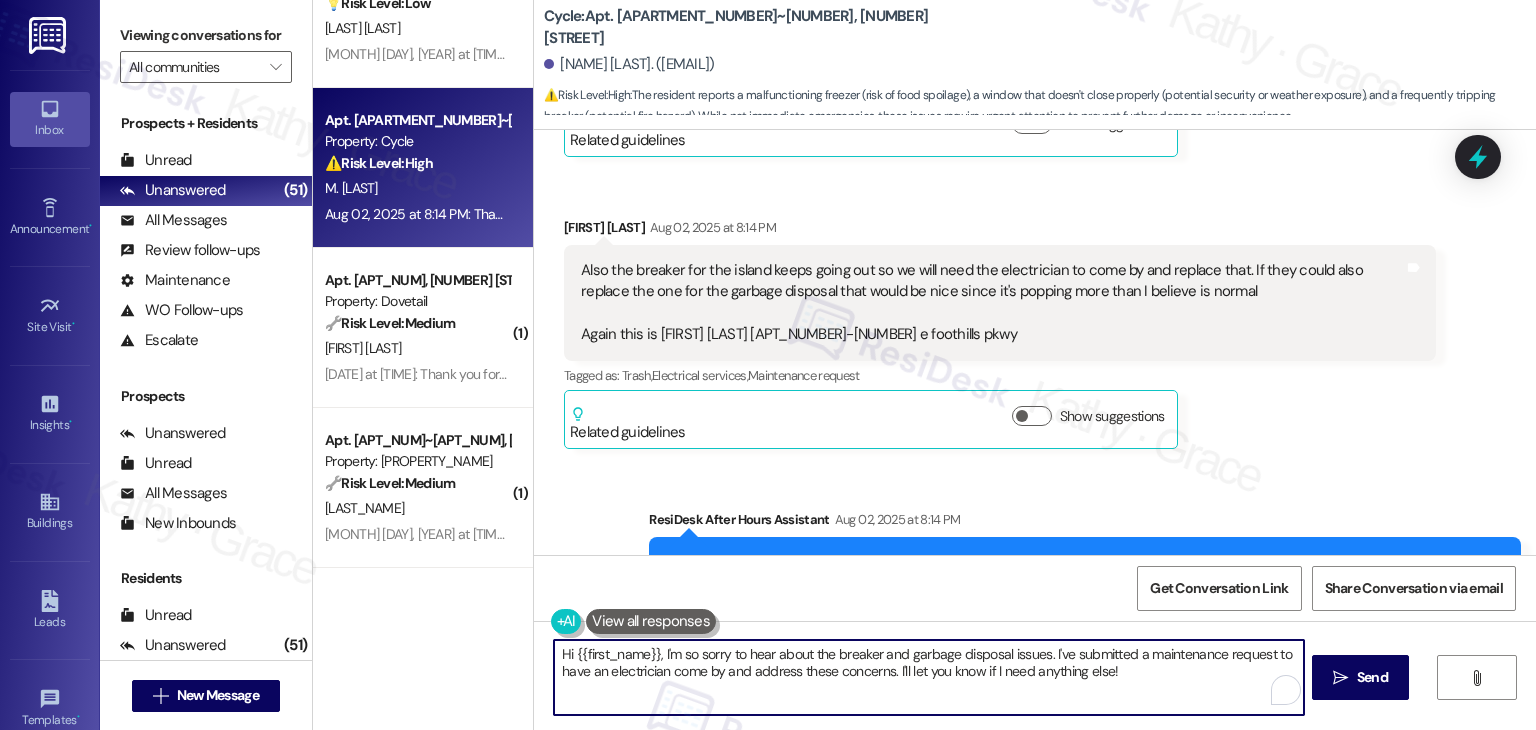 click on "Hi {{first_name}}, I'm so sorry to hear about the breaker and garbage disposal issues. I've submitted a maintenance request to have an electrician come by and address these concerns. I'll let you know if I need anything else!" at bounding box center (928, 677) 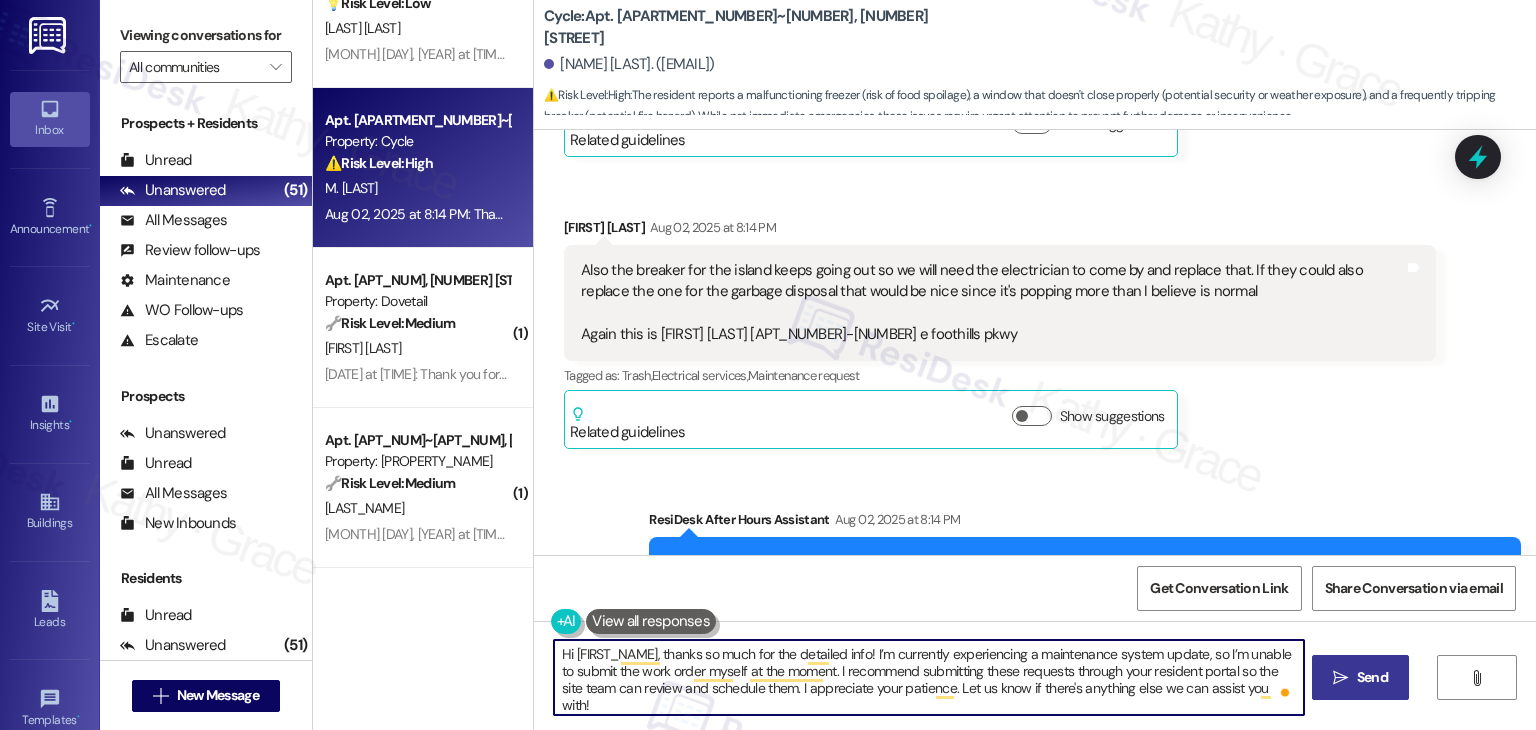 type on "Hi Megan, thanks so much for the detailed info! I’m currently experiencing a maintenance system update, so I’m unable to submit the work order myself at the moment. I recommend submitting these requests through your resident portal so the site team can review and schedule them. I appreciate your patience. Let us know if there's anything else we can assist you with!" 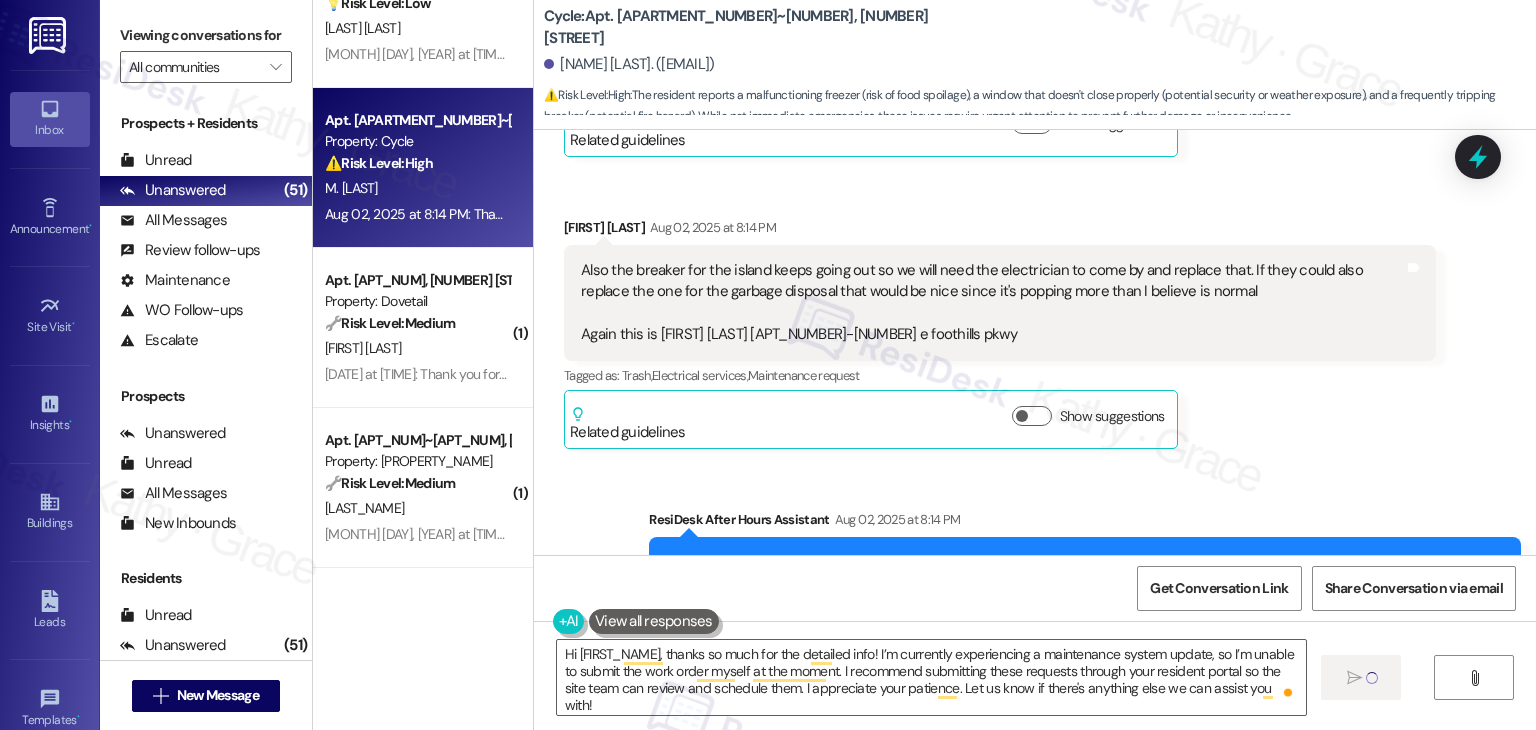 type 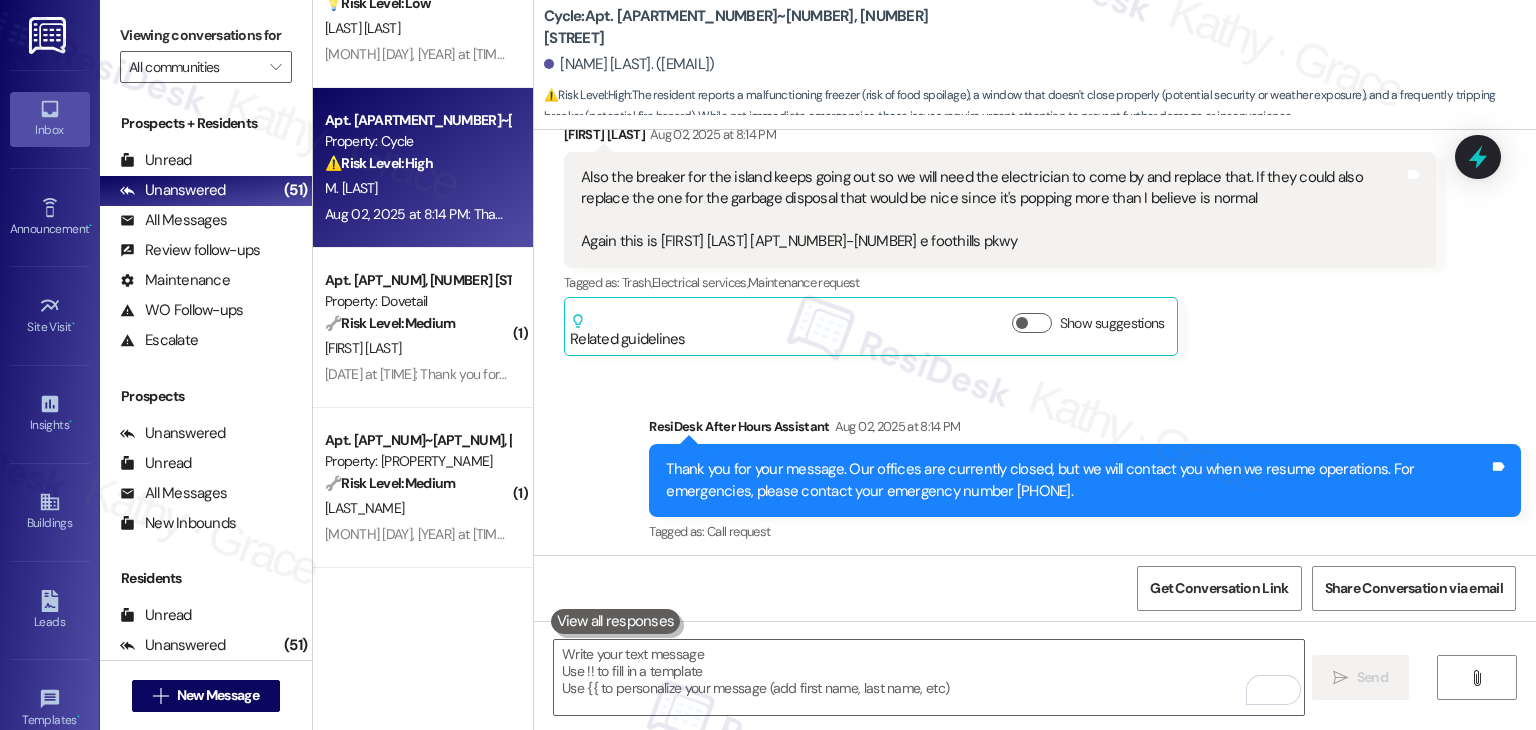 scroll, scrollTop: 20617, scrollLeft: 0, axis: vertical 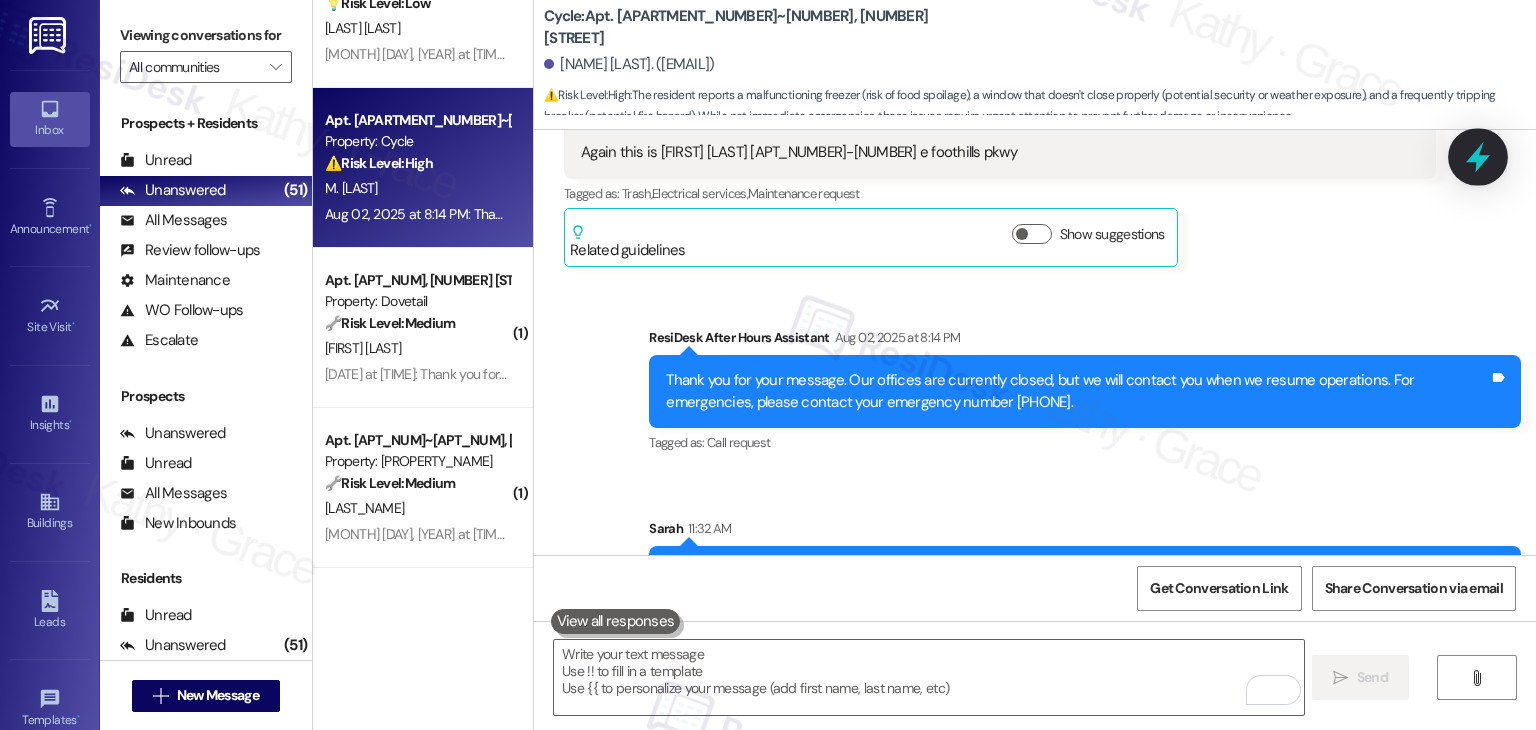 click at bounding box center [1478, 156] 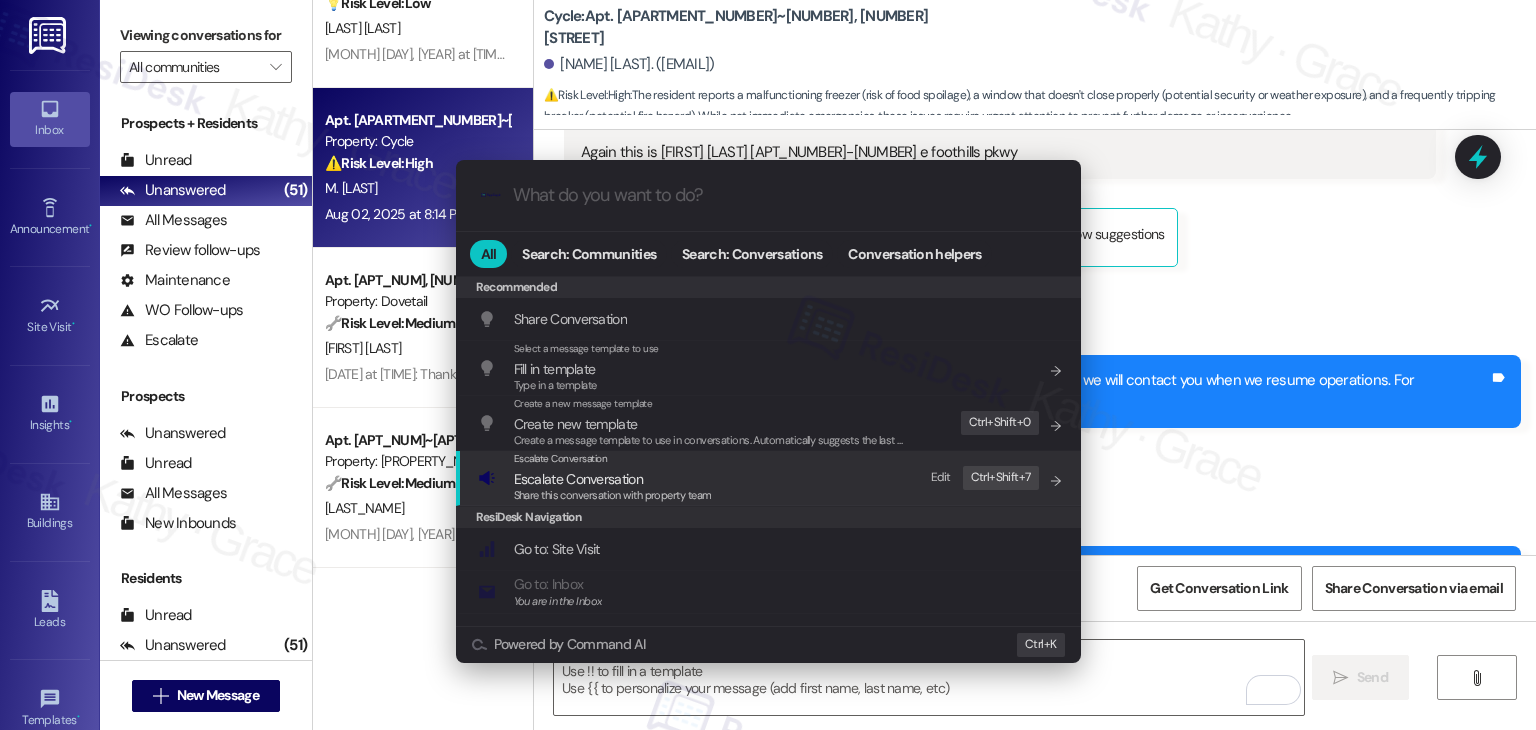 click on "Escalate Conversation" at bounding box center [578, 479] 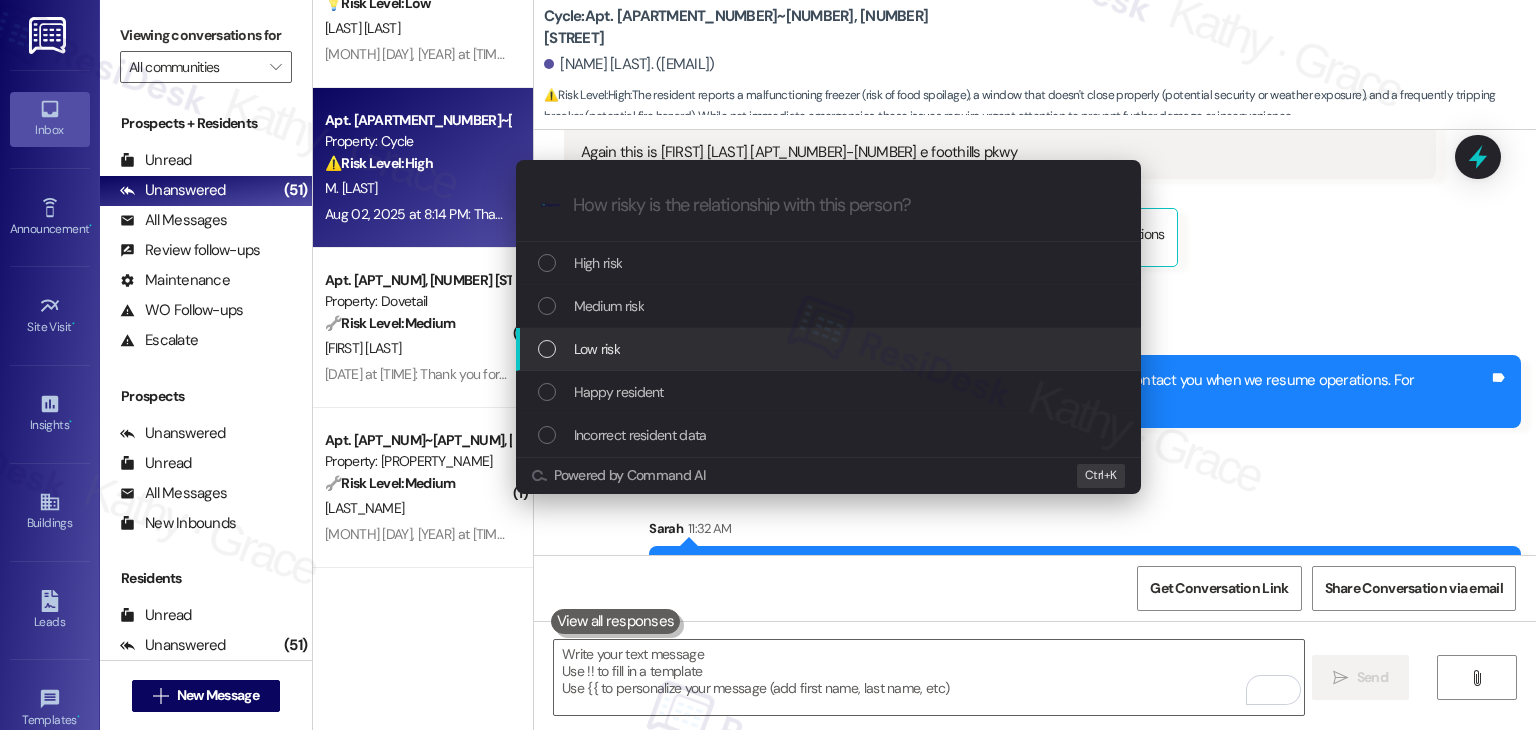 click at bounding box center (547, 349) 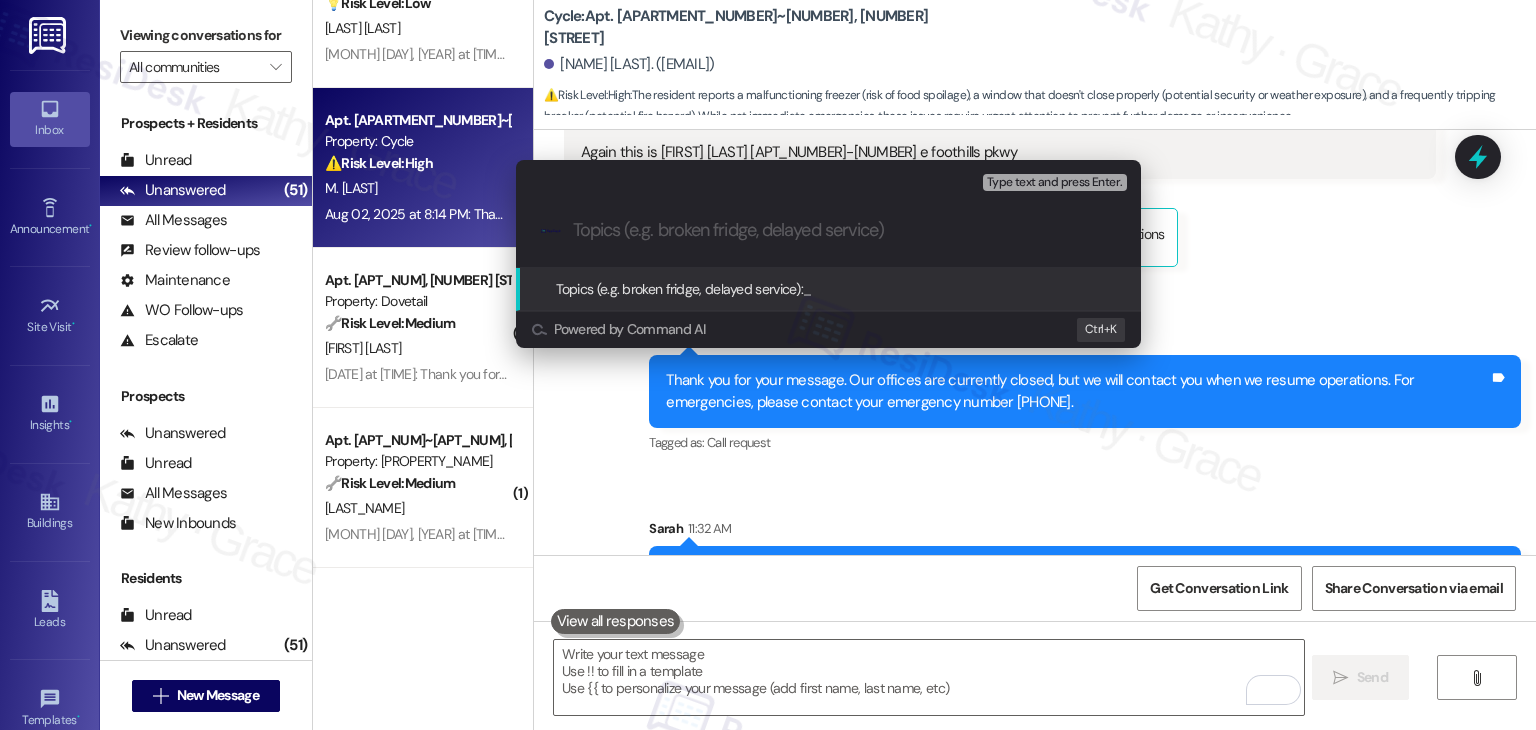 paste on "Multiple Maintenance Requests – Freezer, Window, Breakers" 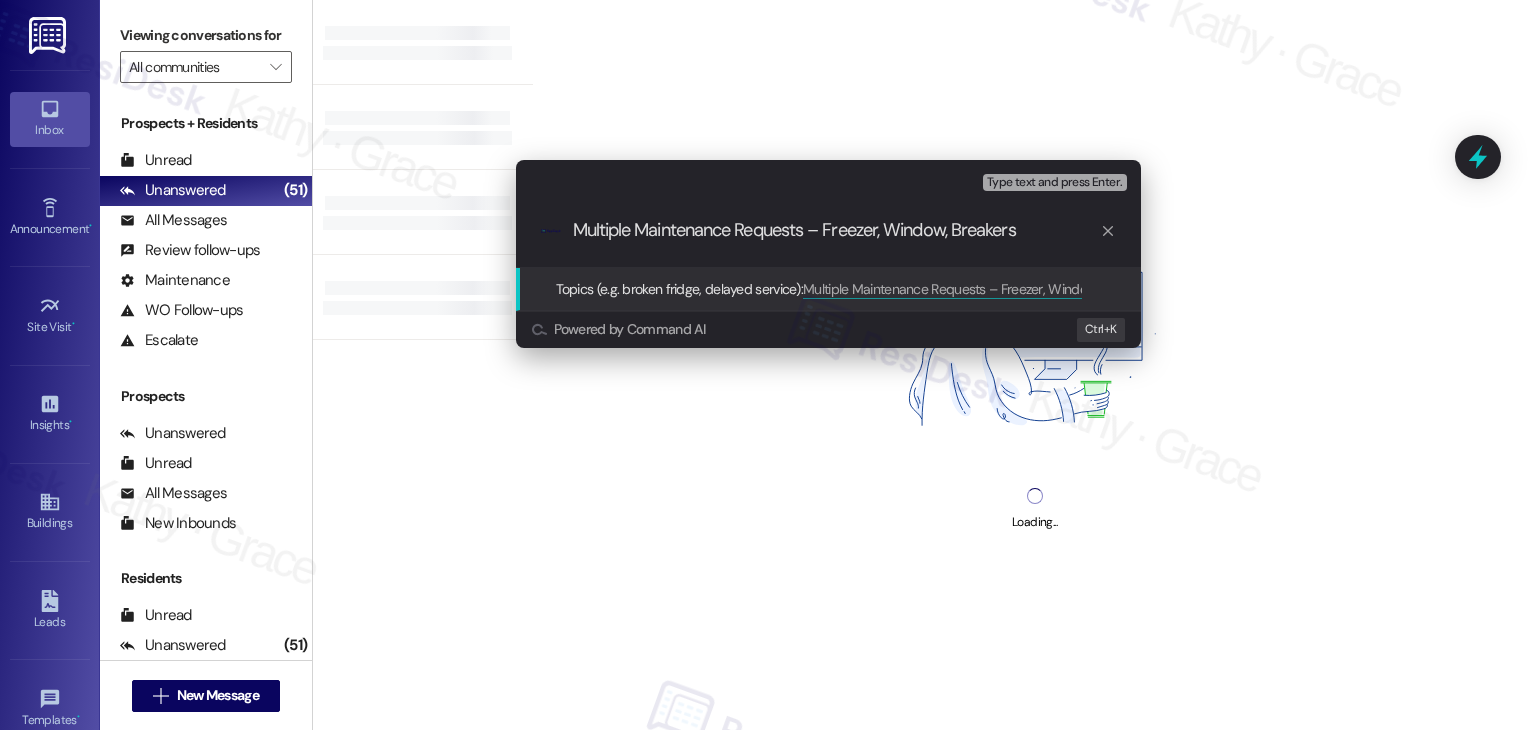 type 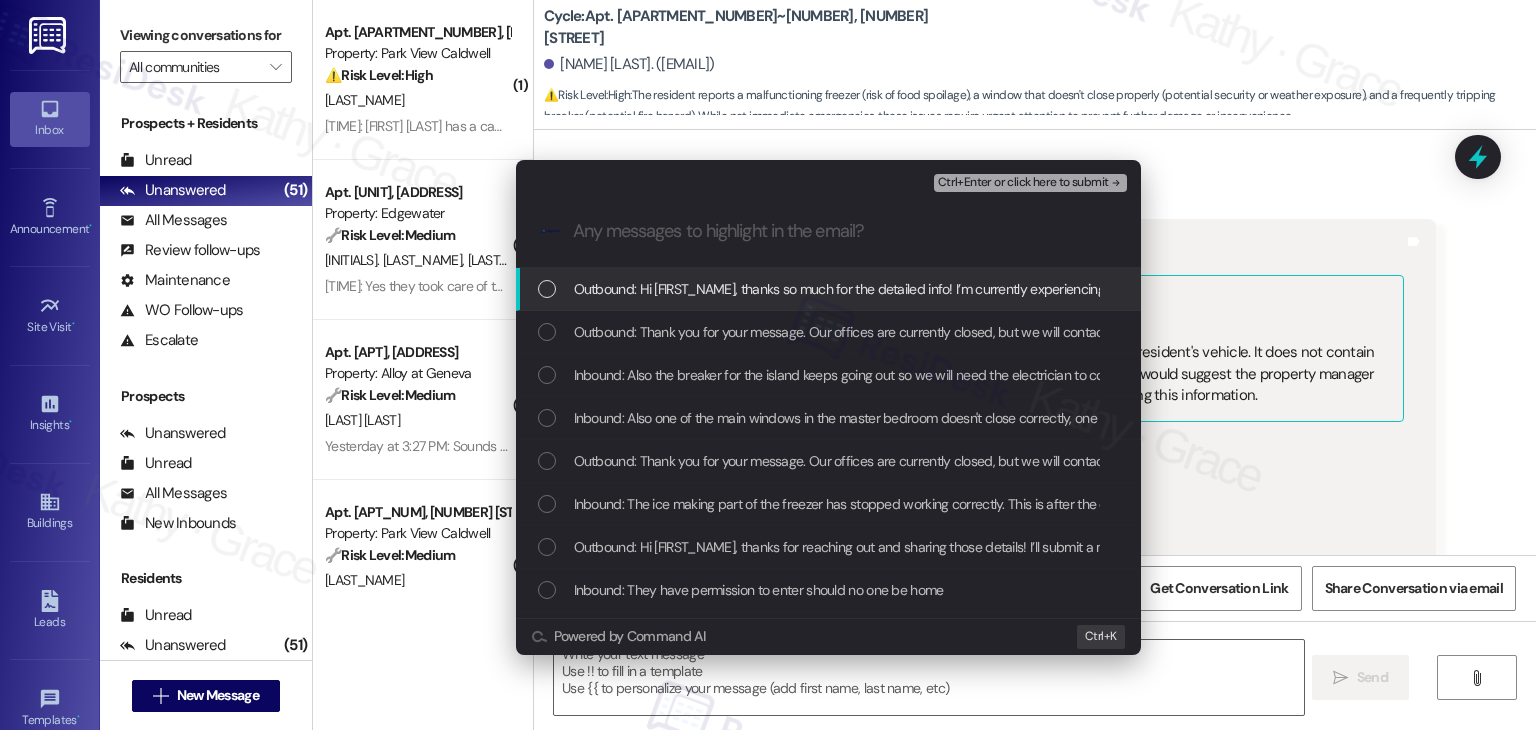 scroll, scrollTop: 20536, scrollLeft: 0, axis: vertical 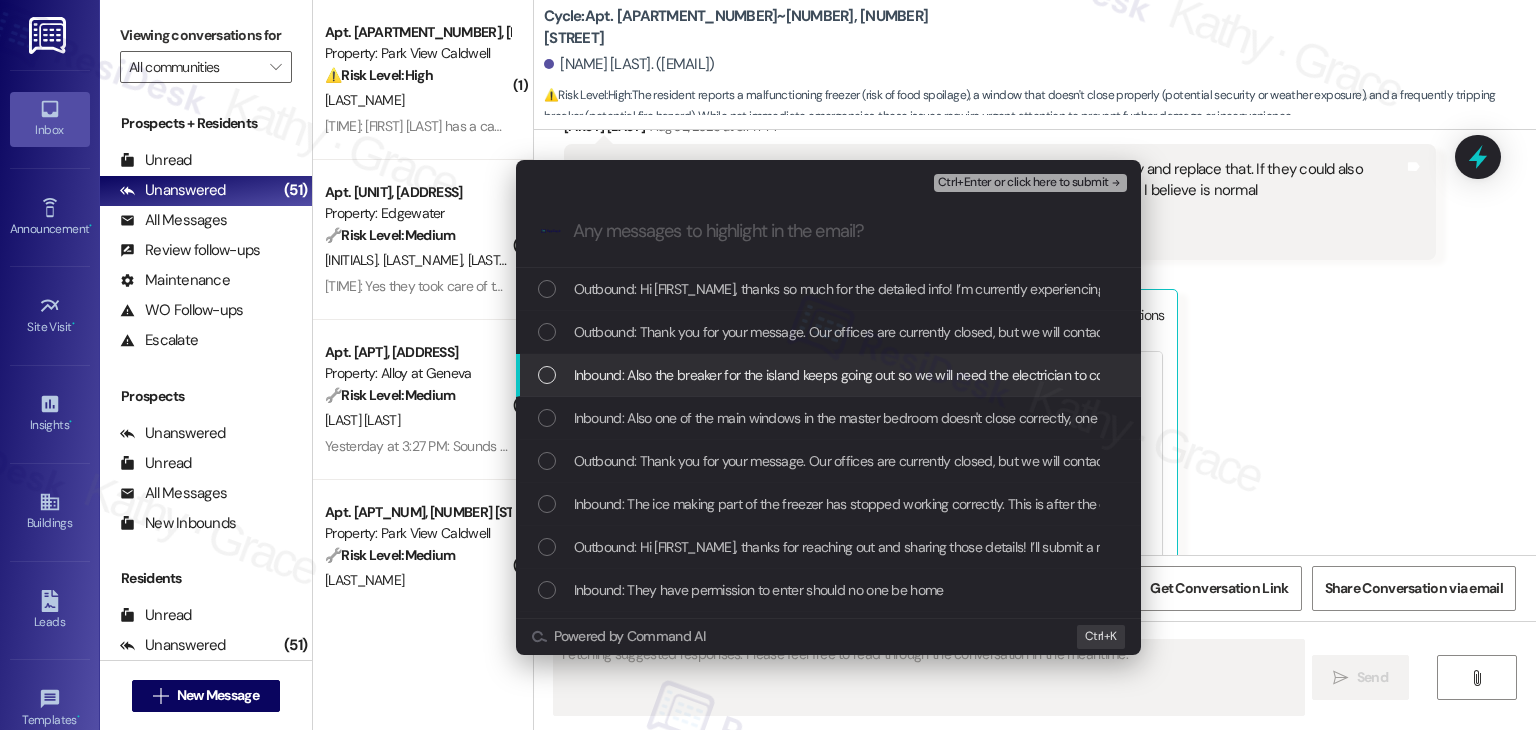 click on "Inbound: Also the breaker for the island keeps going out so we will need the electrician to come by and replace that. If they could also replace the one for the garbage disposal that would be nice since it's popping more than I believe is normal
Again this is Megan Roggero 418-206 e foothills pkwy" at bounding box center [830, 375] 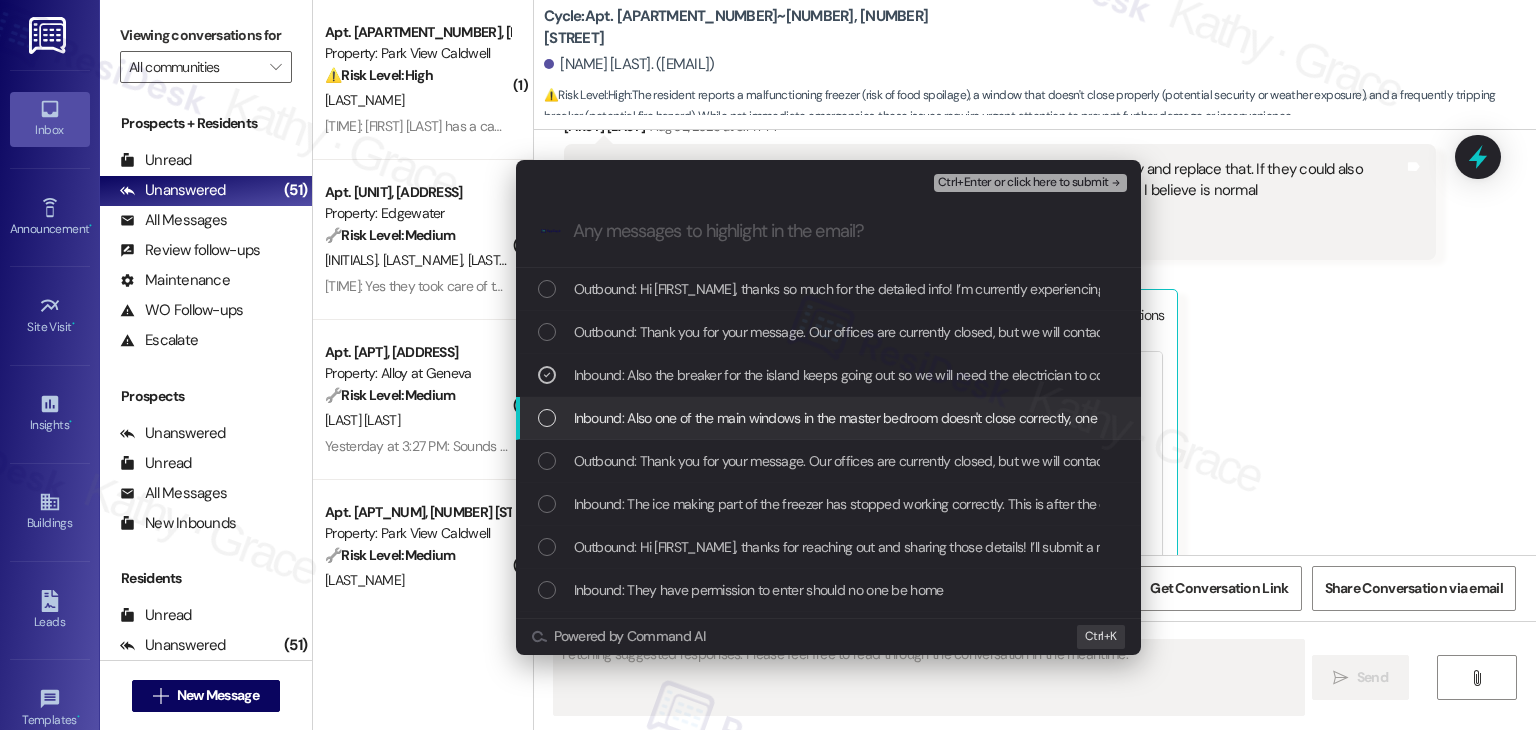 click at bounding box center [547, 418] 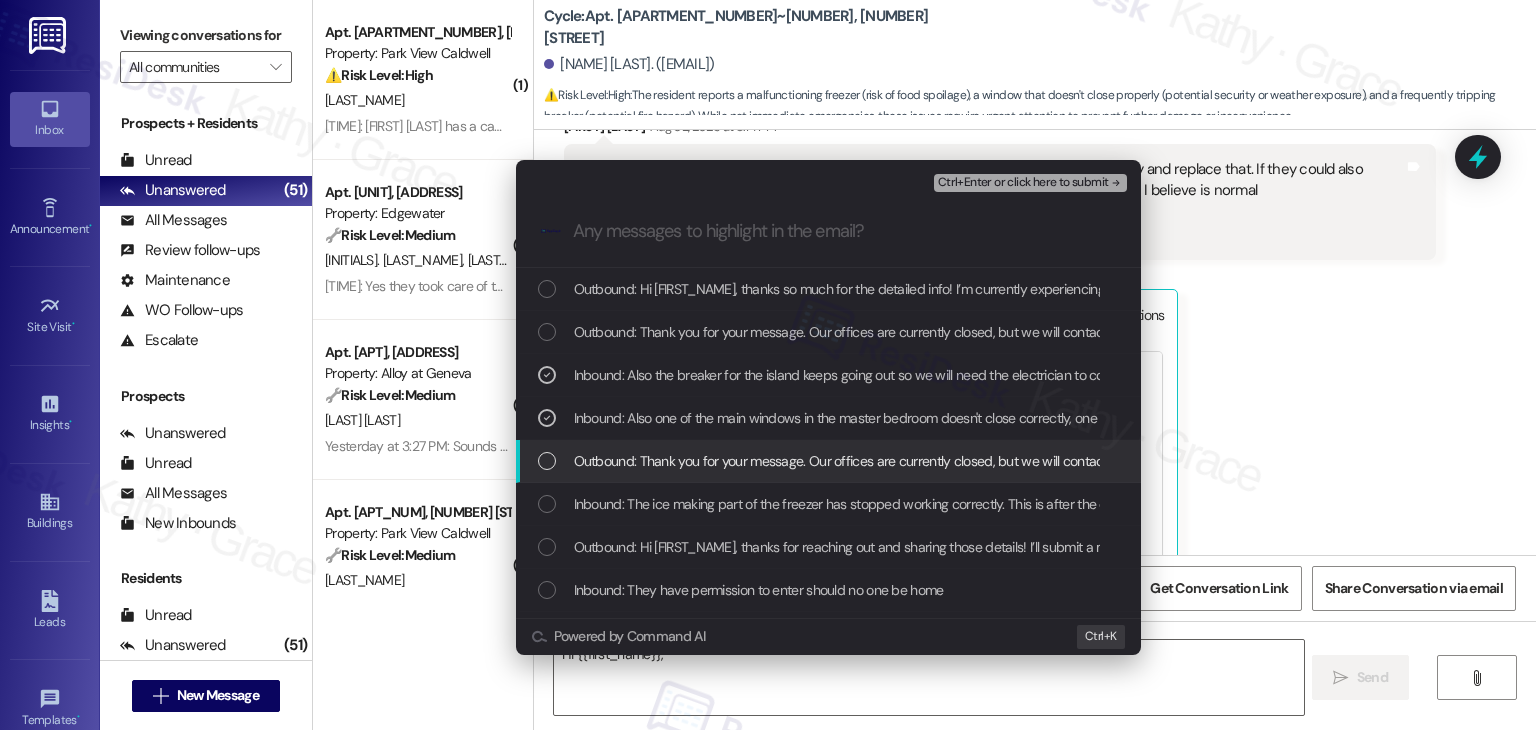 click at bounding box center [547, 461] 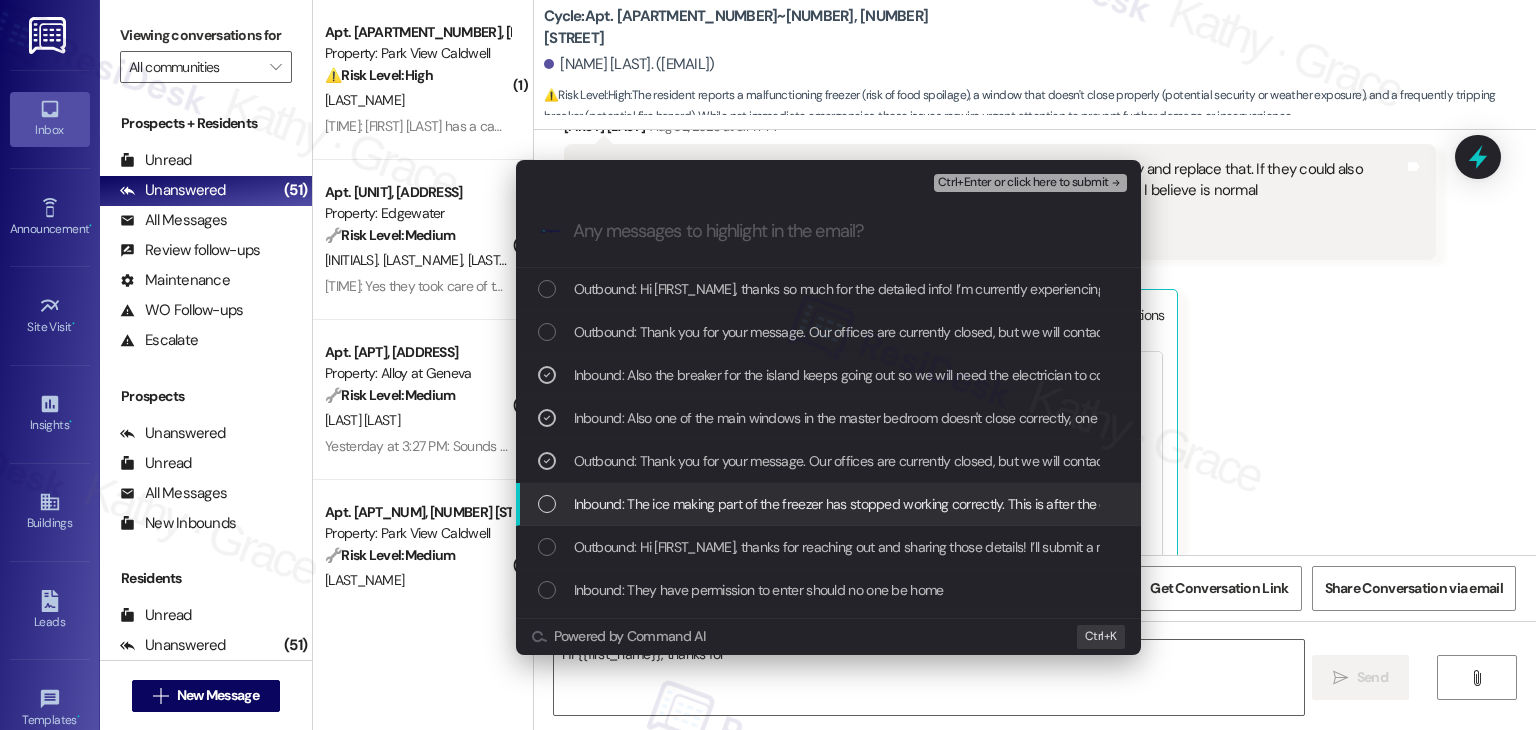 click at bounding box center (547, 504) 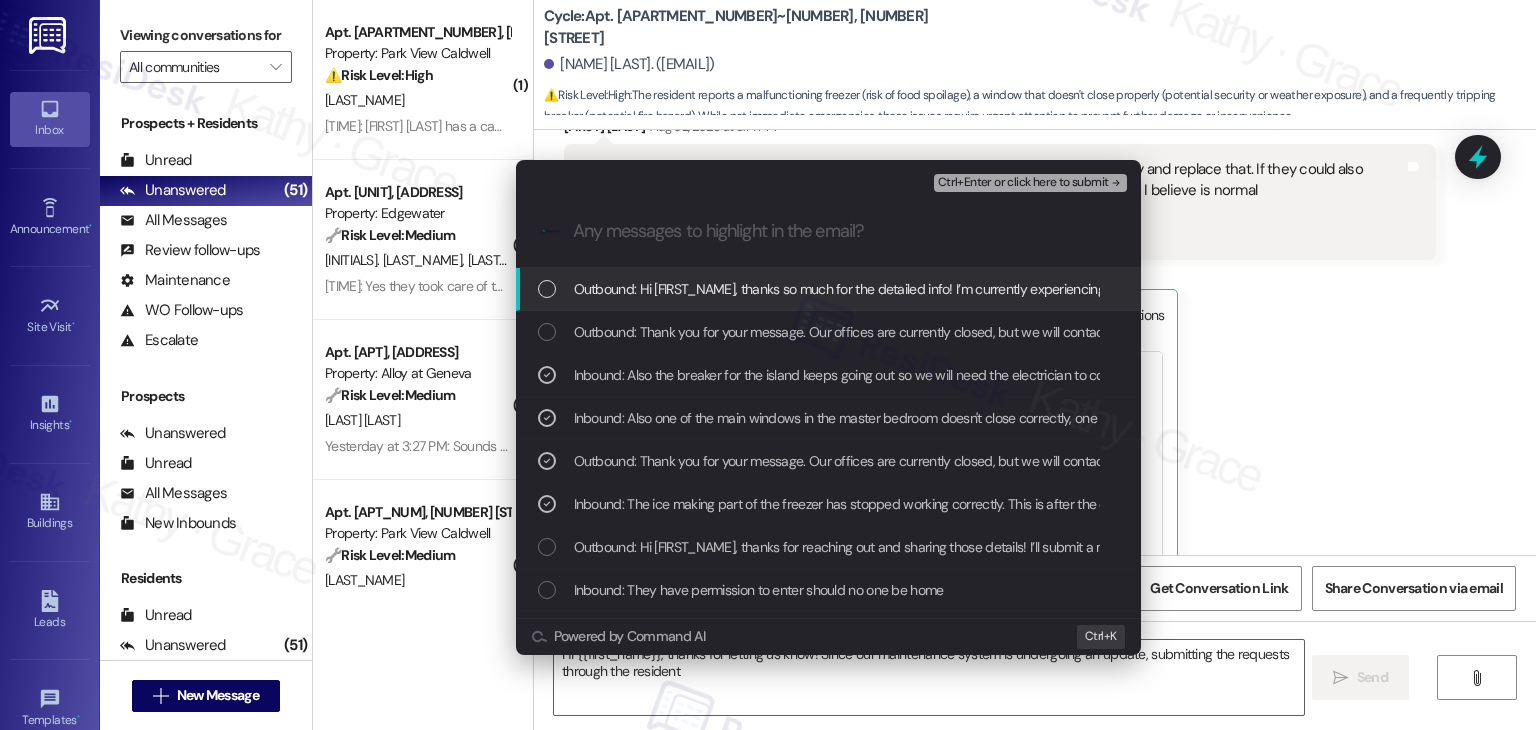 click on "Ctrl+Enter or click here to submit" at bounding box center [1023, 183] 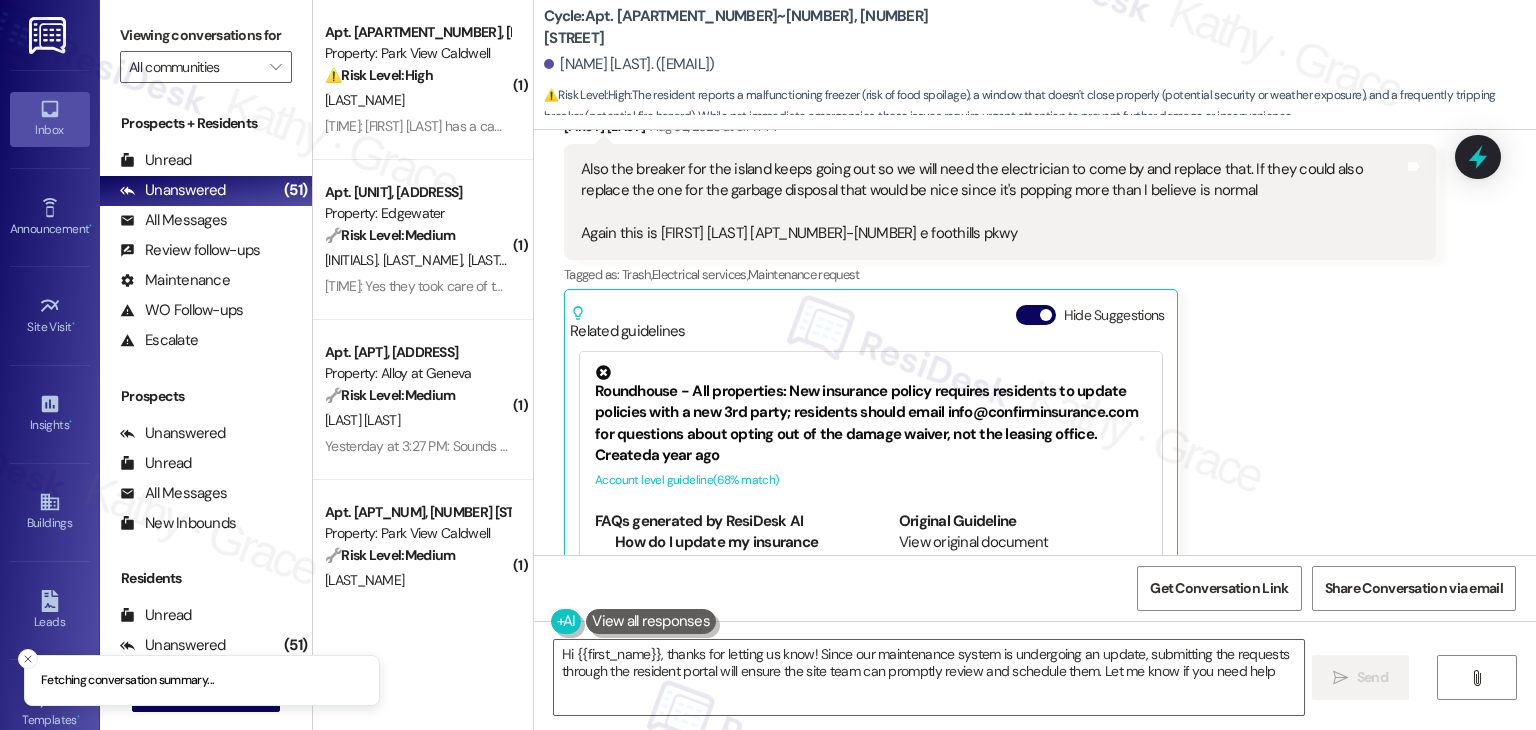 type on "Hi {{first_name}}, thanks for letting us know! Since our maintenance system is undergoing an update, submitting the requests through the resident portal will ensure the site team can promptly review and schedule them. Let me know if you need help!" 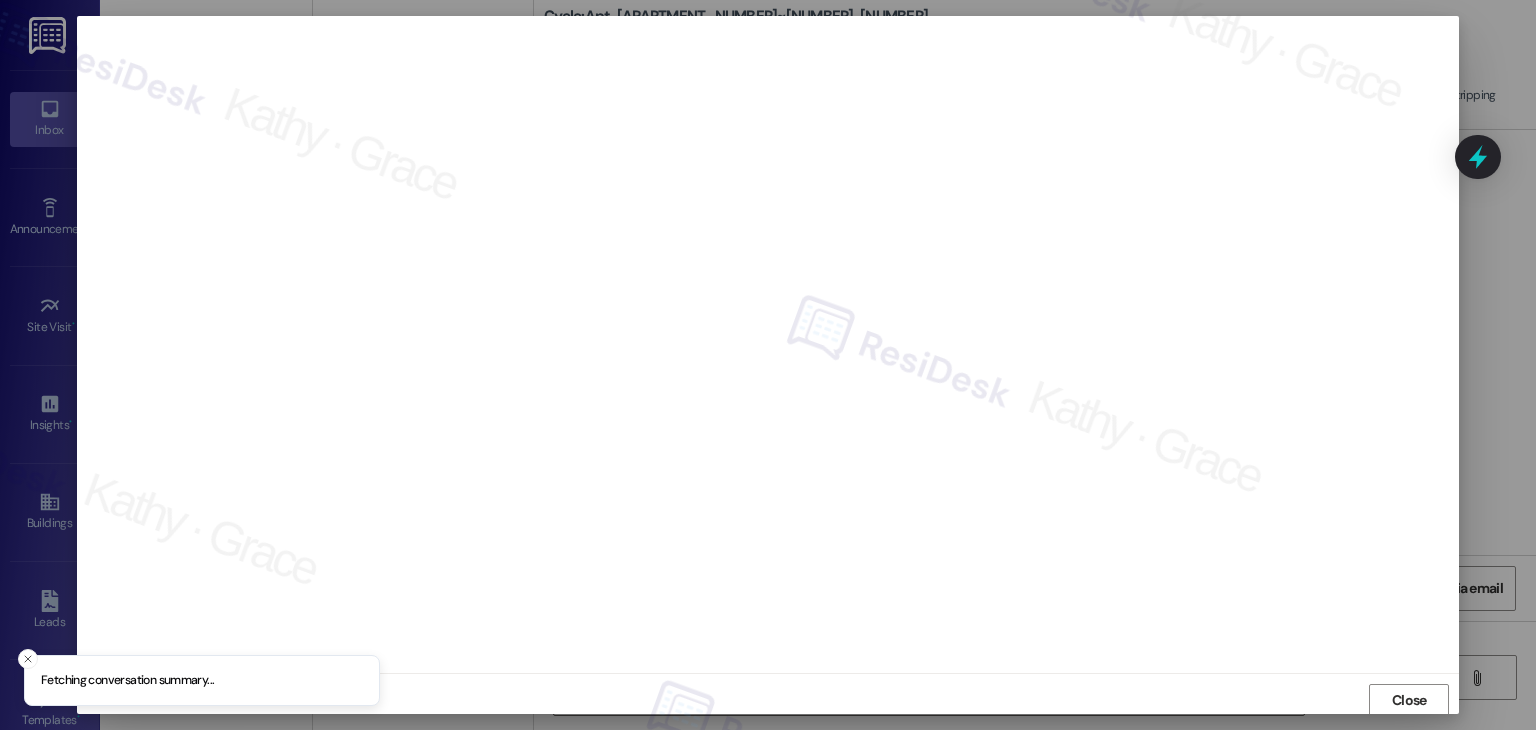 scroll, scrollTop: 1, scrollLeft: 0, axis: vertical 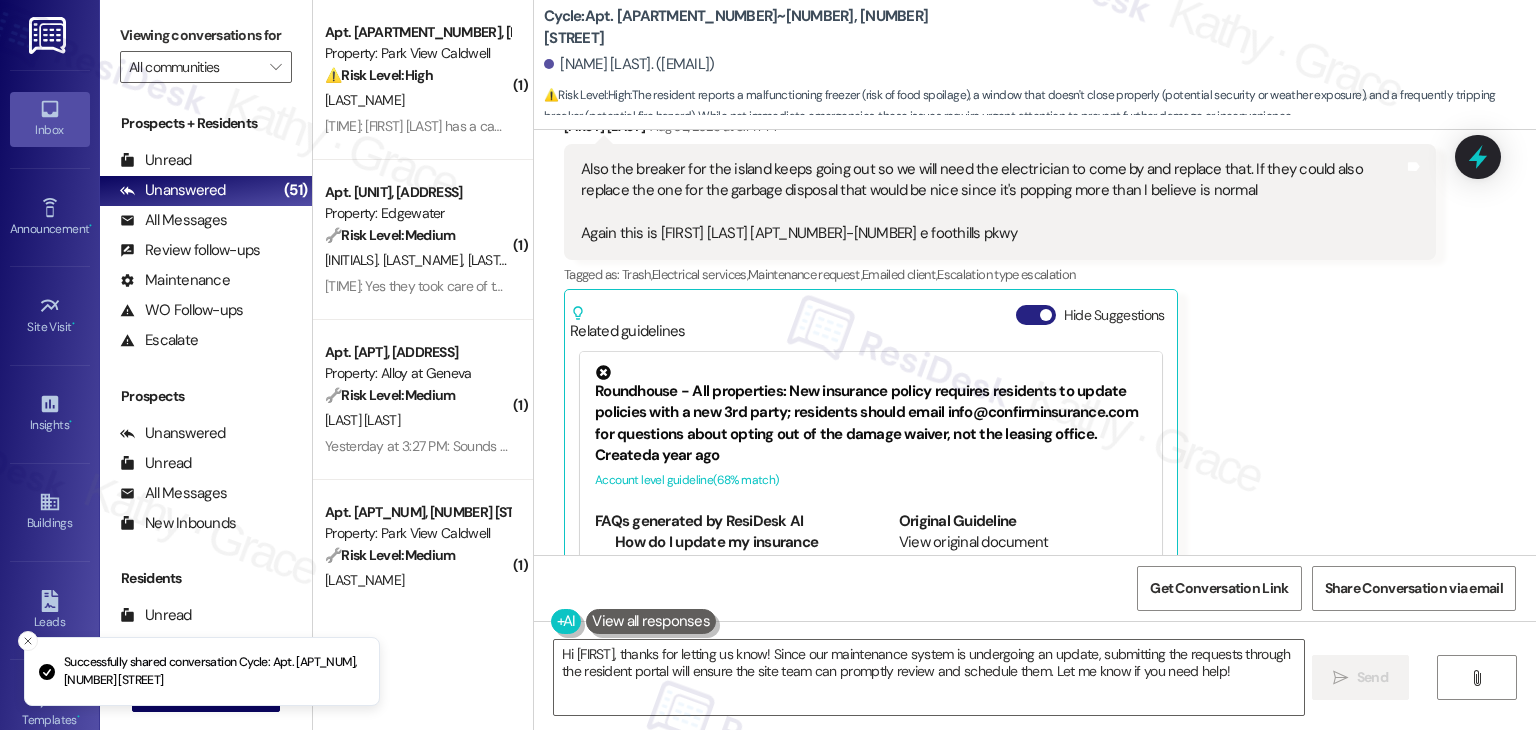 click on "Hide Suggestions" at bounding box center (1036, 315) 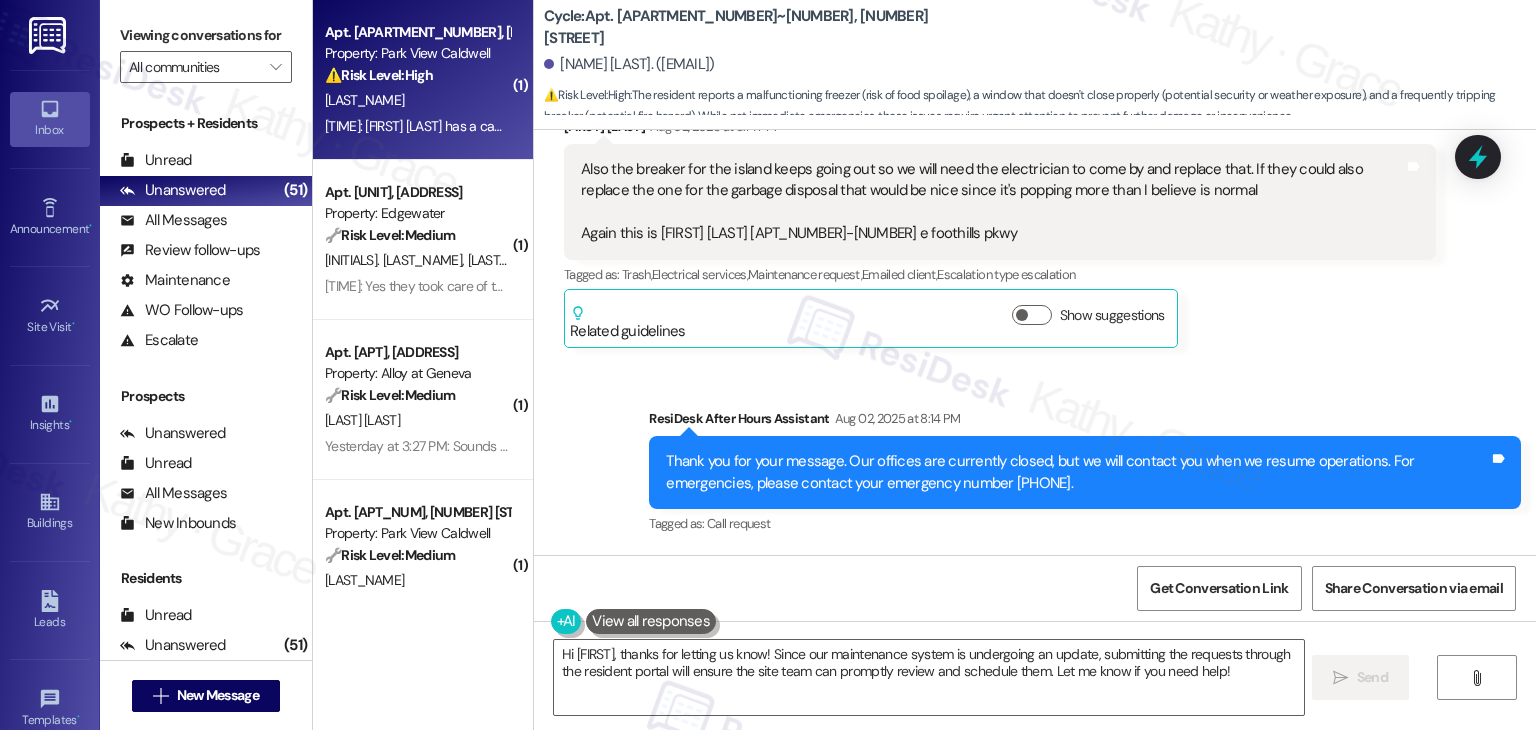 click on "S. Ward" at bounding box center [417, 100] 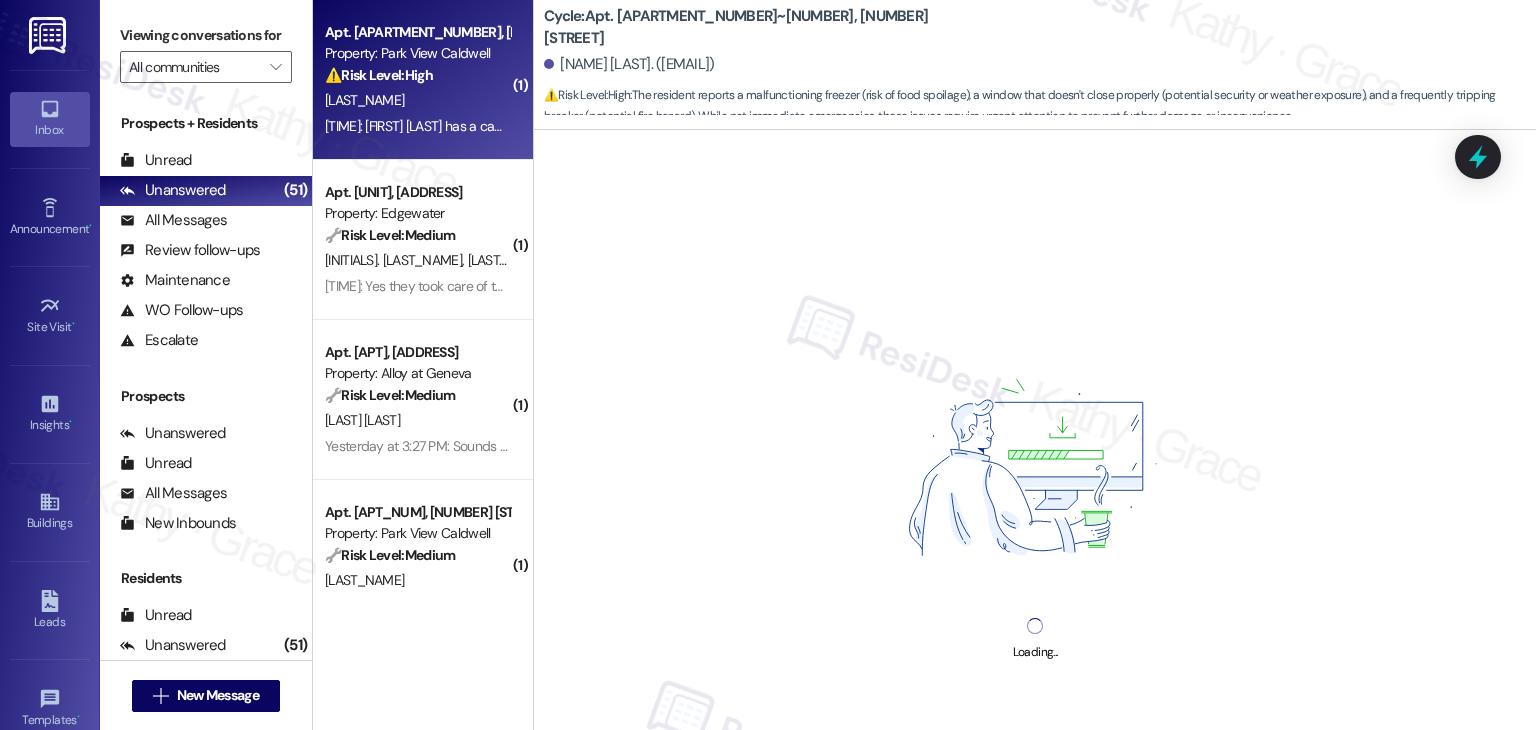 click on "Loading..." at bounding box center [1035, 495] 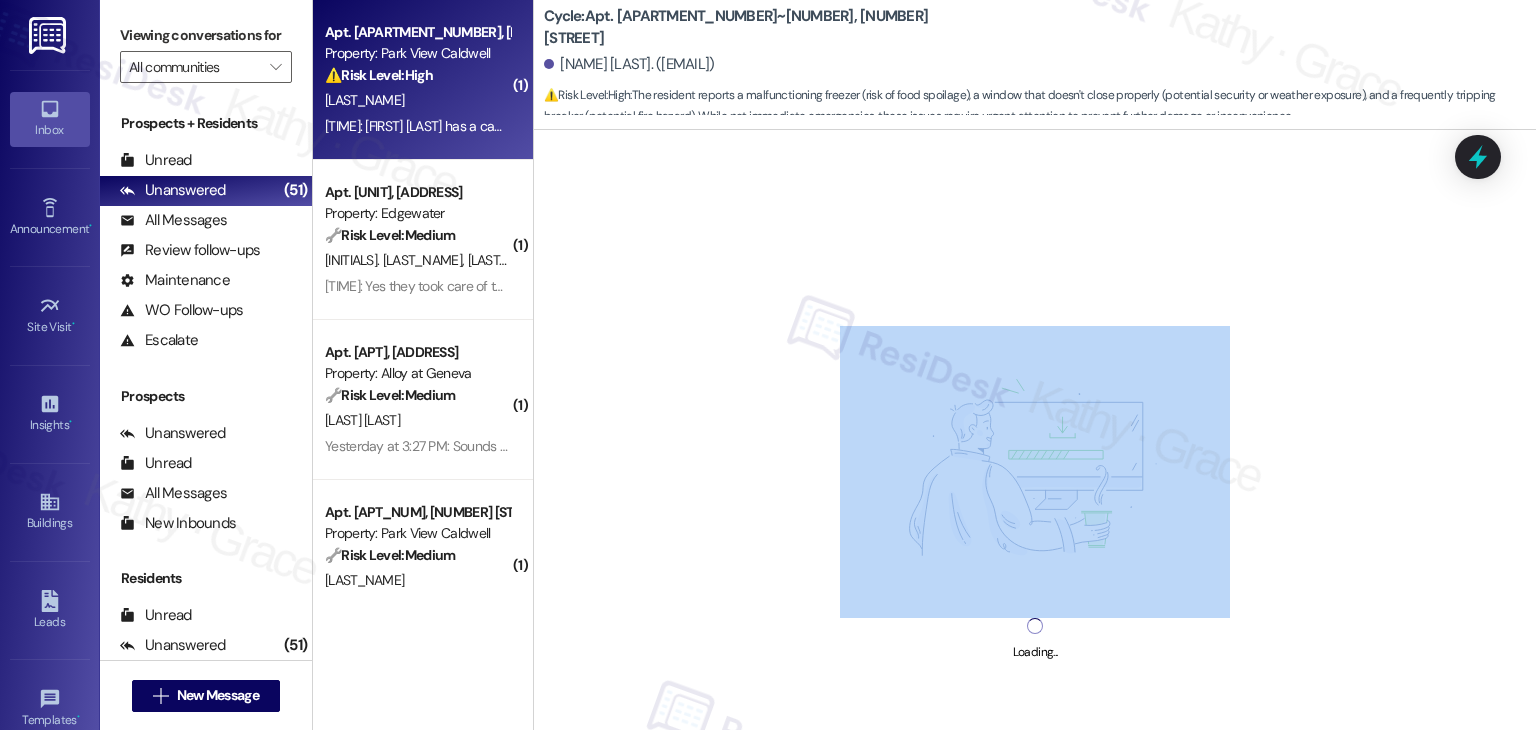 click on "Loading..." at bounding box center [1035, 495] 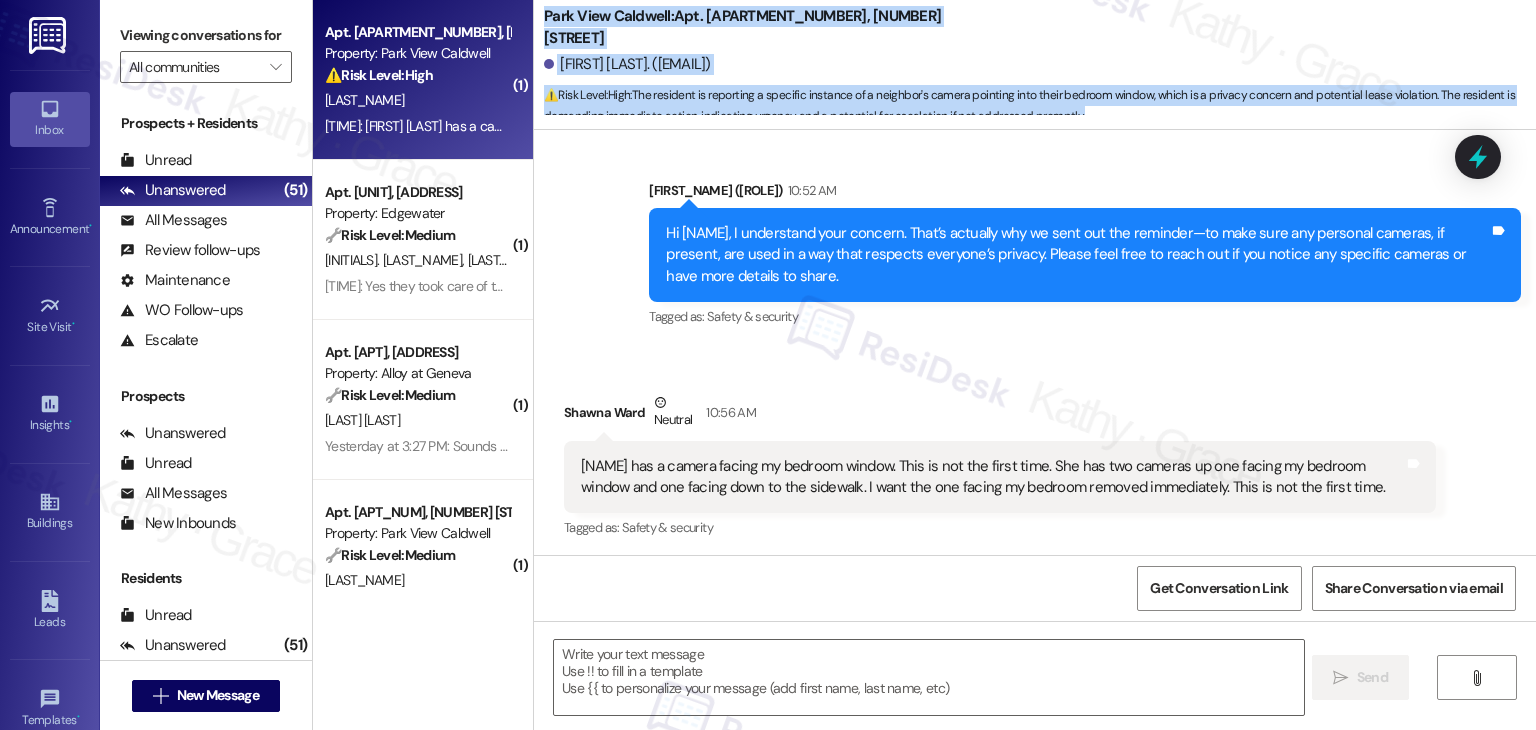 scroll, scrollTop: 16807, scrollLeft: 0, axis: vertical 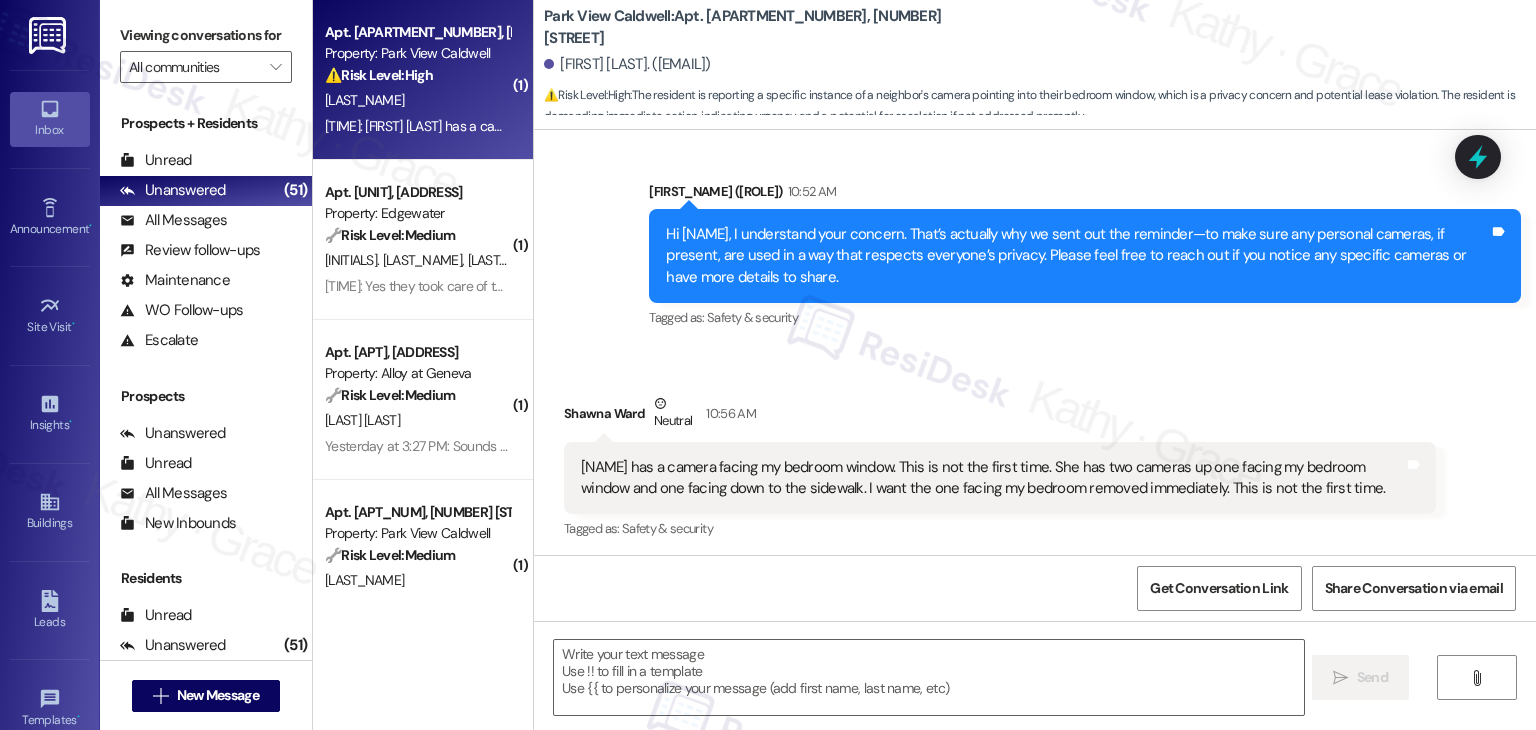click on "Shawna Ward   Neutral 10:56 AM" at bounding box center (1000, 417) 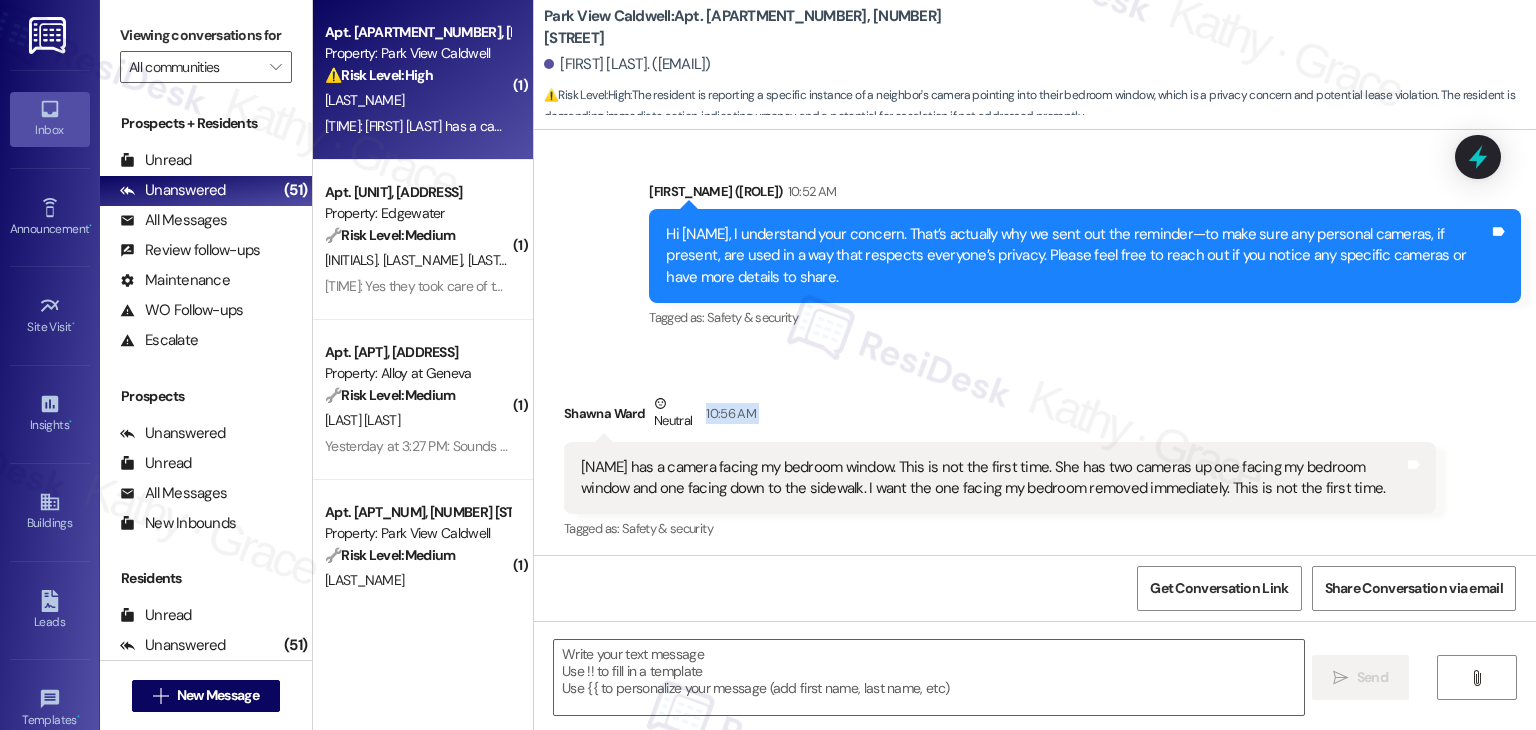 click on "Shawna Ward   Neutral 10:56 AM" at bounding box center [1000, 417] 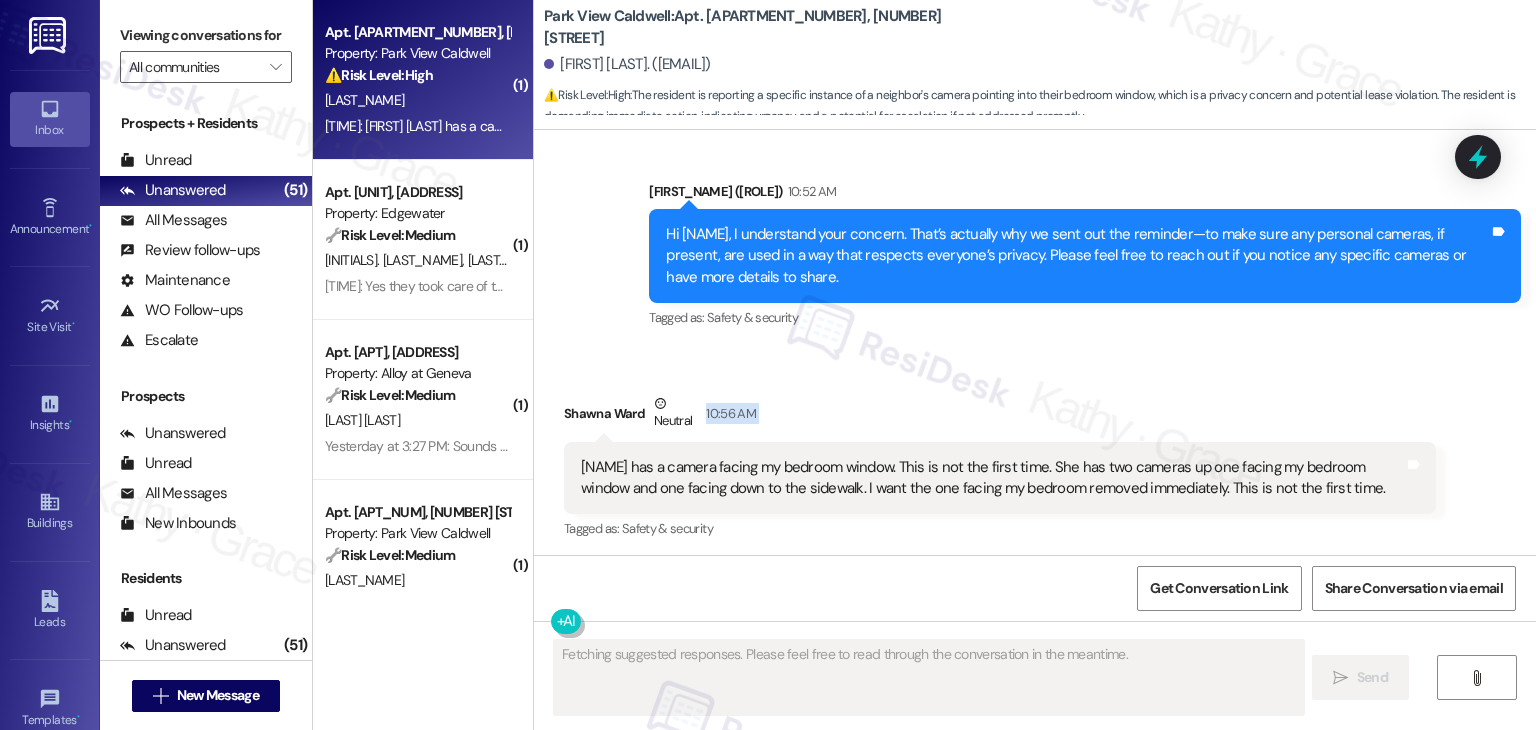click on "Shawna Ward   Neutral 10:56 AM" at bounding box center (1000, 417) 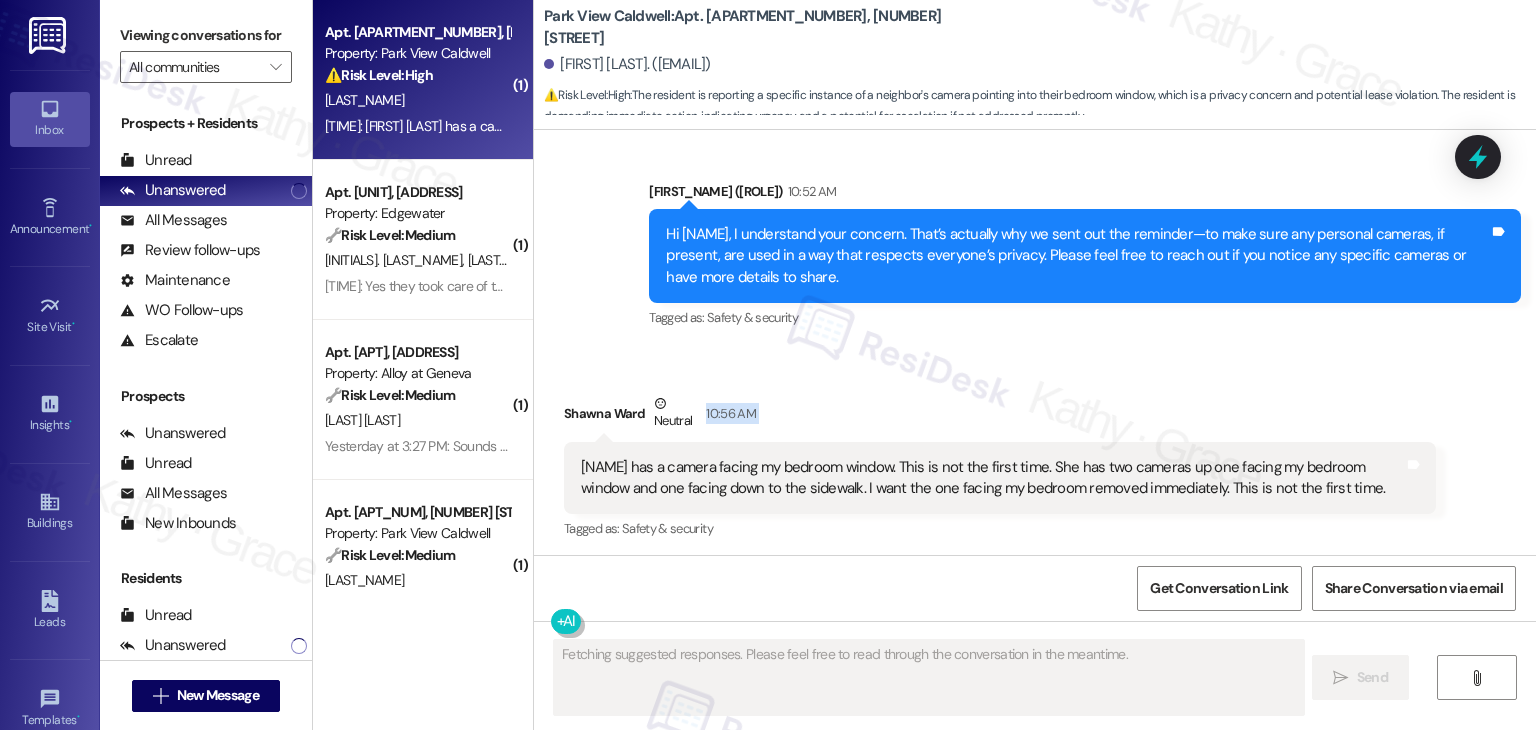 click on "Shawna Ward   Neutral 10:56 AM" at bounding box center [1000, 417] 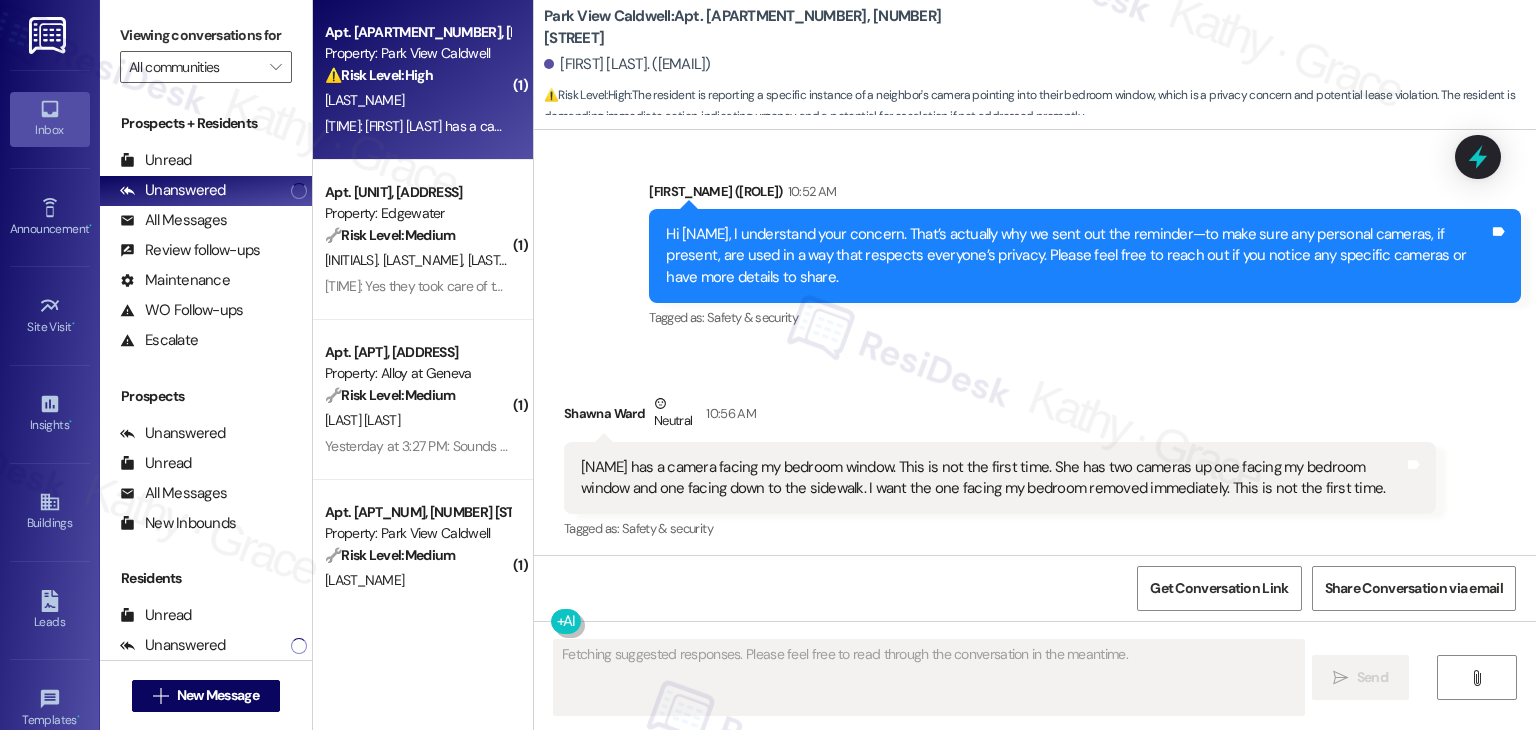 click on "Shawna Ward   Neutral 10:56 AM" at bounding box center [1000, 417] 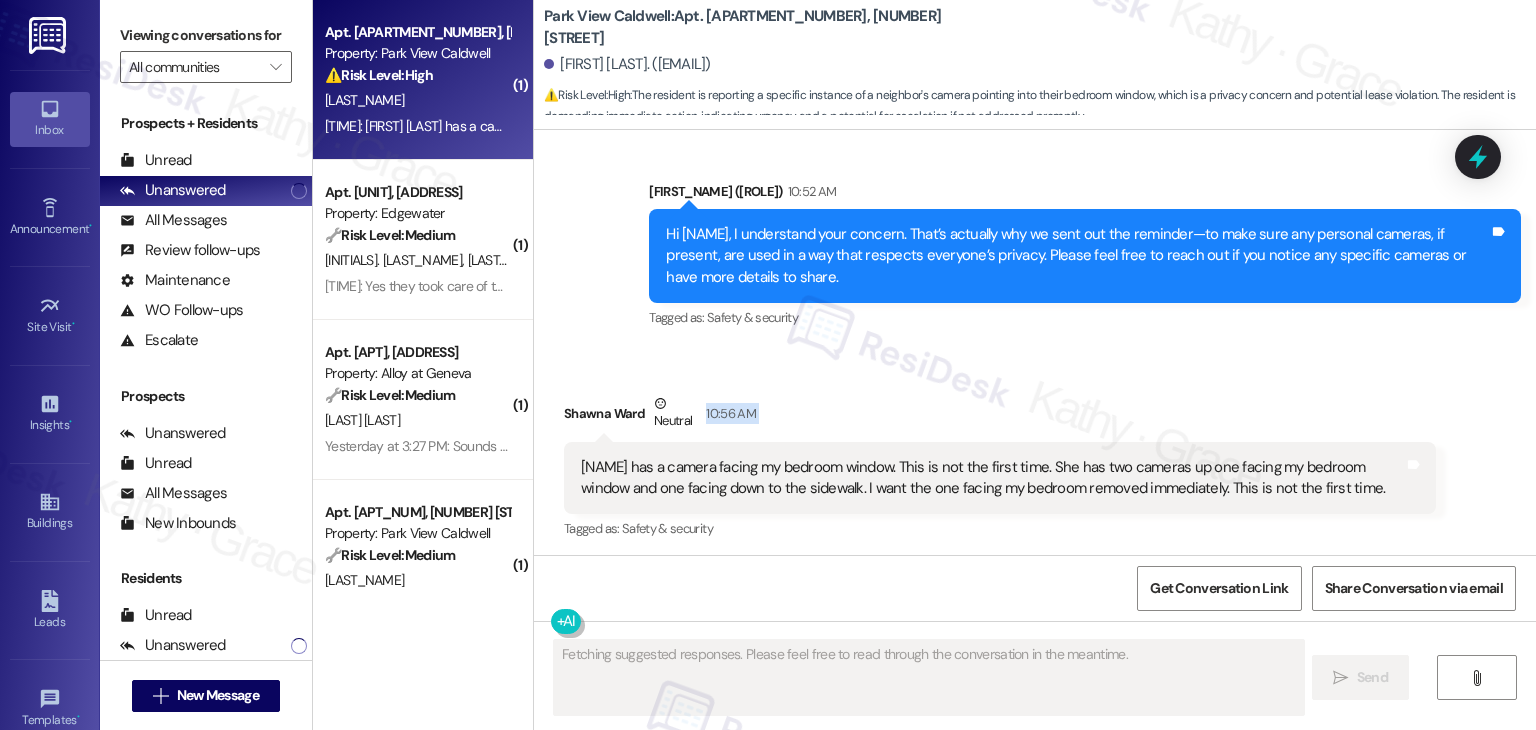 click on "Shawna Ward   Neutral 10:56 AM" at bounding box center (1000, 417) 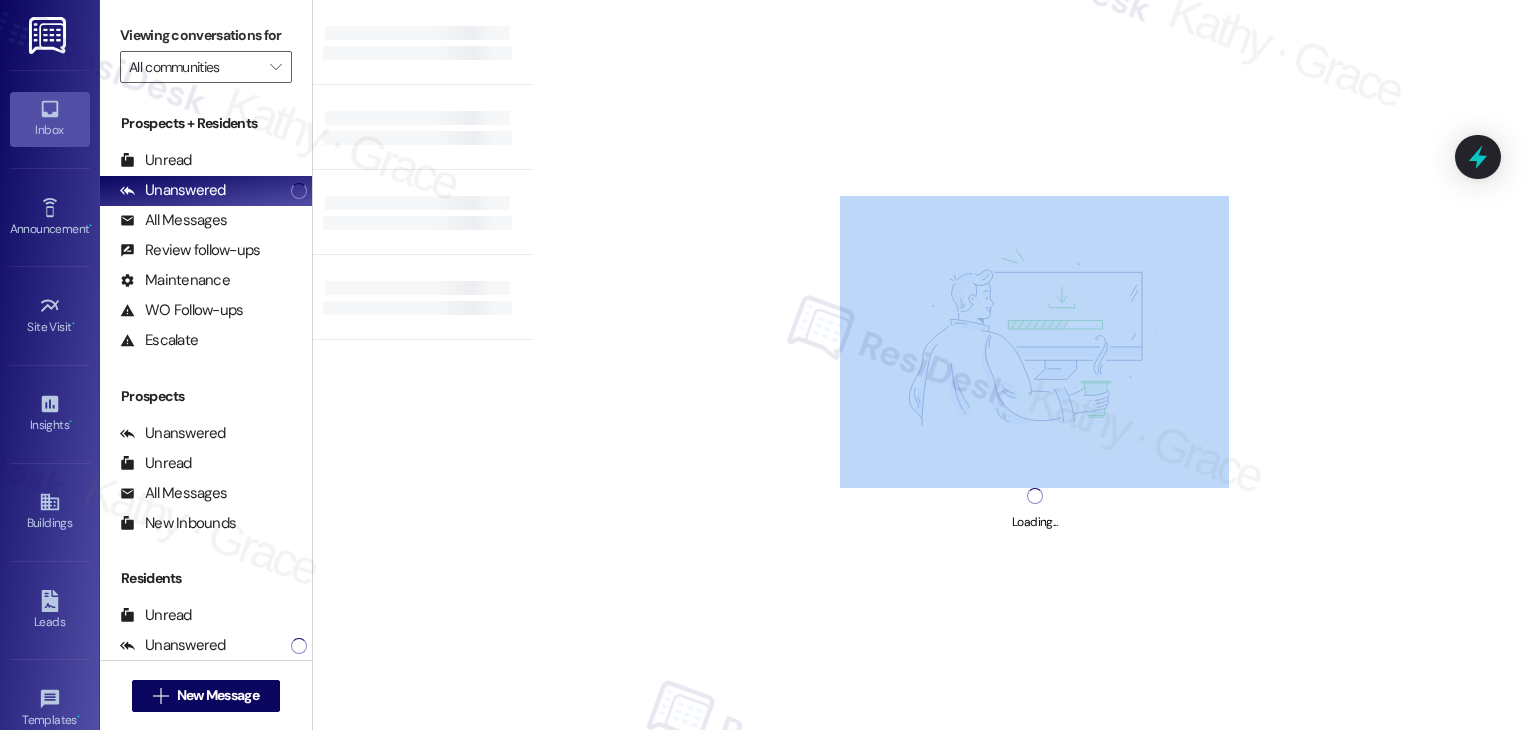 click on "Loading..." at bounding box center (1034, 365) 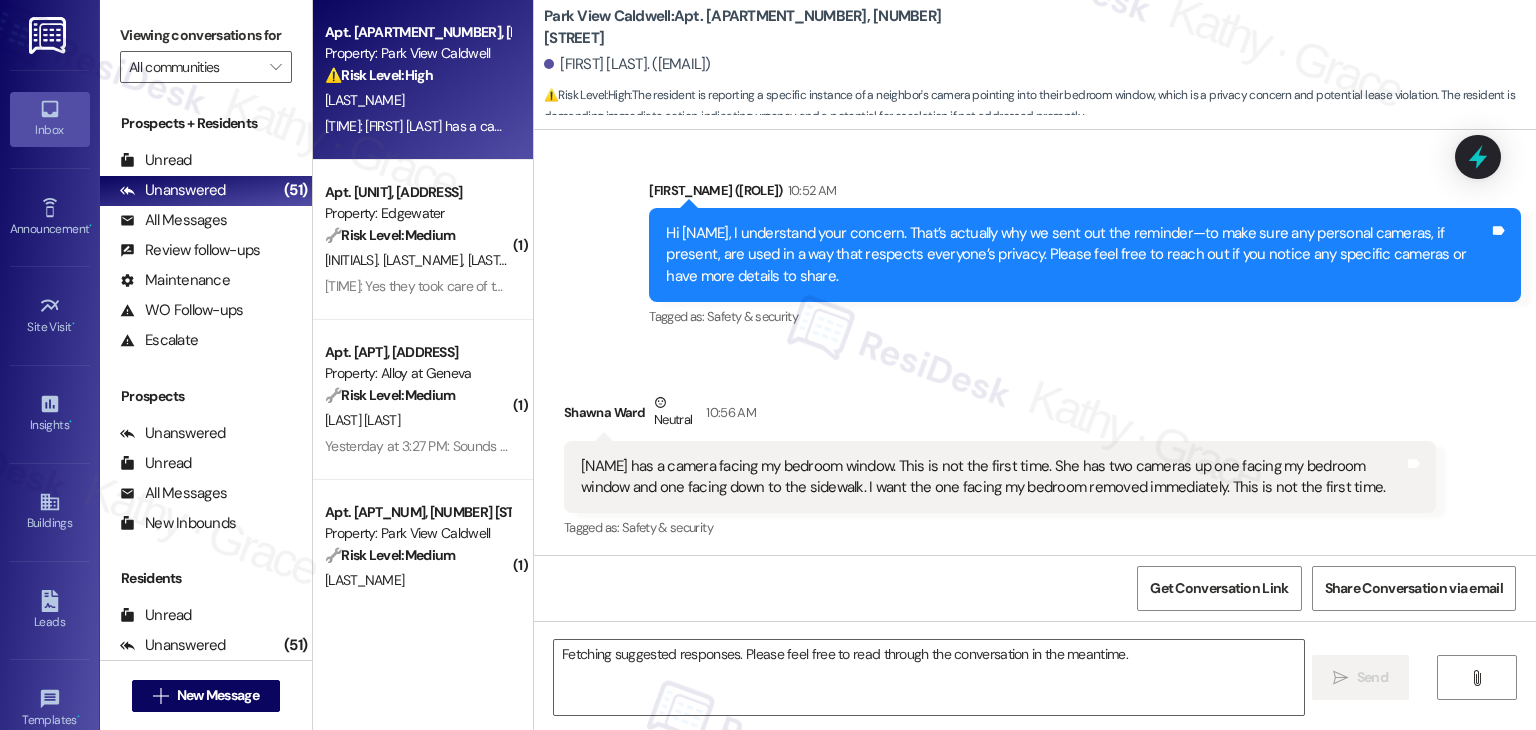 scroll, scrollTop: 16807, scrollLeft: 0, axis: vertical 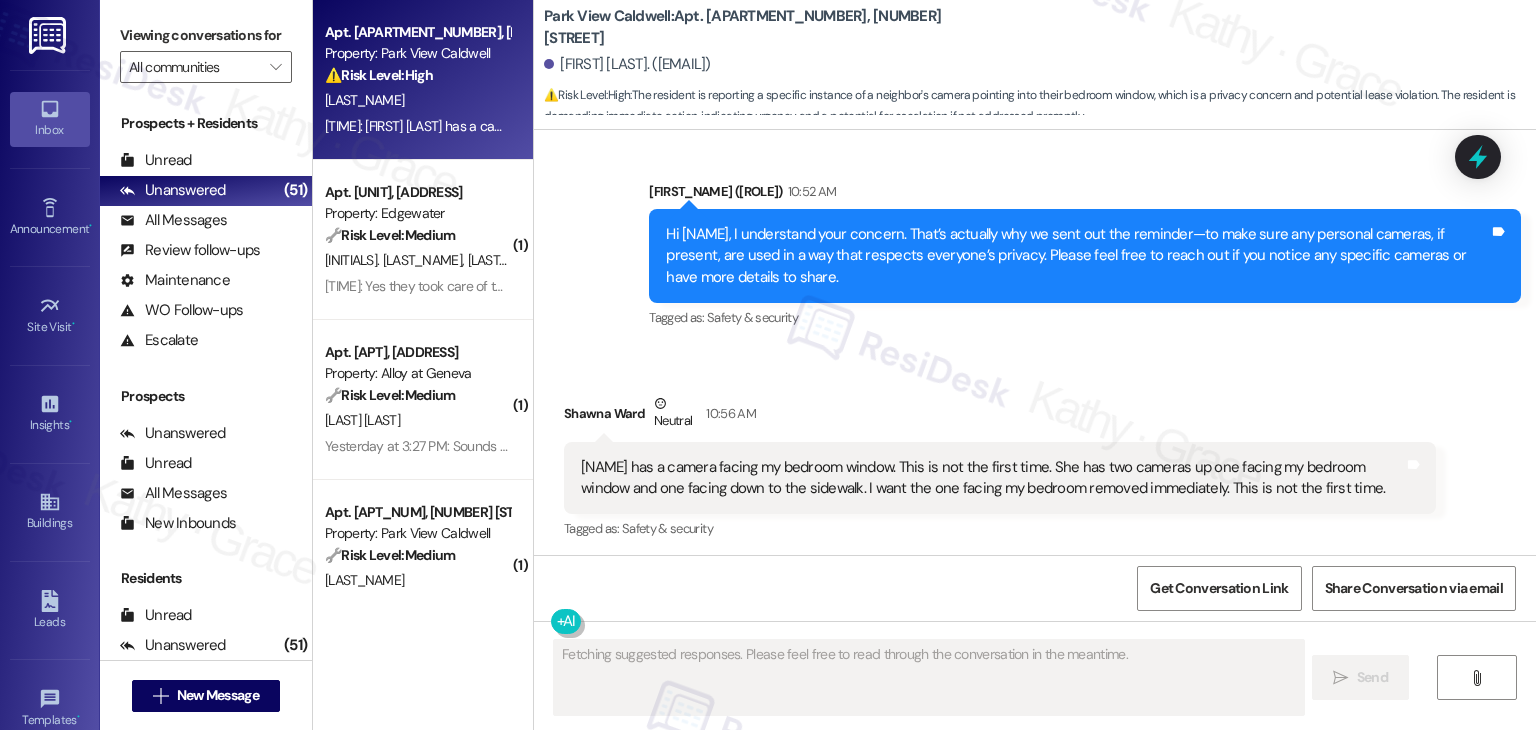 click on "Received via SMS Shawna Ward   Neutral 10:56 AM Michelle micheals has a camera facing my bedroom window. This is not the first time.  She has two cameras up one facing my bedroom window and one facing down to the sidewalk. I want the one facing my bedroom removed immediately.  This is not the first time. Tags and notes Tagged as:   Safety & security Click to highlight conversations about Safety & security" at bounding box center [1035, 453] 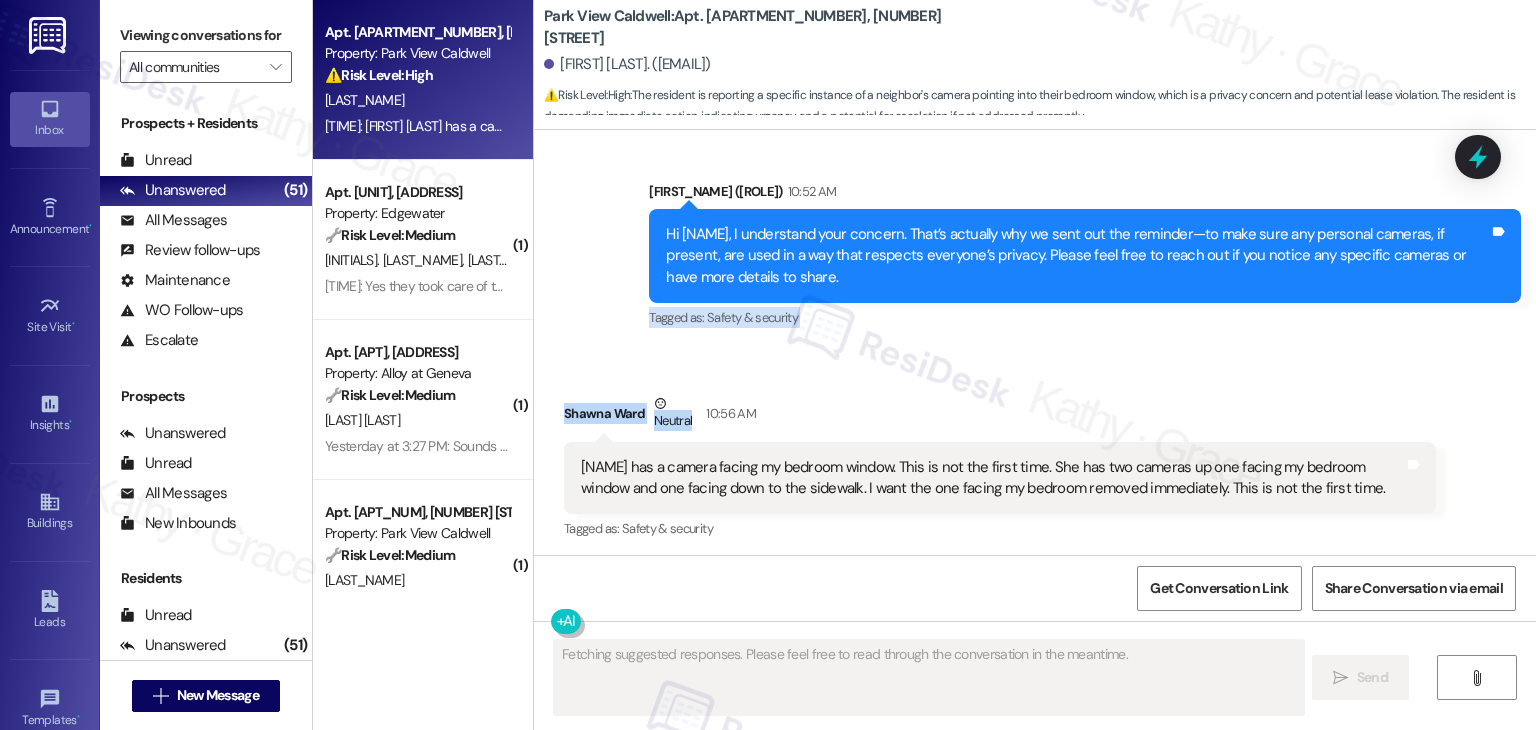 click on "Survey, sent via SMS Residesk Automated Survey Jan 08, 2024 at 10:27 AM Hi there Shawna! I just wanted to check in and ask if you are happy with your home.  Feel free to answer with a quick (y/n) (You can always reply STOP to opt out of future messages) Tags and notes Tagged as:   Quarterly check-in Click to highlight conversations about Quarterly check-in Received via SMS Shawna Ward Jan 08, 2024 at 10:52 AM Hello. I like my apartment however I fell on the ice yesterday walking to the laundry room.  Ouch! Tags and notes Tagged as:   Safety & security ,  Click to highlight conversations about Safety & security Praise ,  Click to highlight conversations about Praise Suggestion Click to highlight conversations about Suggestion Sent via SMS Dottie  (ResiDesk) Jan 09, 2024 at 1:01 PM Hi Shawna! I am sorry to hear about your fall. Please take care when walking on ice. Let us know if you need any help or if there is anything we can do to prevent such accidents in the future. Tags and notes Tagged as:   Sent via SMS" at bounding box center [1035, 342] 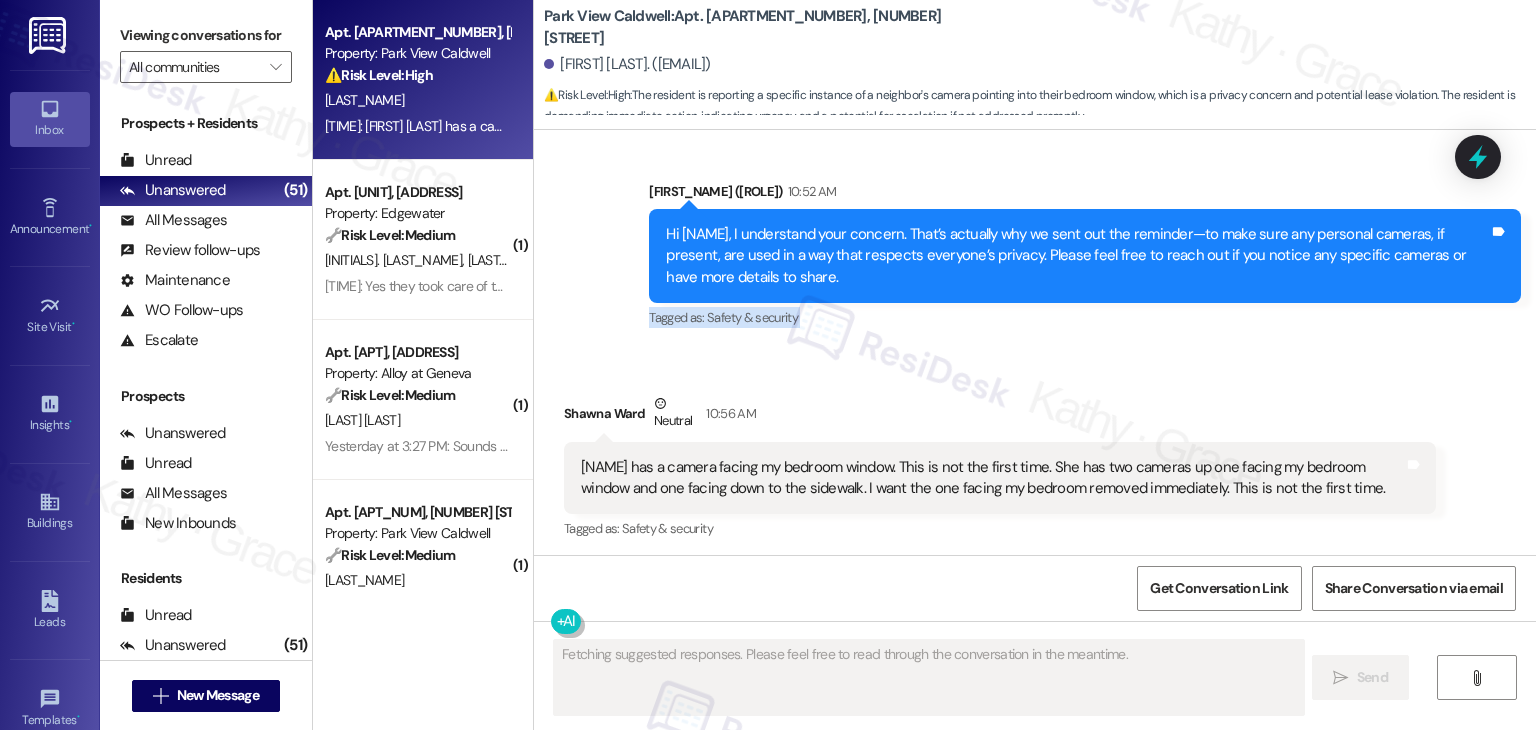 click on "Sent via SMS Dottie  (ResiDesk) 10:52 AM Hi Shawna, I understand your concern. That’s actually why we sent out the reminder—to make sure any personal cameras, if present, are used in a way that respects everyone’s privacy. Please feel free to reach out if you notice any specific cameras or have more details to share. Tags and notes Tagged as:   Safety & security Click to highlight conversations about Safety & security" at bounding box center [1035, 242] 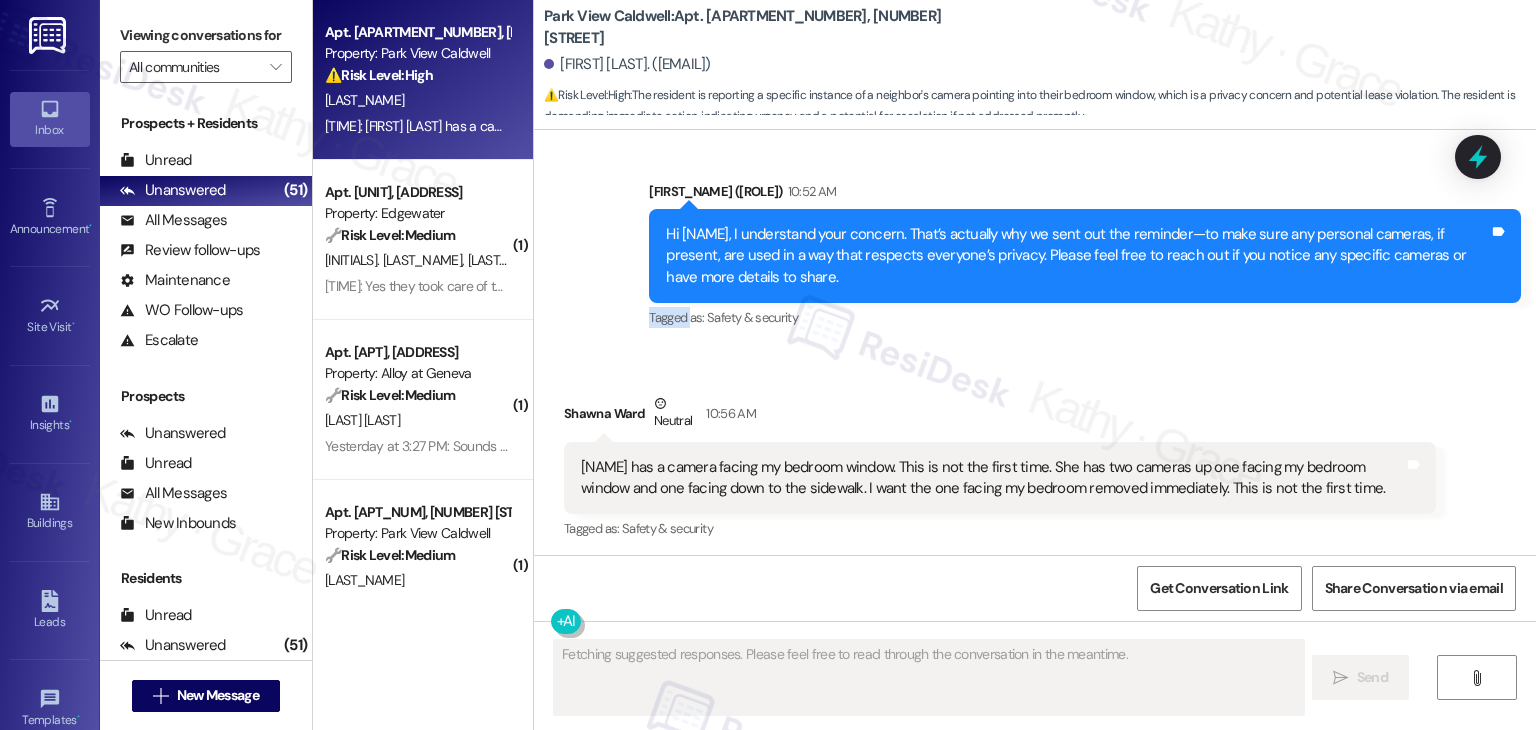 click on "Sent via SMS Dottie  (ResiDesk) 10:52 AM Hi Shawna, I understand your concern. That’s actually why we sent out the reminder—to make sure any personal cameras, if present, are used in a way that respects everyone’s privacy. Please feel free to reach out if you notice any specific cameras or have more details to share. Tags and notes Tagged as:   Safety & security Click to highlight conversations about Safety & security" at bounding box center (1035, 242) 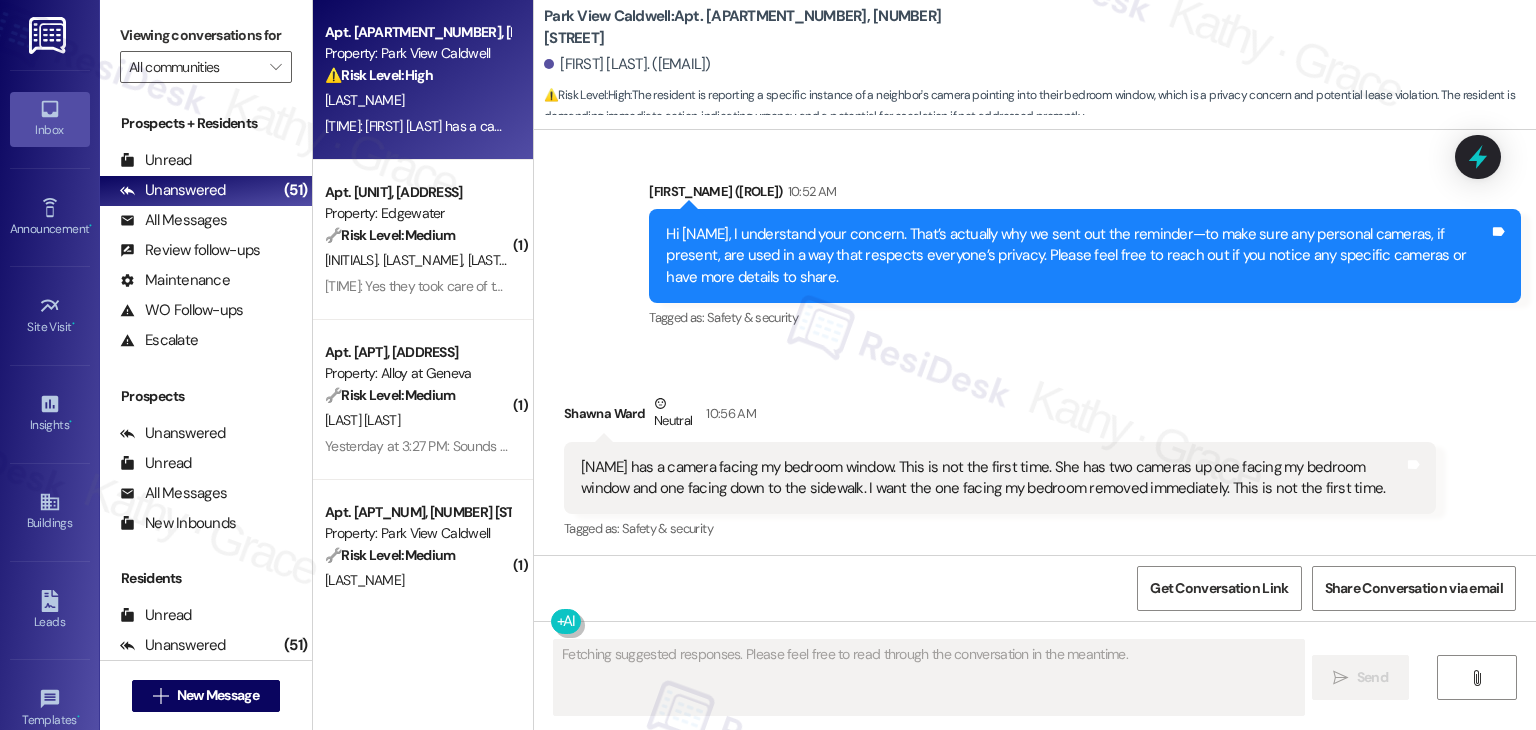 click on "Received via SMS Shawna Ward   Neutral 10:56 AM Michelle micheals has a camera facing my bedroom window. This is not the first time.  She has two cameras up one facing my bedroom window and one facing down to the sidewalk. I want the one facing my bedroom removed immediately.  This is not the first time. Tags and notes Tagged as:   Safety & security Click to highlight conversations about Safety & security" at bounding box center (1035, 453) 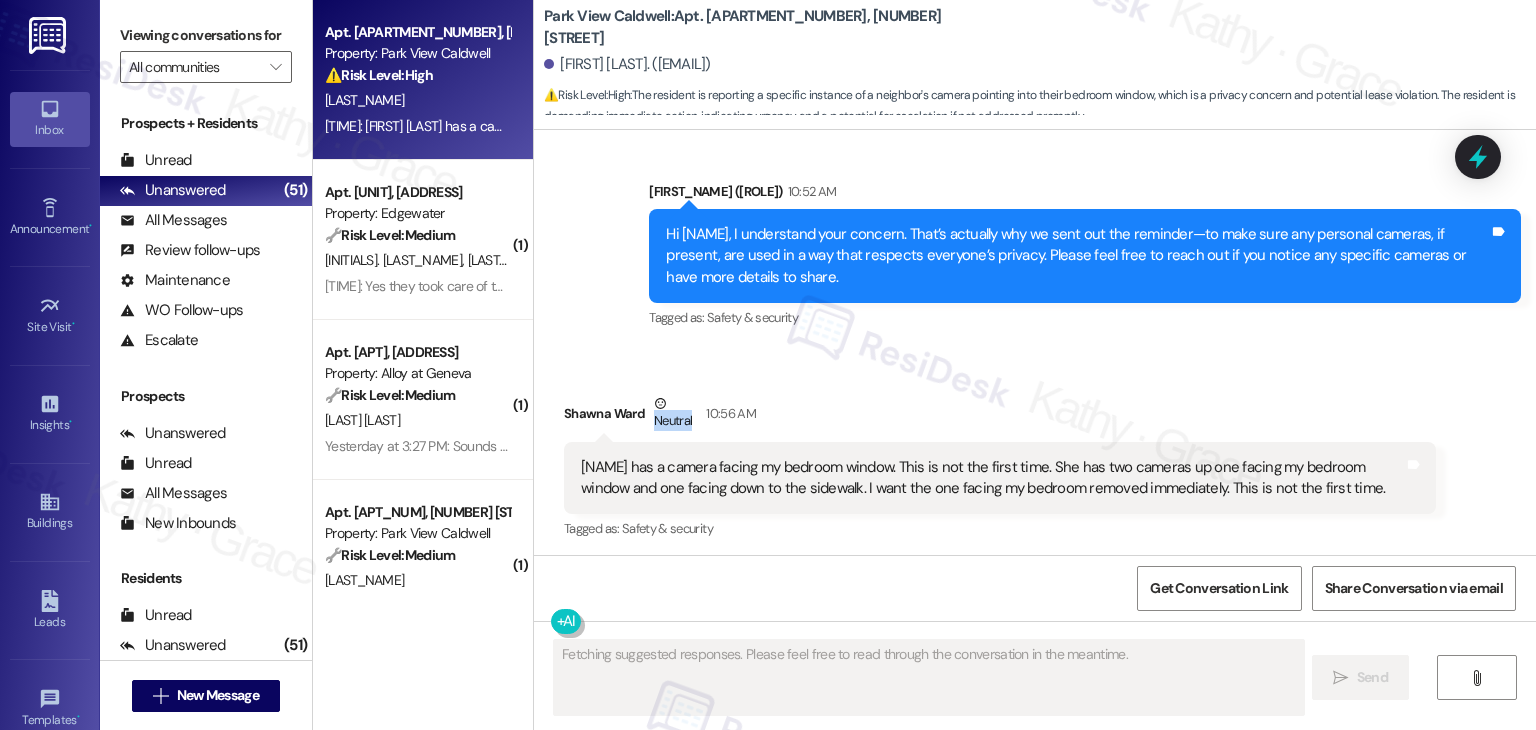 click on "Received via SMS Shawna Ward   Neutral 10:56 AM Michelle micheals has a camera facing my bedroom window. This is not the first time.  She has two cameras up one facing my bedroom window and one facing down to the sidewalk. I want the one facing my bedroom removed immediately.  This is not the first time. Tags and notes Tagged as:   Safety & security Click to highlight conversations about Safety & security" at bounding box center [1035, 453] 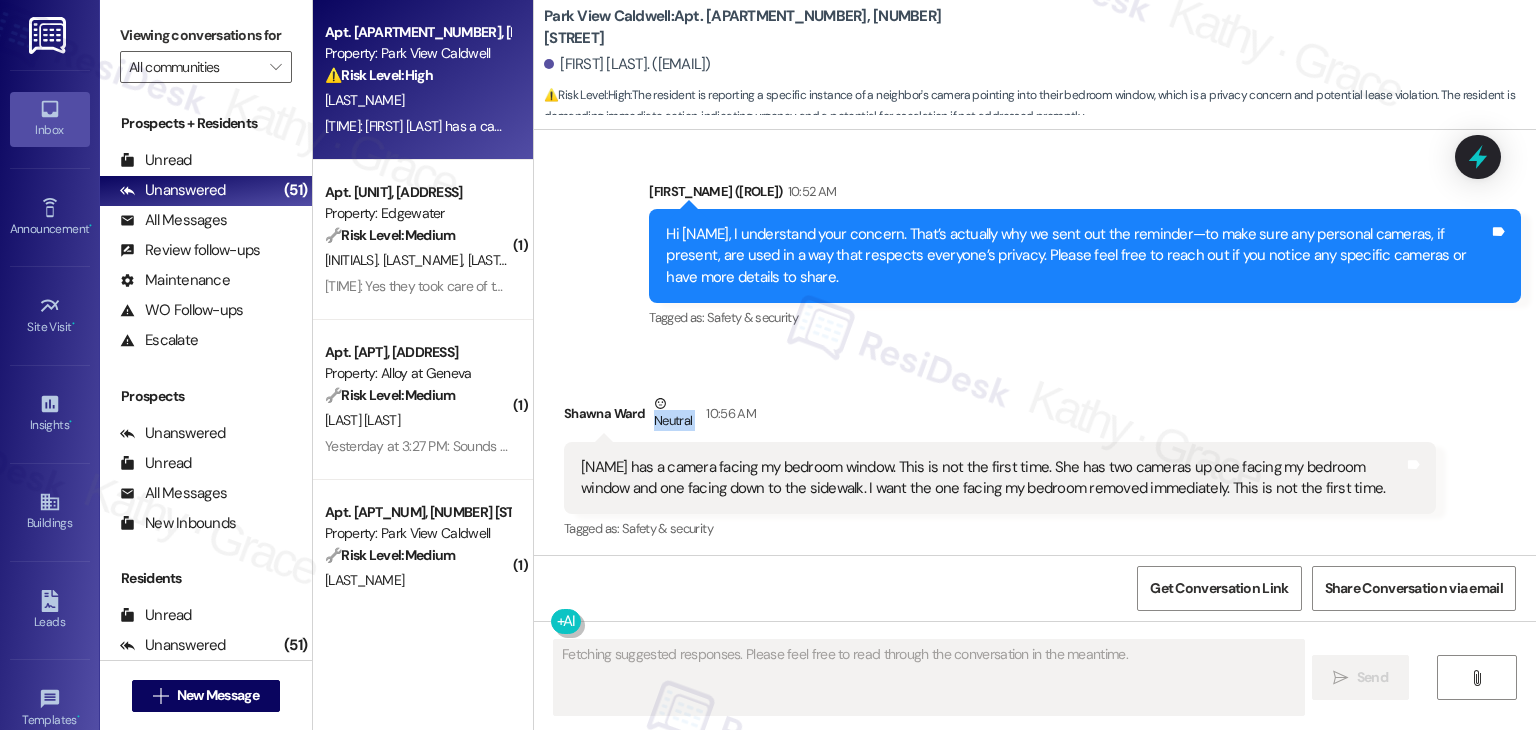 click on "Received via SMS Shawna Ward   Neutral 10:56 AM Michelle micheals has a camera facing my bedroom window. This is not the first time.  She has two cameras up one facing my bedroom window and one facing down to the sidewalk. I want the one facing my bedroom removed immediately.  This is not the first time. Tags and notes Tagged as:   Safety & security Click to highlight conversations about Safety & security" at bounding box center (1035, 453) 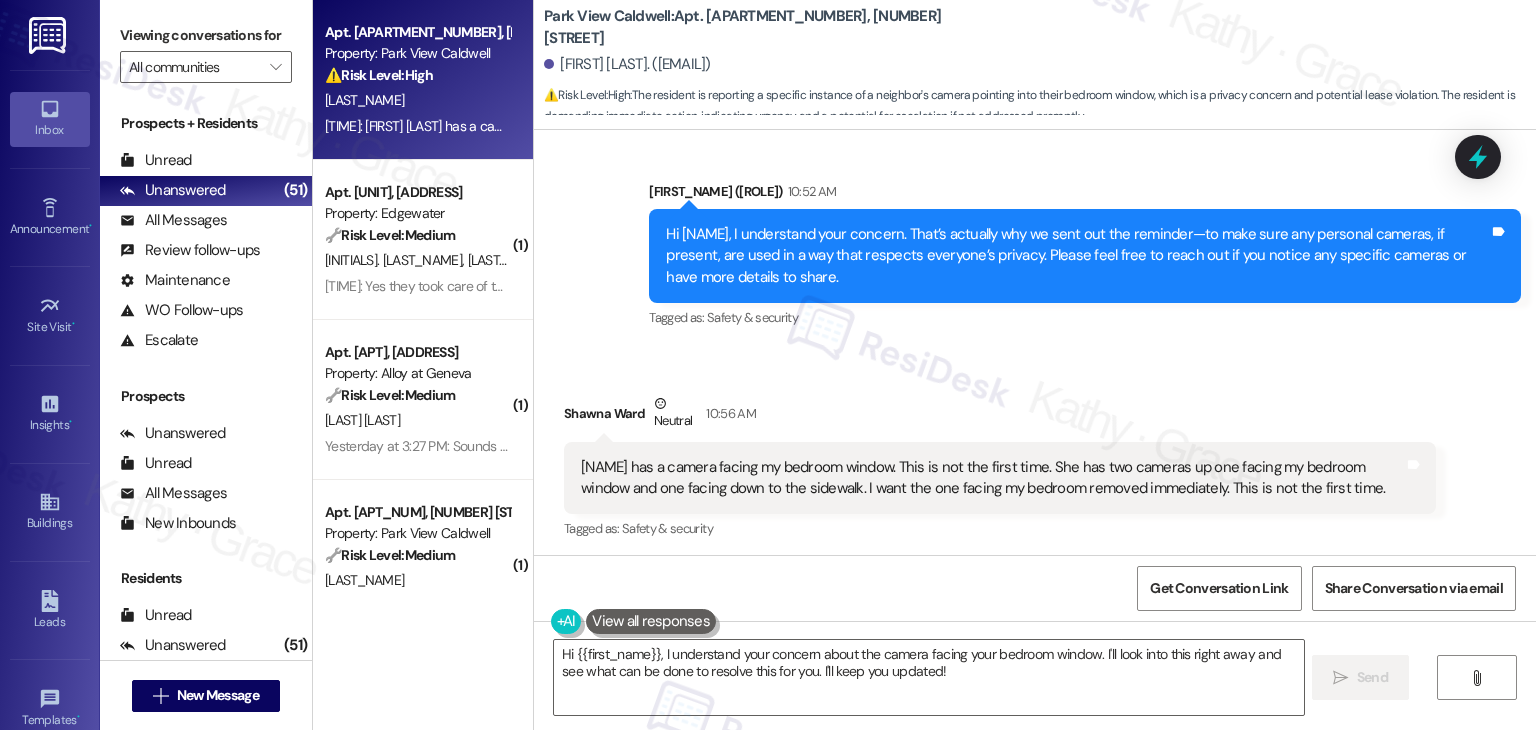 click on "Received via SMS Shawna Ward   Neutral 10:56 AM Michelle micheals has a camera facing my bedroom window. This is not the first time.  She has two cameras up one facing my bedroom window and one facing down to the sidewalk. I want the one facing my bedroom removed immediately.  This is not the first time. Tags and notes Tagged as:   Safety & security Click to highlight conversations about Safety & security" at bounding box center (1035, 453) 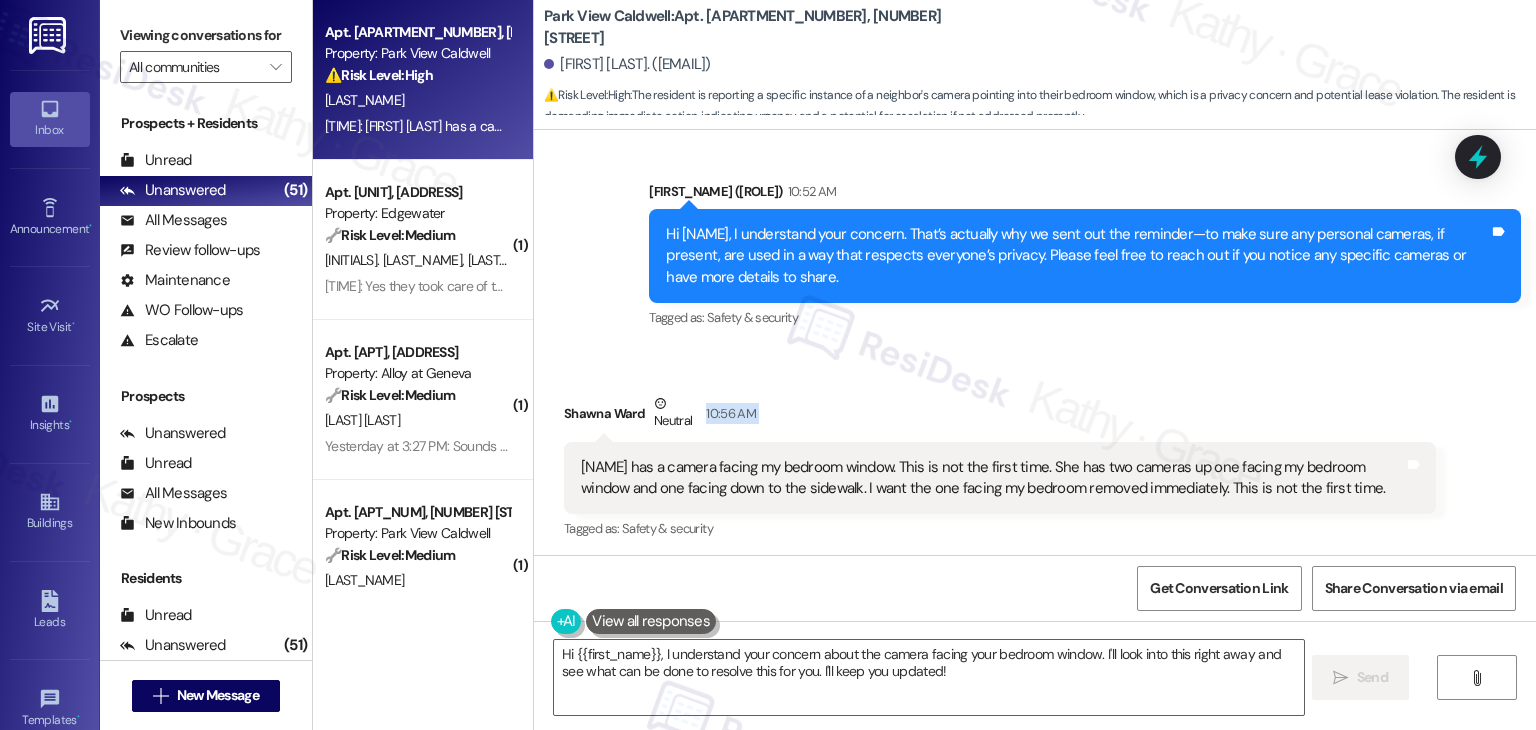 click on "Received via SMS Shawna Ward   Neutral 10:56 AM Michelle micheals has a camera facing my bedroom window. This is not the first time.  She has two cameras up one facing my bedroom window and one facing down to the sidewalk. I want the one facing my bedroom removed immediately.  This is not the first time. Tags and notes Tagged as:   Safety & security Click to highlight conversations about Safety & security" at bounding box center [1035, 453] 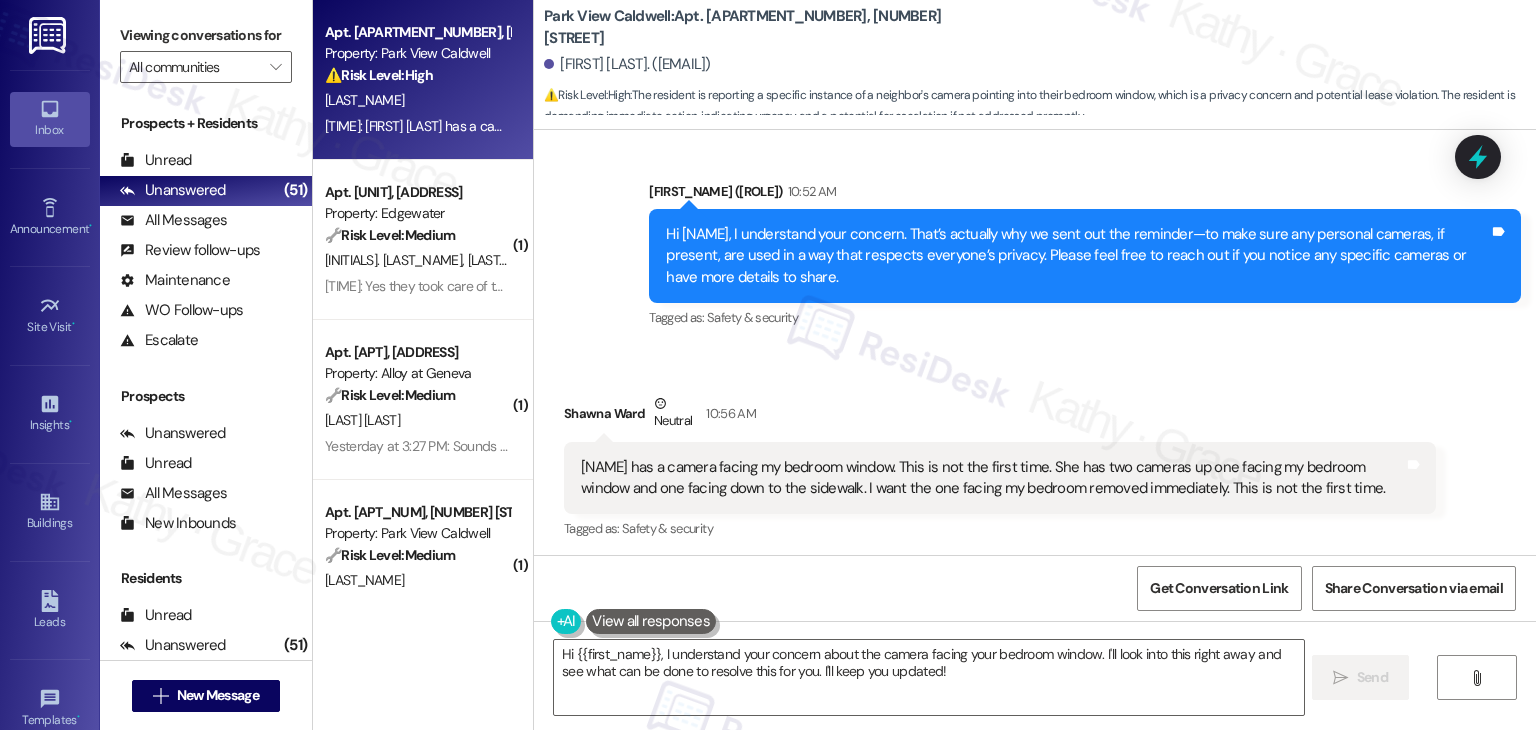 click on "Received via SMS Shawna Ward   Neutral 10:56 AM Michelle micheals has a camera facing my bedroom window. This is not the first time.  She has two cameras up one facing my bedroom window and one facing down to the sidewalk. I want the one facing my bedroom removed immediately.  This is not the first time. Tags and notes Tagged as:   Safety & security Click to highlight conversations about Safety & security" at bounding box center (1035, 453) 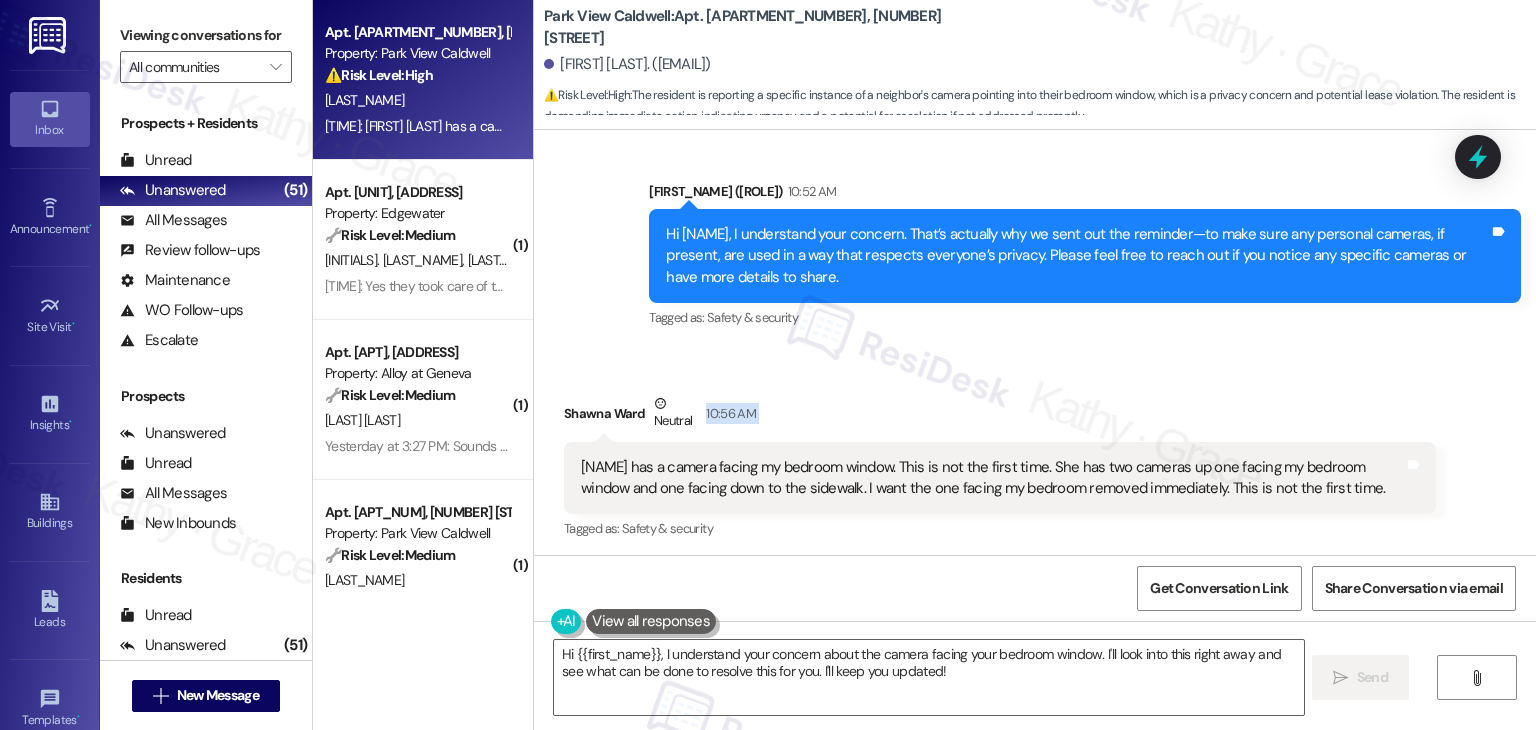 click on "Received via SMS Shawna Ward   Neutral 10:56 AM Michelle micheals has a camera facing my bedroom window. This is not the first time.  She has two cameras up one facing my bedroom window and one facing down to the sidewalk. I want the one facing my bedroom removed immediately.  This is not the first time. Tags and notes Tagged as:   Safety & security Click to highlight conversations about Safety & security" at bounding box center (1035, 453) 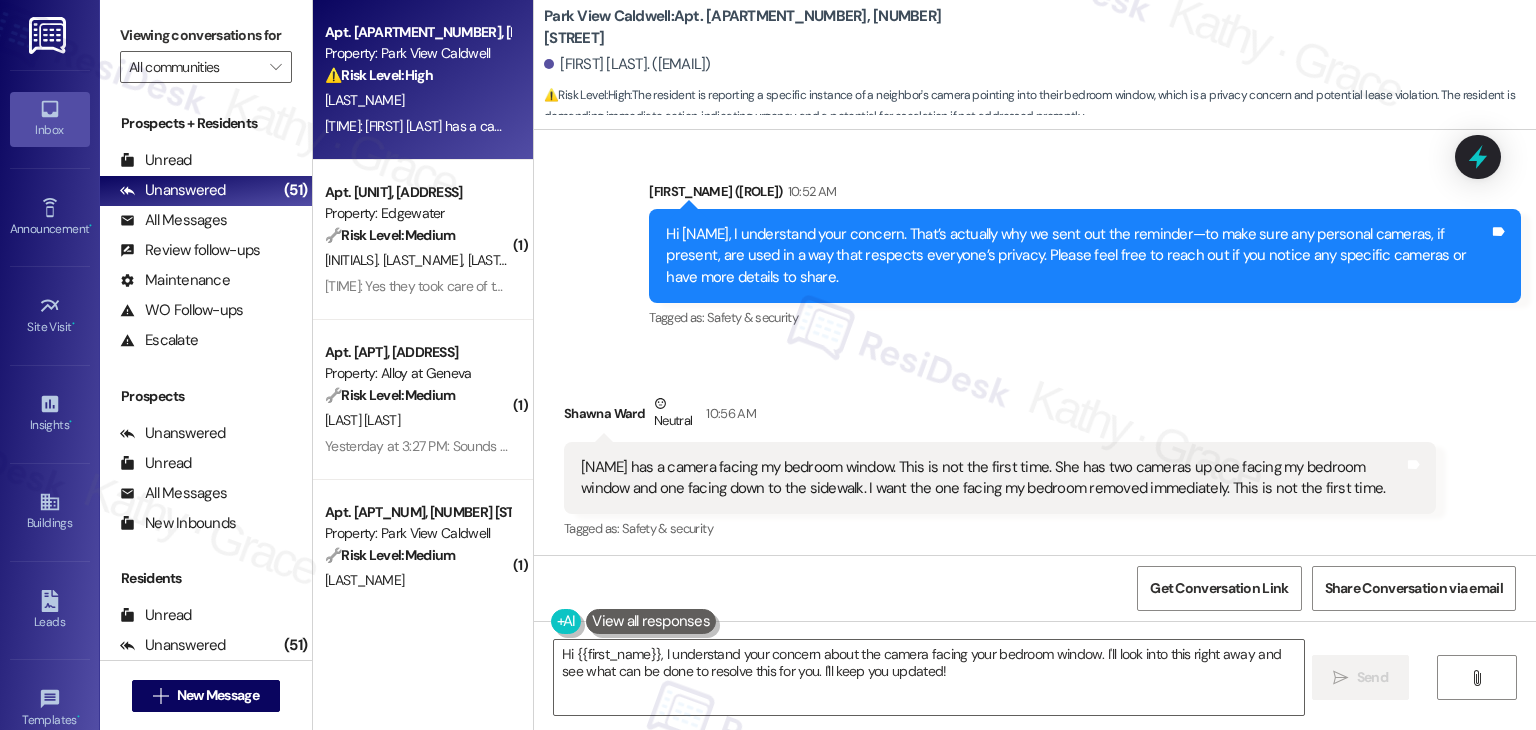 click on "Received via SMS Shawna Ward   Neutral 10:56 AM Michelle micheals has a camera facing my bedroom window. This is not the first time.  She has two cameras up one facing my bedroom window and one facing down to the sidewalk. I want the one facing my bedroom removed immediately.  This is not the first time. Tags and notes Tagged as:   Safety & security Click to highlight conversations about Safety & security" at bounding box center (1035, 453) 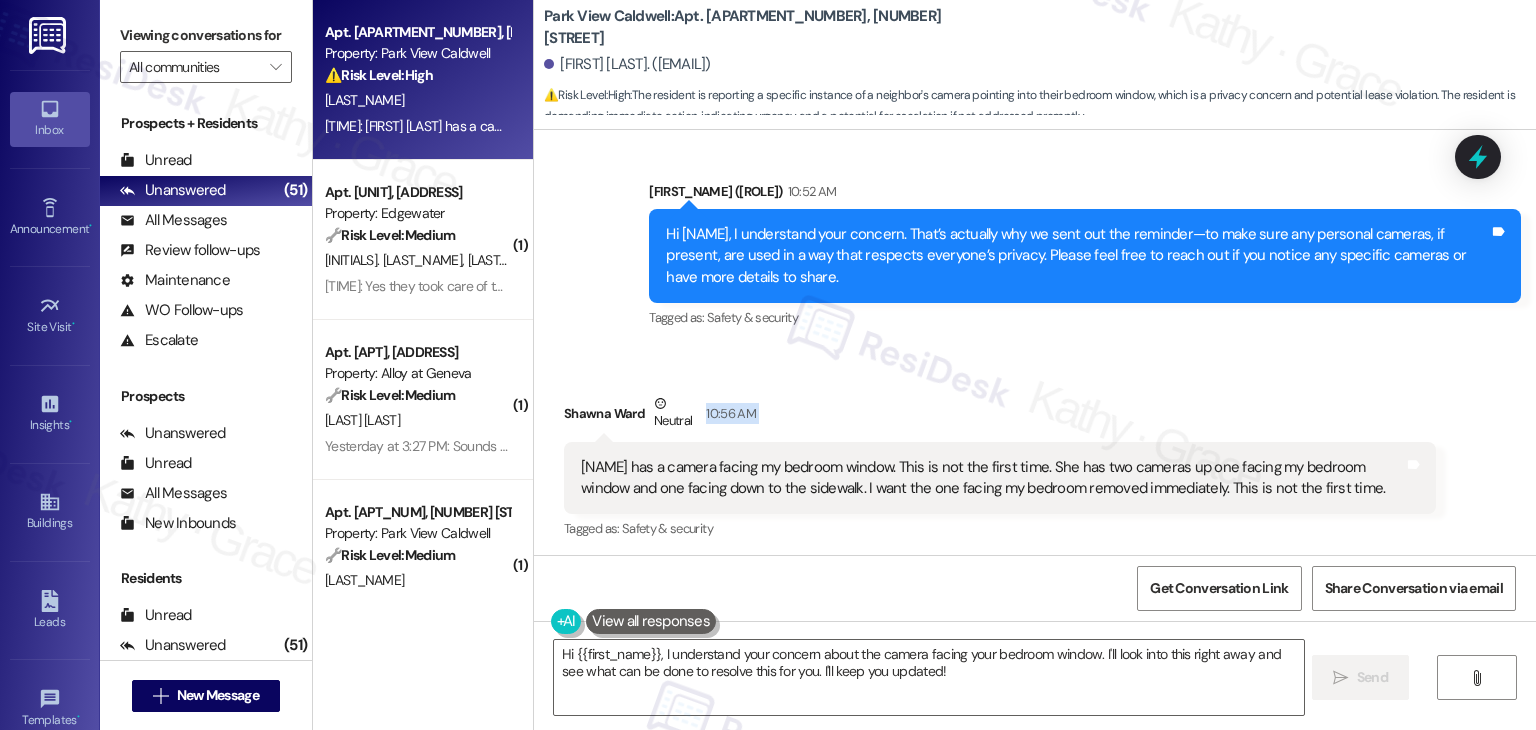 click on "Received via SMS Shawna Ward   Neutral 10:56 AM Michelle micheals has a camera facing my bedroom window. This is not the first time.  She has two cameras up one facing my bedroom window and one facing down to the sidewalk. I want the one facing my bedroom removed immediately.  This is not the first time. Tags and notes Tagged as:   Safety & security Click to highlight conversations about Safety & security" at bounding box center [1035, 453] 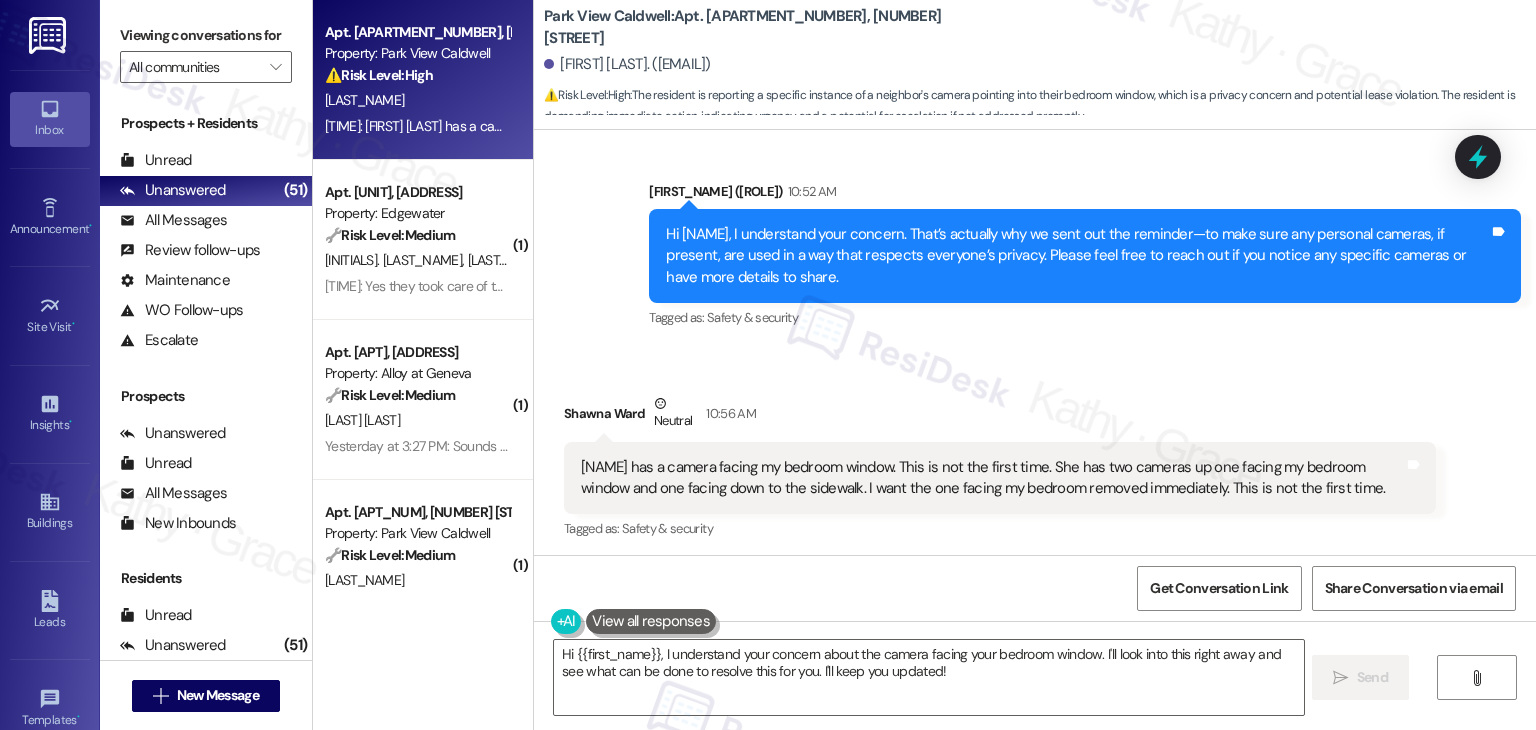 click on "Received via SMS Shawna Ward   Neutral 10:56 AM Michelle micheals has a camera facing my bedroom window. This is not the first time.  She has two cameras up one facing my bedroom window and one facing down to the sidewalk. I want the one facing my bedroom removed immediately.  This is not the first time. Tags and notes Tagged as:   Safety & security Click to highlight conversations about Safety & security" at bounding box center (1035, 453) 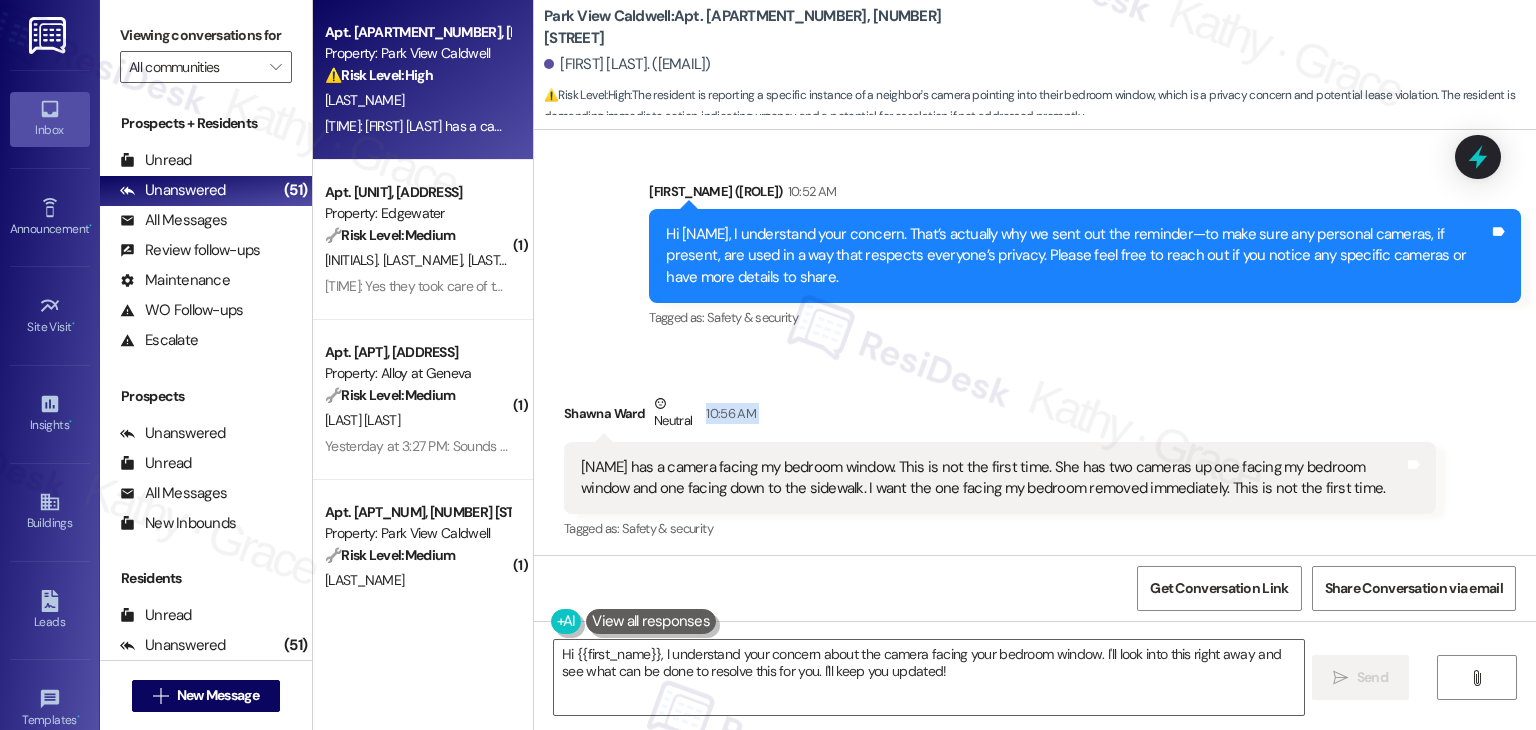 click on "Received via SMS Shawna Ward   Neutral 10:56 AM Michelle micheals has a camera facing my bedroom window. This is not the first time.  She has two cameras up one facing my bedroom window and one facing down to the sidewalk. I want the one facing my bedroom removed immediately.  This is not the first time. Tags and notes Tagged as:   Safety & security Click to highlight conversations about Safety & security" at bounding box center [1035, 453] 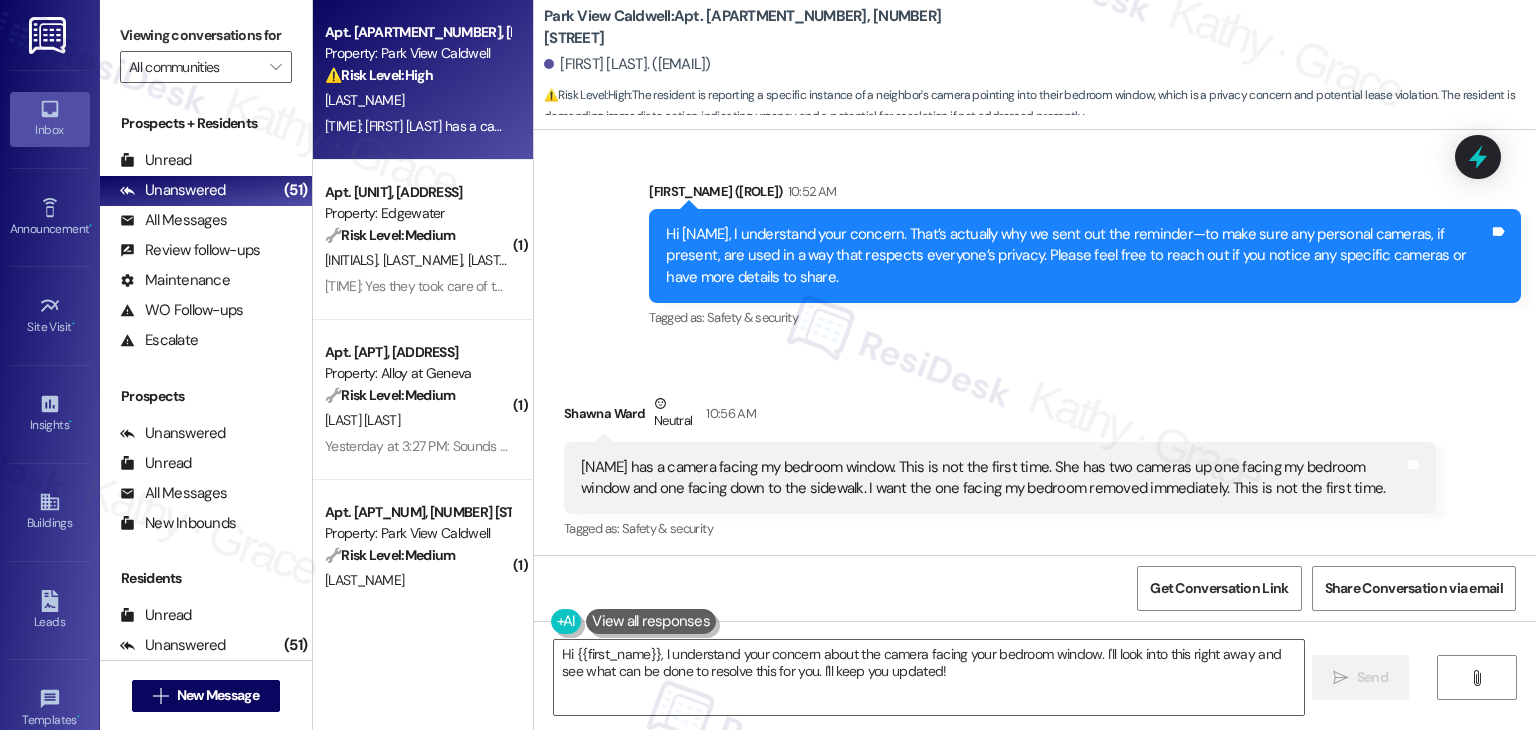 click on "Received via SMS Shawna Ward   Neutral 10:56 AM Michelle micheals has a camera facing my bedroom window. This is not the first time.  She has two cameras up one facing my bedroom window and one facing down to the sidewalk. I want the one facing my bedroom removed immediately.  This is not the first time. Tags and notes Tagged as:   Safety & security Click to highlight conversations about Safety & security" at bounding box center [1000, 468] 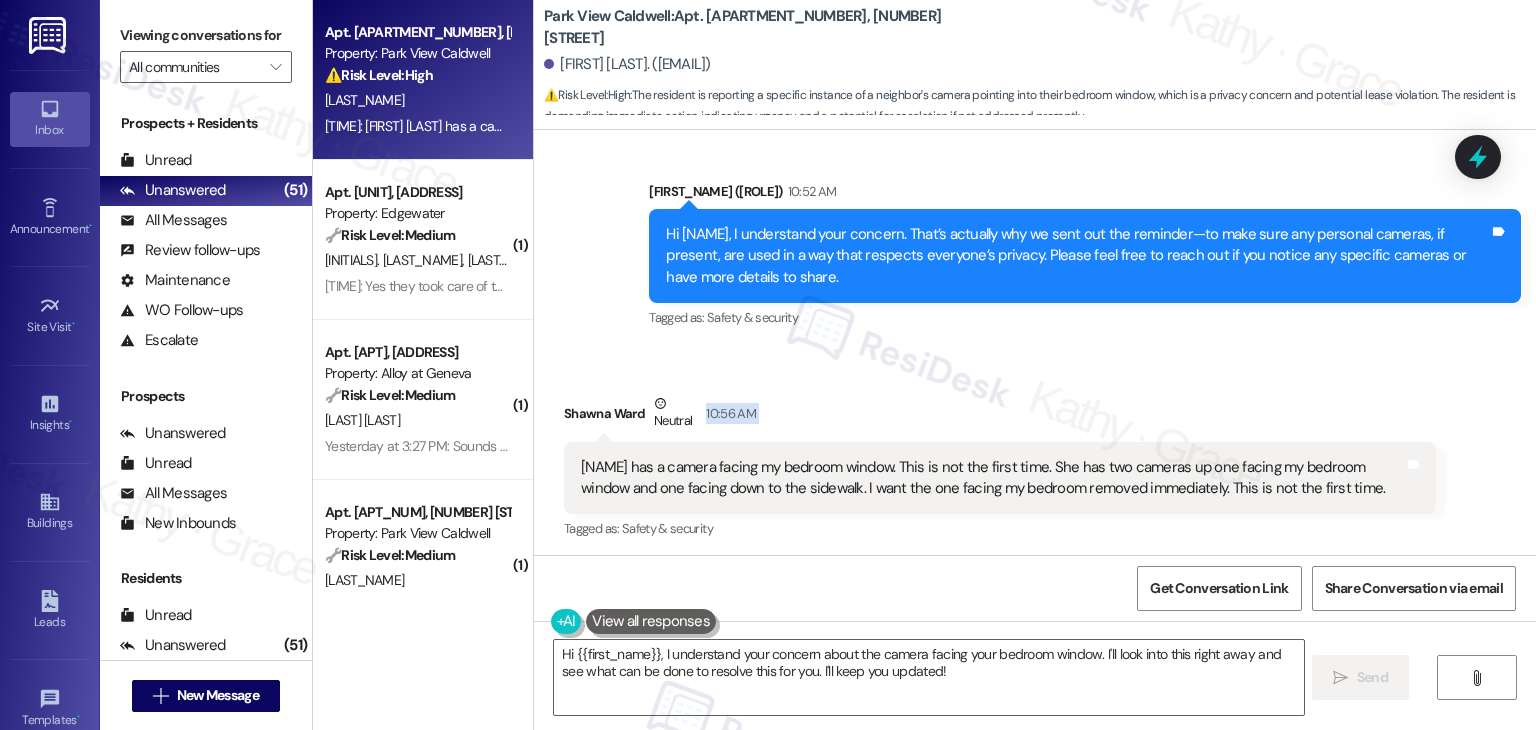 click on "Received via SMS Shawna Ward   Neutral 10:56 AM Michelle micheals has a camera facing my bedroom window. This is not the first time.  She has two cameras up one facing my bedroom window and one facing down to the sidewalk. I want the one facing my bedroom removed immediately.  This is not the first time. Tags and notes Tagged as:   Safety & security Click to highlight conversations about Safety & security" at bounding box center (1000, 468) 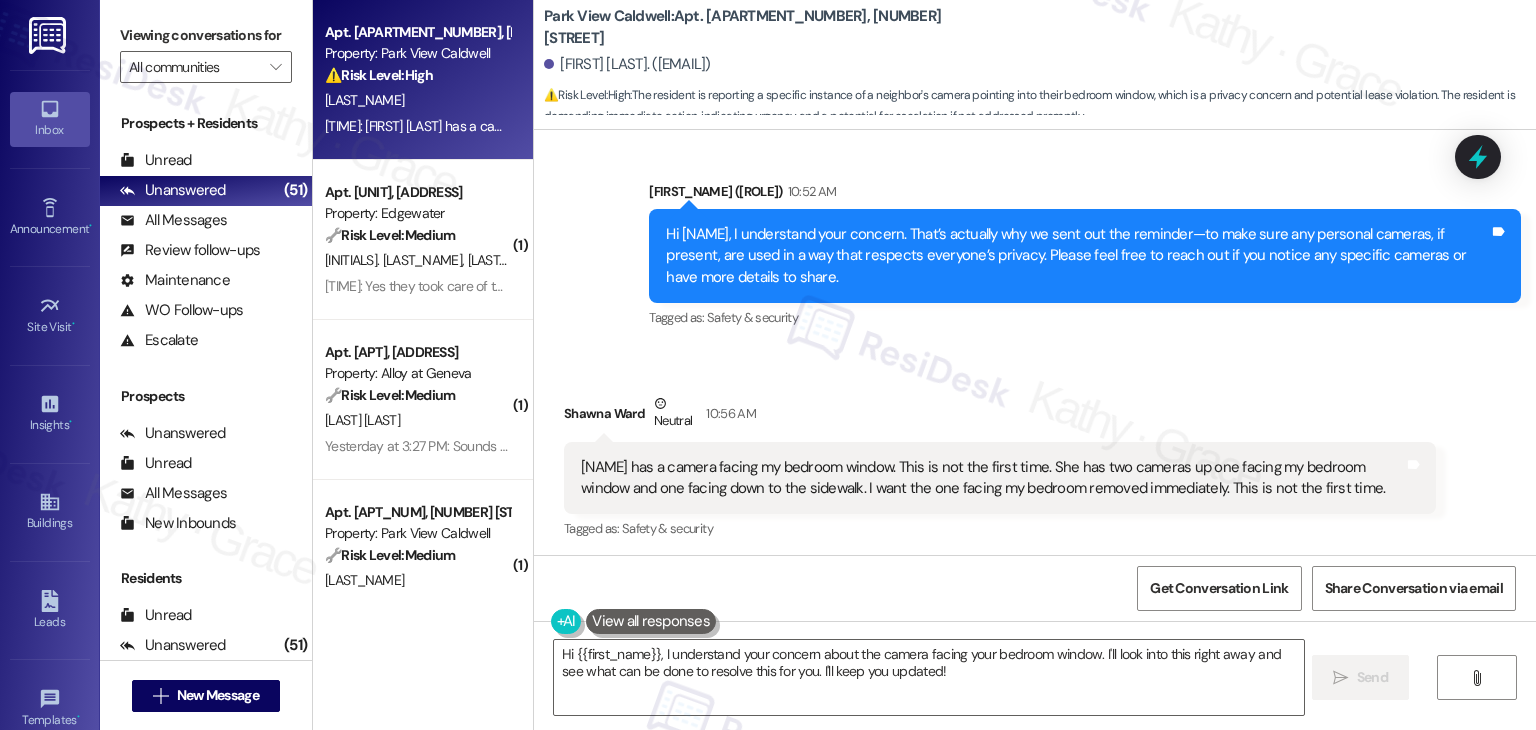 click on "Received via SMS Shawna Ward   Neutral 10:56 AM Michelle micheals has a camera facing my bedroom window. This is not the first time.  She has two cameras up one facing my bedroom window and one facing down to the sidewalk. I want the one facing my bedroom removed immediately.  This is not the first time. Tags and notes Tagged as:   Safety & security Click to highlight conversations about Safety & security" at bounding box center [1000, 468] 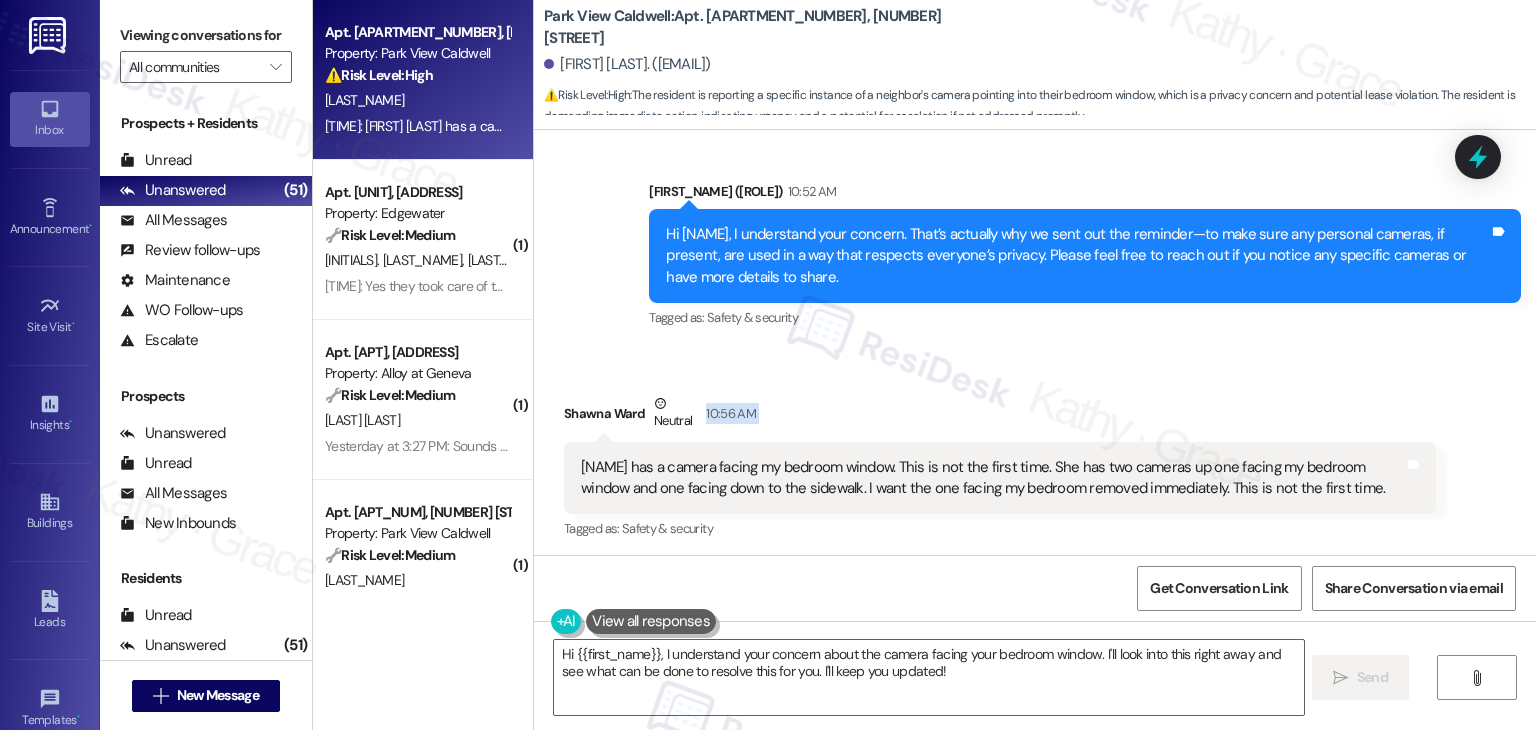 click on "Received via SMS Shawna Ward   Neutral 10:56 AM Michelle micheals has a camera facing my bedroom window. This is not the first time.  She has two cameras up one facing my bedroom window and one facing down to the sidewalk. I want the one facing my bedroom removed immediately.  This is not the first time. Tags and notes Tagged as:   Safety & security Click to highlight conversations about Safety & security" at bounding box center [1000, 468] 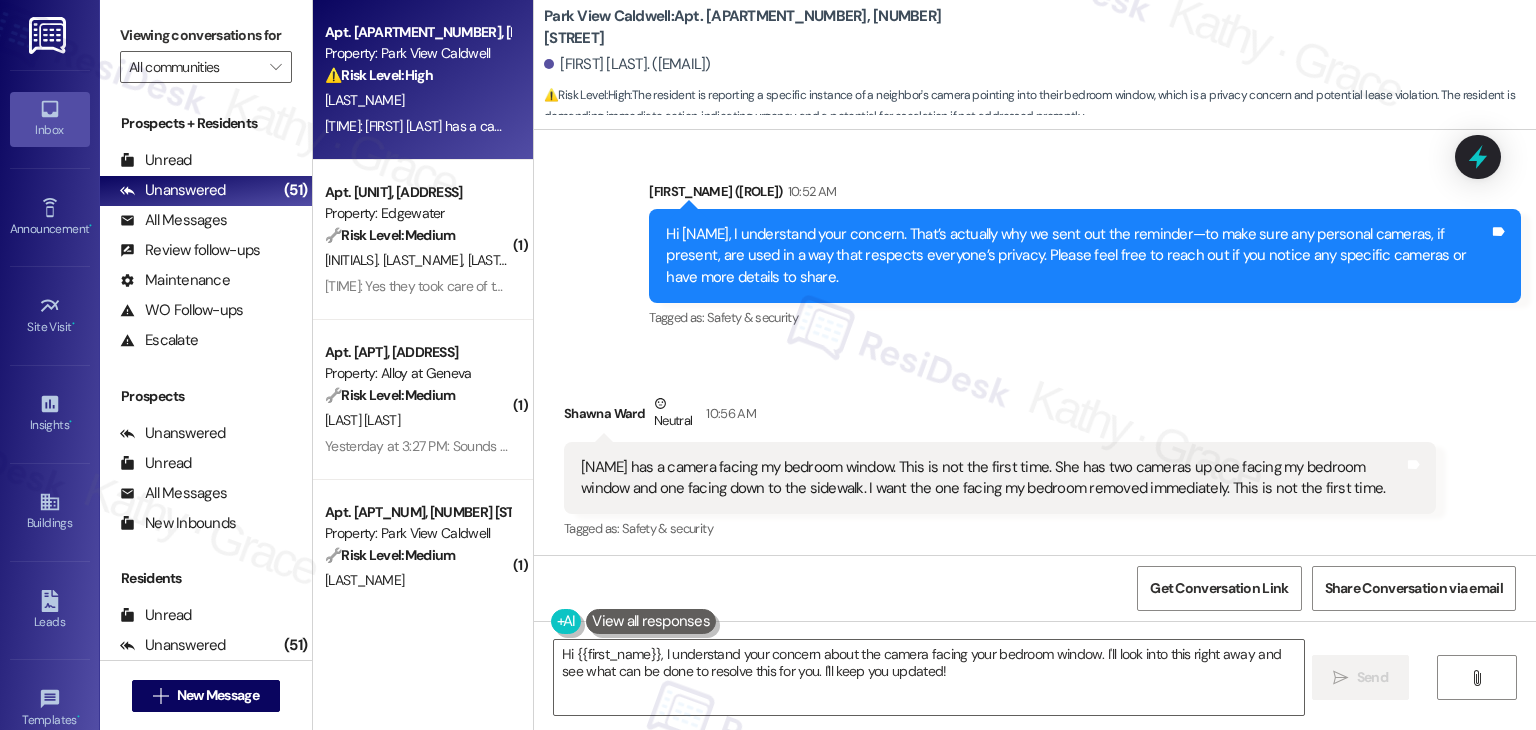 click on "Hi Shawna, I understand your concern. That’s actually why we sent out the reminder—to make sure any personal cameras, if present, are used in a way that respects everyone’s privacy. Please feel free to reach out if you notice any specific cameras or have more details to share." at bounding box center (1077, 256) 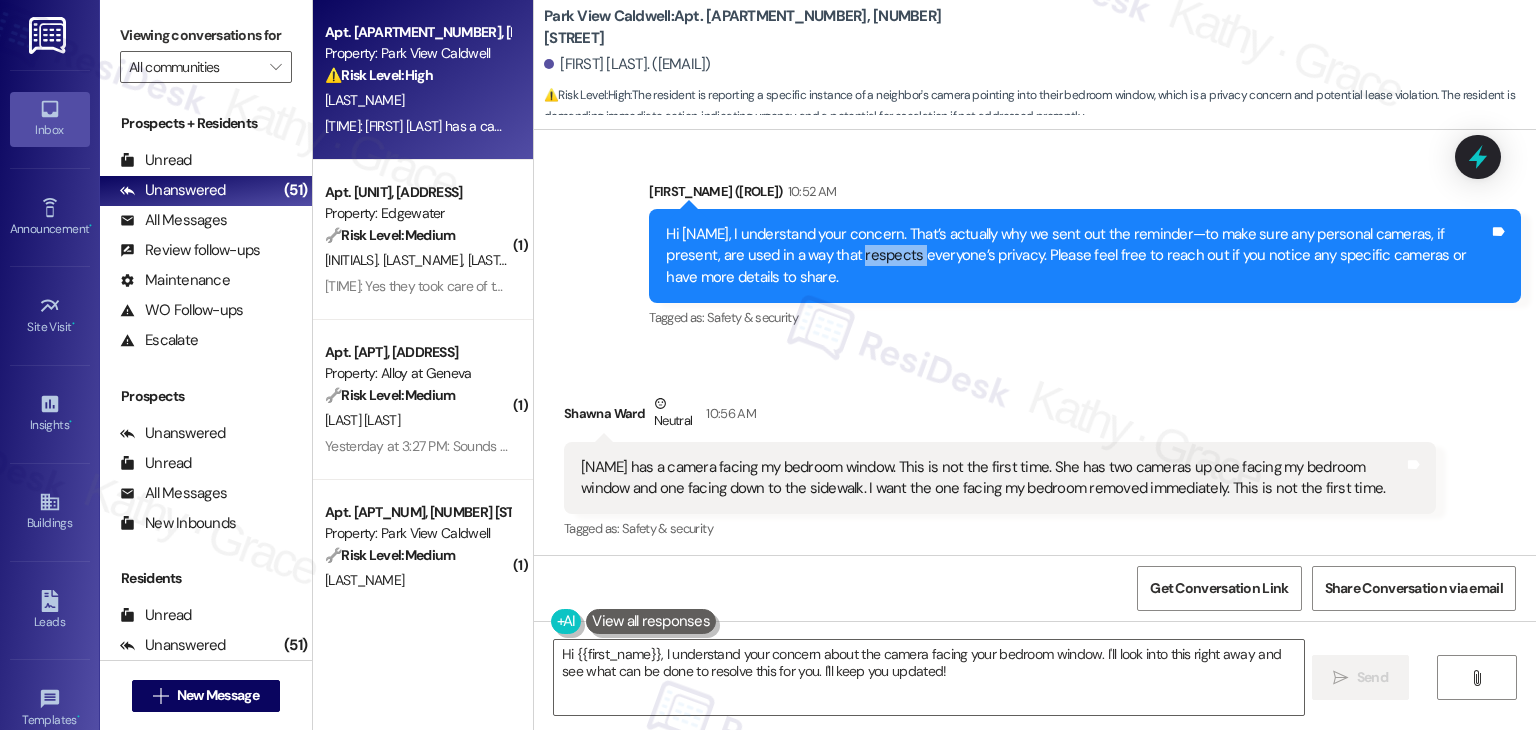 click on "Hi Shawna, I understand your concern. That’s actually why we sent out the reminder—to make sure any personal cameras, if present, are used in a way that respects everyone’s privacy. Please feel free to reach out if you notice any specific cameras or have more details to share." at bounding box center (1077, 256) 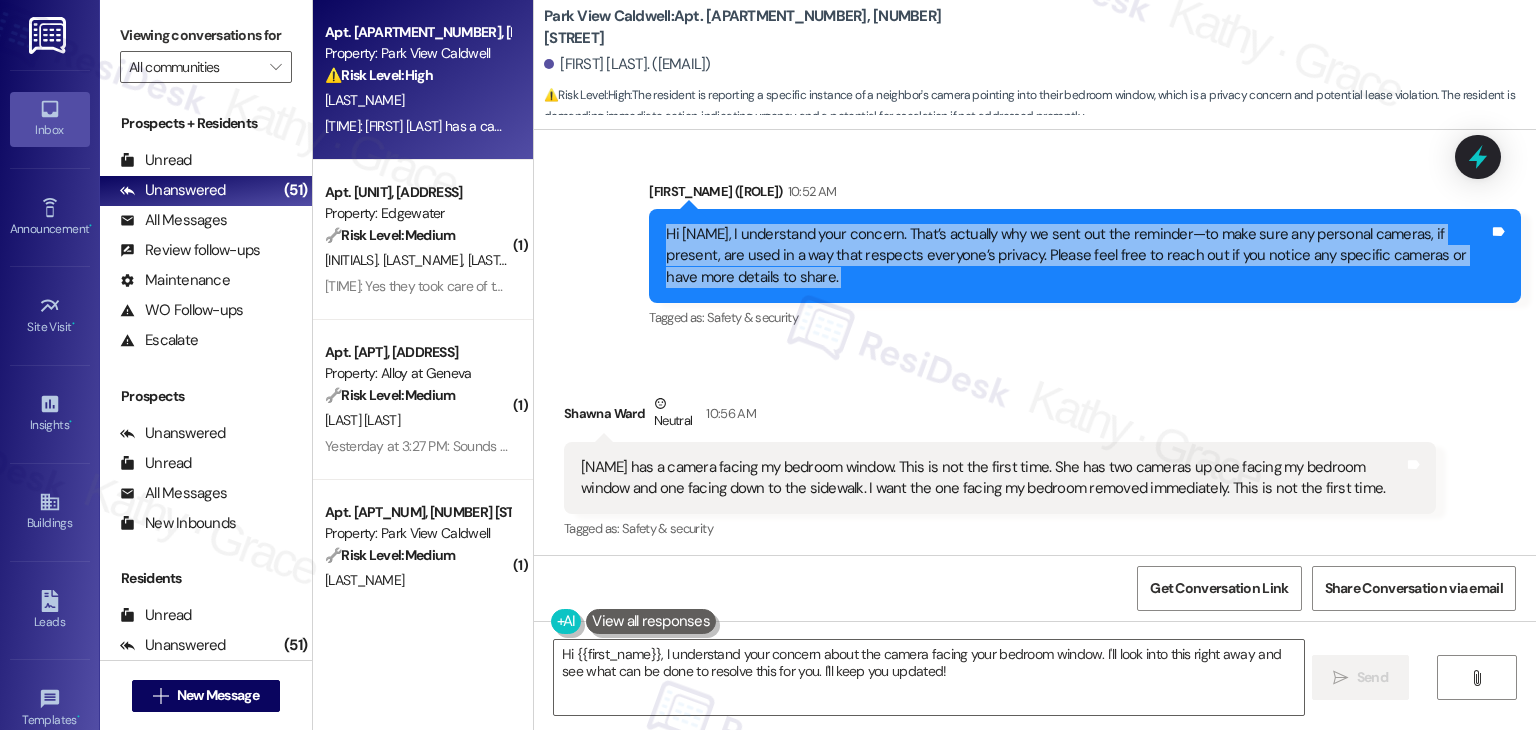 click on "Hi Shawna, I understand your concern. That’s actually why we sent out the reminder—to make sure any personal cameras, if present, are used in a way that respects everyone’s privacy. Please feel free to reach out if you notice any specific cameras or have more details to share." at bounding box center [1077, 256] 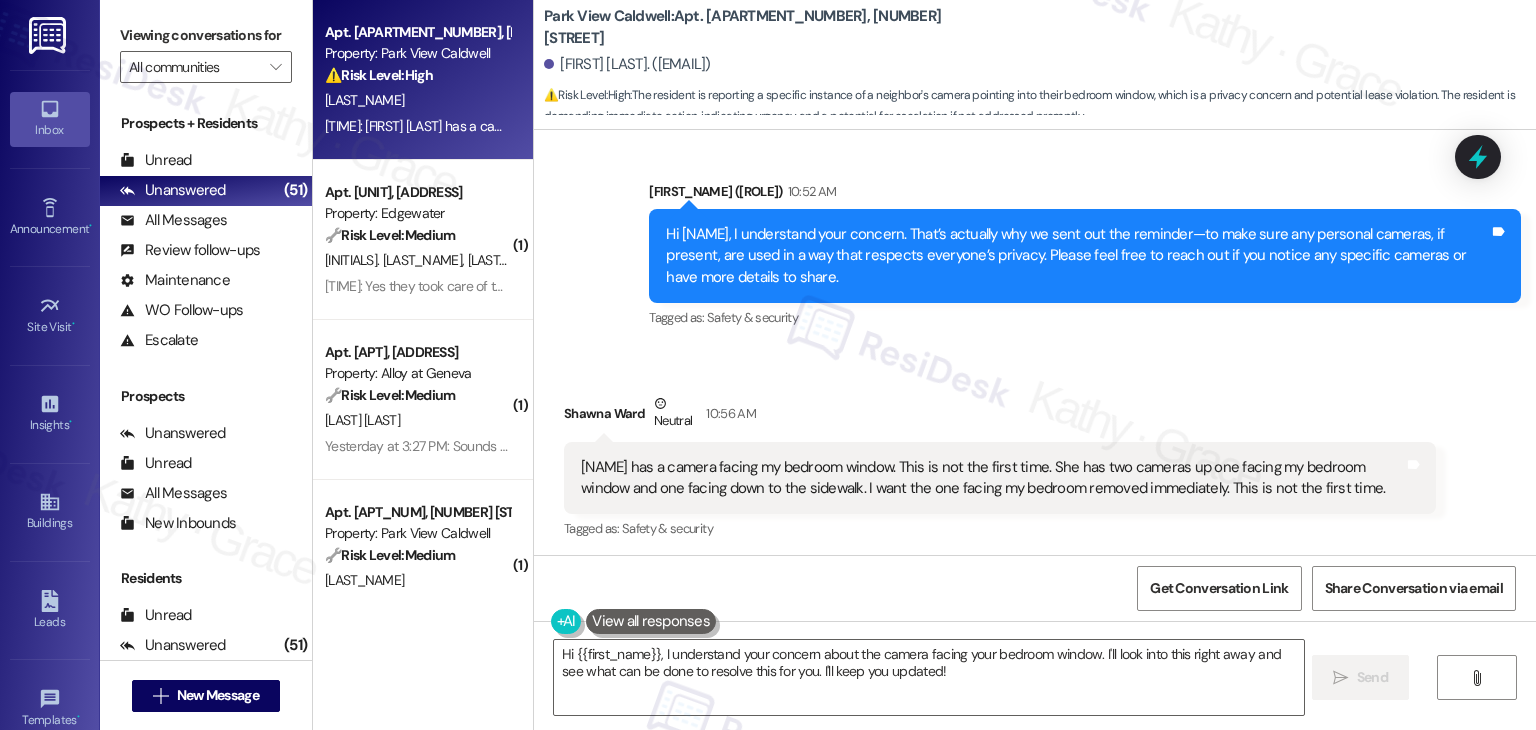 click on "Michelle micheals has a camera facing my bedroom window. This is not the first time.  She has two cameras up one facing my bedroom window and one facing down to the sidewalk. I want the one facing my bedroom removed immediately.  This is not the first time." at bounding box center [992, 478] 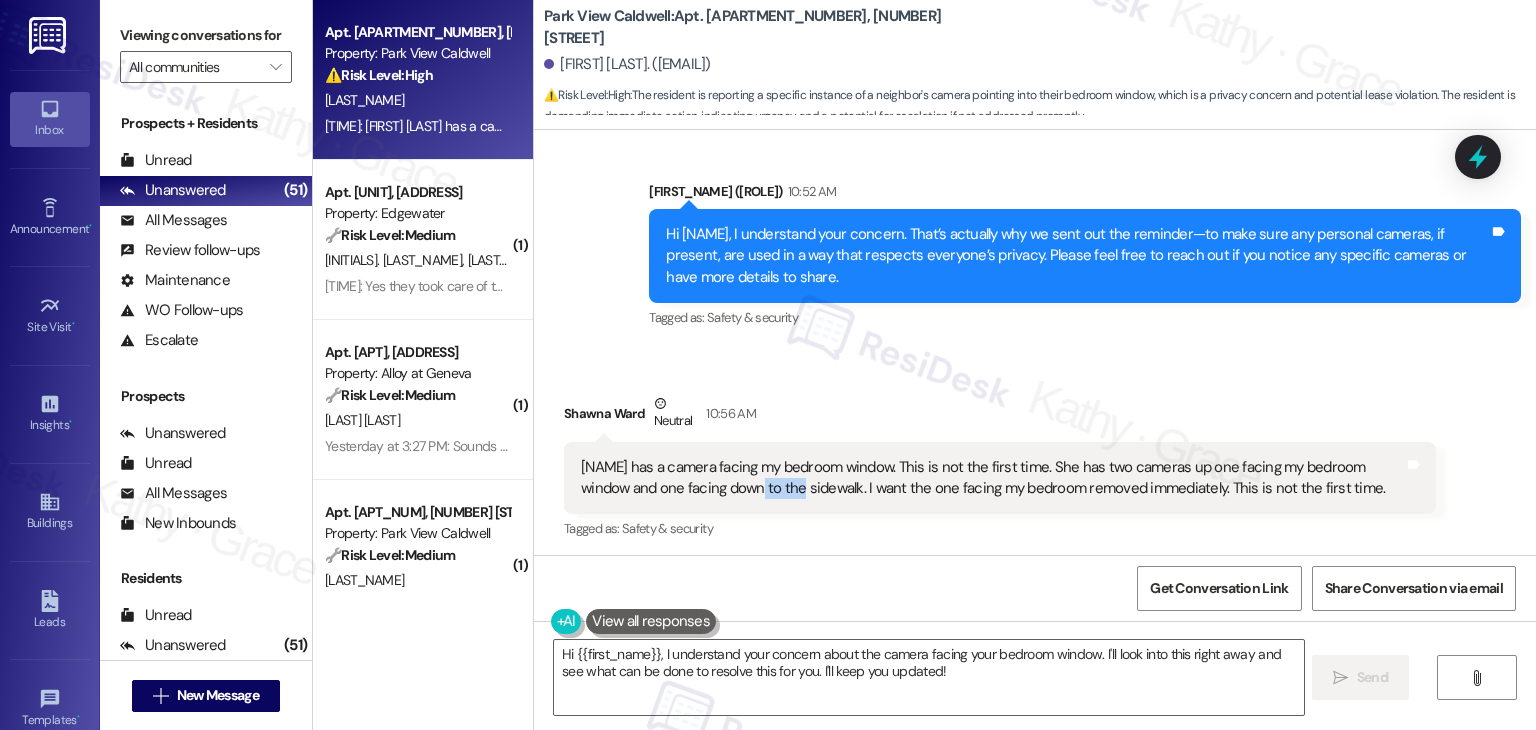 click on "Michelle micheals has a camera facing my bedroom window. This is not the first time.  She has two cameras up one facing my bedroom window and one facing down to the sidewalk. I want the one facing my bedroom removed immediately.  This is not the first time." at bounding box center (992, 478) 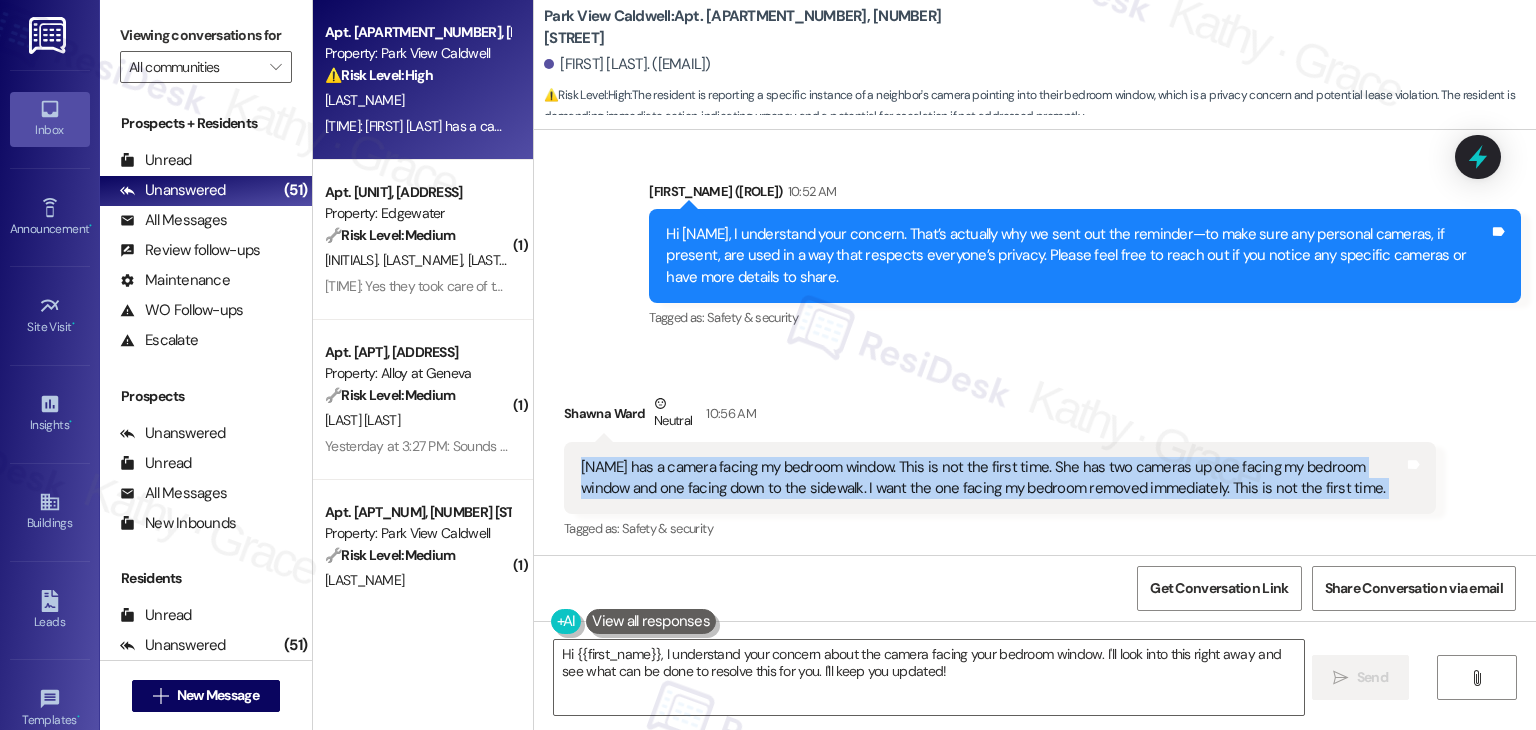 click on "Michelle micheals has a camera facing my bedroom window. This is not the first time.  She has two cameras up one facing my bedroom window and one facing down to the sidewalk. I want the one facing my bedroom removed immediately.  This is not the first time." at bounding box center (992, 478) 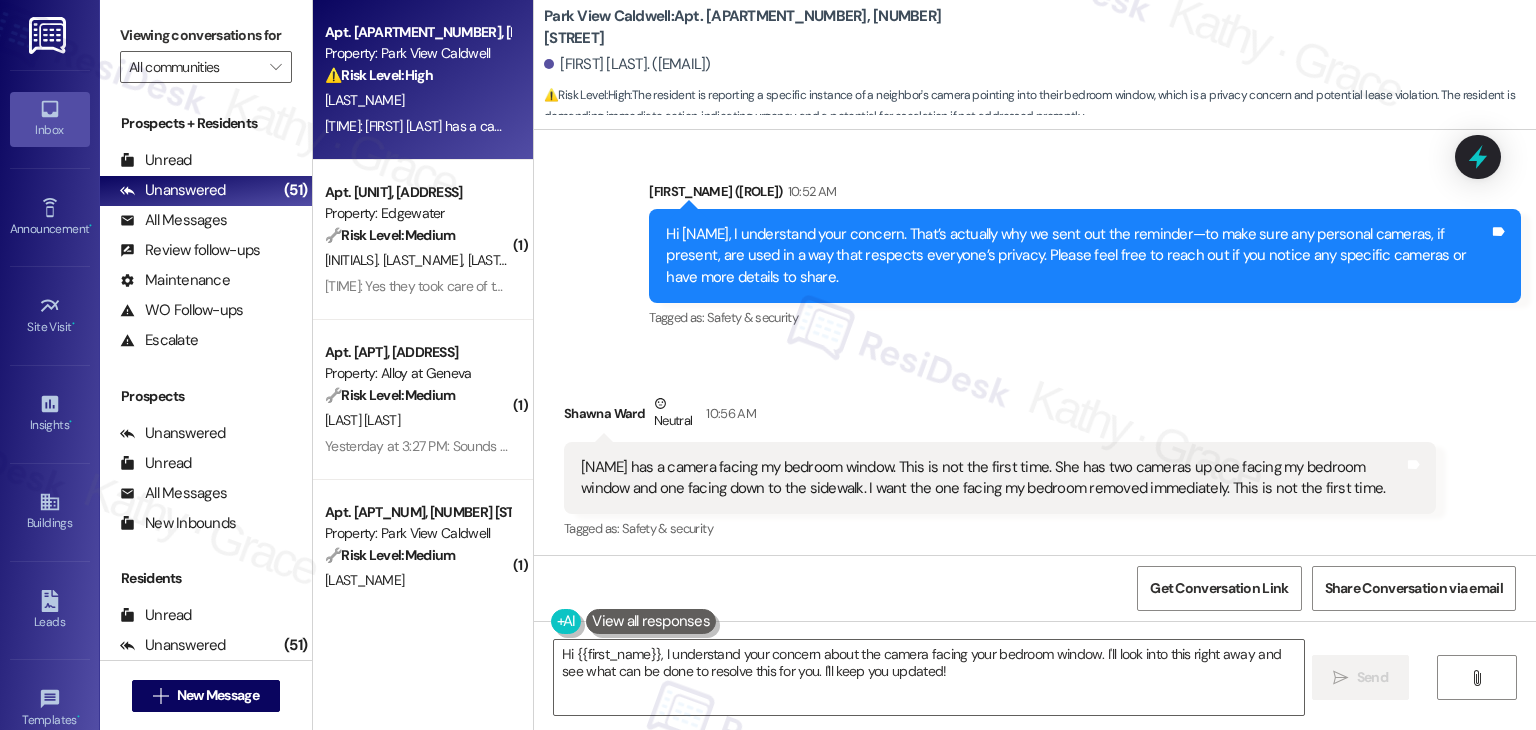 click on "Received via SMS Shawna Ward   Neutral 10:56 AM Michelle micheals has a camera facing my bedroom window. This is not the first time.  She has two cameras up one facing my bedroom window and one facing down to the sidewalk. I want the one facing my bedroom removed immediately.  This is not the first time. Tags and notes Tagged as:   Safety & security Click to highlight conversations about Safety & security" at bounding box center (1000, 468) 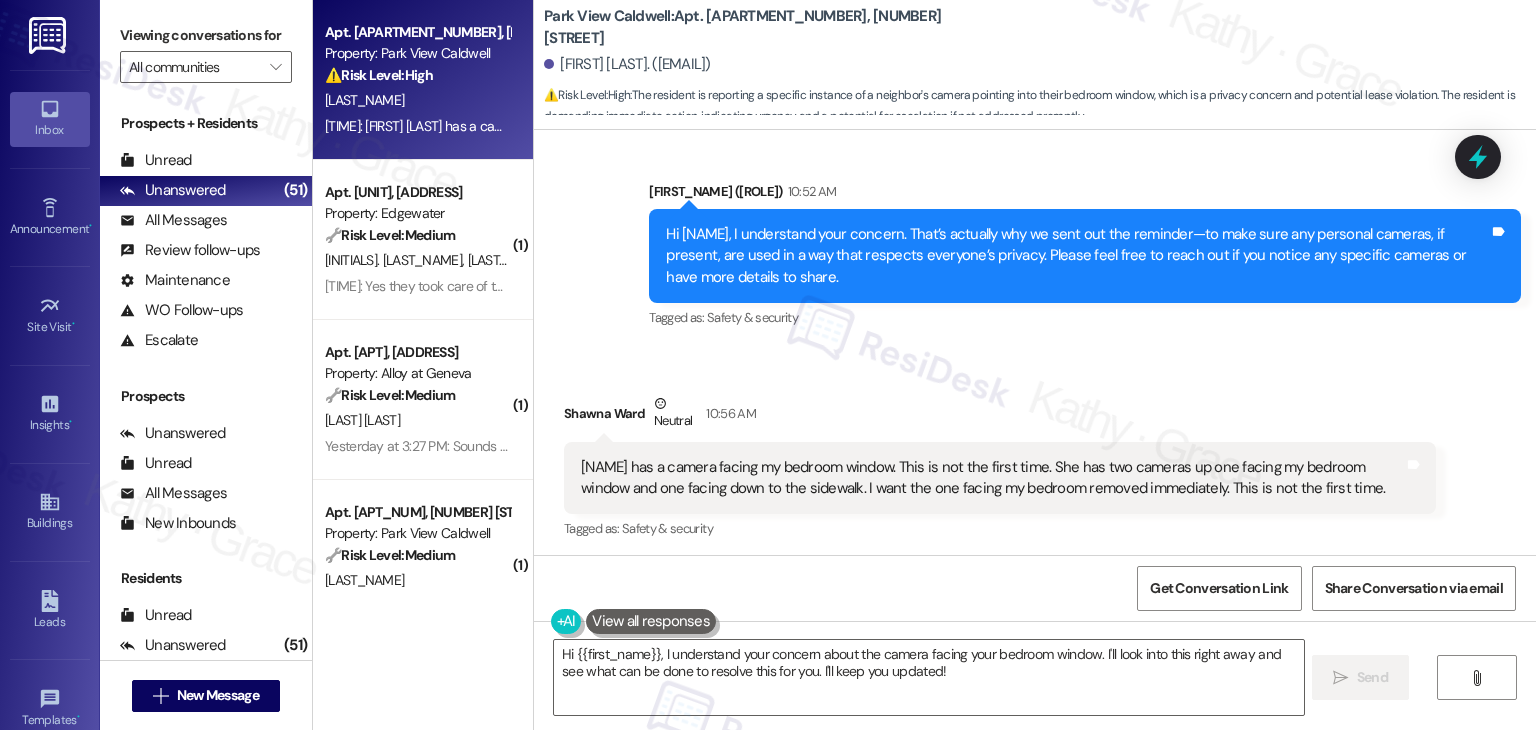 click on "Received via SMS Shawna Ward   Neutral 10:56 AM Michelle micheals has a camera facing my bedroom window. This is not the first time.  She has two cameras up one facing my bedroom window and one facing down to the sidewalk. I want the one facing my bedroom removed immediately.  This is not the first time. Tags and notes Tagged as:   Safety & security Click to highlight conversations about Safety & security" at bounding box center (1000, 468) 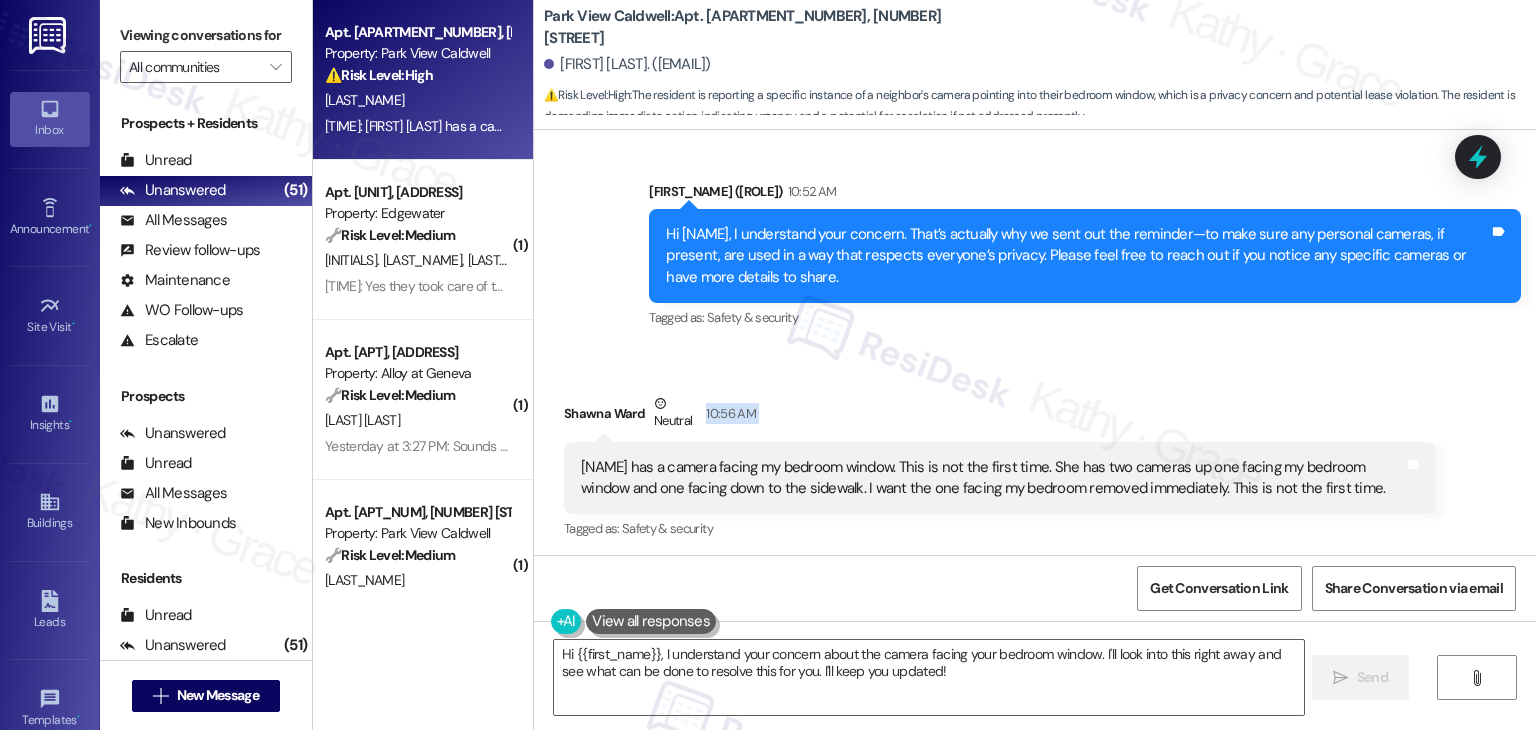 click on "Received via SMS Shawna Ward   Neutral 10:56 AM Michelle micheals has a camera facing my bedroom window. This is not the first time.  She has two cameras up one facing my bedroom window and one facing down to the sidewalk. I want the one facing my bedroom removed immediately.  This is not the first time. Tags and notes Tagged as:   Safety & security Click to highlight conversations about Safety & security" at bounding box center [1000, 468] 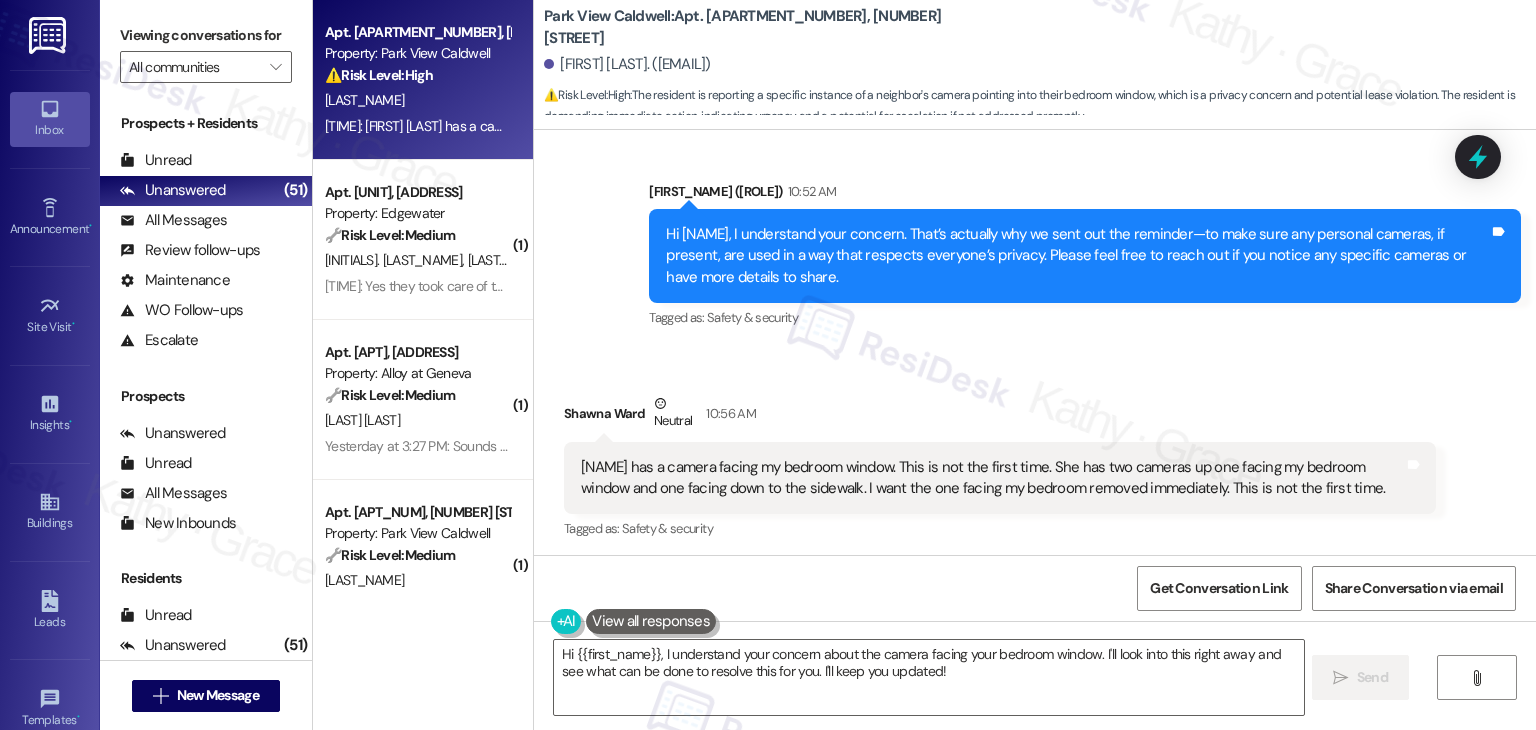 click on "Received via SMS Shawna Ward   Neutral 10:56 AM Michelle micheals has a camera facing my bedroom window. This is not the first time.  She has two cameras up one facing my bedroom window and one facing down to the sidewalk. I want the one facing my bedroom removed immediately.  This is not the first time. Tags and notes Tagged as:   Safety & security Click to highlight conversations about Safety & security" at bounding box center (1000, 468) 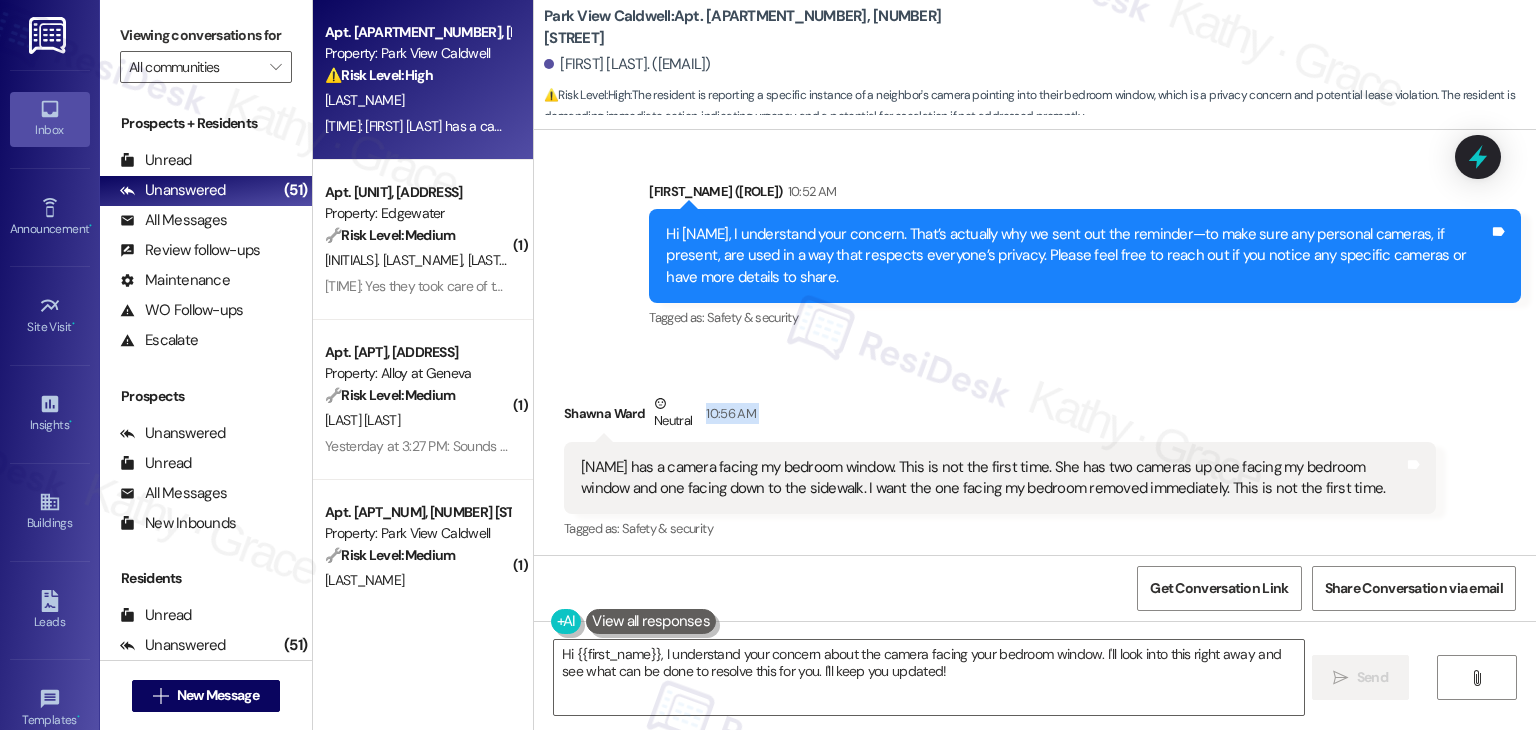 click on "Received via SMS Shawna Ward   Neutral 10:56 AM Michelle micheals has a camera facing my bedroom window. This is not the first time.  She has two cameras up one facing my bedroom window and one facing down to the sidewalk. I want the one facing my bedroom removed immediately.  This is not the first time. Tags and notes Tagged as:   Safety & security Click to highlight conversations about Safety & security" at bounding box center (1000, 468) 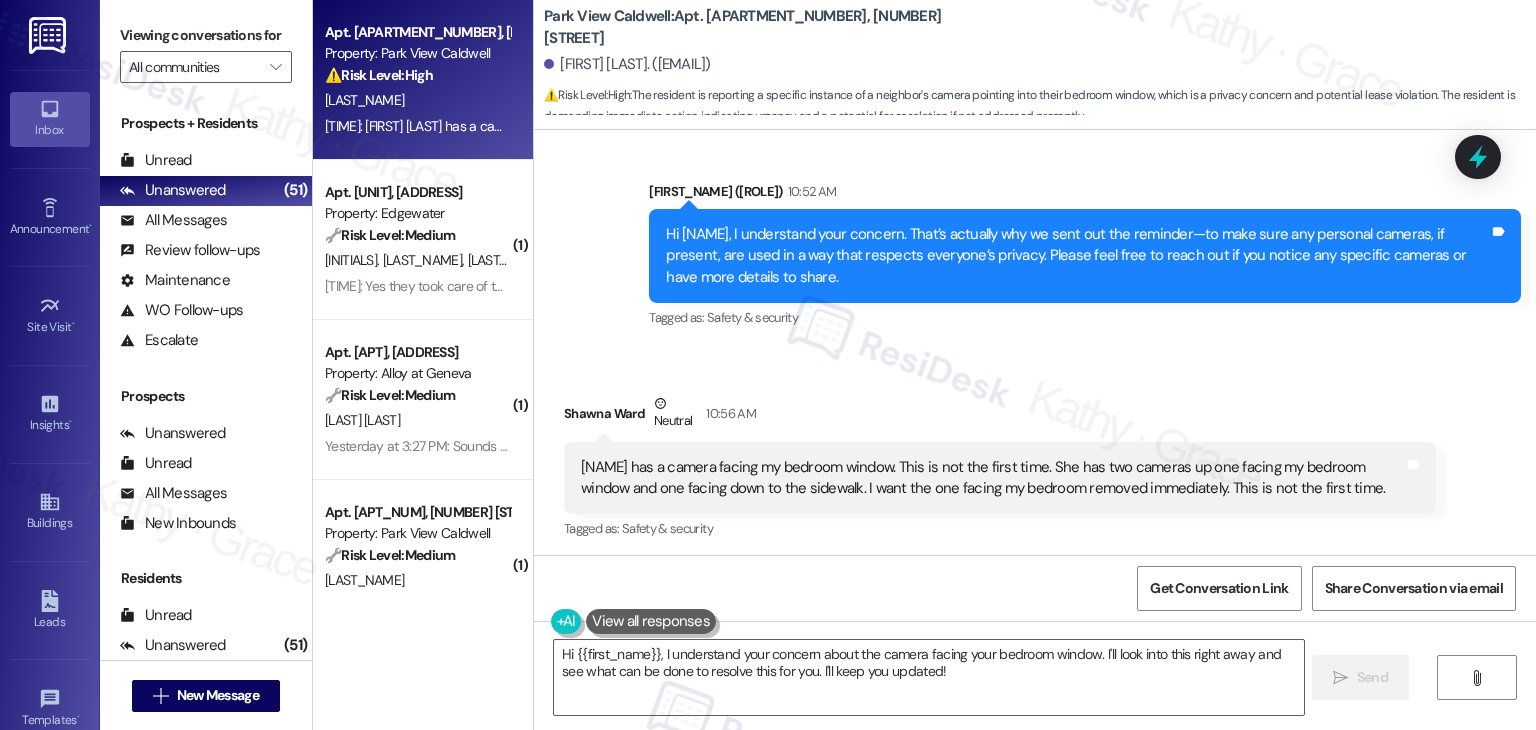 click on "Received via SMS Shawna Ward   Neutral 10:56 AM Michelle micheals has a camera facing my bedroom window. This is not the first time.  She has two cameras up one facing my bedroom window and one facing down to the sidewalk. I want the one facing my bedroom removed immediately.  This is not the first time. Tags and notes Tagged as:   Safety & security Click to highlight conversations about Safety & security" at bounding box center [1000, 468] 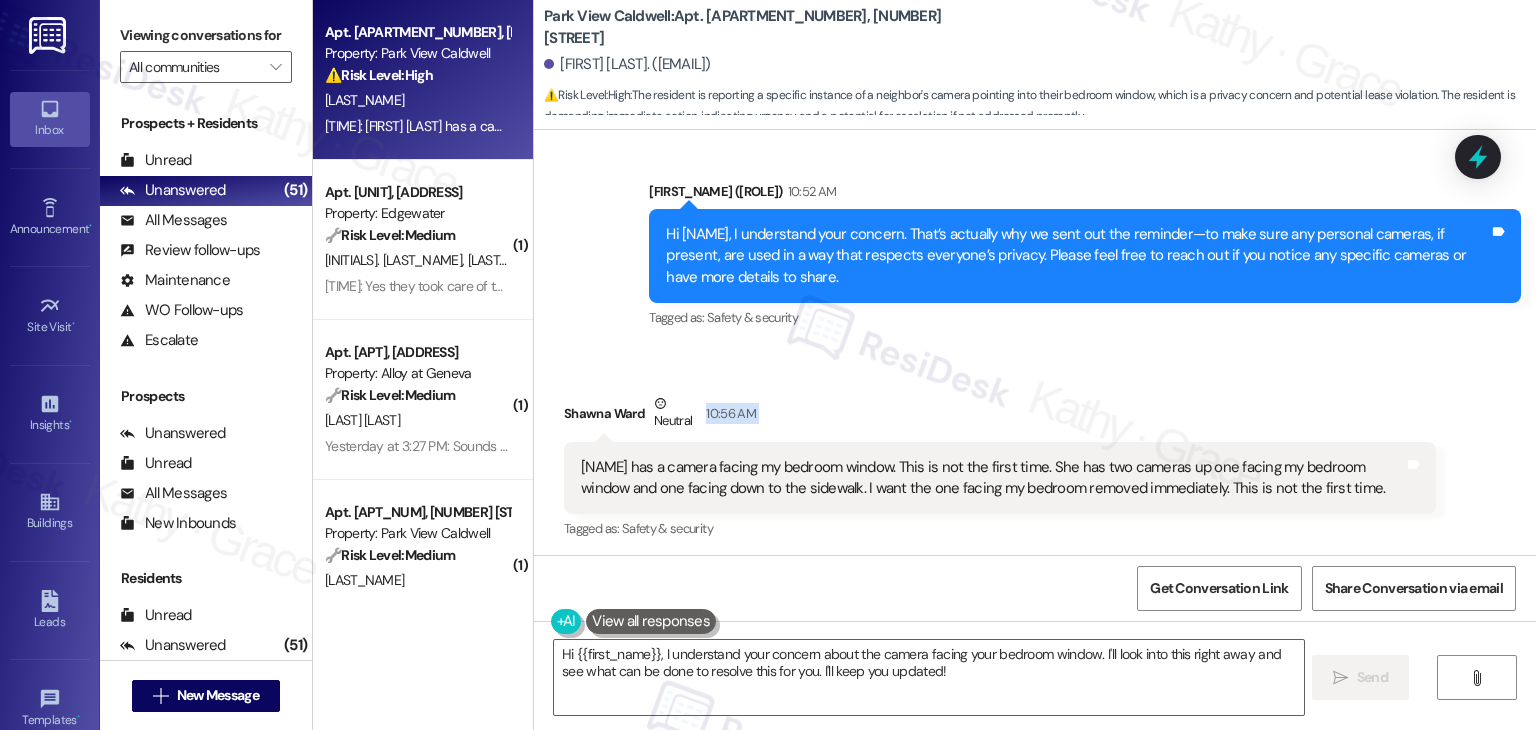 click on "Received via SMS Shawna Ward   Neutral 10:56 AM Michelle micheals has a camera facing my bedroom window. This is not the first time.  She has two cameras up one facing my bedroom window and one facing down to the sidewalk. I want the one facing my bedroom removed immediately.  This is not the first time. Tags and notes Tagged as:   Safety & security Click to highlight conversations about Safety & security" at bounding box center [1000, 468] 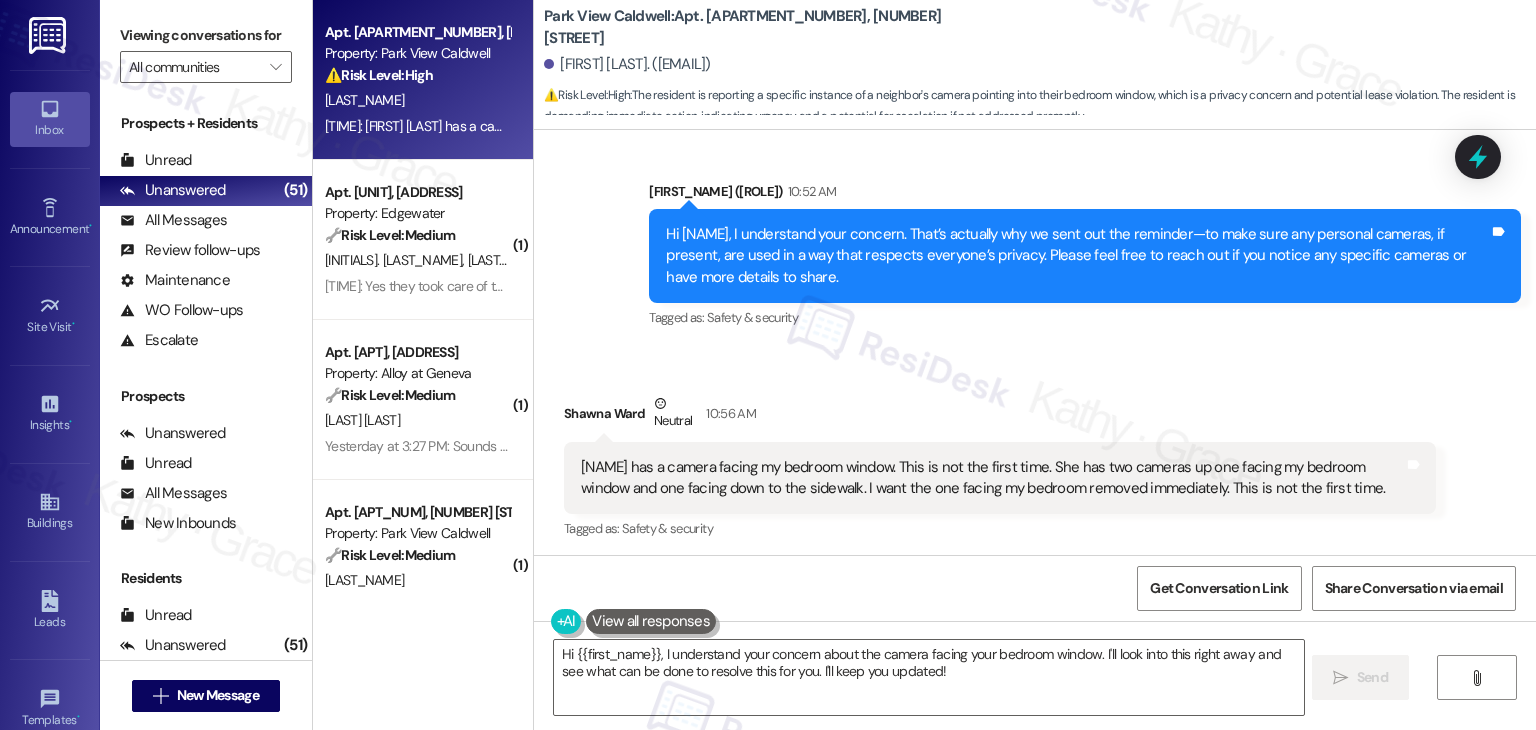 click on "Received via SMS Shawna Ward   Neutral 10:56 AM Michelle micheals has a camera facing my bedroom window. This is not the first time.  She has two cameras up one facing my bedroom window and one facing down to the sidewalk. I want the one facing my bedroom removed immediately.  This is not the first time. Tags and notes Tagged as:   Safety & security Click to highlight conversations about Safety & security" at bounding box center [1000, 468] 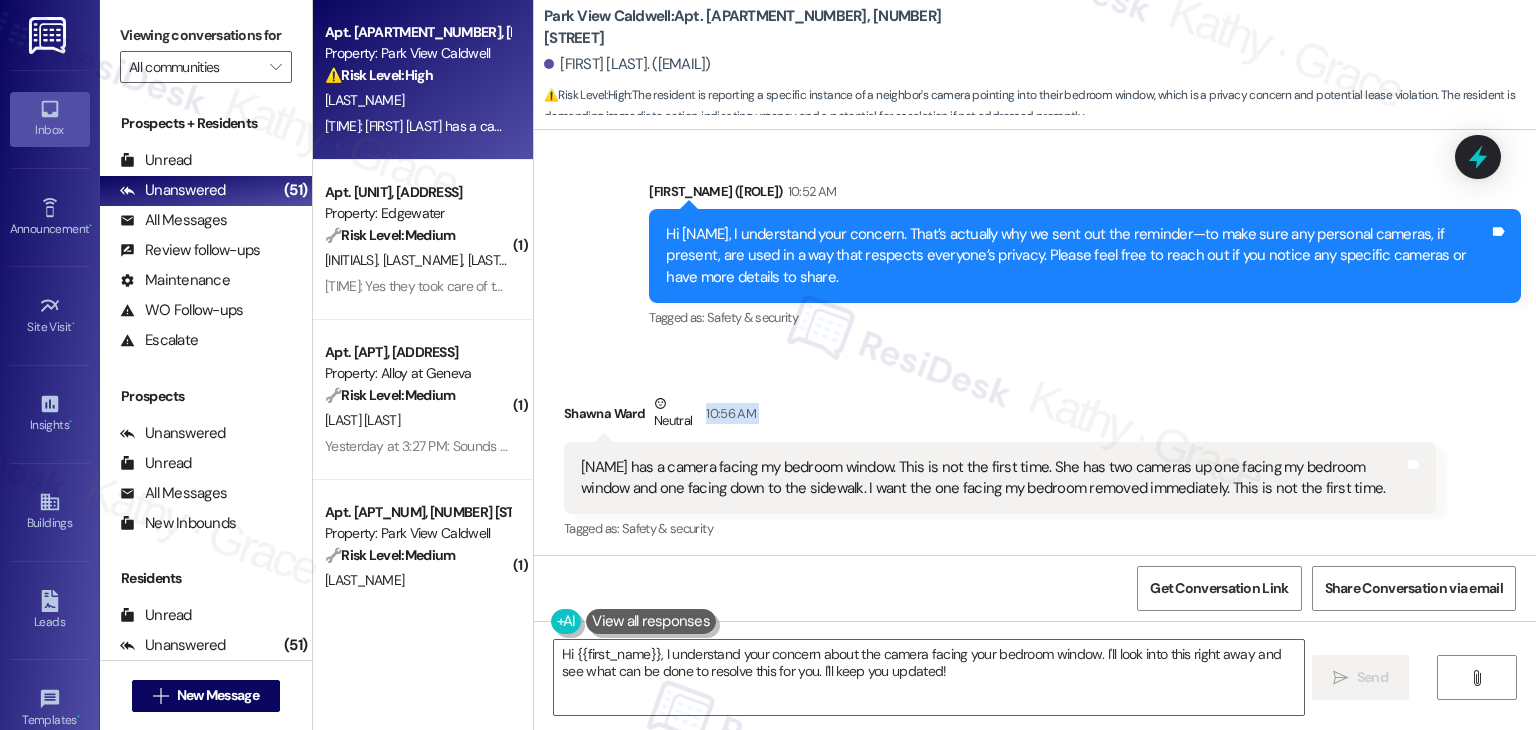 click on "Received via SMS Shawna Ward   Neutral 10:56 AM Michelle micheals has a camera facing my bedroom window. This is not the first time.  She has two cameras up one facing my bedroom window and one facing down to the sidewalk. I want the one facing my bedroom removed immediately.  This is not the first time. Tags and notes Tagged as:   Safety & security Click to highlight conversations about Safety & security" at bounding box center (1000, 468) 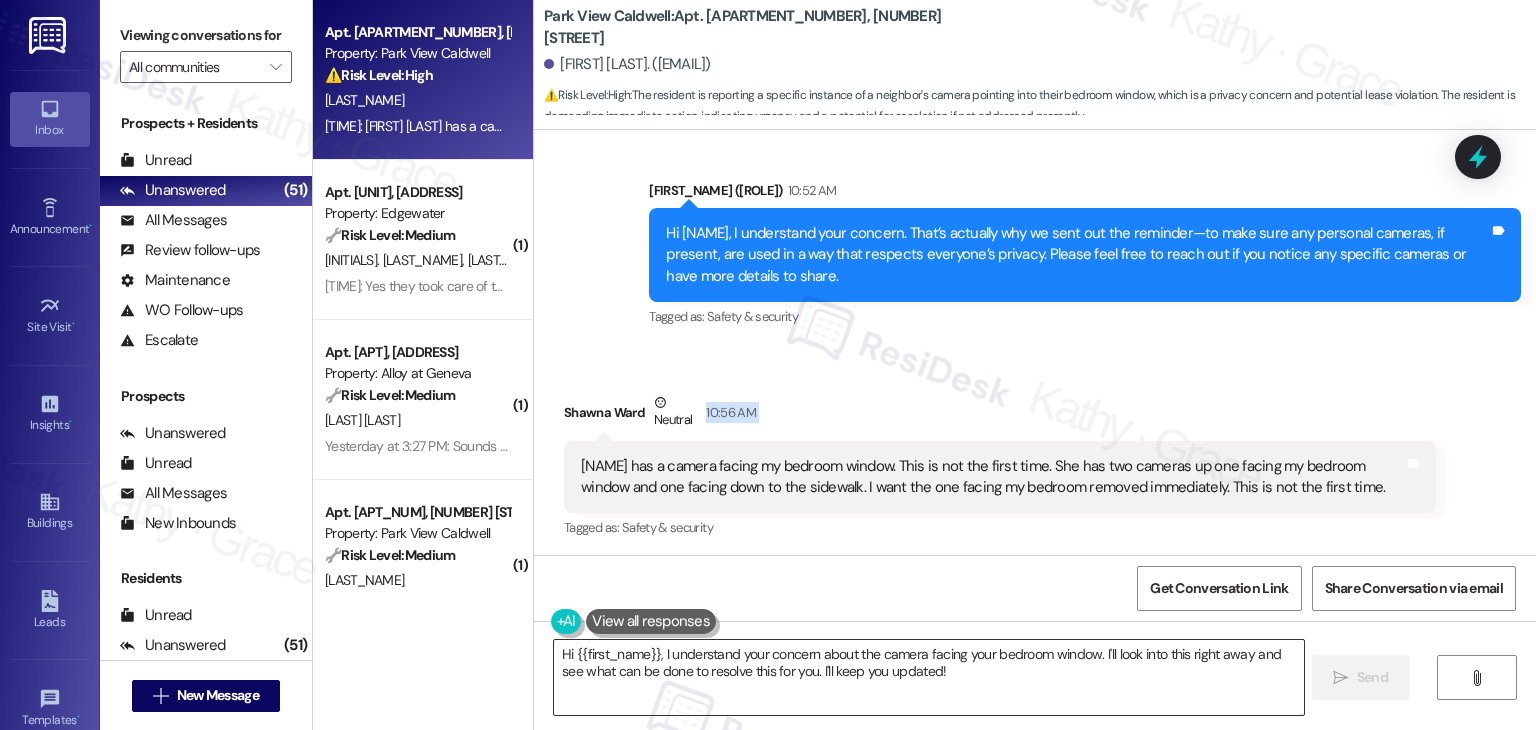 click on "Hi {{first_name}}, I understand your concern about the camera facing your bedroom window. I'll look into this right away and see what can be done to resolve this for you. I'll keep you updated!" at bounding box center [928, 677] 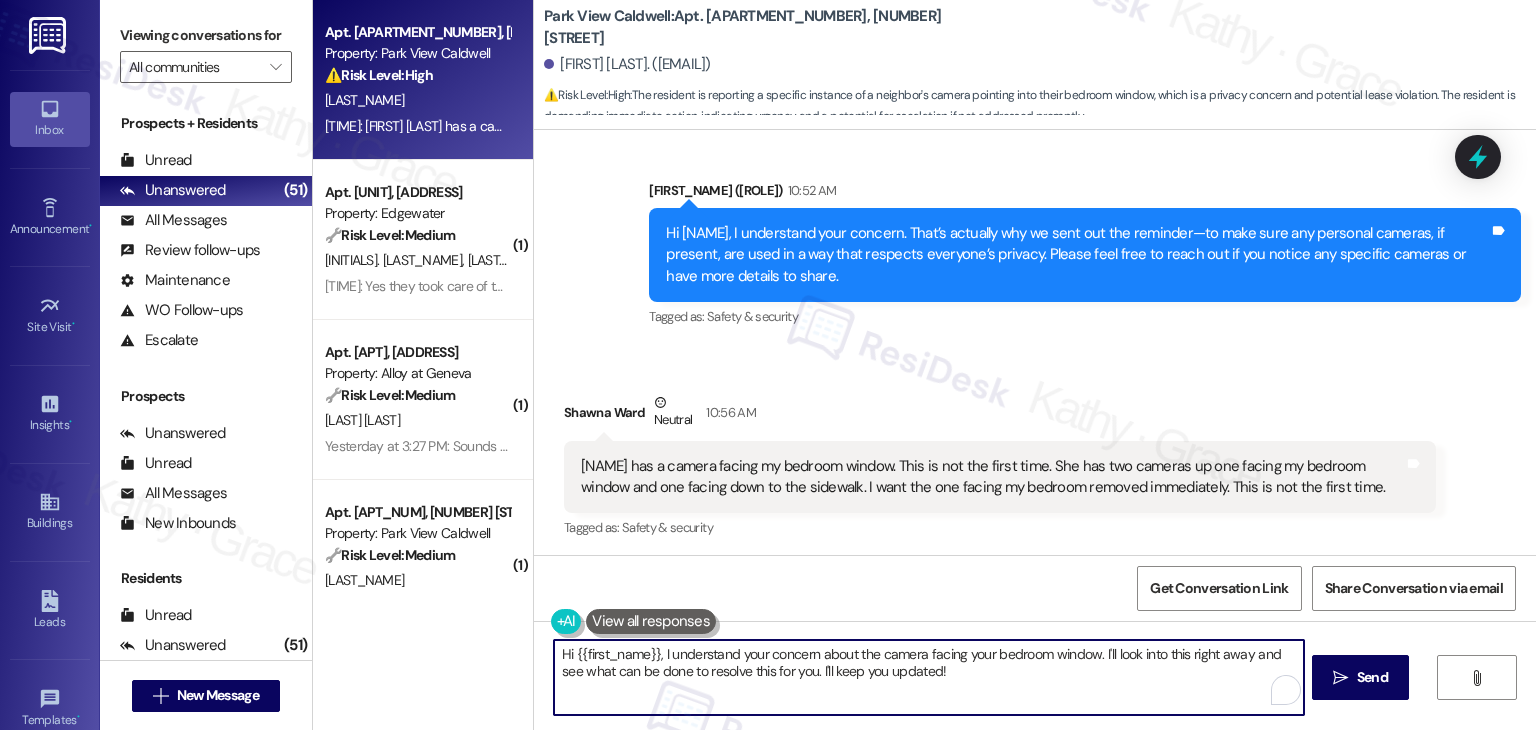 click on "Hi {{first_name}}, I understand your concern about the camera facing your bedroom window. I'll look into this right away and see what can be done to resolve this for you. I'll keep you updated!" at bounding box center [928, 677] 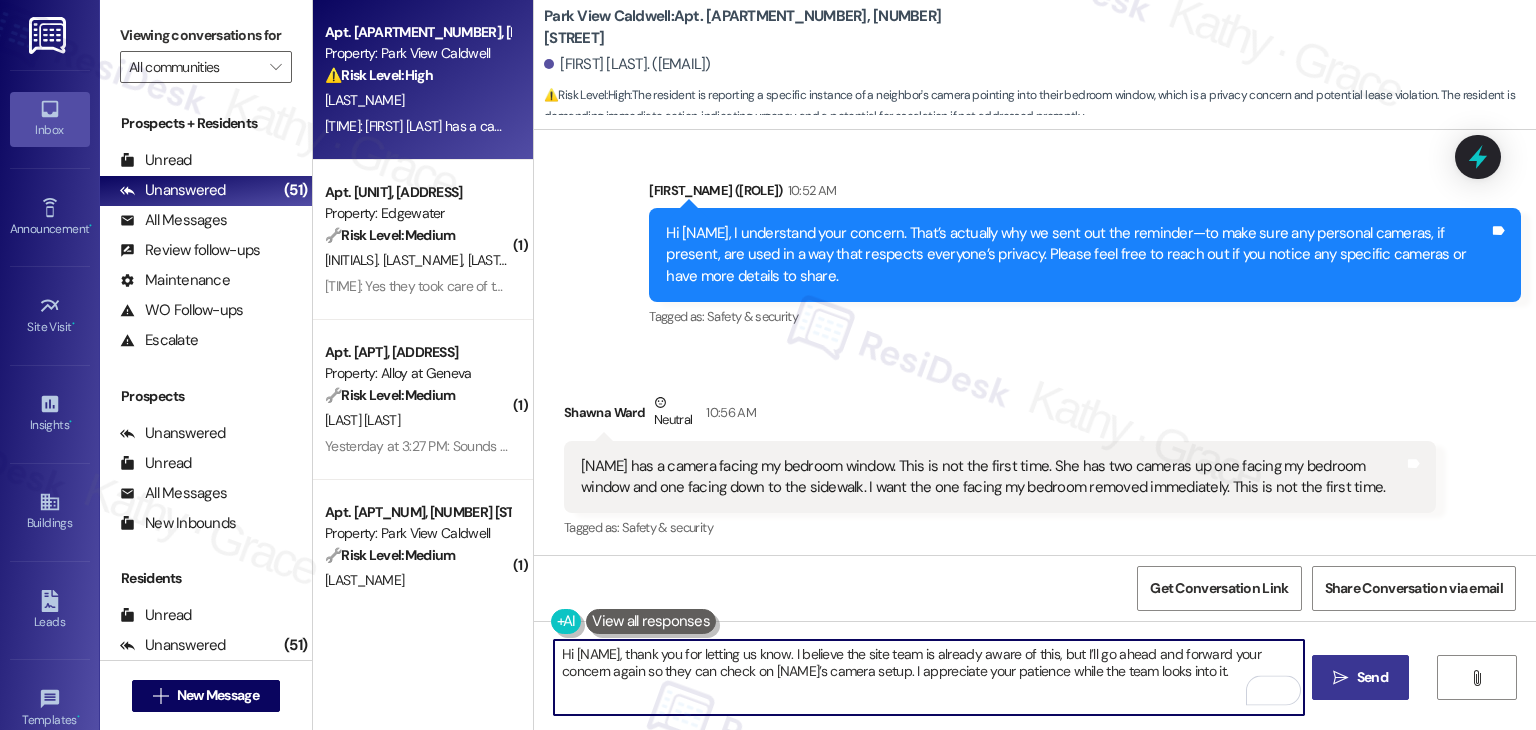 type on "Hi Shawna, thank you for letting us know. I believe the site team is already aware of this, but I’ll go ahead and forward your concern again so they can check on Michelle’s camera setup. I appreciate your patience while the team looks into it." 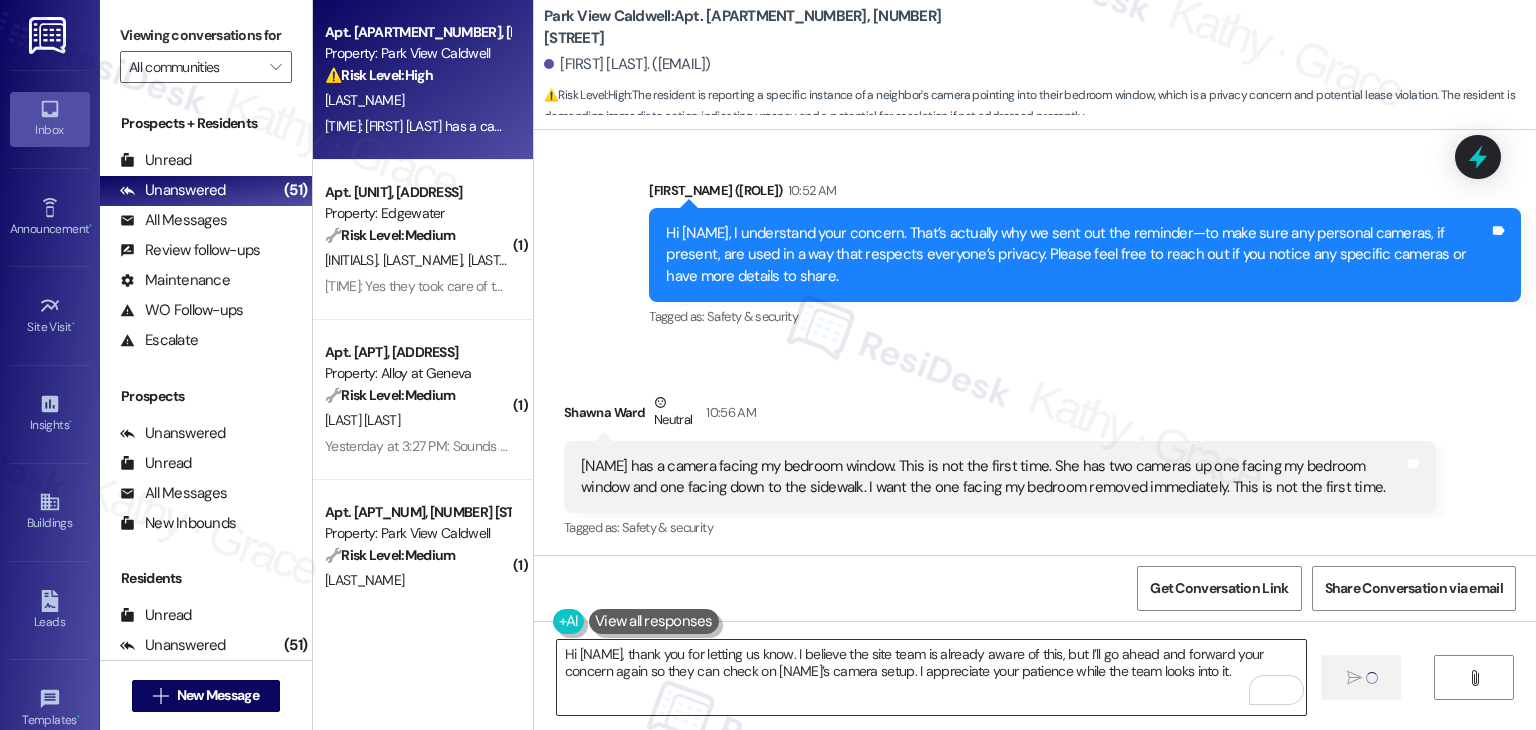type 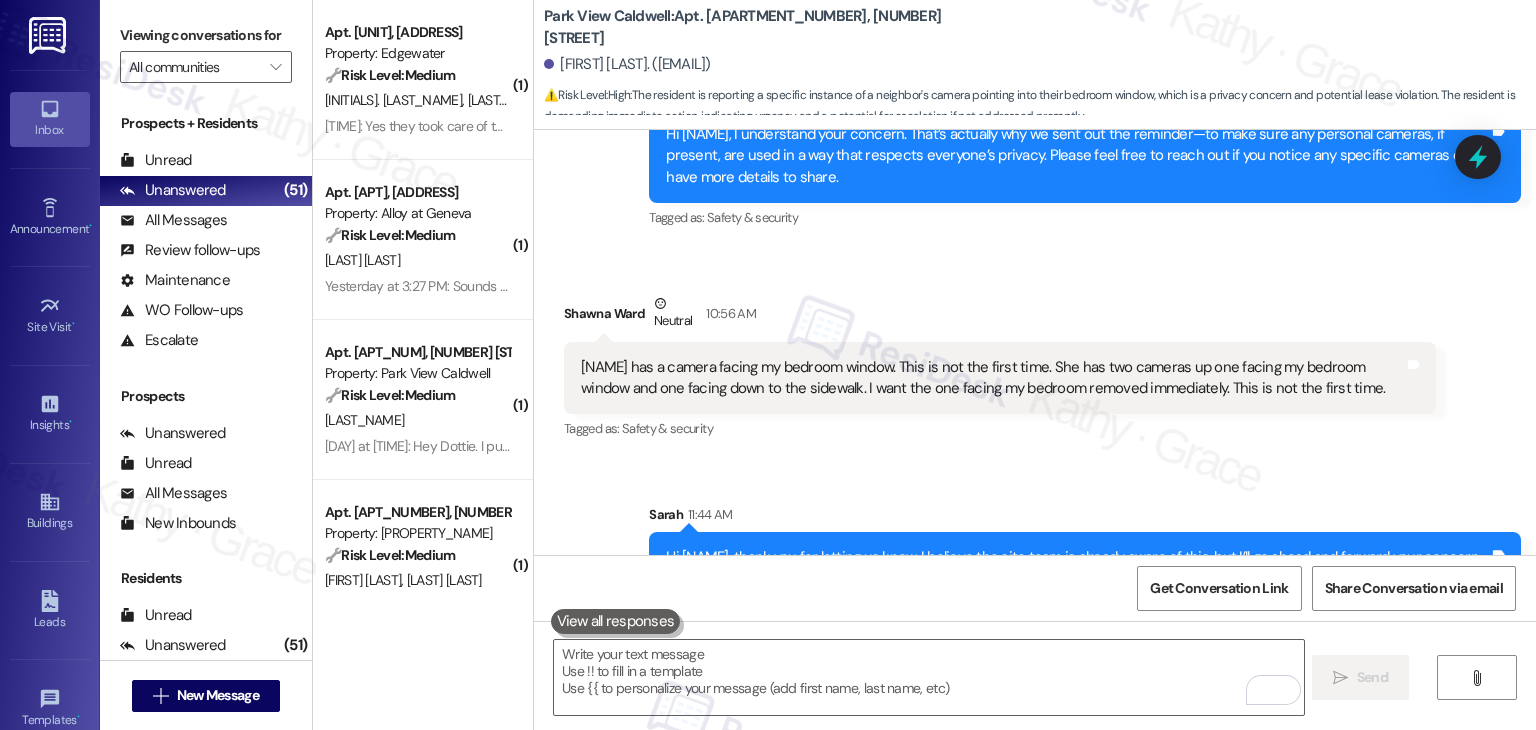 scroll, scrollTop: 16968, scrollLeft: 0, axis: vertical 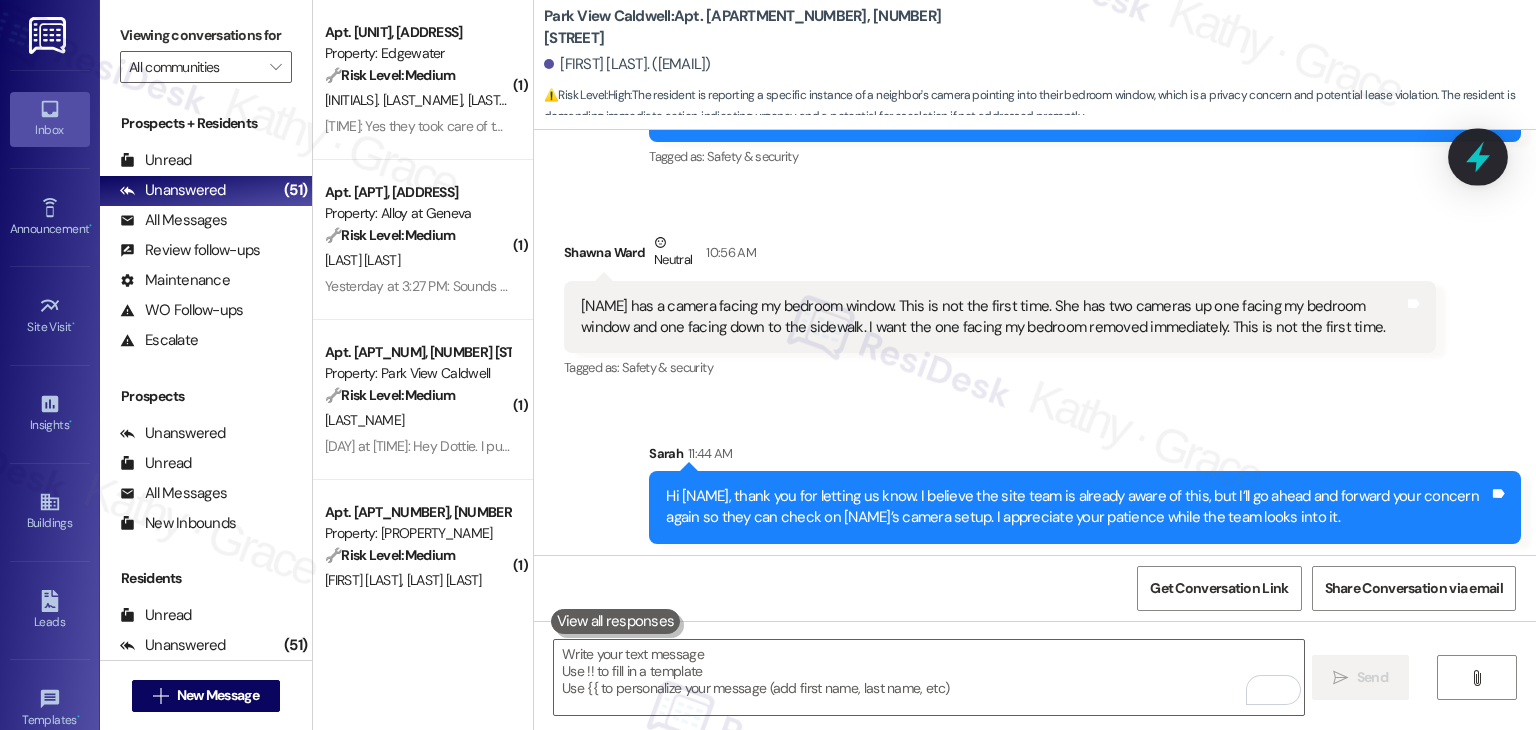 click at bounding box center (1478, 156) 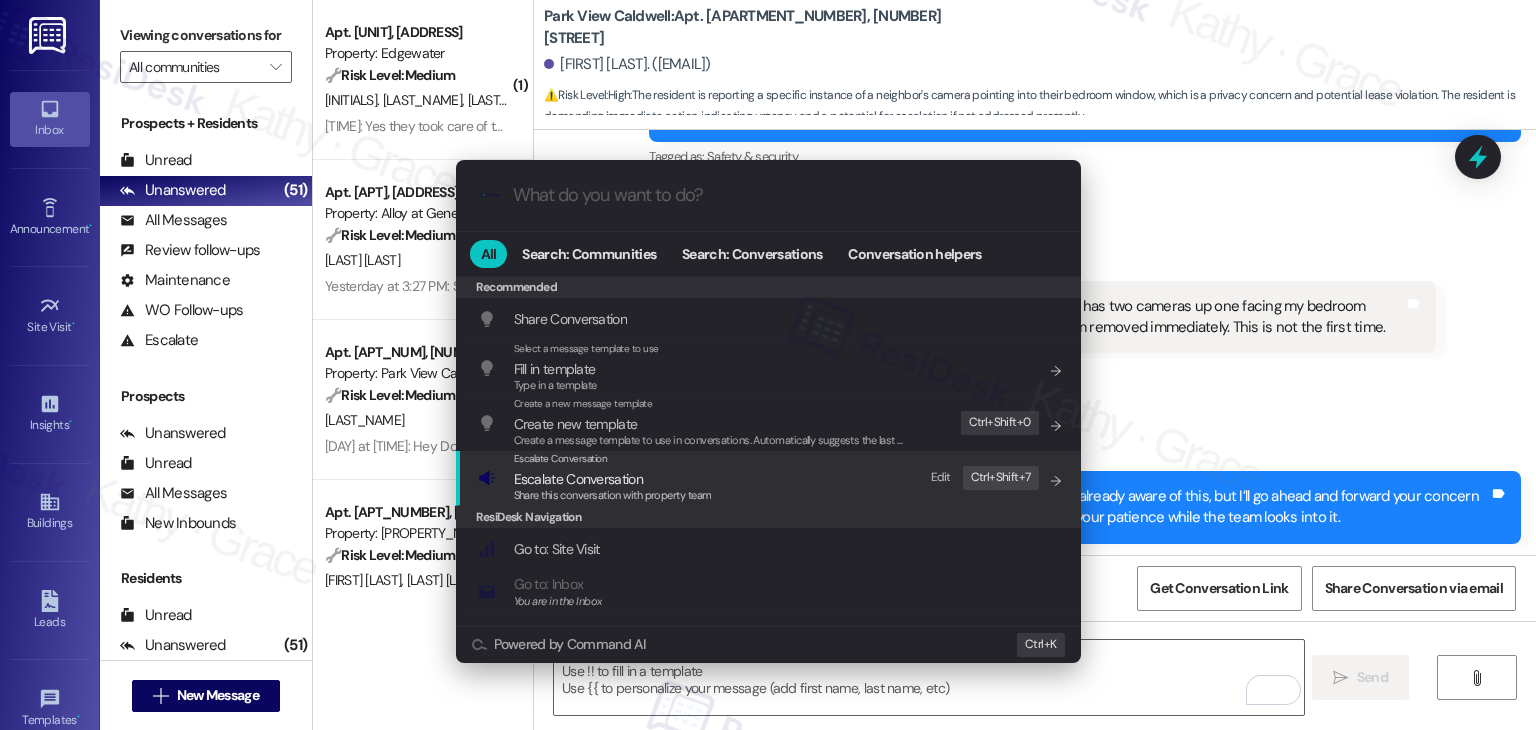 click on "Escalate Conversation" at bounding box center [578, 479] 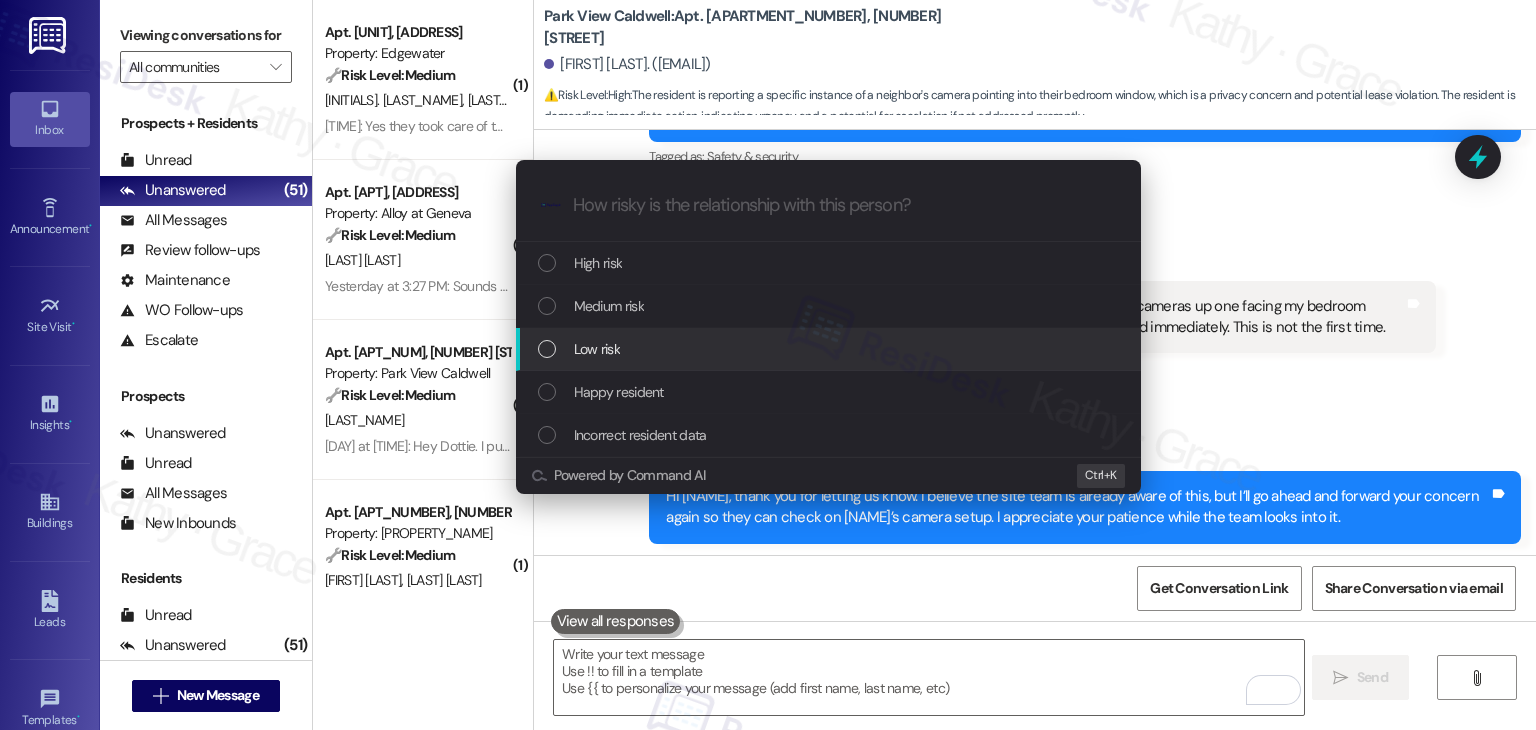 click at bounding box center [547, 349] 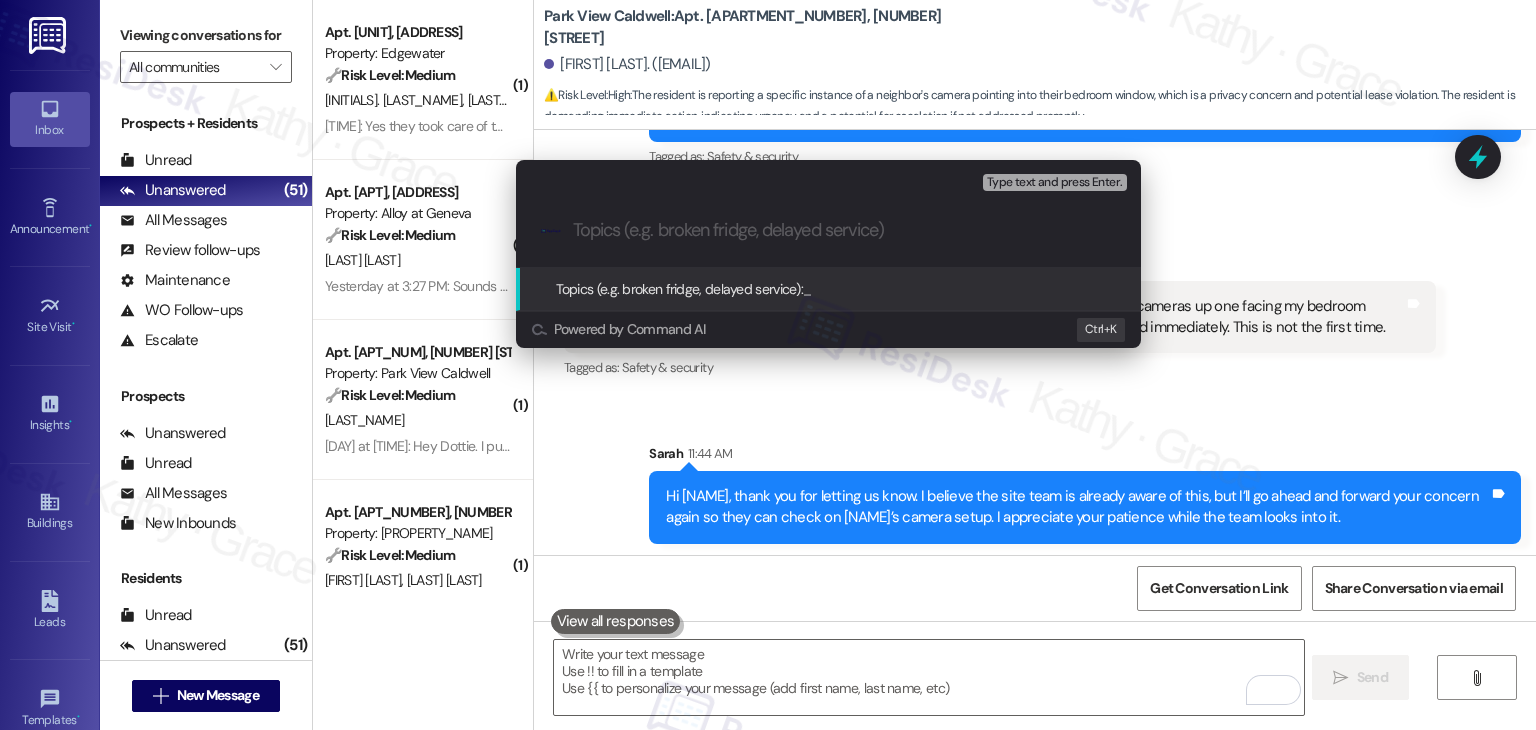 paste on "Privacy Concern – Camera Facing Bedroom Window" 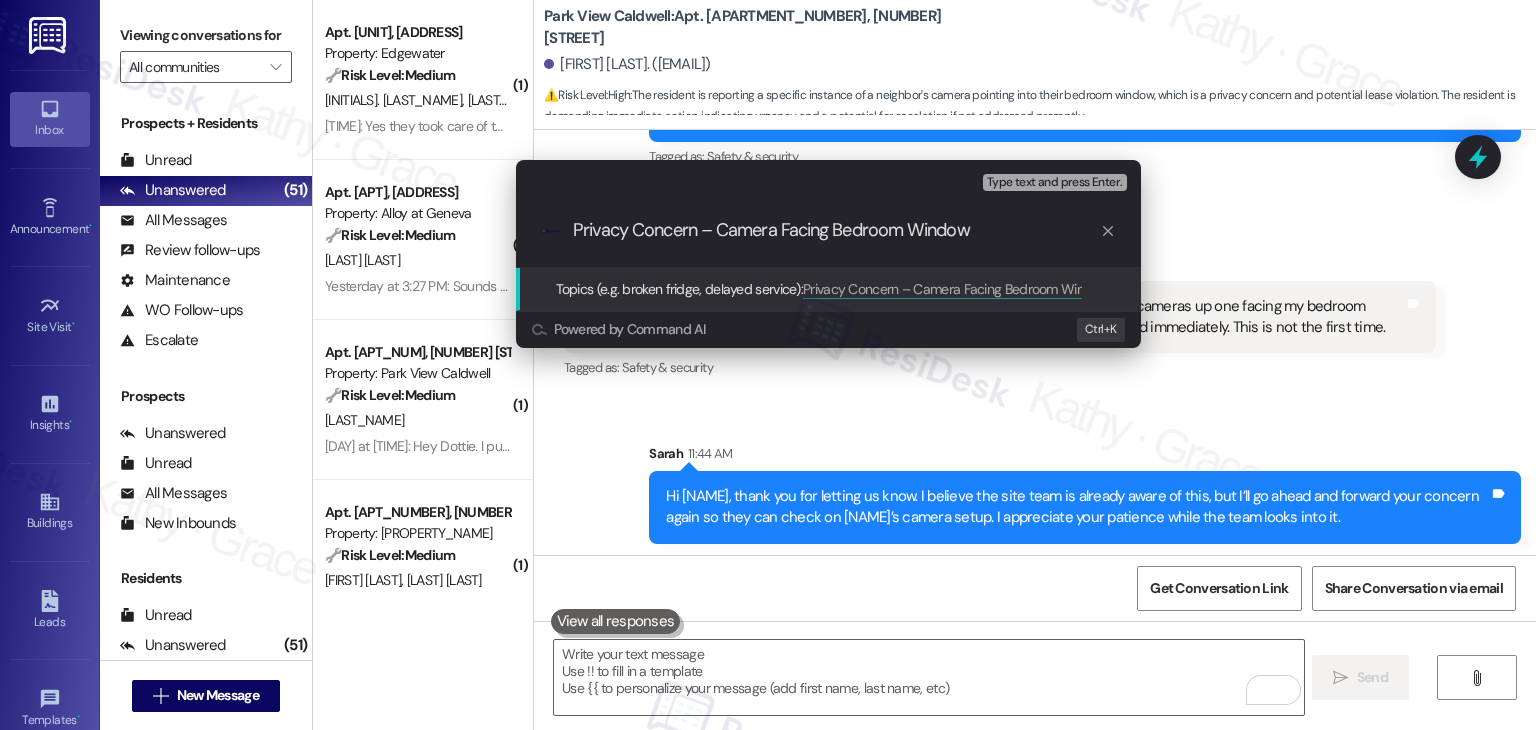 type 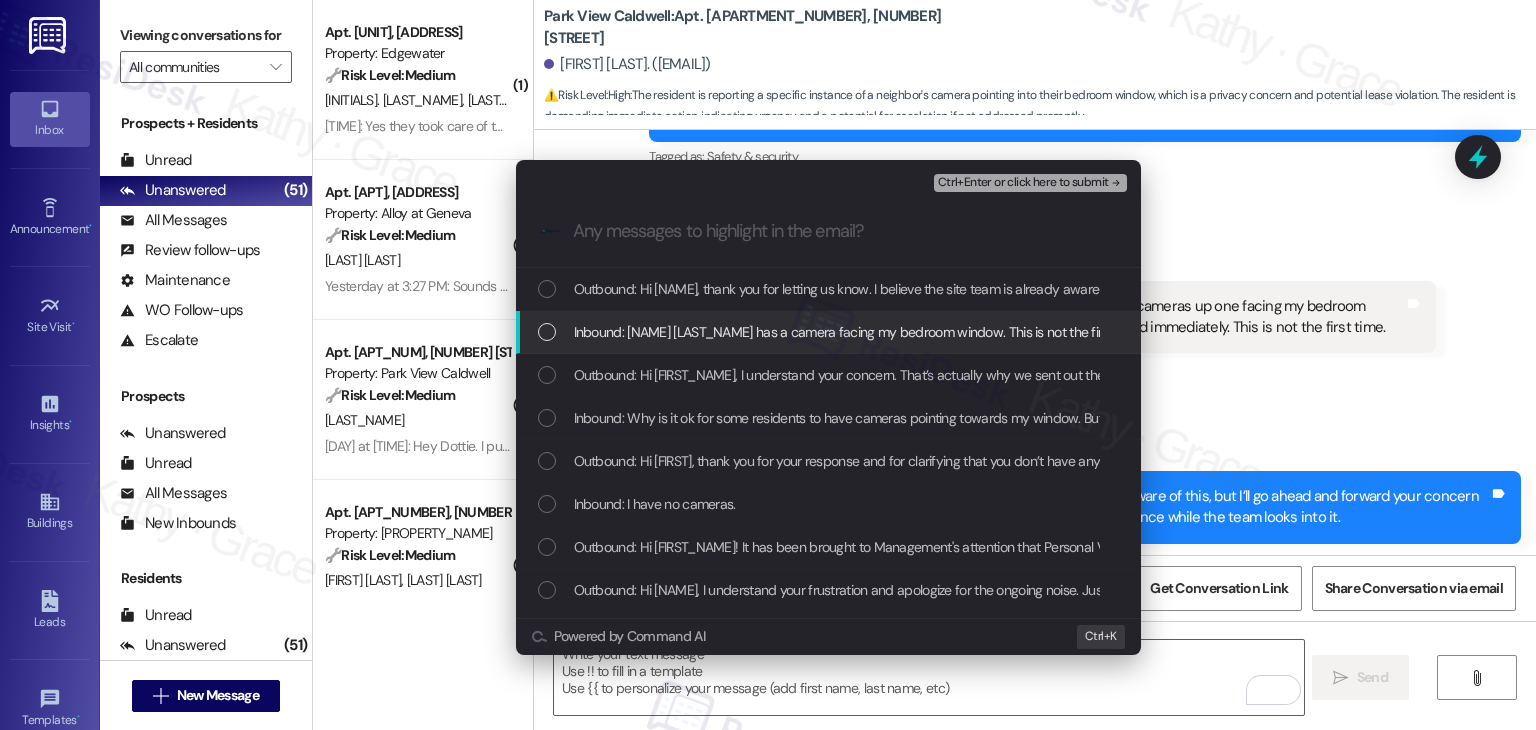 click at bounding box center [547, 332] 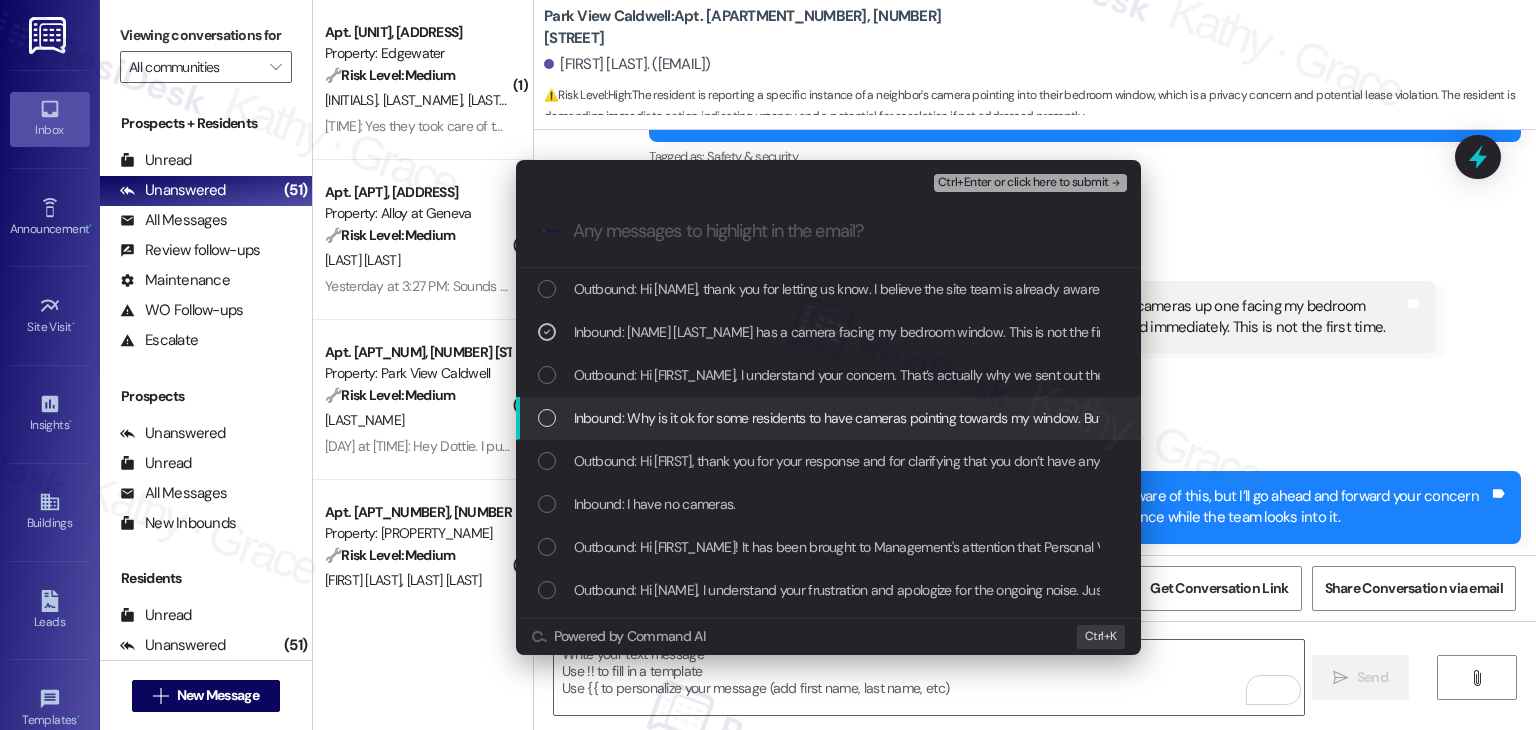 click at bounding box center [547, 418] 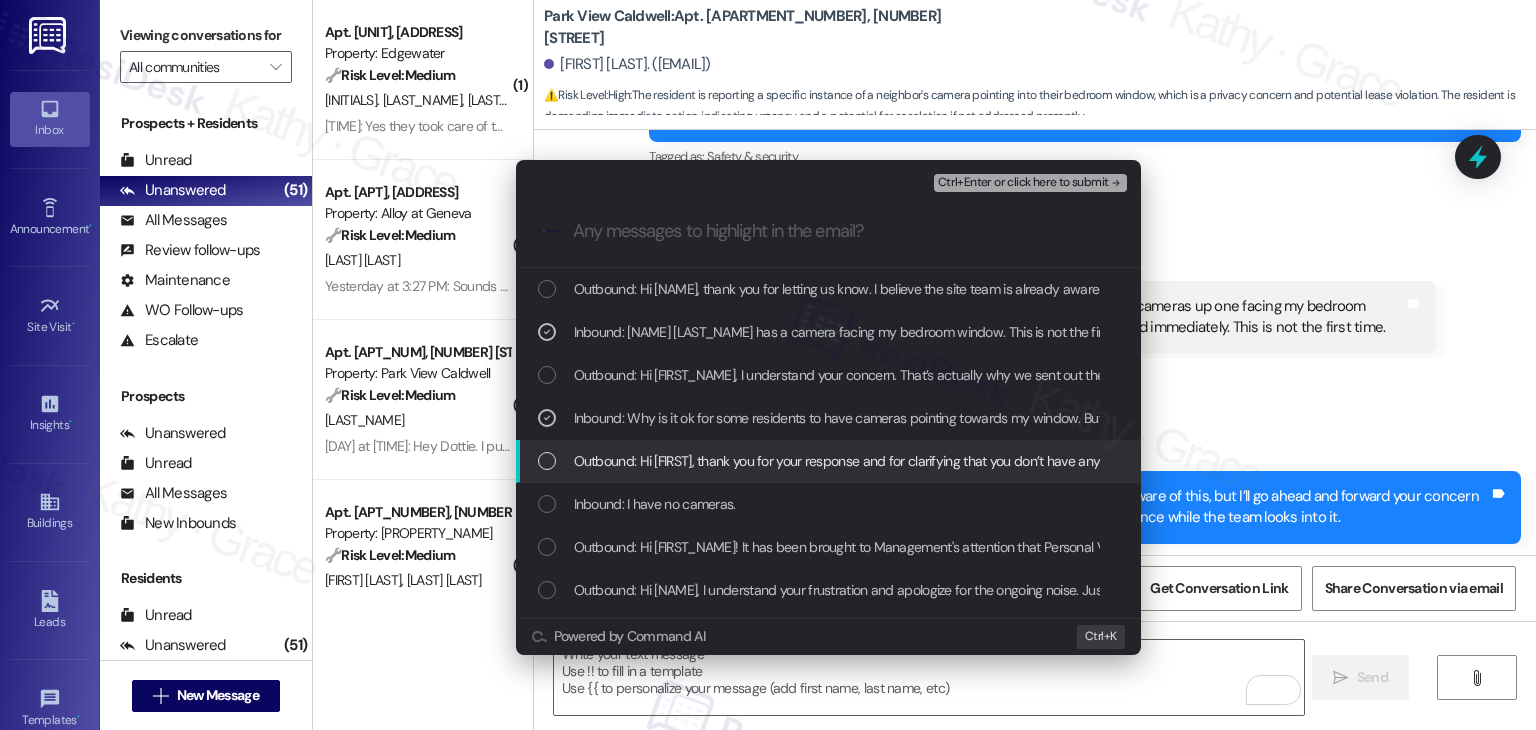 click at bounding box center [547, 461] 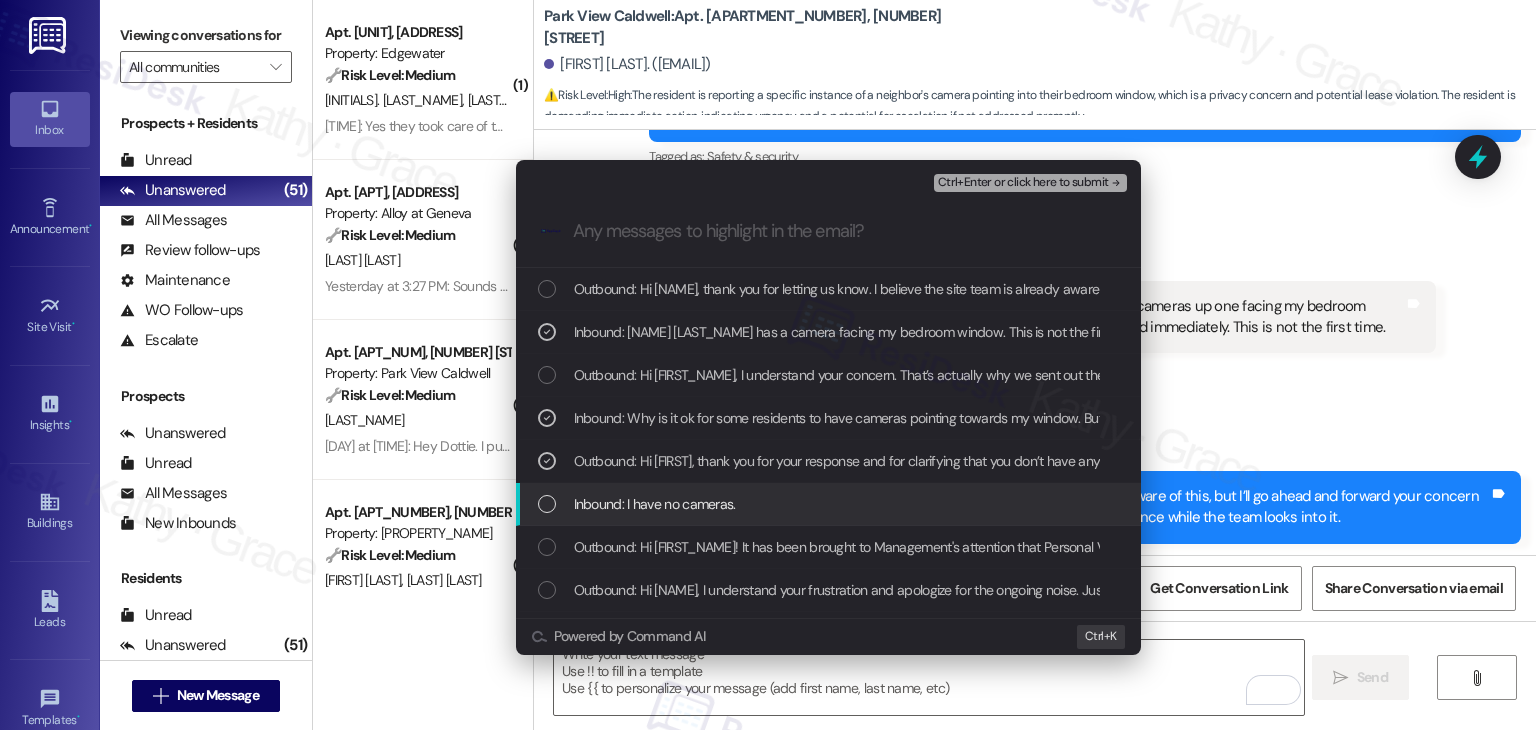 click at bounding box center [547, 504] 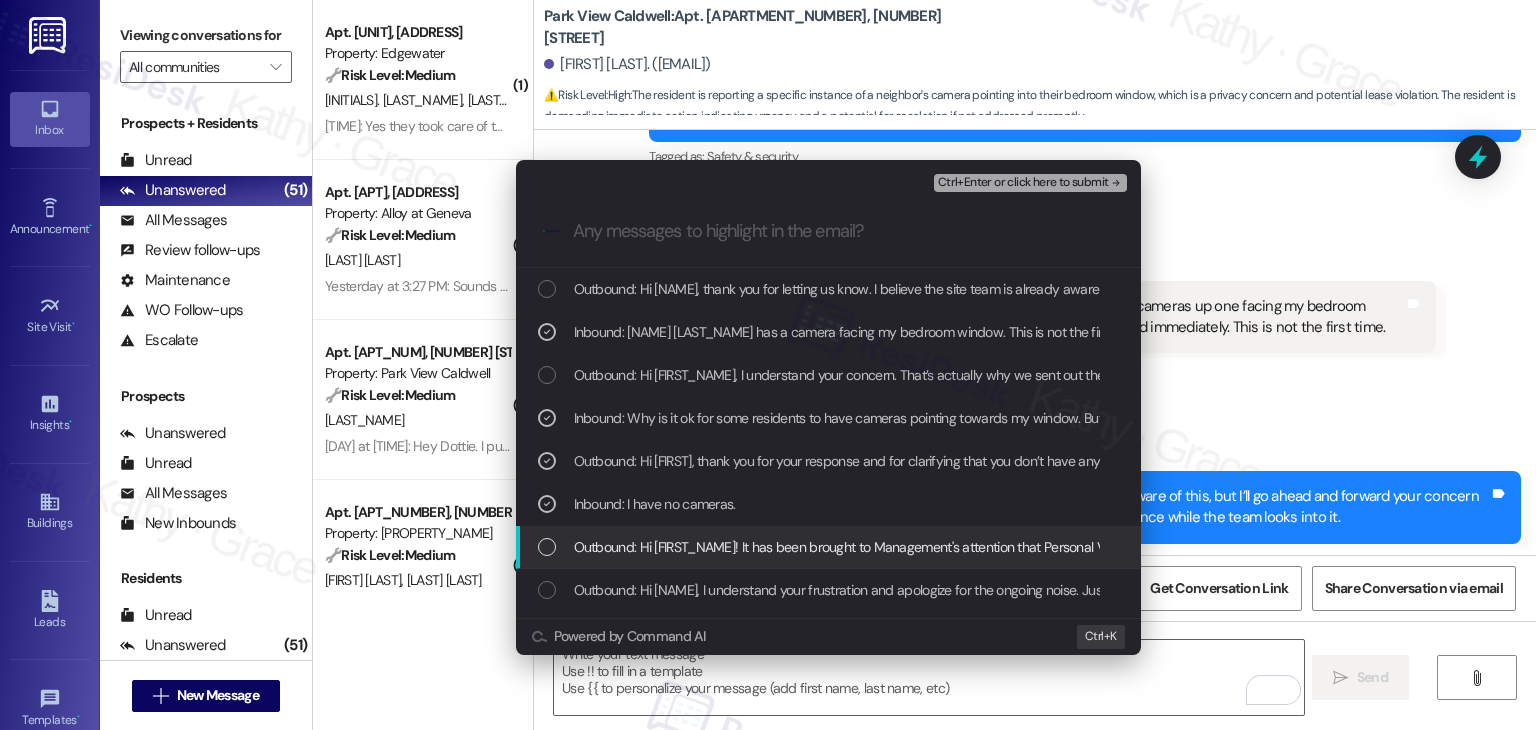 click at bounding box center (547, 547) 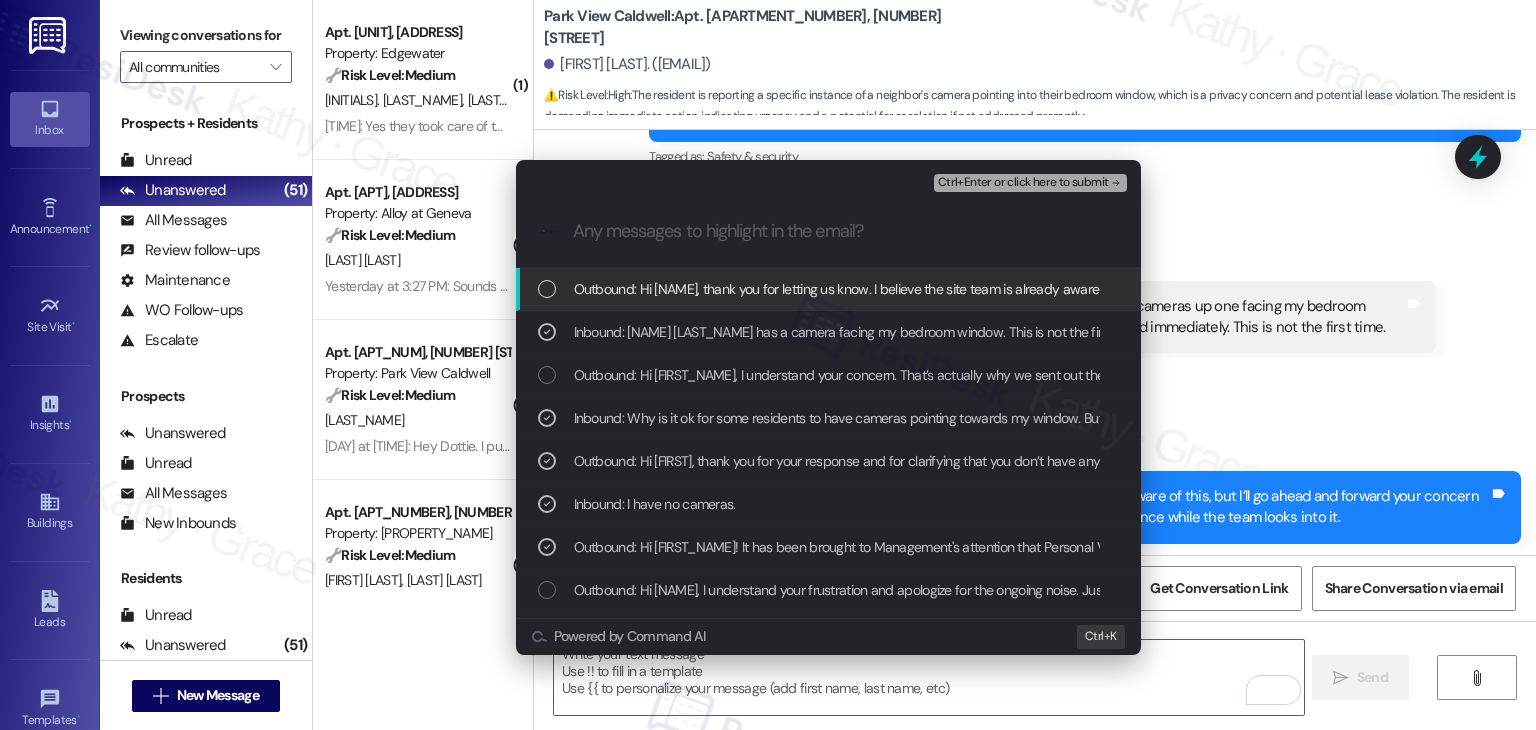 click on "Ctrl+Enter or click here to submit" at bounding box center [1023, 183] 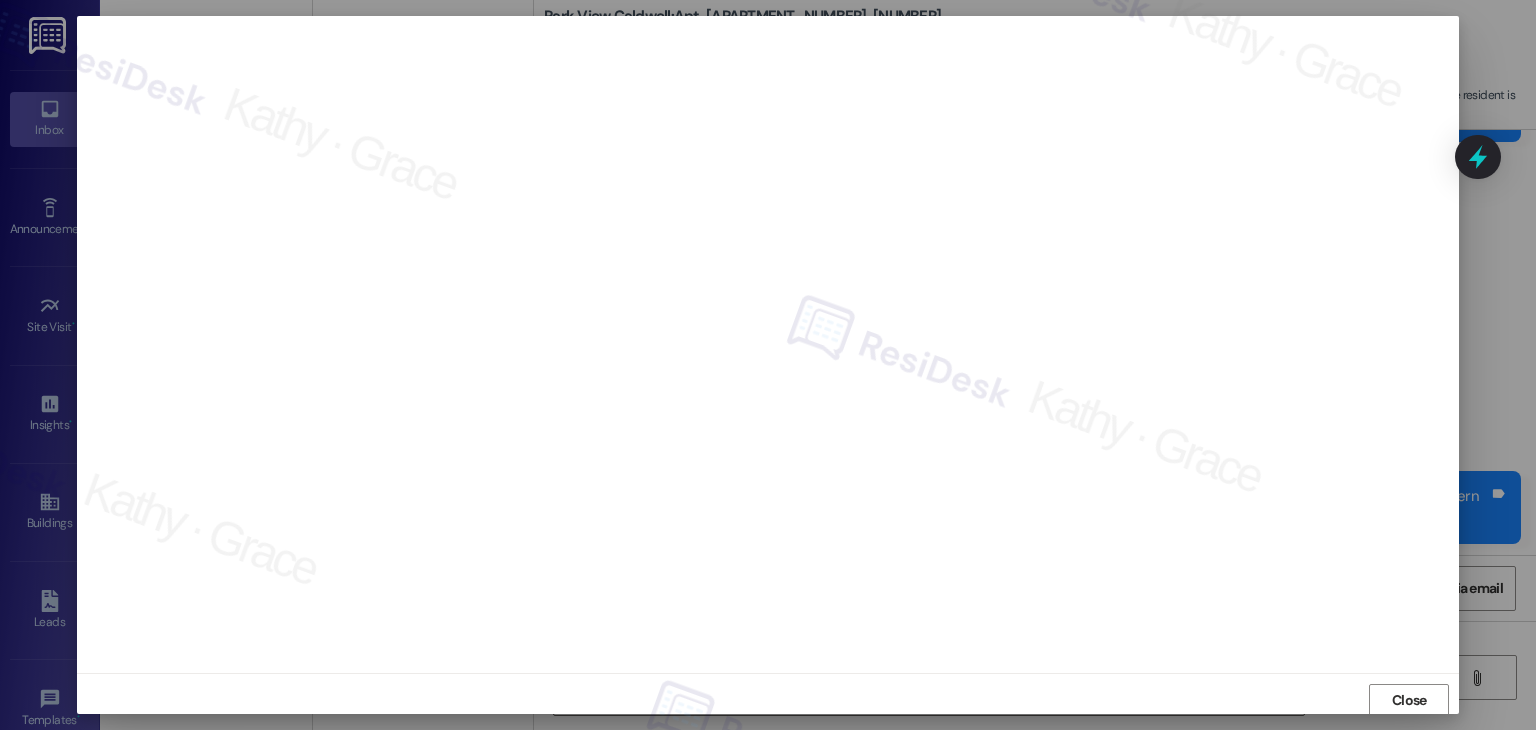 scroll, scrollTop: 1, scrollLeft: 0, axis: vertical 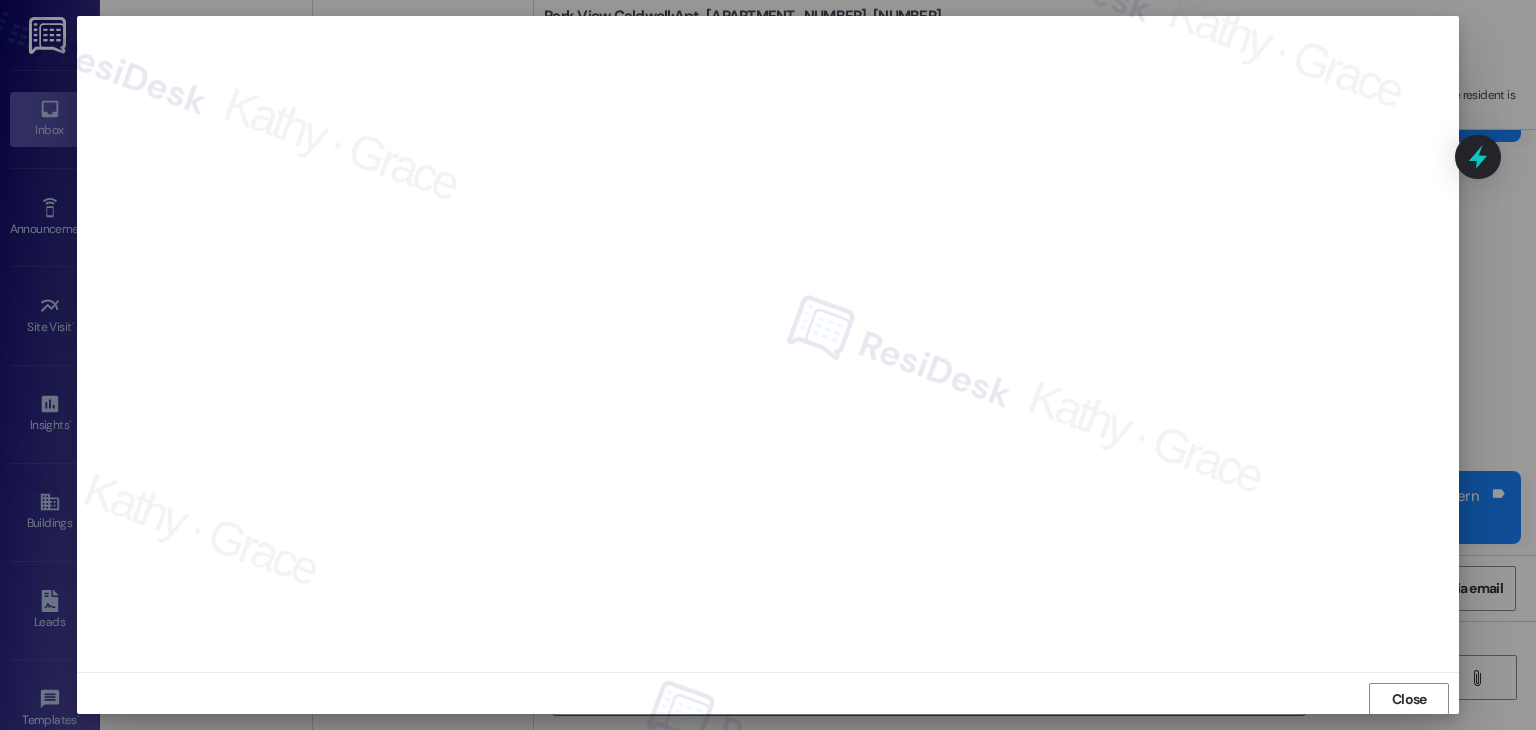 type 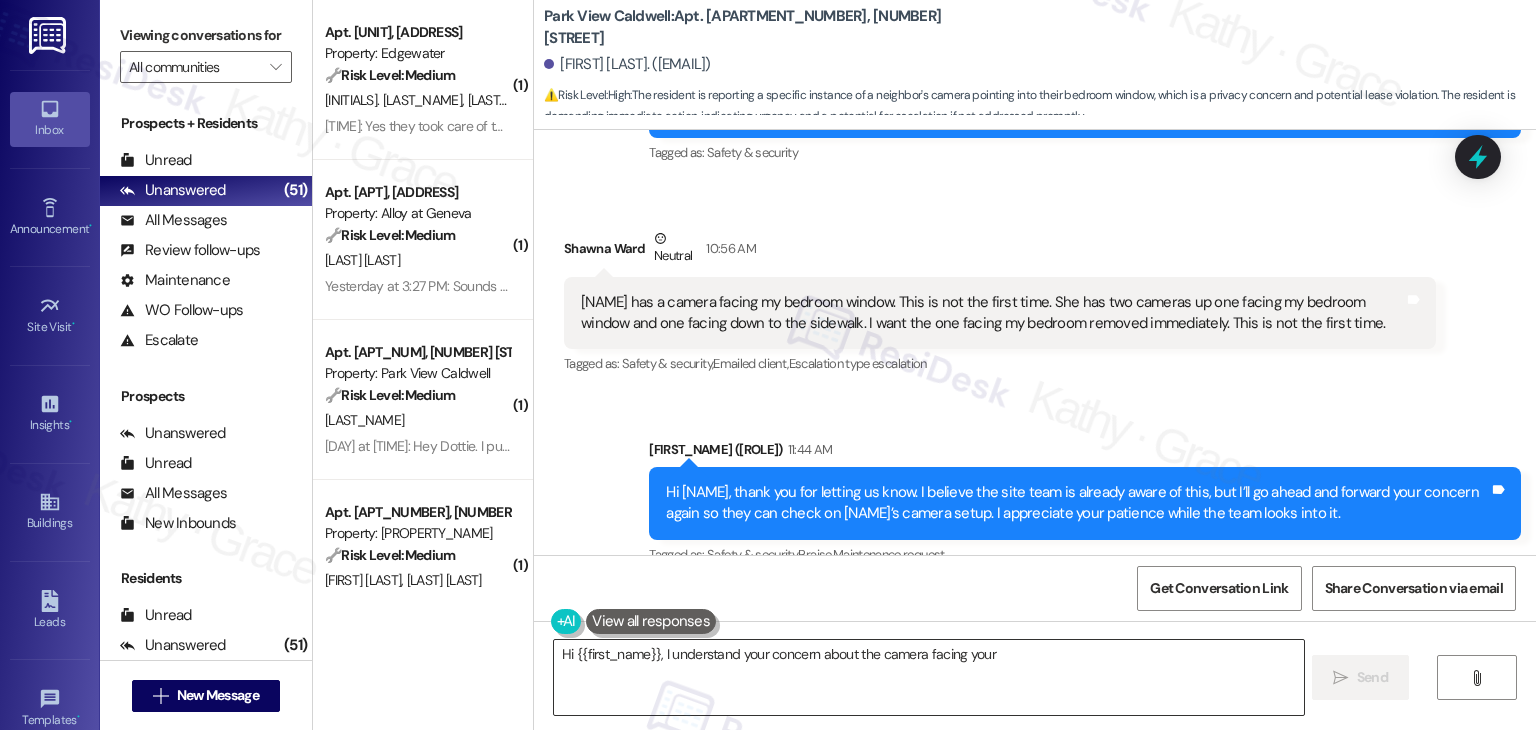 scroll, scrollTop: 16807, scrollLeft: 0, axis: vertical 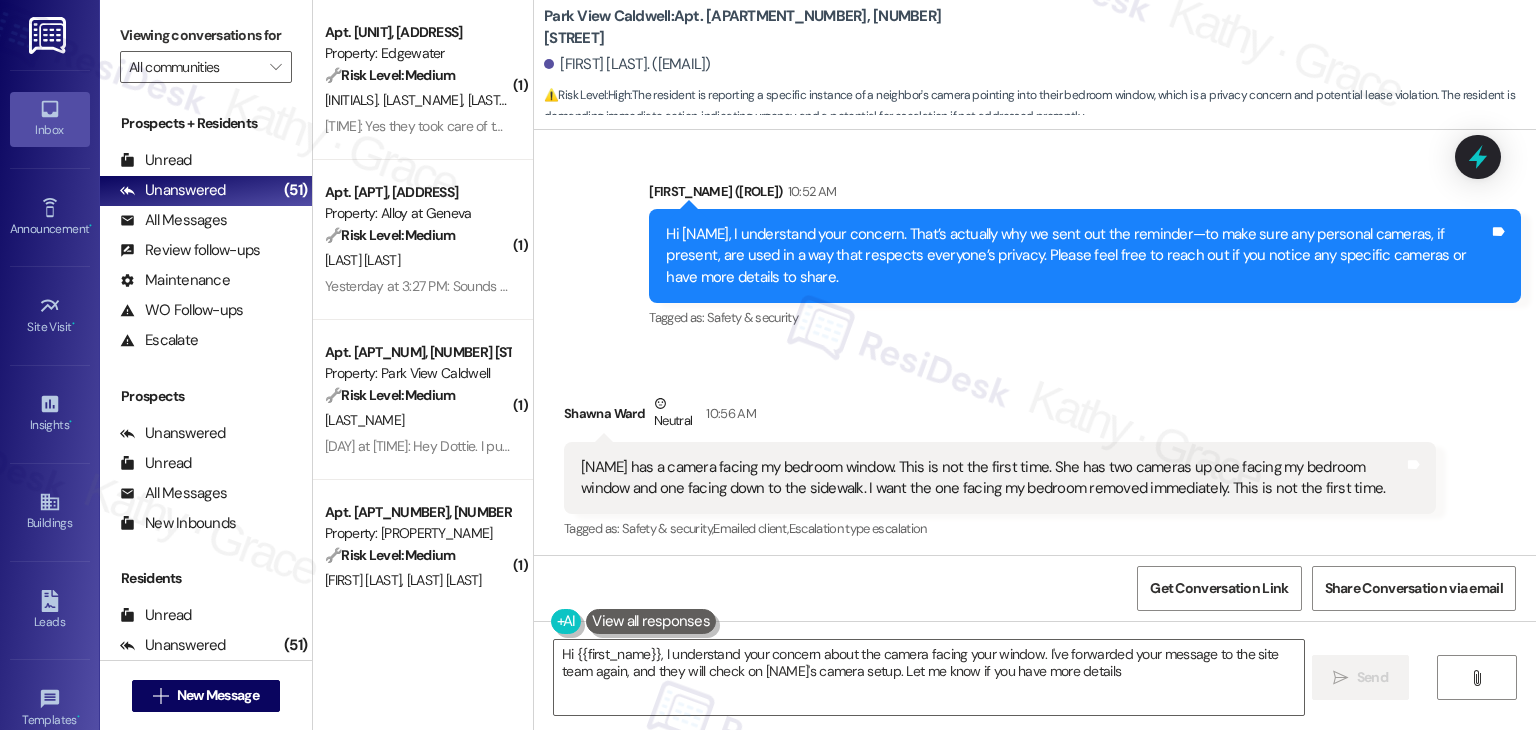 type on "Hi {{first_name}}, I understand your concern about the camera facing your window. I've forwarded your message to the site team again, and they will check on Michelle's camera setup. Let me know if you have more details!" 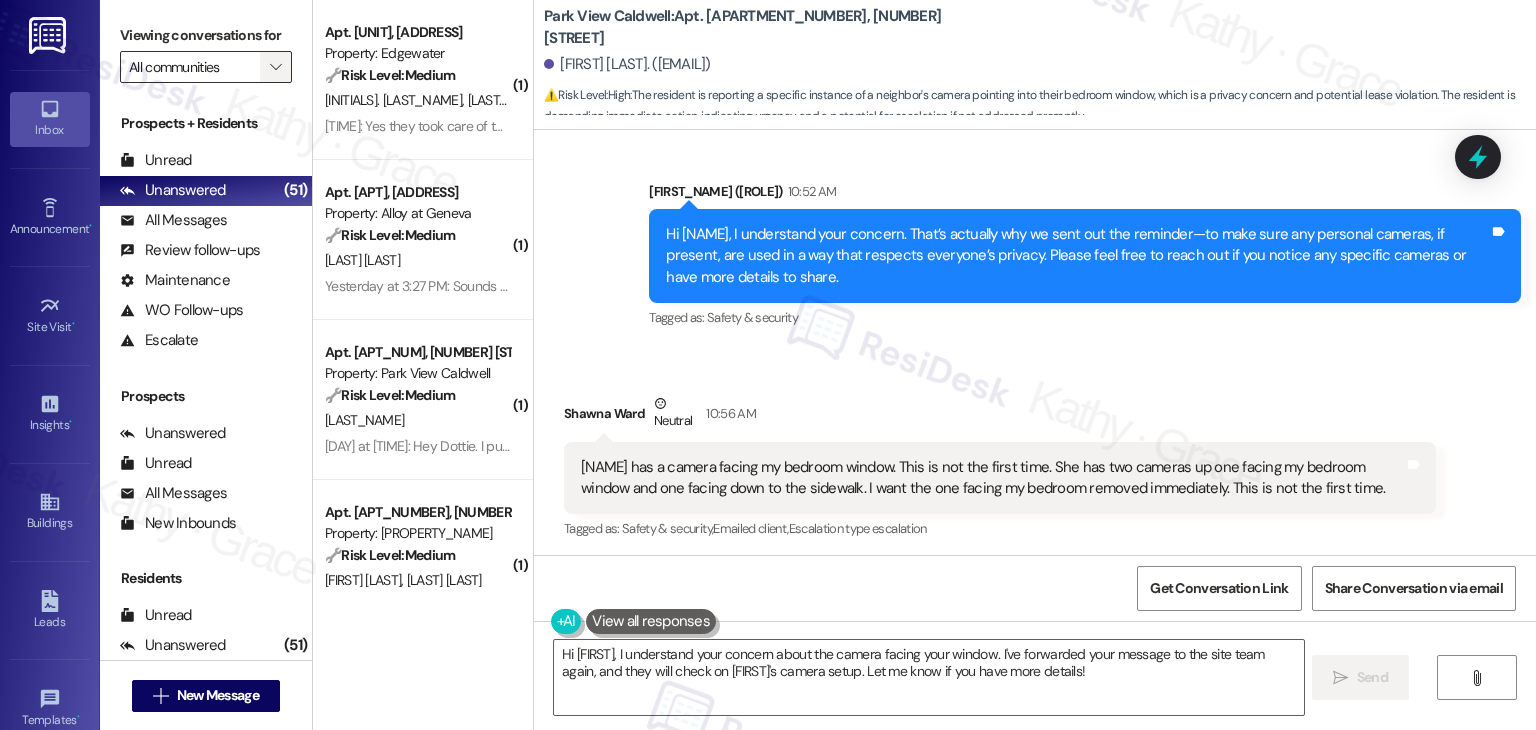 click on "" at bounding box center [275, 67] 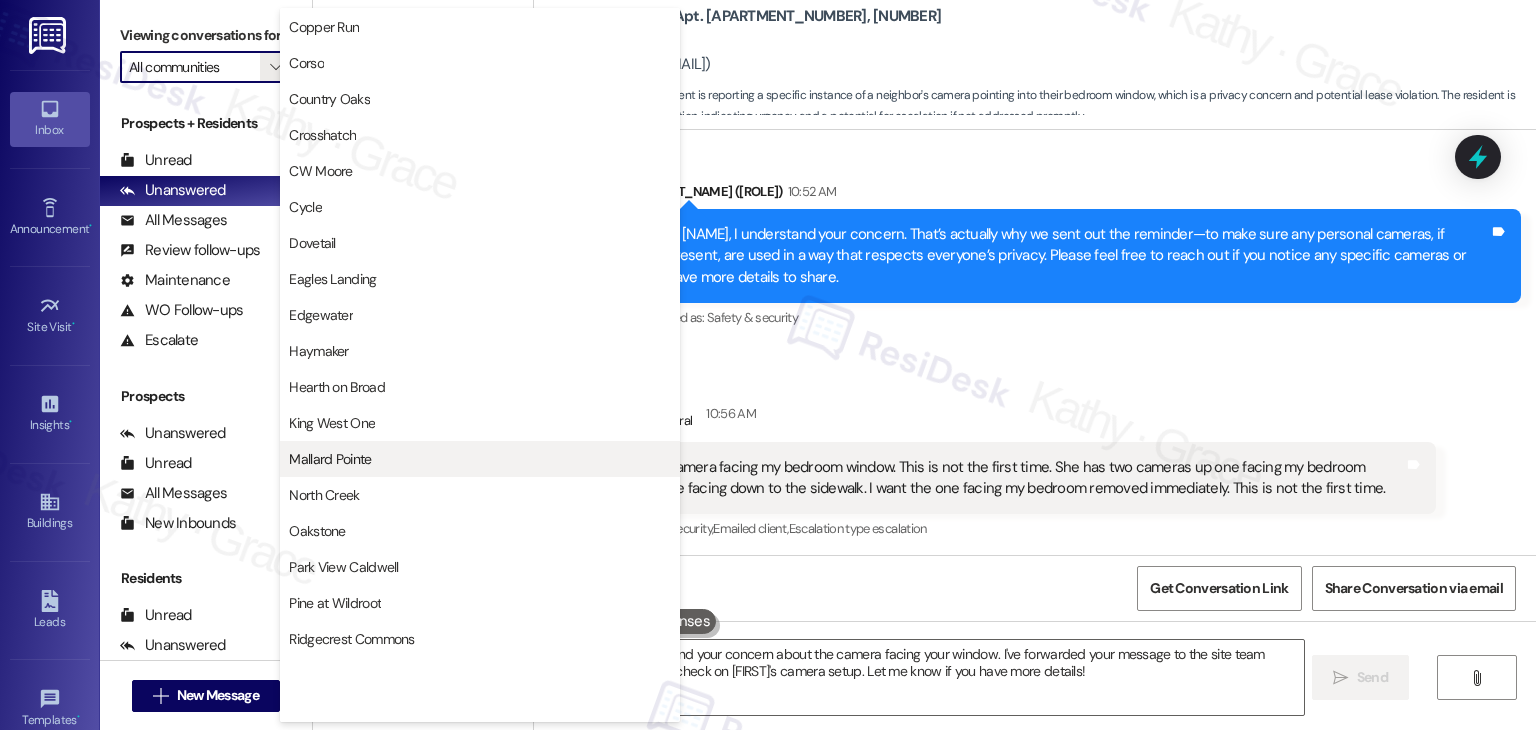scroll, scrollTop: 900, scrollLeft: 0, axis: vertical 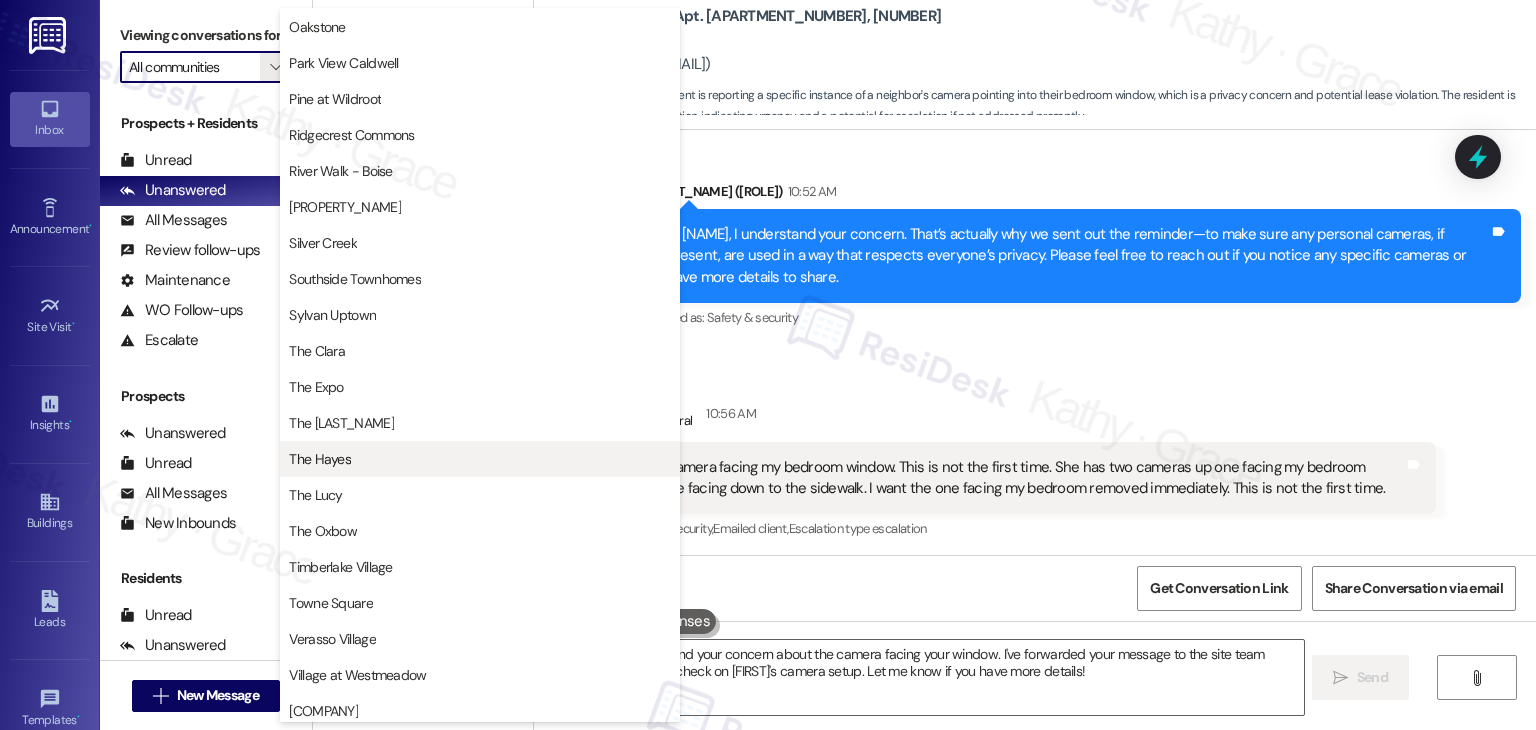 click on "The Hayes" at bounding box center [480, 459] 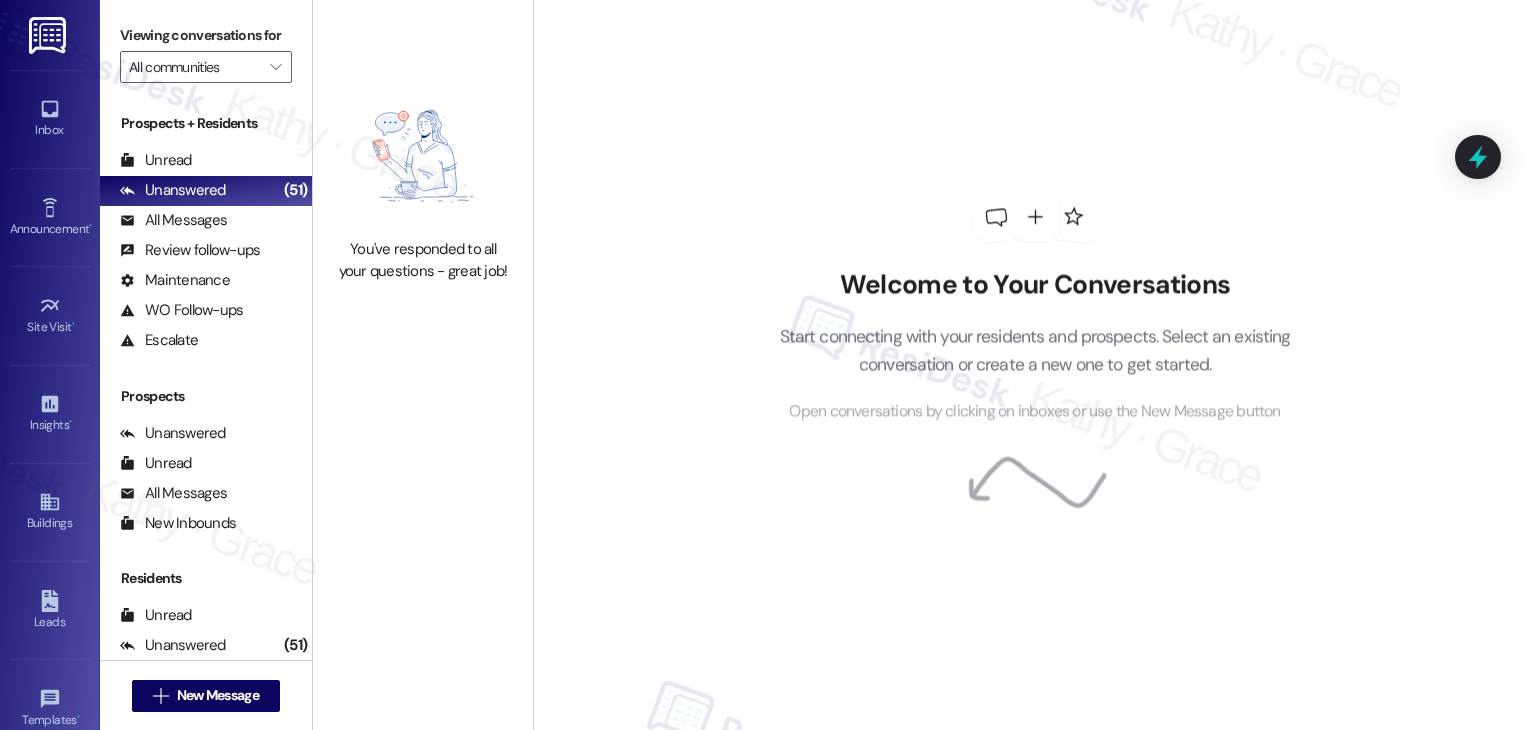 type on "The Hayes" 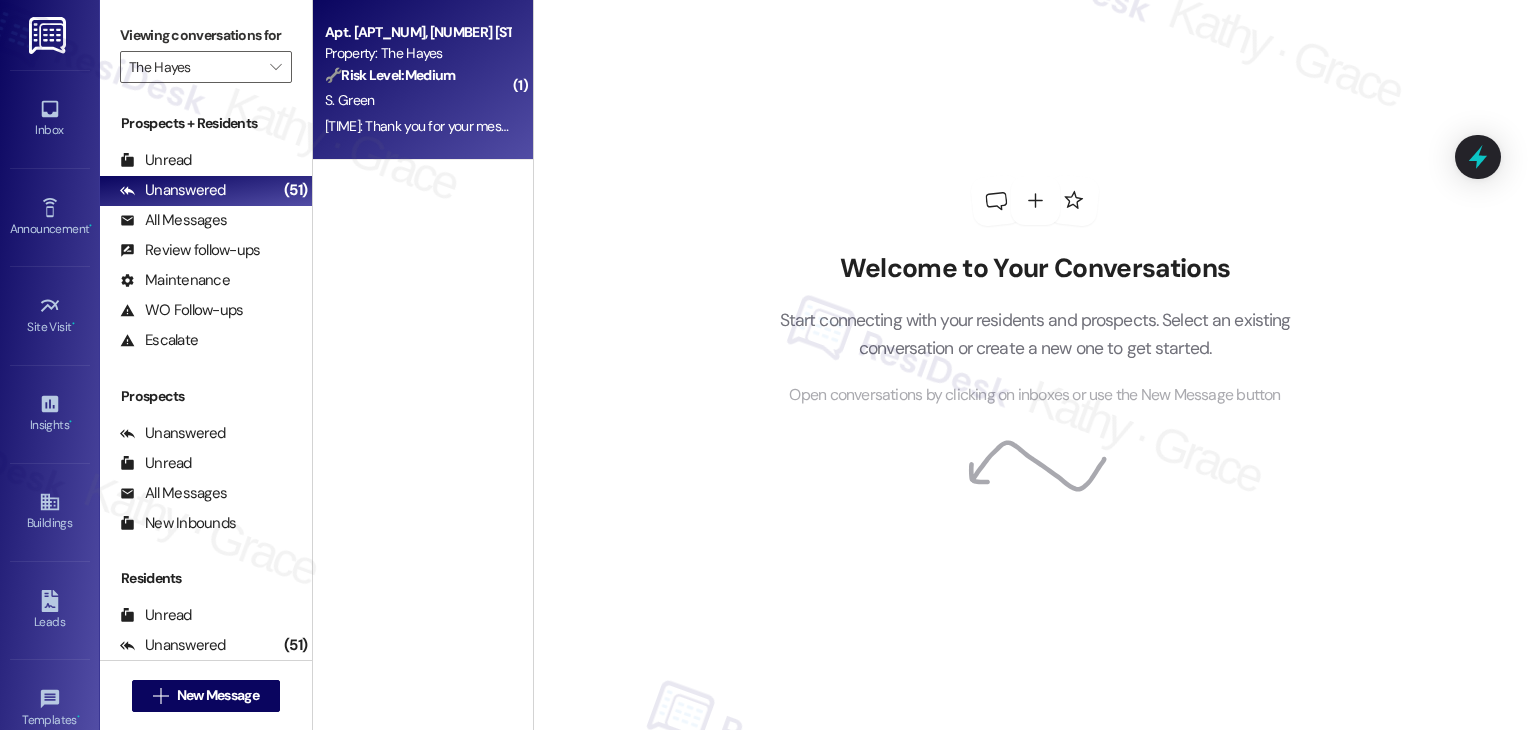 click on "S. Green" at bounding box center (349, 100) 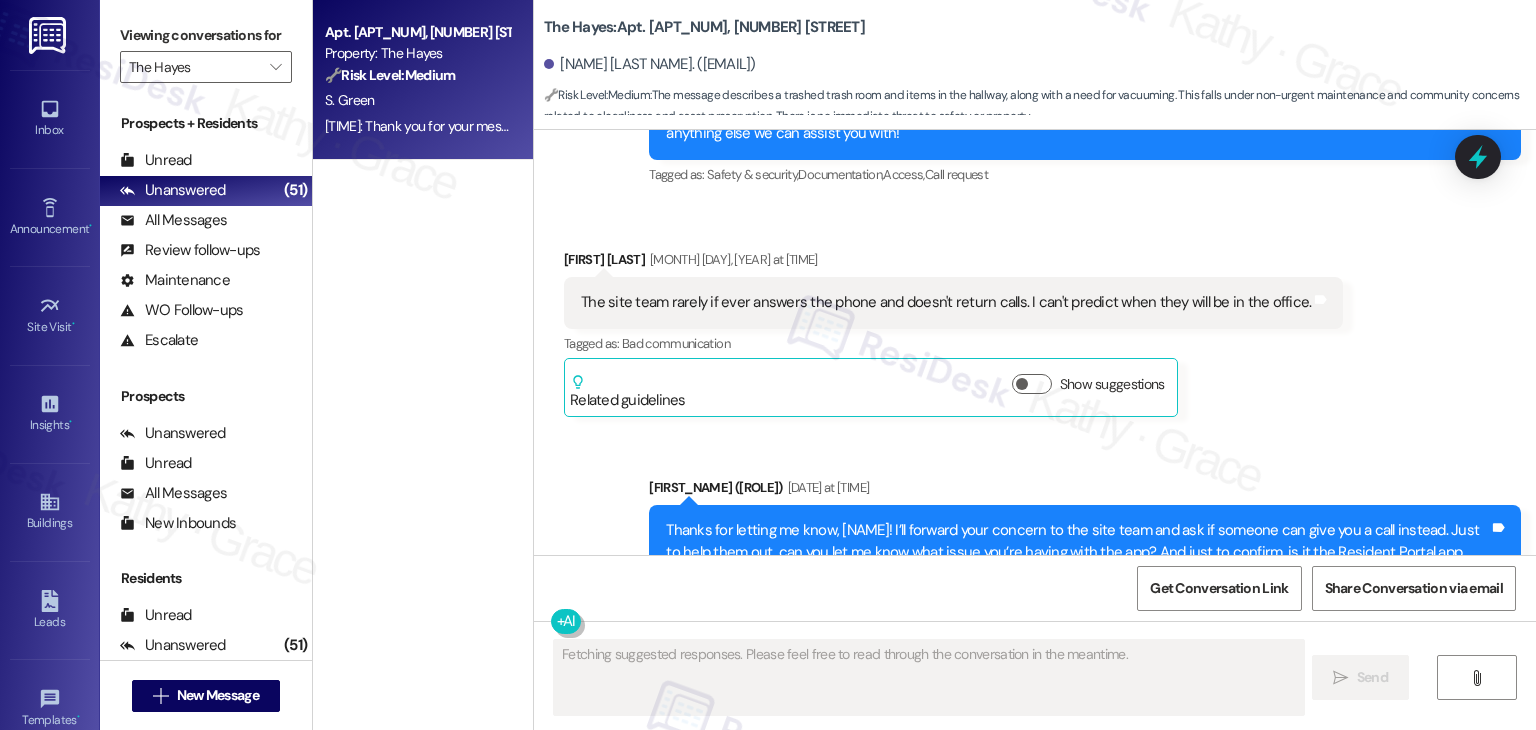 scroll, scrollTop: 23245, scrollLeft: 0, axis: vertical 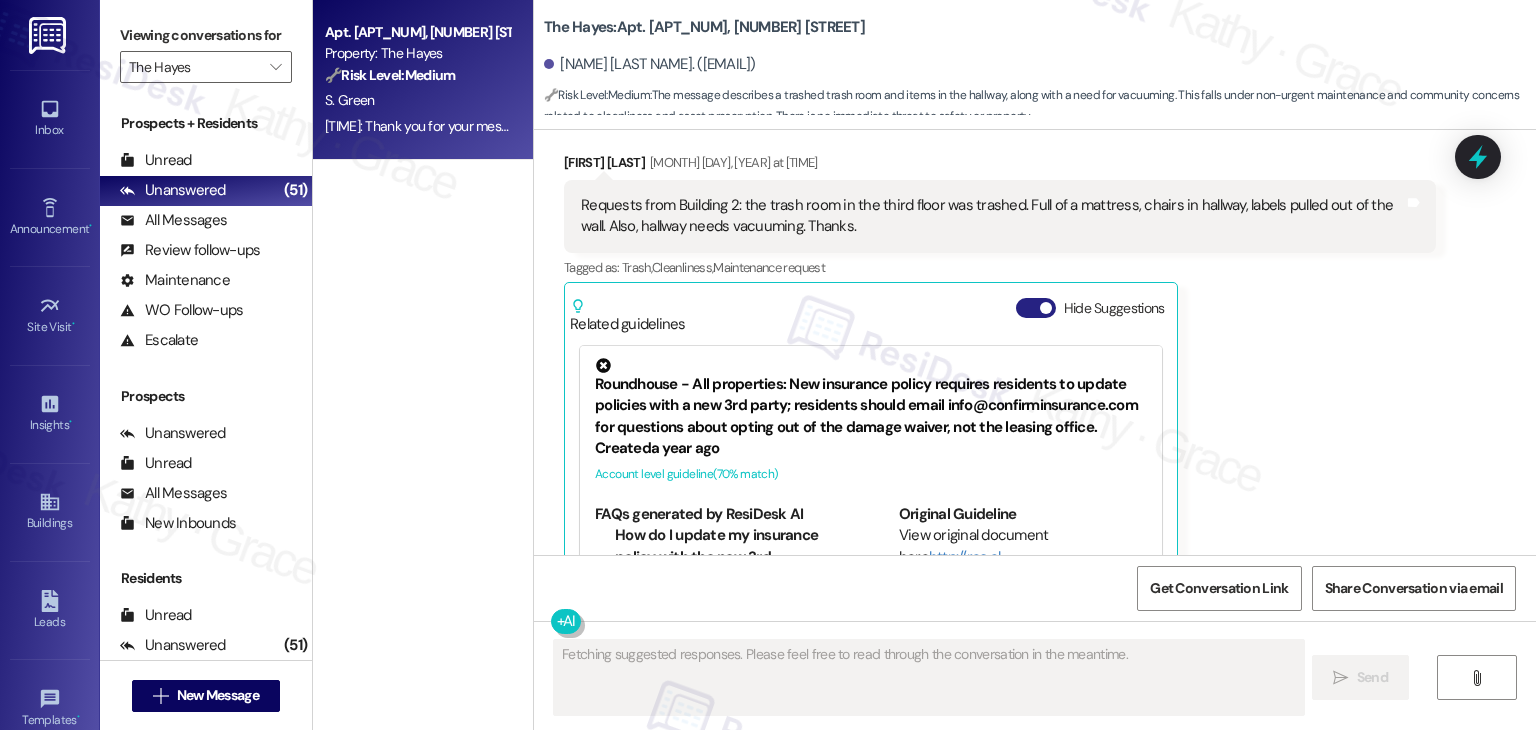click on "Hide Suggestions" at bounding box center (1036, 308) 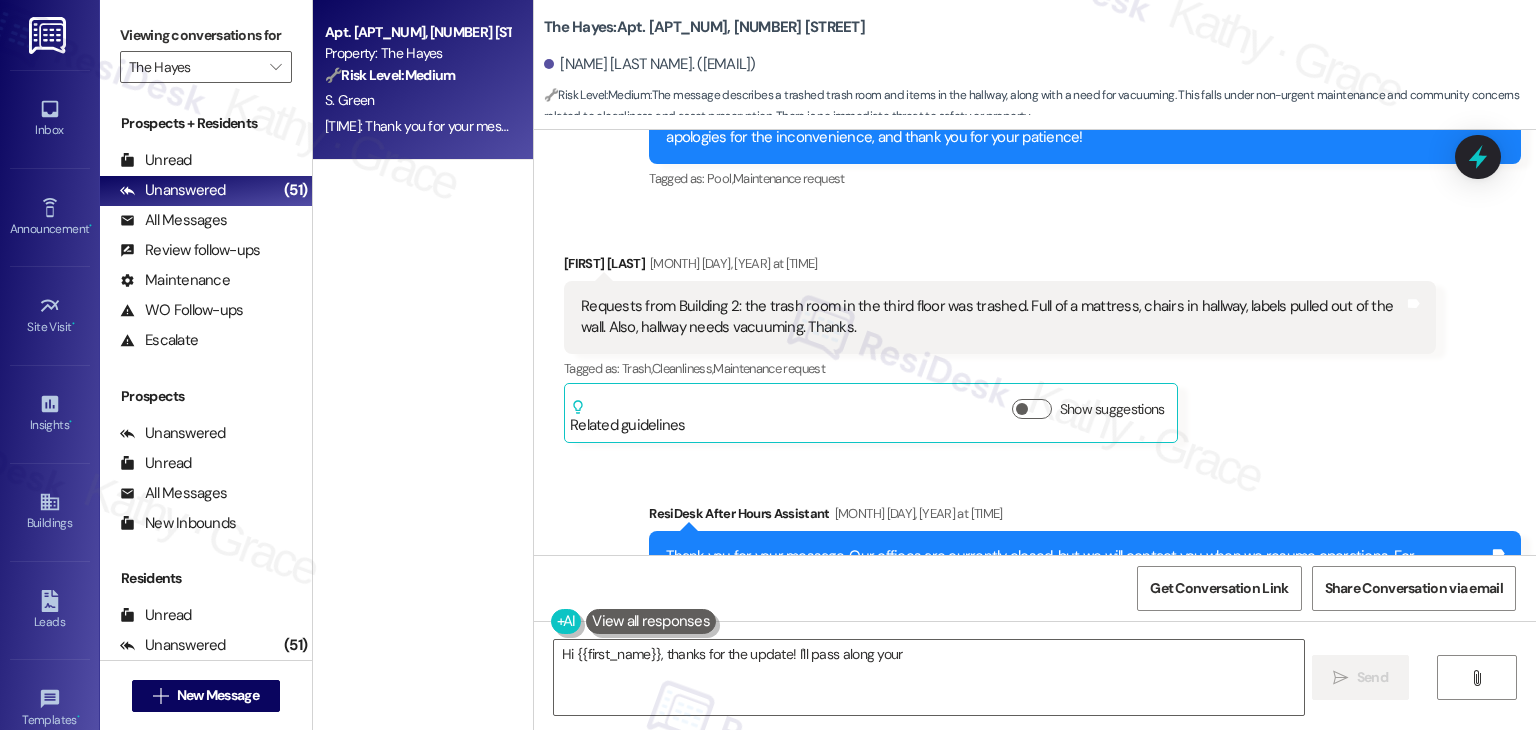 scroll, scrollTop: 23044, scrollLeft: 0, axis: vertical 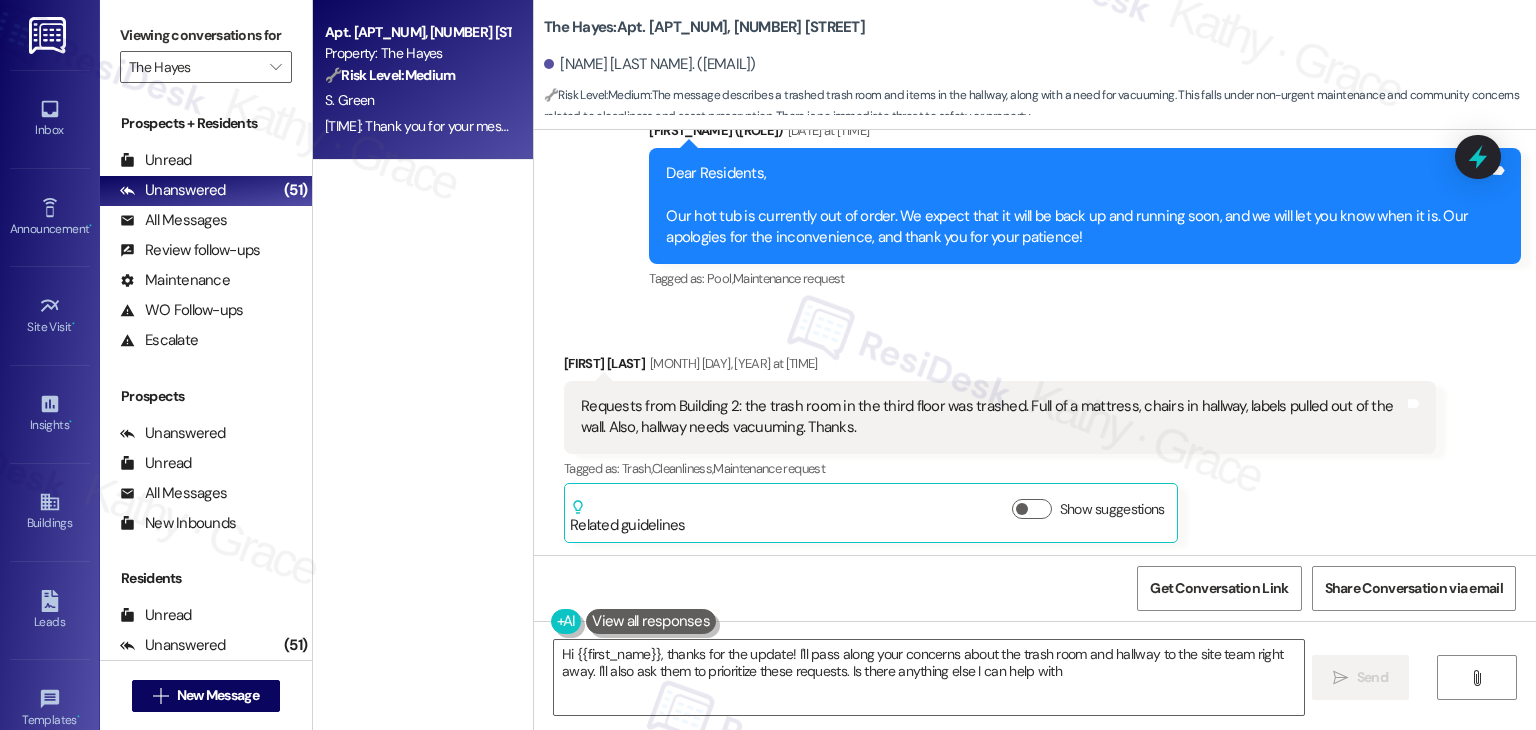 type on "Hi {{first_name}}, thanks for the update! I'll pass along your concerns about the trash room and hallway to the site team right away. I'll also ask them to prioritize these requests. Is there anything else I can help with?" 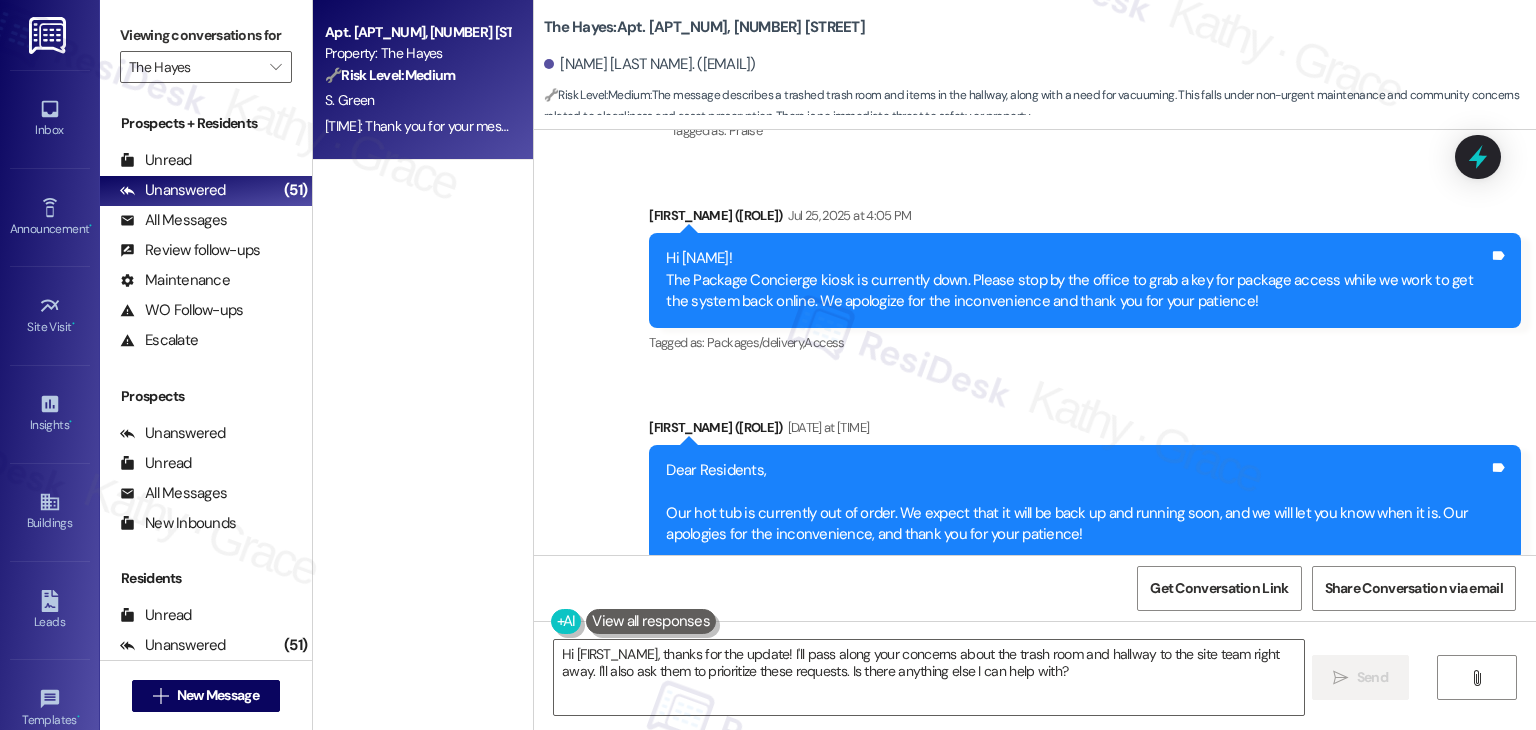 scroll, scrollTop: 22744, scrollLeft: 0, axis: vertical 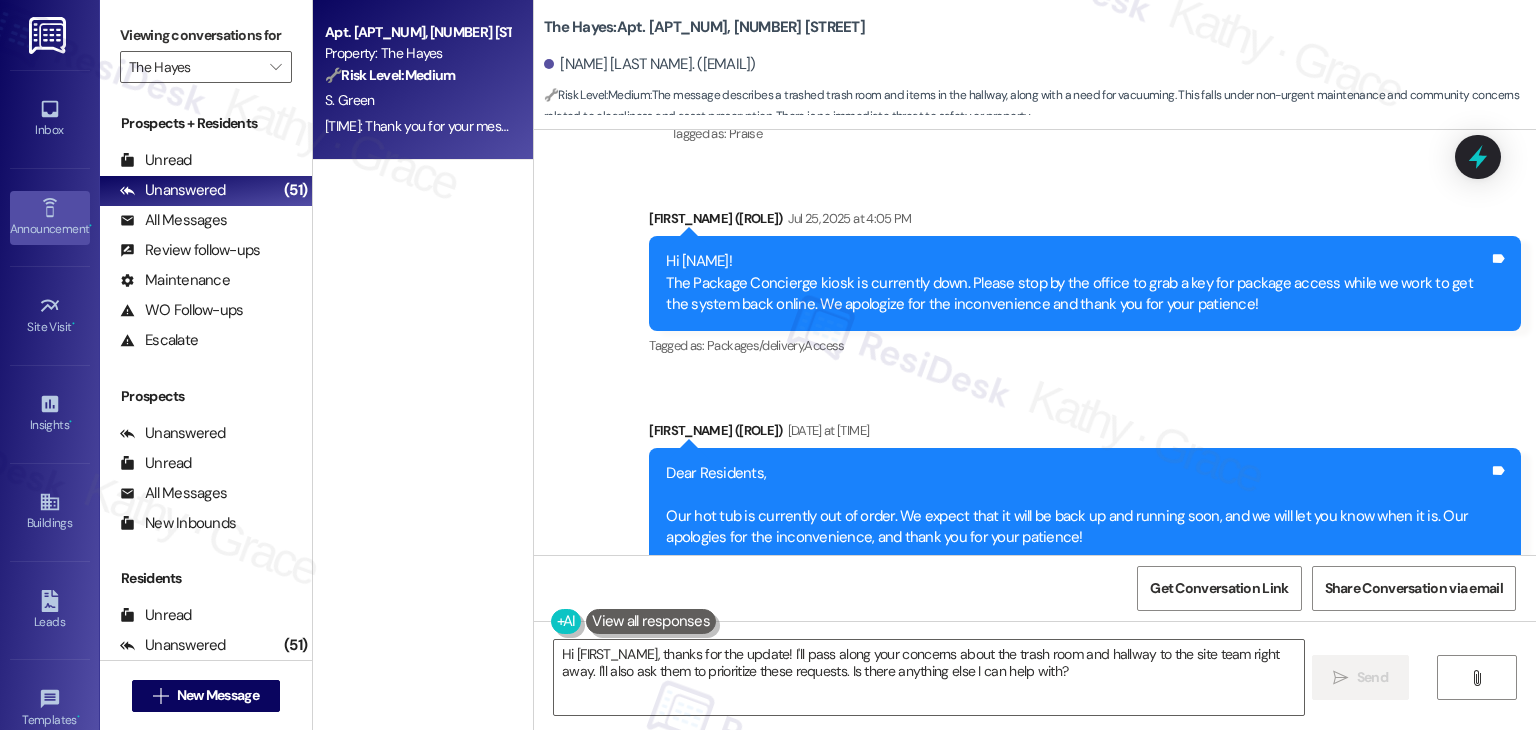 click 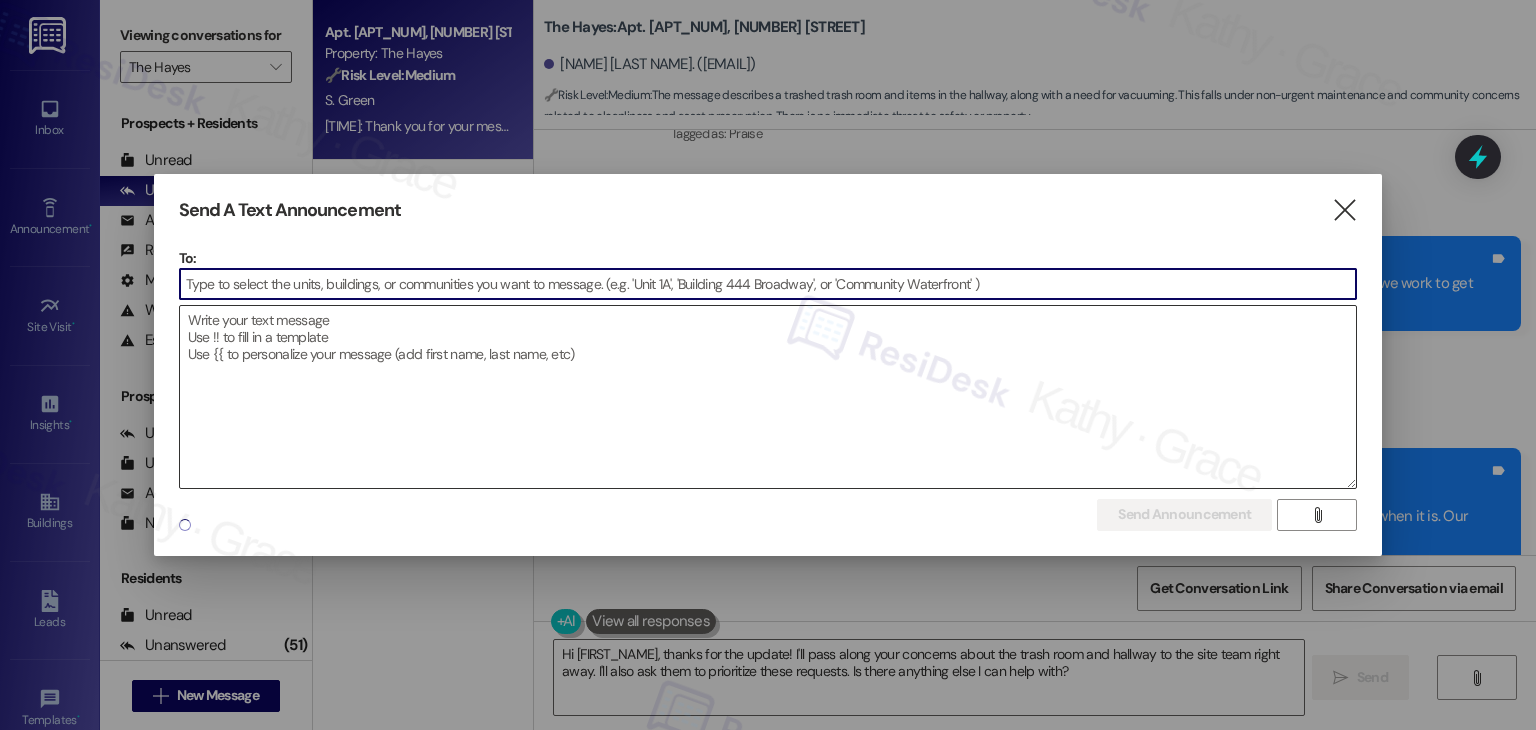 click at bounding box center (768, 397) 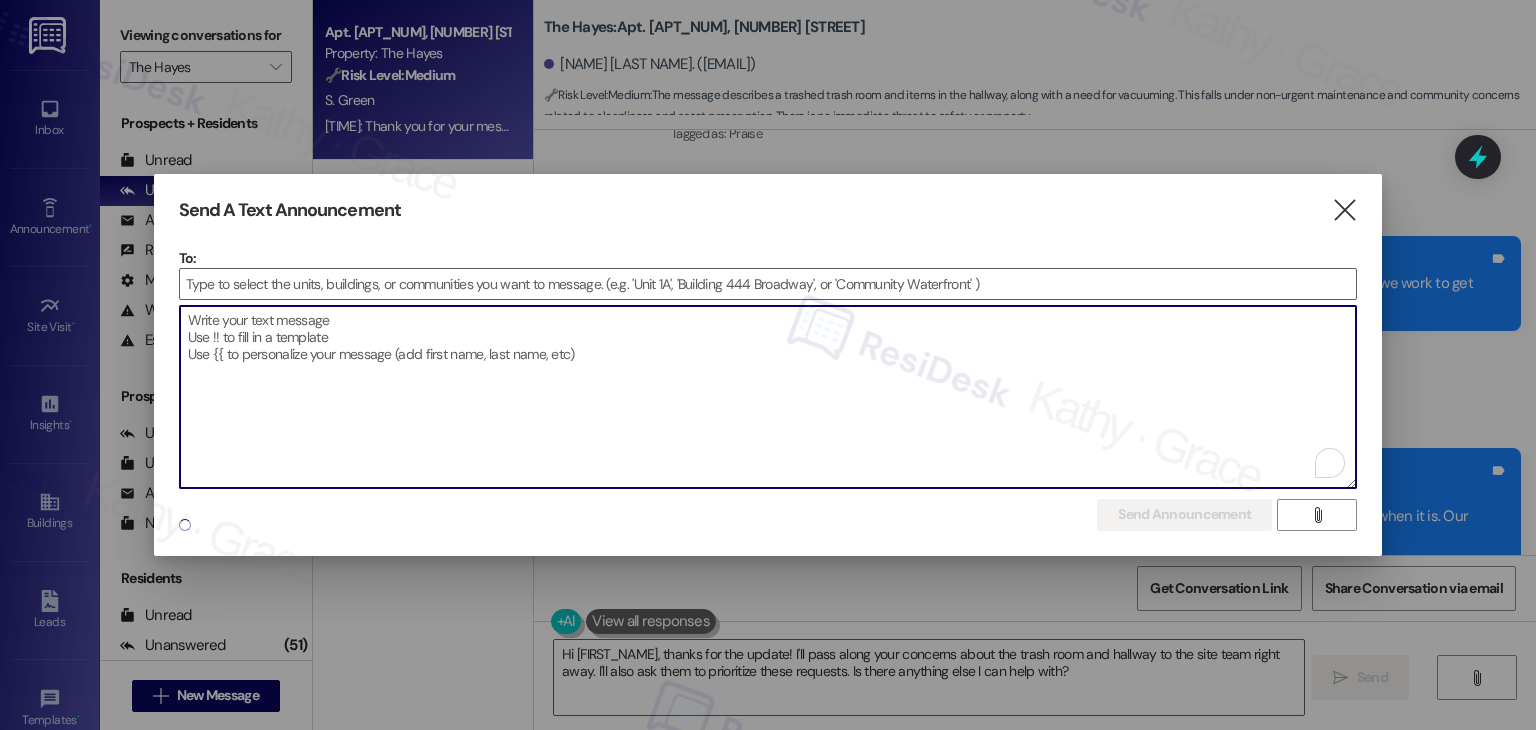 paste on "Hi {{first_name}}!
We’re happy to let you know that the Package Concierge Room is now fully operational again!
You no longer need to come into the office to retrieve a key for access. Please use your user name and PIN as usual to enter the package room and pick up your packages.
Thank you for your patience while we worked to resolve the issue!" 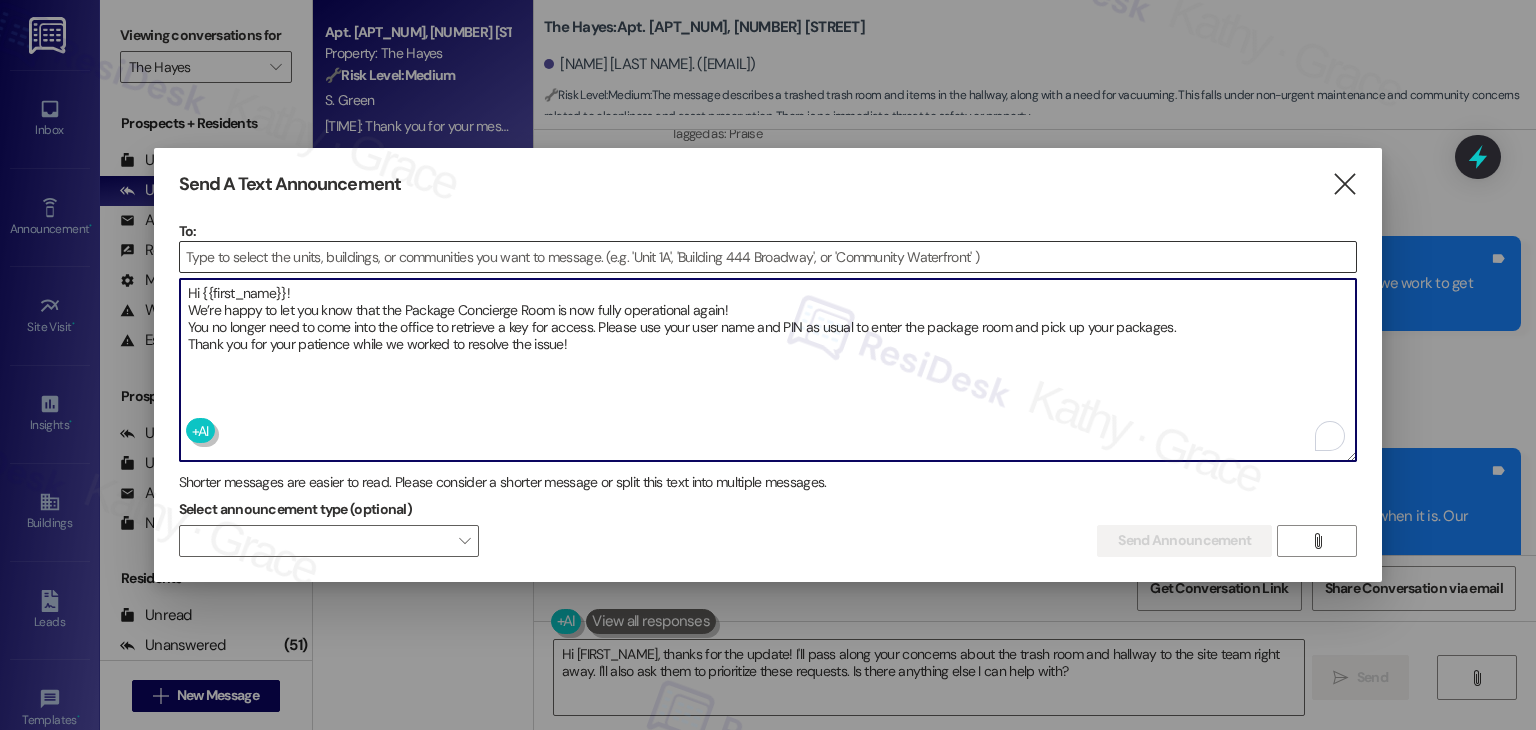 type on "Hi {{first_name}}!
We’re happy to let you know that the Package Concierge Room is now fully operational again!
You no longer need to come into the office to retrieve a key for access. Please use your user name and PIN as usual to enter the package room and pick up your packages.
Thank you for your patience while we worked to resolve the issue!" 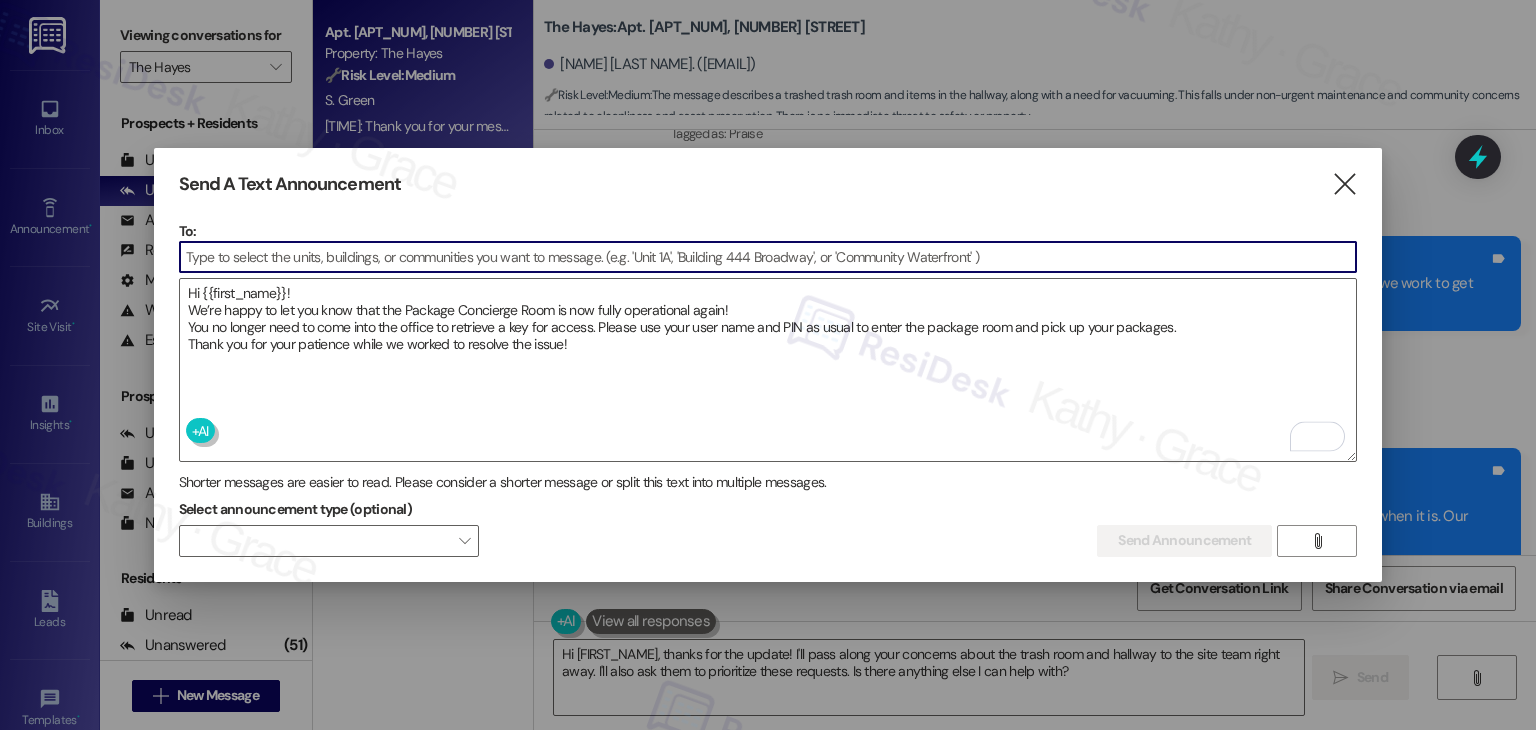 click at bounding box center [768, 257] 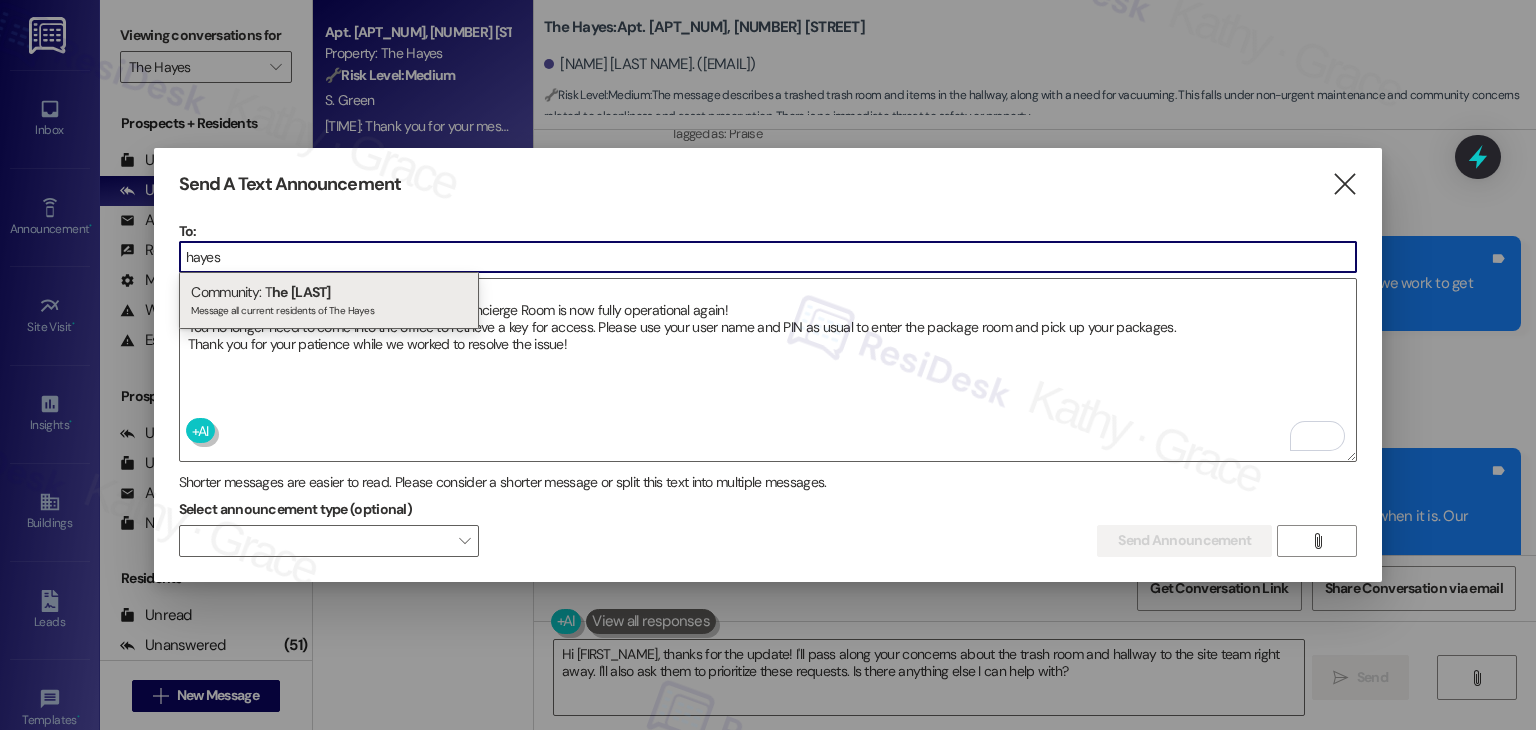 type on "hayes" 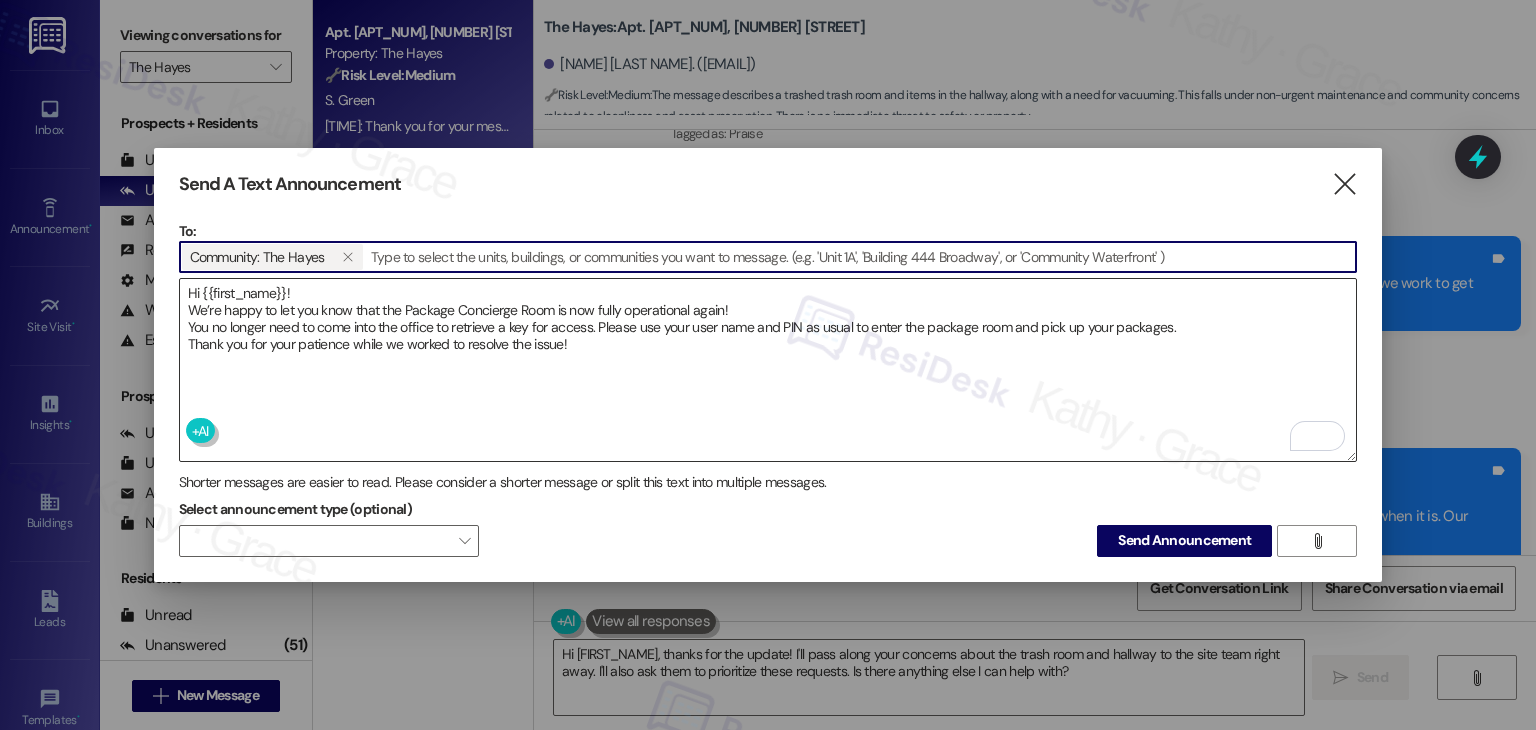 click on "Hi {{first_name}}!
We’re happy to let you know that the Package Concierge Room is now fully operational again!
You no longer need to come into the office to retrieve a key for access. Please use your user name and PIN as usual to enter the package room and pick up your packages.
Thank you for your patience while we worked to resolve the issue!" at bounding box center (768, 370) 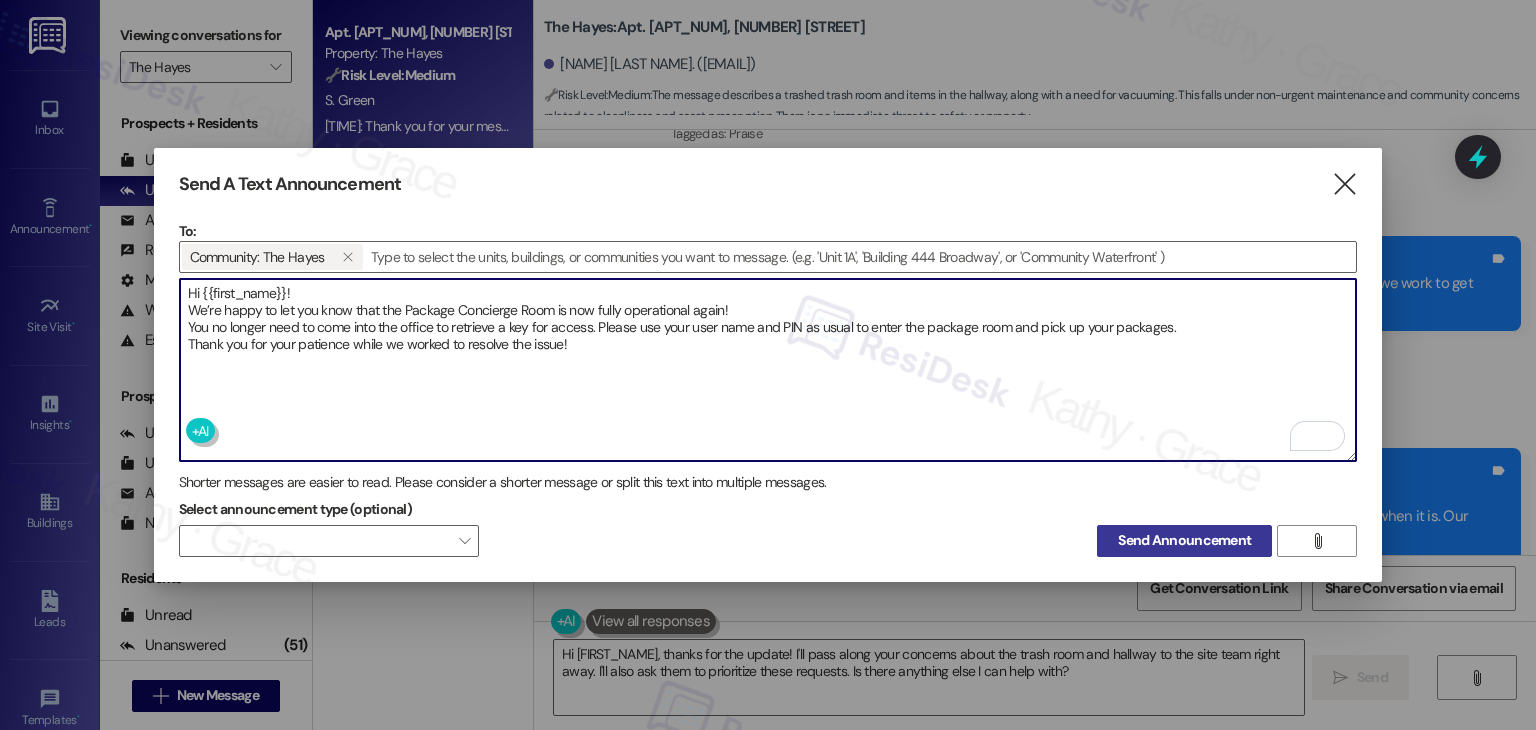 click on "Send Announcement" at bounding box center [1184, 540] 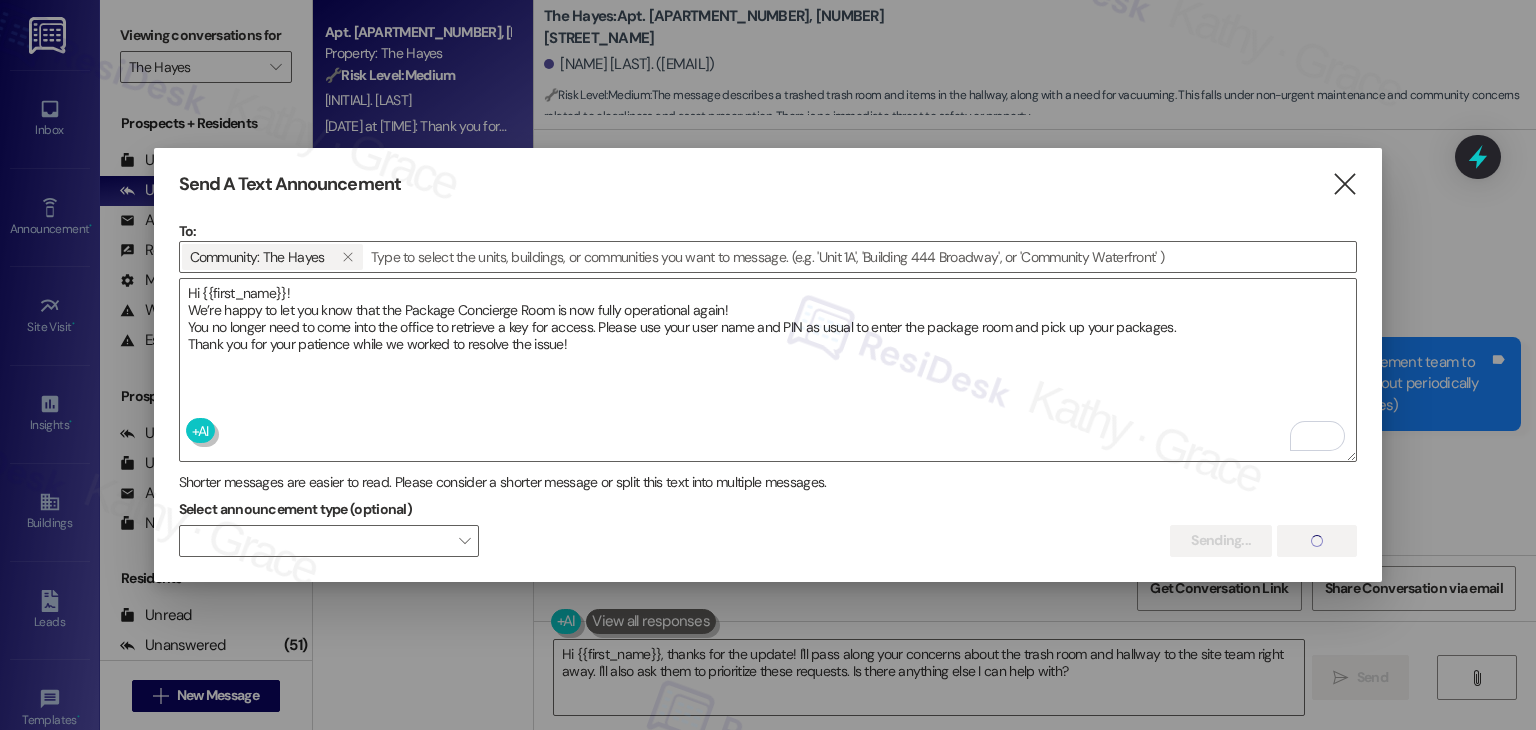 scroll, scrollTop: 0, scrollLeft: 0, axis: both 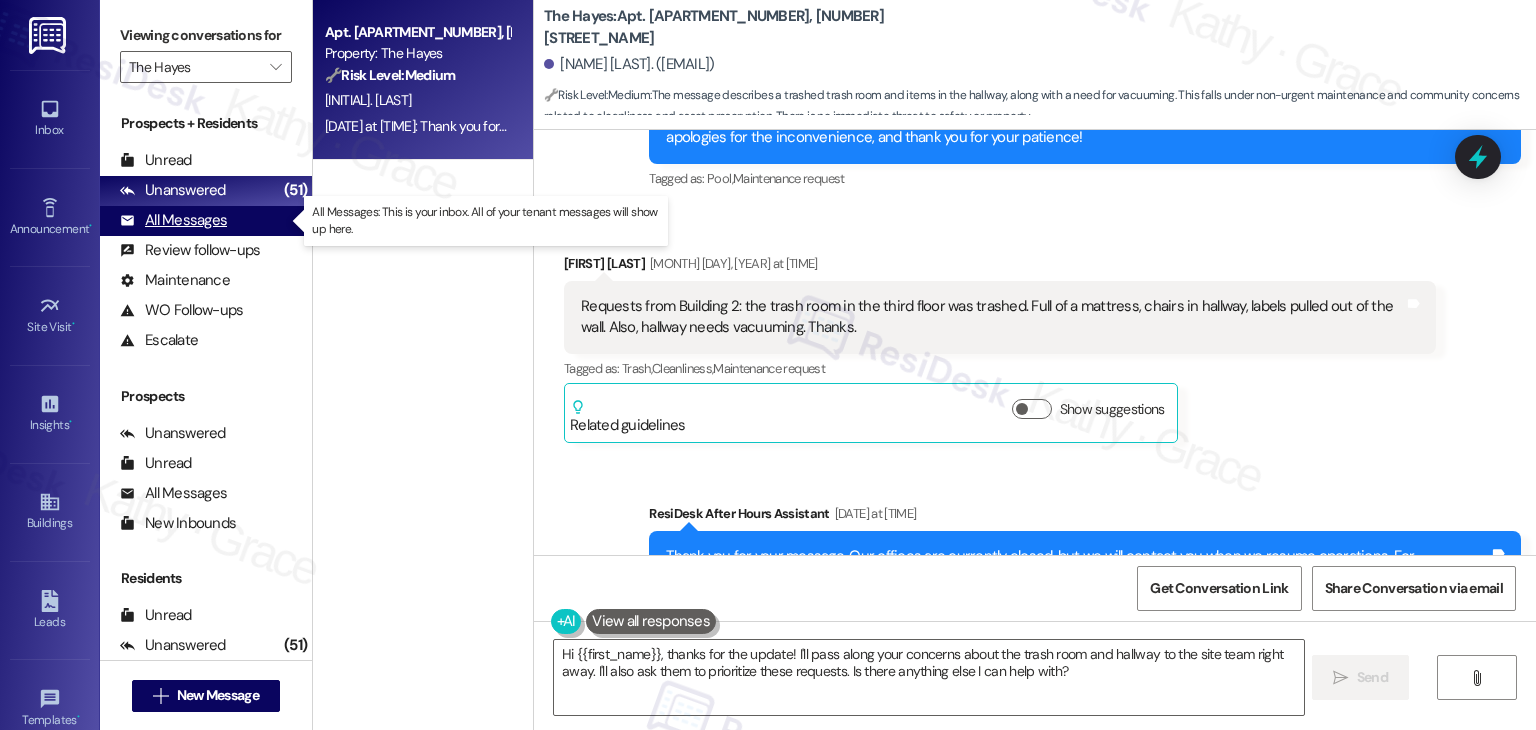 click on "All Messages" at bounding box center [173, 220] 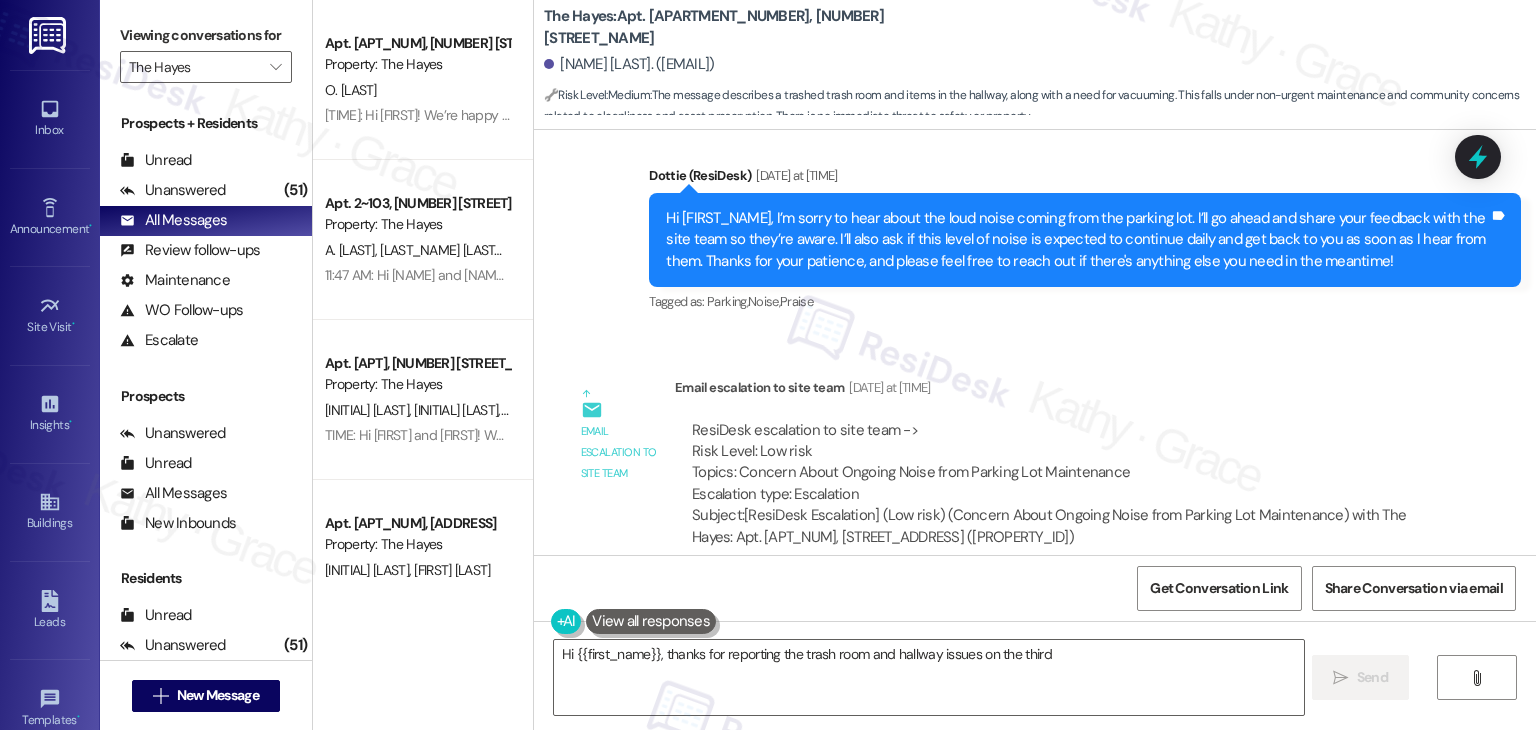 scroll, scrollTop: 23245, scrollLeft: 0, axis: vertical 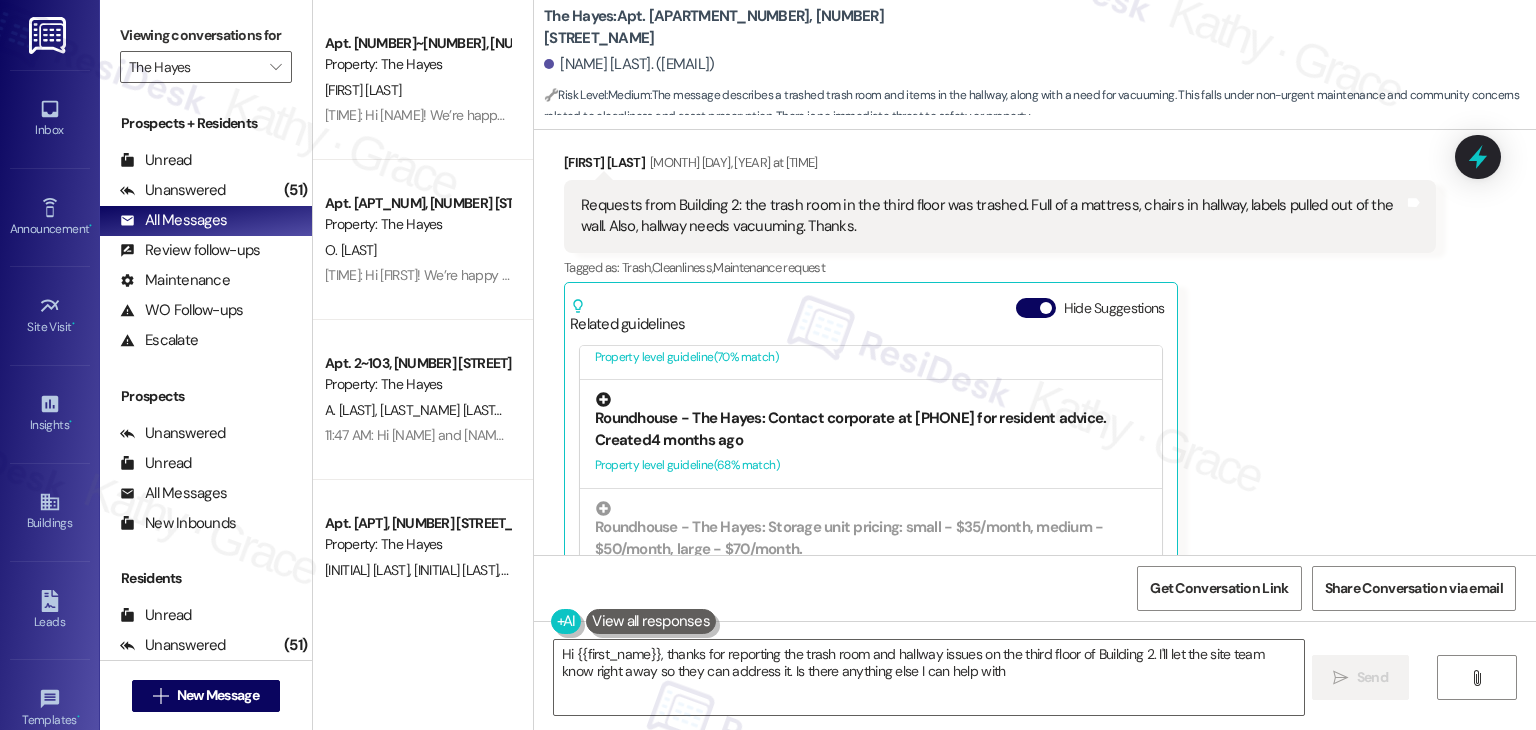type on "Hi {{first_name}}, thanks for reporting the trash room and hallway issues on the third floor of Building 2. I'll let the site team know right away so they can address it. Is there anything else I can help with?" 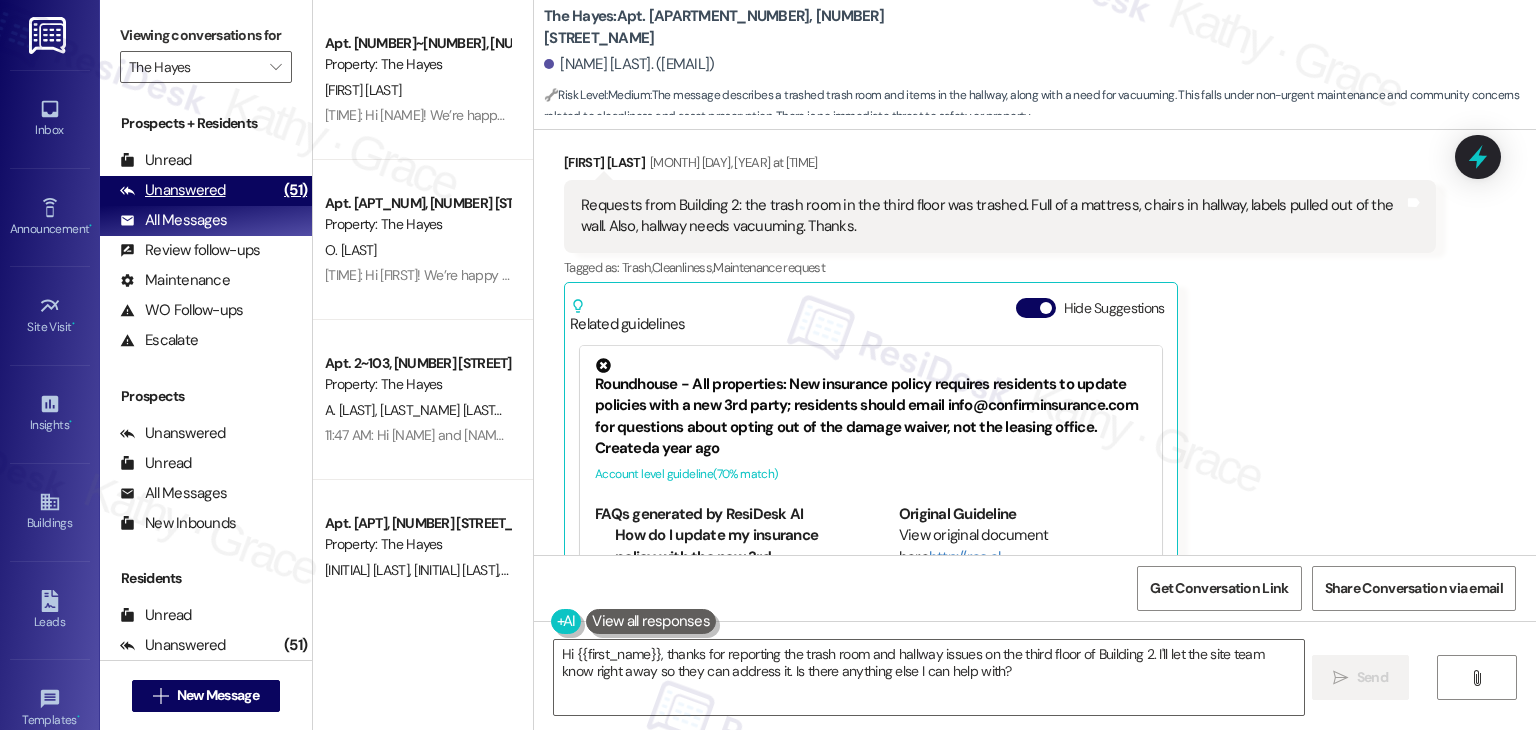 click on "Unanswered (51)" at bounding box center (206, 191) 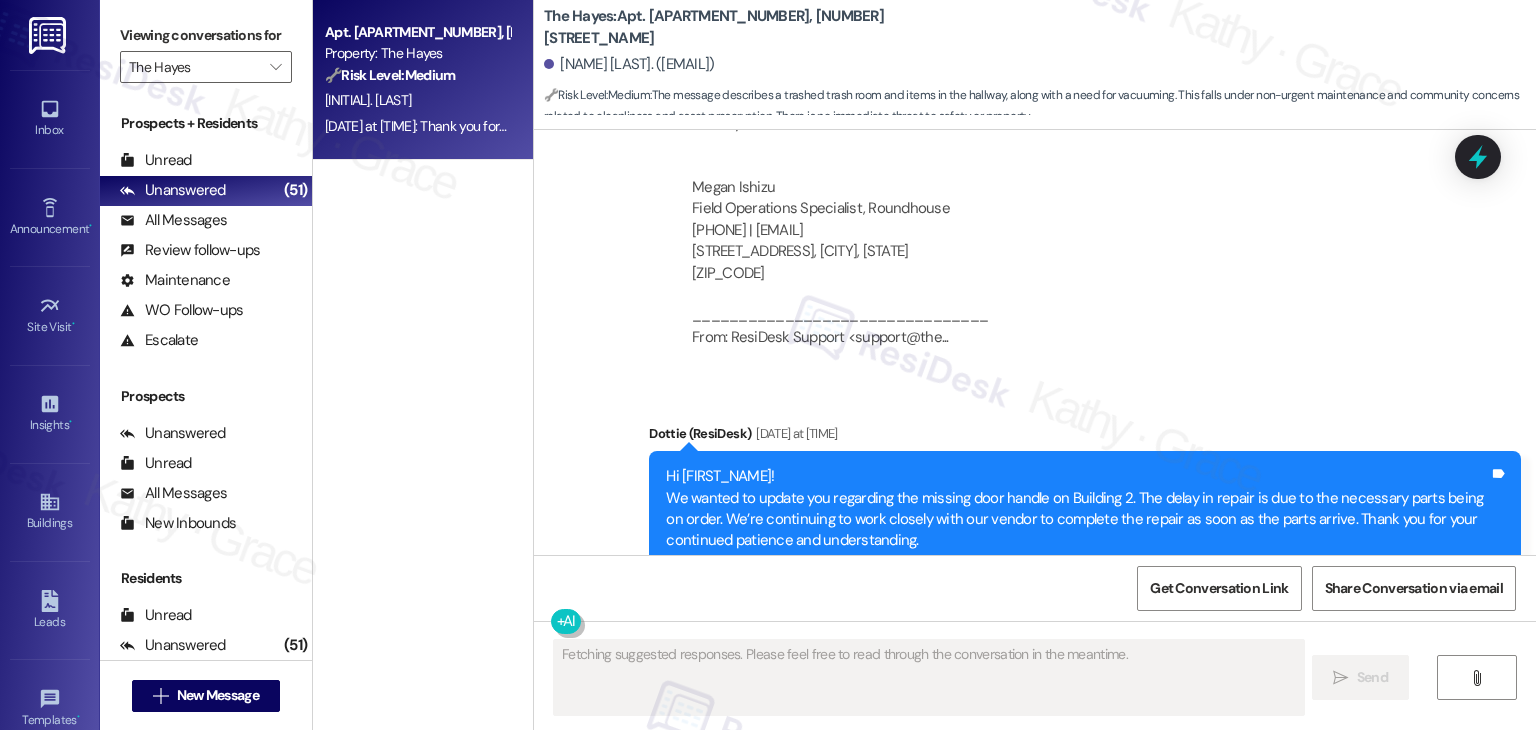 scroll, scrollTop: 23245, scrollLeft: 0, axis: vertical 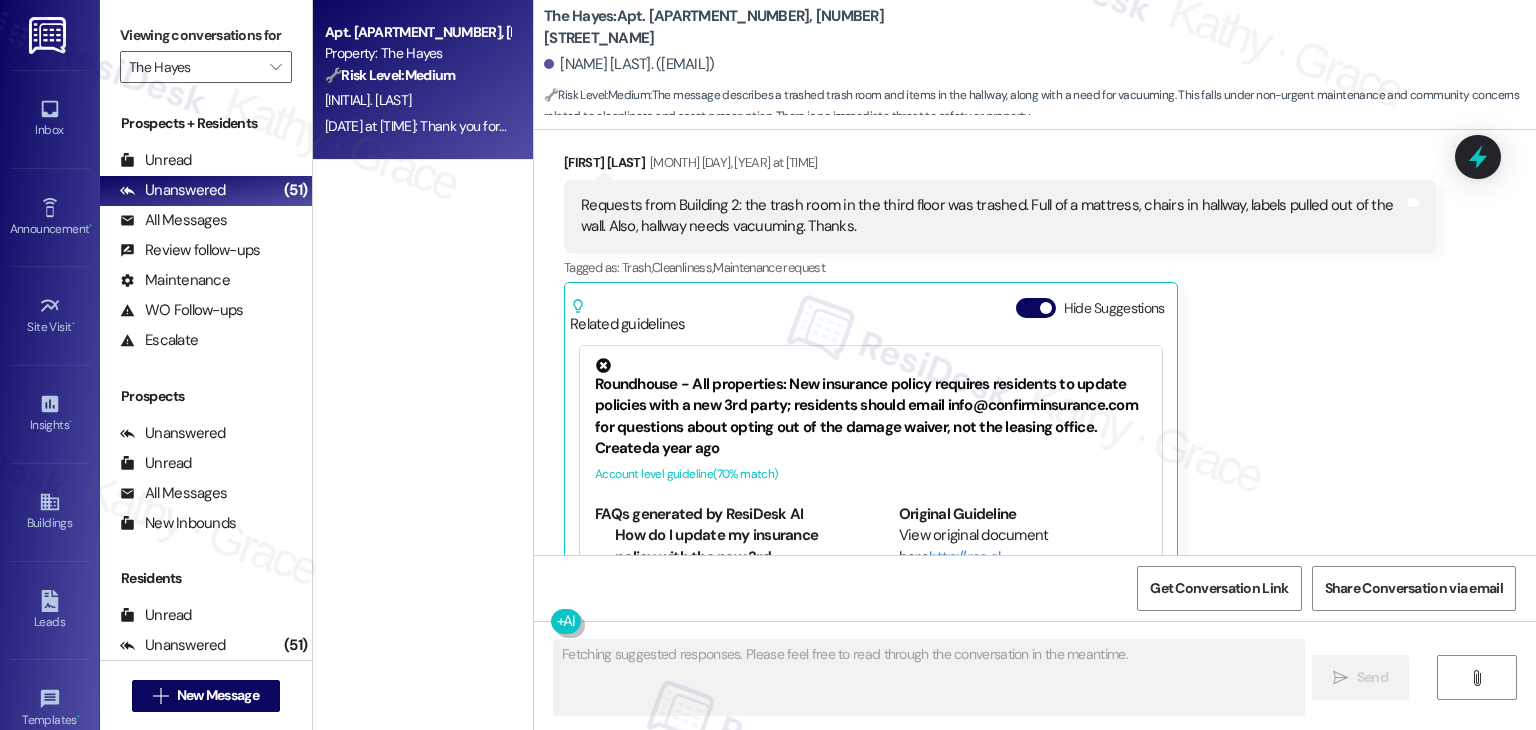 click on "Hide Suggestions" at bounding box center (1036, 308) 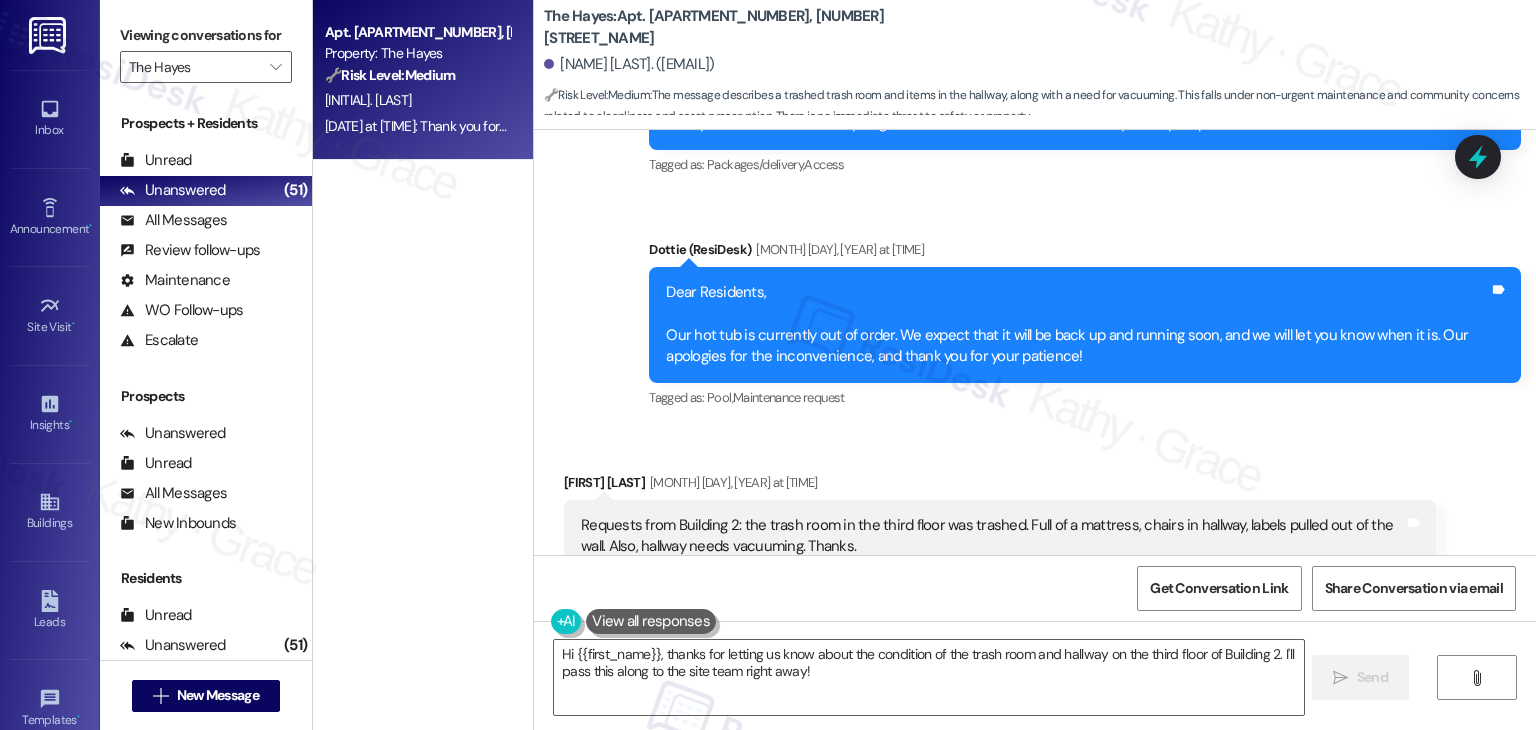 scroll, scrollTop: 23045, scrollLeft: 0, axis: vertical 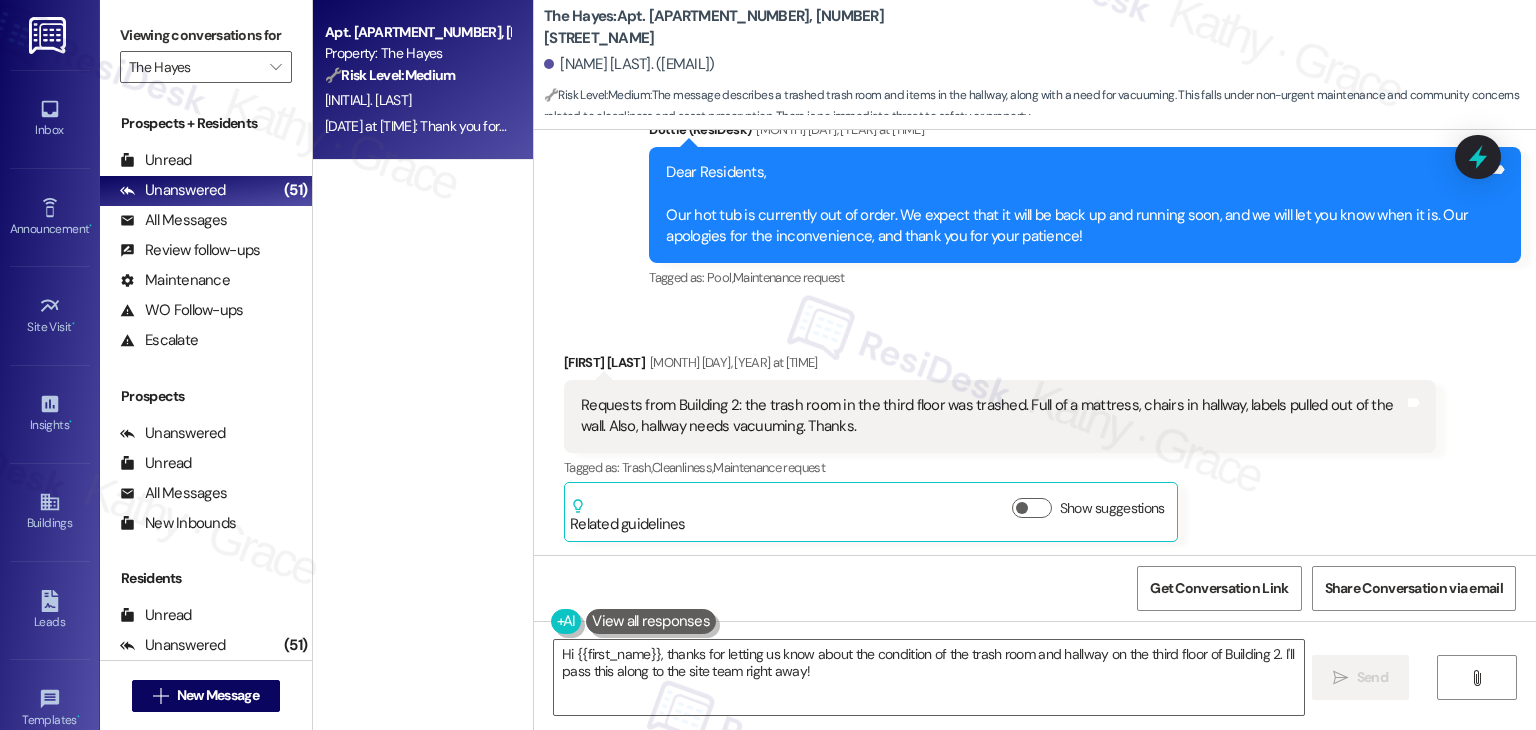 click on "Requests from Building 2: the trash room in the third floor was trashed. Full of a mattress, chairs in hallway, labels pulled out of the wall. Also, hallway needs vacuuming. Thanks." at bounding box center (992, 416) 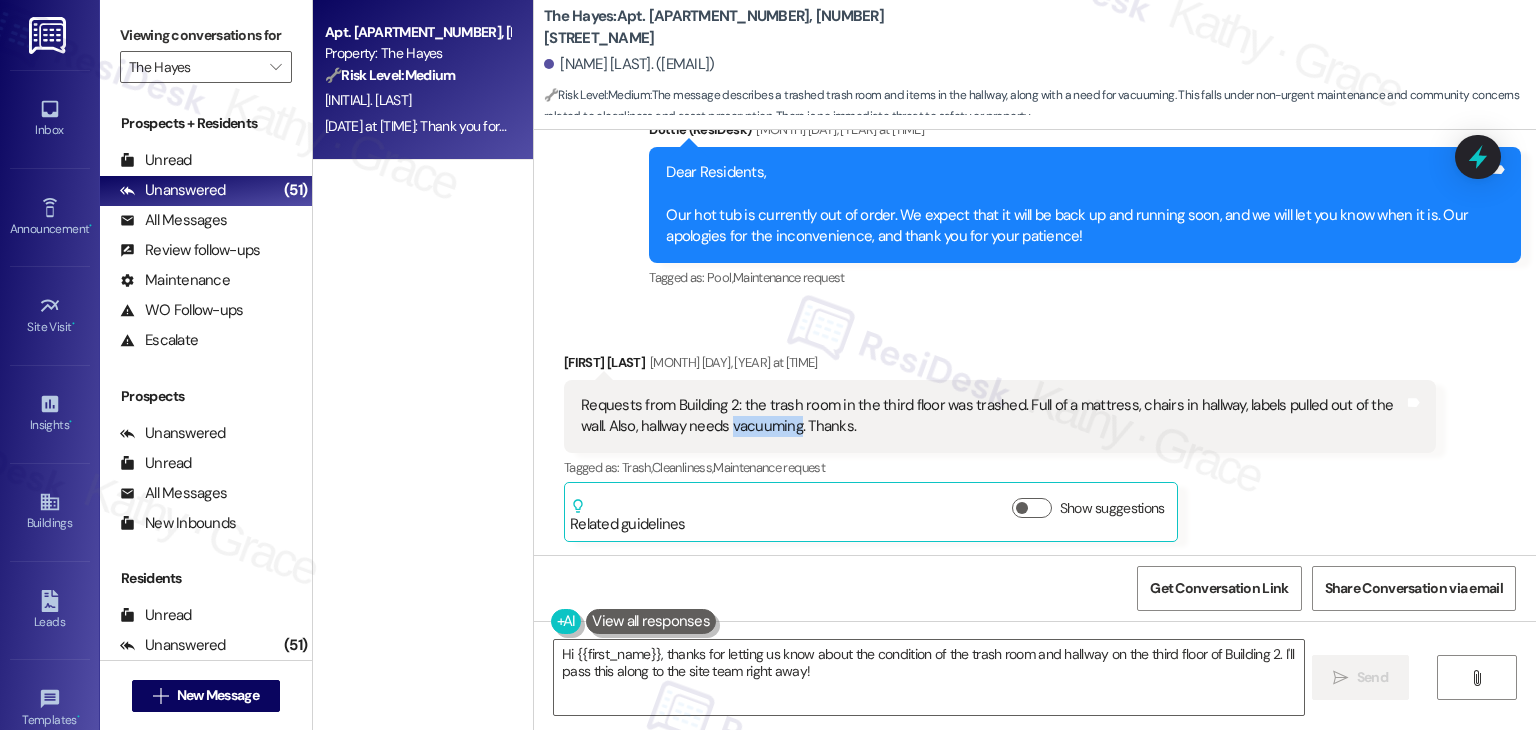 click on "Requests from Building 2: the trash room in the third floor was trashed. Full of a mattress, chairs in hallway, labels pulled out of the wall. Also, hallway needs vacuuming. Thanks." at bounding box center (992, 416) 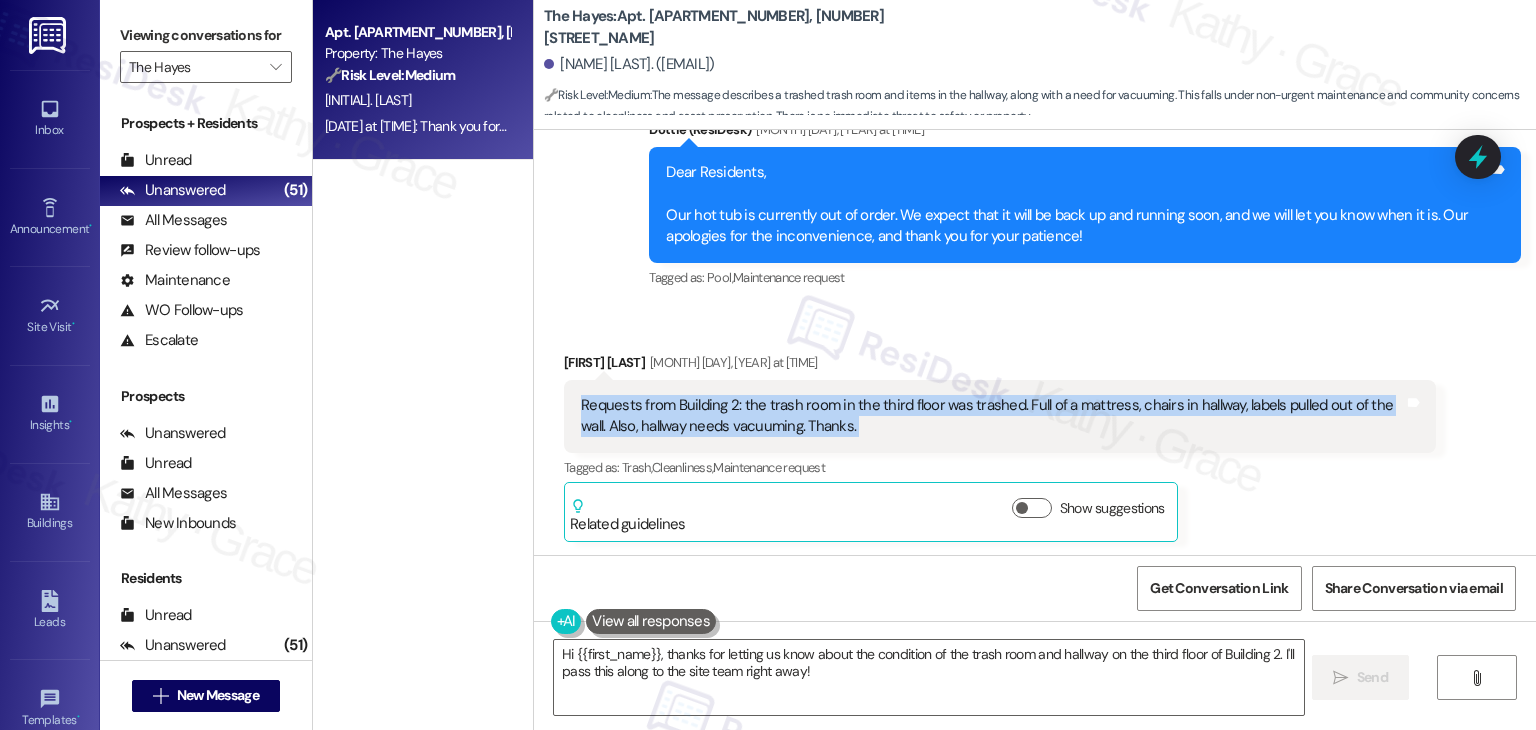 click on "Requests from Building 2: the trash room in the third floor was trashed. Full of a mattress, chairs in hallway, labels pulled out of the wall. Also, hallway needs vacuuming. Thanks." at bounding box center [992, 416] 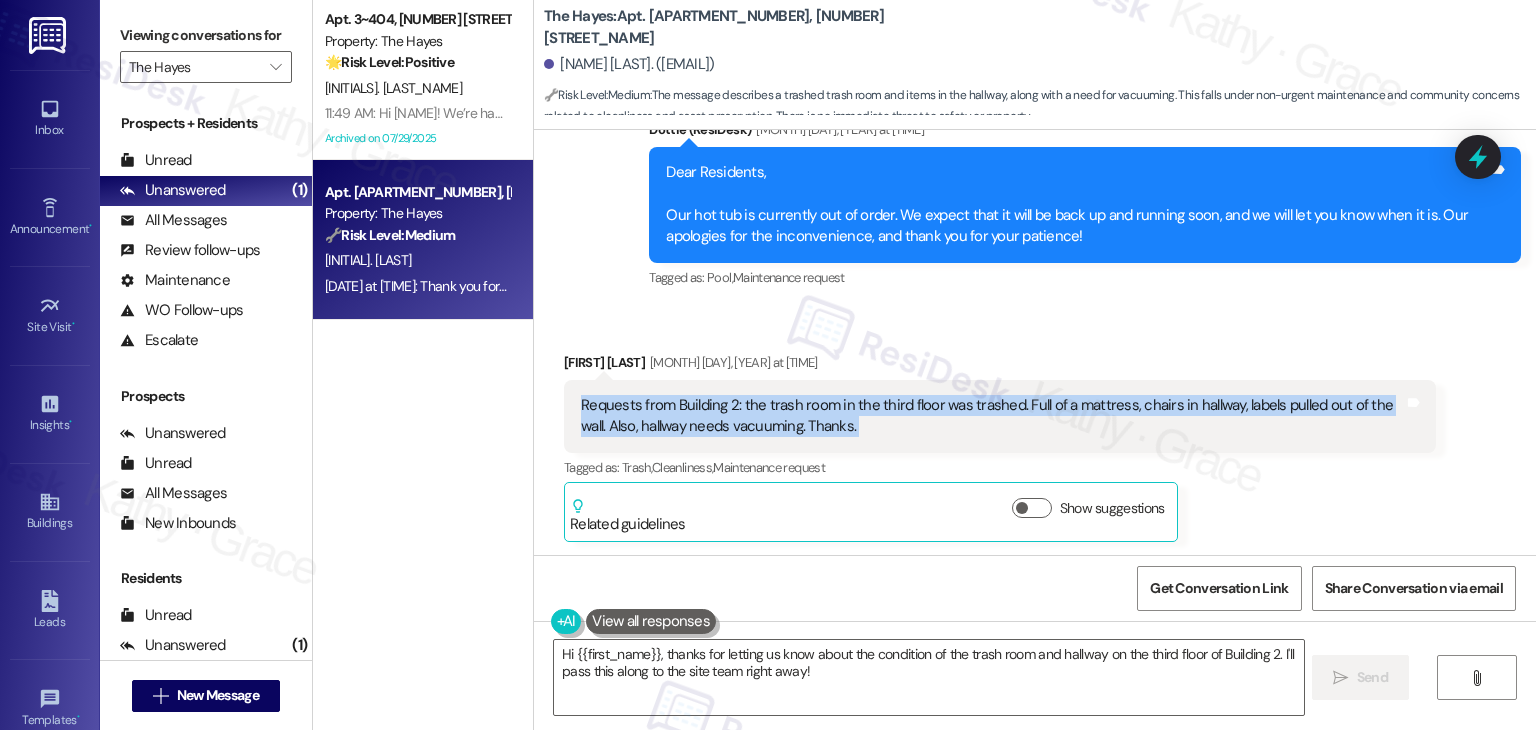 scroll, scrollTop: 23144, scrollLeft: 0, axis: vertical 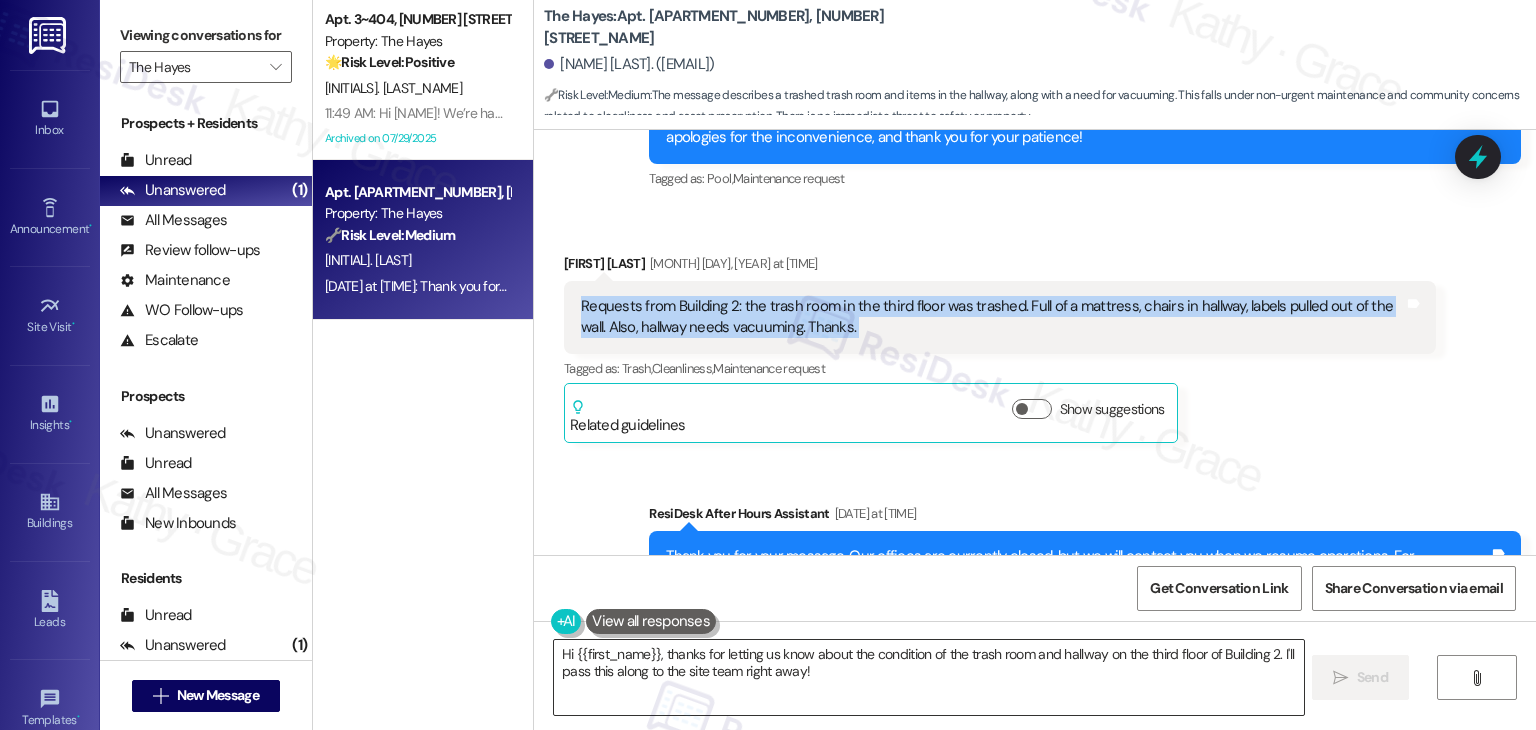 click on "Hi {{first_name}}, thanks for letting us know about the condition of the trash room and hallway on the third floor of Building 2. I'll pass this along to the site team right away!" at bounding box center [928, 677] 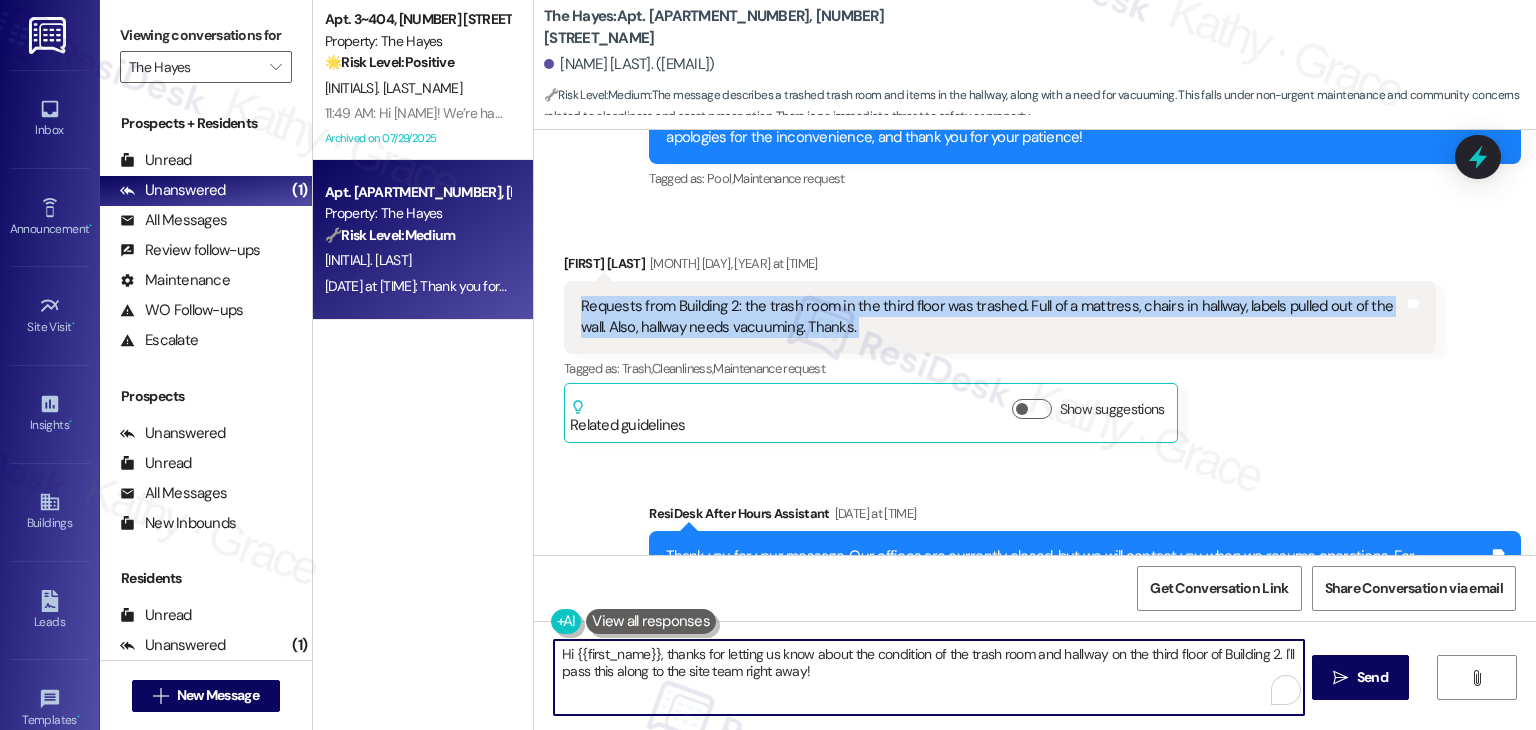 click on "Hi {{first_name}}, thanks for letting us know about the condition of the trash room and hallway on the third floor of Building 2. I'll pass this along to the site team right away!" at bounding box center (928, 677) 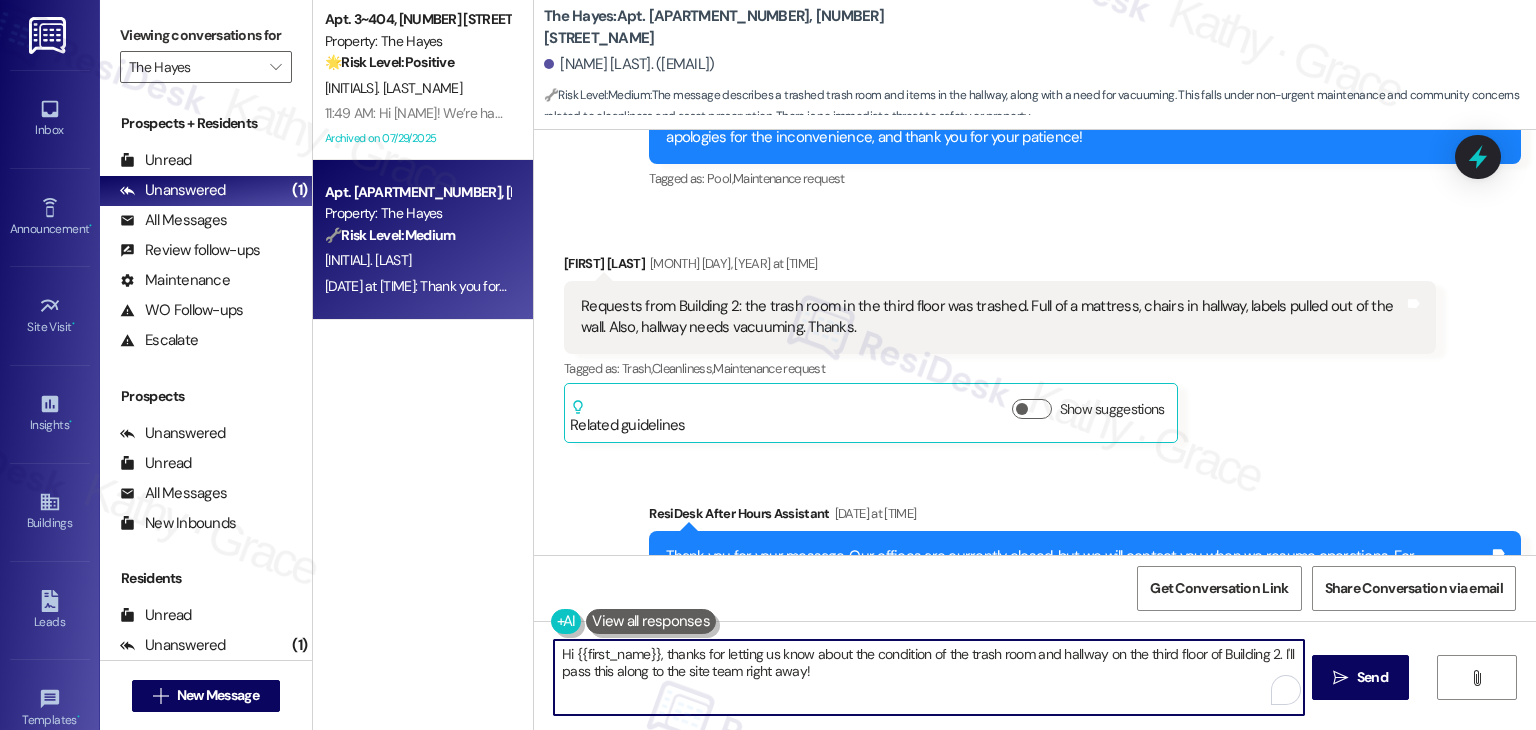 paste on "Susan, thanks so much for the heads-up about the trash room and hallway on the third floor of Building 2. I’ve shared your concerns with the site team so they can address the bulk items, wall damage, and hallway cleaning. We appreciate you taking the time to report this" 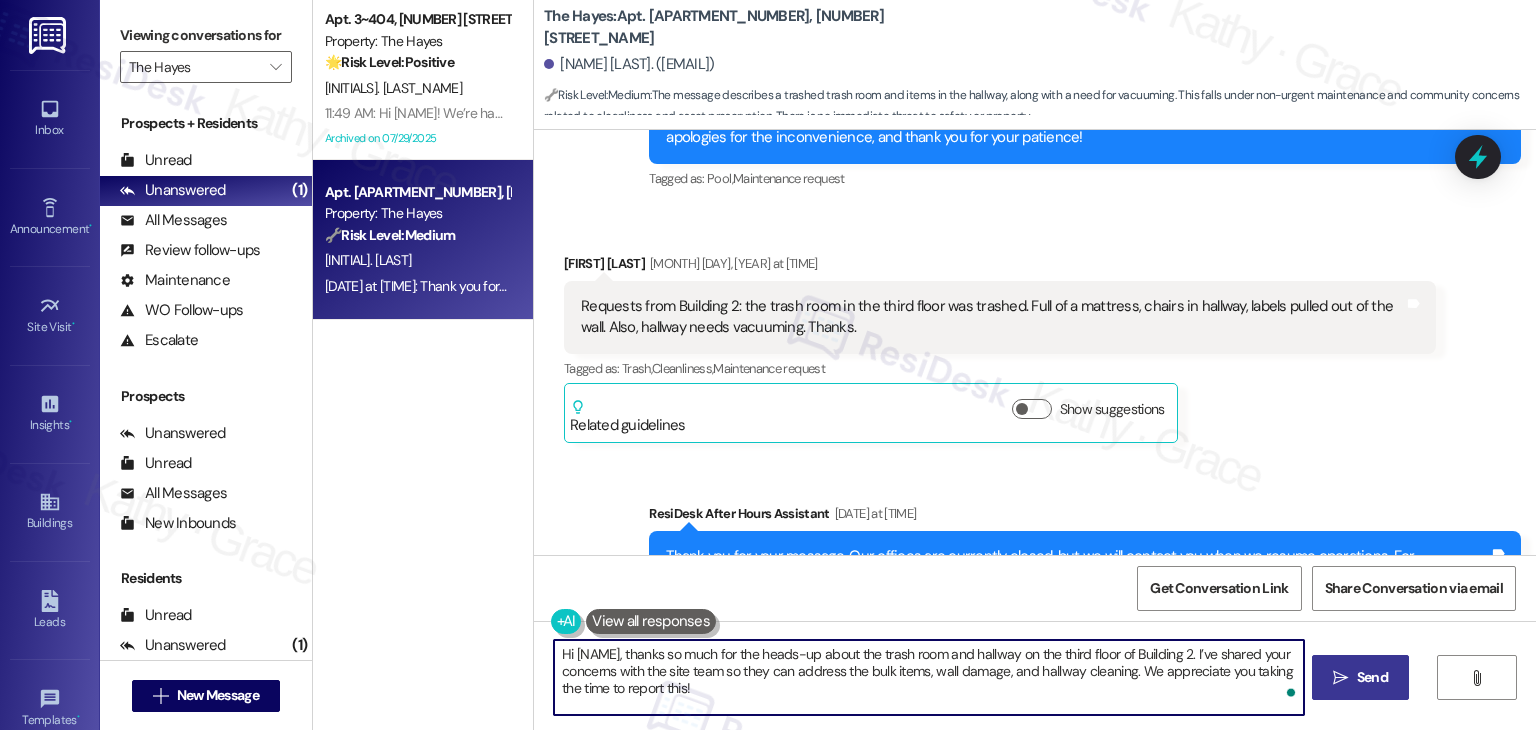 type on "Hi Susan, thanks so much for the heads-up about the trash room and hallway on the third floor of Building 2. I’ve shared your concerns with the site team so they can address the bulk items, wall damage, and hallway cleaning. We appreciate you taking the time to report this!" 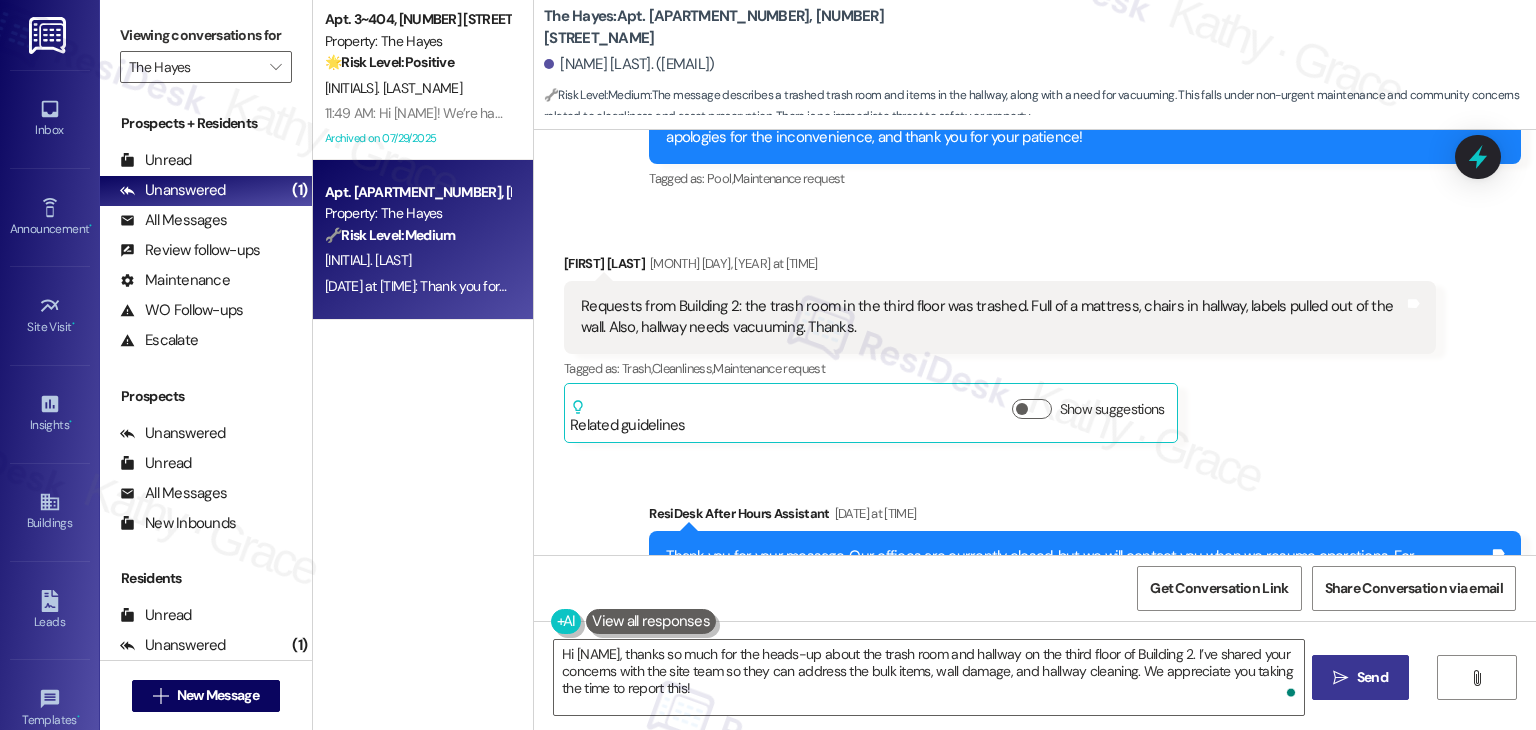 click on " Send" at bounding box center [1360, 677] 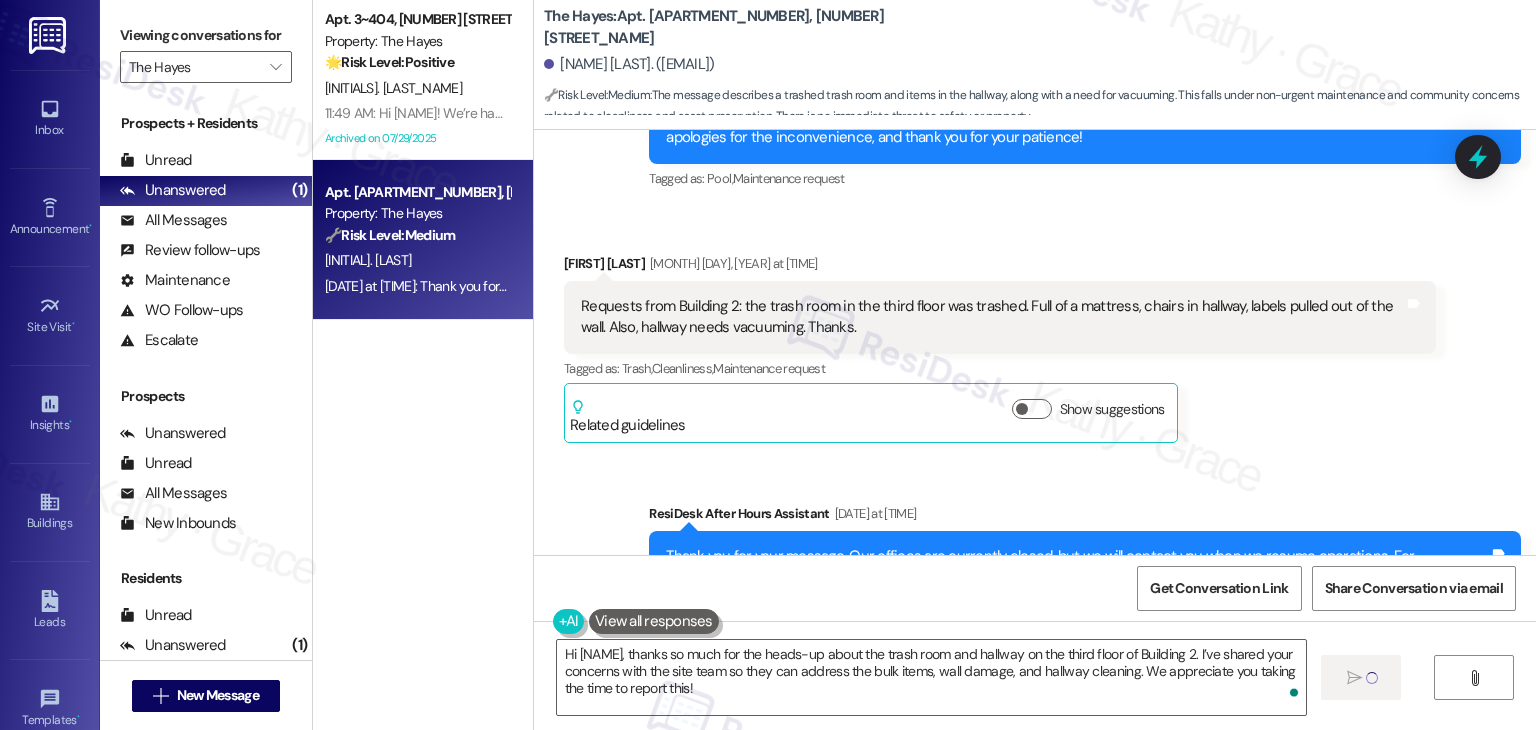 type 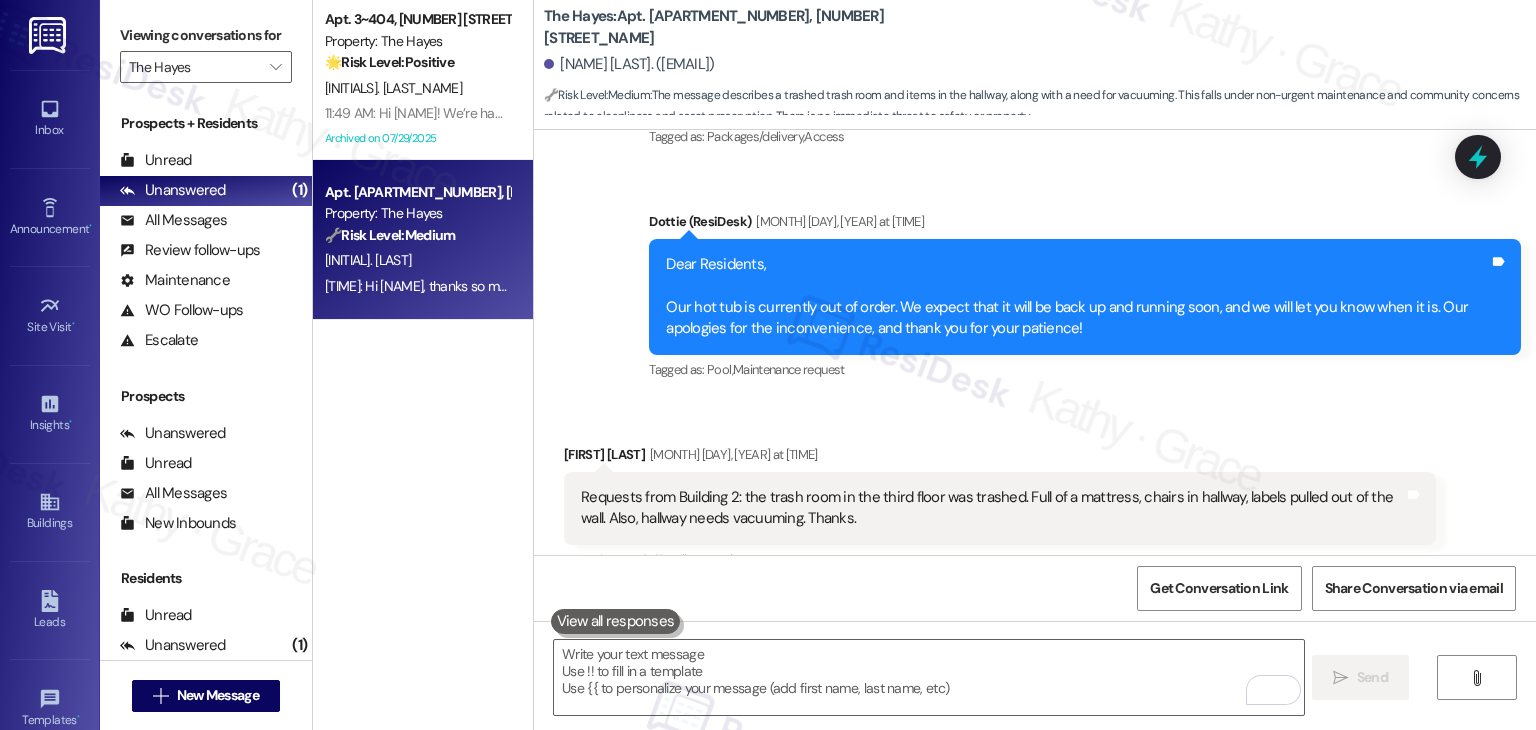 scroll, scrollTop: 23326, scrollLeft: 0, axis: vertical 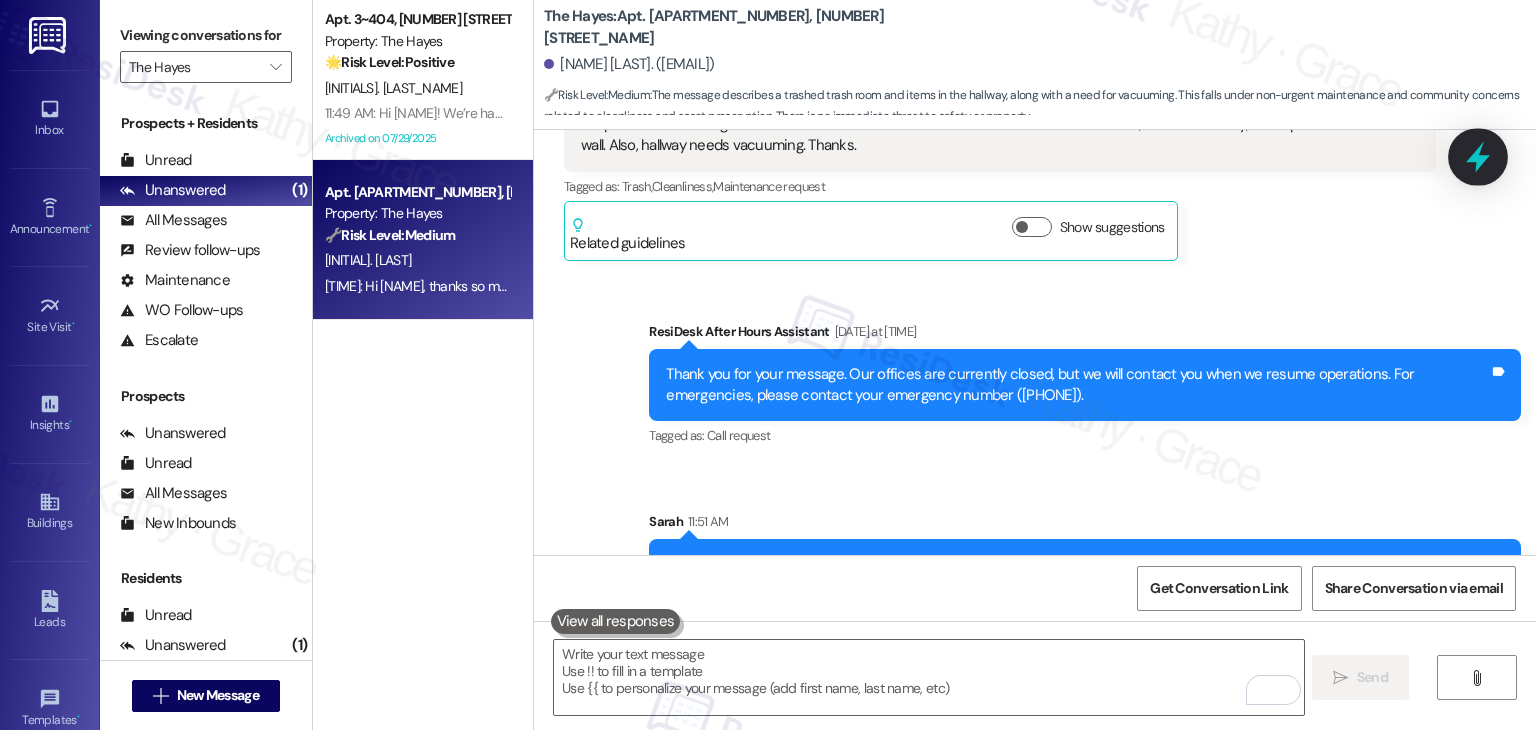 click 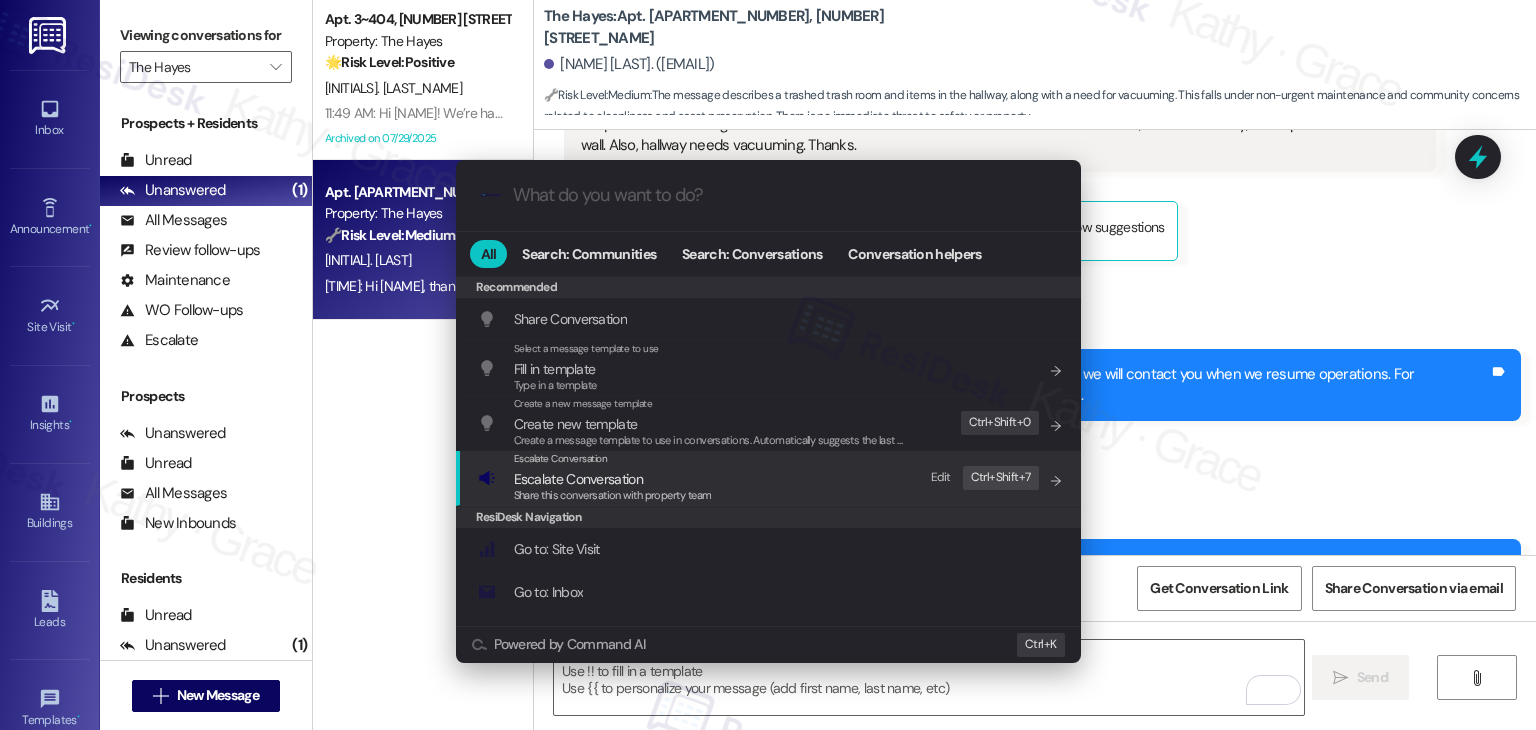 click on "Escalate Conversation" at bounding box center (578, 479) 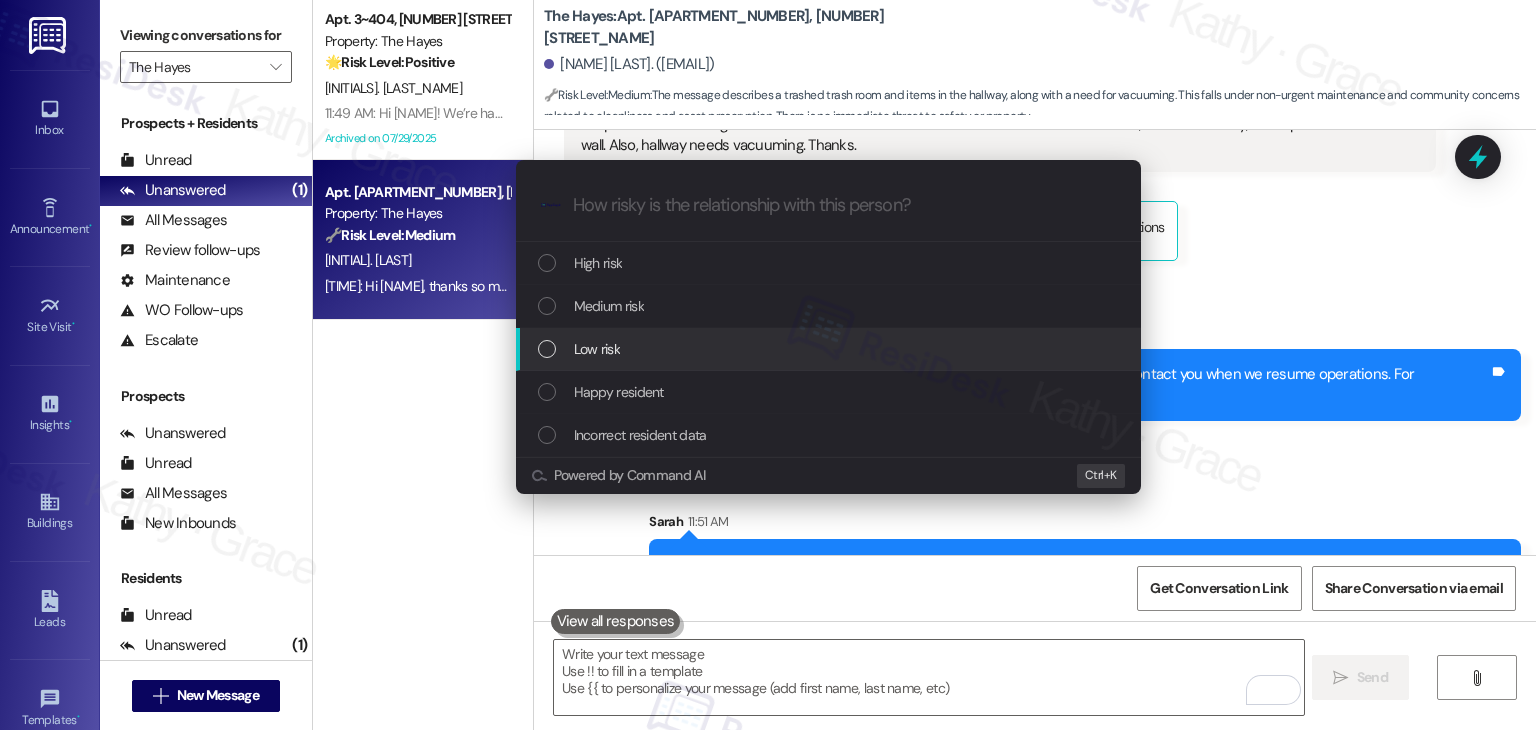 click at bounding box center [547, 349] 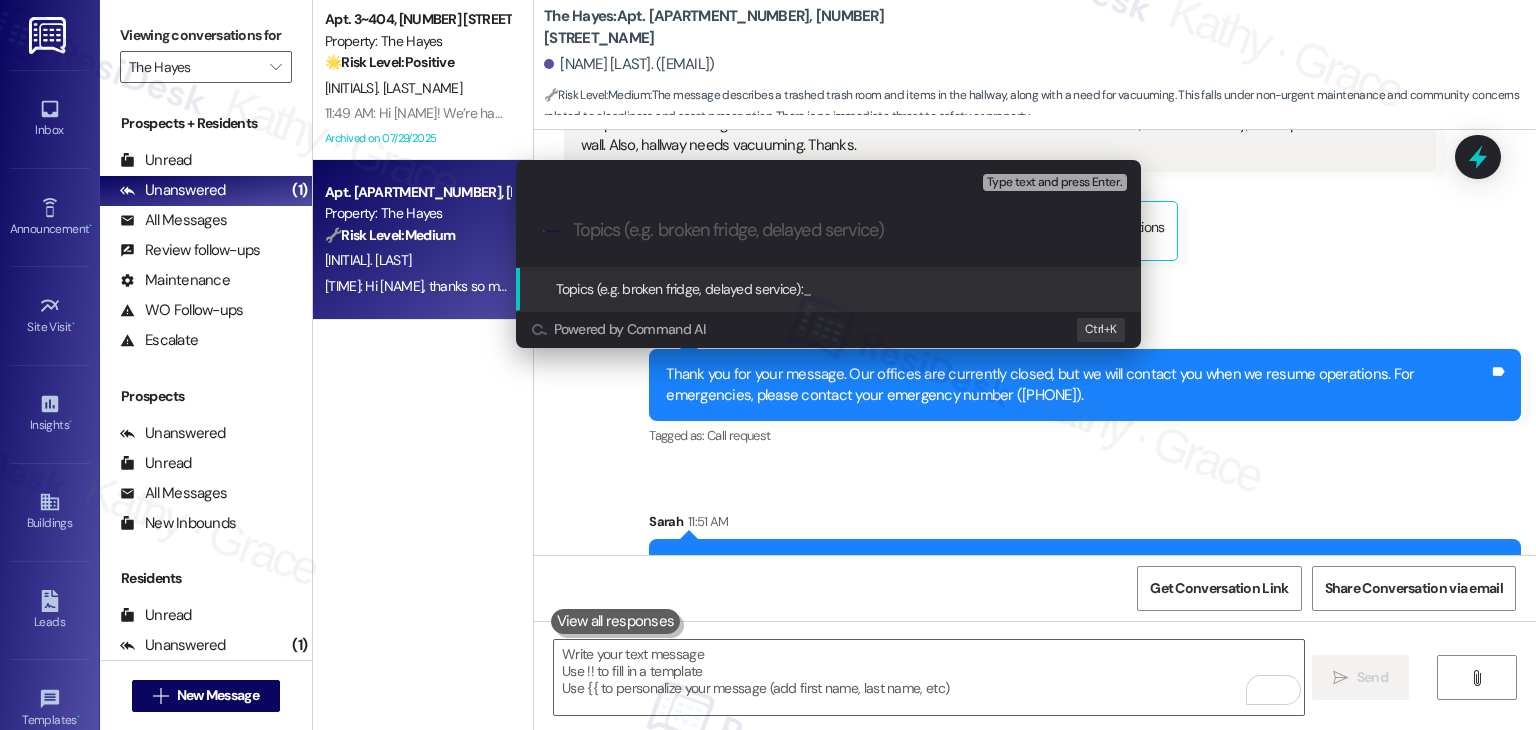 paste on "Building 2 – Trash Room & Hallway Clean-Up Needed (3rd Floor)" 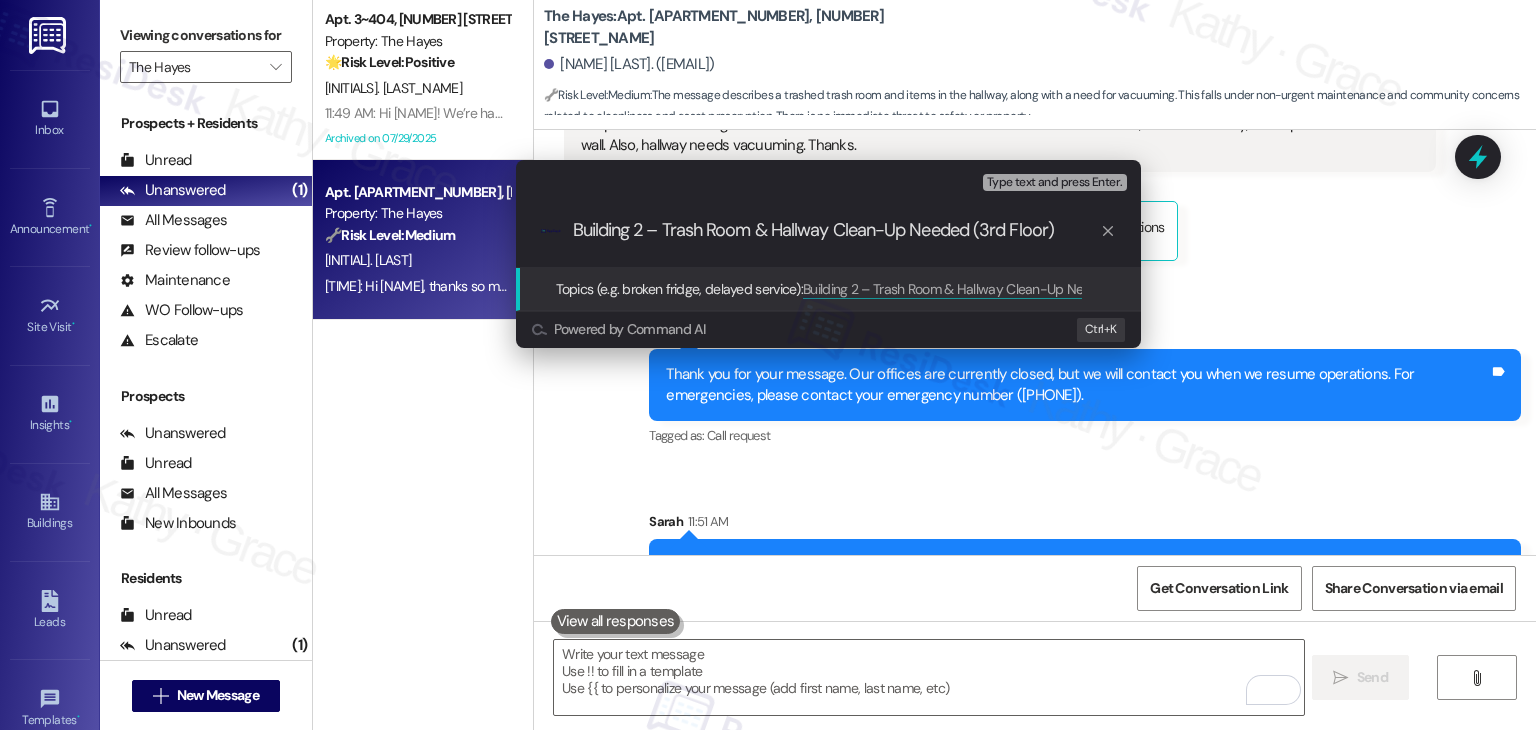 type 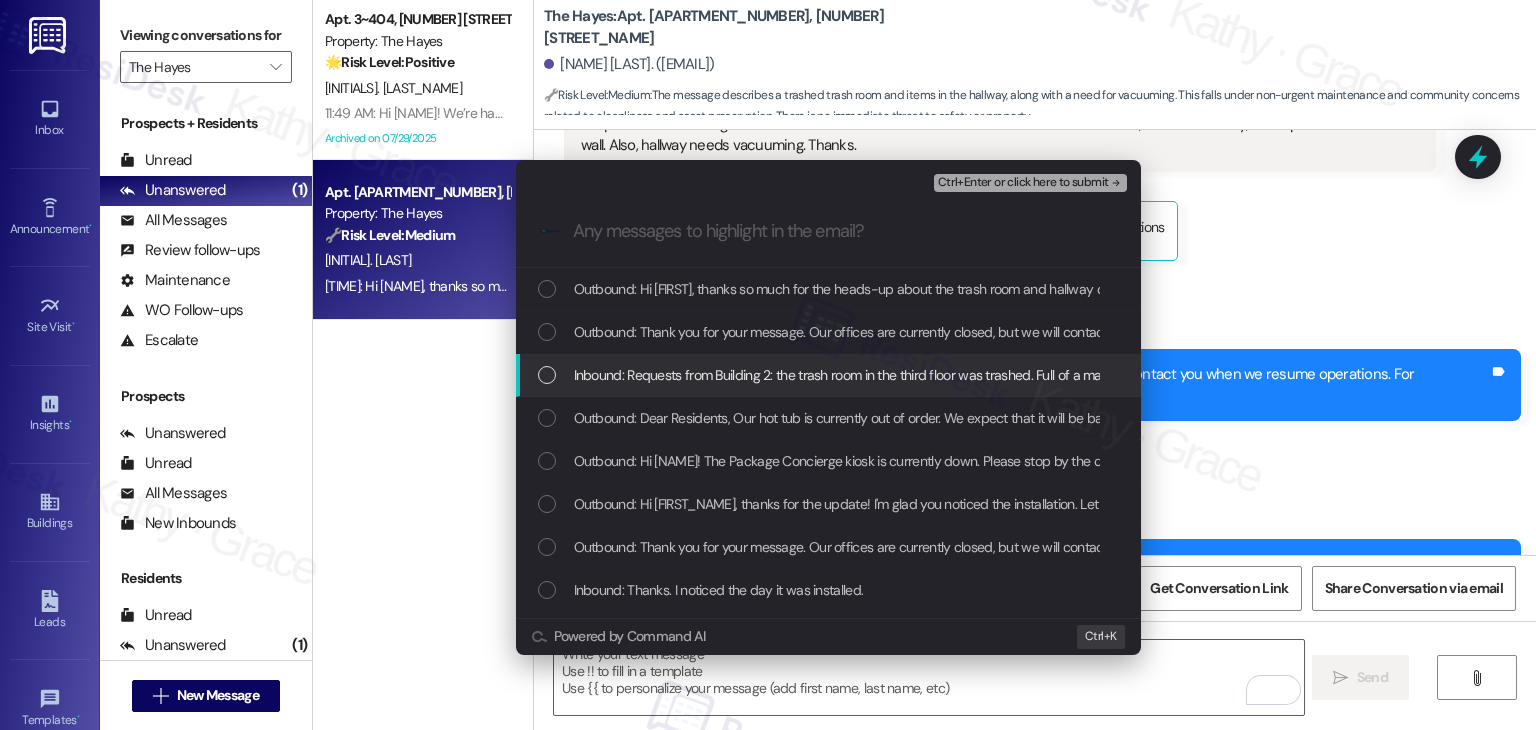 click at bounding box center (547, 375) 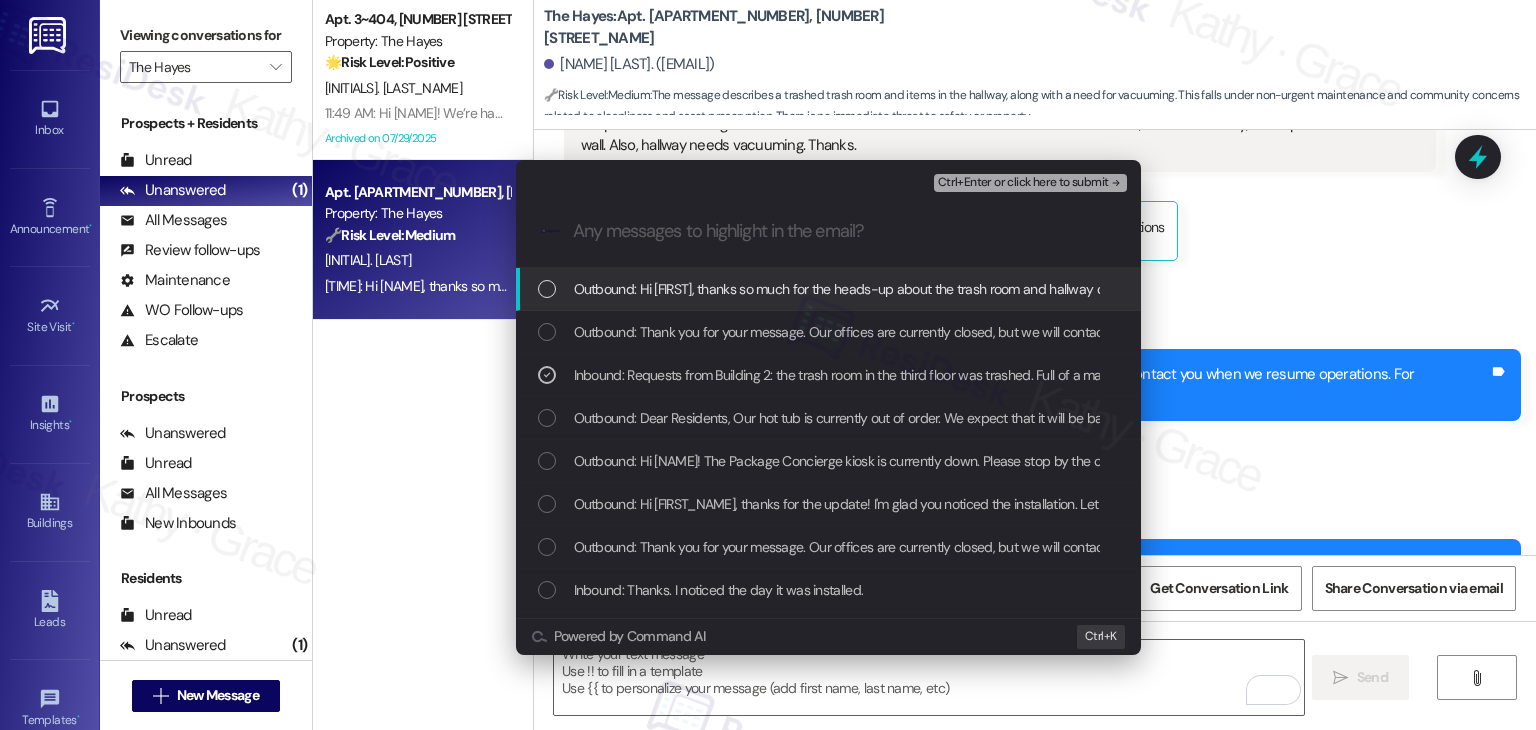 click on "Ctrl+Enter or click here to submit" at bounding box center (1023, 183) 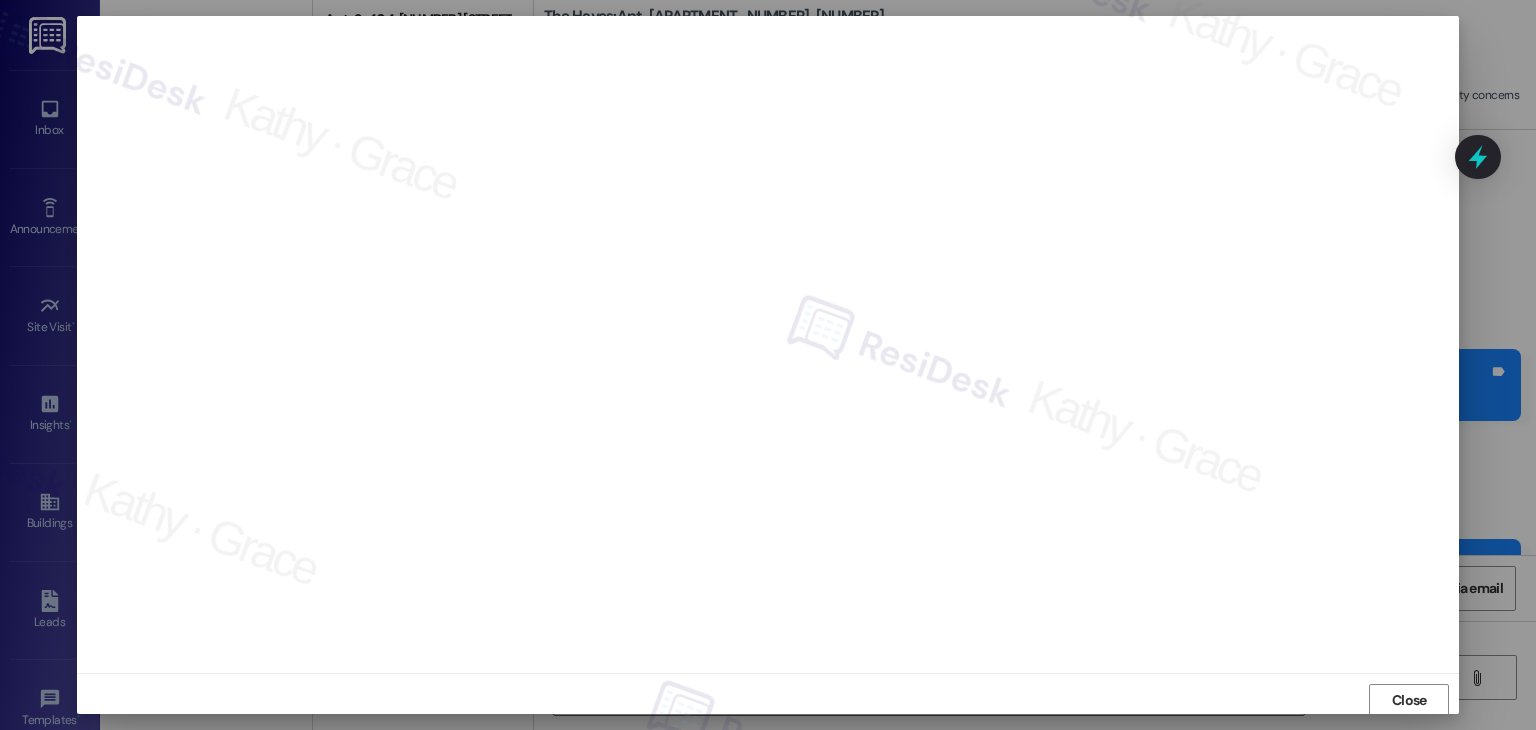 scroll, scrollTop: 12, scrollLeft: 0, axis: vertical 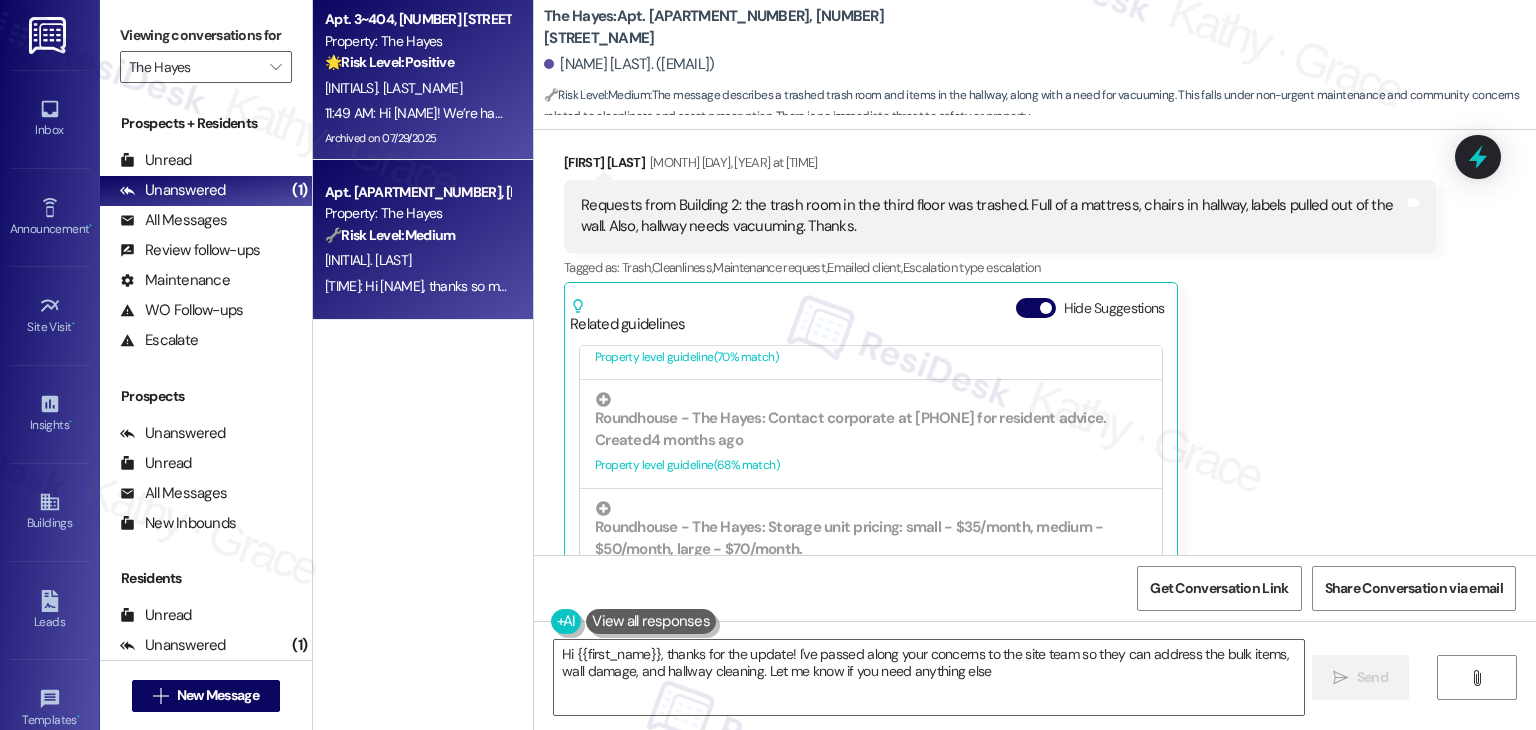 type on "Hi {{first_name}}, thanks for the update! I've passed along your concerns to the site team so they can address the bulk items, wall damage, and hallway cleaning. Let me know if you need anything else!" 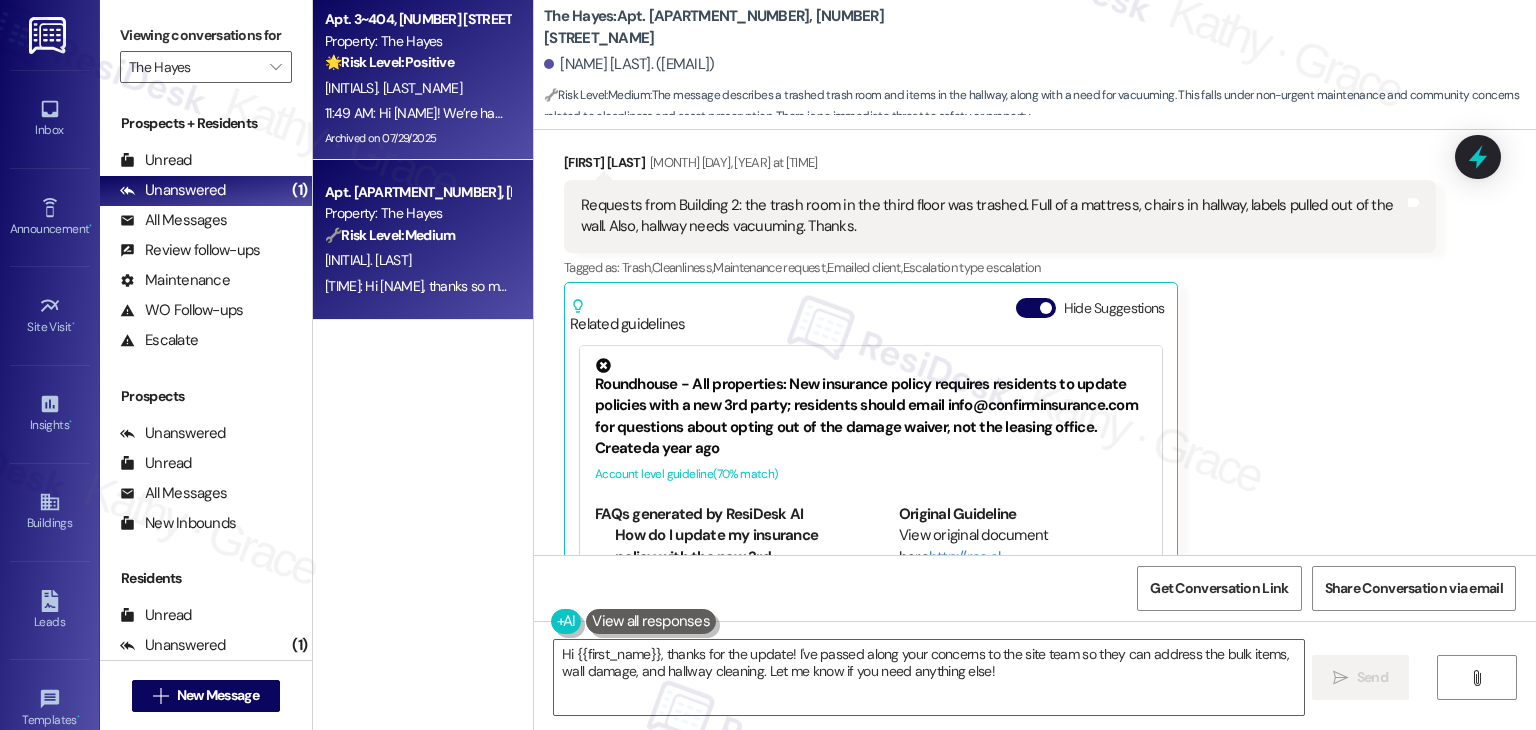 click on "Archived on 07/29/2025" at bounding box center [417, 138] 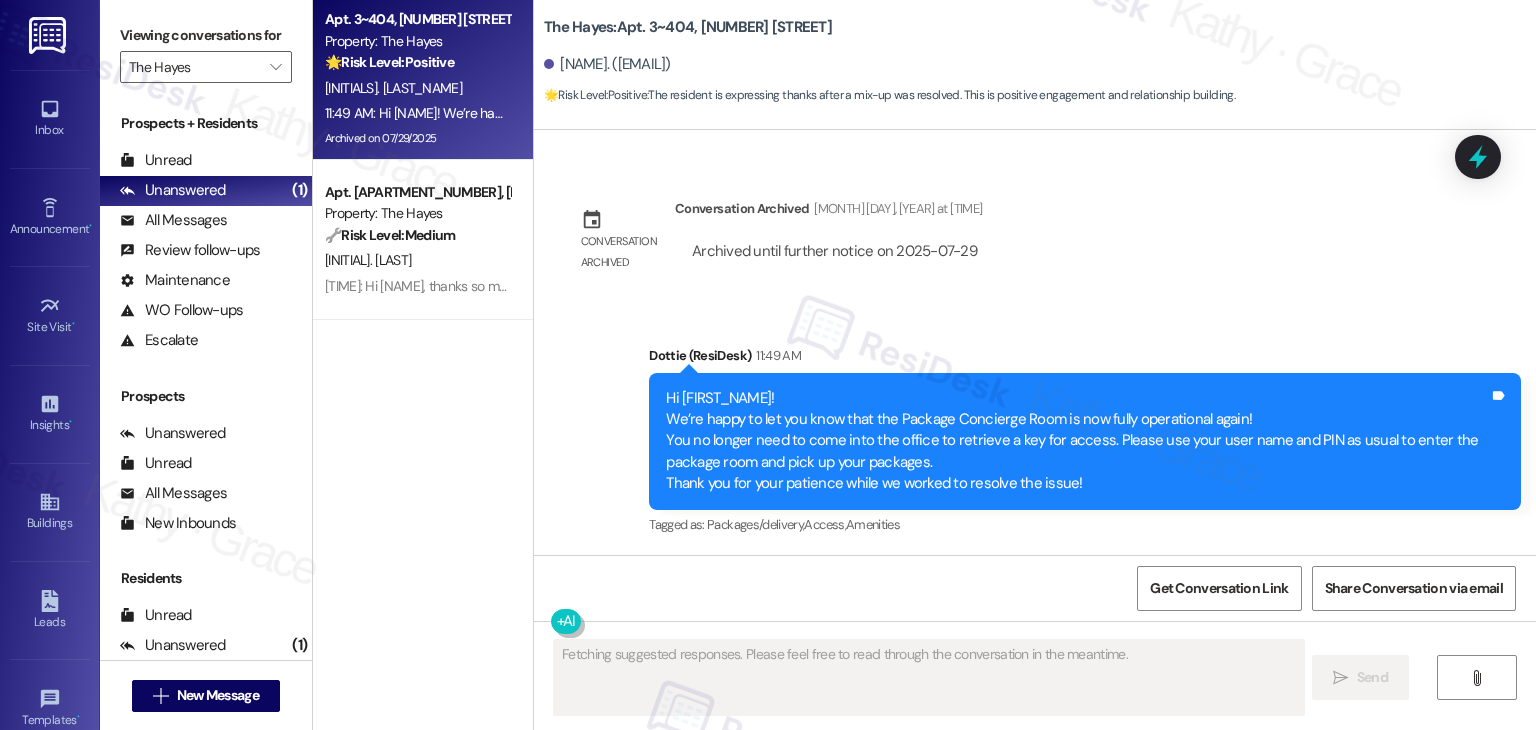 scroll, scrollTop: 8364, scrollLeft: 0, axis: vertical 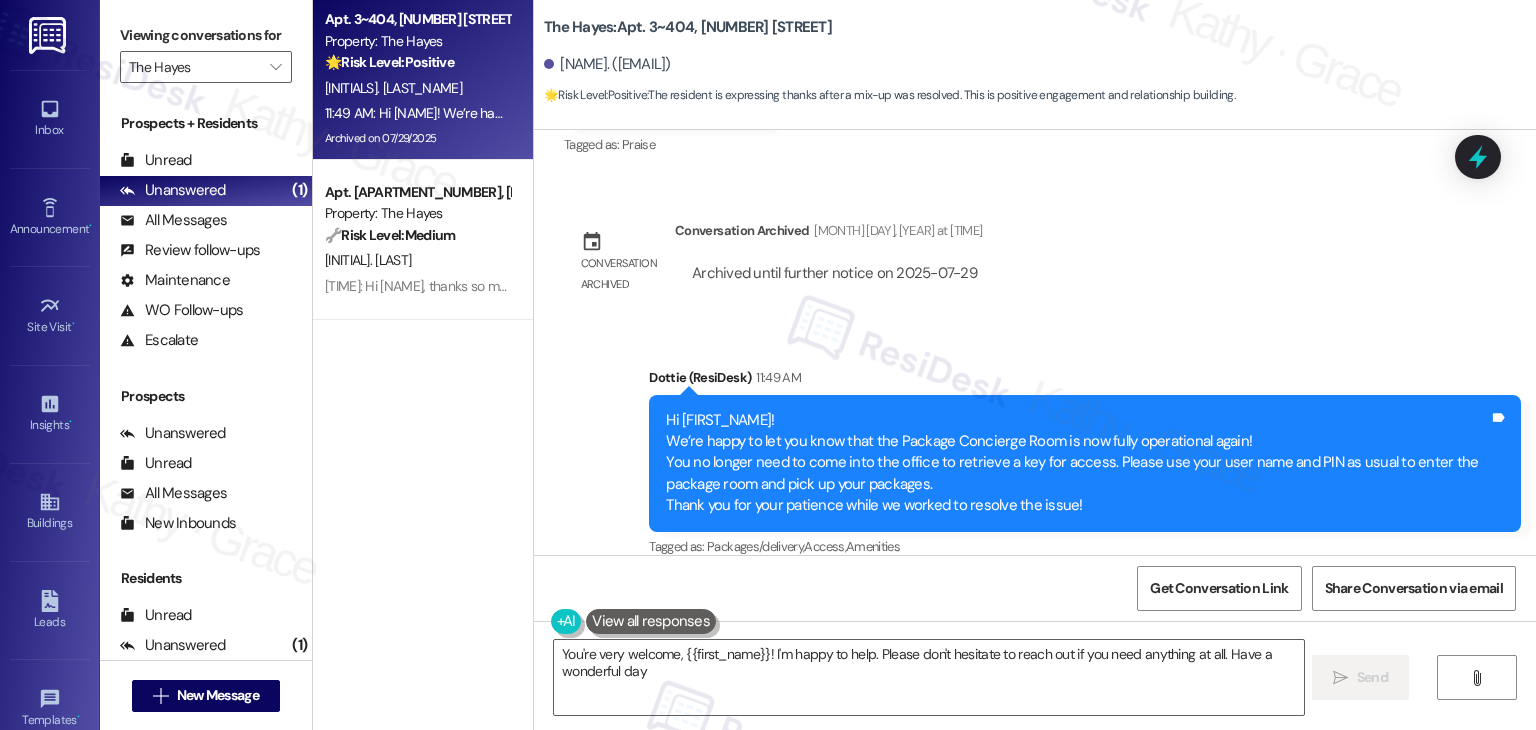 type on "You're very welcome, {{first_name}}! I'm happy to help. Please don't hesitate to reach out if you need anything at all. Have a wonderful day!" 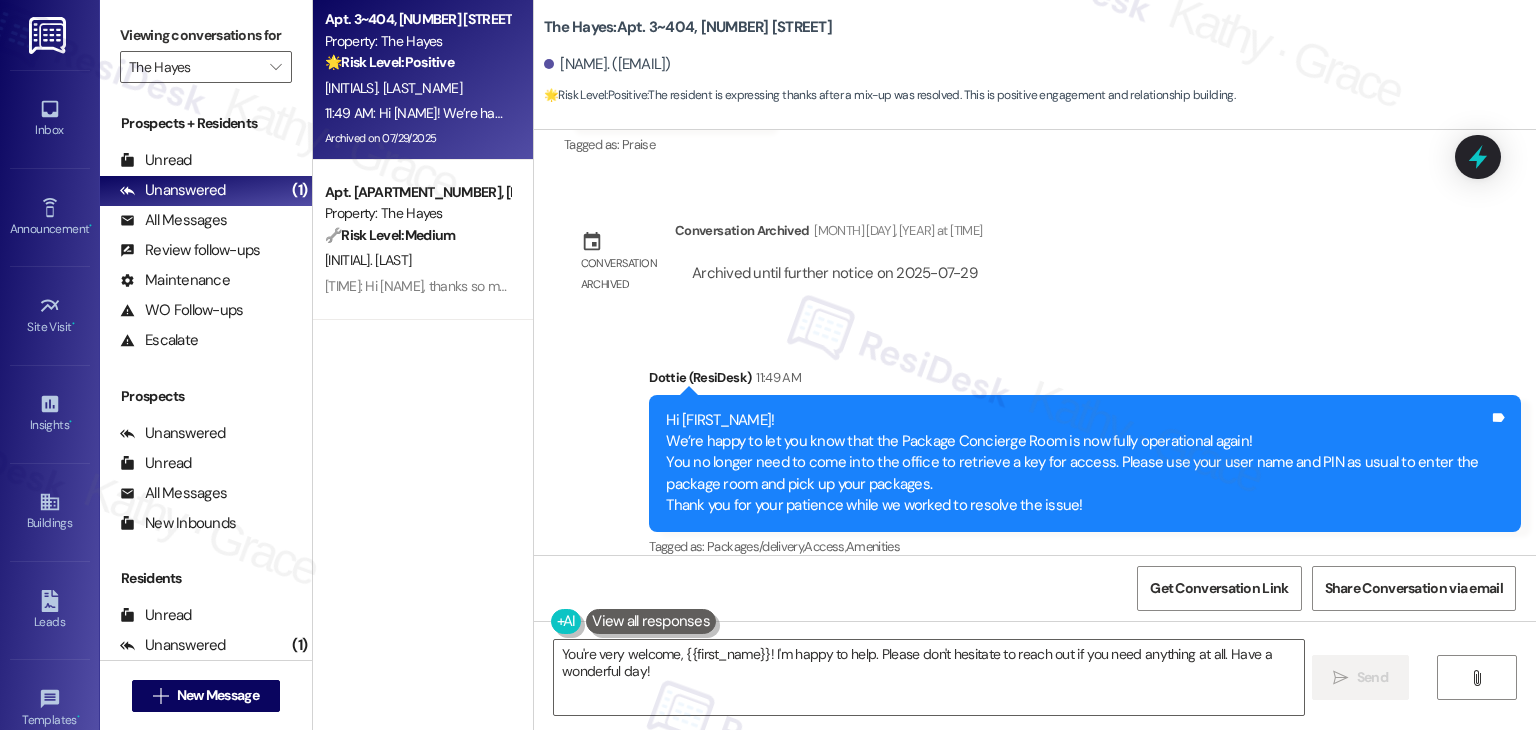 click on "Lease started Dec 11, 2024 at 6:00 PM Survey, sent via SMS Residesk Automated Survey Jan 13, 2025 at 11:41 AM Hi Lavern, I'm on the new offsite Resident Support Team for The Hayes! My job is to work with your on-site management team to improve your experience at the property. Text us here at any time for assistance or questions. We will also reach out periodically for feedback. (Standard text messaging rates may apply) (You can always reply STOP to opt out of future messages) Tags and notes Tagged as:   Property launch Click to highlight conversations about Property launch Announcement, sent via SMS Dottie  (ResiDesk) Jan 20, 2025 at 1:27 PM Great news! You can now text me for maintenance issues — no more messy apps or sign-ins. I'll file your tickets for you. You can still use the app if you prefer.  I'm here to make things easier for you, feel free to reach out anytime! Tags and notes Tagged as:   Maintenance ,  Click to highlight conversations about Maintenance Maintenance request ,  Praise Hi Lavern," at bounding box center [1035, 342] 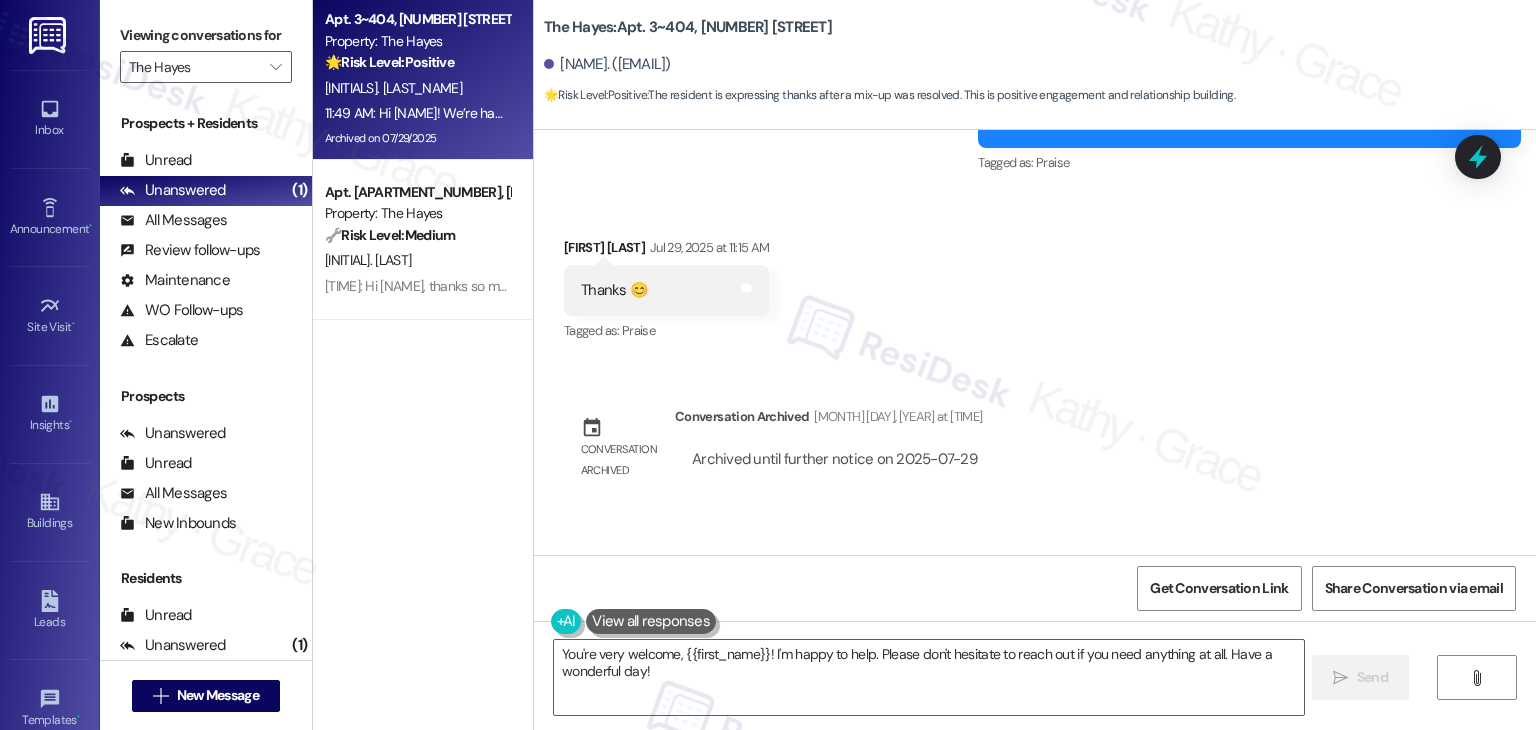 scroll, scrollTop: 8364, scrollLeft: 0, axis: vertical 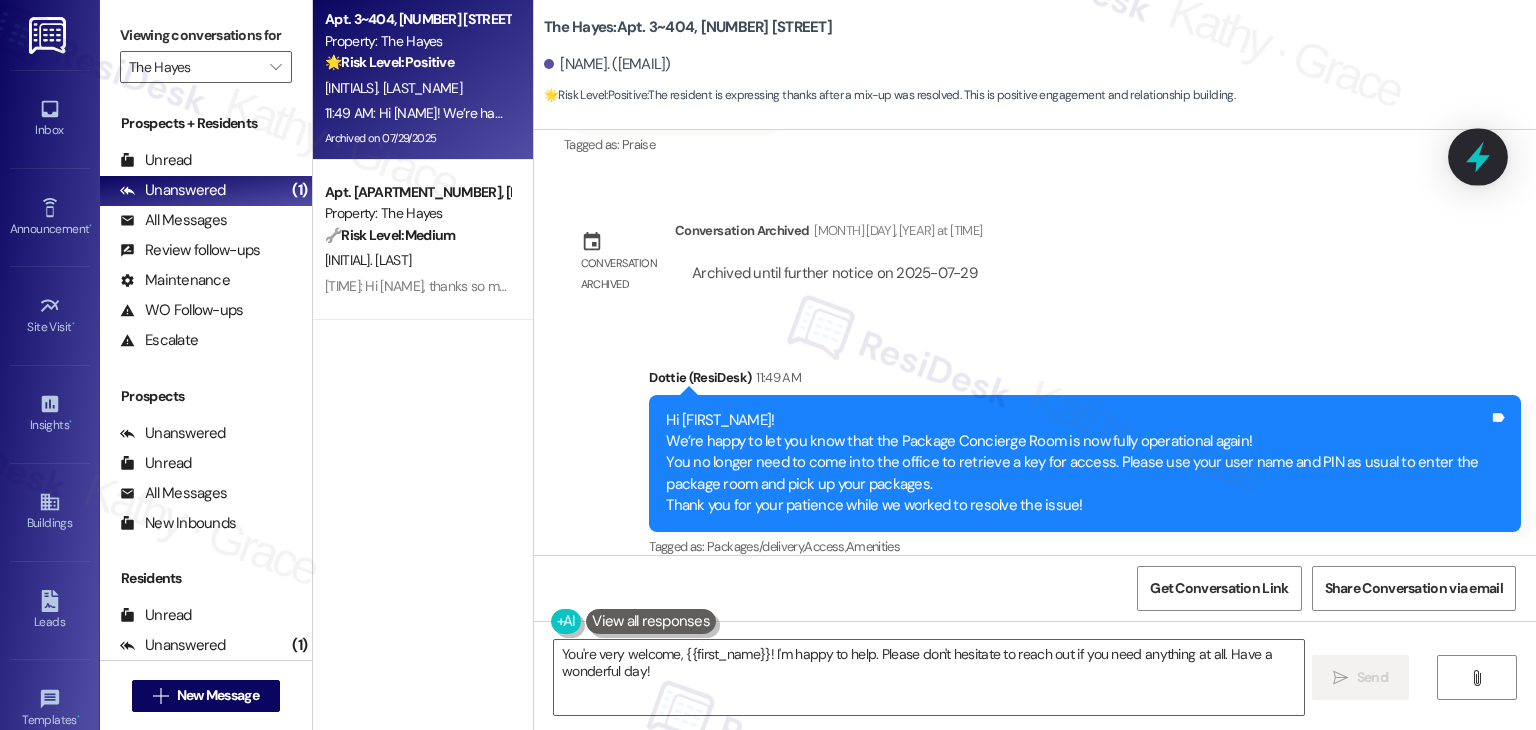 click 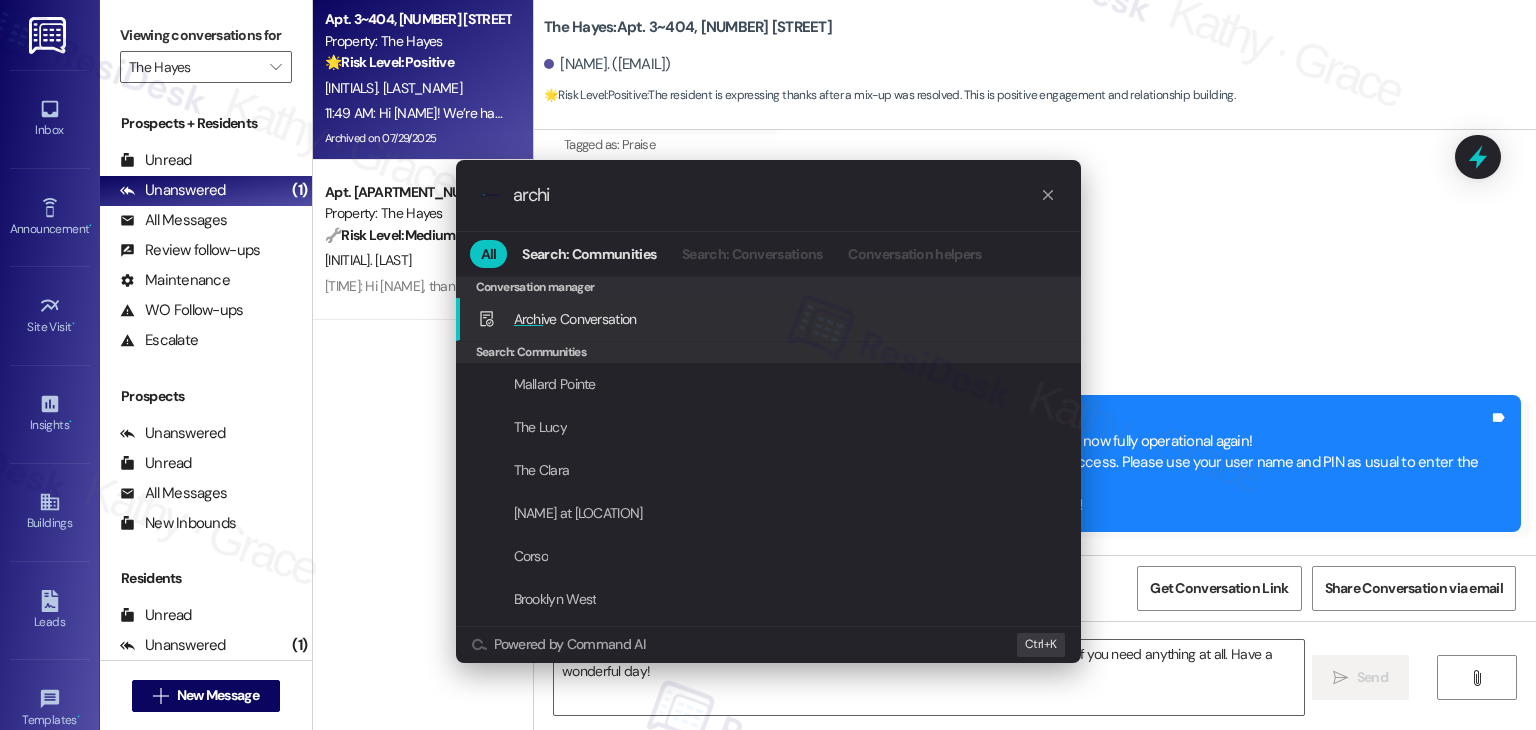 type on "archi" 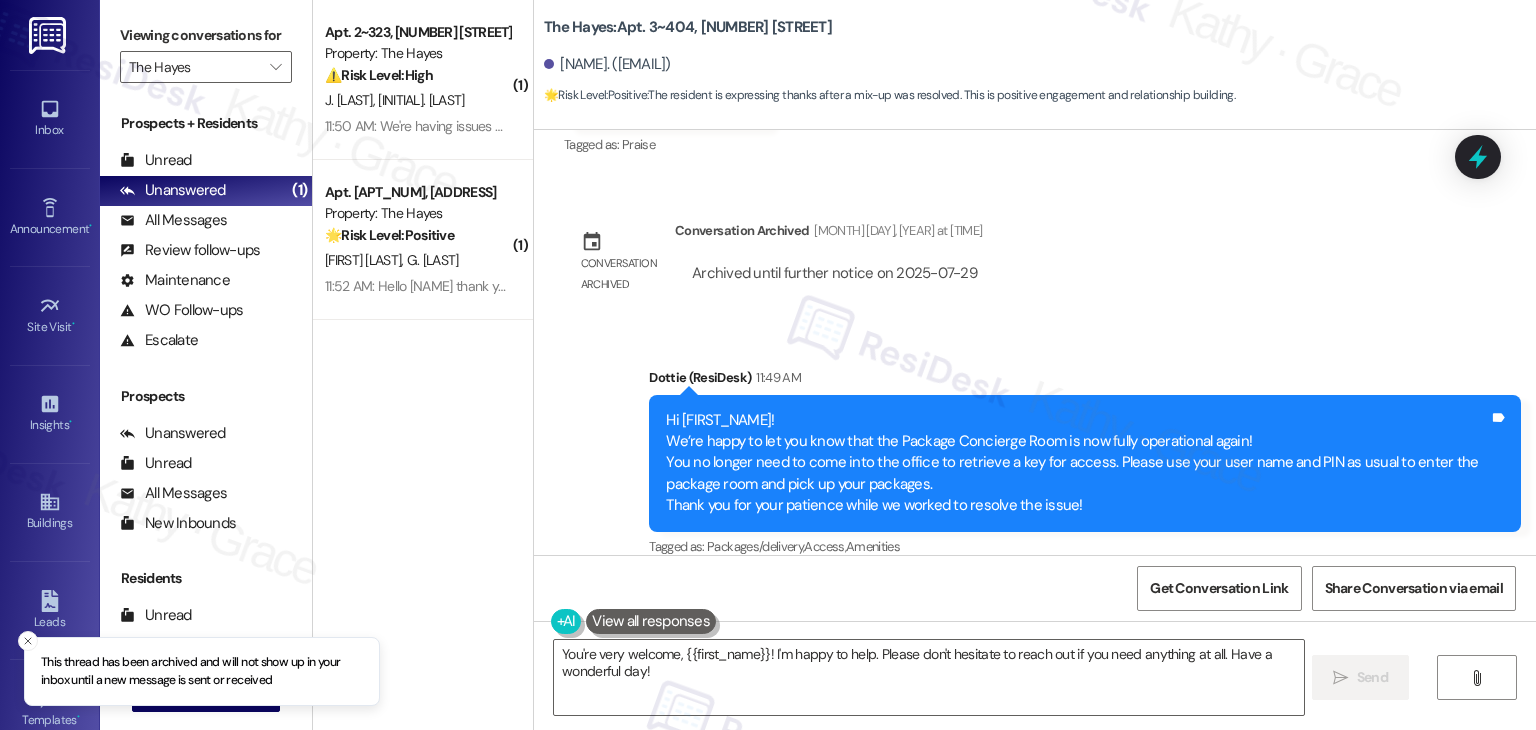 drag, startPoint x: 1100, startPoint y: 277, endPoint x: 1086, endPoint y: 251, distance: 29.529646 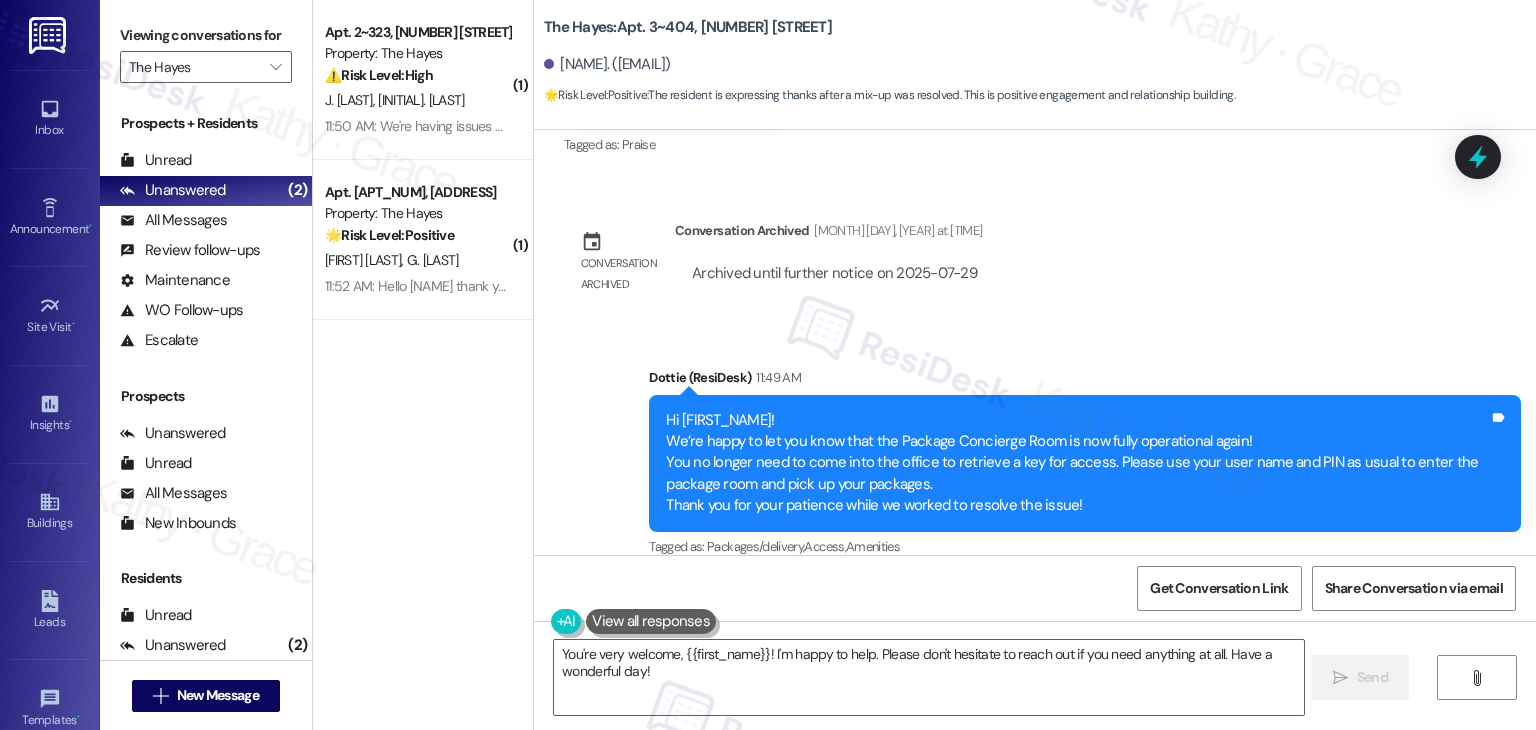 click on "Lease started Dec 11, 2024 at 6:00 PM Survey, sent via SMS Residesk Automated Survey Jan 13, 2025 at 11:41 AM Hi Lavern, I'm on the new offsite Resident Support Team for The Hayes! My job is to work with your on-site management team to improve your experience at the property. Text us here at any time for assistance or questions. We will also reach out periodically for feedback. (Standard text messaging rates may apply) (You can always reply STOP to opt out of future messages) Tags and notes Tagged as:   Property launch Click to highlight conversations about Property launch Announcement, sent via SMS Dottie  (ResiDesk) Jan 20, 2025 at 1:27 PM Great news! You can now text me for maintenance issues — no more messy apps or sign-ins. I'll file your tickets for you. You can still use the app if you prefer.  I'm here to make things easier for you, feel free to reach out anytime! Tags and notes Tagged as:   Maintenance ,  Click to highlight conversations about Maintenance Maintenance request ,  Praise Hi Lavern," at bounding box center [1035, 342] 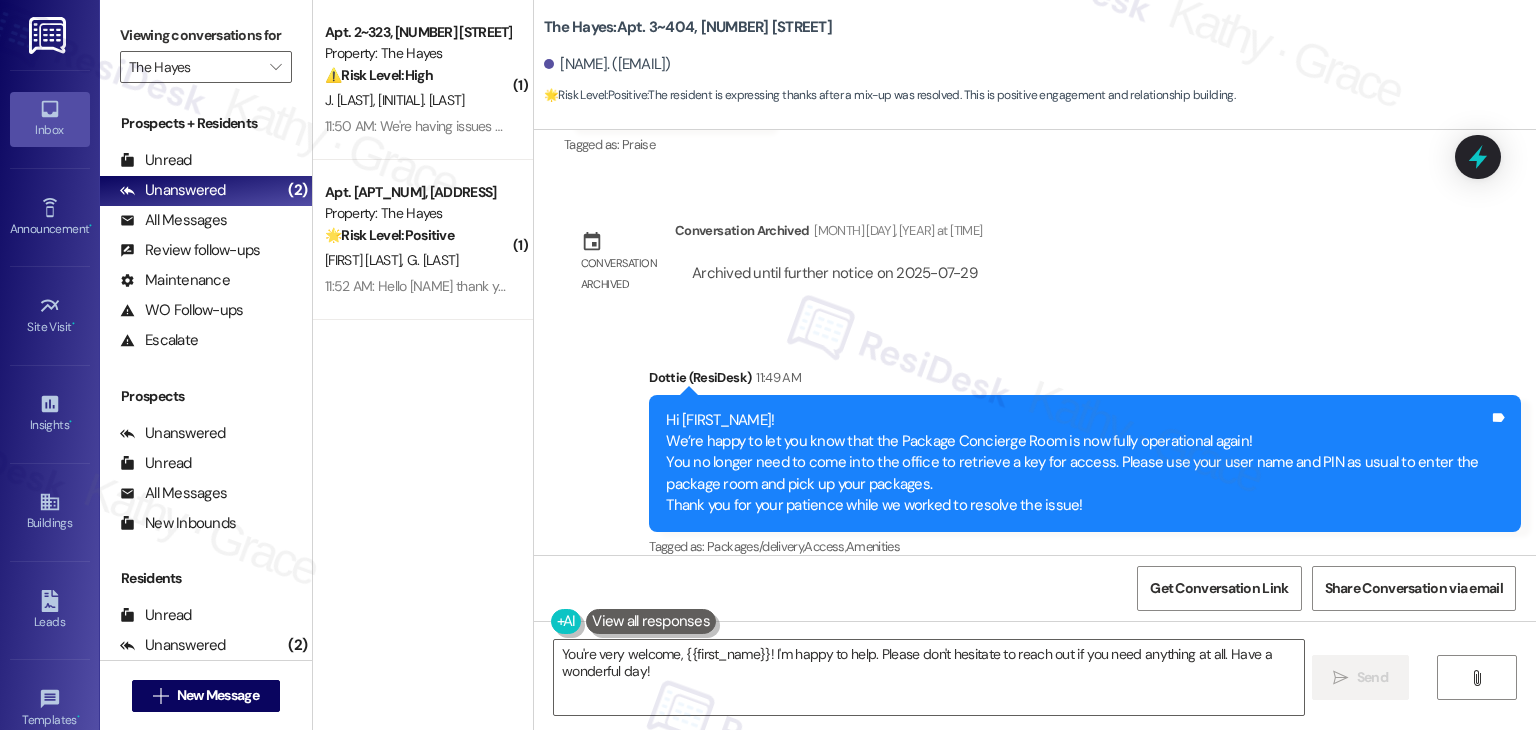 click 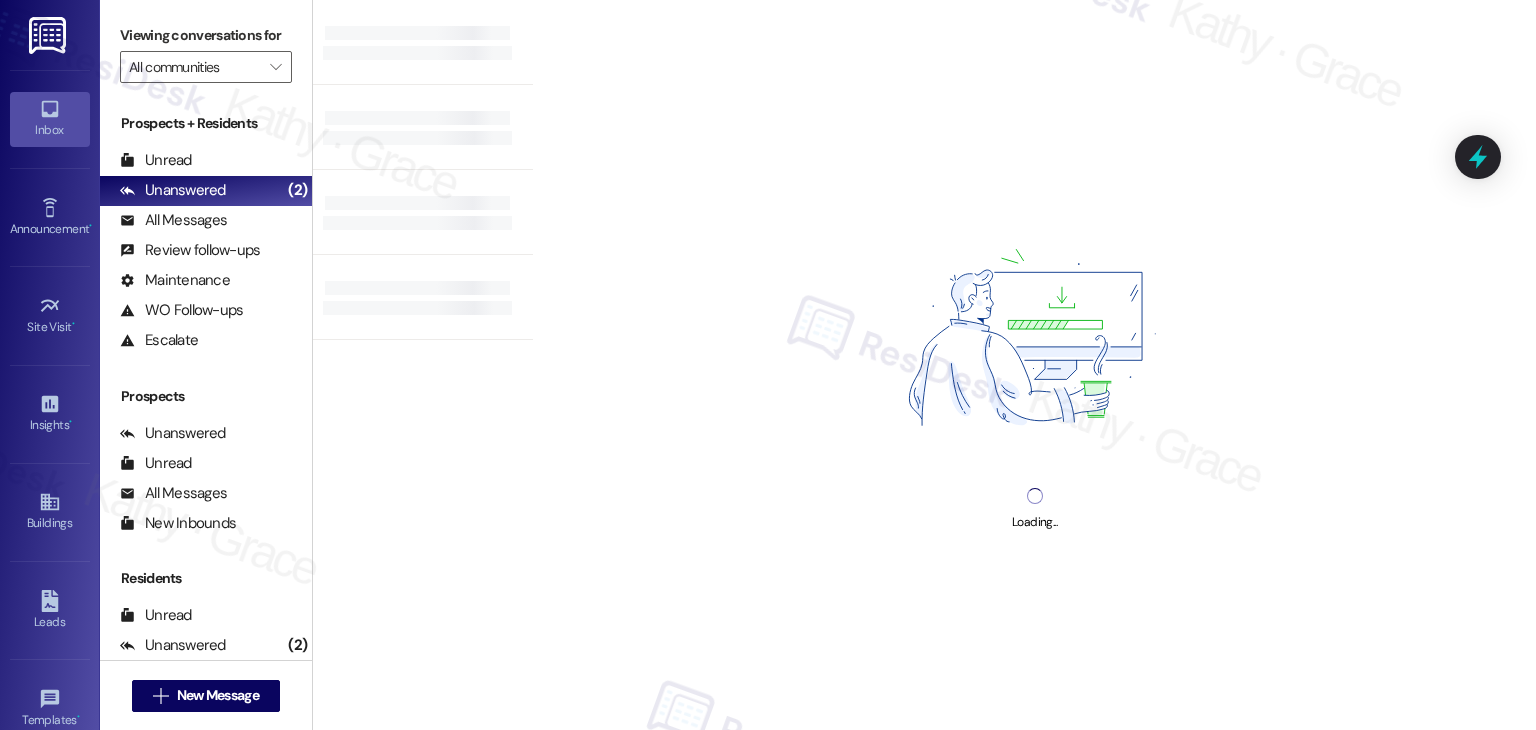 click on "Loading..." at bounding box center (1034, 365) 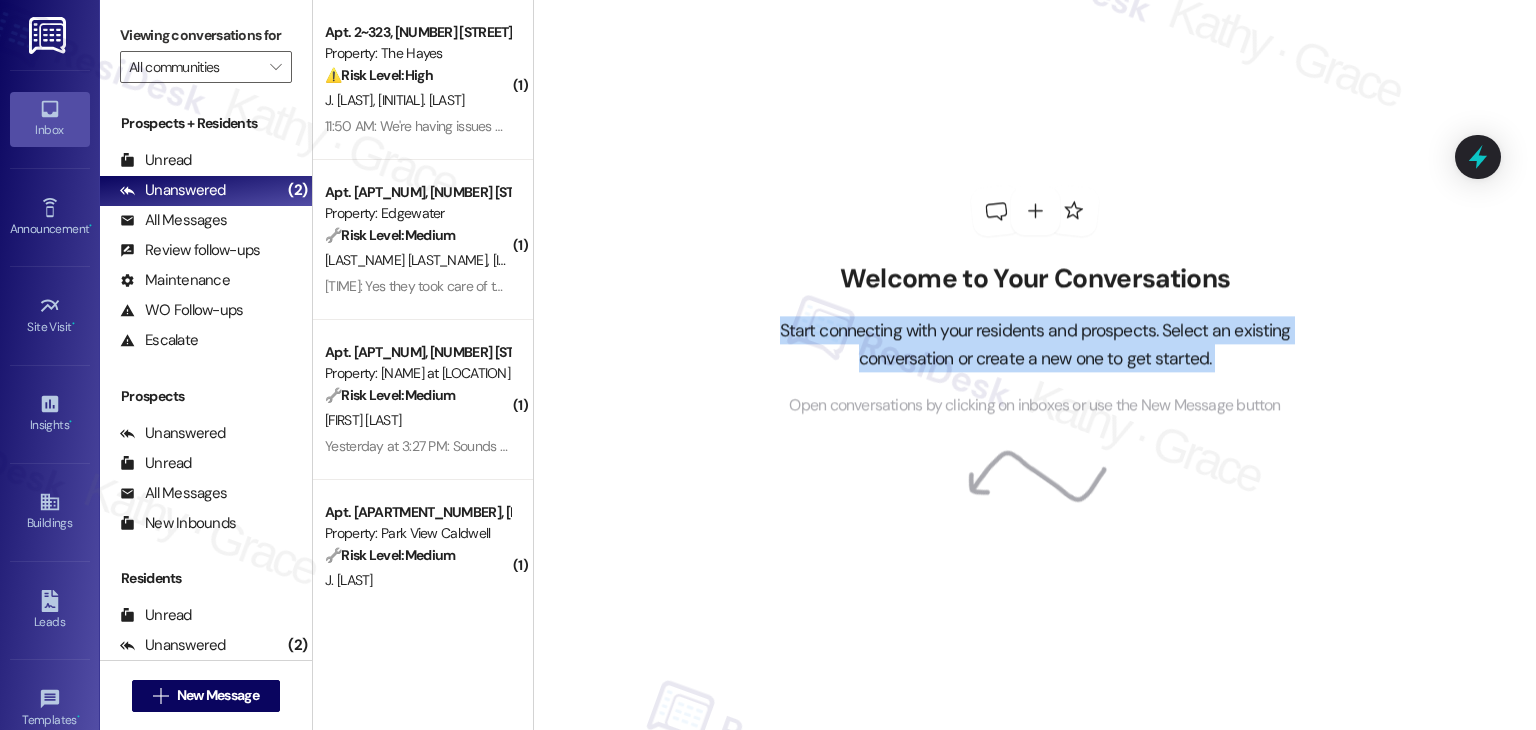 click on "Welcome to Your Conversations Start connecting with your residents and prospects. Select an existing conversation or create a new one to get started. Open conversations by clicking on inboxes or use the New Message button" at bounding box center (1035, 340) 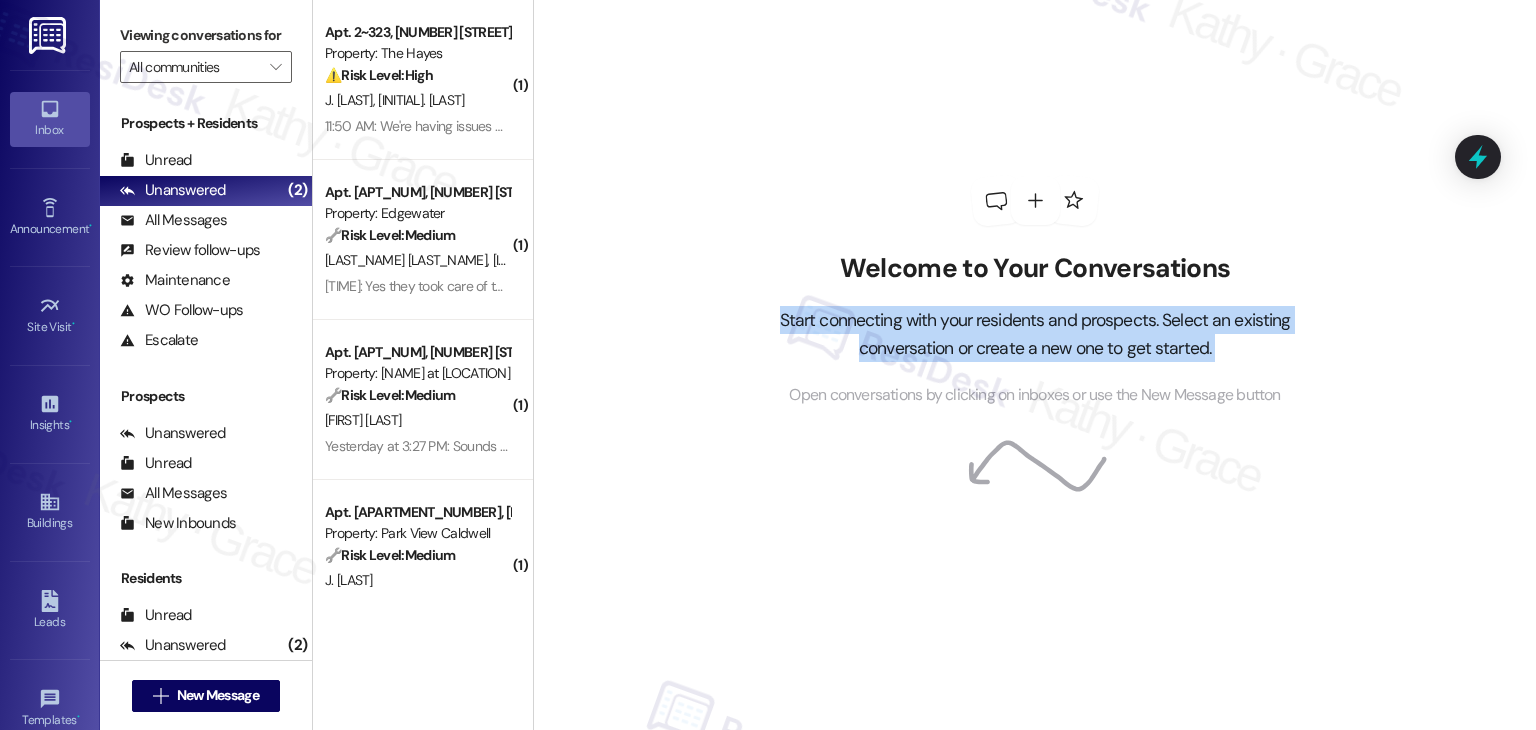 click on "Welcome to Your Conversations Start connecting with your residents and prospects. Select an existing conversation or create a new one to get started. Open conversations by clicking on inboxes or use the New Message button" at bounding box center [1034, 365] 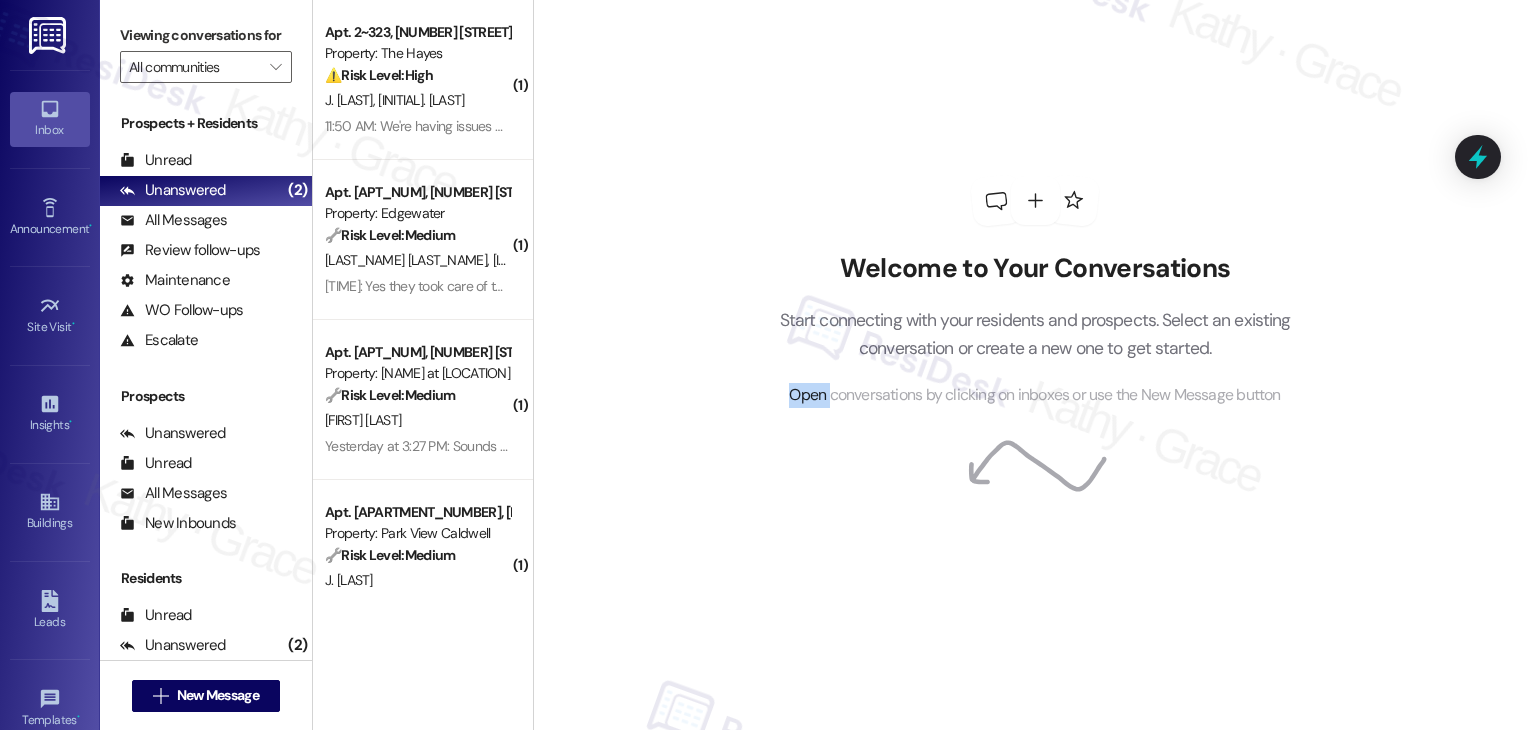 click on "Welcome to Your Conversations Start connecting with your residents and prospects. Select an existing conversation or create a new one to get started. Open conversations by clicking on inboxes or use the New Message button" at bounding box center [1034, 365] 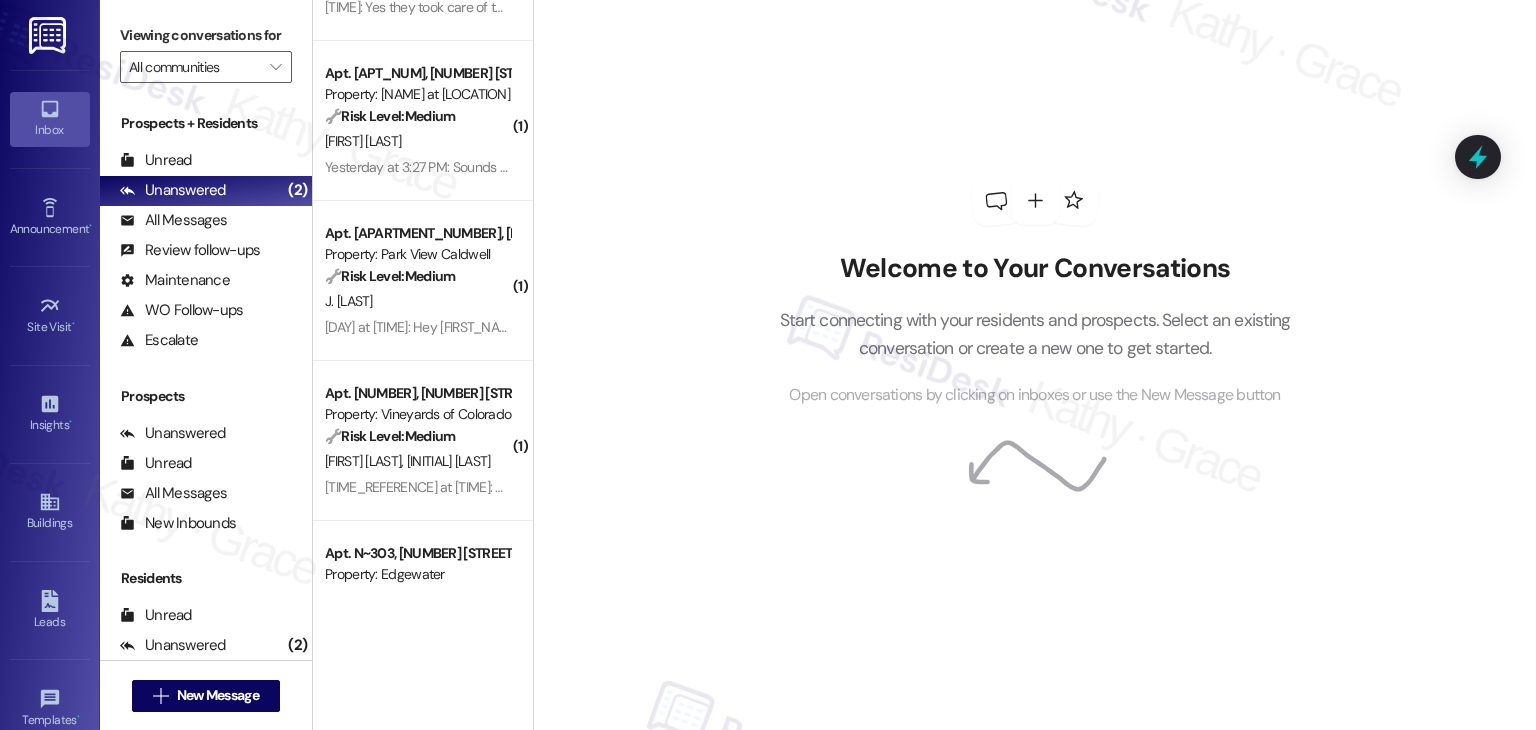 scroll, scrollTop: 300, scrollLeft: 0, axis: vertical 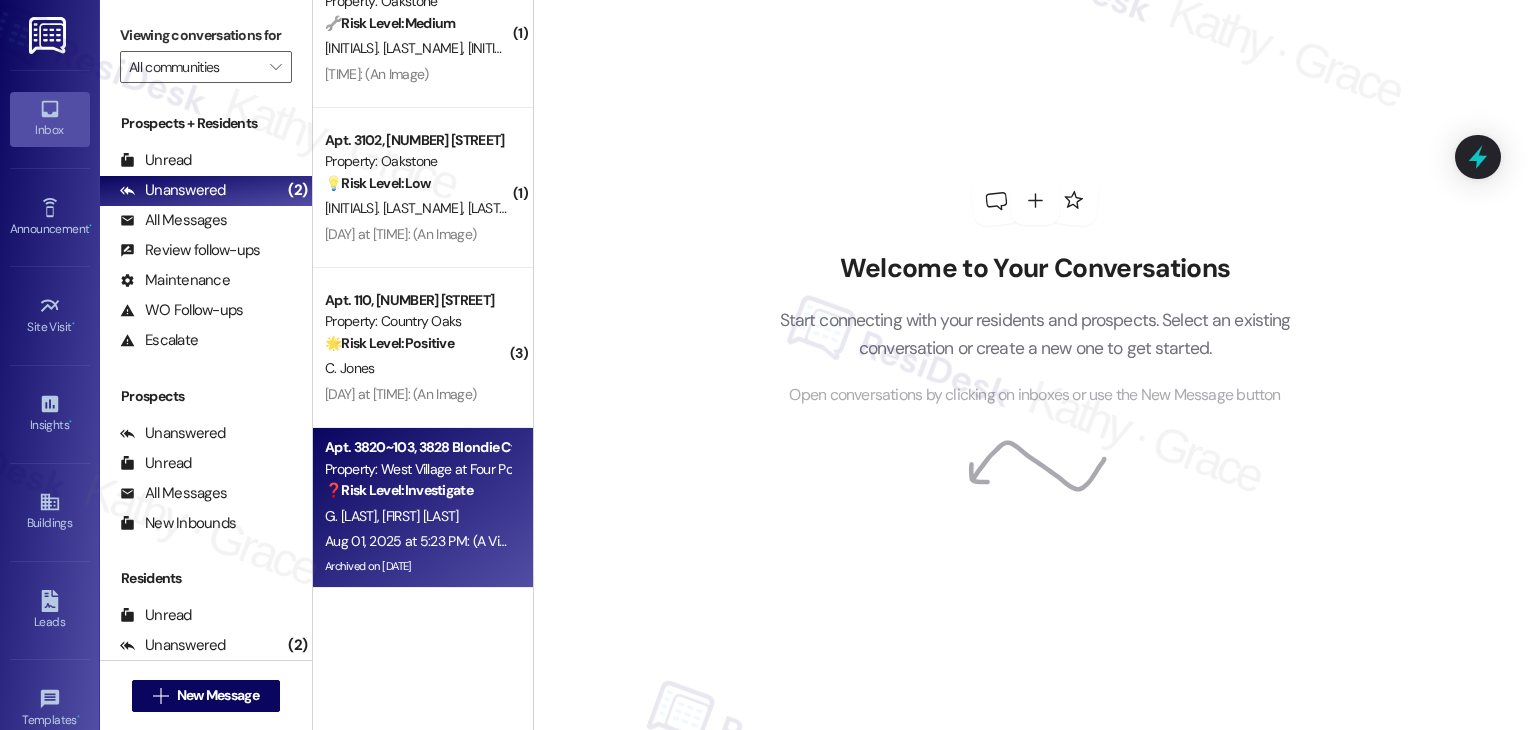 click on "Archived on 08/01/2025" at bounding box center [417, 566] 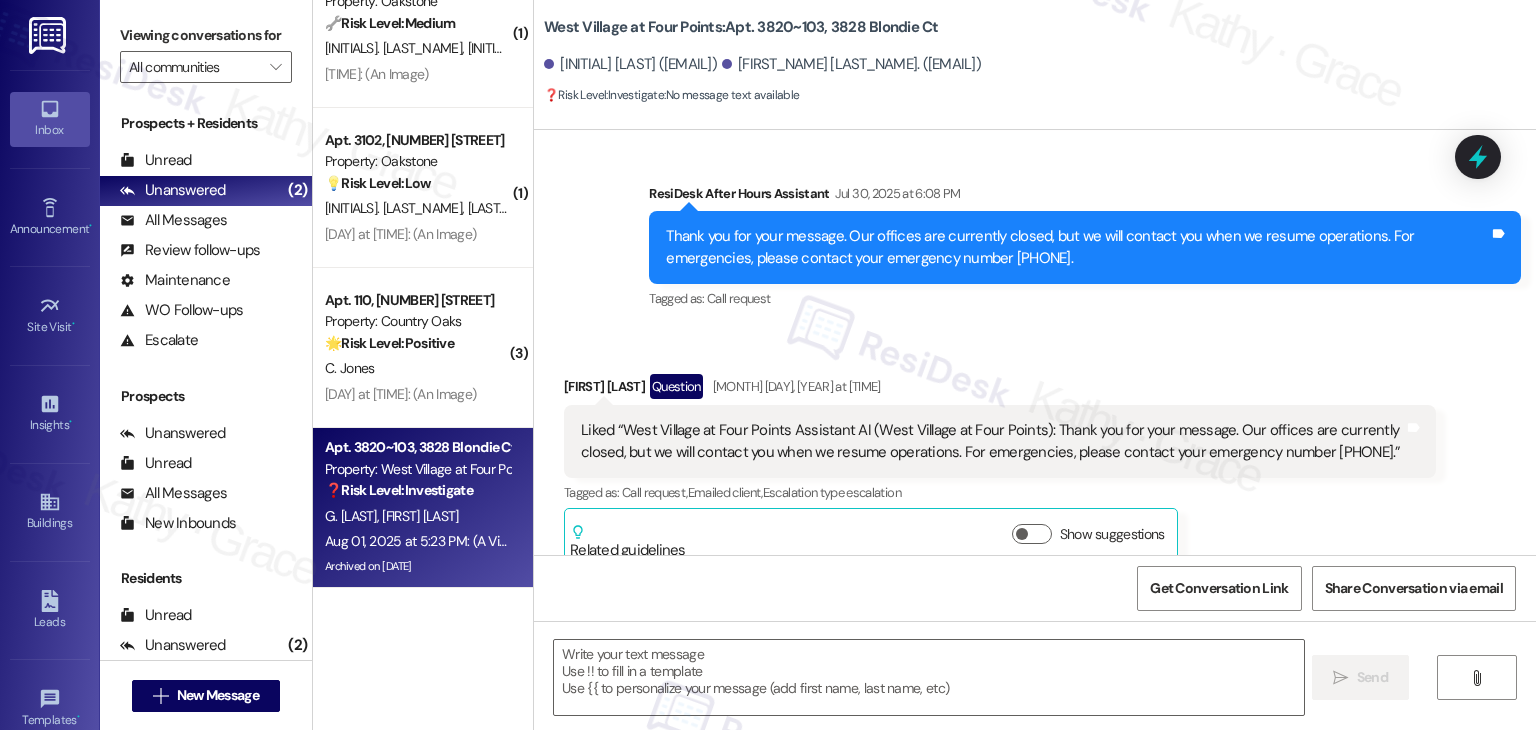 scroll, scrollTop: 2837, scrollLeft: 0, axis: vertical 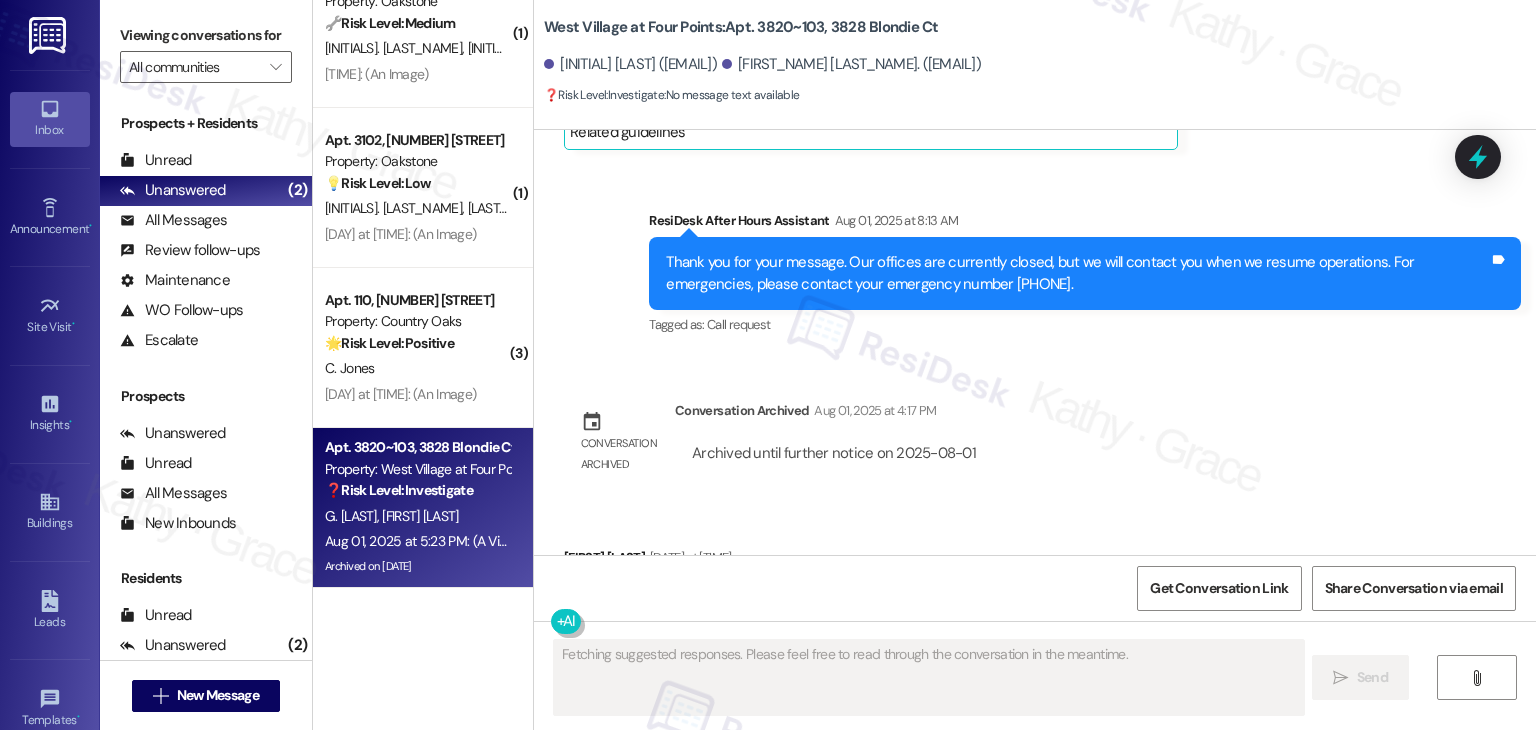 click on "Received via SMS Andre Georg Aug 01, 2025 at 5:18 PM 3GP  attachment   Download   Tags and notes Received via SMS 5:23 PM Andre Georg Aug 01, 2025 at 5:23 PM 3GP  attachment   Download   Tags and notes" at bounding box center (1035, 894) 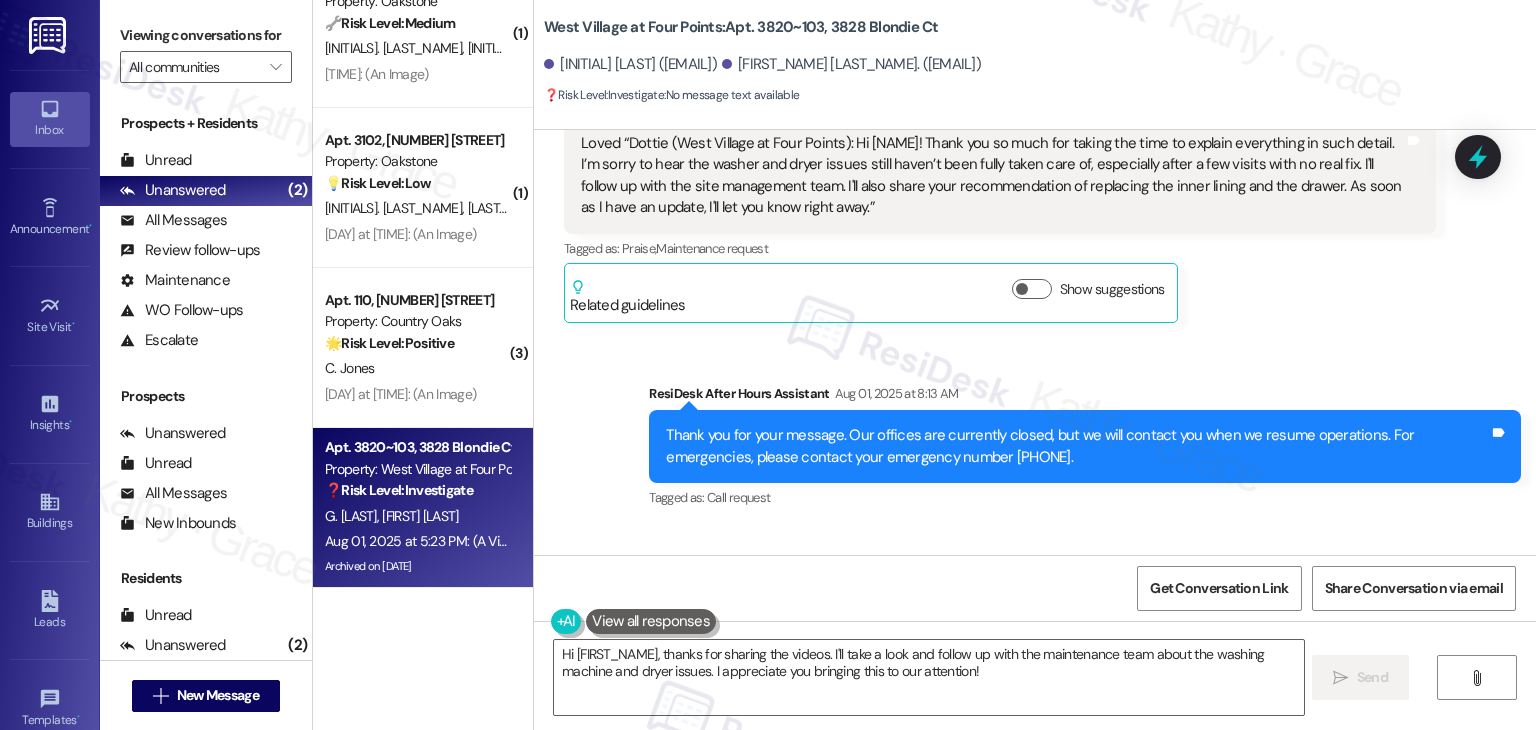 scroll, scrollTop: 2546, scrollLeft: 0, axis: vertical 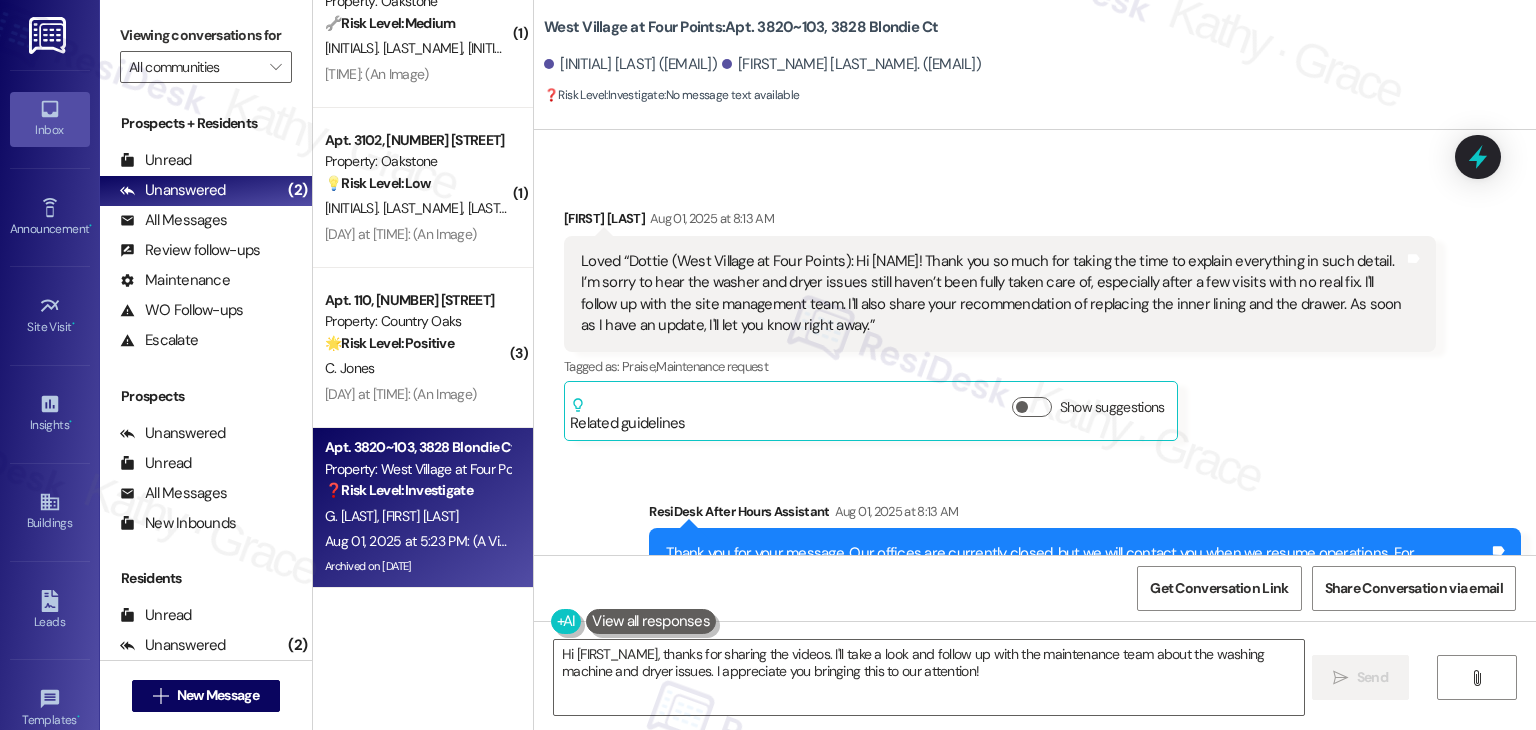 click on "Andre Georg Aug 01, 2025 at 8:13 AM Loved “Dottie (West Village at Four Points): Hi Andre! Thank you so much for taking the time to explain everything in such detail. I’m sorry to hear the washer and dryer issues still haven’t been fully taken care of, especially after a few visits with no real fix. I'll follow up with the site management team. I'll also share your recommendation of replacing the inner lining and the drawer. As soon as I have an update, I'll let you know right away.” Tags and notes Tagged as:   Praise ,  Click to highlight conversations about Praise Maintenance request Click to highlight conversations about Maintenance request  Related guidelines Show suggestions" at bounding box center [1000, 324] 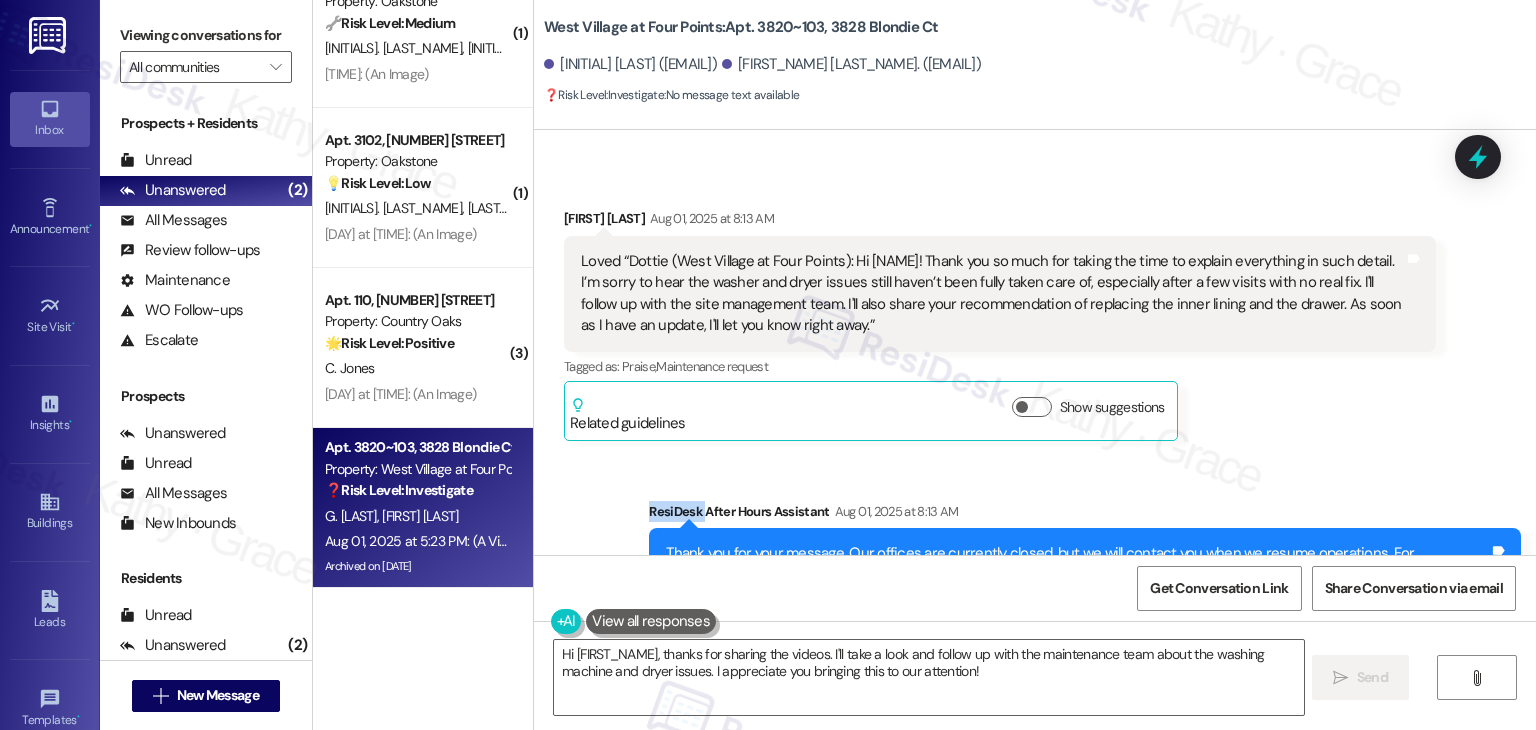 click on "Andre Georg Aug 01, 2025 at 8:13 AM Loved “Dottie (West Village at Four Points): Hi Andre! Thank you so much for taking the time to explain everything in such detail. I’m sorry to hear the washer and dryer issues still haven’t been fully taken care of, especially after a few visits with no real fix. I'll follow up with the site management team. I'll also share your recommendation of replacing the inner lining and the drawer. As soon as I have an update, I'll let you know right away.” Tags and notes Tagged as:   Praise ,  Click to highlight conversations about Praise Maintenance request Click to highlight conversations about Maintenance request  Related guidelines Show suggestions" at bounding box center (1000, 324) 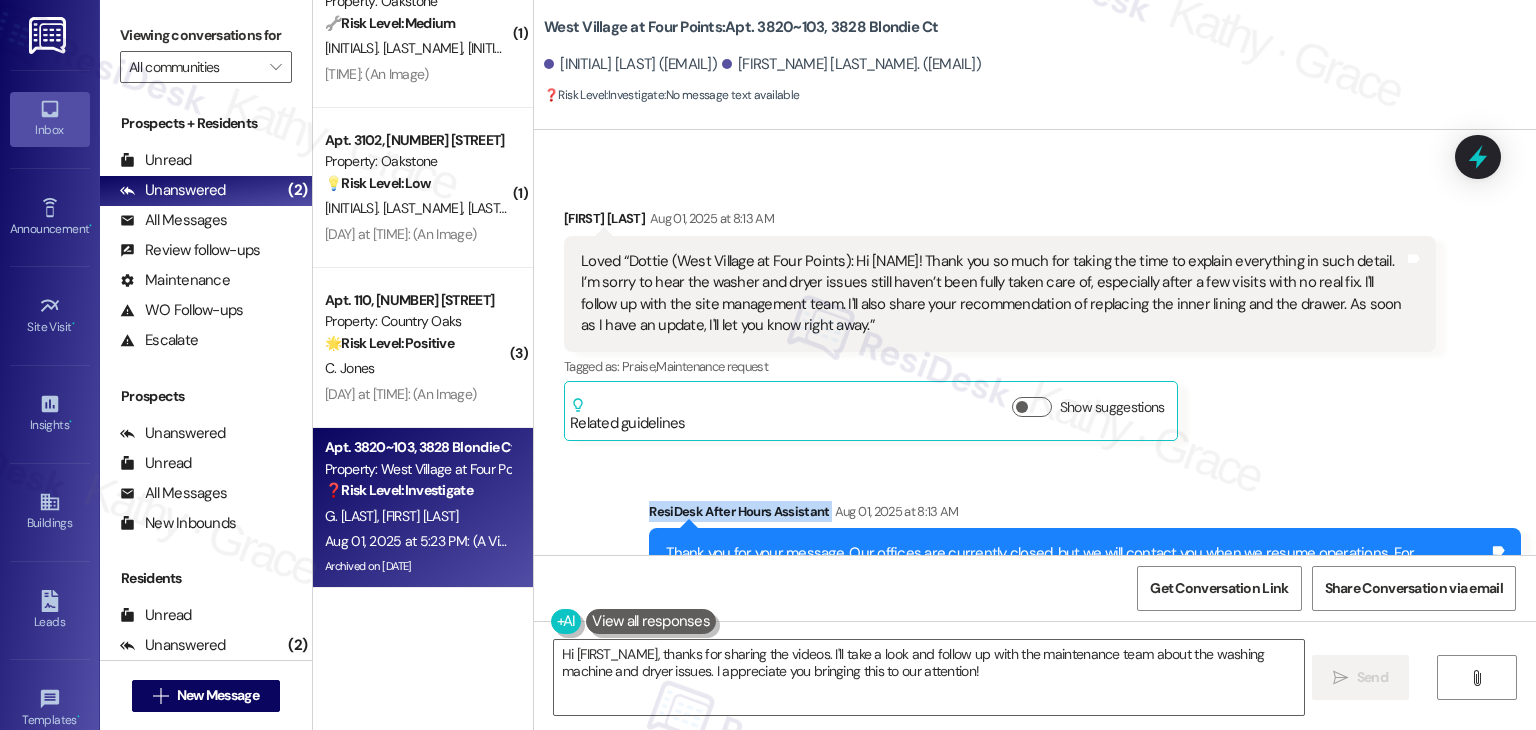 click on "Andre Georg Aug 01, 2025 at 8:13 AM Loved “Dottie (West Village at Four Points): Hi Andre! Thank you so much for taking the time to explain everything in such detail. I’m sorry to hear the washer and dryer issues still haven’t been fully taken care of, especially after a few visits with no real fix. I'll follow up with the site management team. I'll also share your recommendation of replacing the inner lining and the drawer. As soon as I have an update, I'll let you know right away.” Tags and notes Tagged as:   Praise ,  Click to highlight conversations about Praise Maintenance request Click to highlight conversations about Maintenance request  Related guidelines Show suggestions" at bounding box center (1000, 324) 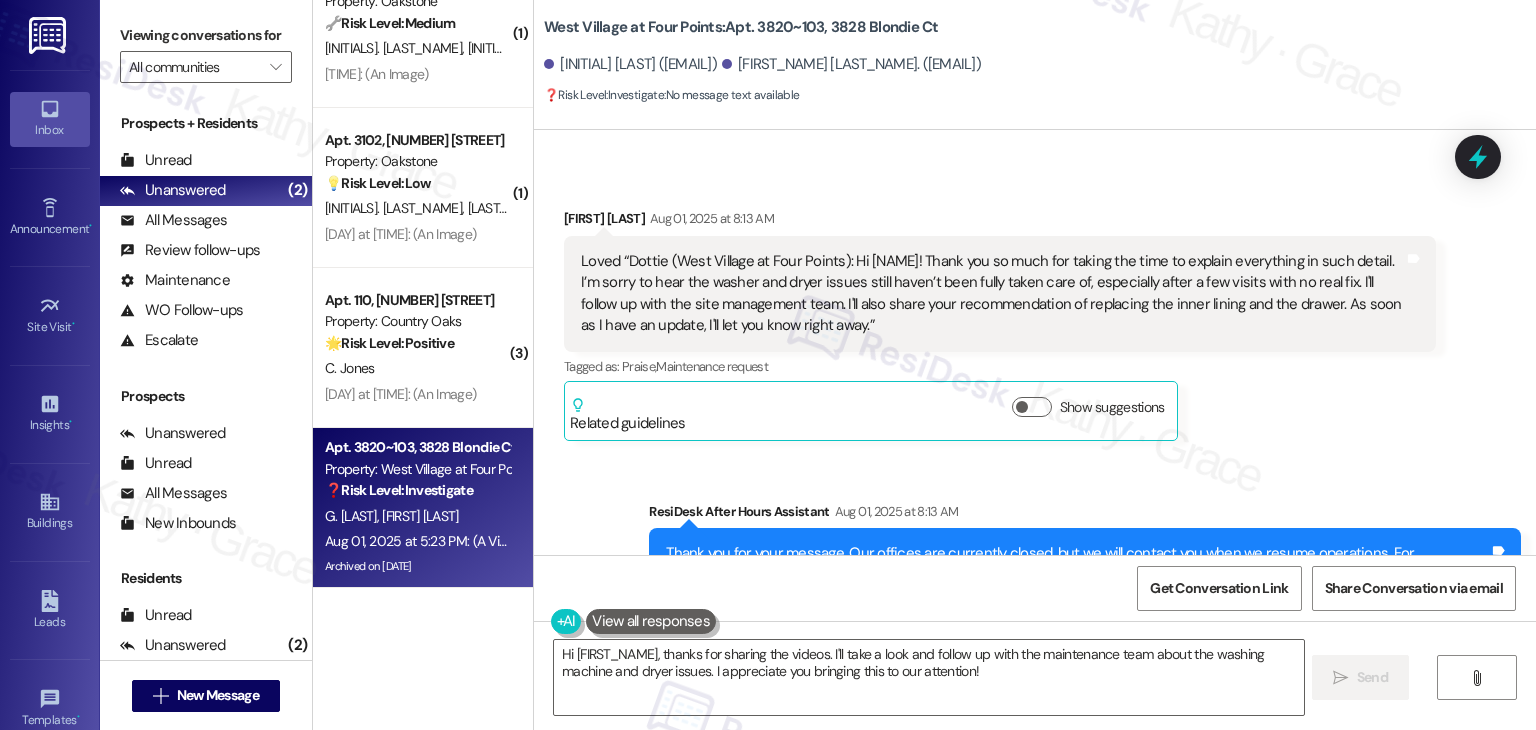 click on "Andre Georg Aug 01, 2025 at 8:13 AM Loved “Dottie (West Village at Four Points): Hi Andre! Thank you so much for taking the time to explain everything in such detail. I’m sorry to hear the washer and dryer issues still haven’t been fully taken care of, especially after a few visits with no real fix. I'll follow up with the site management team. I'll also share your recommendation of replacing the inner lining and the drawer. As soon as I have an update, I'll let you know right away.” Tags and notes Tagged as:   Praise ,  Click to highlight conversations about Praise Maintenance request Click to highlight conversations about Maintenance request  Related guidelines Show suggestions" at bounding box center (1000, 324) 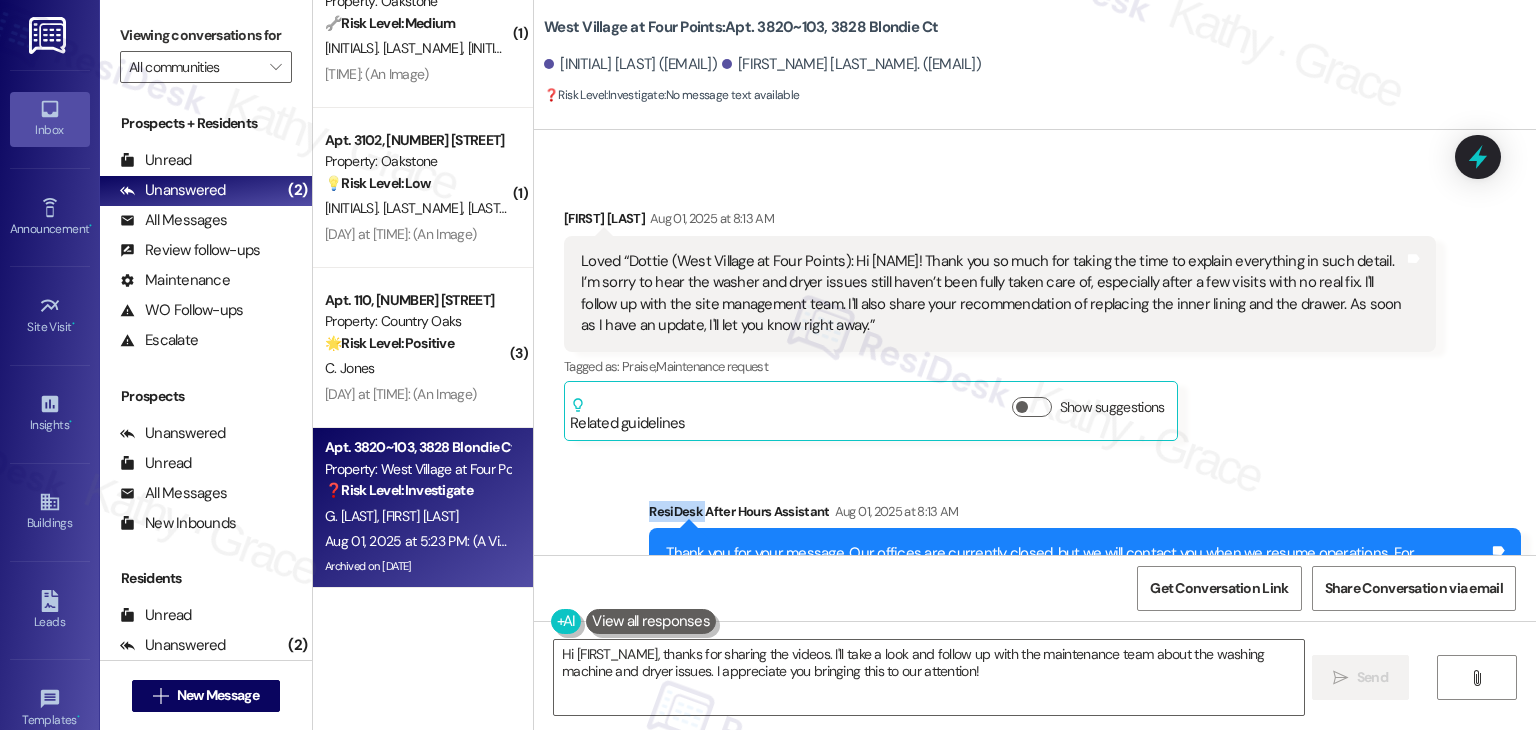 click on "Andre Georg Aug 01, 2025 at 8:13 AM Loved “Dottie (West Village at Four Points): Hi Andre! Thank you so much for taking the time to explain everything in such detail. I’m sorry to hear the washer and dryer issues still haven’t been fully taken care of, especially after a few visits with no real fix. I'll follow up with the site management team. I'll also share your recommendation of replacing the inner lining and the drawer. As soon as I have an update, I'll let you know right away.” Tags and notes Tagged as:   Praise ,  Click to highlight conversations about Praise Maintenance request Click to highlight conversations about Maintenance request  Related guidelines Show suggestions" at bounding box center (1000, 324) 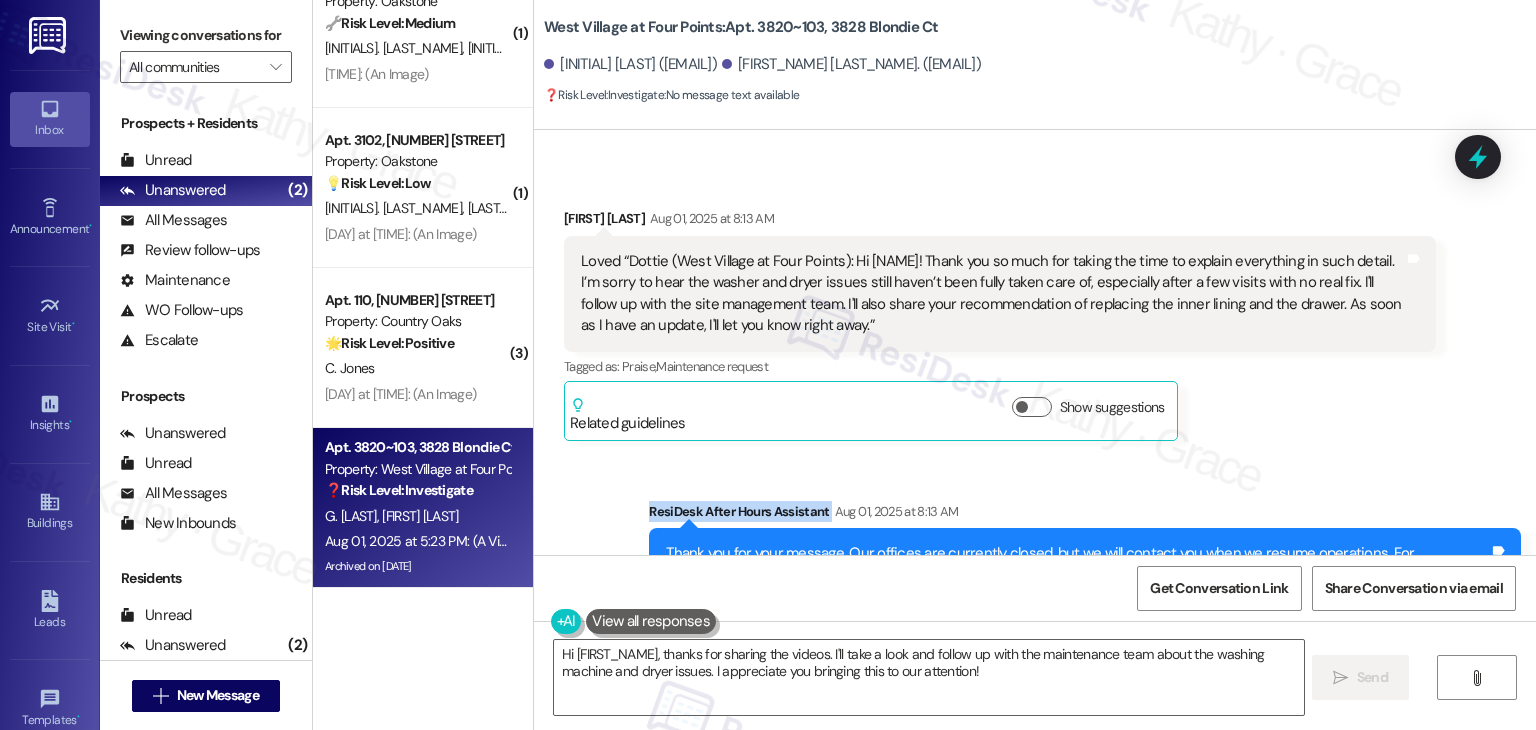 click on "Andre Georg Aug 01, 2025 at 8:13 AM Loved “Dottie (West Village at Four Points): Hi Andre! Thank you so much for taking the time to explain everything in such detail. I’m sorry to hear the washer and dryer issues still haven’t been fully taken care of, especially after a few visits with no real fix. I'll follow up with the site management team. I'll also share your recommendation of replacing the inner lining and the drawer. As soon as I have an update, I'll let you know right away.” Tags and notes Tagged as:   Praise ,  Click to highlight conversations about Praise Maintenance request Click to highlight conversations about Maintenance request  Related guidelines Show suggestions" at bounding box center (1000, 324) 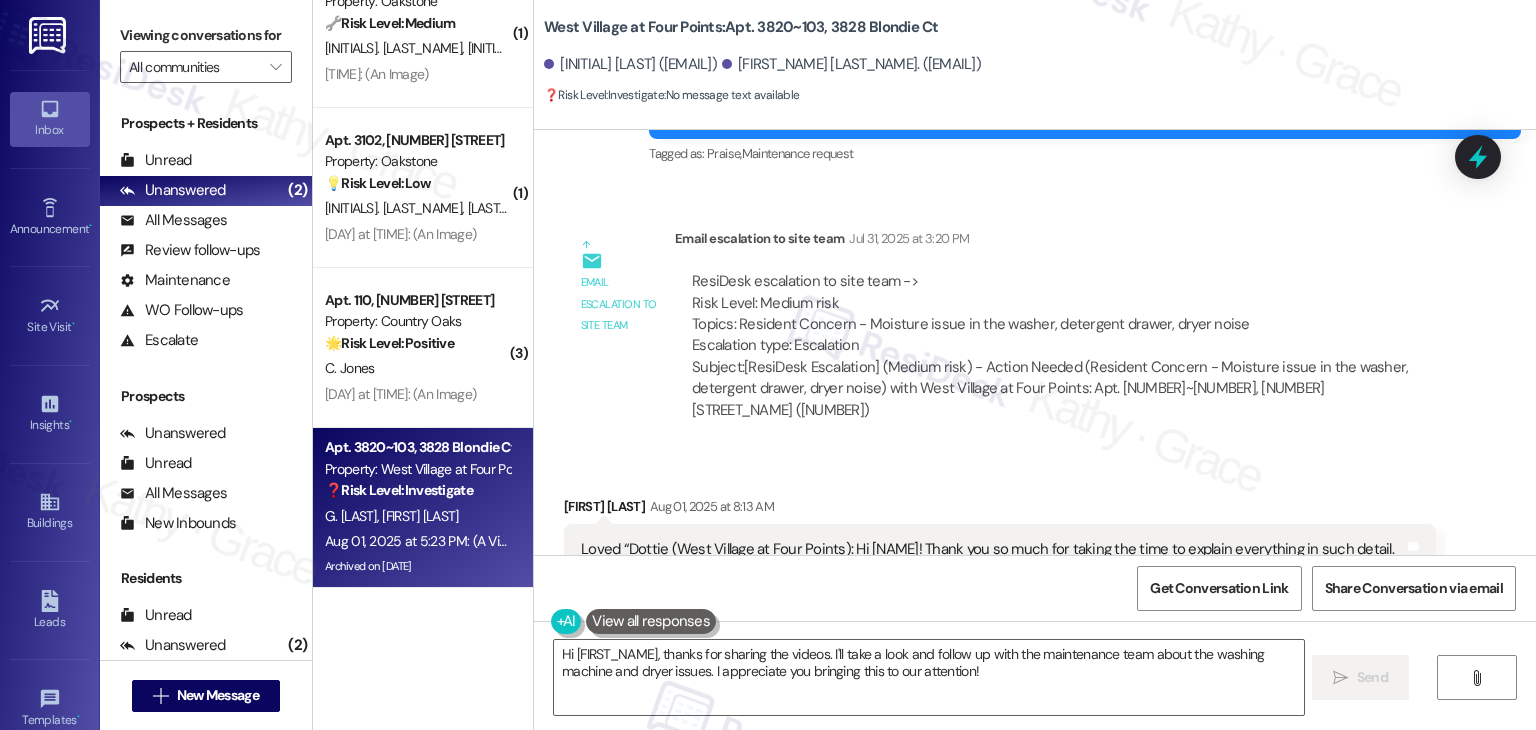 scroll, scrollTop: 2246, scrollLeft: 0, axis: vertical 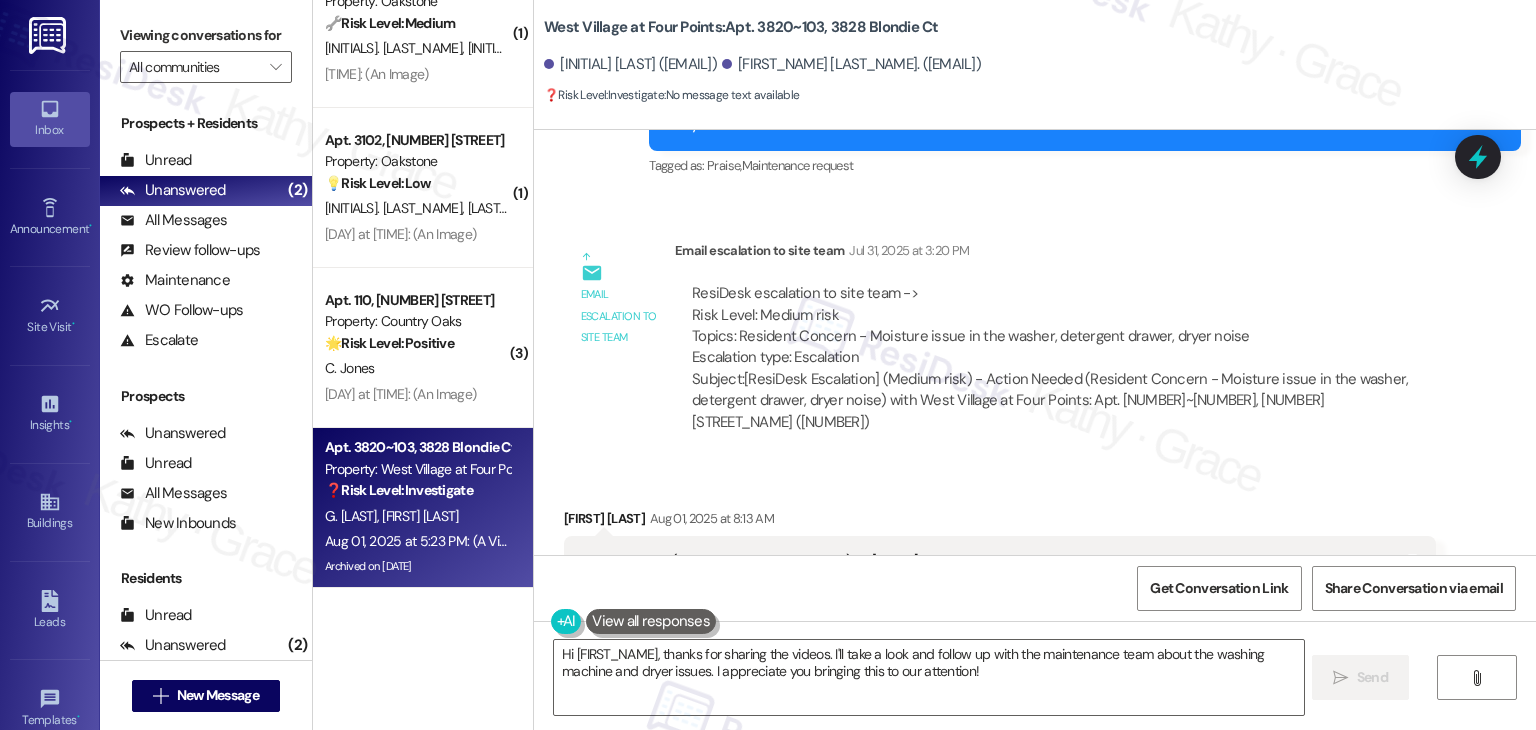 click on "Received via SMS Andre Georg Aug 01, 2025 at 8:13 AM Loved “Dottie (West Village at Four Points): Hi Andre! Thank you so much for taking the time to explain everything in such detail. I’m sorry to hear the washer and dryer issues still haven’t been fully taken care of, especially after a few visits with no real fix. I'll follow up with the site management team. I'll also share your recommendation of replacing the inner lining and the drawer. As soon as I have an update, I'll let you know right away.” Tags and notes Tagged as:   Praise ,  Click to highlight conversations about Praise Maintenance request Click to highlight conversations about Maintenance request  Related guidelines Show suggestions" at bounding box center [1035, 609] 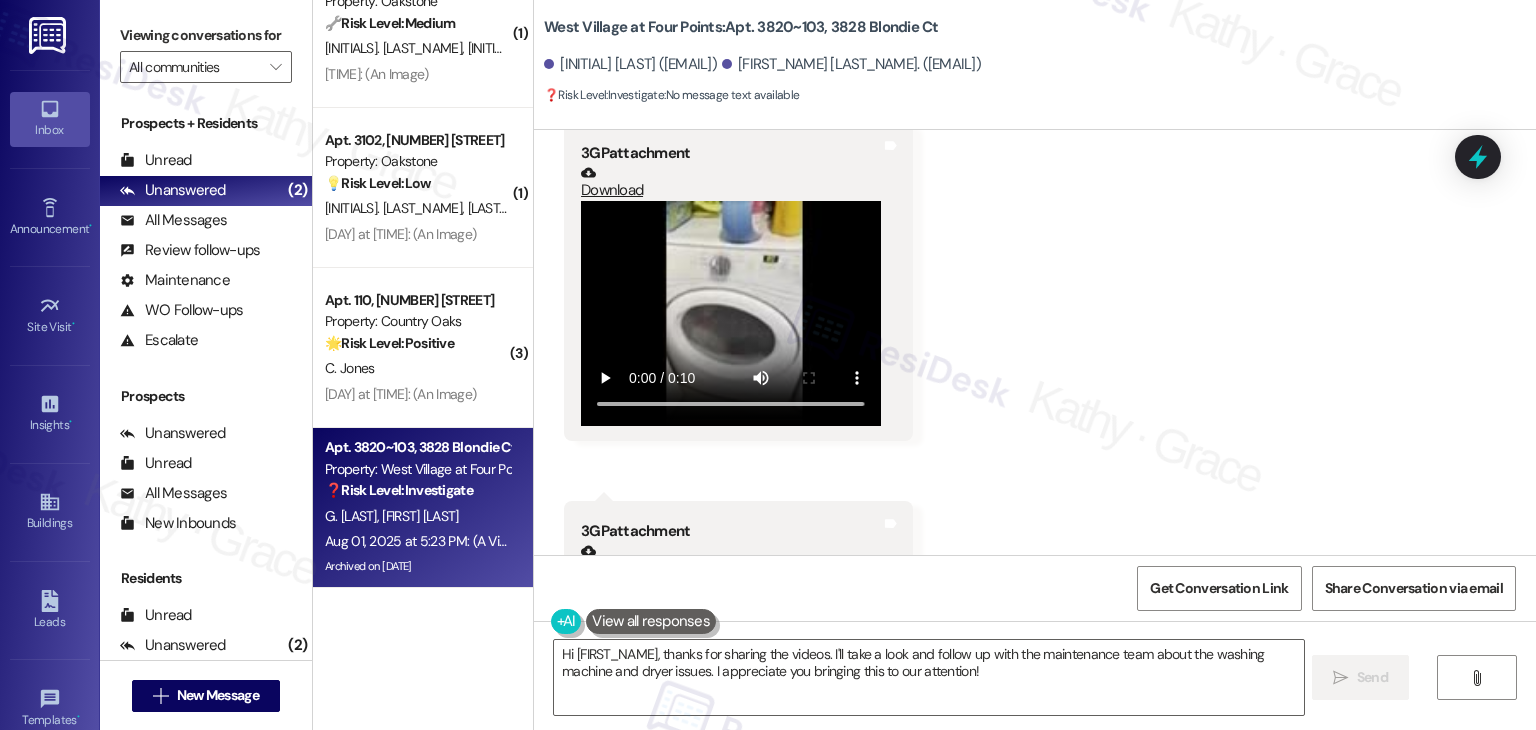 scroll, scrollTop: 3246, scrollLeft: 0, axis: vertical 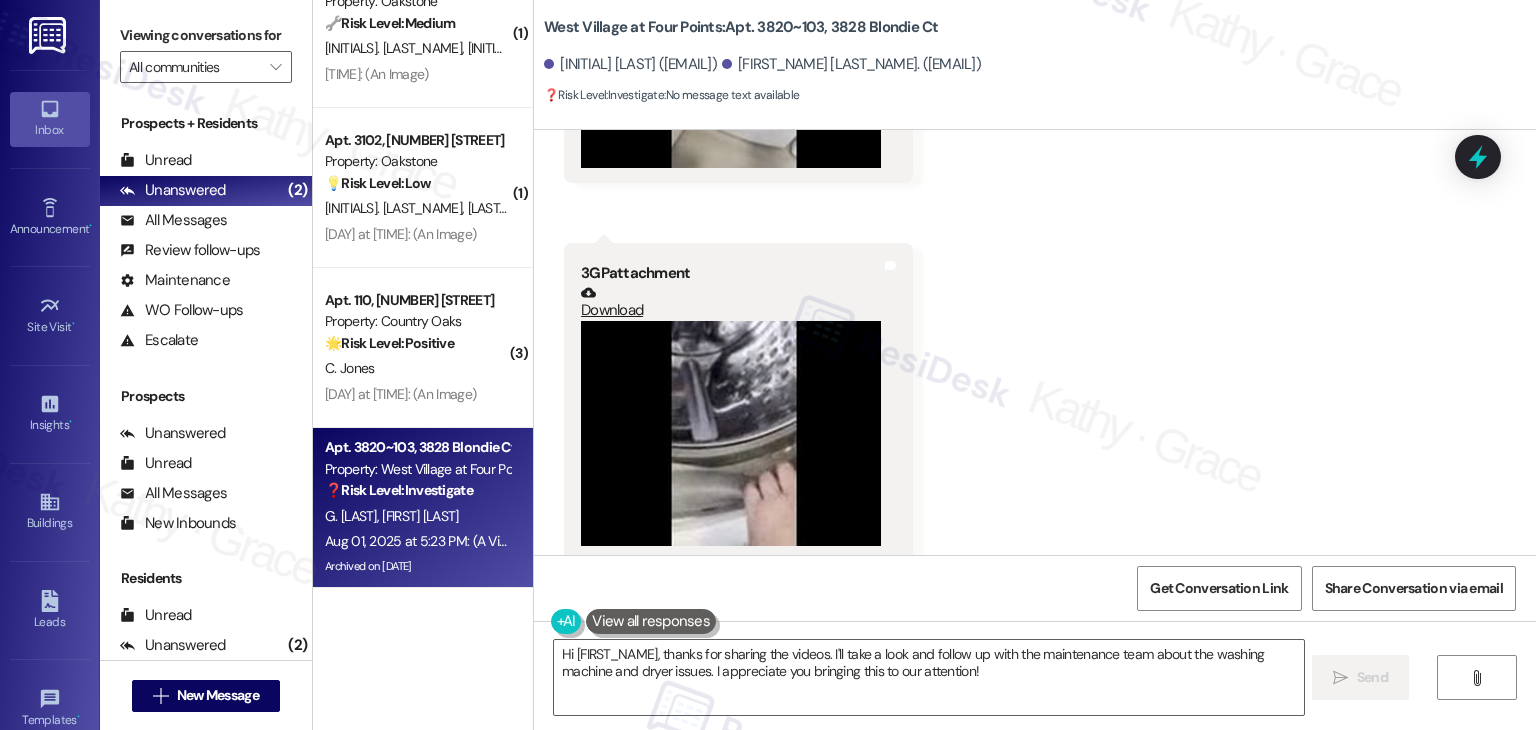 click on "Received via SMS Andre Georg Aug 01, 2025 at 5:18 PM 3GP  attachment   Download   Tags and notes Received via SMS 5:23 PM Andre Georg Aug 01, 2025 at 5:23 PM 3GP  attachment   Download   Tags and notes" at bounding box center (1035, 185) 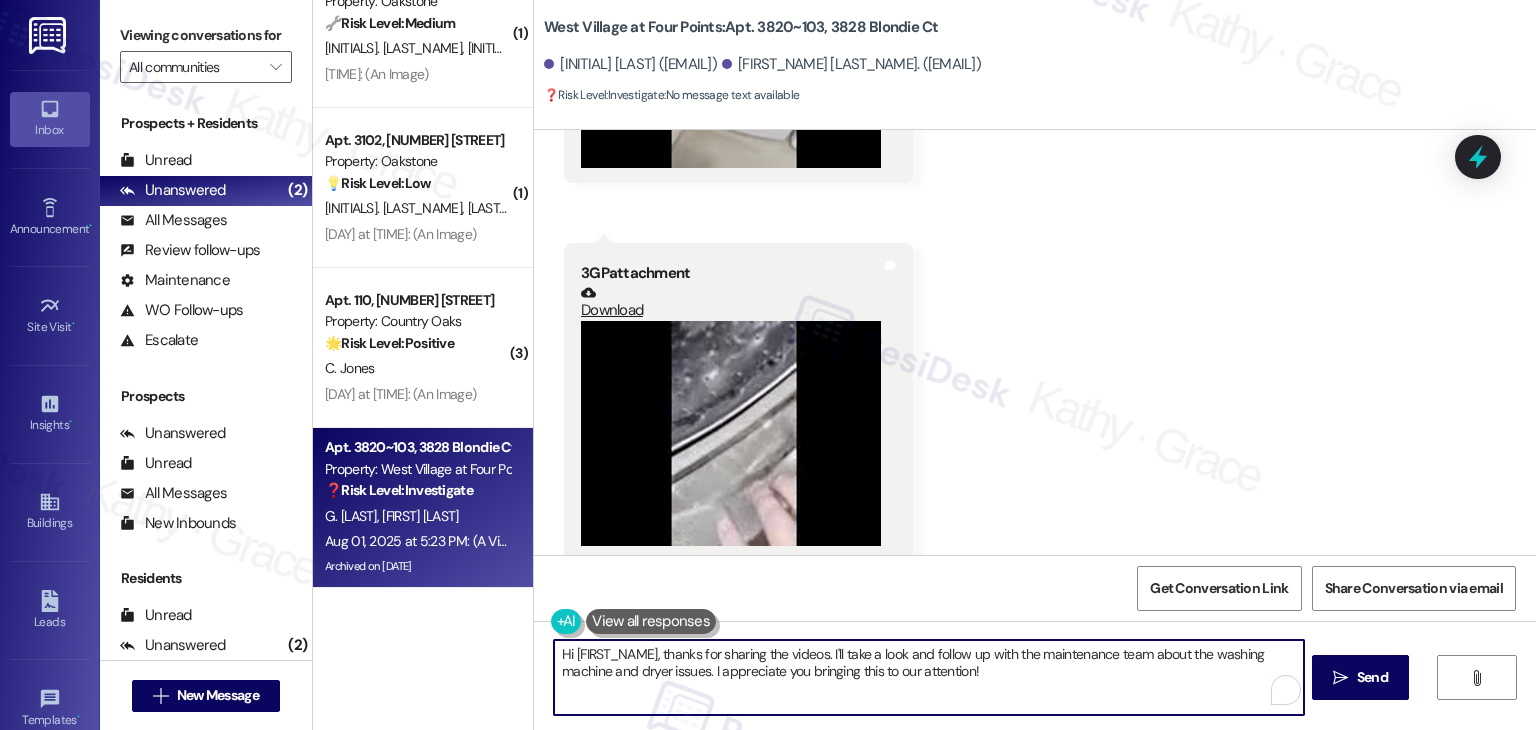 drag, startPoint x: 651, startPoint y: 647, endPoint x: 564, endPoint y: 642, distance: 87.14356 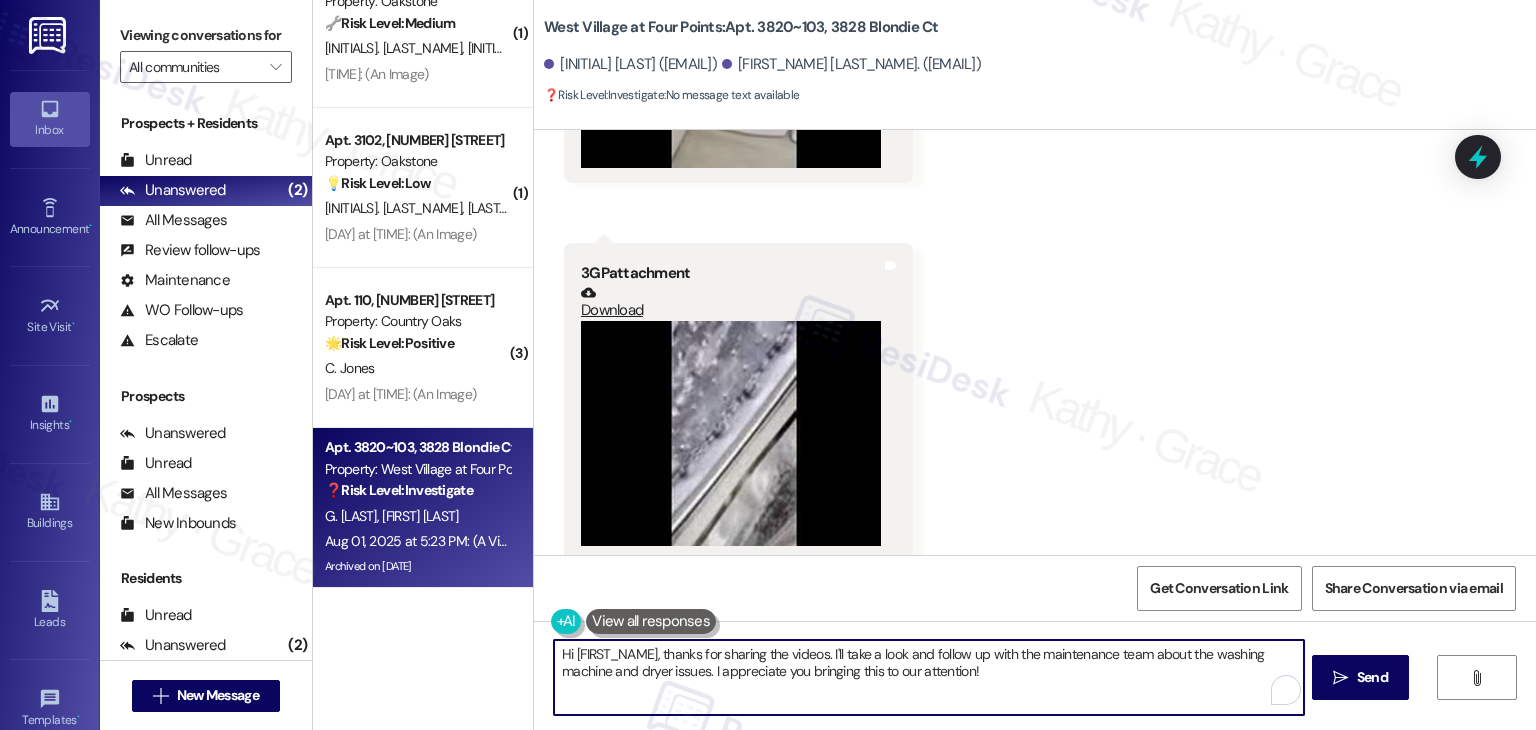 click on "Hi {{first_name}}, thanks for sharing the videos. I'll take a look and follow up with the maintenance team about the washing machine and dryer issues. I appreciate you bringing this to our attention!" at bounding box center [928, 677] 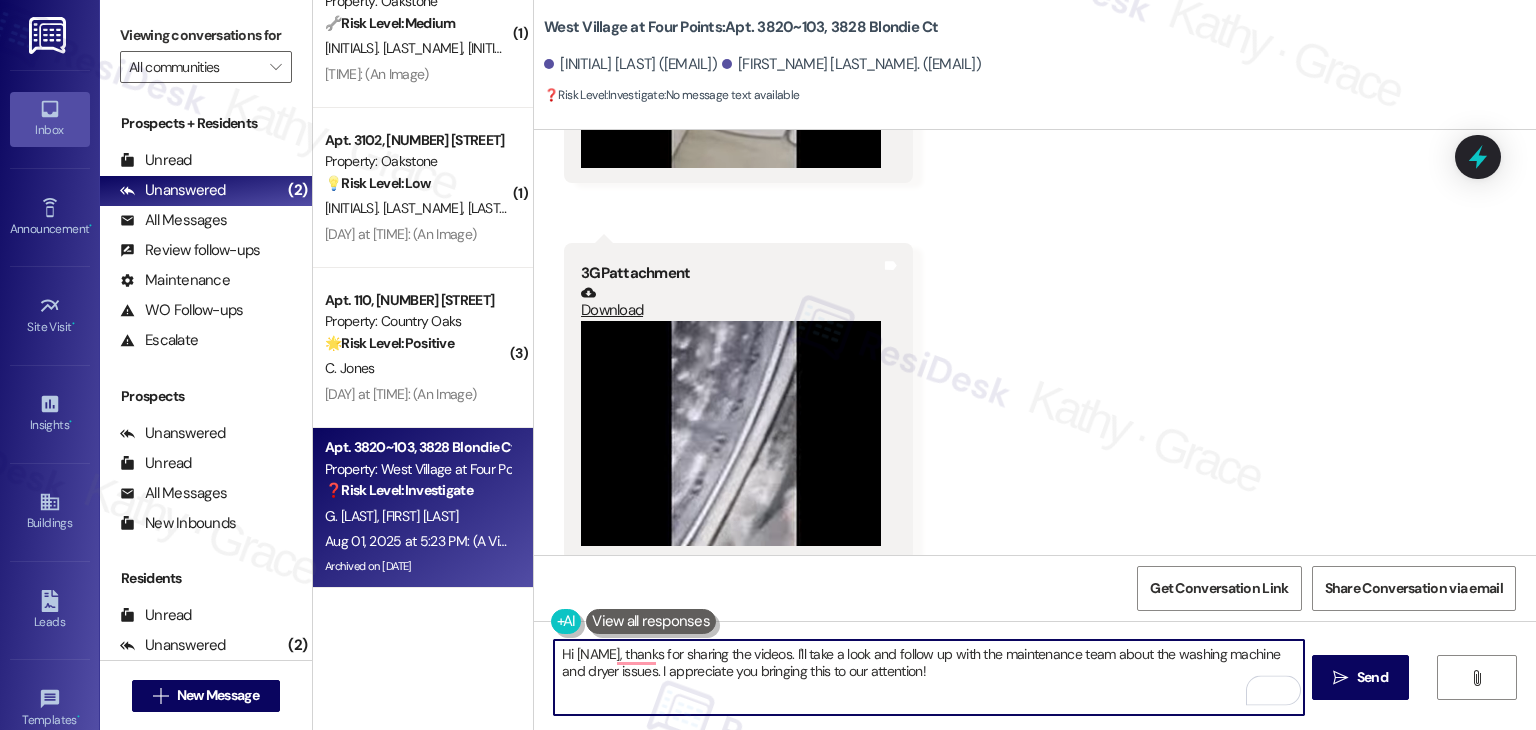 type on "Hi Andre, thanks for sharing the videos. I'll take a look and follow up with the maintenance team about the washing machine and dryer issues. I appreciate you bringing this to our attention!" 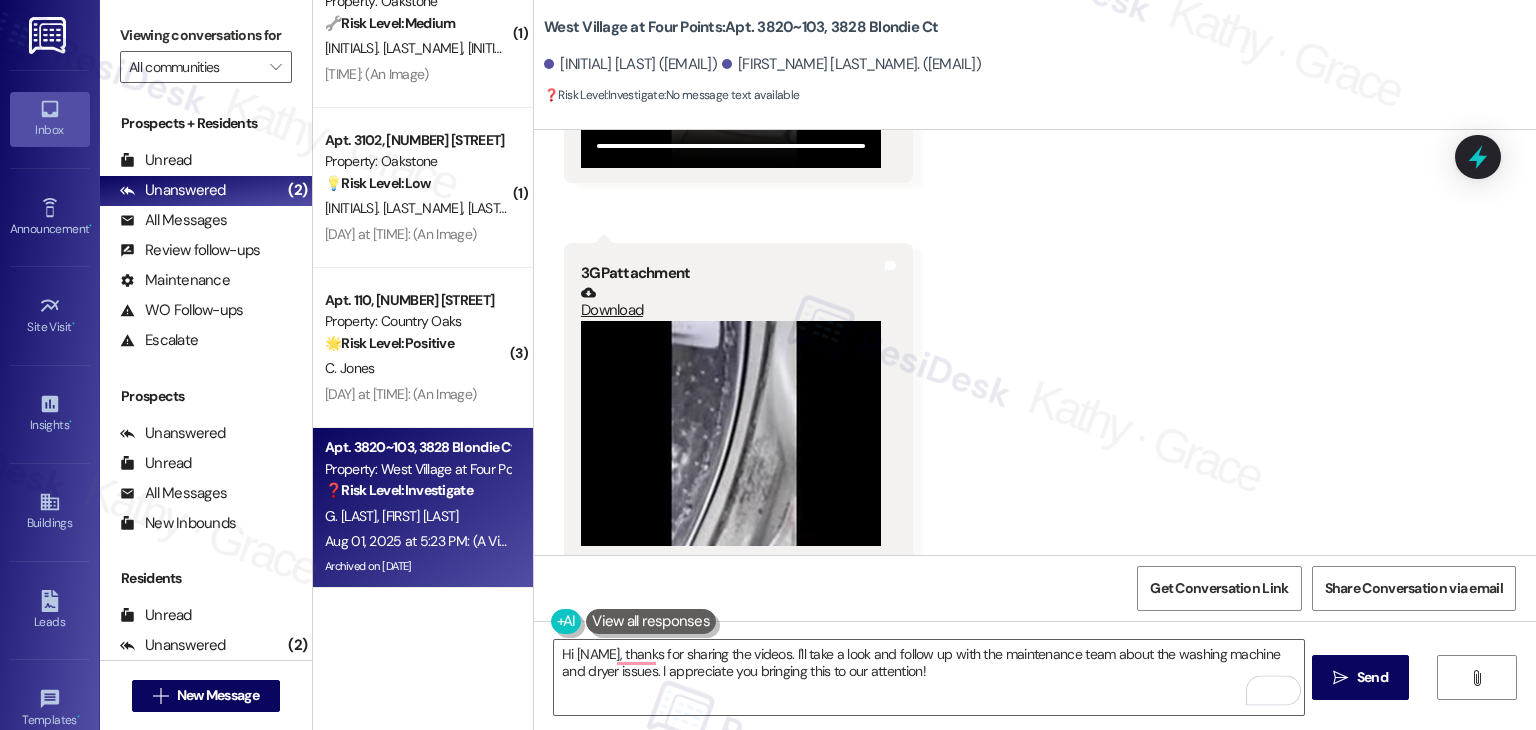 click on "Received via SMS Andre Georg Aug 01, 2025 at 5:18 PM 3GP  attachment   Download   Tags and notes Received via SMS 5:23 PM Andre Georg Aug 01, 2025 at 5:23 PM 3GP  attachment   Download   Tags and notes" at bounding box center (1035, 185) 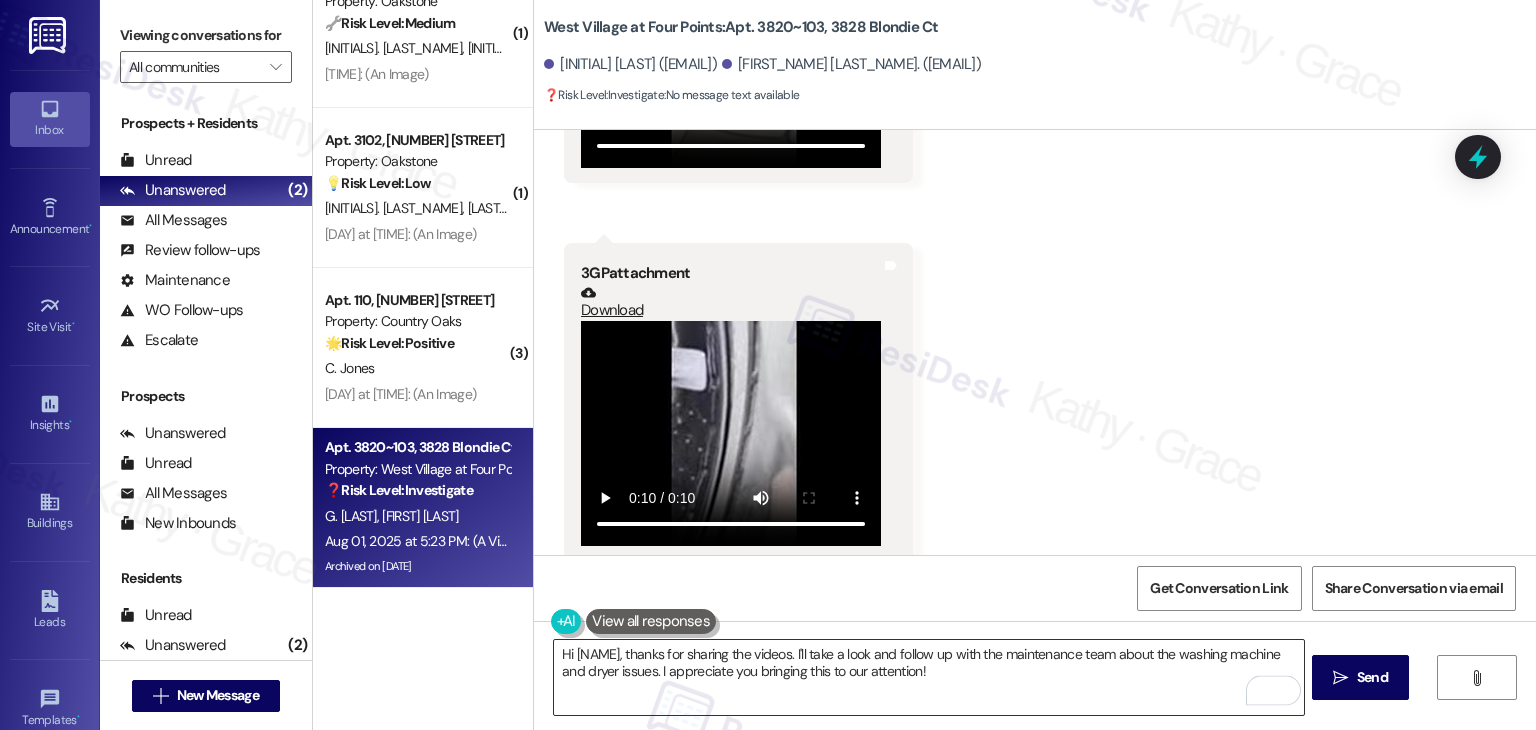 click on "Hi Andre, thanks for sharing the videos. I'll take a look and follow up with the maintenance team about the washing machine and dryer issues. I appreciate you bringing this to our attention!" at bounding box center [928, 677] 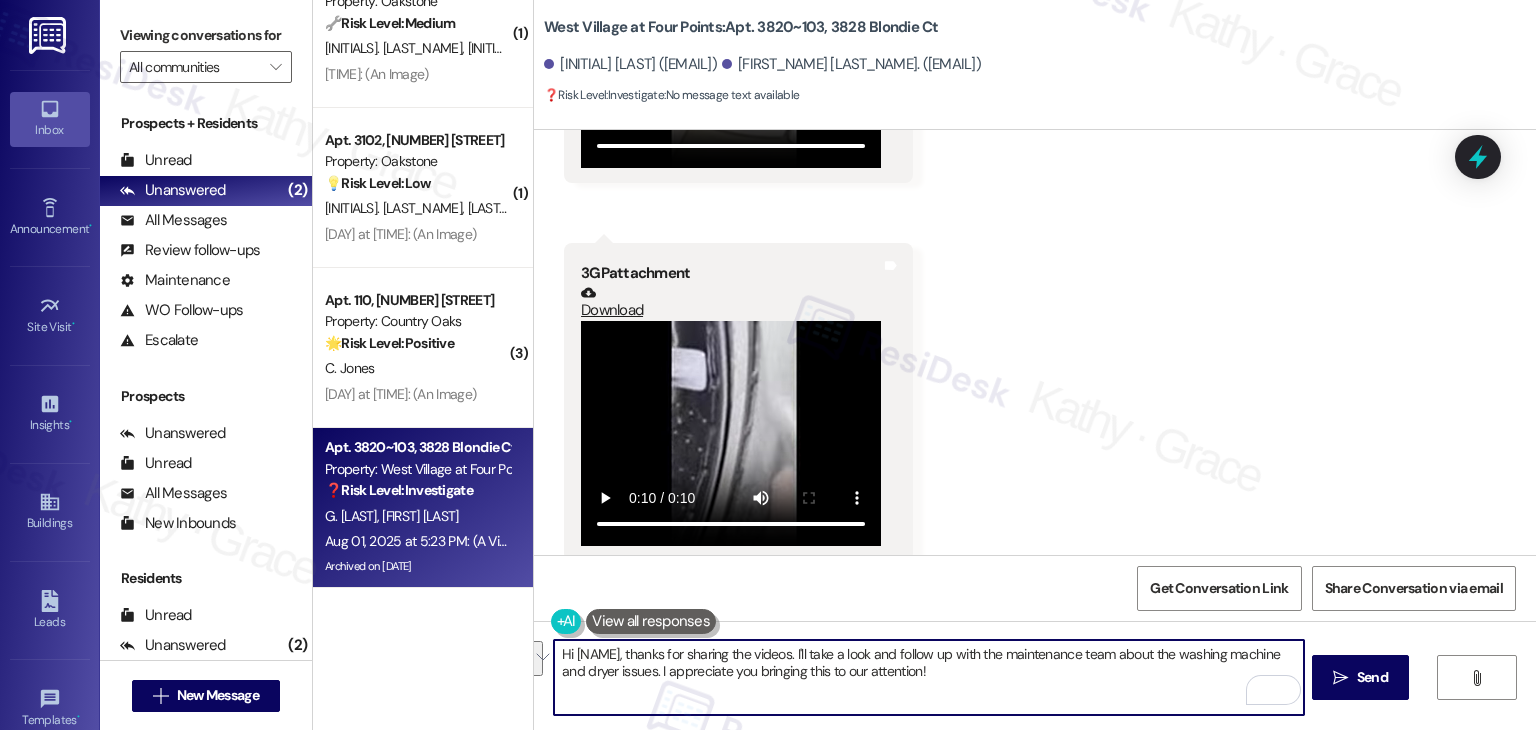 drag, startPoint x: 907, startPoint y: 666, endPoint x: 465, endPoint y: 661, distance: 442.0283 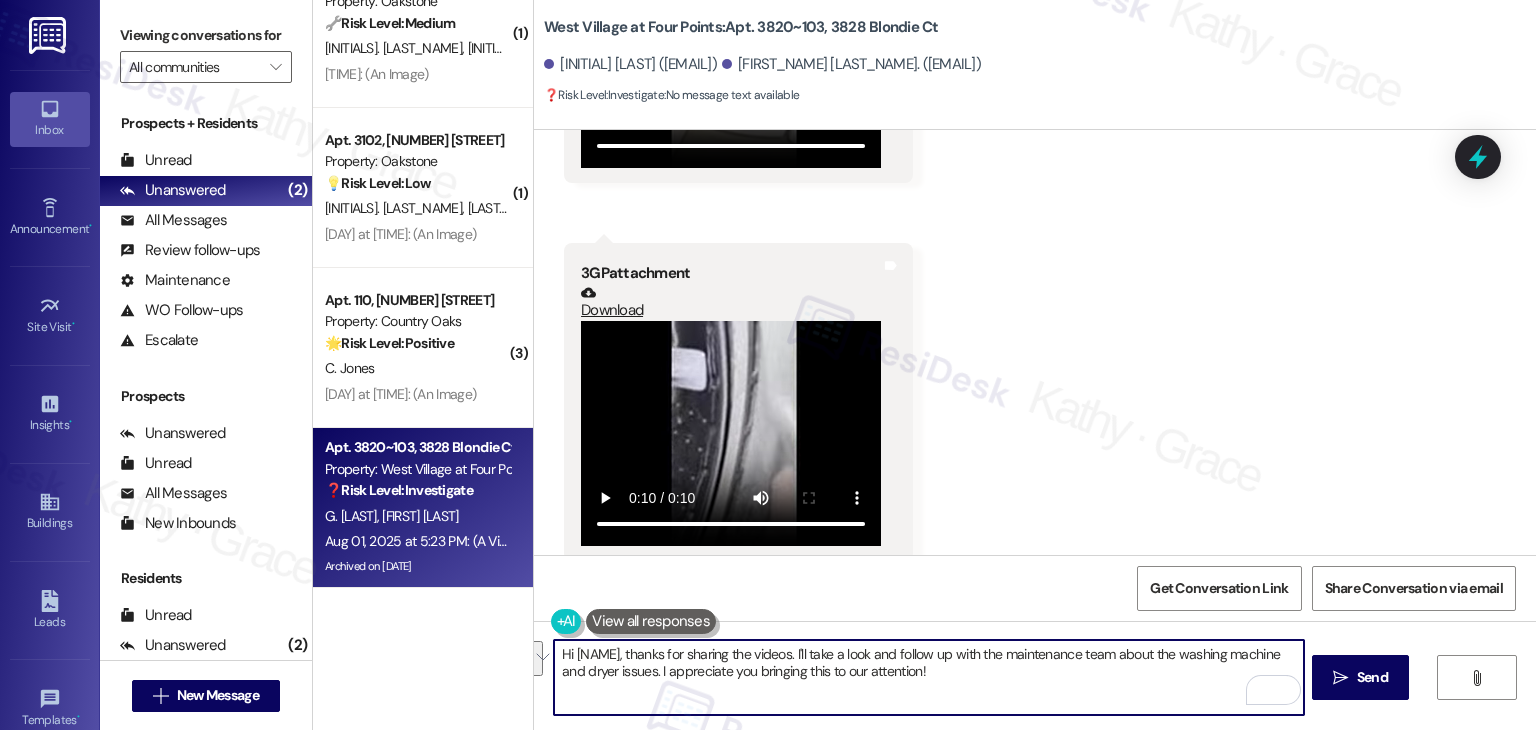 click on "Apt. A202, 508 Bldg A E 50th St Property: Mallard Pointe ⚠️  Risk Level:  High The resident is reporting a malfunctioning AC unit. While not an immediate emergency, it is an urgent maintenance request that affects habitability and resident comfort, especially during hot weather. The resident also wants to be present during the repair, requiring coordination. N. Jennings Aug 04, 2025 at 6:15 PM: Hey Nancy, we appreciate your text! We'll be back at 11AM to help you out. If this is urgent, please dial our emergency number! Aug 04, 2025 at 6:15 PM: Hey Nancy, we appreciate your text! We'll be back at 11AM to help you out. If this is urgent, please dial our emergency number! Apt. 210, 1480 South 1000 East Property: Country Oaks G. Caceres Cala N. Hernandez Pinto Yesterday at 1:06 PM: (An Image) Yesterday at 1:06 PM: (An Image) Archived on 07/14/2025 ( 1 ) Apt. 2501, 1550 South 1000 East Property: Oakstone 🔧  Risk Level:  Medium P. Morris J. Davis Yesterday at 1:06 PM: (An Image) ( 1 ) Property: Oakstone Low" at bounding box center (924, 365) 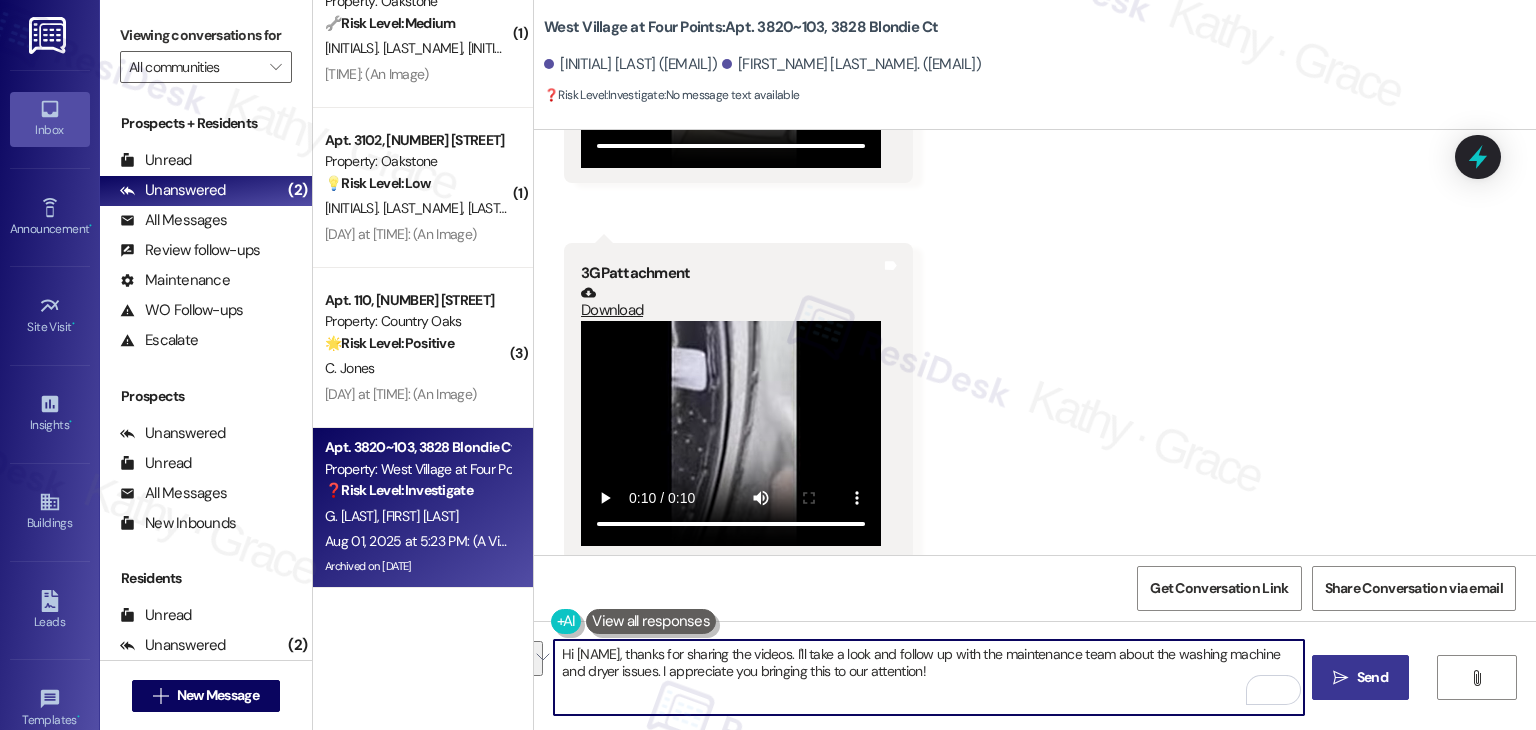 click on "Send" at bounding box center (1372, 677) 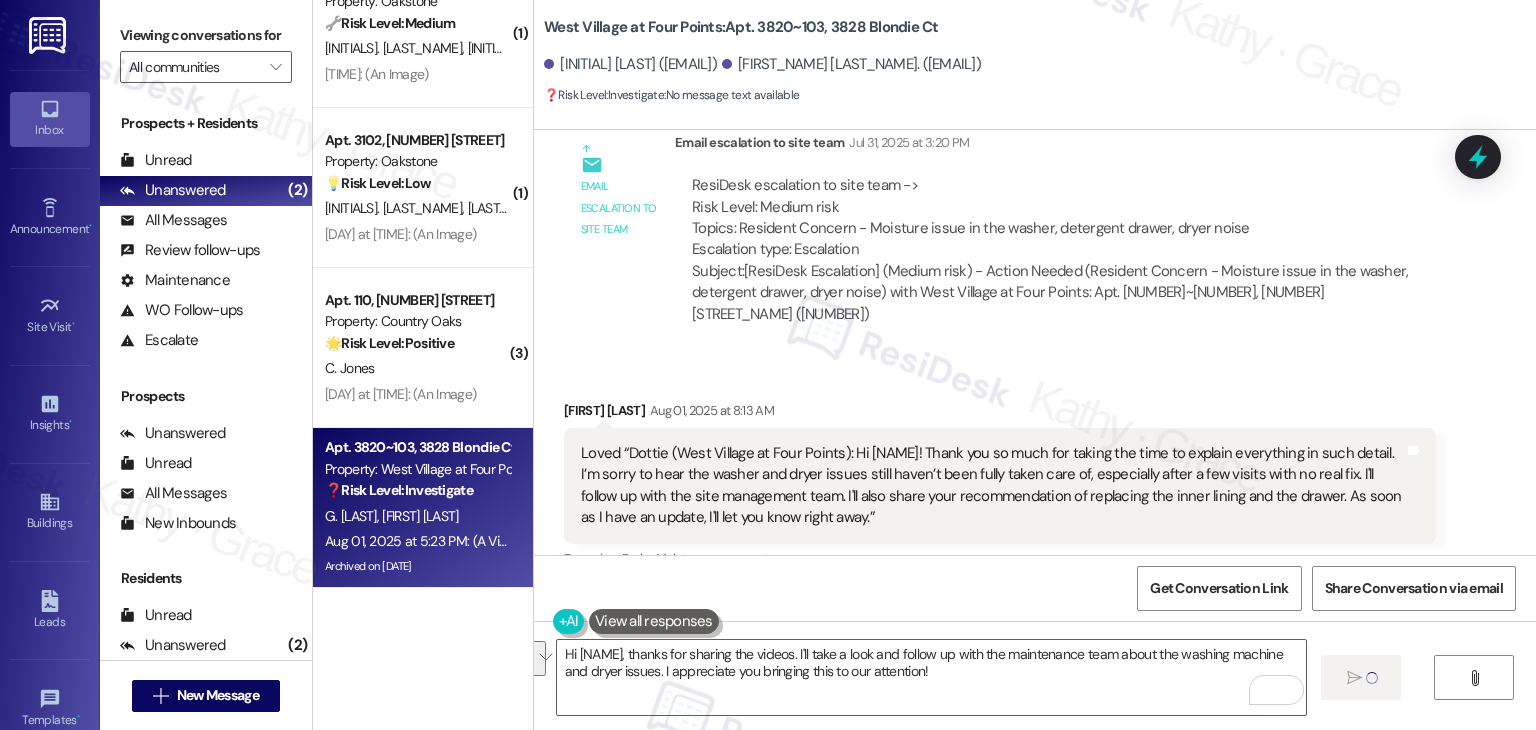 scroll, scrollTop: 2246, scrollLeft: 0, axis: vertical 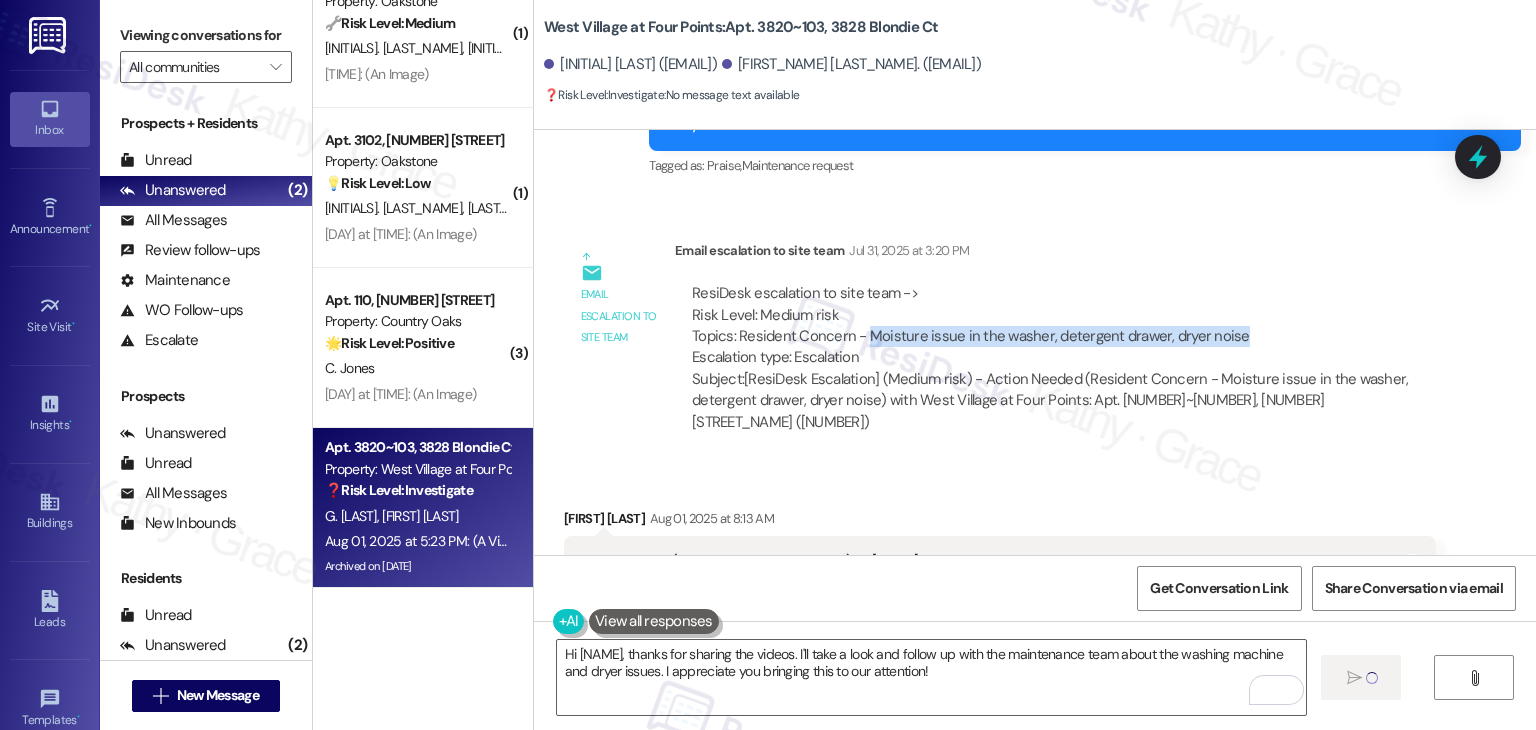 drag, startPoint x: 854, startPoint y: 340, endPoint x: 1236, endPoint y: 328, distance: 382.18845 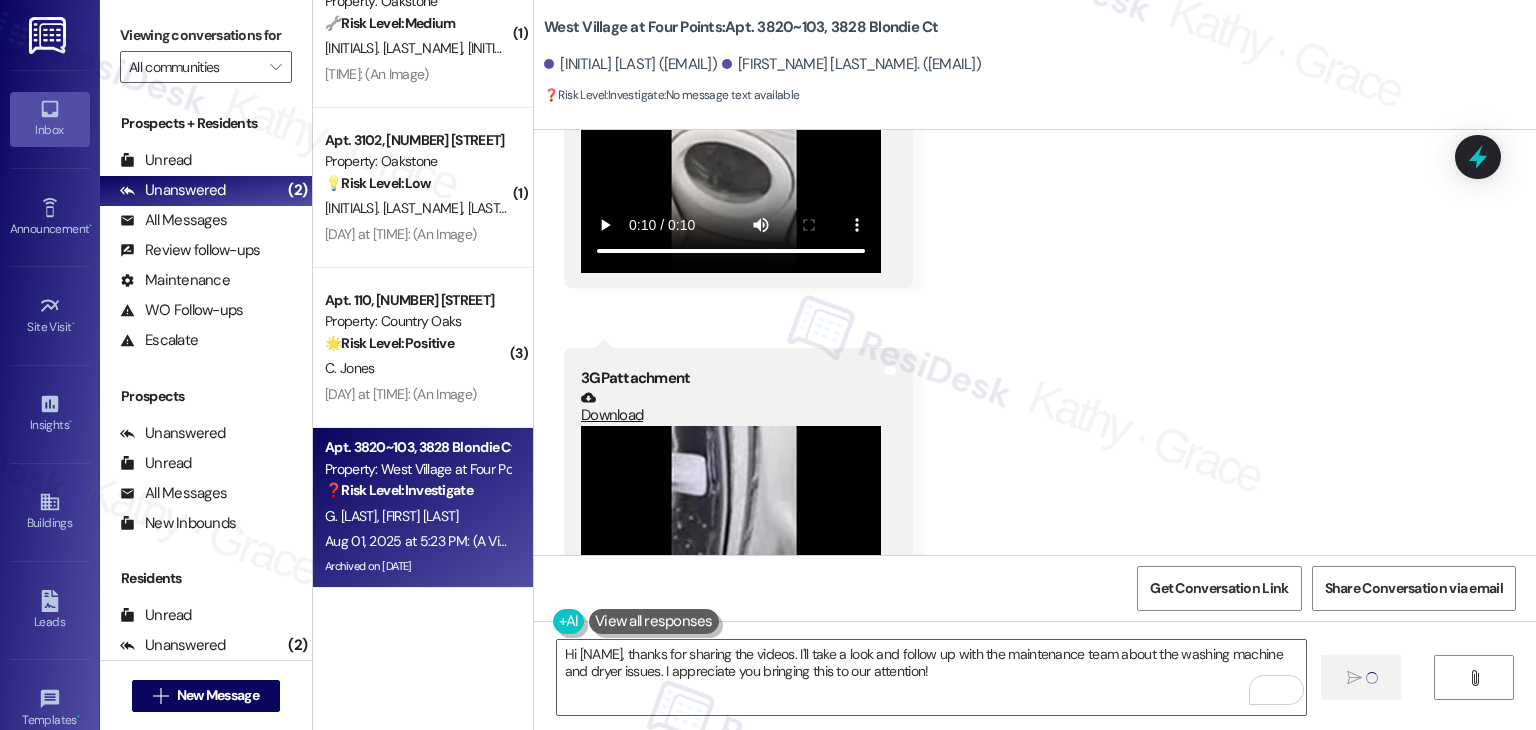 scroll, scrollTop: 3546, scrollLeft: 0, axis: vertical 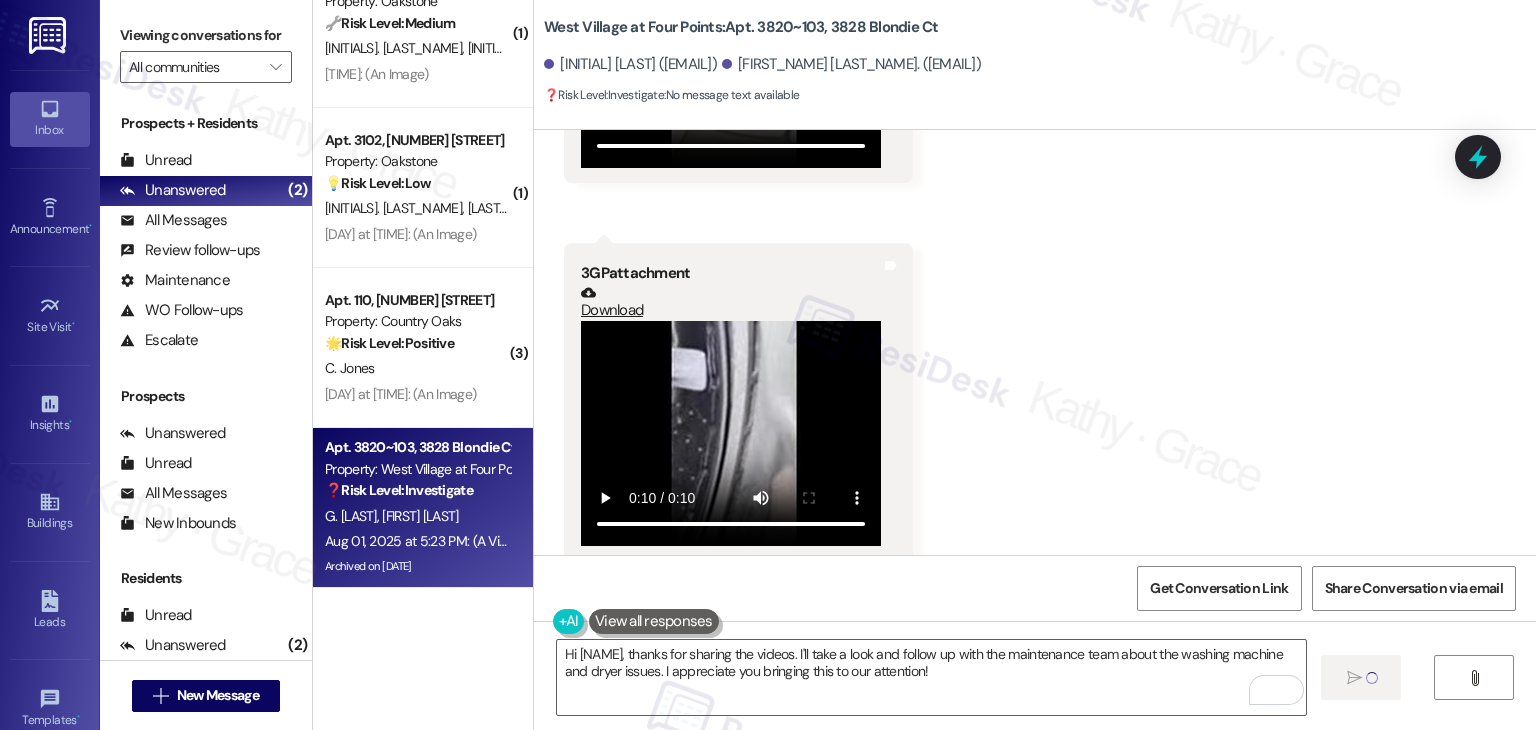 type 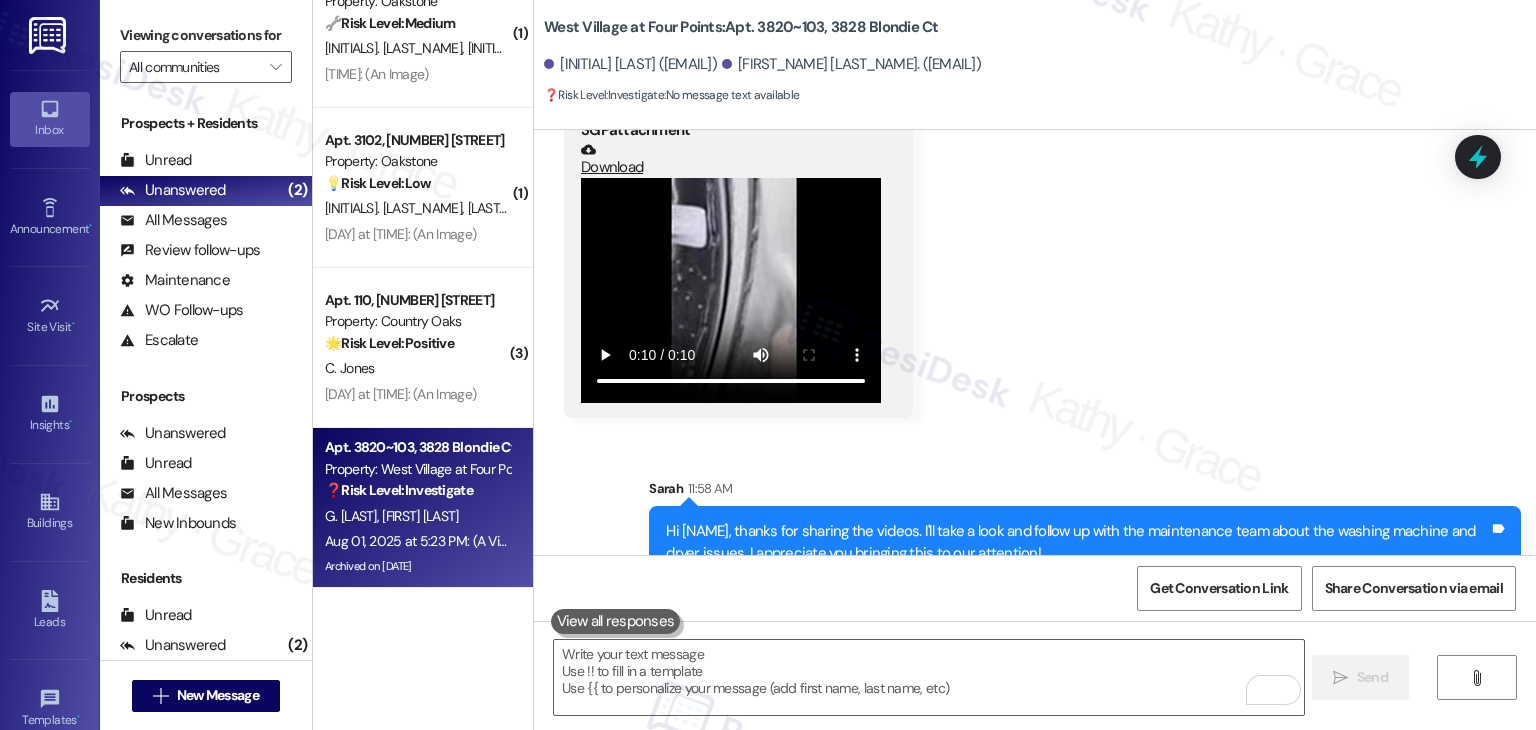 scroll, scrollTop: 3706, scrollLeft: 0, axis: vertical 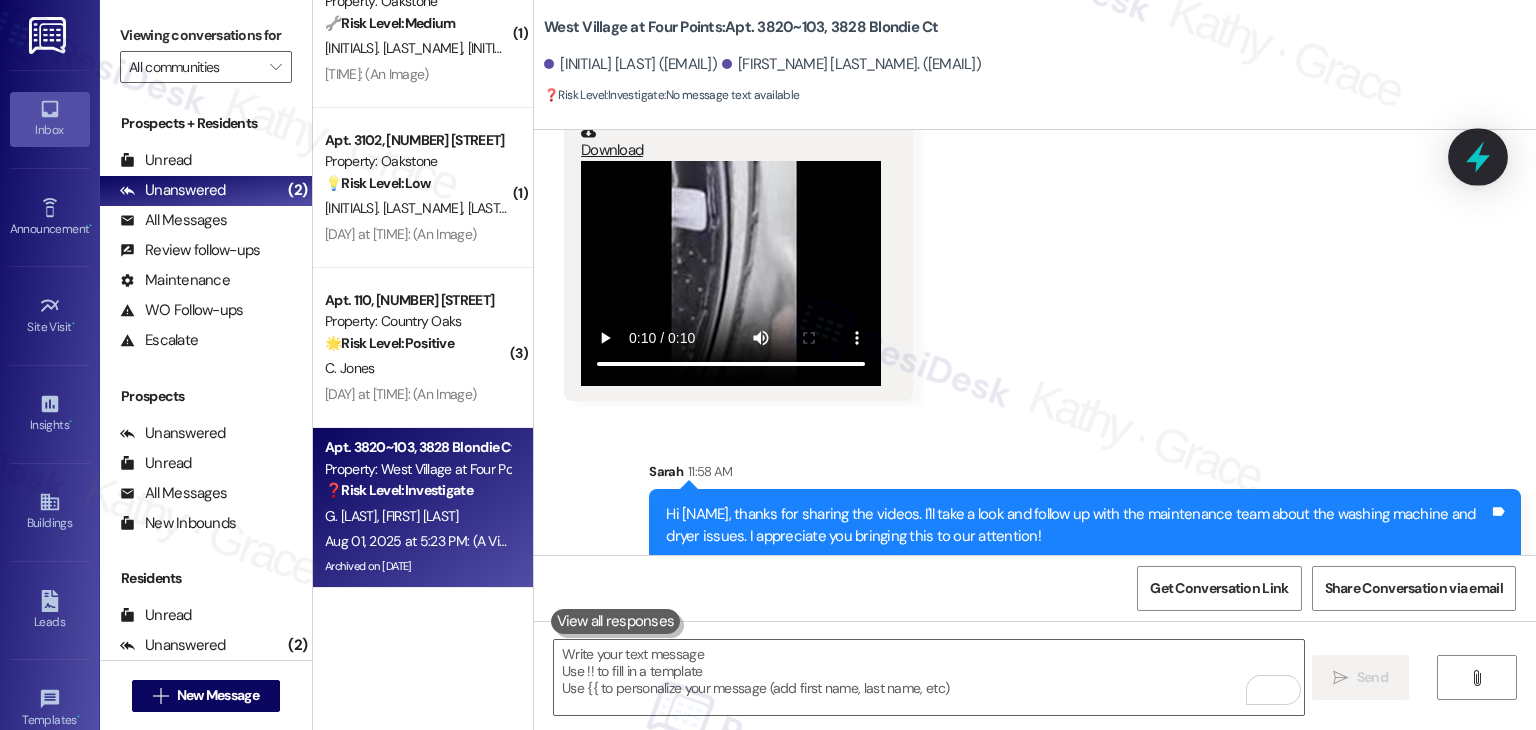 click 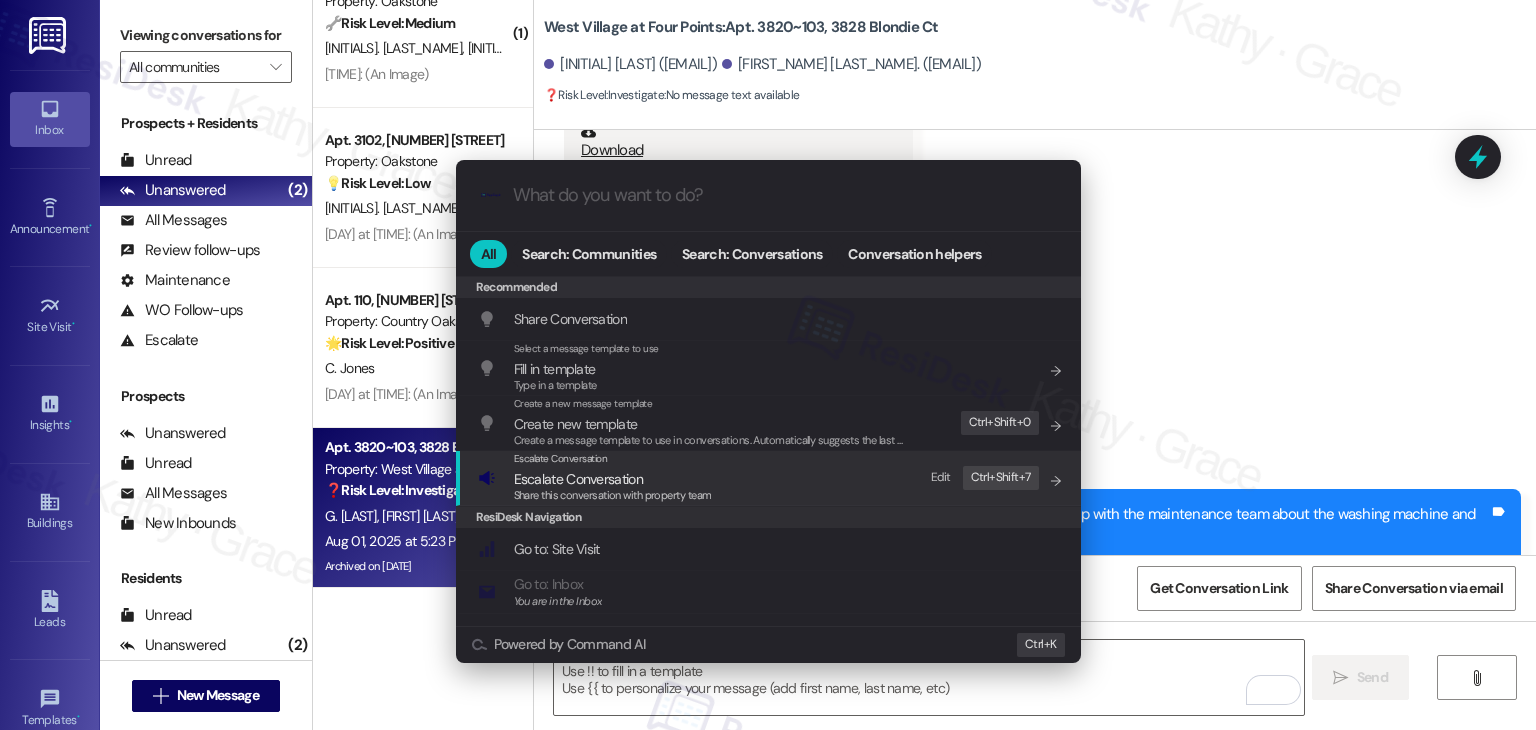 click on "Share this conversation with property team" at bounding box center [613, 495] 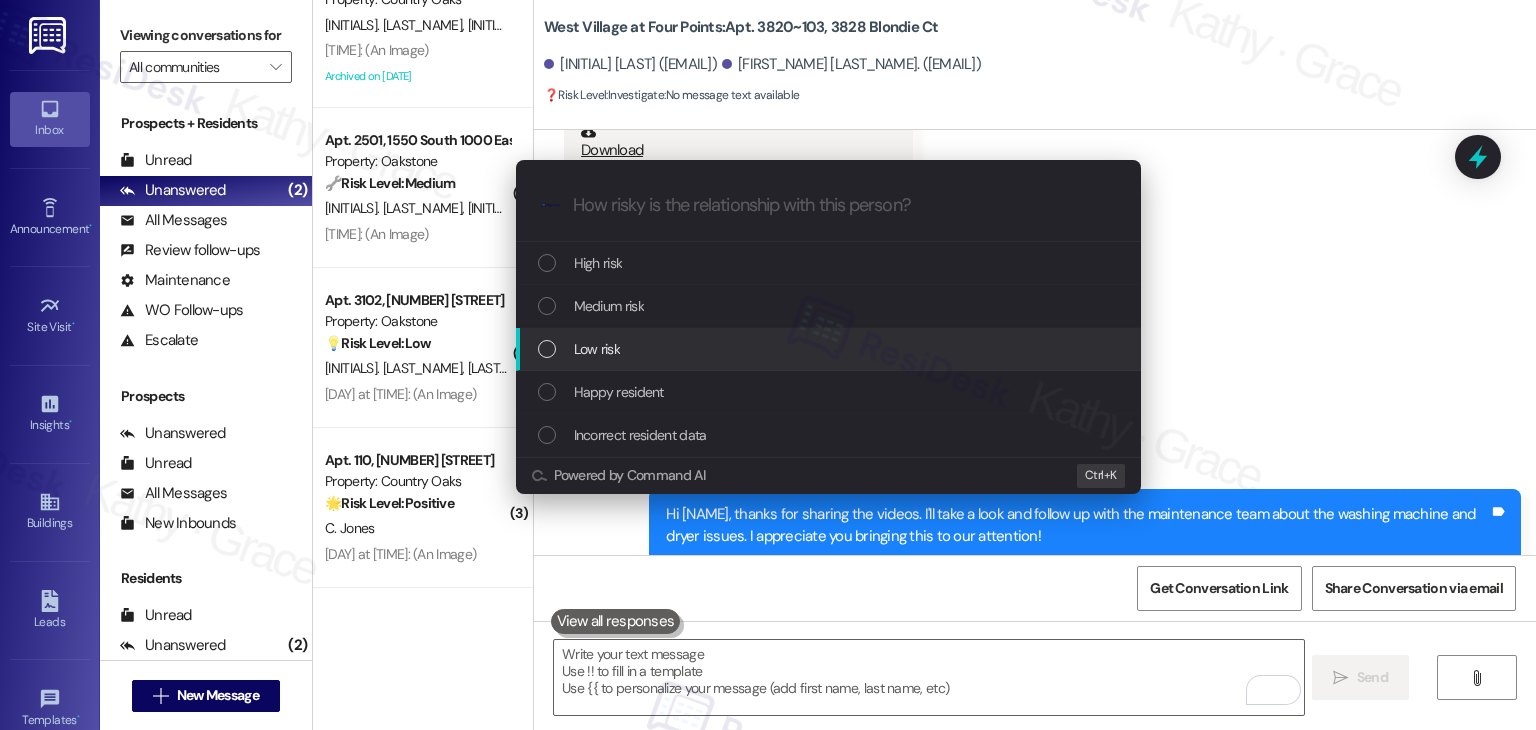 click at bounding box center [547, 349] 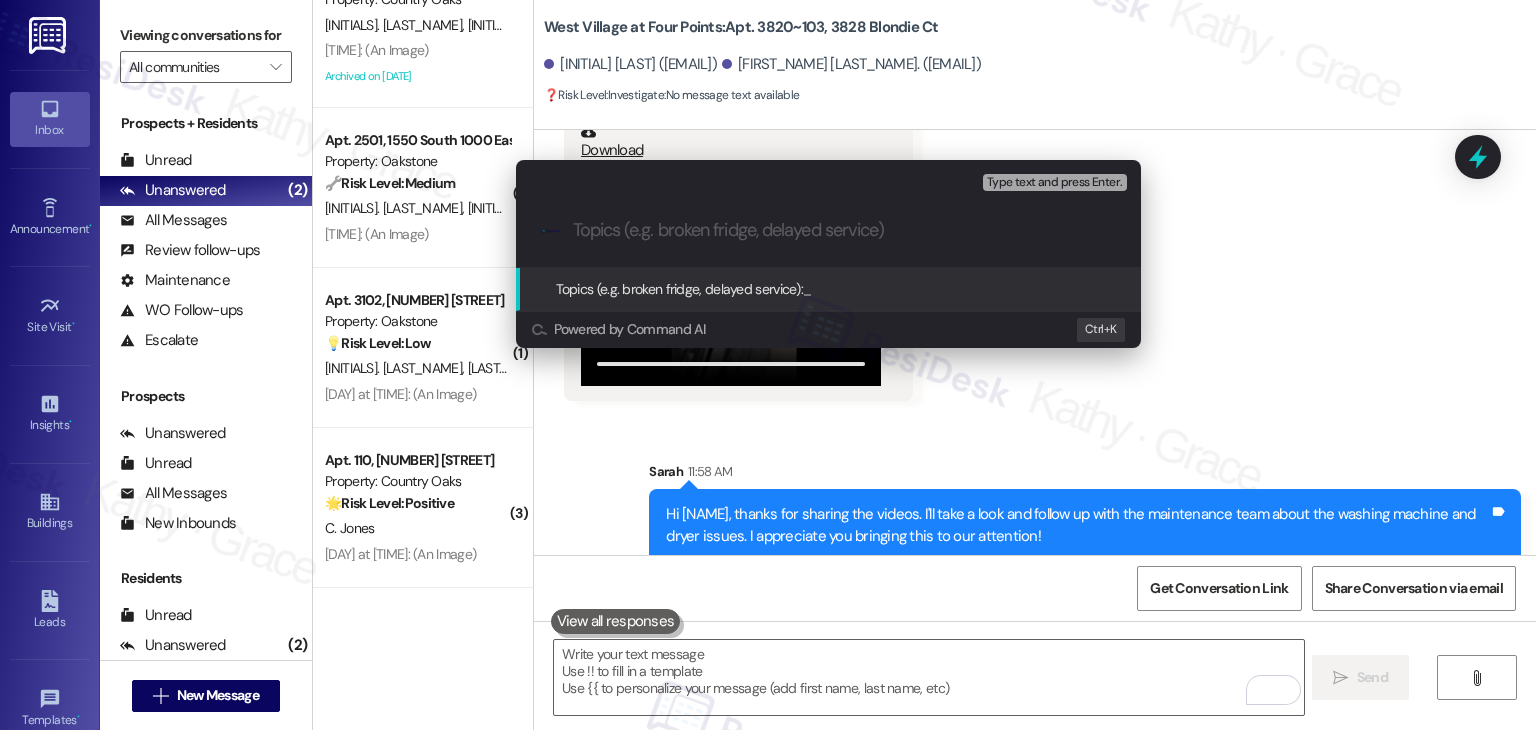 paste on "Moisture issue in the washer, detergent drawer, dryer noise" 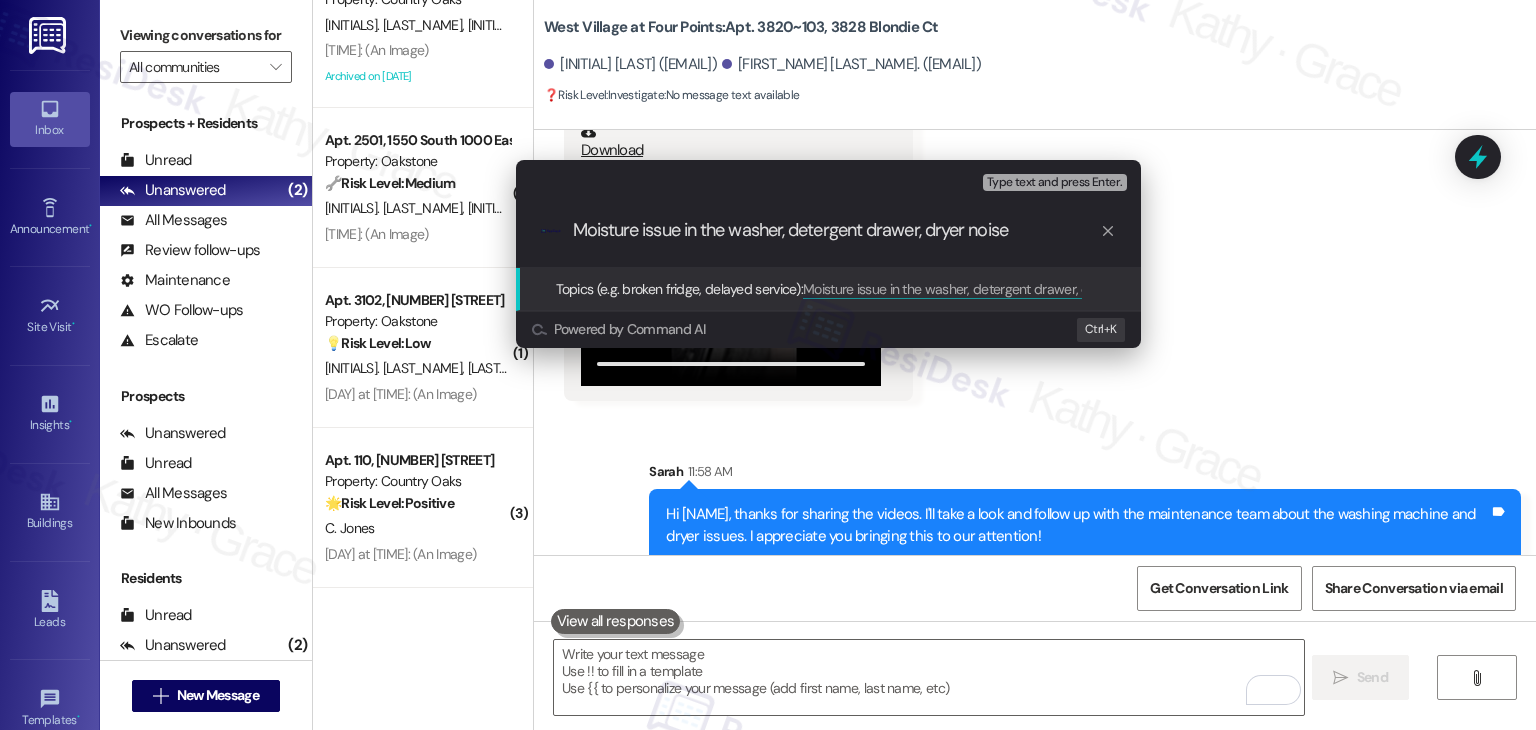 click on "Moisture issue in the washer, detergent drawer, dryer noise" at bounding box center (836, 230) 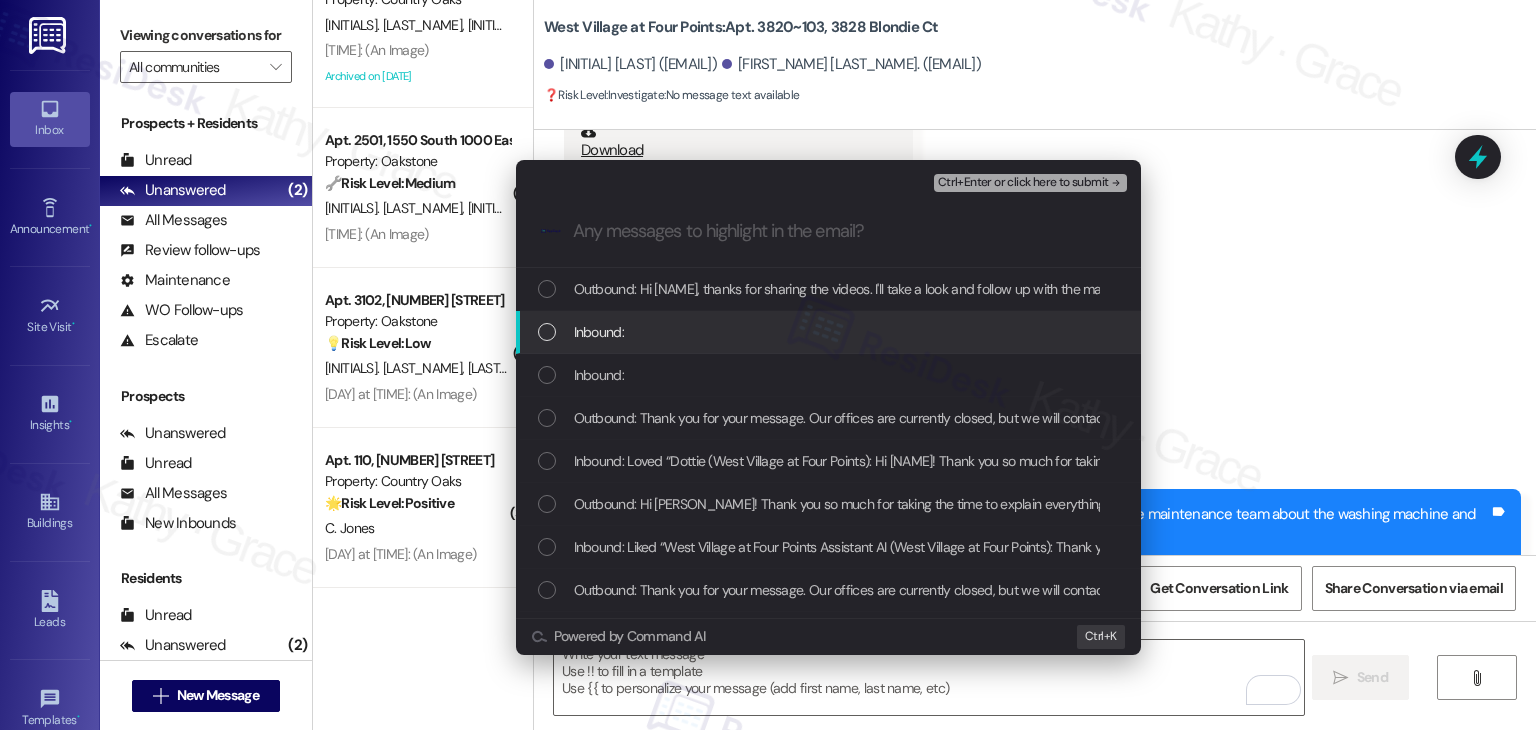 click at bounding box center (547, 332) 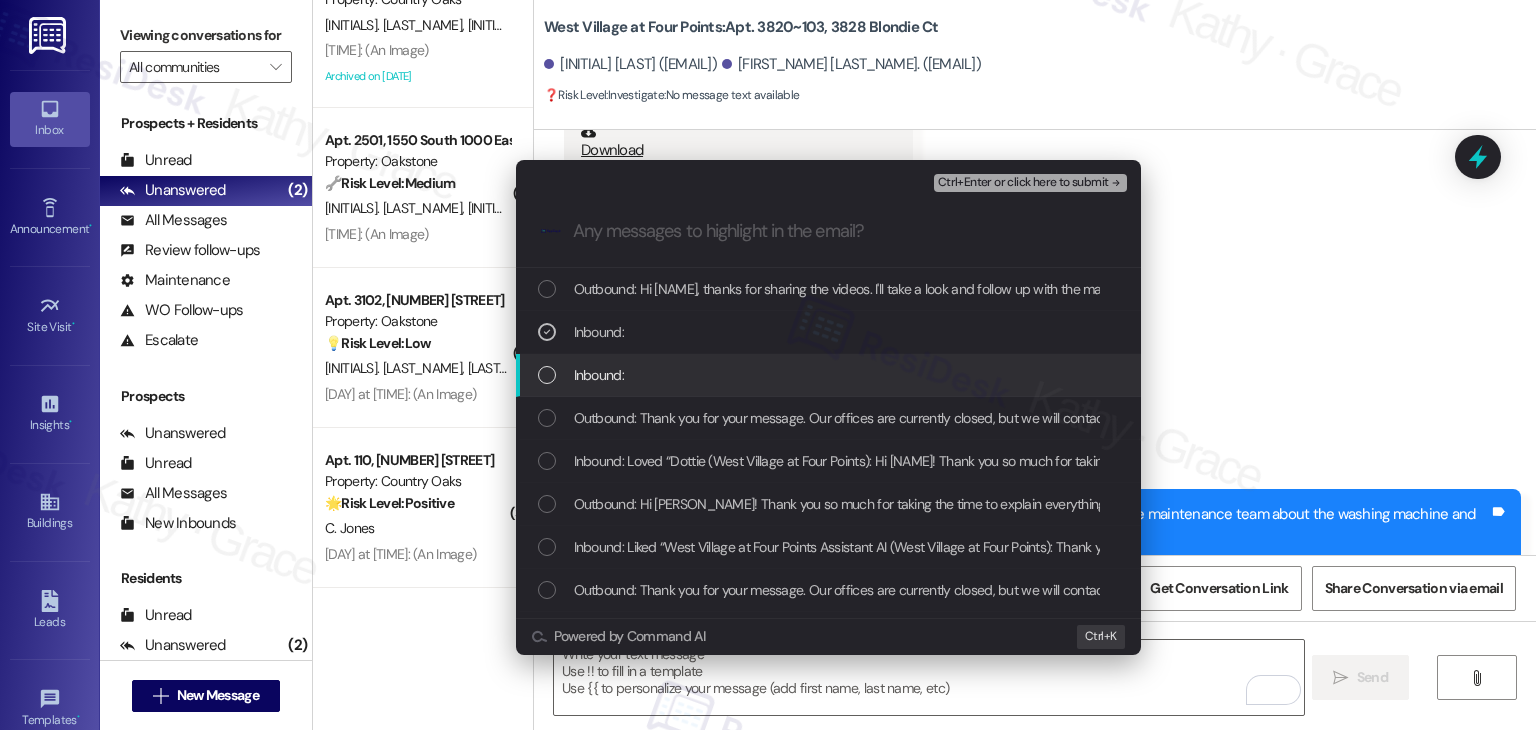 click at bounding box center (547, 375) 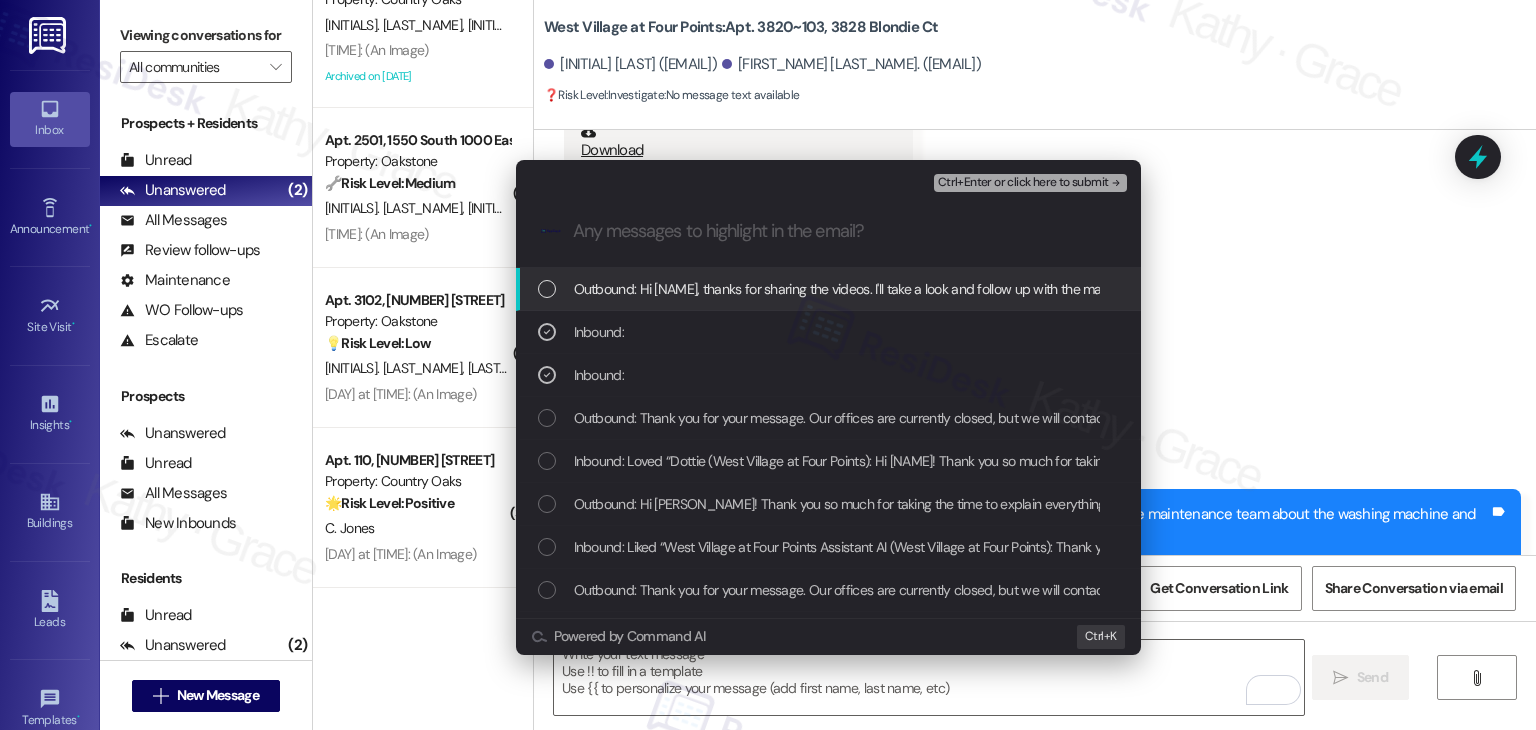 click on "Ctrl+Enter or click here to submit" at bounding box center (1023, 183) 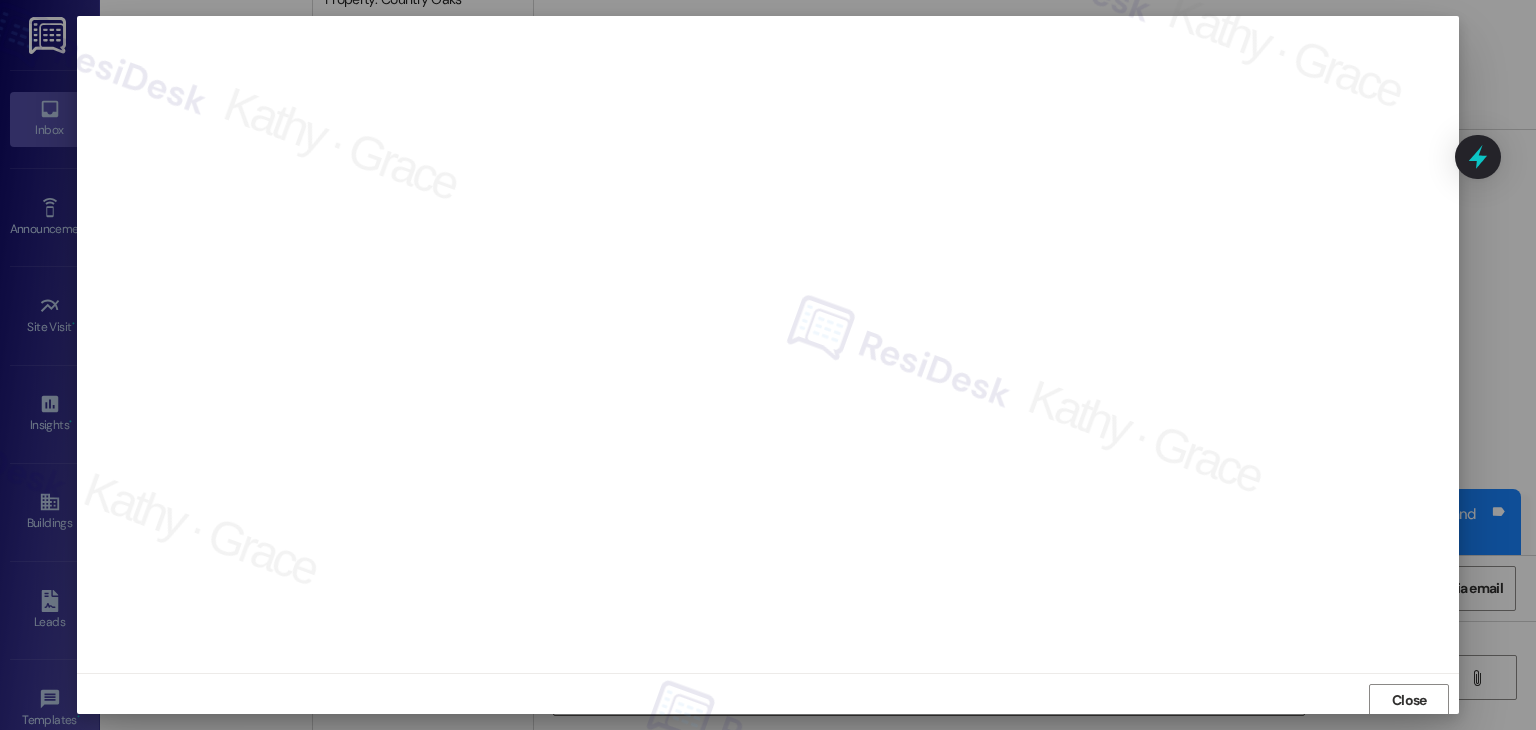 scroll, scrollTop: 1, scrollLeft: 0, axis: vertical 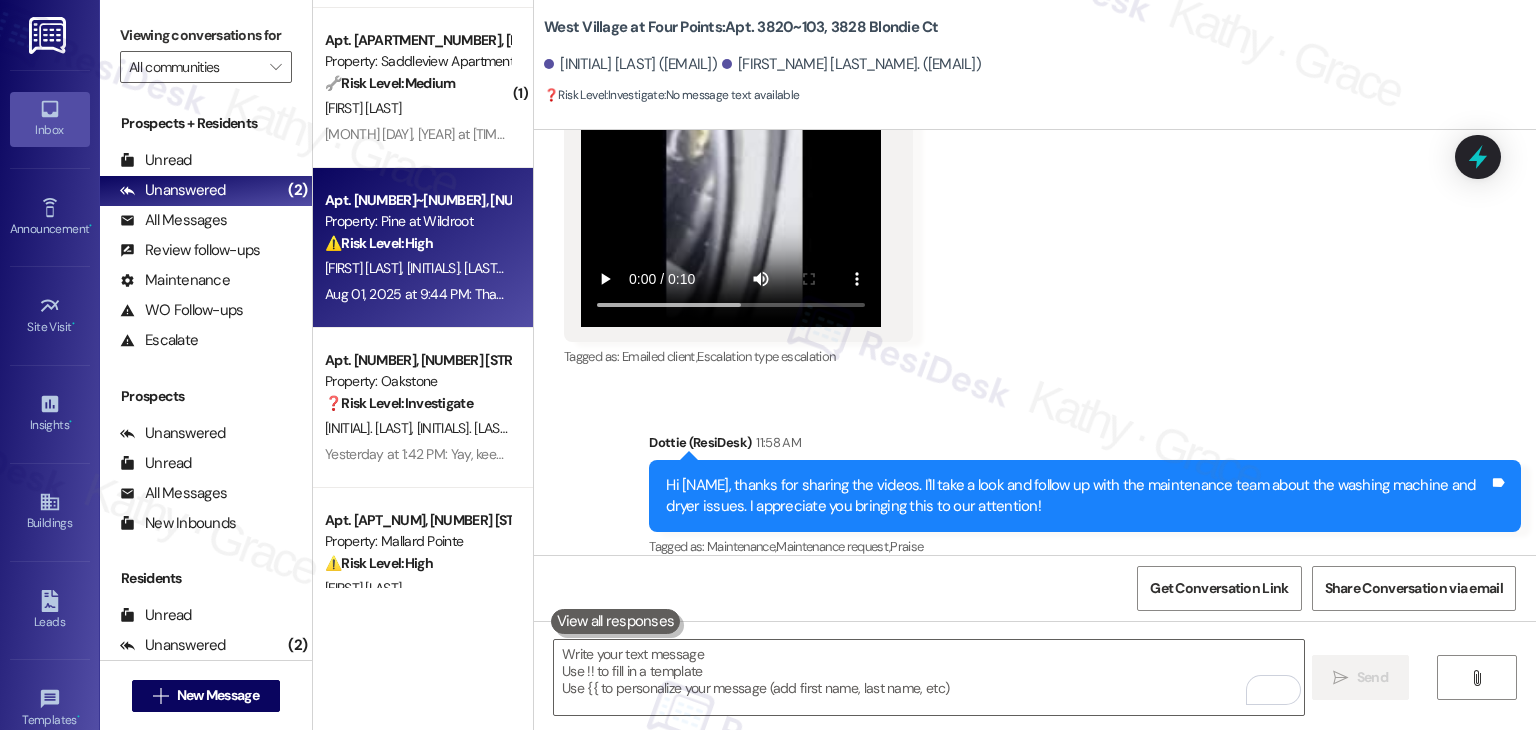 click on "Aug 01, 2025 at 9:44 PM: Thank you for your message. Our offices are currently closed, but we will contact you when we resume operations. For emergencies, please contact your emergency number 406-519-3100. Aug 01, 2025 at 9:44 PM: Thank you for your message. Our offices are currently closed, but we will contact you when we resume operations. For emergencies, please contact your emergency number 406-519-3100." at bounding box center [929, 294] 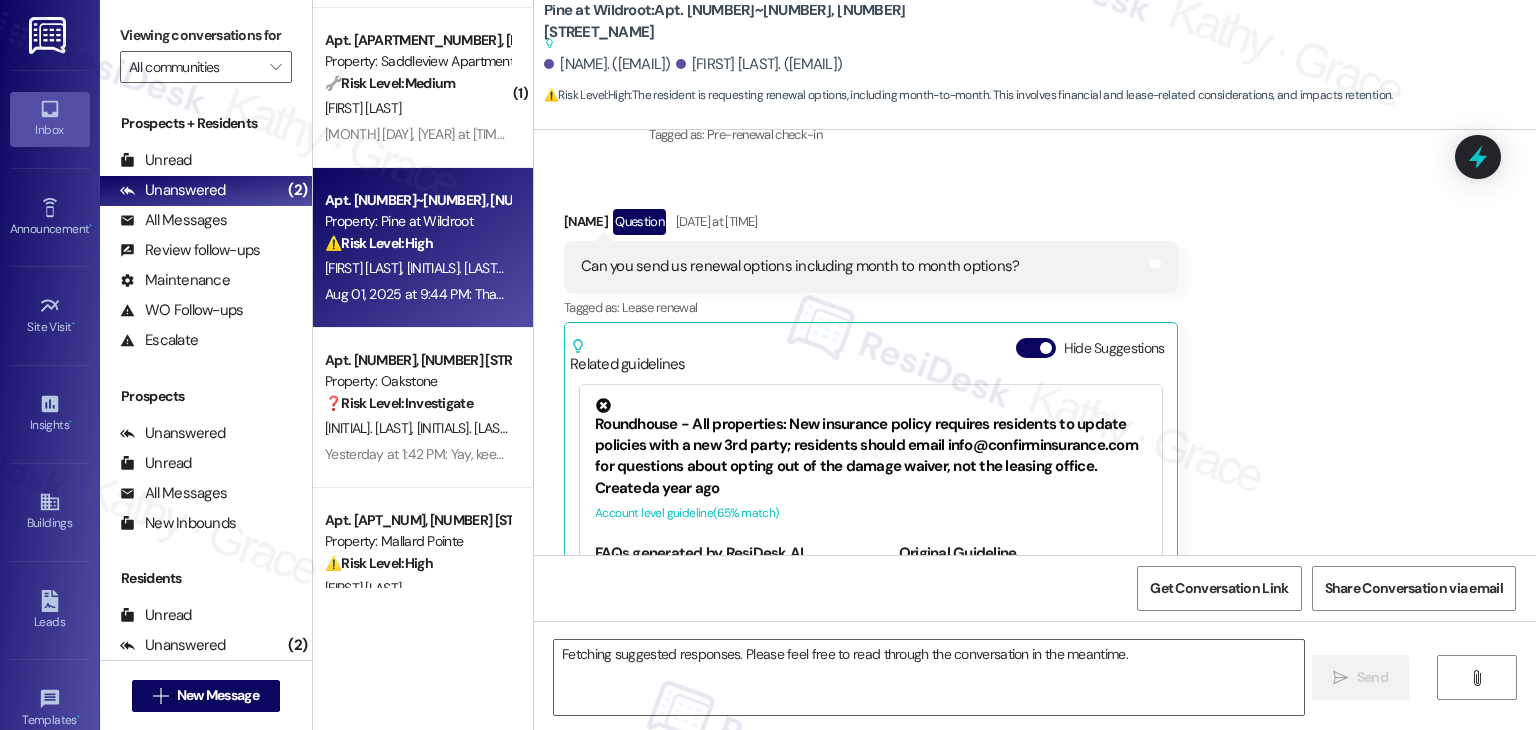 scroll, scrollTop: 2365, scrollLeft: 0, axis: vertical 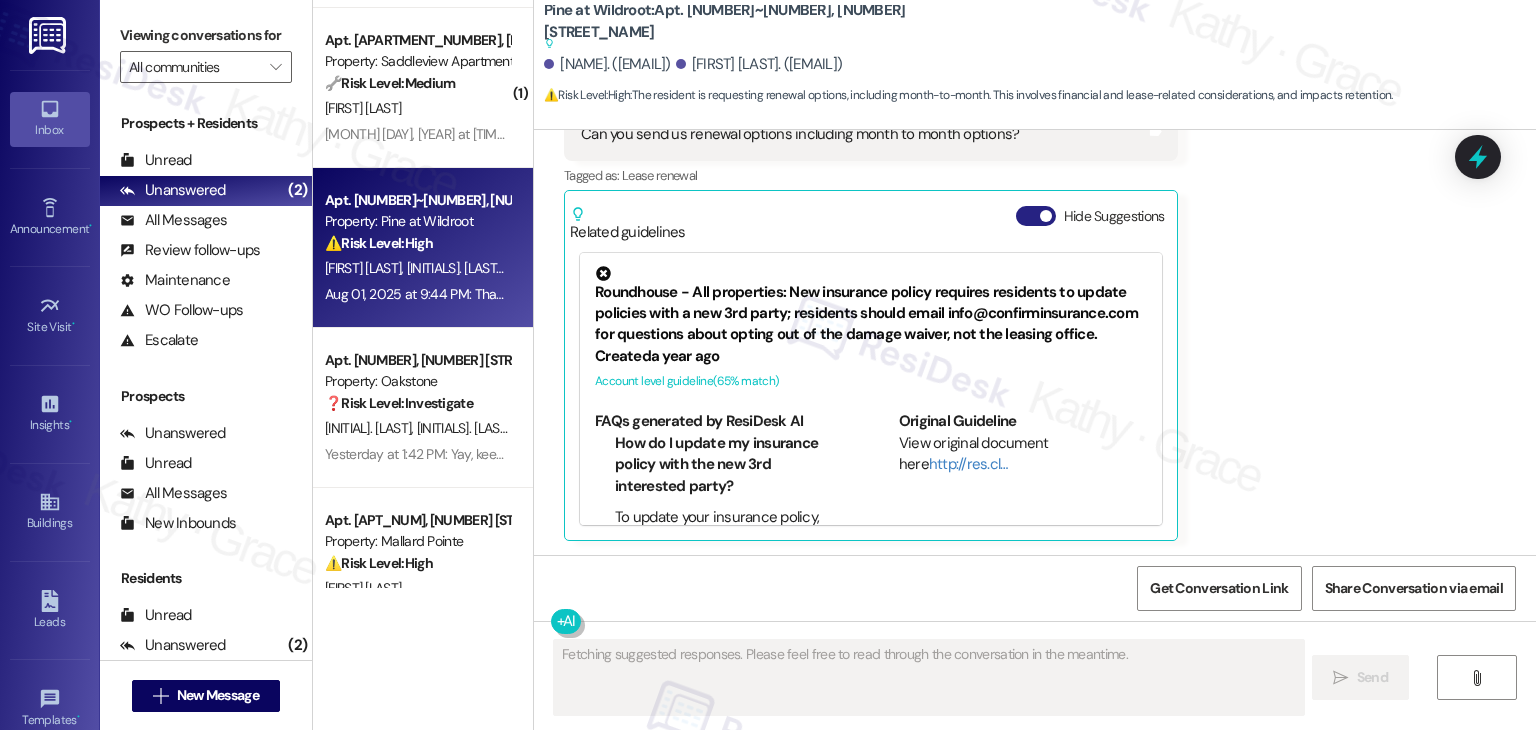 click on "Hide Suggestions" at bounding box center [1036, 216] 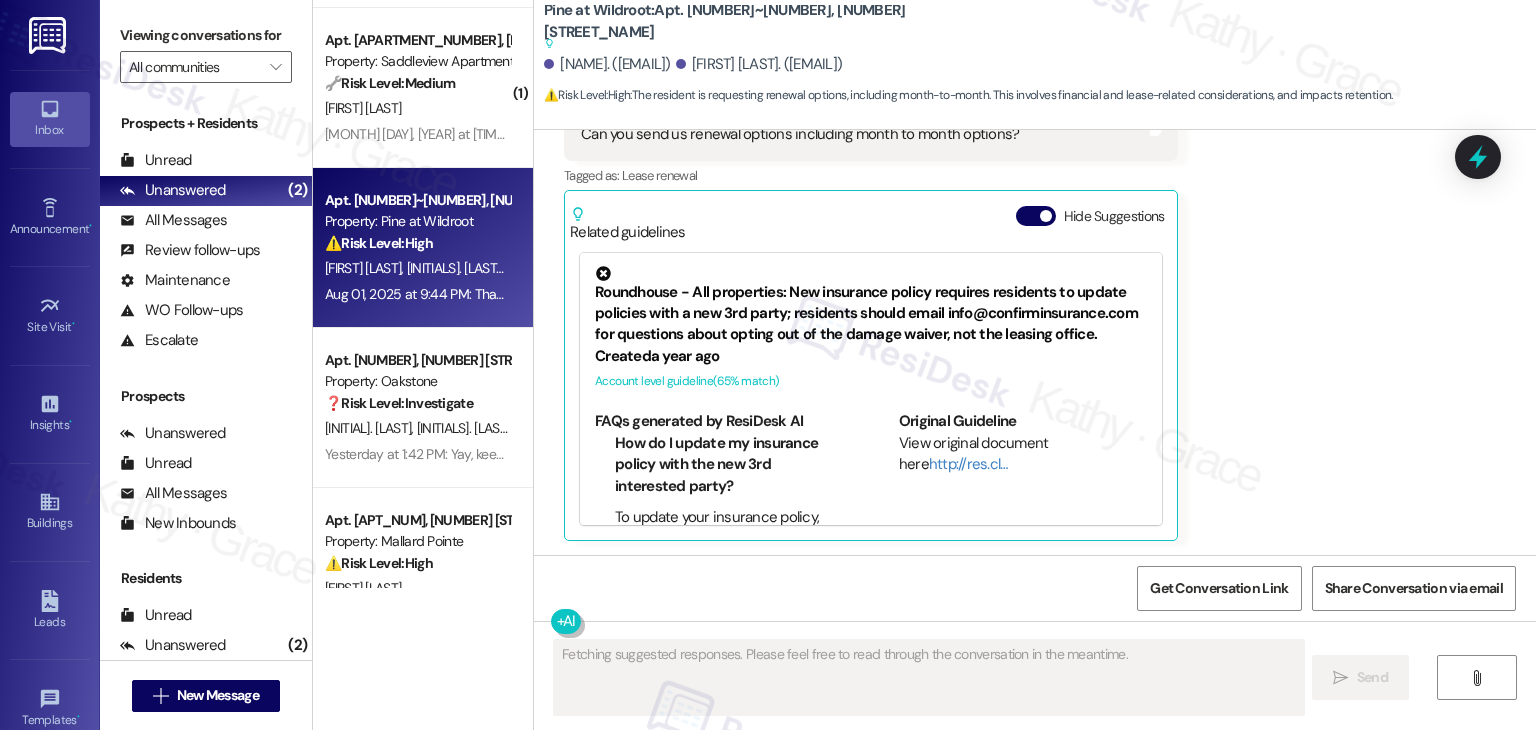 scroll, scrollTop: 2264, scrollLeft: 0, axis: vertical 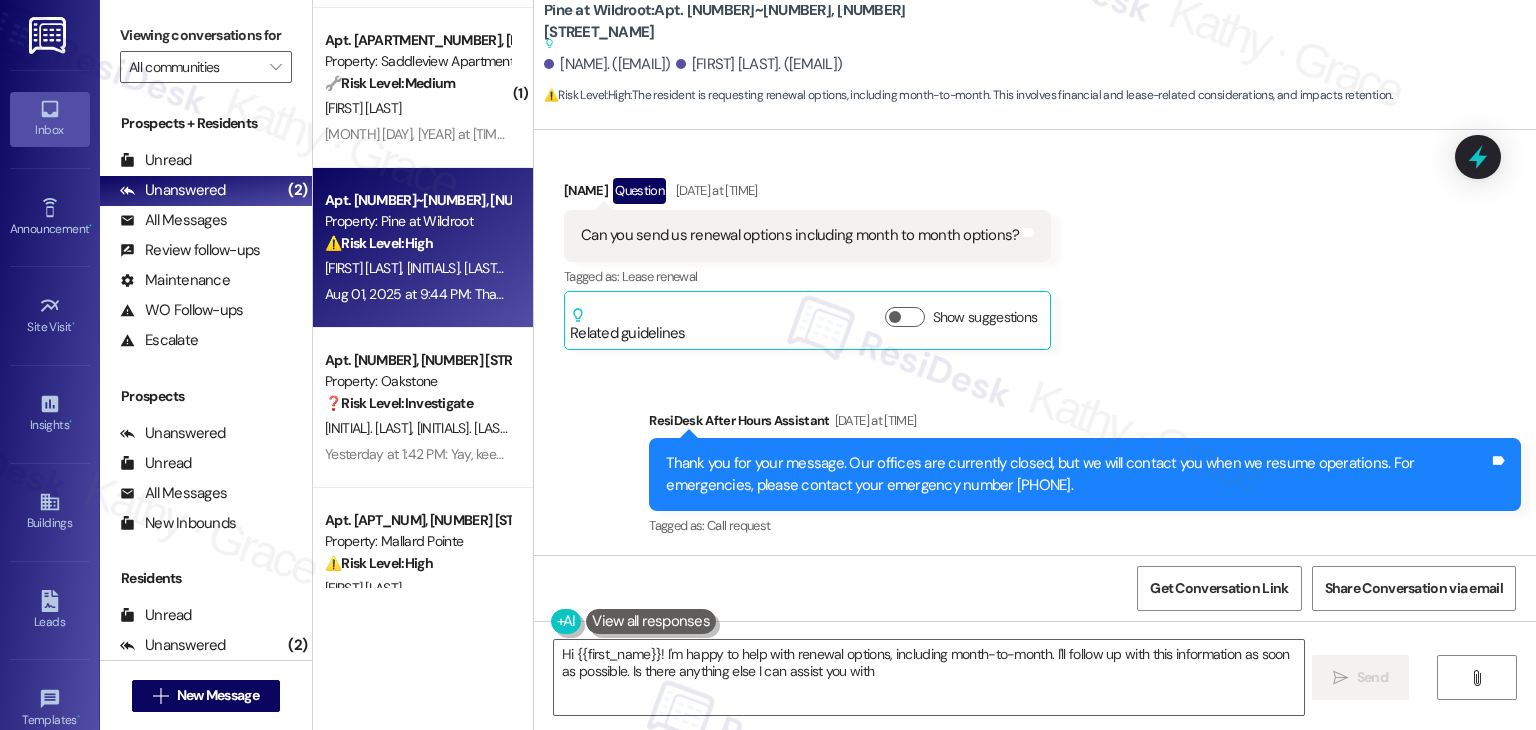 click on "Received via SMS Kendall Main Question Aug 01, 2025 at 9:44 PM Can you send us renewal options including month to month options?  Tags and notes Tagged as:   Lease renewal Click to highlight conversations about Lease renewal  Related guidelines Show suggestions" at bounding box center [1035, 249] 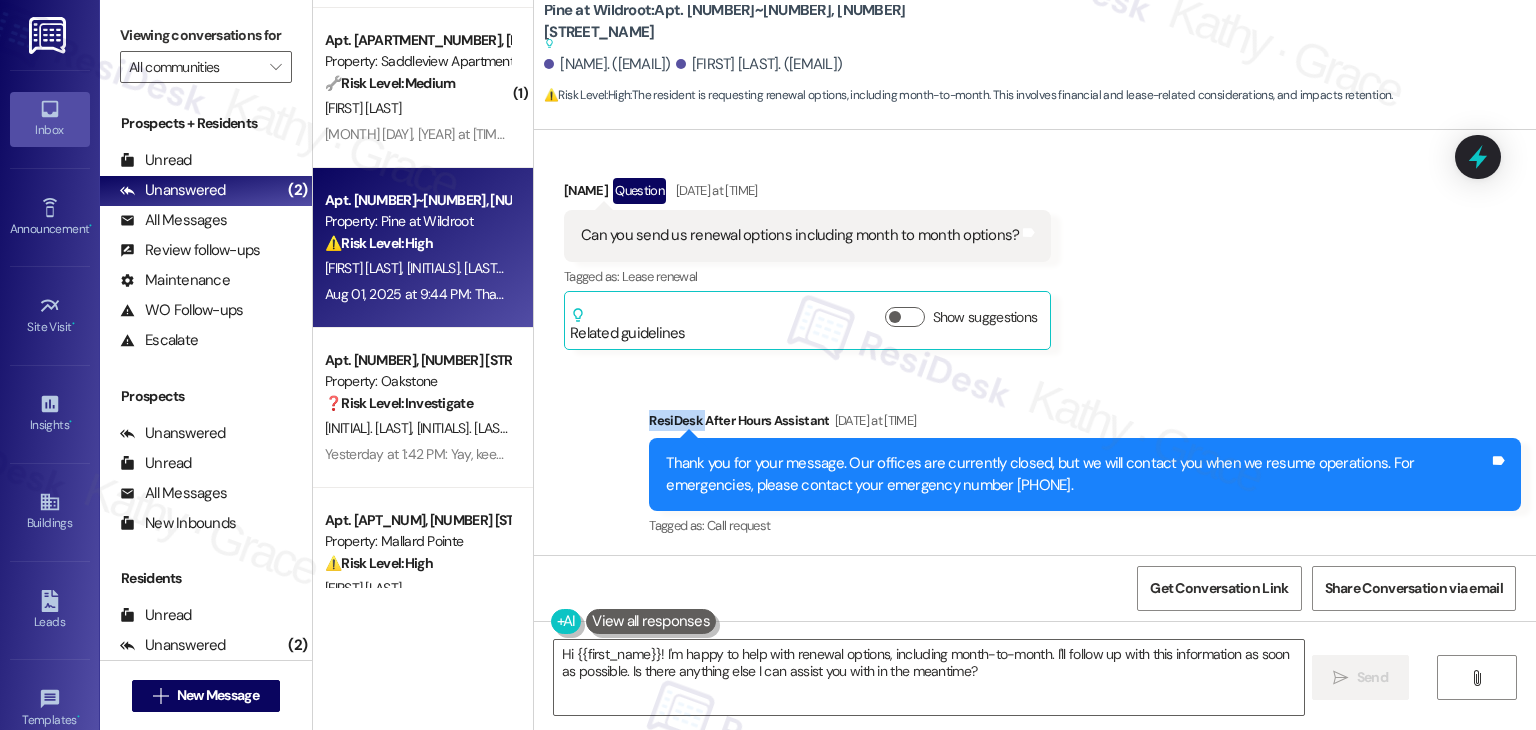 click on "Received via SMS Kendall Main Question Aug 01, 2025 at 9:44 PM Can you send us renewal options including month to month options?  Tags and notes Tagged as:   Lease renewal Click to highlight conversations about Lease renewal  Related guidelines Show suggestions" at bounding box center [1035, 249] 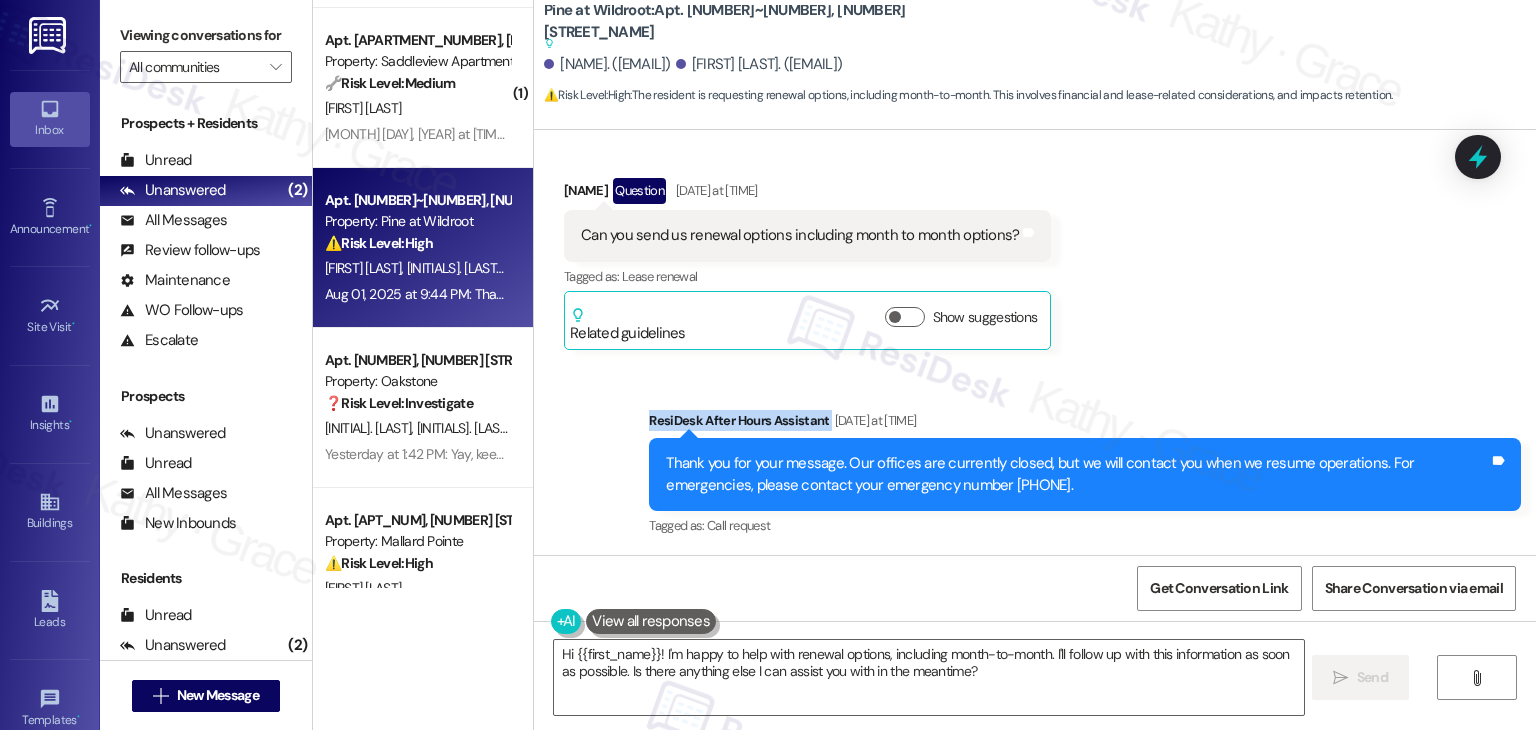 click on "Received via SMS Kendall Main Question Aug 01, 2025 at 9:44 PM Can you send us renewal options including month to month options?  Tags and notes Tagged as:   Lease renewal Click to highlight conversations about Lease renewal  Related guidelines Show suggestions" at bounding box center [1035, 249] 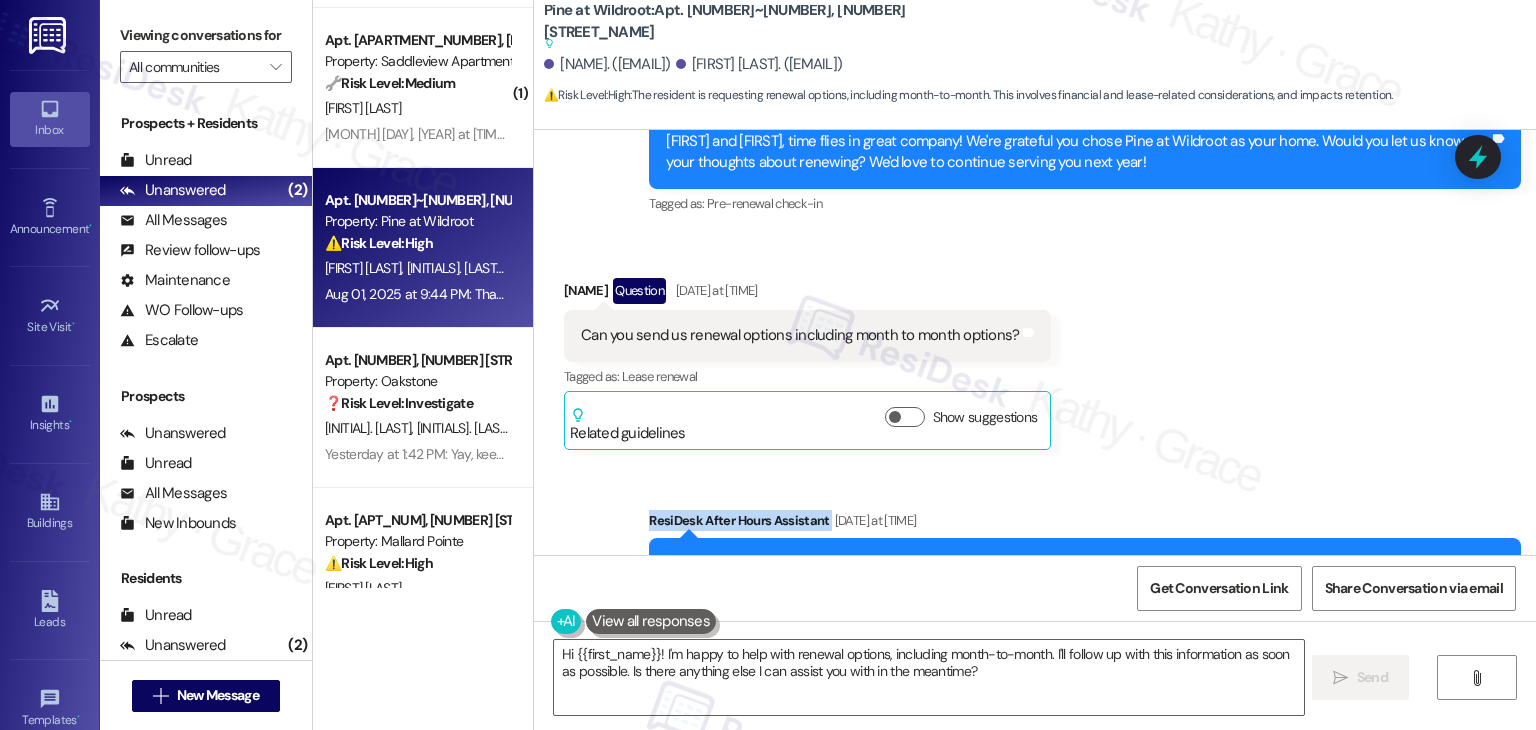 scroll, scrollTop: 2064, scrollLeft: 0, axis: vertical 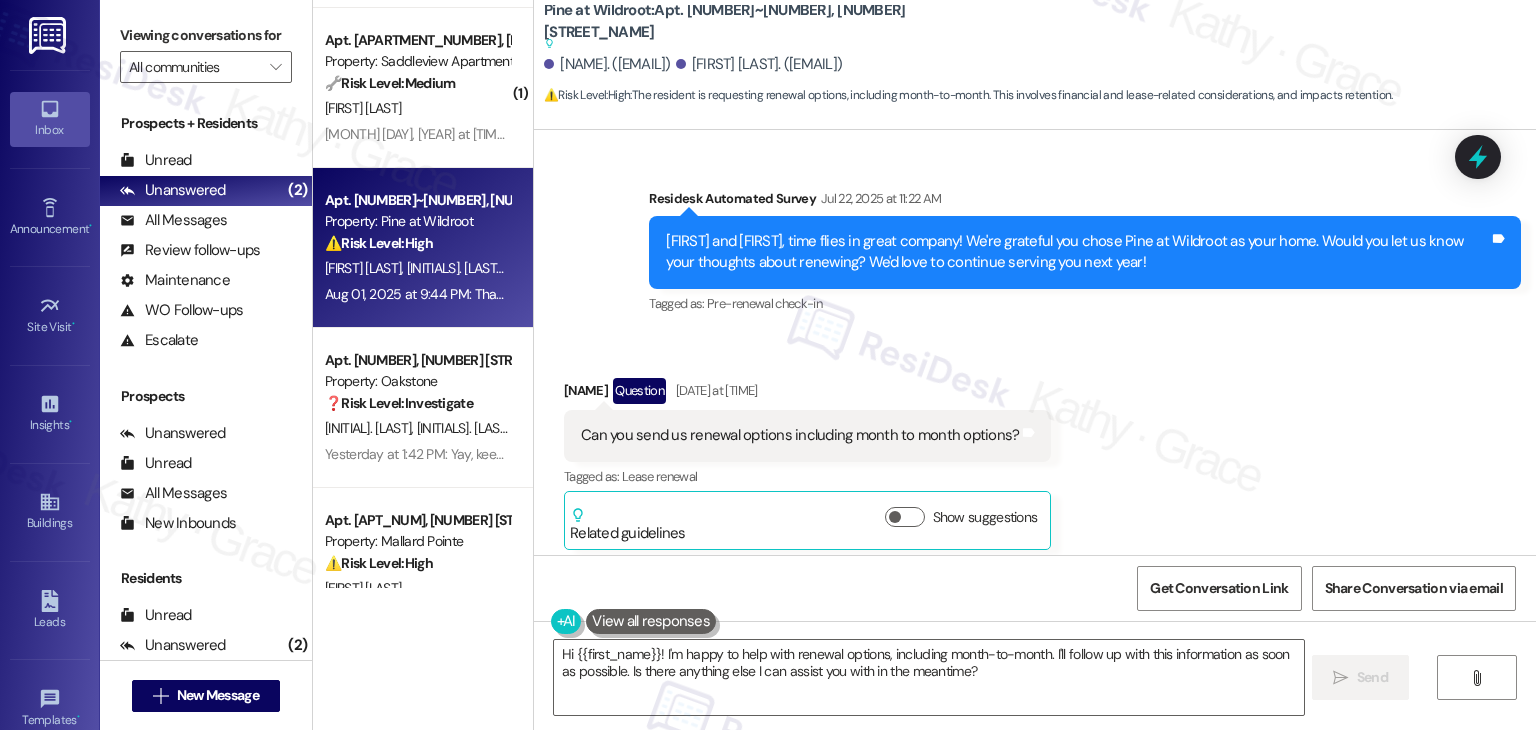 click on "Residesk Automated Survey Jul 22, 2025 at 11:22 AM" at bounding box center [1085, 202] 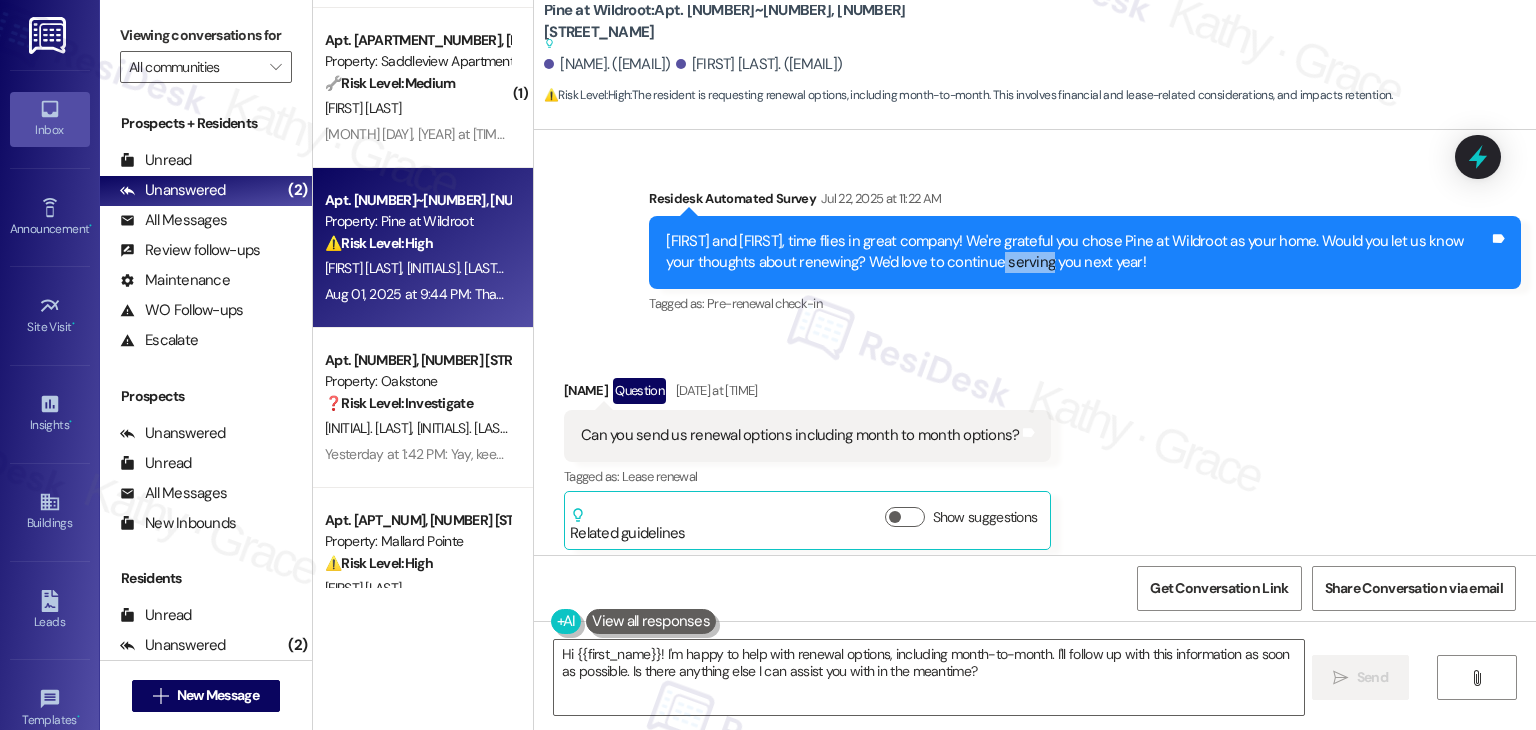 click on "Kendall and Olivia, time flies in great company! We're grateful you chose Pine at Wildroot as your home. Would you let us know your thoughts about renewing? We'd love to continue serving you next year!" at bounding box center [1077, 252] 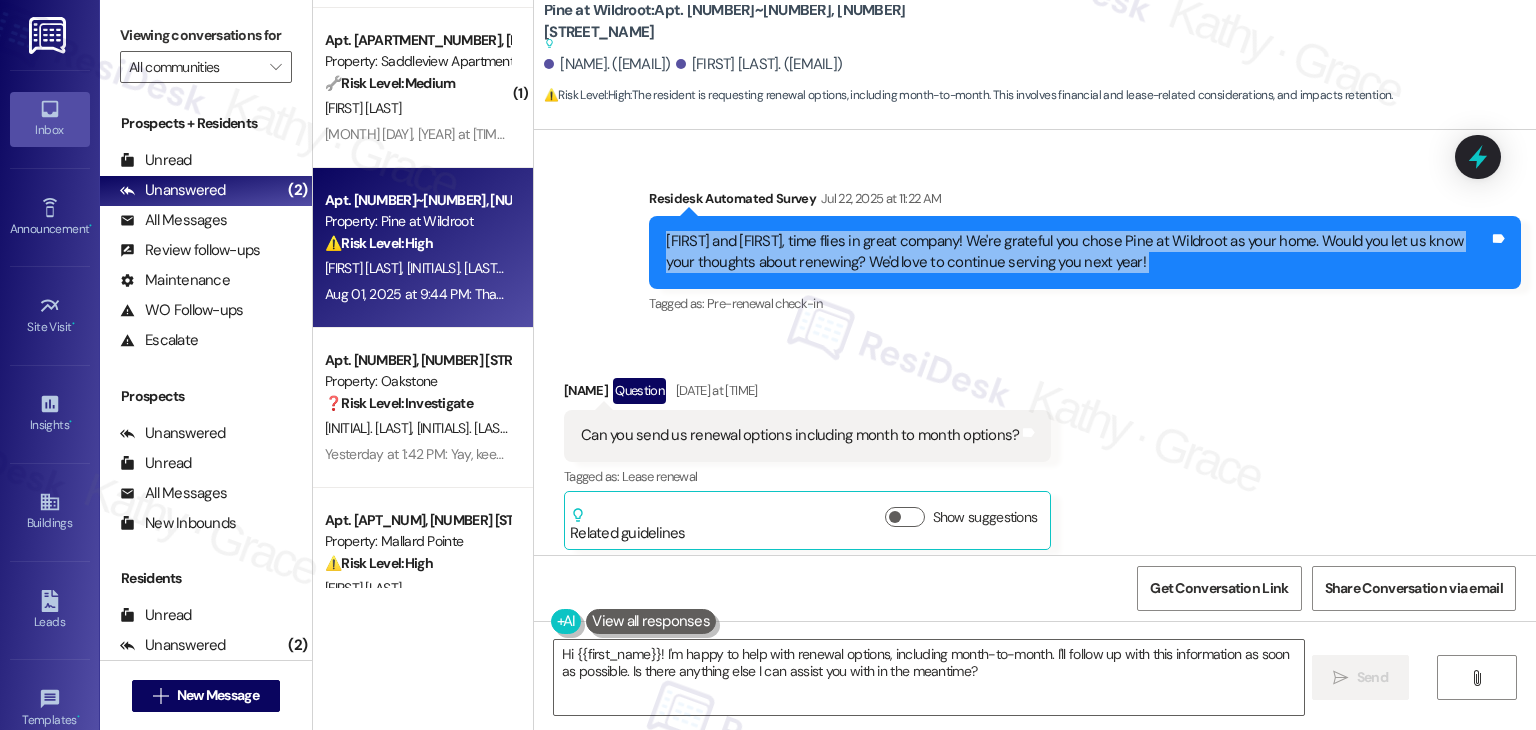 click on "Kendall and Olivia, time flies in great company! We're grateful you chose Pine at Wildroot as your home. Would you let us know your thoughts about renewing? We'd love to continue serving you next year!" at bounding box center [1077, 252] 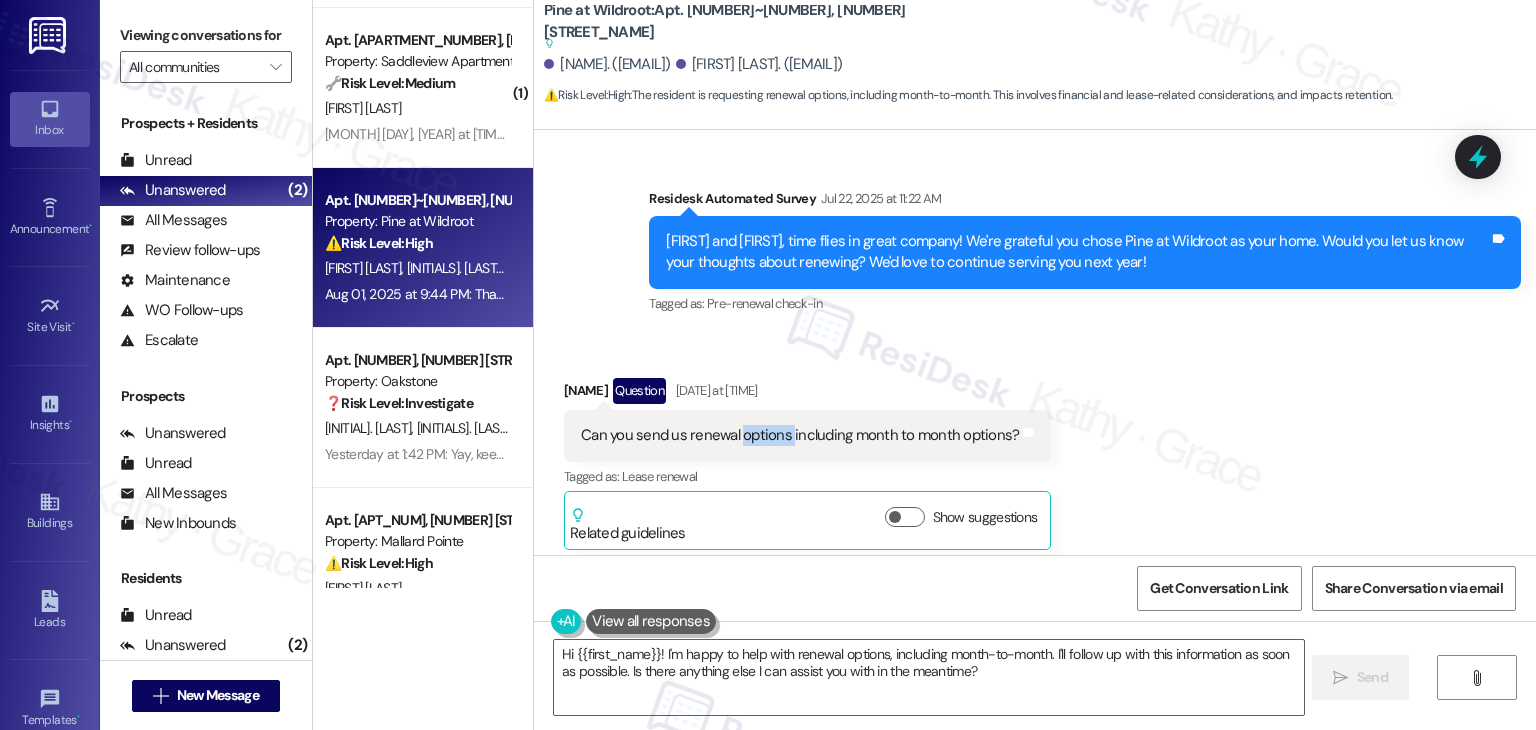 click on "Can you send us renewal options including month to month options?  Tags and notes" at bounding box center [807, 435] 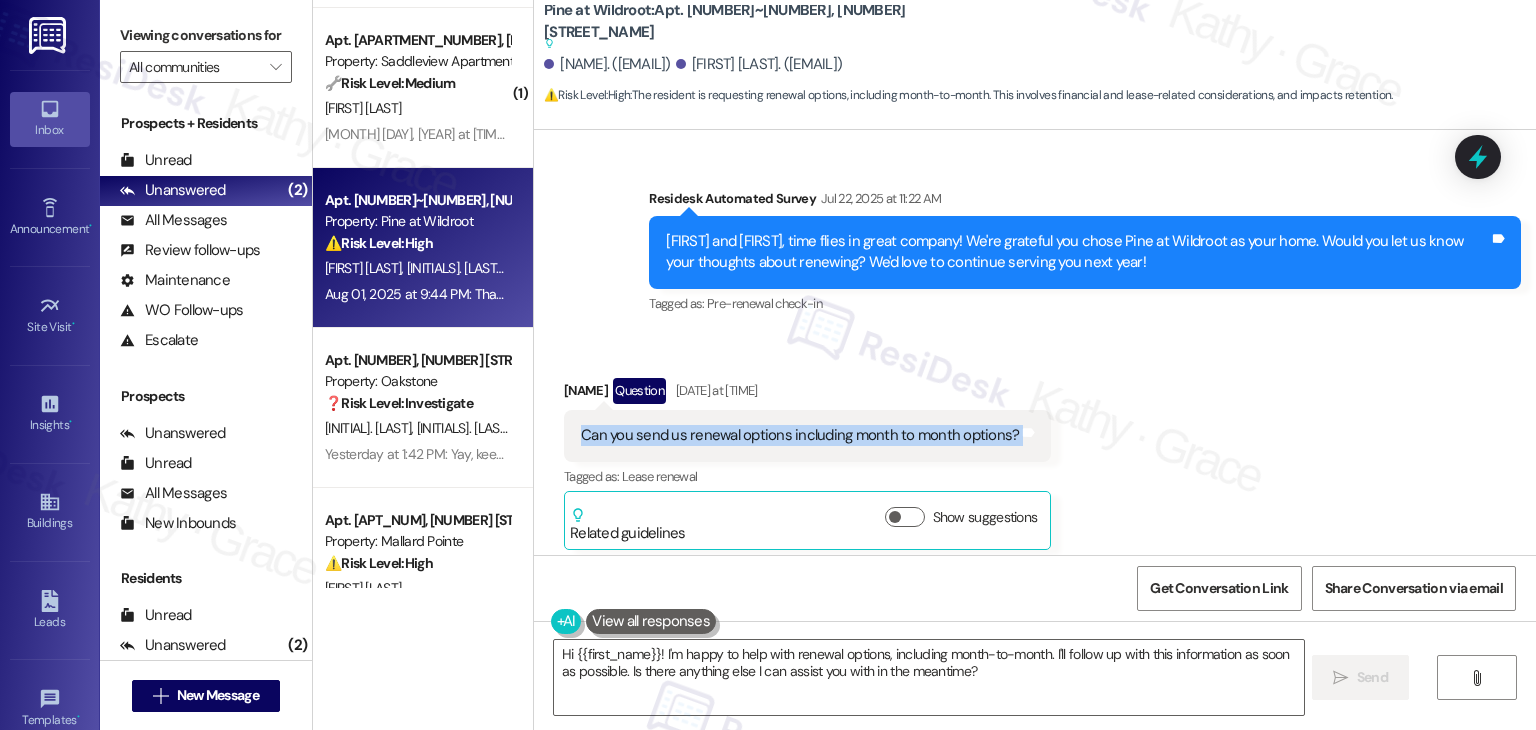 click on "Can you send us renewal options including month to month options?  Tags and notes" at bounding box center (807, 435) 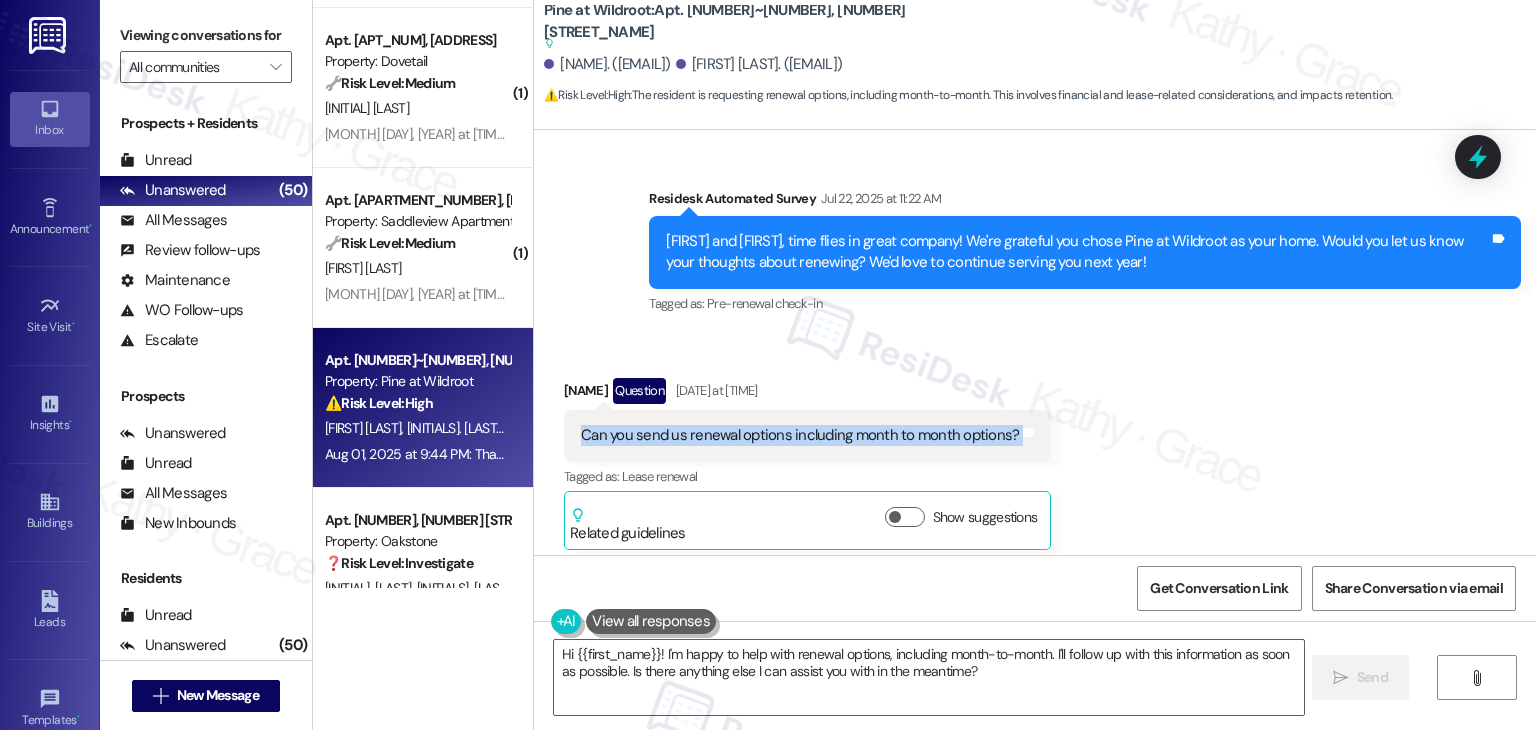 scroll, scrollTop: 2264, scrollLeft: 0, axis: vertical 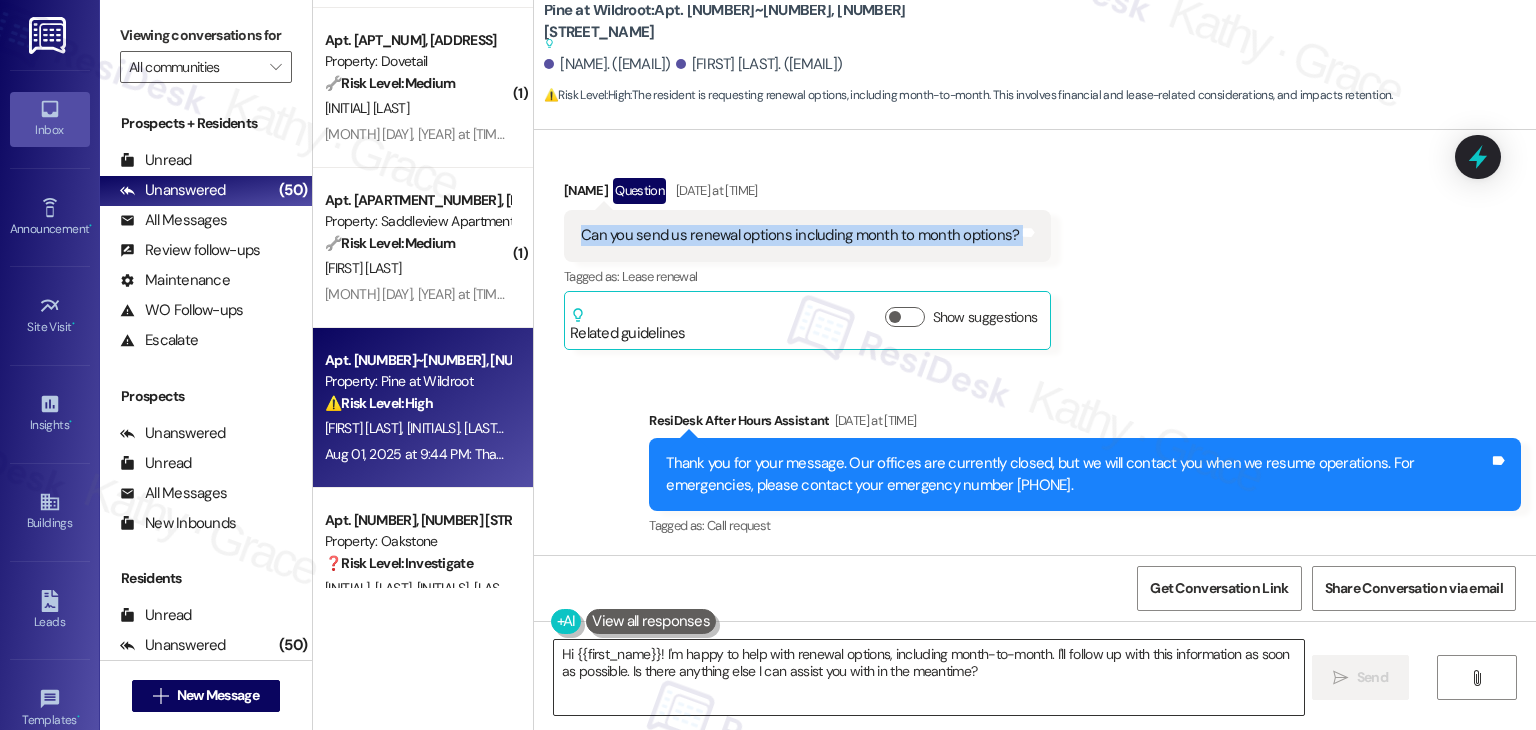 click on "Hi {{first_name}}! I'm happy to help with renewal options, including month-to-month. I'll follow up with this information as soon as possible. Is there anything else I can assist you with in the meantime?" at bounding box center (928, 677) 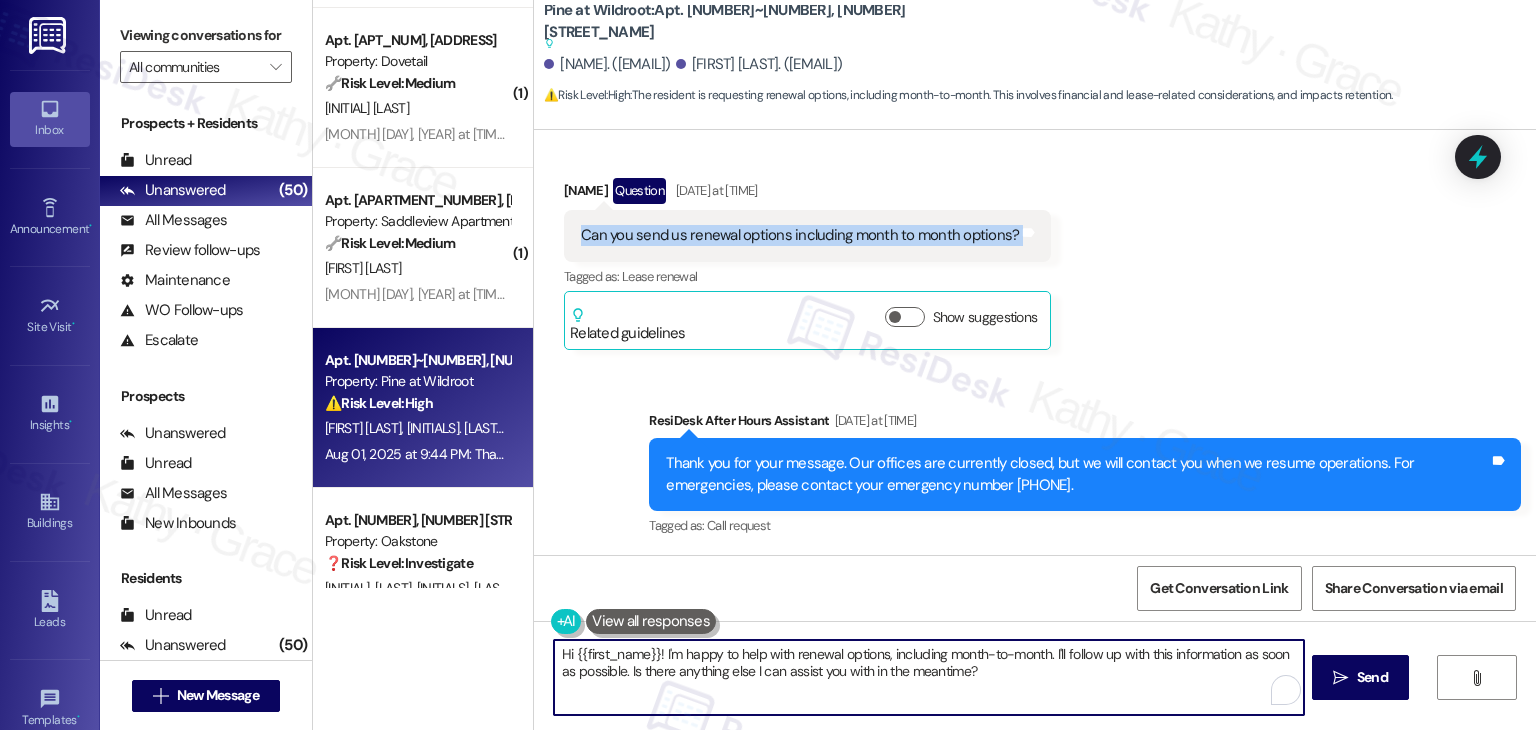click on "Hi {{first_name}}! I'm happy to help with renewal options, including month-to-month. I'll follow up with this information as soon as possible. Is there anything else I can assist you with in the meantime?" at bounding box center [928, 677] 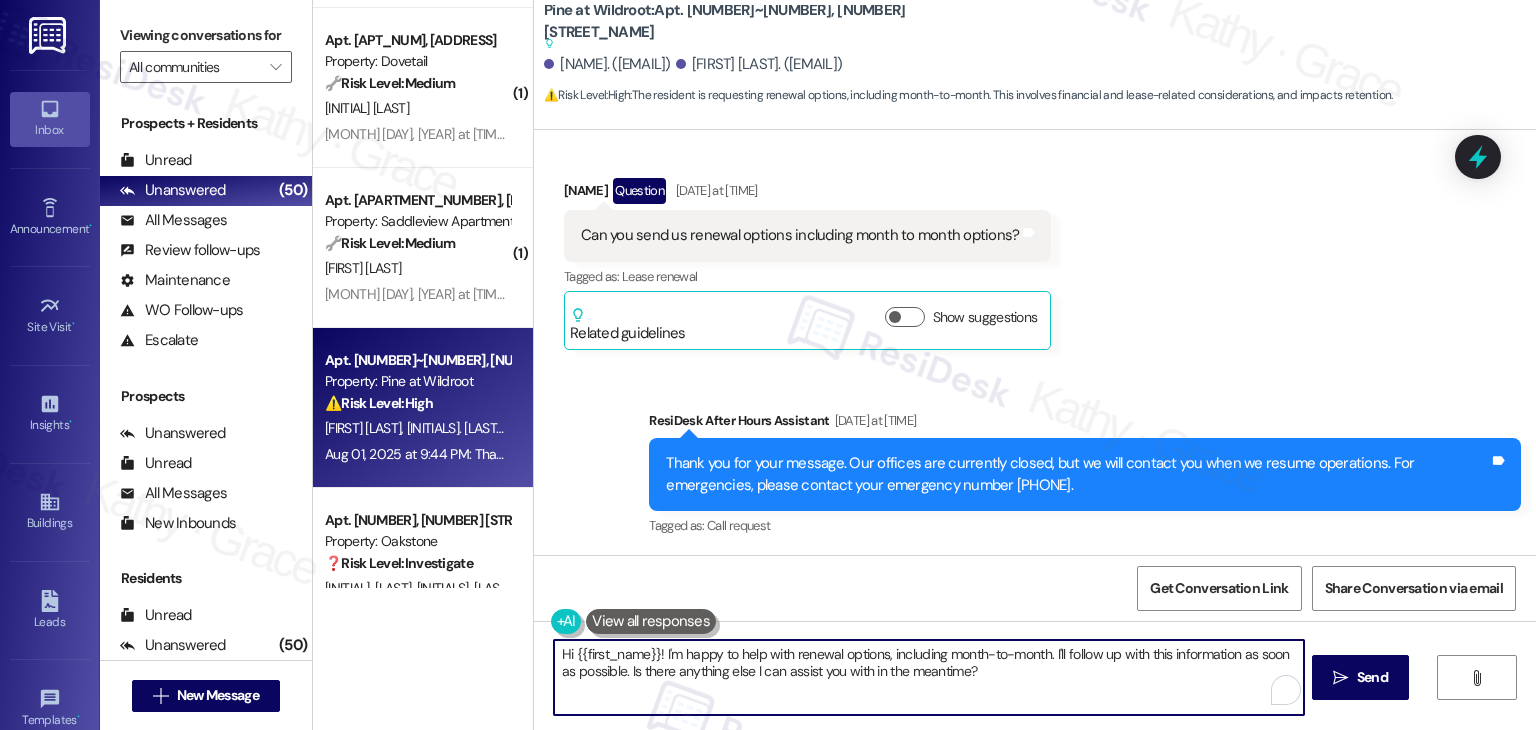 click on "Hi {{first_name}}! I'm happy to help with renewal options, including month-to-month. I'll follow up with this information as soon as possible. Is there anything else I can assist you with in the meantime?" at bounding box center [928, 677] 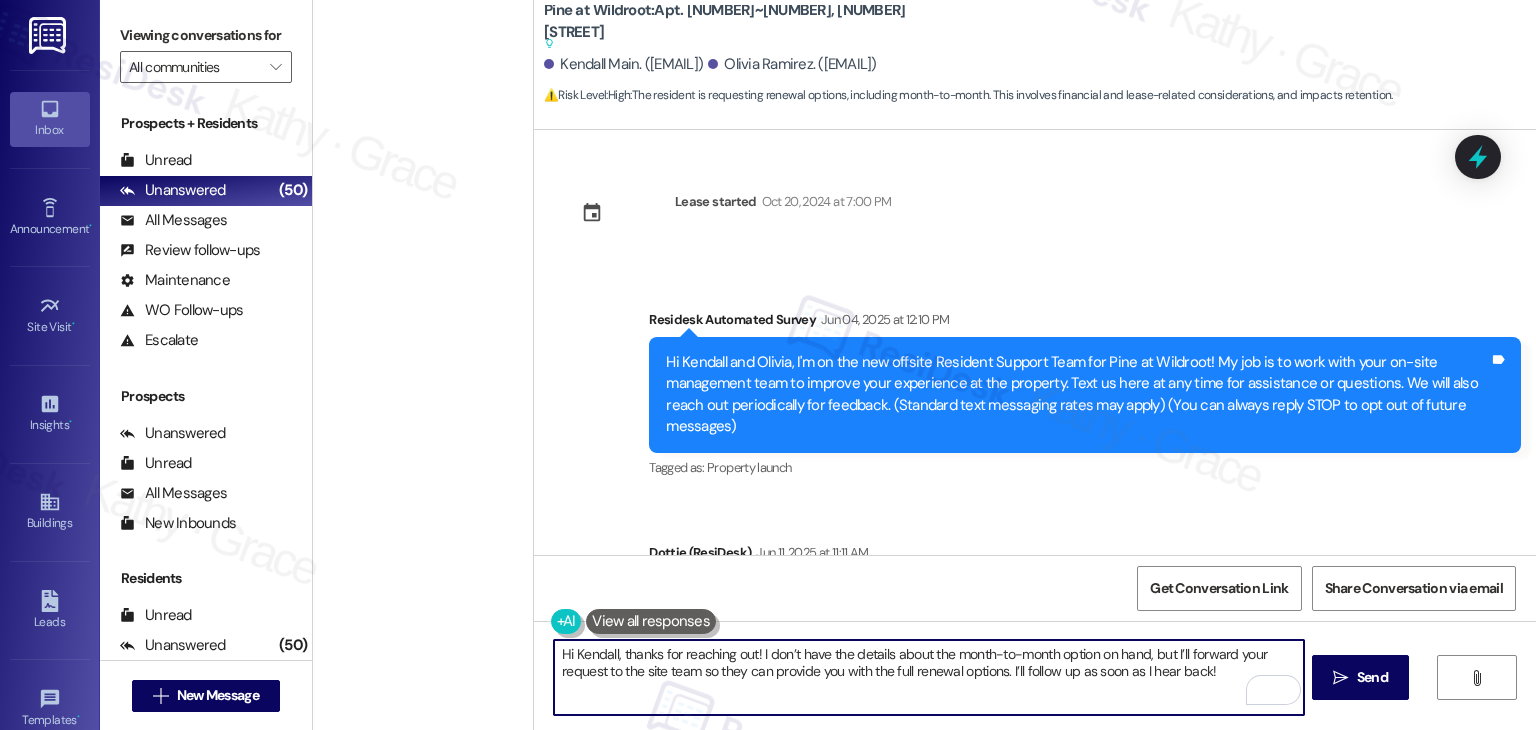 scroll, scrollTop: 0, scrollLeft: 0, axis: both 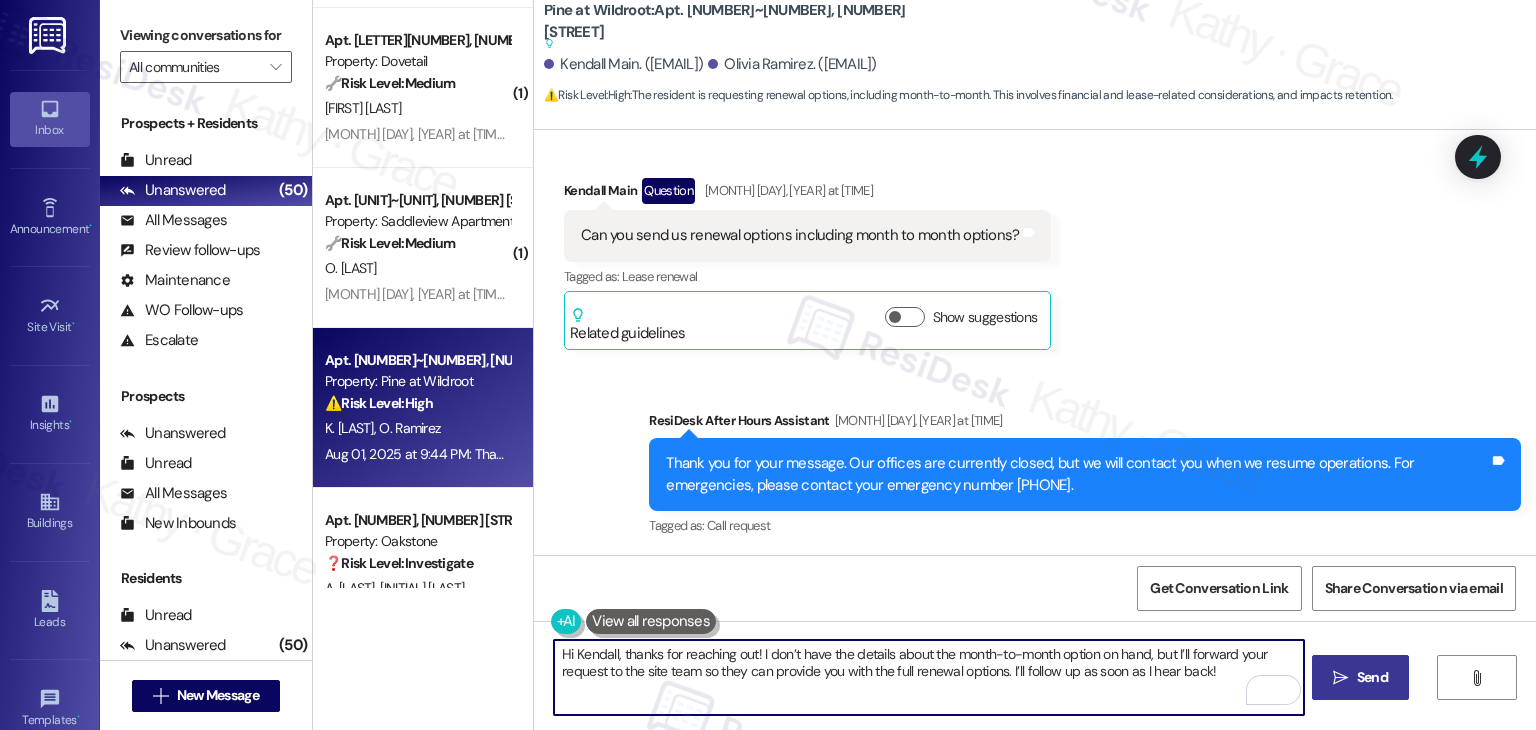 type on "Hi Kendall, thanks for reaching out! I don’t have the details about the month-to-month option on hand, but I’ll forward your request to the site team so they can provide you with the full renewal options. I’ll follow up as soon as I hear back!" 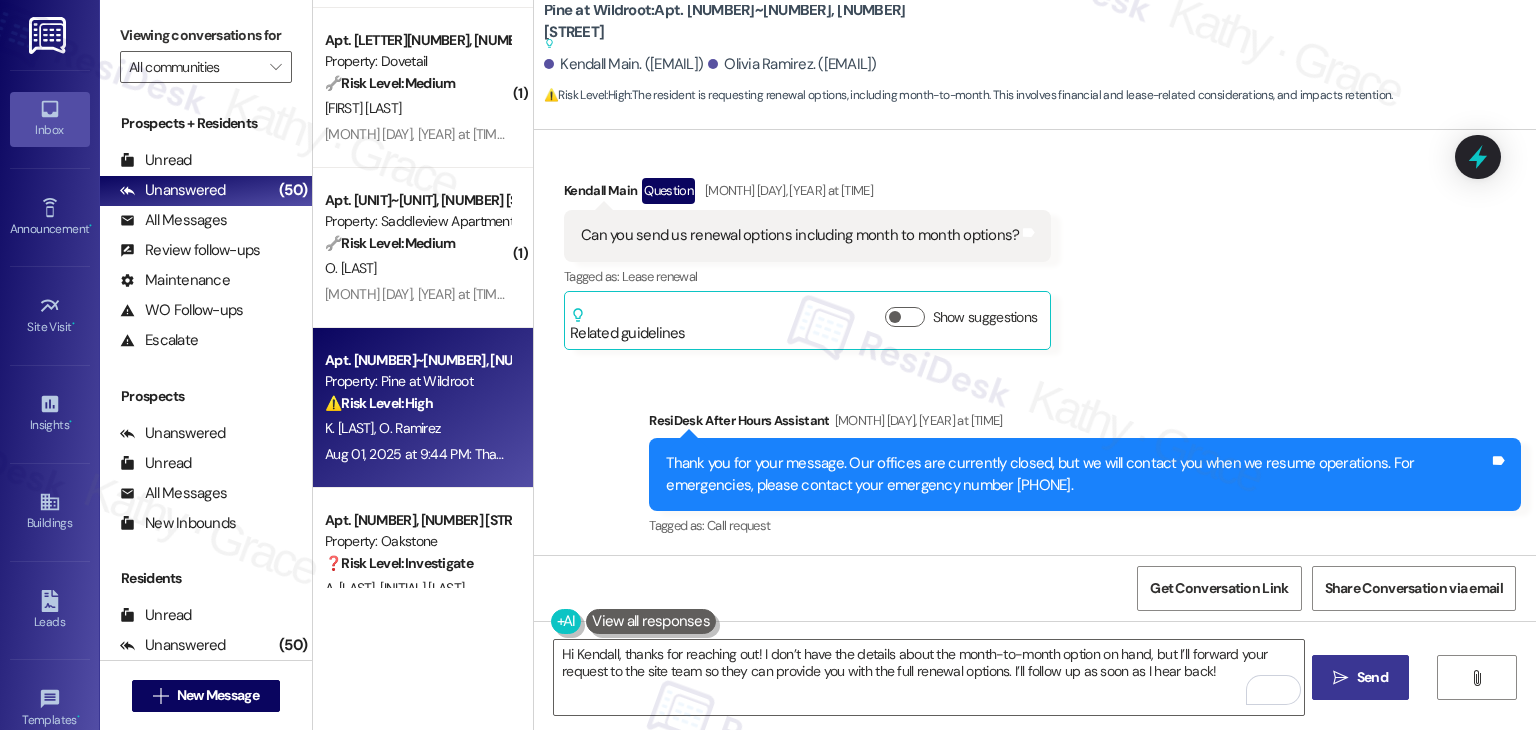 click on " Send" at bounding box center (1360, 677) 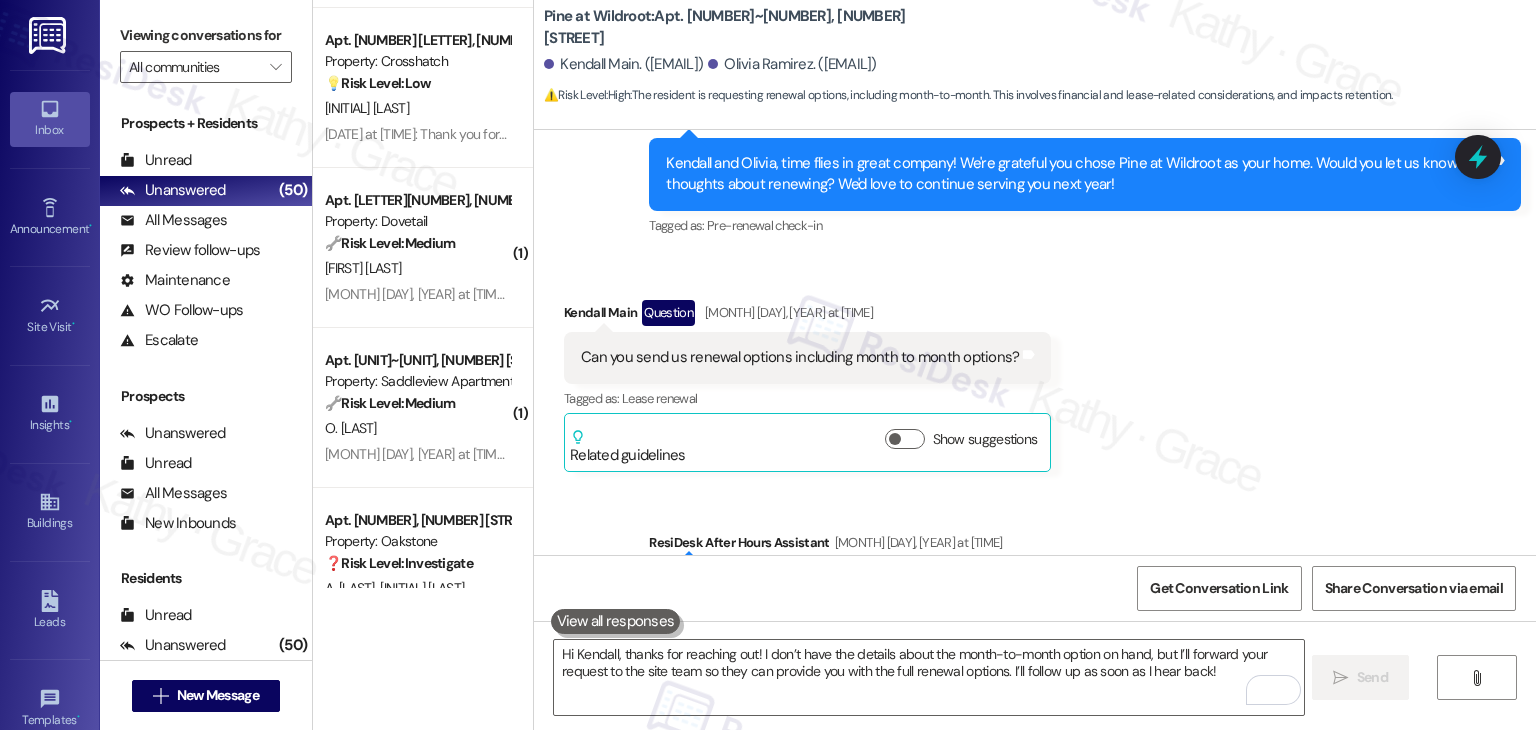 scroll, scrollTop: 2073, scrollLeft: 0, axis: vertical 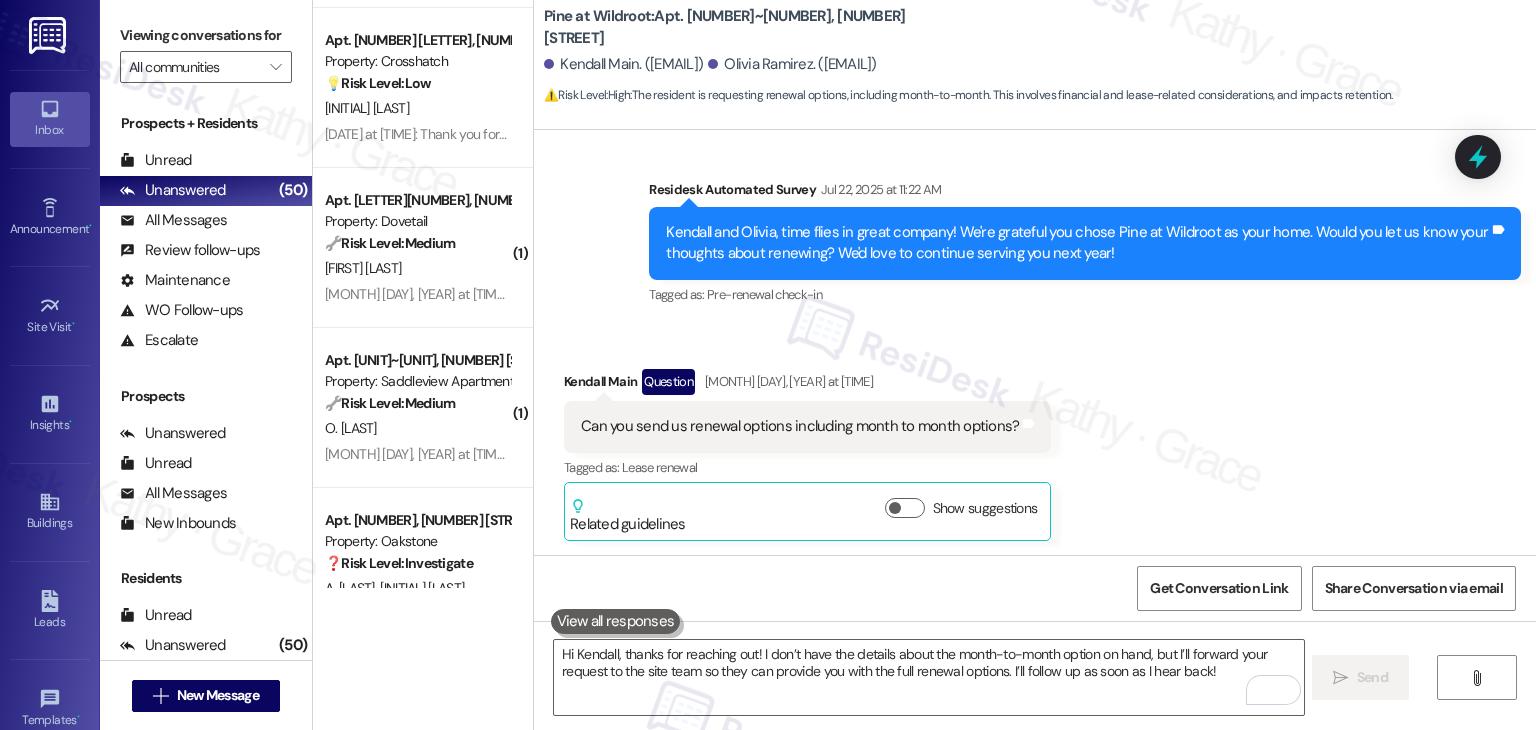 click on "Received via SMS Kendall Main Question Aug 01, 2025 at 9:44 PM Can you send us renewal options including month to month options?  Tags and notes Tagged as:   Lease renewal Click to highlight conversations about Lease renewal  Related guidelines Show suggestions" at bounding box center [1035, 440] 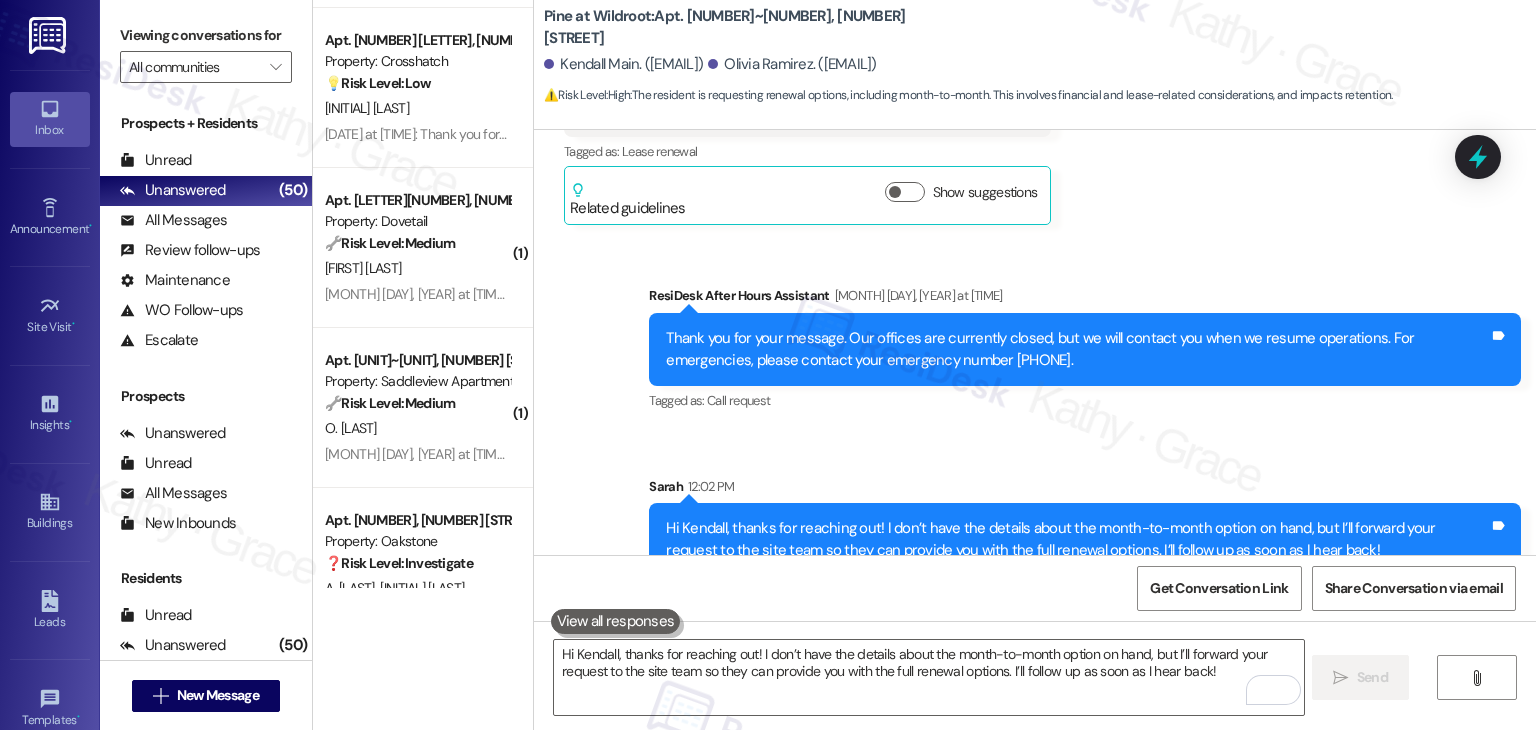 scroll, scrollTop: 2425, scrollLeft: 0, axis: vertical 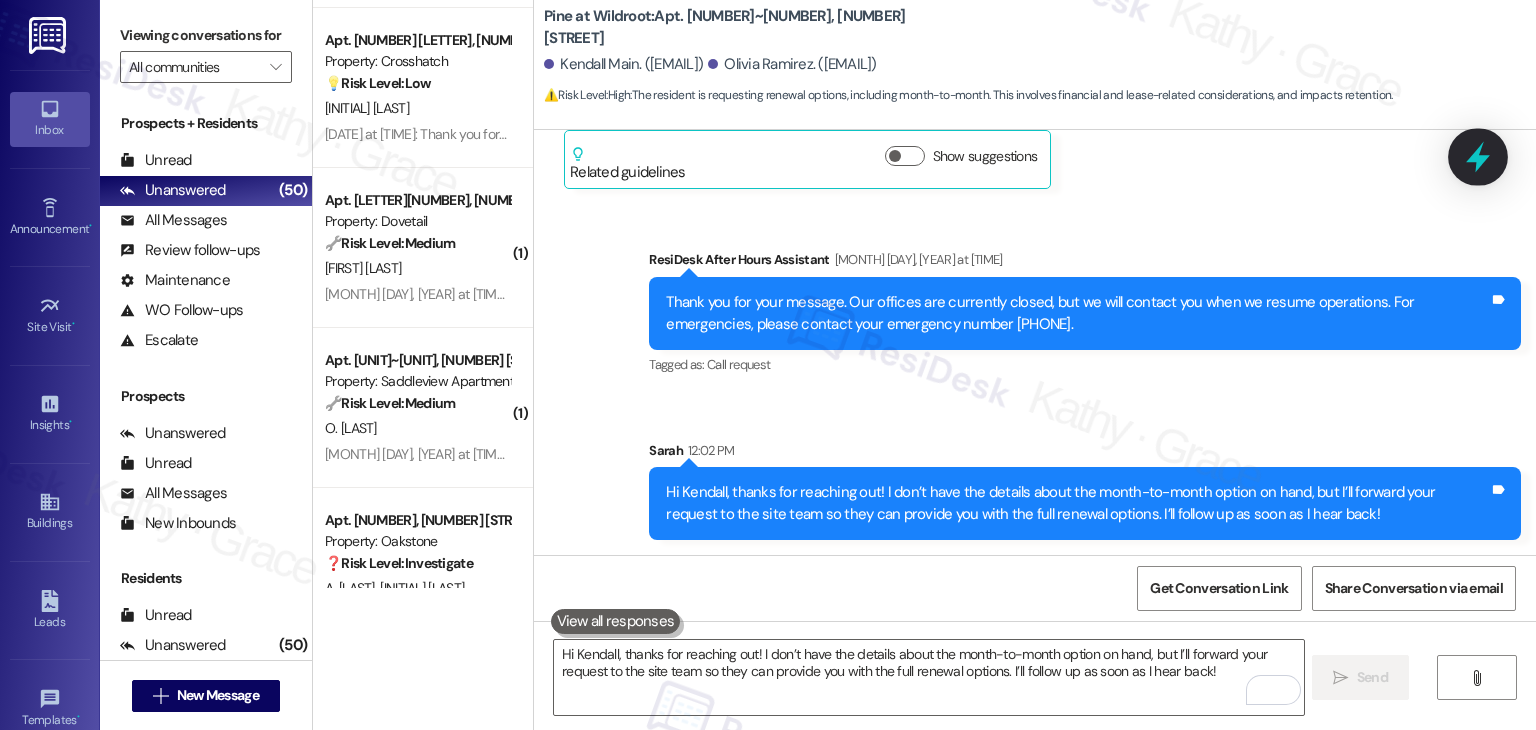 click 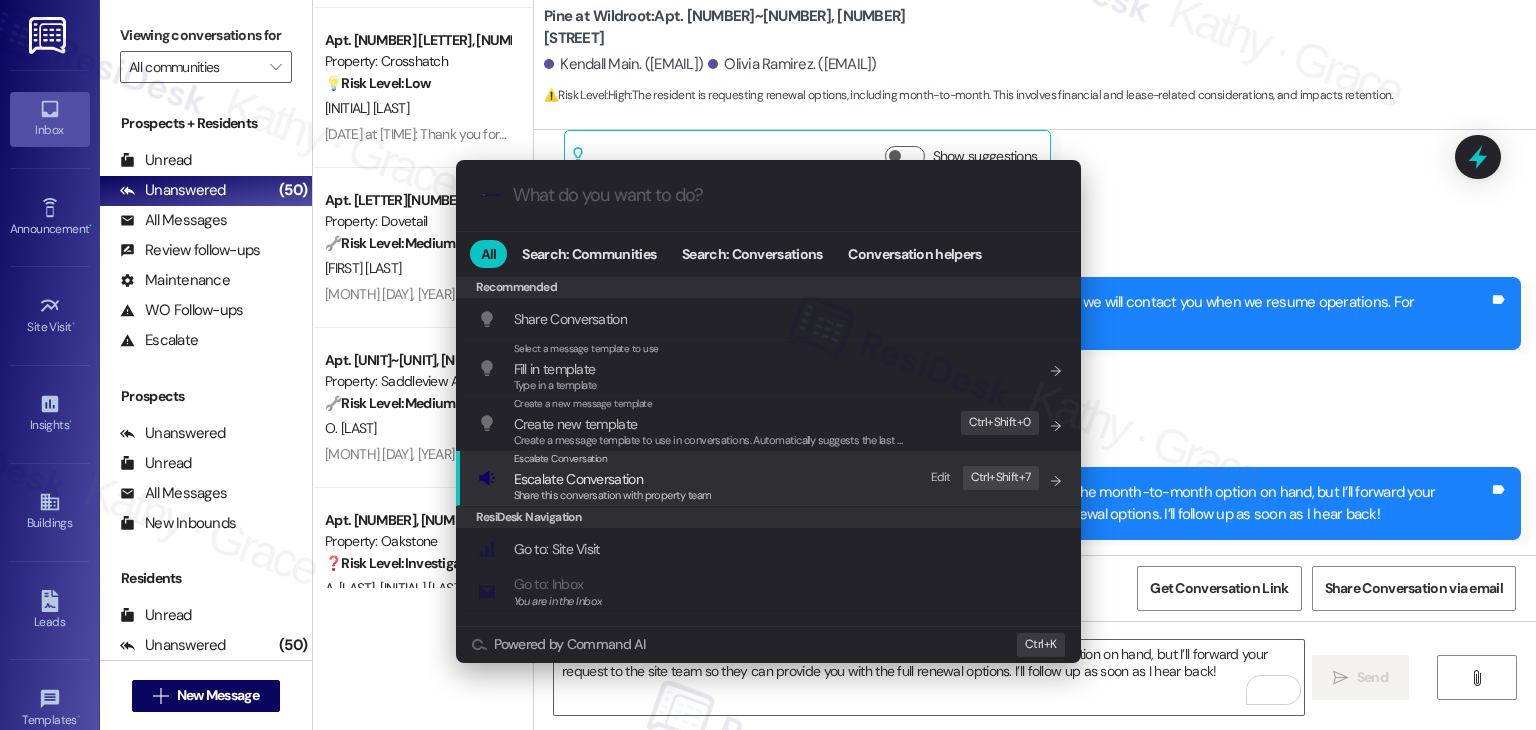 click on "Share this conversation with property team" at bounding box center (613, 495) 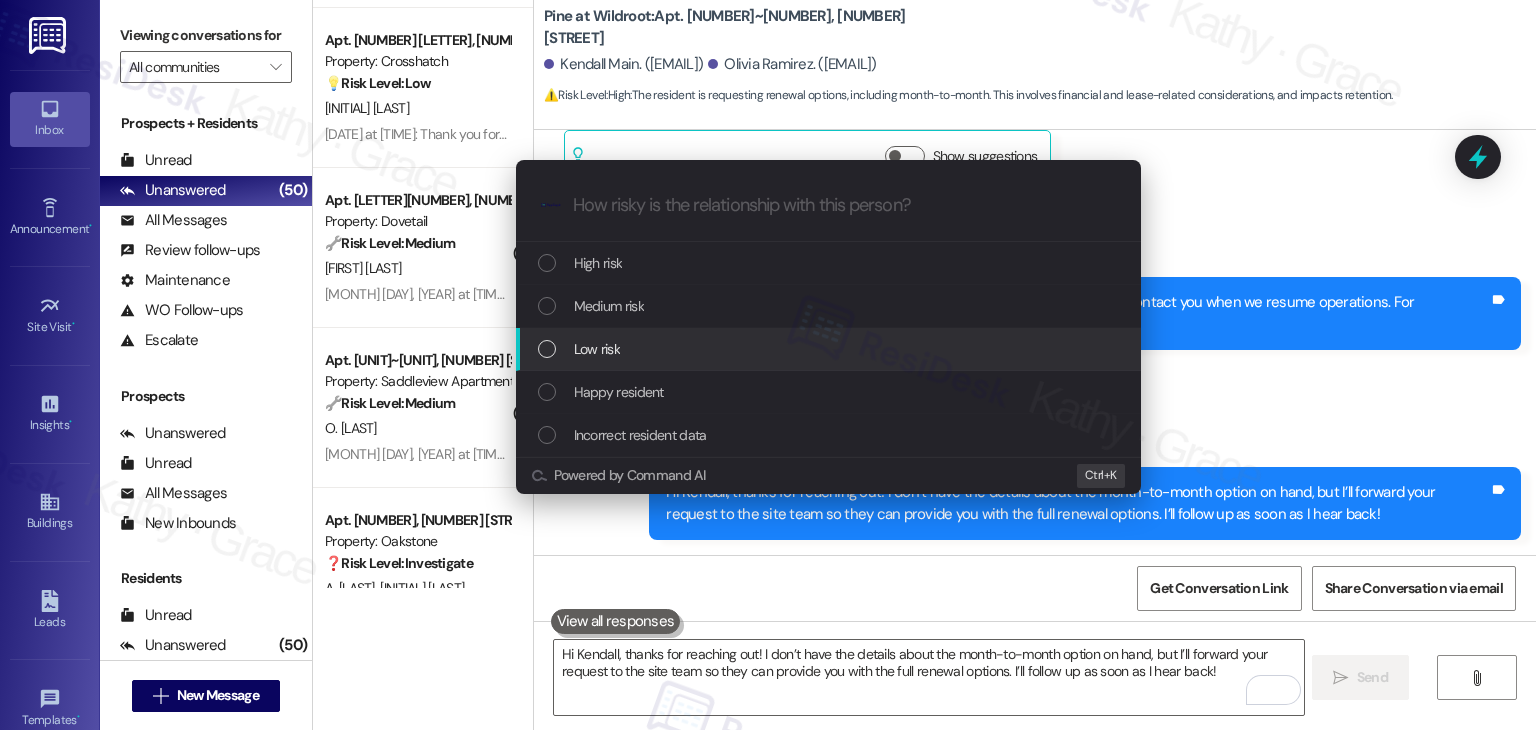 drag, startPoint x: 549, startPoint y: 344, endPoint x: 668, endPoint y: 347, distance: 119.03781 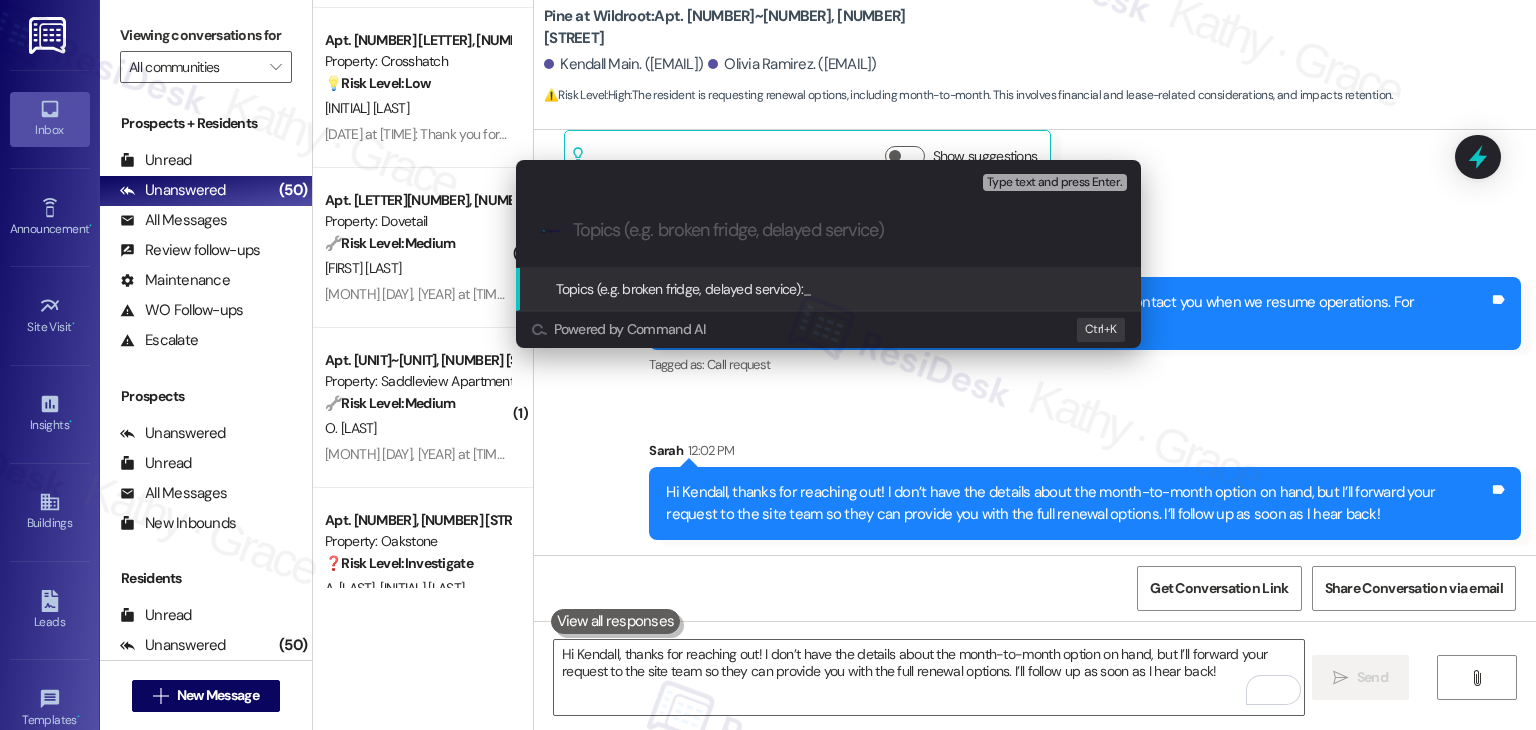 paste on "Renewal Options Request – Including Month-to-Month" 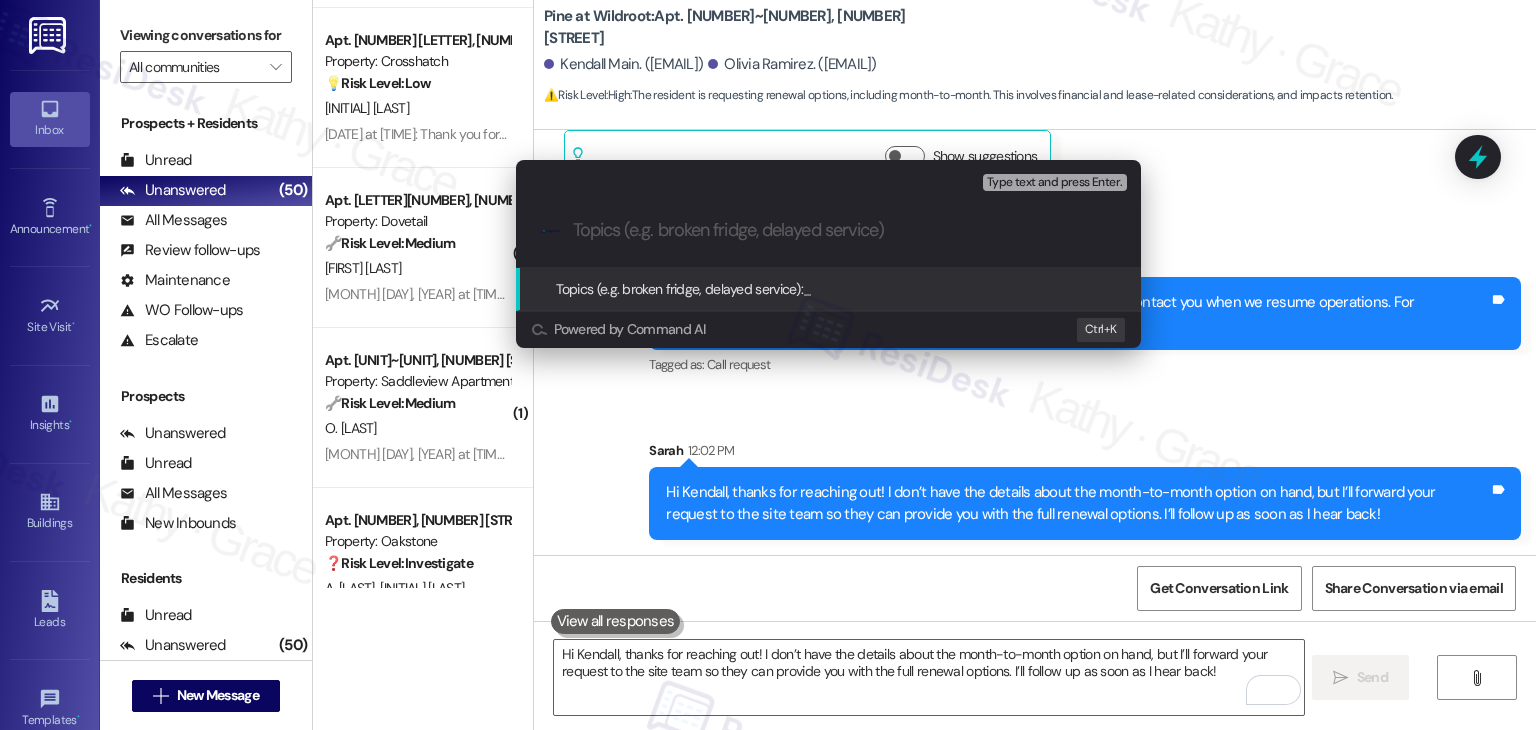 type on "Renewal Options Request – Including Month-to-Month" 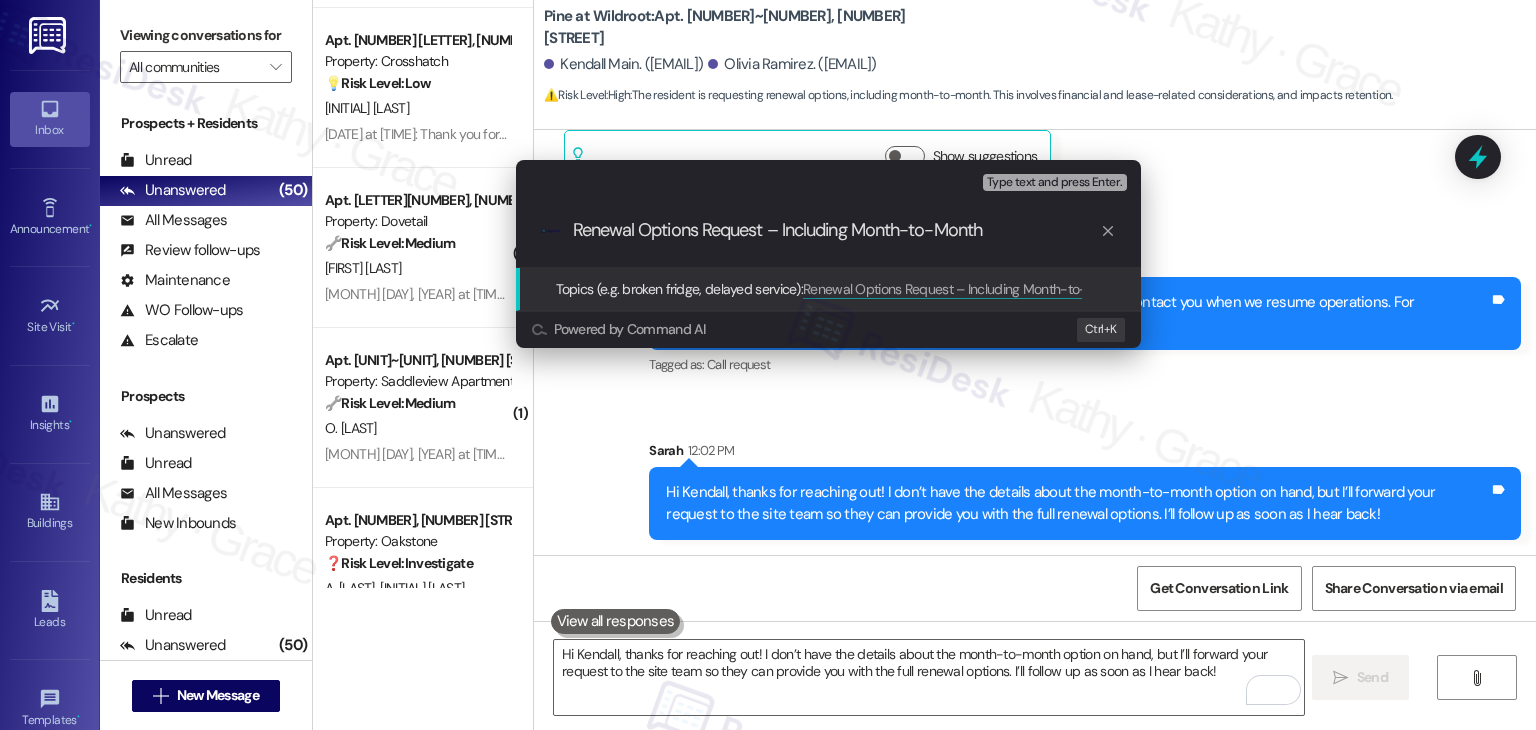 type 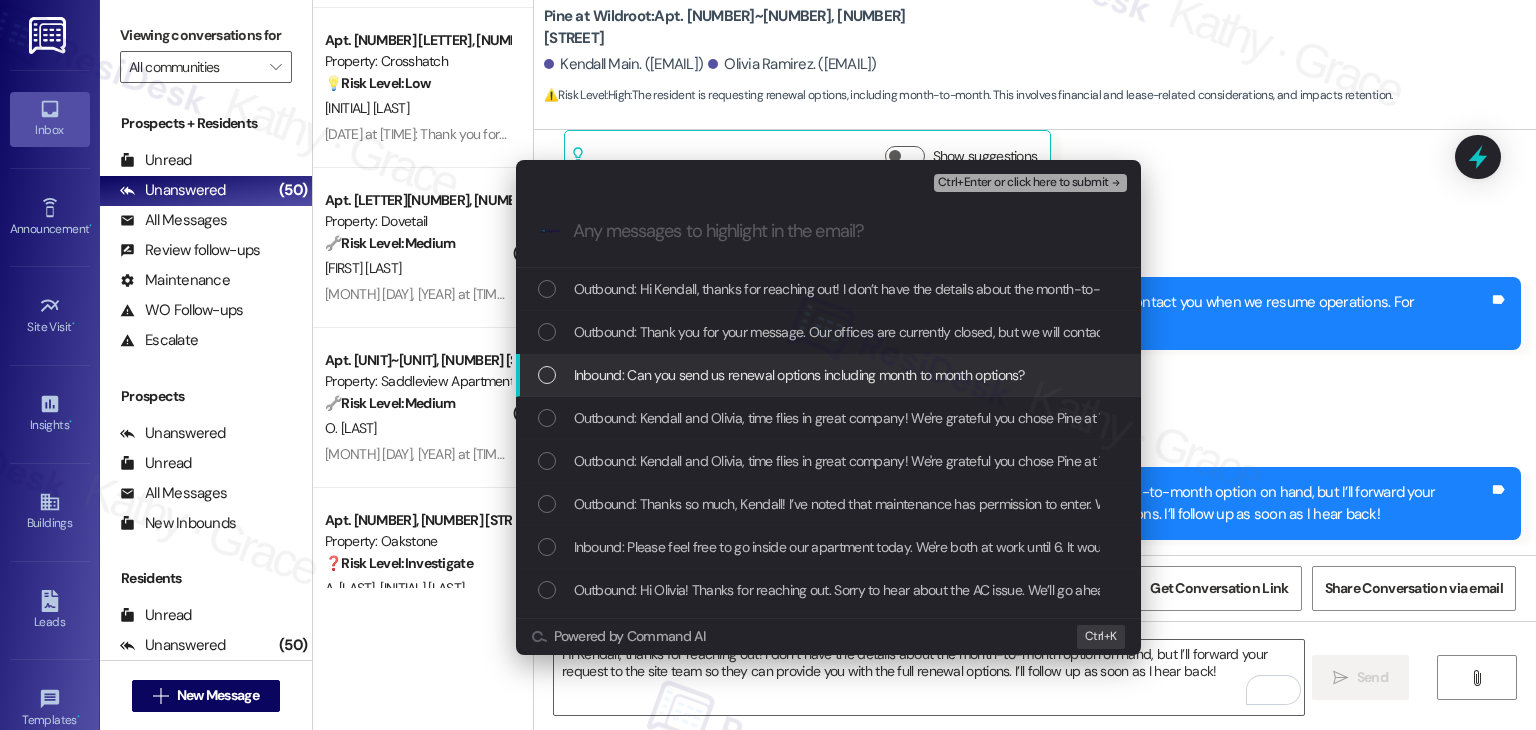 click at bounding box center [547, 375] 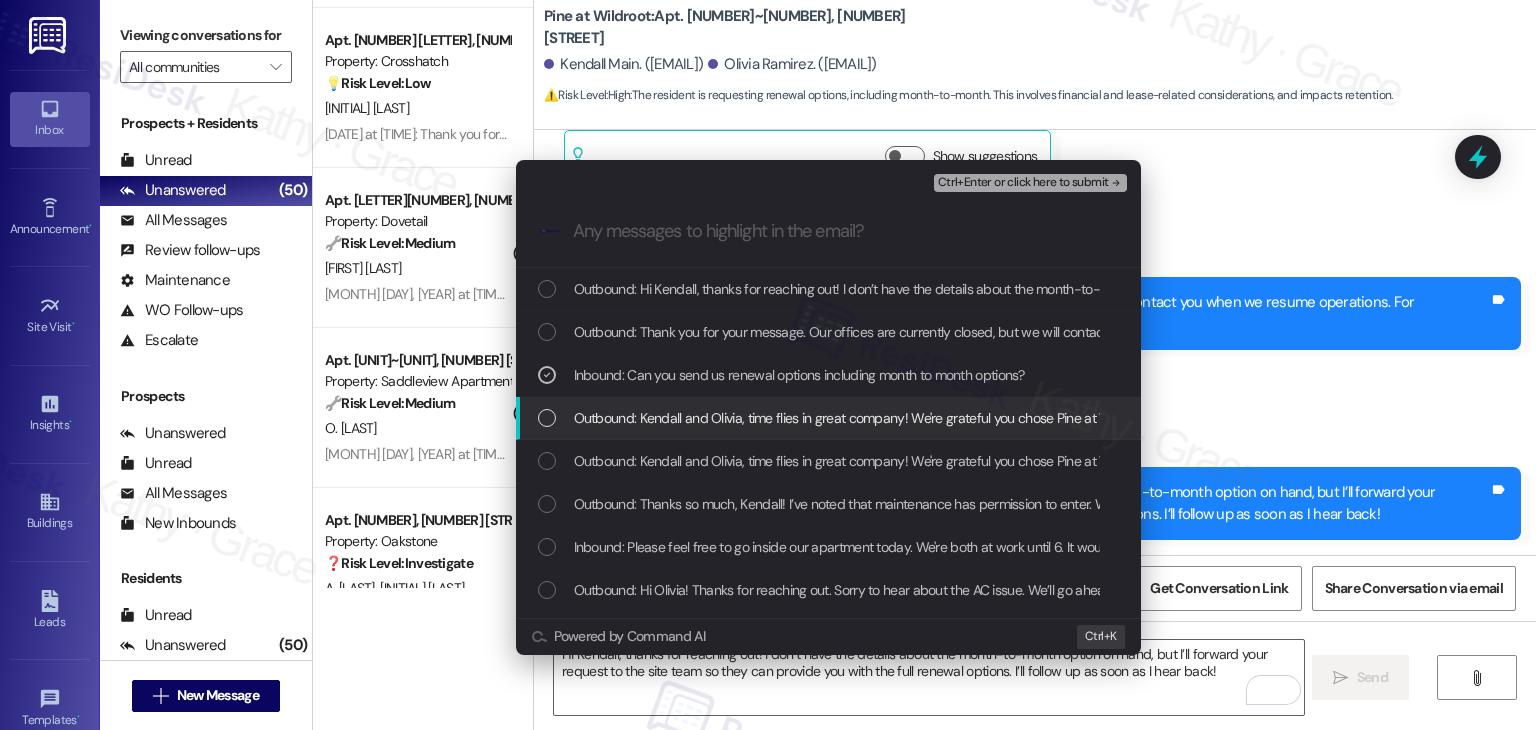 click at bounding box center [547, 418] 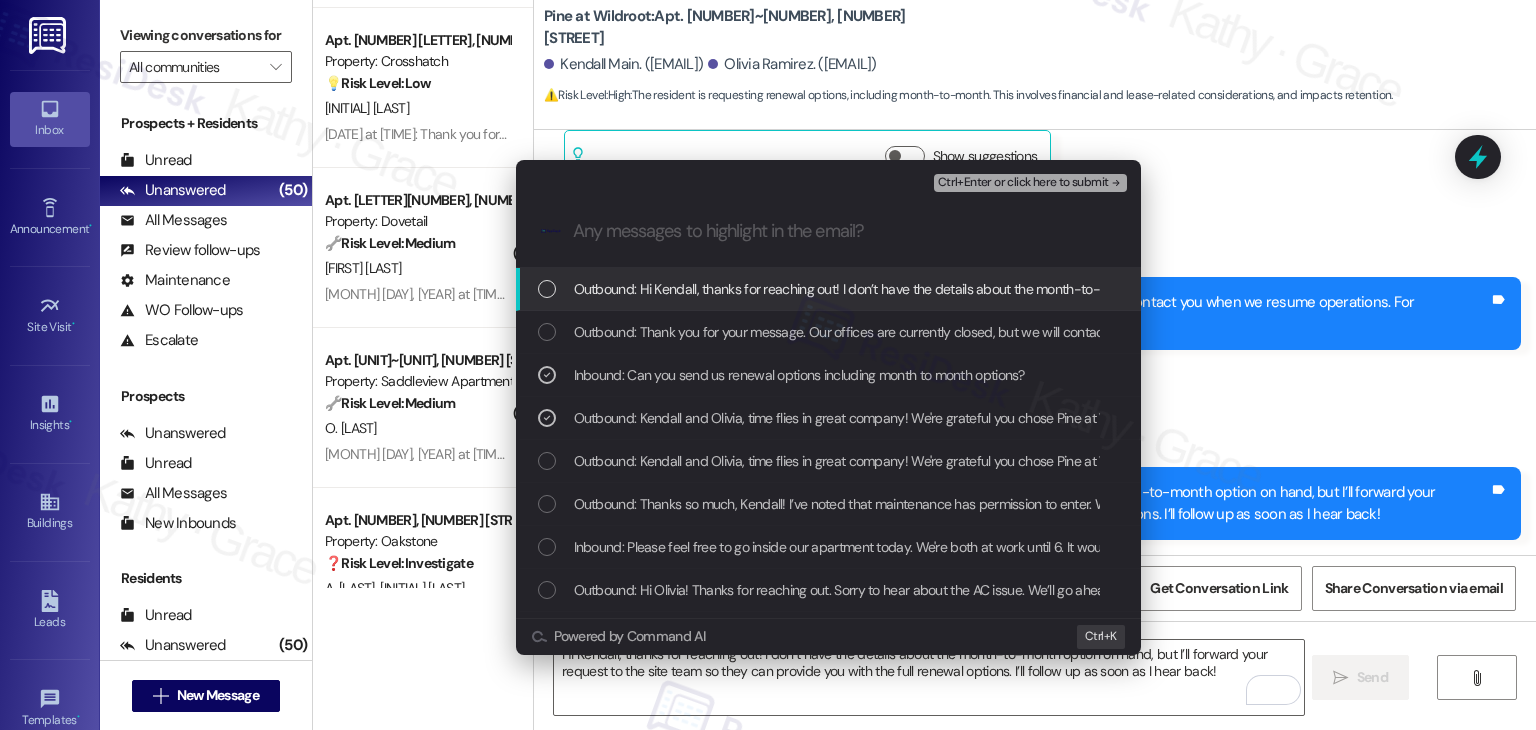 click on "Ctrl+Enter or click here to submit" at bounding box center (1023, 183) 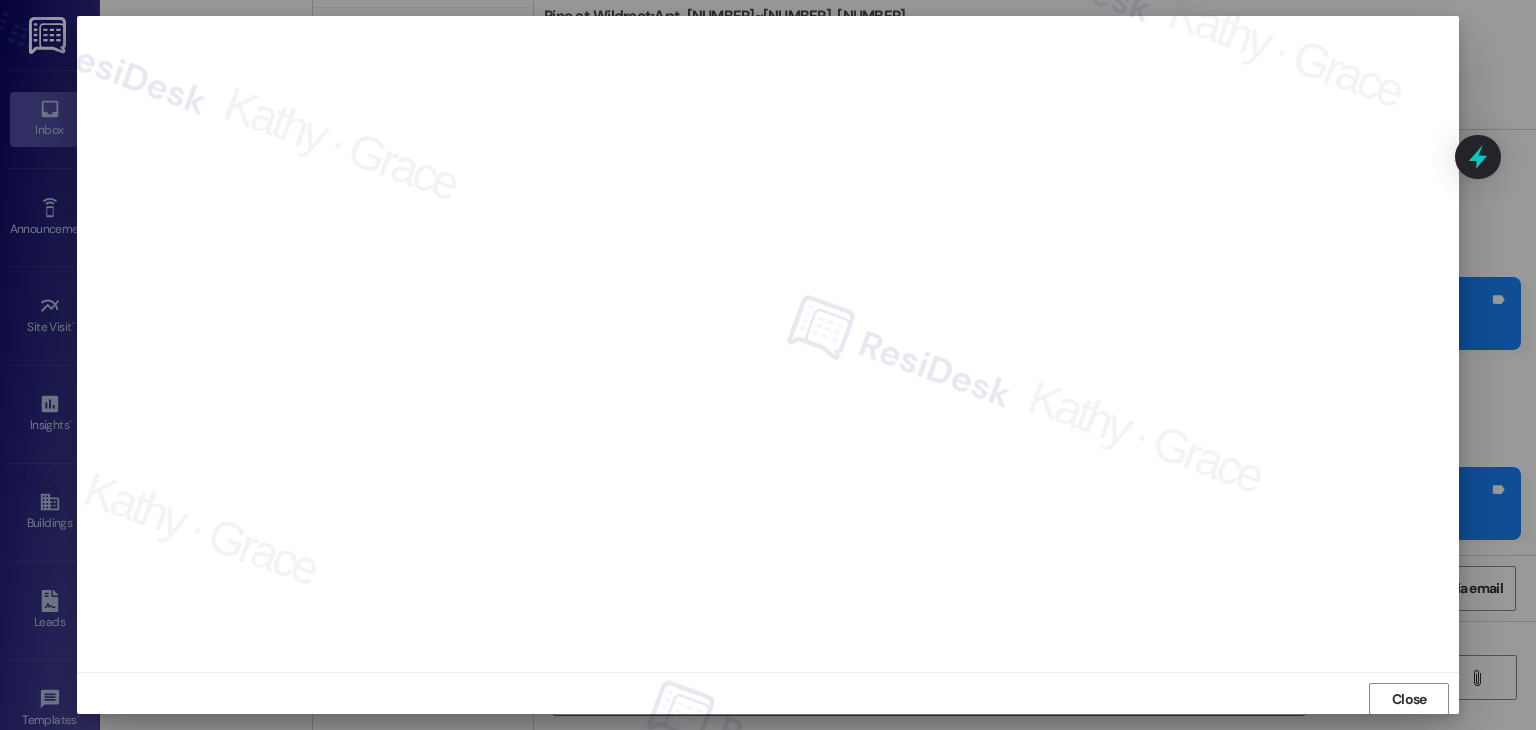 scroll, scrollTop: 12, scrollLeft: 0, axis: vertical 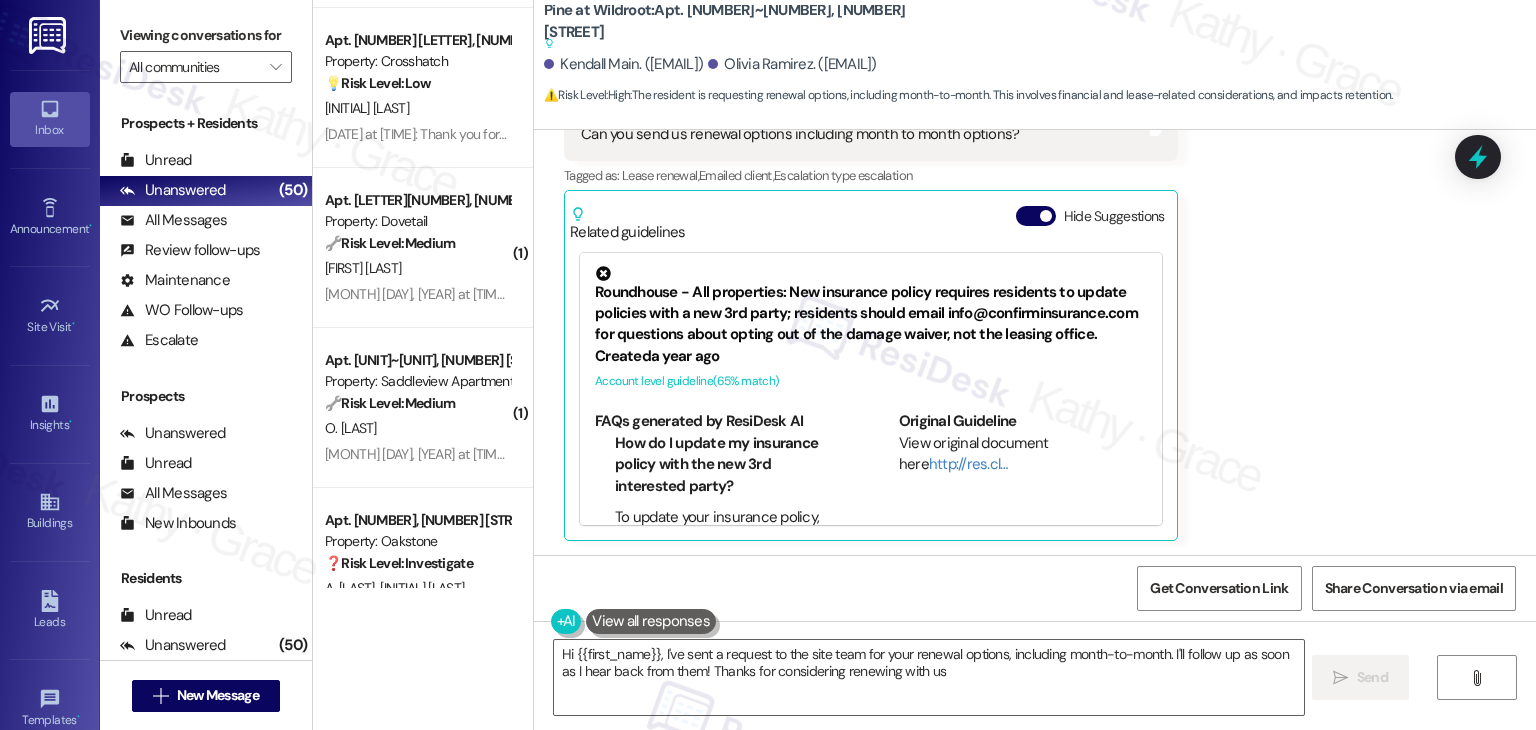 type on "Hi {{first_name}}, I've sent a request to the site team for your renewal options, including month-to-month. I'll follow up as soon as I hear back from them! Thanks for considering renewing with us!" 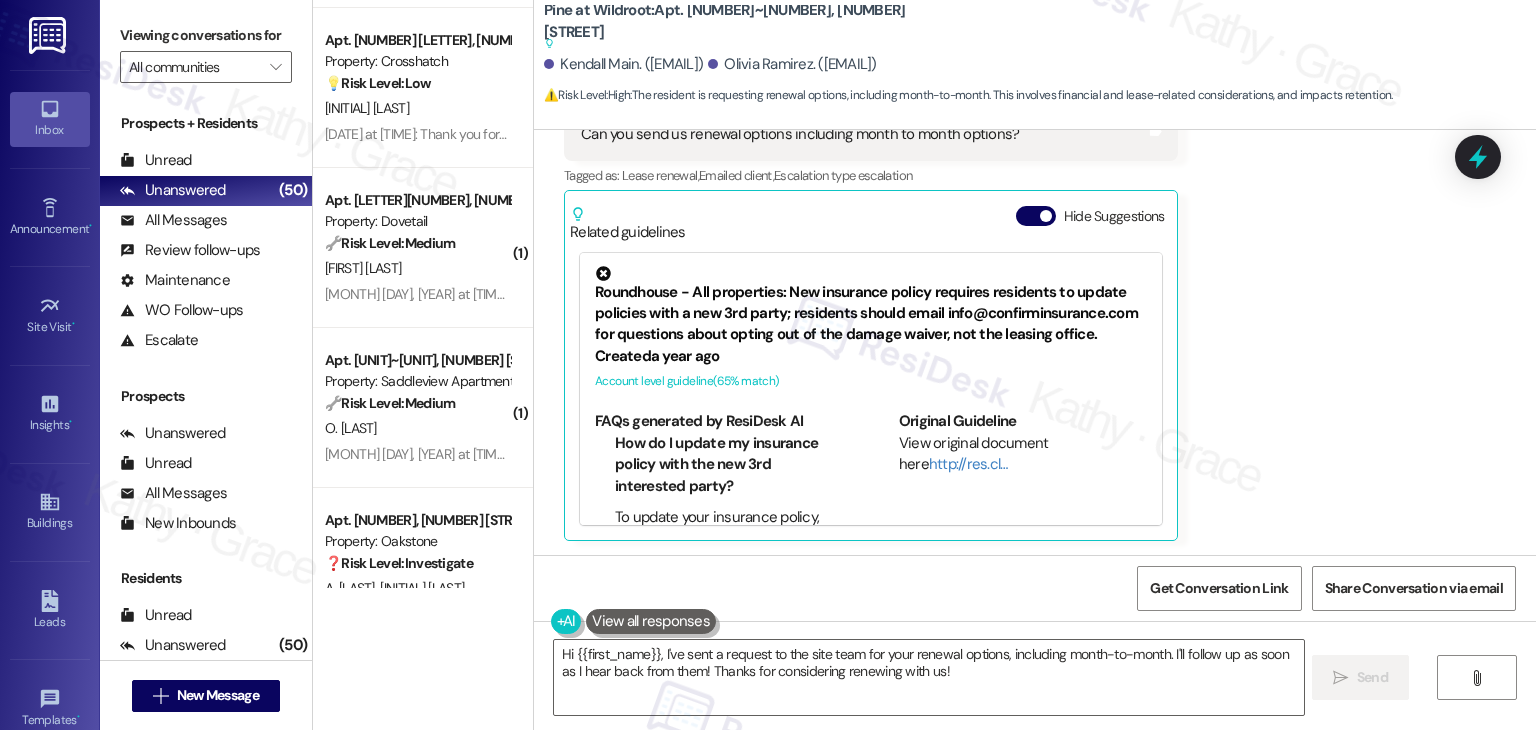 click on "Received via SMS Kendall Main Question Aug 01, 2025 at 9:44 PM Can you send us renewal options including month to month options?  Tags and notes Tagged as:   Lease renewal ,  Click to highlight conversations about Lease renewal Emailed client ,  Click to highlight conversations about Emailed client Escalation type escalation Click to highlight conversations about Escalation type escalation  Related guidelines Hide Suggestions Roundhouse - All properties: New insurance policy requires residents to update policies with a new 3rd party; residents should email info@confirminsurance.com for questions about opting out of the damage waiver, not the leasing office. Created  a year ago Account level guideline  ( 65 % match) FAQs generated by ResiDesk AI How do I update my insurance policy with the new 3rd interested party? To update your insurance policy, you need to email info@confirminsurance.com. Do not refer back to the leasing office for this. Can I opt out of the new damage waiver policy? Original Guideline" at bounding box center (1035, 294) 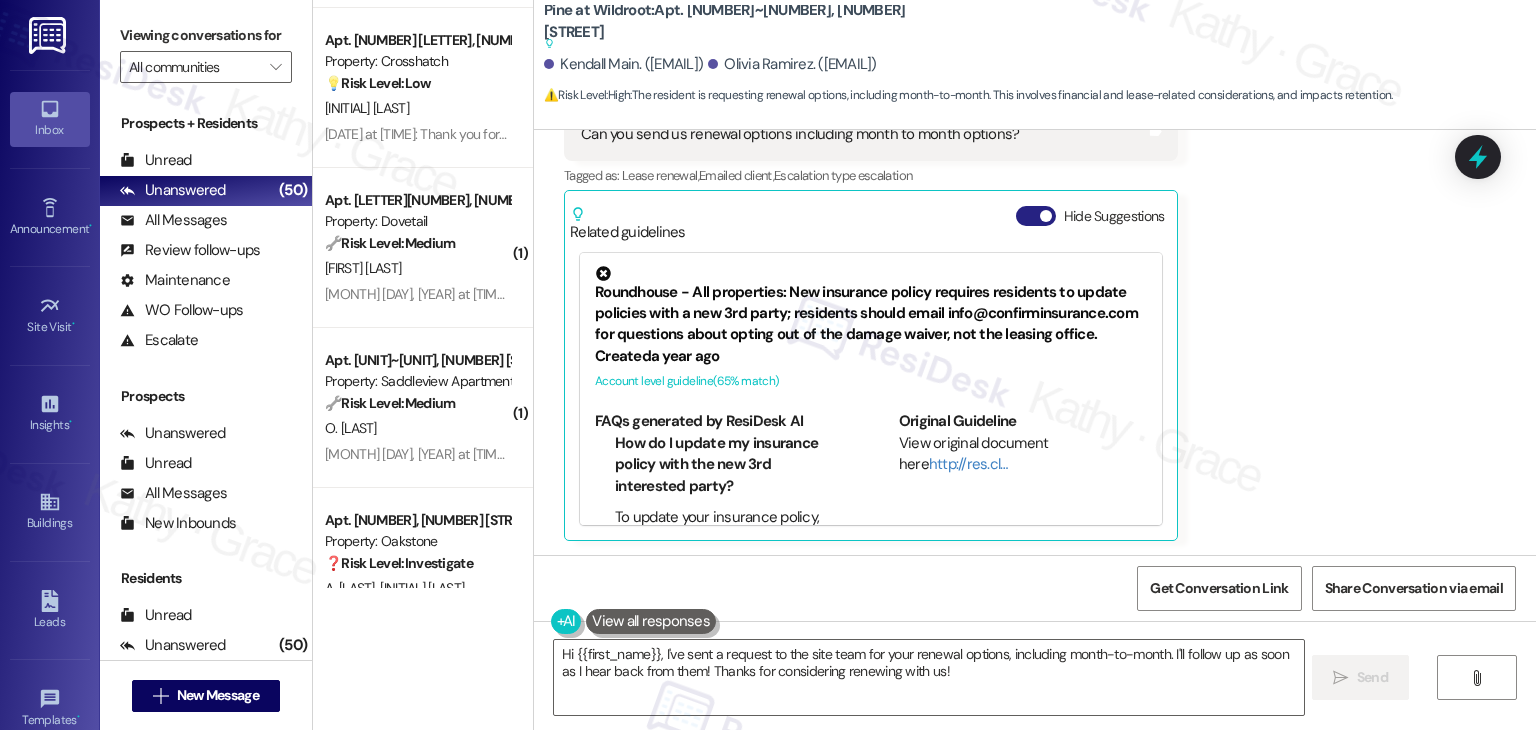 click on "Hide Suggestions" at bounding box center (1036, 216) 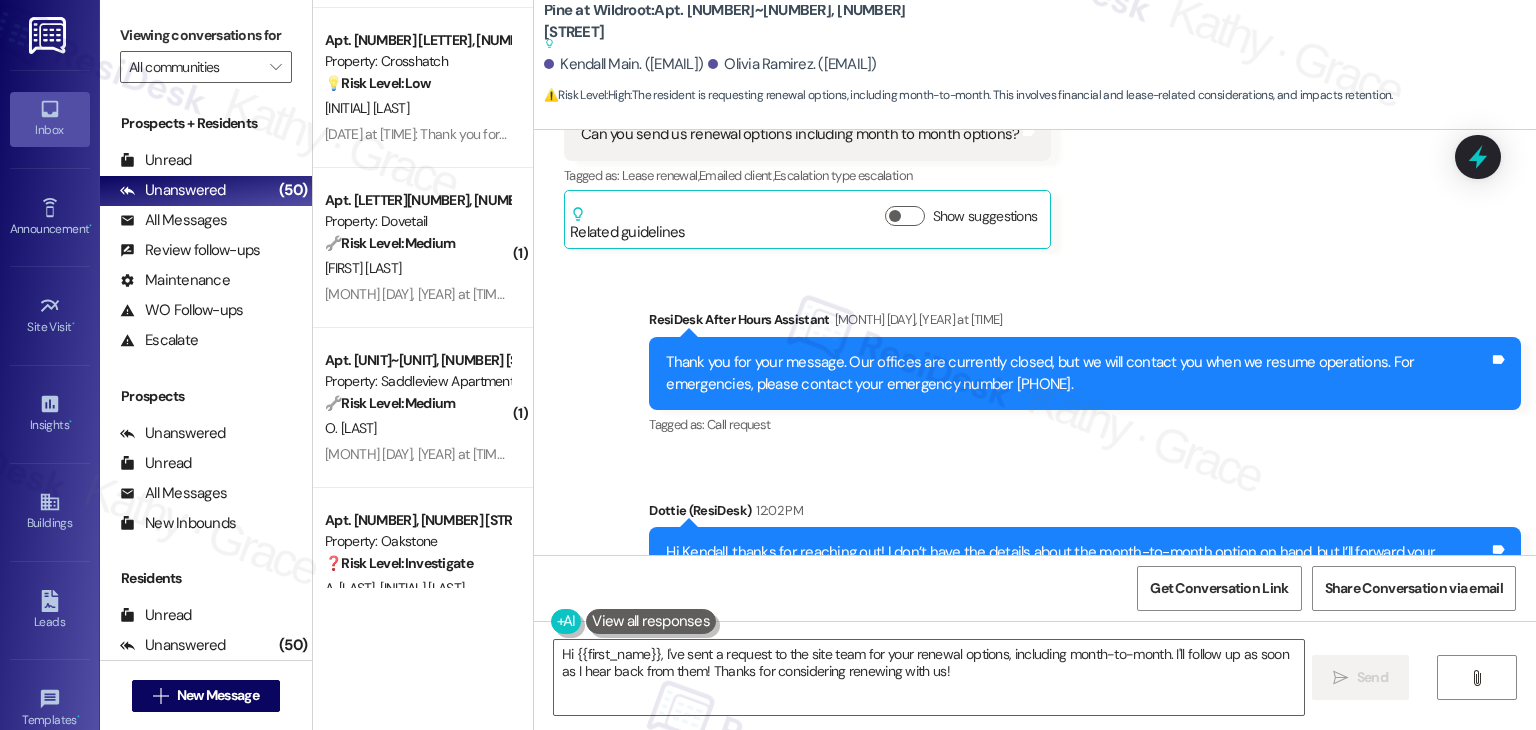 click on "Sent via SMS ResiDesk After Hours Assistant [DATE] at [TIME] Thank you for your message. Our offices are currently closed, but we will contact you when we resume operations. For emergencies, please contact your emergency number [PHONE]. Tags and notes Tagged as: Call request Click to highlight conversations about Call request Sent via SMS [FIRST] (ResiDesk) [TIME] Hi [FIRST], thanks for reaching out! I don’t have the details about the month-to-month option on hand, but I’ll forward your request to the site team so they can provide you with the full renewal options. I’ll follow up as soon as I hear back! Tags and notes Tagged as: Lease renewal Click to highlight conversations about Lease renewal" at bounding box center (1035, 454) 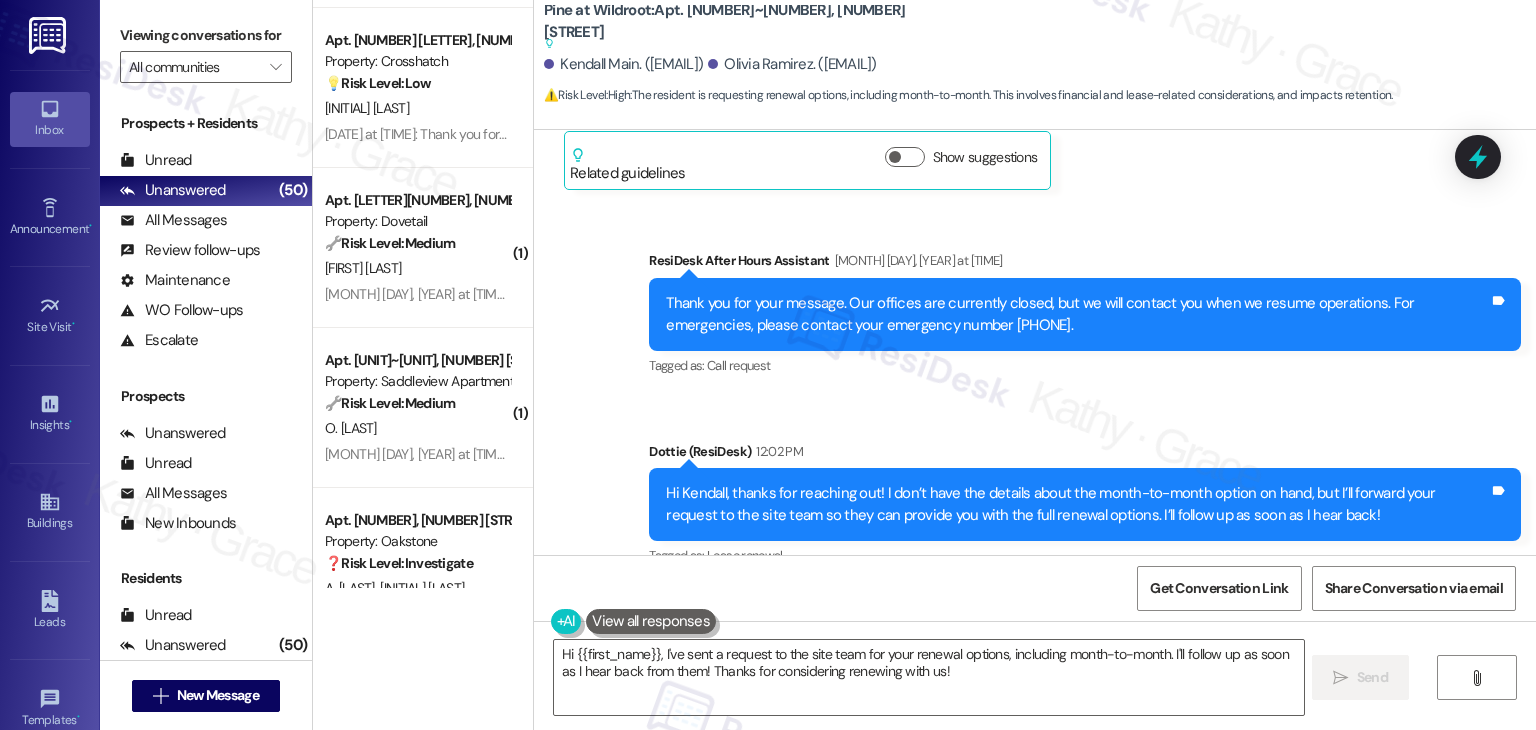 scroll, scrollTop: 2455, scrollLeft: 0, axis: vertical 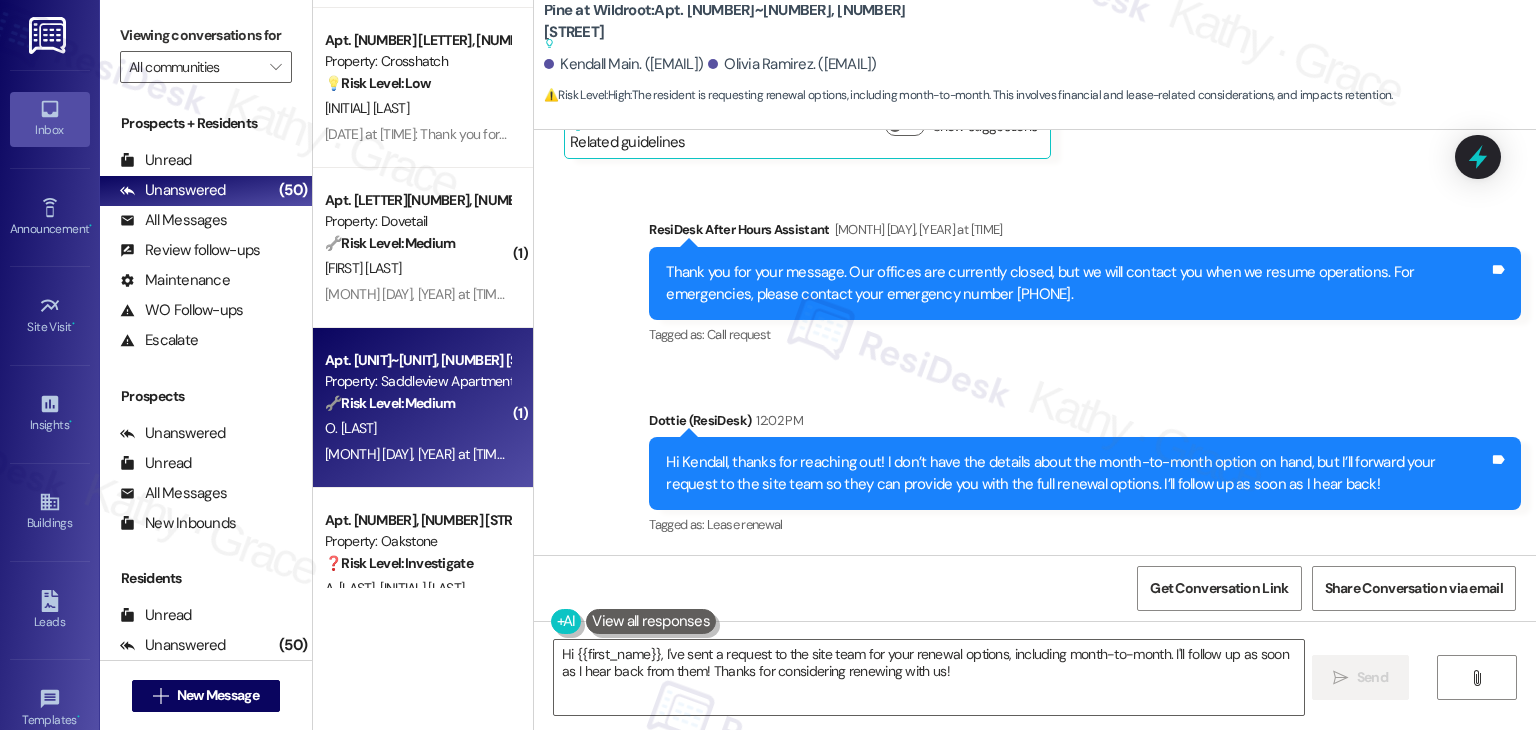 click on "O. [LAST]" at bounding box center [417, 428] 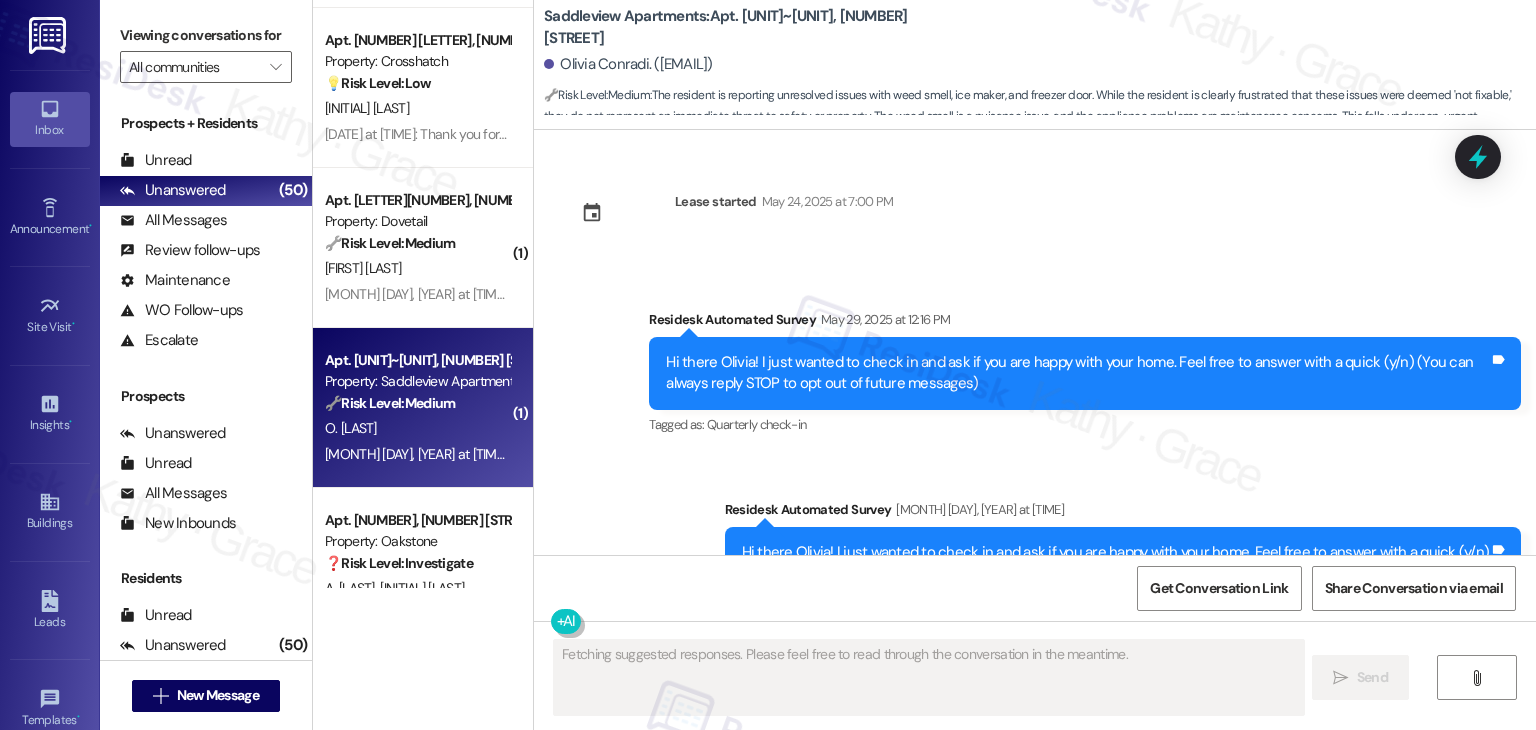 type on "Fetching suggested responses. Please feel free to read through the conversation in the meantime." 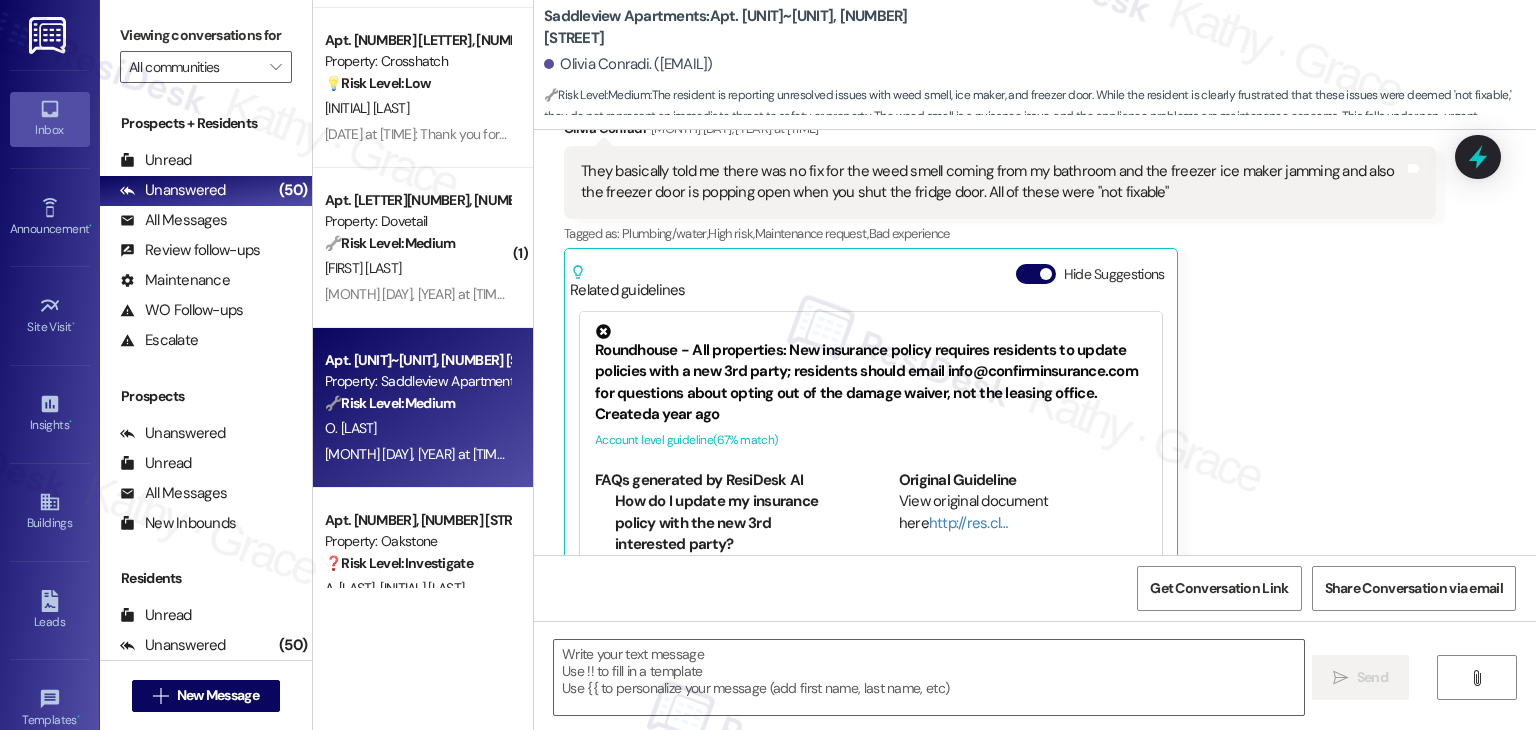 scroll, scrollTop: 1158, scrollLeft: 0, axis: vertical 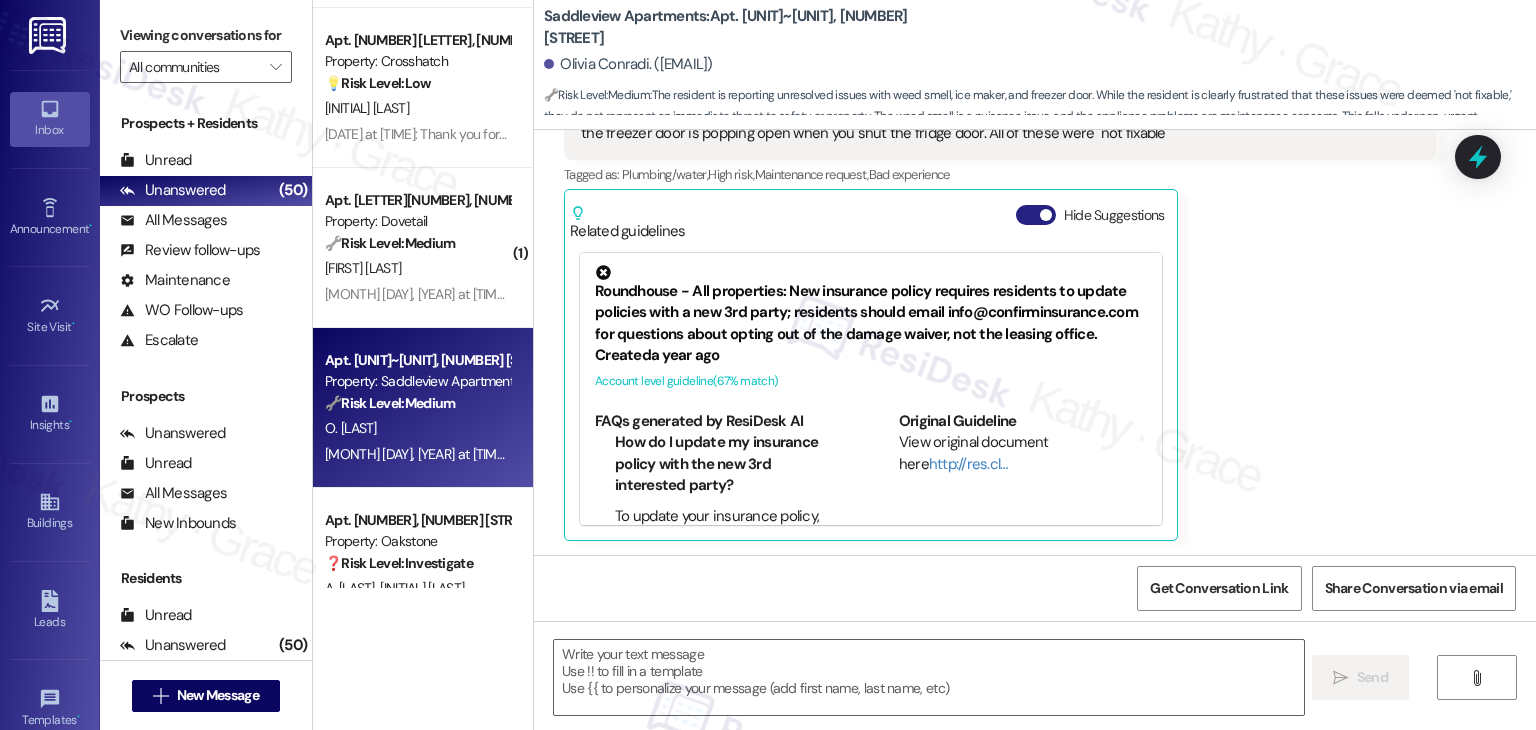 click on "Hide Suggestions" at bounding box center [1036, 215] 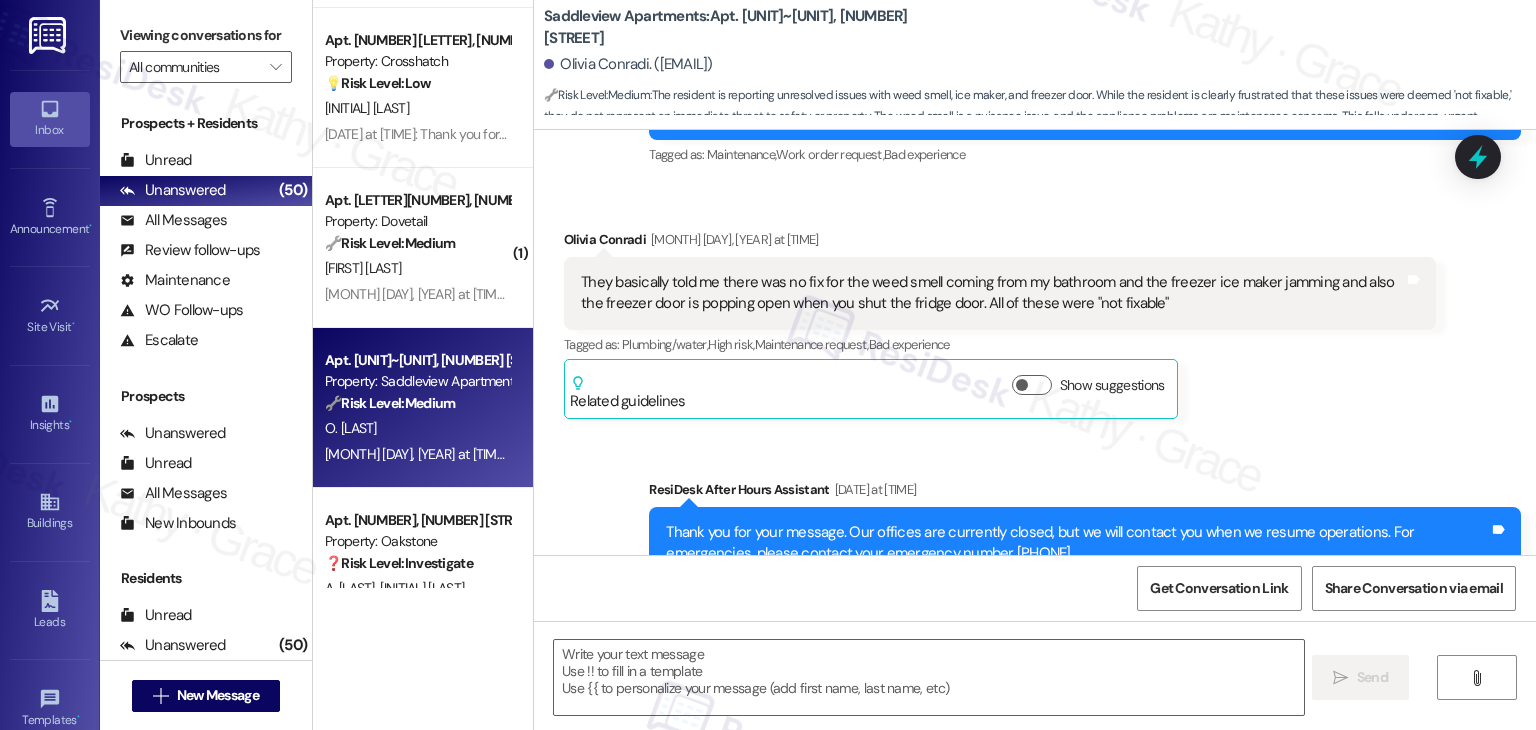 scroll, scrollTop: 958, scrollLeft: 0, axis: vertical 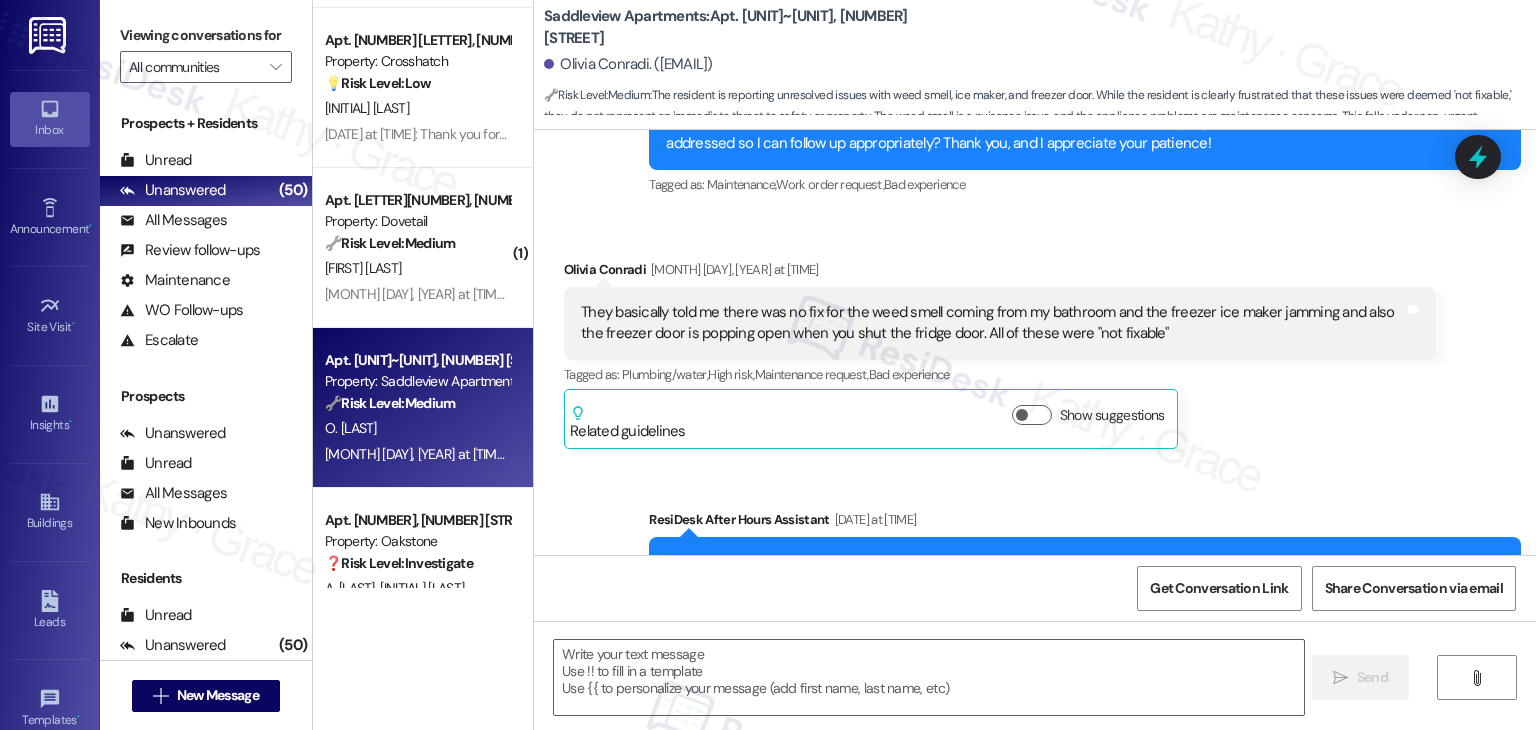 click on "Olivia Conradi [MONTH] [DAY], [YEAR] at [TIME] They basically told me there was no fix for the weed smell coming from my bathroom and the freezer ice maker jamming and also the freezer door is popping open when you shut the fridge door. All of these were "not fixable"  Tags and notes Tagged as:   Plumbing/water ,  Click to highlight conversations about Plumbing/water High risk ,  Click to highlight conversations about High risk Maintenance request ,  Click to highlight conversations about Maintenance request Bad experience Click to highlight conversations about Bad experience  Related guidelines Show suggestions" at bounding box center [1000, 354] 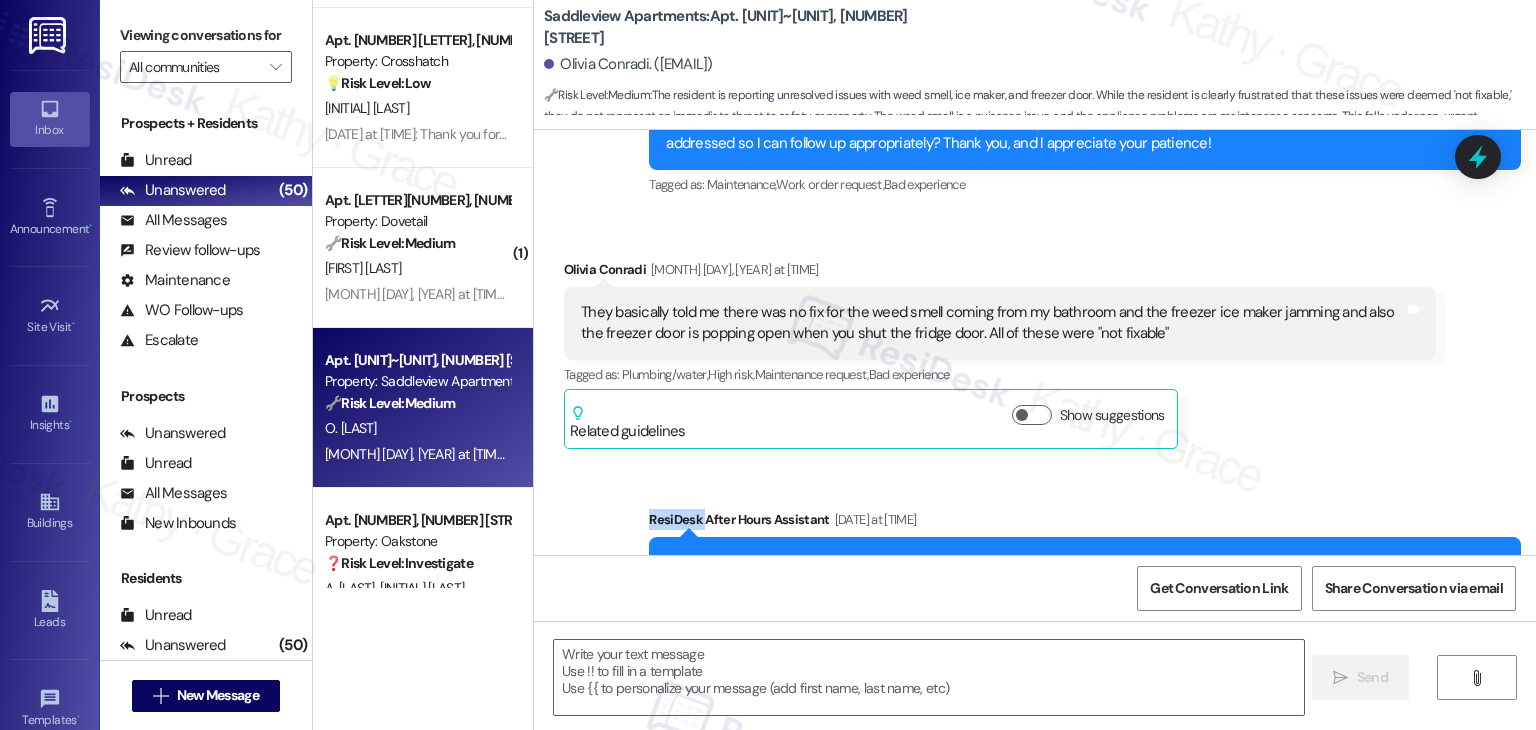 click on "Olivia Conradi [MONTH] [DAY], [YEAR] at [TIME] They basically told me there was no fix for the weed smell coming from my bathroom and the freezer ice maker jamming and also the freezer door is popping open when you shut the fridge door. All of these were "not fixable"  Tags and notes Tagged as:   Plumbing/water ,  Click to highlight conversations about Plumbing/water High risk ,  Click to highlight conversations about High risk Maintenance request ,  Click to highlight conversations about Maintenance request Bad experience Click to highlight conversations about Bad experience  Related guidelines Show suggestions" at bounding box center (1000, 354) 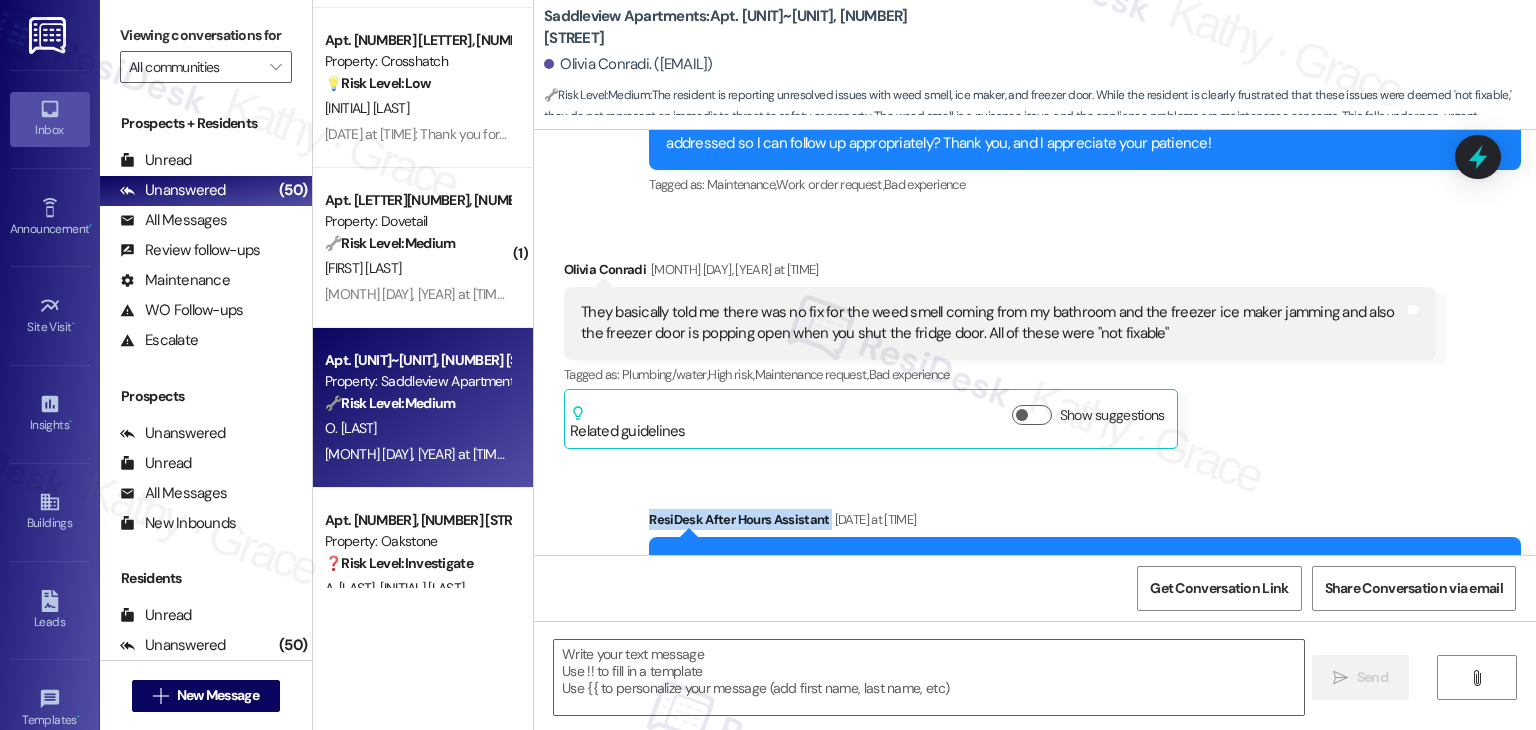 click on "Olivia Conradi [MONTH] [DAY], [YEAR] at [TIME] They basically told me there was no fix for the weed smell coming from my bathroom and the freezer ice maker jamming and also the freezer door is popping open when you shut the fridge door. All of these were "not fixable"  Tags and notes Tagged as:   Plumbing/water ,  Click to highlight conversations about Plumbing/water High risk ,  Click to highlight conversations about High risk Maintenance request ,  Click to highlight conversations about Maintenance request Bad experience Click to highlight conversations about Bad experience  Related guidelines Show suggestions" at bounding box center (1000, 354) 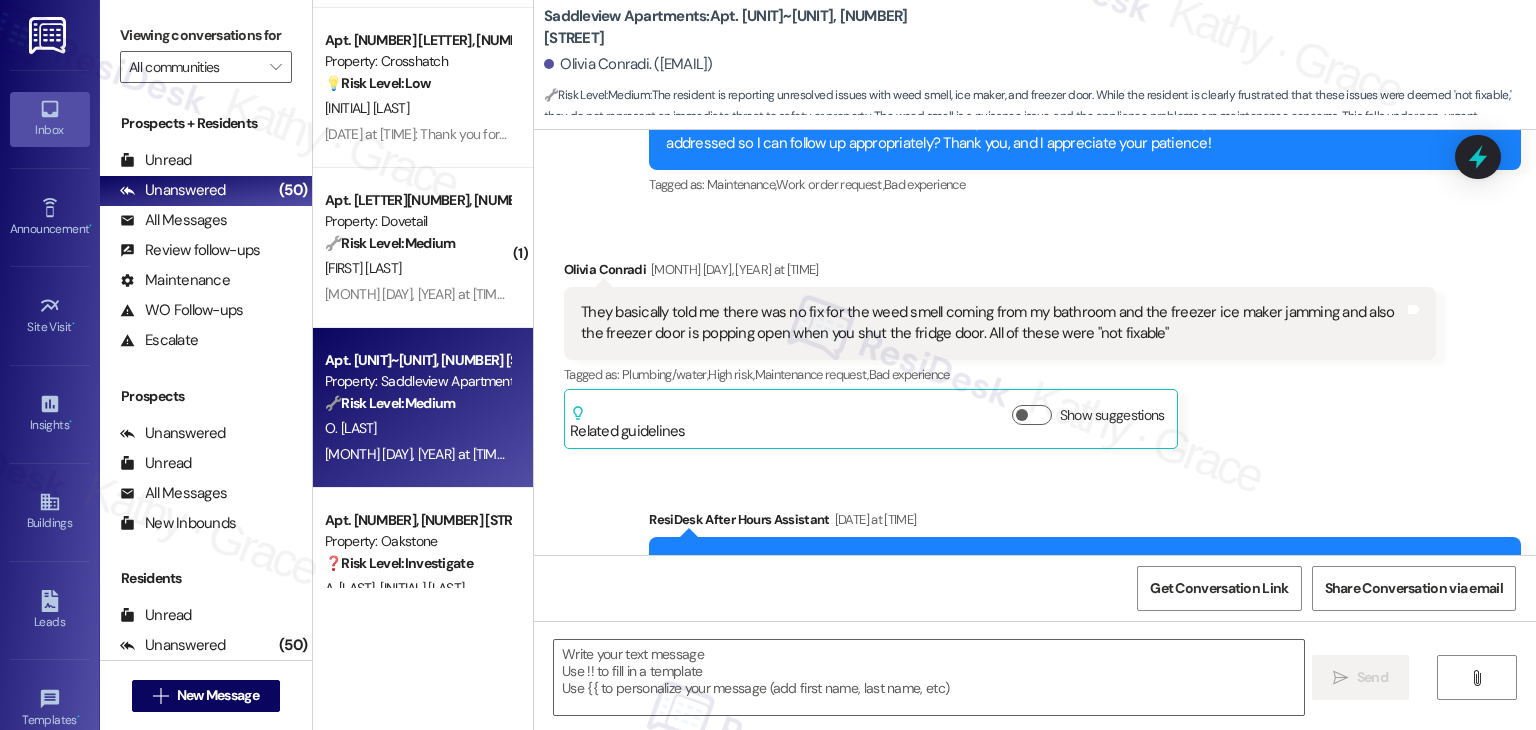 click on "Olivia Conradi [MONTH] [DAY], [YEAR] at [TIME] They basically told me there was no fix for the weed smell coming from my bathroom and the freezer ice maker jamming and also the freezer door is popping open when you shut the fridge door. All of these were "not fixable"  Tags and notes Tagged as:   Plumbing/water ,  Click to highlight conversations about Plumbing/water High risk ,  Click to highlight conversations about High risk Maintenance request ,  Click to highlight conversations about Maintenance request Bad experience Click to highlight conversations about Bad experience  Related guidelines Show suggestions" at bounding box center [1000, 354] 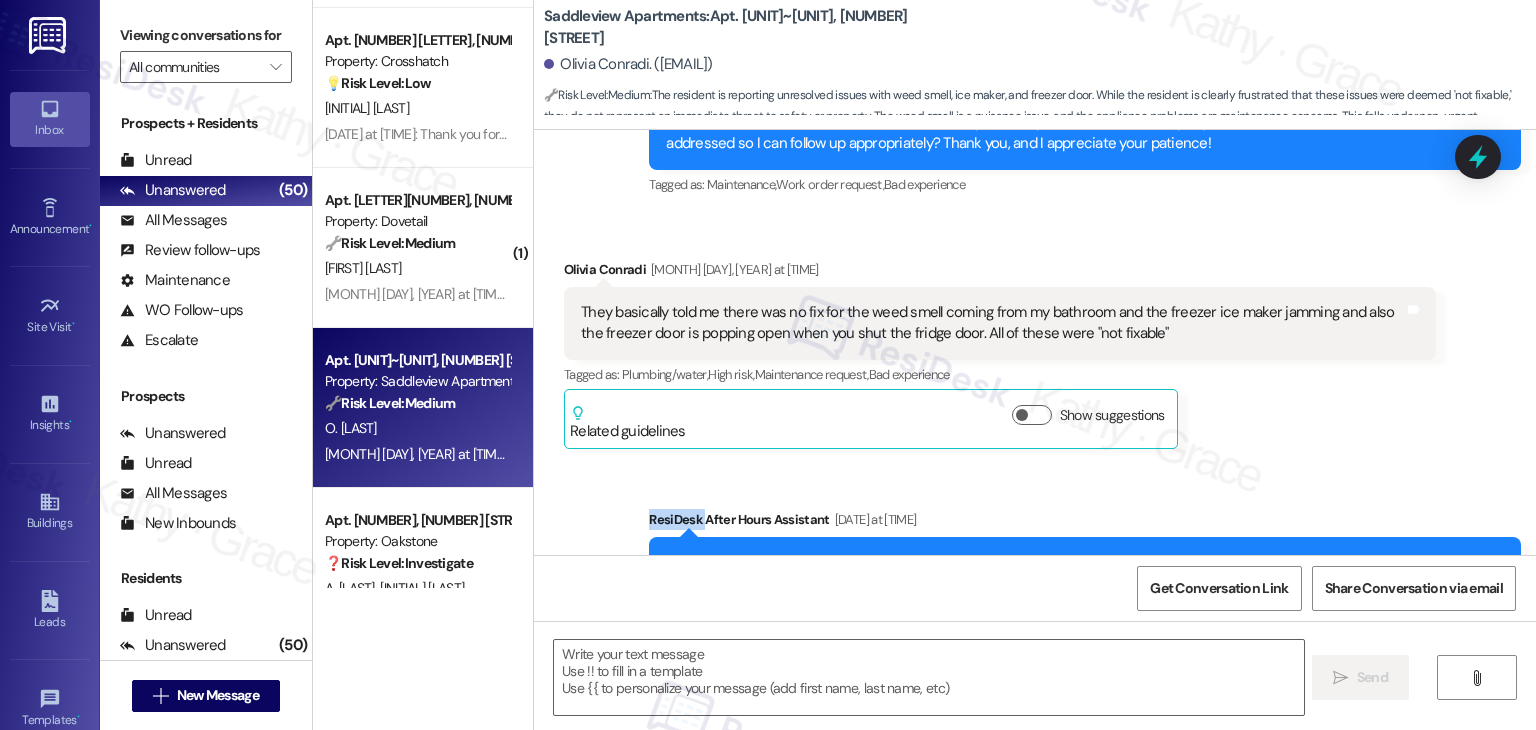 click on "Olivia Conradi [MONTH] [DAY], [YEAR] at [TIME] They basically told me there was no fix for the weed smell coming from my bathroom and the freezer ice maker jamming and also the freezer door is popping open when you shut the fridge door. All of these were "not fixable"  Tags and notes Tagged as:   Plumbing/water ,  Click to highlight conversations about Plumbing/water High risk ,  Click to highlight conversations about High risk Maintenance request ,  Click to highlight conversations about Maintenance request Bad experience Click to highlight conversations about Bad experience  Related guidelines Show suggestions" at bounding box center (1000, 354) 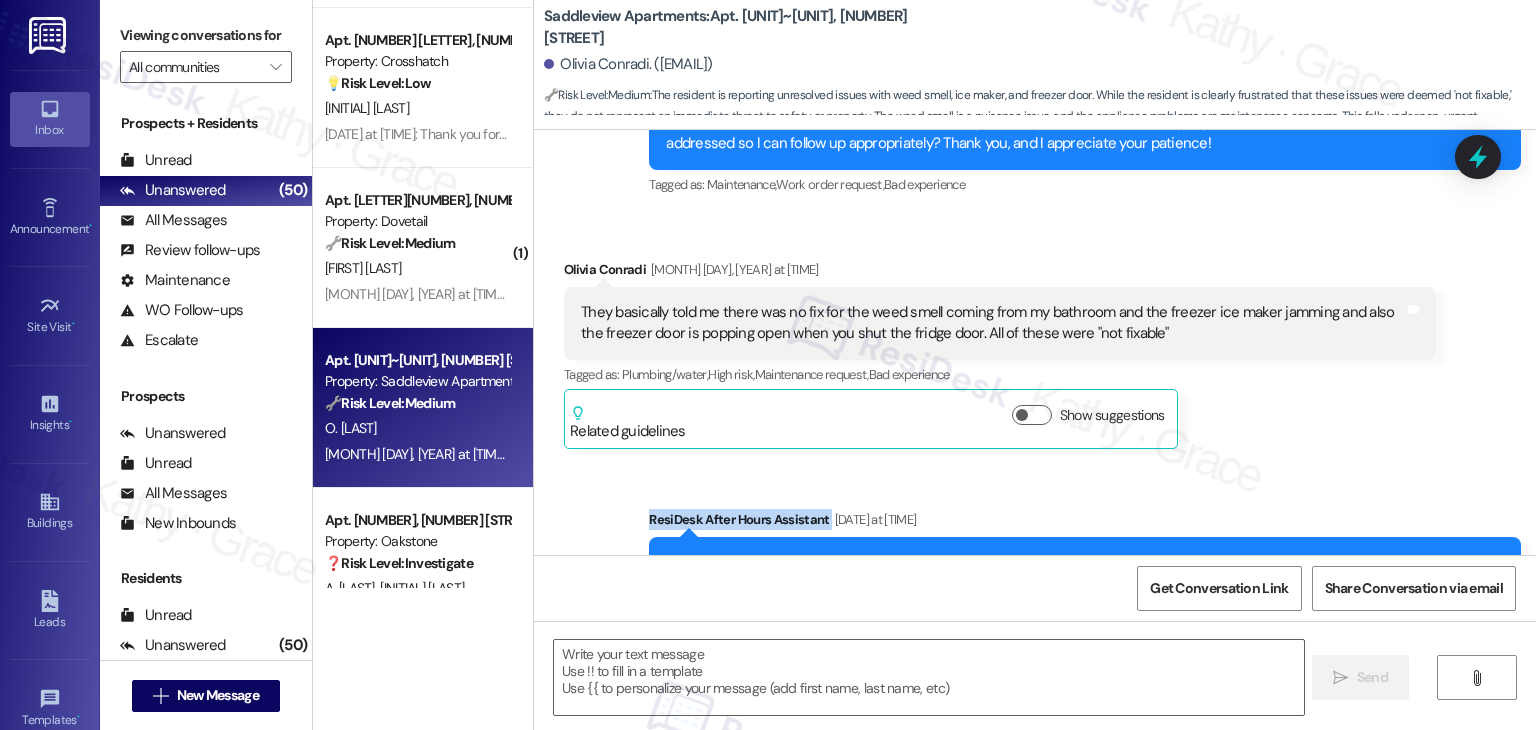 click on "Olivia Conradi [MONTH] [DAY], [YEAR] at [TIME] They basically told me there was no fix for the weed smell coming from my bathroom and the freezer ice maker jamming and also the freezer door is popping open when you shut the fridge door. All of these were "not fixable"  Tags and notes Tagged as:   Plumbing/water ,  Click to highlight conversations about Plumbing/water High risk ,  Click to highlight conversations about High risk Maintenance request ,  Click to highlight conversations about Maintenance request Bad experience Click to highlight conversations about Bad experience  Related guidelines Show suggestions" at bounding box center [1000, 354] 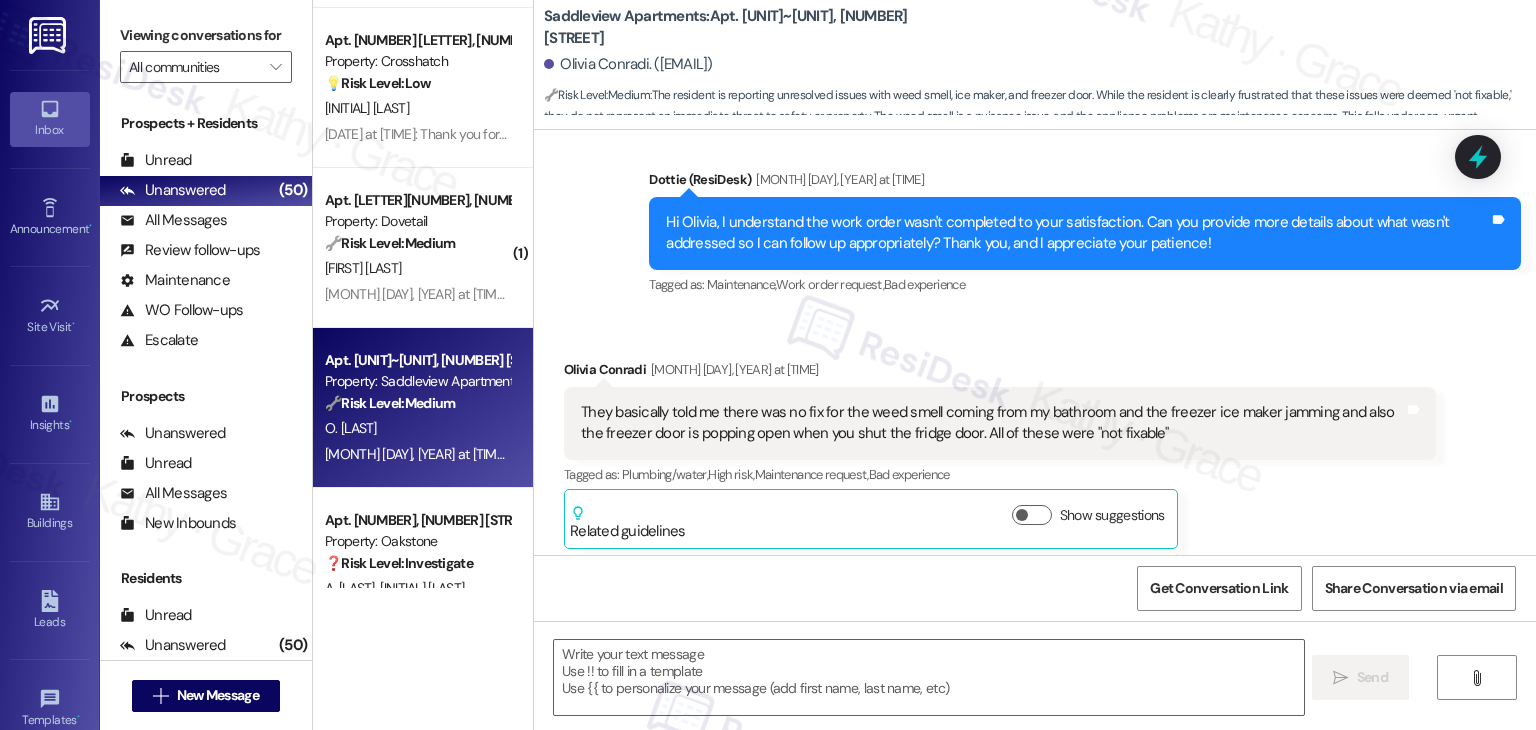 click on "Hi Olivia, I understand the work order wasn't completed to your satisfaction. Can you provide more details about what wasn't addressed so I can follow up appropriately? Thank you, and I appreciate your patience!" at bounding box center (1077, 233) 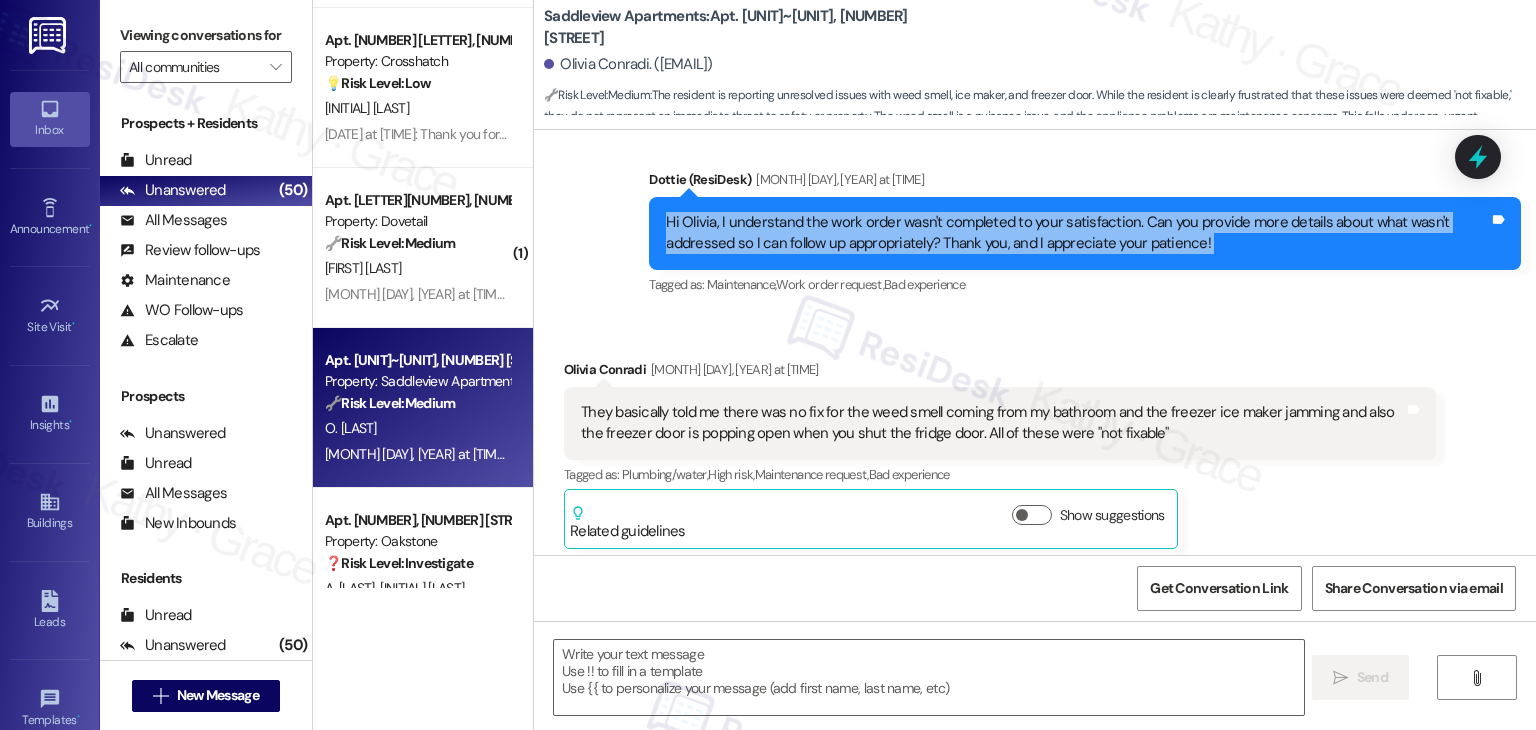 click on "Hi Olivia, I understand the work order wasn't completed to your satisfaction. Can you provide more details about what wasn't addressed so I can follow up appropriately? Thank you, and I appreciate your patience!" at bounding box center (1077, 233) 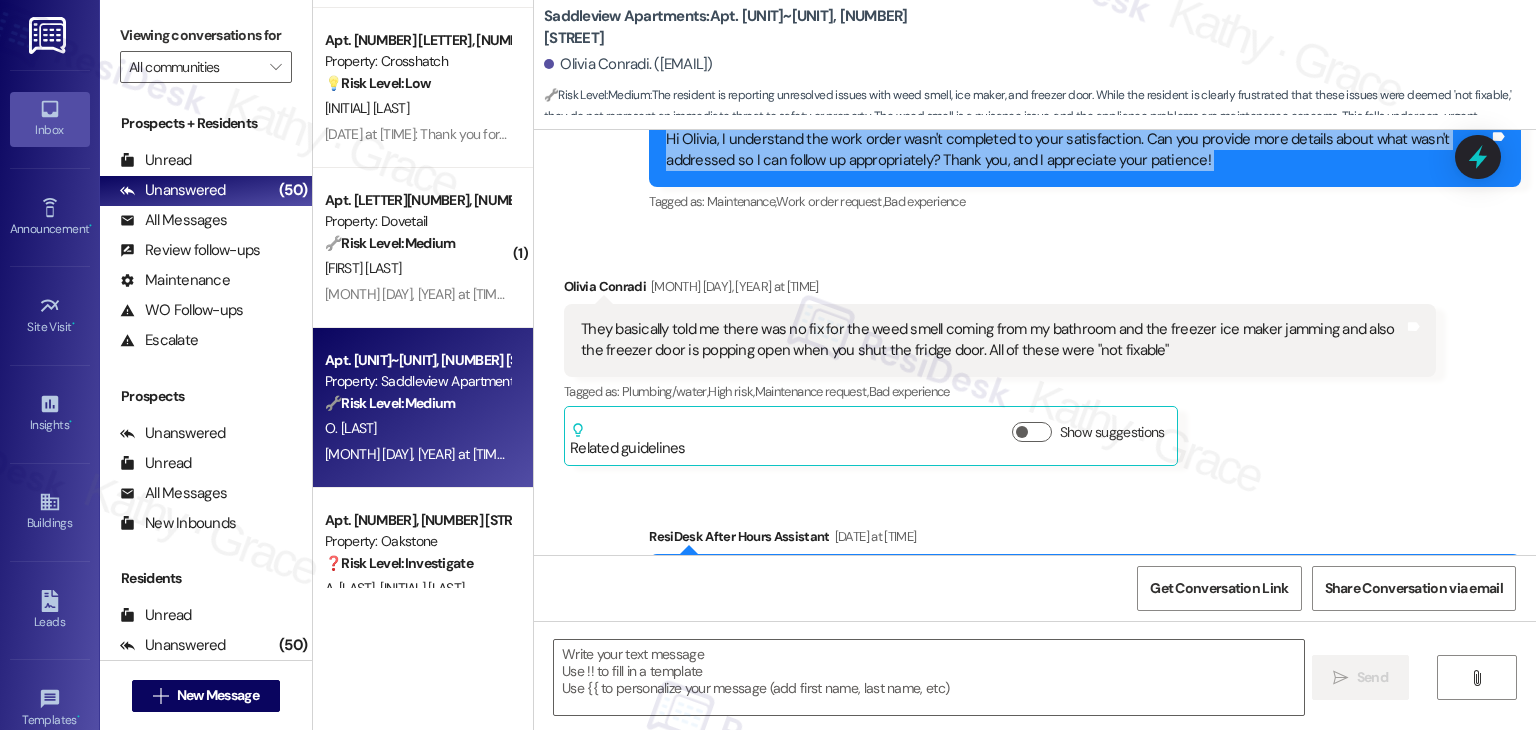 scroll, scrollTop: 1057, scrollLeft: 0, axis: vertical 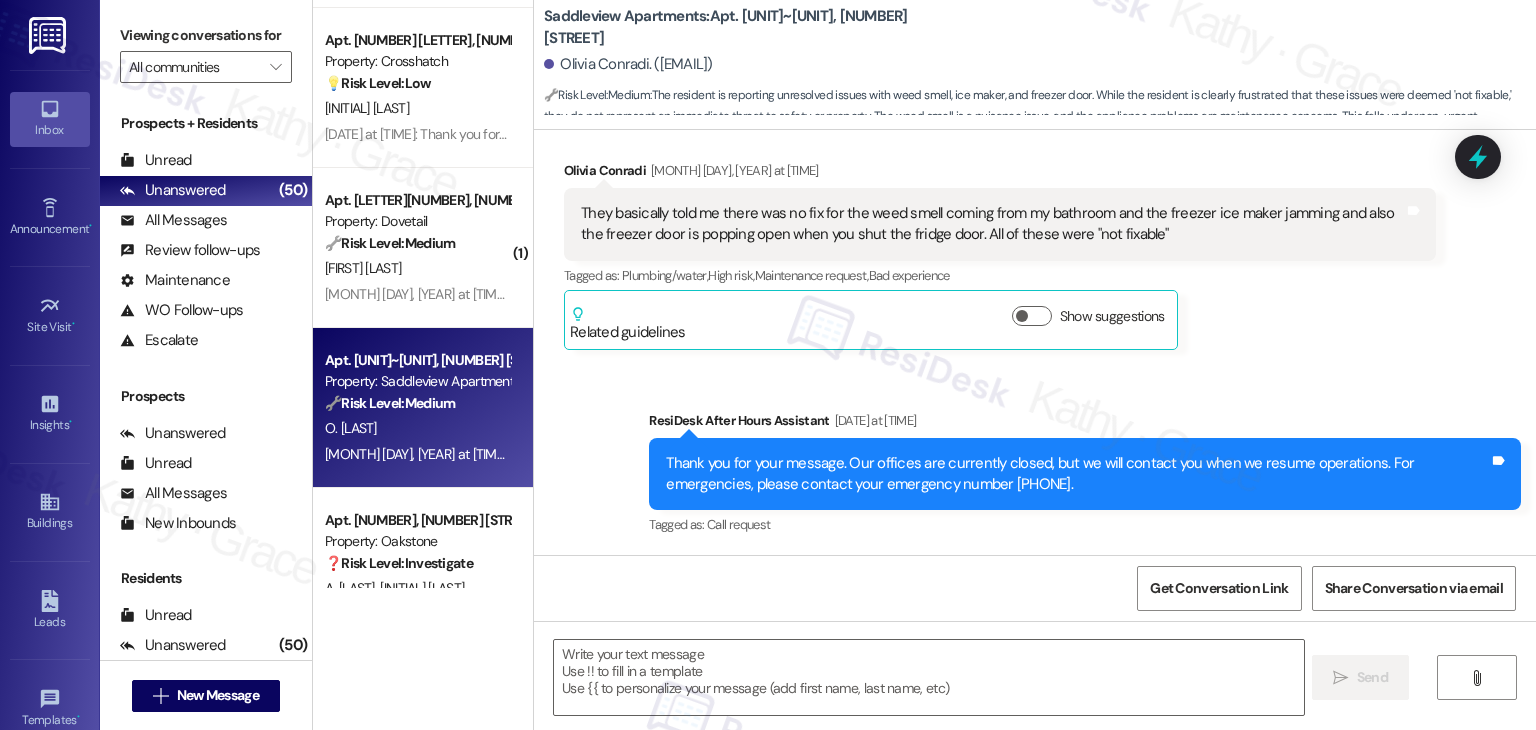 click on "They basically told me there was no fix for the weed smell coming from my bathroom and the freezer ice maker jamming and also the freezer door is popping open when you shut the fridge door. All of these were "not fixable"" at bounding box center [992, 224] 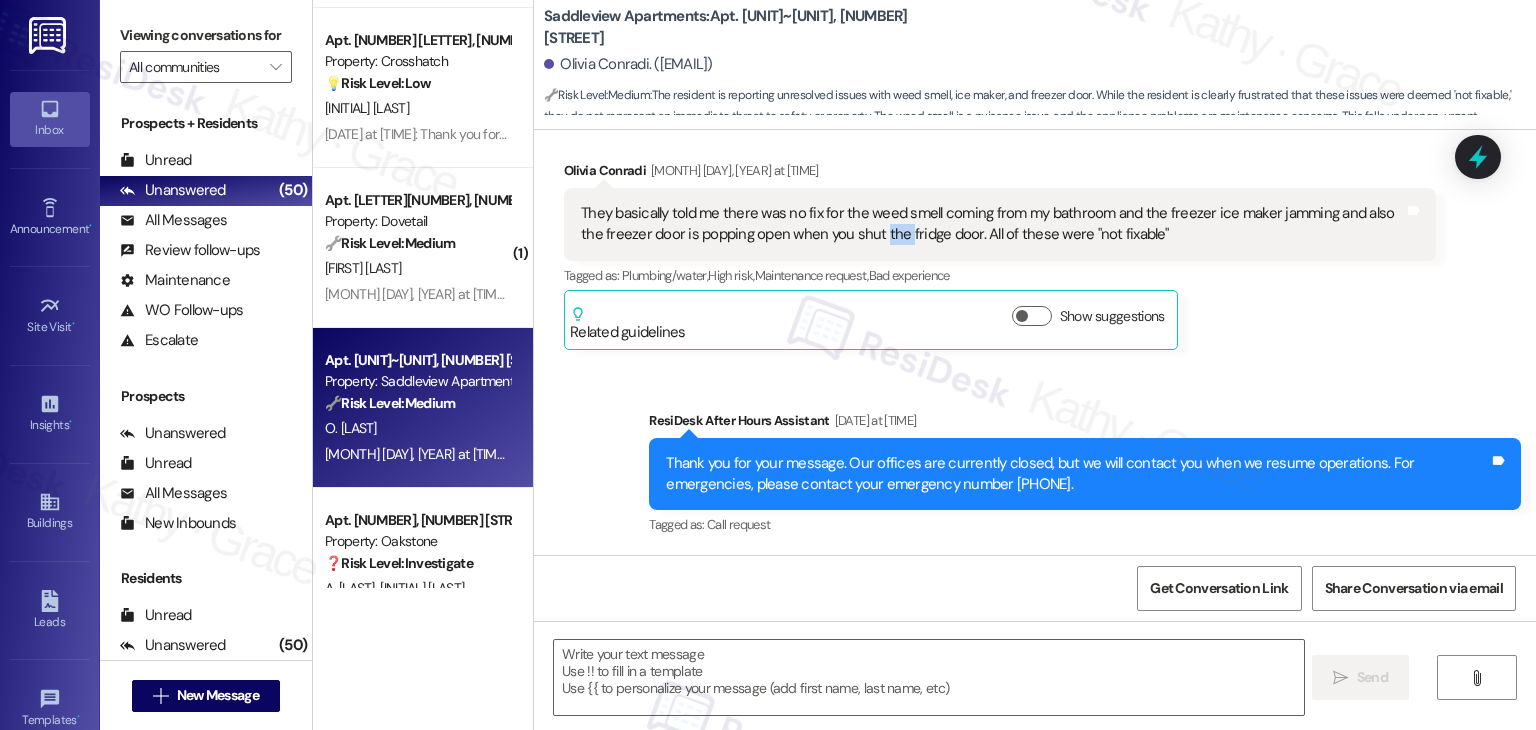 click on "They basically told me there was no fix for the weed smell coming from my bathroom and the freezer ice maker jamming and also the freezer door is popping open when you shut the fridge door. All of these were "not fixable"" at bounding box center [992, 224] 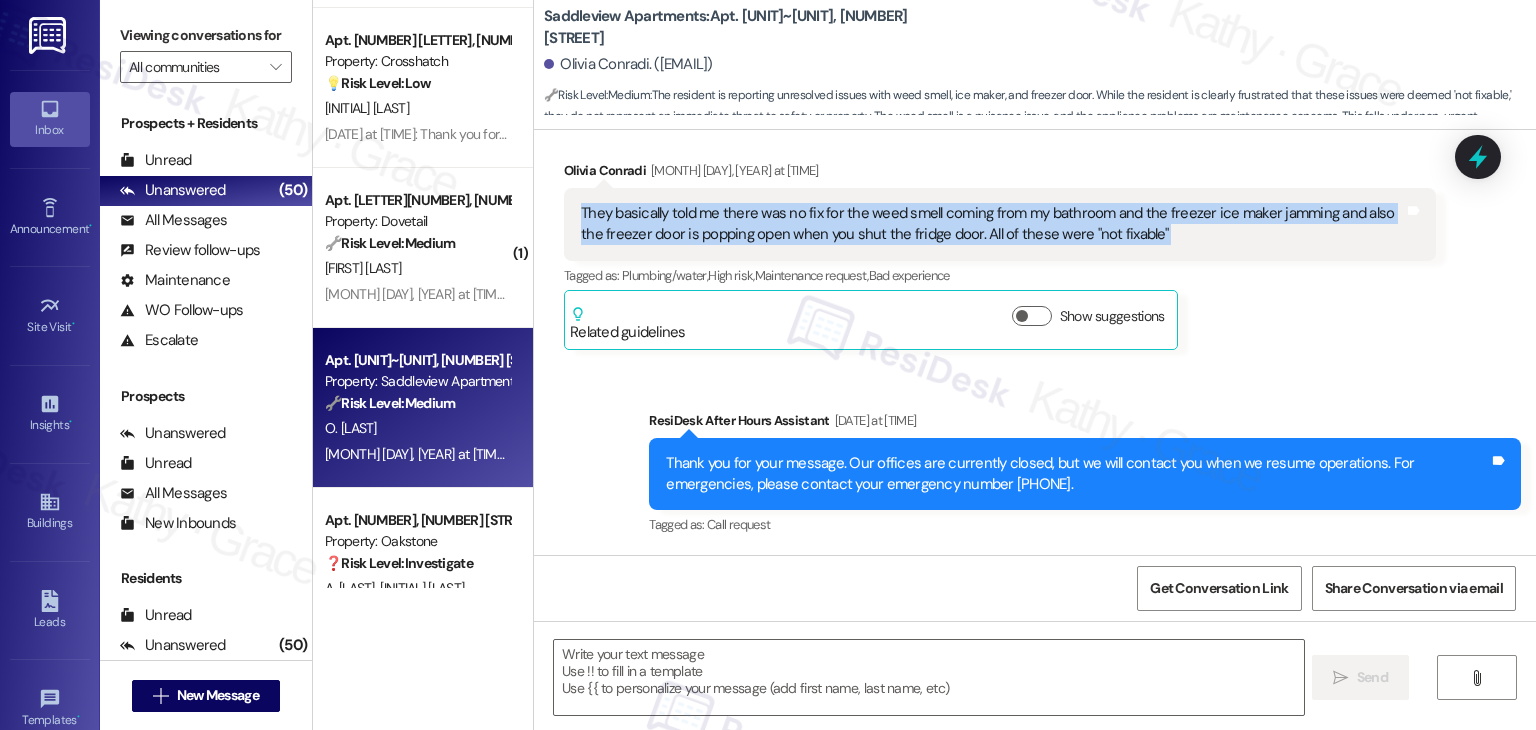 click on "They basically told me there was no fix for the weed smell coming from my bathroom and the freezer ice maker jamming and also the freezer door is popping open when you shut the fridge door. All of these were "not fixable"" at bounding box center (992, 224) 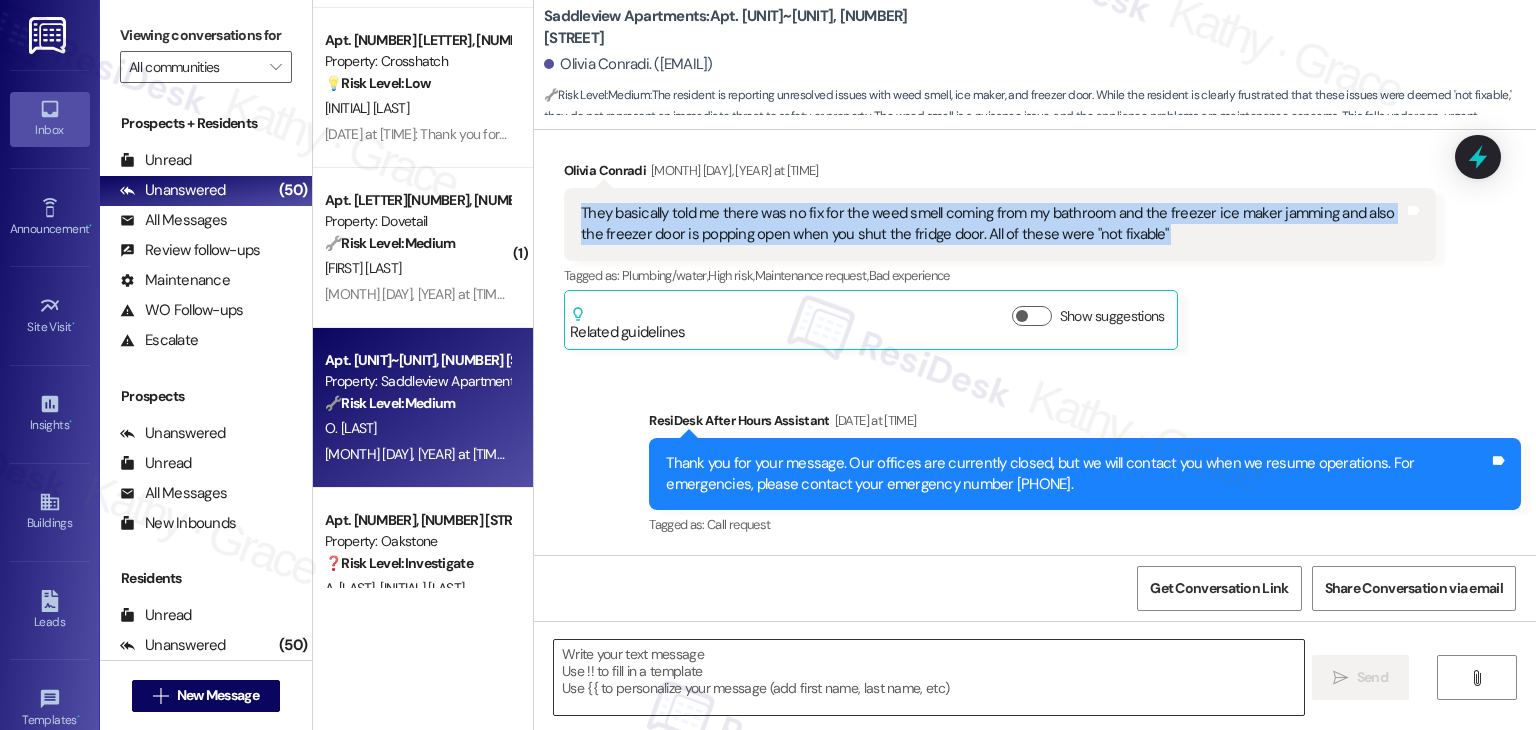 click at bounding box center (928, 677) 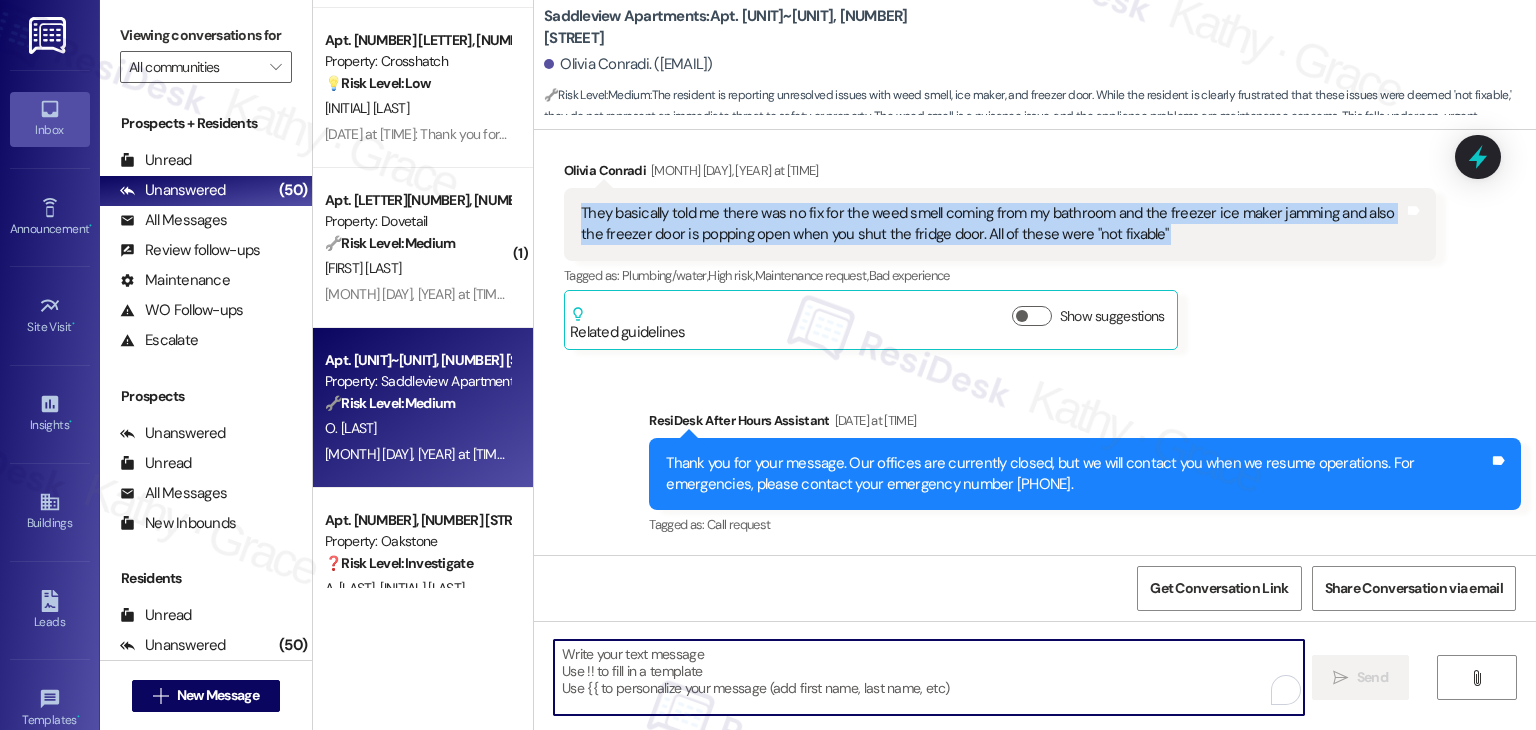 paste on "Hi Olivia, I’m sorry to hear that. I understand how frustrating it must be to be told those issues aren’t fixable. If I may ask, have the site team or management offered you any other options or solutions? I’m happy to follow up on your behalf once I have a bit more info. I appreciate your patience with all of this!" 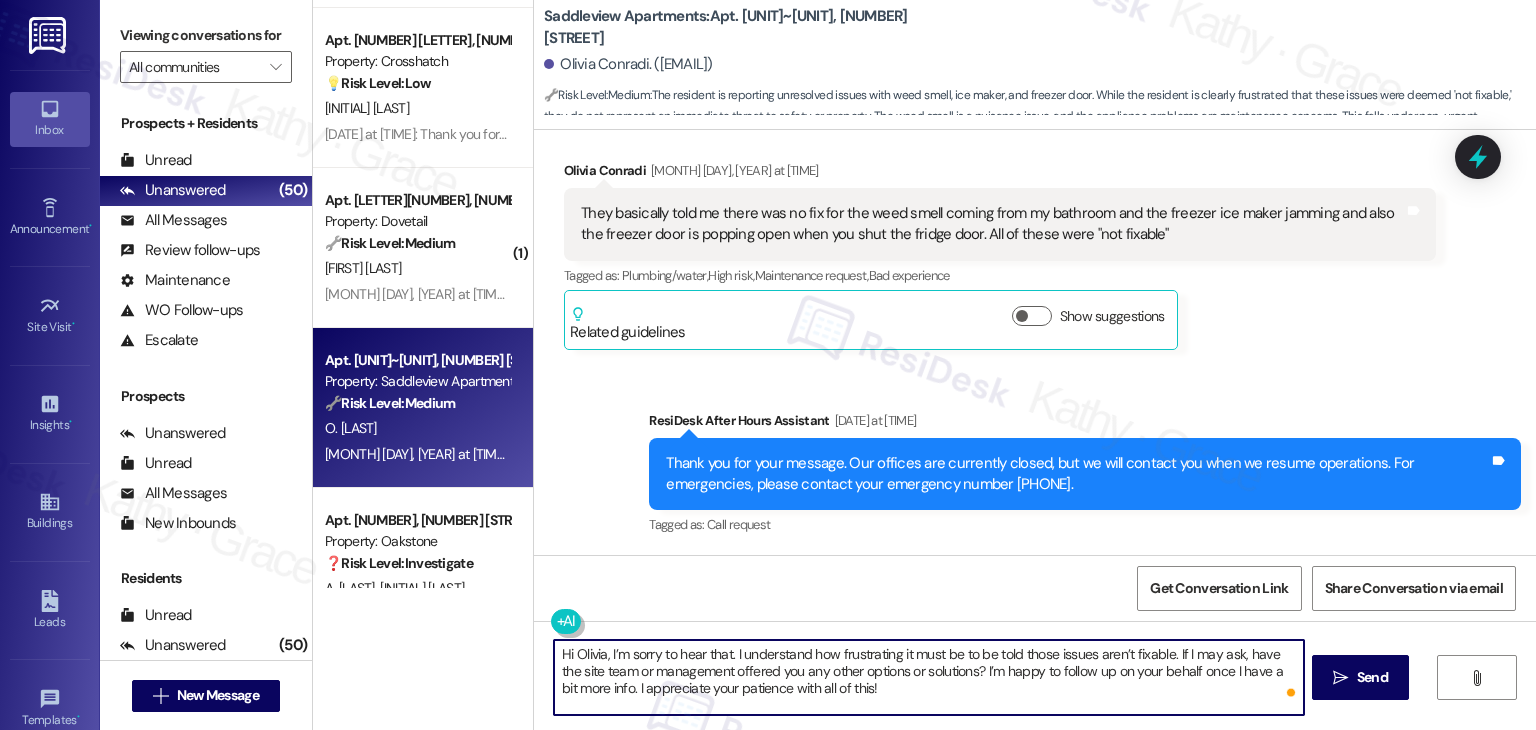 type on "Hi Olivia, I’m sorry to hear that. I understand how frustrating it must be to be told those issues aren’t fixable. If I may ask, have the site team or management offered you any other options or solutions? I’m happy to follow up on your behalf once I have a bit more info. I appreciate your patience with all of this!" 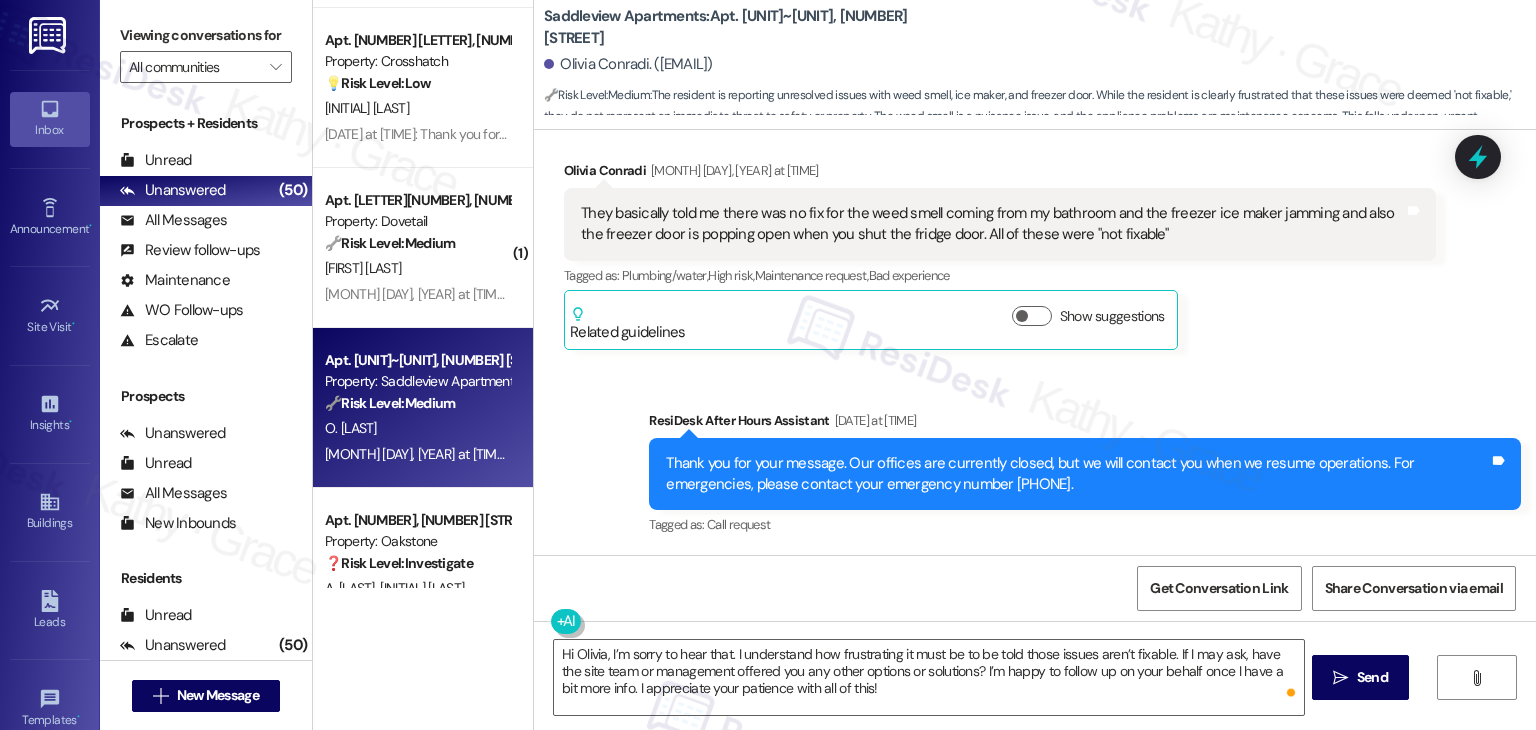 click on "Get Conversation Link Share Conversation via email" at bounding box center (1035, 588) 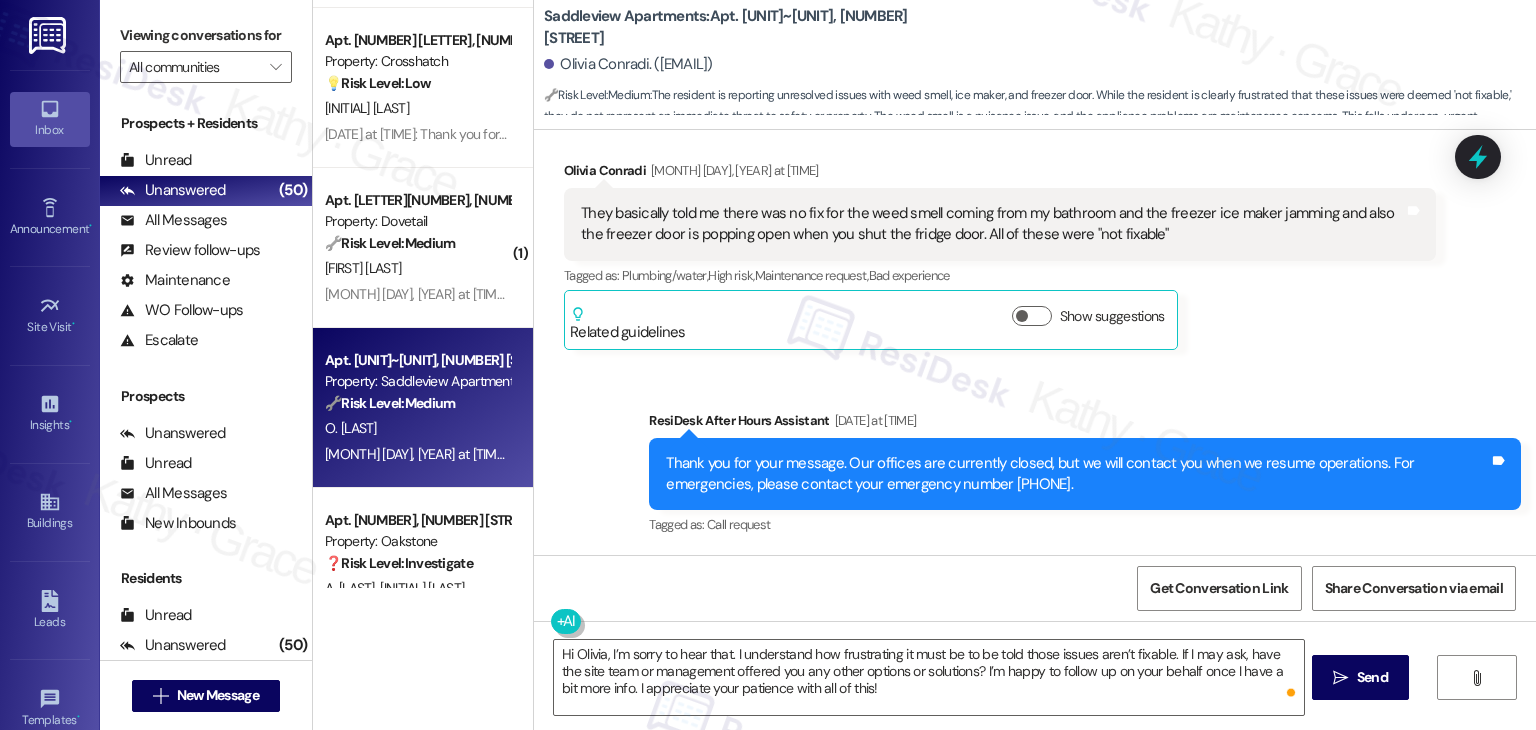 click on "Get Conversation Link Share Conversation via email" at bounding box center [1035, 588] 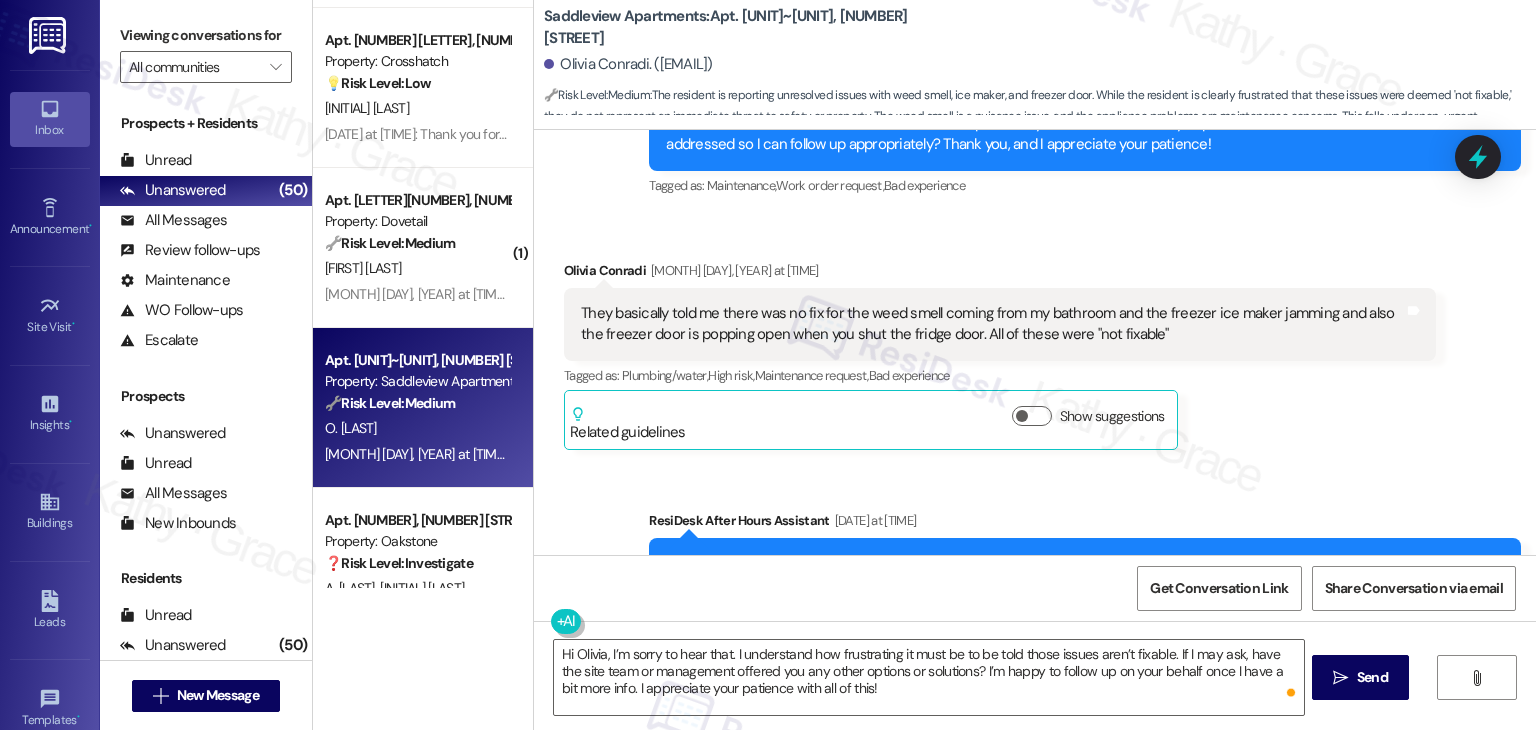 scroll, scrollTop: 1057, scrollLeft: 0, axis: vertical 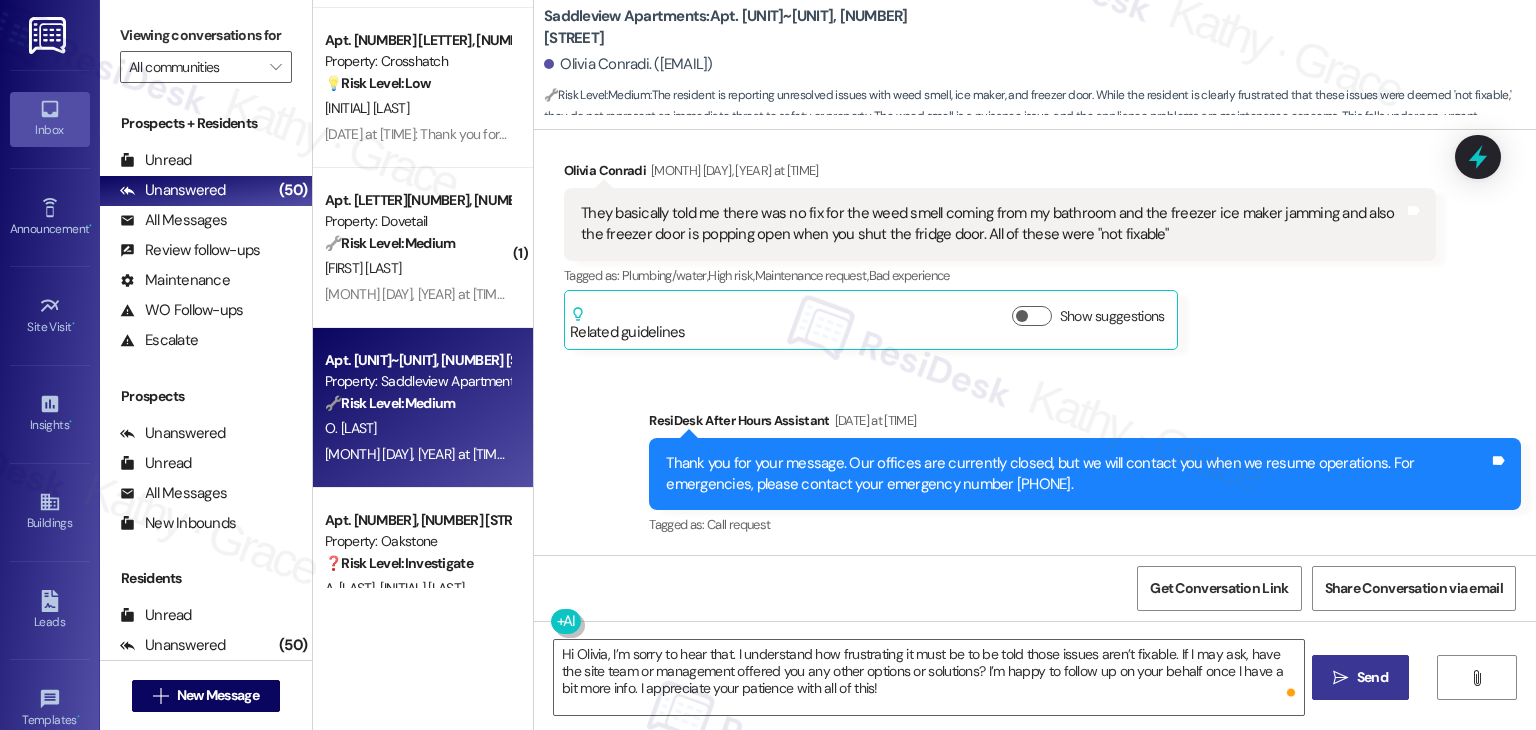 click on " Send" at bounding box center [1360, 677] 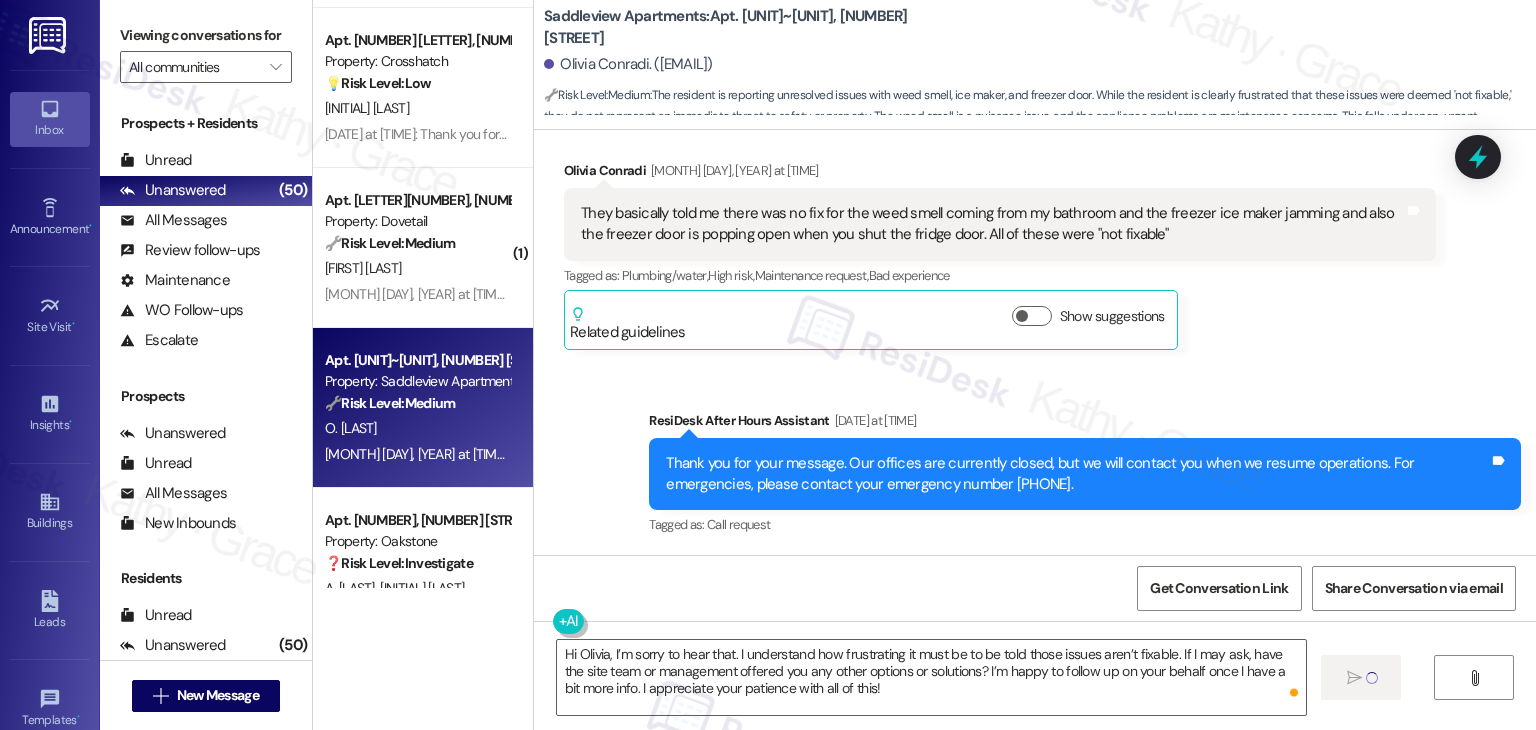 type 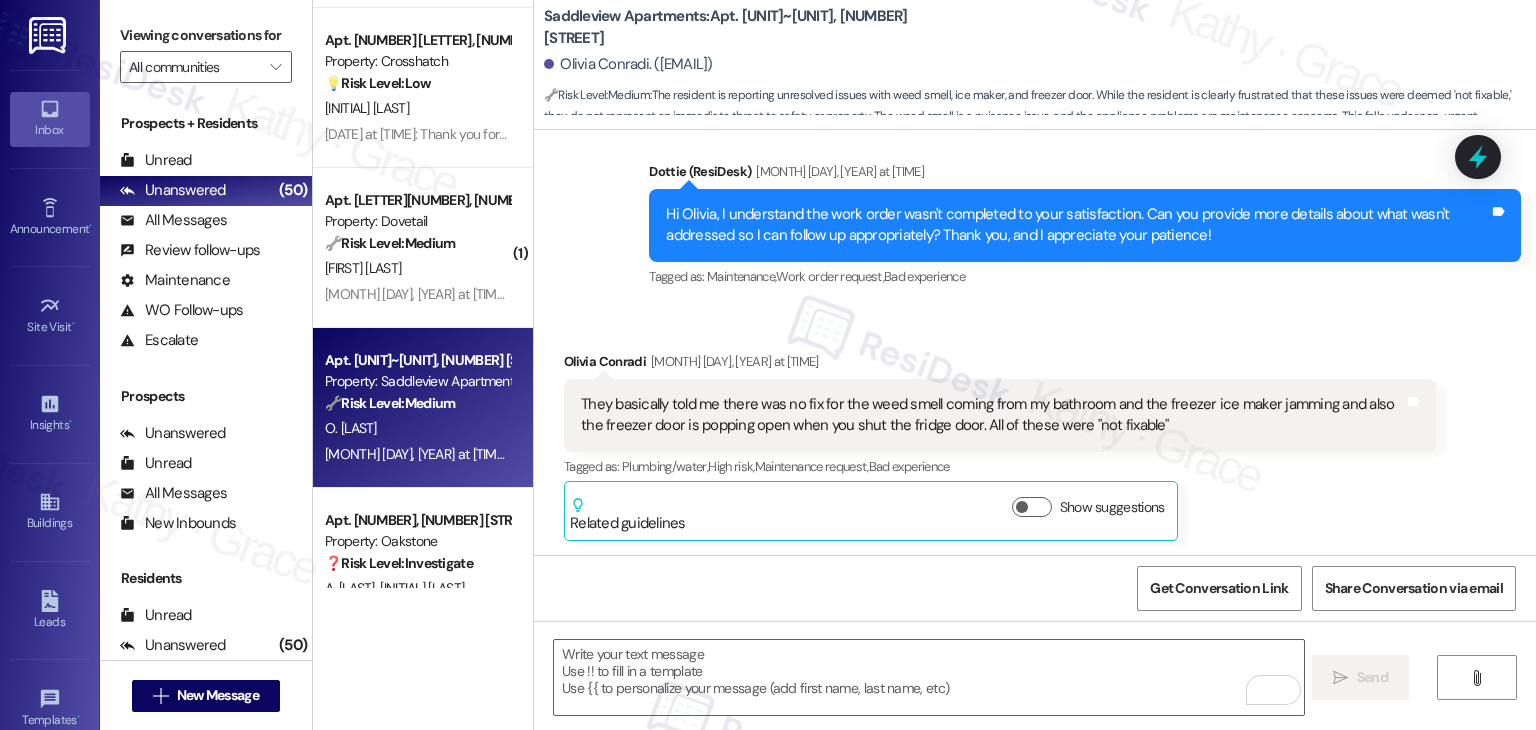 scroll, scrollTop: 1240, scrollLeft: 0, axis: vertical 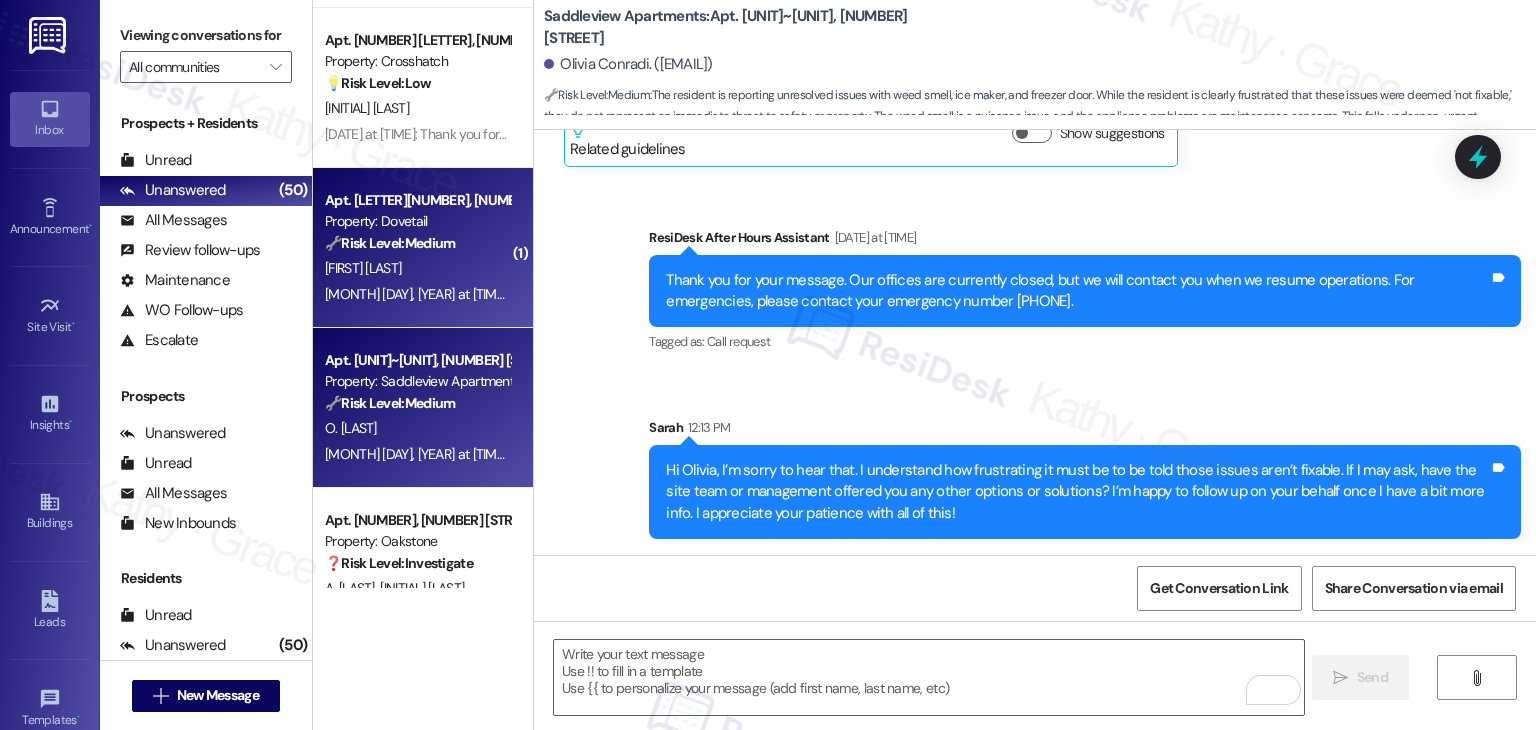 click on "[FIRST] [LAST]" at bounding box center (417, 268) 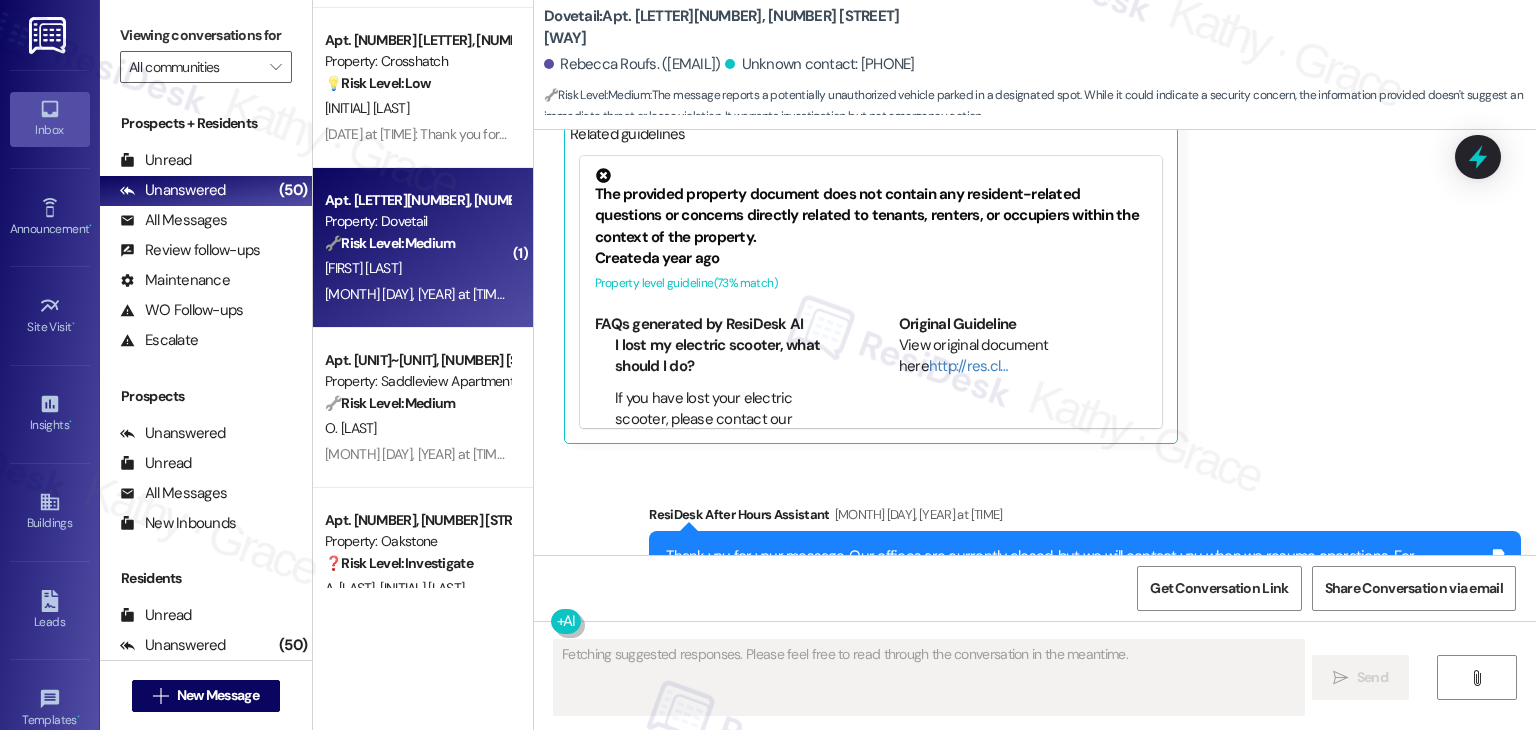 scroll, scrollTop: 522, scrollLeft: 0, axis: vertical 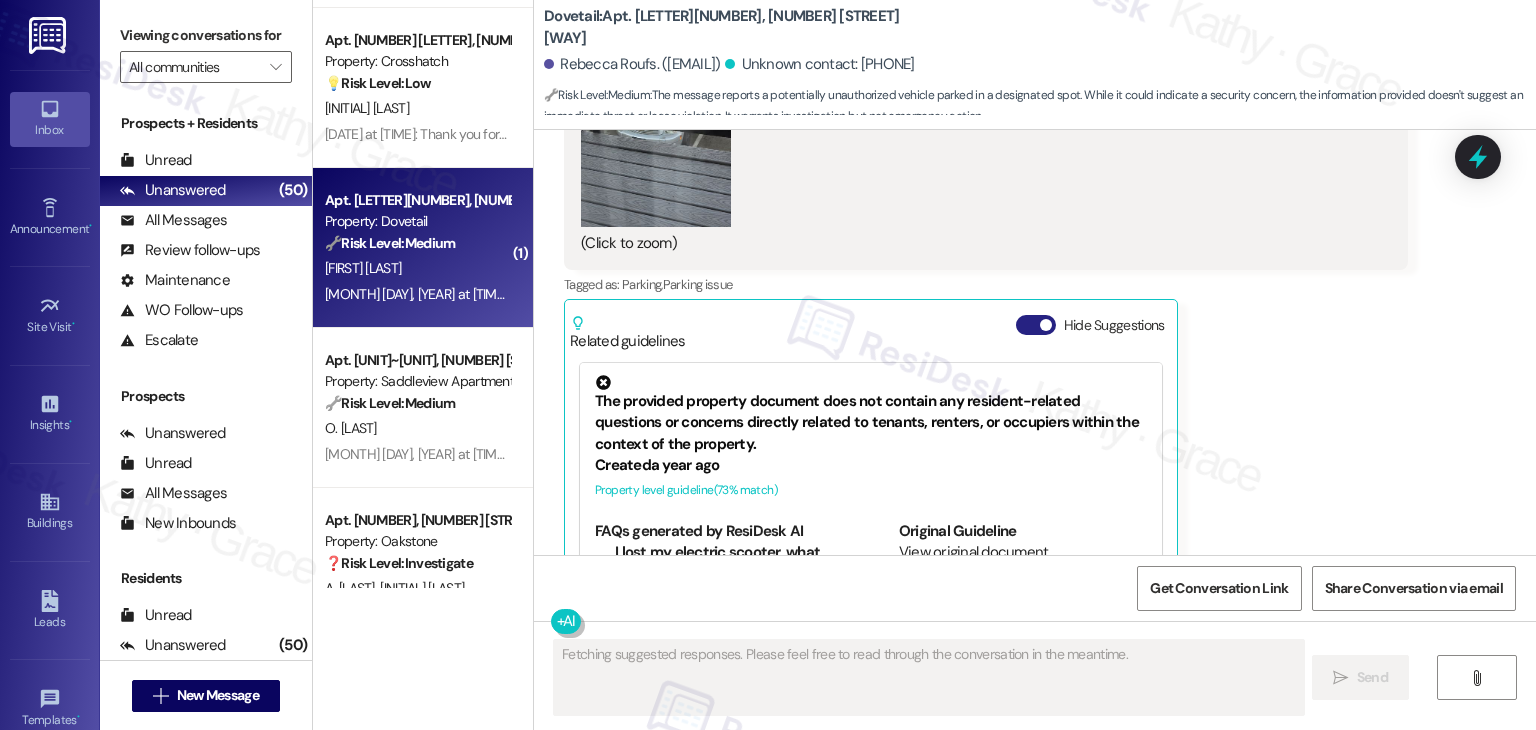 click on "Hide Suggestions" at bounding box center (1036, 325) 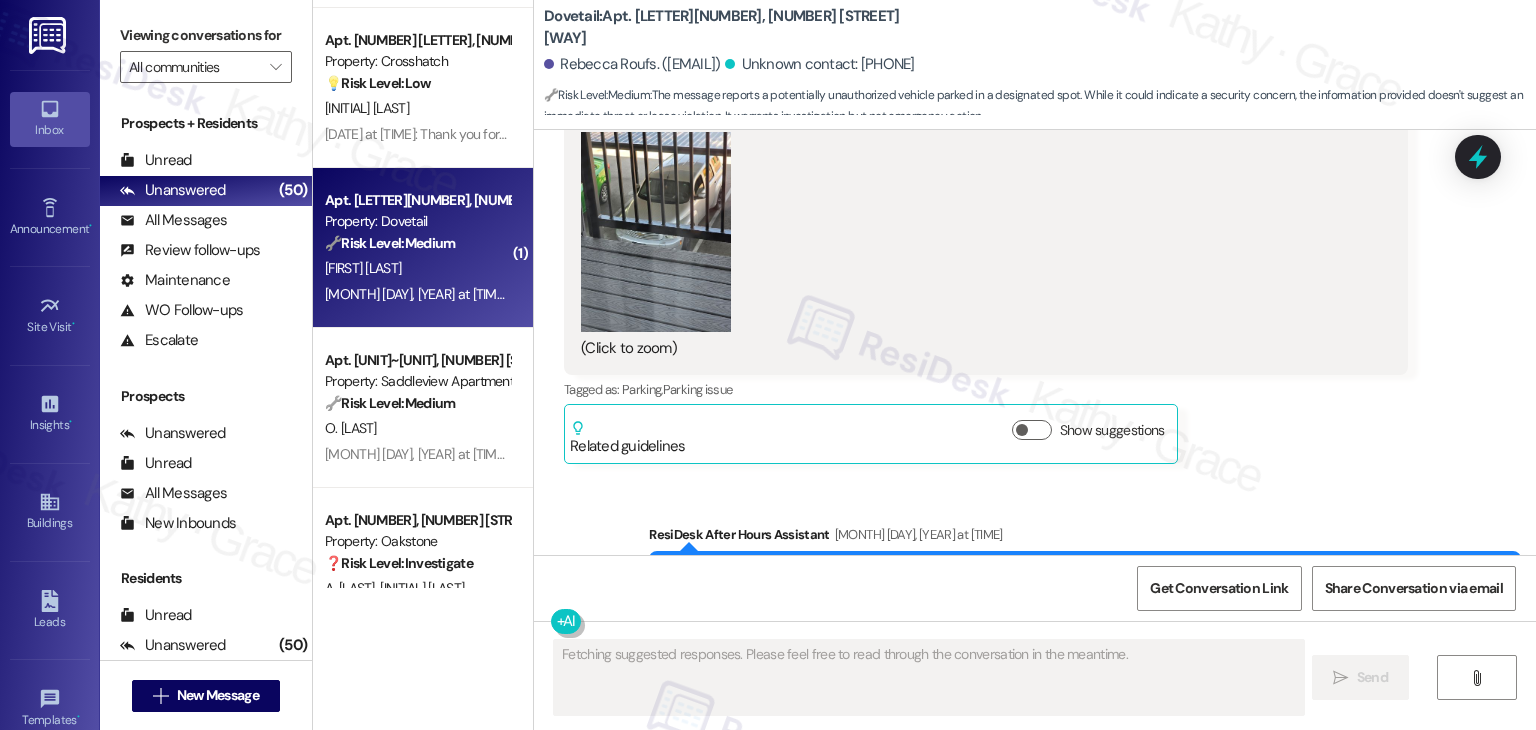 scroll, scrollTop: 322, scrollLeft: 0, axis: vertical 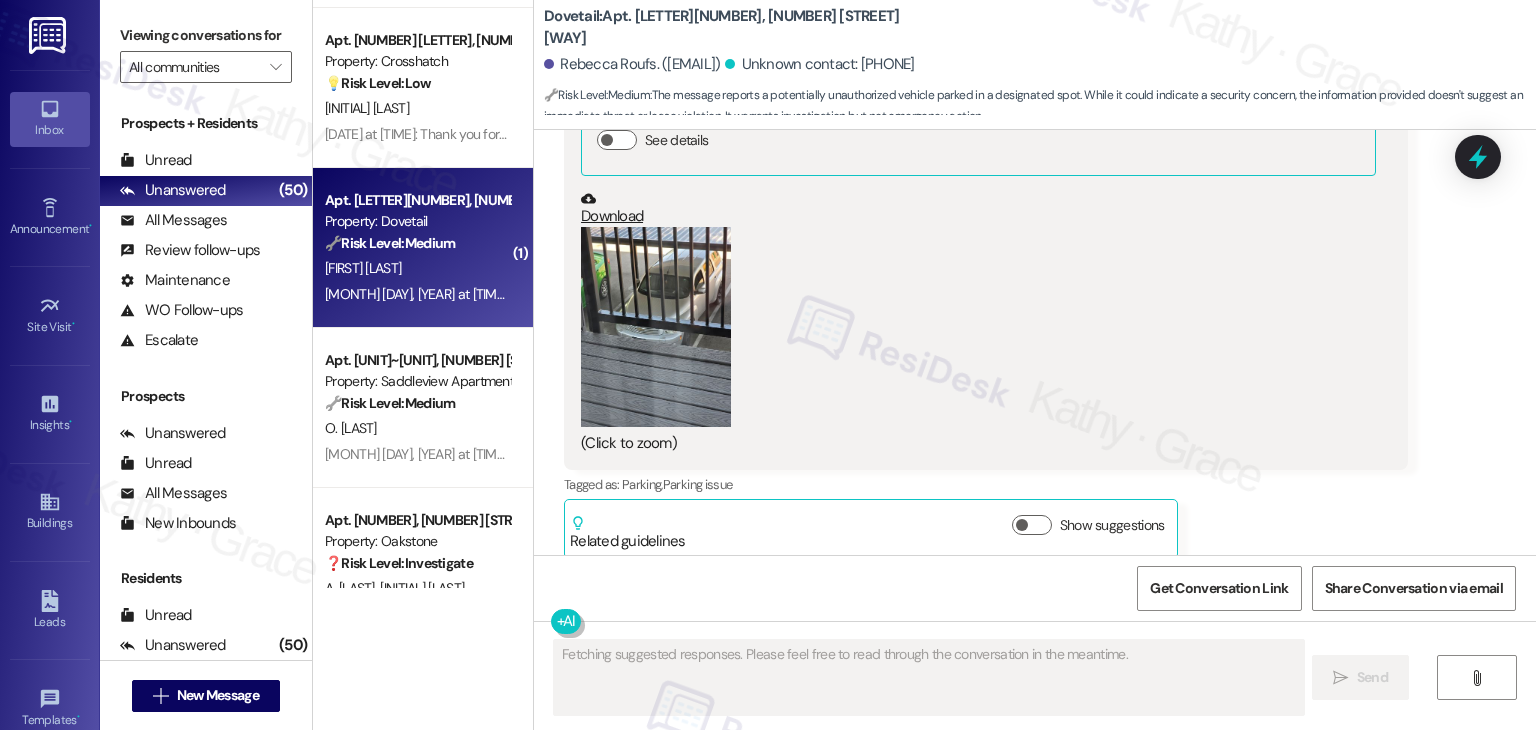 click at bounding box center [656, 327] 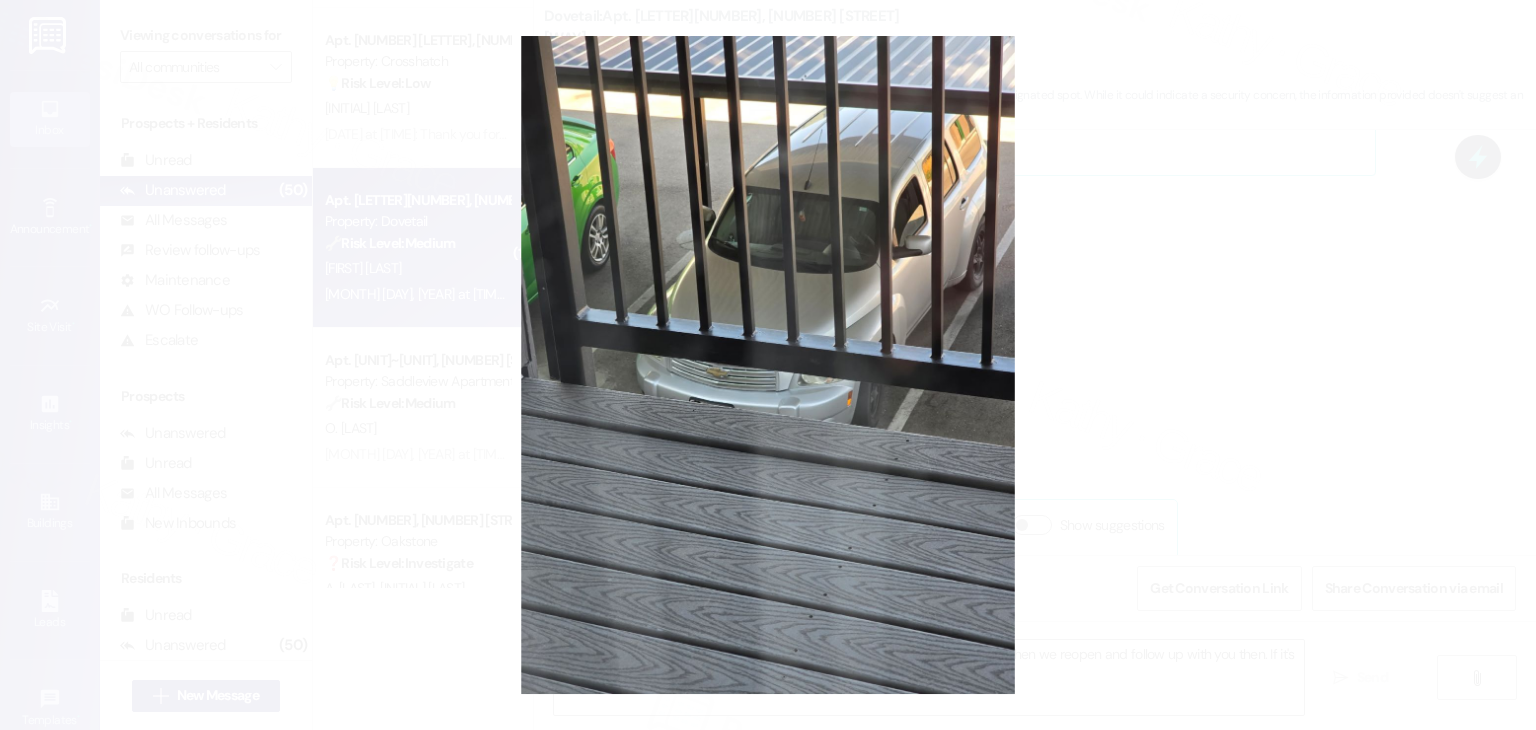 click at bounding box center (768, 365) 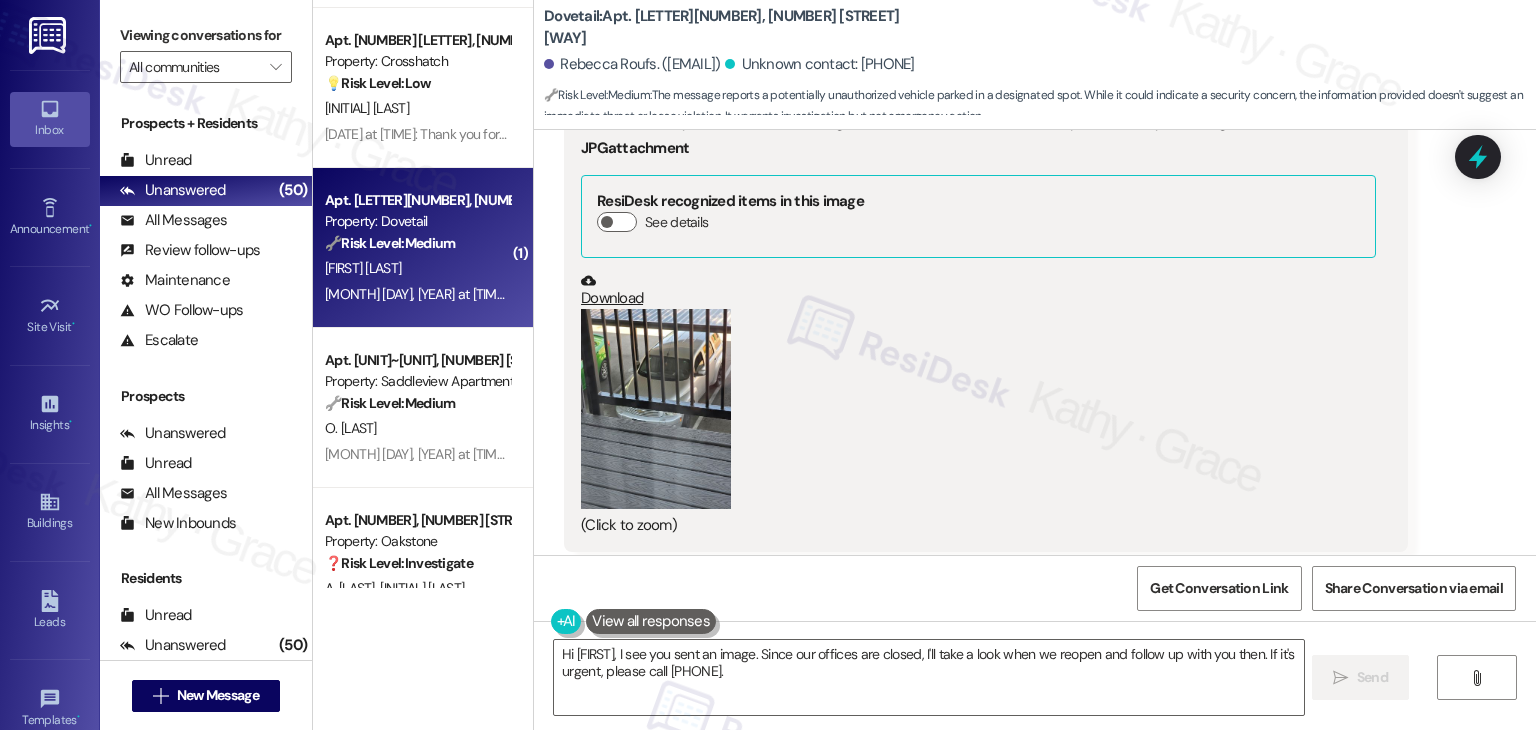 scroll, scrollTop: 122, scrollLeft: 0, axis: vertical 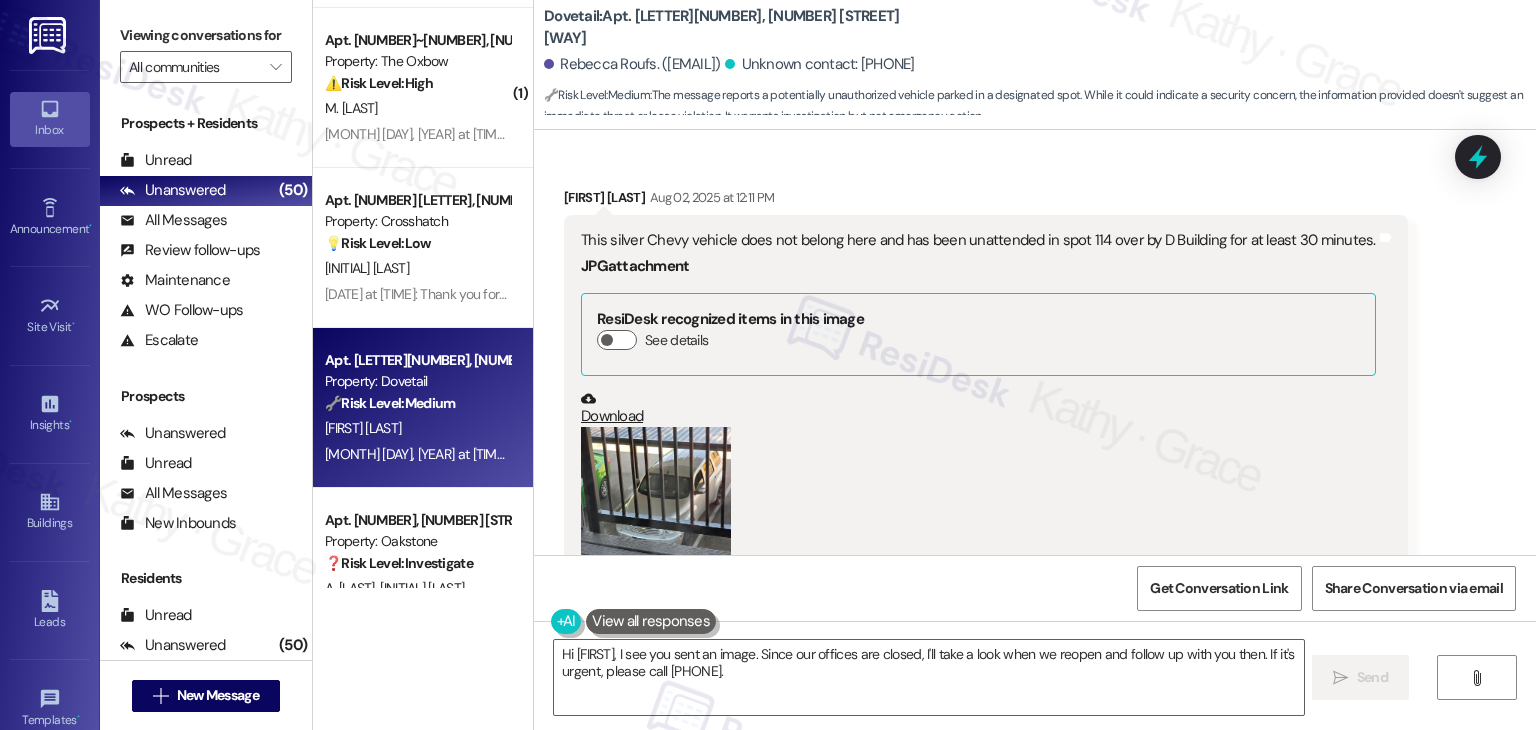 click on "Received via SMS Rebecca Roufs [MONTH] [DAY], [YEAR] at [TIME] This silver Chevy vehicle does not belong here and has been unattended in spot 114 over by D Building for at least 30 minutes. JPG  attachment ResiDesk recognized items in this image See details     Download   (Click to zoom) Tags and notes Tagged as:   Parking ,  Click to highlight conversations about Parking Parking issue Click to highlight conversations about Parking issue  Related guidelines Show suggestions" at bounding box center [1035, 458] 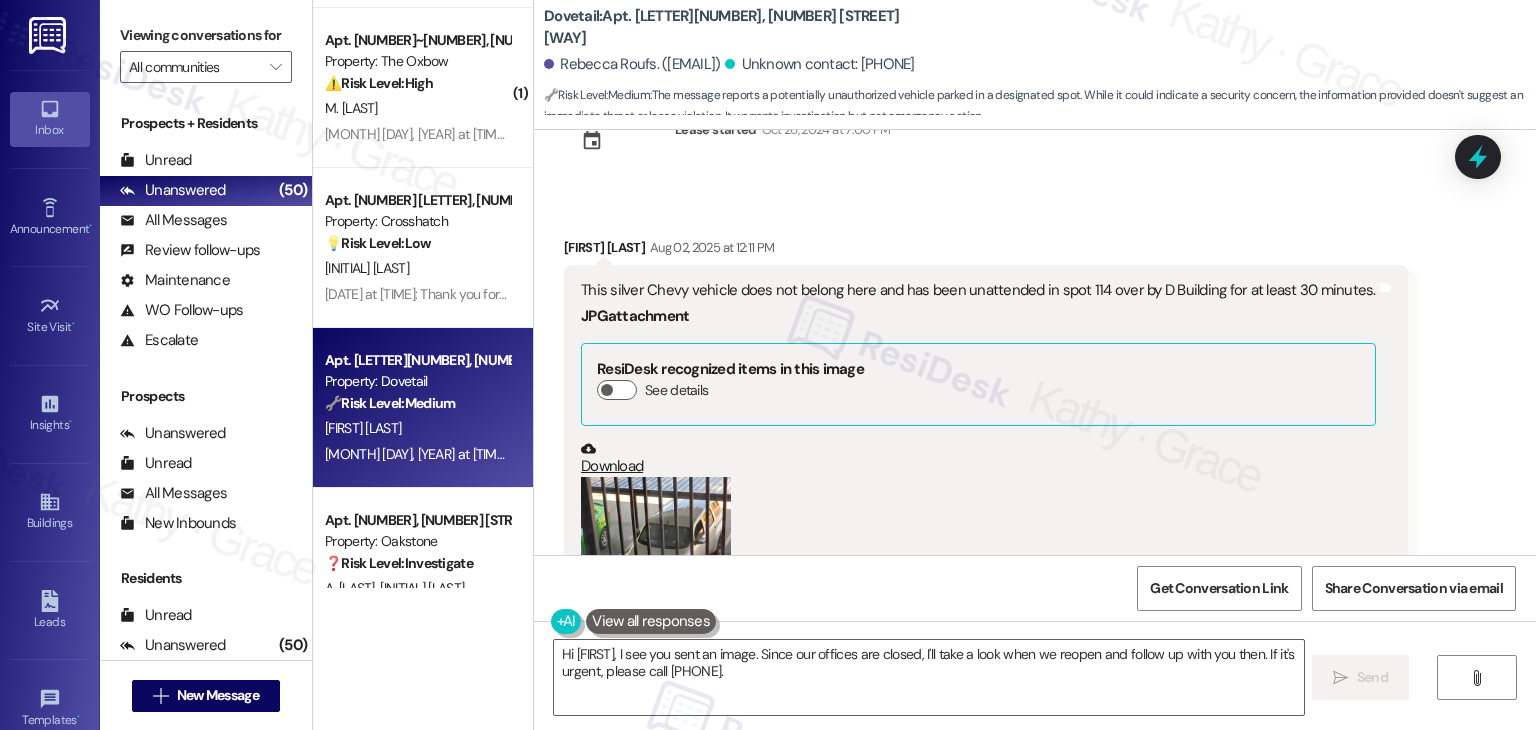 scroll, scrollTop: 31, scrollLeft: 0, axis: vertical 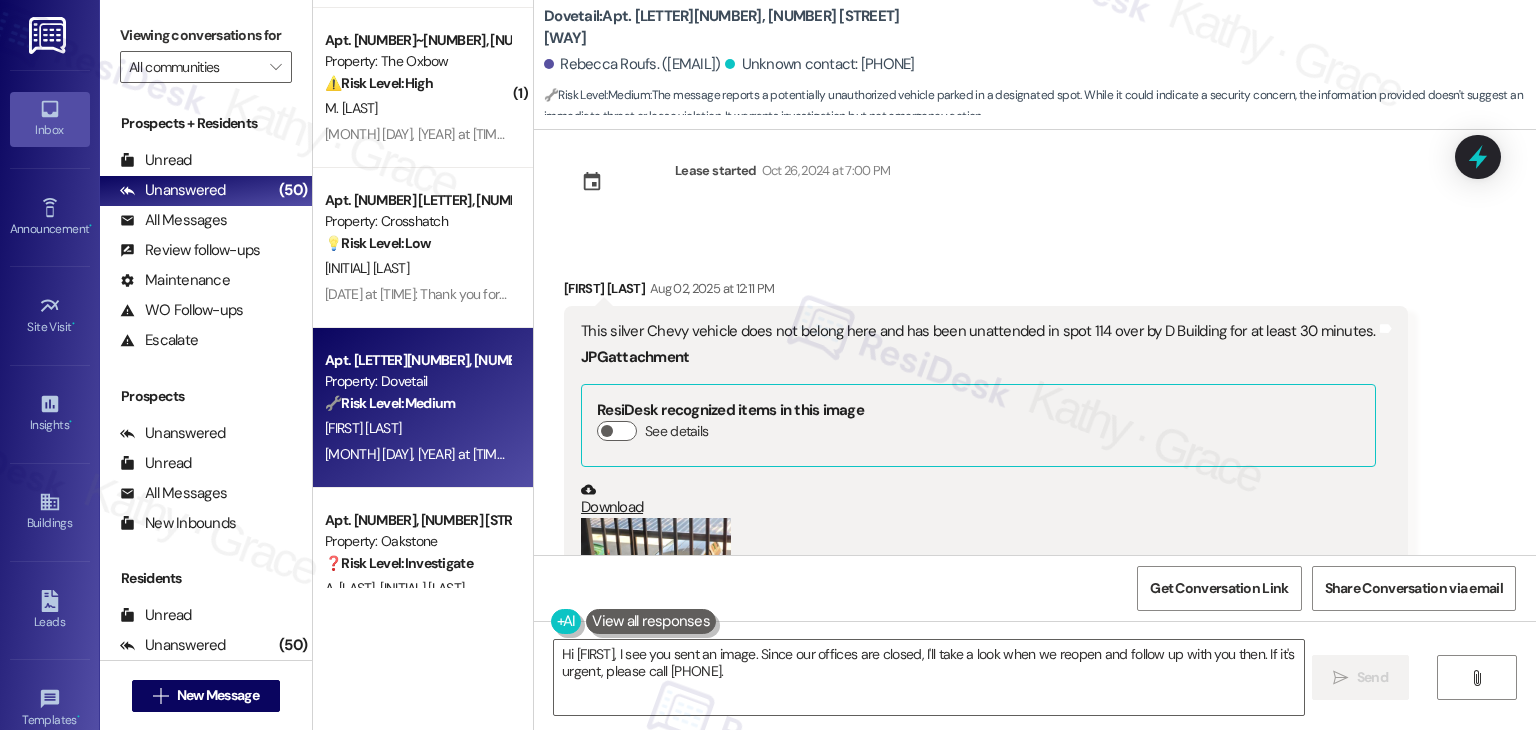 click on "This silver Chevy vehicle does not belong here and has been unattended in spot 114 over by D Building for at least 30 minutes." at bounding box center (978, 331) 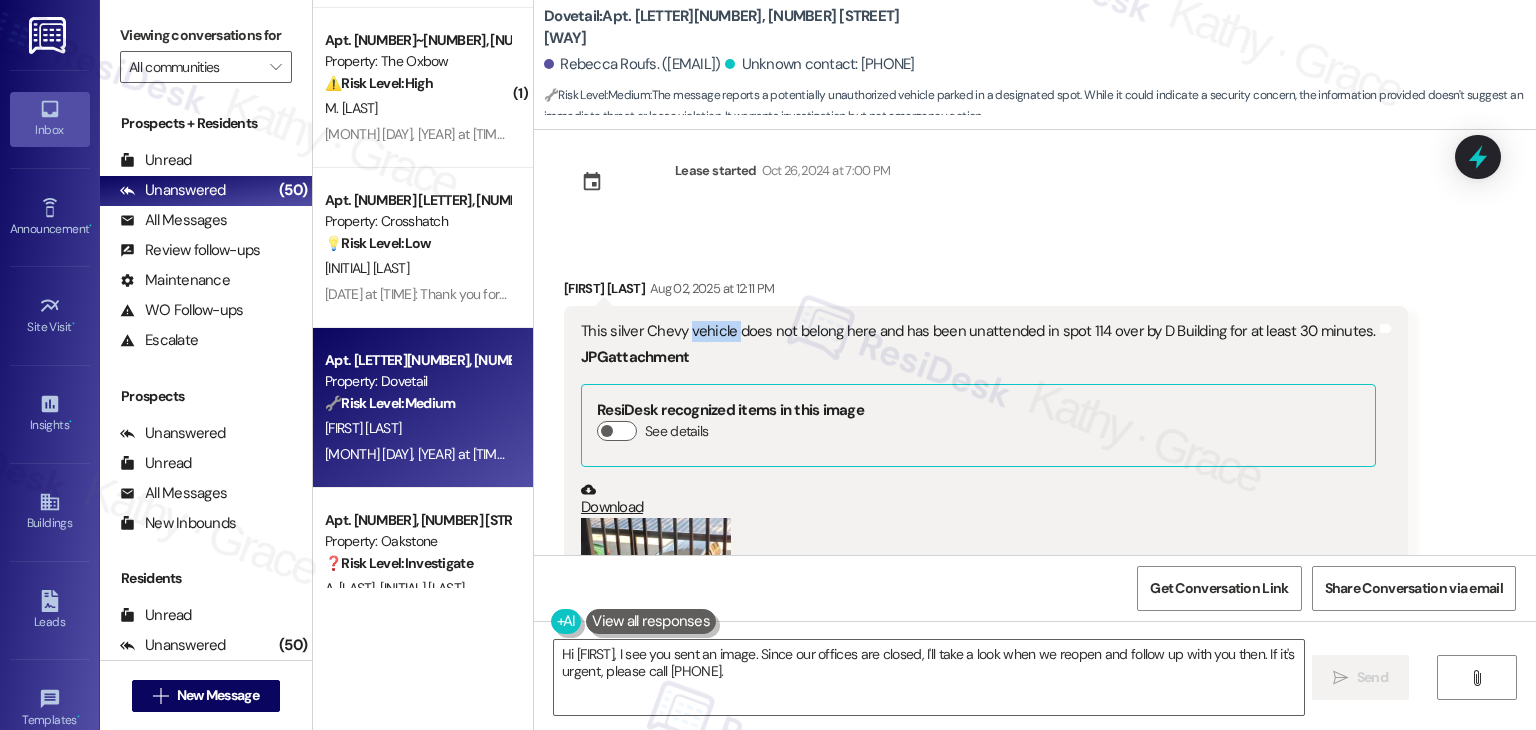 click on "This silver Chevy vehicle does not belong here and has been unattended in spot 114 over by D Building for at least 30 minutes." at bounding box center [978, 331] 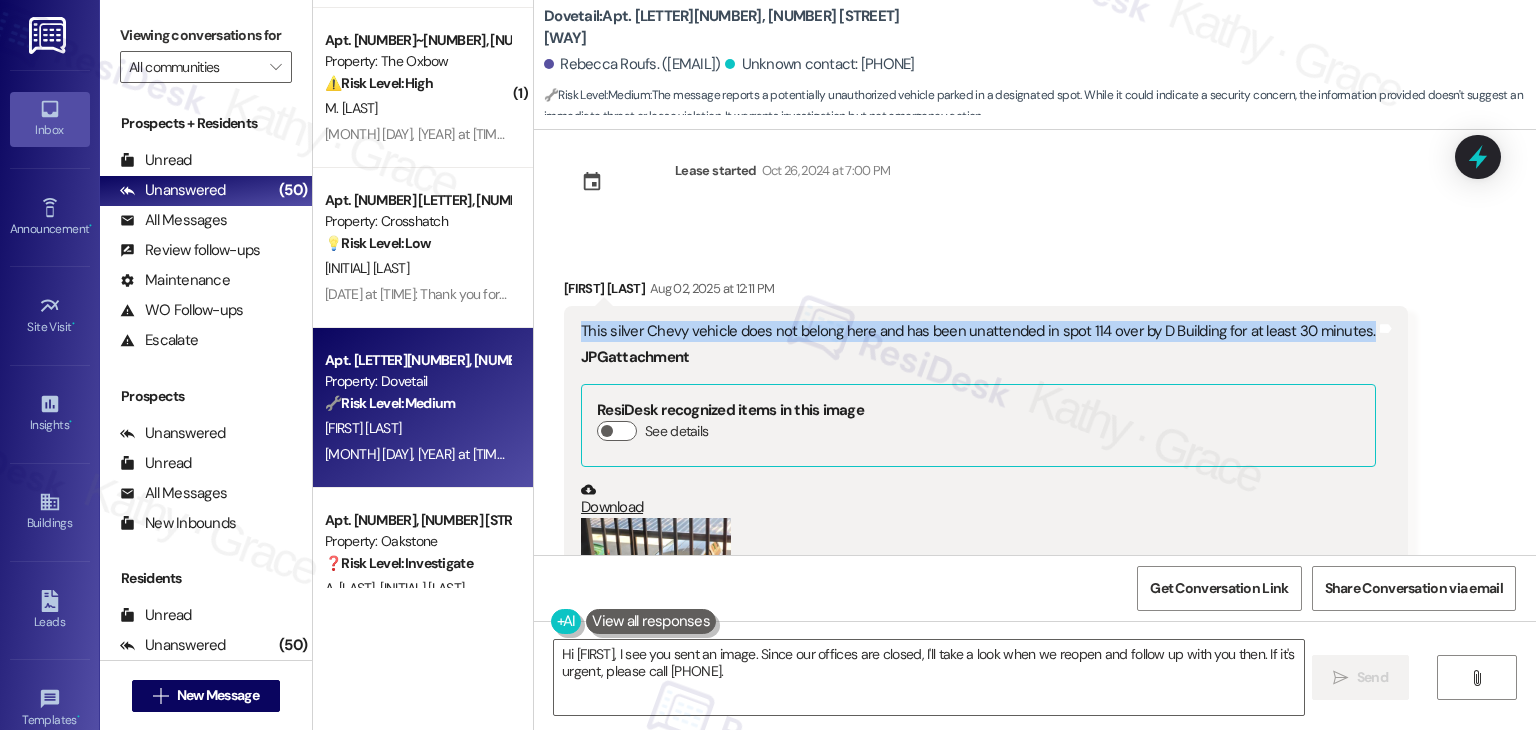 click on "This silver Chevy vehicle does not belong here and has been unattended in spot 114 over by D Building for at least 30 minutes." at bounding box center [978, 331] 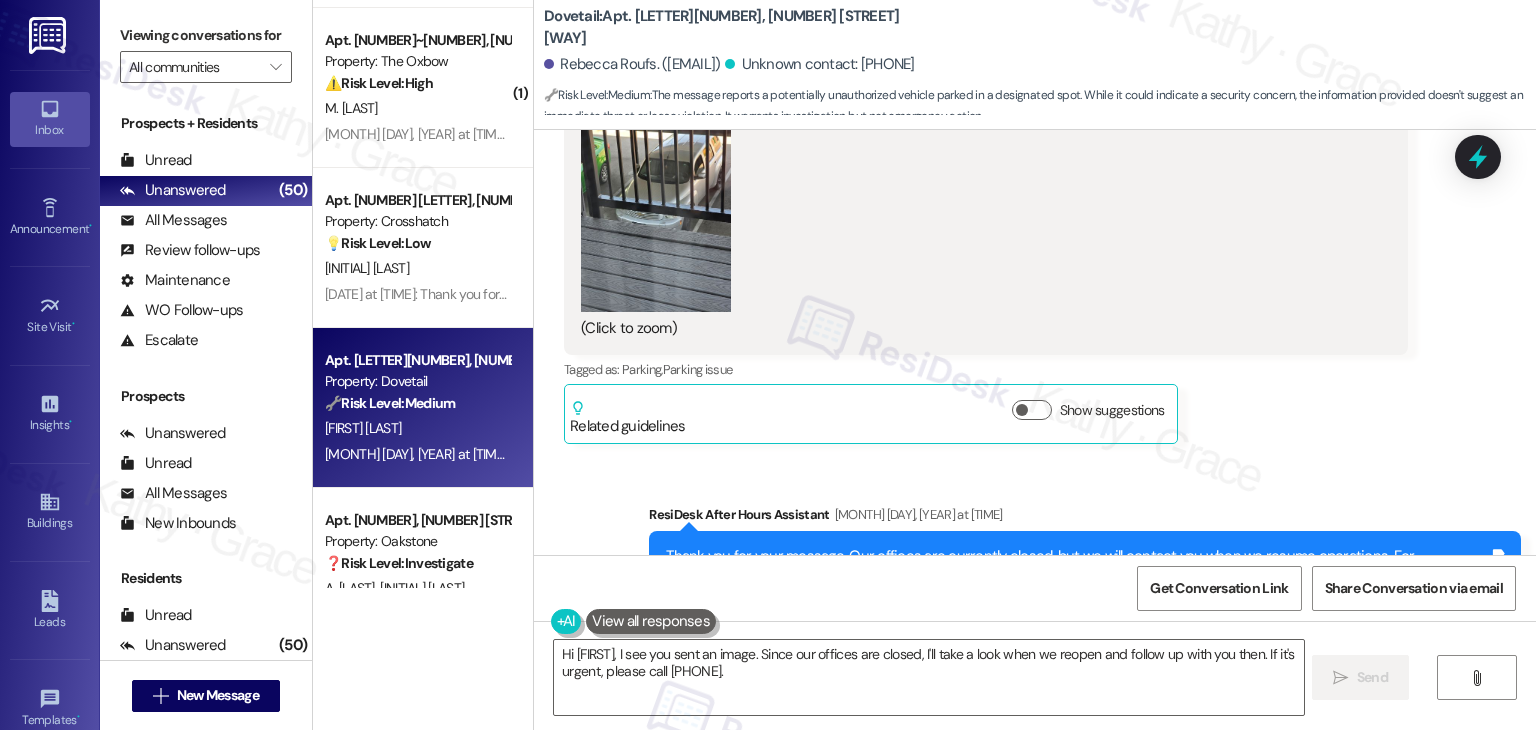 scroll, scrollTop: 531, scrollLeft: 0, axis: vertical 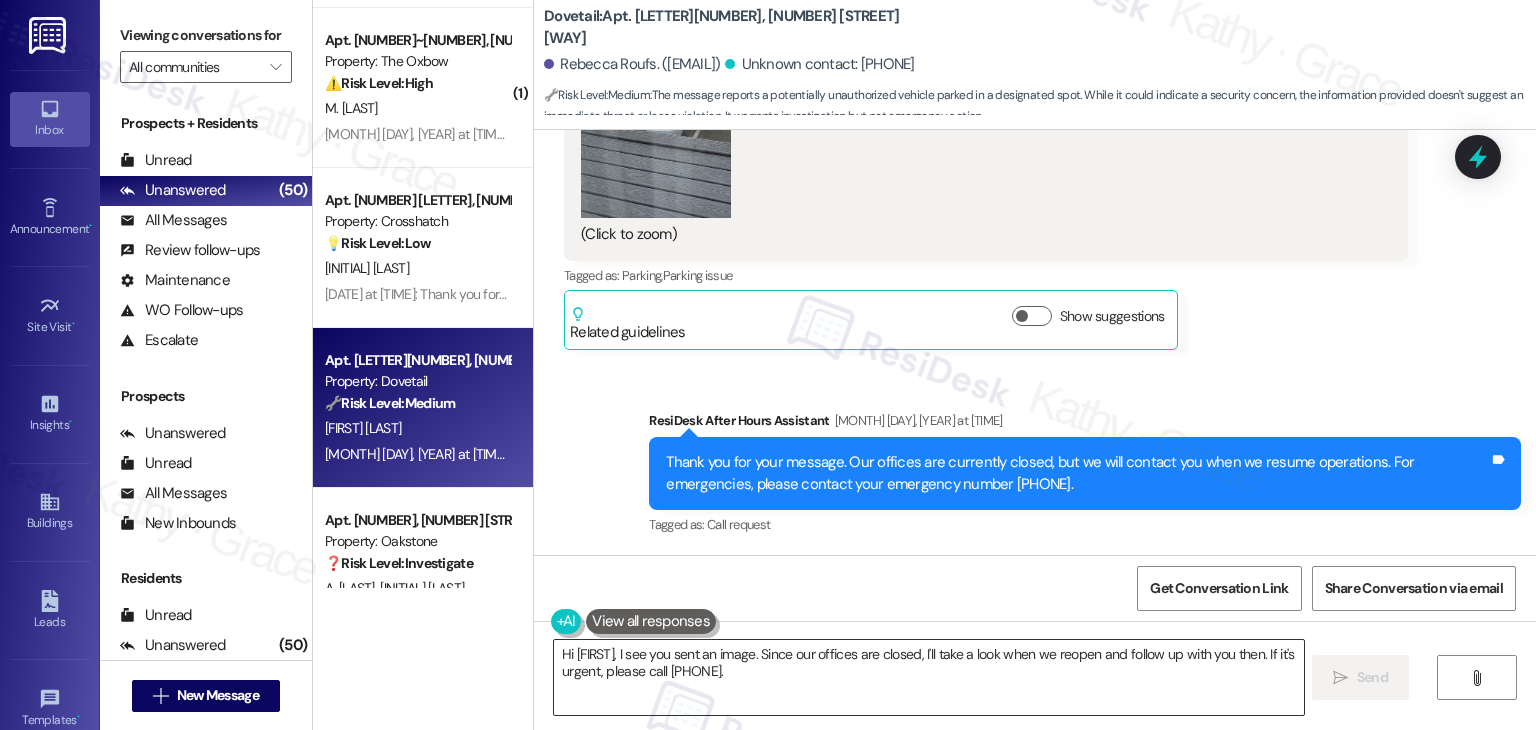 click on "Hi [FIRST], I see you sent an image. Since our offices are closed, I'll take a look when we reopen and follow up with you then. If it's urgent, please call [PHONE]." at bounding box center (928, 677) 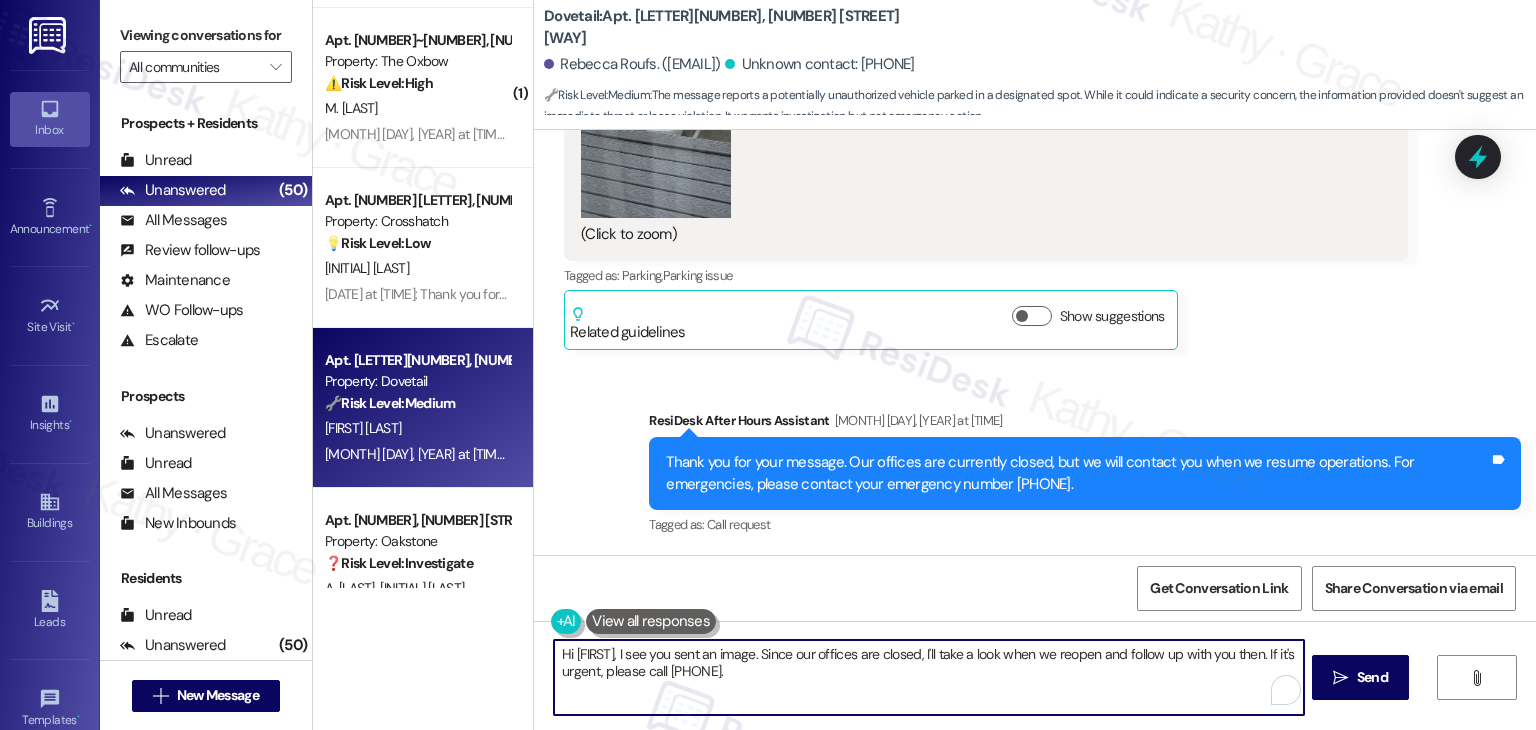 click on "Hi [FIRST], I see you sent an image. Since our offices are closed, I'll take a look when we reopen and follow up with you then. If it's urgent, please call [PHONE]." at bounding box center [928, 677] 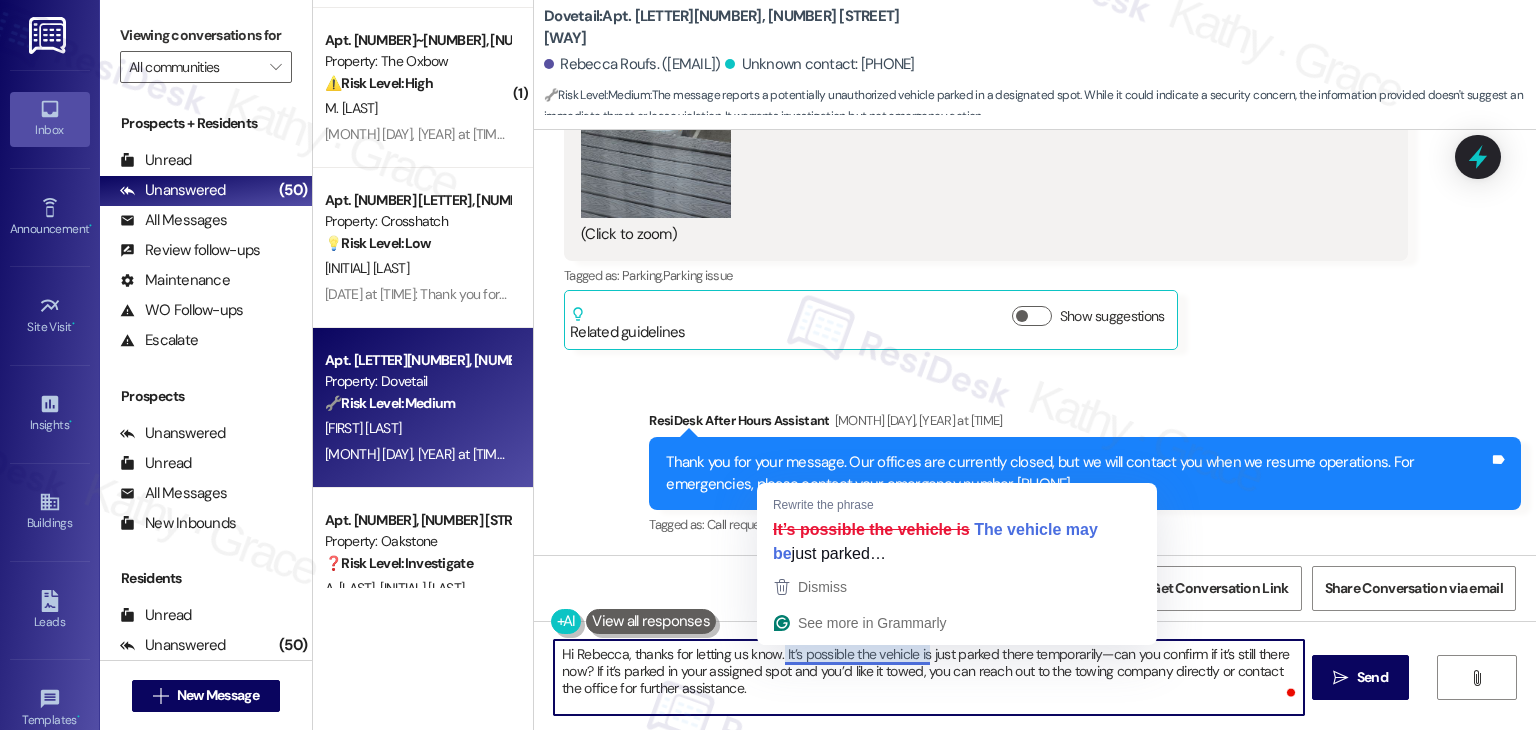 type on "Hi Rebecca, thanks for letting us know. It’s possible the vehicle is just parked there temporarily—can you confirm if it’s still there now? If it’s parked in your assigned spot and you’d like it towed, you can reach out to the towing company directly or contact the office for further assistance." 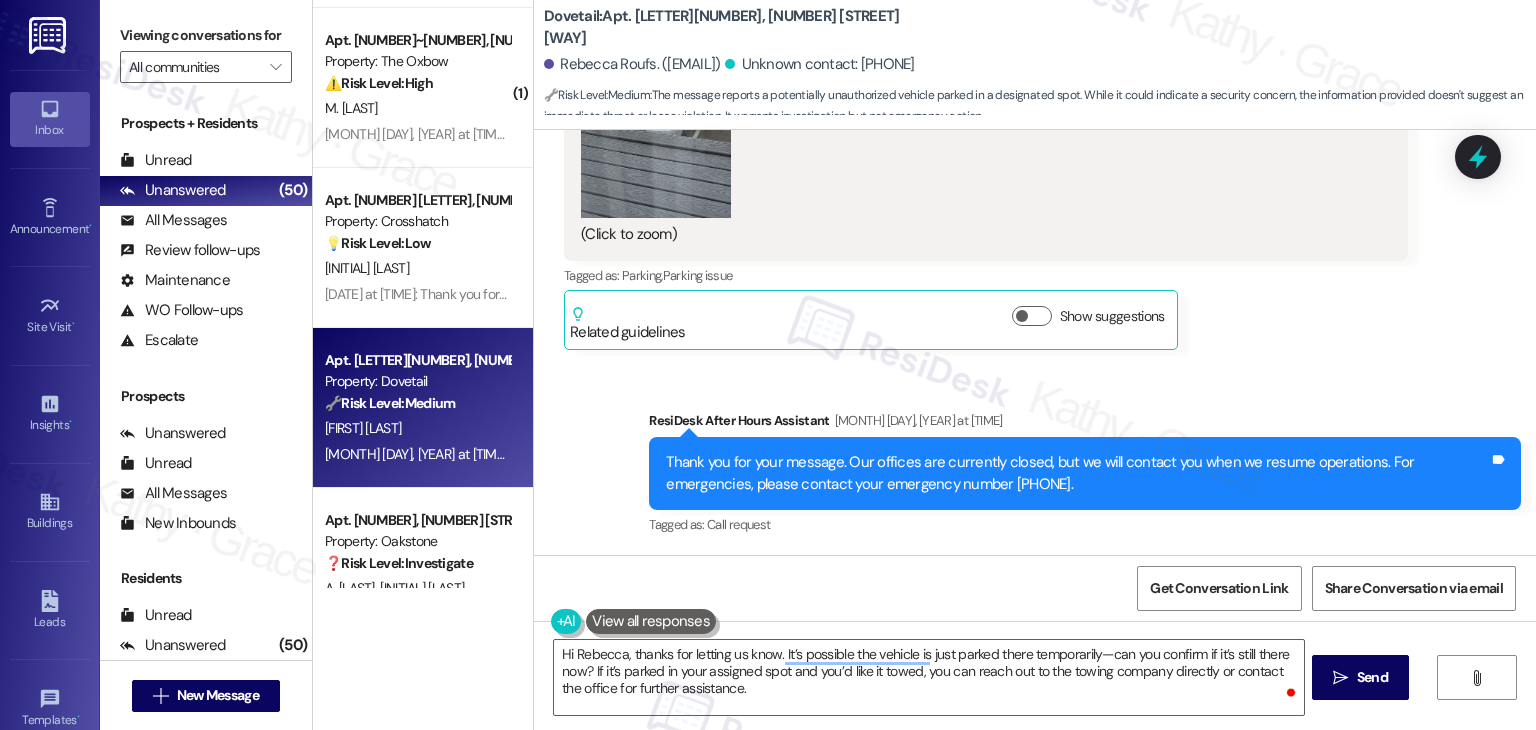 click on "Get Conversation Link Share Conversation via email" at bounding box center (1035, 588) 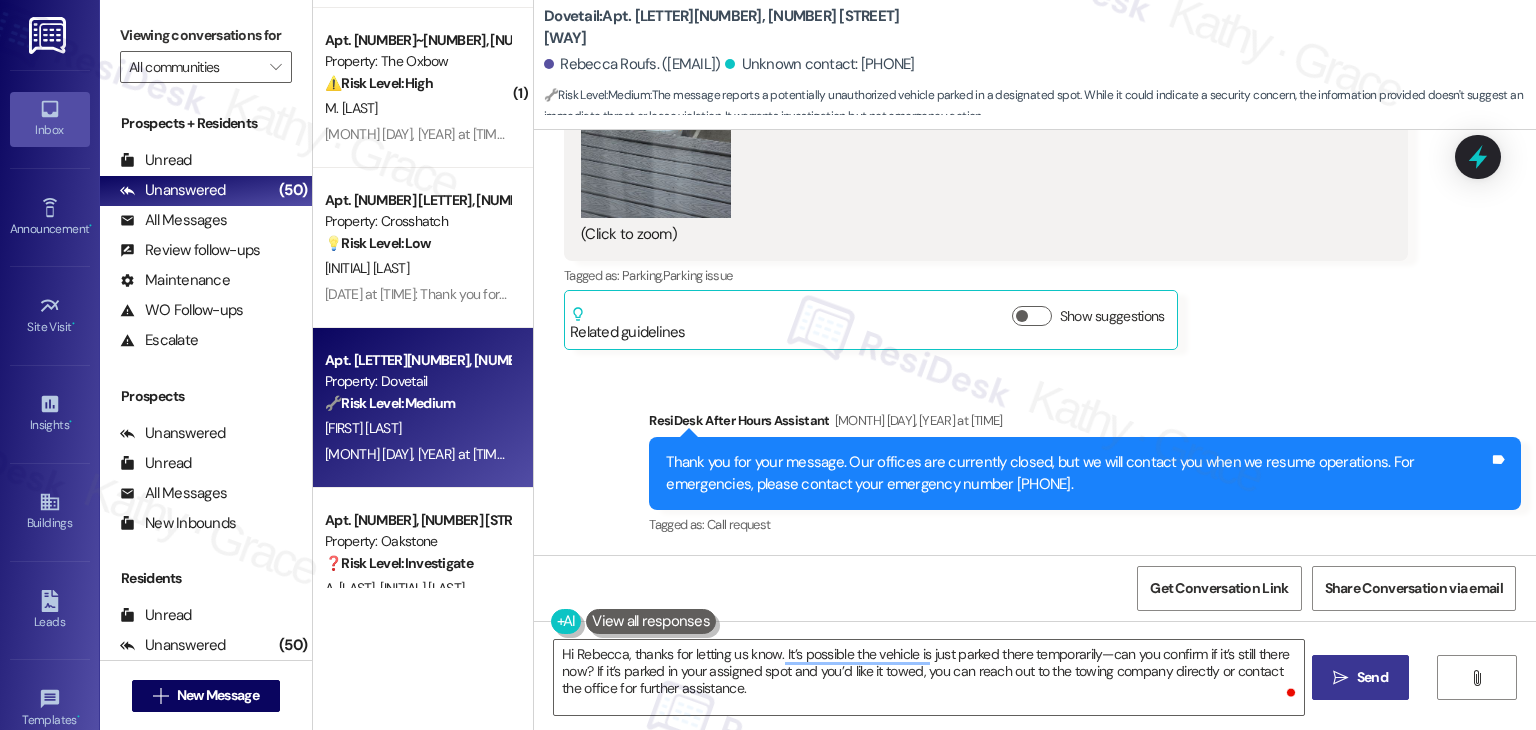 click on "Send" at bounding box center [1372, 677] 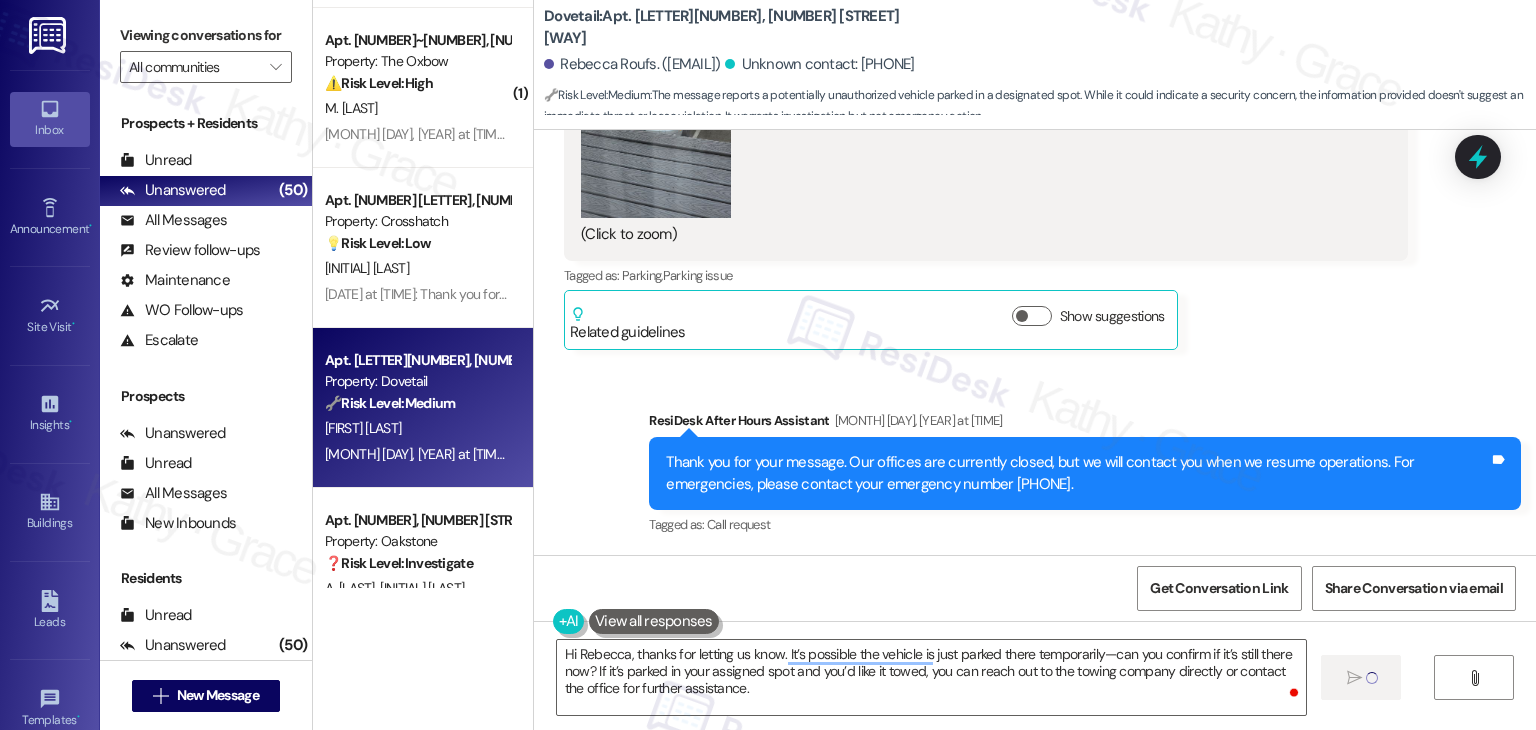 type 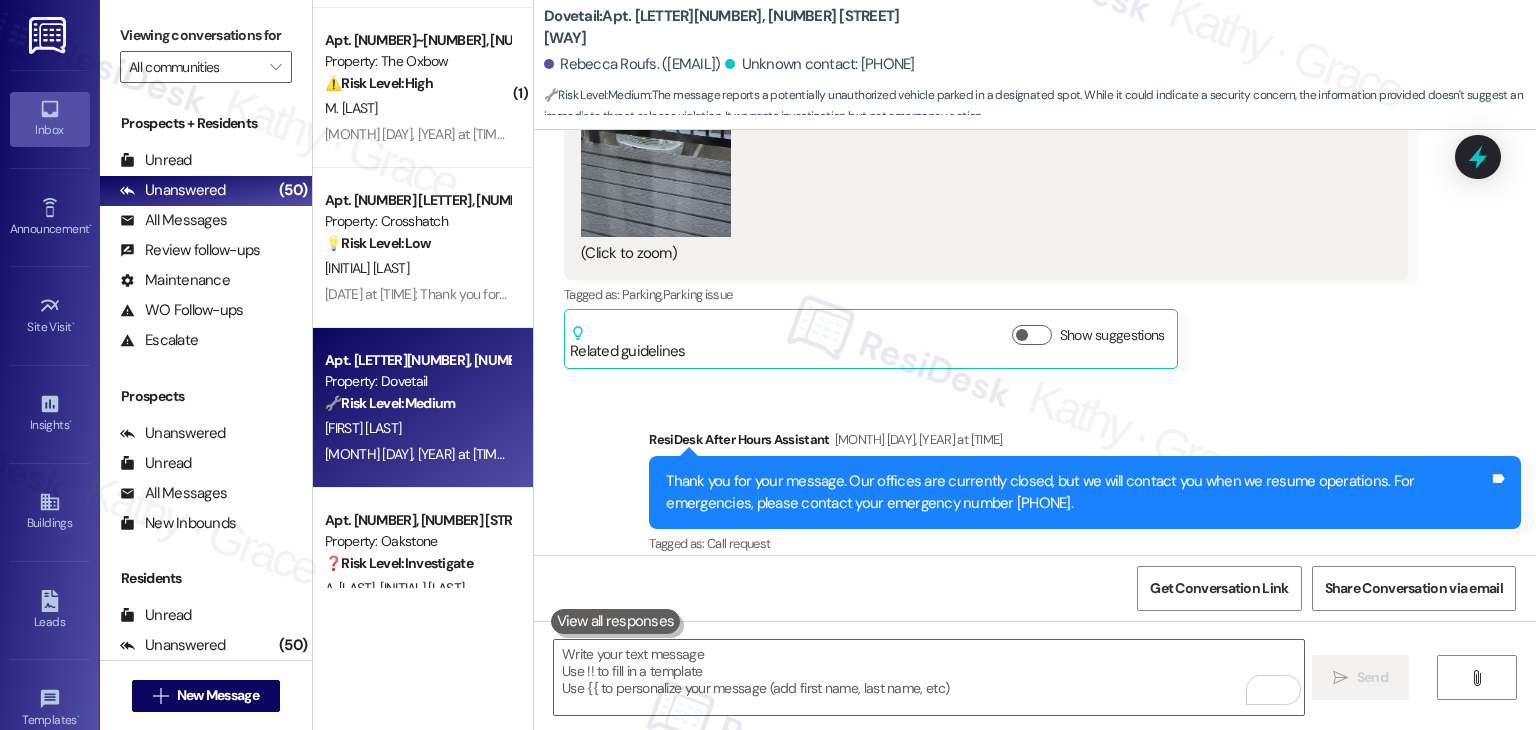 scroll, scrollTop: 712, scrollLeft: 0, axis: vertical 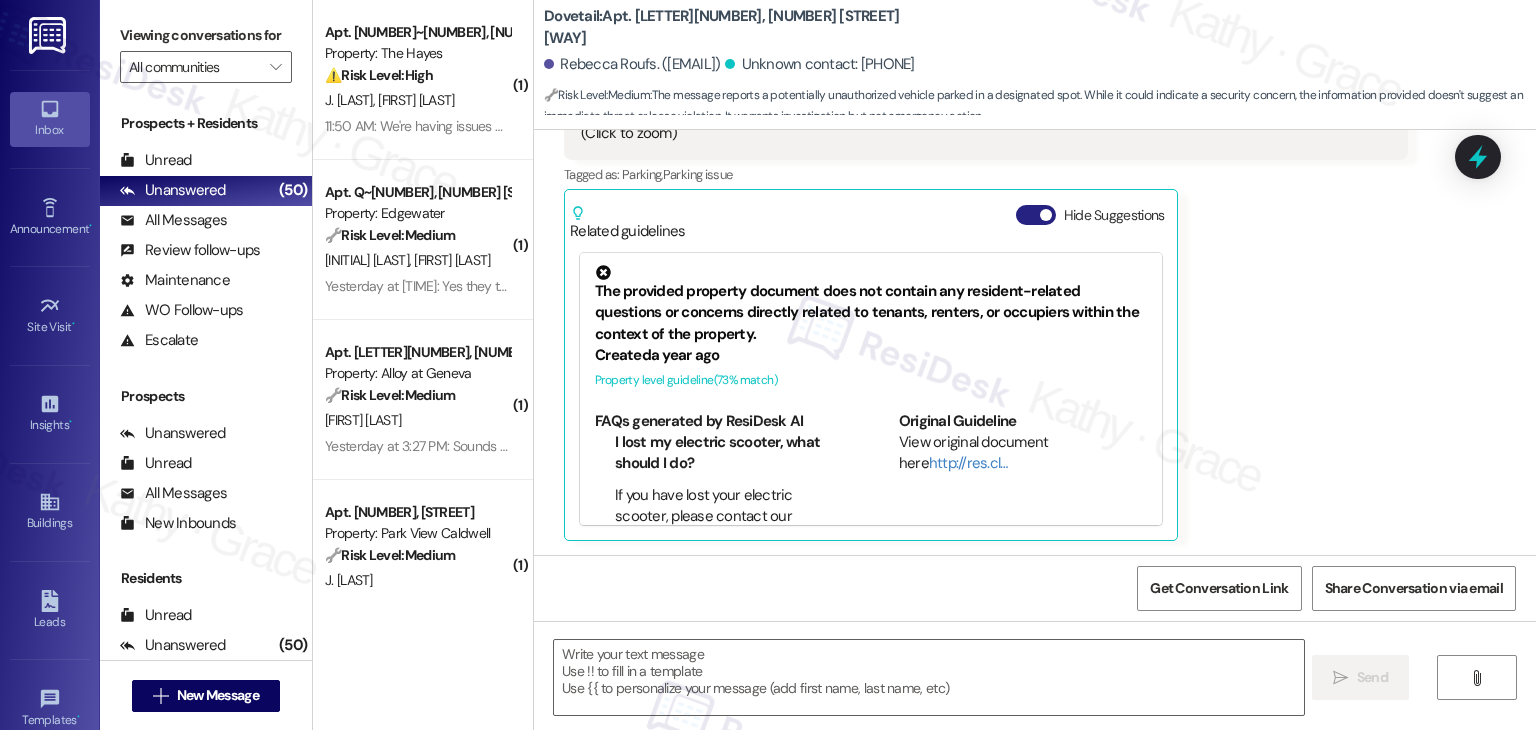 click on "Hide Suggestions" at bounding box center (1036, 215) 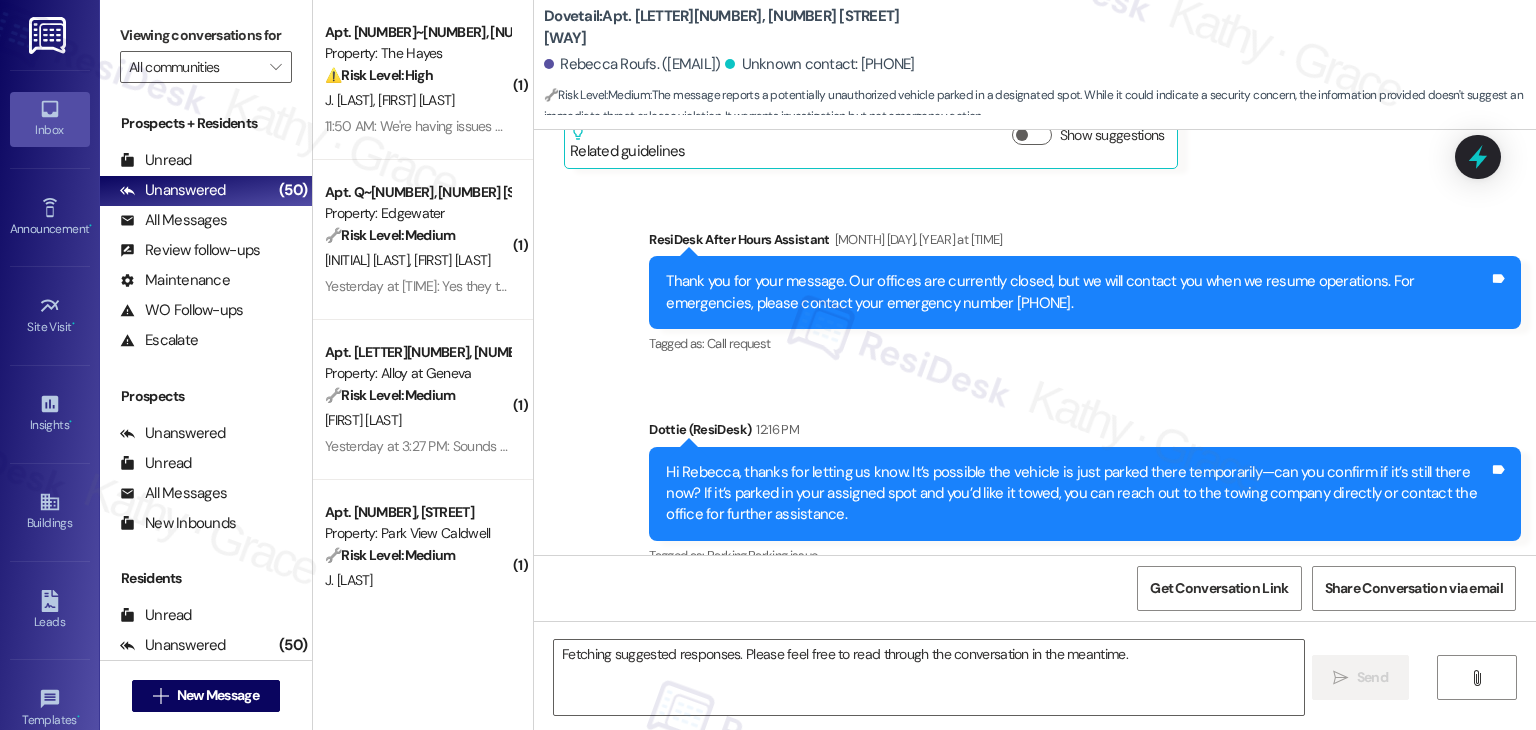 scroll, scrollTop: 742, scrollLeft: 0, axis: vertical 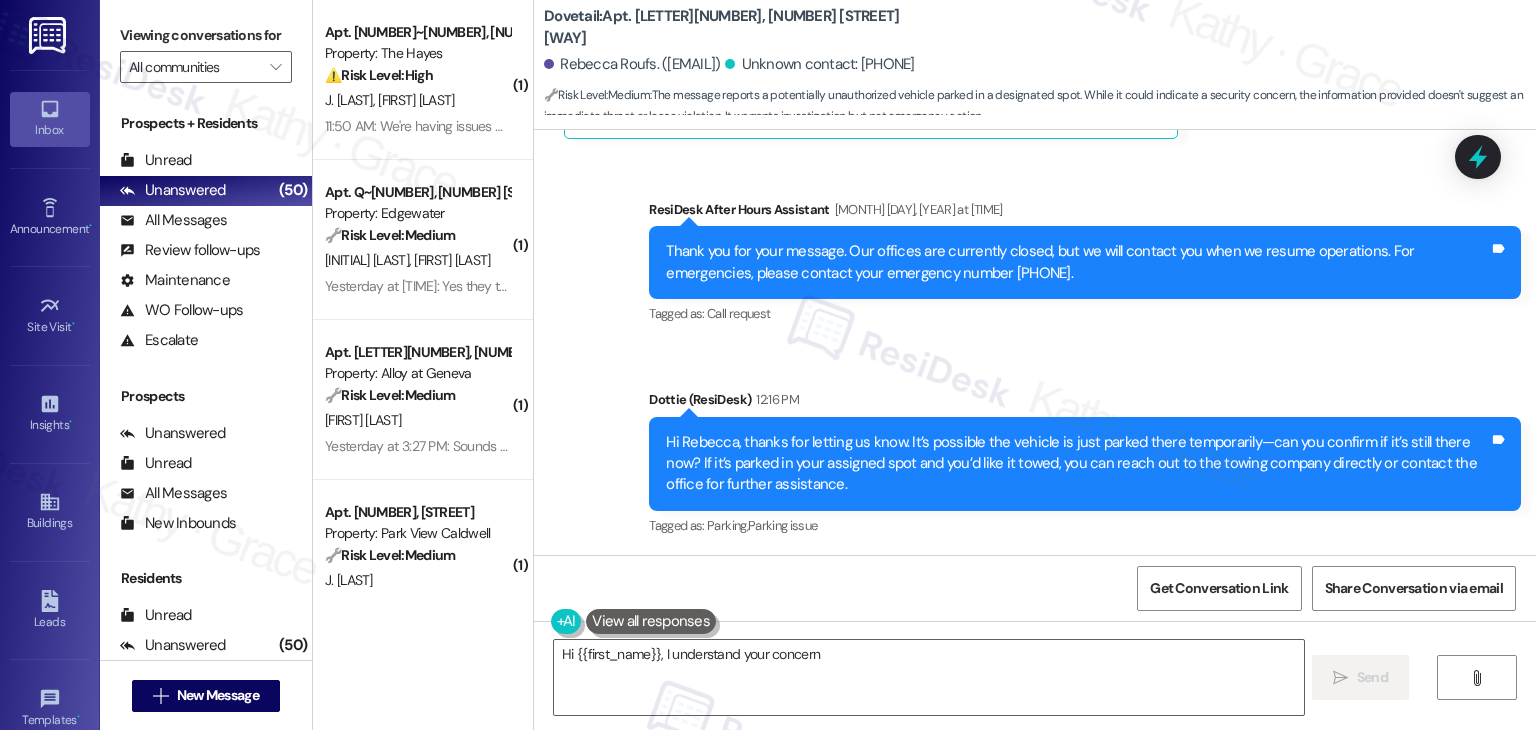 type on "Hi {{first_name}}, I understand your concern" 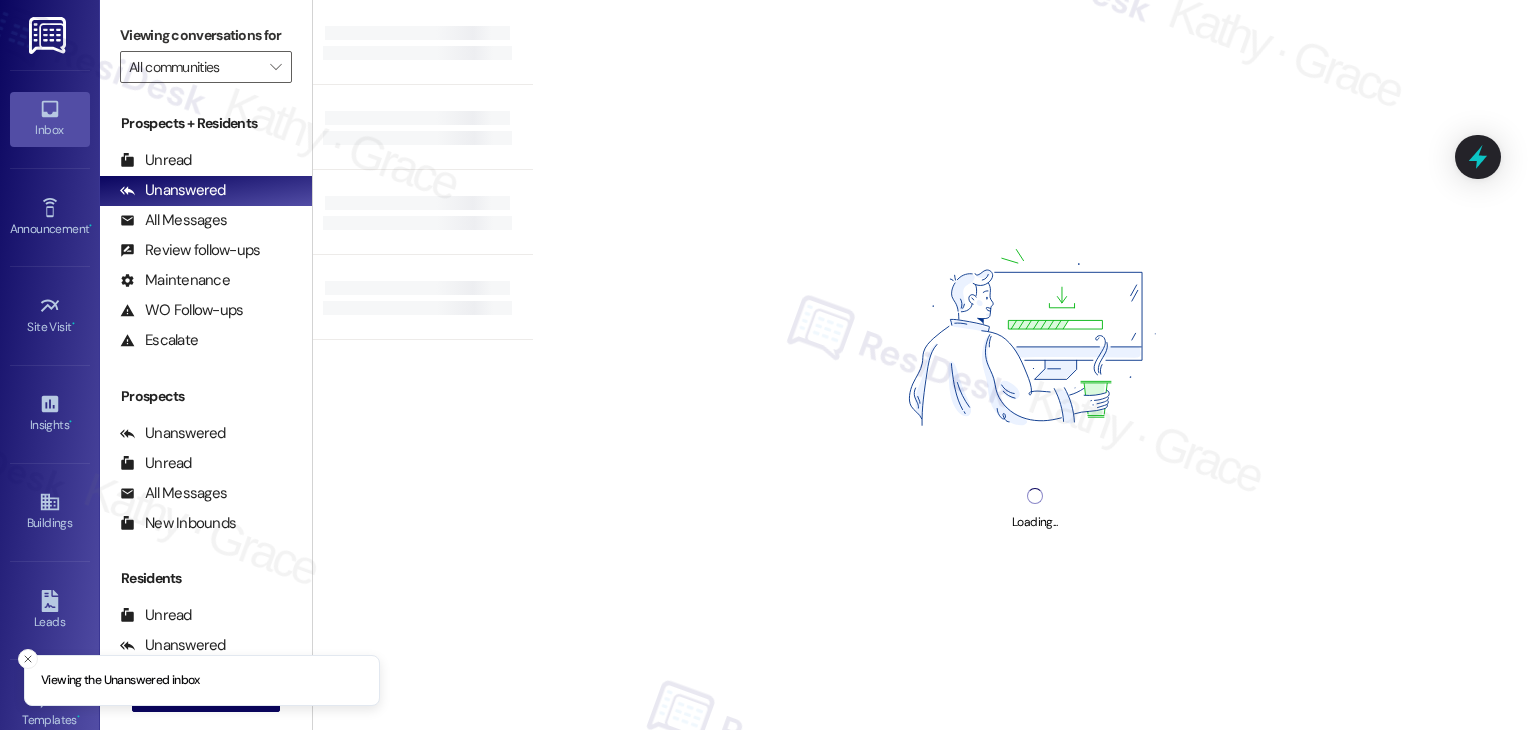 scroll, scrollTop: 0, scrollLeft: 0, axis: both 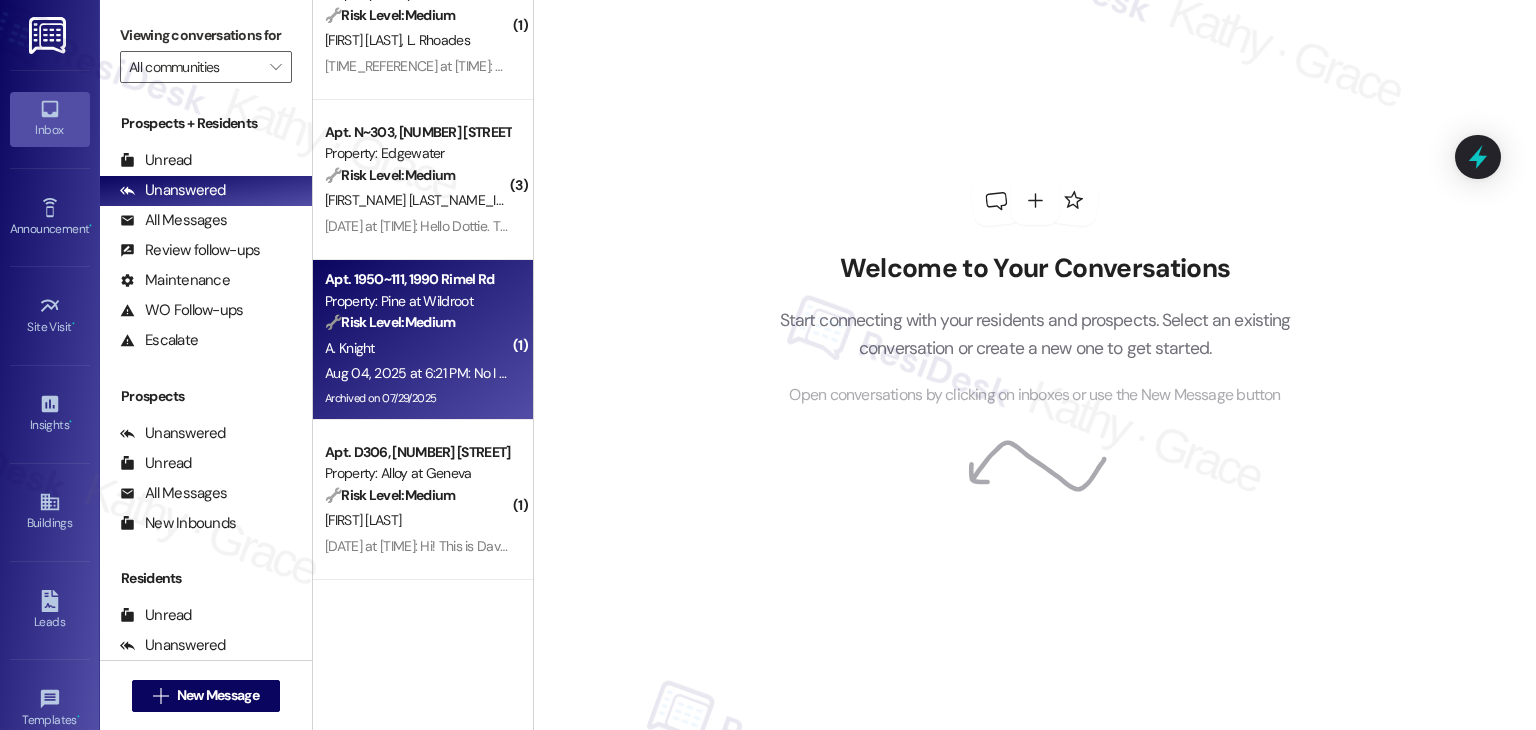 click on "A. Knight" at bounding box center (417, 348) 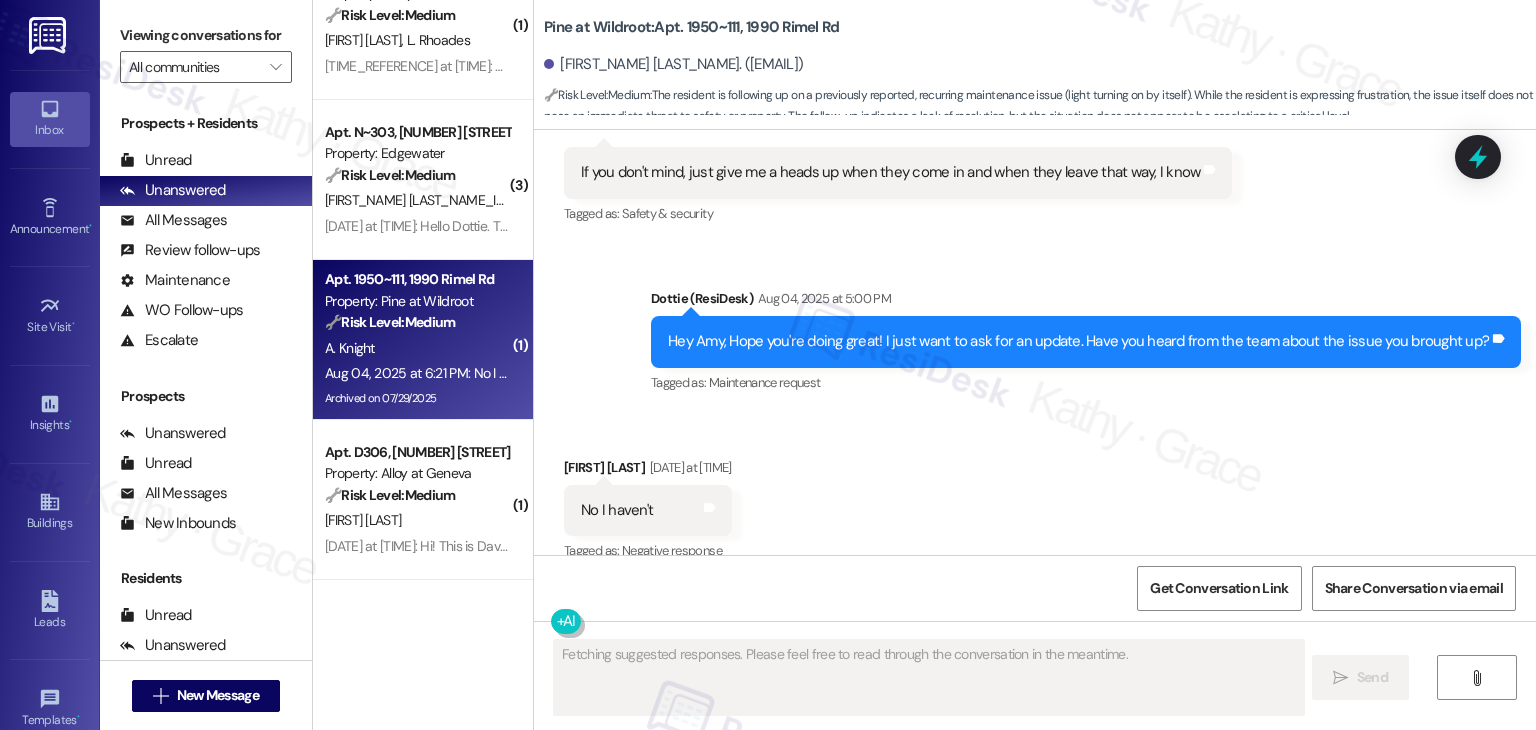scroll, scrollTop: 3415, scrollLeft: 0, axis: vertical 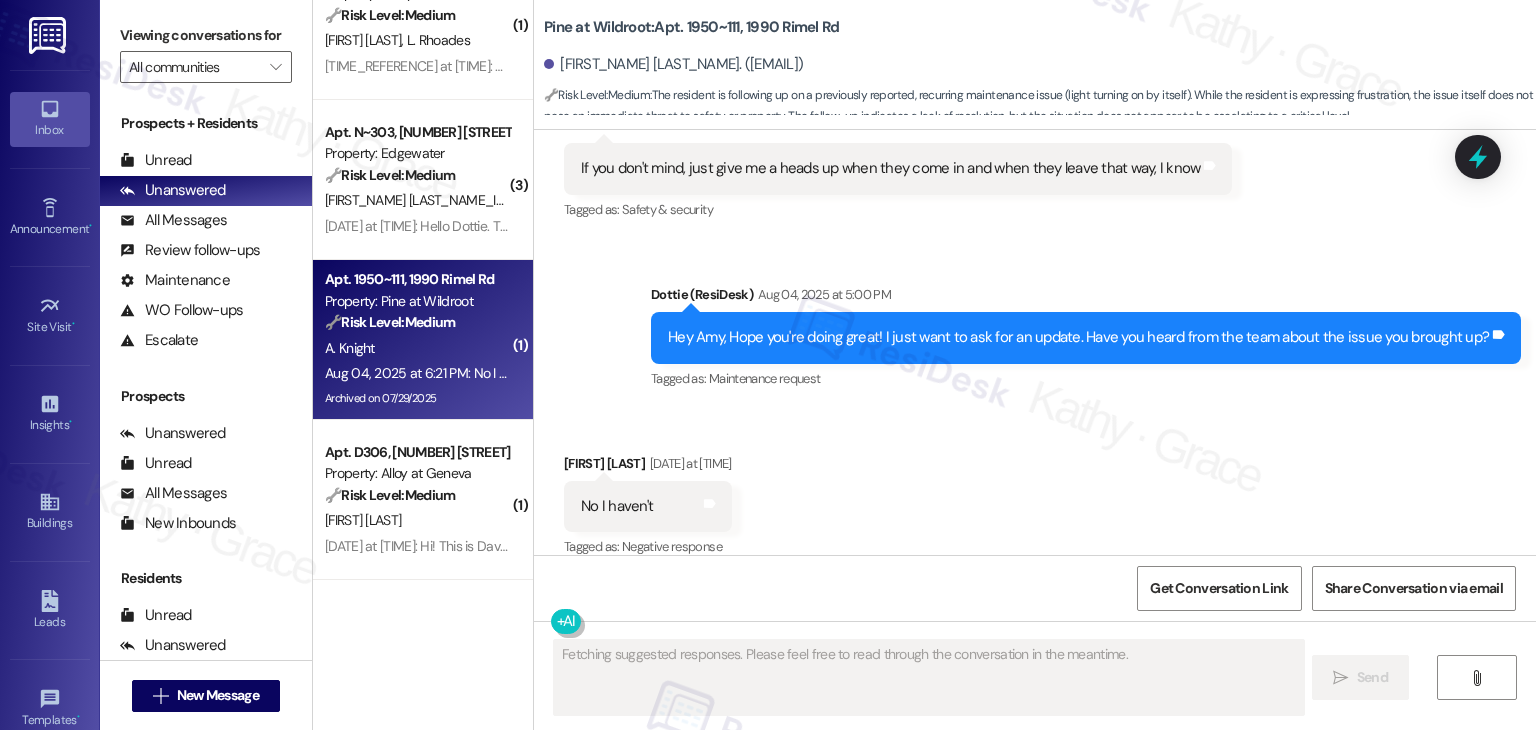 click on "Received via SMS [FIRST] [LAST] [DATE] at [TIME] No I haven't  Tags and notes Tagged as:   Negative response Click to highlight conversations about Negative response" at bounding box center (1035, 492) 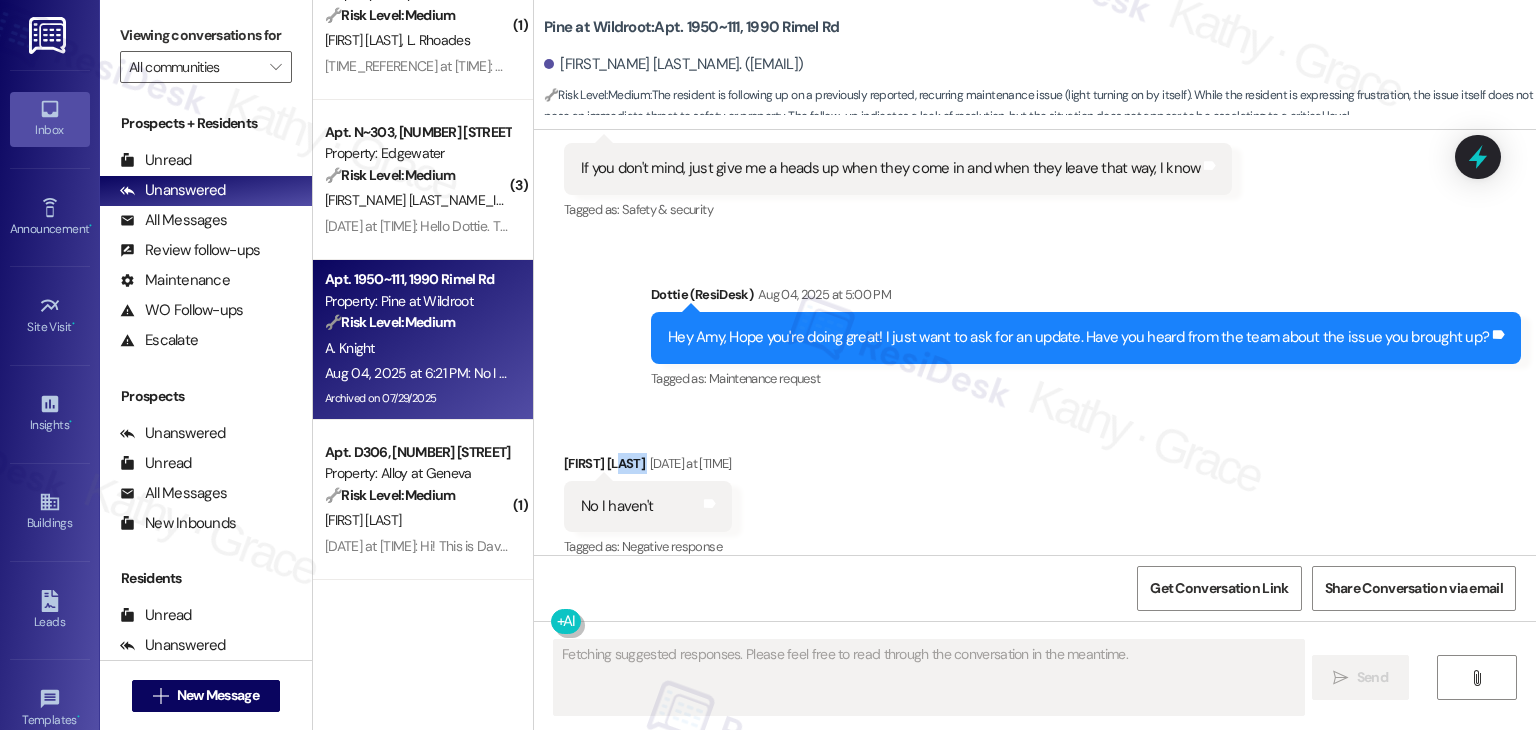 click on "Received via SMS [FIRST] [LAST] [DATE] at [TIME] No I haven't  Tags and notes Tagged as:   Negative response Click to highlight conversations about Negative response" at bounding box center (1035, 492) 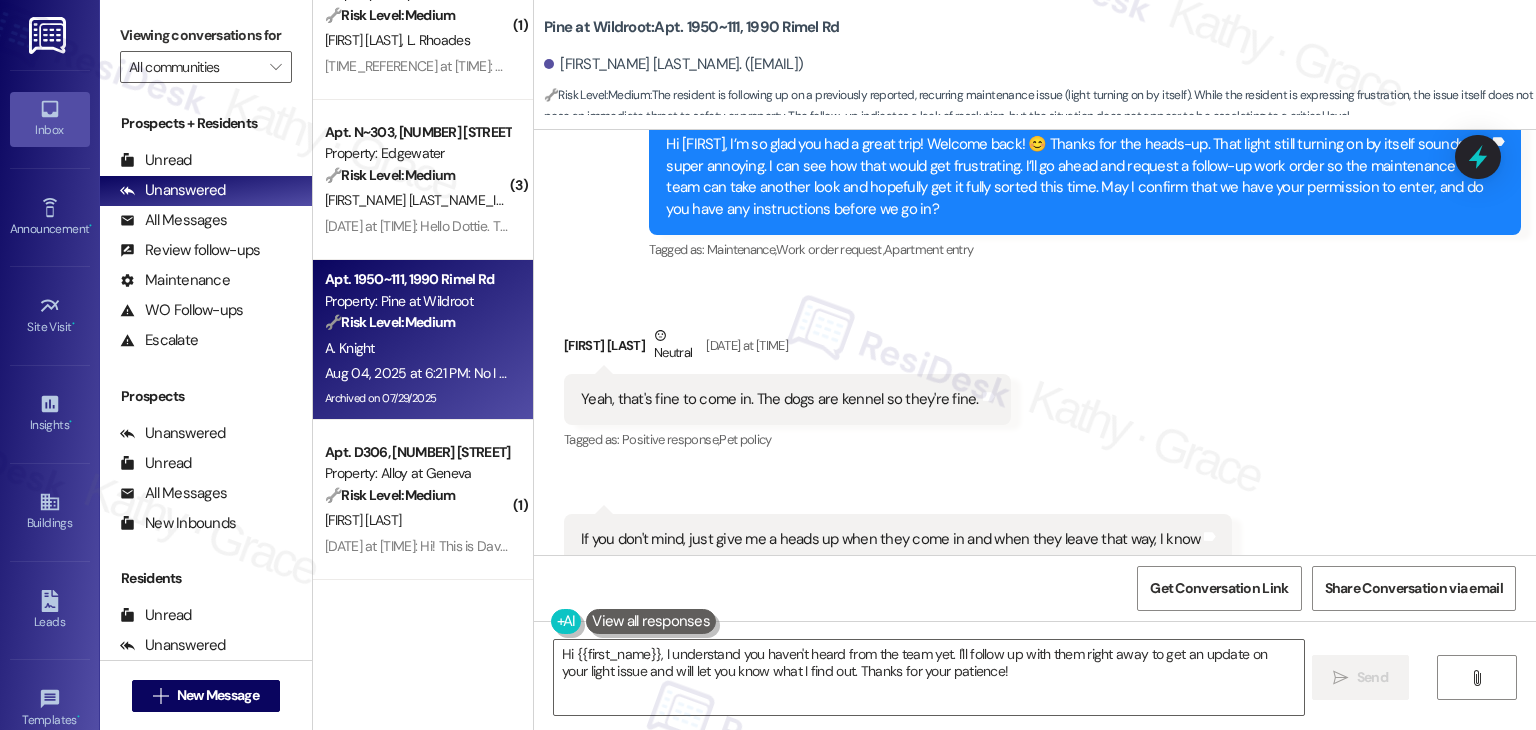 scroll, scrollTop: 3015, scrollLeft: 0, axis: vertical 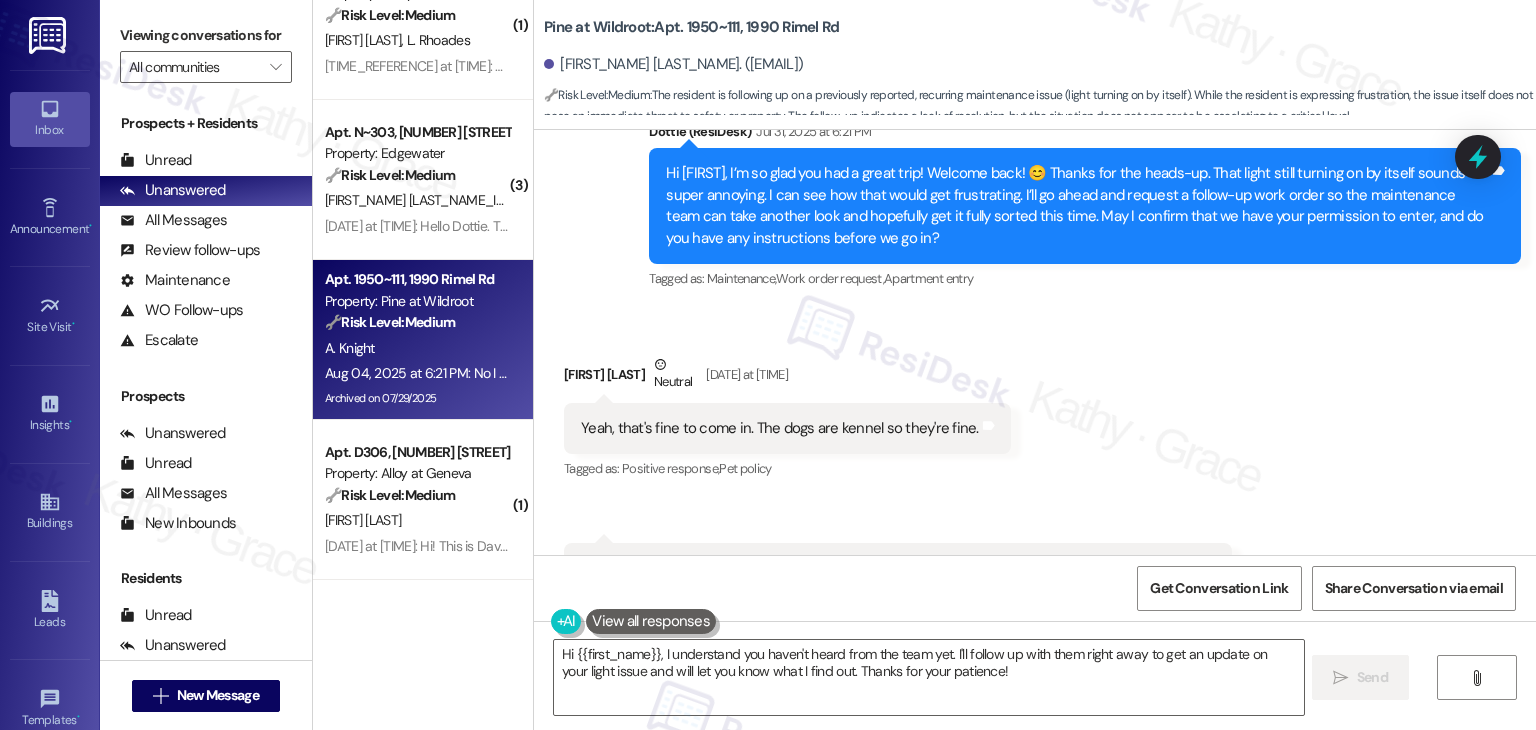 click on "Received via SMS [FIRST_NAME] [LAST_NAME] Neutral [MONTH] [DAY], [YEAR] at [TIME] Yeah, that's fine to come in. The dogs are kennel so they're fine. Tags and notes Tagged as: Positive response , Click to highlight conversations about Positive response Pet policy Click to highlight conversations about Pet policy Received via SMS [TIME] [FIRST_NAME] [MONTH] [DAY], [YEAR] at [TIME] If you don't mind, just give me a heads up when they come in and when they leave that way, I know Tags and notes Tagged as: Safety & security Click to highlight conversations about Safety & security" at bounding box center [1035, 474] 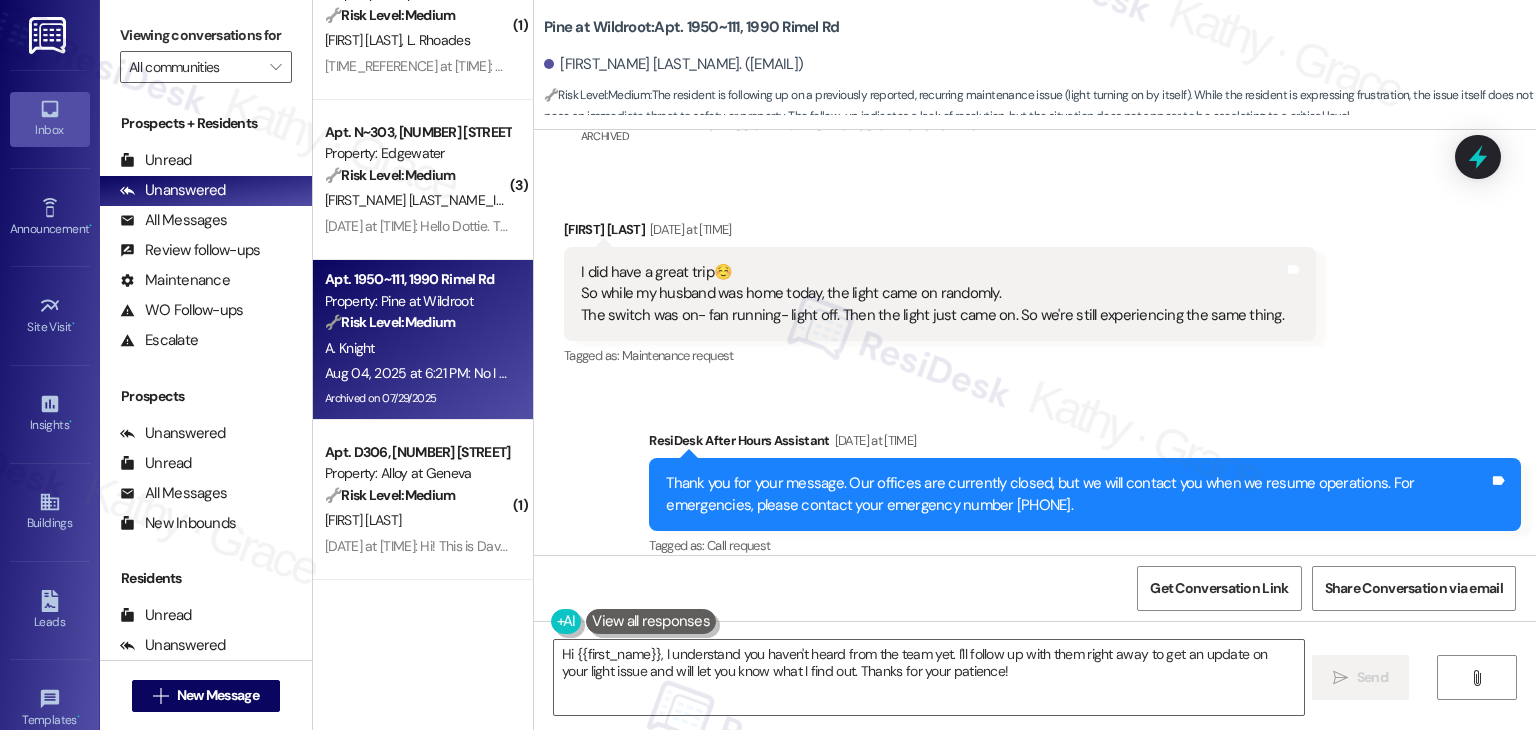 scroll, scrollTop: 2815, scrollLeft: 0, axis: vertical 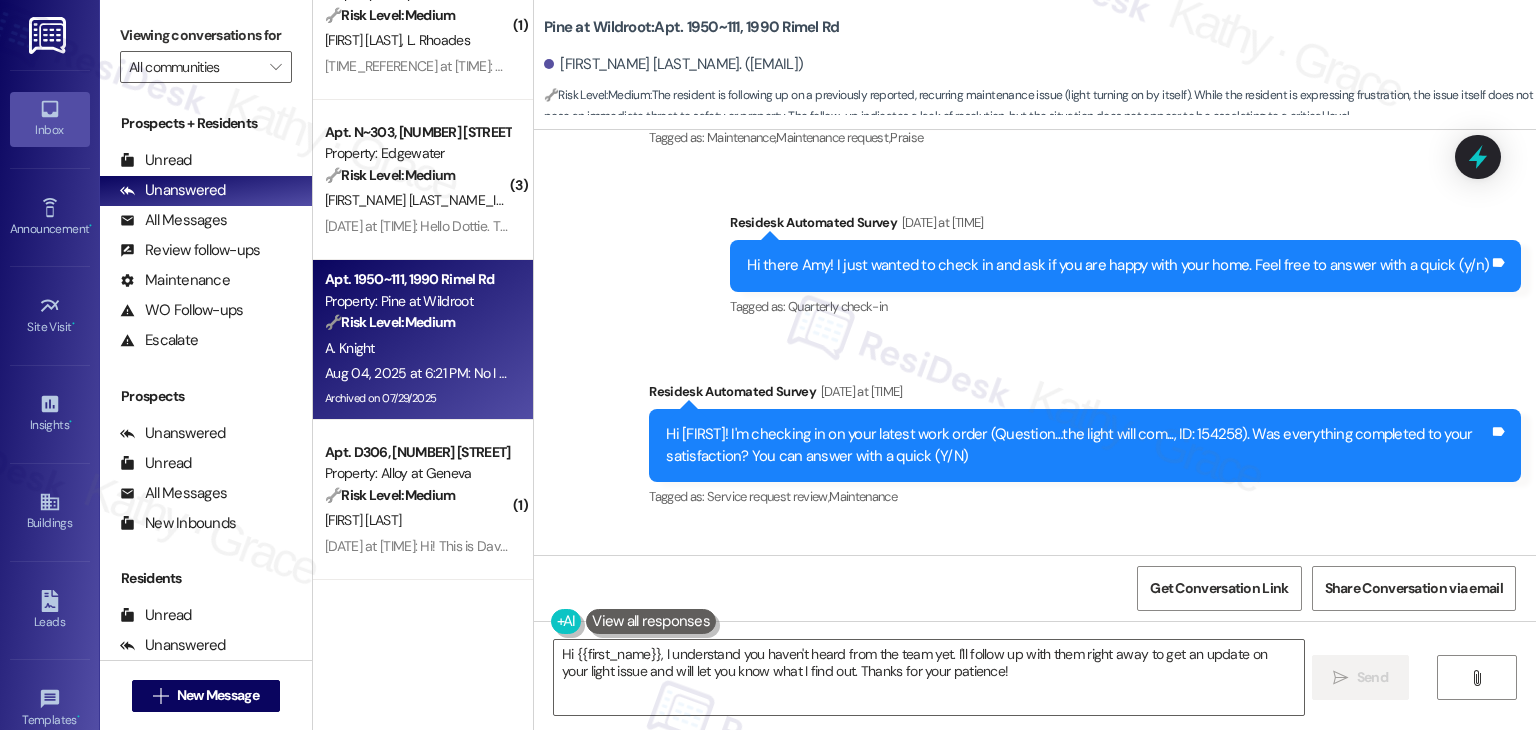 click on "Hi [FIRST]! I'm checking in on your latest work order (Question…the light will com..., ID: 154258). Was everything completed to your satisfaction? You can answer with a quick (Y/N)" at bounding box center (1077, 445) 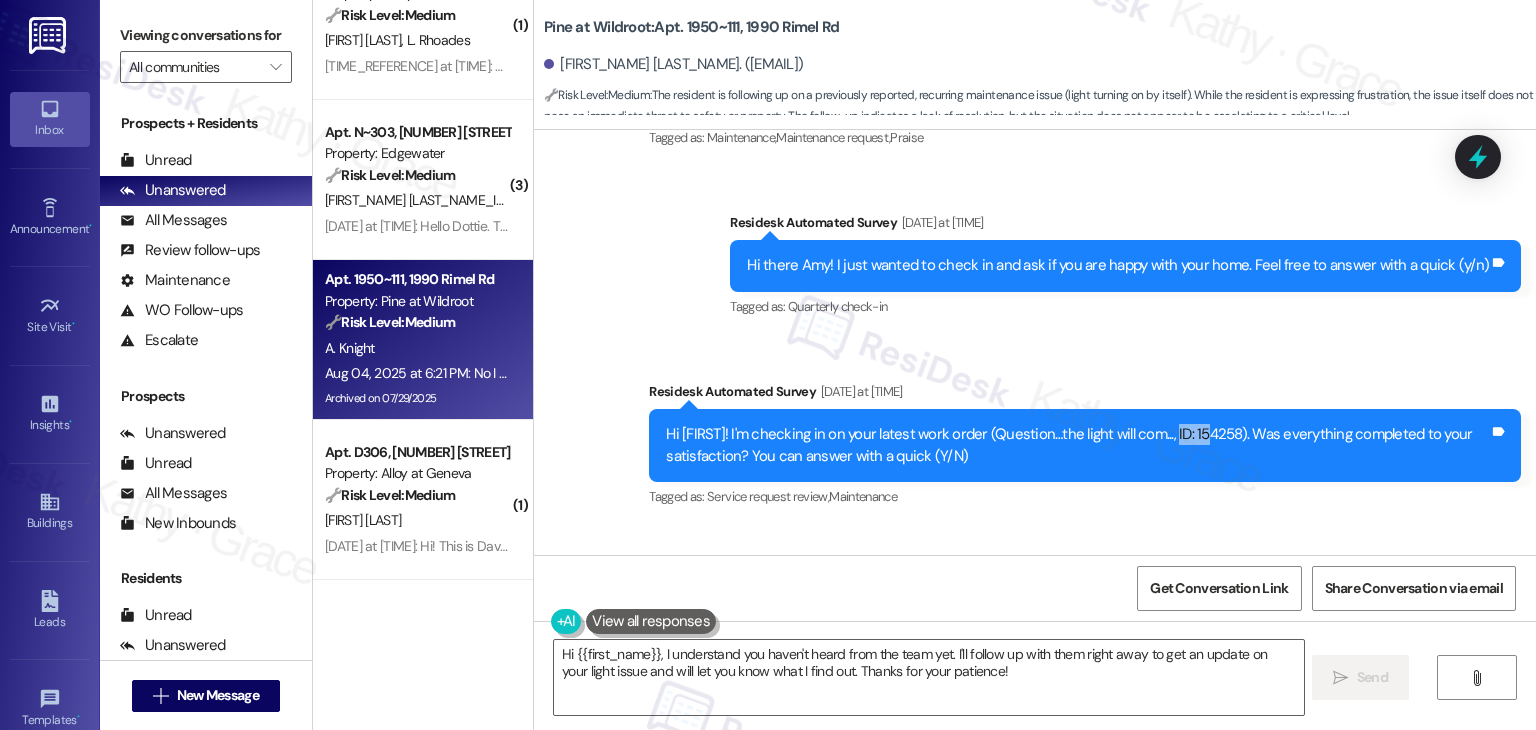 click on "Hi [FIRST]! I'm checking in on your latest work order (Question…the light will com..., ID: 154258). Was everything completed to your satisfaction? You can answer with a quick (Y/N)" at bounding box center [1077, 445] 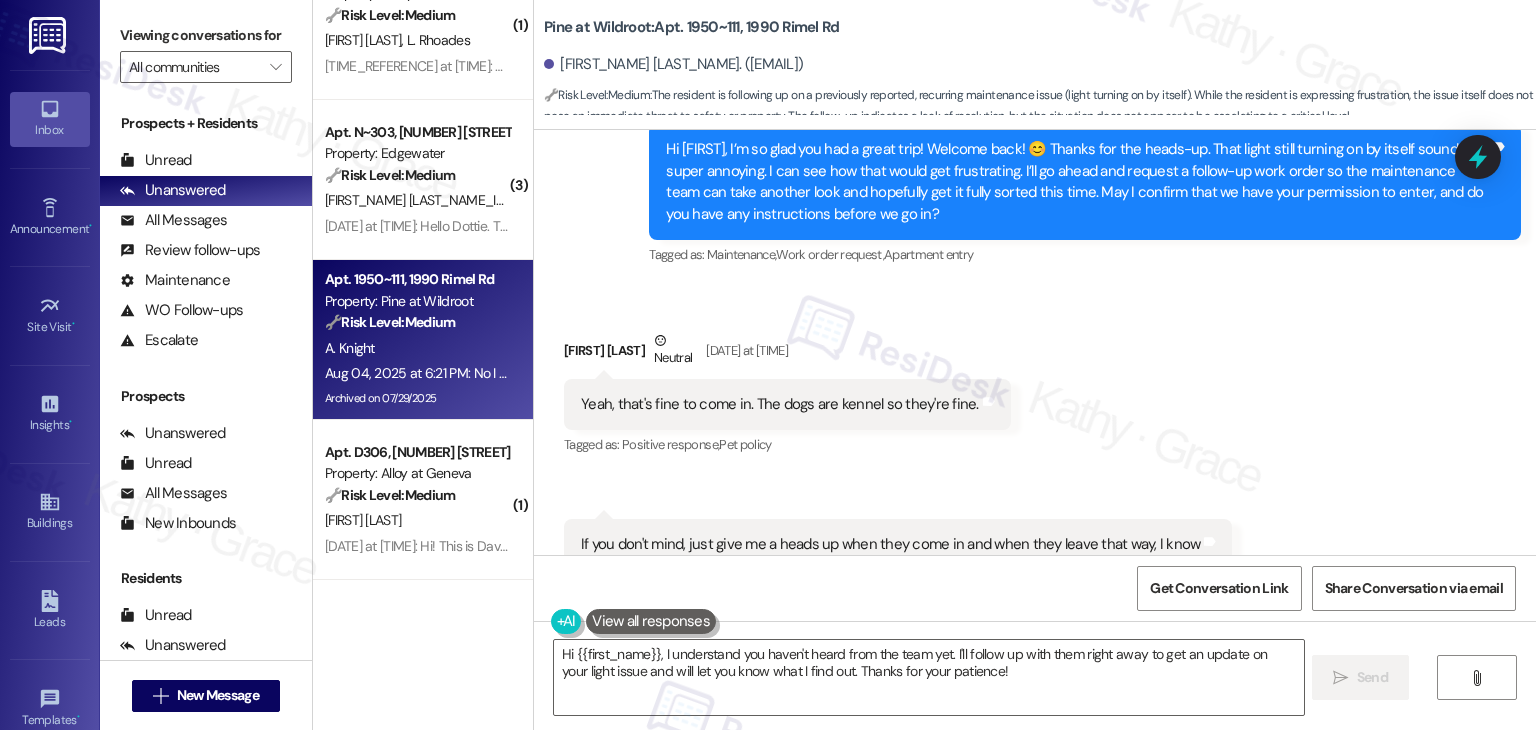 scroll, scrollTop: 3416, scrollLeft: 0, axis: vertical 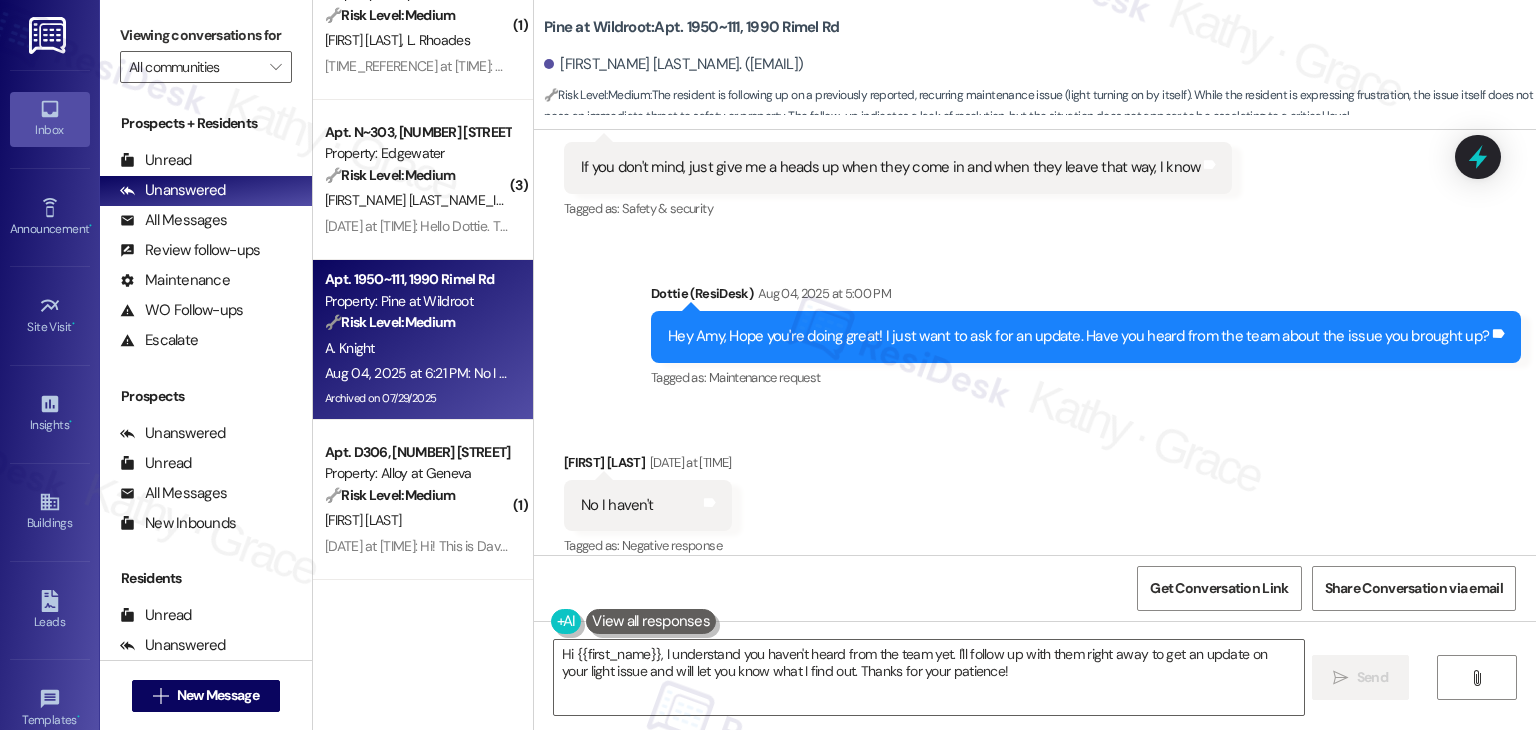 click on "Received via SMS [FIRST] [LAST] [DATE] at [TIME] No I haven't  Tags and notes Tagged as:   Negative response Click to highlight conversations about Negative response" at bounding box center [1035, 491] 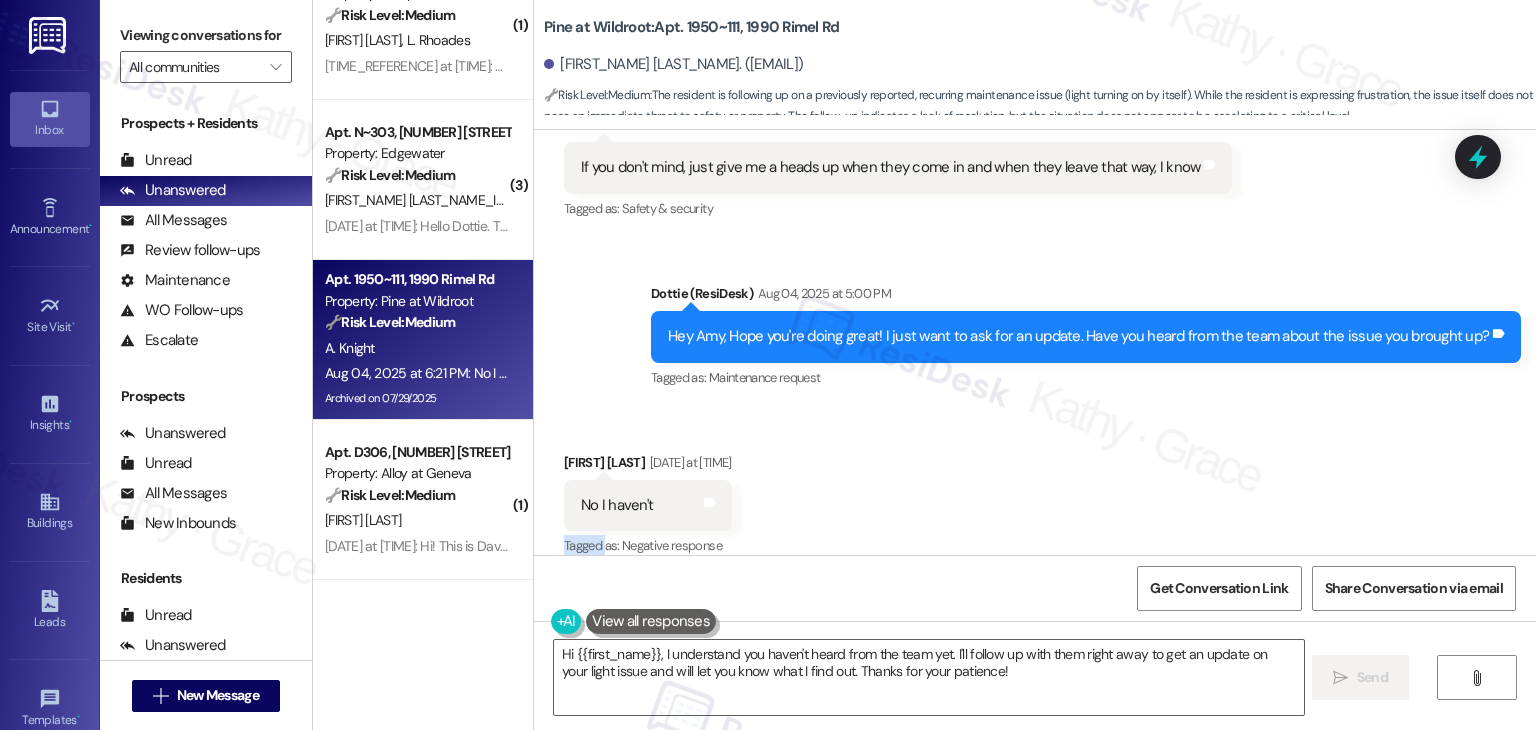 click on "Received via SMS [FIRST] [LAST] [DATE] at [TIME] No I haven't  Tags and notes Tagged as:   Negative response Click to highlight conversations about Negative response" at bounding box center (1035, 491) 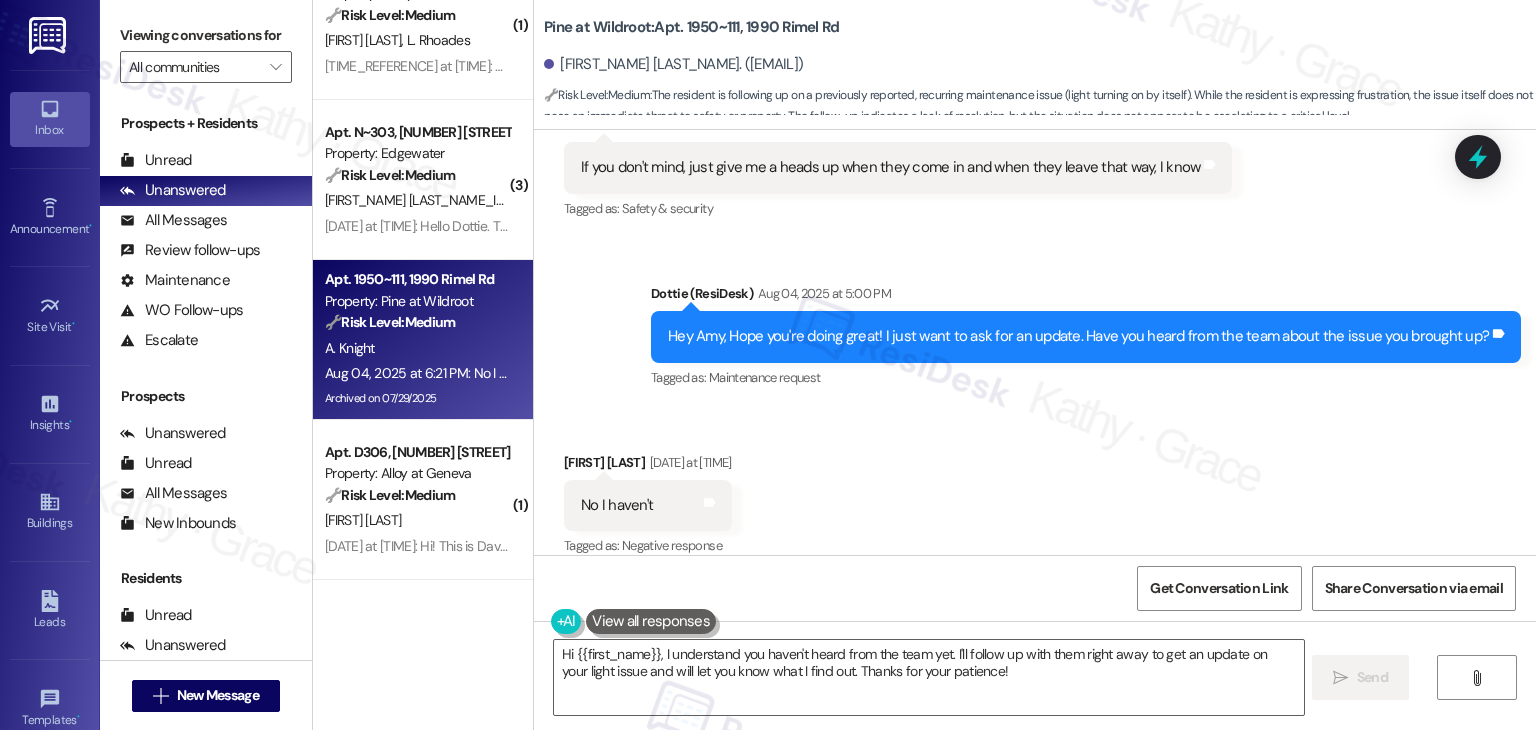 click on "Hey Amy, Hope you're doing great! I just want to ask for an update. Have you heard from the team about the issue you brought up?" at bounding box center (1078, 336) 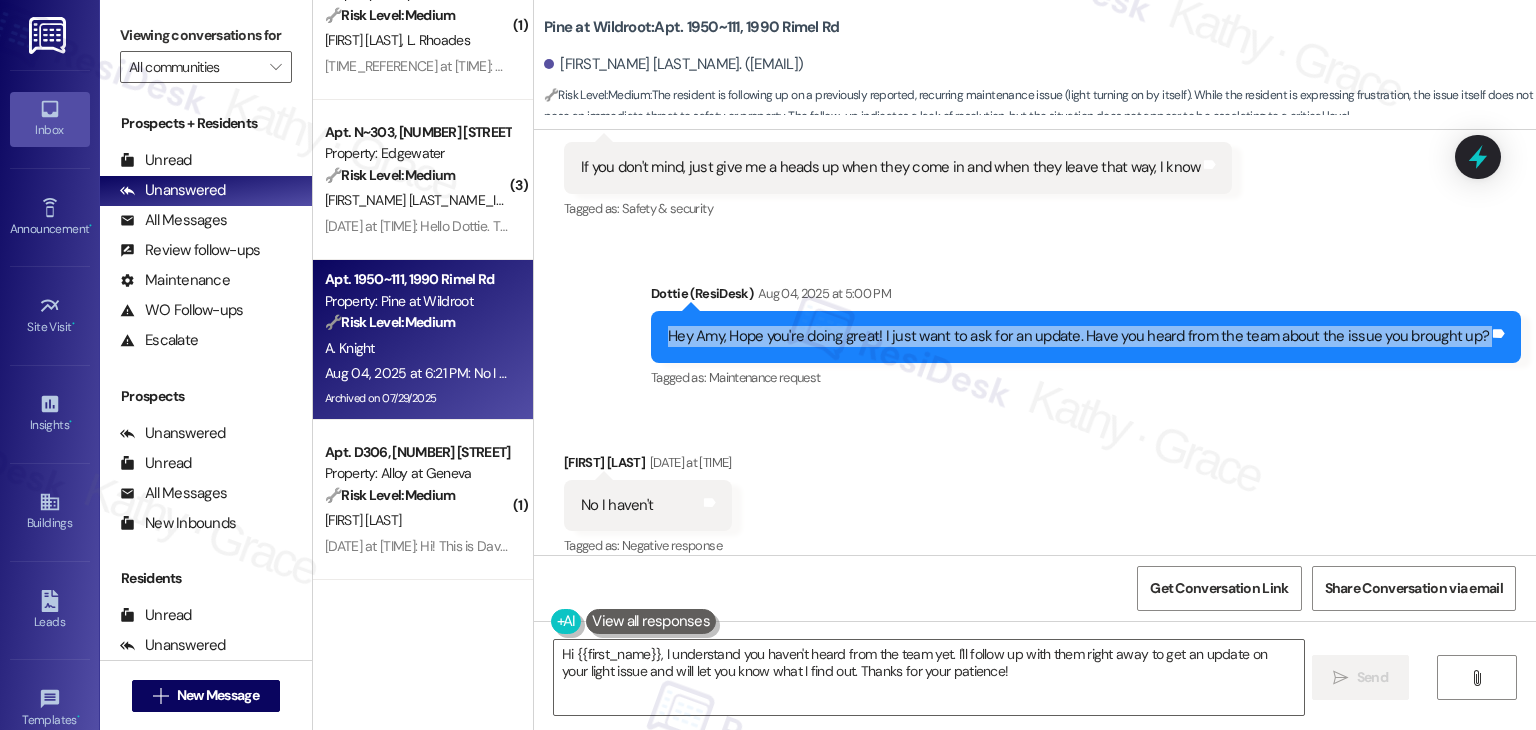 click on "Hey Amy, Hope you're doing great! I just want to ask for an update. Have you heard from the team about the issue you brought up?" at bounding box center (1078, 336) 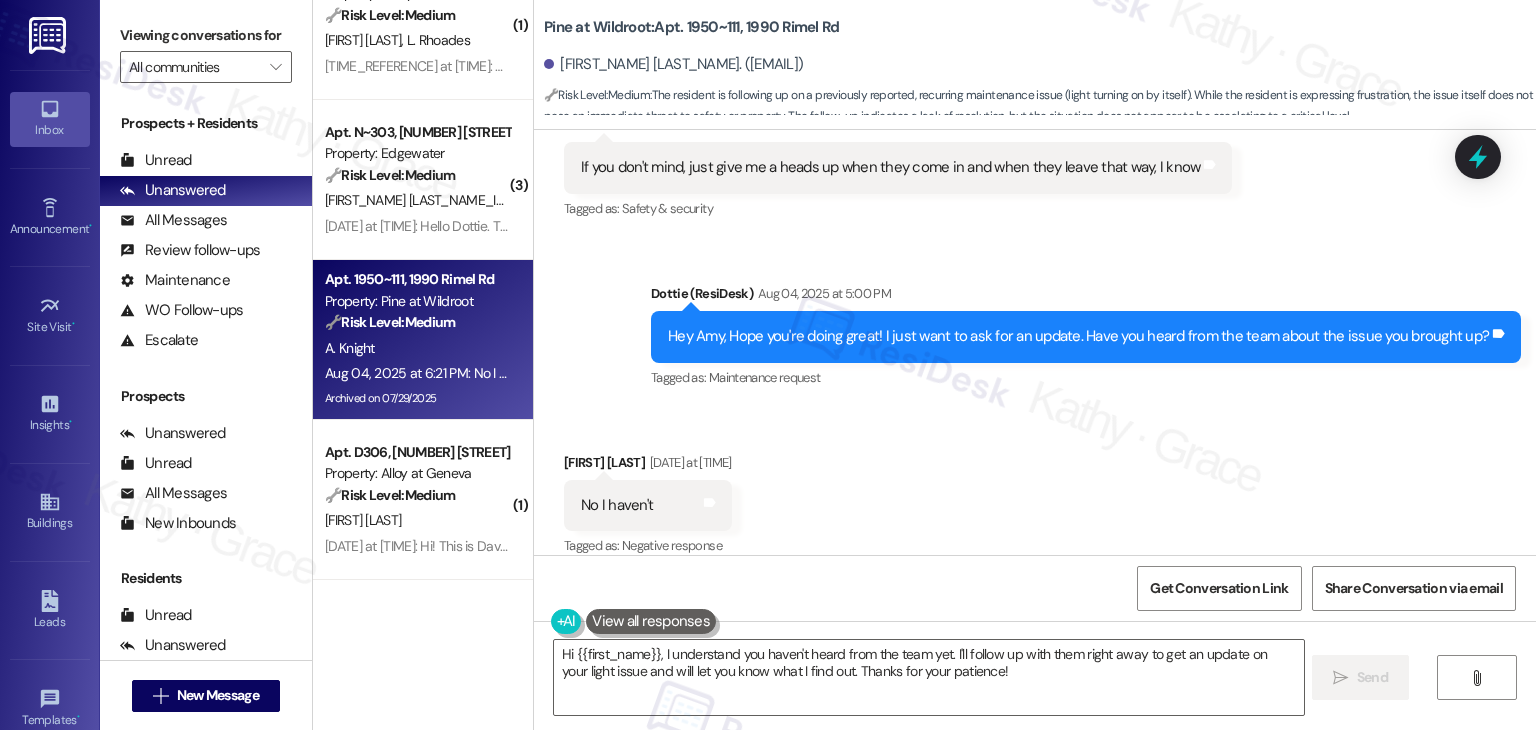 click on "No I haven't" at bounding box center [617, 505] 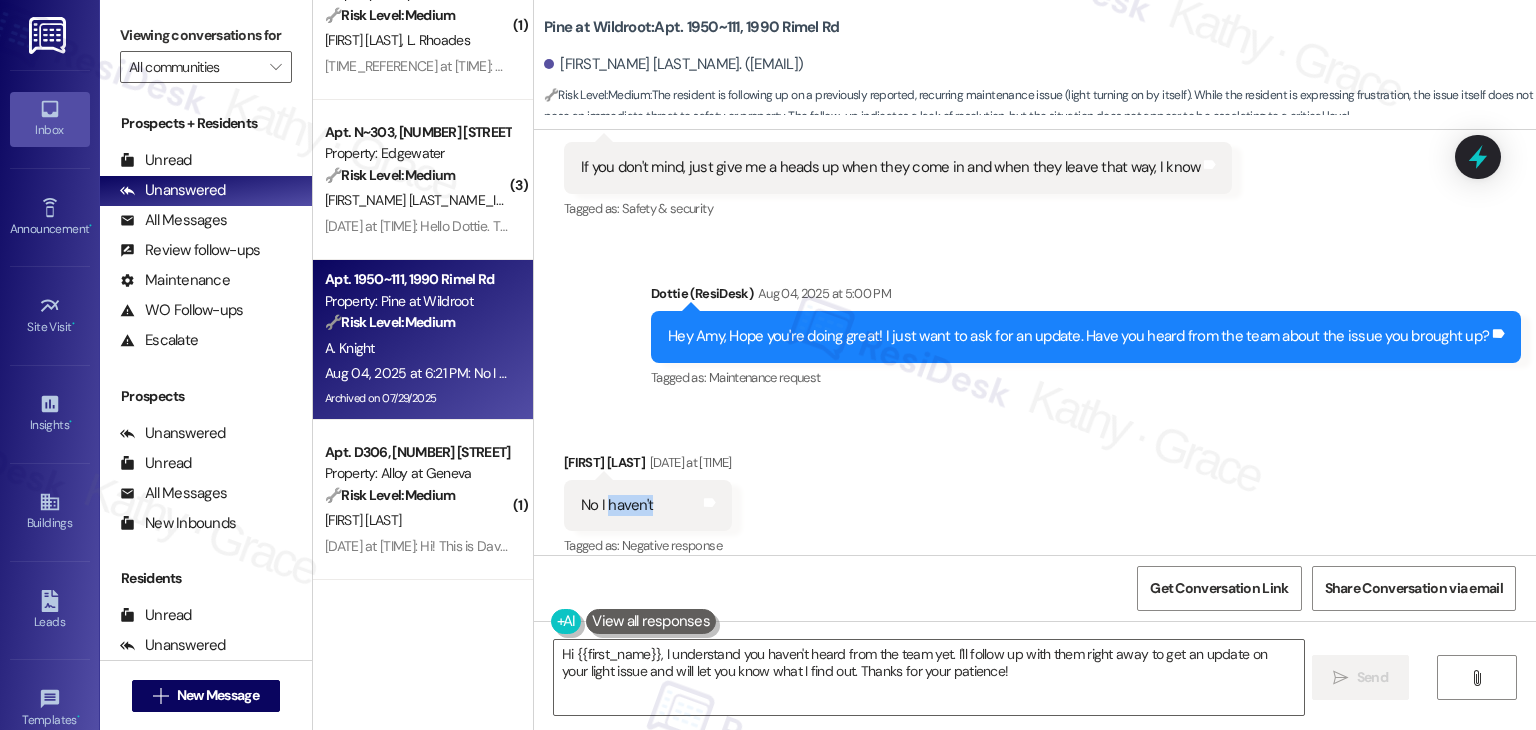 click on "No I haven't" at bounding box center (617, 505) 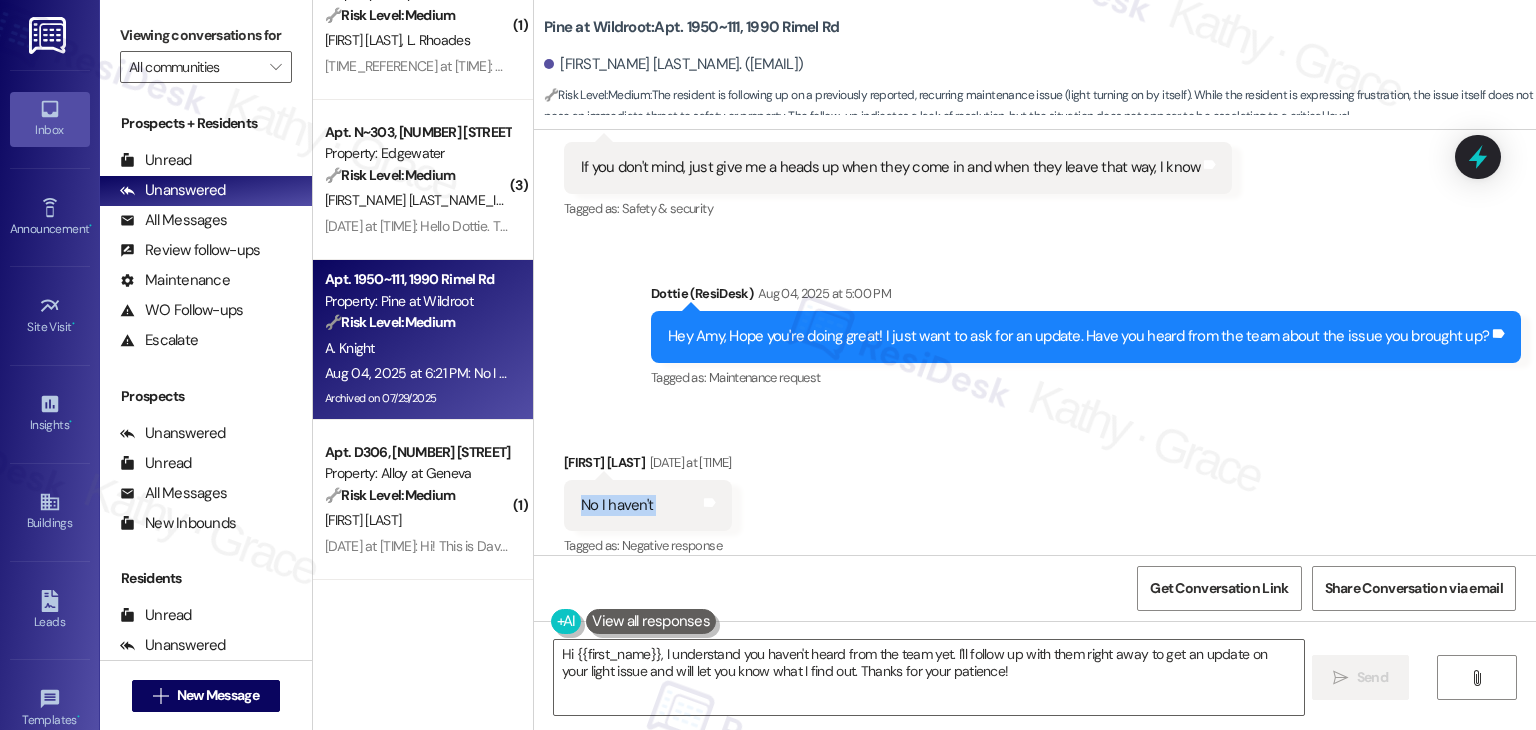 click on "No I haven't" at bounding box center [617, 505] 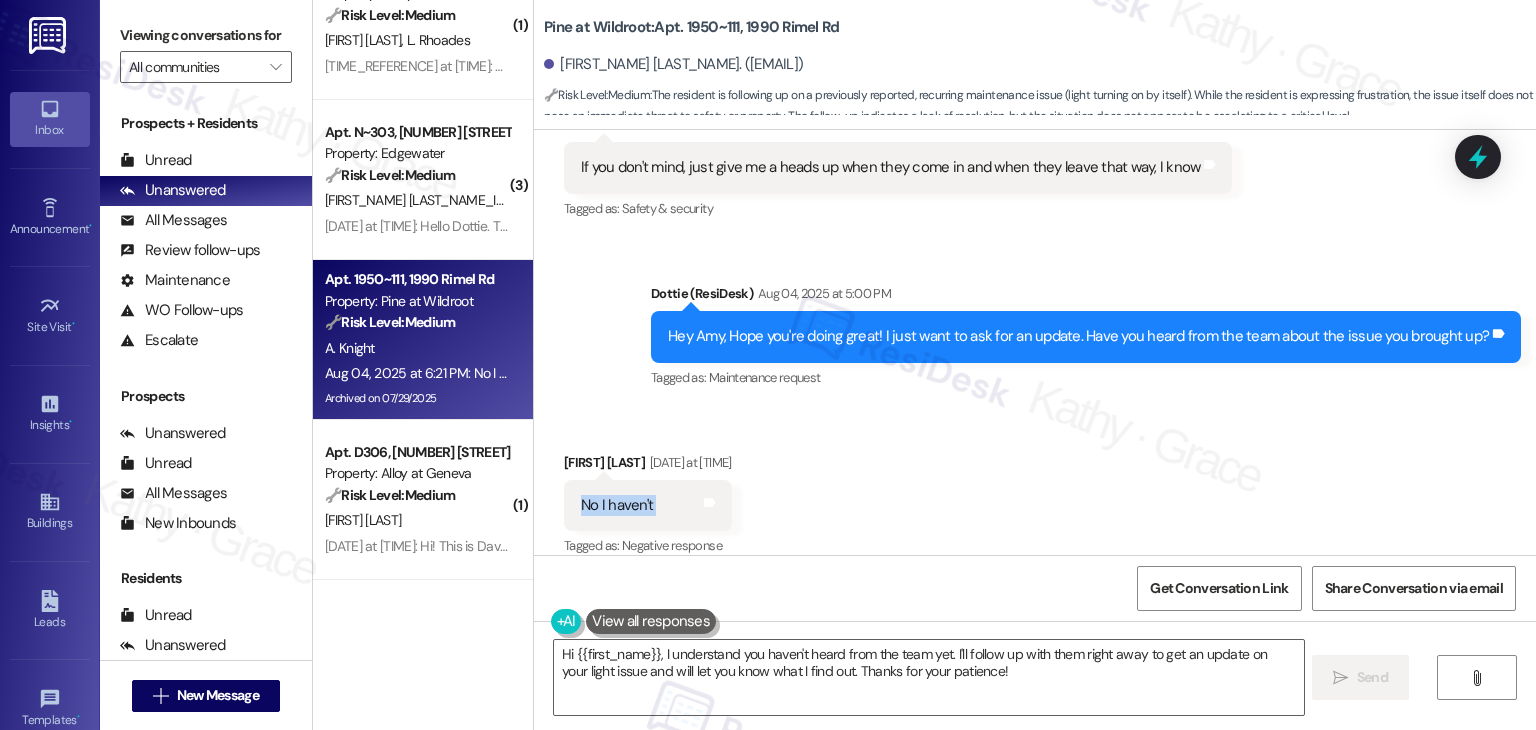 copy on "No I haven't  Tags and notes" 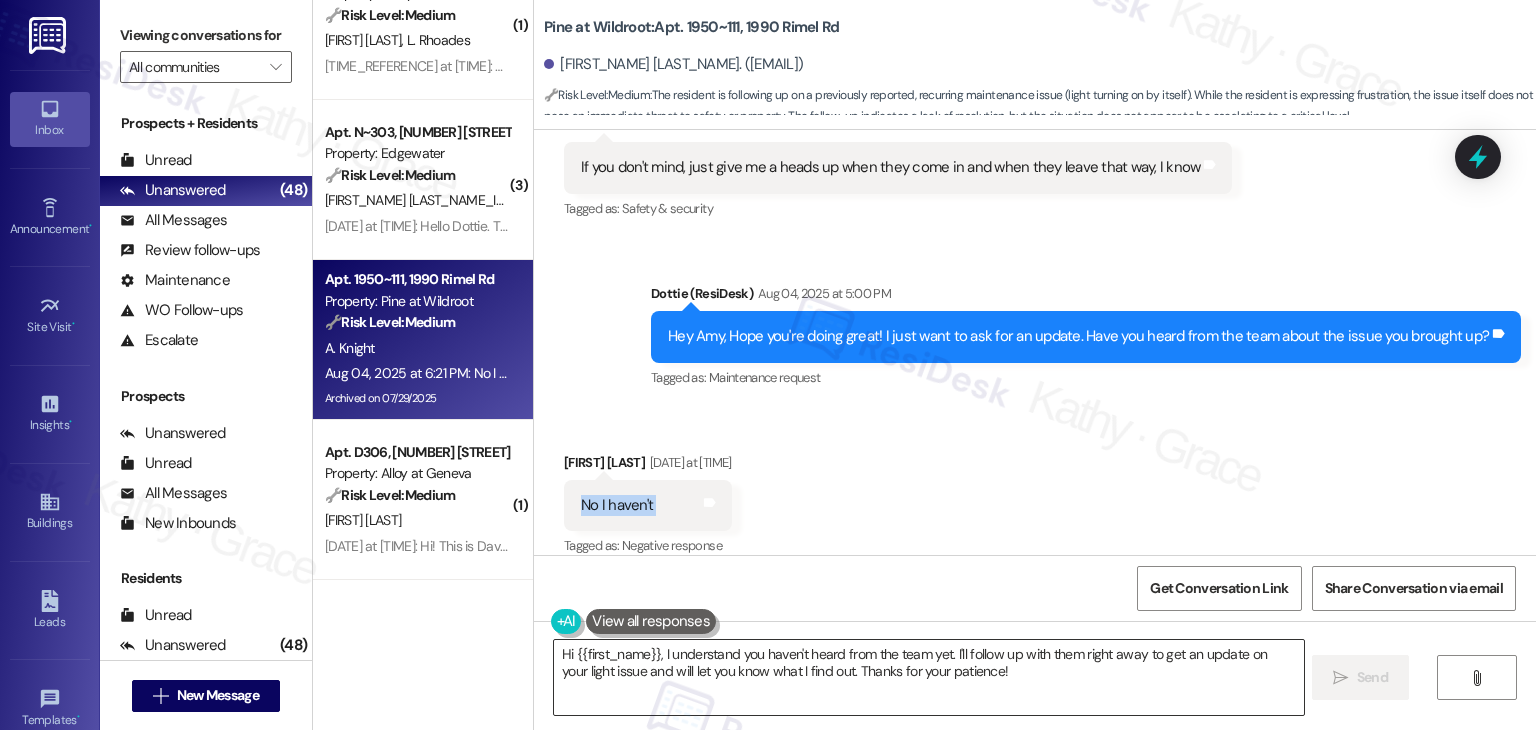 click on "Hi {{first_name}}, I understand you haven't heard from the team yet. I'll follow up with them right away to get an update on your light issue and will let you know what I find out. Thanks for your patience!" at bounding box center (928, 677) 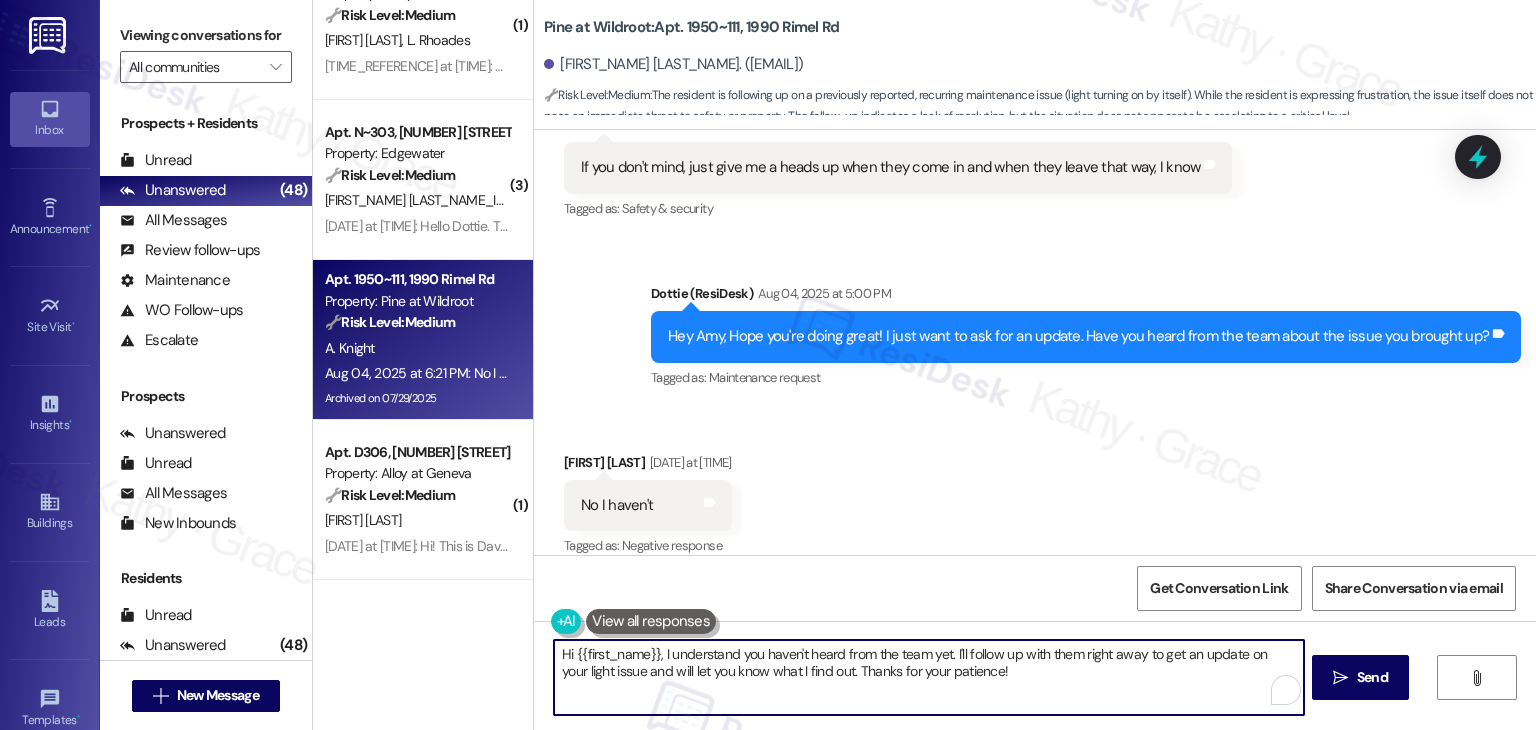 paste on "Thanks for the update, Amy! We’ll follow up with the team regarding Work Order #[NUMBER] and get back to you as soon as we hear anything. Really appreciate" 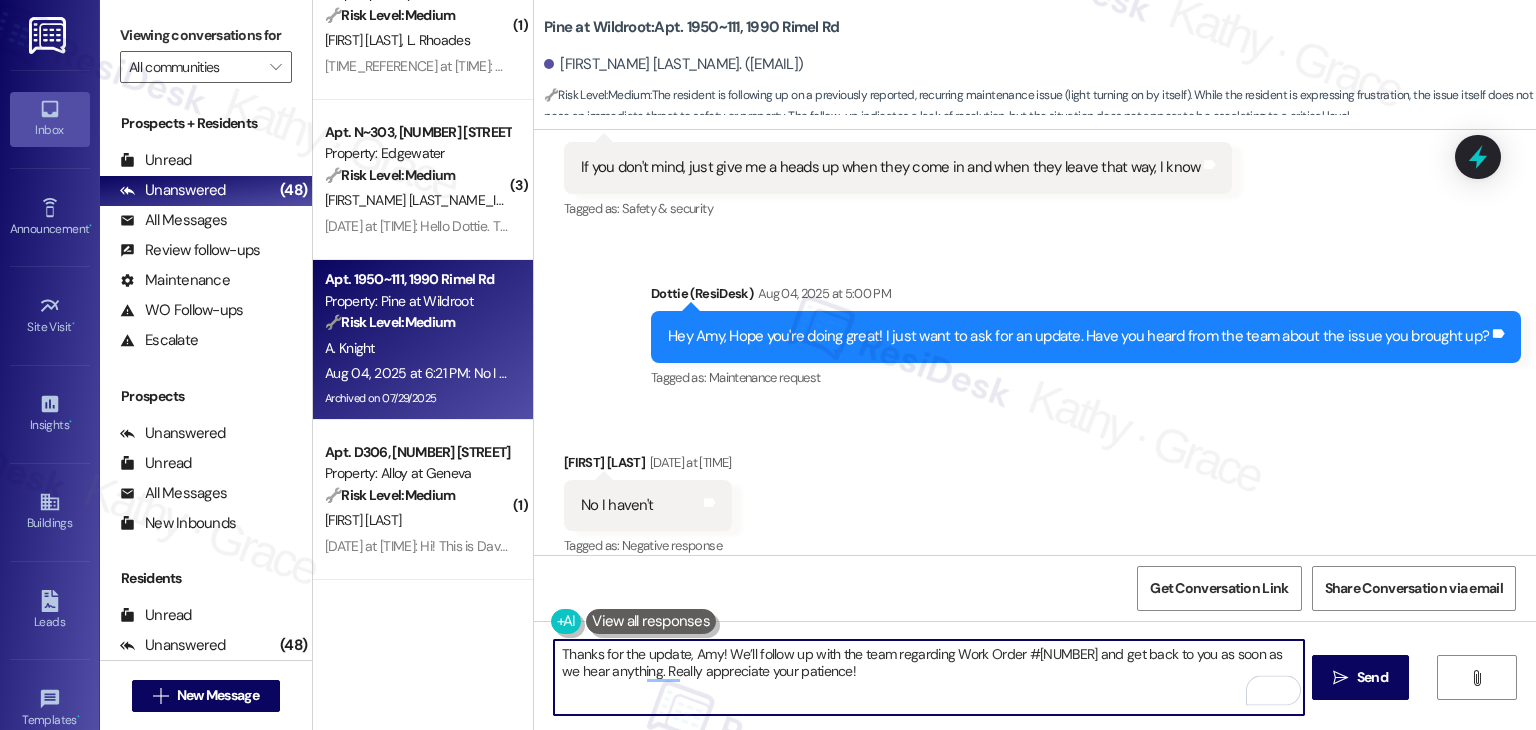 type on "Thanks for the update, Amy! We’ll follow up with the team regarding Work Order #[NUMBER] and get back to you as soon as we hear anything. Really appreciate your patience!" 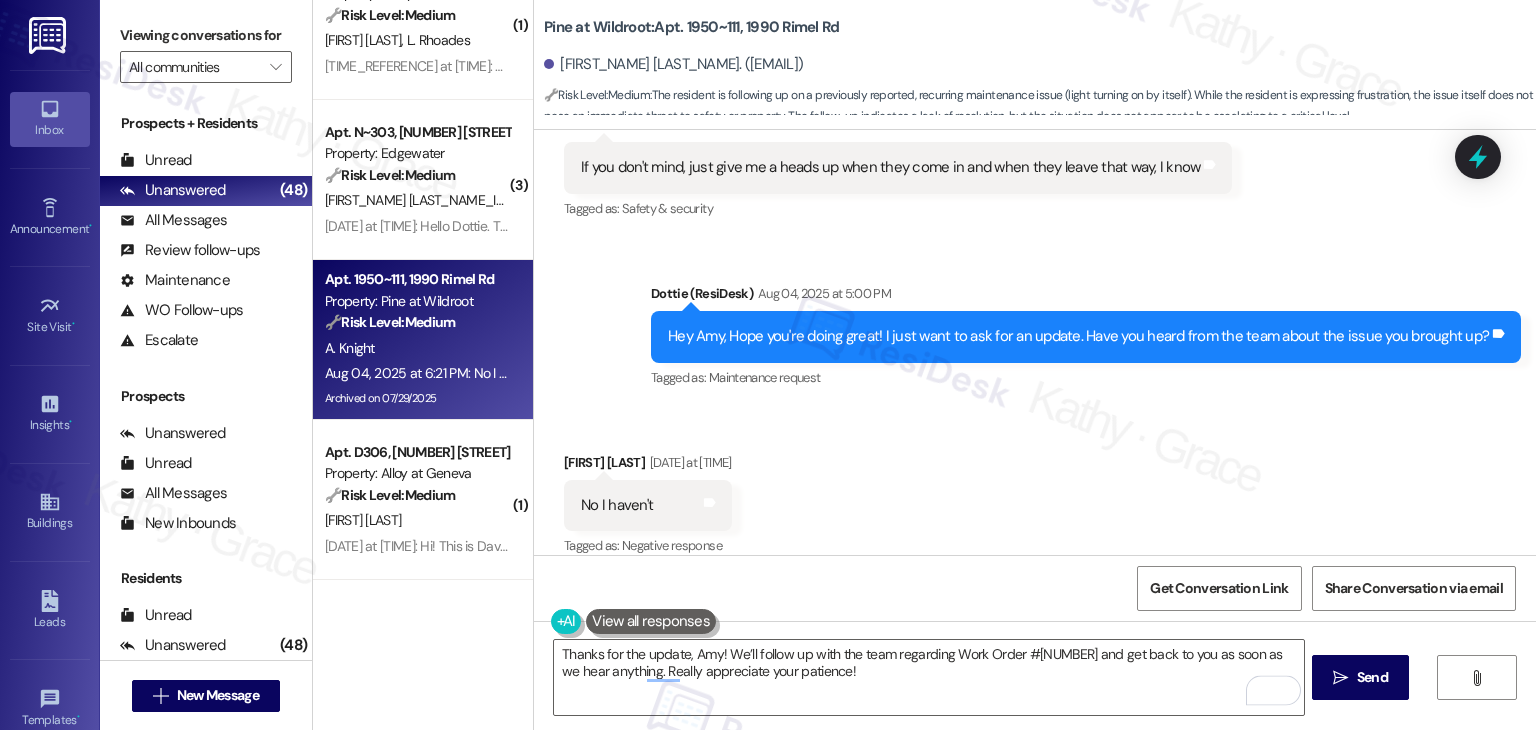 click on "Thanks for the update, [FIRST_NAME]! We’ll follow up with the team regarding Work Order #[NUMBER] and get back to you as soon as we hear anything. Really appreciate your patience!  Send " at bounding box center [1035, 696] 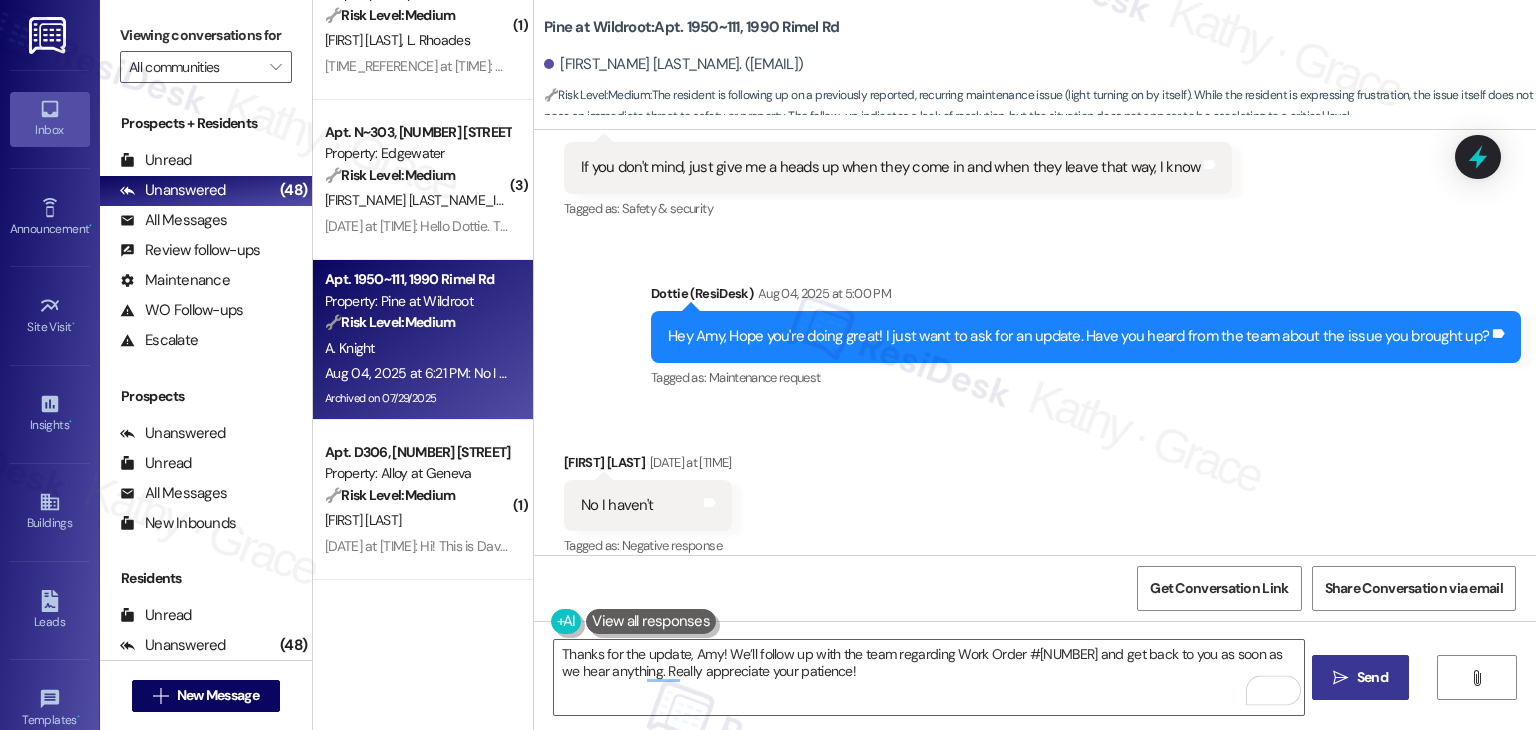 click on " Send" at bounding box center (1360, 677) 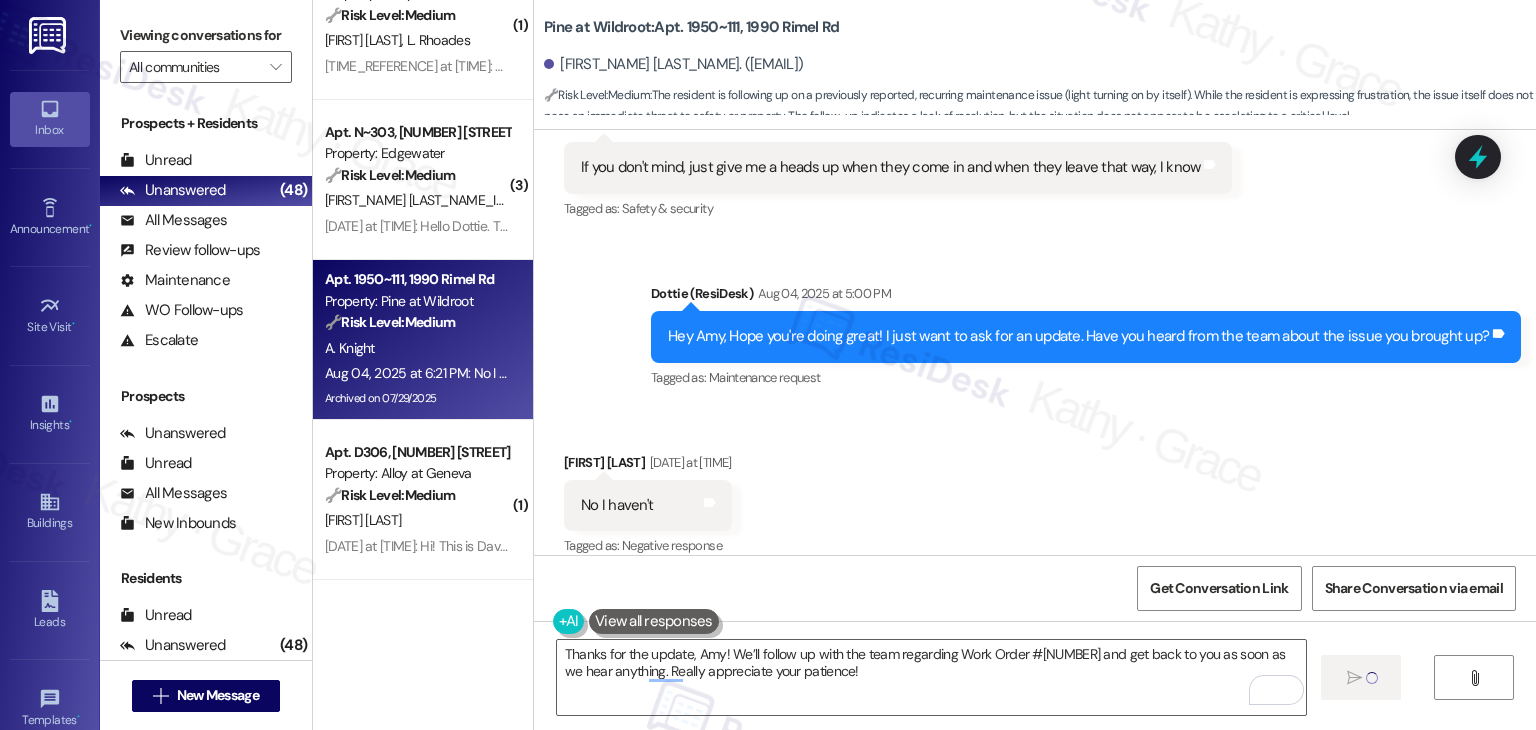 type 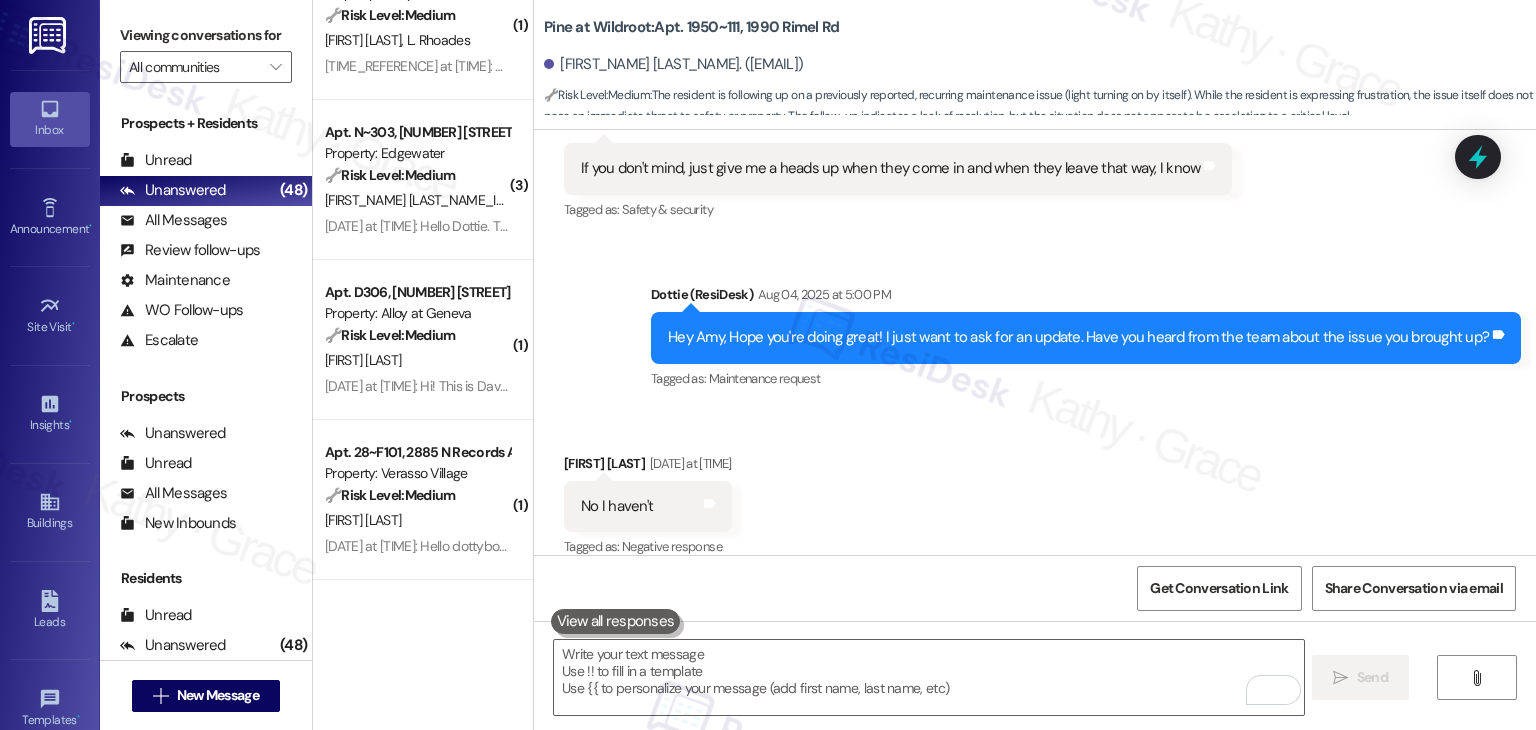 scroll, scrollTop: 3576, scrollLeft: 0, axis: vertical 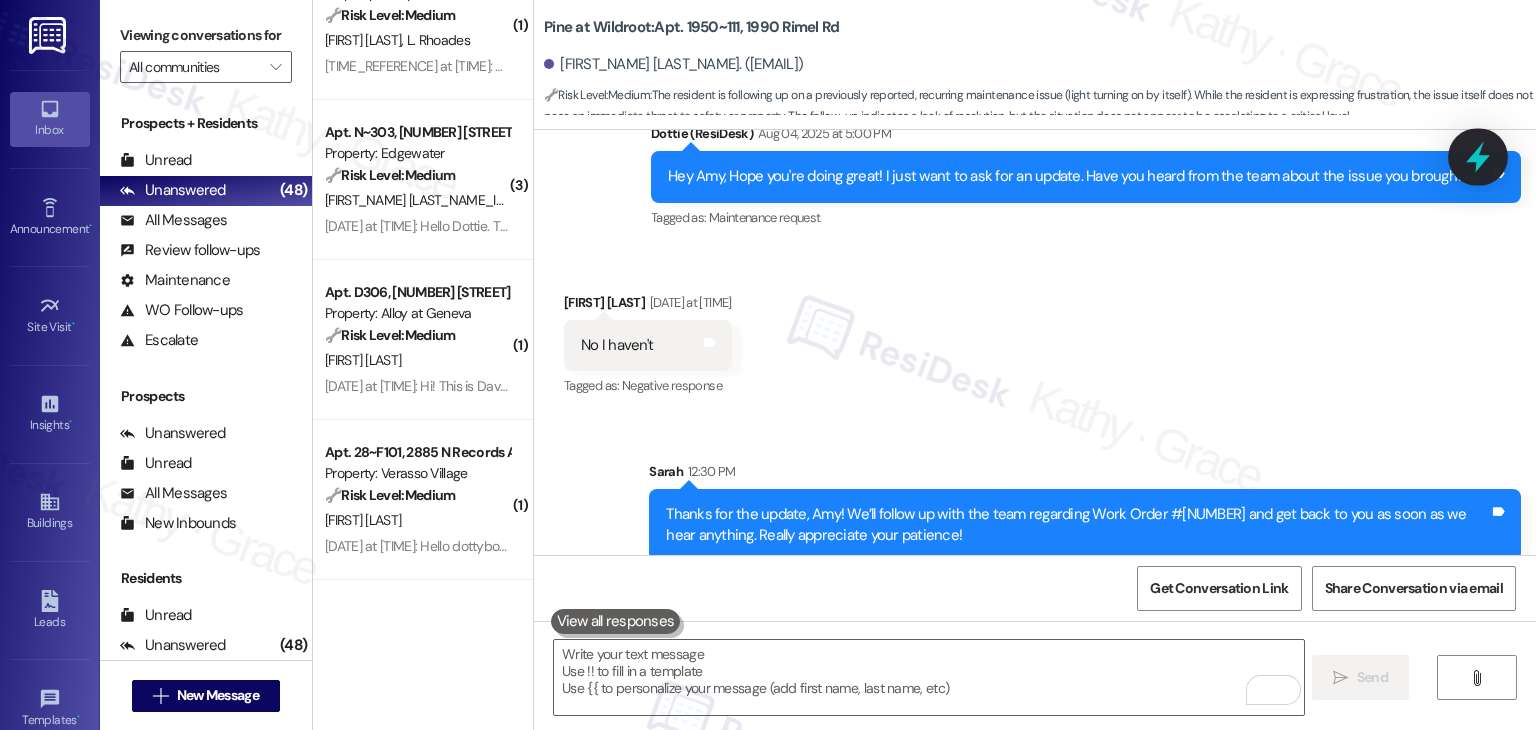 click 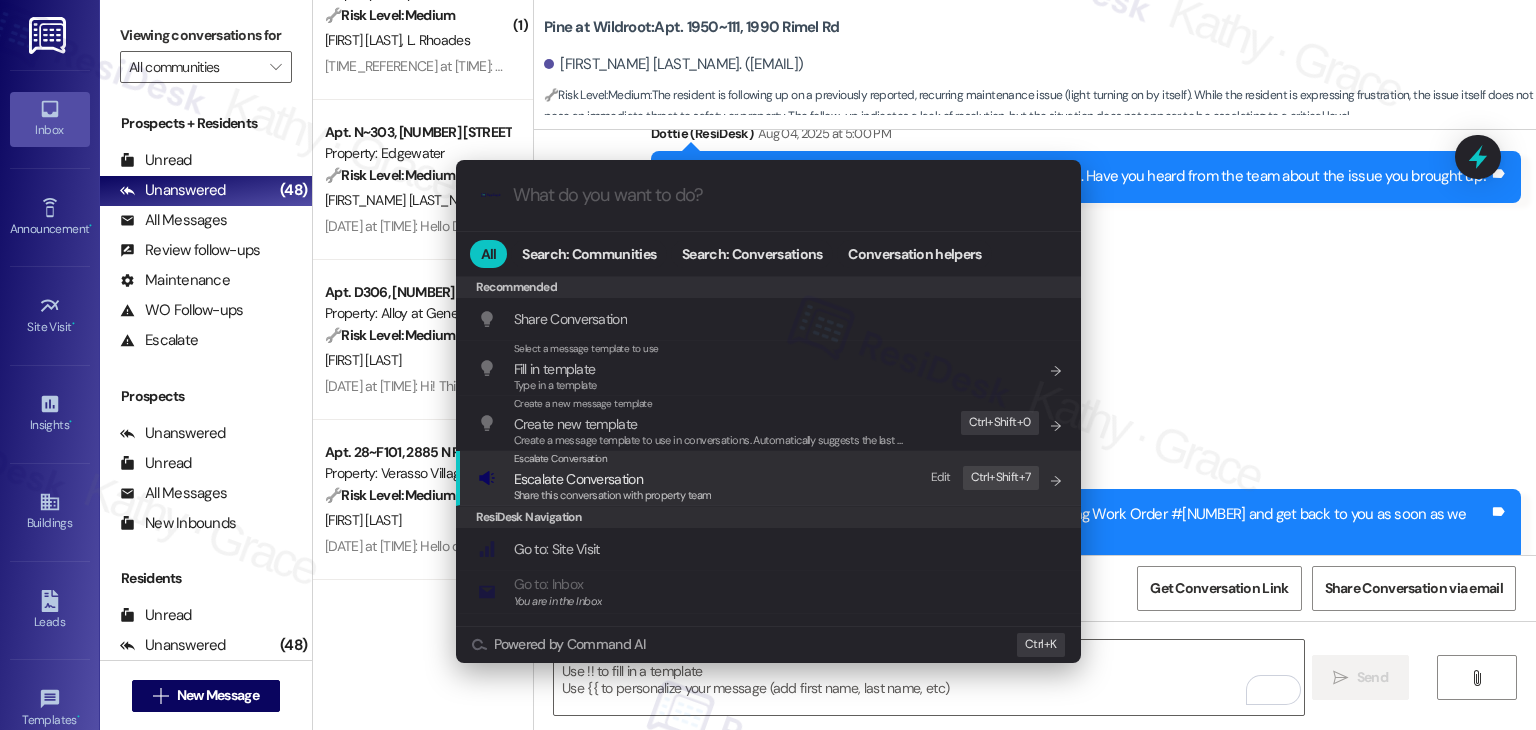 click on "Escalate Conversation" at bounding box center (578, 479) 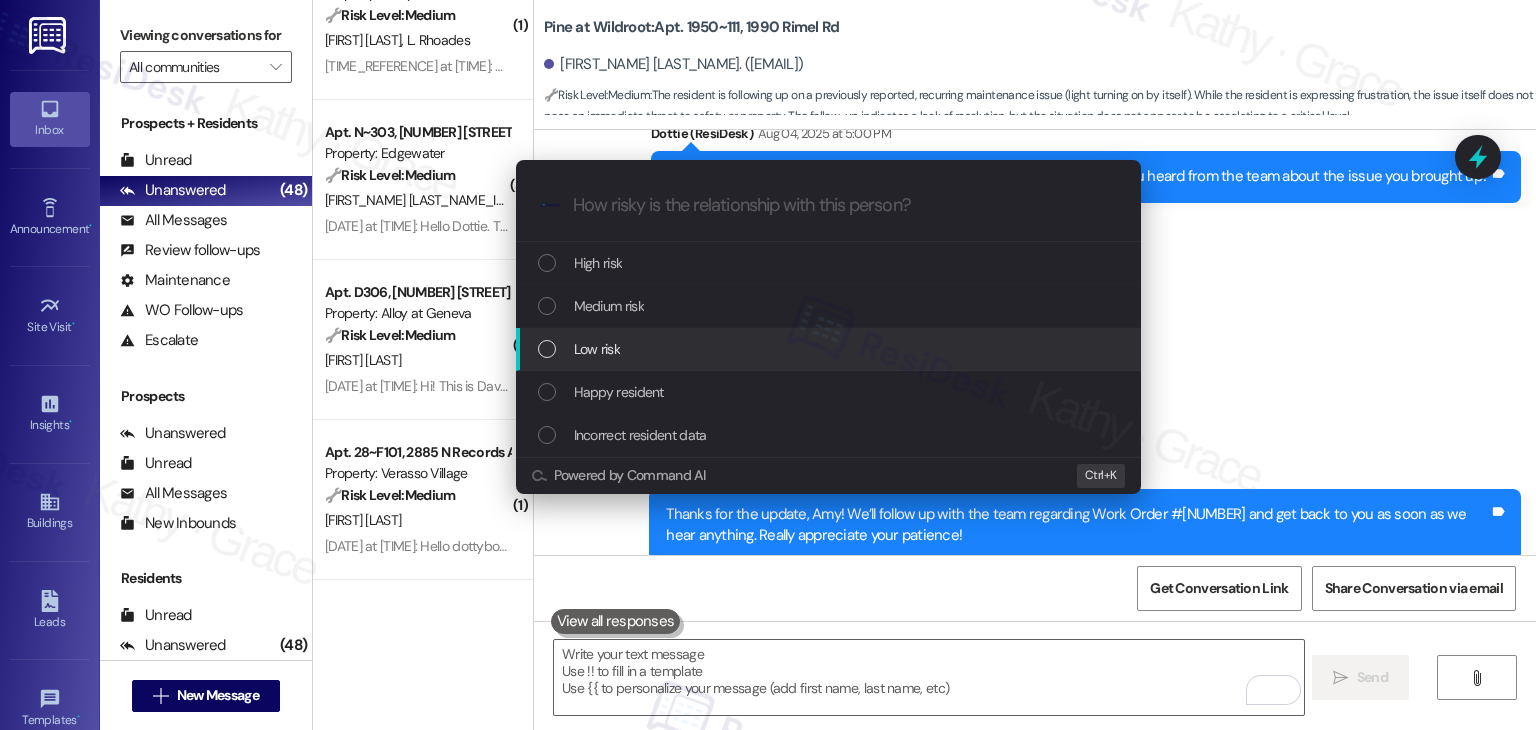 click at bounding box center (547, 349) 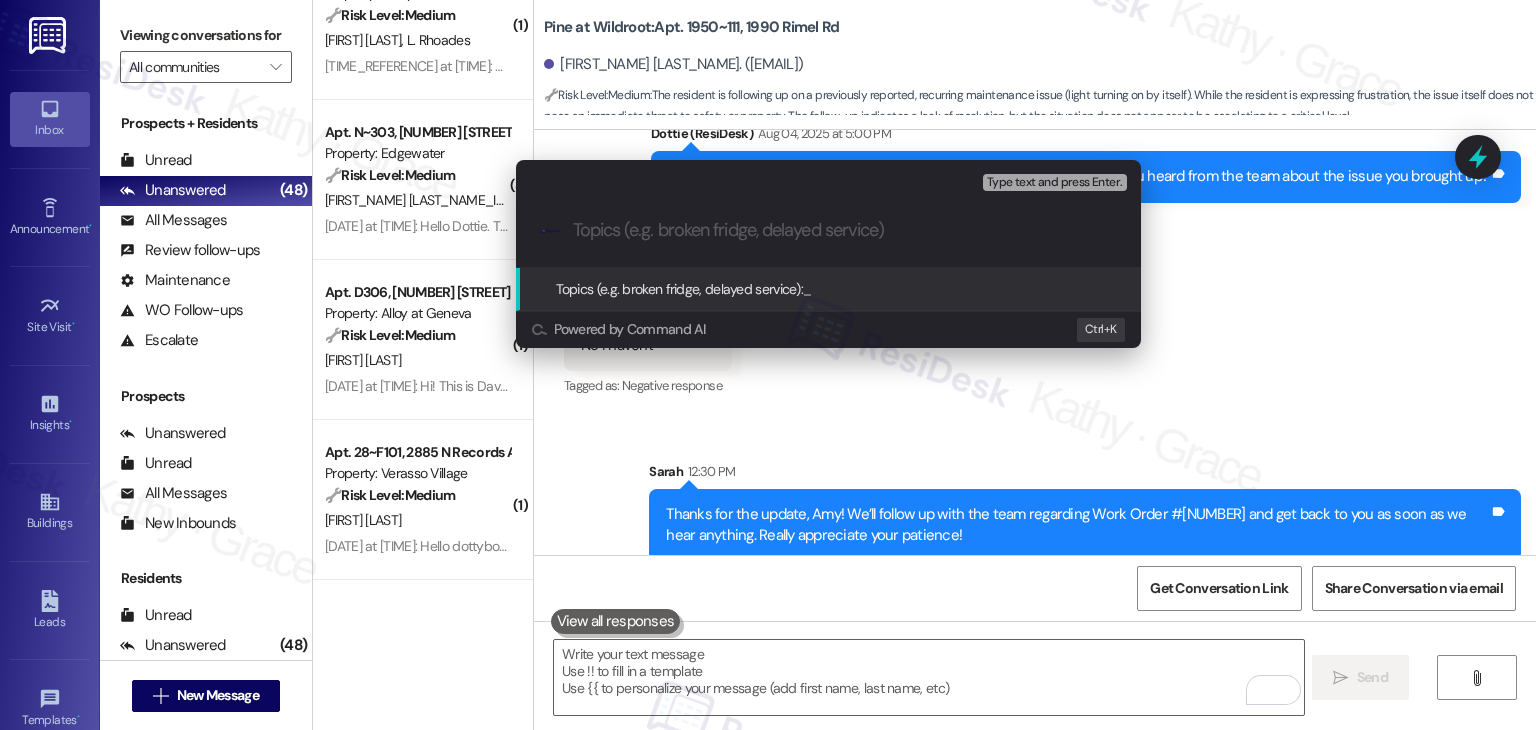 paste on "Follow-Up Needed – Work Order #154258" 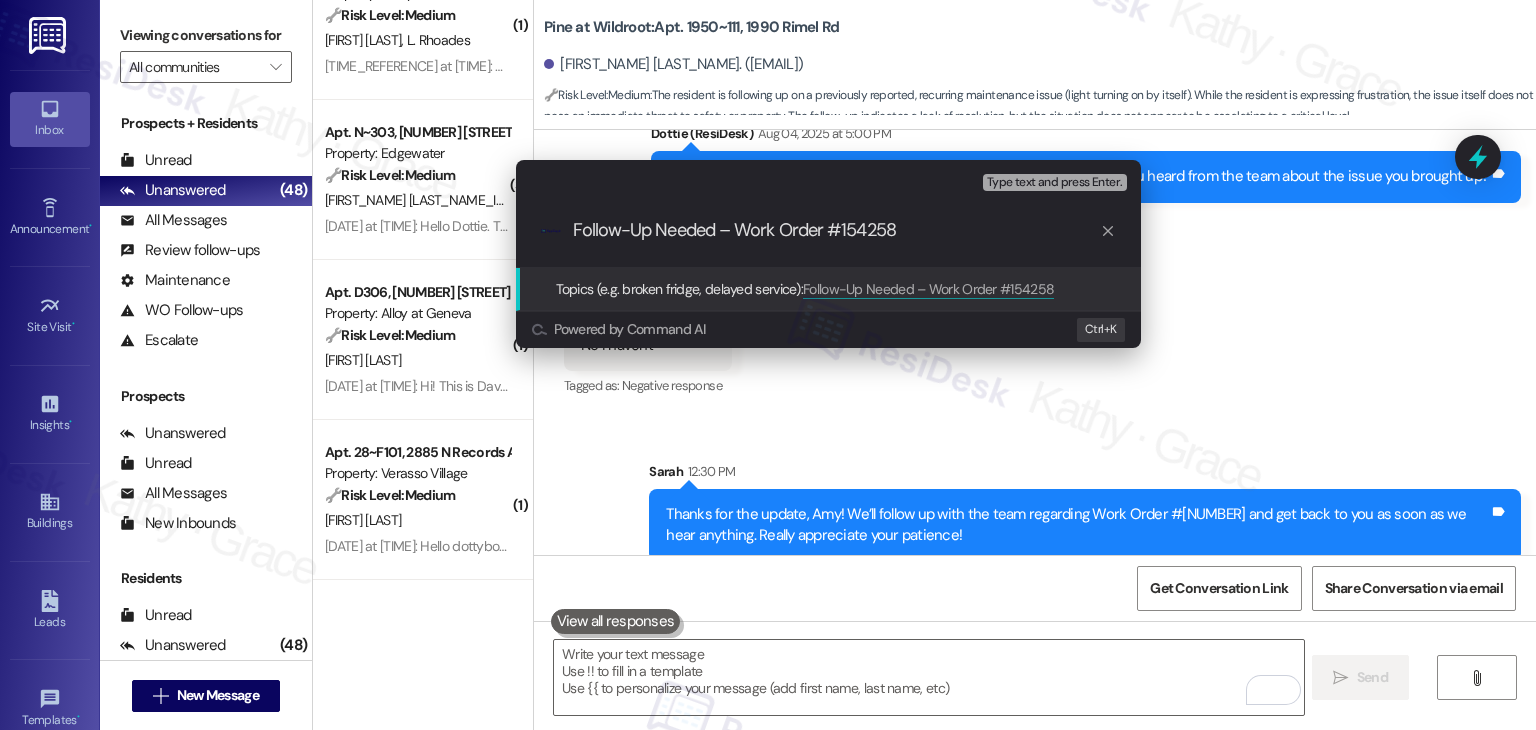 type 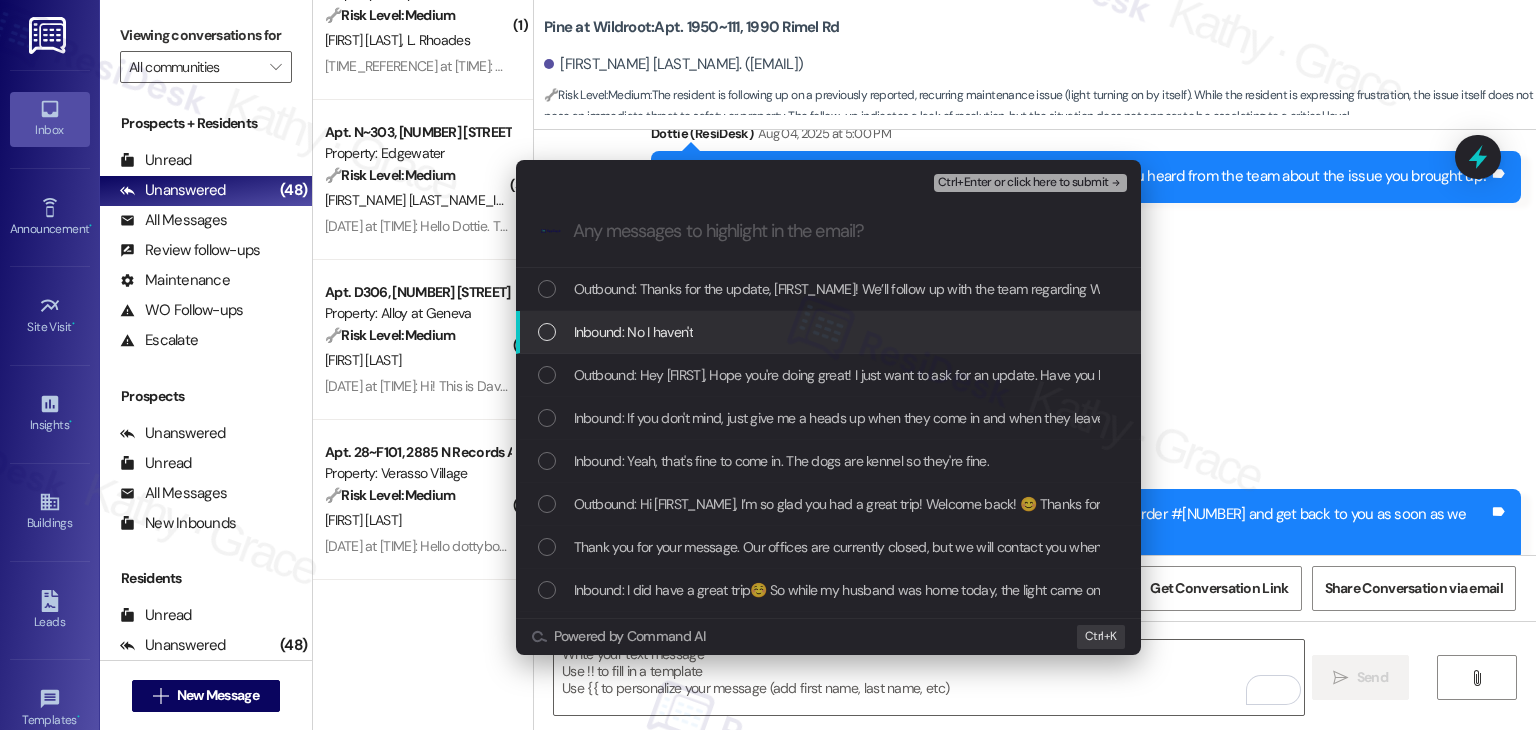 click at bounding box center [547, 332] 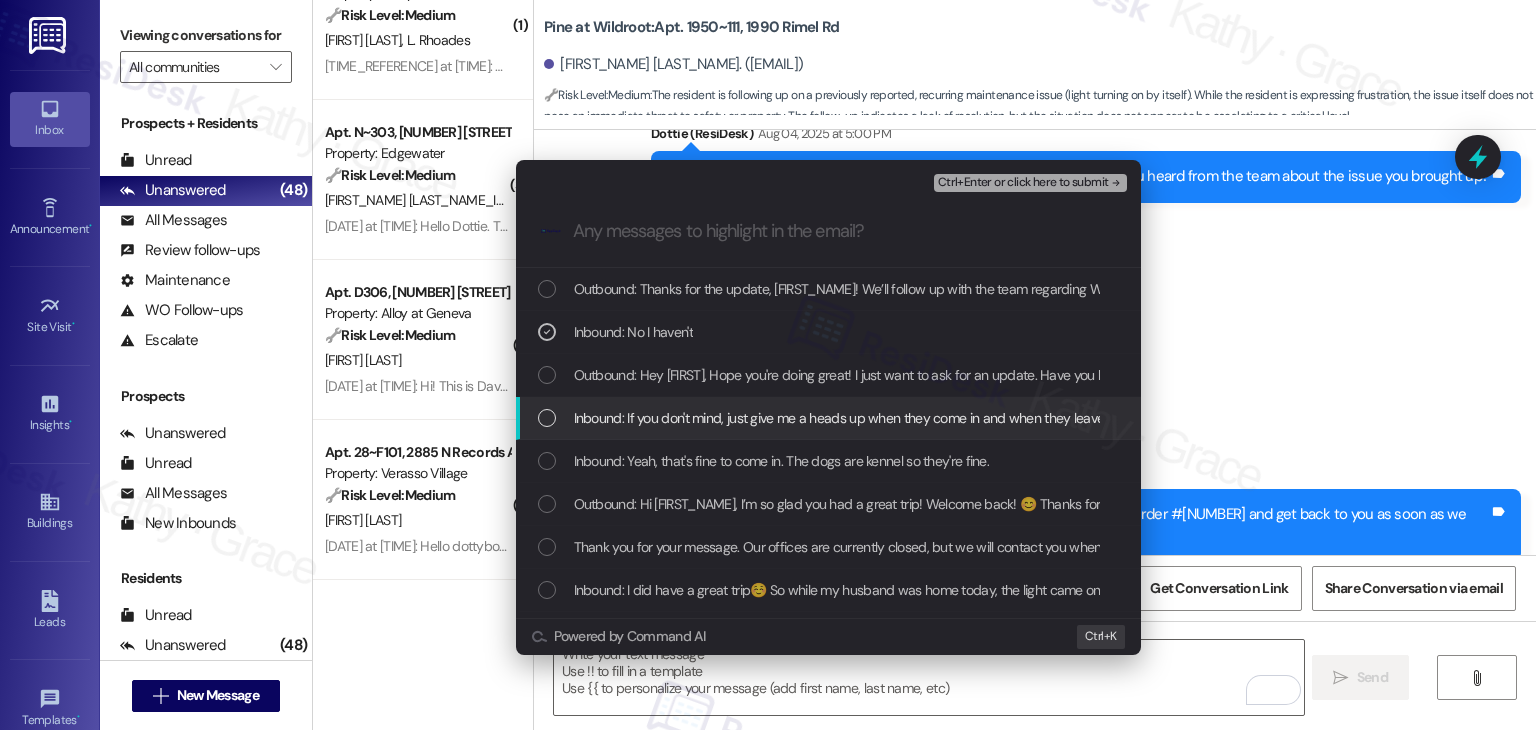 click at bounding box center (547, 418) 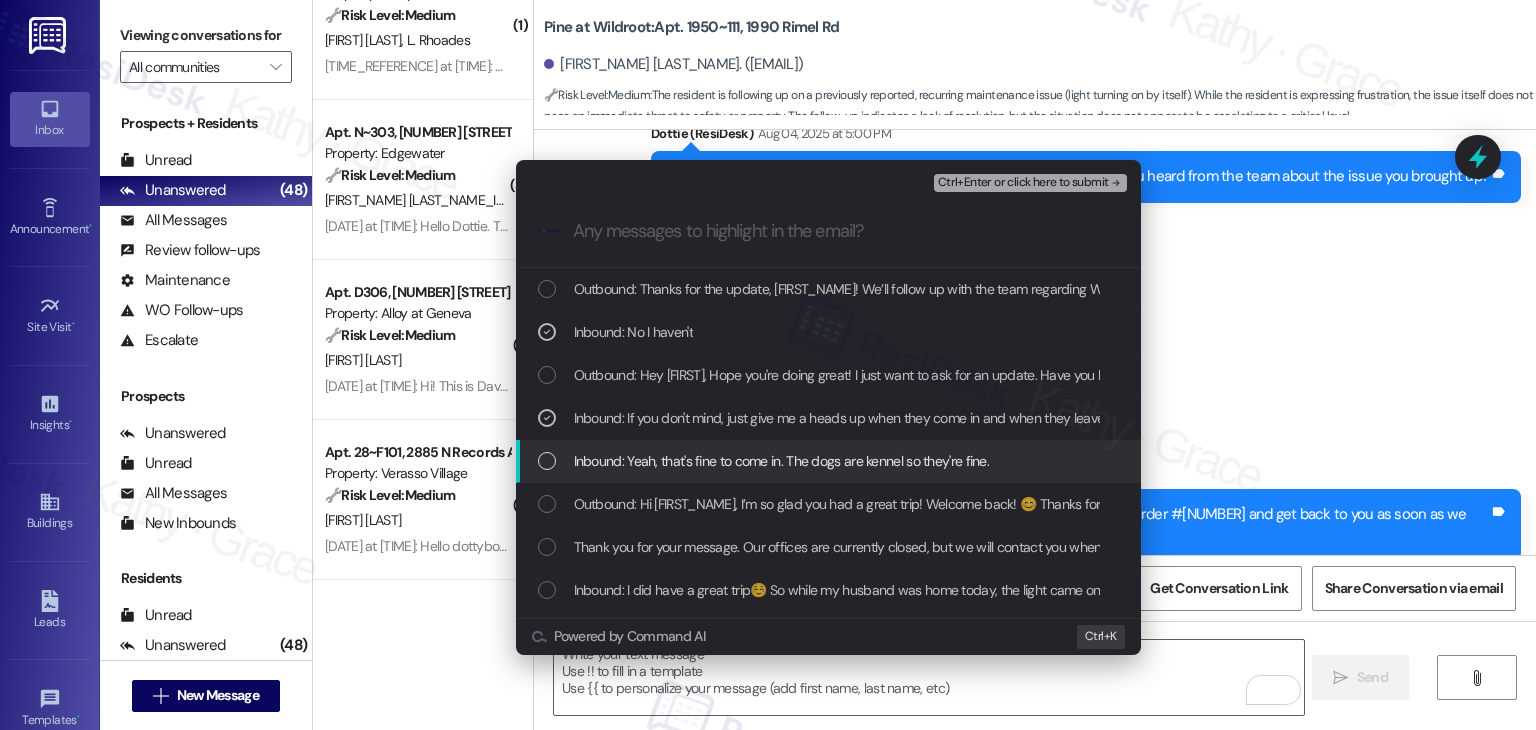 click at bounding box center [547, 461] 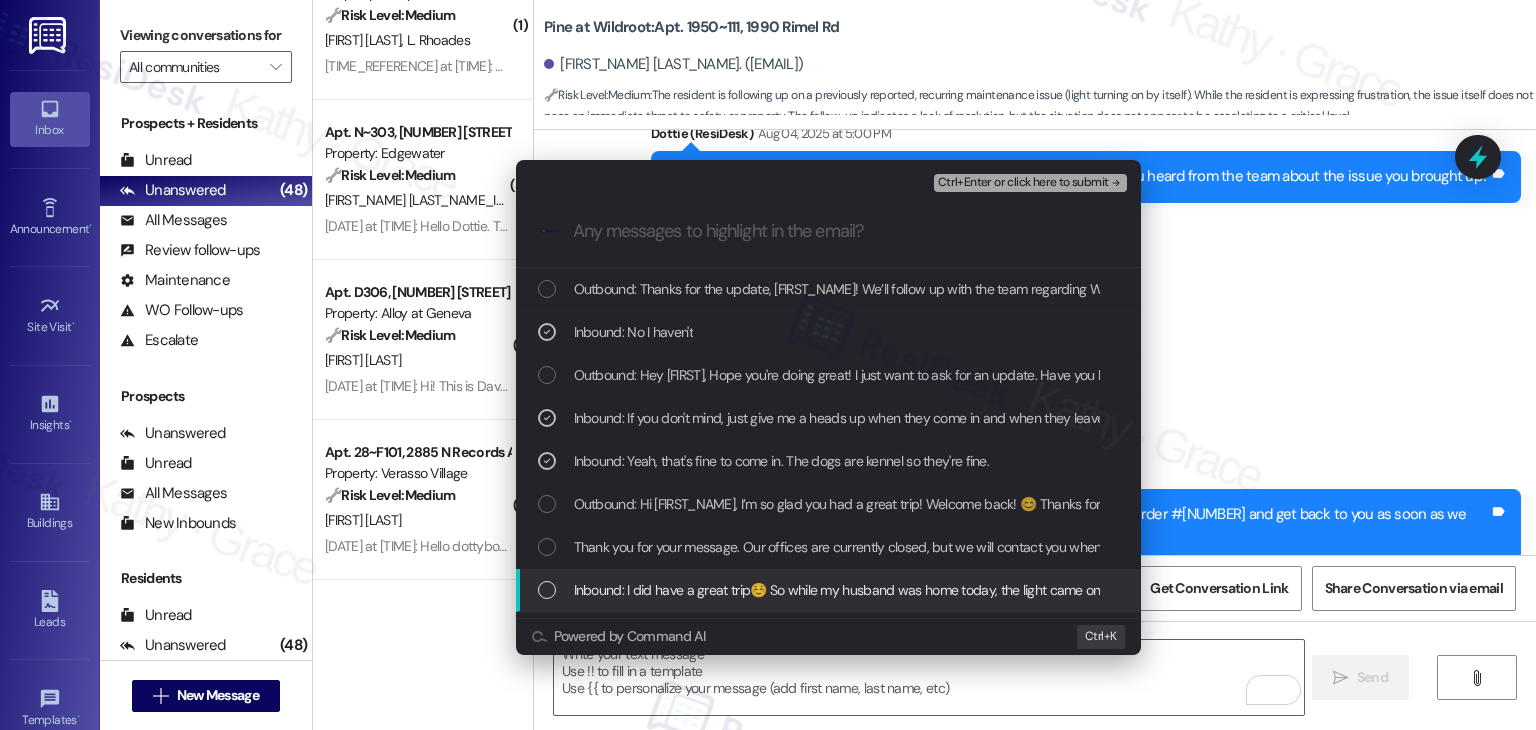 click at bounding box center [547, 590] 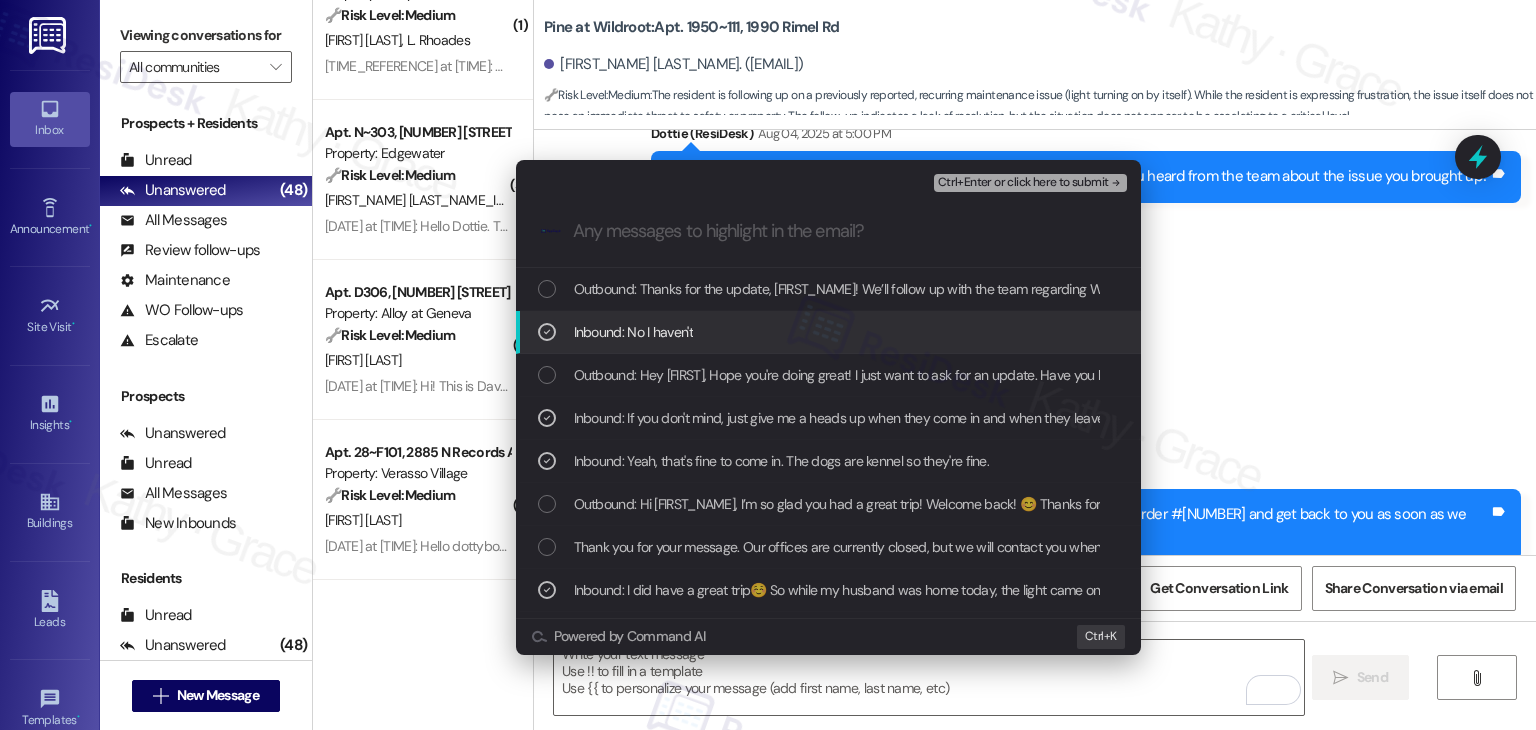 click on "Ctrl+Enter or click here to submit" at bounding box center [1023, 183] 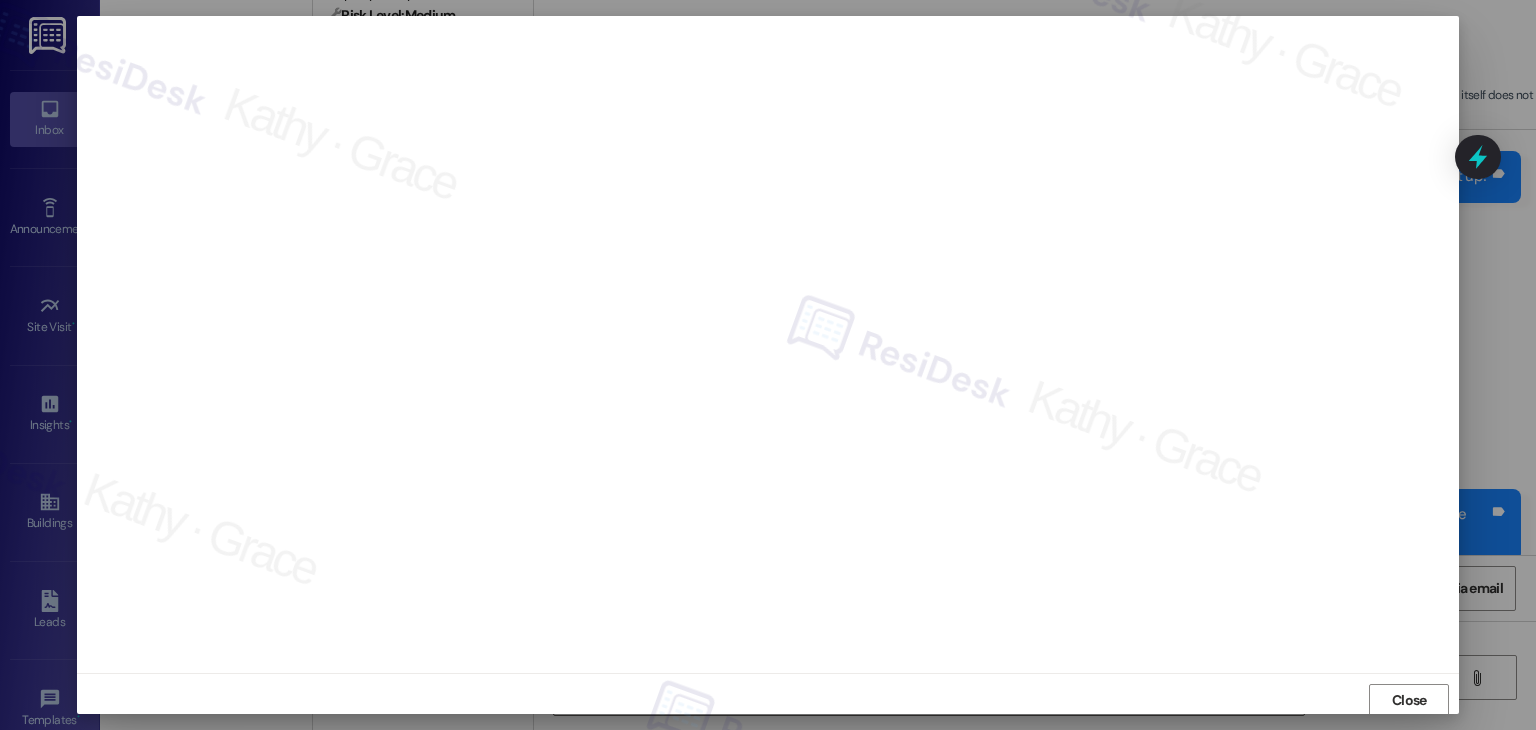 scroll, scrollTop: 1, scrollLeft: 0, axis: vertical 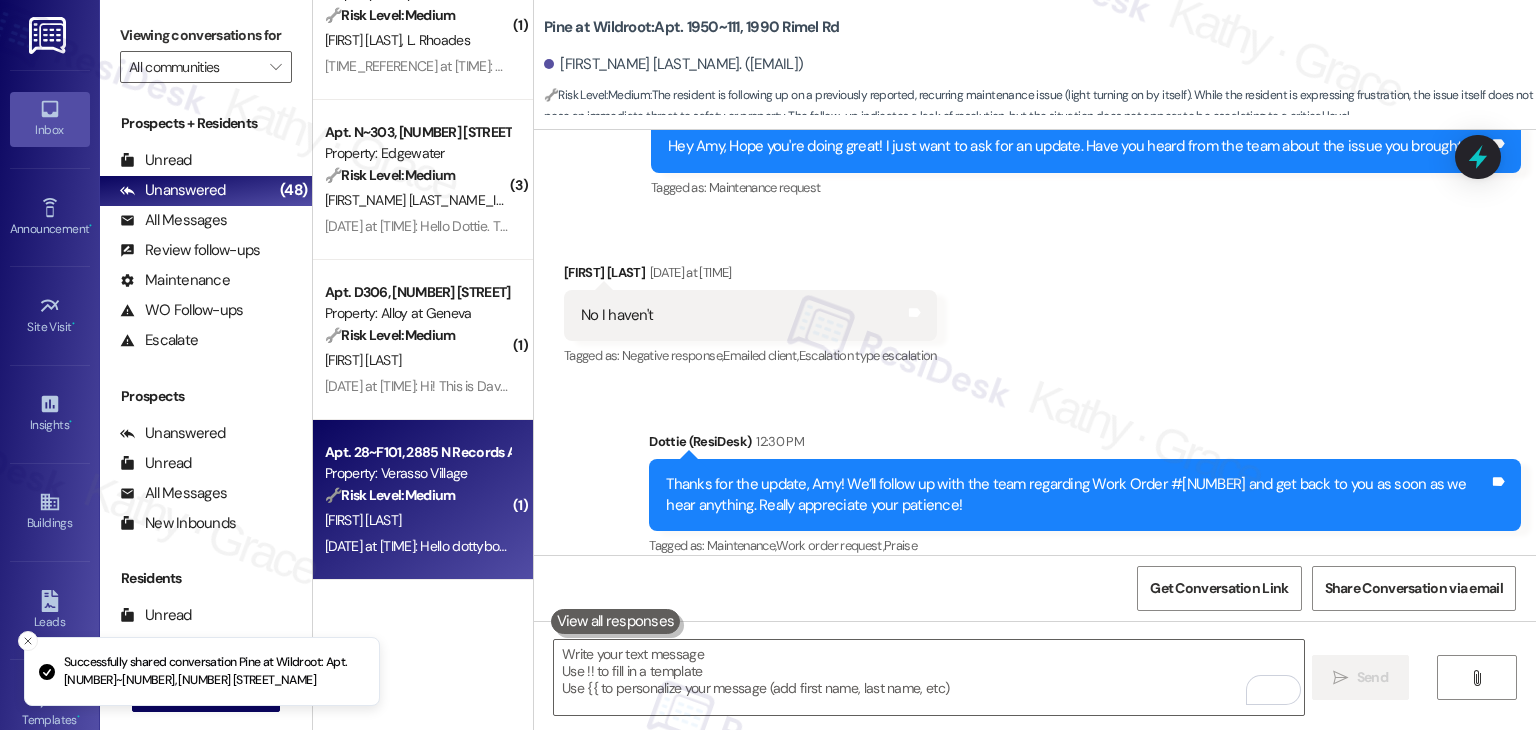 click on "Property: Verasso Village" at bounding box center (417, 473) 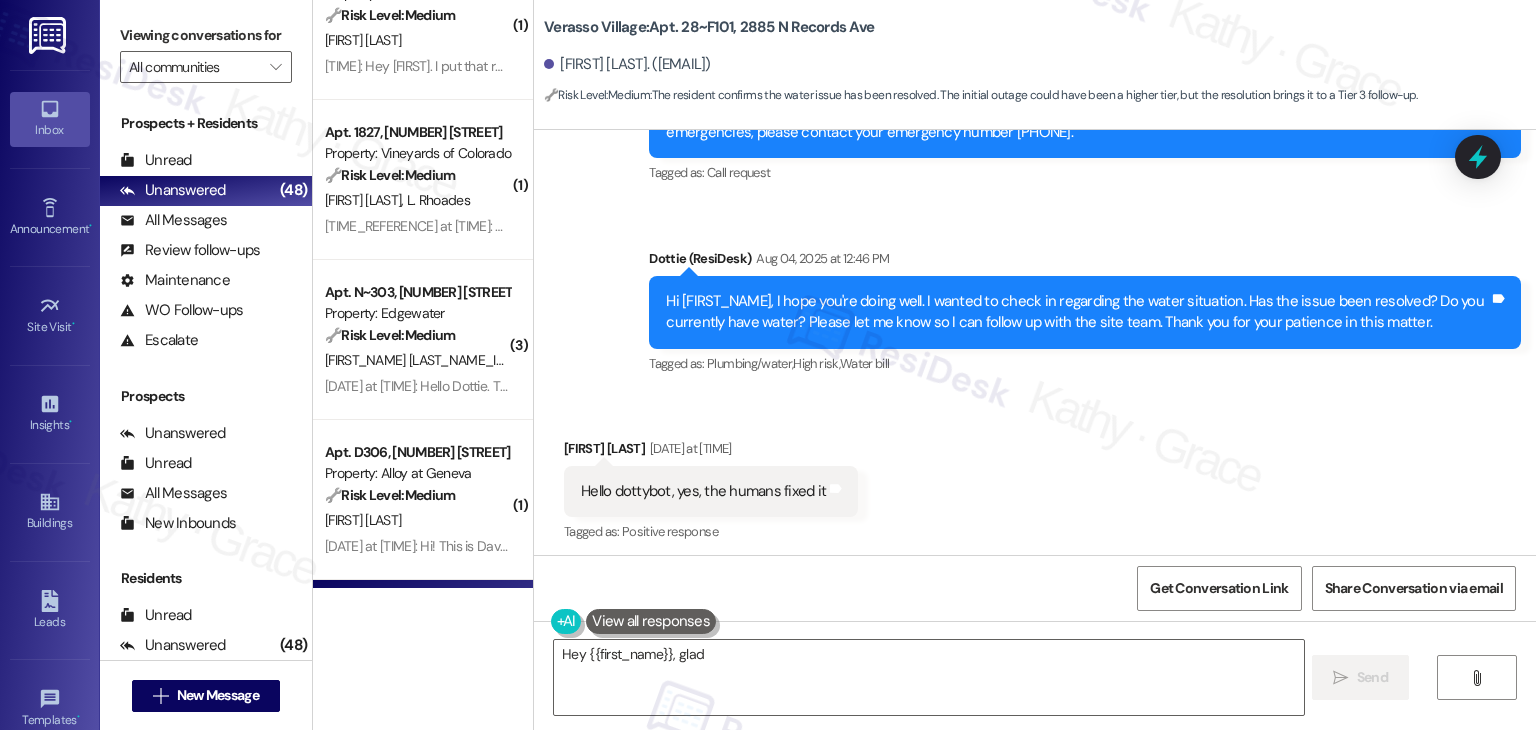 scroll, scrollTop: 427, scrollLeft: 0, axis: vertical 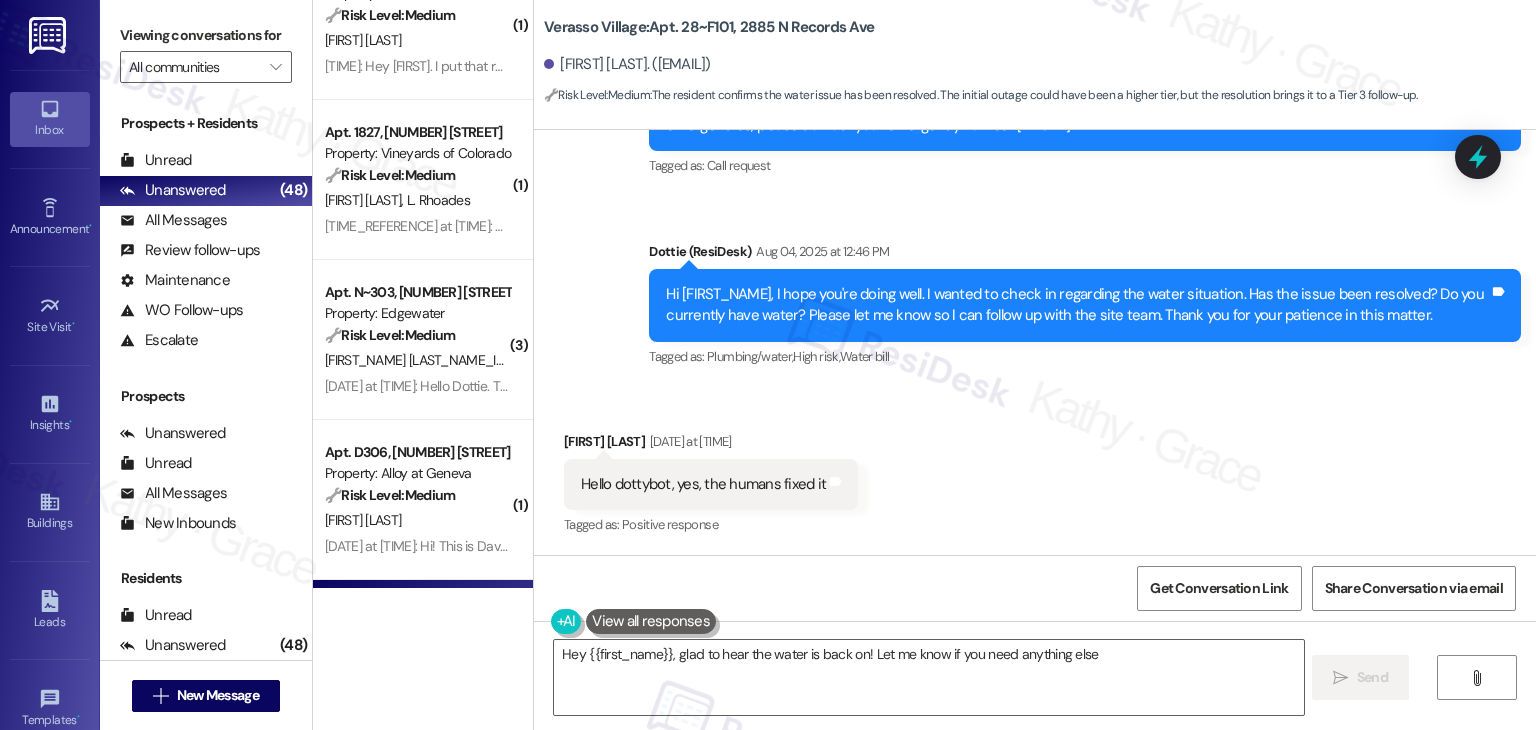 type on "Hey {{first_name}}, glad to hear the water is back on! Let me know if you need anything else!" 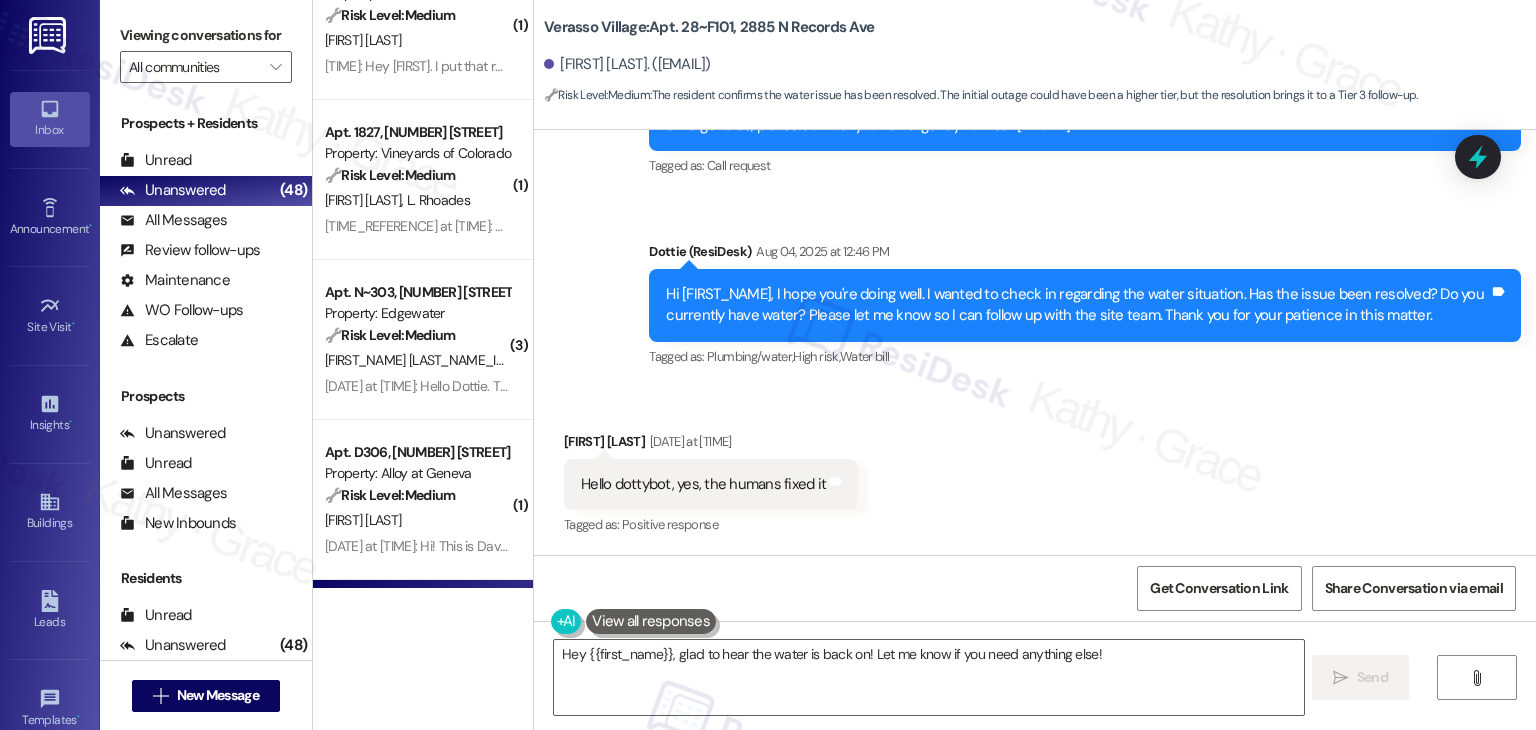 click on "Received via SMS Fredrick Coonrod Aug 04, 2025 at 12:47 PM Hello dottybot, yes, the humans fixed it Tags and notes Tagged as:   Positive response Click to highlight conversations about Positive response" at bounding box center [1035, 470] 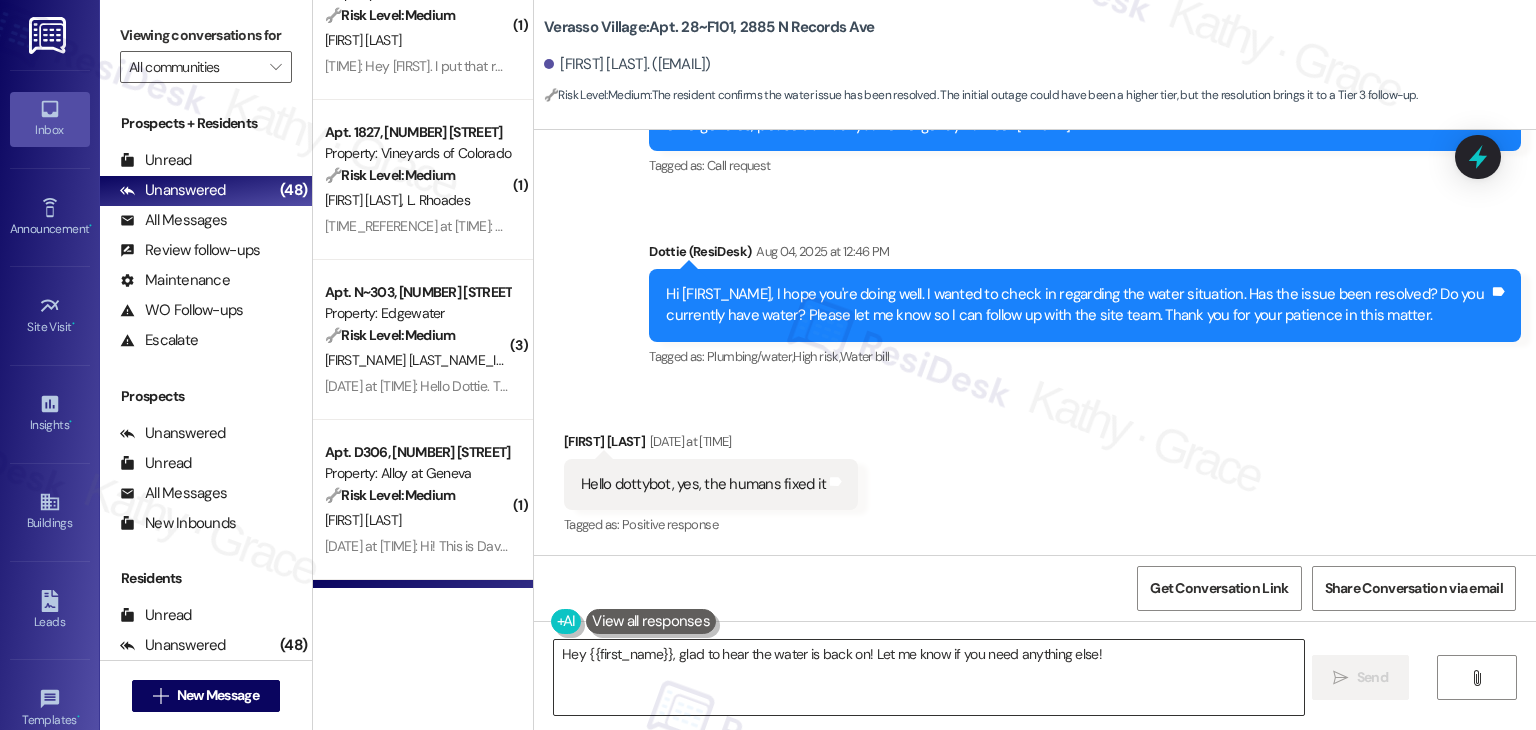 drag, startPoint x: 1123, startPoint y: 679, endPoint x: 1186, endPoint y: 679, distance: 63 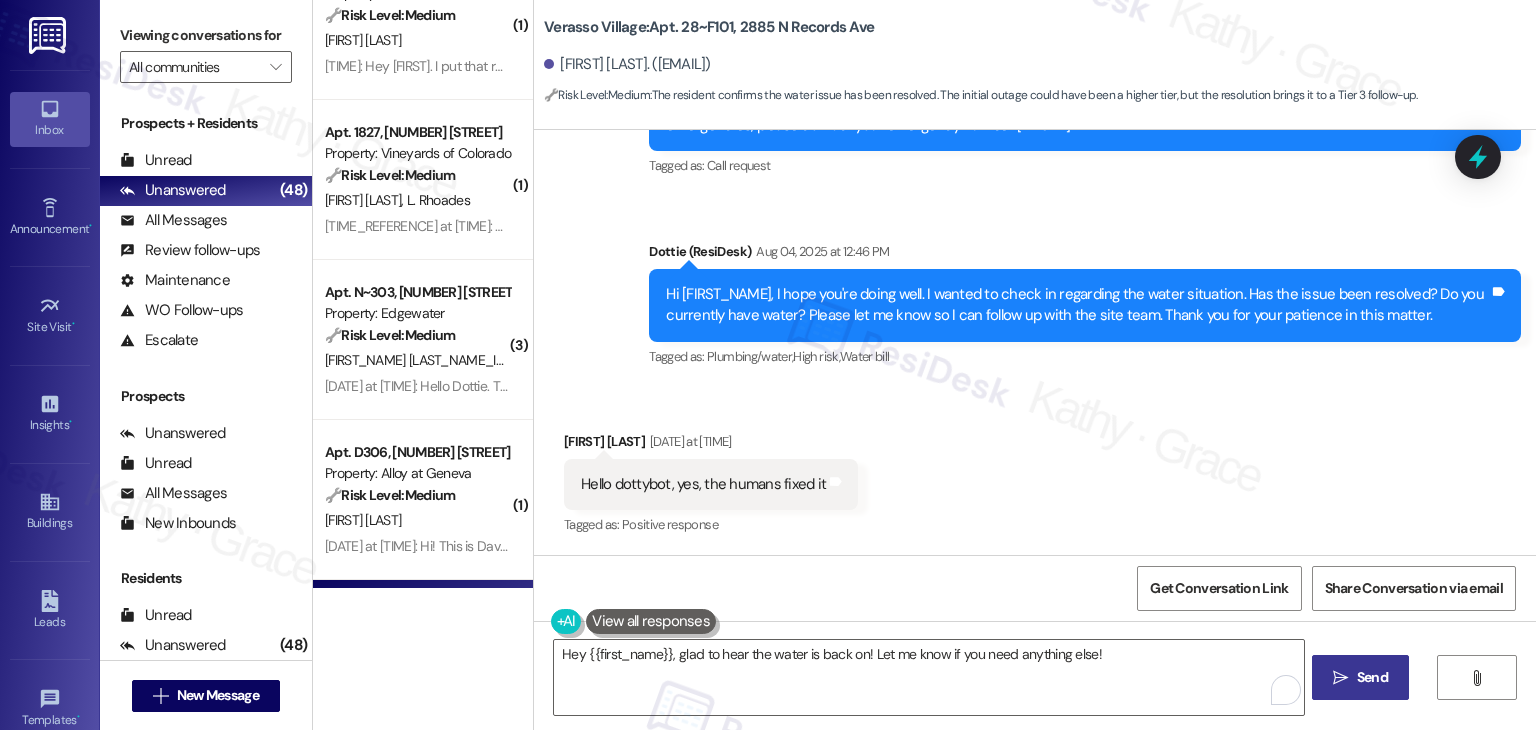 click on "" at bounding box center [1340, 678] 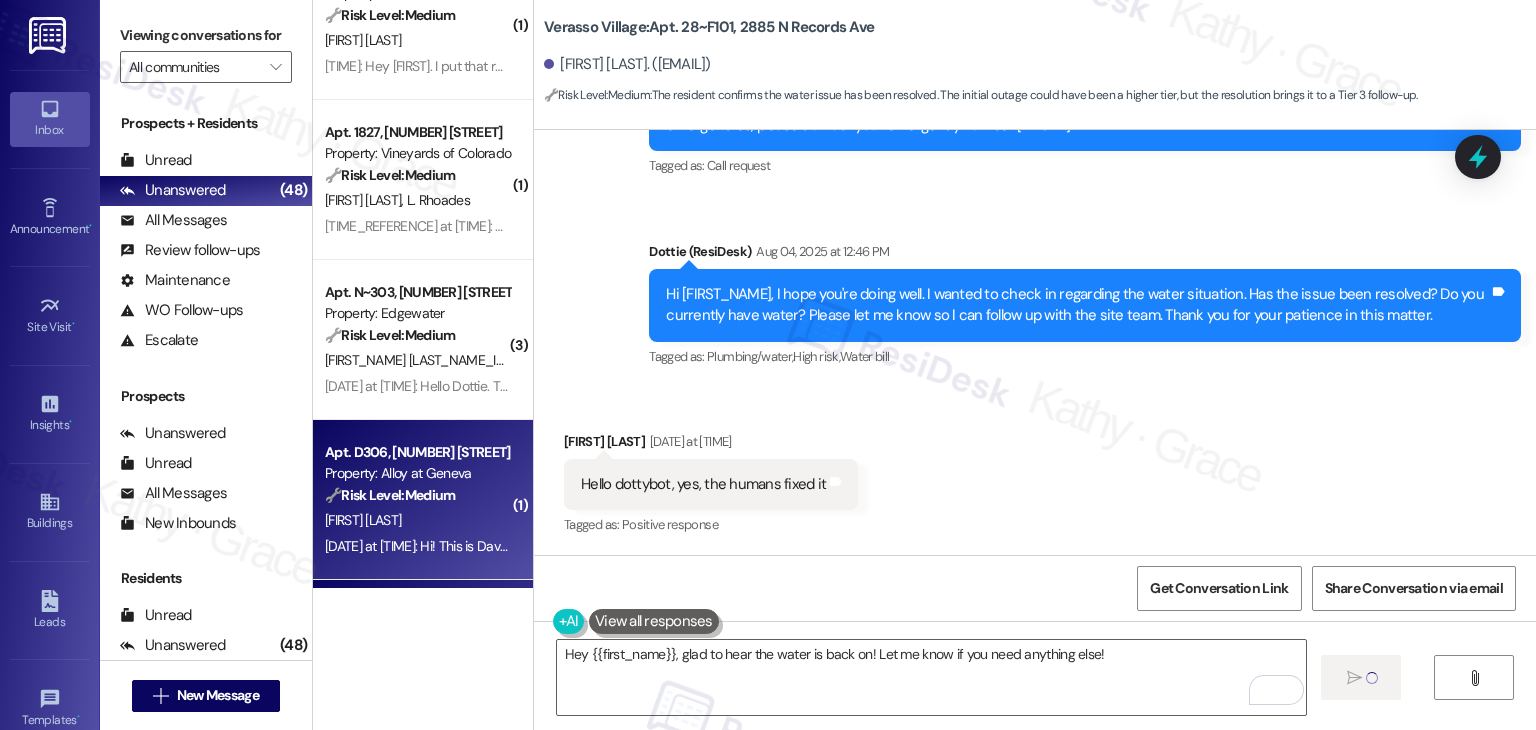type 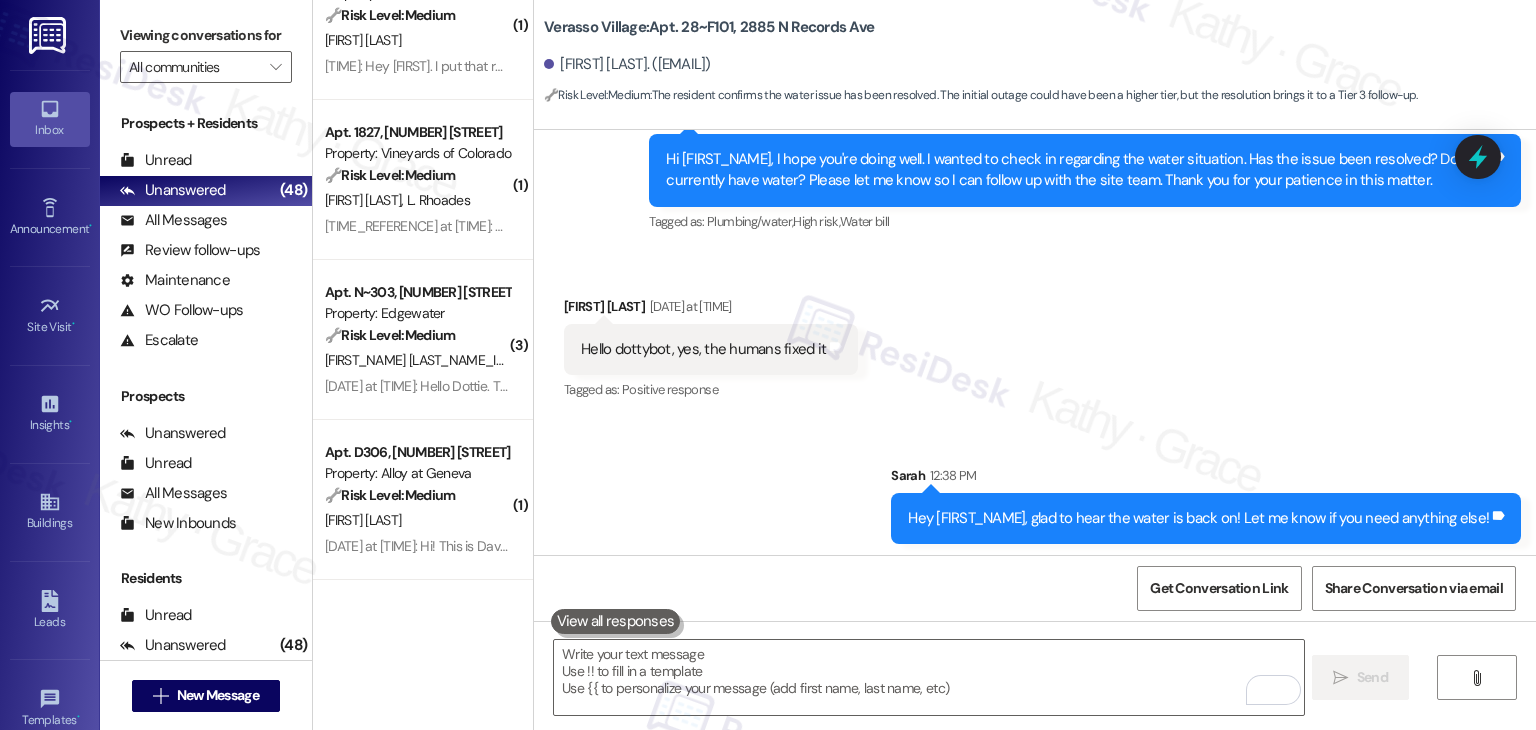 scroll, scrollTop: 567, scrollLeft: 0, axis: vertical 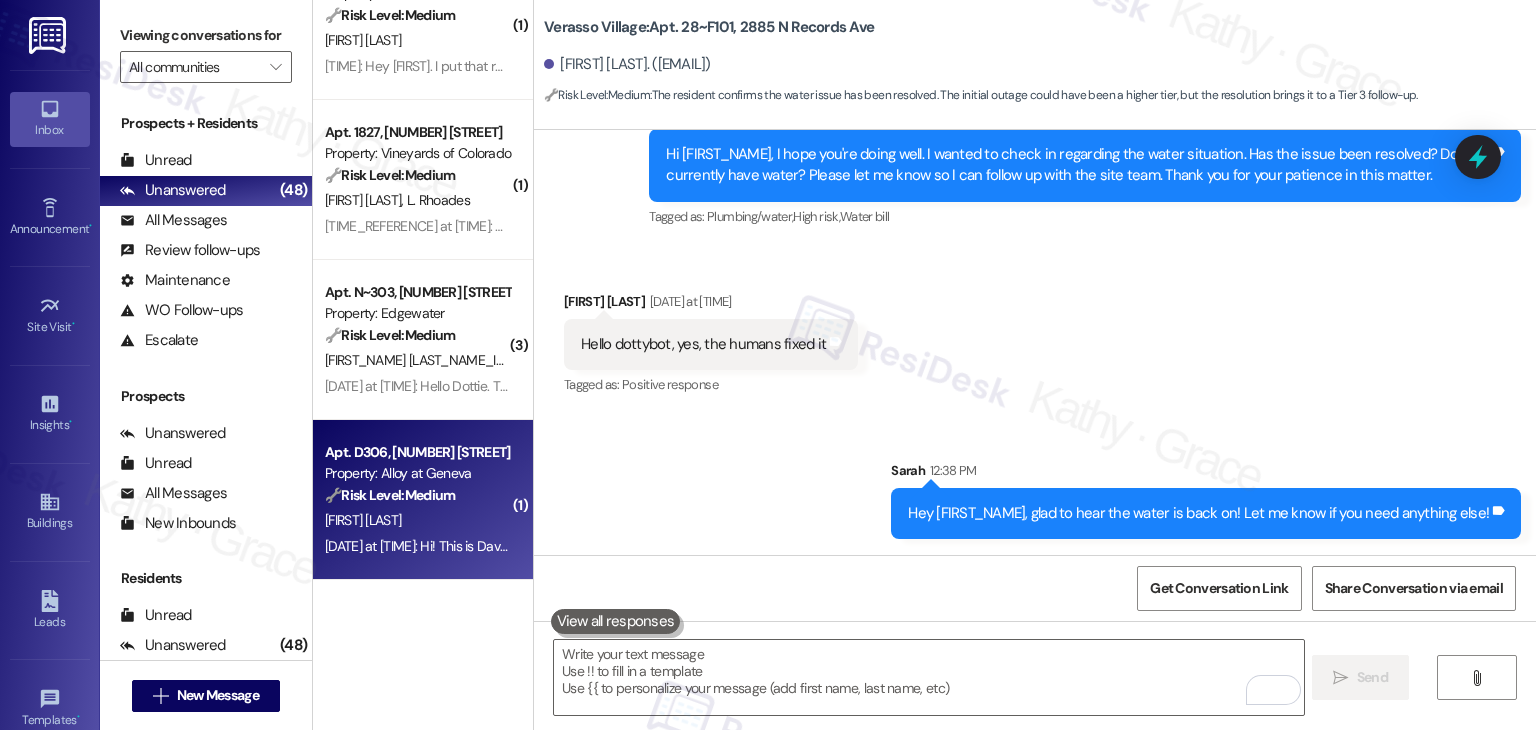 click on "D. Riding" at bounding box center [417, 520] 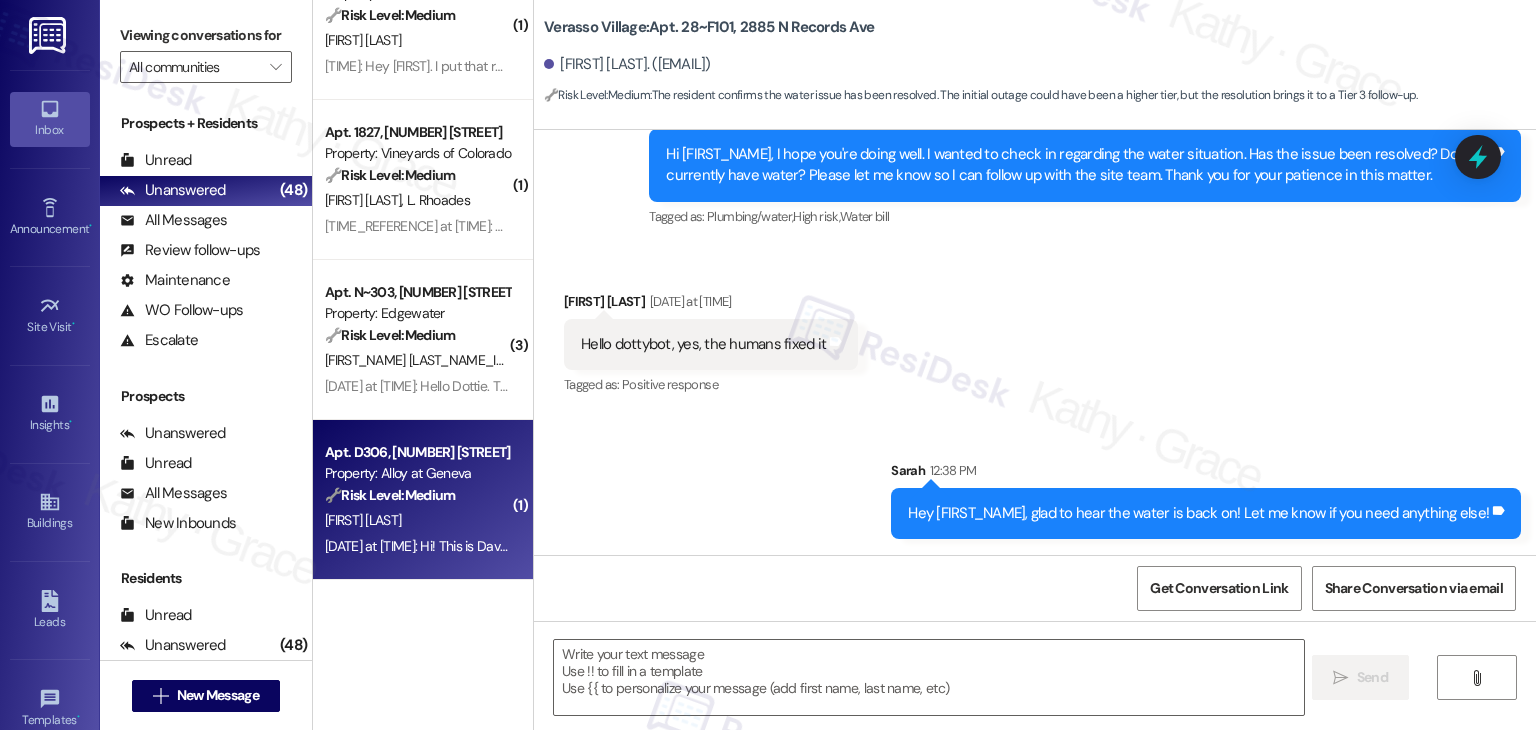 type on "Fetching suggested responses. Please feel free to read through the conversation in the meantime." 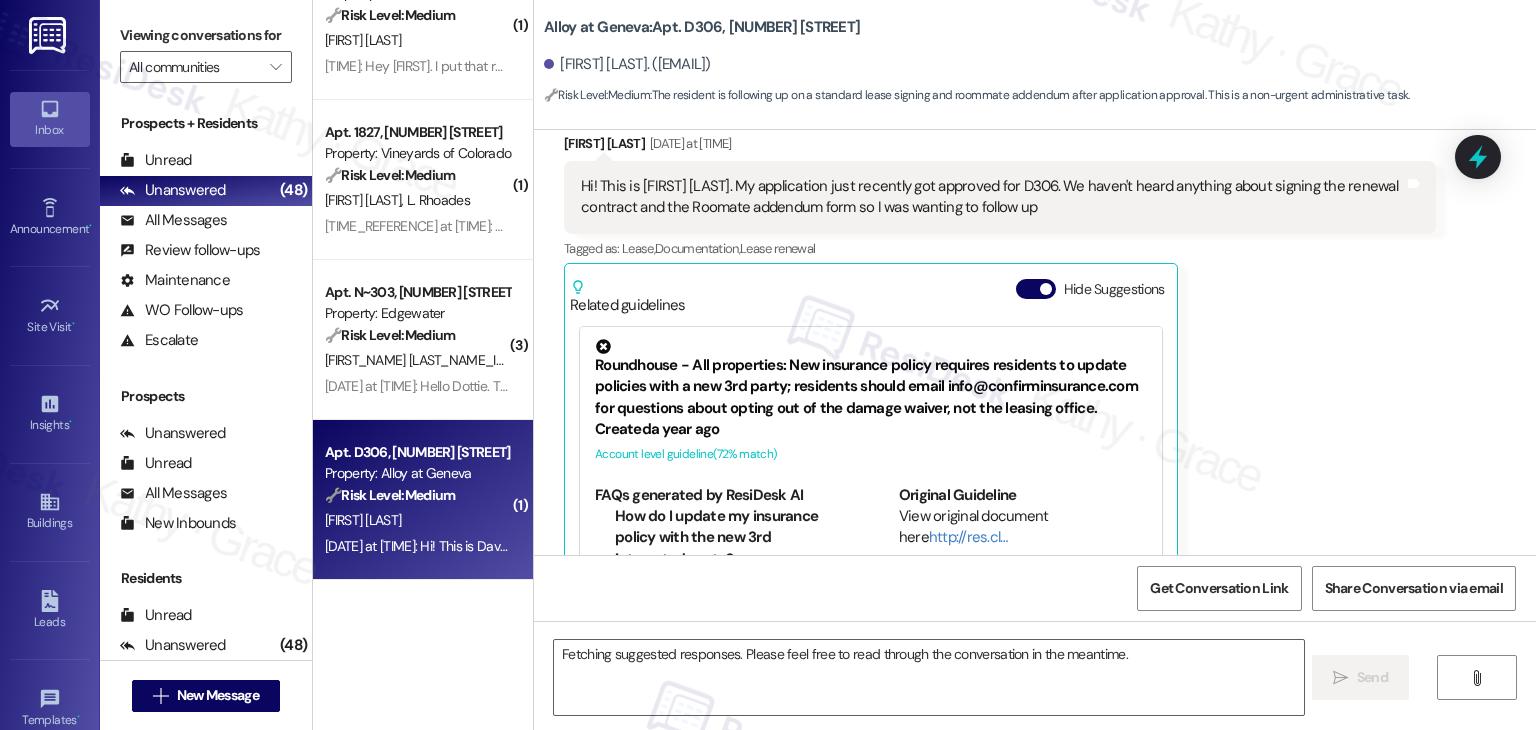 scroll, scrollTop: 250, scrollLeft: 0, axis: vertical 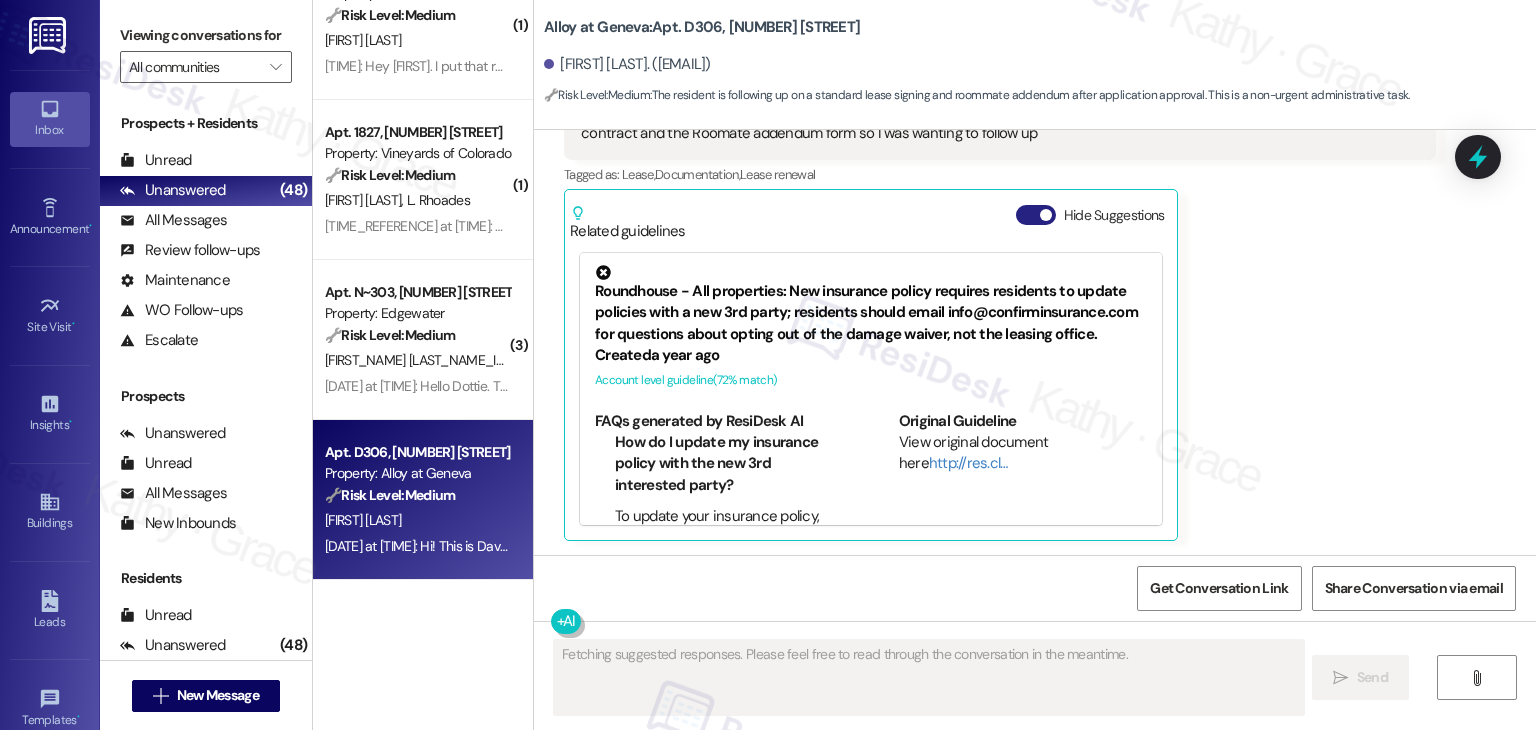 click on "Hide Suggestions" at bounding box center (1036, 215) 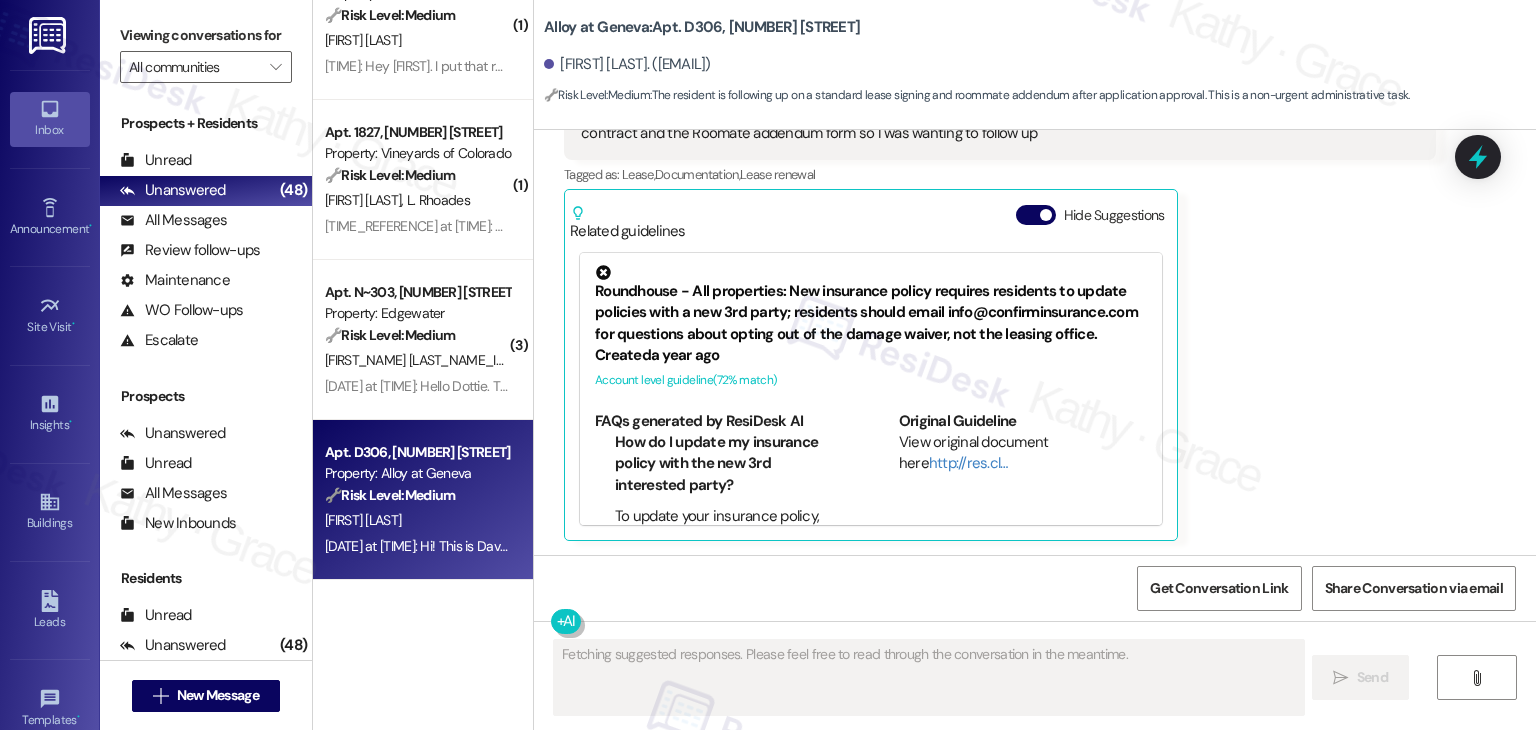 scroll, scrollTop: 0, scrollLeft: 0, axis: both 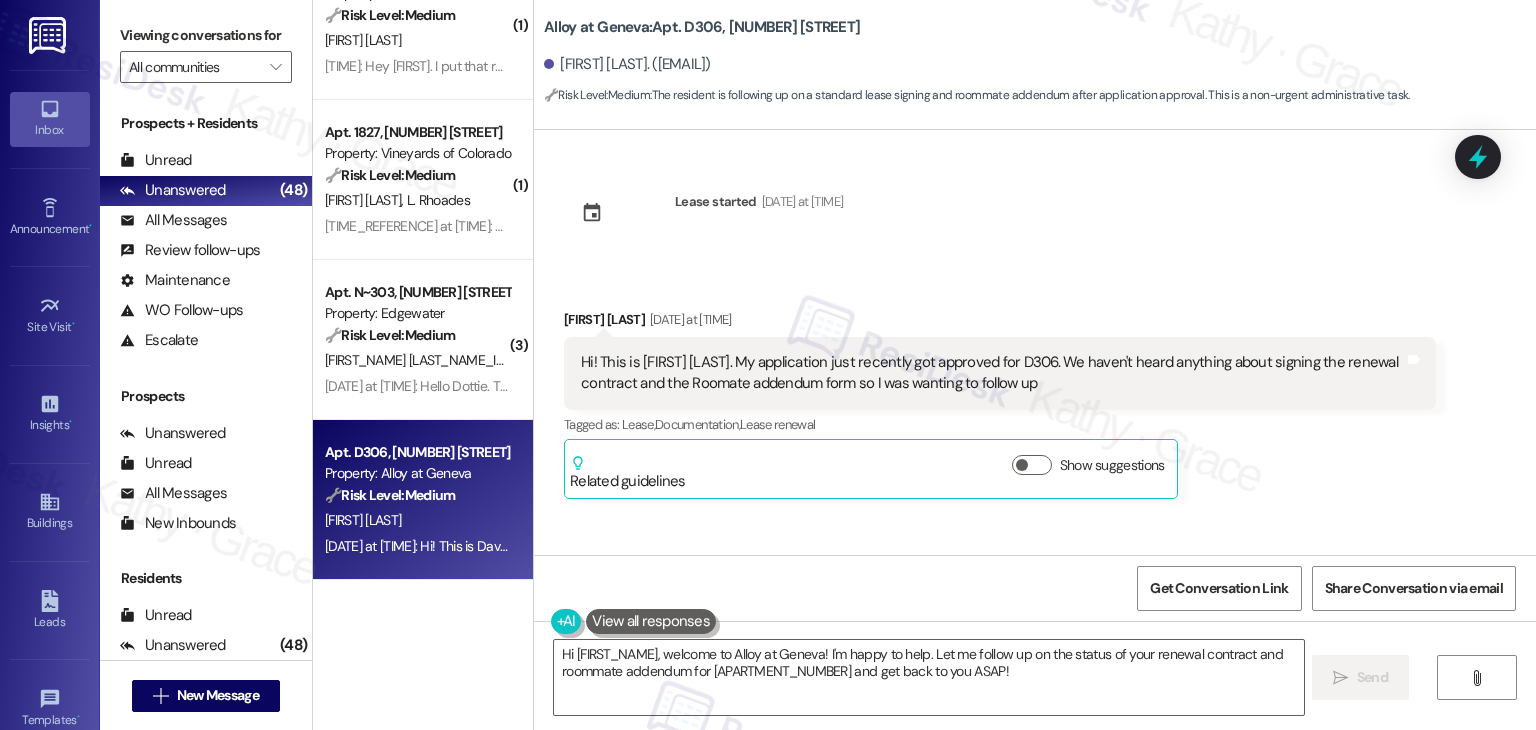 click on "Hi! This is David Riding. My application just recently got approved for D306. We haven't heard anything about signing the renewal contract and the Roomate addendum form so I was wanting to follow up" at bounding box center (992, 373) 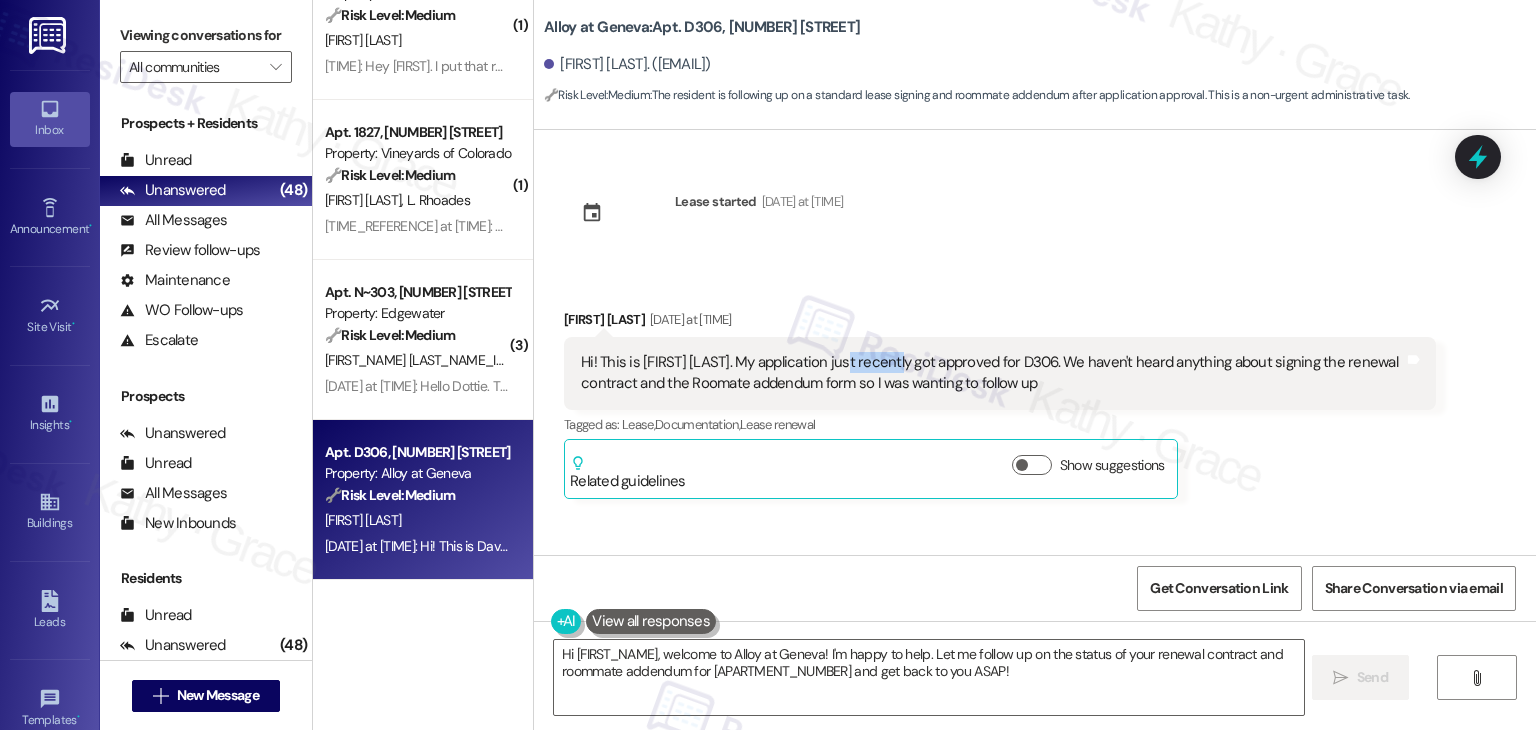 click on "Hi! This is David Riding. My application just recently got approved for D306. We haven't heard anything about signing the renewal contract and the Roomate addendum form so I was wanting to follow up" at bounding box center (992, 373) 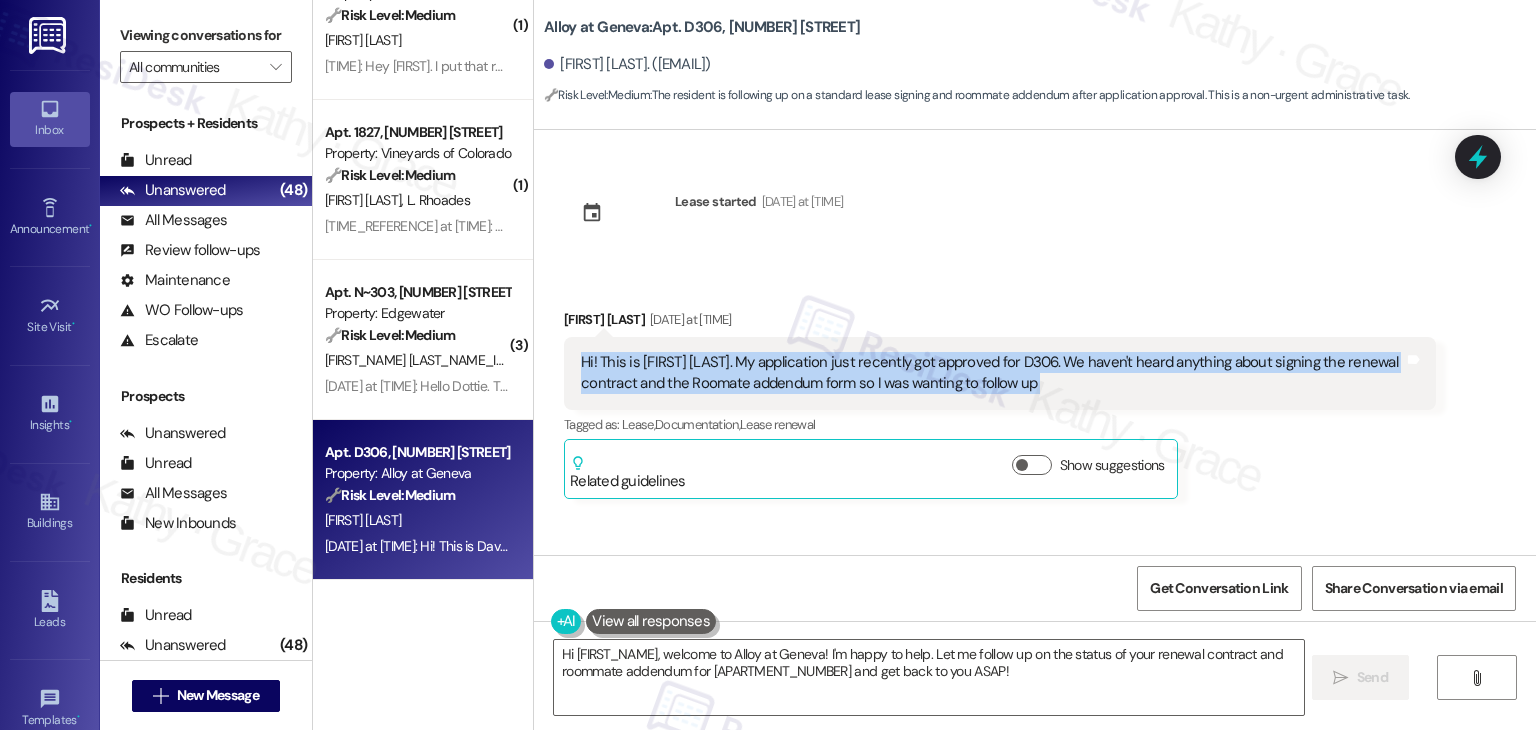 click on "Hi! This is David Riding. My application just recently got approved for D306. We haven't heard anything about signing the renewal contract and the Roomate addendum form so I was wanting to follow up" at bounding box center (992, 373) 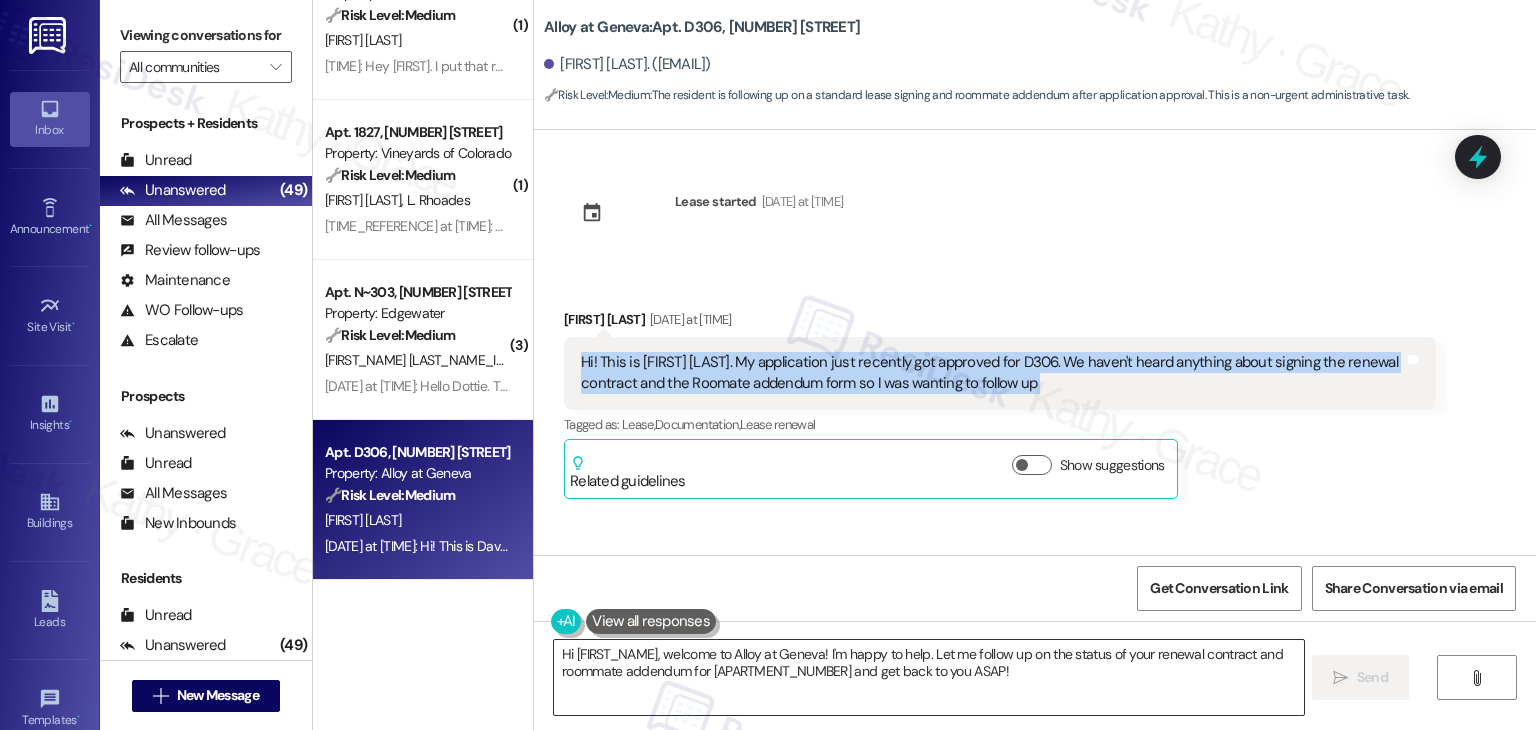 click on "Hi David, welcome to Alloy at Geneva! I'm happy to help. Let me follow up on the status of your renewal contract and roommate addendum for D306 and get back to you ASAP!" at bounding box center (928, 677) 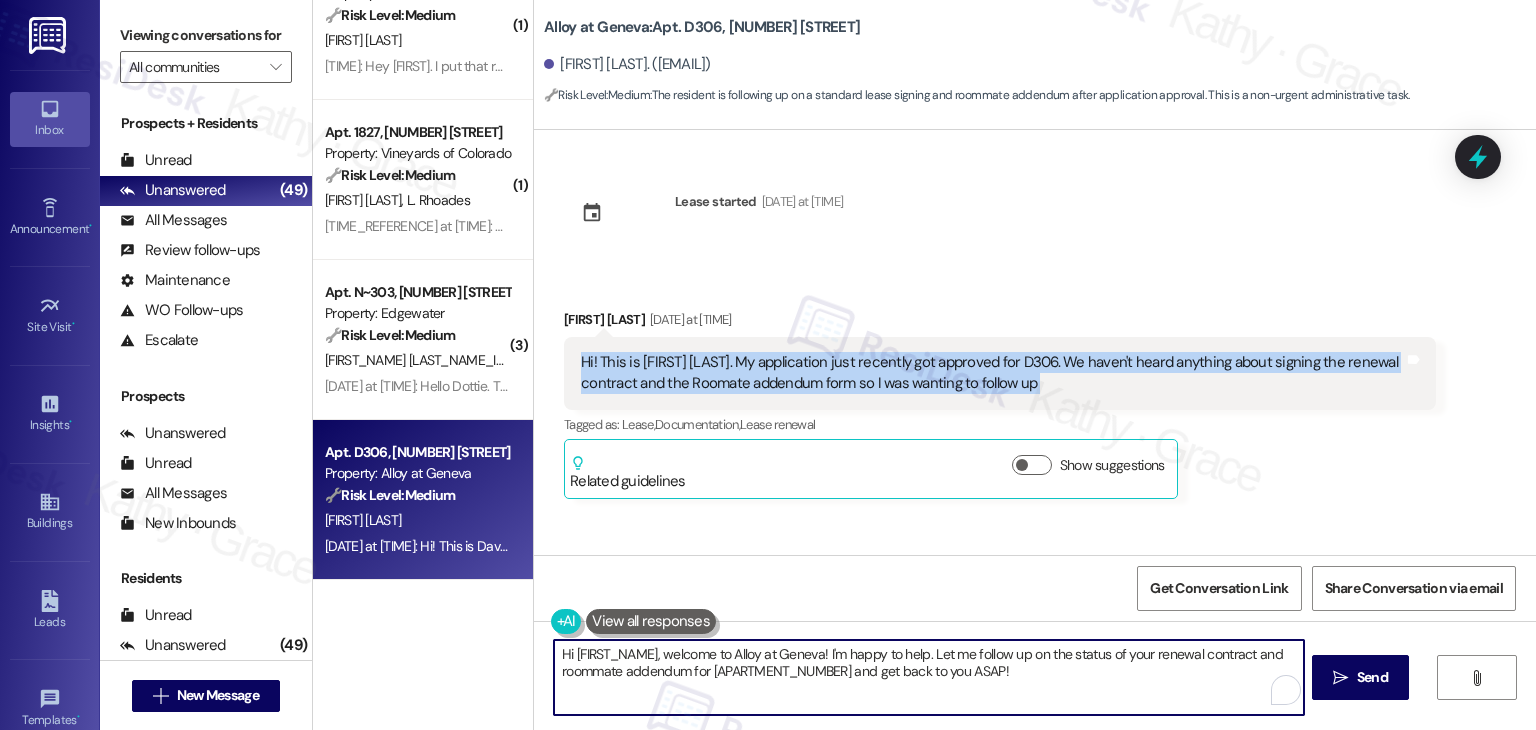 click on "Hi David, welcome to Alloy at Geneva! I'm happy to help. Let me follow up on the status of your renewal contract and roommate addendum for D306 and get back to you ASAP!" at bounding box center (928, 677) 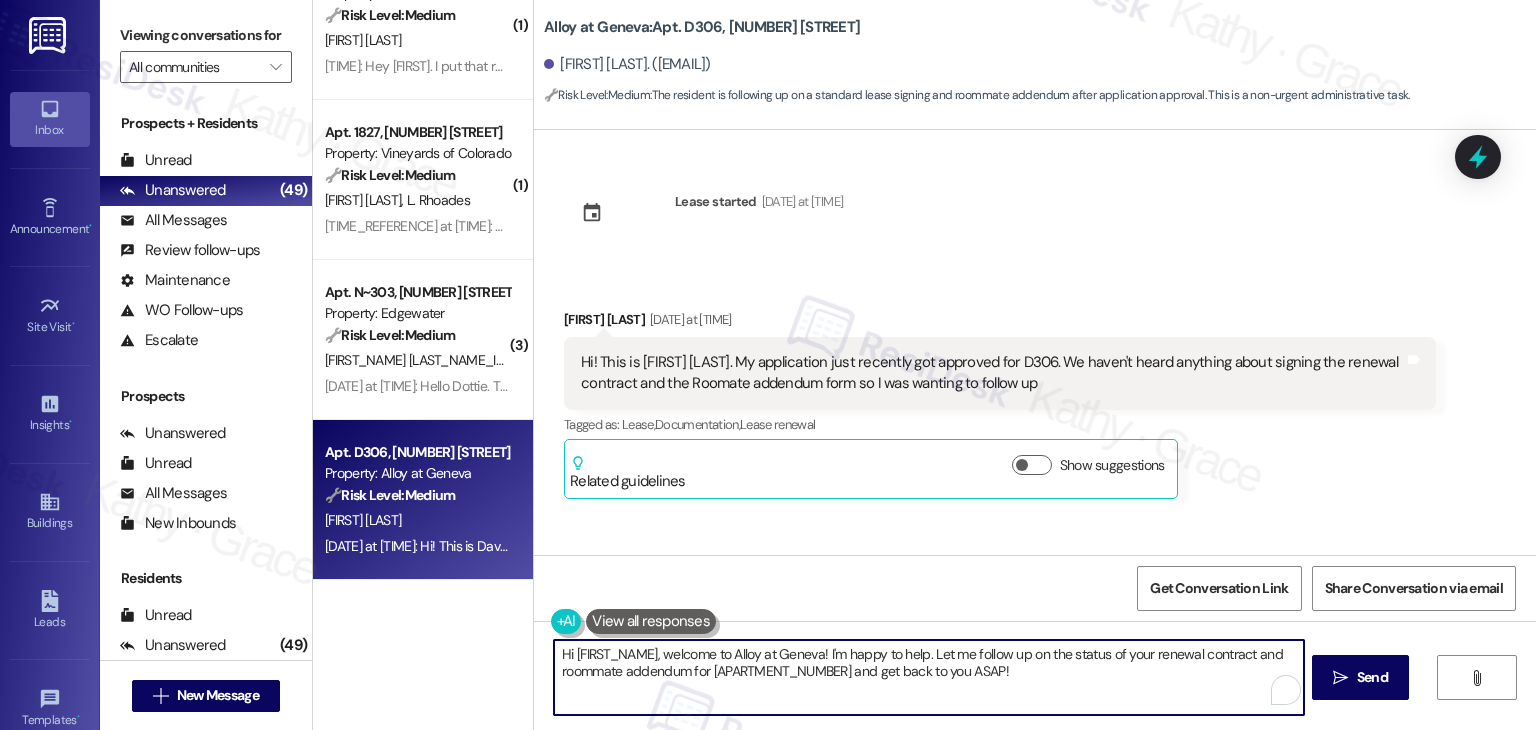 click on "Hi David, welcome to Alloy at Geneva! I'm happy to help. Let me follow up on the status of your renewal contract and roommate addendum for D306 and get back to you ASAP!" at bounding box center [928, 677] 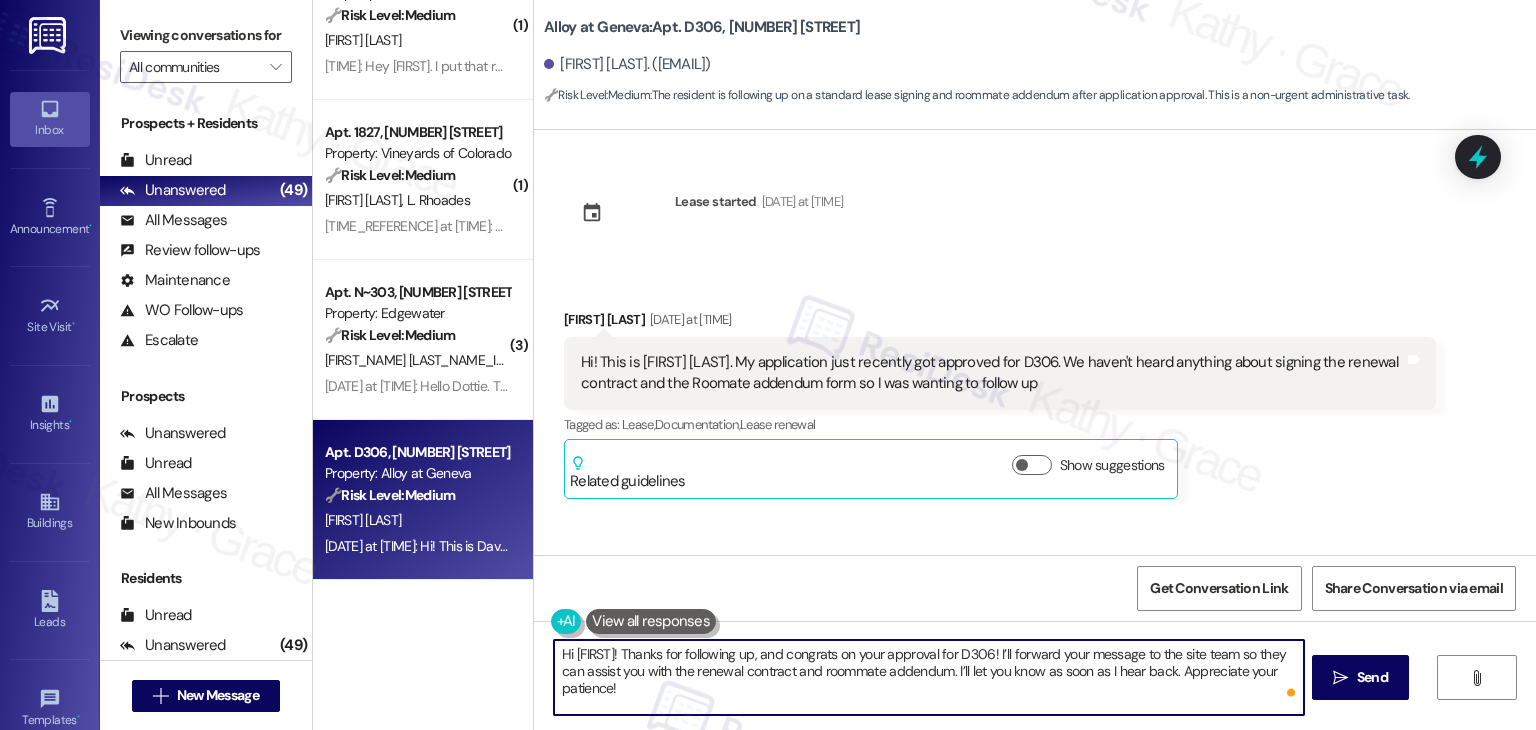 type on "Hi David! Thanks for following up, and congrats on your approval for D306! I’ll forward your message to the site team so they can assist you with the renewal contract and roommate addendum. I’ll let you know as soon as I hear back. Appreciate your patience!" 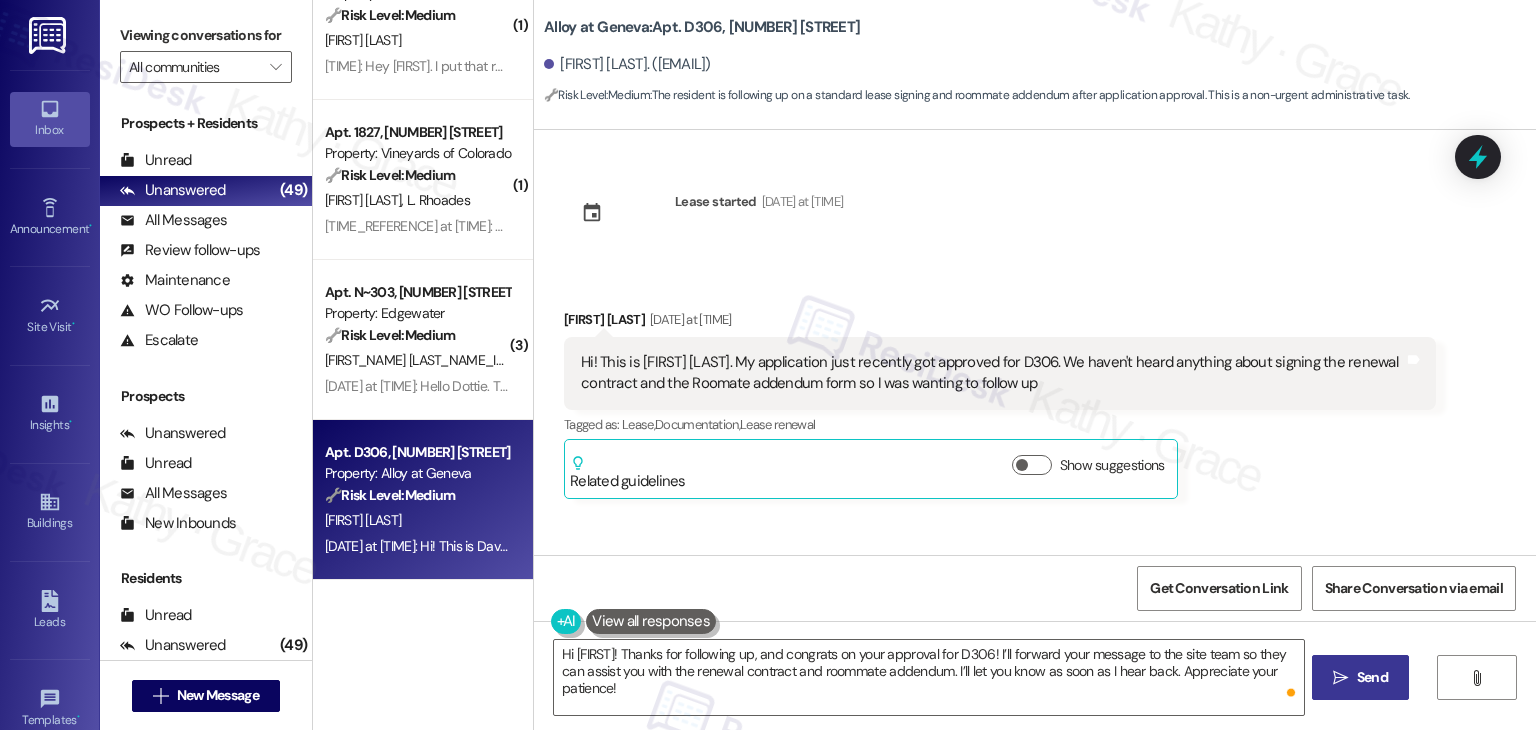 click on " Send" at bounding box center [1360, 677] 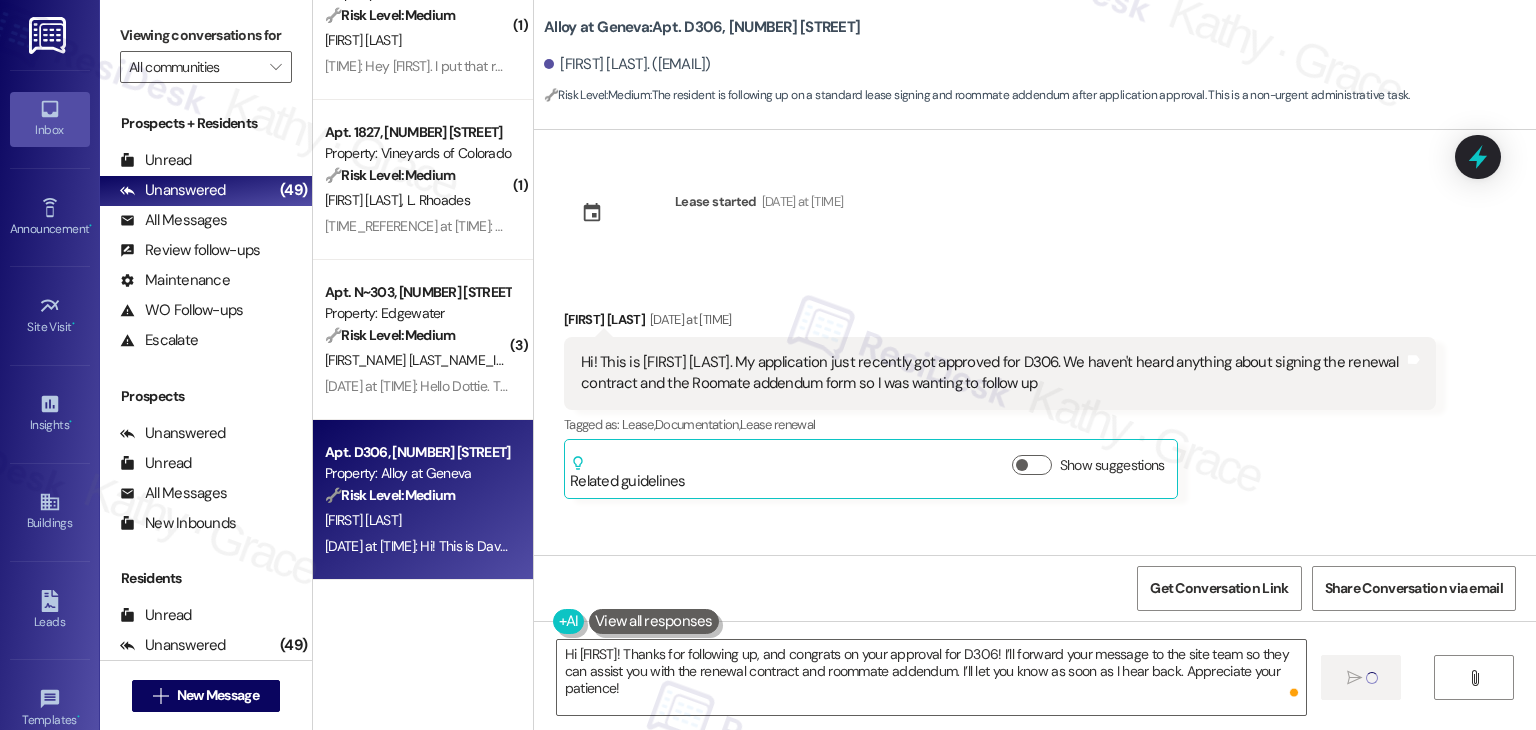 type 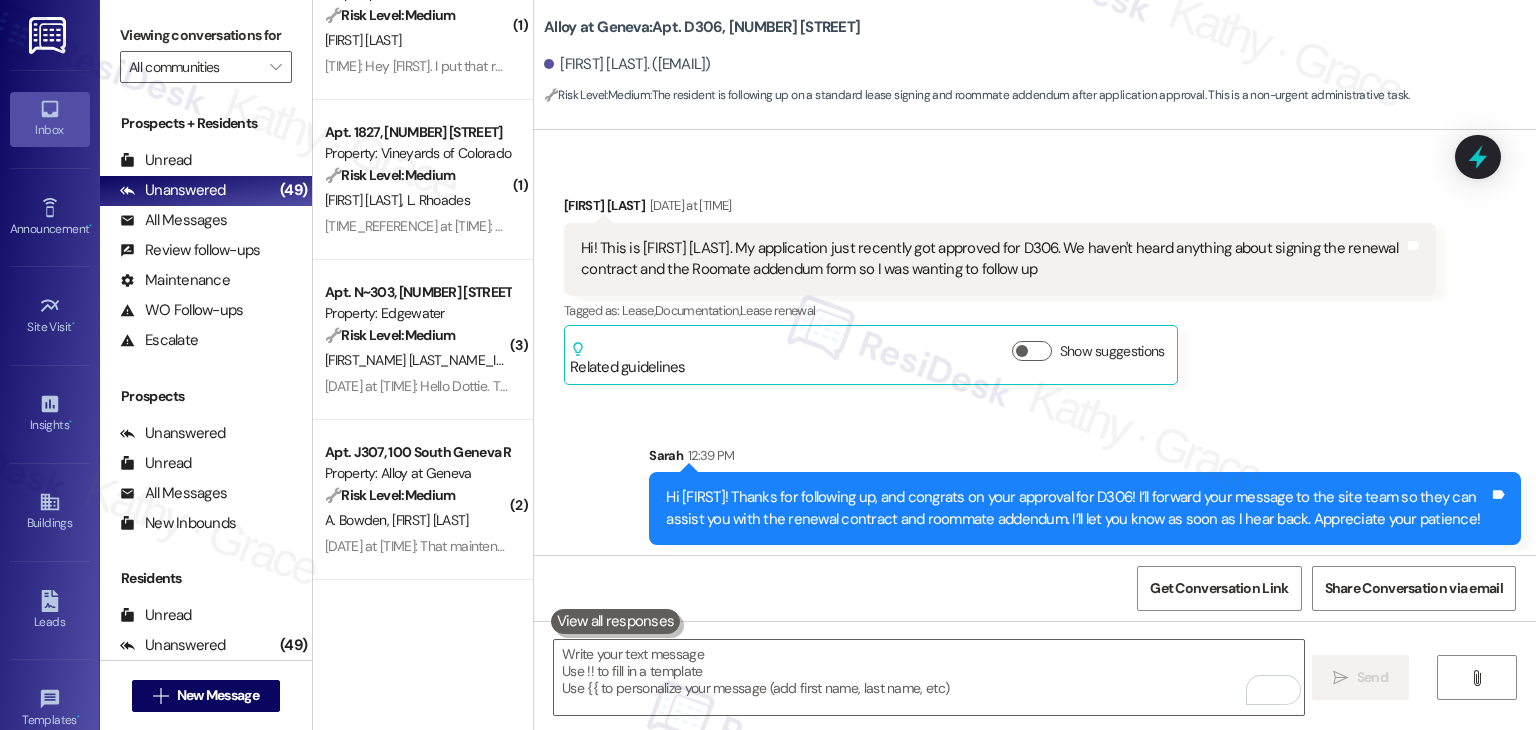 scroll, scrollTop: 120, scrollLeft: 0, axis: vertical 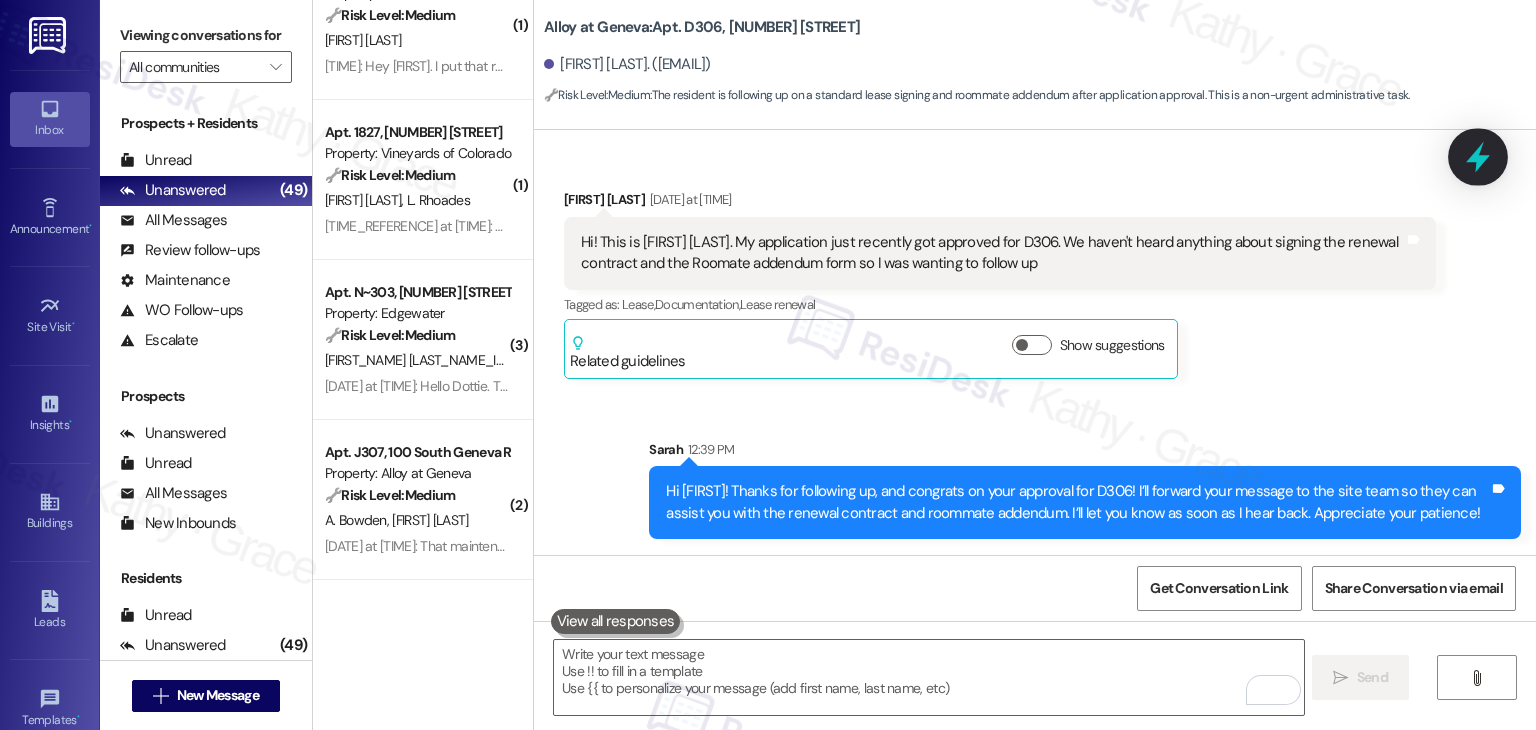 click 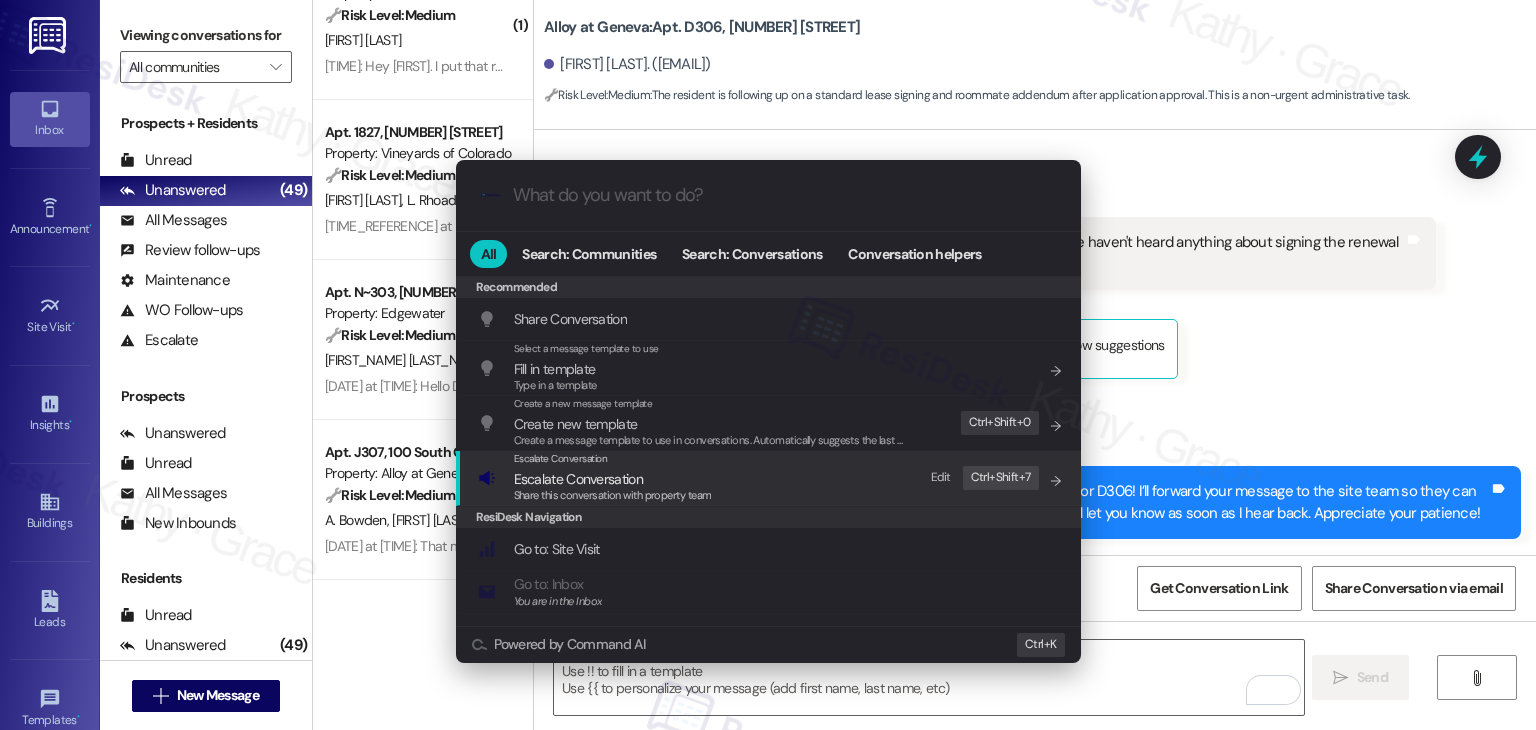 click on "Escalate Conversation" at bounding box center [578, 479] 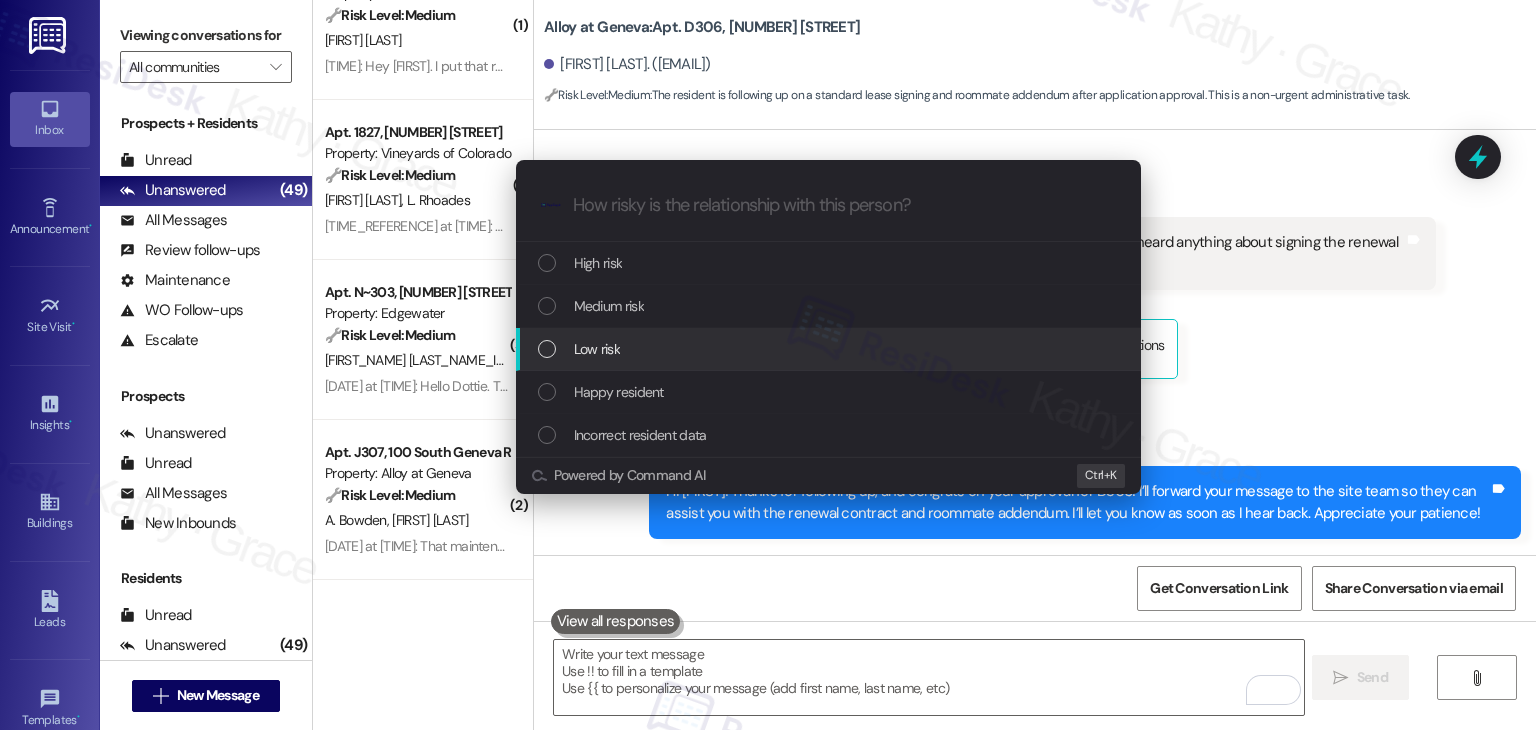 click at bounding box center [547, 349] 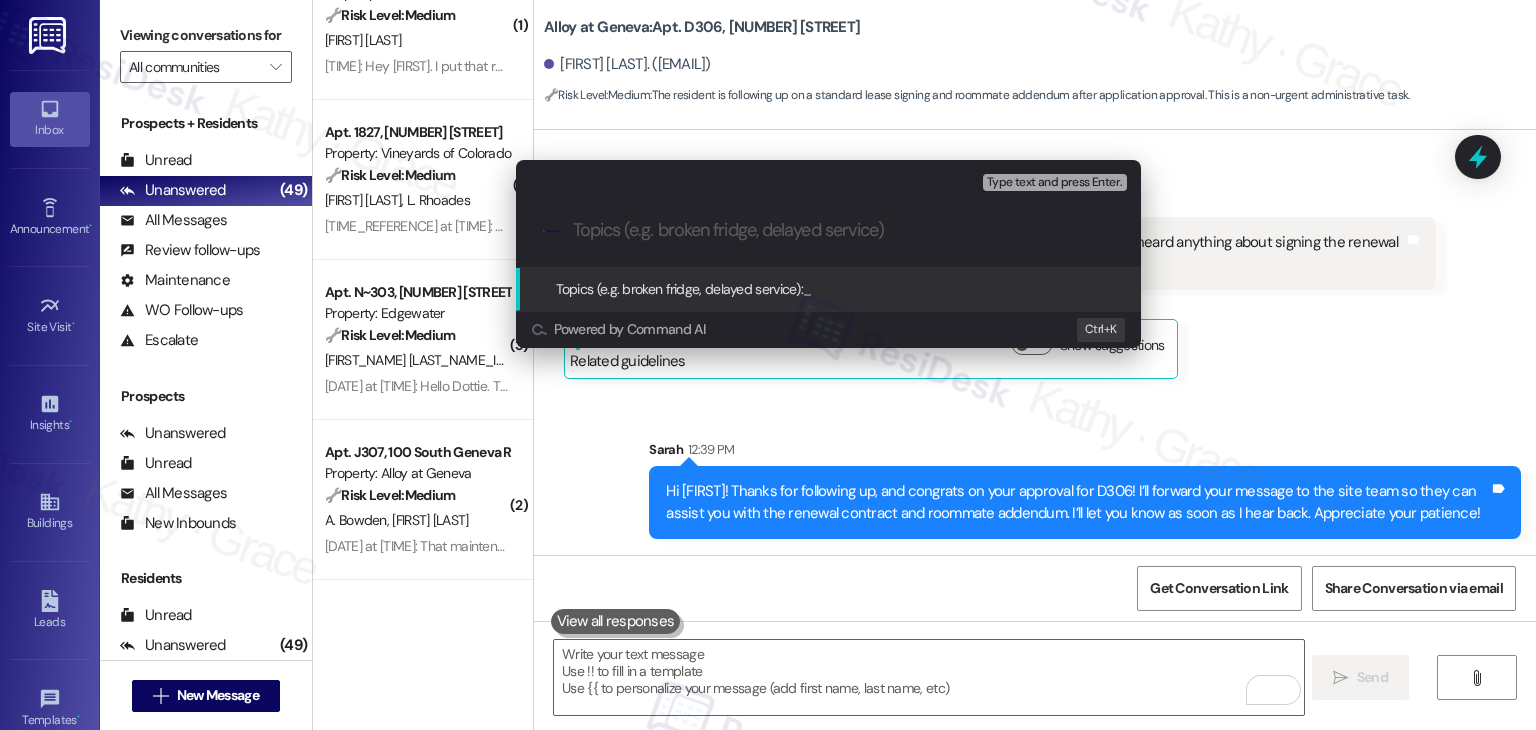 paste on "Follow-Up on Renewal Contract & Roommate Addendum – D306" 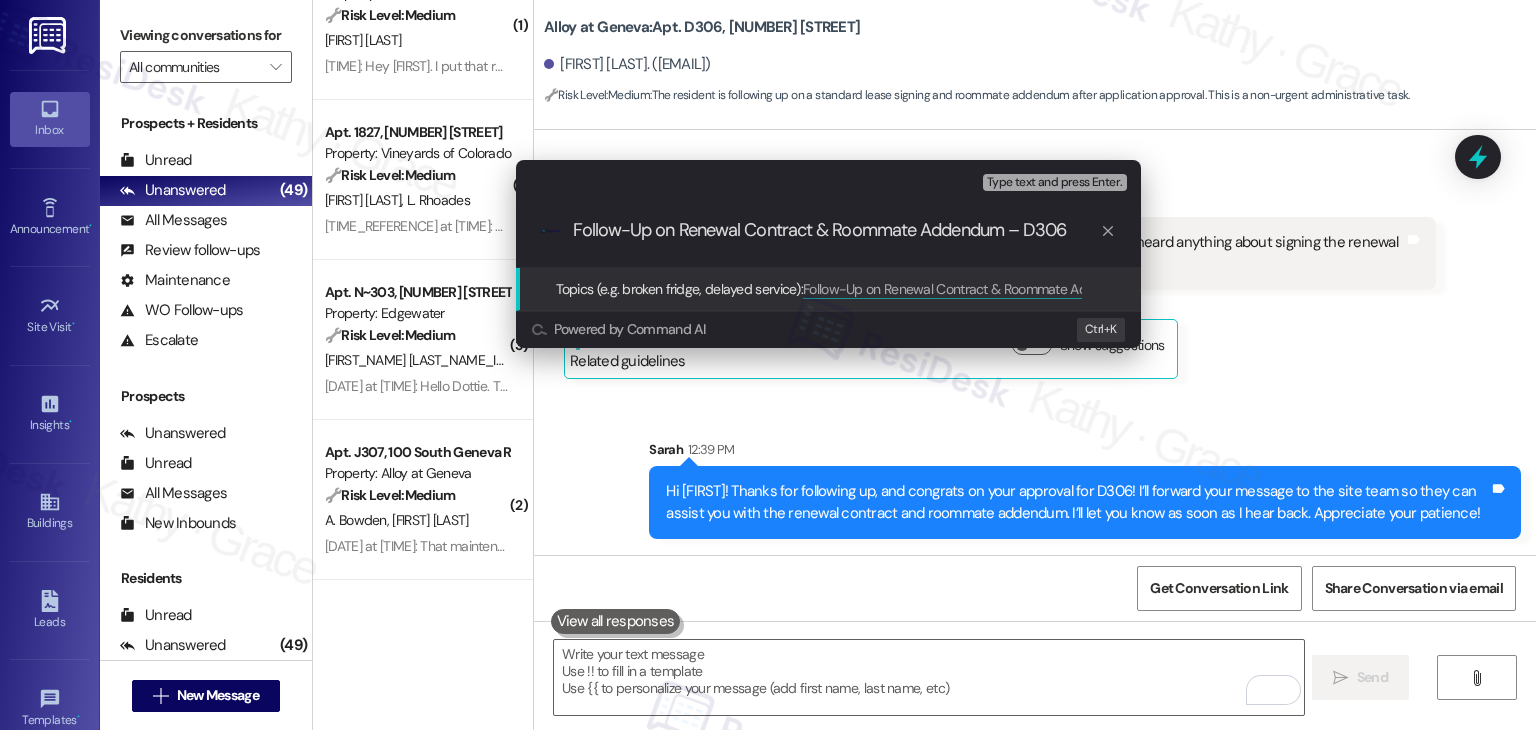 type 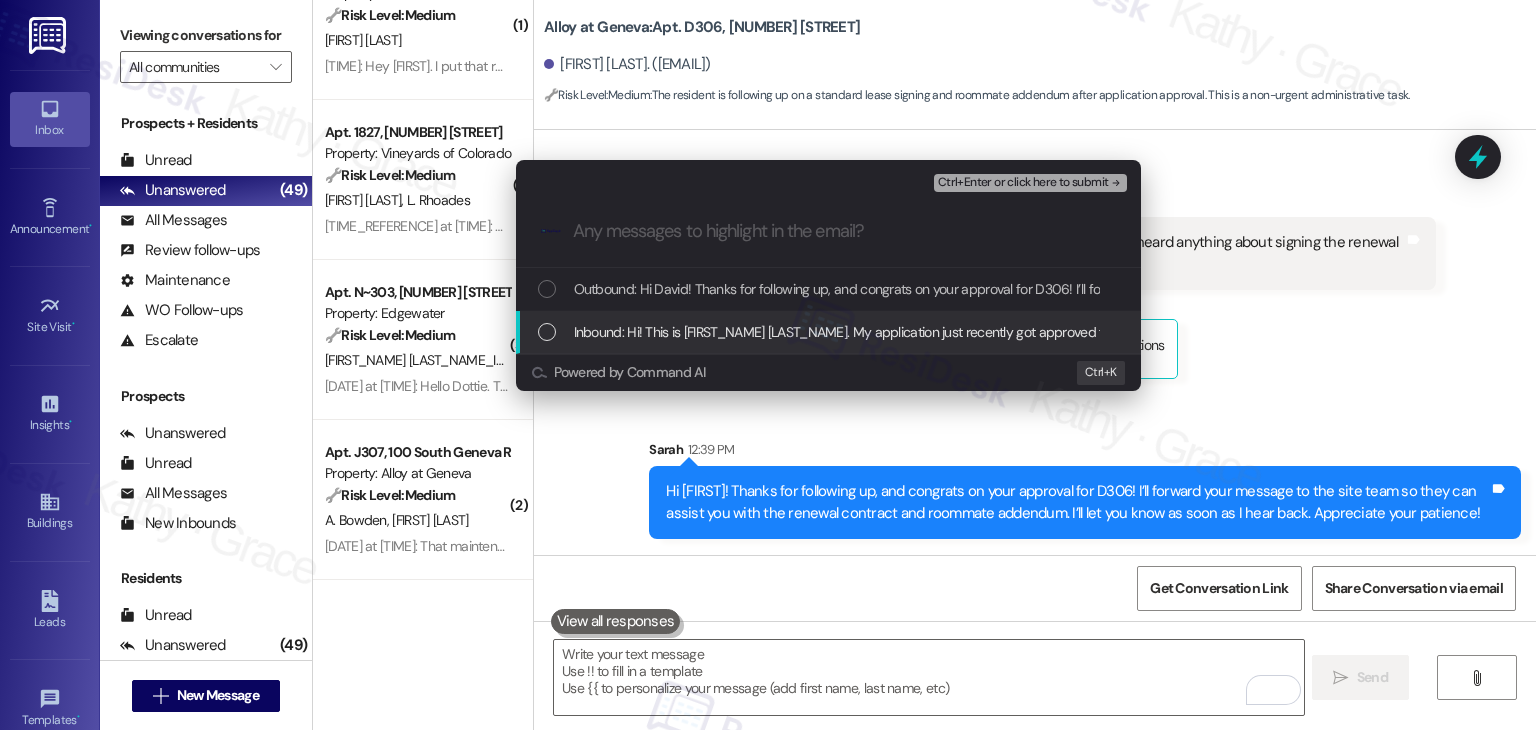 click at bounding box center [547, 332] 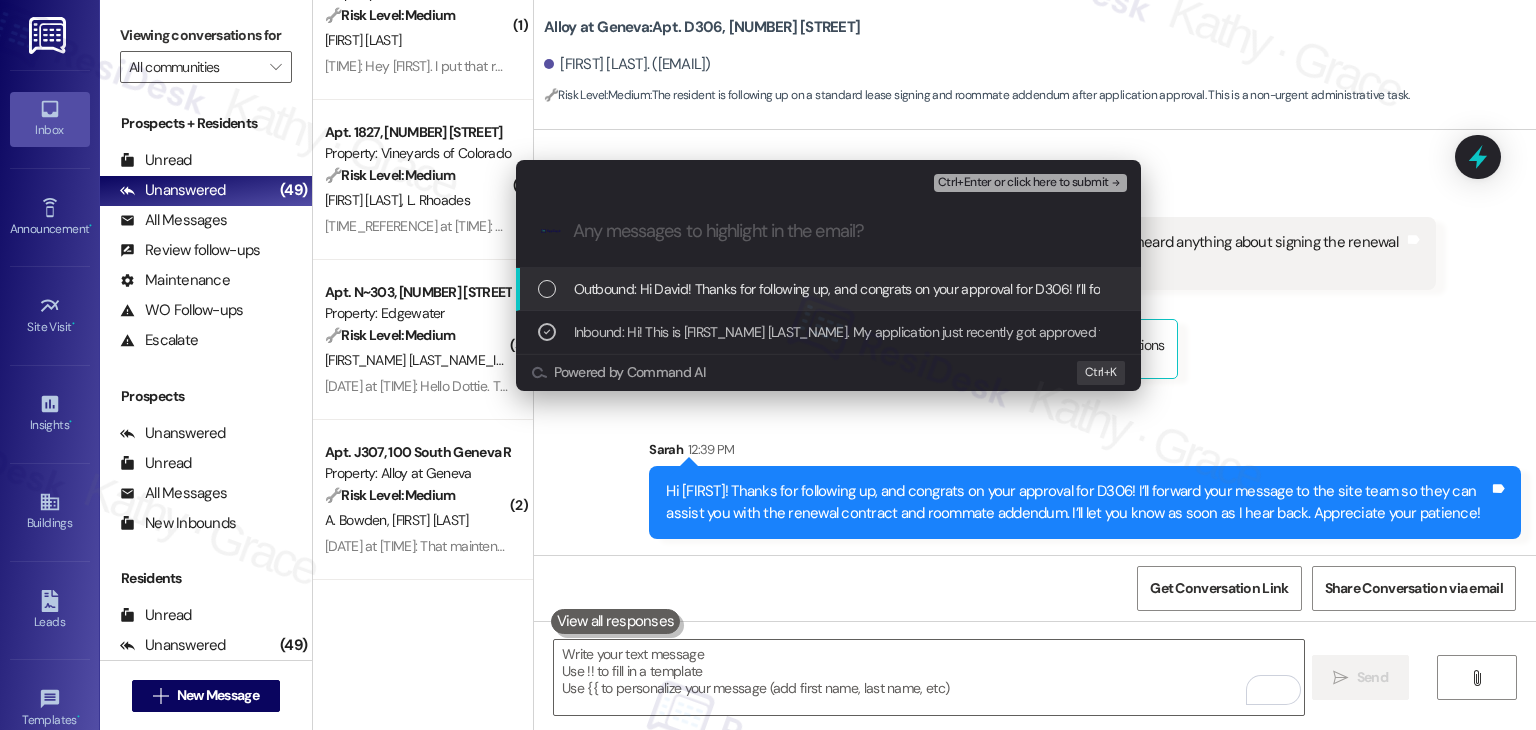 click on "Ctrl+Enter or click here to submit" at bounding box center (1023, 183) 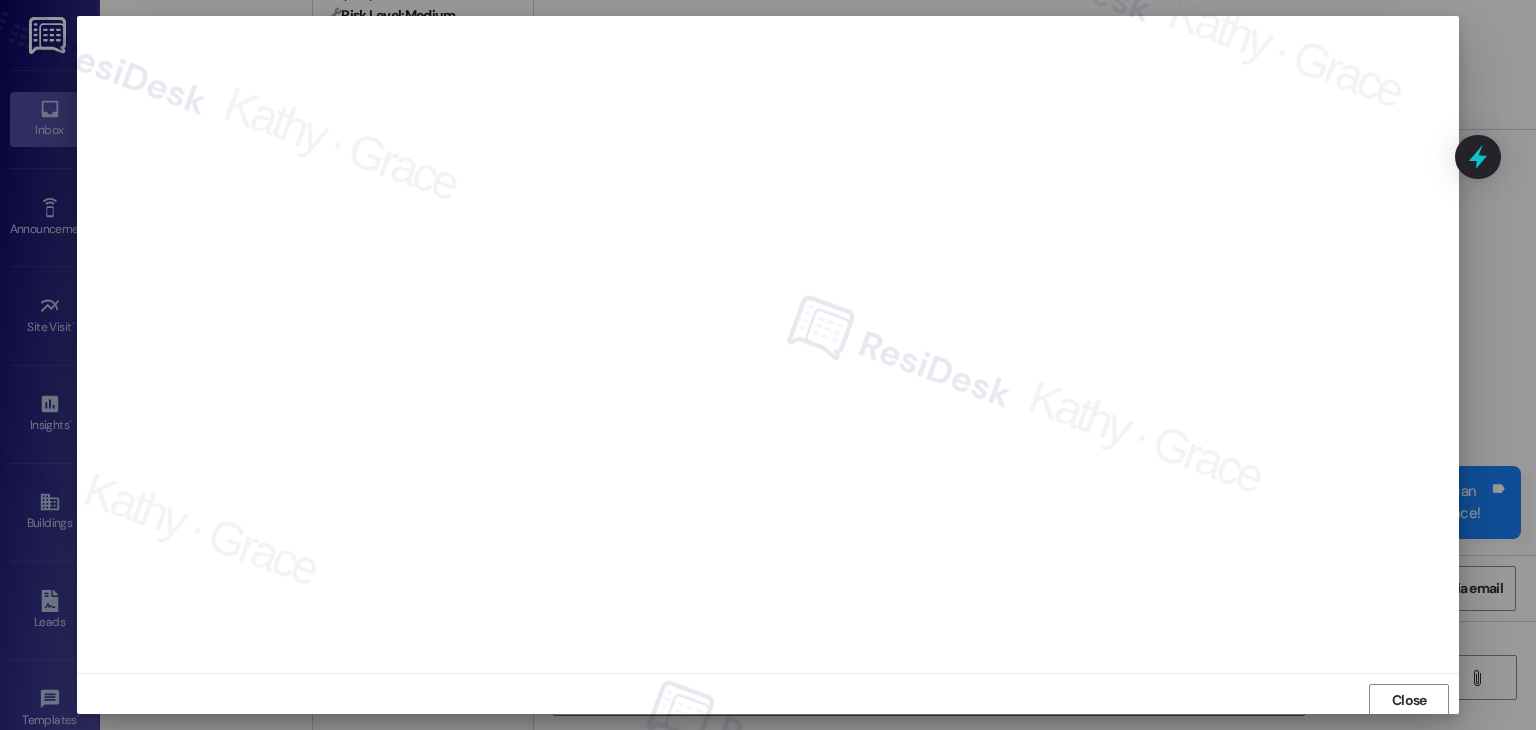scroll, scrollTop: 1, scrollLeft: 0, axis: vertical 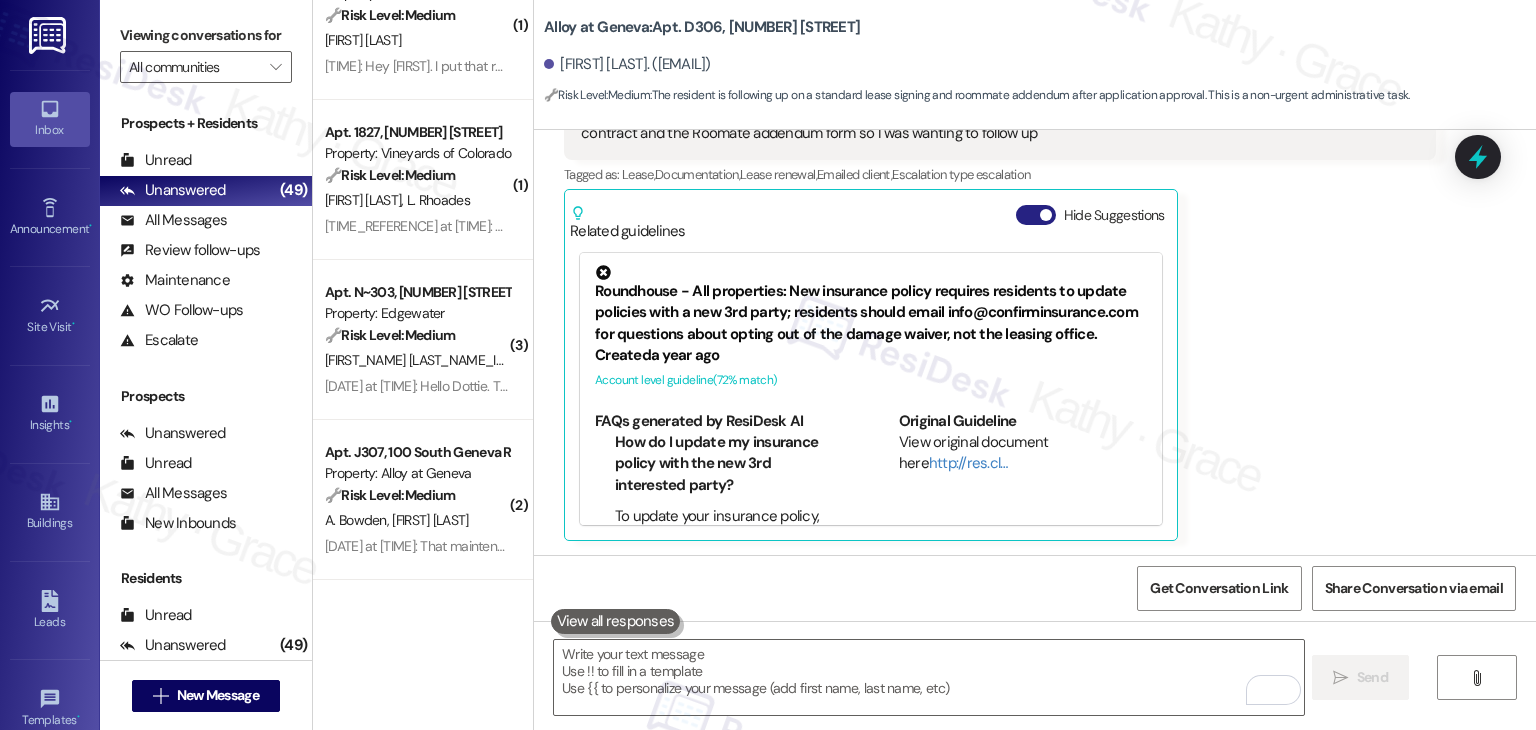 click on "Hide Suggestions" at bounding box center (1036, 215) 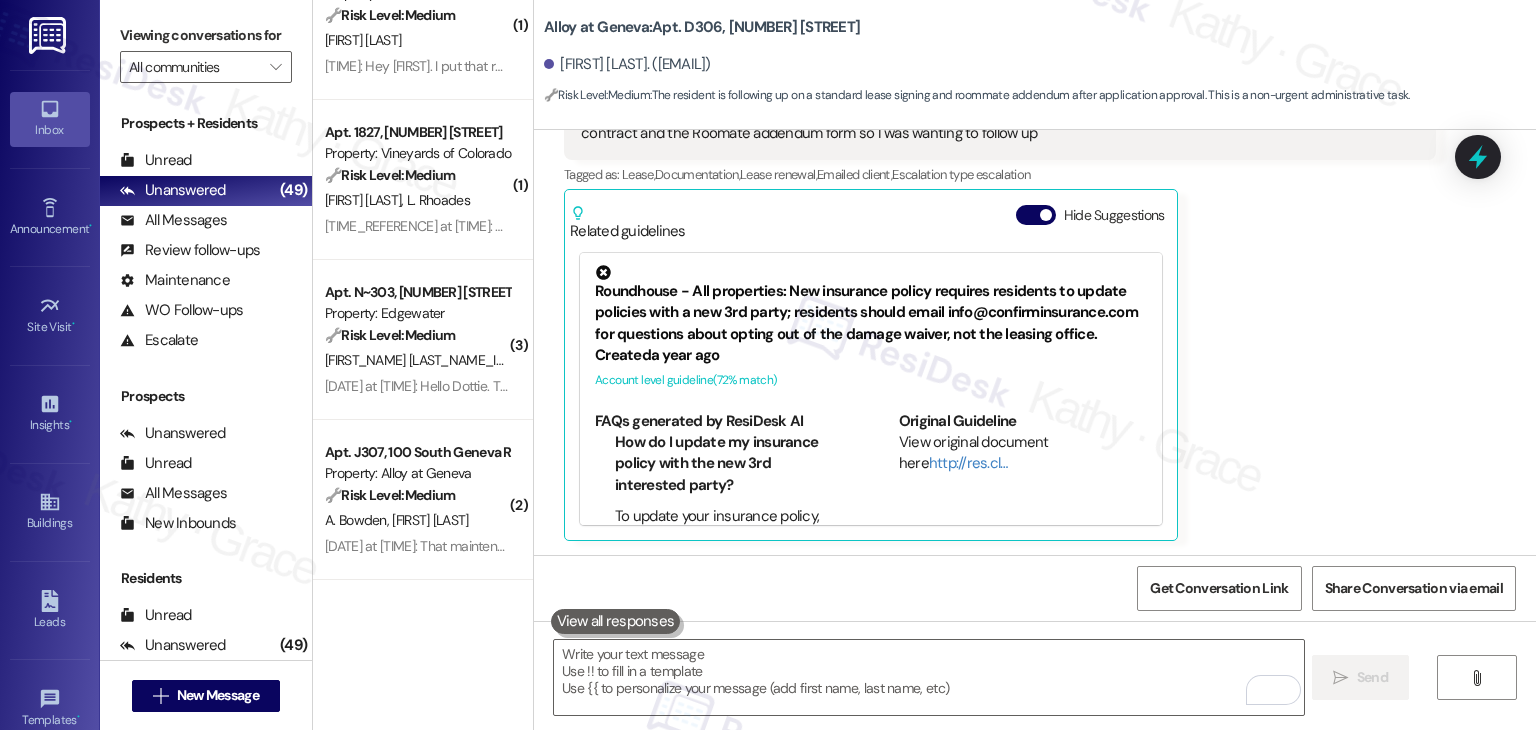 scroll, scrollTop: 149, scrollLeft: 0, axis: vertical 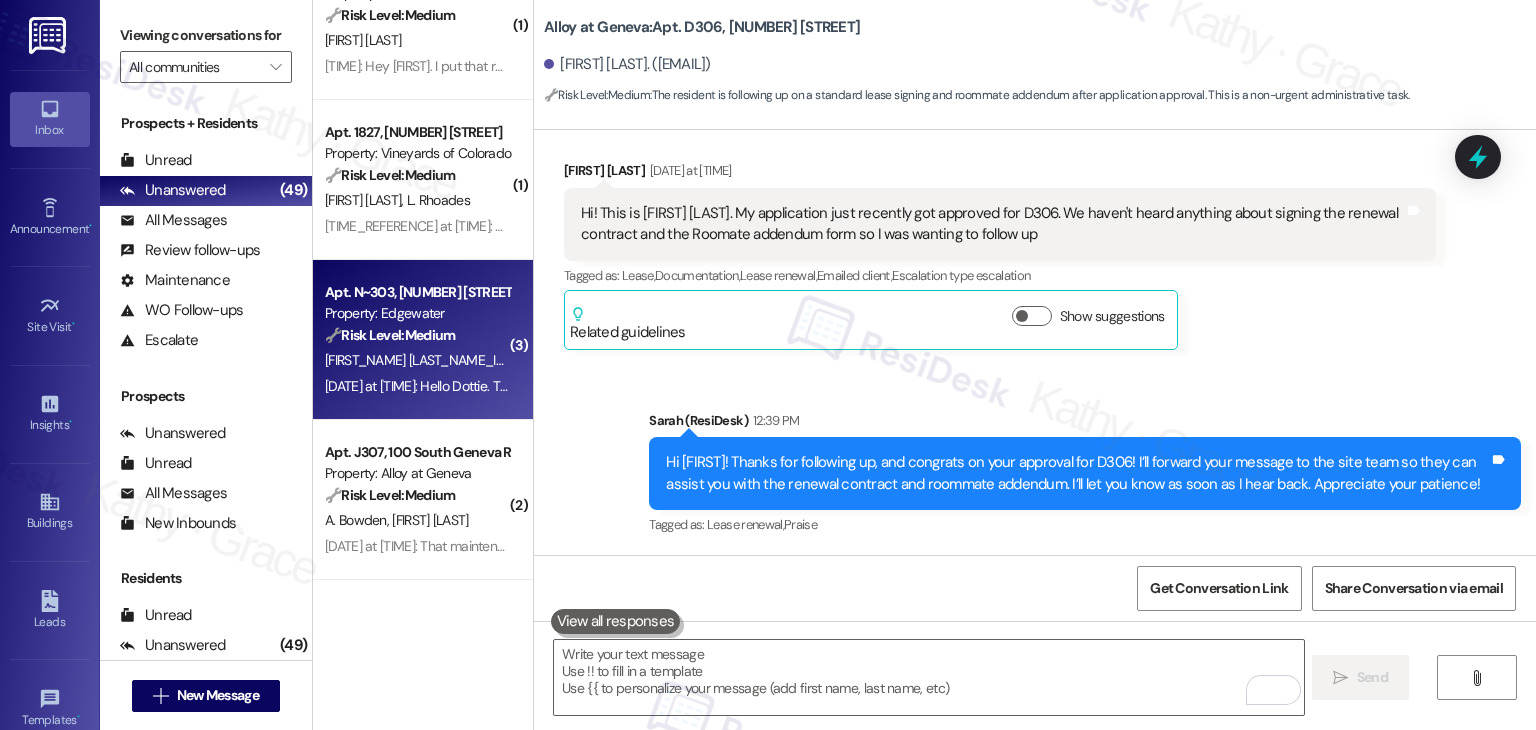 click on "🔧  Risk Level:  Medium The resident is reporting non-urgent maintenance issues: a closet door off track, a light bulb out, and a loose bar by the tub. While these issues need to be addressed, they do not pose an immediate threat to safety or property." at bounding box center (417, 335) 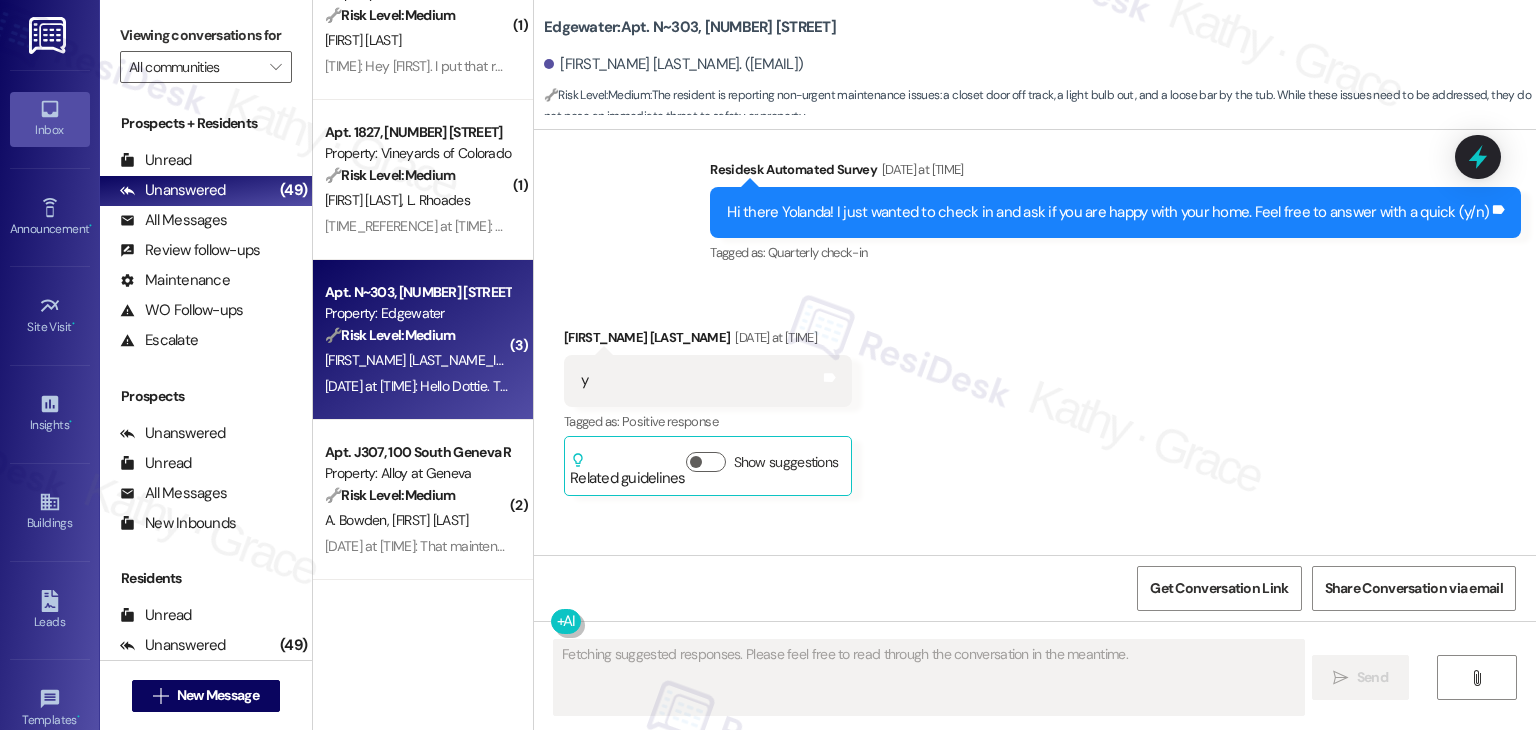 scroll, scrollTop: 23316, scrollLeft: 0, axis: vertical 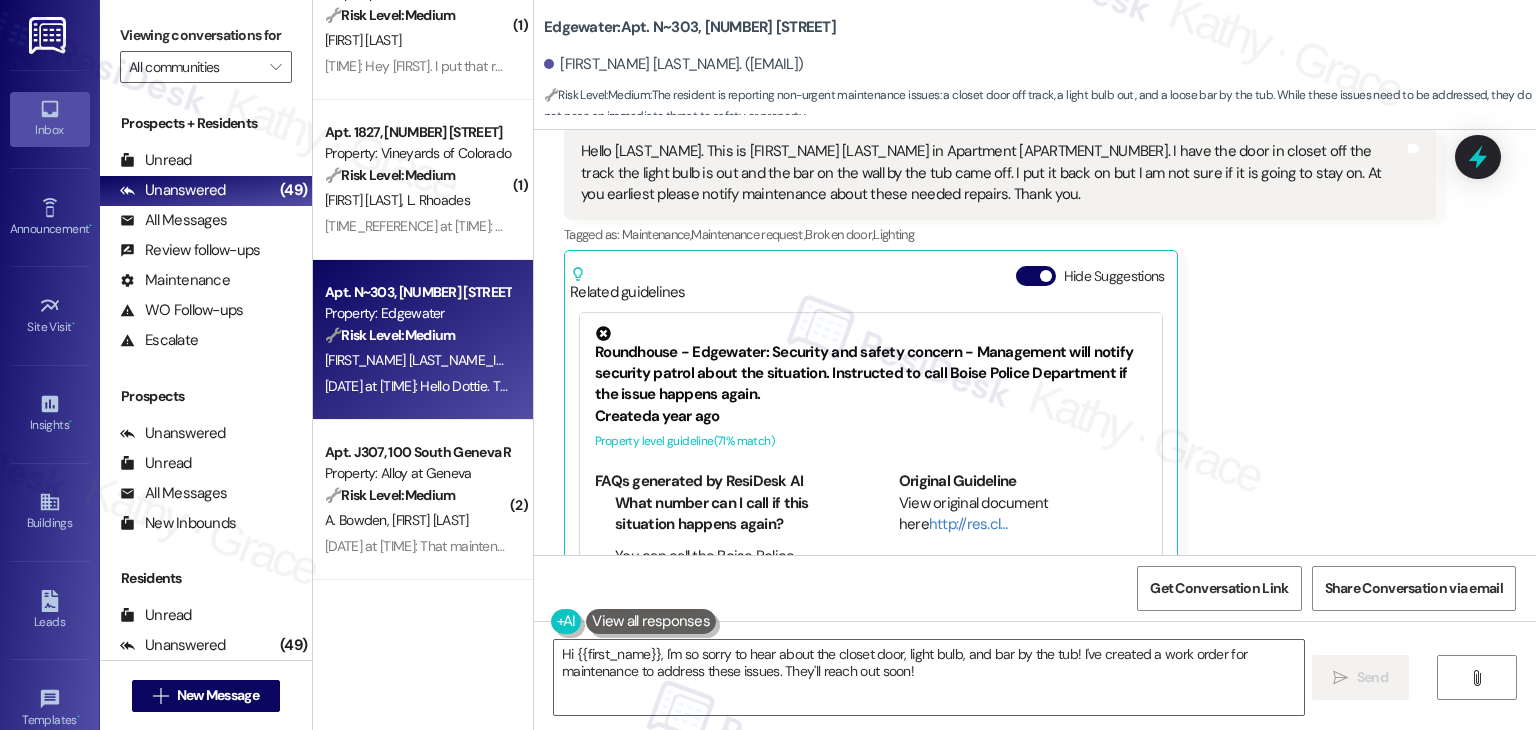 click on "Hide Suggestions" at bounding box center [1094, 284] 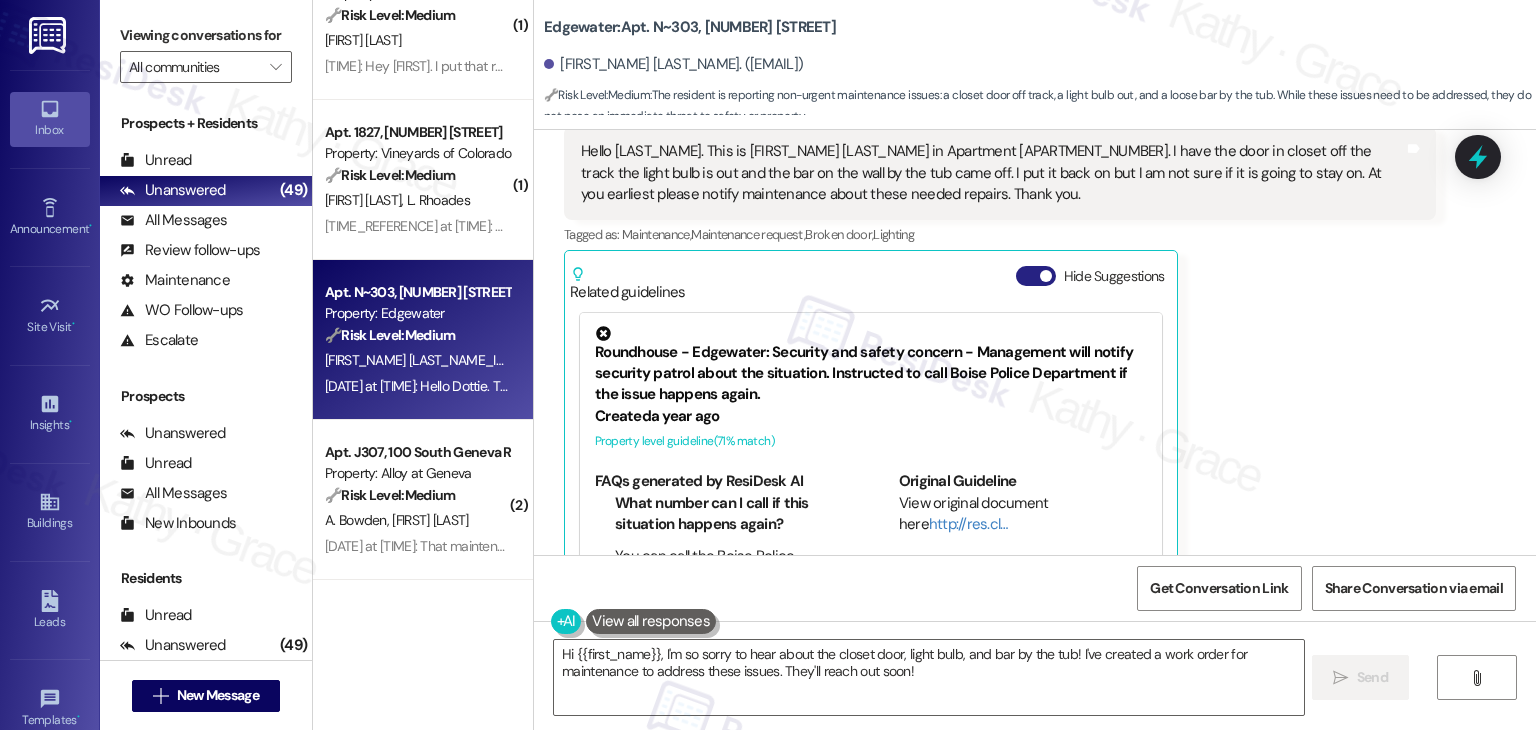 click on "Hide Suggestions" at bounding box center [1036, 276] 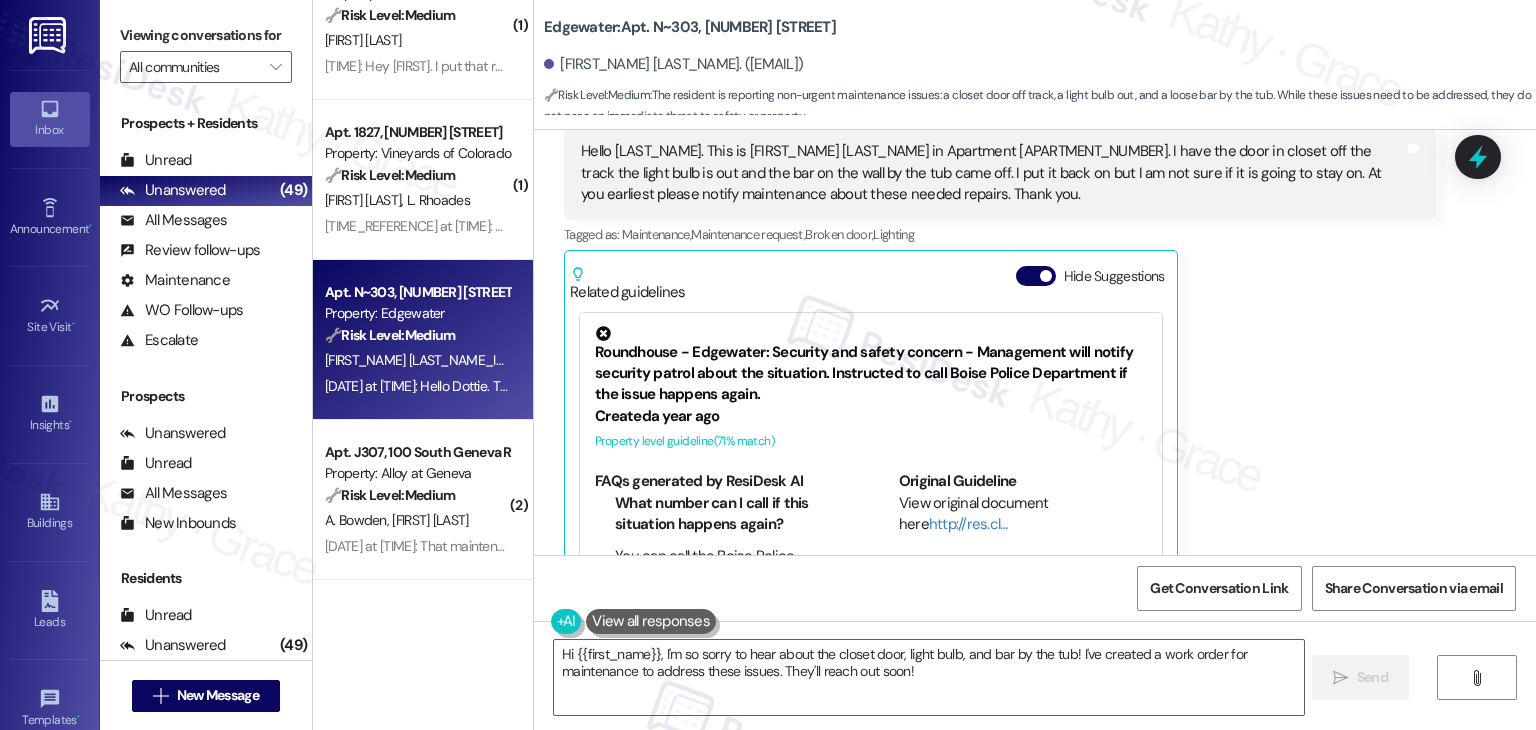 scroll, scrollTop: 23025, scrollLeft: 0, axis: vertical 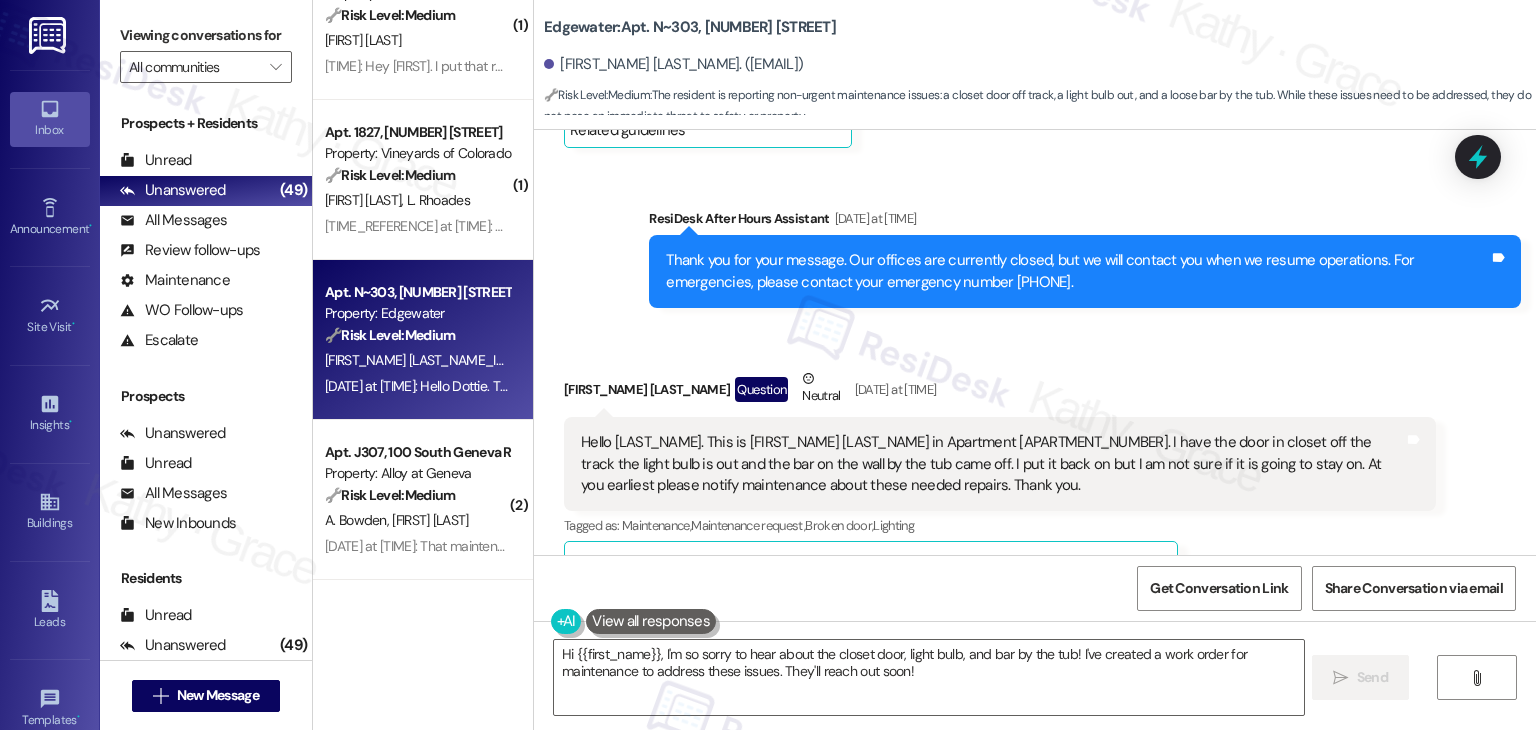 click on "Yolanda Childs Question   Neutral Aug 04, 2025 at 7:03 PM Hello Dottie.  This is Yolanda Childs in Apartment N-303.  I have the door in closet off the track the light bulb is out and the bar on the wall by the tub came off.  I put it back on but I am not sure if it is going to stay on.  At you earliest please notify maintenance about these needed repairs.  Thank you. Tags and notes Tagged as:   Maintenance ,  Click to highlight conversations about Maintenance Maintenance request ,  Click to highlight conversations about Maintenance request Broken door ,  Click to highlight conversations about Broken door Lighting Click to highlight conversations about Lighting  Related guidelines Show suggestions" at bounding box center [1000, 484] 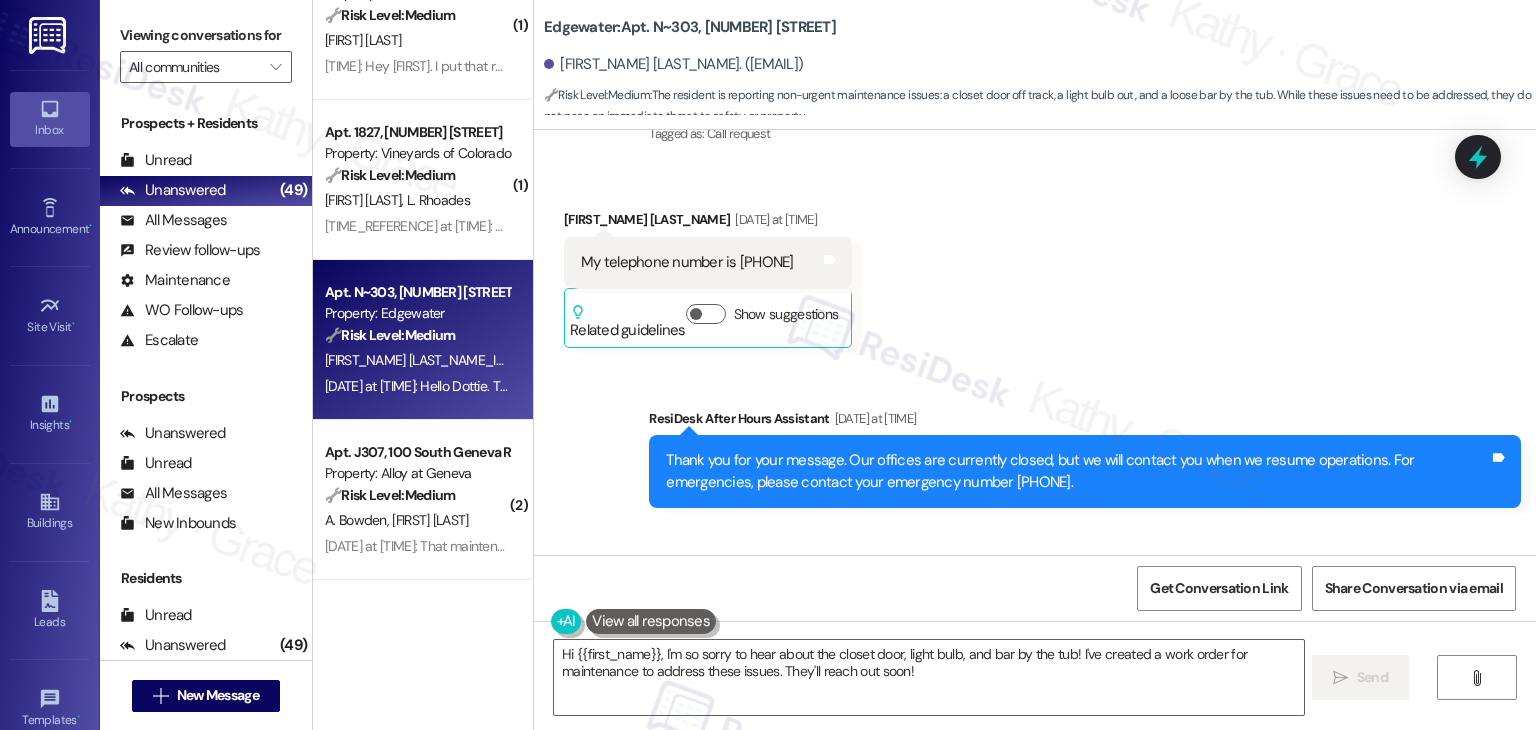 scroll, scrollTop: 23025, scrollLeft: 0, axis: vertical 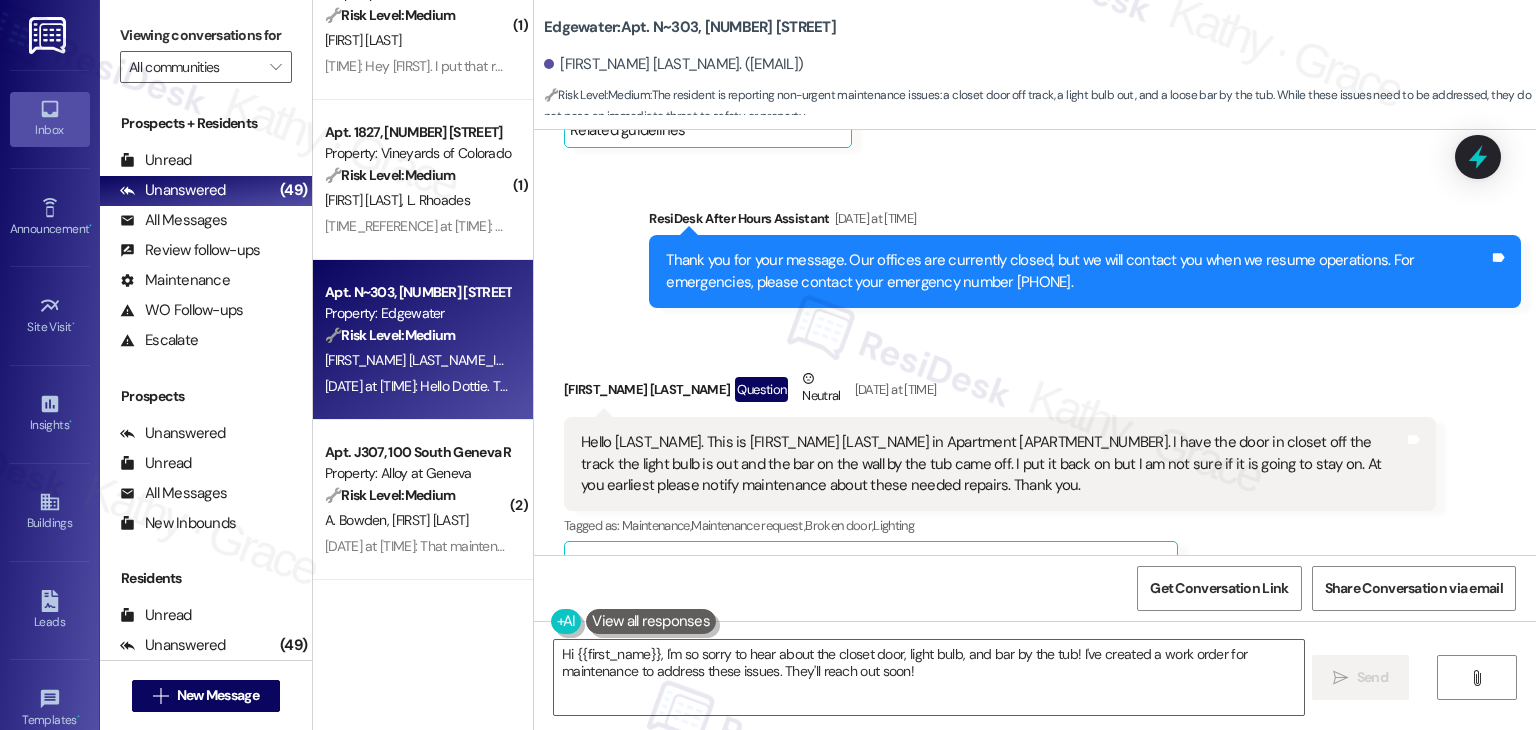 click on "Hello Dottie.  This is Yolanda Childs in Apartment N-303.  I have the door in closet off the track the light bulb is out and the bar on the wall by the tub came off.  I put it back on but I am not sure if it is going to stay on.  At you earliest please notify maintenance about these needed repairs.  Thank you." at bounding box center [992, 464] 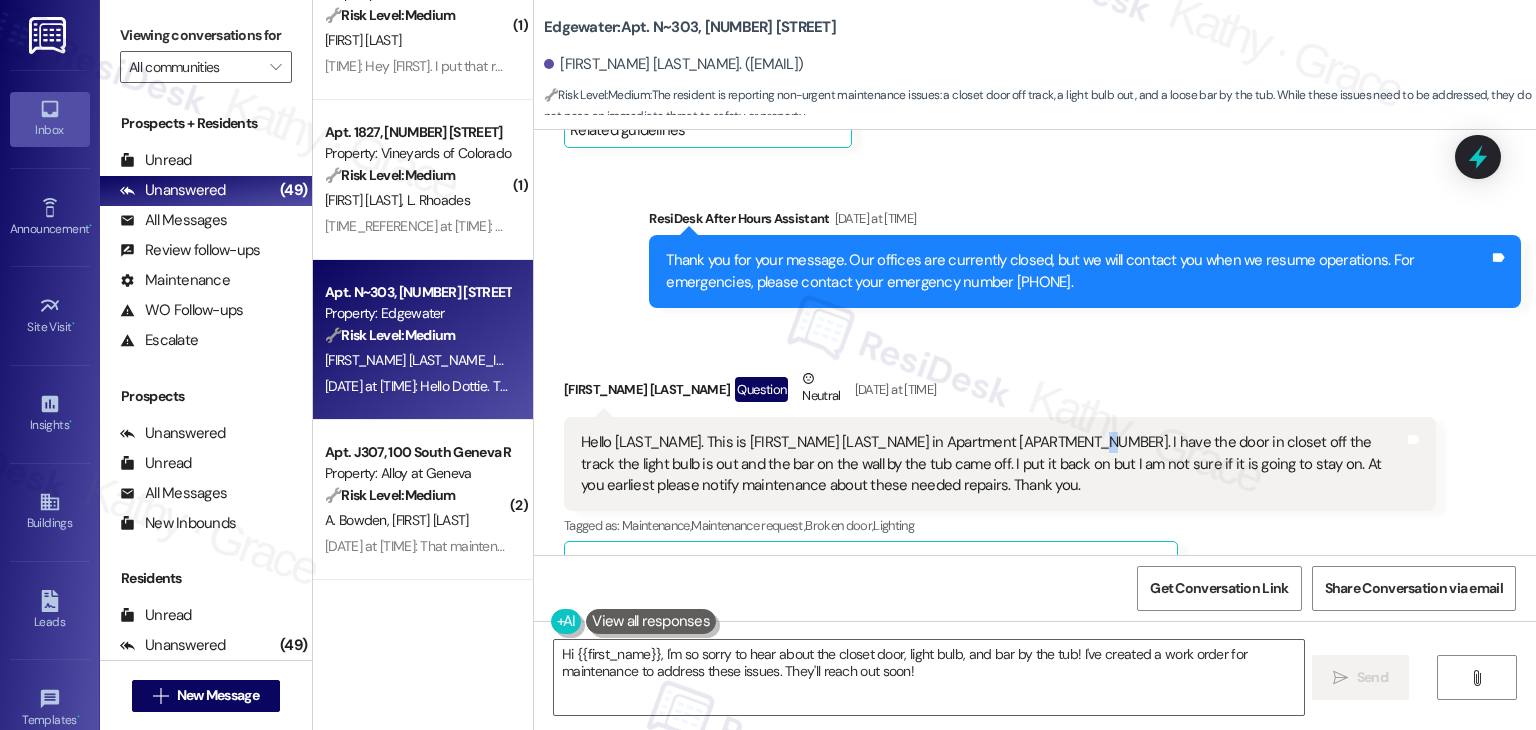click on "Hello Dottie.  This is Yolanda Childs in Apartment N-303.  I have the door in closet off the track the light bulb is out and the bar on the wall by the tub came off.  I put it back on but I am not sure if it is going to stay on.  At you earliest please notify maintenance about these needed repairs.  Thank you." at bounding box center [992, 464] 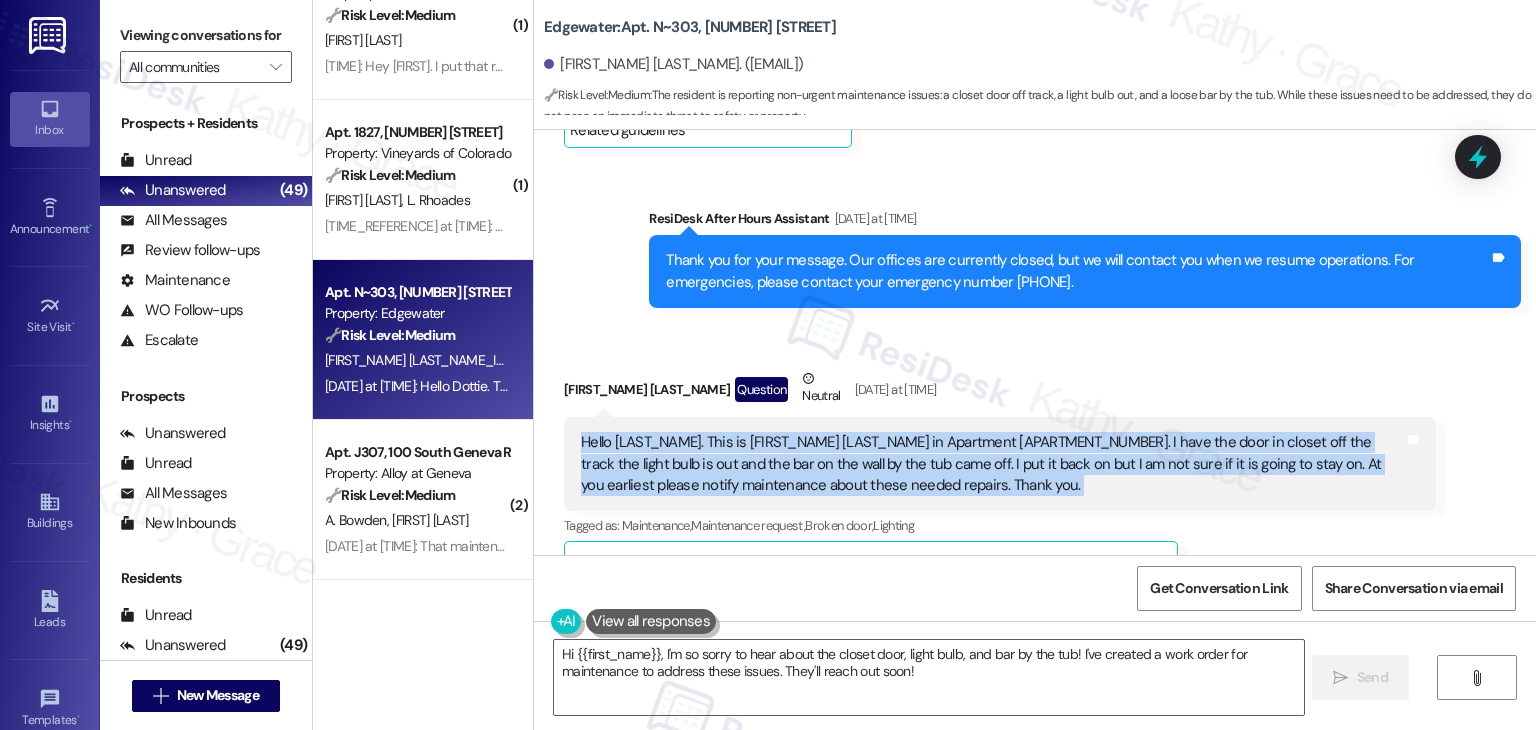 click on "Hello Dottie.  This is Yolanda Childs in Apartment N-303.  I have the door in closet off the track the light bulb is out and the bar on the wall by the tub came off.  I put it back on but I am not sure if it is going to stay on.  At you earliest please notify maintenance about these needed repairs.  Thank you." at bounding box center (992, 464) 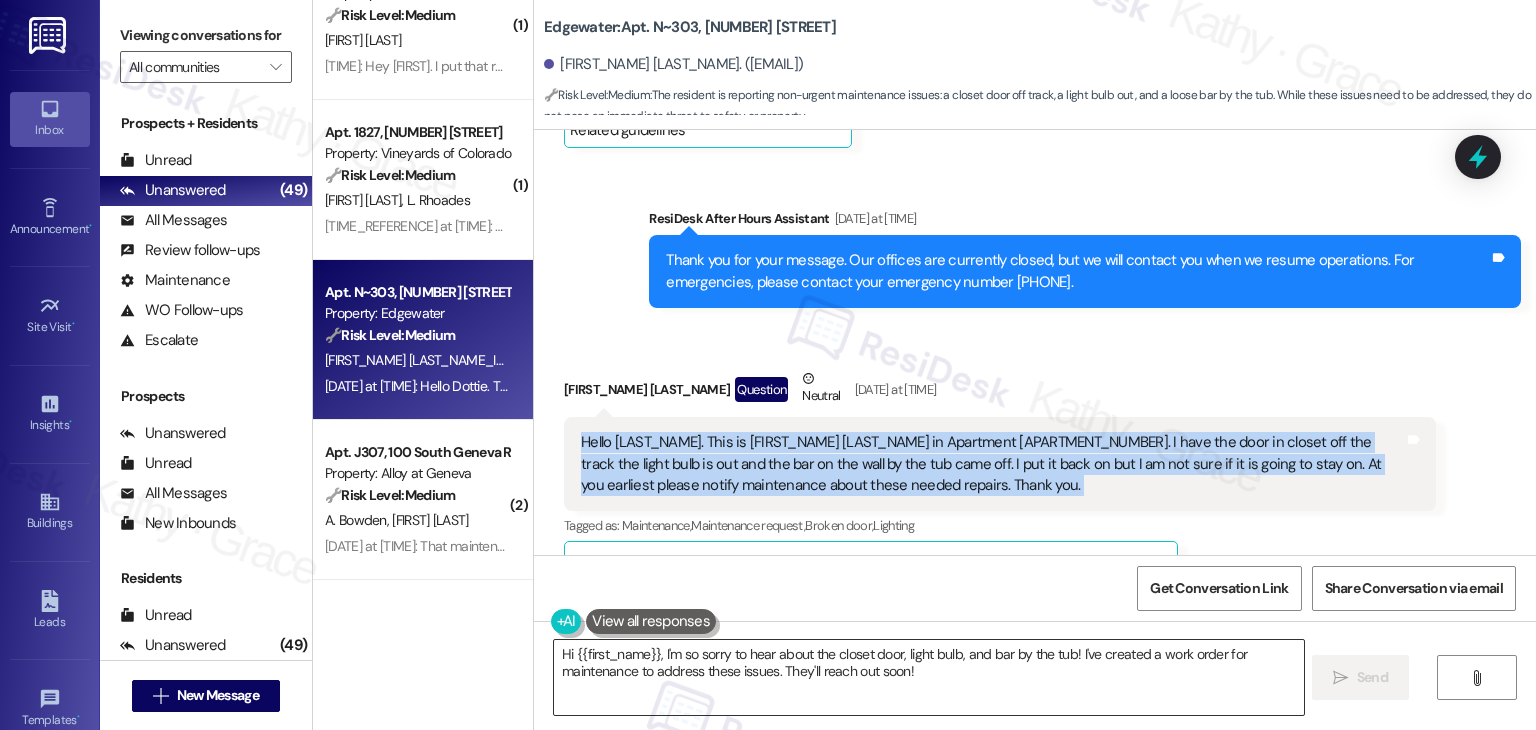 click on "Hi {{first_name}}, I'm so sorry to hear about the closet door, light bulb, and bar by the tub! I've created a work order for maintenance to address these issues. They'll reach out soon!" at bounding box center [928, 677] 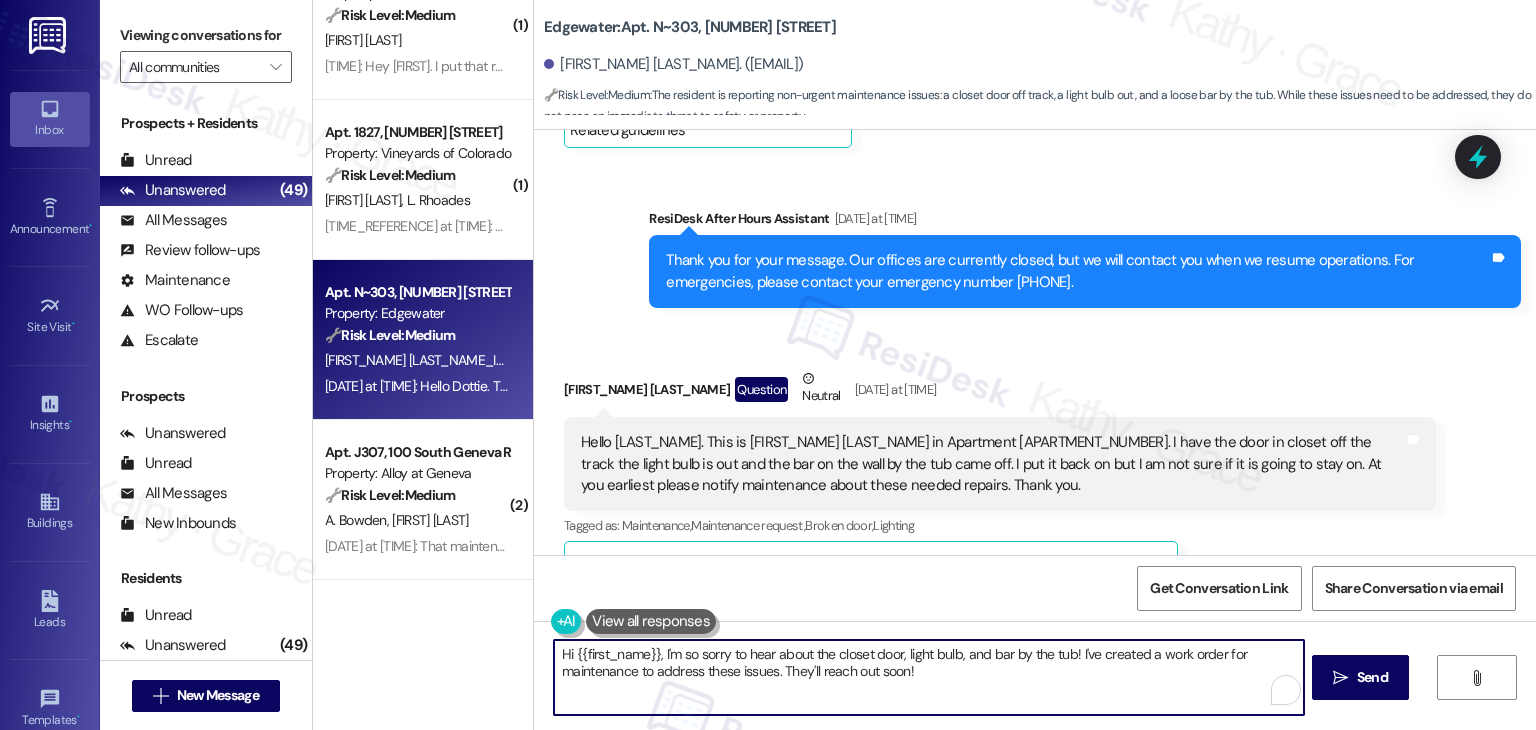 click on "Hi {{first_name}}, I'm so sorry to hear about the closet door, light bulb, and bar by the tub! I've created a work order for maintenance to address these issues. They'll reach out soon!" at bounding box center [928, 677] 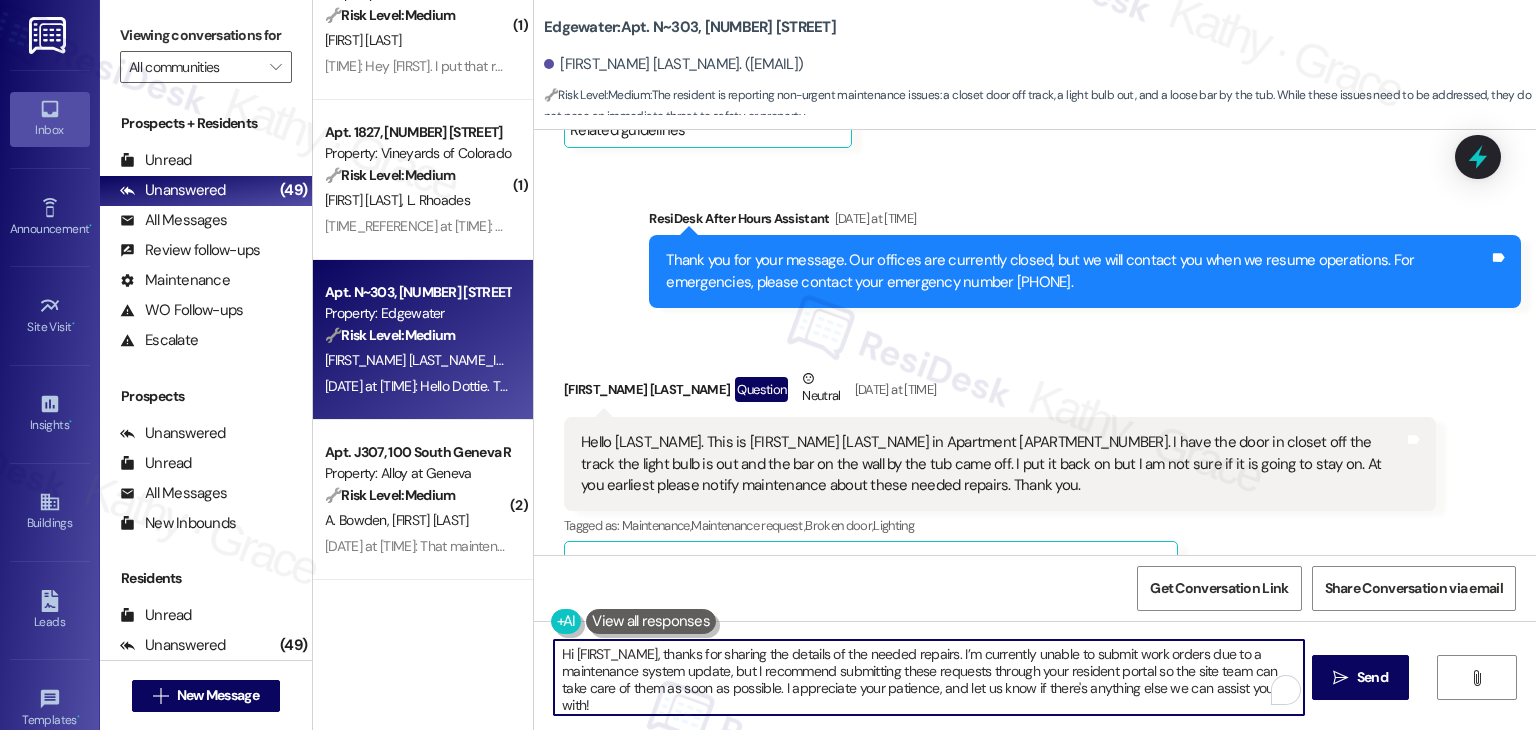 scroll, scrollTop: 16, scrollLeft: 0, axis: vertical 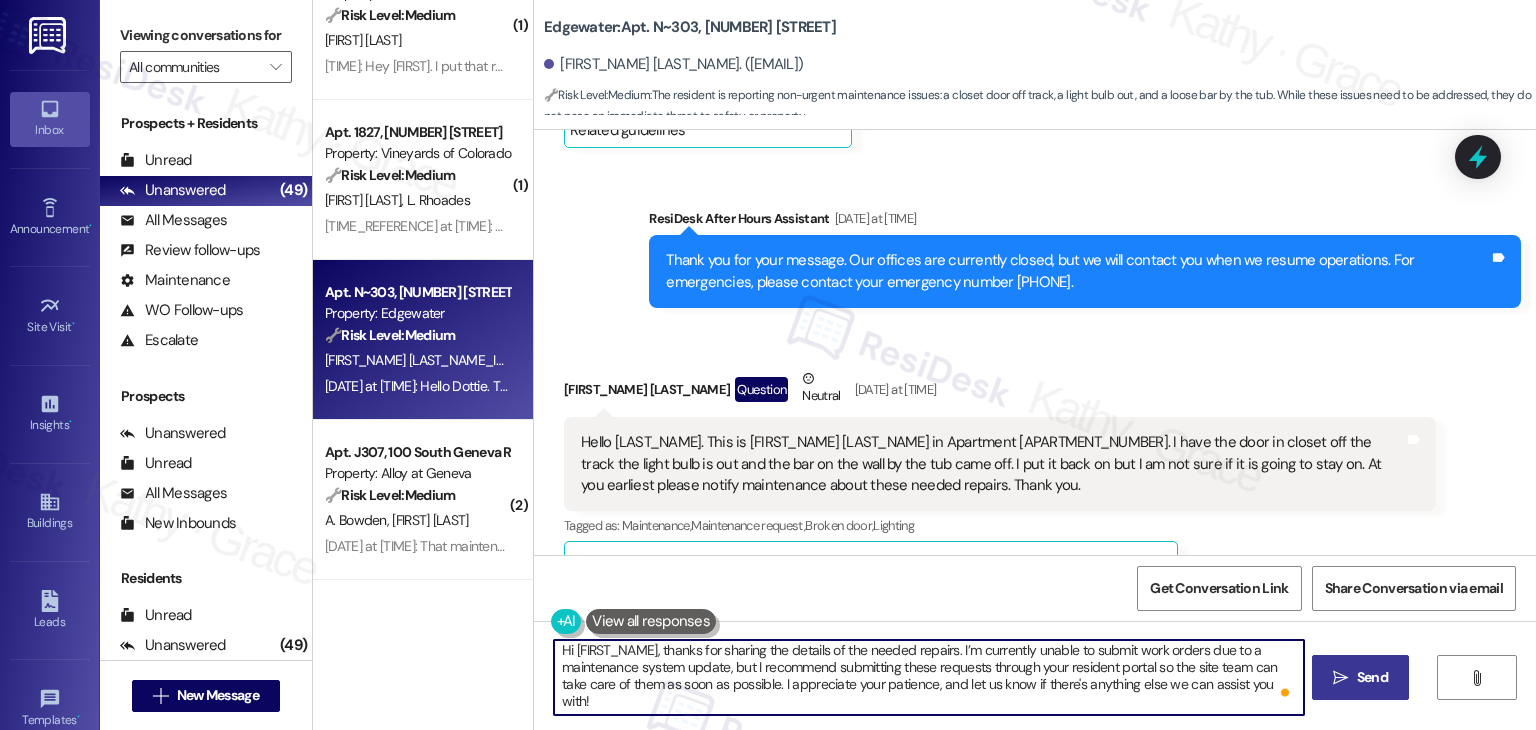 type on "Hi Yolanda, thanks for sharing the details of the needed repairs. I’m currently unable to submit work orders due to a maintenance system update, but I recommend submitting these requests through your resident portal so the site team can take care of them as soon as possible. I appreciate your patience, and let us know if there's anything else we can assist you with!" 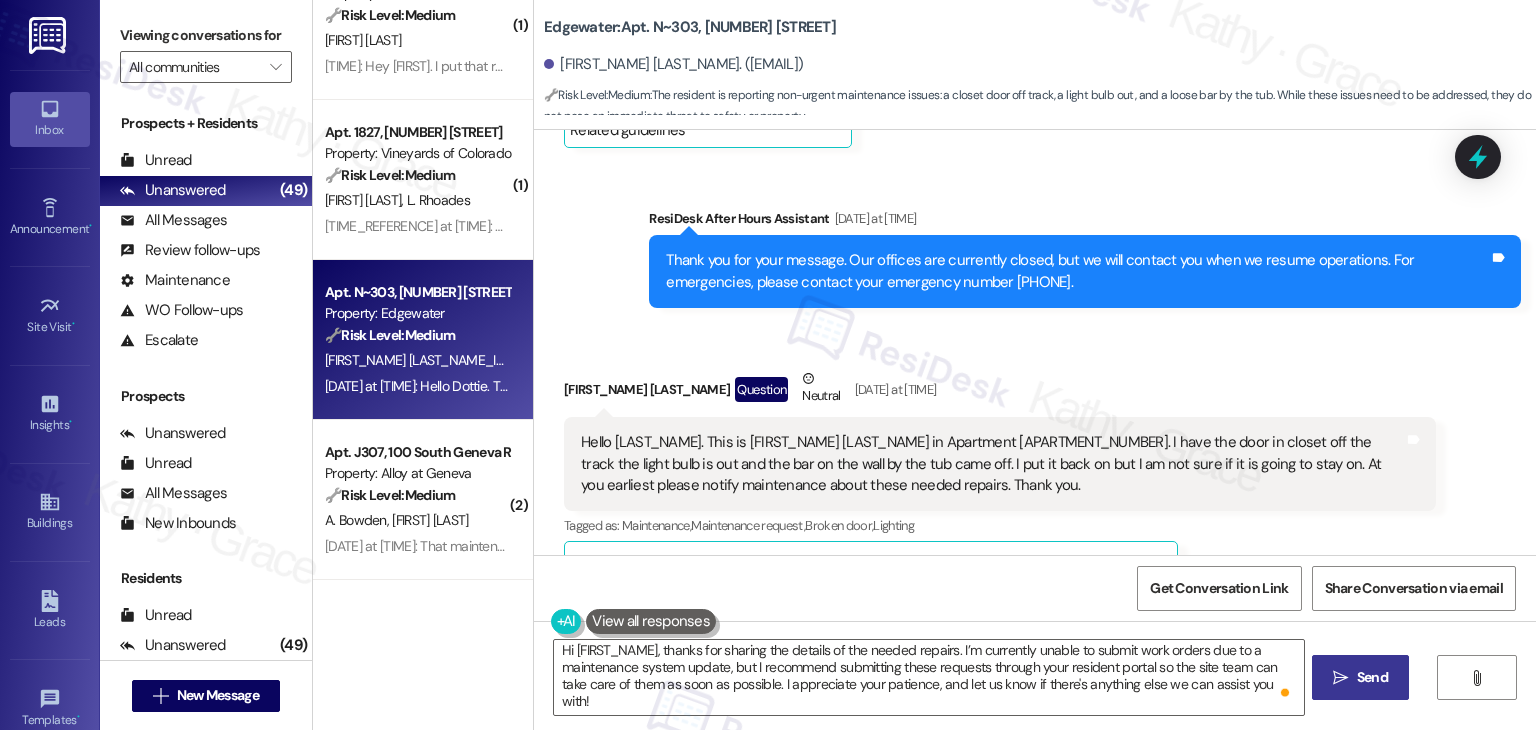 click on "Send" at bounding box center [1372, 677] 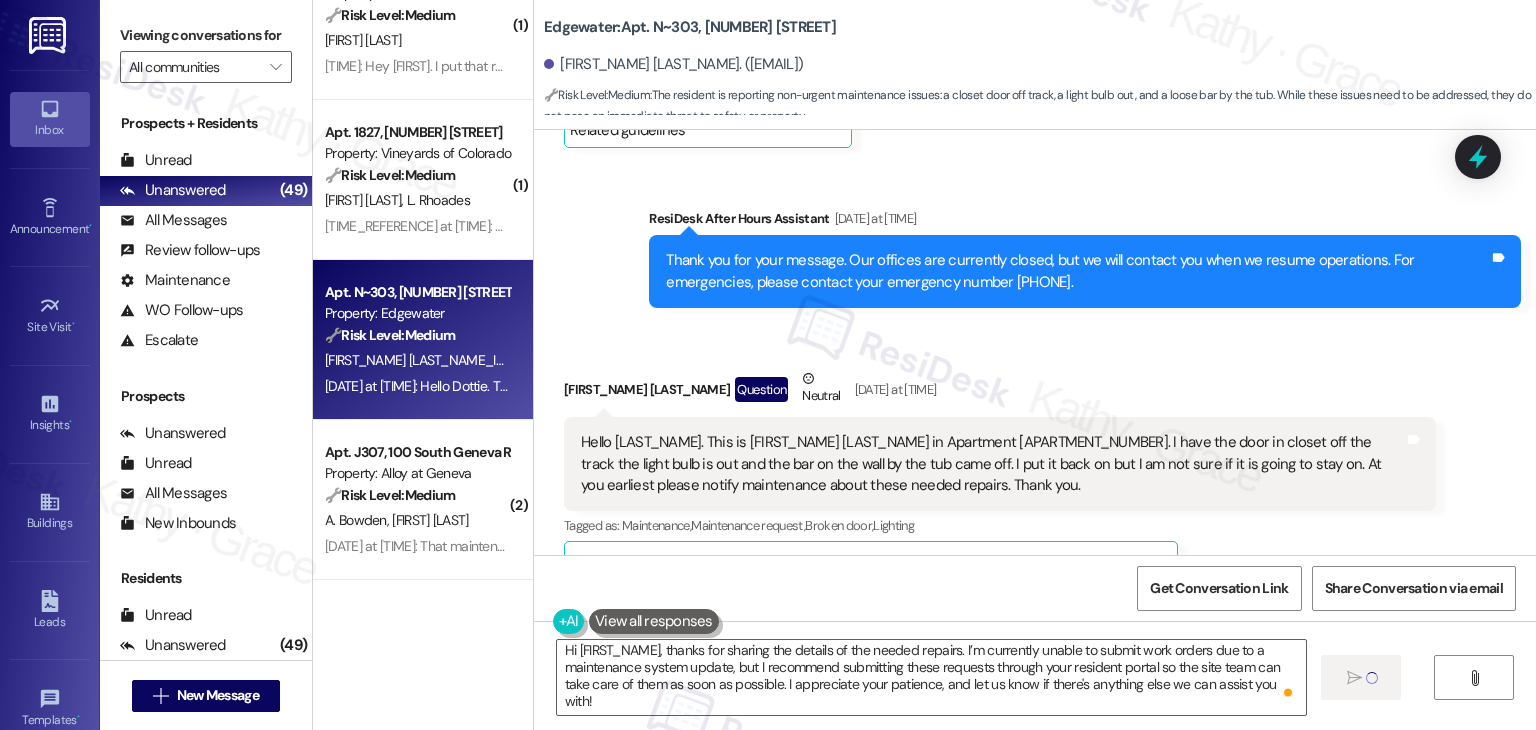 type 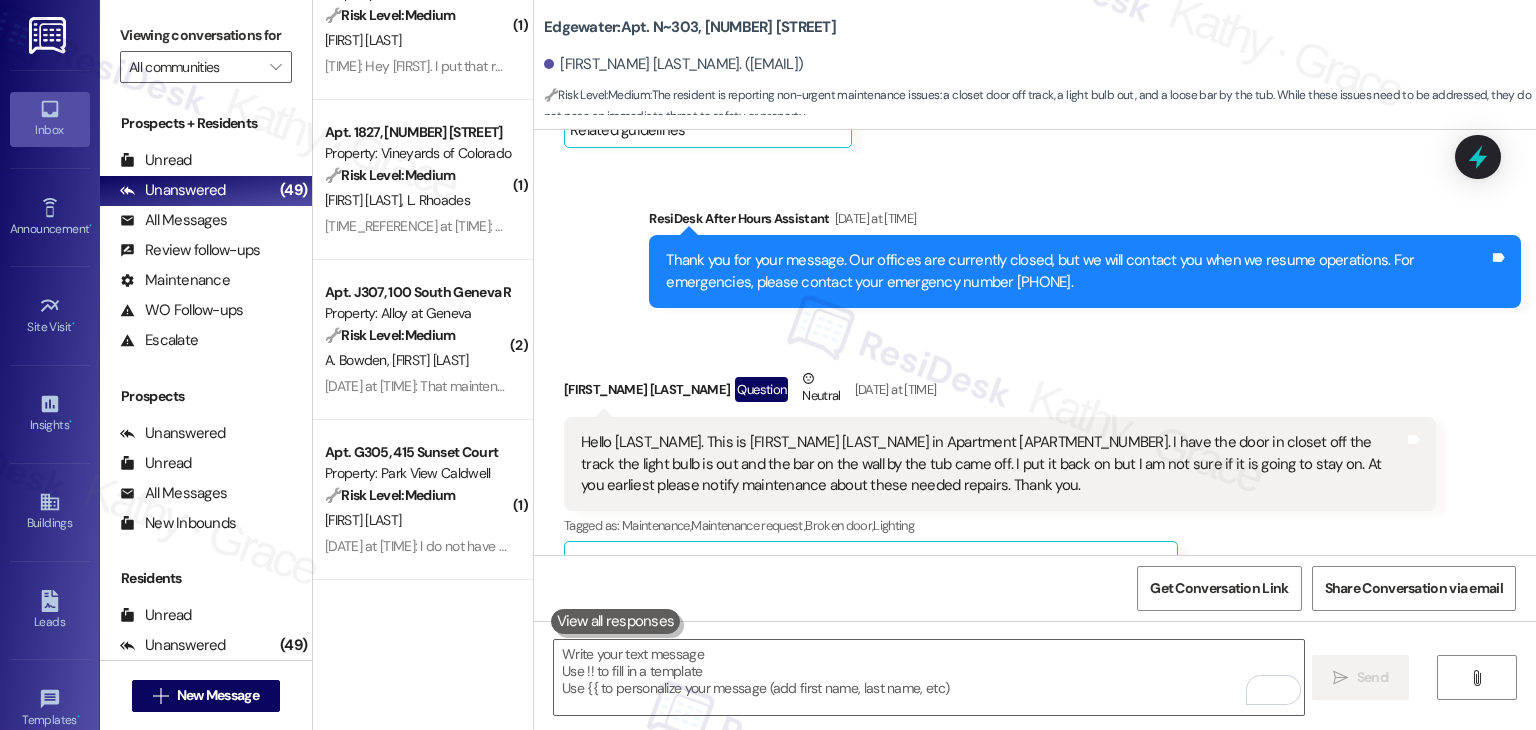 scroll, scrollTop: 0, scrollLeft: 0, axis: both 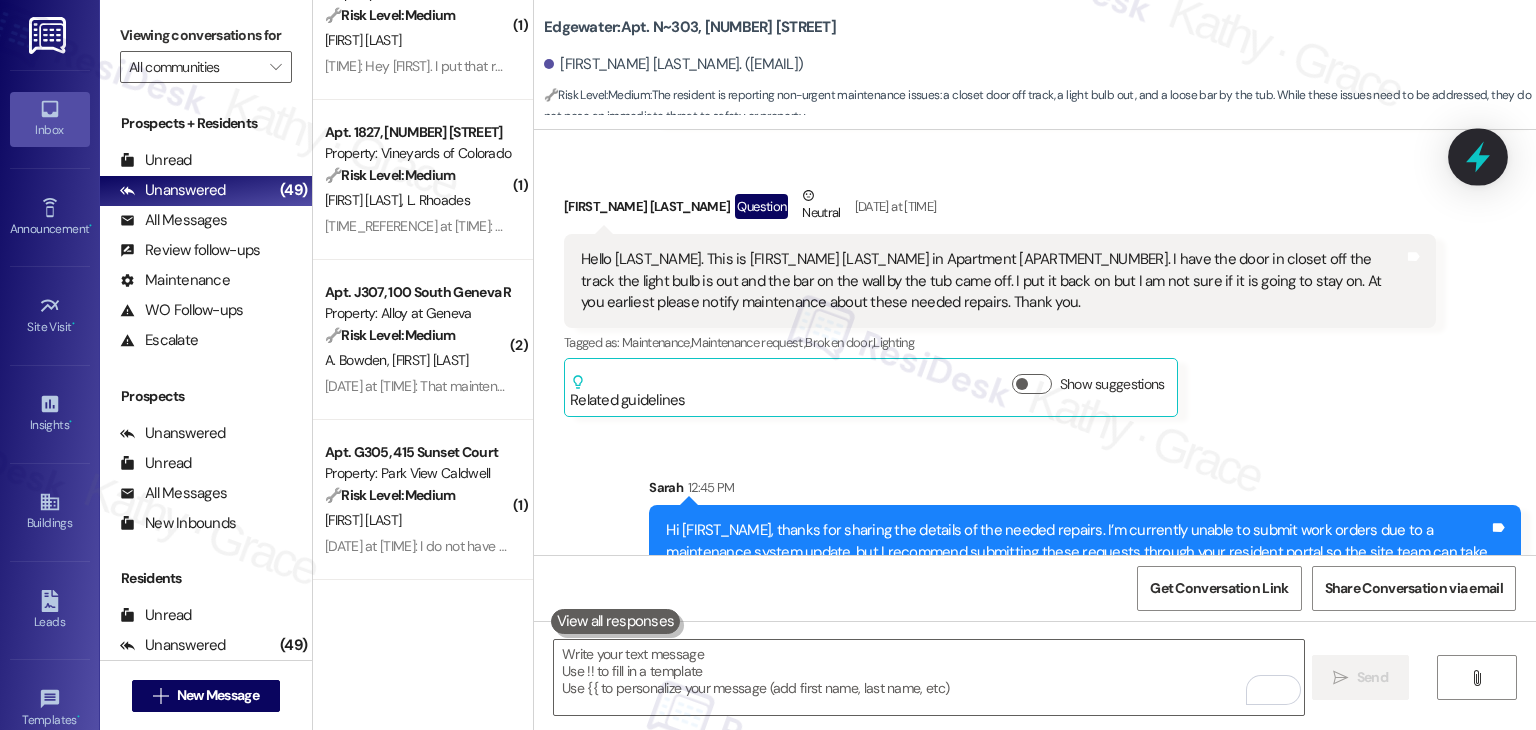 click 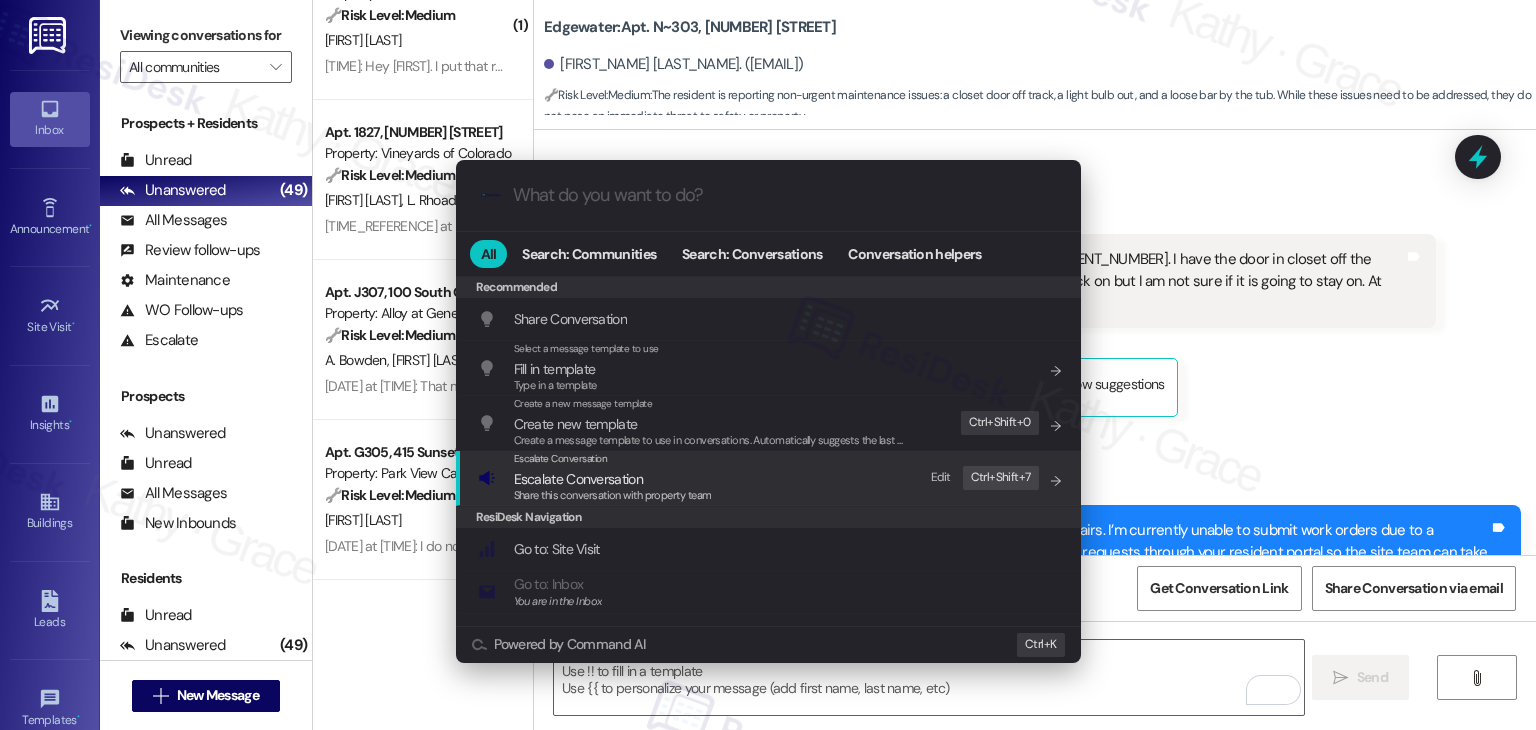 click on "Share this conversation with property team" at bounding box center [613, 495] 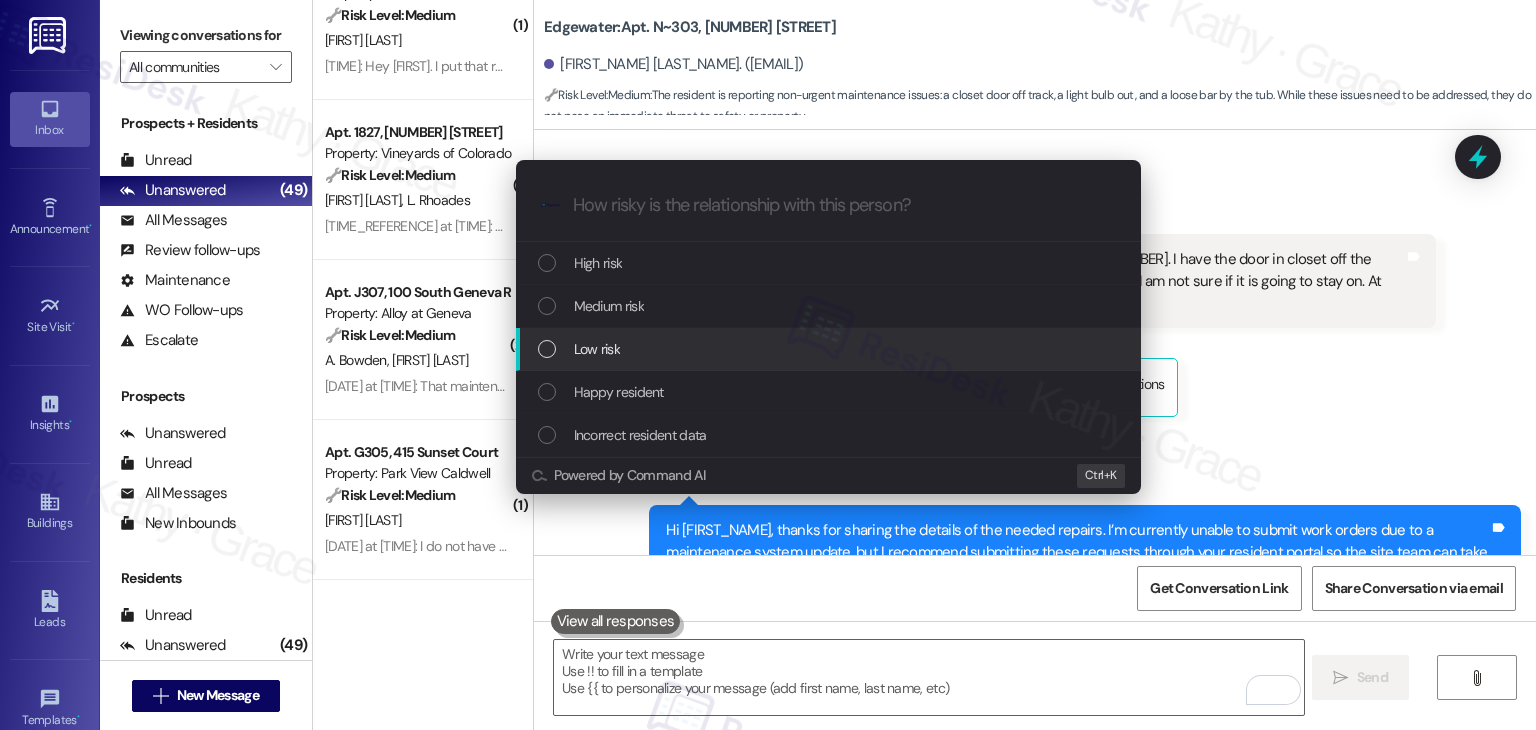 click at bounding box center (547, 349) 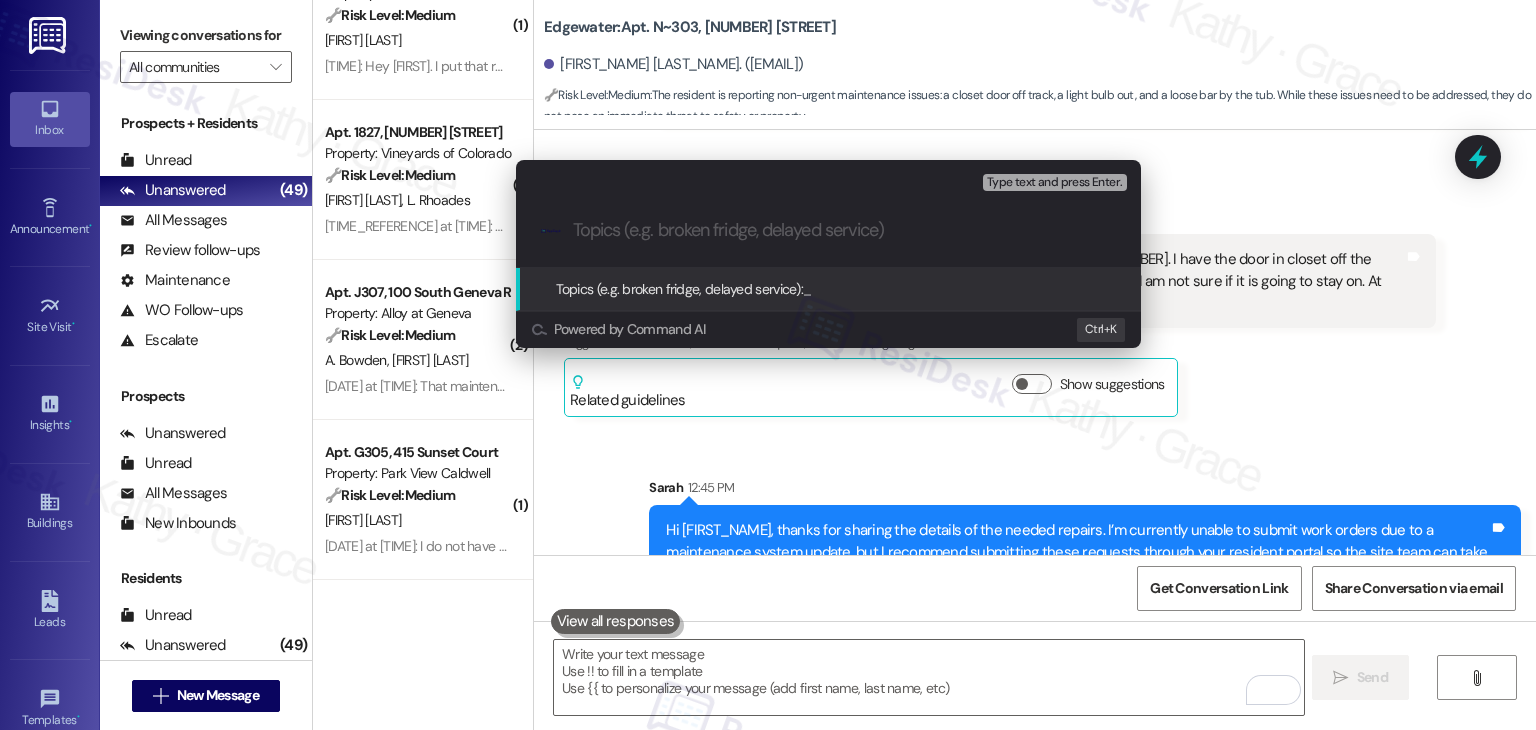 paste on "Maintenance Request – Closet Door, Light Bulb, and Bathroom Bar" 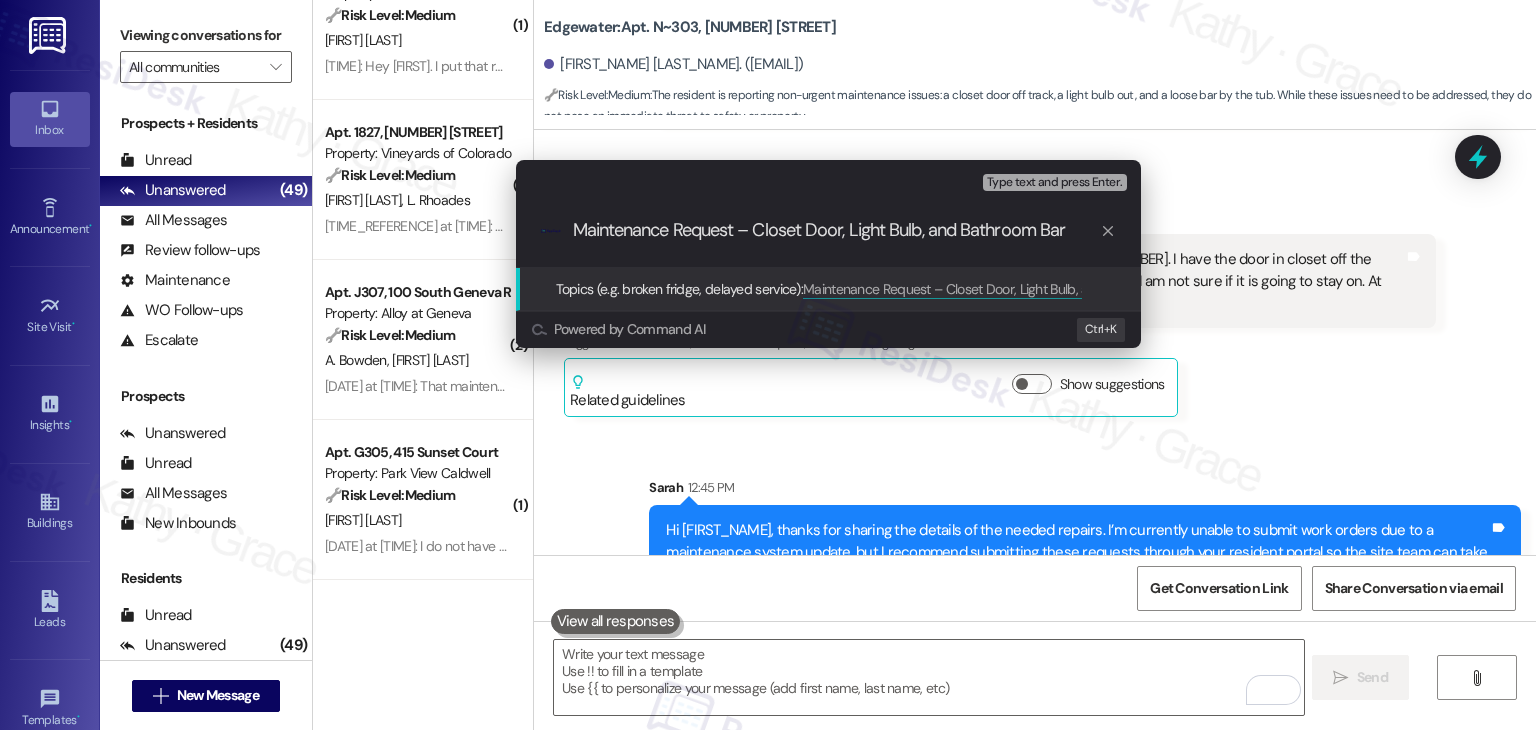 type 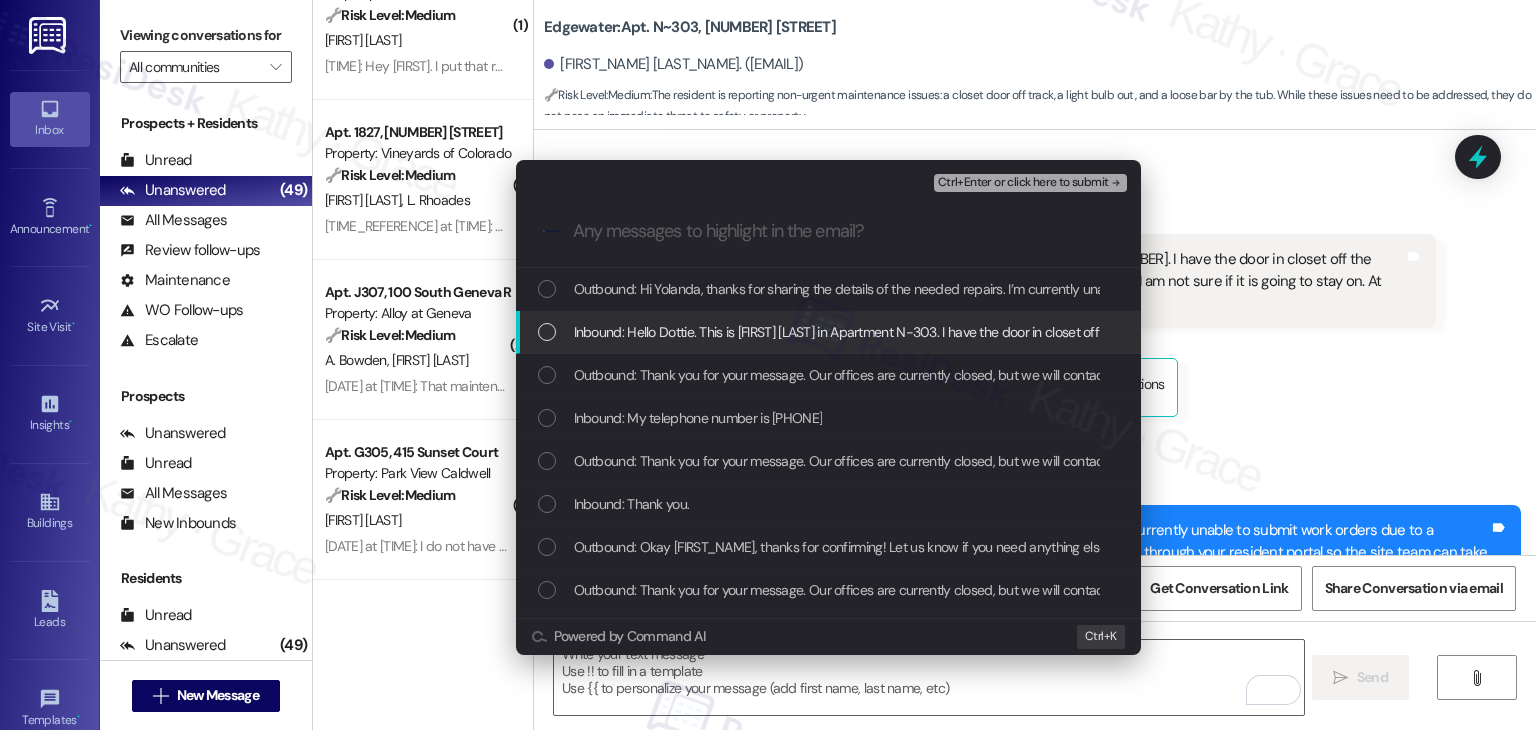click at bounding box center (547, 332) 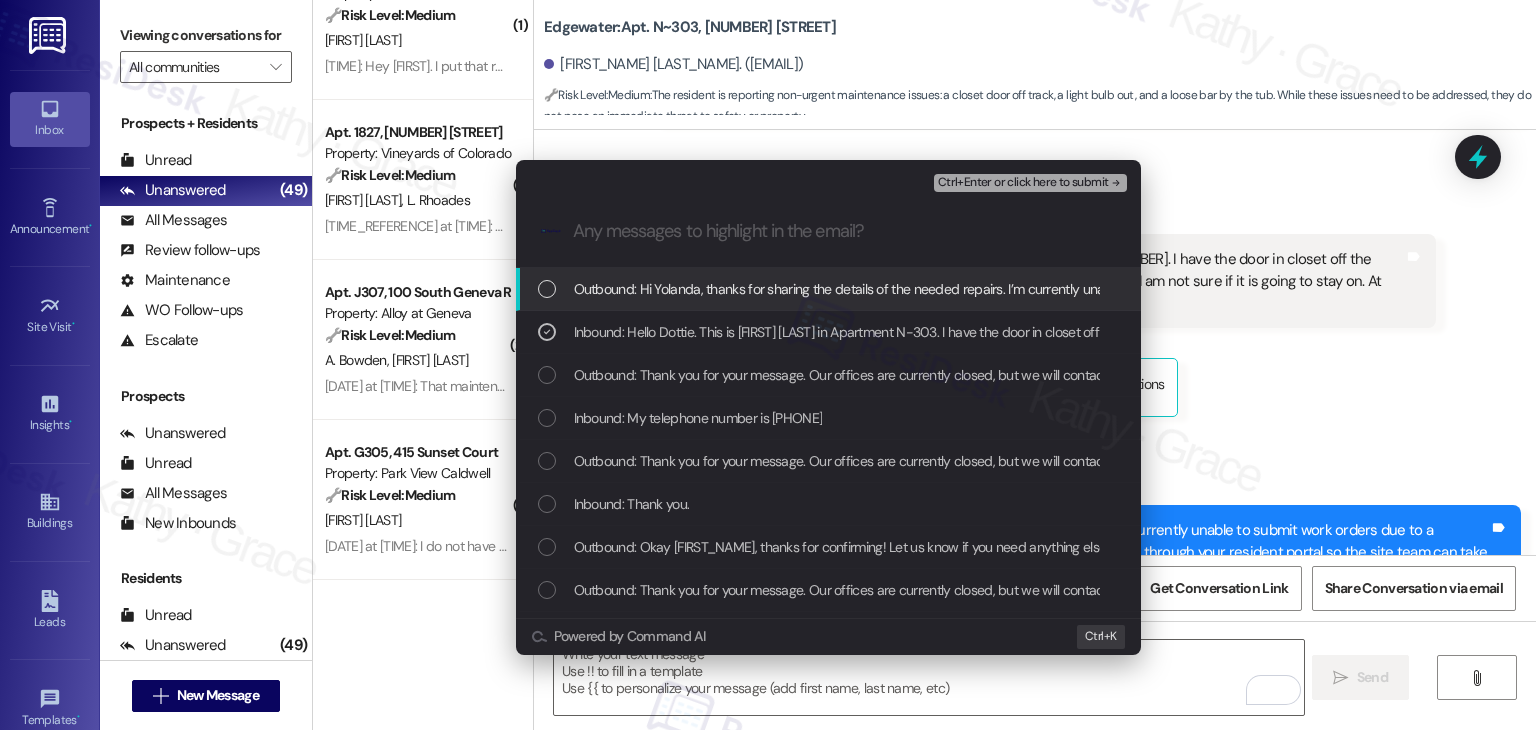click on "Ctrl+Enter or click here to submit" at bounding box center (1023, 183) 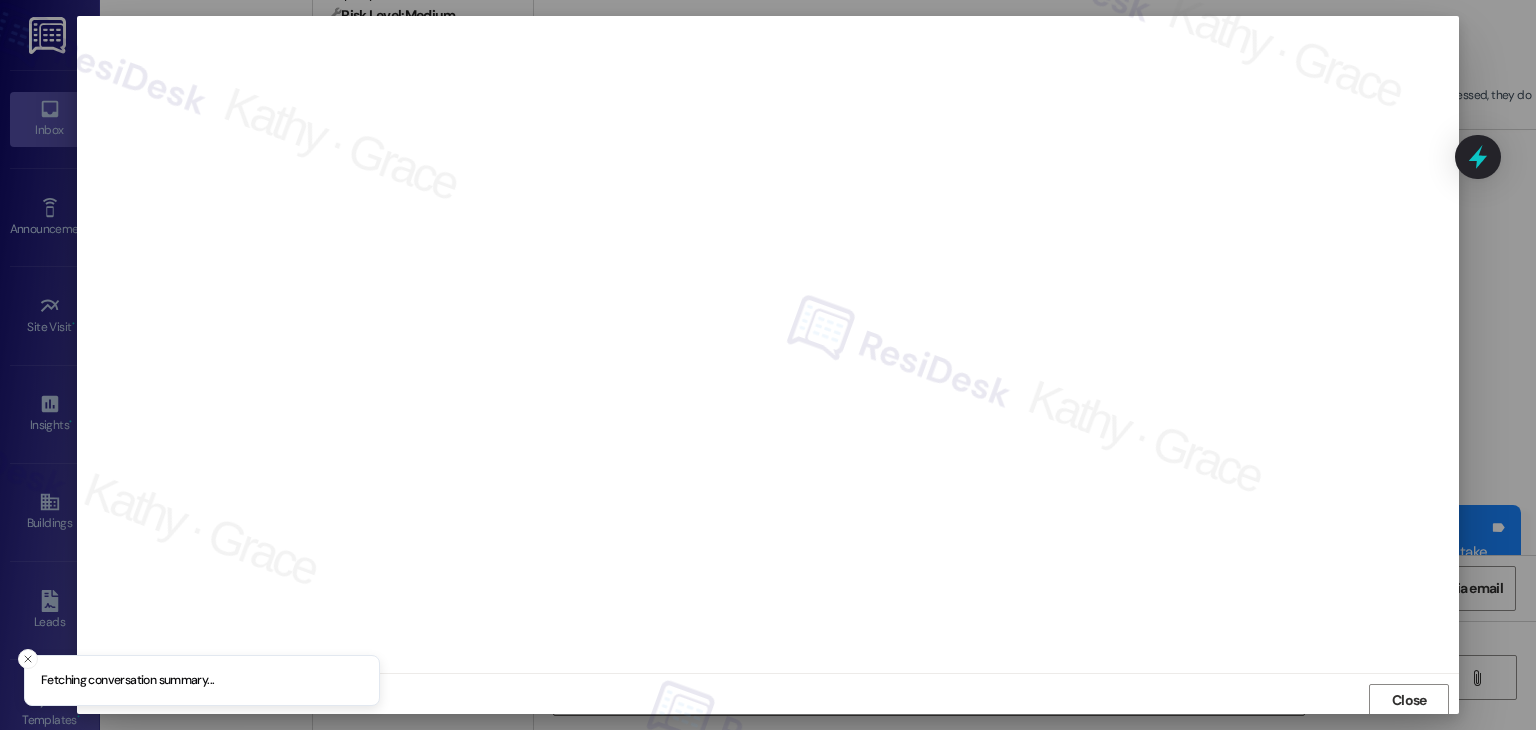 scroll, scrollTop: 1, scrollLeft: 0, axis: vertical 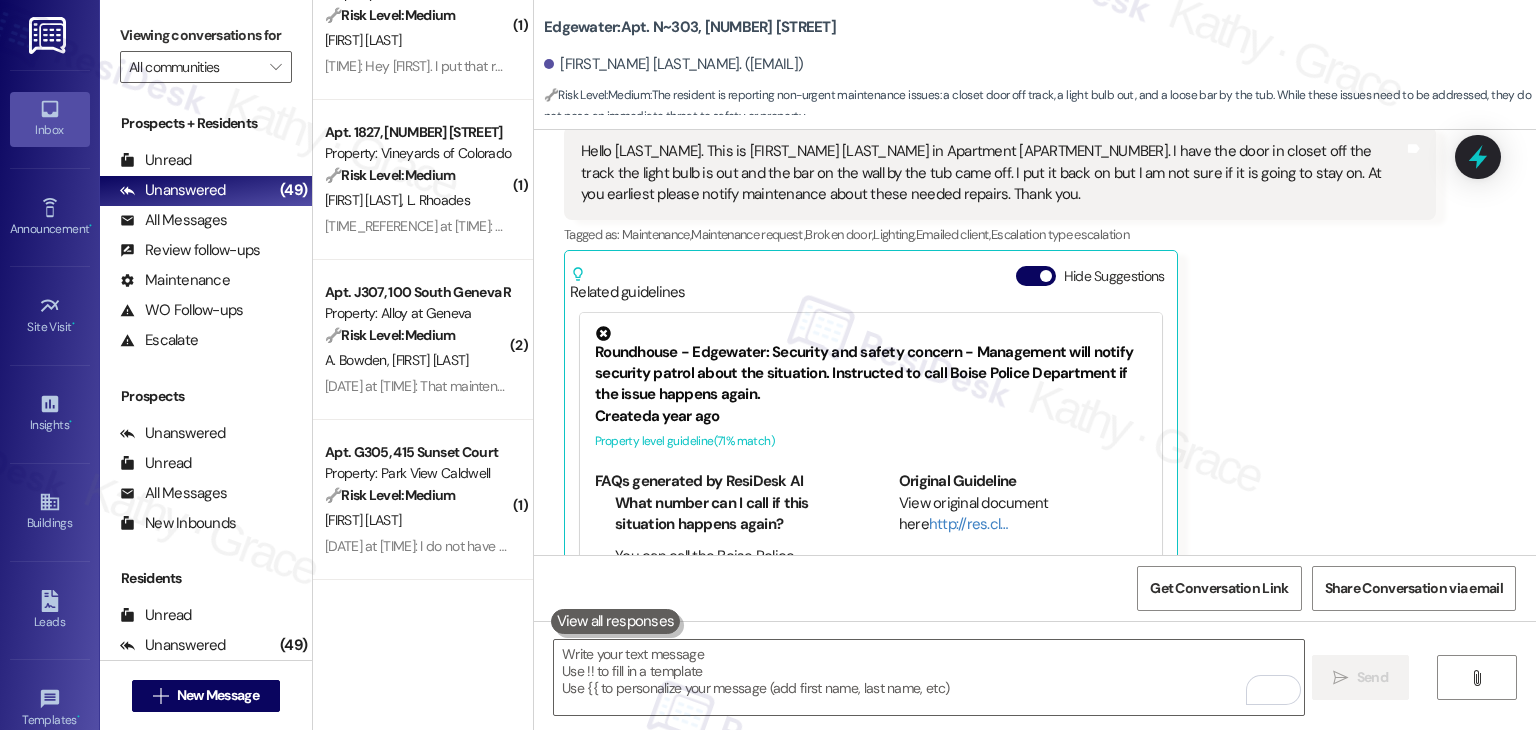 click on "Yolanda Childs Question   Neutral Aug 04, 2025 at 7:03 PM Hello Dottie.  This is Yolanda Childs in Apartment N-303.  I have the door in closet off the track the light bulb is out and the bar on the wall by the tub came off.  I put it back on but I am not sure if it is going to stay on.  At you earliest please notify maintenance about these needed repairs.  Thank you. Tags and notes Tagged as:   Maintenance ,  Click to highlight conversations about Maintenance Maintenance request ,  Click to highlight conversations about Maintenance request Broken door ,  Click to highlight conversations about Broken door Lighting ,  Click to highlight conversations about Lighting Emailed client ,  Click to highlight conversations about Emailed client Escalation type escalation Click to highlight conversations about Escalation type escalation  Related guidelines Hide Suggestions Created  a year ago Property level guideline  ( 71 % match) FAQs generated by ResiDesk AI What number can I call if this situation happens again?  (" at bounding box center (1000, 339) 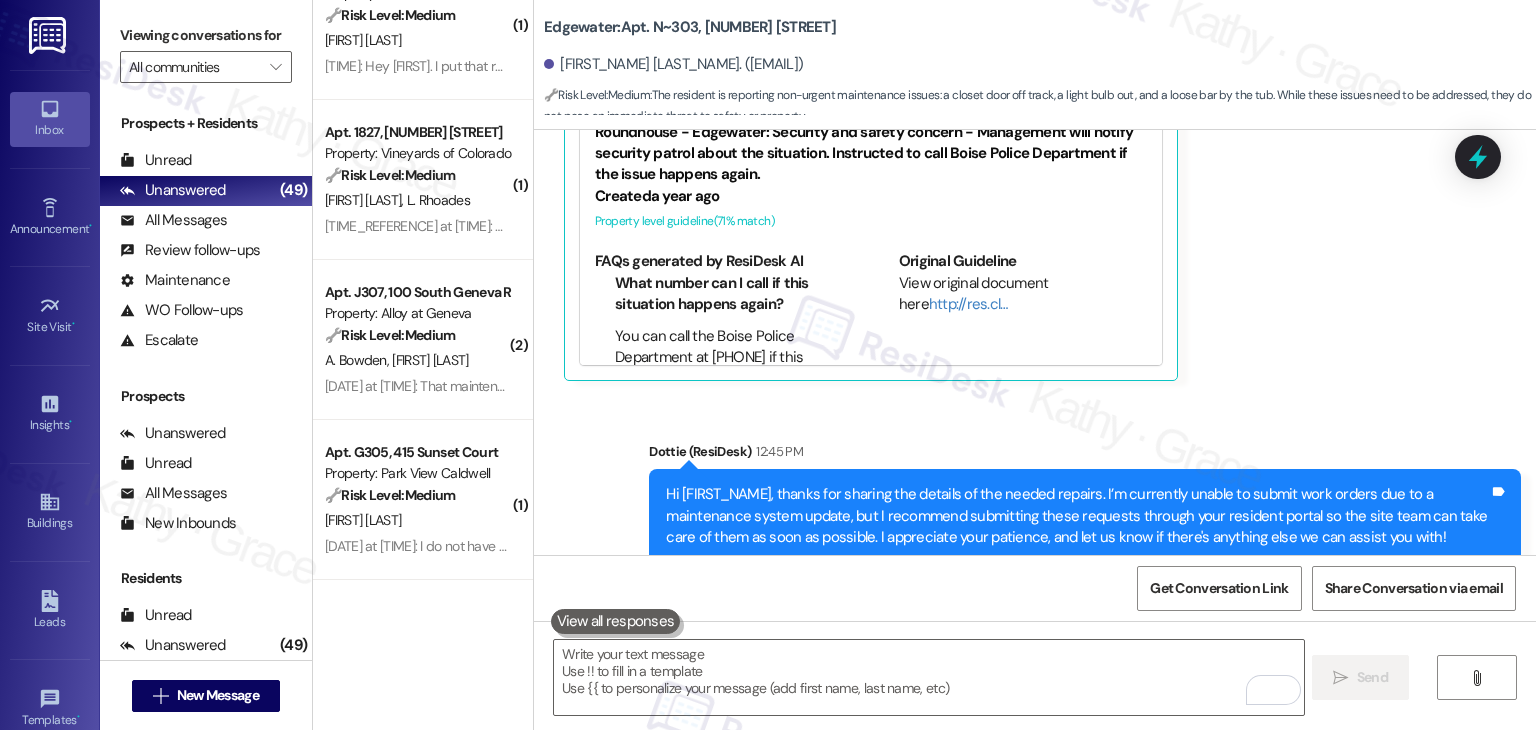 scroll, scrollTop: 23667, scrollLeft: 0, axis: vertical 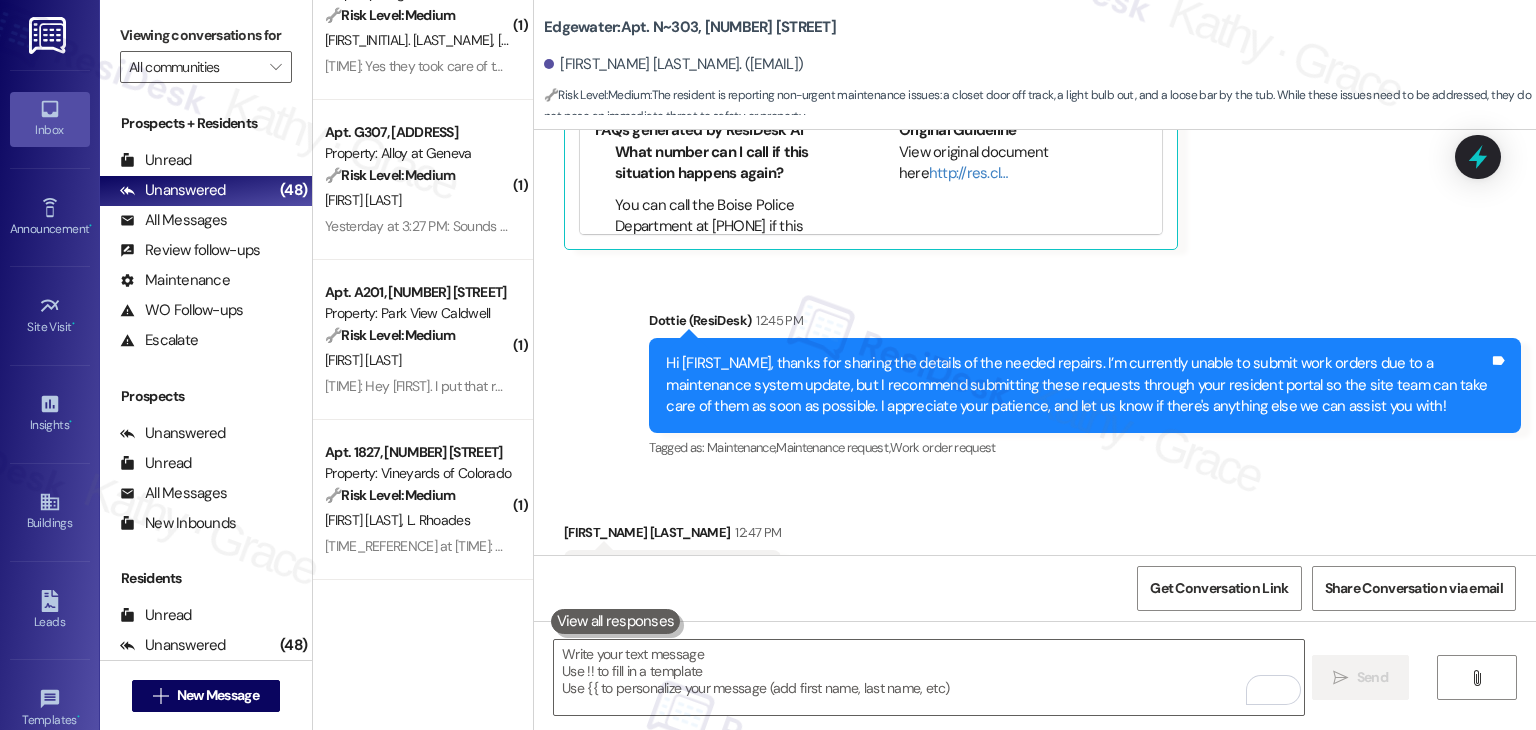 drag, startPoint x: 1262, startPoint y: 392, endPoint x: 1265, endPoint y: 408, distance: 16.27882 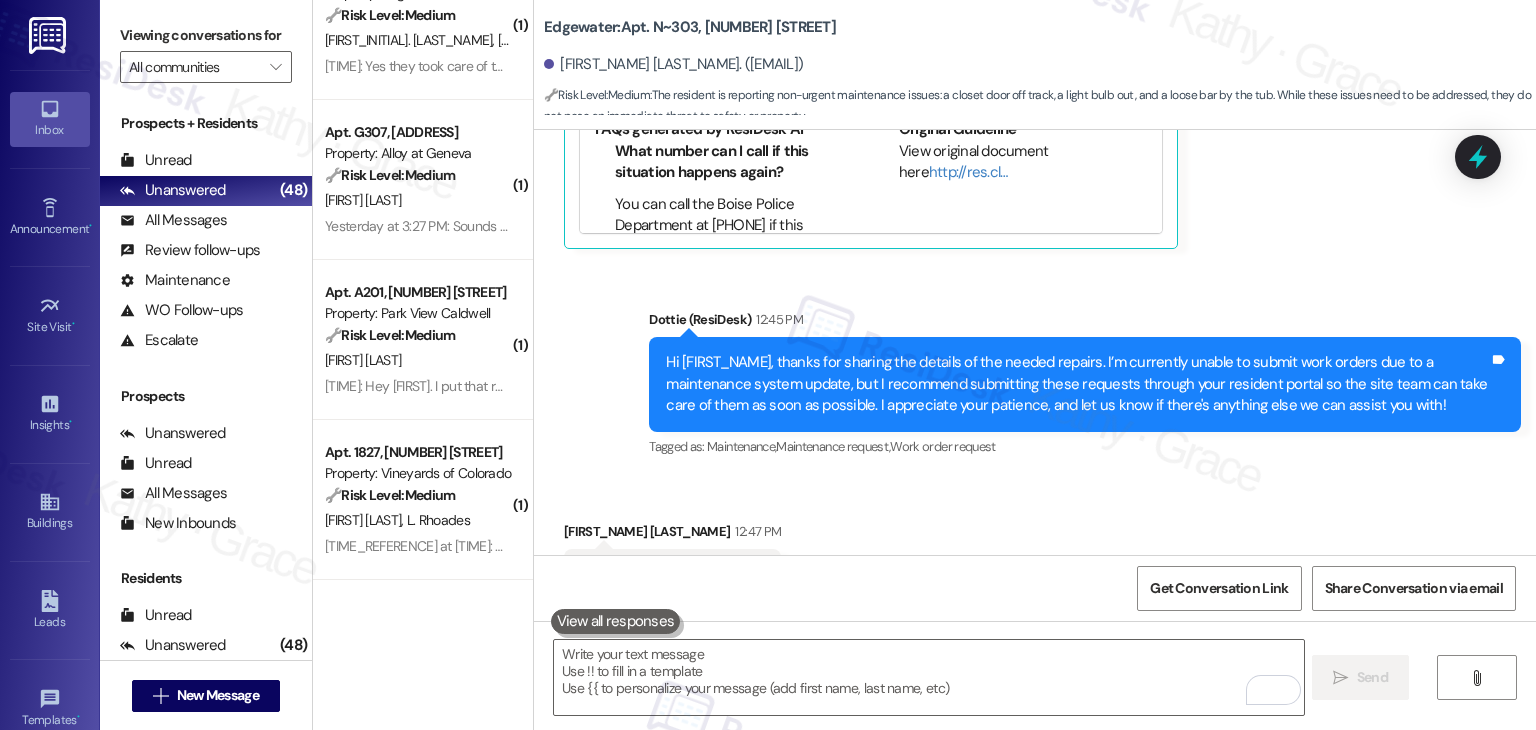 click on "Received via SMS Yolanda Childs 12:47 PM Thank you. Tags and notes" at bounding box center (1035, 545) 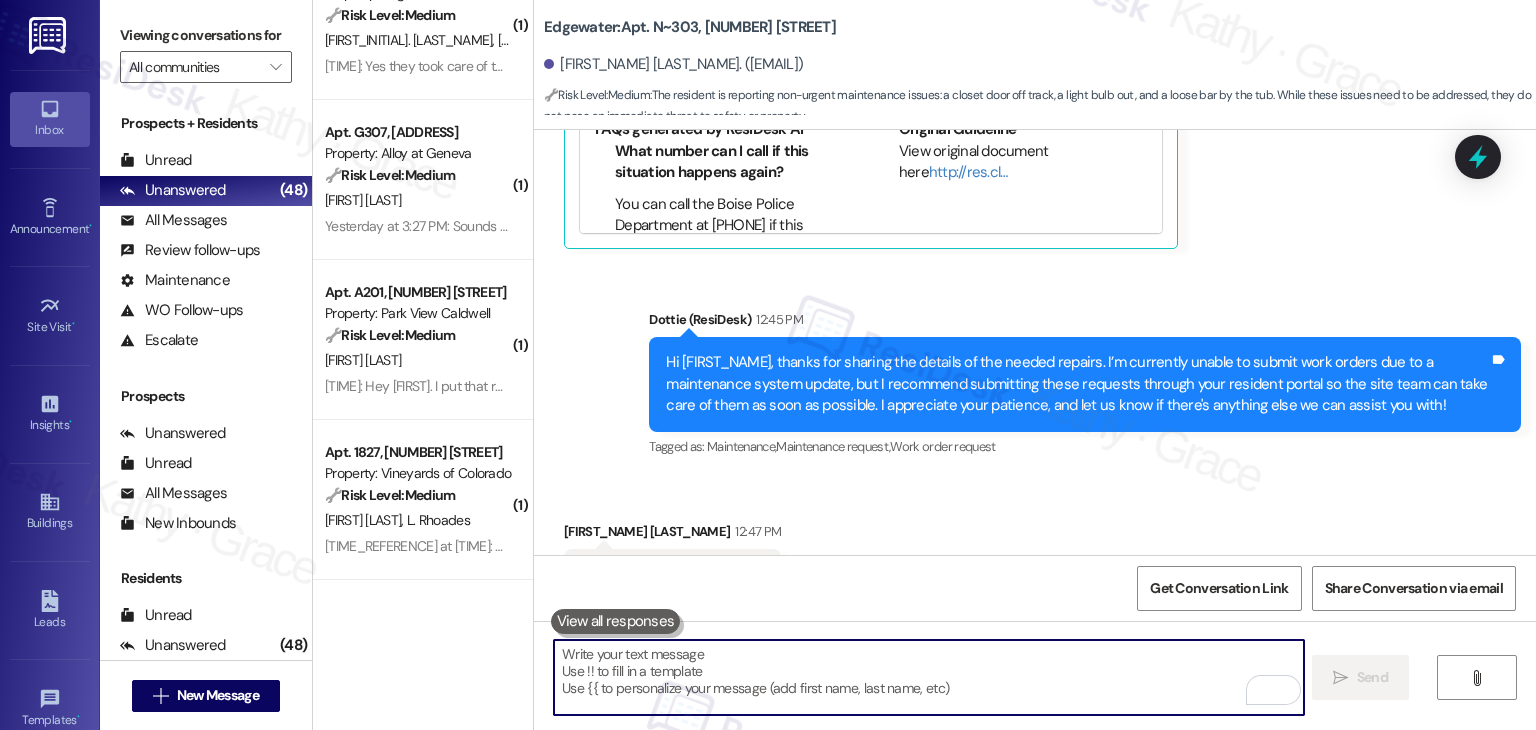 click at bounding box center (928, 677) 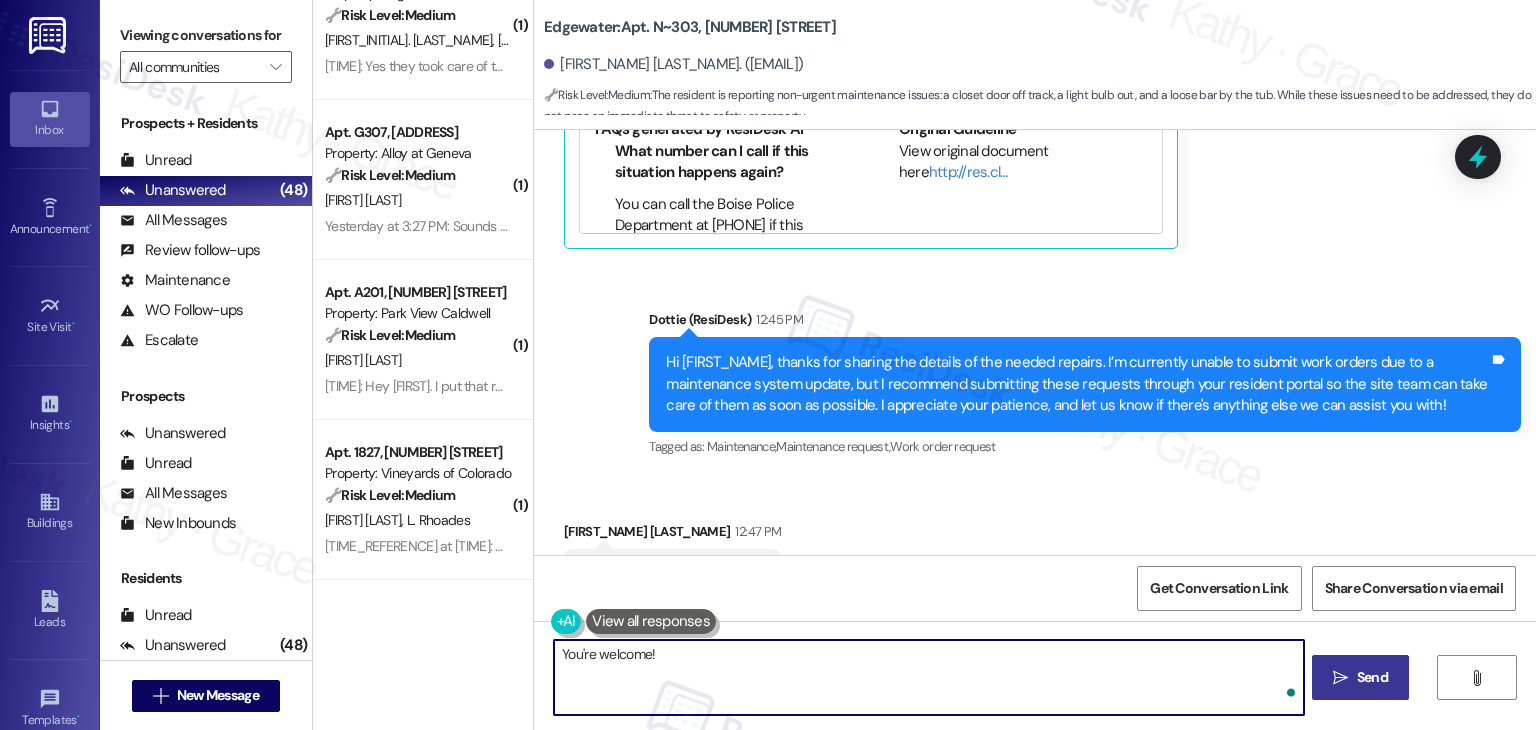 paste on "Should you have any questions or need help with anything else, please don't hesitate to contact us. Have a wonderful day!" 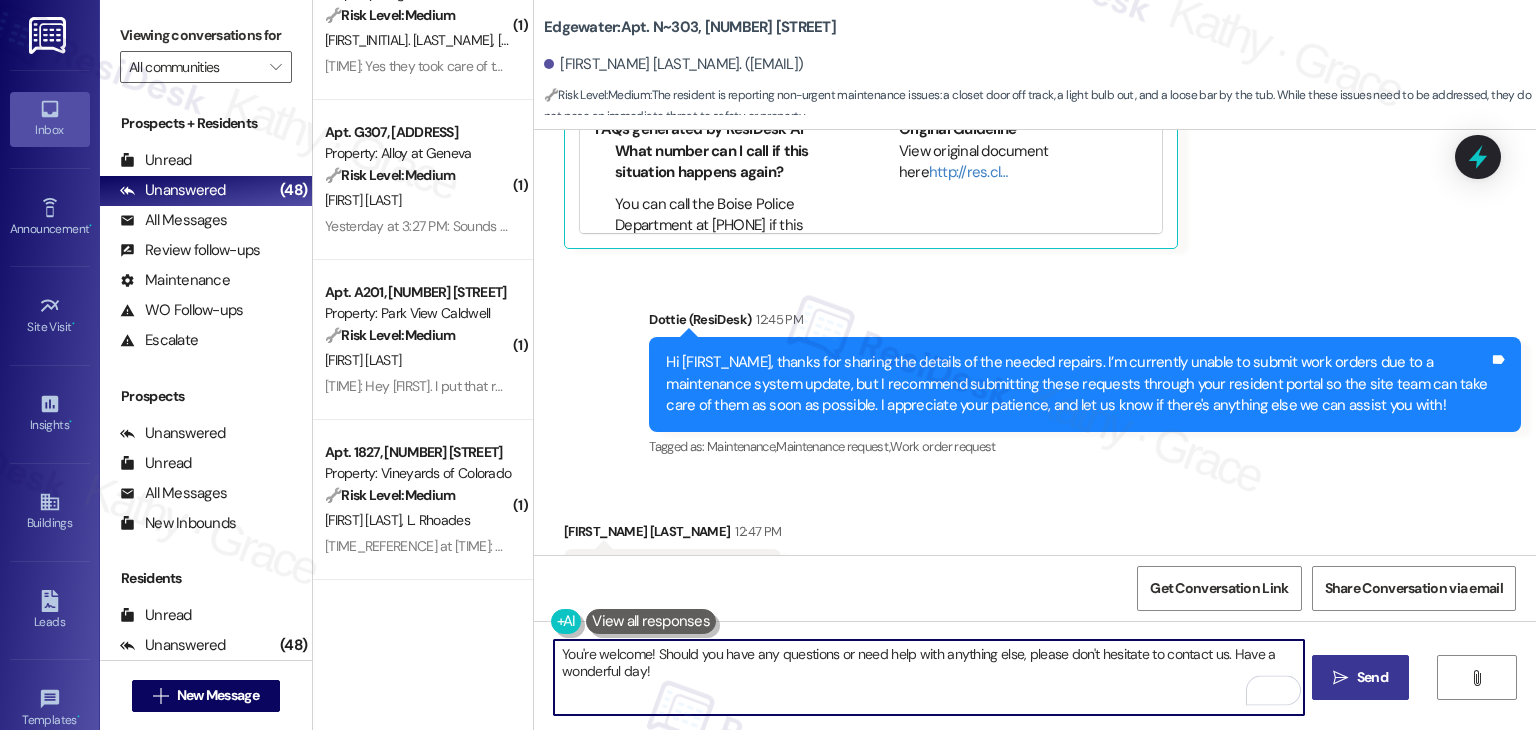 type on "You're welcome! Should you have any questions or need help with anything else, please don't hesitate to contact us. Have a wonderful day!" 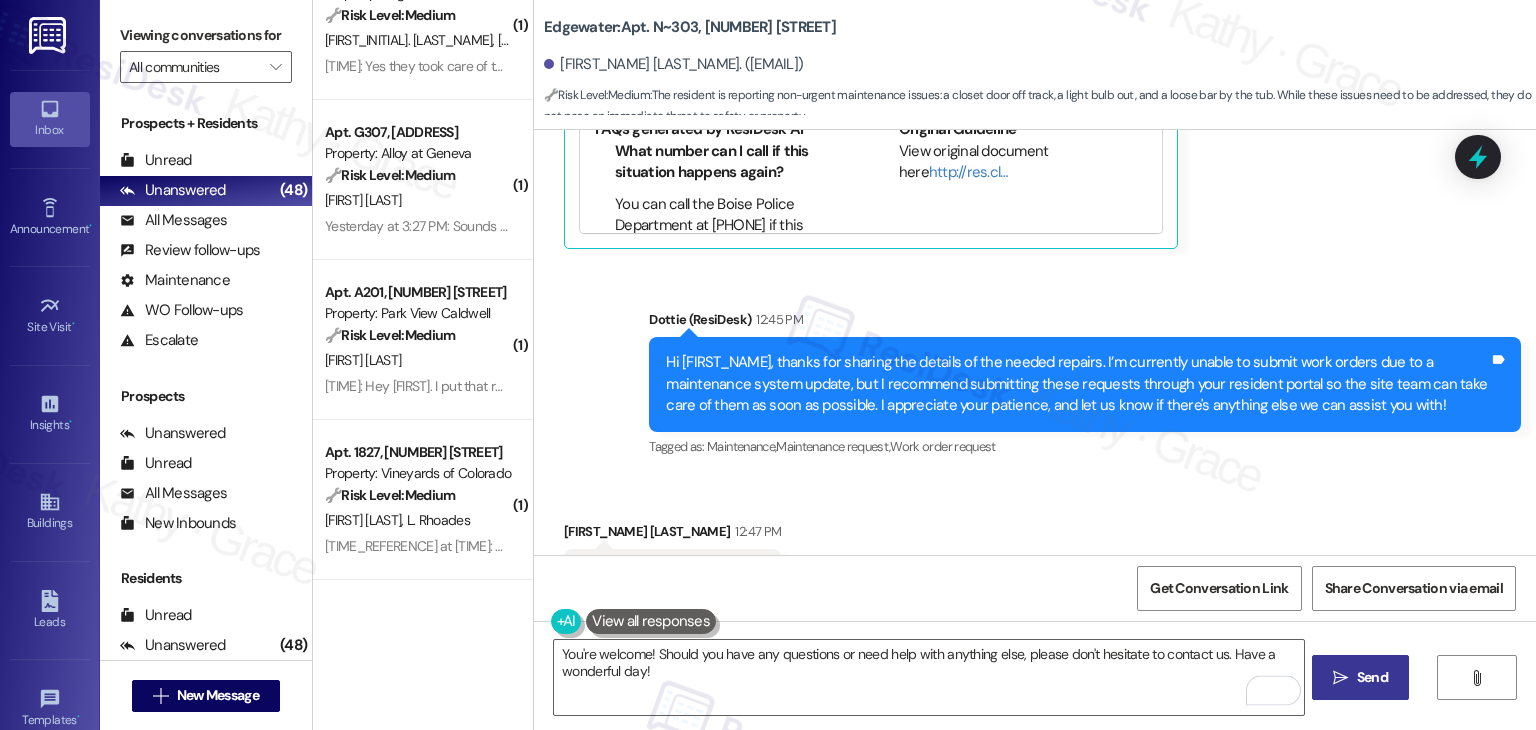 click on "Received via SMS Yolanda Childs 12:47 PM Thank you. Tags and notes" at bounding box center [1035, 545] 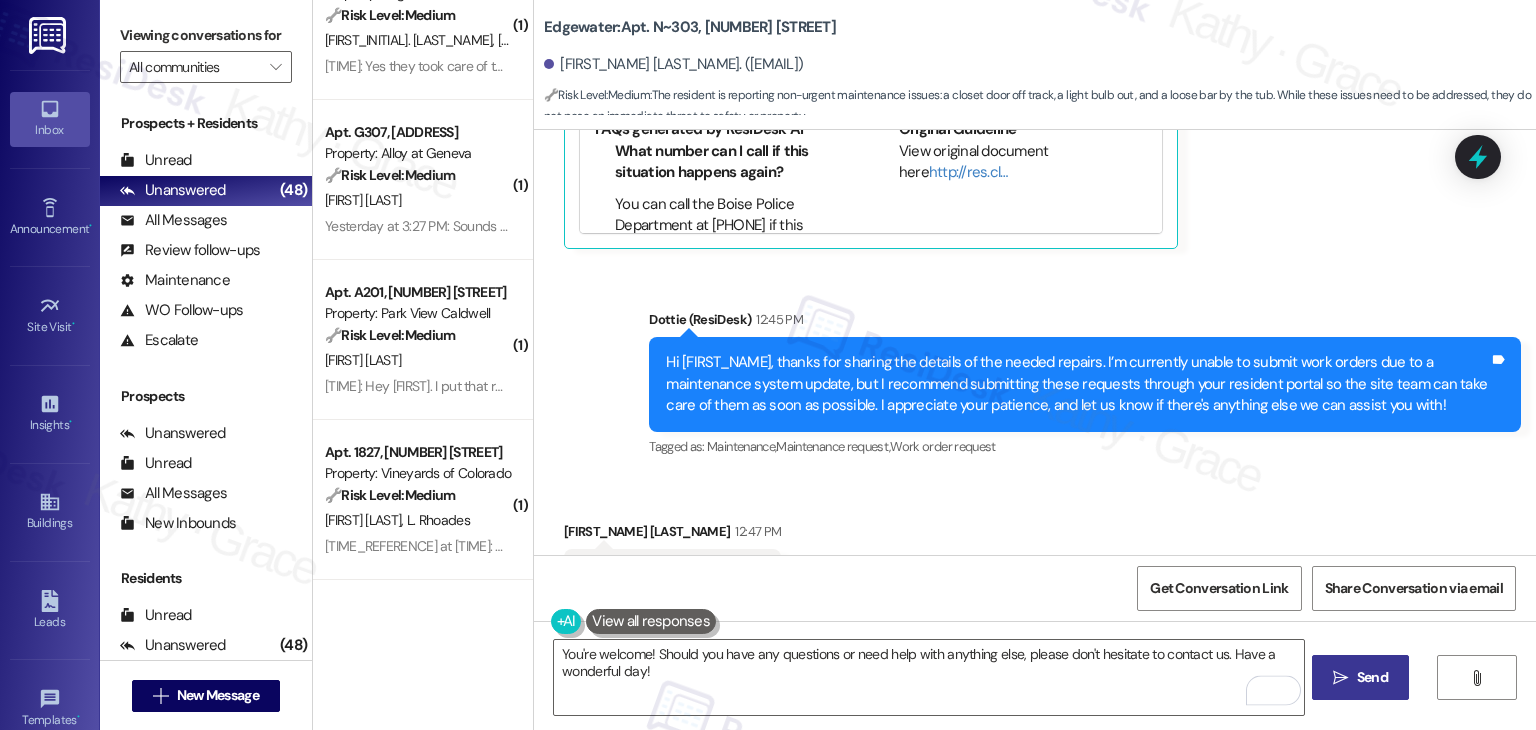 click on " Send" at bounding box center (1360, 677) 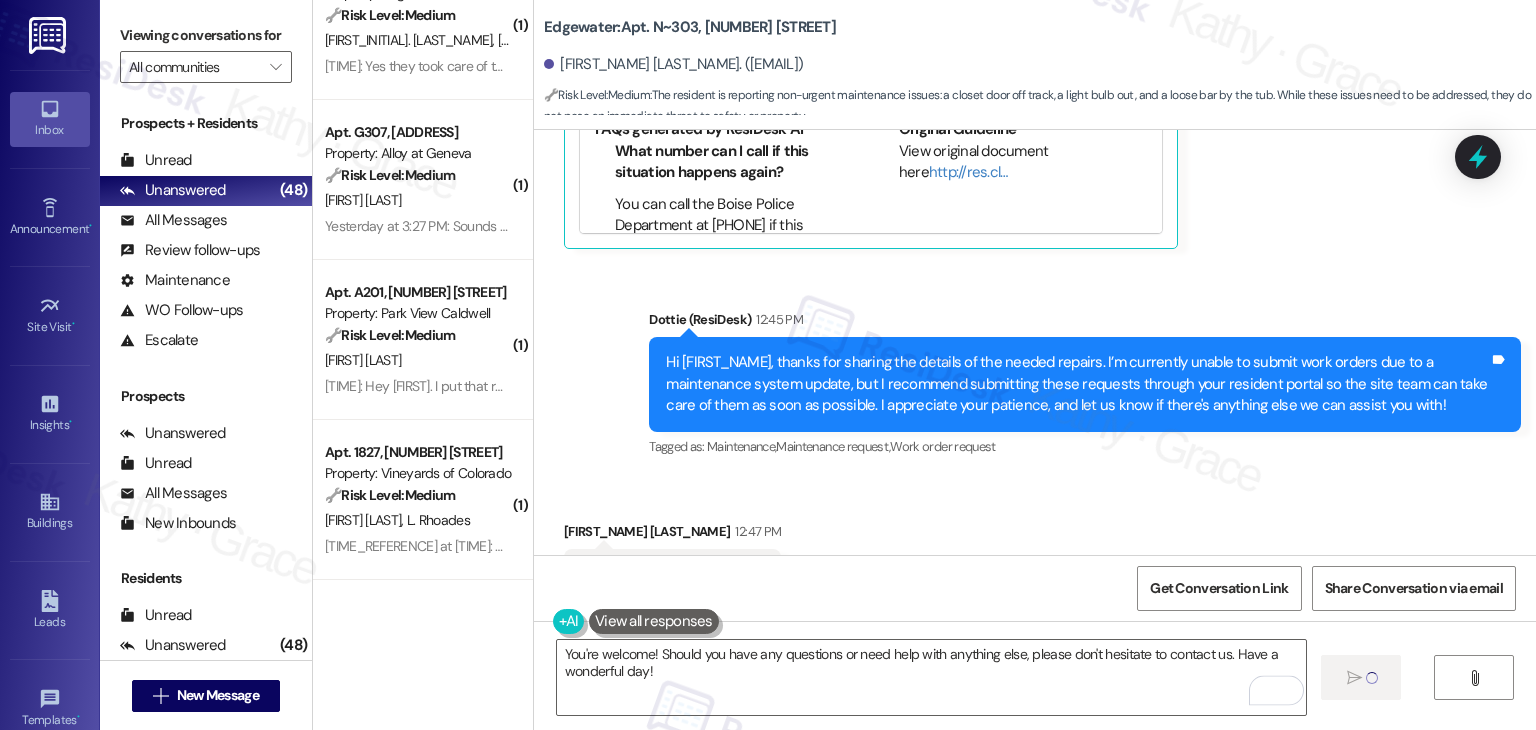 click on "Received via SMS Yolanda Childs 12:47 PM Thank you. Tags and notes" at bounding box center [1035, 545] 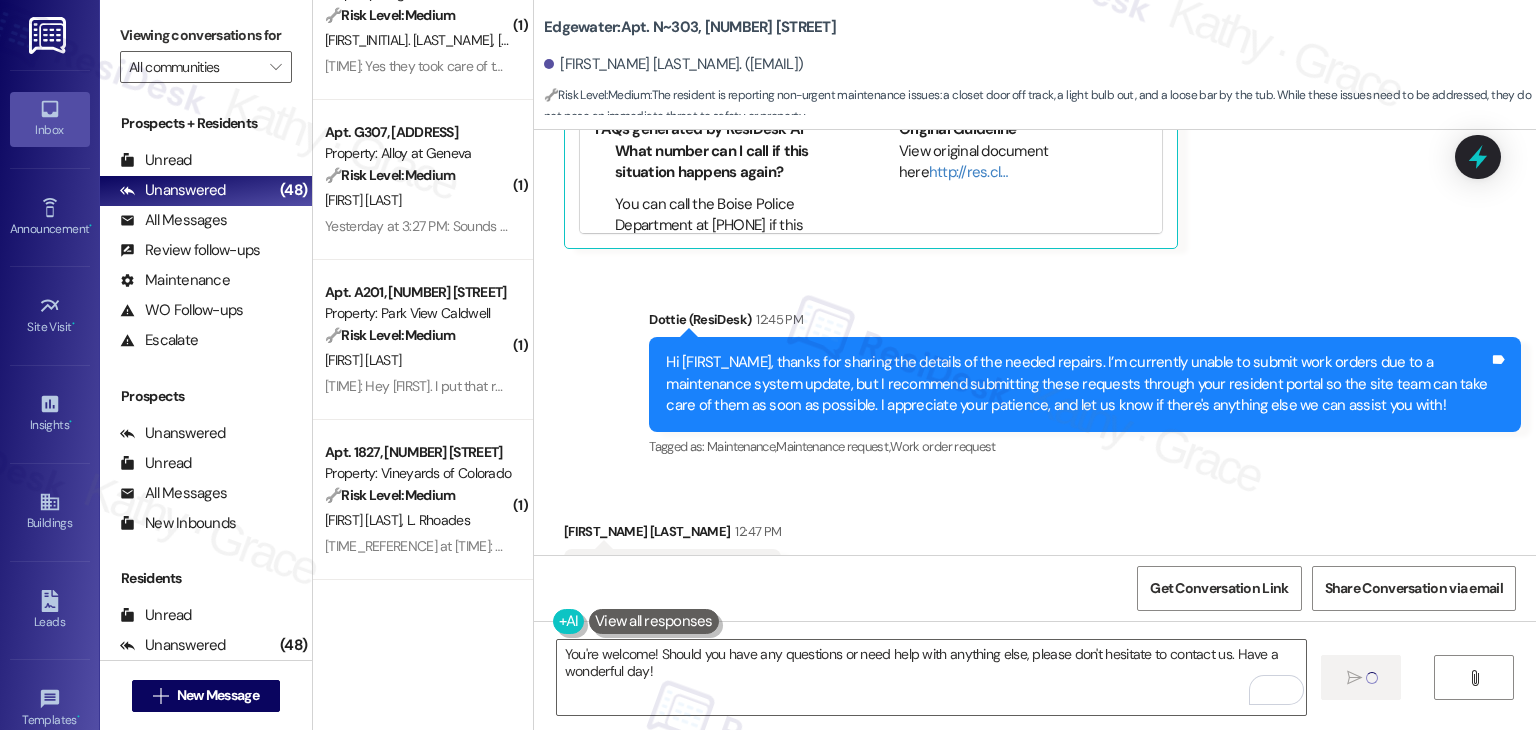 type 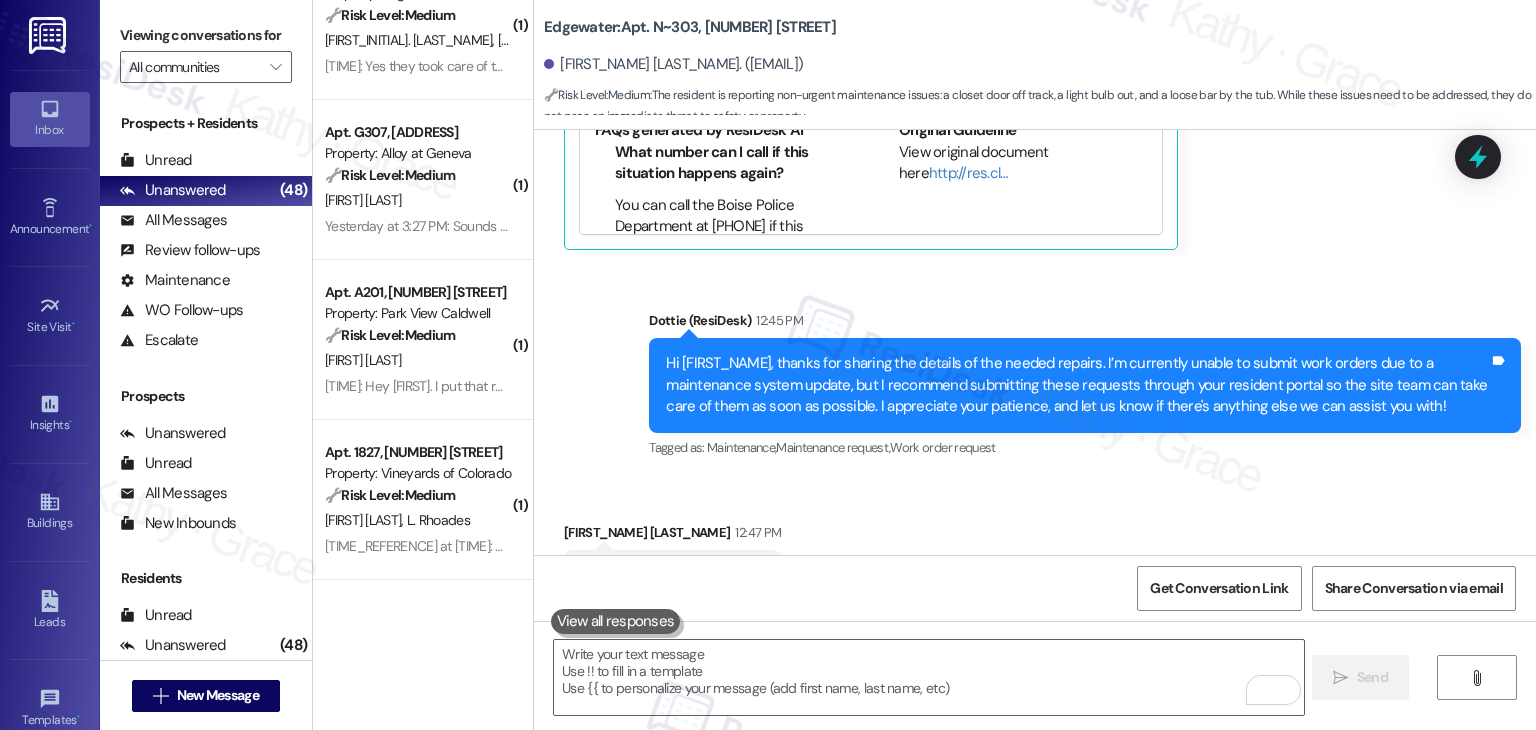 scroll, scrollTop: 23828, scrollLeft: 0, axis: vertical 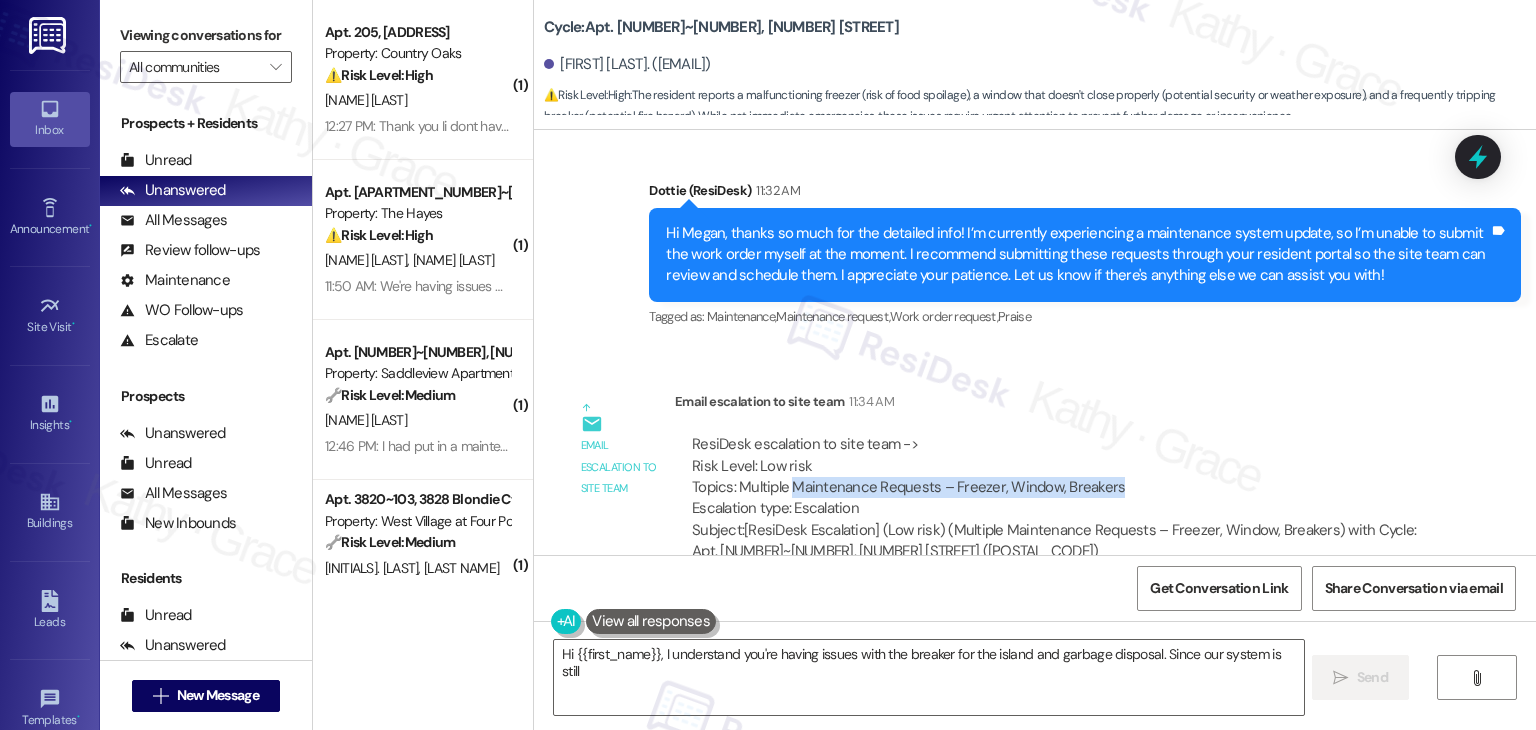 drag, startPoint x: 779, startPoint y: 384, endPoint x: 1108, endPoint y: 377, distance: 329.07446 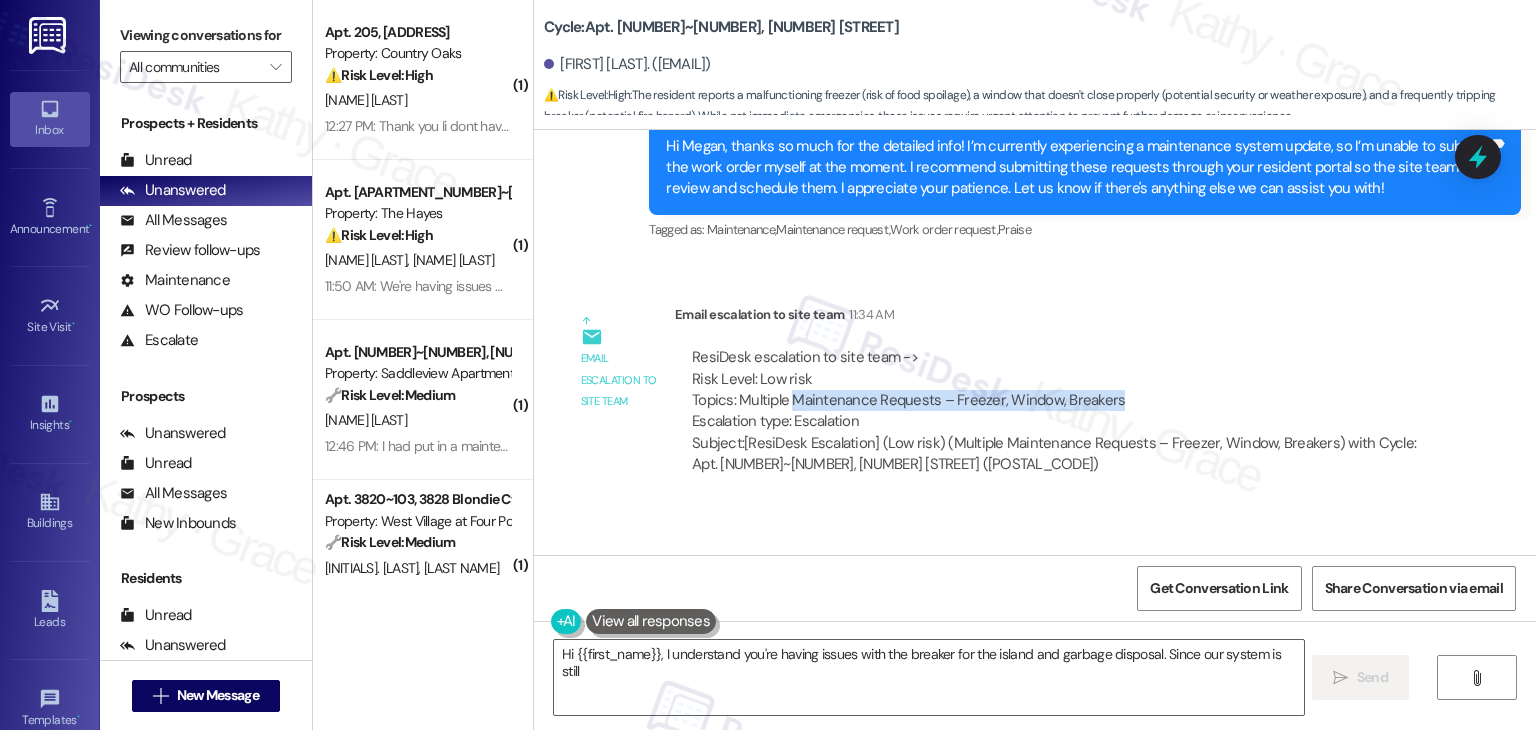 scroll, scrollTop: 21547, scrollLeft: 0, axis: vertical 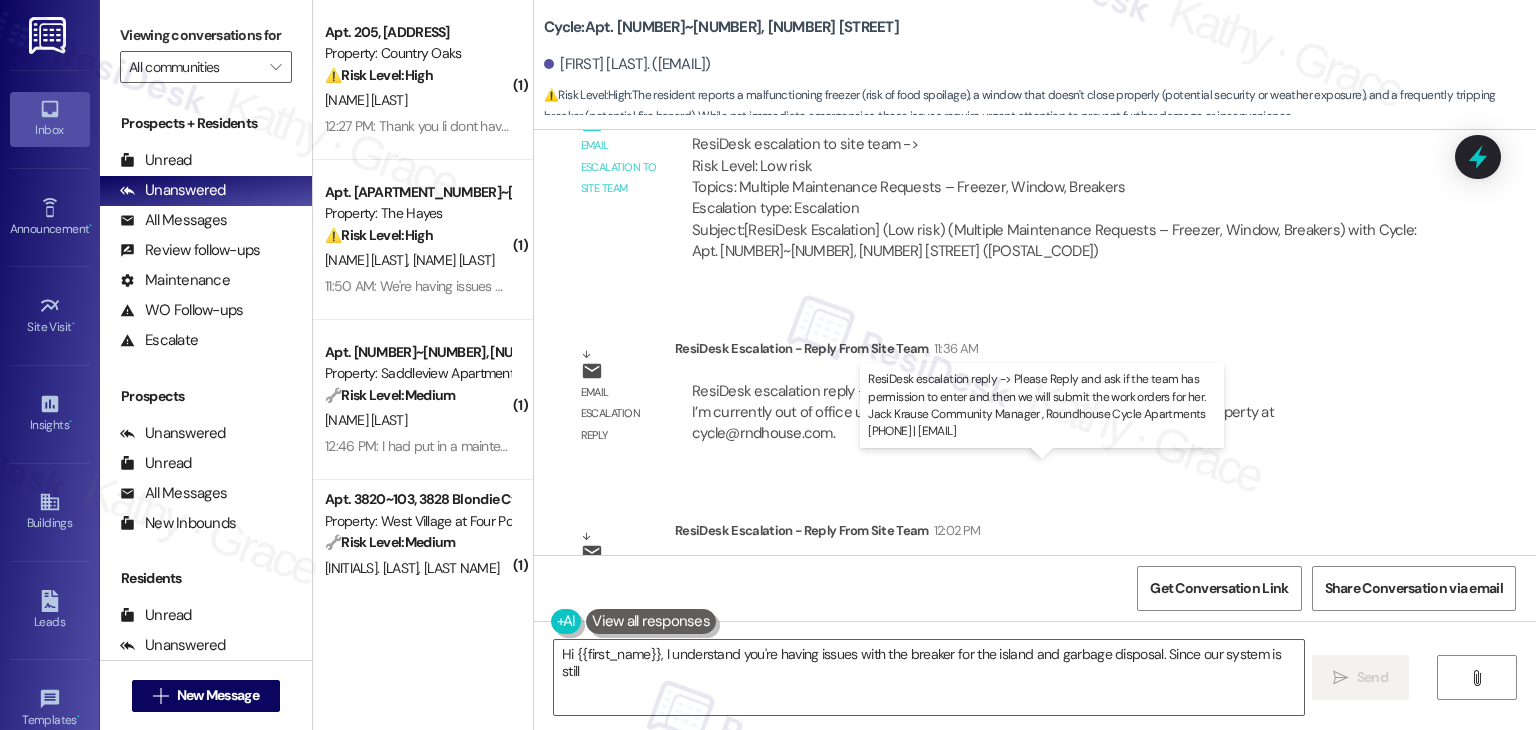 drag, startPoint x: 824, startPoint y: 489, endPoint x: 1324, endPoint y: 485, distance: 500.016 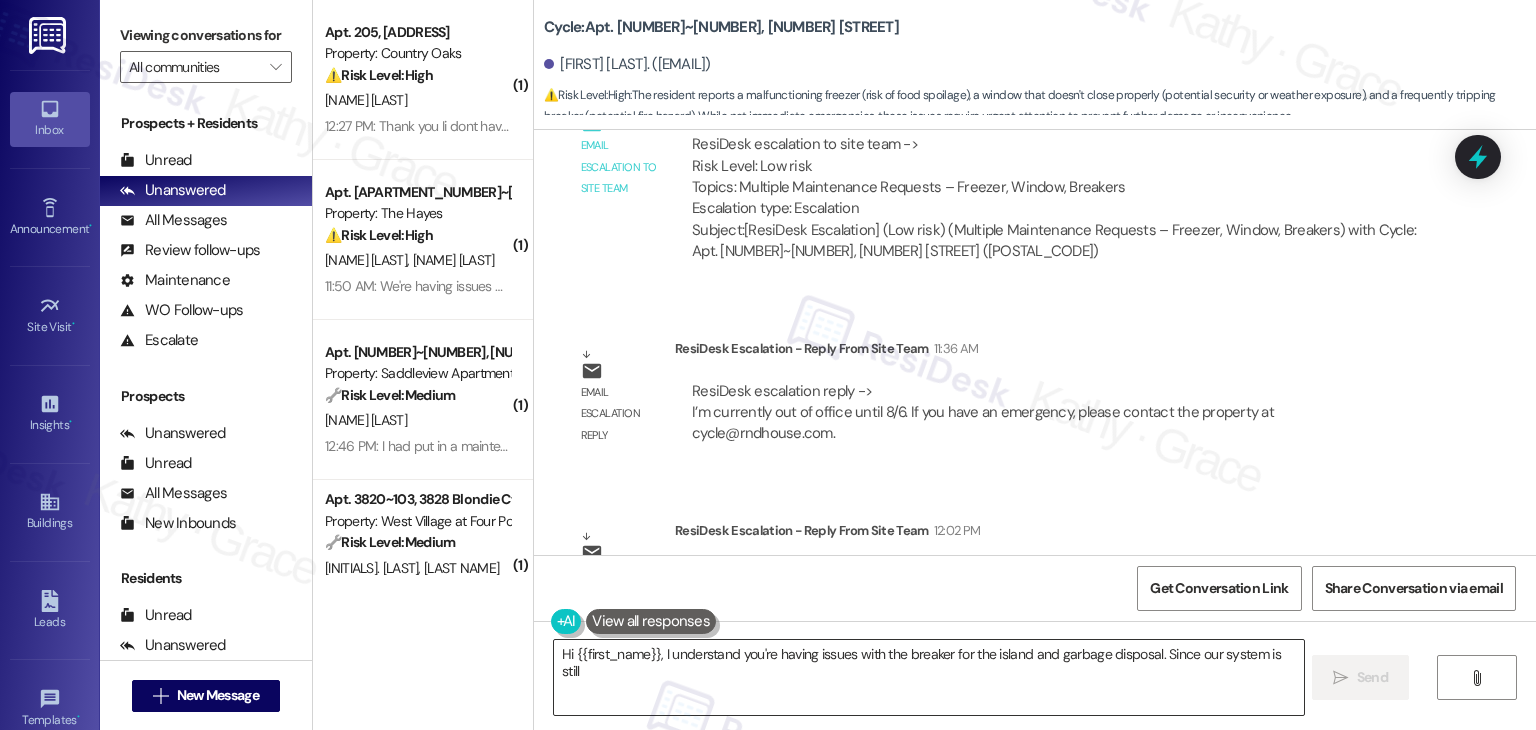click on "Hi {{first_name}}, I understand you're having issues with the breaker for the island and garbage disposal. Since our system is still under maintenance, could you please submit these requests through the resident portal? Thanks!" at bounding box center (928, 677) 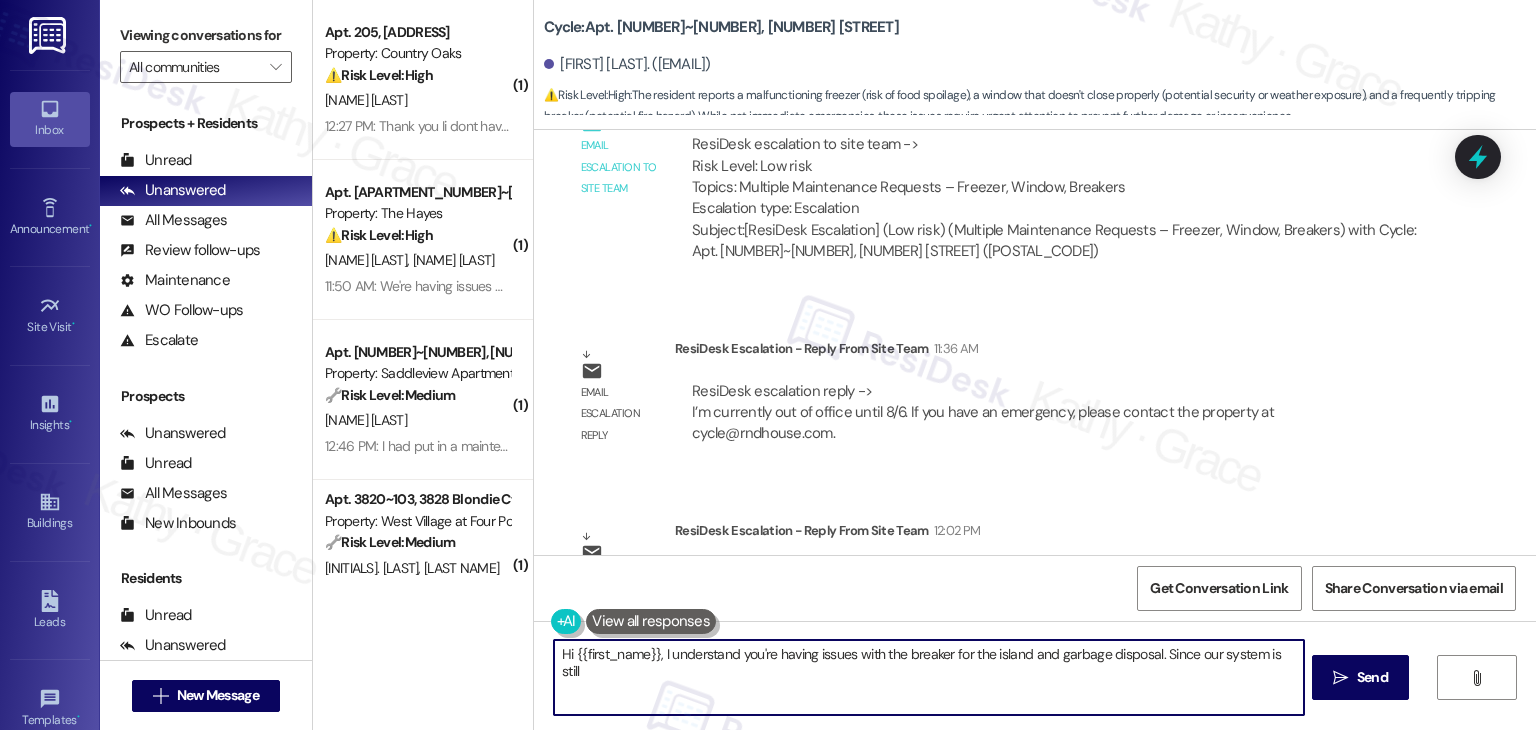 click on "Hi {{first_name}}, I understand you're having issues with the breaker for the island and garbage disposal. Since our system is still under maintenance, could you please submit these requests through the resident portal? Thanks!" at bounding box center [928, 677] 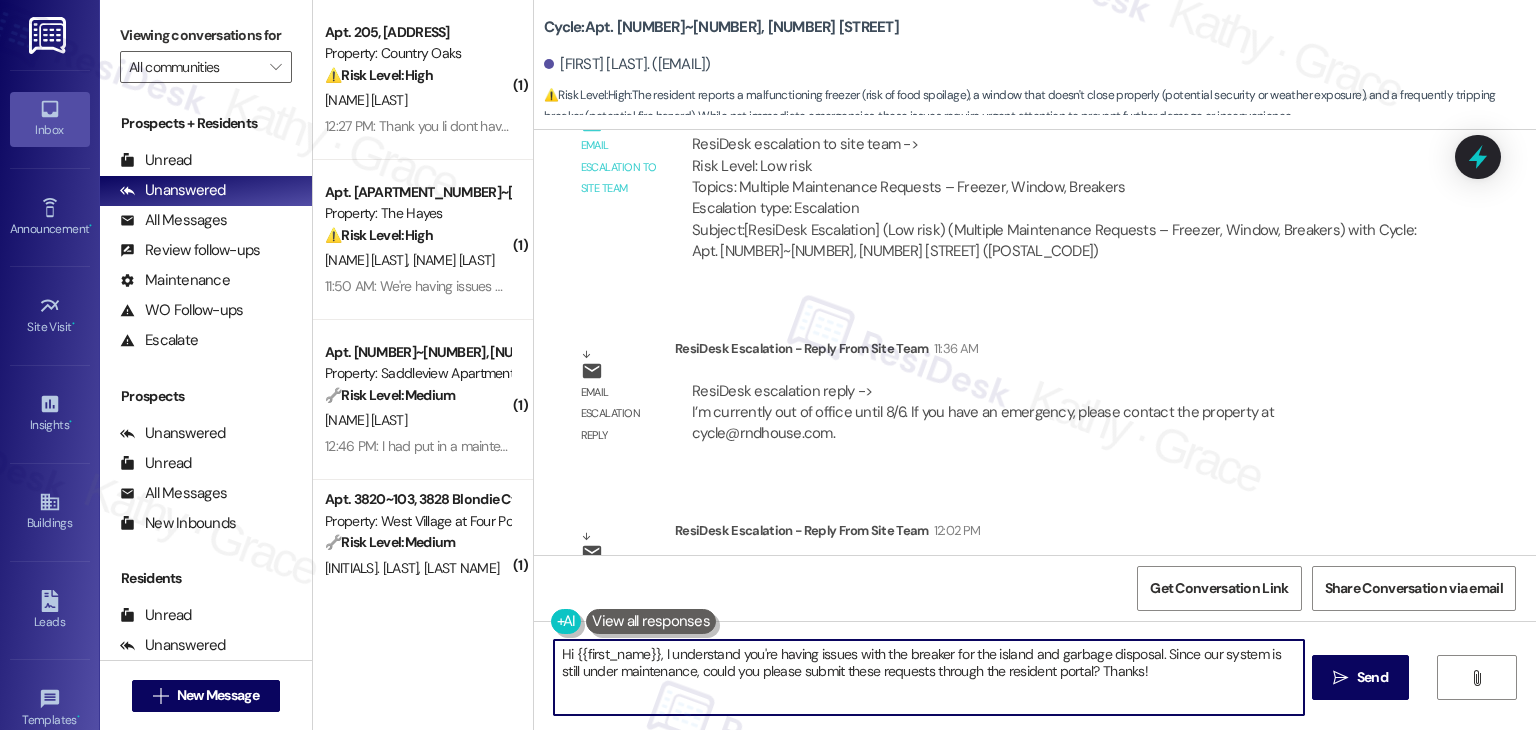 paste on "[FIRST], I’ve escalated your concerns regarding the maintenance requests for the freezer, window, and breakers. The site team would like to confirm if maintenance has permission to enter your home—once confirmed, they’ll go ahead and submit the work orders for you. Please let me know." 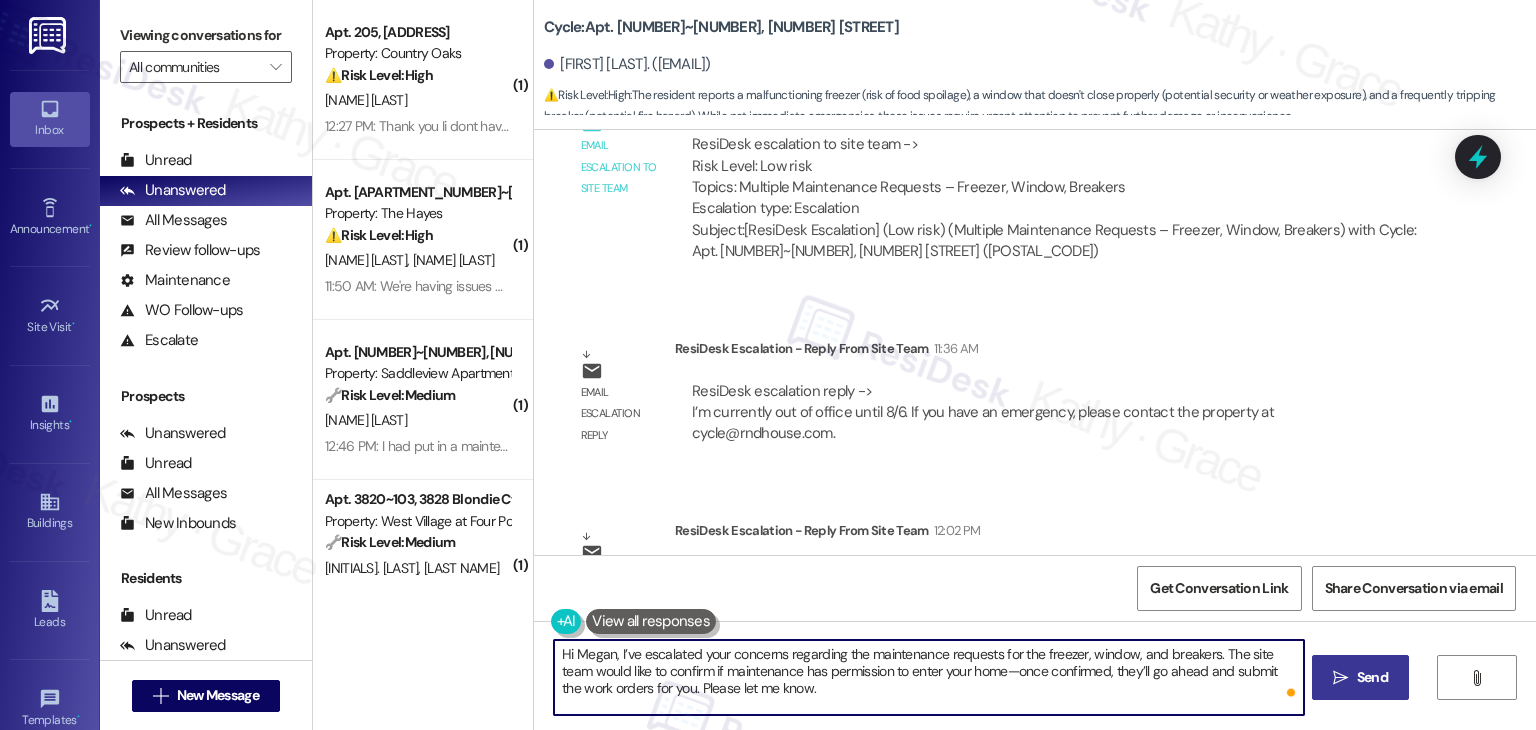 type on "Hi Megan, I’ve escalated your concerns regarding the maintenance requests for the freezer, window, and breakers. The site team would like to confirm if maintenance has permission to enter your home—once confirmed, they’ll go ahead and submit the work orders for you. Please let me know." 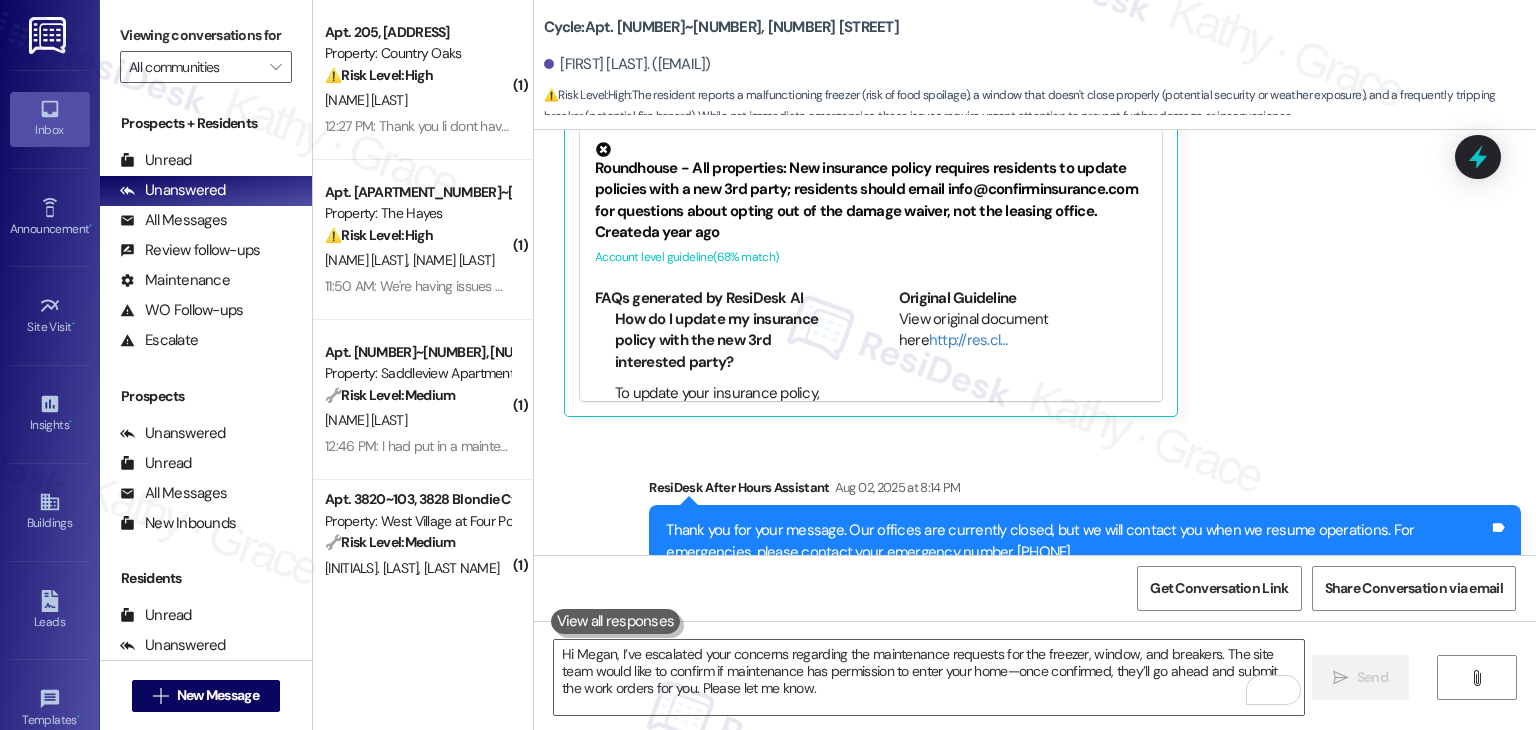 scroll, scrollTop: 20536, scrollLeft: 0, axis: vertical 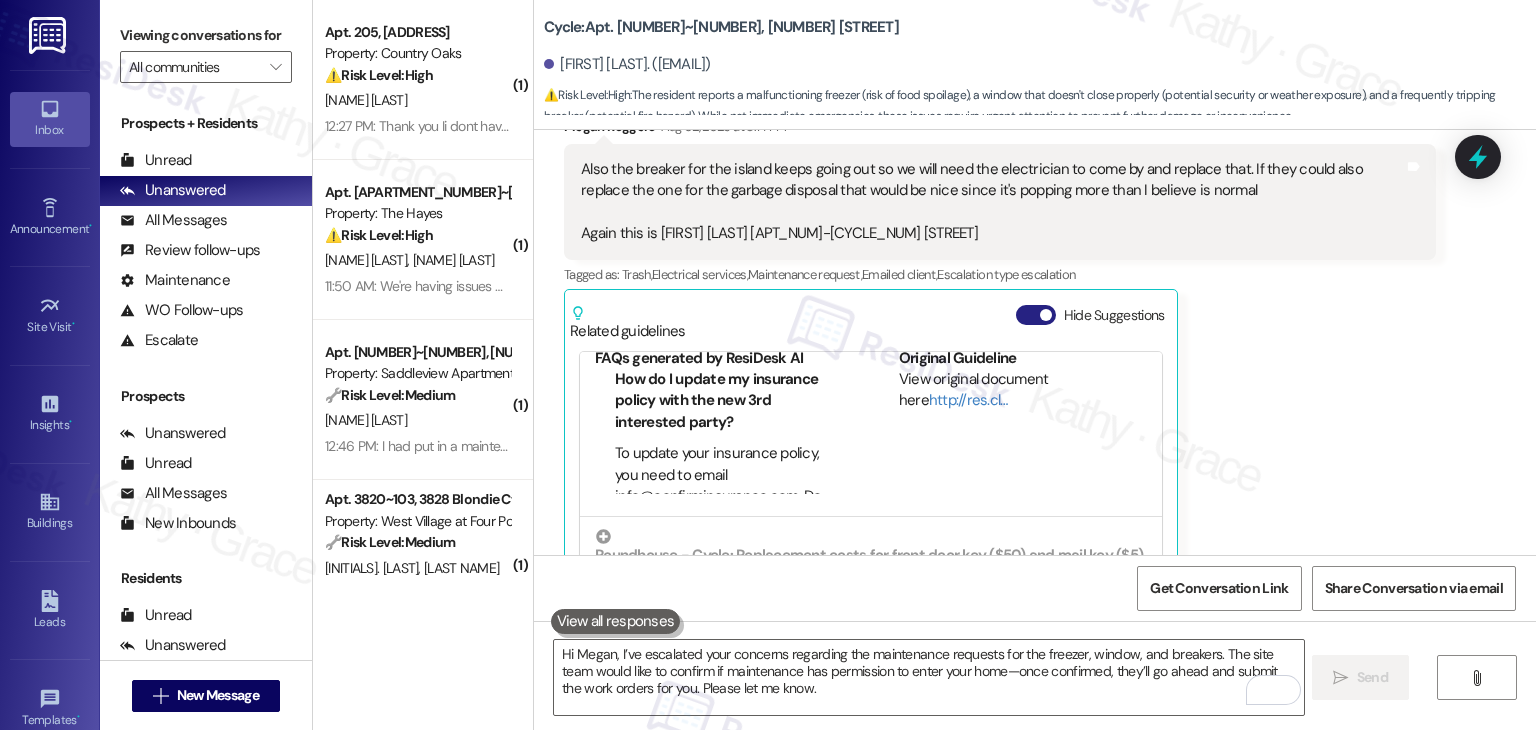 click on "Hide Suggestions" at bounding box center [1036, 315] 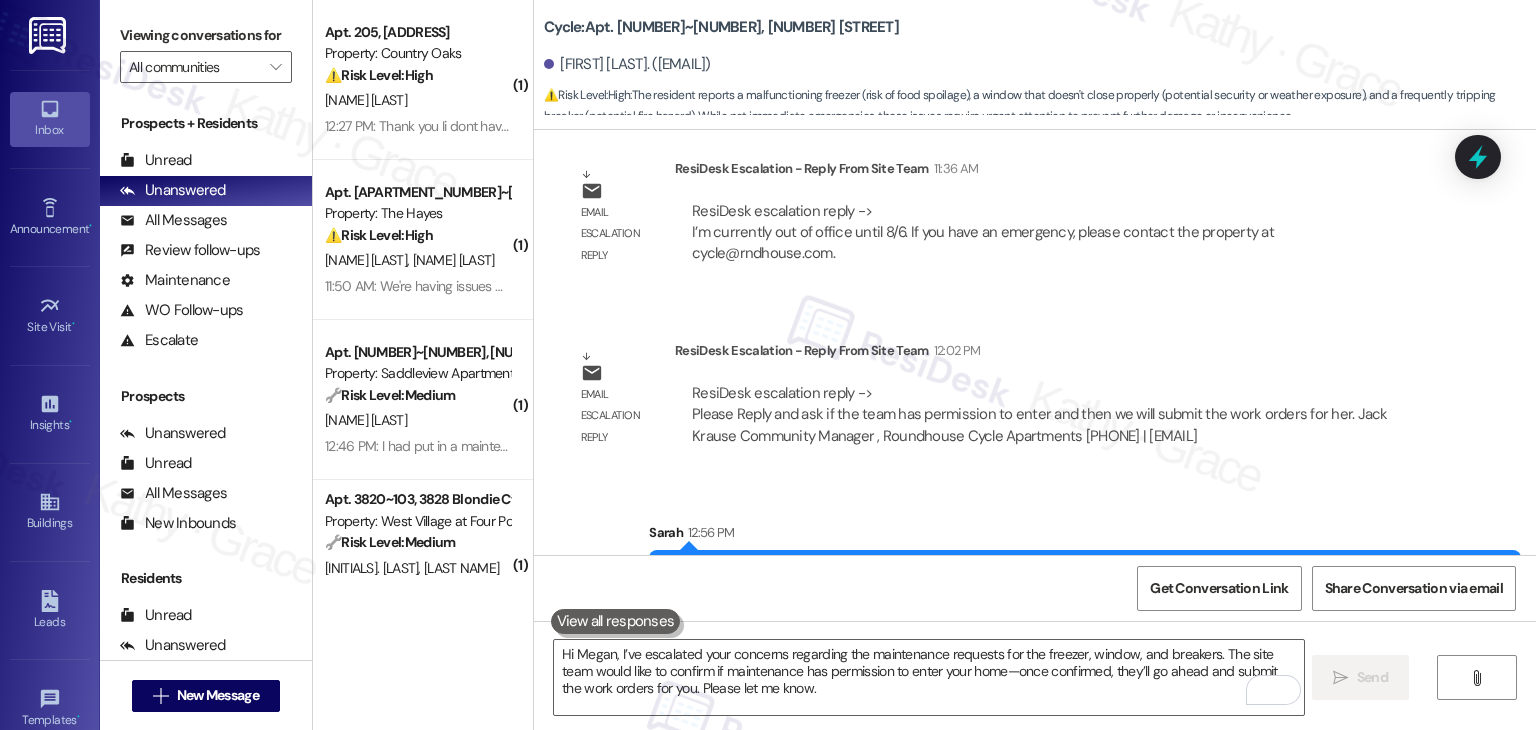 scroll, scrollTop: 21437, scrollLeft: 0, axis: vertical 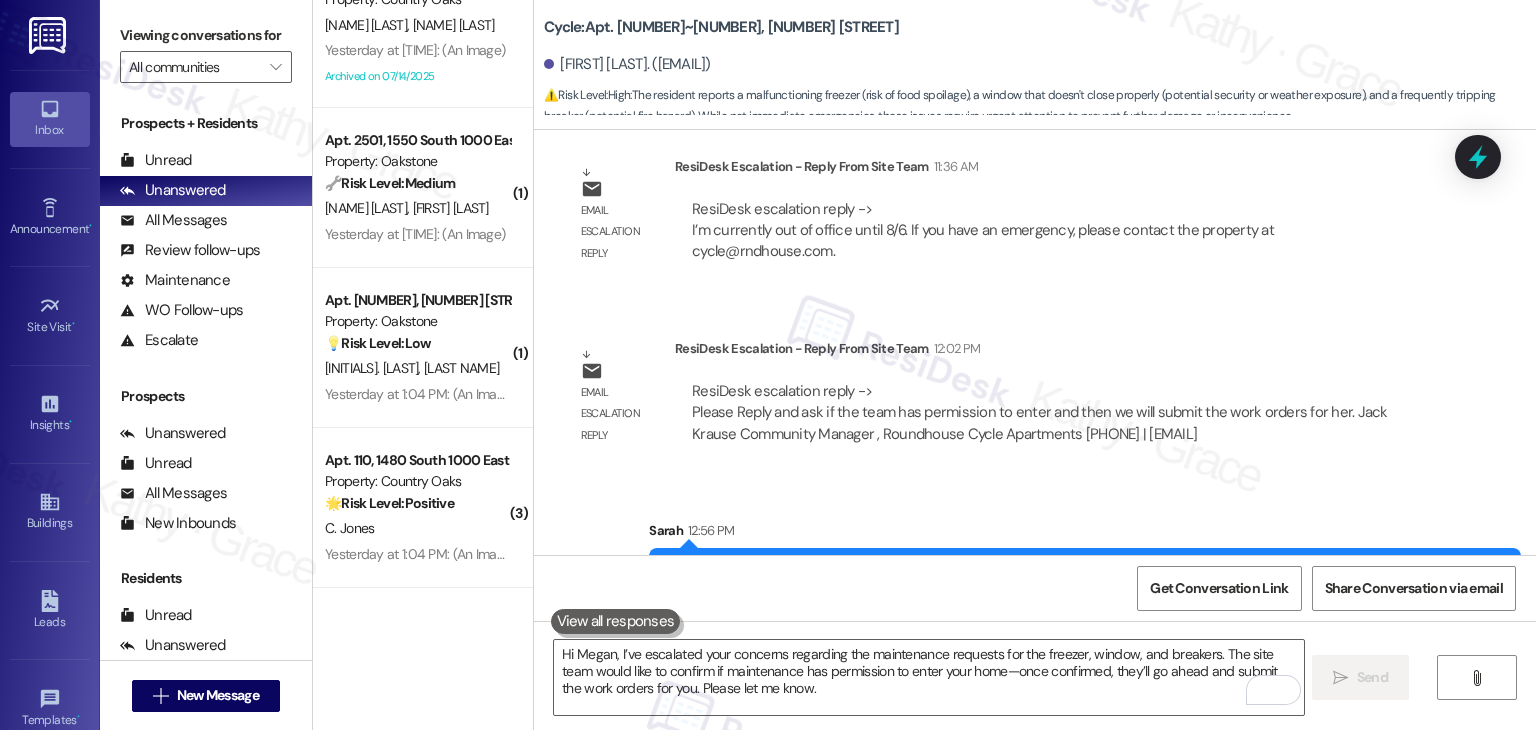 click on "Apt. 304, [ADDRESS] Property: Oakstone ❓  Risk Level:  Investigate A. Kisielka M. Kisielka Yesterday at 1:42 PM: Yay, keep up the great job you guys are amazing I'll tell all my friends to come move here let me help you. Yesterday at 1:42 PM: Yay, keep up the great job you guys are amazing I'll tell all my friends to come move here let me help you. Apt. A202, [ADDRESS] Property: Mallard Pointe ⚠️  Risk Level:  High The resident is reporting a malfunctioning AC unit. While not an immediate emergency, it is an urgent maintenance request that affects habitability and resident comfort, especially during hot weather. The resident also wants to be present during the repair, requiring coordination. N. Jennings Aug 04, 2025 at 6:15 PM: Hey Nancy, we appreciate your text! We'll be back at 11AM to help you out. If this is urgent, please dial our emergency number! Apt. 210, [ADDRESS] Property: Country Oaks G. Caceres Cala N. Hernandez Pinto Yesterday at 1:06 PM: (An Image) ( 1 ) (" at bounding box center [423, 365] 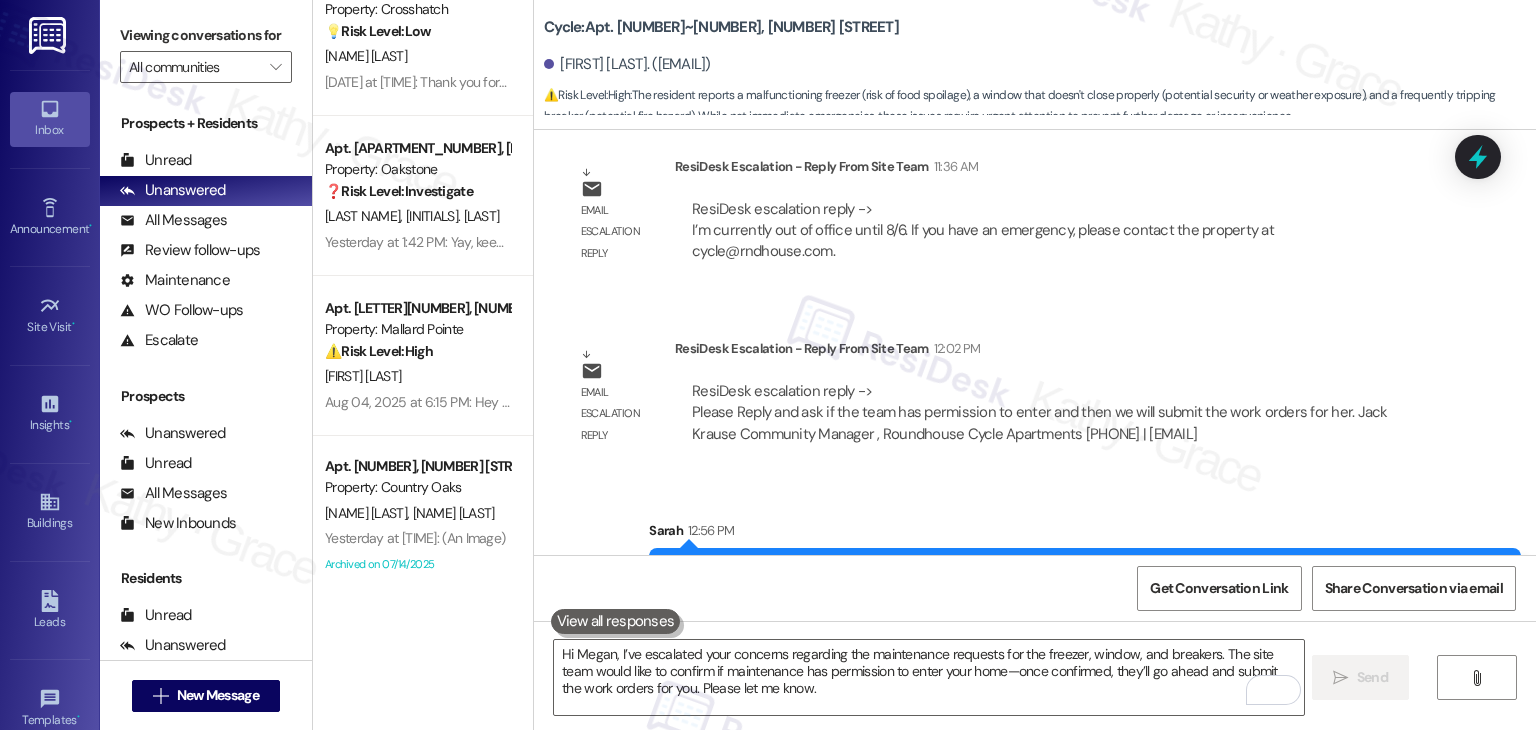 scroll, scrollTop: 6752, scrollLeft: 0, axis: vertical 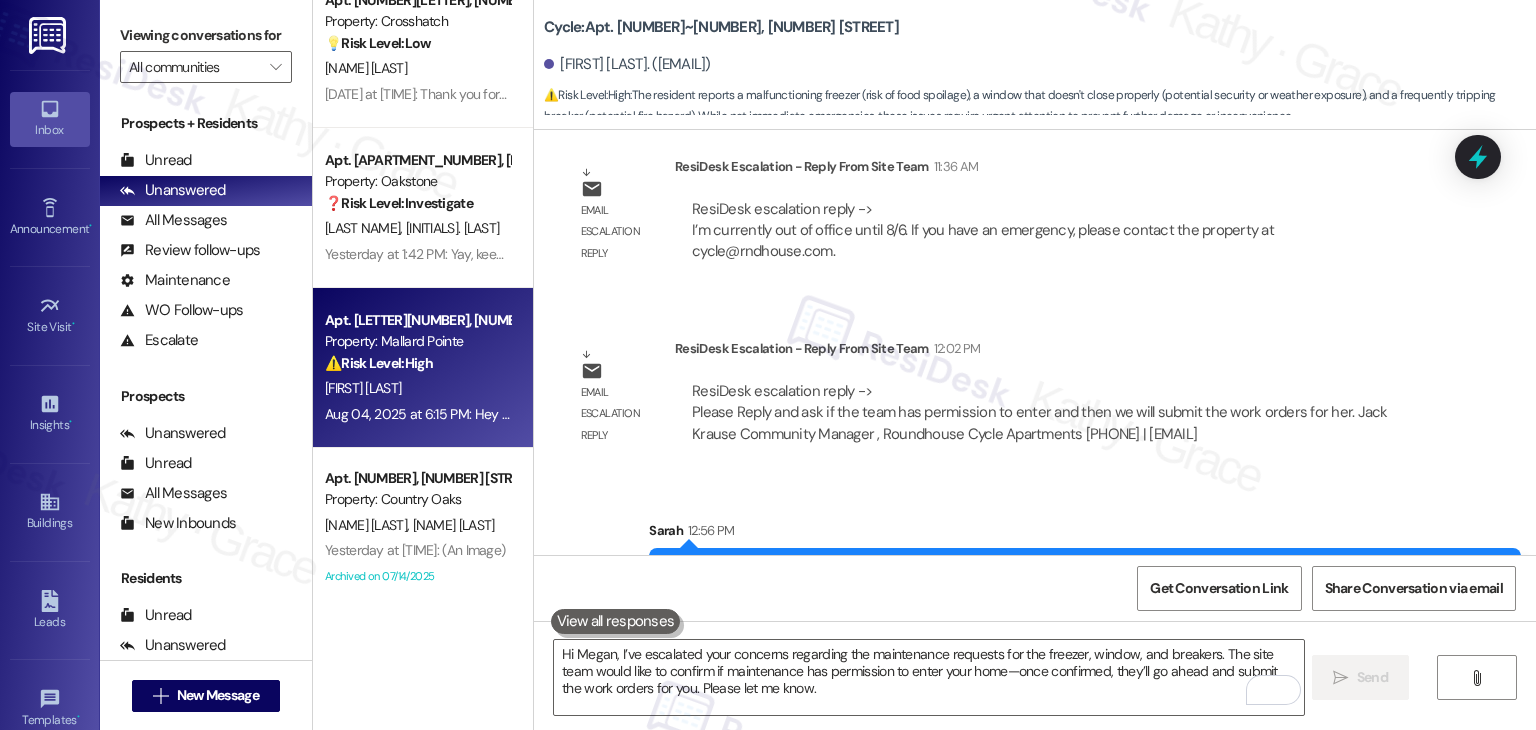 click on "Apt. [APARTMENT_NUMBER], [NUMBER] Bldg [NUMBER] [STREET] Property: Mallard Pointe ⚠️  Risk Level:  High The resident is reporting a malfunctioning AC unit. While not an immediate emergency, it is an urgent maintenance request that affects habitability and resident comfort, especially during hot weather. The resident also wants to be present during the repair, requiring coordination. N. Jennings [DATE] at [TIME]: Hey Nancy, we appreciate your text! We'll be back at [TIME] to help you out. If this is urgent, please dial our emergency number! [DATE] at [TIME]: Hey Nancy, we appreciate your text! We'll be back at [TIME] to help you out. If this is urgent, please dial our emergency number!" at bounding box center [423, 368] 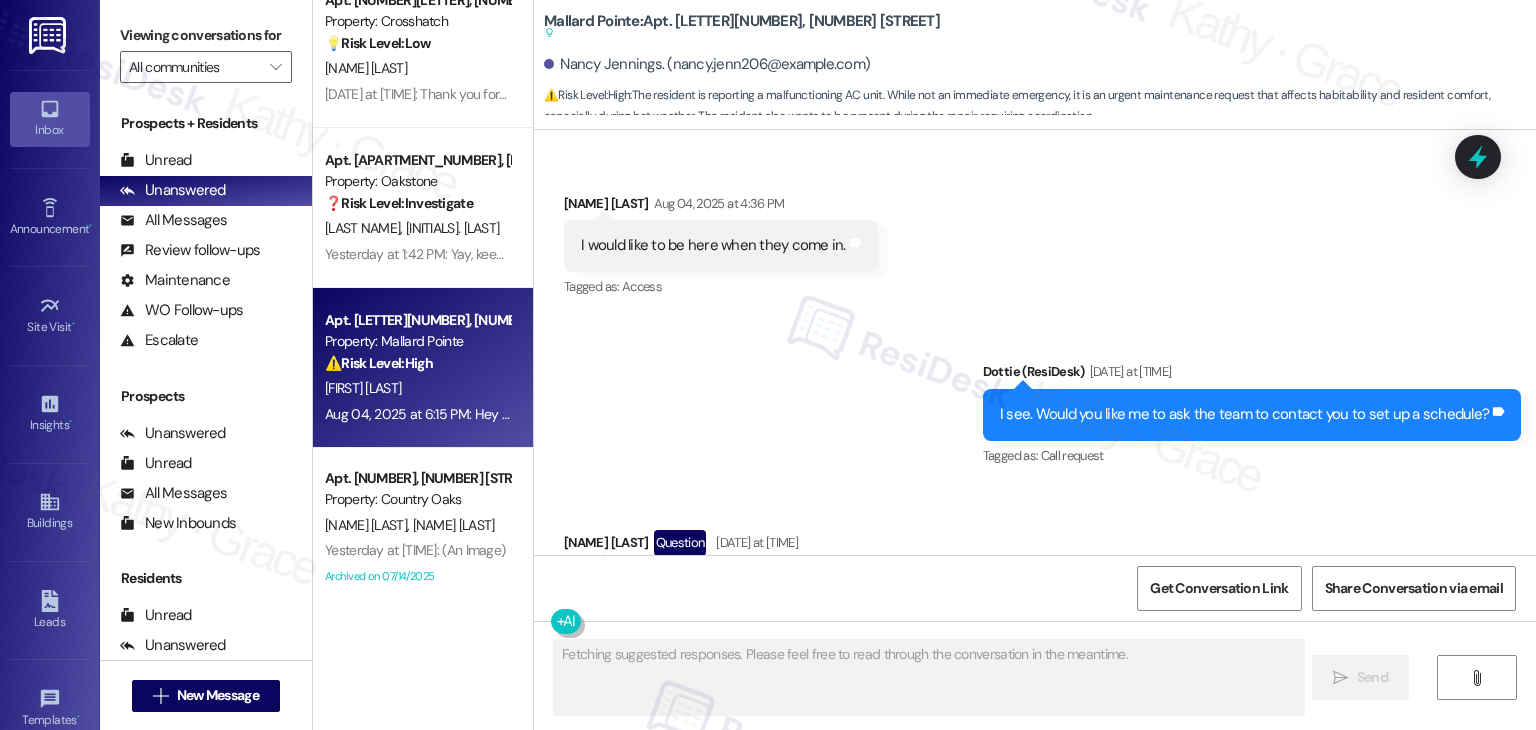 scroll, scrollTop: 6136, scrollLeft: 0, axis: vertical 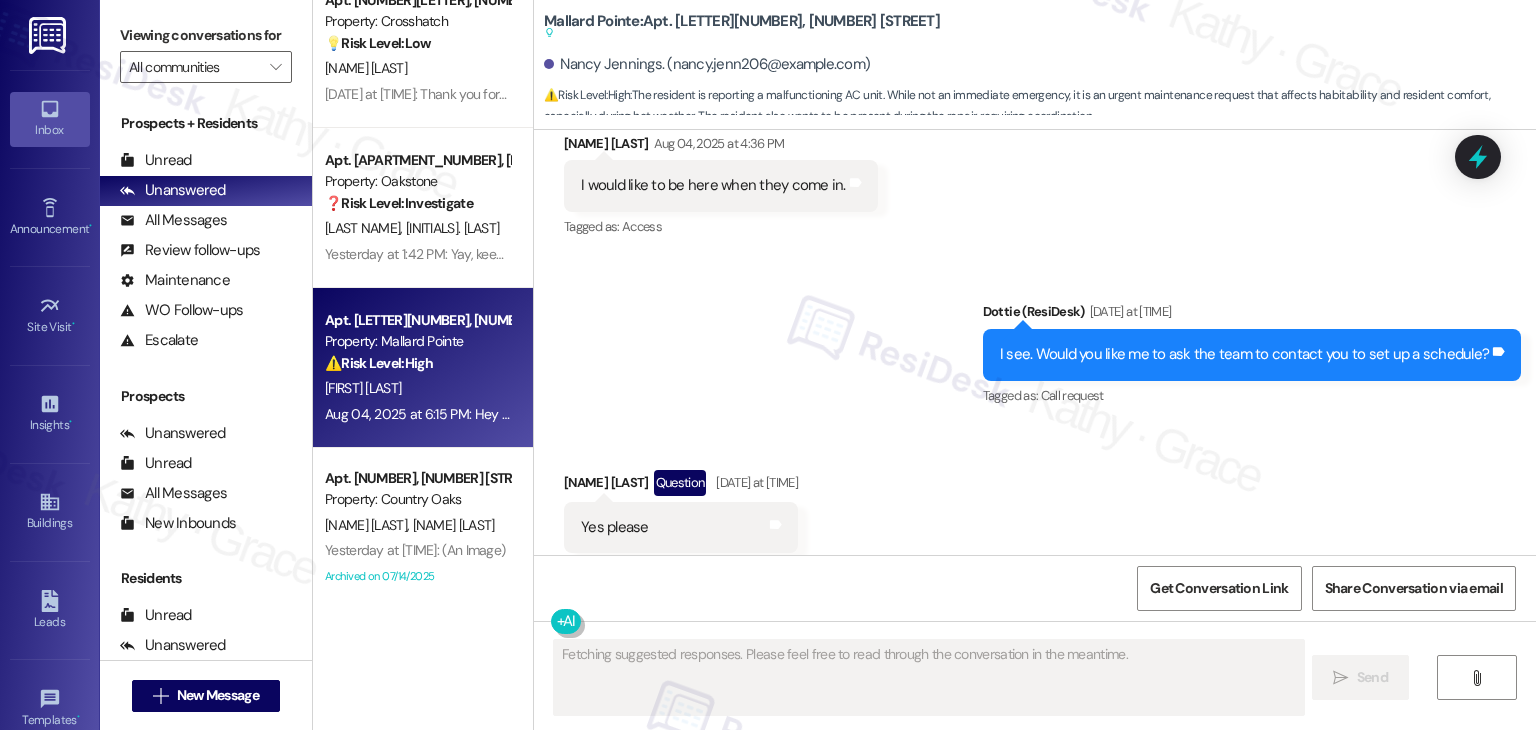 click on "Received via SMS [FIRST] [LAST] [SUBJECT] [DATE] at [TIME] Yes please Tags and notes Tagged as:   Positive response Click to highlight conversations about Positive response" at bounding box center (1035, 511) 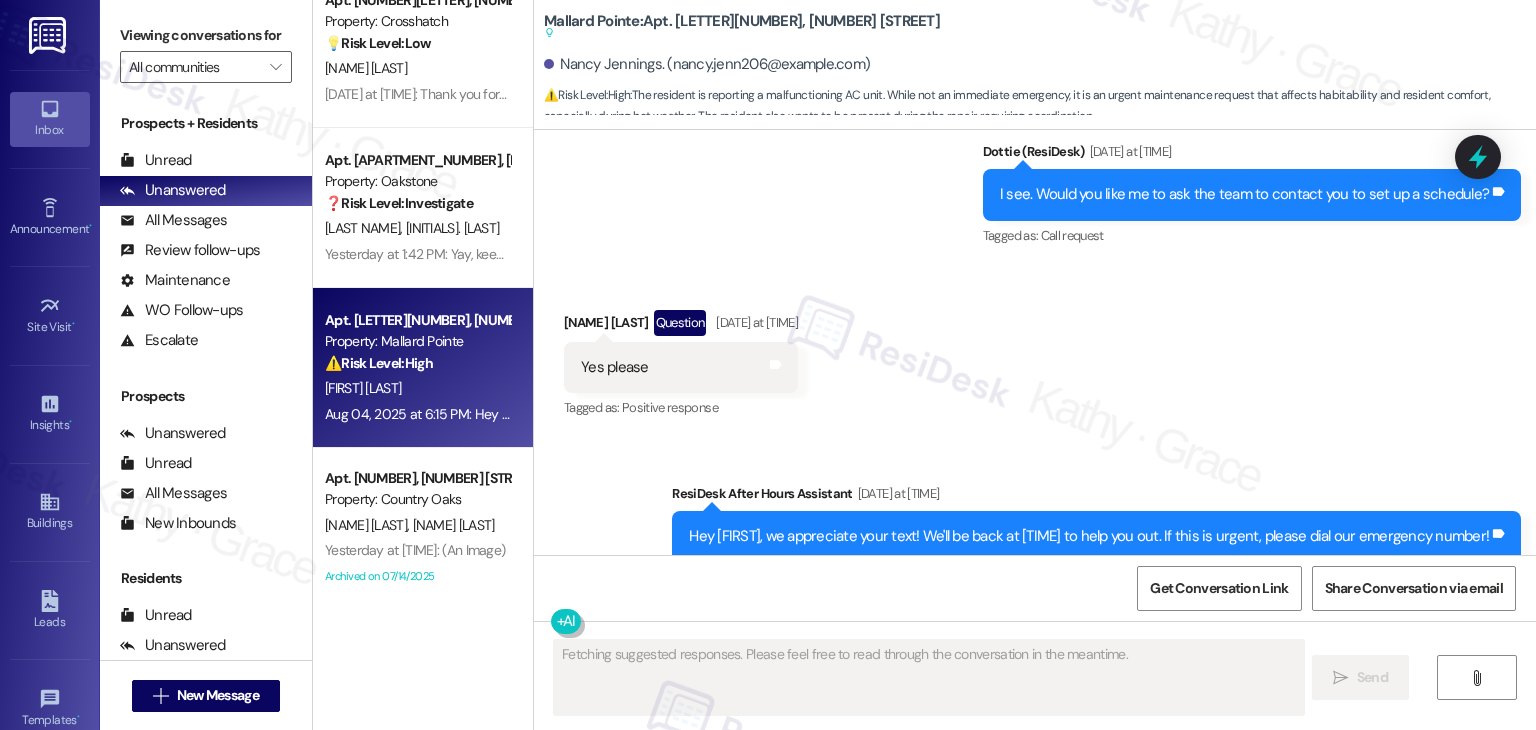 scroll, scrollTop: 6306, scrollLeft: 0, axis: vertical 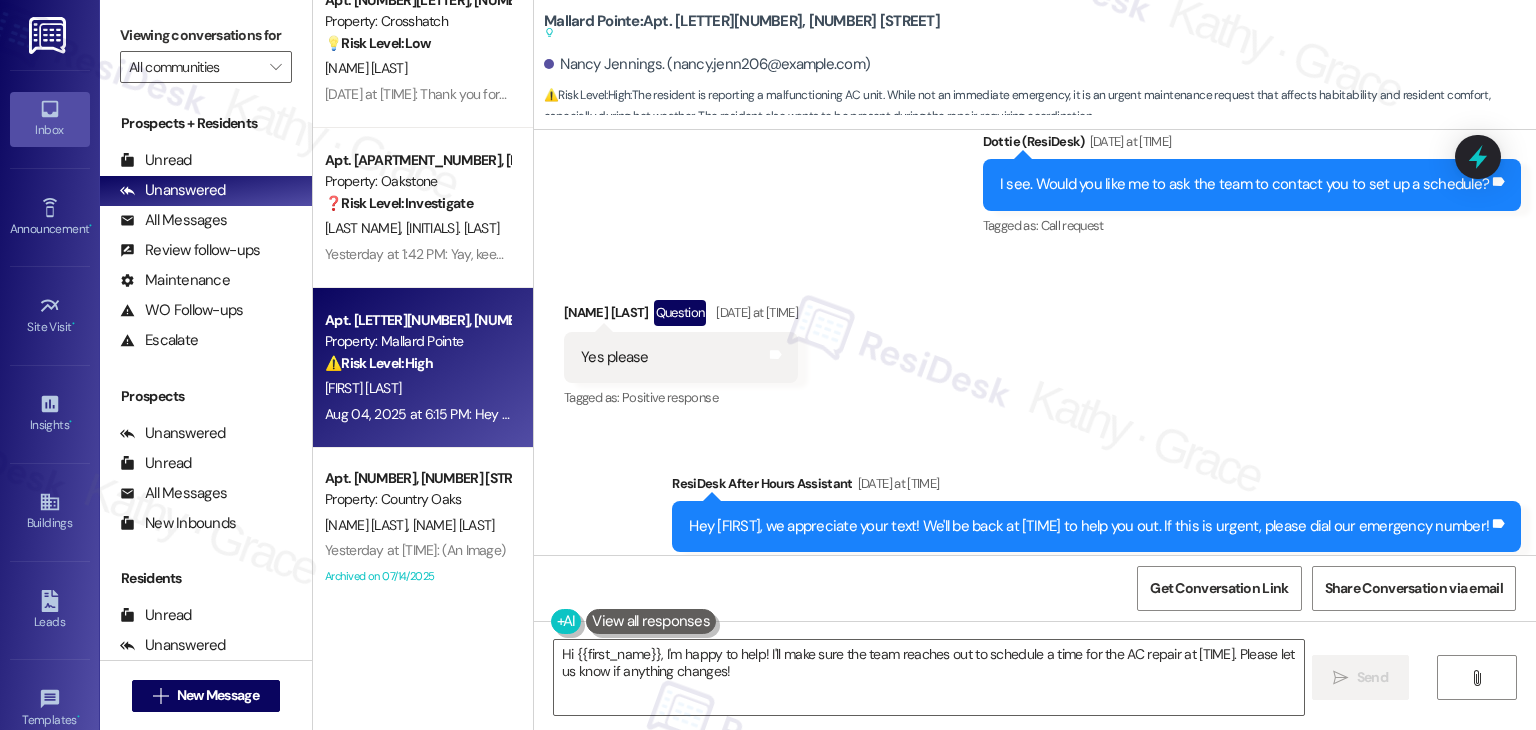 click on "Received via SMS [FIRST] [LAST] [SUBJECT] [DATE] at [TIME] Yes please Tags and notes Tagged as:   Positive response Click to highlight conversations about Positive response" at bounding box center (1035, 341) 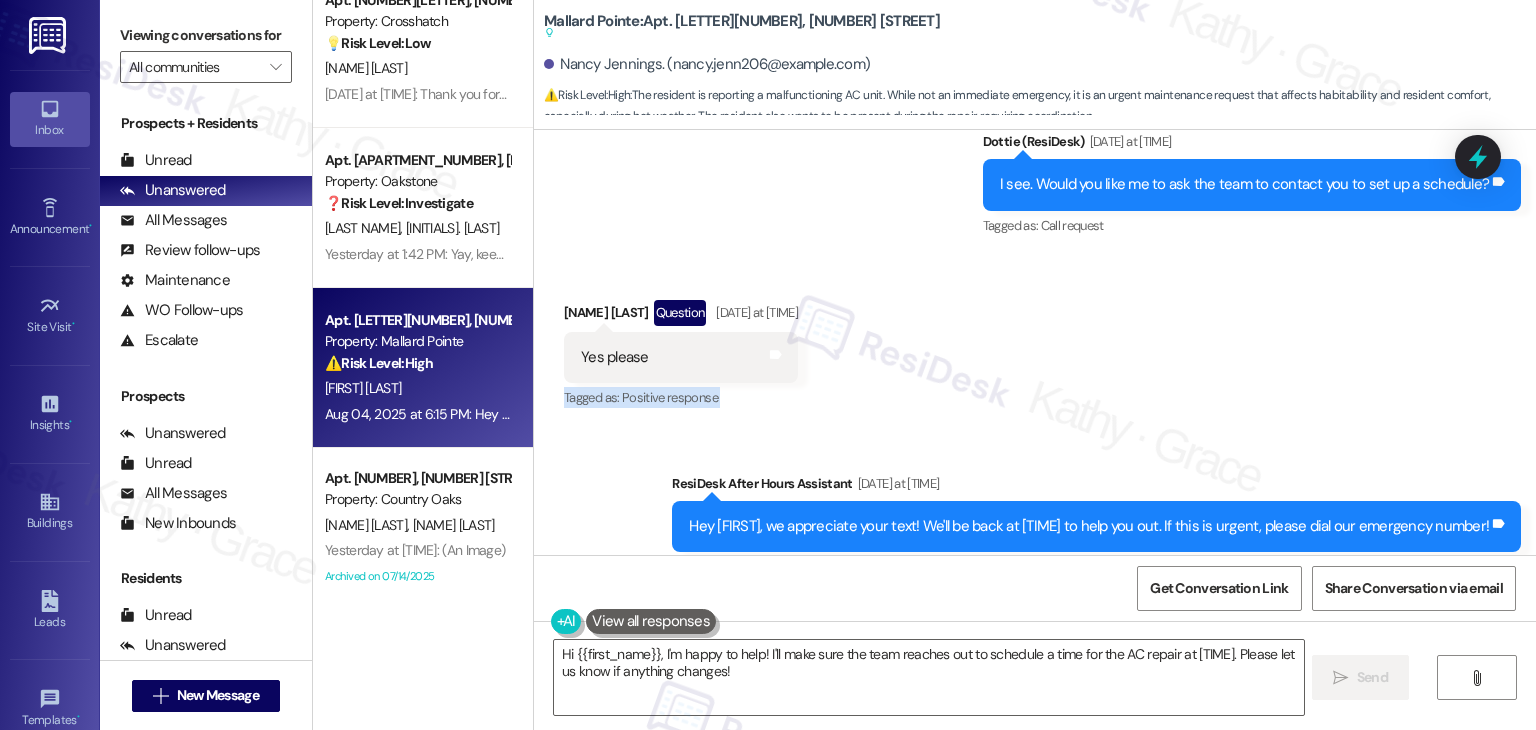 click on "Received via SMS [FIRST] [LAST] [SUBJECT] [DATE] at [TIME] Yes please Tags and notes Tagged as:   Positive response Click to highlight conversations about Positive response" at bounding box center [1035, 341] 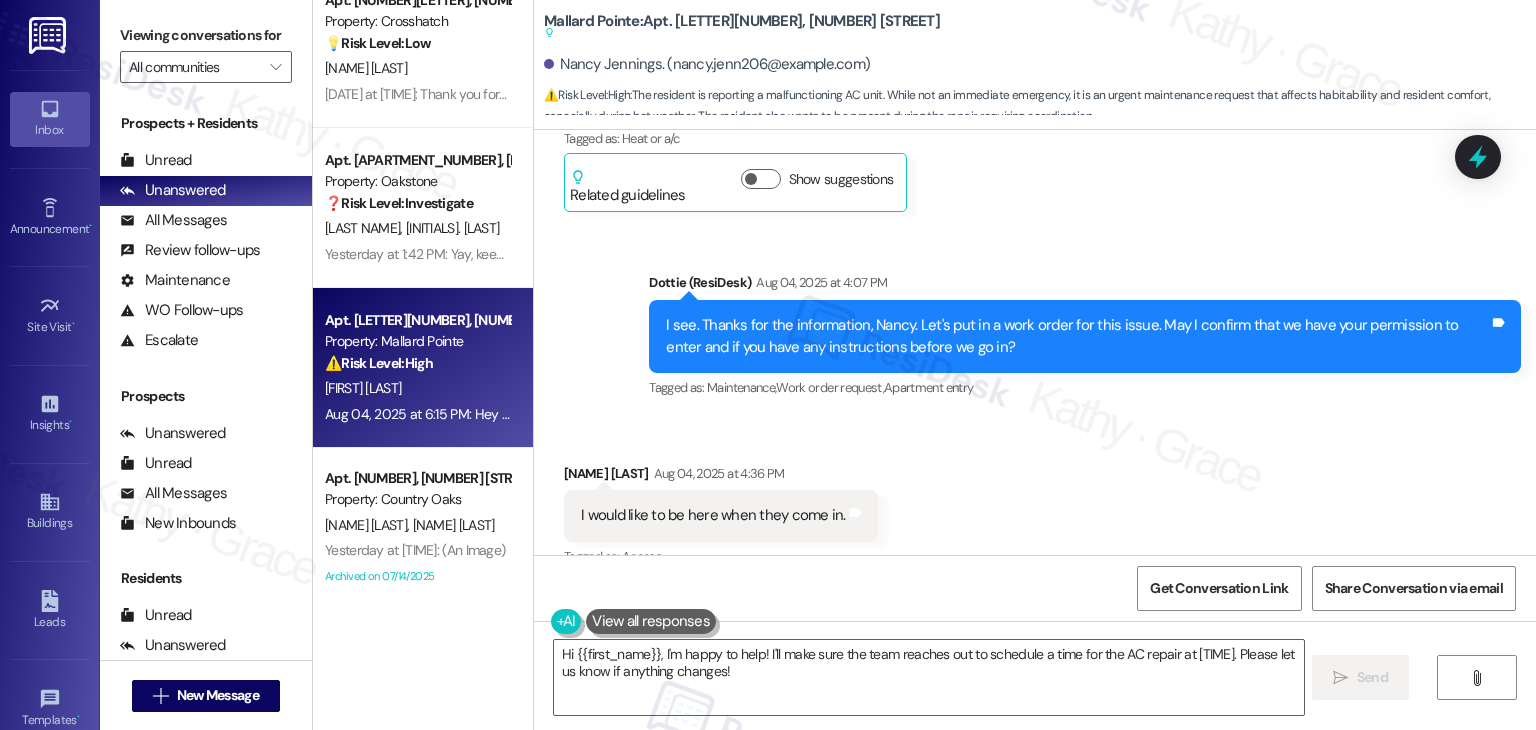 scroll, scrollTop: 5606, scrollLeft: 0, axis: vertical 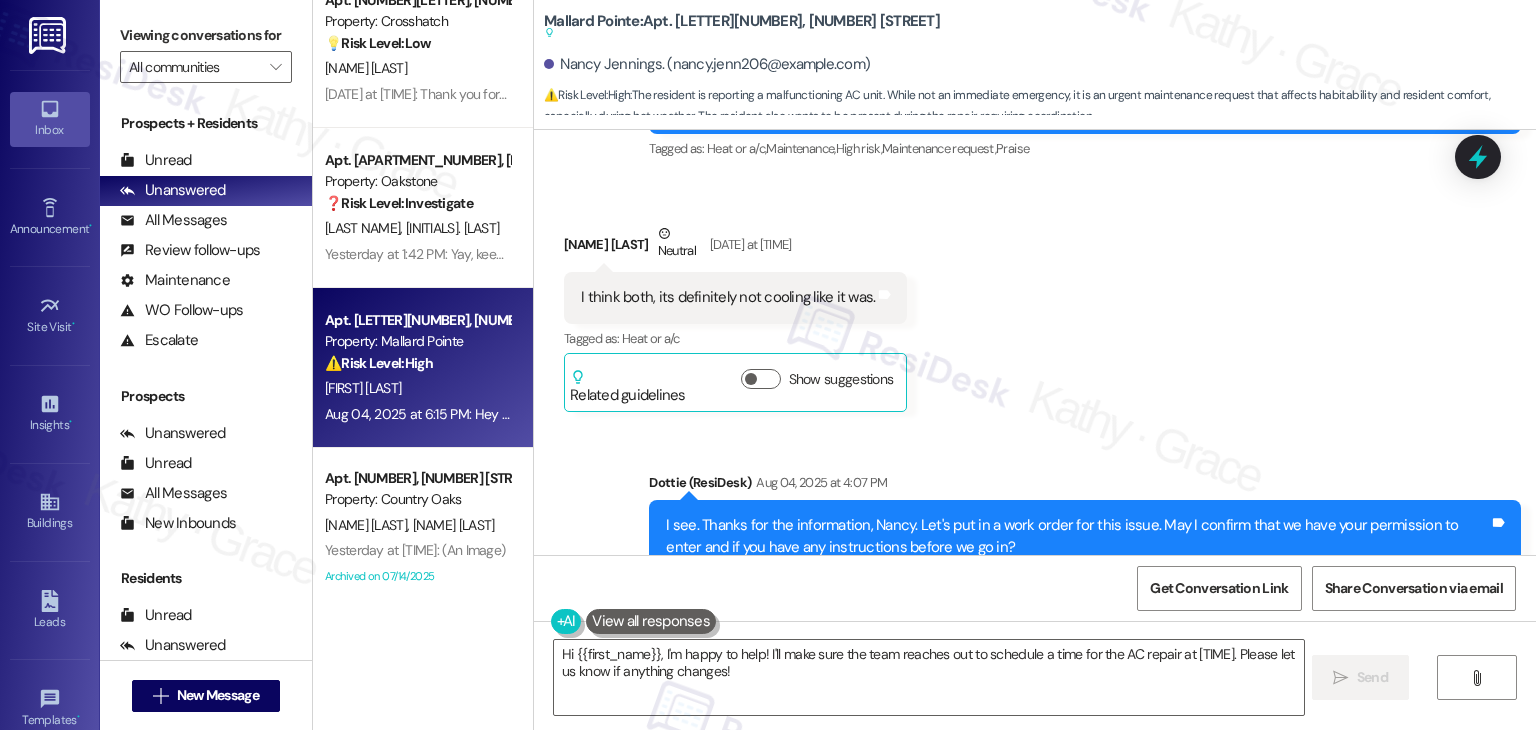click on "Received via SMS Nancy Jennings   Neutral Aug 04, 2025 at 3:52 PM I think both, its definitely not cooling like it was.  Tags and notes Tagged as:   Heat or a/c Click to highlight conversations about Heat or a/c  Related guidelines Show suggestions" at bounding box center [1035, 302] 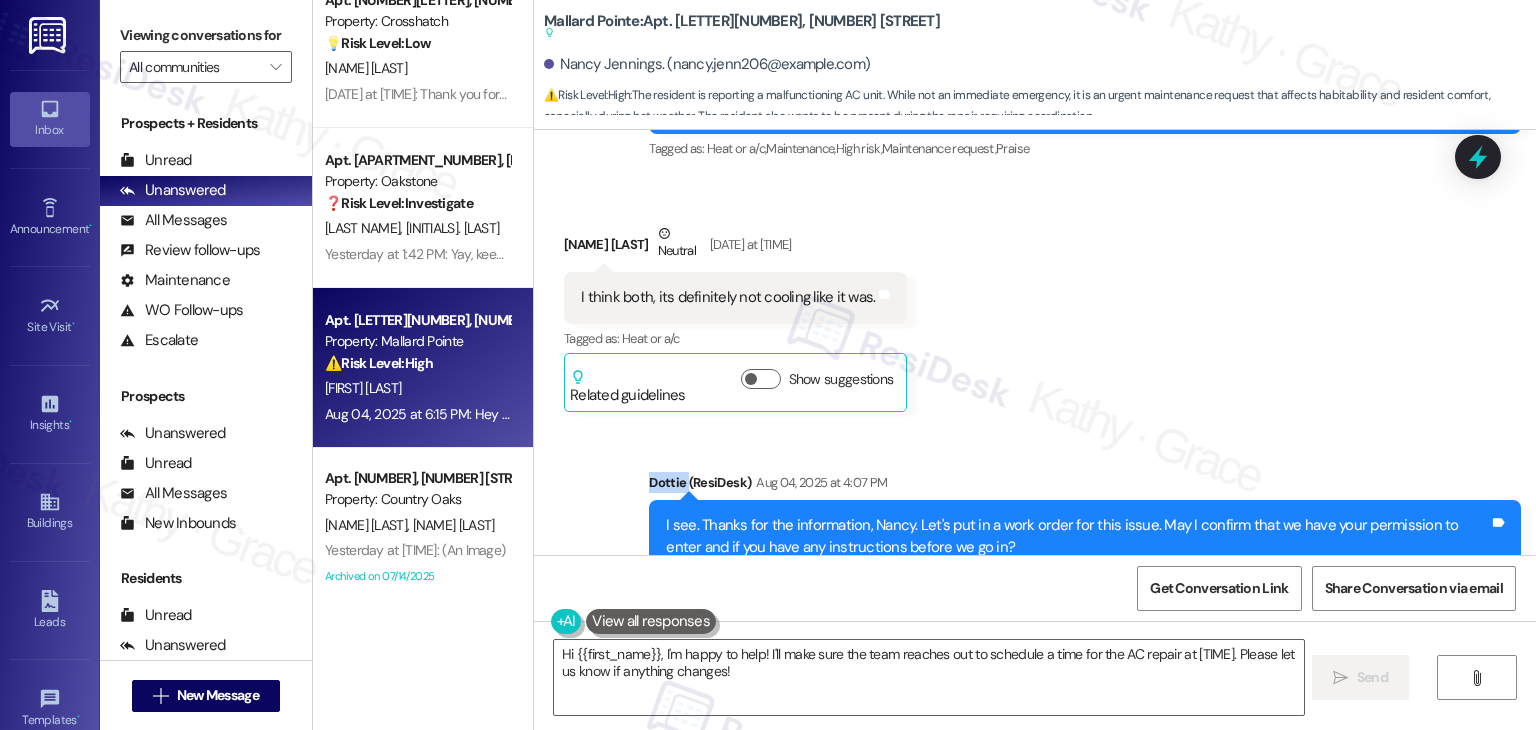 click on "Received via SMS Nancy Jennings   Neutral Aug 04, 2025 at 3:52 PM I think both, its definitely not cooling like it was.  Tags and notes Tagged as:   Heat or a/c Click to highlight conversations about Heat or a/c  Related guidelines Show suggestions" at bounding box center (1035, 302) 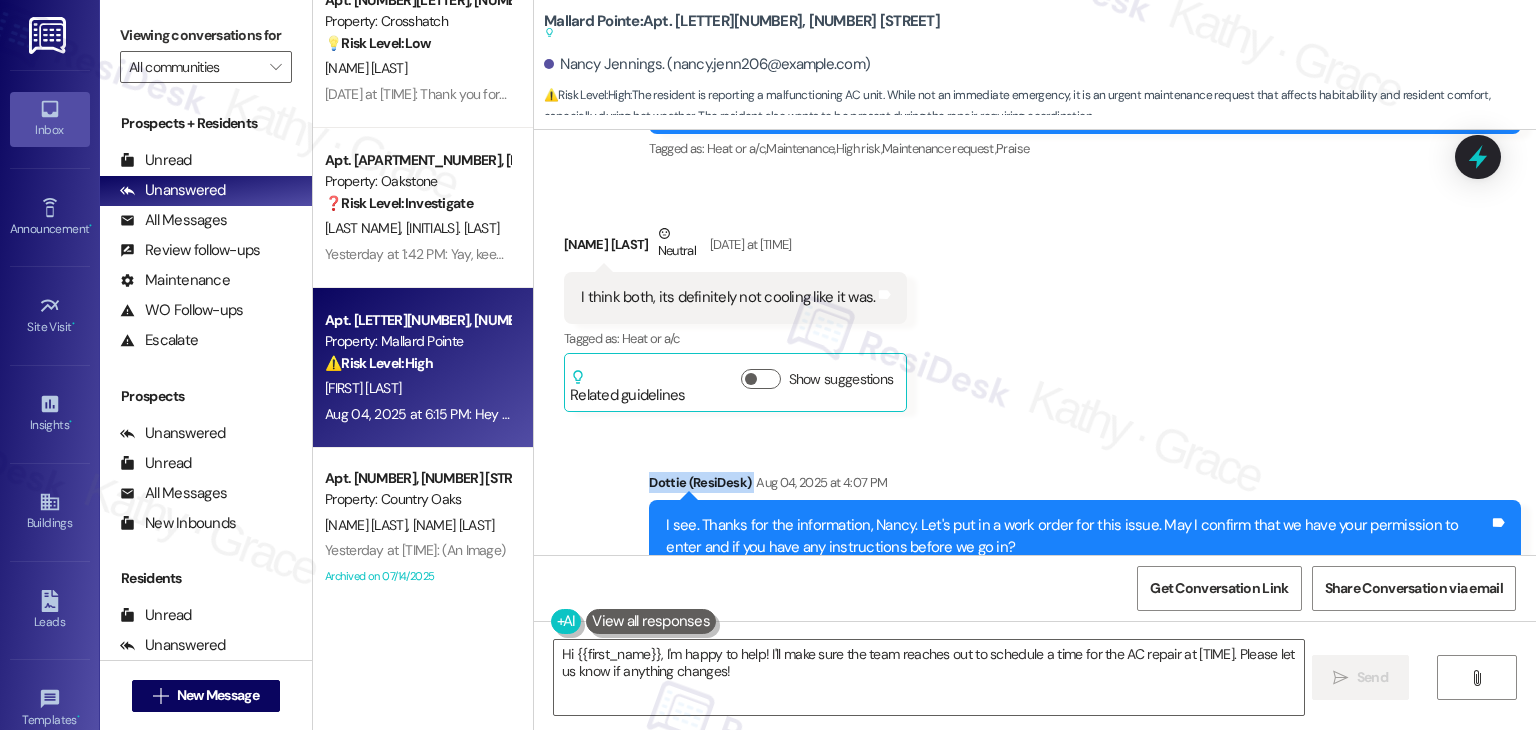 click on "Received via SMS Nancy Jennings   Neutral Aug 04, 2025 at 3:52 PM I think both, its definitely not cooling like it was.  Tags and notes Tagged as:   Heat or a/c Click to highlight conversations about Heat or a/c  Related guidelines Show suggestions" at bounding box center (1035, 302) 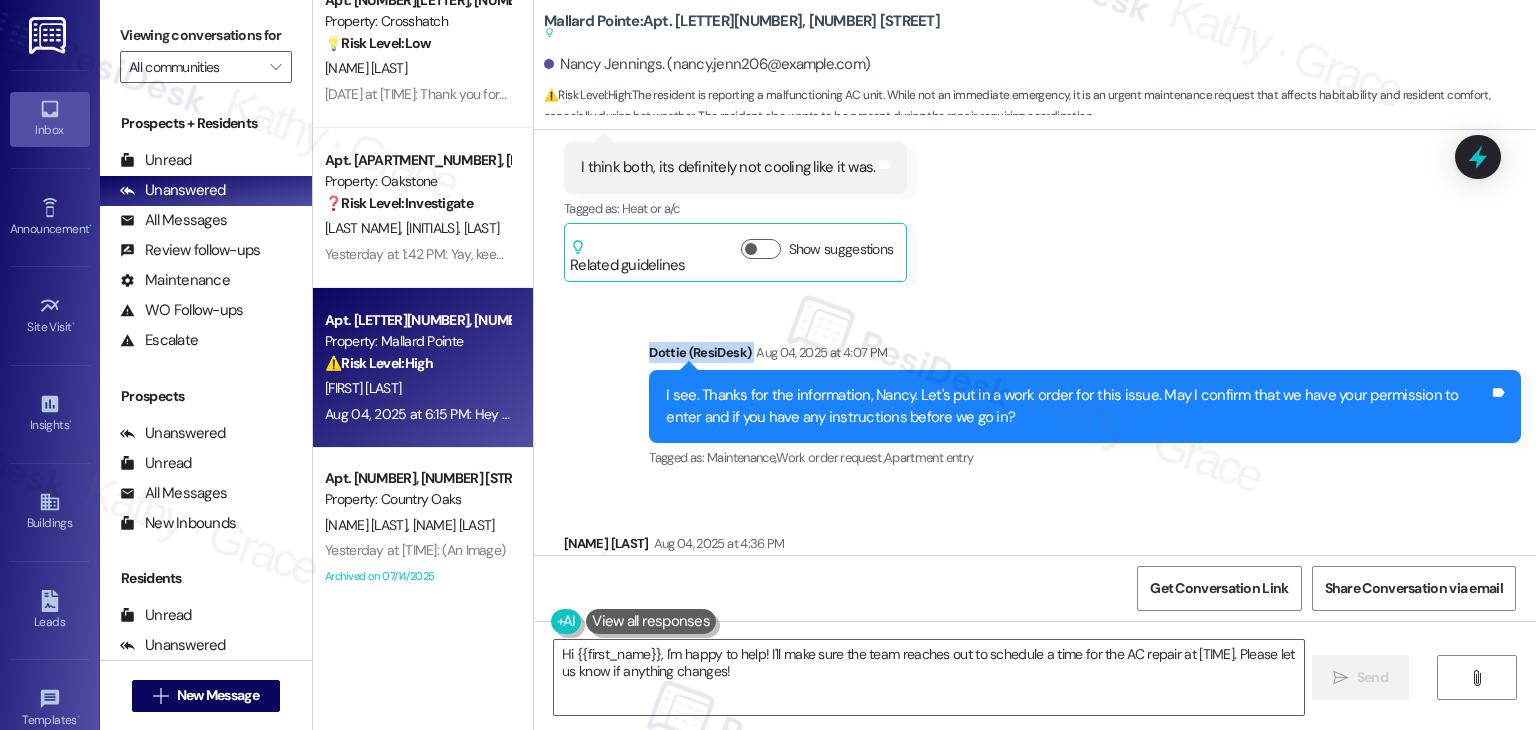 scroll, scrollTop: 5906, scrollLeft: 0, axis: vertical 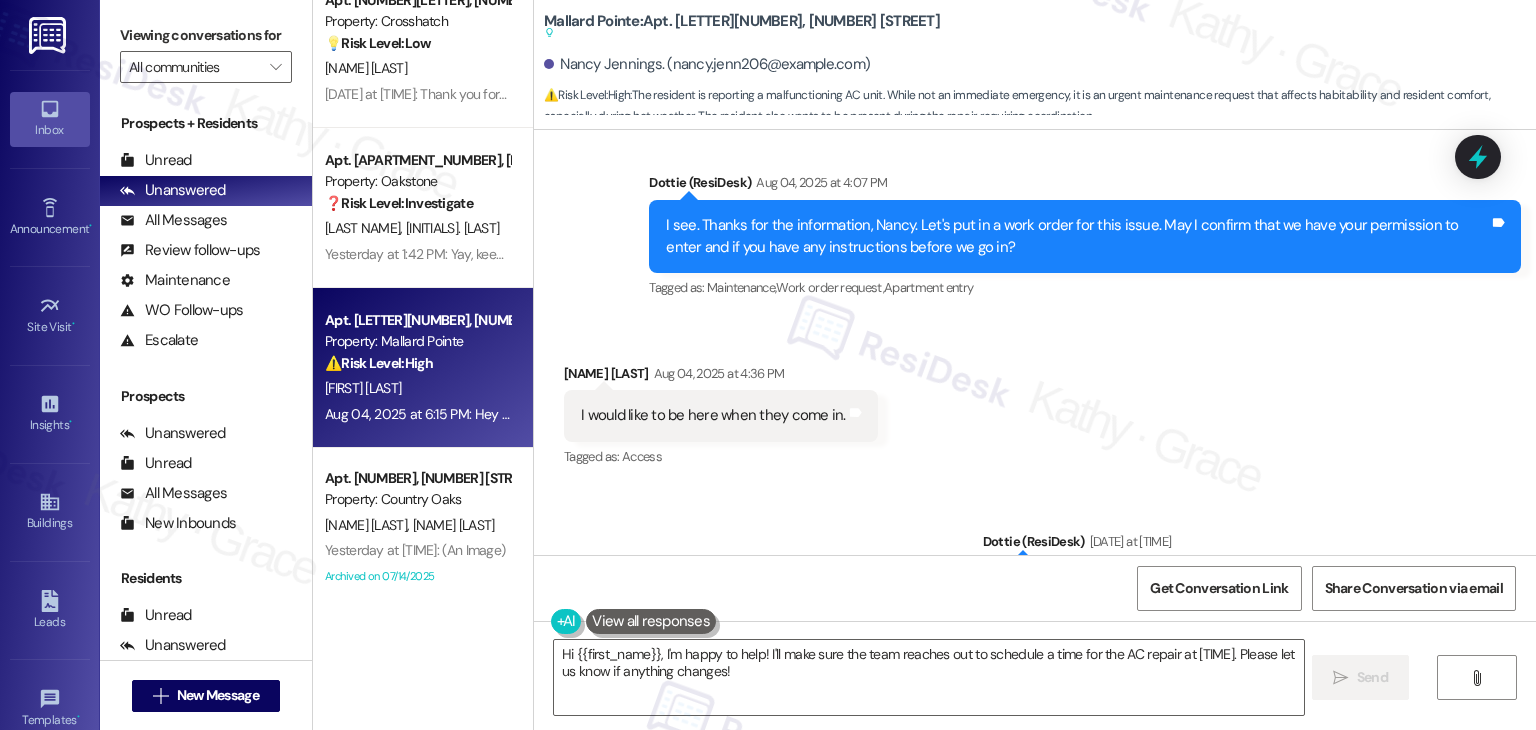 click on "Received via SMS Nancy Jennings Aug 04, 2025 at 4:36 PM I would like to be here when they come in.  Tags and notes Tagged as:   Access Click to highlight conversations about Access" at bounding box center [1035, 402] 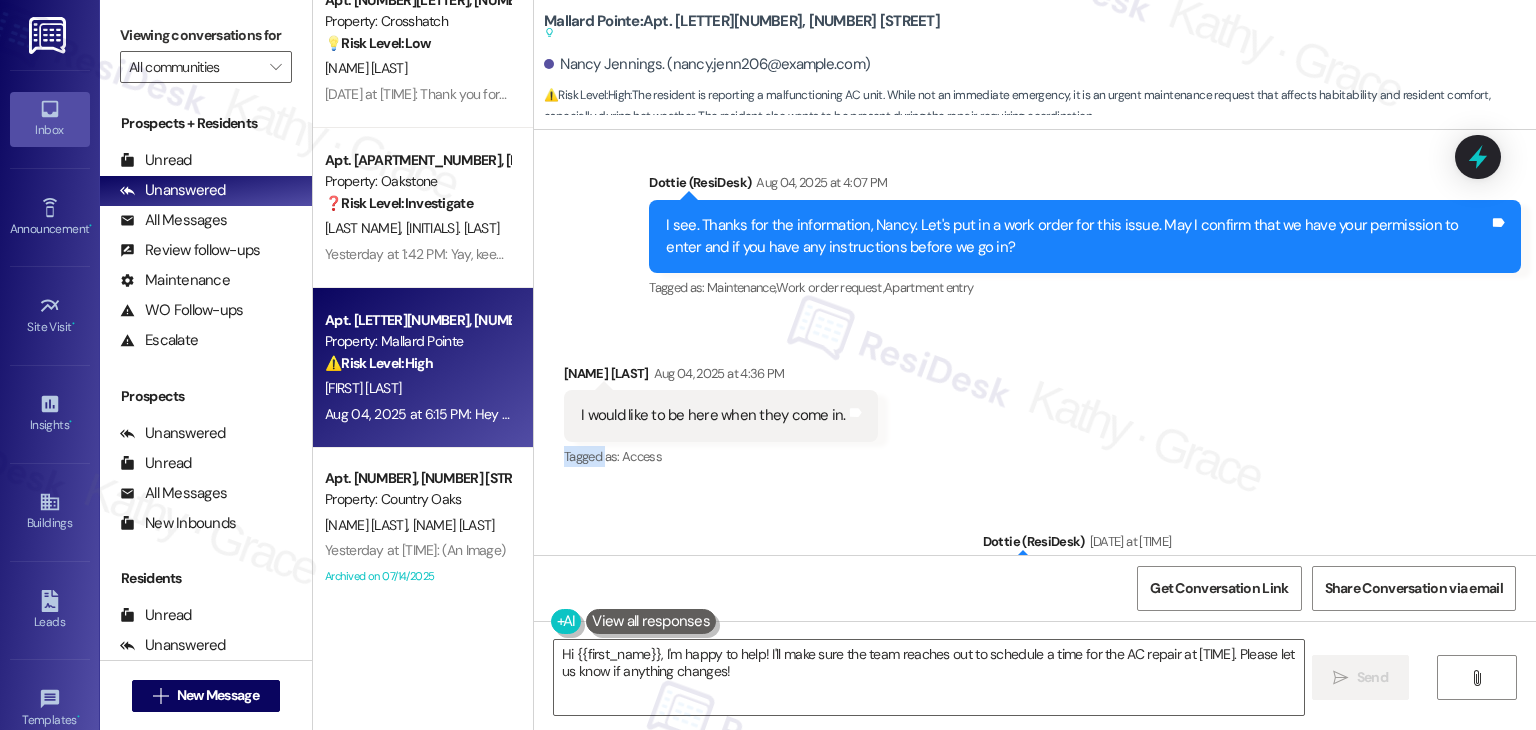 click on "Received via SMS Nancy Jennings Aug 04, 2025 at 4:36 PM I would like to be here when they come in.  Tags and notes Tagged as:   Access Click to highlight conversations about Access" at bounding box center (1035, 402) 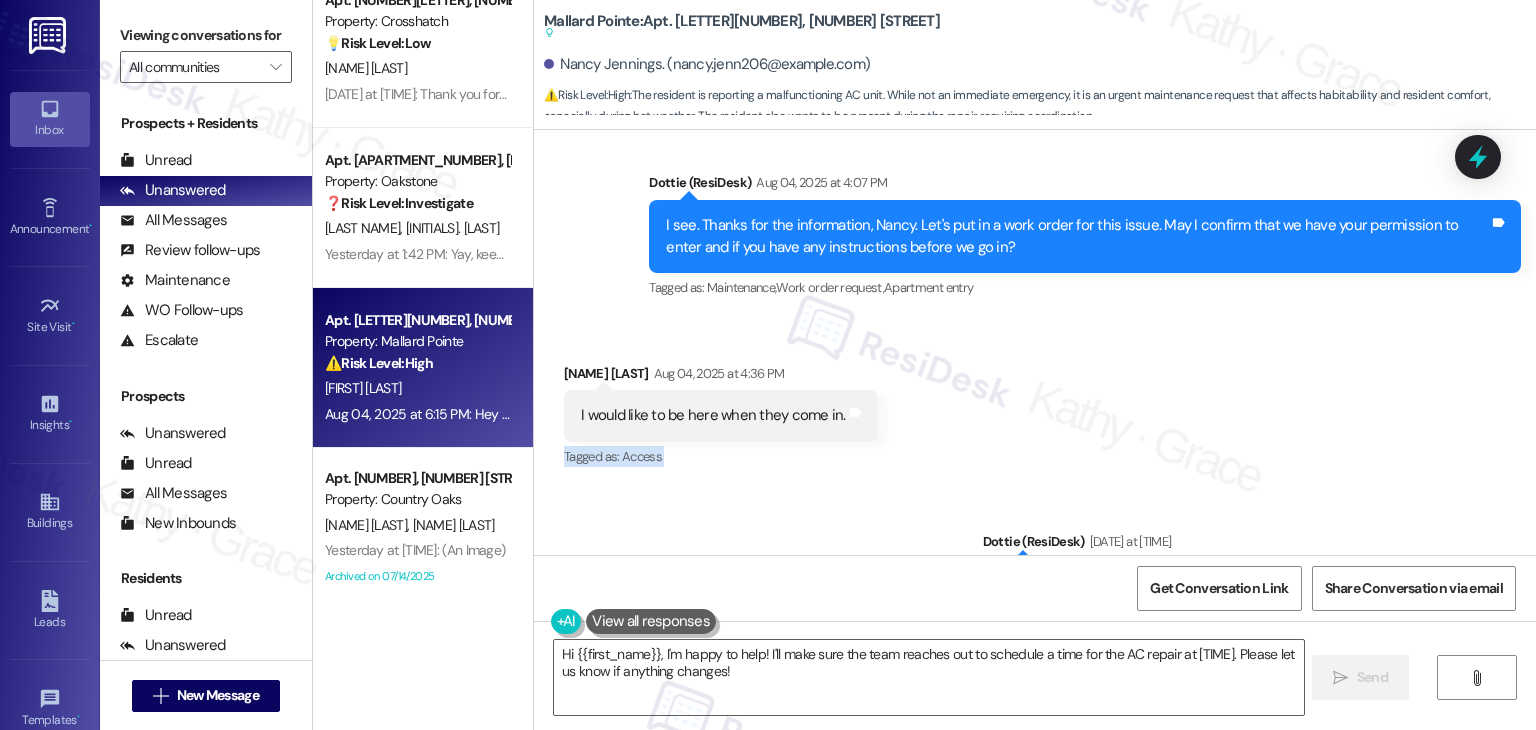 click on "Received via SMS Nancy Jennings Aug 04, 2025 at 4:36 PM I would like to be here when they come in.  Tags and notes Tagged as:   Access Click to highlight conversations about Access" at bounding box center (1035, 402) 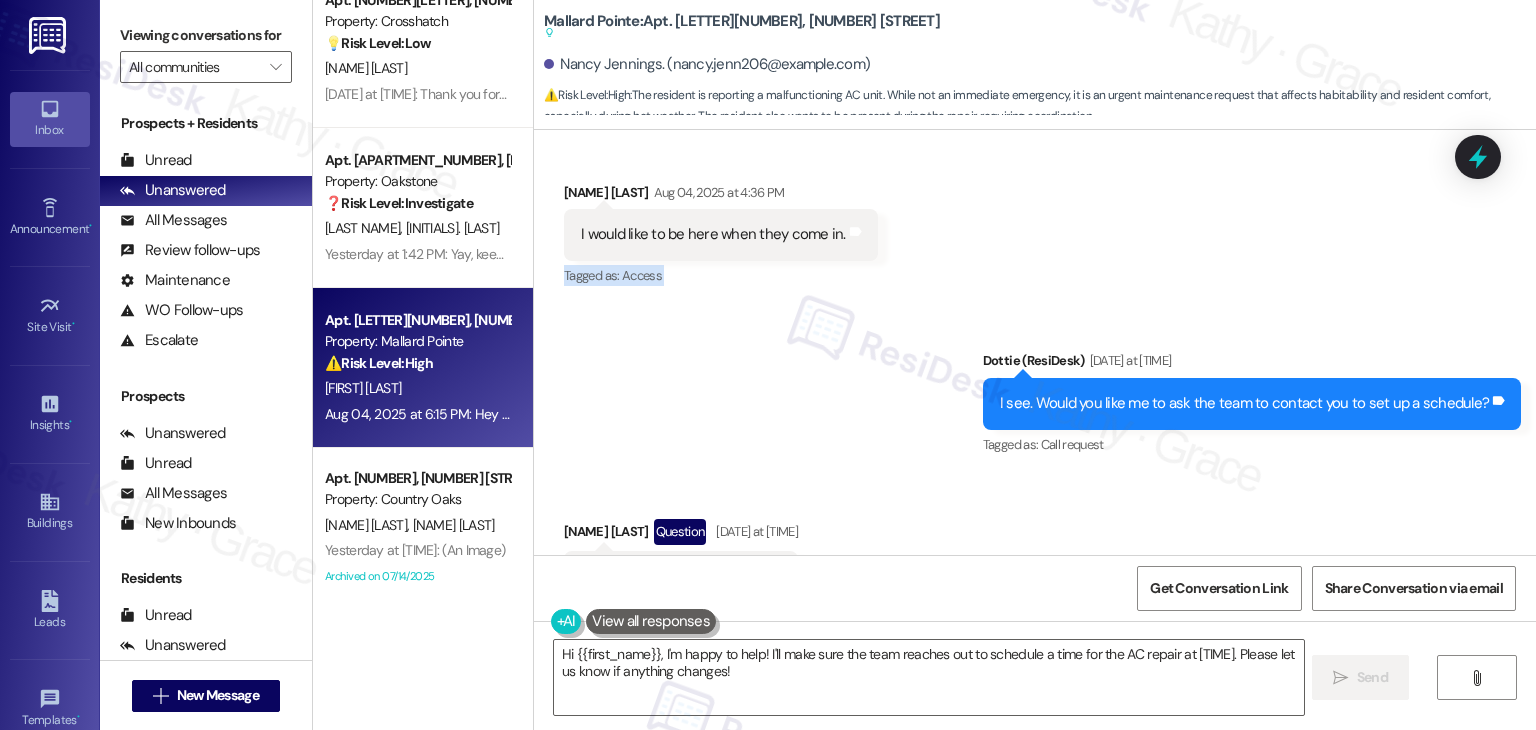 scroll, scrollTop: 6306, scrollLeft: 0, axis: vertical 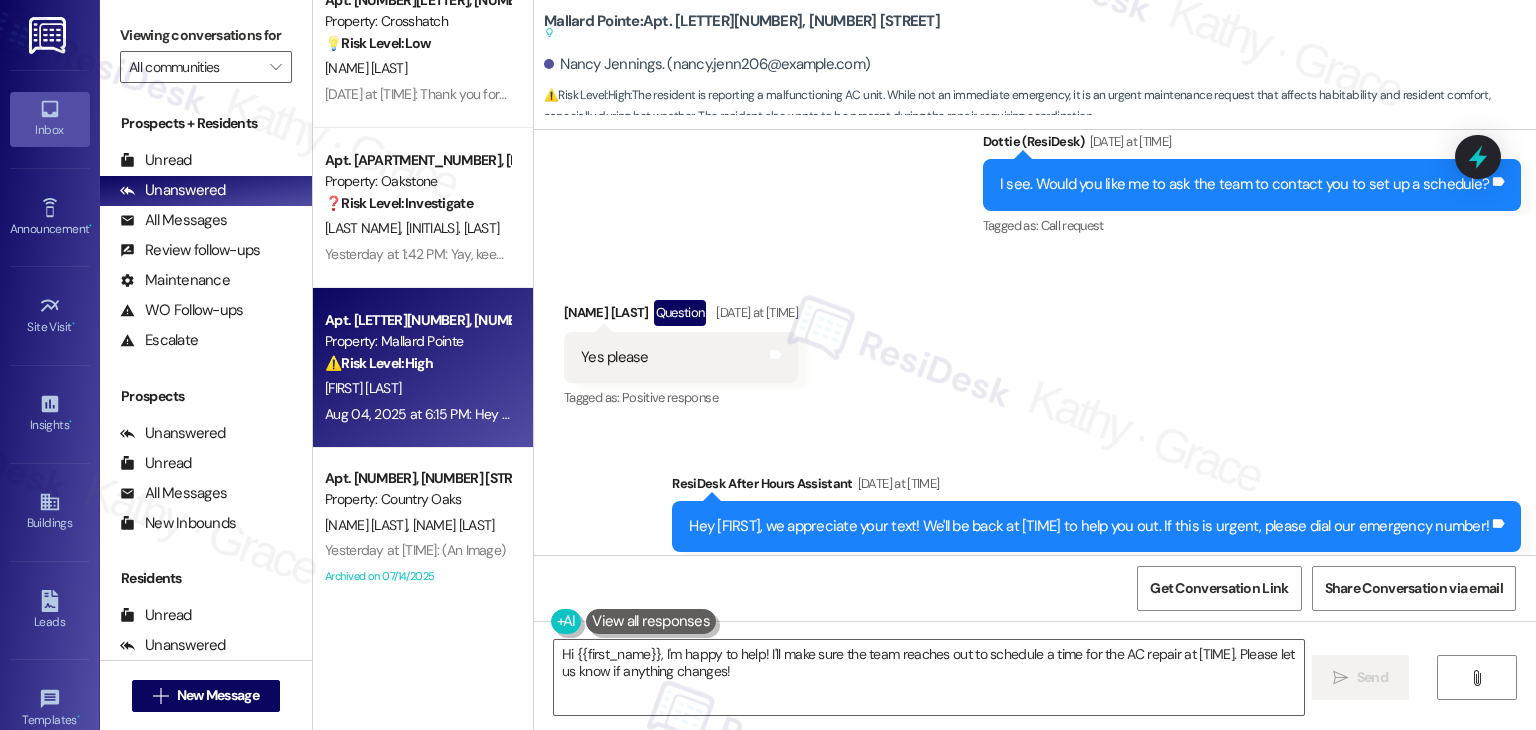 click on "Received via SMS Nancy Jennings Question Aug 04, 2025 at 6:15 PM Yes please Tags and notes Tagged as:   Positive response Click to highlight conversations about Positive response" at bounding box center (1035, 341) 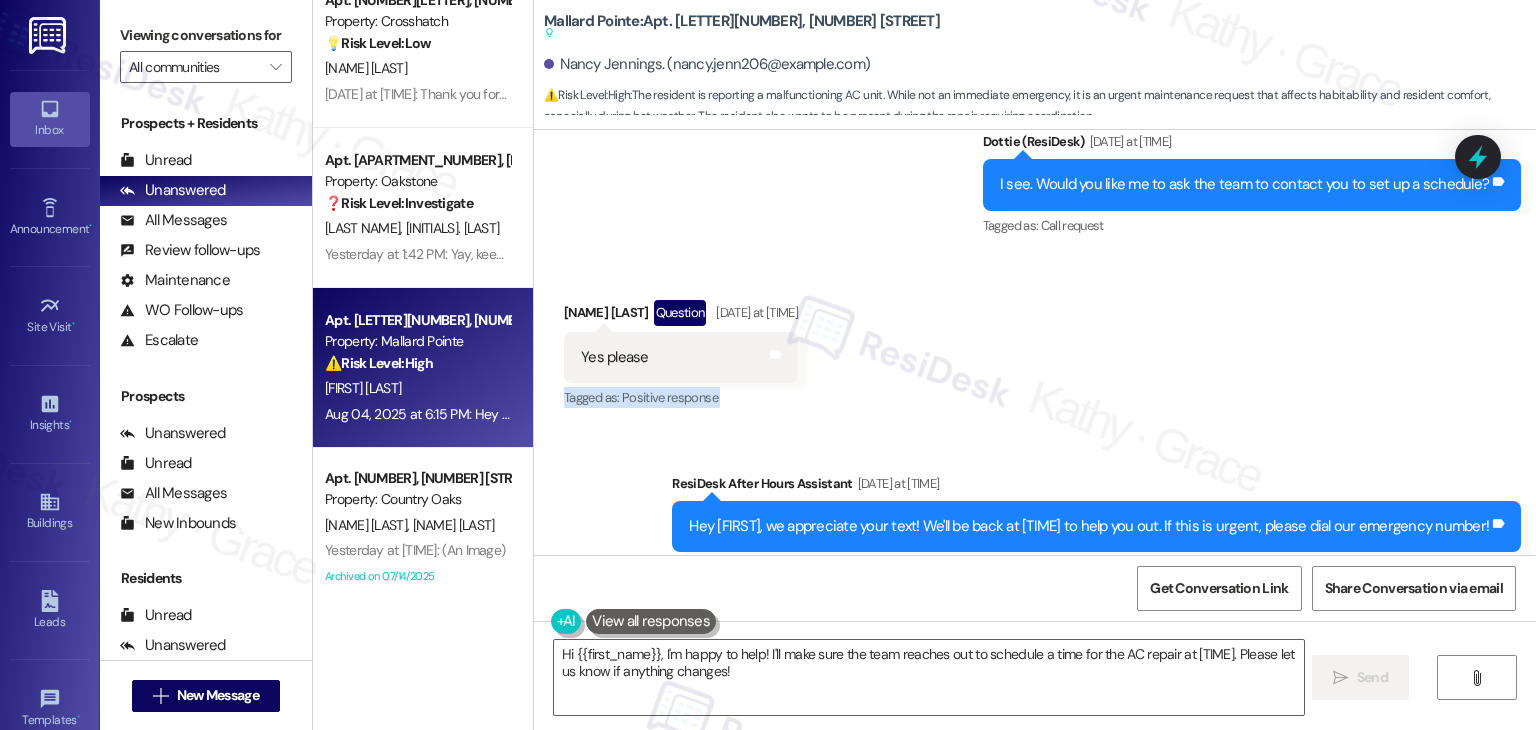 click on "Received via SMS Nancy Jennings Question Aug 04, 2025 at 6:15 PM Yes please Tags and notes Tagged as:   Positive response Click to highlight conversations about Positive response" at bounding box center (1035, 341) 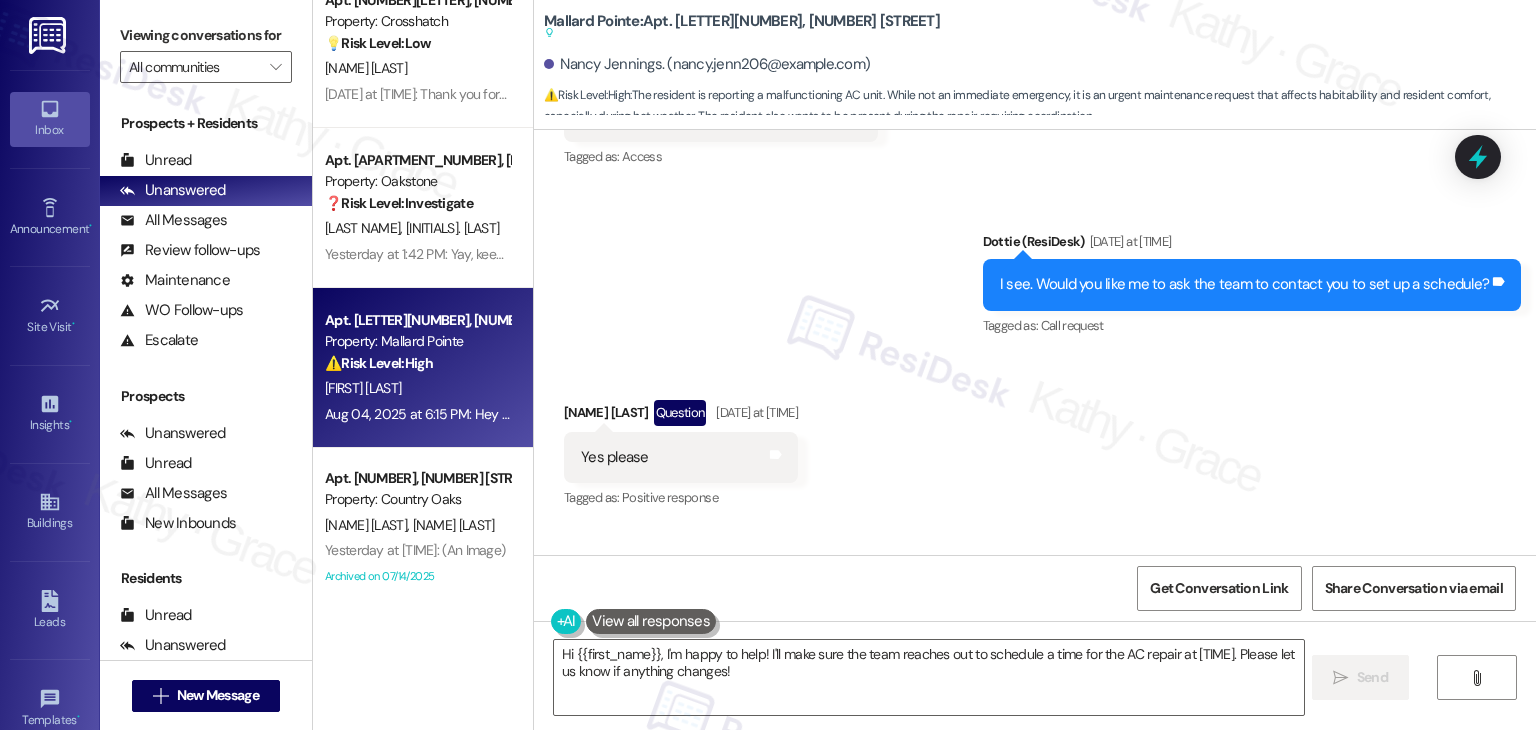 click on "I see. Would you like me to ask the team to contact you to set up a schedule? Tags and notes" at bounding box center (1252, 284) 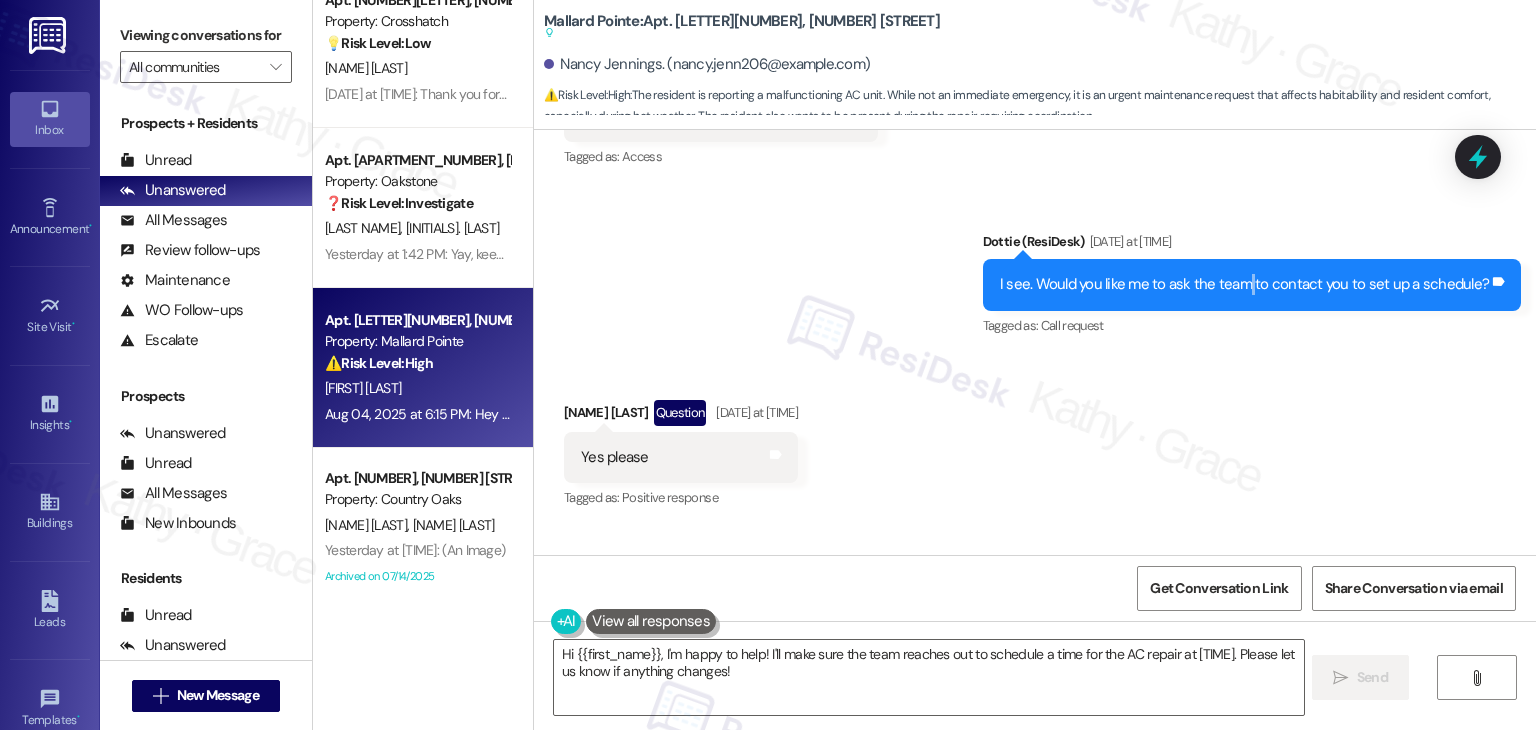 click on "I see. Would you like me to ask the team to contact you to set up a schedule? Tags and notes" at bounding box center (1252, 284) 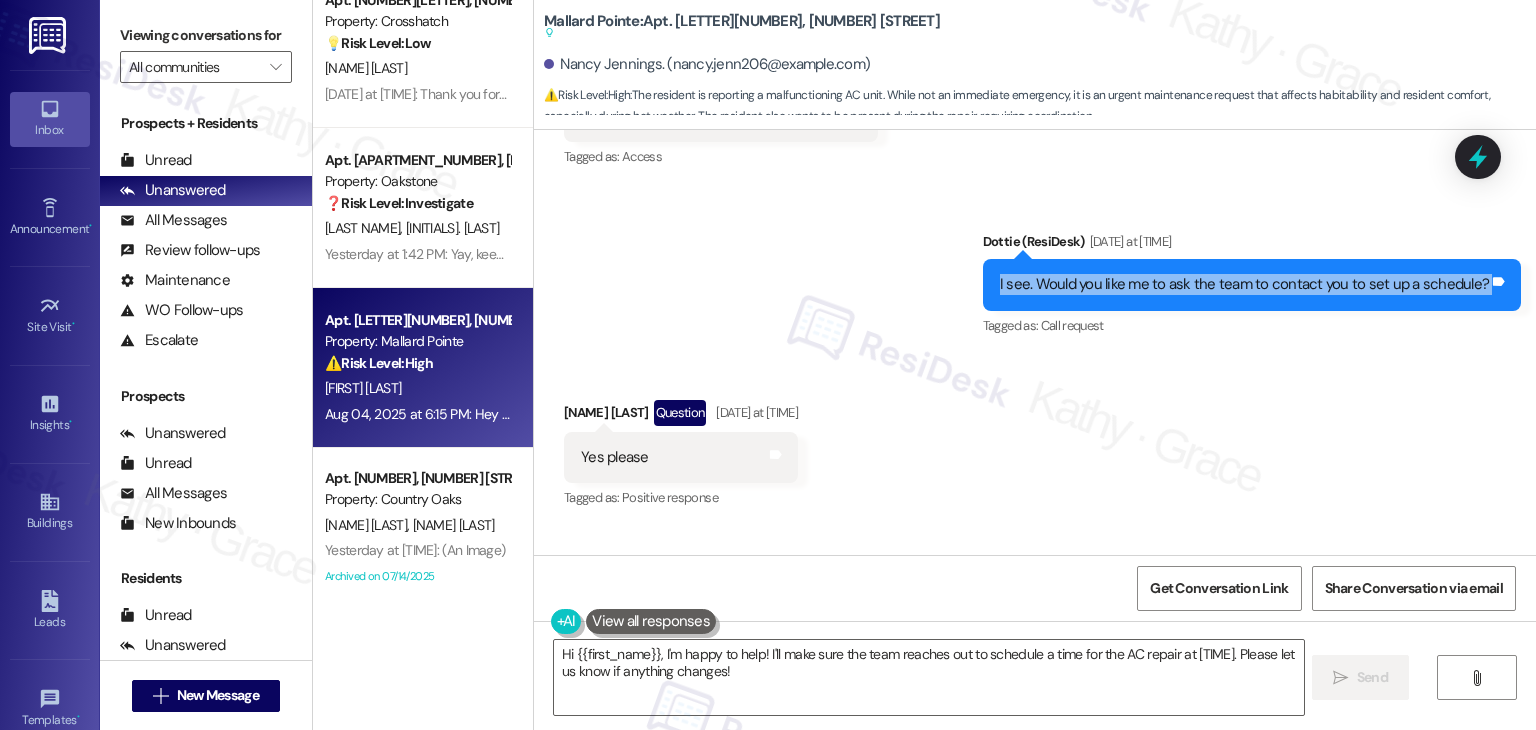 click on "I see. Would you like me to ask the team to contact you to set up a schedule? Tags and notes" at bounding box center (1252, 284) 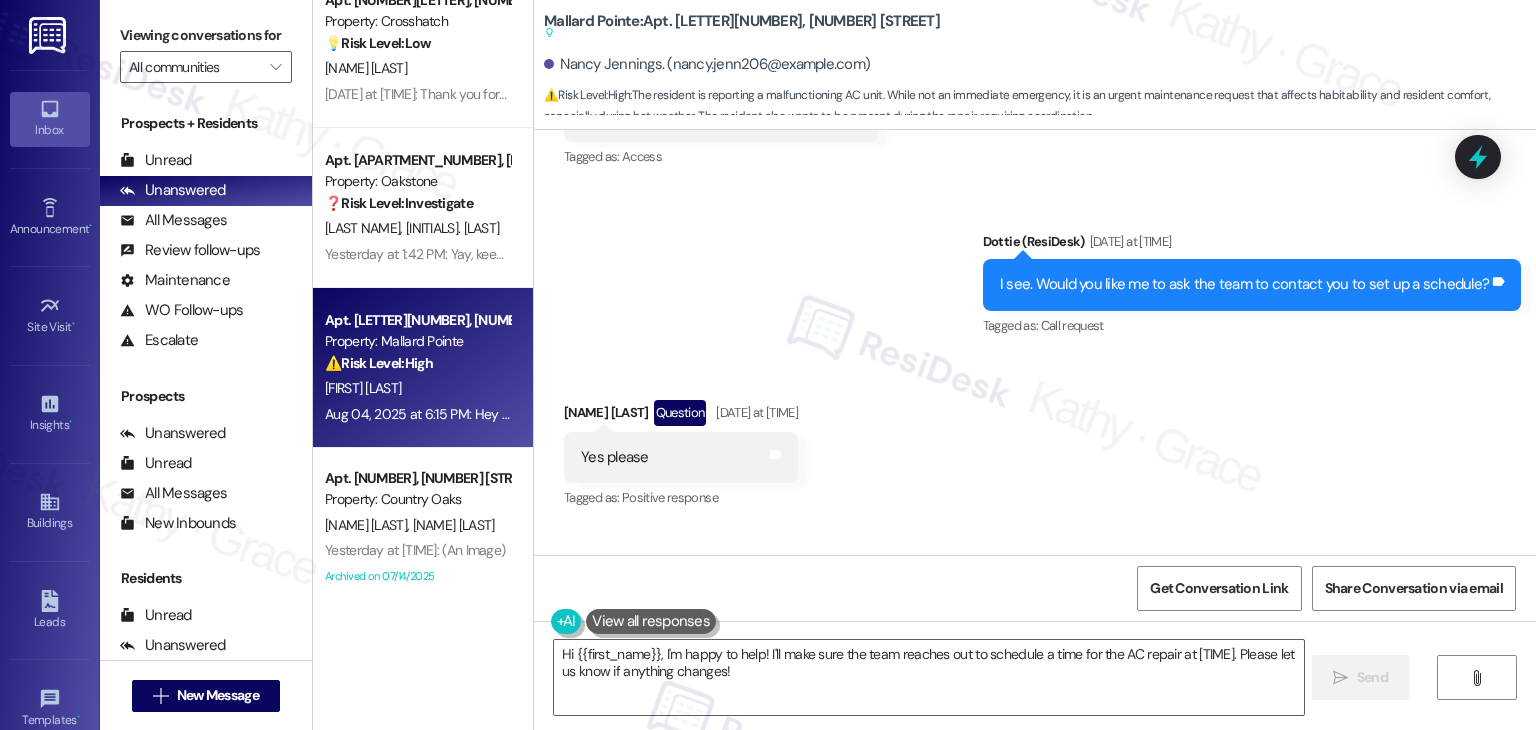 click on "Yes please" at bounding box center (615, 457) 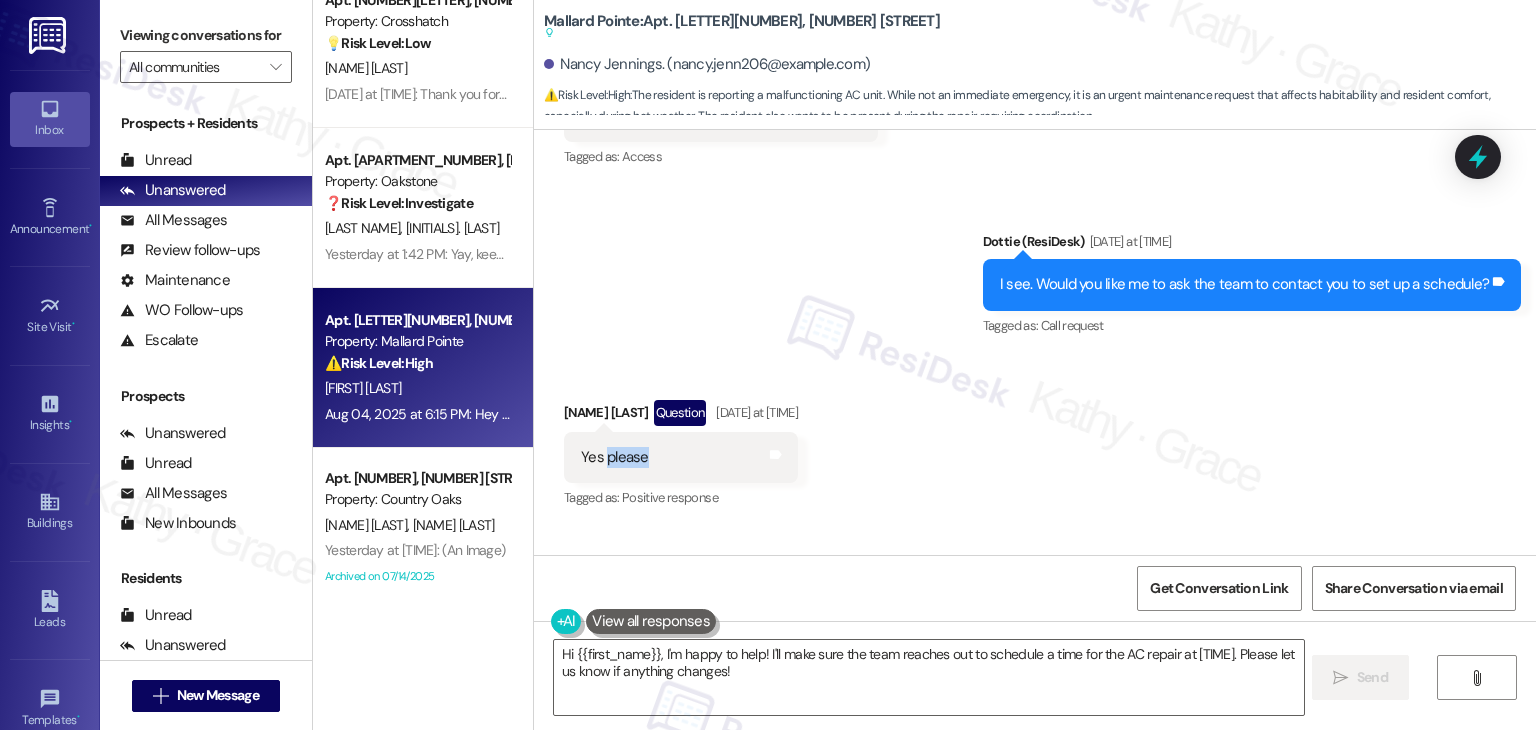 click on "Yes please" at bounding box center [615, 457] 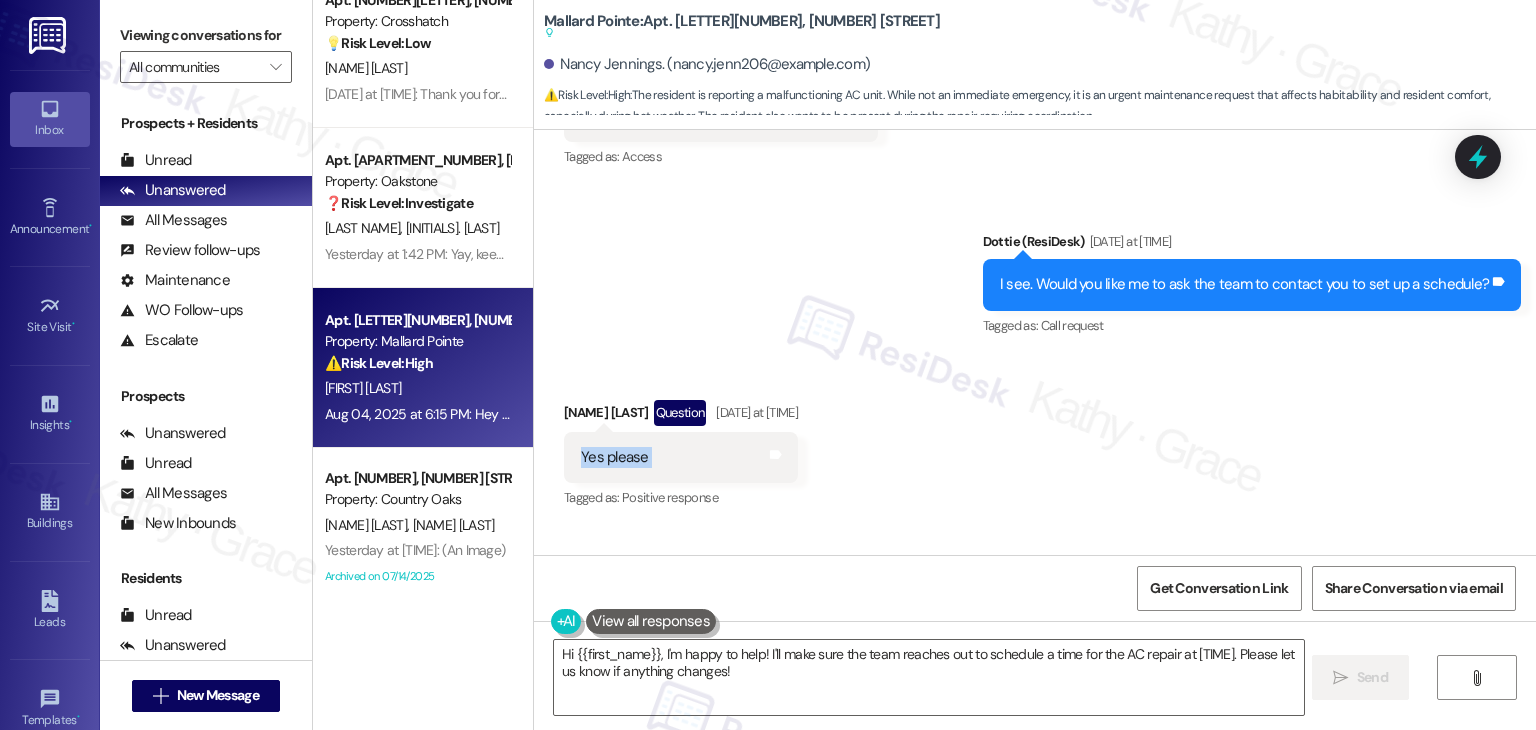click on "Yes please" at bounding box center [615, 457] 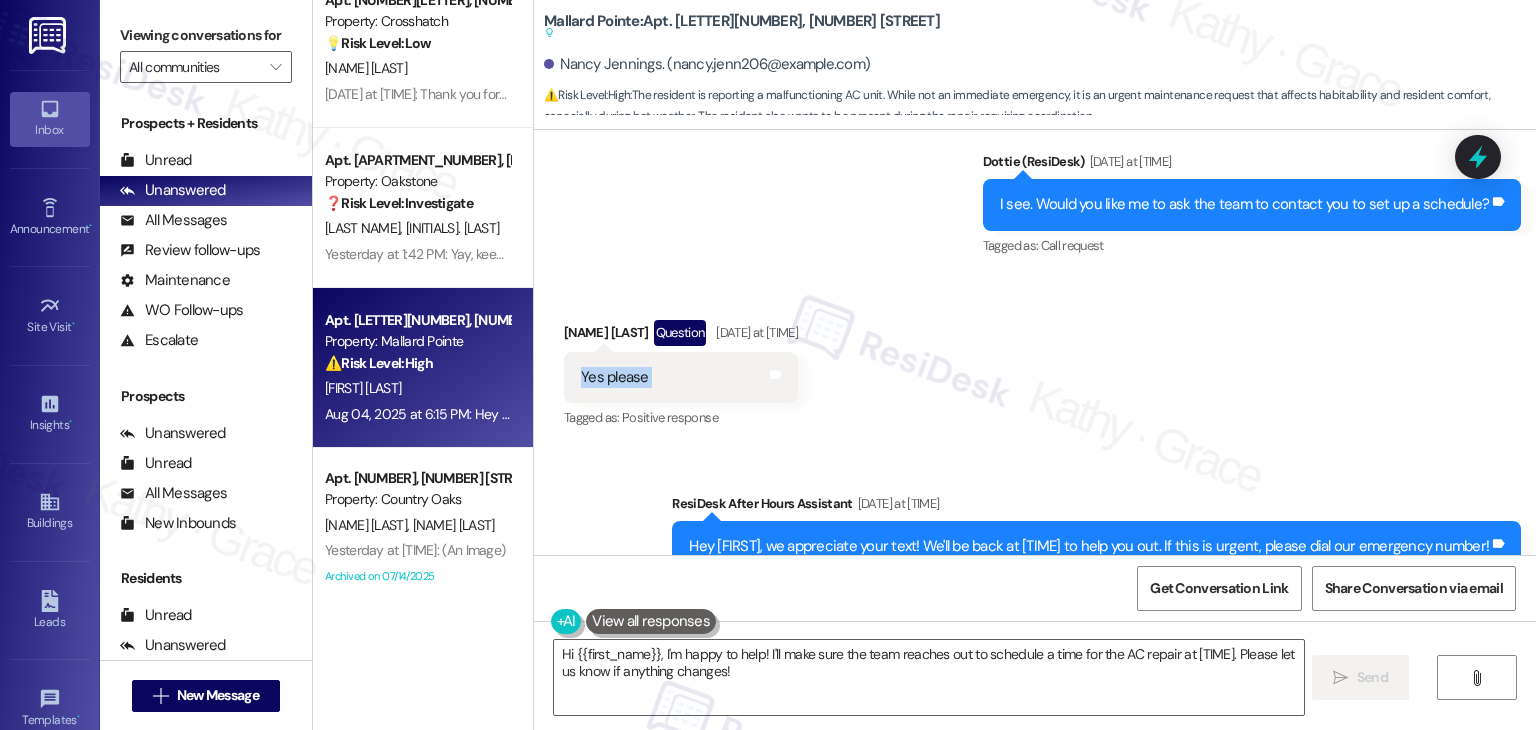 scroll, scrollTop: 6306, scrollLeft: 0, axis: vertical 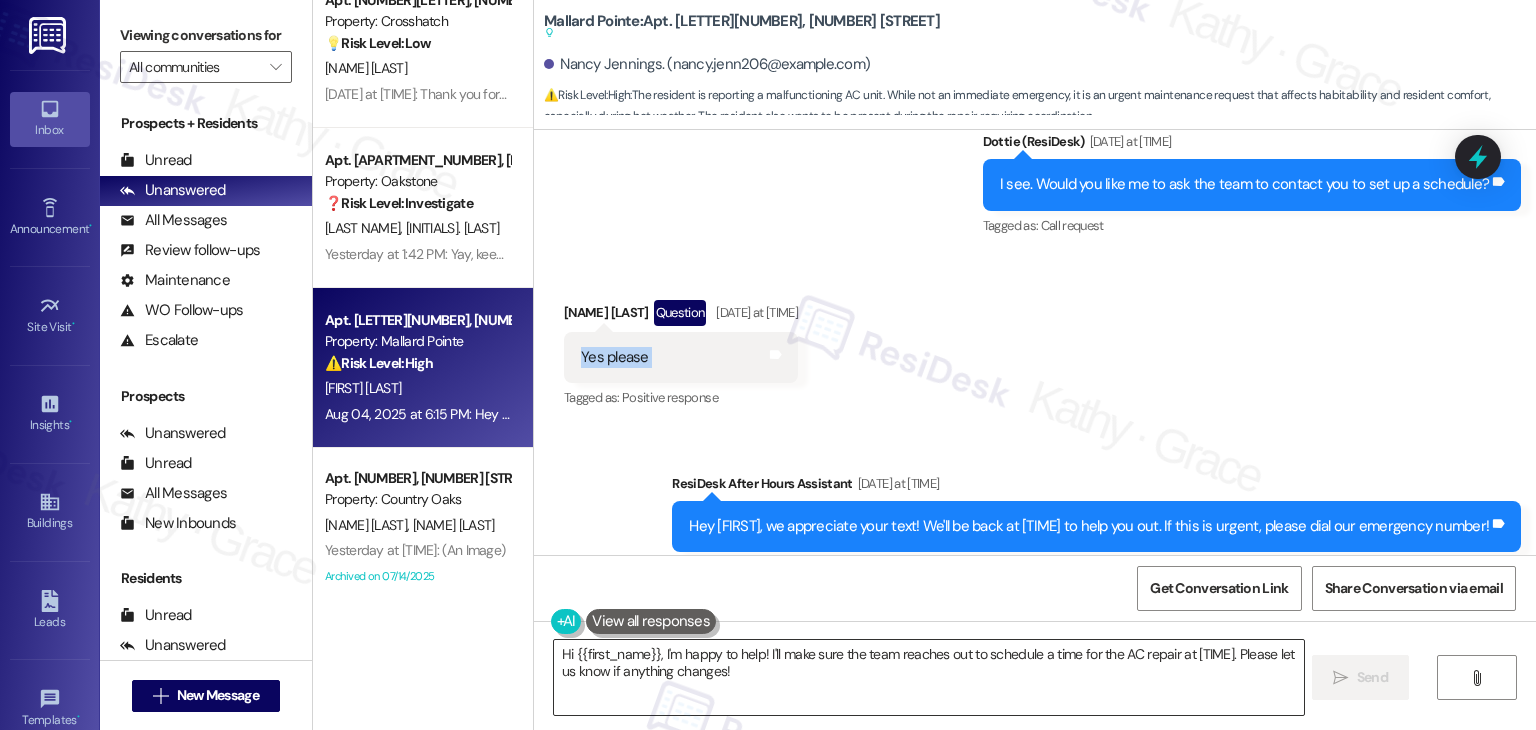 click on "Hi {{first_name}}, I'm happy to help! I'll make sure the team reaches out to schedule a time for the AC repair at 11 AM. Please let us know if anything changes!" at bounding box center [928, 677] 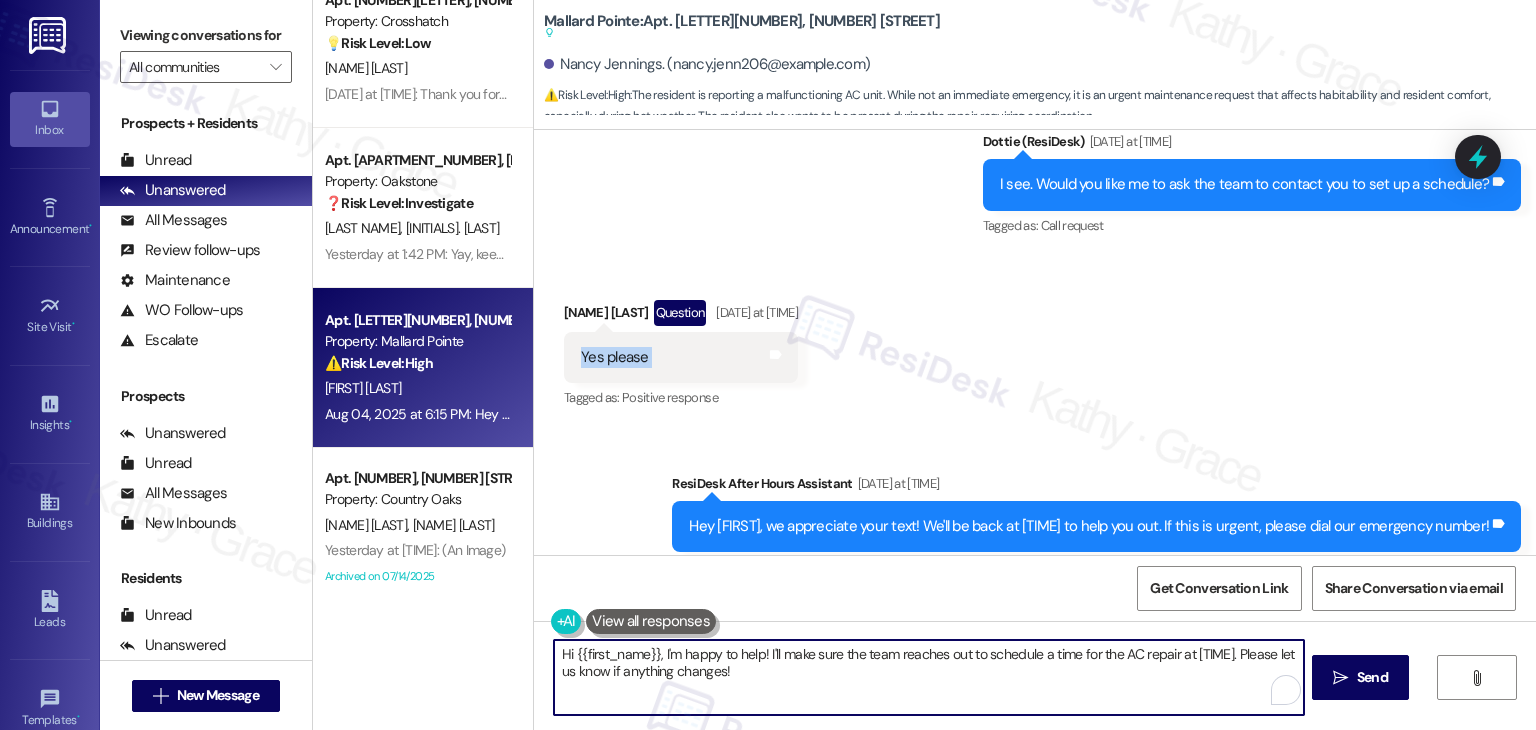 click on "Hi {{first_name}}, I'm happy to help! I'll make sure the team reaches out to schedule a time for the AC repair at 11 AM. Please let us know if anything changes!" at bounding box center (928, 677) 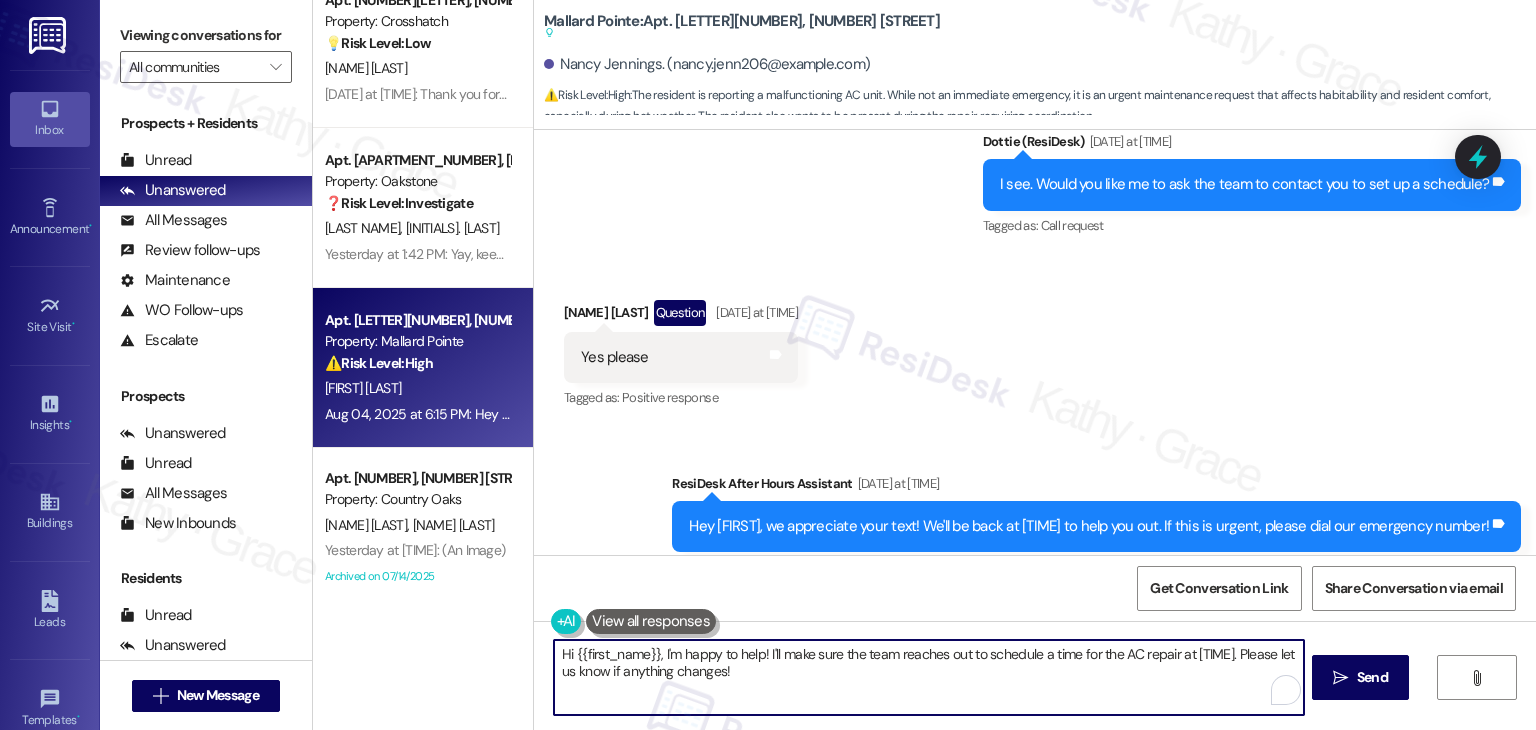 click on "Hi {{first_name}}, I'm happy to help! I'll make sure the team reaches out to schedule a time for the AC repair at 11 AM. Please let us know if anything changes!" at bounding box center [928, 677] 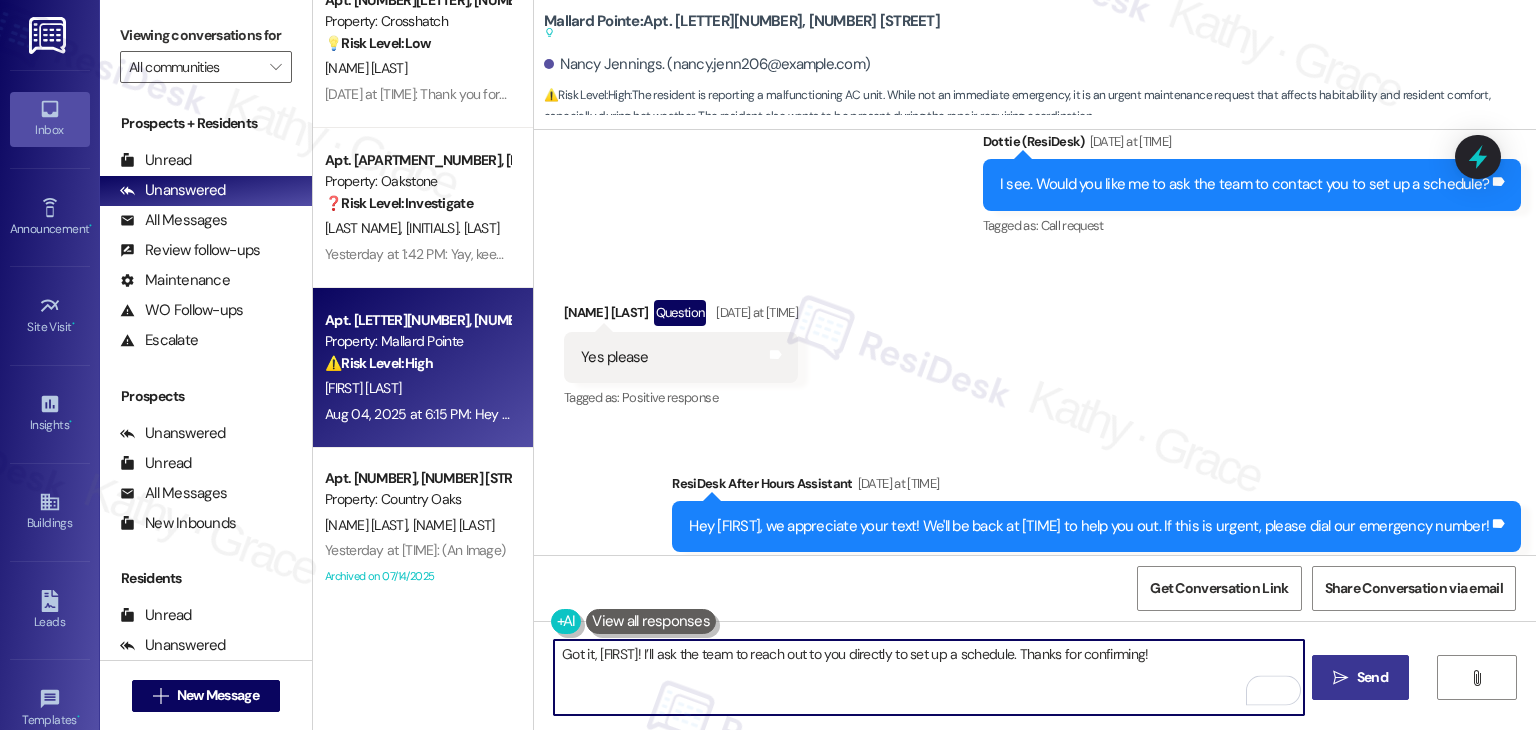 type on "Got it, Nancy! I’ll ask the team to reach out to you directly to set up a schedule. Thanks for confirming!" 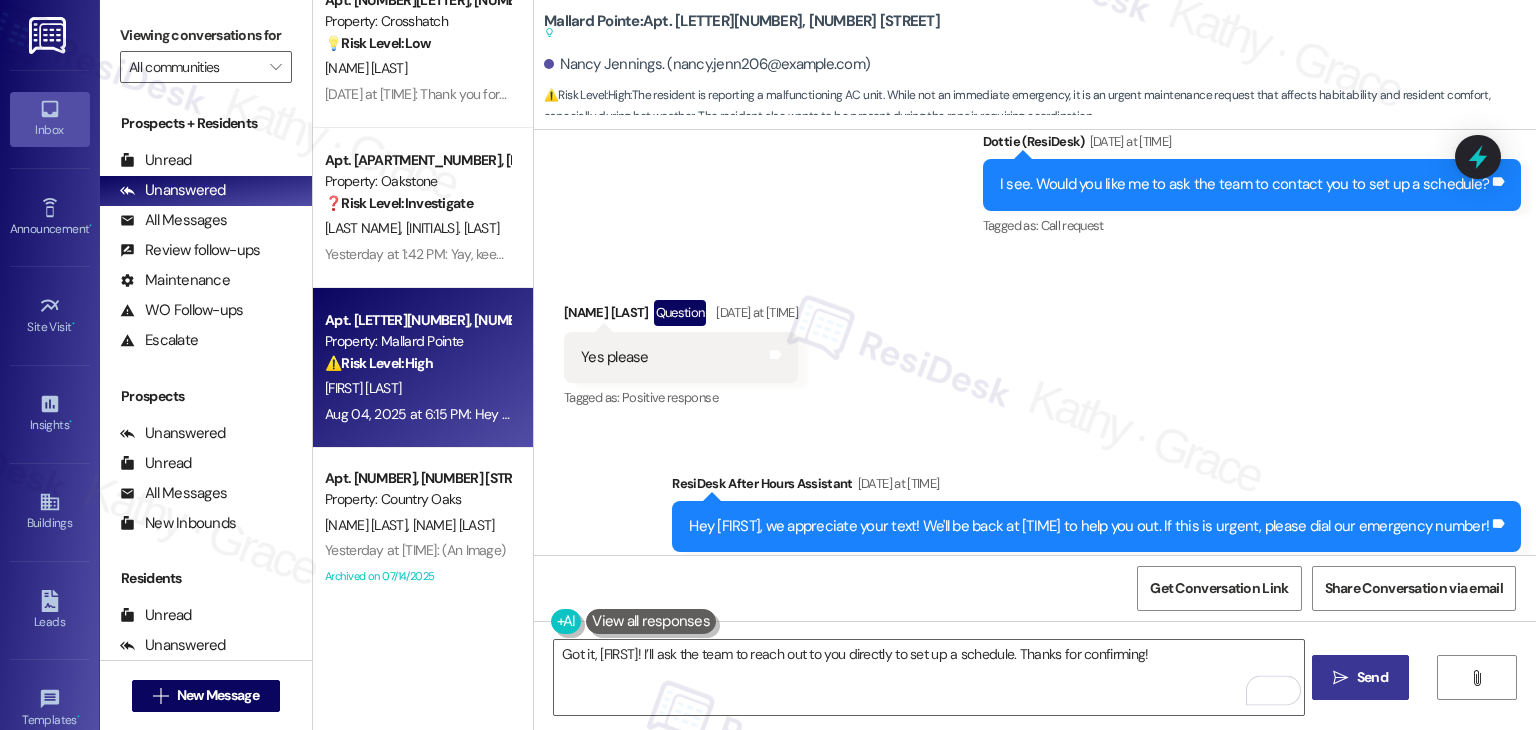 click on "Send" at bounding box center [1372, 677] 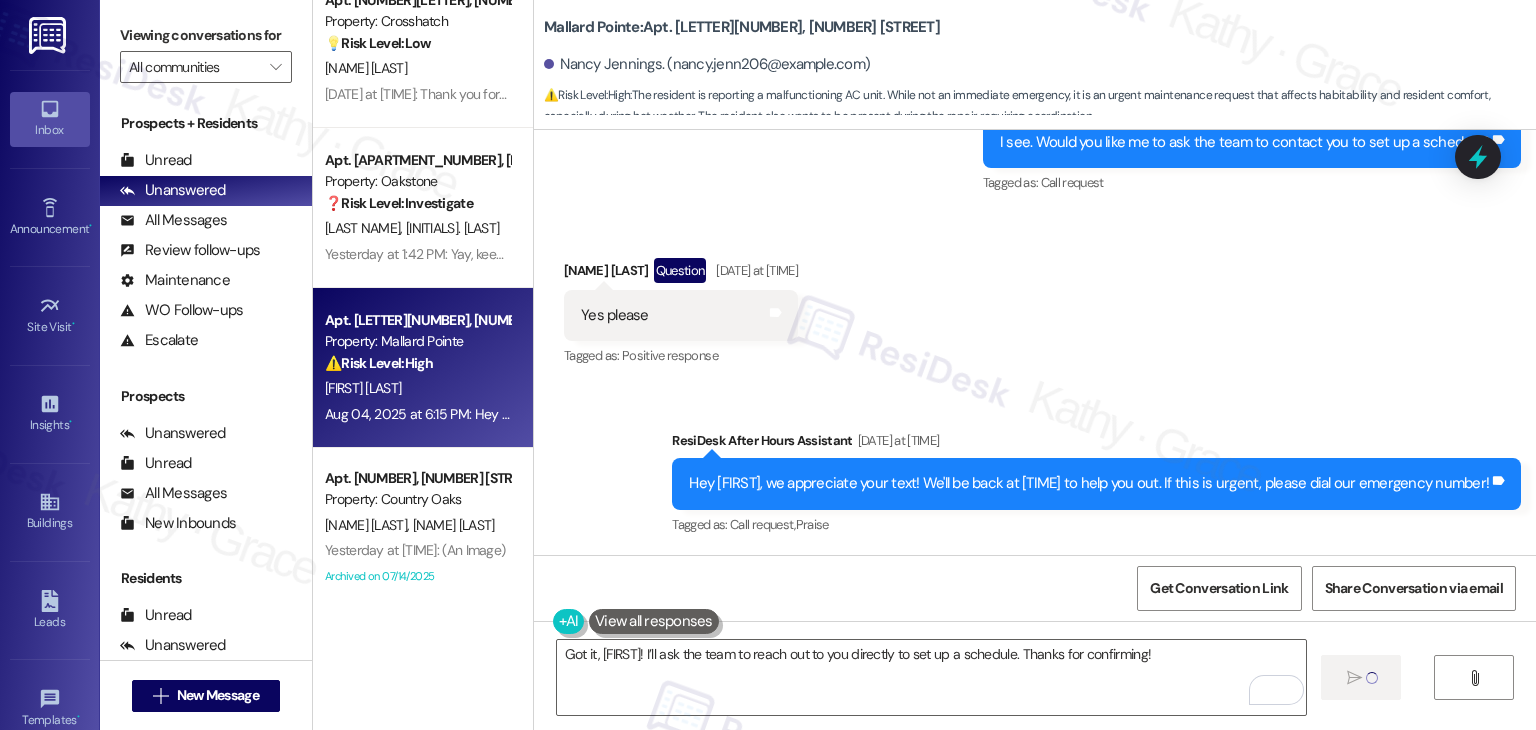 type 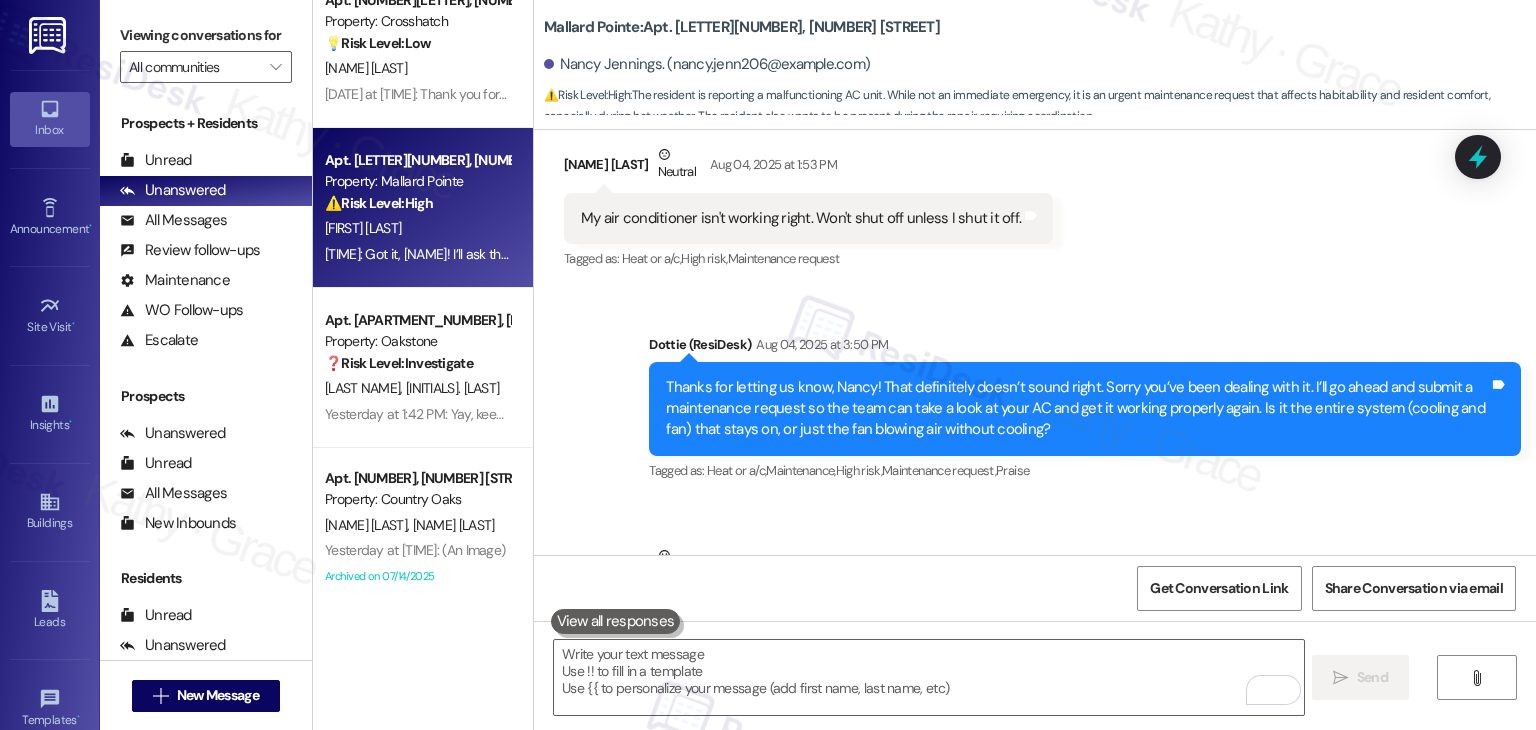 scroll, scrollTop: 5277, scrollLeft: 0, axis: vertical 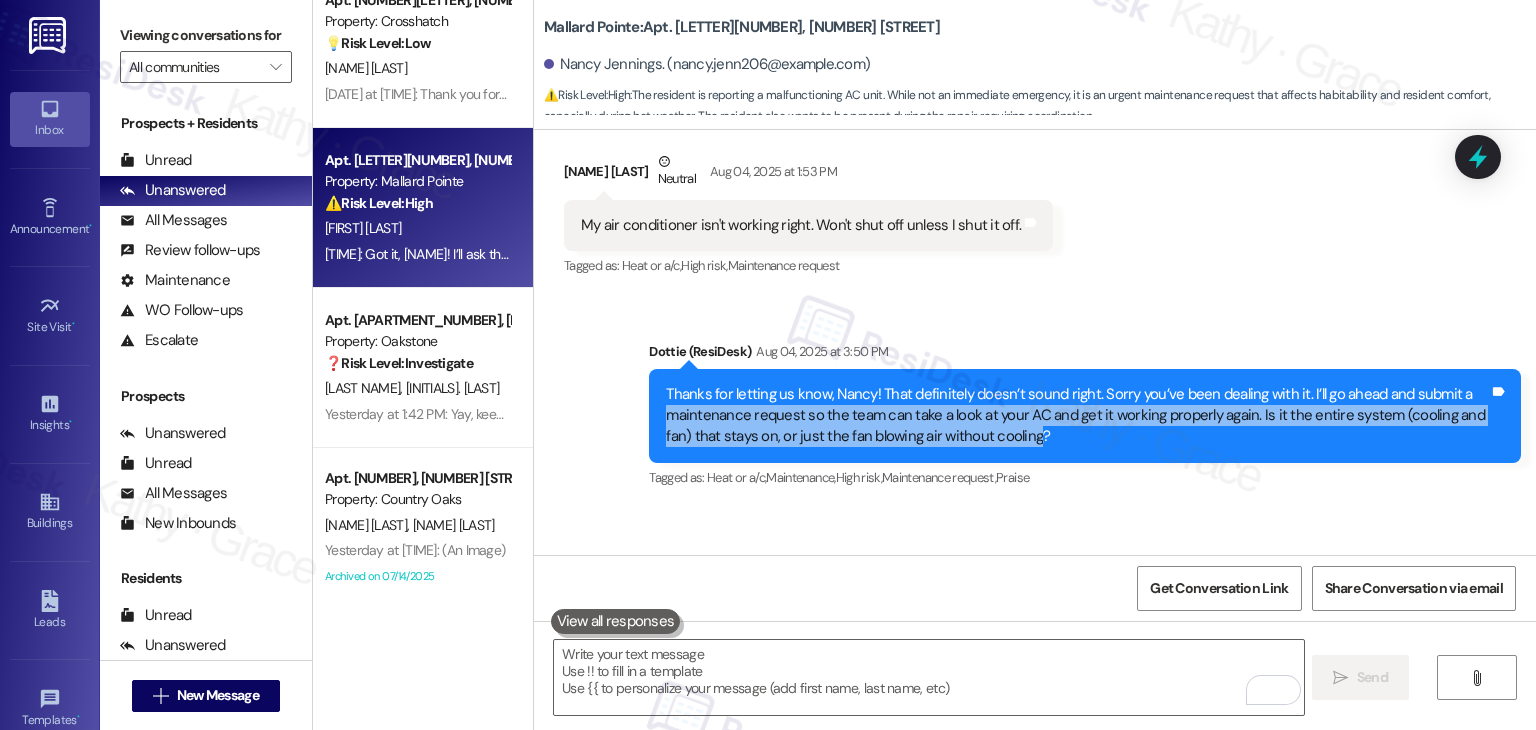 drag, startPoint x: 995, startPoint y: 393, endPoint x: 657, endPoint y: 378, distance: 338.33267 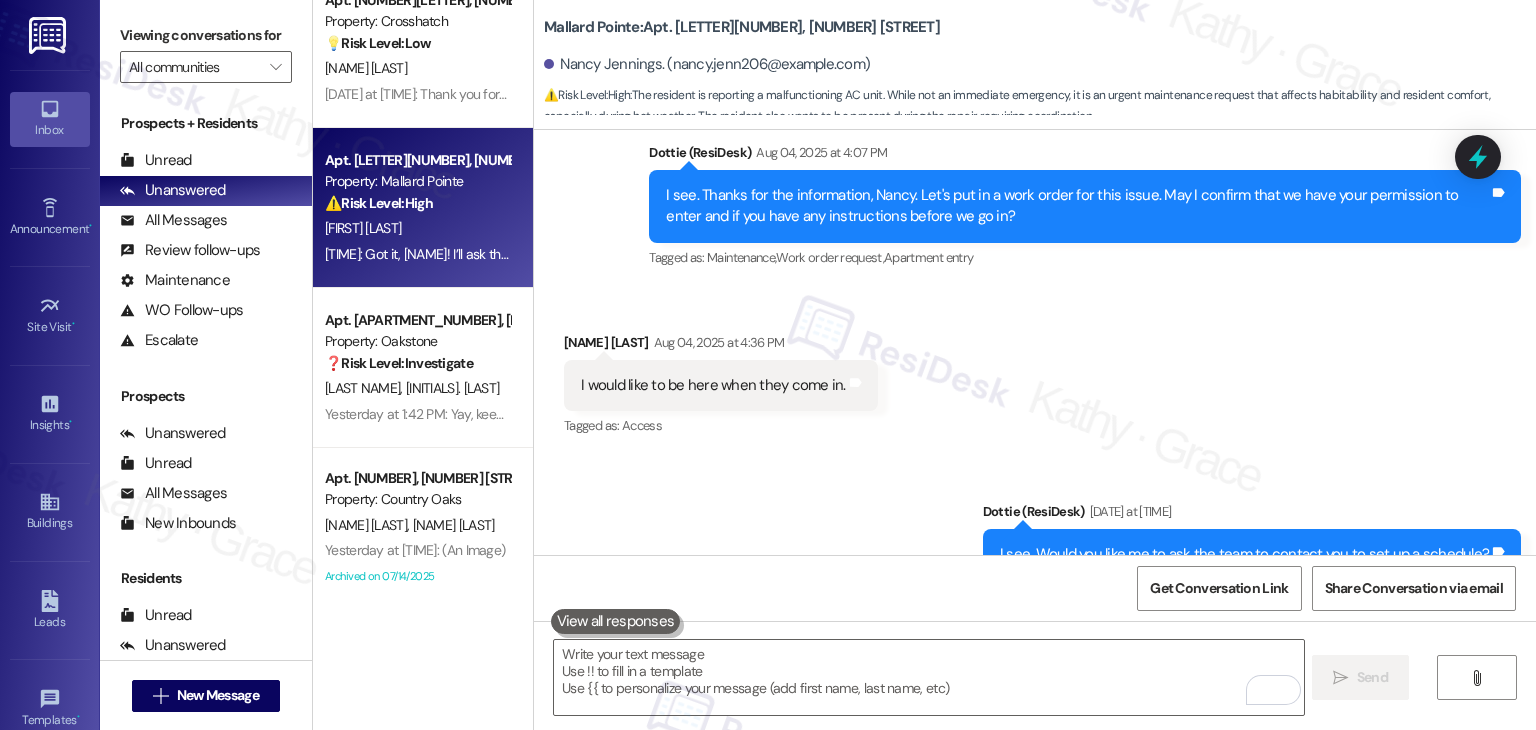 scroll, scrollTop: 6386, scrollLeft: 0, axis: vertical 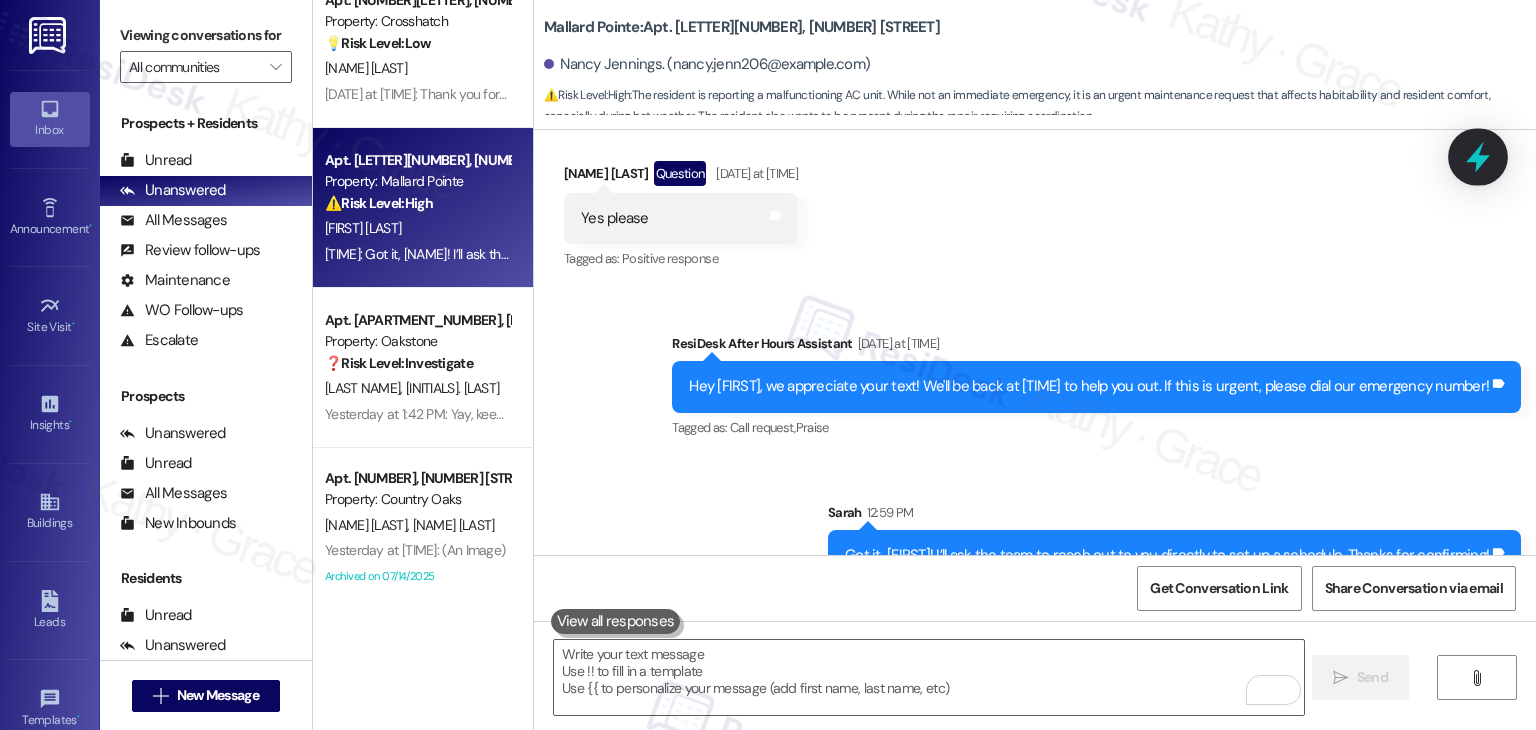click 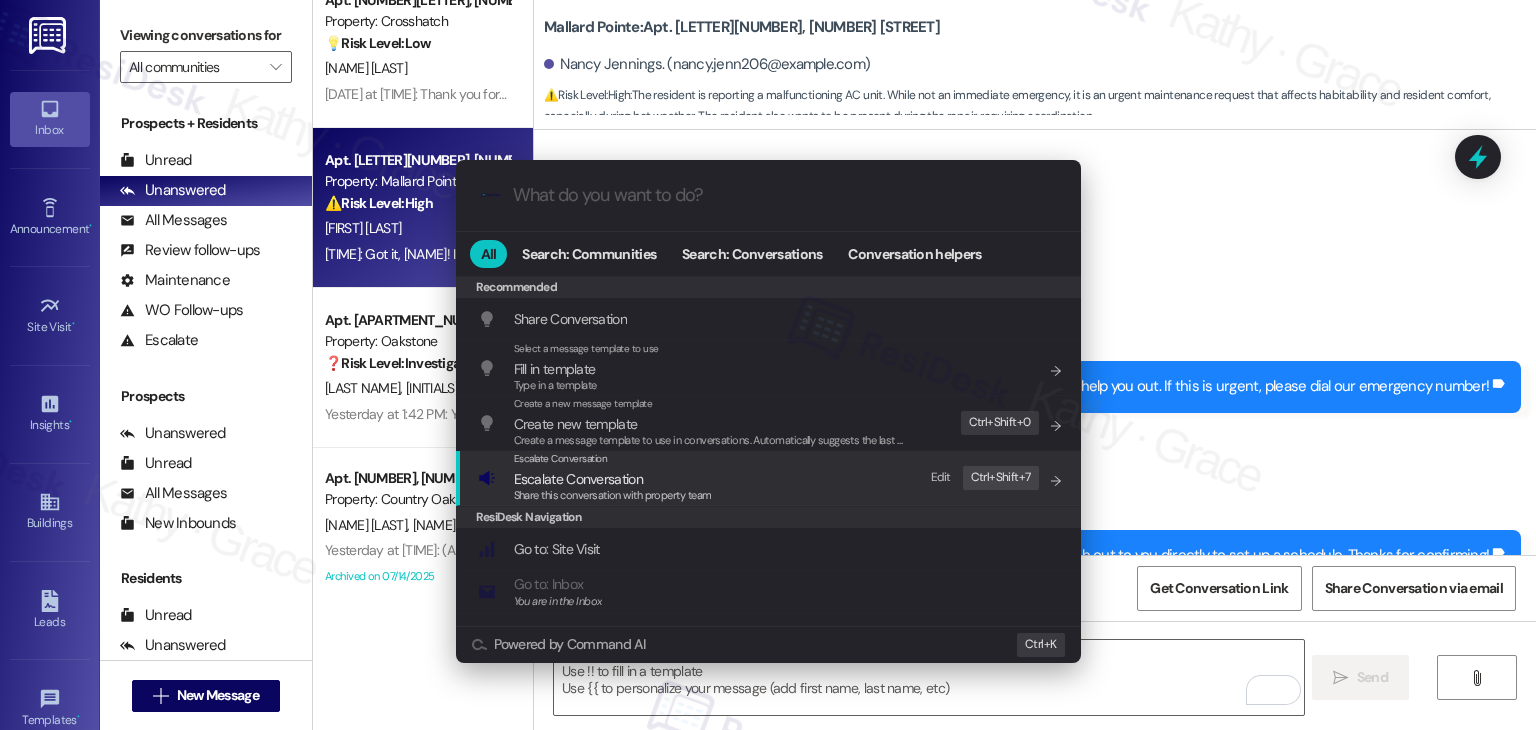click on "Escalate Conversation" at bounding box center [578, 479] 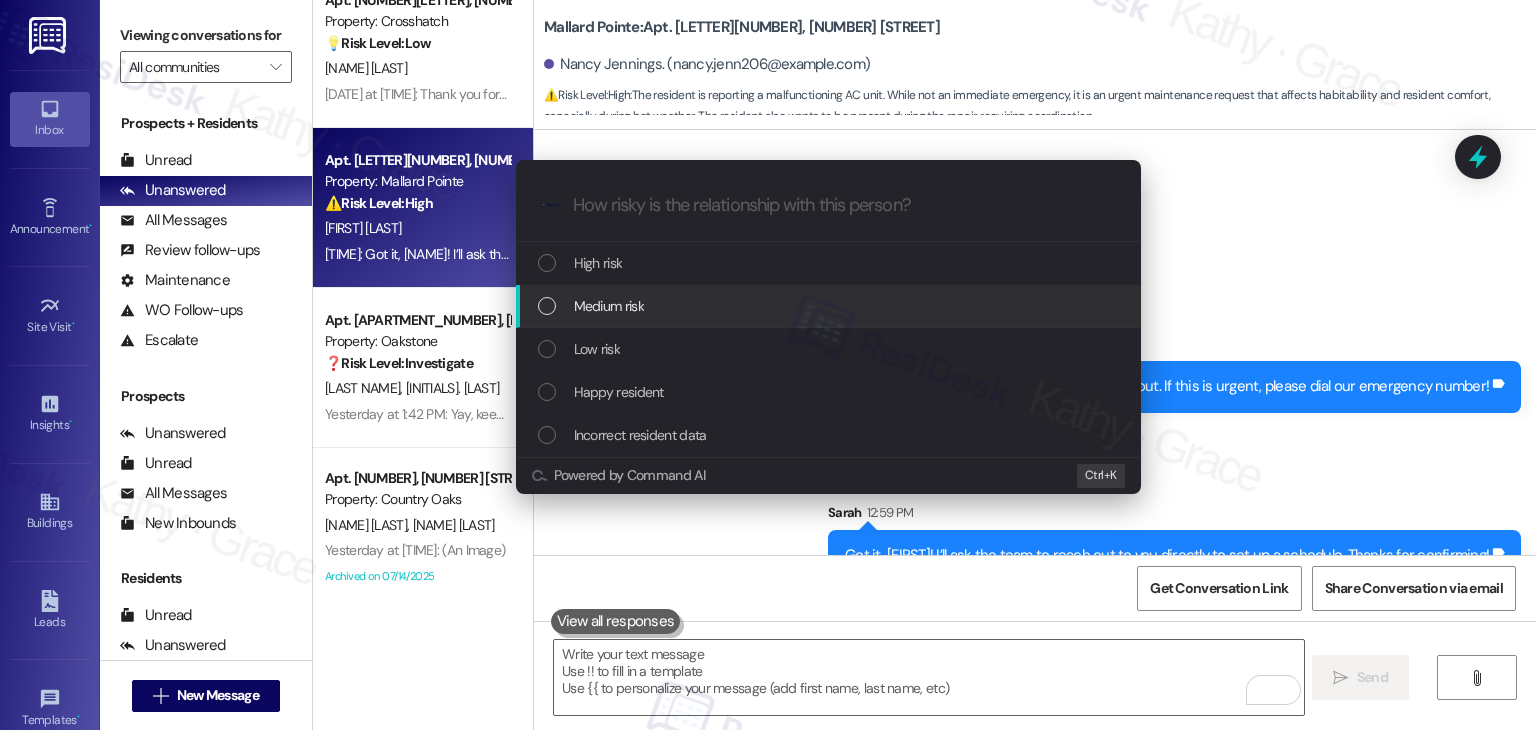 click at bounding box center [547, 306] 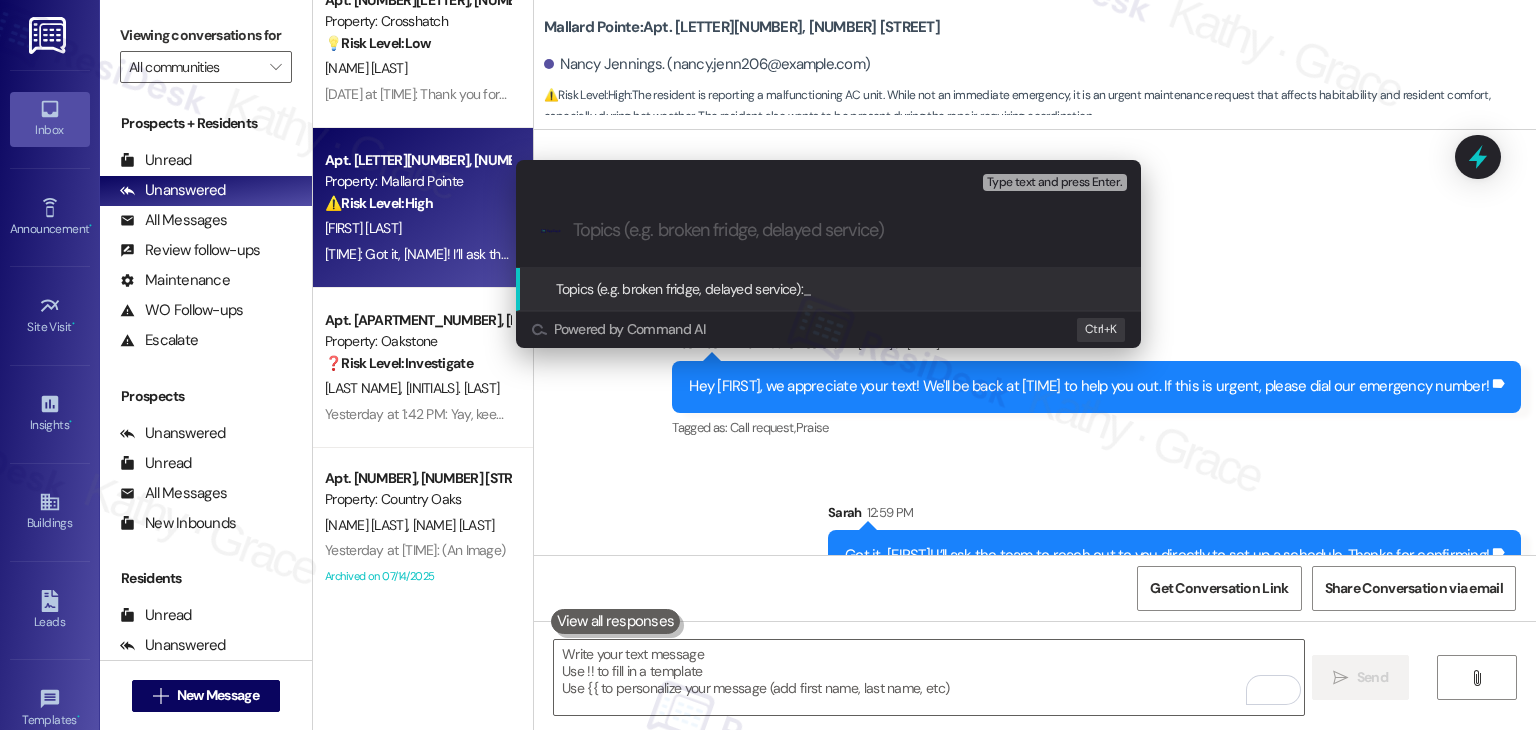paste on "AC Maintenance Request – Clarification Needed on System Issue" 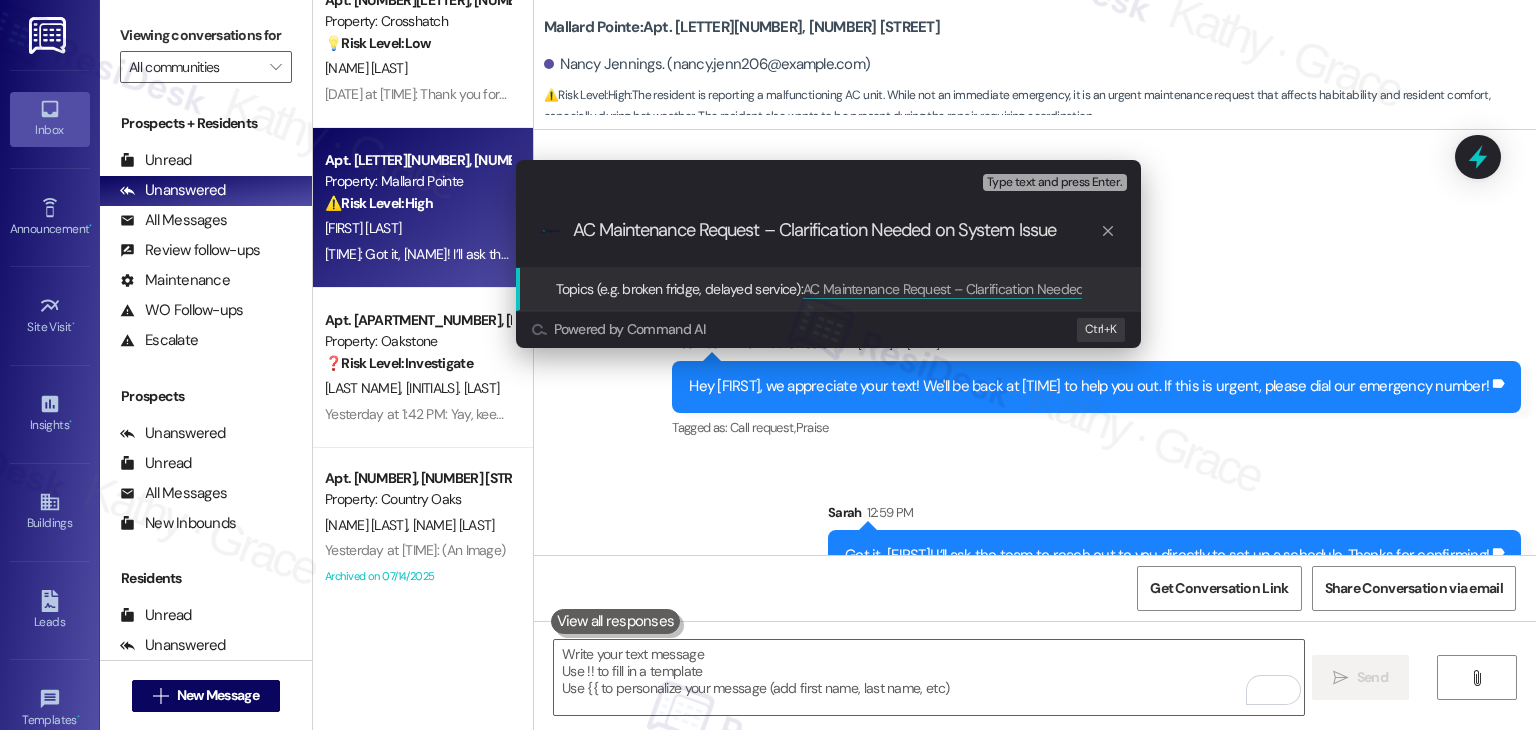 type 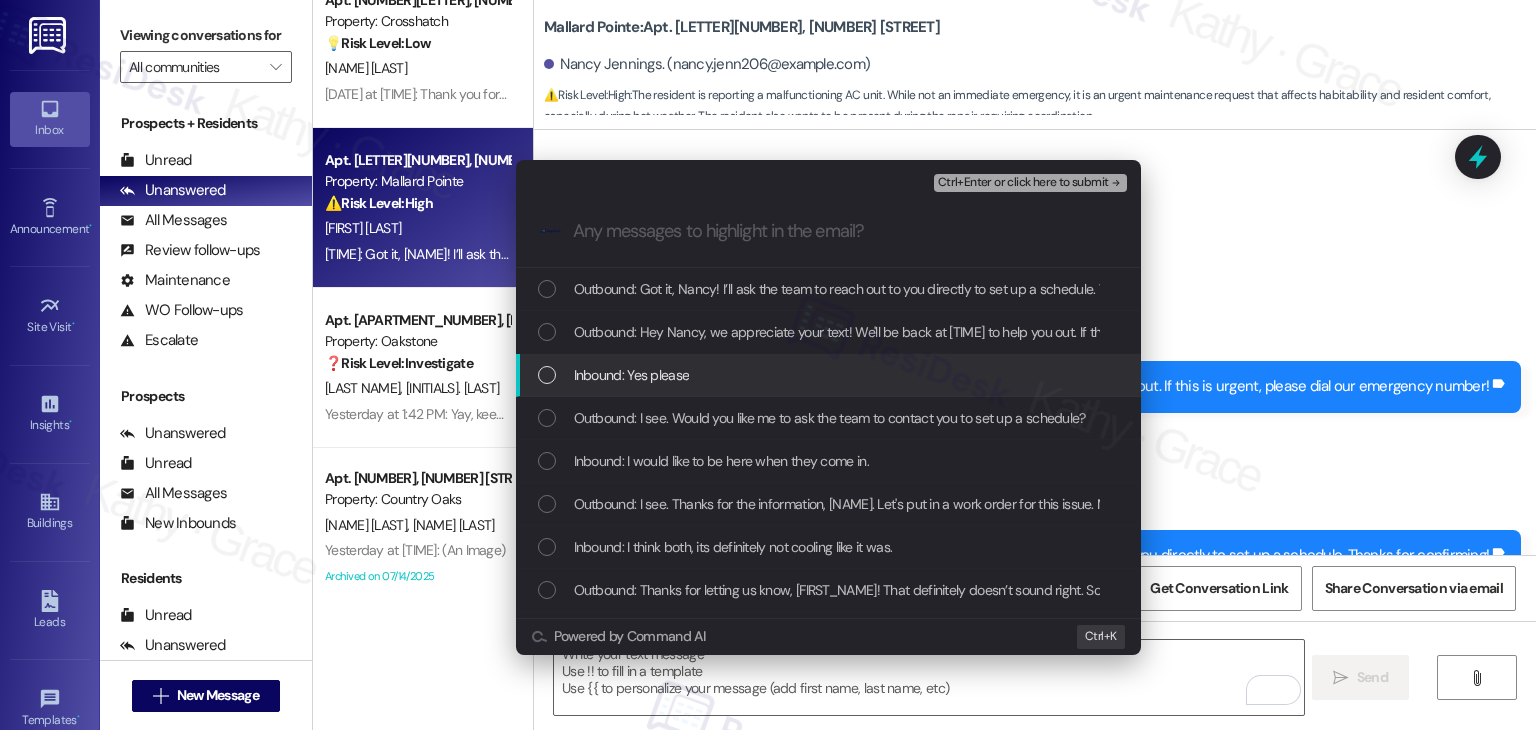 click at bounding box center [547, 375] 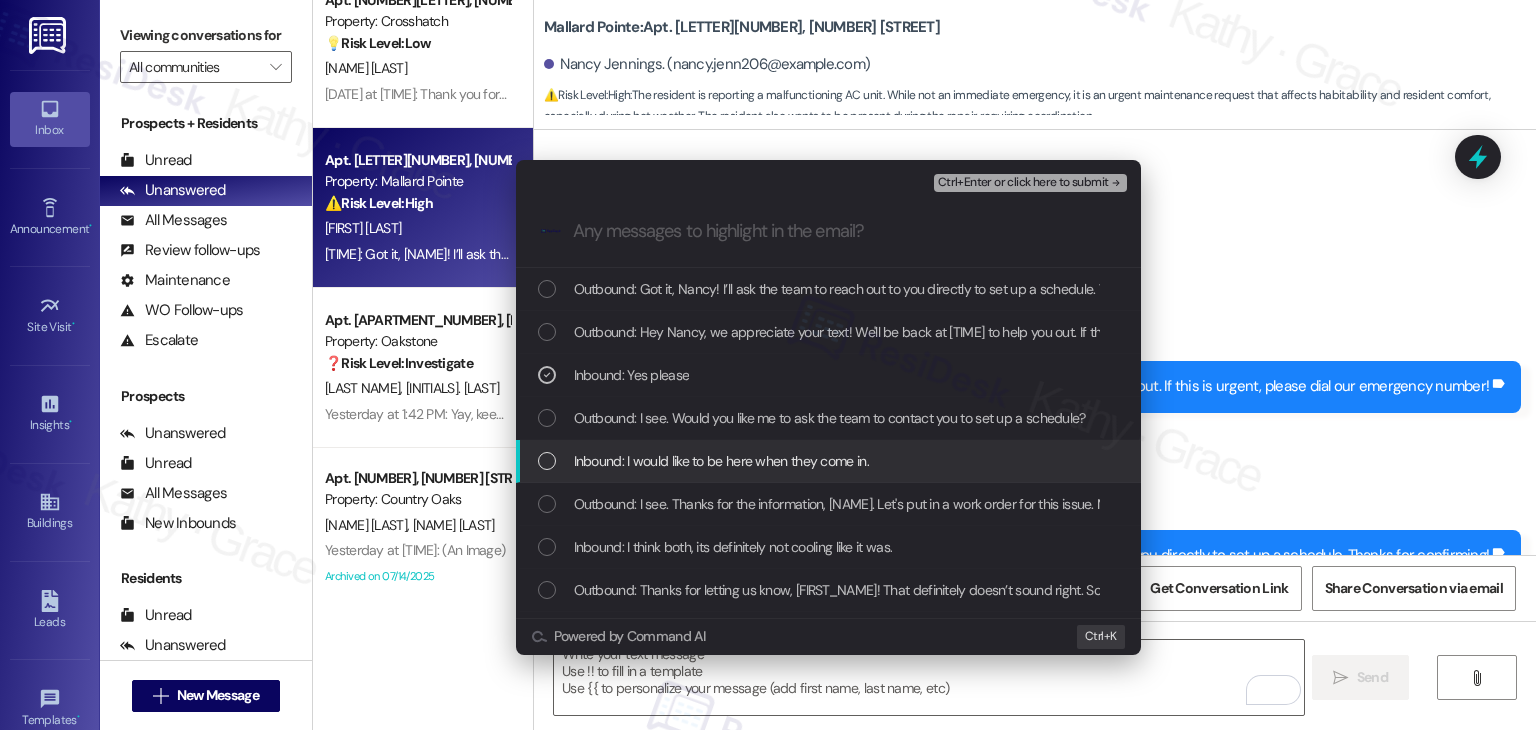click at bounding box center [547, 461] 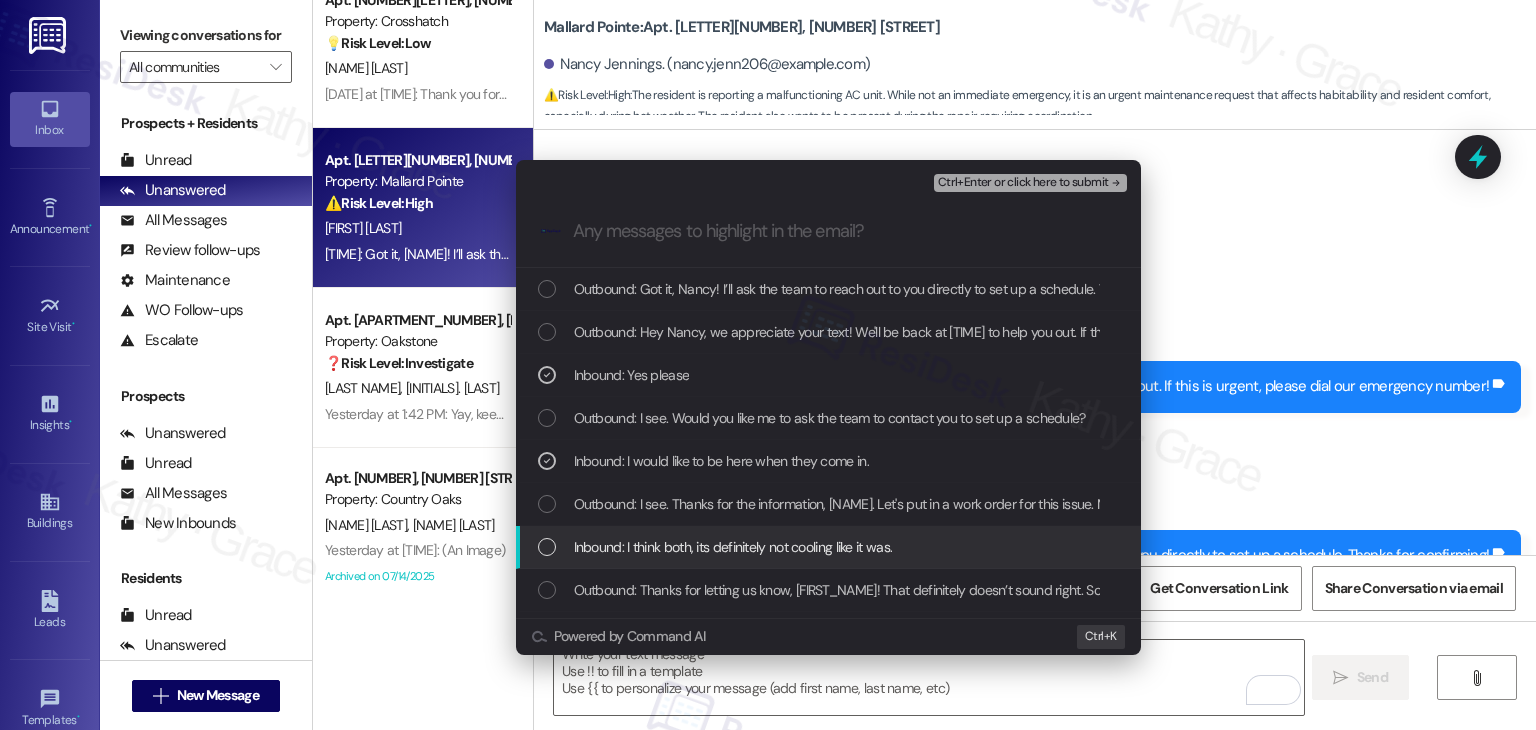 click on "Inbound: I think both, its definitely not cooling like it was." at bounding box center (830, 547) 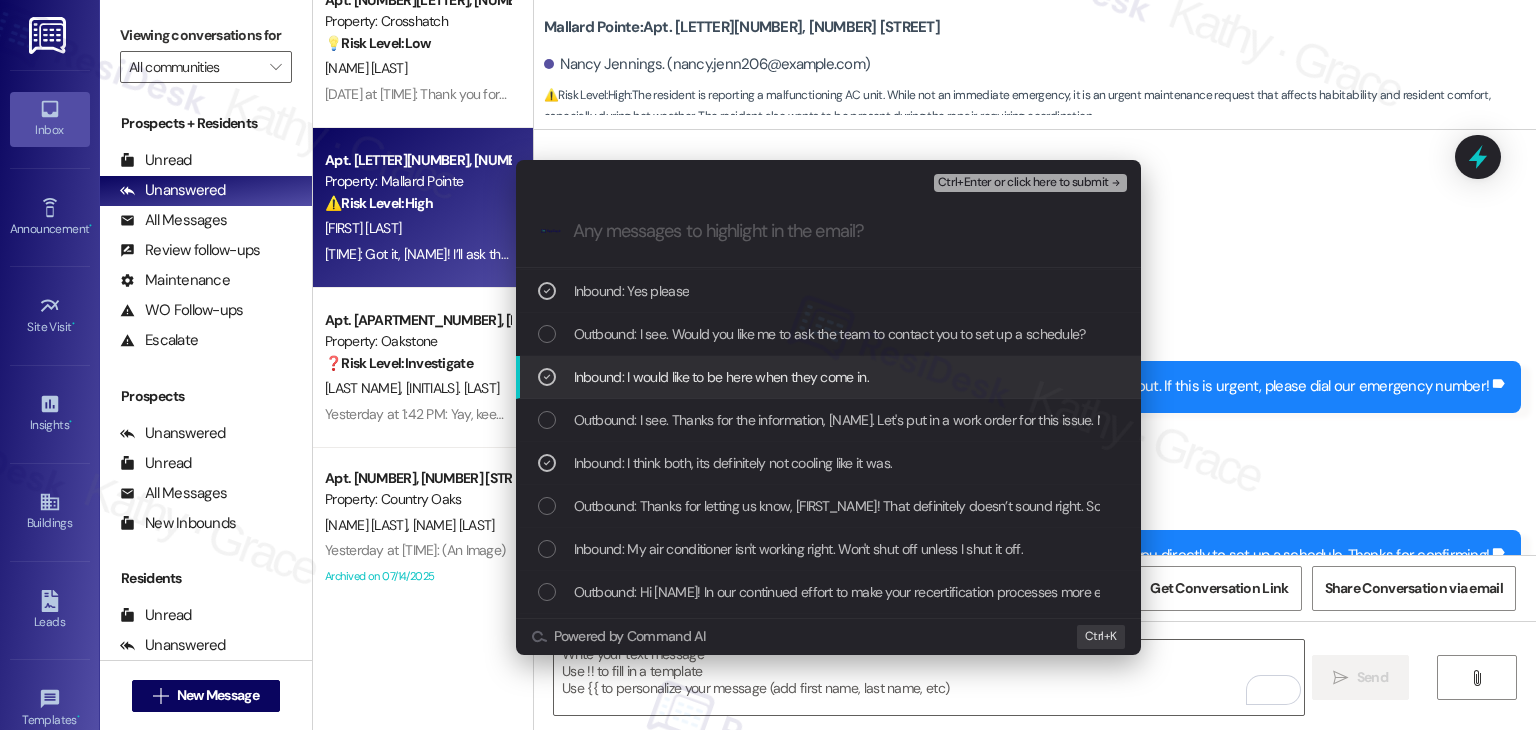 scroll, scrollTop: 100, scrollLeft: 0, axis: vertical 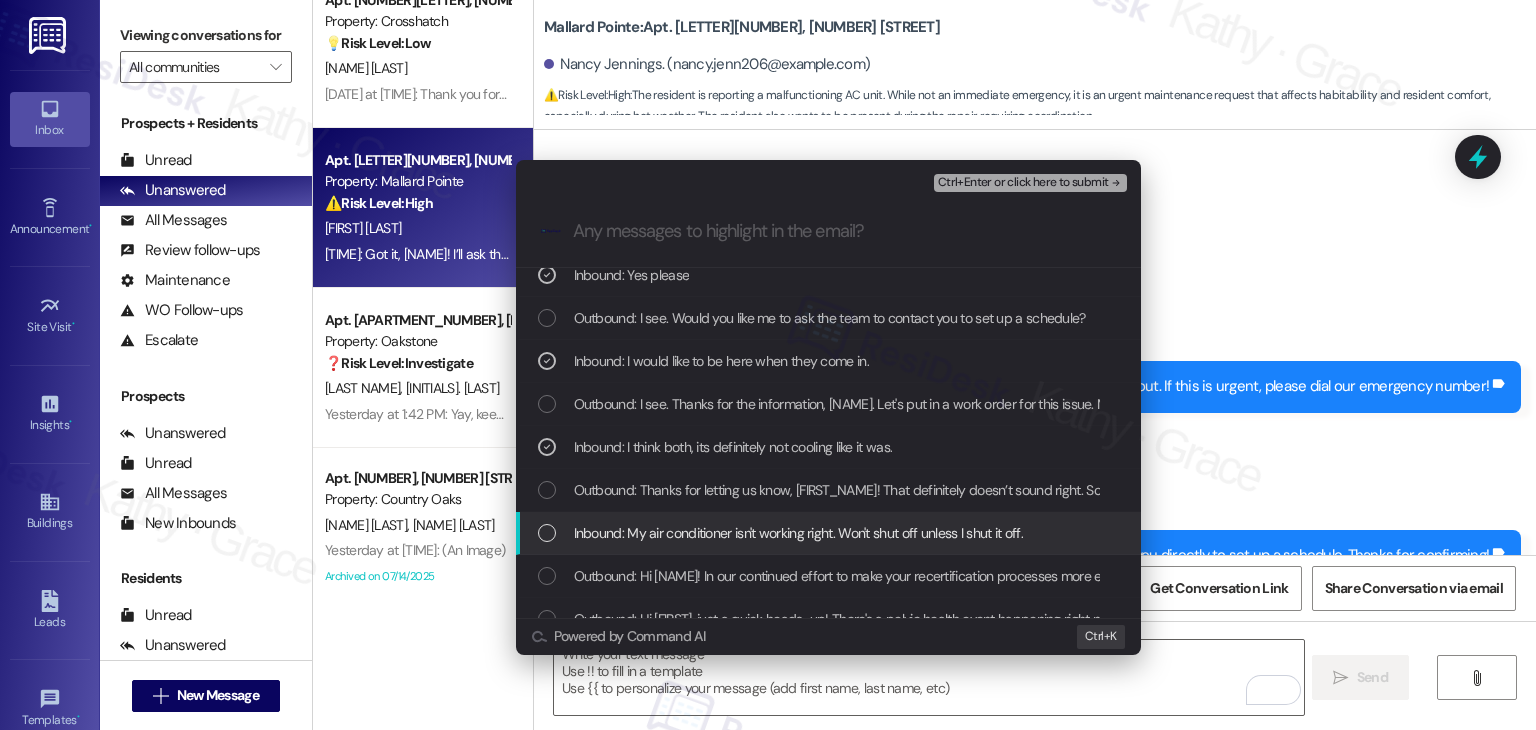 click at bounding box center [547, 533] 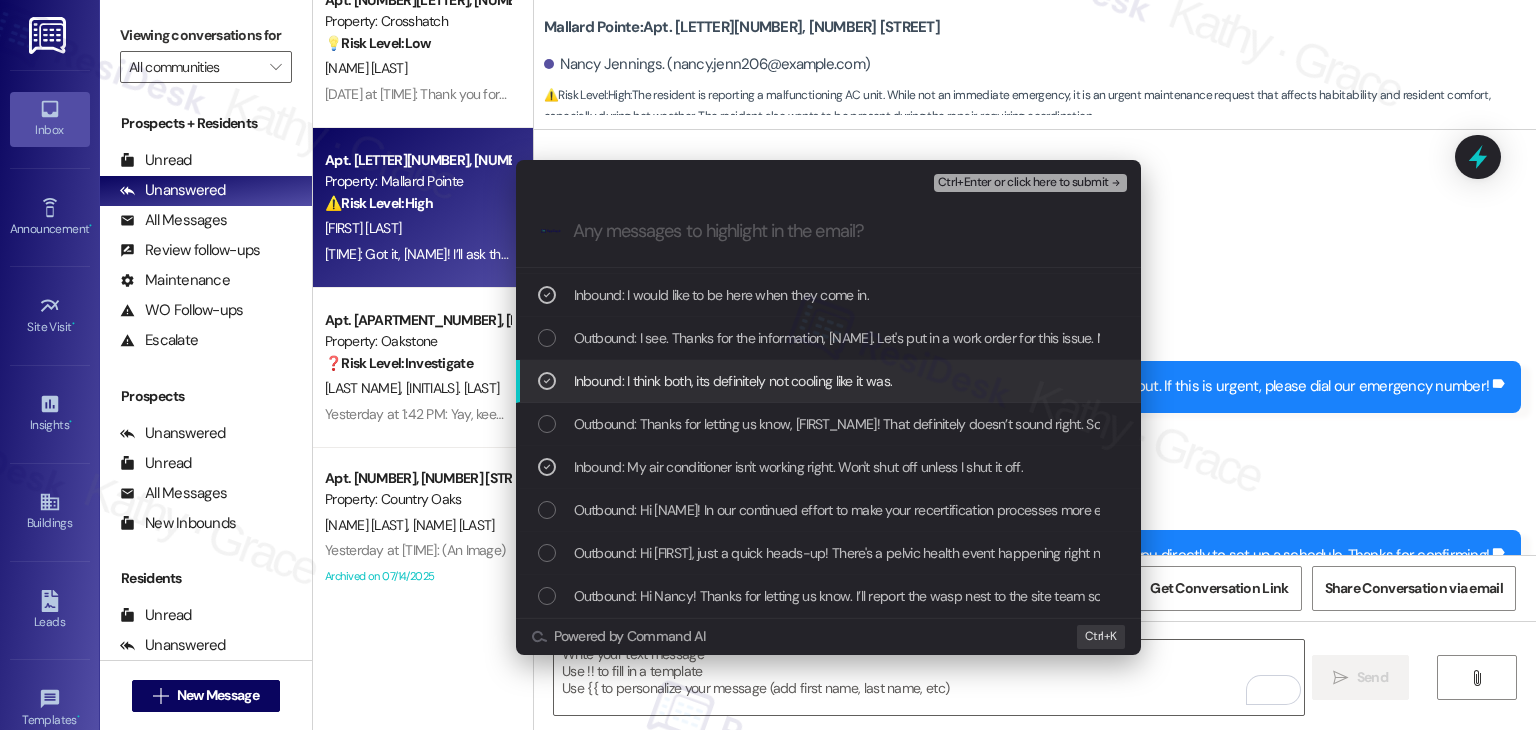 scroll, scrollTop: 200, scrollLeft: 0, axis: vertical 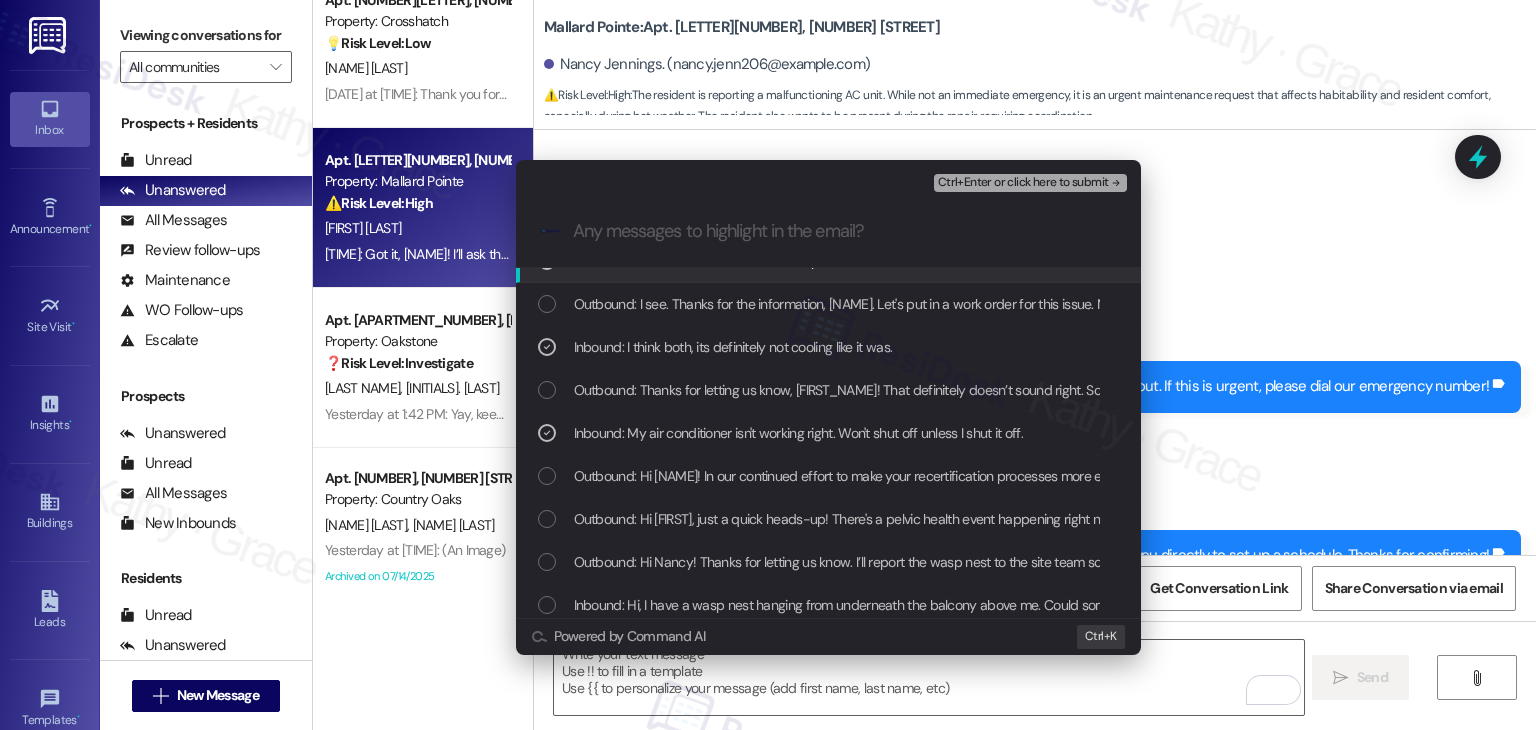 click on "Ctrl+Enter or click here to submit" at bounding box center [1023, 183] 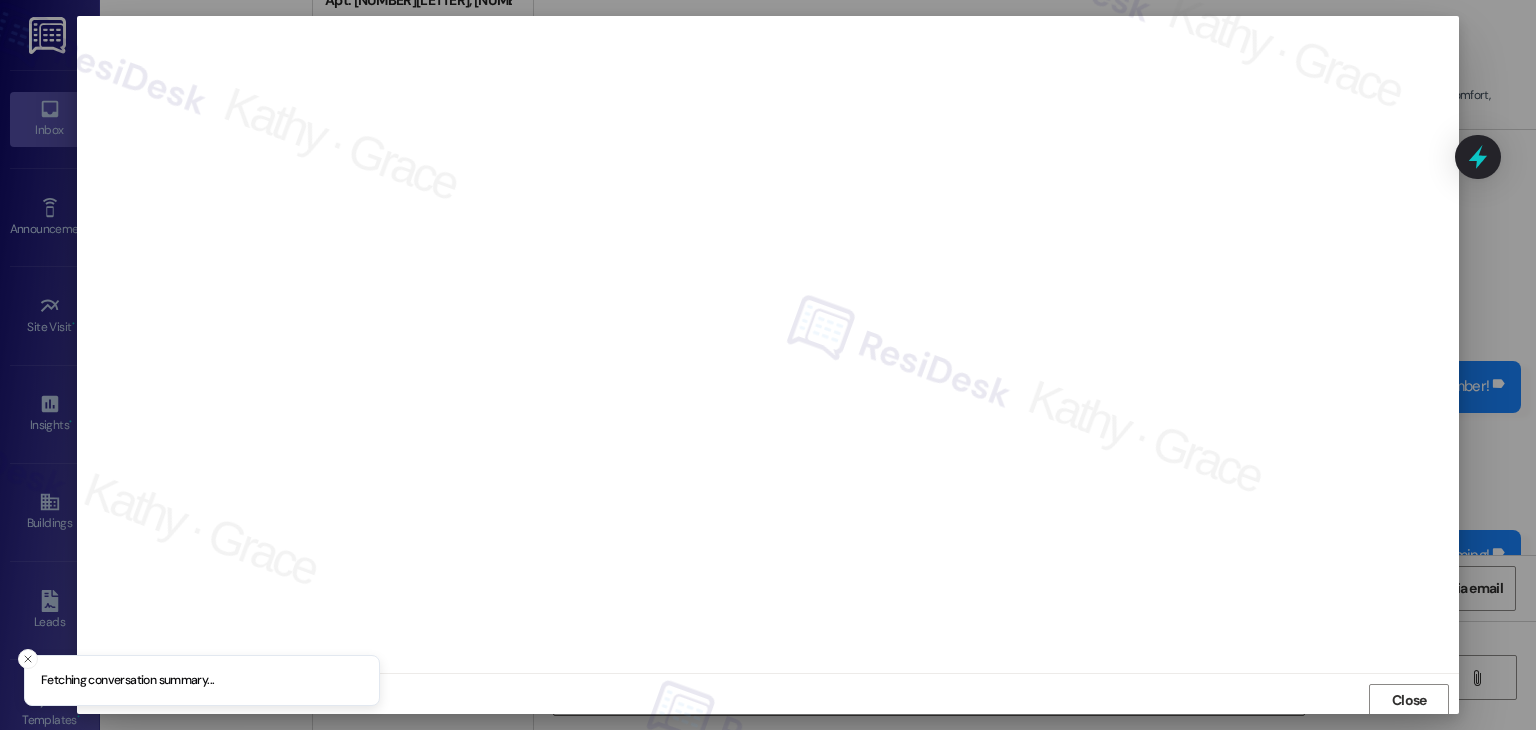 scroll, scrollTop: 1, scrollLeft: 0, axis: vertical 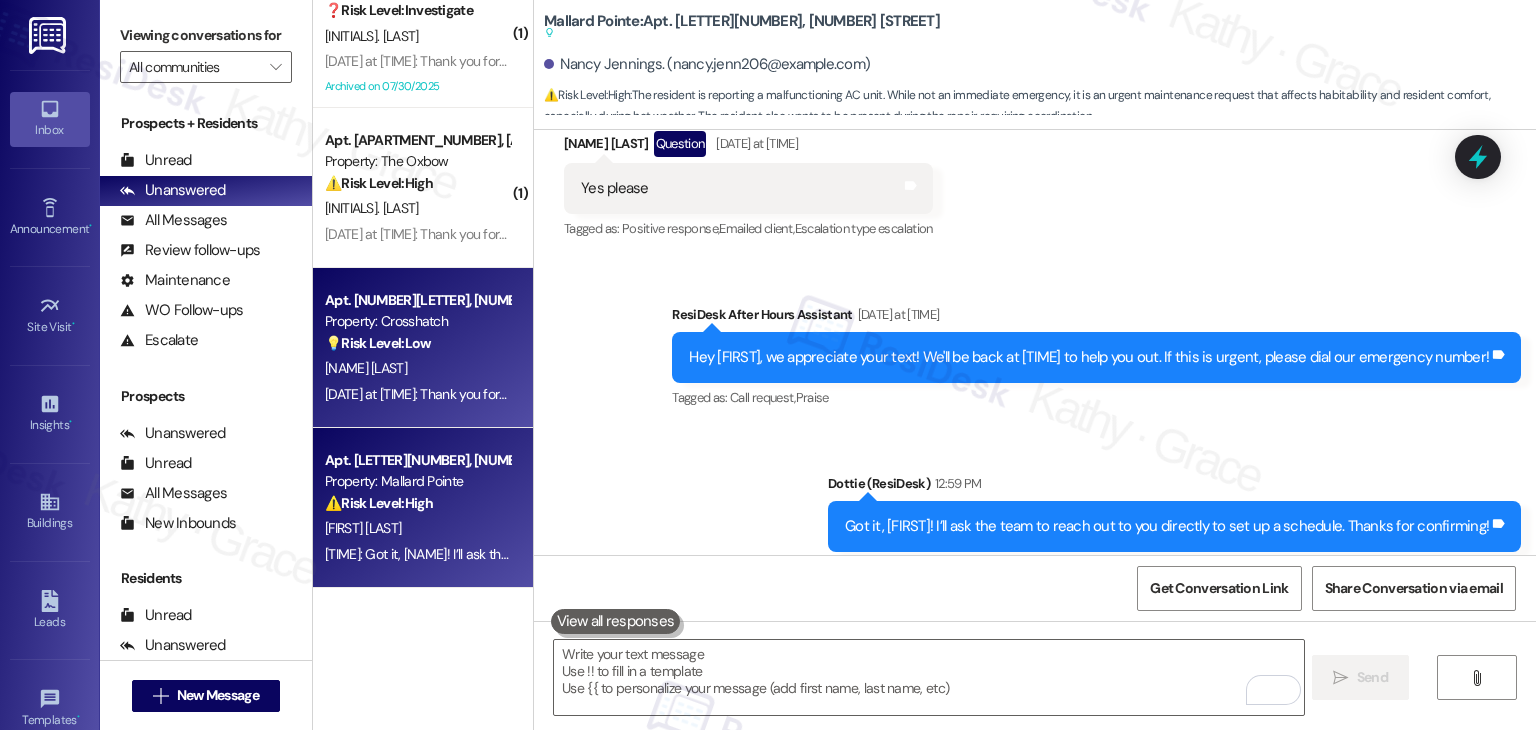click on "Aug 03, 2025 at 11:03 AM: Thank you for your message. Our offices are currently closed, but we will contact you when we resume operations. For emergencies, please contact your emergency number 208-923-8087. Aug 03, 2025 at 11:03 AM: Thank you for your message. Our offices are currently closed, but we will contact you when we resume operations. For emergencies, please contact your emergency number 208-923-8087." at bounding box center [902, 394] 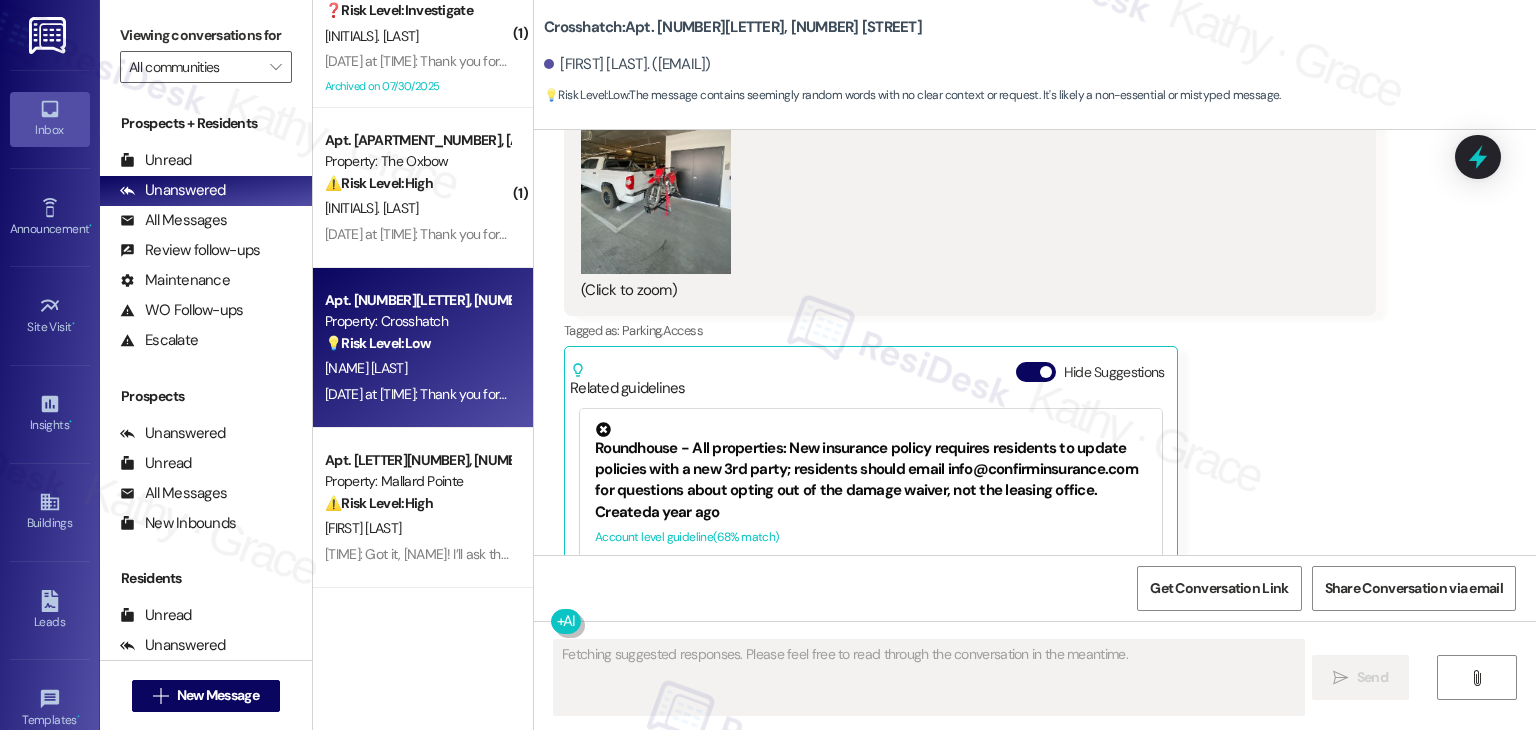 scroll, scrollTop: 7160, scrollLeft: 0, axis: vertical 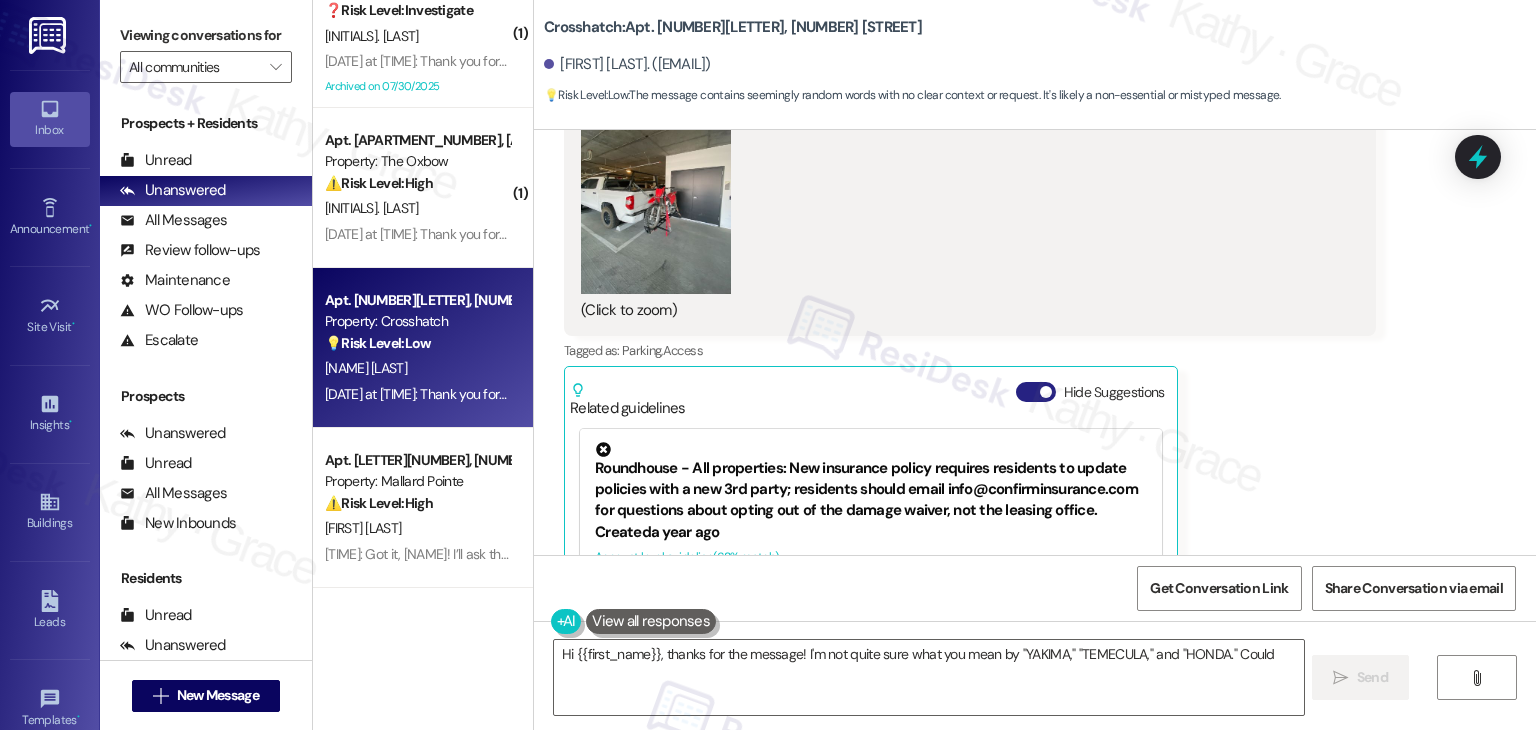 click on "Hide Suggestions" at bounding box center [1036, 392] 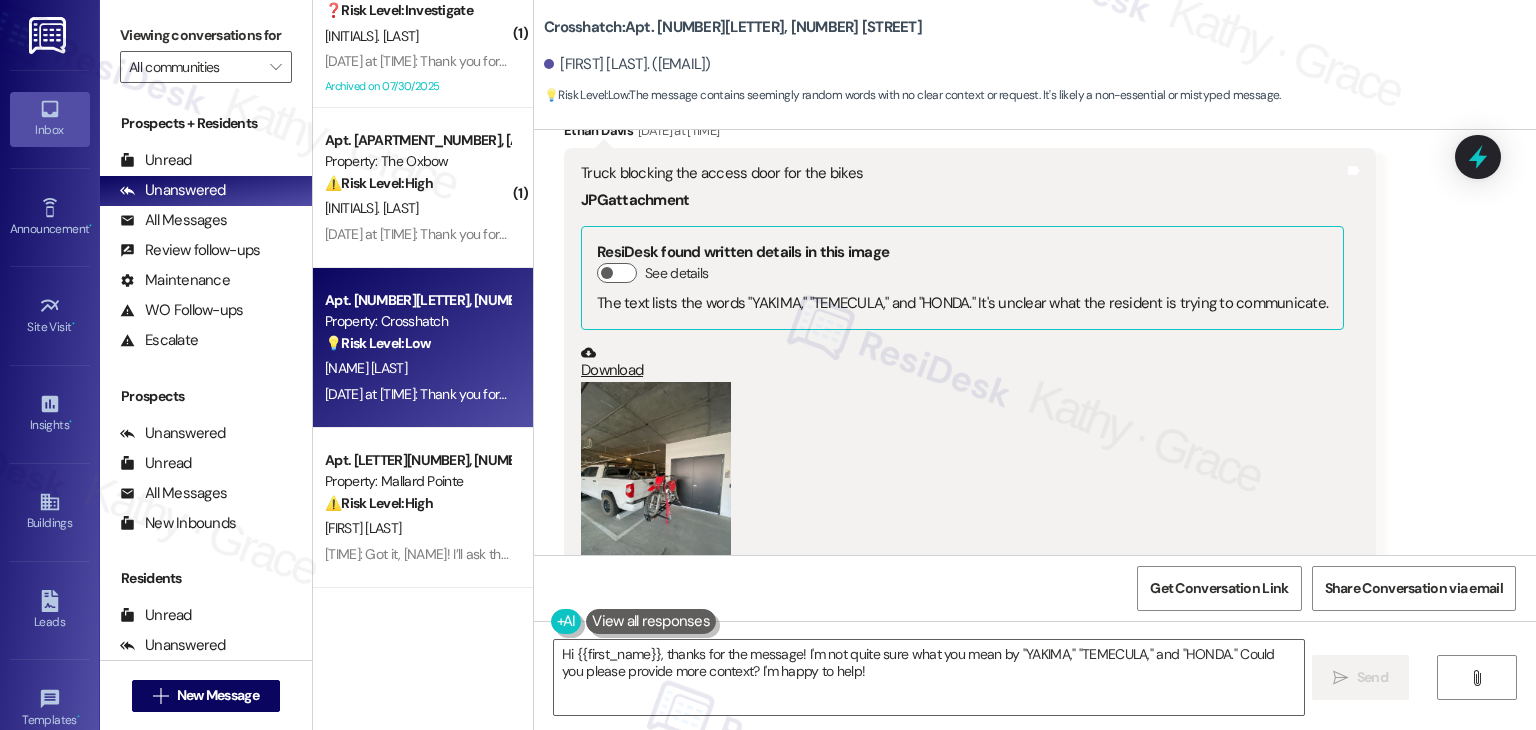 scroll, scrollTop: 6869, scrollLeft: 0, axis: vertical 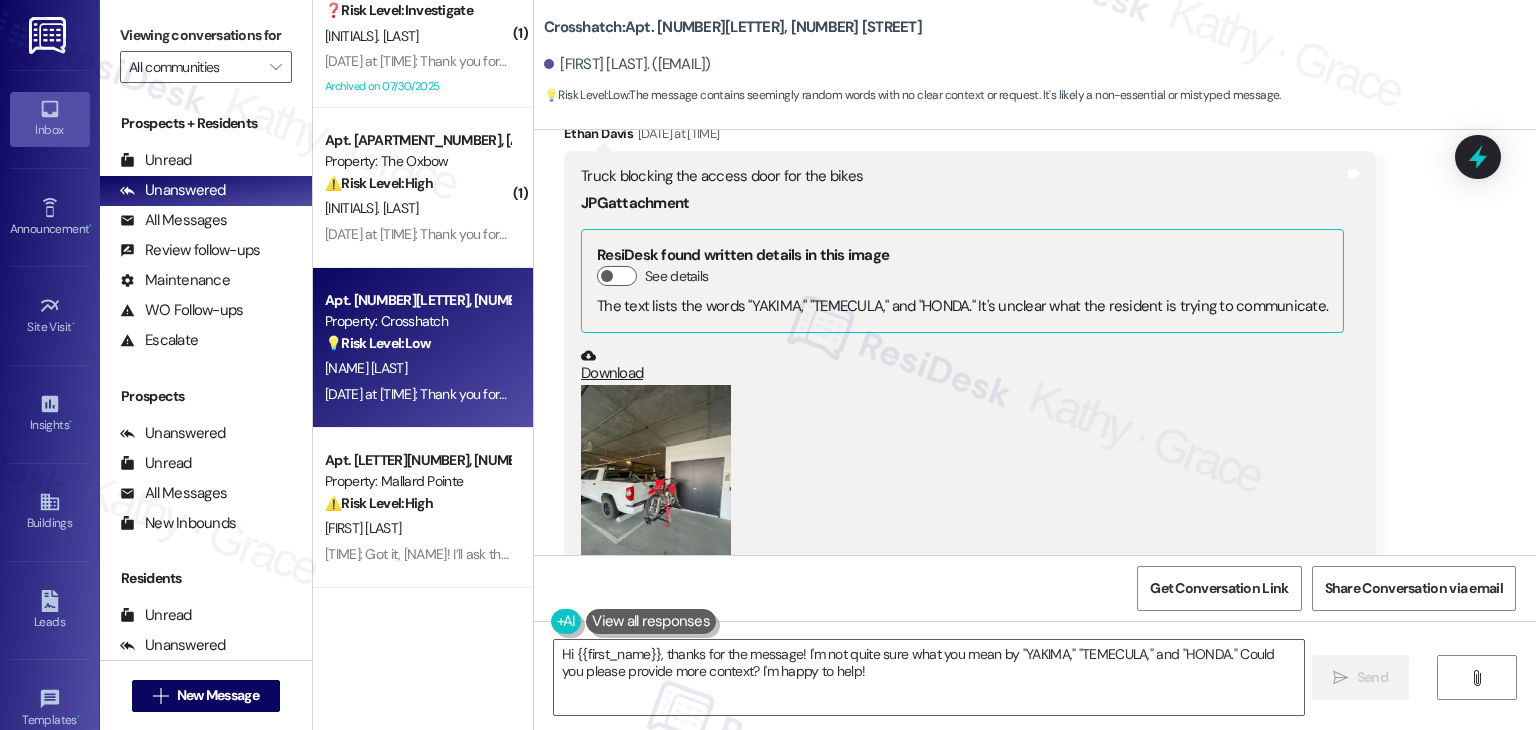 click at bounding box center [656, 485] 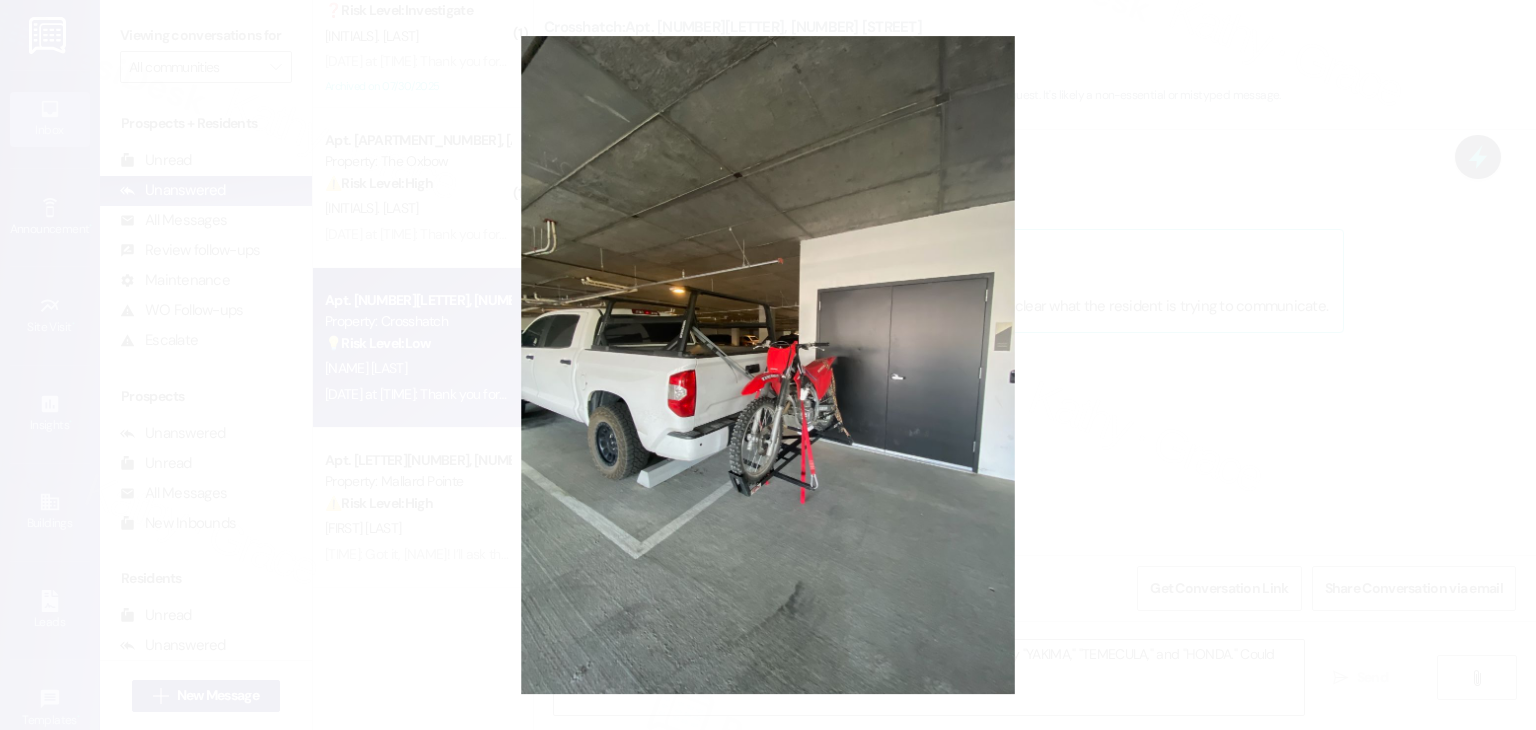 click at bounding box center [768, 365] 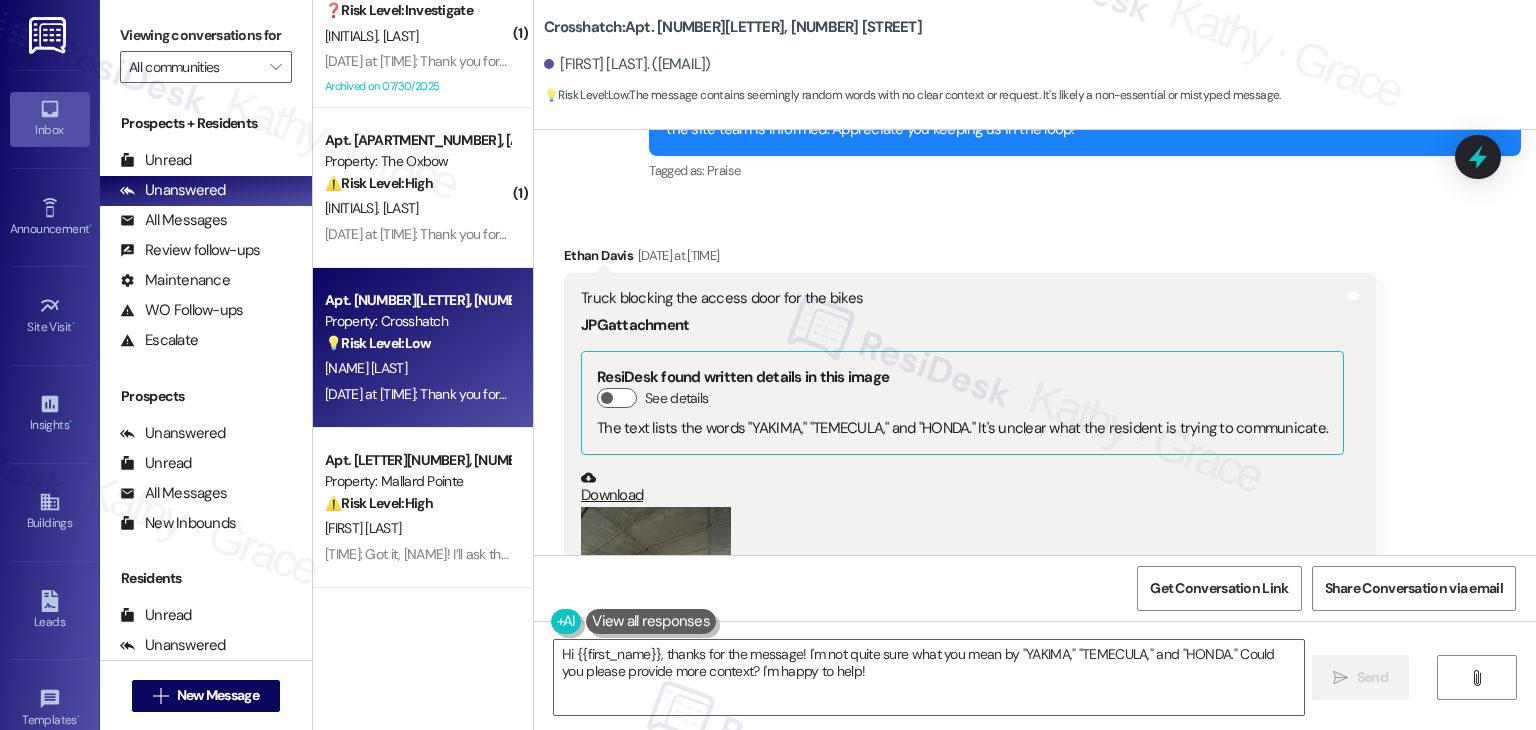 scroll, scrollTop: 6569, scrollLeft: 0, axis: vertical 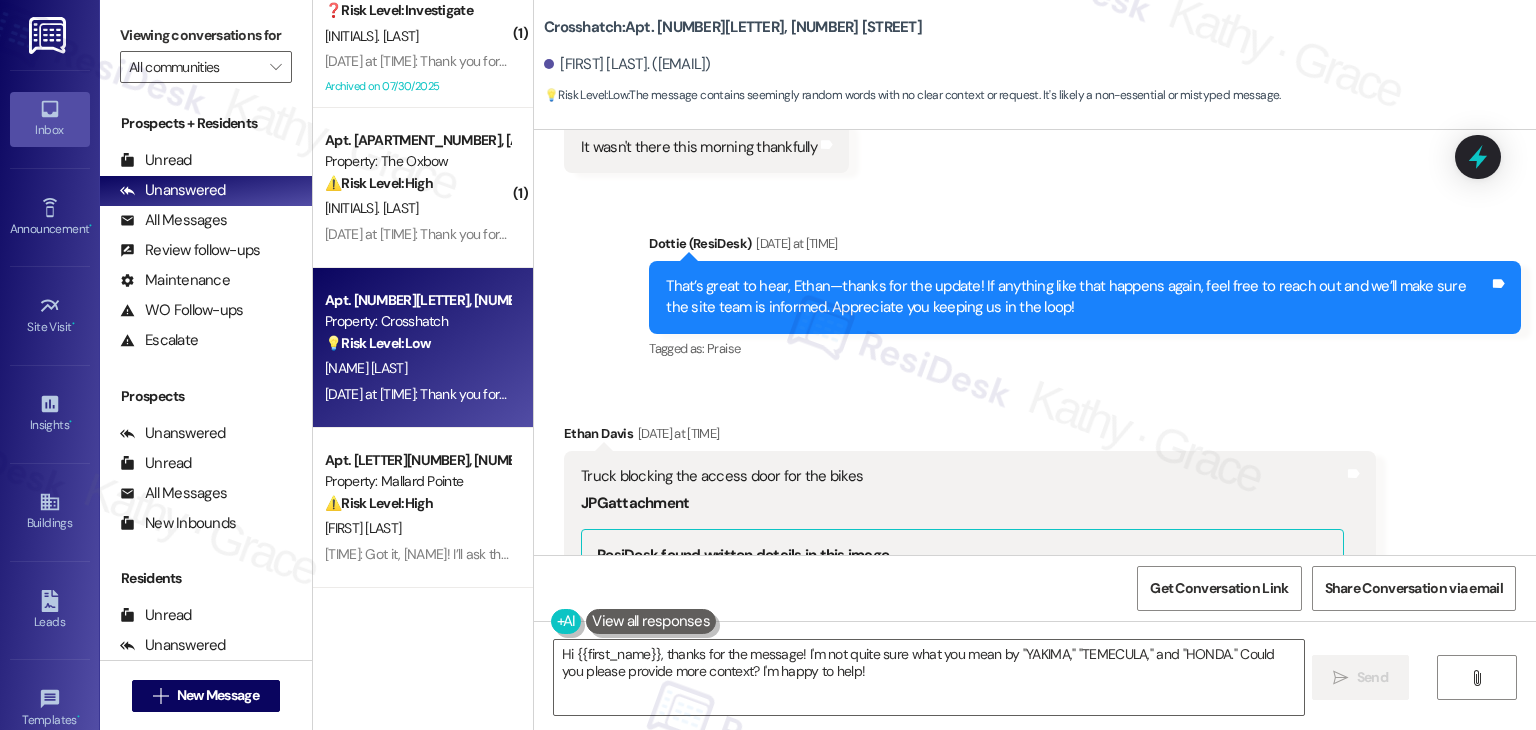 click on "Truck blocking the access door for the bikes" at bounding box center (962, 476) 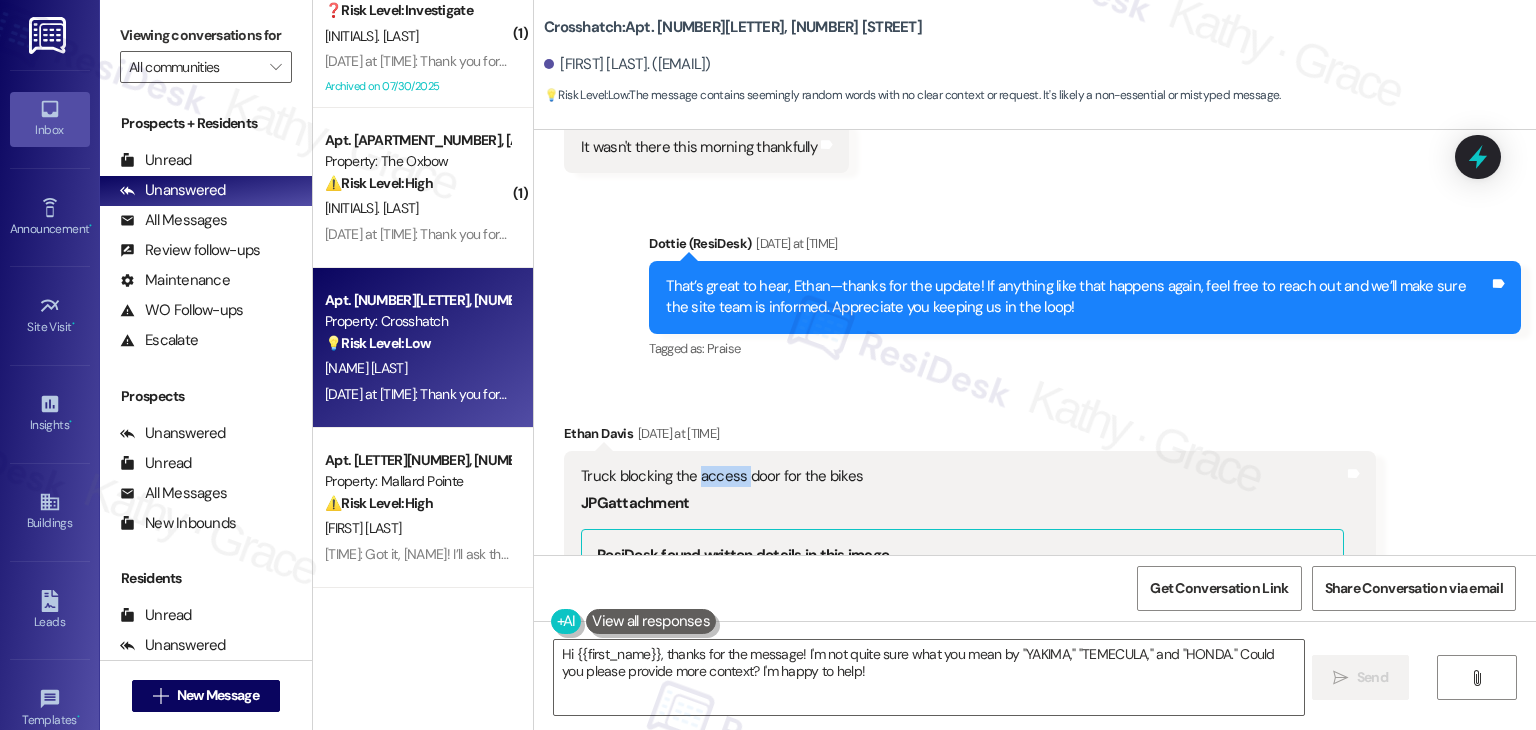 click on "Truck blocking the access door for the bikes" at bounding box center (962, 476) 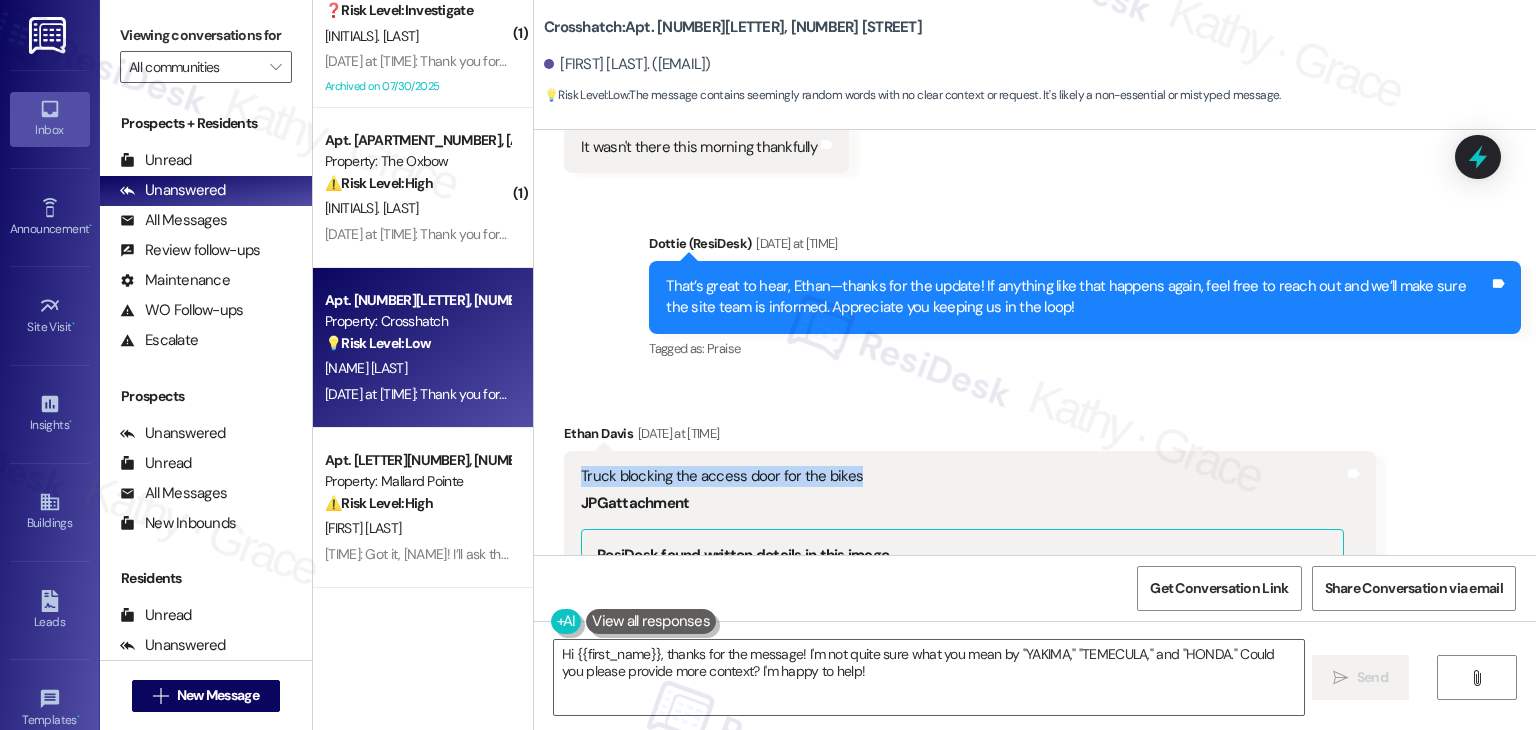 click on "Truck blocking the access door for the bikes" at bounding box center (962, 476) 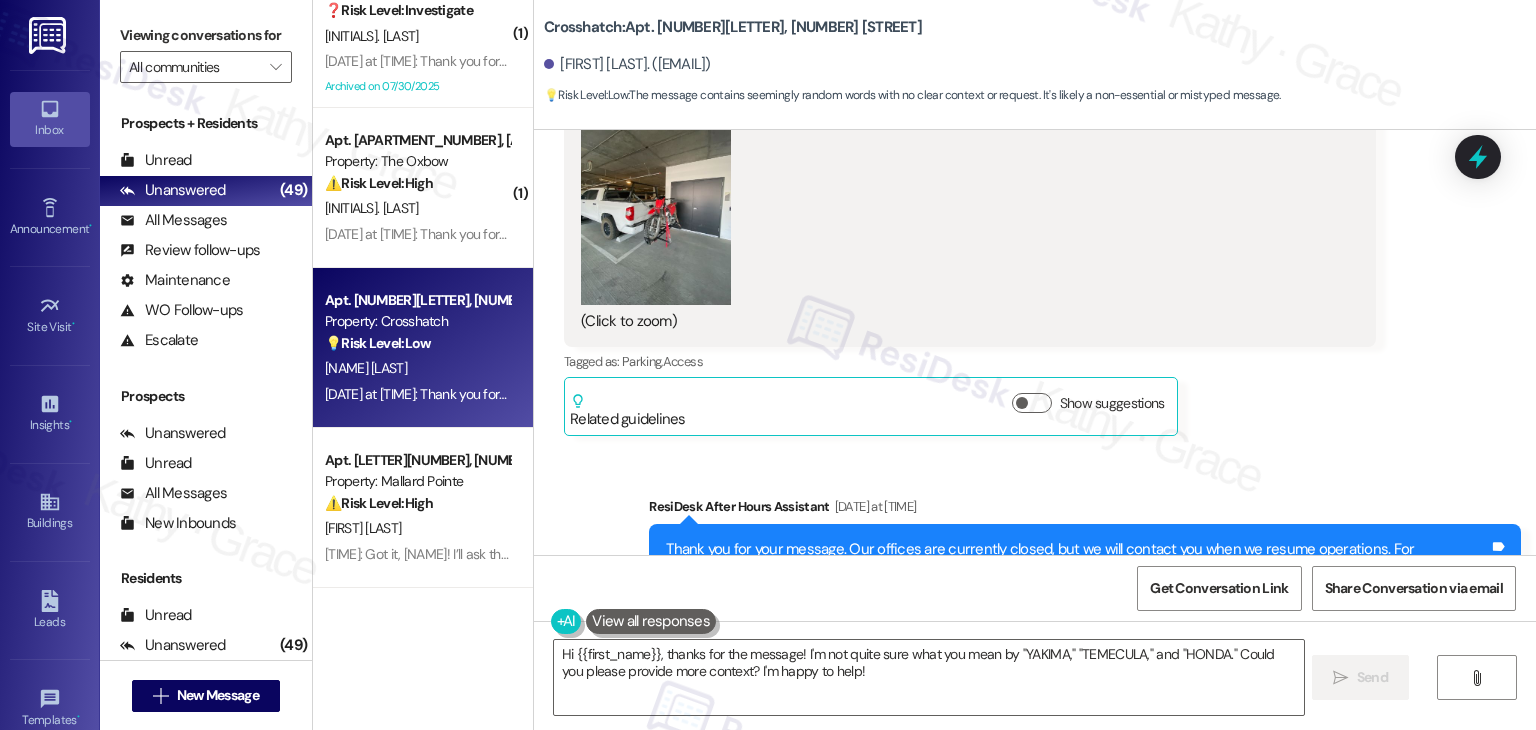 scroll, scrollTop: 7168, scrollLeft: 0, axis: vertical 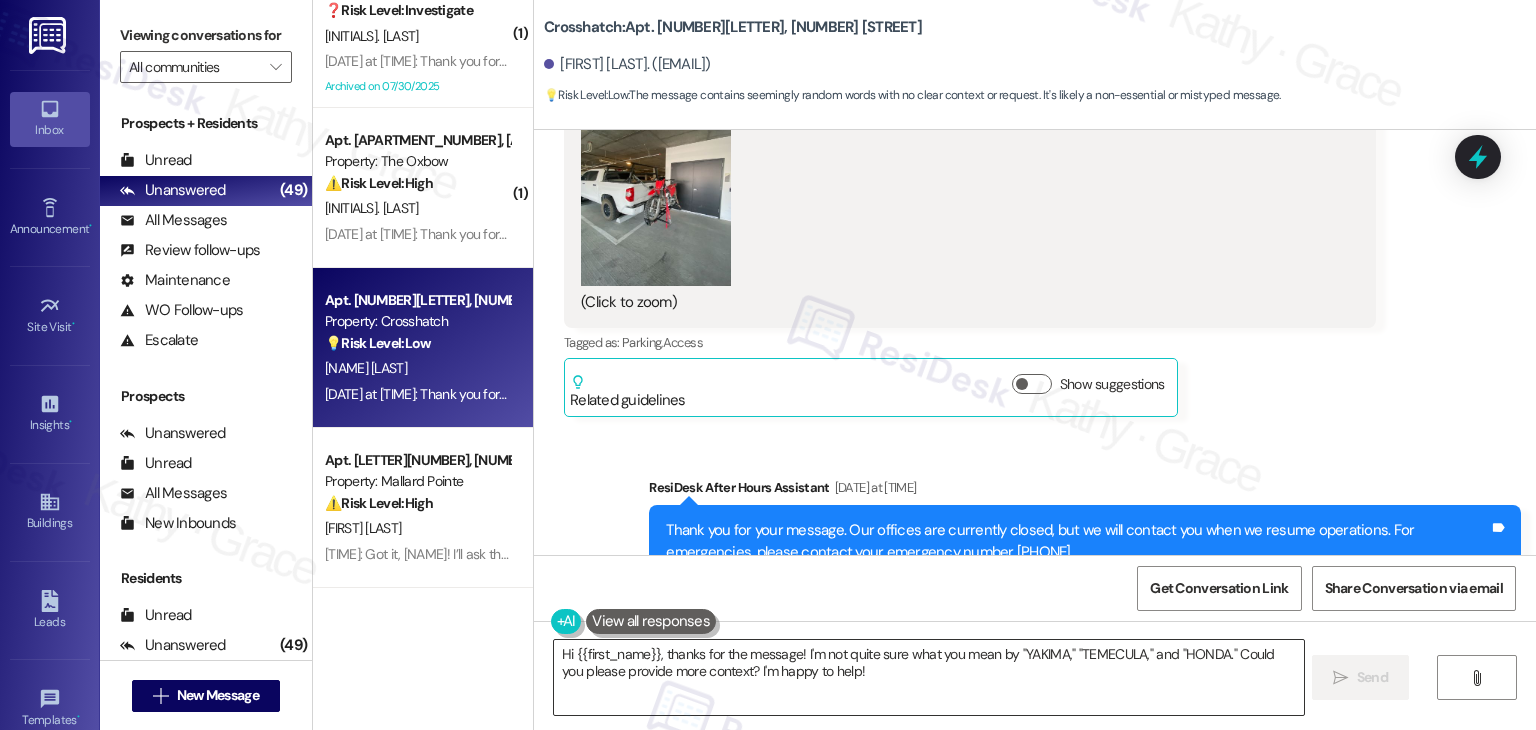 click on "Hi {{first_name}}, thanks for the message! I'm not quite sure what you mean by "YAKIMA," "TEMECULA," and "HONDA." Could you please provide more context? I'm happy to help!" at bounding box center (928, 677) 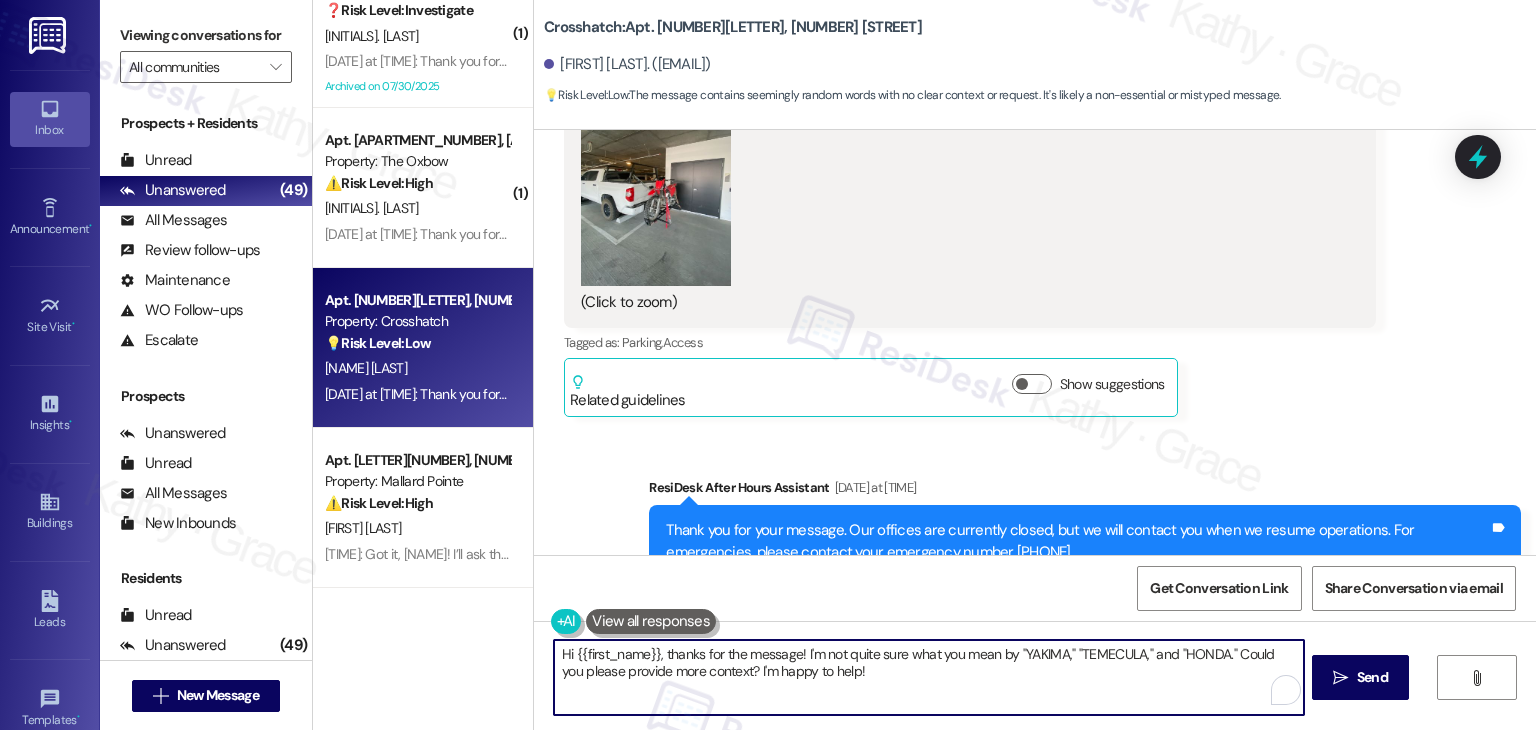 click on "Hi {{first_name}}, thanks for the message! I'm not quite sure what you mean by "YAKIMA," "TEMECULA," and "HONDA." Could you please provide more context? I'm happy to help!" at bounding box center (928, 677) 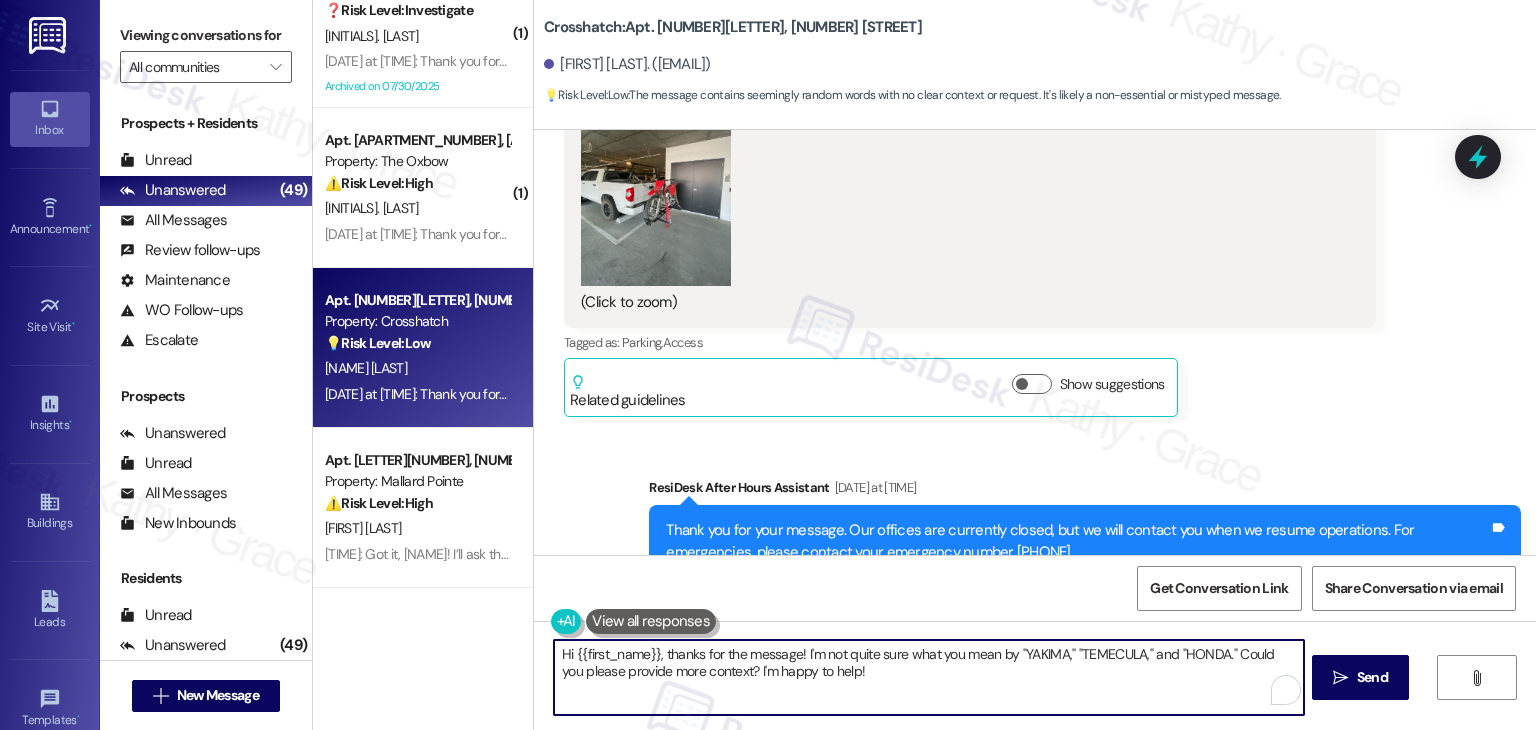 paste on "Ethan, thanks for the heads-up. I’ve forwarded this to the site team so they can address the truck blocking the bike access door. Appreciate you bringing it to our attention" 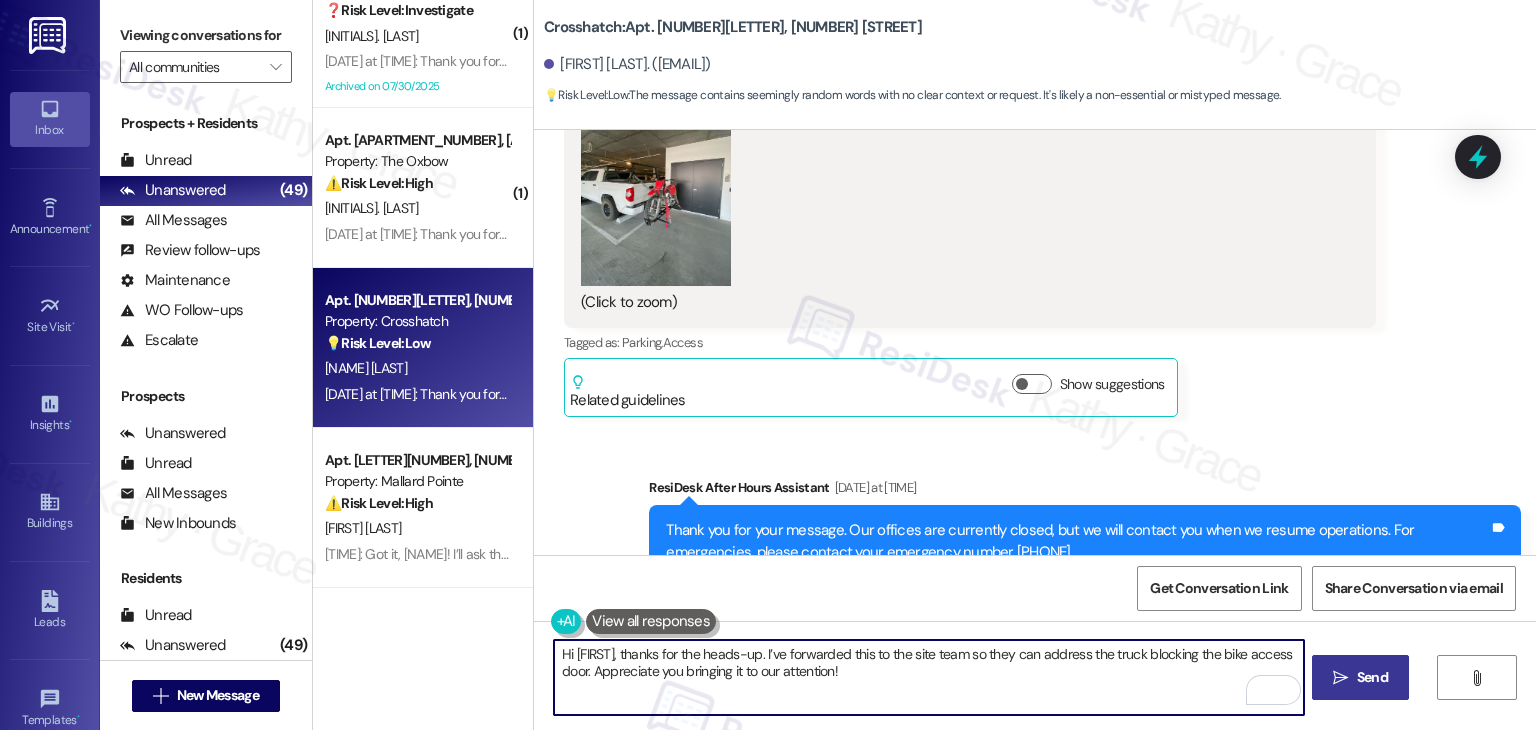 type on "Hi Ethan, thanks for the heads-up. I’ve forwarded this to the site team so they can address the truck blocking the bike access door. Appreciate you bringing it to our attention!" 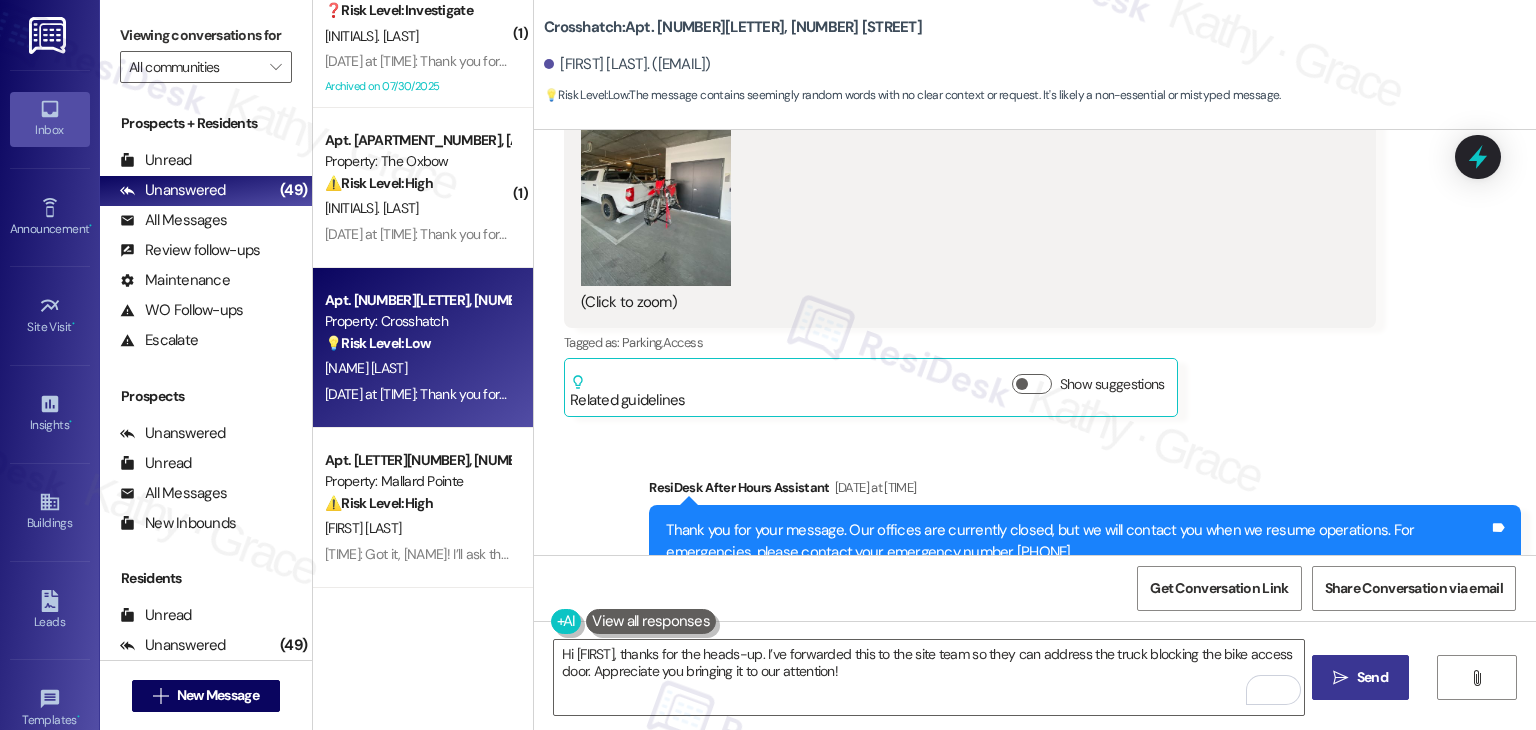 click on "Send" at bounding box center (1372, 677) 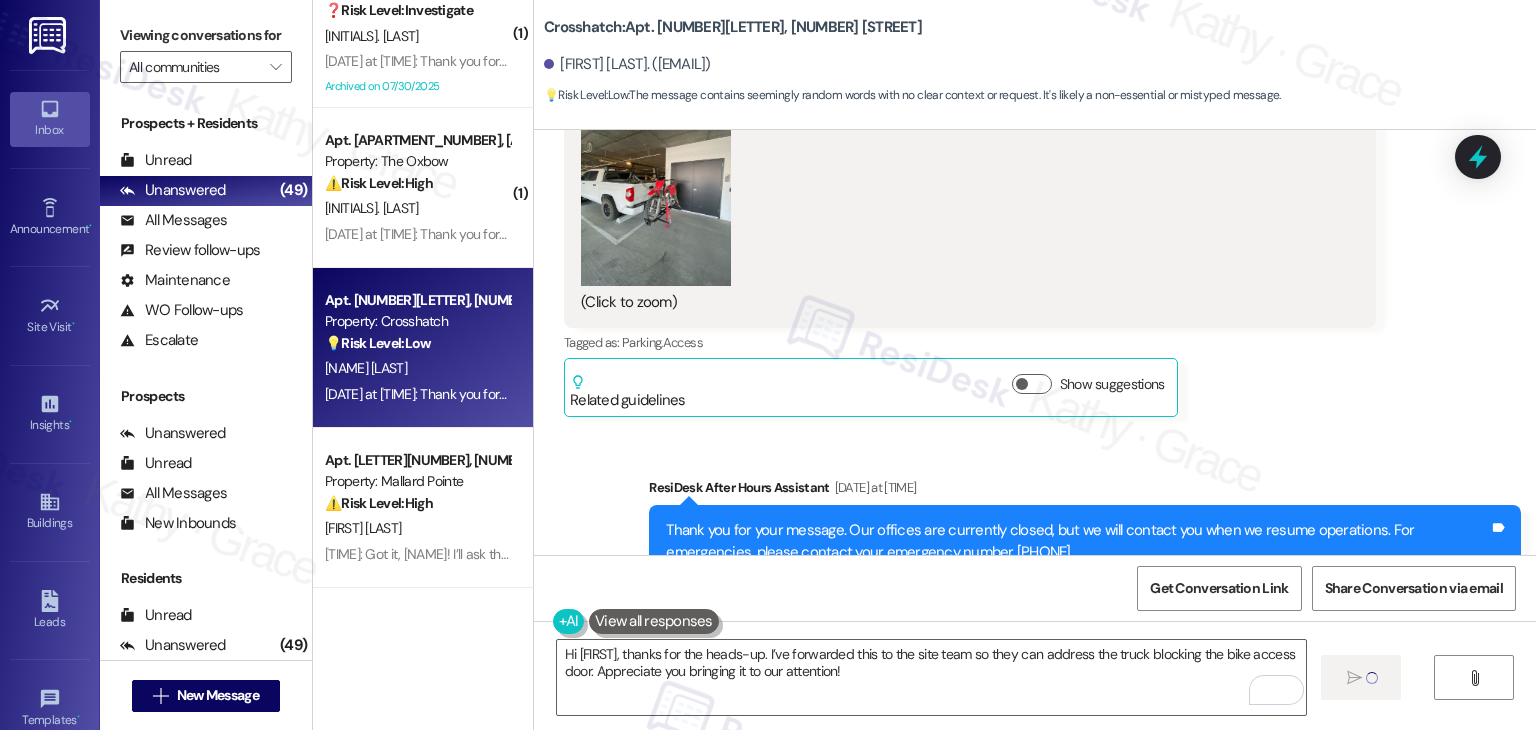 type 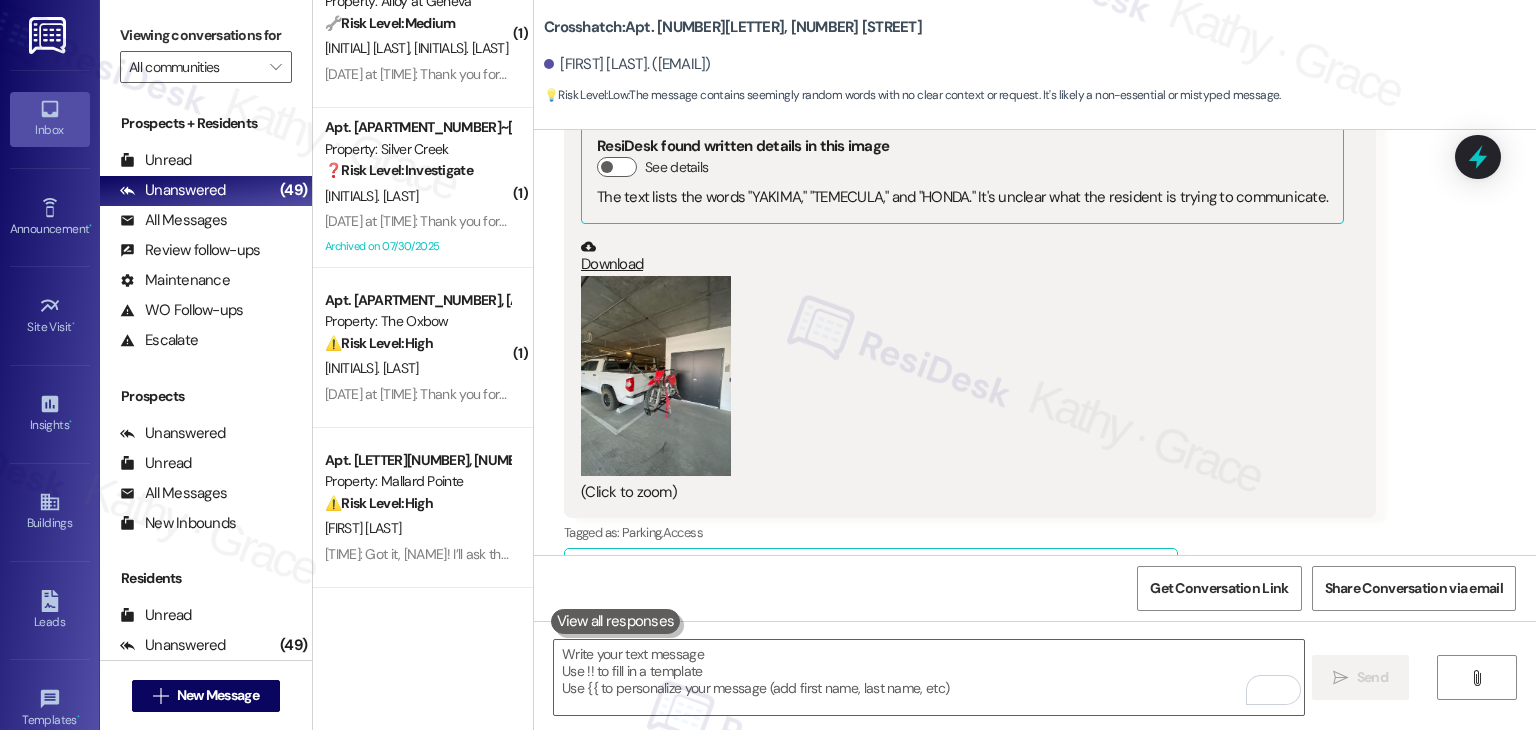 scroll, scrollTop: 7329, scrollLeft: 0, axis: vertical 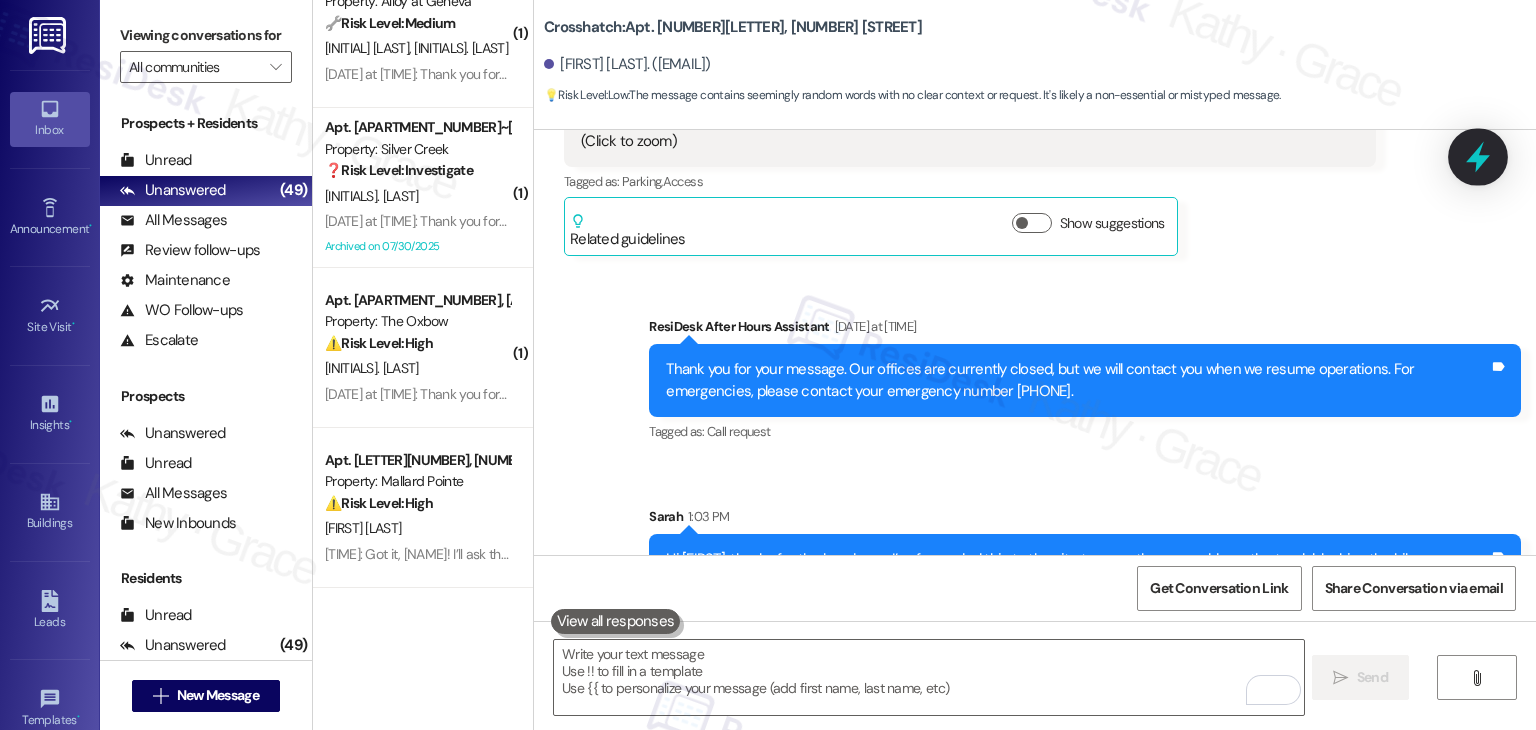 click 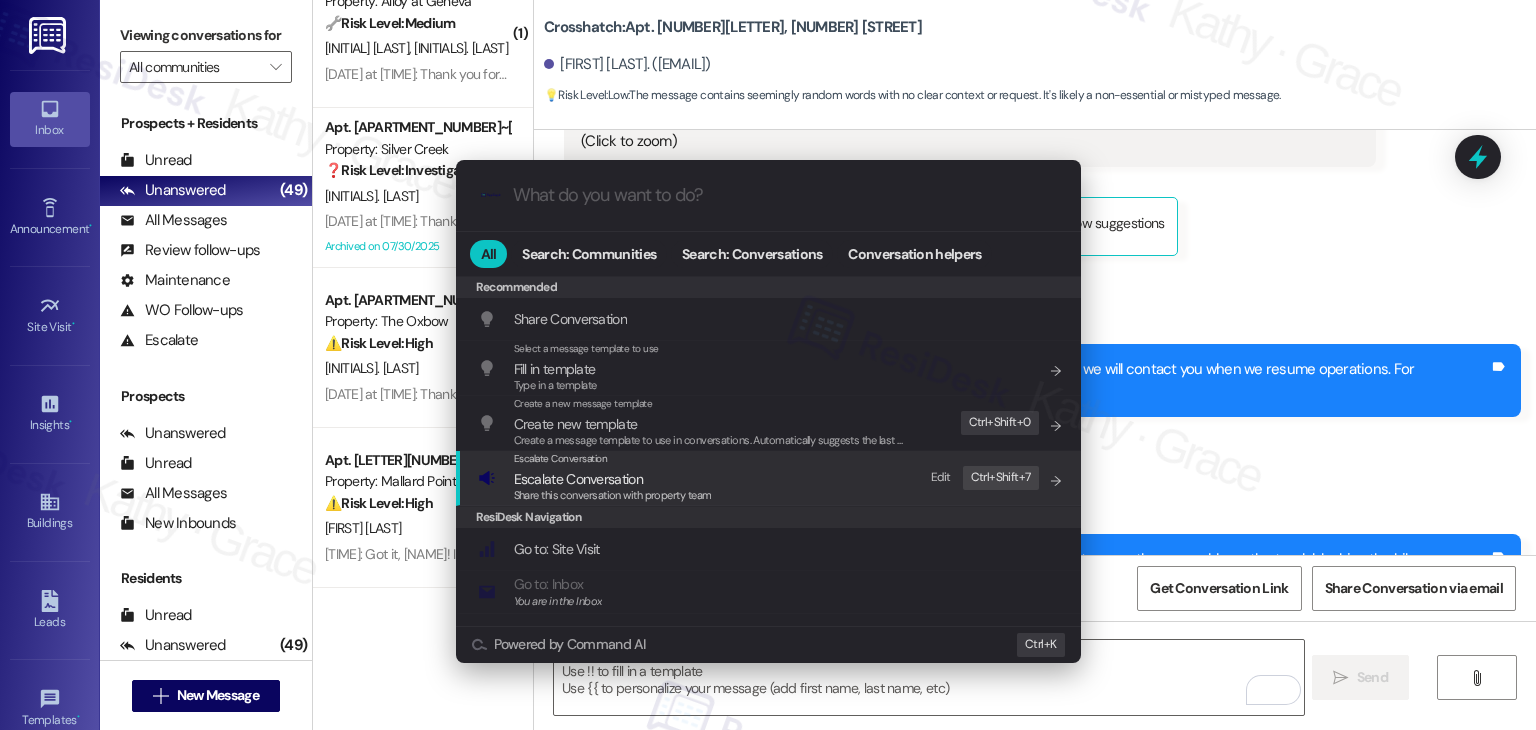 click on "Escalate Conversation" at bounding box center [613, 479] 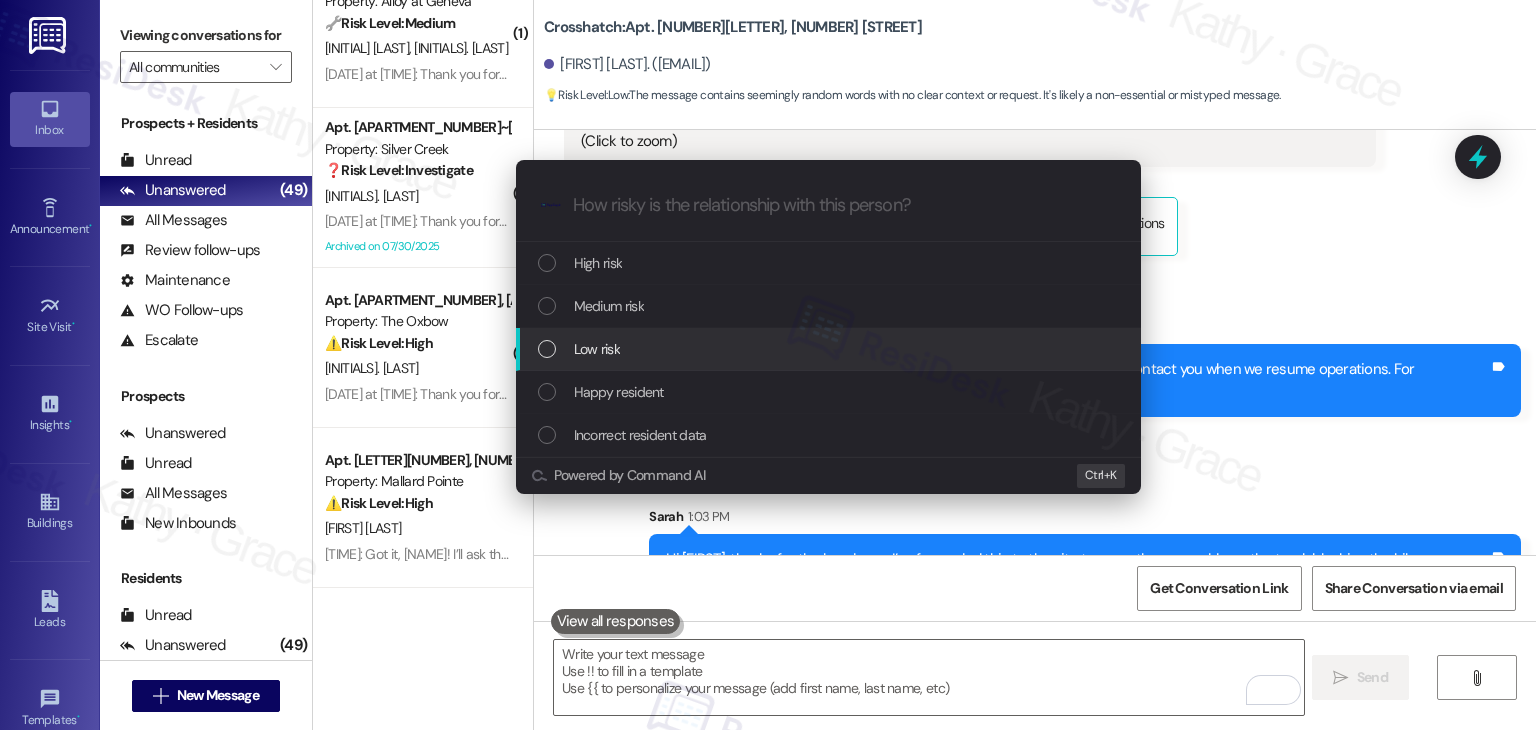 click at bounding box center (547, 349) 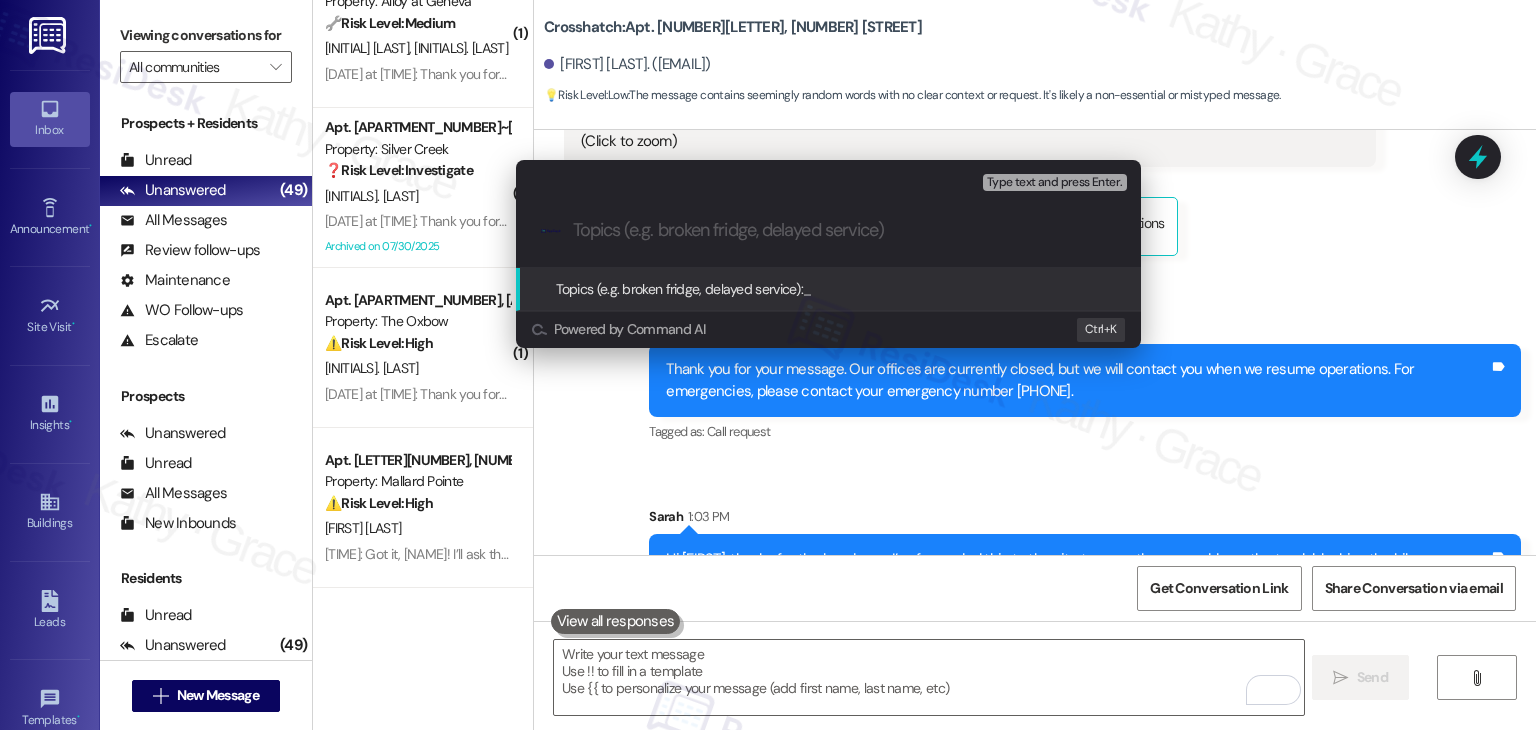 paste on "Vehicle Blocking Bike Access Door" 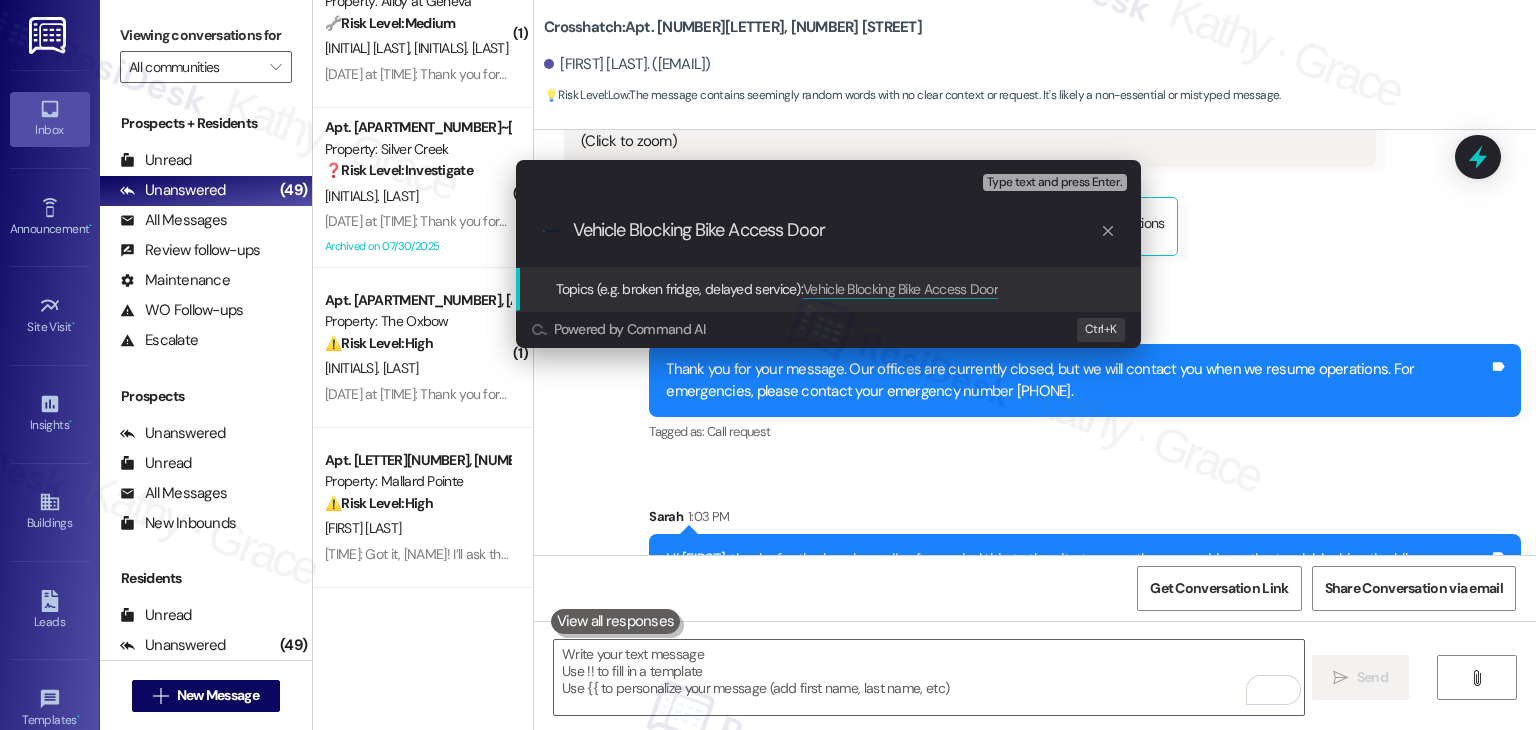 type 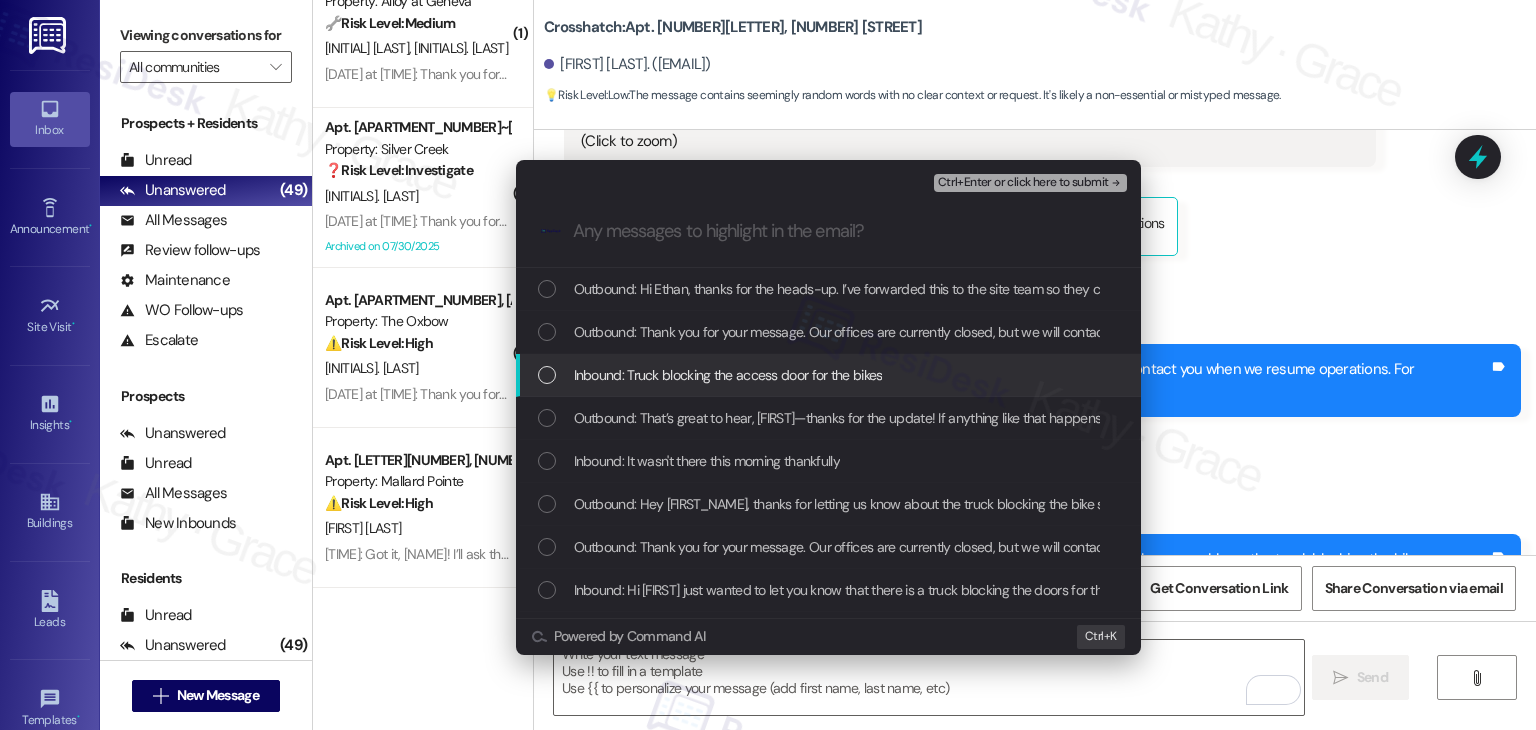click at bounding box center [547, 375] 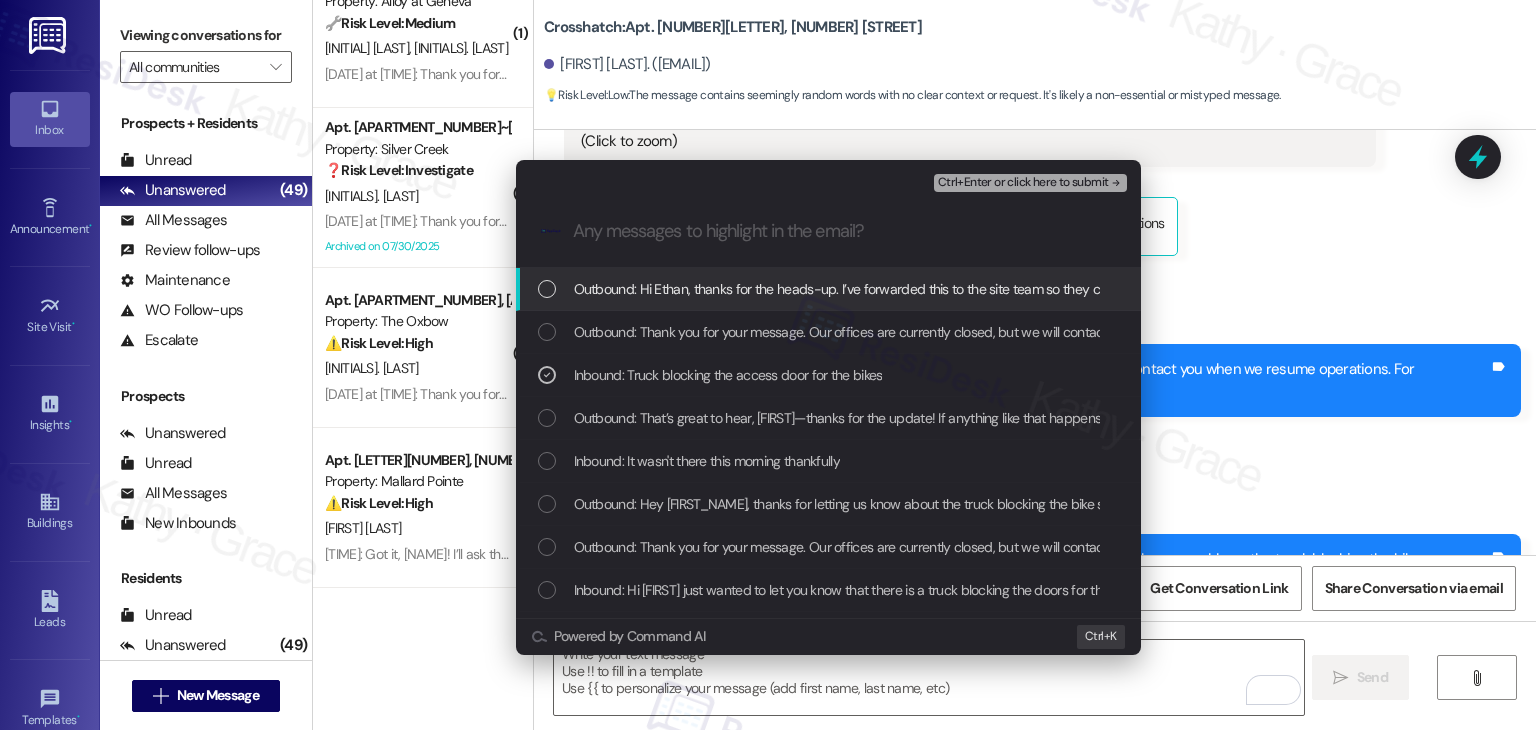 click on "Ctrl+Enter or click here to submit" at bounding box center (1023, 183) 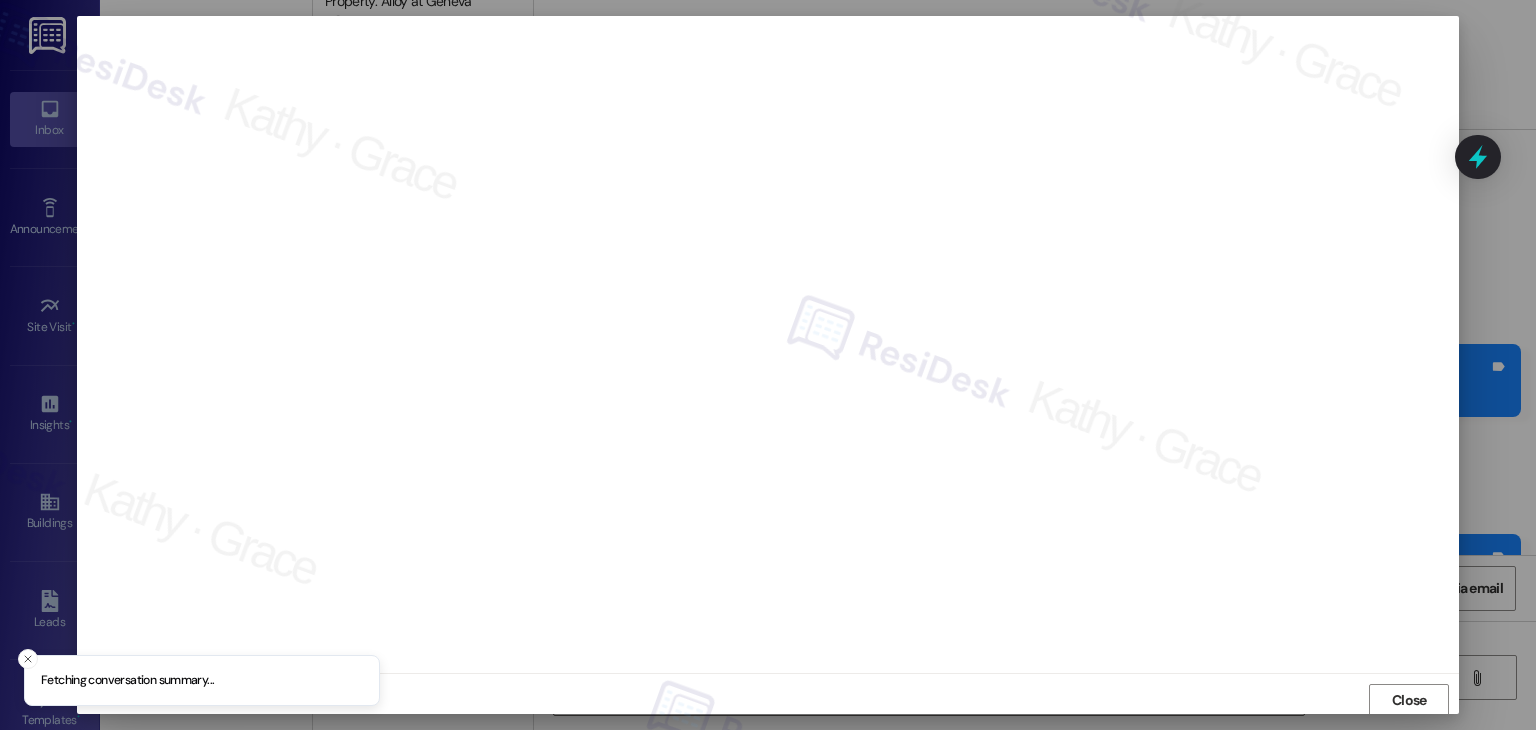 scroll, scrollTop: 1, scrollLeft: 0, axis: vertical 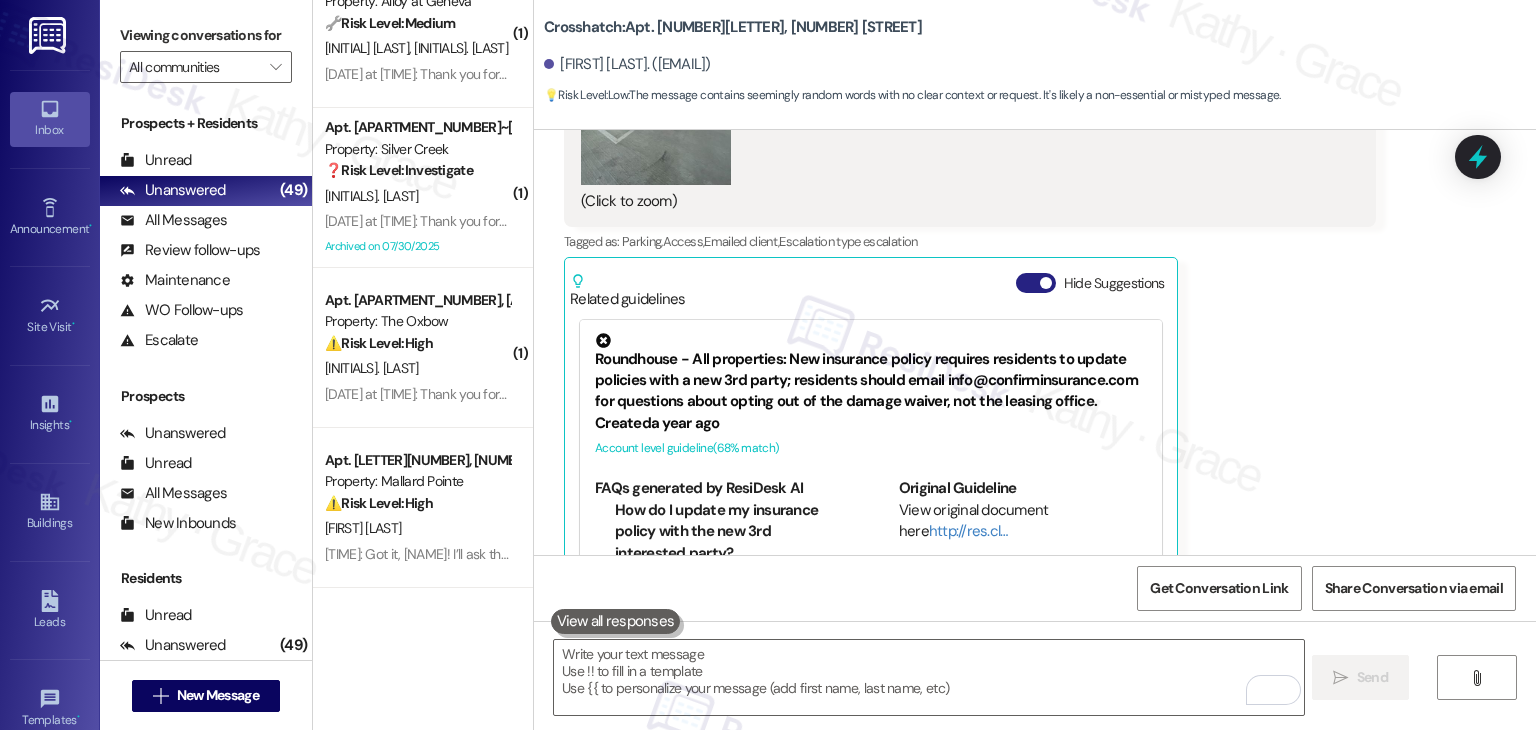 click on "Hide Suggestions" at bounding box center [1036, 283] 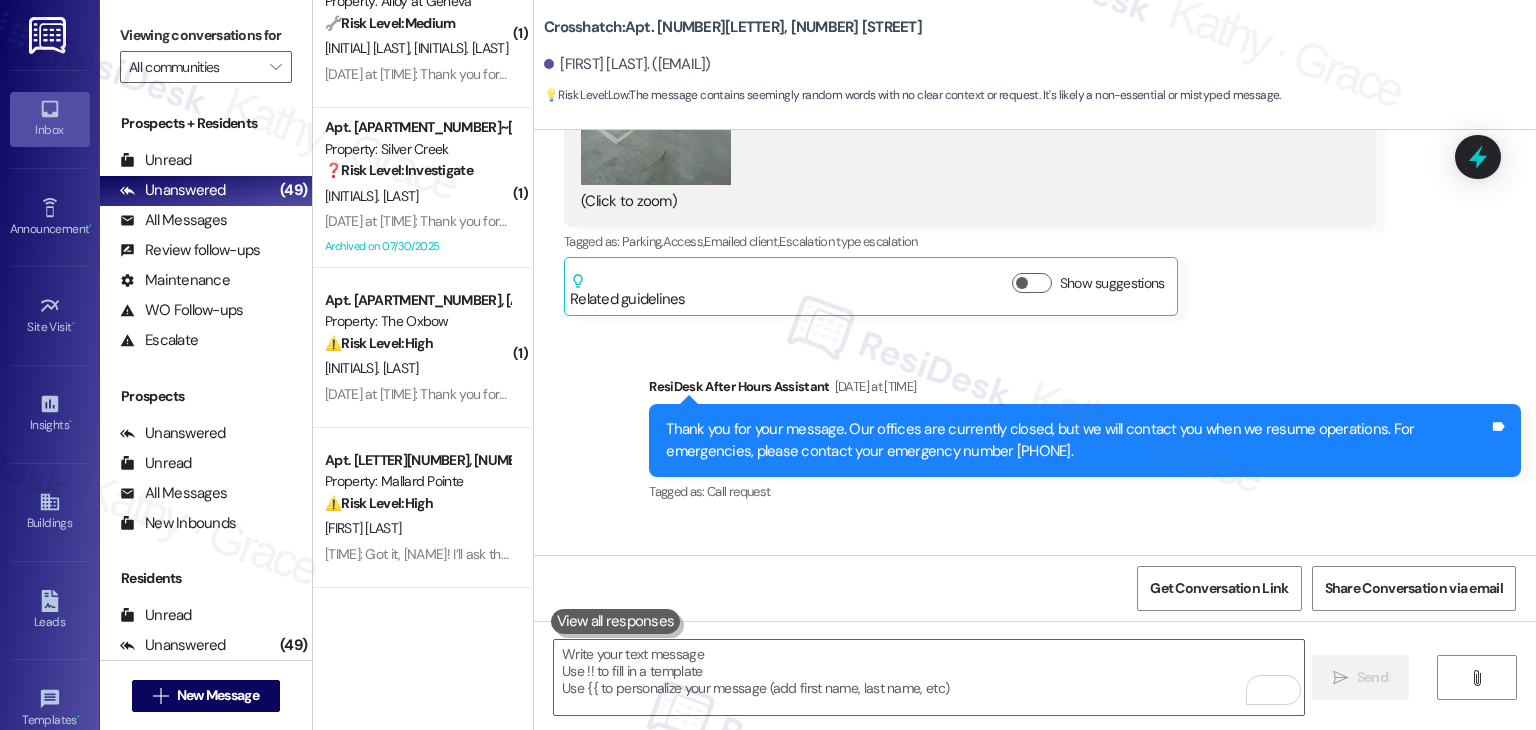 click on "Sent via SMS ResiDesk After Hours Assistant Aug 03, 2025 at 11:03 AM Thank you for your message. Our offices are currently closed, but we will contact you when we resume operations. For emergencies, please contact your emergency number 208-923-8087. Tags and notes Tagged as:   Call request Click to highlight conversations about Call request" at bounding box center (1085, 441) 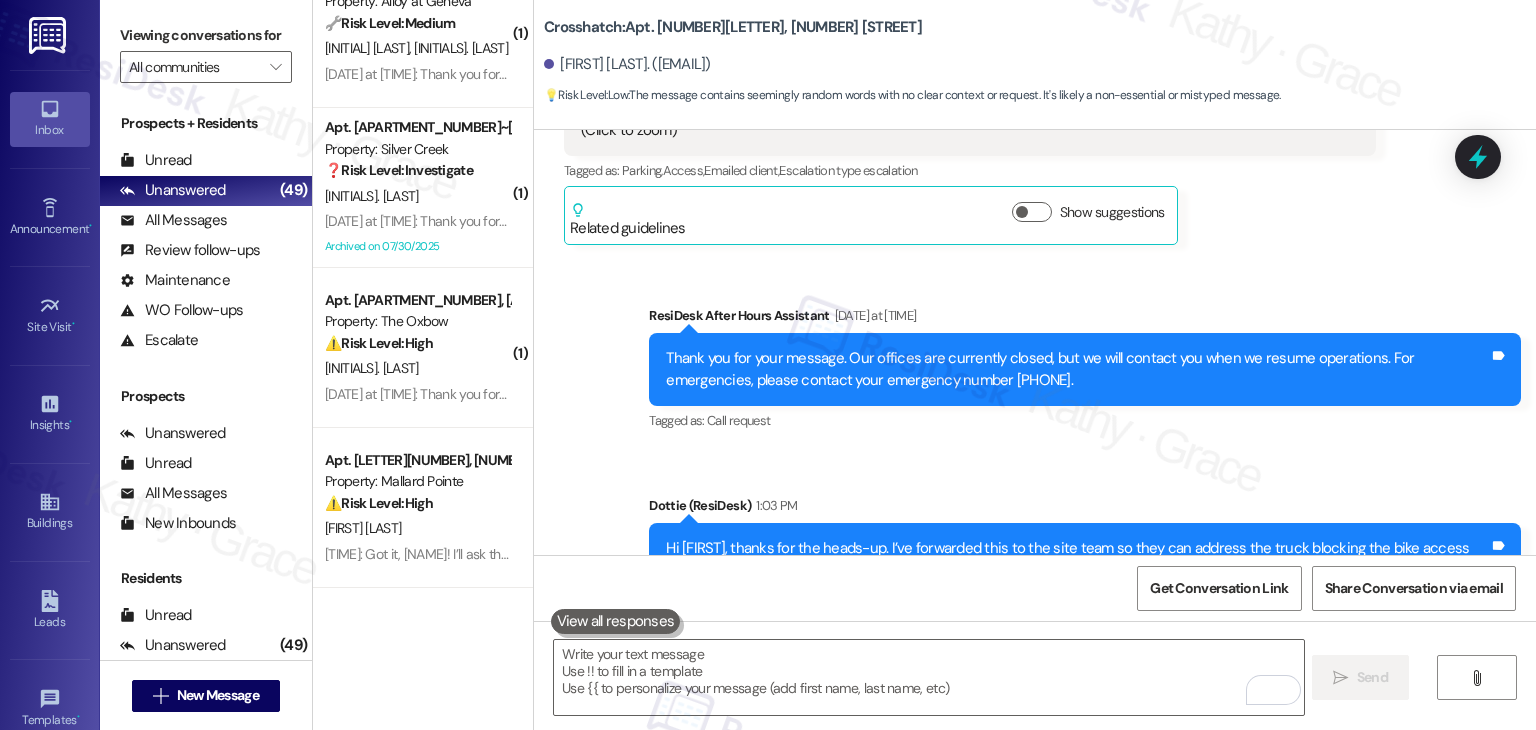 scroll, scrollTop: 7359, scrollLeft: 0, axis: vertical 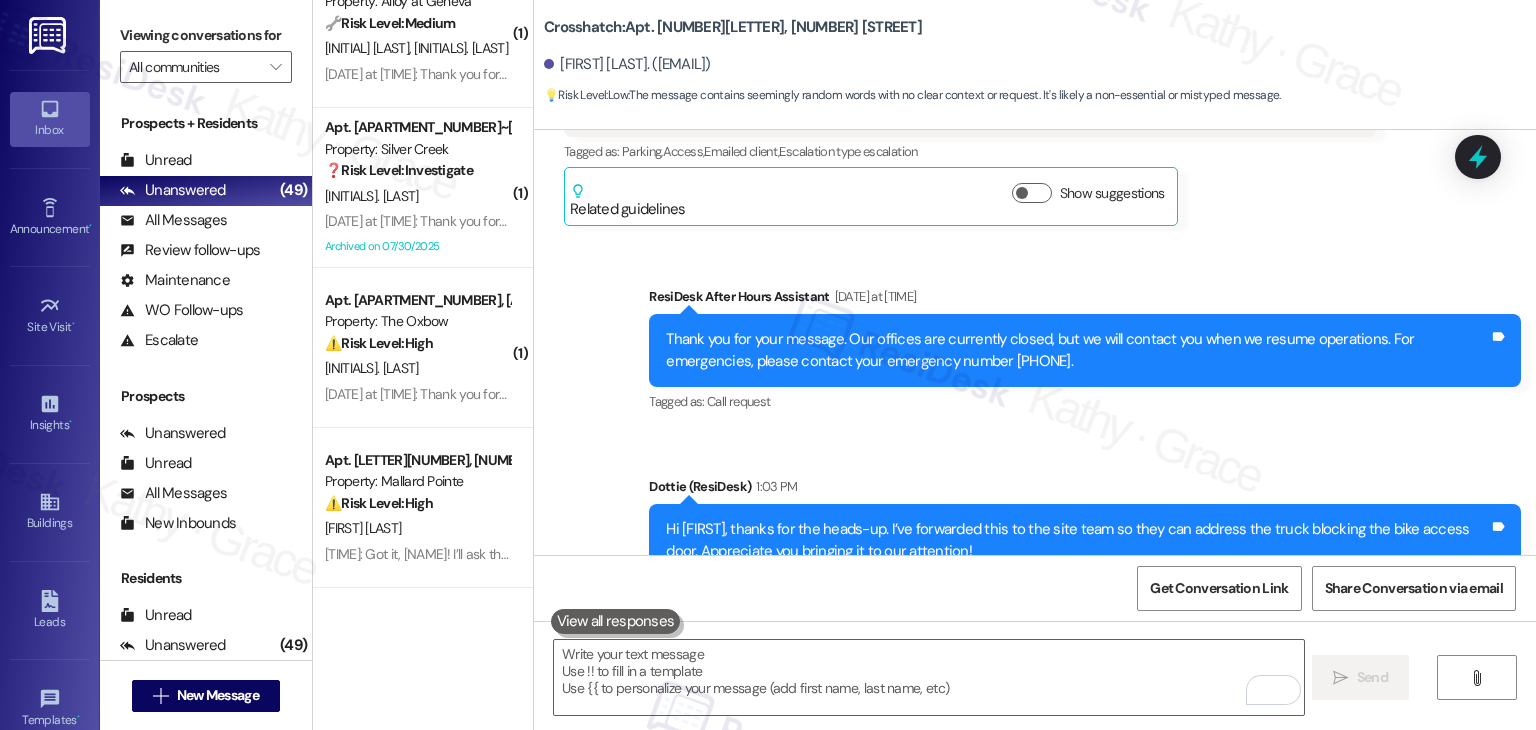 click on "Sent via SMS Dottie  (ResiDesk) 1:03 PM Hi Ethan, thanks for the heads-up. I’ve forwarded this to the site team so they can address the truck blocking the bike access door. Appreciate you bringing it to our attention! Tags and notes Tagged as:   Parking ,  Click to highlight conversations about Parking Apartment entry ,  Click to highlight conversations about Apartment entry Praise Click to highlight conversations about Praise" at bounding box center (1085, 541) 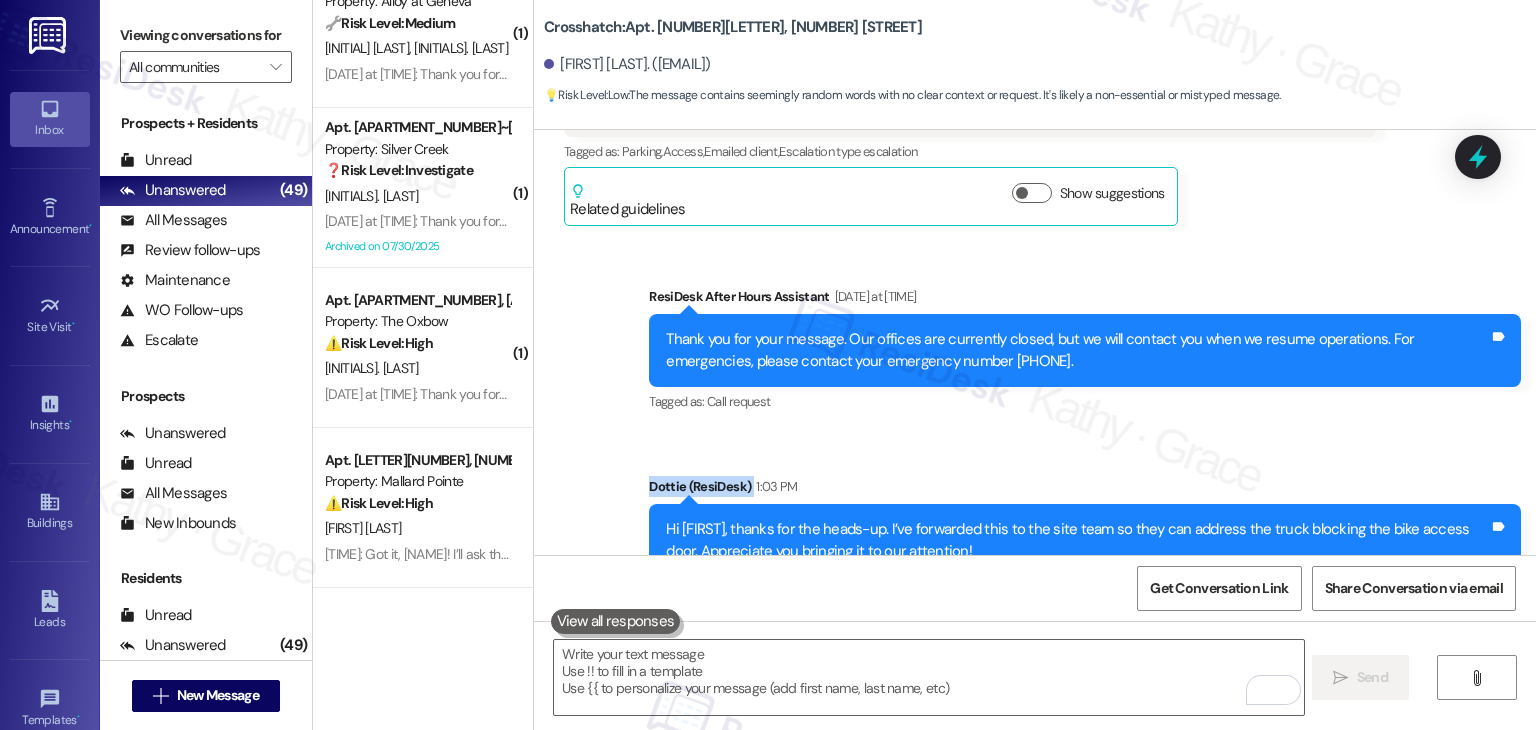 click on "Sent via SMS Dottie  (ResiDesk) 1:03 PM Hi Ethan, thanks for the heads-up. I’ve forwarded this to the site team so they can address the truck blocking the bike access door. Appreciate you bringing it to our attention! Tags and notes Tagged as:   Parking ,  Click to highlight conversations about Parking Apartment entry ,  Click to highlight conversations about Apartment entry Praise Click to highlight conversations about Praise" at bounding box center (1085, 541) 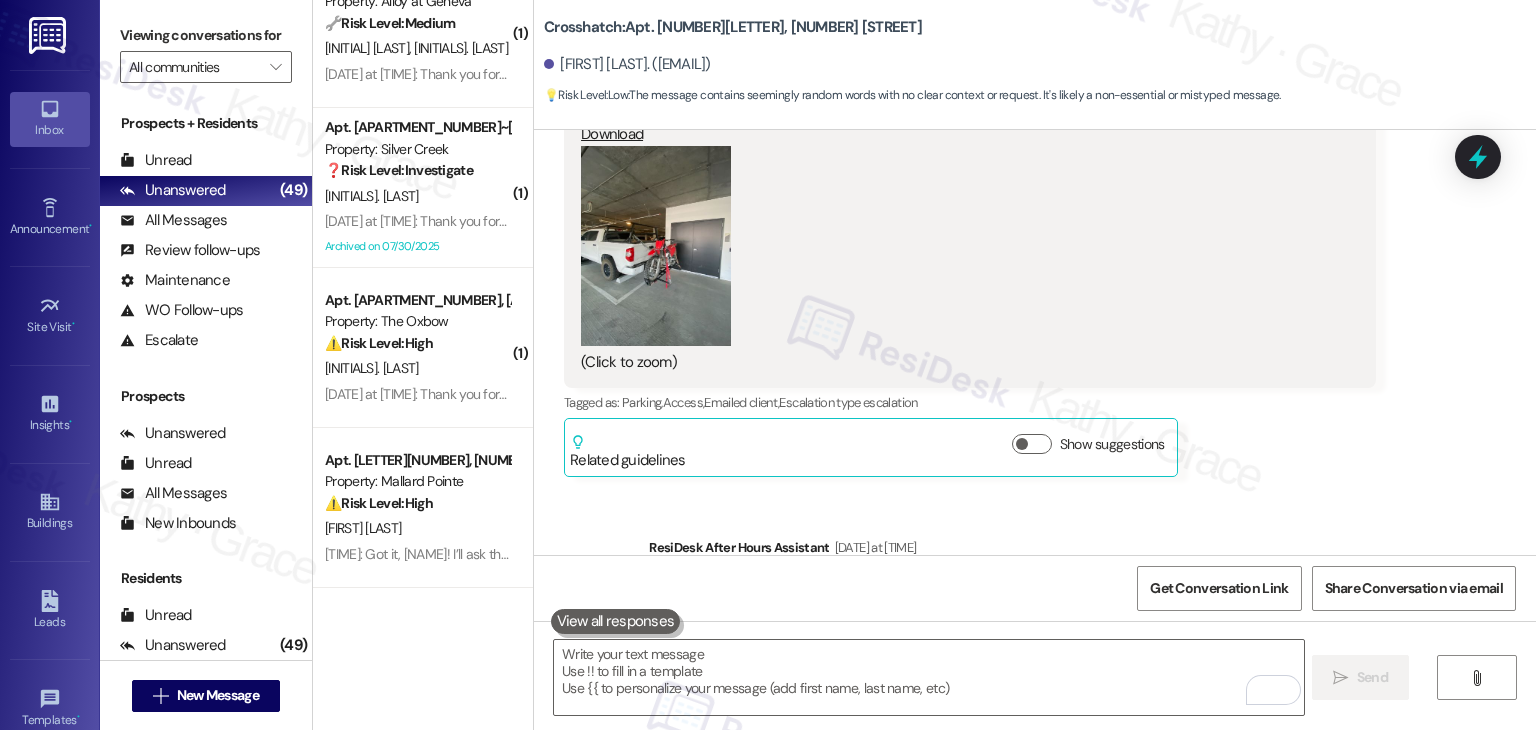 scroll, scrollTop: 7059, scrollLeft: 0, axis: vertical 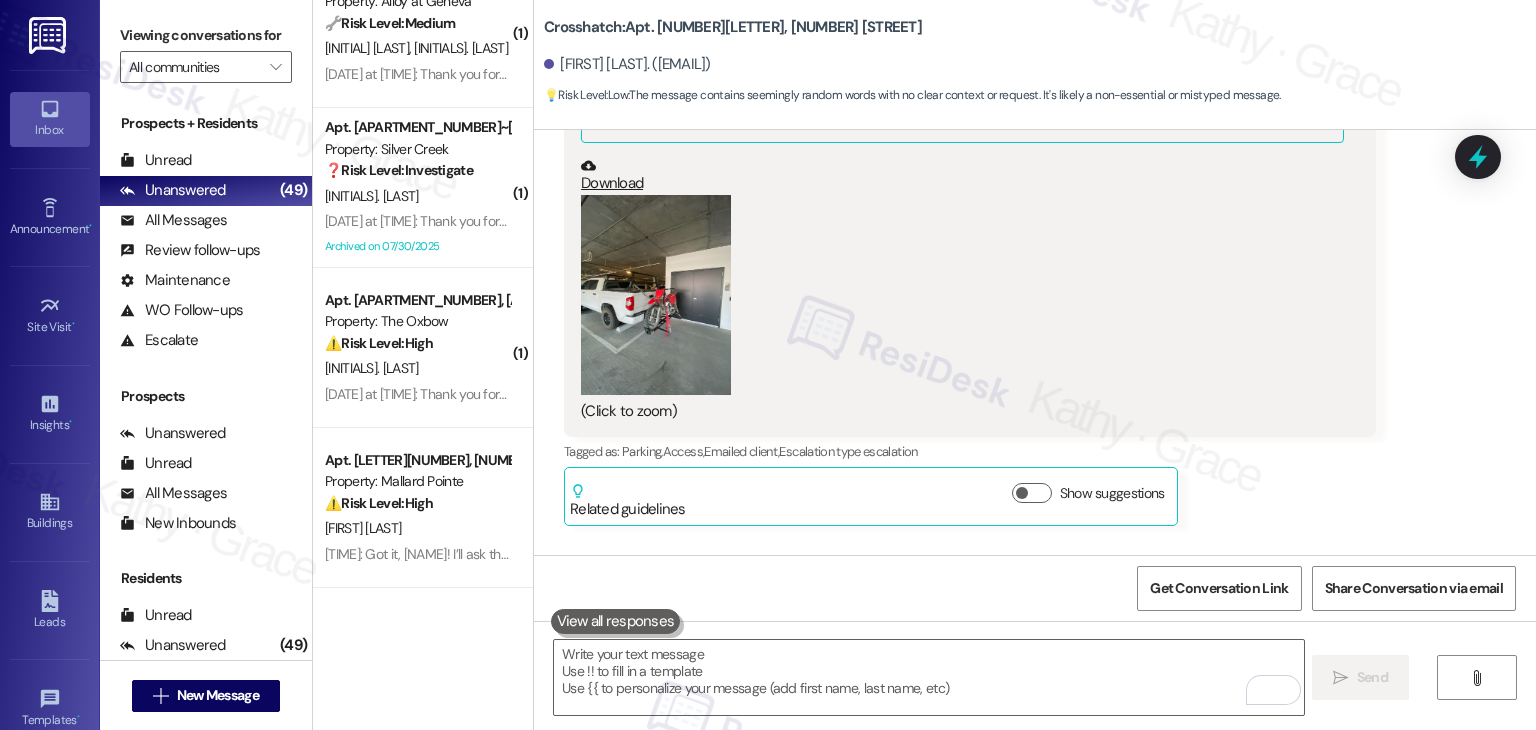 click on "( 1 ) Apt. H305, 100 South Geneva Road Property: Alloy at Geneva ⚠️  Risk Level:  High The resident is experiencing a financial issue due to an error in the lease agreement and sub-tenant update. She followed the required steps to be removed from the lease, but the management company failed to process it correctly, resulting in her being charged rent and facing a lease extension. This requires urgent attention to resolve the financial burden and correct the lease agreement. N. Cramer Aug 04, 2025 at 6:35 PM: Thank you for your message. Our offices are currently closed, but we will contact you when we resume operations. For emergencies, please contact your emergency number 801.655.5600. Aug 04, 2025 at 6:35 PM: Thank you for your message. Our offices are currently closed, but we will contact you when we resume operations. For emergencies, please contact your emergency number 801.655.5600. ( 1 ) Apt. E305, 100 South Geneva Road Property: Alloy at Geneva ⚠️  Risk Level:  High K. Morgan ( 1 ) 🔧 Medium" at bounding box center [423, 365] 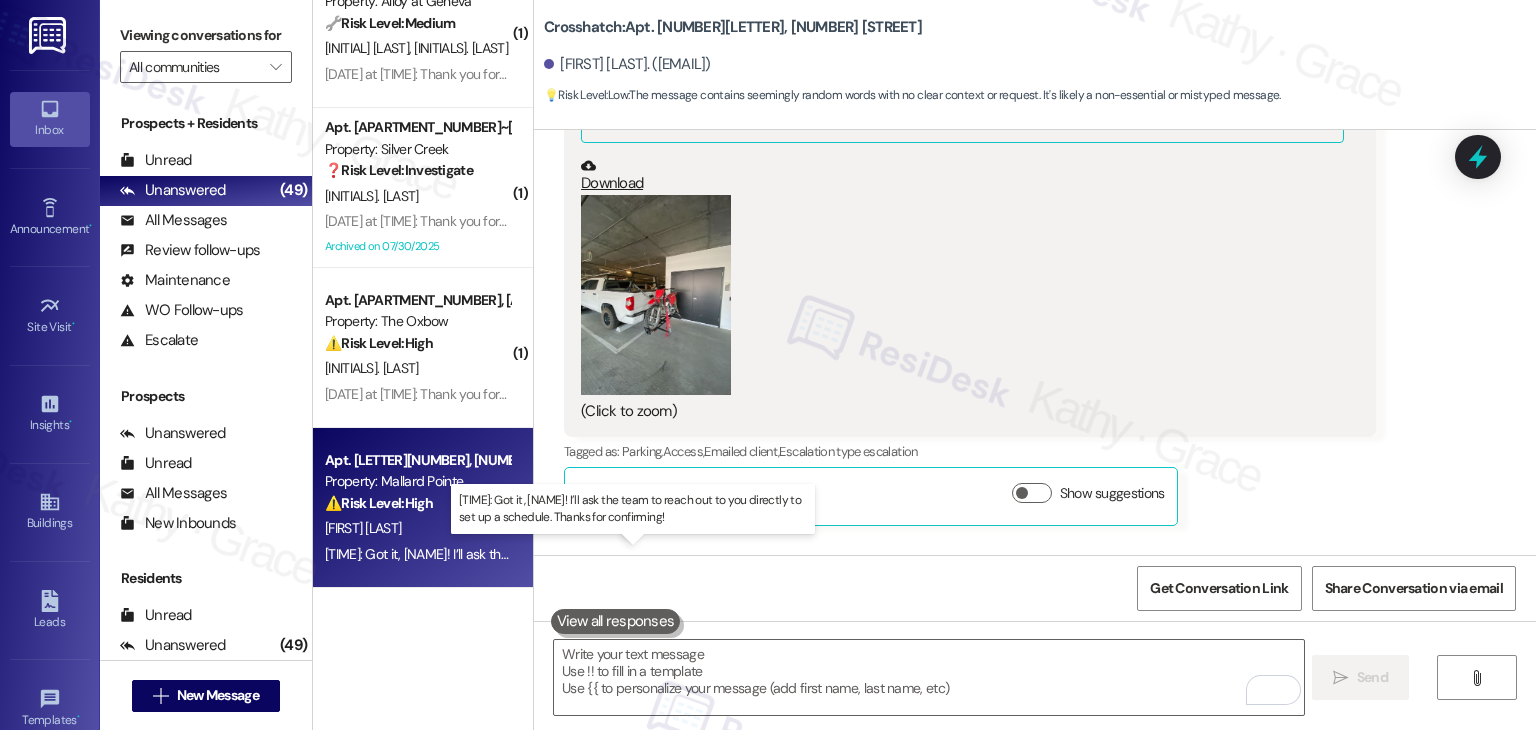 click on "12:59 PM: Got it, Nancy! I’ll ask the team to reach out to you directly to set up a schedule. Thanks for confirming! 12:59 PM: Got it, Nancy! I’ll ask the team to reach out to you directly to set up a schedule. Thanks for confirming!" at bounding box center (641, 554) 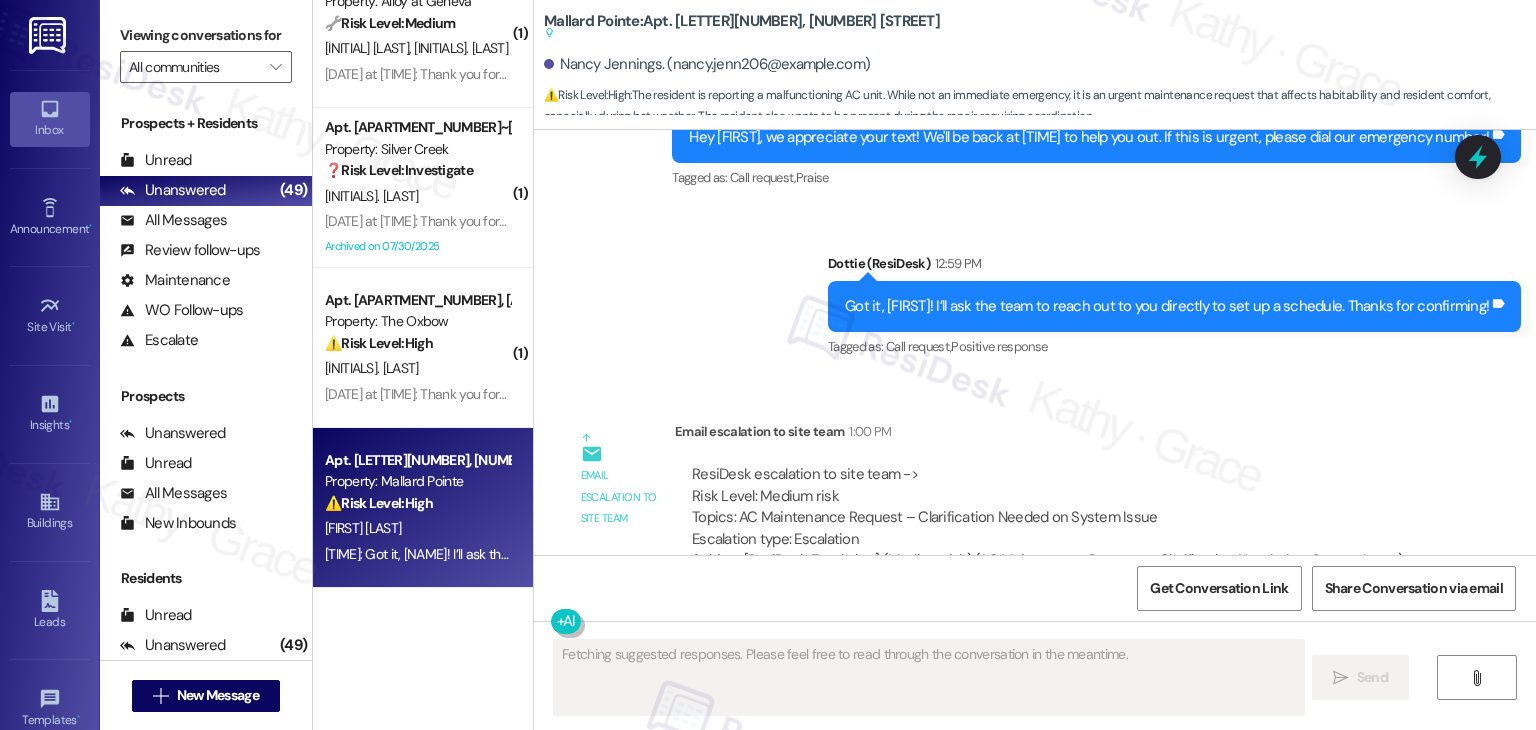 scroll, scrollTop: 6721, scrollLeft: 0, axis: vertical 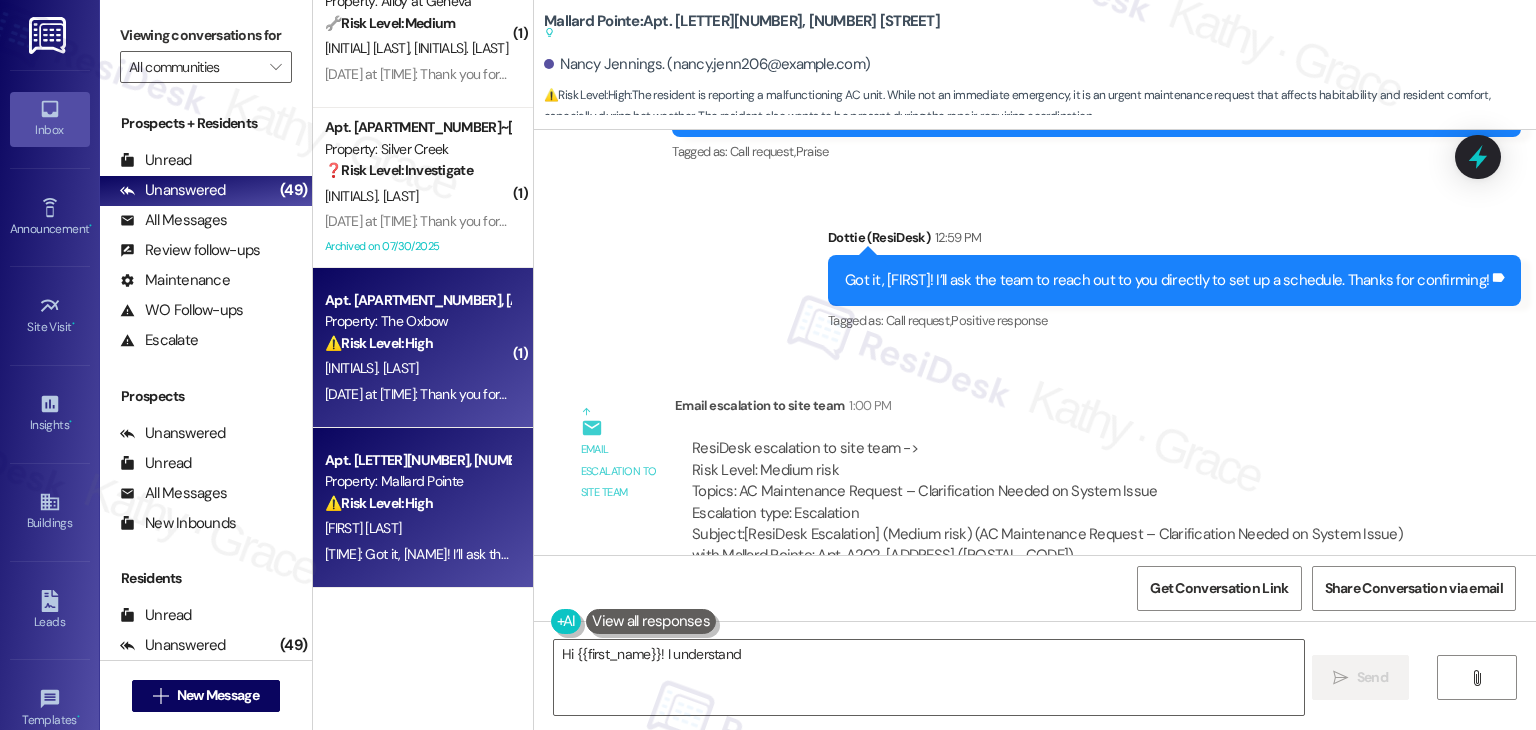 type on "Hi {{first_name}}! I understand you'd" 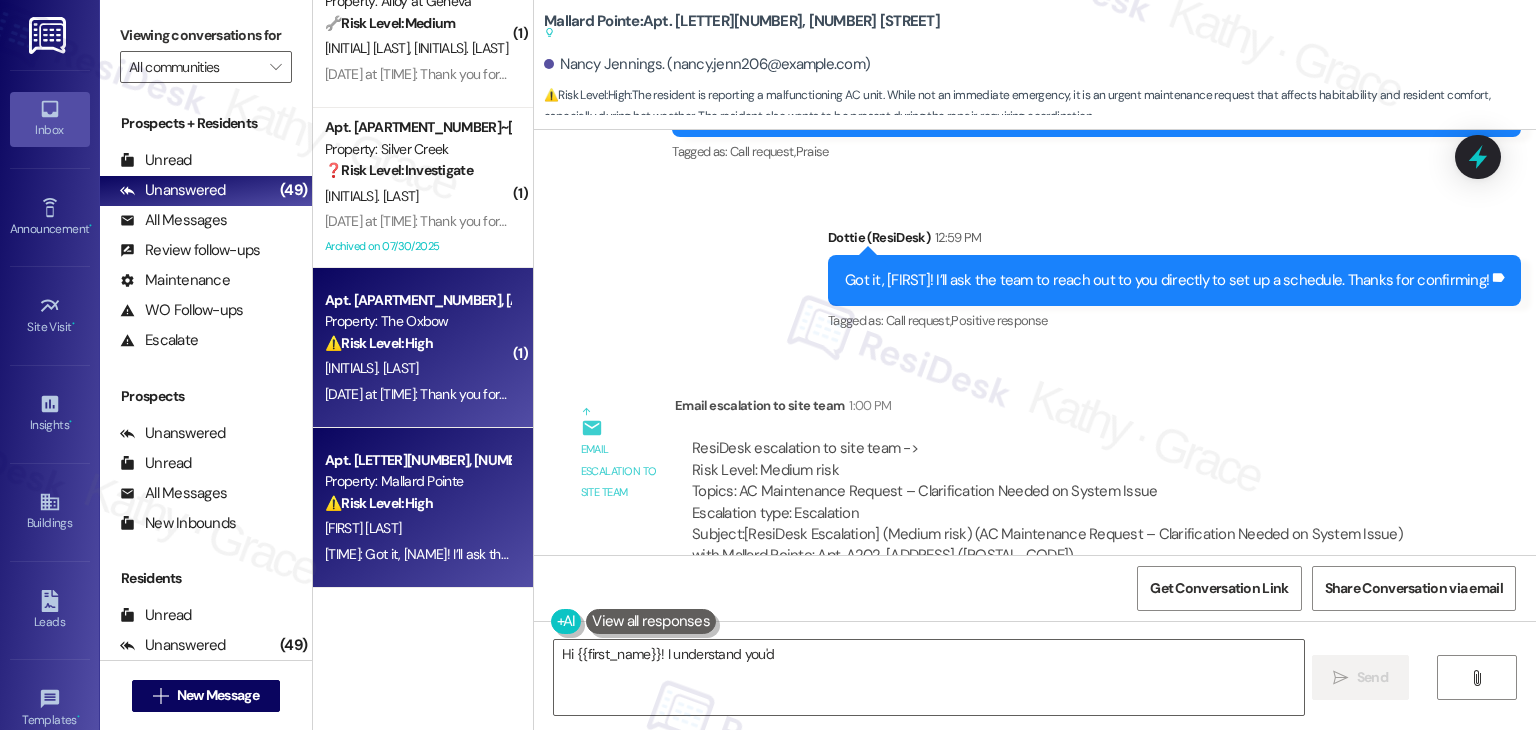 click on "M. Hendrix" at bounding box center (417, 368) 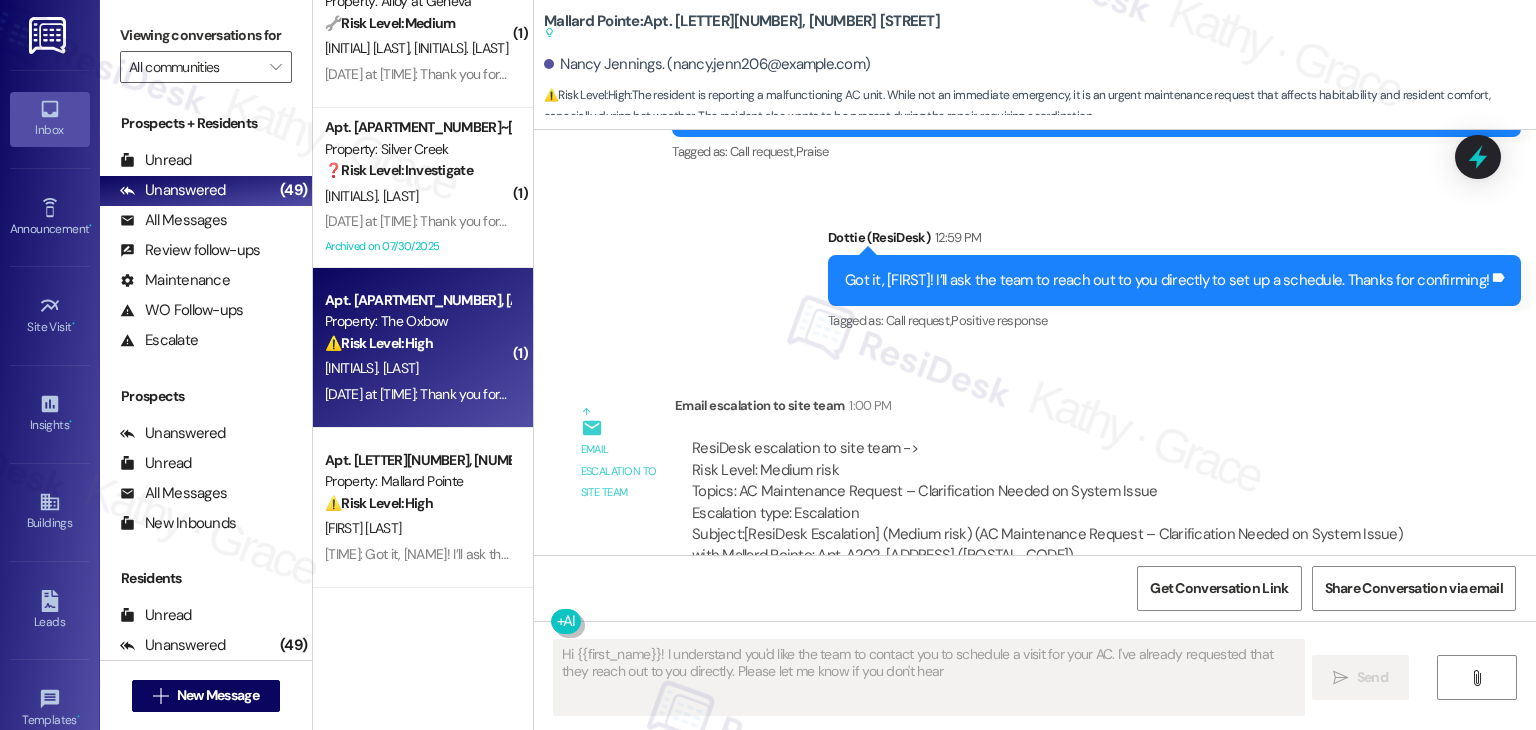 type on "Hi {{first_name}}! I understand you'd like the team to contact you to schedule a visit for your AC. I've already requested that they reach out to you directly. Please let me know if you don't hear" 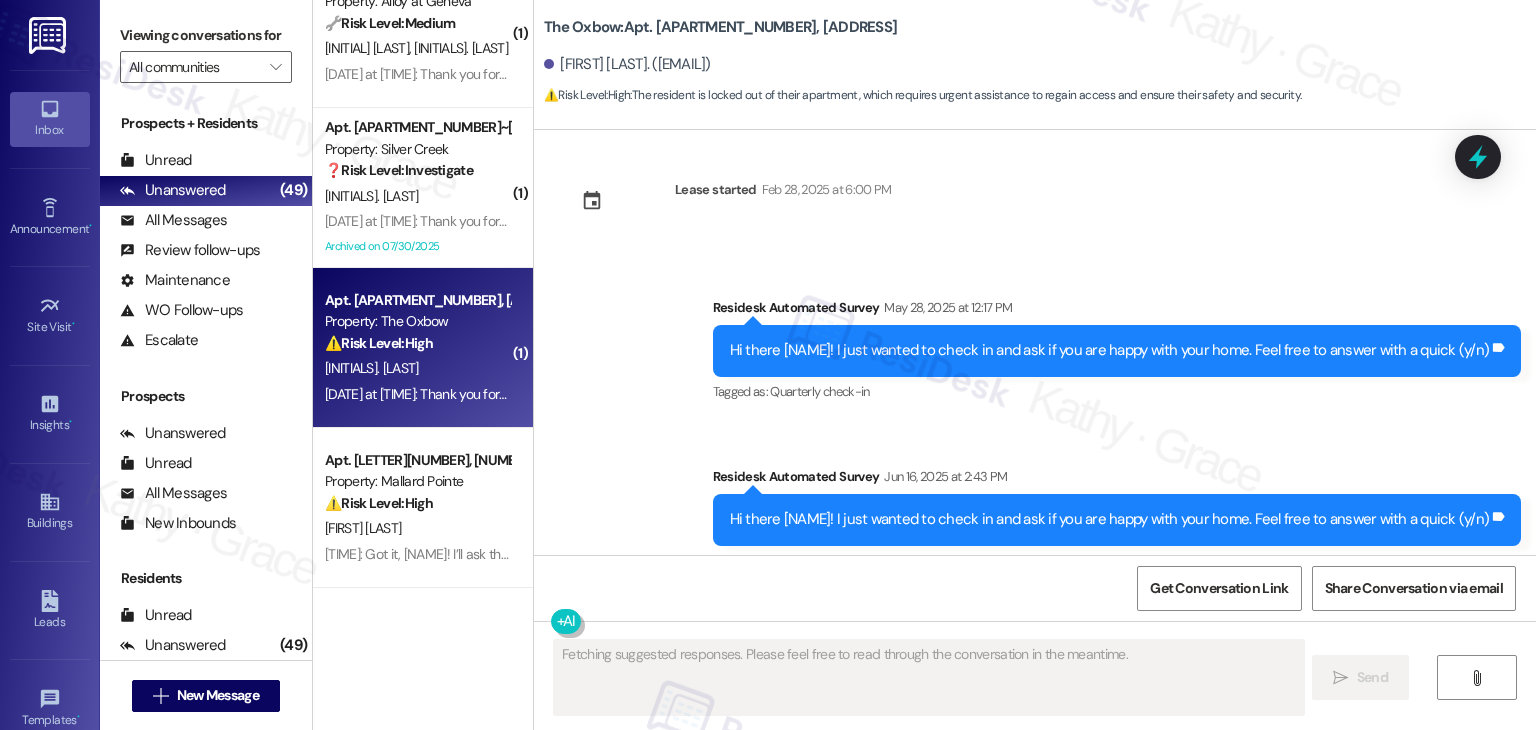 scroll, scrollTop: 5733, scrollLeft: 0, axis: vertical 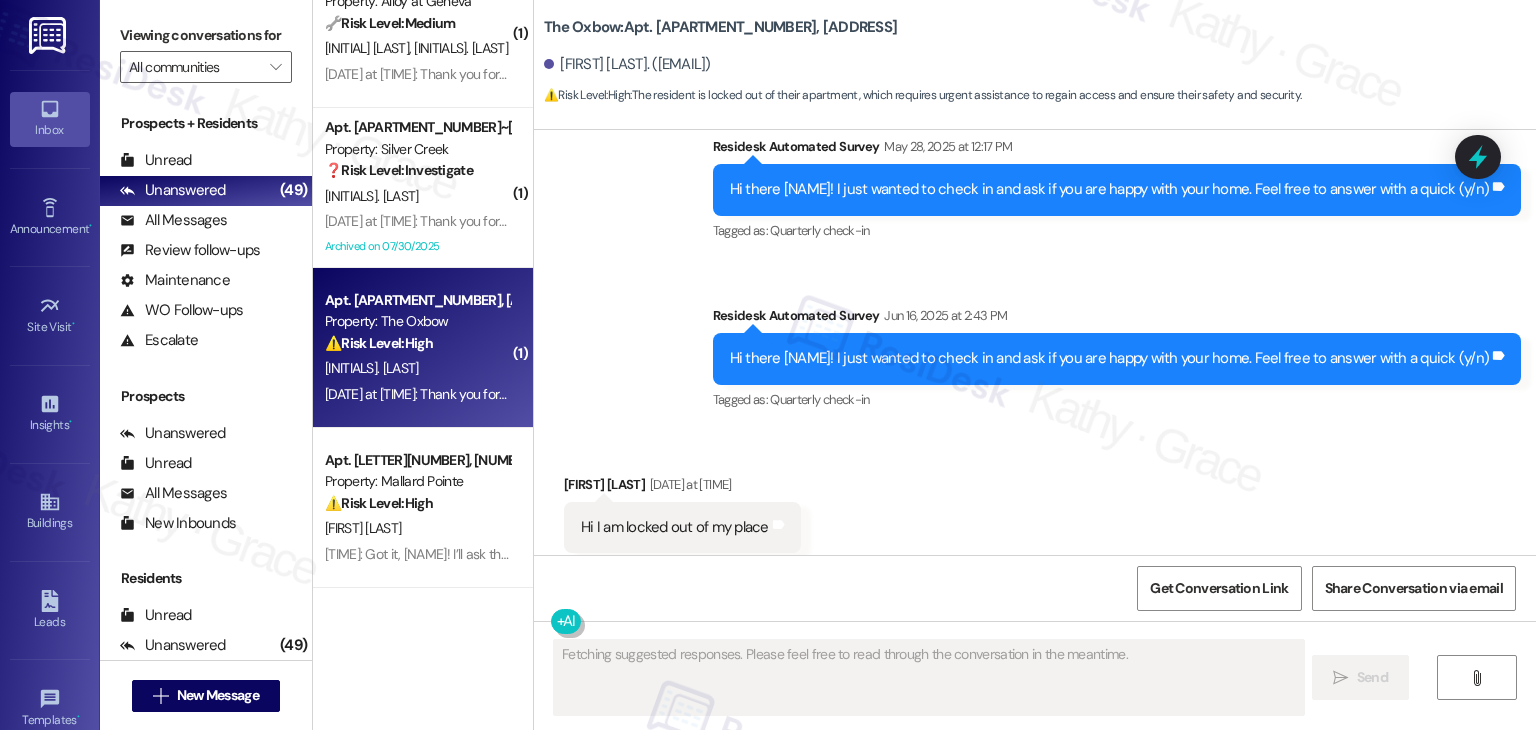 click on "Received via SMS Mollybeth Hendrix Aug 03, 2025 at 7:33 PM Hi I am locked out of my place Tags and notes Tagged as:   Door lock Click to highlight conversations about Door lock" at bounding box center (1035, 513) 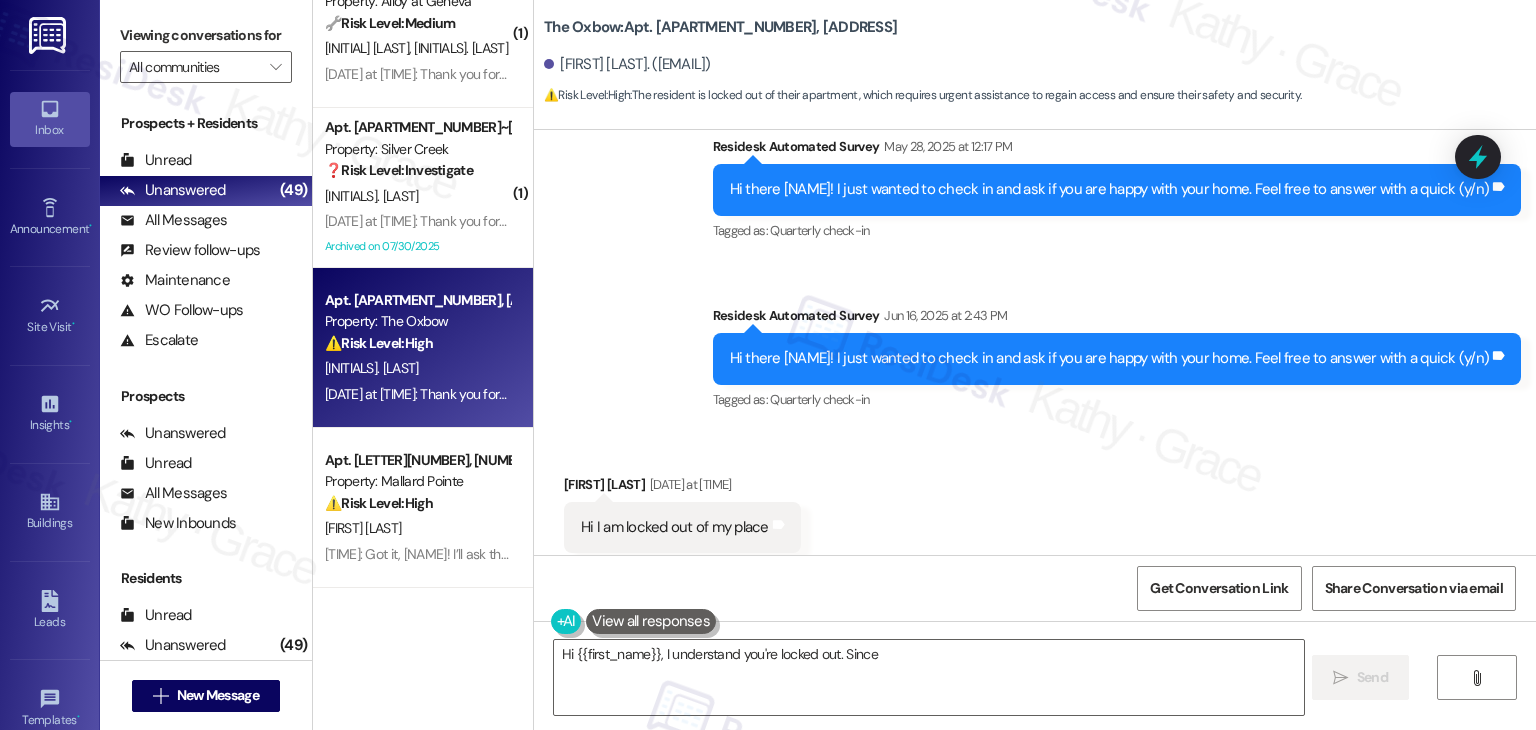 click on "Received via SMS Mollybeth Hendrix Aug 03, 2025 at 7:33 PM Hi I am locked out of my place Tags and notes Tagged as:   Door lock Click to highlight conversations about Door lock" at bounding box center (1035, 513) 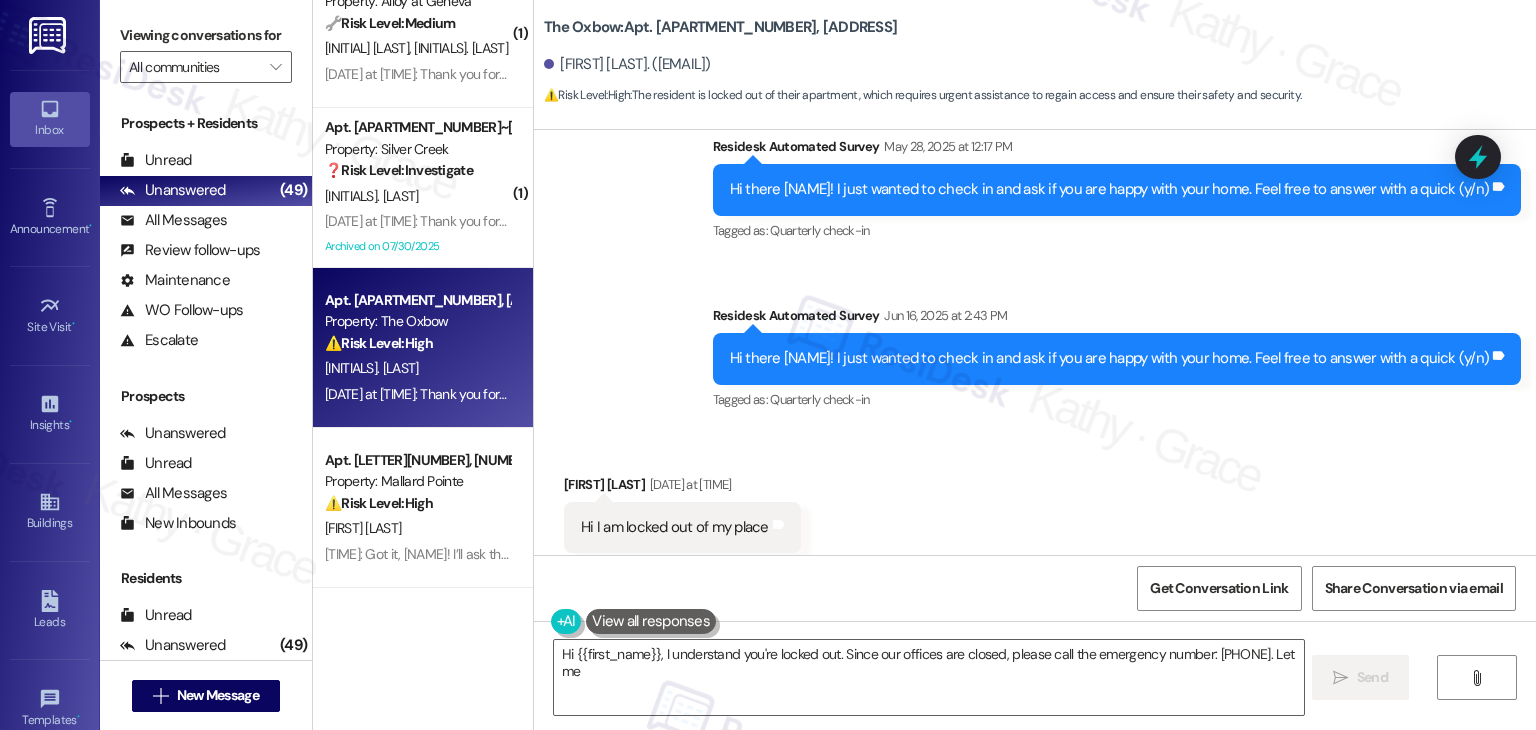 click on "Received via SMS Mollybeth Hendrix Aug 03, 2025 at 7:33 PM Hi I am locked out of my place Tags and notes Tagged as:   Door lock Click to highlight conversations about Door lock" at bounding box center (1035, 513) 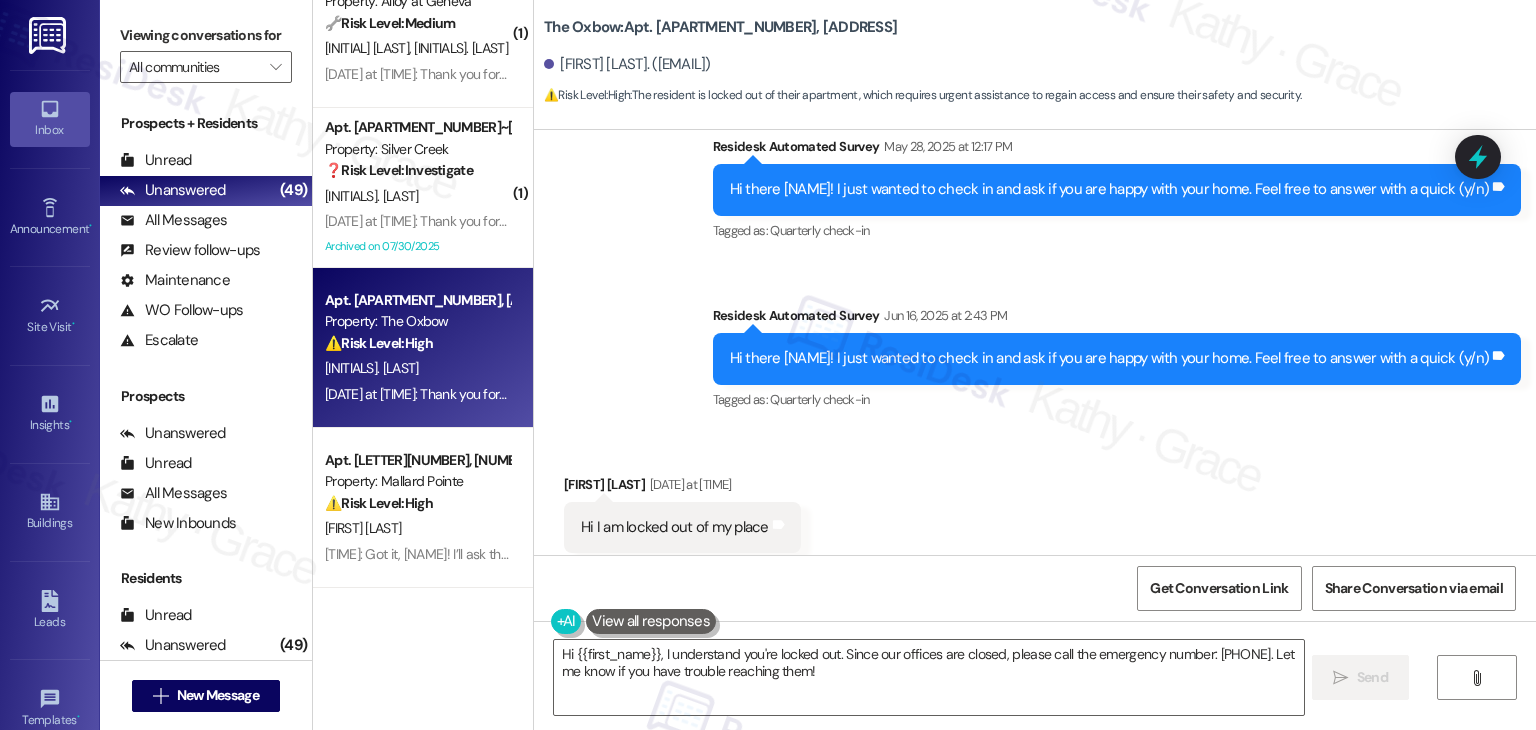 click on "Received via SMS Mollybeth Hendrix Aug 03, 2025 at 7:33 PM Hi I am locked out of my place Tags and notes Tagged as:   Door lock Click to highlight conversations about Door lock" at bounding box center (1035, 513) 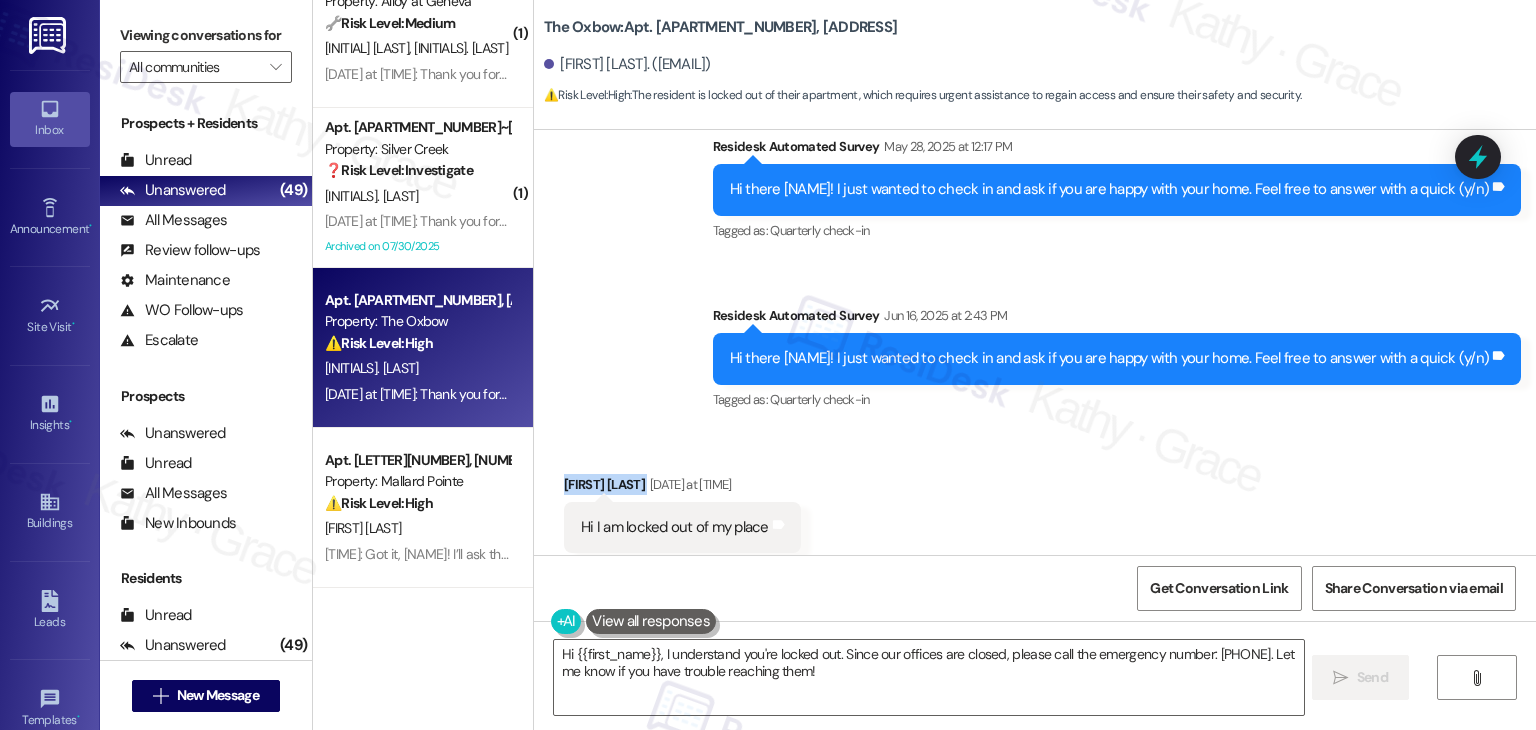 click on "Received via SMS Mollybeth Hendrix Aug 03, 2025 at 7:33 PM Hi I am locked out of my place Tags and notes Tagged as:   Door lock Click to highlight conversations about Door lock" at bounding box center [1035, 513] 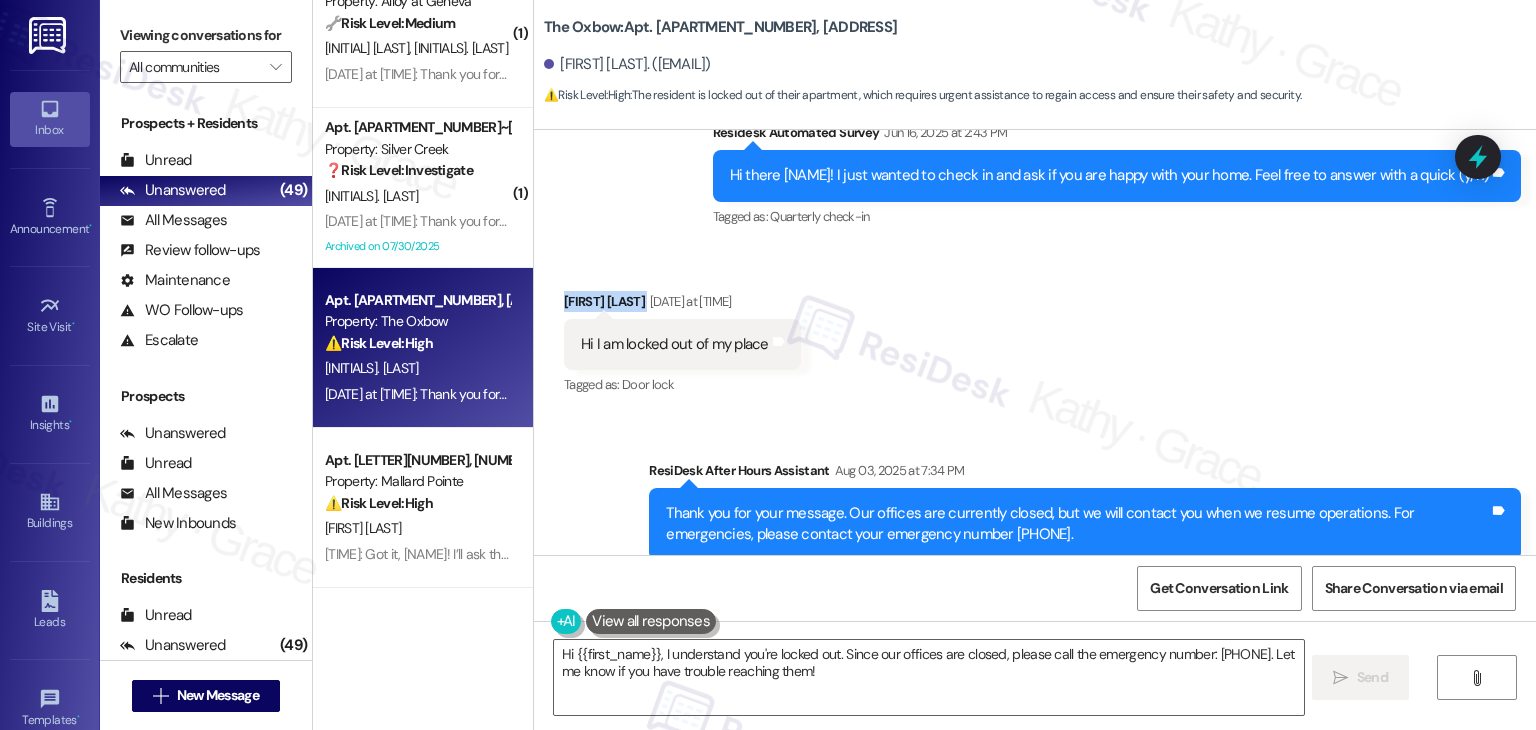 scroll, scrollTop: 5924, scrollLeft: 0, axis: vertical 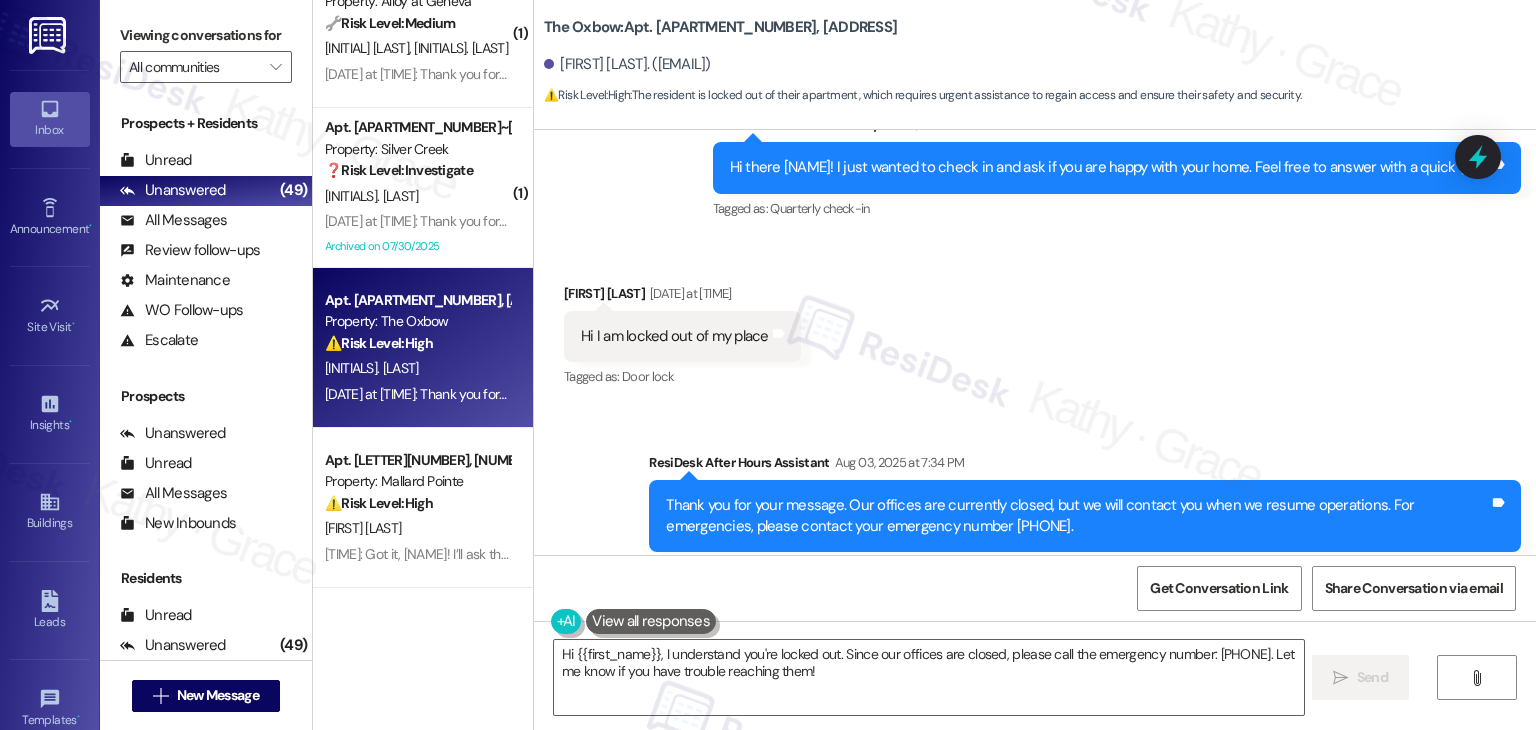 click on "Received via SMS Mollybeth Hendrix Aug 03, 2025 at 7:33 PM Hi I am locked out of my place Tags and notes Tagged as:   Door lock Click to highlight conversations about Door lock" at bounding box center [1035, 322] 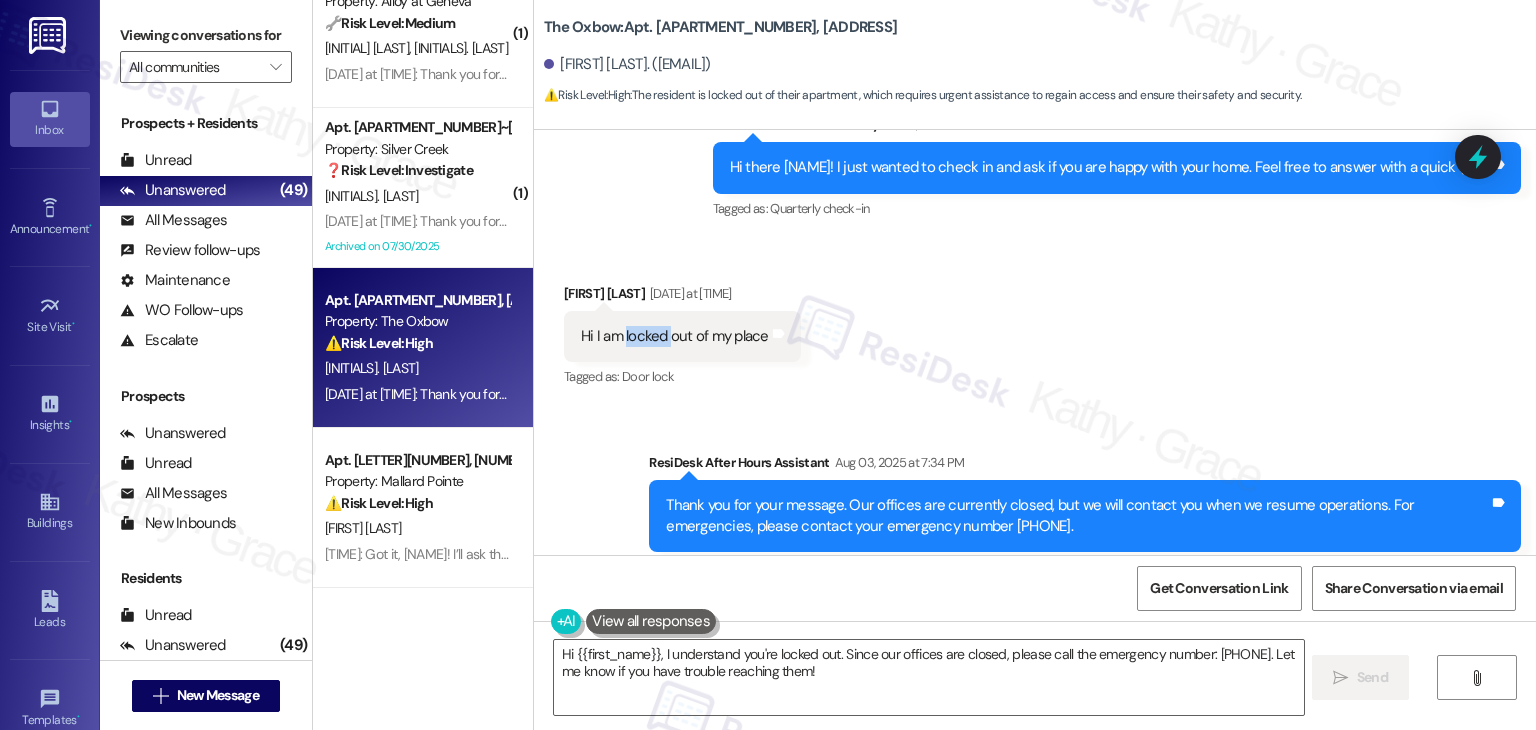click on "Hi I am locked out of my place" at bounding box center (675, 336) 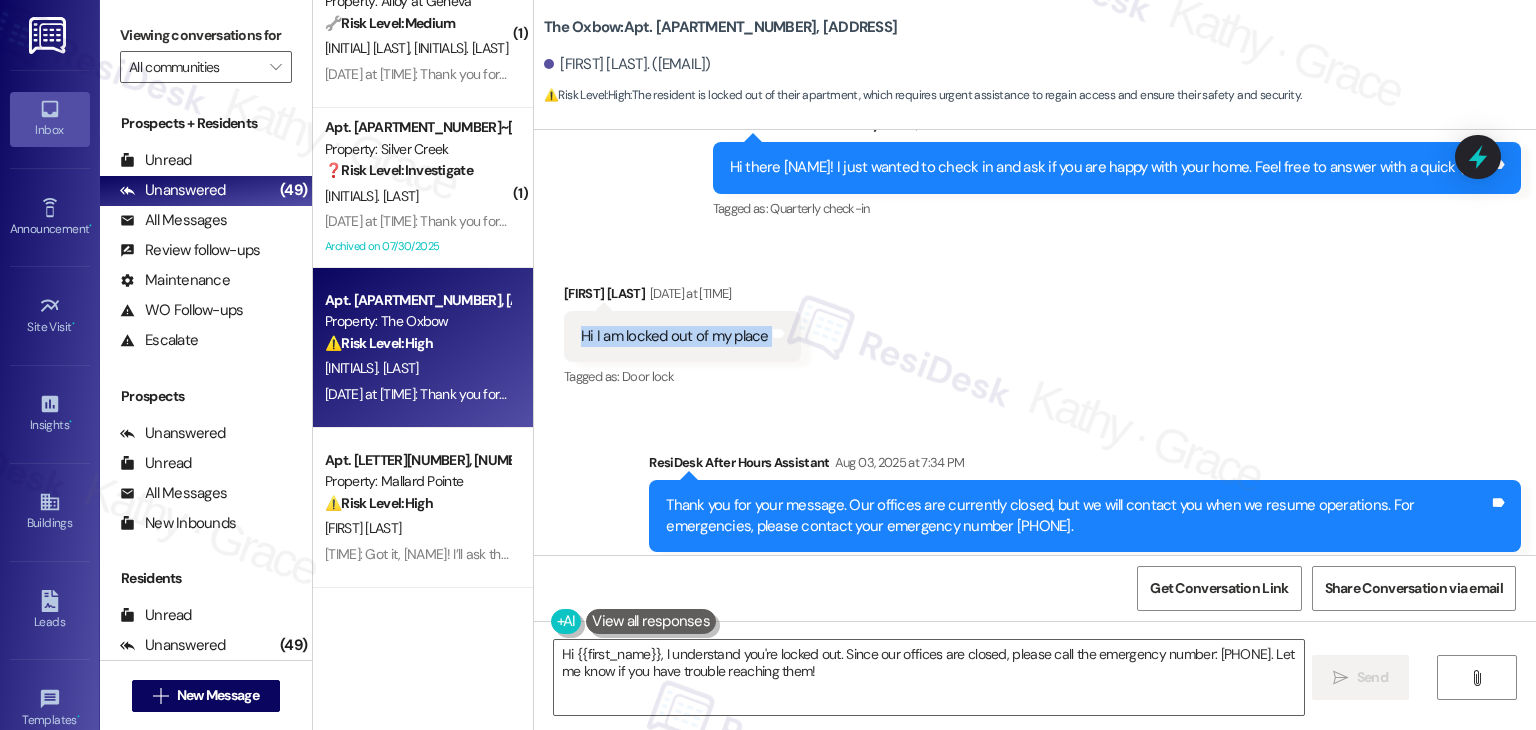 click on "Hi I am locked out of my place" at bounding box center (675, 336) 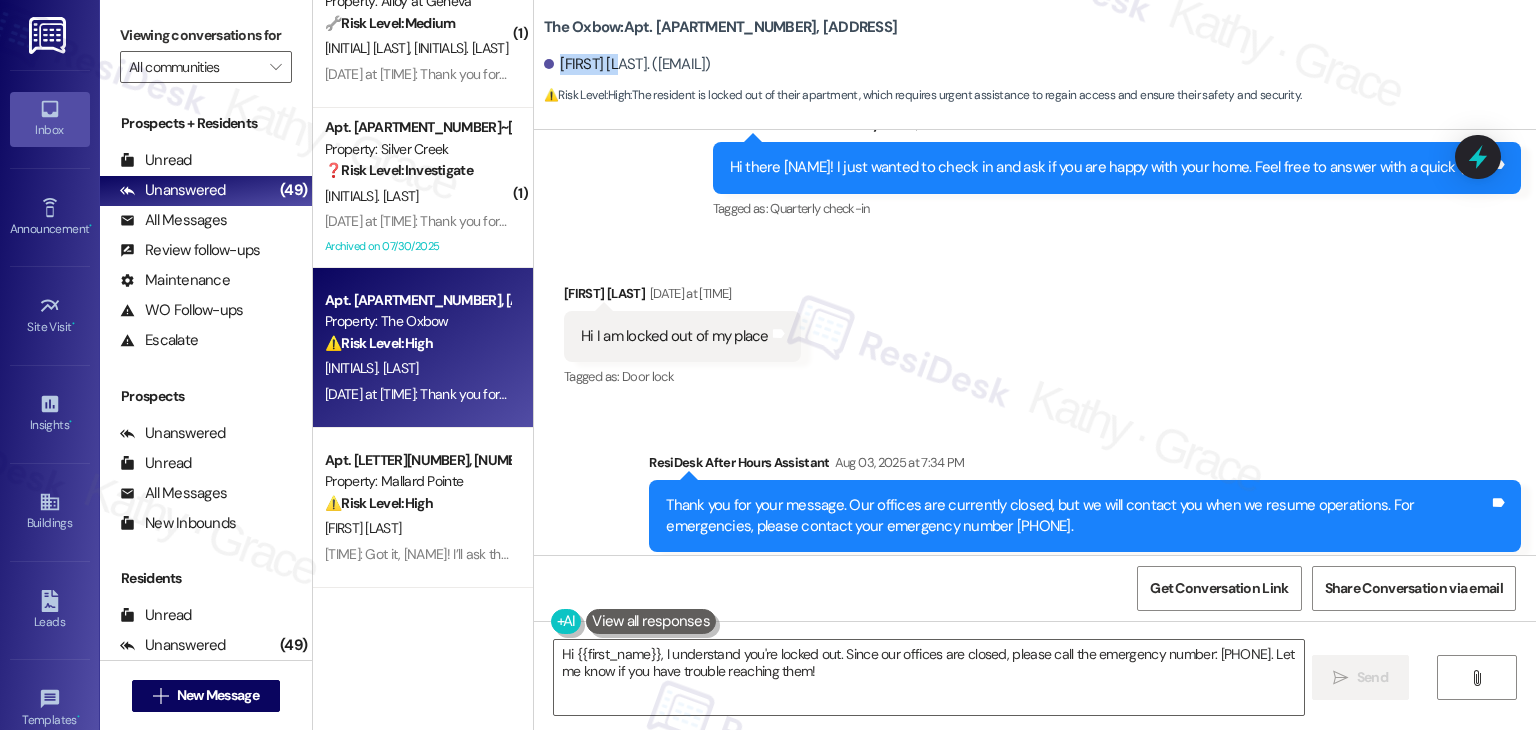 click on "Mollybeth Hendrix. (mollybeth.hendrix@gmail.com)" at bounding box center [627, 64] 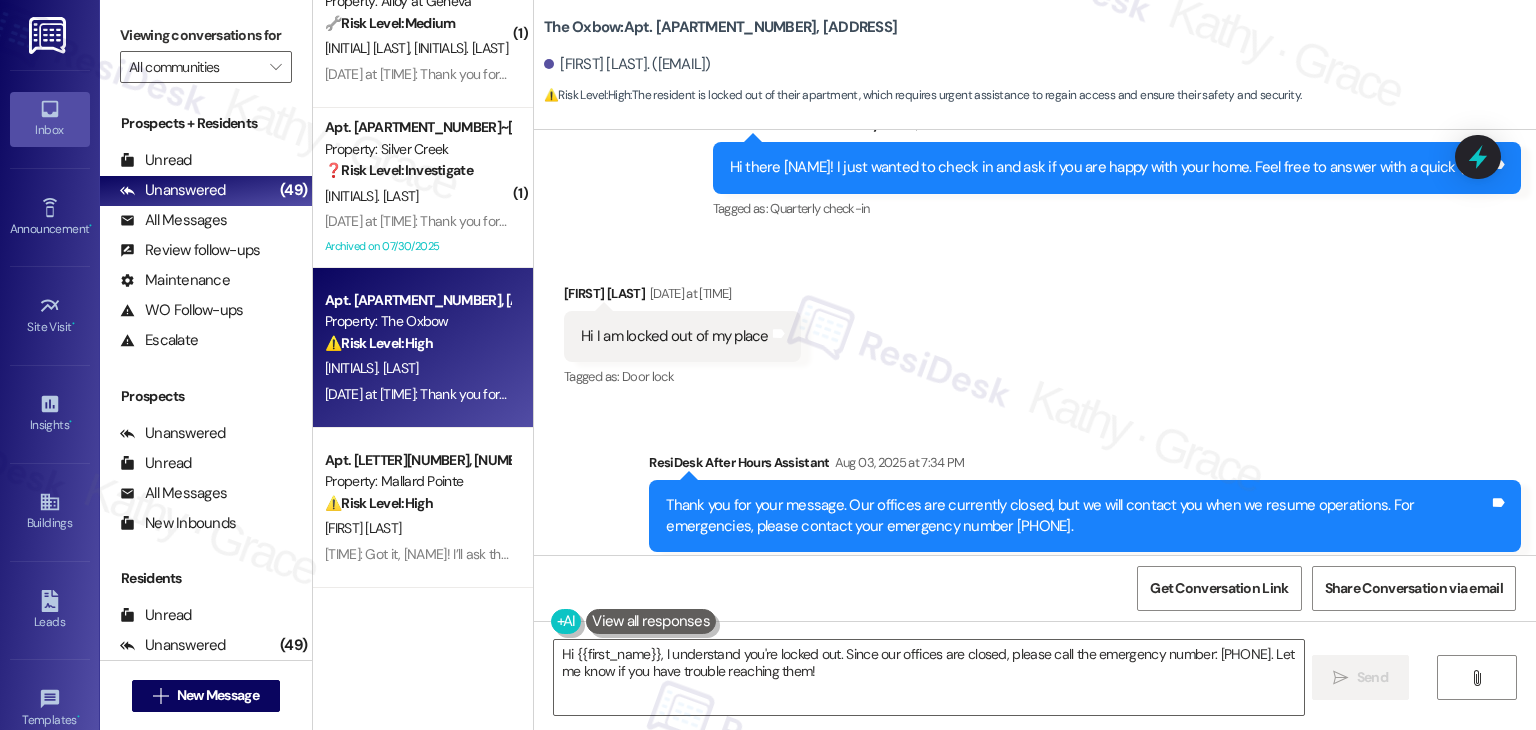 click on "Received via SMS Mollybeth Hendrix Aug 03, 2025 at 7:33 PM Hi I am locked out of my place Tags and notes Tagged as:   Door lock Click to highlight conversations about Door lock" at bounding box center [1035, 322] 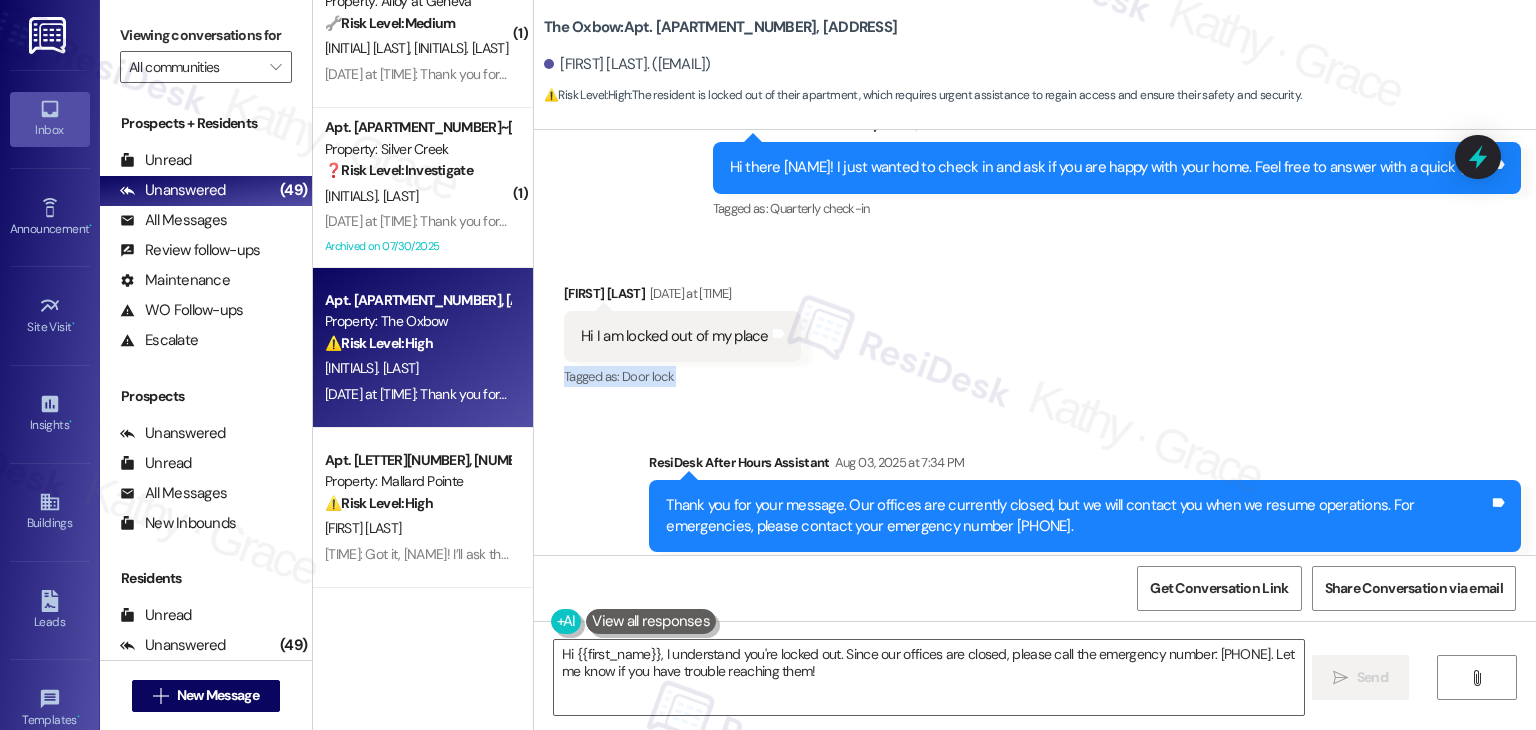 click on "Received via SMS Mollybeth Hendrix Aug 03, 2025 at 7:33 PM Hi I am locked out of my place Tags and notes Tagged as:   Door lock Click to highlight conversations about Door lock" at bounding box center [1035, 322] 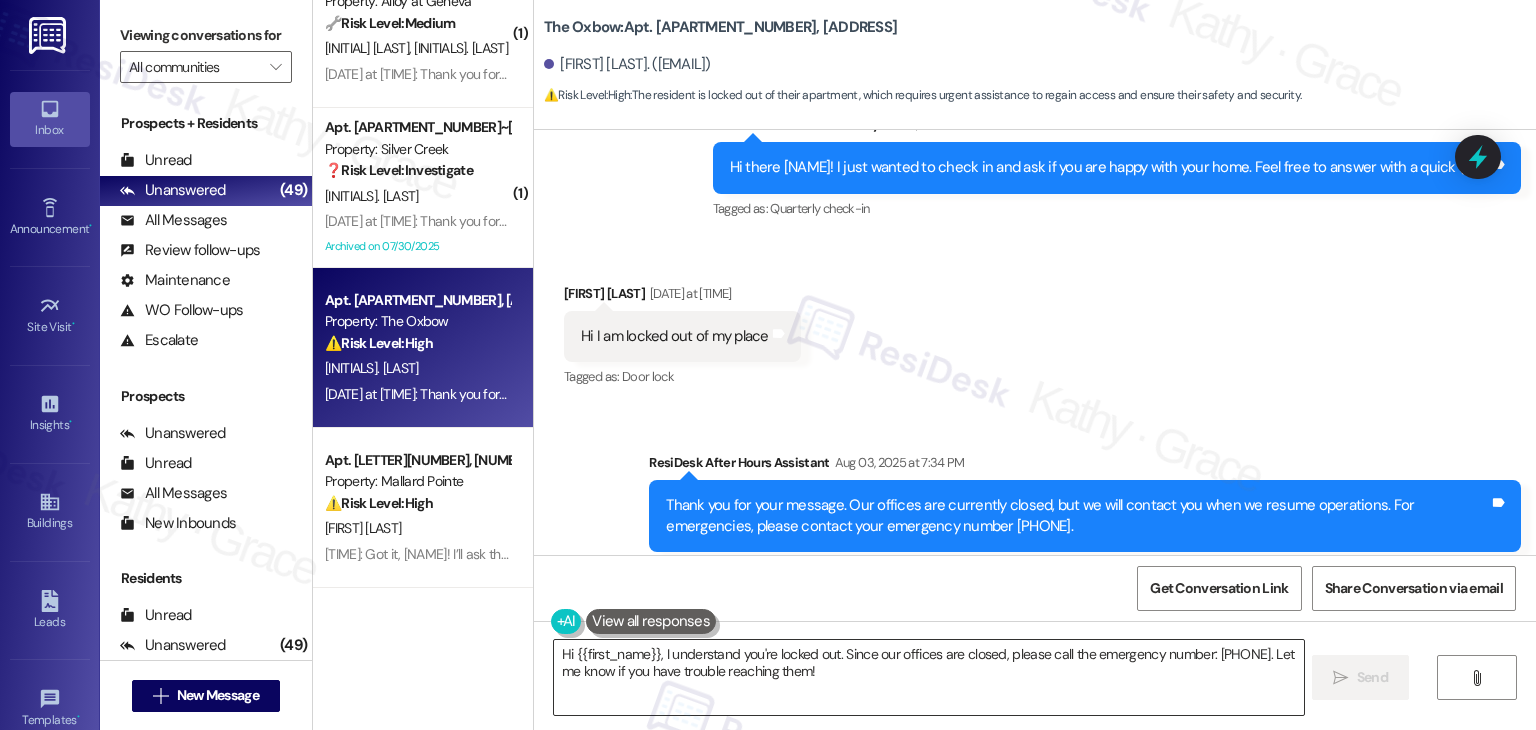click on "Hi {{first_name}}, I understand you're locked out. Since our offices are closed, please call the emergency number: 406-219-3198. Let me know if you have trouble reaching them!" at bounding box center (928, 677) 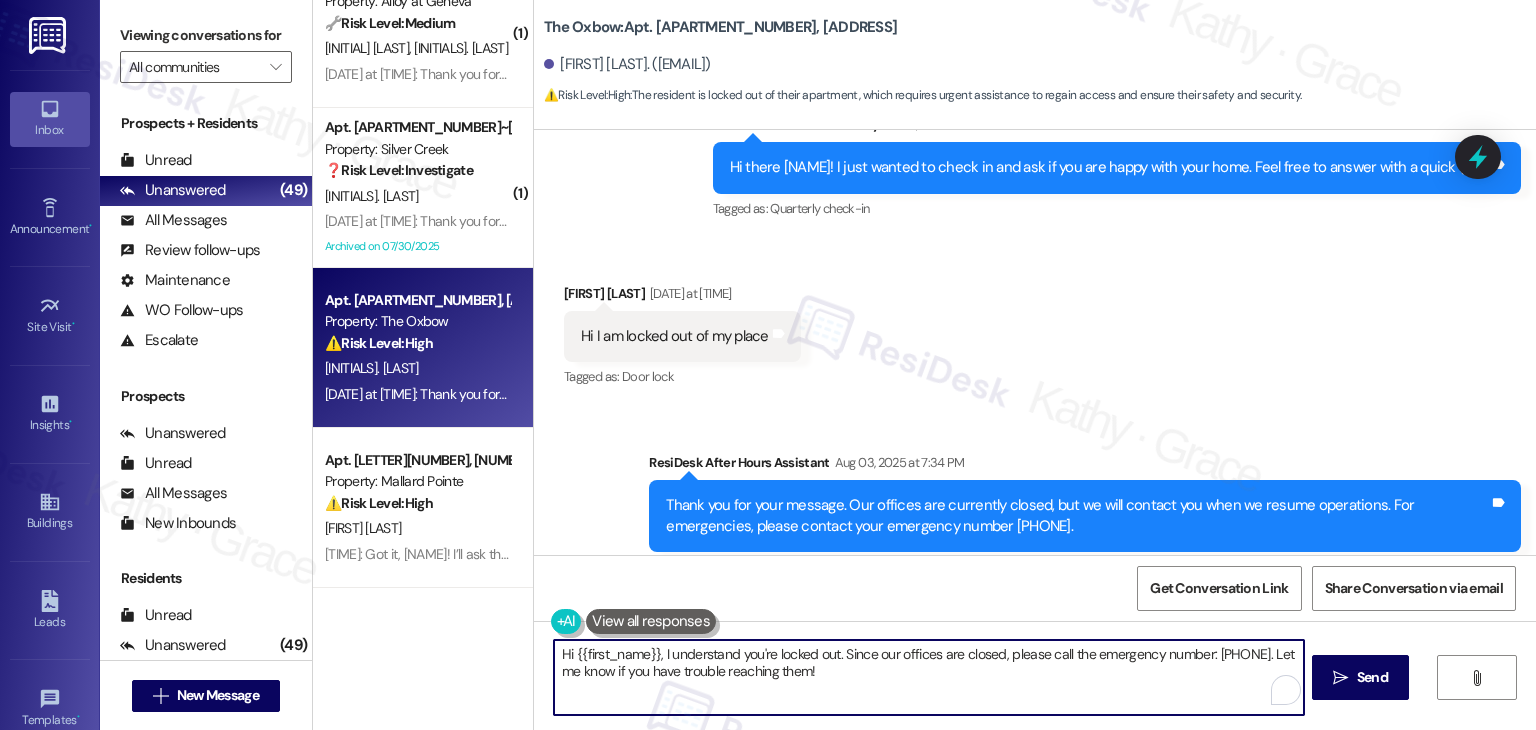 click on "Hi {{first_name}}, I understand you're locked out. Since our offices are closed, please call the emergency number: 406-219-3198. Let me know if you have trouble reaching them!" at bounding box center [928, 677] 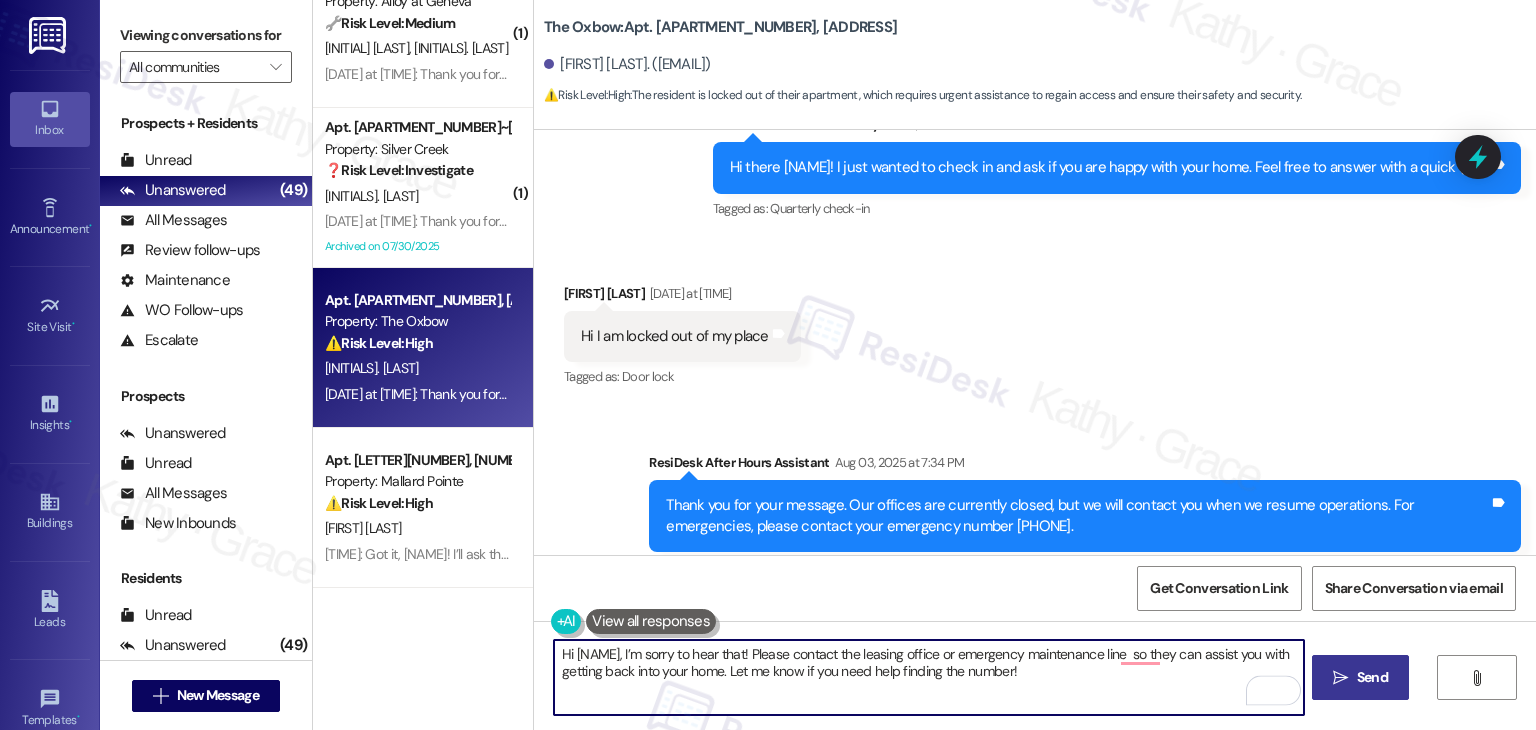 type on "Hi Mollybeth, I’m sorry to hear that! Please contact the leasing office or emergency maintenance line  so they can assist you with getting back into your home. Let me know if you need help finding the number!" 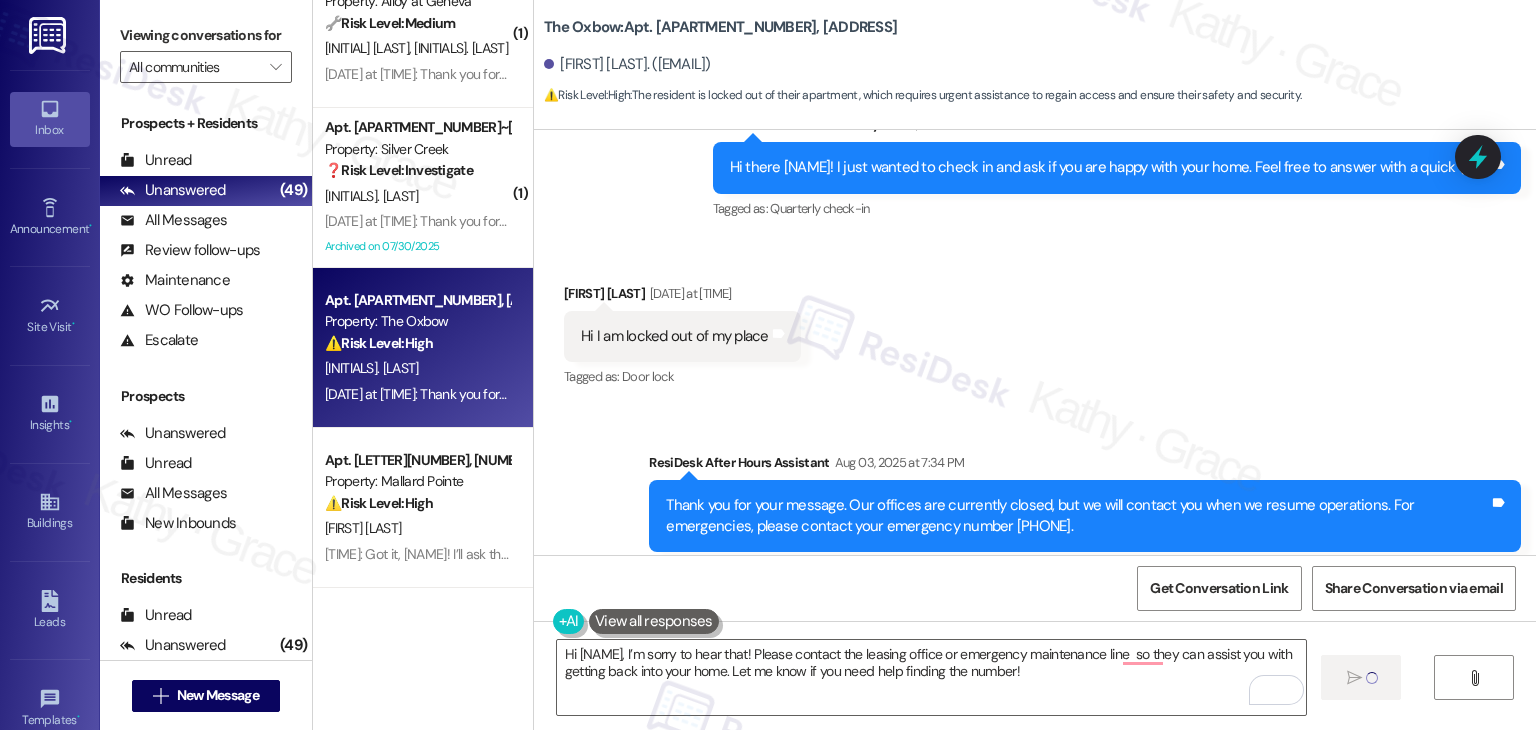 type 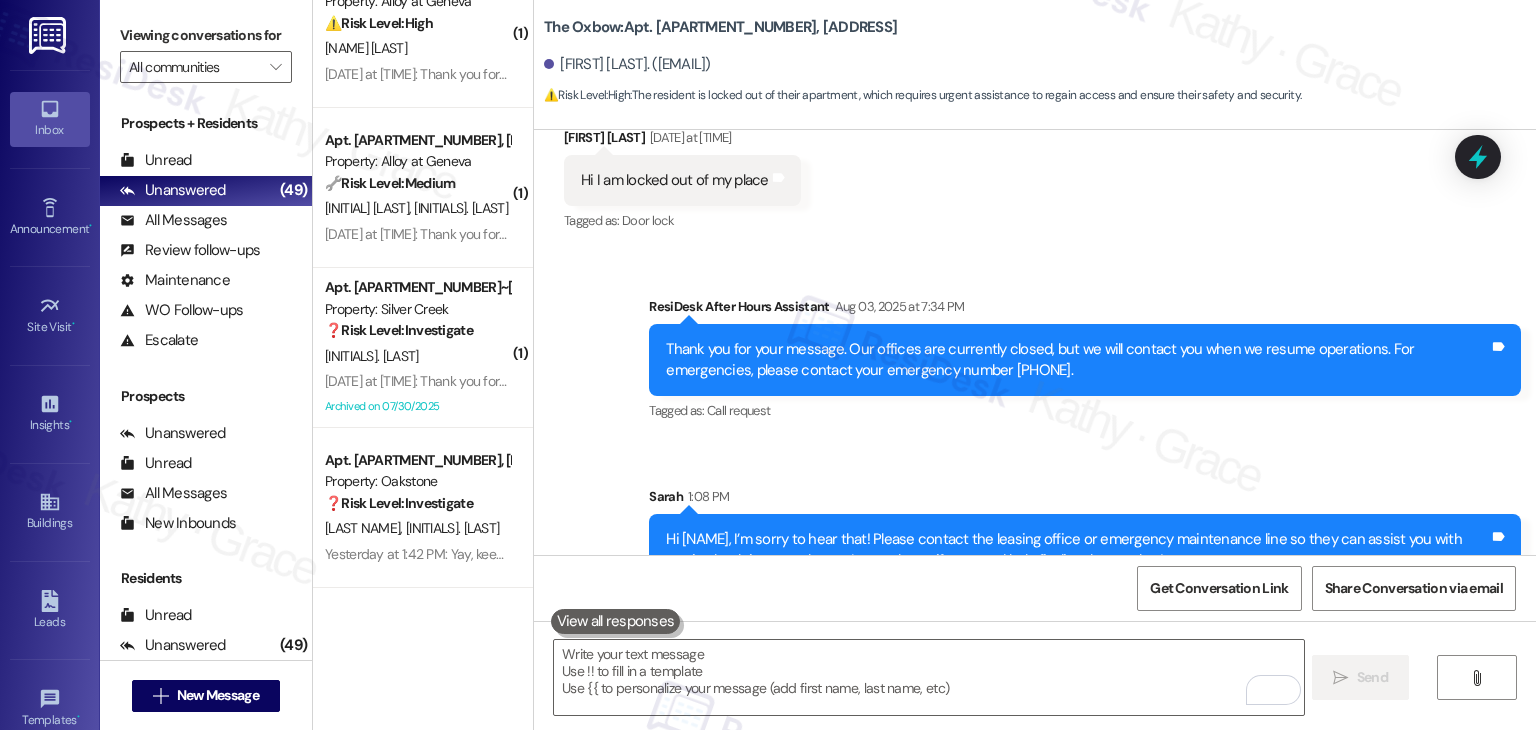 scroll, scrollTop: 6085, scrollLeft: 0, axis: vertical 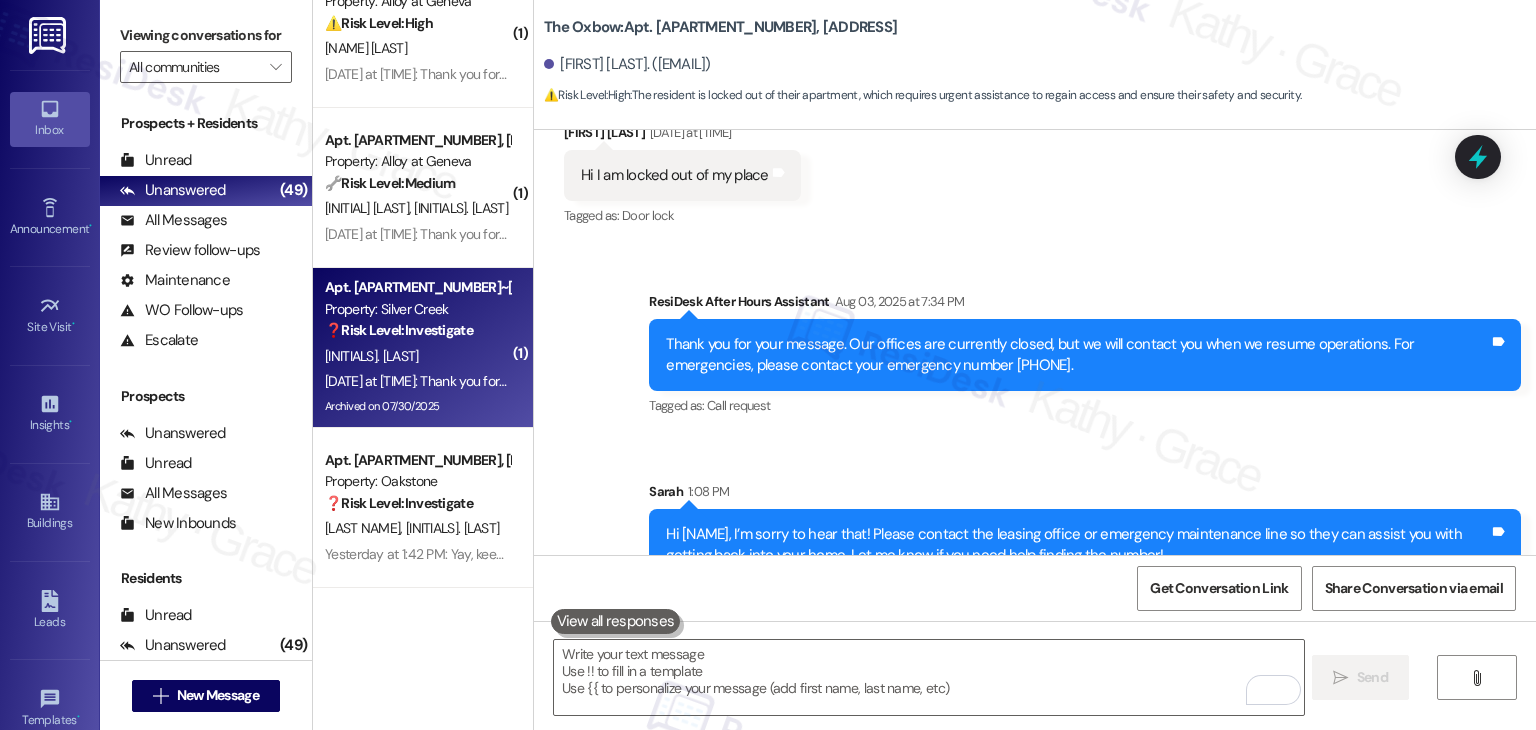 click on "Archived on 07/30/2025" at bounding box center (417, 406) 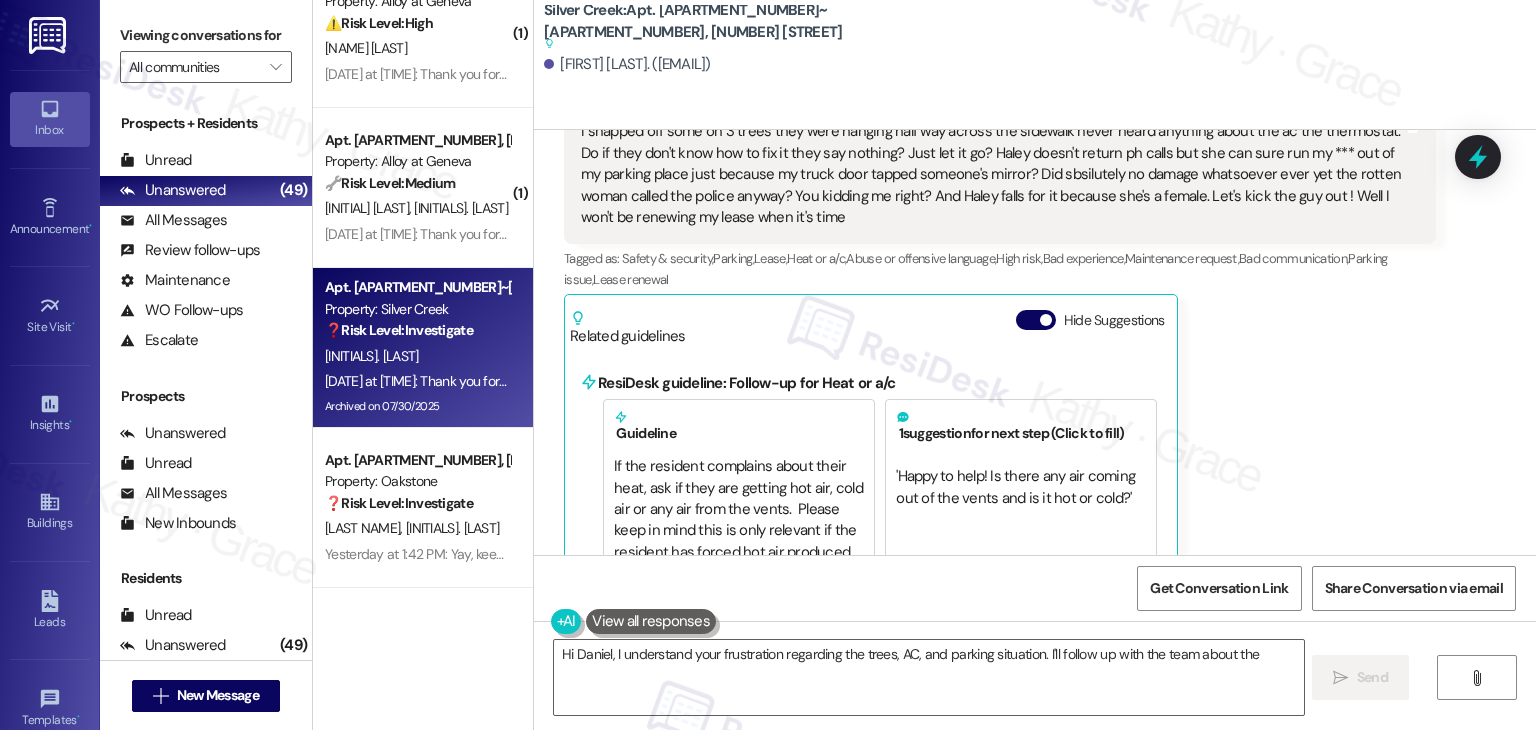 scroll, scrollTop: 21563, scrollLeft: 0, axis: vertical 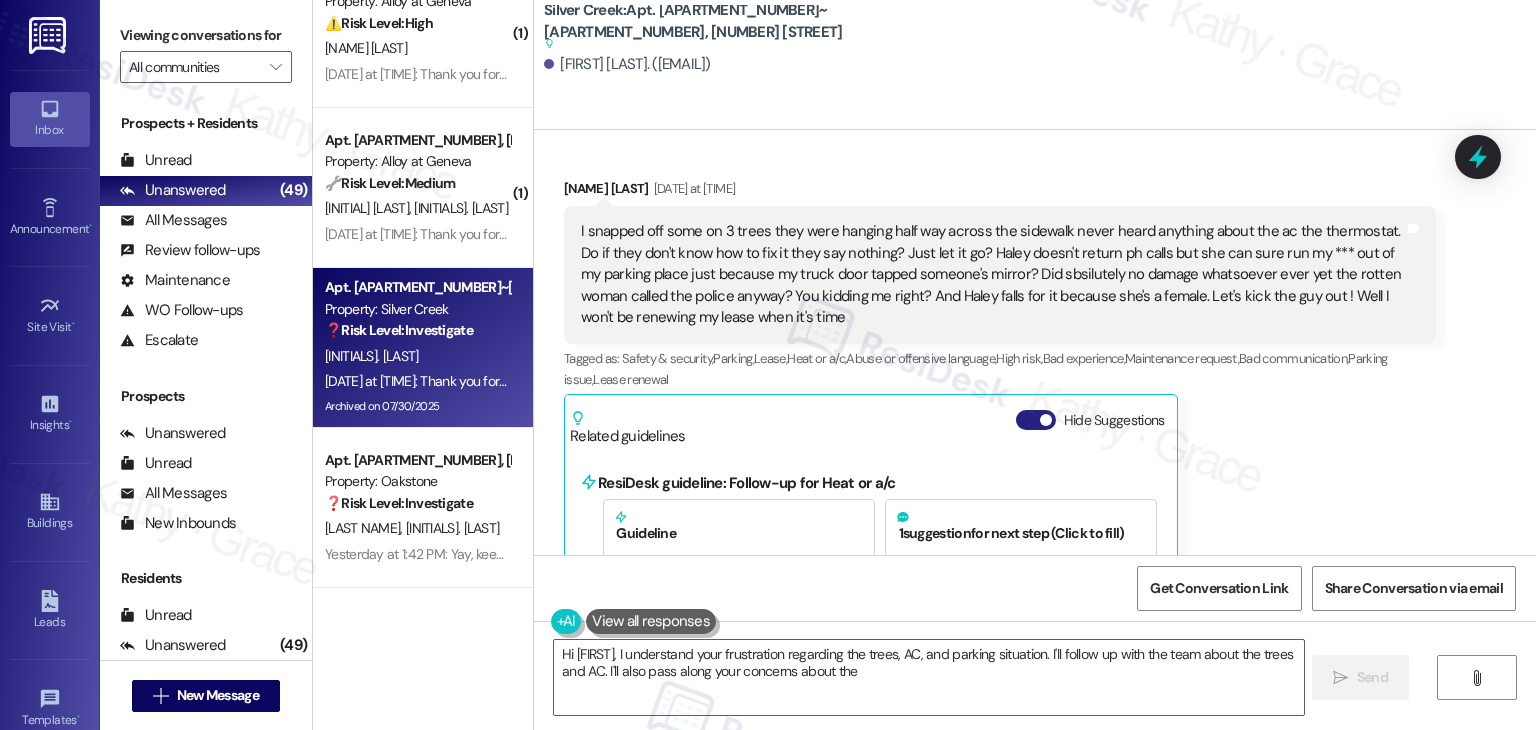 click on "Hide Suggestions" at bounding box center [1036, 420] 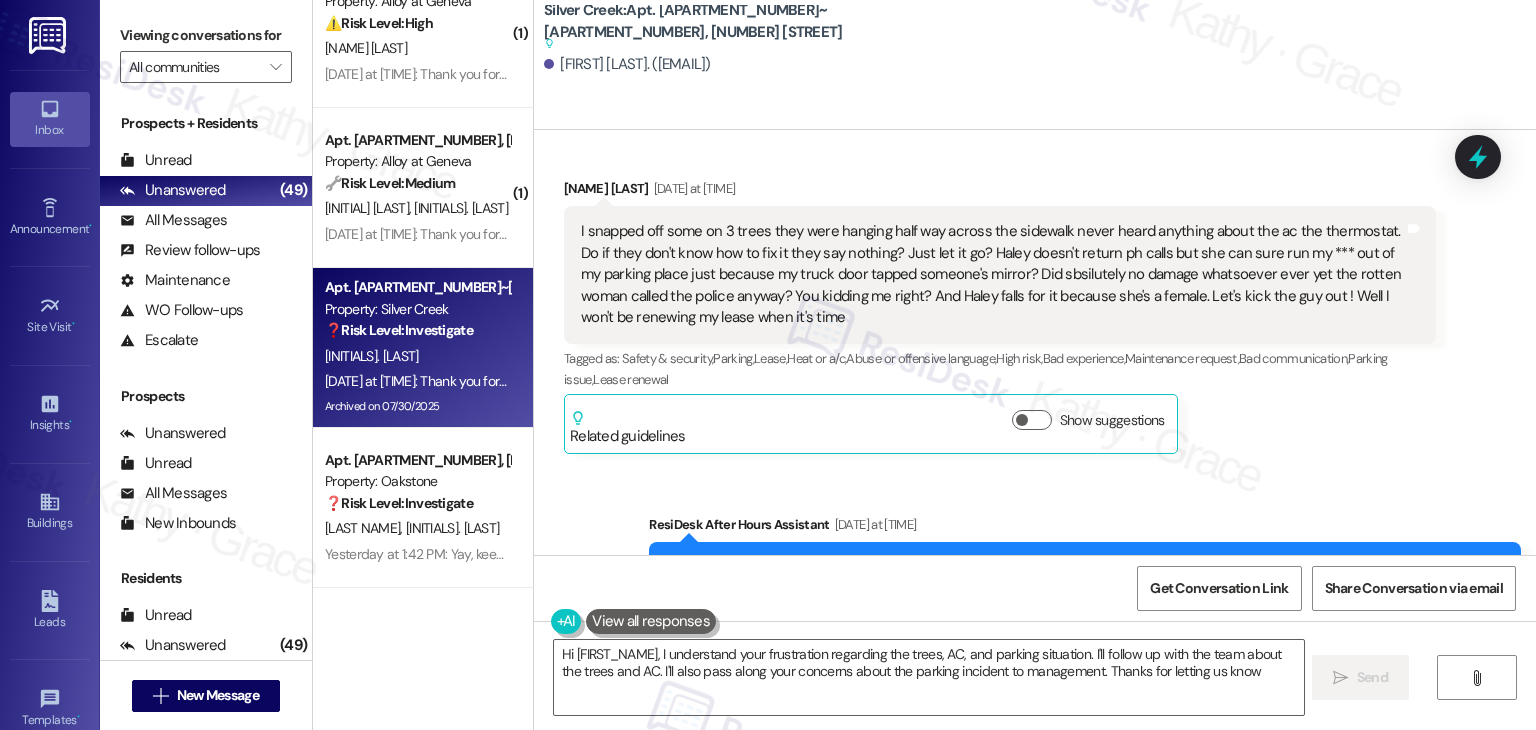 type on "Hi Daniel, I understand your frustration regarding the trees, AC, and parking situation. I'll follow up with the team about the trees and AC. I'll also pass along your concerns about the parking incident to management. Thanks for letting us know!" 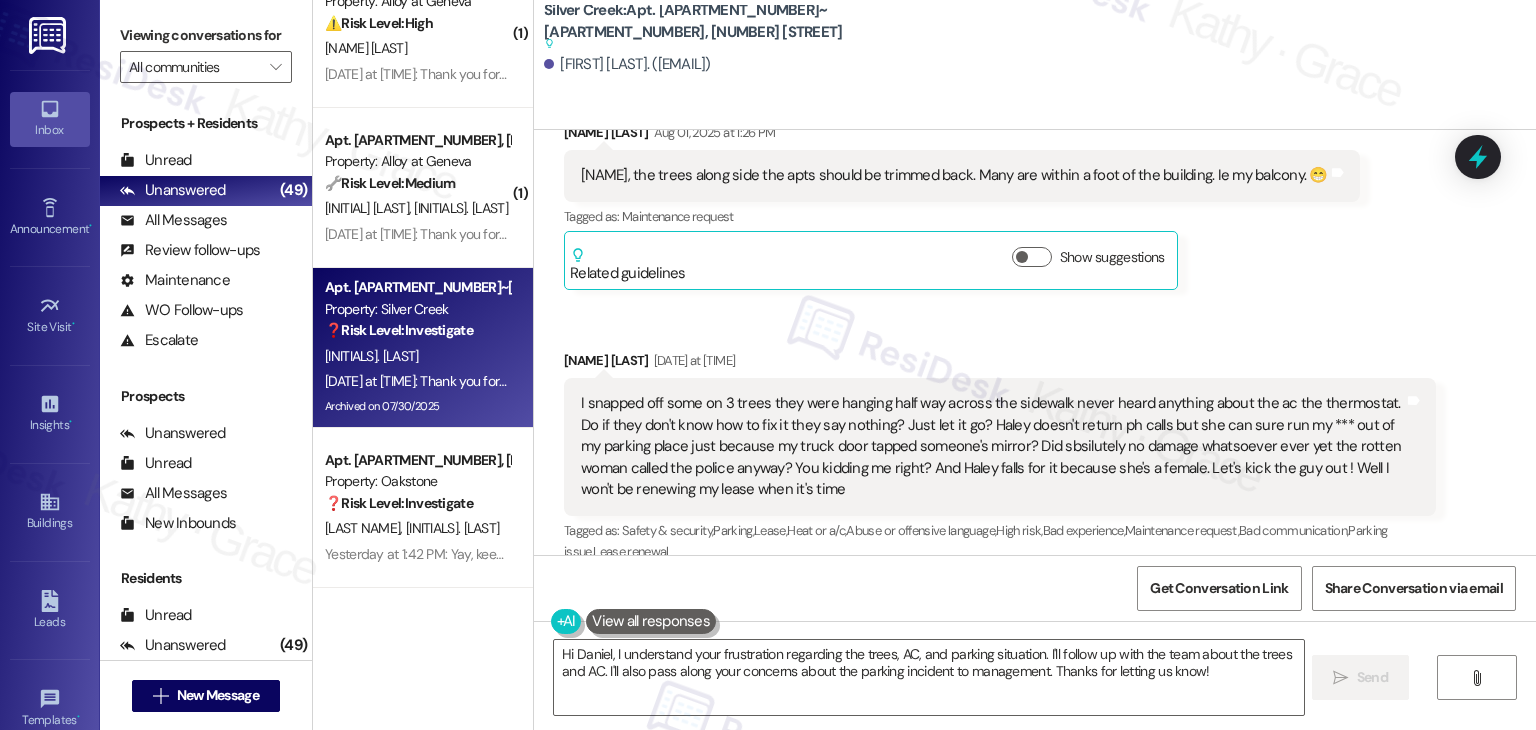 scroll, scrollTop: 21363, scrollLeft: 0, axis: vertical 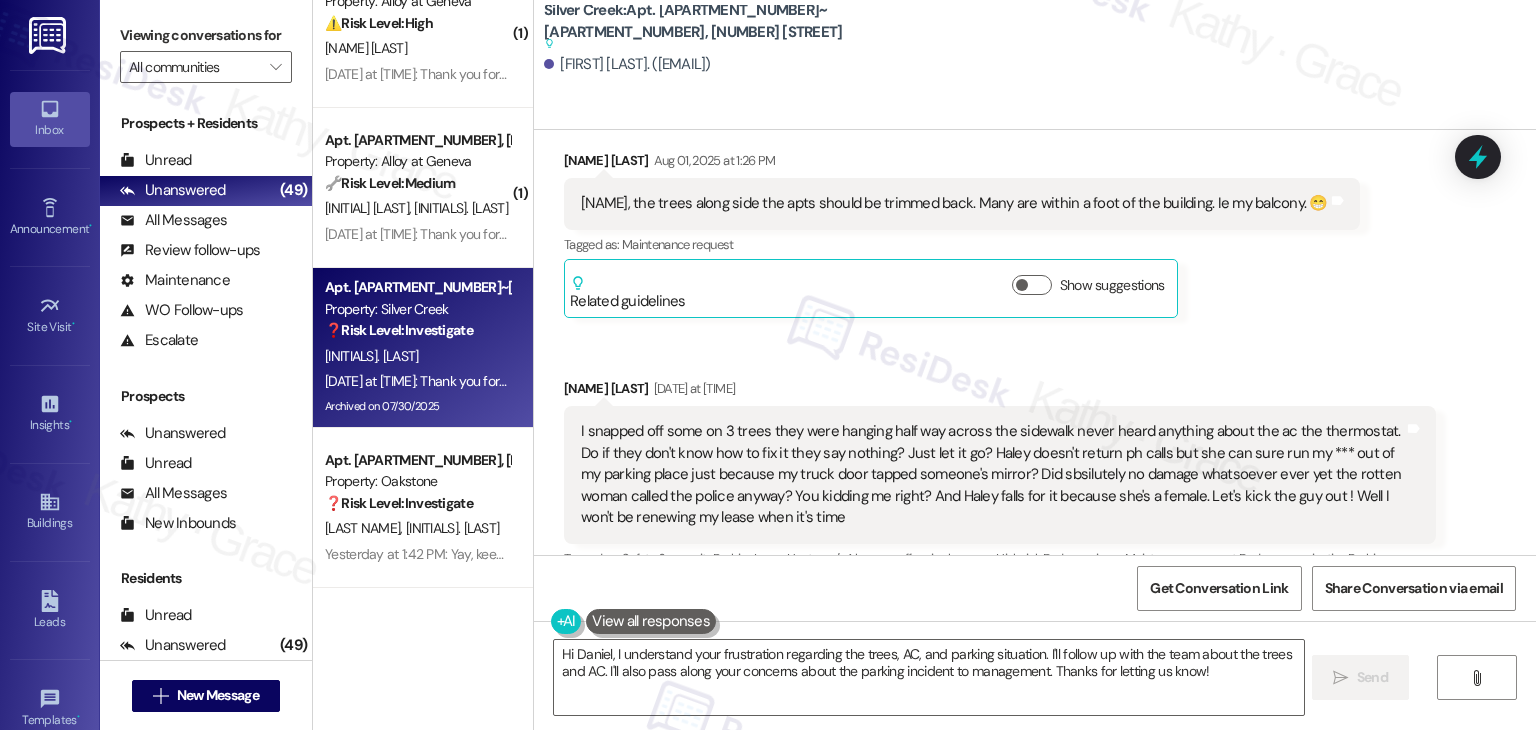 click on "Received via SMS Daniel Ra Aug 03, 2025 at 8:03 PM I snapped off some on 3 trees they were hanging half way across the sidewalk  never heard anything about the ac  the thermostat. Do  if they don't know how to fix it they say nothing? Just let it go? Haley doesn't return ph calls but she can sure run my *** out of my parking place just because my truck door tapped someone's mirror? Did sbsilutely no damage whatsoever ever yet the rotten woman called the police anyway? You kidding me right? And Haley falls for it because she's a female. Let's kick the guy out ! Well I won't be renewing my lease when it's time  Tags and notes Tagged as:   Safety & security ,  Click to highlight conversations about Safety & security Parking ,  Click to highlight conversations about Parking Lease ,  Click to highlight conversations about Lease Heat or a/c ,  Click to highlight conversations about Heat or a/c Abuse or offensive language ,  Click to highlight conversations about Abuse or offensive language High risk ,  ,  ,  ,  ," at bounding box center (1000, 515) 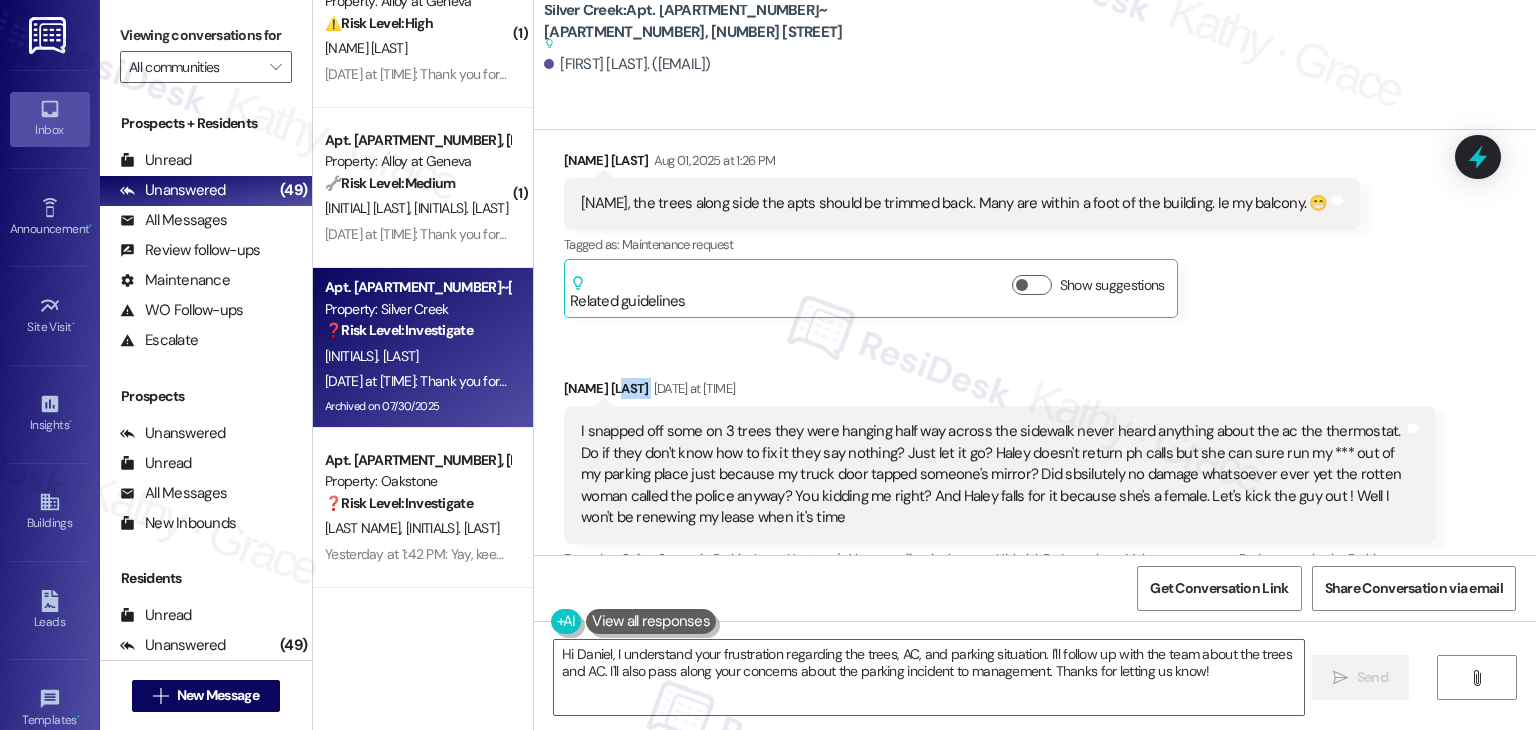 click on "Received via SMS Daniel Ra Aug 03, 2025 at 8:03 PM I snapped off some on 3 trees they were hanging half way across the sidewalk  never heard anything about the ac  the thermostat. Do  if they don't know how to fix it they say nothing? Just let it go? Haley doesn't return ph calls but she can sure run my *** out of my parking place just because my truck door tapped someone's mirror? Did sbsilutely no damage whatsoever ever yet the rotten woman called the police anyway? You kidding me right? And Haley falls for it because she's a female. Let's kick the guy out ! Well I won't be renewing my lease when it's time  Tags and notes Tagged as:   Safety & security ,  Click to highlight conversations about Safety & security Parking ,  Click to highlight conversations about Parking Lease ,  Click to highlight conversations about Lease Heat or a/c ,  Click to highlight conversations about Heat or a/c Abuse or offensive language ,  Click to highlight conversations about Abuse or offensive language High risk ,  ,  ,  ,  ," at bounding box center [1000, 515] 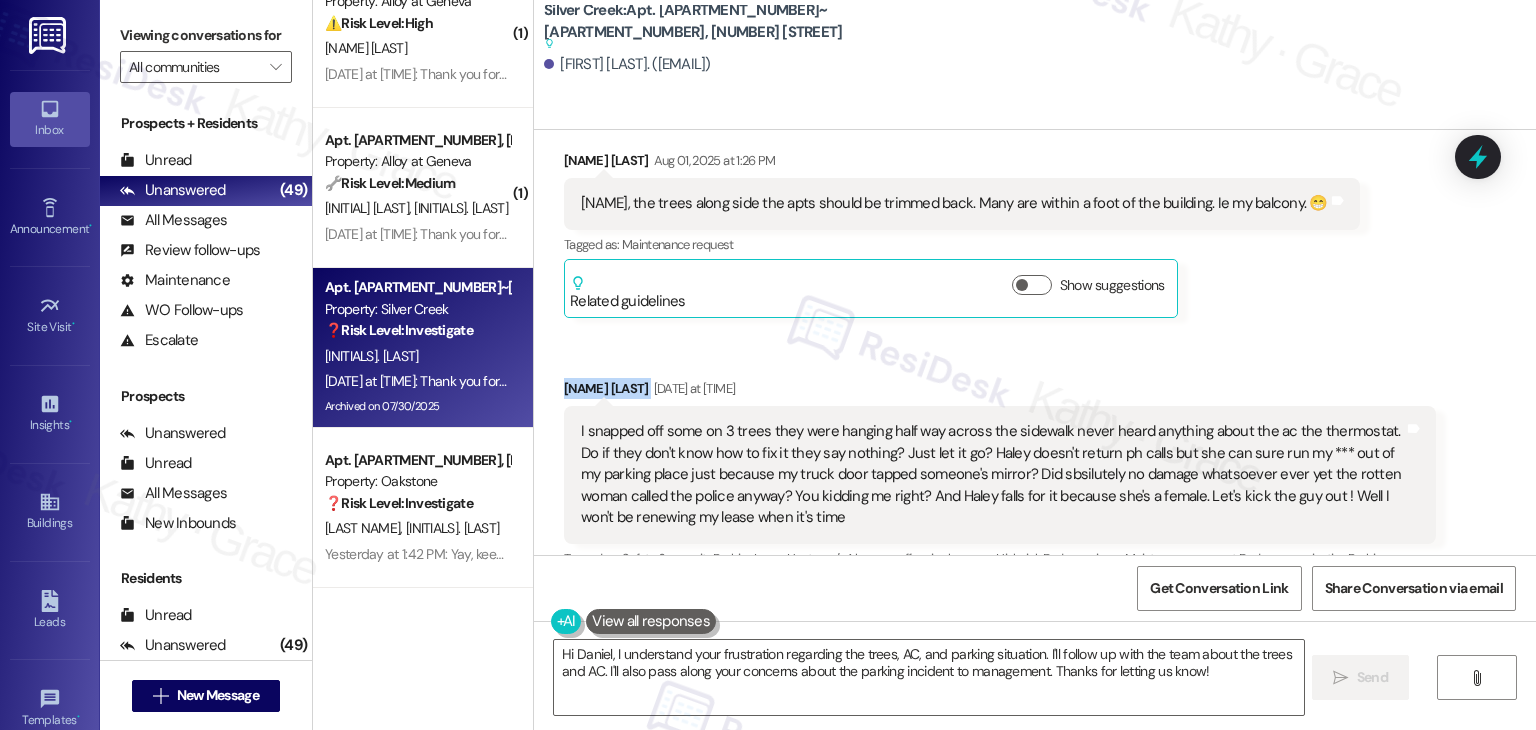 click on "Received via SMS Daniel Ra Aug 03, 2025 at 8:03 PM I snapped off some on 3 trees they were hanging half way across the sidewalk  never heard anything about the ac  the thermostat. Do  if they don't know how to fix it they say nothing? Just let it go? Haley doesn't return ph calls but she can sure run my *** out of my parking place just because my truck door tapped someone's mirror? Did sbsilutely no damage whatsoever ever yet the rotten woman called the police anyway? You kidding me right? And Haley falls for it because she's a female. Let's kick the guy out ! Well I won't be renewing my lease when it's time  Tags and notes Tagged as:   Safety & security ,  Click to highlight conversations about Safety & security Parking ,  Click to highlight conversations about Parking Lease ,  Click to highlight conversations about Lease Heat or a/c ,  Click to highlight conversations about Heat or a/c Abuse or offensive language ,  Click to highlight conversations about Abuse or offensive language High risk ,  ,  ,  ,  ," at bounding box center [1000, 515] 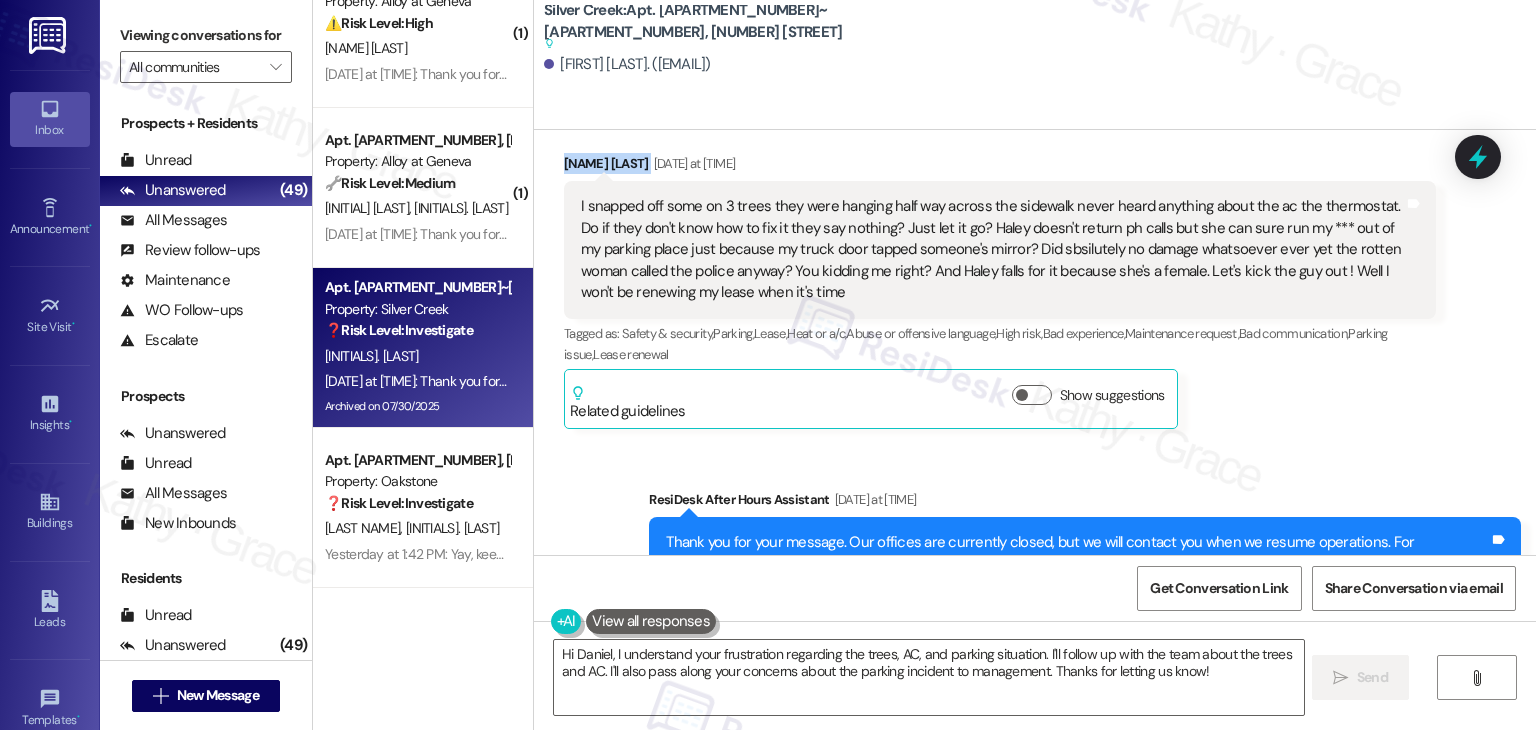 scroll, scrollTop: 21593, scrollLeft: 0, axis: vertical 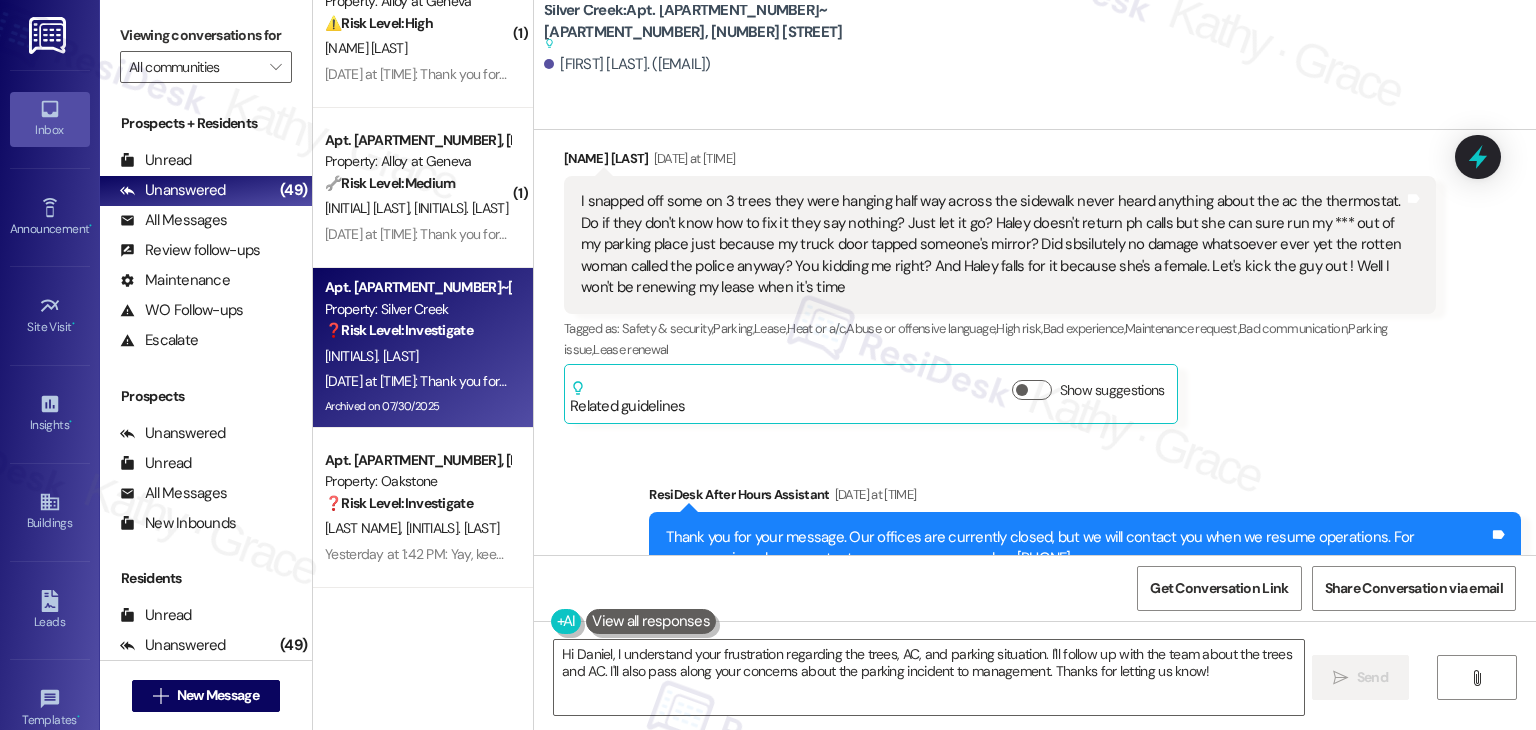 click on "Related guidelines Show suggestions" at bounding box center [871, 393] 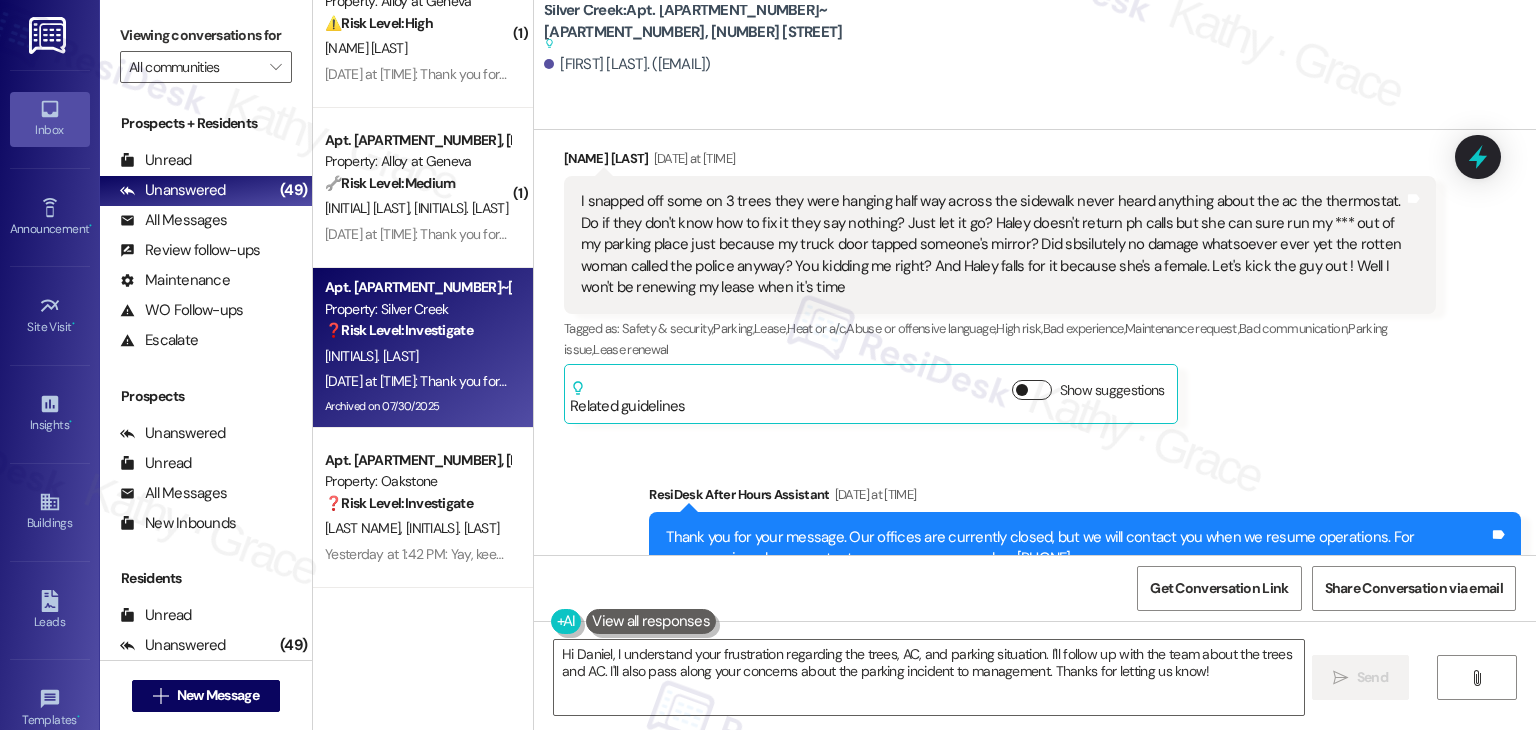 click on "Show suggestions" at bounding box center (1032, 390) 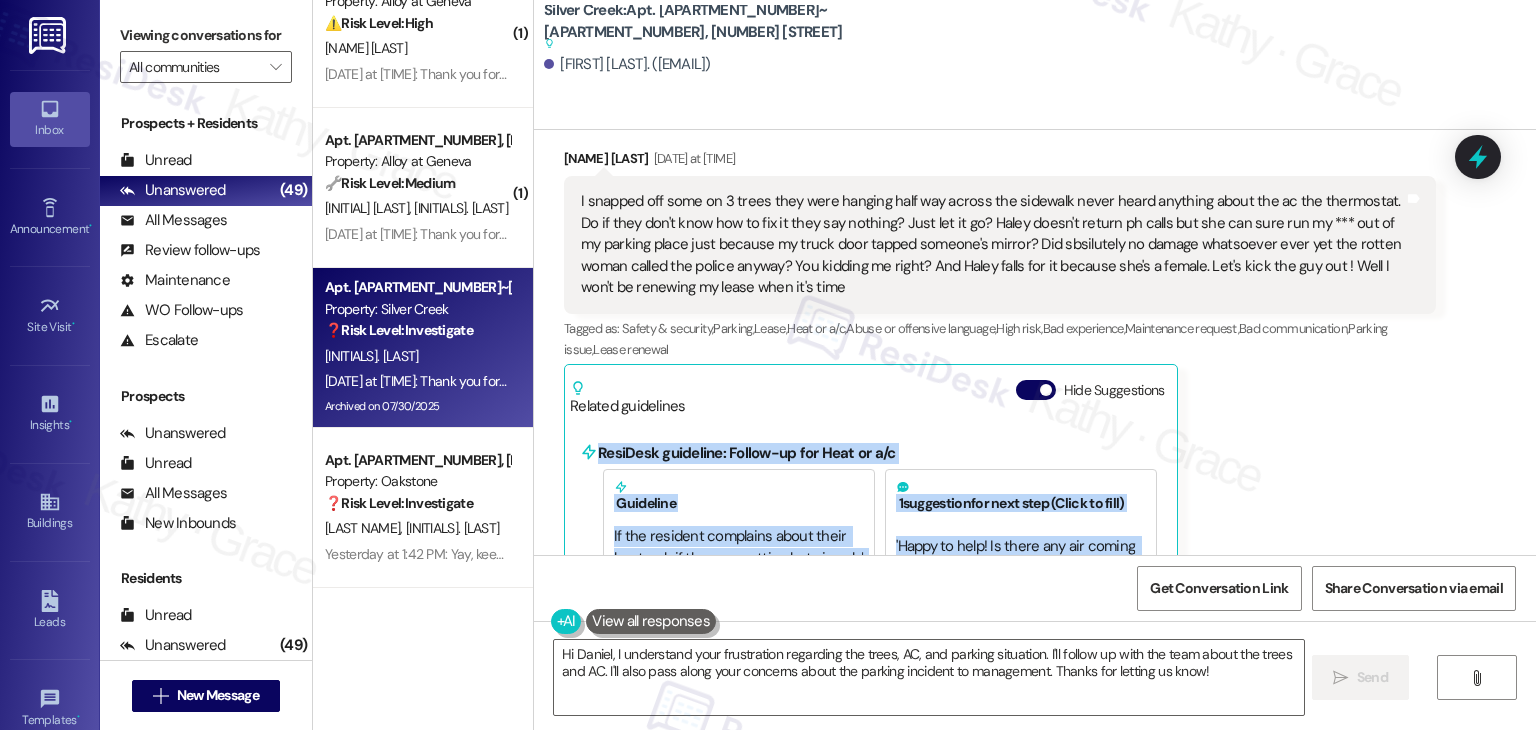 click on "Daniel Ra Aug 03, 2025 at 8:03 PM I snapped off some on 3 trees they were hanging half way across the sidewalk  never heard anything about the ac  the thermostat. Do  if they don't know how to fix it they say nothing? Just let it go? Haley doesn't return ph calls but she can sure run my *** out of my parking place just because my truck door tapped someone's mirror? Did sbsilutely no damage whatsoever ever yet the rotten woman called the police anyway? You kidding me right? And Haley falls for it because she's a female. Let's kick the guy out ! Well I won't be renewing my lease when it's time  Tags and notes Tagged as:   Safety & security ,  Click to highlight conversations about Safety & security Parking ,  Click to highlight conversations about Parking Lease ,  Click to highlight conversations about Lease Heat or a/c ,  Click to highlight conversations about Heat or a/c Abuse or offensive language ,  Click to highlight conversations about Abuse or offensive language High risk ,  Bad experience ,  ,  ,  ," at bounding box center (1000, 570) 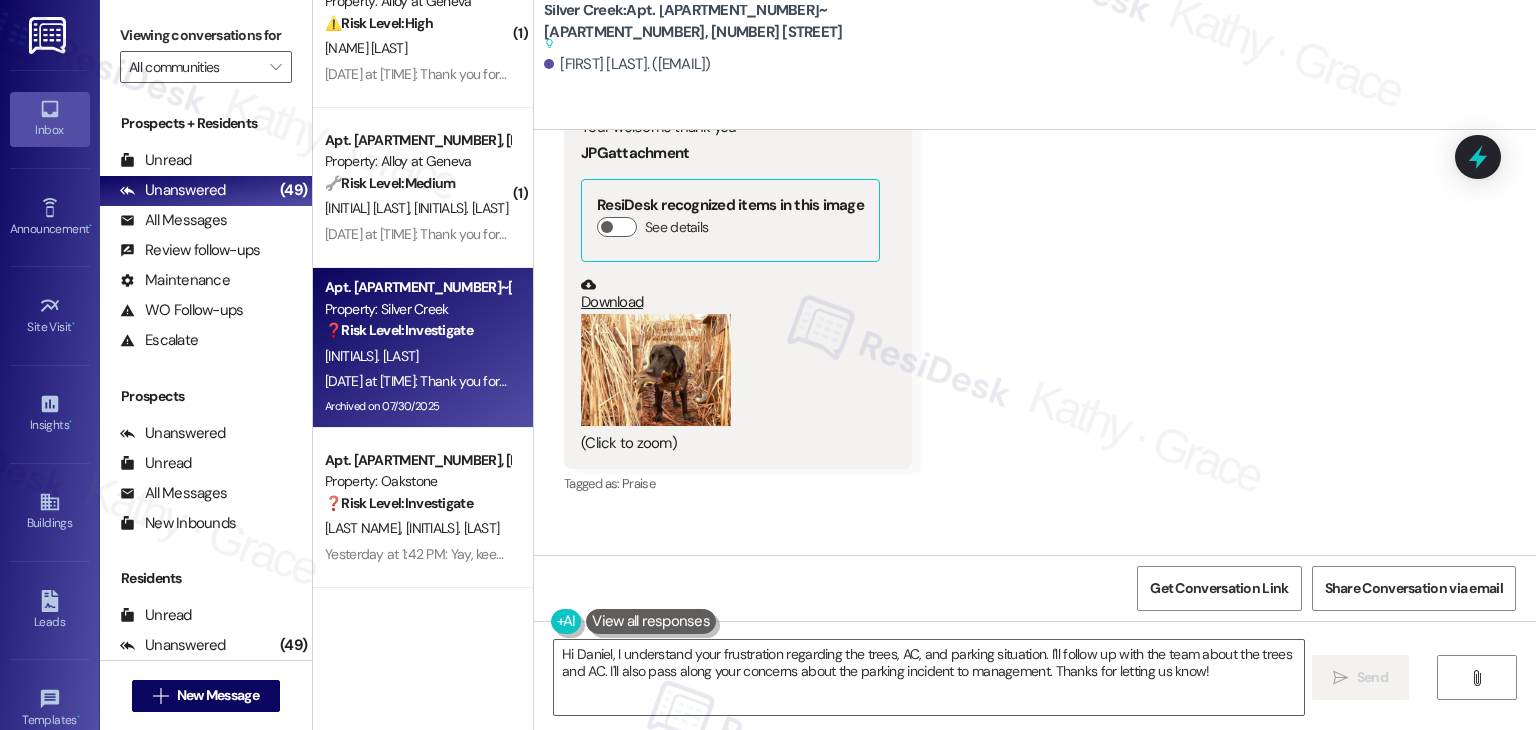 scroll, scrollTop: 20693, scrollLeft: 0, axis: vertical 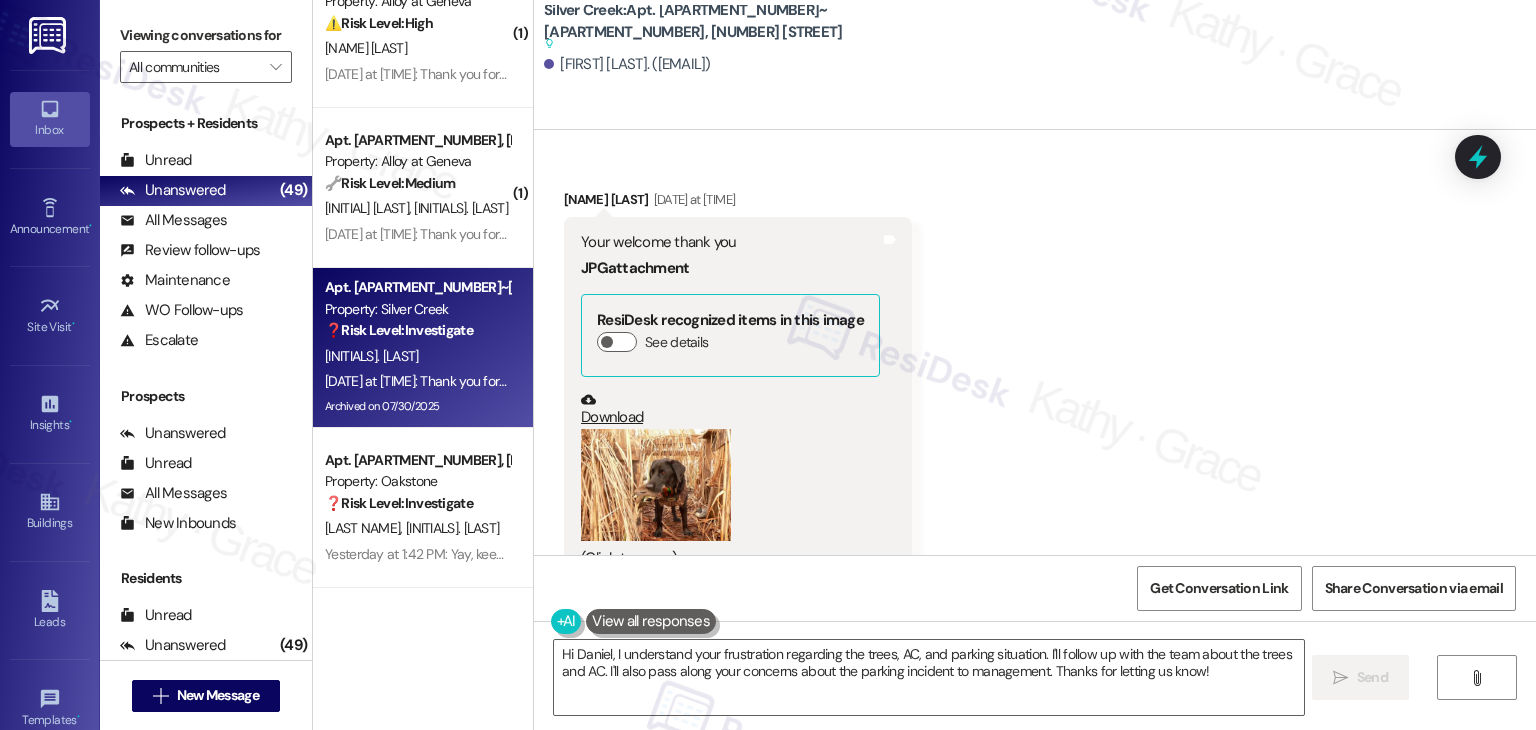 click on "Received via SMS Daniel Ra Jul 30, 2025 at 10:49 AM Your welcome thank you JPG  attachment ResiDesk recognized items in this image See details     Download   (Click to zoom) Tags and notes Tagged as:   Praise Click to highlight conversations about Praise" at bounding box center (1035, 386) 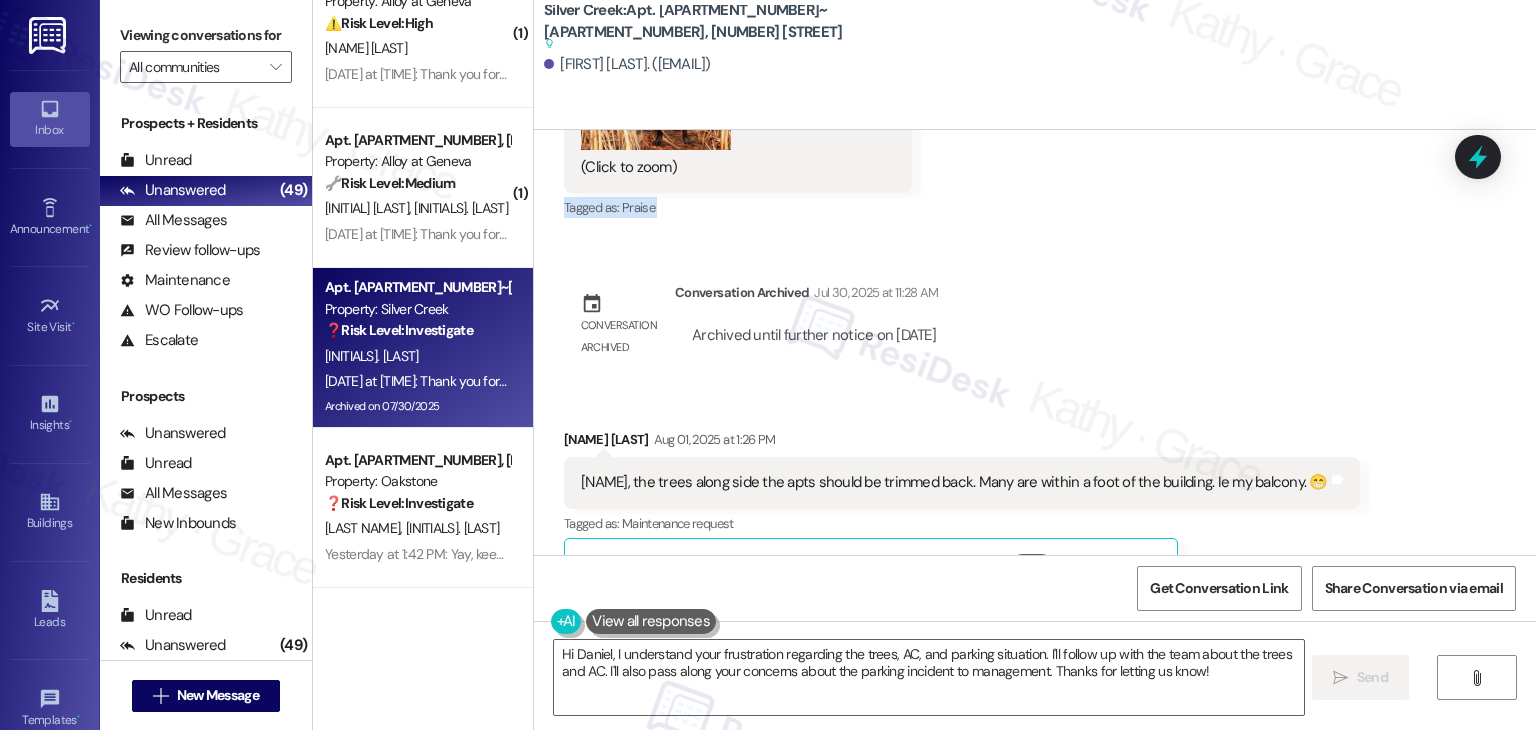 scroll, scrollTop: 21093, scrollLeft: 0, axis: vertical 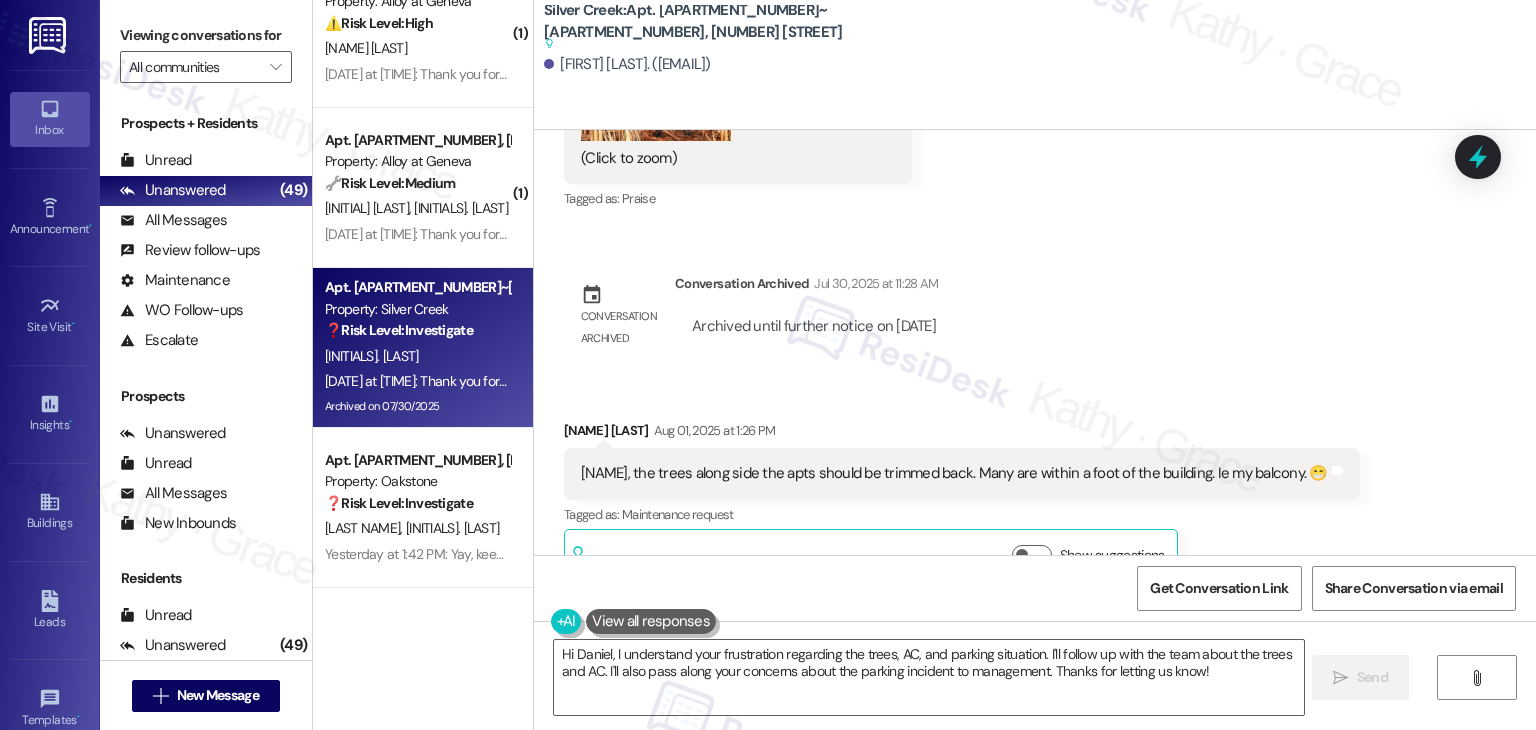 click on "Dottie, the trees along side the apts should be trimmed back. Many are within a foot of the building. Ie my balcony.  😁 Tags and notes" at bounding box center (962, 473) 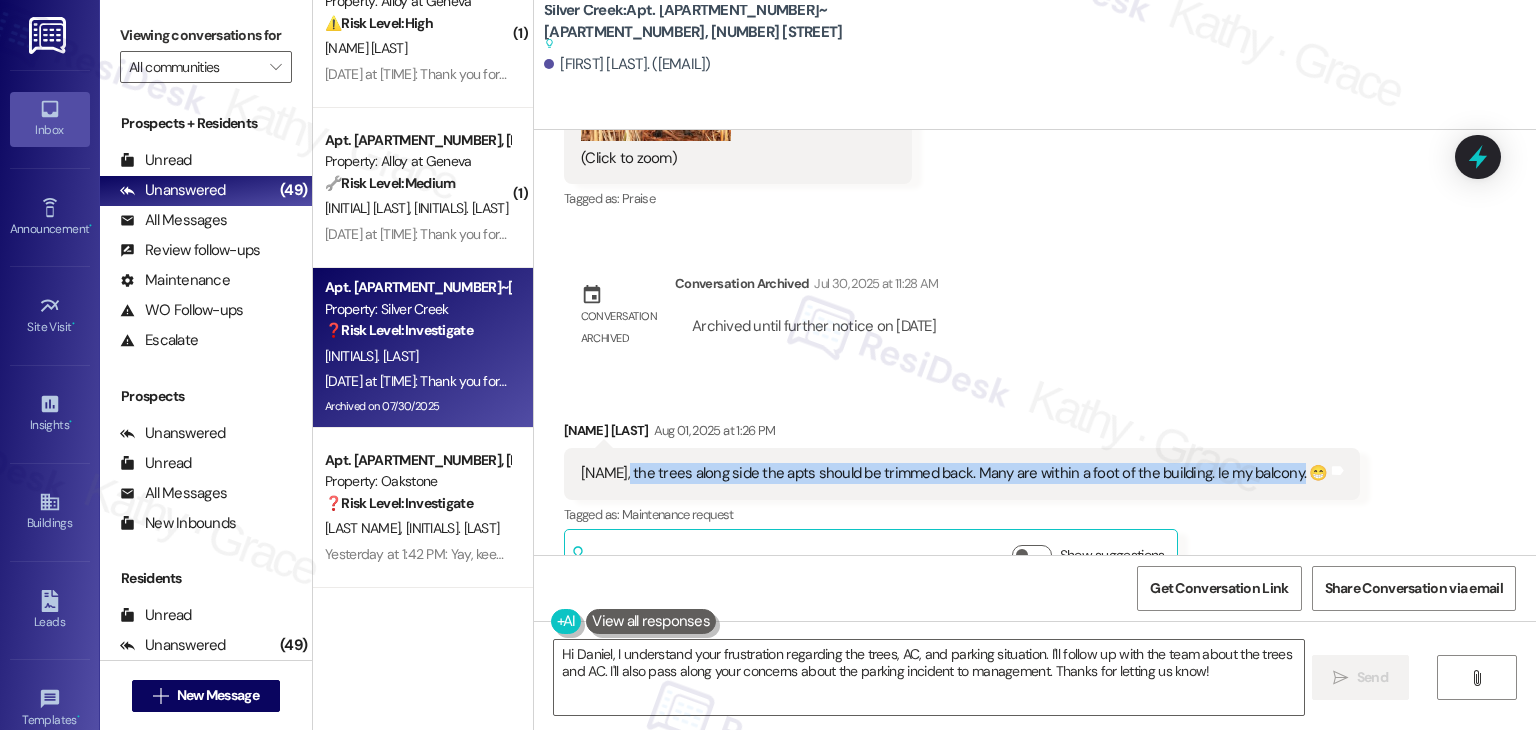 drag, startPoint x: 610, startPoint y: 404, endPoint x: 1273, endPoint y: 416, distance: 663.1086 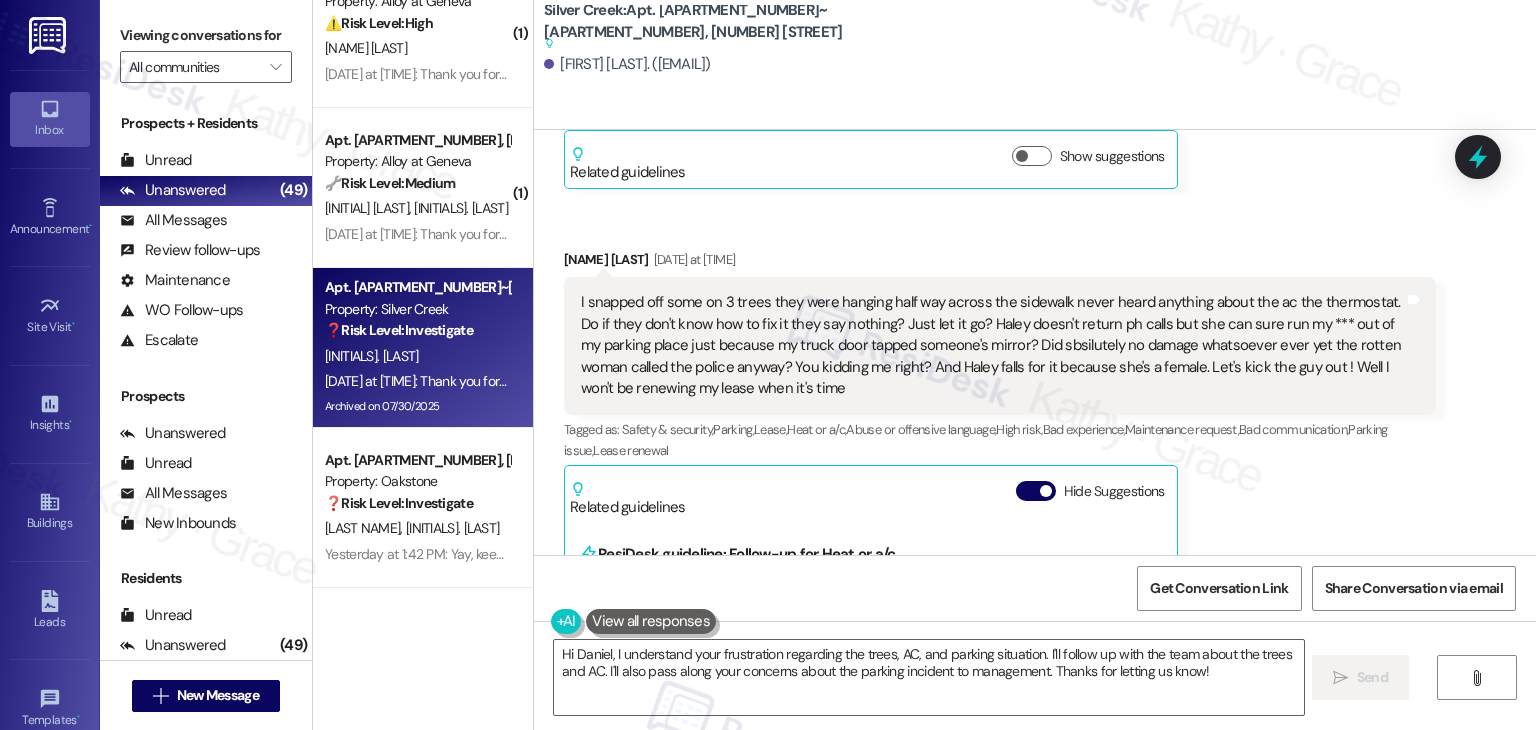 scroll, scrollTop: 21493, scrollLeft: 0, axis: vertical 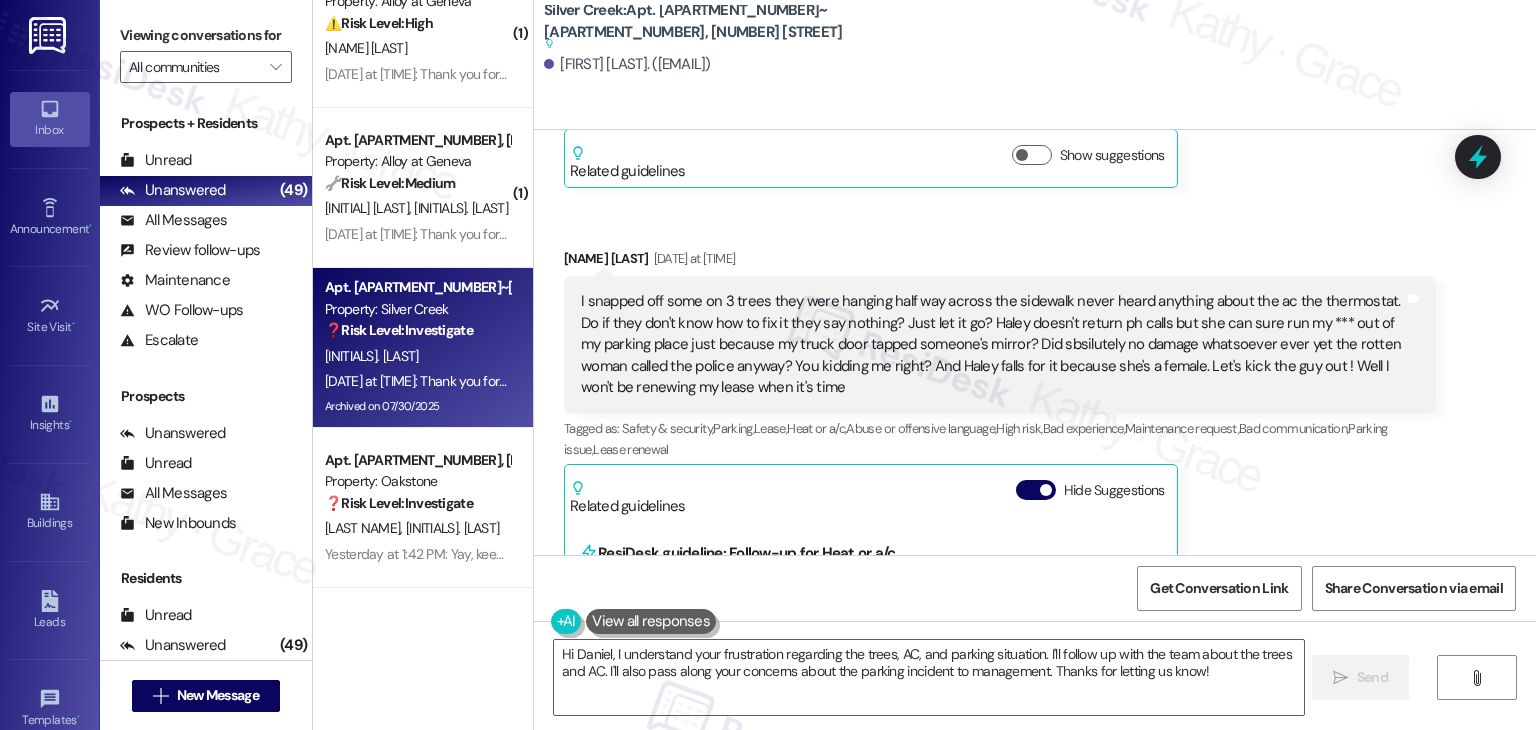 click on "I snapped off some on 3 trees they were hanging half way across the sidewalk  never heard anything about the ac  the thermostat. Do  if they don't know how to fix it they say nothing? Just let it go? Haley doesn't return ph calls but she can sure run my *** out of my parking place just because my truck door tapped someone's mirror? Did sbsilutely no damage whatsoever ever yet the rotten woman called the police anyway? You kidding me right? And Haley falls for it because she's a female. Let's kick the guy out ! Well I won't be renewing my lease when it's time" at bounding box center [992, 344] 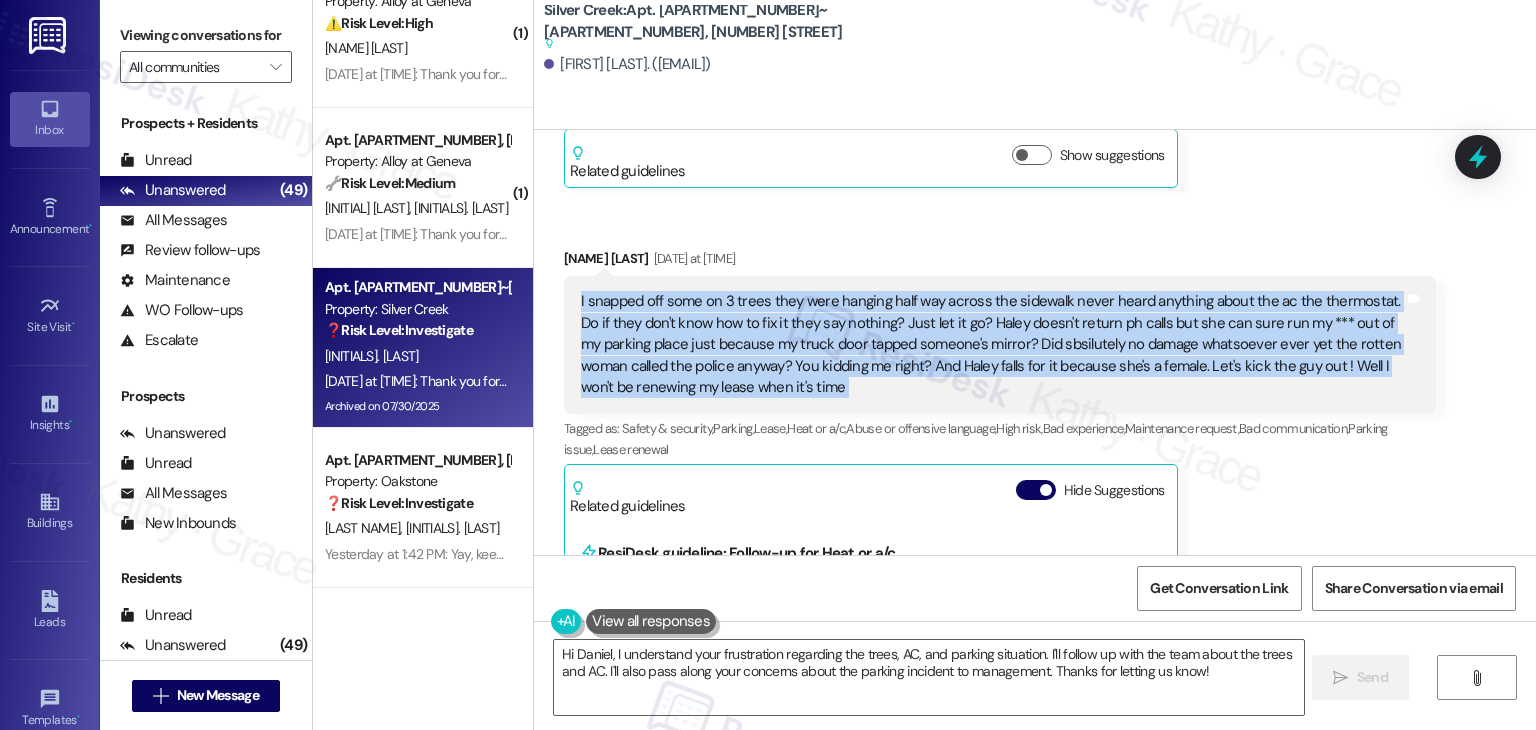 click on "I snapped off some on 3 trees they were hanging half way across the sidewalk  never heard anything about the ac  the thermostat. Do  if they don't know how to fix it they say nothing? Just let it go? Haley doesn't return ph calls but she can sure run my *** out of my parking place just because my truck door tapped someone's mirror? Did sbsilutely no damage whatsoever ever yet the rotten woman called the police anyway? You kidding me right? And Haley falls for it because she's a female. Let's kick the guy out ! Well I won't be renewing my lease when it's time" at bounding box center (992, 344) 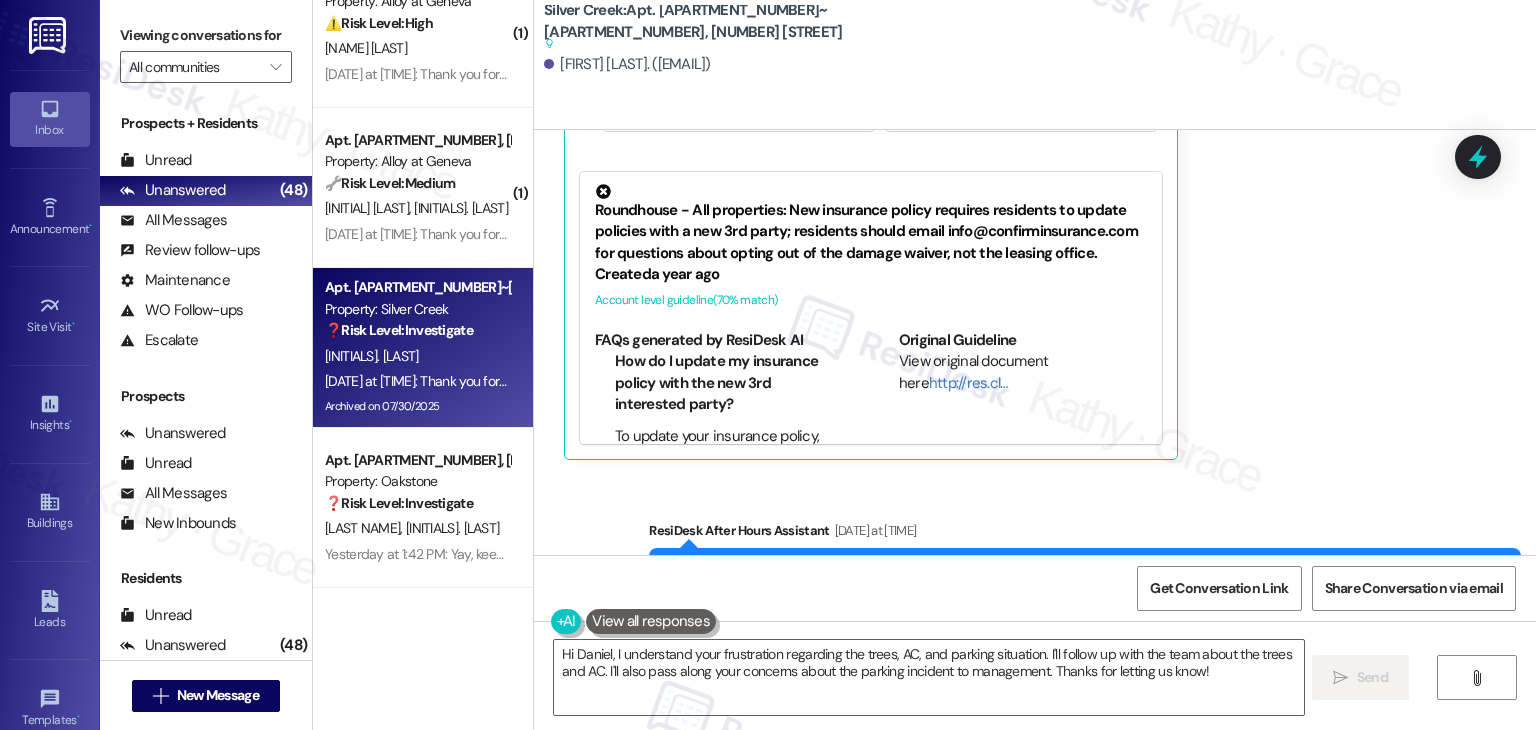 scroll, scrollTop: 22163, scrollLeft: 0, axis: vertical 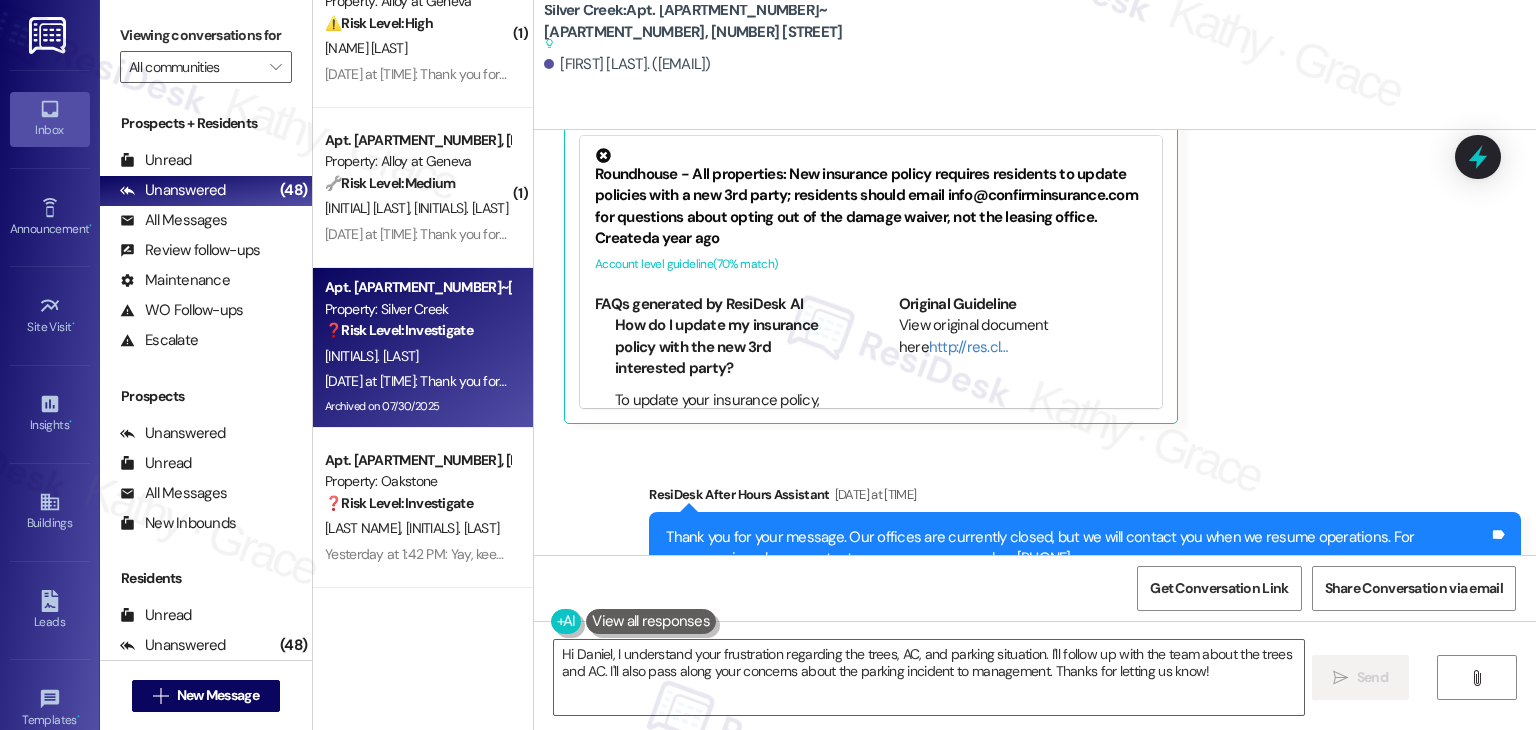 click on "Received via SMS Daniel Ra Aug 03, 2025 at 8:03 PM I snapped off some on 3 trees they were hanging half way across the sidewalk  never heard anything about the ac  the thermostat. Do  if they don't know how to fix it they say nothing? Just let it go? Haley doesn't return ph calls but she can sure run my *** out of my parking place just because my truck door tapped someone's mirror? Did sbsilutely no damage whatsoever ever yet the rotten woman called the police anyway? You kidding me right? And Haley falls for it because she's a female. Let's kick the guy out ! Well I won't be renewing my lease when it's time  Tags and notes Tagged as:   Safety & security ,  Click to highlight conversations about Safety & security Parking ,  Click to highlight conversations about Parking Lease ,  Click to highlight conversations about Lease Heat or a/c ,  Click to highlight conversations about Heat or a/c Abuse or offensive language ,  Click to highlight conversations about Abuse or offensive language High risk ,  ,  ,  ,  ," at bounding box center (1000, 0) 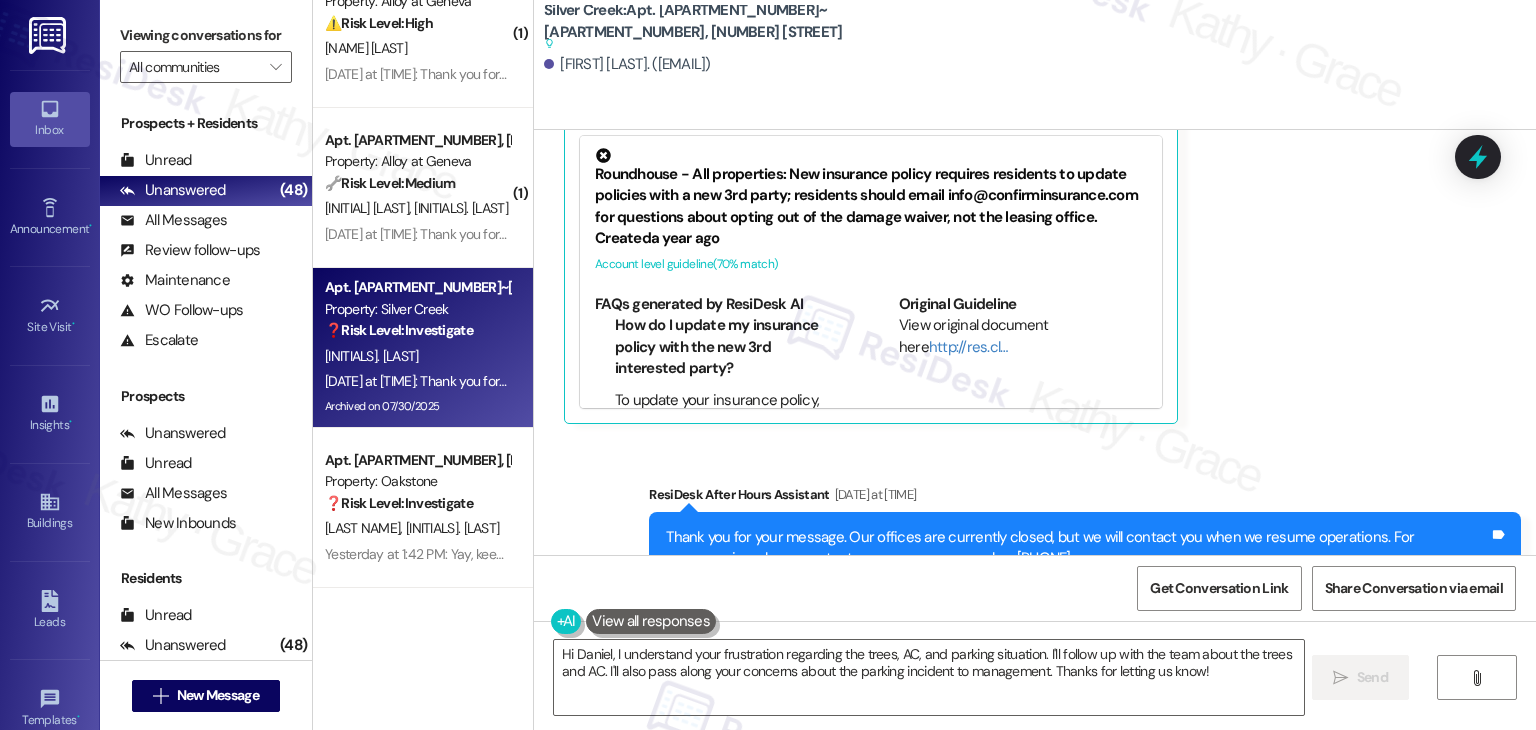 click on "Daniel Ra Aug 03, 2025 at 8:03 PM I snapped off some on 3 trees they were hanging half way across the sidewalk  never heard anything about the ac  the thermostat. Do  if they don't know how to fix it they say nothing? Just let it go? Haley doesn't return ph calls but she can sure run my *** out of my parking place just because my truck door tapped someone's mirror? Did sbsilutely no damage whatsoever ever yet the rotten woman called the police anyway? You kidding me right? And Haley falls for it because she's a female. Let's kick the guy out ! Well I won't be renewing my lease when it's time  Tags and notes Tagged as:   Safety & security ,  Click to highlight conversations about Safety & security Parking ,  Click to highlight conversations about Parking Lease ,  Click to highlight conversations about Lease Heat or a/c ,  Click to highlight conversations about Heat or a/c Abuse or offensive language ,  Click to highlight conversations about Abuse or offensive language High risk ,  Bad experience ,  ,  ,  ," at bounding box center [1000, 0] 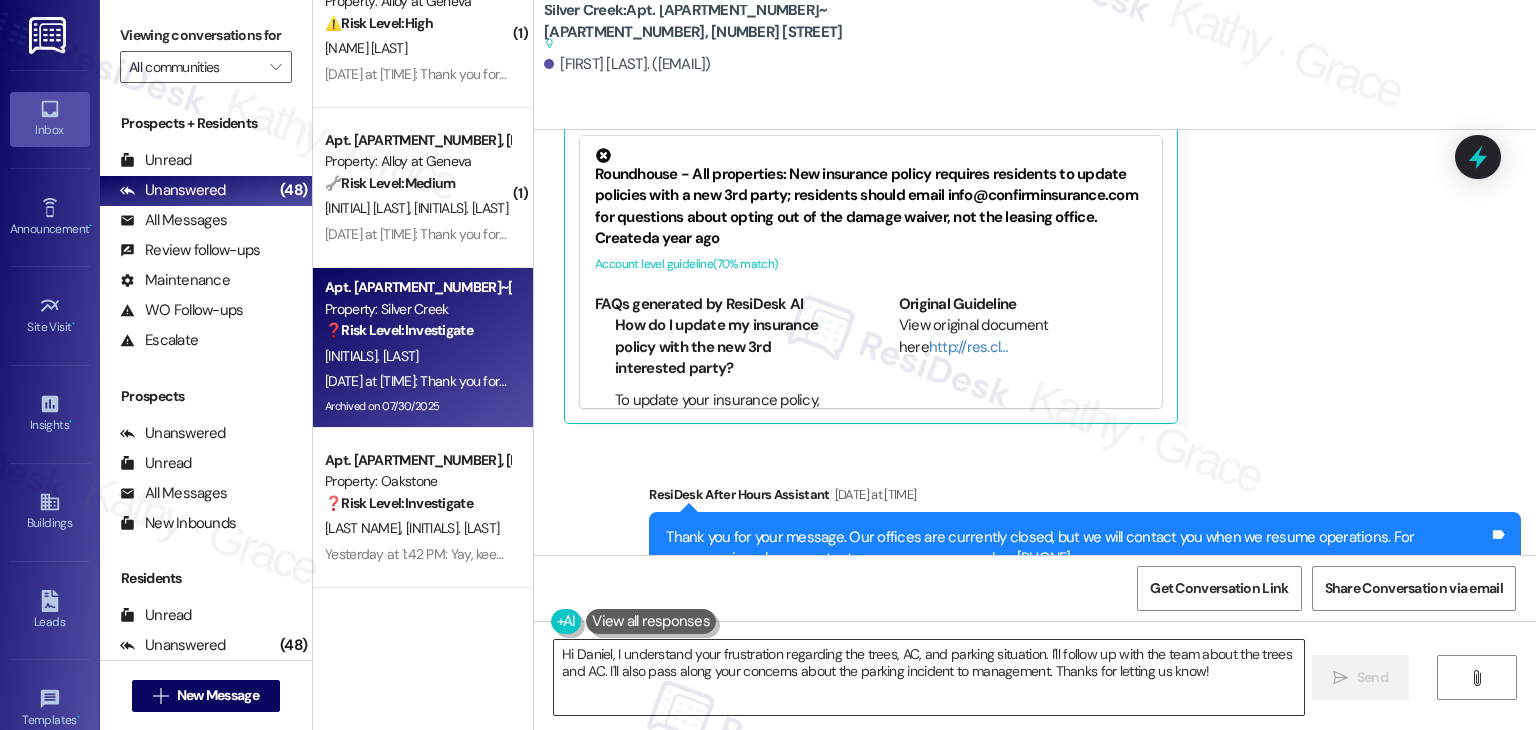 click on "Hi Daniel, I understand your frustration regarding the trees, AC, and parking situation. I'll follow up with the team about the trees and AC. I'll also pass along your concerns about the parking incident to management. Thanks for letting us know!" at bounding box center [928, 677] 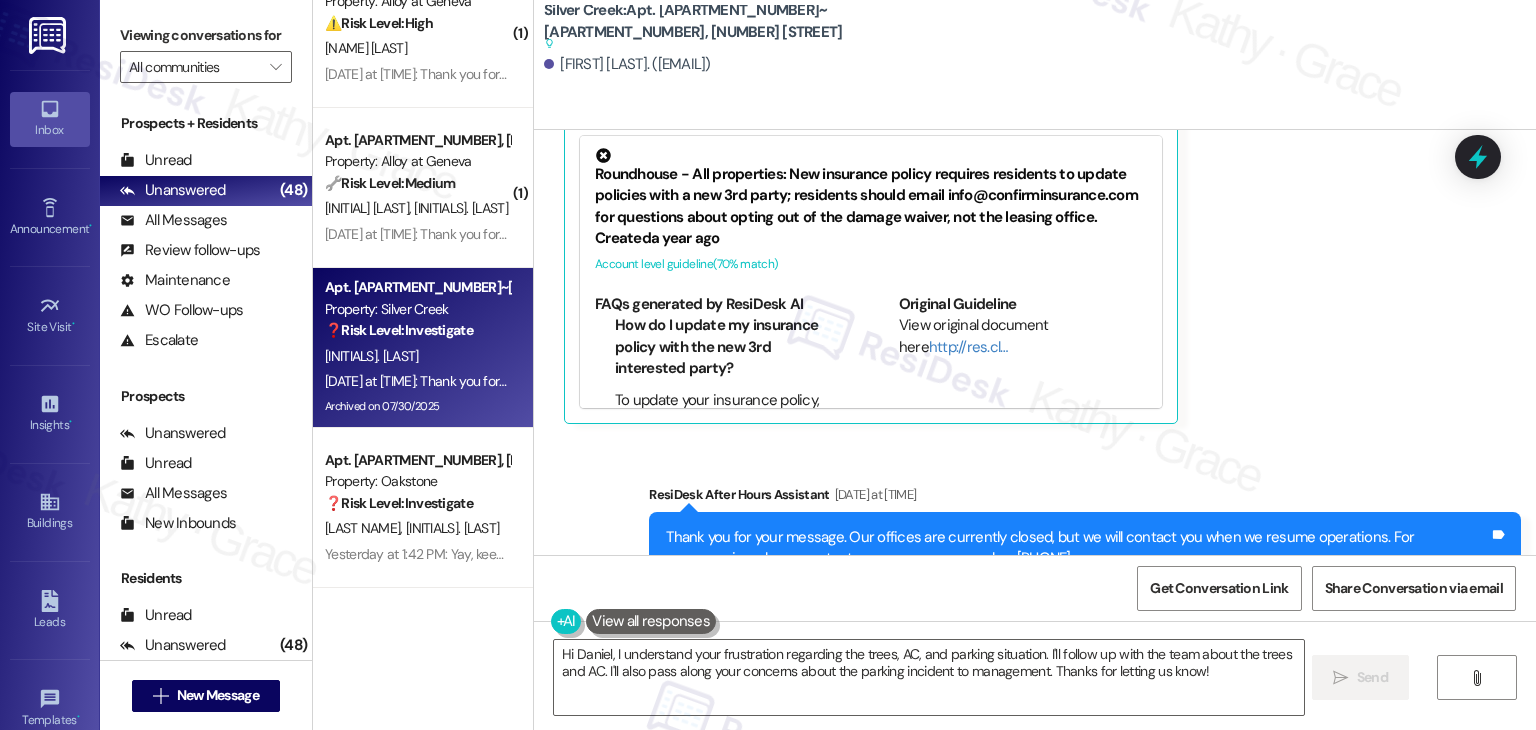 click on "Get Conversation Link Share Conversation via email" at bounding box center (1035, 588) 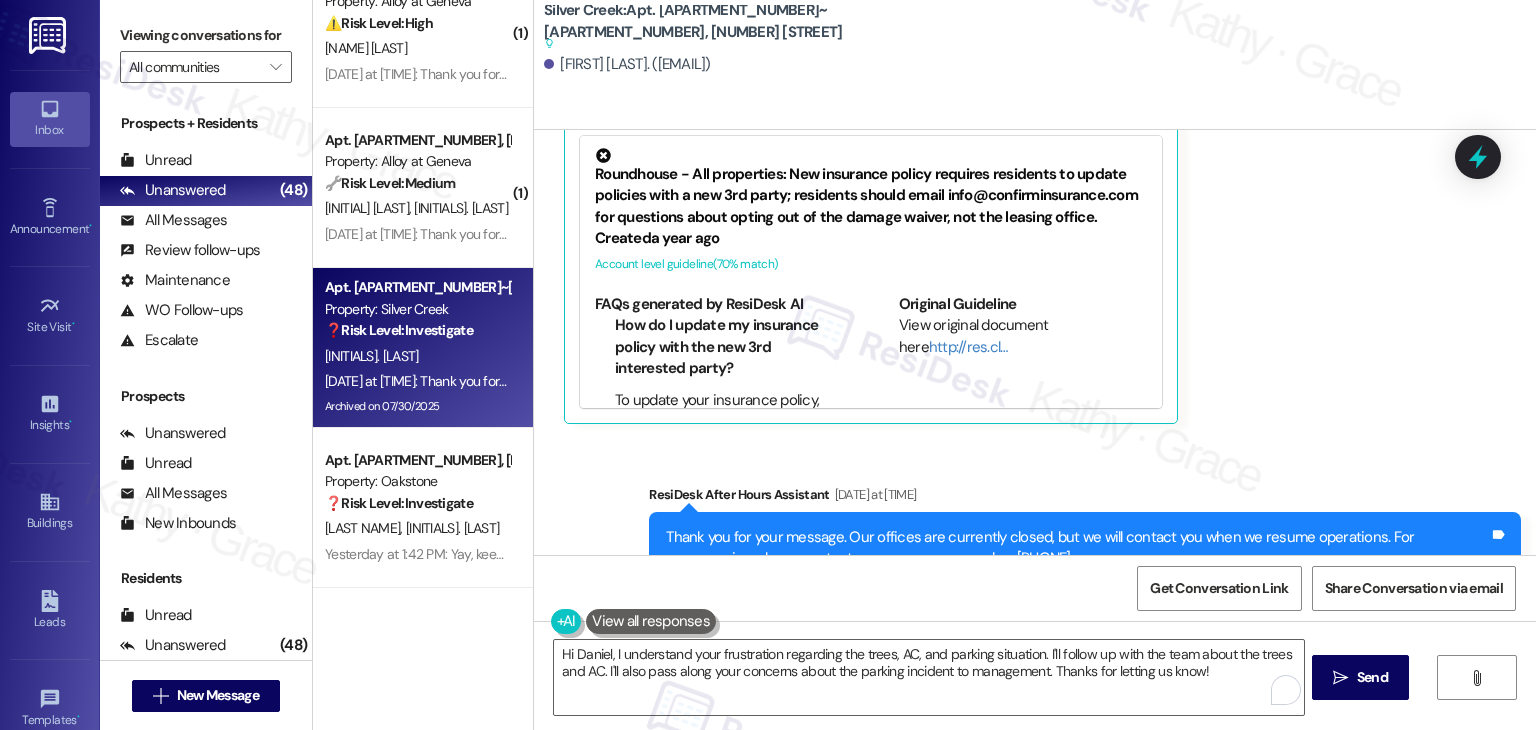 click on "Get Conversation Link Share Conversation via email" at bounding box center [1035, 588] 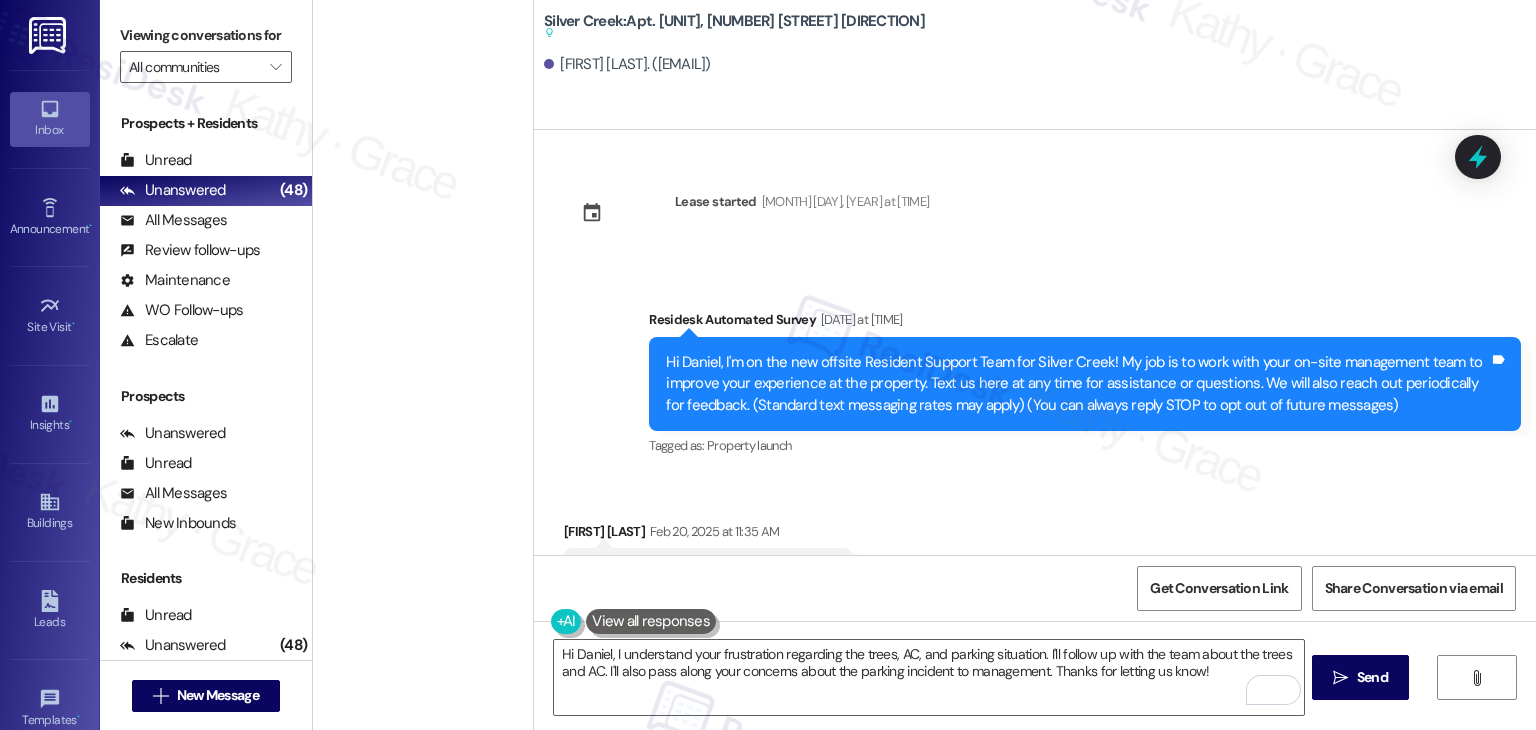 scroll, scrollTop: 0, scrollLeft: 0, axis: both 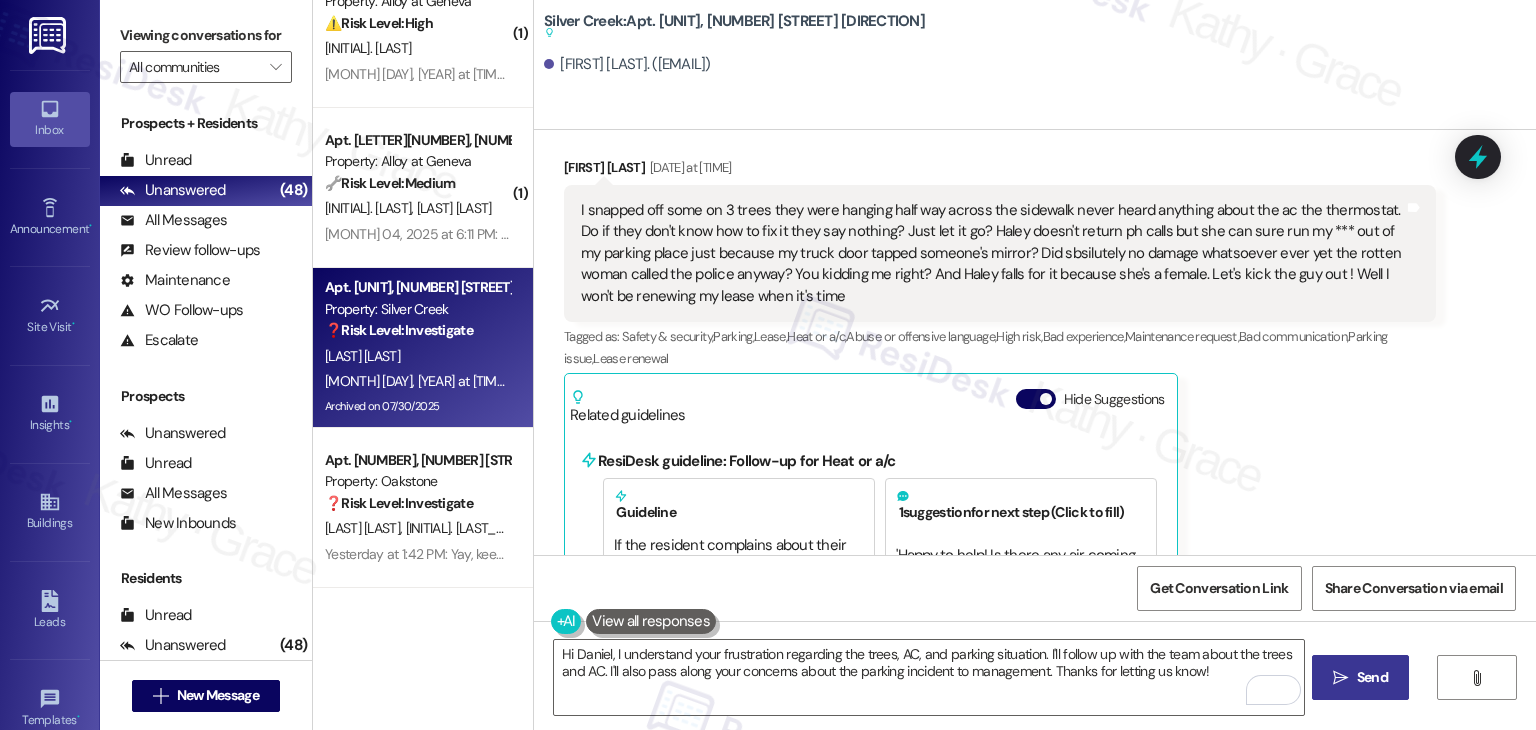 click on "Send" at bounding box center [1372, 677] 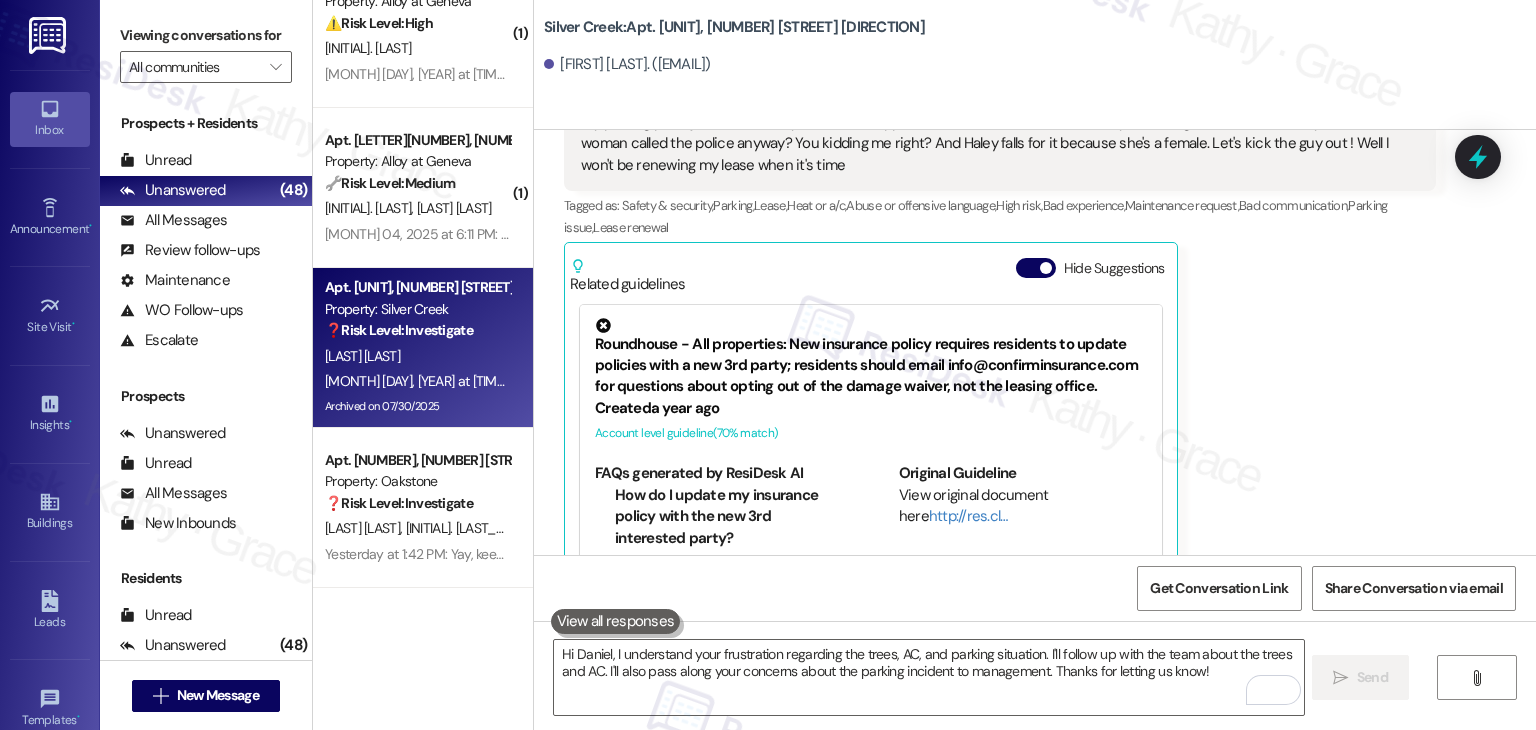 scroll, scrollTop: 22046, scrollLeft: 0, axis: vertical 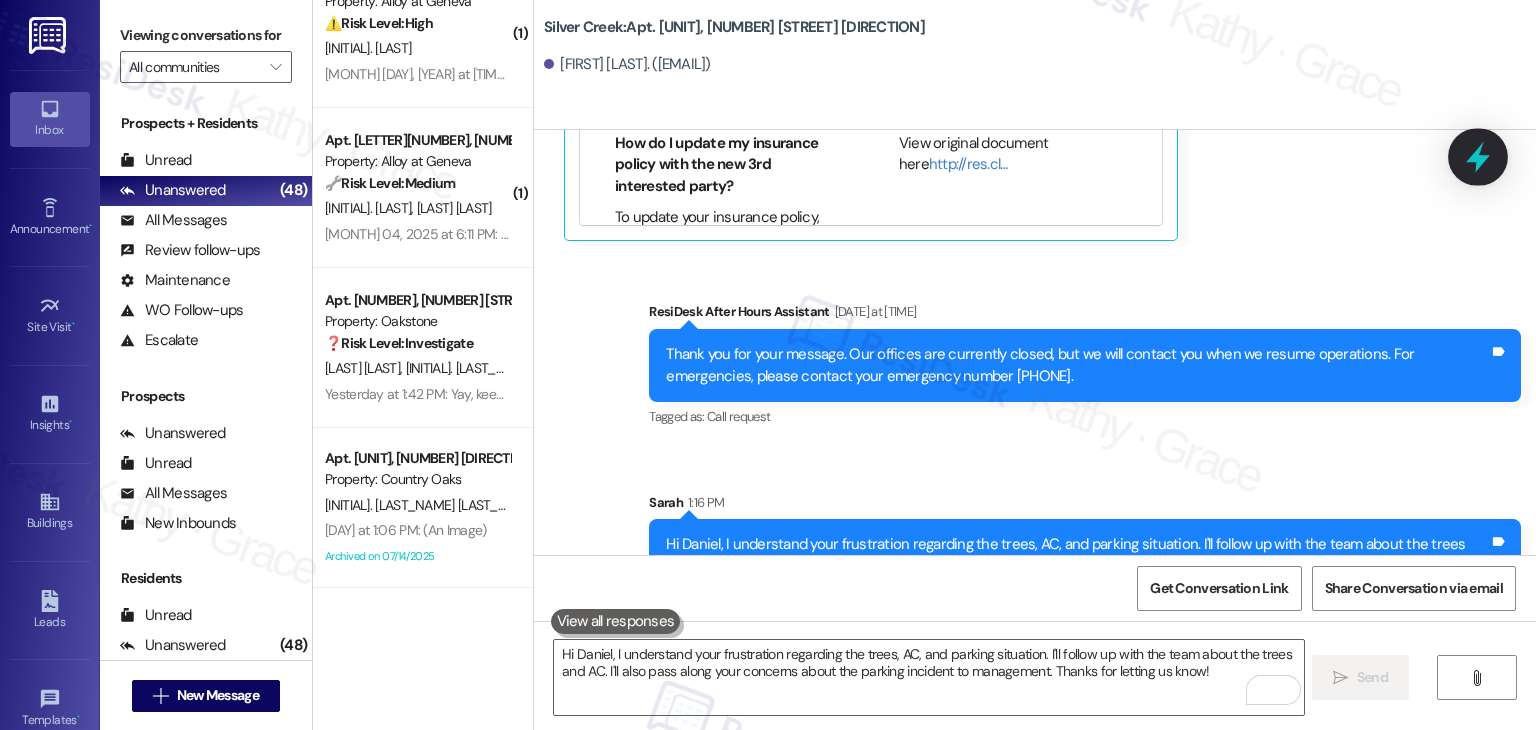 click at bounding box center [1478, 156] 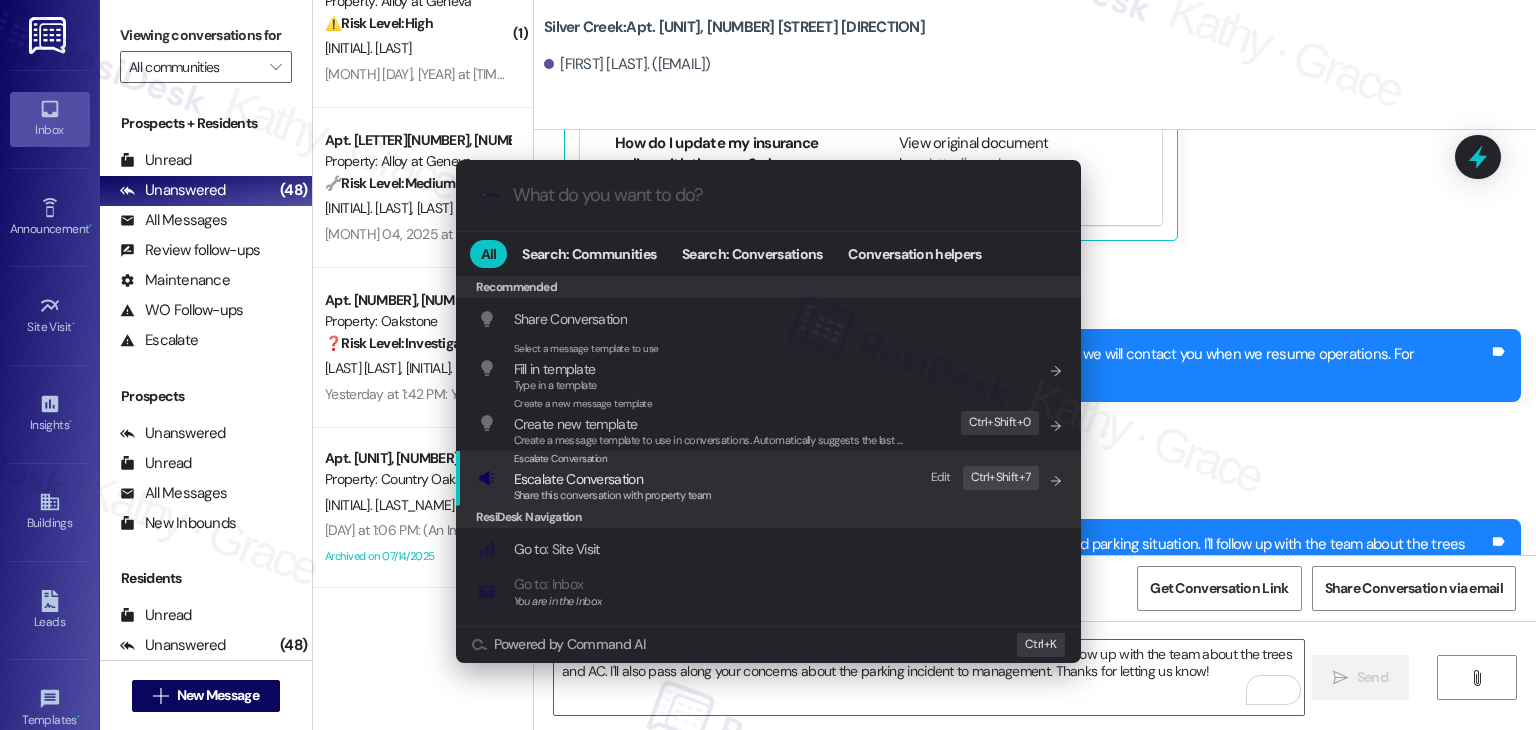 click on "Share this conversation with property team" at bounding box center [613, 495] 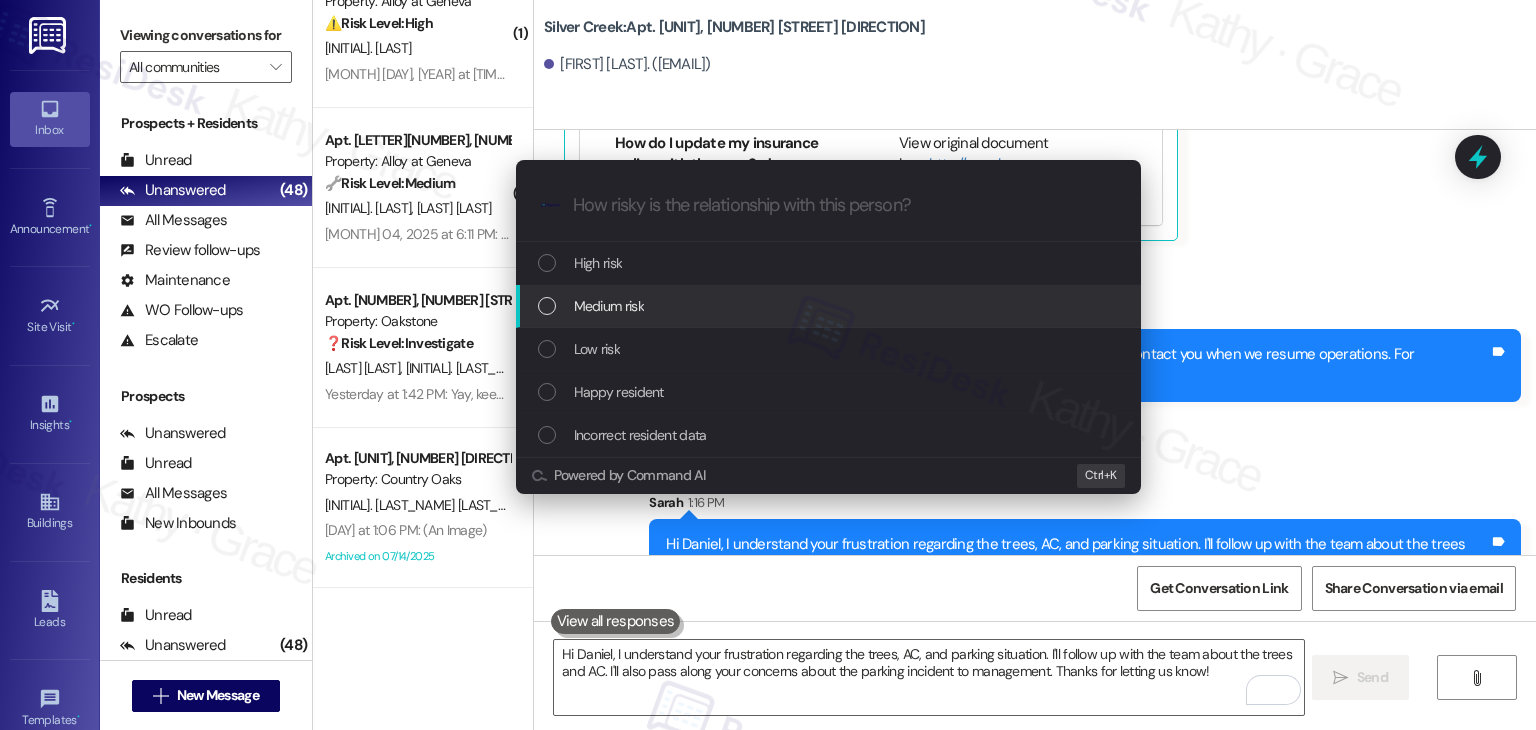 click at bounding box center [547, 306] 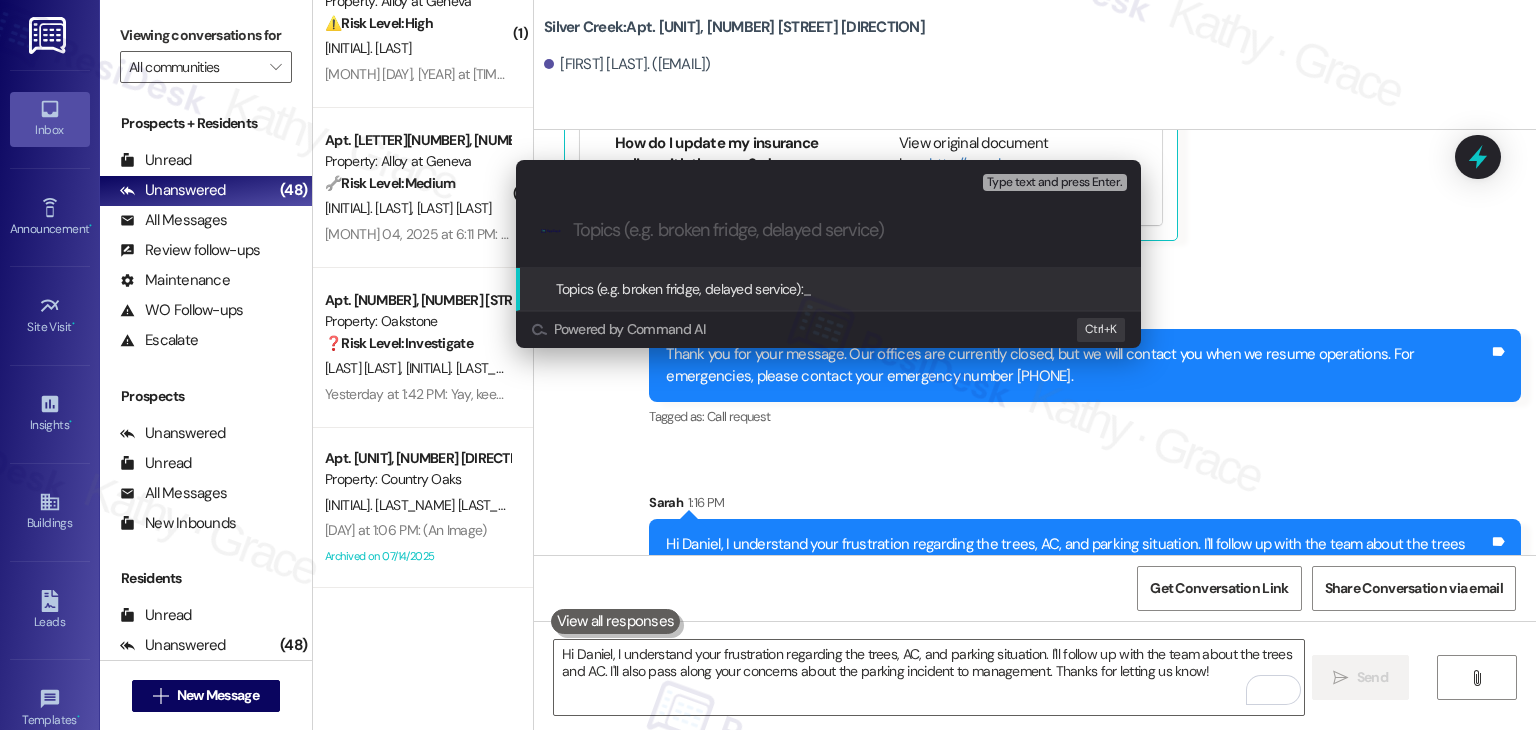 paste on "Resident Concerns – Tree Trimming, AC Issue, and Parking Incident" 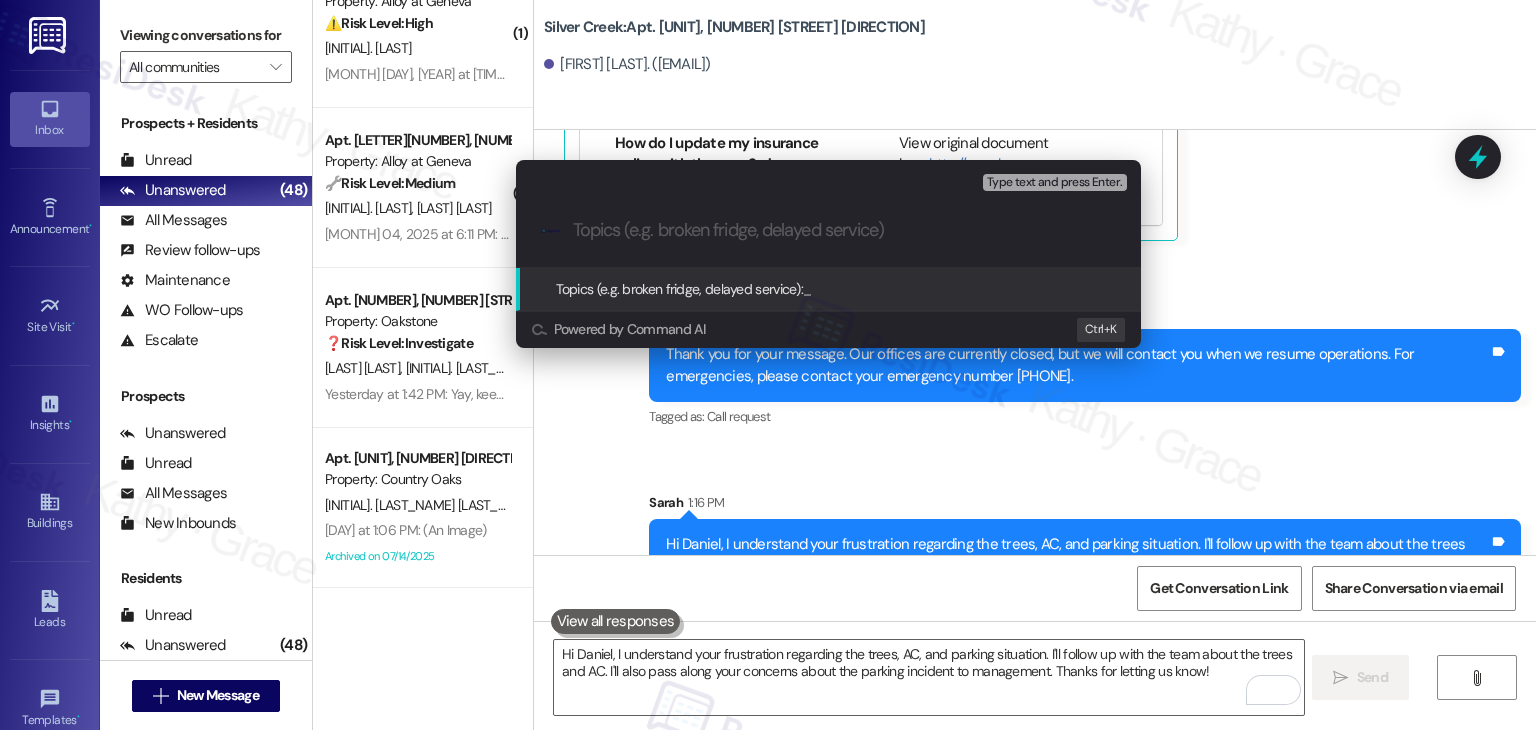 type on "Resident Concerns – Tree Trimming, AC Issue, and Parking Incident" 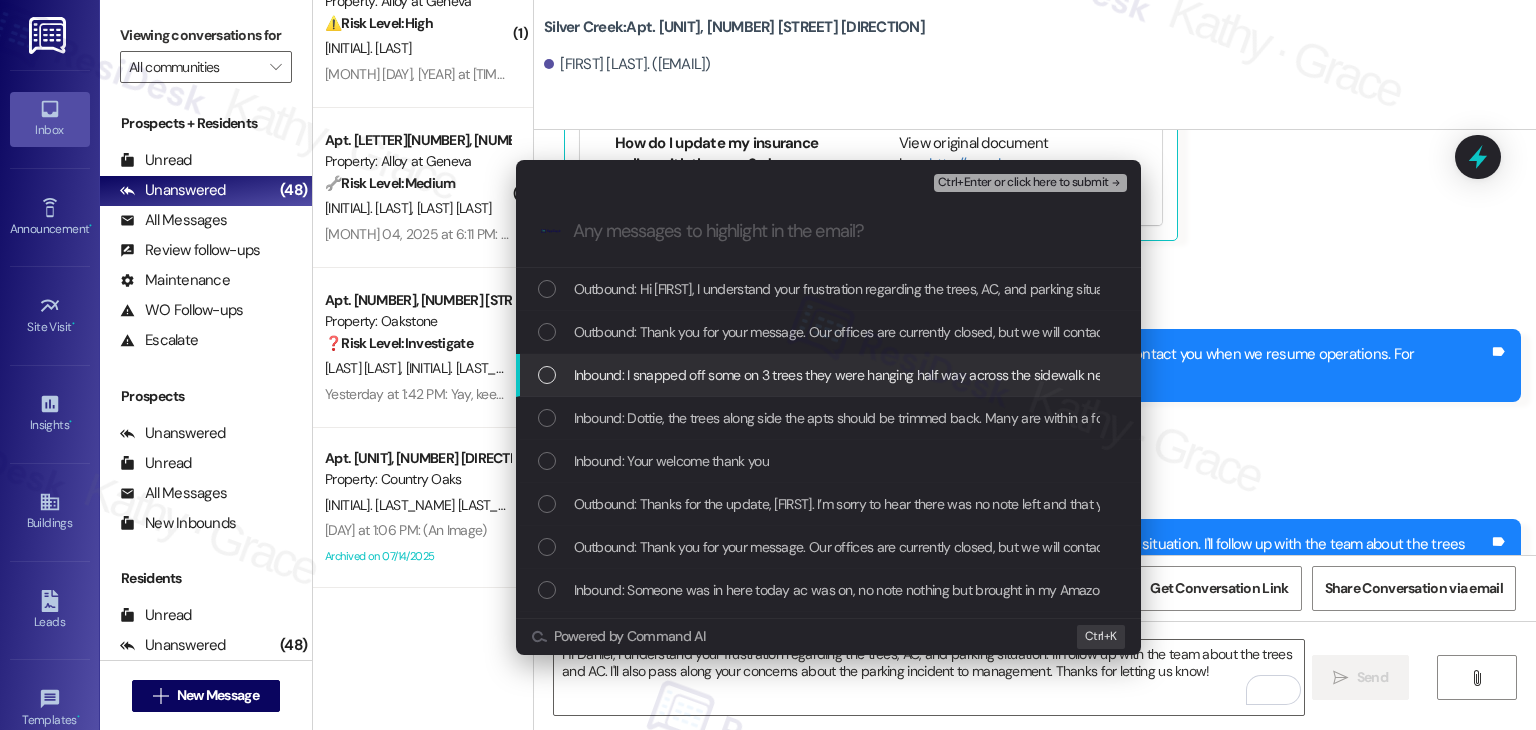 click at bounding box center (547, 375) 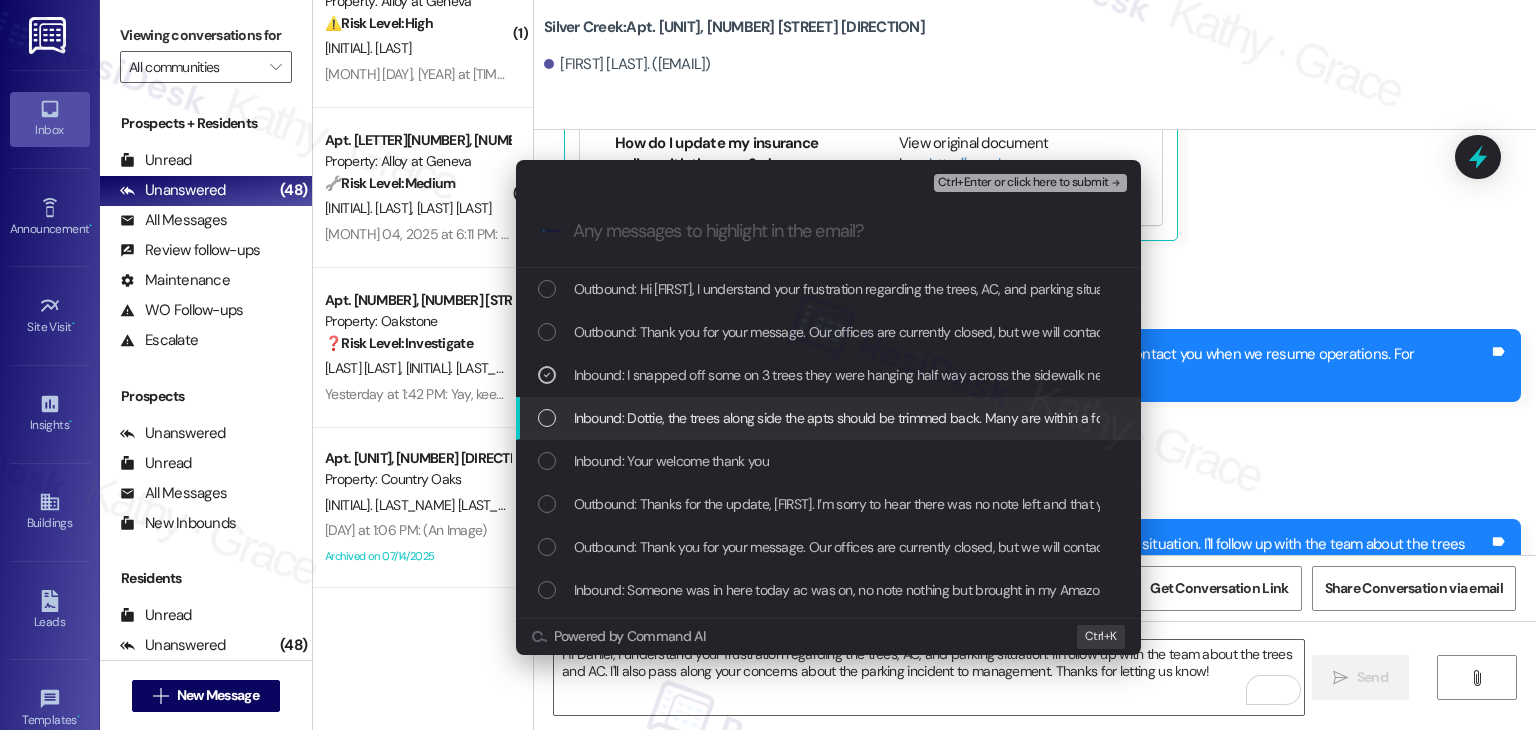 click at bounding box center (547, 418) 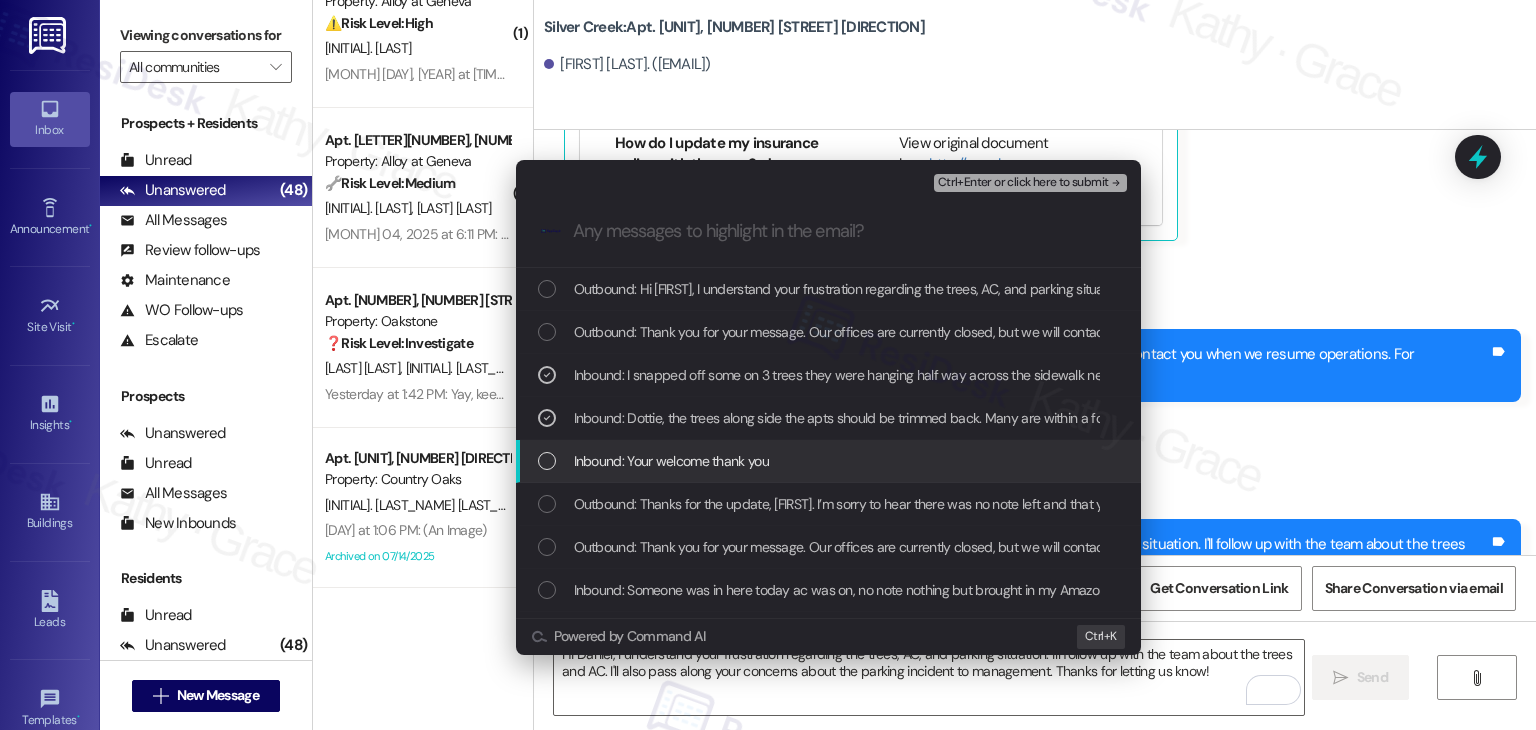 click at bounding box center (547, 461) 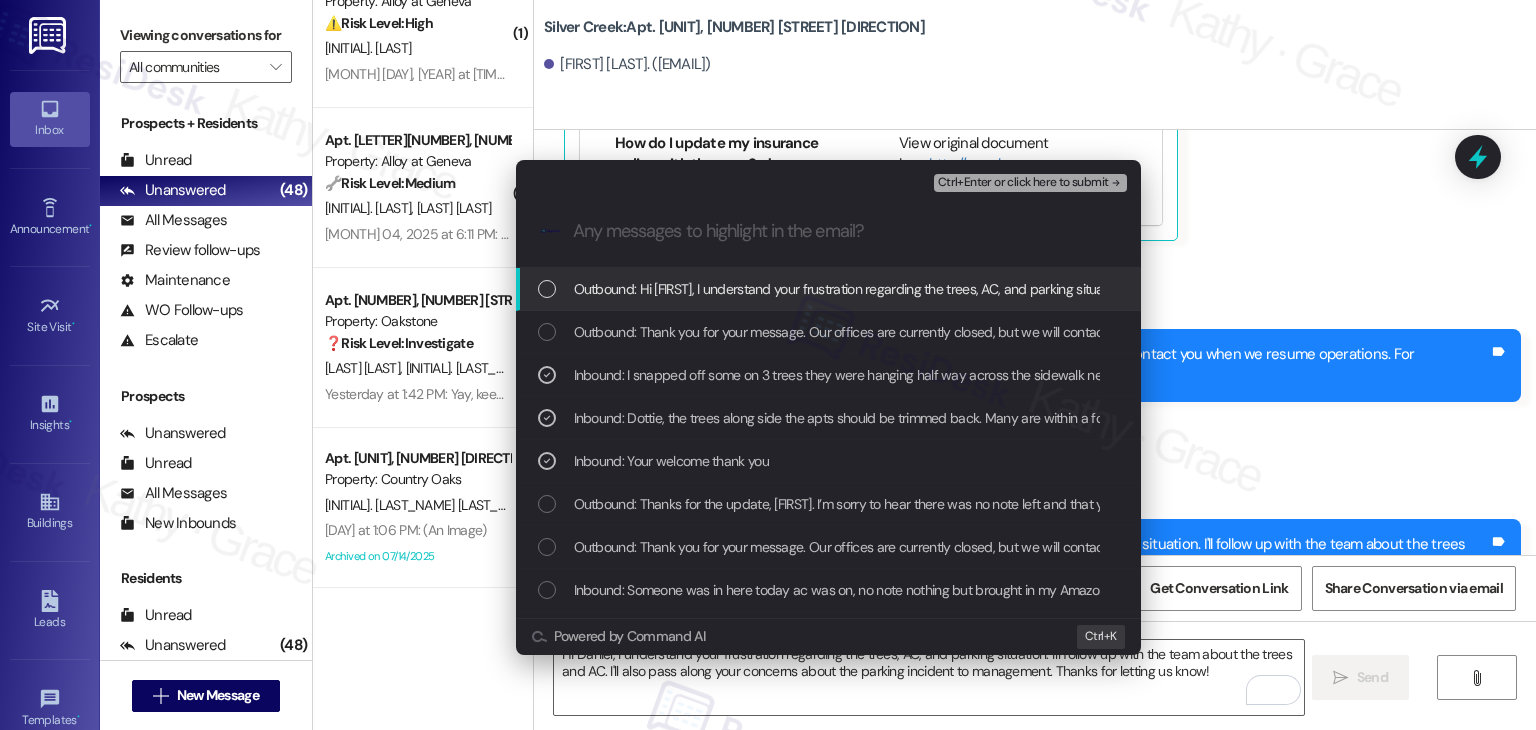 click on "Ctrl+Enter or click here to submit" at bounding box center (1023, 183) 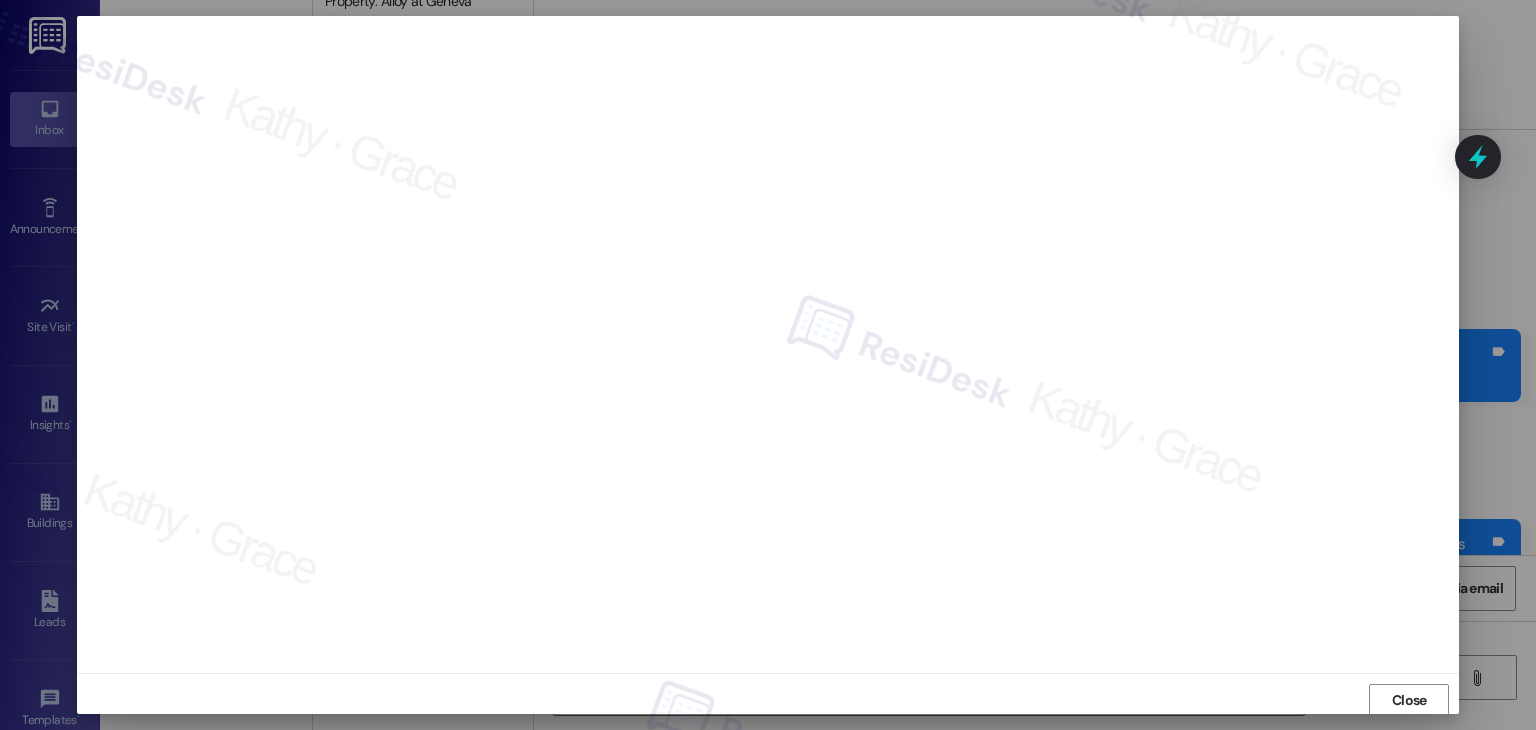 scroll, scrollTop: 1, scrollLeft: 0, axis: vertical 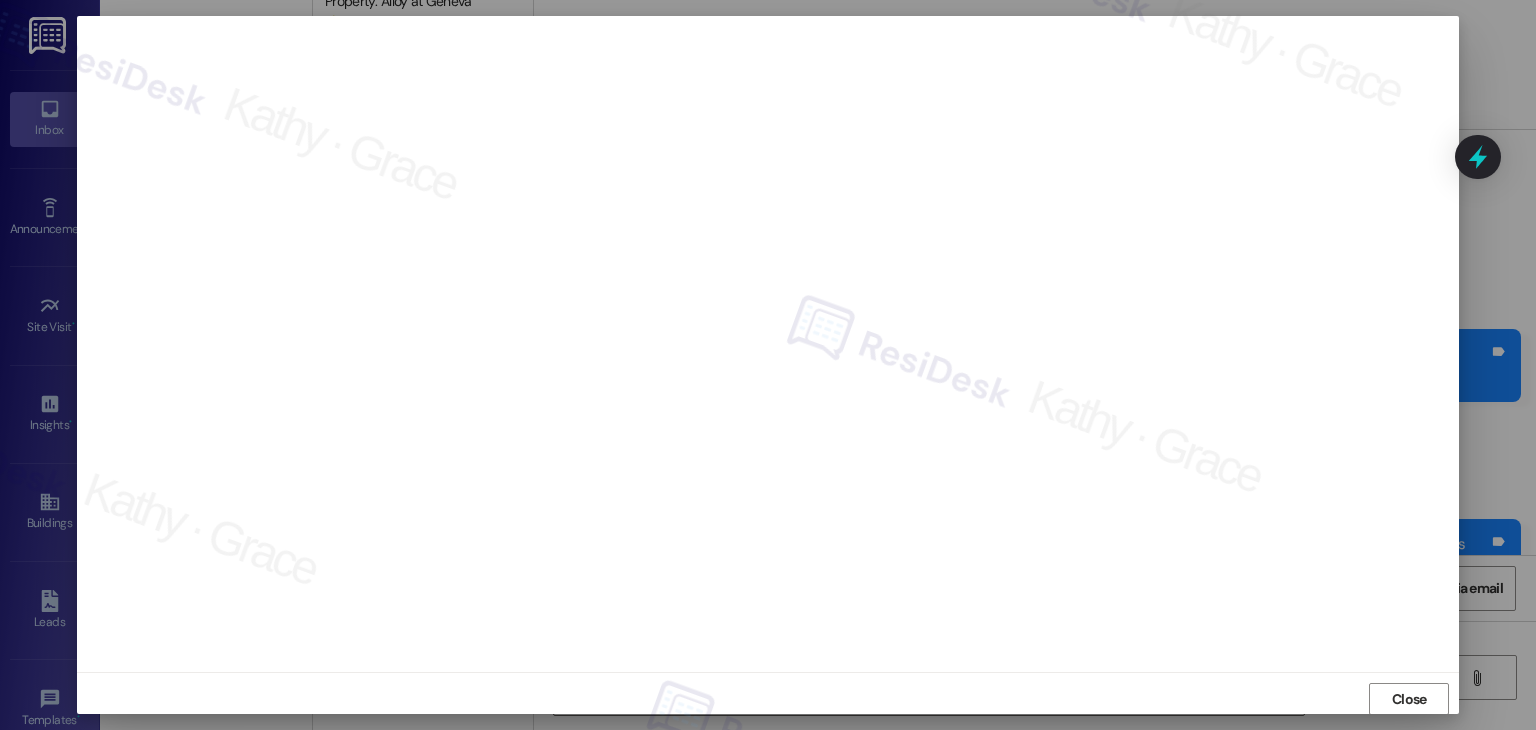 click on "Close" at bounding box center (1409, 699) 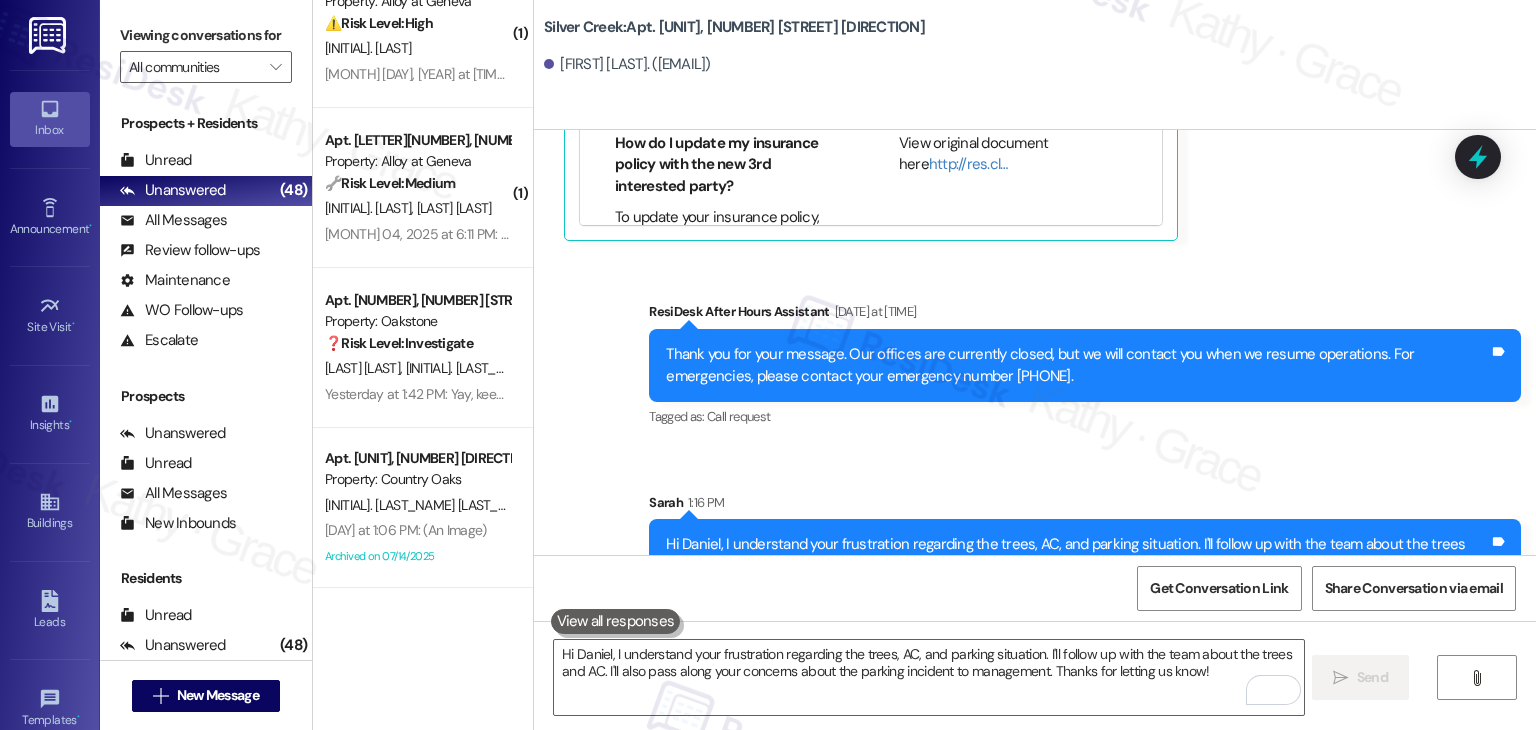click 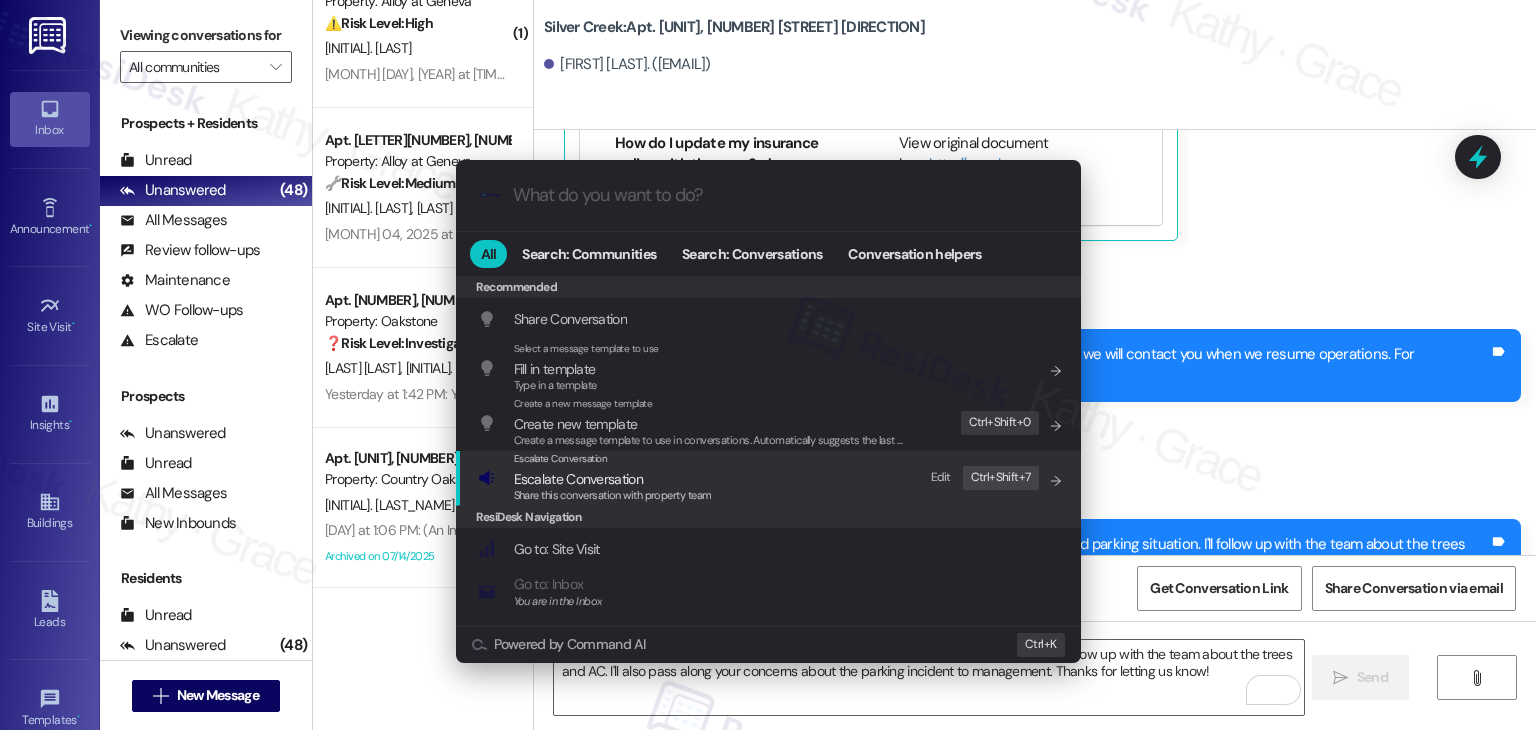 click on "Escalate Conversation" at bounding box center (613, 479) 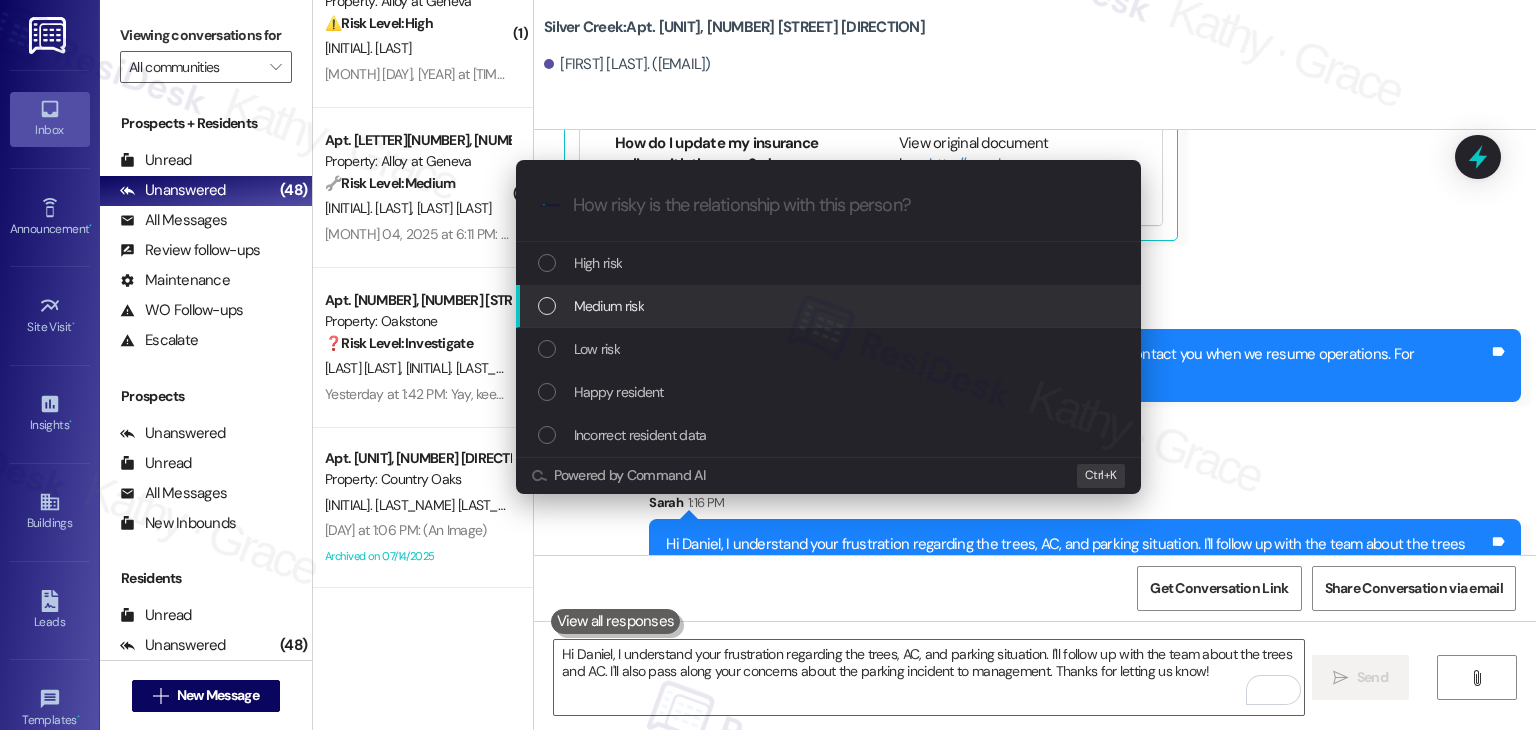 click at bounding box center (547, 306) 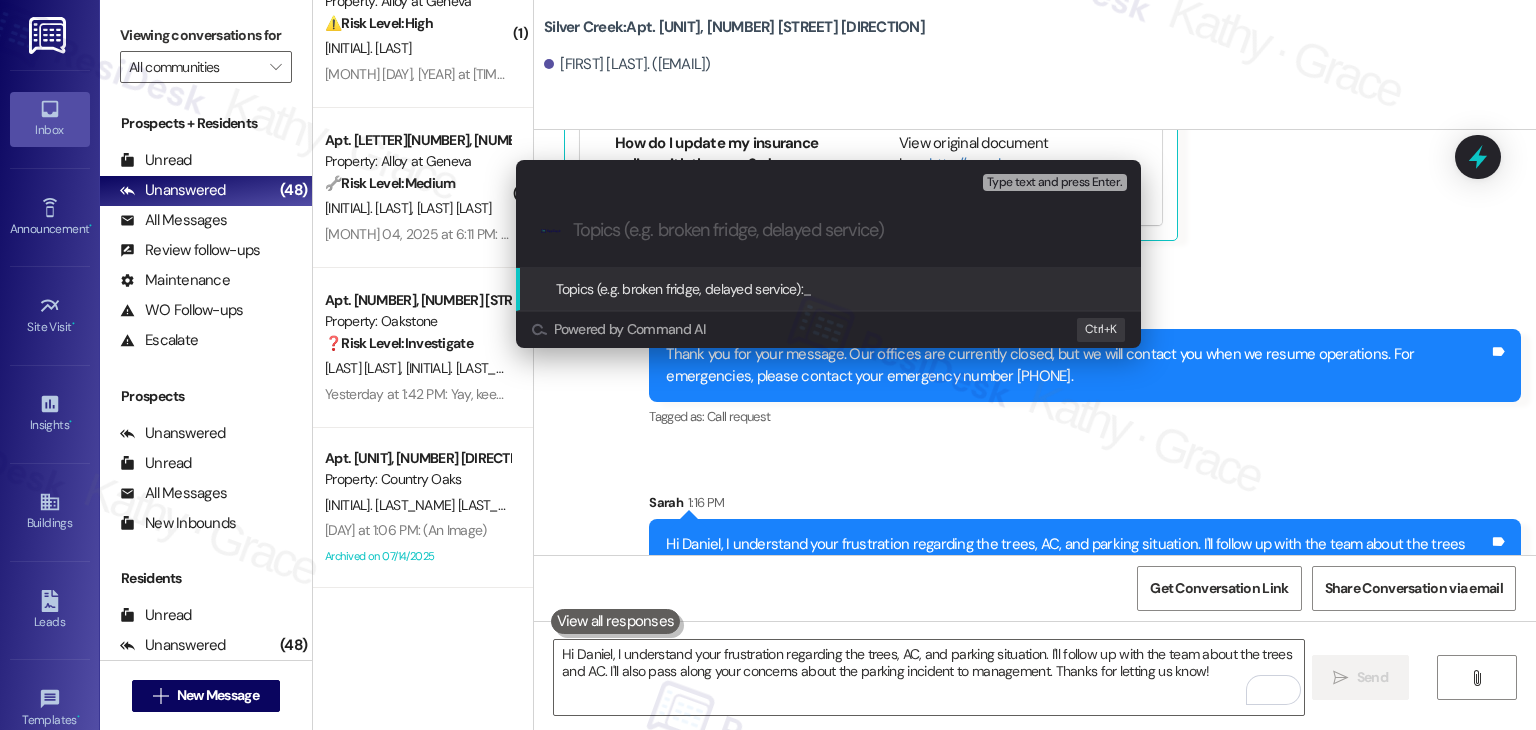 paste on "Resident Concerns – Tree Trimming, AC Issue, and Parking Incident" 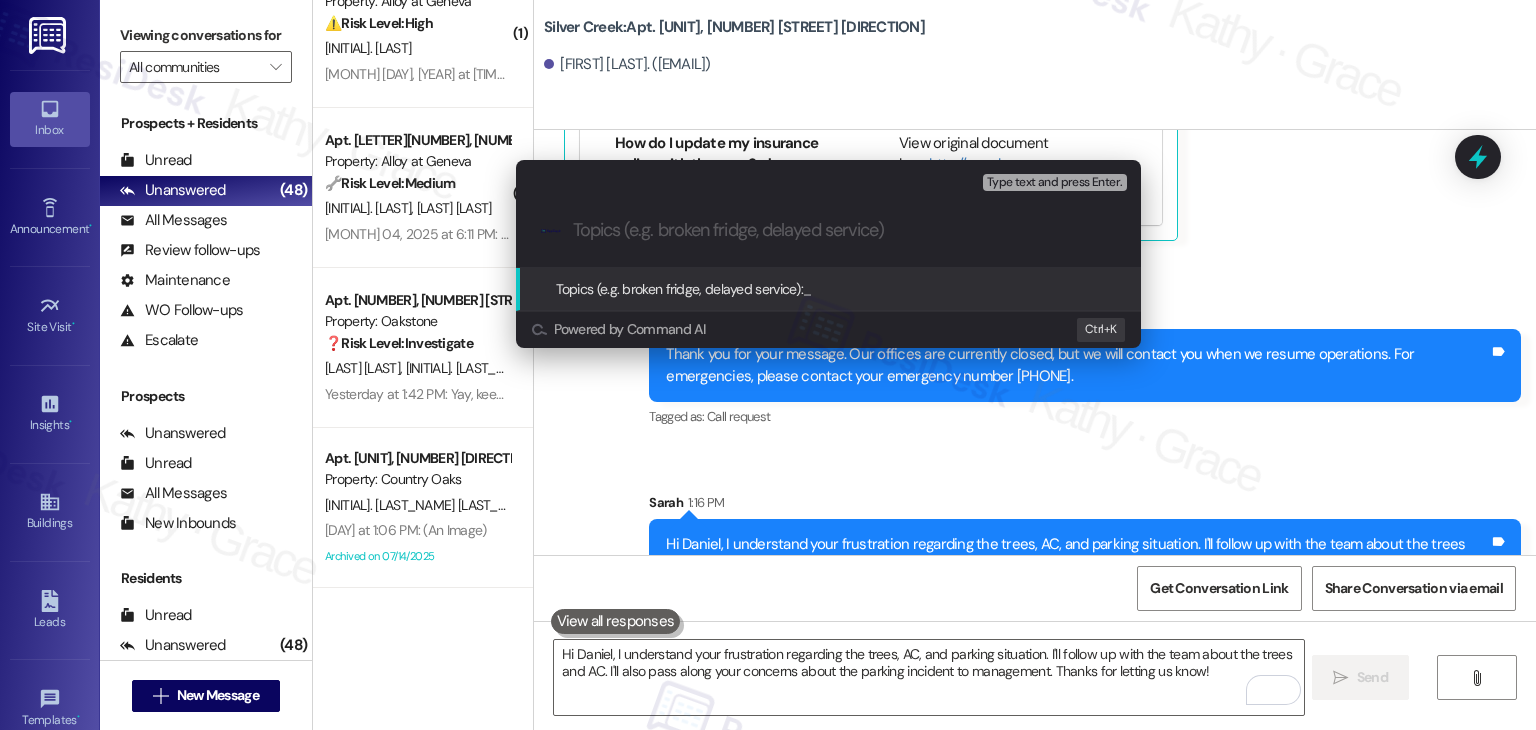 type on "Resident Concerns – Tree Trimming, AC Issue, and Parking Incident" 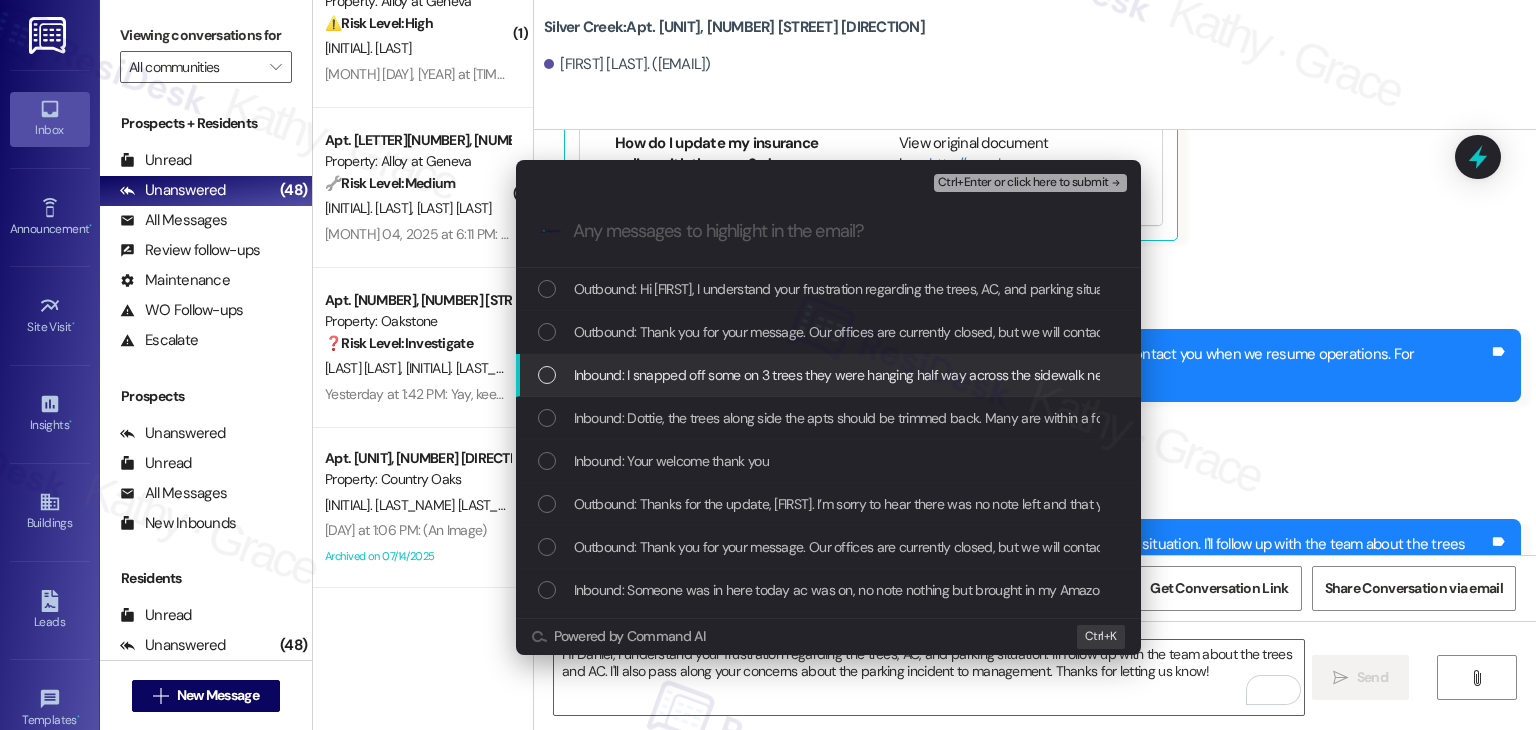 click at bounding box center [547, 375] 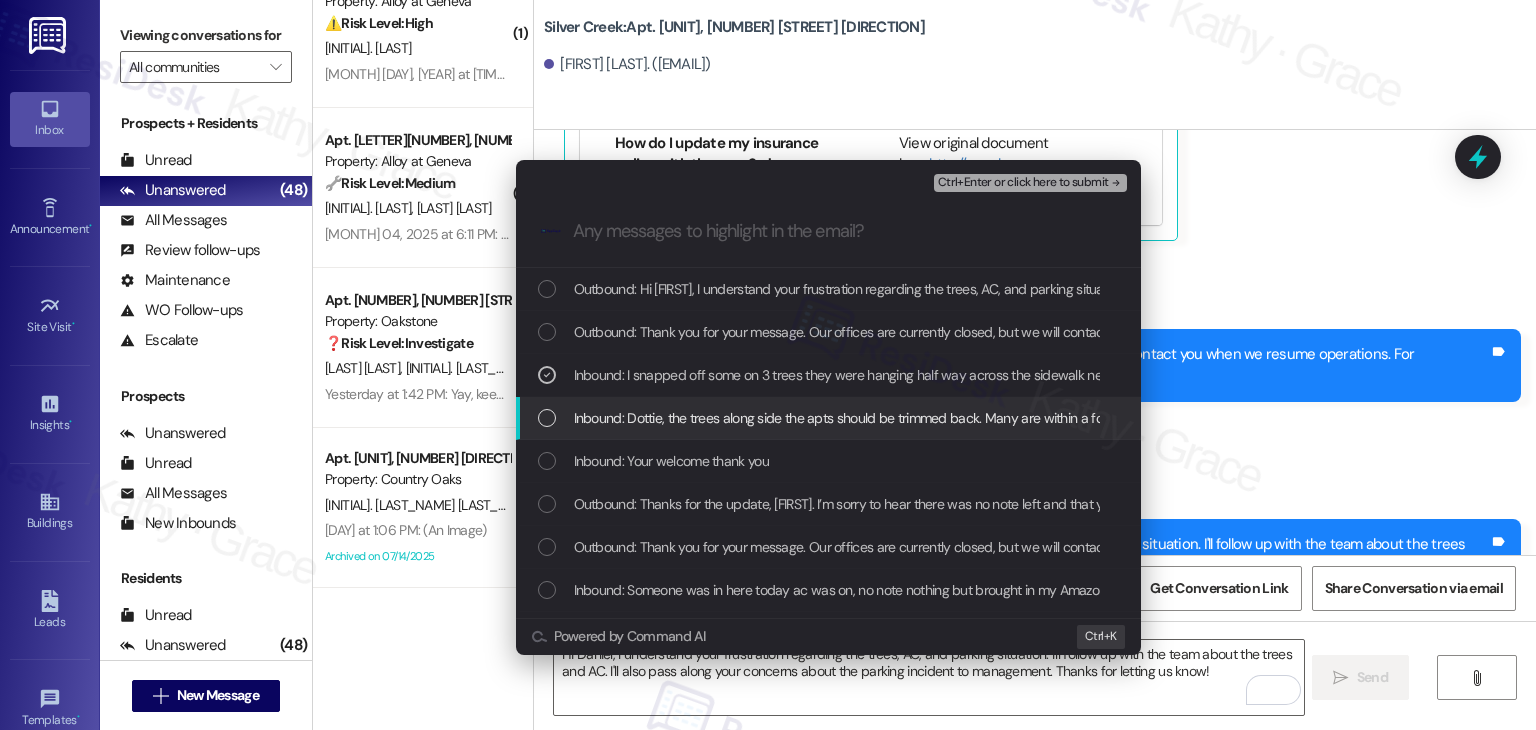 click at bounding box center (547, 418) 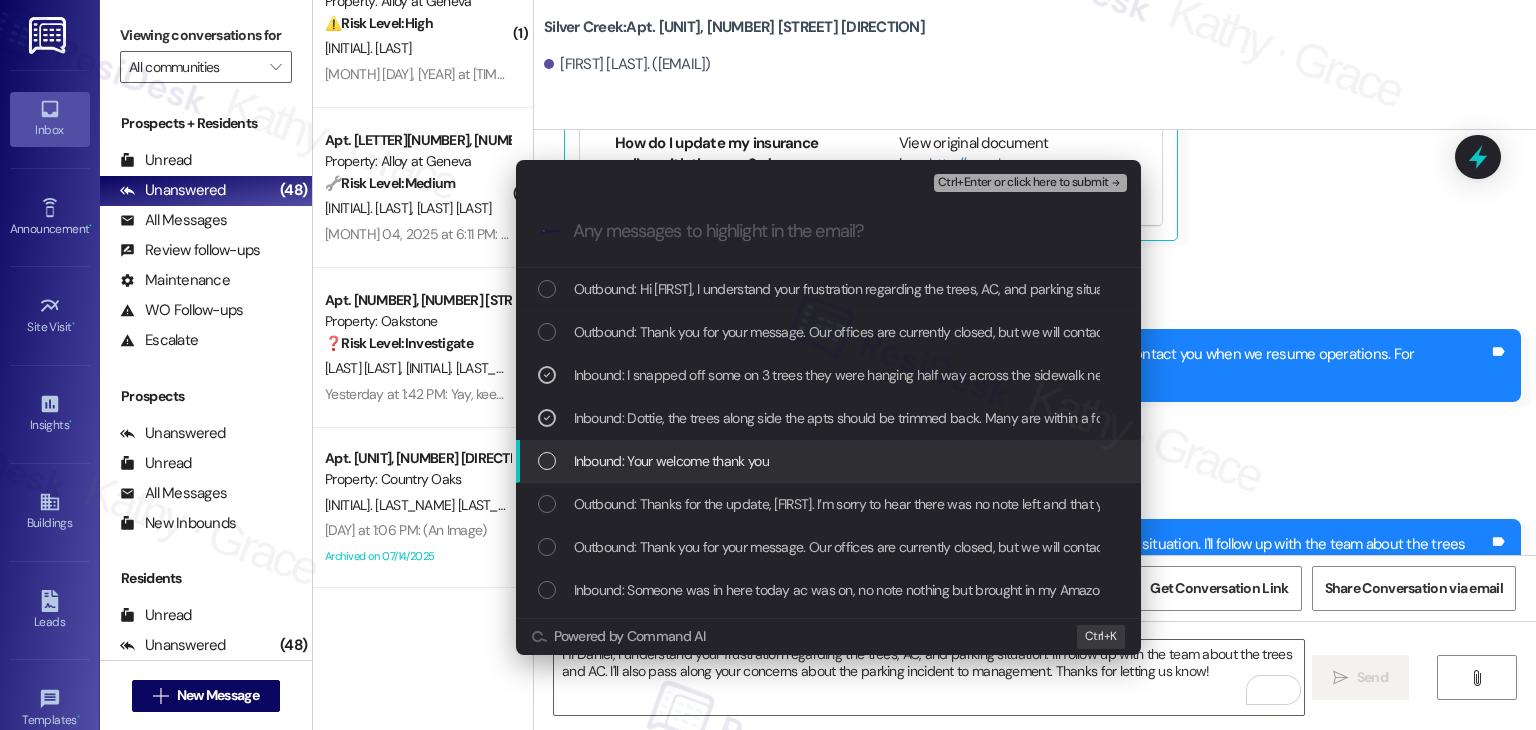 click at bounding box center (547, 461) 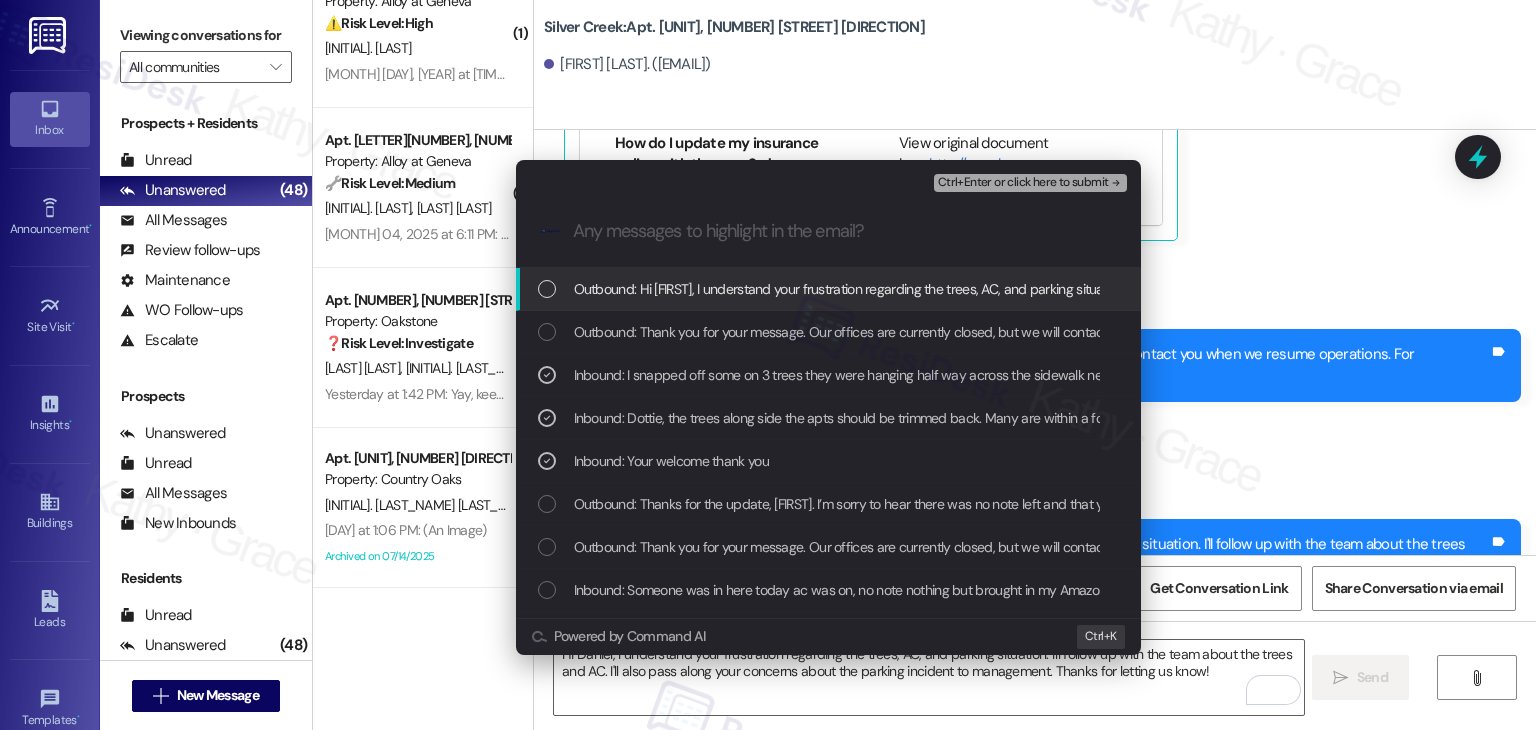 click on "Ctrl+Enter or click here to submit" at bounding box center [1023, 183] 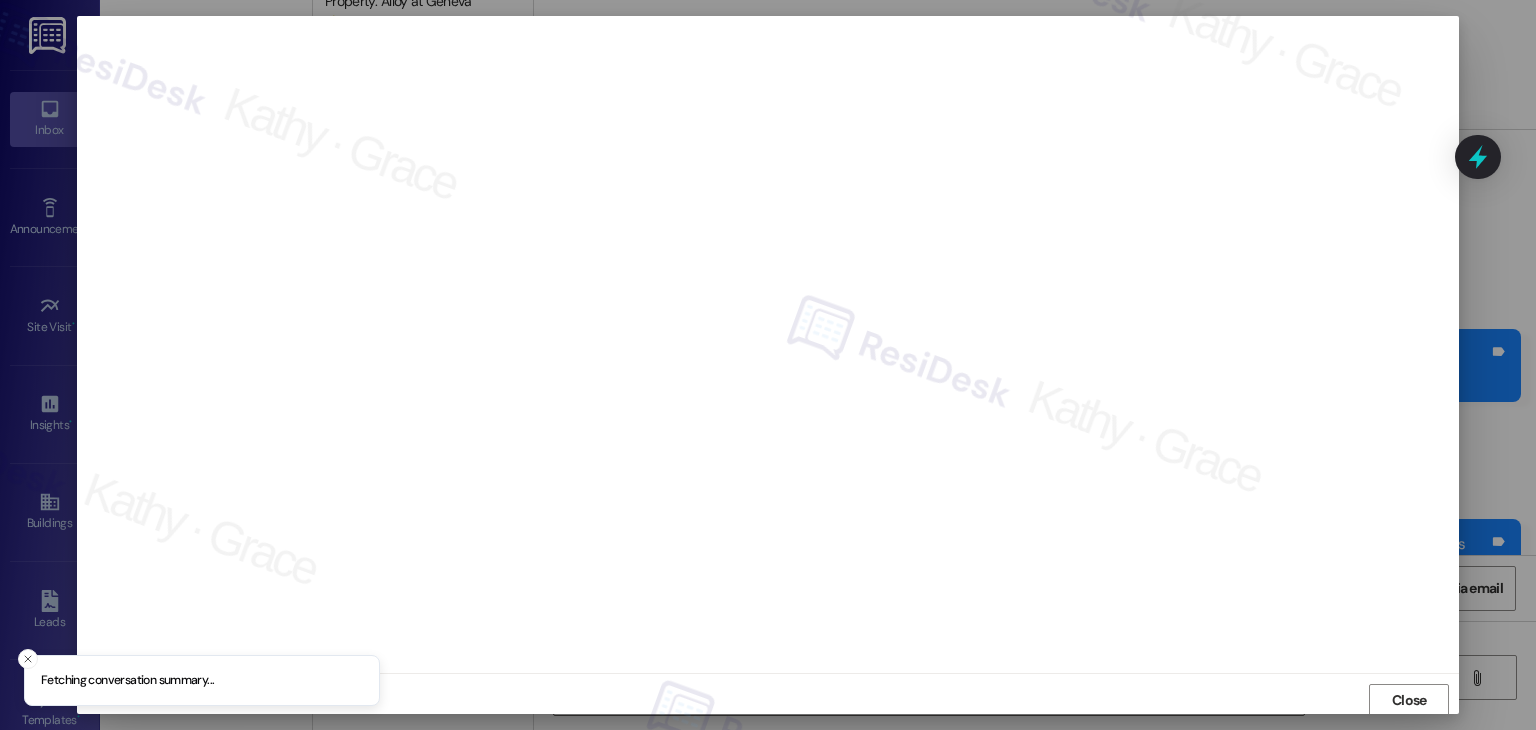 scroll, scrollTop: 1, scrollLeft: 0, axis: vertical 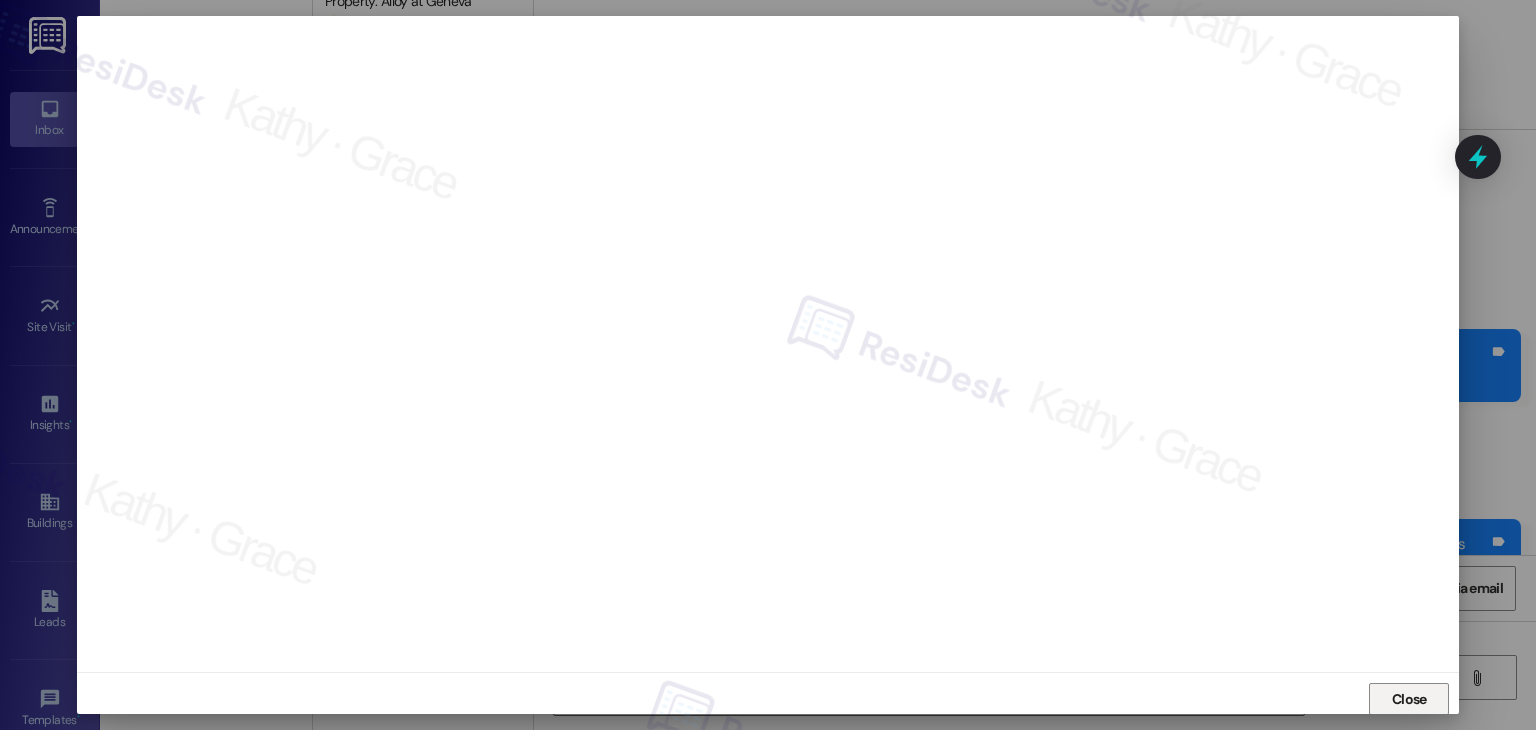 click on "Close" at bounding box center (1409, 699) 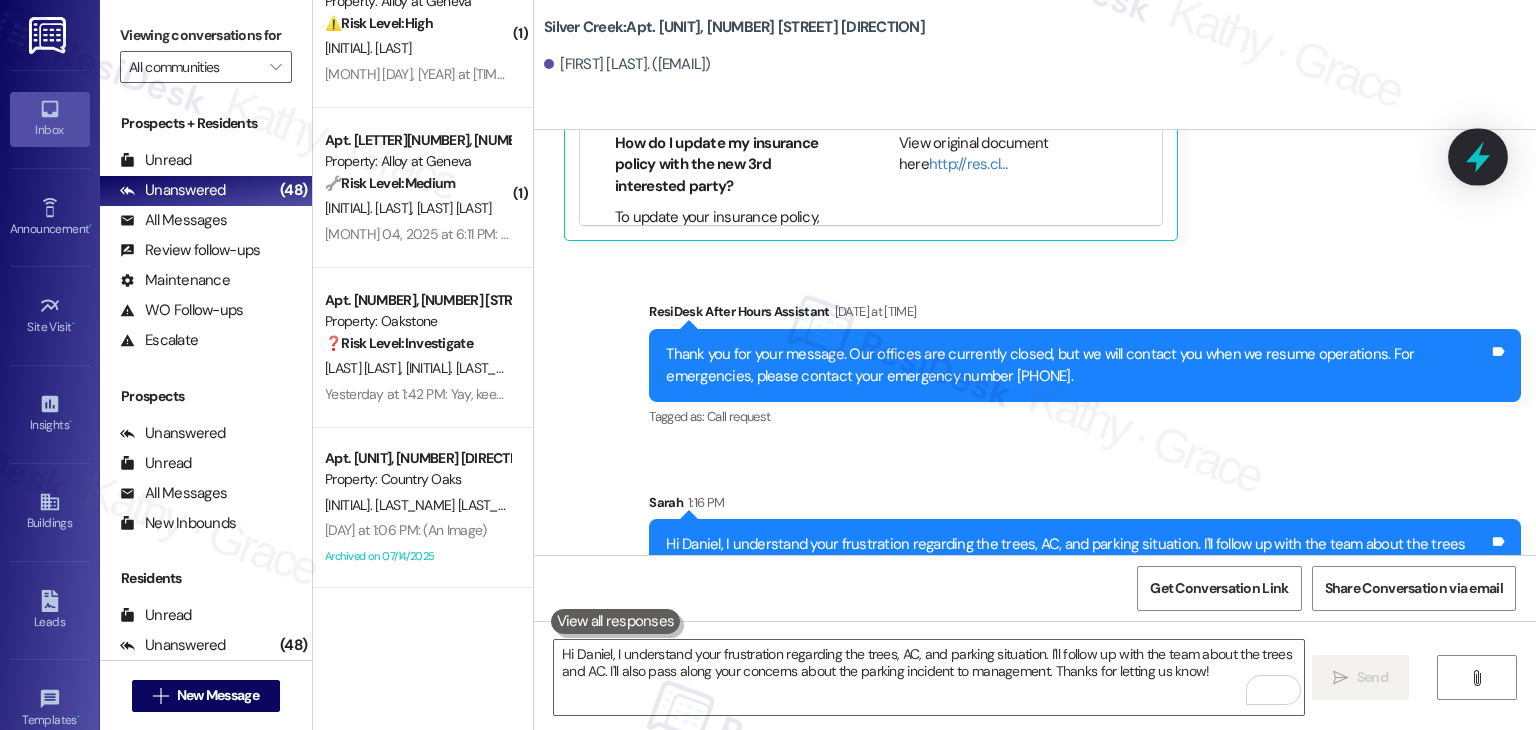 click 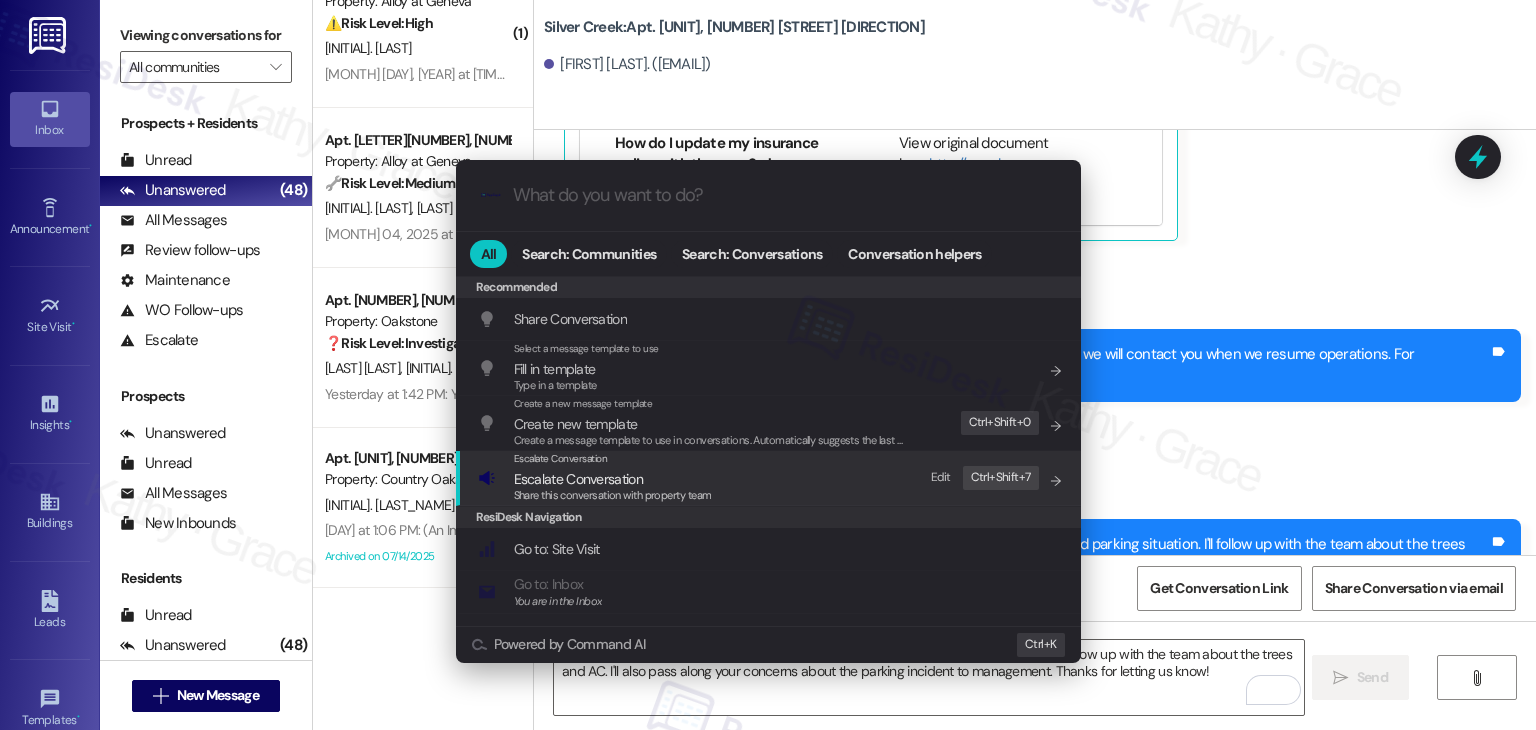 click on "Escalate Conversation" at bounding box center [578, 479] 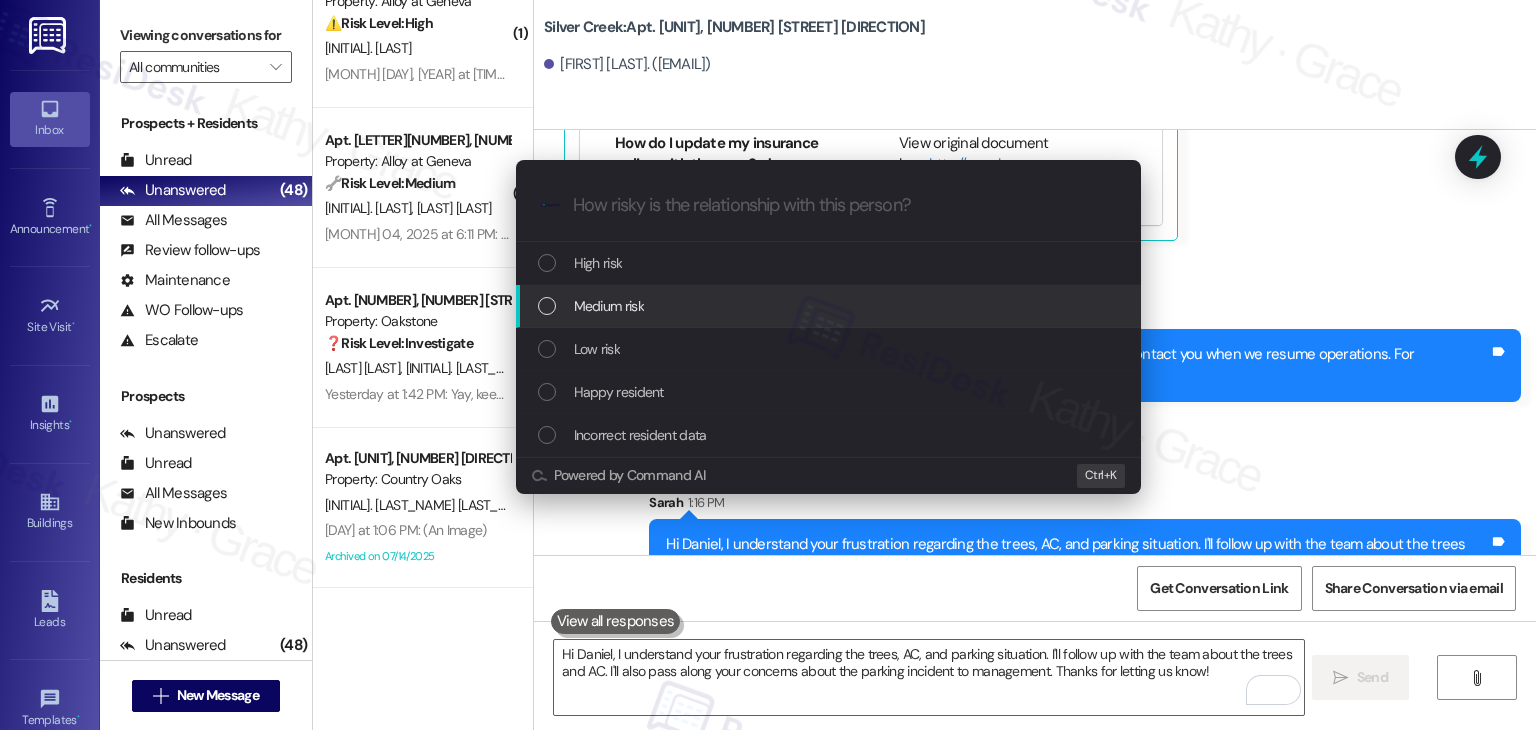 click at bounding box center [547, 306] 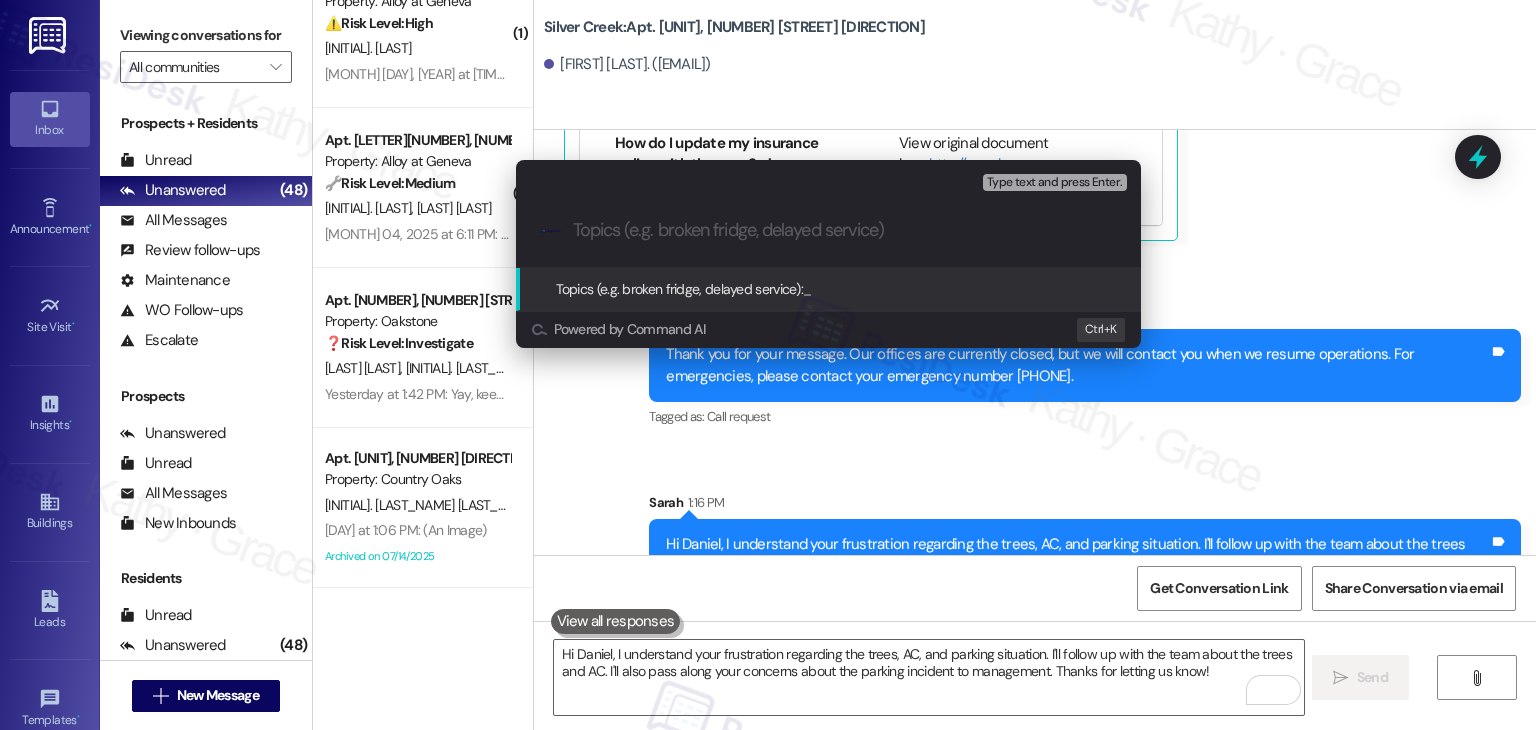 paste on "Resident Concerns – Tree Trimming, AC Issue, and Parking Incident" 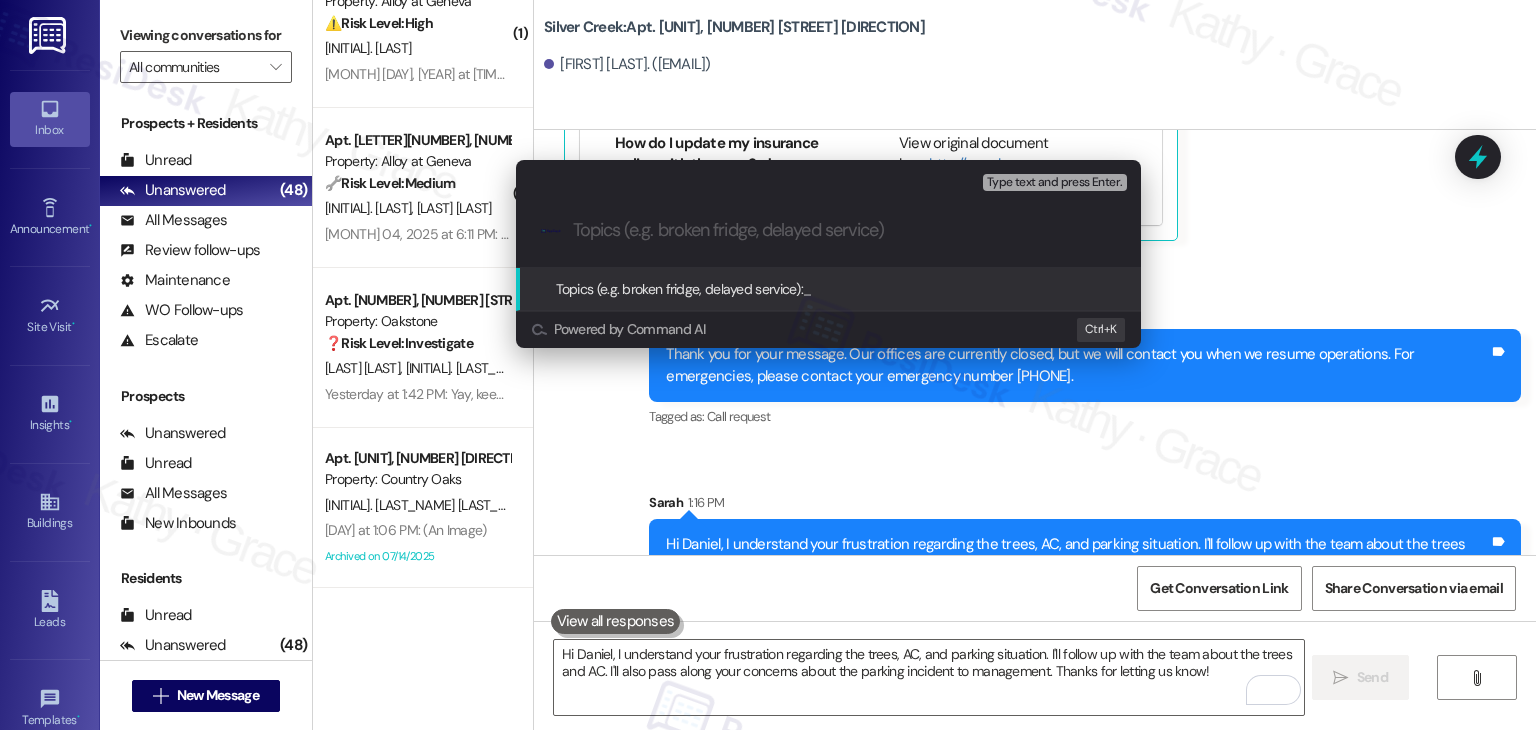 type on "Resident Concerns – Tree Trimming, AC Issue, and Parking Incident" 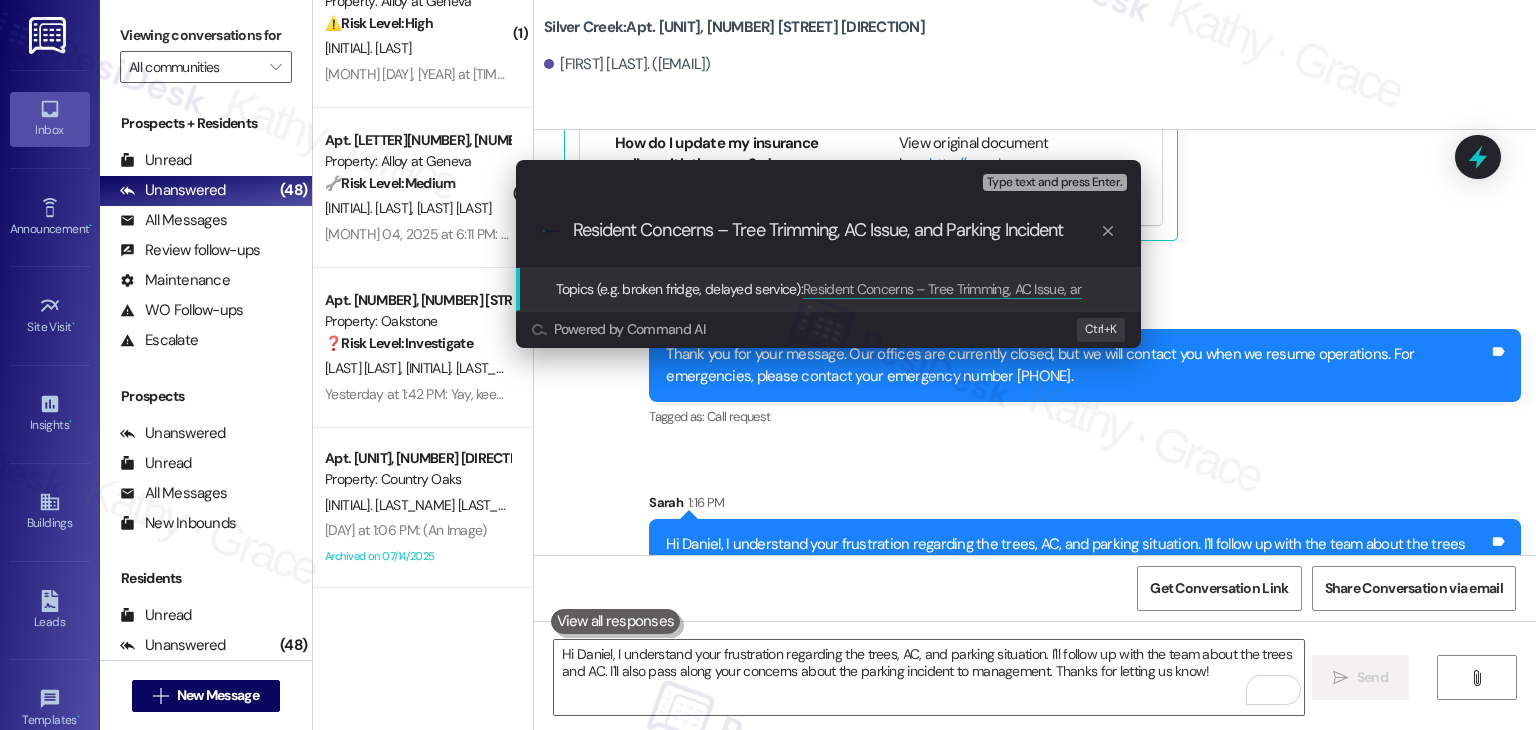 type 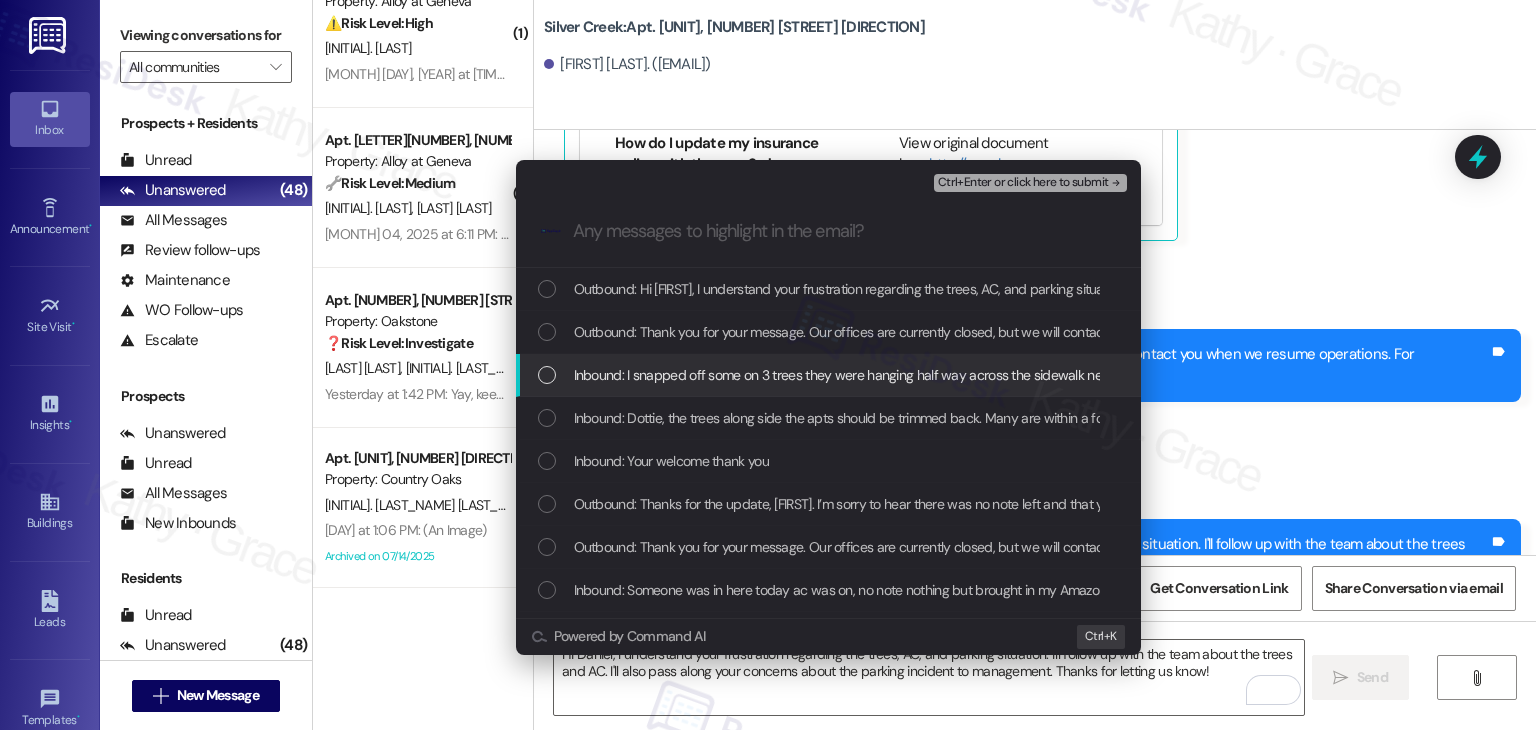 drag, startPoint x: 548, startPoint y: 377, endPoint x: 538, endPoint y: 424, distance: 48.052055 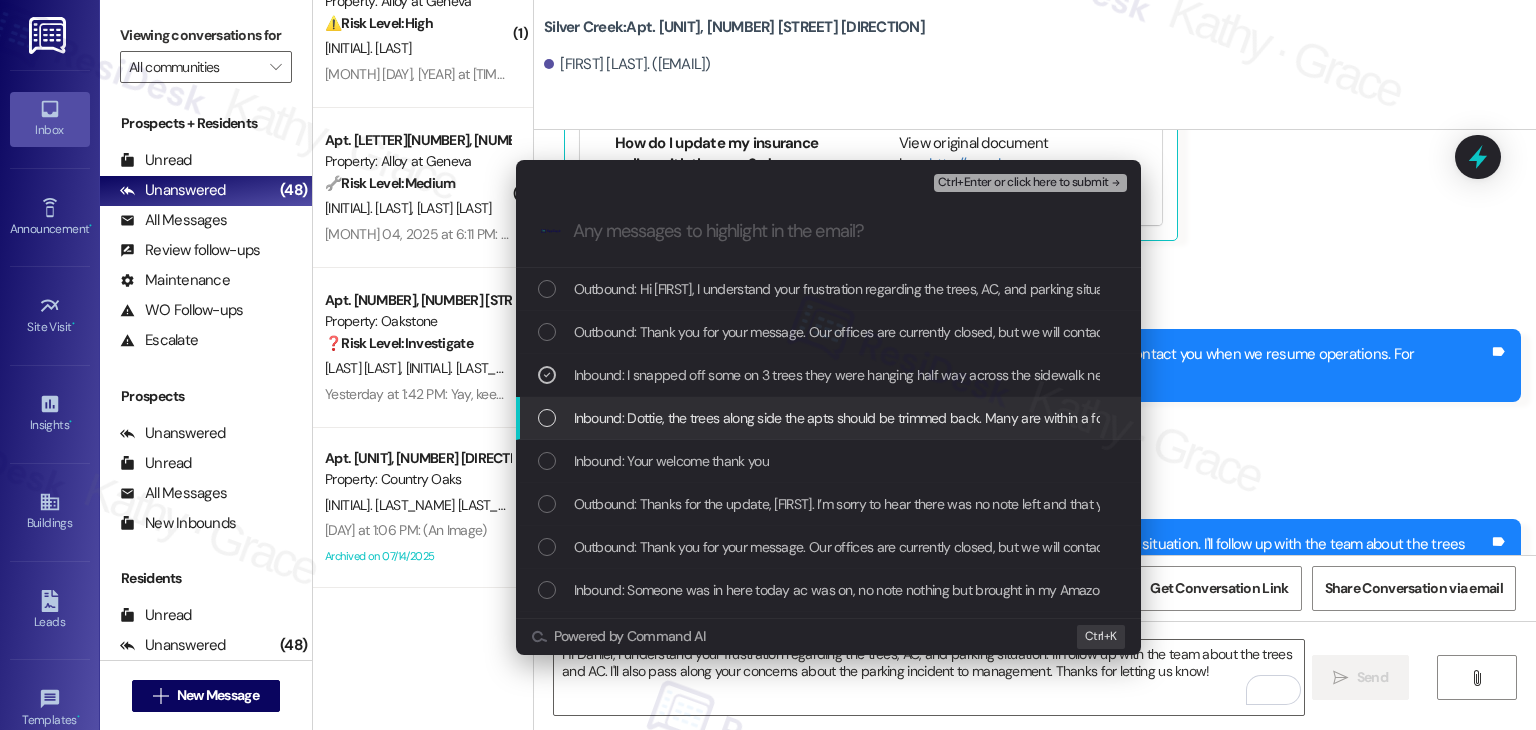 click at bounding box center (547, 418) 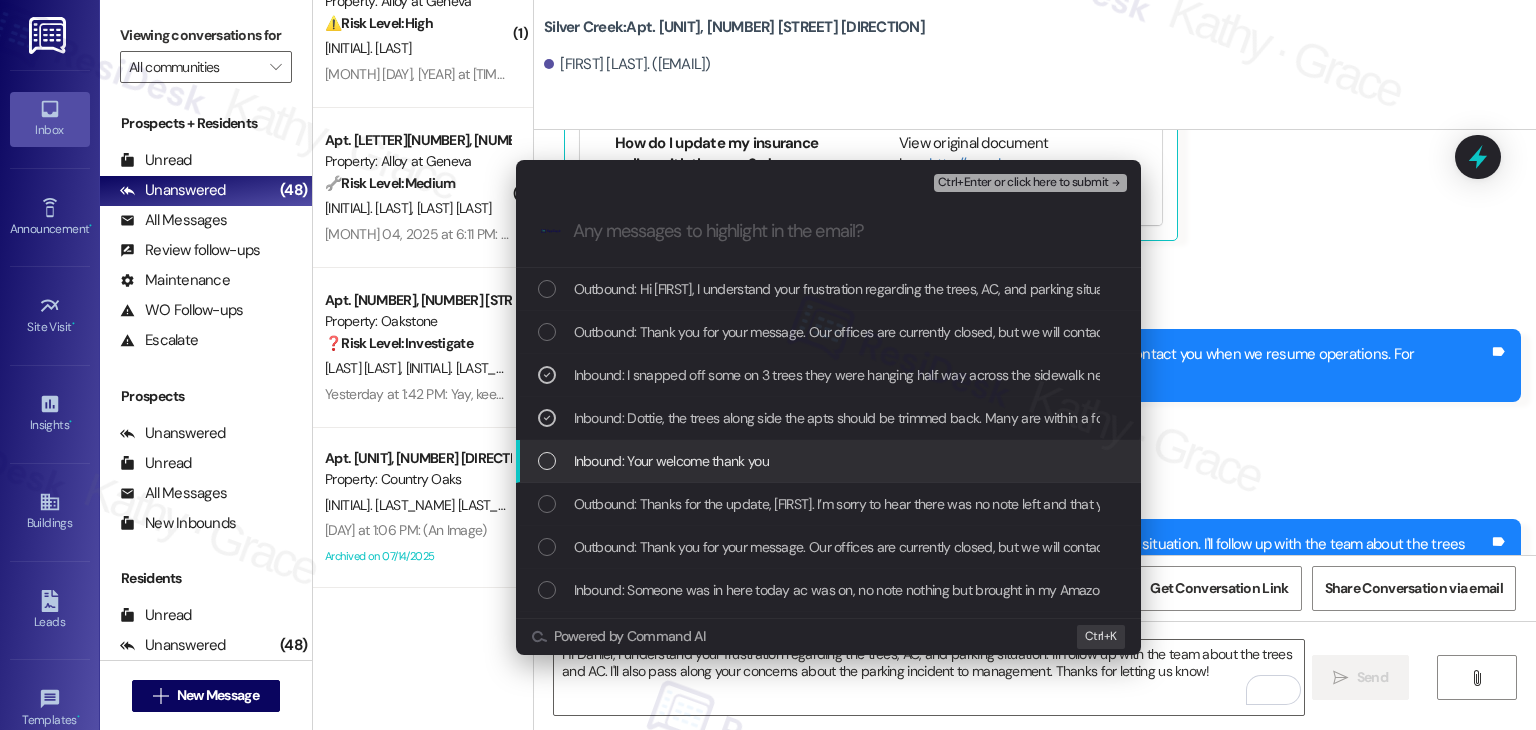 click at bounding box center (547, 461) 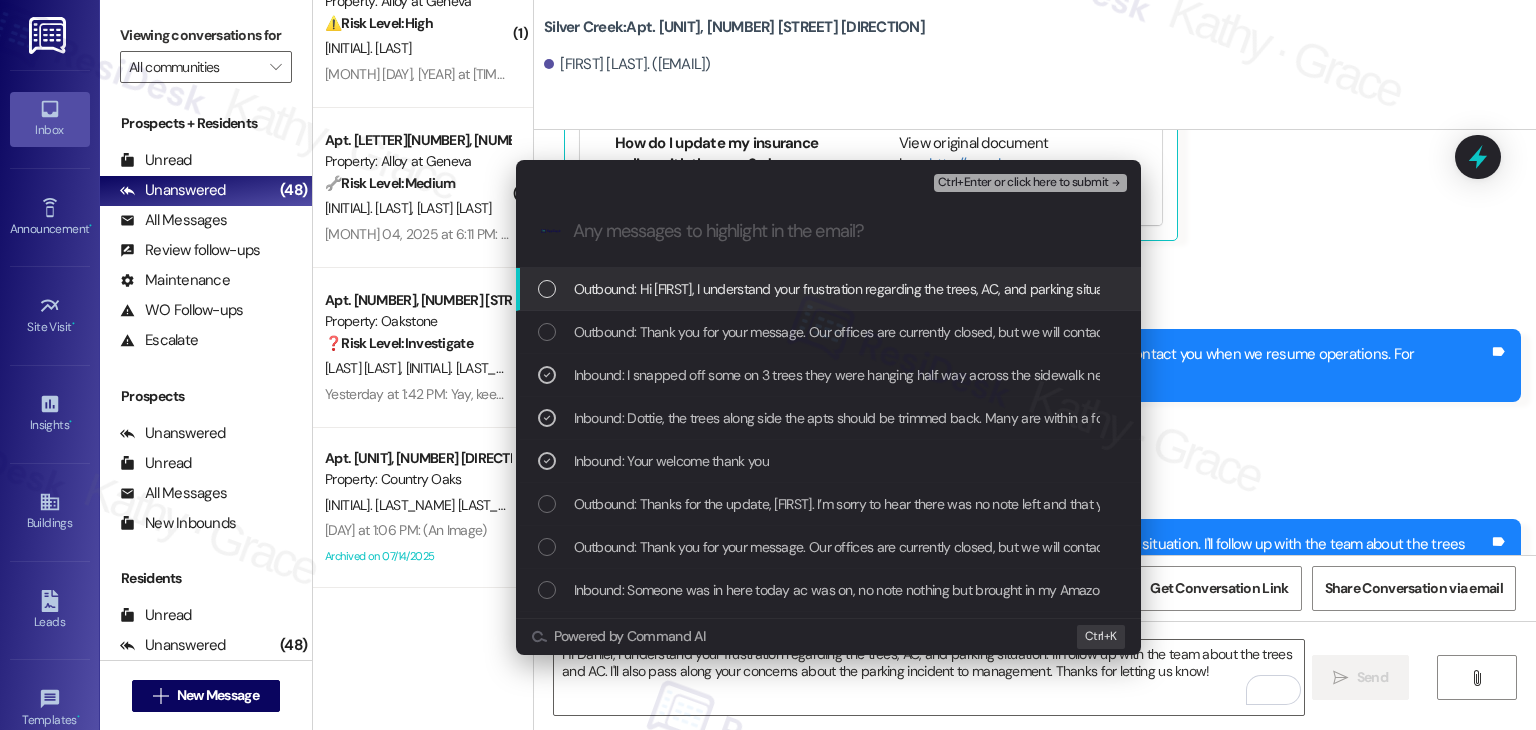 click on "Ctrl+Enter or click here to submit" at bounding box center (1023, 183) 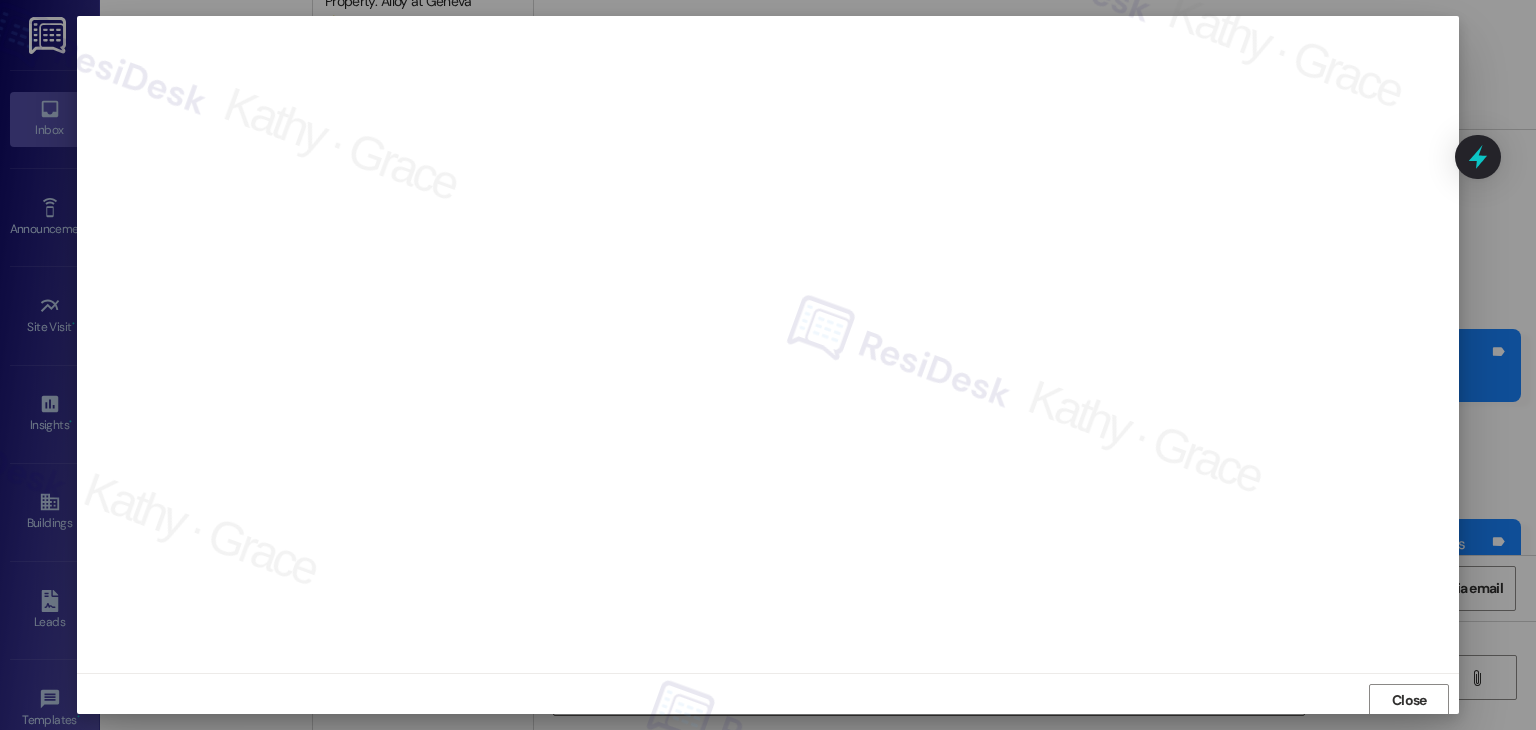 scroll, scrollTop: 1, scrollLeft: 0, axis: vertical 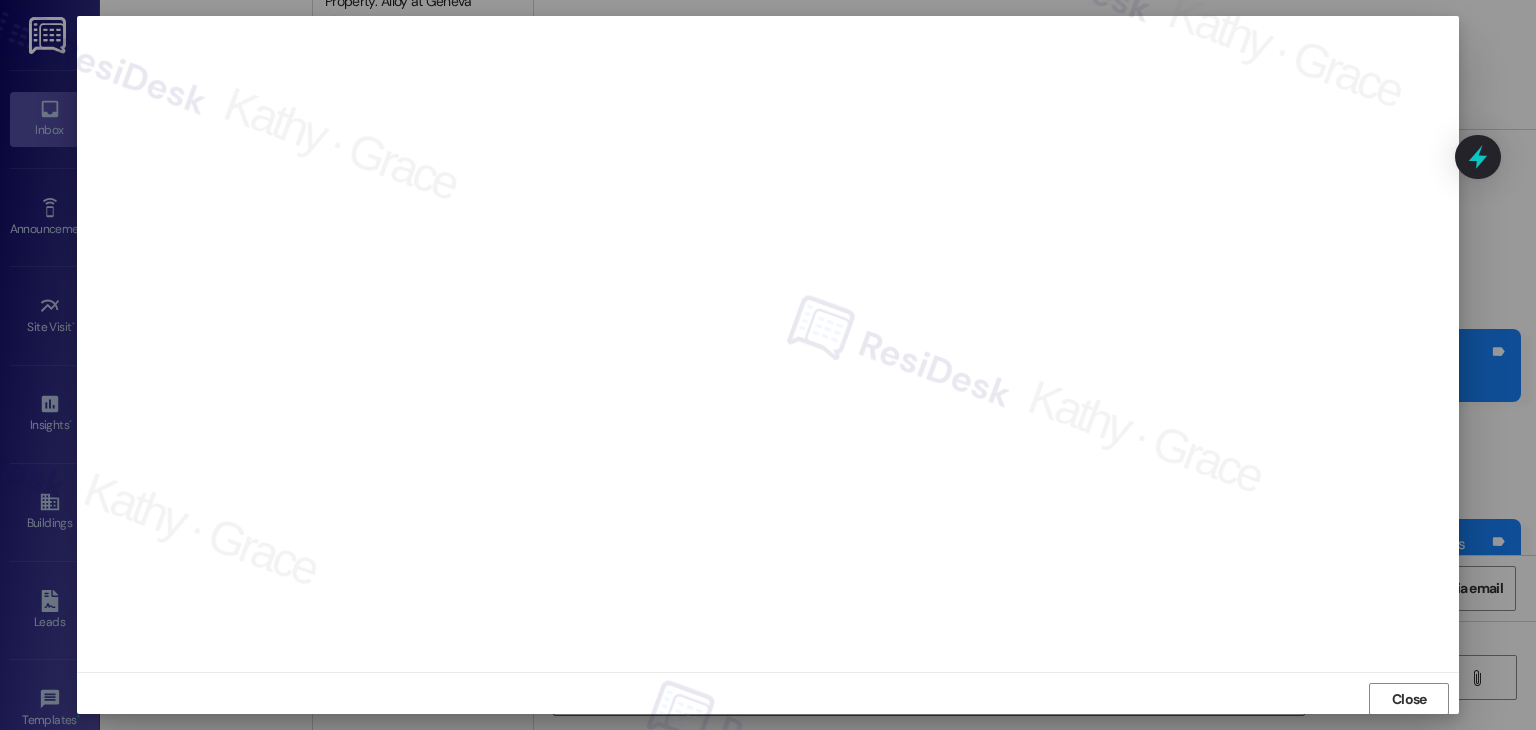 type 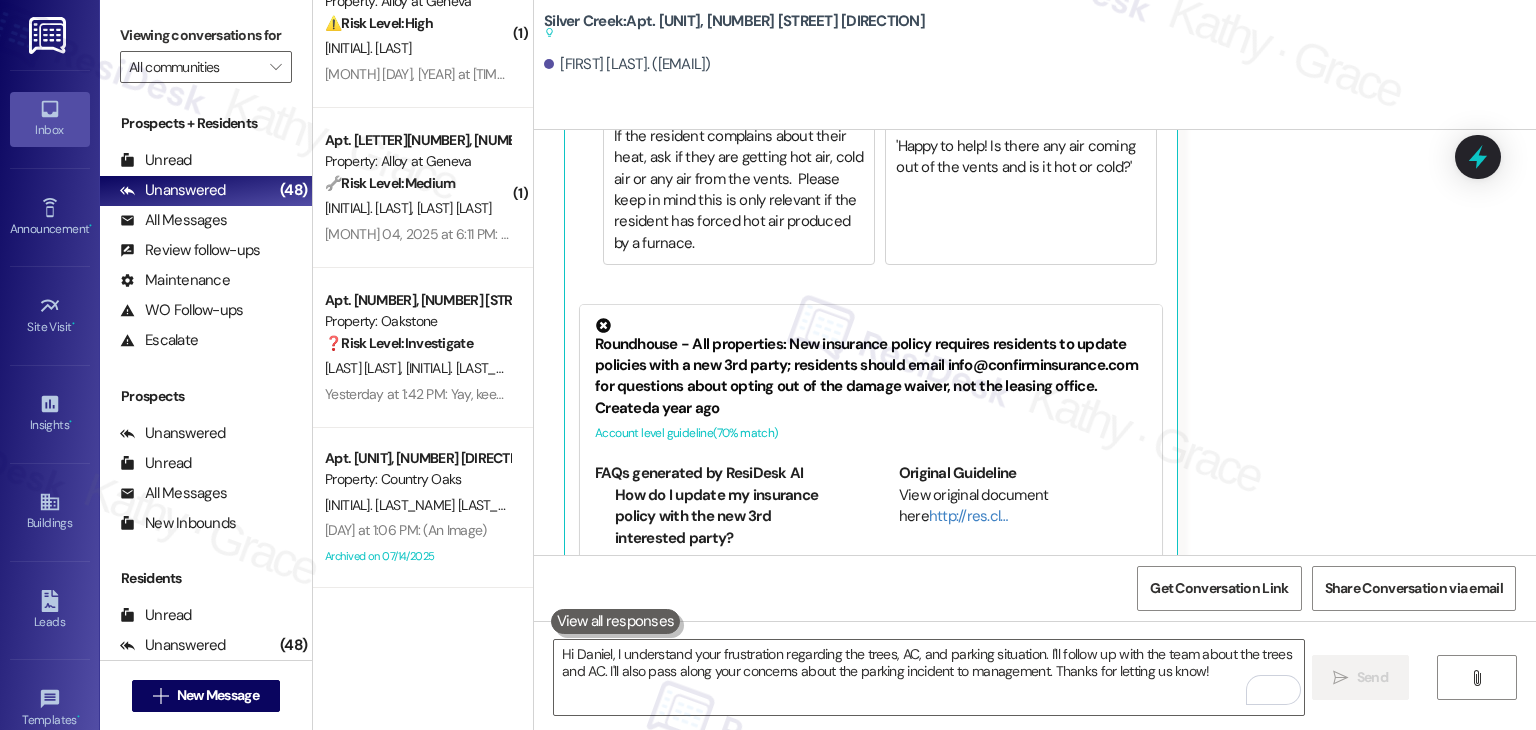 scroll, scrollTop: 22353, scrollLeft: 0, axis: vertical 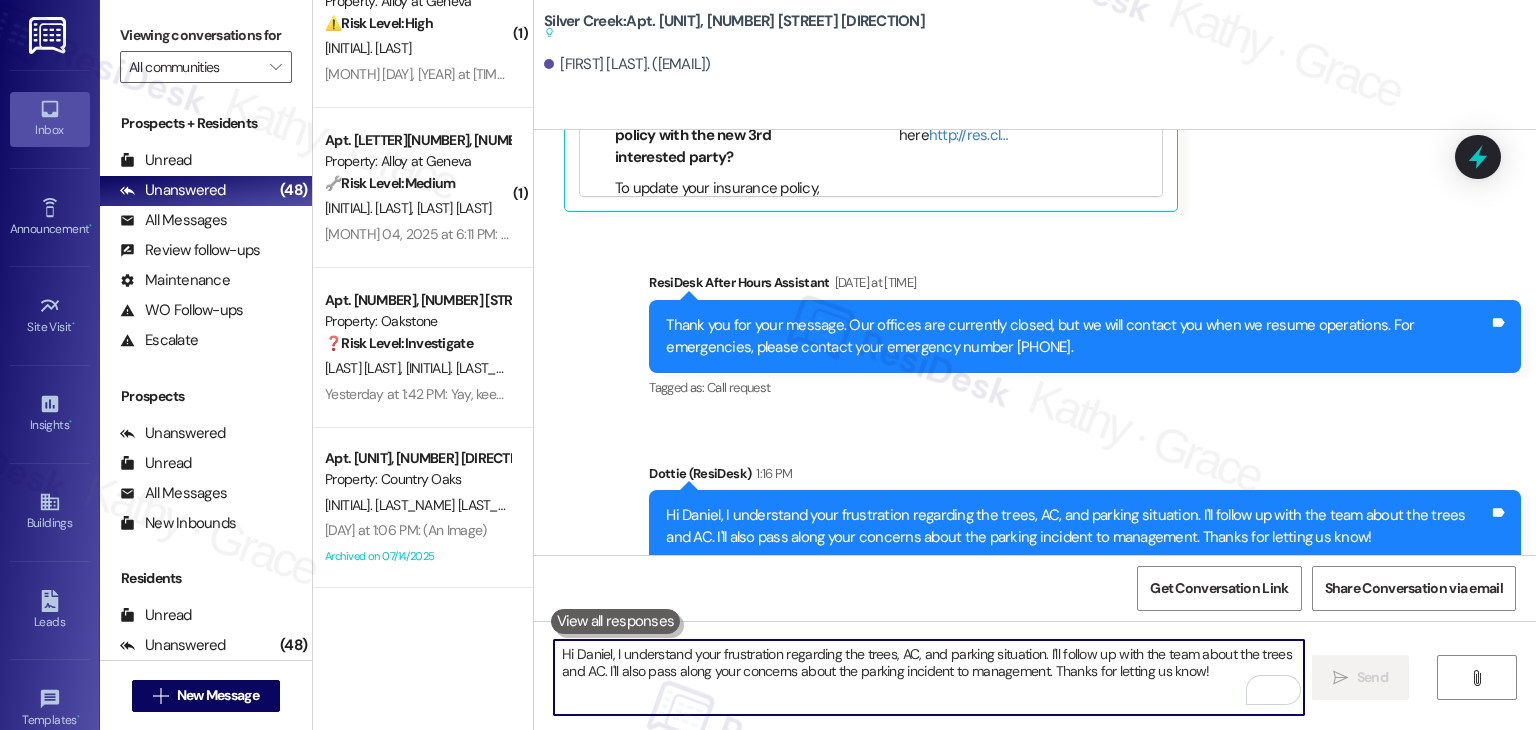 click on "Hi Daniel, I understand your frustration regarding the trees, AC, and parking situation. I'll follow up with the team about the trees and AC. I'll also pass along your concerns about the parking incident to management. Thanks for letting us know!" at bounding box center (928, 677) 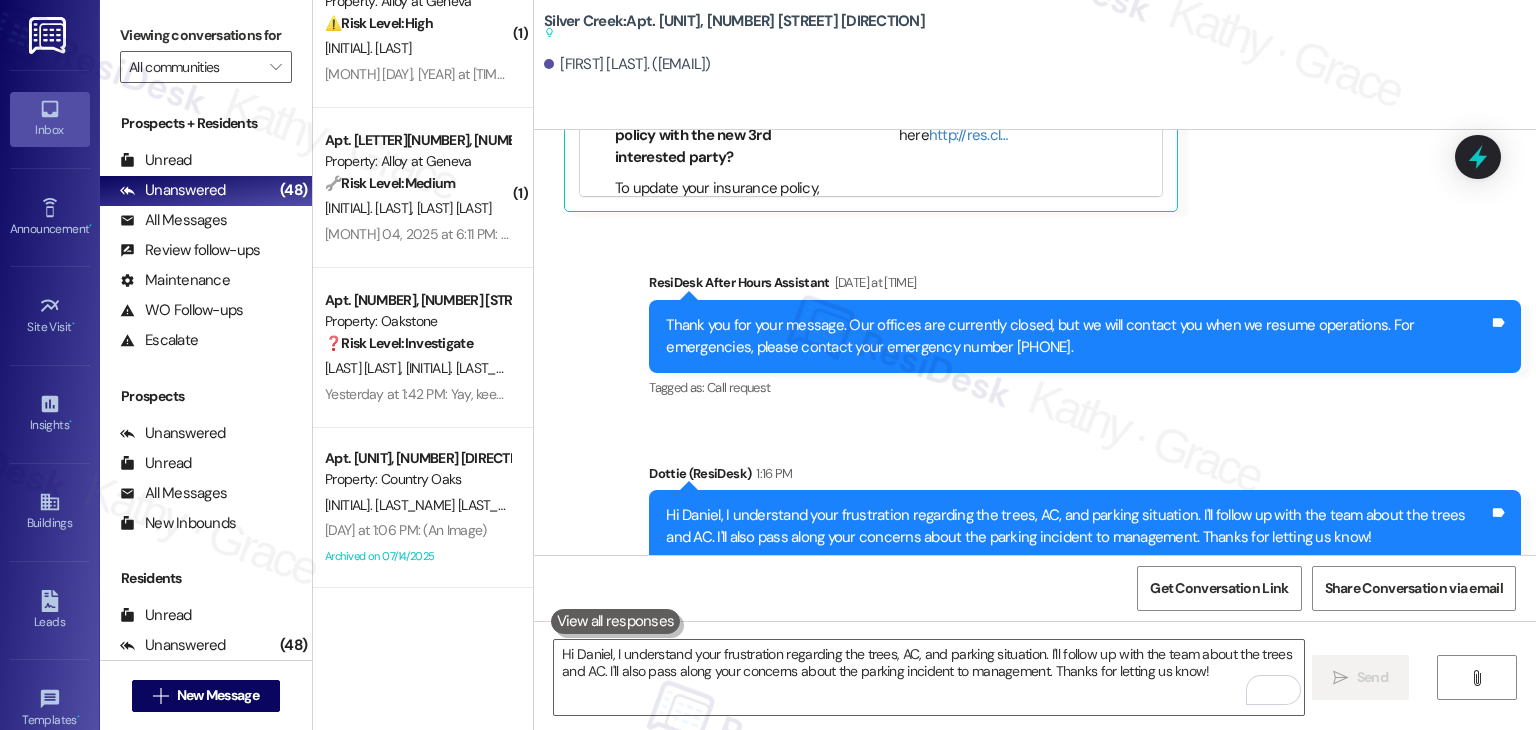 click on "Hi [NAME], I understand your frustration regarding the trees, AC, and parking situation. I'll follow up with the team about the trees and AC. I'll also pass along your concerns about the parking incident to management. Thanks for letting us know!  Send " at bounding box center [1035, 696] 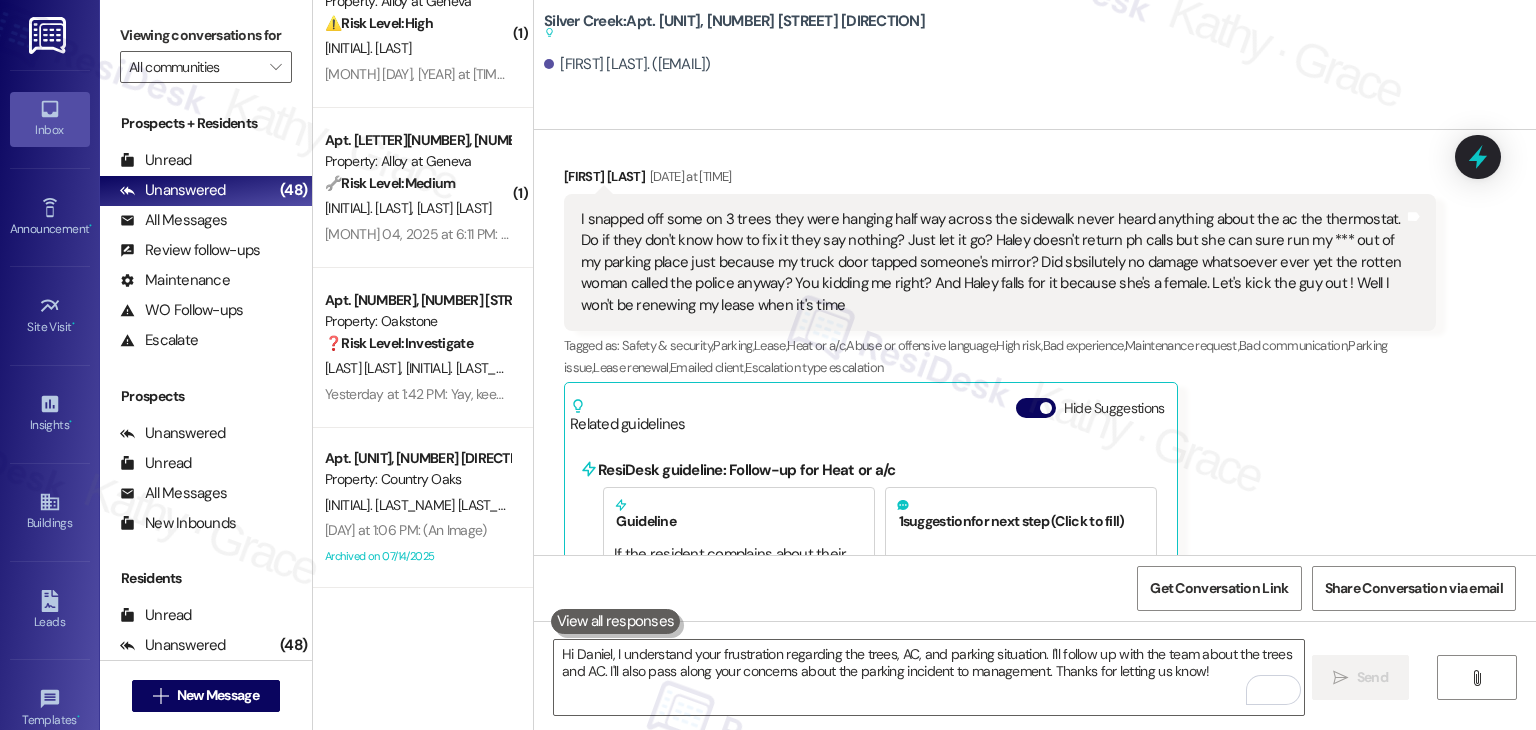 scroll, scrollTop: 21553, scrollLeft: 0, axis: vertical 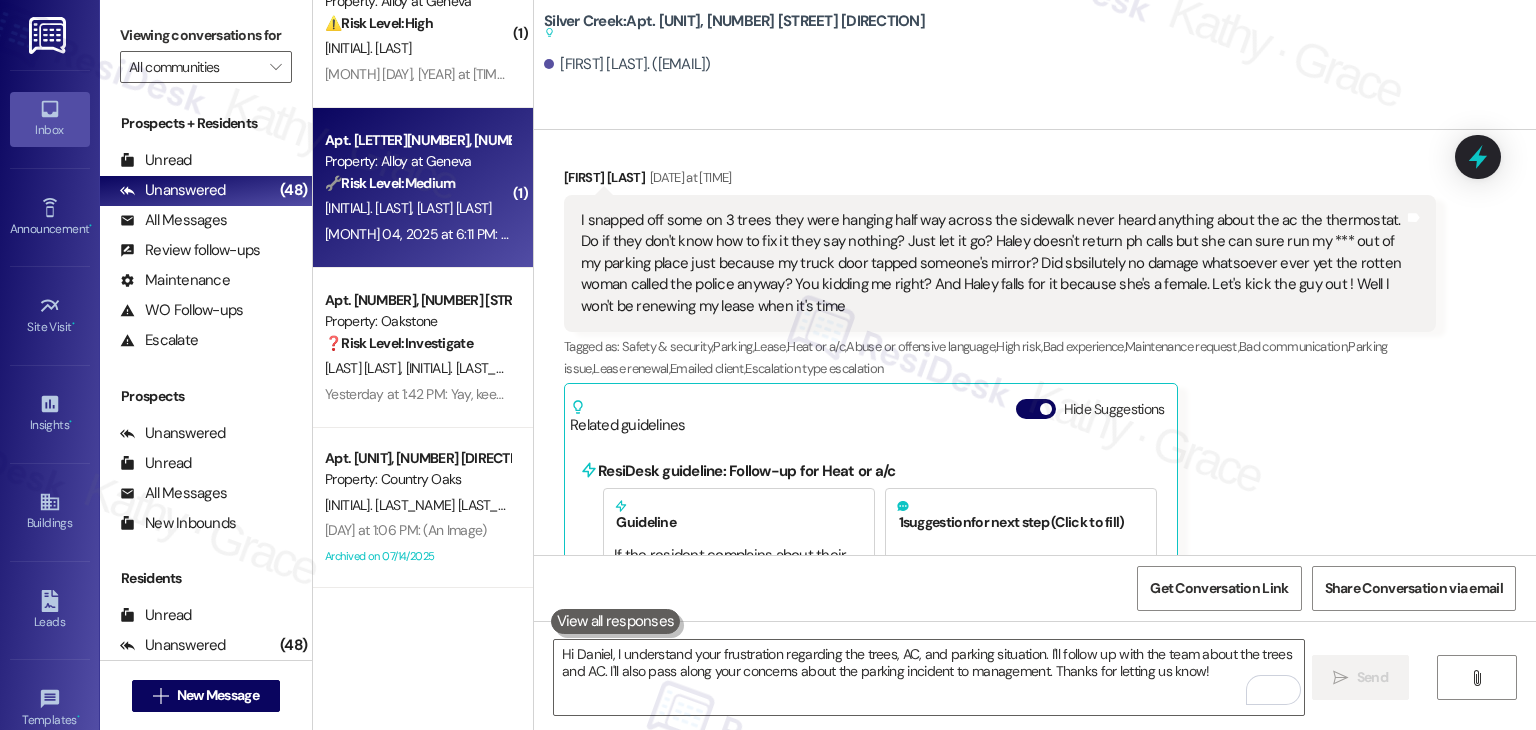 click on "[DATE] at [TIME]: Thank you for your message. Our offices are currently closed, but we will contact you when we resume operations. For emergencies, please contact your emergency number [PHONE]. [DATE] at [TIME]: Thank you for your message. Our offices are currently closed, but we will contact you when we resume operations. For emergencies, please contact your emergency number [PHONE]." at bounding box center [417, 234] 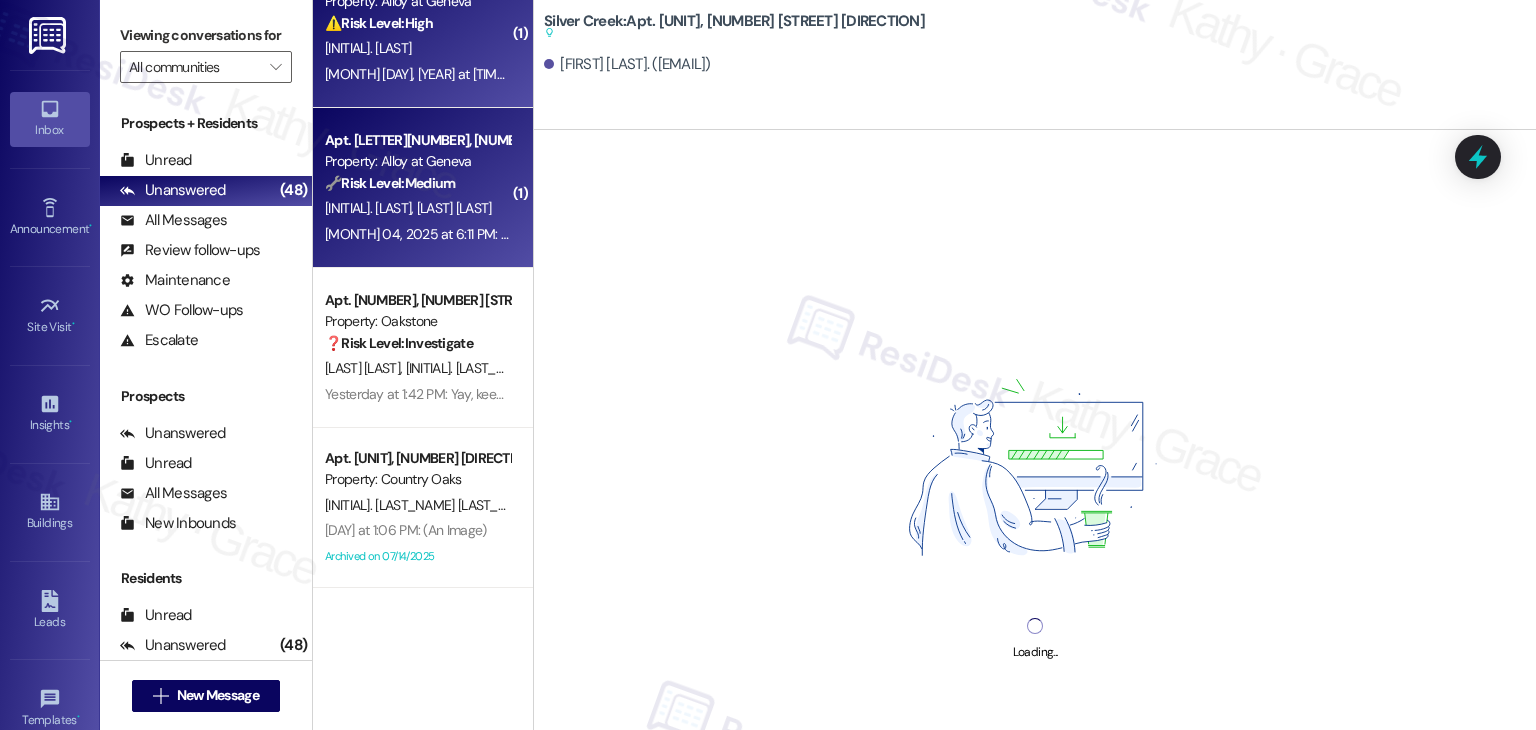 click on "[MONTH] 04, 2025 at 6:34 PM: Thank you for your message. Our offices are currently closed, but we will contact you when we resume operations. For emergencies, please contact your emergency number [PHONE]. [MONTH] 04, 2025 at 6:34 PM: Thank you for your message. Our offices are currently closed, but we will contact you when we resume operations. For emergencies, please contact your emergency number [PHONE]." at bounding box center (417, 74) 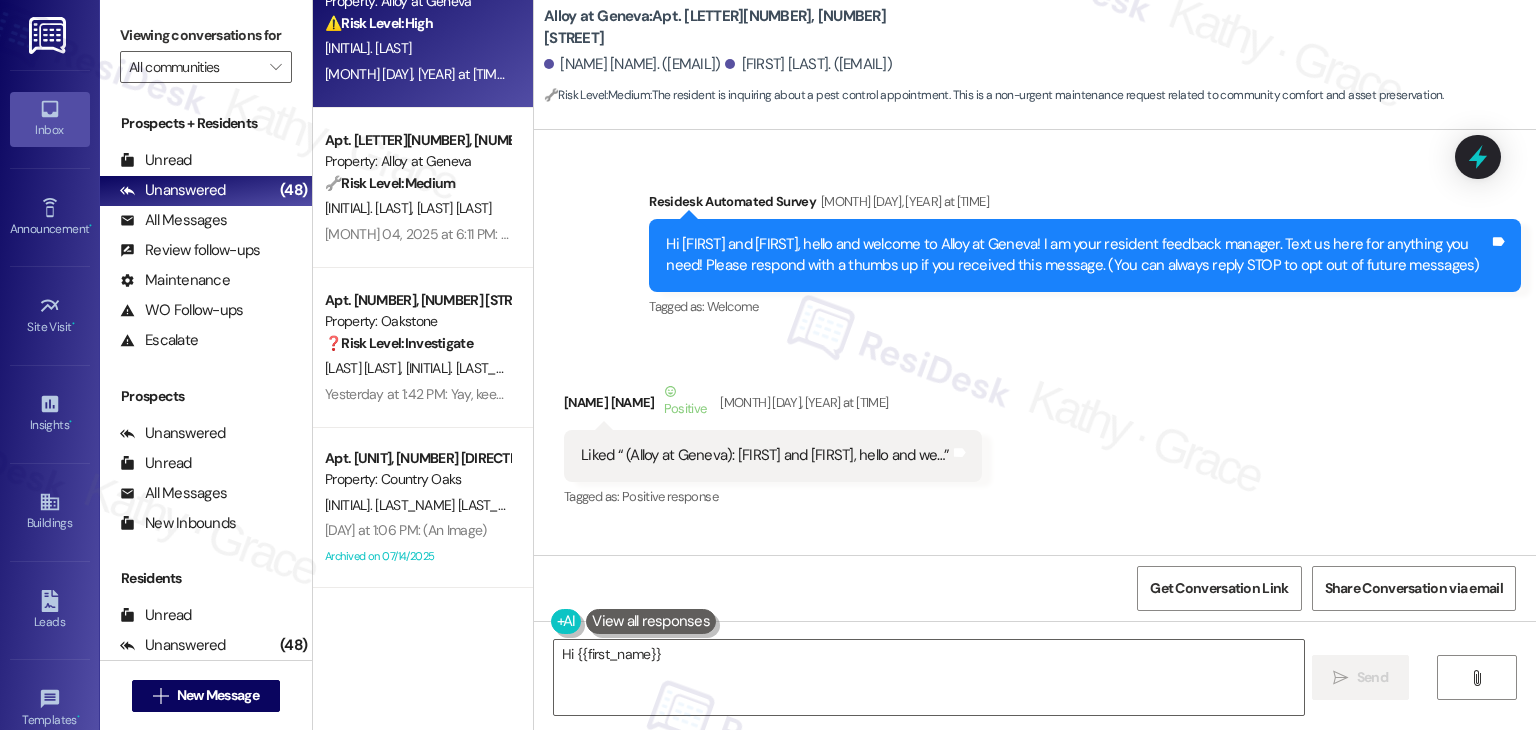 scroll, scrollTop: 19921, scrollLeft: 0, axis: vertical 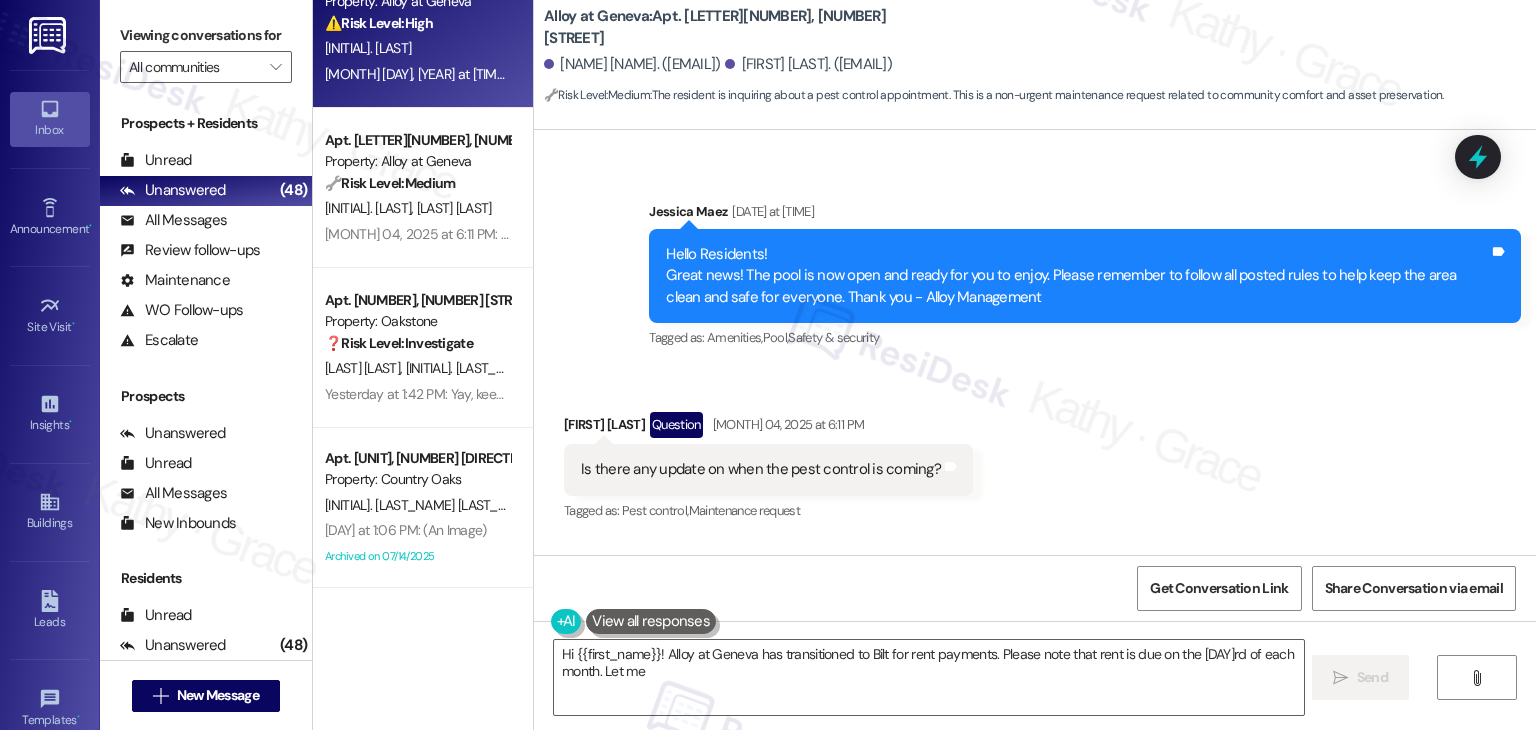click on "Tagged as:   Amenities ,  Click to highlight conversations about Amenities Pool ,  Click to highlight conversations about Pool Safety & security Click to highlight conversations about Safety & security" at bounding box center (1085, 337) 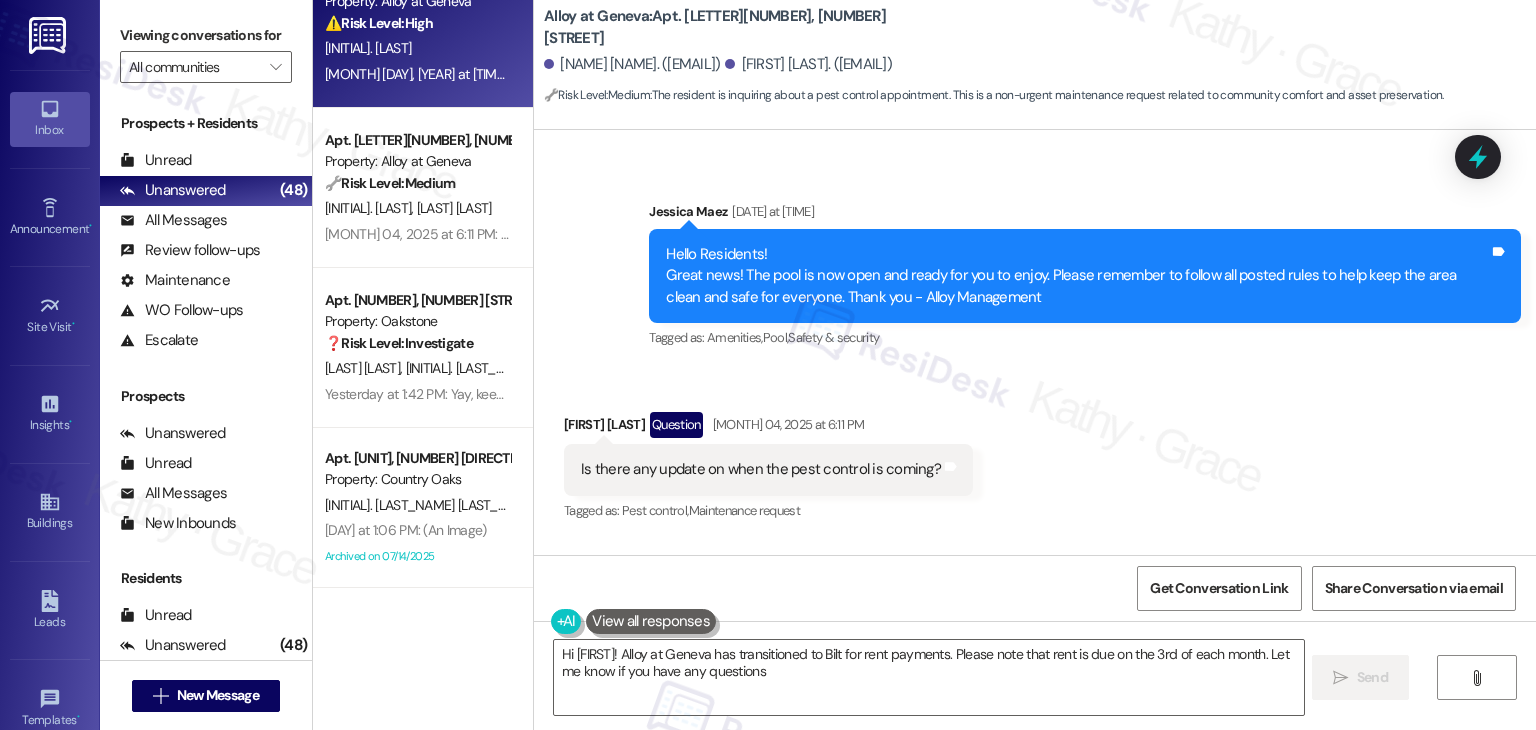 type on "Hi [FIRST]! Alloy at Geneva has transitioned to Bilt for rent payments. Please note that rent is due on the 3rd of each month. Let me know if you have any questions!" 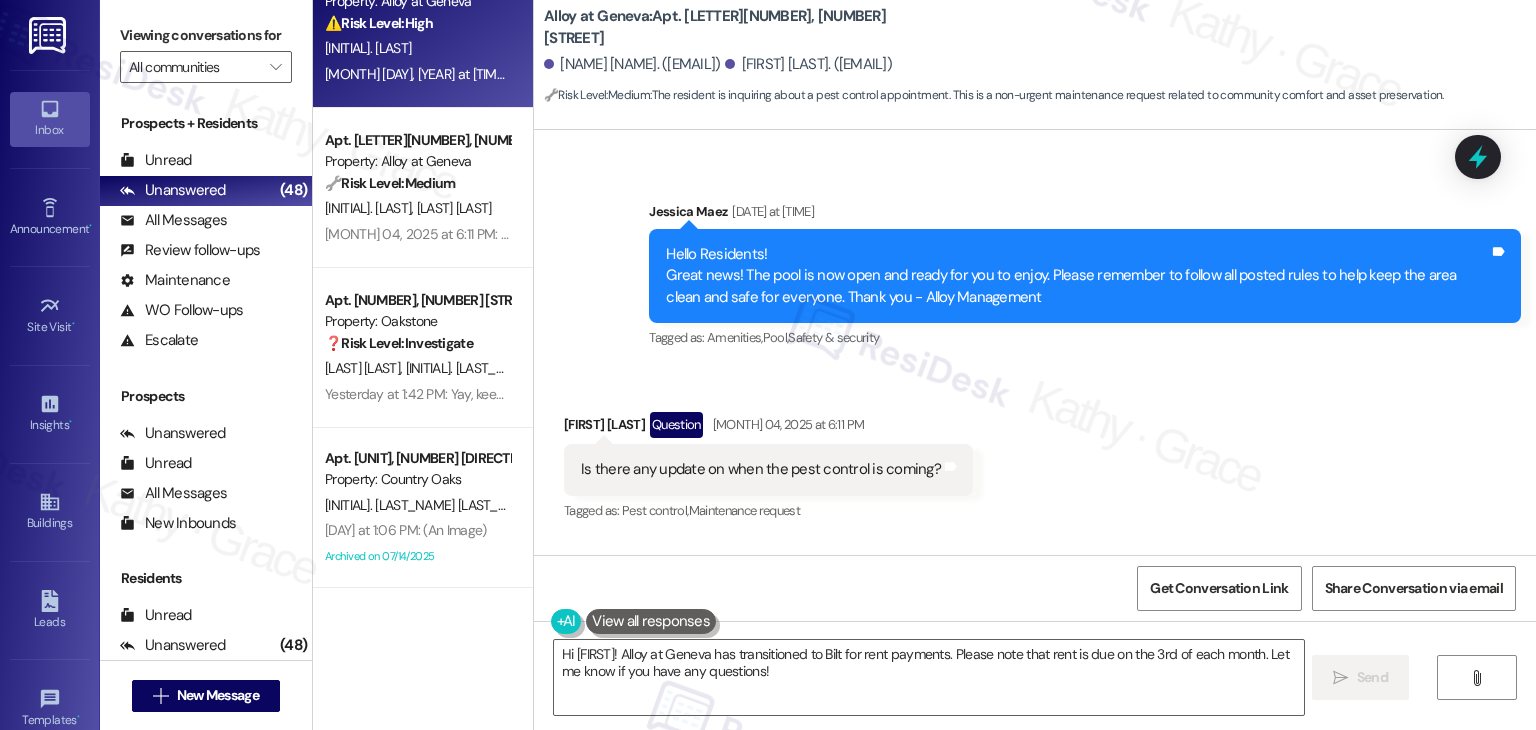 click on "Received via SMS [FIRST] [LAST] [MONTH] [DAY], [YEAR] at [TIME] Is there any update on when the pest control is coming? Tags and notes Tagged as:   Pest control ,  Click to highlight conversations about Pest control Maintenance request Click to highlight conversations about Maintenance request" at bounding box center [1035, 453] 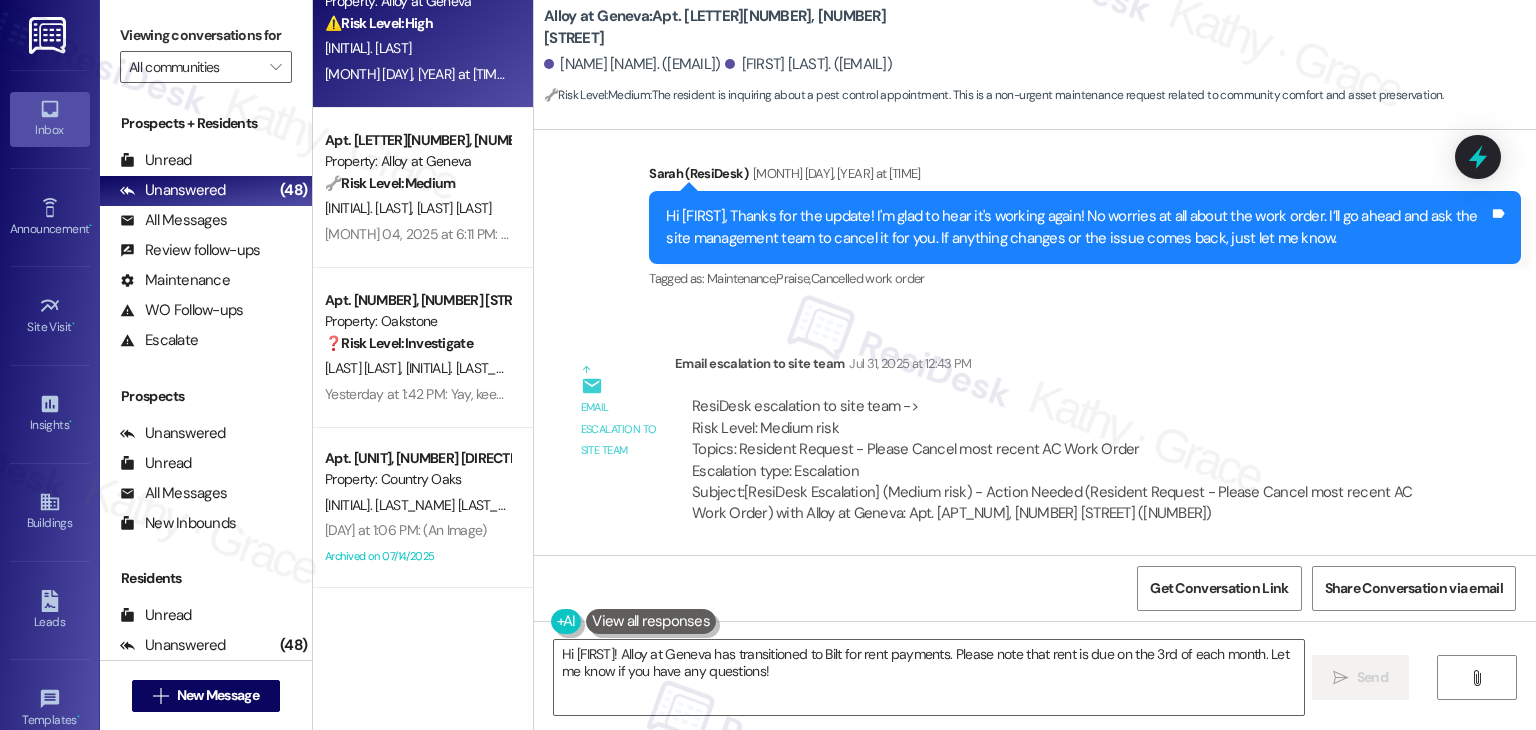 scroll, scrollTop: 19521, scrollLeft: 0, axis: vertical 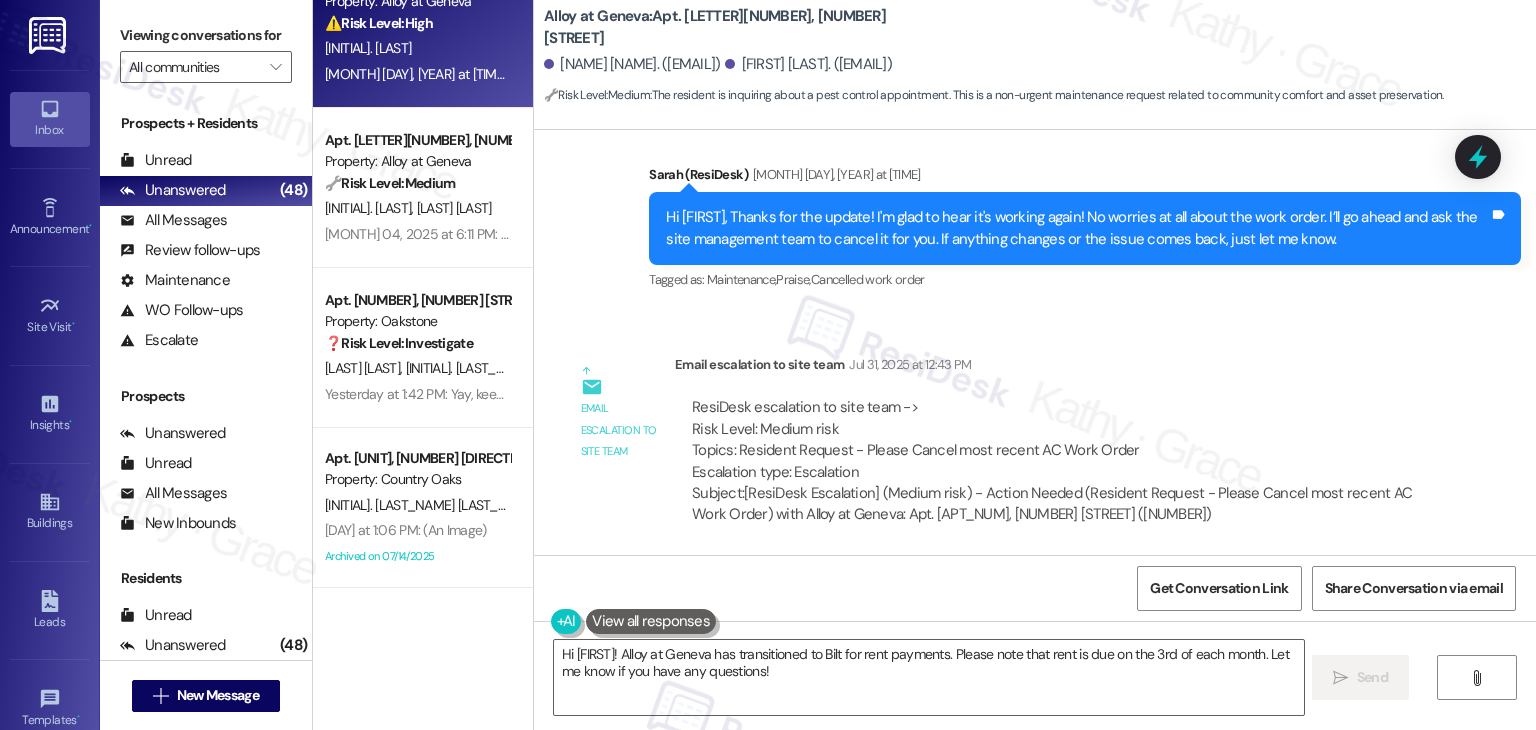 click on "Announcement, sent via SMS [FIRST] [LAST] [MONTH] [DAY], [YEAR] at [TIME] Hello Residents!
Great news! The pool is now open and ready for you to enjoy. Please remember to follow all posted rules to help keep the area clean and safe for everyone. Thank you - Alloy Management  Tags and notes Tagged as:   Amenities ,  Click to highlight conversations about Amenities Pool ,  Click to highlight conversations about Pool Safety & security Click to highlight conversations about Safety & security" at bounding box center (1035, 662) 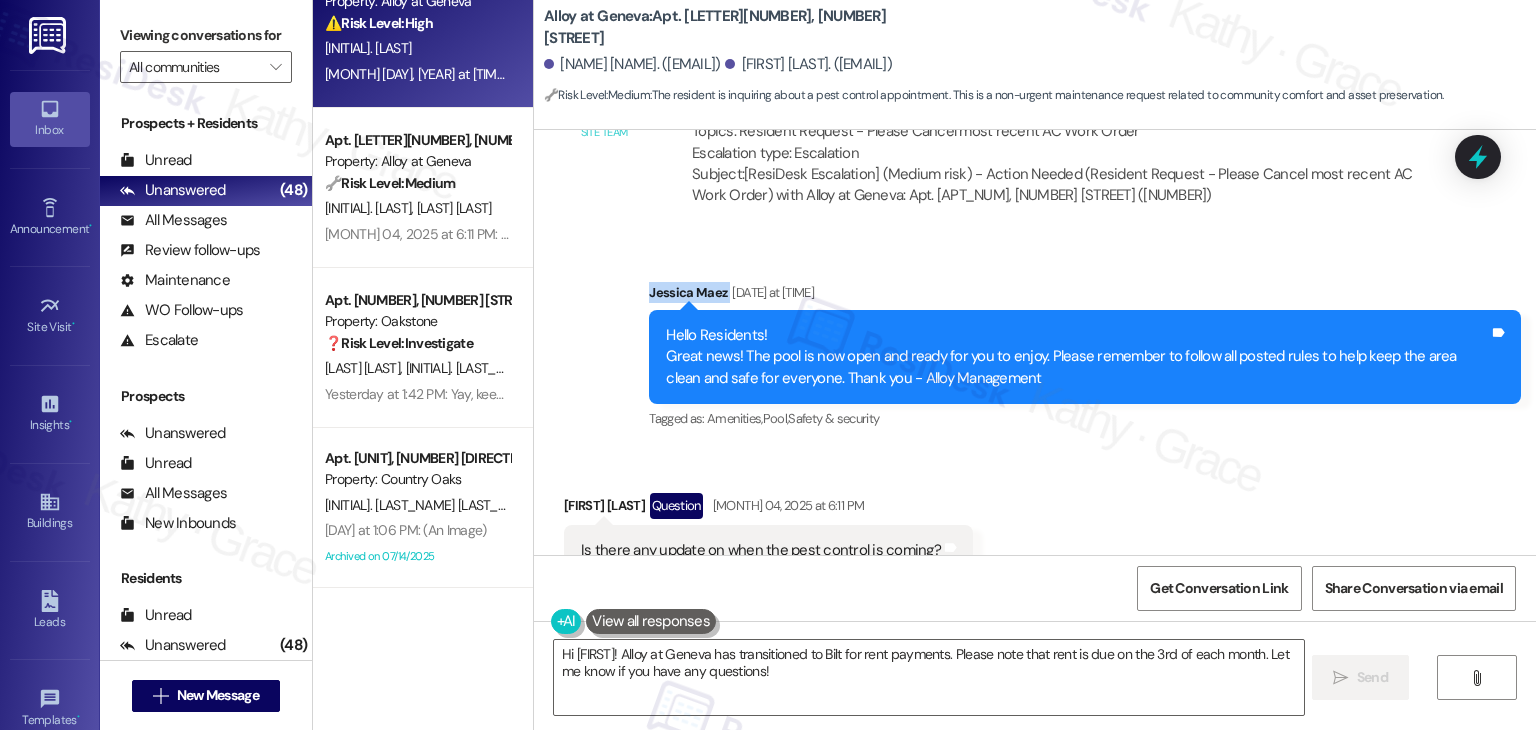 scroll, scrollTop: 19921, scrollLeft: 0, axis: vertical 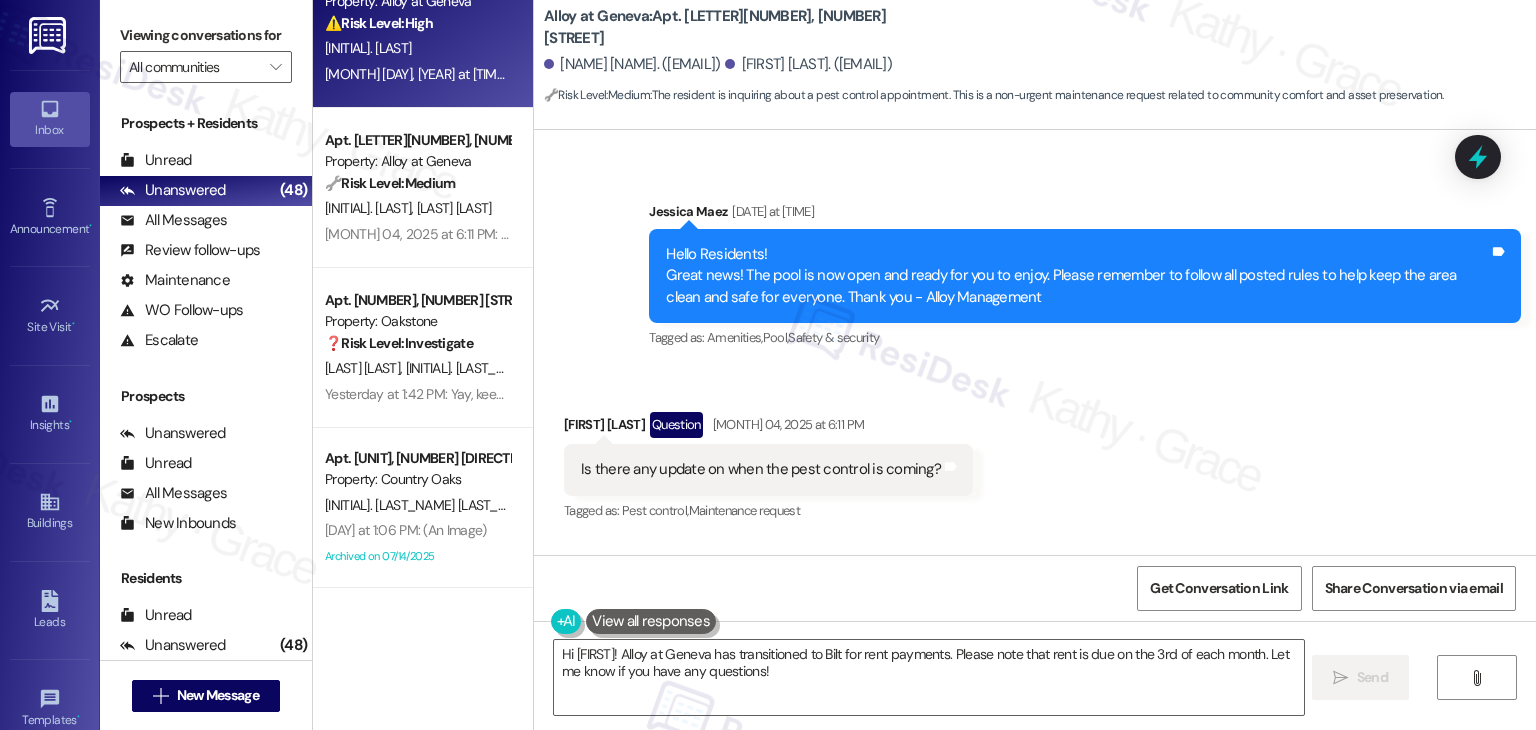 click on "Is there any update on when the pest control is coming?" at bounding box center (761, 469) 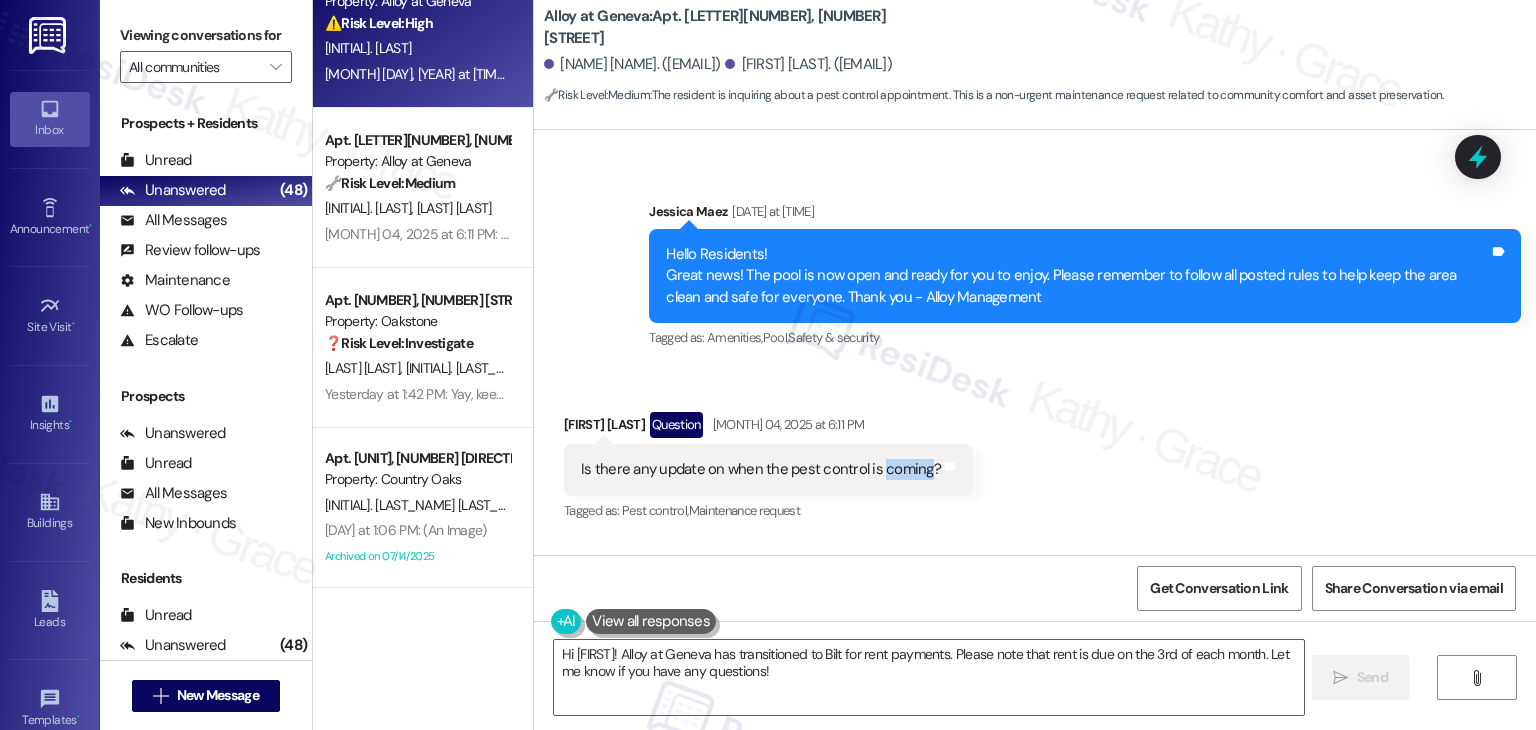 click on "Is there any update on when the pest control is coming?" at bounding box center [761, 469] 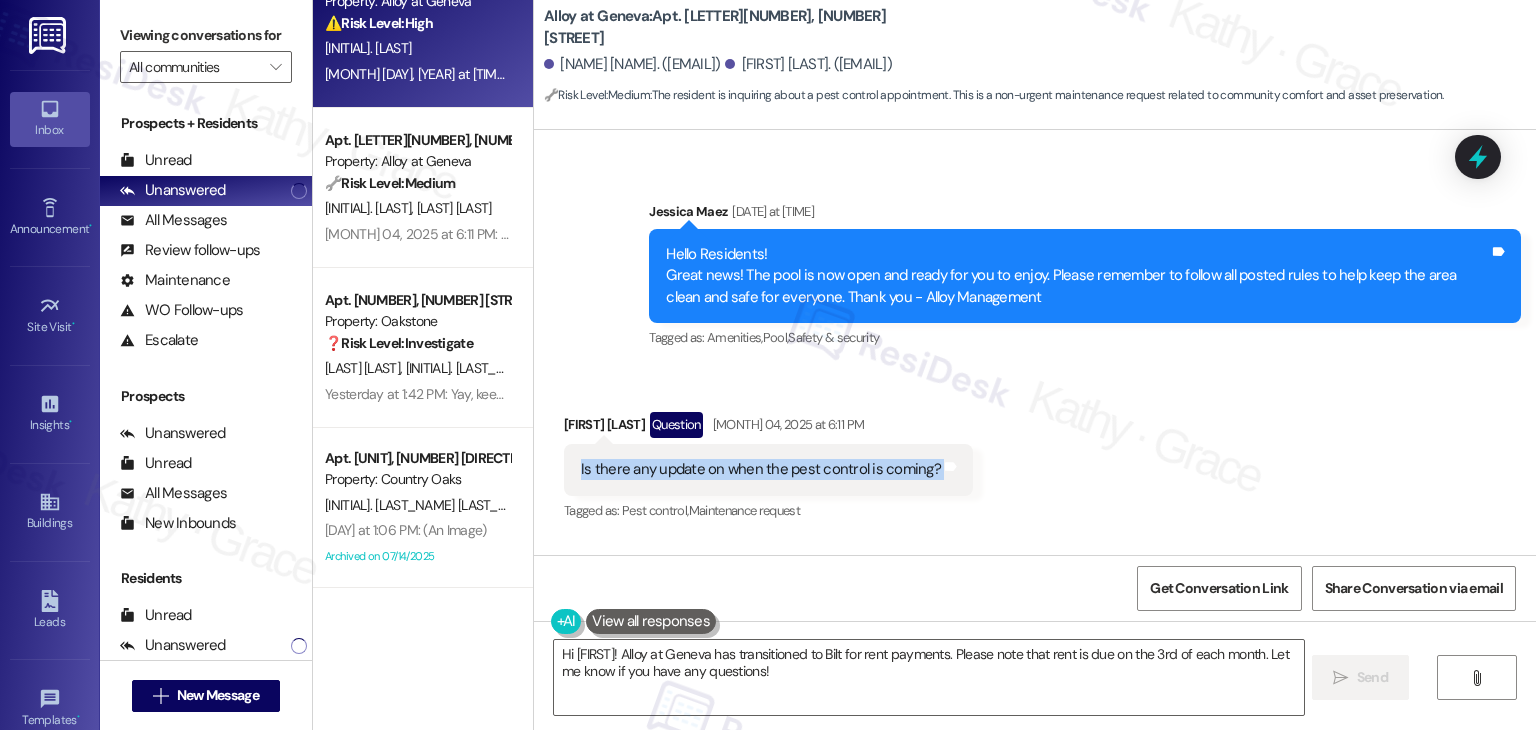 click on "Is there any update on when the pest control is coming?" at bounding box center [761, 469] 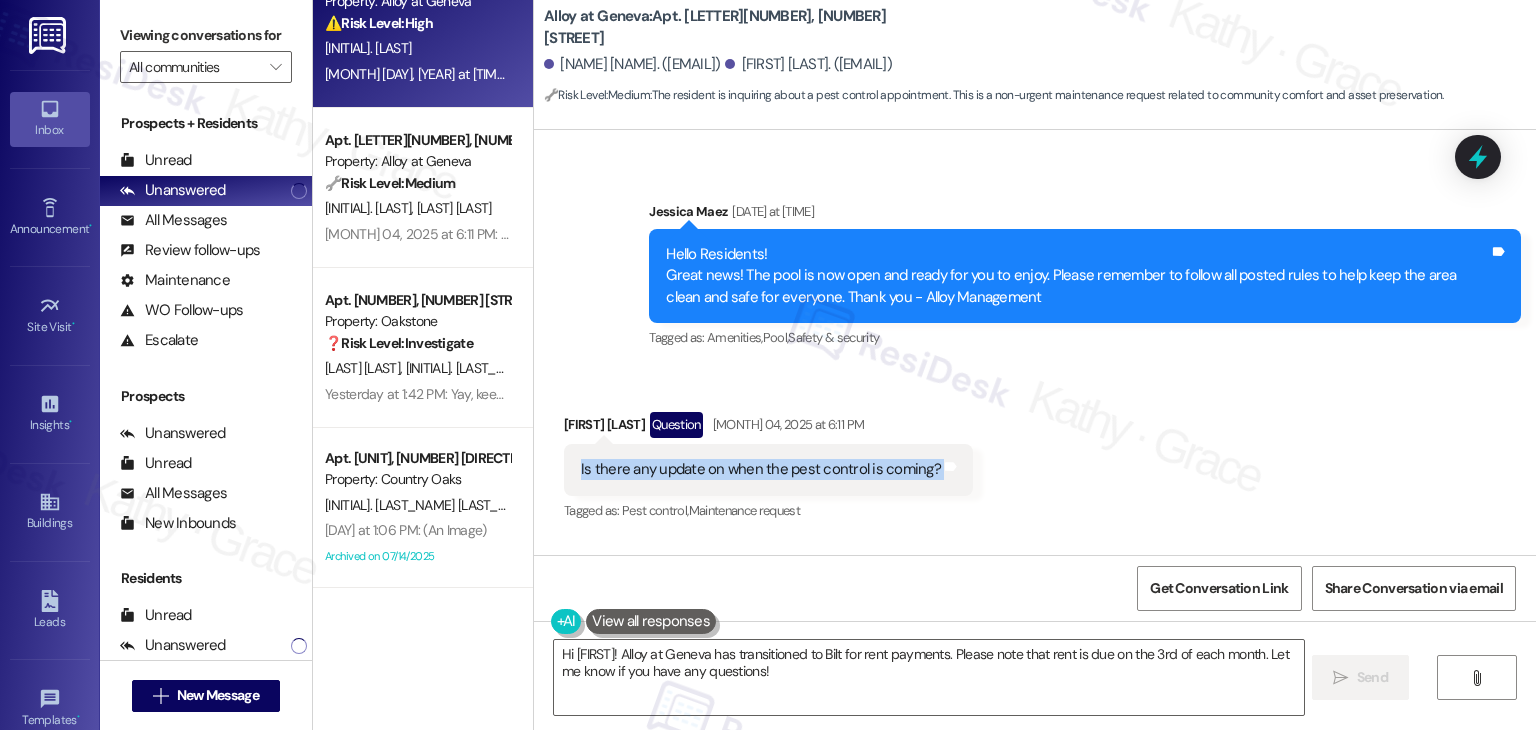 click on "Is there any update on when the pest control is coming?" at bounding box center [761, 469] 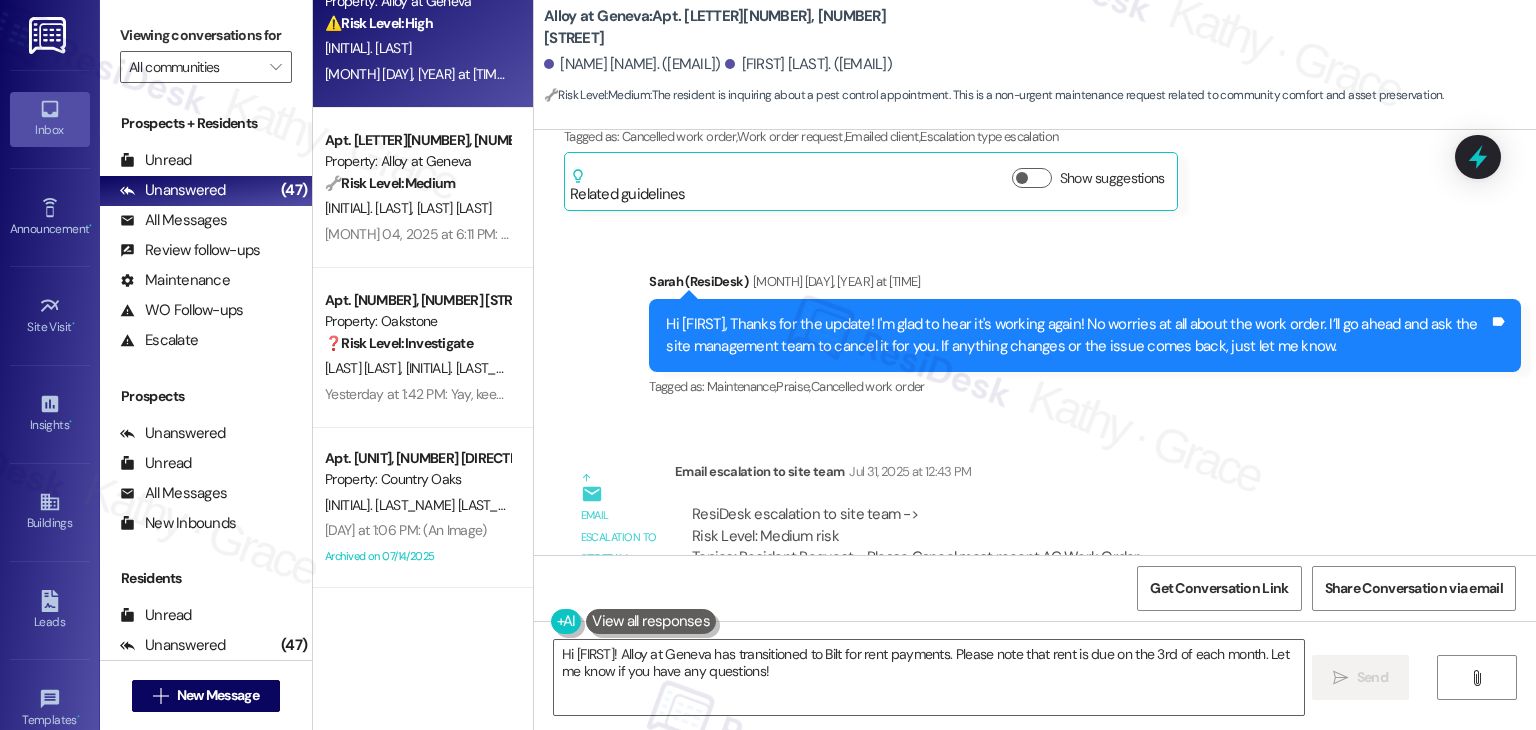 scroll, scrollTop: 19921, scrollLeft: 0, axis: vertical 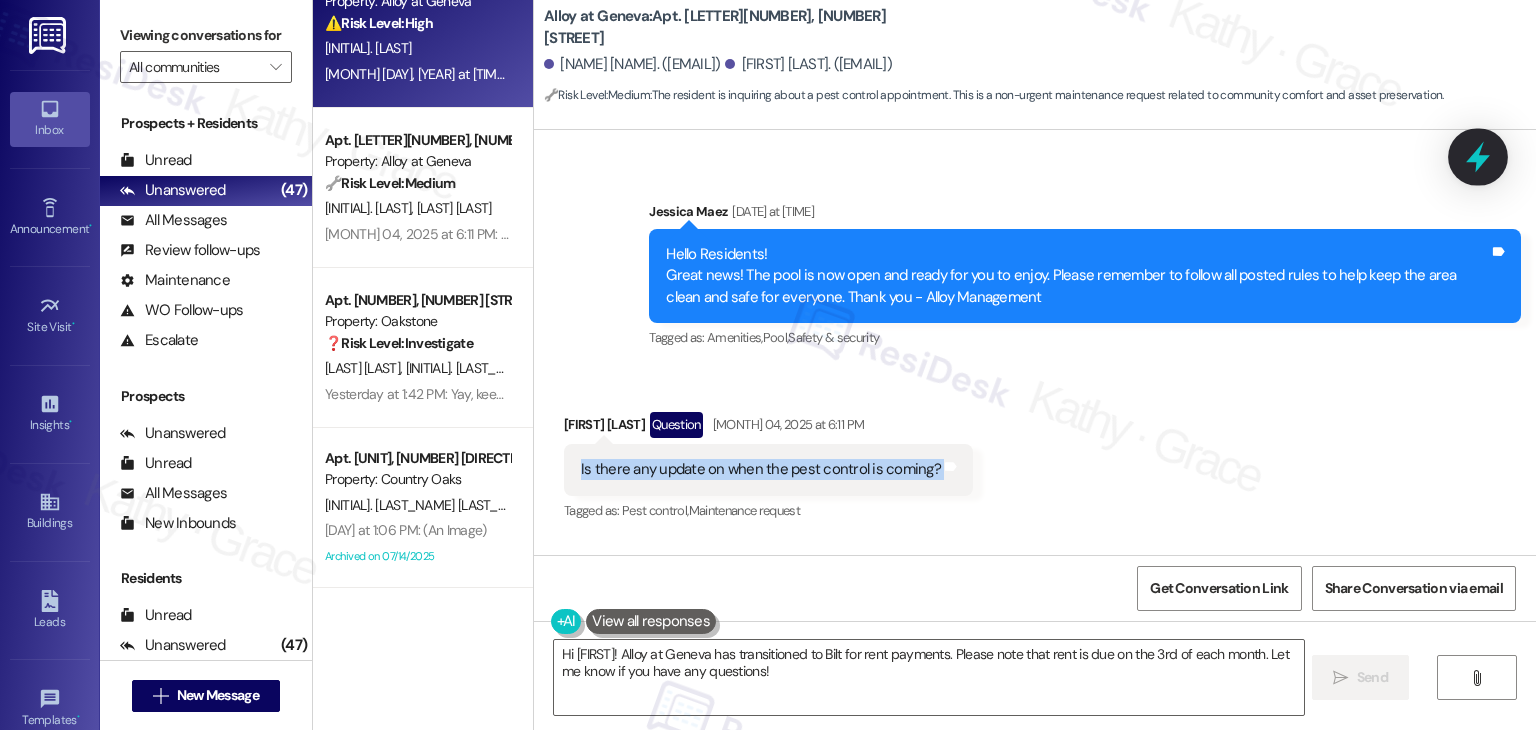 click at bounding box center [1478, 156] 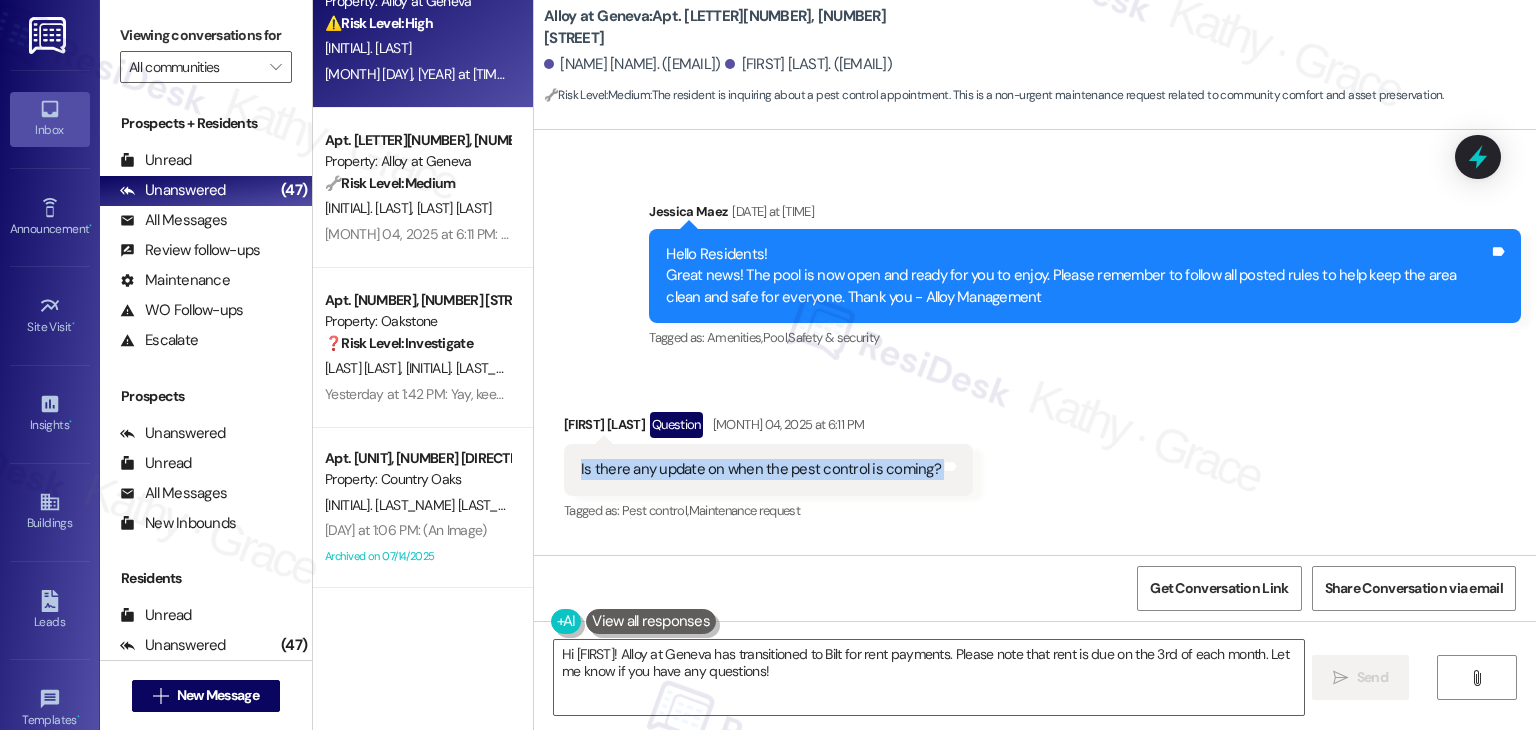 click on ".cls-1{fill:#0a055f;}.cls-2{fill:#0cc4c4;} resideskLogoBlueOrange All Search: Communities Search: Conversations Conversation helpers Powered by Command AI Ctrl+ K" at bounding box center (0, 0) 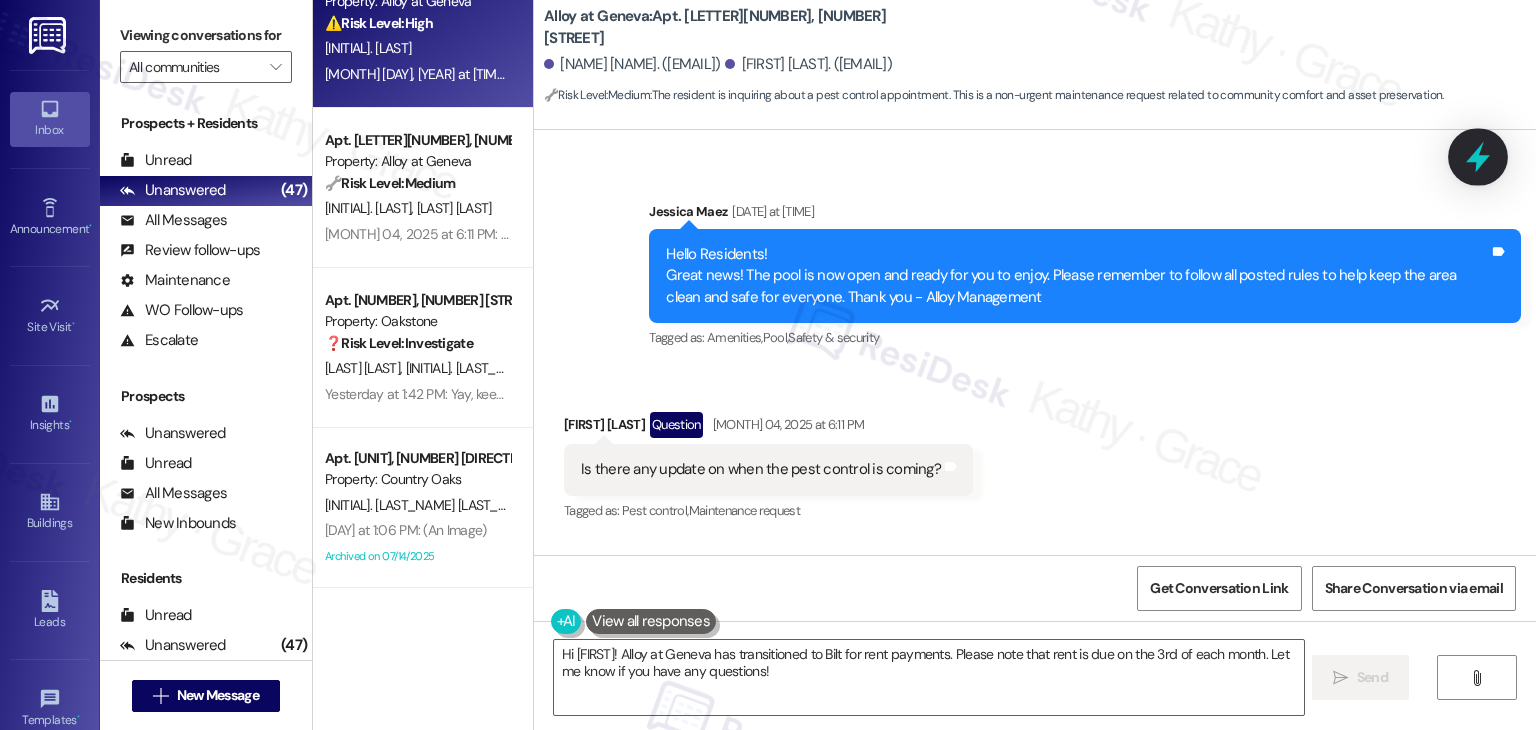click 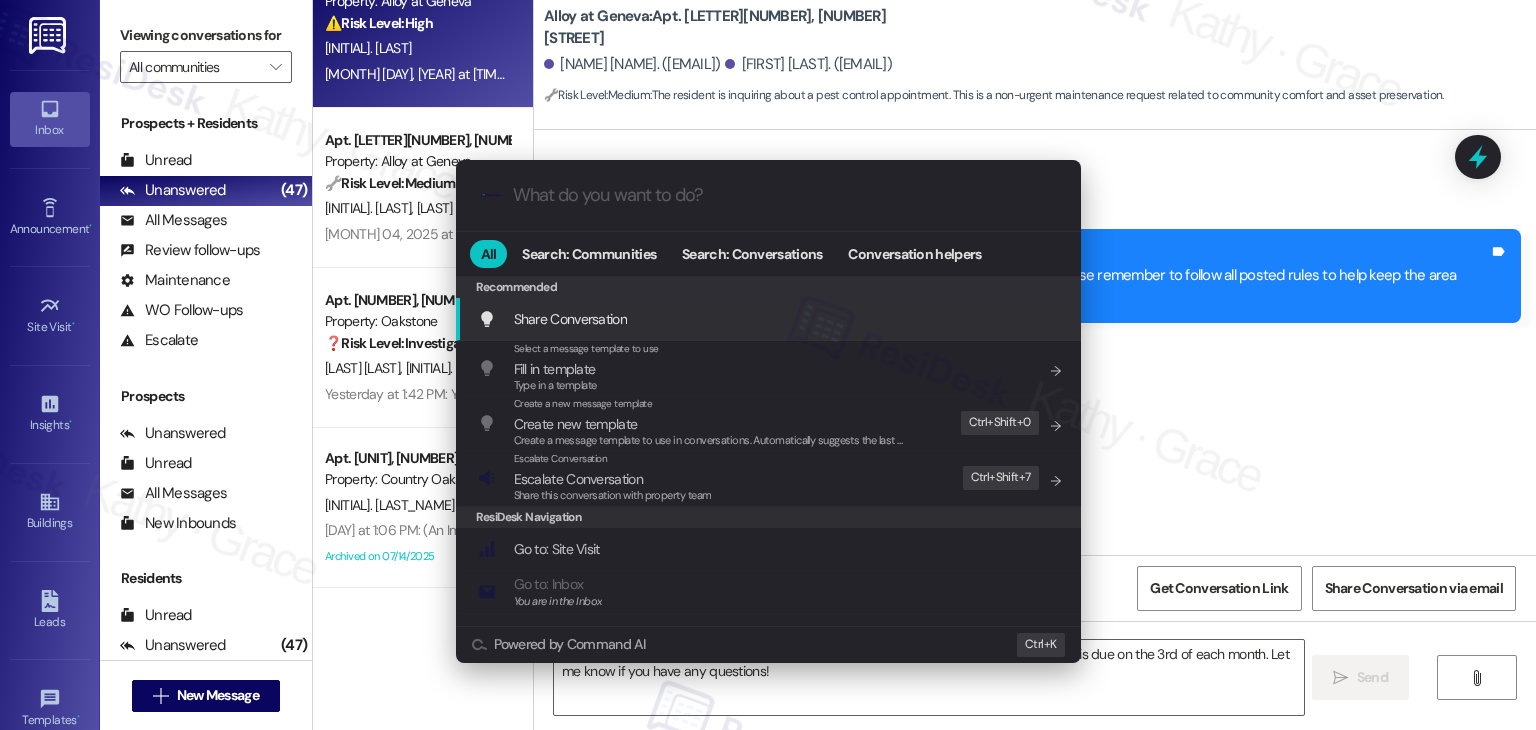 click on "Share this conversation with property team" at bounding box center (613, 495) 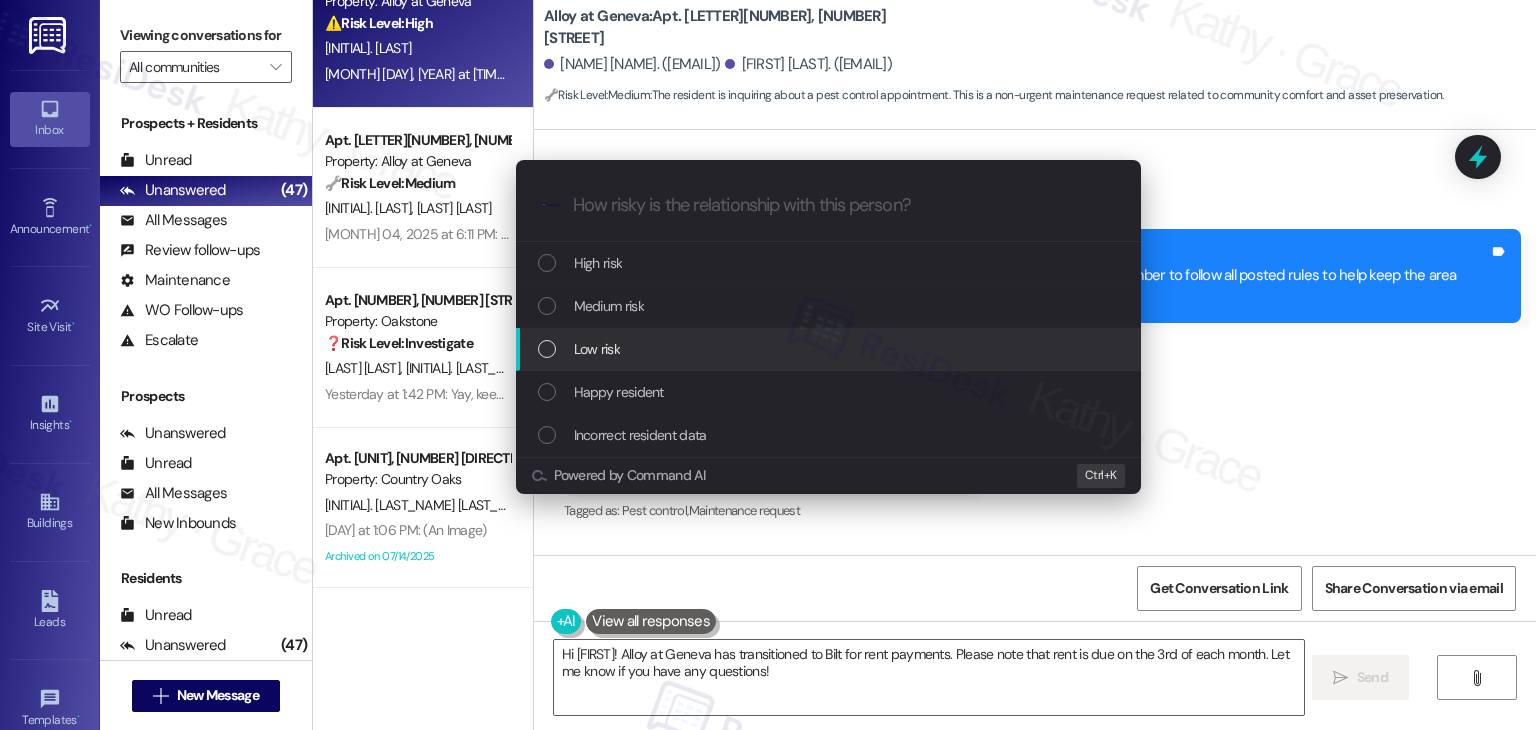 click at bounding box center [547, 349] 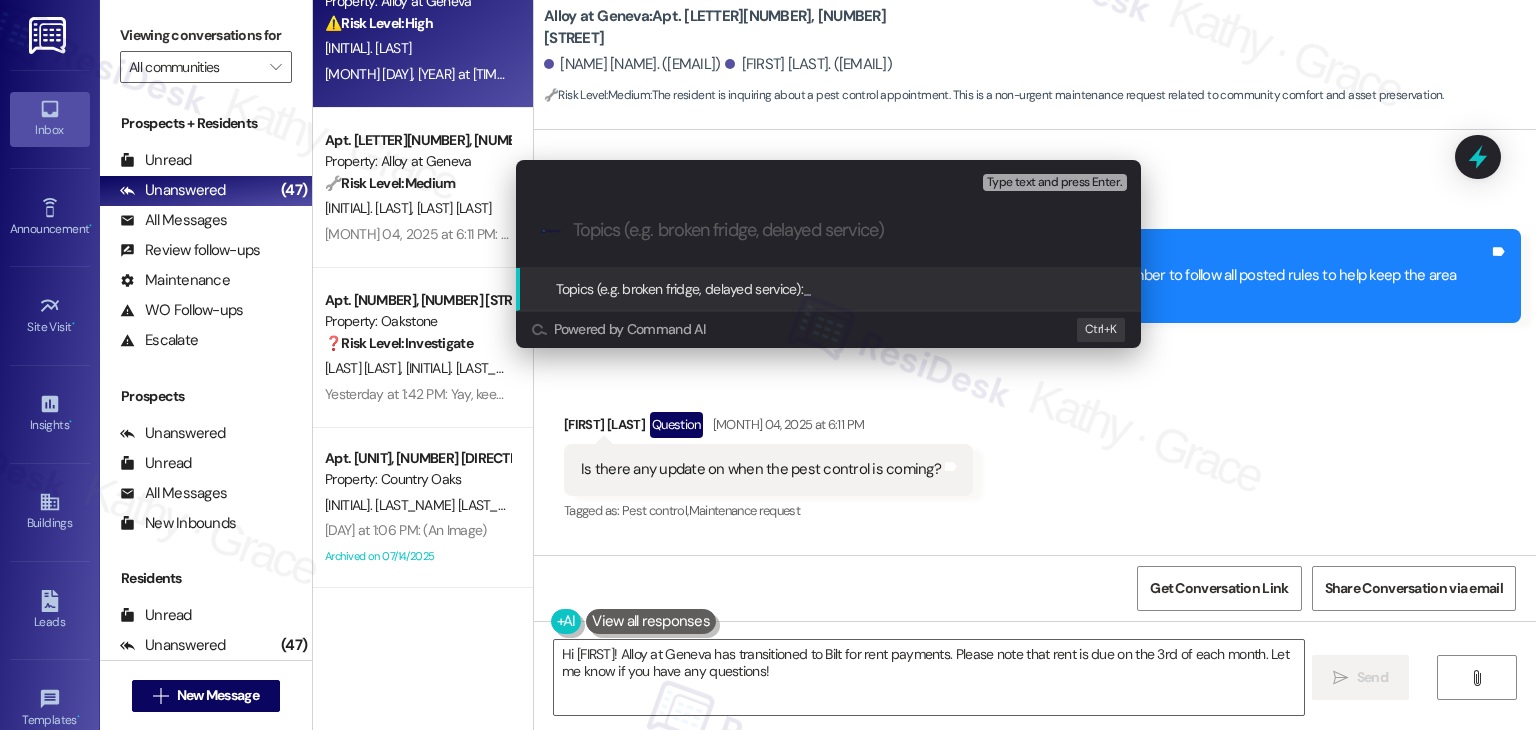 paste on "Follow-Up Needed – Pest Control Appointment Request" 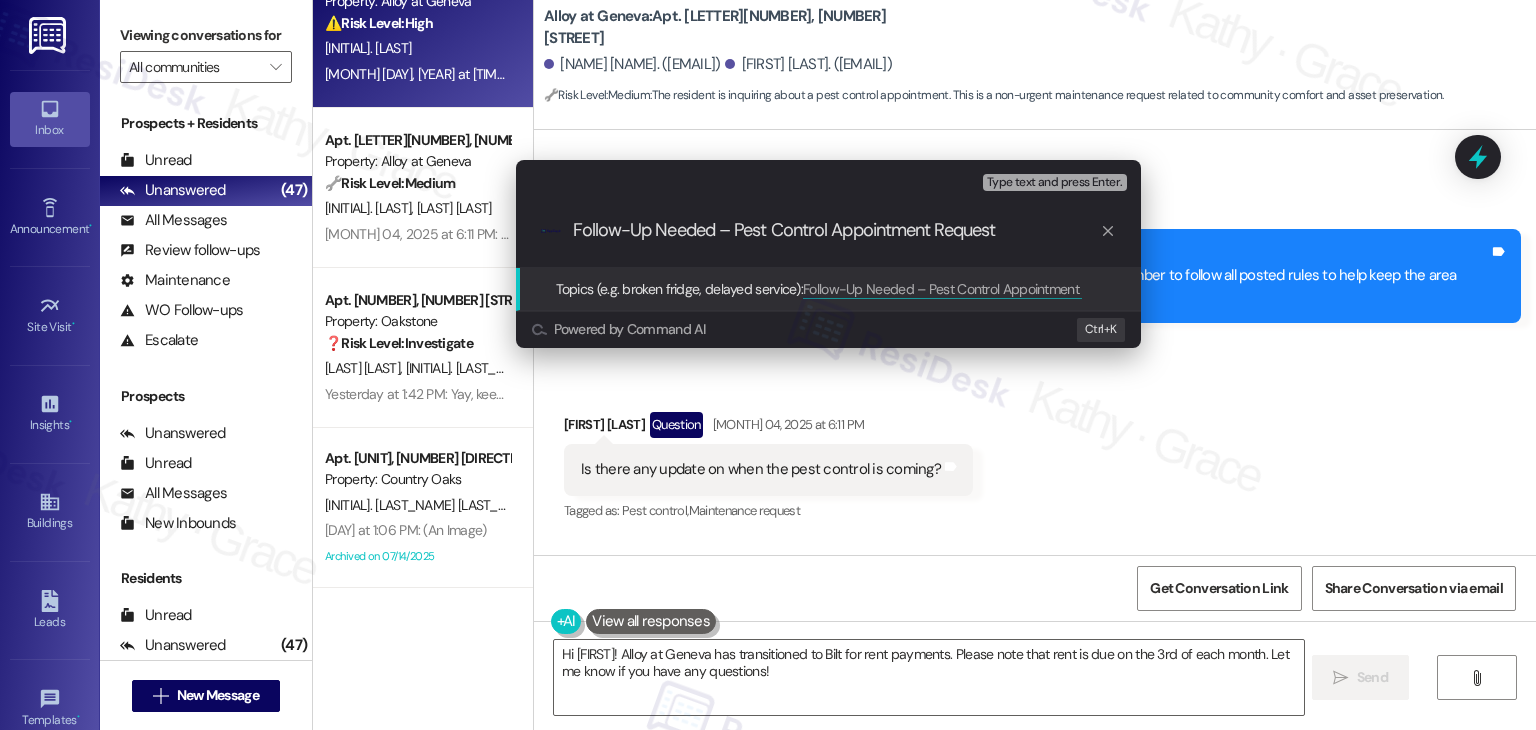 type 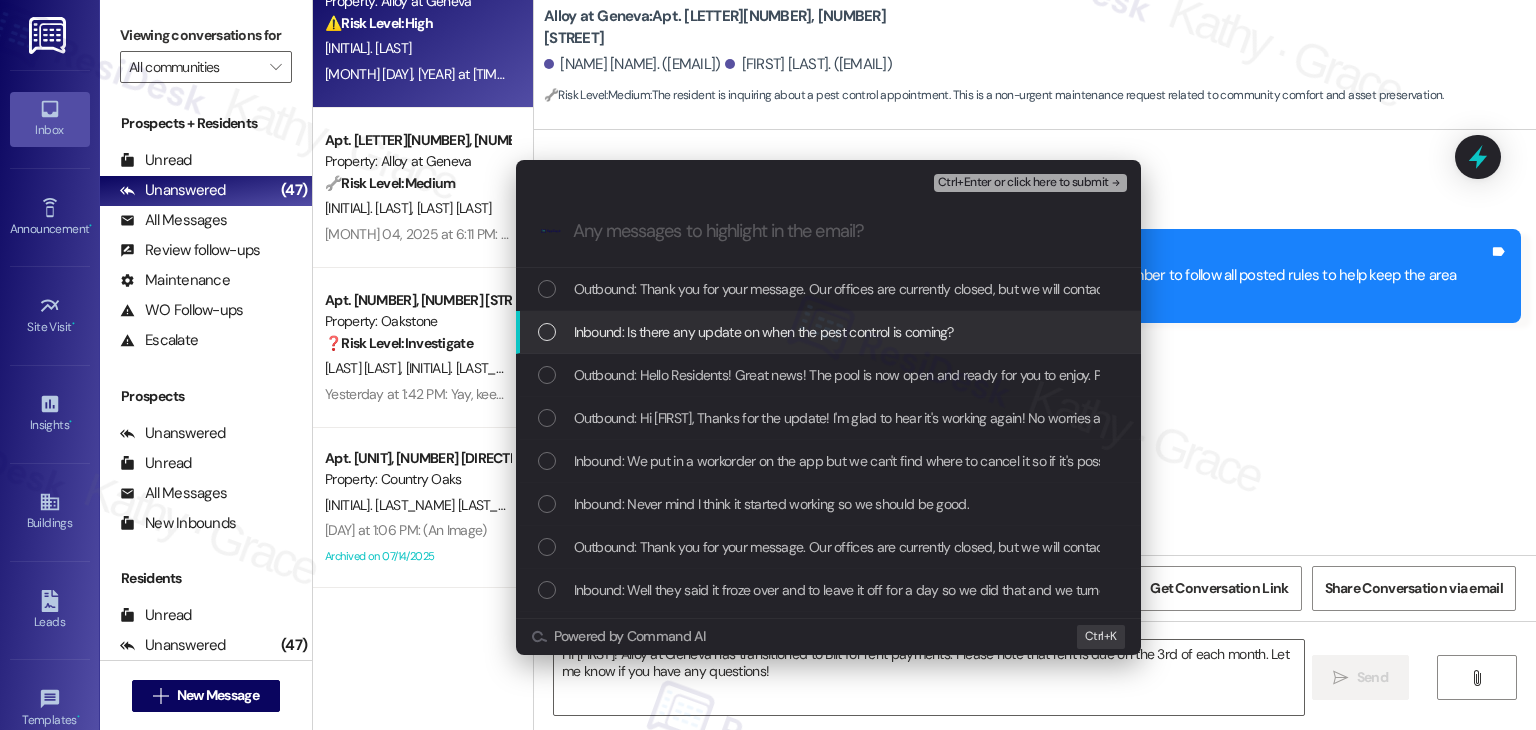 click at bounding box center (547, 332) 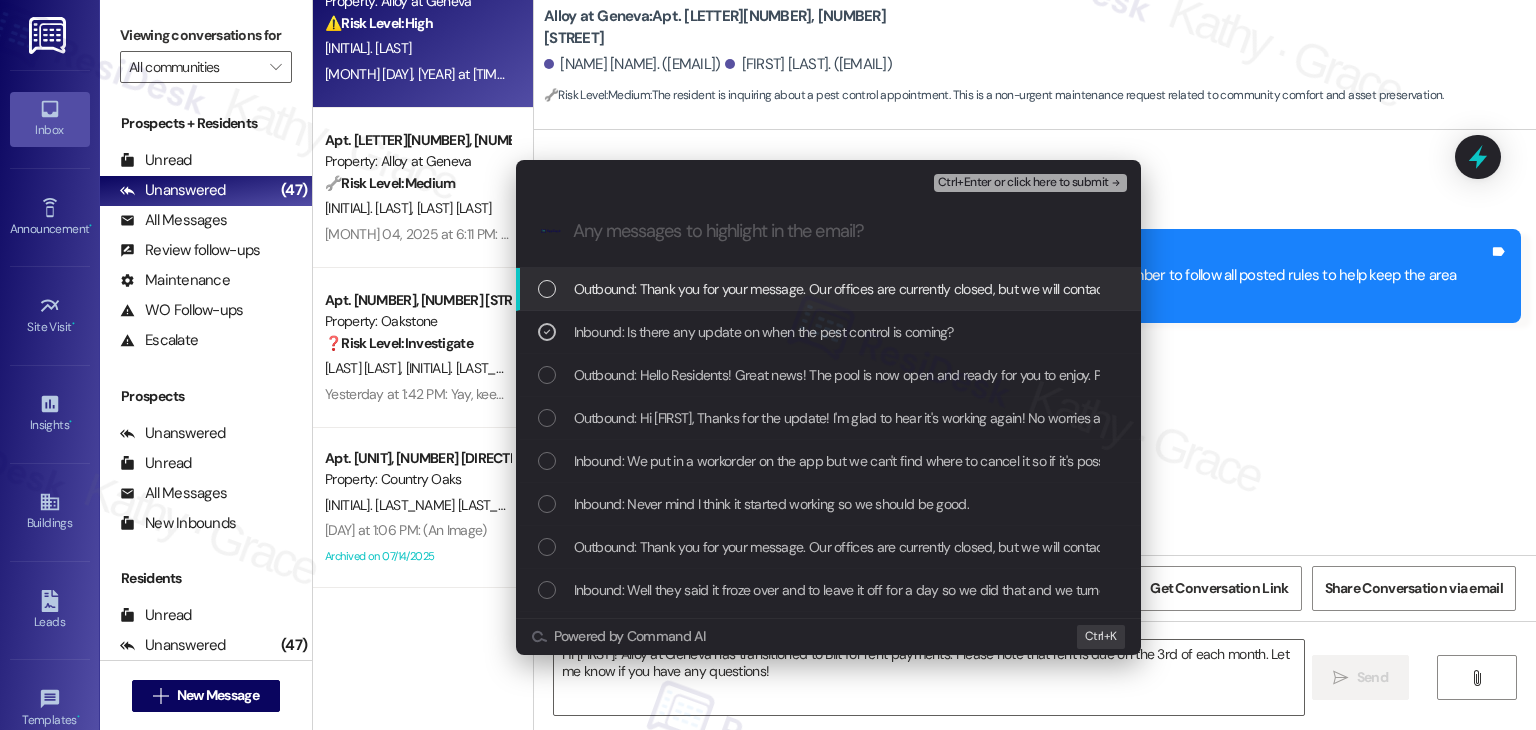 click on "Ctrl+Enter or click here to submit" at bounding box center [1023, 183] 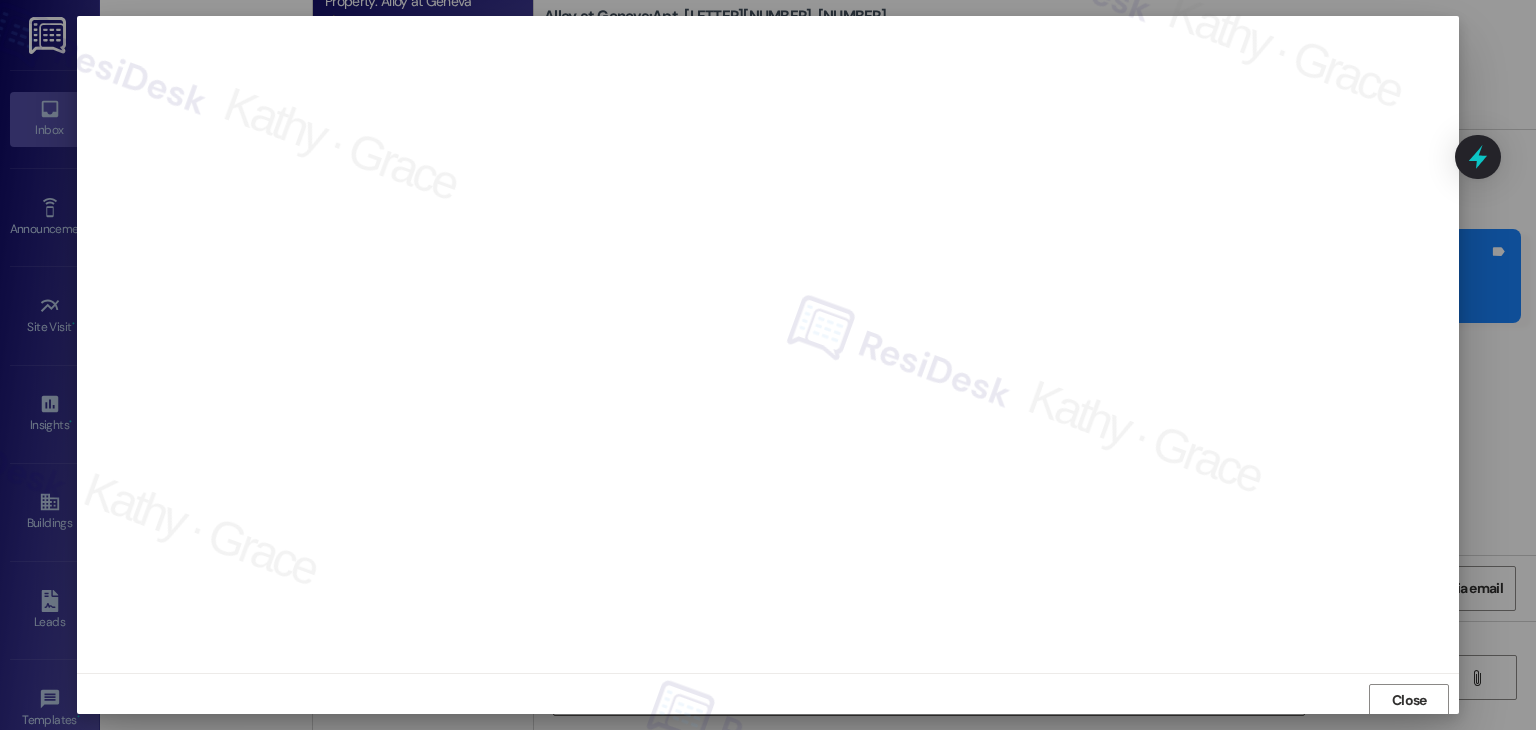 scroll, scrollTop: 1, scrollLeft: 0, axis: vertical 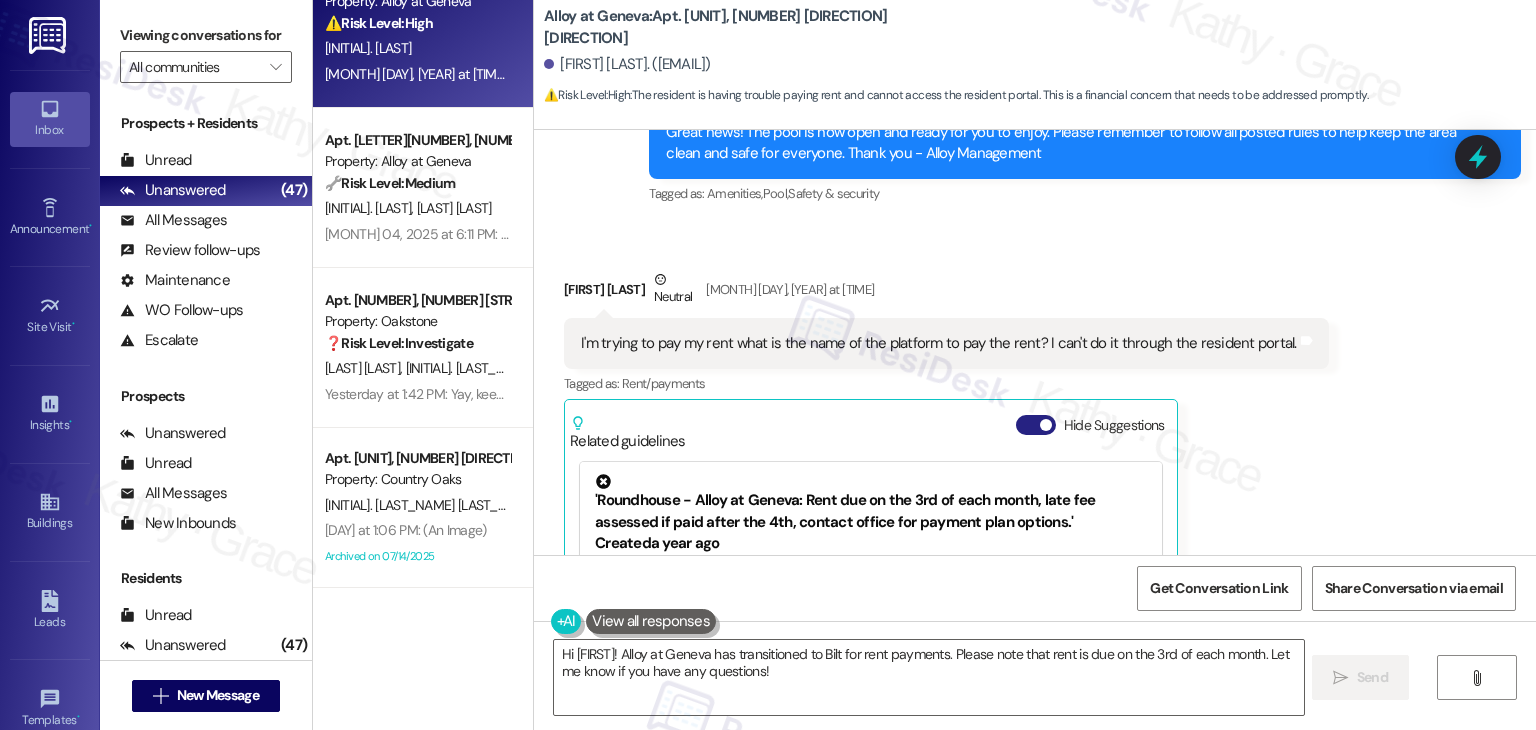 click on "Hide Suggestions" at bounding box center [1036, 425] 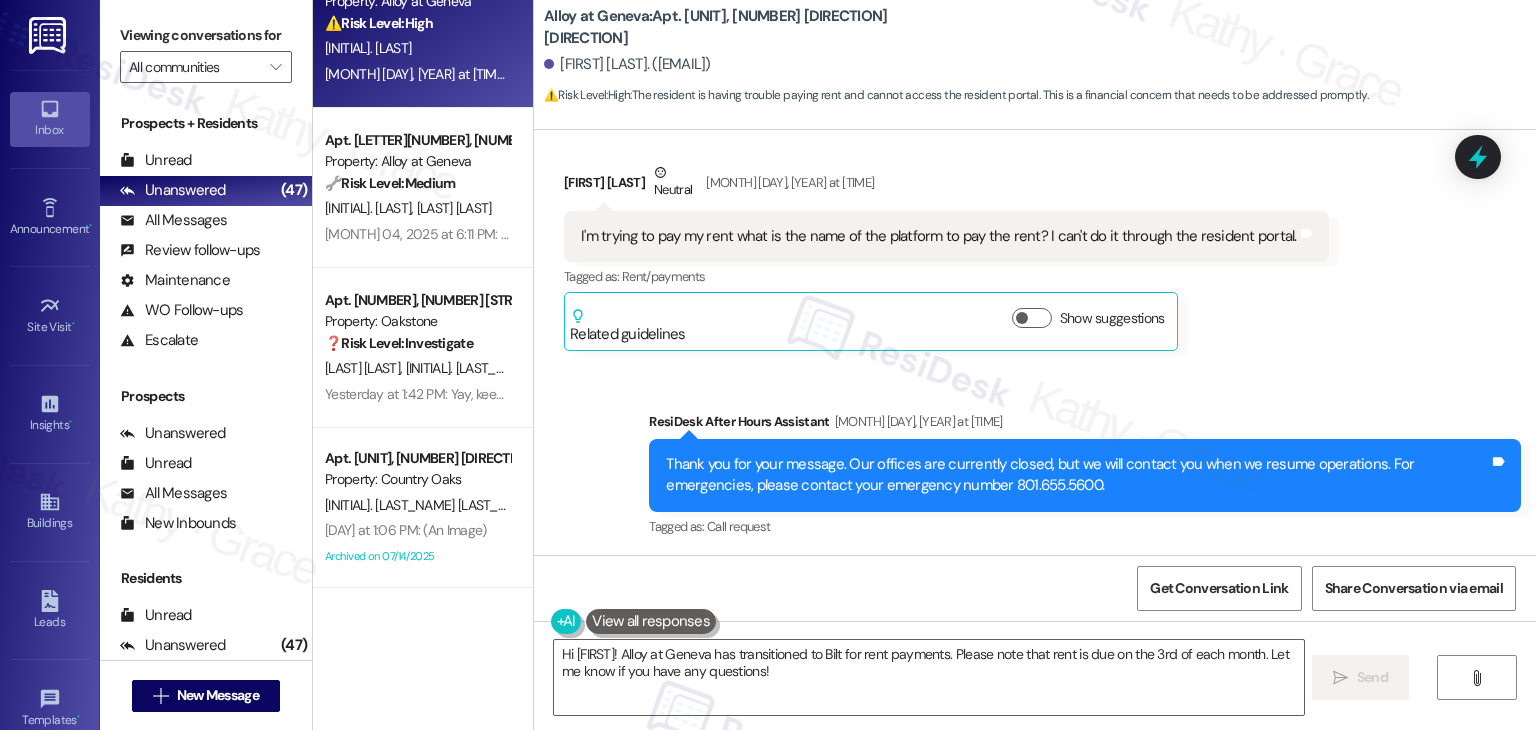 scroll, scrollTop: 1618, scrollLeft: 0, axis: vertical 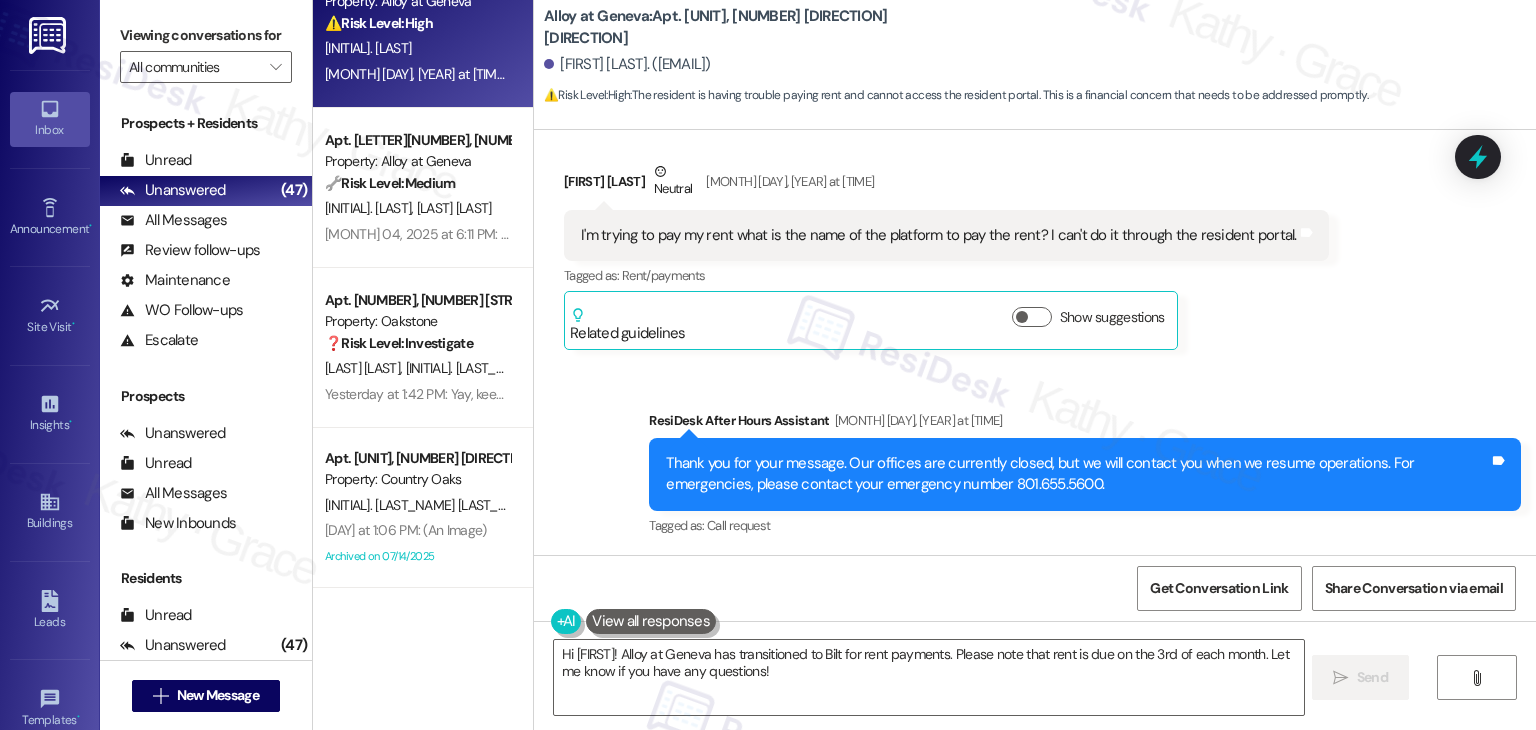click on "I'm trying to pay my rent what is the name of the platform to pay the rent? I can't do it through the resident portal." at bounding box center (939, 235) 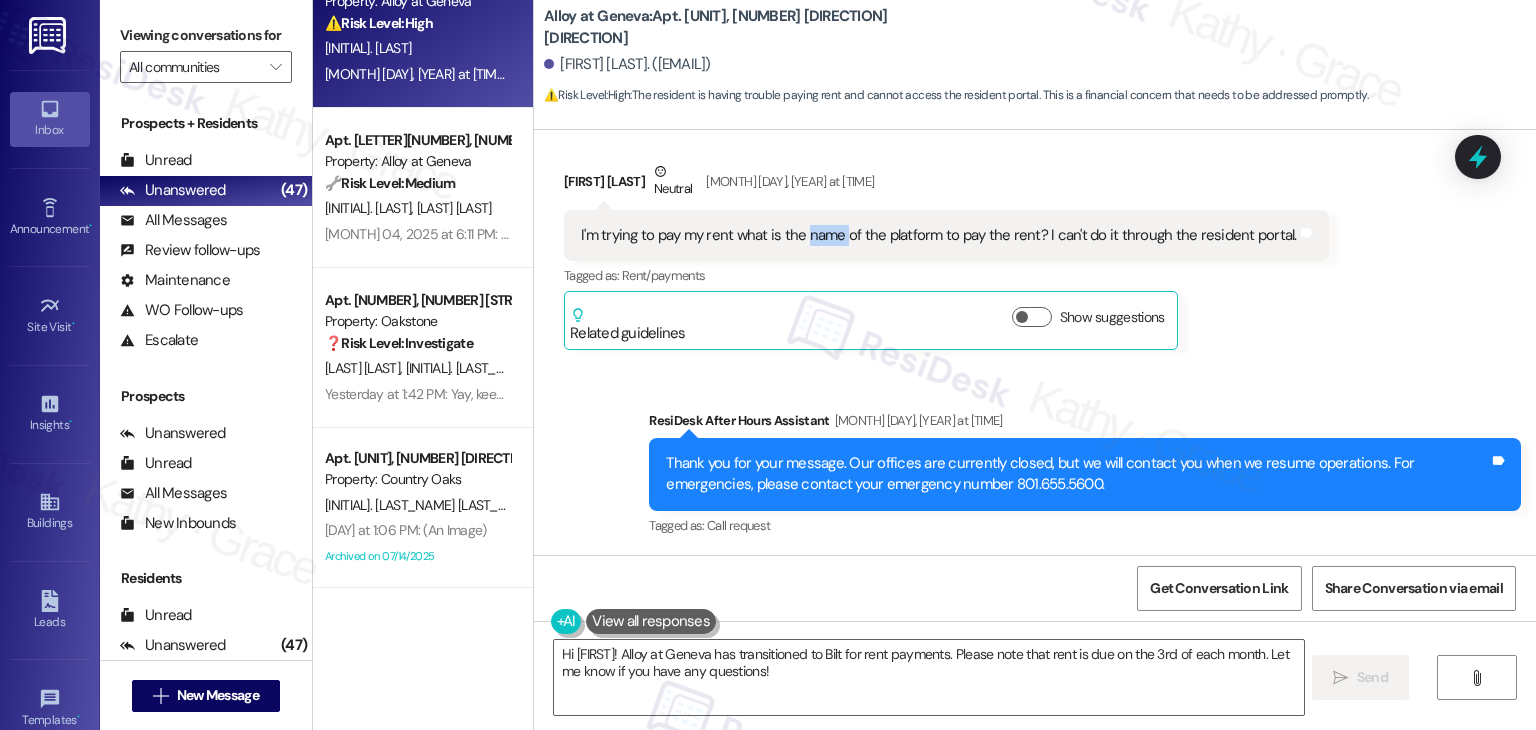 click on "I'm trying to pay my rent what is the name of the platform to pay the rent? I can't do it through the resident portal." at bounding box center [939, 235] 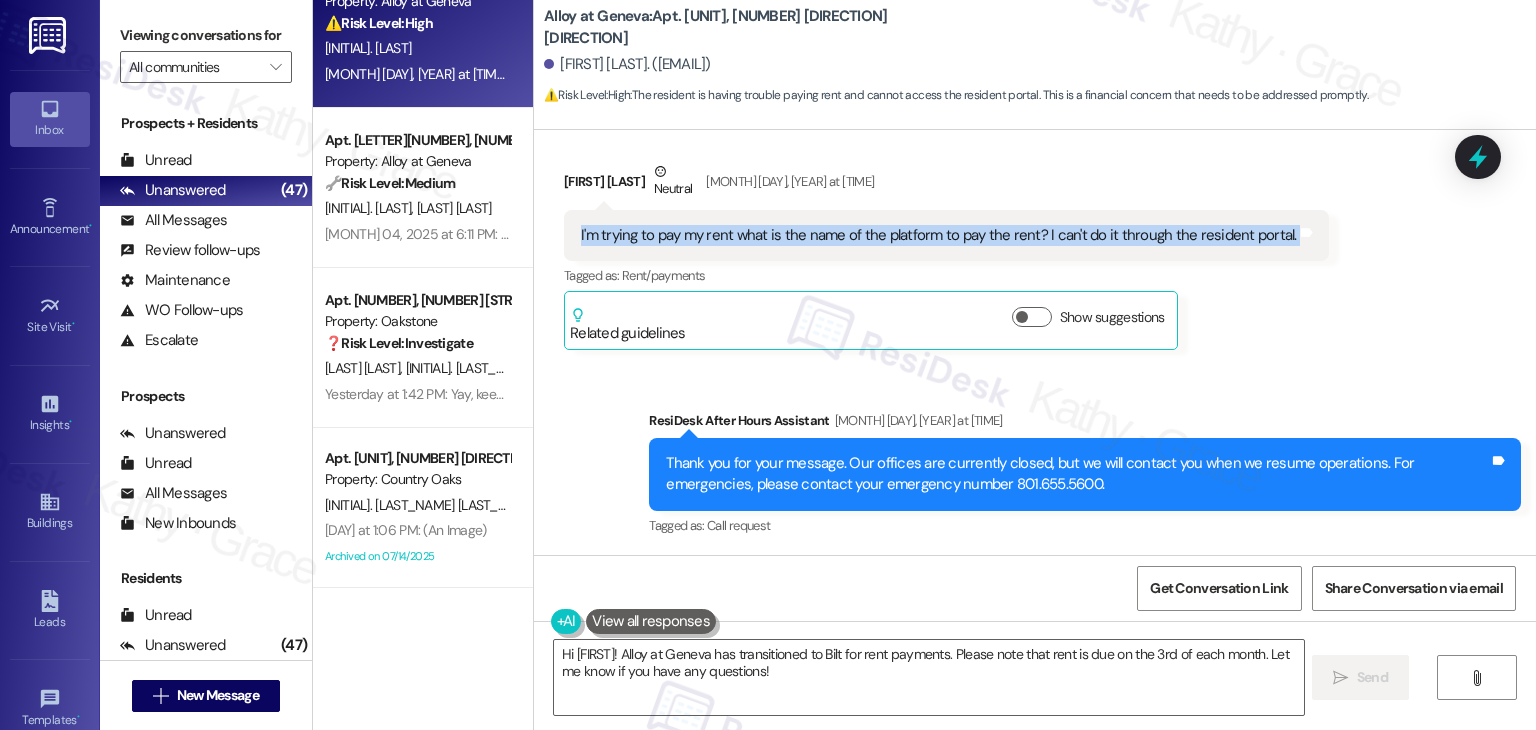 click on "I'm trying to pay my rent what is the name of the platform to pay the rent? I can't do it through the resident portal." at bounding box center (939, 235) 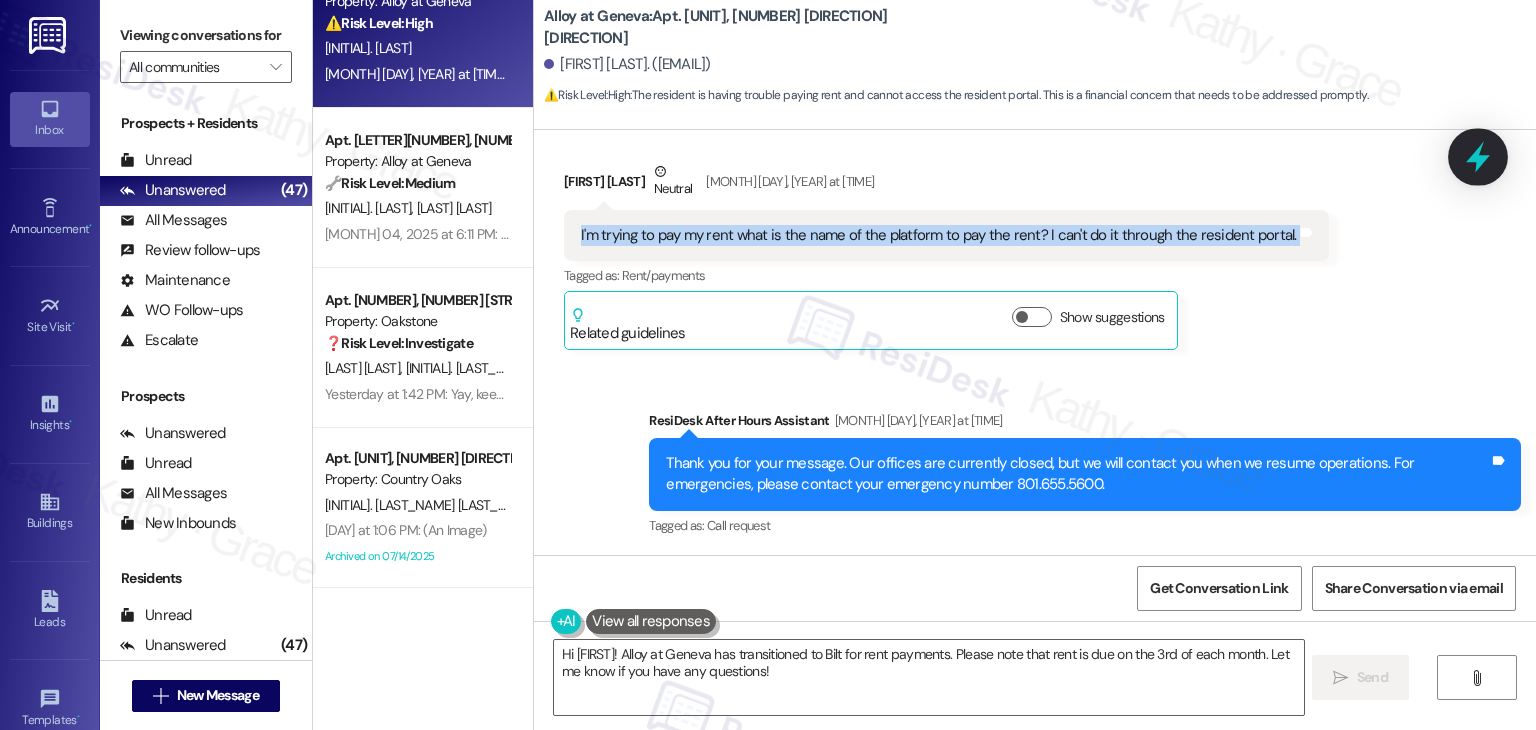 click 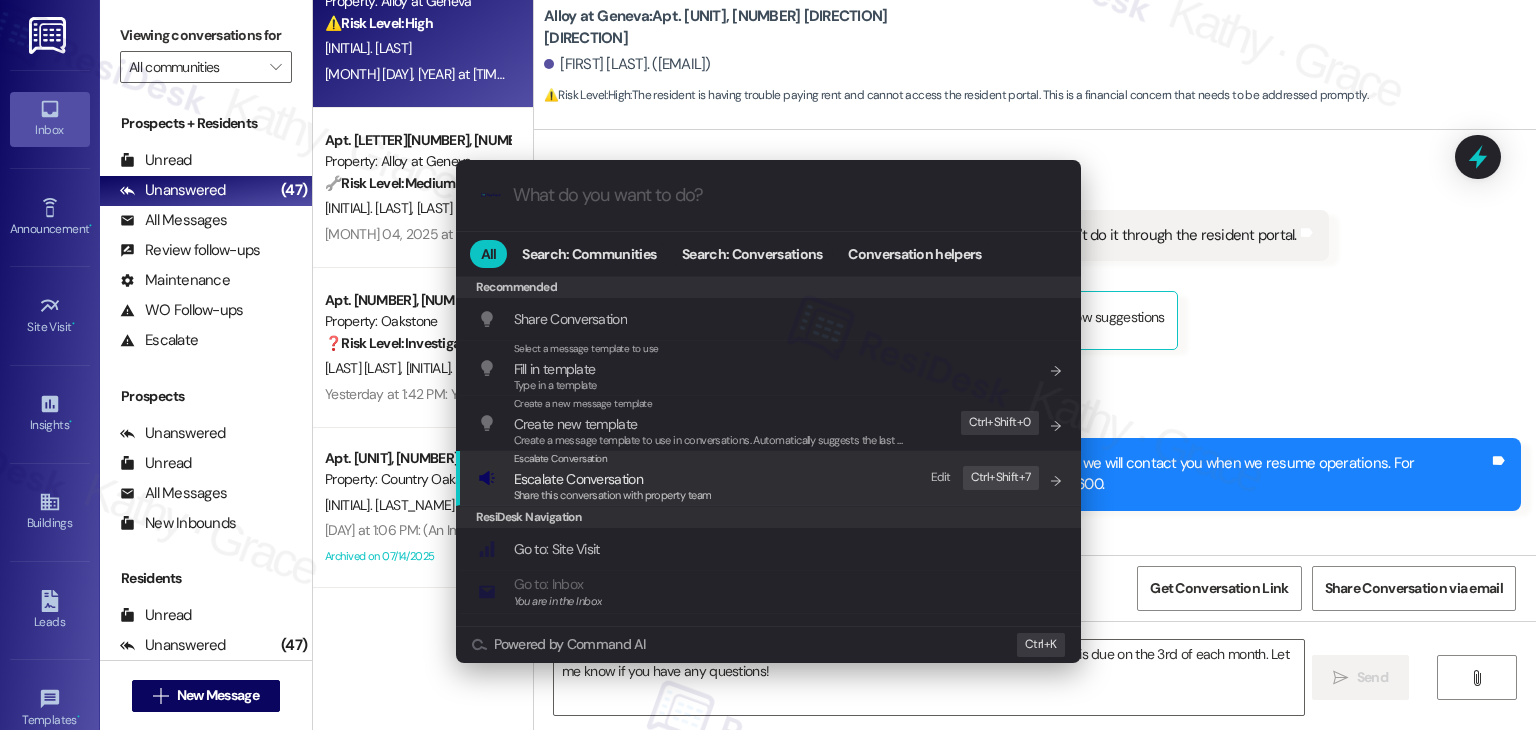 click 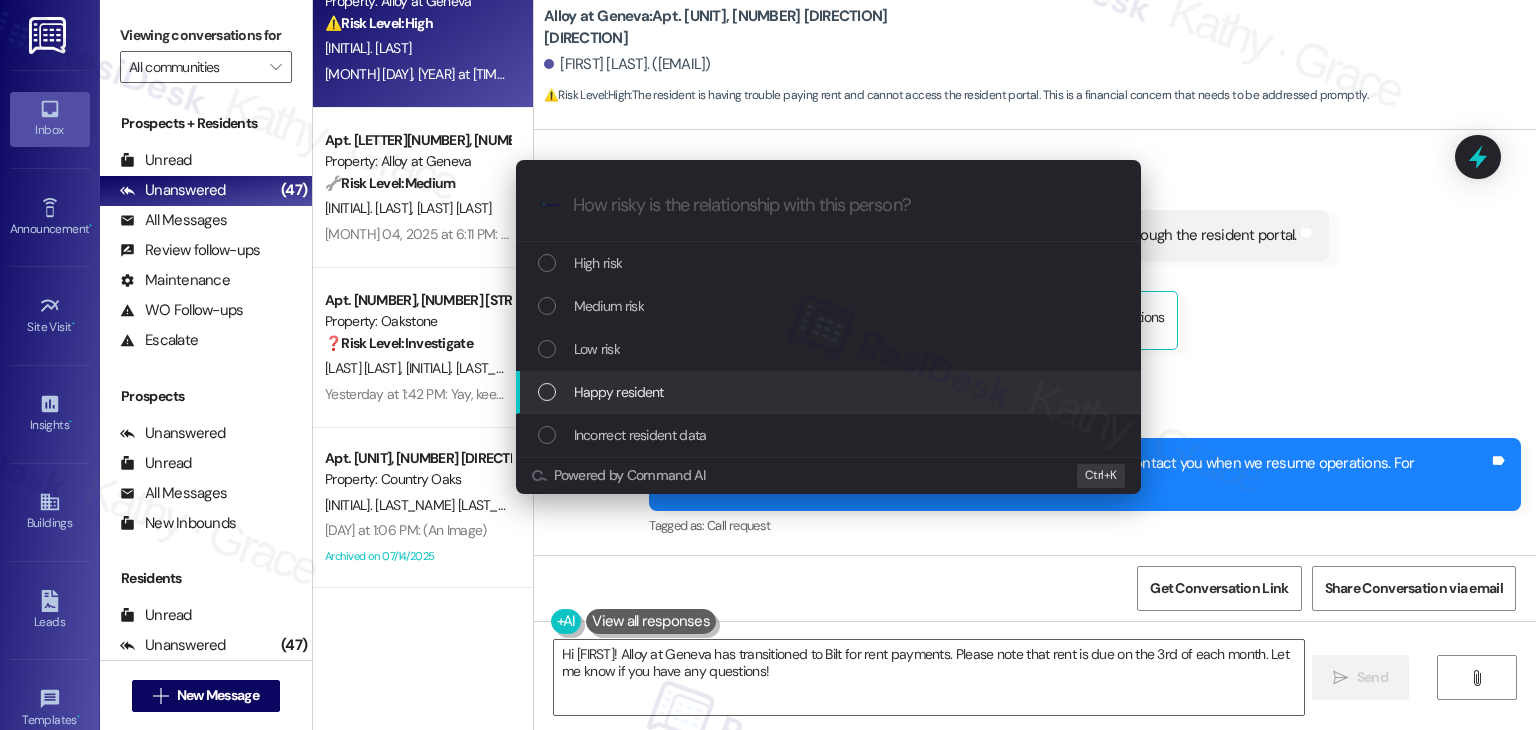 click on "Happy resident" at bounding box center [830, 392] 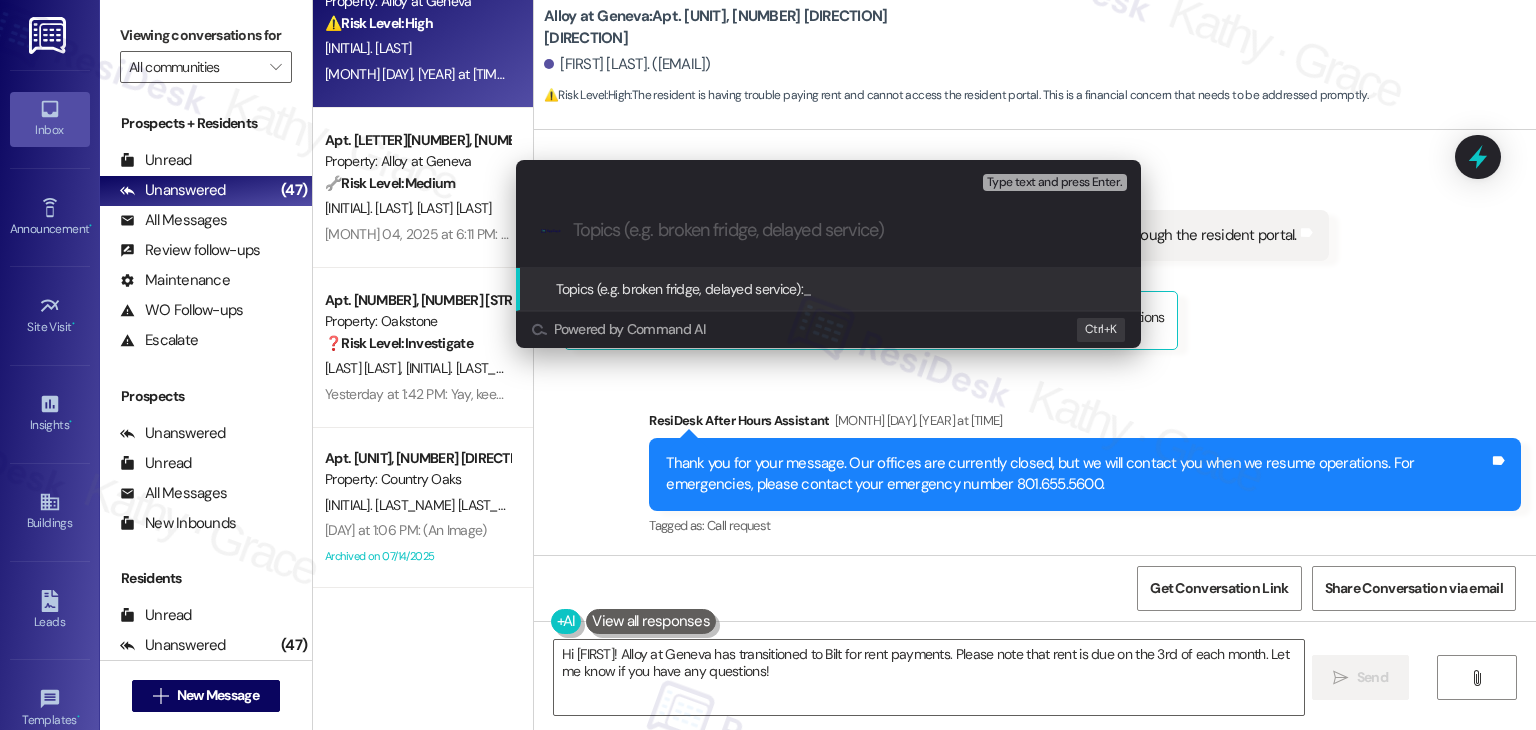 click on "Escalate Conversation Happy resident Topics (e.g. broken fridge, delayed service) Any messages to highlight in the email? Type text and press Enter. .cls-1{fill:#0a055f;}.cls-2{fill:#0cc4c4;} resideskLogoBlueOrange Topics (e.g. broken fridge, delayed service):  _ Powered by Command AI Ctrl+ K" at bounding box center [768, 365] 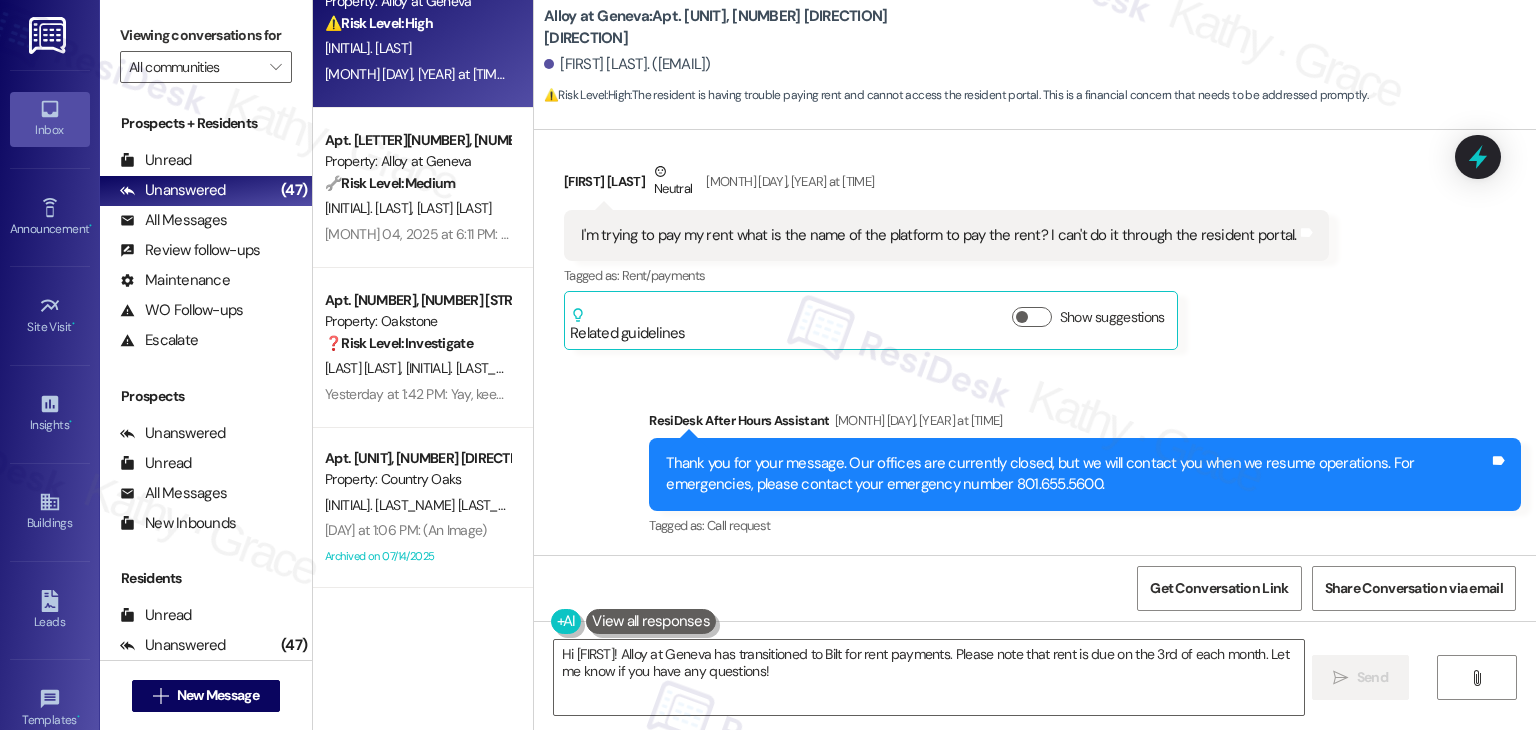 click on "Sent via SMS ResiDesk After Hours Assistant [MONTH] 04, 2025 at 6:34 PM Thank you for your message. Our offices are currently closed, but we will contact you when we resume operations. For emergencies, please contact your emergency number [PHONE]. Tags and notes Tagged as:   Call request Click to highlight conversations about Call request" at bounding box center [1085, 475] 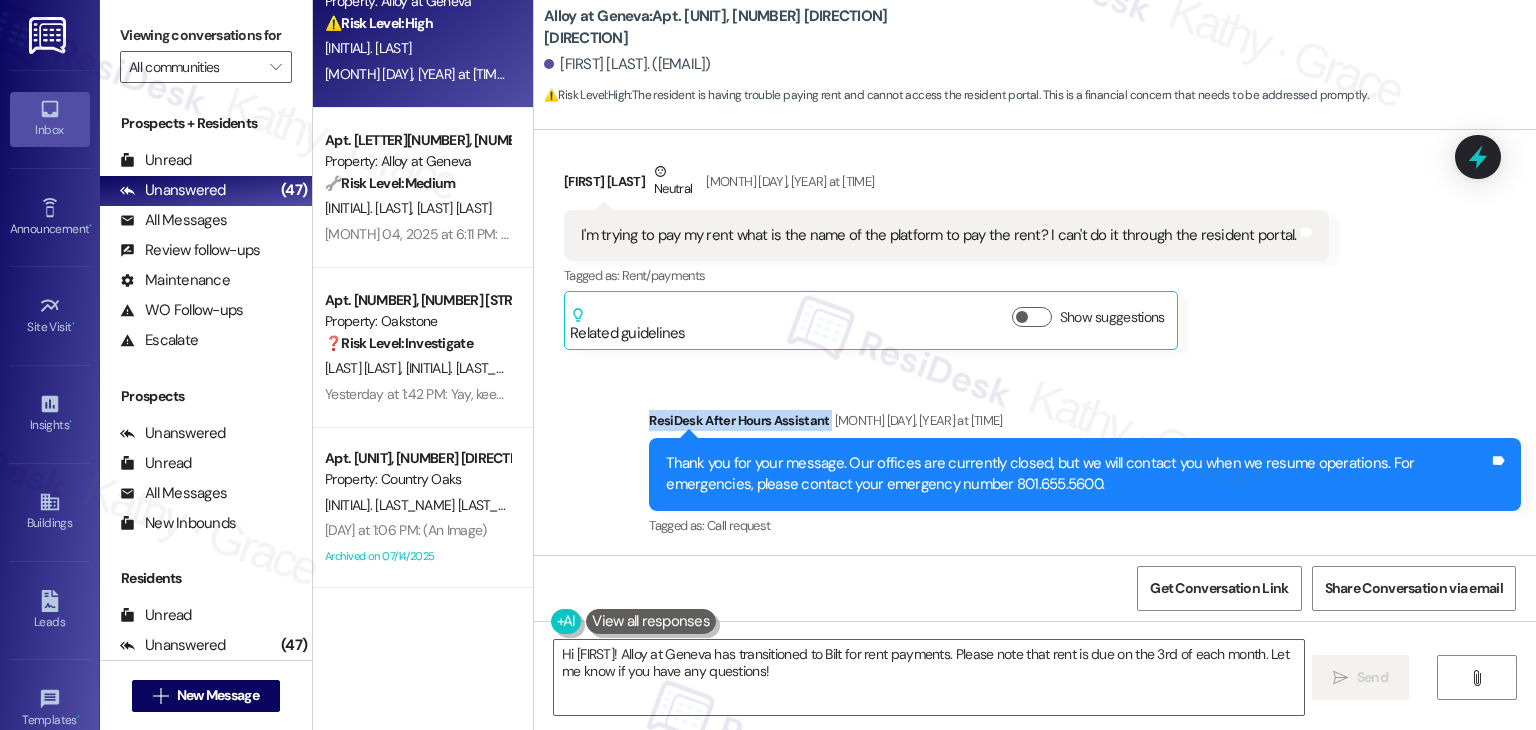 click on "Sent via SMS ResiDesk After Hours Assistant [MONTH] 04, 2025 at 6:34 PM Thank you for your message. Our offices are currently closed, but we will contact you when we resume operations. For emergencies, please contact your emergency number [PHONE]. Tags and notes Tagged as:   Call request Click to highlight conversations about Call request" at bounding box center [1035, 460] 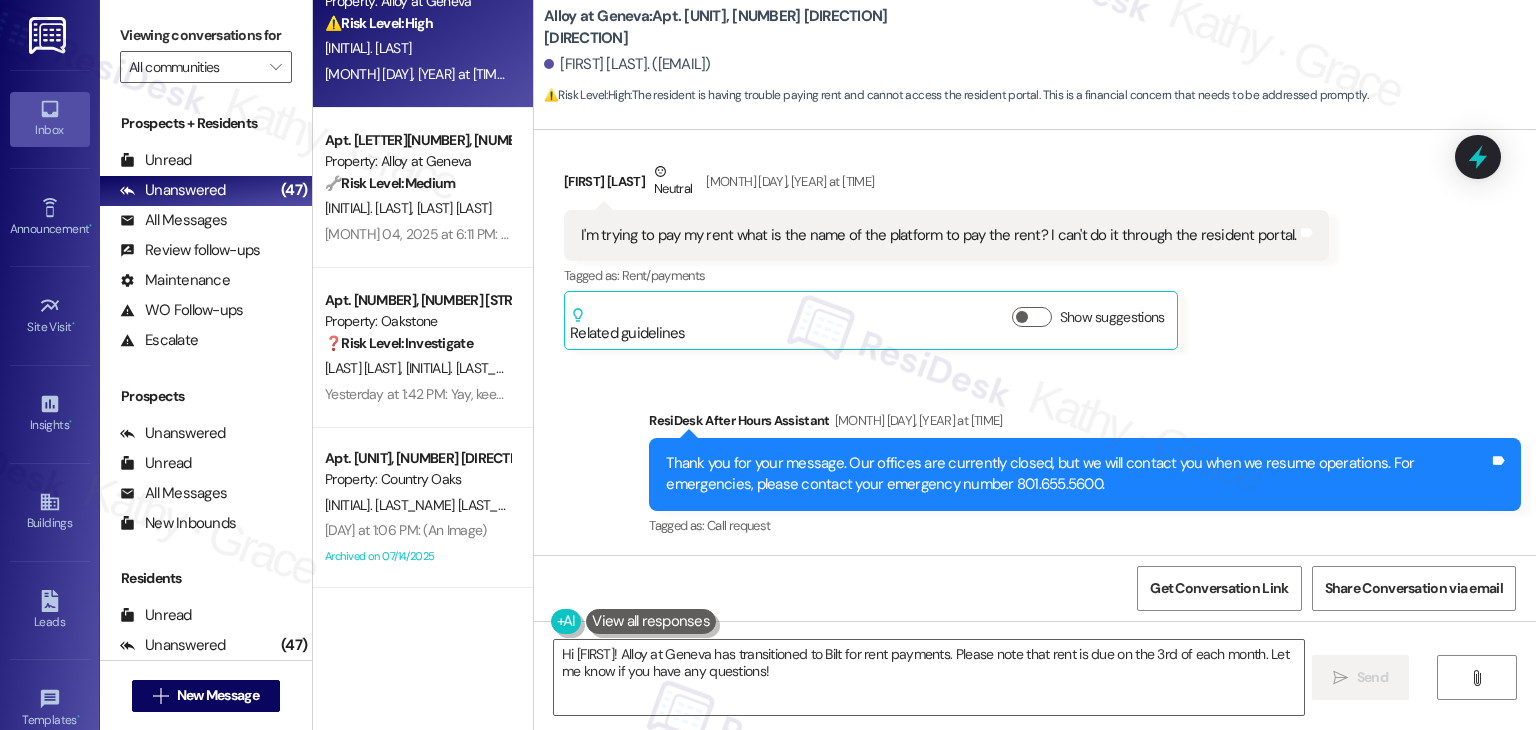 click on "Sent via SMS ResiDesk After Hours Assistant [MONTH] 04, 2025 at 6:34 PM Thank you for your message. Our offices are currently closed, but we will contact you when we resume operations. For emergencies, please contact your emergency number [PHONE]. Tags and notes Tagged as:   Call request Click to highlight conversations about Call request" at bounding box center (1035, 460) 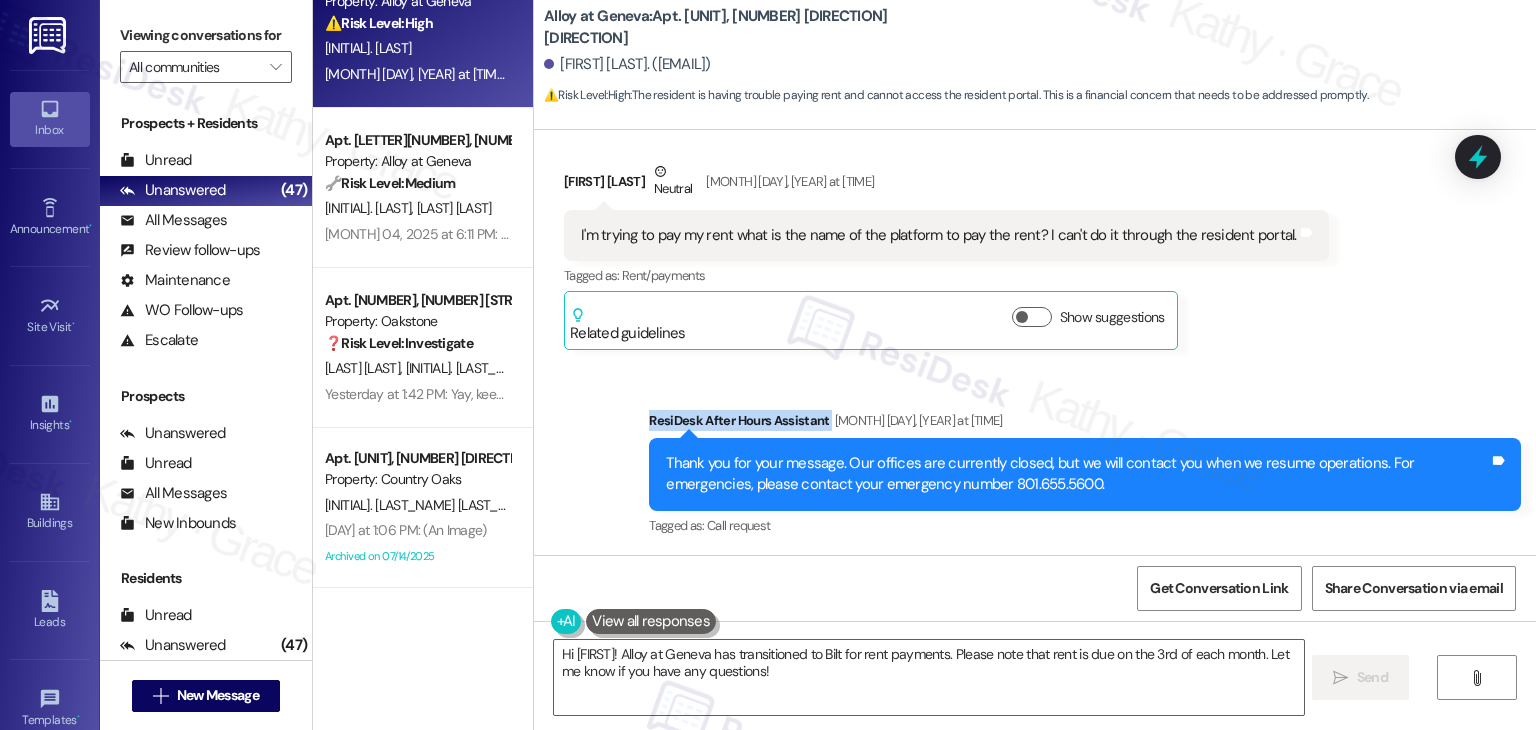 click on "Sent via SMS ResiDesk After Hours Assistant [MONTH] 04, 2025 at 6:34 PM Thank you for your message. Our offices are currently closed, but we will contact you when we resume operations. For emergencies, please contact your emergency number [PHONE]. Tags and notes Tagged as:   Call request Click to highlight conversations about Call request" at bounding box center [1035, 460] 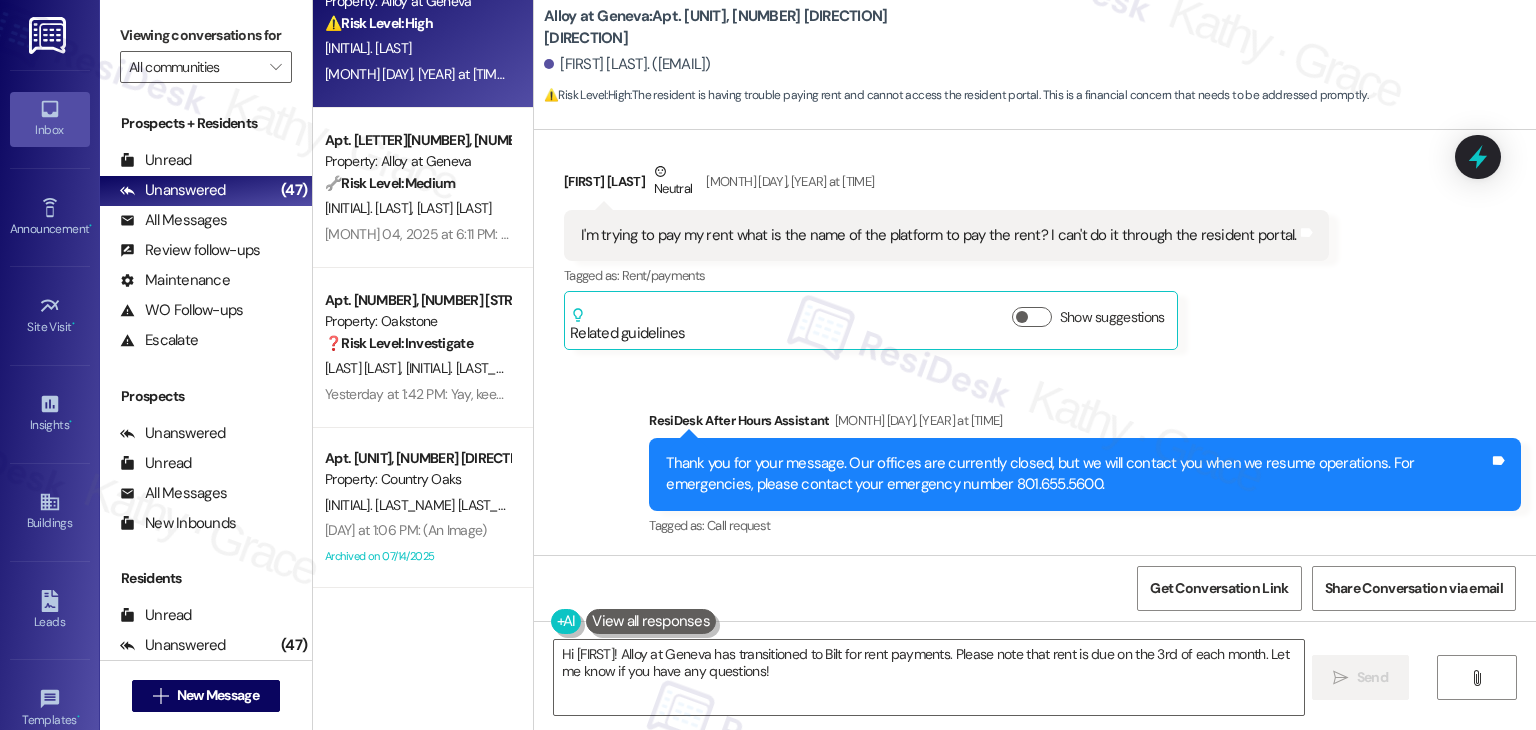 click on "I'm trying to pay my rent what is the name of the platform to pay the rent? I can't do it through the resident portal." at bounding box center [939, 235] 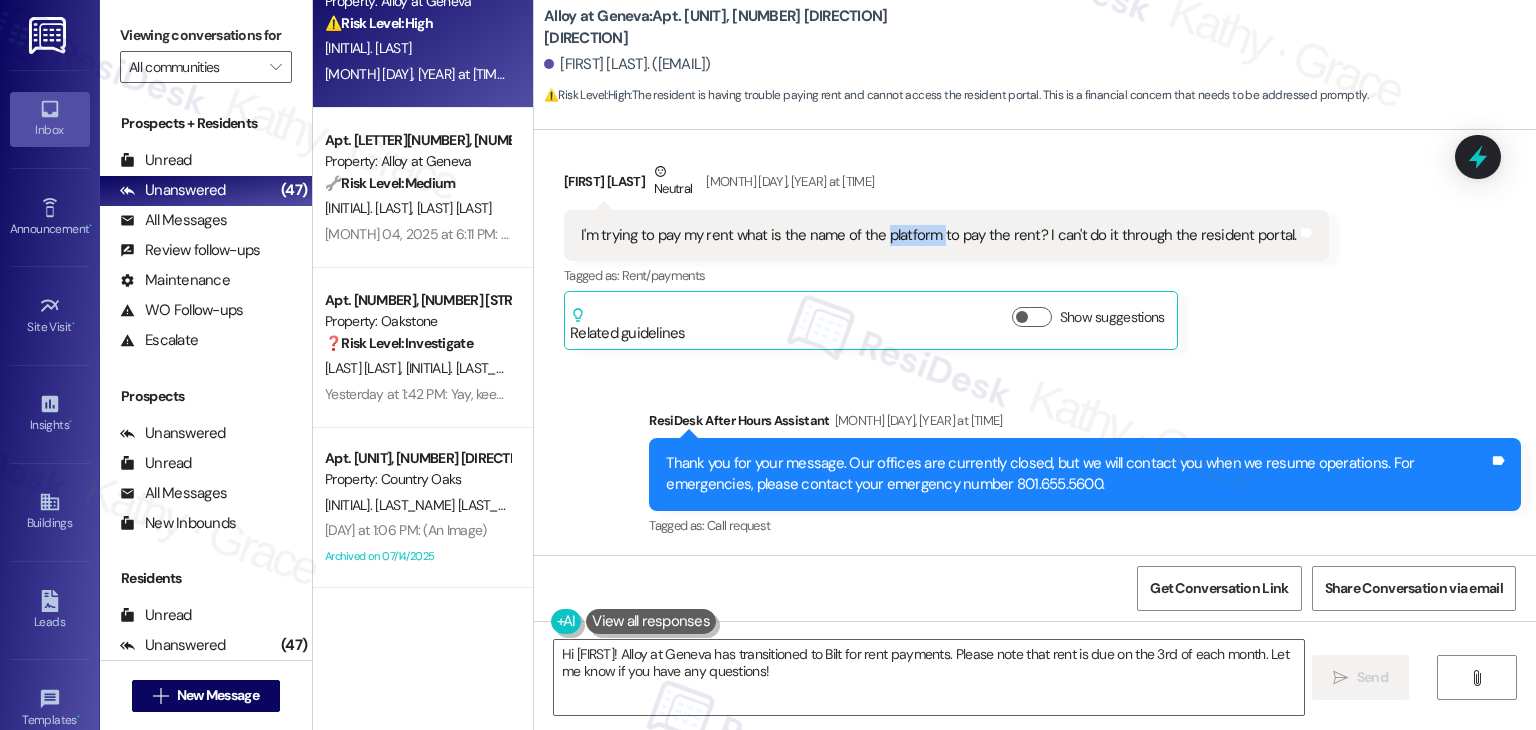 click on "I'm trying to pay my rent what is the name of the platform to pay the rent? I can't do it through the resident portal." at bounding box center (939, 235) 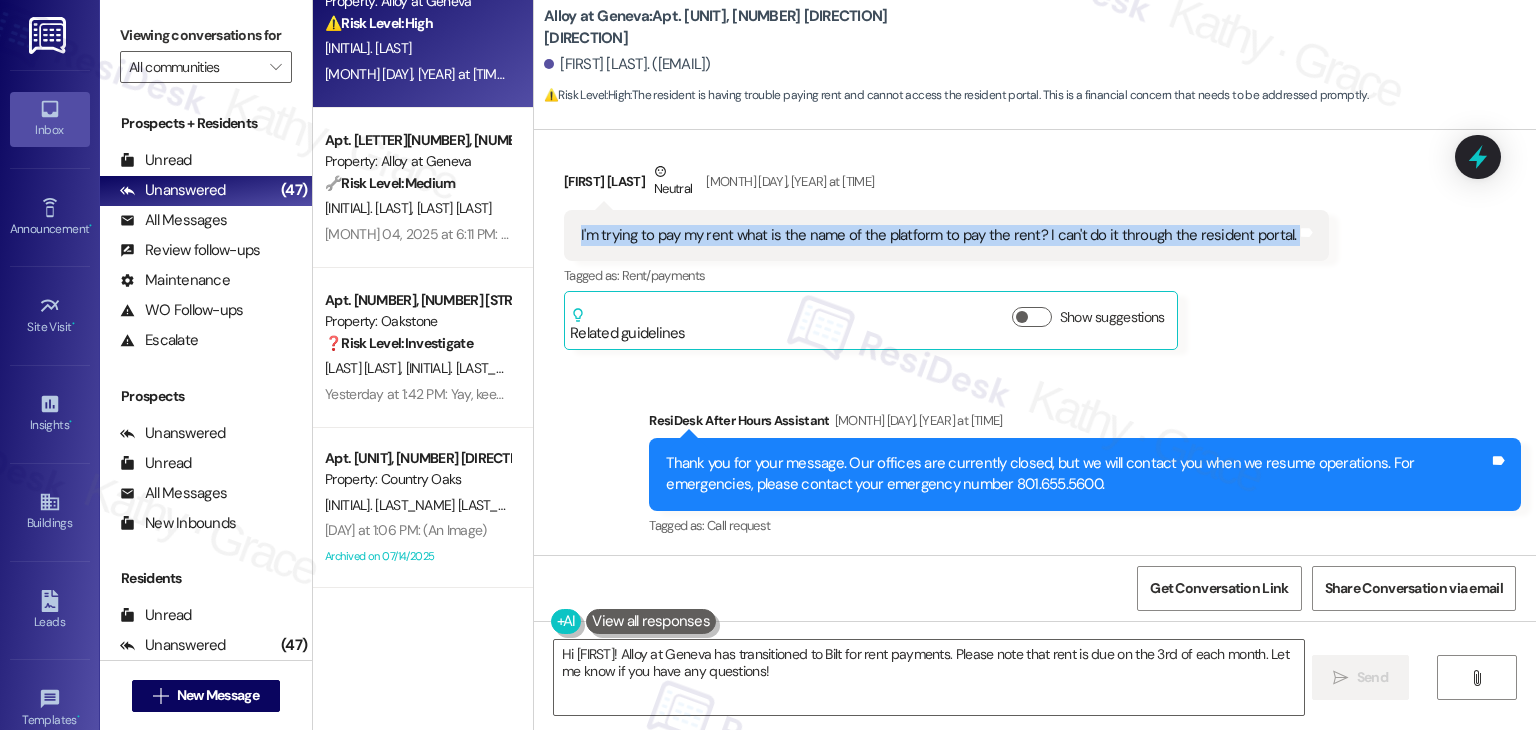 click on "I'm trying to pay my rent what is the name of the platform to pay the rent? I can't do it through the resident portal." at bounding box center (939, 235) 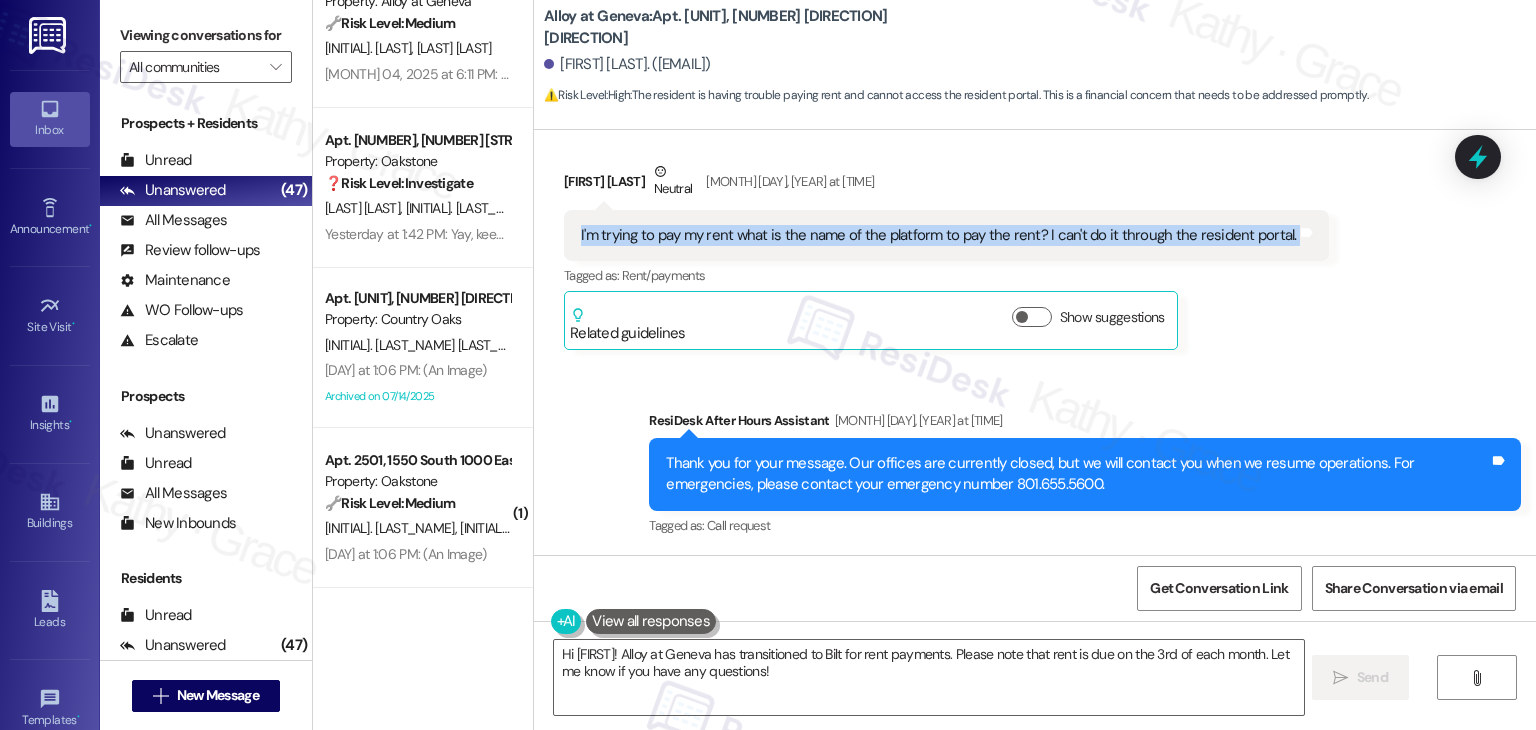 click on "I'm trying to pay my rent what is the name of the platform to pay the rent? I can't do it through the resident portal." at bounding box center (939, 235) 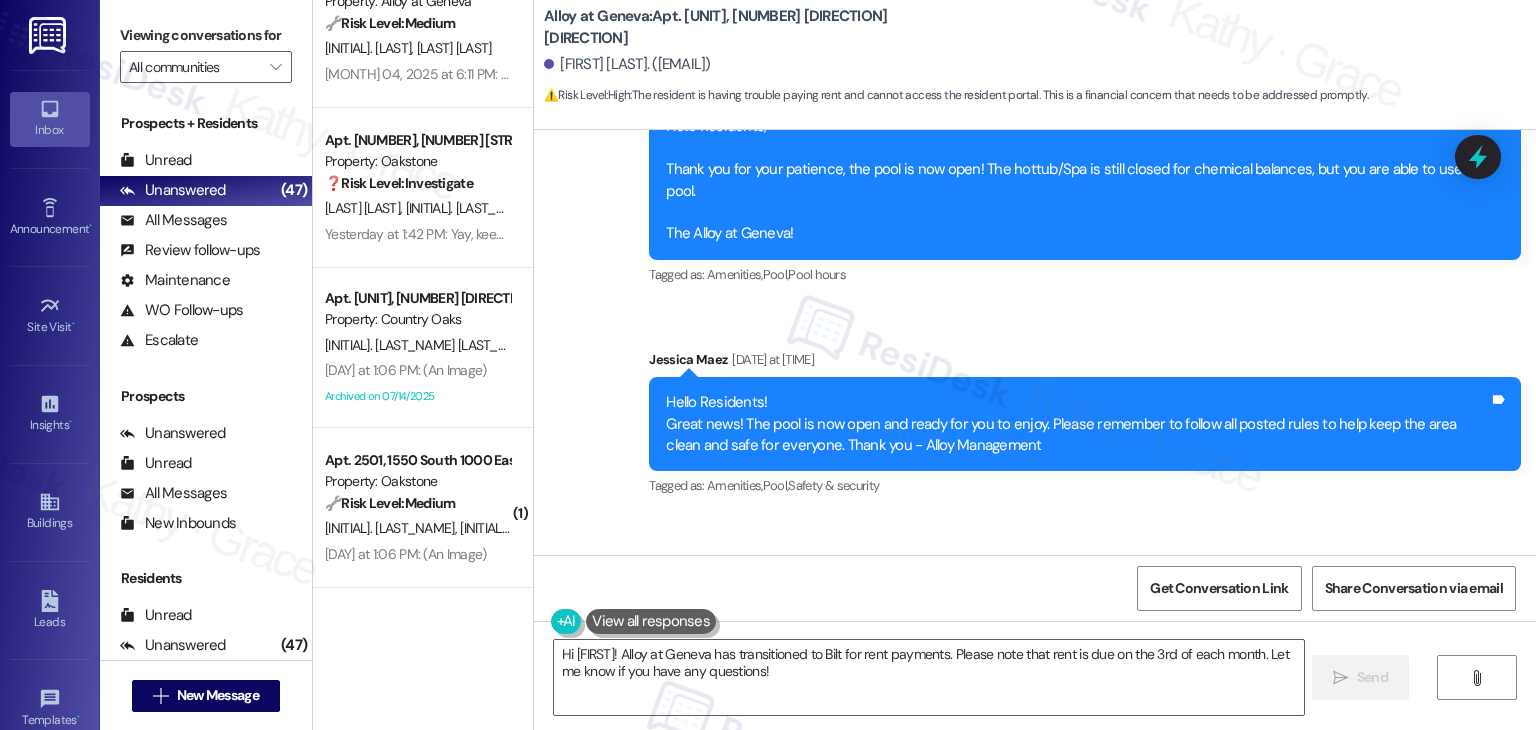 scroll, scrollTop: 1618, scrollLeft: 0, axis: vertical 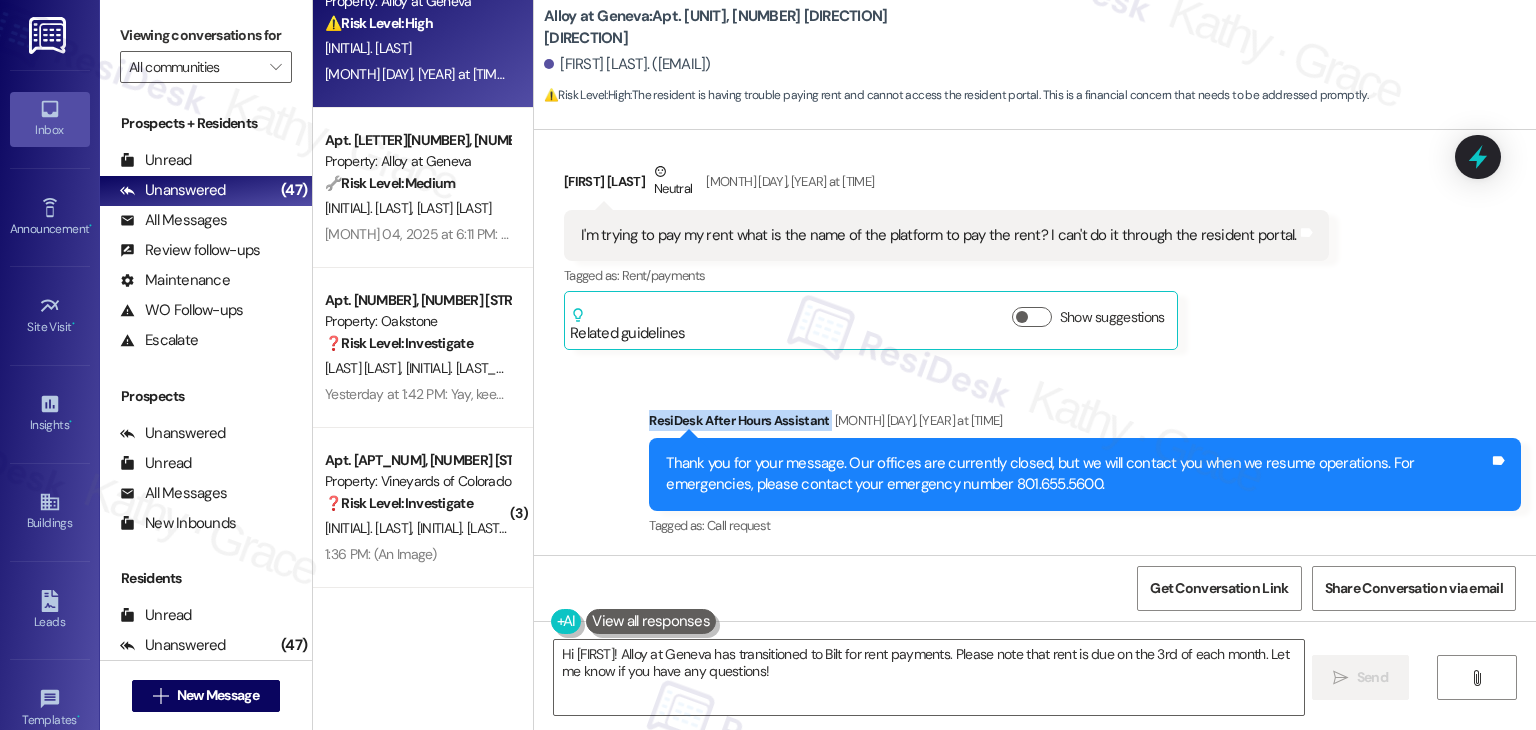 click on "I'm trying to pay my rent what is the name of the platform to pay the rent? I can't do it through the resident portal." at bounding box center (939, 235) 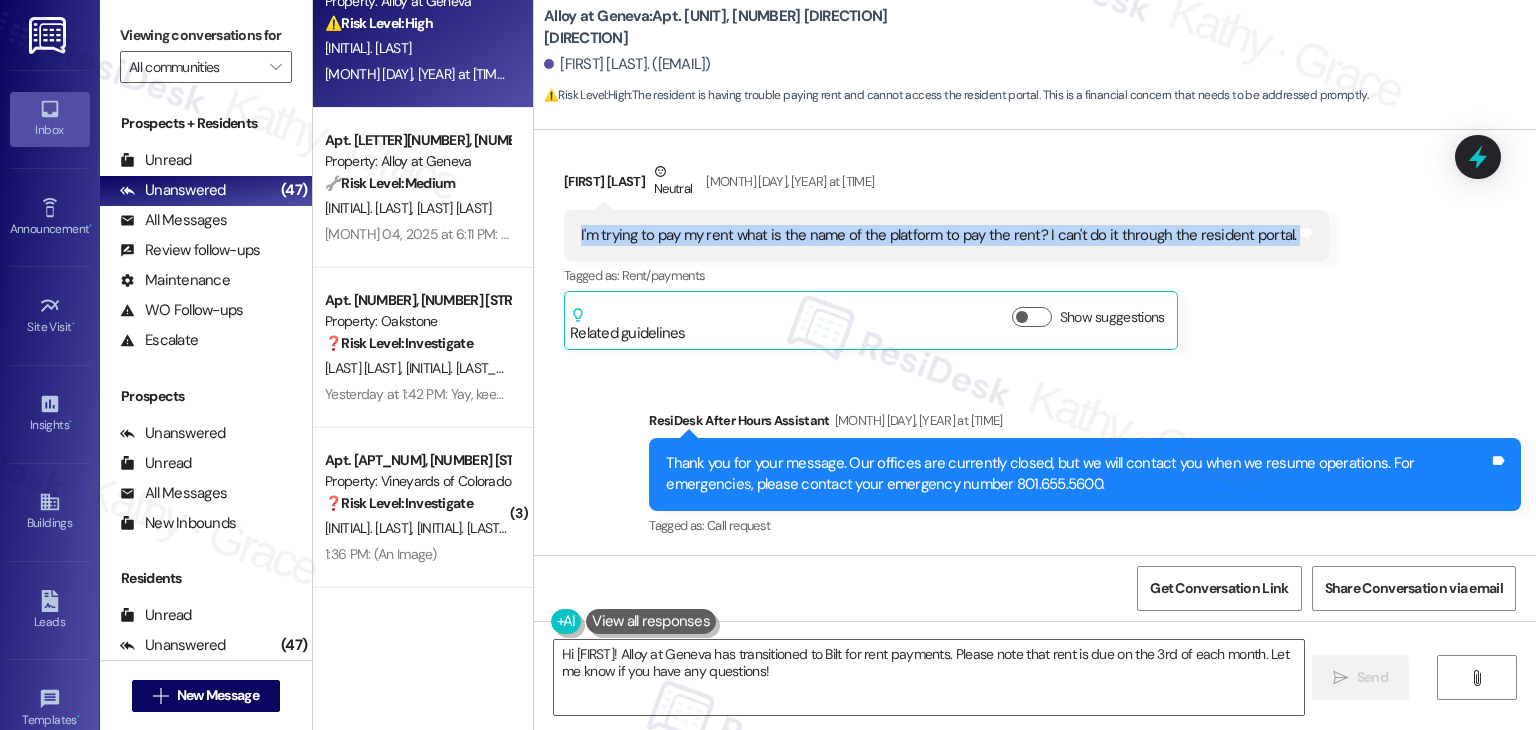 copy on "I'm trying to pay my rent what is the name of the platform to pay the rent? I can't do it through the resident portal. Tags and notes" 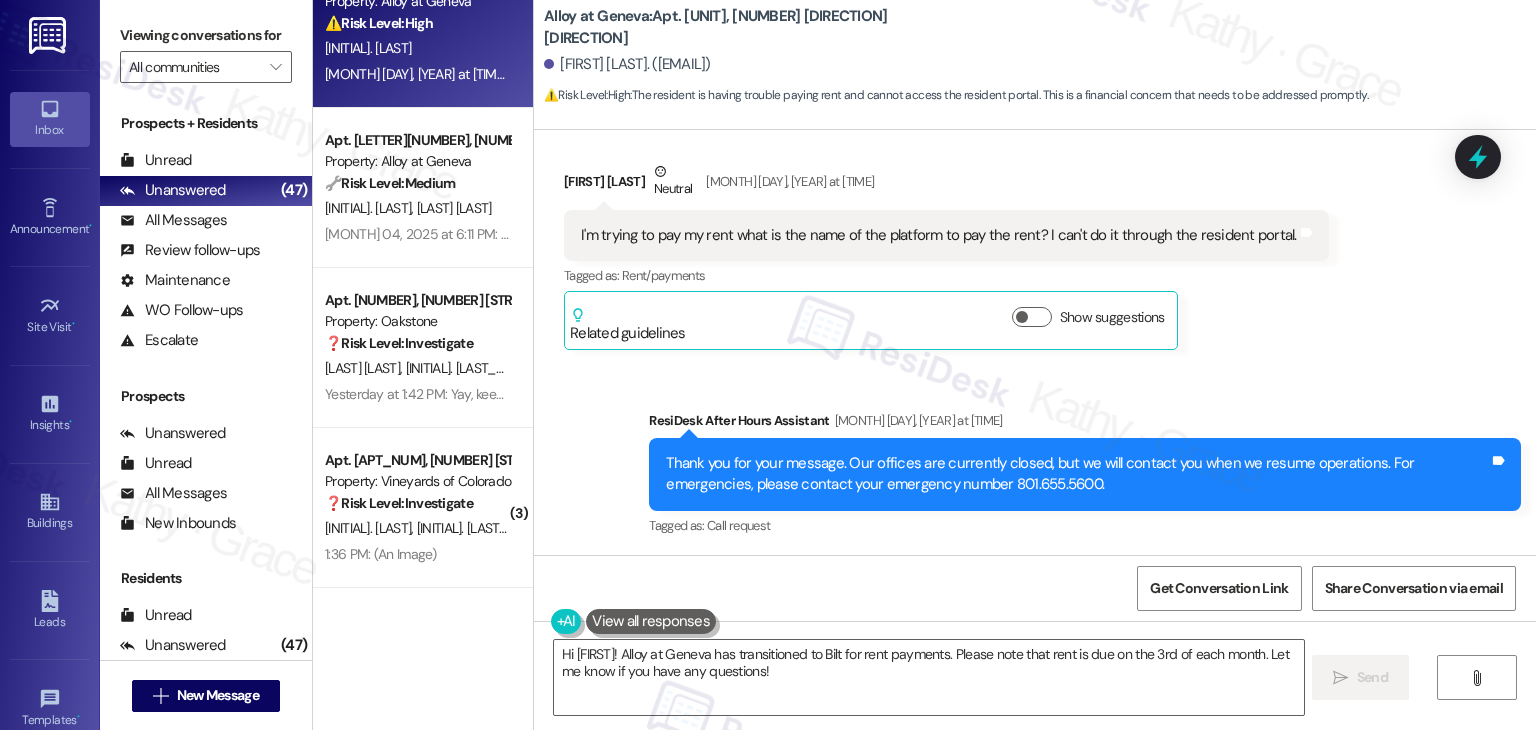 click on "[FIRST] [LAST]   Neutral [MONTH] [DAY], [YEAR] at [TIME]" at bounding box center (946, 185) 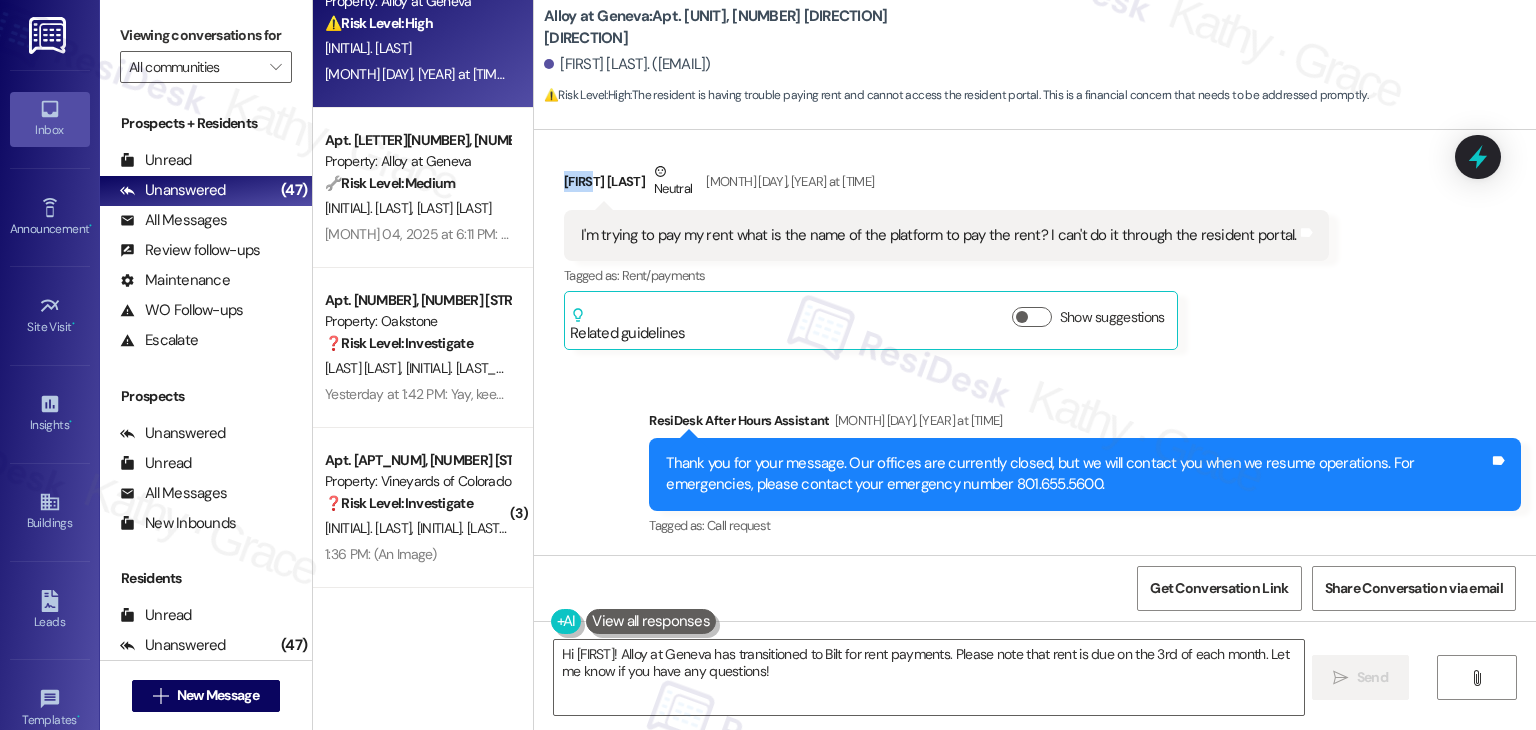 click on "[FIRST] [LAST]   Neutral [MONTH] [DAY], [YEAR] at [TIME]" at bounding box center [946, 185] 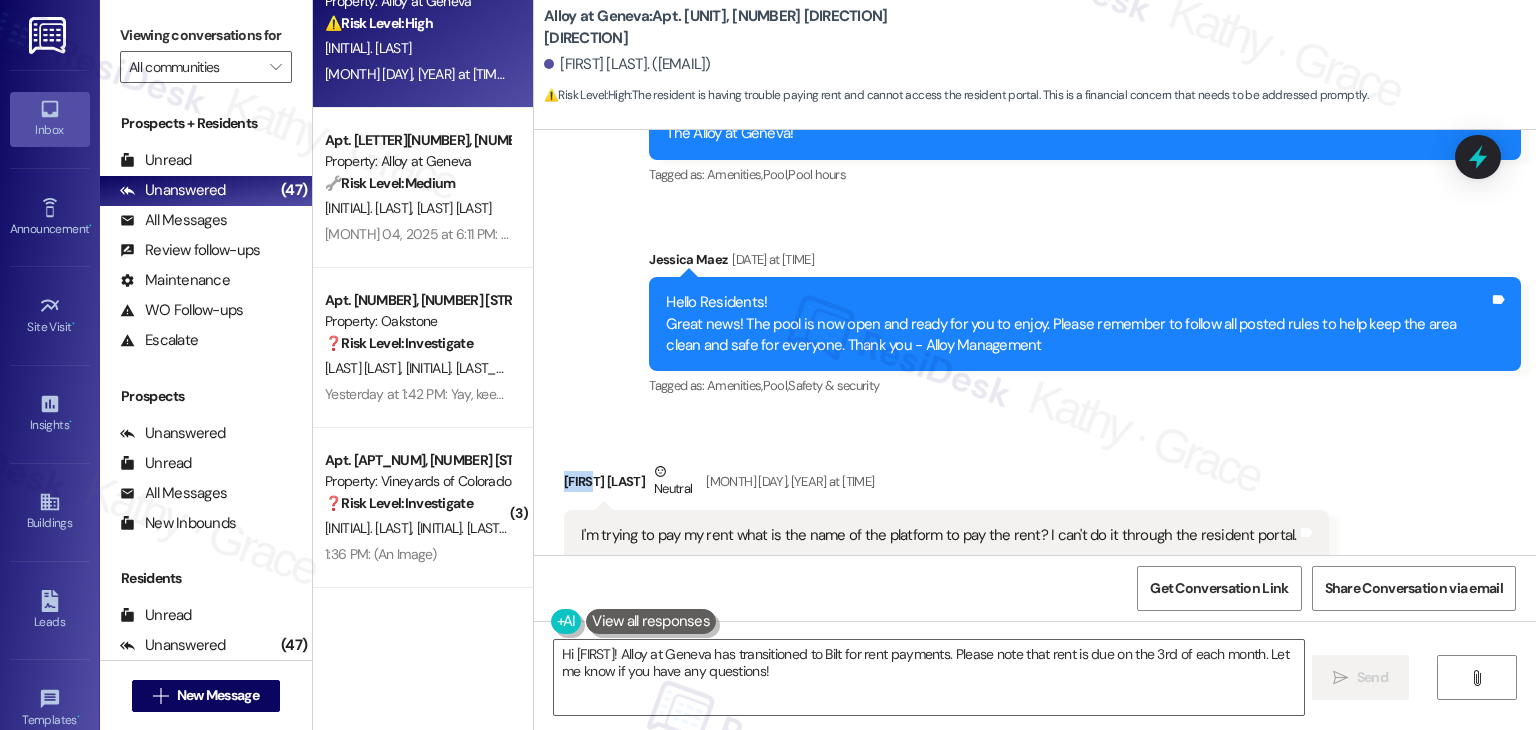 scroll, scrollTop: 1618, scrollLeft: 0, axis: vertical 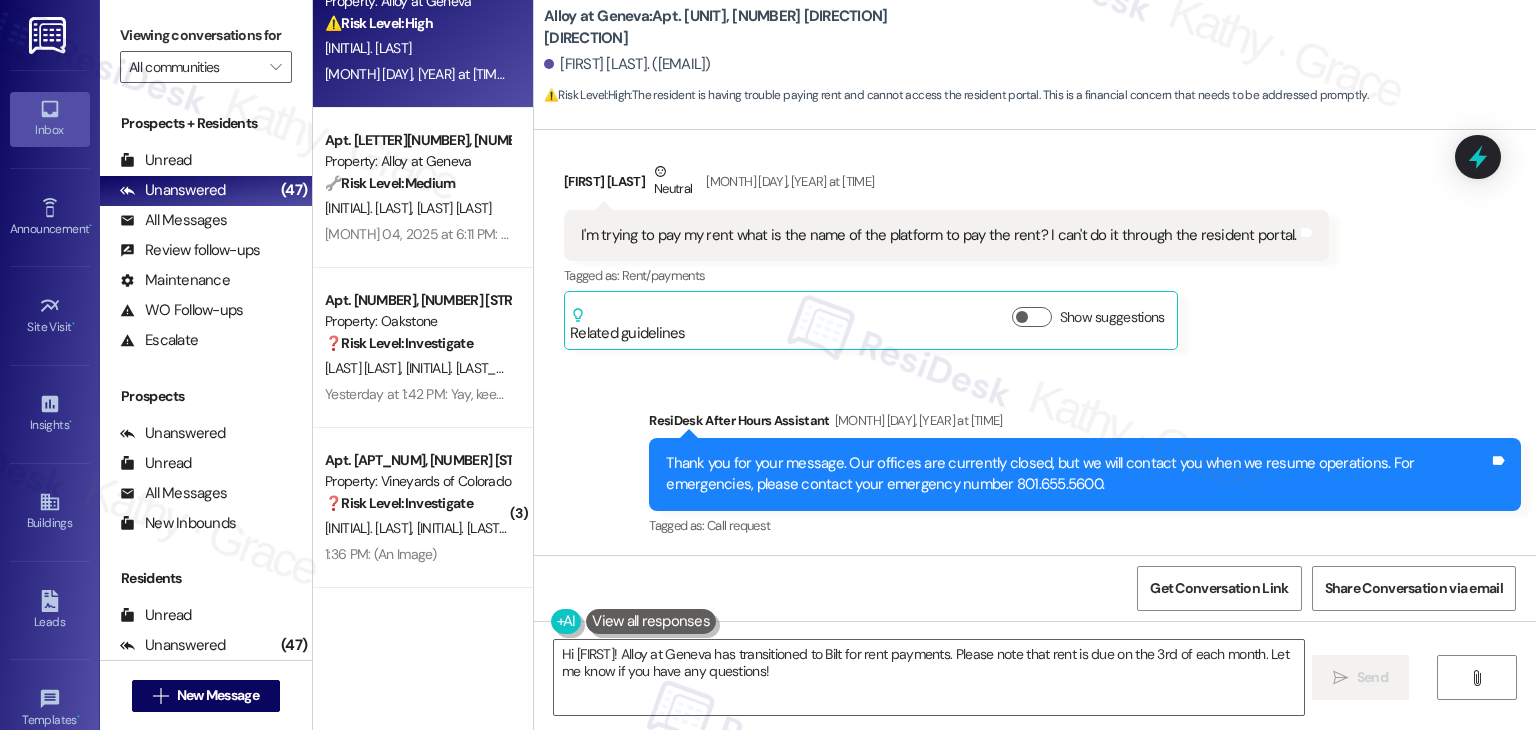 click on "I'm trying to pay my rent what is the name of the platform to pay the rent? I can't do it through the resident portal." at bounding box center (939, 235) 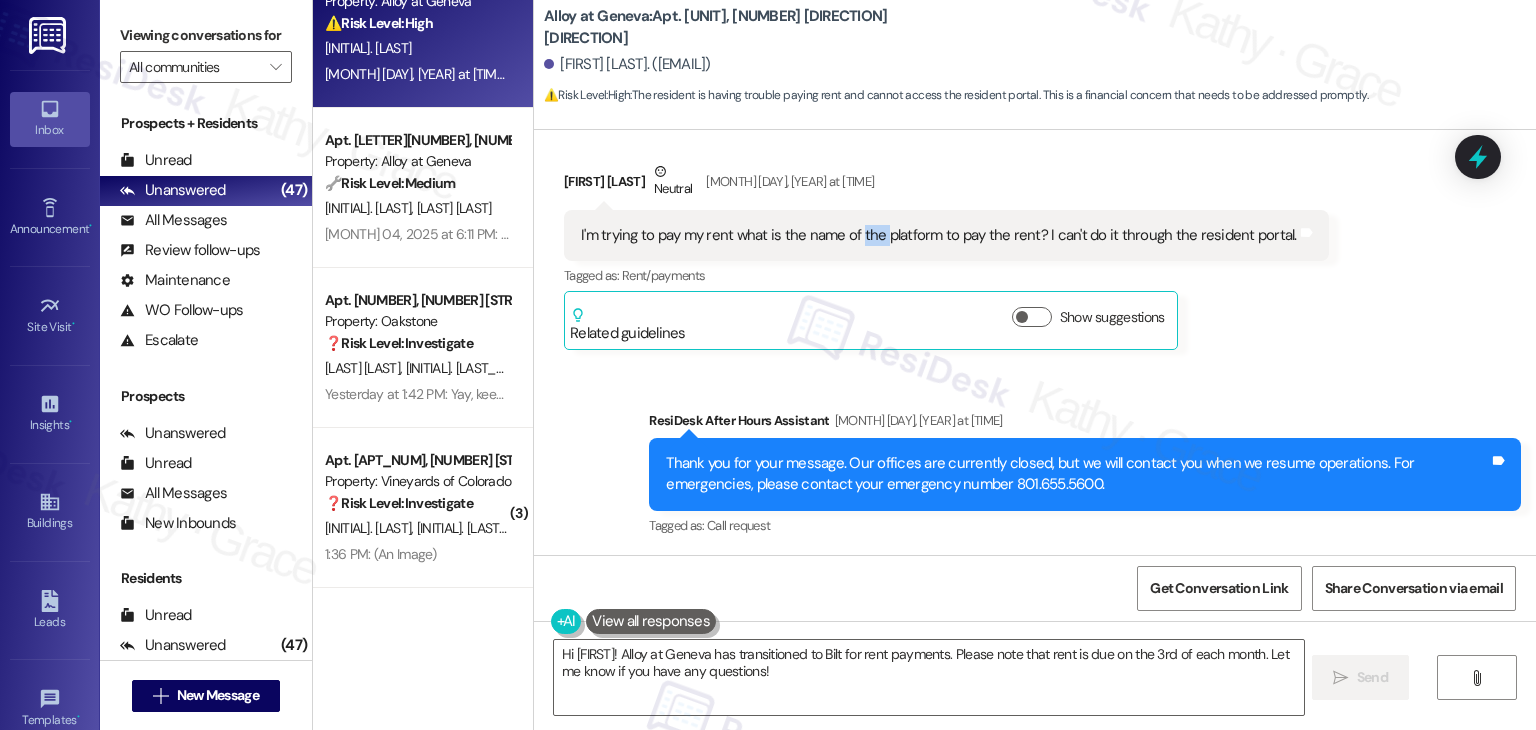 click on "I'm trying to pay my rent what is the name of the platform to pay the rent? I can't do it through the resident portal." at bounding box center [939, 235] 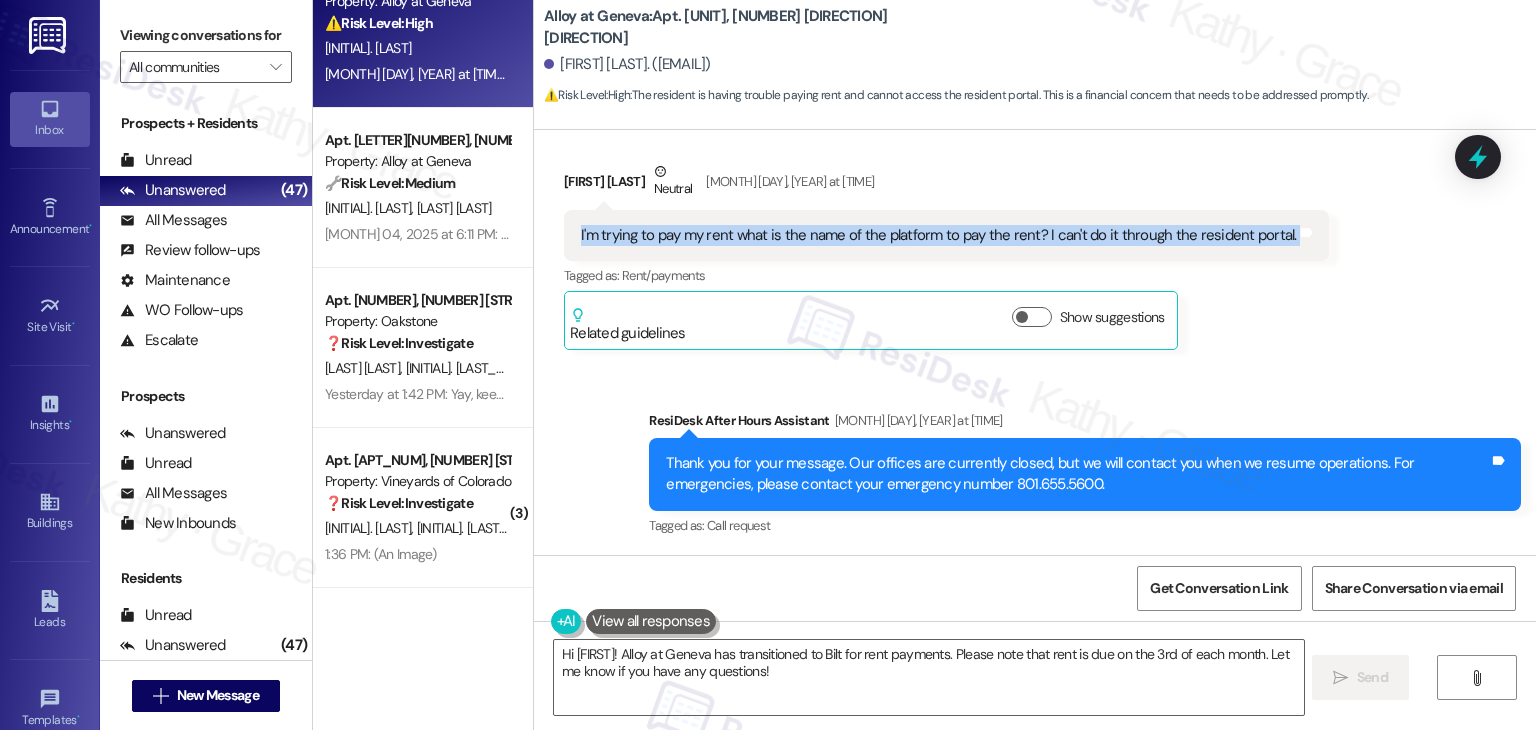 click on "I'm trying to pay my rent what is the name of the platform to pay the rent? I can't do it through the resident portal." at bounding box center (939, 235) 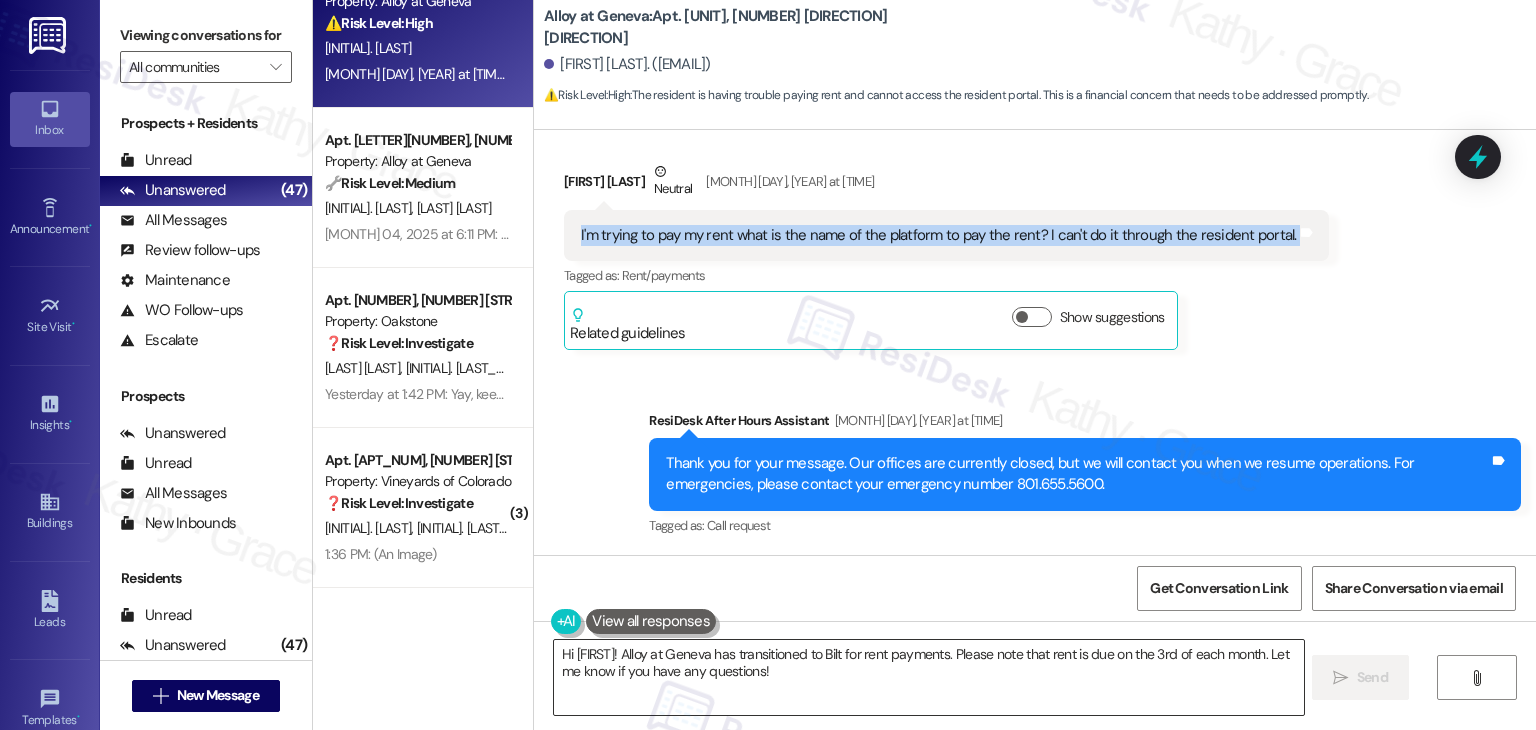 click on "Hi [FIRST]! Alloy at Geneva has transitioned to Bilt for rent payments. Please note that rent is due on the 3rd of each month. Let me know if you have any questions!" at bounding box center [928, 677] 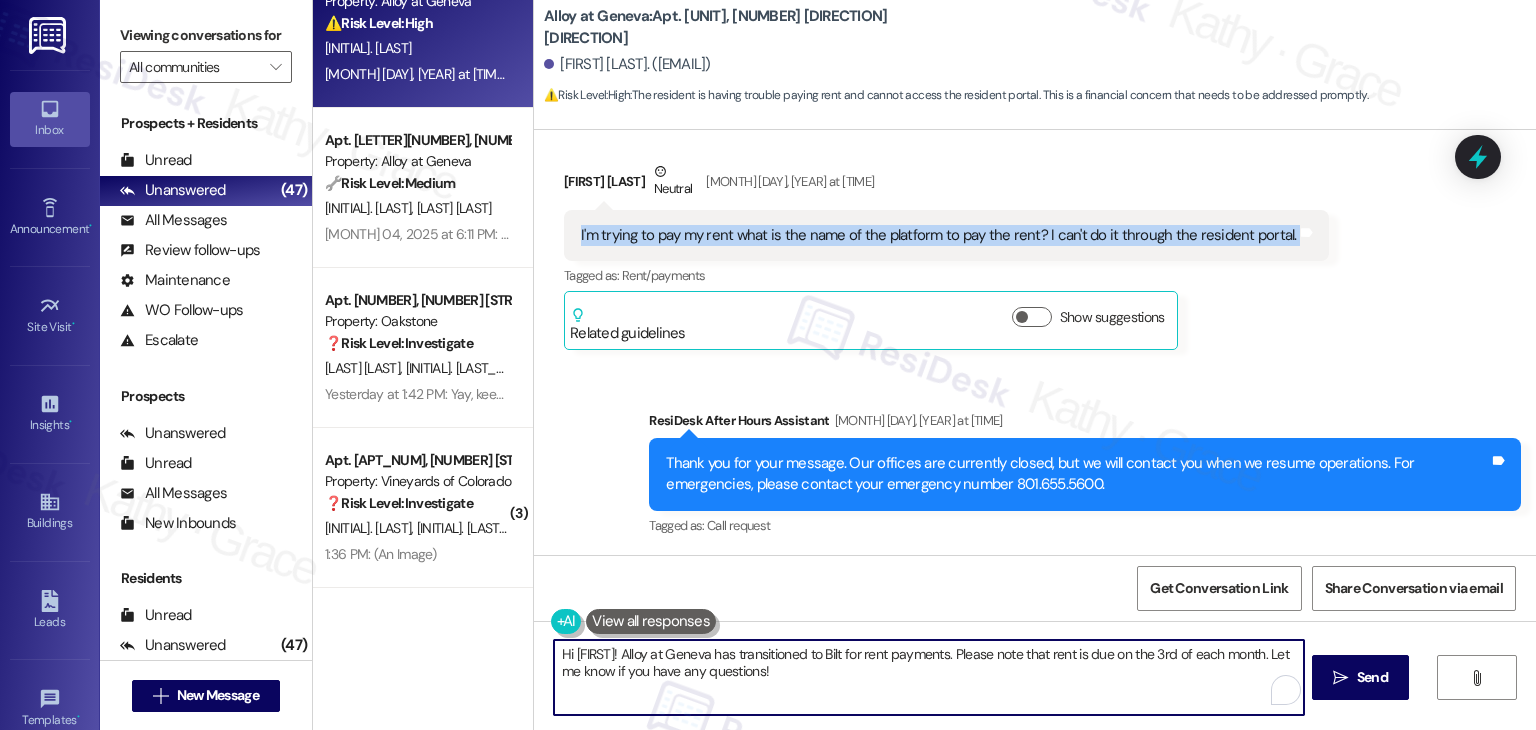 click on "Hi [FIRST]! Alloy at Geneva has transitioned to Bilt for rent payments. Please note that rent is due on the 3rd of each month. Let me know if you have any questions!" at bounding box center (928, 677) 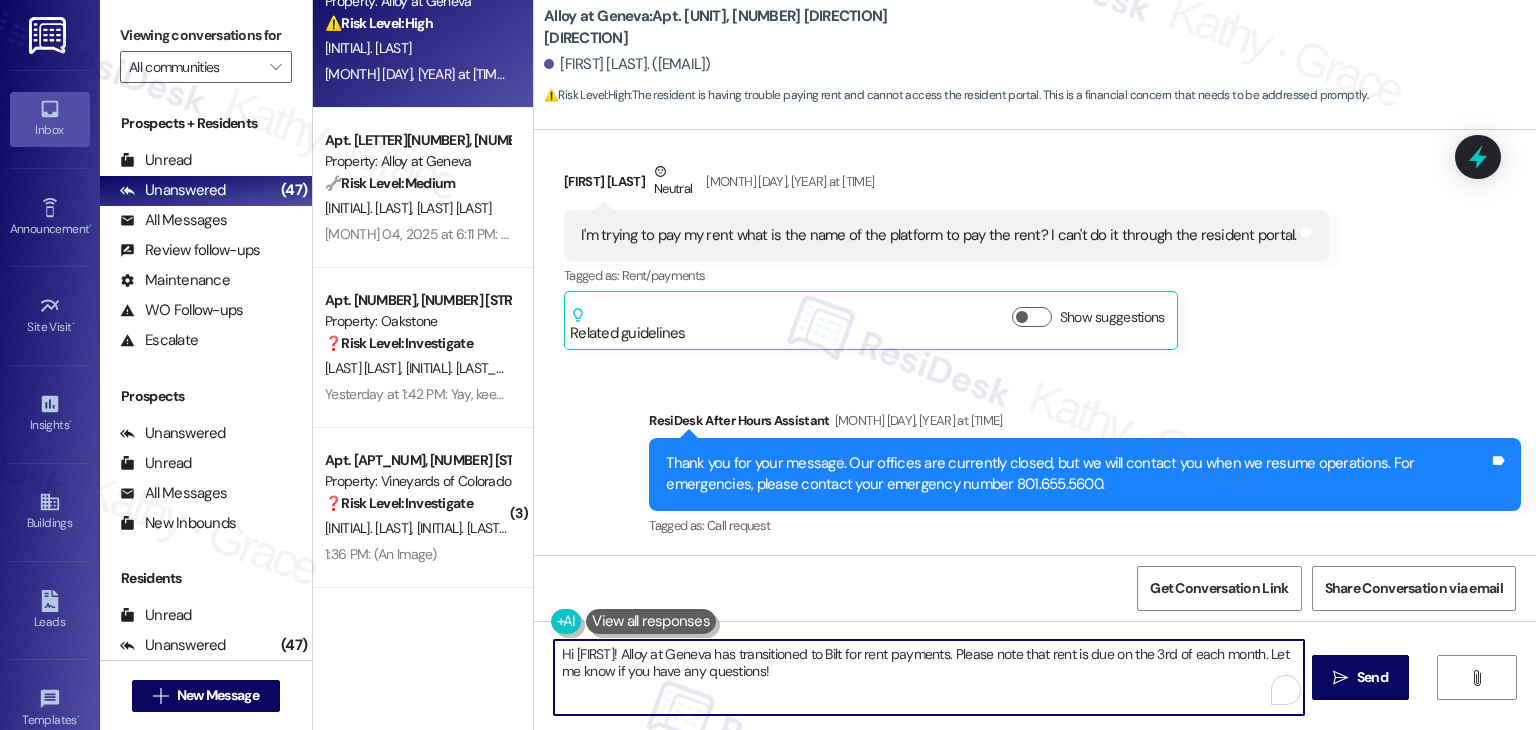 paste on "Inbound: Hi [FIRST]! Thanks for reaching out. I’d love to help. Let me confirm which payment platform they use and help point you in the right direction. Let us know if there's anything else we can assist you with!" 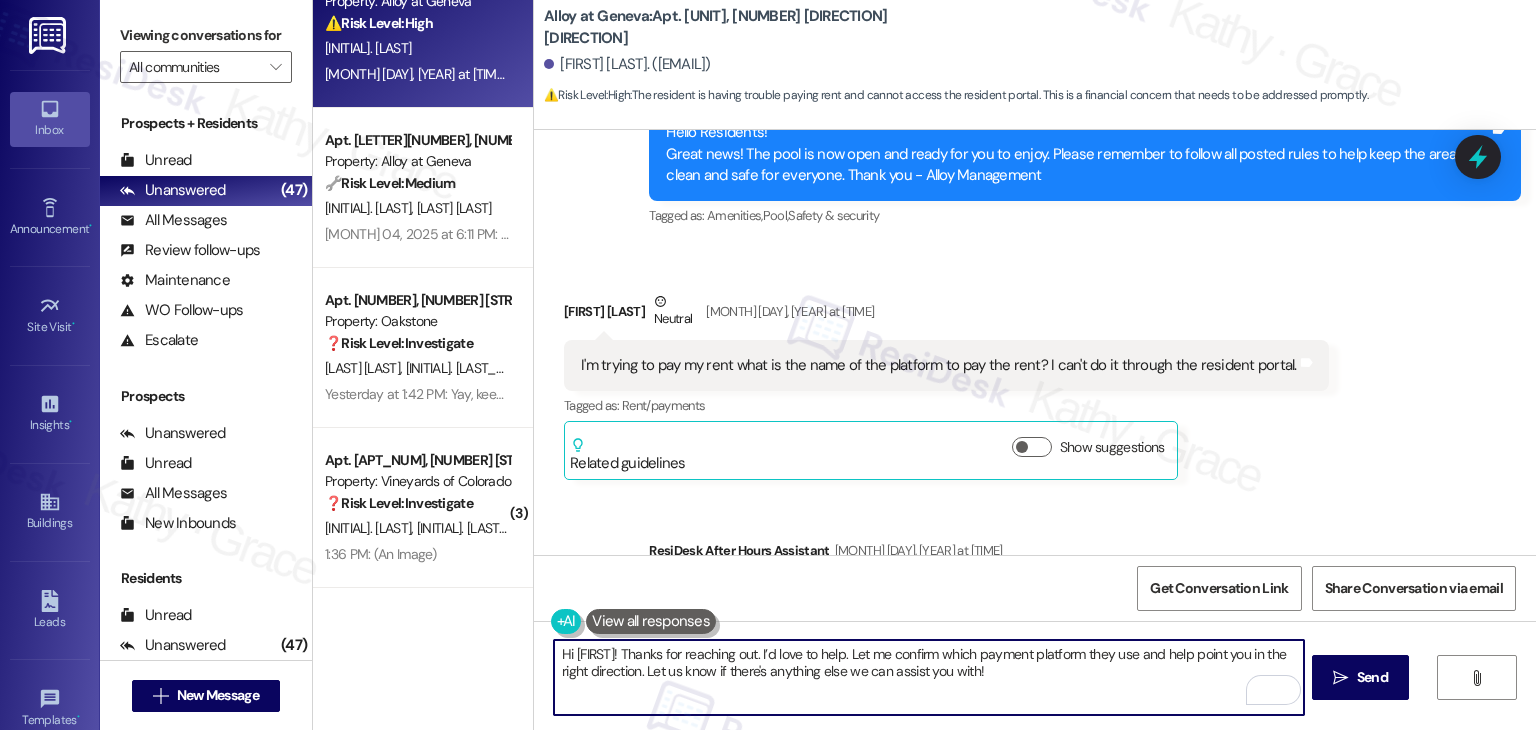 scroll, scrollTop: 1618, scrollLeft: 0, axis: vertical 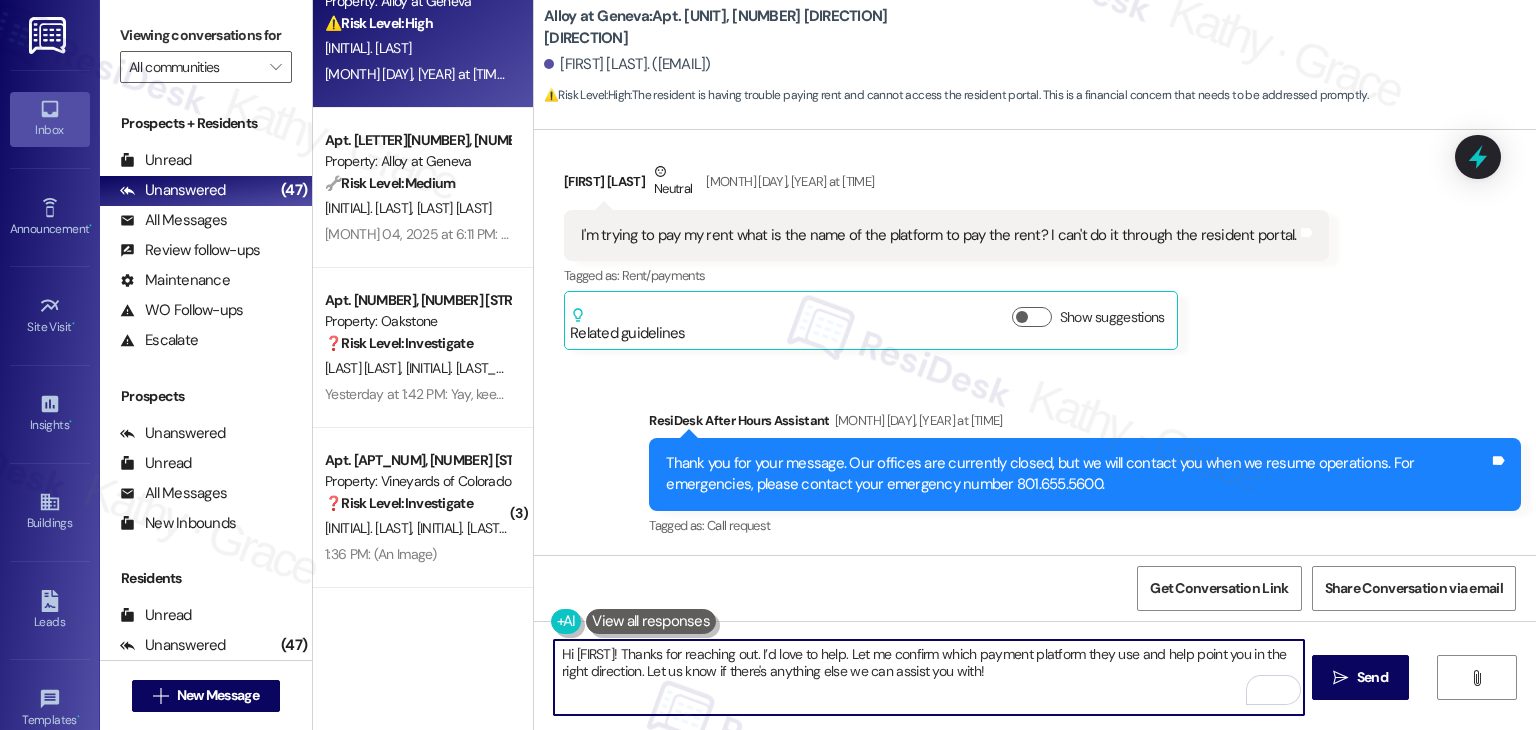 type on "Hi [FIRST]! Thanks for reaching out. I’d love to help. Let me confirm which payment platform they use and help point you in the right direction. Let us know if there's anything else we can assist you with!" 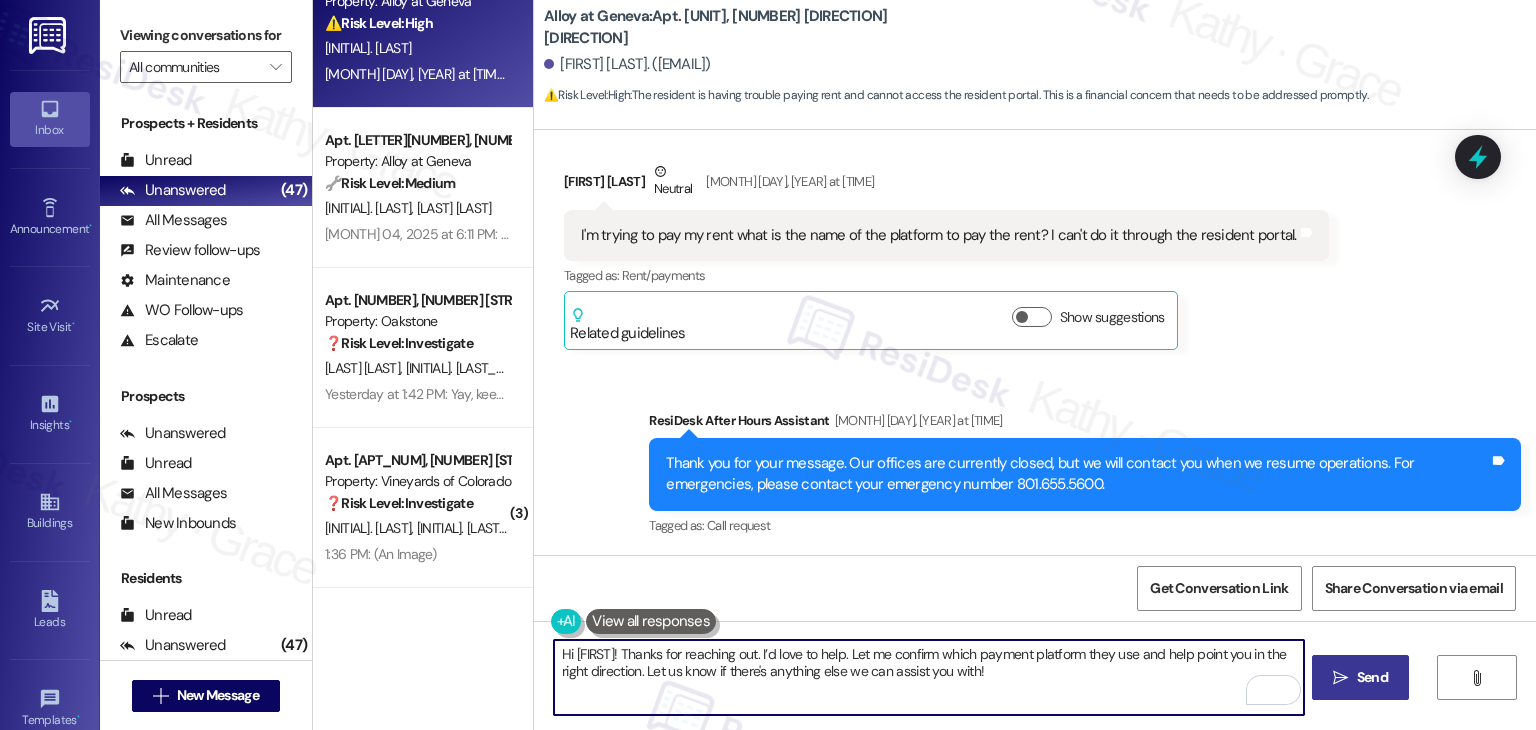 click on "Send" at bounding box center [1372, 677] 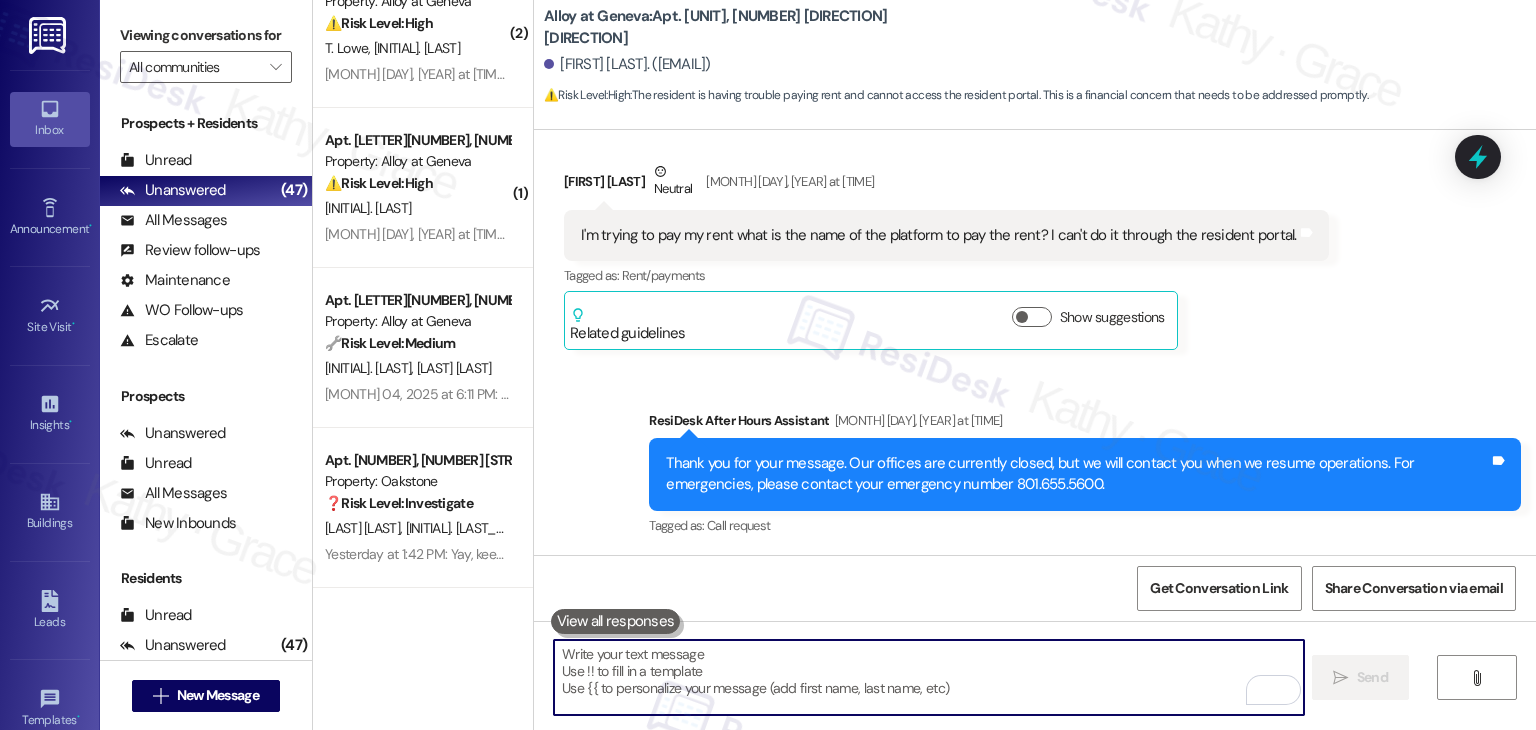 click at bounding box center (928, 677) 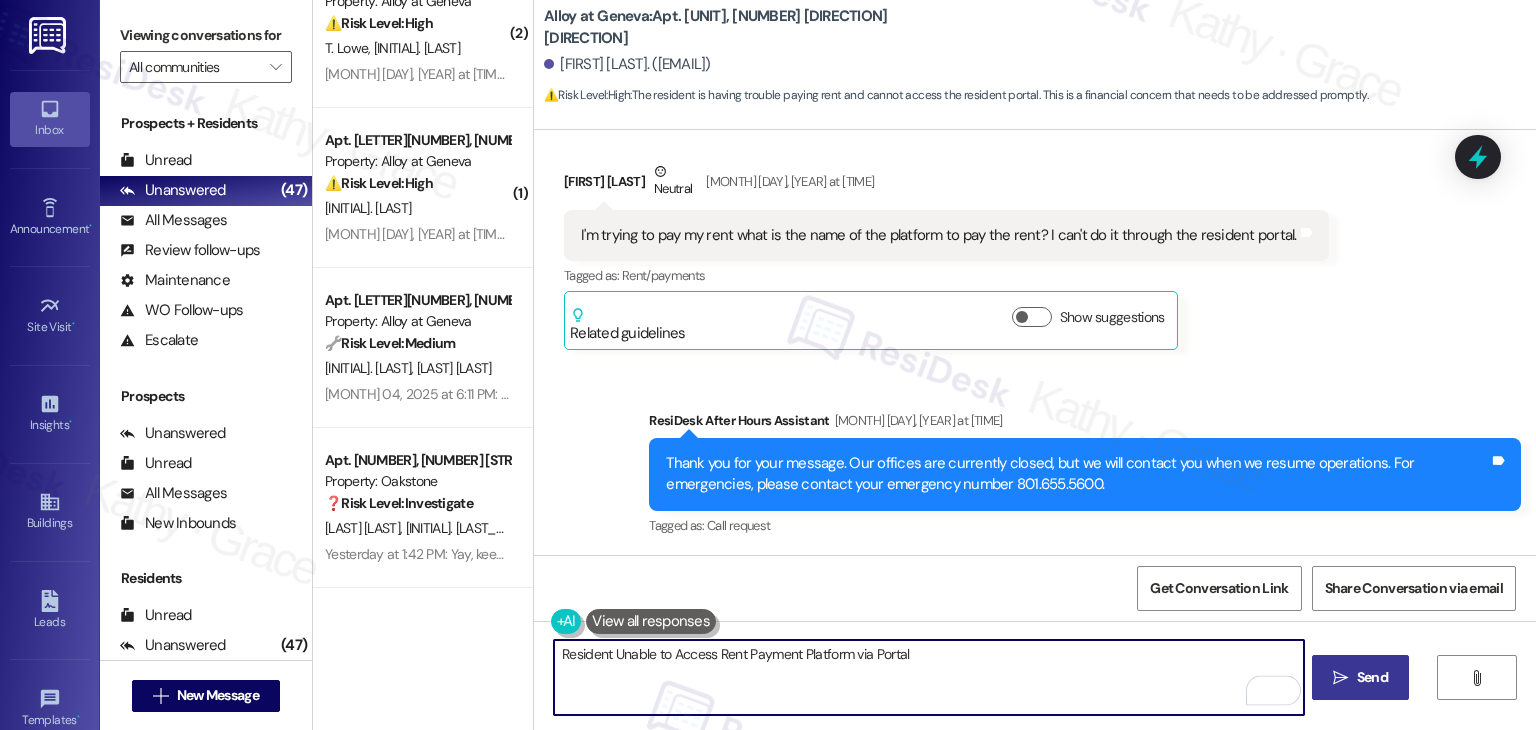 click on "Resident Unable to Access Rent Payment Platform via Portal" at bounding box center (928, 677) 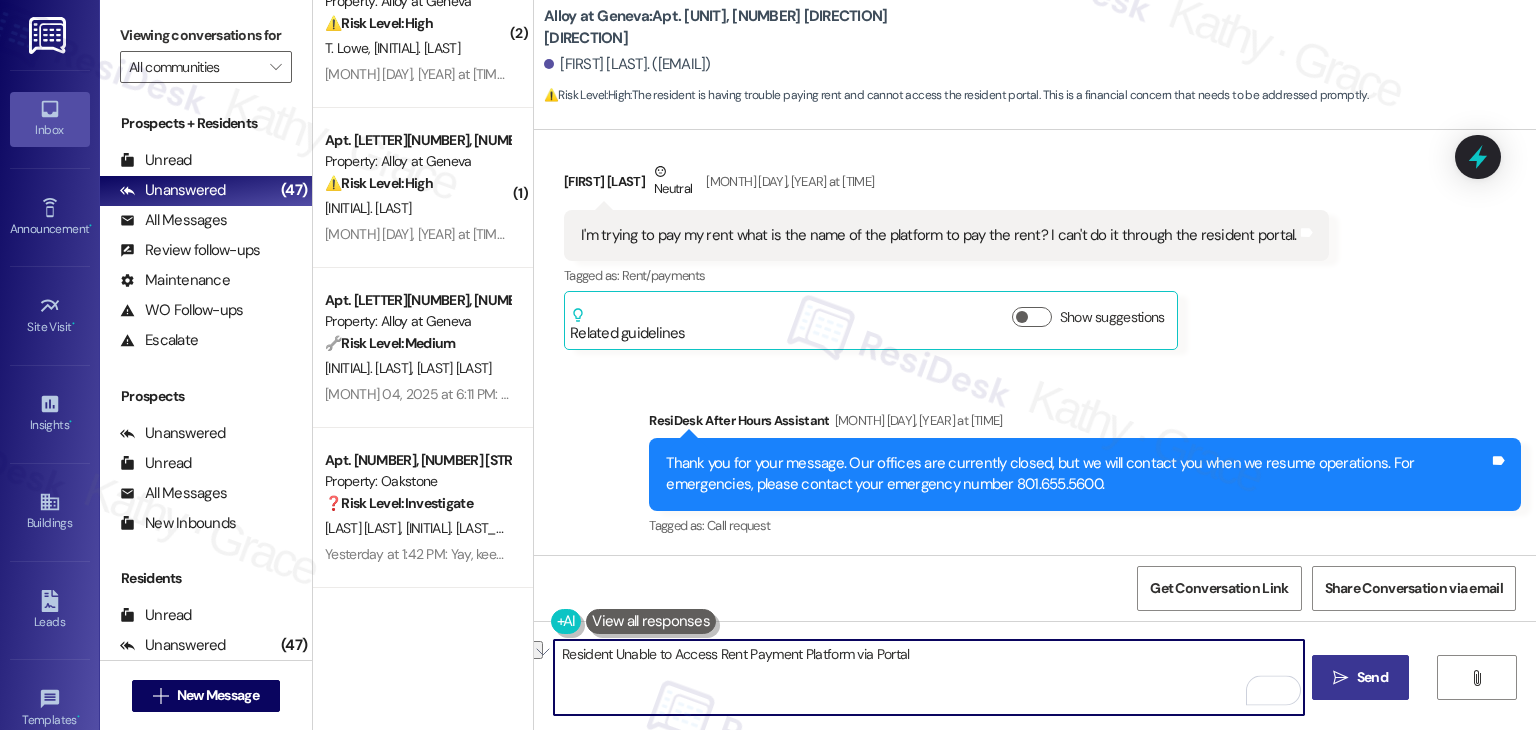 type 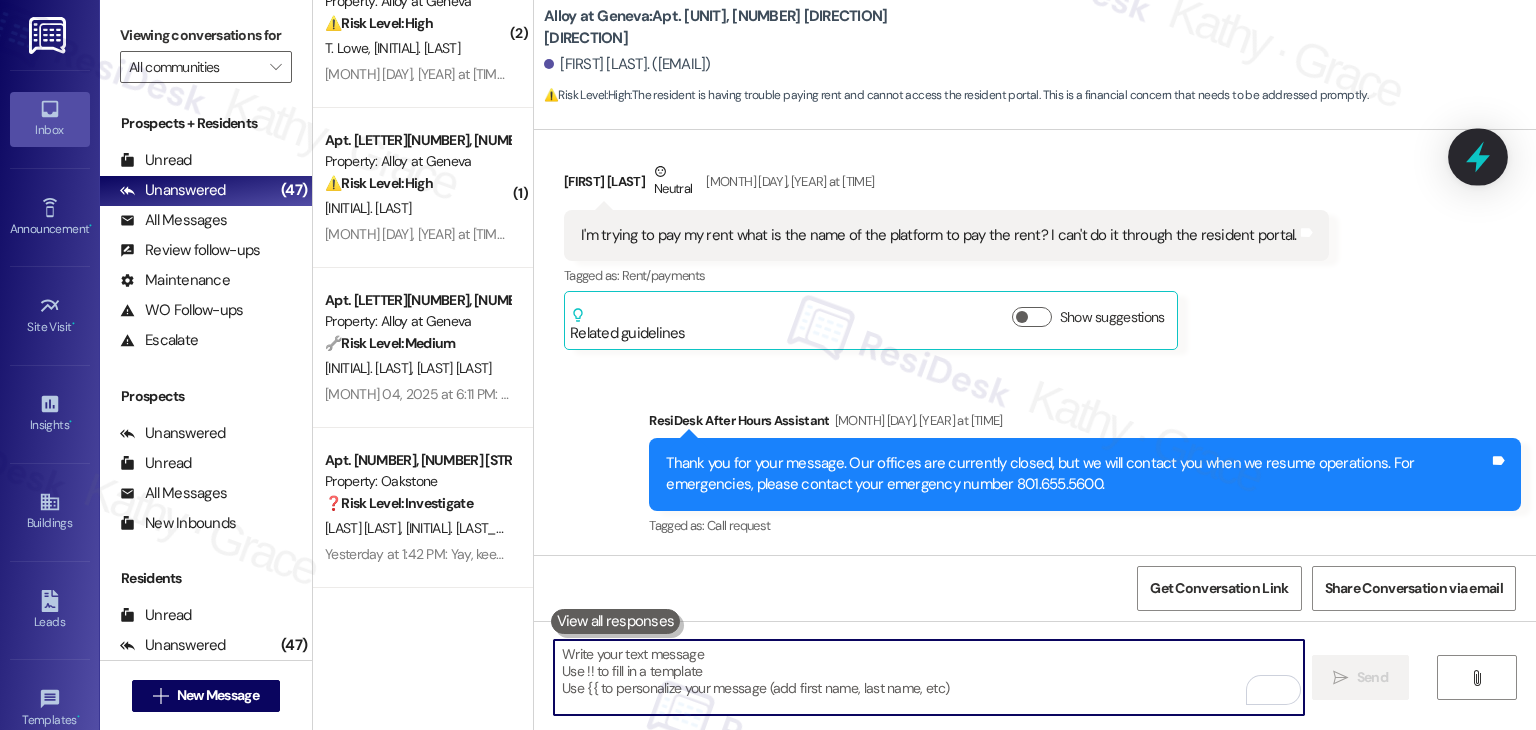 click 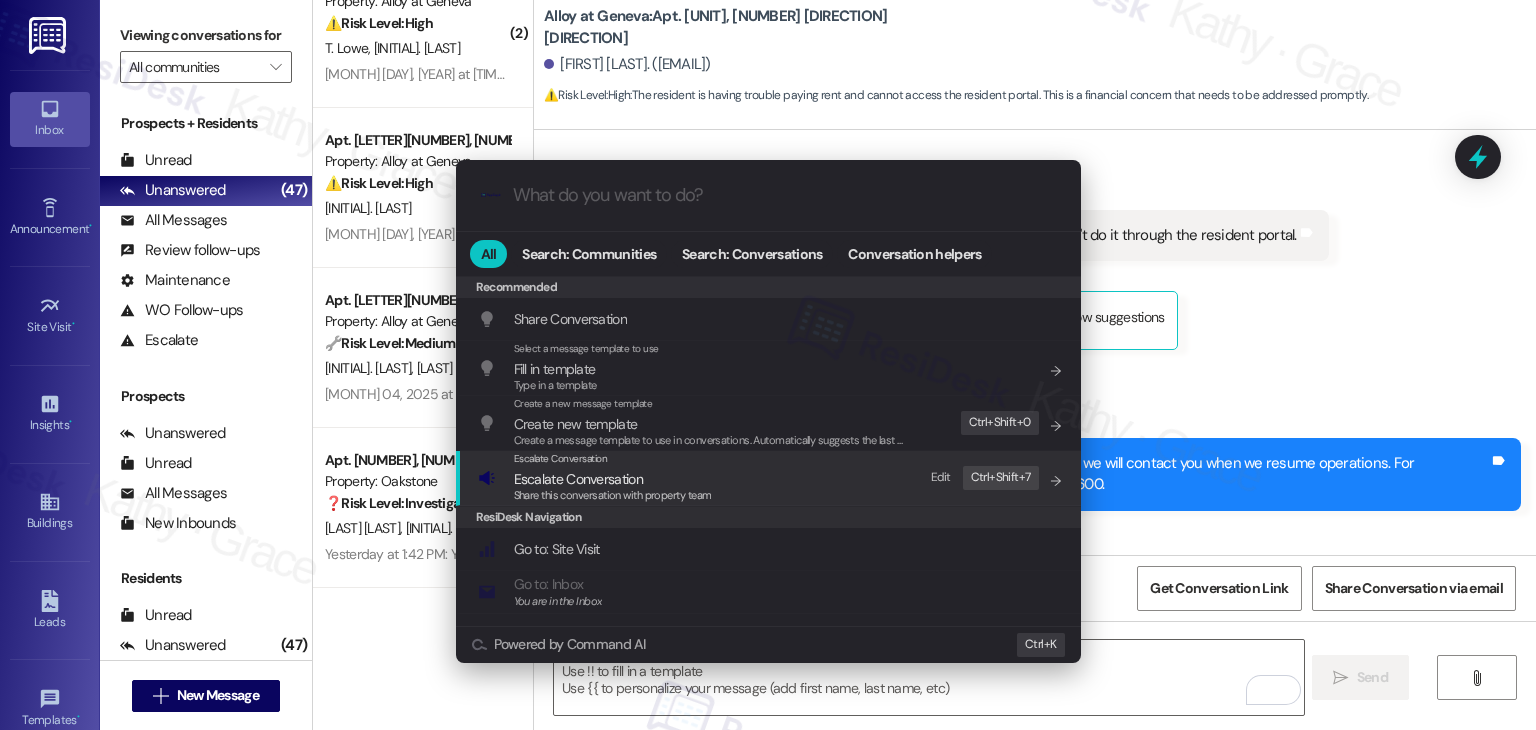 click on "Share this conversation with property team" at bounding box center [613, 495] 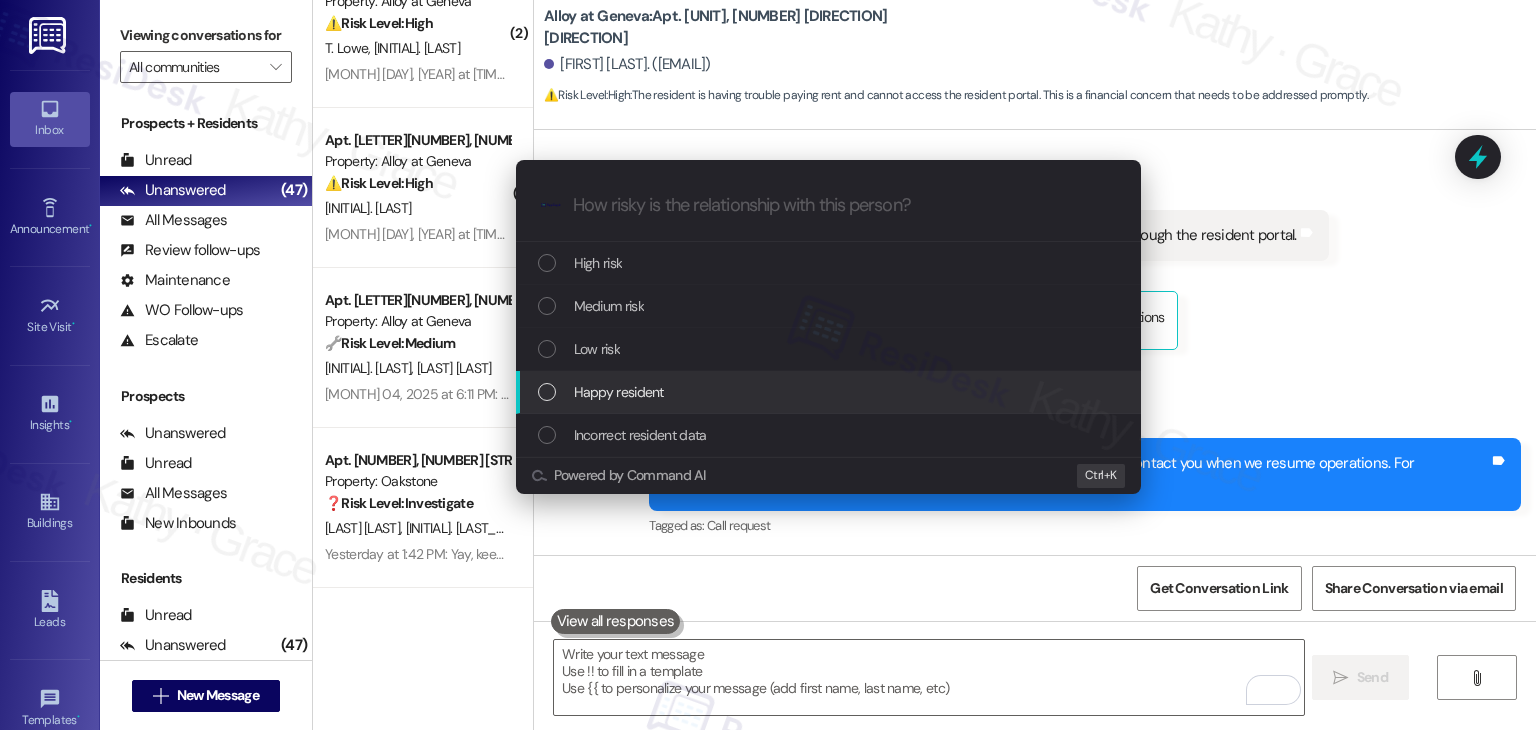 click on "Happy resident" at bounding box center [828, 392] 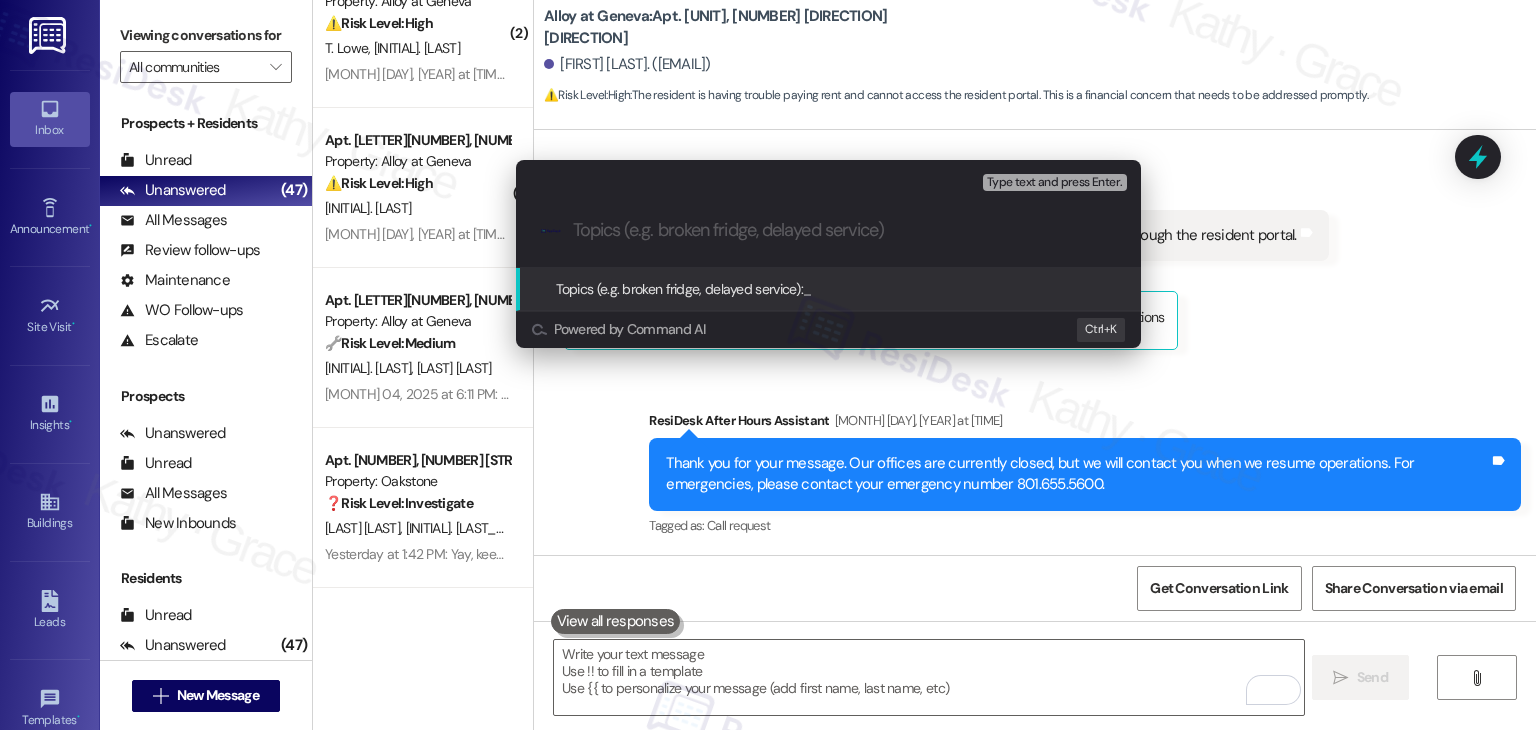 click on "Type text and press Enter." at bounding box center [1054, 183] 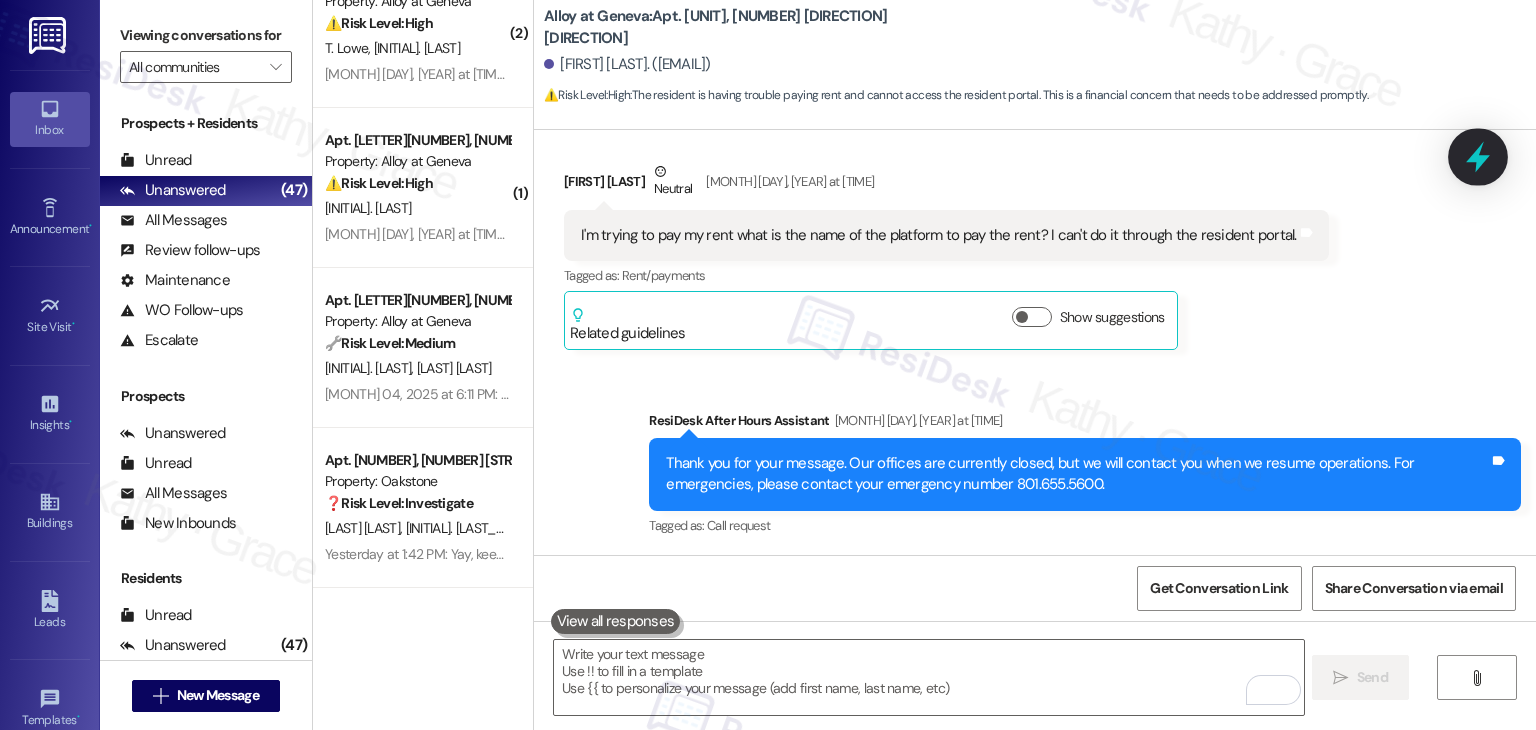 click 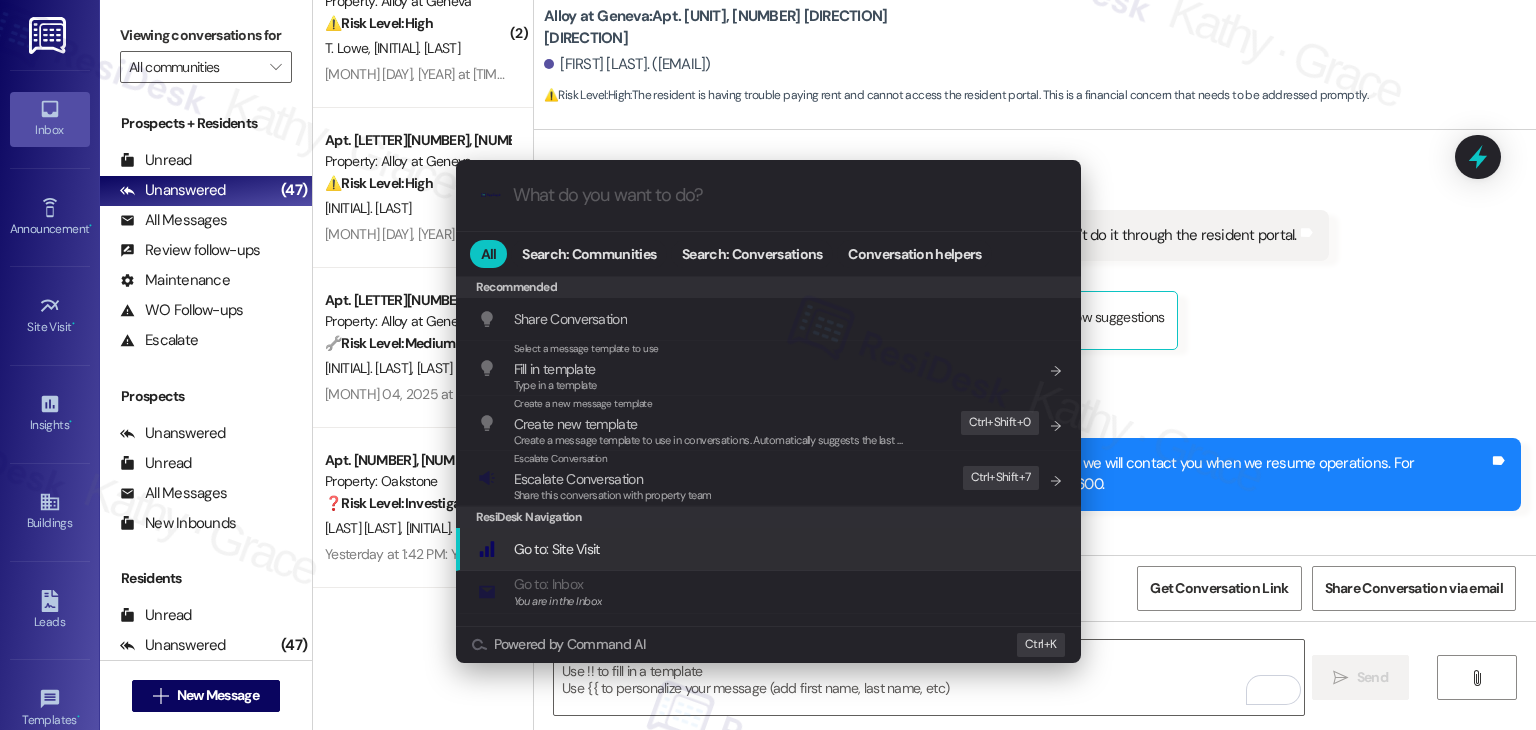 click on "Share this conversation with property team" at bounding box center (613, 495) 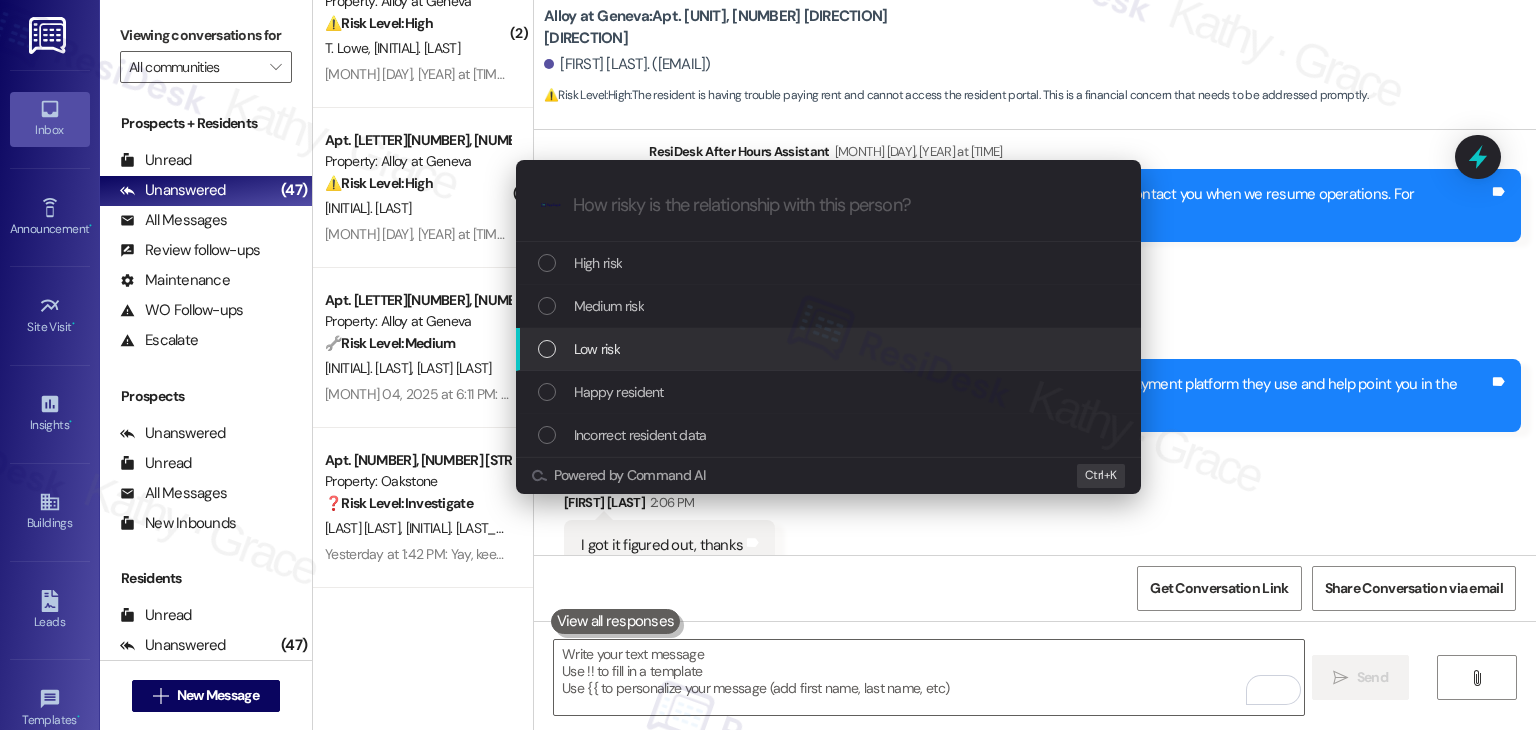 scroll, scrollTop: 1918, scrollLeft: 0, axis: vertical 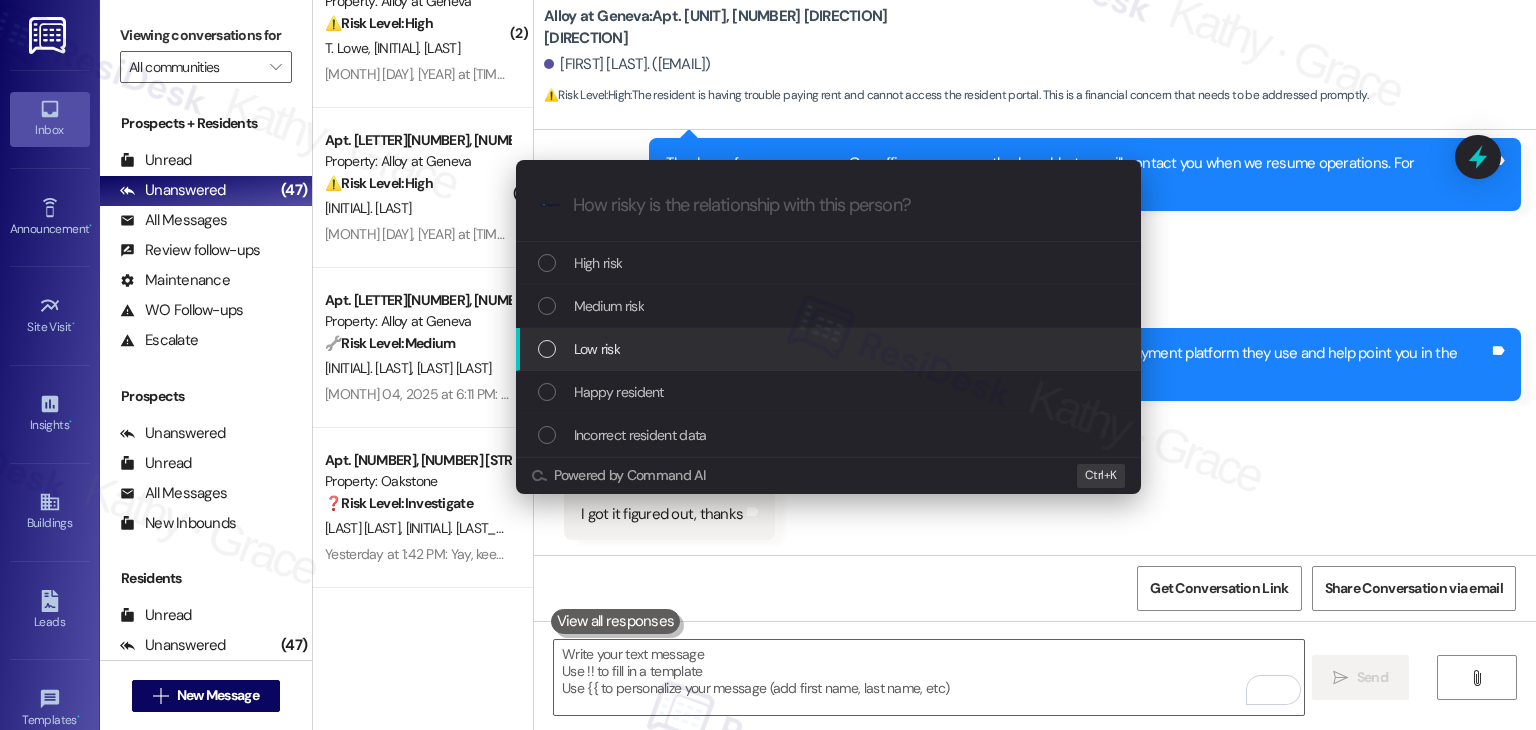 click at bounding box center [547, 349] 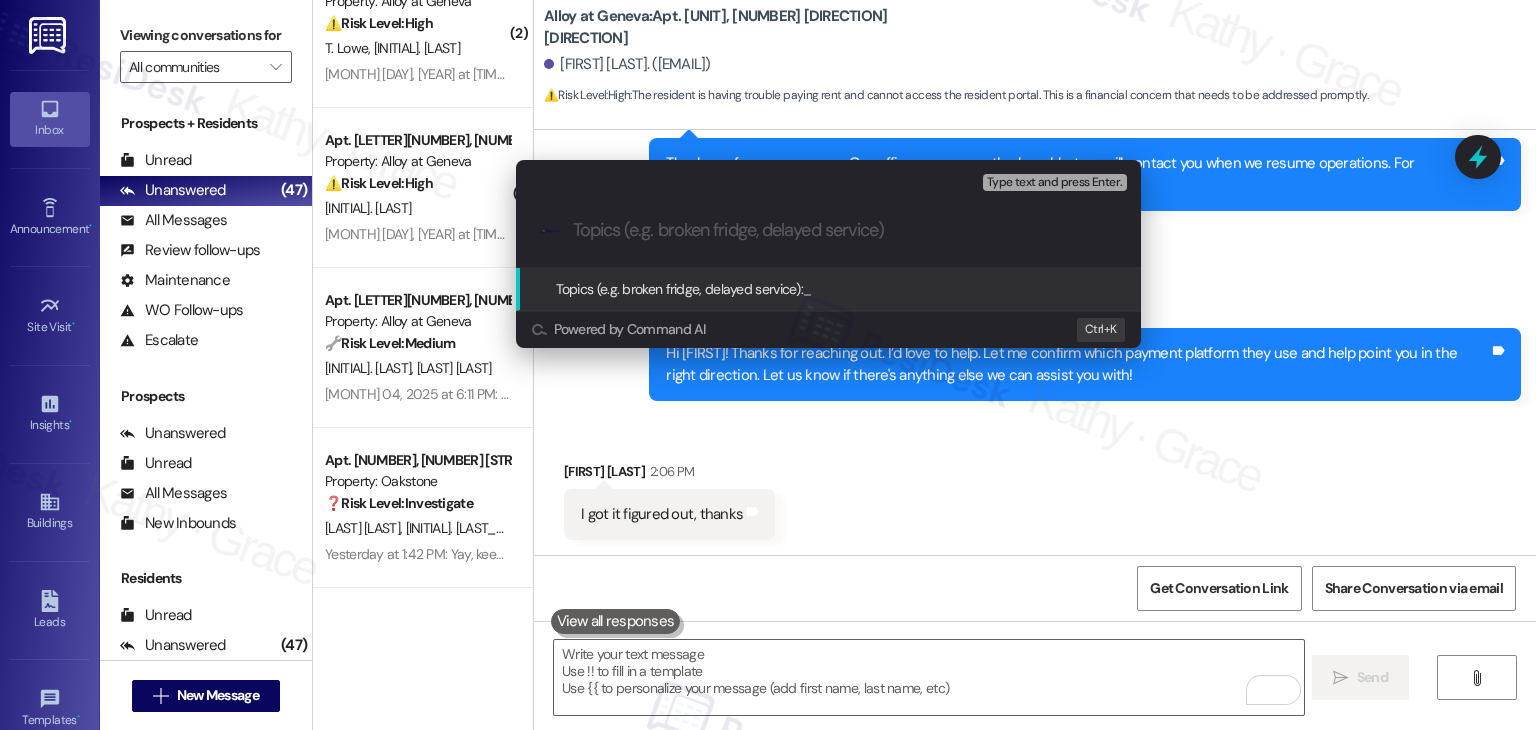 paste on "Resident Unable to Access Rent Payment Platform via Portal" 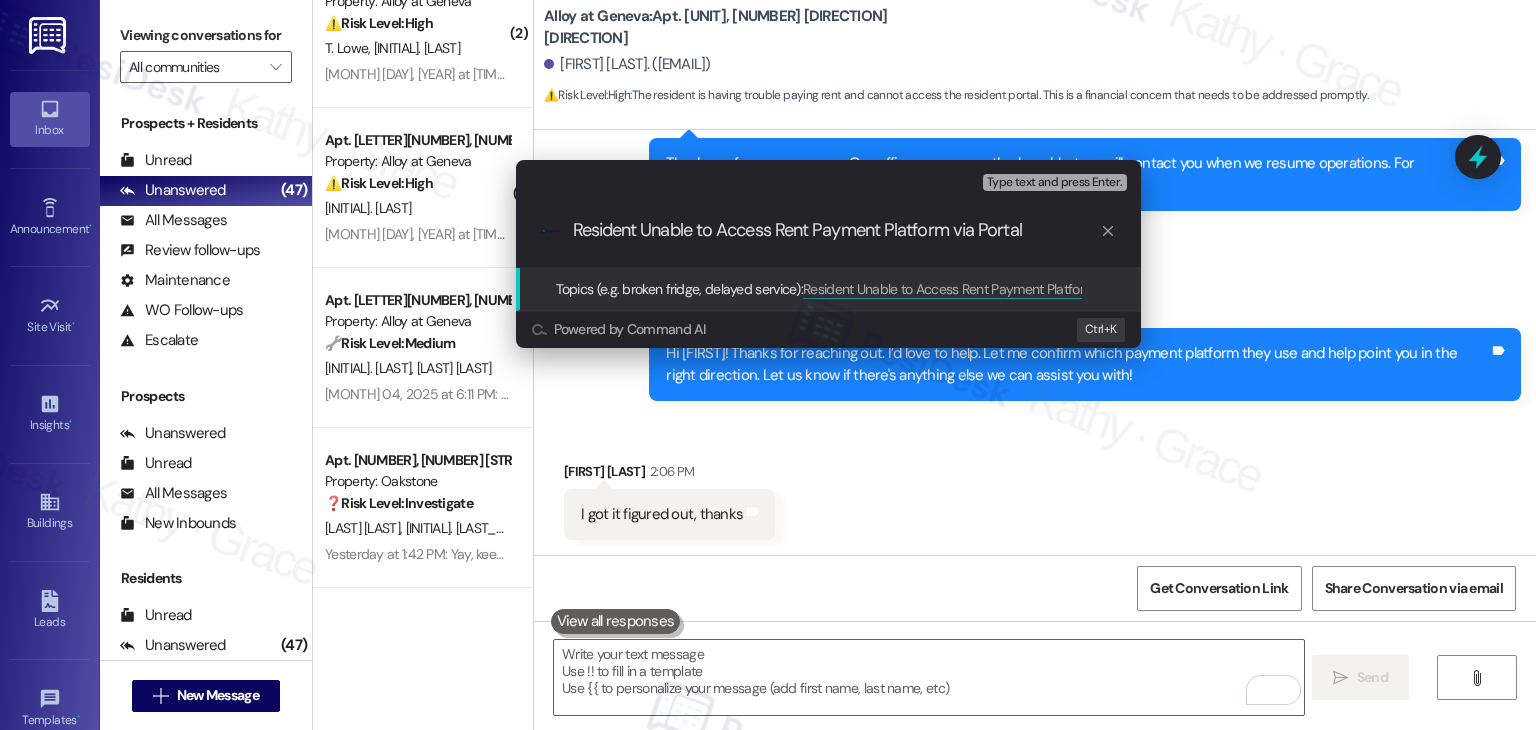 type 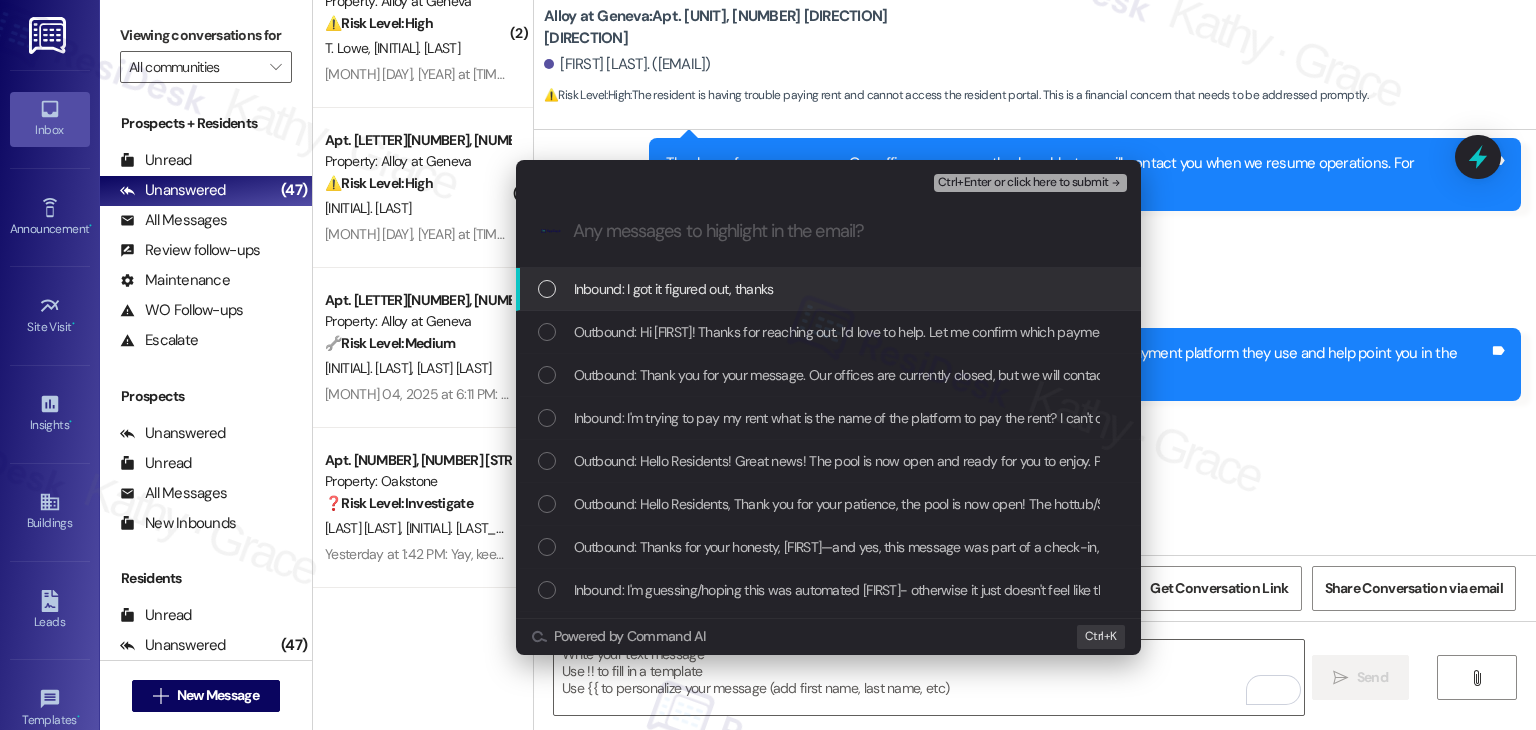 click on "Escalate Conversation Low risk Resident Unable to Access Rent Payment Platform via Portal Any messages to highlight in the email? Ctrl+Enter or click here to submit .cls-1{fill:#0a055f;}.cls-2{fill:#0cc4c4;} resideskLogoBlueOrange Inbound: I got it figured out, thanks  Outbound: Hi [NAME]! Thanks for reaching out. I’d love to help. Let me confirm which payment platform they use and help point you in the right direction. Let us know if there's anything else we can assist you with! Outbound: Thank you for your message. Our offices are currently closed, but we will contact you when we resume operations. For emergencies, please contact your emergency number [PHONE]. Inbound: I'm trying to pay my rent what is the name of the platform to pay the rent? I can't do it through the resident portal. Outbound: Hello Residents!
Great news! The pool is now open and ready for you to enjoy. Please remember to follow all posted rules to help keep the area clean and safe for everyone. Thank you - Alloy Management  Ctrl+ K" at bounding box center (768, 365) 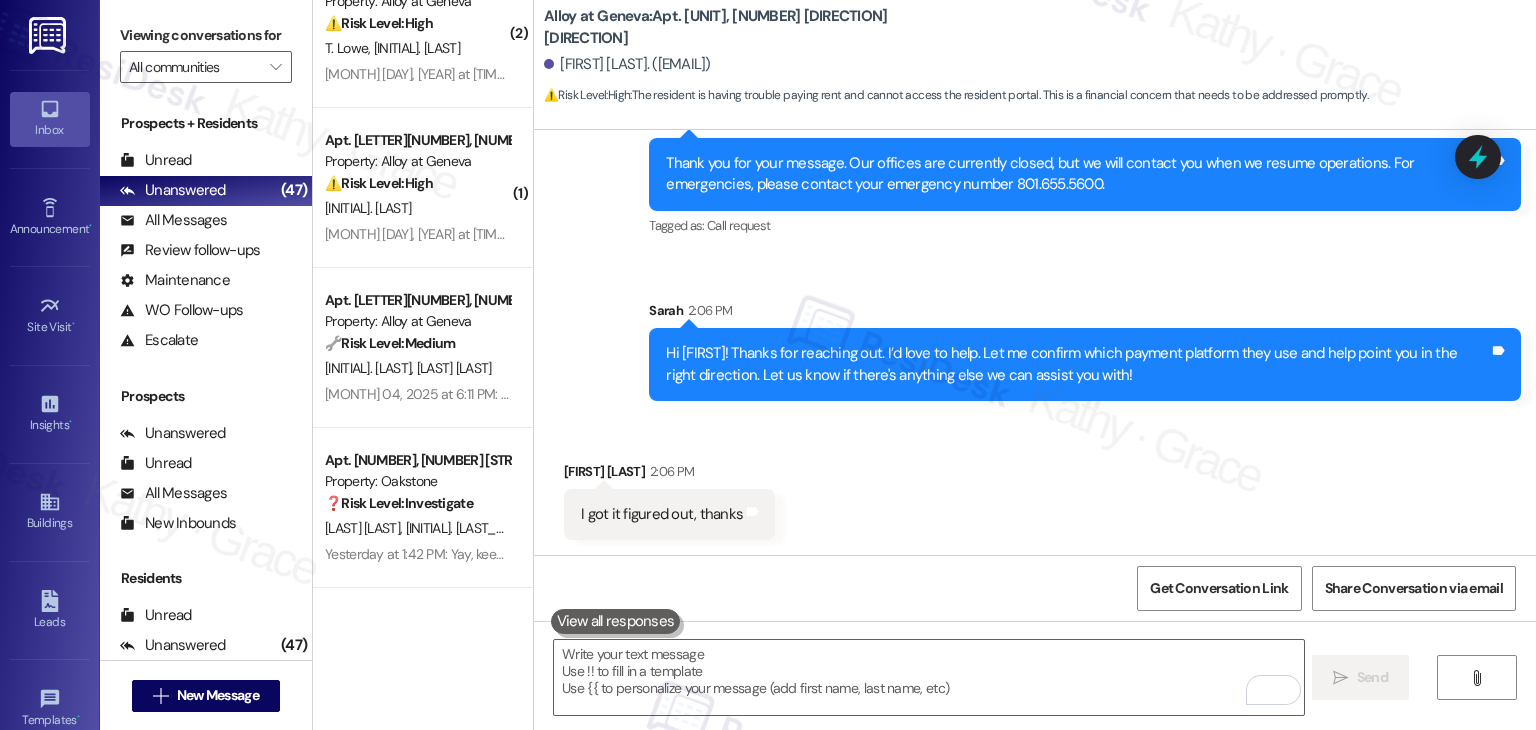 click on "I got it figured out, thanks" at bounding box center [662, 514] 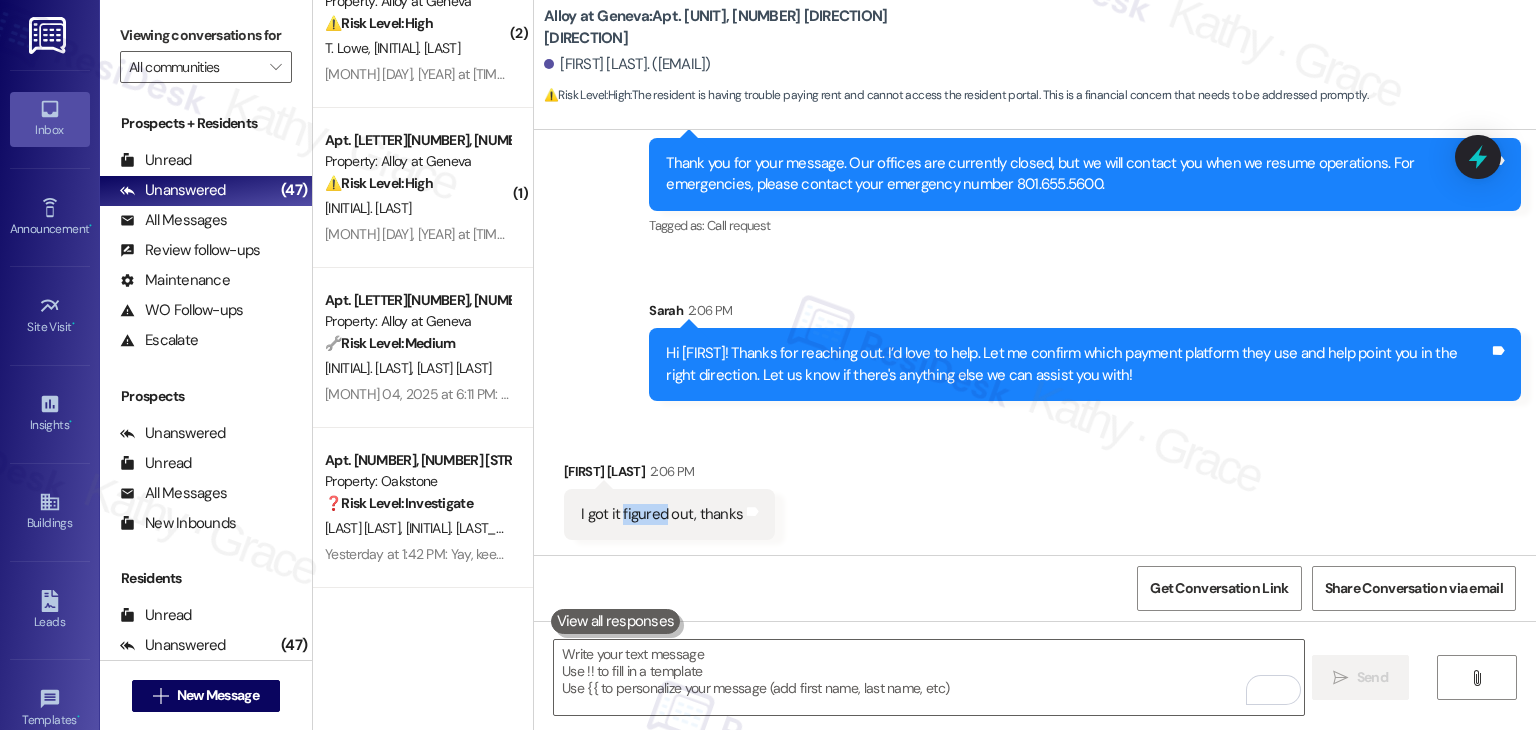 click on "I got it figured out, thanks" at bounding box center (662, 514) 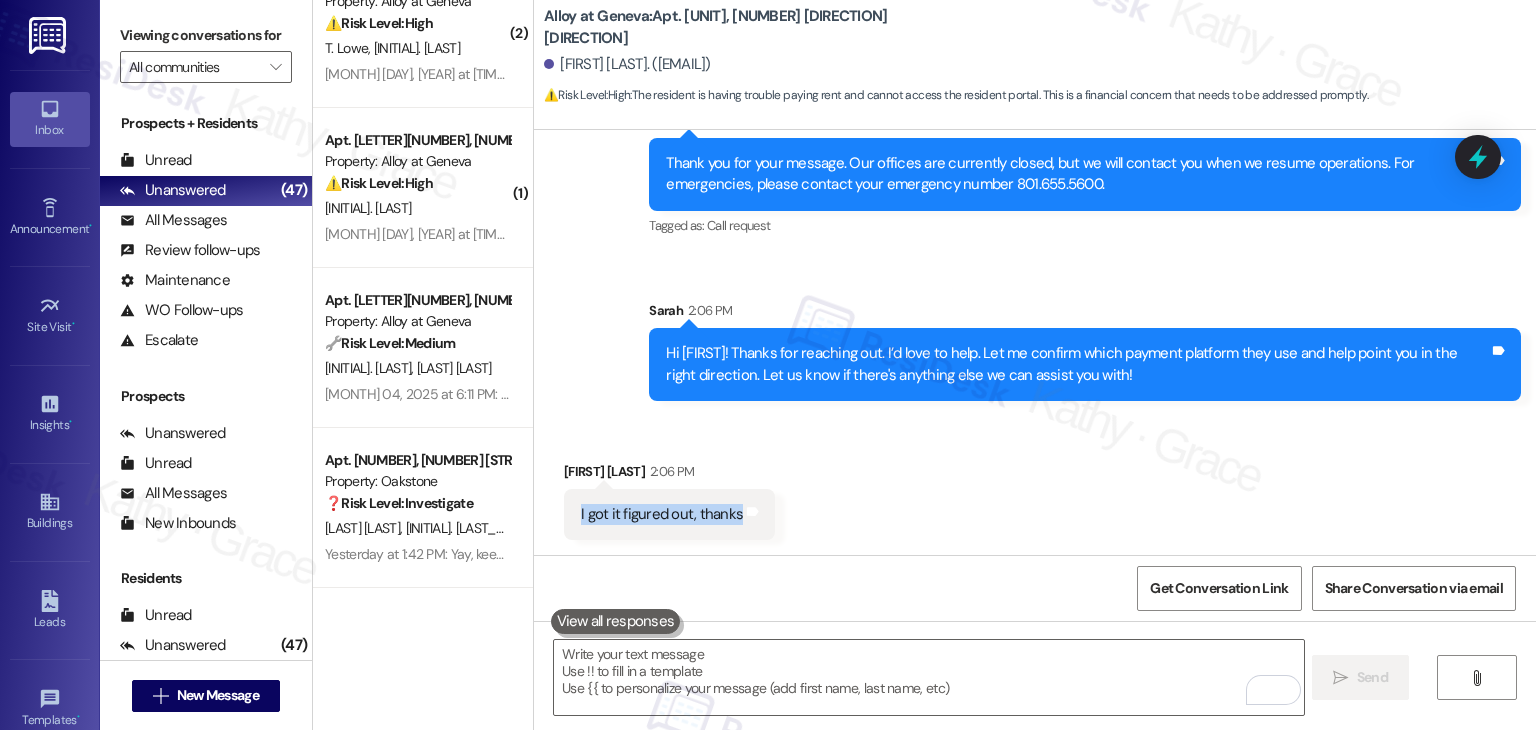 click on "I got it figured out, thanks" at bounding box center (662, 514) 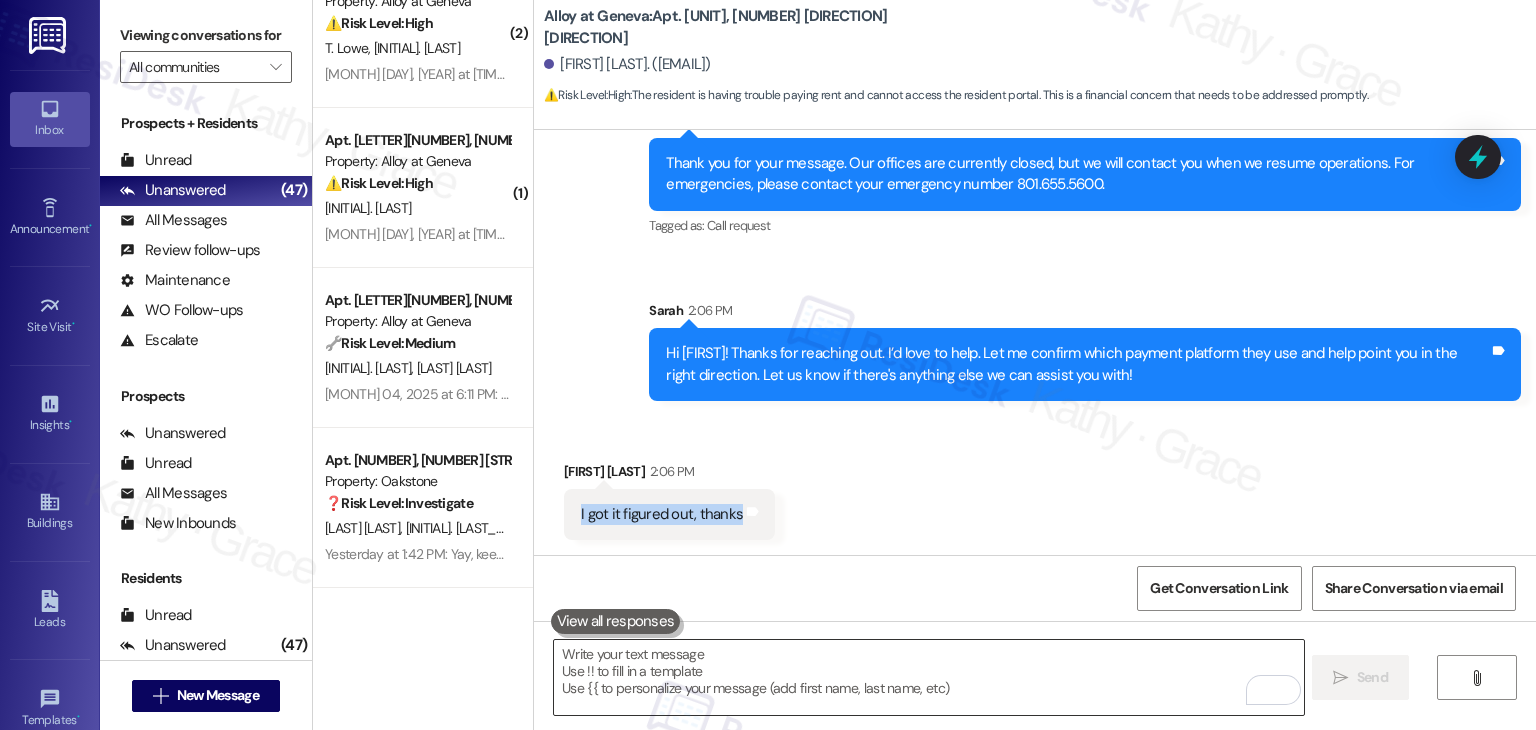 scroll, scrollTop: 1919, scrollLeft: 0, axis: vertical 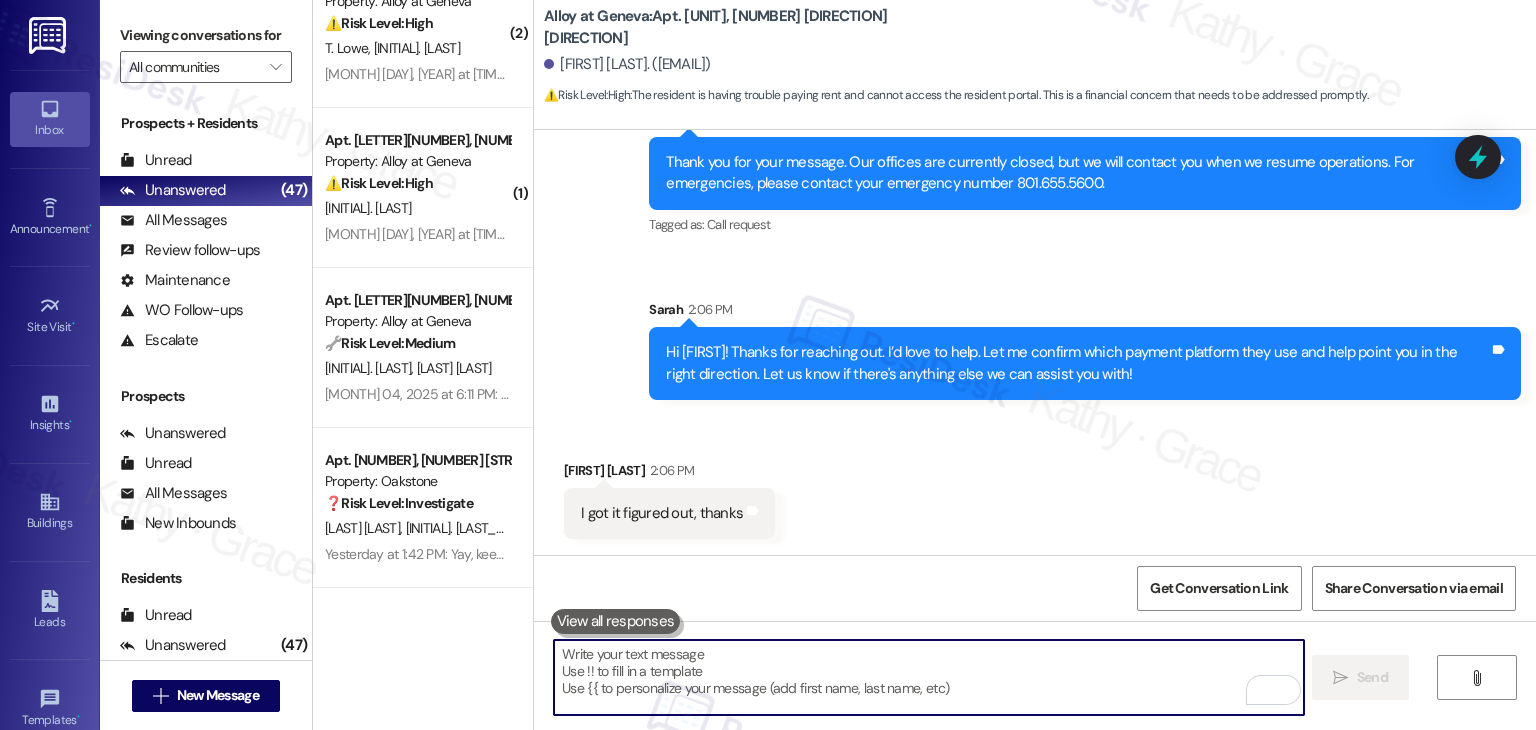 click at bounding box center (928, 677) 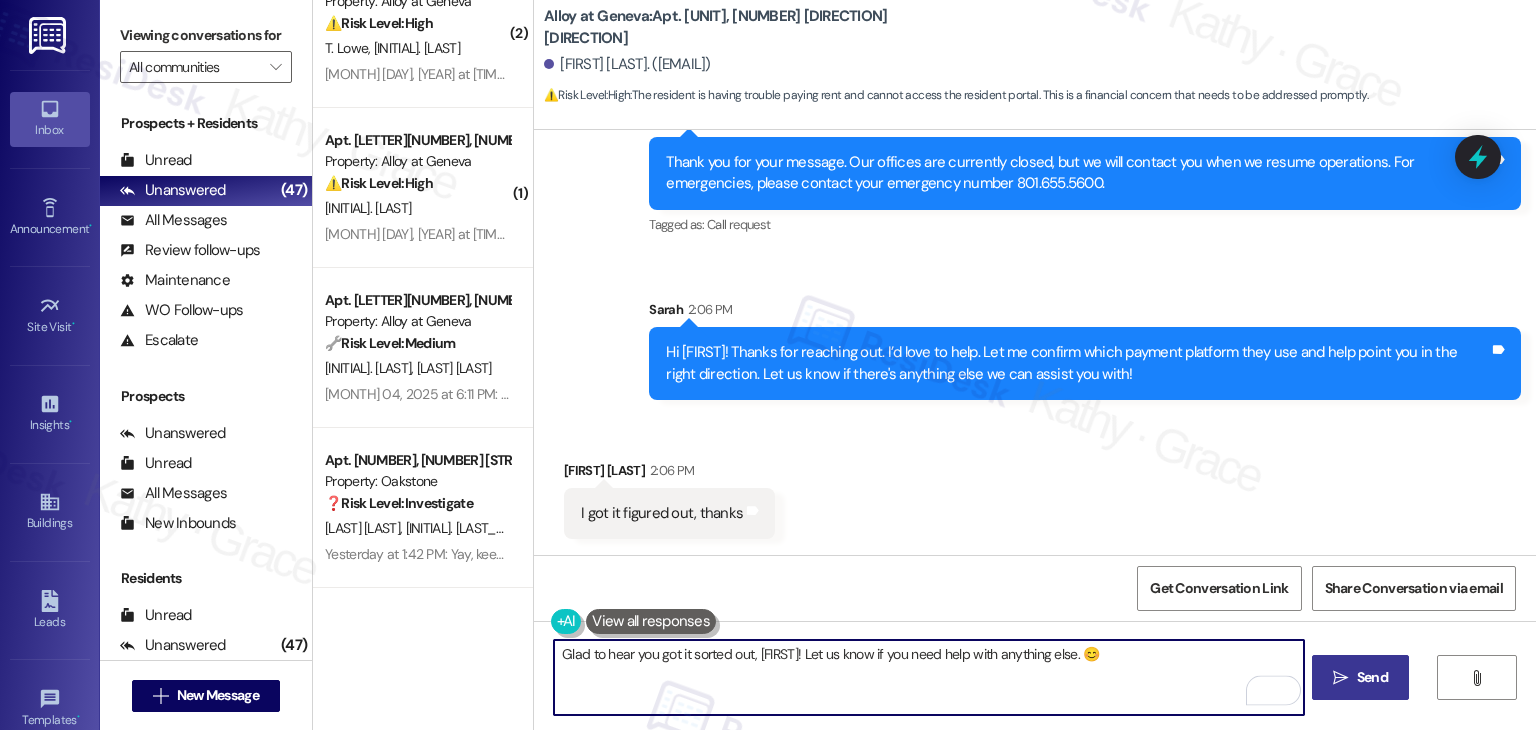 type on "Glad to hear you got it sorted out, [FIRST]! Let us know if you need help with anything else. 😊" 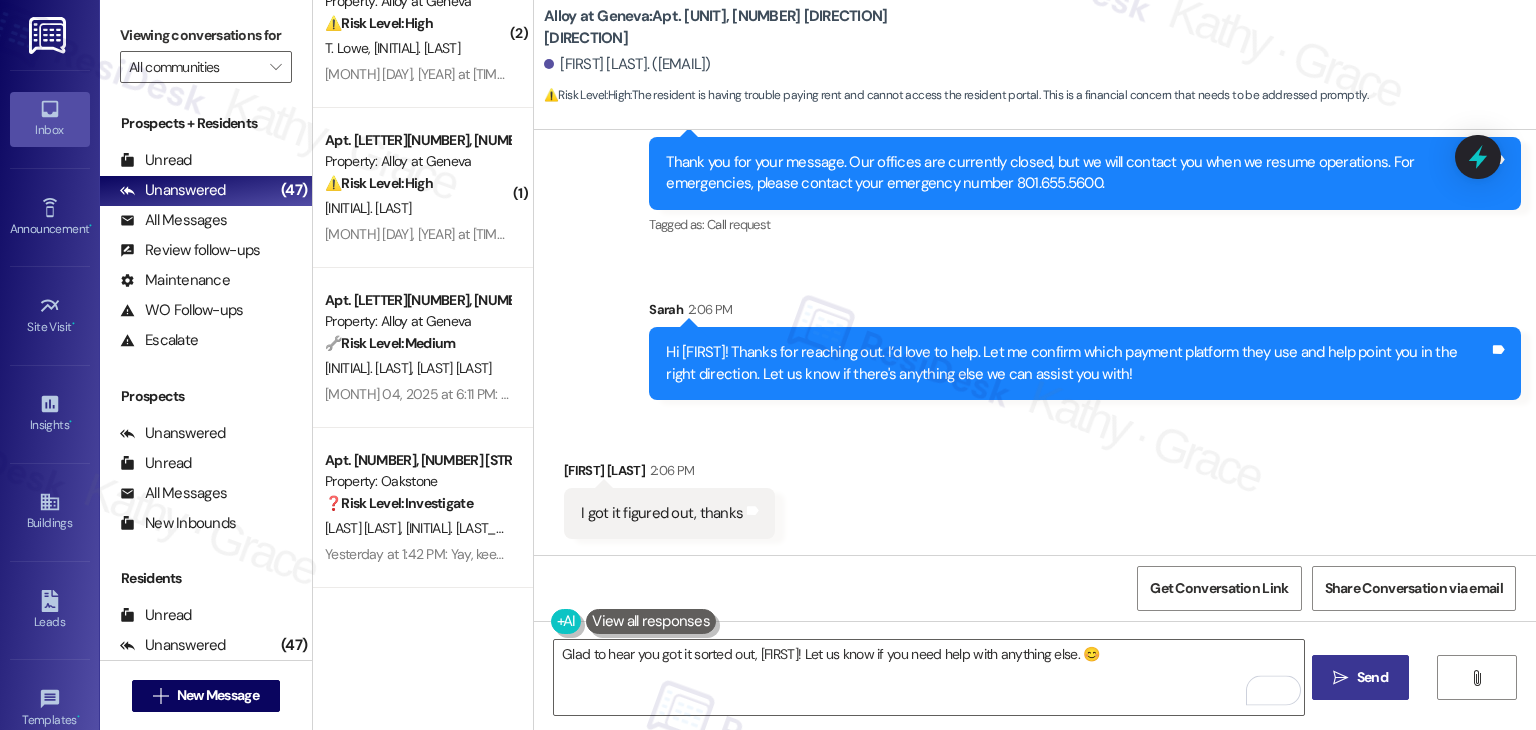 click on " Send" at bounding box center [1360, 677] 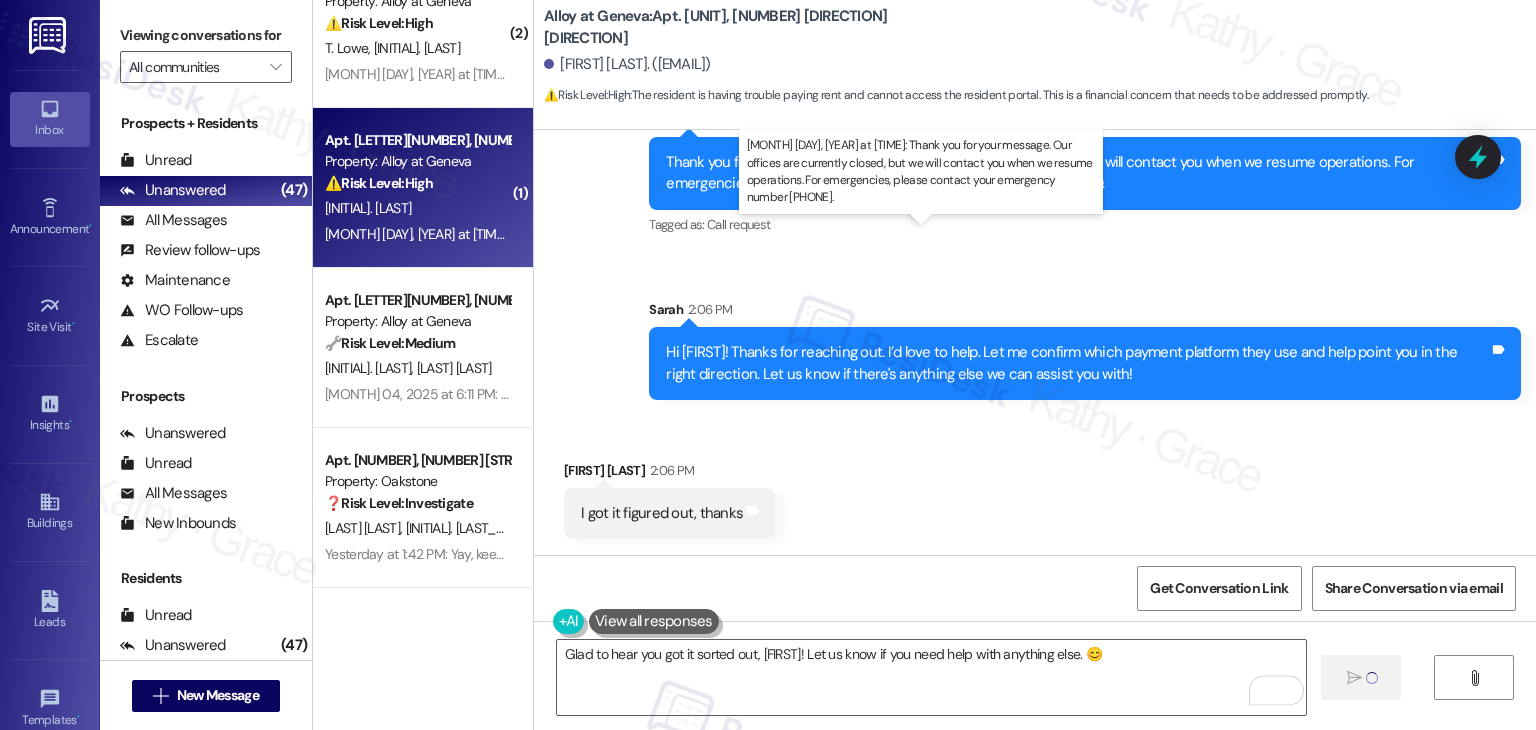 type 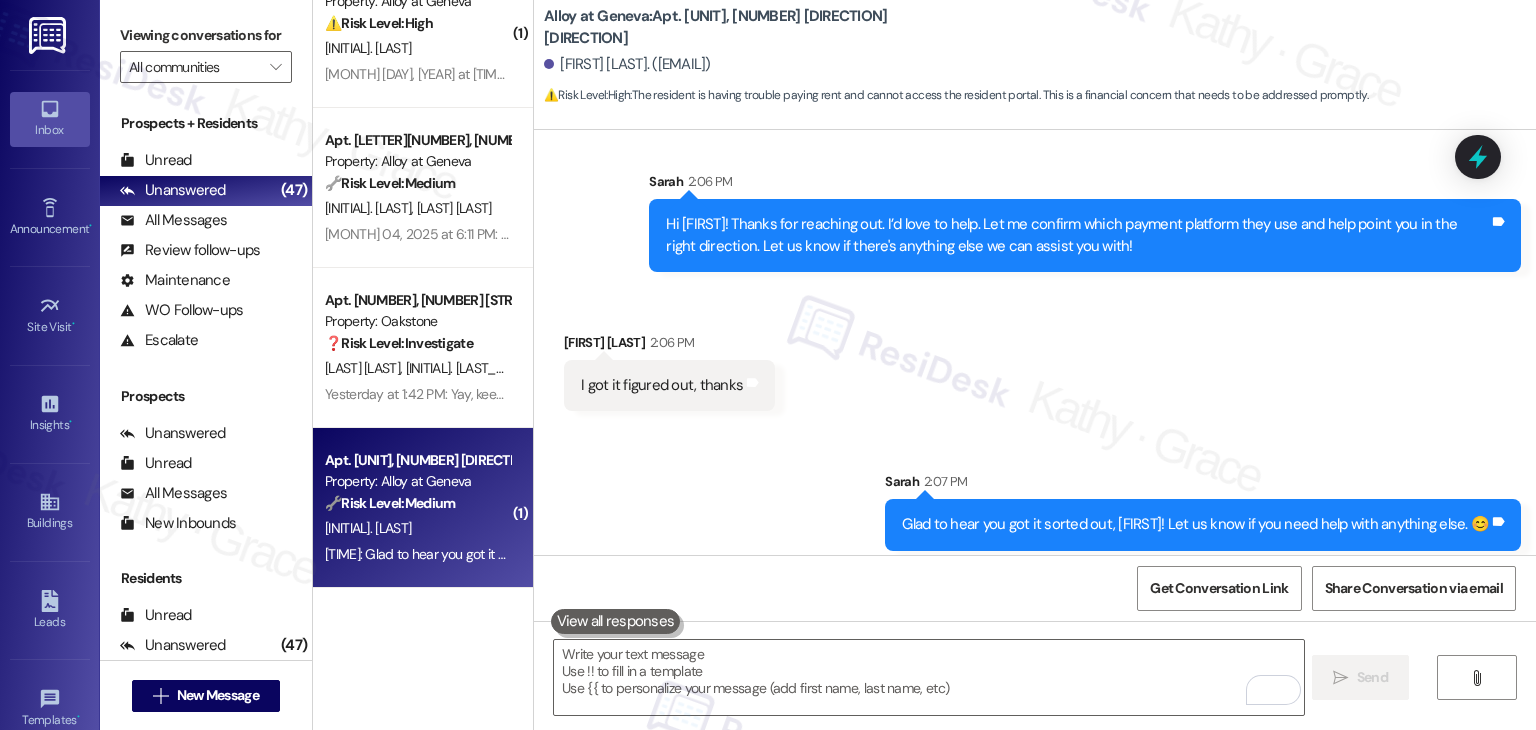 scroll, scrollTop: 2058, scrollLeft: 0, axis: vertical 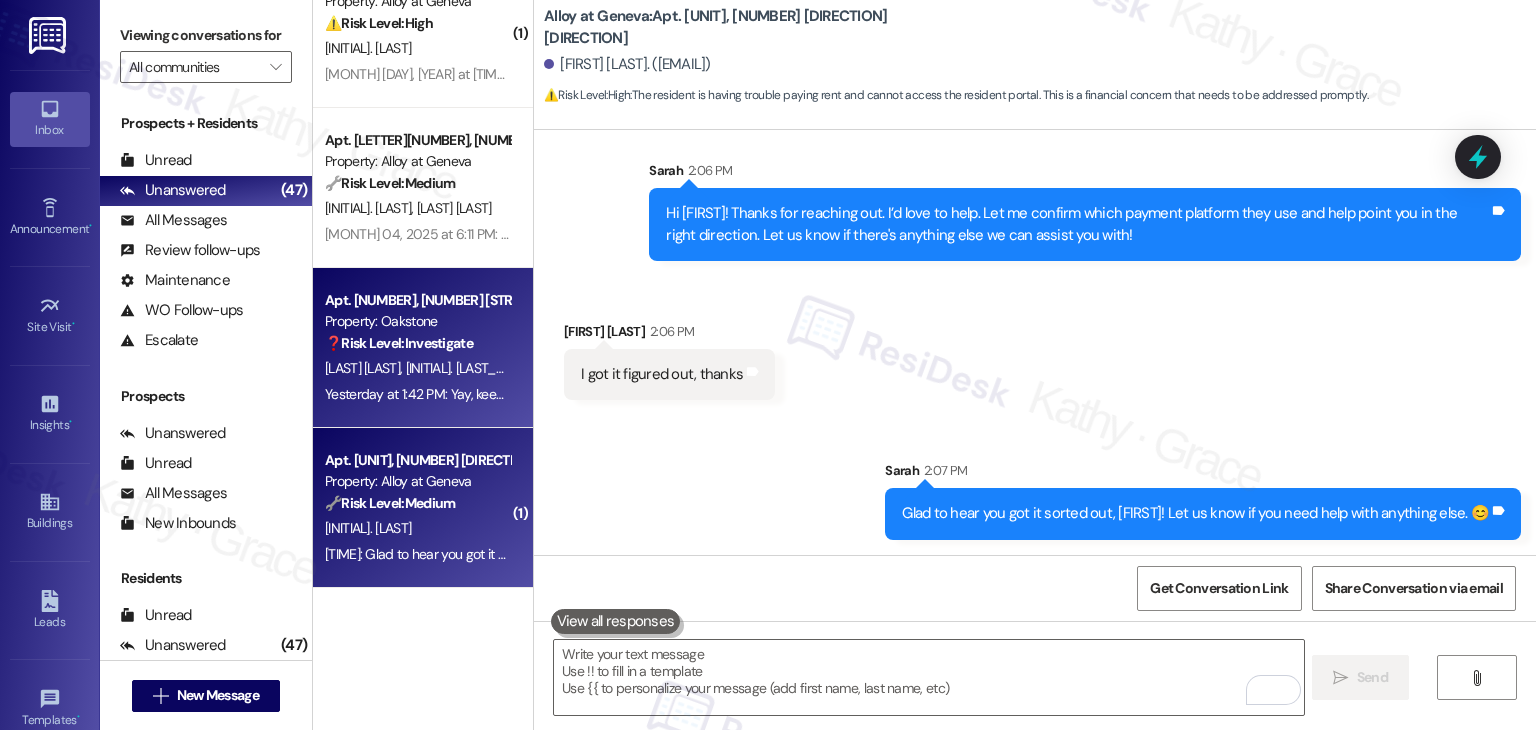 click on "Apt. [NUMBER], [NUMBER] [STREET] Property: Oakstone ❓  Risk Level:  Investigate [FIRST] [LAST] [FIRST] [LAST] Yesterday at [TIME]: Yay, keep up the great job you guys are amazing I'll tell all my friends to come move here let me help you. Yesterday at [TIME]: Yay, keep up the great job you guys are amazing I'll tell all my friends to come move here let me help you." at bounding box center [423, 348] 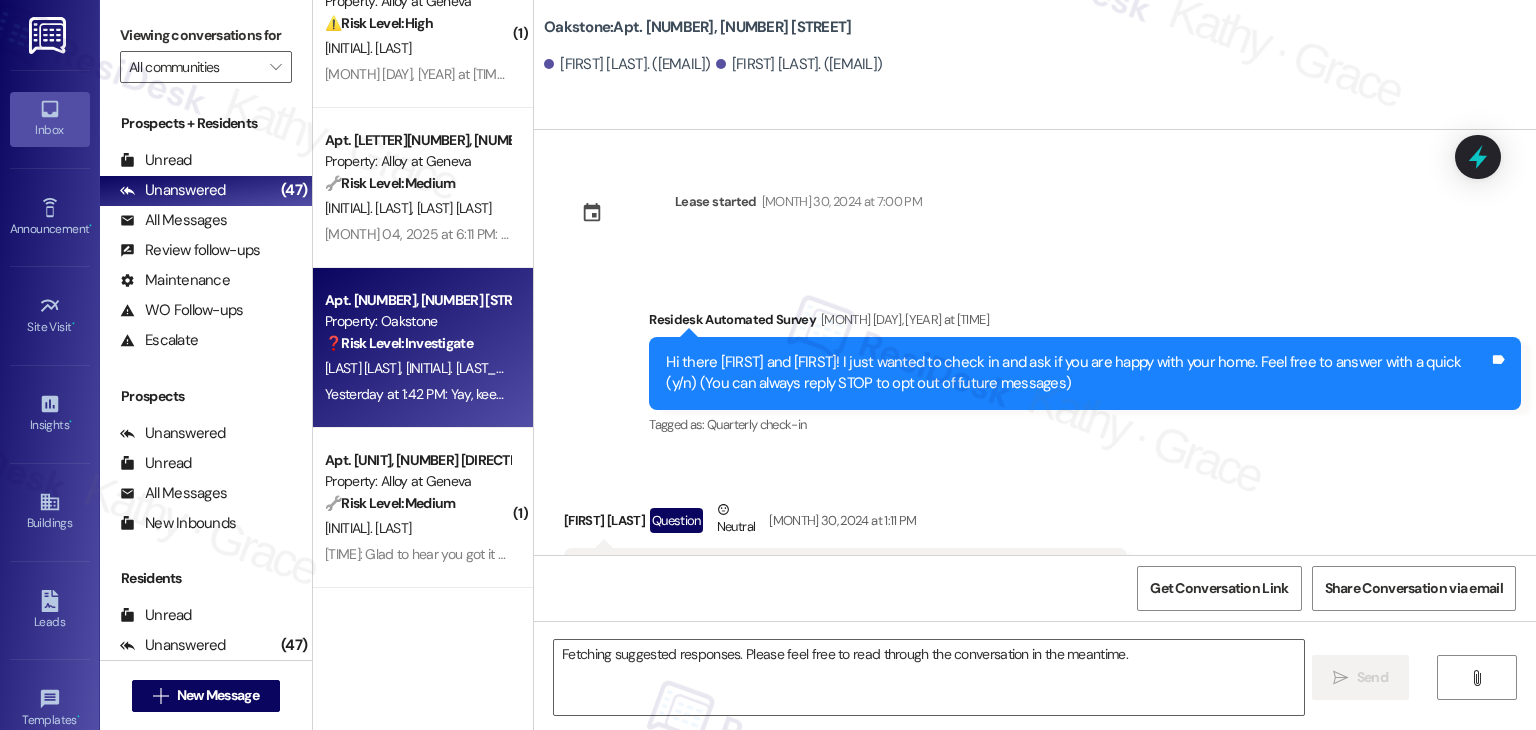 scroll, scrollTop: 15168, scrollLeft: 0, axis: vertical 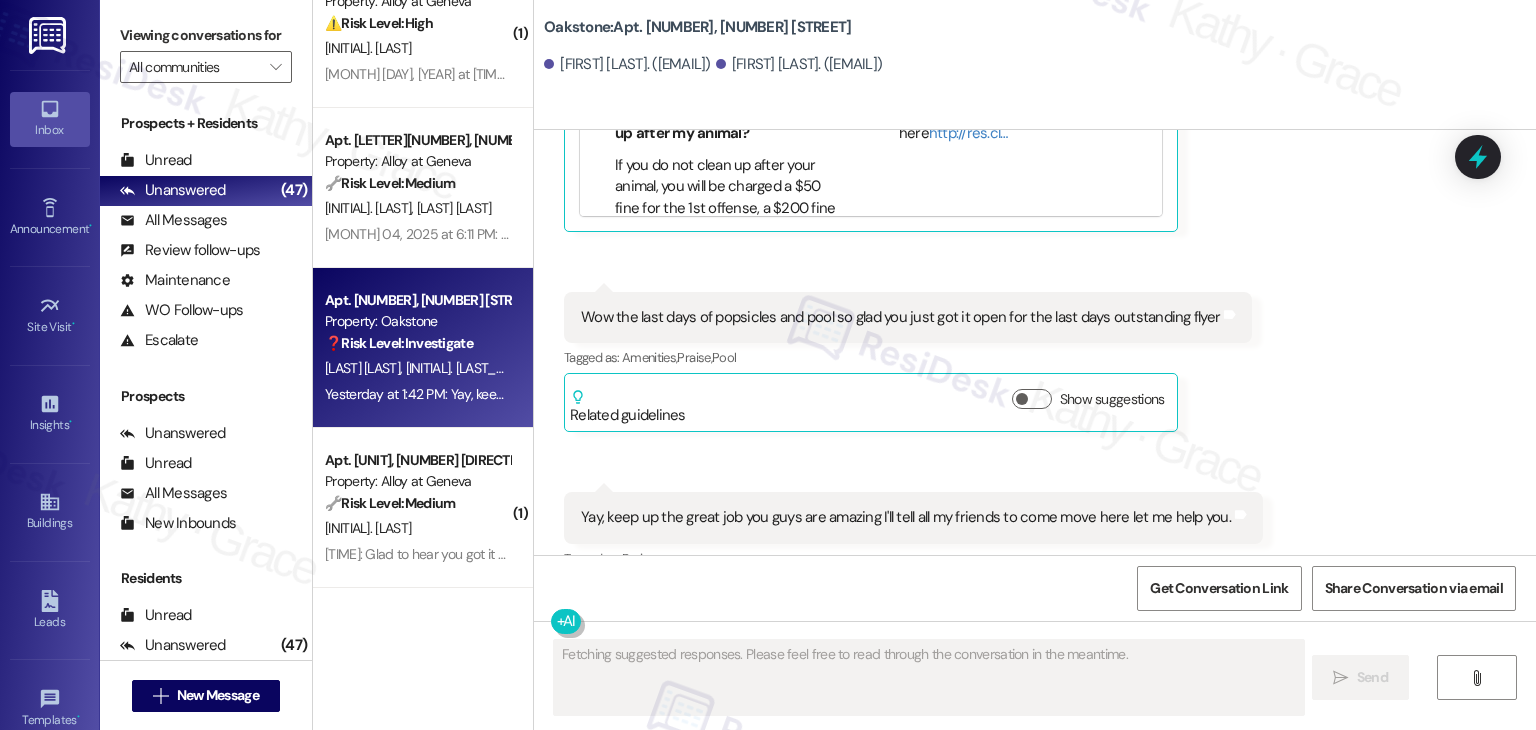 click on "Received via SMS [FIRST] [LAST] Question   Neutral [DAY] at 1:42 PM Wow popsicles usually like dinner is going to treat me like this.
Finally the pool's open that we've been paying for I'm not having to go over to the apartment complex next door to use theirs even though your sister complex.
So glad I'm playing for amenities here at this location I have to go over to the next facility to use theirs instead of you getting it done properly and on time all I get is excuses from you.
But yay popsicles Tags and notes Tagged as:   Rent/payments ,  Click to highlight conversations about Rent/payments Praise ,  Click to highlight conversations about Praise Amenities ,  Click to highlight conversations about Amenities Complaint Click to highlight conversations about Complaint  Related guidelines Hide Suggestions Premiere Properties - All Properties: Excessive animal waste policy and responsibility Created  2 years ago Property level guideline  ( 67 % match) FAQs generated by ResiDesk AI  ( 67" at bounding box center [1035, 90] 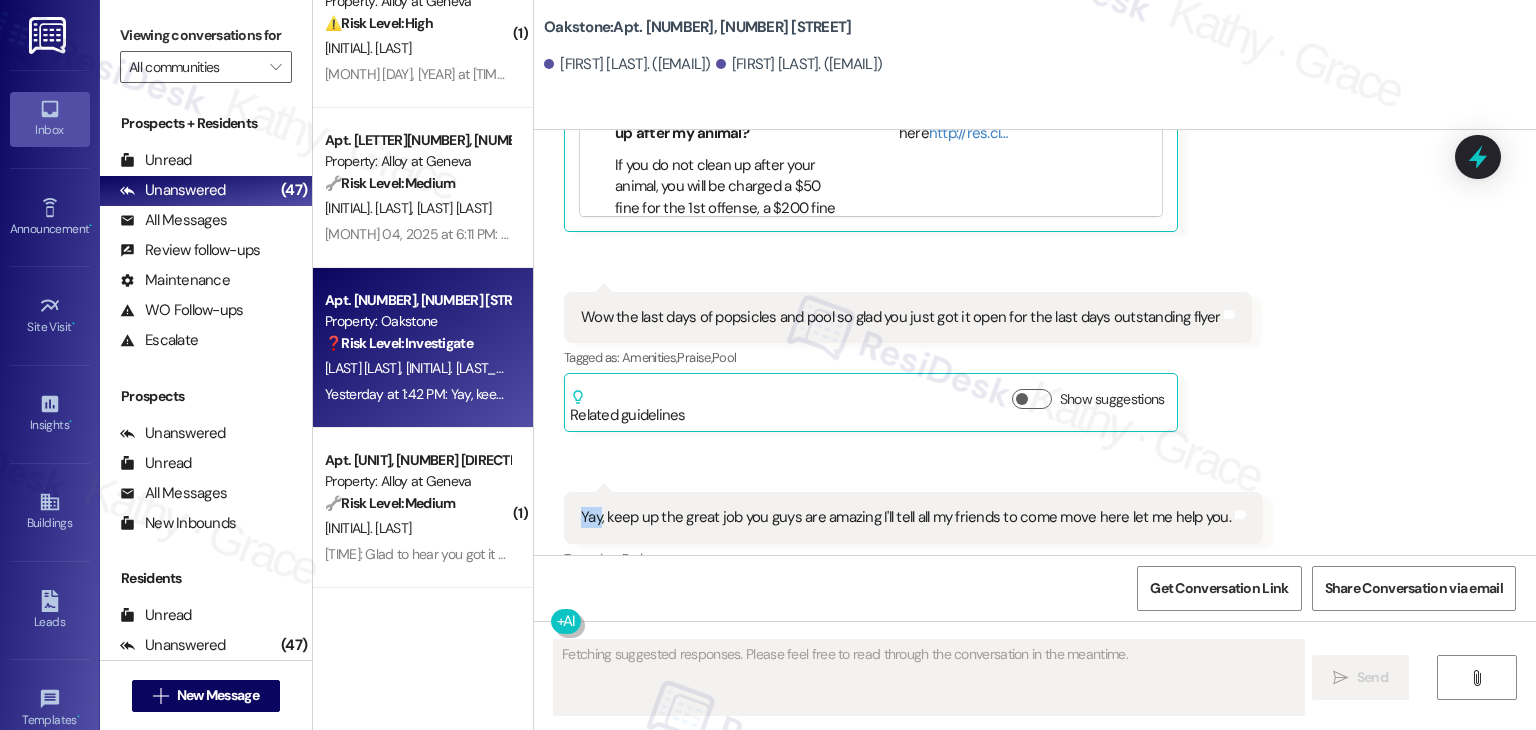 click on "Received via SMS [FIRST] [LAST] Question   Neutral [DAY] at 1:42 PM Wow popsicles usually like dinner is going to treat me like this.
Finally the pool's open that we've been paying for I'm not having to go over to the apartment complex next door to use theirs even though your sister complex.
So glad I'm playing for amenities here at this location I have to go over to the next facility to use theirs instead of you getting it done properly and on time all I get is excuses from you.
But yay popsicles Tags and notes Tagged as:   Rent/payments ,  Click to highlight conversations about Rent/payments Praise ,  Click to highlight conversations about Praise Amenities ,  Click to highlight conversations about Amenities Complaint Click to highlight conversations about Complaint  Related guidelines Hide Suggestions Premiere Properties - All Properties: Excessive animal waste policy and responsibility Created  2 years ago Property level guideline  ( 67 % match) FAQs generated by ResiDesk AI  ( 67" at bounding box center (1035, 90) 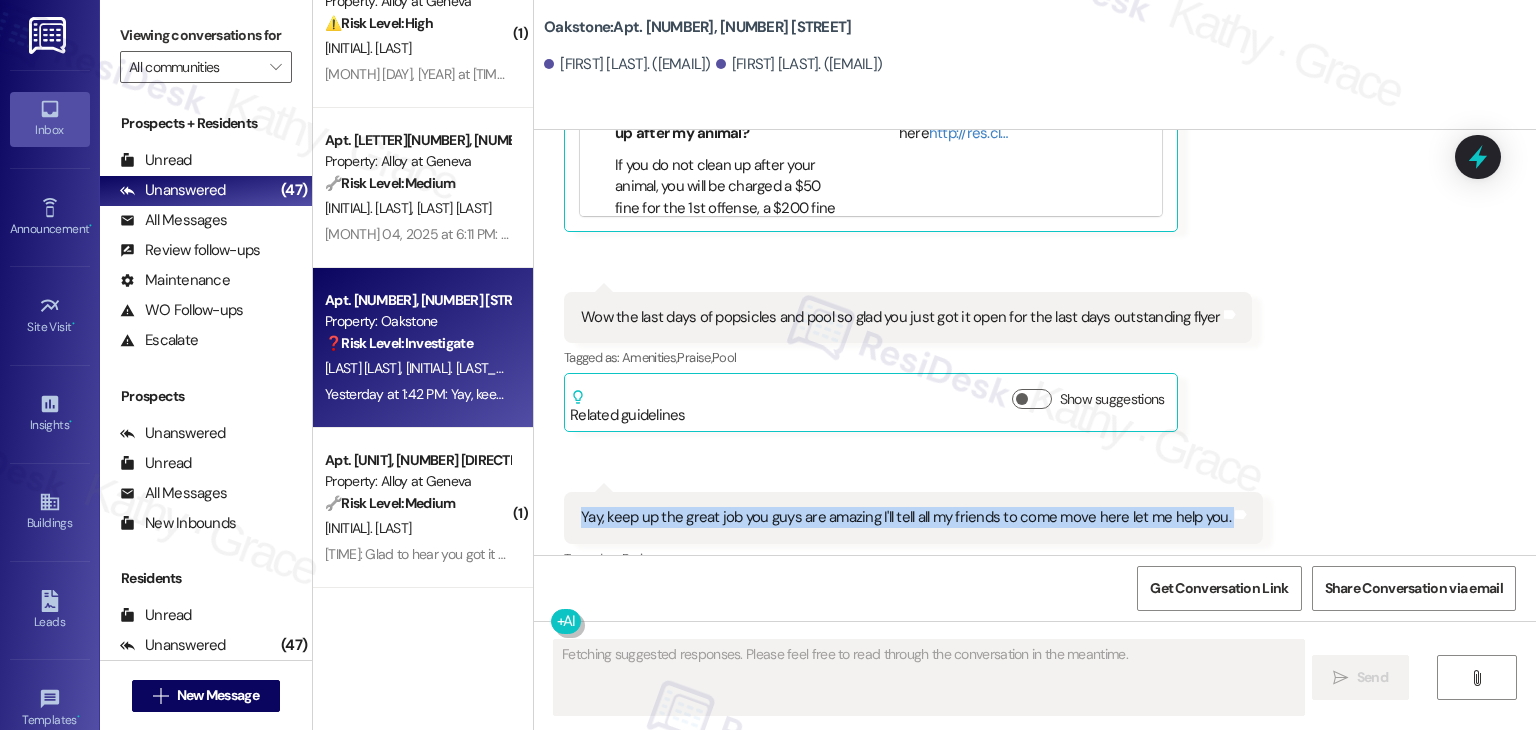 click on "Received via SMS [FIRST] [LAST] Question   Neutral [DAY] at 1:42 PM Wow popsicles usually like dinner is going to treat me like this.
Finally the pool's open that we've been paying for I'm not having to go over to the apartment complex next door to use theirs even though your sister complex.
So glad I'm playing for amenities here at this location I have to go over to the next facility to use theirs instead of you getting it done properly and on time all I get is excuses from you.
But yay popsicles Tags and notes Tagged as:   Rent/payments ,  Click to highlight conversations about Rent/payments Praise ,  Click to highlight conversations about Praise Amenities ,  Click to highlight conversations about Amenities Complaint Click to highlight conversations about Complaint  Related guidelines Hide Suggestions Premiere Properties - All Properties: Excessive animal waste policy and responsibility Created  2 years ago Property level guideline  ( 67 % match) FAQs generated by ResiDesk AI  ( 67" at bounding box center [1035, 90] 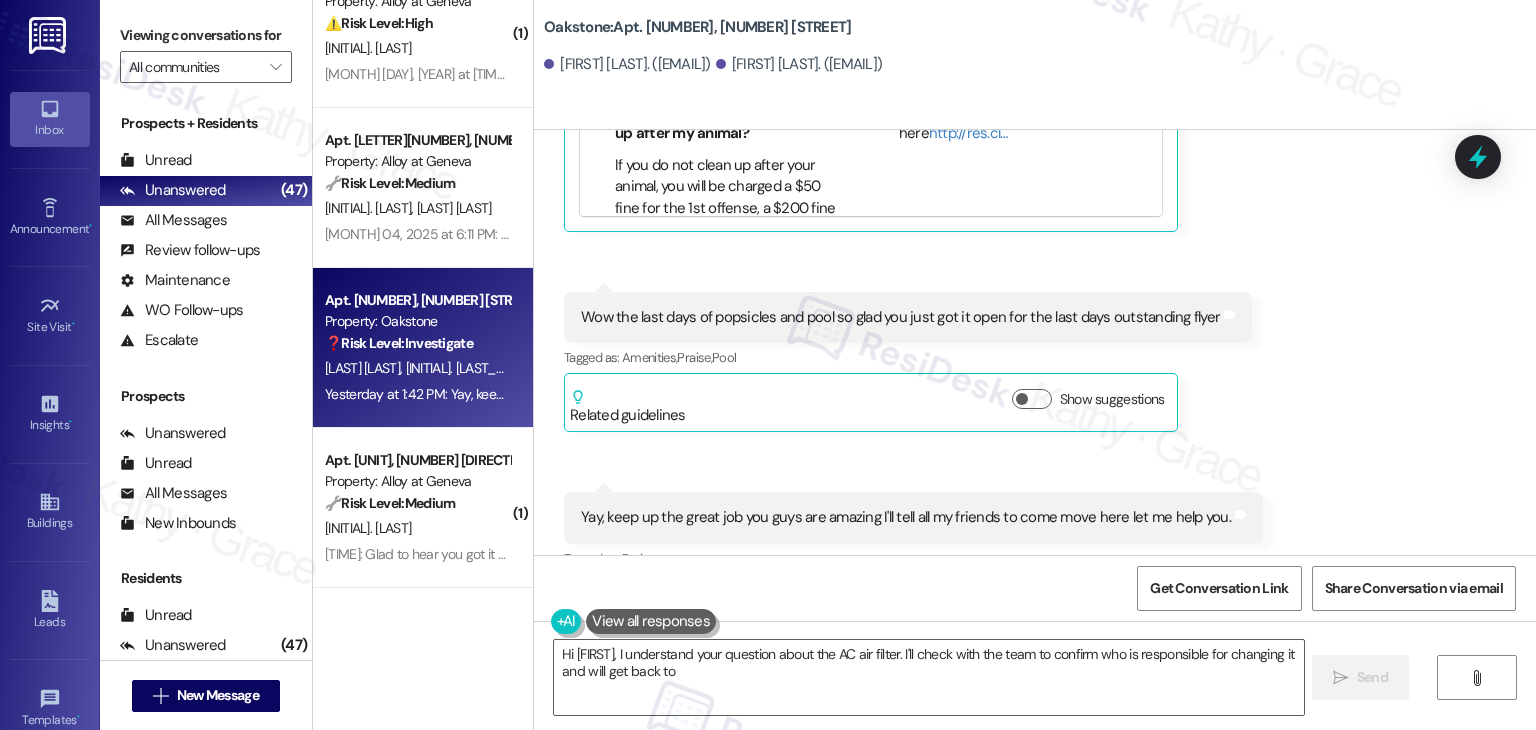 click on "Received via SMS [FIRST] [LAST] Question   Neutral [DAY] at 1:42 PM Wow popsicles usually like dinner is going to treat me like this.
Finally the pool's open that we've been paying for I'm not having to go over to the apartment complex next door to use theirs even though your sister complex.
So glad I'm playing for amenities here at this location I have to go over to the next facility to use theirs instead of you getting it done properly and on time all I get is excuses from you.
But yay popsicles Tags and notes Tagged as:   Rent/payments ,  Click to highlight conversations about Rent/payments Praise ,  Click to highlight conversations about Praise Amenities ,  Click to highlight conversations about Amenities Complaint Click to highlight conversations about Complaint  Related guidelines Hide Suggestions Premiere Properties - All Properties: Excessive animal waste policy and responsibility Created  2 years ago Property level guideline  ( 67 % match) FAQs generated by ResiDesk AI  ( 67" at bounding box center (1035, 90) 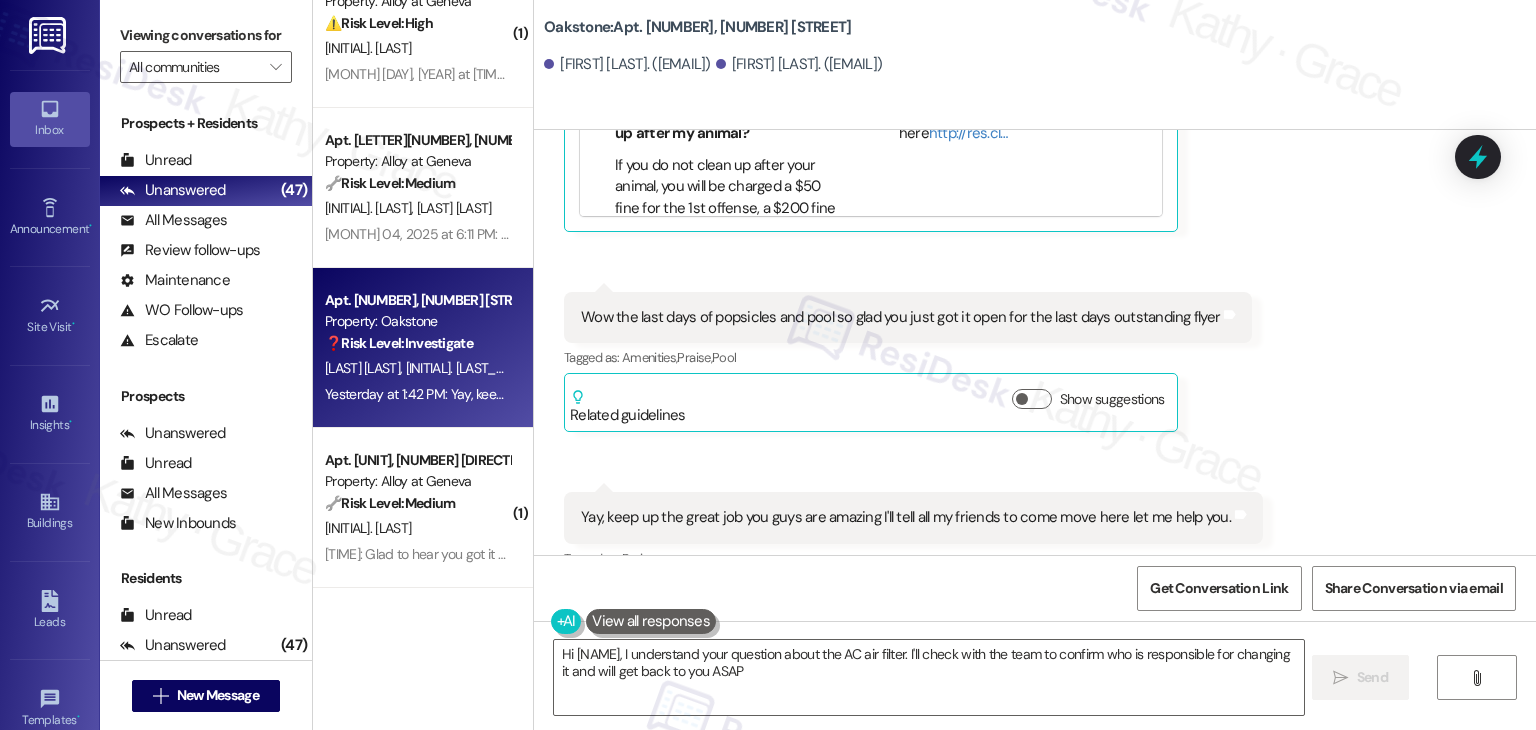 type on "Hi [FIRST], I understand your question about the AC air filter. I'll check with the team to confirm who is responsible for changing it and will get back to you ASAP!" 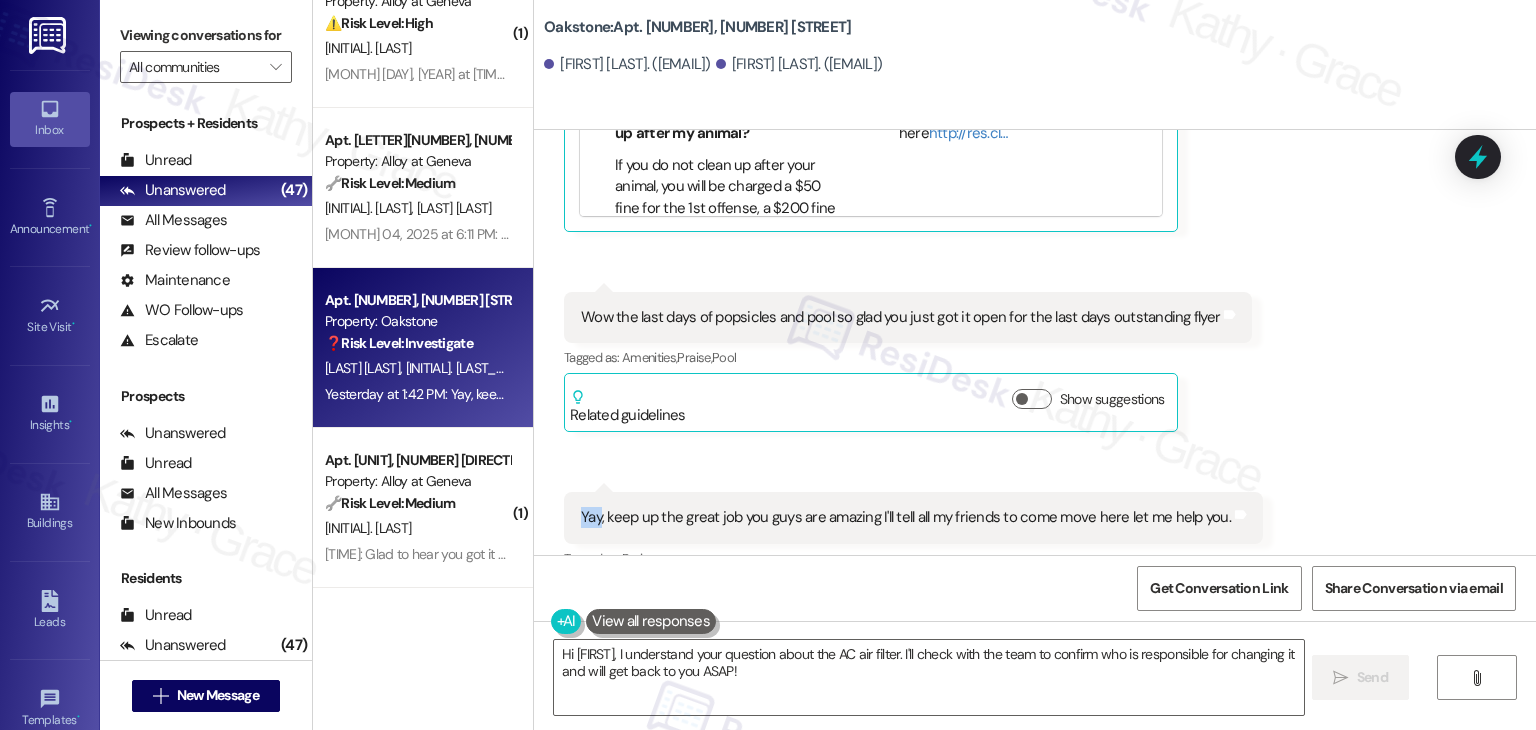 click on "Received via SMS [FIRST] [LAST] Question   Neutral [DAY] at 1:42 PM Wow popsicles usually like dinner is going to treat me like this.
Finally the pool's open that we've been paying for I'm not having to go over to the apartment complex next door to use theirs even though your sister complex.
So glad I'm playing for amenities here at this location I have to go over to the next facility to use theirs instead of you getting it done properly and on time all I get is excuses from you.
But yay popsicles Tags and notes Tagged as:   Rent/payments ,  Click to highlight conversations about Rent/payments Praise ,  Click to highlight conversations about Praise Amenities ,  Click to highlight conversations about Amenities Complaint Click to highlight conversations about Complaint  Related guidelines Hide Suggestions Premiere Properties - All Properties: Excessive animal waste policy and responsibility Created  2 years ago Property level guideline  ( 67 % match) FAQs generated by ResiDesk AI  ( 67" at bounding box center [1035, 90] 